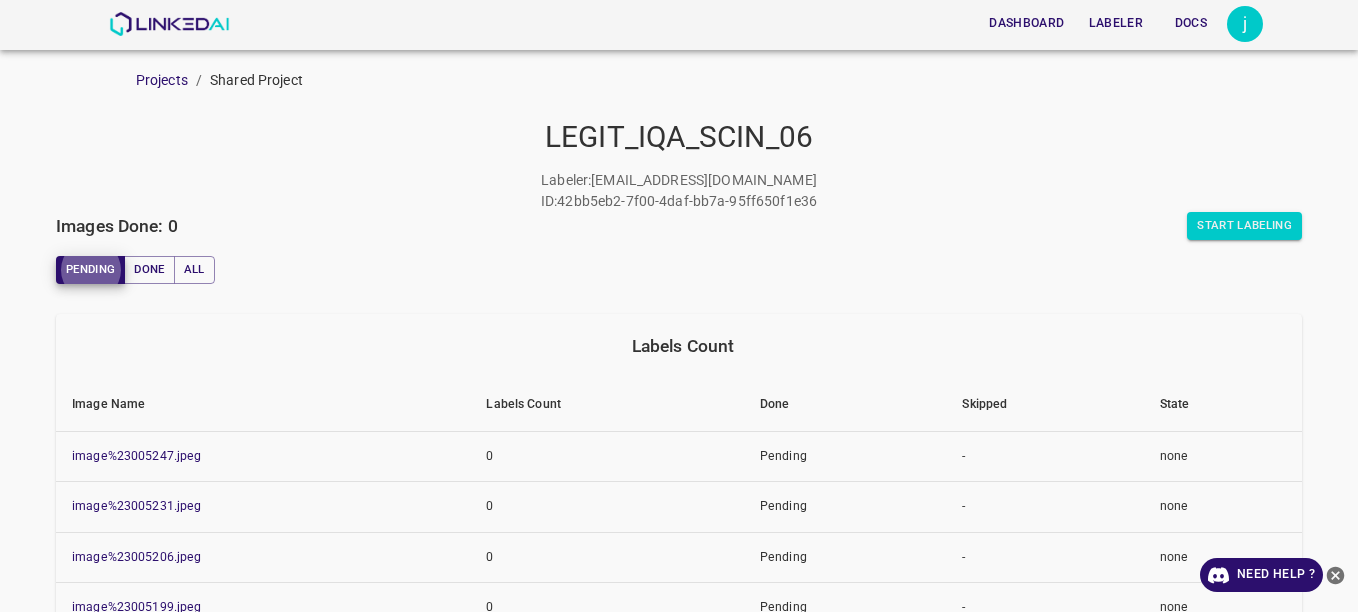 scroll, scrollTop: 0, scrollLeft: 0, axis: both 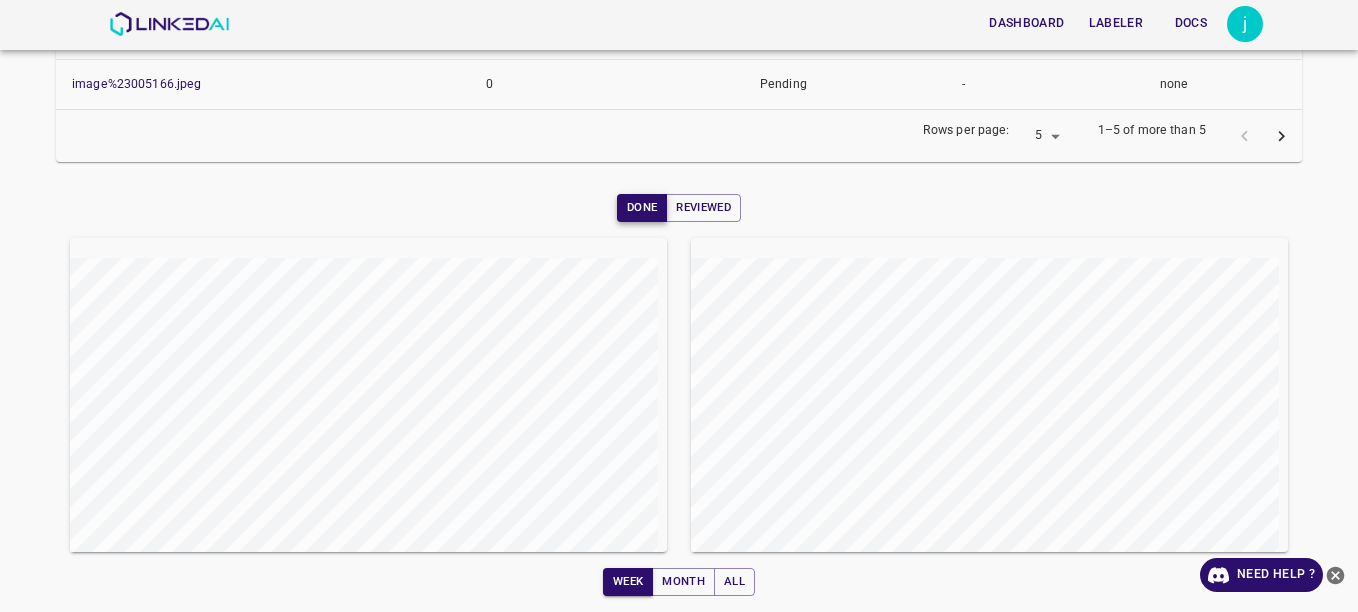 click on "Done" at bounding box center [642, 208] 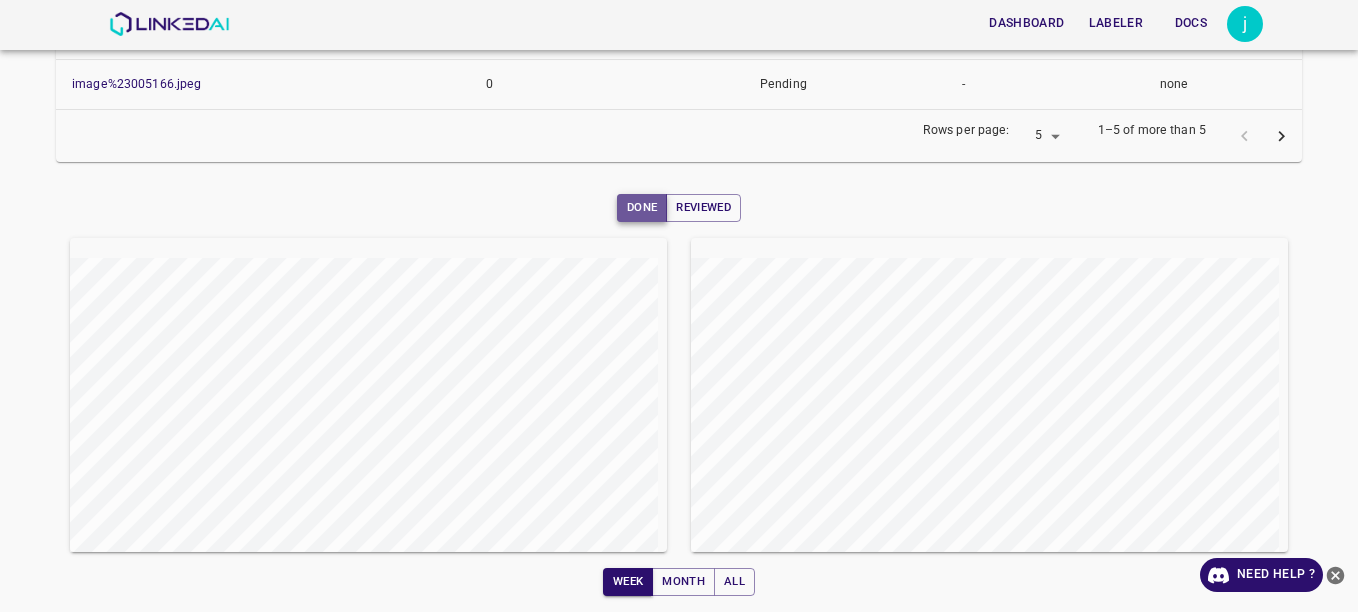 click on "Done" at bounding box center (642, 208) 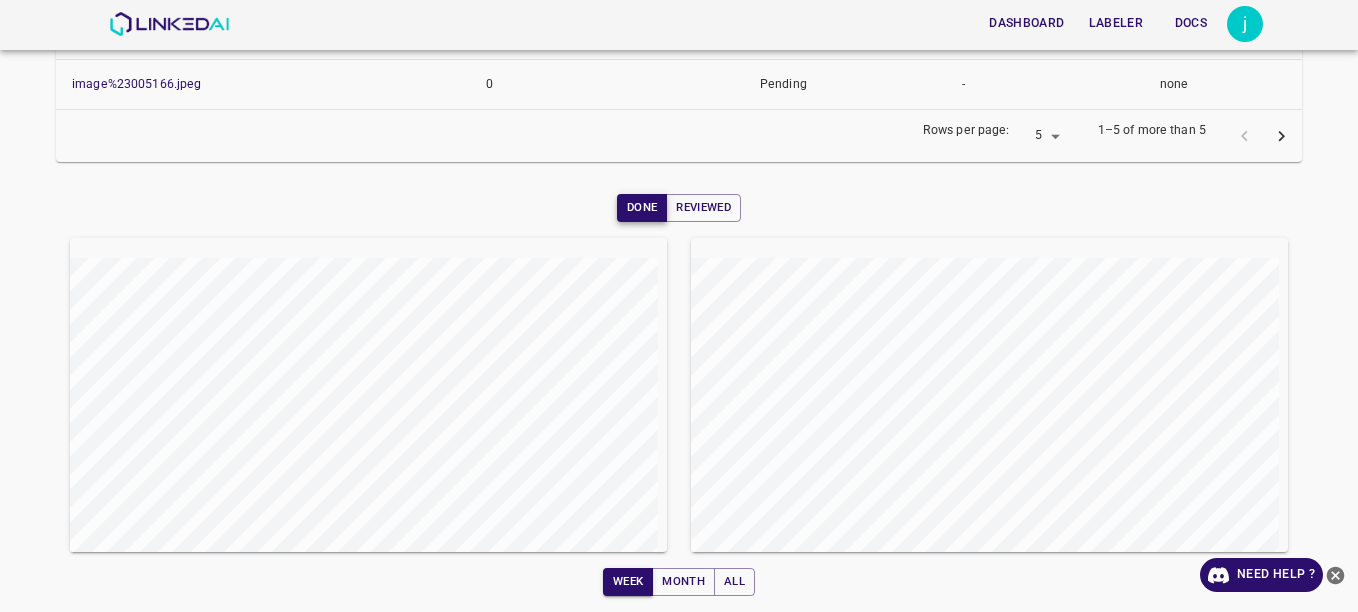 click on "Done" at bounding box center [642, 208] 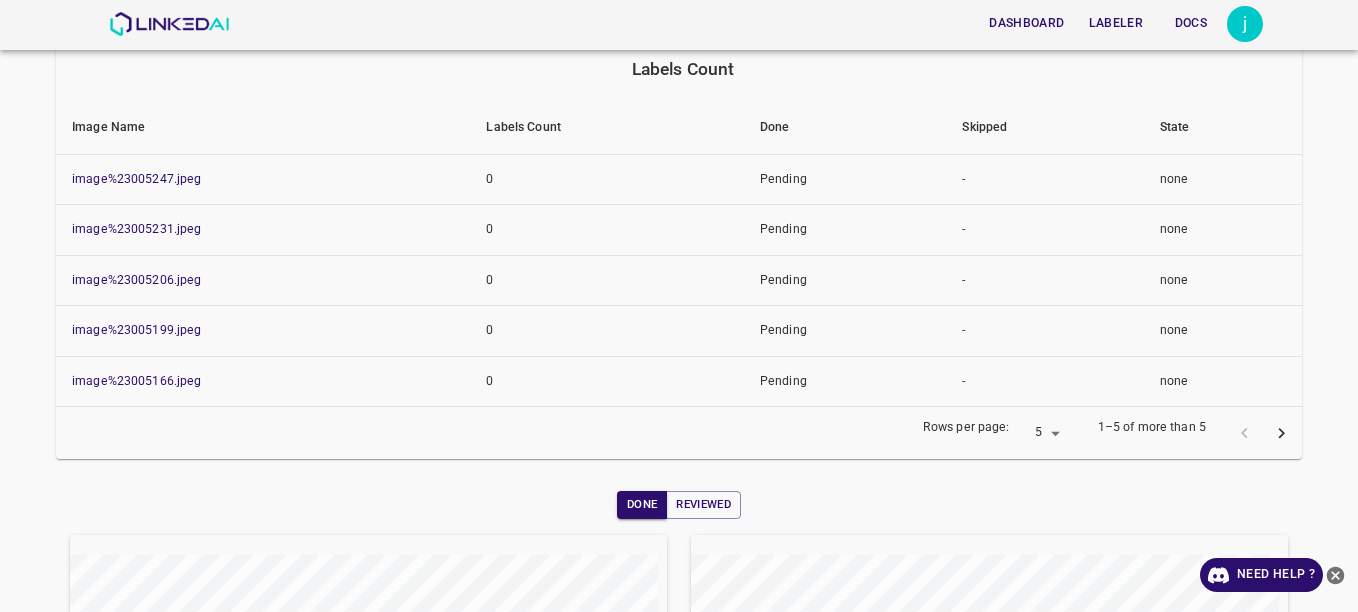 scroll, scrollTop: 274, scrollLeft: 0, axis: vertical 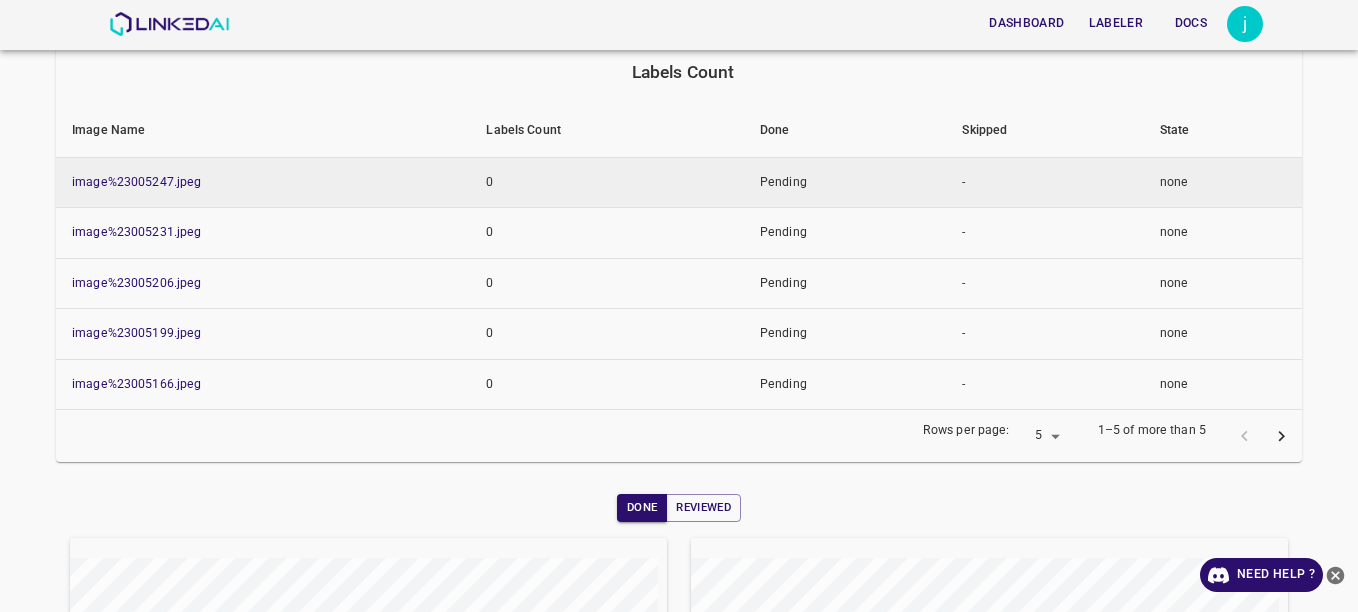 click on "image%23005247.jpeg" at bounding box center (263, 182) 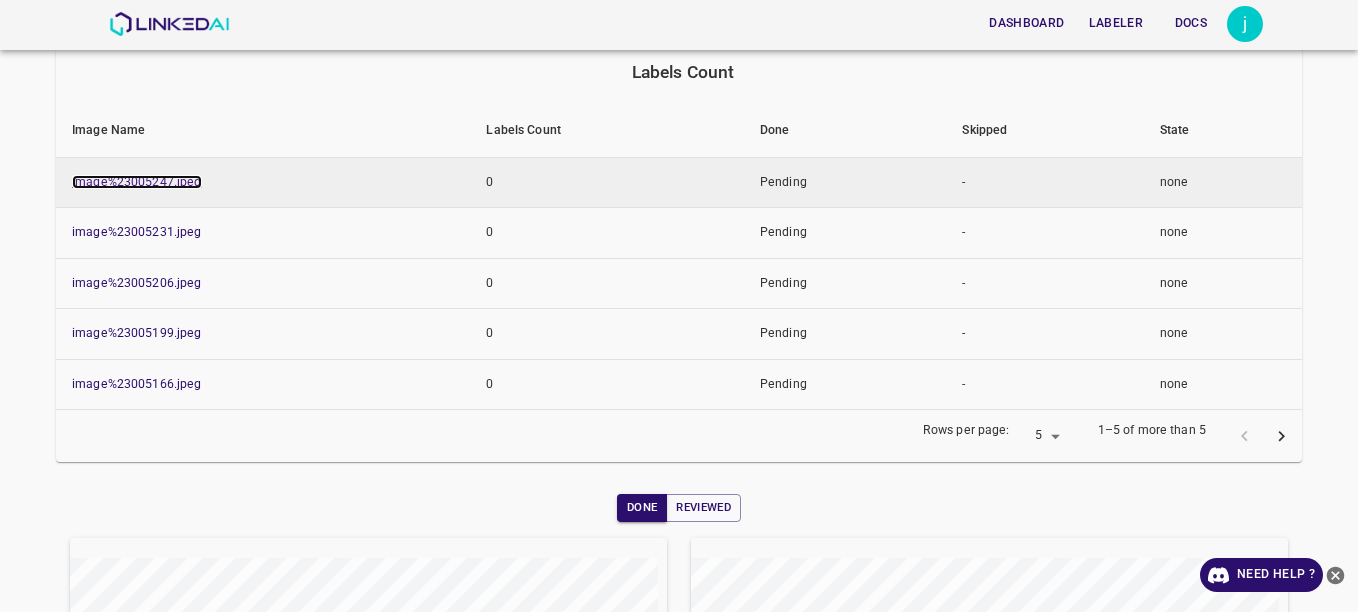 click on "image%23005247.jpeg" at bounding box center [137, 182] 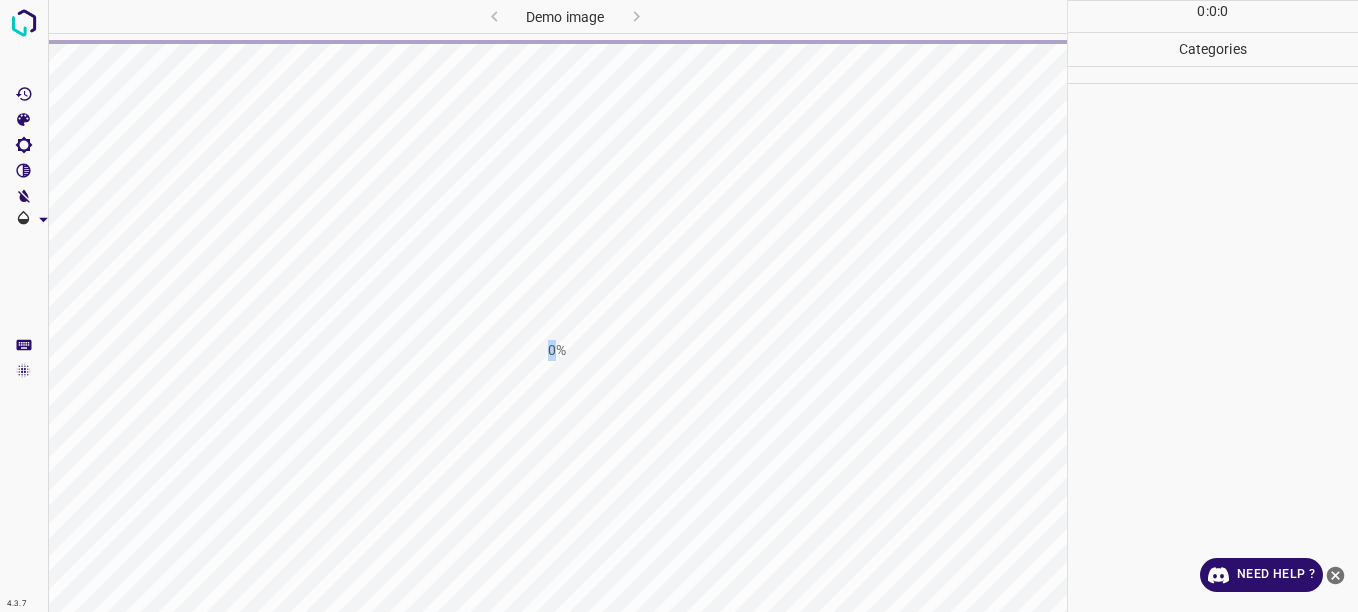 scroll, scrollTop: 0, scrollLeft: 0, axis: both 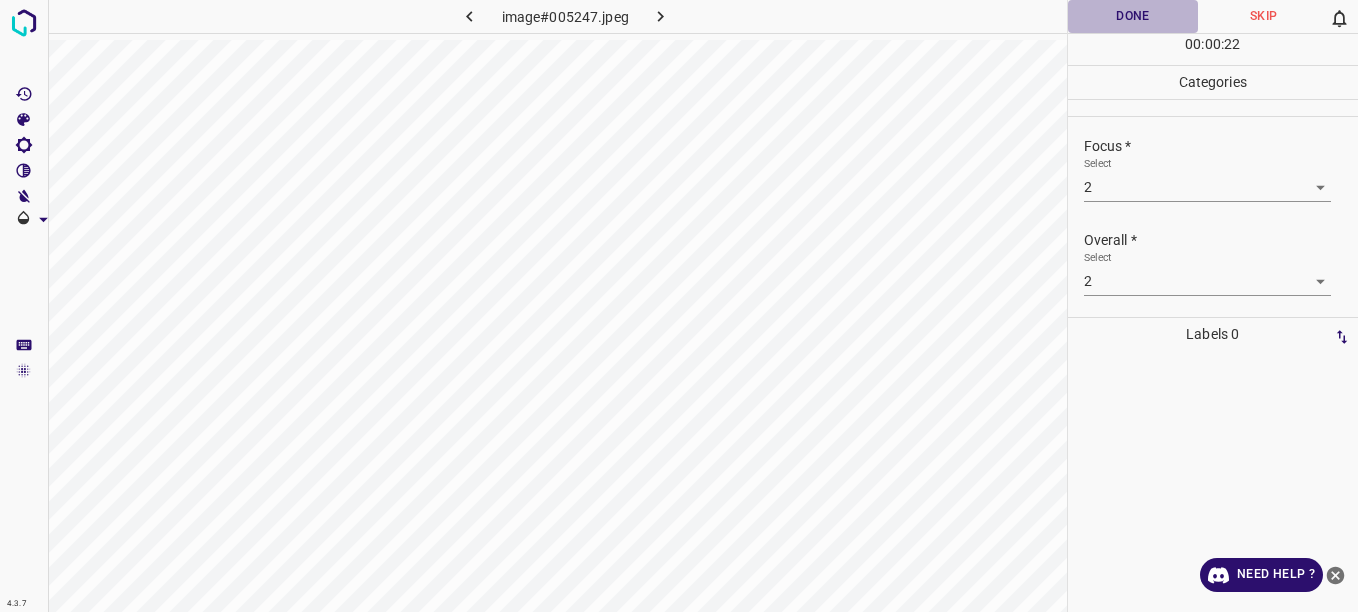 click on "Done" at bounding box center (1133, 16) 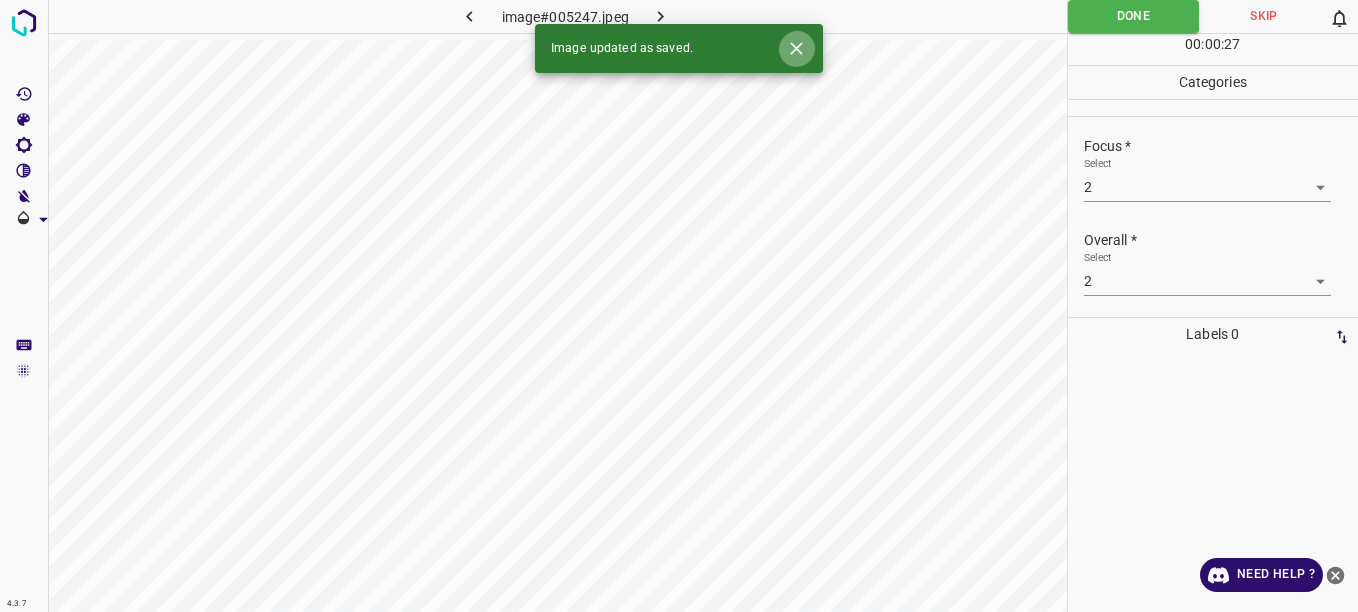 click 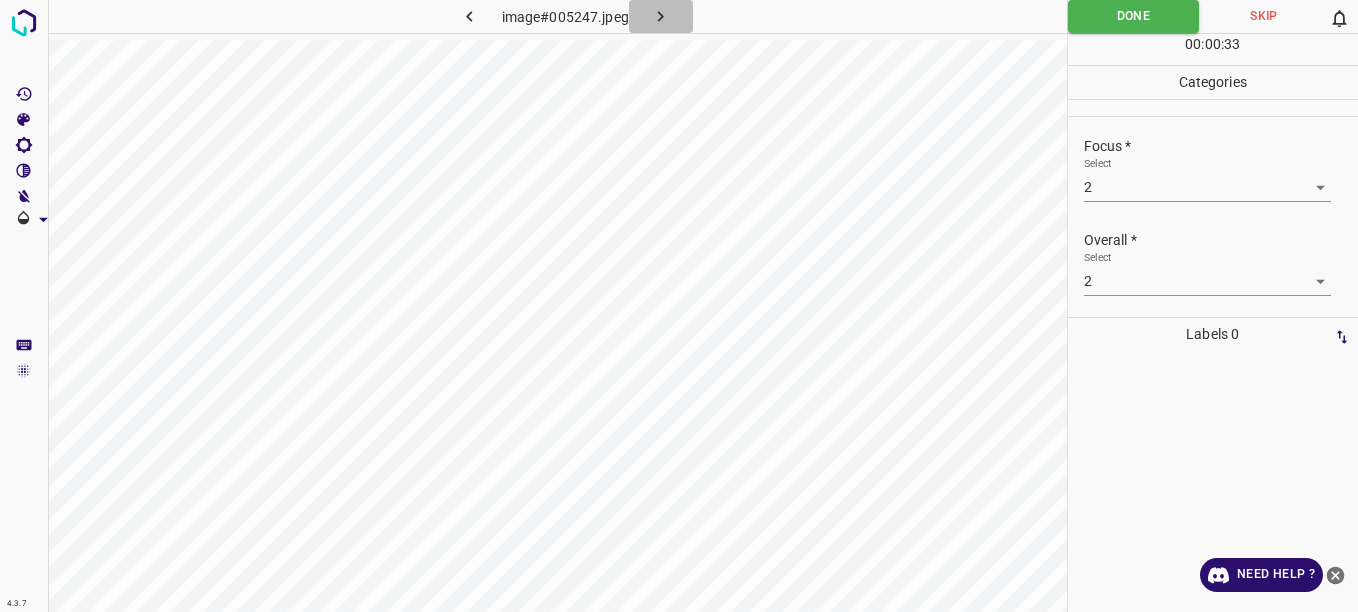 click 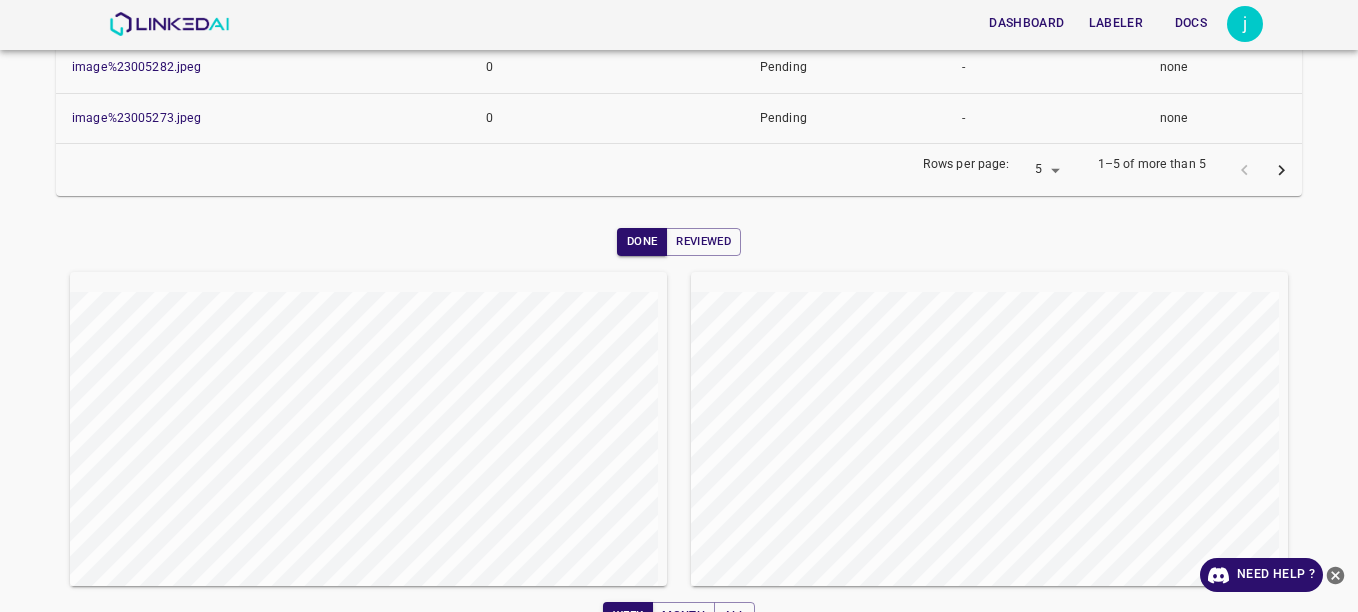 scroll, scrollTop: 574, scrollLeft: 0, axis: vertical 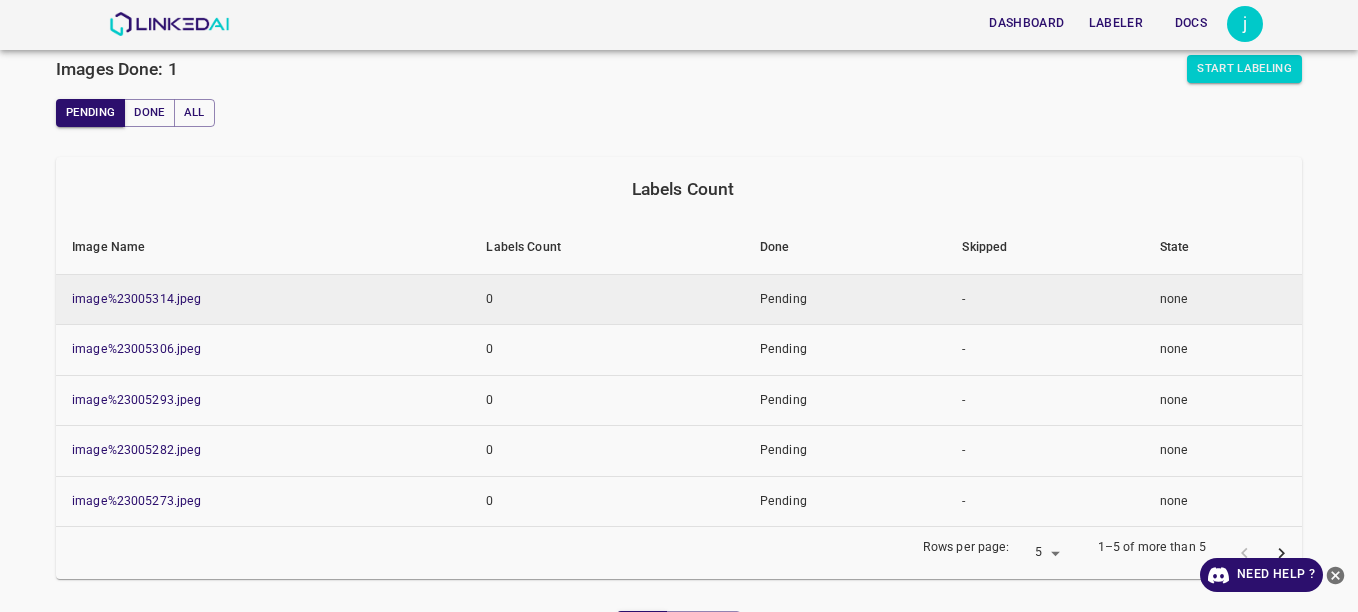 click on "image%23005314.jpeg" at bounding box center (263, 299) 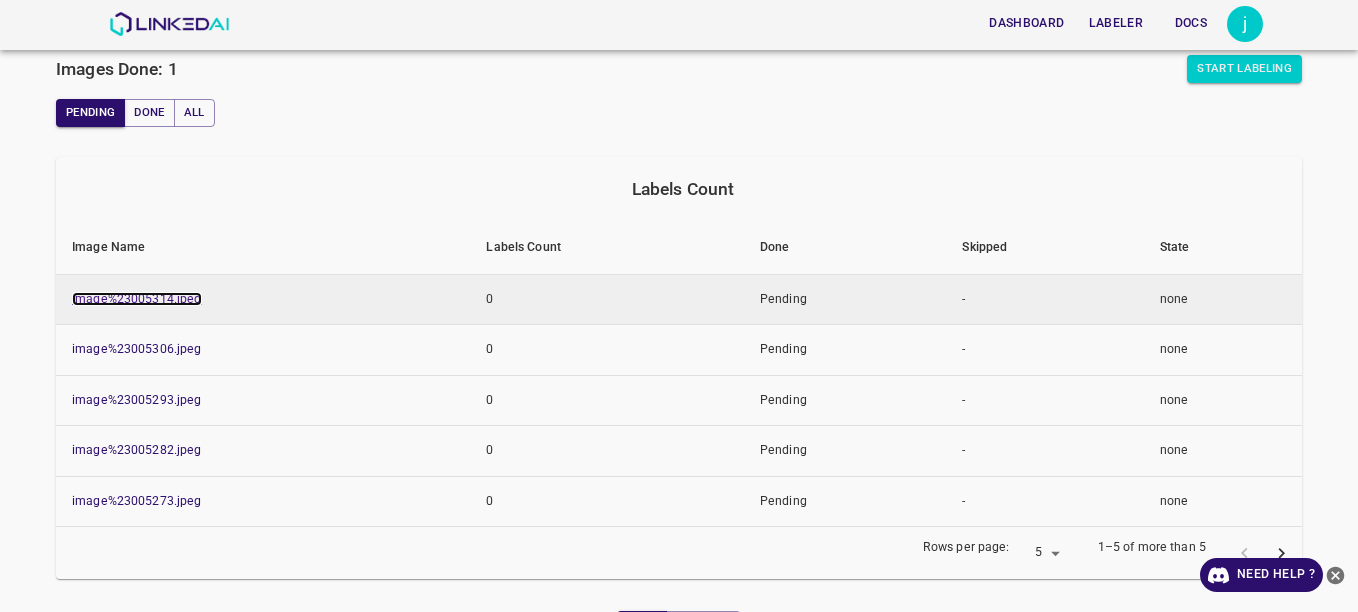 click on "image%23005314.jpeg" at bounding box center (137, 299) 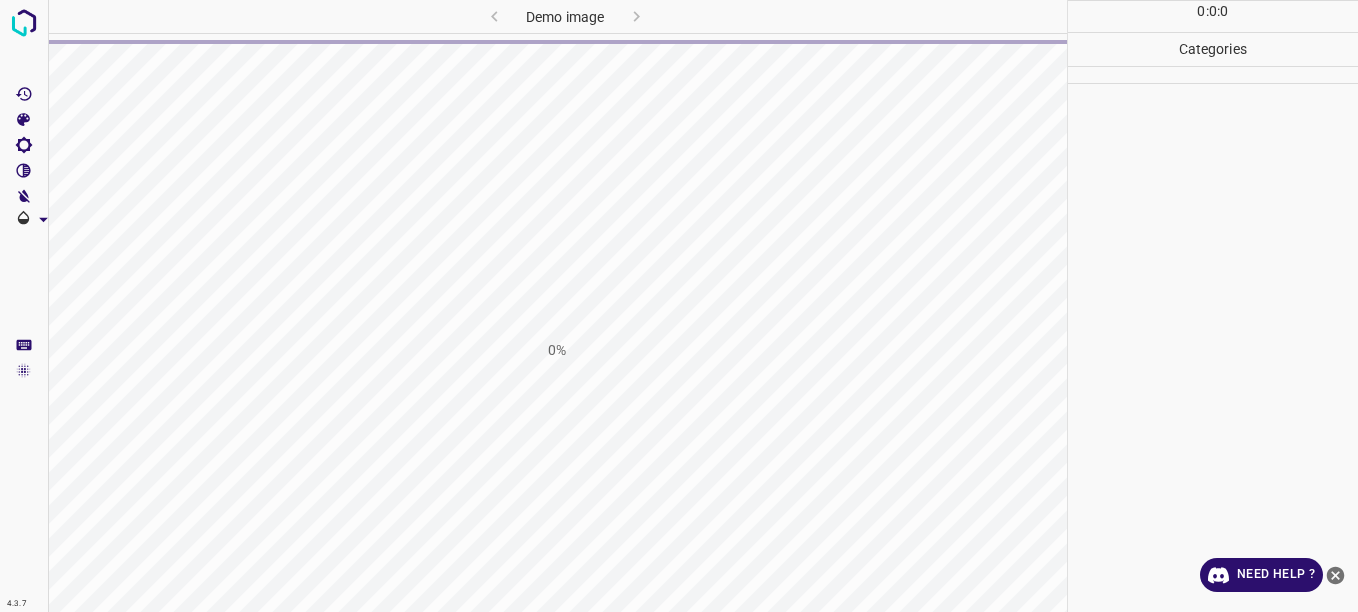 scroll, scrollTop: 0, scrollLeft: 0, axis: both 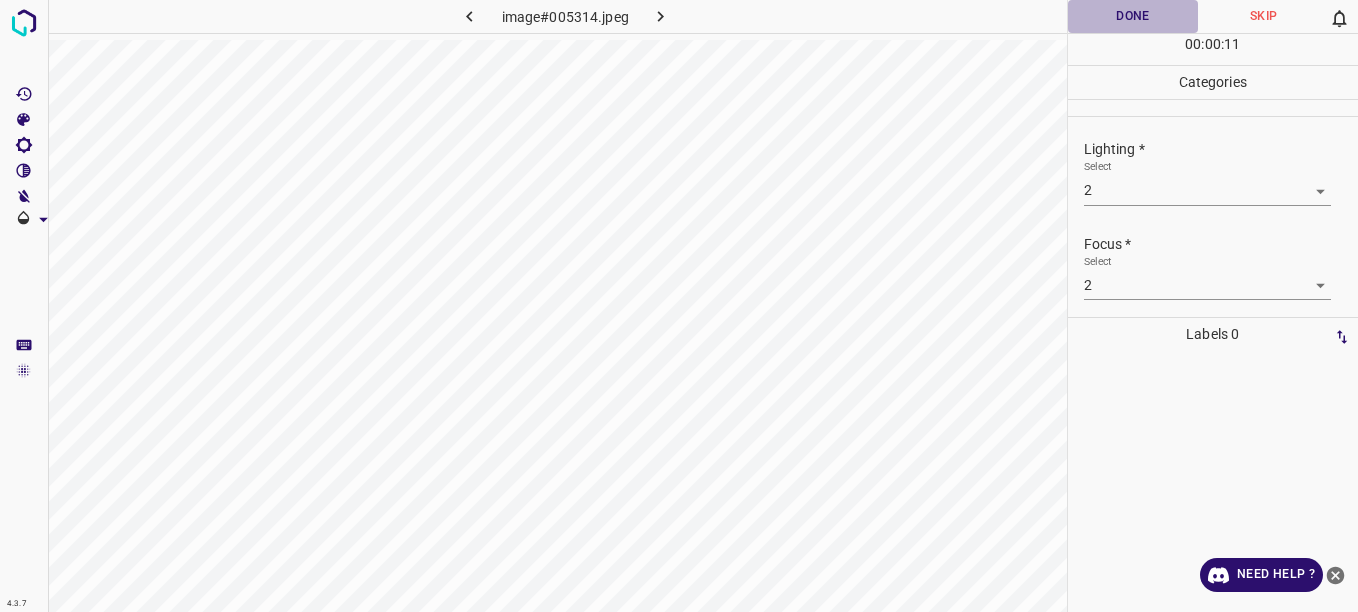 click on "Done" at bounding box center (1133, 16) 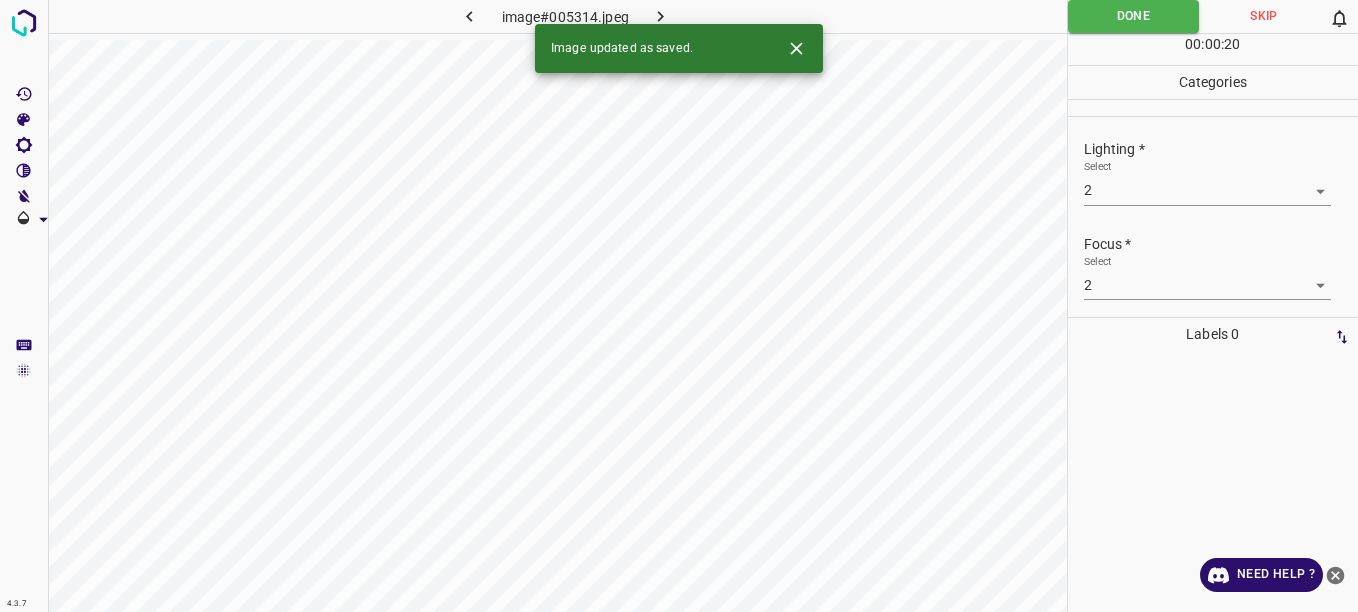click 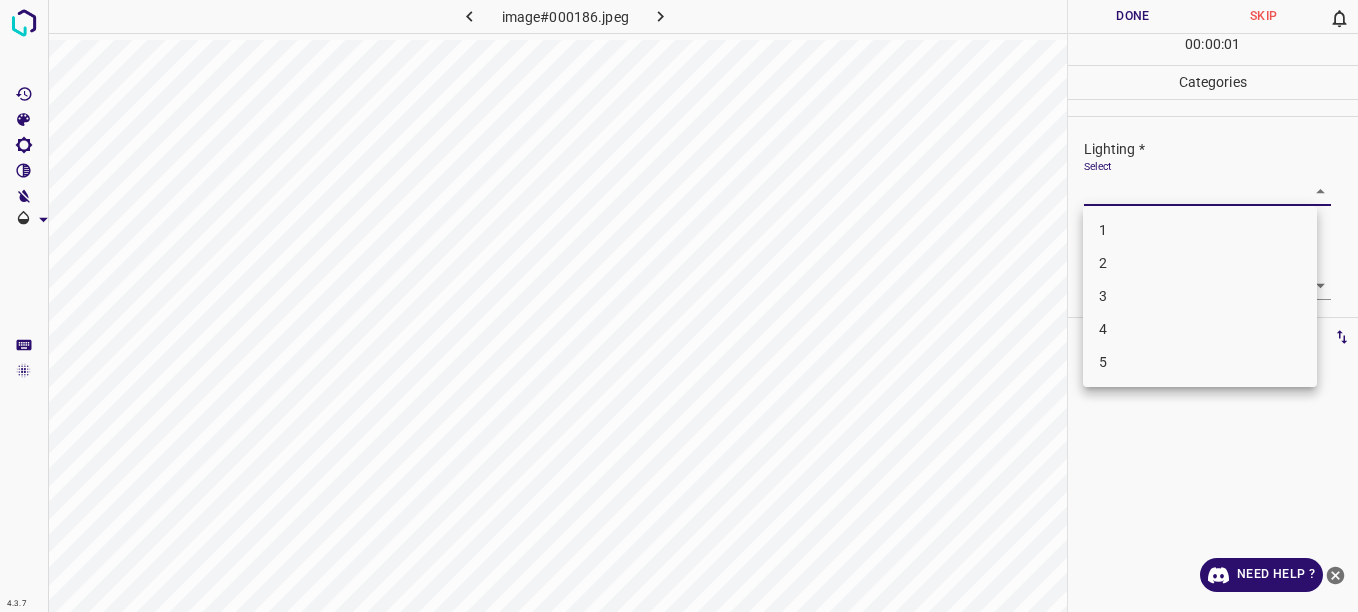click on "4.3.7 image#000186.jpeg Done Skip 0 00   : 00   : 01   Categories Lighting *  Select ​ Focus *  Select ​ Overall *  Select ​ Labels   0 Categories 1 Lighting 2 Focus 3 Overall Tools Space Change between modes (Draw & Edit) I Auto labeling R Restore zoom M Zoom in N Zoom out Delete Delete selecte label Filters Z Restore filters X Saturation filter C Brightness filter V Contrast filter B Gray scale filter General O Download Need Help ? - Text - Hide - Delete 1 2 3 4 5" at bounding box center (679, 306) 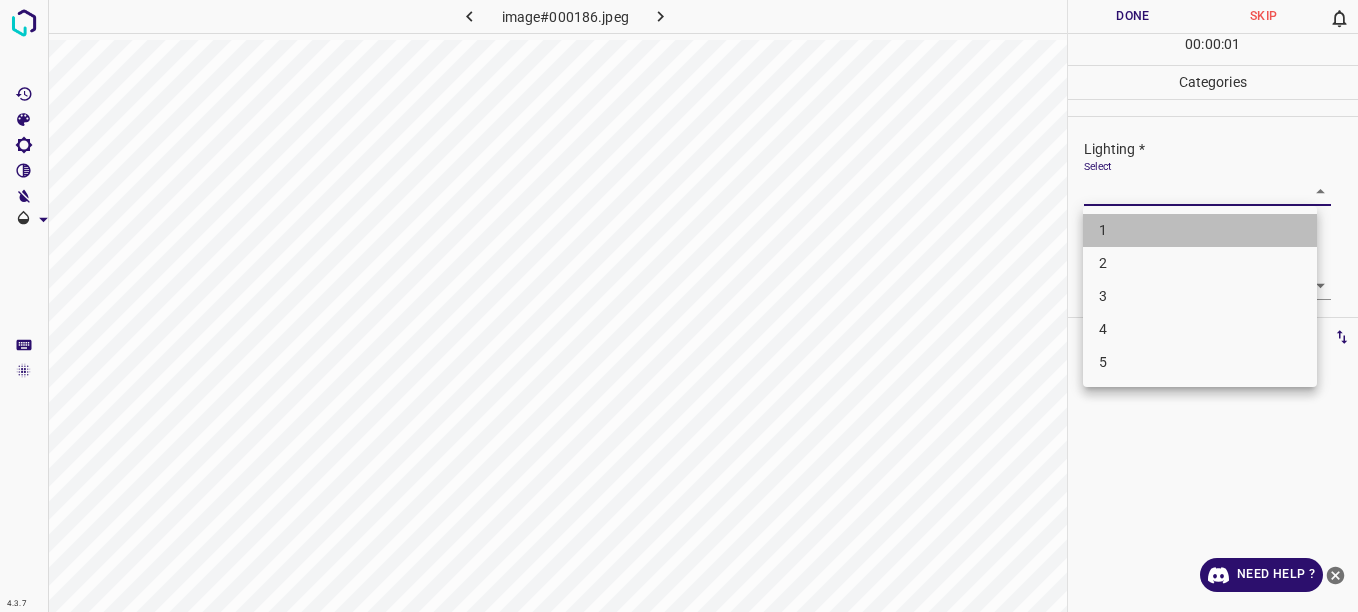 click on "1" at bounding box center (1200, 230) 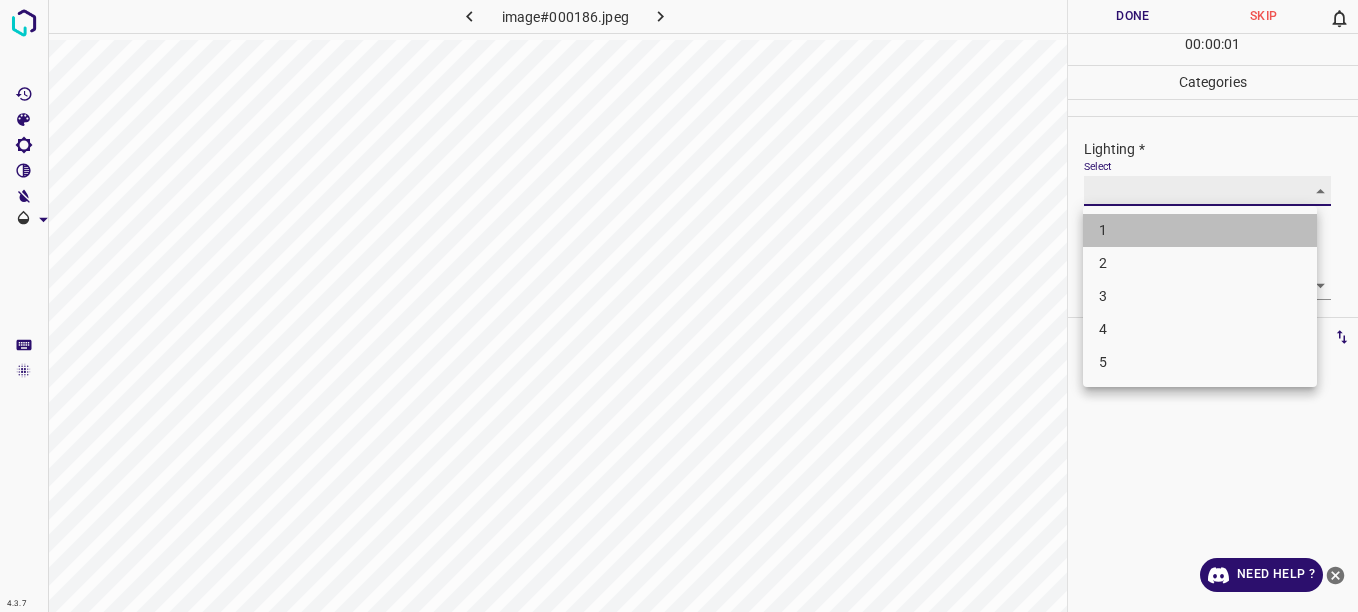 type on "1" 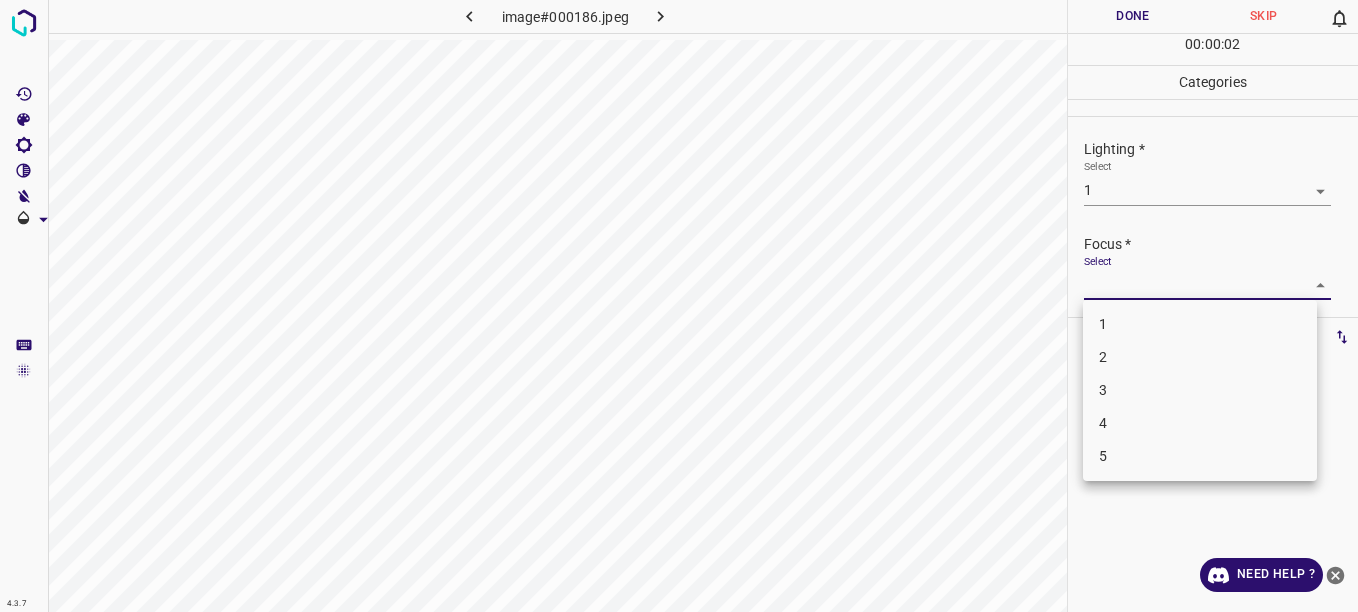 click on "4.3.7 image#000186.jpeg Done Skip 0 00   : 00   : 02   Categories Lighting *  Select 1 1 Focus *  Select ​ Overall *  Select ​ Labels   0 Categories 1 Lighting 2 Focus 3 Overall Tools Space Change between modes (Draw & Edit) I Auto labeling R Restore zoom M Zoom in N Zoom out Delete Delete selecte label Filters Z Restore filters X Saturation filter C Brightness filter V Contrast filter B Gray scale filter General O Download Need Help ? - Text - Hide - Delete 1 2 3 4 5" at bounding box center [679, 306] 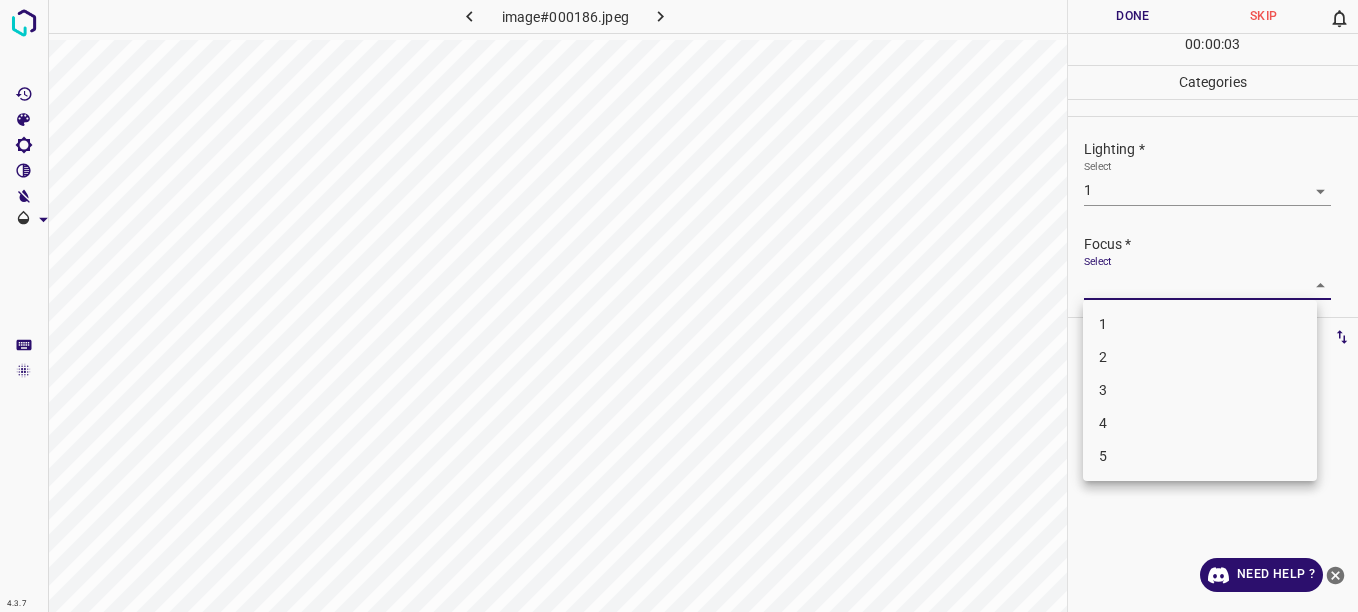 drag, startPoint x: 1265, startPoint y: 325, endPoint x: 1271, endPoint y: 316, distance: 10.816654 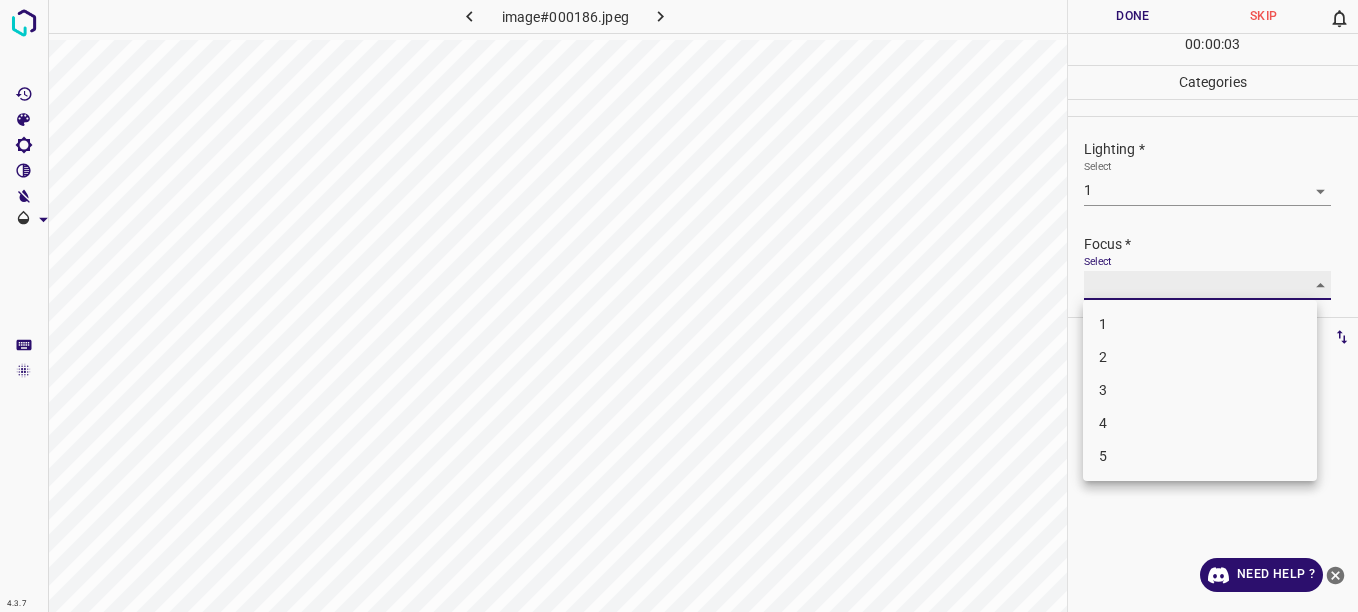 type on "1" 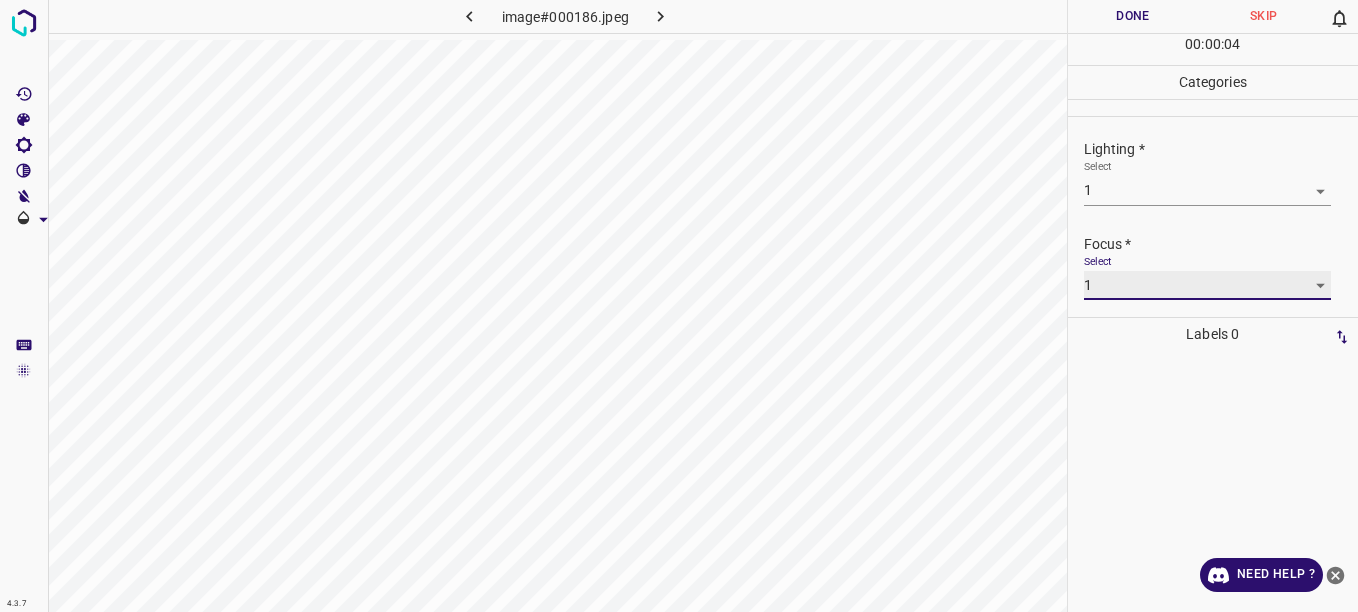 scroll, scrollTop: 98, scrollLeft: 0, axis: vertical 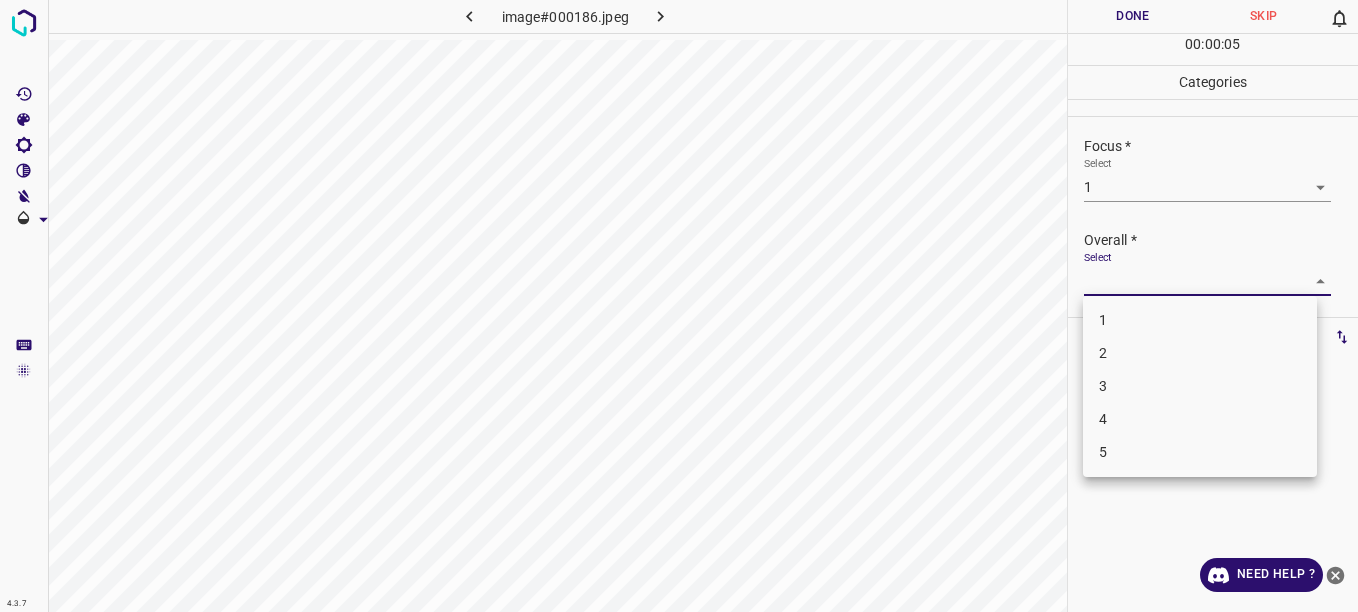 click on "4.3.7 image#000186.jpeg Done Skip 0 00   : 00   : 05   Categories Lighting *  Select 1 1 Focus *  Select 1 1 Overall *  Select ​ Labels   0 Categories 1 Lighting 2 Focus 3 Overall Tools Space Change between modes (Draw & Edit) I Auto labeling R Restore zoom M Zoom in N Zoom out Delete Delete selecte label Filters Z Restore filters X Saturation filter C Brightness filter V Contrast filter B Gray scale filter General O Download Need Help ? - Text - Hide - Delete 1 2 3 4 5" at bounding box center [679, 306] 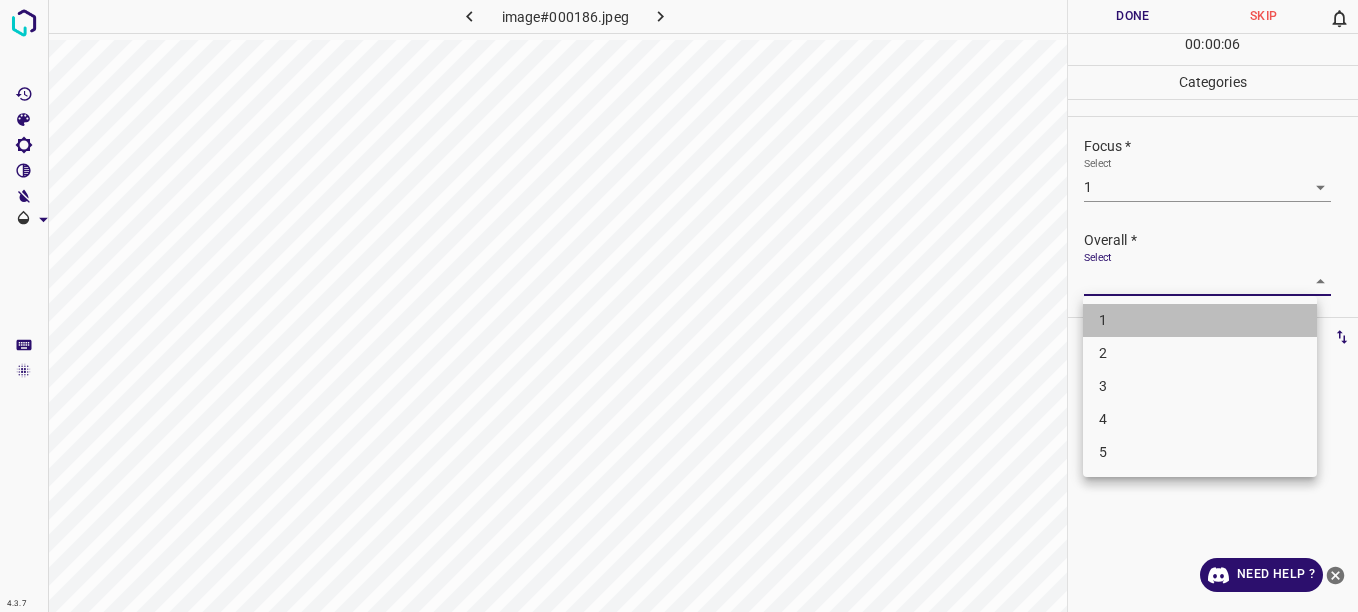 click on "1" at bounding box center (1200, 320) 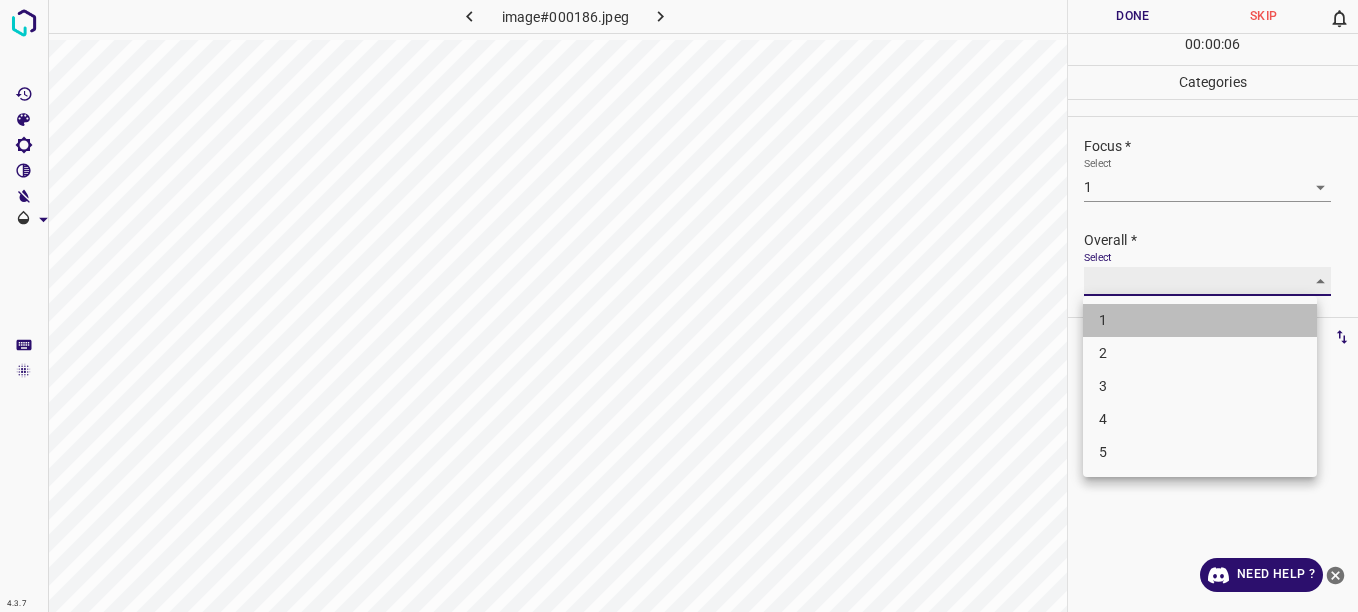 type on "1" 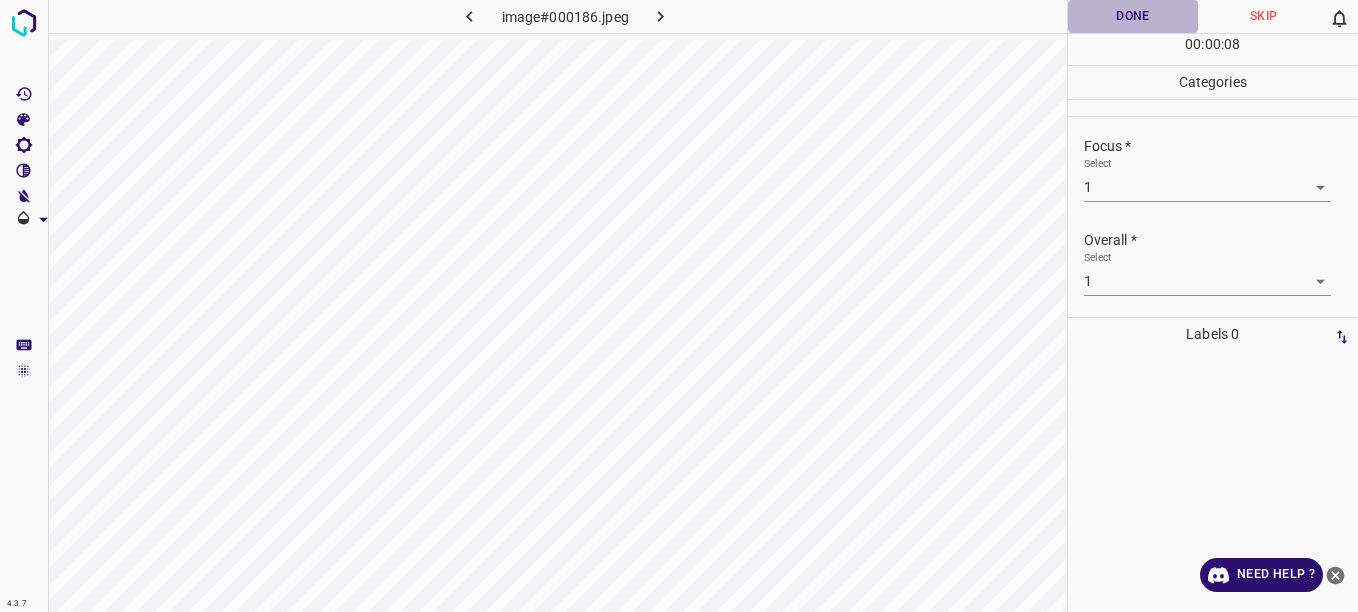 click on "Done" at bounding box center (1133, 16) 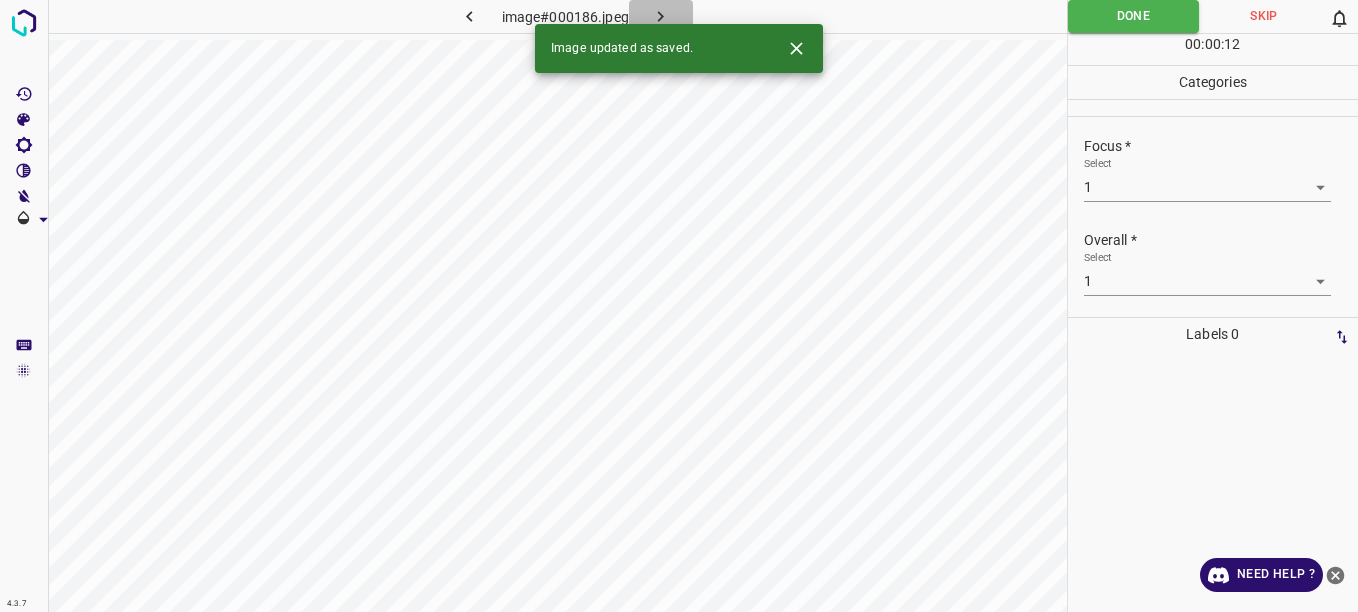 click 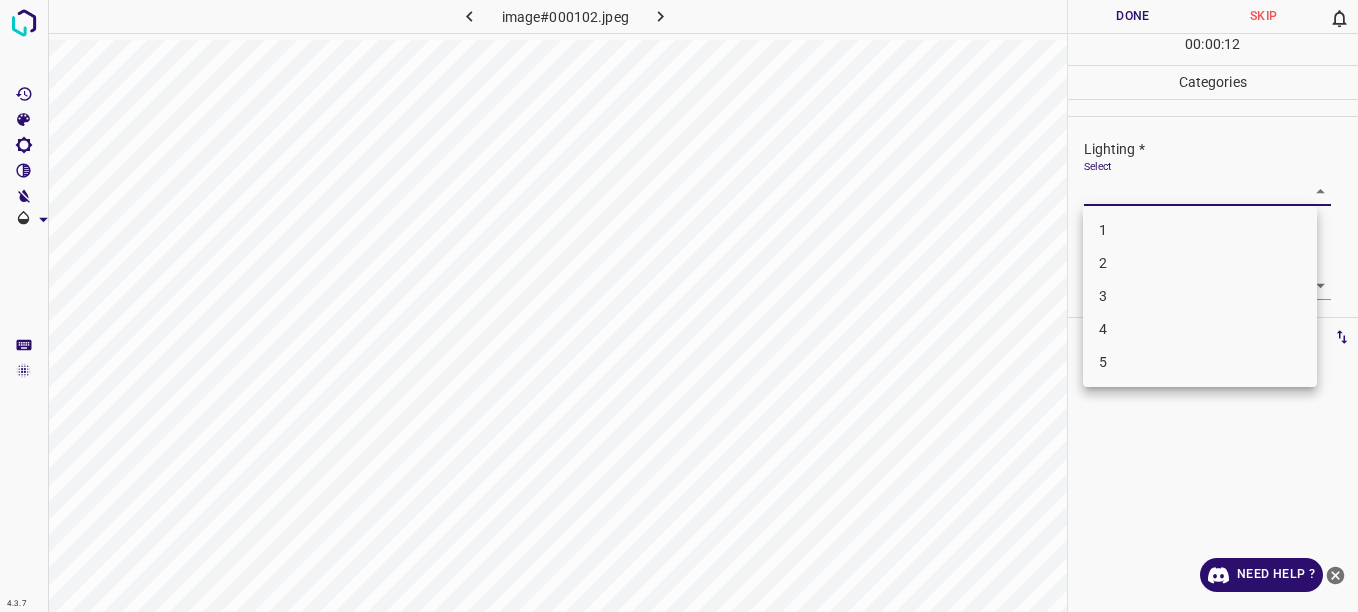 click on "4.3.7 image#000102.jpeg Done Skip 0 00   : 00   : 12   Categories Lighting *  Select ​ Focus *  Select ​ Overall *  Select ​ Labels   0 Categories 1 Lighting 2 Focus 3 Overall Tools Space Change between modes (Draw & Edit) I Auto labeling R Restore zoom M Zoom in N Zoom out Delete Delete selecte label Filters Z Restore filters X Saturation filter C Brightness filter V Contrast filter B Gray scale filter General O Download Need Help ? - Text - Hide - Delete 1 2 3 4 5" at bounding box center (679, 306) 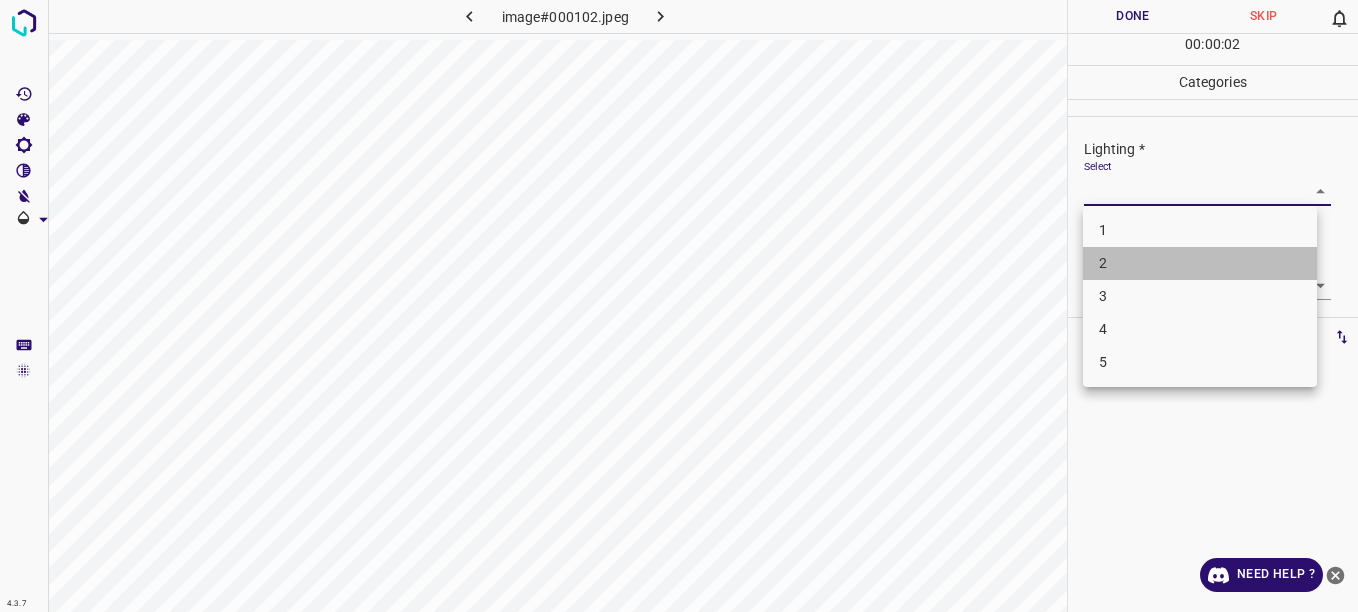 click on "2" at bounding box center [1200, 263] 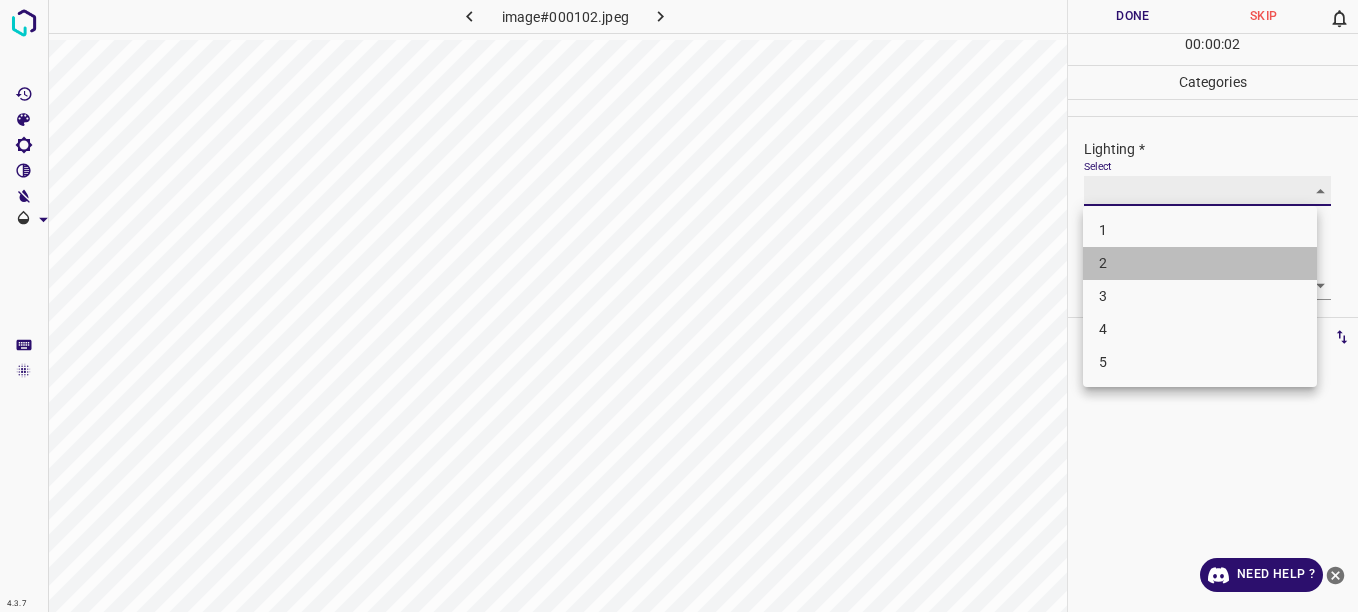 type on "2" 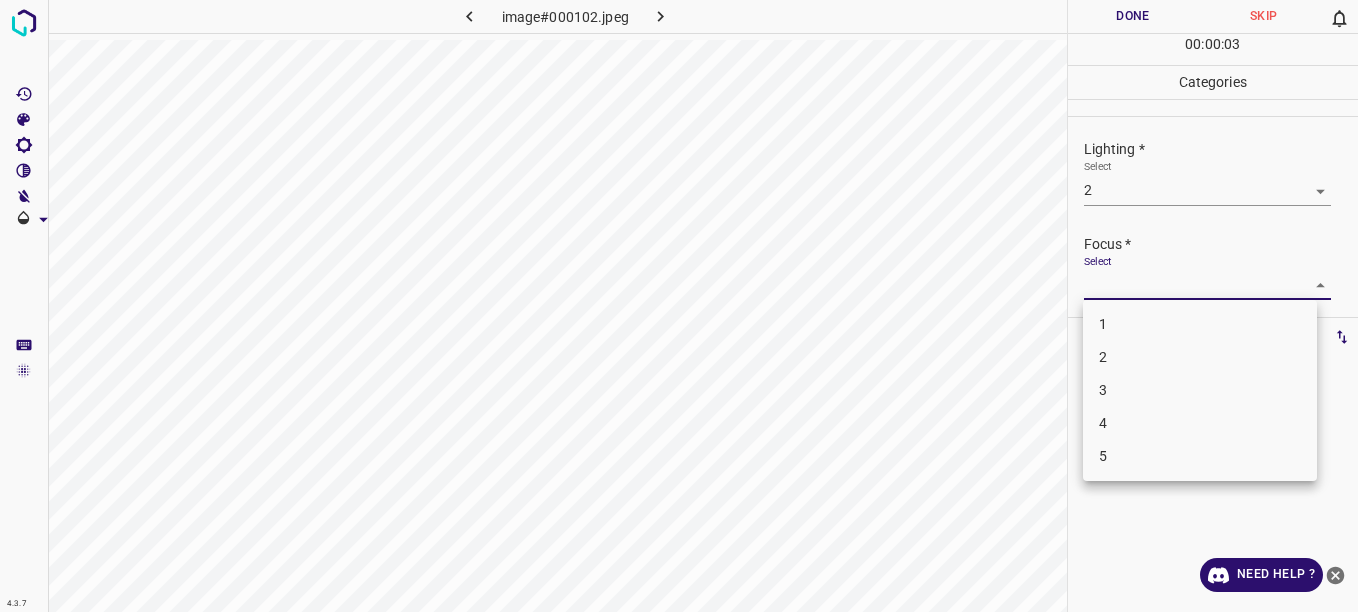 click on "4.3.7 image#000102.jpeg Done Skip 0 00   : 00   : 03   Categories Lighting *  Select 2 2 Focus *  Select ​ Overall *  Select ​ Labels   0 Categories 1 Lighting 2 Focus 3 Overall Tools Space Change between modes (Draw & Edit) I Auto labeling R Restore zoom M Zoom in N Zoom out Delete Delete selecte label Filters Z Restore filters X Saturation filter C Brightness filter V Contrast filter B Gray scale filter General O Download Need Help ? - Text - Hide - Delete 1 2 3 4 5" at bounding box center (679, 306) 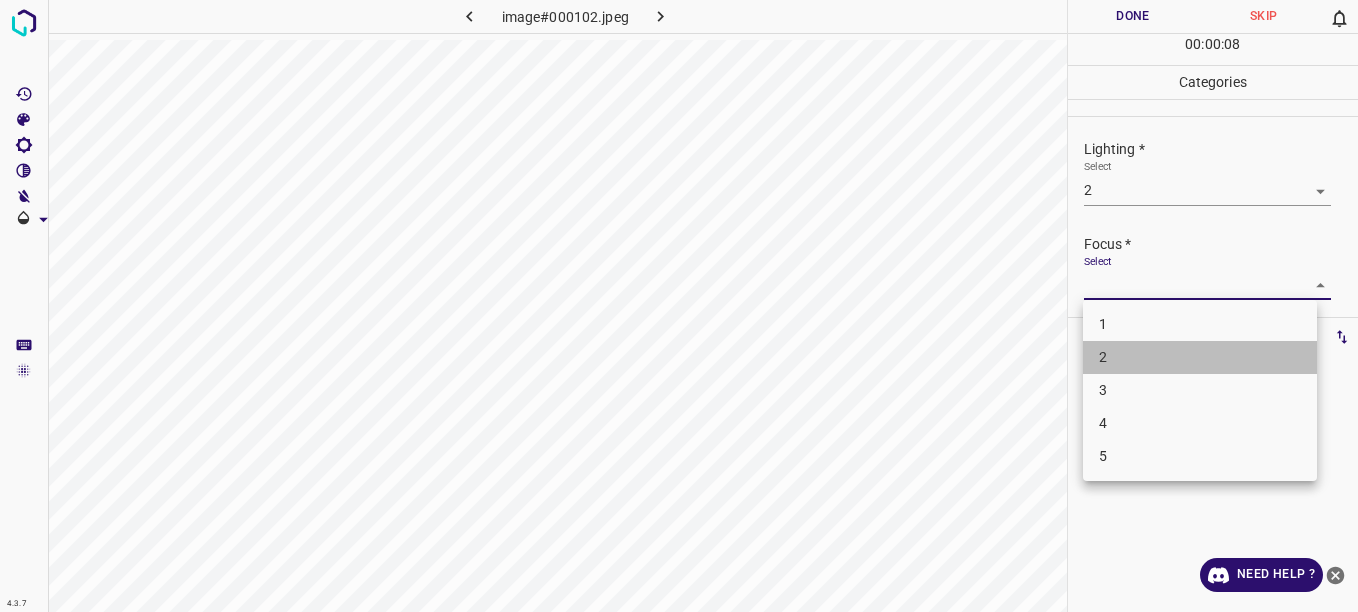 click on "2" at bounding box center [1200, 357] 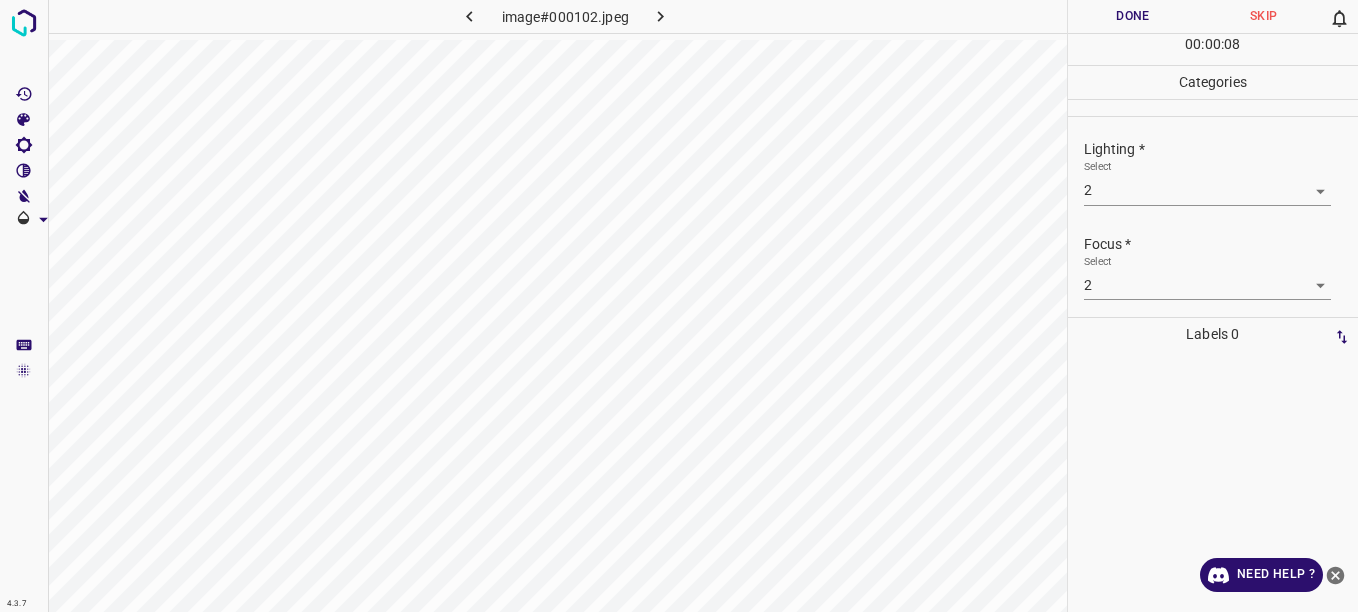 click on "2" at bounding box center [1200, 332] 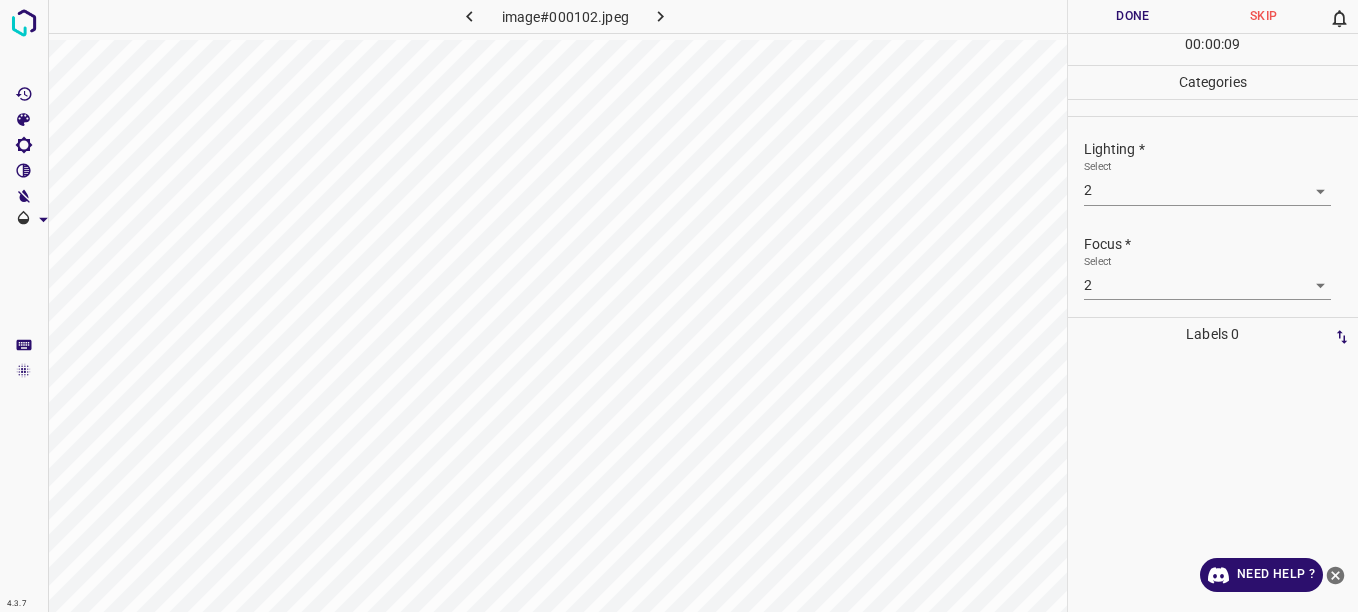 scroll, scrollTop: 98, scrollLeft: 0, axis: vertical 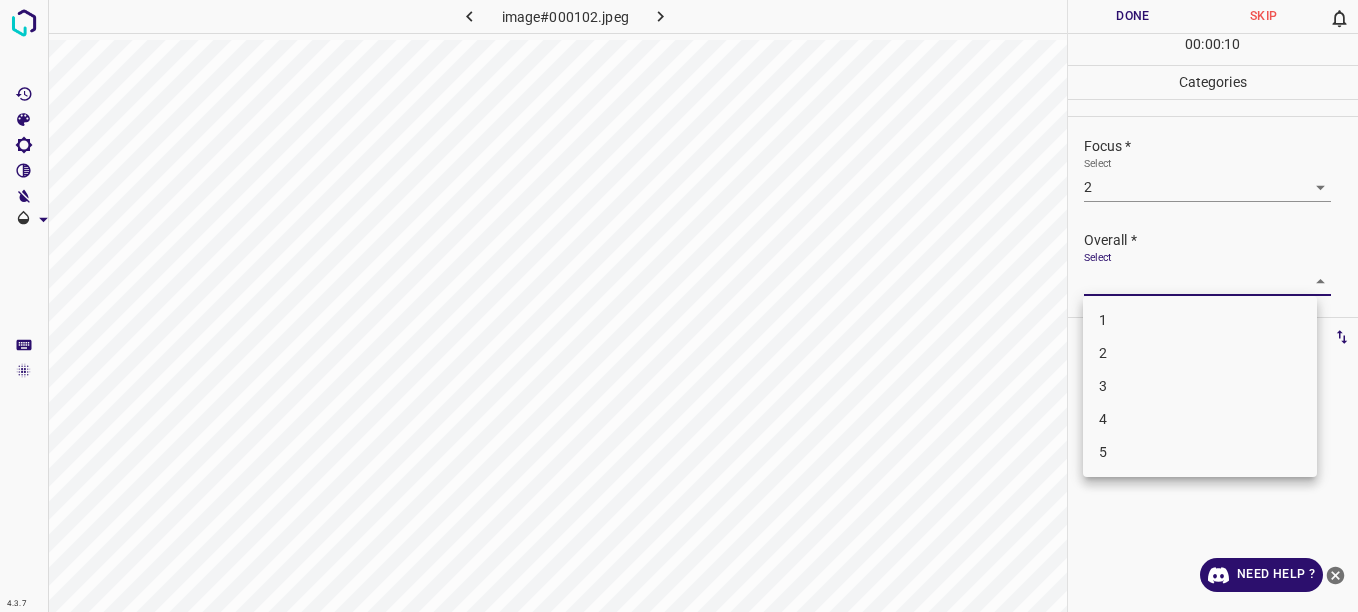 drag, startPoint x: 1287, startPoint y: 282, endPoint x: 1276, endPoint y: 290, distance: 13.601471 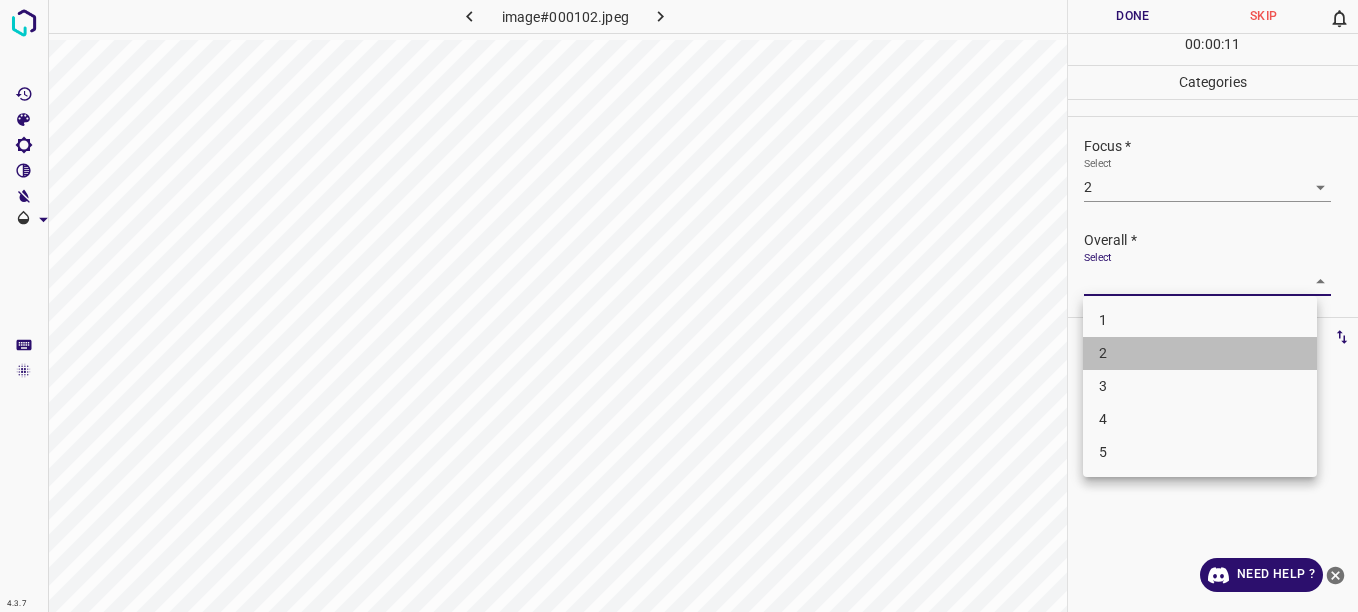 click on "2" at bounding box center (1200, 353) 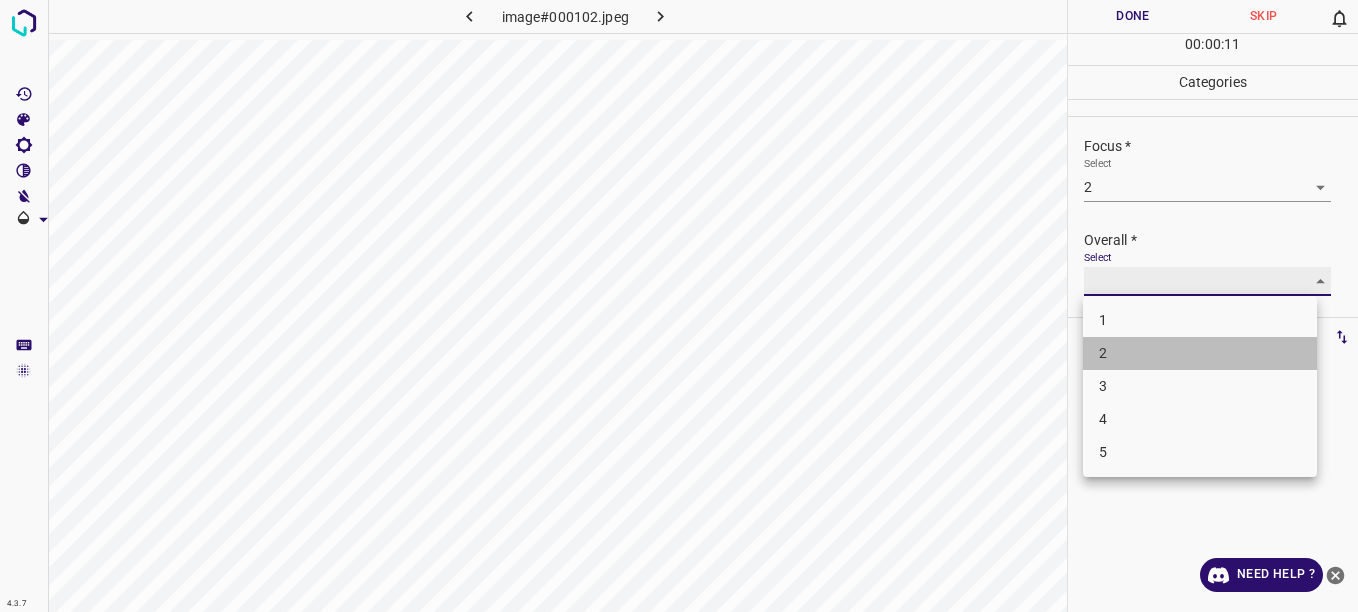 type on "2" 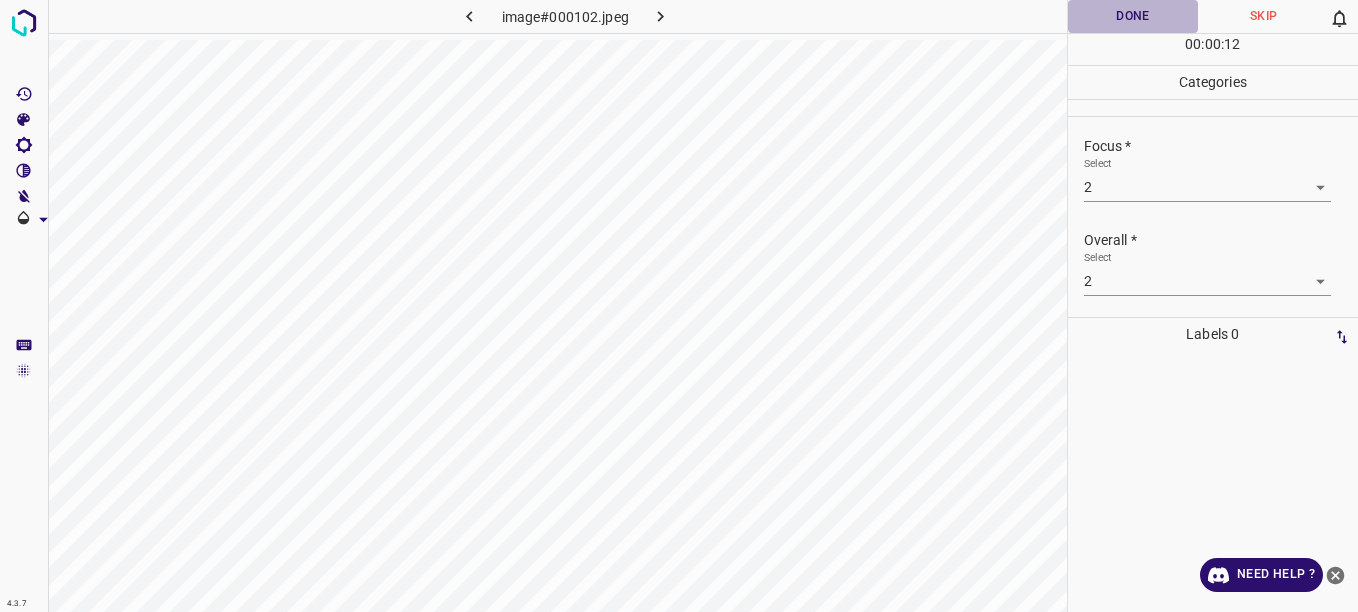 click on "Done" at bounding box center [1133, 16] 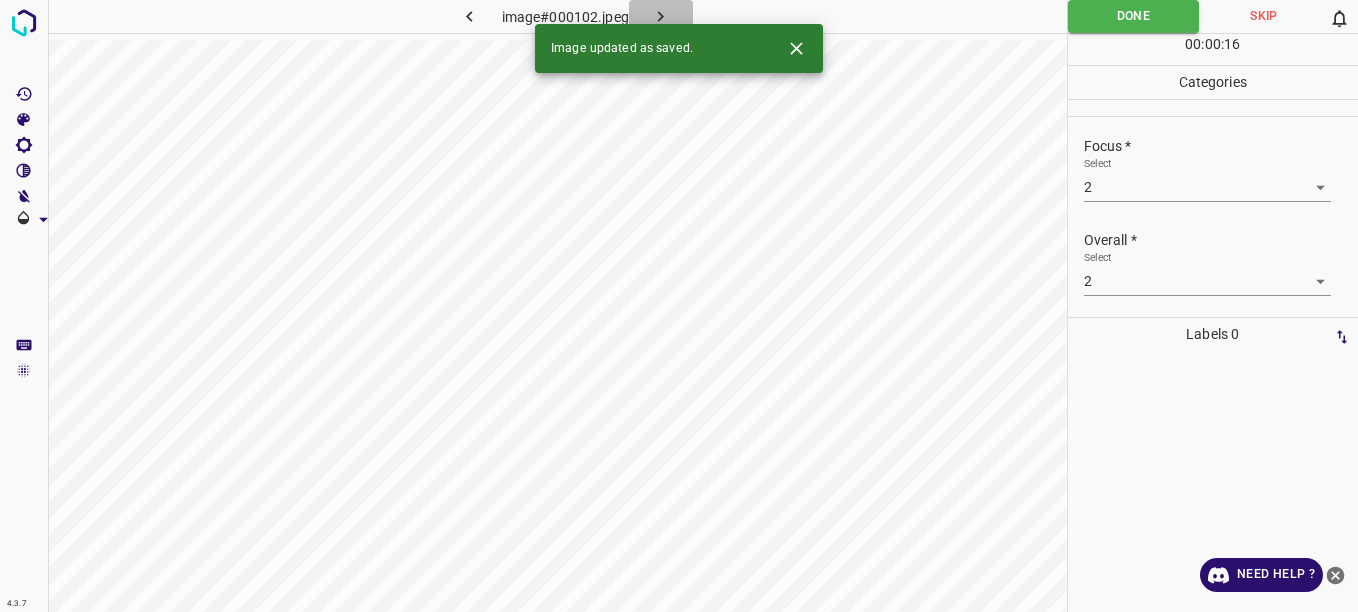 click 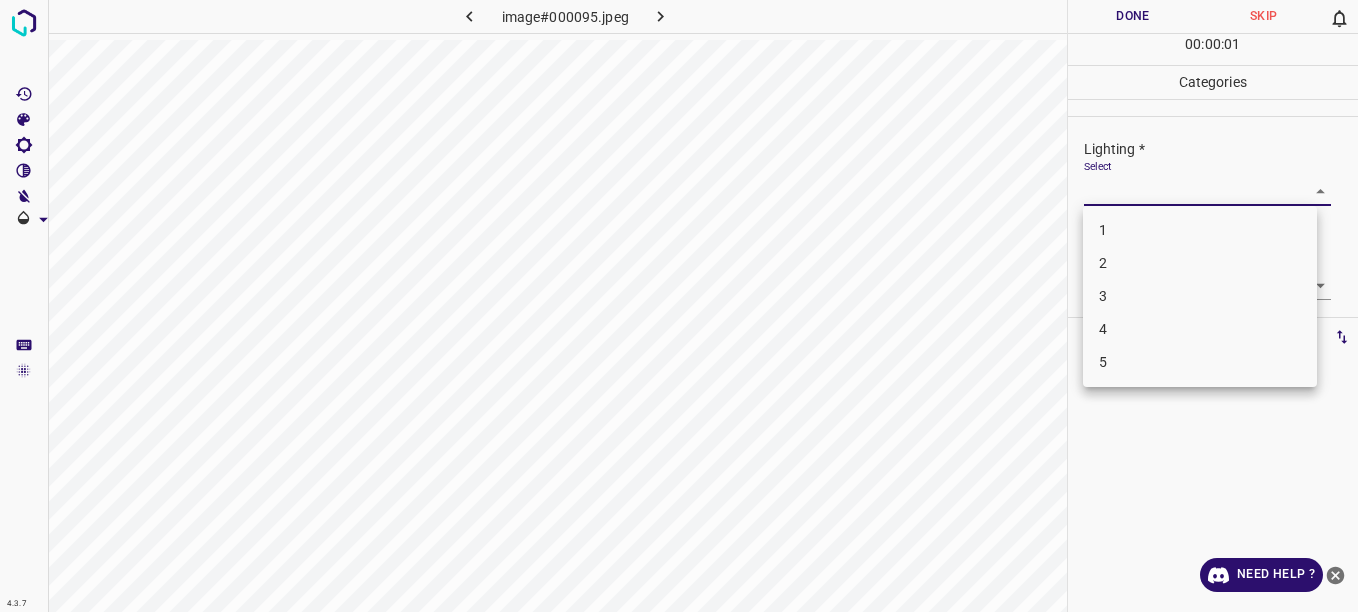 click on "4.3.7 image#000095.jpeg Done Skip 0 00   : 00   : 01   Categories Lighting *  Select ​ Focus *  Select ​ Overall *  Select ​ Labels   0 Categories 1 Lighting 2 Focus 3 Overall Tools Space Change between modes (Draw & Edit) I Auto labeling R Restore zoom M Zoom in N Zoom out Delete Delete selecte label Filters Z Restore filters X Saturation filter C Brightness filter V Contrast filter B Gray scale filter General O Download Need Help ? - Text - Hide - Delete 1 2 3 4 5" at bounding box center [679, 306] 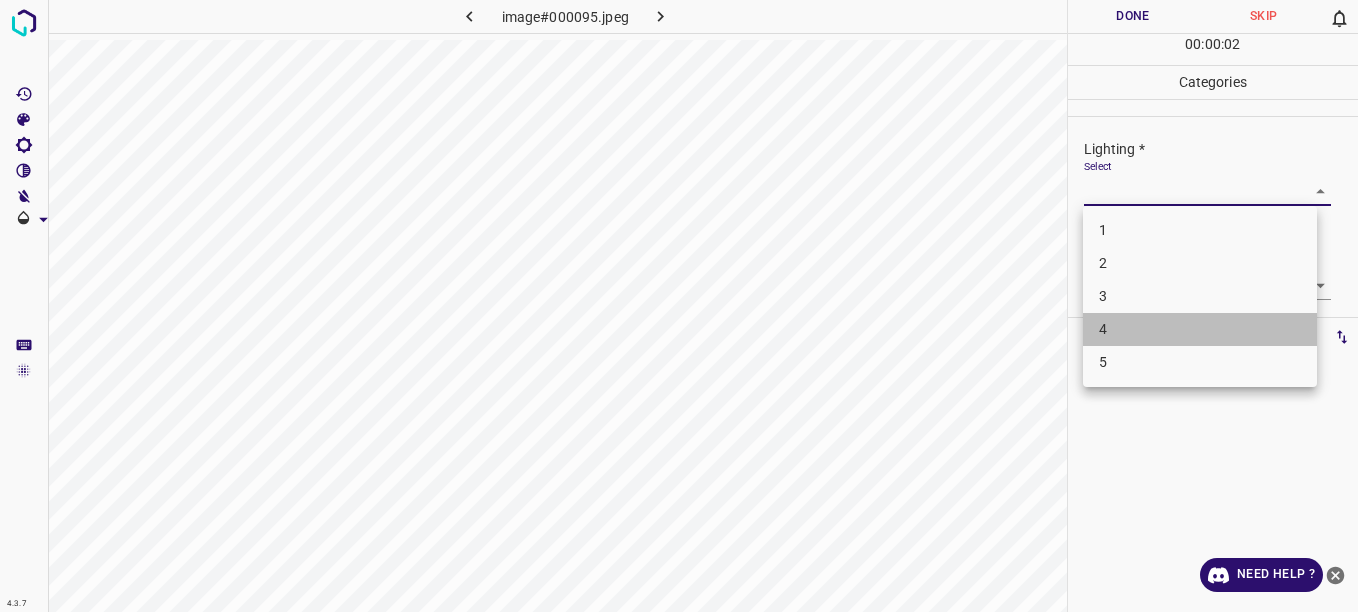 click on "4" at bounding box center [1200, 329] 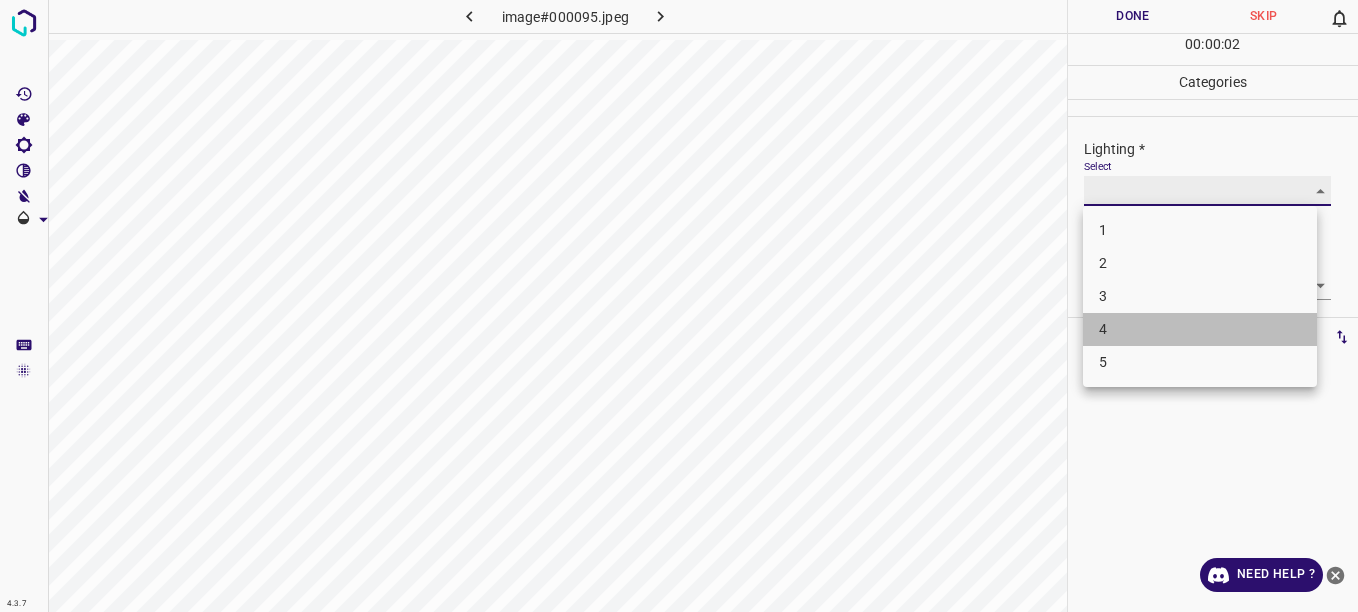 type on "4" 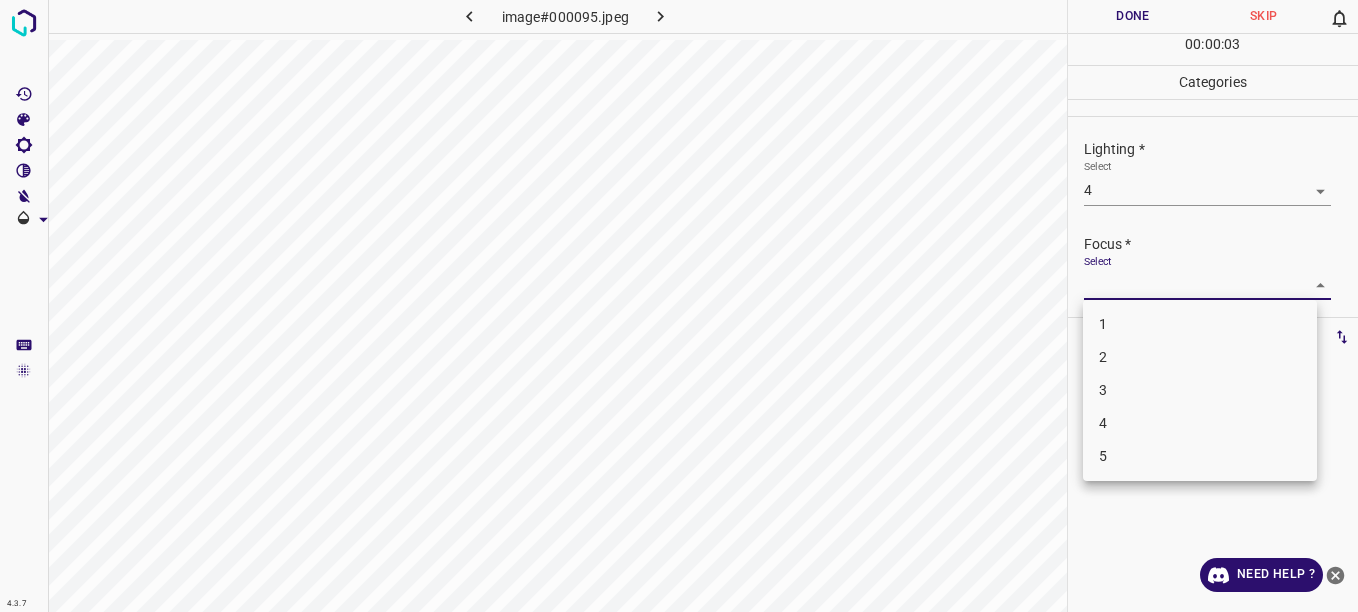 click on "4.3.7 image#000095.jpeg Done Skip 0 00   : 00   : 03   Categories Lighting *  Select 4 4 Focus *  Select ​ Overall *  Select ​ Labels   0 Categories 1 Lighting 2 Focus 3 Overall Tools Space Change between modes (Draw & Edit) I Auto labeling R Restore zoom M Zoom in N Zoom out Delete Delete selecte label Filters Z Restore filters X Saturation filter C Brightness filter V Contrast filter B Gray scale filter General O Download Need Help ? - Text - Hide - Delete 1 2 3 4 5" at bounding box center (679, 306) 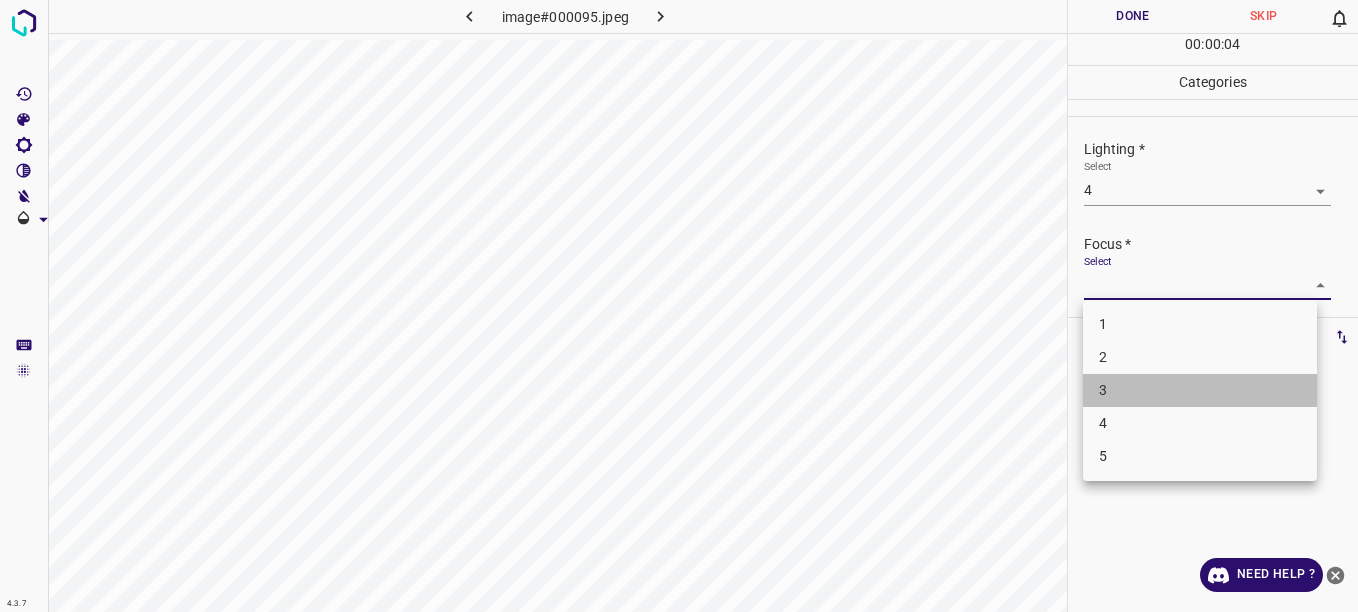 drag, startPoint x: 1198, startPoint y: 382, endPoint x: 1203, endPoint y: 372, distance: 11.18034 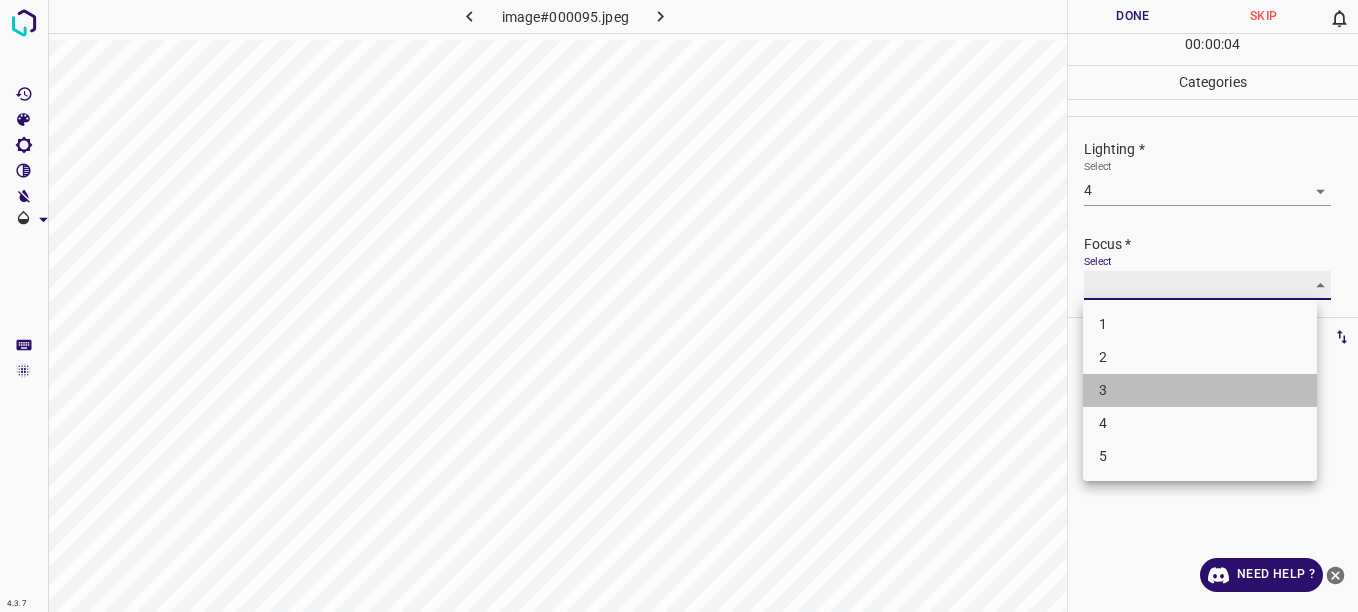type on "3" 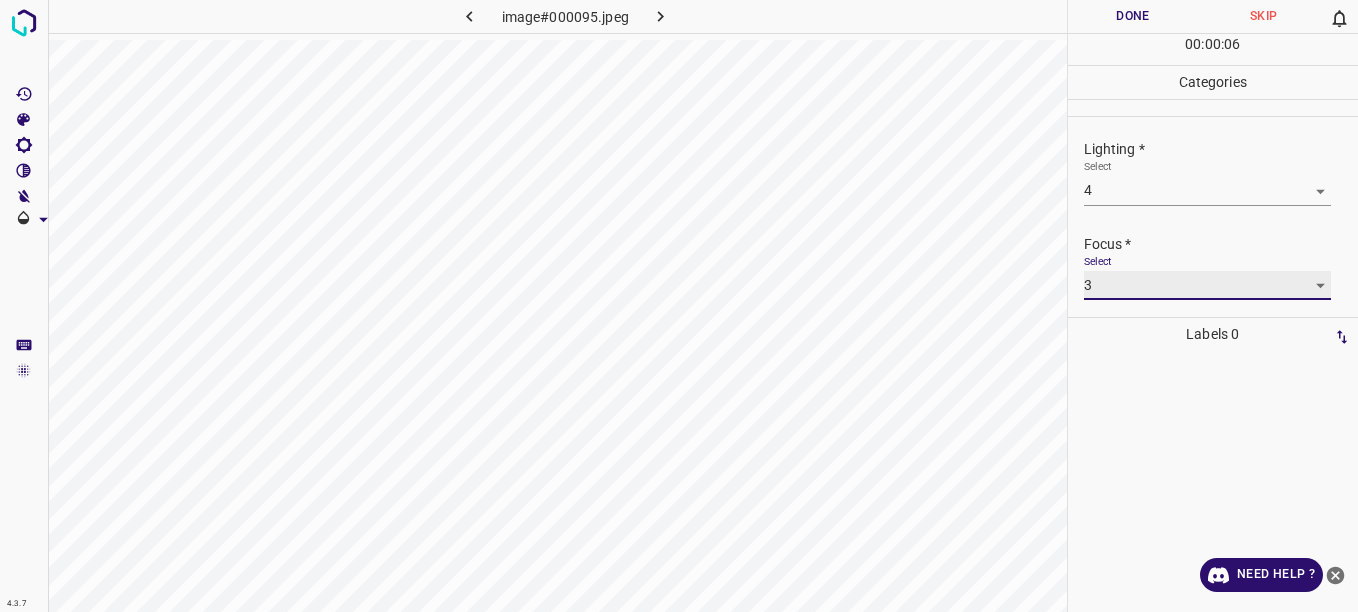 scroll, scrollTop: 98, scrollLeft: 0, axis: vertical 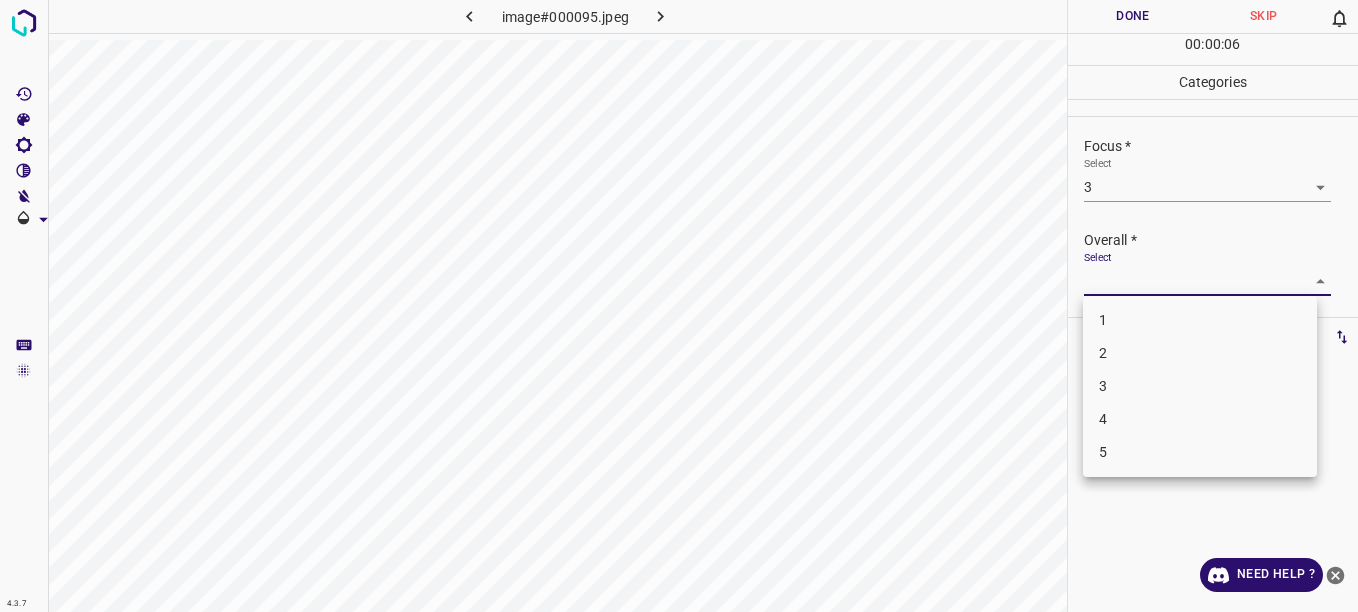 click on "4.3.7 image#000095.jpeg Done Skip 0 00   : 00   : 06   Categories Lighting *  Select 4 4 Focus *  Select 3 3 Overall *  Select ​ Labels   0 Categories 1 Lighting 2 Focus 3 Overall Tools Space Change between modes (Draw & Edit) I Auto labeling R Restore zoom M Zoom in N Zoom out Delete Delete selecte label Filters Z Restore filters X Saturation filter C Brightness filter V Contrast filter B Gray scale filter General O Download Need Help ? - Text - Hide - Delete 1 2 3 4 5" at bounding box center (679, 306) 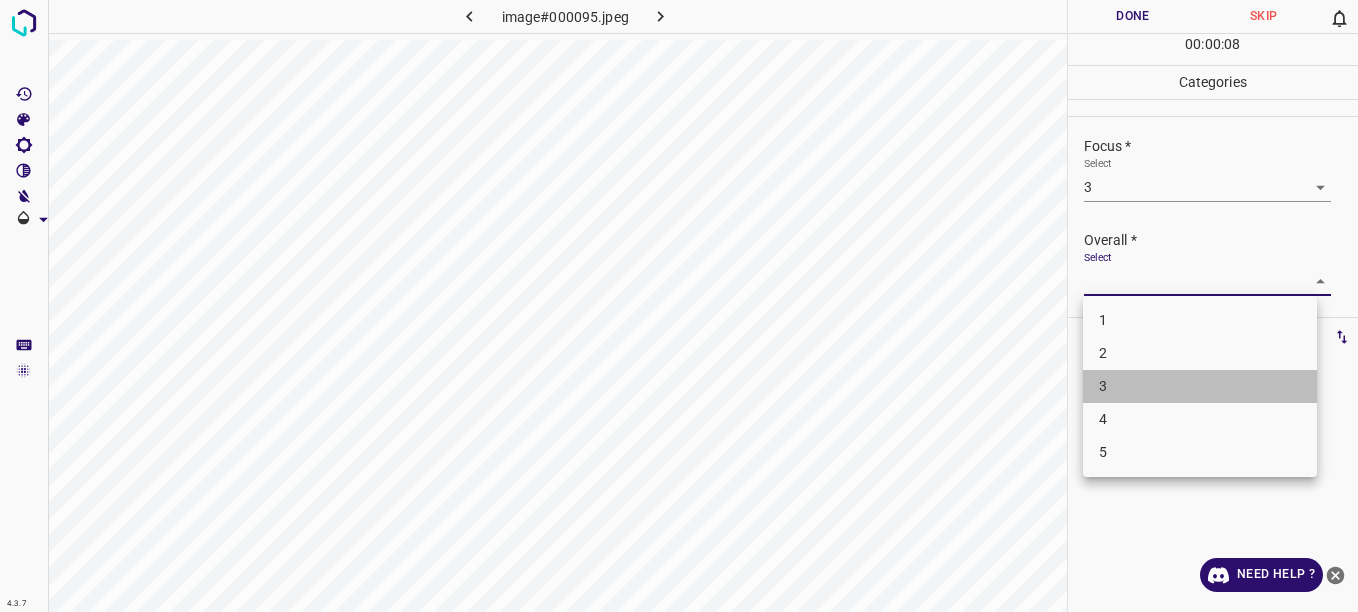 click on "3" at bounding box center (1200, 386) 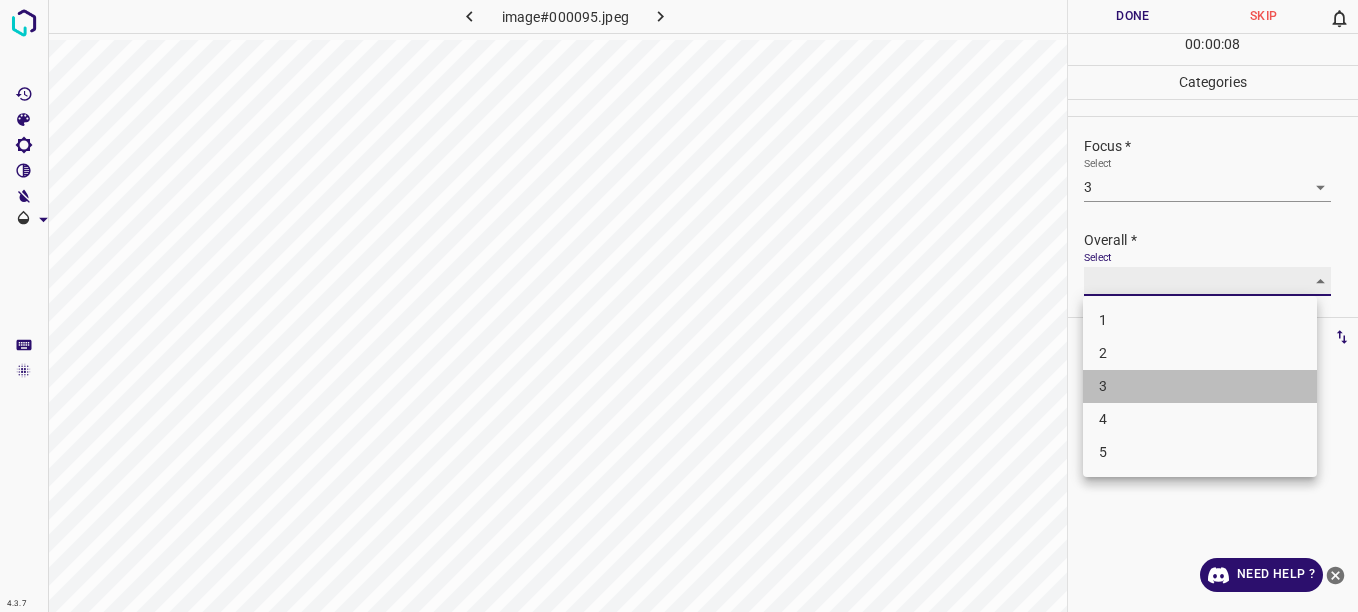type on "3" 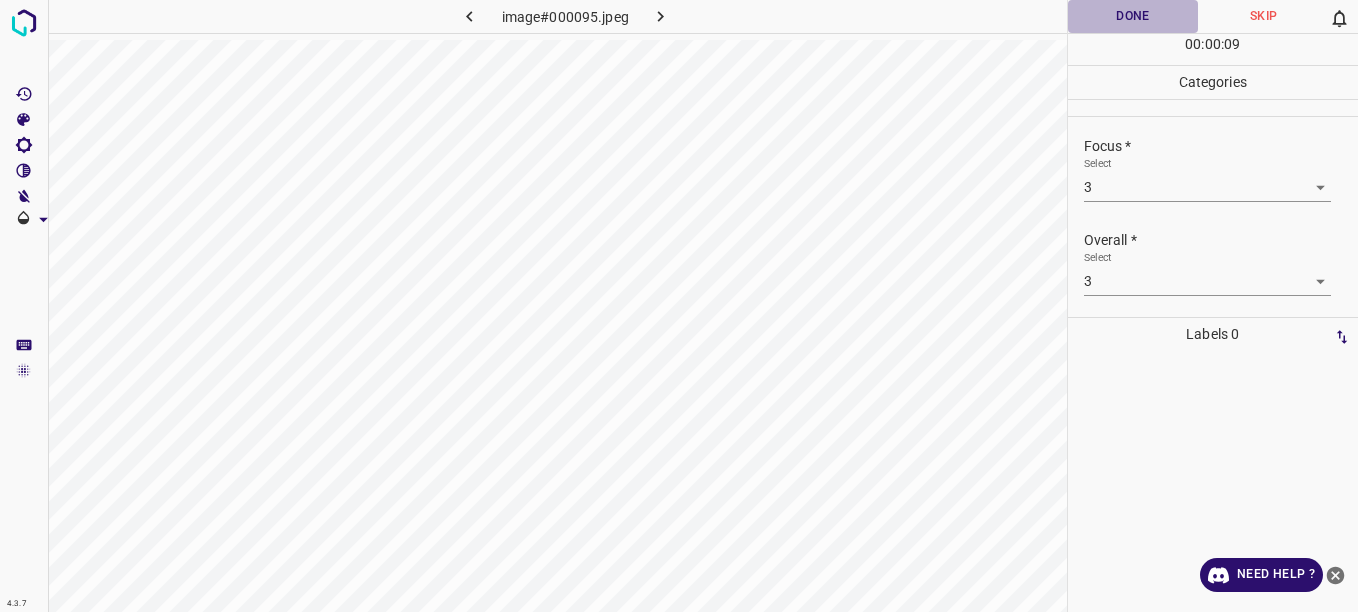 click on "Done" at bounding box center (1133, 16) 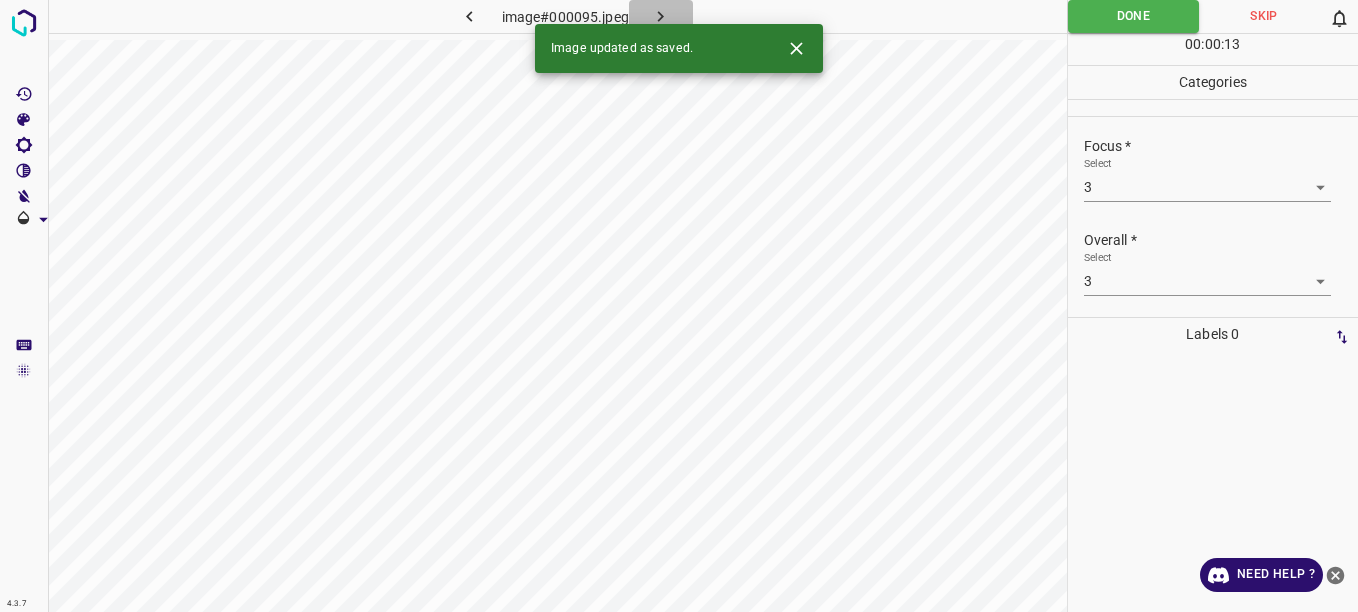 click 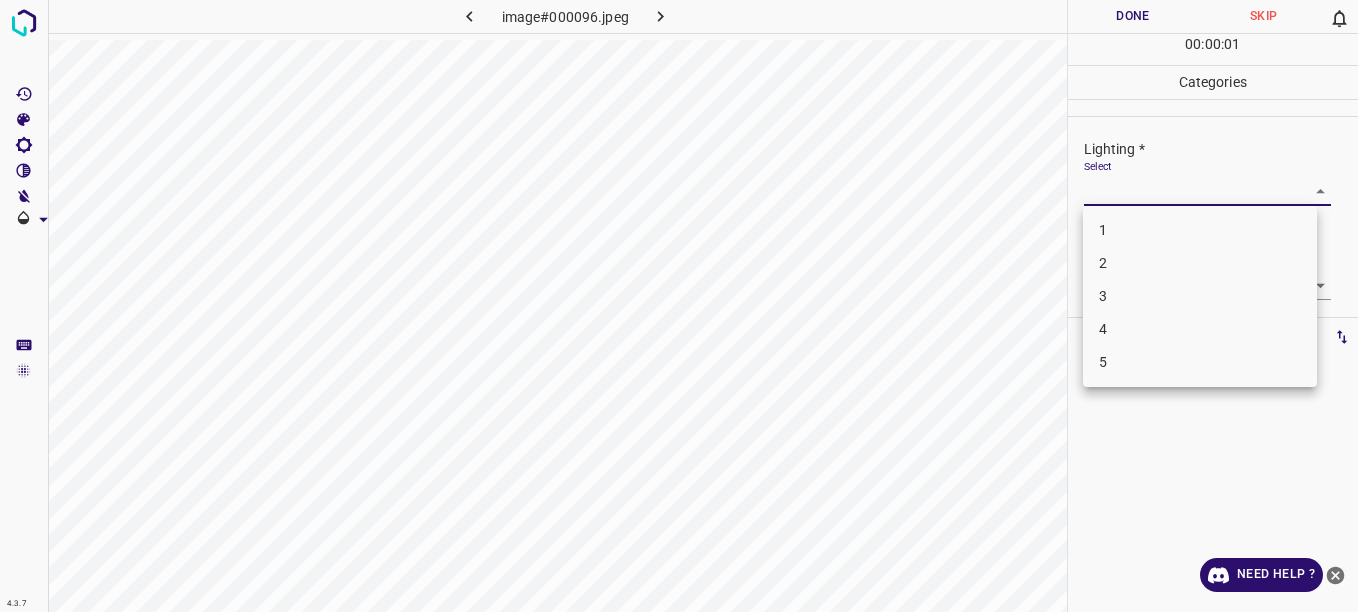 click on "4.3.7 image#000096.jpeg Done Skip 0 00   : 00   : 01   Categories Lighting *  Select ​ Focus *  Select ​ Overall *  Select ​ Labels   0 Categories 1 Lighting 2 Focus 3 Overall Tools Space Change between modes (Draw & Edit) I Auto labeling R Restore zoom M Zoom in N Zoom out Delete Delete selecte label Filters Z Restore filters X Saturation filter C Brightness filter V Contrast filter B Gray scale filter General O Download Need Help ? - Text - Hide - Delete 1 2 3 4 5" at bounding box center [679, 306] 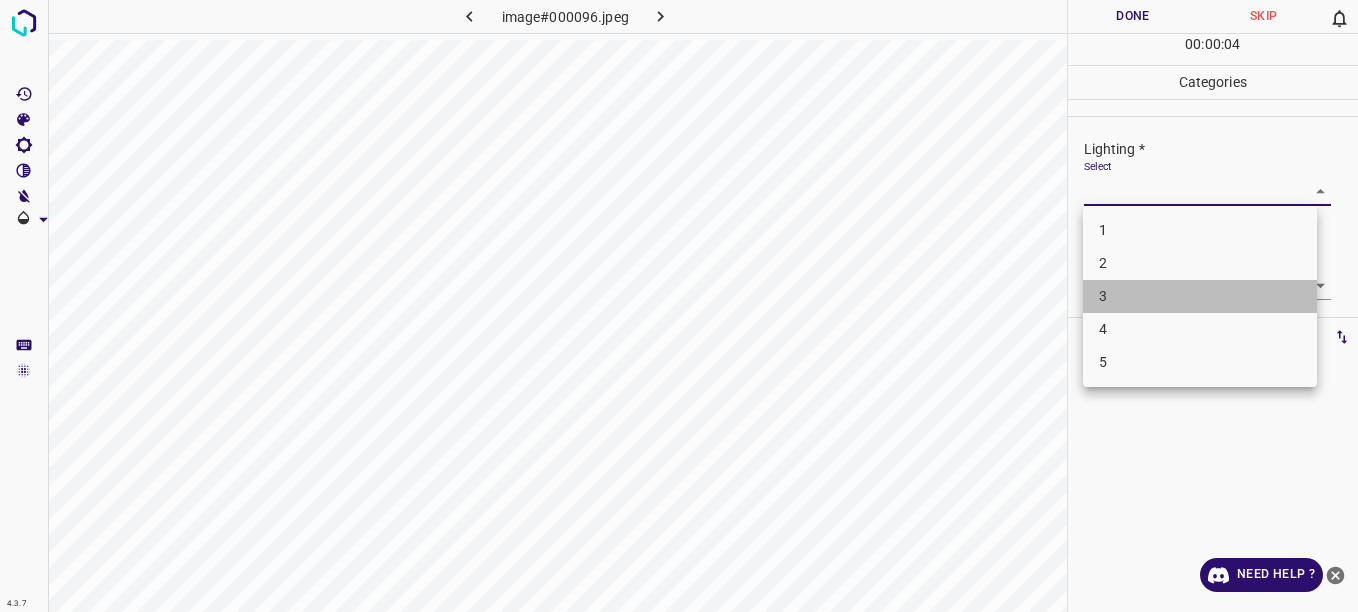 click on "3" at bounding box center [1200, 296] 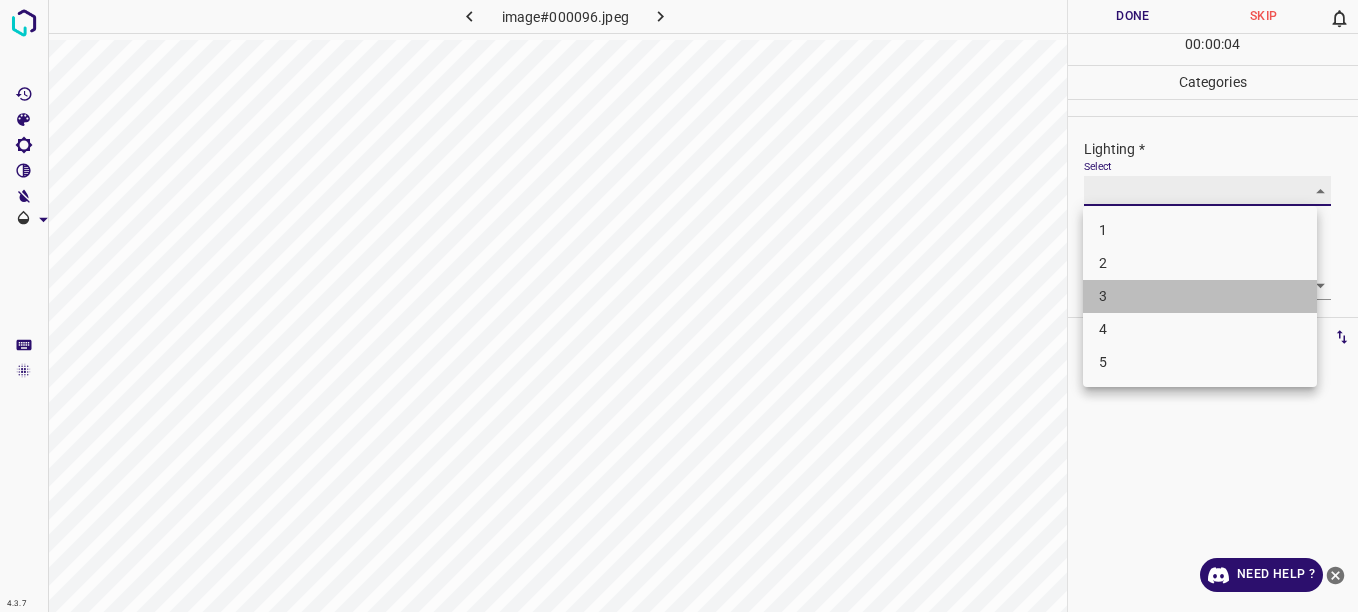 type on "3" 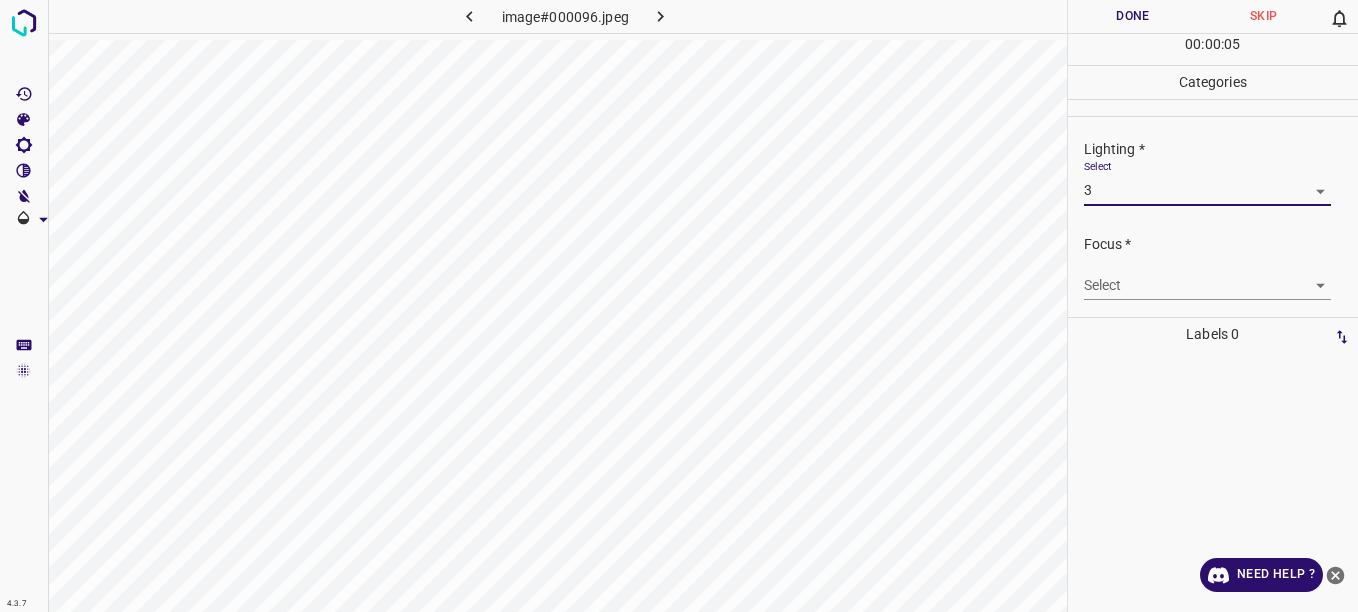 click on "4.3.7 image#000096.jpeg Done Skip 0 00   : 00   : 05   Categories Lighting *  Select 3 3 Focus *  Select ​ Overall *  Select ​ Labels   0 Categories 1 Lighting 2 Focus 3 Overall Tools Space Change between modes (Draw & Edit) I Auto labeling R Restore zoom M Zoom in N Zoom out Delete Delete selecte label Filters Z Restore filters X Saturation filter C Brightness filter V Contrast filter B Gray scale filter General O Download Need Help ? - Text - Hide - Delete" at bounding box center [679, 306] 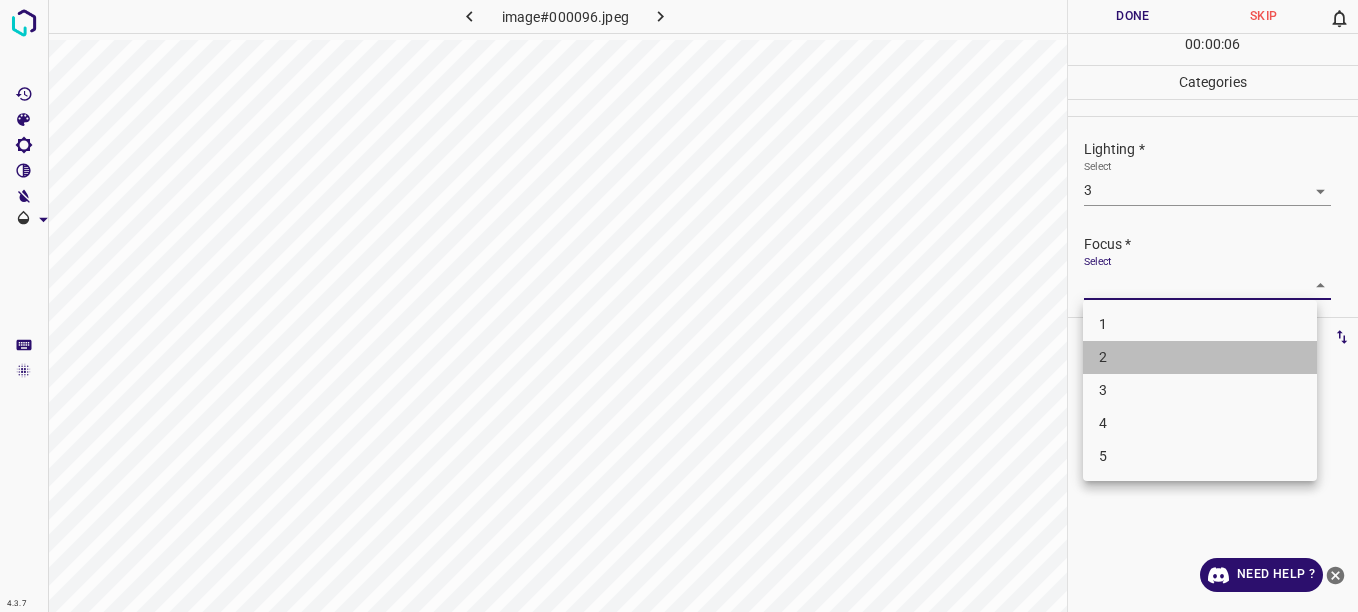 drag, startPoint x: 1165, startPoint y: 348, endPoint x: 1201, endPoint y: 314, distance: 49.517673 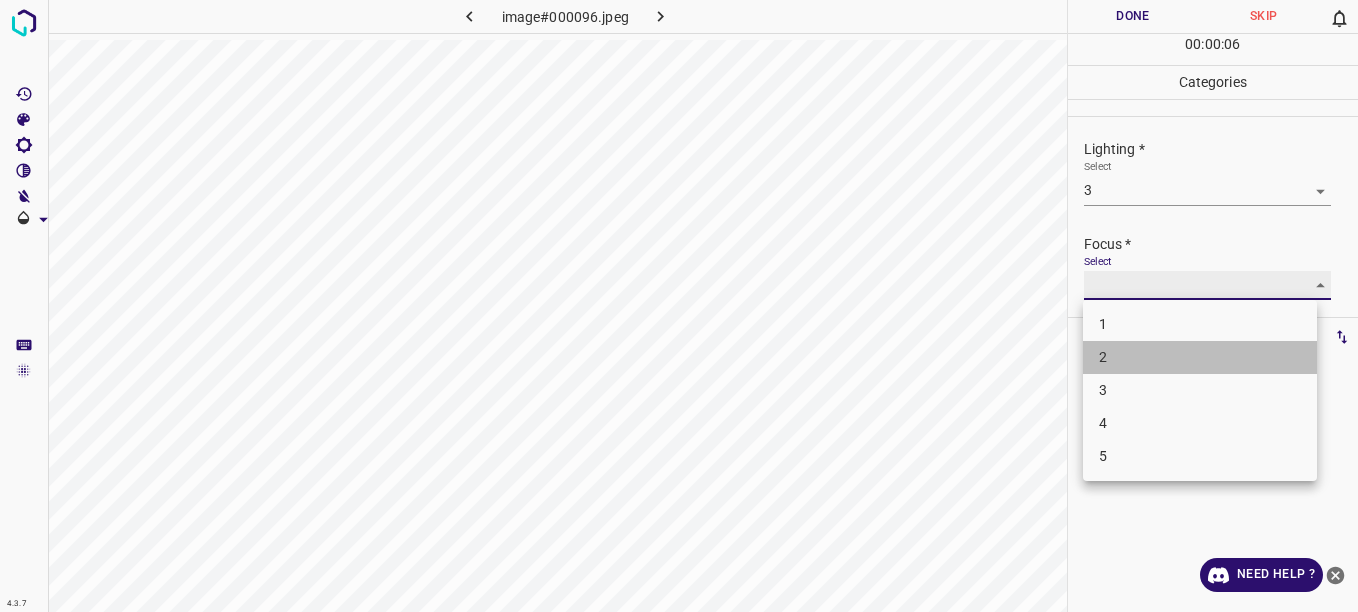 type on "2" 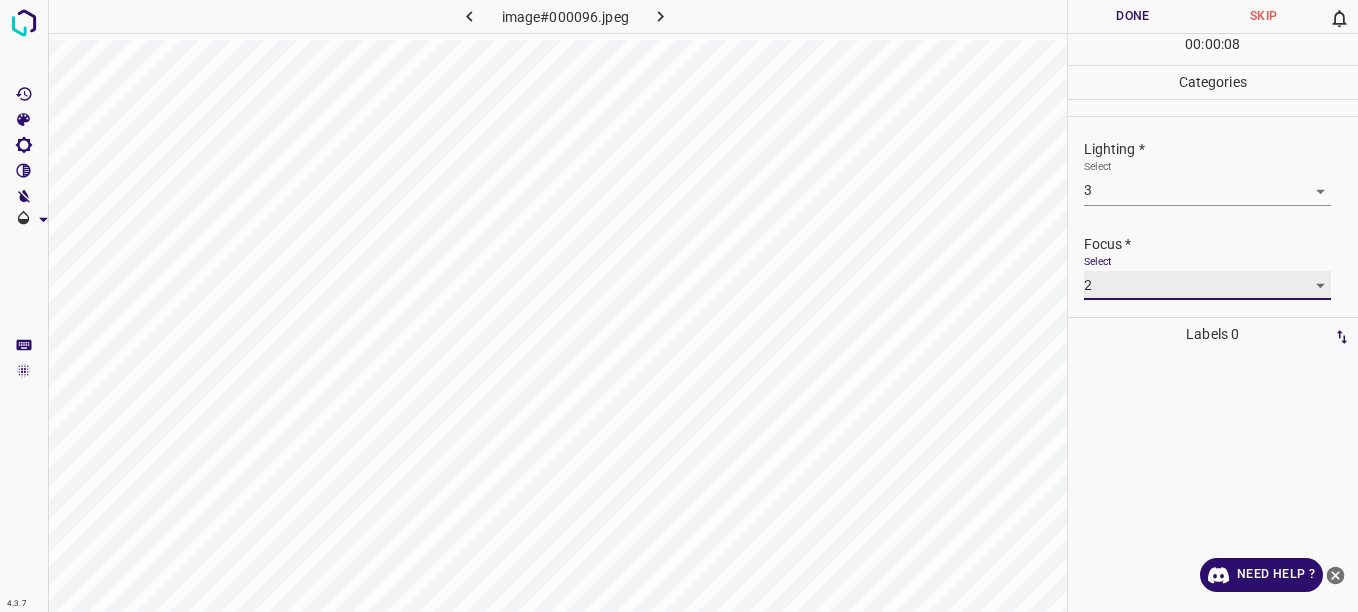 scroll, scrollTop: 98, scrollLeft: 0, axis: vertical 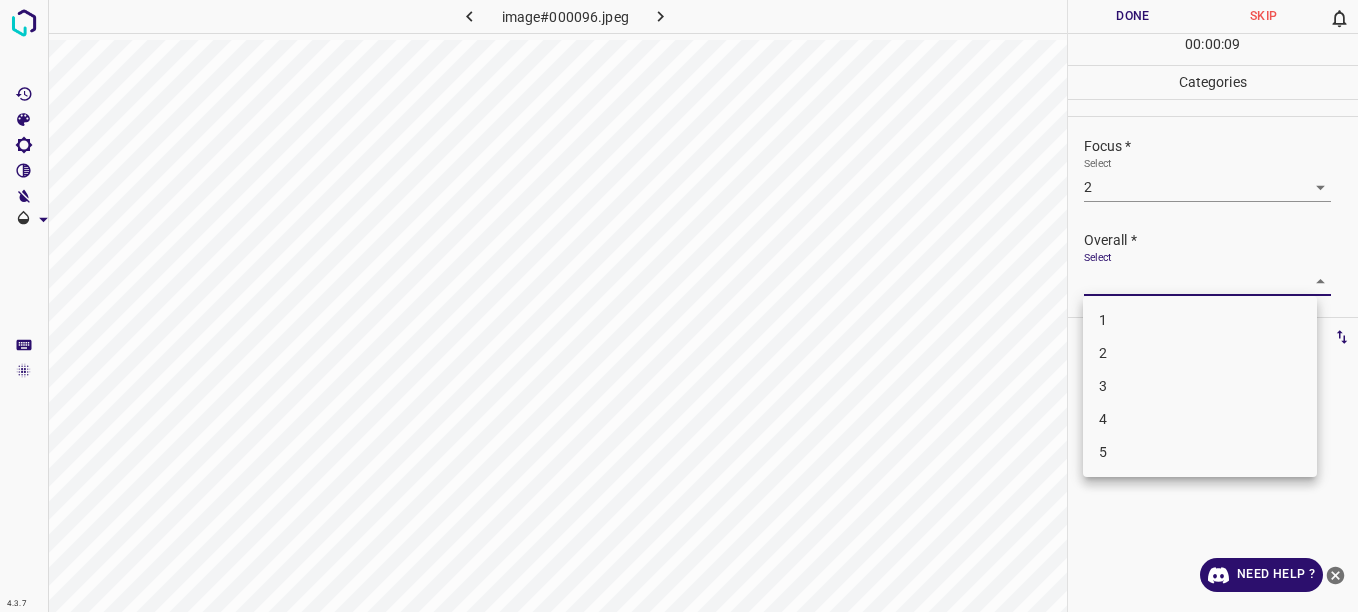 click on "4.3.7 image#000096.jpeg Done Skip 0 00   : 00   : 09   Categories Lighting *  Select 3 3 Focus *  Select 2 2 Overall *  Select ​ Labels   0 Categories 1 Lighting 2 Focus 3 Overall Tools Space Change between modes (Draw & Edit) I Auto labeling R Restore zoom M Zoom in N Zoom out Delete Delete selecte label Filters Z Restore filters X Saturation filter C Brightness filter V Contrast filter B Gray scale filter General O Download Need Help ? - Text - Hide - Delete 1 2 3 4 5" at bounding box center (679, 306) 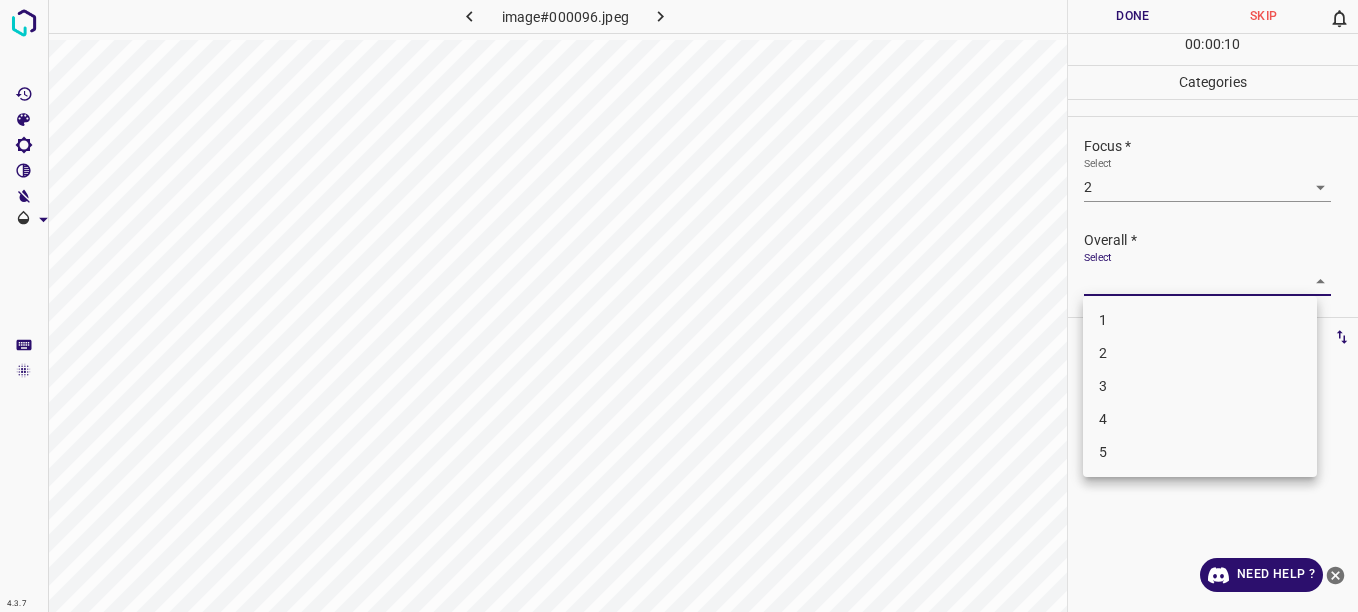 click on "2" at bounding box center (1200, 353) 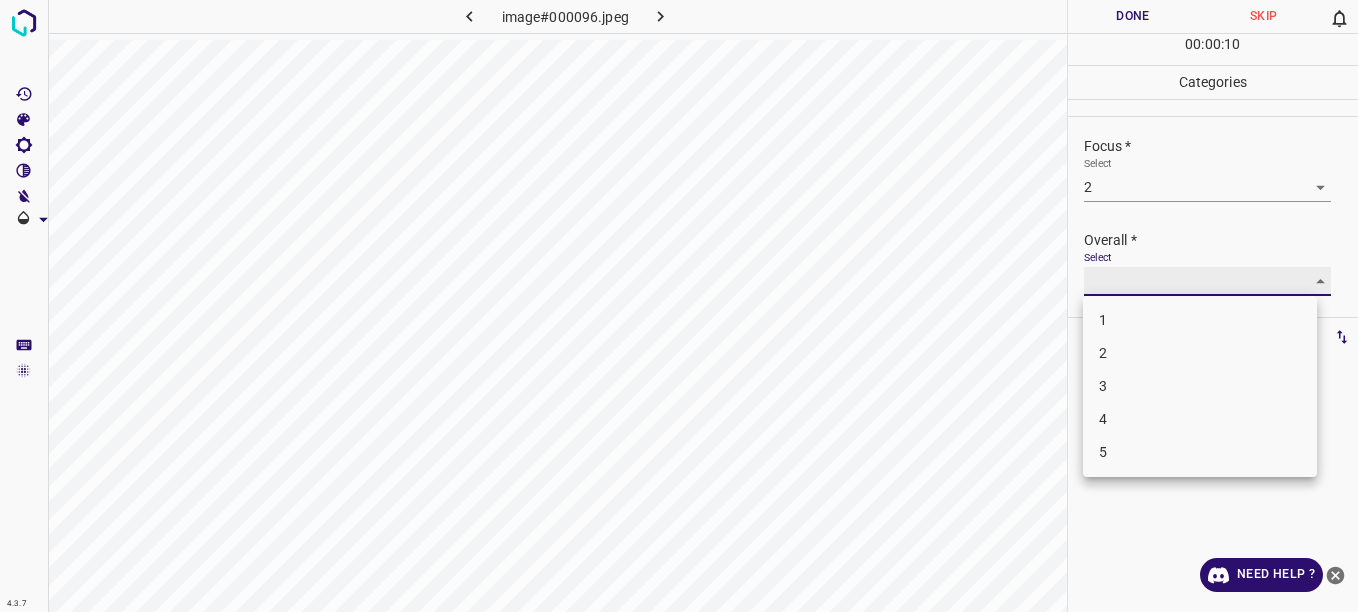 type on "2" 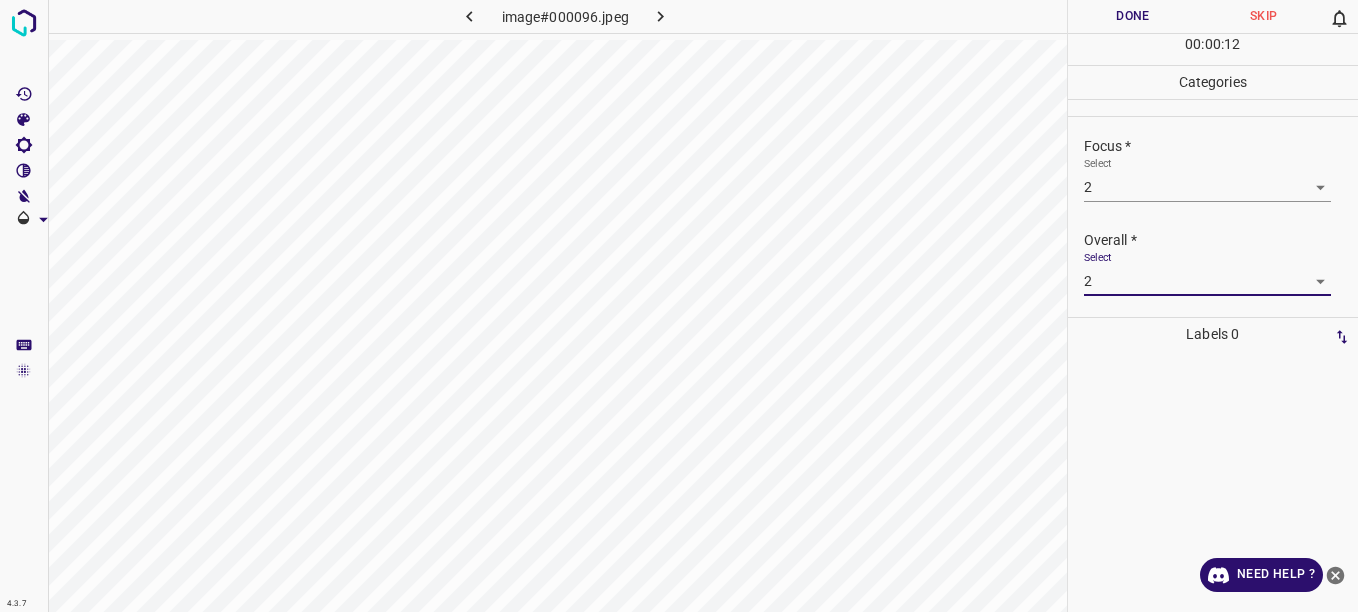 click on "Done" at bounding box center (1133, 16) 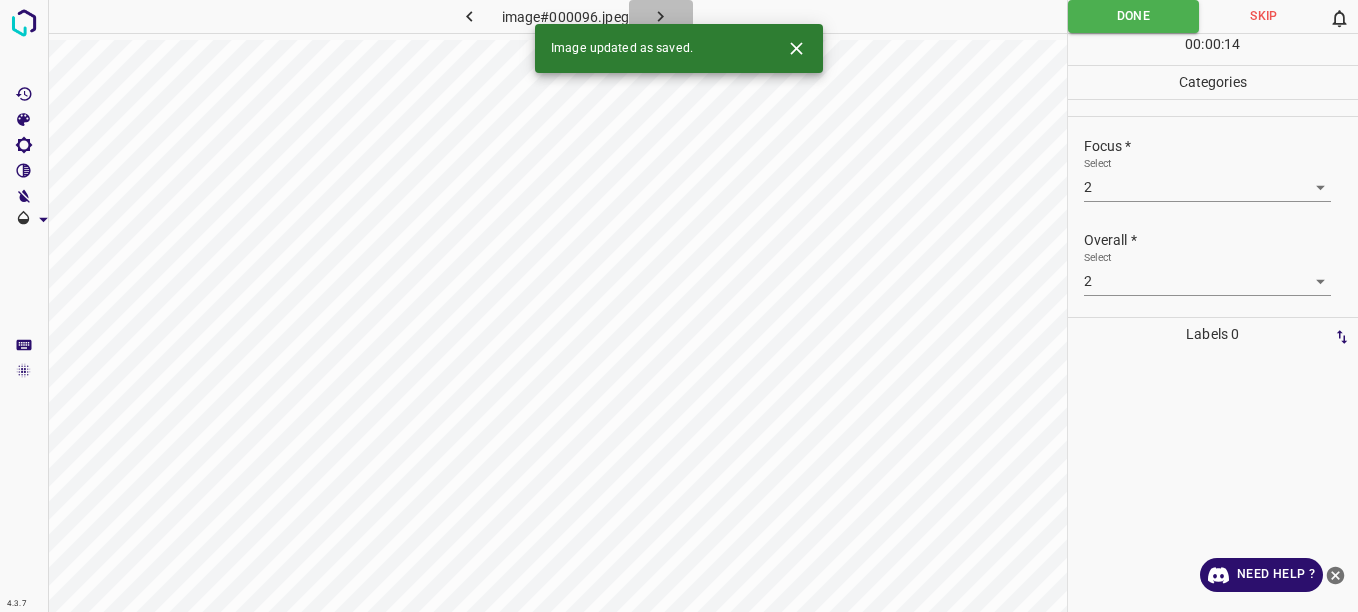 click 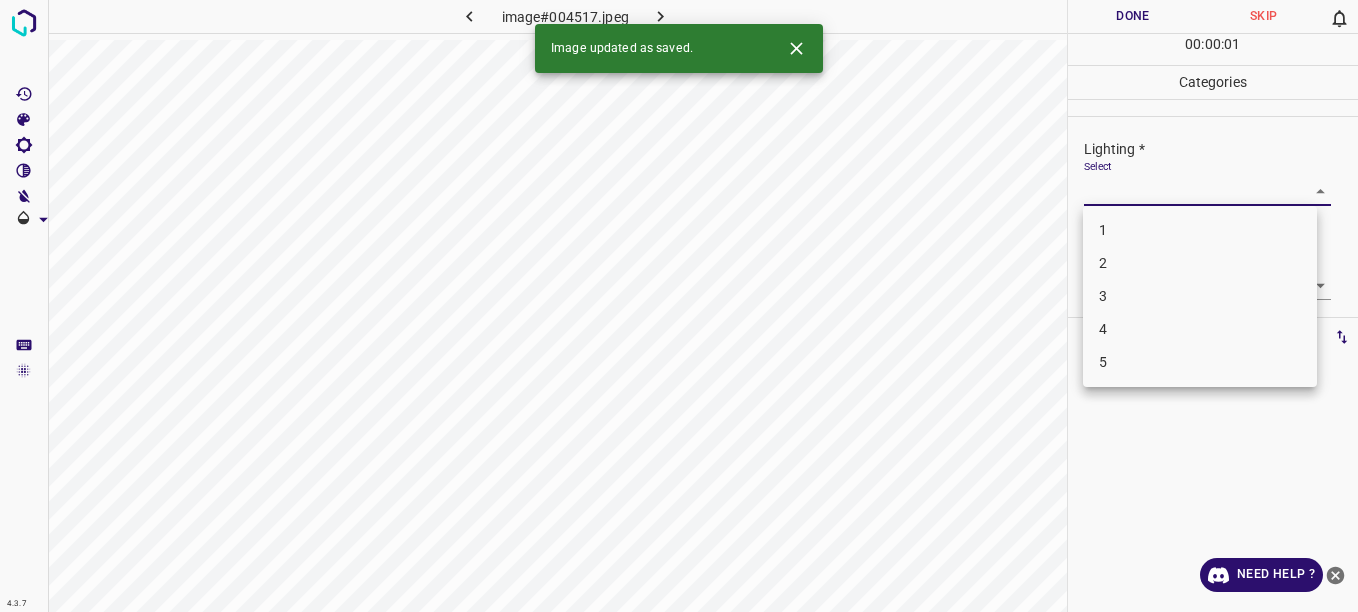 click on "4.3.7 image#004517.jpeg Done Skip 0 00   : 00   : 01   Categories Lighting *  Select ​ Focus *  Select ​ Overall *  Select ​ Labels   0 Categories 1 Lighting 2 Focus 3 Overall Tools Space Change between modes (Draw & Edit) I Auto labeling R Restore zoom M Zoom in N Zoom out Delete Delete selecte label Filters Z Restore filters X Saturation filter C Brightness filter V Contrast filter B Gray scale filter General O Download Image updated as saved. Need Help ? - Text - Hide - Delete 1 2 3 4 5" at bounding box center (679, 306) 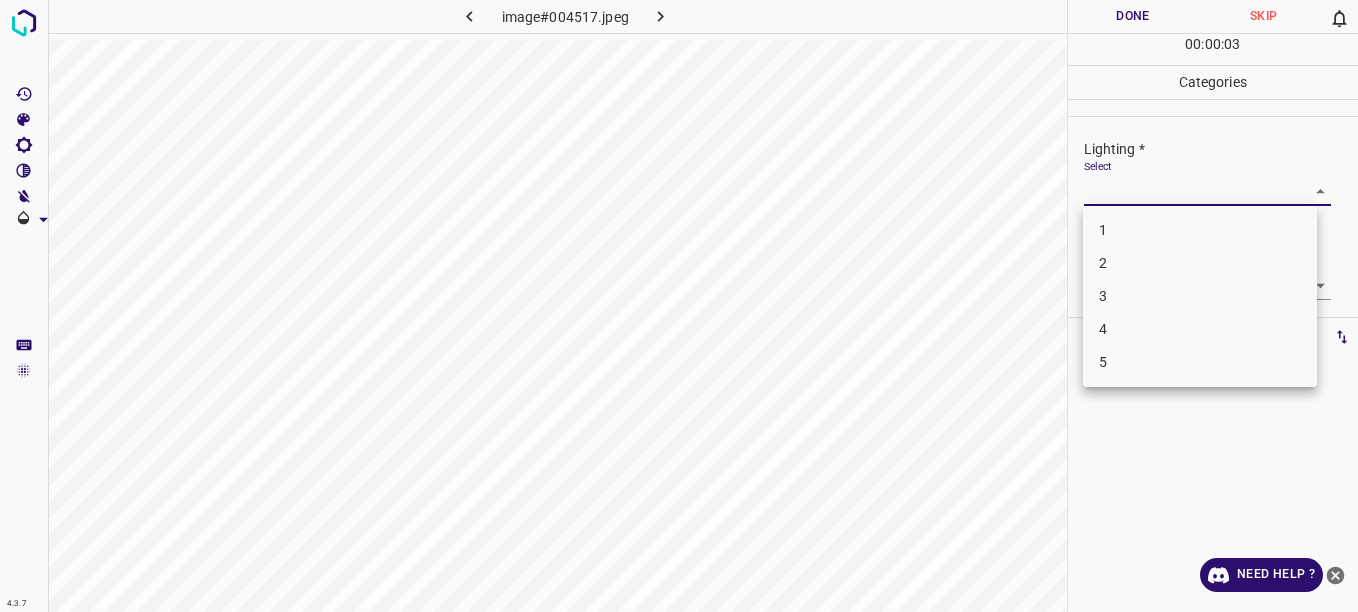 click on "3" at bounding box center [1200, 296] 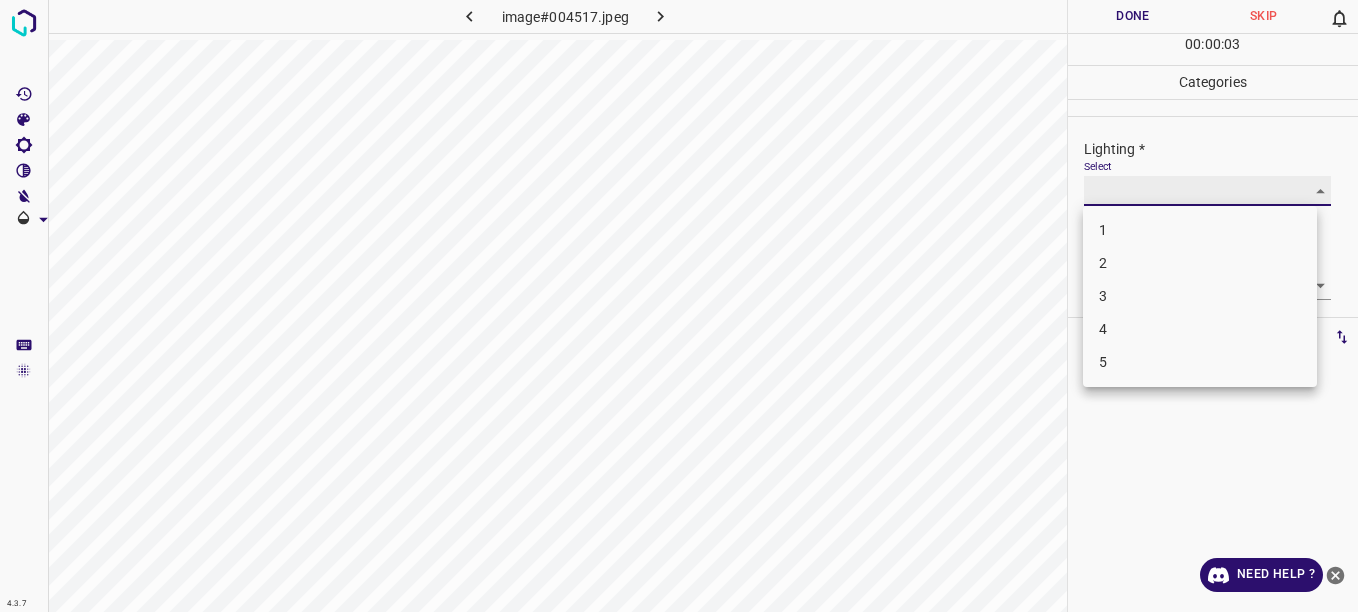 type on "3" 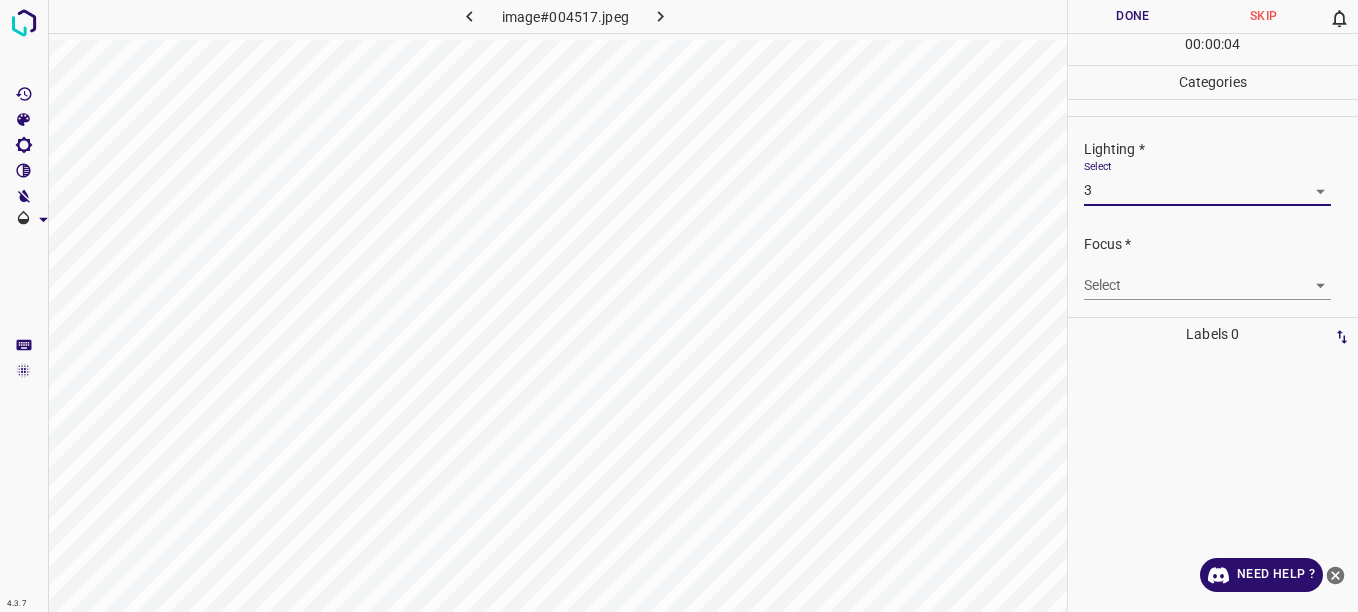 click on "4.3.7 image#004517.jpeg Done Skip 0 00   : 00   : 04   Categories Lighting *  Select 3 3 Focus *  Select ​ Overall *  Select ​ Labels   0 Categories 1 Lighting 2 Focus 3 Overall Tools Space Change between modes (Draw & Edit) I Auto labeling R Restore zoom M Zoom in N Zoom out Delete Delete selecte label Filters Z Restore filters X Saturation filter C Brightness filter V Contrast filter B Gray scale filter General O Download Need Help ? - Text - Hide - Delete" at bounding box center (679, 306) 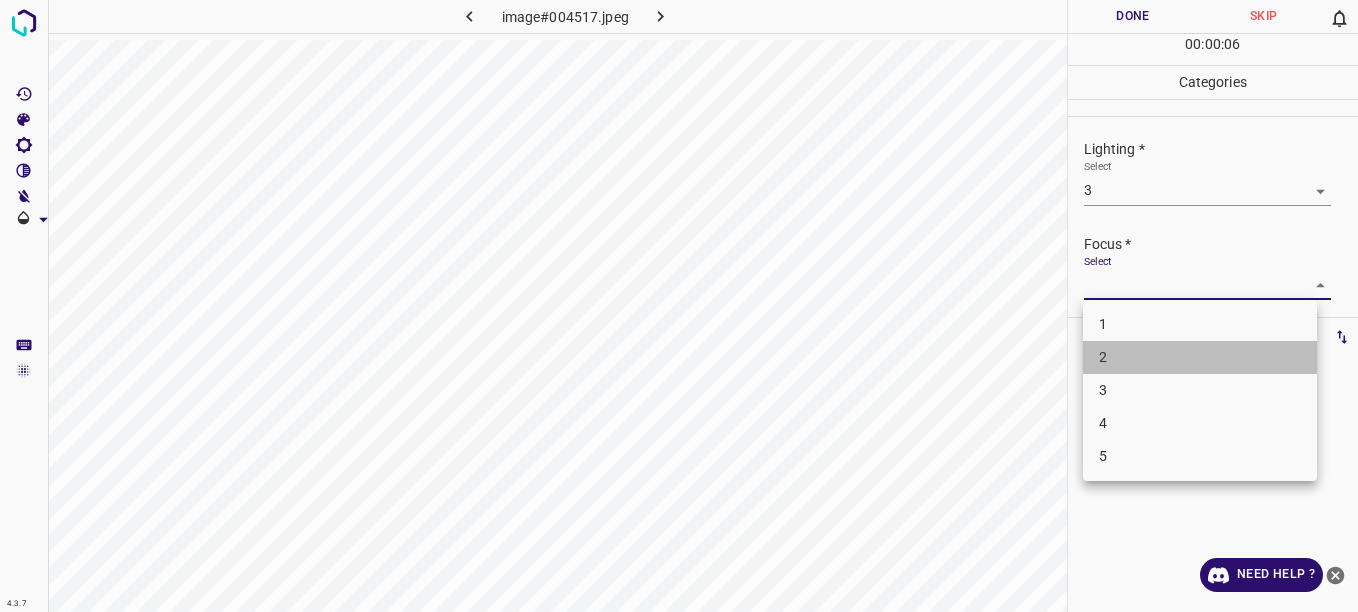 click on "2" at bounding box center (1200, 357) 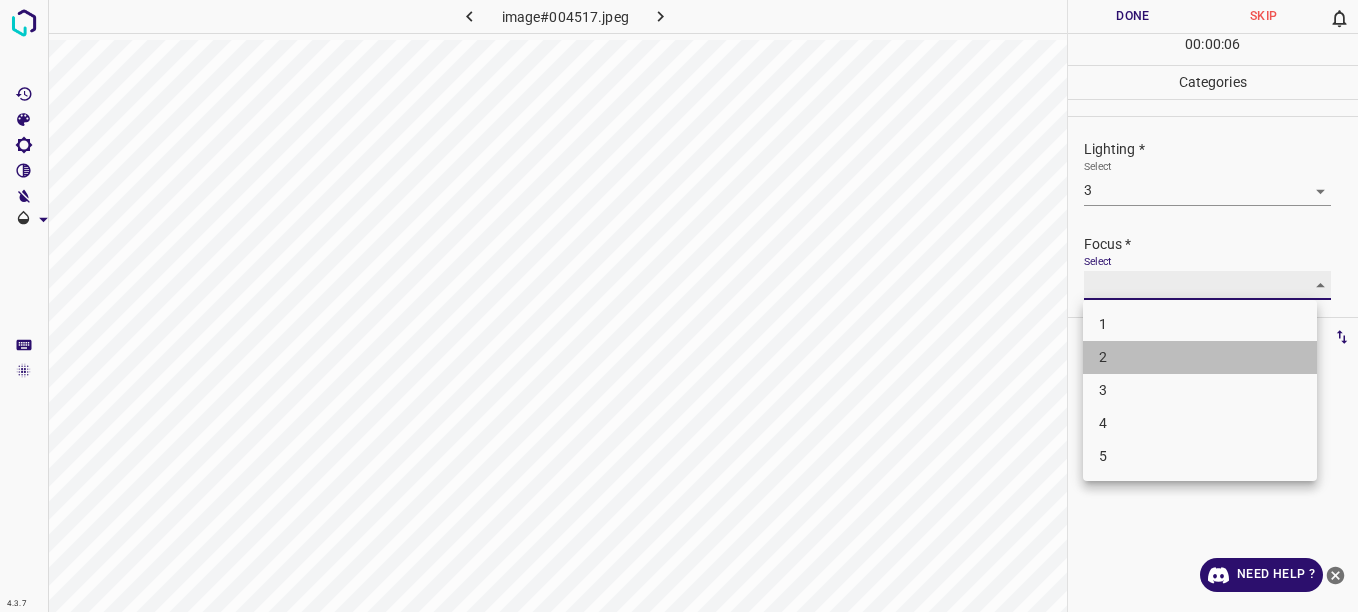 type on "2" 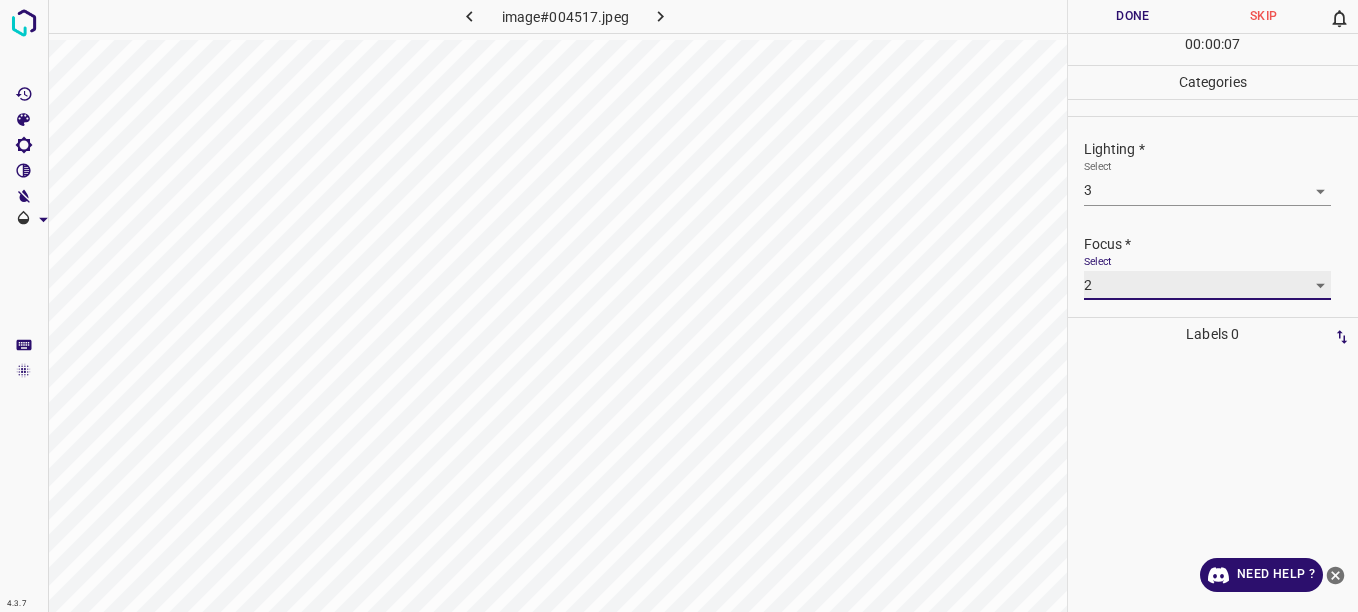 scroll, scrollTop: 88, scrollLeft: 0, axis: vertical 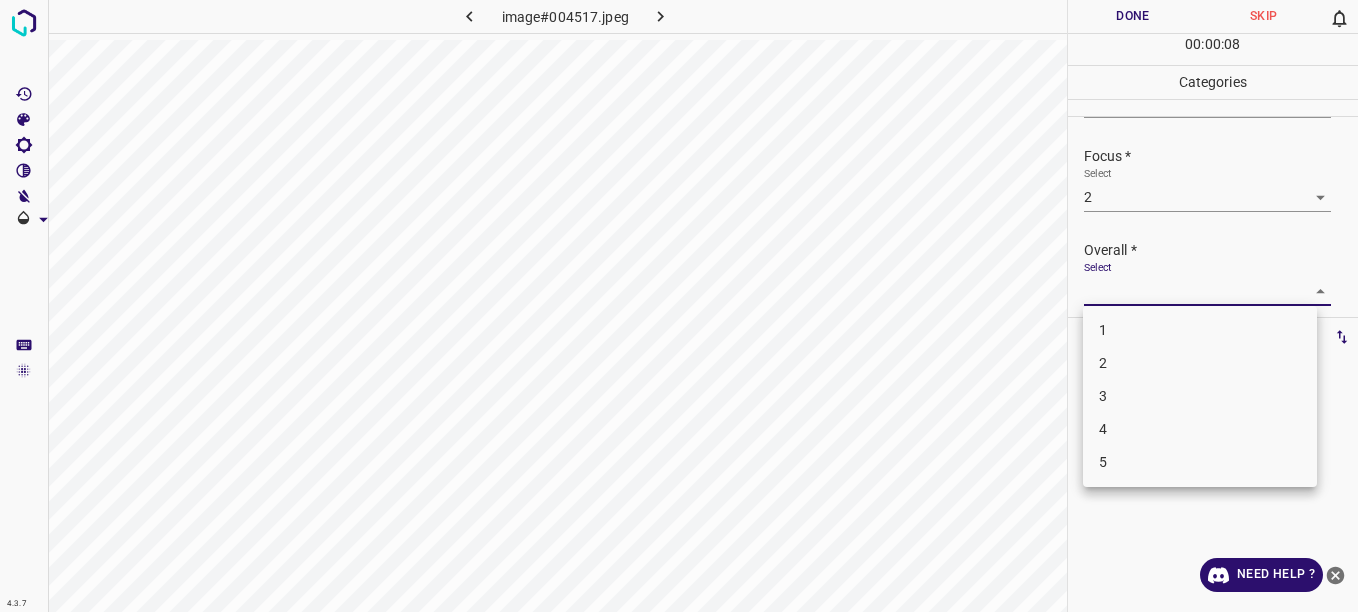 click on "4.3.7 image#004517.jpeg Done Skip 0 00   : 00   : 08   Categories Lighting *  Select 3 3 Focus *  Select 2 2 Overall *  Select ​ Labels   0 Categories 1 Lighting 2 Focus 3 Overall Tools Space Change between modes (Draw & Edit) I Auto labeling R Restore zoom M Zoom in N Zoom out Delete Delete selecte label Filters Z Restore filters X Saturation filter C Brightness filter V Contrast filter B Gray scale filter General O Download Need Help ? - Text - Hide - Delete 1 2 3 4 5" at bounding box center (679, 306) 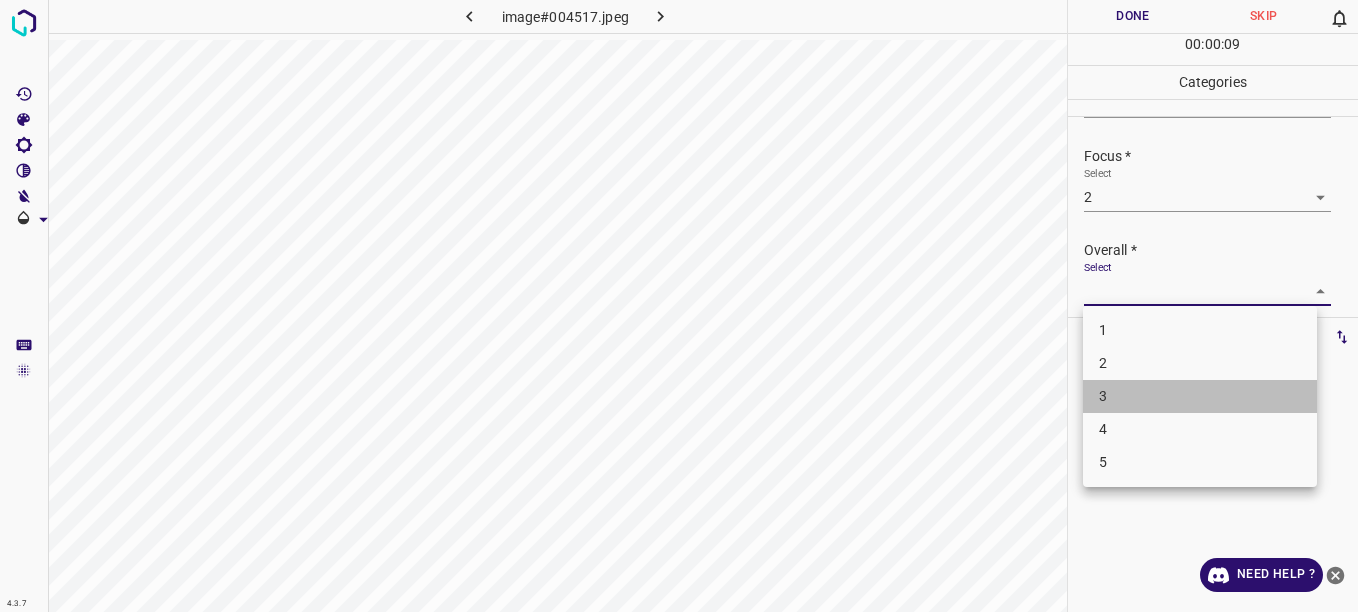 click on "3" at bounding box center (1200, 396) 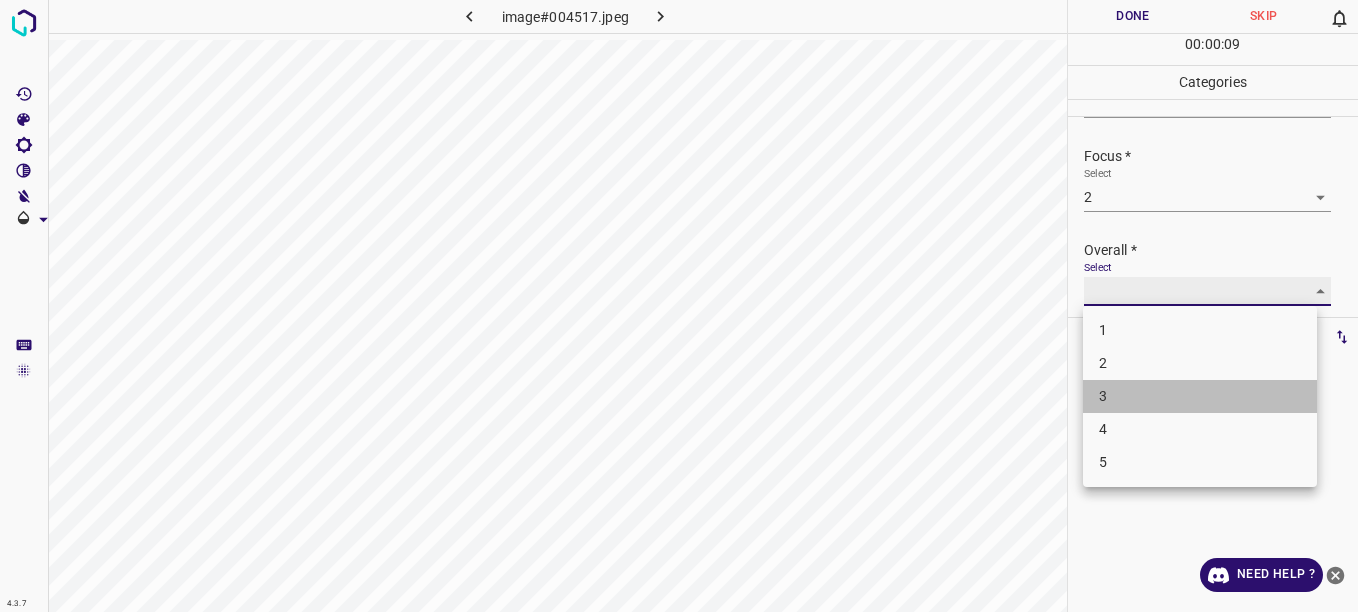 type on "3" 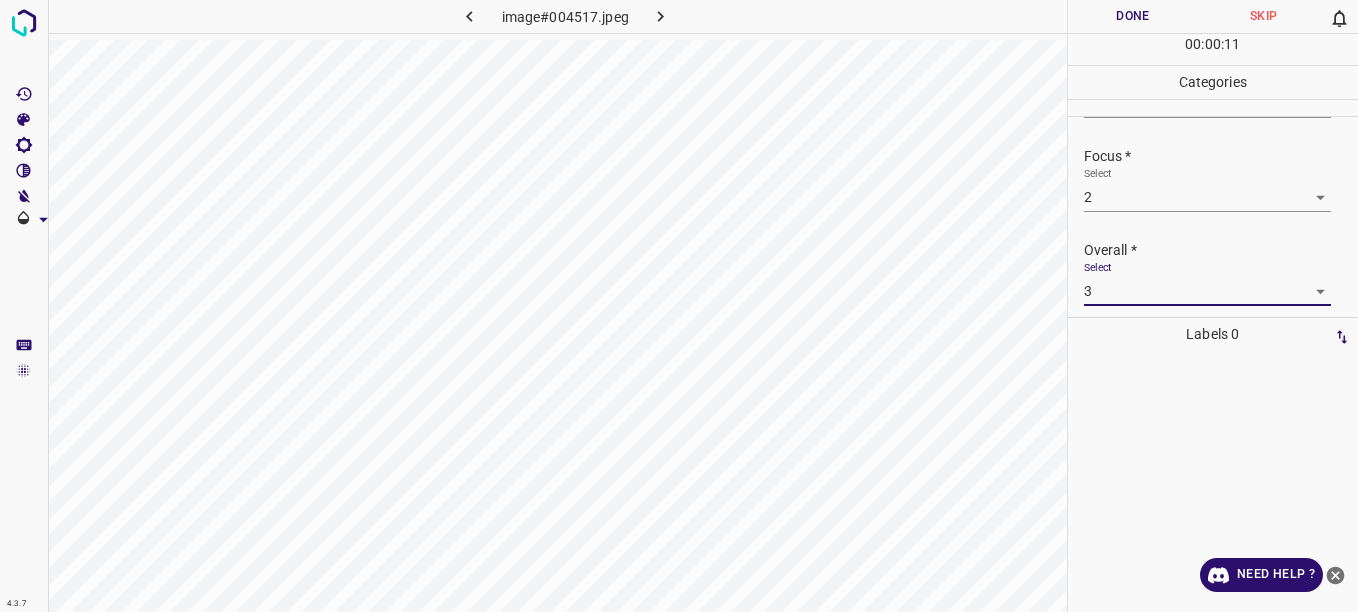 click on "Done" at bounding box center (1133, 16) 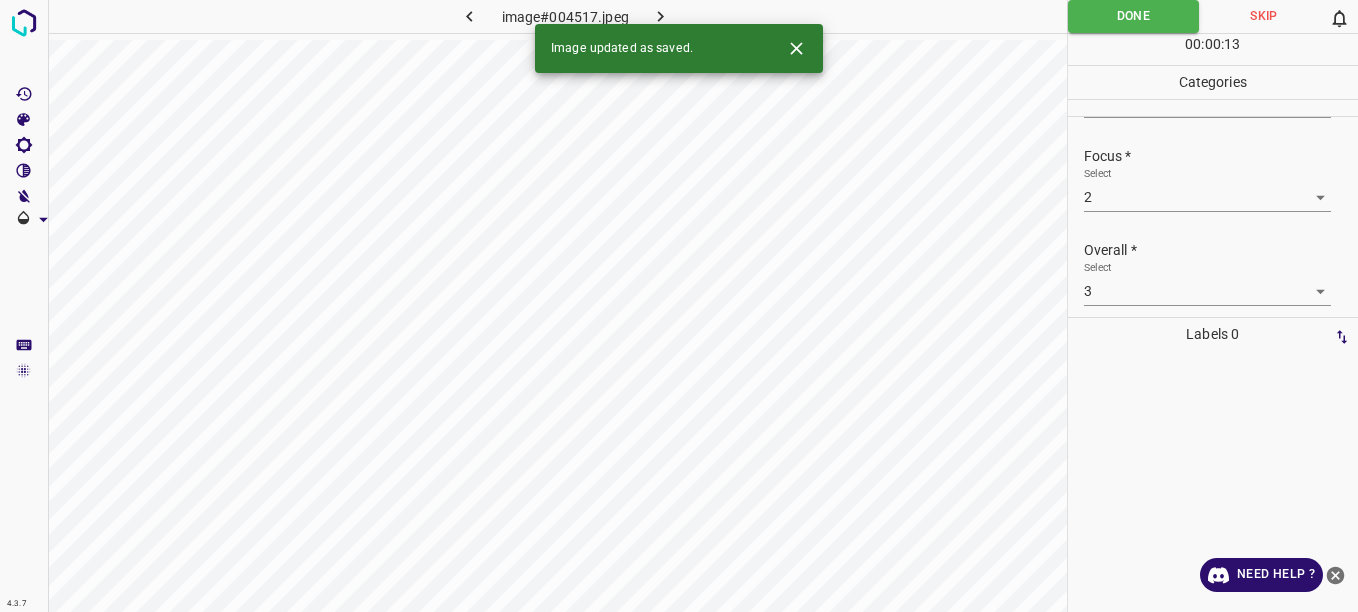 click 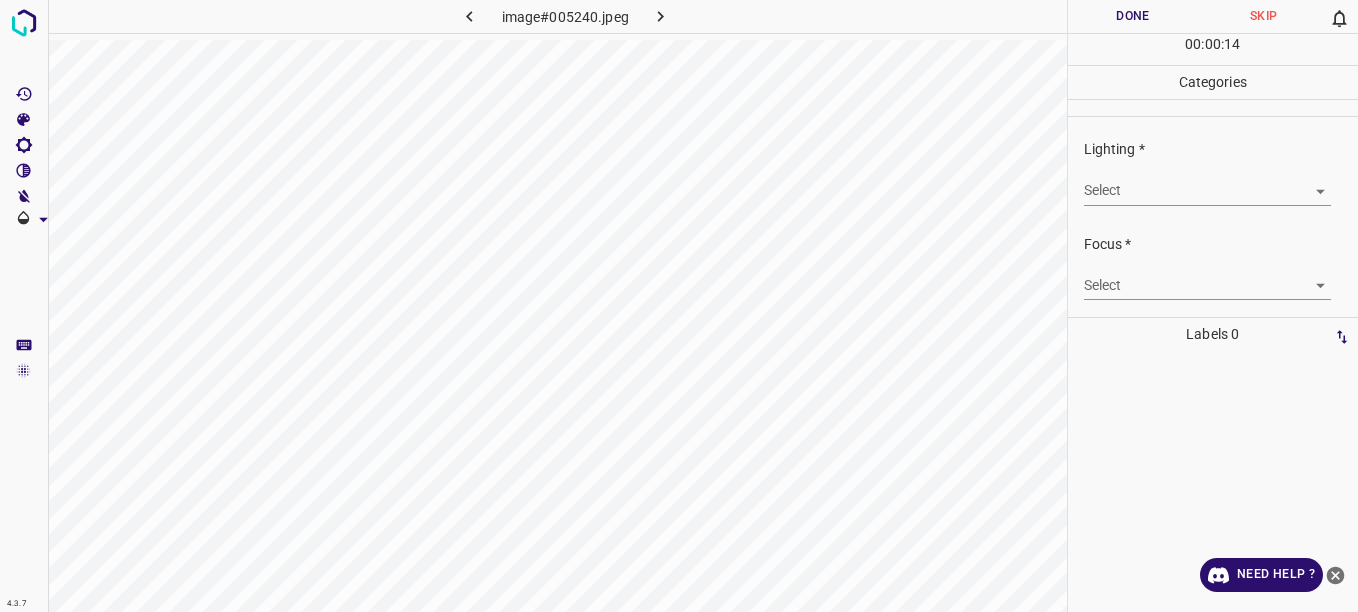 click on "4.3.7 image#005240.jpeg Done Skip 0 00   : 00   : 14   Categories Lighting *  Select ​ Focus *  Select ​ Overall *  Select ​ Labels   0 Categories 1 Lighting 2 Focus 3 Overall Tools Space Change between modes (Draw & Edit) I Auto labeling R Restore zoom M Zoom in N Zoom out Delete Delete selecte label Filters Z Restore filters X Saturation filter C Brightness filter V Contrast filter B Gray scale filter General O Download Need Help ? - Text - Hide - Delete" at bounding box center [679, 306] 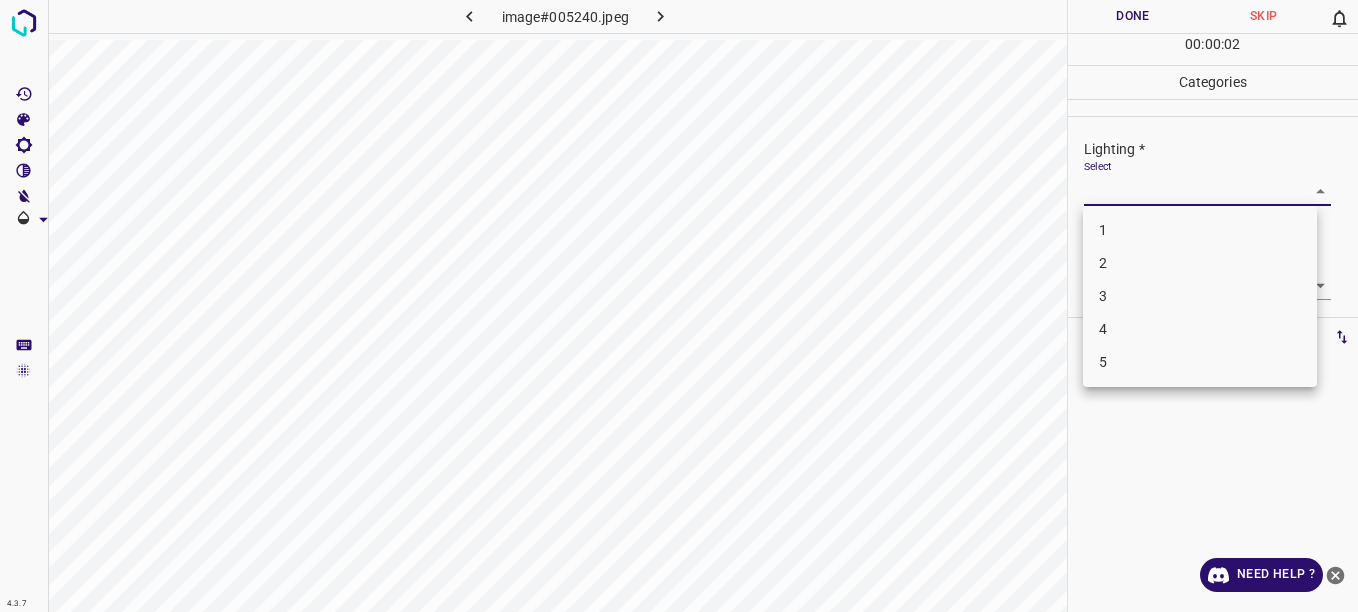 click on "3" at bounding box center (1200, 296) 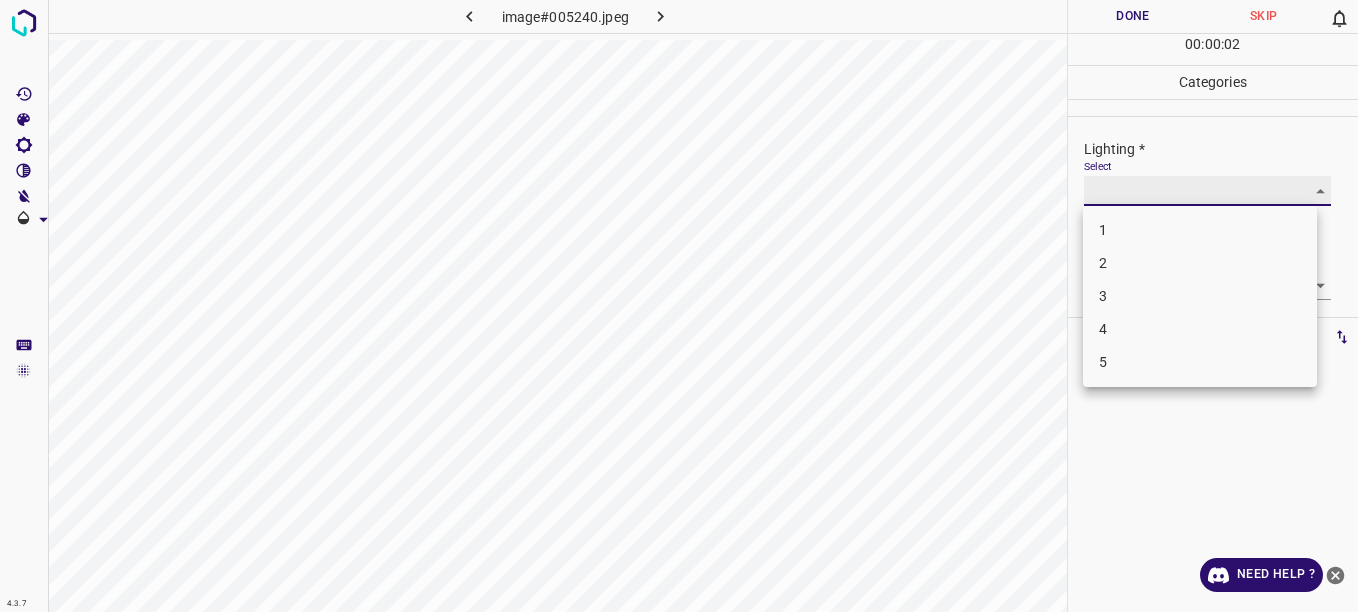type on "3" 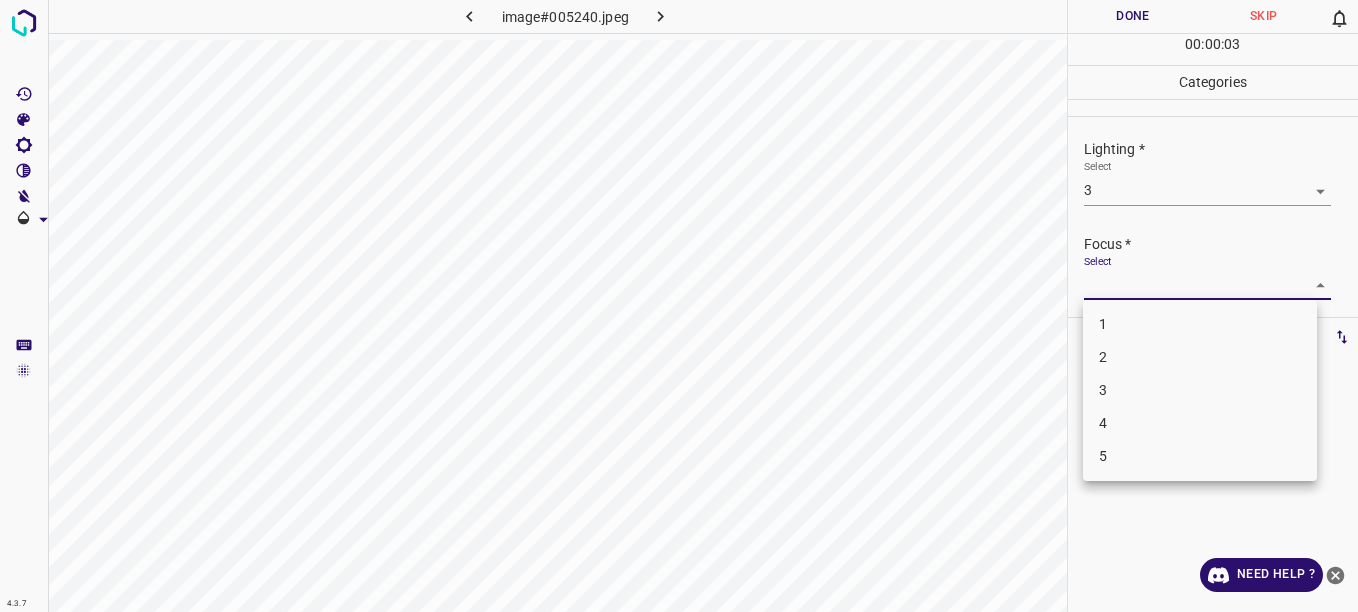 drag, startPoint x: 1297, startPoint y: 280, endPoint x: 1256, endPoint y: 298, distance: 44.777225 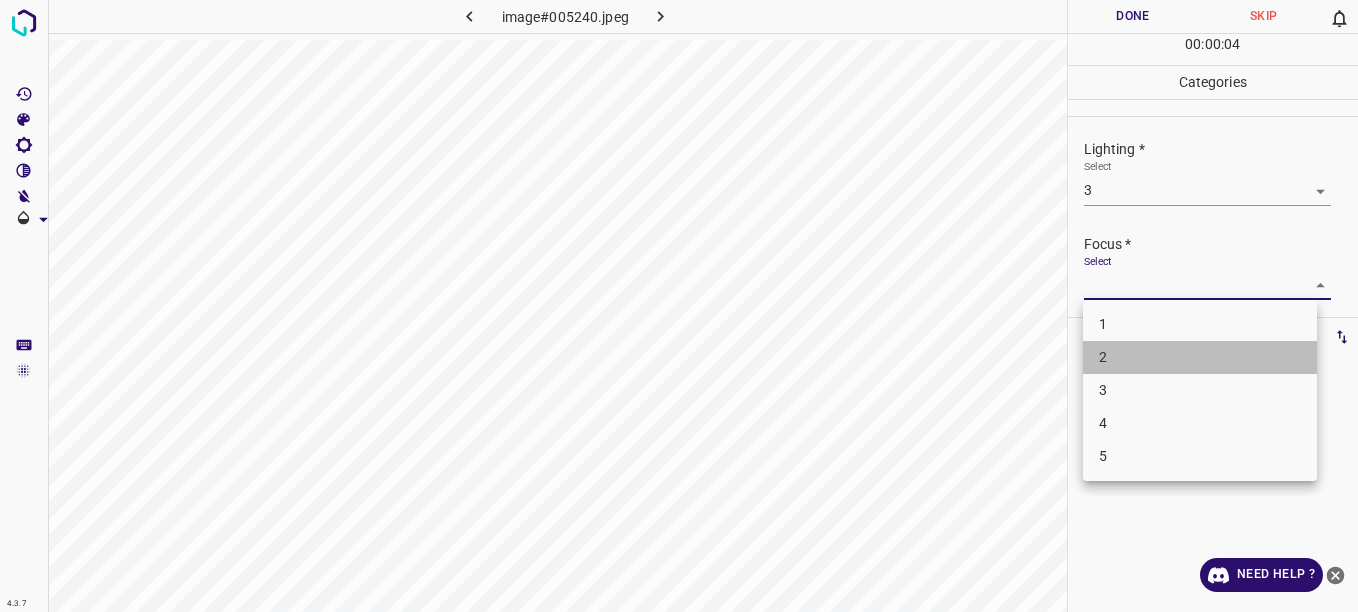 drag, startPoint x: 1182, startPoint y: 348, endPoint x: 1207, endPoint y: 322, distance: 36.069378 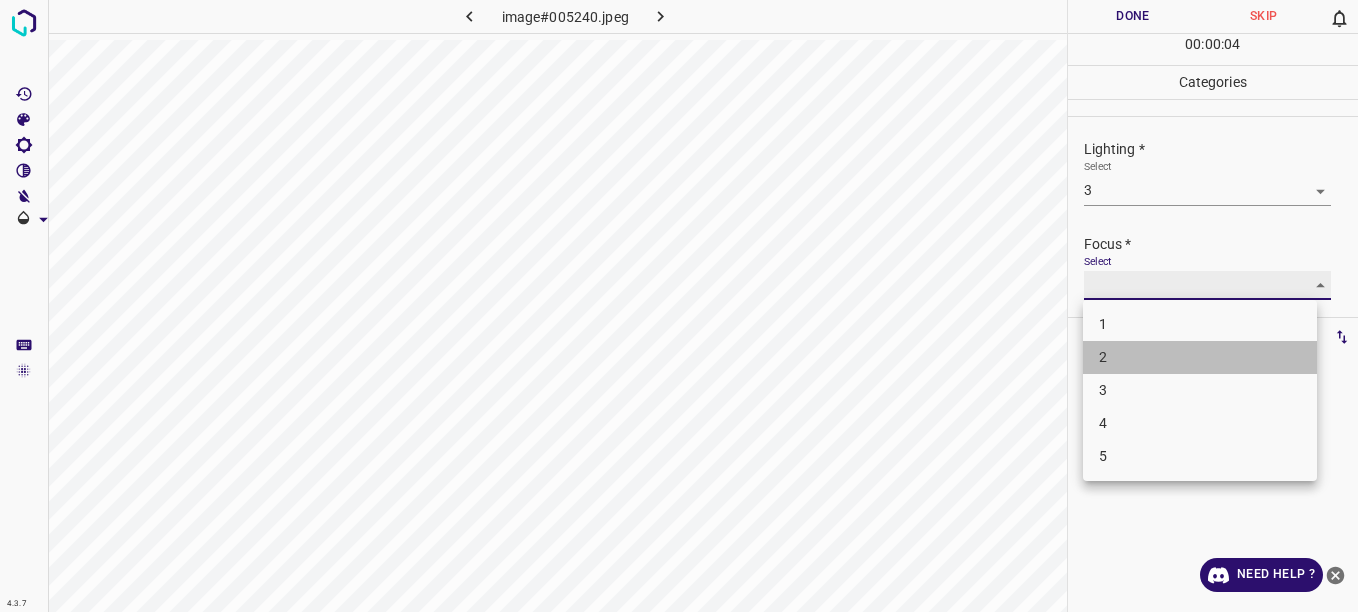 type on "2" 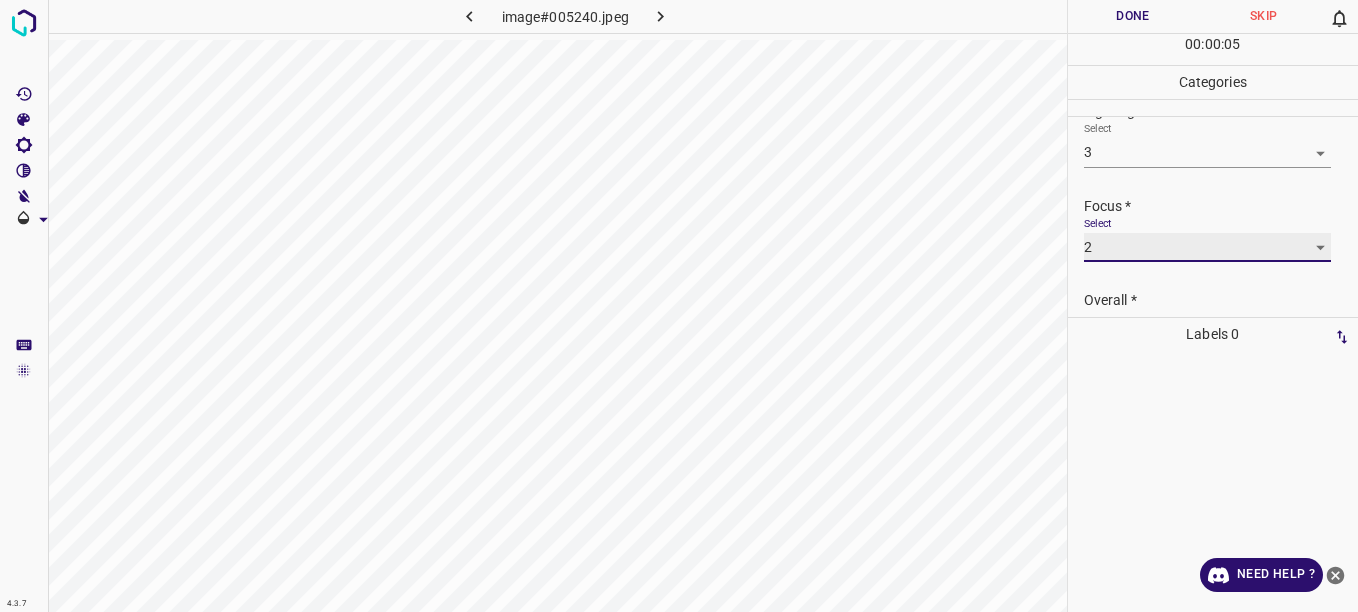 scroll, scrollTop: 98, scrollLeft: 0, axis: vertical 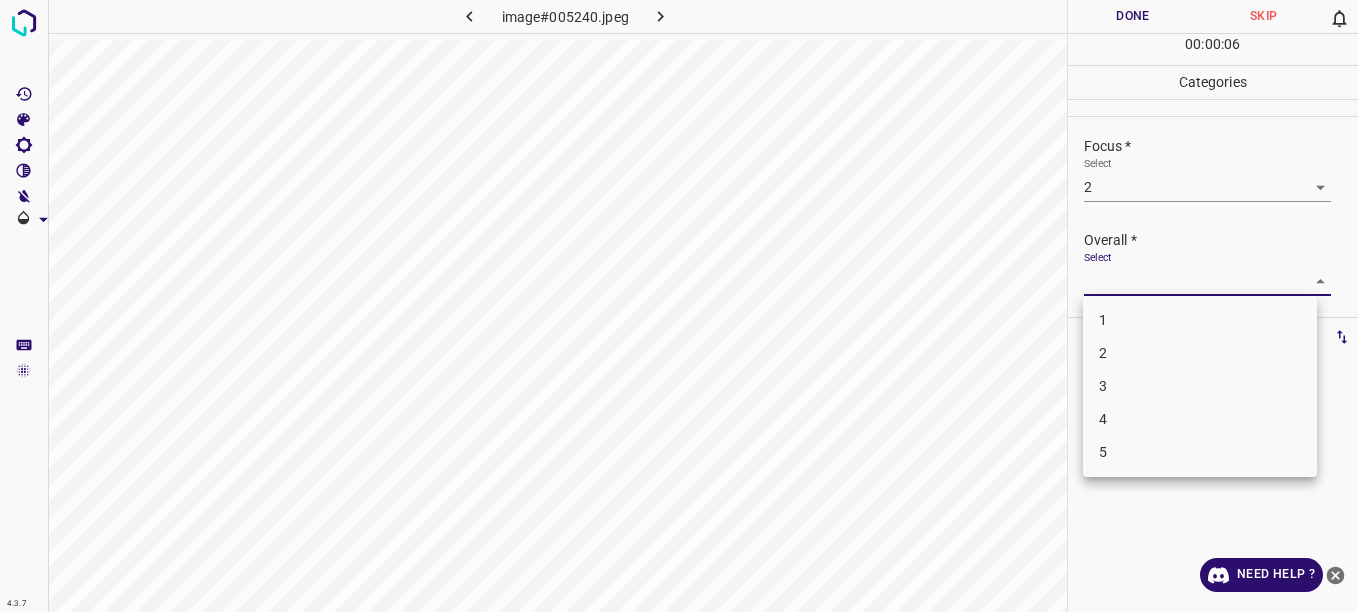 click on "4.3.7 image#005240.jpeg Done Skip 0 00   : 00   : 06   Categories Lighting *  Select 3 3 Focus *  Select 2 2 Overall *  Select ​ Labels   0 Categories 1 Lighting 2 Focus 3 Overall Tools Space Change between modes (Draw & Edit) I Auto labeling R Restore zoom M Zoom in N Zoom out Delete Delete selecte label Filters Z Restore filters X Saturation filter C Brightness filter V Contrast filter B Gray scale filter General O Download Need Help ? - Text - Hide - Delete 1 2 3 4 5" at bounding box center (679, 306) 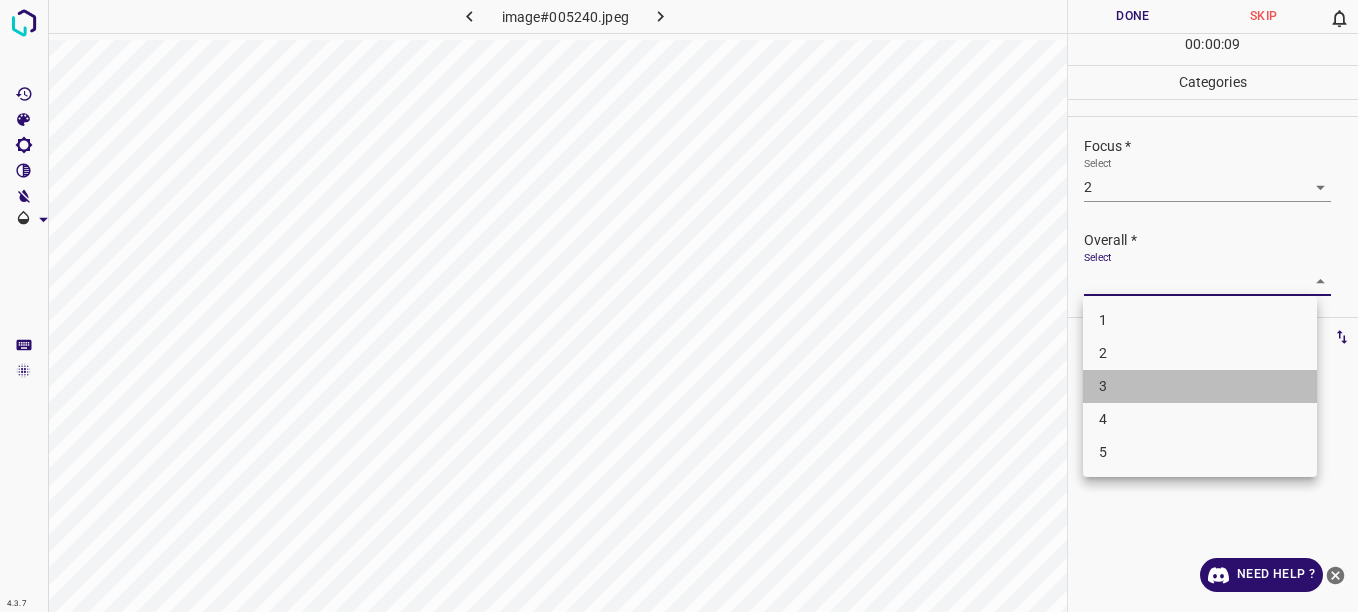click on "3" at bounding box center (1200, 386) 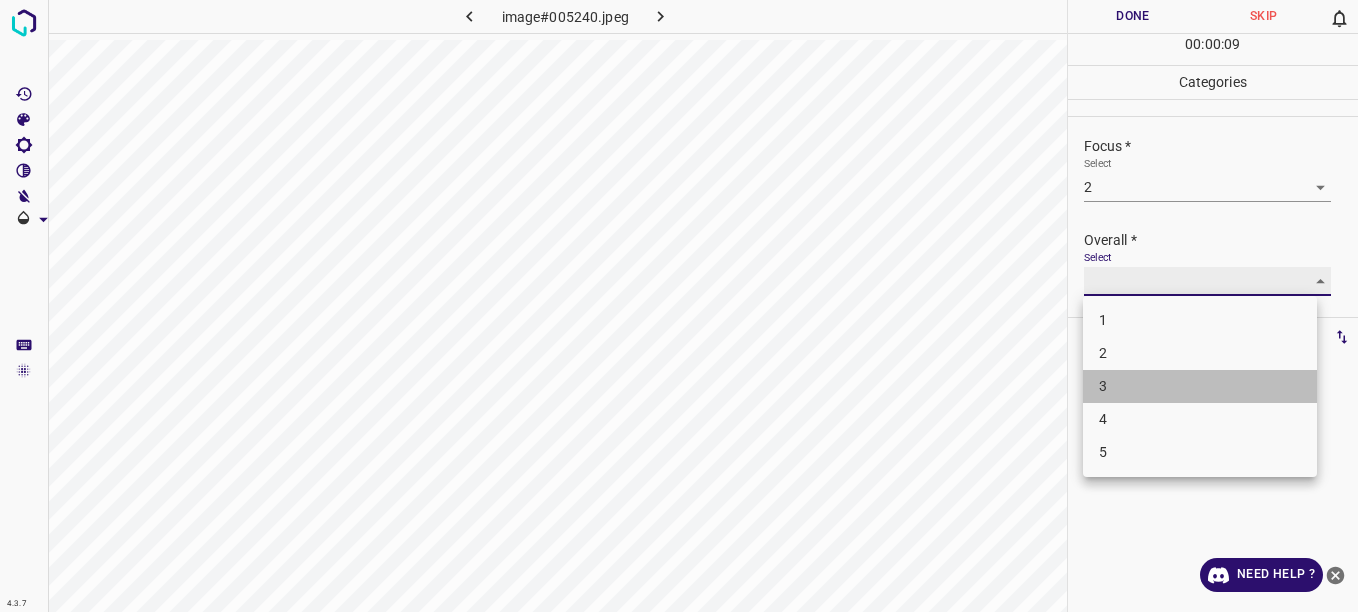 type on "3" 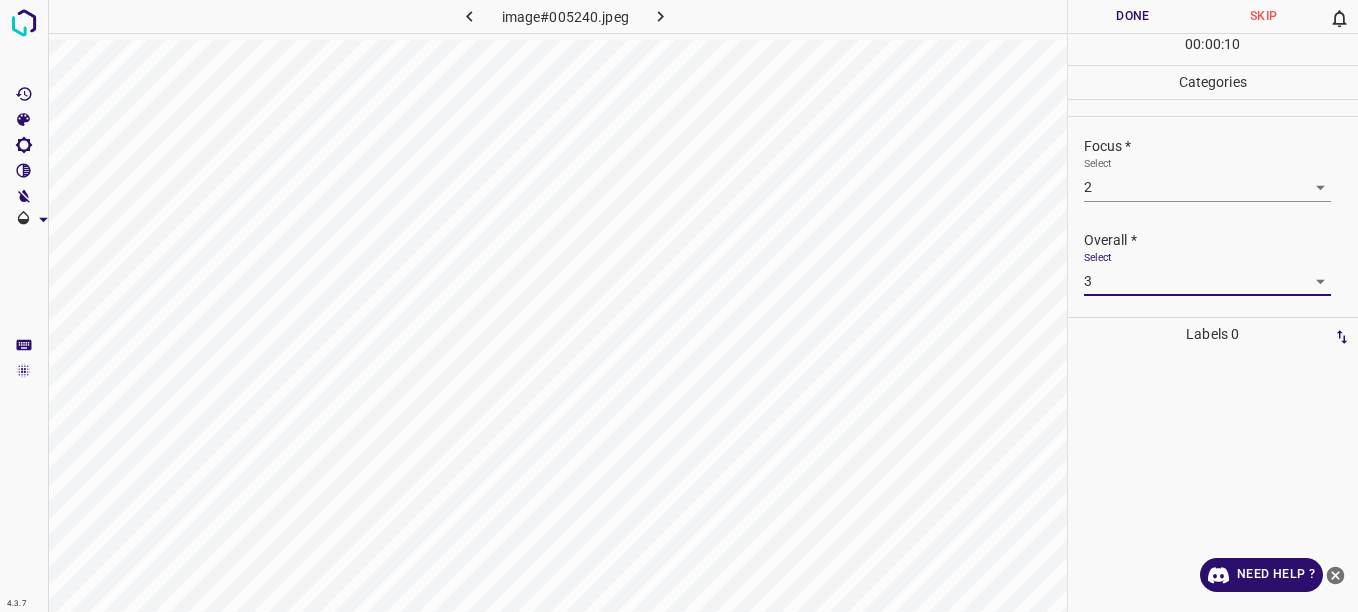 click on "Done" at bounding box center [1133, 16] 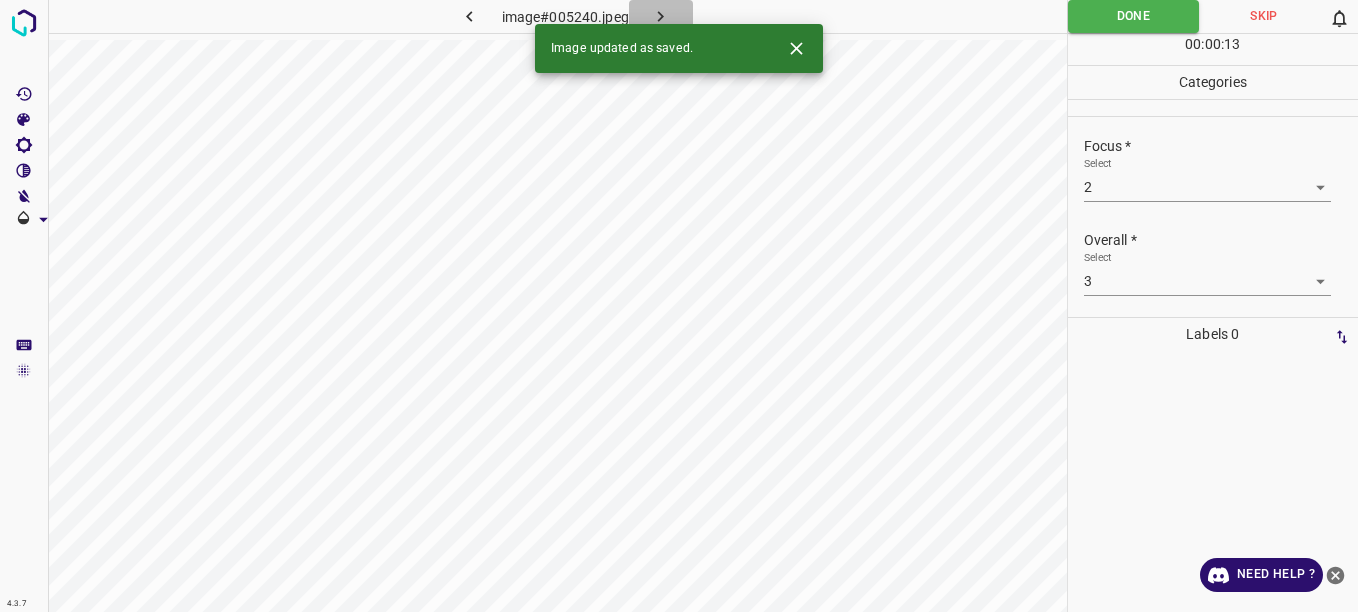 click 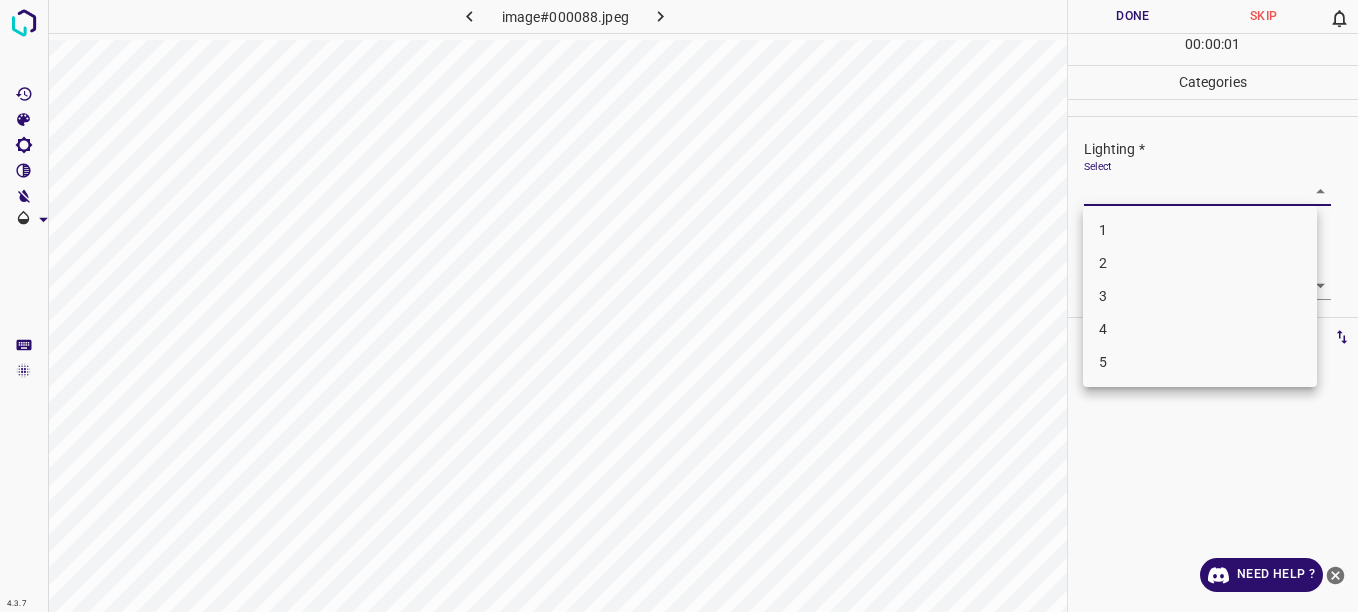 click on "4.3.7 image#000088.jpeg Done Skip 0 00   : 00   : 01   Categories Lighting *  Select ​ Focus *  Select ​ Overall *  Select ​ Labels   0 Categories 1 Lighting 2 Focus 3 Overall Tools Space Change between modes (Draw & Edit) I Auto labeling R Restore zoom M Zoom in N Zoom out Delete Delete selecte label Filters Z Restore filters X Saturation filter C Brightness filter V Contrast filter B Gray scale filter General O Download Need Help ? - Text - Hide - Delete 1 2 3 4 5" at bounding box center [679, 306] 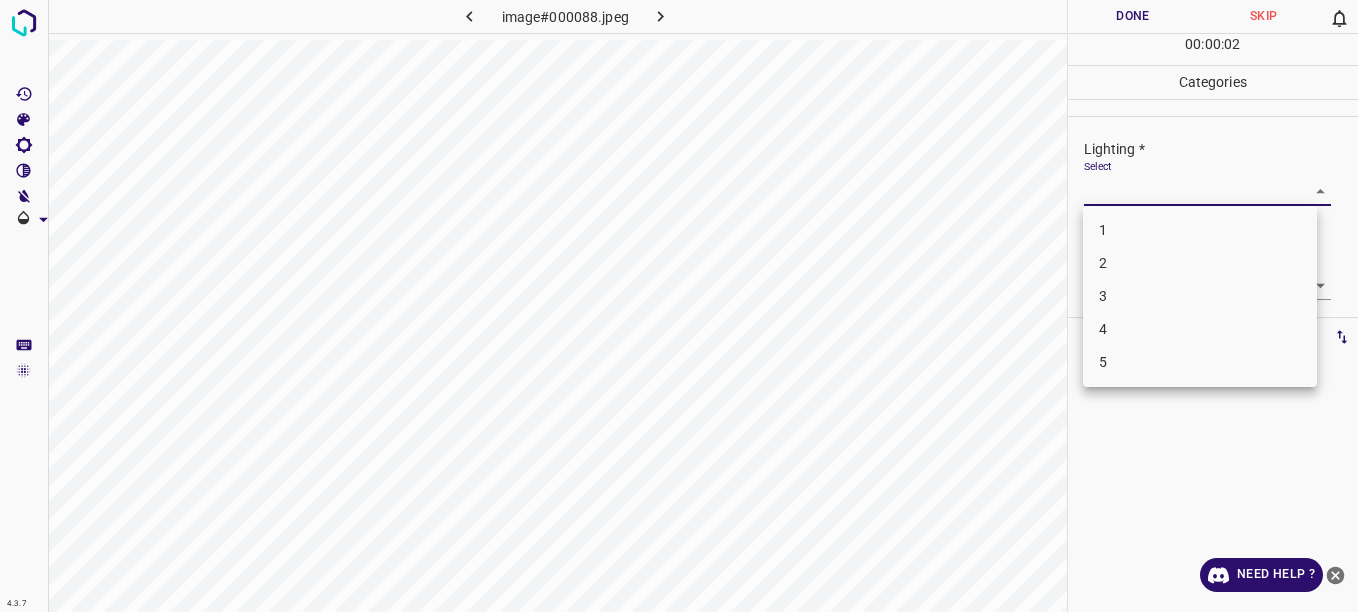 click on "2" at bounding box center [1200, 263] 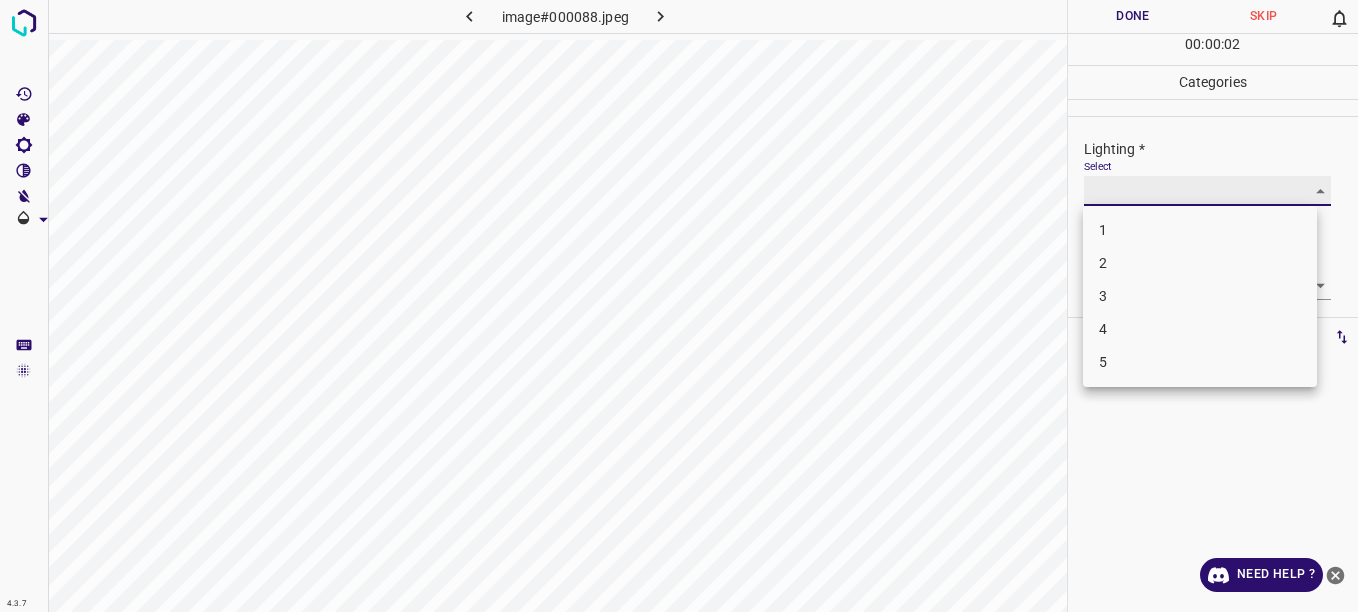 type on "2" 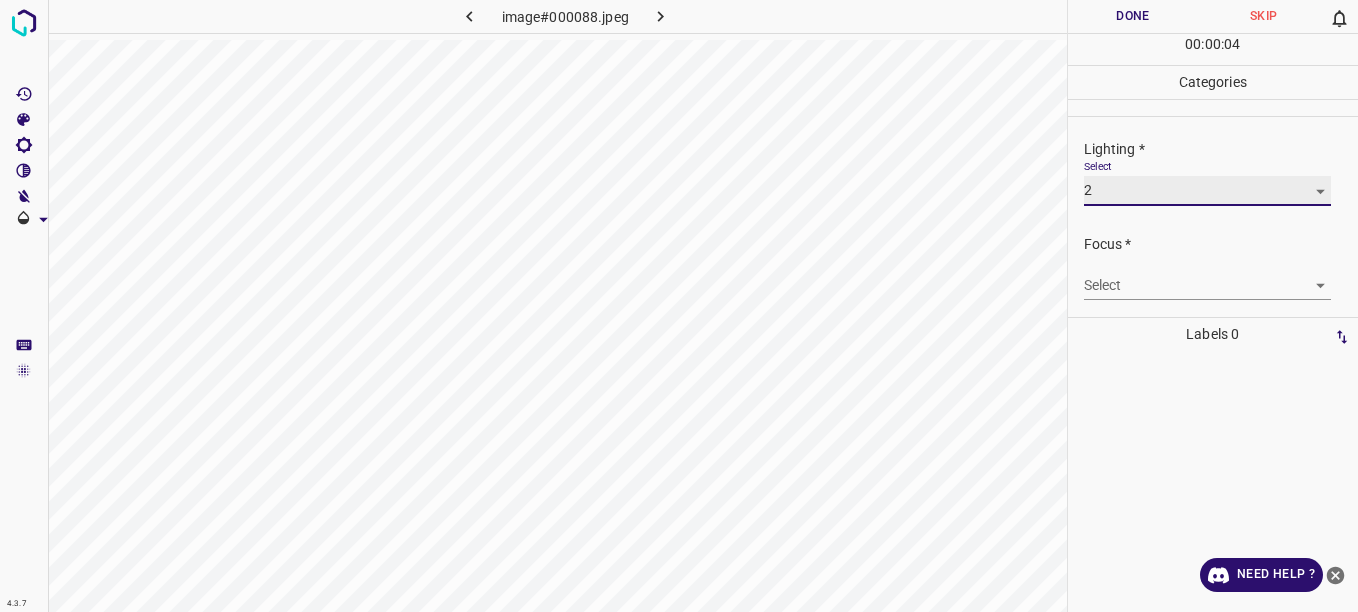 scroll, scrollTop: 98, scrollLeft: 0, axis: vertical 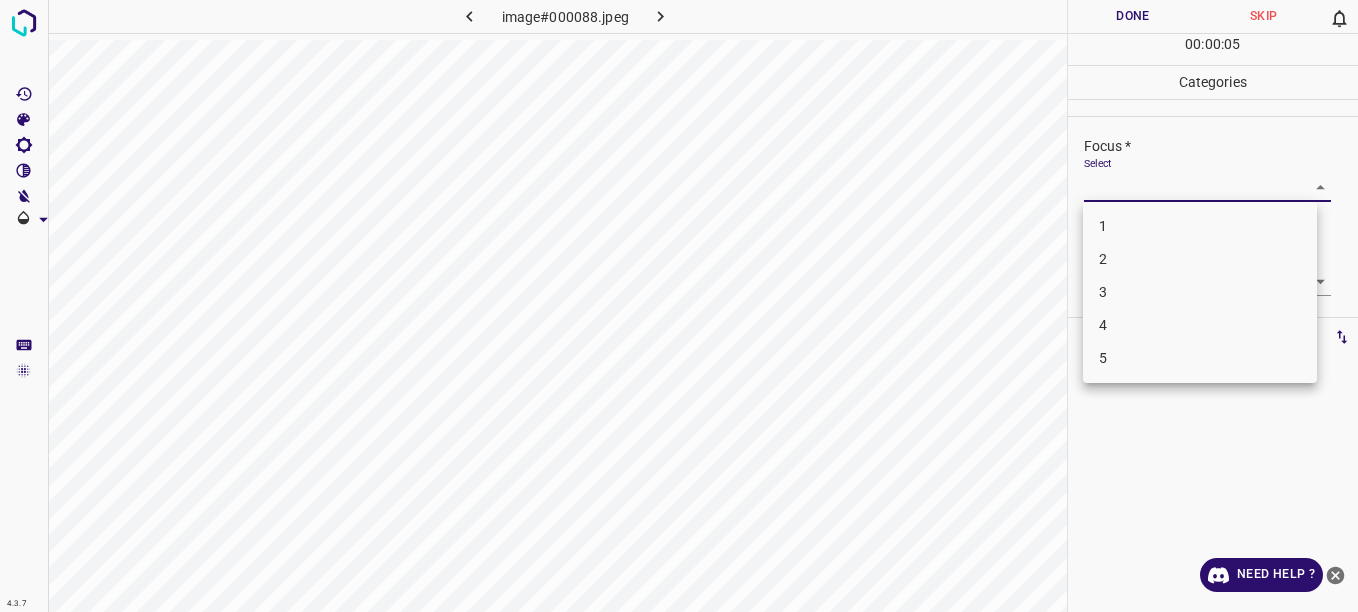 click on "4.3.7 image#000088.jpeg Done Skip 0 00   : 00   : 05   Categories Lighting *  Select 2 2 Focus *  Select ​ Overall *  Select ​ Labels   0 Categories 1 Lighting 2 Focus 3 Overall Tools Space Change between modes (Draw & Edit) I Auto labeling R Restore zoom M Zoom in N Zoom out Delete Delete selecte label Filters Z Restore filters X Saturation filter C Brightness filter V Contrast filter B Gray scale filter General O Download Need Help ? - Text - Hide - Delete 1 2 3 4 5" at bounding box center [679, 306] 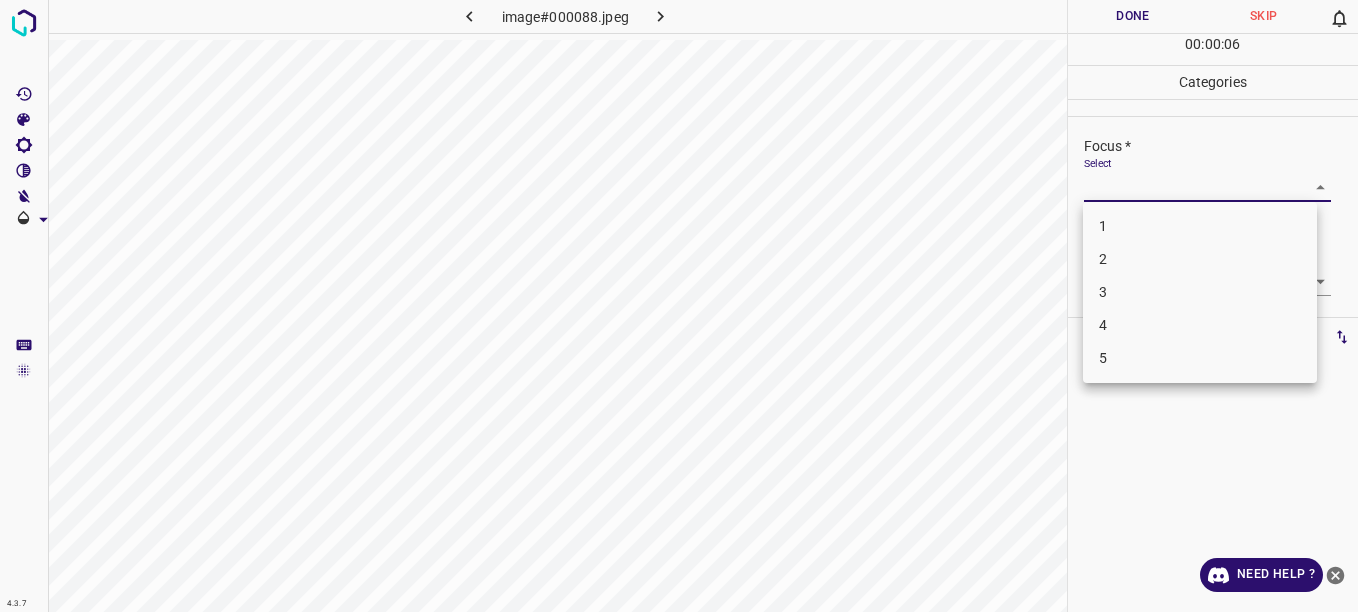 click on "2" at bounding box center [1200, 259] 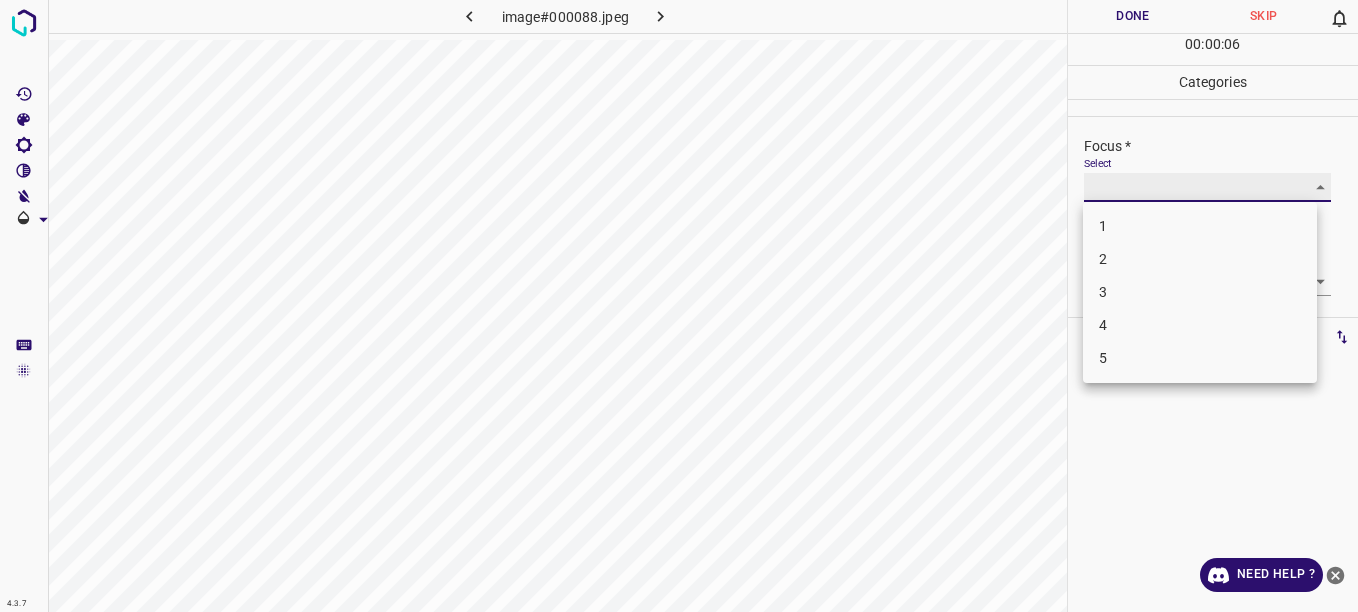 type on "2" 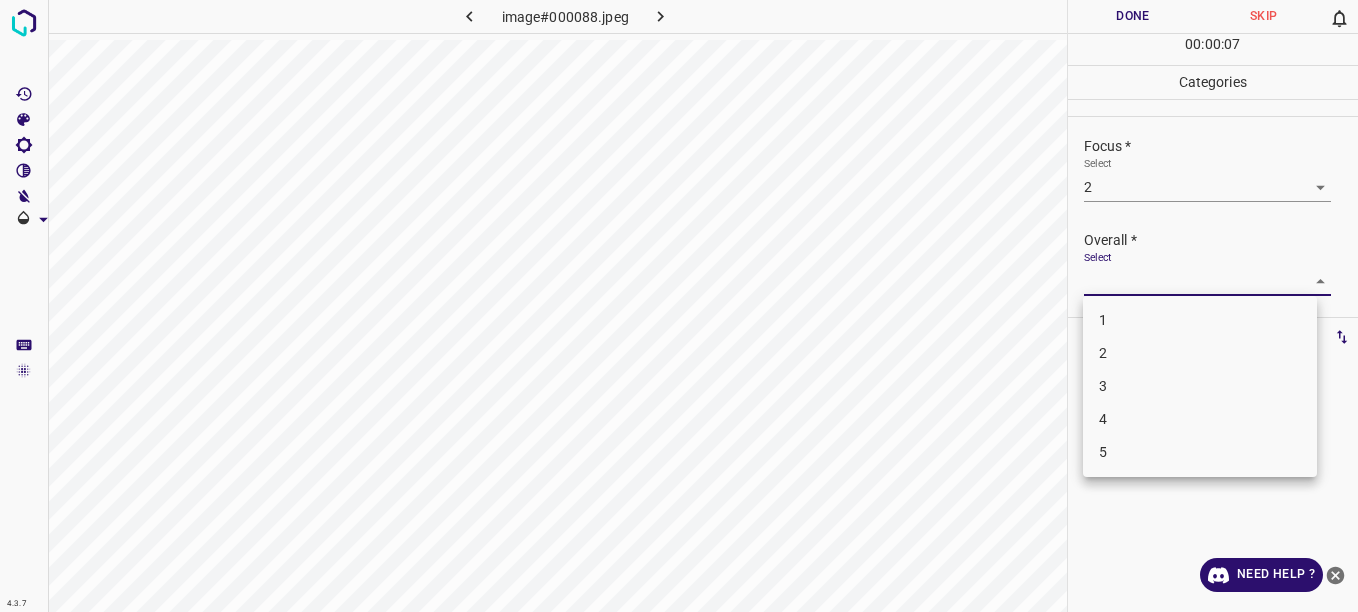 click on "4.3.7 image#000088.jpeg Done Skip 0 00   : 00   : 07   Categories Lighting *  Select 2 2 Focus *  Select 2 2 Overall *  Select ​ Labels   0 Categories 1 Lighting 2 Focus 3 Overall Tools Space Change between modes (Draw & Edit) I Auto labeling R Restore zoom M Zoom in N Zoom out Delete Delete selecte label Filters Z Restore filters X Saturation filter C Brightness filter V Contrast filter B Gray scale filter General O Download Need Help ? - Text - Hide - Delete 1 2 3 4 5" at bounding box center (679, 306) 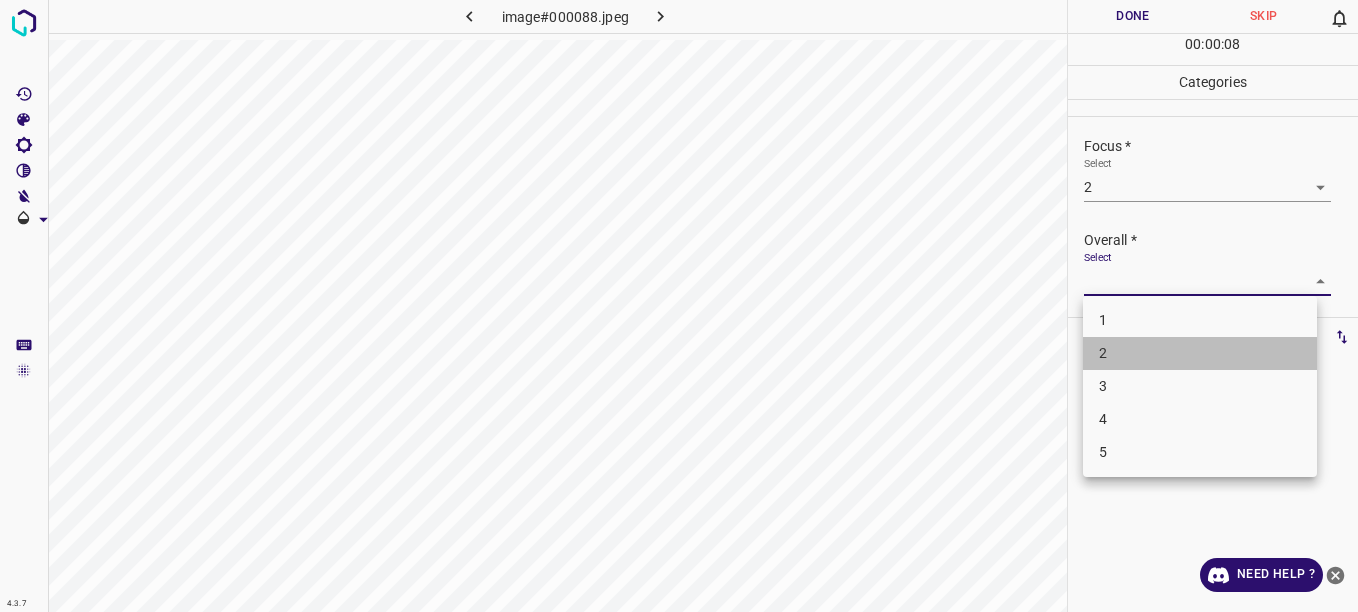 click on "2" at bounding box center (1200, 353) 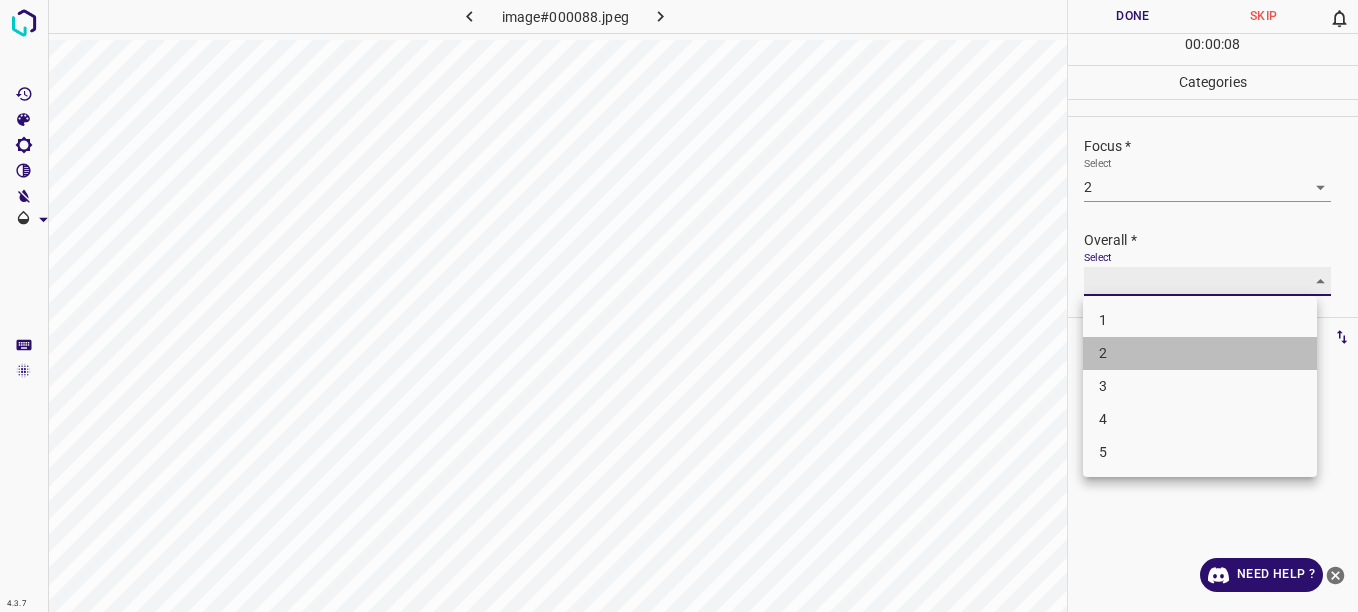 type on "2" 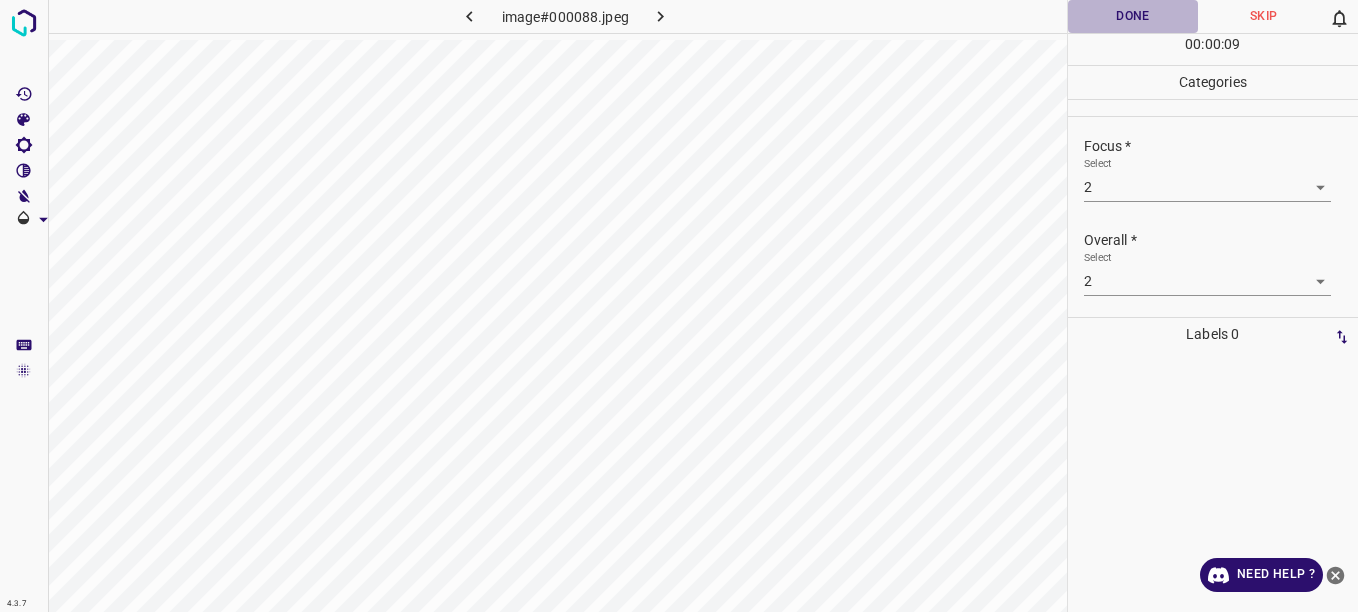 click on "Done" at bounding box center [1133, 16] 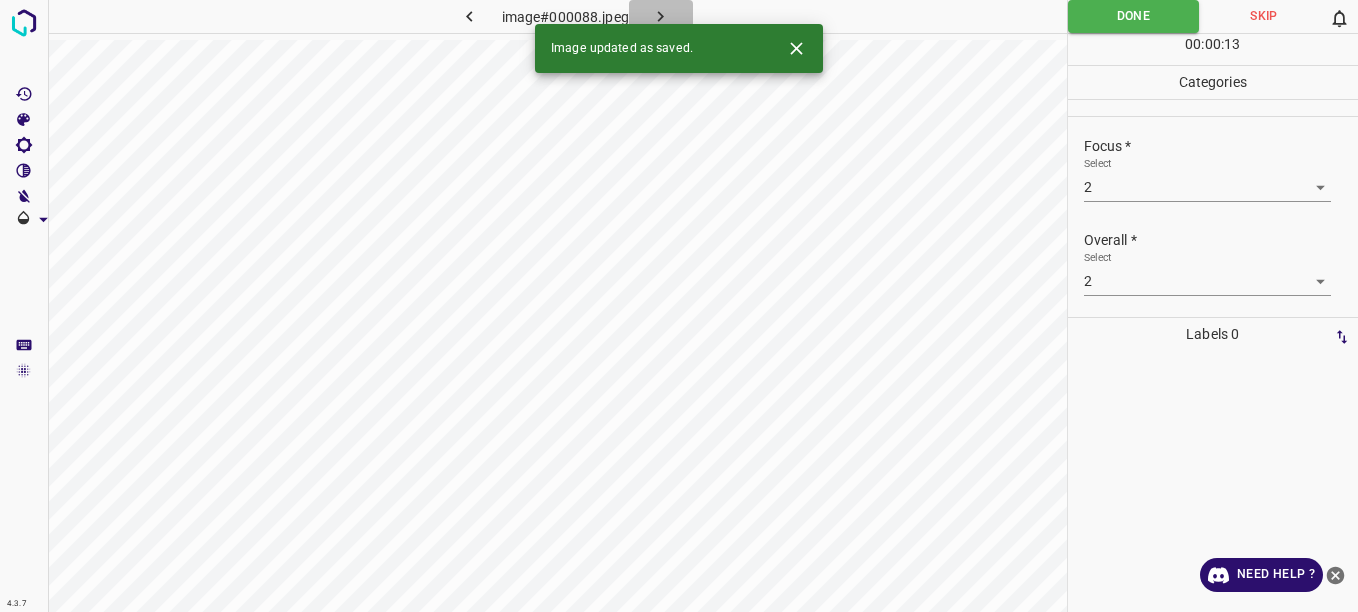 click 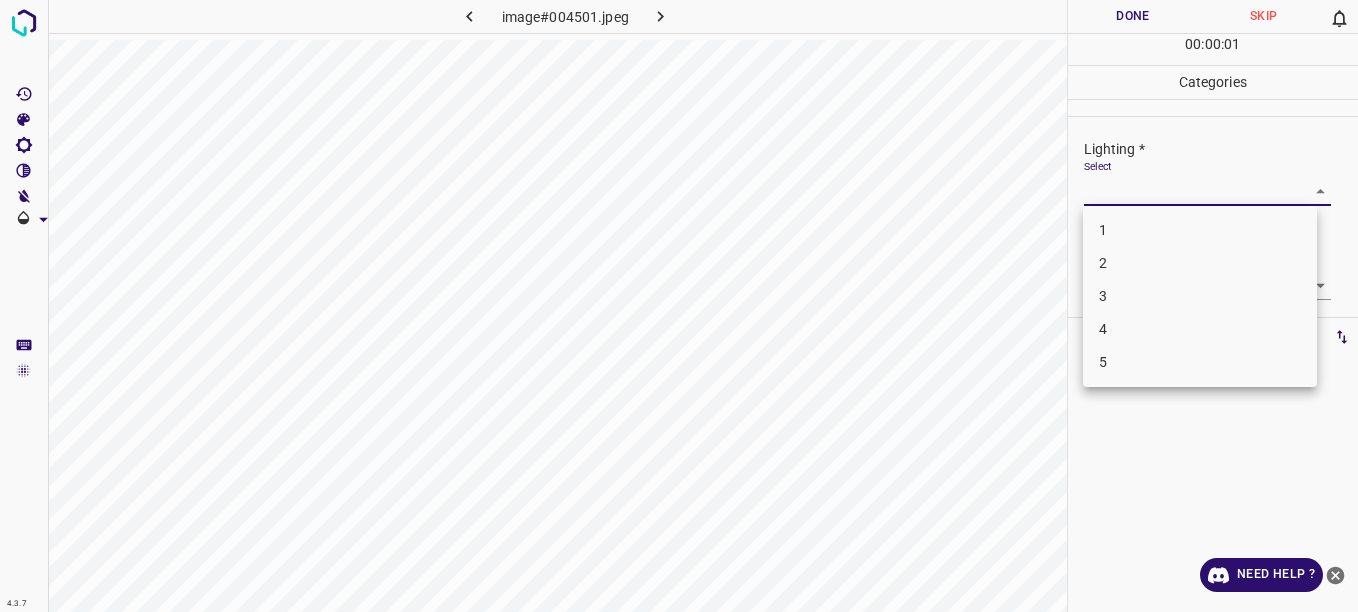 click on "4.3.7 image#004501.jpeg Done Skip 0 00   : 00   : 01   Categories Lighting *  Select ​ Focus *  Select ​ Overall *  Select ​ Labels   0 Categories 1 Lighting 2 Focus 3 Overall Tools Space Change between modes (Draw & Edit) I Auto labeling R Restore zoom M Zoom in N Zoom out Delete Delete selecte label Filters Z Restore filters X Saturation filter C Brightness filter V Contrast filter B Gray scale filter General O Download Need Help ? - Text - Hide - Delete 1 2 3 4 5" at bounding box center [679, 306] 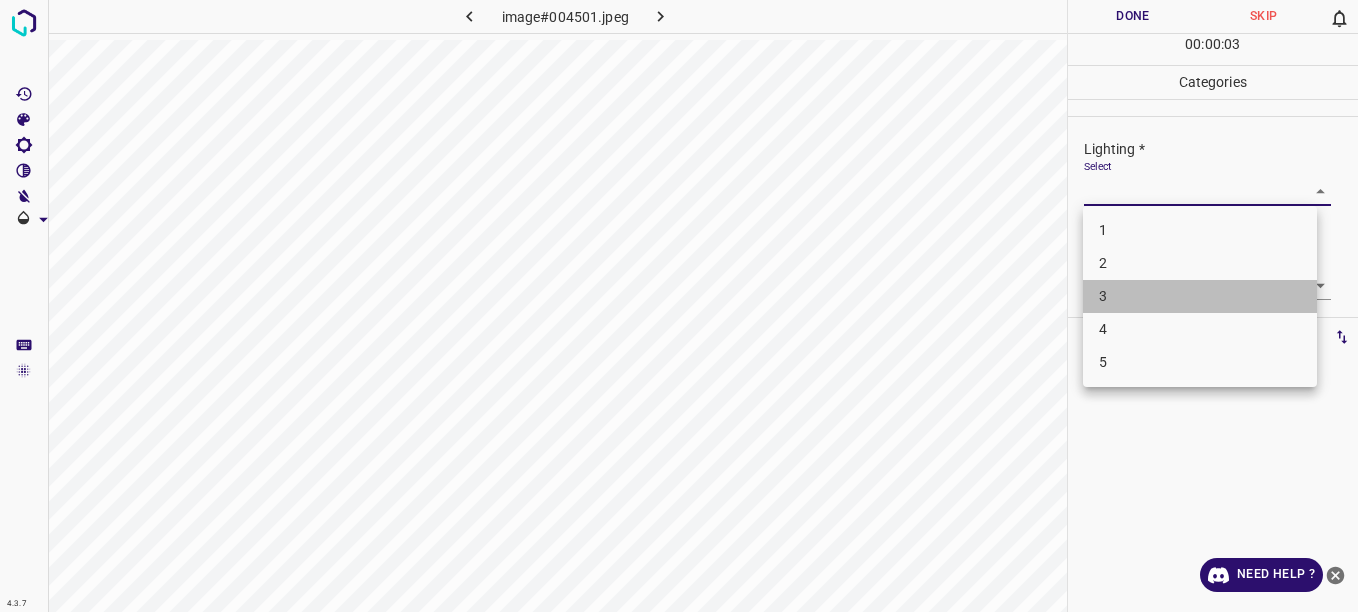 click on "3" at bounding box center (1200, 296) 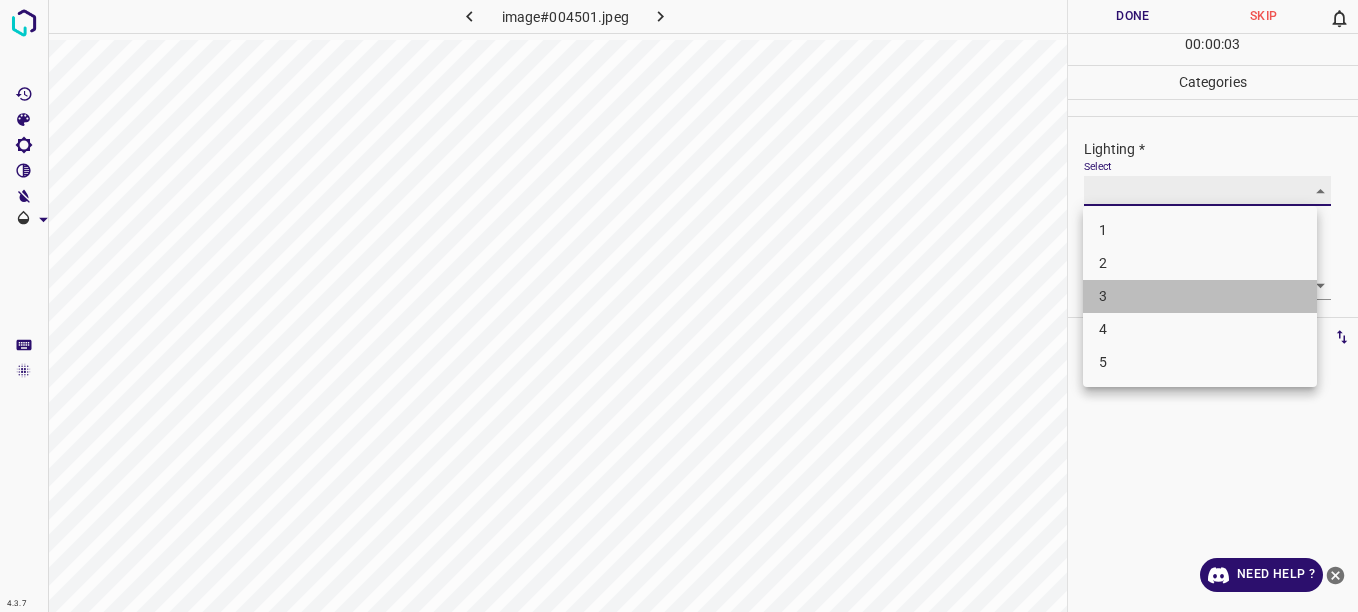 type on "3" 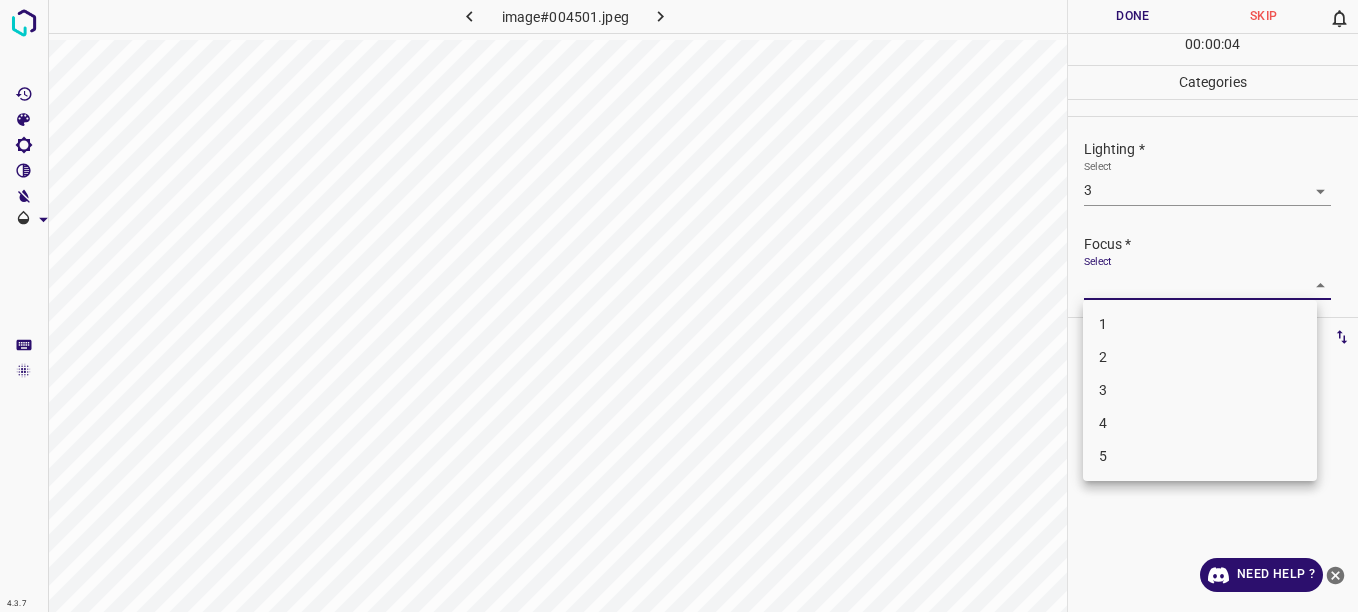 click on "4.3.7 image#004501.jpeg Done Skip 0 00   : 00   : 04   Categories Lighting *  Select 3 3 Focus *  Select ​ Overall *  Select ​ Labels   0 Categories 1 Lighting 2 Focus 3 Overall Tools Space Change between modes (Draw & Edit) I Auto labeling R Restore zoom M Zoom in N Zoom out Delete Delete selecte label Filters Z Restore filters X Saturation filter C Brightness filter V Contrast filter B Gray scale filter General O Download Need Help ? - Text - Hide - Delete 1 2 3 4 5" at bounding box center [679, 306] 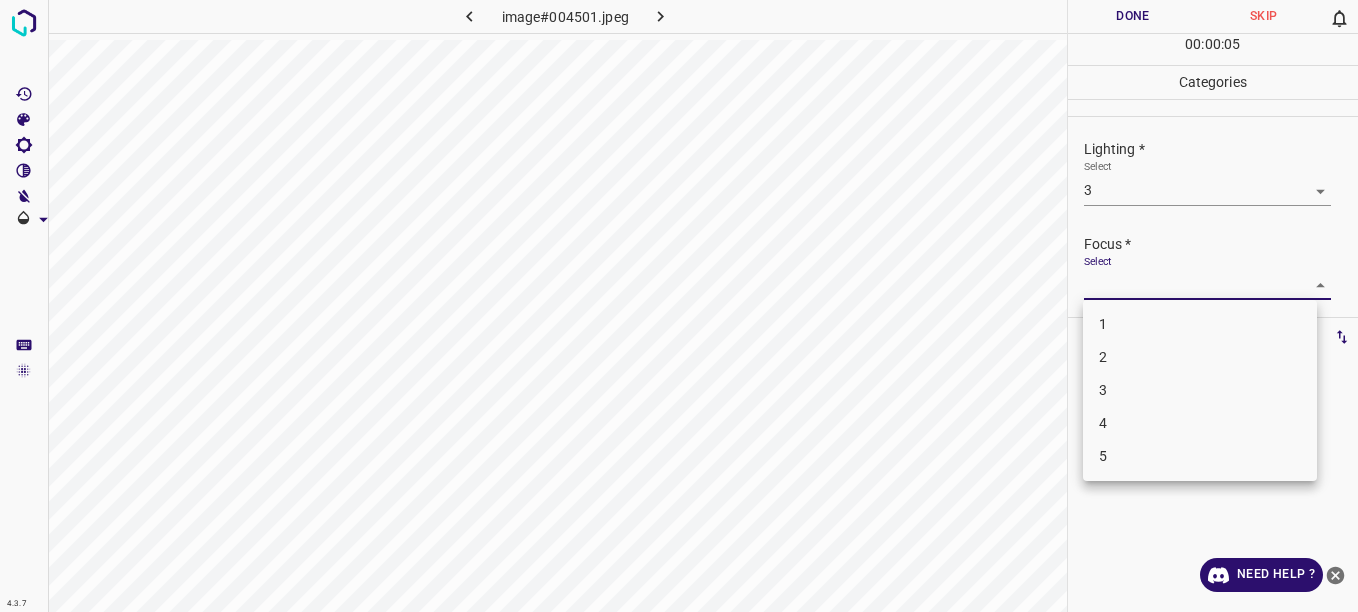 click on "3" at bounding box center (1200, 390) 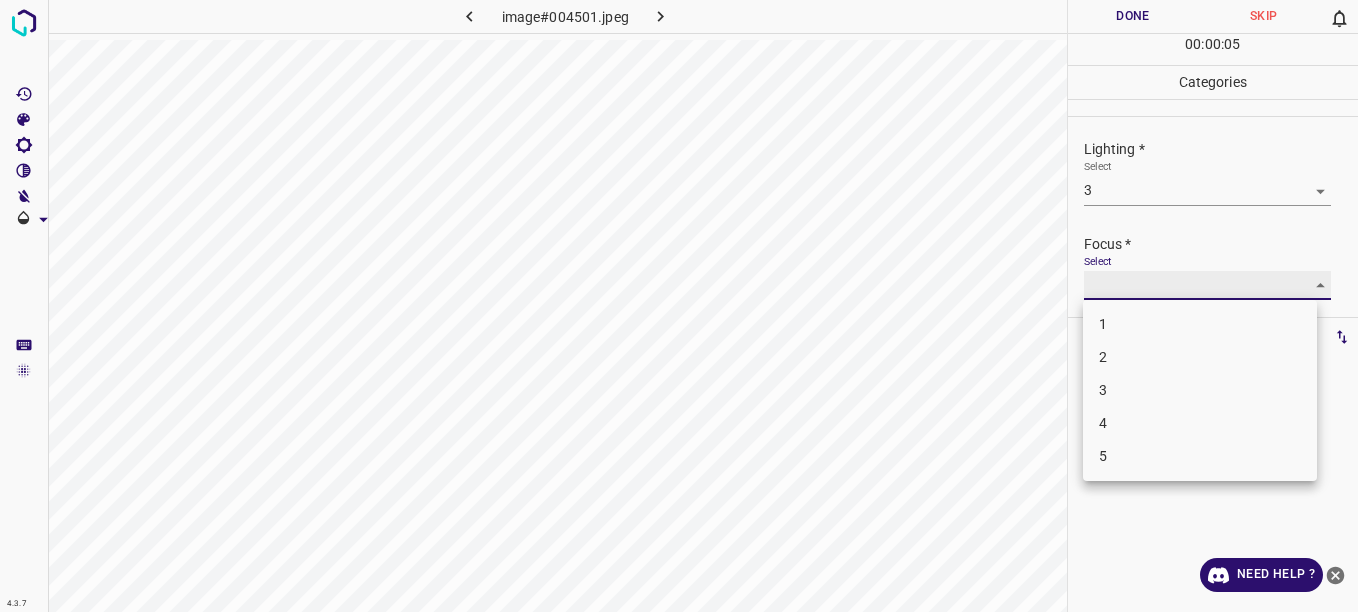 type on "3" 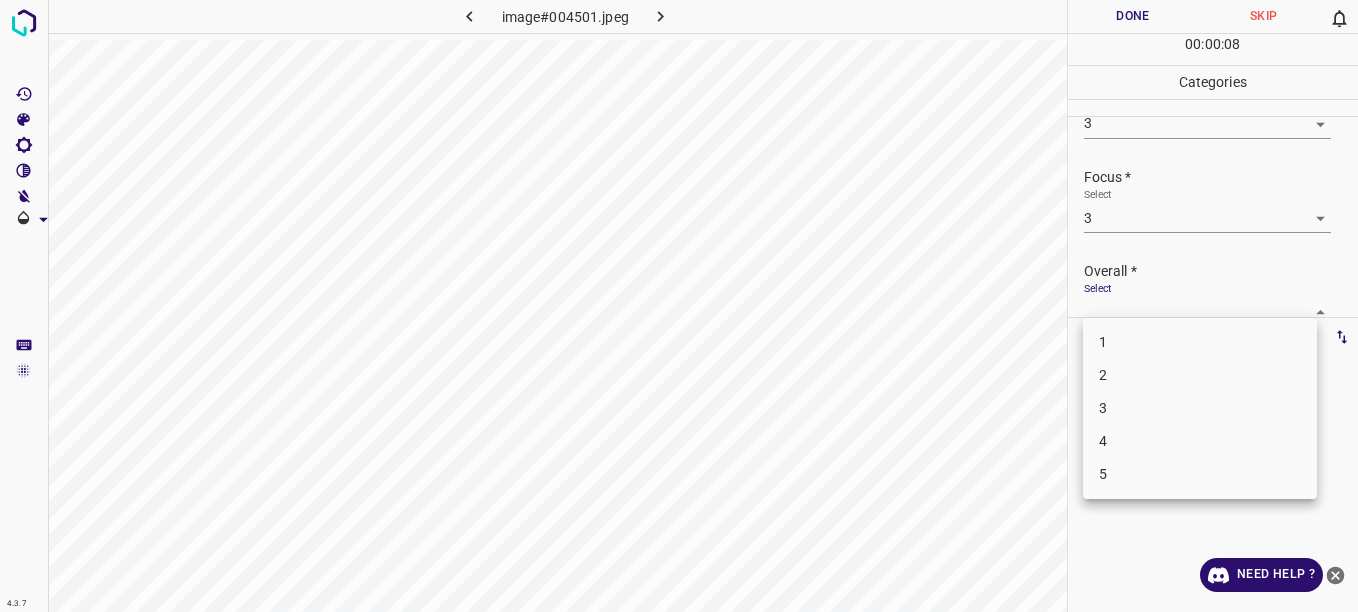 scroll, scrollTop: 76, scrollLeft: 0, axis: vertical 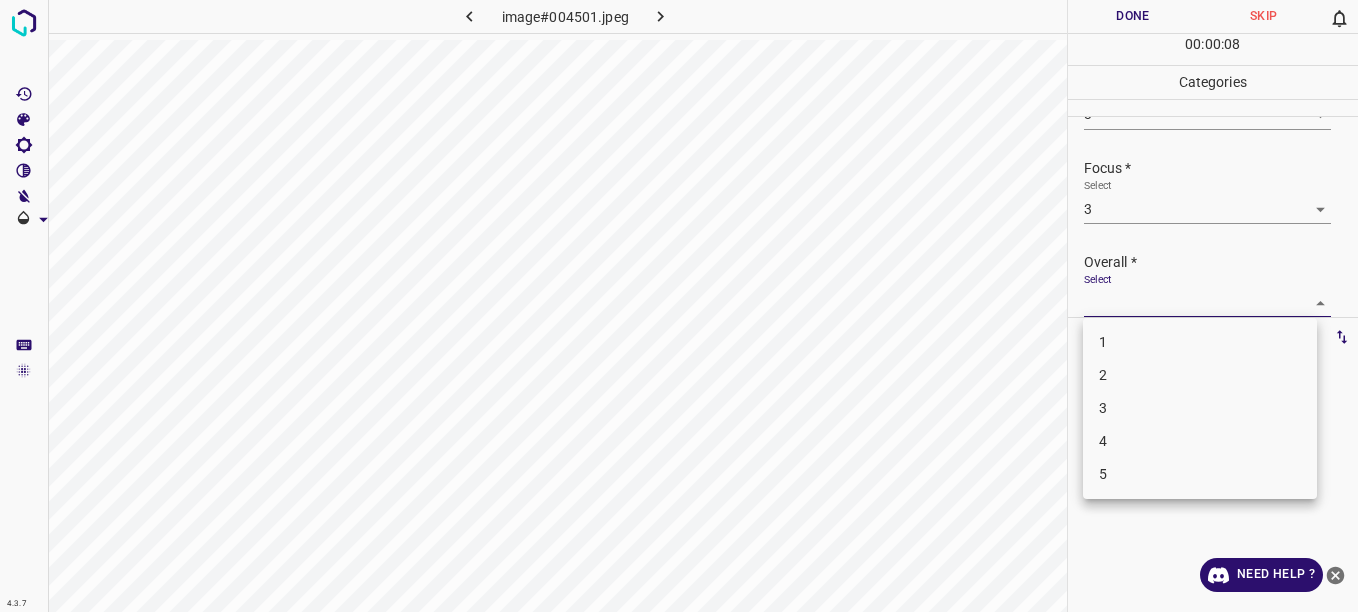 click on "4.3.7 image#004501.jpeg Done Skip 0 00   : 00   : 08   Categories Lighting *  Select 3 3 Focus *  Select 3 3 Overall *  Select ​ Labels   0 Categories 1 Lighting 2 Focus 3 Overall Tools Space Change between modes (Draw & Edit) I Auto labeling R Restore zoom M Zoom in N Zoom out Delete Delete selecte label Filters Z Restore filters X Saturation filter C Brightness filter V Contrast filter B Gray scale filter General O Download Need Help ? - Text - Hide - Delete 1 2 3 4 5" at bounding box center (679, 306) 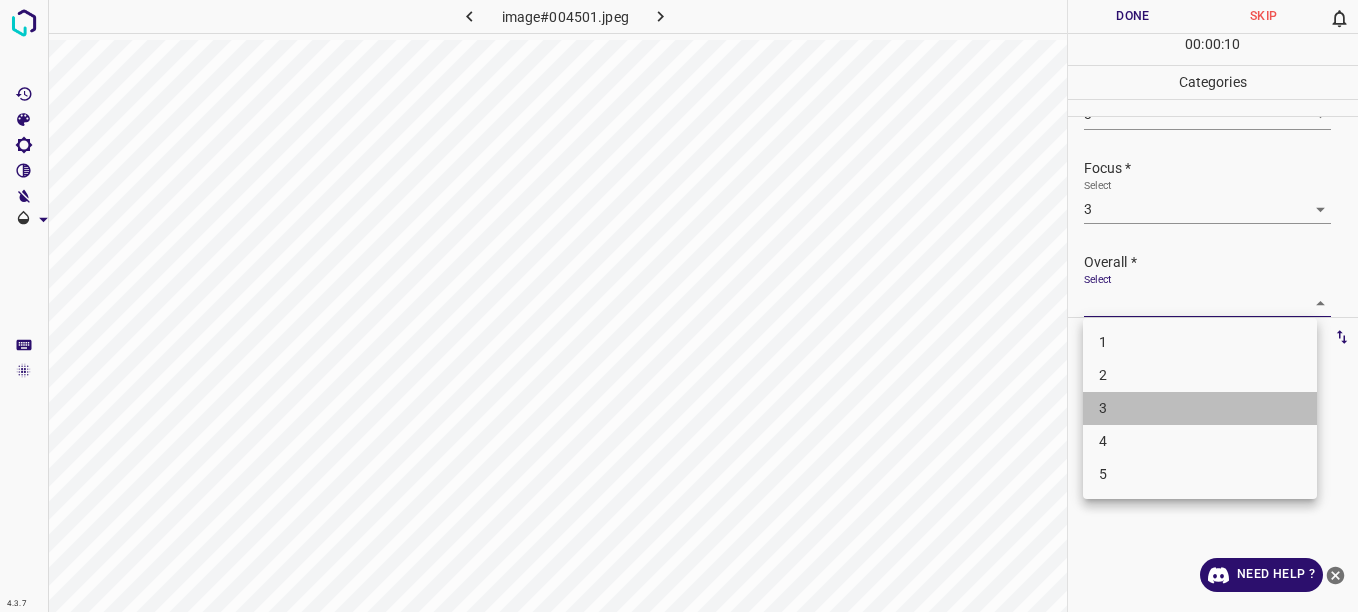 click on "3" at bounding box center [1200, 408] 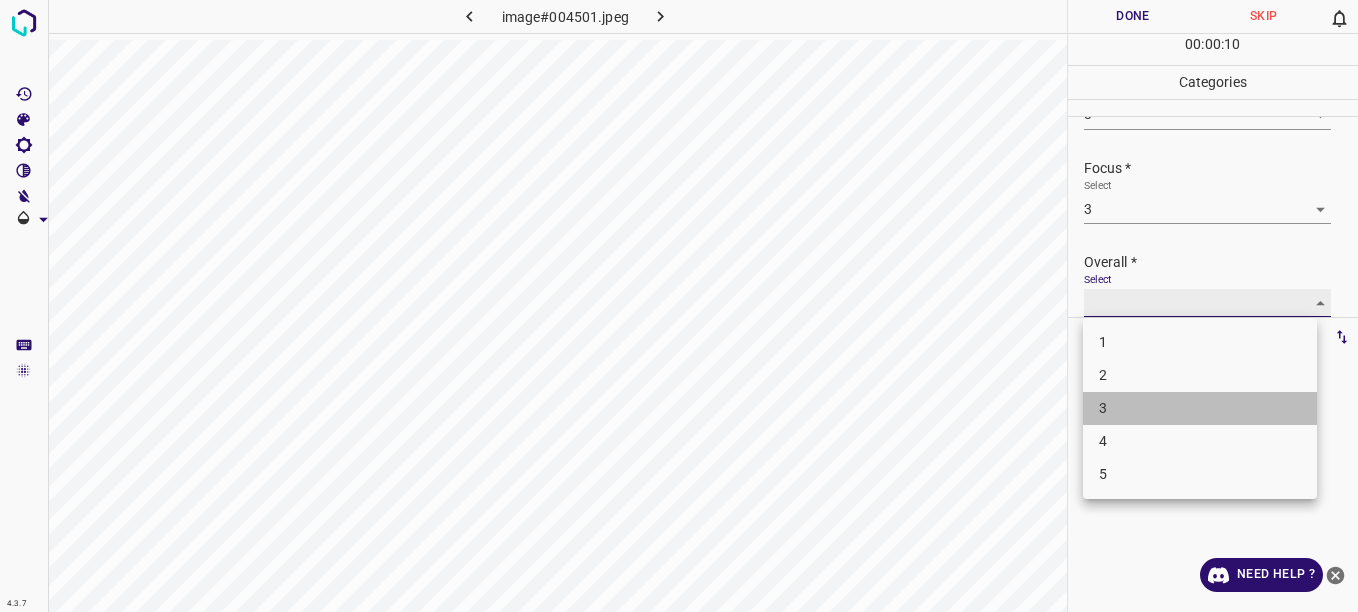 type on "3" 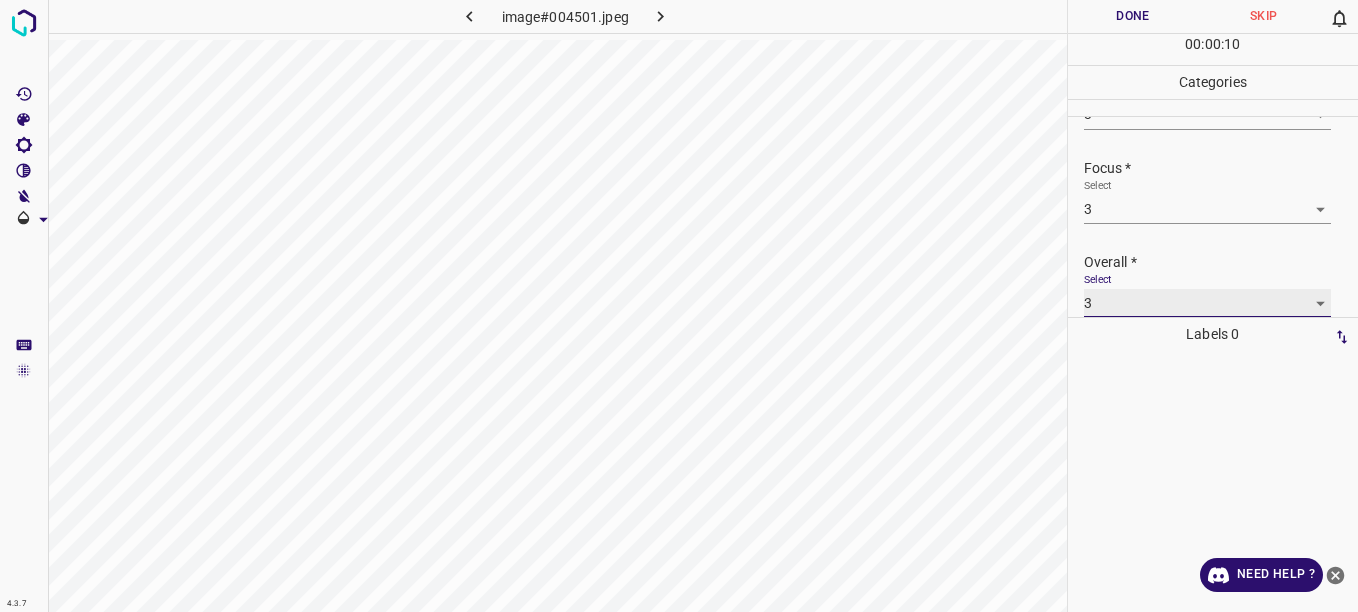 scroll, scrollTop: 76, scrollLeft: 0, axis: vertical 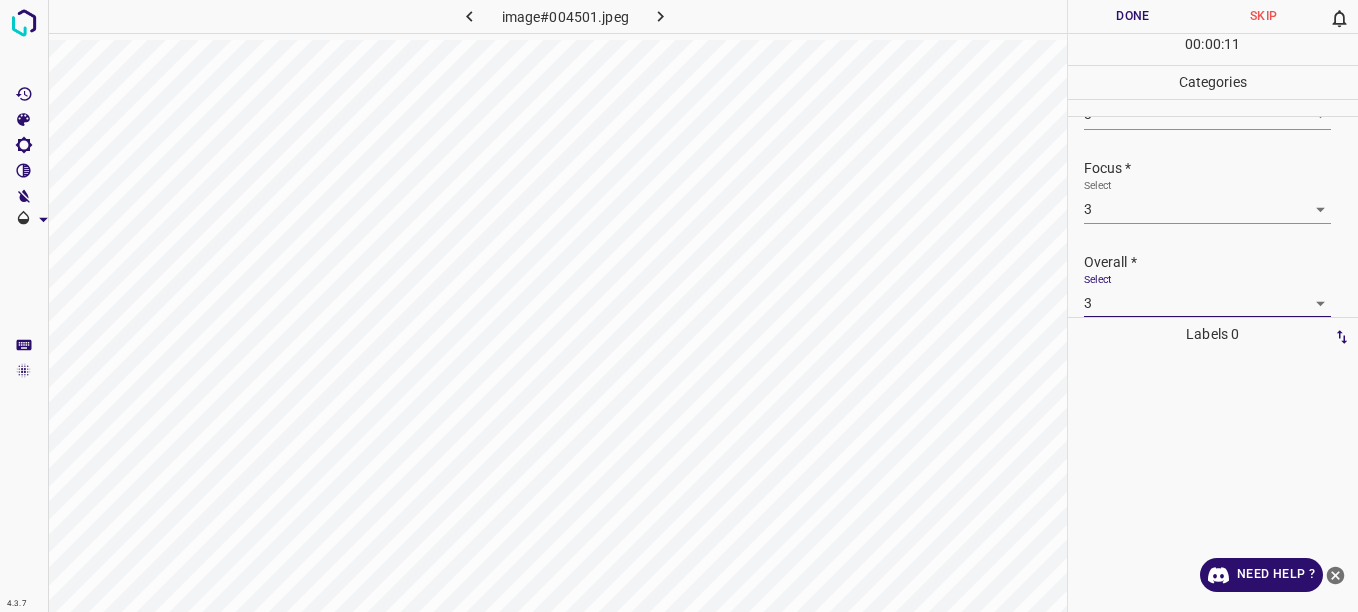 click on "Done" at bounding box center (1133, 16) 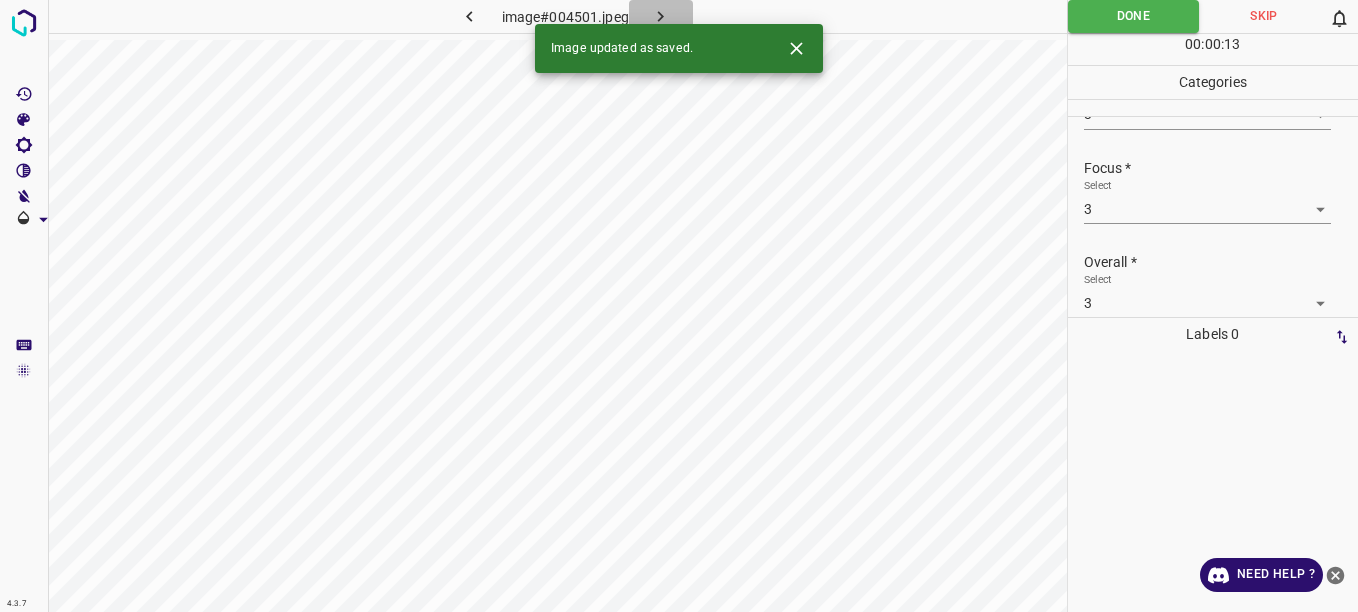 click 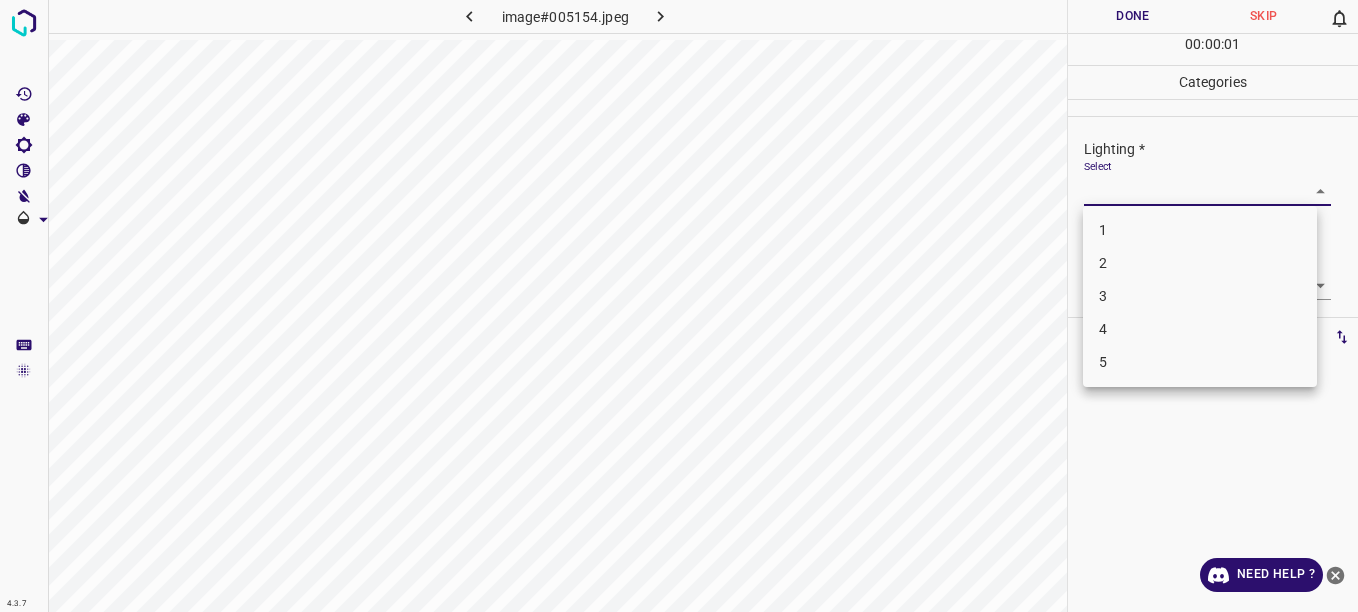 click on "4.3.7 image#005154.jpeg Done Skip 0 00   : 00   : 01   Categories Lighting *  Select ​ Focus *  Select ​ Overall *  Select ​ Labels   0 Categories 1 Lighting 2 Focus 3 Overall Tools Space Change between modes (Draw & Edit) I Auto labeling R Restore zoom M Zoom in N Zoom out Delete Delete selecte label Filters Z Restore filters X Saturation filter C Brightness filter V Contrast filter B Gray scale filter General O Download Need Help ? - Text - Hide - Delete 1 2 3 4 5" at bounding box center (679, 306) 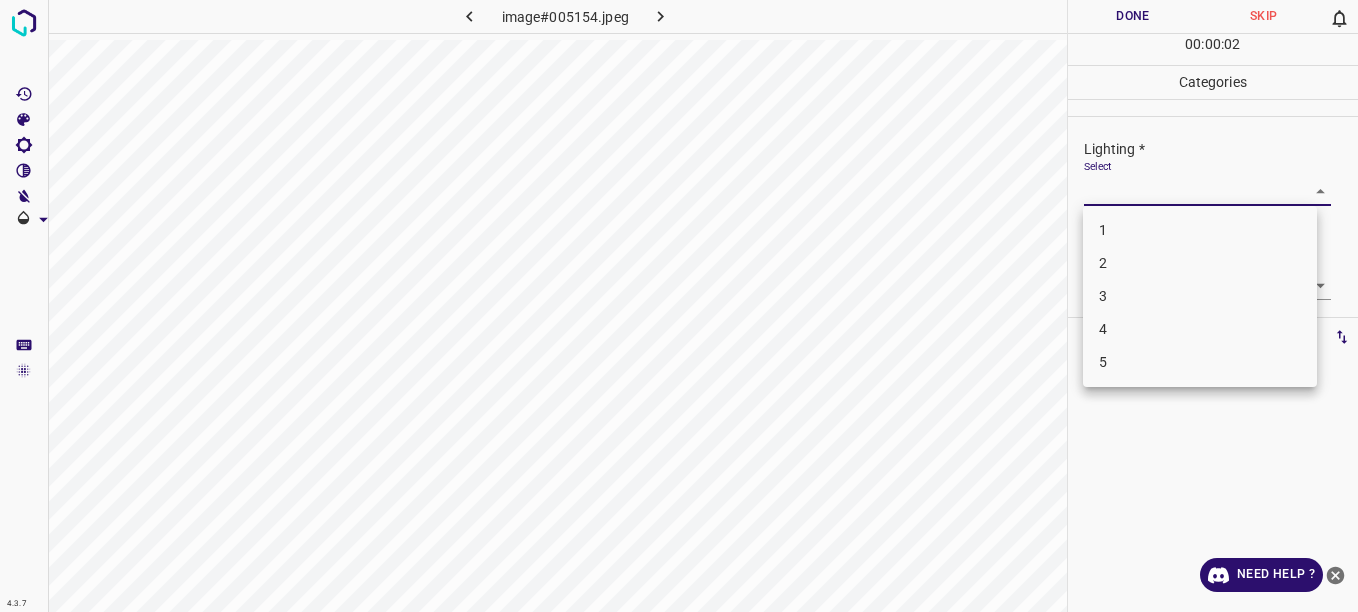 click on "2" at bounding box center (1200, 263) 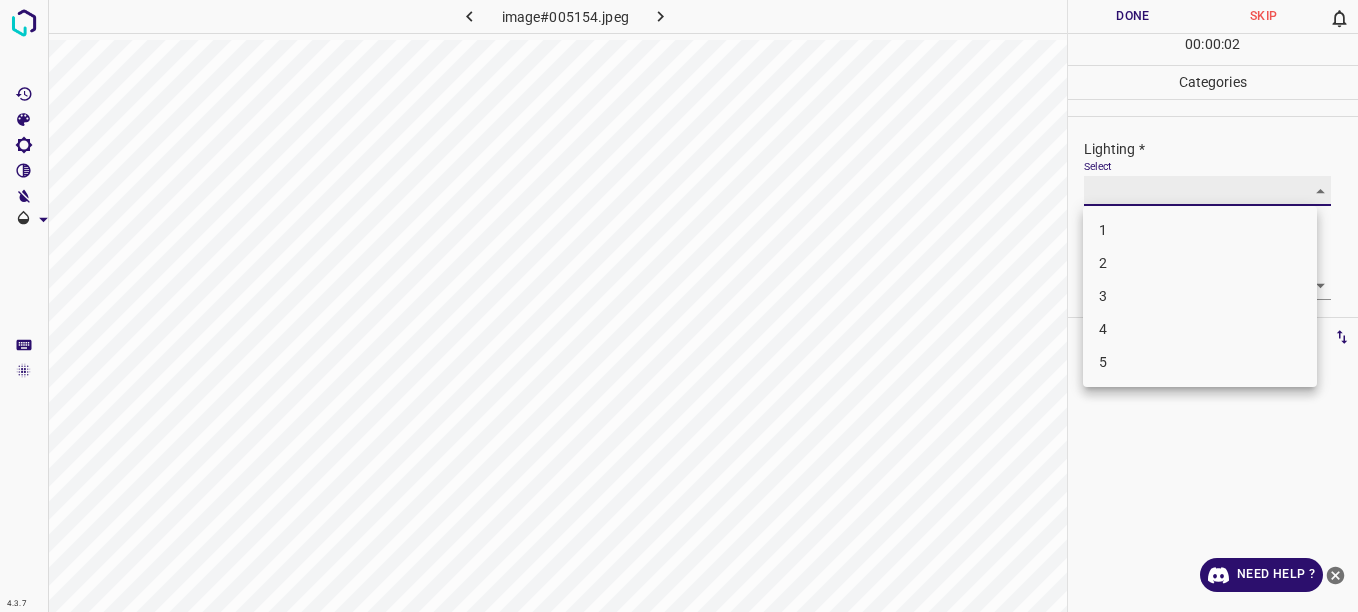 type on "2" 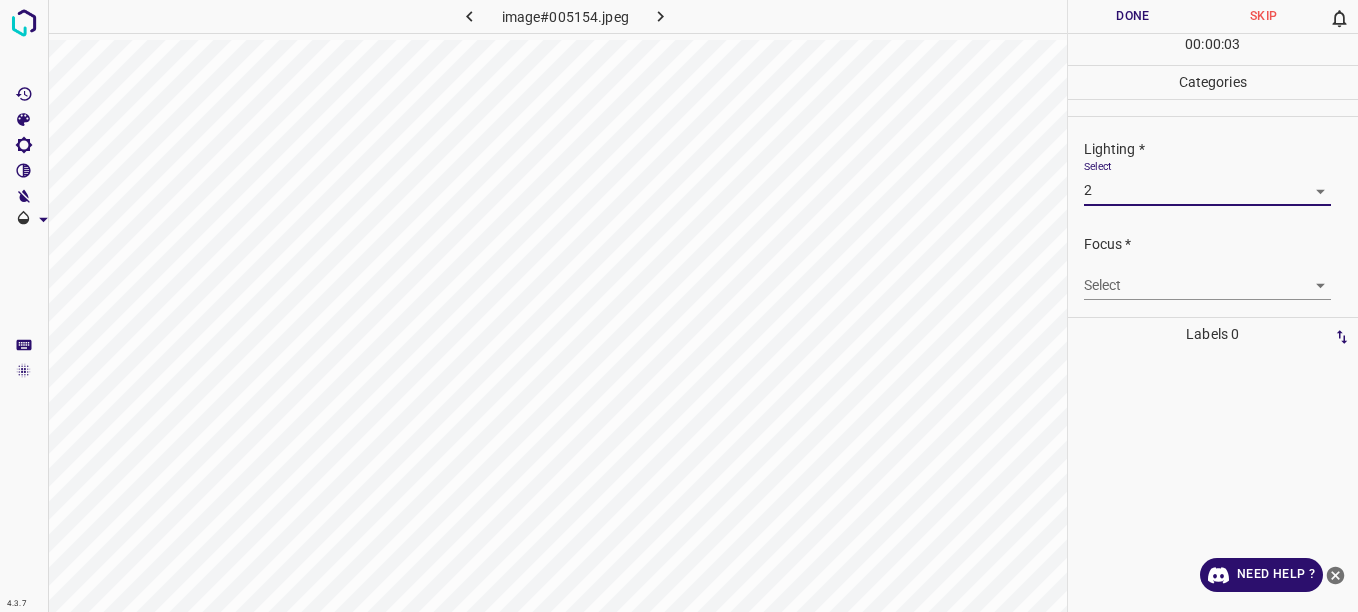 click on "4.3.7 image#005154.jpeg Done Skip 0 00   : 00   : 03   Categories Lighting *  Select 2 2 Focus *  Select ​ Overall *  Select ​ Labels   0 Categories 1 Lighting 2 Focus 3 Overall Tools Space Change between modes (Draw & Edit) I Auto labeling R Restore zoom M Zoom in N Zoom out Delete Delete selecte label Filters Z Restore filters X Saturation filter C Brightness filter V Contrast filter B Gray scale filter General O Download Need Help ? - Text - Hide - Delete" at bounding box center (679, 306) 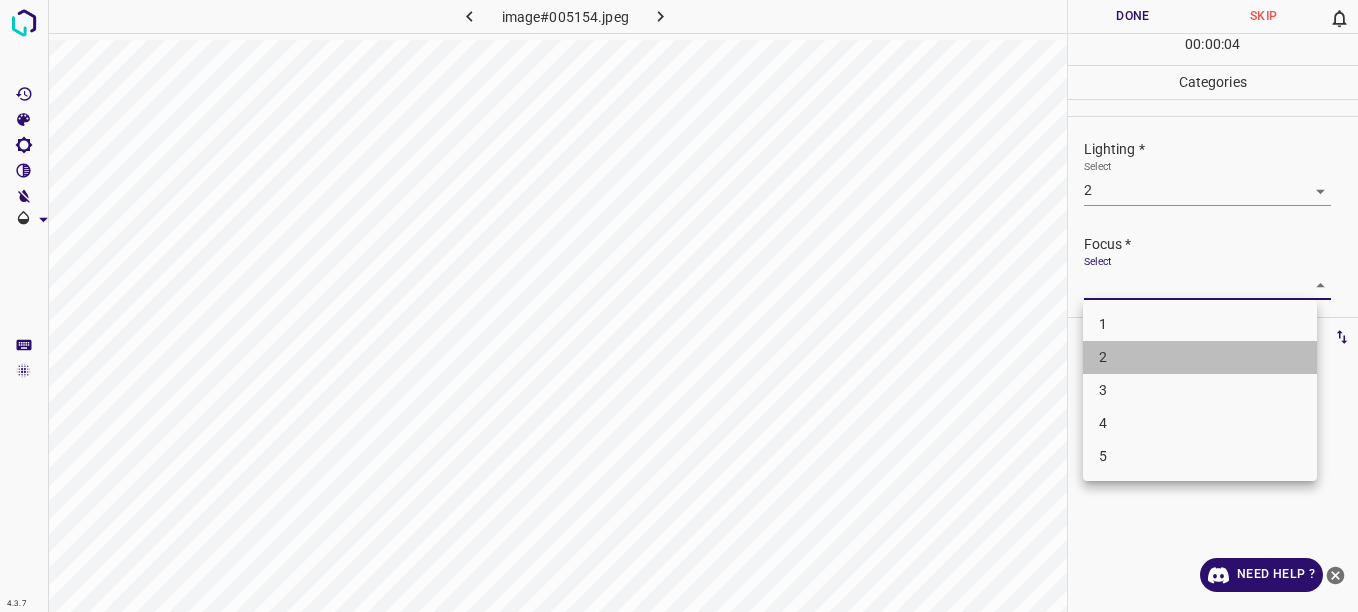 drag, startPoint x: 1133, startPoint y: 363, endPoint x: 1149, endPoint y: 351, distance: 20 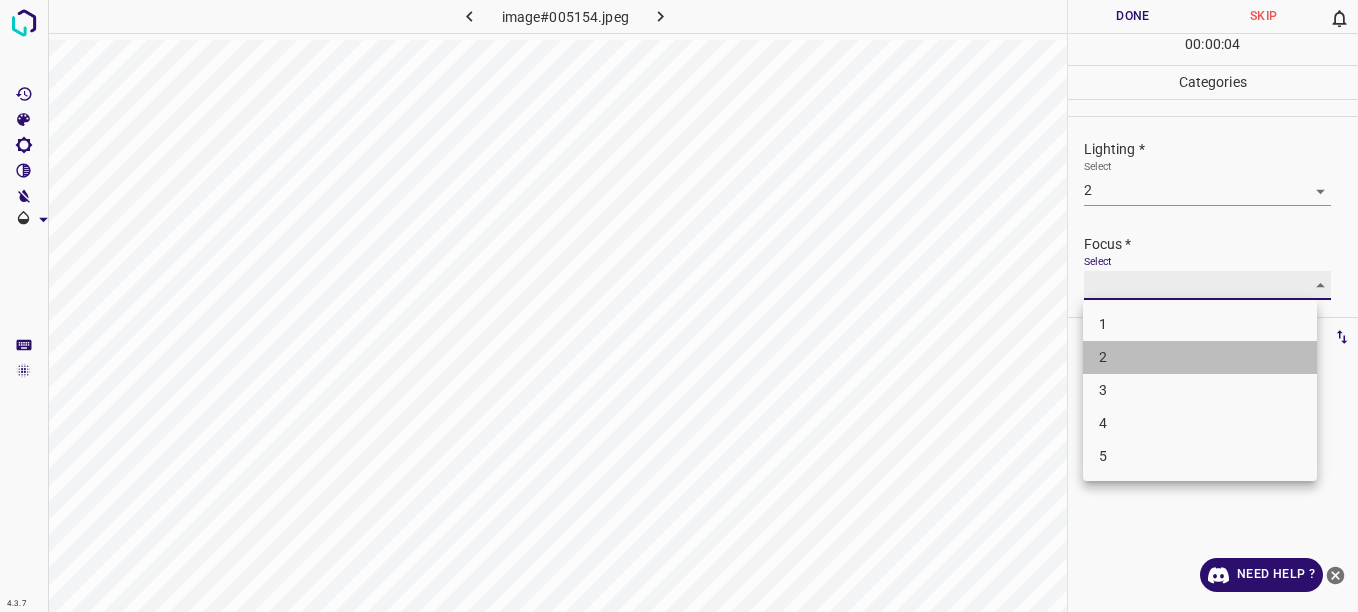type on "2" 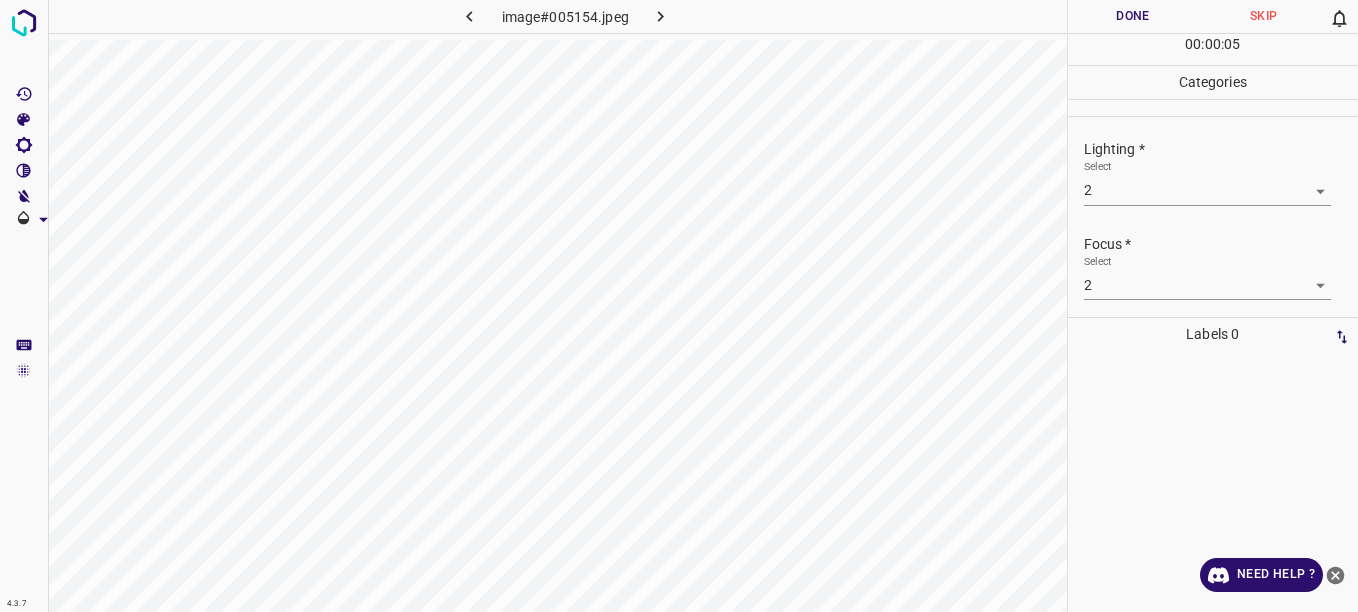 drag, startPoint x: 1342, startPoint y: 222, endPoint x: 1341, endPoint y: 284, distance: 62.008064 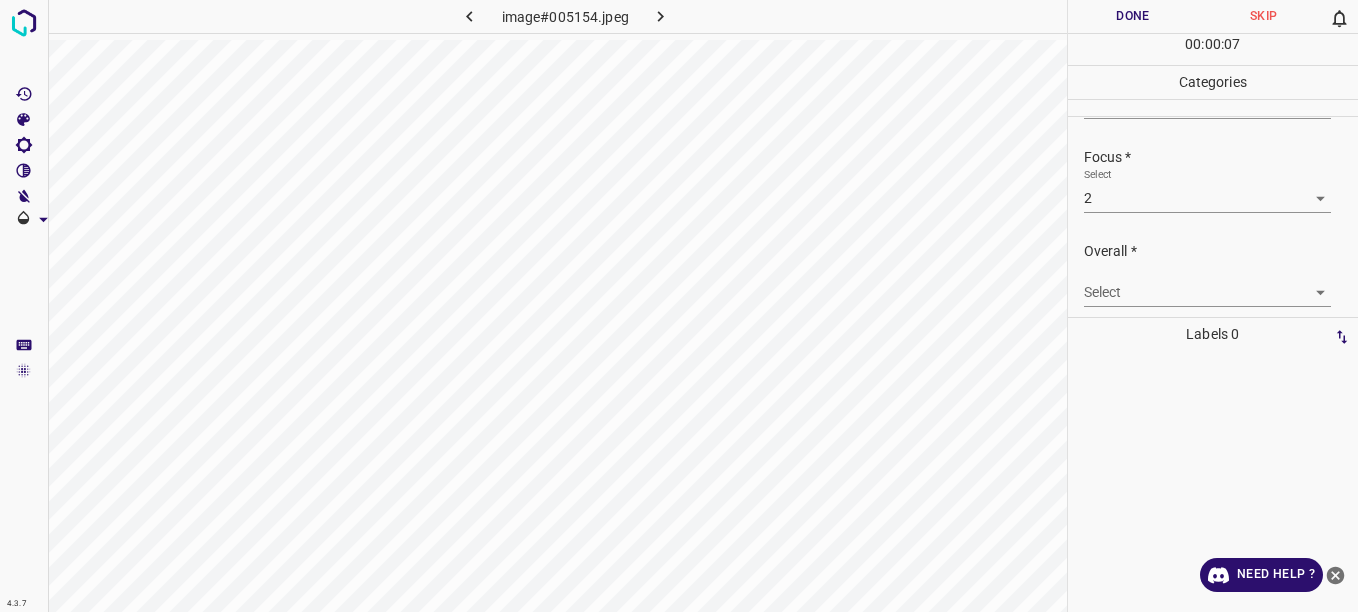 scroll, scrollTop: 98, scrollLeft: 0, axis: vertical 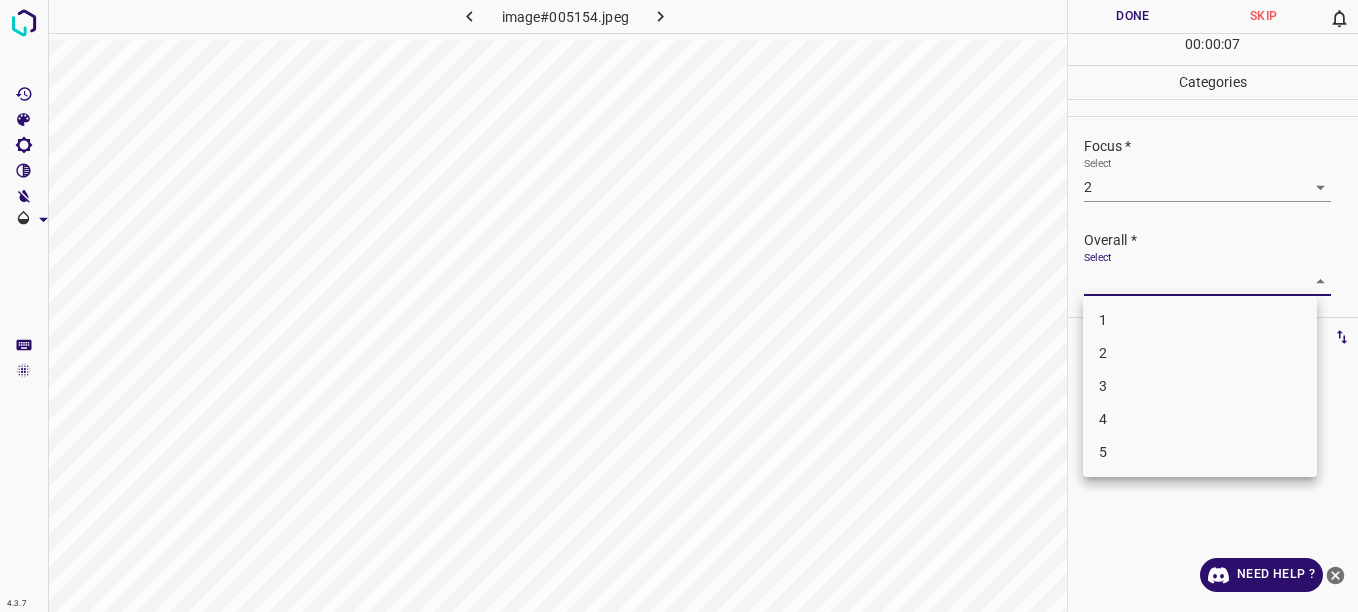click on "4.3.7 image#005154.jpeg Done Skip 0 00   : 00   : 07   Categories Lighting *  Select 2 2 Focus *  Select 2 2 Overall *  Select ​ Labels   0 Categories 1 Lighting 2 Focus 3 Overall Tools Space Change between modes (Draw & Edit) I Auto labeling R Restore zoom M Zoom in N Zoom out Delete Delete selecte label Filters Z Restore filters X Saturation filter C Brightness filter V Contrast filter B Gray scale filter General O Download Need Help ? - Text - Hide - Delete 1 2 3 4 5" at bounding box center (679, 306) 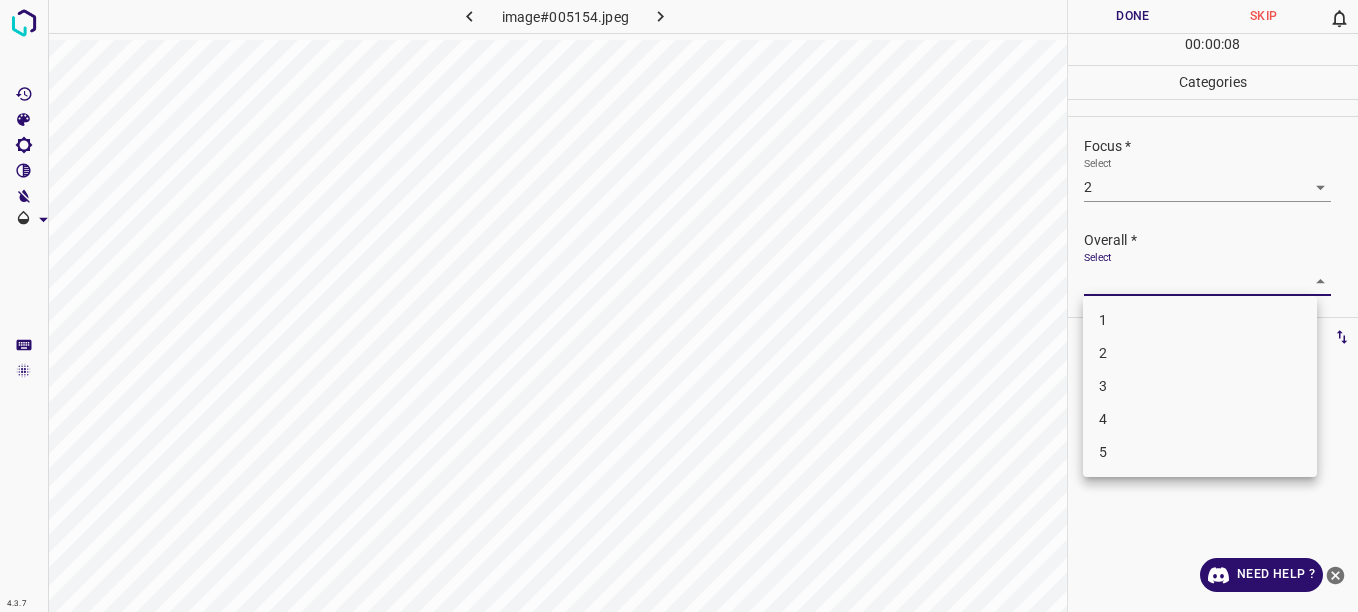click on "2" at bounding box center (1200, 353) 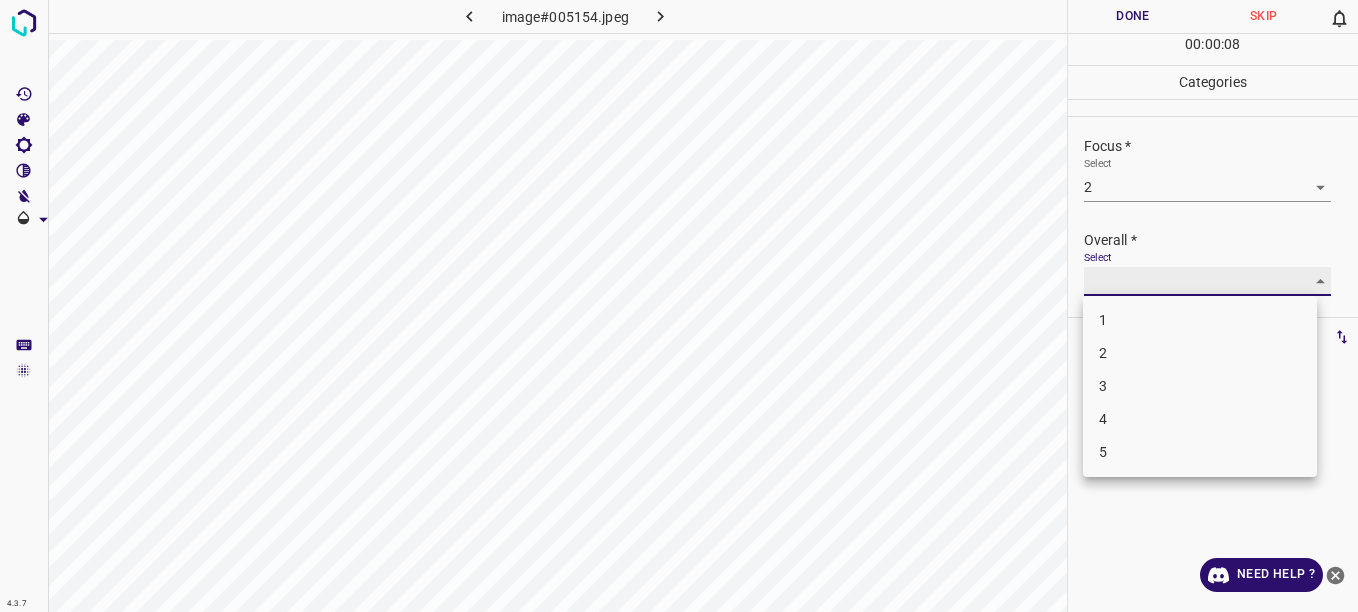 type on "2" 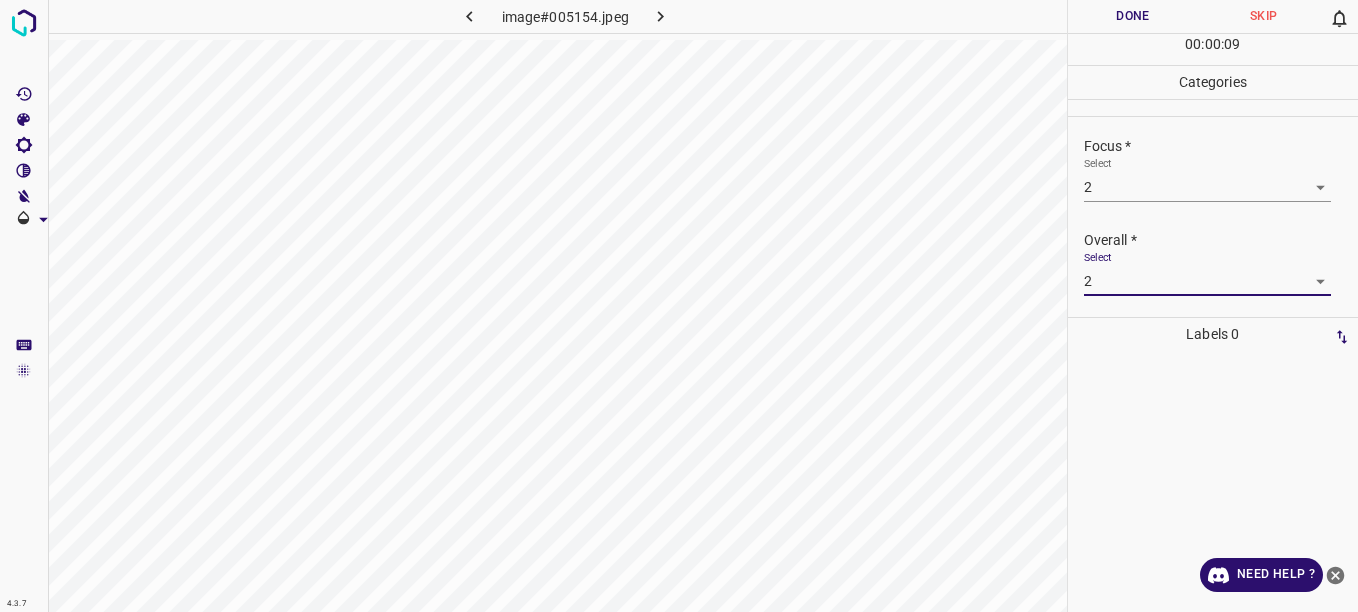 click on "Done" at bounding box center (1133, 16) 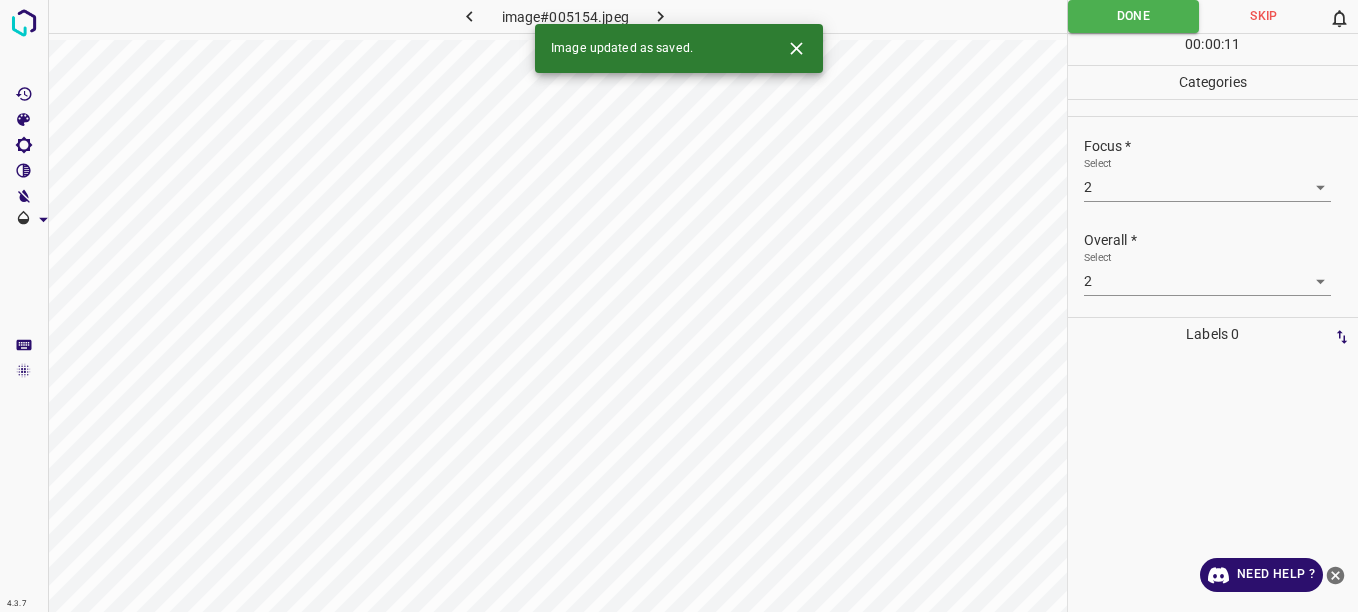drag, startPoint x: 666, startPoint y: 5, endPoint x: 683, endPoint y: 1, distance: 17.464249 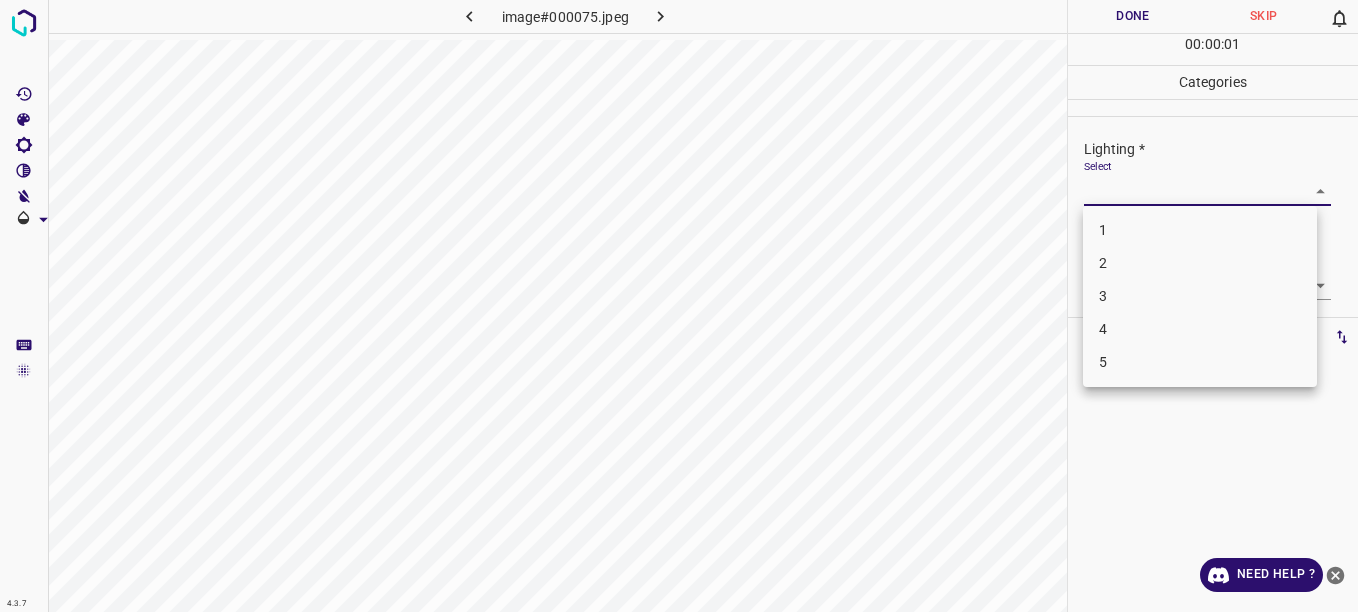 click on "4.3.7 image#000075.jpeg Done Skip 0 00   : 00   : 01   Categories Lighting *  Select ​ Focus *  Select ​ Overall *  Select ​ Labels   0 Categories 1 Lighting 2 Focus 3 Overall Tools Space Change between modes (Draw & Edit) I Auto labeling R Restore zoom M Zoom in N Zoom out Delete Delete selecte label Filters Z Restore filters X Saturation filter C Brightness filter V Contrast filter B Gray scale filter General O Download Need Help ? - Text - Hide - Delete 1 2 3 4 5" at bounding box center (679, 306) 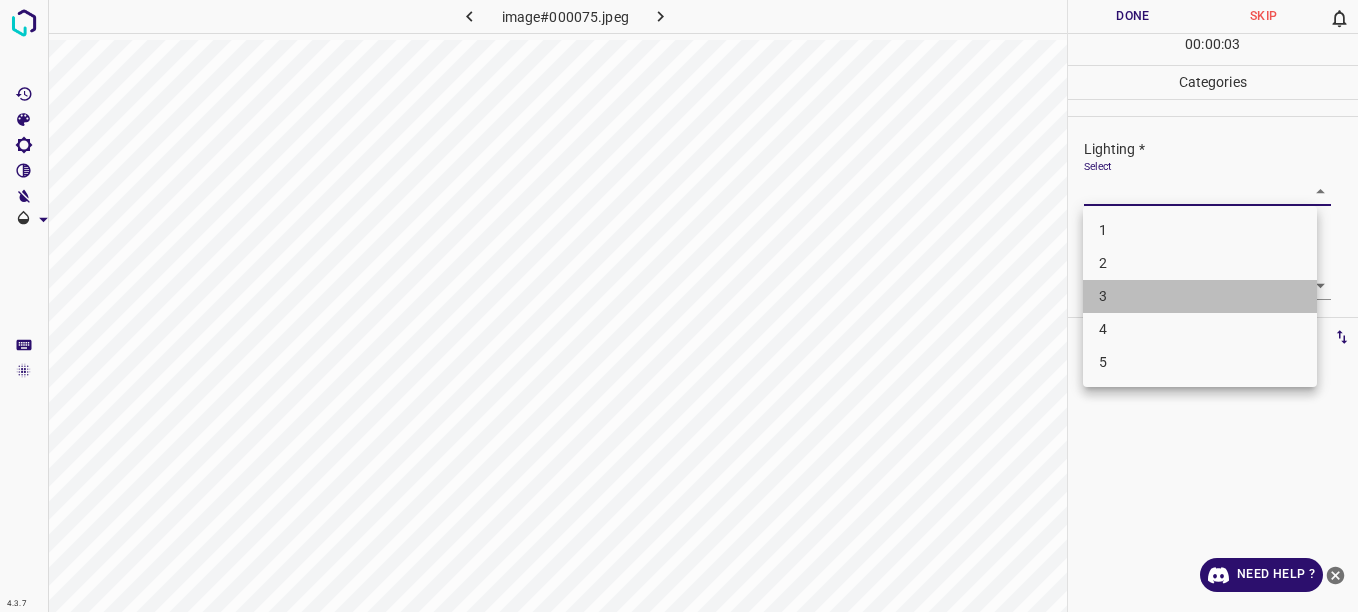 click on "3" at bounding box center (1200, 296) 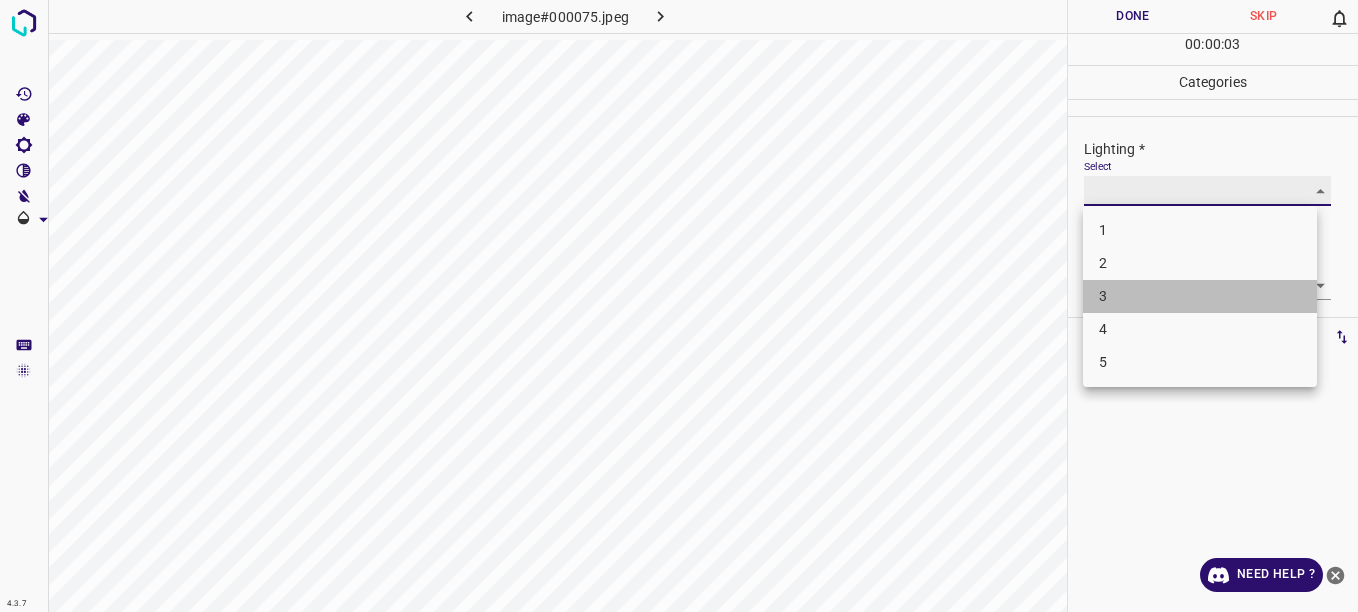 type on "3" 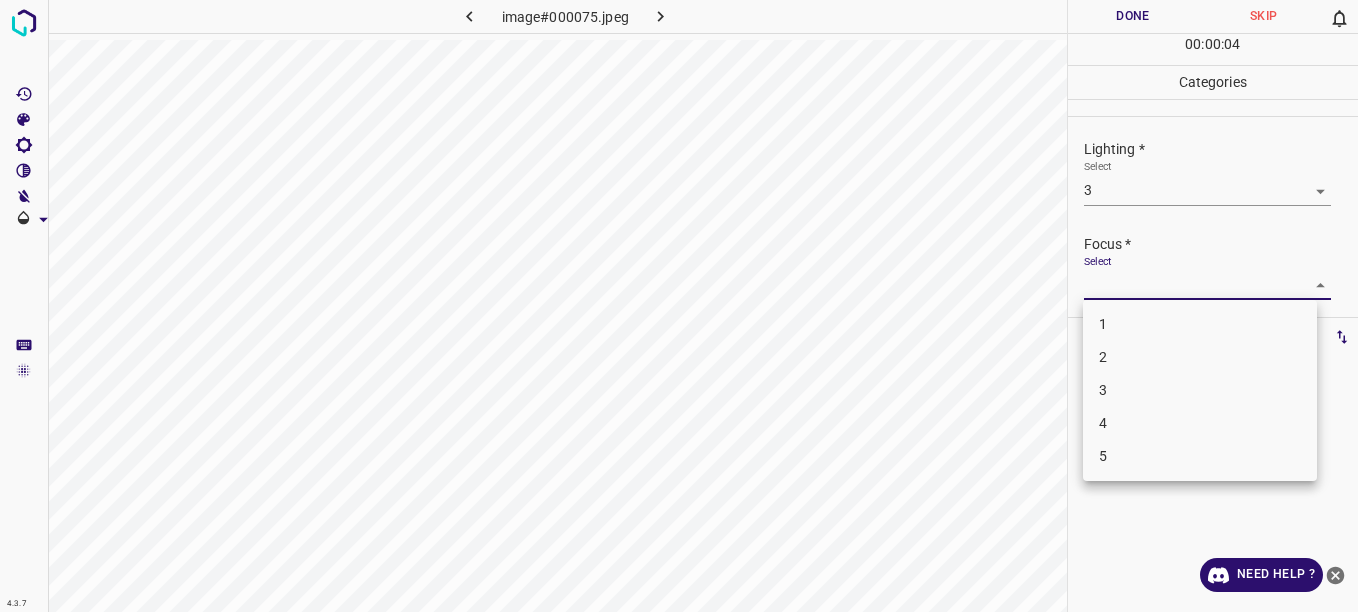 click on "4.3.7 image#000075.jpeg Done Skip 0 00   : 00   : 04   Categories Lighting *  Select 3 3 Focus *  Select ​ Overall *  Select ​ Labels   0 Categories 1 Lighting 2 Focus 3 Overall Tools Space Change between modes (Draw & Edit) I Auto labeling R Restore zoom M Zoom in N Zoom out Delete Delete selecte label Filters Z Restore filters X Saturation filter C Brightness filter V Contrast filter B Gray scale filter General O Download Need Help ? - Text - Hide - Delete 1 2 3 4 5" at bounding box center [679, 306] 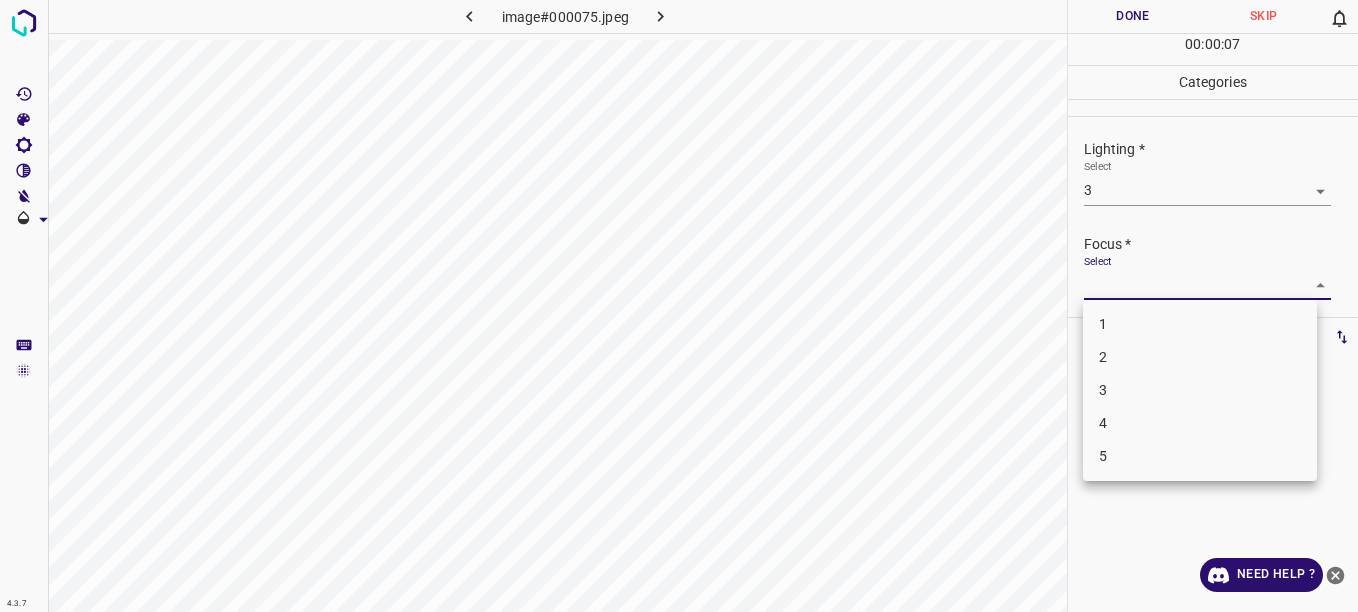 drag, startPoint x: 1237, startPoint y: 382, endPoint x: 1246, endPoint y: 370, distance: 15 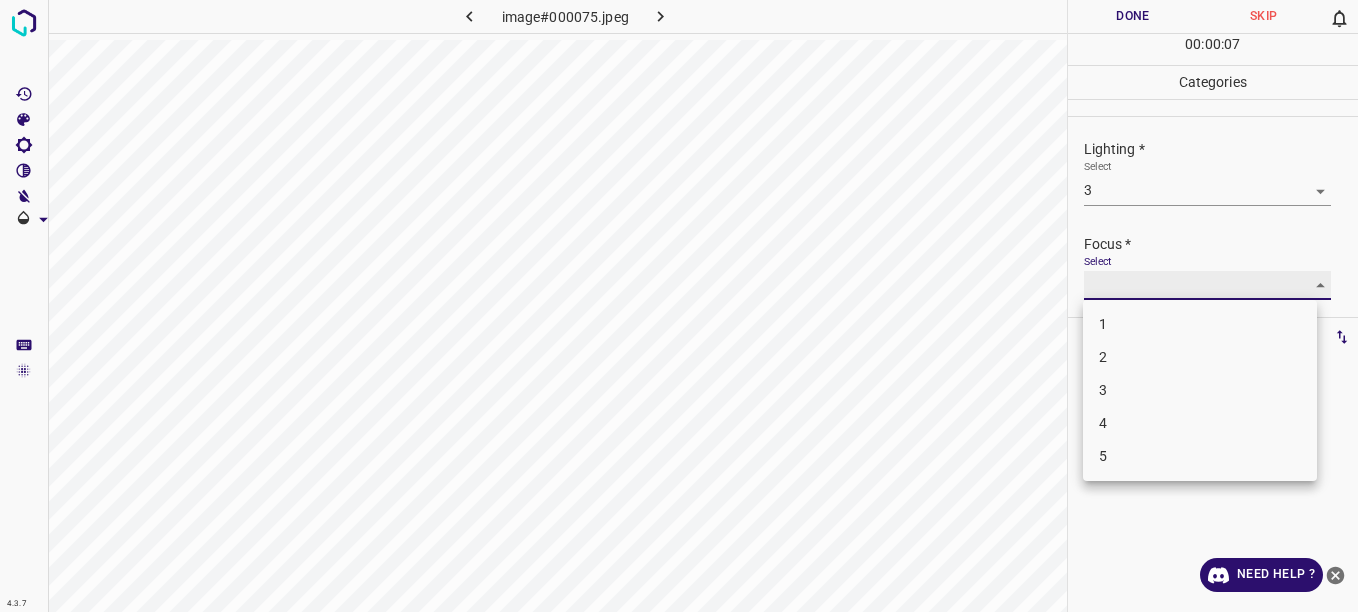 type on "3" 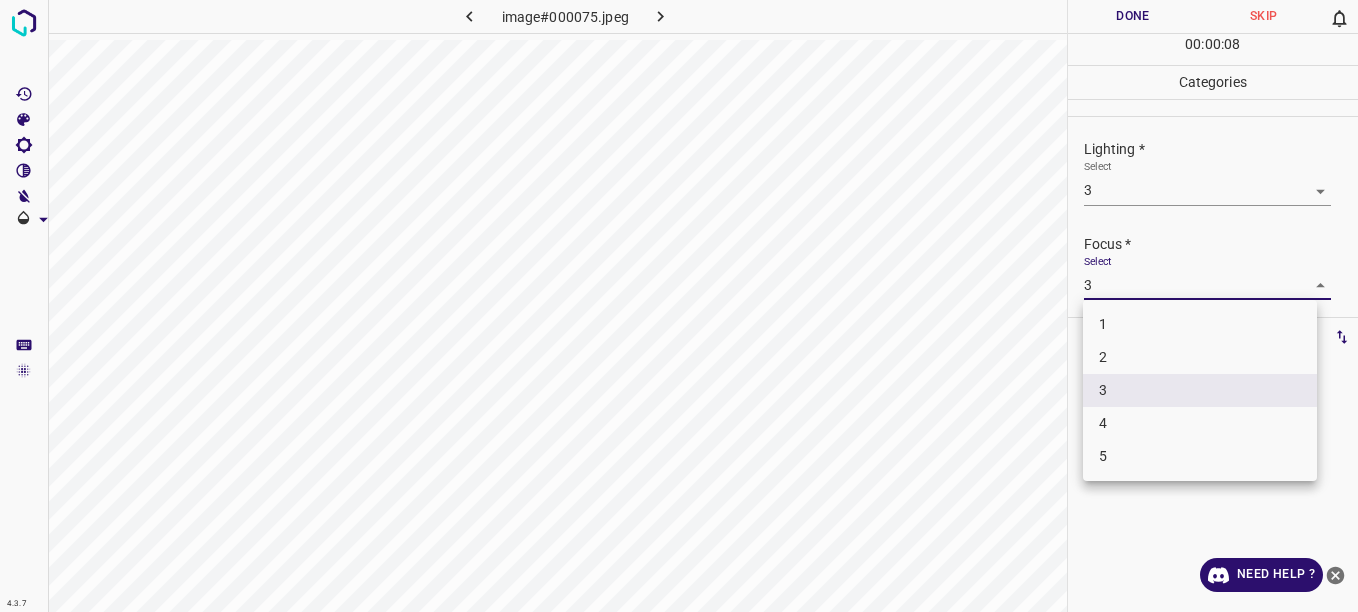 click on "4.3.7 image#000075.jpeg Done Skip 0 00   : 00   : 08   Categories Lighting *  Select 3 3 Focus *  Select 3 3 Overall *  Select ​ Labels   0 Categories 1 Lighting 2 Focus 3 Overall Tools Space Change between modes (Draw & Edit) I Auto labeling R Restore zoom M Zoom in N Zoom out Delete Delete selecte label Filters Z Restore filters X Saturation filter C Brightness filter V Contrast filter B Gray scale filter General O Download Need Help ? - Text - Hide - Delete 1 2 3 4 5" at bounding box center [679, 306] 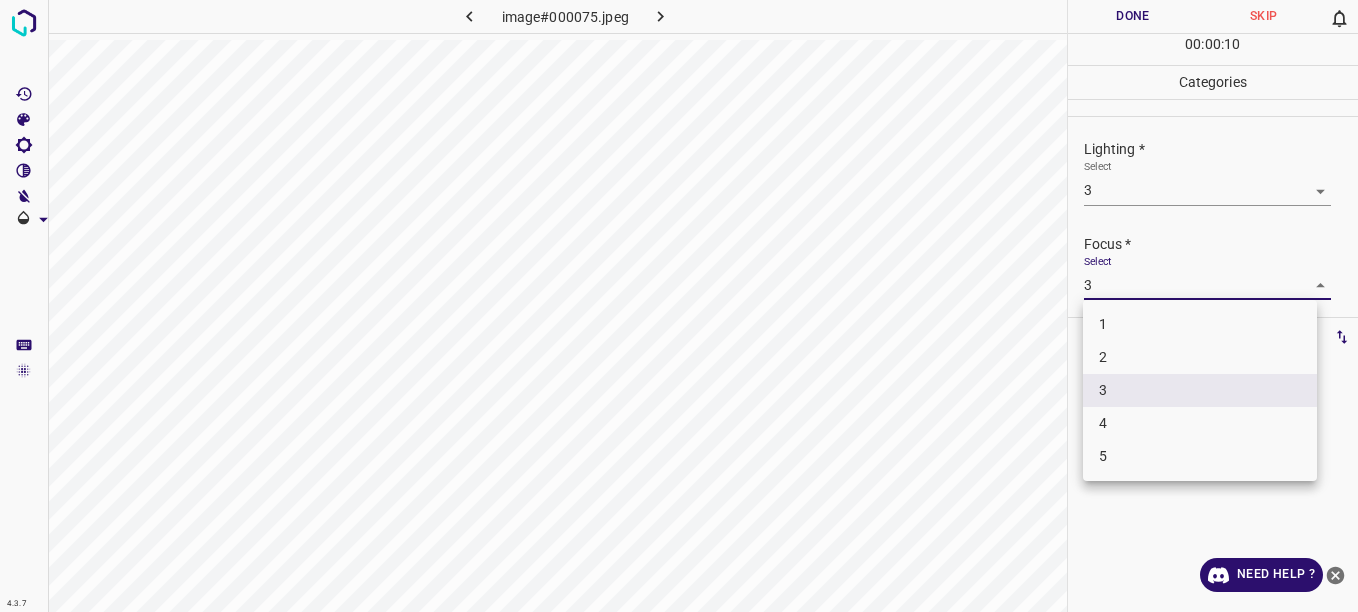 drag, startPoint x: 1349, startPoint y: 232, endPoint x: 1348, endPoint y: 272, distance: 40.012497 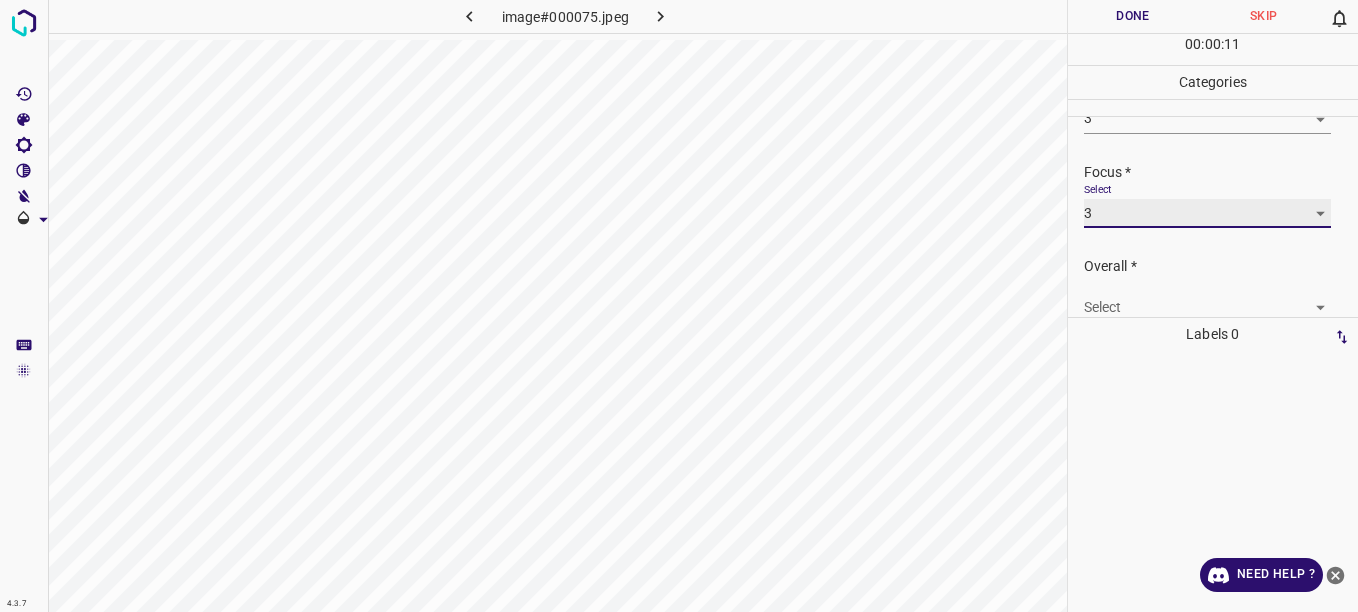 scroll, scrollTop: 86, scrollLeft: 0, axis: vertical 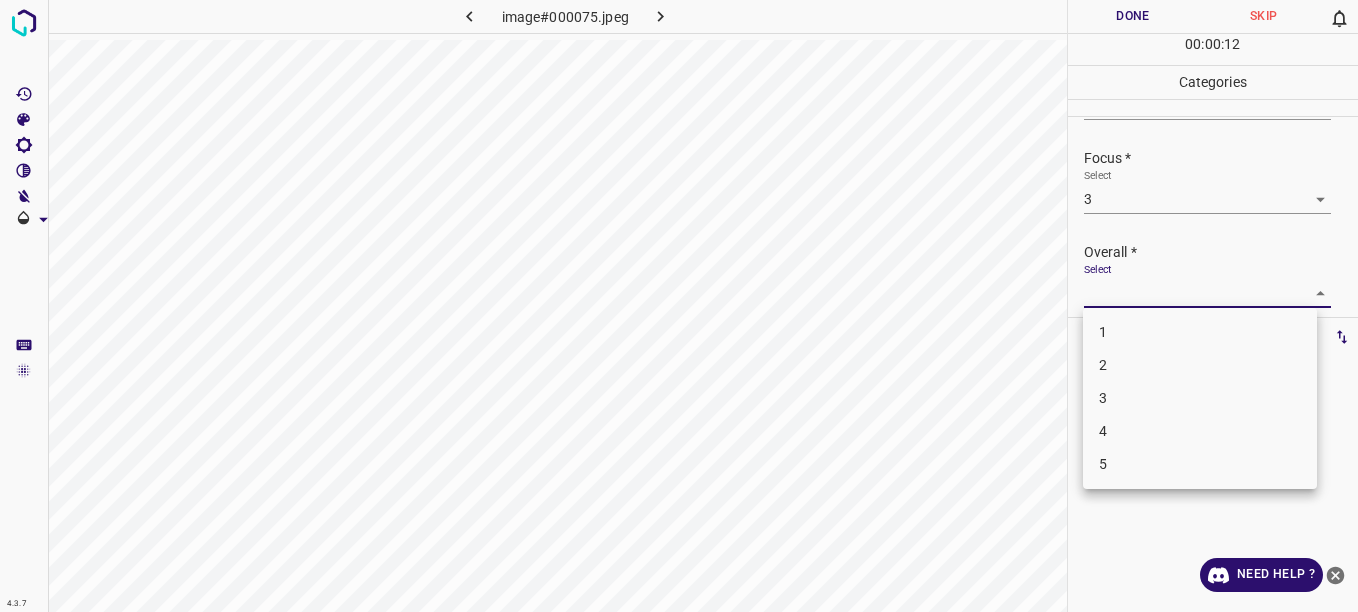 click on "4.3.7 image#000075.jpeg Done Skip 0 00   : 00   : 12   Categories Lighting *  Select 3 3 Focus *  Select 3 3 Overall *  Select ​ Labels   0 Categories 1 Lighting 2 Focus 3 Overall Tools Space Change between modes (Draw & Edit) I Auto labeling R Restore zoom M Zoom in N Zoom out Delete Delete selecte label Filters Z Restore filters X Saturation filter C Brightness filter V Contrast filter B Gray scale filter General O Download Need Help ? - Text - Hide - Delete 1 2 3 4 5" at bounding box center (679, 306) 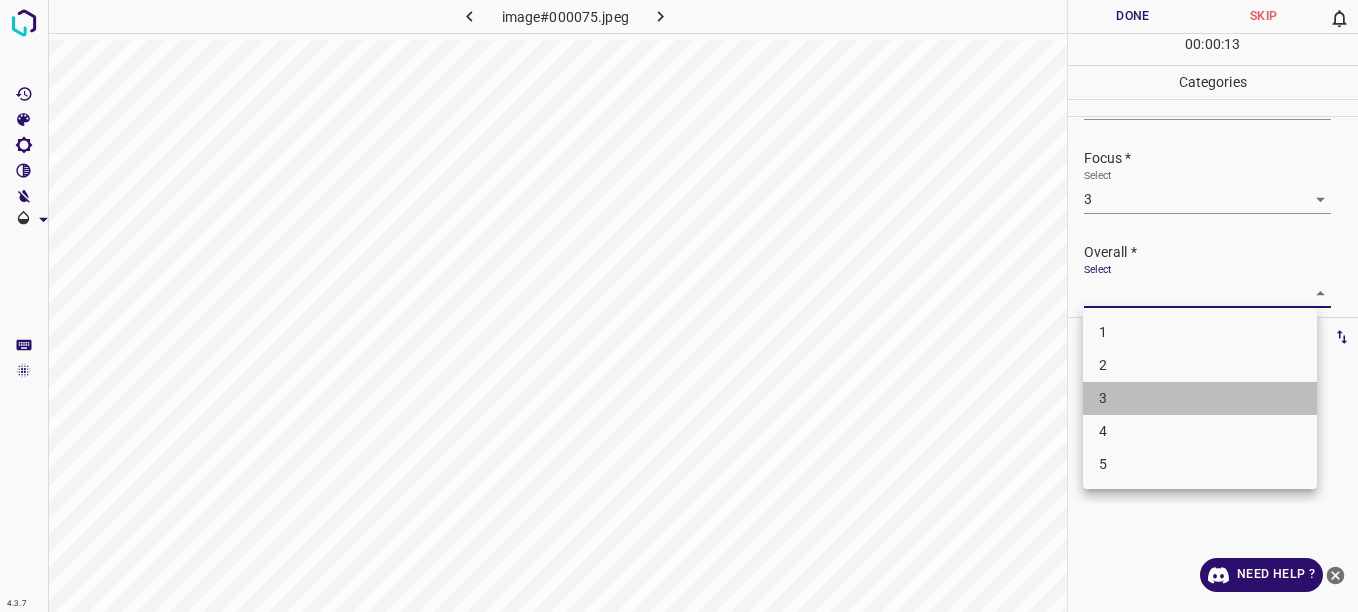 click on "3" at bounding box center (1200, 398) 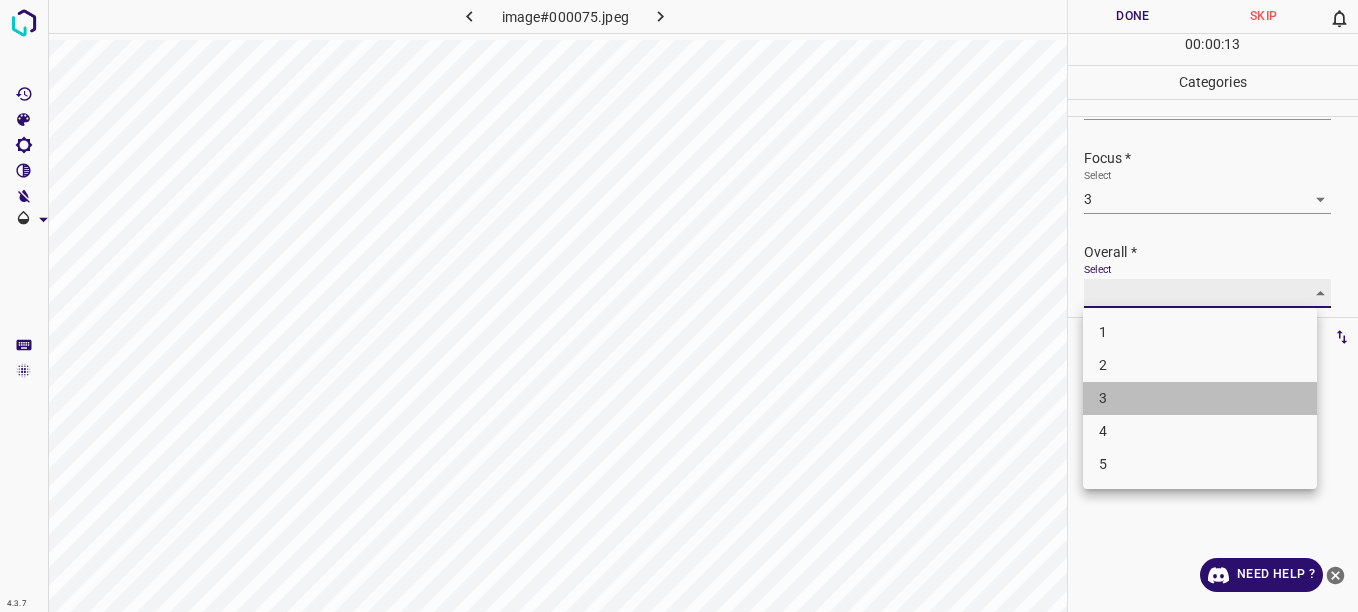 type on "3" 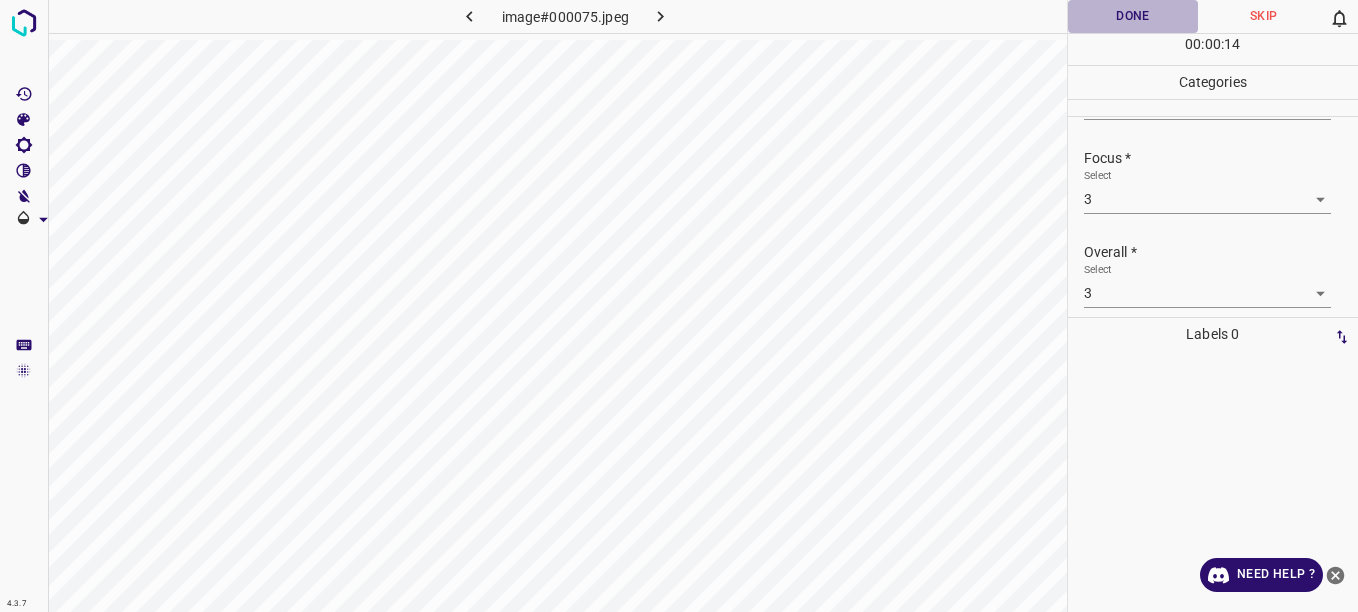 click on "Done" at bounding box center [1133, 16] 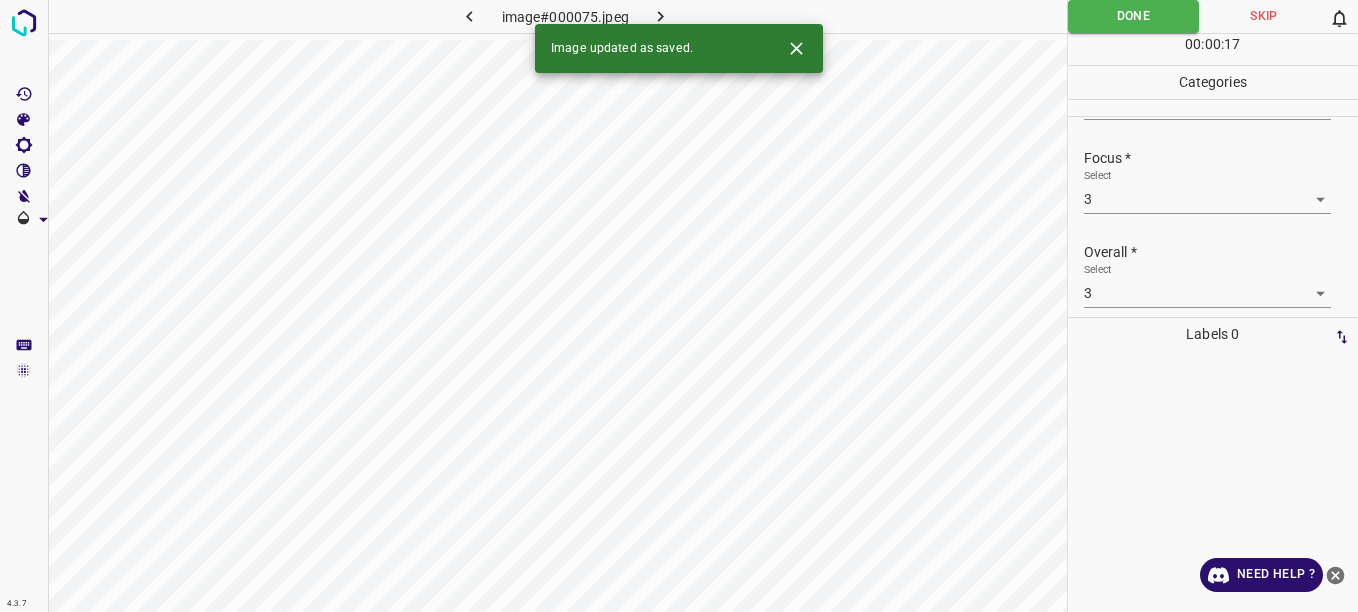 click 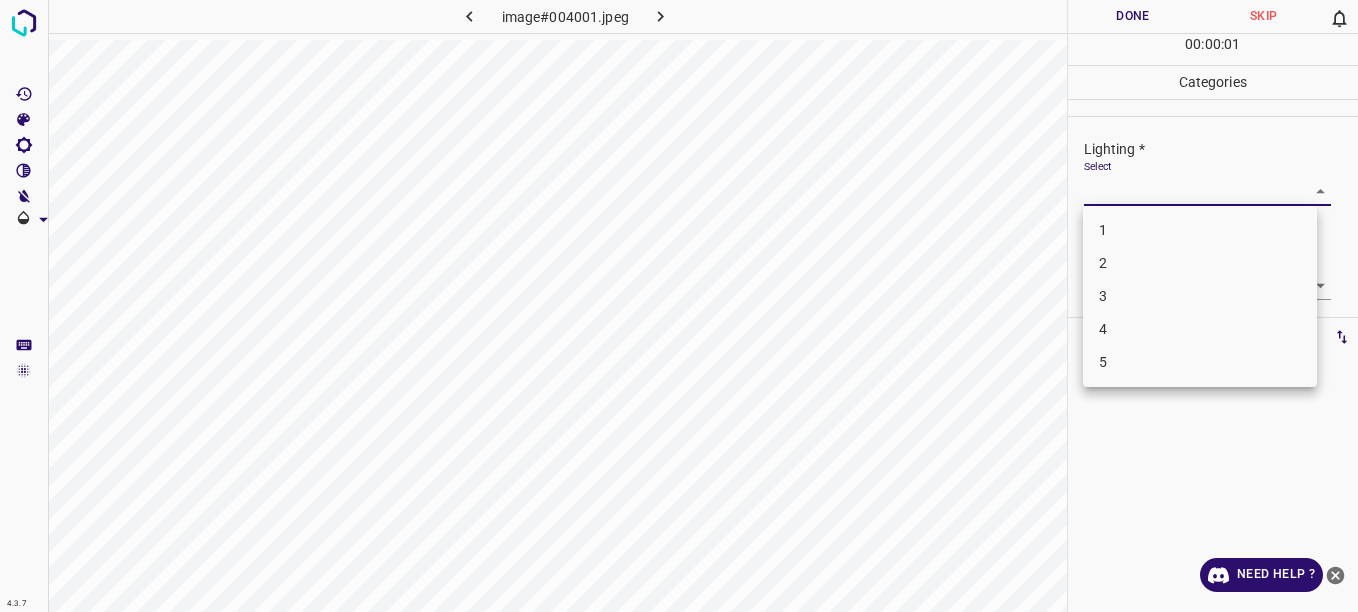 click on "4.3.7 image#004001.jpeg Done Skip 0 00   : 00   : 01   Categories Lighting *  Select ​ Focus *  Select ​ Overall *  Select ​ Labels   0 Categories 1 Lighting 2 Focus 3 Overall Tools Space Change between modes (Draw & Edit) I Auto labeling R Restore zoom M Zoom in N Zoom out Delete Delete selecte label Filters Z Restore filters X Saturation filter C Brightness filter V Contrast filter B Gray scale filter General O Download Need Help ? - Text - Hide - Delete 1 2 3 4 5" at bounding box center [679, 306] 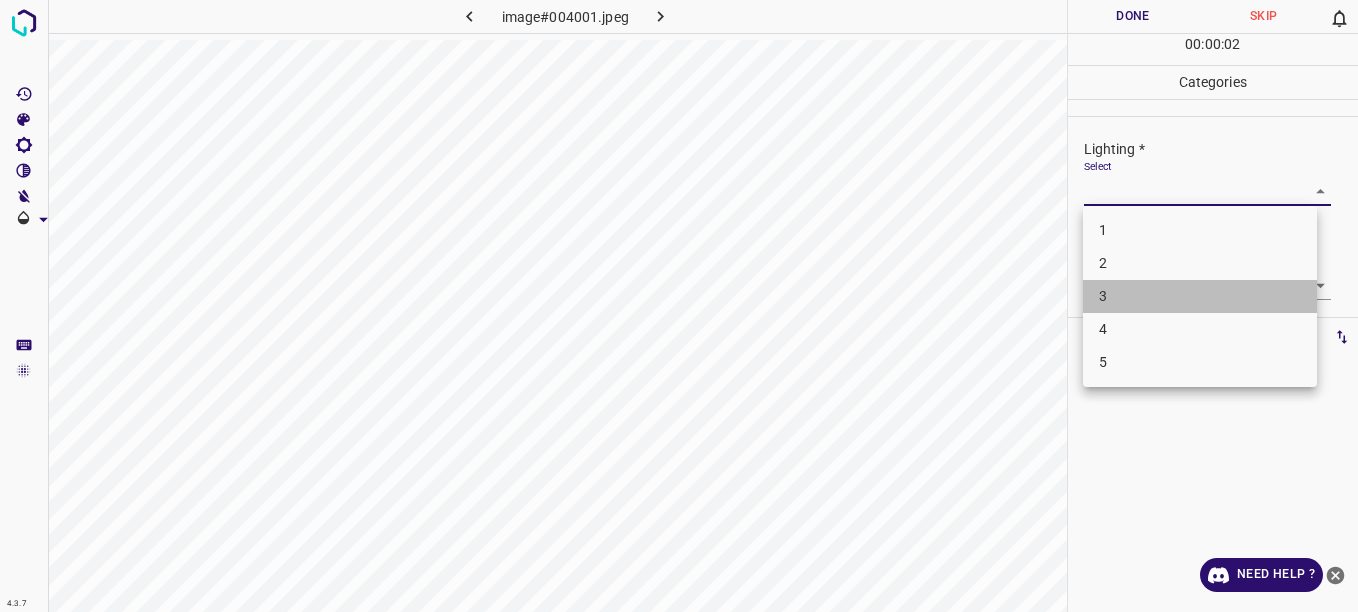 drag, startPoint x: 1192, startPoint y: 284, endPoint x: 1206, endPoint y: 290, distance: 15.231546 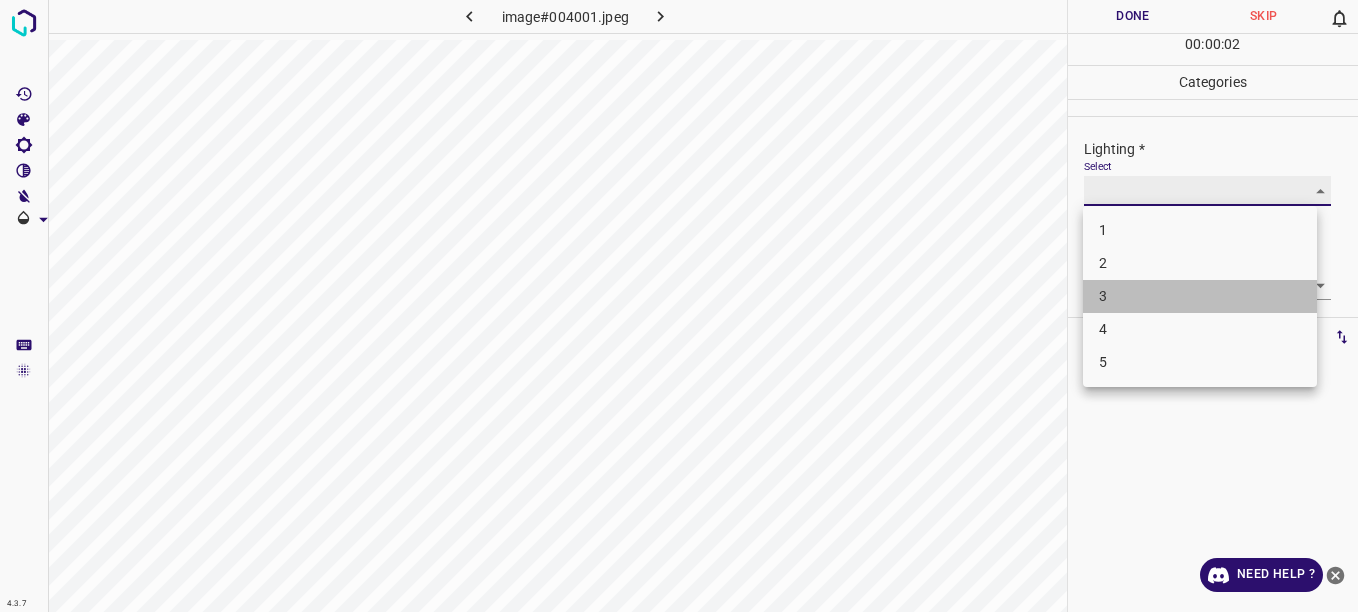 type on "3" 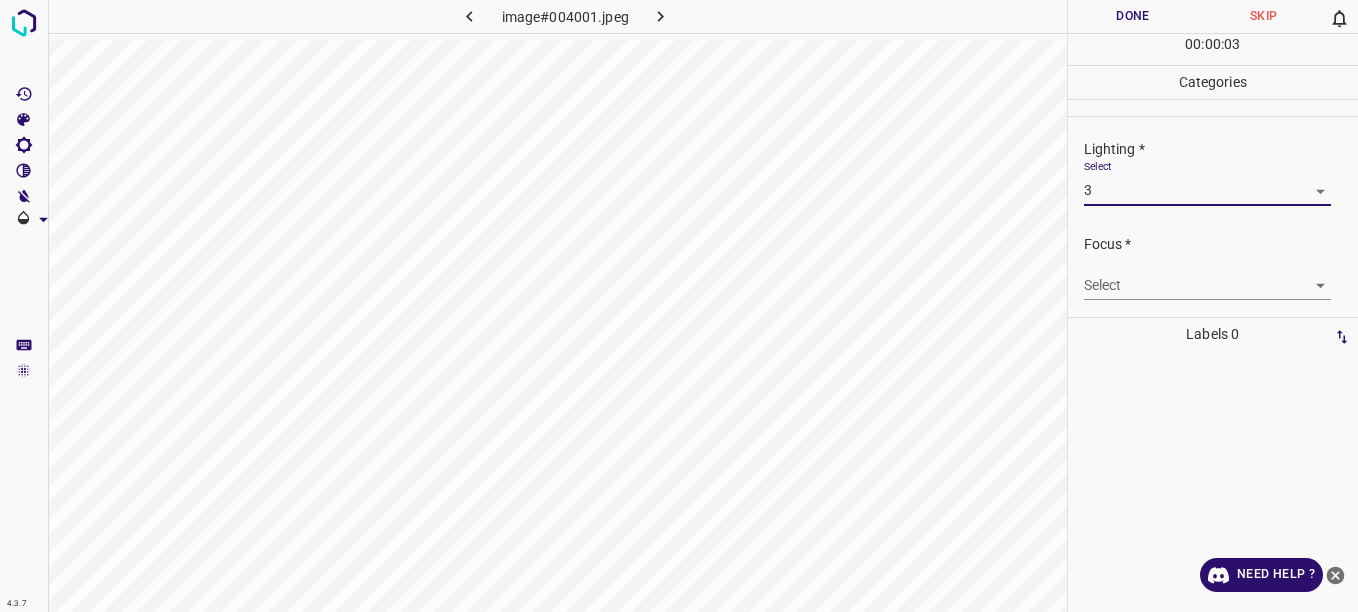 click on "4.3.7 image#004001.jpeg Done Skip 0 00   : 00   : 03   Categories Lighting *  Select 3 3 Focus *  Select ​ Overall *  Select ​ Labels   0 Categories 1 Lighting 2 Focus 3 Overall Tools Space Change between modes (Draw & Edit) I Auto labeling R Restore zoom M Zoom in N Zoom out Delete Delete selecte label Filters Z Restore filters X Saturation filter C Brightness filter V Contrast filter B Gray scale filter General O Download Need Help ? - Text - Hide - Delete" at bounding box center [679, 306] 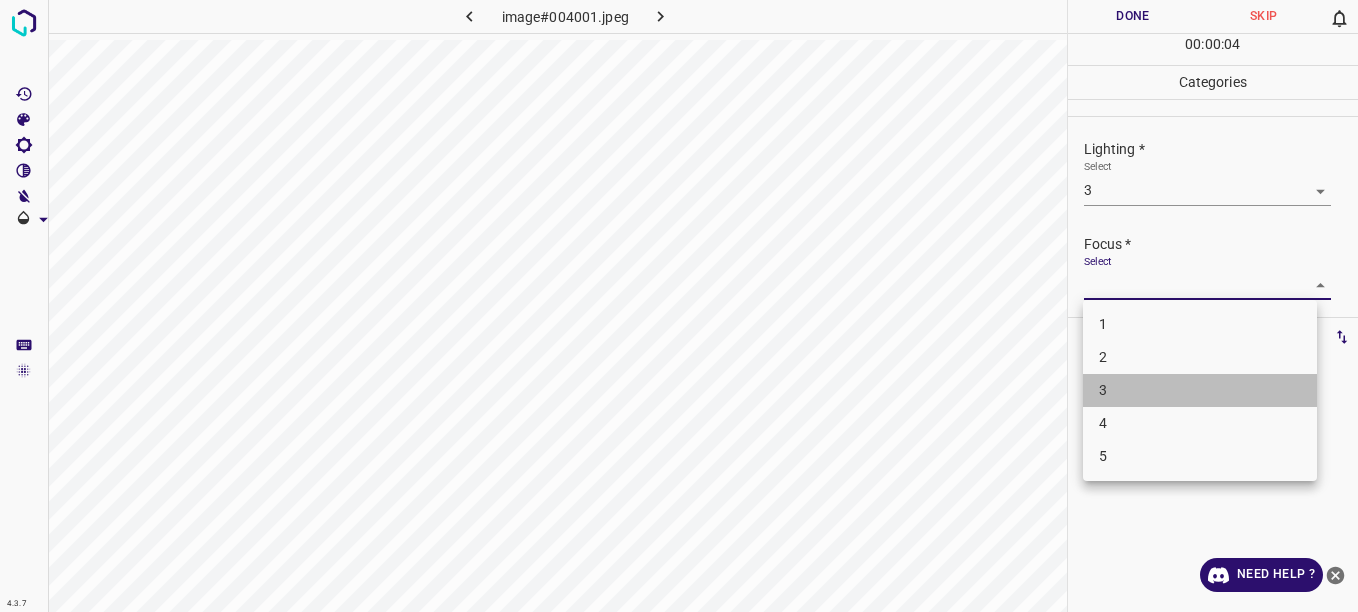 drag, startPoint x: 1131, startPoint y: 395, endPoint x: 1180, endPoint y: 355, distance: 63.25346 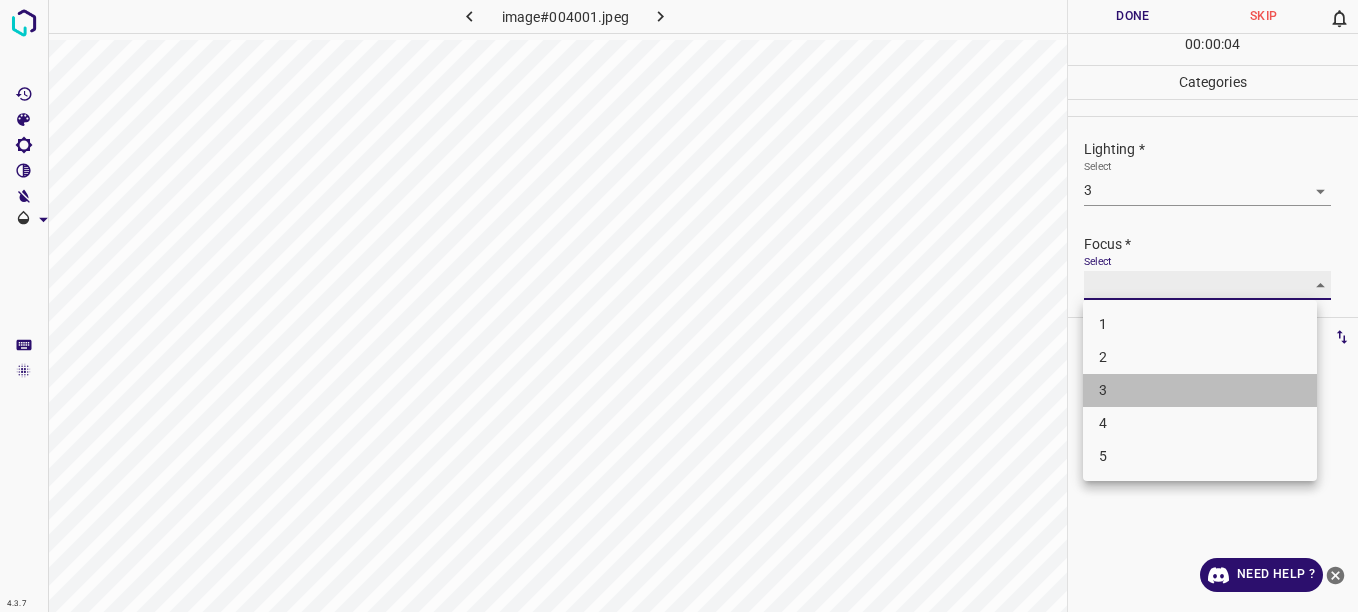 type on "3" 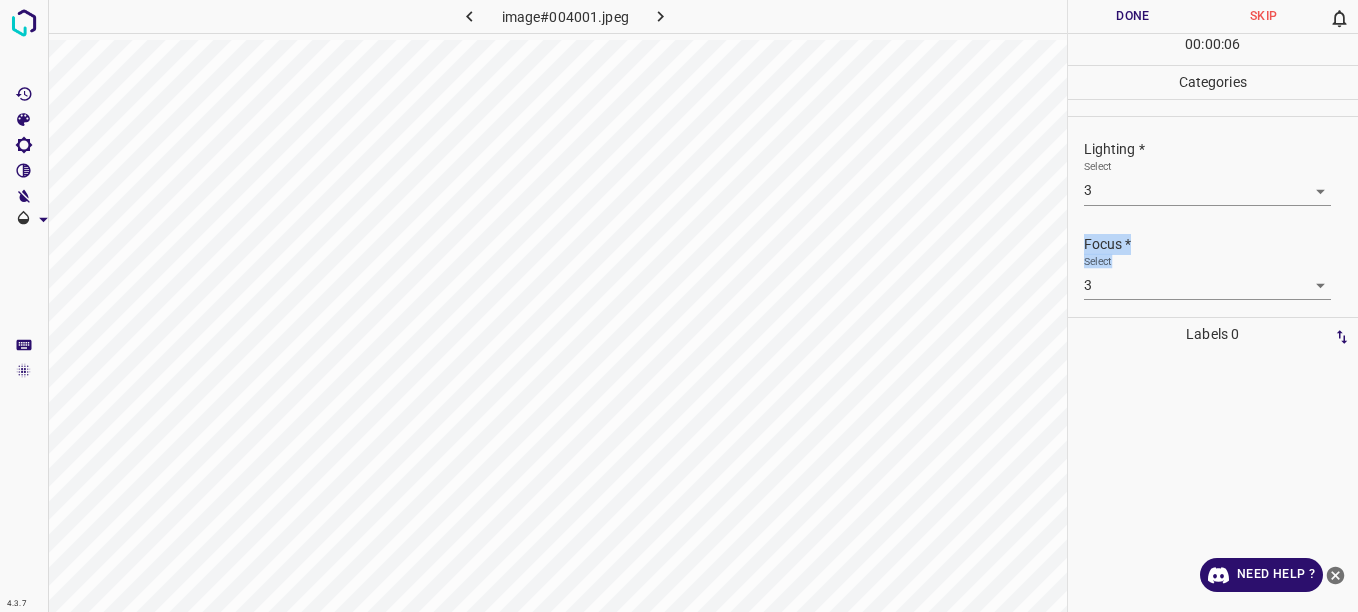 drag, startPoint x: 1342, startPoint y: 207, endPoint x: 1321, endPoint y: 283, distance: 78.84795 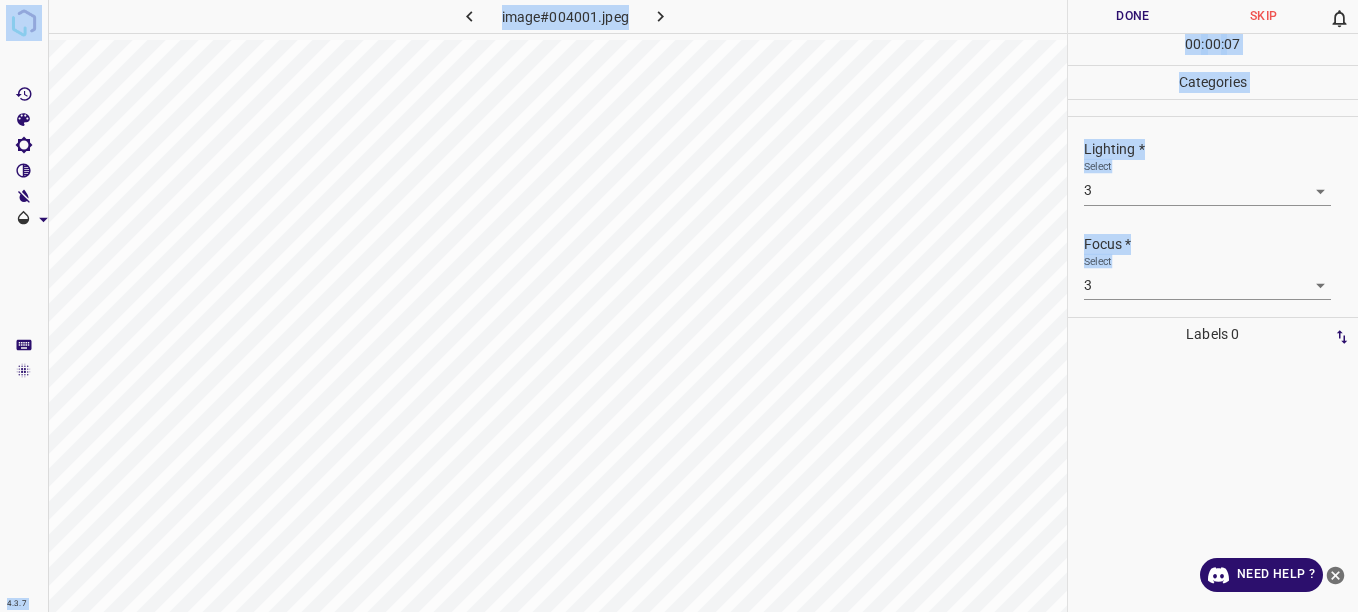 drag, startPoint x: 1321, startPoint y: 283, endPoint x: 1358, endPoint y: 305, distance: 43.046486 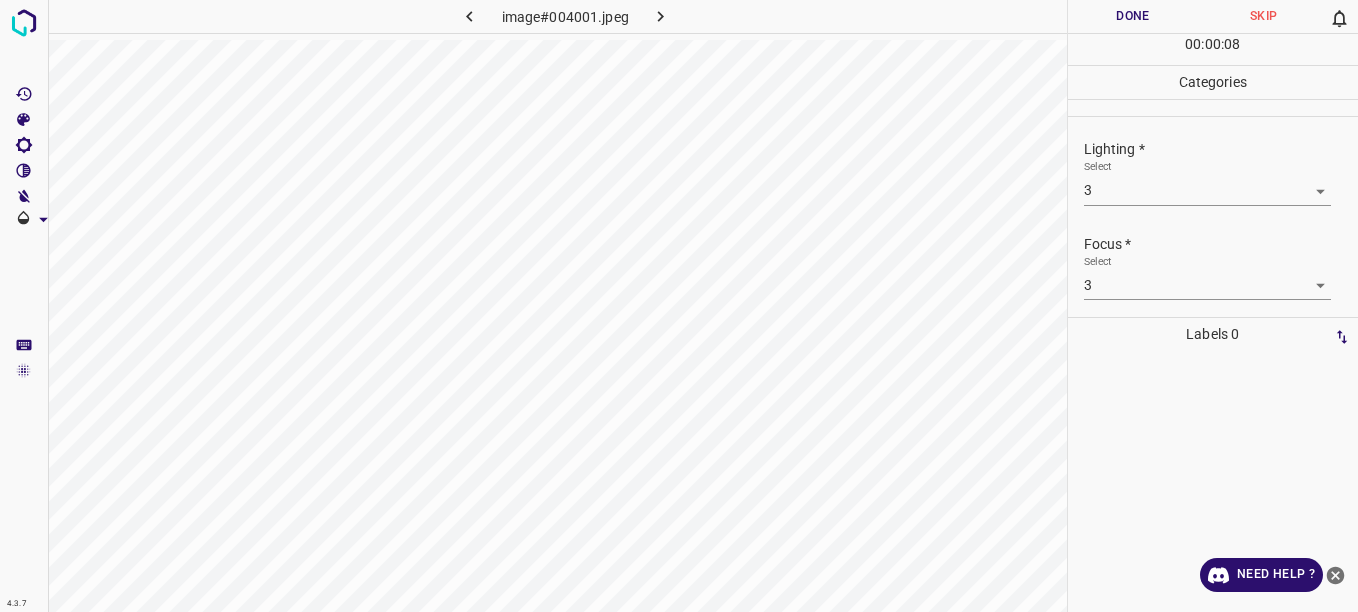 click on "Lighting *  Select 3 3 Focus *  Select 3 3 Overall *  Select ​" at bounding box center (1213, 217) 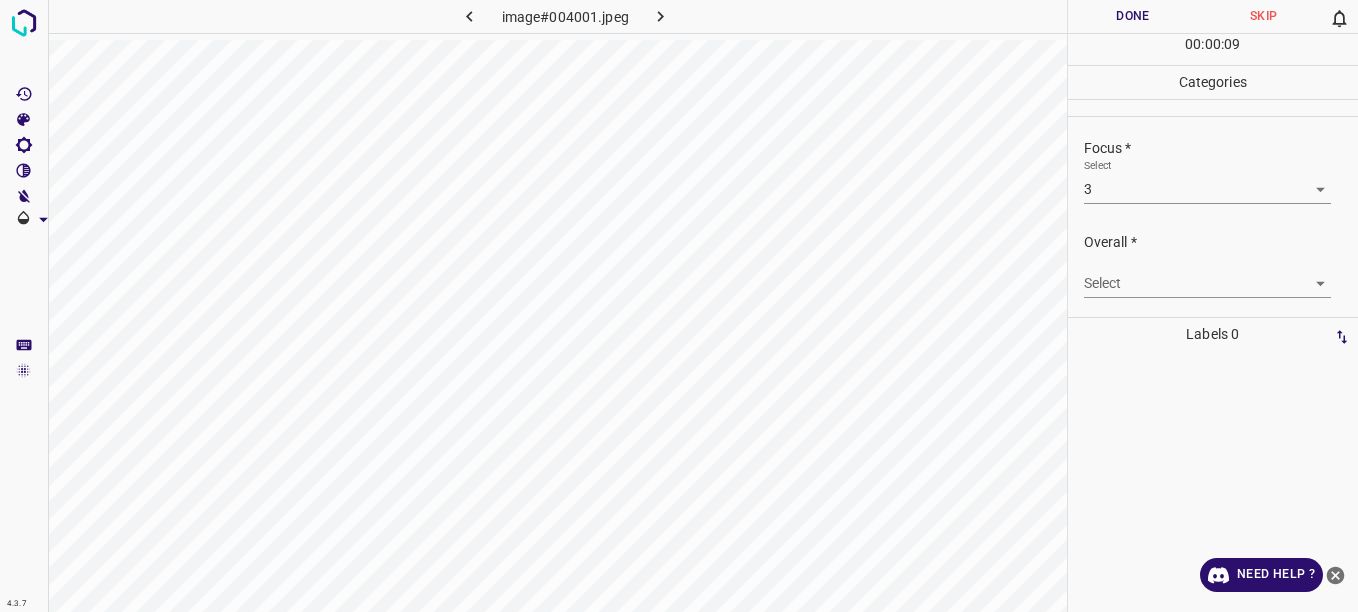 scroll, scrollTop: 98, scrollLeft: 0, axis: vertical 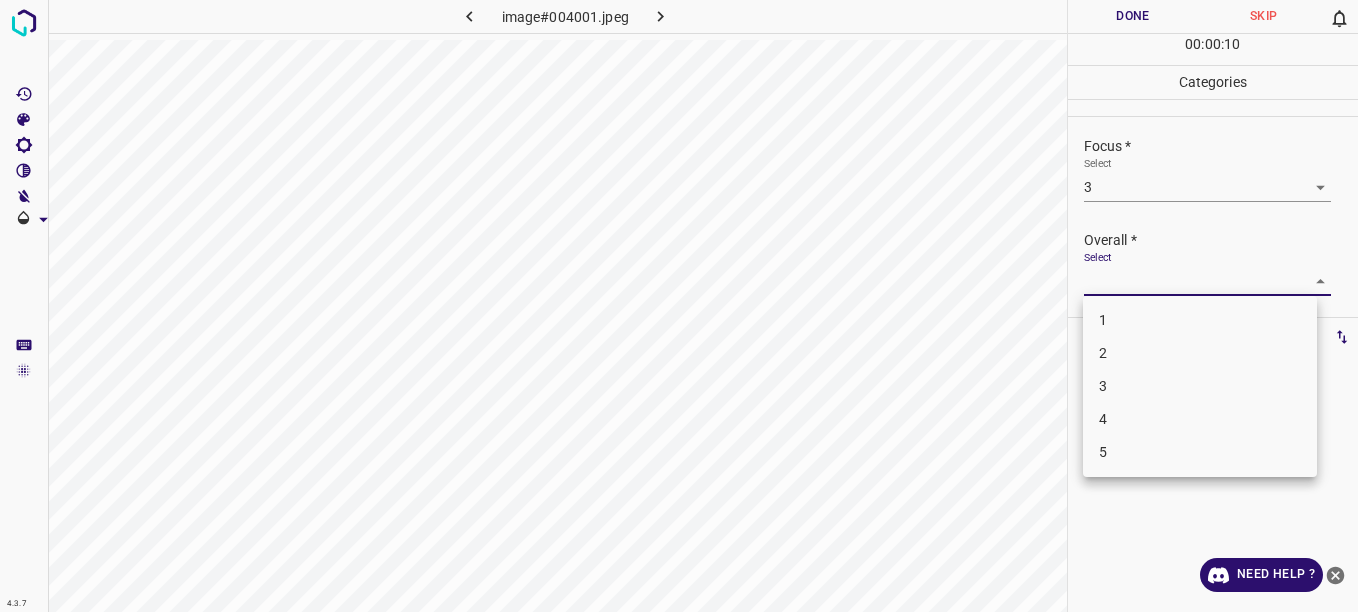 click on "4.3.7 image#004001.jpeg Done Skip 0 00   : 00   : 10   Categories Lighting *  Select 3 3 Focus *  Select 3 3 Overall *  Select ​ Labels   0 Categories 1 Lighting 2 Focus 3 Overall Tools Space Change between modes (Draw & Edit) I Auto labeling R Restore zoom M Zoom in N Zoom out Delete Delete selecte label Filters Z Restore filters X Saturation filter C Brightness filter V Contrast filter B Gray scale filter General O Download Need Help ? - Text - Hide - Delete 1 2 3 4 5" at bounding box center (679, 306) 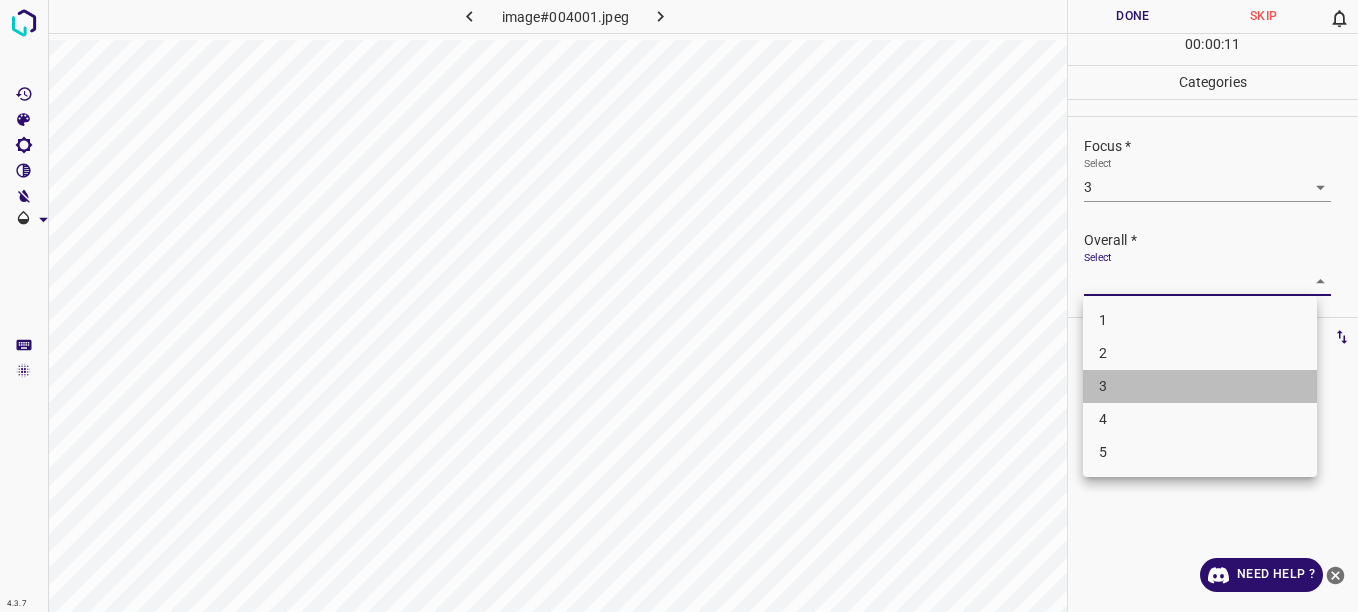 click on "3" at bounding box center (1200, 386) 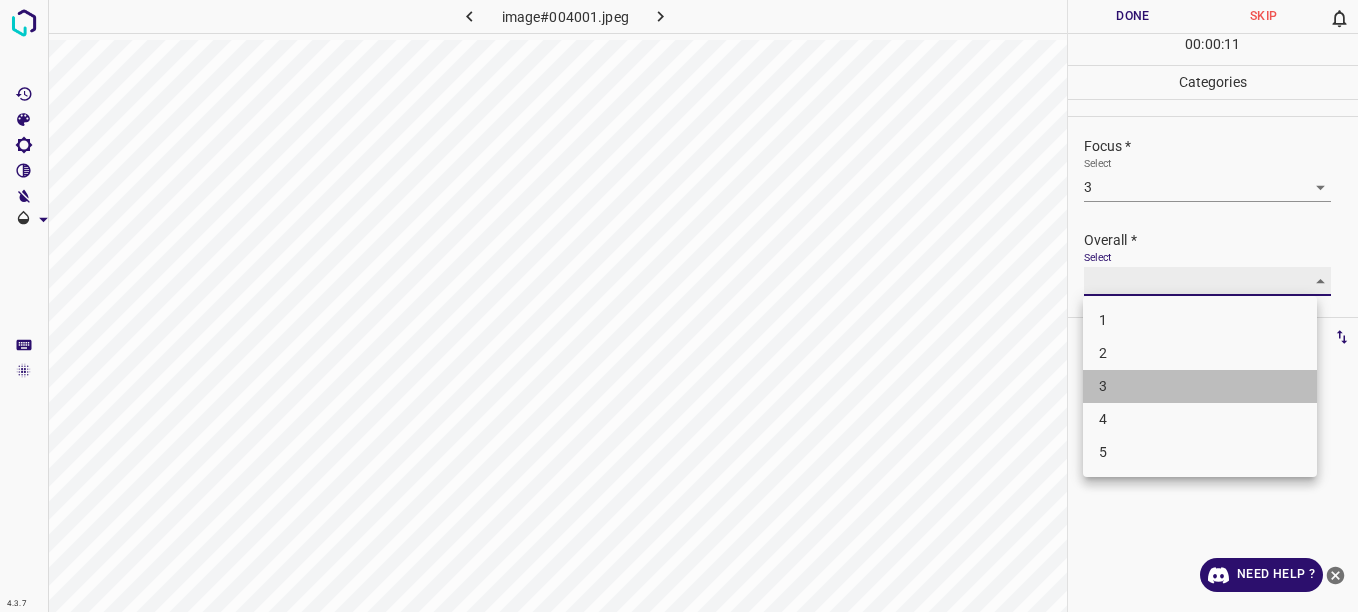 type on "3" 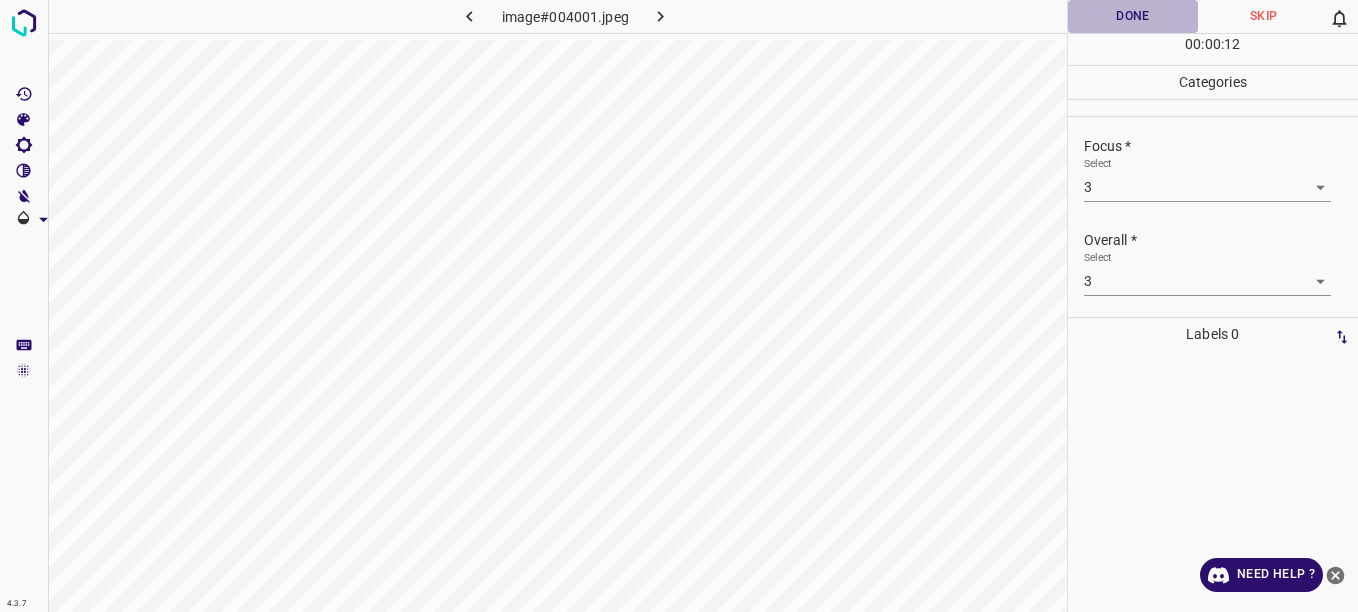 click on "Done" at bounding box center (1133, 16) 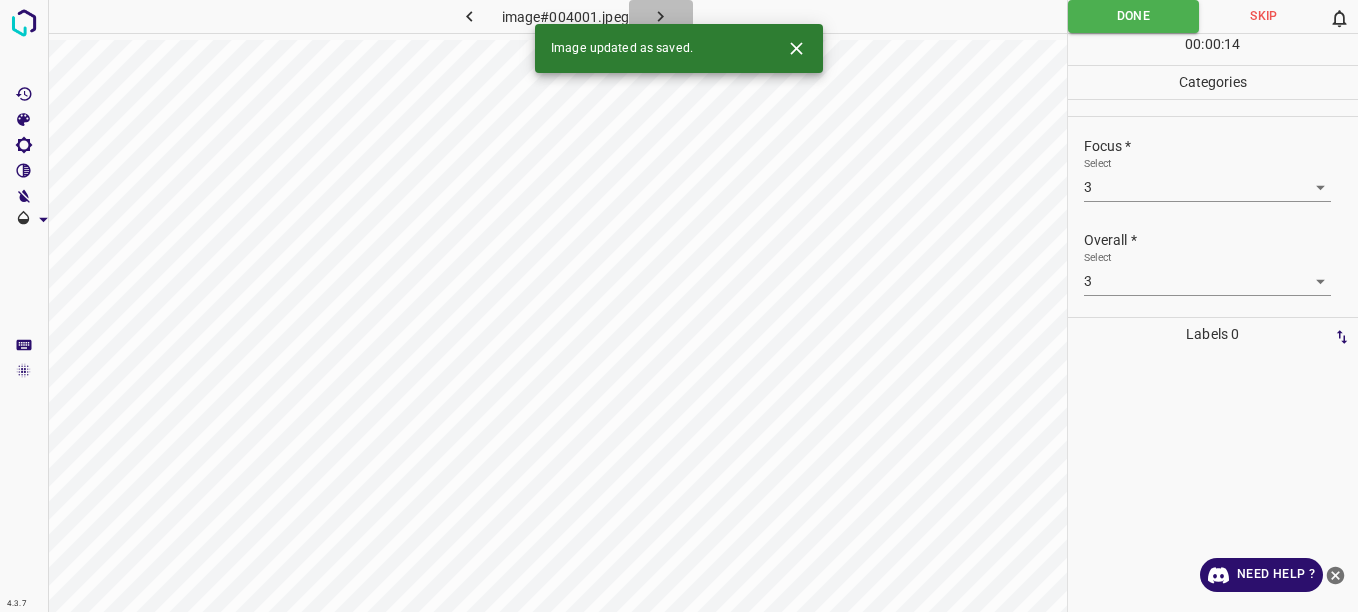 click 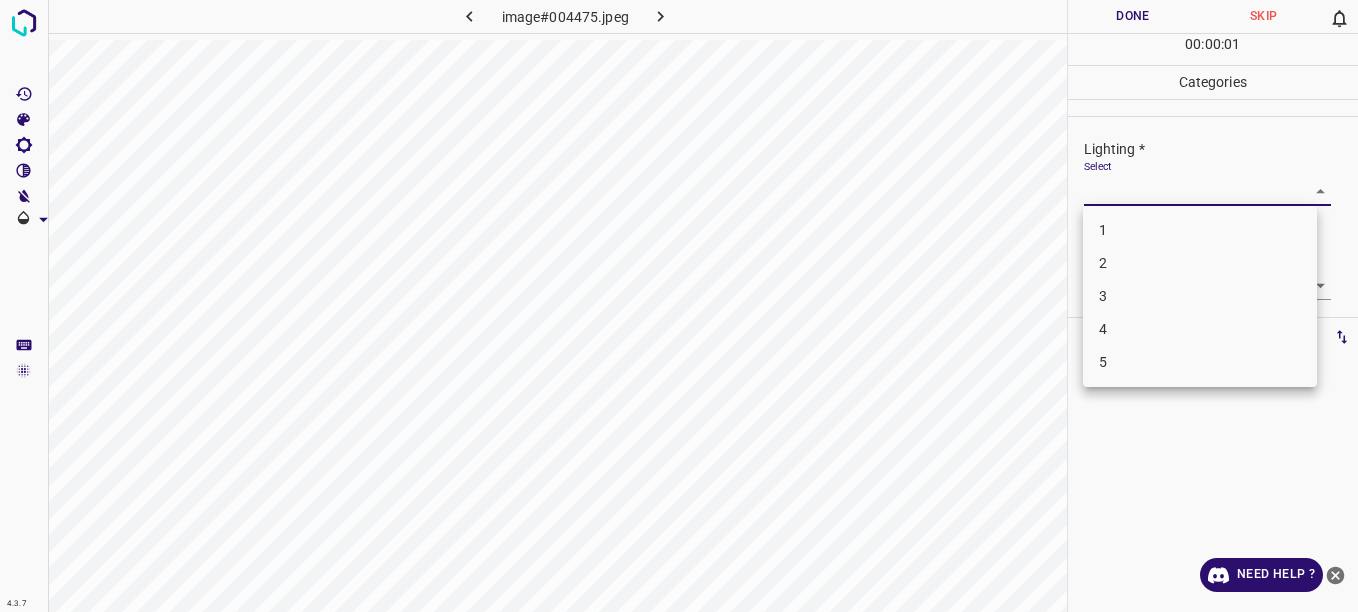 click on "4.3.7 image#004475.jpeg Done Skip 0 00   : 00   : 01   Categories Lighting *  Select ​ Focus *  Select ​ Overall *  Select ​ Labels   0 Categories 1 Lighting 2 Focus 3 Overall Tools Space Change between modes (Draw & Edit) I Auto labeling R Restore zoom M Zoom in N Zoom out Delete Delete selecte label Filters Z Restore filters X Saturation filter C Brightness filter V Contrast filter B Gray scale filter General O Download Need Help ? - Text - Hide - Delete 1 2 3 4 5" at bounding box center (679, 306) 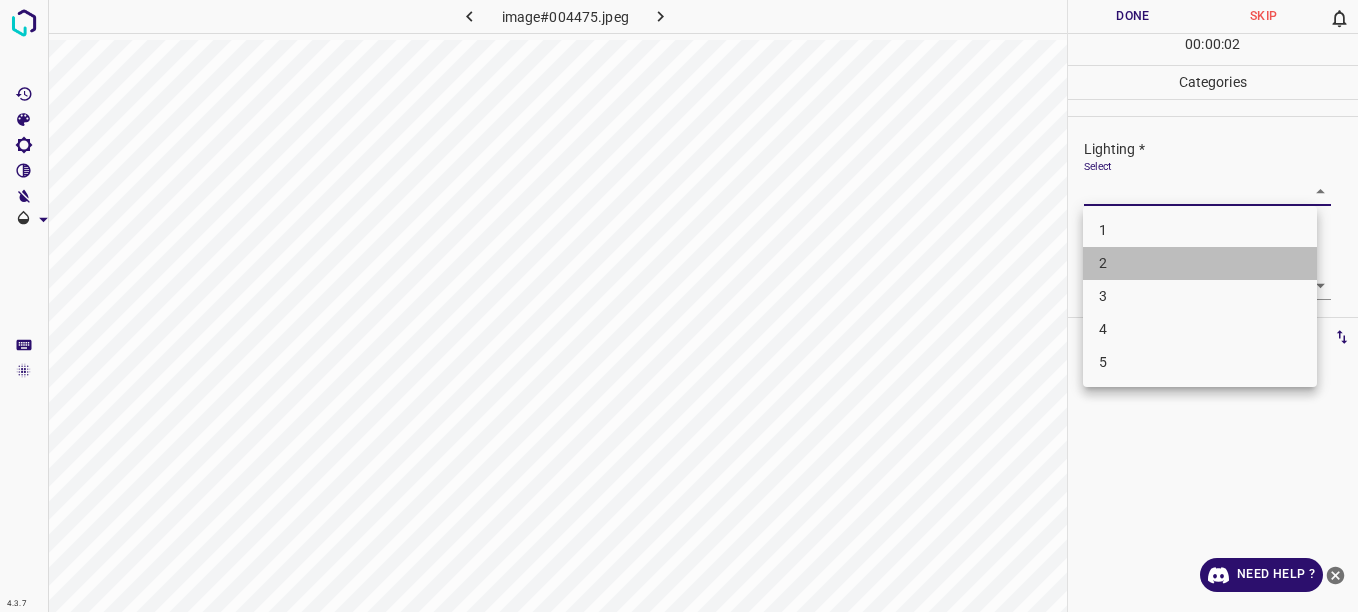 click on "2" at bounding box center [1200, 263] 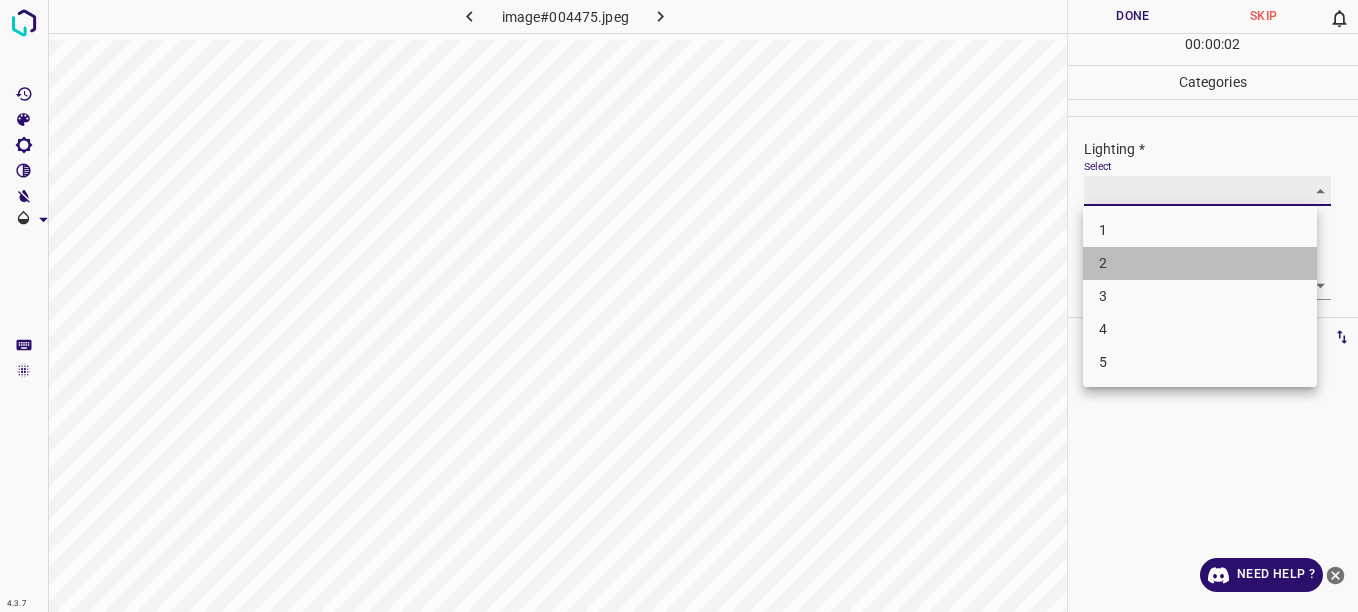 type on "2" 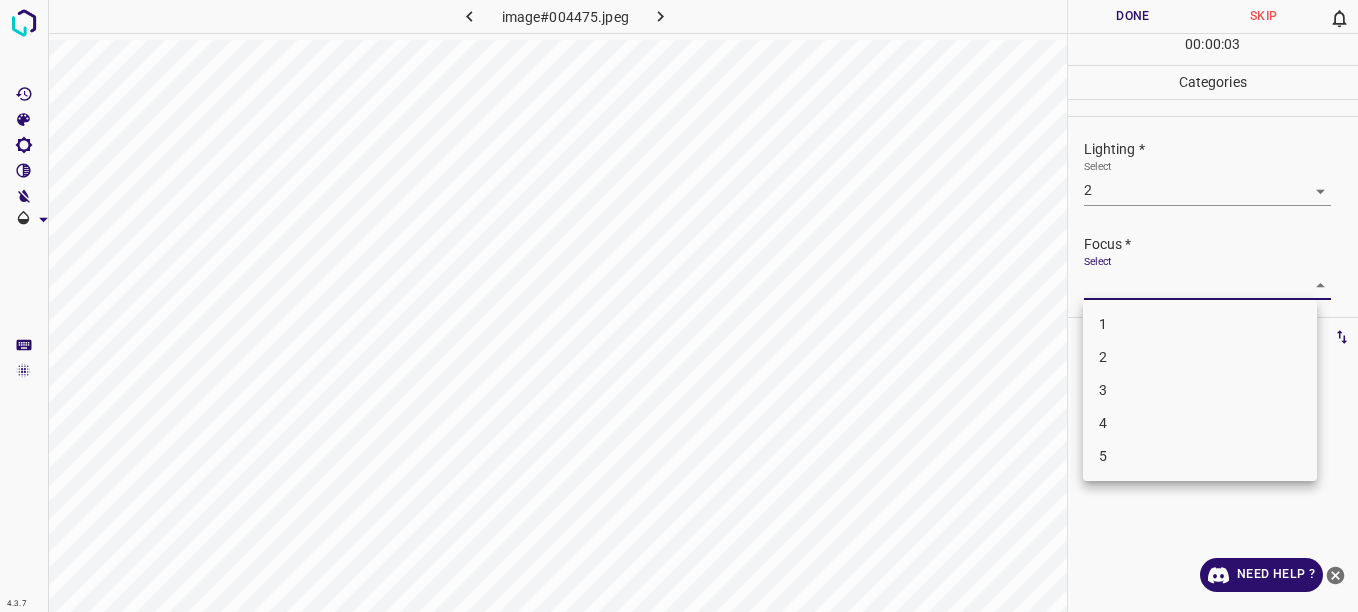 click on "4.3.7 image#004475.jpeg Done Skip 0 00   : 00   : 03   Categories Lighting *  Select 2 2 Focus *  Select ​ Overall *  Select ​ Labels   0 Categories 1 Lighting 2 Focus 3 Overall Tools Space Change between modes (Draw & Edit) I Auto labeling R Restore zoom M Zoom in N Zoom out Delete Delete selecte label Filters Z Restore filters X Saturation filter C Brightness filter V Contrast filter B Gray scale filter General O Download Need Help ? - Text - Hide - Delete 1 2 3 4 5" at bounding box center (679, 306) 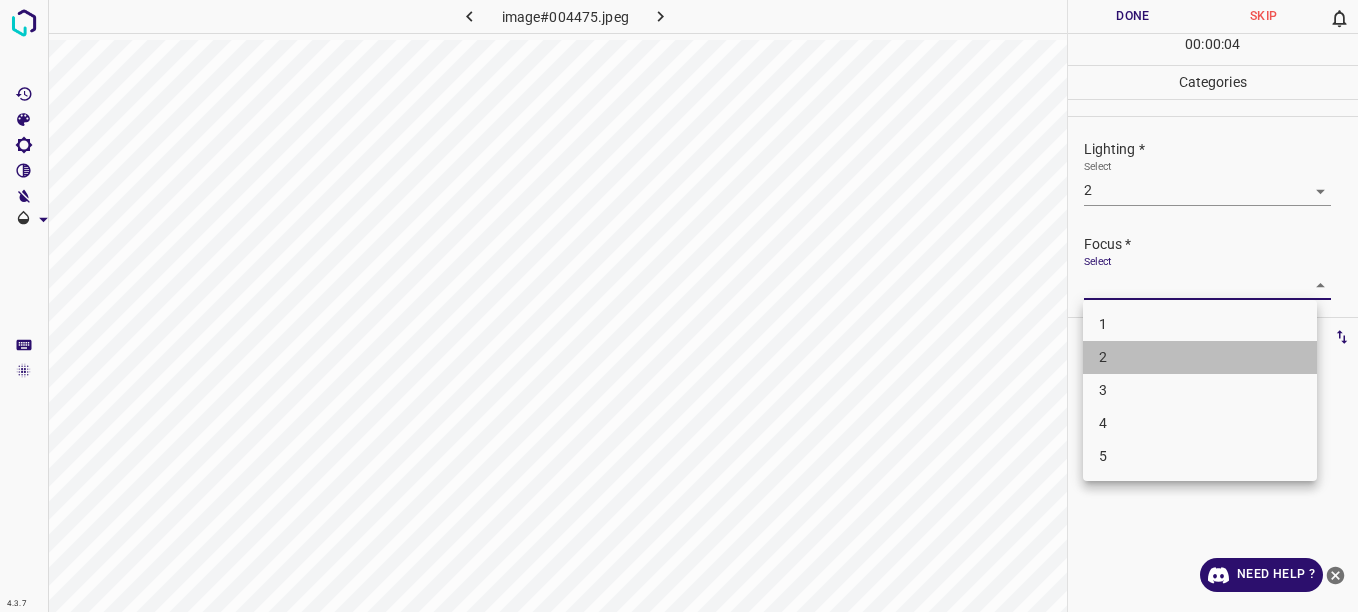 drag, startPoint x: 1266, startPoint y: 357, endPoint x: 1279, endPoint y: 341, distance: 20.615528 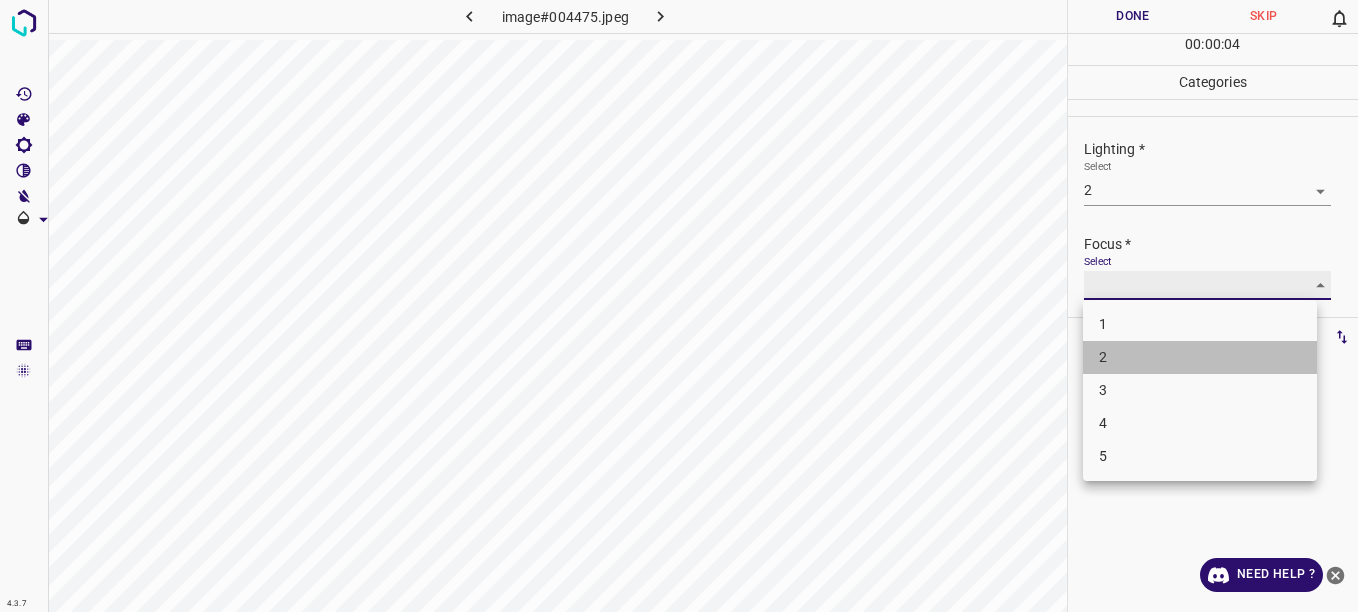 type on "2" 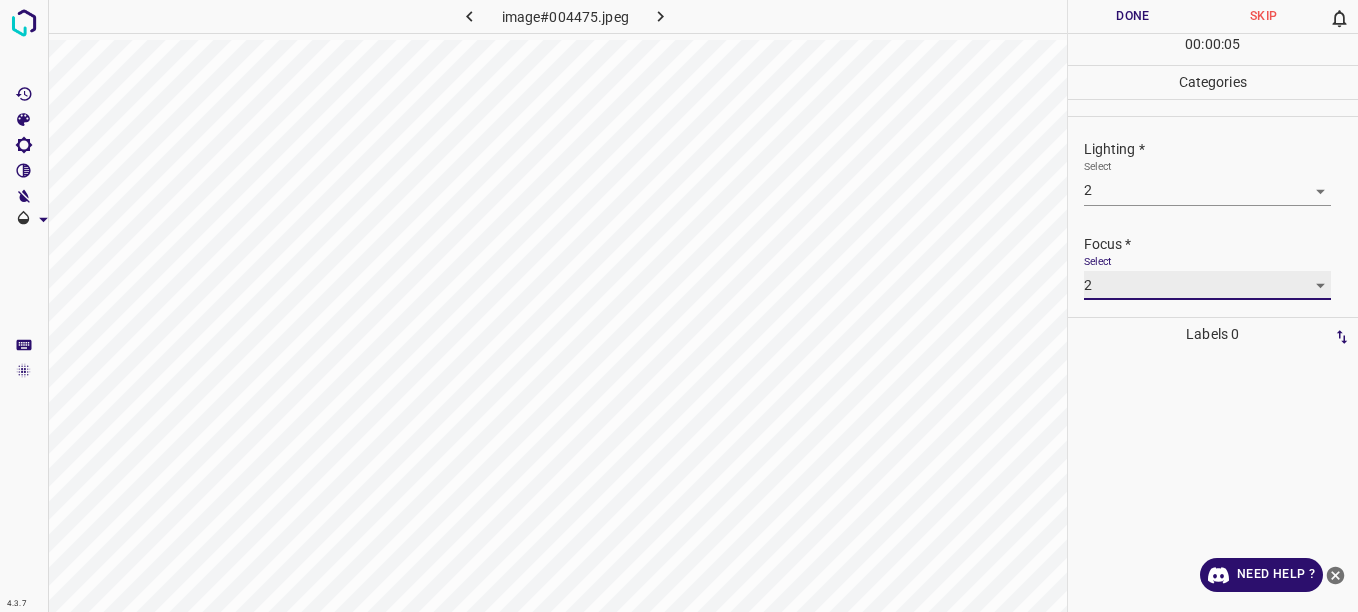 scroll, scrollTop: 98, scrollLeft: 0, axis: vertical 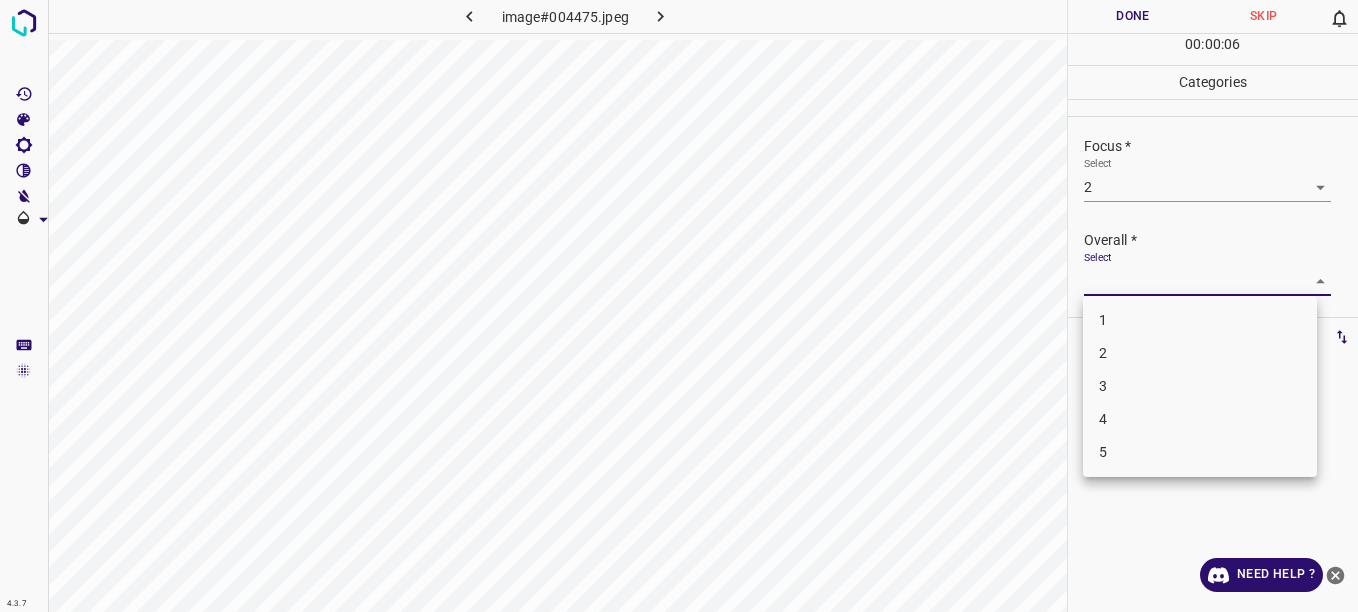 click on "4.3.7 image#004475.jpeg Done Skip 0 00   : 00   : 06   Categories Lighting *  Select 2 2 Focus *  Select 2 2 Overall *  Select ​ Labels   0 Categories 1 Lighting 2 Focus 3 Overall Tools Space Change between modes (Draw & Edit) I Auto labeling R Restore zoom M Zoom in N Zoom out Delete Delete selecte label Filters Z Restore filters X Saturation filter C Brightness filter V Contrast filter B Gray scale filter General O Download Need Help ? - Text - Hide - Delete 1 2 3 4 5" at bounding box center (679, 306) 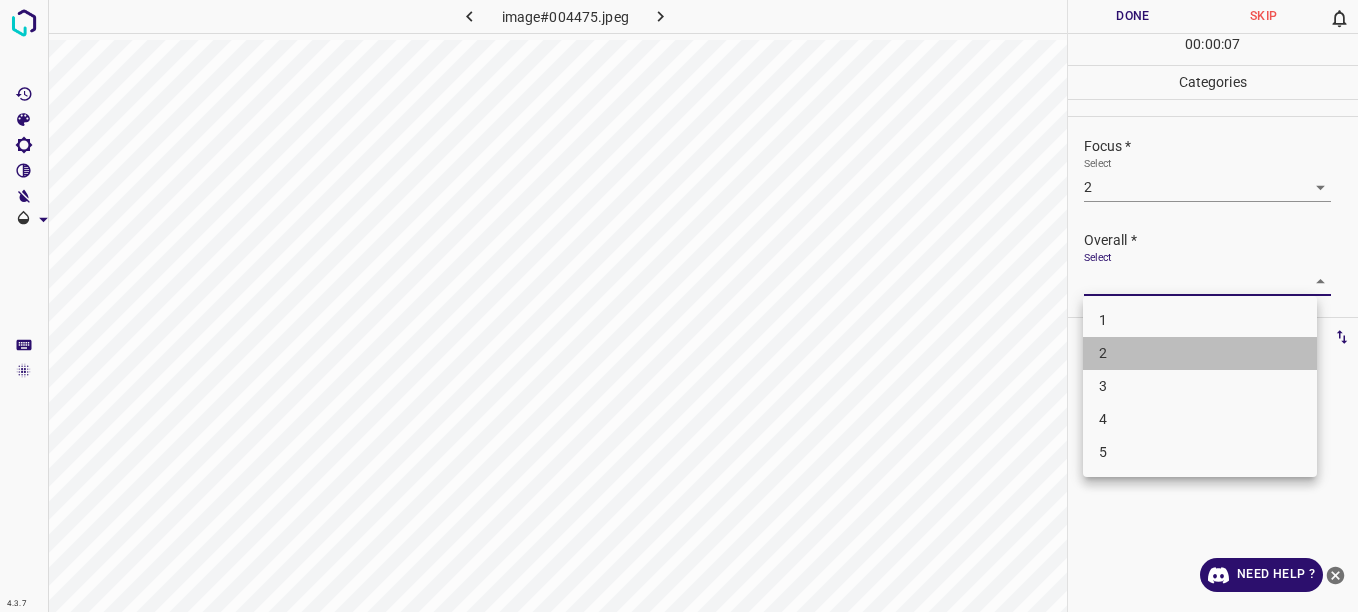 click on "2" at bounding box center (1200, 353) 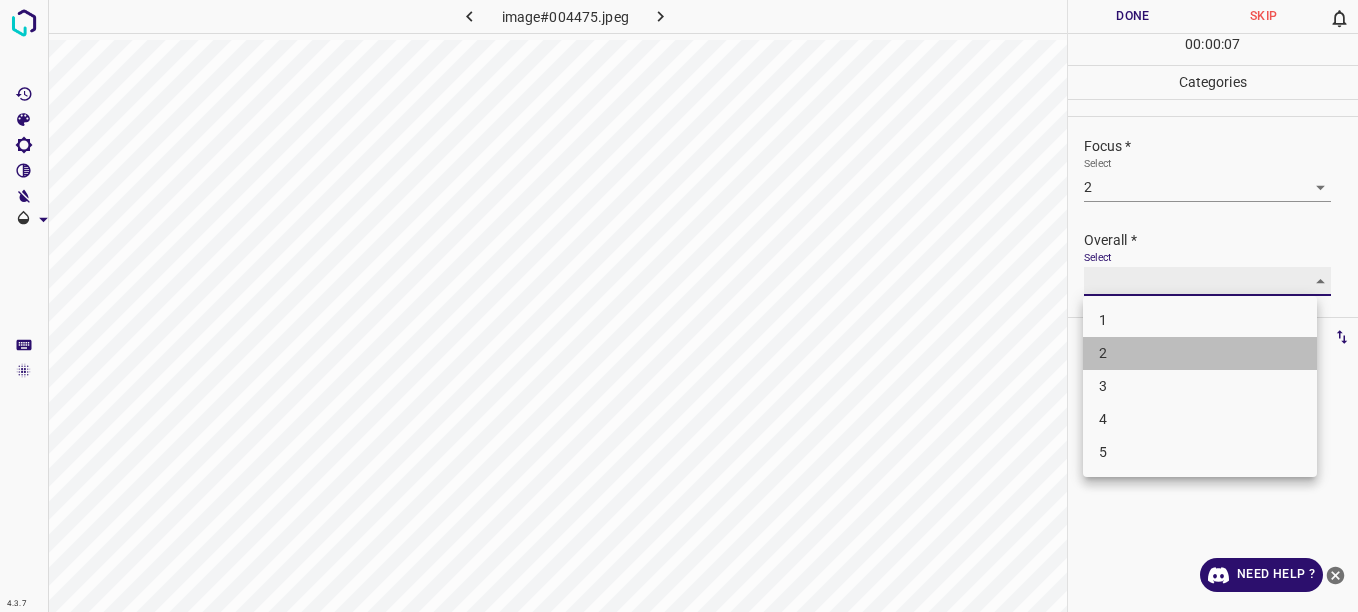 type on "2" 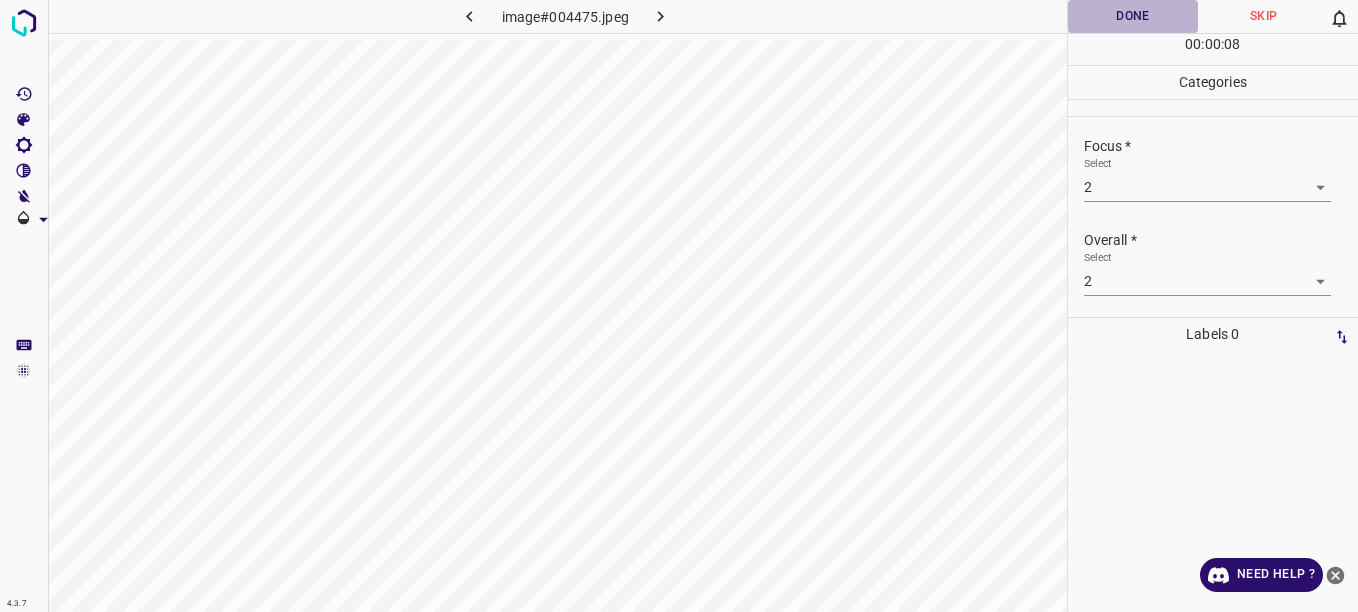 click on "Done" at bounding box center (1133, 16) 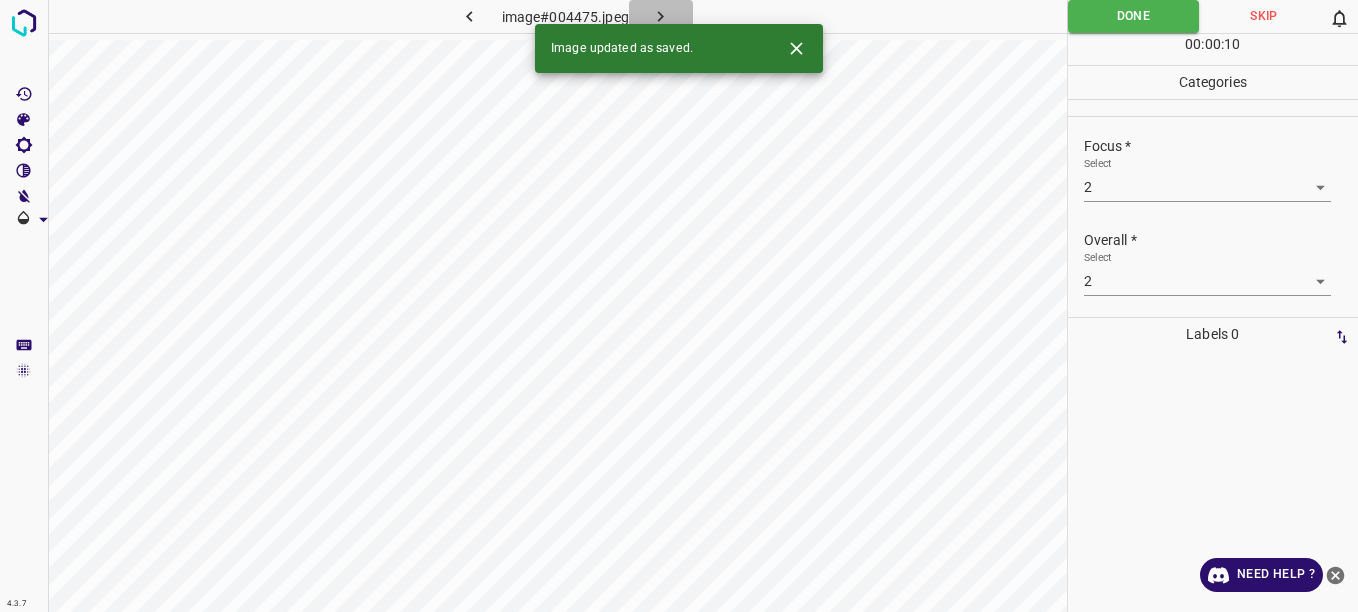click 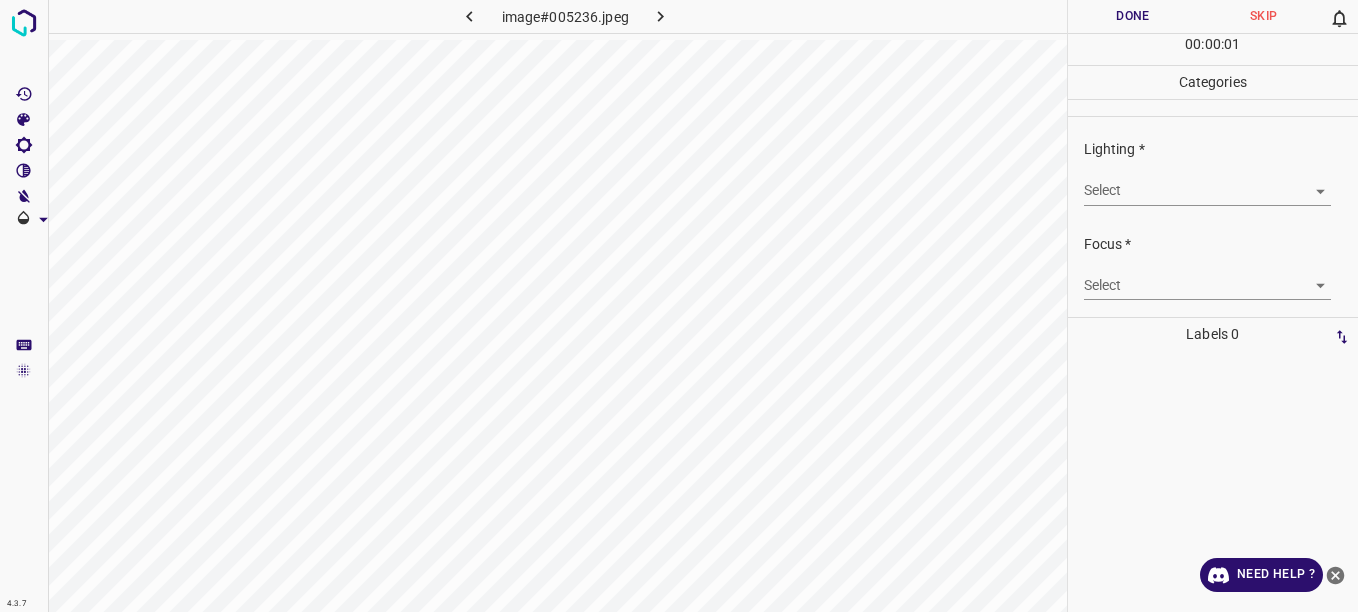 click on "4.3.7 image#005236.jpeg Done Skip 0 00   : 00   : 01   Categories Lighting *  Select ​ Focus *  Select ​ Overall *  Select ​ Labels   0 Categories 1 Lighting 2 Focus 3 Overall Tools Space Change between modes (Draw & Edit) I Auto labeling R Restore zoom M Zoom in N Zoom out Delete Delete selecte label Filters Z Restore filters X Saturation filter C Brightness filter V Contrast filter B Gray scale filter General O Download Need Help ? - Text - Hide - Delete" at bounding box center (679, 306) 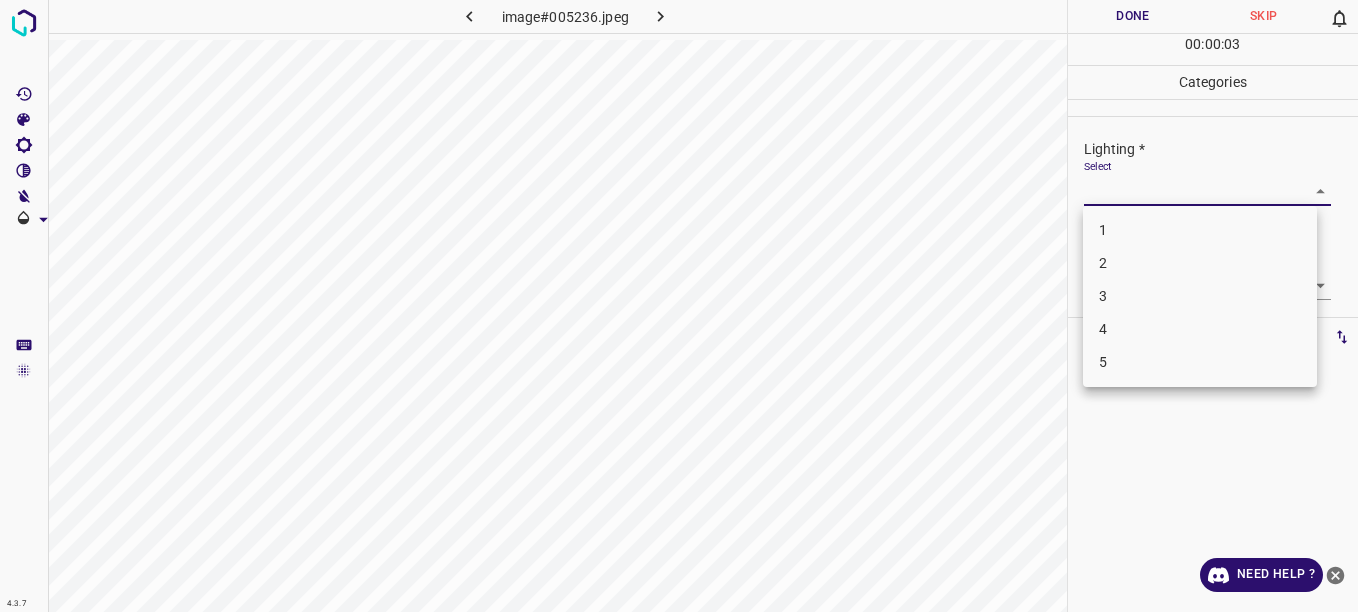 click on "2" at bounding box center [1200, 263] 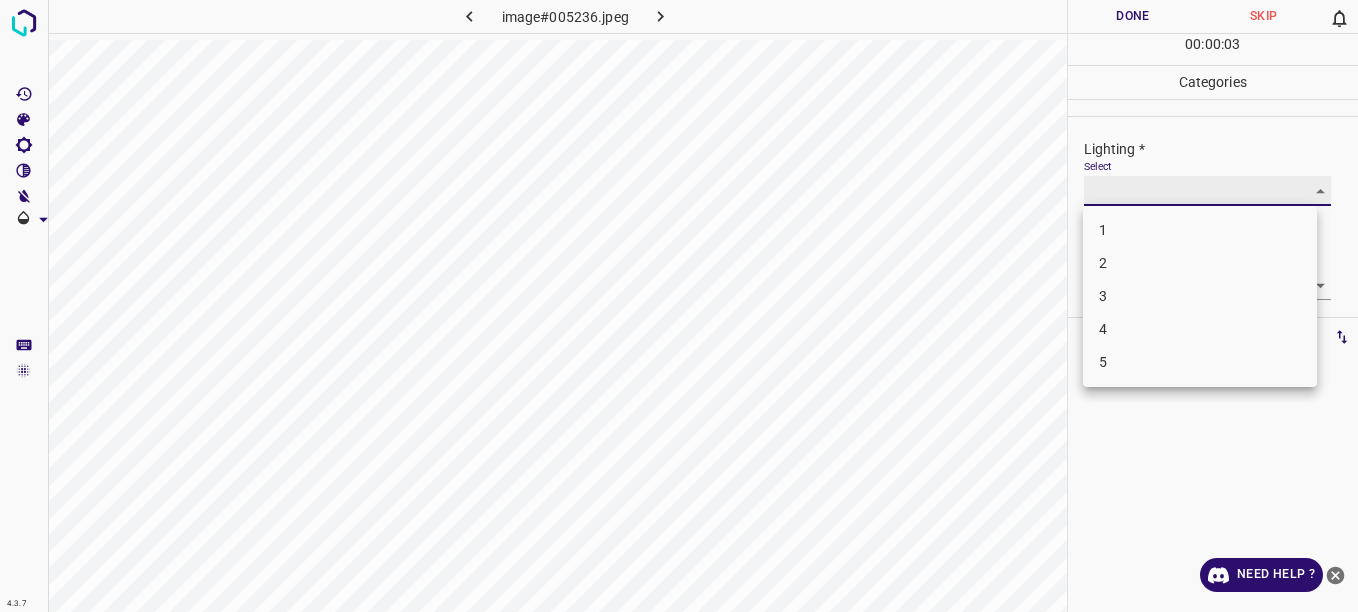 type on "2" 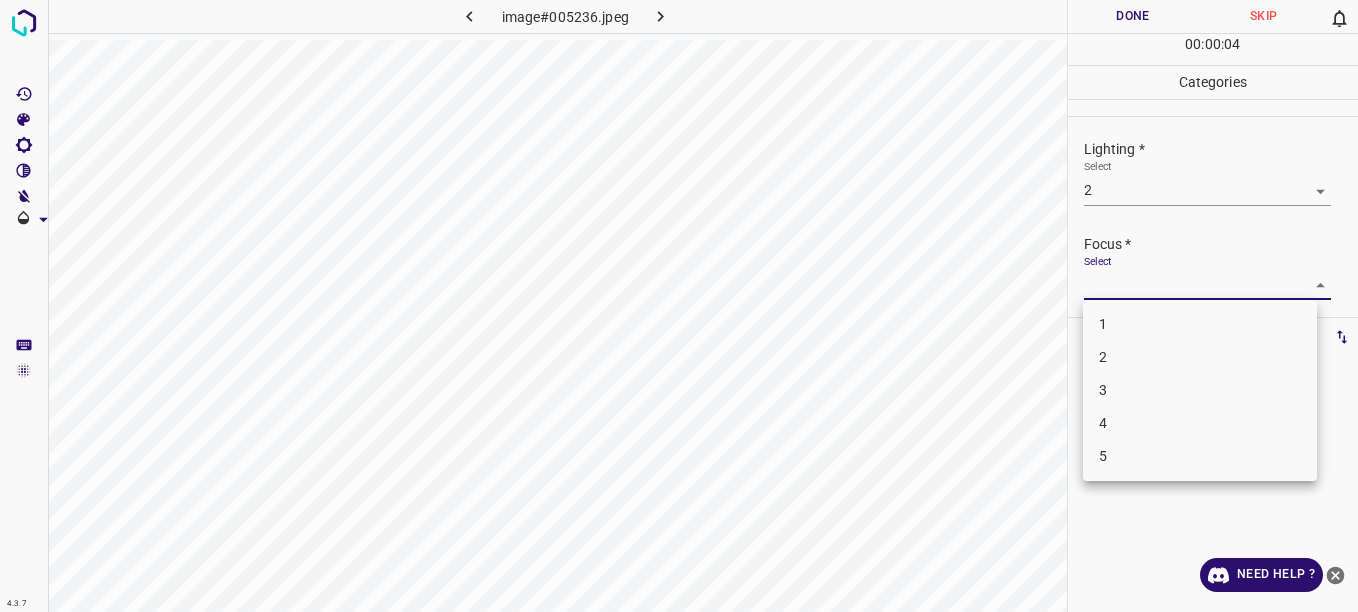 drag, startPoint x: 1314, startPoint y: 286, endPoint x: 1300, endPoint y: 287, distance: 14.035668 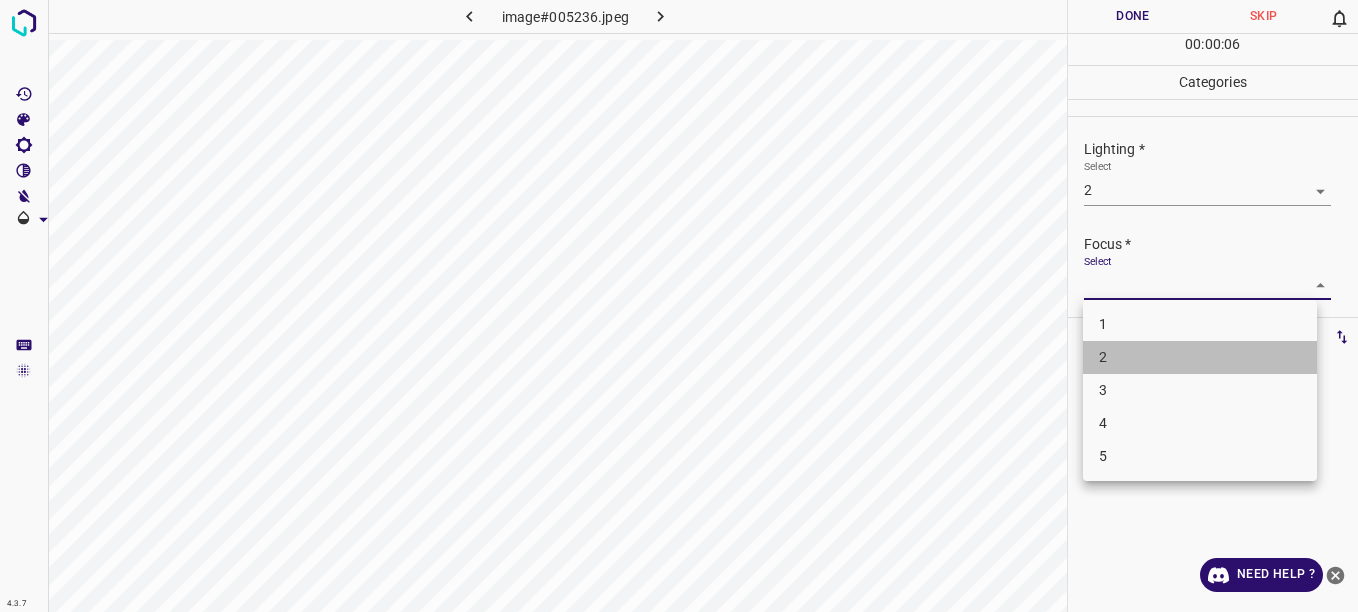 click on "2" at bounding box center [1200, 357] 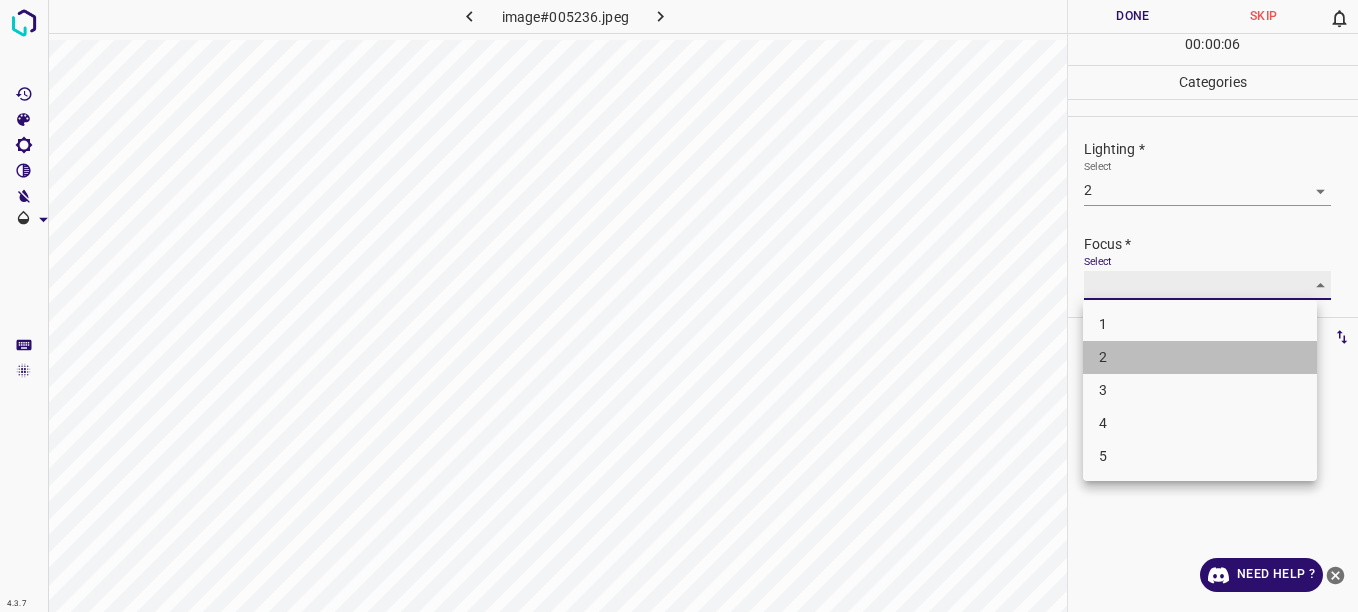 type on "2" 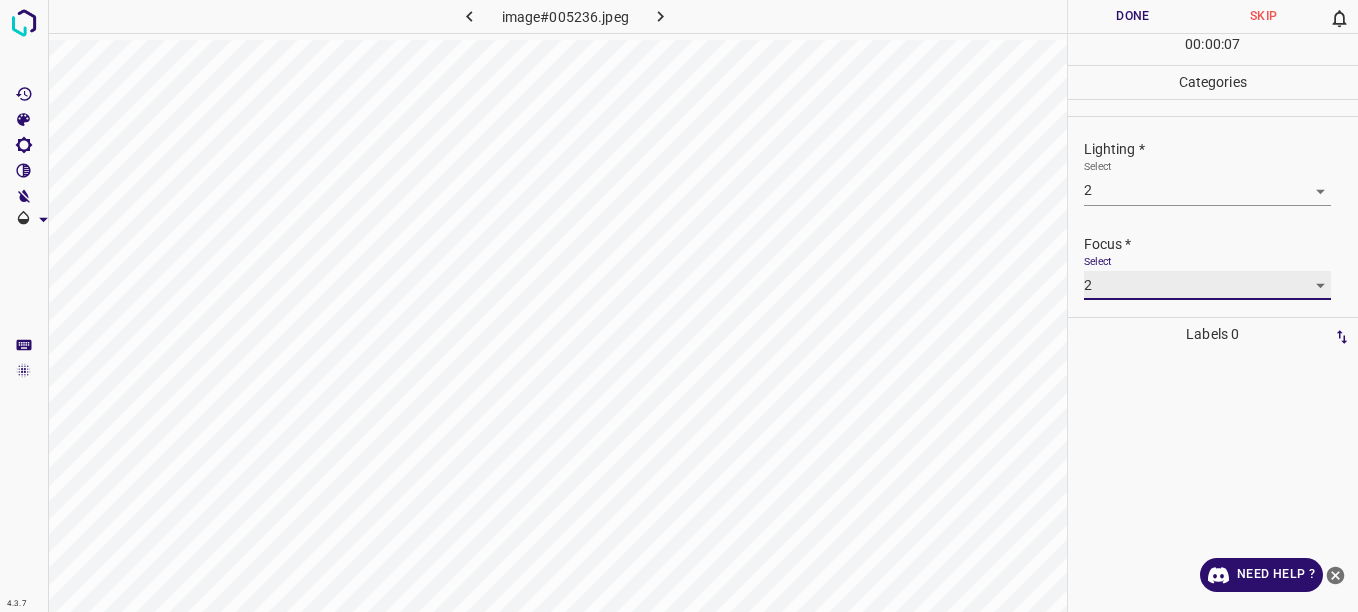 scroll, scrollTop: 98, scrollLeft: 0, axis: vertical 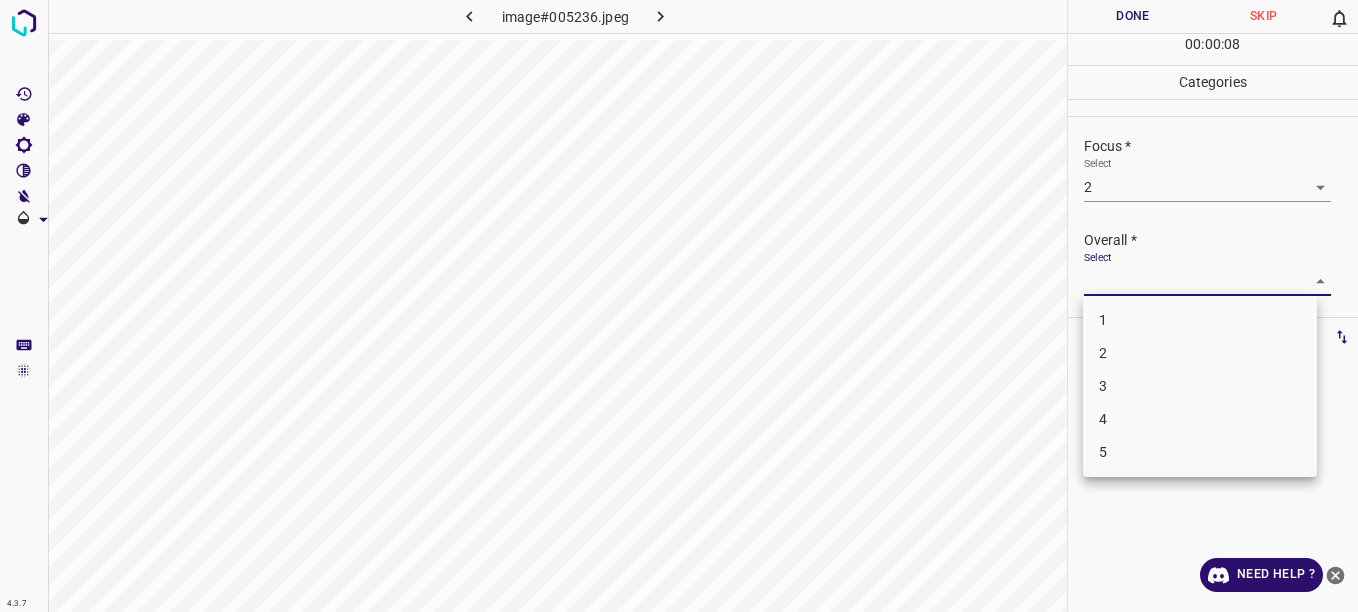 click on "4.3.7 image#005236.jpeg Done Skip 0 00   : 00   : 08   Categories Lighting *  Select 2 2 Focus *  Select 2 2 Overall *  Select ​ Labels   0 Categories 1 Lighting 2 Focus 3 Overall Tools Space Change between modes (Draw & Edit) I Auto labeling R Restore zoom M Zoom in N Zoom out Delete Delete selecte label Filters Z Restore filters X Saturation filter C Brightness filter V Contrast filter B Gray scale filter General O Download Need Help ? - Text - Hide - Delete 1 2 3 4 5" at bounding box center (679, 306) 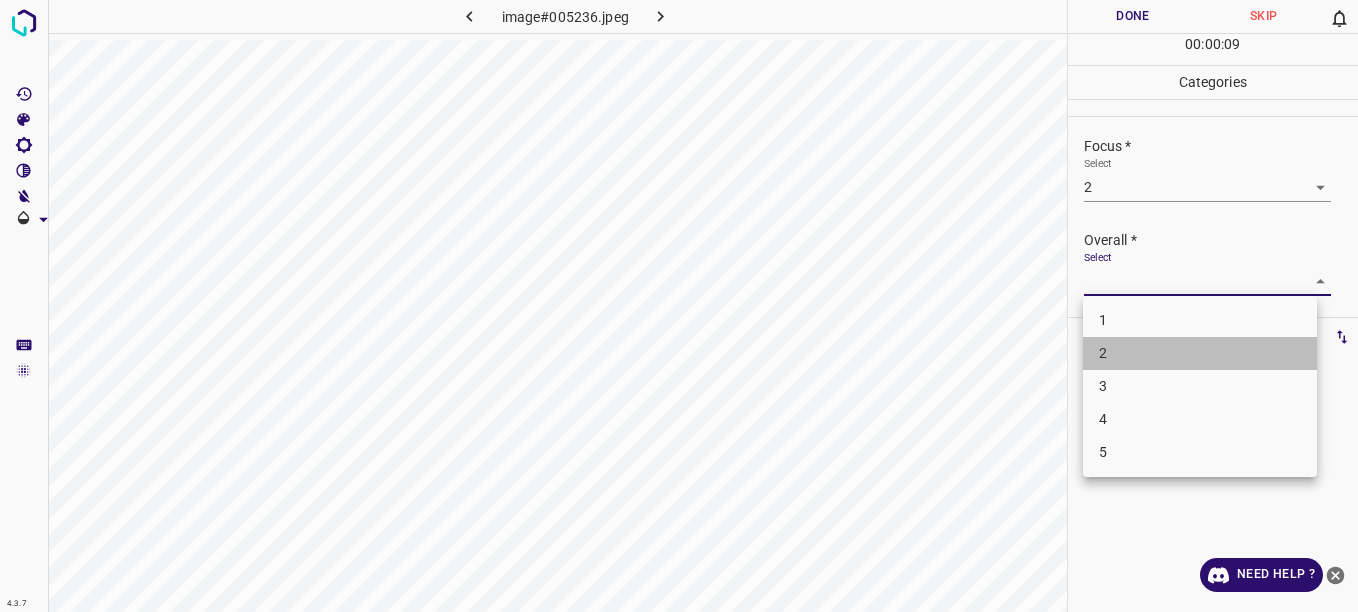 click on "2" at bounding box center [1200, 353] 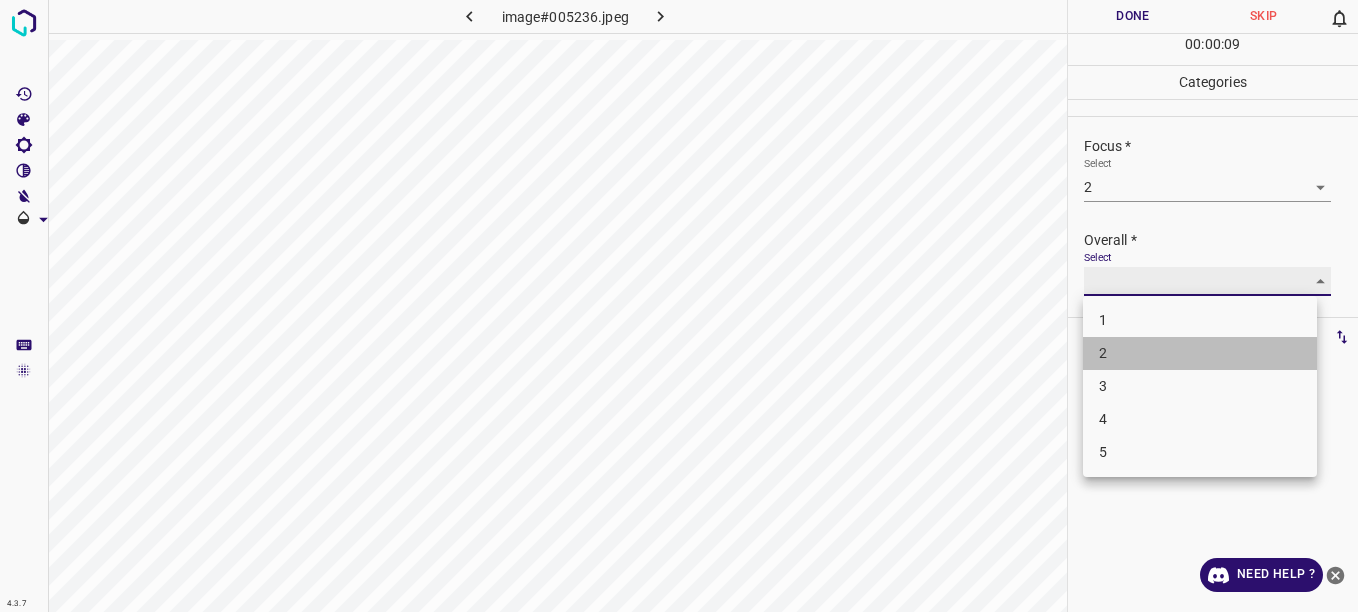 type on "2" 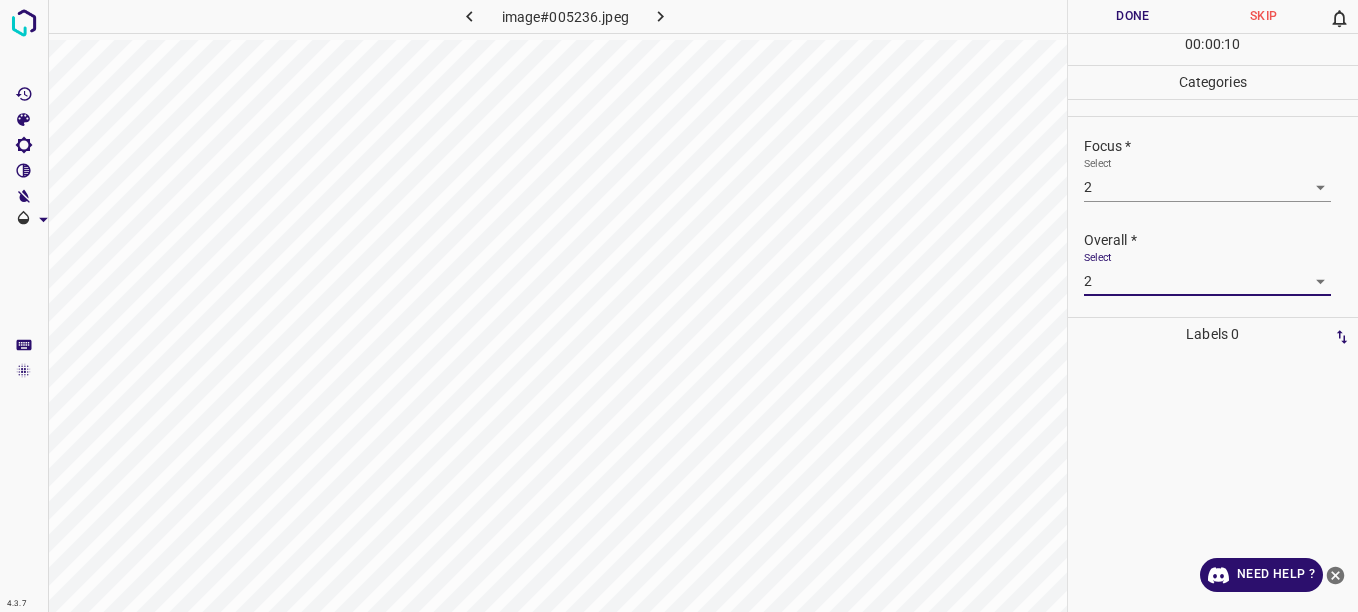 click on "Done" at bounding box center [1133, 16] 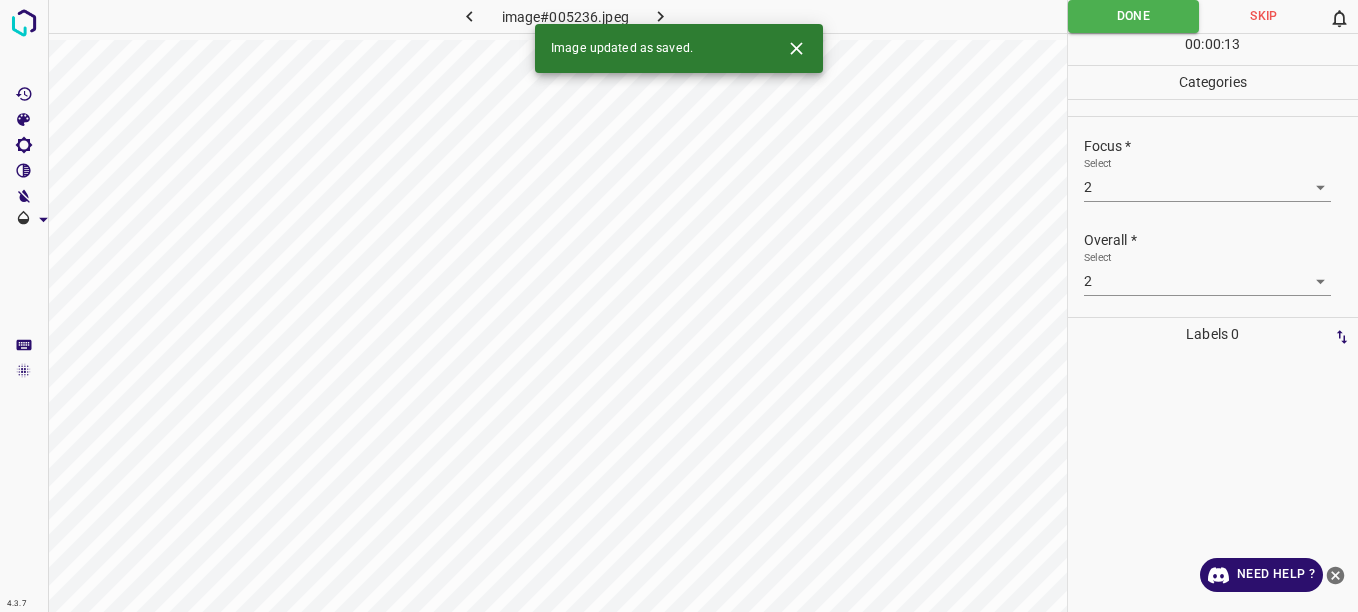 click 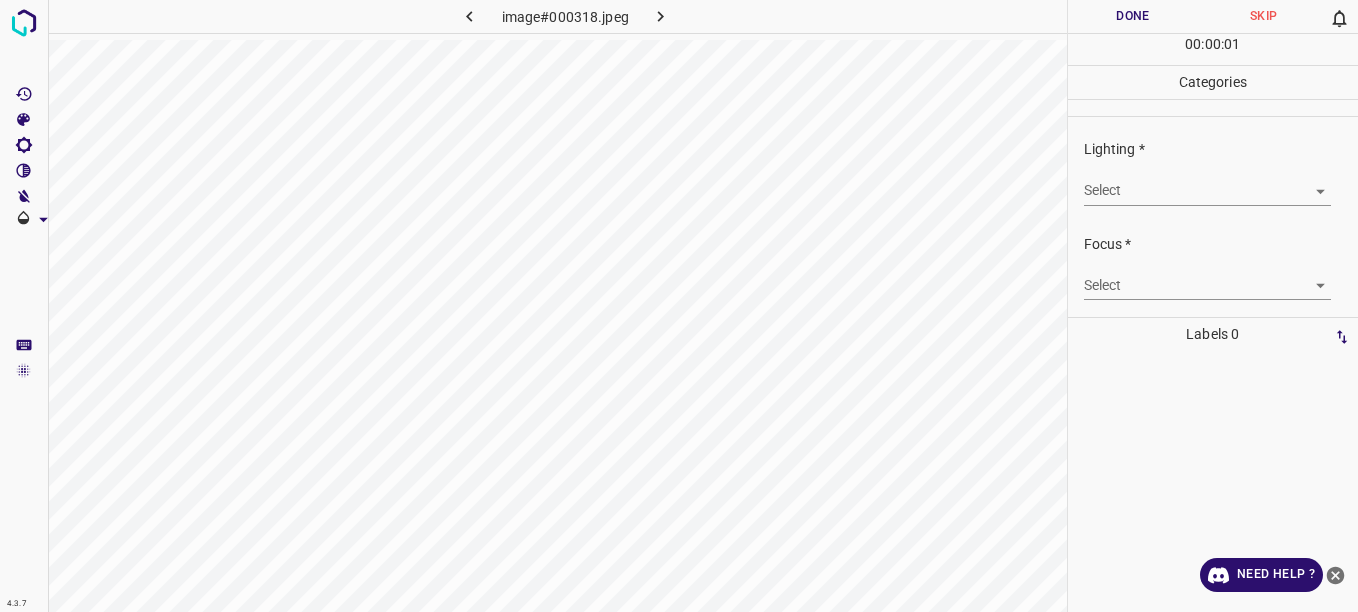 click on "4.3.7 image#000318.jpeg Done Skip 0 00   : 00   : 01   Categories Lighting *  Select ​ Focus *  Select ​ Overall *  Select ​ Labels   0 Categories 1 Lighting 2 Focus 3 Overall Tools Space Change between modes (Draw & Edit) I Auto labeling R Restore zoom M Zoom in N Zoom out Delete Delete selecte label Filters Z Restore filters X Saturation filter C Brightness filter V Contrast filter B Gray scale filter General O Download Need Help ? - Text - Hide - Delete" at bounding box center [679, 306] 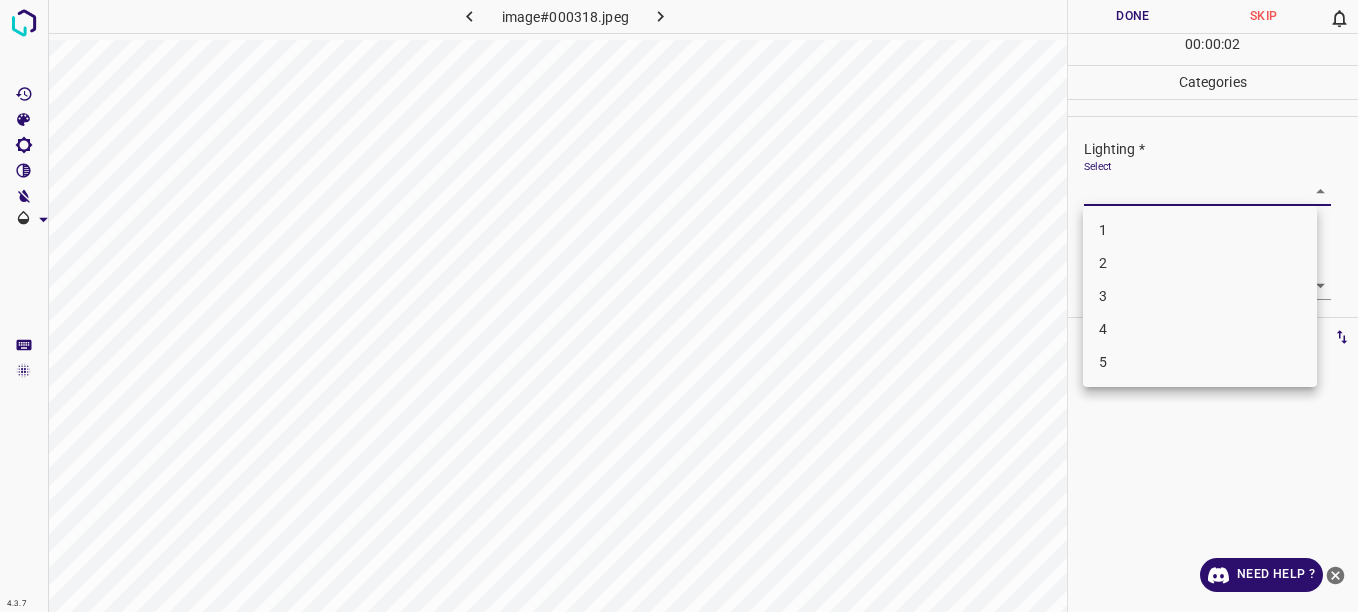 click on "4" at bounding box center (1200, 329) 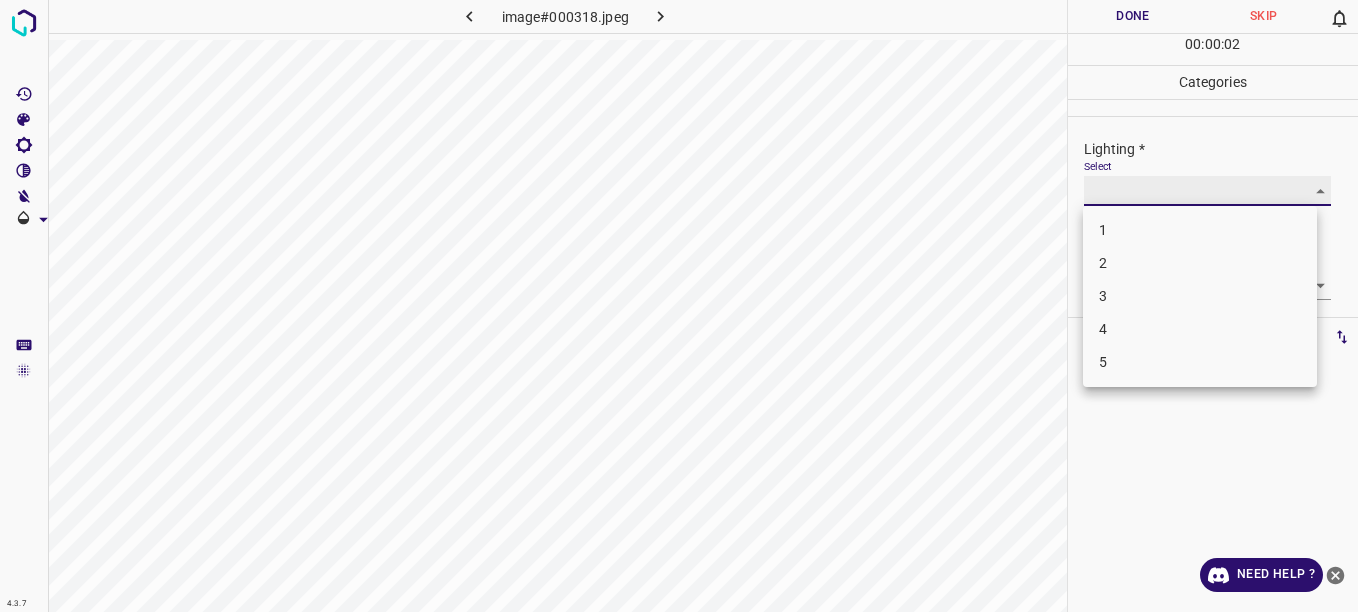 type on "4" 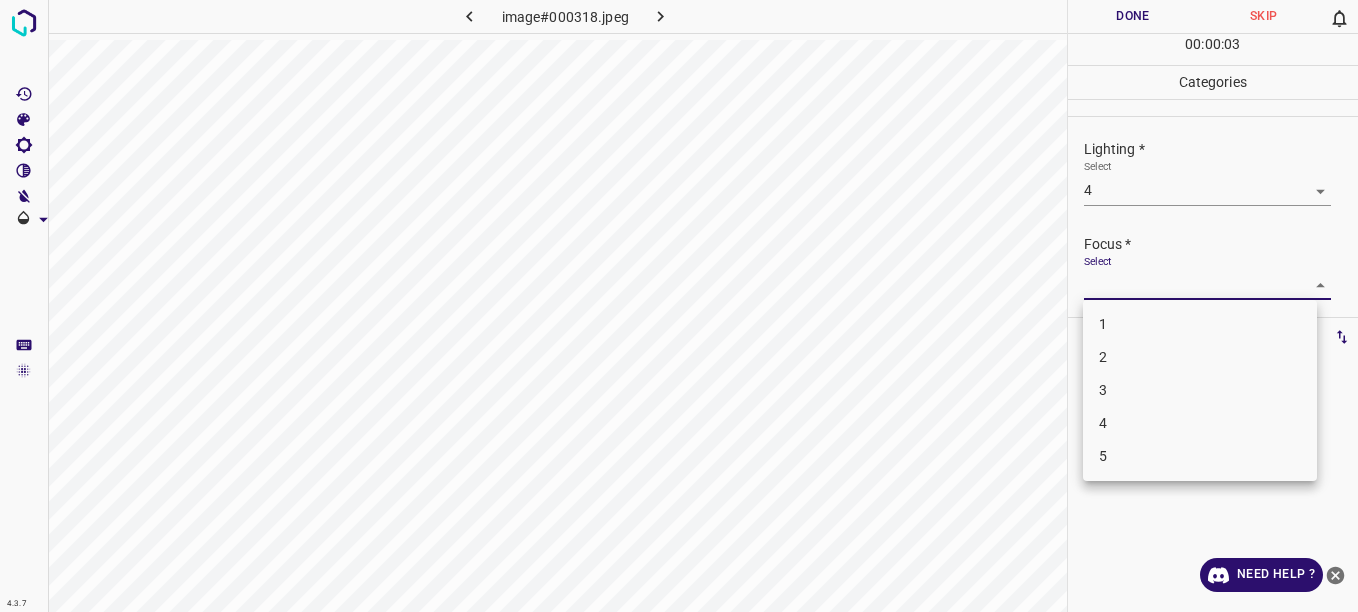 drag, startPoint x: 1253, startPoint y: 296, endPoint x: 1238, endPoint y: 300, distance: 15.524175 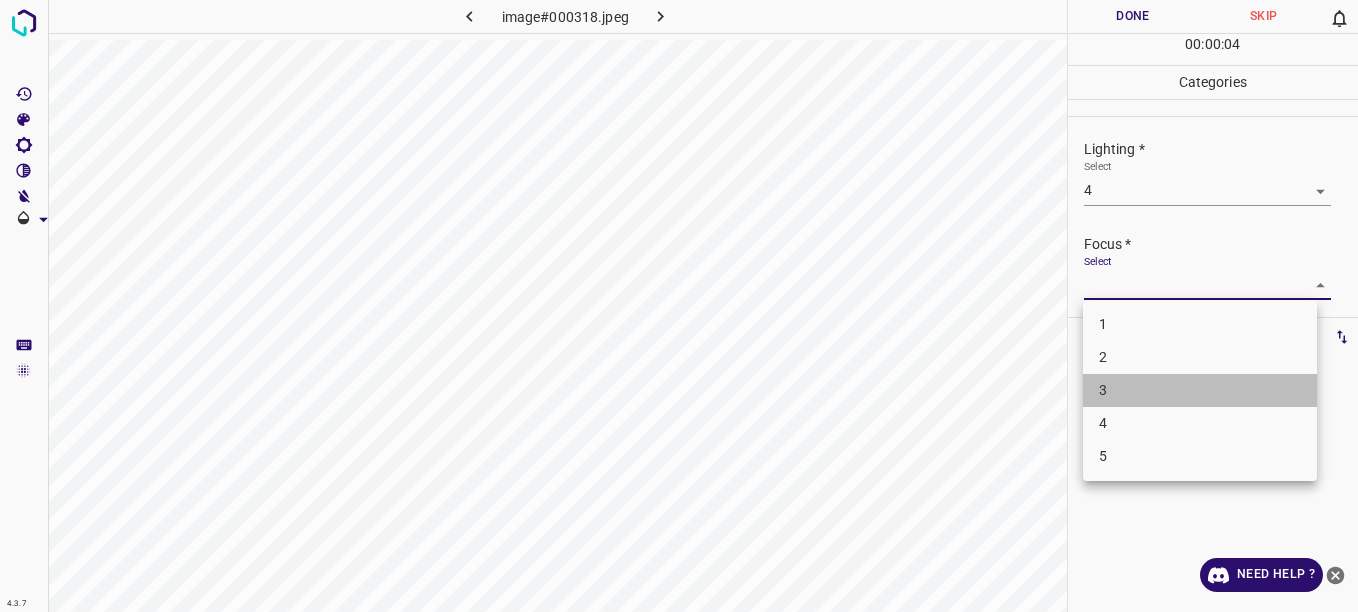 drag, startPoint x: 1153, startPoint y: 391, endPoint x: 1170, endPoint y: 380, distance: 20.248457 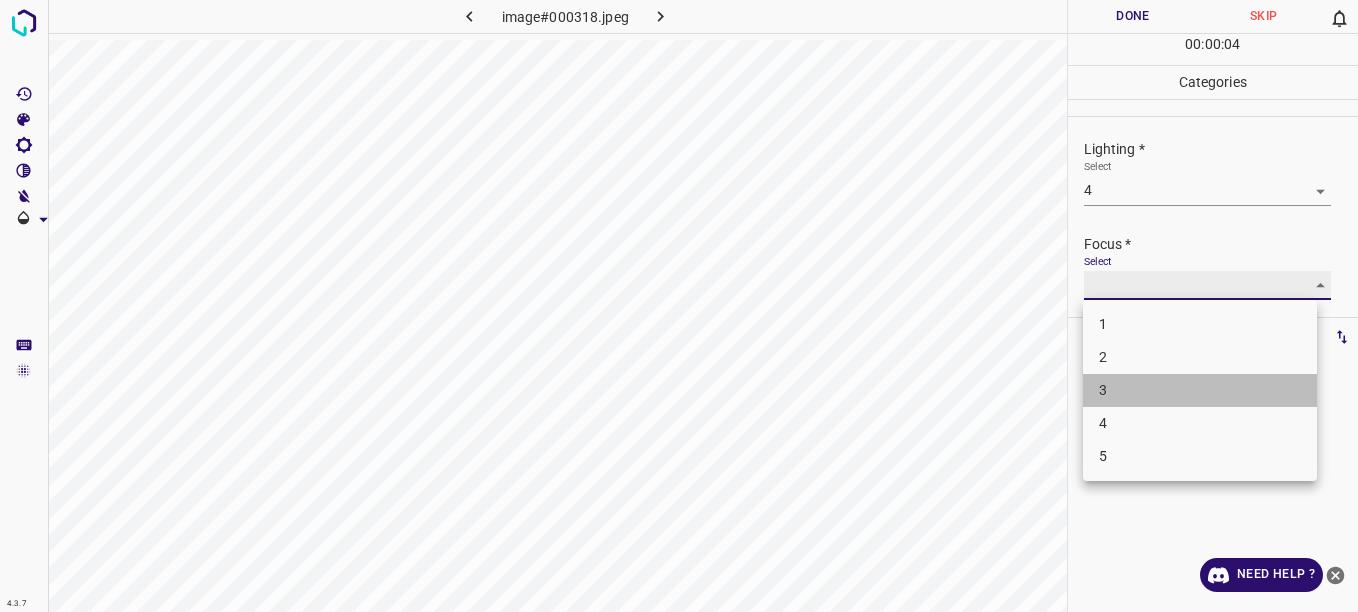 type on "3" 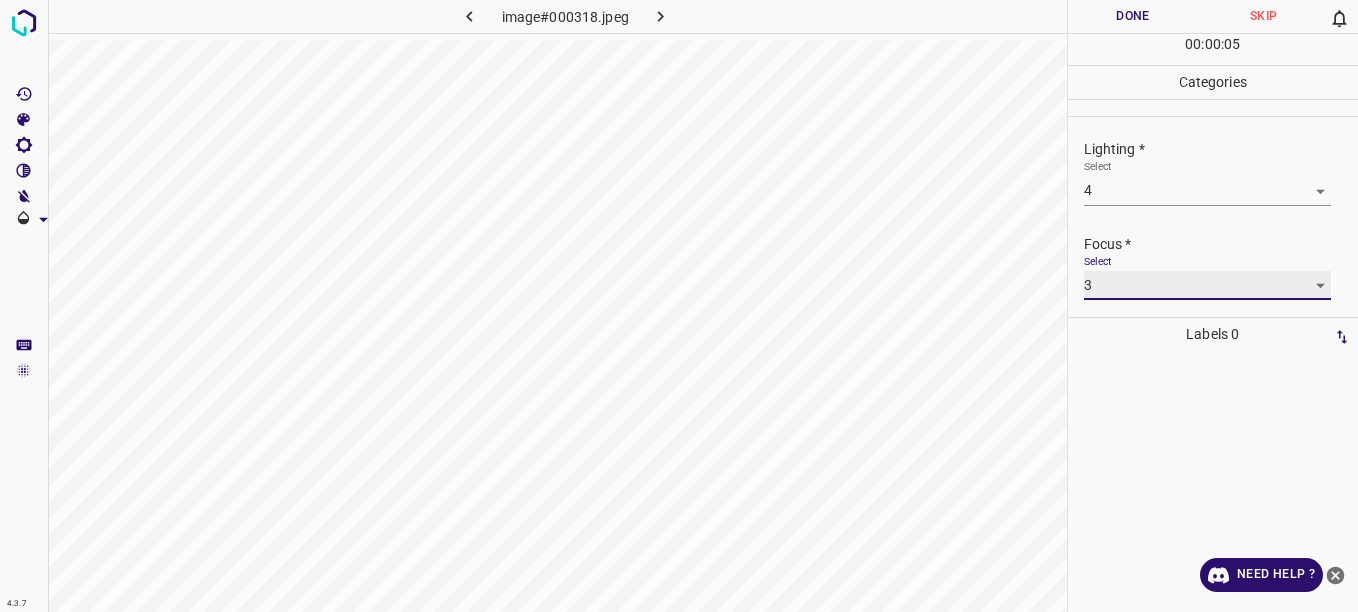 scroll, scrollTop: 98, scrollLeft: 0, axis: vertical 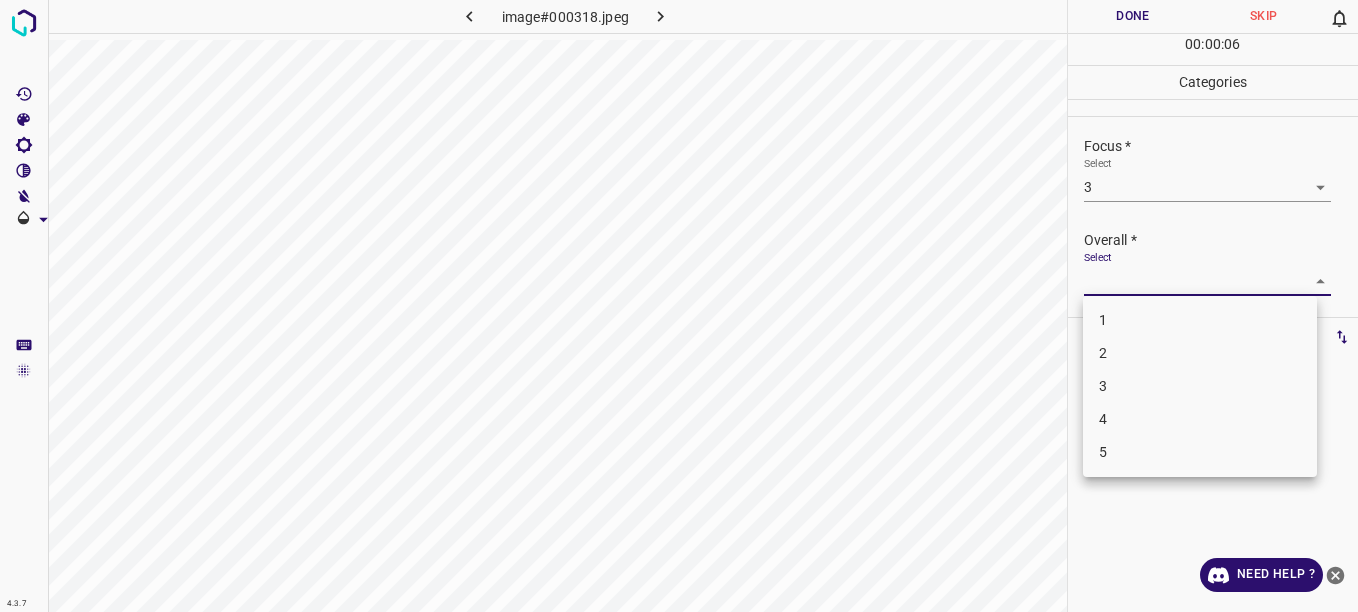 click on "4.3.7 image#000318.jpeg Done Skip 0 00   : 00   : 06   Categories Lighting *  Select 4 4 Focus *  Select 3 3 Overall *  Select ​ Labels   0 Categories 1 Lighting 2 Focus 3 Overall Tools Space Change between modes (Draw & Edit) I Auto labeling R Restore zoom M Zoom in N Zoom out Delete Delete selecte label Filters Z Restore filters X Saturation filter C Brightness filter V Contrast filter B Gray scale filter General O Download Need Help ? - Text - Hide - Delete 1 2 3 4 5" at bounding box center [679, 306] 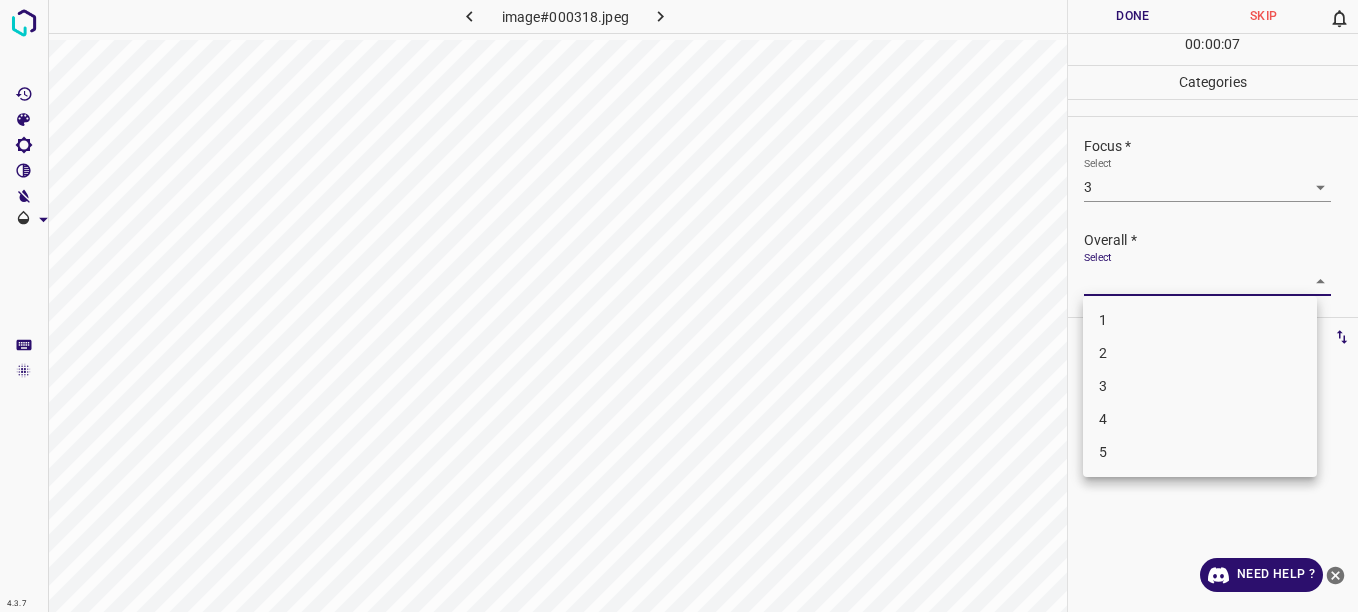 click on "3" at bounding box center [1200, 386] 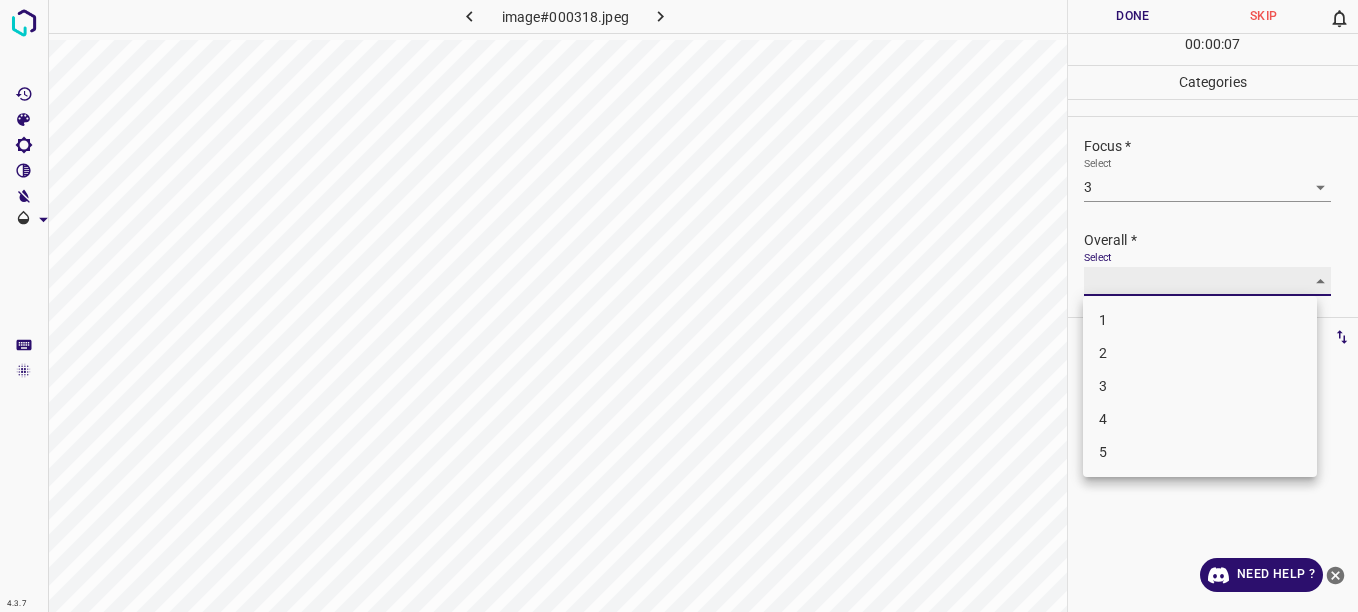 type on "3" 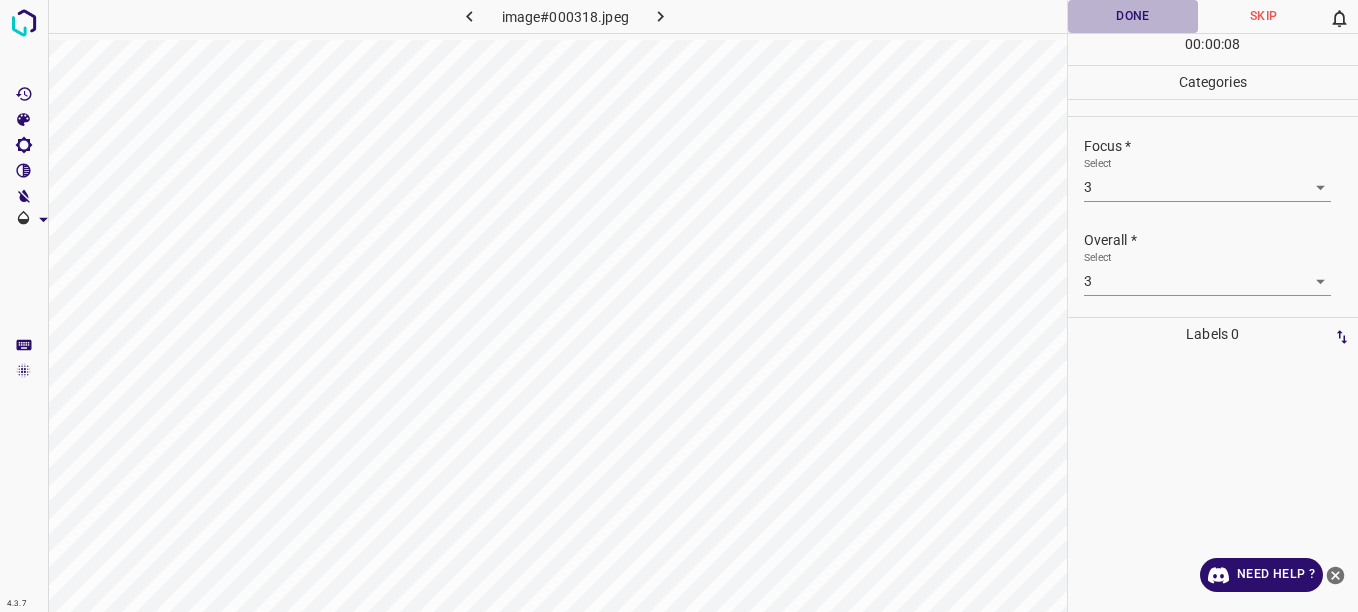click on "Done" at bounding box center [1133, 16] 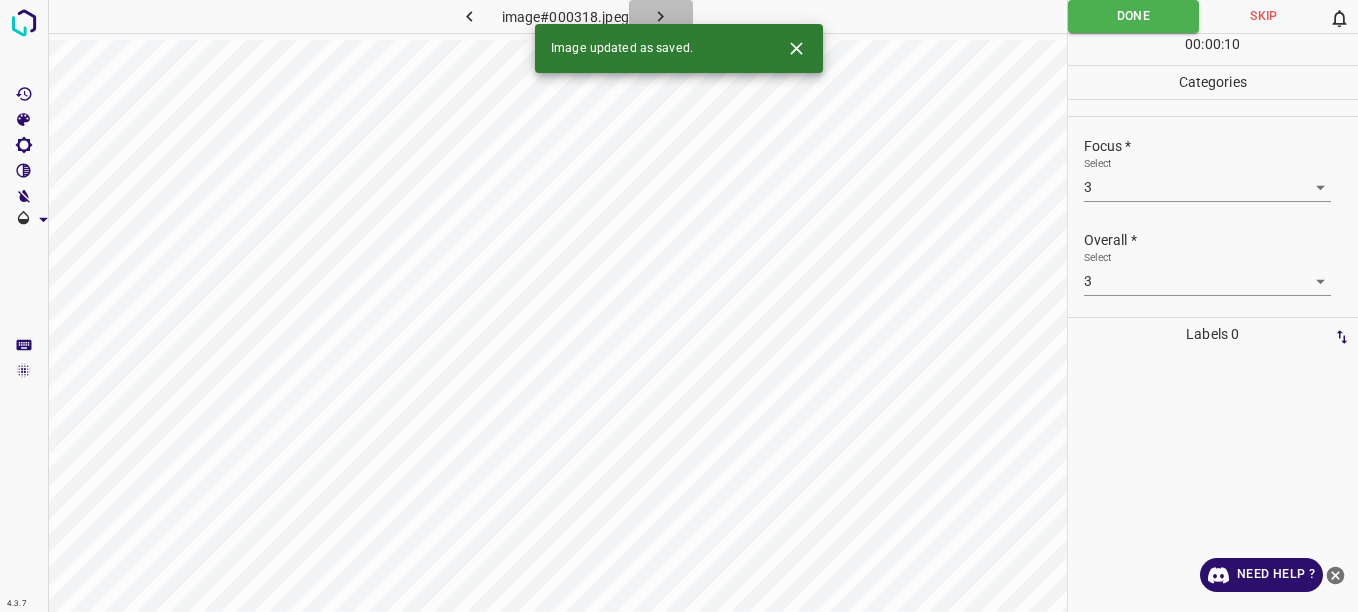 click 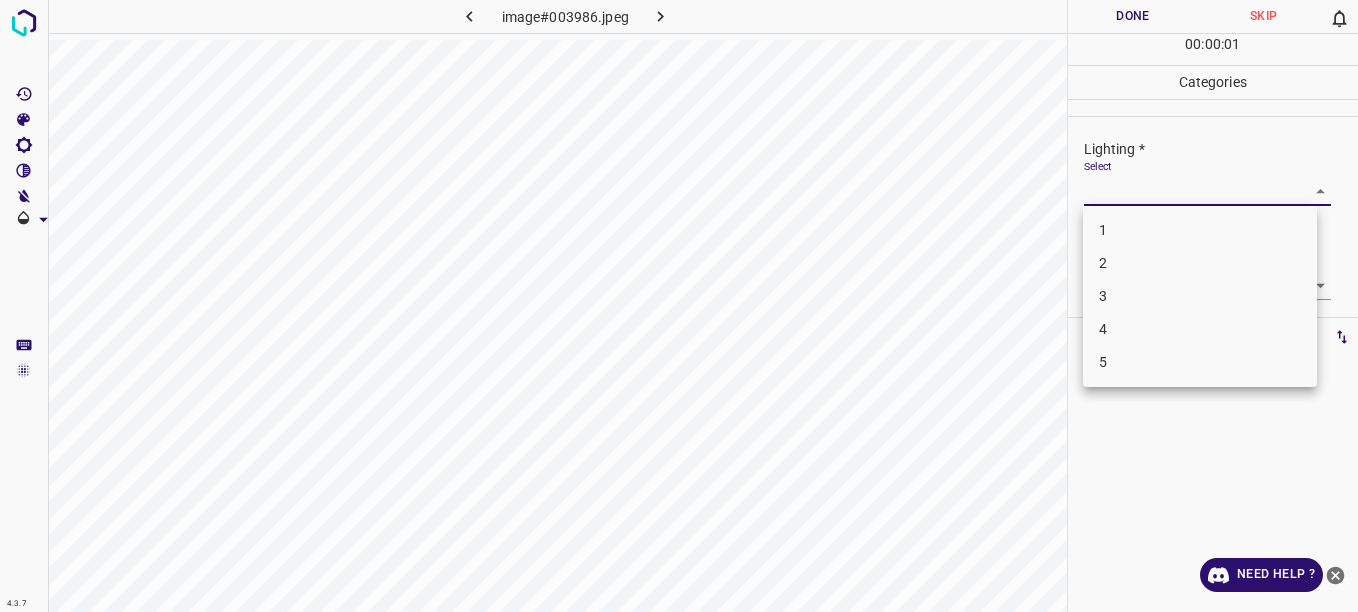 click on "4.3.7 image#003986.jpeg Done Skip 0 00   : 00   : 01   Categories Lighting *  Select ​ Focus *  Select ​ Overall *  Select ​ Labels   0 Categories 1 Lighting 2 Focus 3 Overall Tools Space Change between modes (Draw & Edit) I Auto labeling R Restore zoom M Zoom in N Zoom out Delete Delete selecte label Filters Z Restore filters X Saturation filter C Brightness filter V Contrast filter B Gray scale filter General O Download Need Help ? - Text - Hide - Delete 1 2 3 4 5" at bounding box center (679, 306) 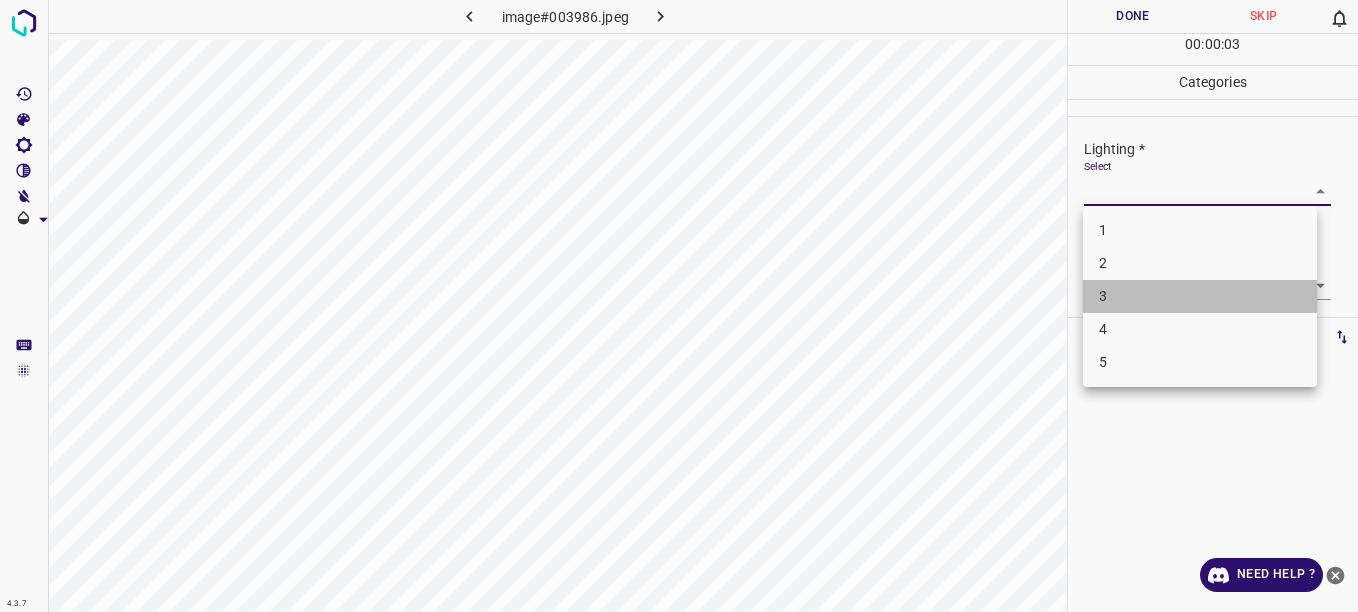 click on "3" at bounding box center [1200, 296] 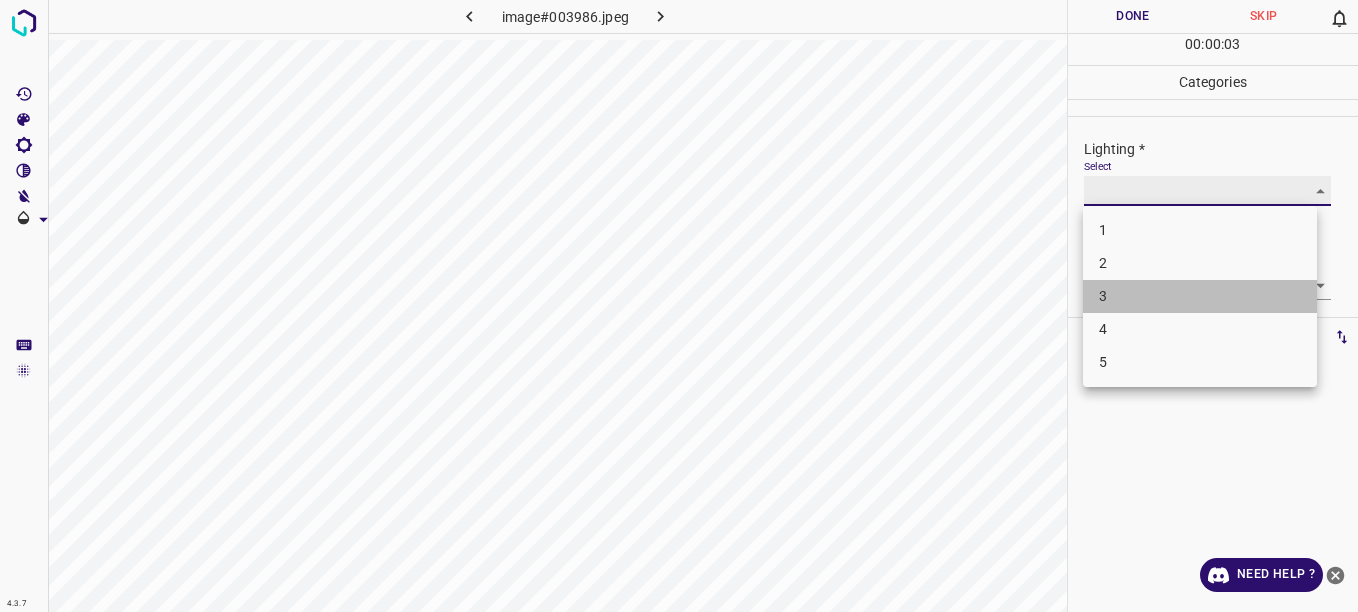 type on "3" 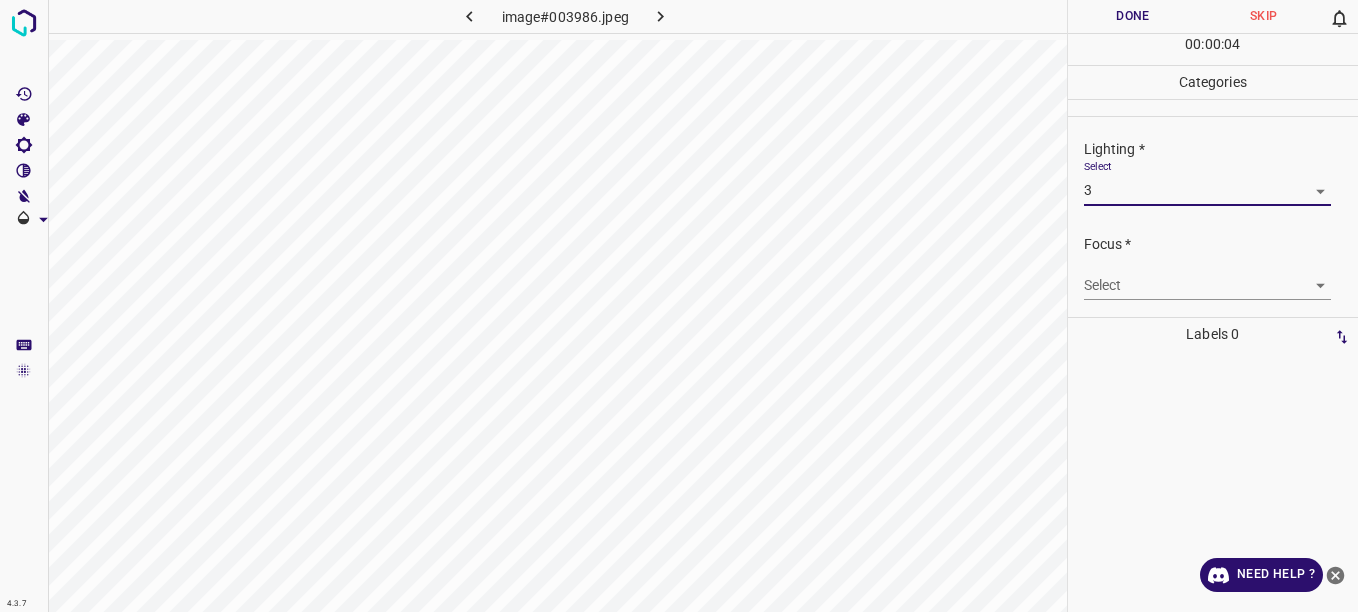 click on "4.3.7 image#003986.jpeg Done Skip 0 00   : 00   : 04   Categories Lighting *  Select 3 3 Focus *  Select ​ Overall *  Select ​ Labels   0 Categories 1 Lighting 2 Focus 3 Overall Tools Space Change between modes (Draw & Edit) I Auto labeling R Restore zoom M Zoom in N Zoom out Delete Delete selecte label Filters Z Restore filters X Saturation filter C Brightness filter V Contrast filter B Gray scale filter General O Download Need Help ? - Text - Hide - Delete" at bounding box center (679, 306) 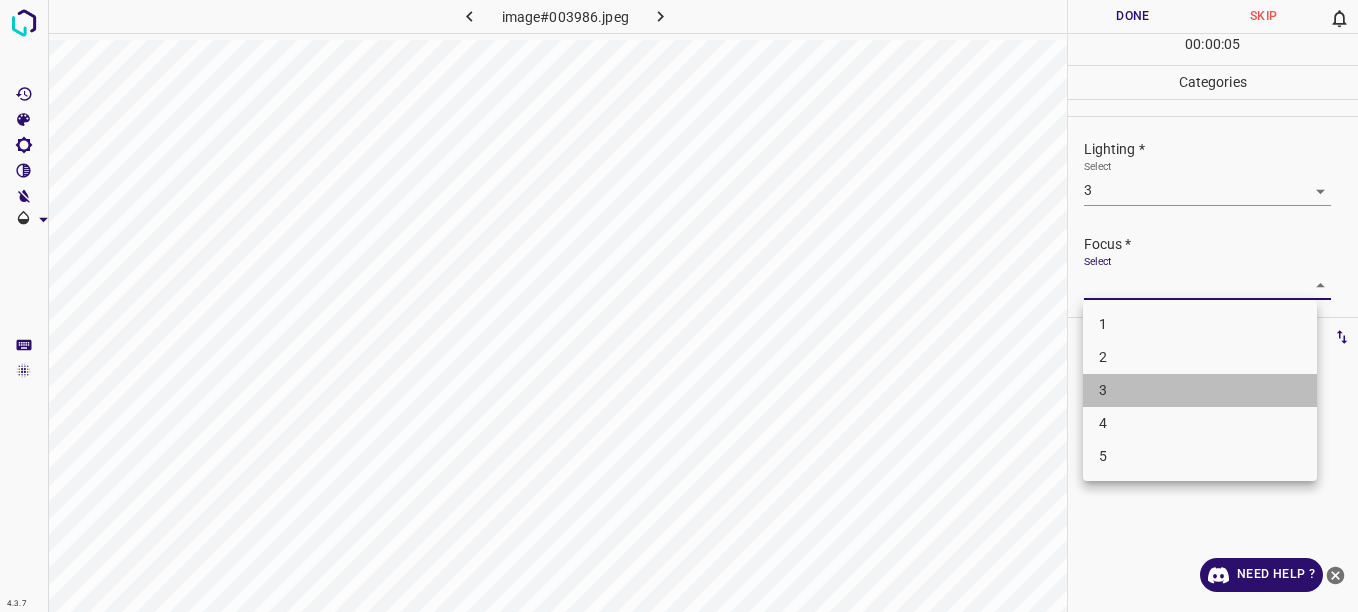 drag, startPoint x: 1180, startPoint y: 386, endPoint x: 1217, endPoint y: 340, distance: 59.03389 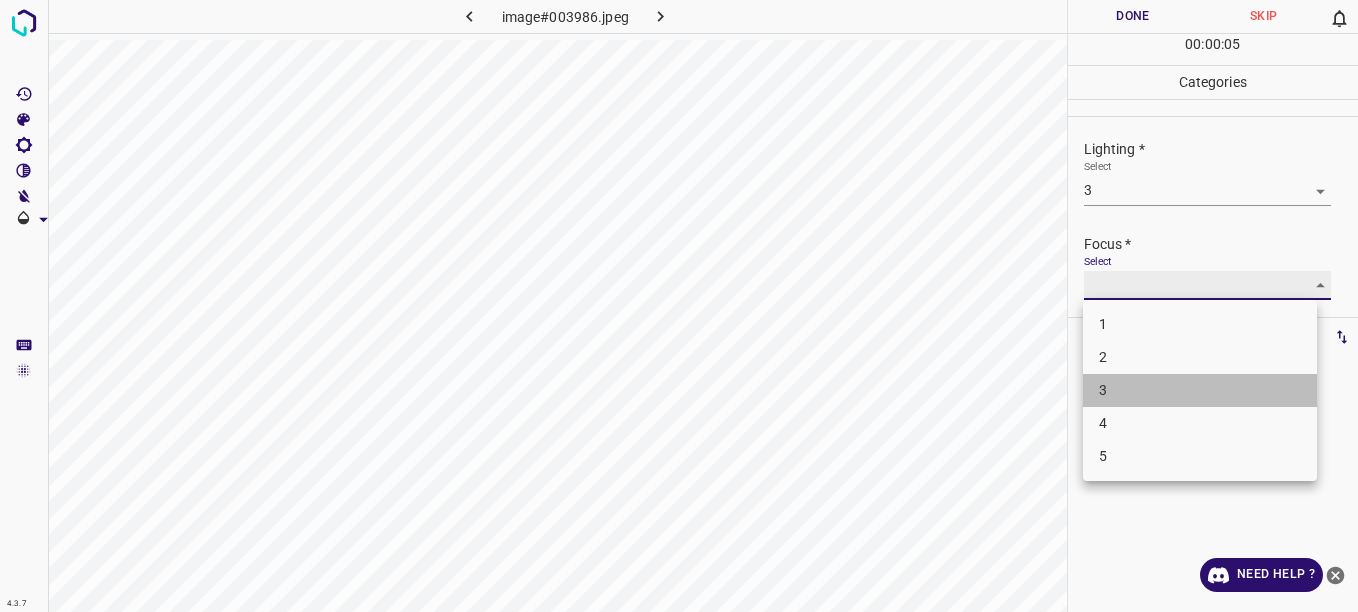 type on "3" 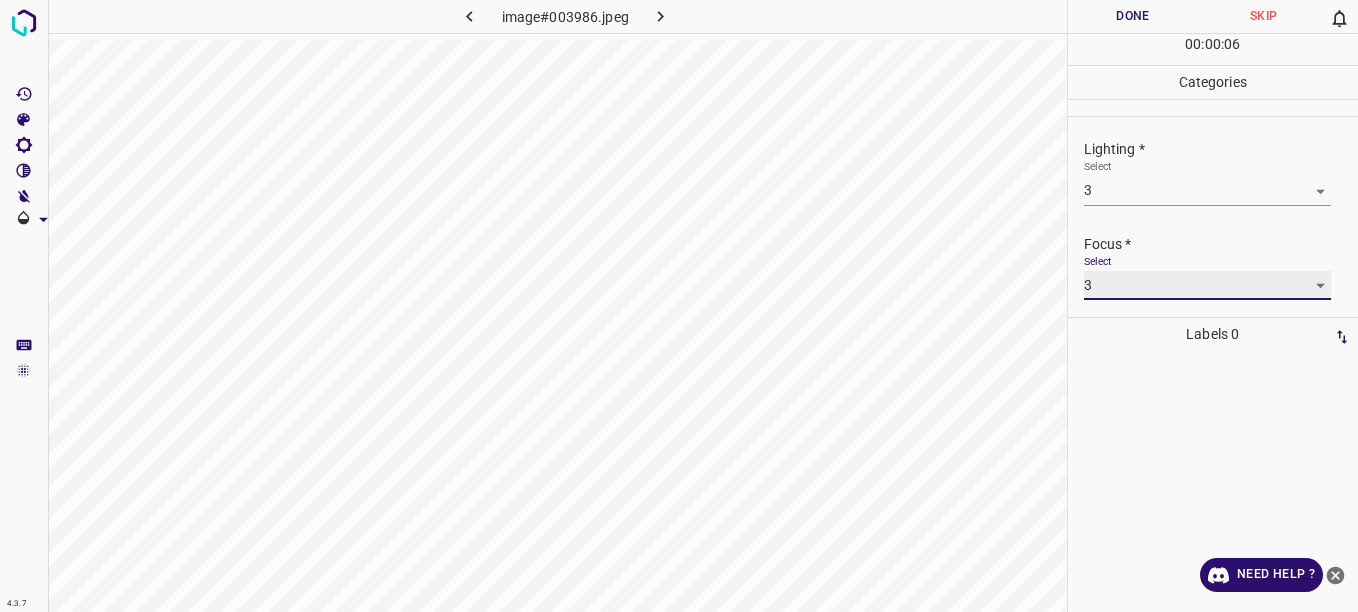 scroll, scrollTop: 98, scrollLeft: 0, axis: vertical 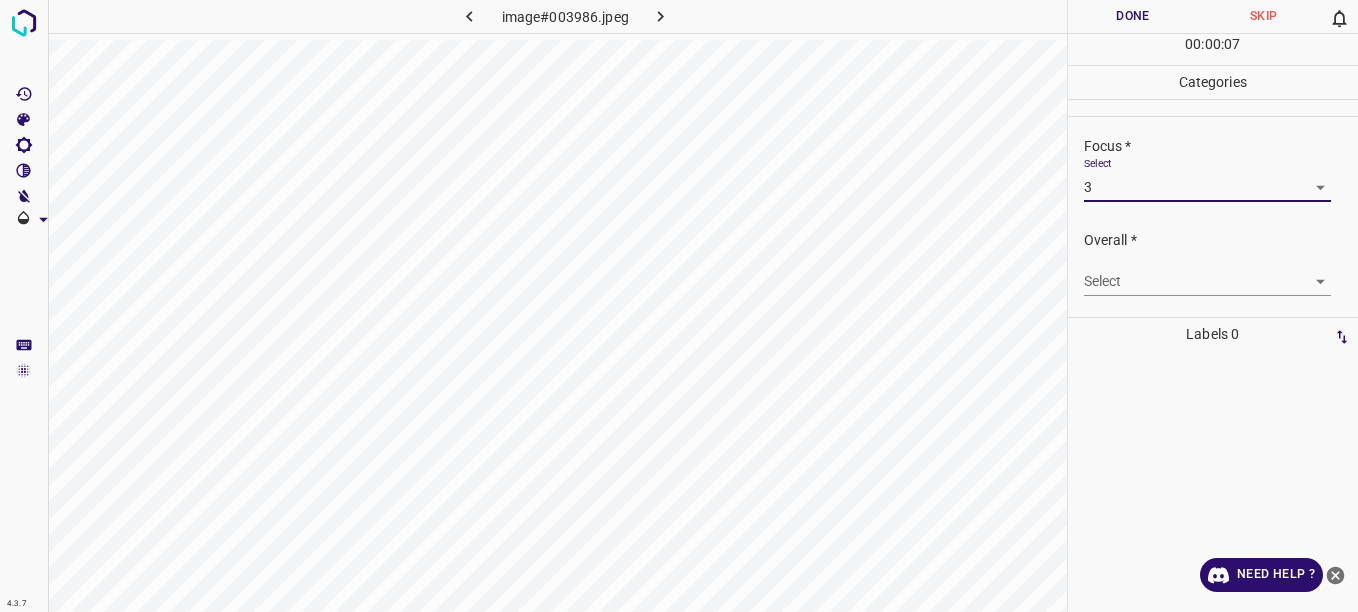 click on "4.3.7 image#003986.jpeg Done Skip 0 00   : 00   : 07   Categories Lighting *  Select 3 3 Focus *  Select 3 3 Overall *  Select ​ Labels   0 Categories 1 Lighting 2 Focus 3 Overall Tools Space Change between modes (Draw & Edit) I Auto labeling R Restore zoom M Zoom in N Zoom out Delete Delete selecte label Filters Z Restore filters X Saturation filter C Brightness filter V Contrast filter B Gray scale filter General O Download Need Help ? - Text - Hide - Delete" at bounding box center (679, 306) 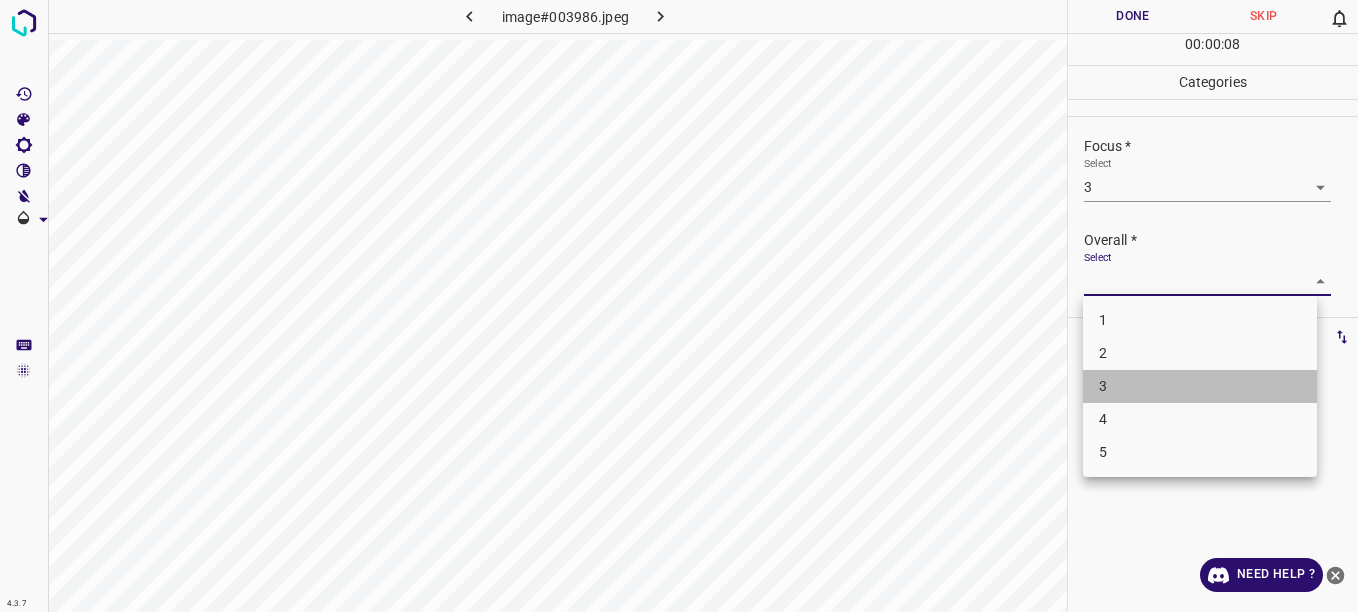 click on "3" at bounding box center [1200, 386] 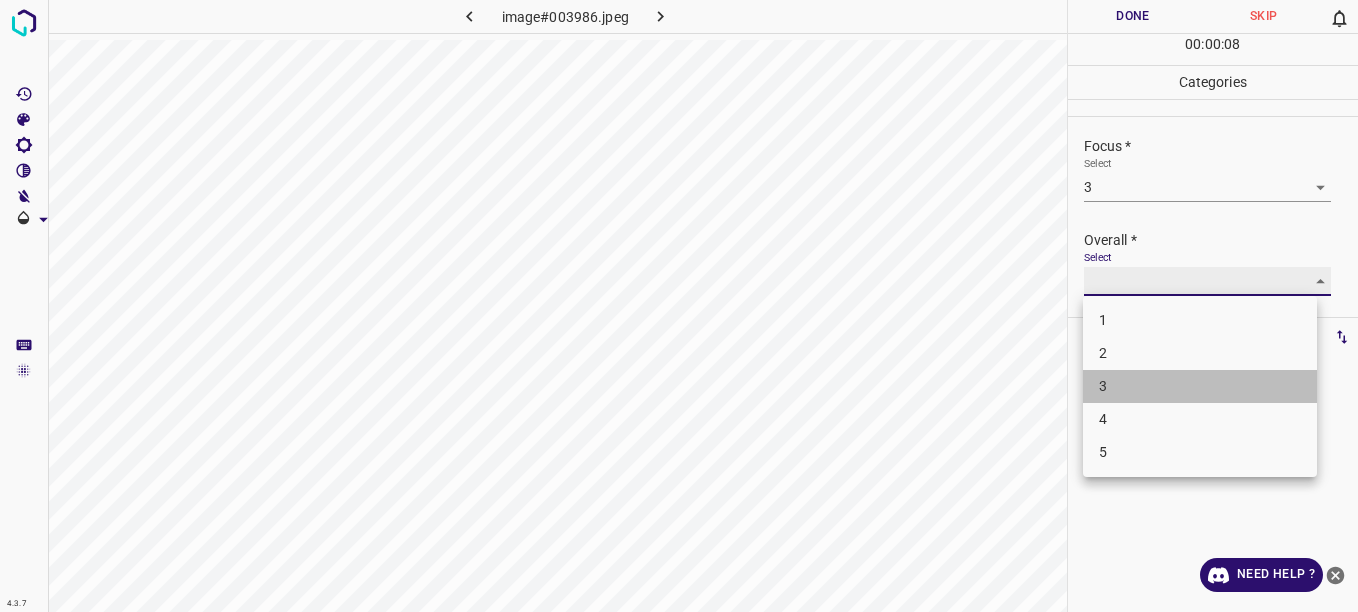 type on "3" 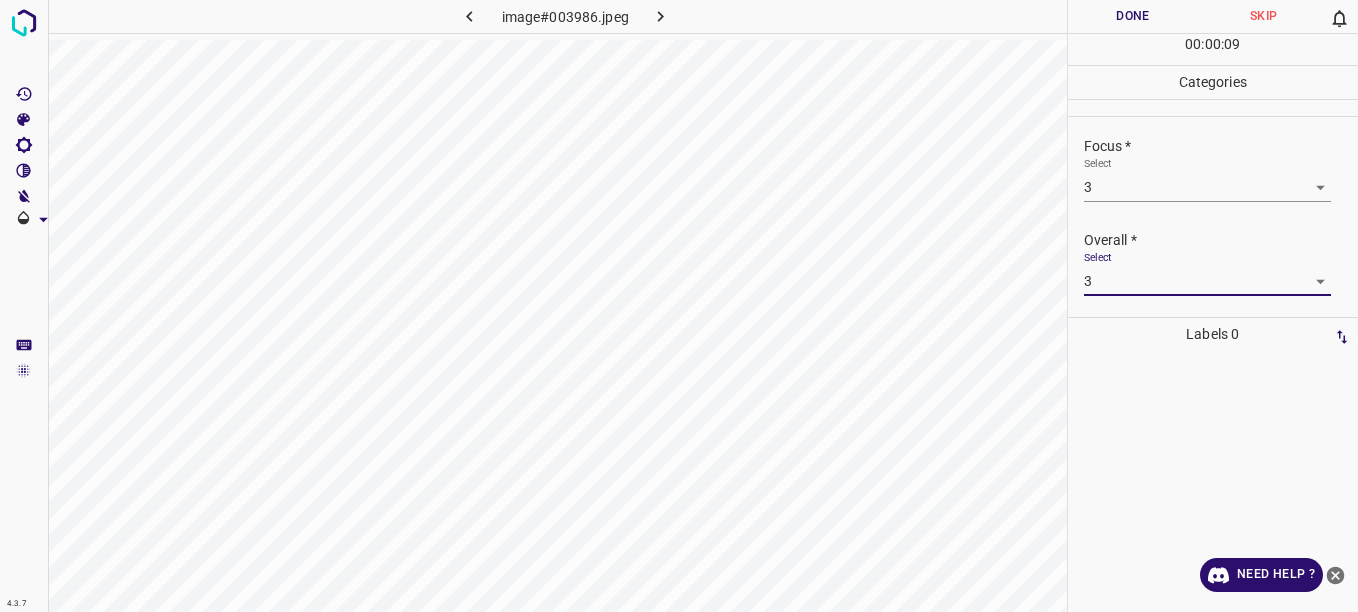 click on "Done" at bounding box center (1133, 16) 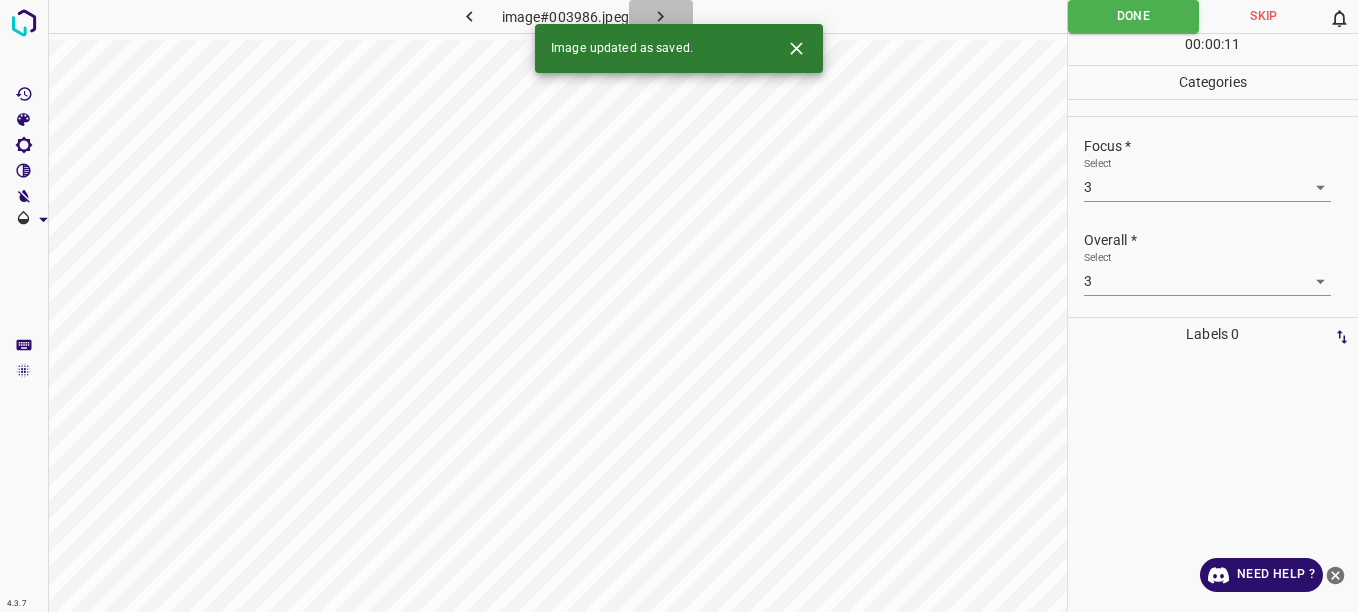 click 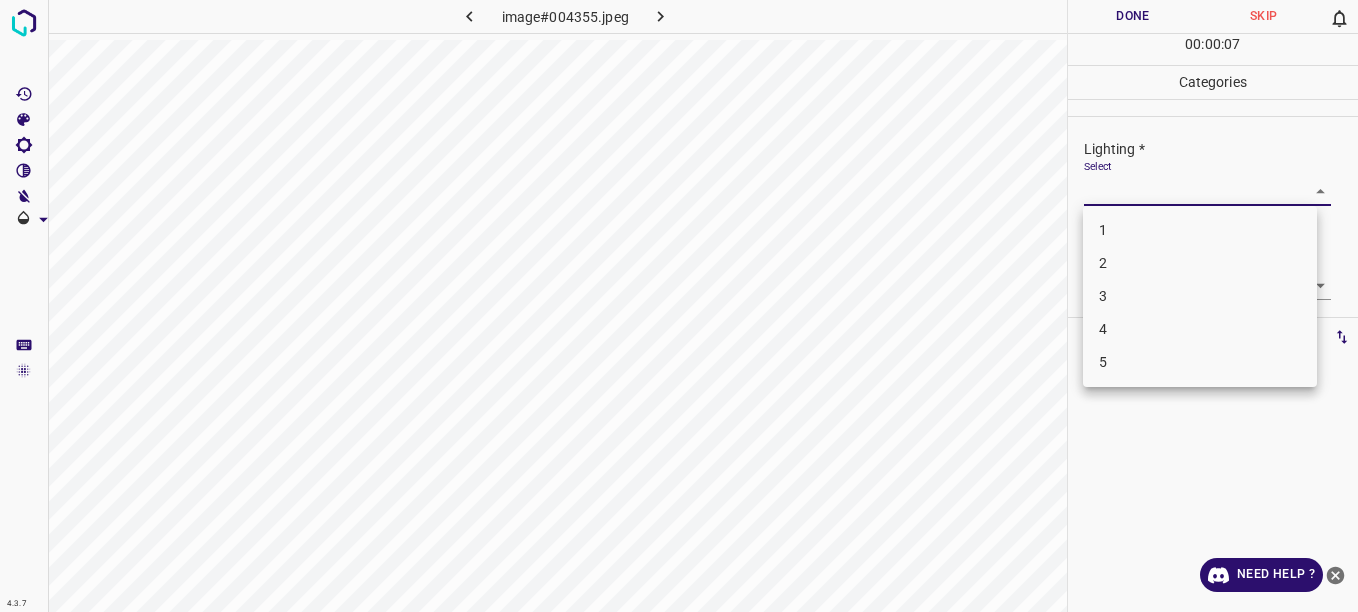 click on "4.3.7 image#004355.jpeg Done Skip 0 00   : 00   : 07   Categories Lighting *  Select ​ Focus *  Select ​ Overall *  Select ​ Labels   0 Categories 1 Lighting 2 Focus 3 Overall Tools Space Change between modes (Draw & Edit) I Auto labeling R Restore zoom M Zoom in N Zoom out Delete Delete selecte label Filters Z Restore filters X Saturation filter C Brightness filter V Contrast filter B Gray scale filter General O Download Need Help ? - Text - Hide - Delete 1 2 3 4 5" at bounding box center [679, 306] 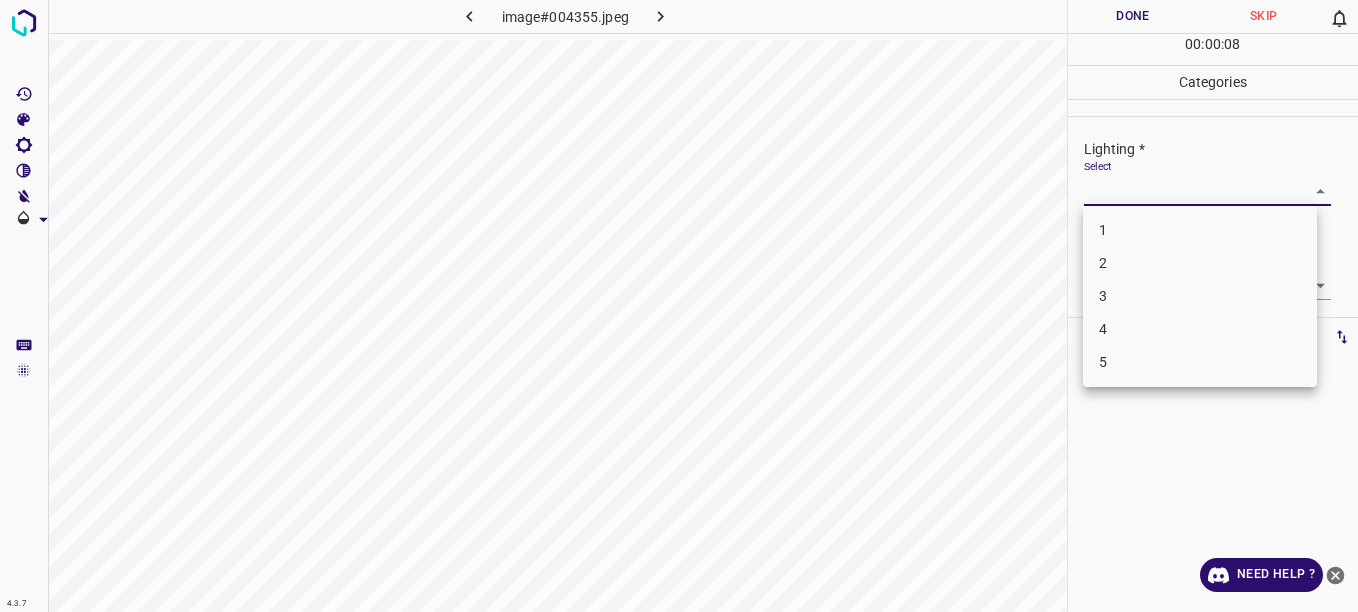 click on "2" at bounding box center (1200, 263) 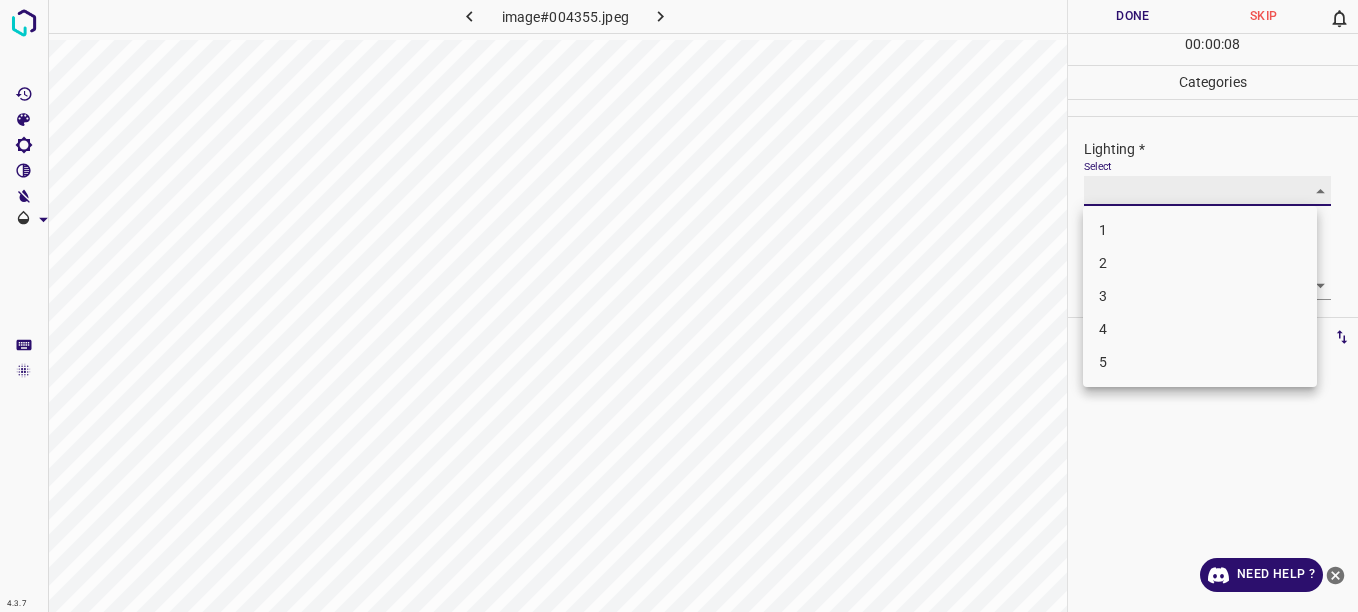 type on "2" 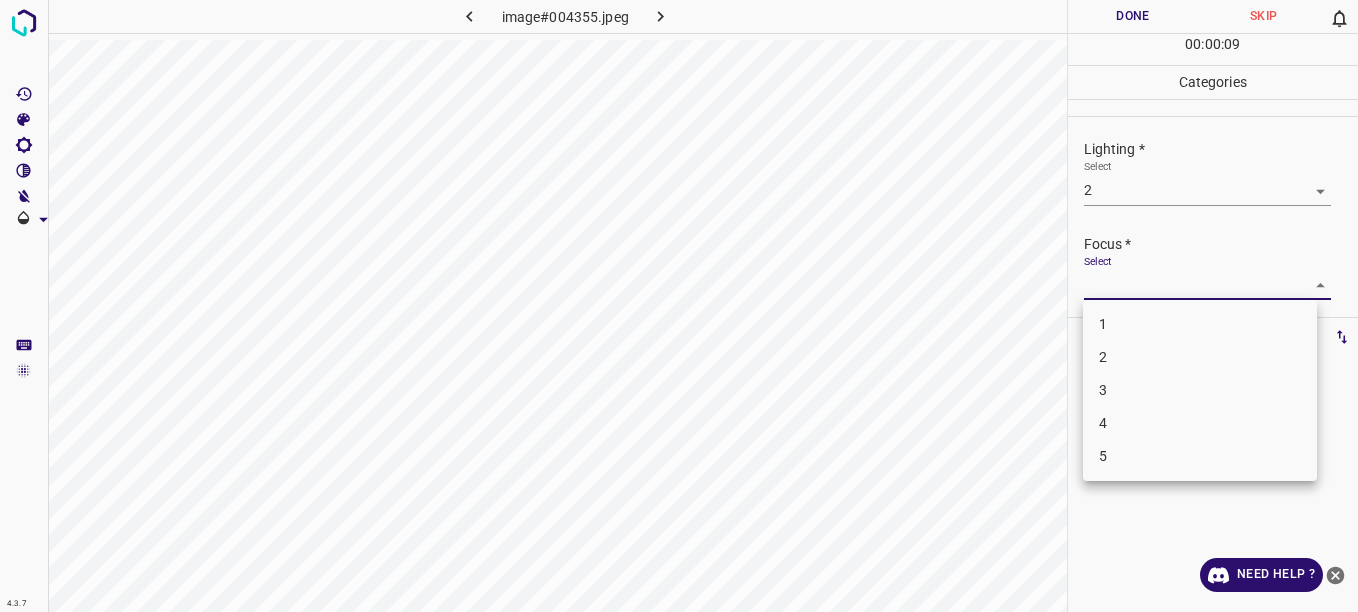 click on "4.3.7 image#004355.jpeg Done Skip 0 00   : 00   : 09   Categories Lighting *  Select 2 2 Focus *  Select ​ Overall *  Select ​ Labels   0 Categories 1 Lighting 2 Focus 3 Overall Tools Space Change between modes (Draw & Edit) I Auto labeling R Restore zoom M Zoom in N Zoom out Delete Delete selecte label Filters Z Restore filters X Saturation filter C Brightness filter V Contrast filter B Gray scale filter General O Download Need Help ? - Text - Hide - Delete 1 2 3 4 5" at bounding box center (679, 306) 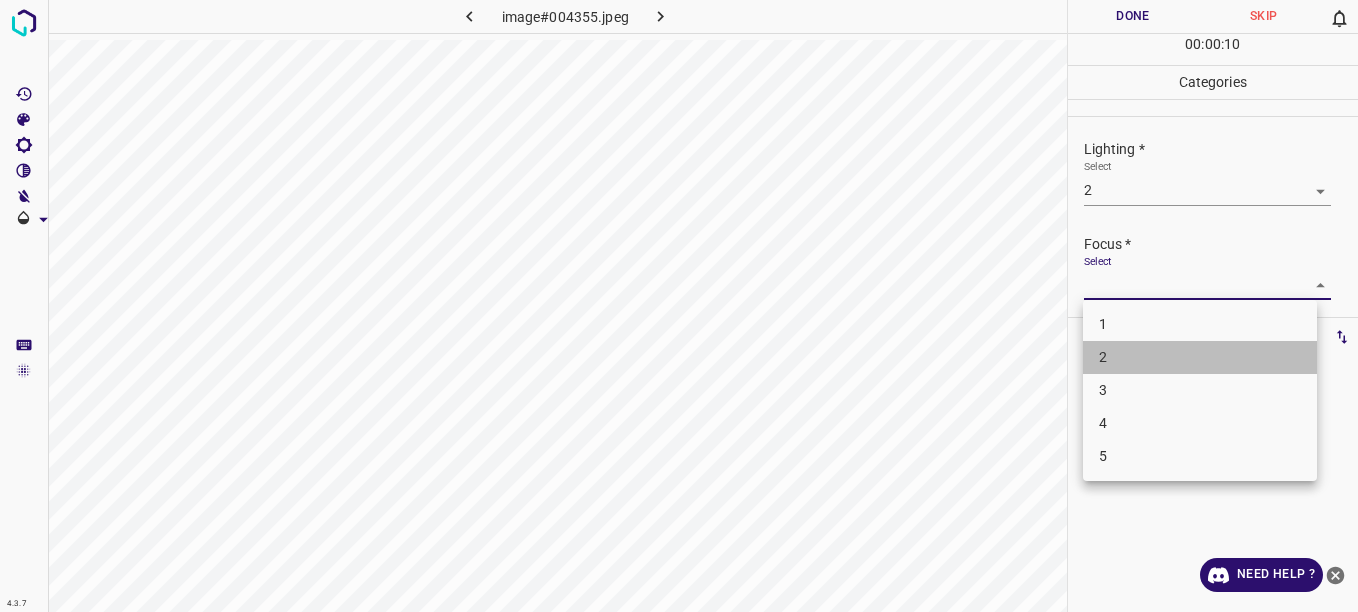 drag, startPoint x: 1185, startPoint y: 353, endPoint x: 1232, endPoint y: 335, distance: 50.32892 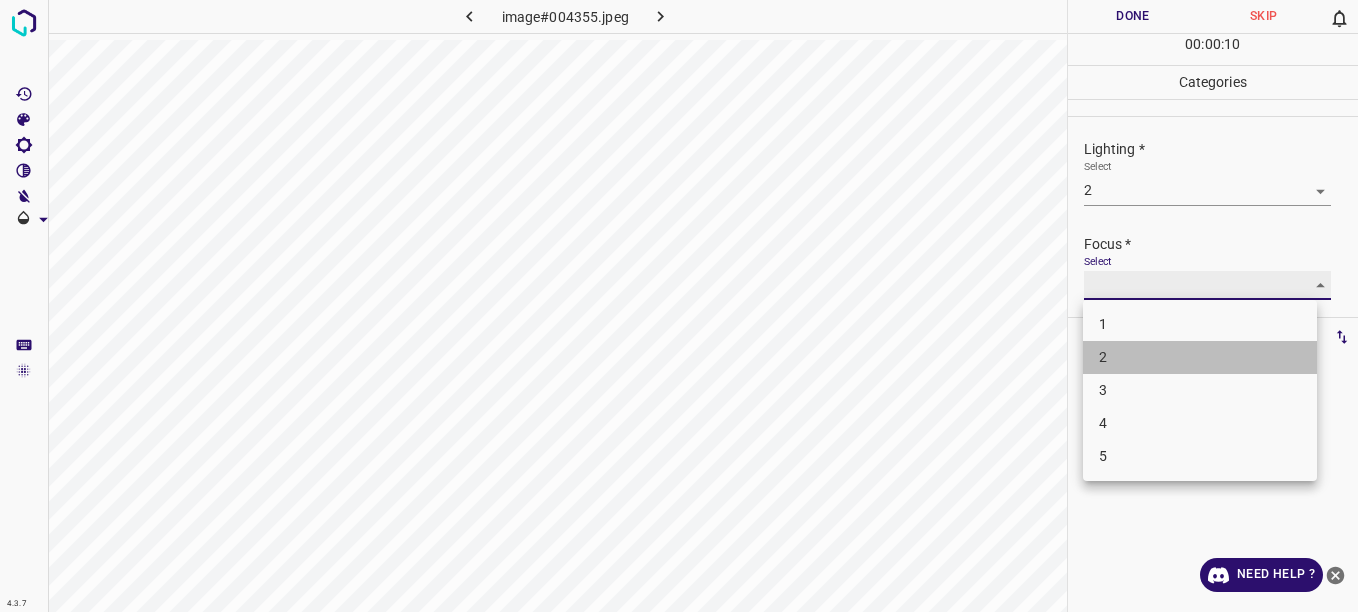 type on "2" 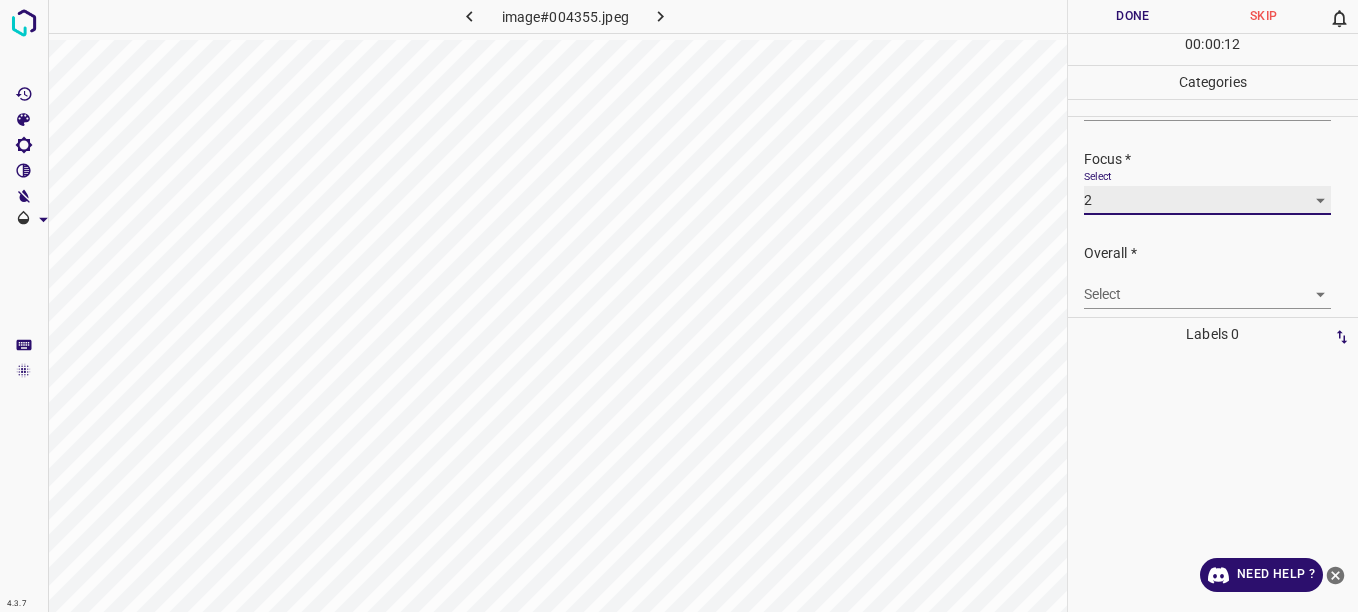 scroll, scrollTop: 98, scrollLeft: 0, axis: vertical 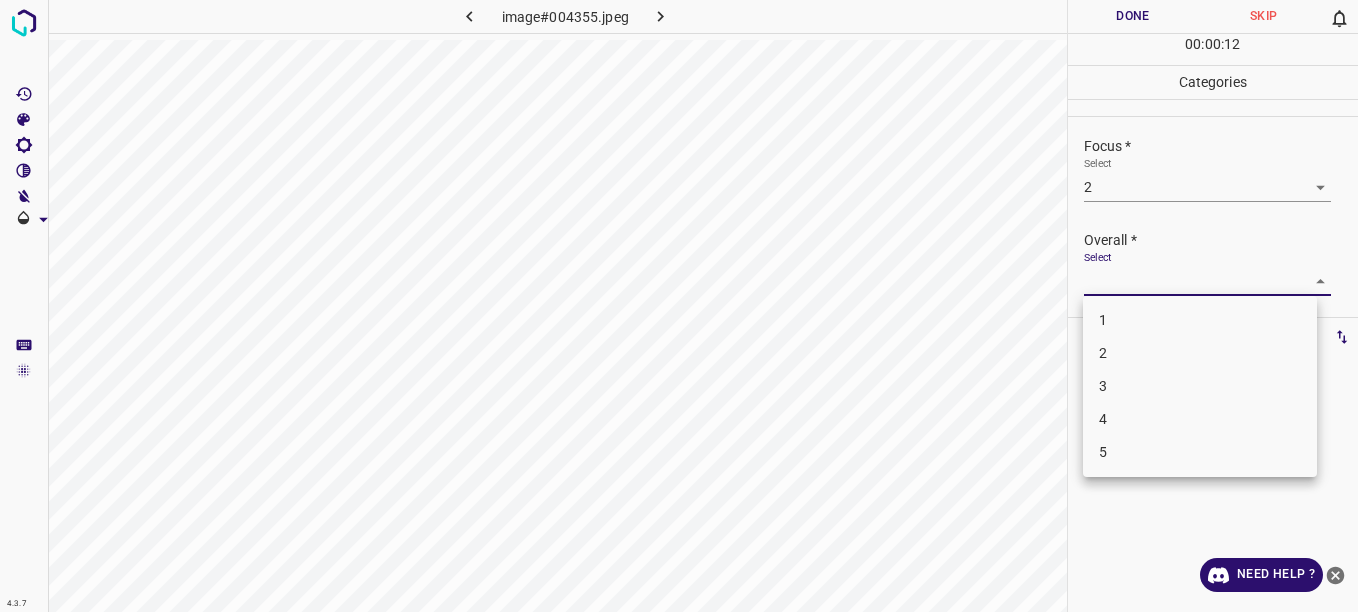 drag, startPoint x: 1266, startPoint y: 281, endPoint x: 1189, endPoint y: 318, distance: 85.42833 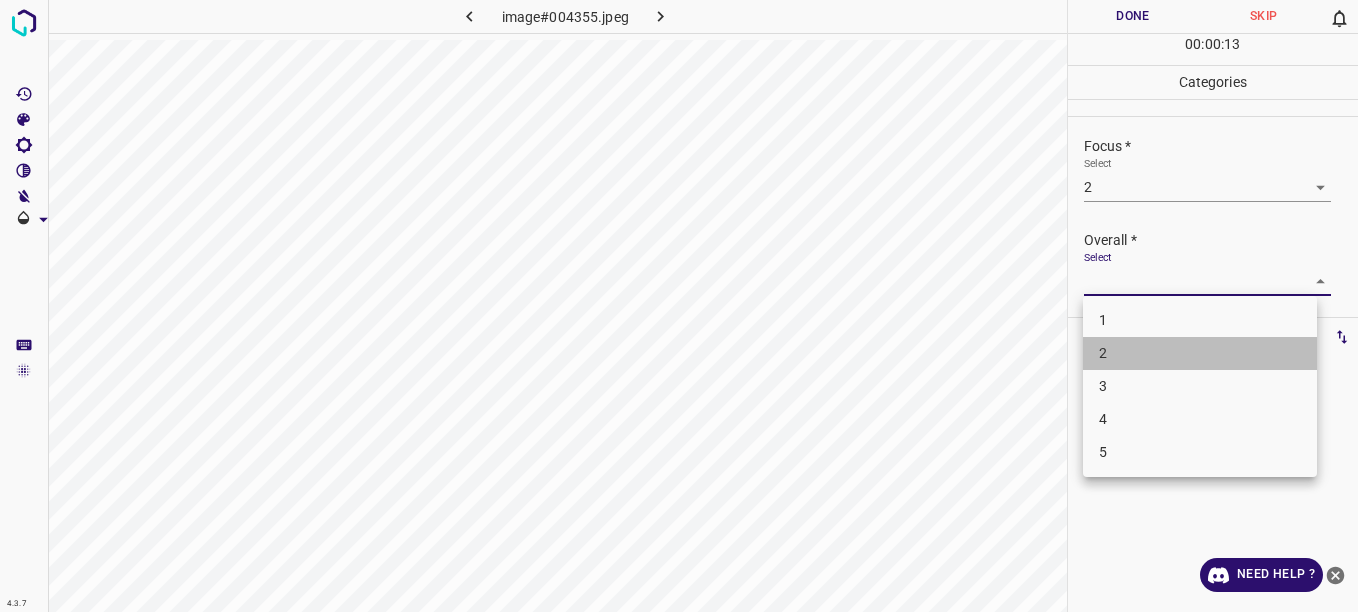 click on "2" at bounding box center [1200, 353] 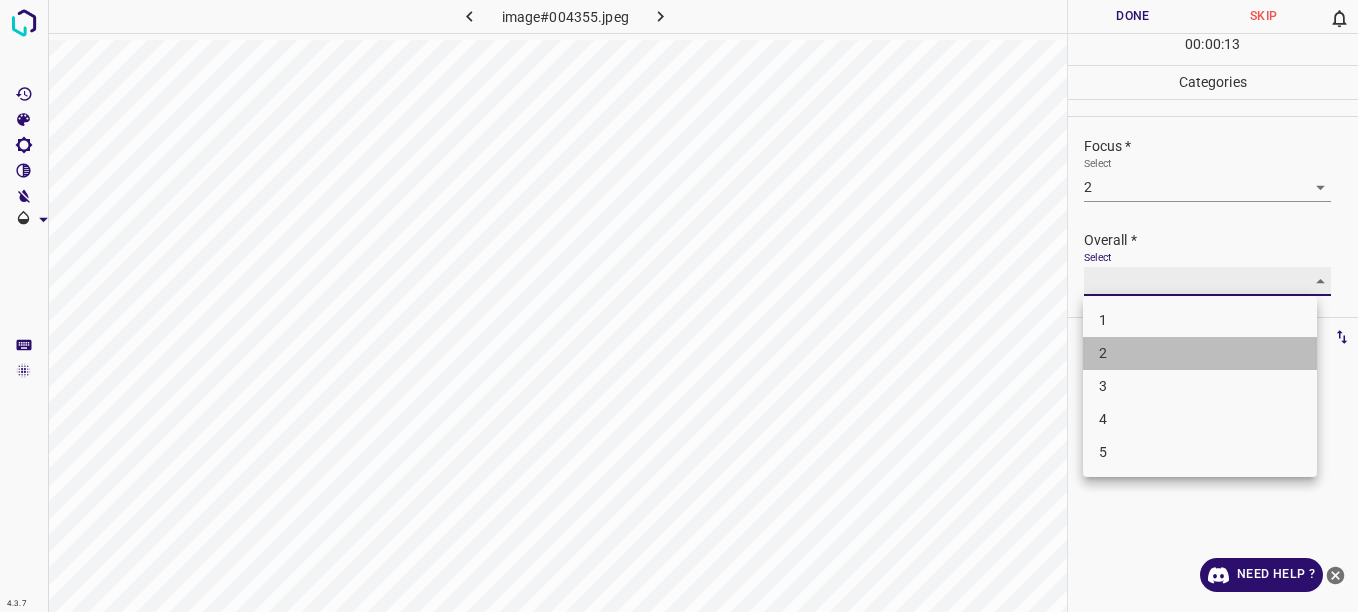 type on "2" 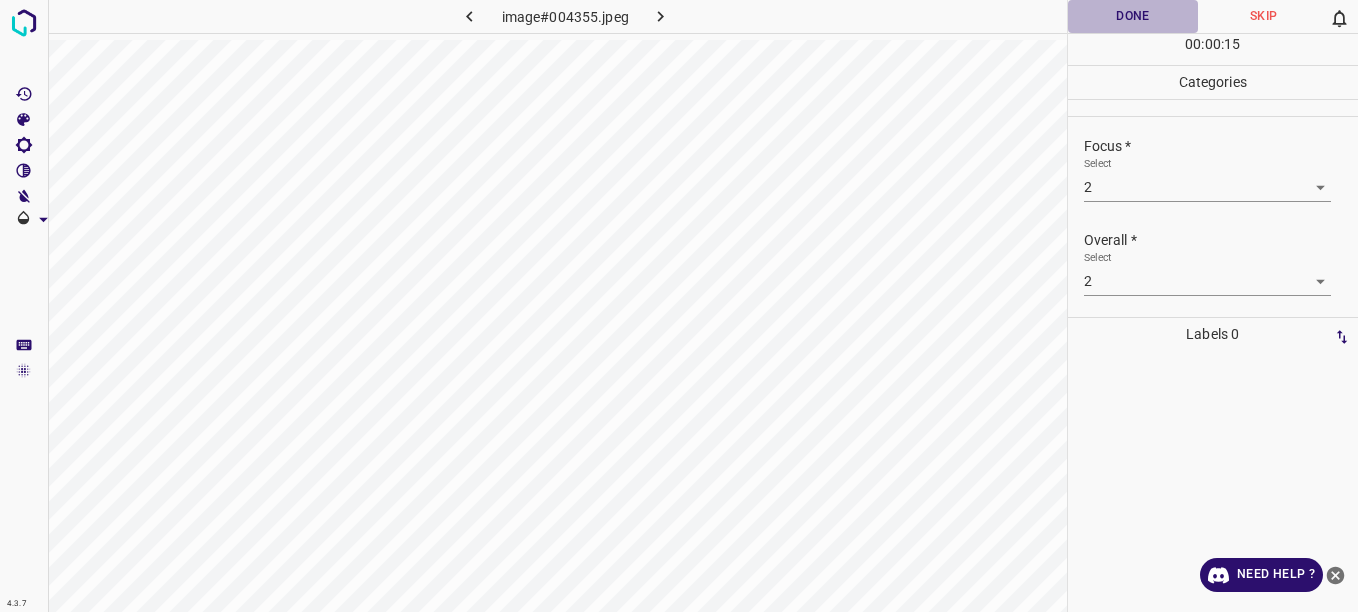 click on "Done" at bounding box center [1133, 16] 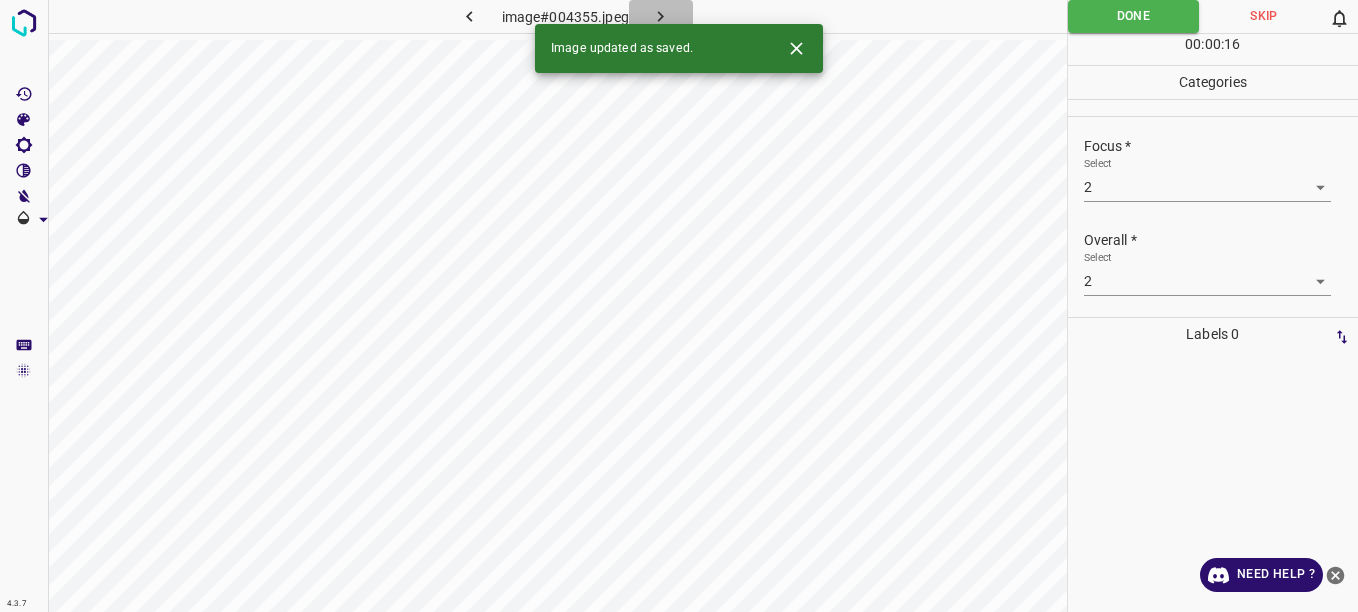 click 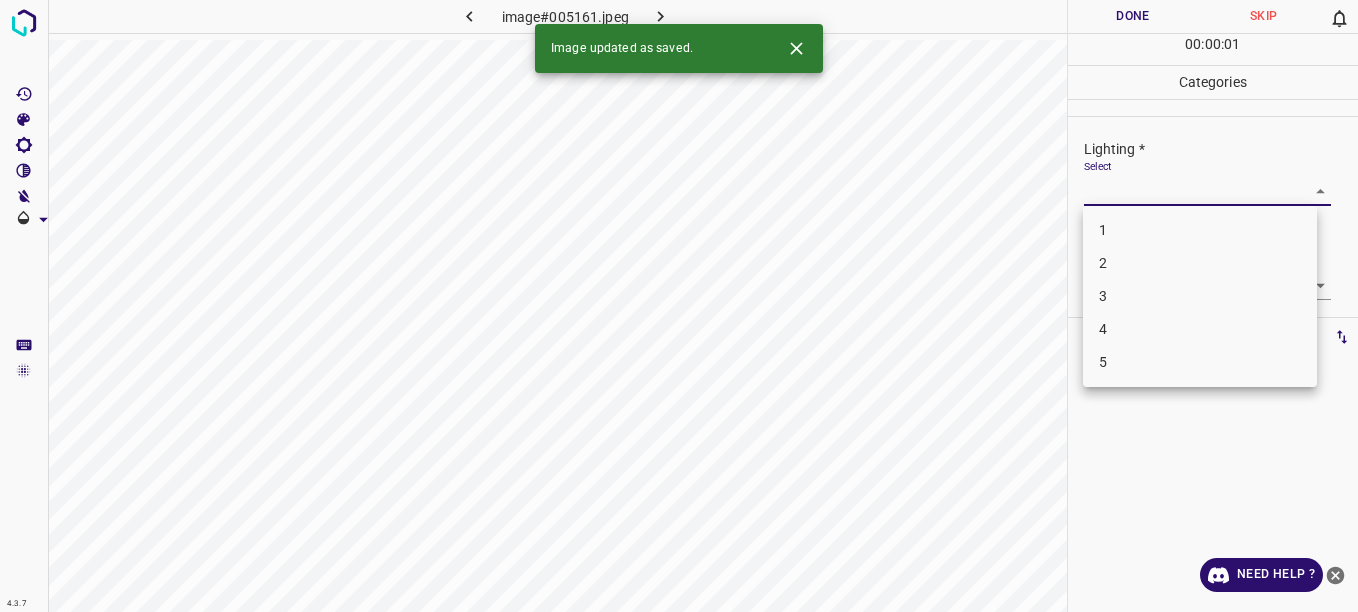 click on "4.3.7 image#005161.jpeg Done Skip 0 00   : 00   : 01   Categories Lighting *  Select ​ Focus *  Select ​ Overall *  Select ​ Labels   0 Categories 1 Lighting 2 Focus 3 Overall Tools Space Change between modes (Draw & Edit) I Auto labeling R Restore zoom M Zoom in N Zoom out Delete Delete selecte label Filters Z Restore filters X Saturation filter C Brightness filter V Contrast filter B Gray scale filter General O Download Image updated as saved. Need Help ? - Text - Hide - Delete 1 2 3 4 5" at bounding box center [679, 306] 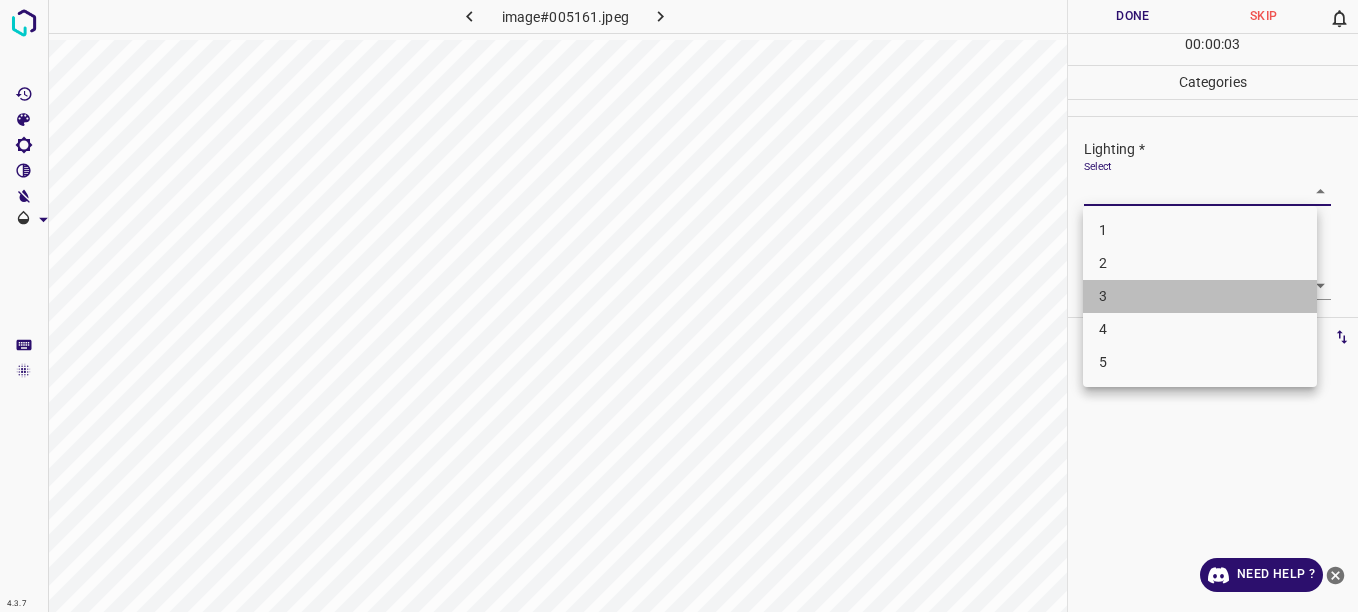 click on "3" at bounding box center (1200, 296) 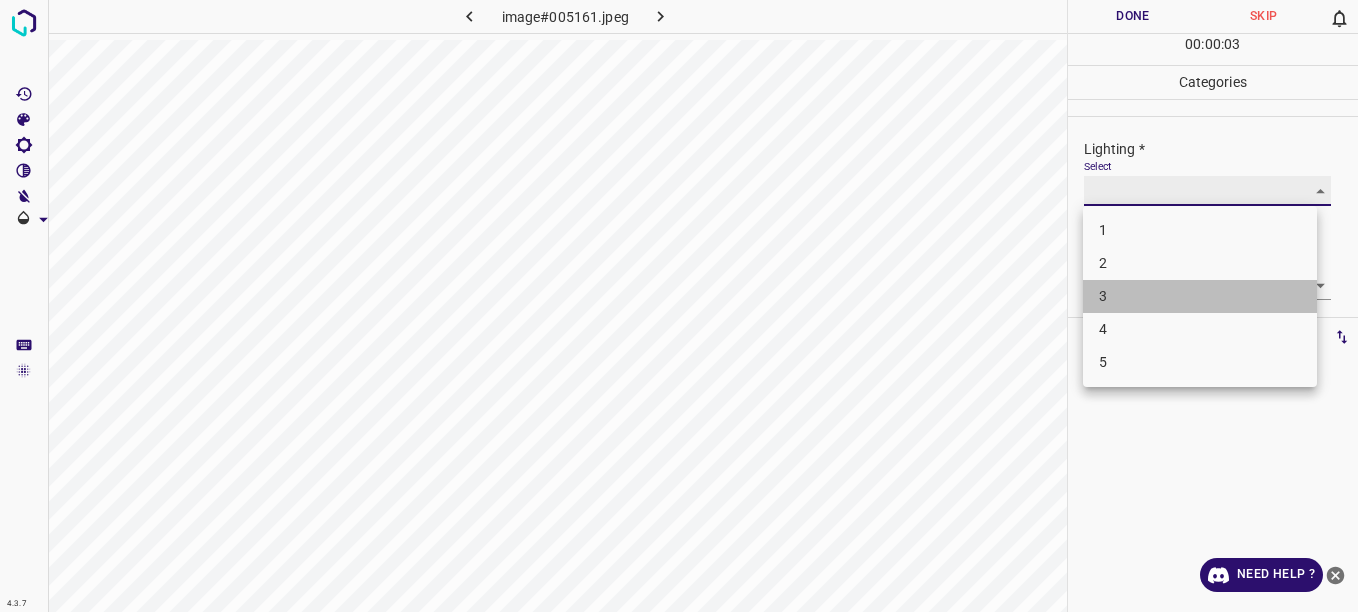 type on "3" 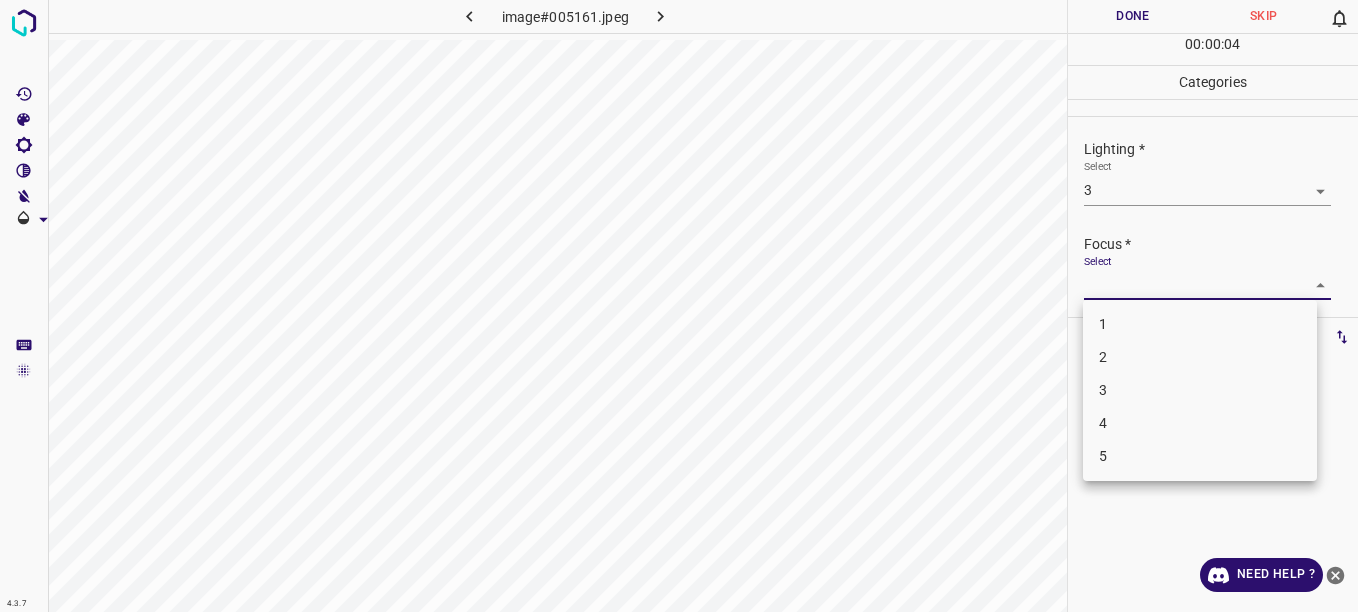 click on "4.3.7 image#005161.jpeg Done Skip 0 00   : 00   : 04   Categories Lighting *  Select 3 3 Focus *  Select ​ Overall *  Select ​ Labels   0 Categories 1 Lighting 2 Focus 3 Overall Tools Space Change between modes (Draw & Edit) I Auto labeling R Restore zoom M Zoom in N Zoom out Delete Delete selecte label Filters Z Restore filters X Saturation filter C Brightness filter V Contrast filter B Gray scale filter General O Download Need Help ? - Text - Hide - Delete 1 2 3 4 5" at bounding box center (679, 306) 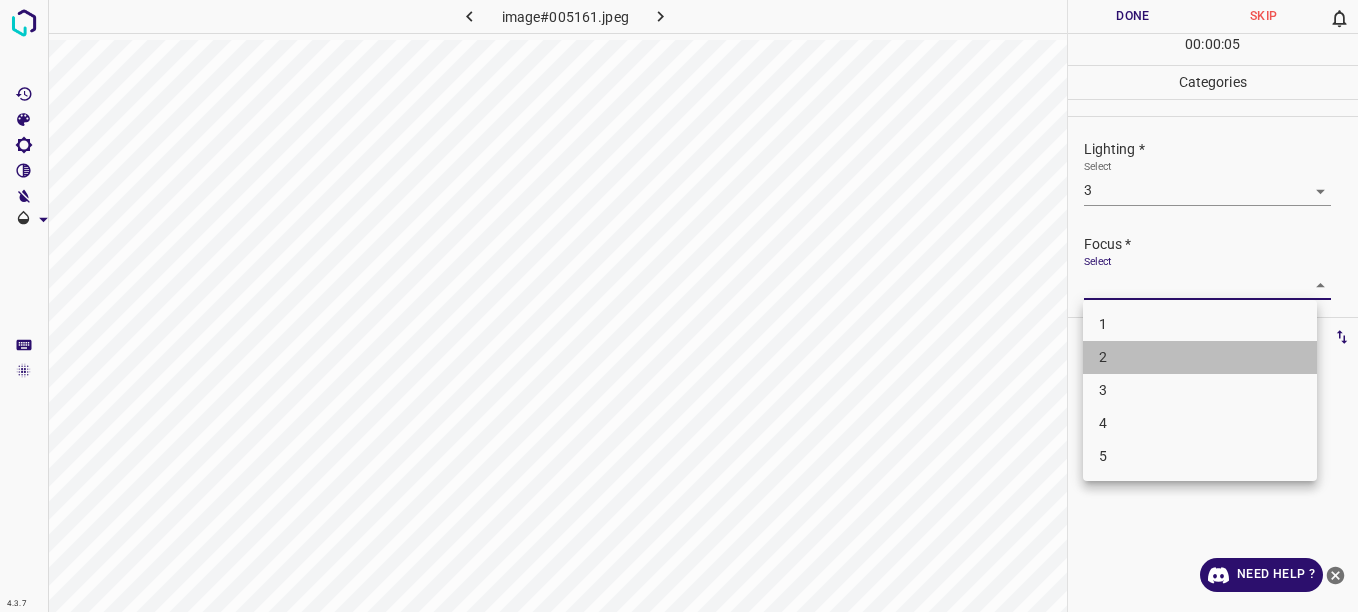 click on "2" at bounding box center (1200, 357) 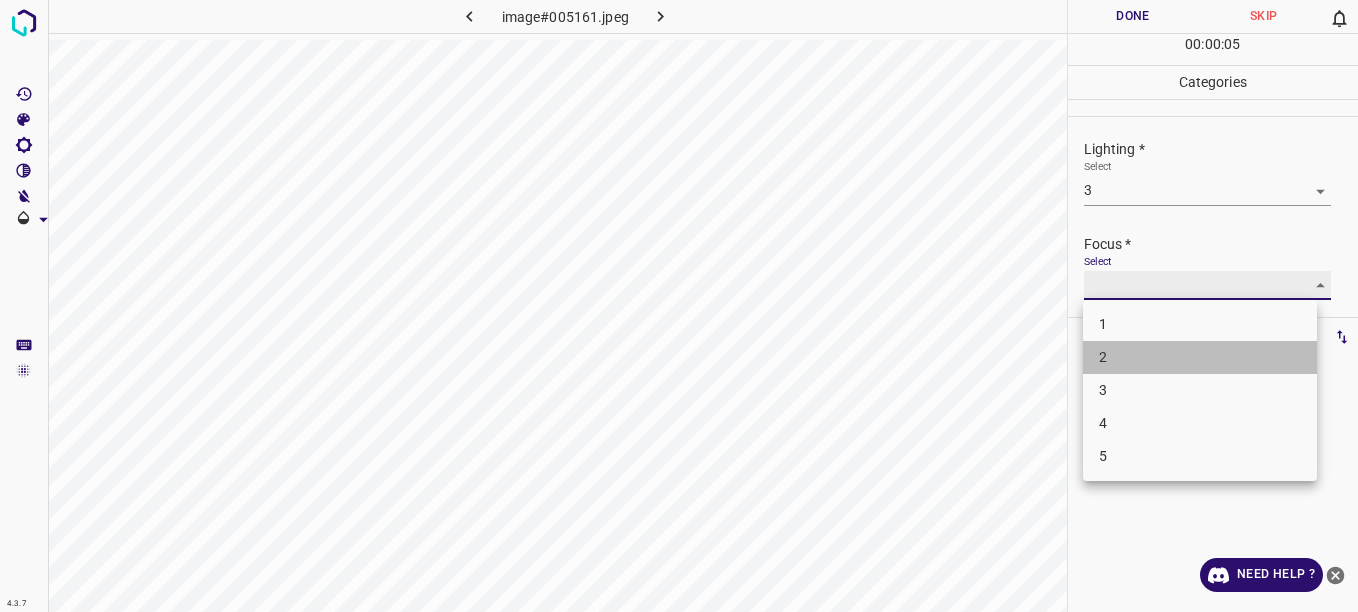 type on "2" 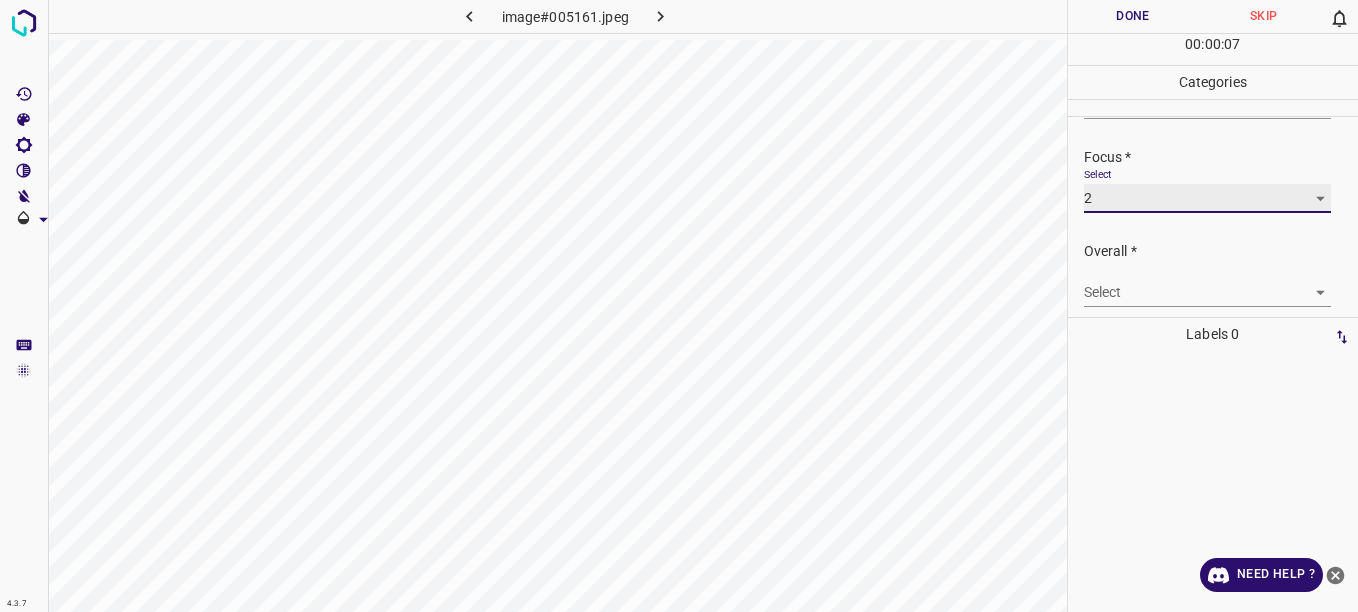 scroll, scrollTop: 96, scrollLeft: 0, axis: vertical 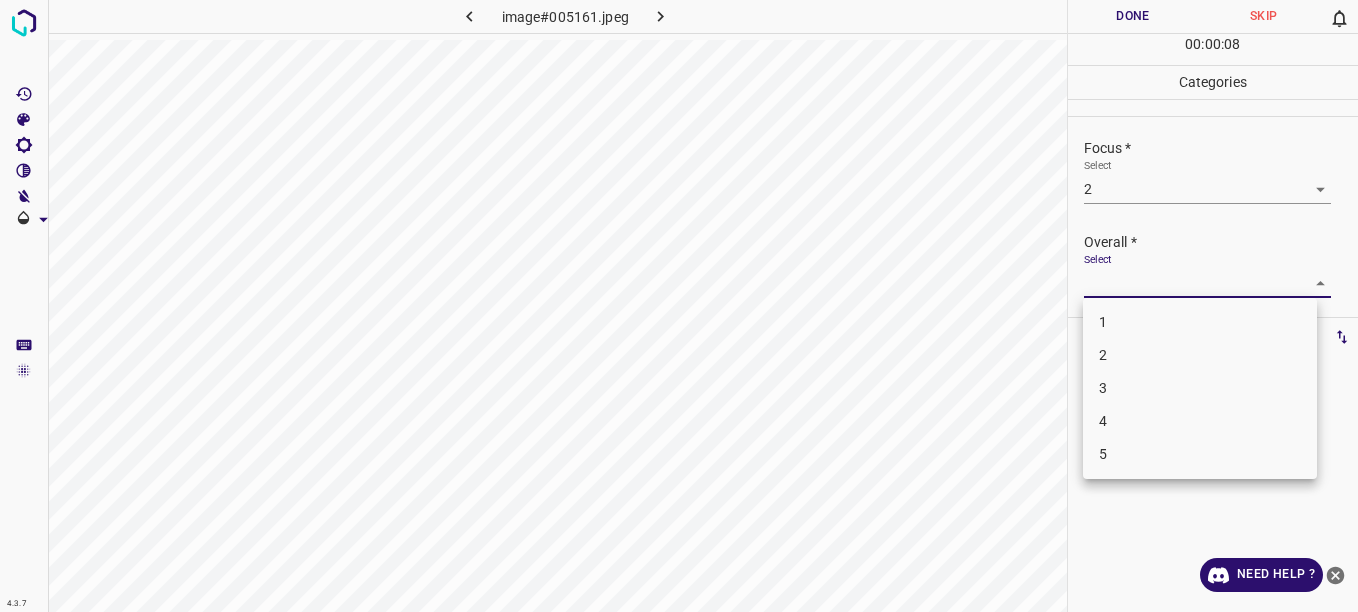 drag, startPoint x: 1296, startPoint y: 282, endPoint x: 1222, endPoint y: 296, distance: 75.31268 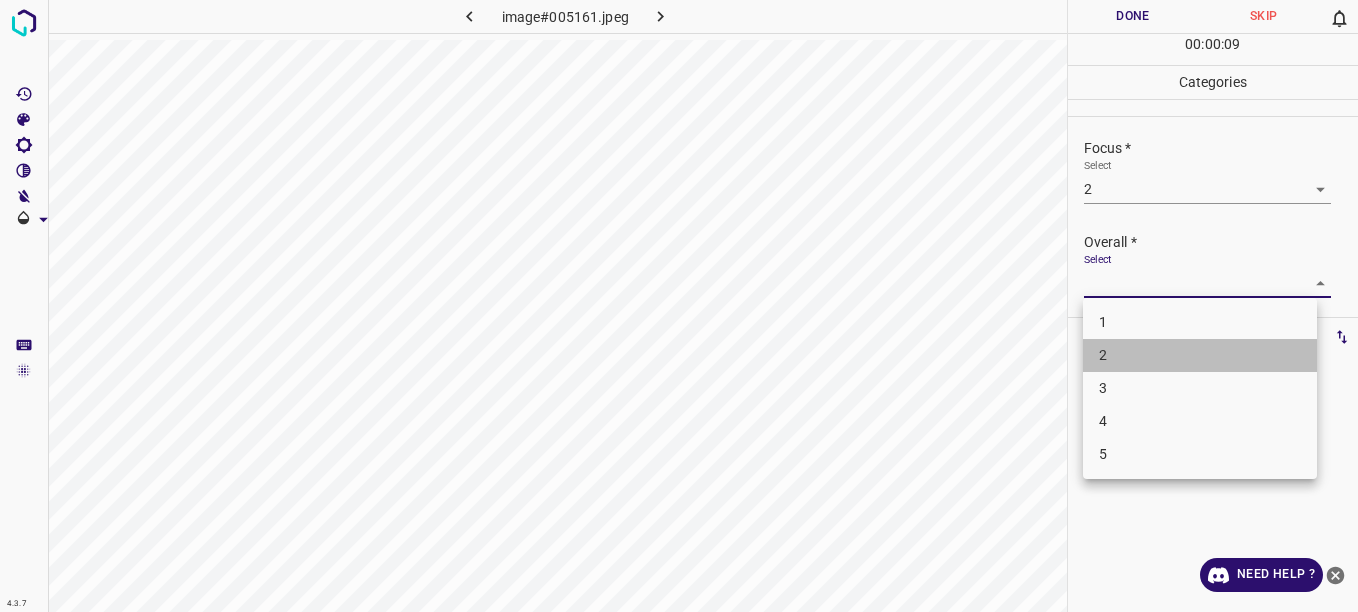 click on "2" at bounding box center [1200, 355] 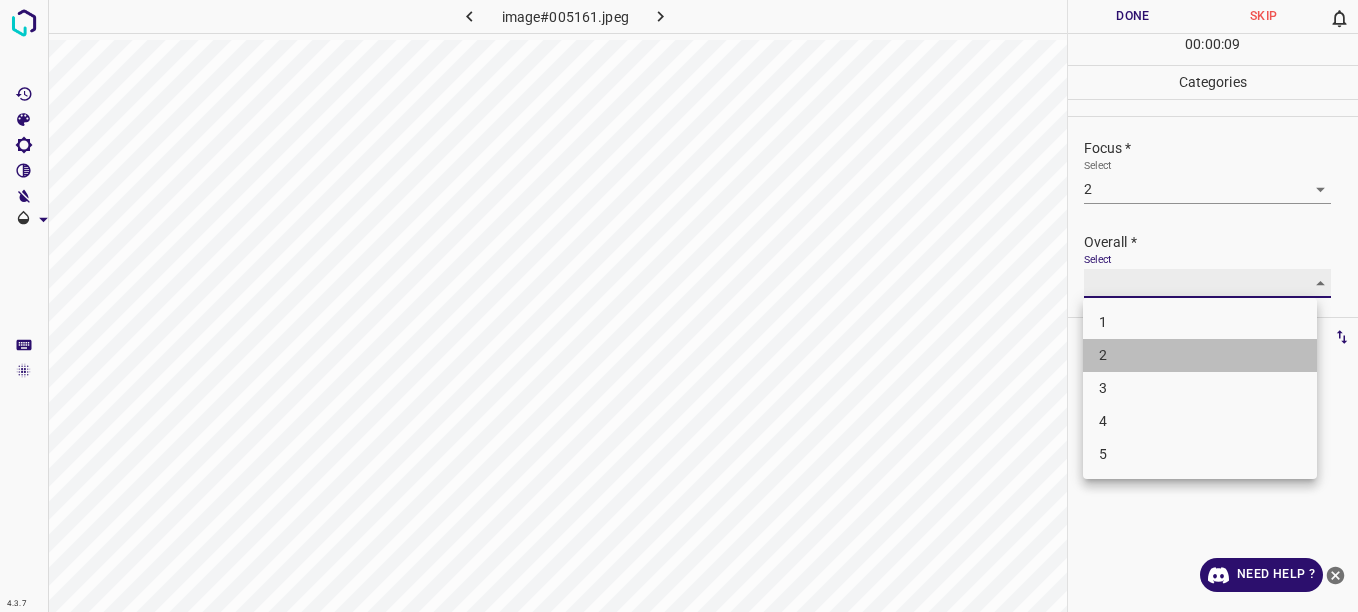 type on "2" 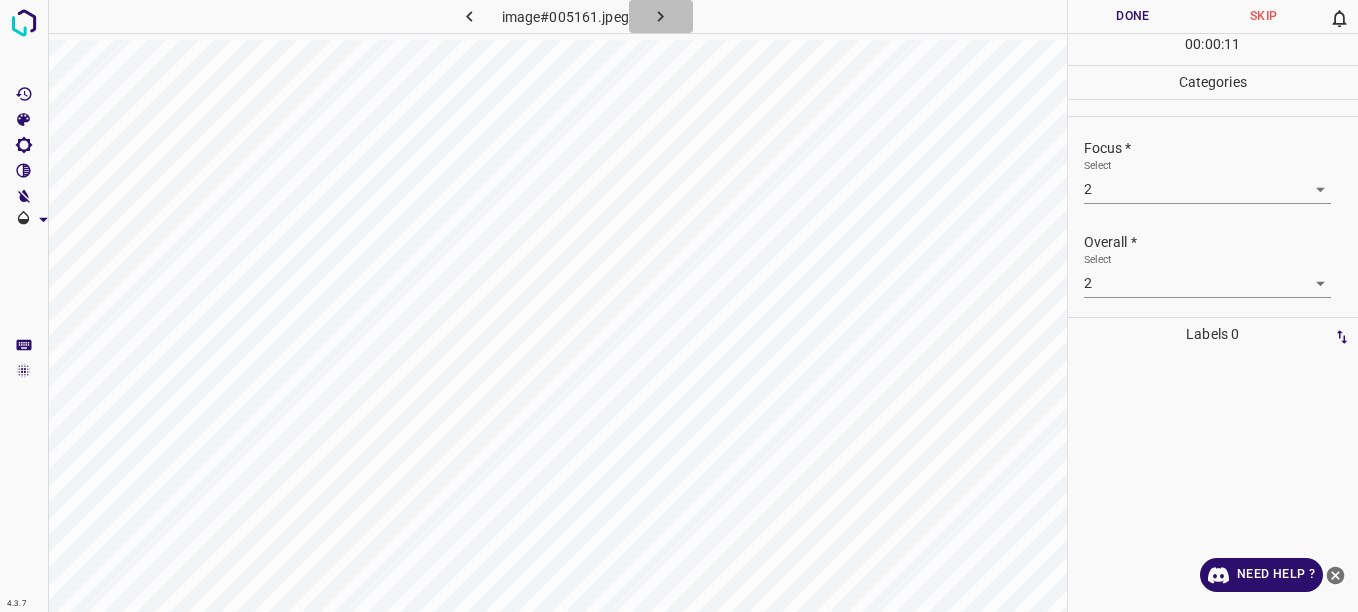 drag, startPoint x: 666, startPoint y: 13, endPoint x: 676, endPoint y: 16, distance: 10.440307 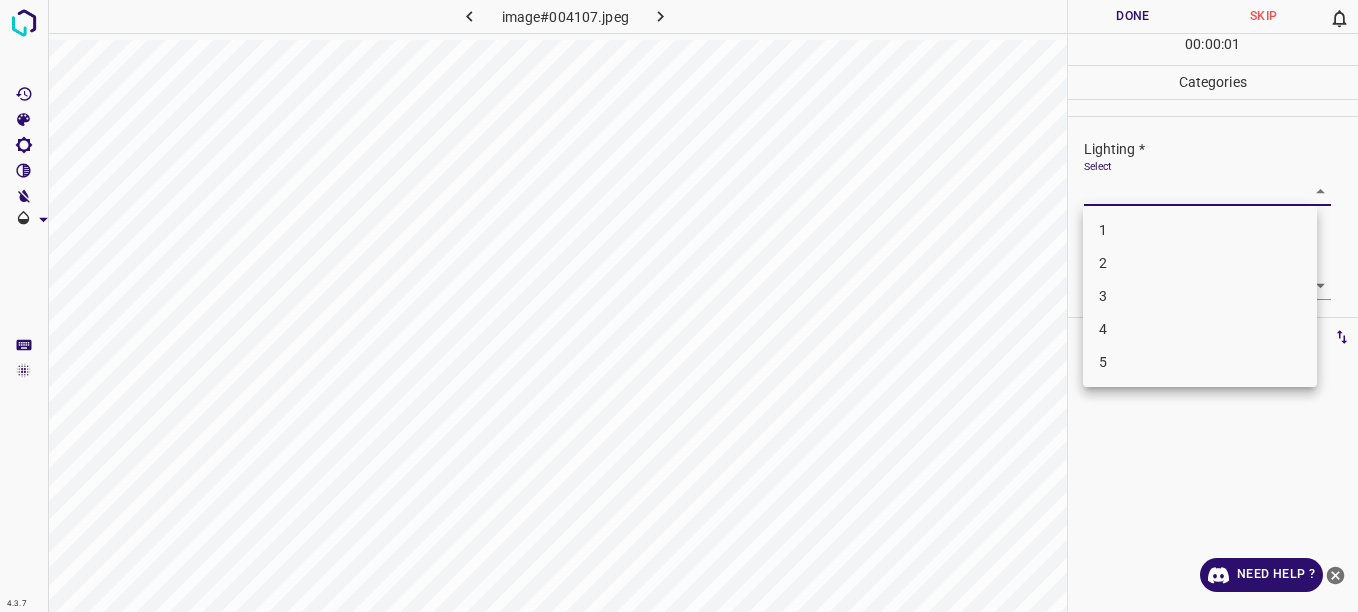 click on "4.3.7 image#004107.jpeg Done Skip 0 00   : 00   : 01   Categories Lighting *  Select ​ Focus *  Select ​ Overall *  Select ​ Labels   0 Categories 1 Lighting 2 Focus 3 Overall Tools Space Change between modes (Draw & Edit) I Auto labeling R Restore zoom M Zoom in N Zoom out Delete Delete selecte label Filters Z Restore filters X Saturation filter C Brightness filter V Contrast filter B Gray scale filter General O Download Need Help ? - Text - Hide - Delete 1 2 3 4 5" at bounding box center [679, 306] 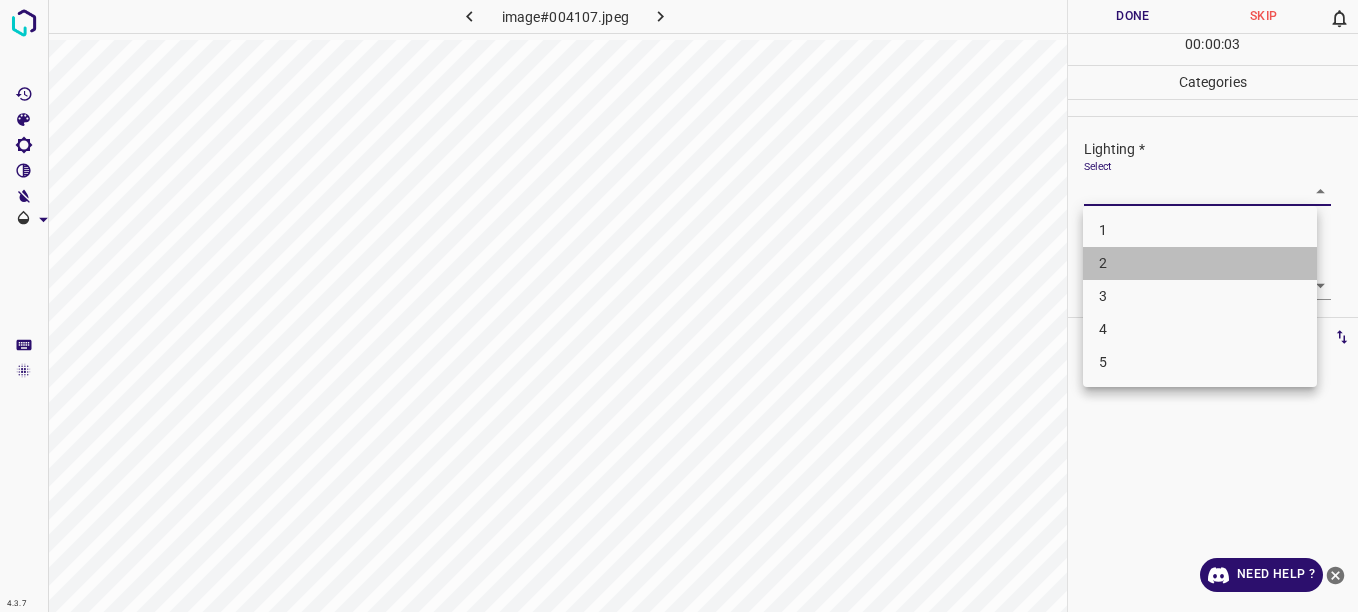 click on "2" at bounding box center [1200, 263] 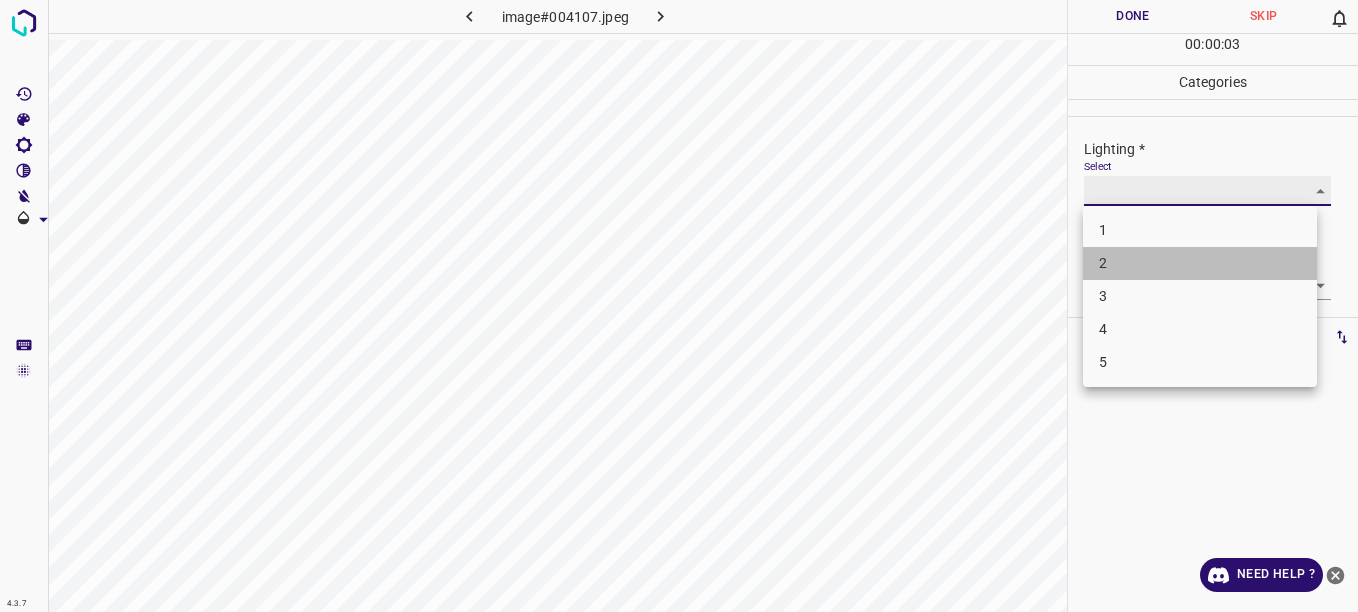 type on "2" 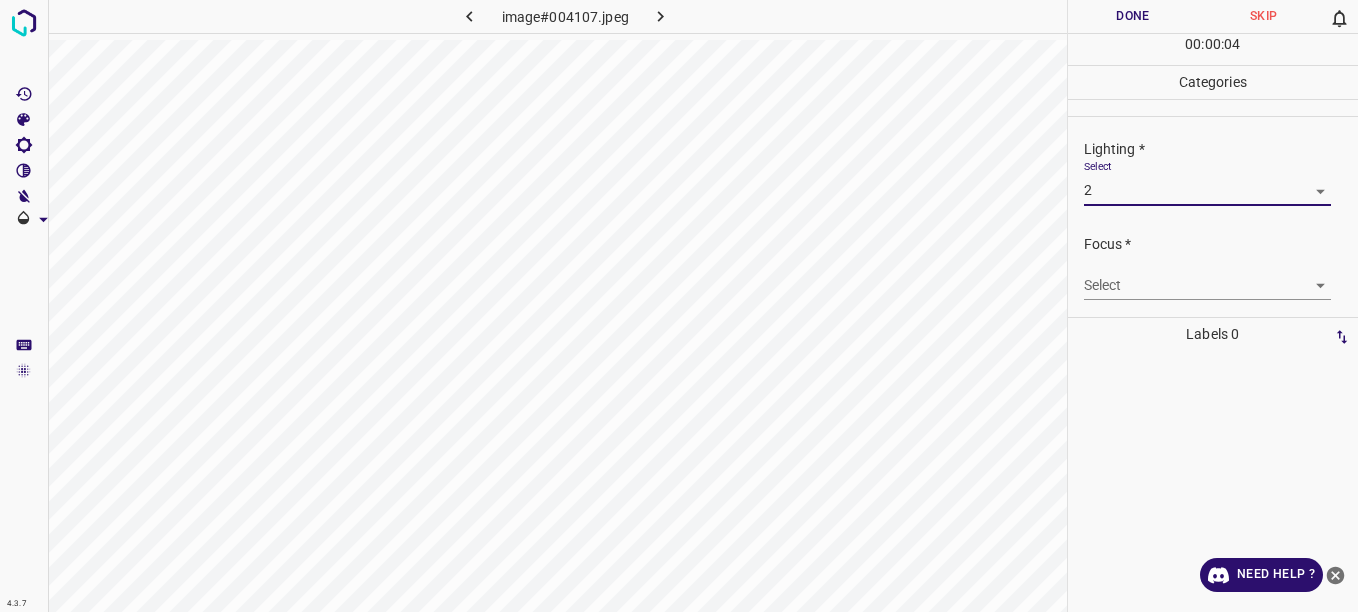 click on "4.3.7 image#004107.jpeg Done Skip 0 00   : 00   : 04   Categories Lighting *  Select 2 2 Focus *  Select ​ Overall *  Select ​ Labels   0 Categories 1 Lighting 2 Focus 3 Overall Tools Space Change between modes (Draw & Edit) I Auto labeling R Restore zoom M Zoom in N Zoom out Delete Delete selecte label Filters Z Restore filters X Saturation filter C Brightness filter V Contrast filter B Gray scale filter General O Download Need Help ? - Text - Hide - Delete" at bounding box center (679, 306) 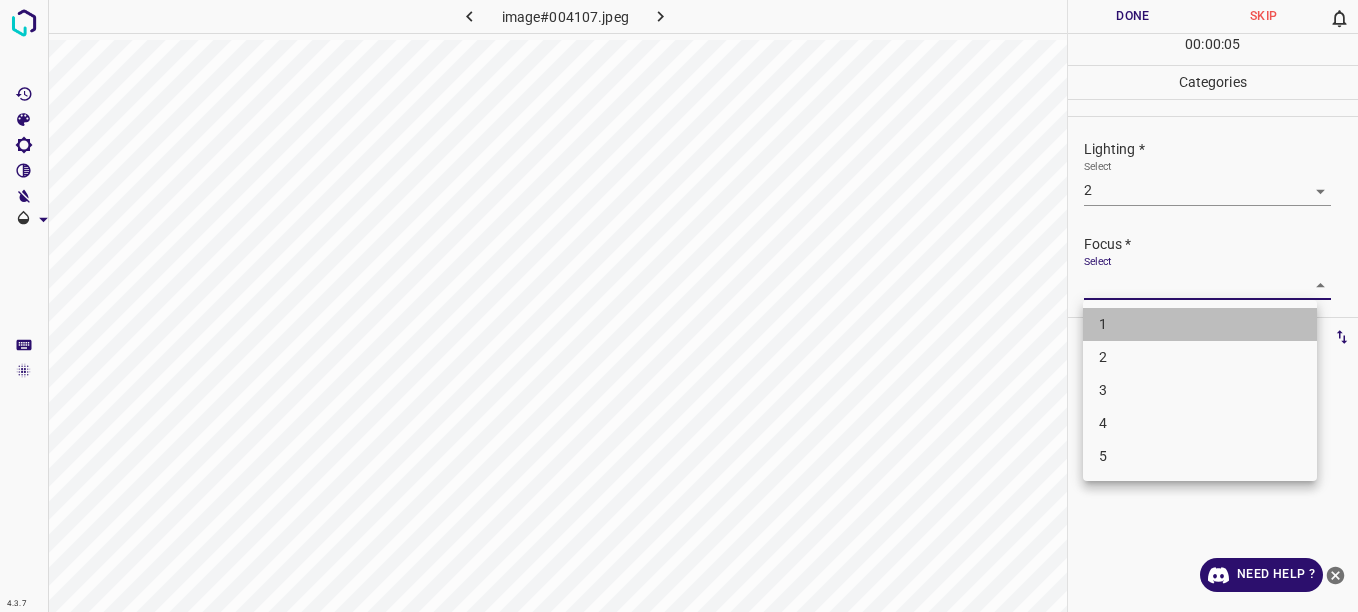 drag, startPoint x: 1177, startPoint y: 333, endPoint x: 1257, endPoint y: 275, distance: 98.81296 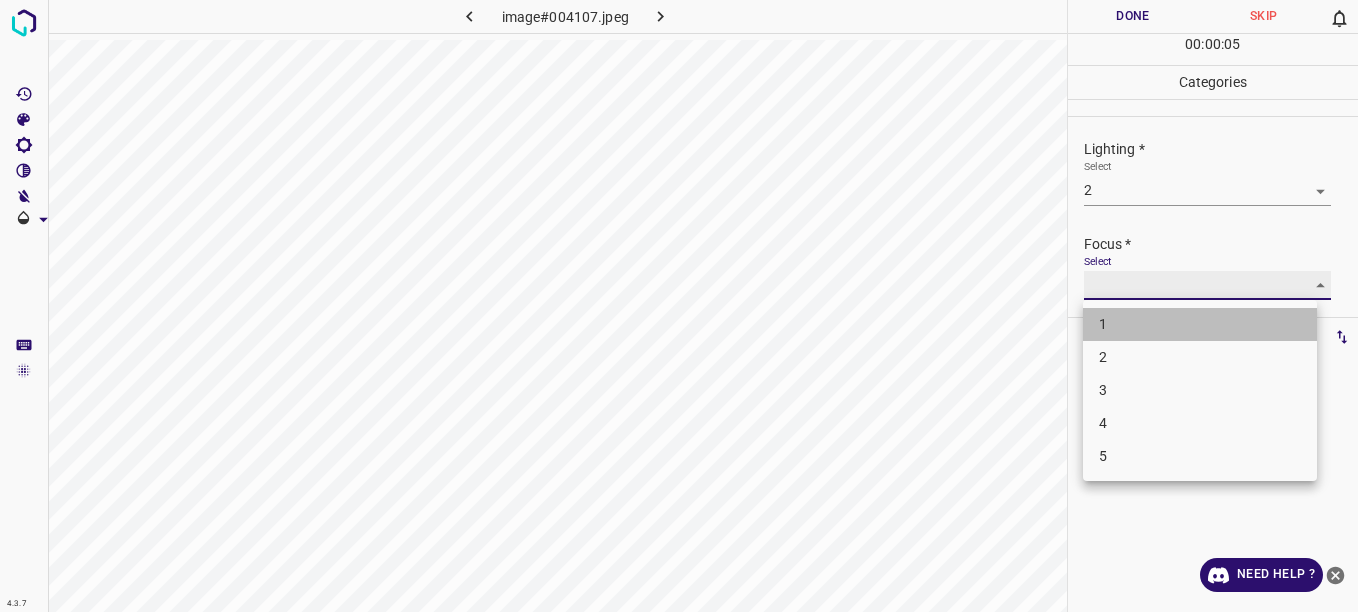 type on "1" 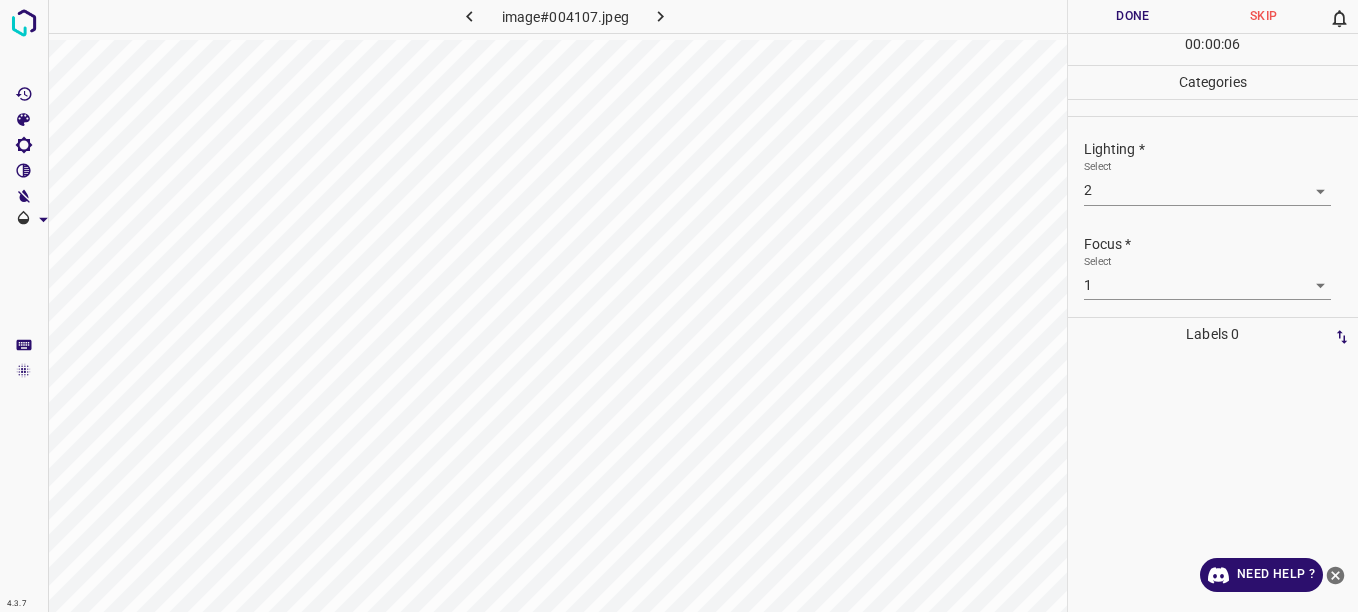 drag, startPoint x: 1357, startPoint y: 209, endPoint x: 1351, endPoint y: 219, distance: 11.661903 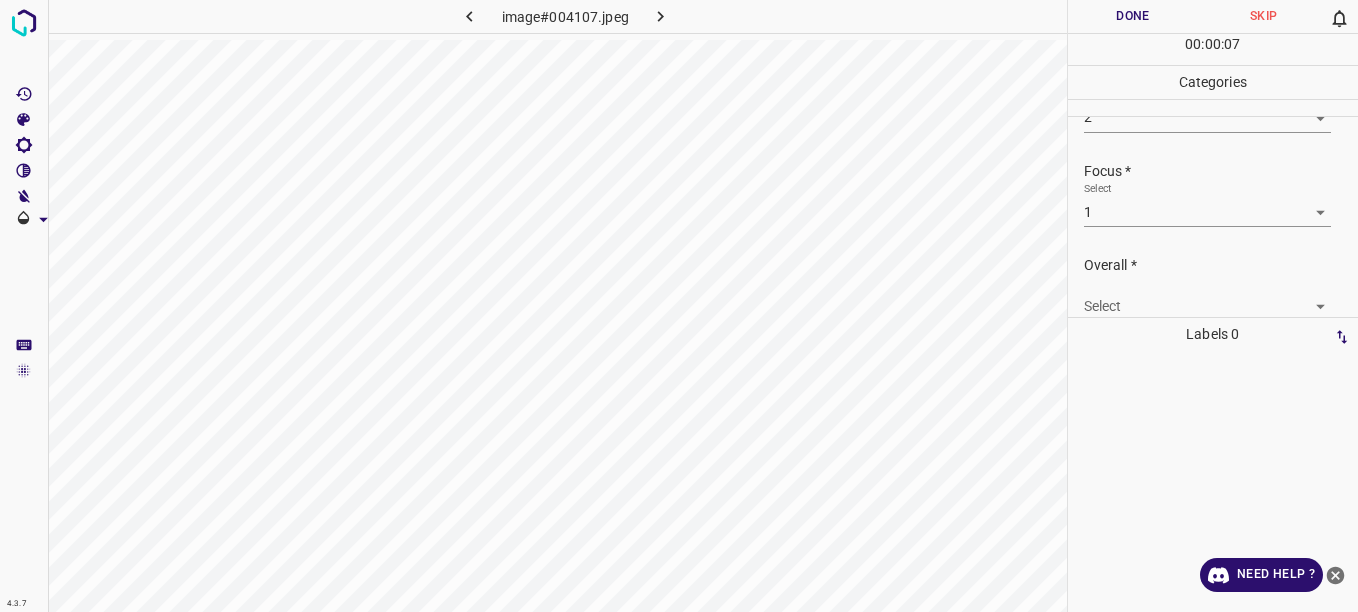 scroll, scrollTop: 98, scrollLeft: 0, axis: vertical 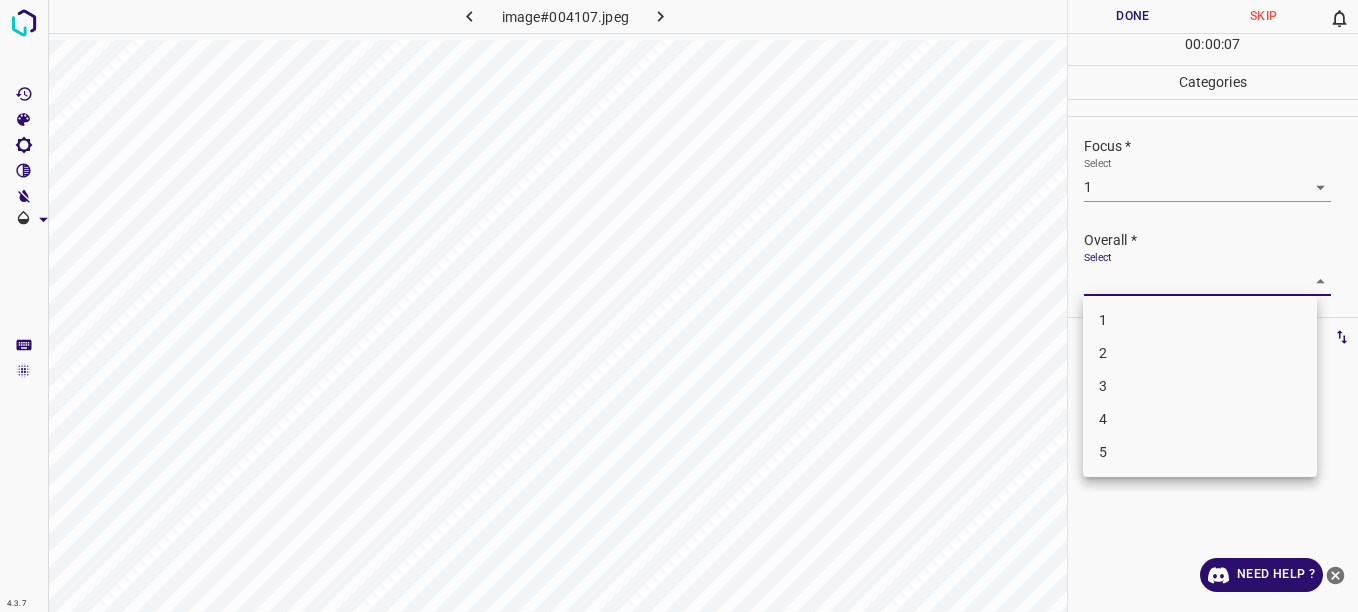 click on "4.3.7 image#004107.jpeg Done Skip 0 00   : 00   : 07   Categories Lighting *  Select 2 2 Focus *  Select 1 1 Overall *  Select ​ Labels   0 Categories 1 Lighting 2 Focus 3 Overall Tools Space Change between modes (Draw & Edit) I Auto labeling R Restore zoom M Zoom in N Zoom out Delete Delete selecte label Filters Z Restore filters X Saturation filter C Brightness filter V Contrast filter B Gray scale filter General O Download Need Help ? - Text - Hide - Delete 1 2 3 4 5" at bounding box center (679, 306) 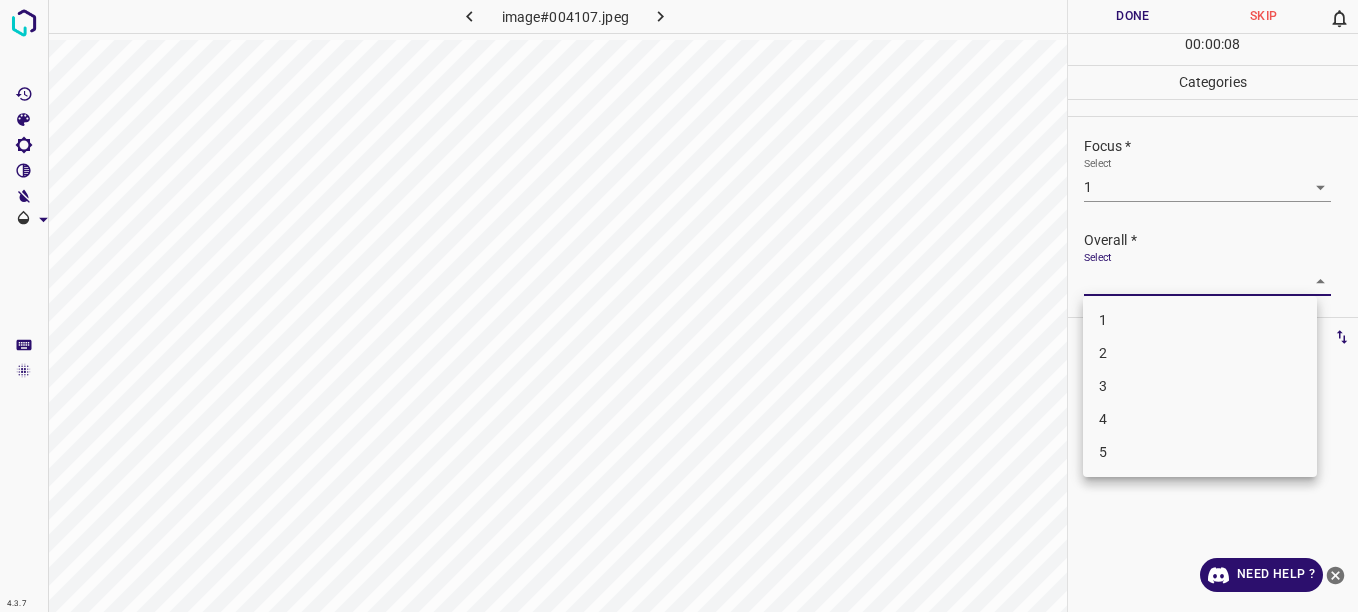 click on "2" at bounding box center (1200, 353) 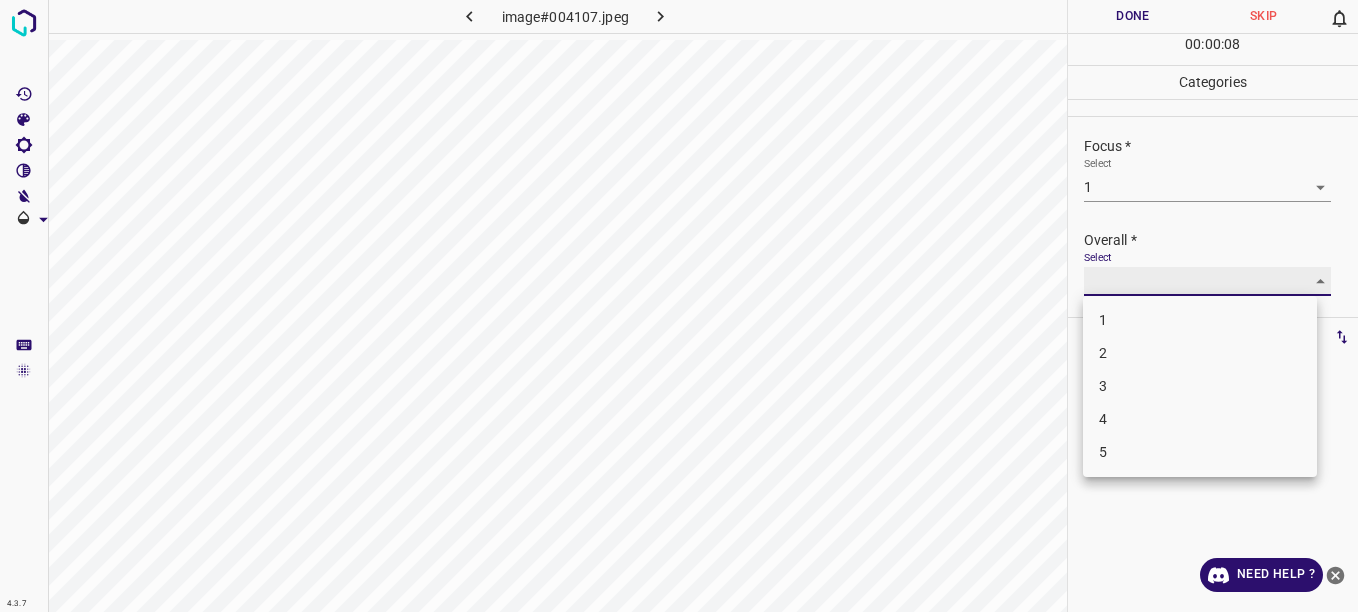 type on "2" 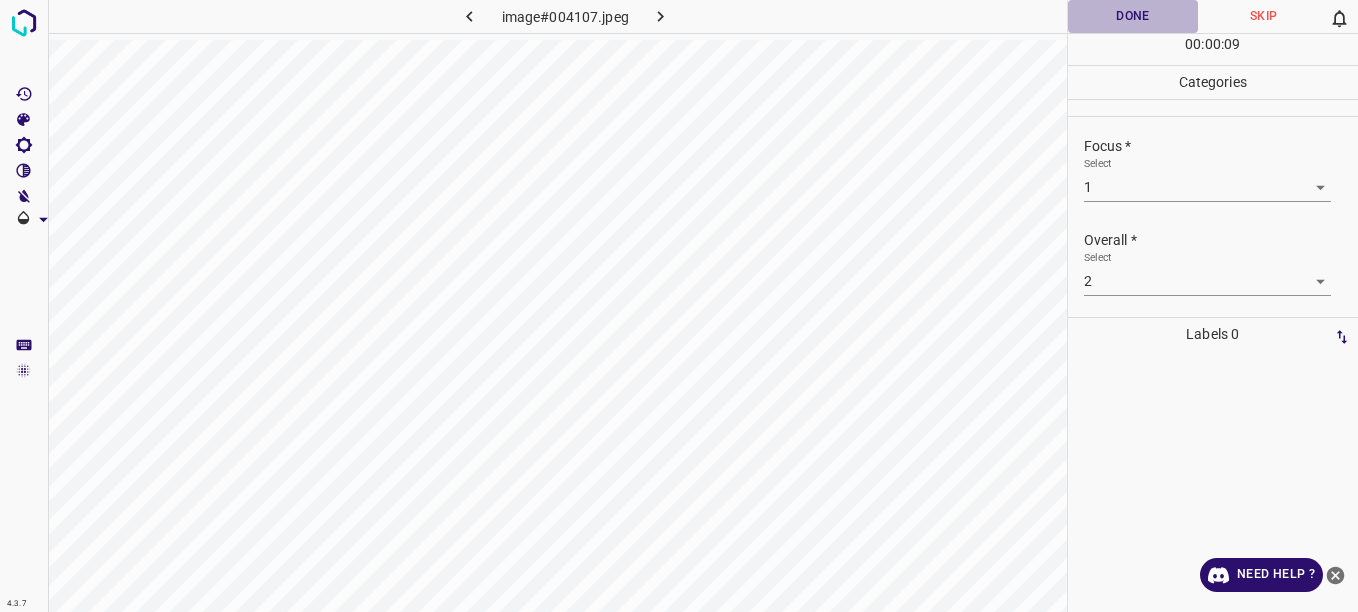 click on "Done" at bounding box center [1133, 16] 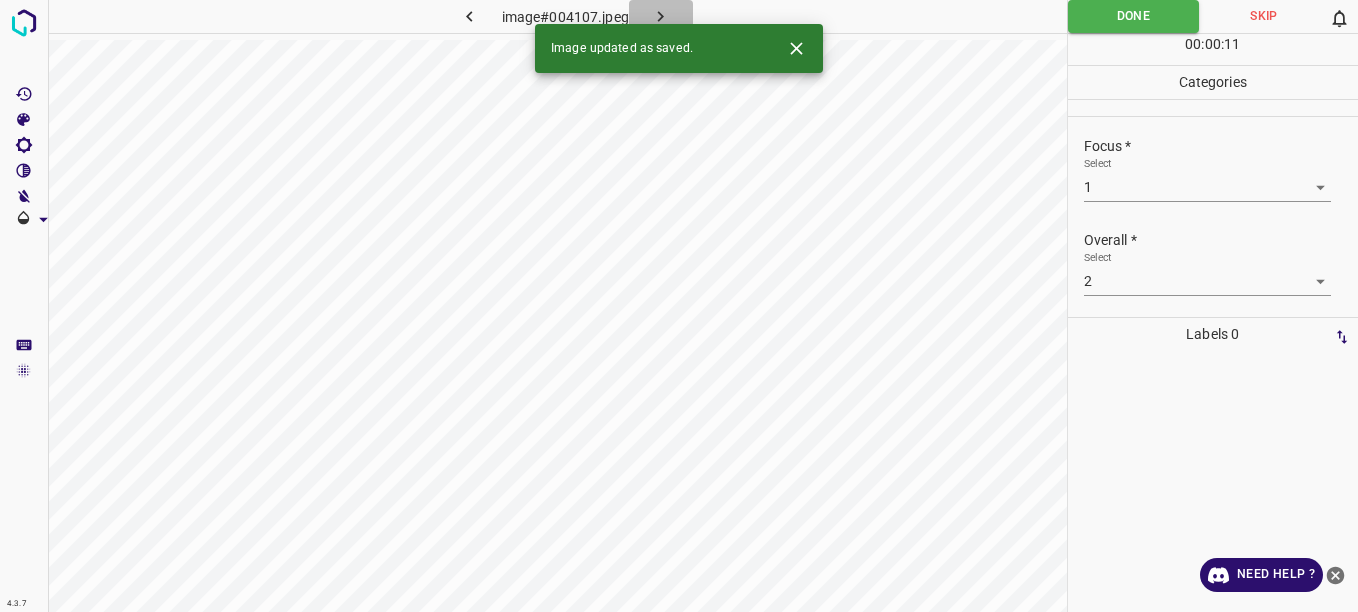 click 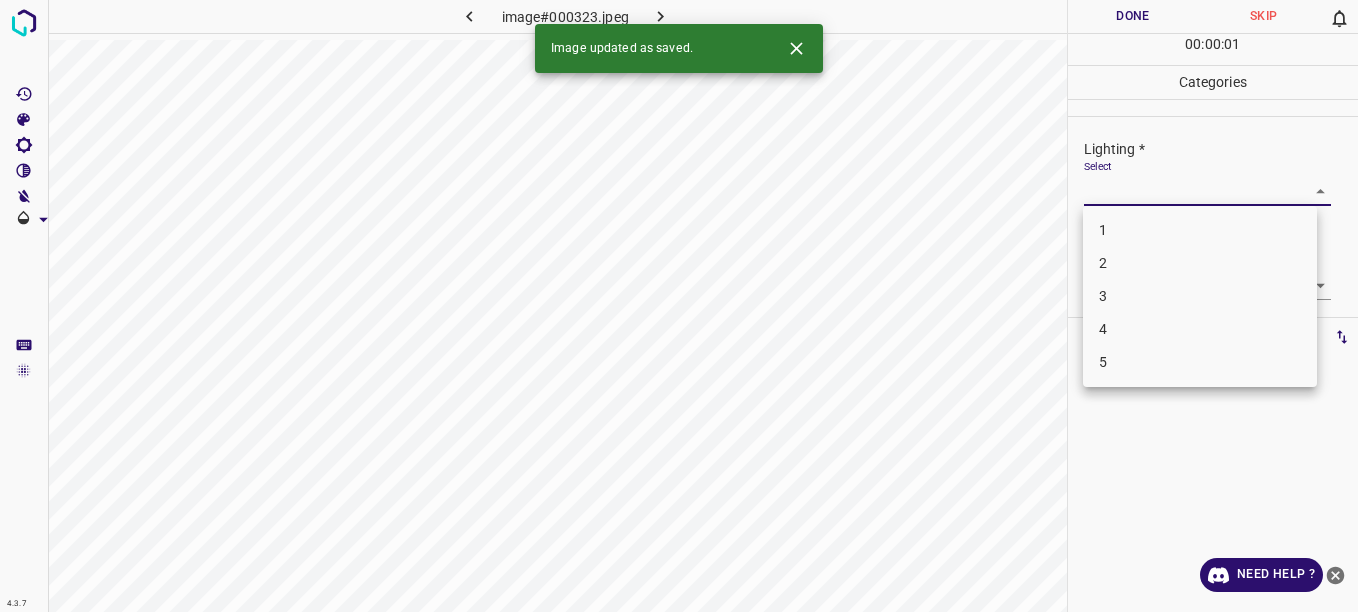 click on "4.3.7 image#000323.jpeg Done Skip 0 00   : 00   : 01   Categories Lighting *  Select ​ Focus *  Select ​ Overall *  Select ​ Labels   0 Categories 1 Lighting 2 Focus 3 Overall Tools Space Change between modes (Draw & Edit) I Auto labeling R Restore zoom M Zoom in N Zoom out Delete Delete selecte label Filters Z Restore filters X Saturation filter C Brightness filter V Contrast filter B Gray scale filter General O Download Image updated as saved. Need Help ? - Text - Hide - Delete 1 2 3 4 5" at bounding box center (679, 306) 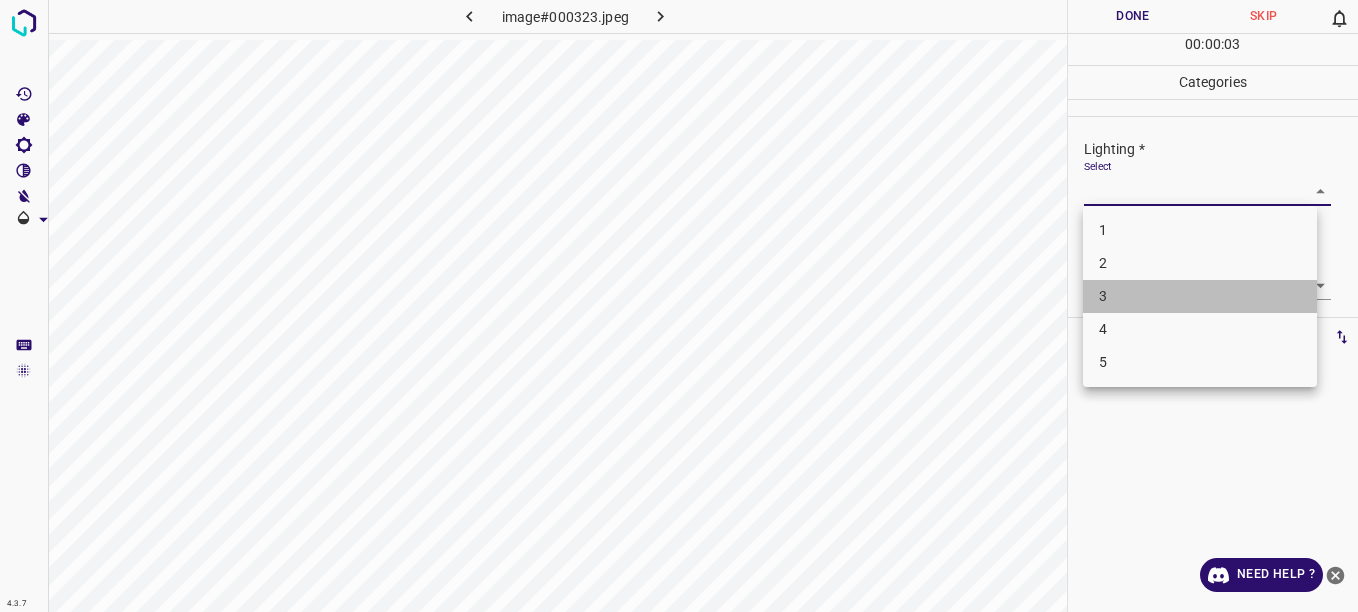 click on "3" at bounding box center (1200, 296) 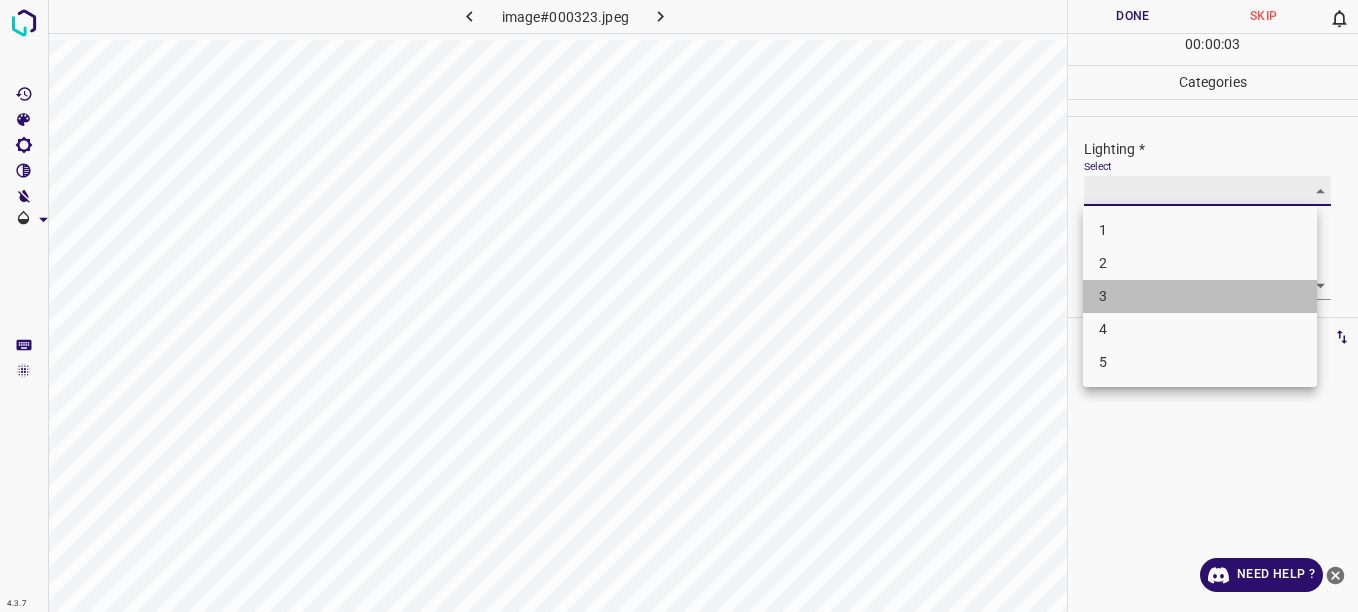 type on "3" 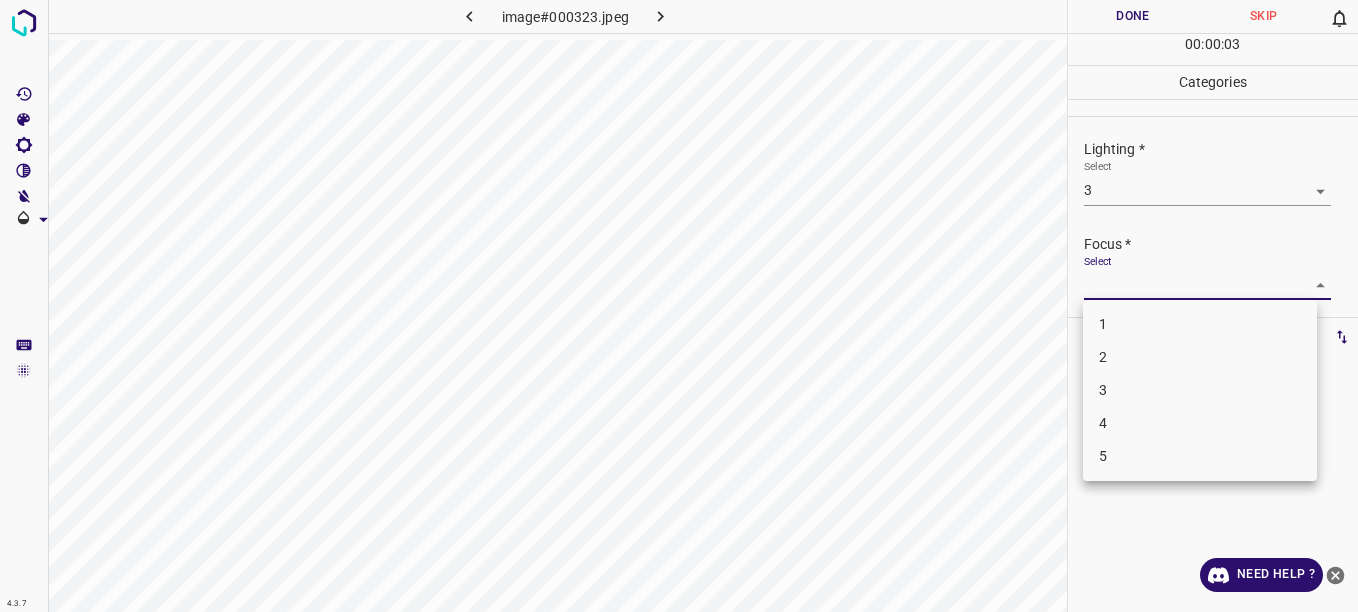click on "4.3.7 image#000323.jpeg Done Skip 0 00   : 00   : 03   Categories Lighting *  Select 3 3 Focus *  Select ​ Overall *  Select ​ Labels   0 Categories 1 Lighting 2 Focus 3 Overall Tools Space Change between modes (Draw & Edit) I Auto labeling R Restore zoom M Zoom in N Zoom out Delete Delete selecte label Filters Z Restore filters X Saturation filter C Brightness filter V Contrast filter B Gray scale filter General O Download Need Help ? - Text - Hide - Delete 1 2 3 4 5" at bounding box center [679, 306] 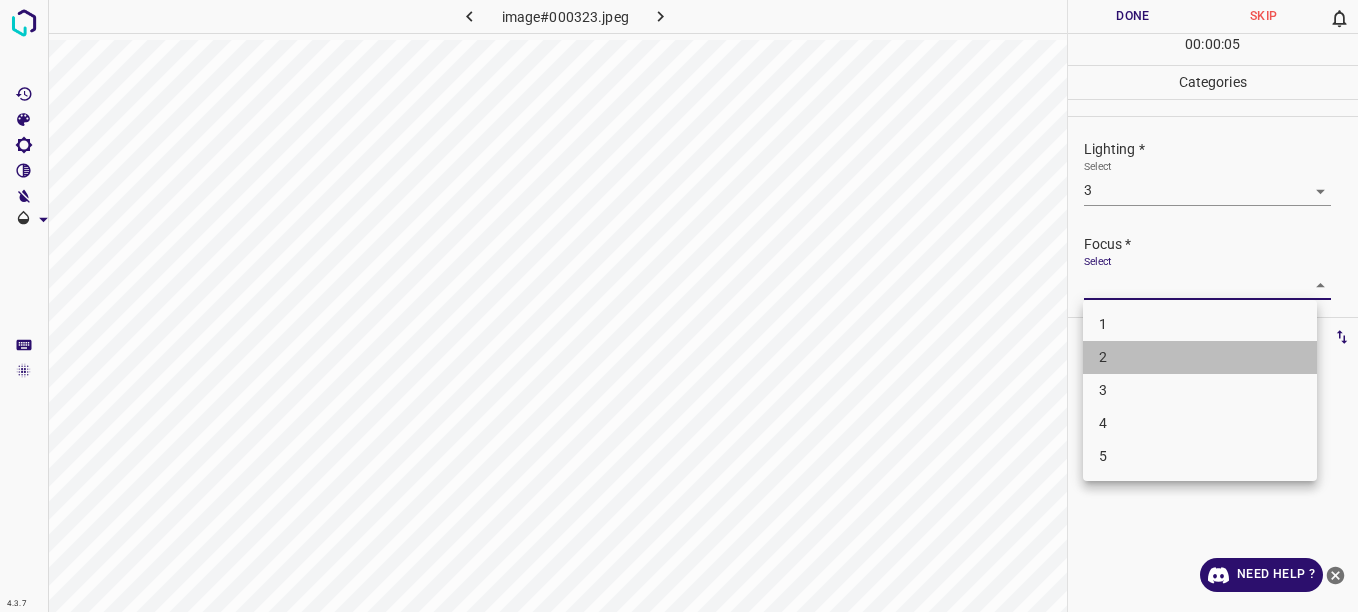 drag, startPoint x: 1208, startPoint y: 358, endPoint x: 1216, endPoint y: 347, distance: 13.601471 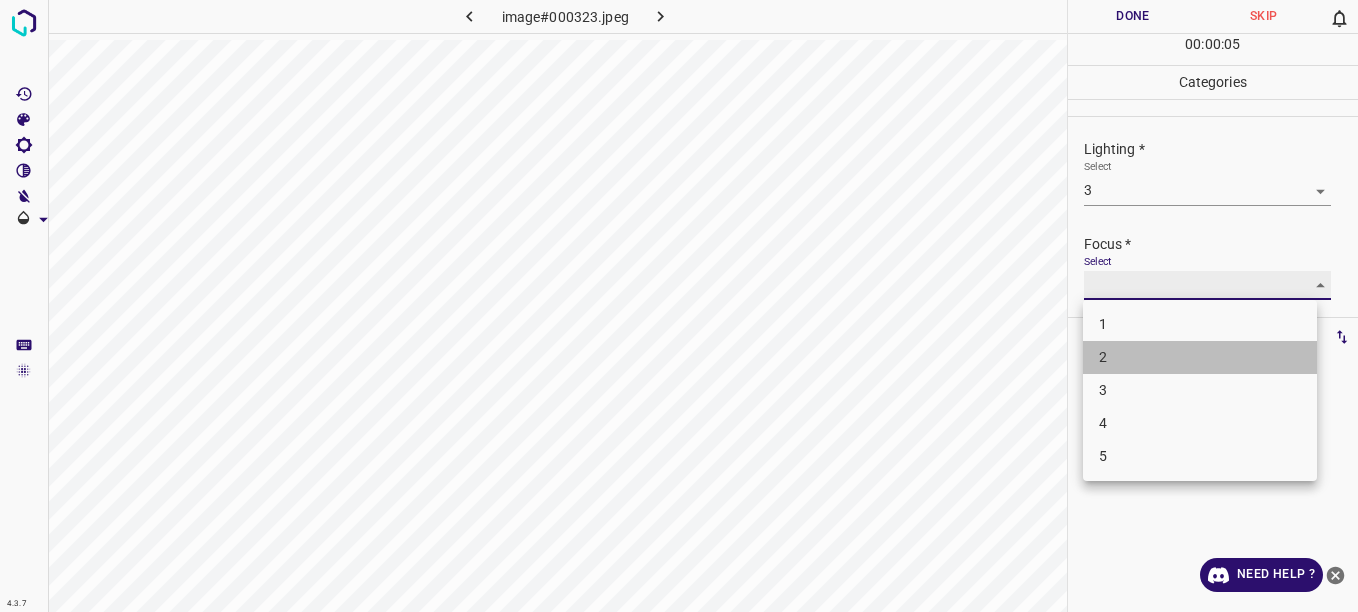 type on "2" 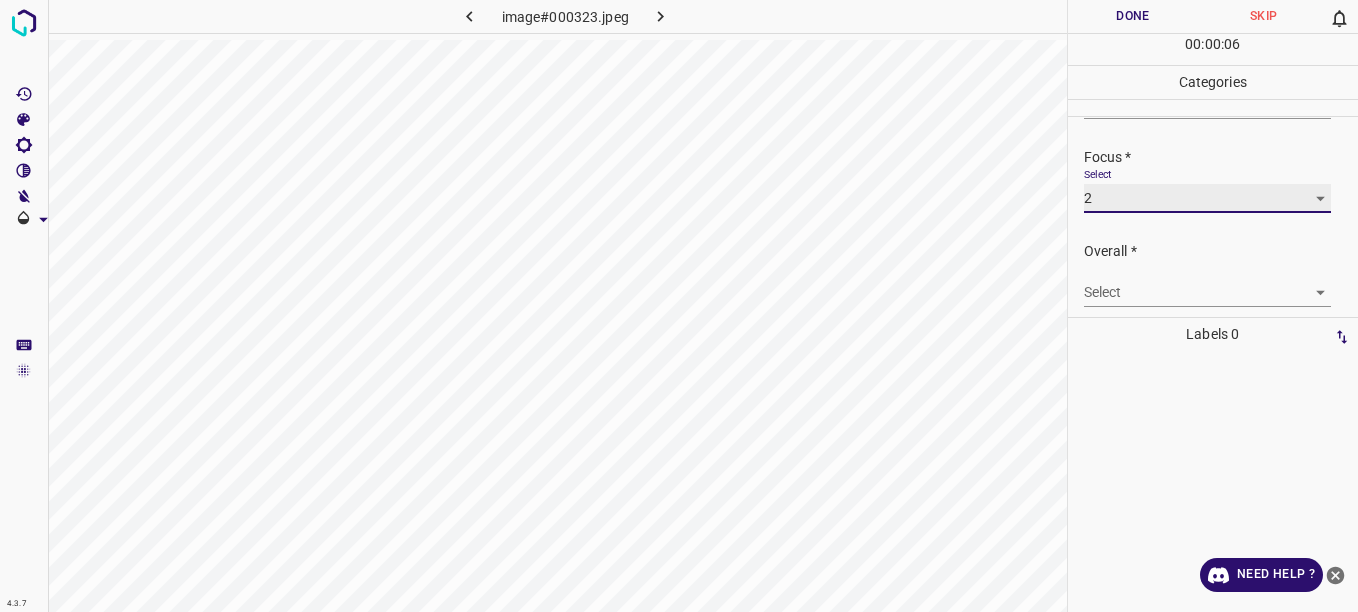 scroll, scrollTop: 98, scrollLeft: 0, axis: vertical 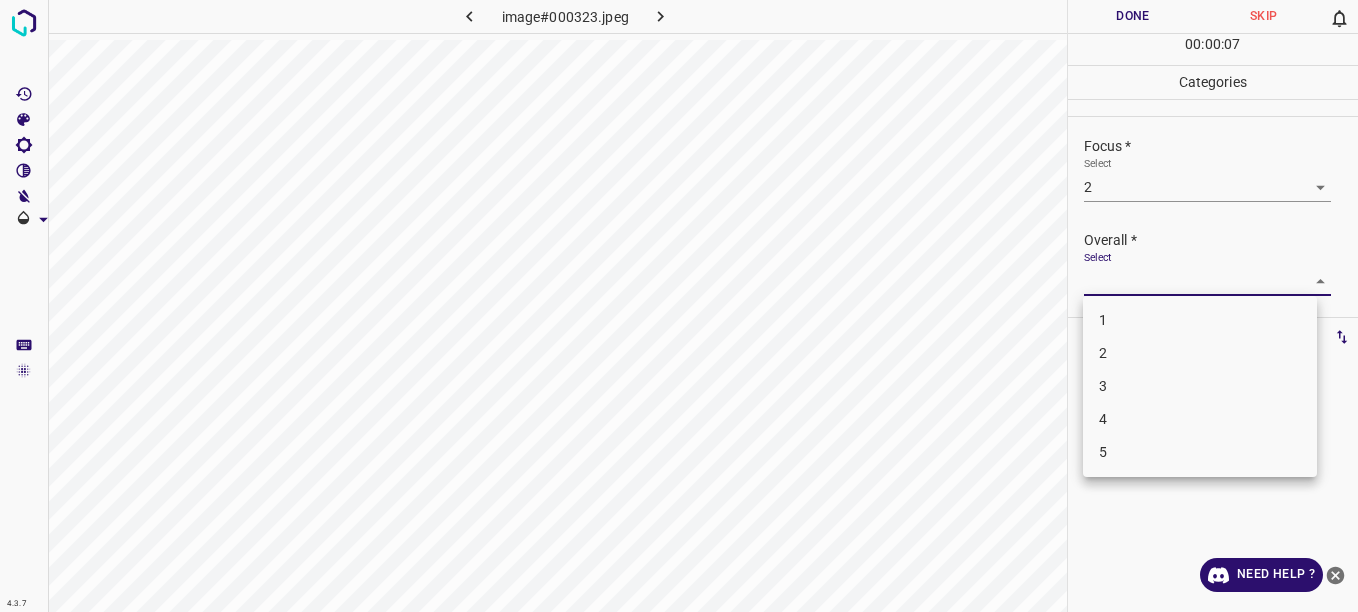click on "4.3.7 image#000323.jpeg Done Skip 0 00   : 00   : 07   Categories Lighting *  Select 3 3 Focus *  Select 2 2 Overall *  Select ​ Labels   0 Categories 1 Lighting 2 Focus 3 Overall Tools Space Change between modes (Draw & Edit) I Auto labeling R Restore zoom M Zoom in N Zoom out Delete Delete selecte label Filters Z Restore filters X Saturation filter C Brightness filter V Contrast filter B Gray scale filter General O Download Need Help ? - Text - Hide - Delete 1 2 3 4 5" at bounding box center (679, 306) 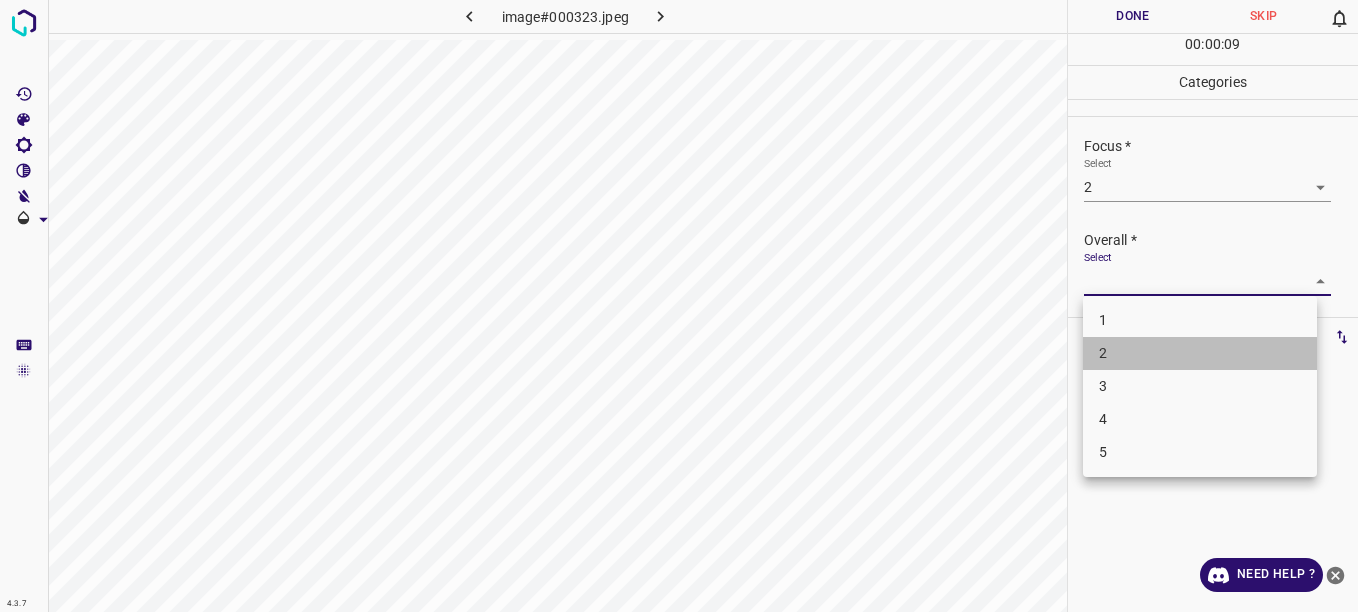 click on "2" at bounding box center [1200, 353] 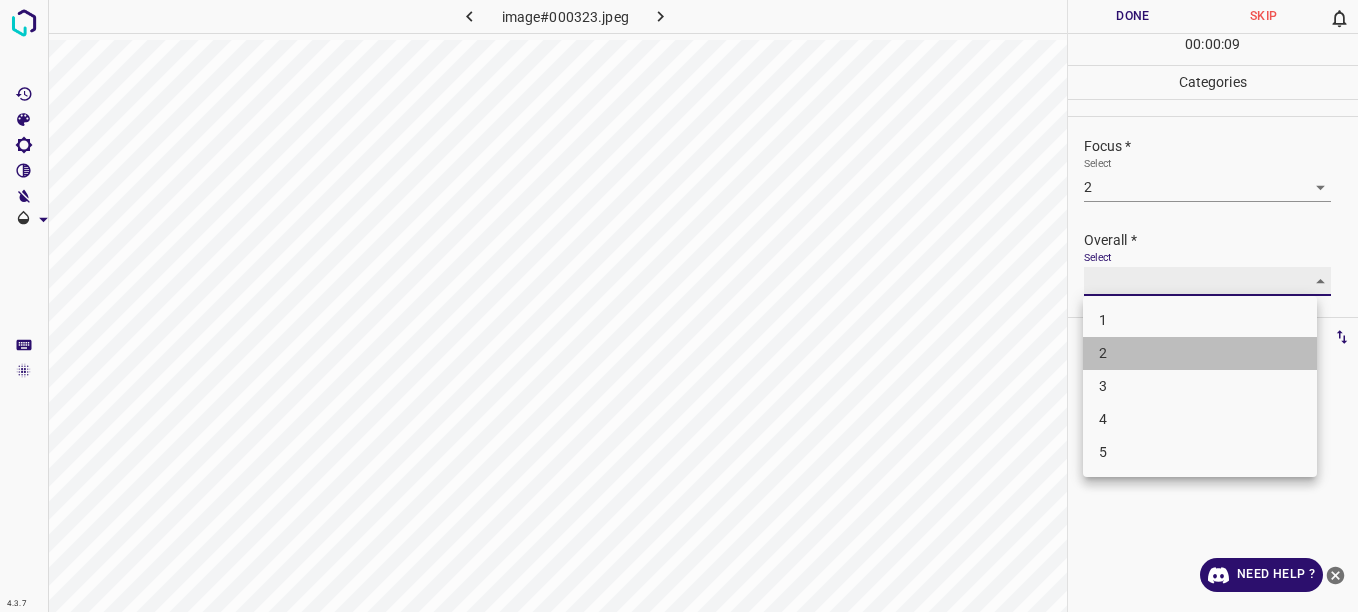 type on "2" 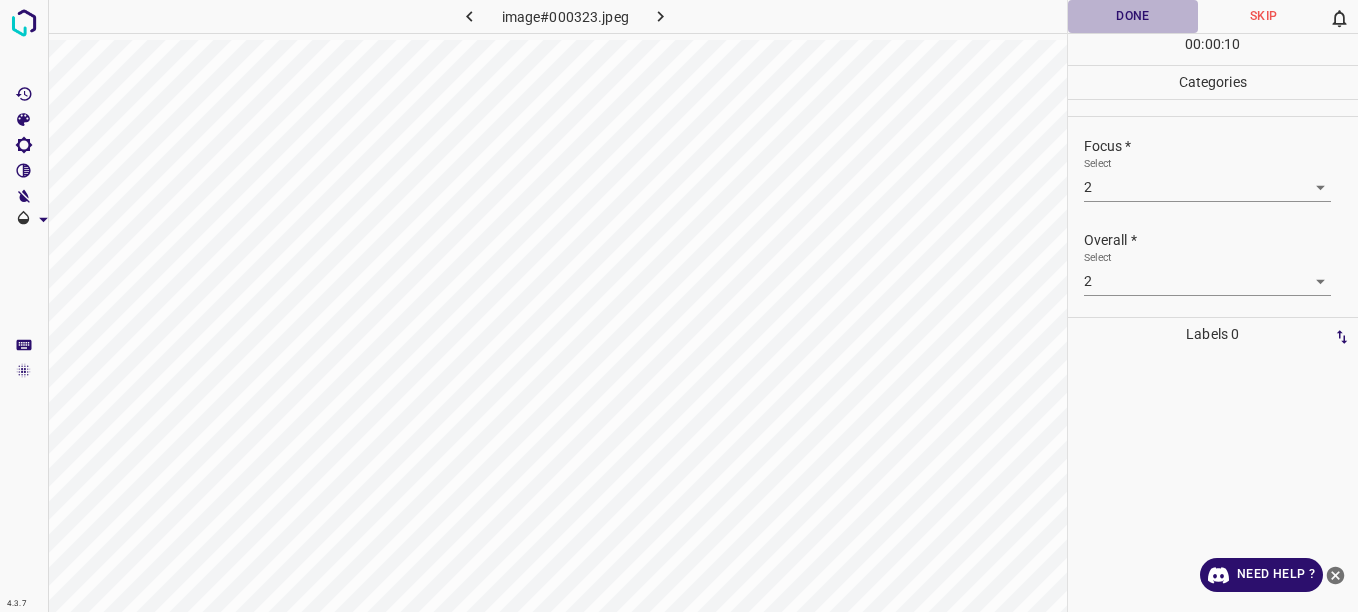 click on "Done" at bounding box center [1133, 16] 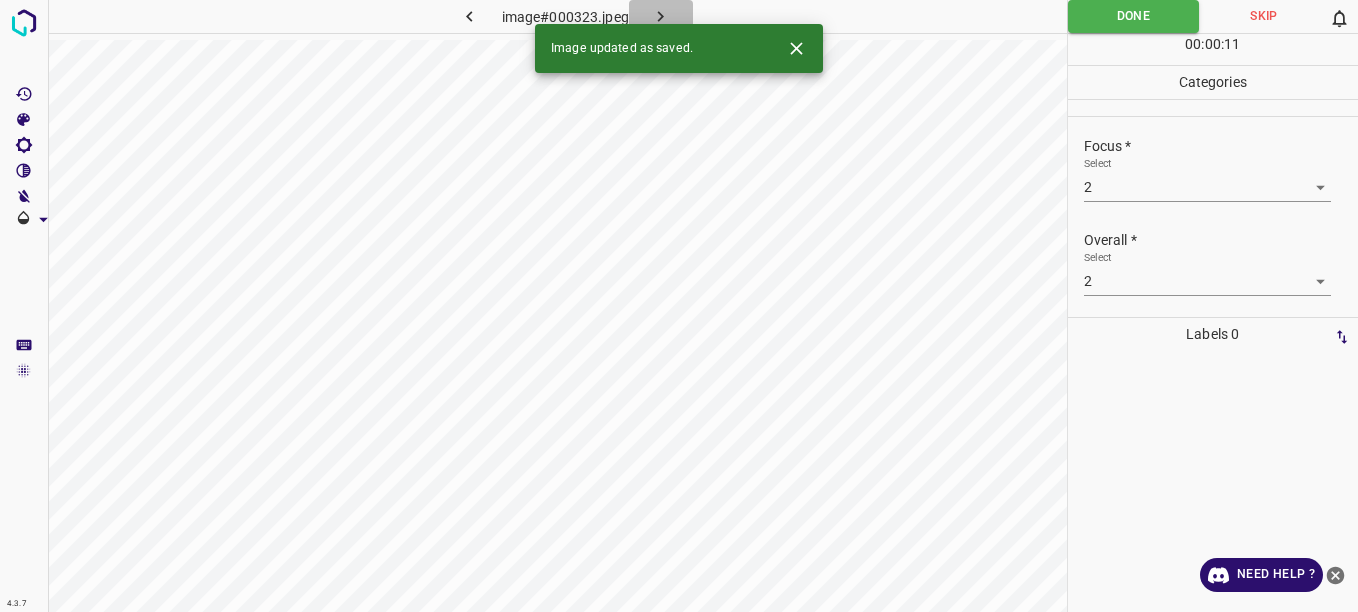 click 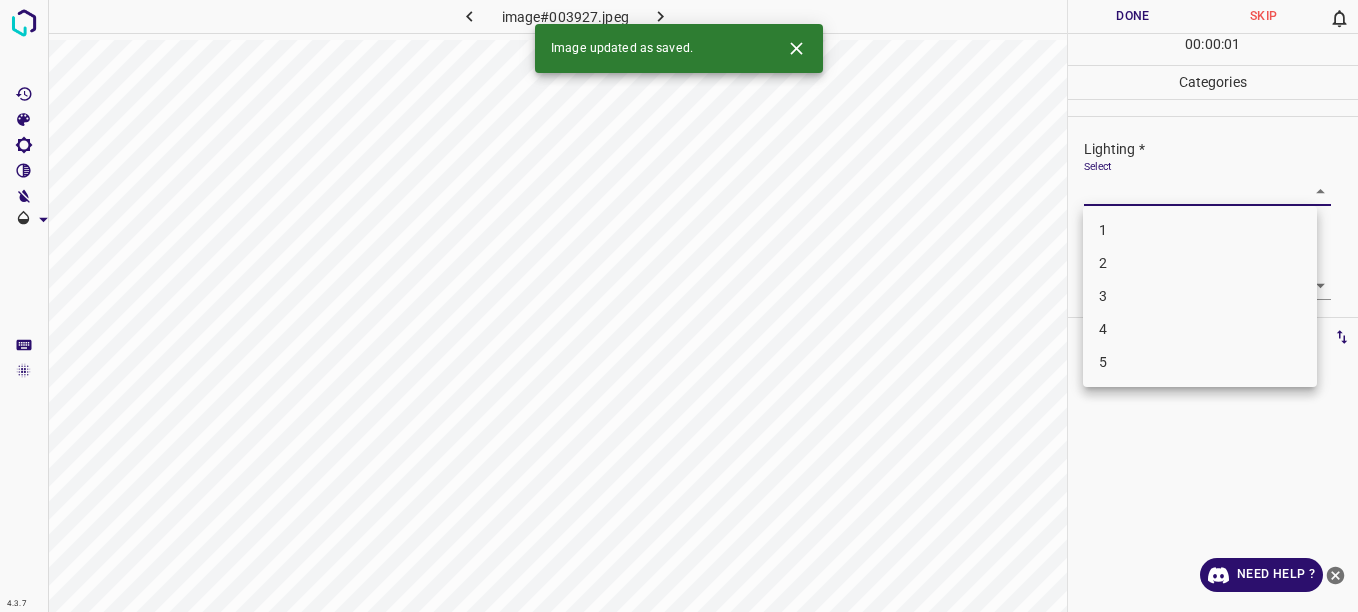 click on "4.3.7 image#003927.jpeg Done Skip 0 00   : 00   : 01   Categories Lighting *  Select ​ Focus *  Select ​ Overall *  Select ​ Labels   0 Categories 1 Lighting 2 Focus 3 Overall Tools Space Change between modes (Draw & Edit) I Auto labeling R Restore zoom M Zoom in N Zoom out Delete Delete selecte label Filters Z Restore filters X Saturation filter C Brightness filter V Contrast filter B Gray scale filter General O Download Image updated as saved. Need Help ? - Text - Hide - Delete 1 2 3 4 5" at bounding box center (679, 306) 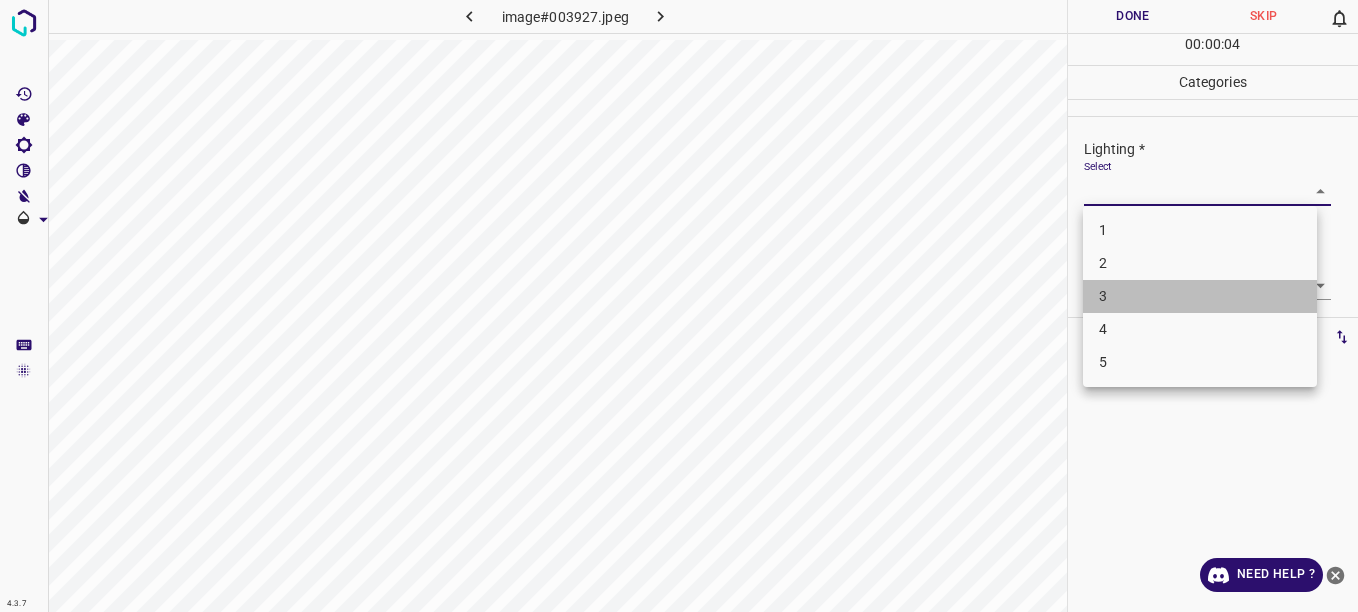 click on "3" at bounding box center (1200, 296) 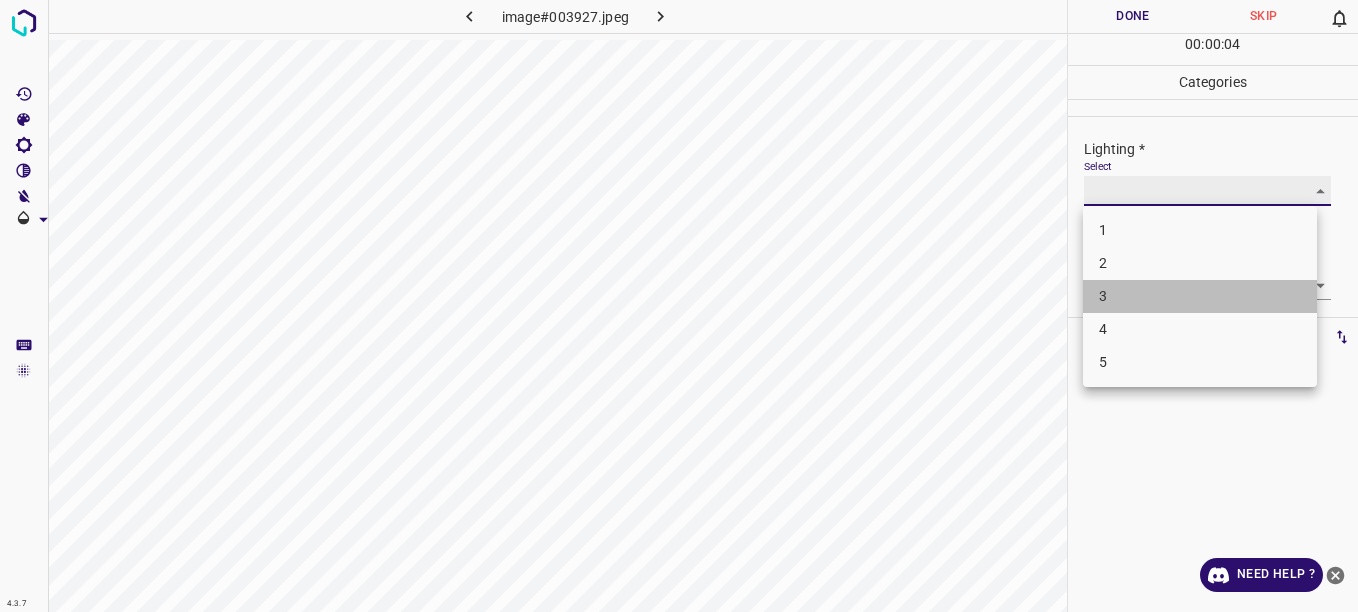 type on "3" 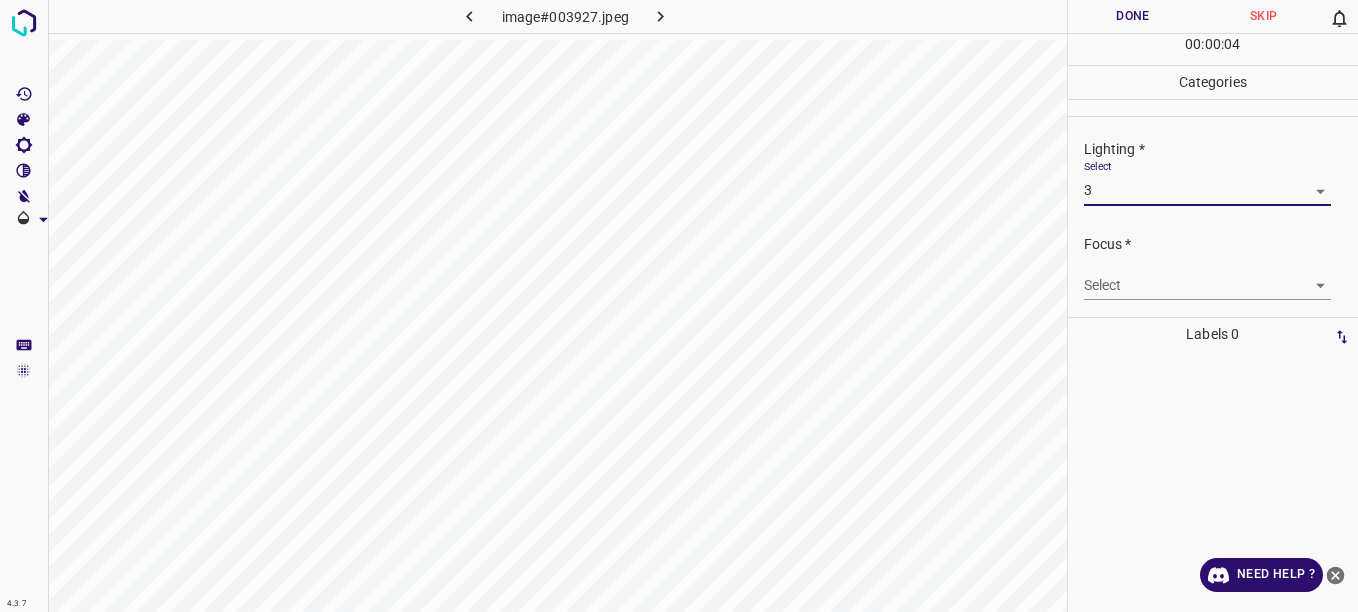click on "4.3.7 image#003927.jpeg Done Skip 0 00   : 00   : 04   Categories Lighting *  Select 3 3 Focus *  Select ​ Overall *  Select ​ Labels   0 Categories 1 Lighting 2 Focus 3 Overall Tools Space Change between modes (Draw & Edit) I Auto labeling R Restore zoom M Zoom in N Zoom out Delete Delete selecte label Filters Z Restore filters X Saturation filter C Brightness filter V Contrast filter B Gray scale filter General O Download Need Help ? - Text - Hide - Delete" at bounding box center [679, 306] 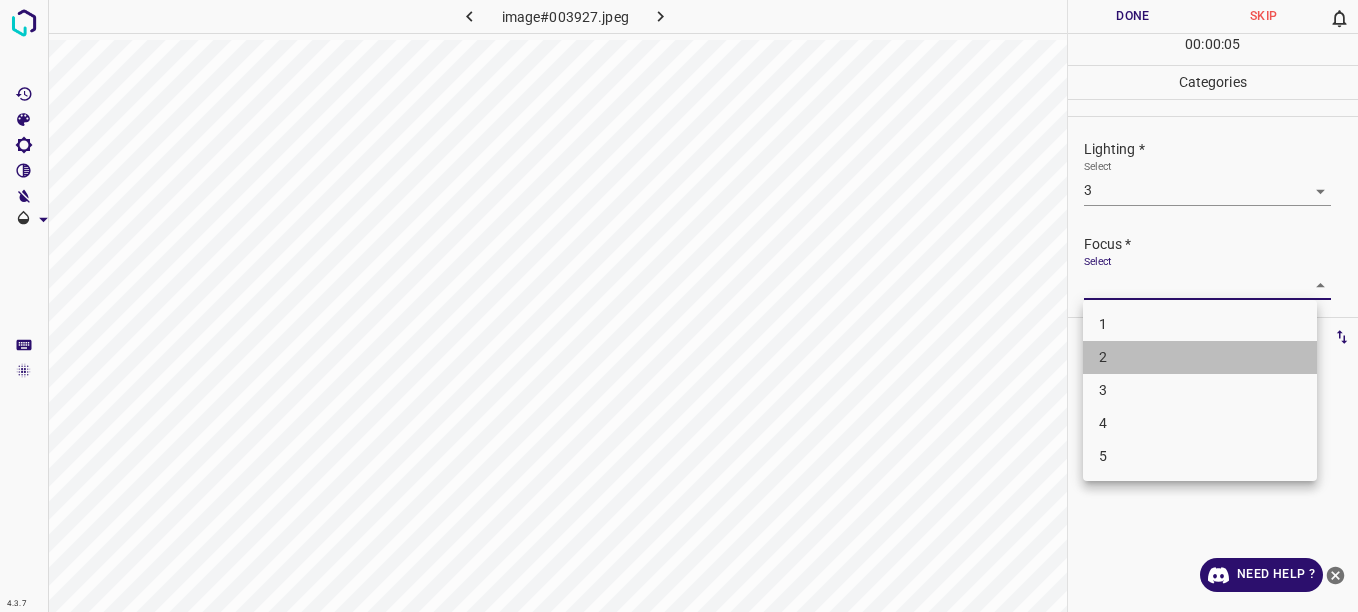 click on "2" at bounding box center (1200, 357) 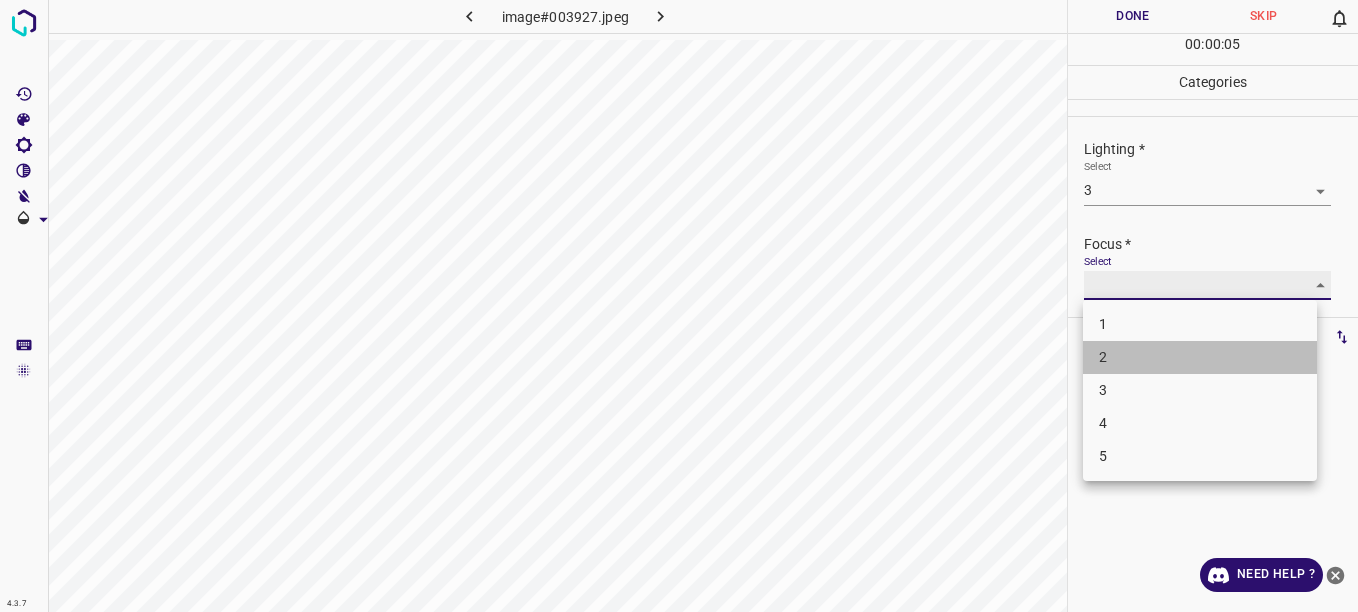 type on "2" 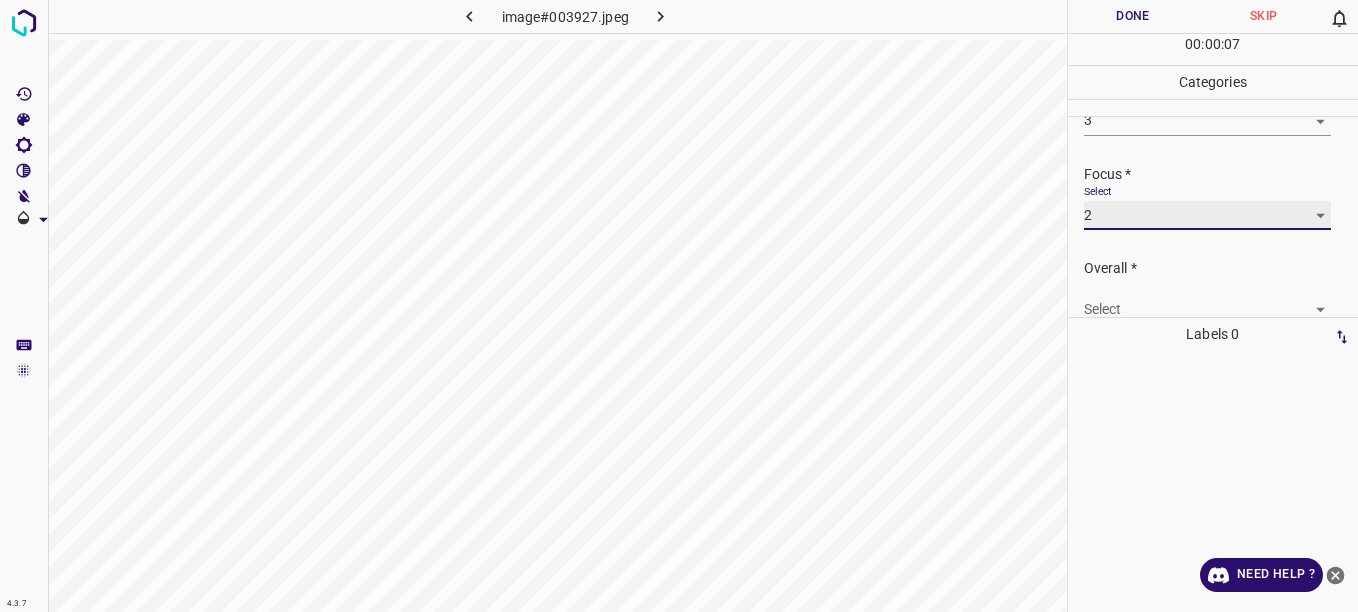 scroll, scrollTop: 98, scrollLeft: 0, axis: vertical 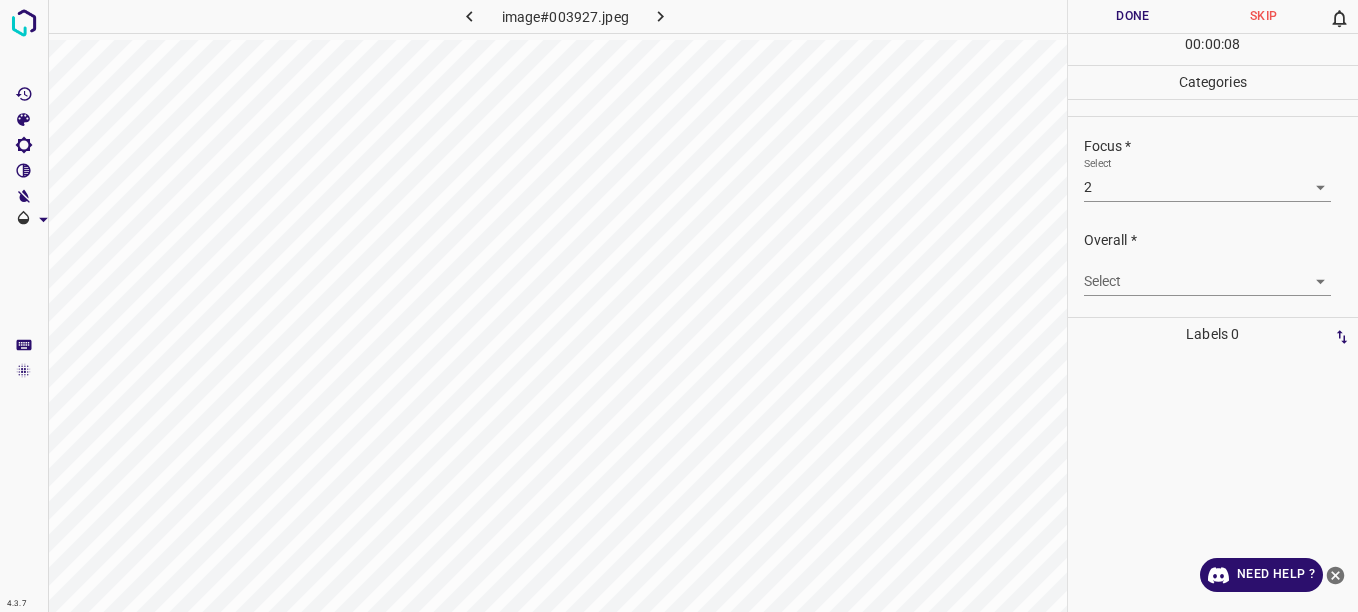 click on "Select ​" at bounding box center (1207, 273) 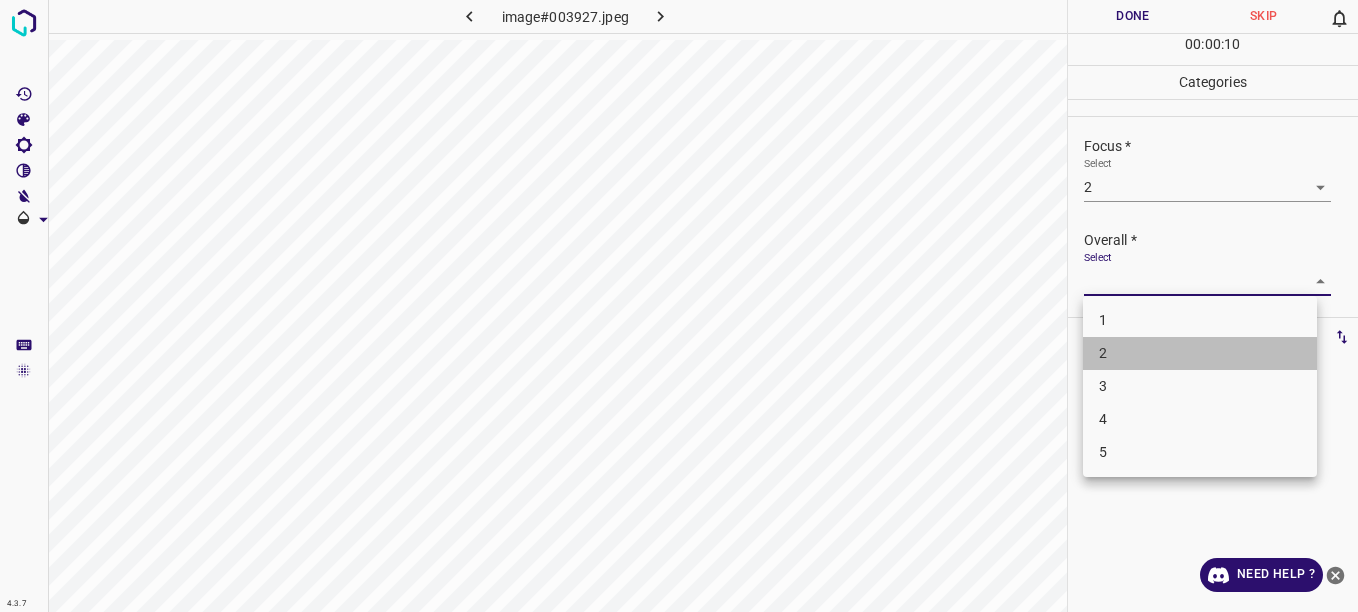 click on "2" at bounding box center (1200, 353) 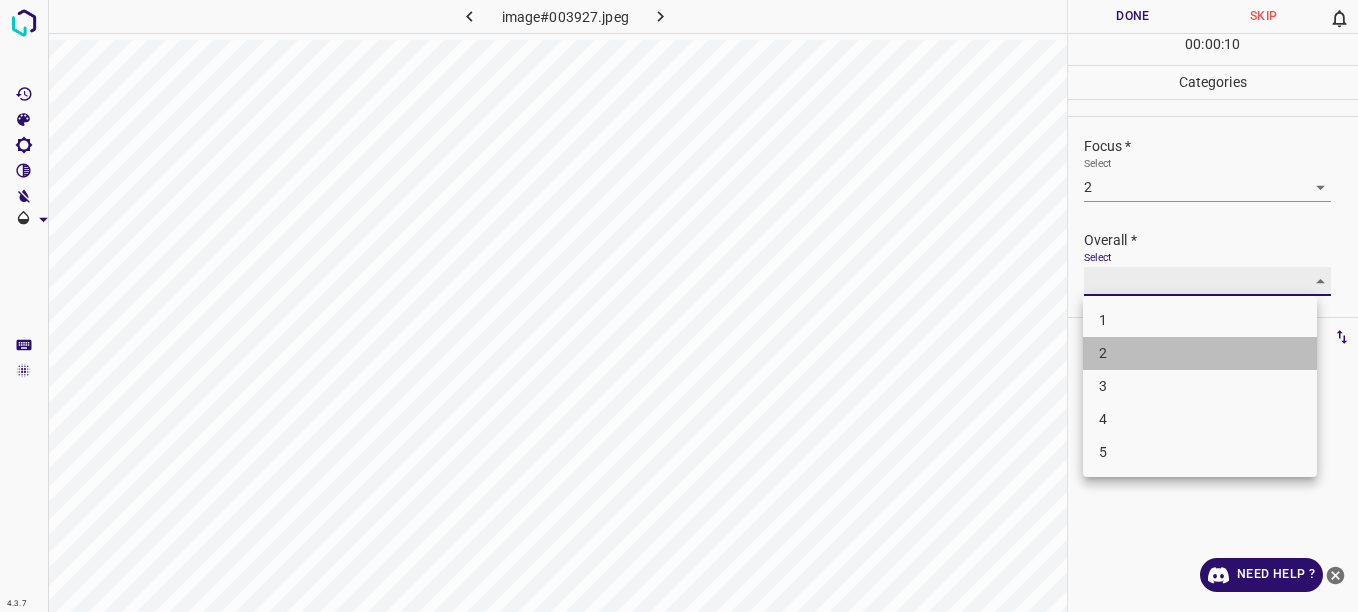 type on "2" 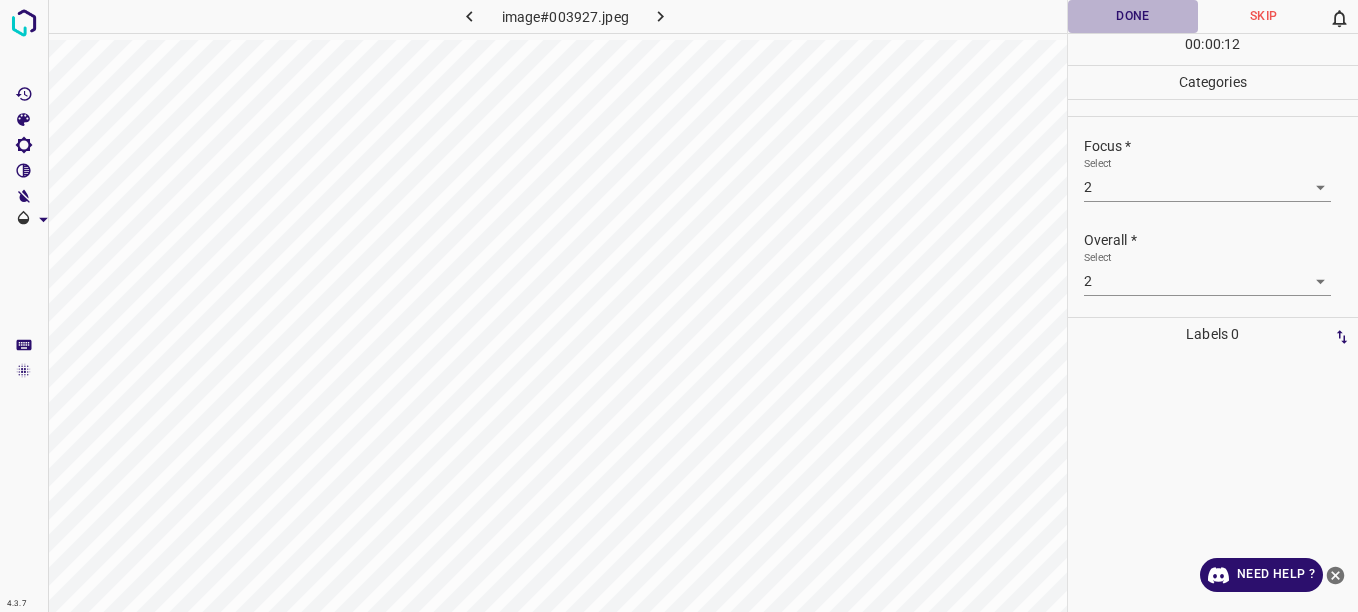 click on "Done" at bounding box center (1133, 16) 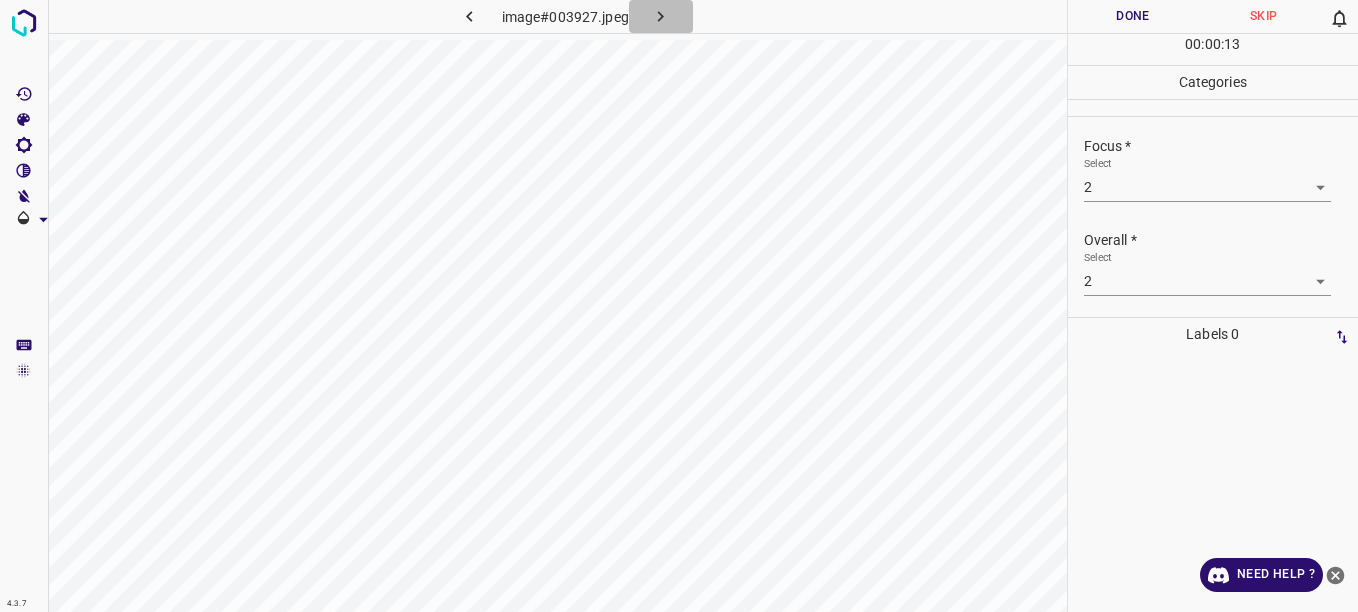 click 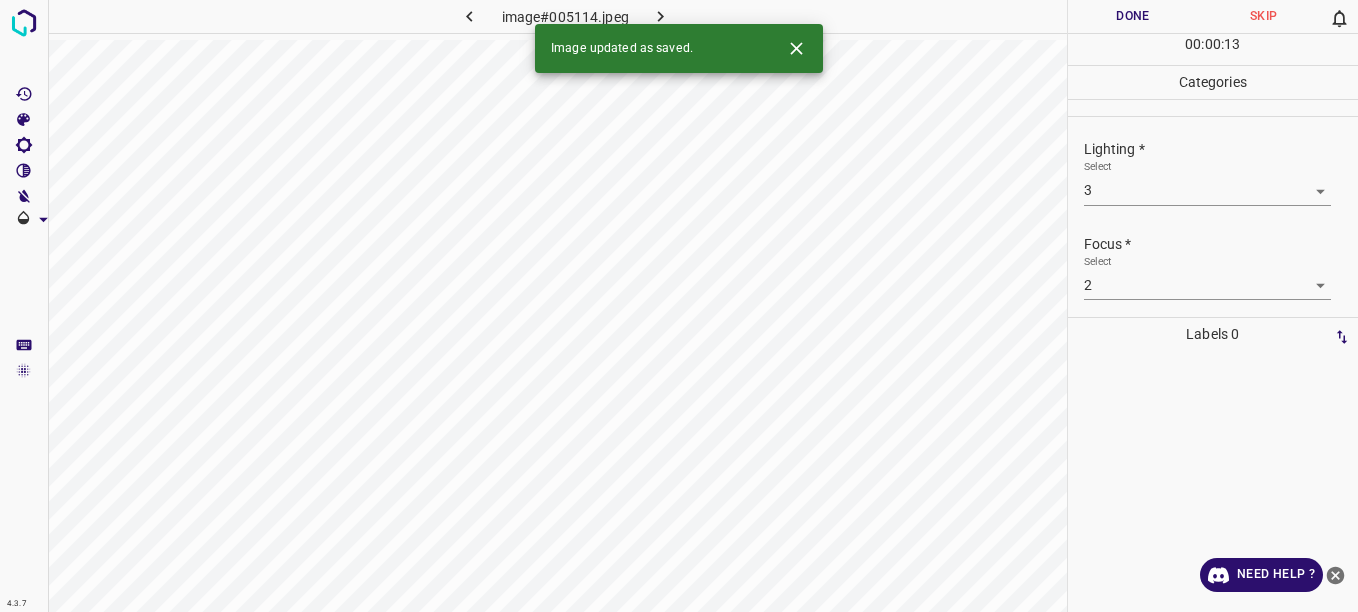 type 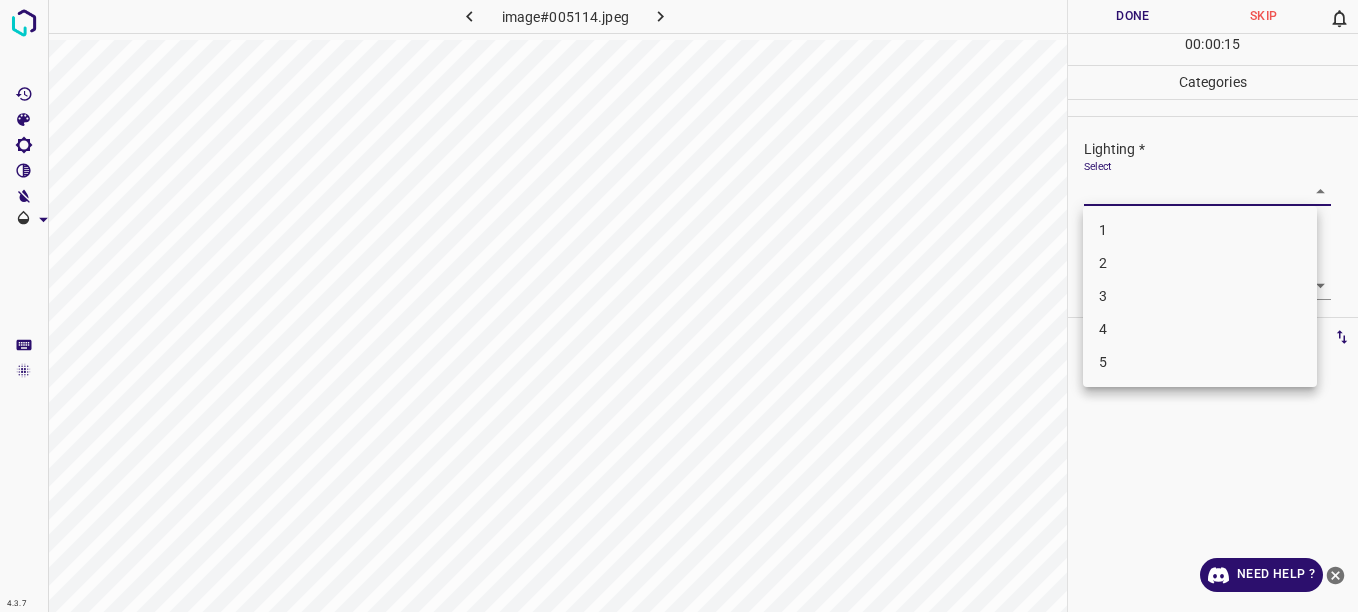 click on "4.3.7 image#005114.jpeg Done Skip 0 00   : 00   : 15   Categories Lighting *  Select ​ Focus *  Select ​ Overall *  Select ​ Labels   0 Categories 1 Lighting 2 Focus 3 Overall Tools Space Change between modes (Draw & Edit) I Auto labeling R Restore zoom M Zoom in N Zoom out Delete Delete selecte label Filters Z Restore filters X Saturation filter C Brightness filter V Contrast filter B Gray scale filter General O Download Need Help ? - Text - Hide - Delete 1 2 3 4 5" at bounding box center (679, 306) 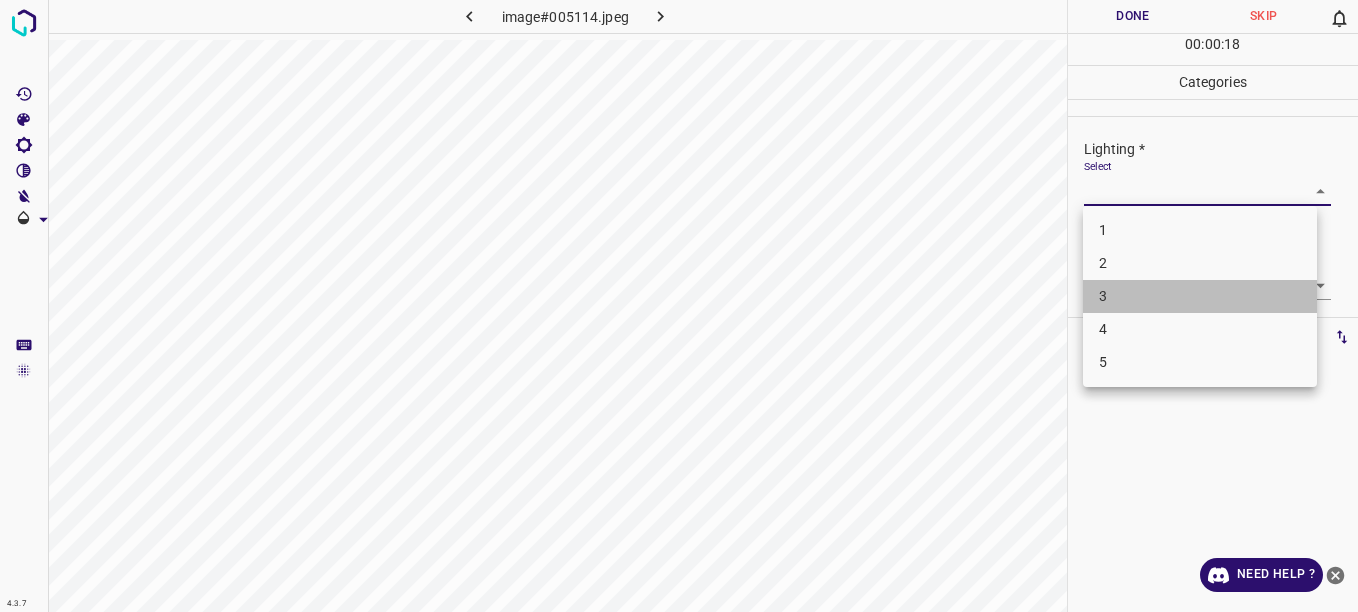 click on "3" at bounding box center [1200, 296] 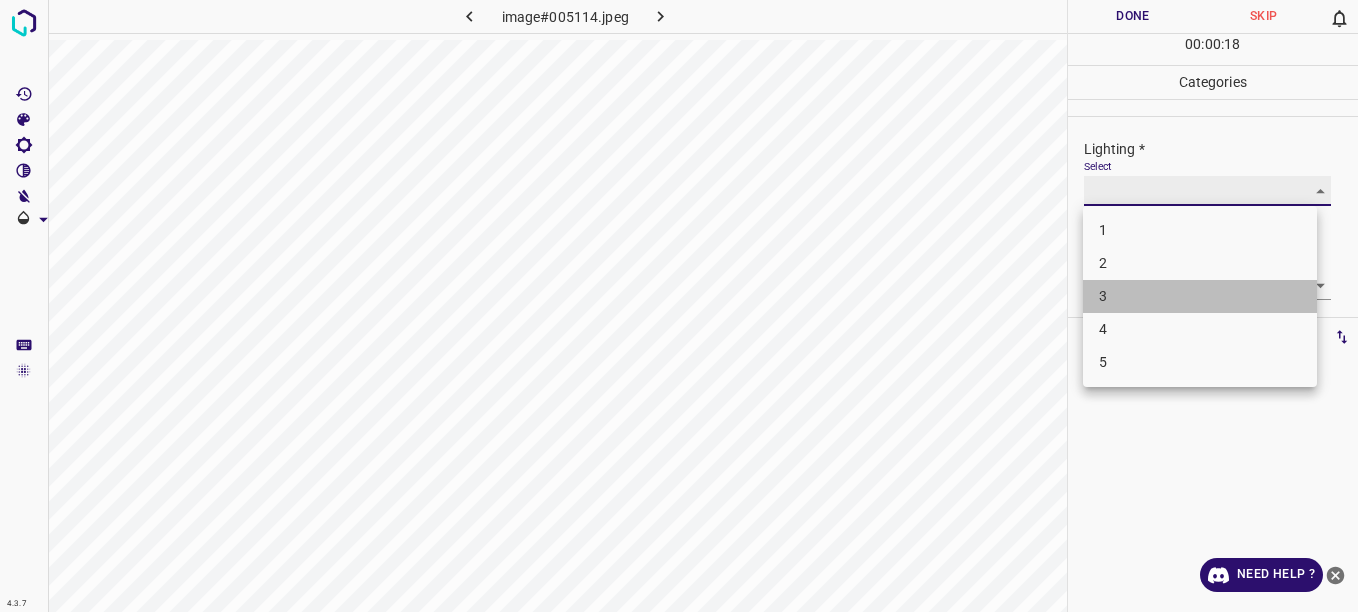 type on "3" 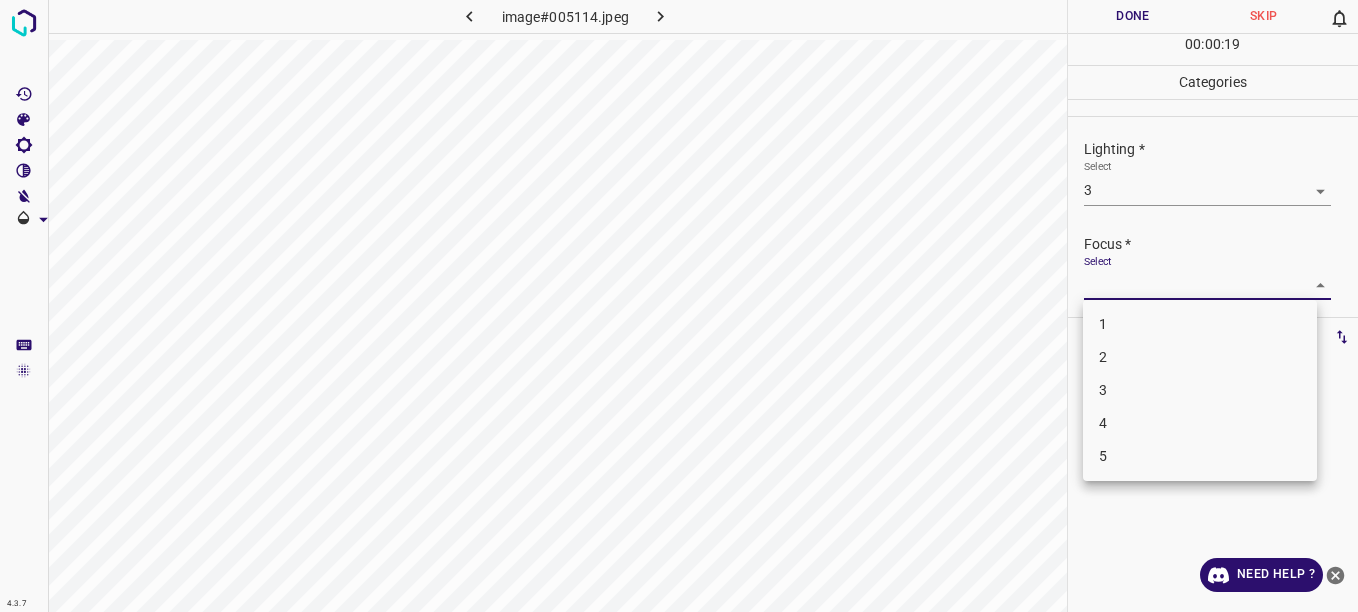 click on "4.3.7 image#005114.jpeg Done Skip 0 00   : 00   : 19   Categories Lighting *  Select 3 3 Focus *  Select ​ Overall *  Select ​ Labels   0 Categories 1 Lighting 2 Focus 3 Overall Tools Space Change between modes (Draw & Edit) I Auto labeling R Restore zoom M Zoom in N Zoom out Delete Delete selecte label Filters Z Restore filters X Saturation filter C Brightness filter V Contrast filter B Gray scale filter General O Download Need Help ? - Text - Hide - Delete 1 2 3 4 5" at bounding box center (679, 306) 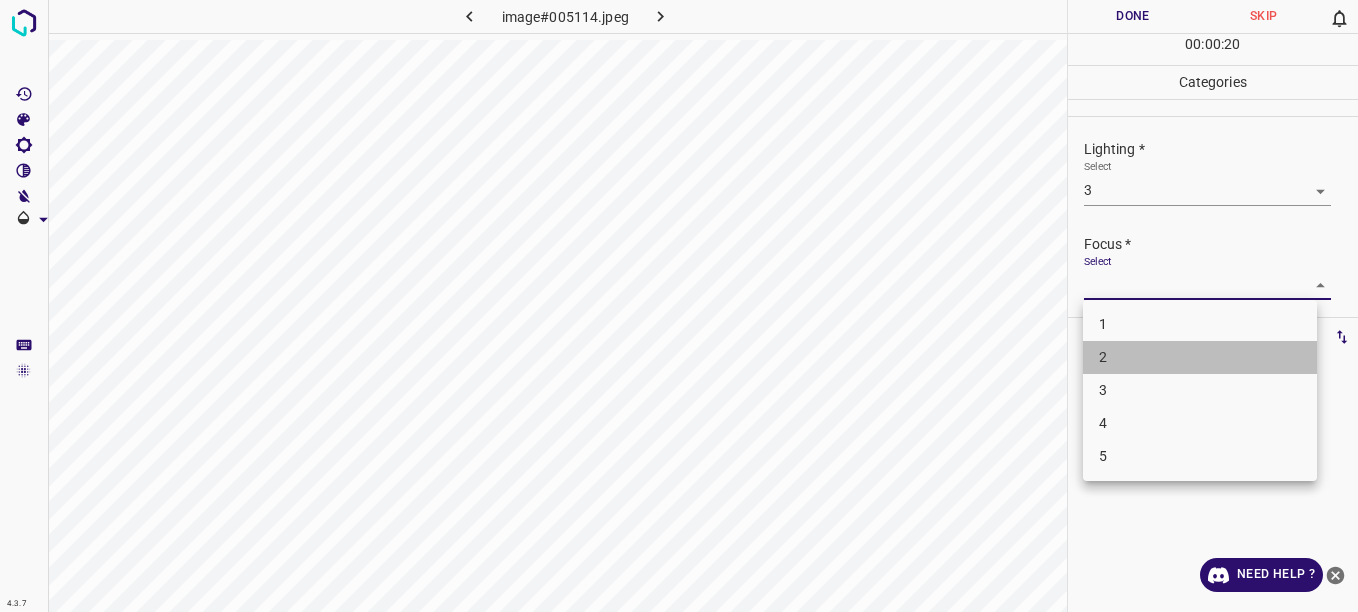 drag, startPoint x: 1189, startPoint y: 359, endPoint x: 1281, endPoint y: 298, distance: 110.38569 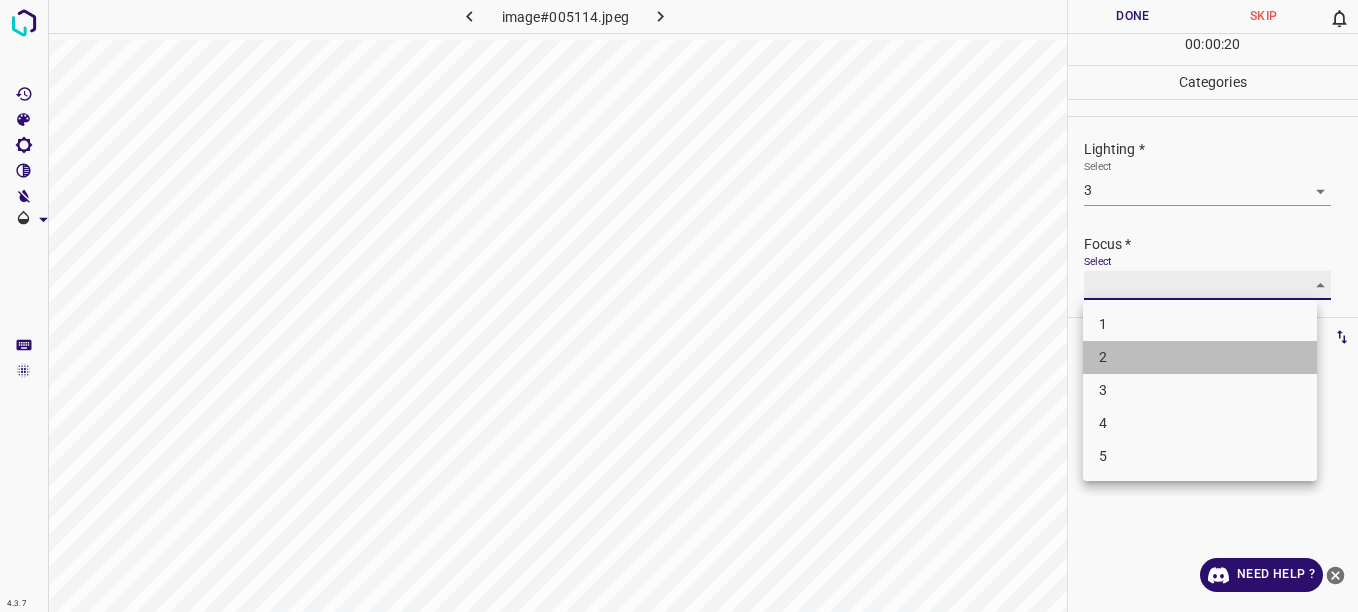 type on "2" 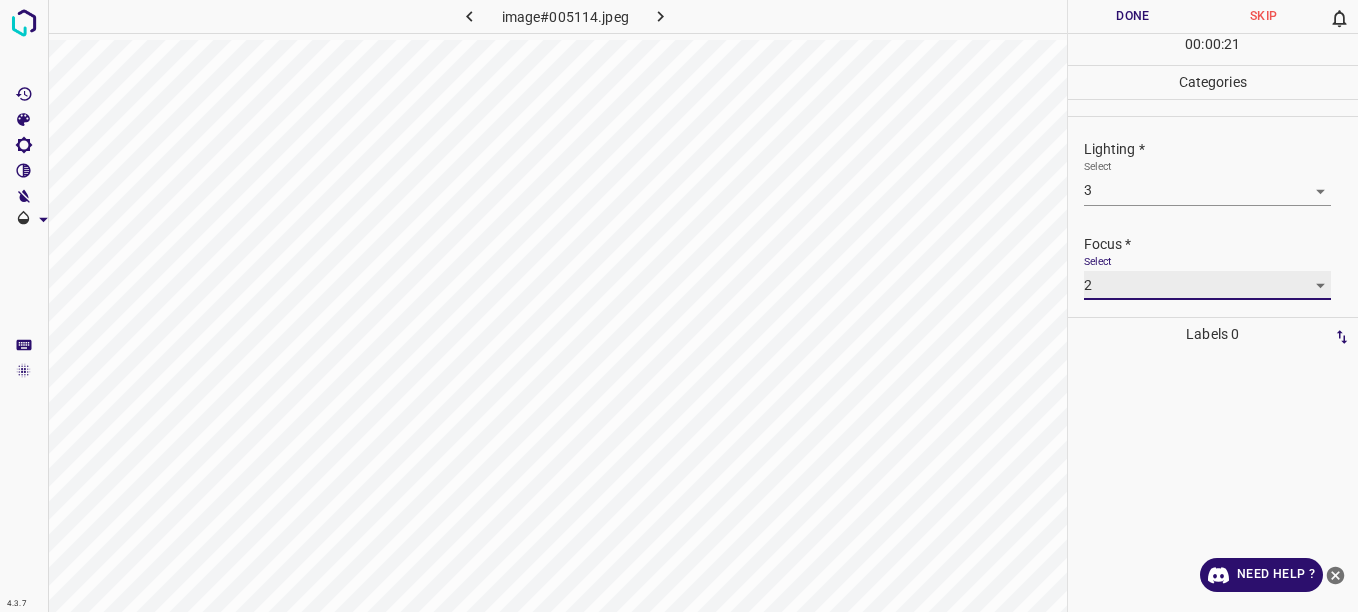scroll, scrollTop: 98, scrollLeft: 0, axis: vertical 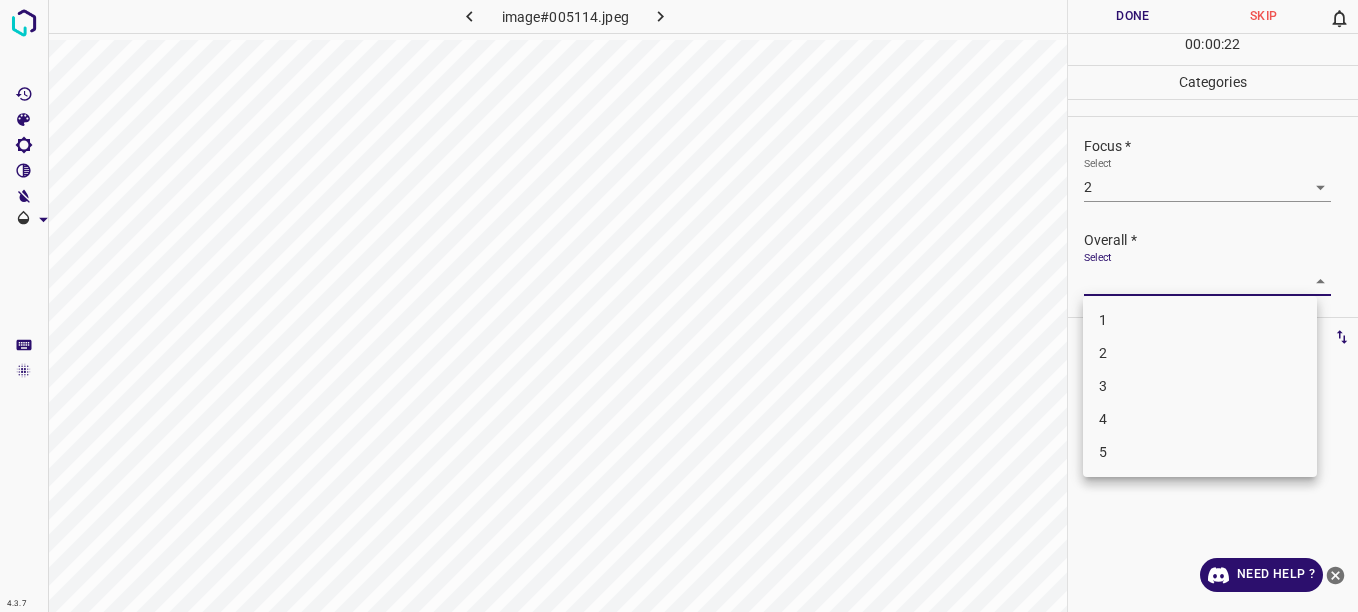 drag, startPoint x: 1259, startPoint y: 275, endPoint x: 1232, endPoint y: 302, distance: 38.183765 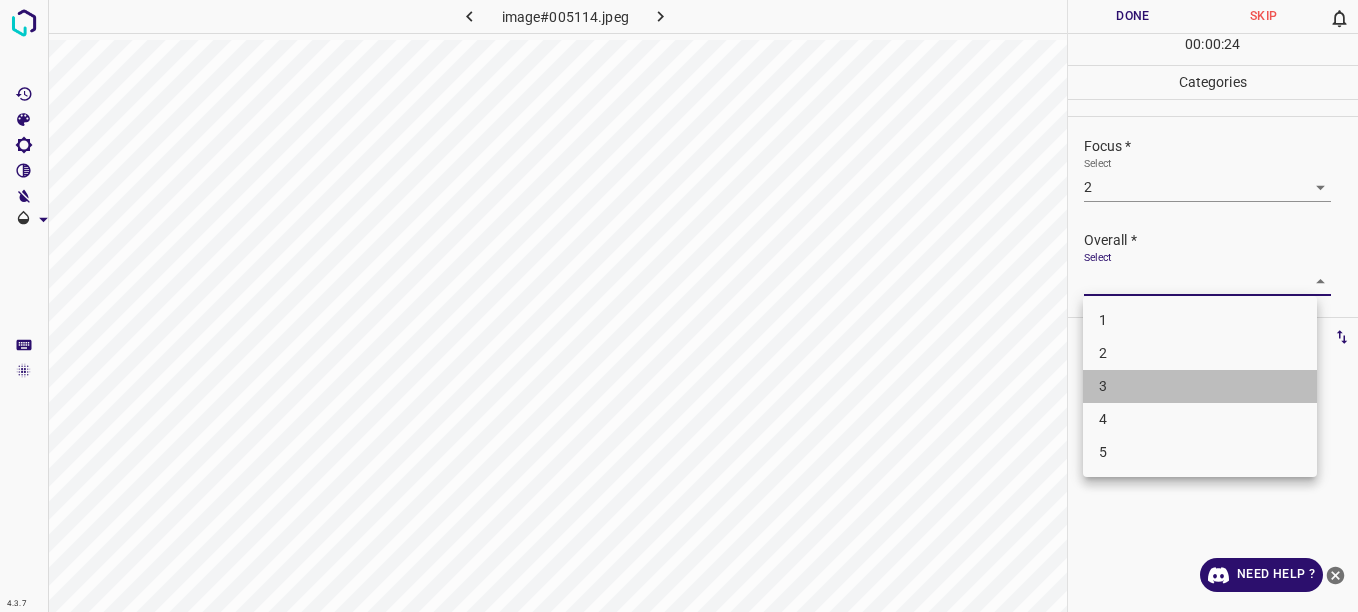 click on "3" at bounding box center [1200, 386] 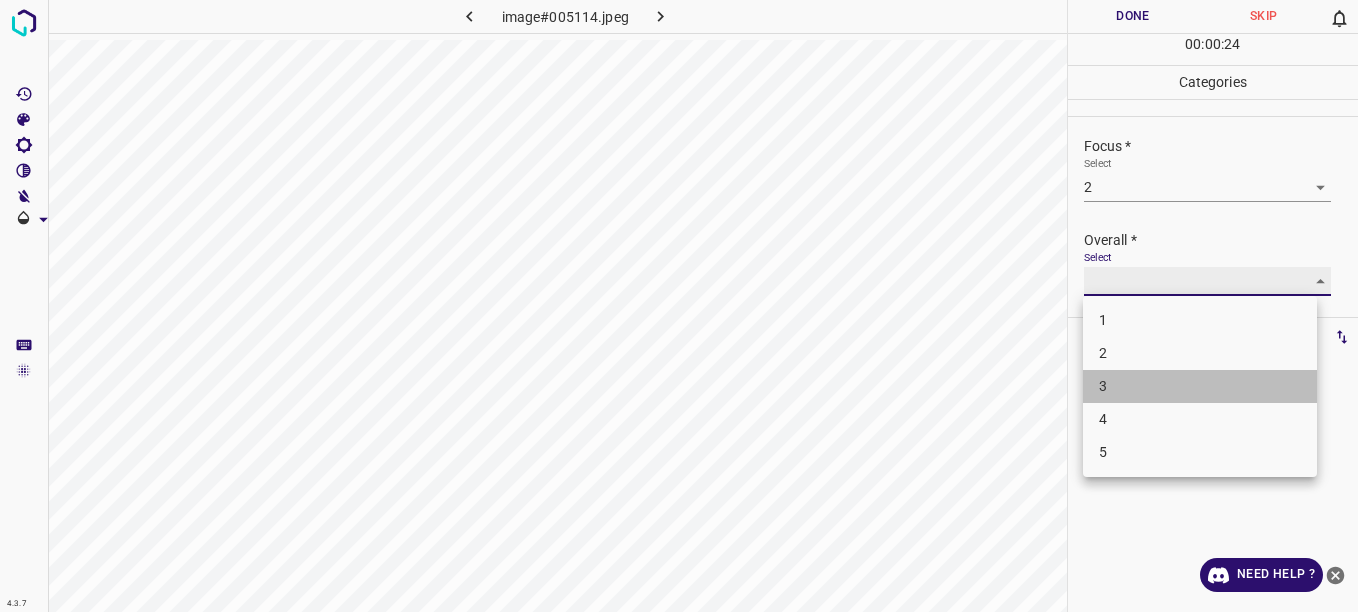 type on "3" 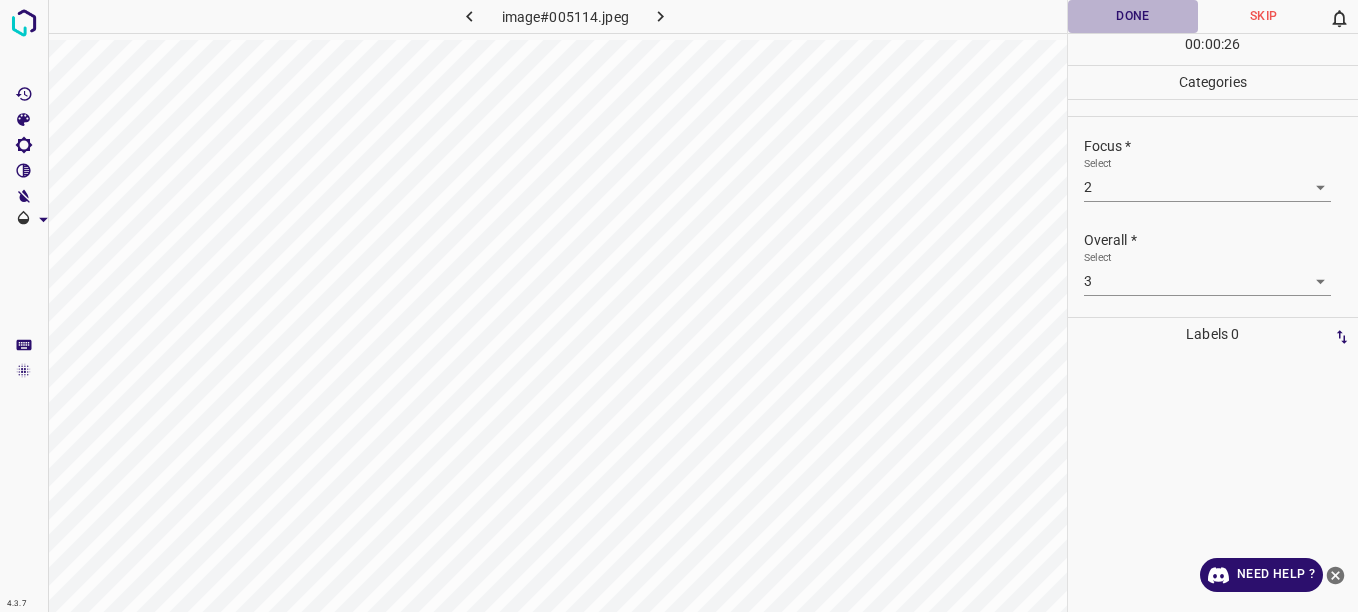 click on "Done" at bounding box center (1133, 16) 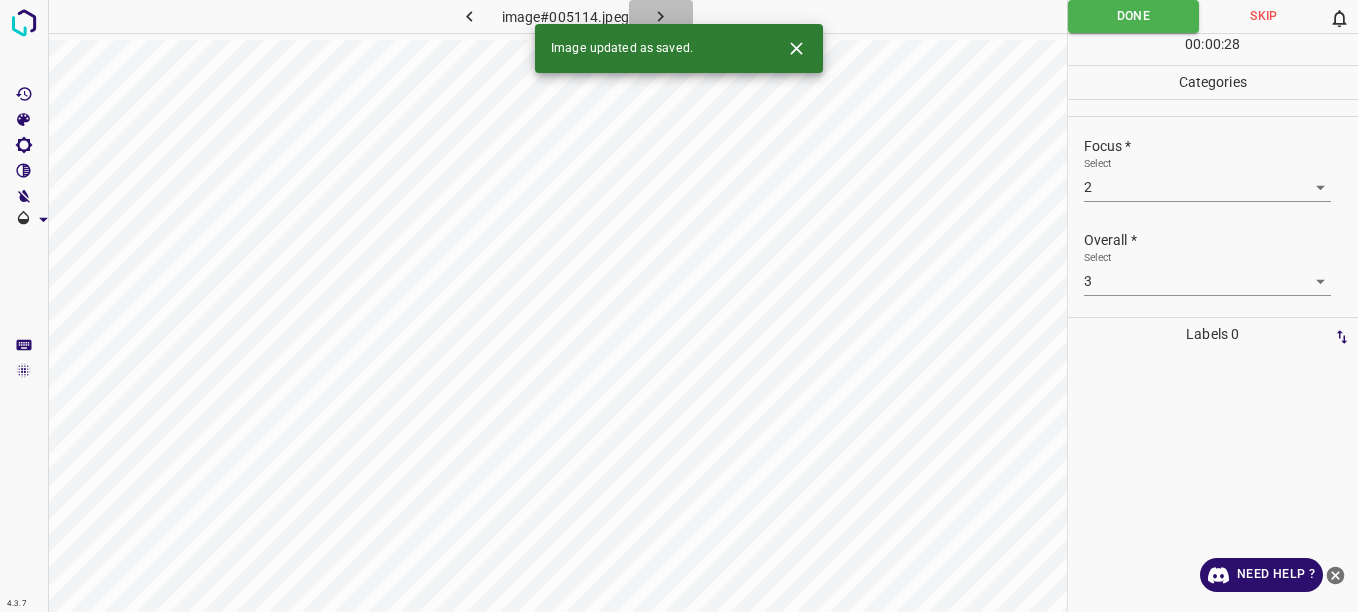 click 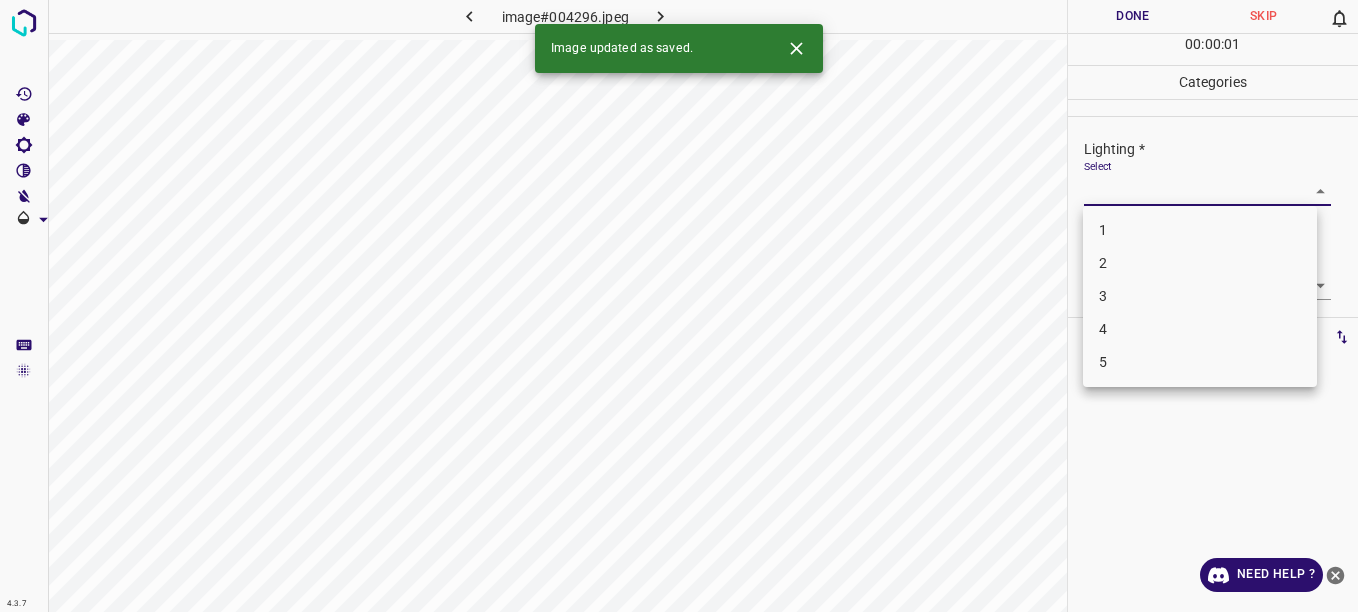 click on "4.3.7 image#004296.jpeg Done Skip 0 00   : 00   : 01   Categories Lighting *  Select ​ Focus *  Select ​ Overall *  Select ​ Labels   0 Categories 1 Lighting 2 Focus 3 Overall Tools Space Change between modes (Draw & Edit) I Auto labeling R Restore zoom M Zoom in N Zoom out Delete Delete selecte label Filters Z Restore filters X Saturation filter C Brightness filter V Contrast filter B Gray scale filter General O Download Image updated as saved. Need Help ? - Text - Hide - Delete 1 2 3 4 5" at bounding box center (679, 306) 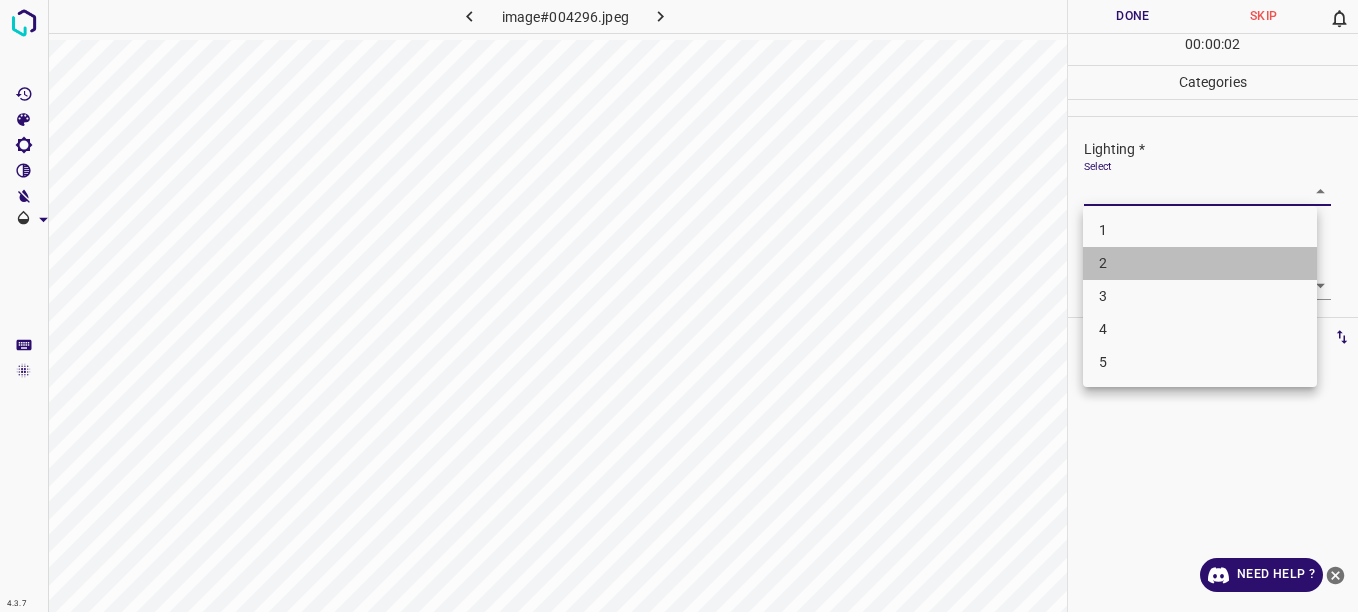 click on "2" at bounding box center (1200, 263) 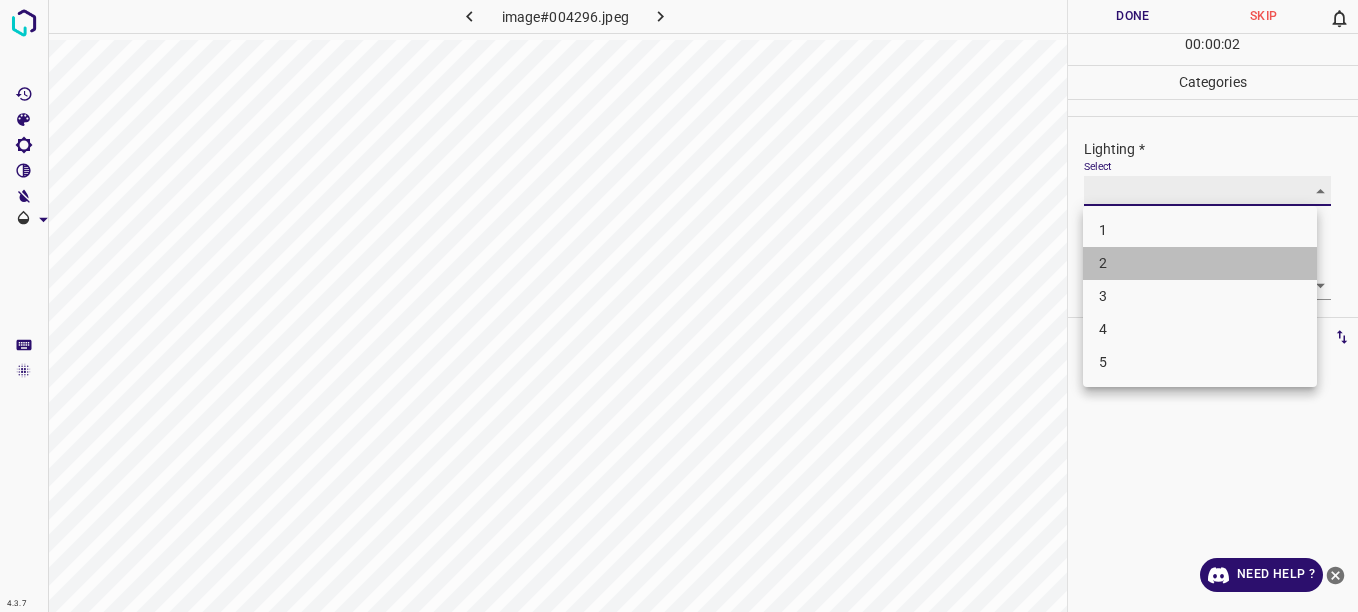 type on "2" 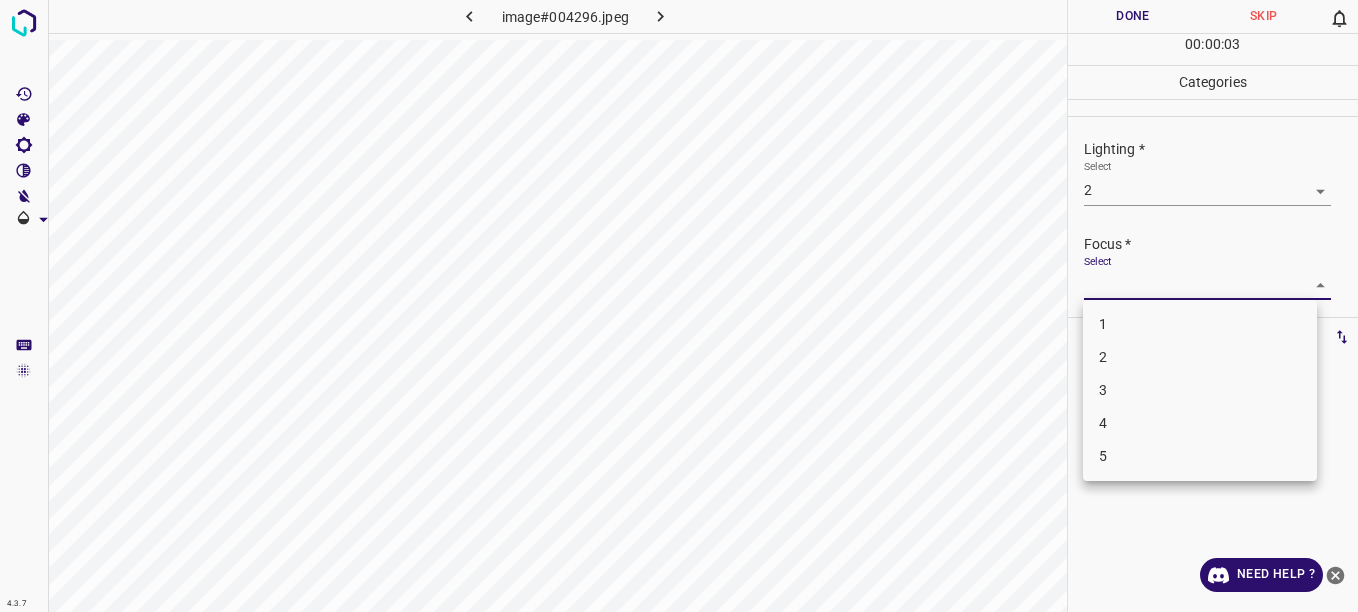 click on "4.3.7 image#004296.jpeg Done Skip 0 00   : 00   : 03   Categories Lighting *  Select 2 2 Focus *  Select ​ Overall *  Select ​ Labels   0 Categories 1 Lighting 2 Focus 3 Overall Tools Space Change between modes (Draw & Edit) I Auto labeling R Restore zoom M Zoom in N Zoom out Delete Delete selecte label Filters Z Restore filters X Saturation filter C Brightness filter V Contrast filter B Gray scale filter General O Download Need Help ? - Text - Hide - Delete 1 2 3 4 5" at bounding box center (679, 306) 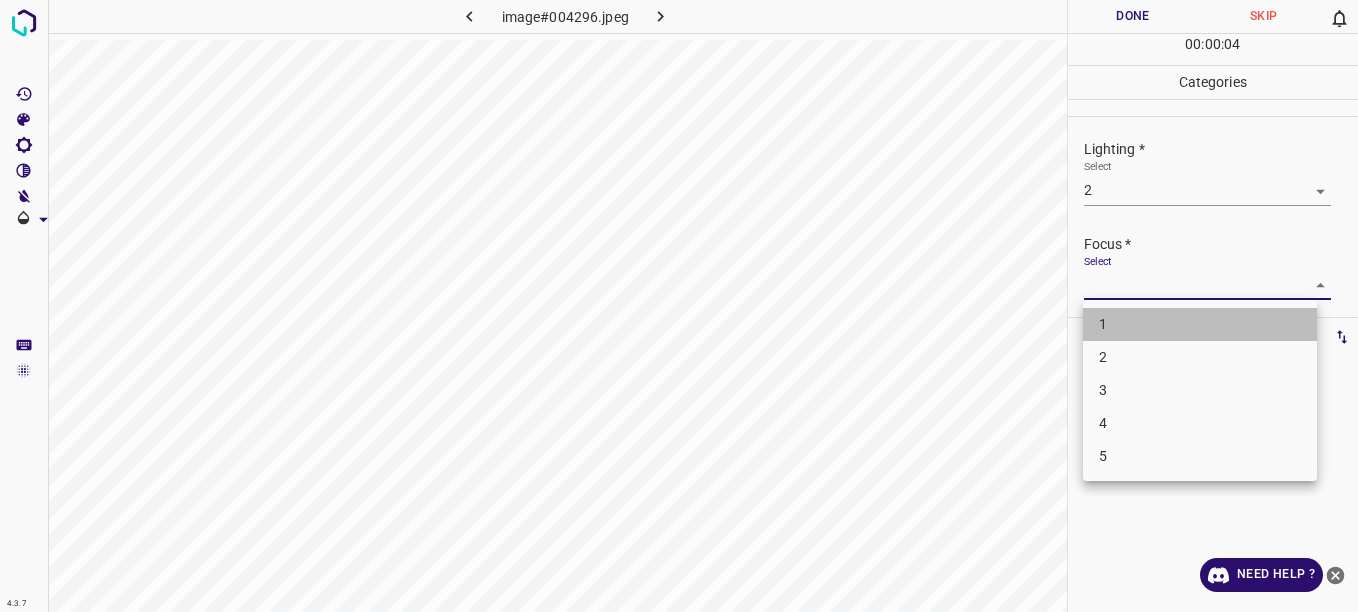 click on "1" at bounding box center [1200, 324] 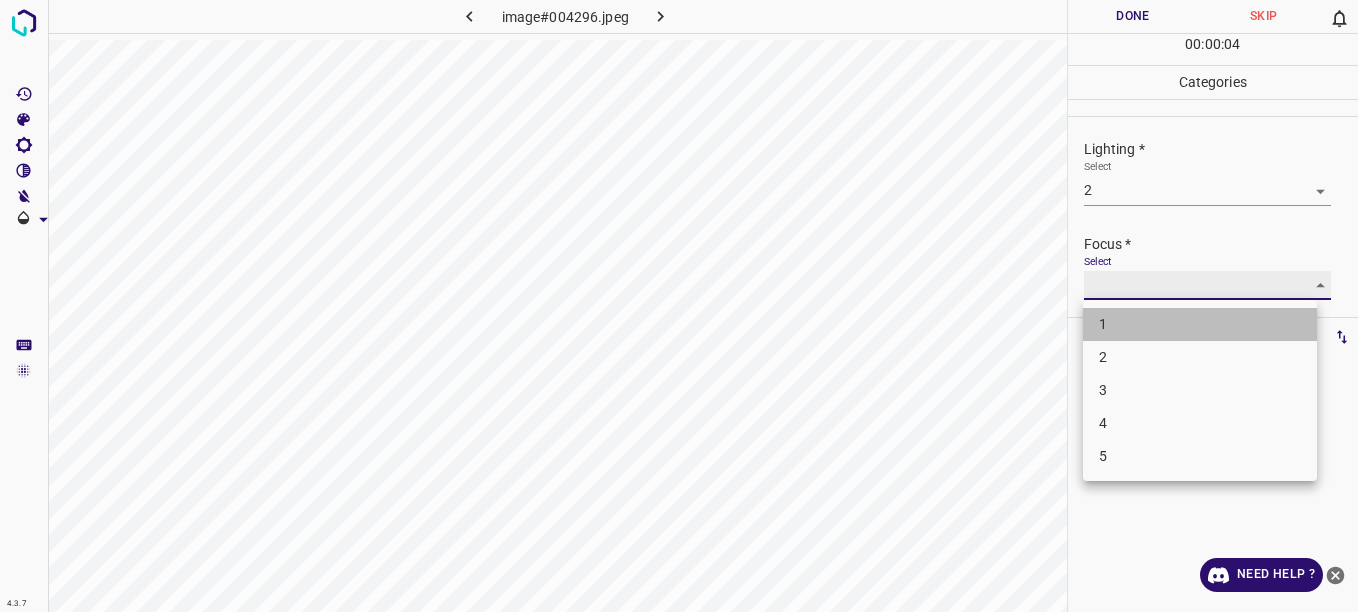 type on "1" 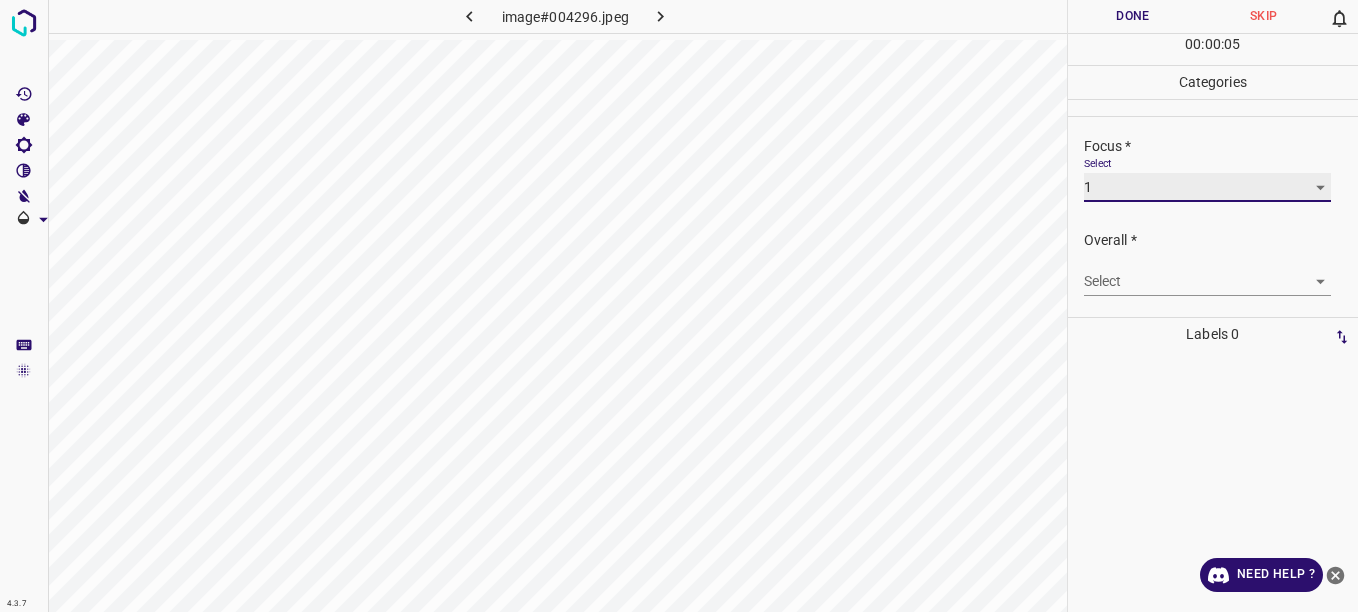 scroll, scrollTop: 98, scrollLeft: 0, axis: vertical 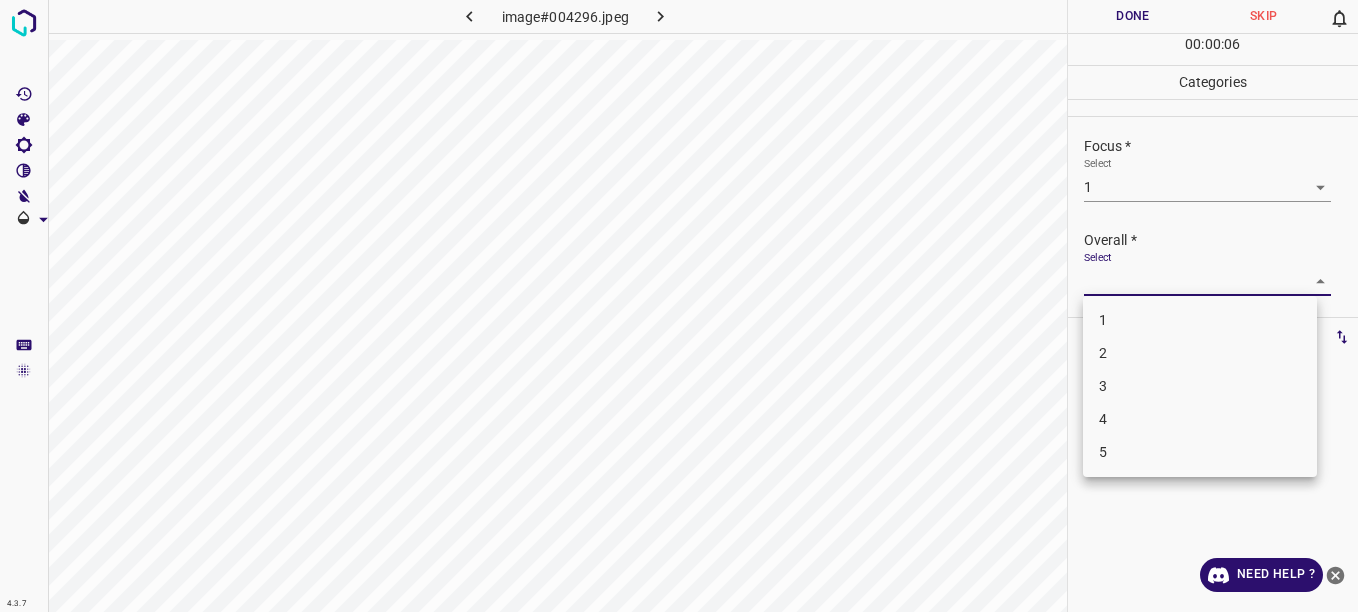 click on "4.3.7 image#004296.jpeg Done Skip 0 00   : 00   : 06   Categories Lighting *  Select 2 2 Focus *  Select 1 1 Overall *  Select ​ Labels   0 Categories 1 Lighting 2 Focus 3 Overall Tools Space Change between modes (Draw & Edit) I Auto labeling R Restore zoom M Zoom in N Zoom out Delete Delete selecte label Filters Z Restore filters X Saturation filter C Brightness filter V Contrast filter B Gray scale filter General O Download Need Help ? - Text - Hide - Delete 1 2 3 4 5" at bounding box center (679, 306) 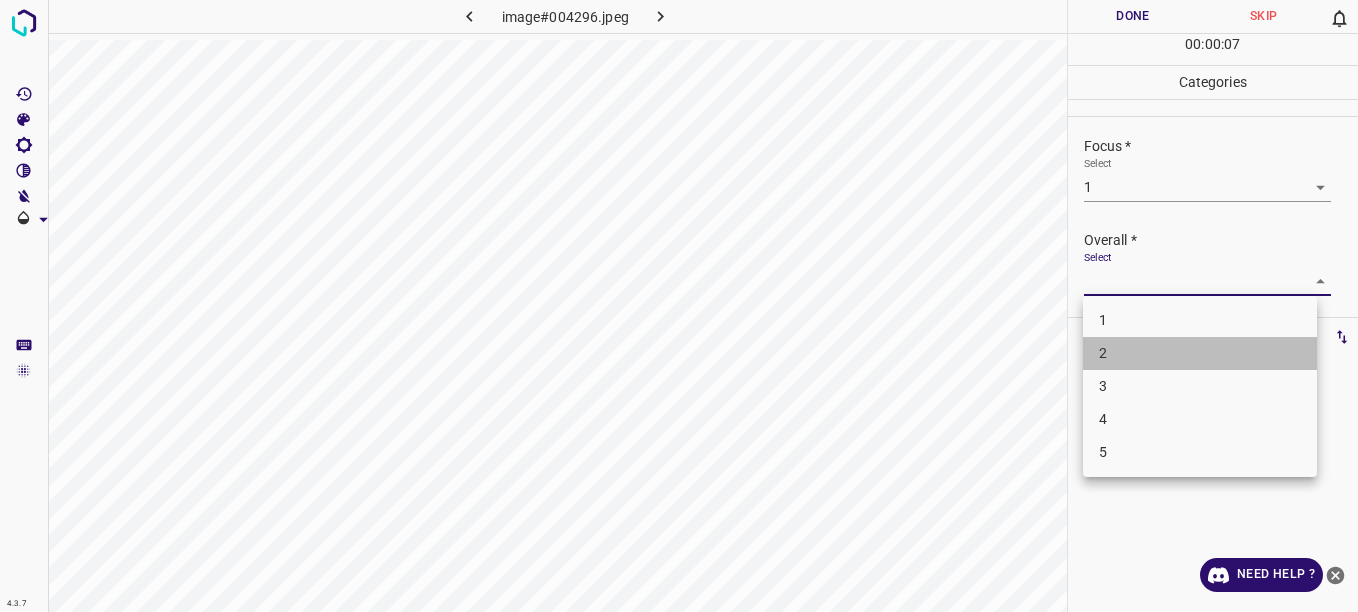 click on "2" at bounding box center (1200, 353) 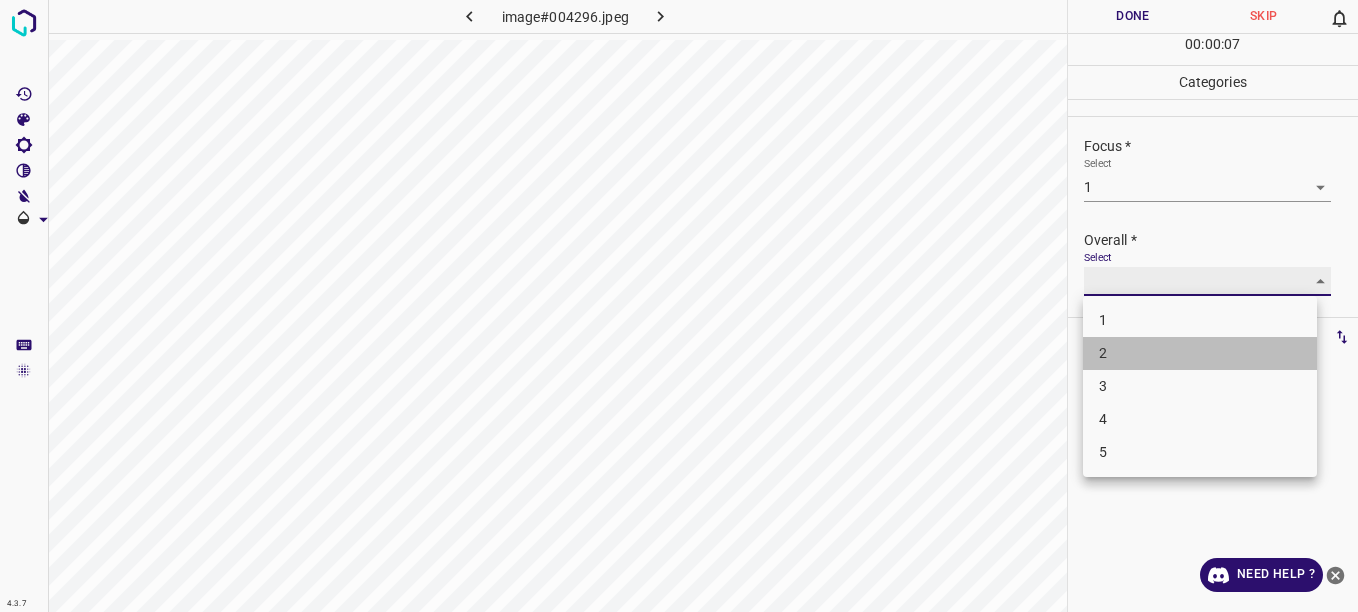type on "2" 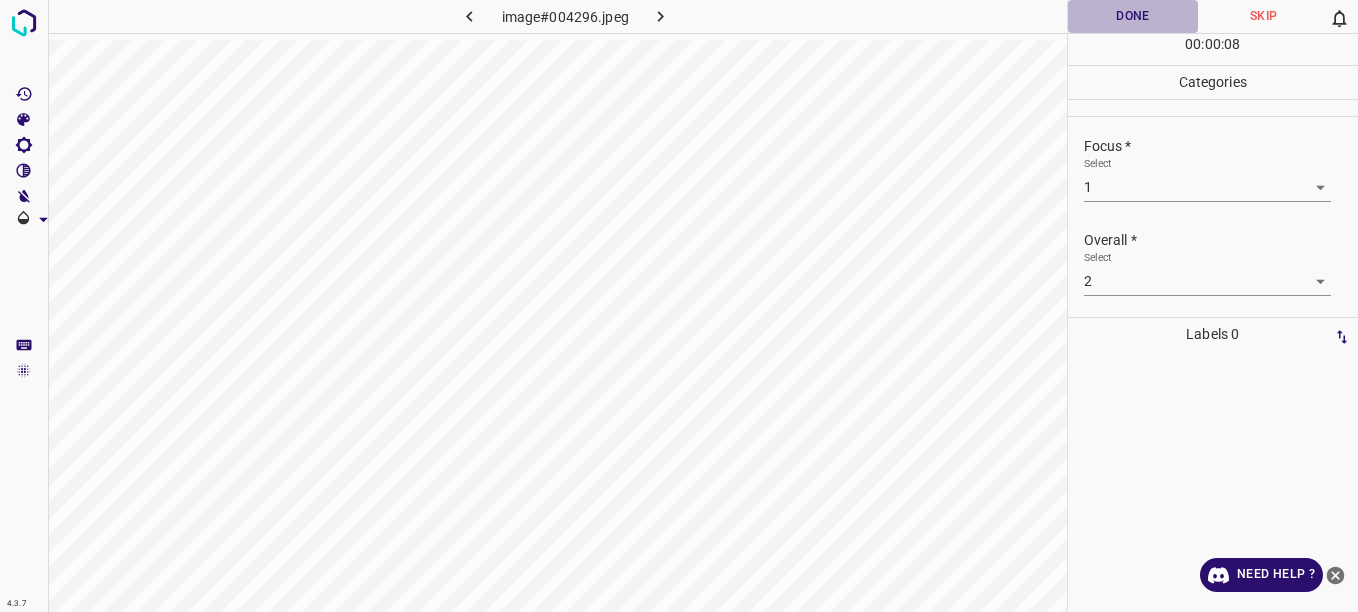 click on "Done" at bounding box center [1133, 16] 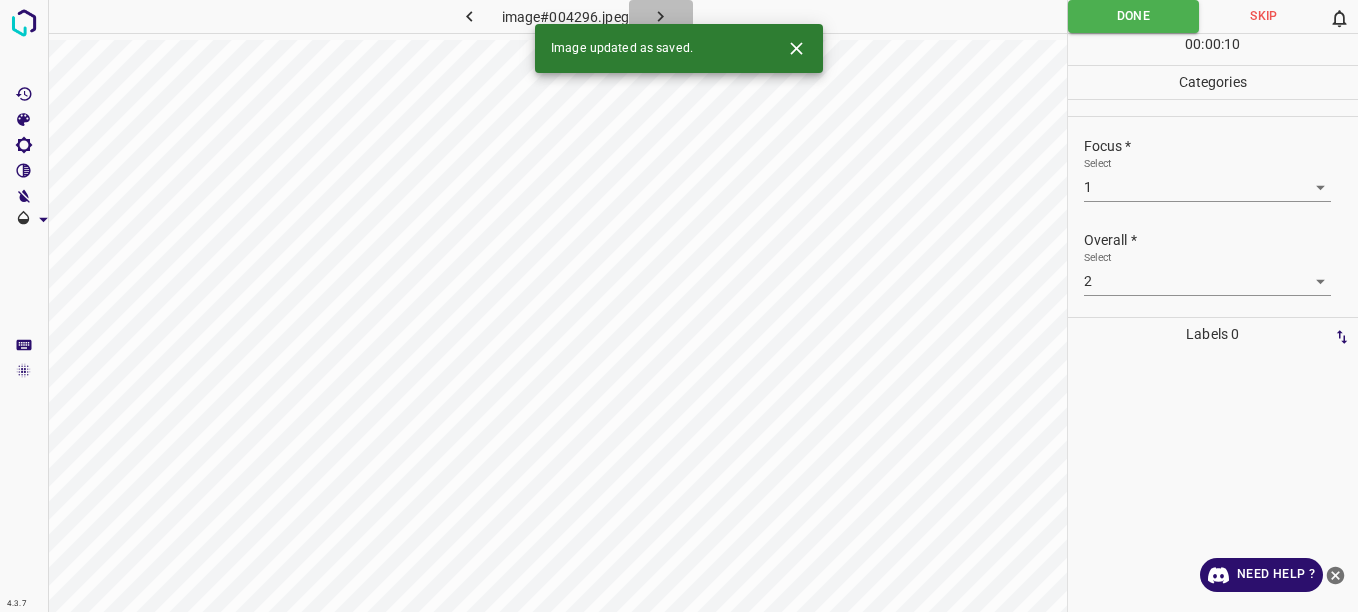 click 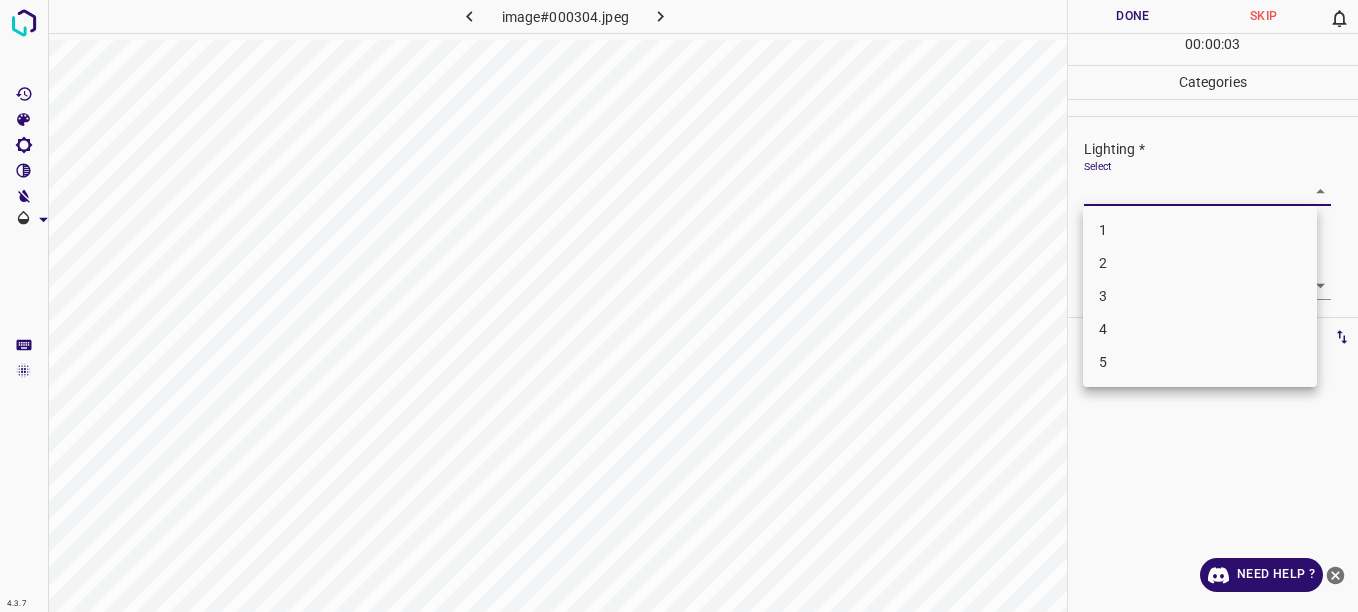 click on "4.3.7 image#000304.jpeg Done Skip 0 00   : 00   : 03   Categories Lighting *  Select ​ Focus *  Select ​ Overall *  Select ​ Labels   0 Categories 1 Lighting 2 Focus 3 Overall Tools Space Change between modes (Draw & Edit) I Auto labeling R Restore zoom M Zoom in N Zoom out Delete Delete selecte label Filters Z Restore filters X Saturation filter C Brightness filter V Contrast filter B Gray scale filter General O Download Need Help ? - Text - Hide - Delete 1 2 3 4 5" at bounding box center [679, 306] 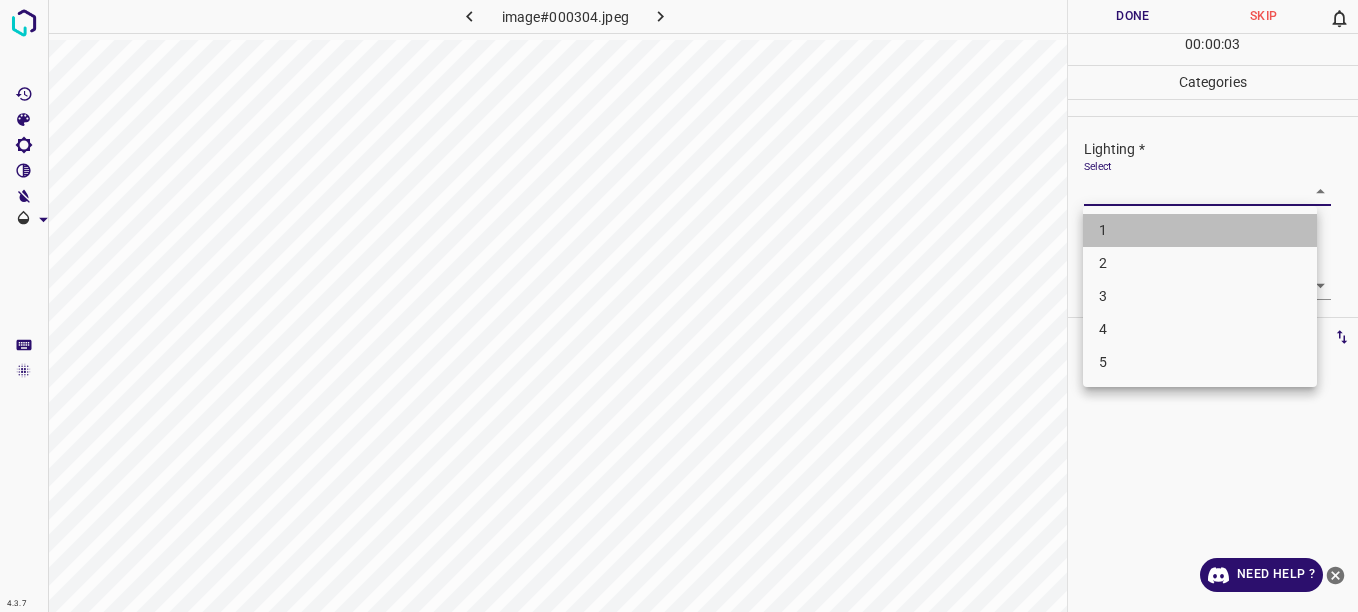 click on "1" at bounding box center [1200, 230] 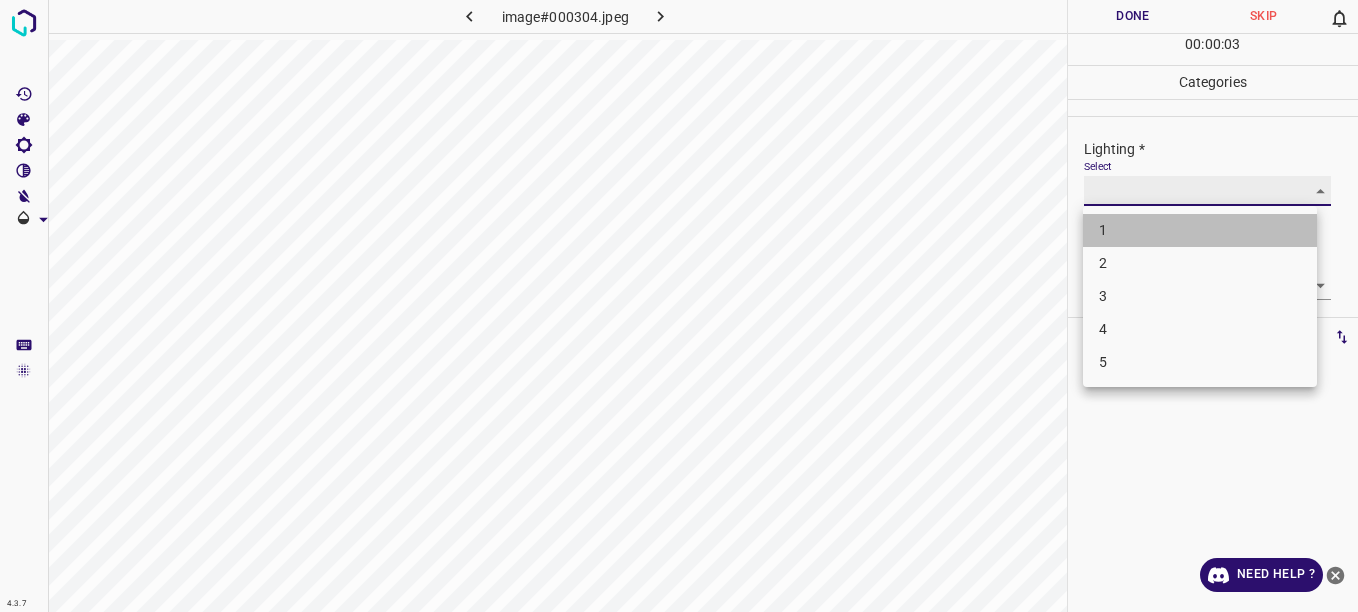type on "1" 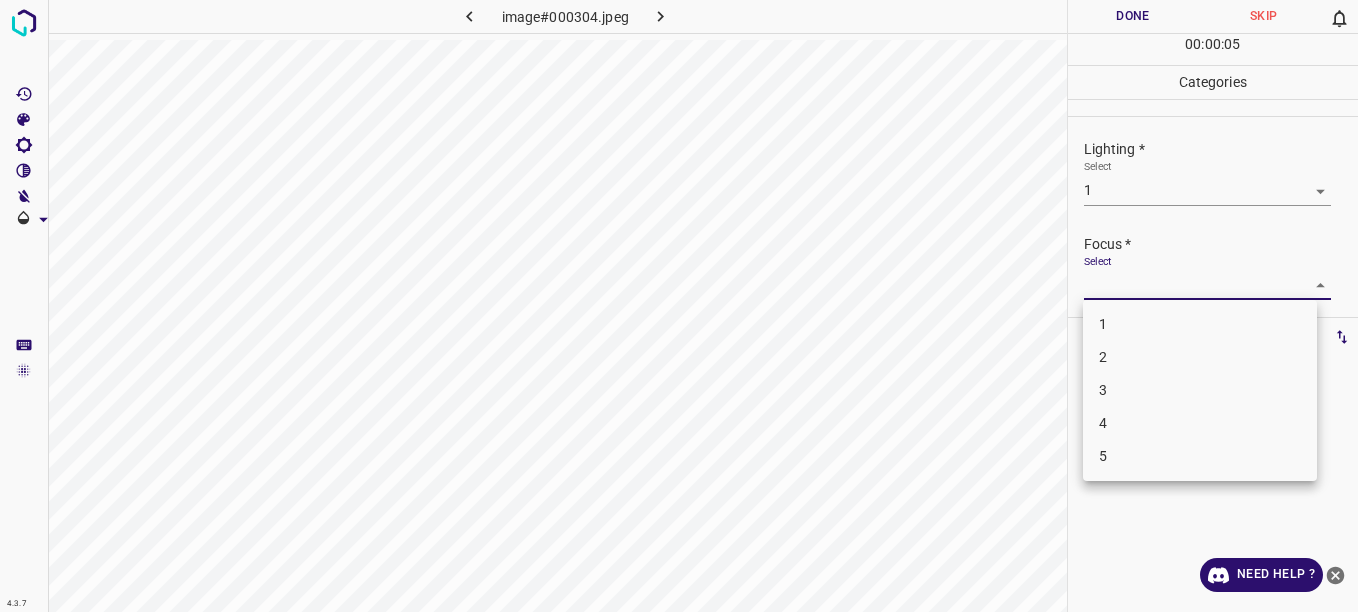 click on "4.3.7 image#000304.jpeg Done Skip 0 00   : 00   : 05   Categories Lighting *  Select 1 1 Focus *  Select ​ Overall *  Select ​ Labels   0 Categories 1 Lighting 2 Focus 3 Overall Tools Space Change between modes (Draw & Edit) I Auto labeling R Restore zoom M Zoom in N Zoom out Delete Delete selecte label Filters Z Restore filters X Saturation filter C Brightness filter V Contrast filter B Gray scale filter General O Download Need Help ? - Text - Hide - Delete 1 2 3 4 5" at bounding box center [679, 306] 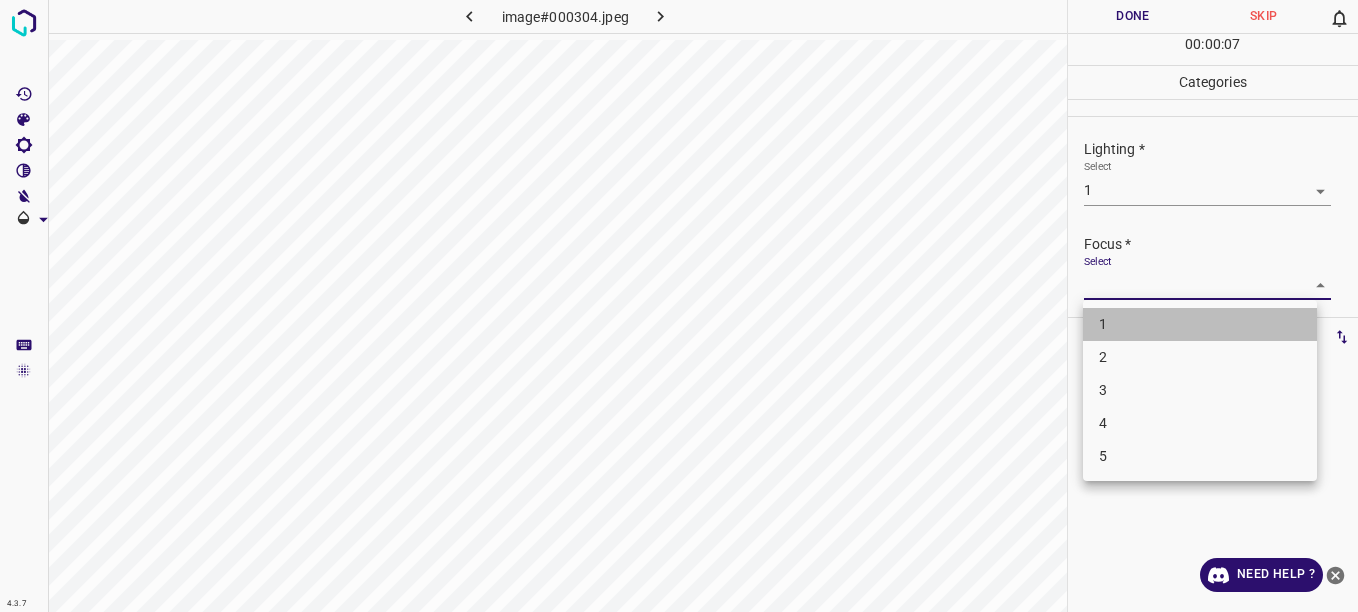 click on "1" at bounding box center (1200, 324) 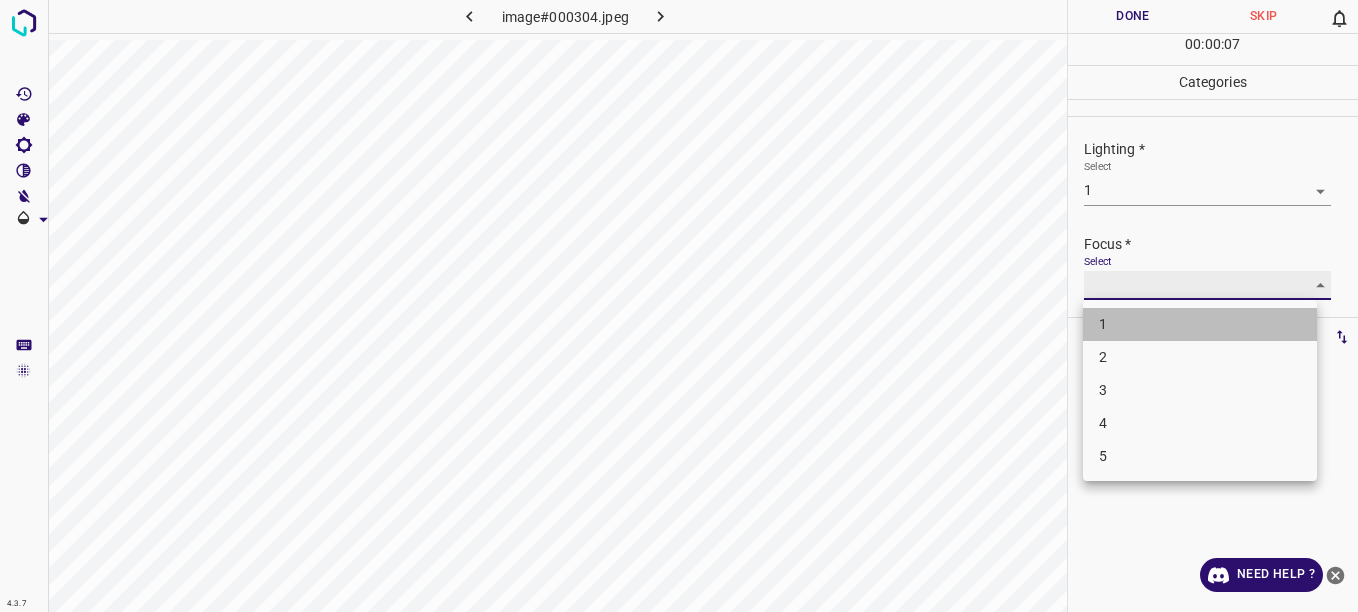 type on "1" 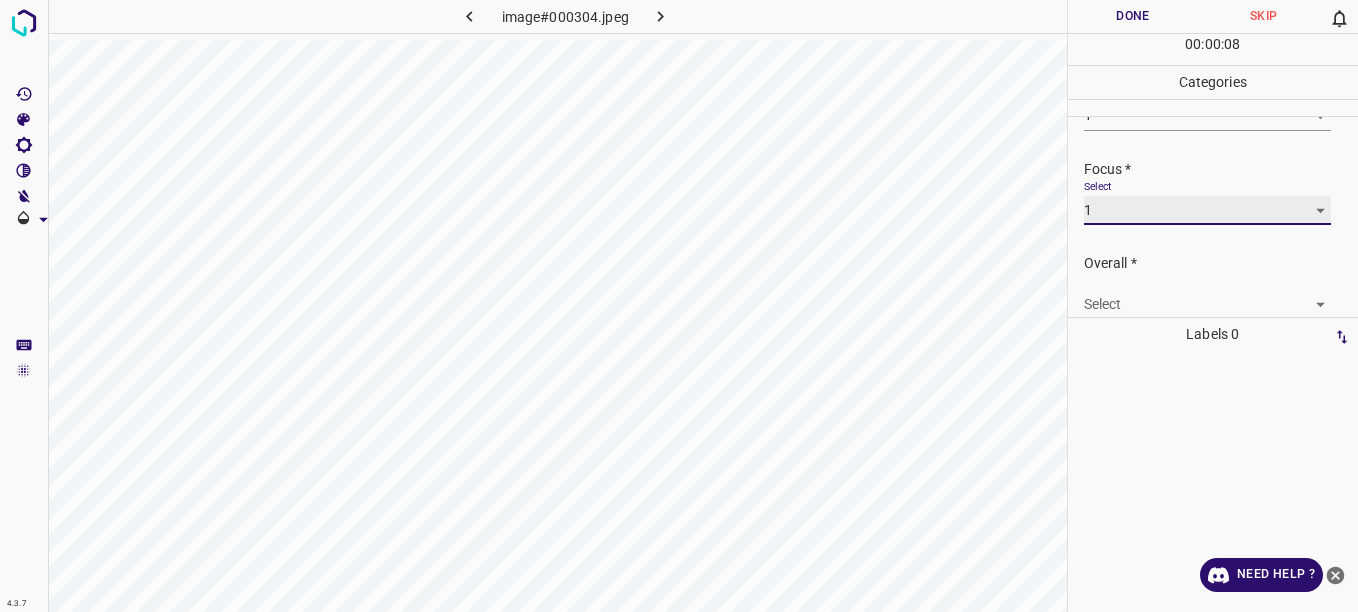 scroll, scrollTop: 98, scrollLeft: 0, axis: vertical 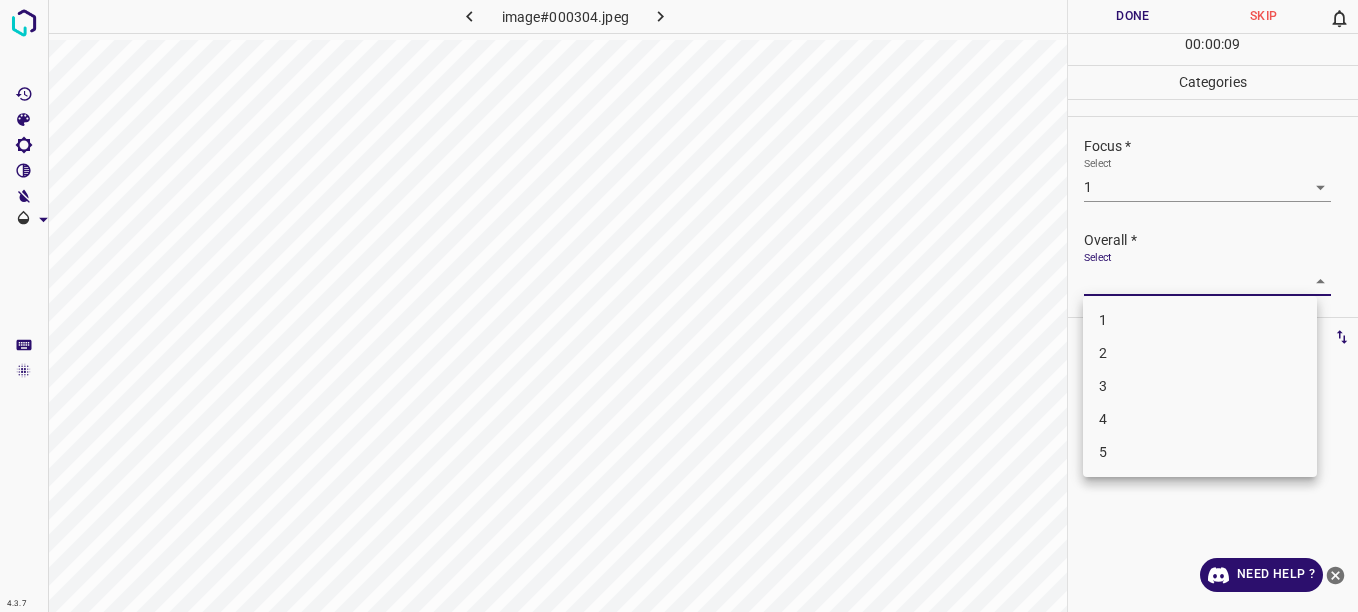 drag, startPoint x: 1295, startPoint y: 289, endPoint x: 1212, endPoint y: 325, distance: 90.47099 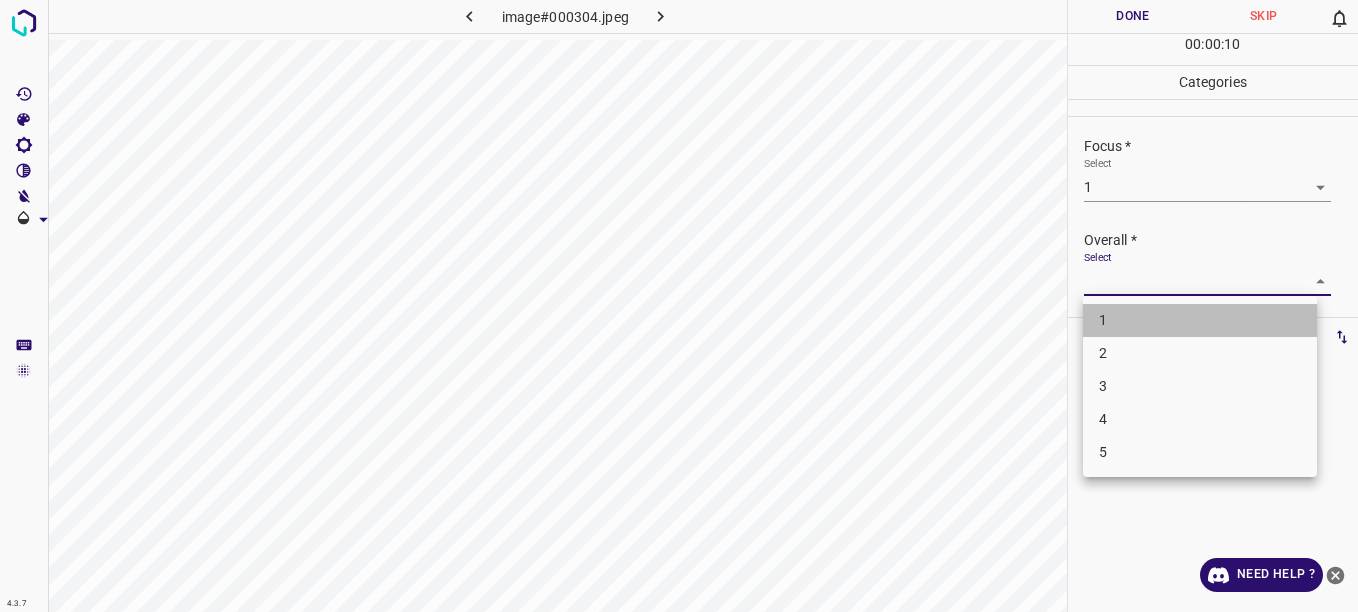 click on "1" at bounding box center [1200, 320] 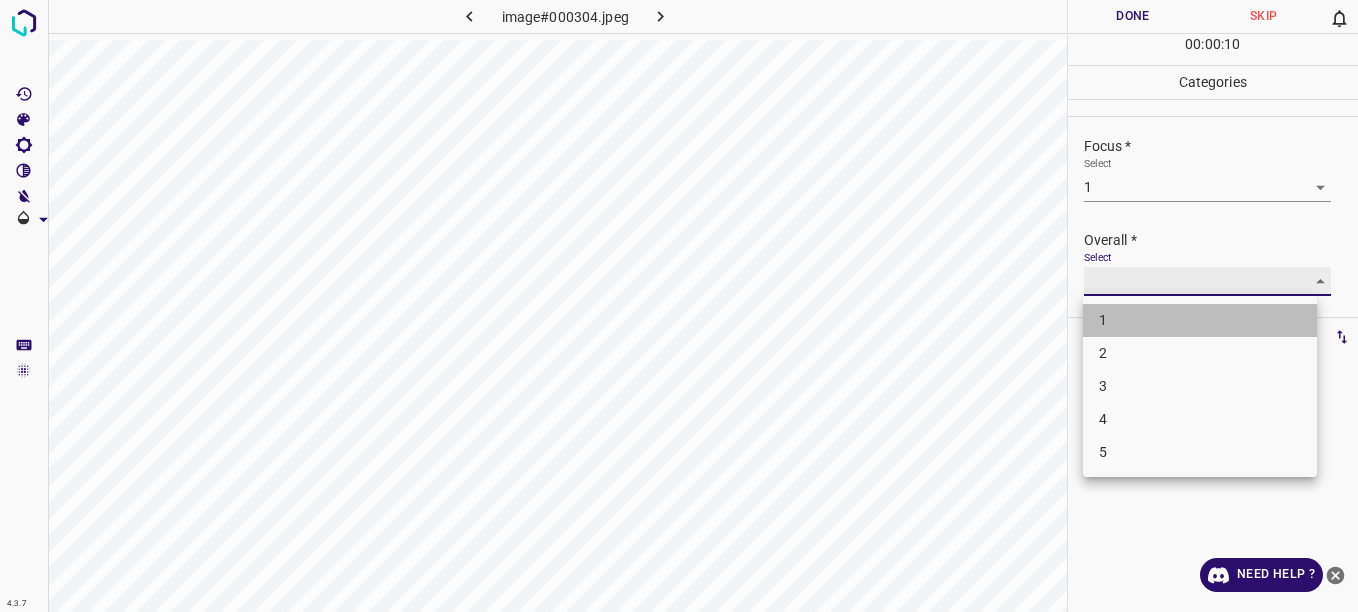 type on "1" 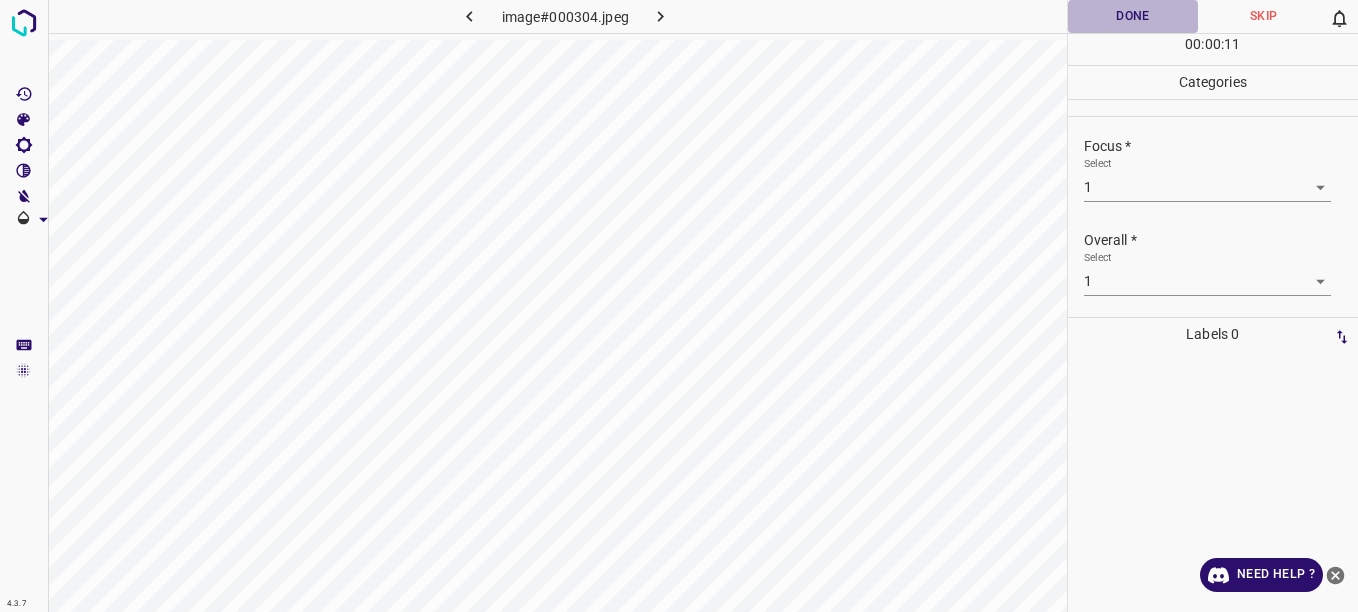click on "Done" at bounding box center [1133, 16] 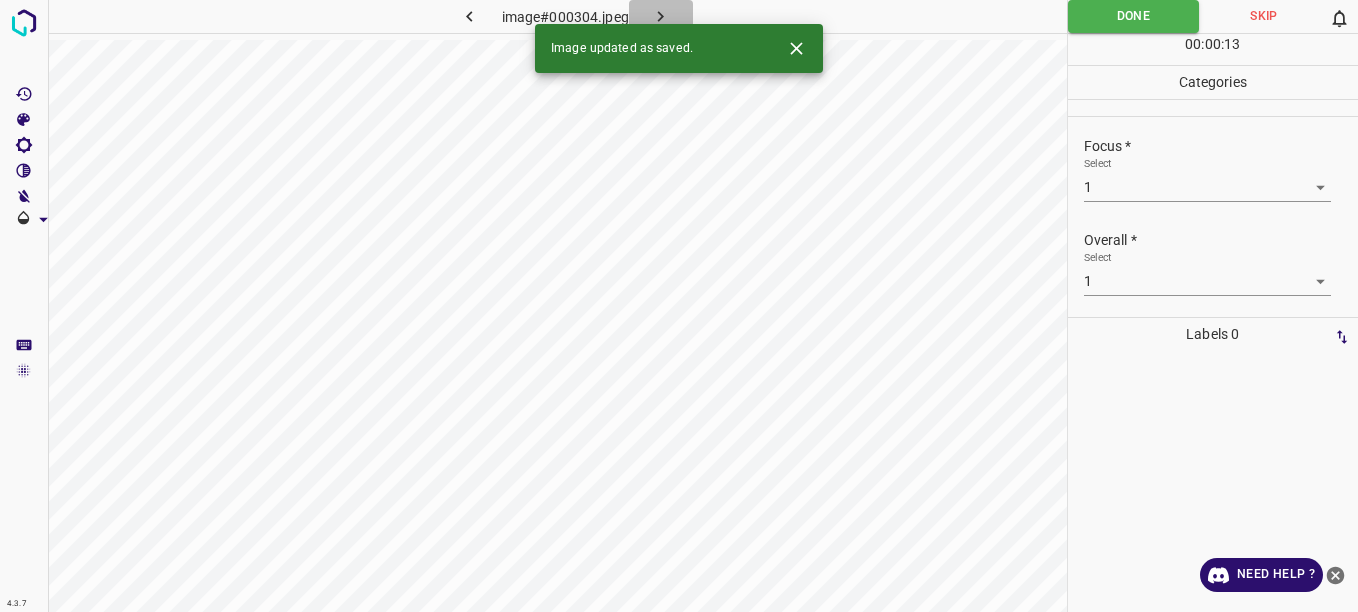 click 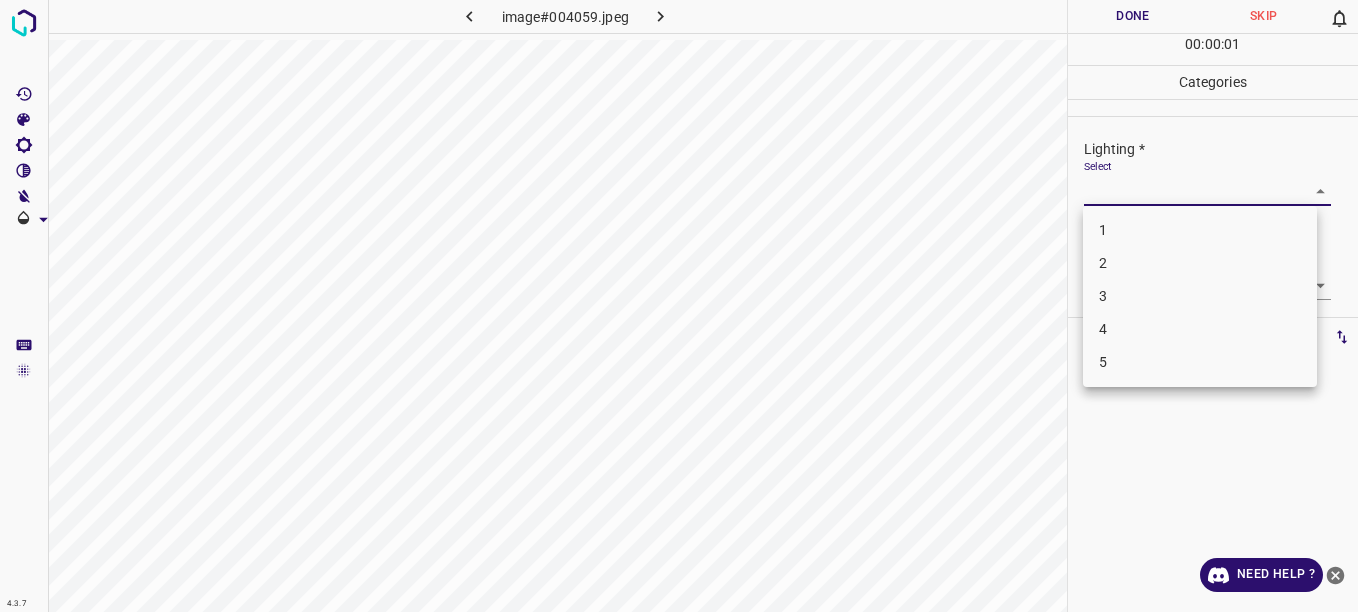 click on "4.3.7 image#004059.jpeg Done Skip 0 00   : 00   : 01   Categories Lighting *  Select ​ Focus *  Select ​ Overall *  Select ​ Labels   0 Categories 1 Lighting 2 Focus 3 Overall Tools Space Change between modes (Draw & Edit) I Auto labeling R Restore zoom M Zoom in N Zoom out Delete Delete selecte label Filters Z Restore filters X Saturation filter C Brightness filter V Contrast filter B Gray scale filter General O Download Need Help ? - Text - Hide - Delete 1 2 3 4 5" at bounding box center [679, 306] 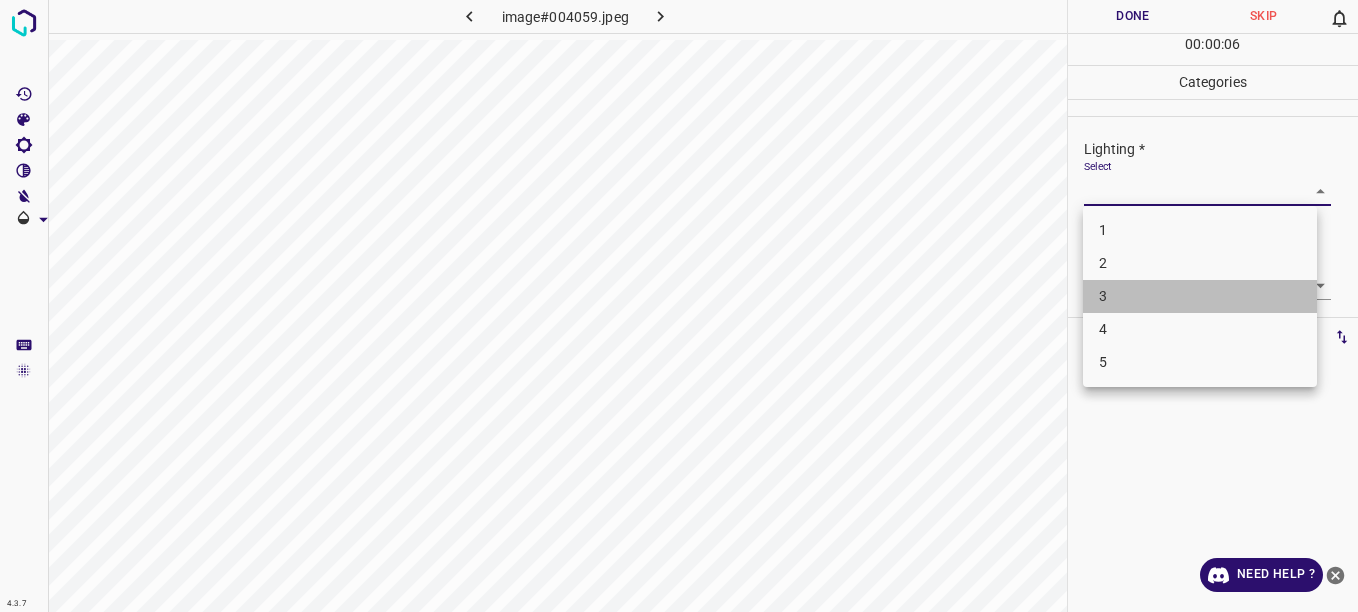 drag, startPoint x: 1144, startPoint y: 290, endPoint x: 1150, endPoint y: 301, distance: 12.529964 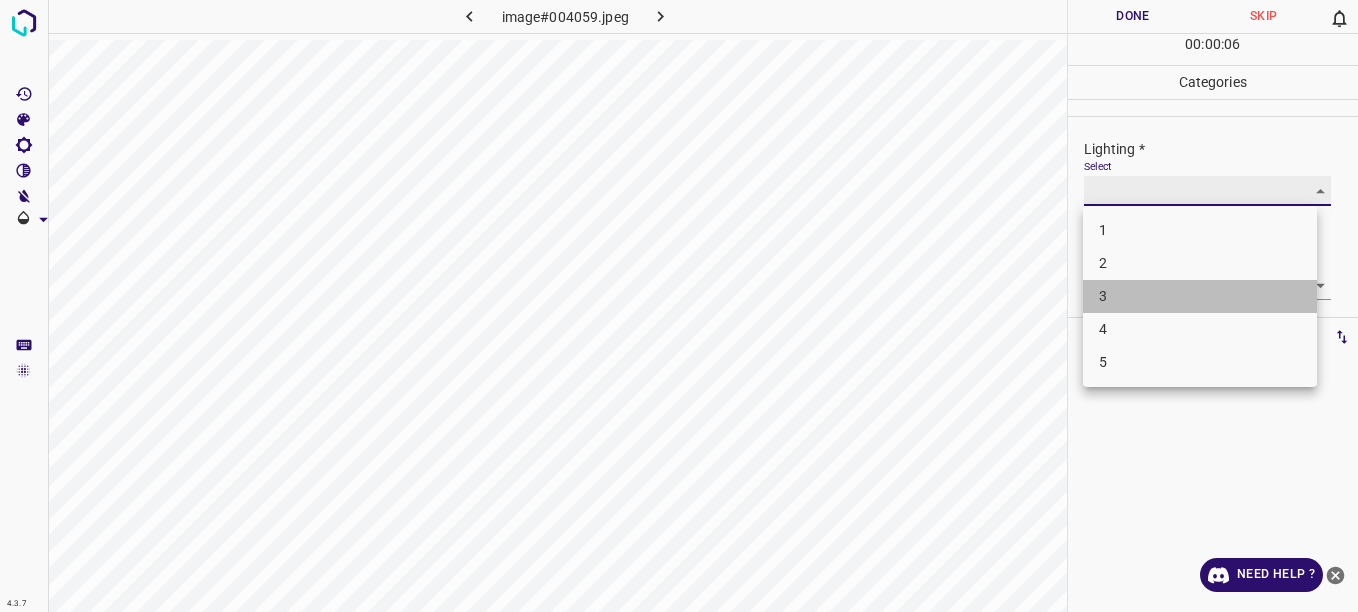 type on "3" 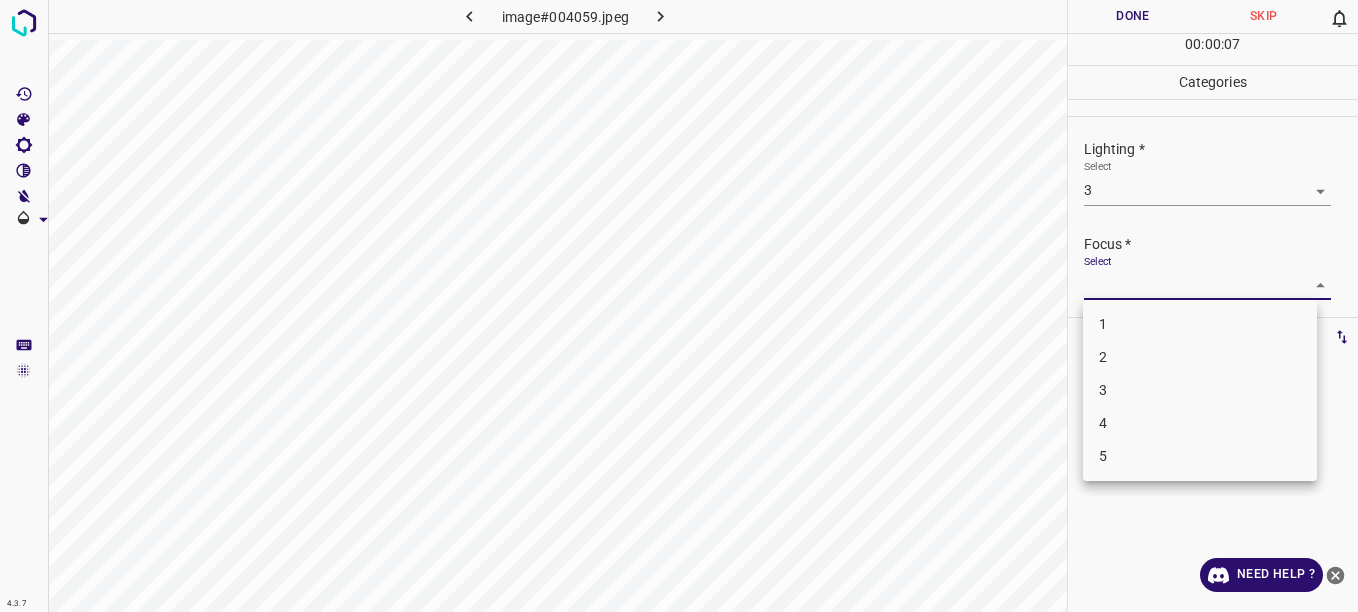 click on "4.3.7 image#004059.jpeg Done Skip 0 00   : 00   : 07   Categories Lighting *  Select 3 3 Focus *  Select ​ Overall *  Select ​ Labels   0 Categories 1 Lighting 2 Focus 3 Overall Tools Space Change between modes (Draw & Edit) I Auto labeling R Restore zoom M Zoom in N Zoom out Delete Delete selecte label Filters Z Restore filters X Saturation filter C Brightness filter V Contrast filter B Gray scale filter General O Download Need Help ? - Text - Hide - Delete 1 2 3 4 5" at bounding box center (679, 306) 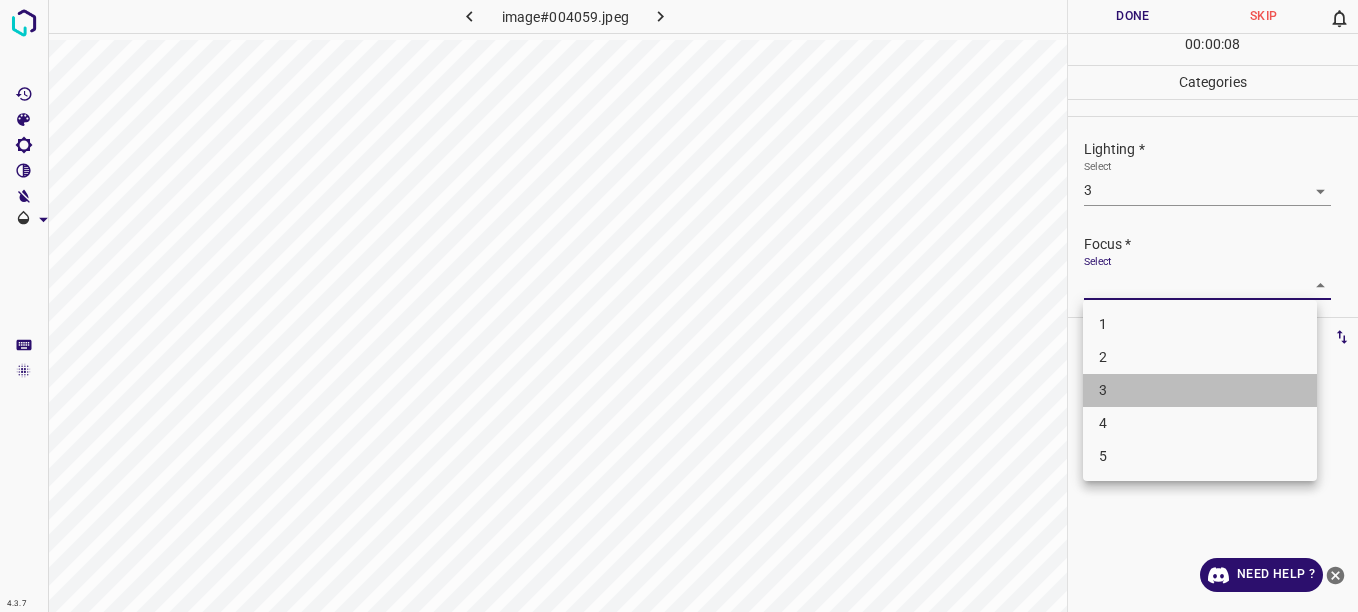 drag, startPoint x: 1180, startPoint y: 384, endPoint x: 1247, endPoint y: 311, distance: 99.08582 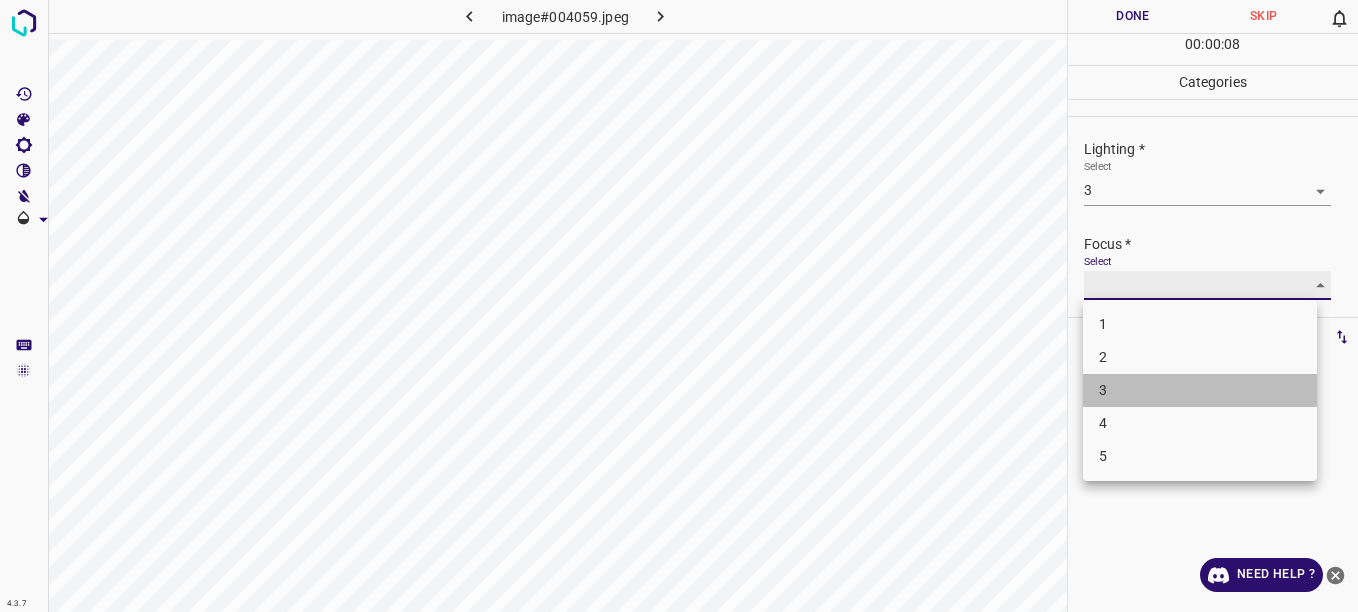 type on "3" 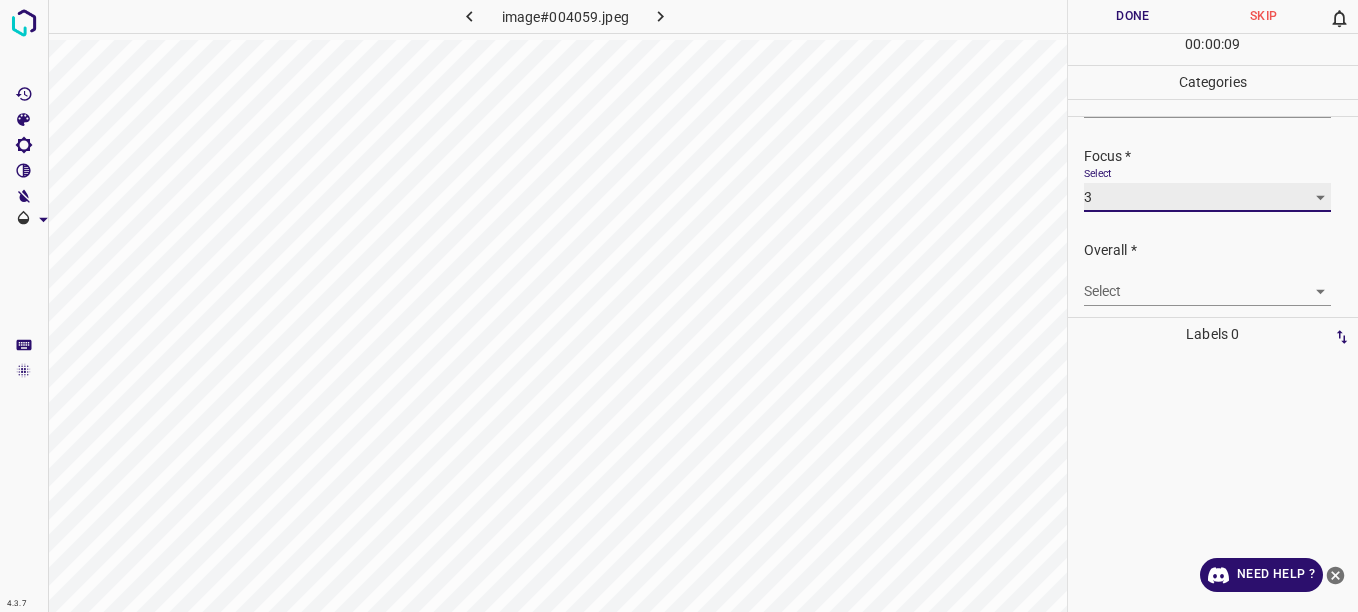 scroll, scrollTop: 98, scrollLeft: 0, axis: vertical 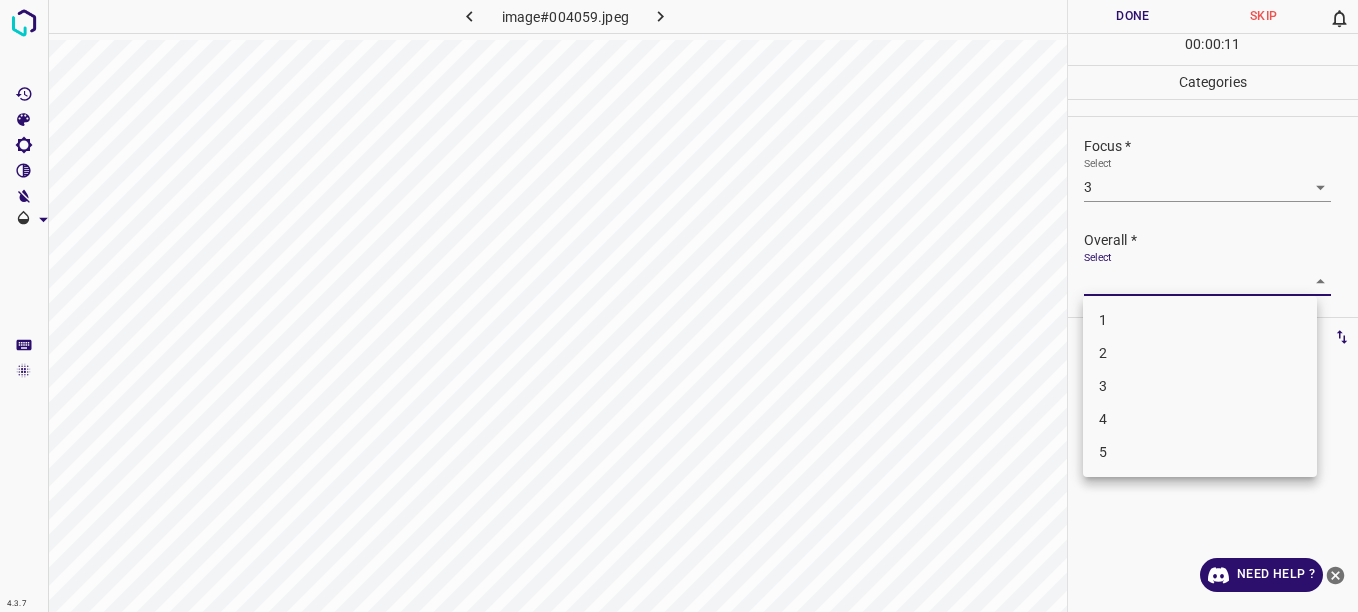 drag, startPoint x: 1298, startPoint y: 270, endPoint x: 1293, endPoint y: 282, distance: 13 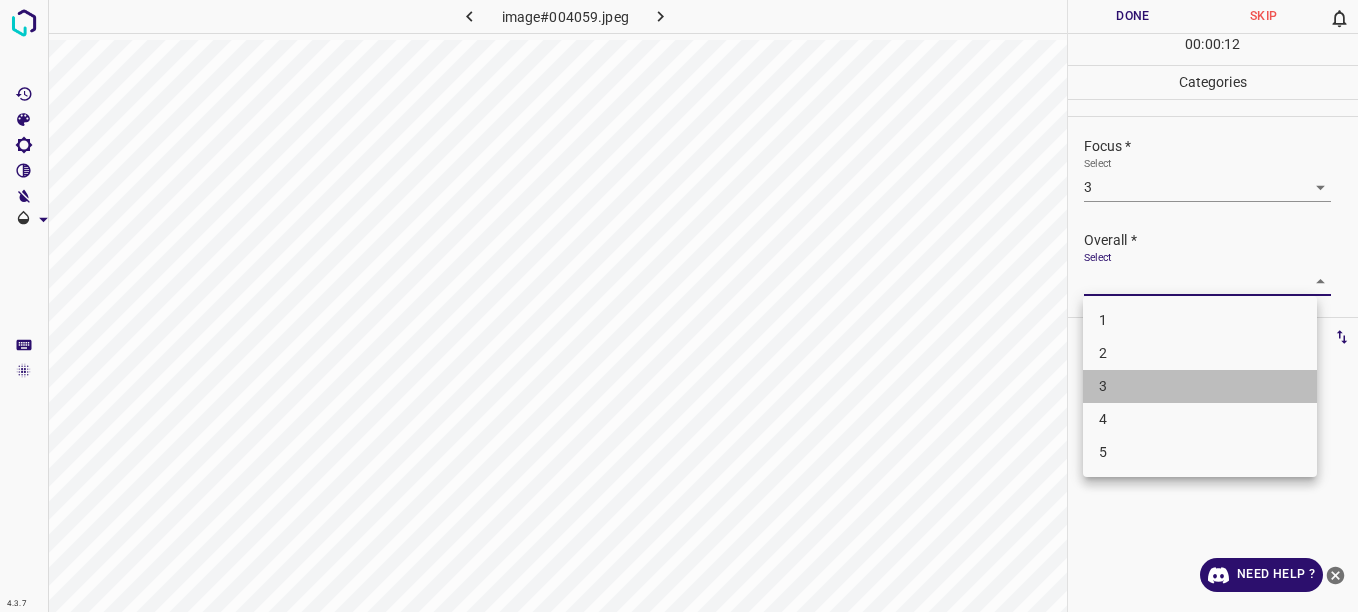 click on "3" at bounding box center [1200, 386] 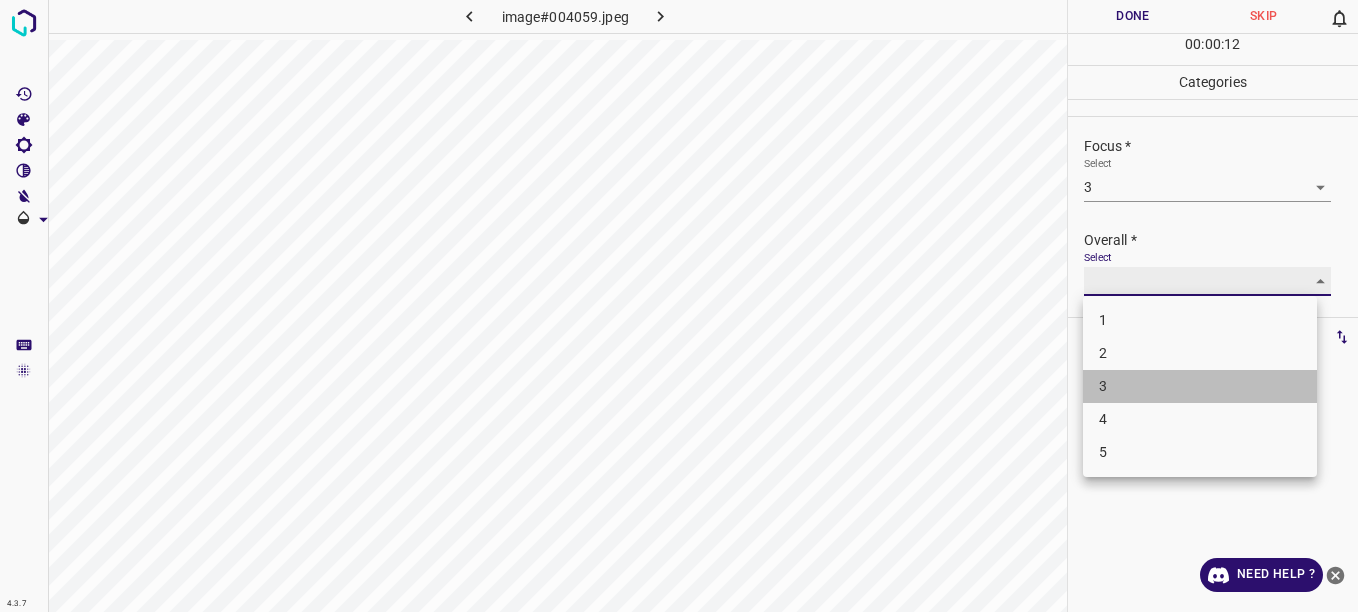 type on "3" 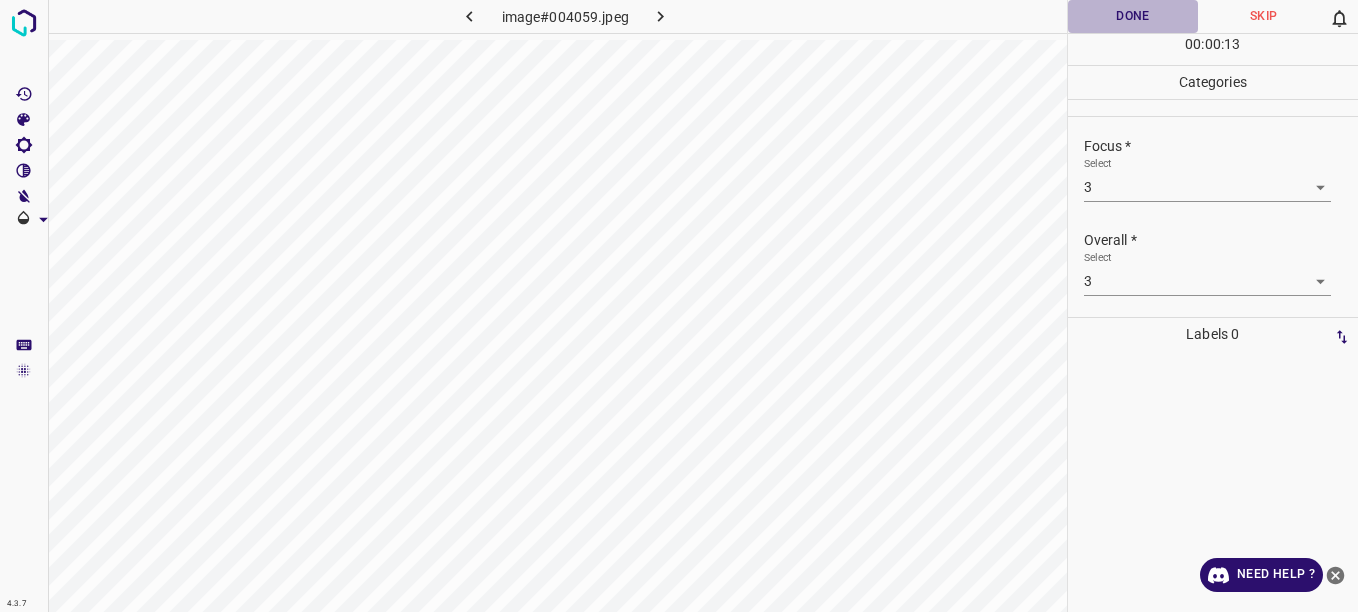 click on "Done" at bounding box center (1133, 16) 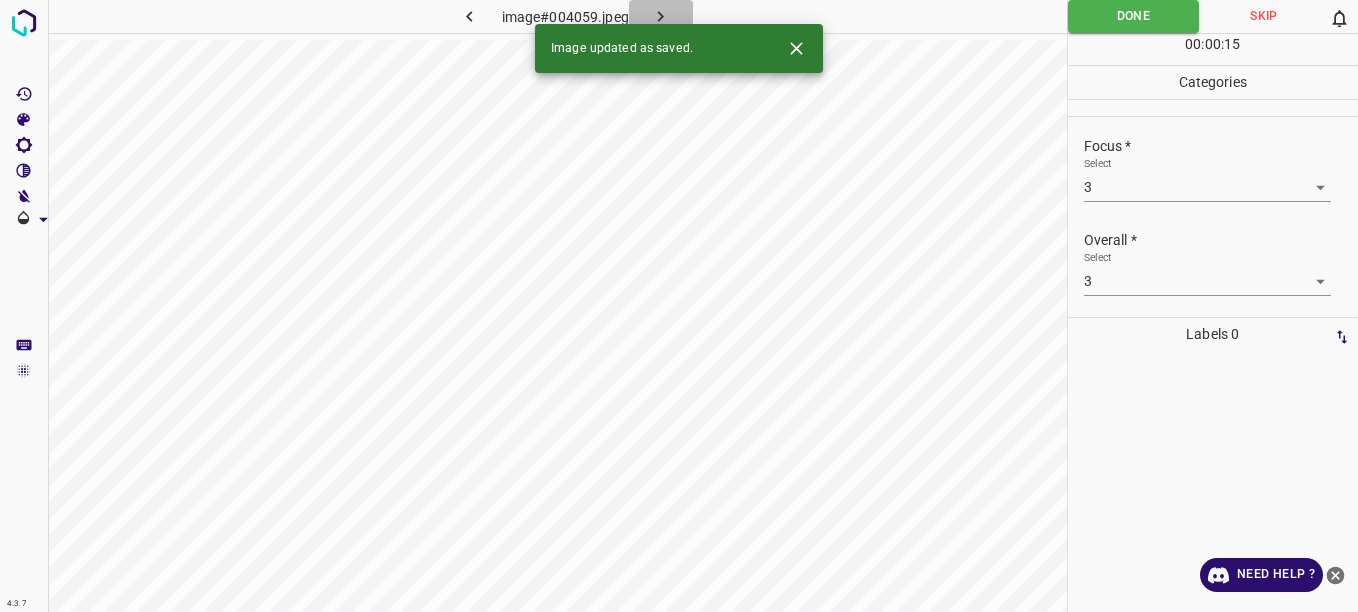 click 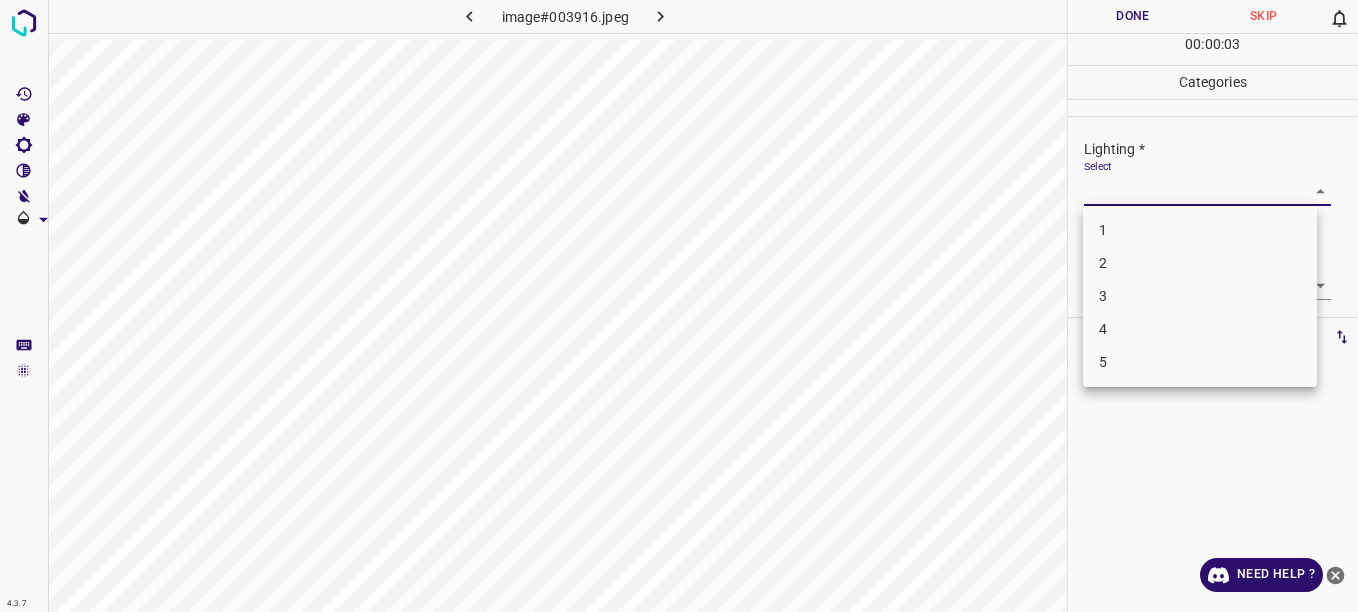 click on "4.3.7 image#003916.jpeg Done Skip 0 00   : 00   : 03   Categories Lighting *  Select ​ Focus *  Select ​ Overall *  Select ​ Labels   0 Categories 1 Lighting 2 Focus 3 Overall Tools Space Change between modes (Draw & Edit) I Auto labeling R Restore zoom M Zoom in N Zoom out Delete Delete selecte label Filters Z Restore filters X Saturation filter C Brightness filter V Contrast filter B Gray scale filter General O Download Need Help ? - Text - Hide - Delete 1 2 3 4 5" at bounding box center (679, 306) 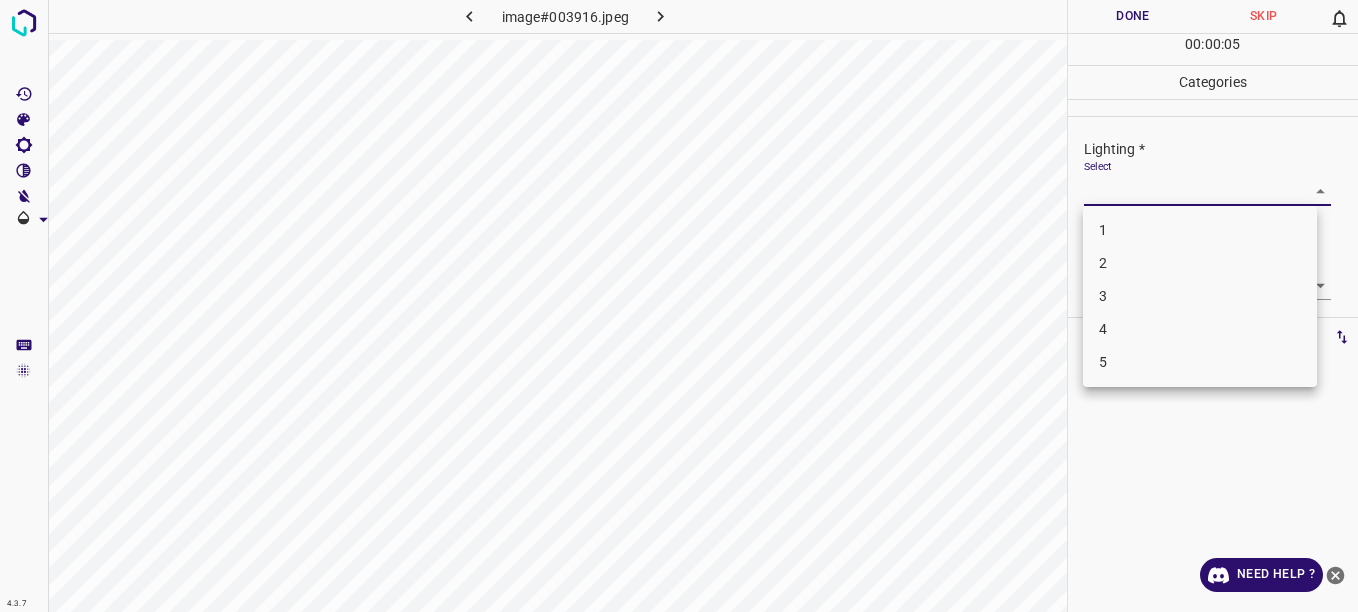 click on "2" at bounding box center (1200, 263) 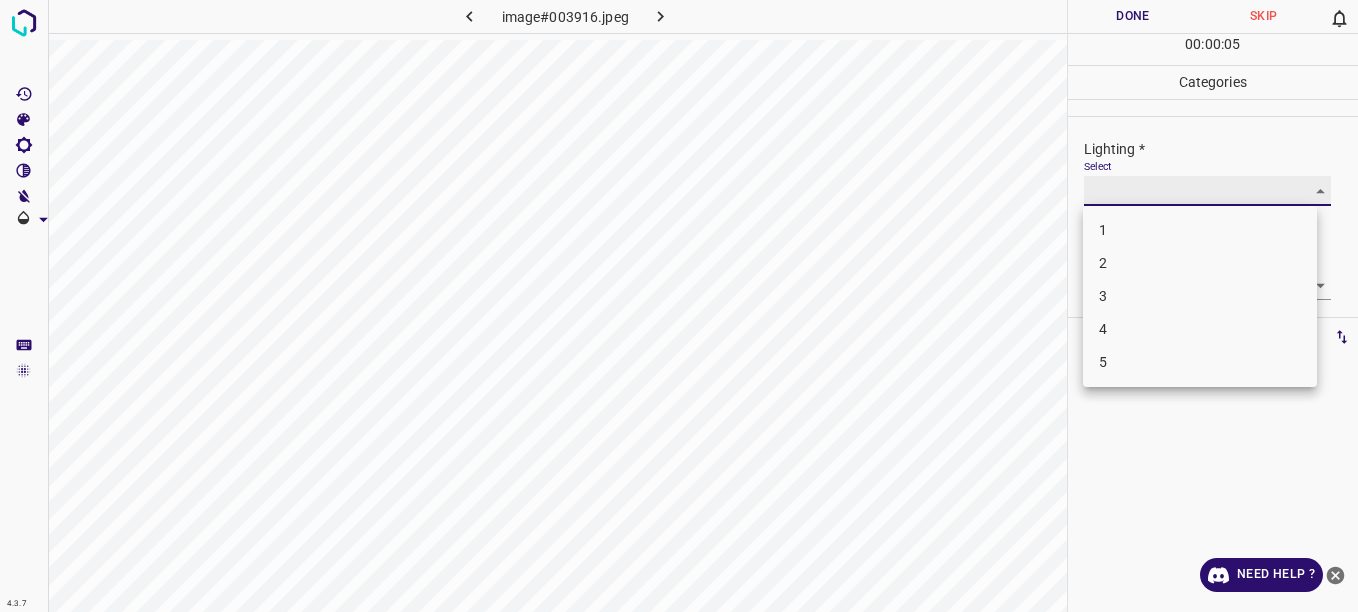 type on "2" 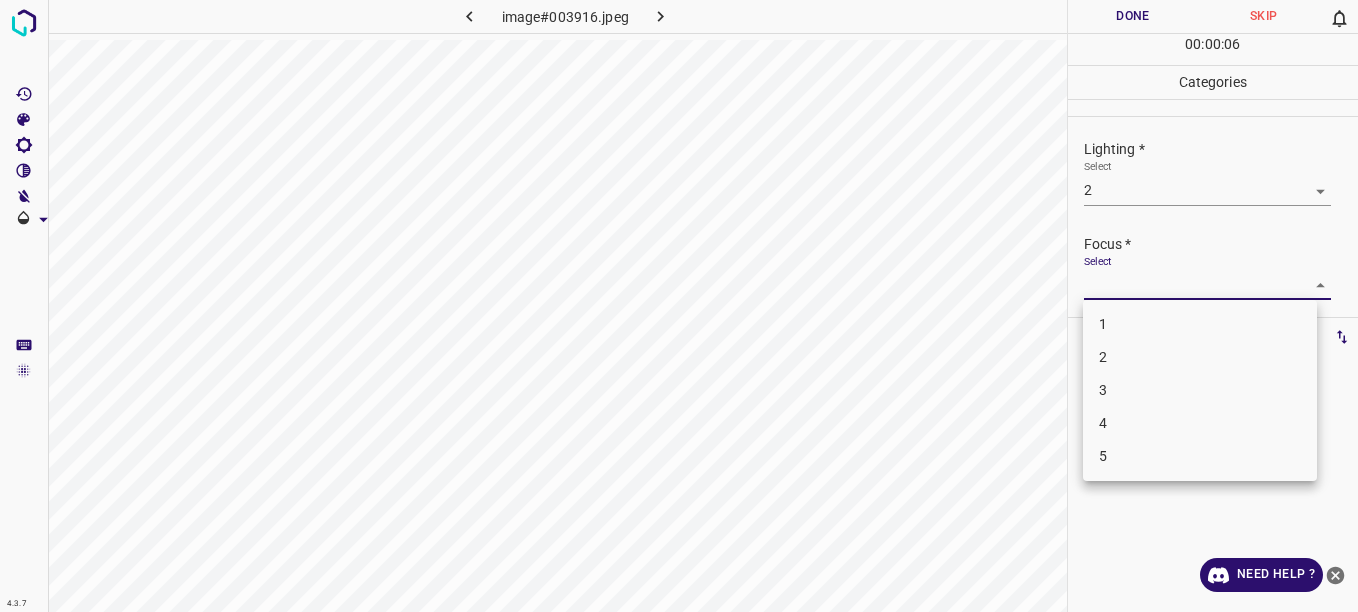 click on "4.3.7 image#003916.jpeg Done Skip 0 00   : 00   : 06   Categories Lighting *  Select 2 2 Focus *  Select ​ Overall *  Select ​ Labels   0 Categories 1 Lighting 2 Focus 3 Overall Tools Space Change between modes (Draw & Edit) I Auto labeling R Restore zoom M Zoom in N Zoom out Delete Delete selecte label Filters Z Restore filters X Saturation filter C Brightness filter V Contrast filter B Gray scale filter General O Download Need Help ? - Text - Hide - Delete 1 2 3 4 5" at bounding box center (679, 306) 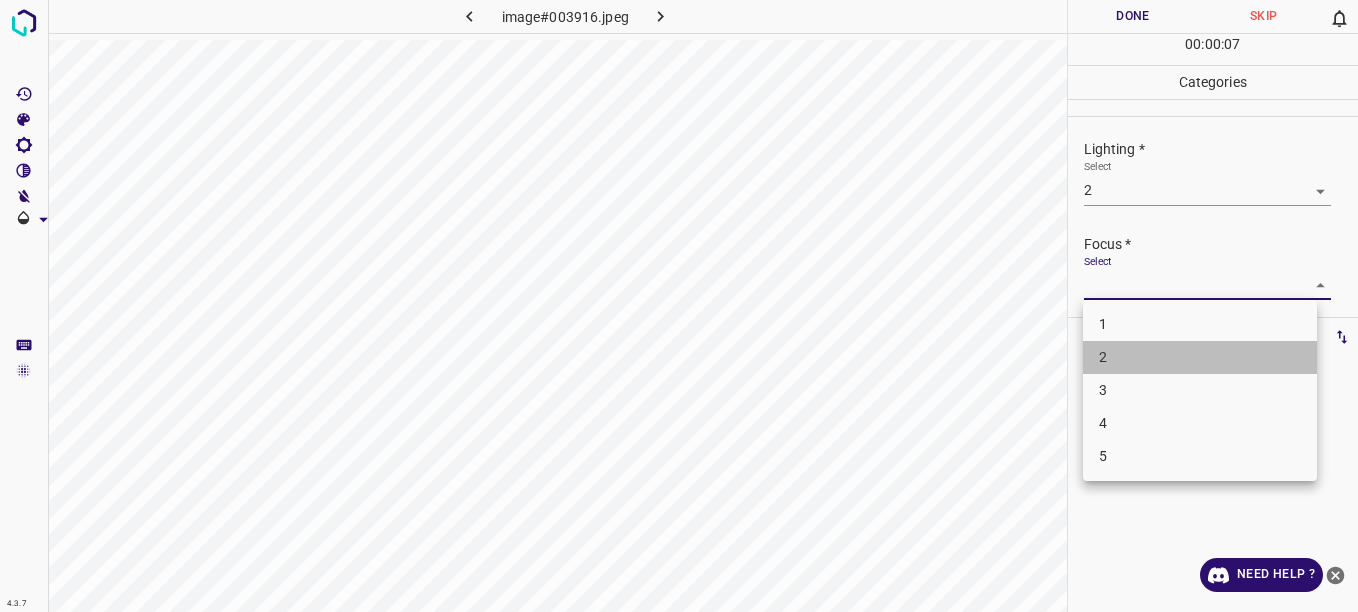 click on "2" at bounding box center [1200, 357] 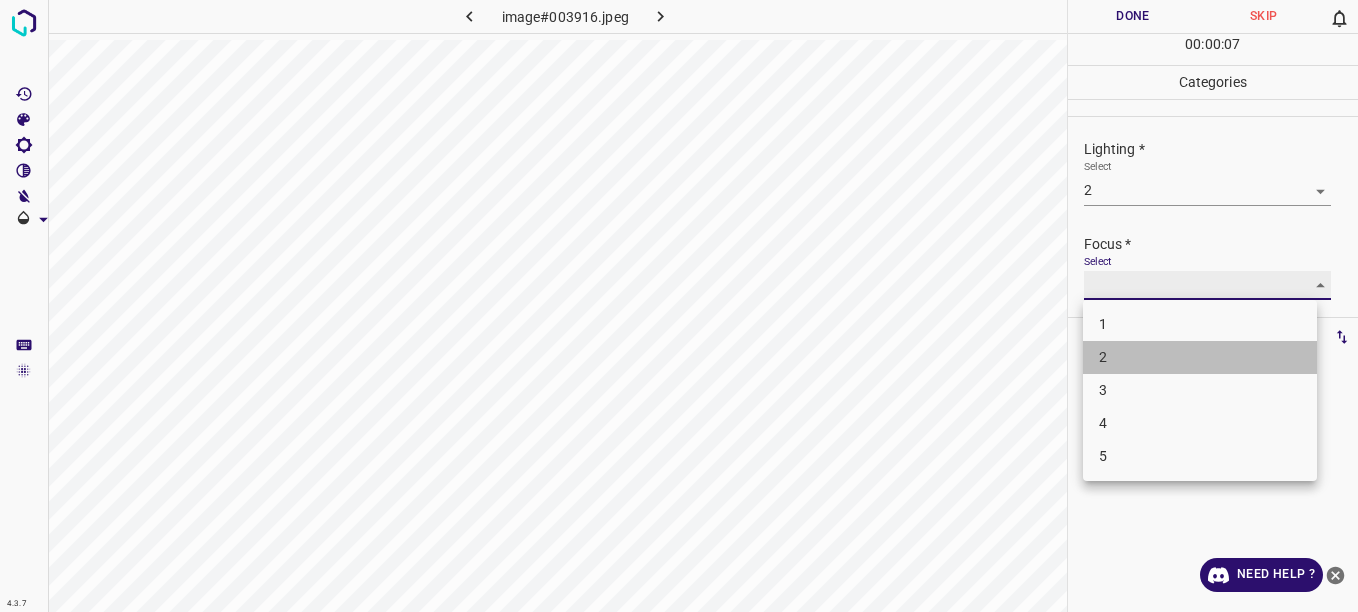 type on "2" 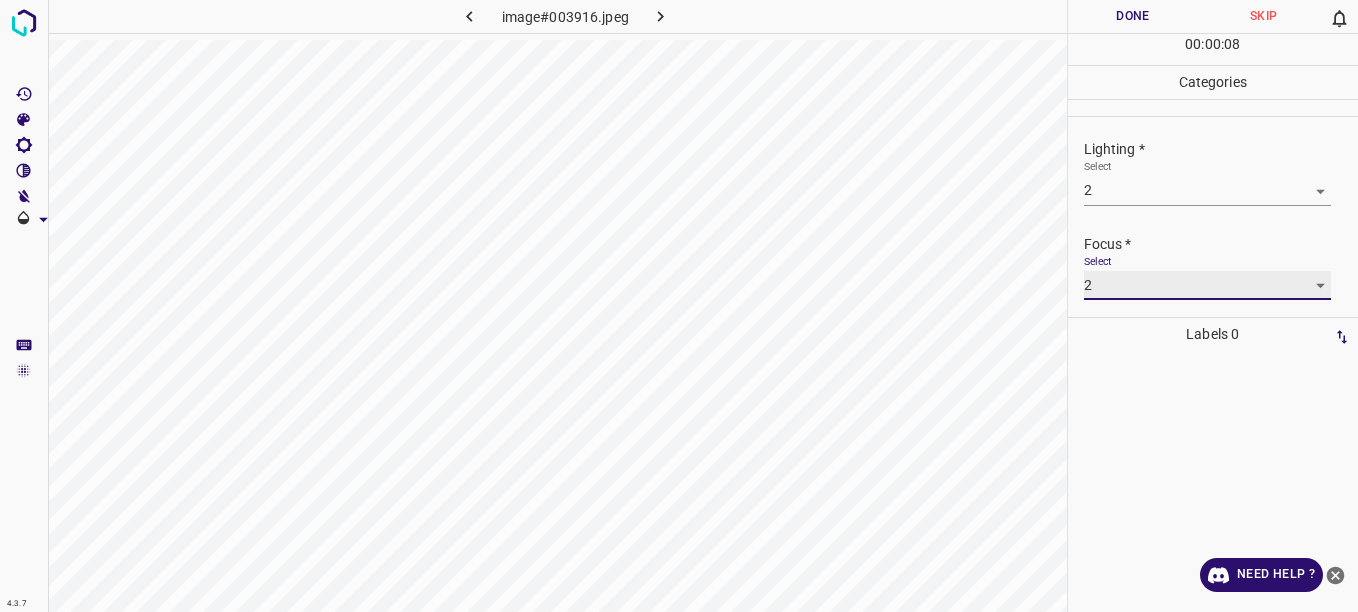 scroll, scrollTop: 98, scrollLeft: 0, axis: vertical 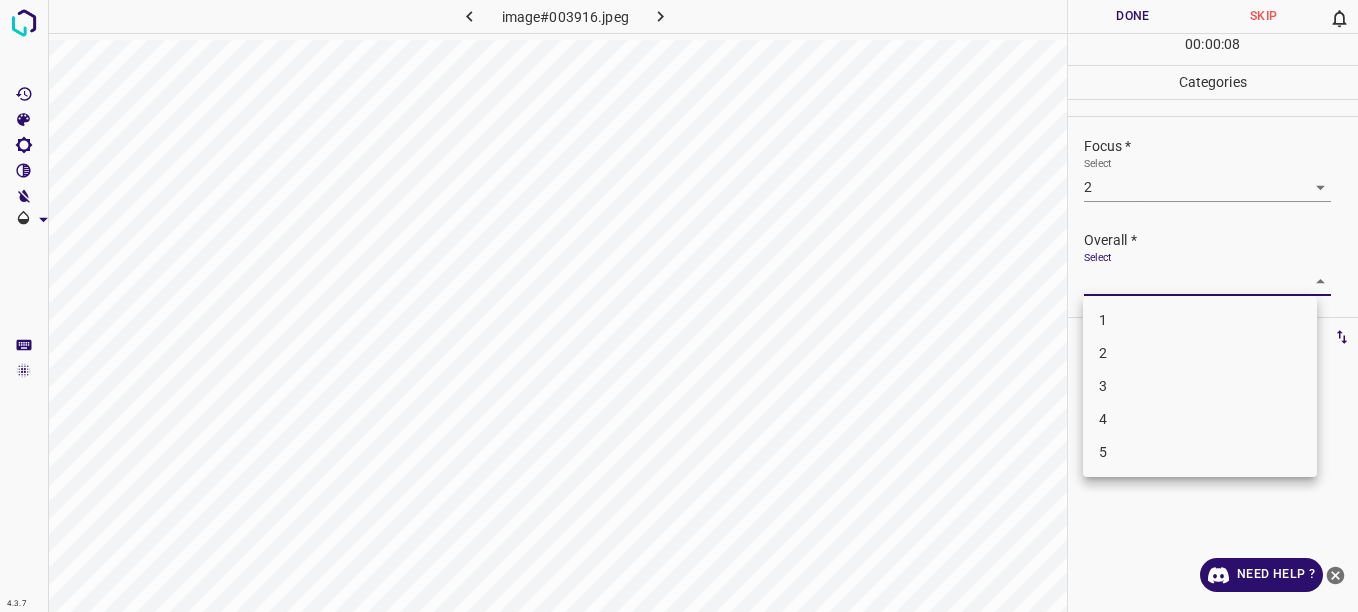 drag, startPoint x: 1273, startPoint y: 272, endPoint x: 1233, endPoint y: 318, distance: 60.959003 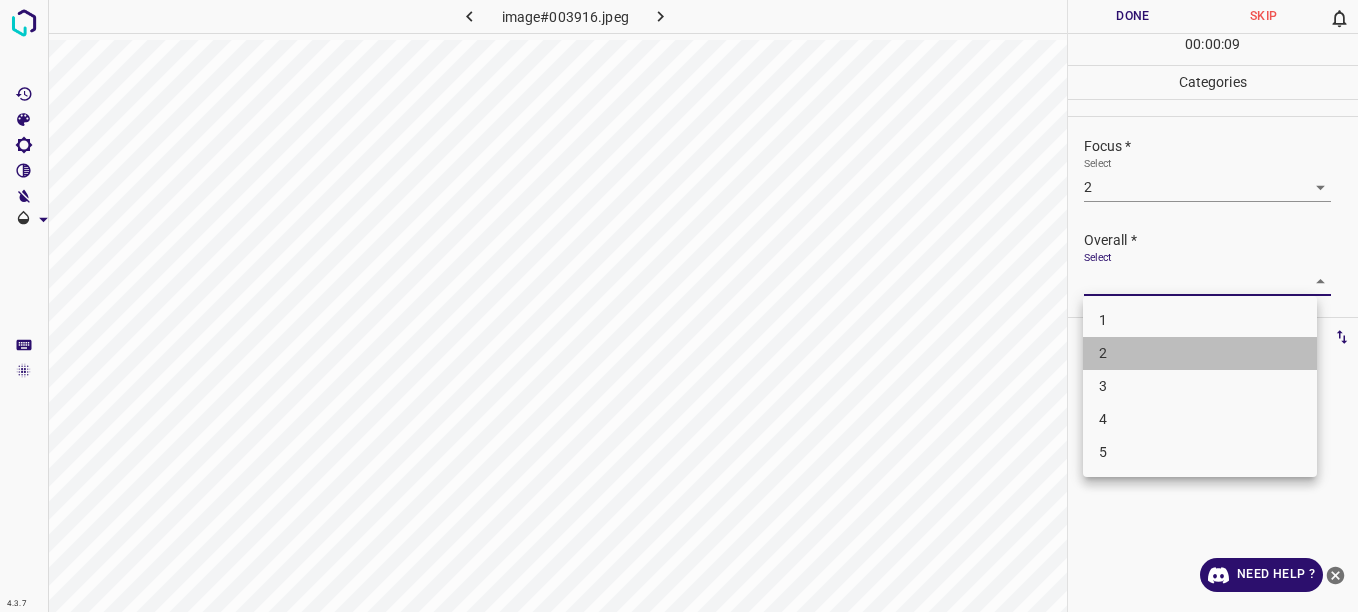 click on "2" at bounding box center [1200, 353] 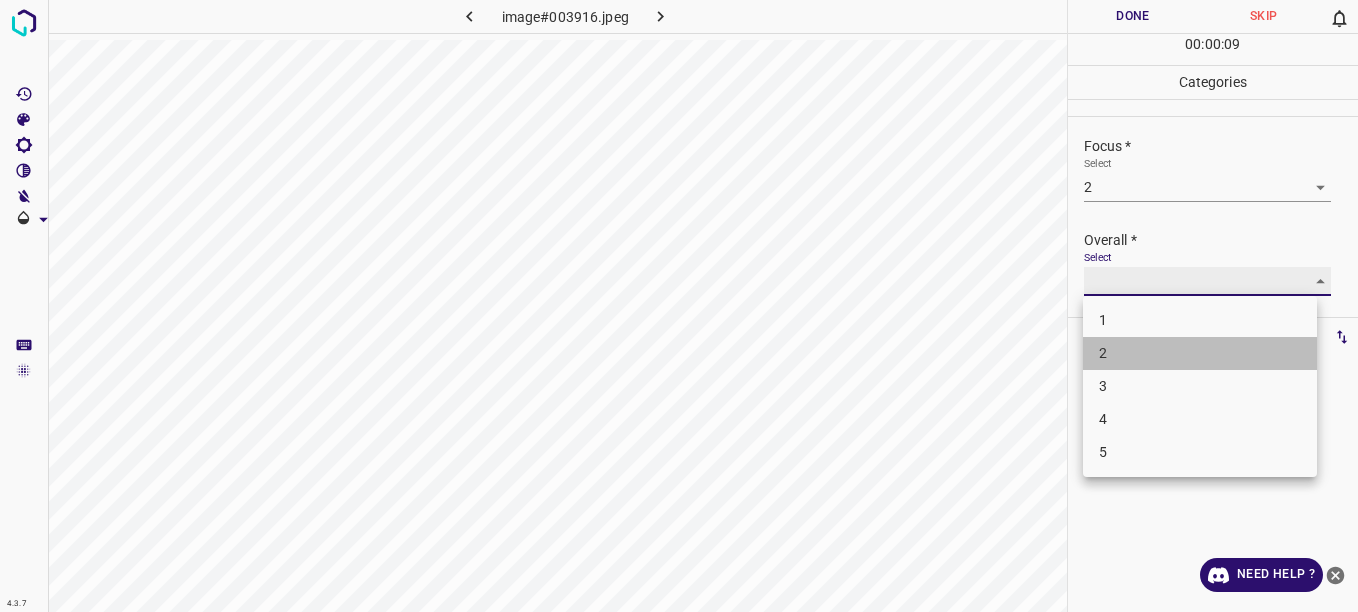 type on "2" 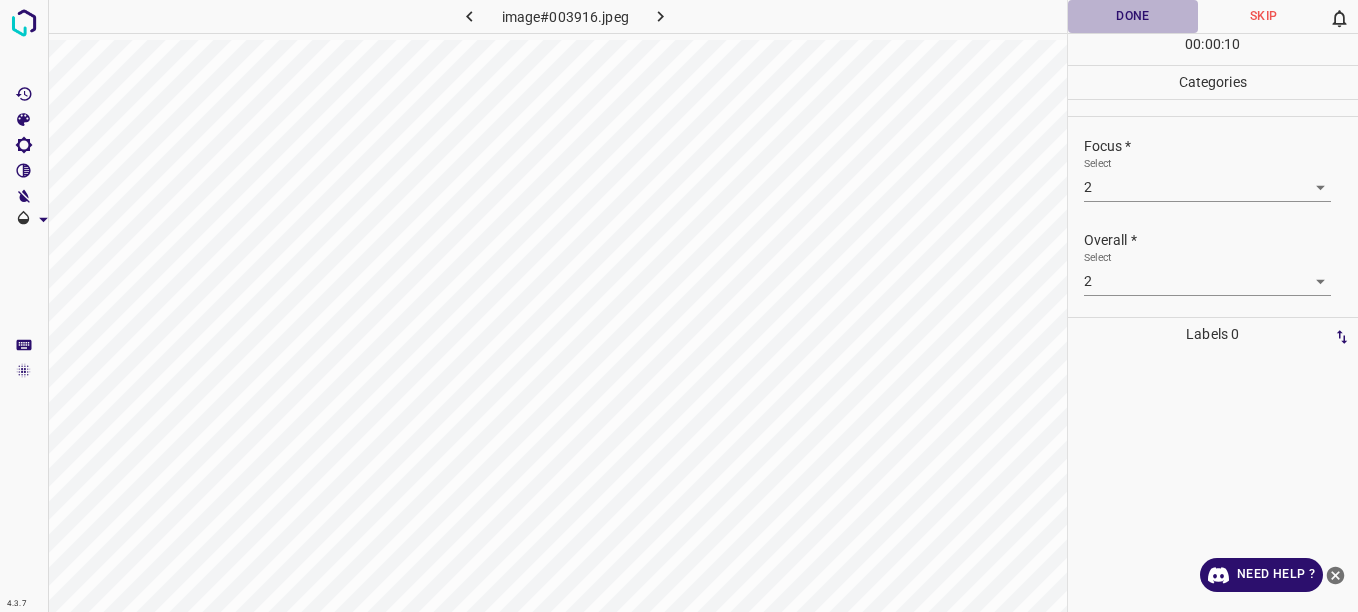 click on "Done" at bounding box center (1133, 16) 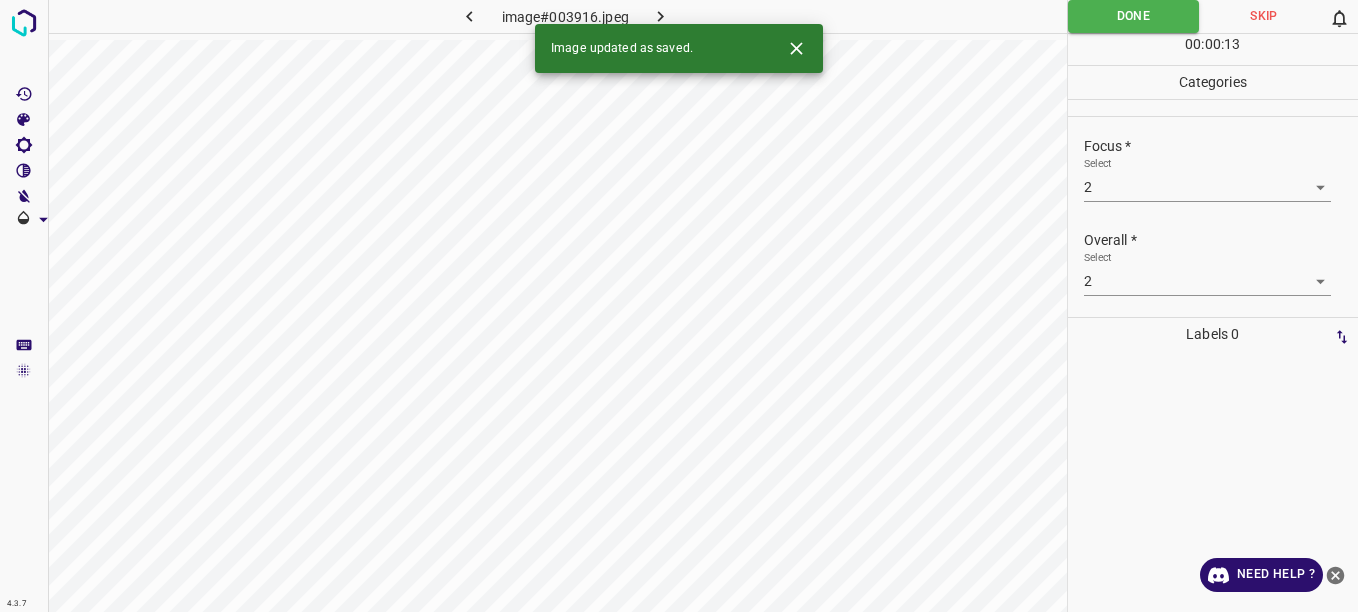 click at bounding box center (661, 16) 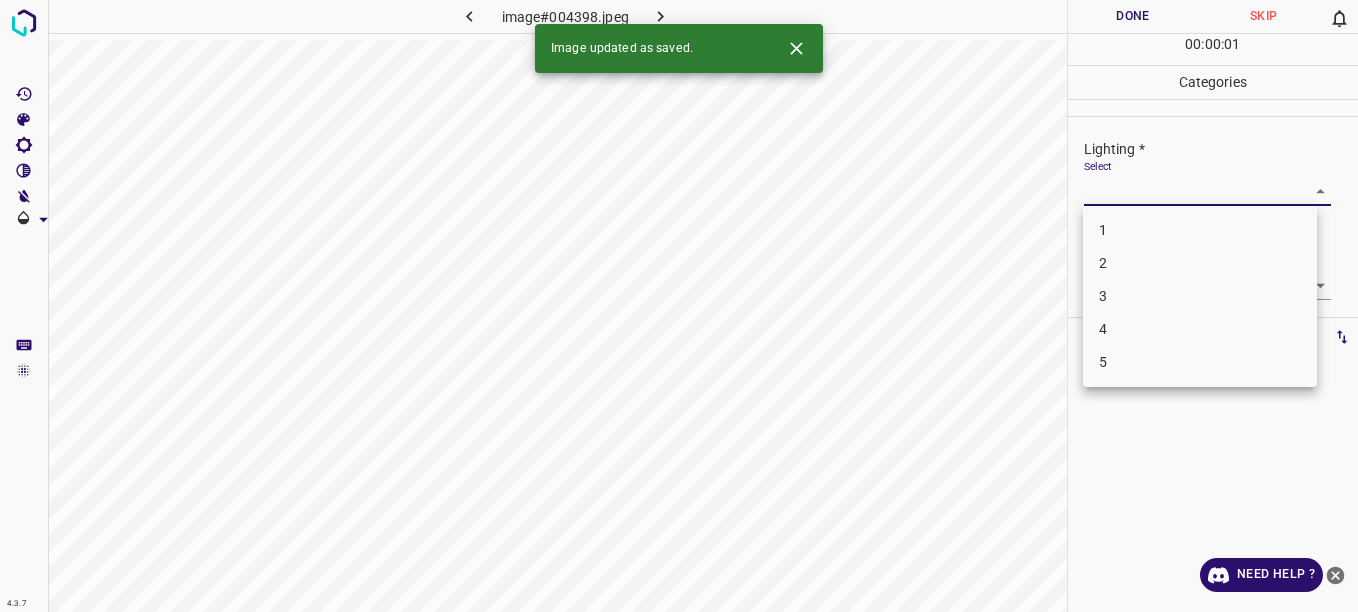click on "4.3.7 image#004398.jpeg Done Skip 0 00   : 00   : 01   Categories Lighting *  Select ​ Focus *  Select ​ Overall *  Select ​ Labels   0 Categories 1 Lighting 2 Focus 3 Overall Tools Space Change between modes (Draw & Edit) I Auto labeling R Restore zoom M Zoom in N Zoom out Delete Delete selecte label Filters Z Restore filters X Saturation filter C Brightness filter V Contrast filter B Gray scale filter General O Download Image updated as saved. Need Help ? - Text - Hide - Delete 1 2 3 4 5" at bounding box center [679, 306] 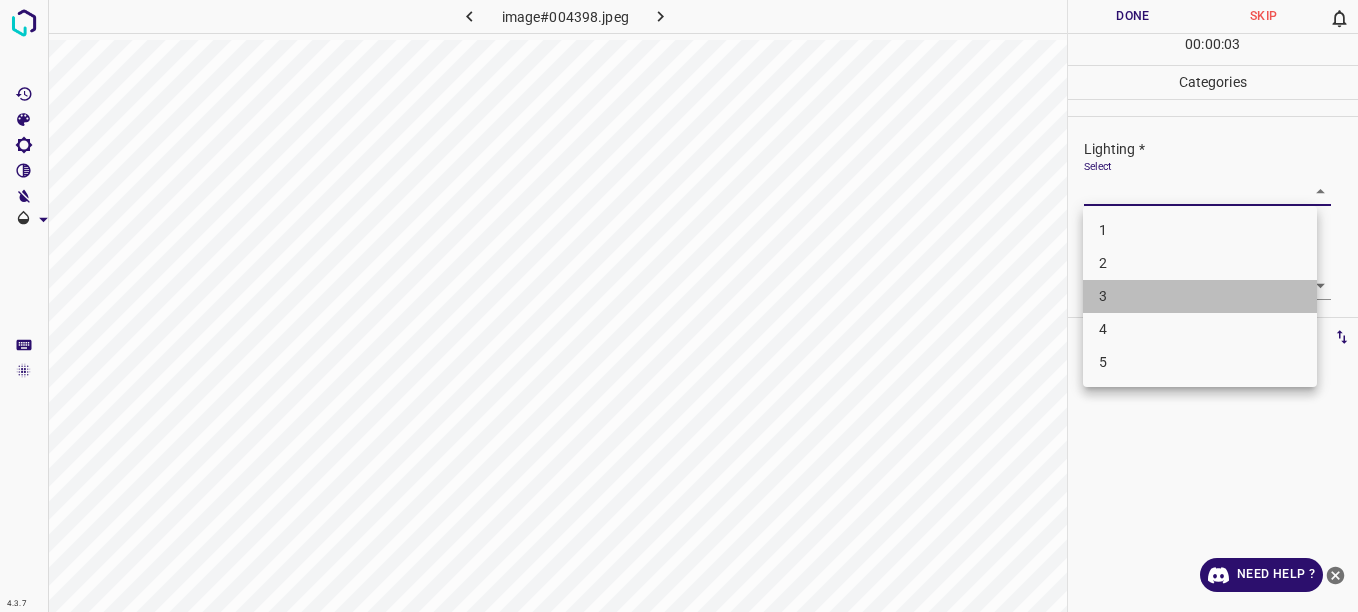 click on "3" at bounding box center (1200, 296) 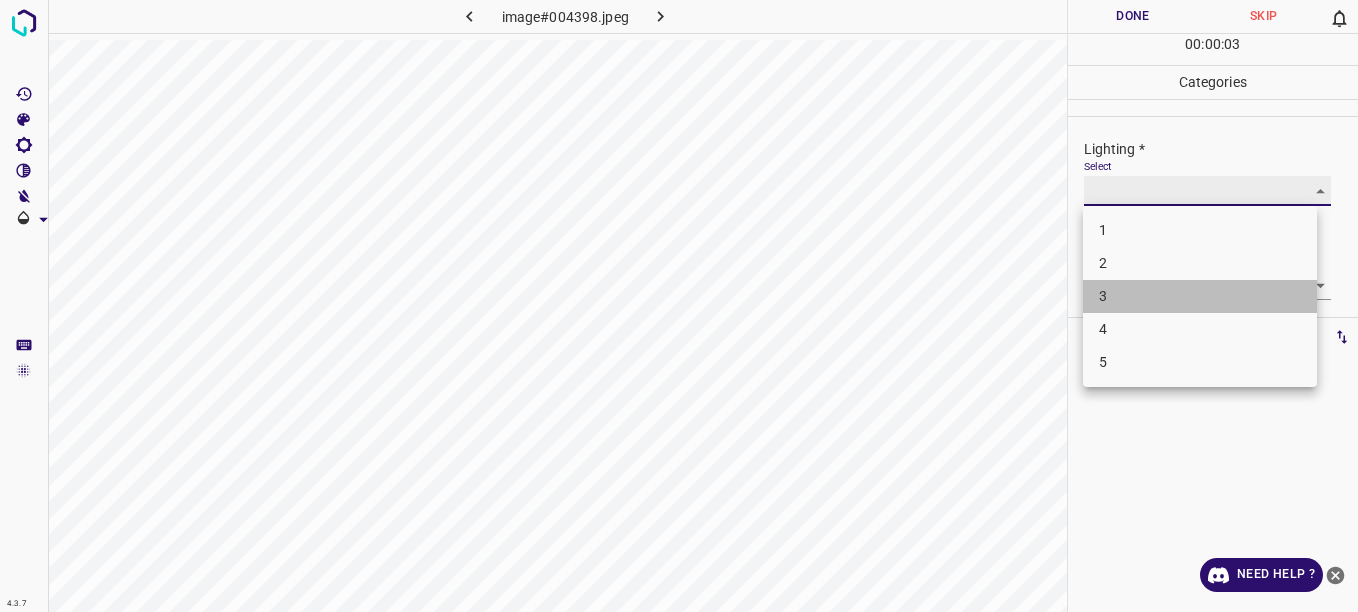 type on "3" 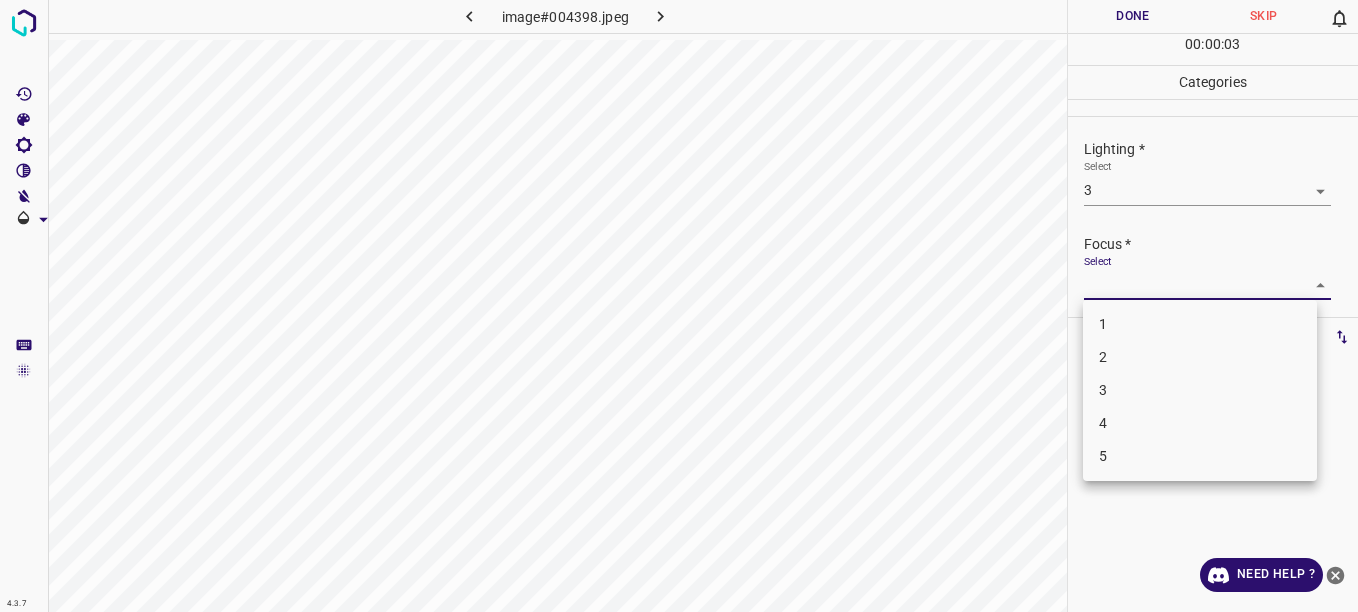 click on "4.3.7 image#004398.jpeg Done Skip 0 00   : 00   : 03   Categories Lighting *  Select 3 3 Focus *  Select ​ Overall *  Select ​ Labels   0 Categories 1 Lighting 2 Focus 3 Overall Tools Space Change between modes (Draw & Edit) I Auto labeling R Restore zoom M Zoom in N Zoom out Delete Delete selecte label Filters Z Restore filters X Saturation filter C Brightness filter V Contrast filter B Gray scale filter General O Download Need Help ? - Text - Hide - Delete 1 2 3 4 5" at bounding box center (679, 306) 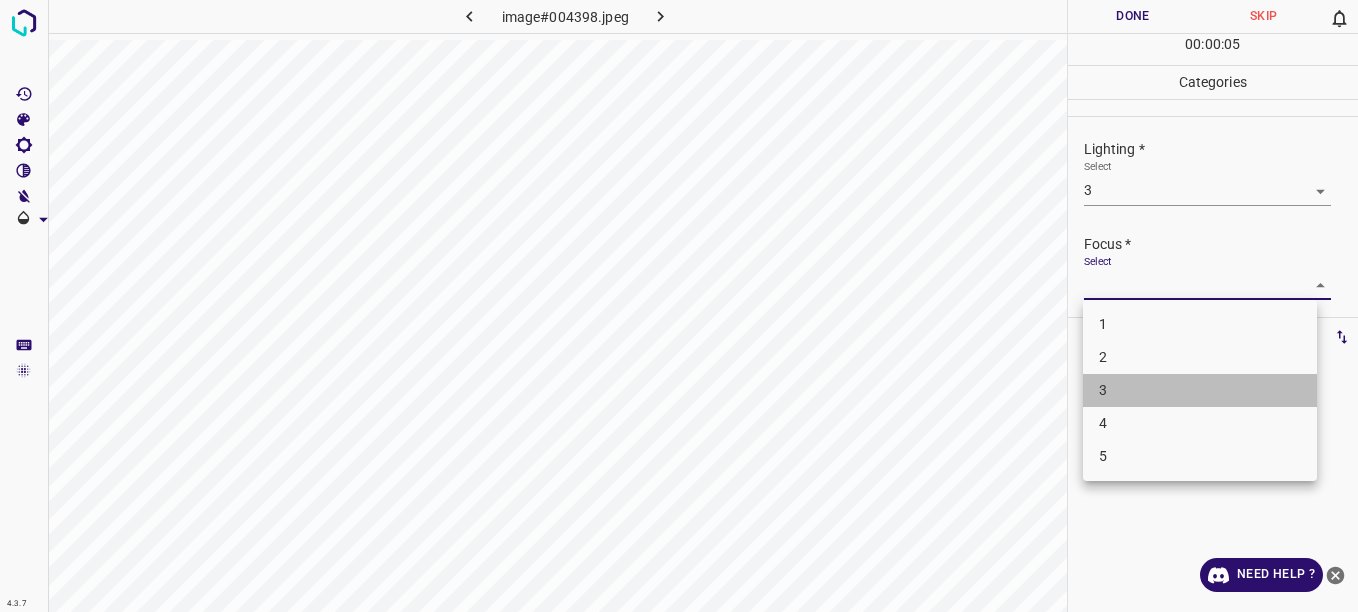 drag, startPoint x: 1199, startPoint y: 383, endPoint x: 1267, endPoint y: 305, distance: 103.47947 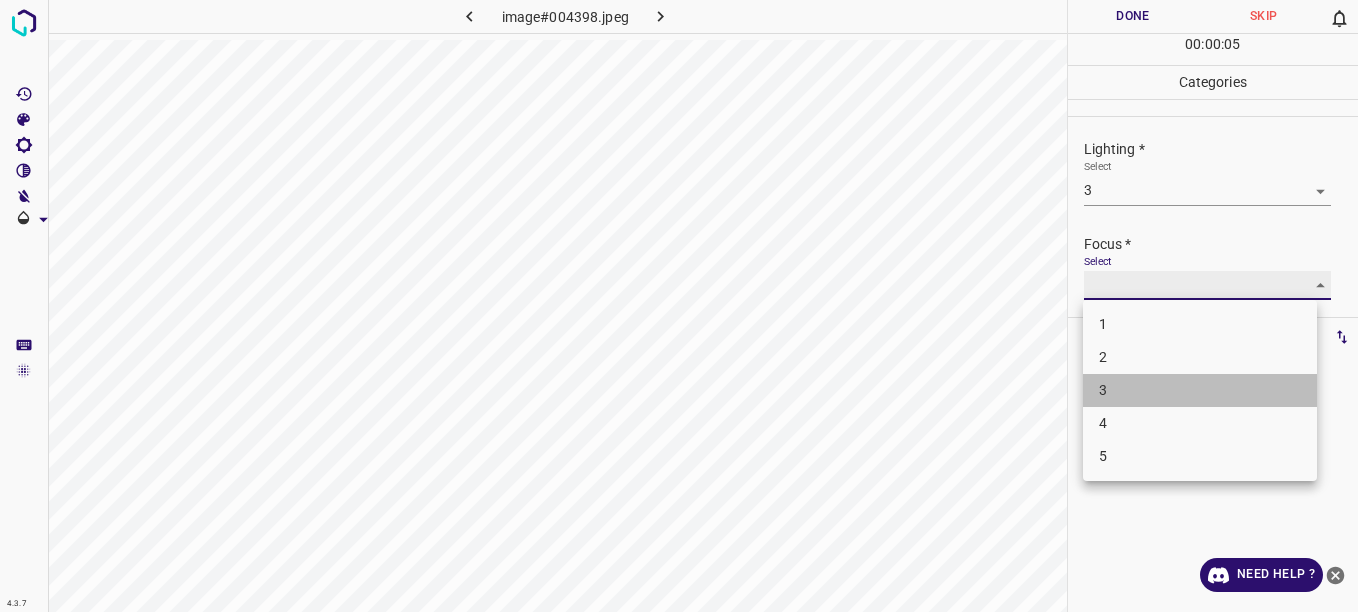 type on "3" 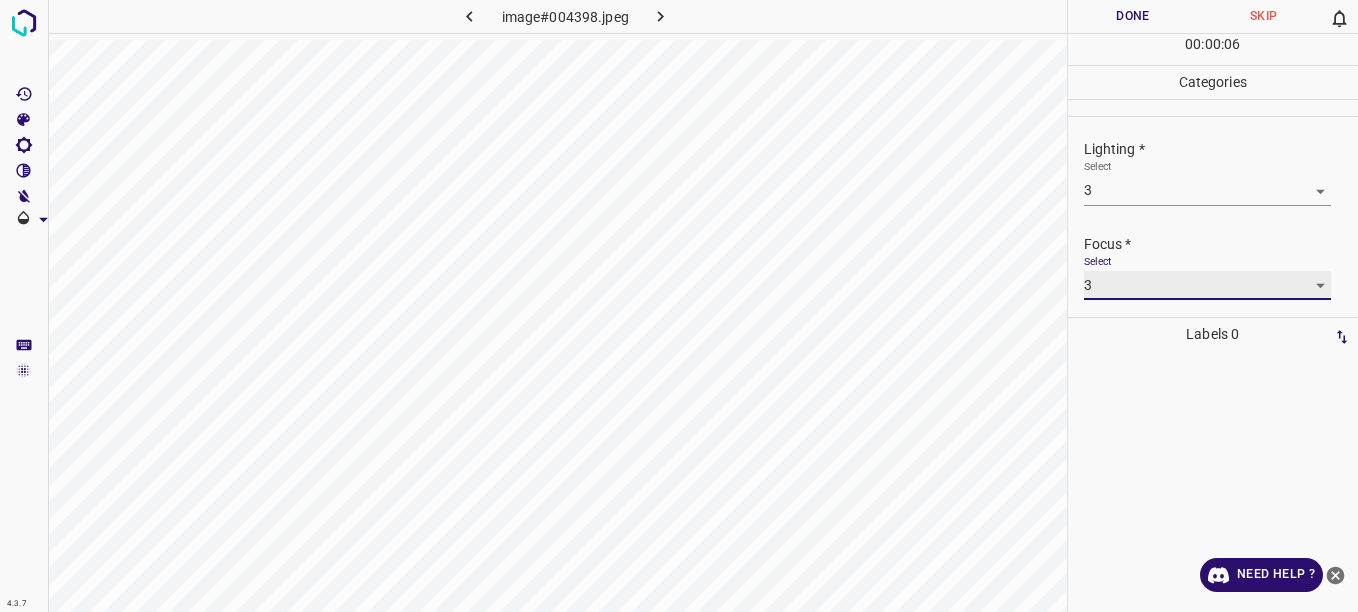 scroll, scrollTop: 98, scrollLeft: 0, axis: vertical 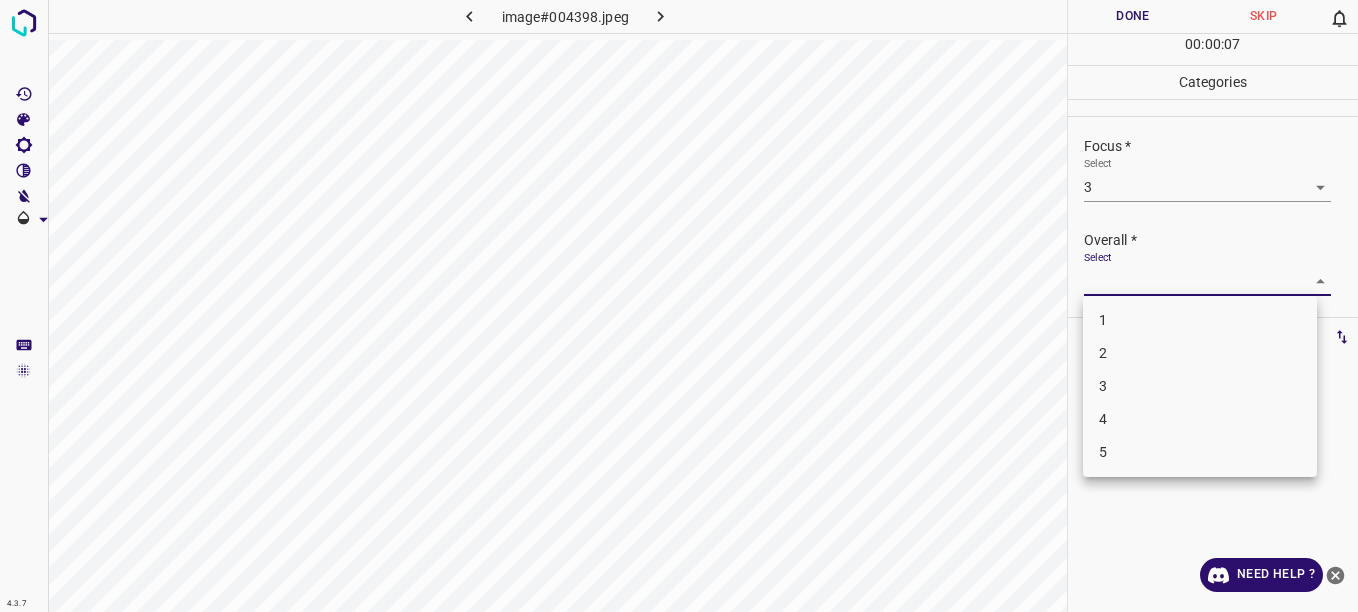 drag, startPoint x: 1290, startPoint y: 272, endPoint x: 1159, endPoint y: 356, distance: 155.61812 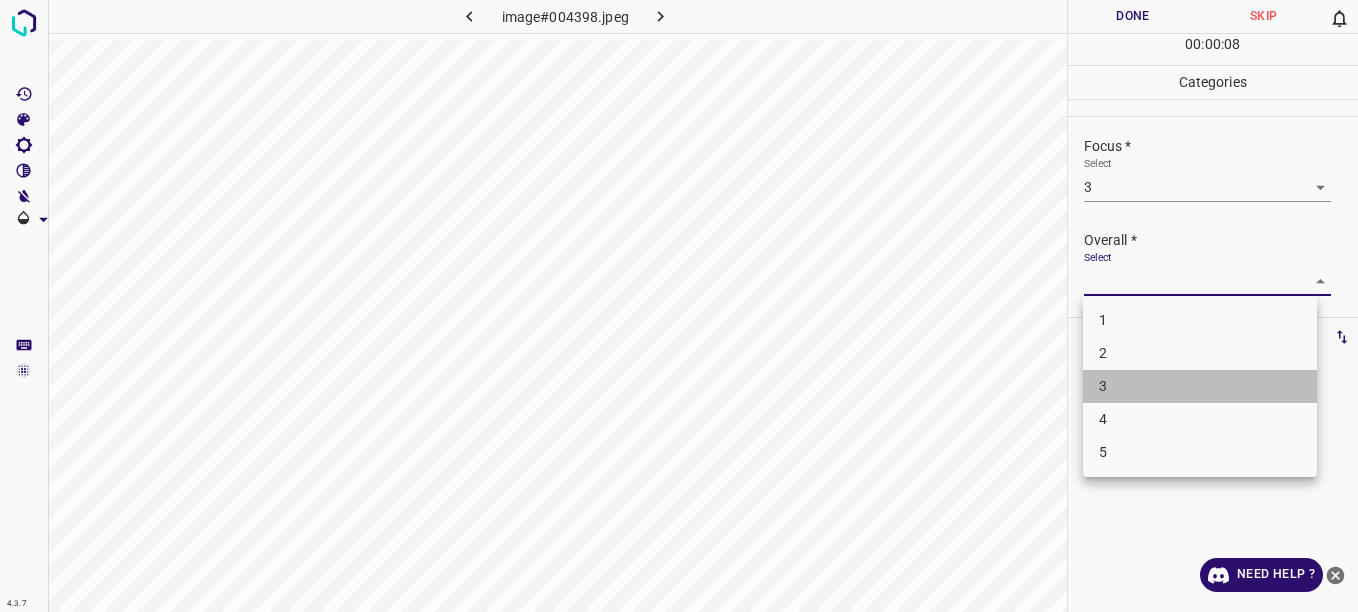 click on "3" at bounding box center (1200, 386) 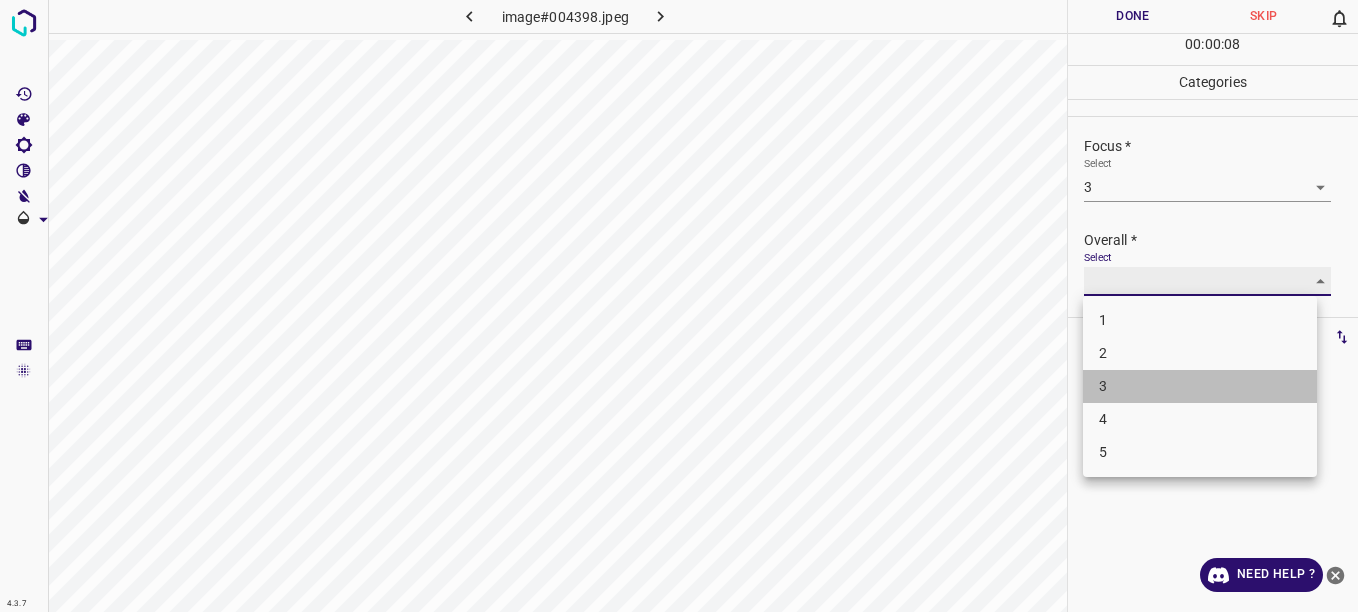 type on "3" 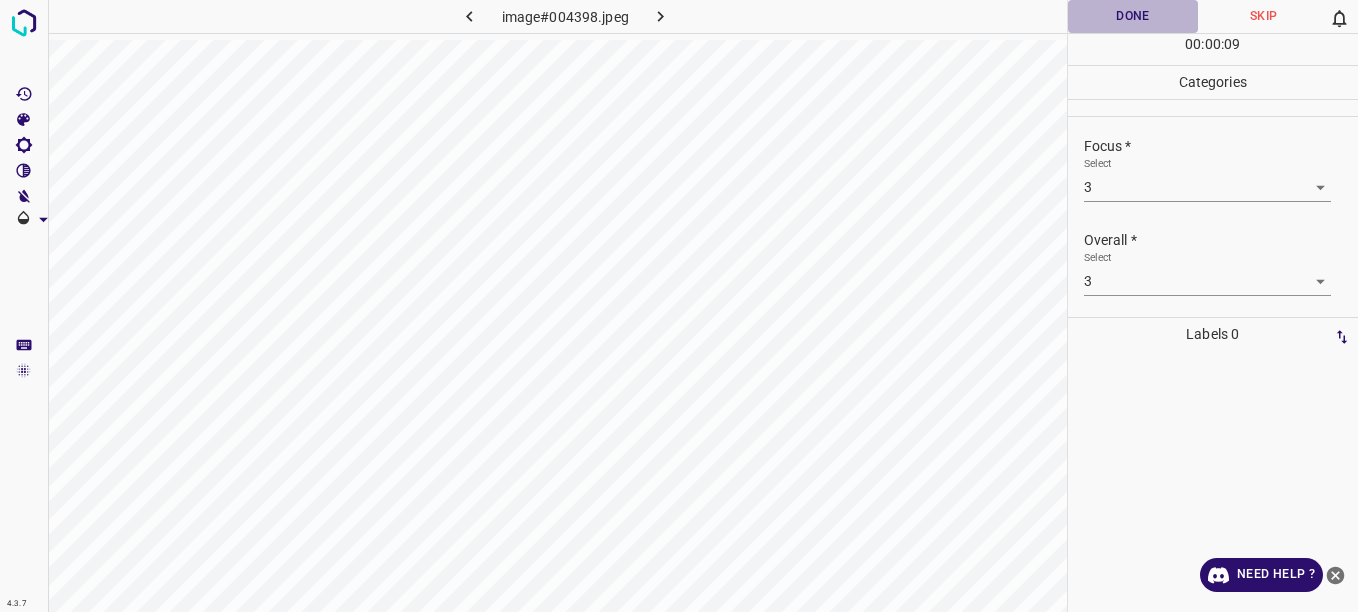 click on "Done" at bounding box center [1133, 16] 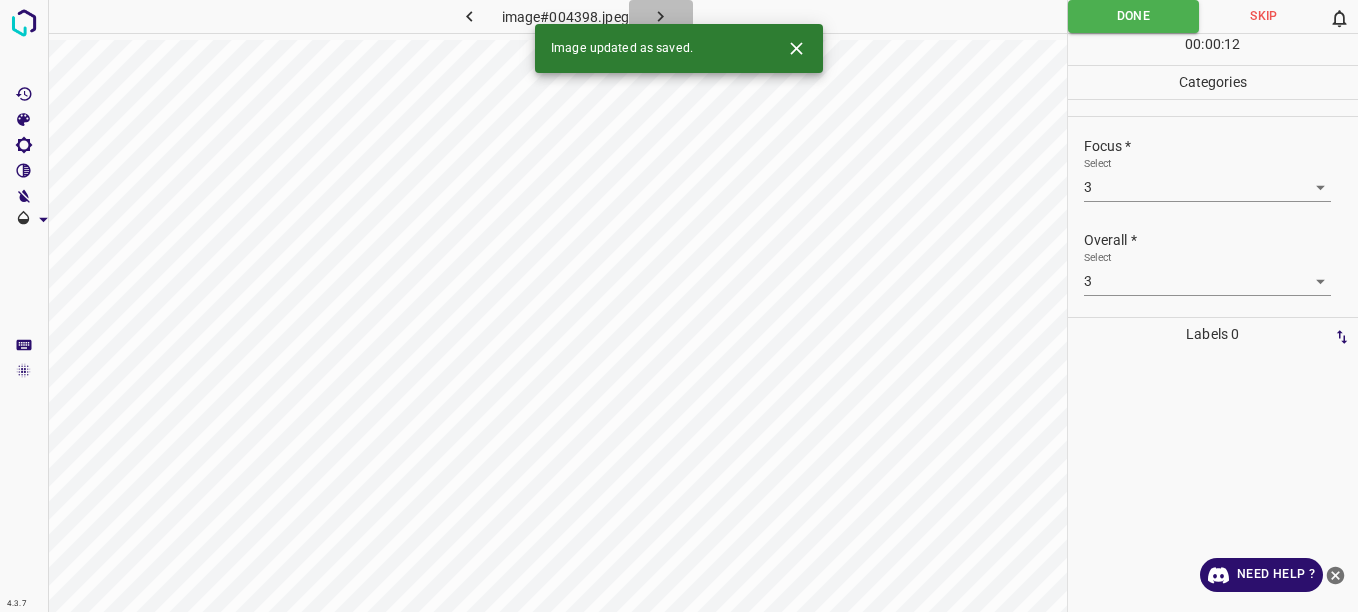 click 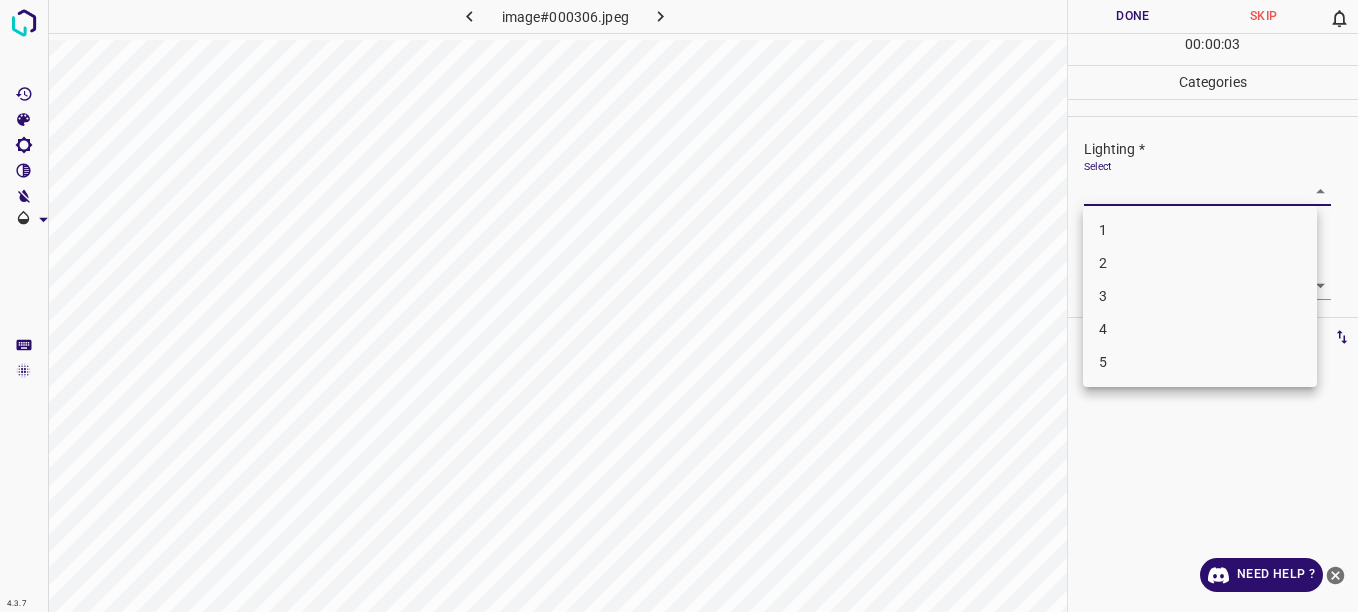 click on "4.3.7 image#000306.jpeg Done Skip 0 00   : 00   : 03   Categories Lighting *  Select ​ Focus *  Select ​ Overall *  Select ​ Labels   0 Categories 1 Lighting 2 Focus 3 Overall Tools Space Change between modes (Draw & Edit) I Auto labeling R Restore zoom M Zoom in N Zoom out Delete Delete selecte label Filters Z Restore filters X Saturation filter C Brightness filter V Contrast filter B Gray scale filter General O Download Need Help ? - Text - Hide - Delete 1 2 3 4 5" at bounding box center [679, 306] 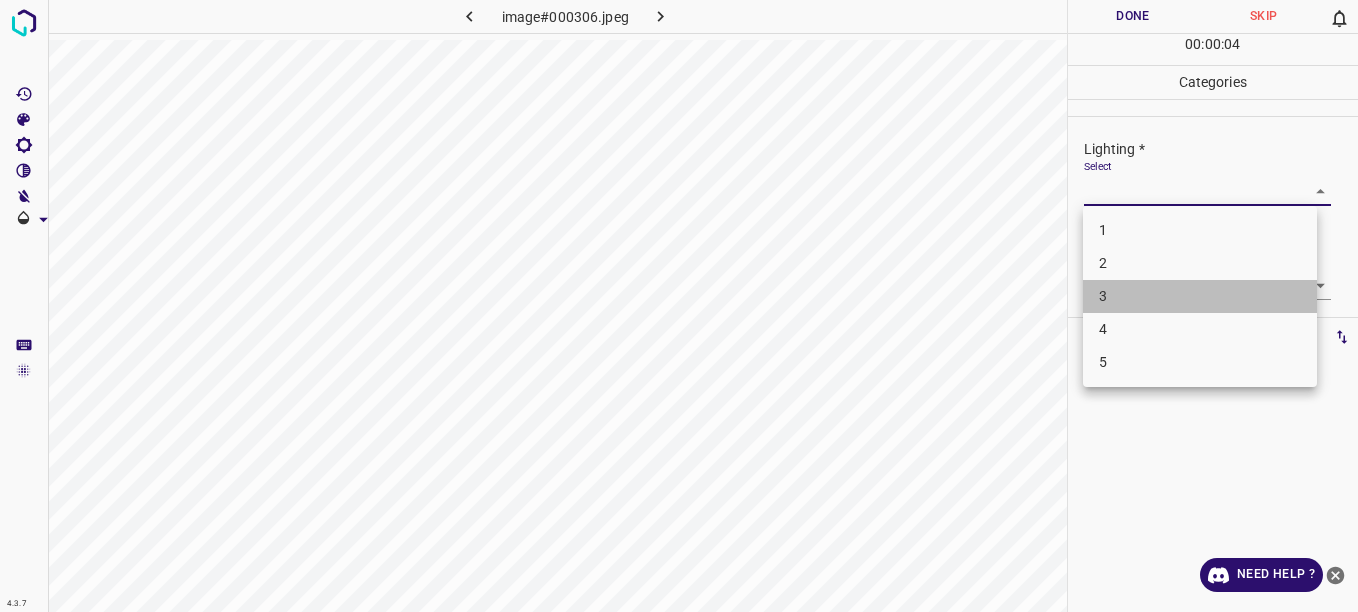 click on "3" at bounding box center [1200, 296] 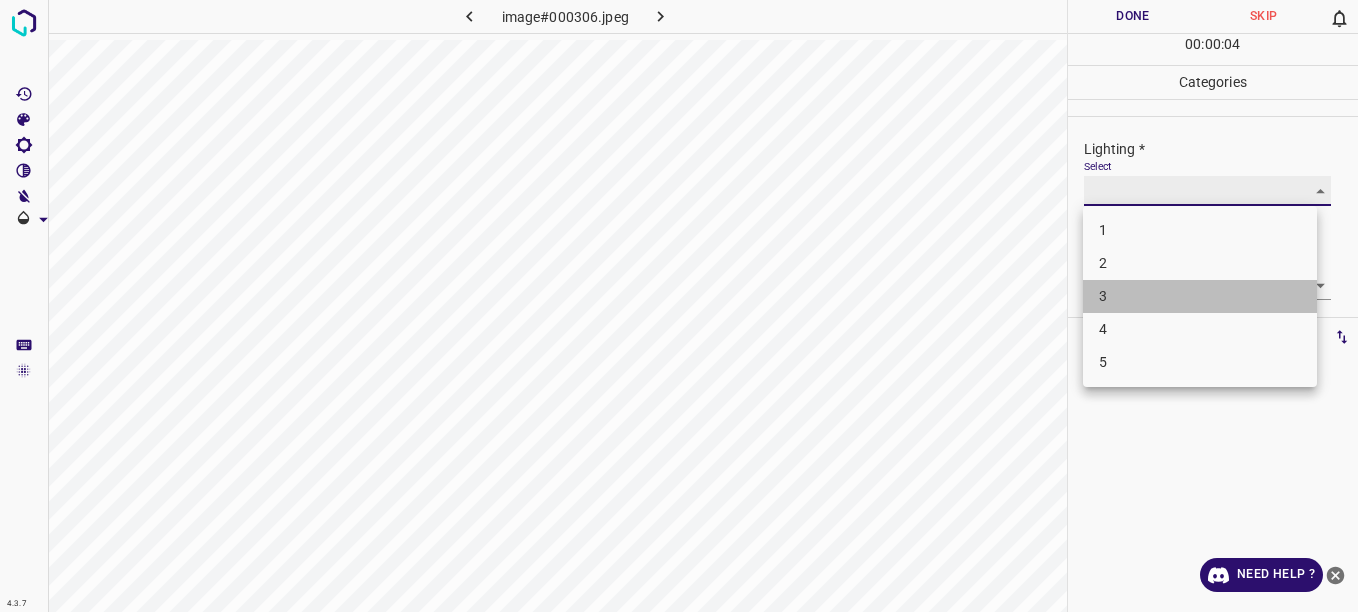 type on "3" 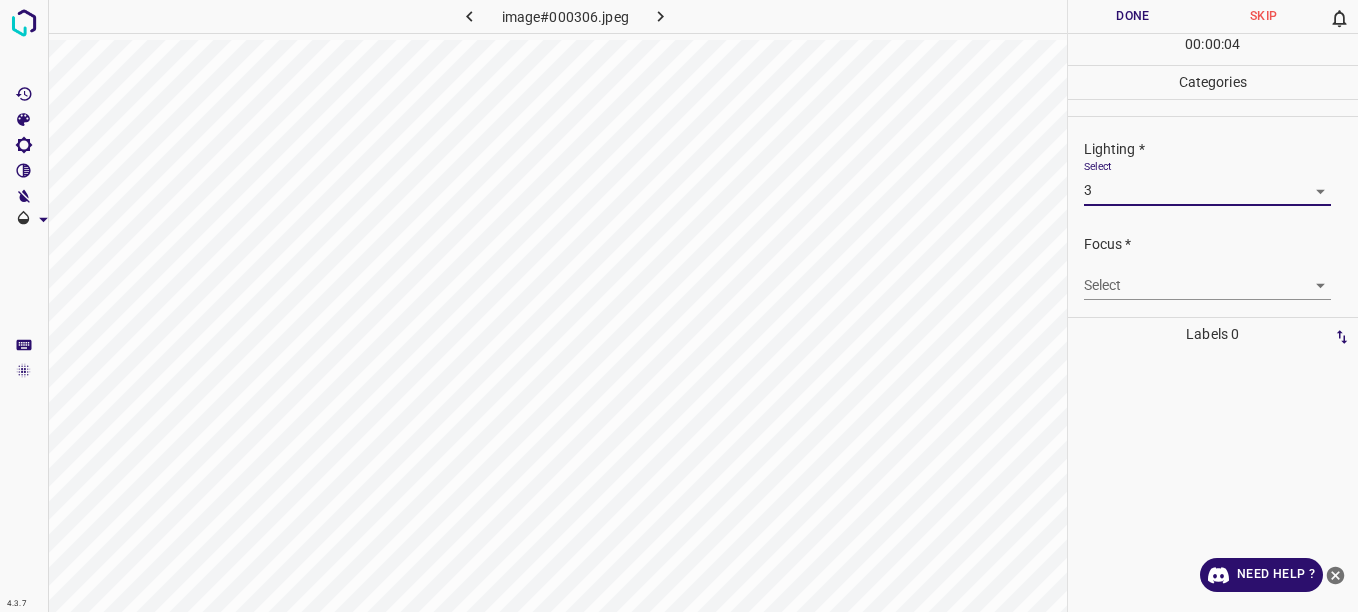 click on "4.3.7 image#000306.jpeg Done Skip 0 00   : 00   : 04   Categories Lighting *  Select 3 3 Focus *  Select ​ Overall *  Select ​ Labels   0 Categories 1 Lighting 2 Focus 3 Overall Tools Space Change between modes (Draw & Edit) I Auto labeling R Restore zoom M Zoom in N Zoom out Delete Delete selecte label Filters Z Restore filters X Saturation filter C Brightness filter V Contrast filter B Gray scale filter General O Download Need Help ? - Text - Hide - Delete" at bounding box center (679, 306) 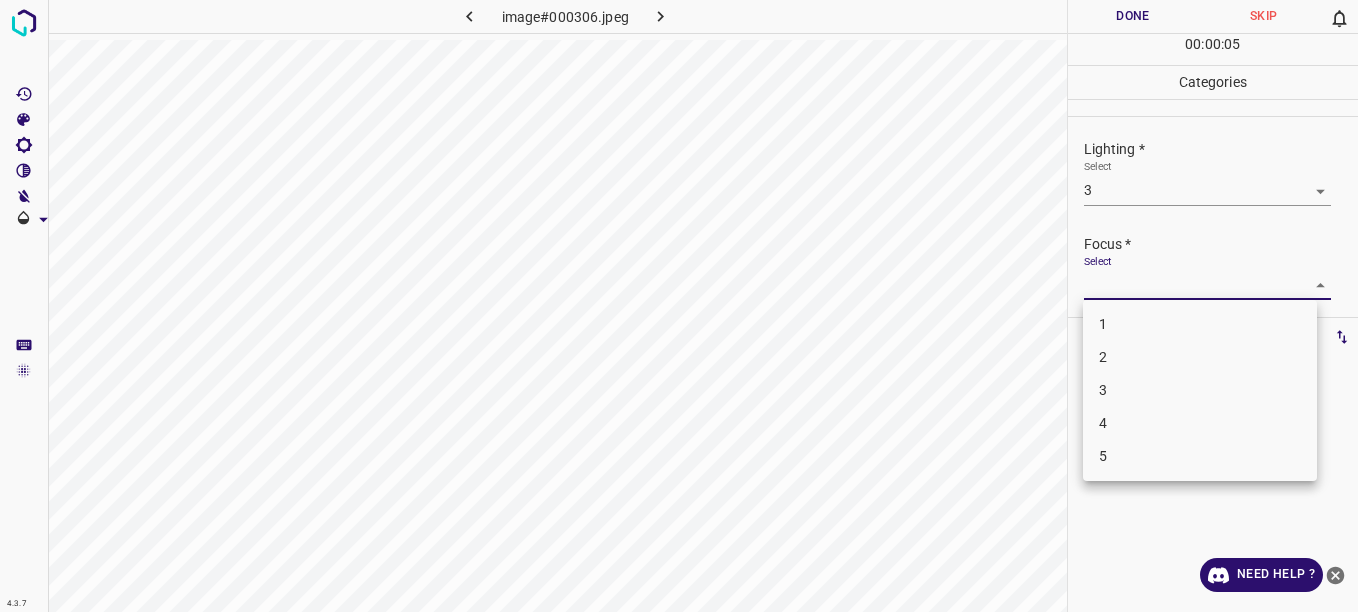 click on "2" at bounding box center (1200, 357) 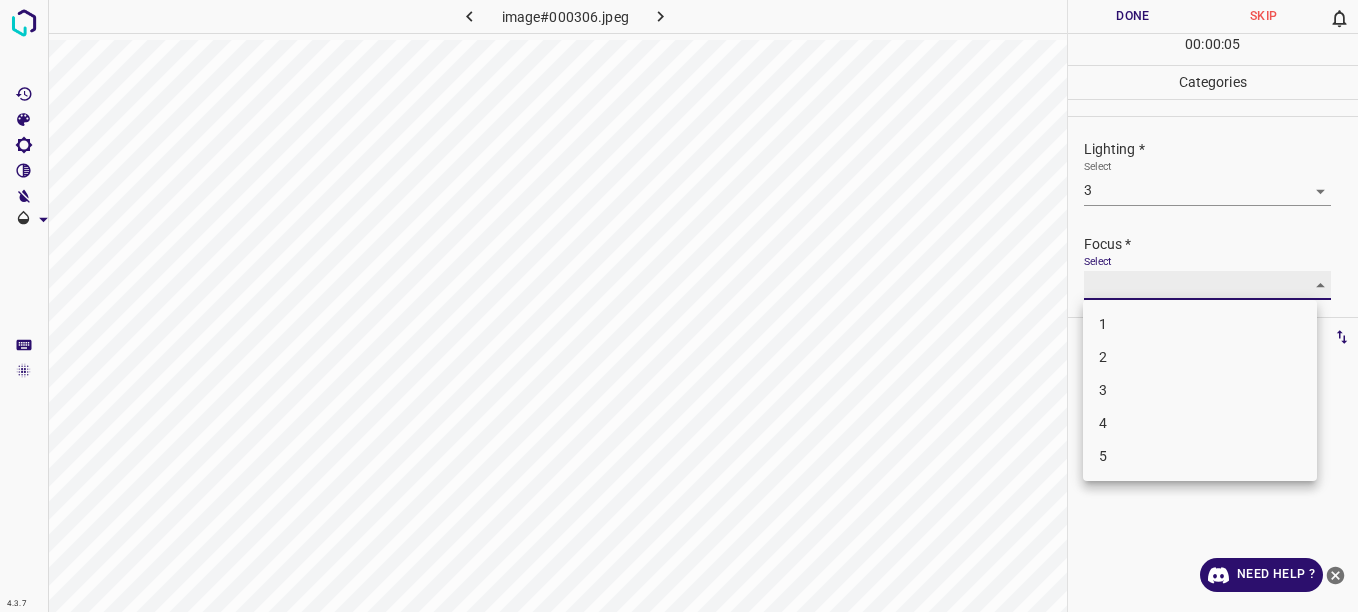 type on "2" 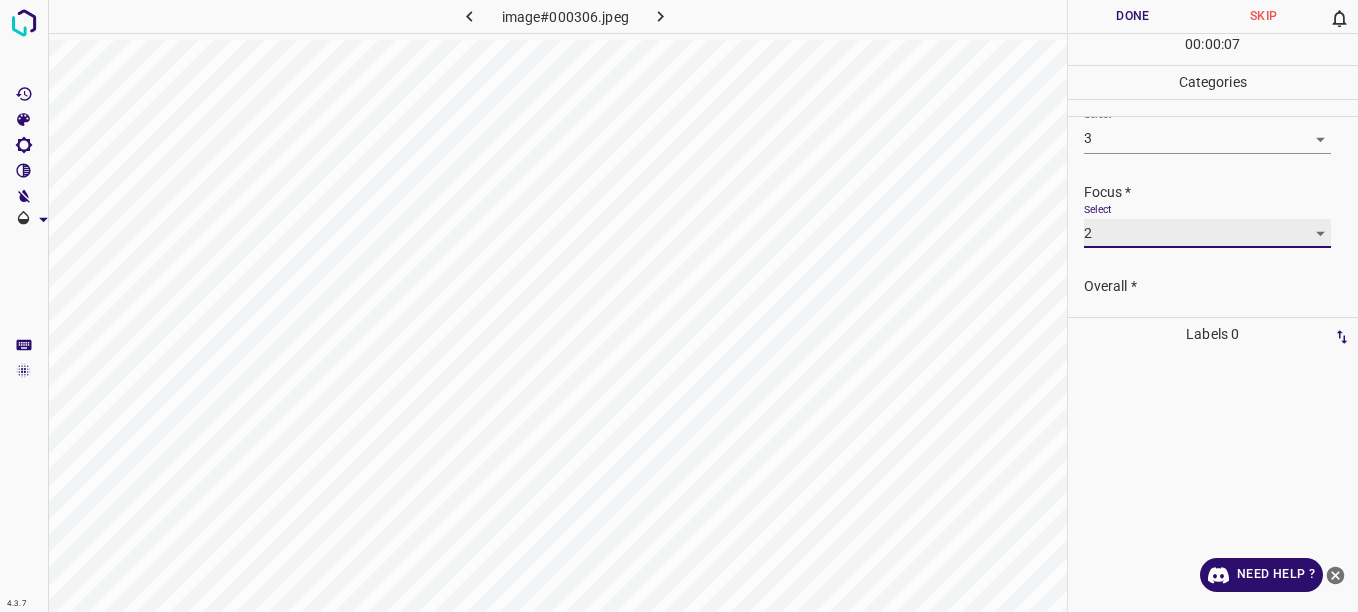scroll, scrollTop: 98, scrollLeft: 0, axis: vertical 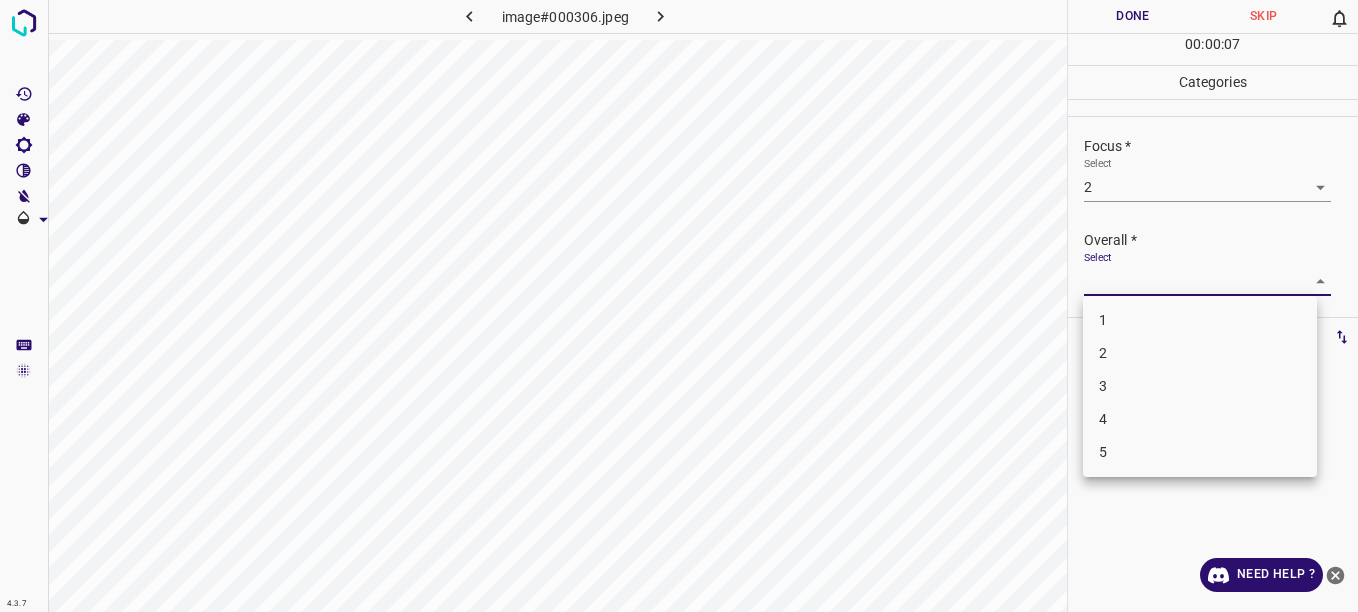 click on "4.3.7 image#000306.jpeg Done Skip 0 00   : 00   : 07   Categories Lighting *  Select 3 3 Focus *  Select 2 2 Overall *  Select ​ Labels   0 Categories 1 Lighting 2 Focus 3 Overall Tools Space Change between modes (Draw & Edit) I Auto labeling R Restore zoom M Zoom in N Zoom out Delete Delete selecte label Filters Z Restore filters X Saturation filter C Brightness filter V Contrast filter B Gray scale filter General O Download Need Help ? - Text - Hide - Delete 1 2 3 4 5" at bounding box center [679, 306] 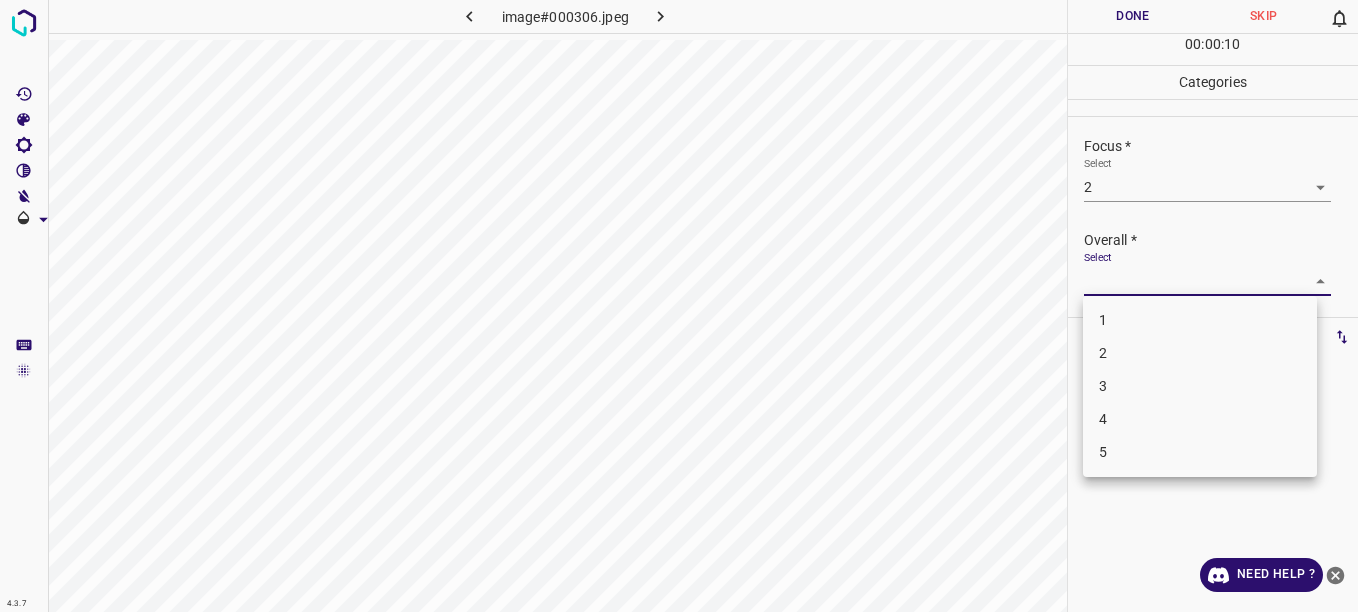 click on "2" at bounding box center [1200, 353] 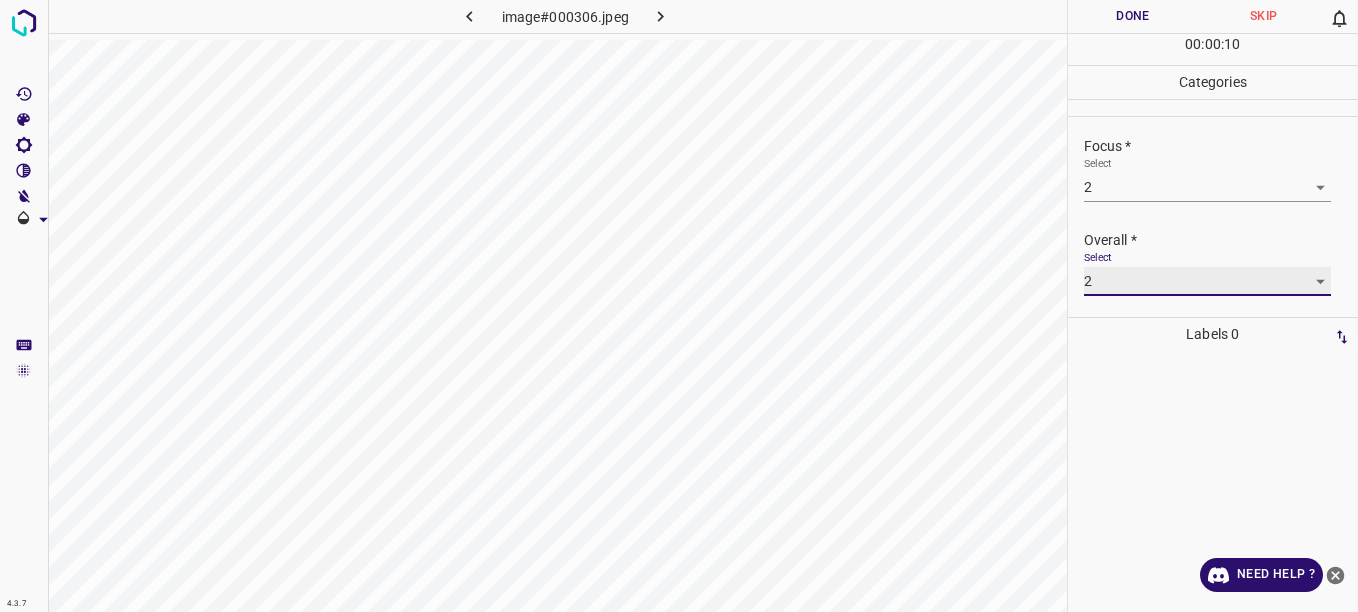 type on "2" 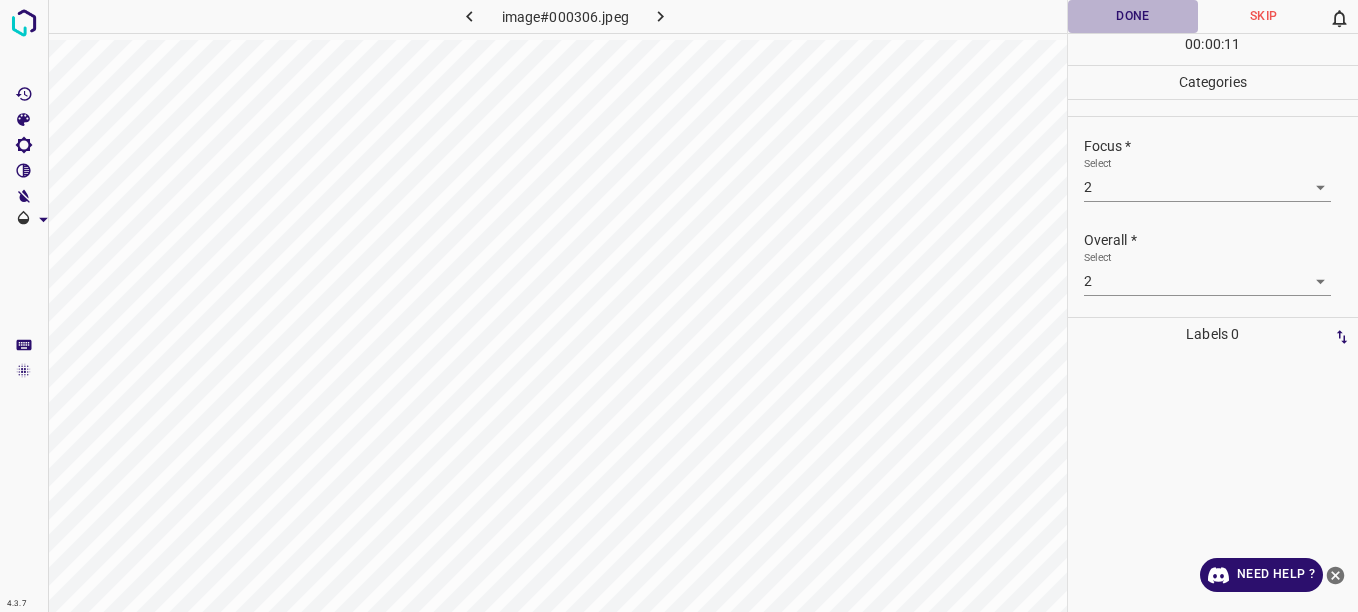 click on "Done" at bounding box center [1133, 16] 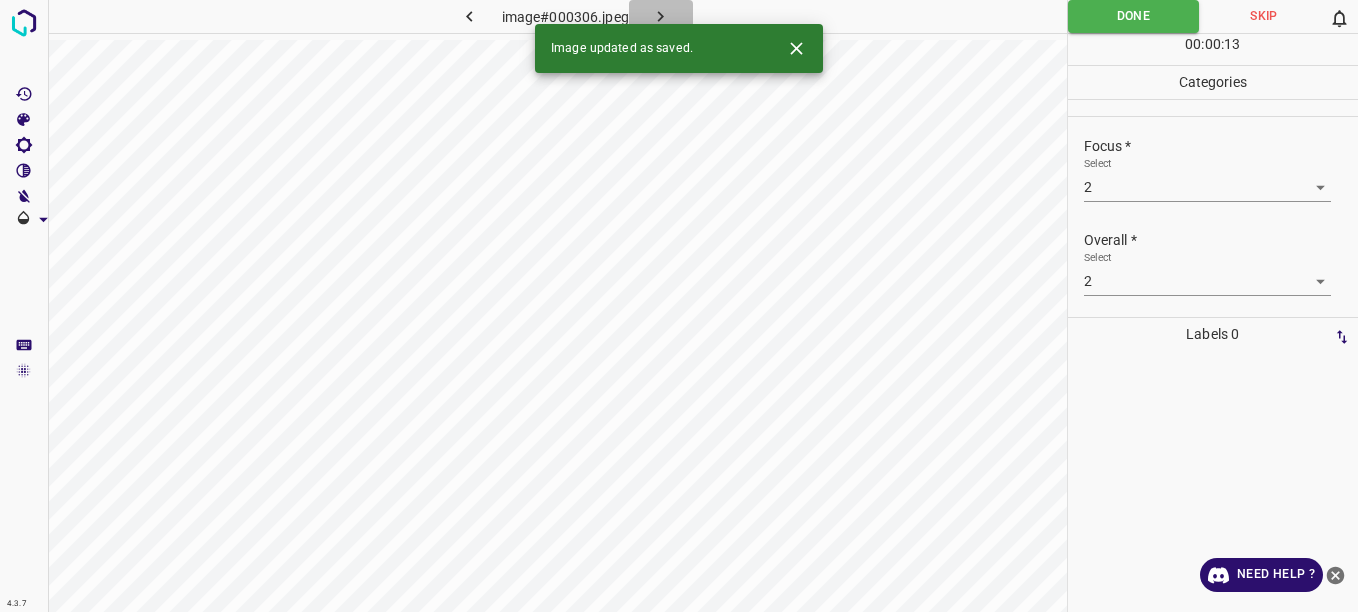 click 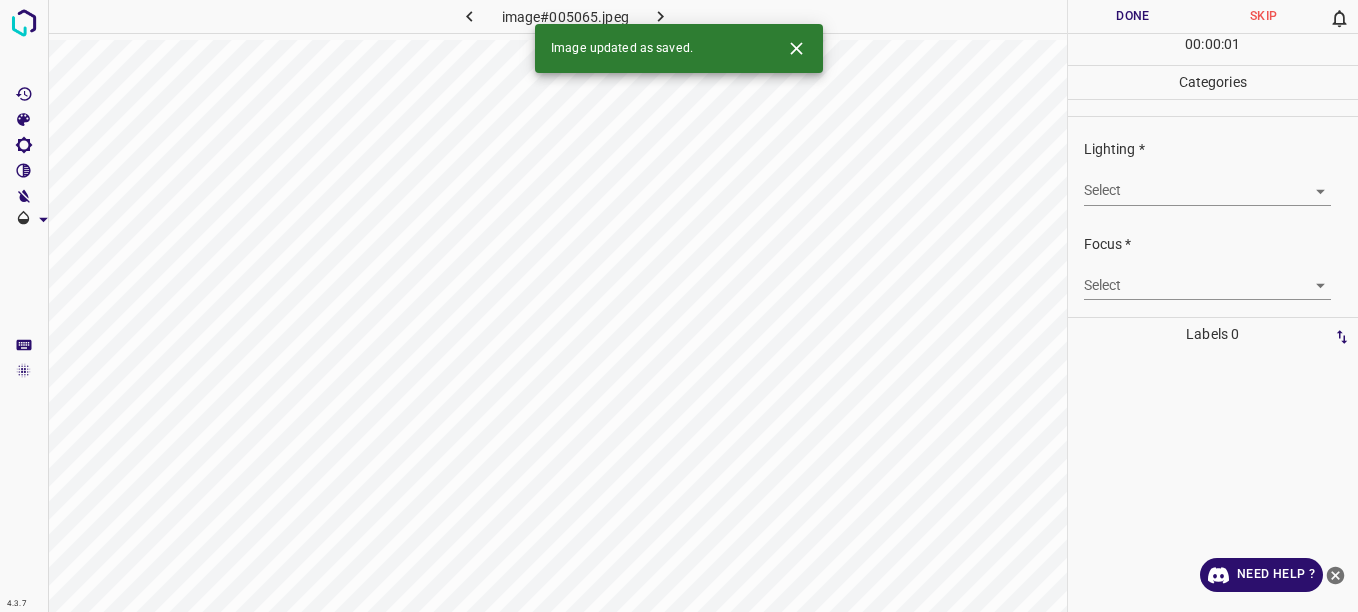 click on "4.3.7 image#005065.jpeg Done Skip 0 00   : 00   : 01   Categories Lighting *  Select ​ Focus *  Select ​ Overall *  Select ​ Labels   0 Categories 1 Lighting 2 Focus 3 Overall Tools Space Change between modes (Draw & Edit) I Auto labeling R Restore zoom M Zoom in N Zoom out Delete Delete selecte label Filters Z Restore filters X Saturation filter C Brightness filter V Contrast filter B Gray scale filter General O Download Image updated as saved. Need Help ? - Text - Hide - Delete" at bounding box center [679, 306] 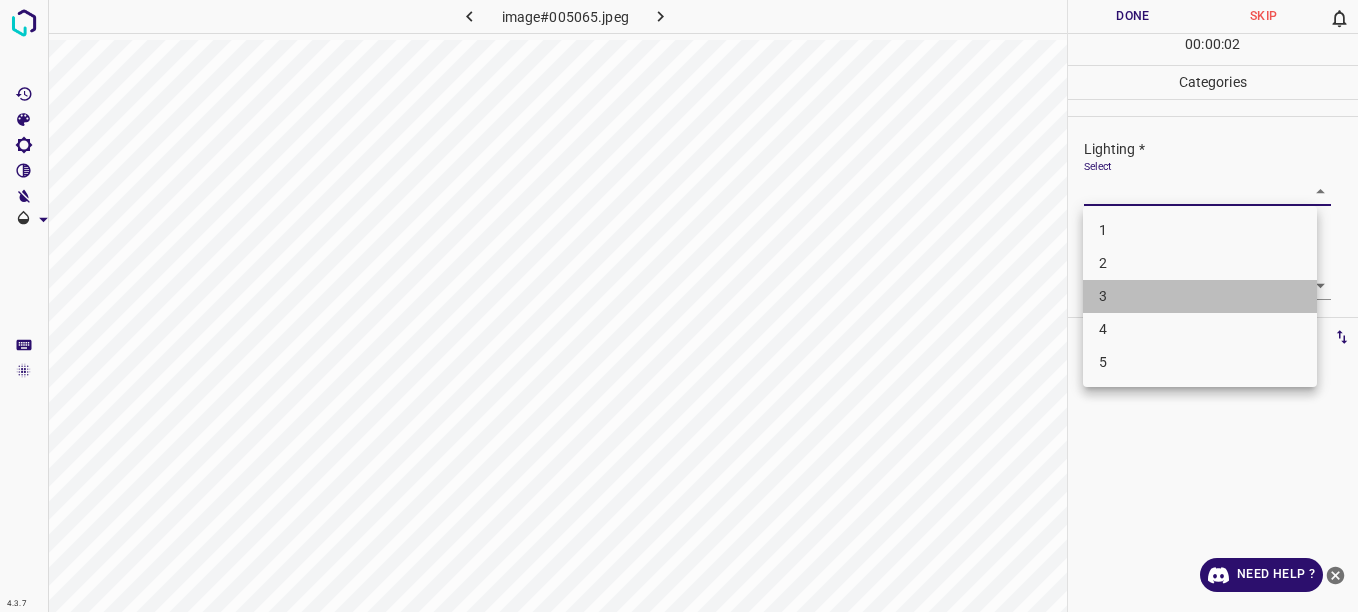 click on "3" at bounding box center [1200, 296] 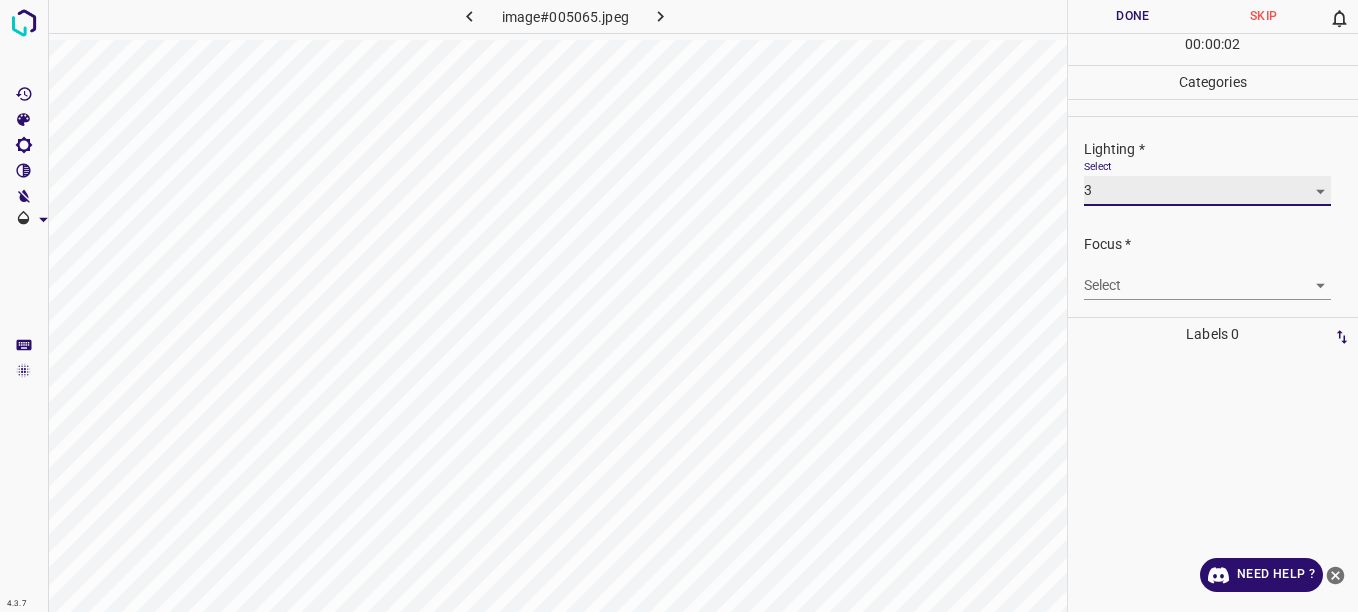 type on "3" 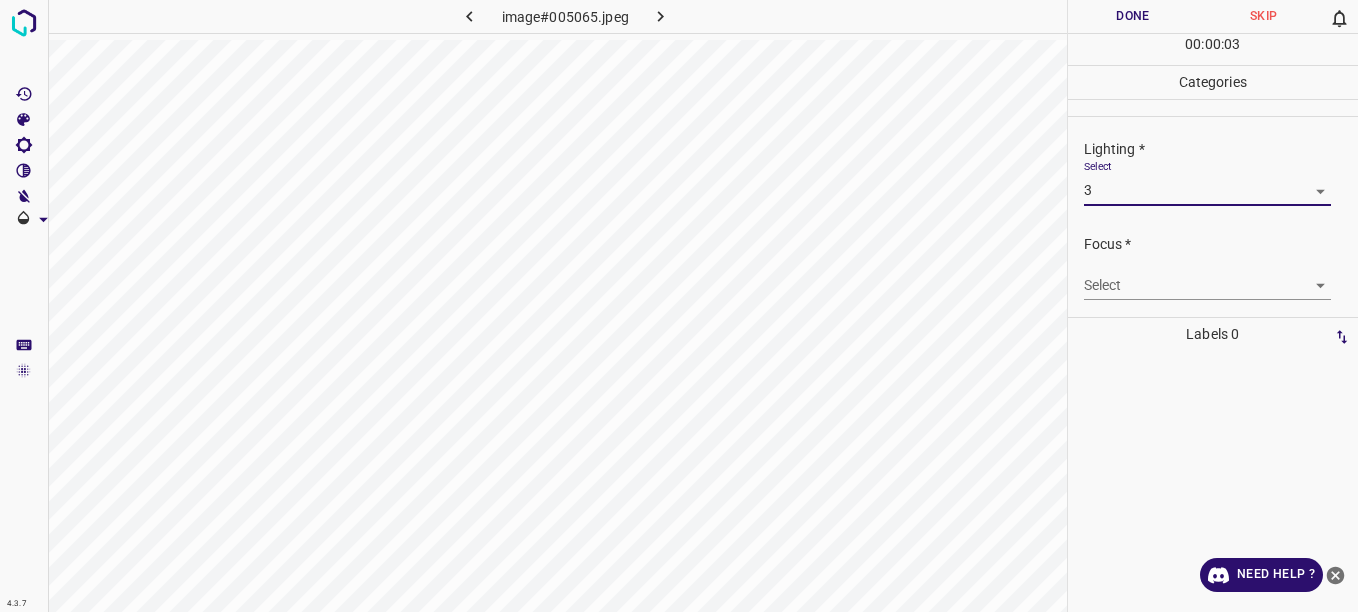 click on "4.3.7 image#005065.jpeg Done Skip 0 00   : 00   : 03   Categories Lighting *  Select 3 3 Focus *  Select ​ Overall *  Select ​ Labels   0 Categories 1 Lighting 2 Focus 3 Overall Tools Space Change between modes (Draw & Edit) I Auto labeling R Restore zoom M Zoom in N Zoom out Delete Delete selecte label Filters Z Restore filters X Saturation filter C Brightness filter V Contrast filter B Gray scale filter General O Download Need Help ? - Text - Hide - Delete" at bounding box center [679, 306] 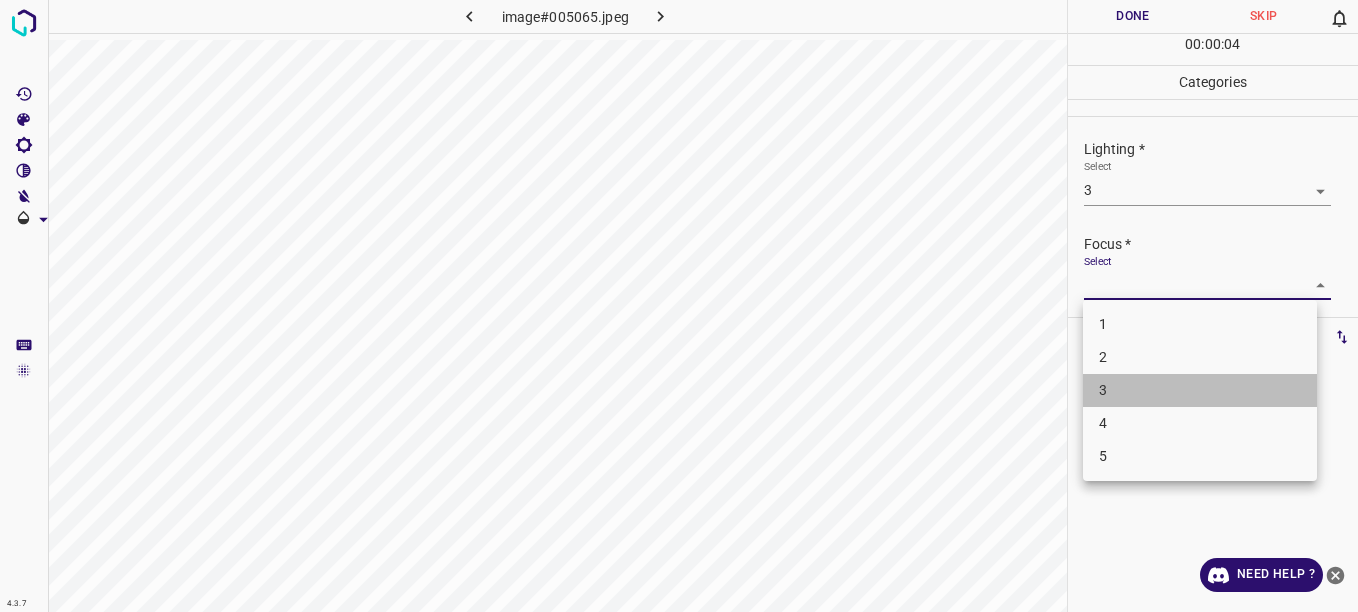 drag, startPoint x: 1279, startPoint y: 389, endPoint x: 1336, endPoint y: 280, distance: 123.00407 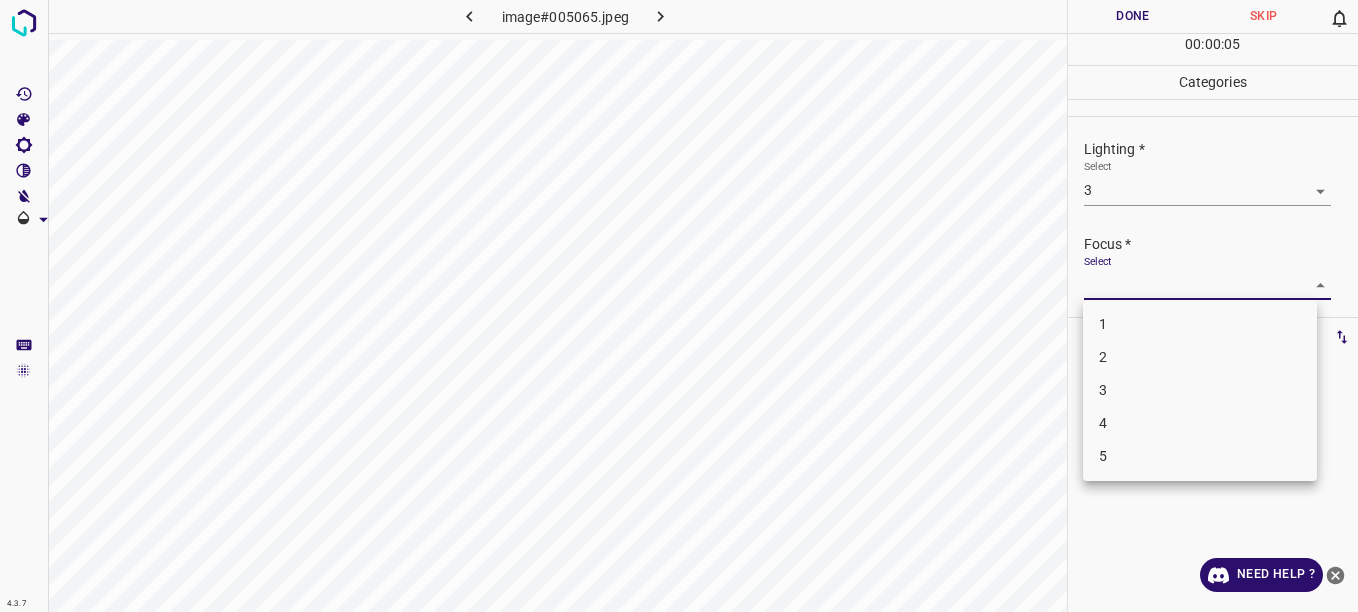 drag, startPoint x: 1348, startPoint y: 233, endPoint x: 1361, endPoint y: 306, distance: 74.1485 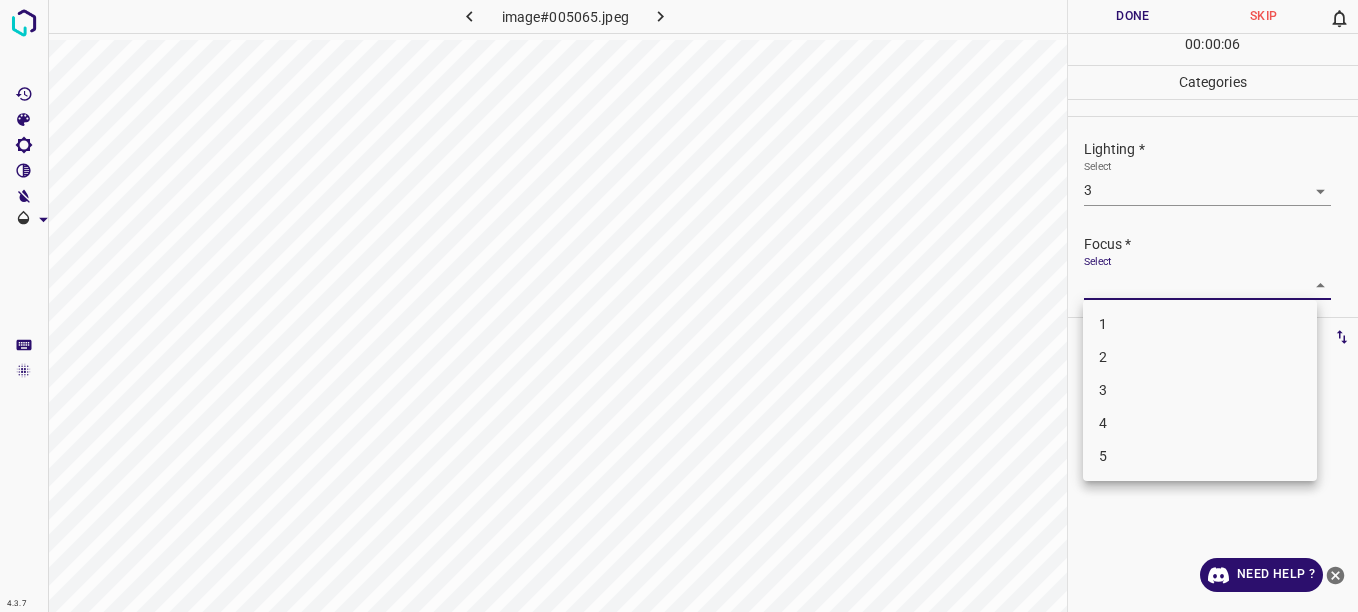 drag, startPoint x: 1349, startPoint y: 238, endPoint x: 1349, endPoint y: 292, distance: 54 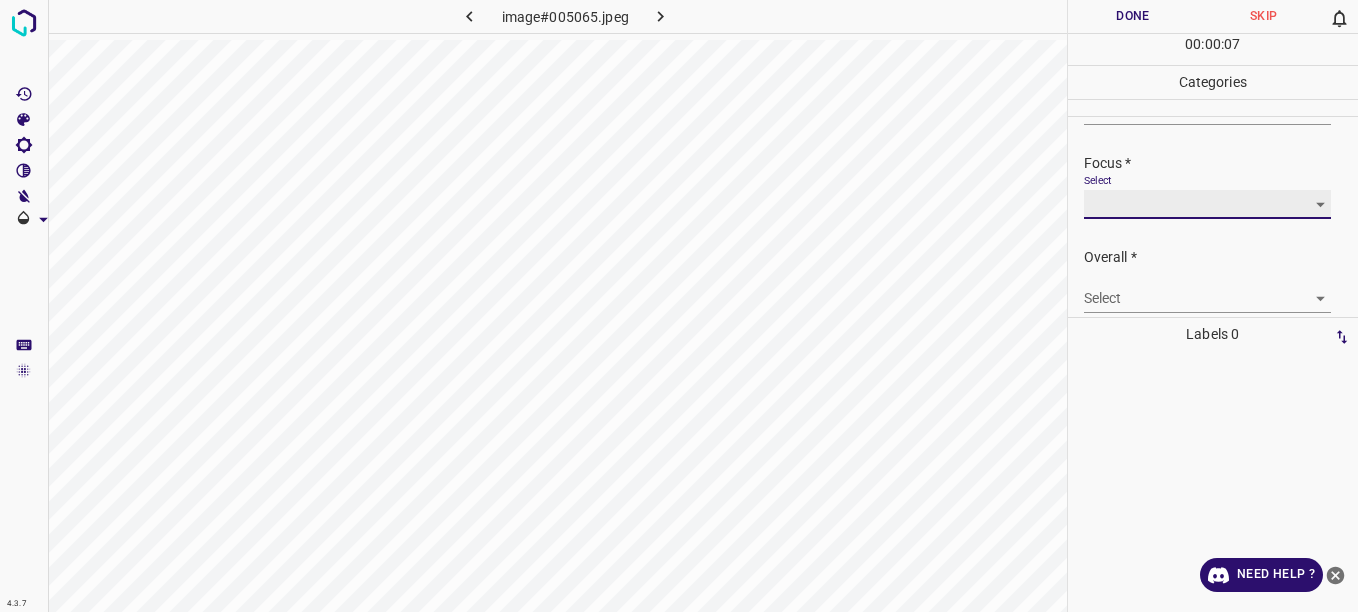 scroll, scrollTop: 98, scrollLeft: 0, axis: vertical 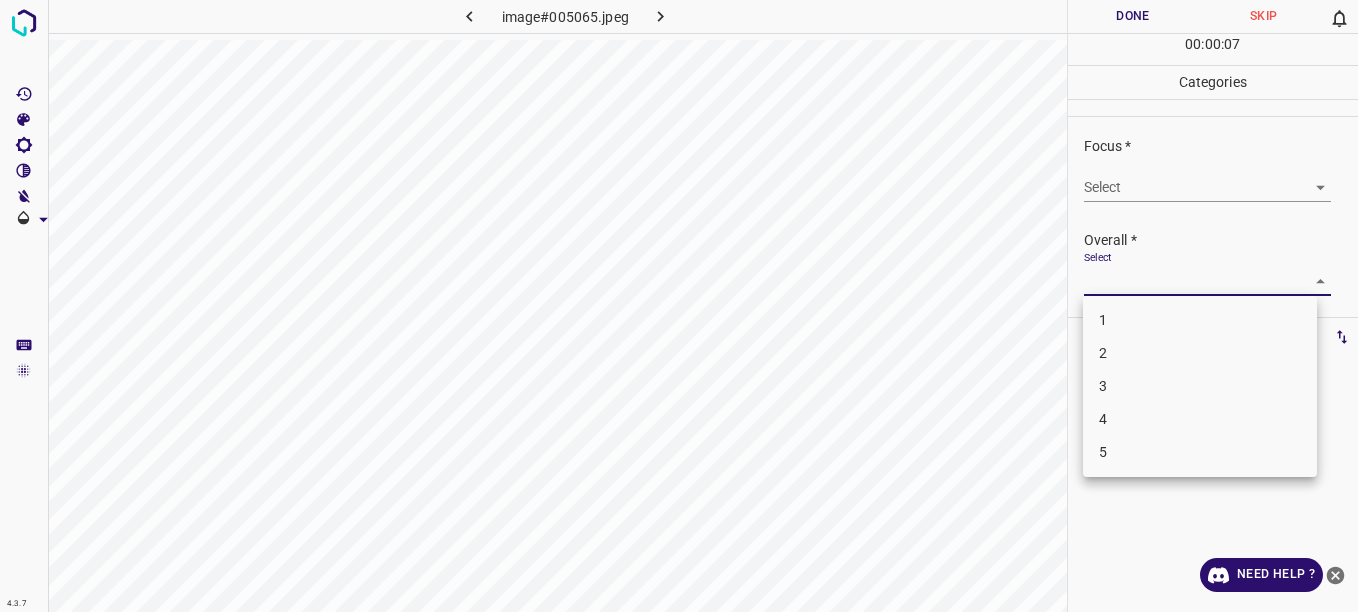 click on "4.3.7 image#005065.jpeg Done Skip 0 00   : 00   : 07   Categories Lighting *  Select 3 3 Focus *  Select ​ Overall *  Select ​ Labels   0 Categories 1 Lighting 2 Focus 3 Overall Tools Space Change between modes (Draw & Edit) I Auto labeling R Restore zoom M Zoom in N Zoom out Delete Delete selecte label Filters Z Restore filters X Saturation filter C Brightness filter V Contrast filter B Gray scale filter General O Download Need Help ? - Text - Hide - Delete 1 2 3 4 5" at bounding box center (679, 306) 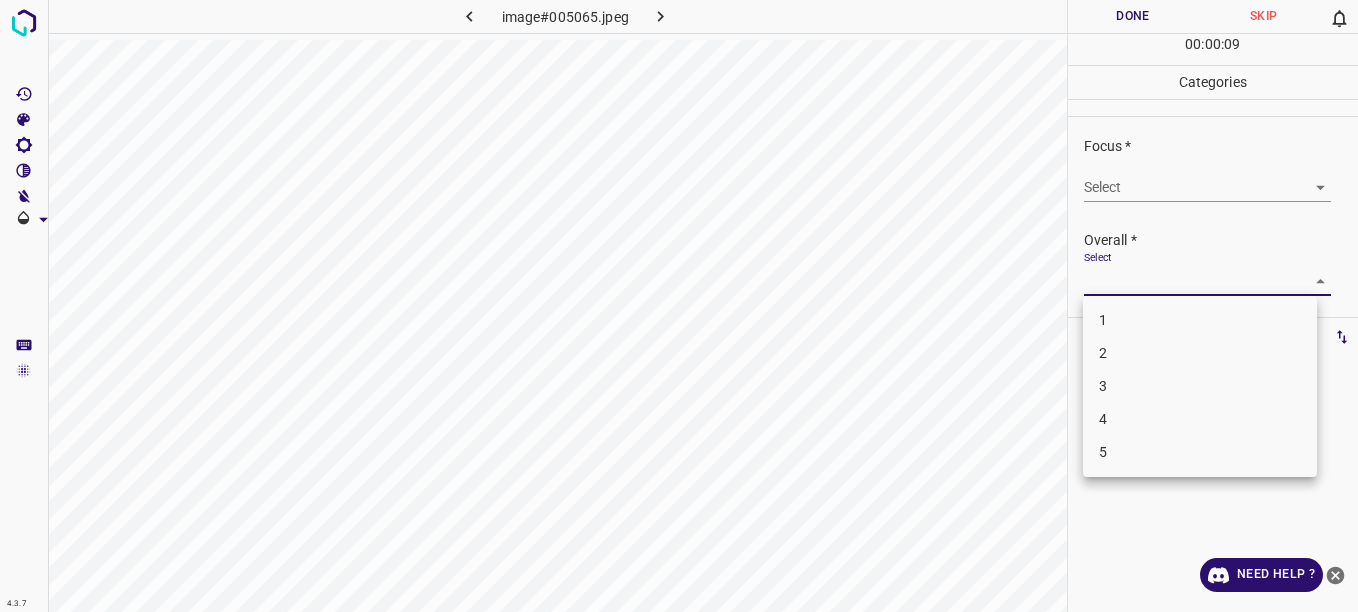 click on "3" at bounding box center (1200, 386) 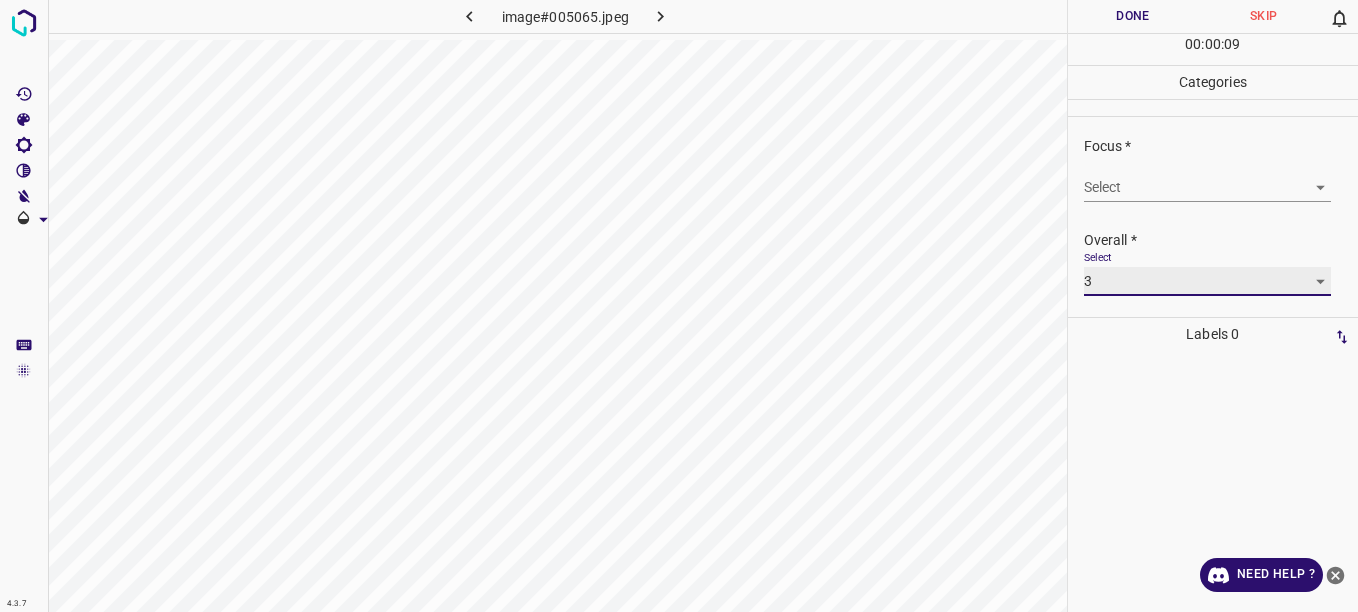 type on "3" 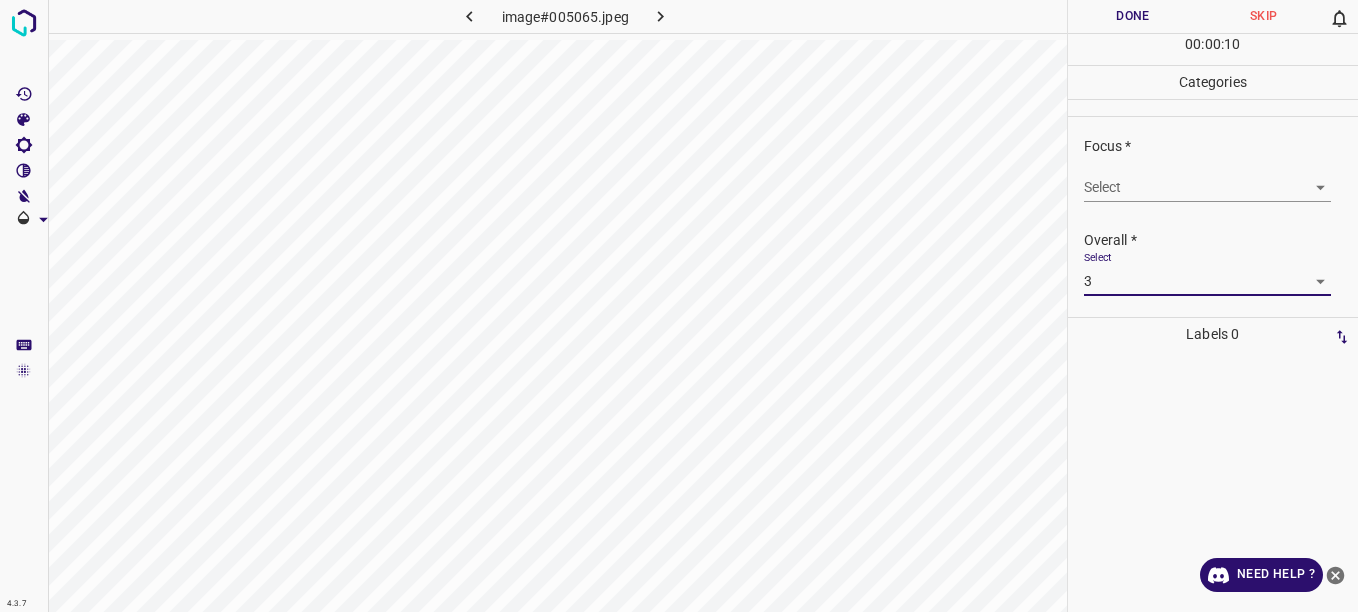 click on "Done" at bounding box center (1133, 16) 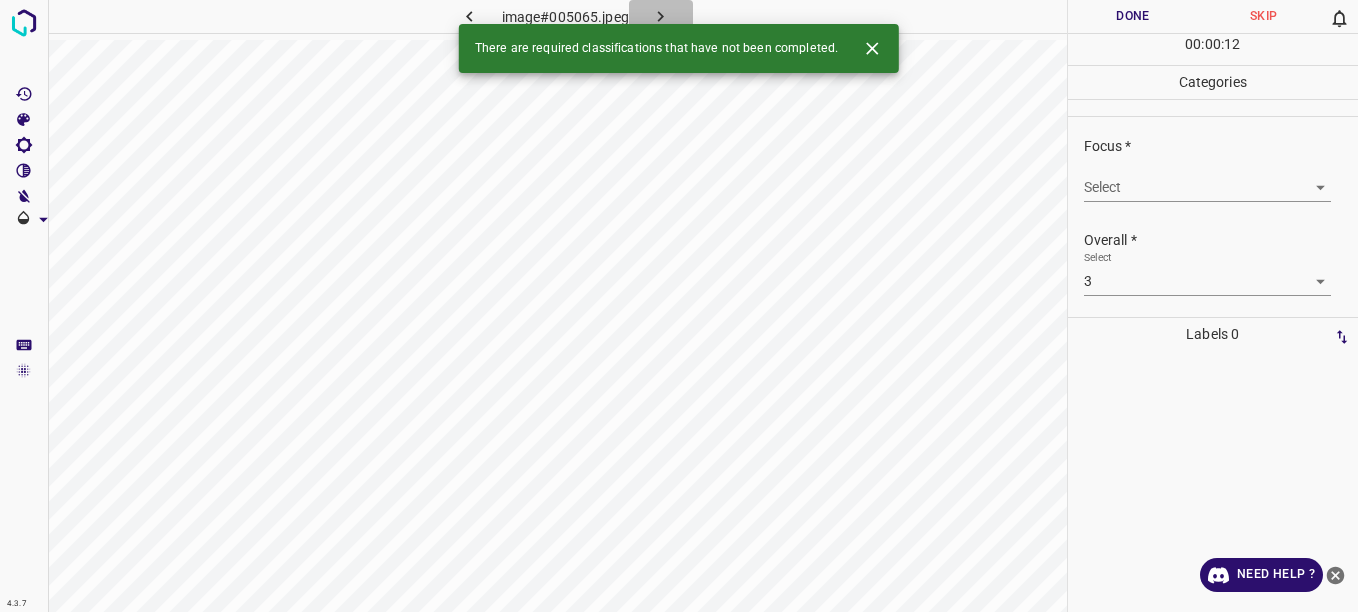 click 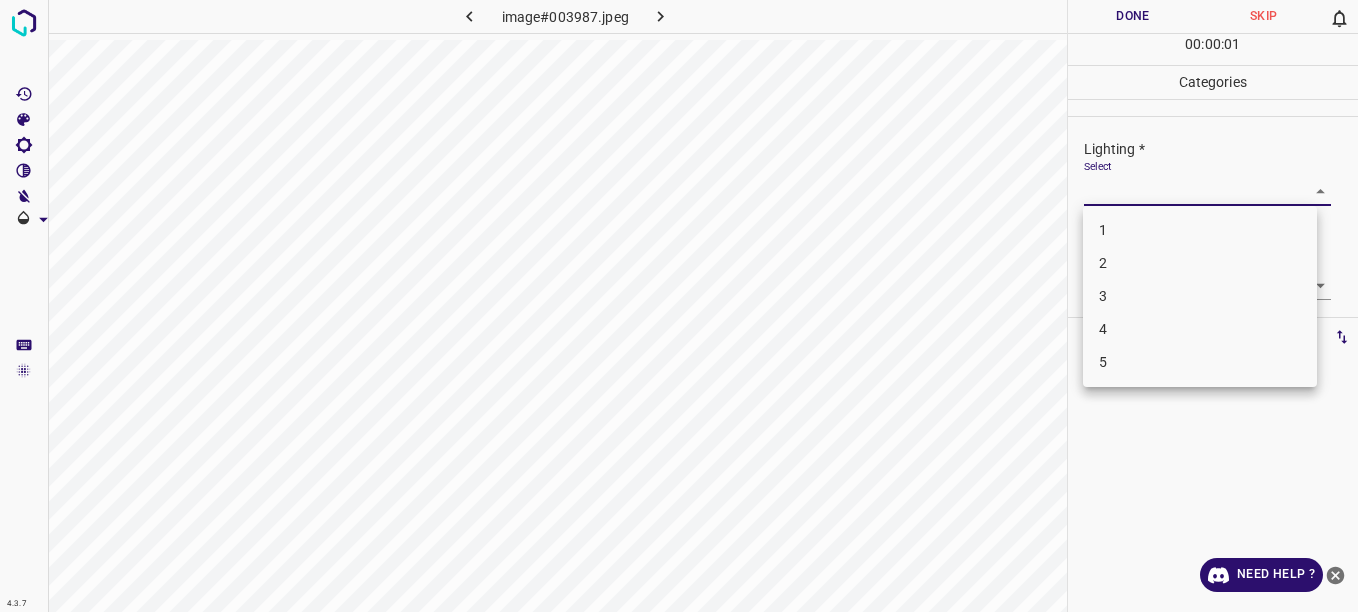 click on "4.3.7 image#003987.jpeg Done Skip 0 00   : 00   : 01   Categories Lighting *  Select ​ Focus *  Select ​ Overall *  Select ​ Labels   0 Categories 1 Lighting 2 Focus 3 Overall Tools Space Change between modes (Draw & Edit) I Auto labeling R Restore zoom M Zoom in N Zoom out Delete Delete selecte label Filters Z Restore filters X Saturation filter C Brightness filter V Contrast filter B Gray scale filter General O Download Need Help ? - Text - Hide - Delete 1 2 3 4 5" at bounding box center (679, 306) 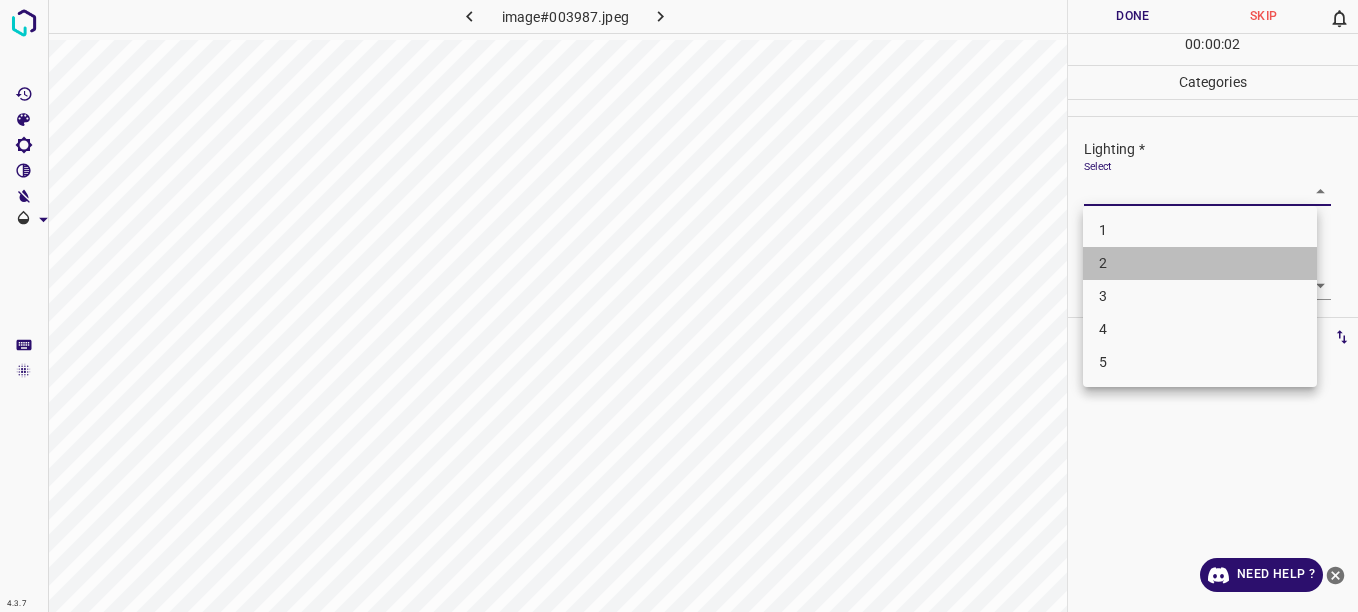 click on "2" at bounding box center [1200, 263] 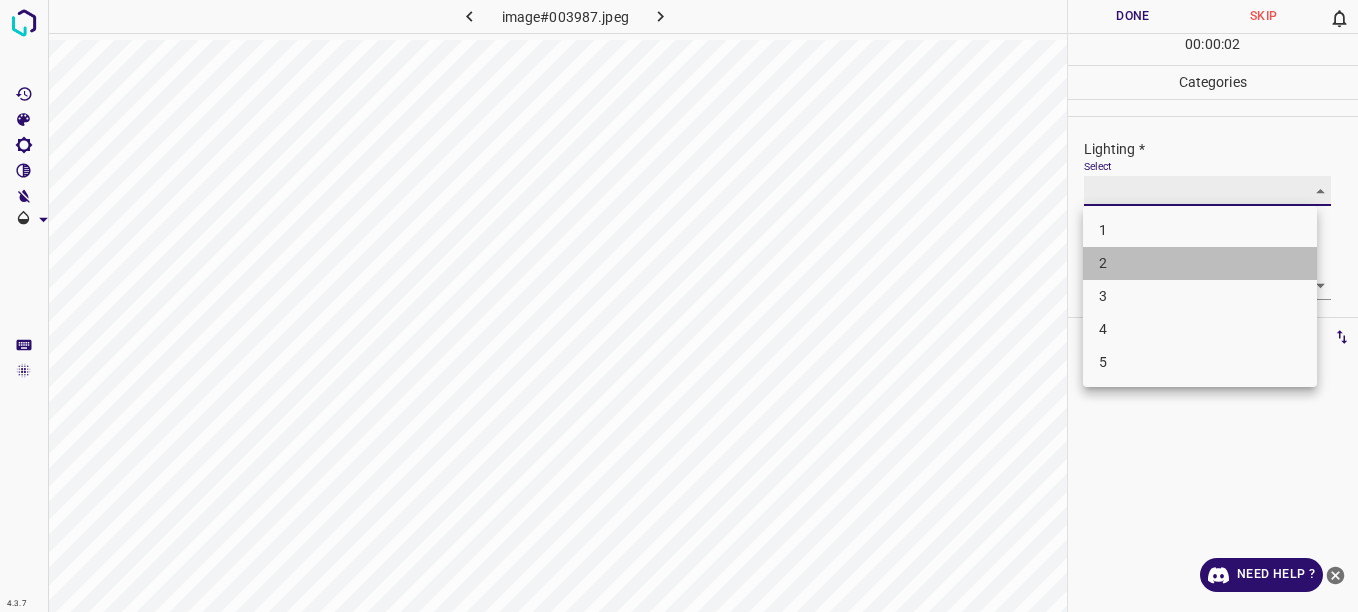 type on "2" 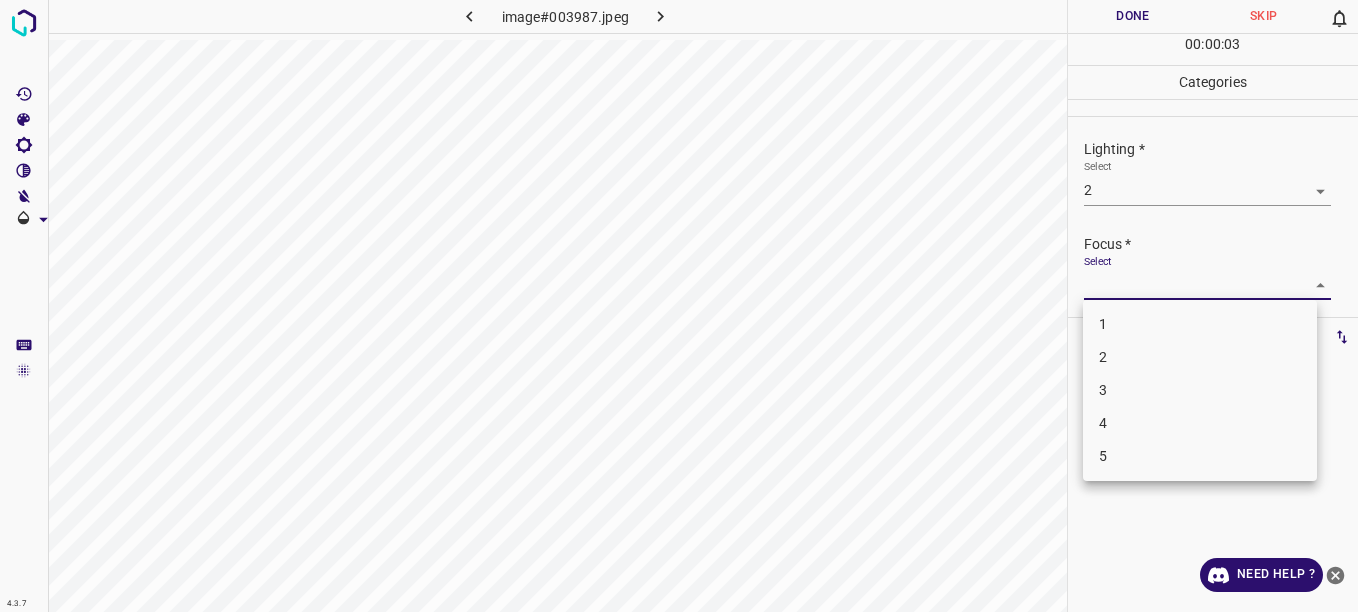 click on "4.3.7 image#003987.jpeg Done Skip 0 00   : 00   : 03   Categories Lighting *  Select 2 2 Focus *  Select ​ Overall *  Select ​ Labels   0 Categories 1 Lighting 2 Focus 3 Overall Tools Space Change between modes (Draw & Edit) I Auto labeling R Restore zoom M Zoom in N Zoom out Delete Delete selecte label Filters Z Restore filters X Saturation filter C Brightness filter V Contrast filter B Gray scale filter General O Download Need Help ? - Text - Hide - Delete 1 2 3 4 5" at bounding box center [679, 306] 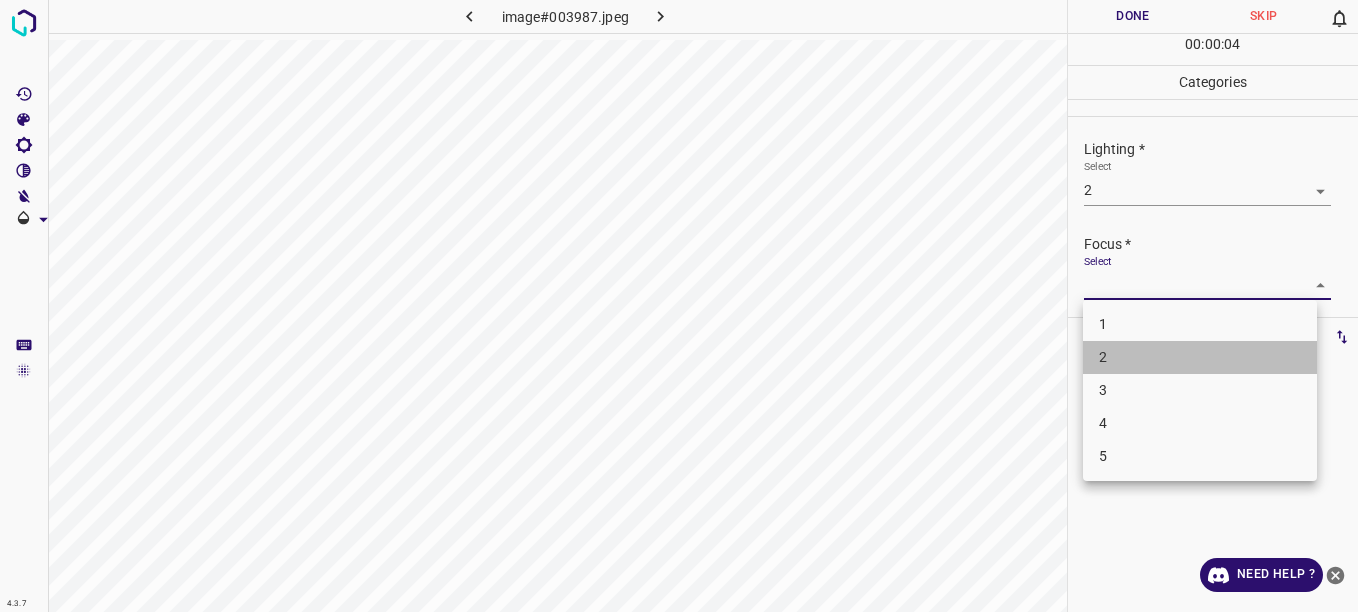 drag, startPoint x: 1127, startPoint y: 363, endPoint x: 1197, endPoint y: 333, distance: 76.15773 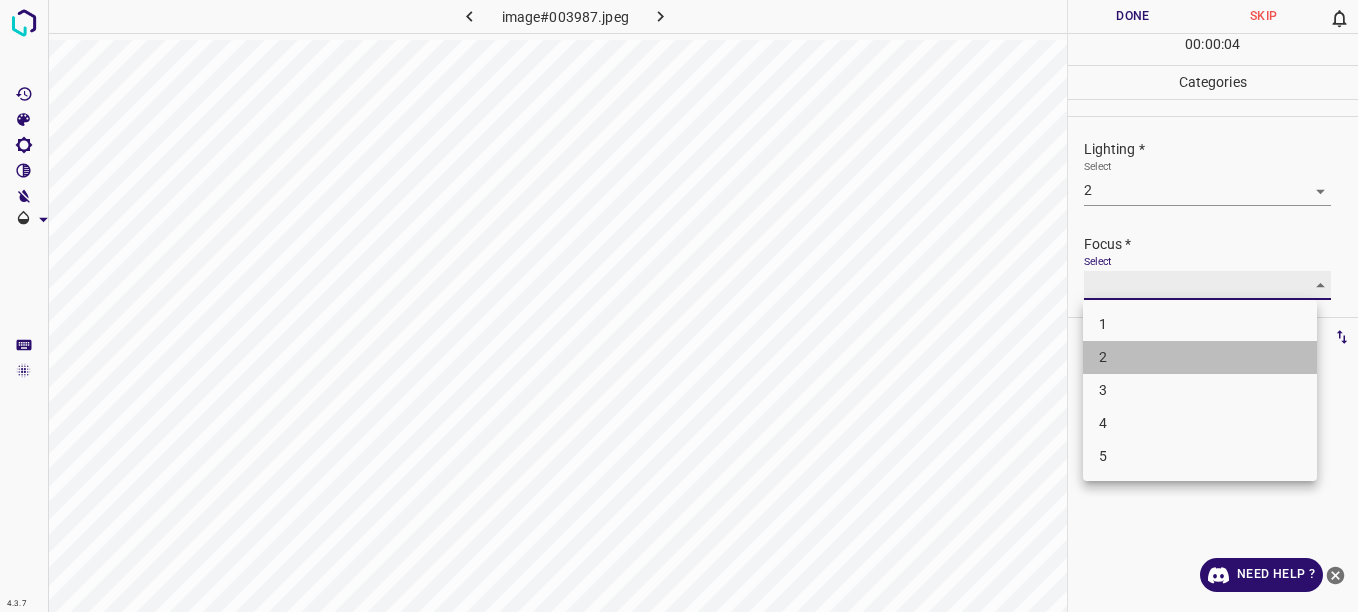 type on "2" 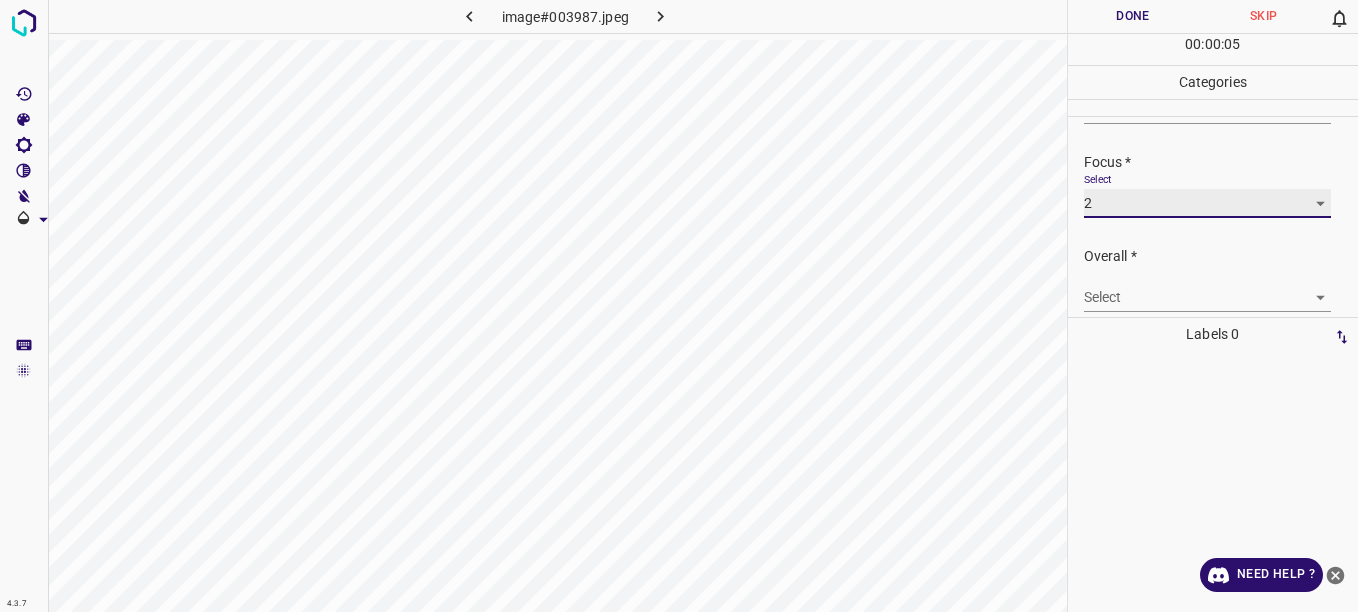scroll, scrollTop: 98, scrollLeft: 0, axis: vertical 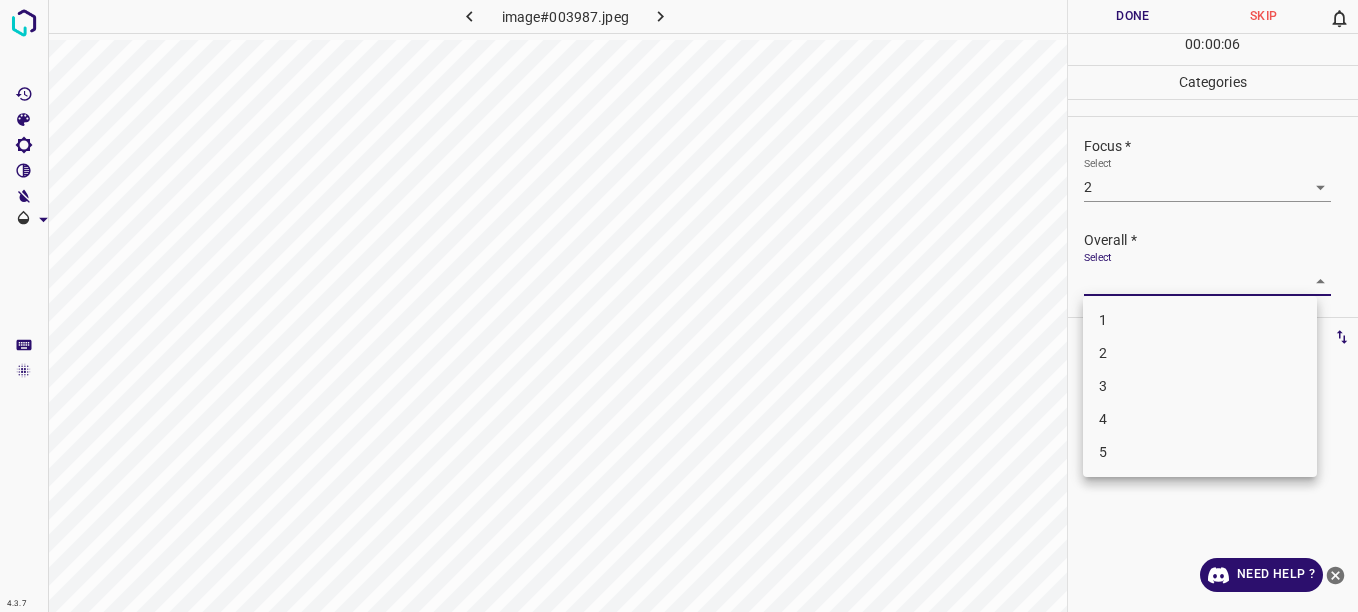 click on "4.3.7 image#003987.jpeg Done Skip 0 00   : 00   : 06   Categories Lighting *  Select 2 2 Focus *  Select 2 2 Overall *  Select ​ Labels   0 Categories 1 Lighting 2 Focus 3 Overall Tools Space Change between modes (Draw & Edit) I Auto labeling R Restore zoom M Zoom in N Zoom out Delete Delete selecte label Filters Z Restore filters X Saturation filter C Brightness filter V Contrast filter B Gray scale filter General O Download Need Help ? - Text - Hide - Delete 1 2 3 4 5" at bounding box center (679, 306) 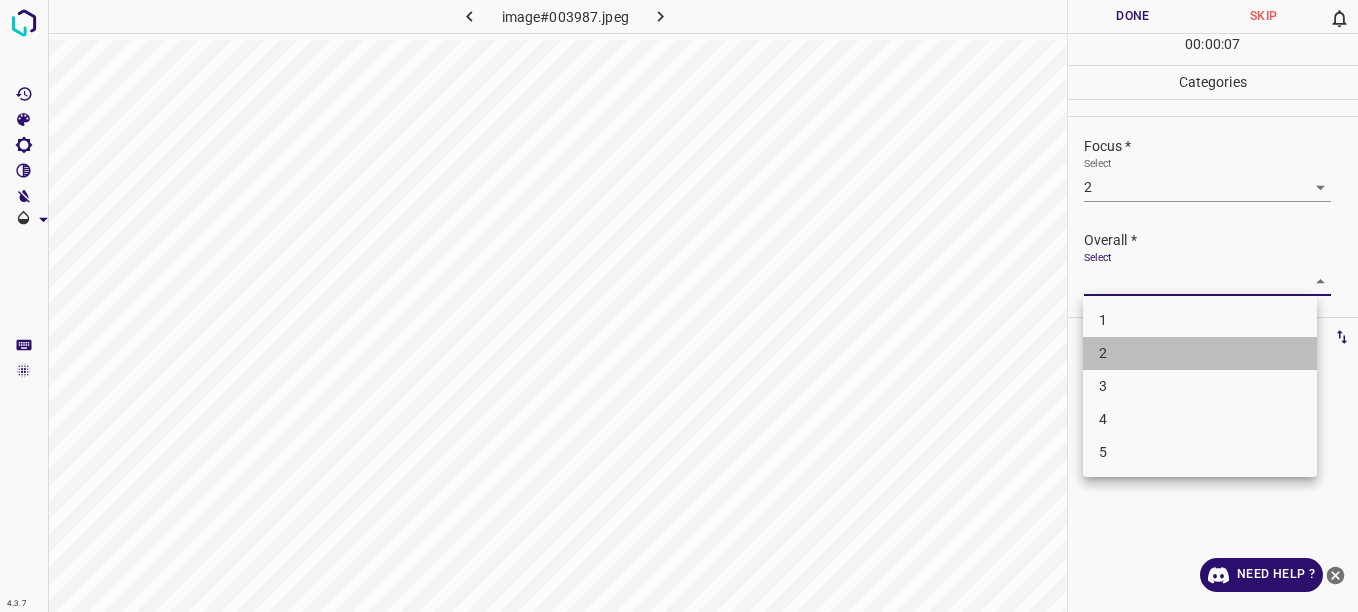 click on "2" at bounding box center (1200, 353) 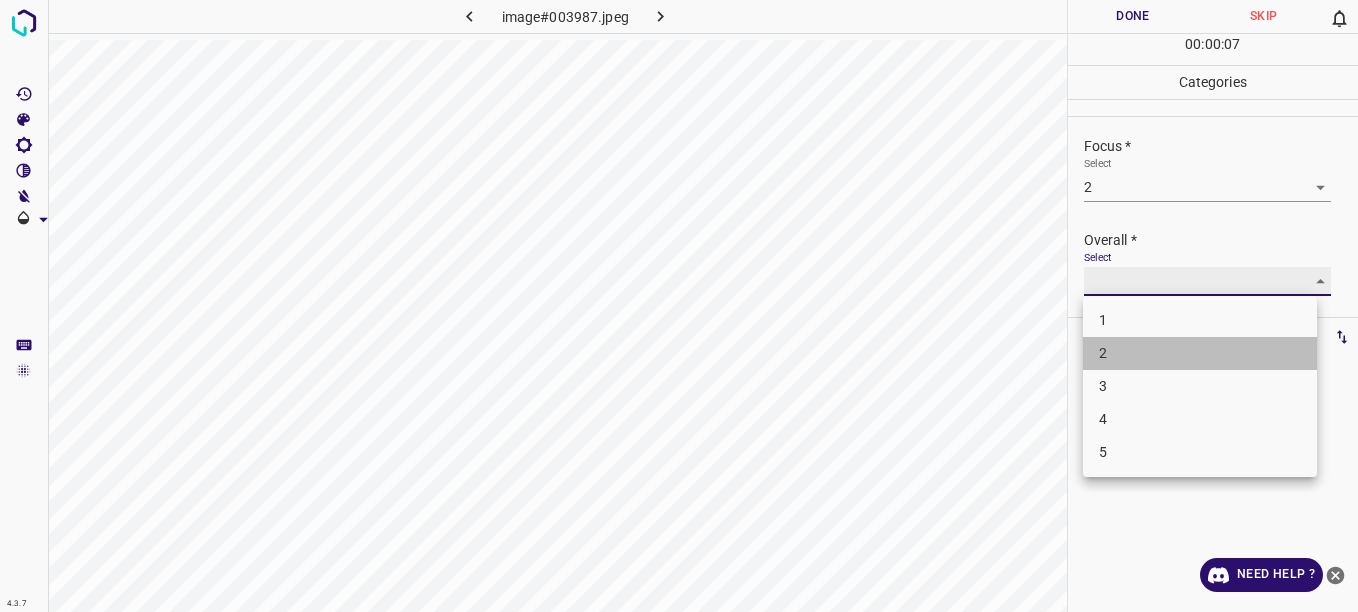 type on "2" 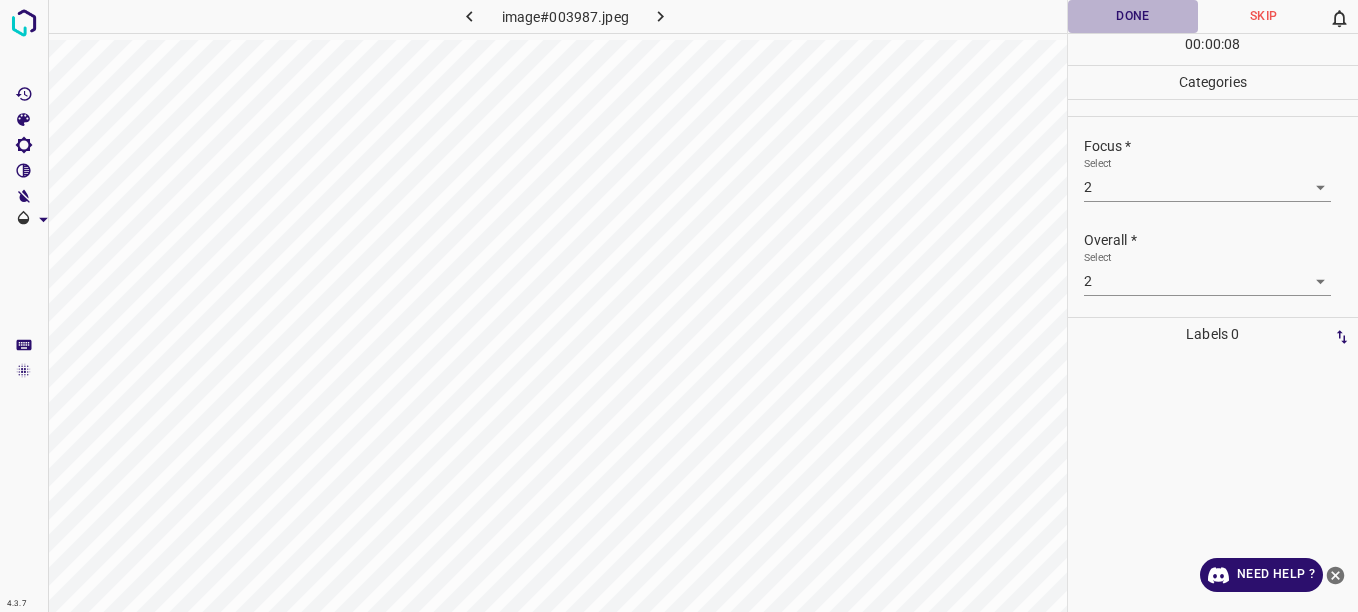 click on "Done" at bounding box center [1133, 16] 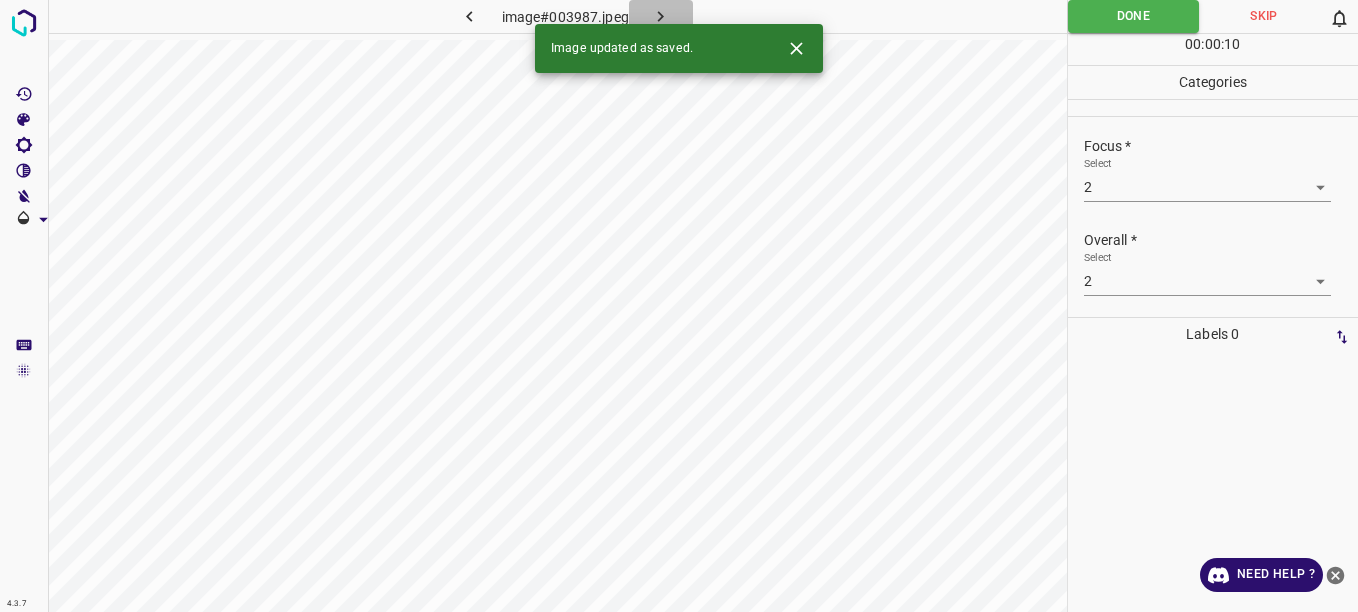 click 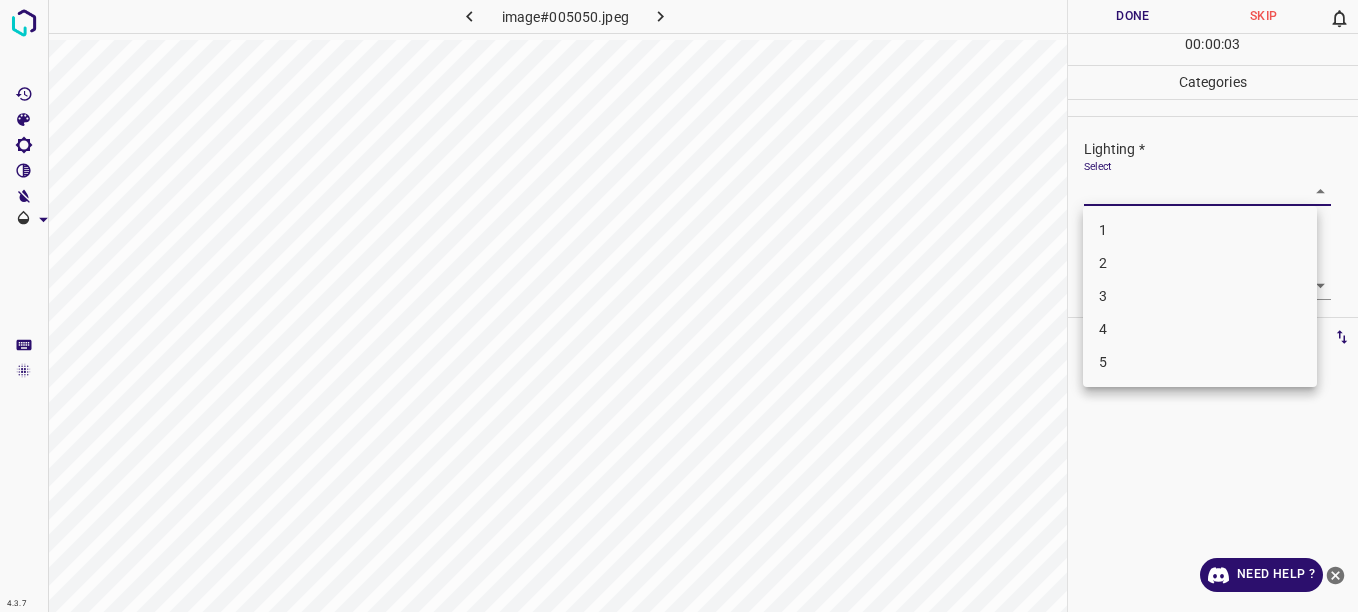 click on "4.3.7 image#005050.jpeg Done Skip 0 00   : 00   : 03   Categories Lighting *  Select ​ Focus *  Select ​ Overall *  Select ​ Labels   0 Categories 1 Lighting 2 Focus 3 Overall Tools Space Change between modes (Draw & Edit) I Auto labeling R Restore zoom M Zoom in N Zoom out Delete Delete selecte label Filters Z Restore filters X Saturation filter C Brightness filter V Contrast filter B Gray scale filter General O Download Need Help ? - Text - Hide - Delete 1 2 3 4 5" at bounding box center [679, 306] 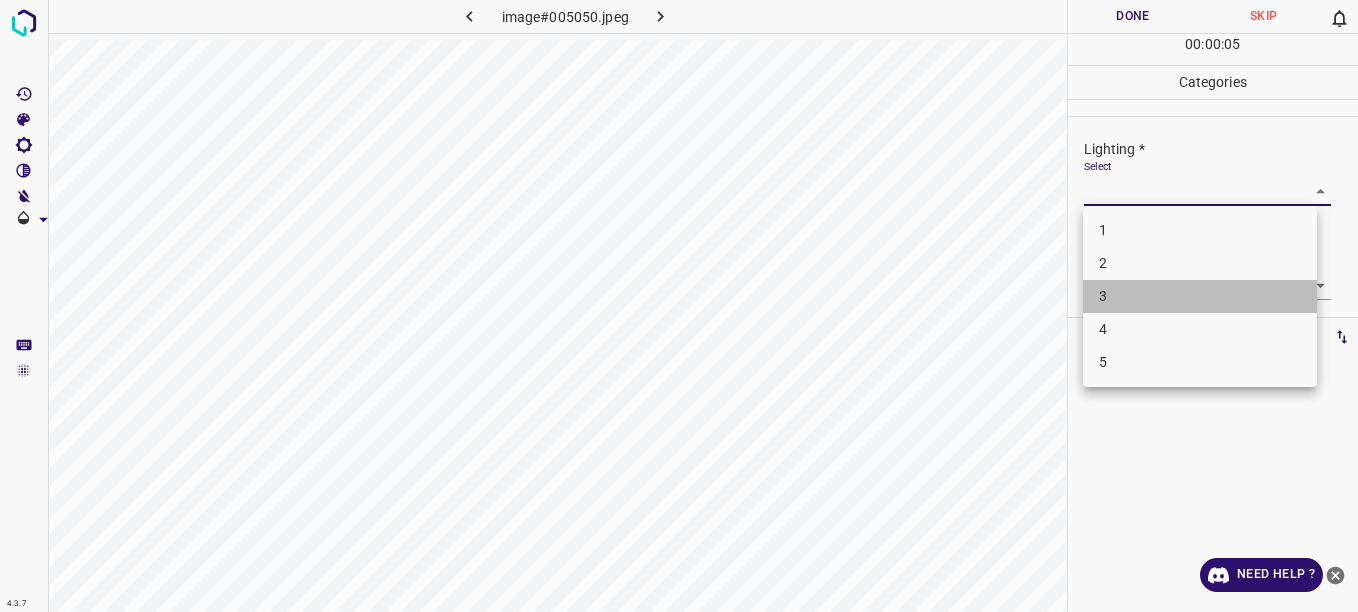 click on "3" at bounding box center [1200, 296] 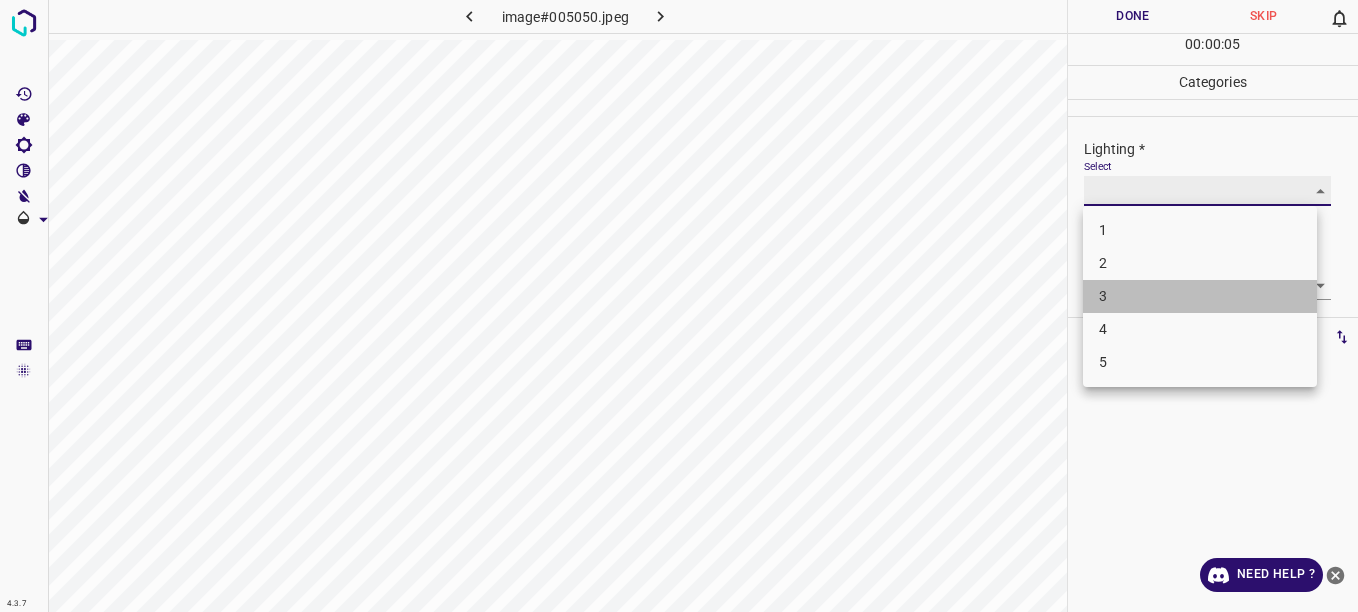 type on "3" 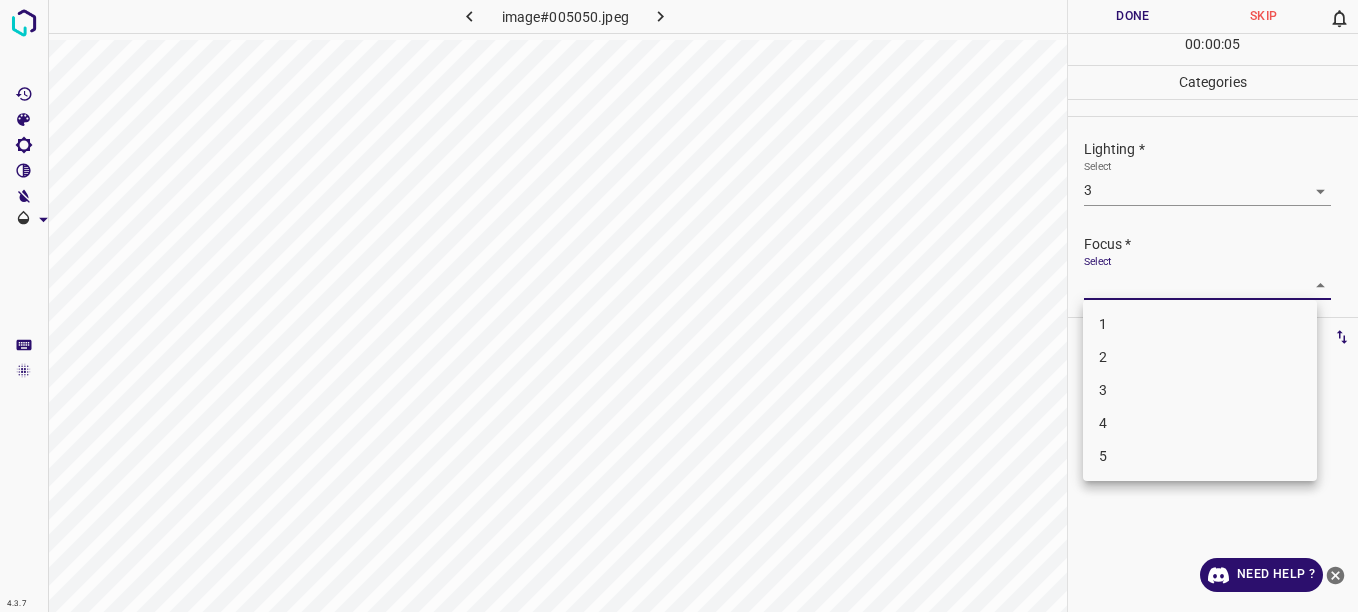 click on "4.3.7 image#005050.jpeg Done Skip 0 00   : 00   : 05   Categories Lighting *  Select 3 3 Focus *  Select ​ Overall *  Select ​ Labels   0 Categories 1 Lighting 2 Focus 3 Overall Tools Space Change between modes (Draw & Edit) I Auto labeling R Restore zoom M Zoom in N Zoom out Delete Delete selecte label Filters Z Restore filters X Saturation filter C Brightness filter V Contrast filter B Gray scale filter General O Download Need Help ? - Text - Hide - Delete 1 2 3 4 5" at bounding box center (679, 306) 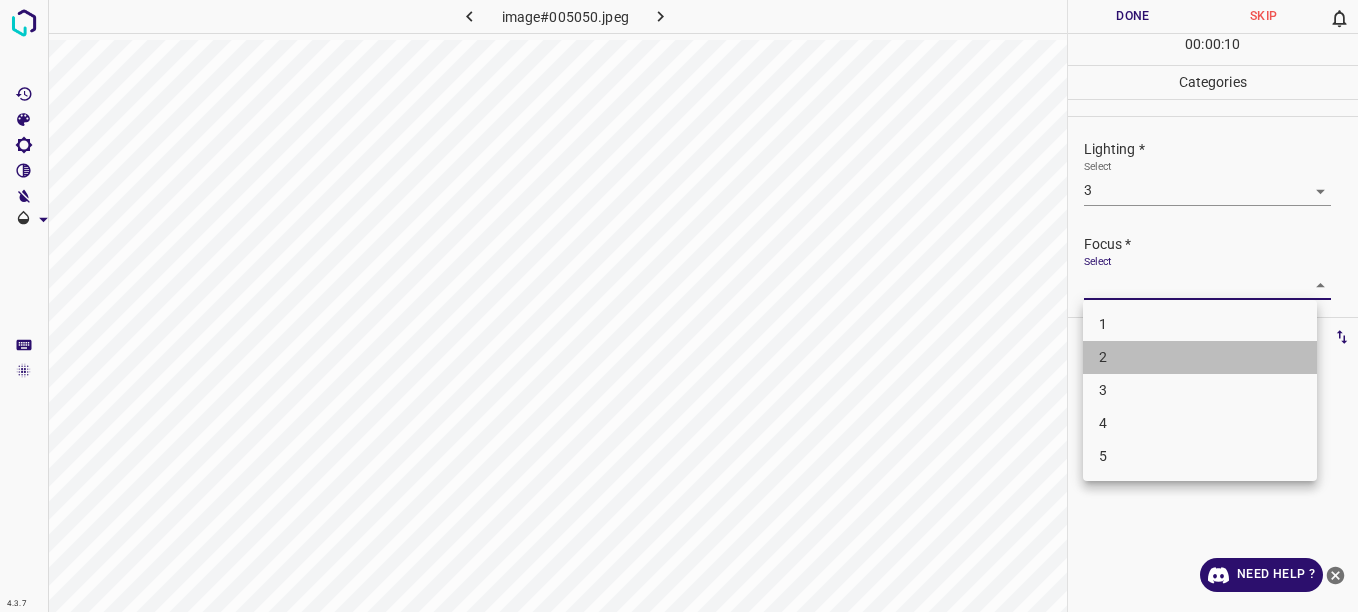 click on "2" at bounding box center [1200, 357] 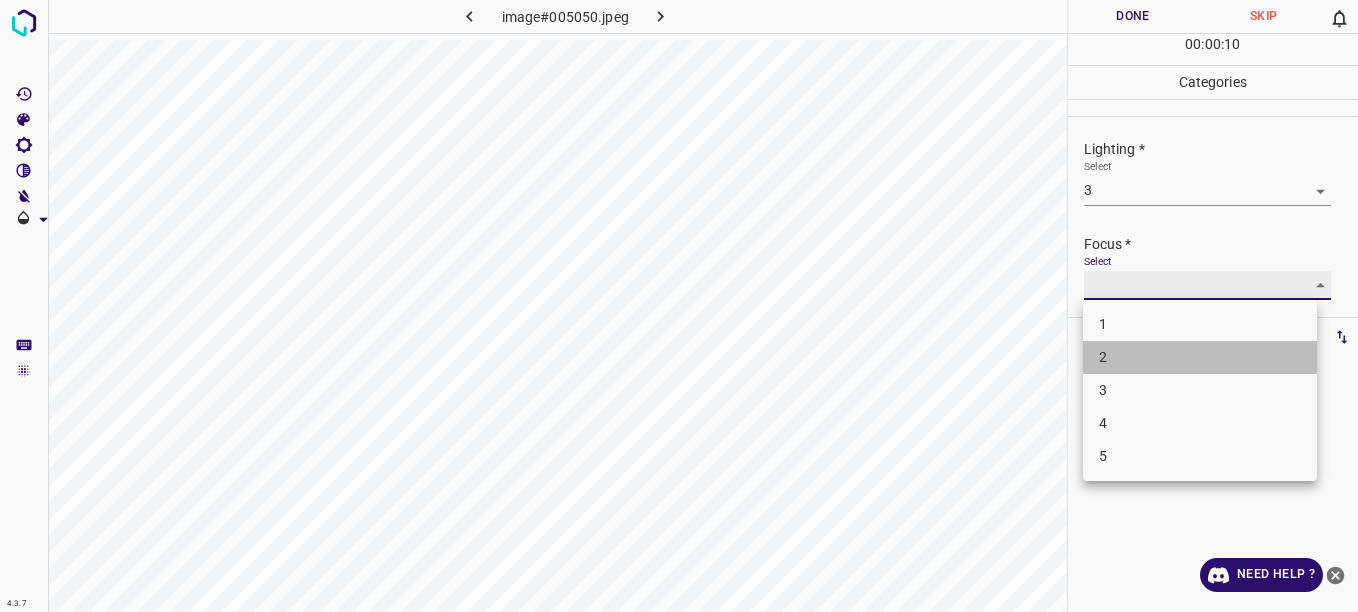 type on "2" 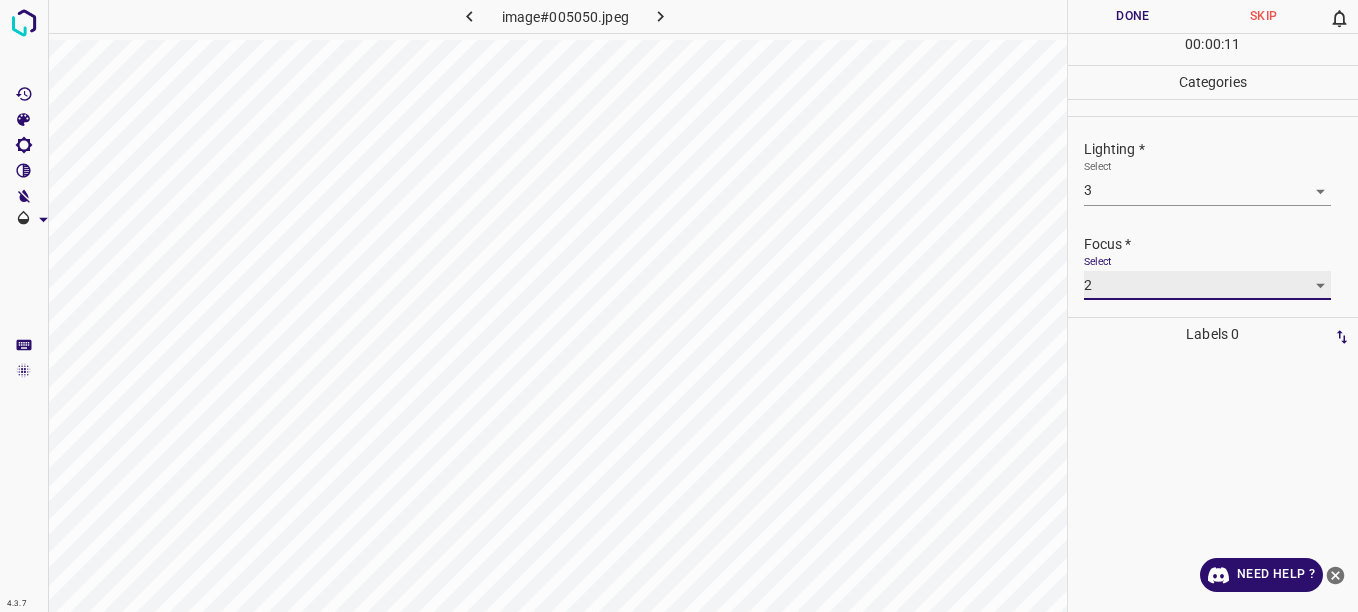 scroll, scrollTop: 98, scrollLeft: 0, axis: vertical 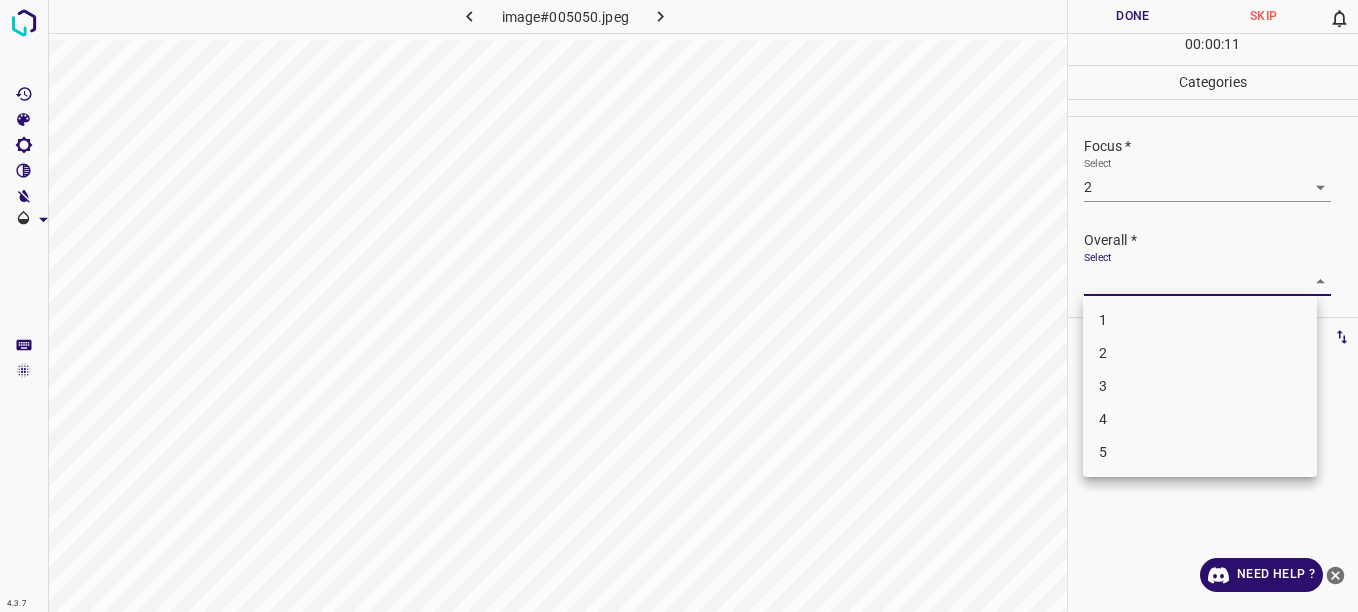 click on "4.3.7 image#005050.jpeg Done Skip 0 00   : 00   : 11   Categories Lighting *  Select 3 3 Focus *  Select 2 2 Overall *  Select ​ Labels   0 Categories 1 Lighting 2 Focus 3 Overall Tools Space Change between modes (Draw & Edit) I Auto labeling R Restore zoom M Zoom in N Zoom out Delete Delete selecte label Filters Z Restore filters X Saturation filter C Brightness filter V Contrast filter B Gray scale filter General O Download Need Help ? - Text - Hide - Delete 1 2 3 4 5" at bounding box center (679, 306) 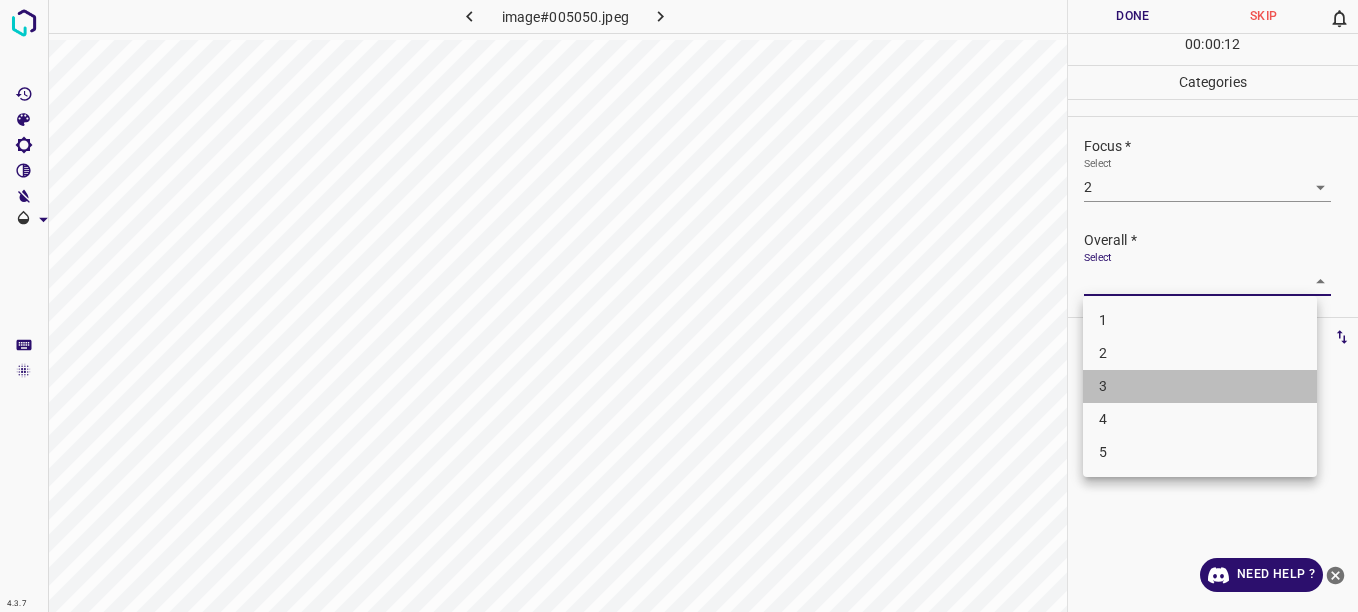 click on "3" at bounding box center [1200, 386] 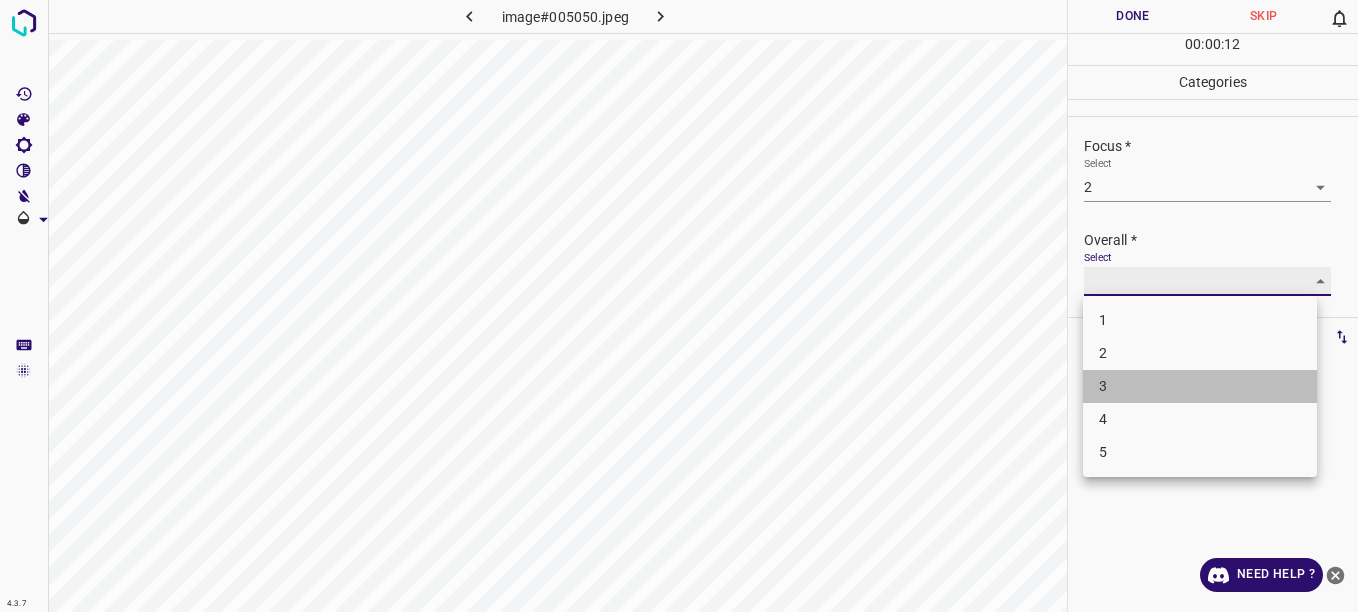 type on "3" 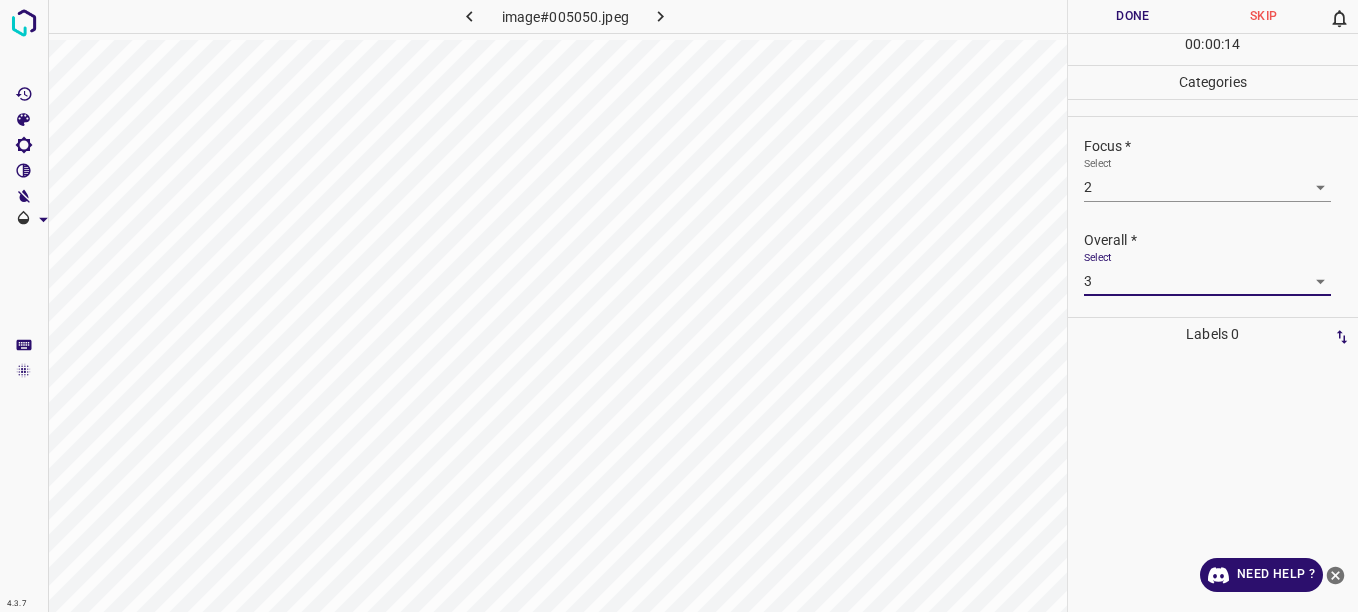 click on "Done" at bounding box center (1133, 16) 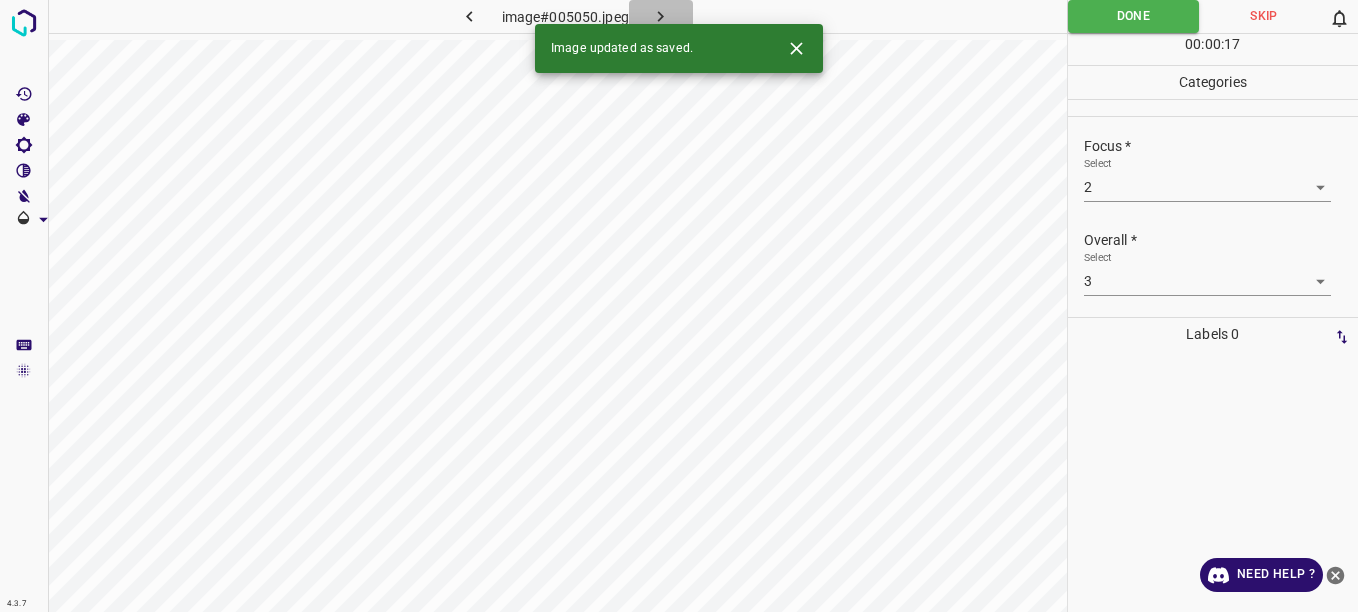 click 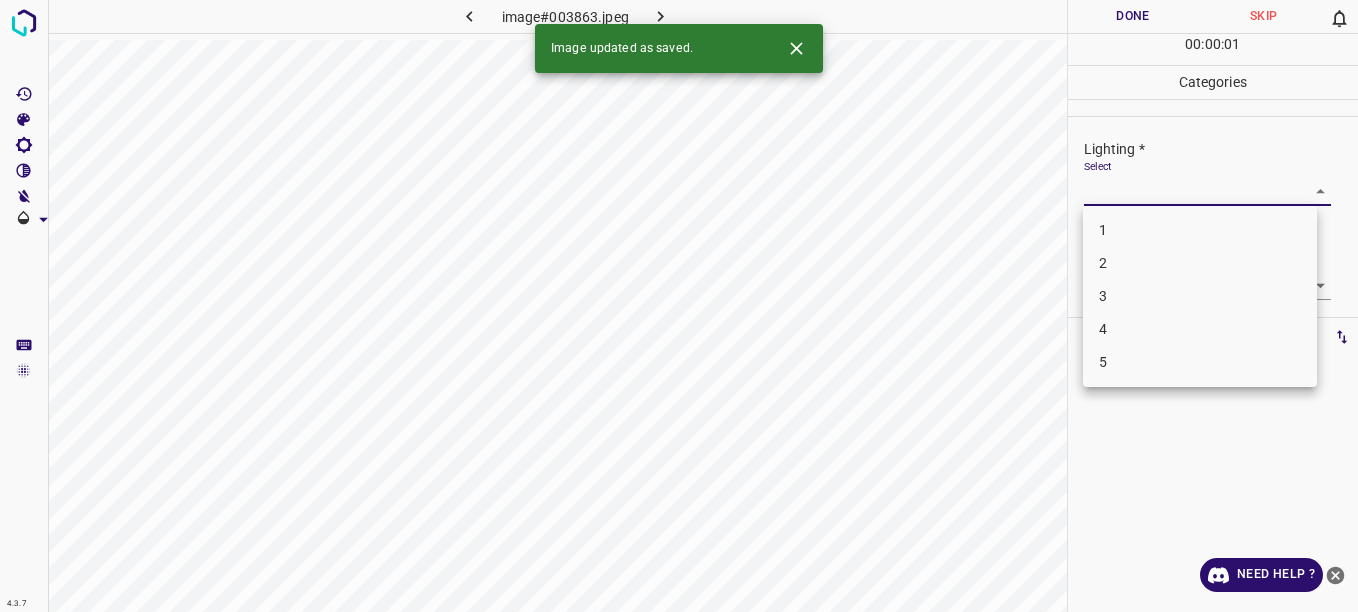 click on "4.3.7 image#003863.jpeg Done Skip 0 00   : 00   : 01   Categories Lighting *  Select ​ Focus *  Select ​ Overall *  Select ​ Labels   0 Categories 1 Lighting 2 Focus 3 Overall Tools Space Change between modes (Draw & Edit) I Auto labeling R Restore zoom M Zoom in N Zoom out Delete Delete selecte label Filters Z Restore filters X Saturation filter C Brightness filter V Contrast filter B Gray scale filter General O Download Image updated as saved. Need Help ? - Text - Hide - Delete 1 2 3 4 5" at bounding box center [679, 306] 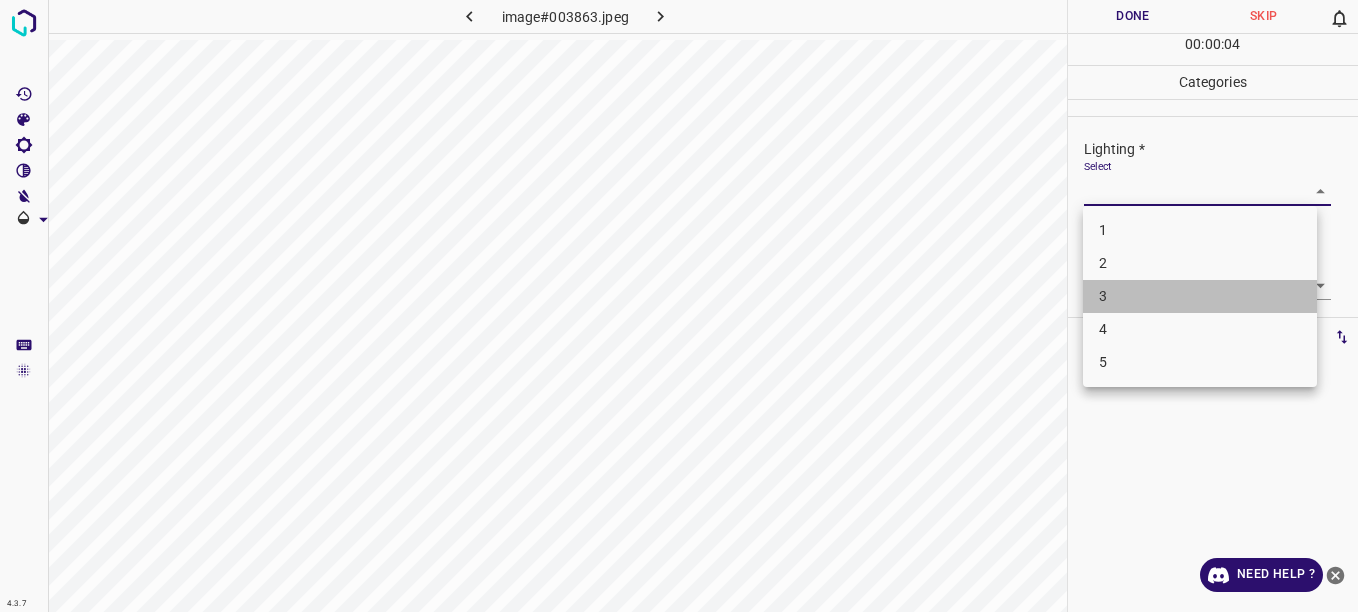 drag, startPoint x: 1258, startPoint y: 297, endPoint x: 1265, endPoint y: 289, distance: 10.630146 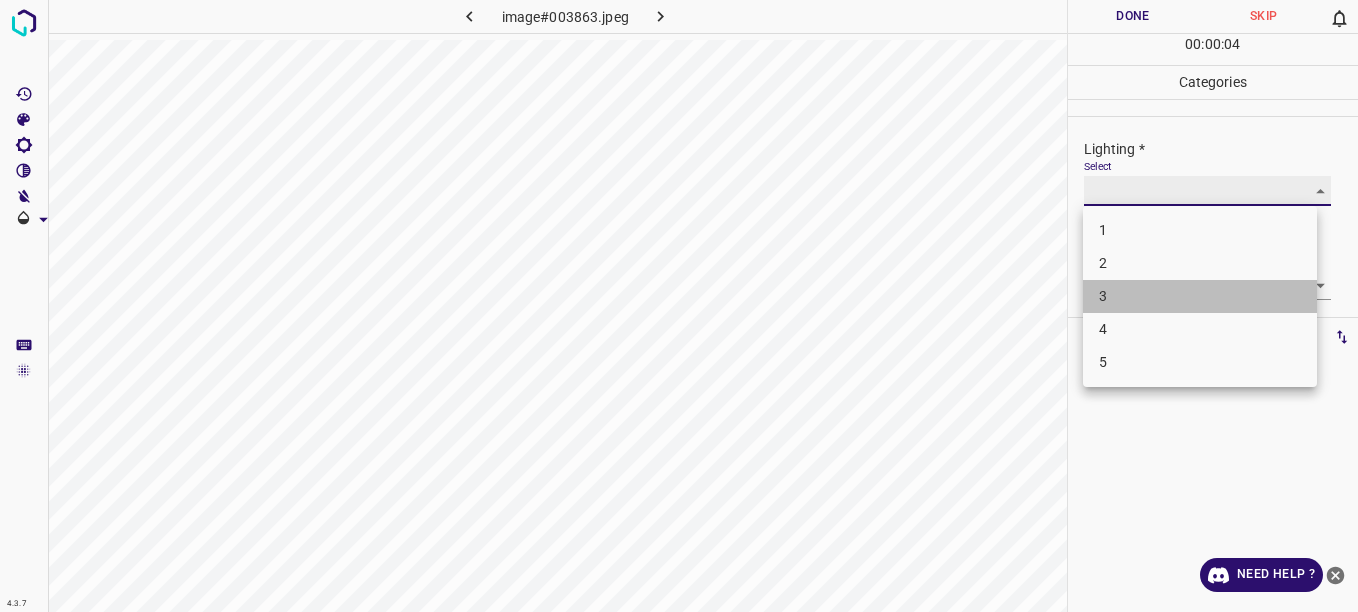 type on "3" 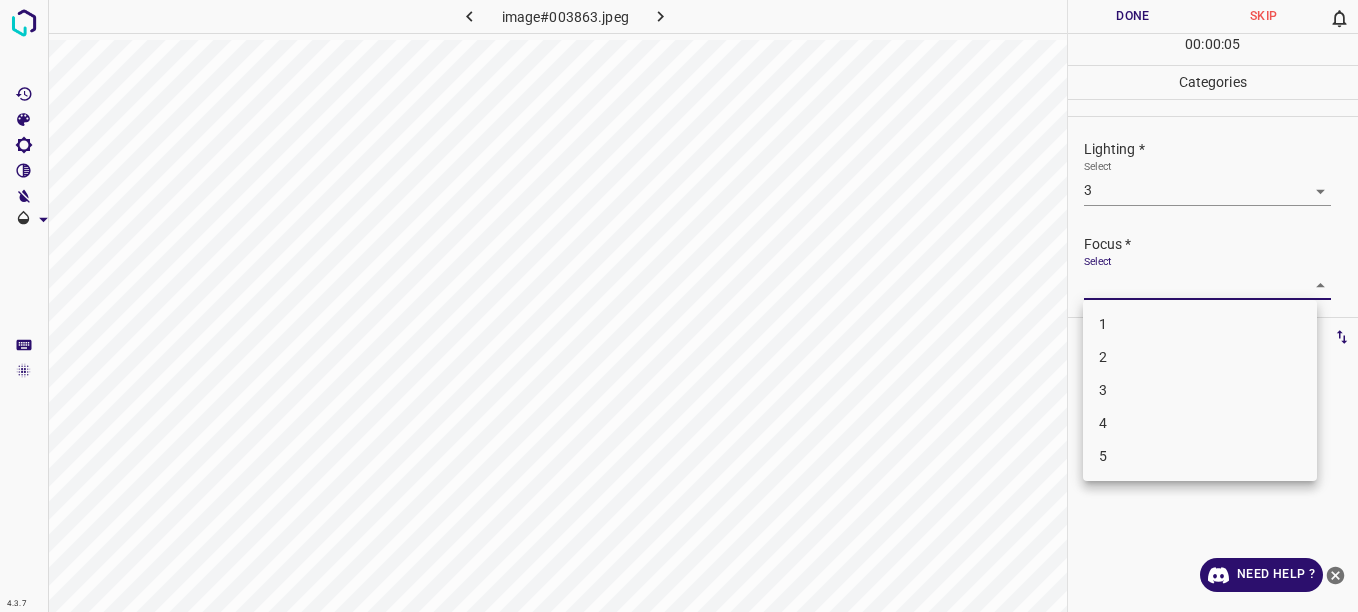 click on "4.3.7 image#003863.jpeg Done Skip 0 00   : 00   : 05   Categories Lighting *  Select 3 3 Focus *  Select ​ Overall *  Select ​ Labels   0 Categories 1 Lighting 2 Focus 3 Overall Tools Space Change between modes (Draw & Edit) I Auto labeling R Restore zoom M Zoom in N Zoom out Delete Delete selecte label Filters Z Restore filters X Saturation filter C Brightness filter V Contrast filter B Gray scale filter General O Download Need Help ? - Text - Hide - Delete 1 2 3 4 5" at bounding box center [679, 306] 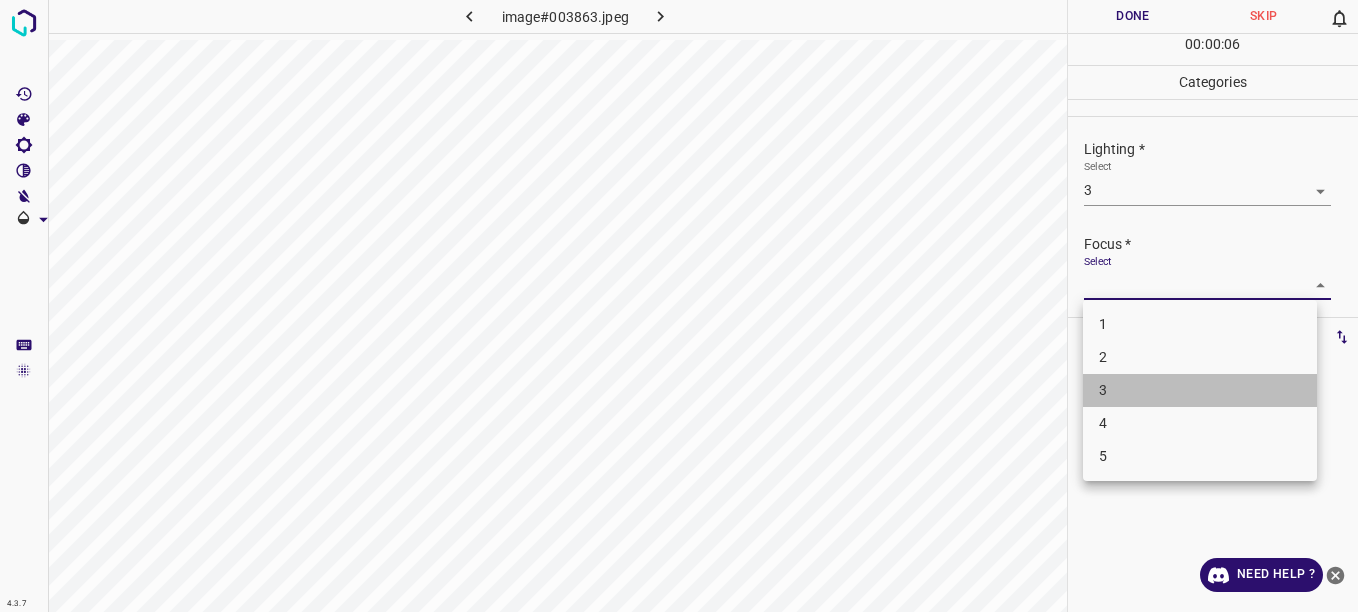 click on "3" at bounding box center [1200, 390] 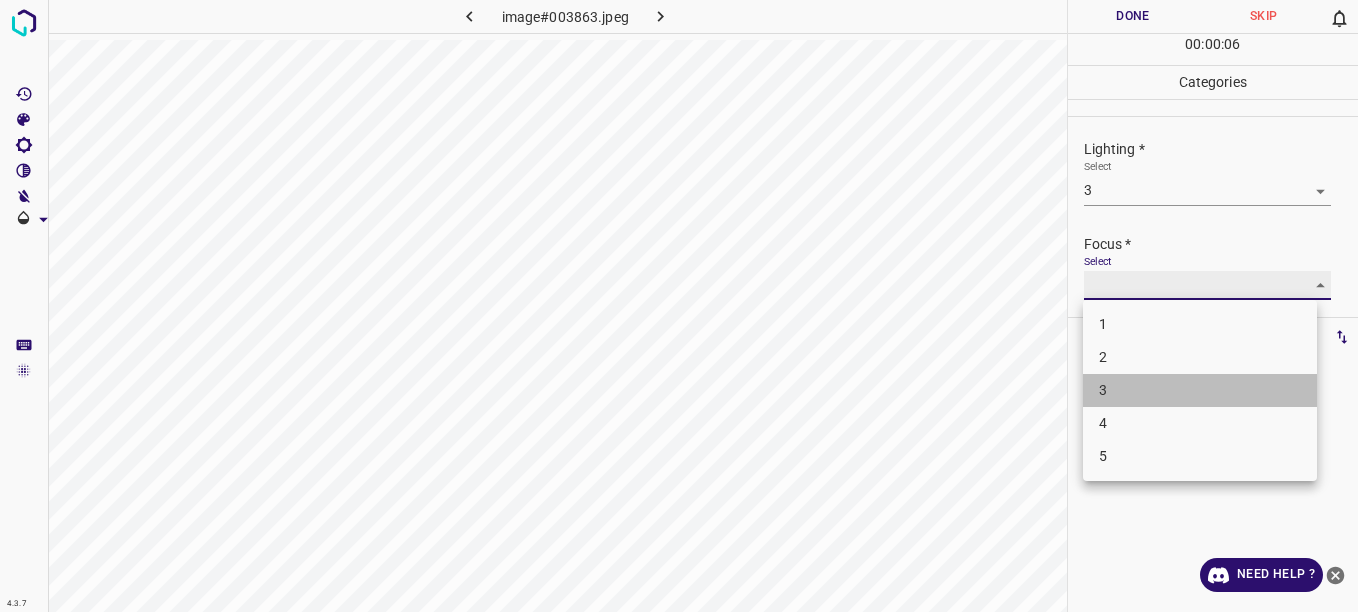 type on "3" 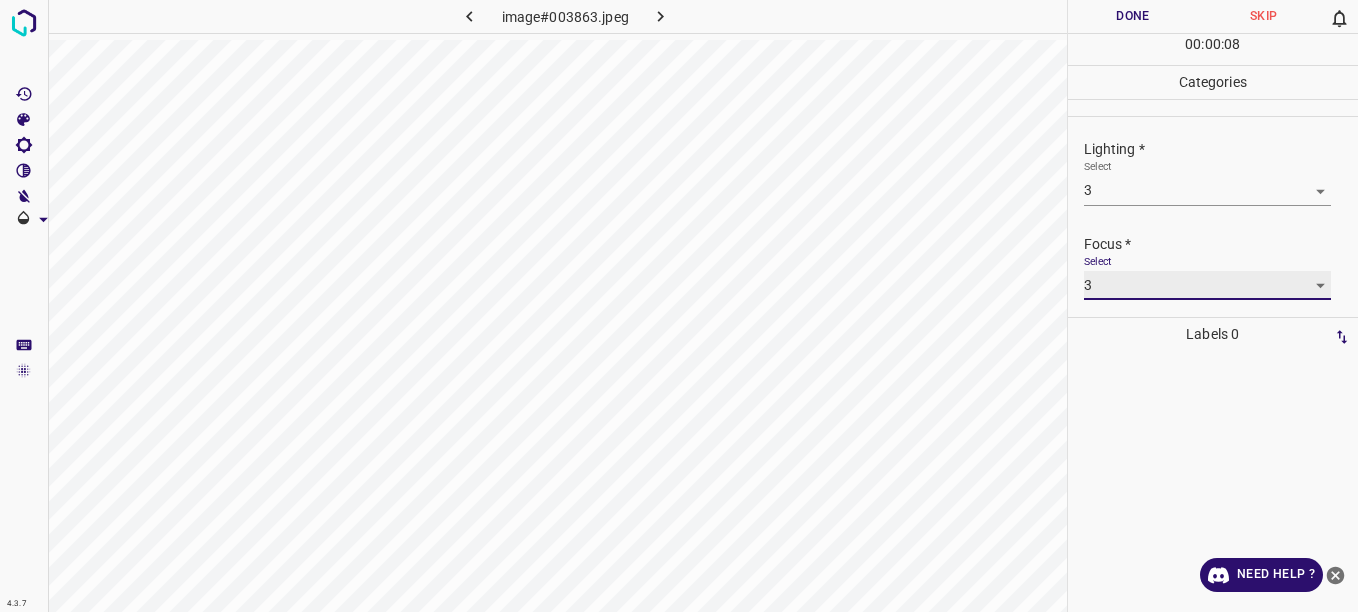 scroll, scrollTop: 98, scrollLeft: 0, axis: vertical 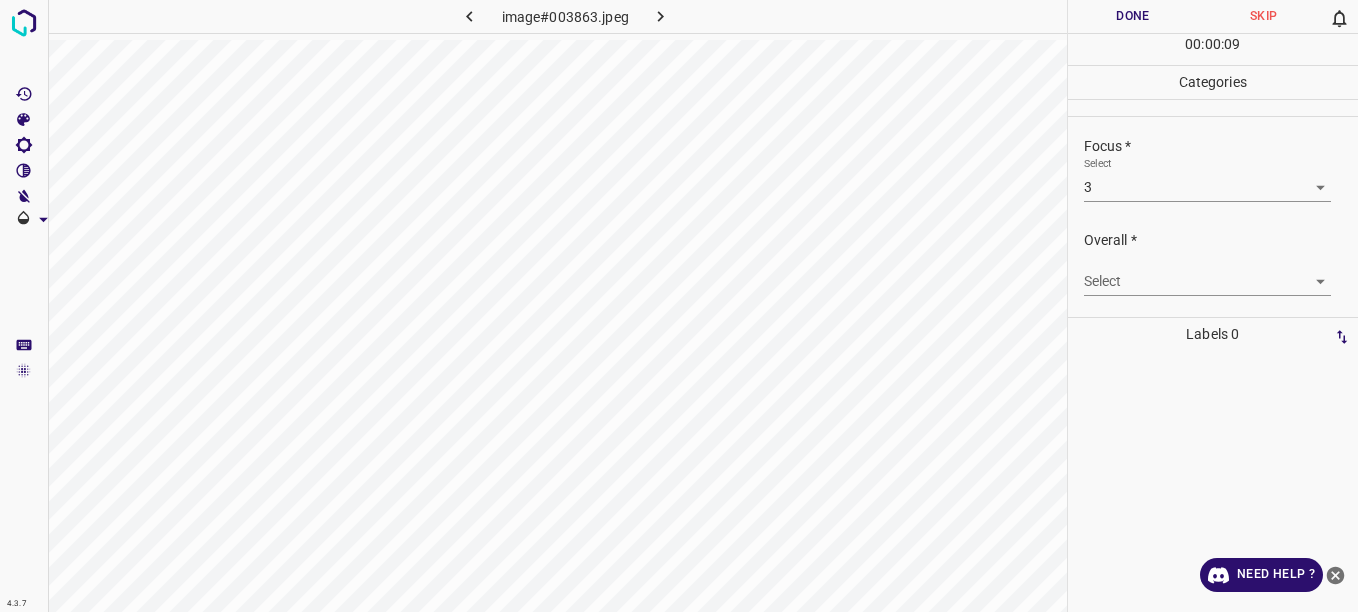 click on "Select ​" at bounding box center [1207, 273] 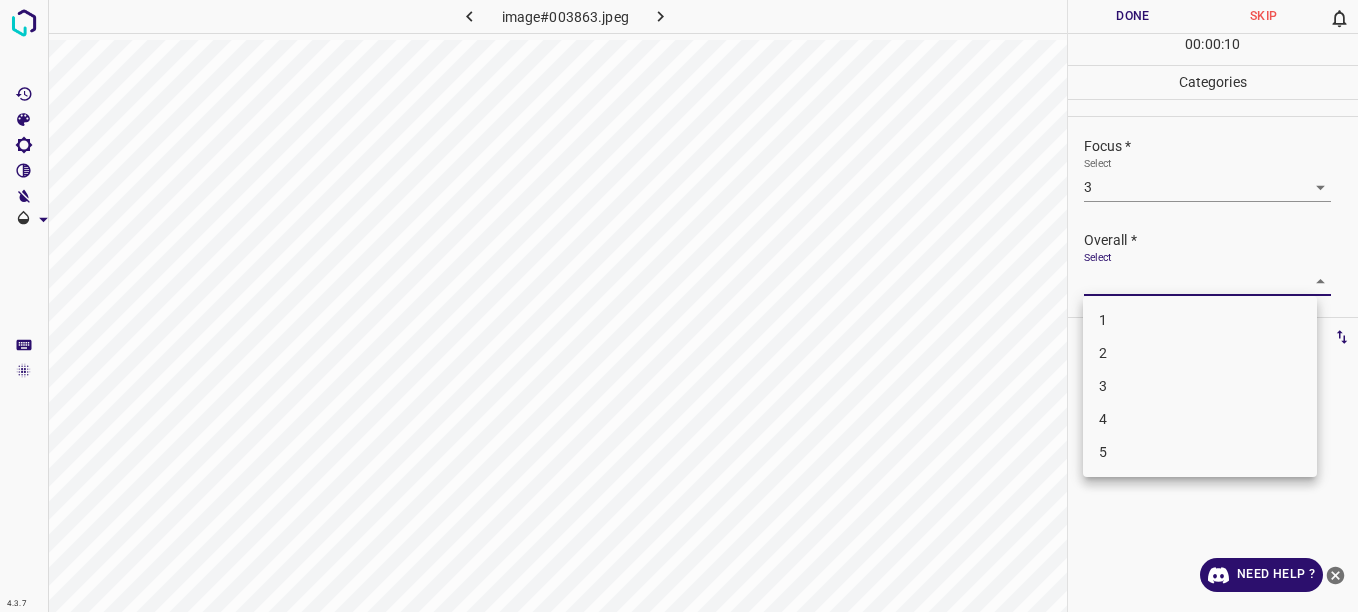 drag, startPoint x: 1290, startPoint y: 280, endPoint x: 1227, endPoint y: 332, distance: 81.68843 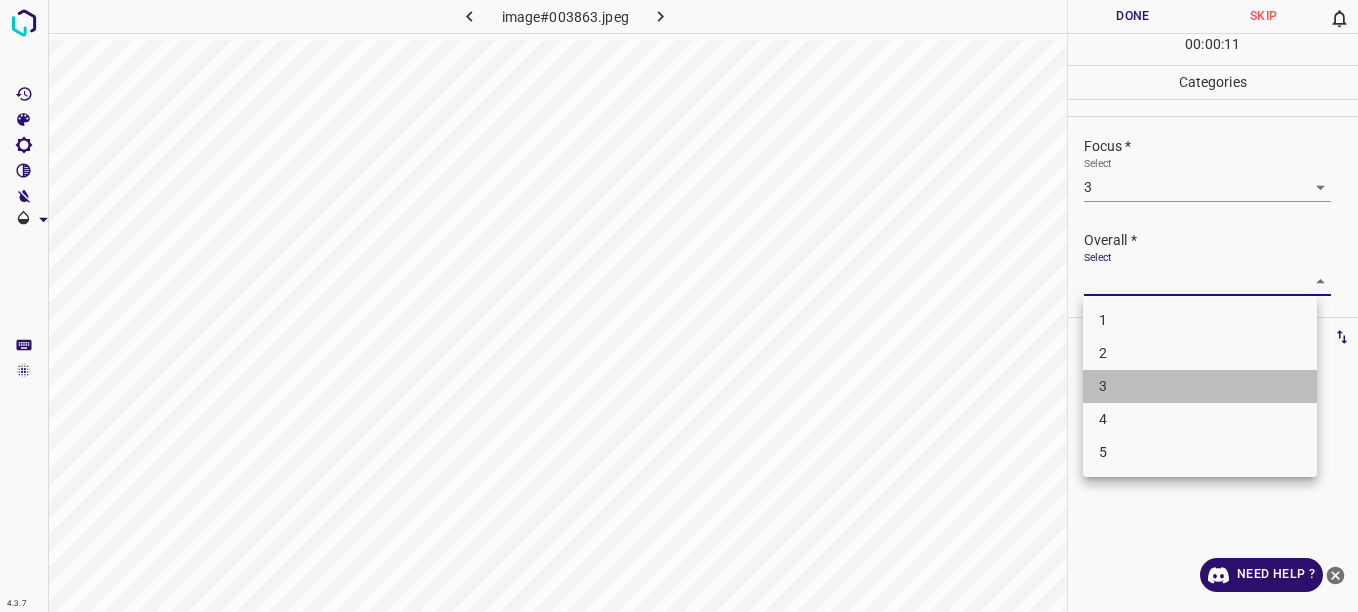 click on "3" at bounding box center (1200, 386) 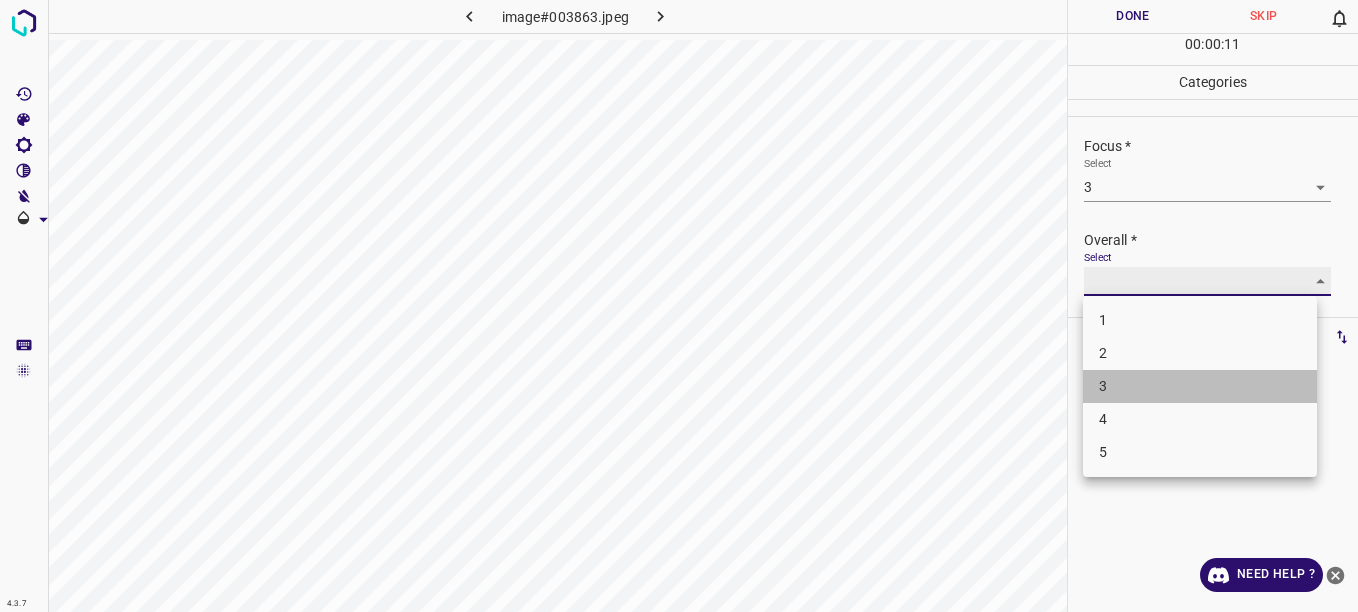 type on "3" 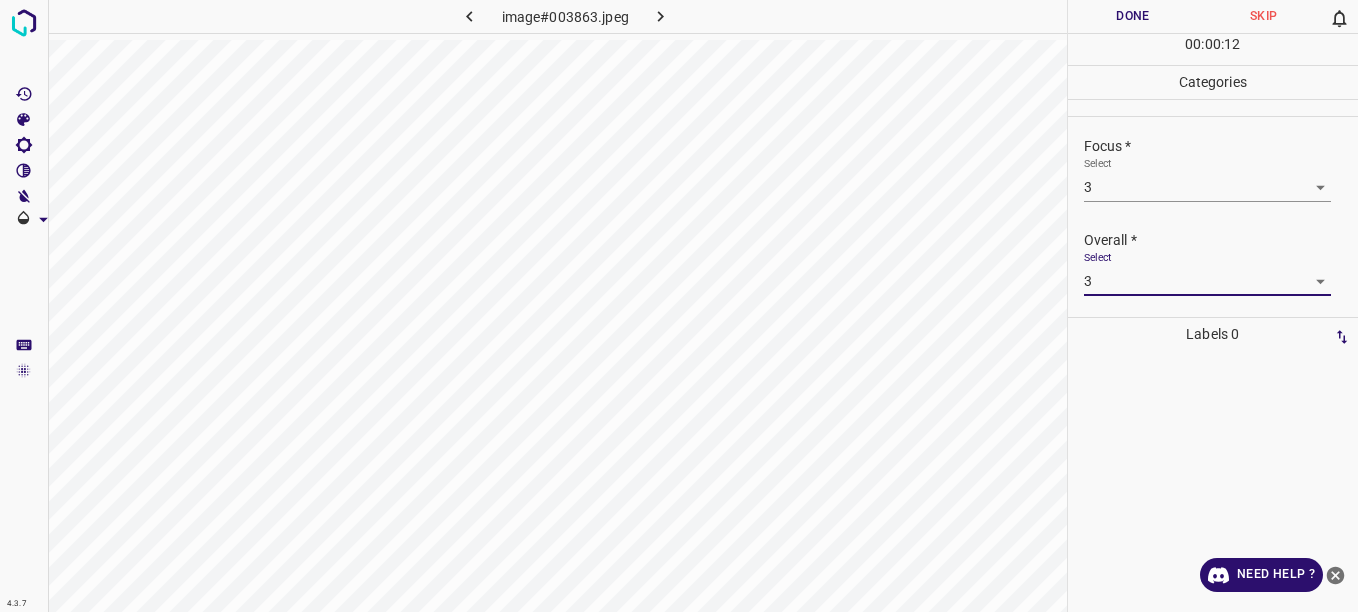 click on "Done" at bounding box center [1133, 16] 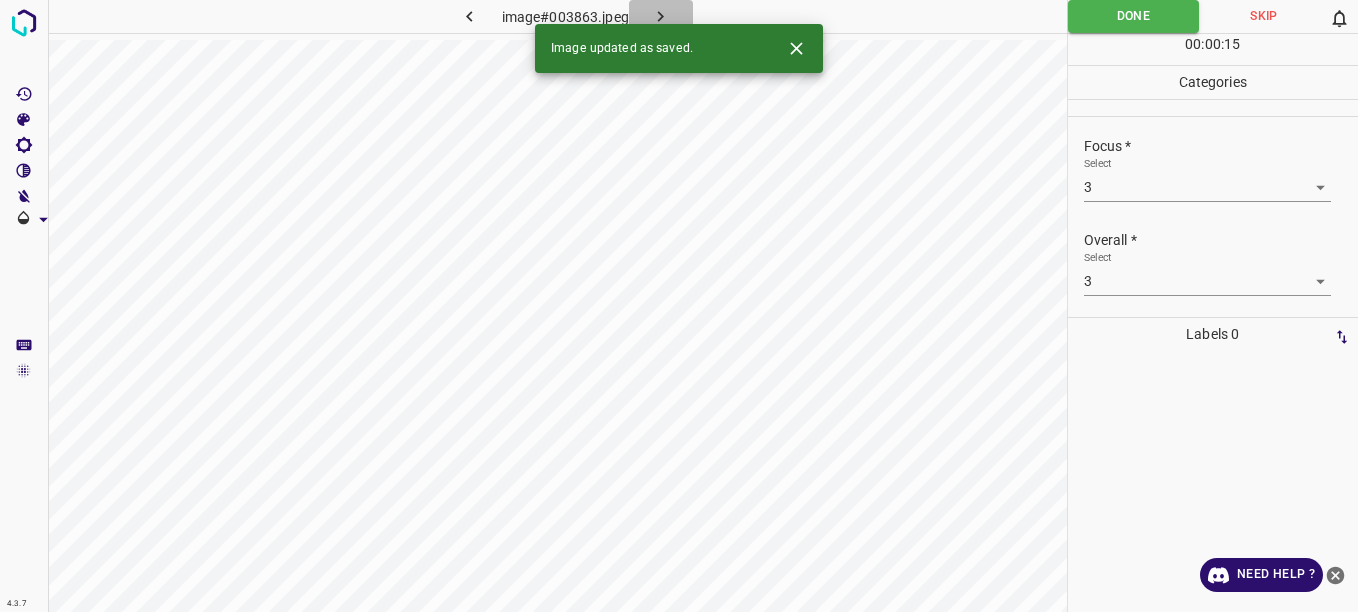 click 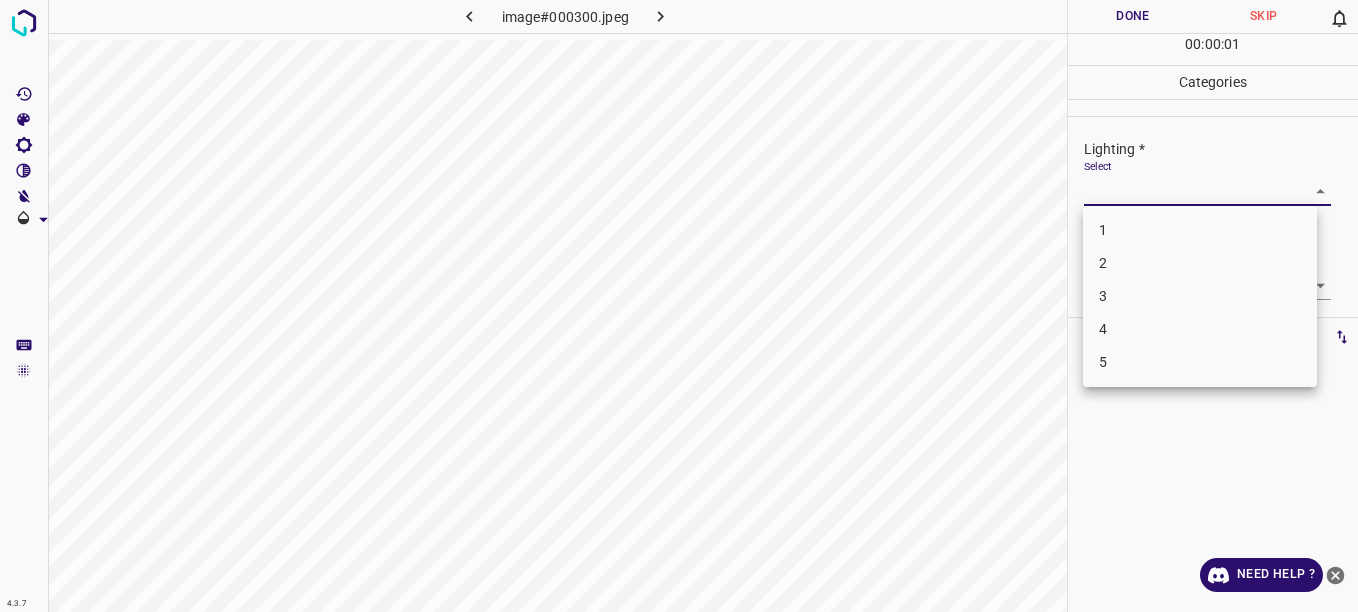 click on "4.3.7 image#000300.jpeg Done Skip 0 00   : 00   : 01   Categories Lighting *  Select ​ Focus *  Select ​ Overall *  Select ​ Labels   0 Categories 1 Lighting 2 Focus 3 Overall Tools Space Change between modes (Draw & Edit) I Auto labeling R Restore zoom M Zoom in N Zoom out Delete Delete selecte label Filters Z Restore filters X Saturation filter C Brightness filter V Contrast filter B Gray scale filter General O Download Need Help ? - Text - Hide - Delete 1 2 3 4 5" at bounding box center (679, 306) 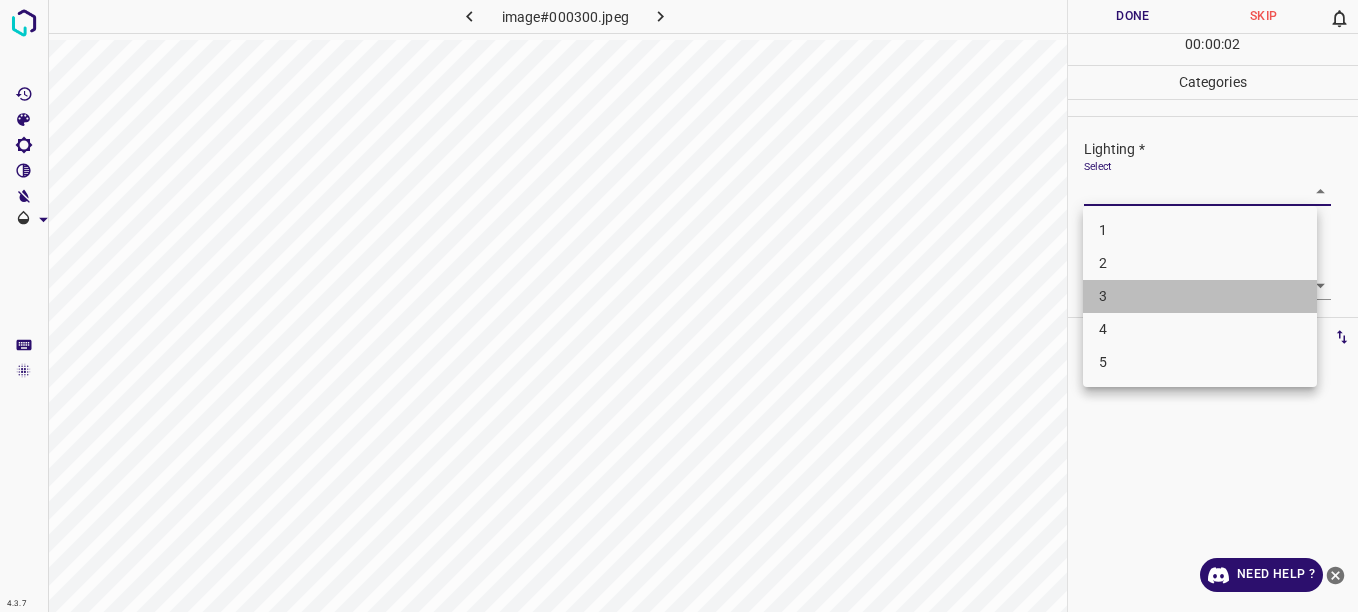 click on "3" at bounding box center [1200, 296] 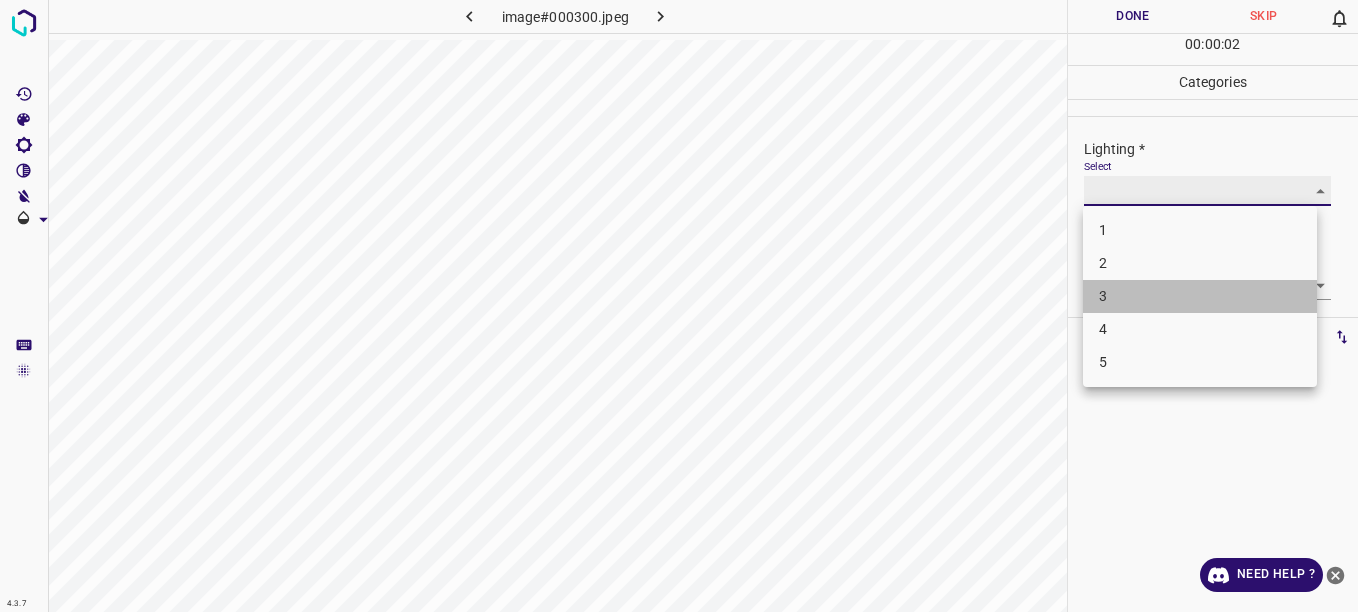 type on "3" 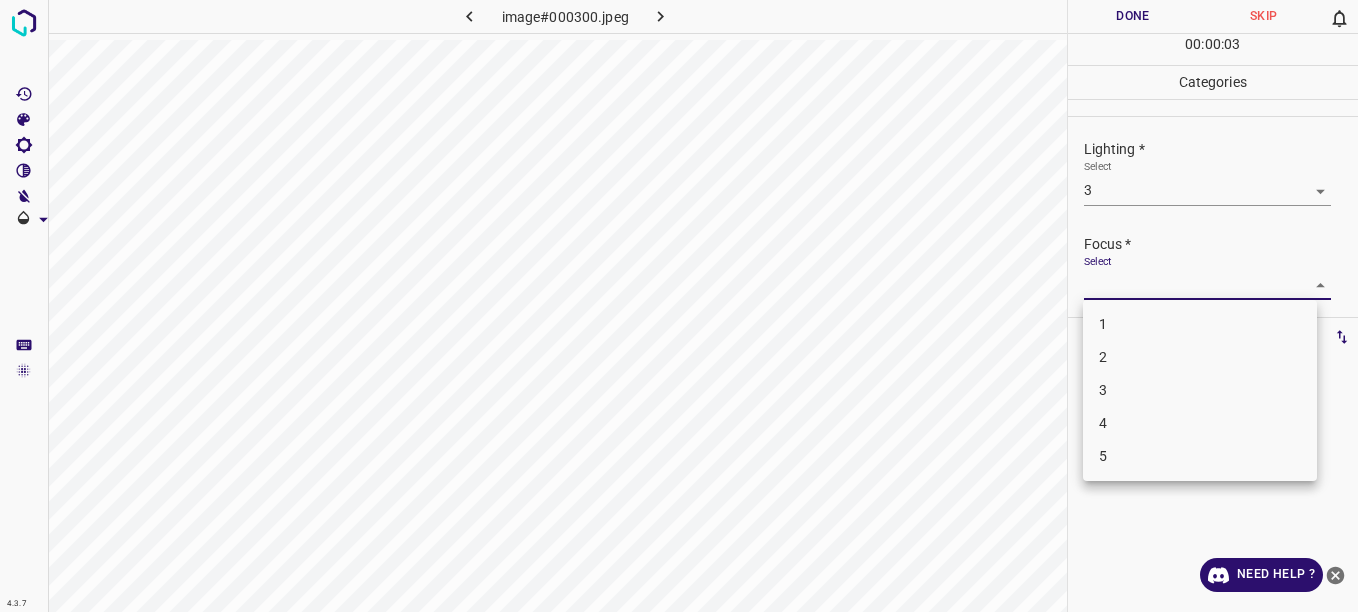 click on "4.3.7 image#000300.jpeg Done Skip 0 00   : 00   : 03   Categories Lighting *  Select 3 3 Focus *  Select ​ Overall *  Select ​ Labels   0 Categories 1 Lighting 2 Focus 3 Overall Tools Space Change between modes (Draw & Edit) I Auto labeling R Restore zoom M Zoom in N Zoom out Delete Delete selecte label Filters Z Restore filters X Saturation filter C Brightness filter V Contrast filter B Gray scale filter General O Download Need Help ? - Text - Hide - Delete 1 2 3 4 5" at bounding box center [679, 306] 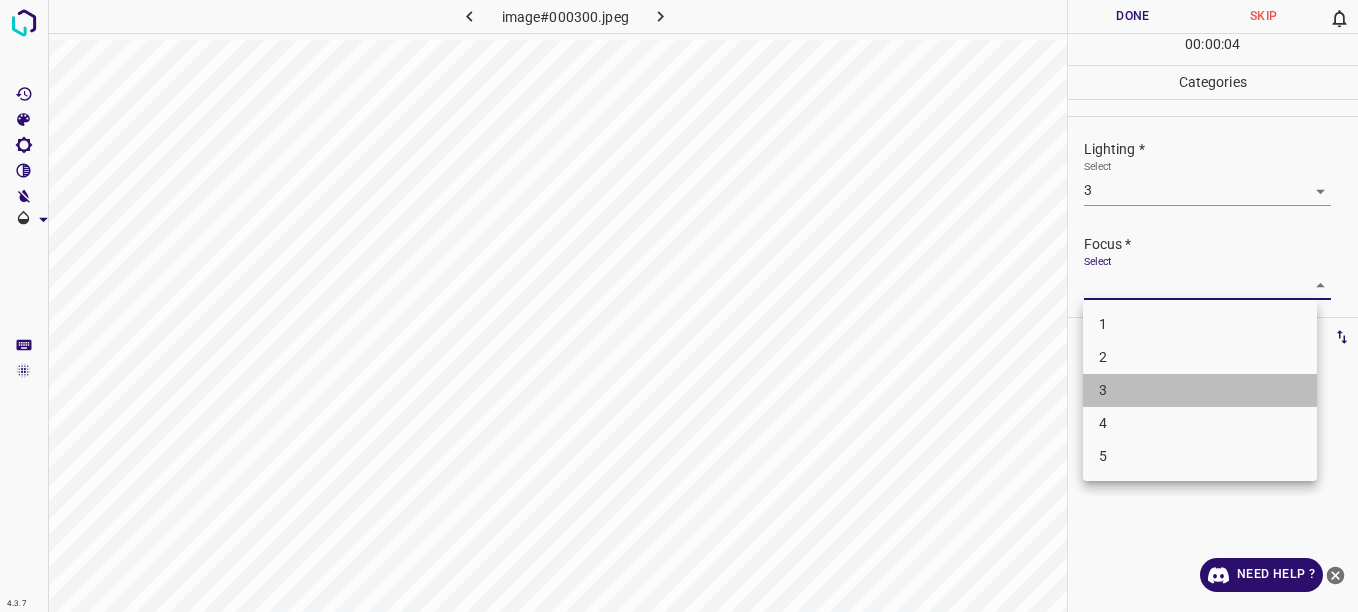 click on "3" at bounding box center (1200, 390) 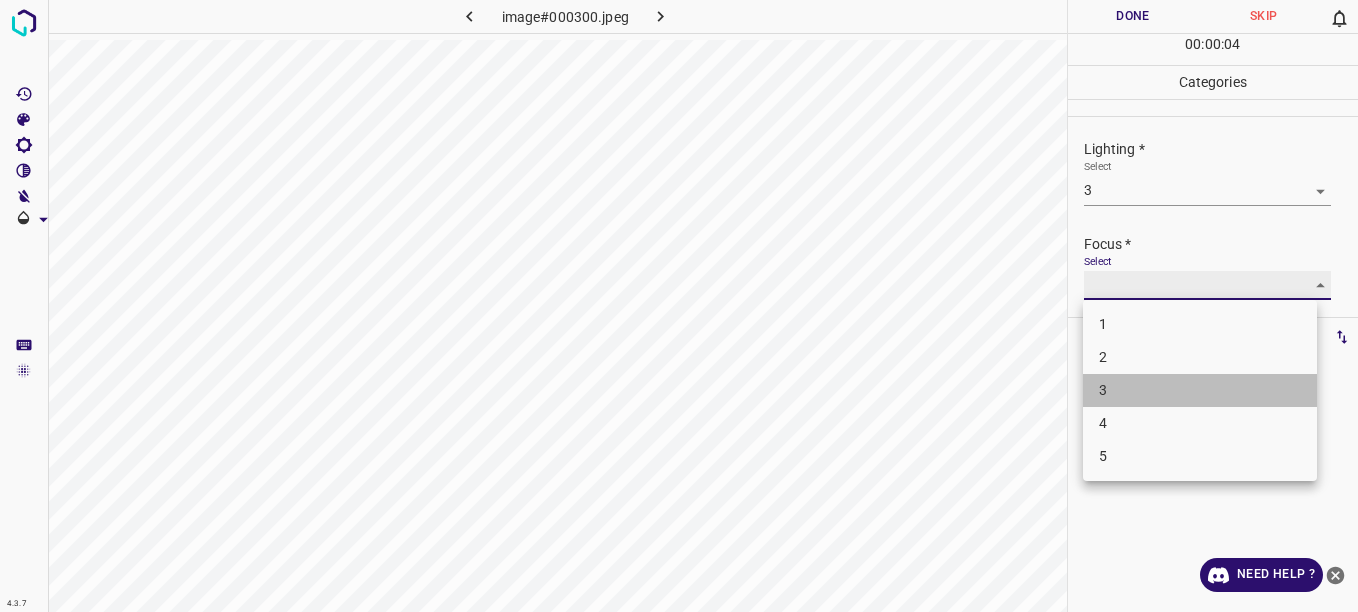 type on "3" 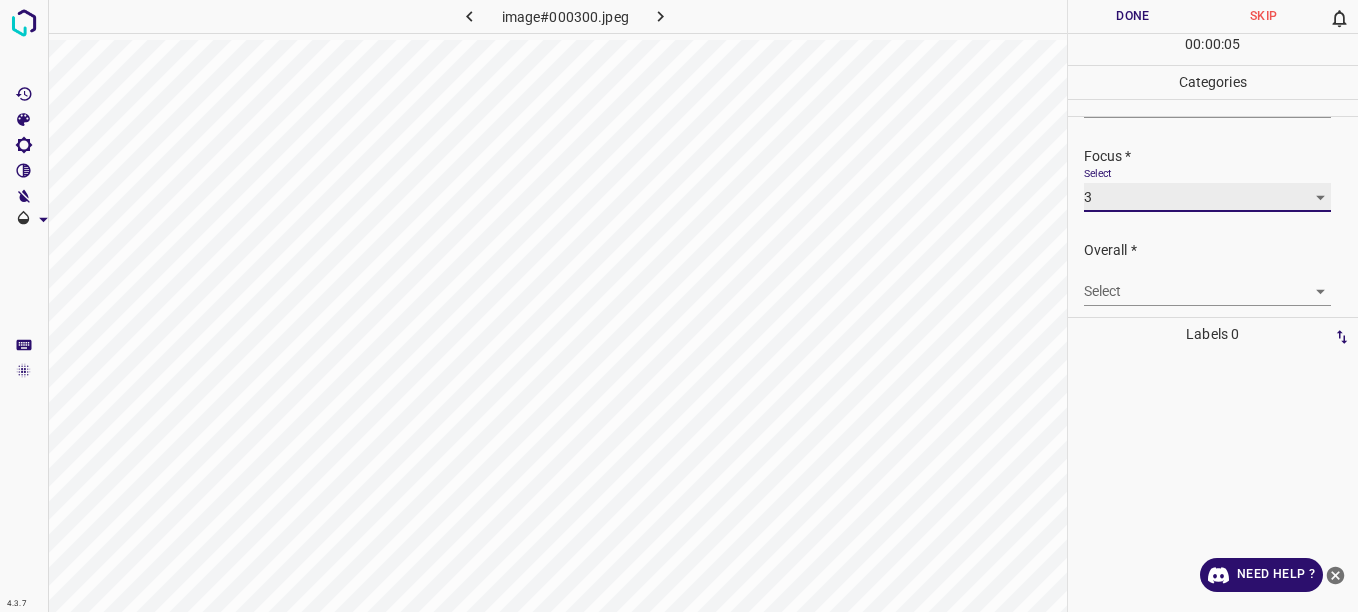 scroll, scrollTop: 98, scrollLeft: 0, axis: vertical 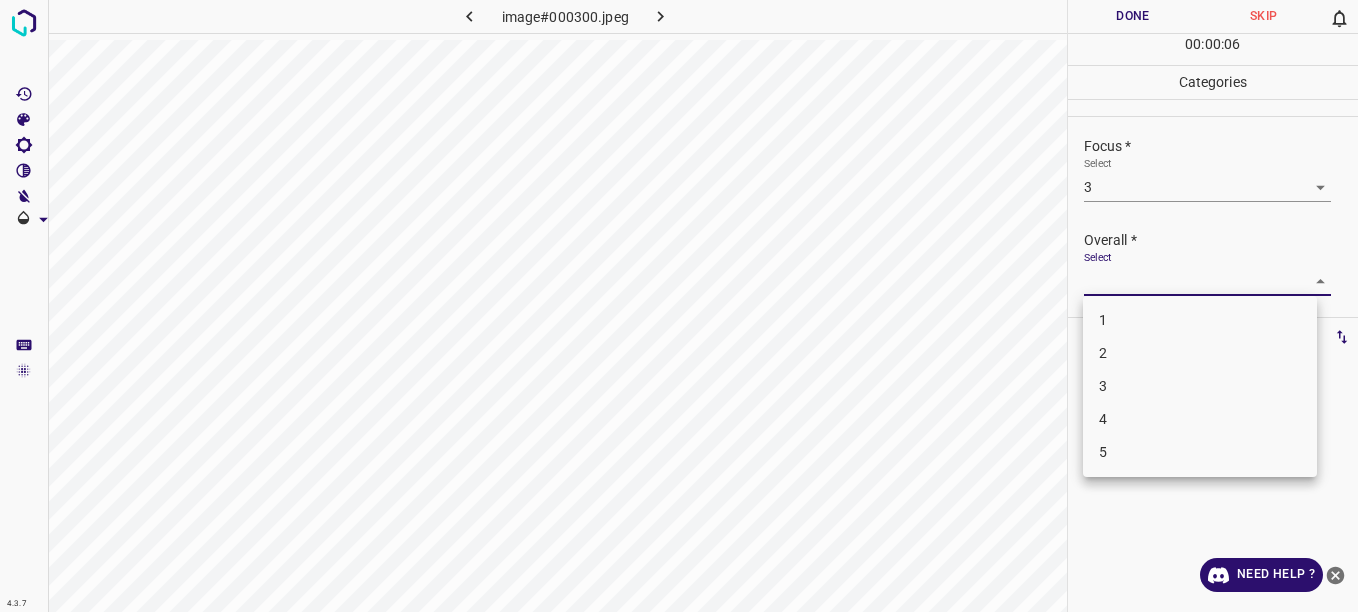 click on "4.3.7 image#000300.jpeg Done Skip 0 00   : 00   : 06   Categories Lighting *  Select 3 3 Focus *  Select 3 3 Overall *  Select ​ Labels   0 Categories 1 Lighting 2 Focus 3 Overall Tools Space Change between modes (Draw & Edit) I Auto labeling R Restore zoom M Zoom in N Zoom out Delete Delete selecte label Filters Z Restore filters X Saturation filter C Brightness filter V Contrast filter B Gray scale filter General O Download Need Help ? - Text - Hide - Delete 1 2 3 4 5" at bounding box center [679, 306] 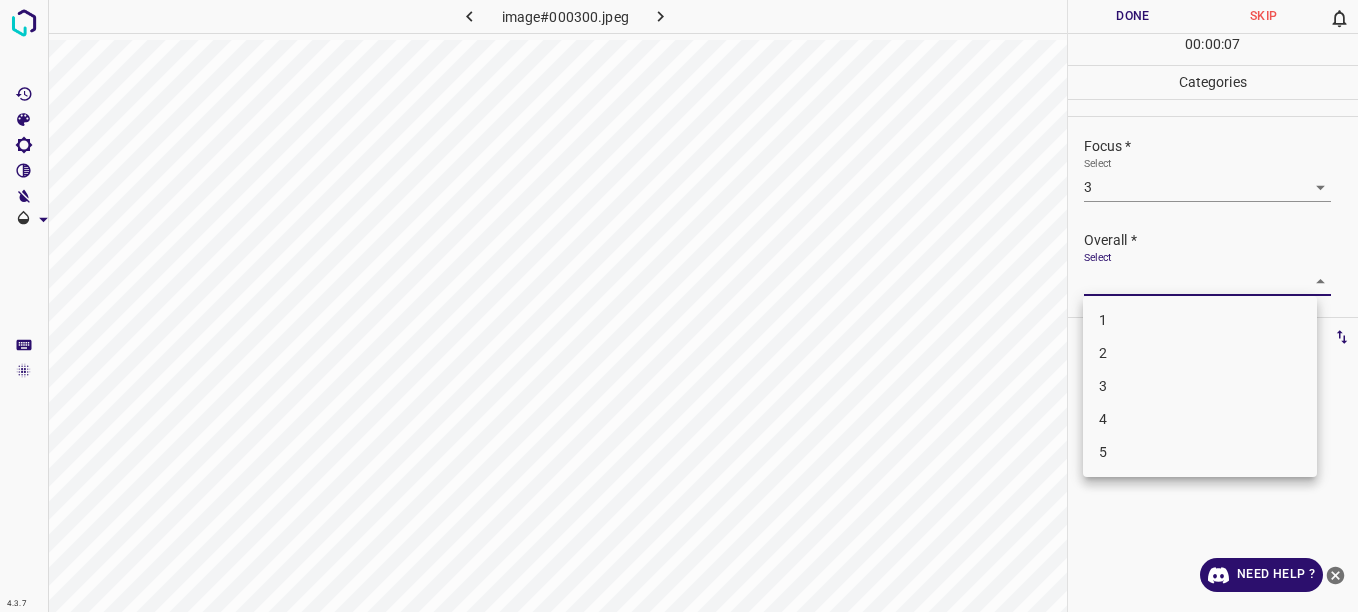 click on "4" at bounding box center (1200, 419) 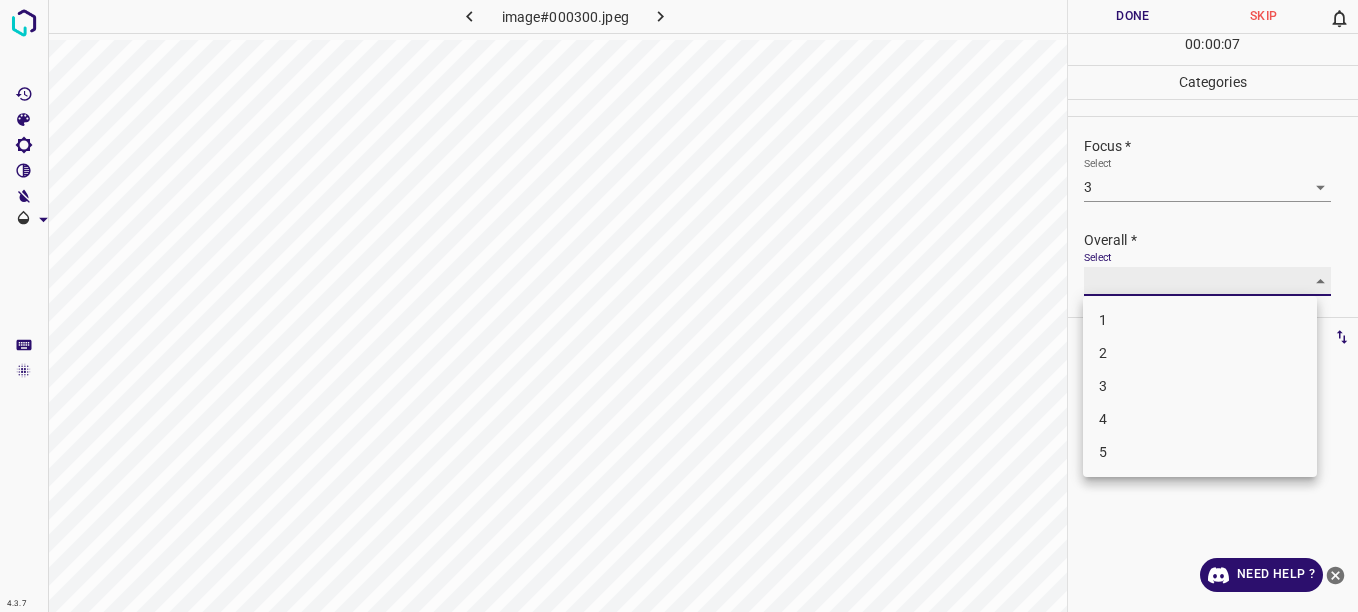 type on "4" 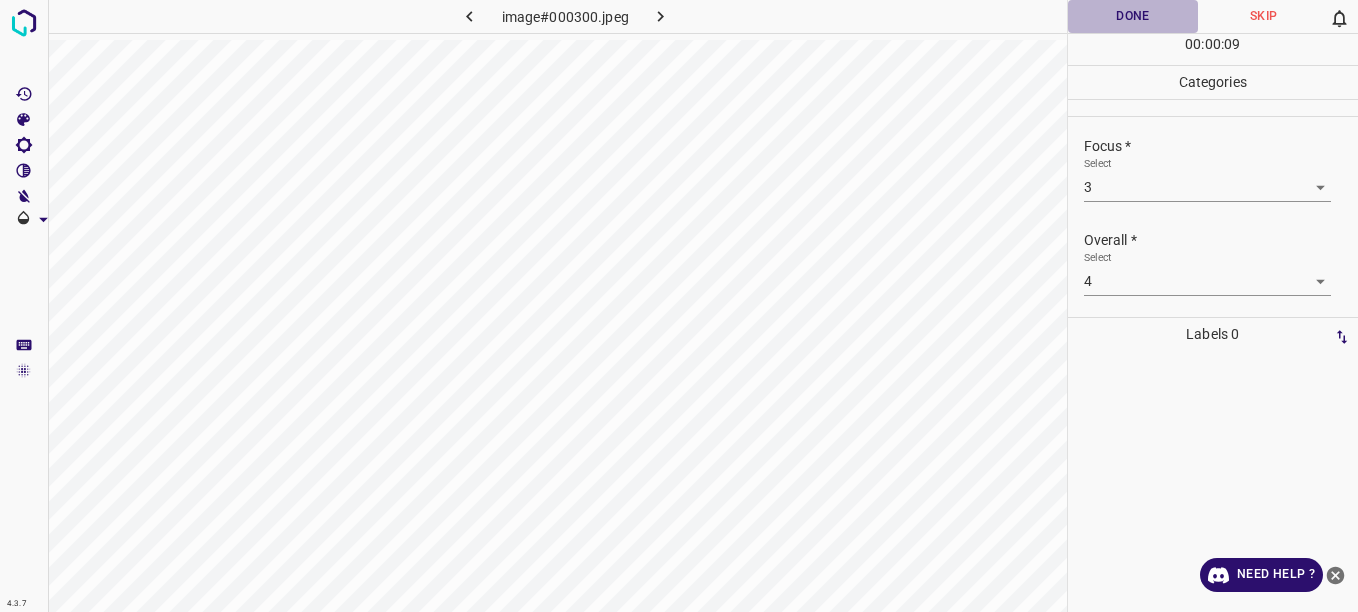 click on "Done" at bounding box center [1133, 16] 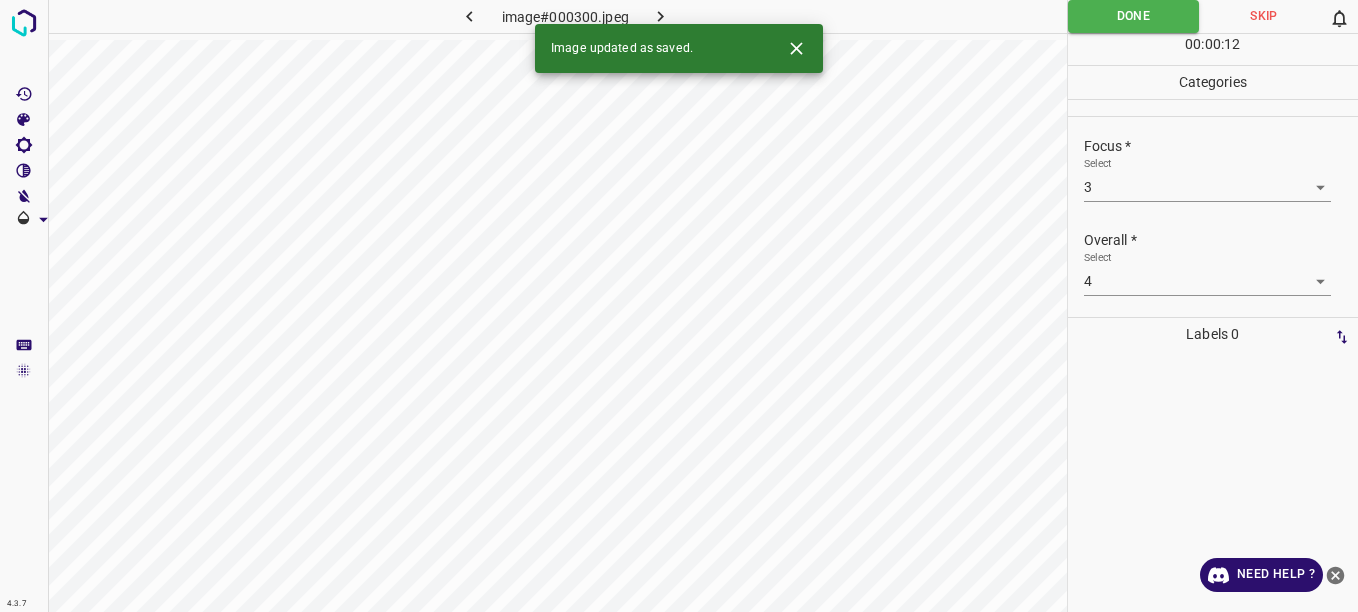 click on "image#000300.jpeg" at bounding box center [565, 16] 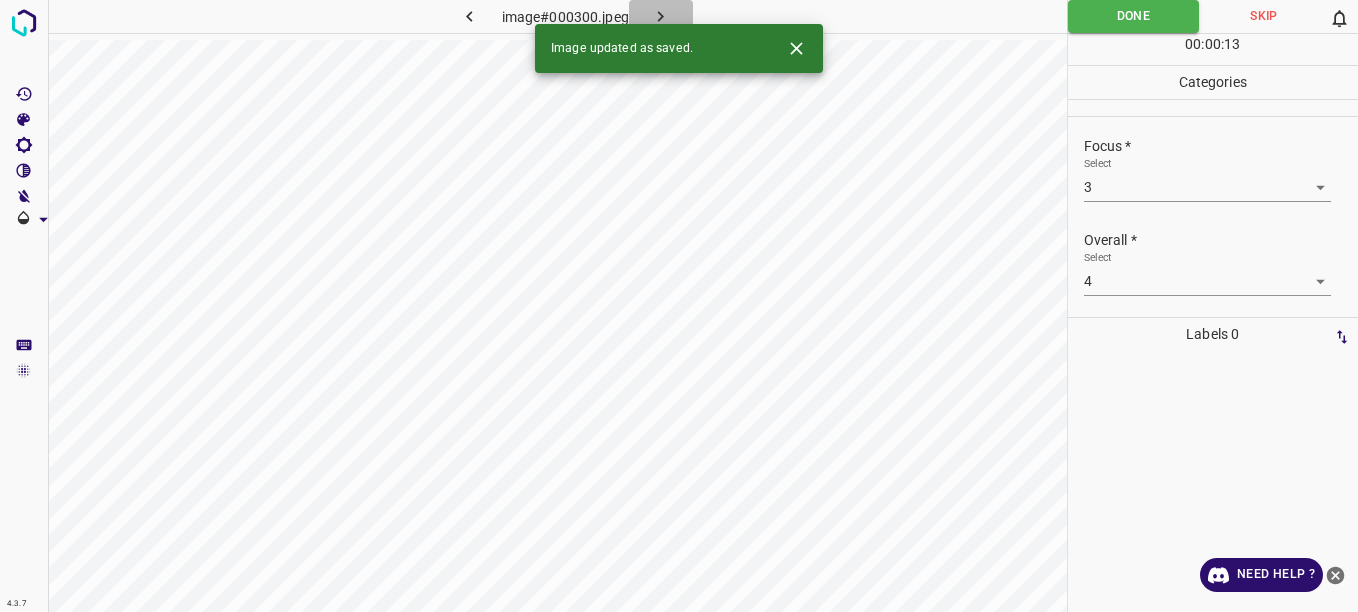 click 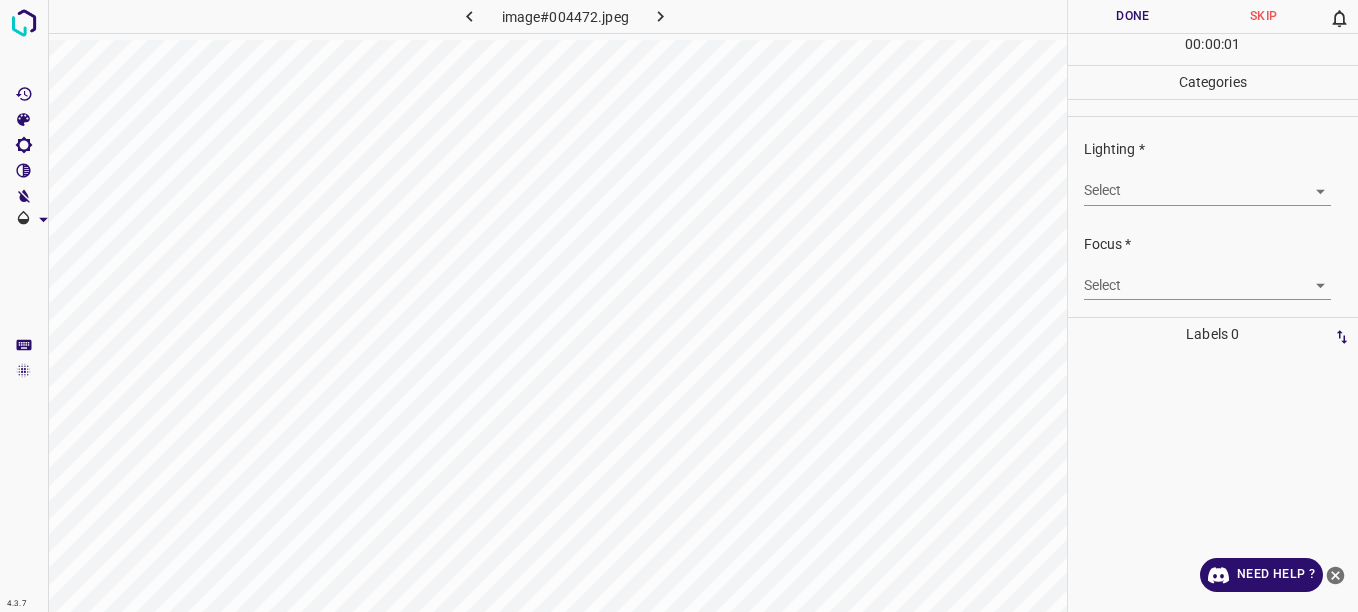 click on "4.3.7 image#004472.jpeg Done Skip 0 00   : 00   : 01   Categories Lighting *  Select ​ Focus *  Select ​ Overall *  Select ​ Labels   0 Categories 1 Lighting 2 Focus 3 Overall Tools Space Change between modes (Draw & Edit) I Auto labeling R Restore zoom M Zoom in N Zoom out Delete Delete selecte label Filters Z Restore filters X Saturation filter C Brightness filter V Contrast filter B Gray scale filter General O Download Need Help ? - Text - Hide - Delete" at bounding box center [679, 306] 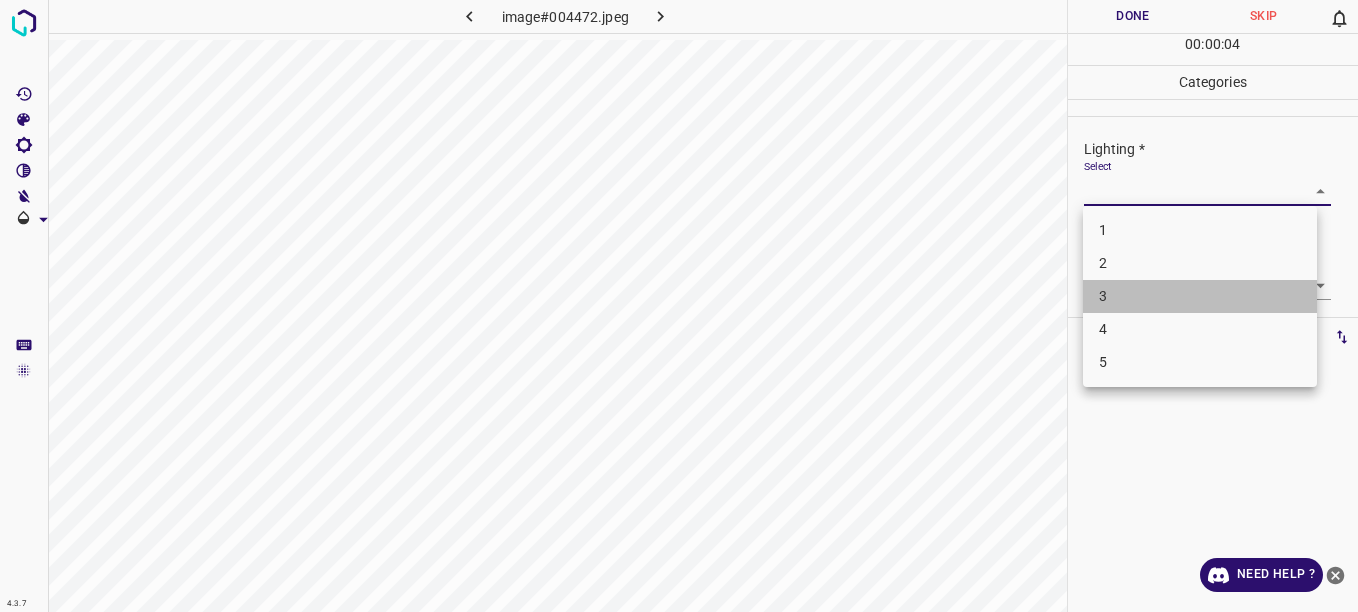 click on "3" at bounding box center [1200, 296] 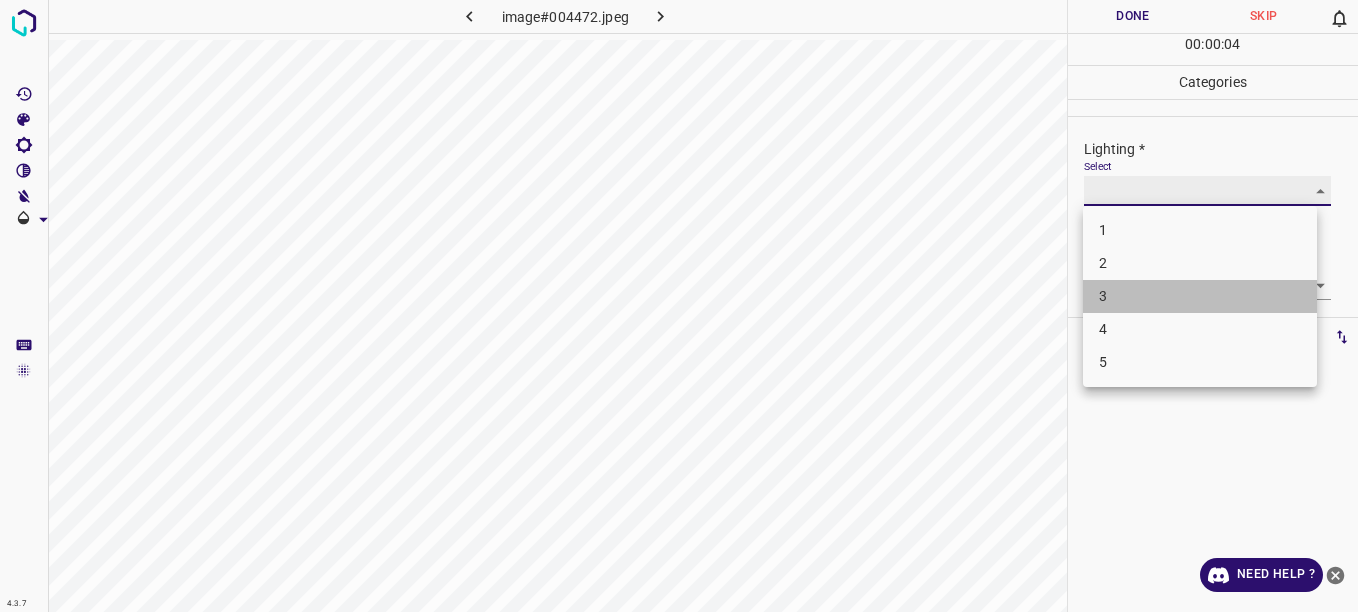 type on "3" 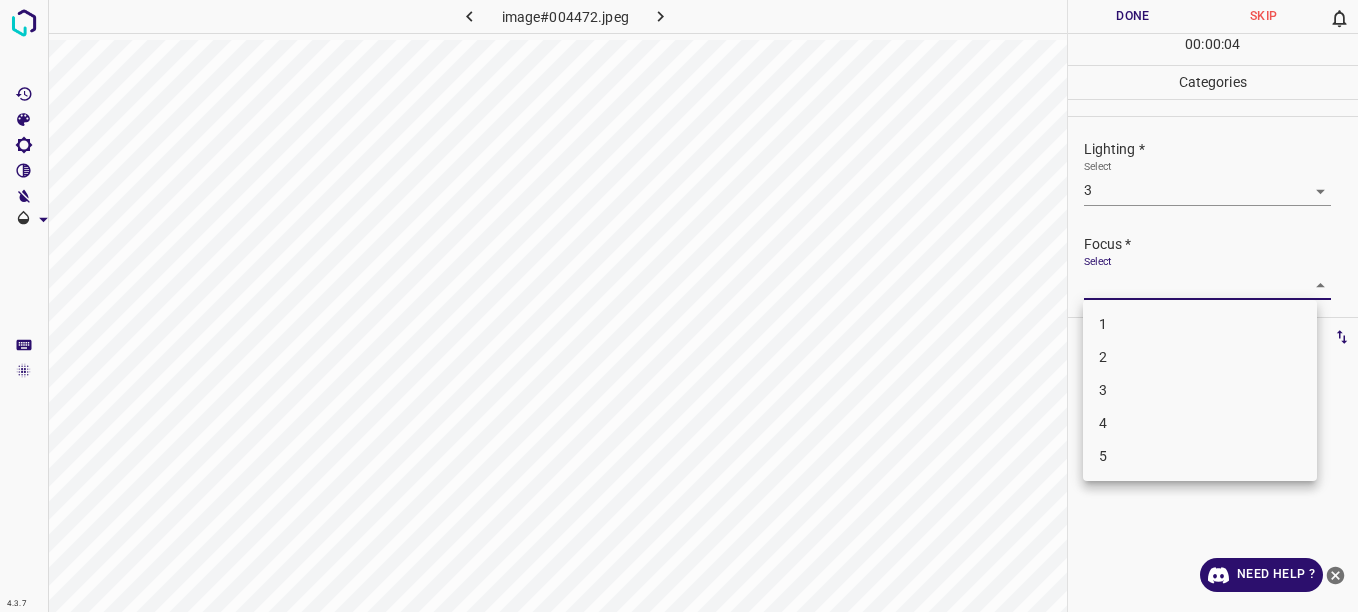 click on "4.3.7 image#004472.jpeg Done Skip 0 00   : 00   : 04   Categories Lighting *  Select 3 3 Focus *  Select ​ Overall *  Select ​ Labels   0 Categories 1 Lighting 2 Focus 3 Overall Tools Space Change between modes (Draw & Edit) I Auto labeling R Restore zoom M Zoom in N Zoom out Delete Delete selecte label Filters Z Restore filters X Saturation filter C Brightness filter V Contrast filter B Gray scale filter General O Download Need Help ? - Text - Hide - Delete 1 2 3 4 5" at bounding box center [679, 306] 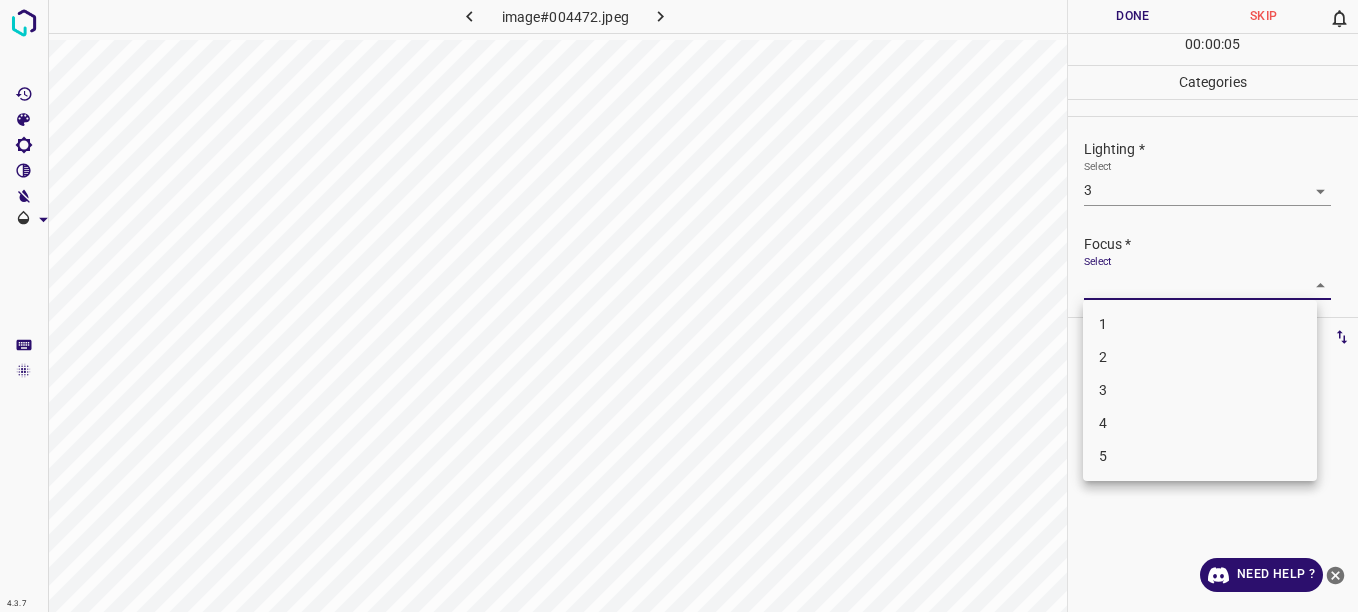 drag, startPoint x: 1210, startPoint y: 384, endPoint x: 1217, endPoint y: 370, distance: 15.652476 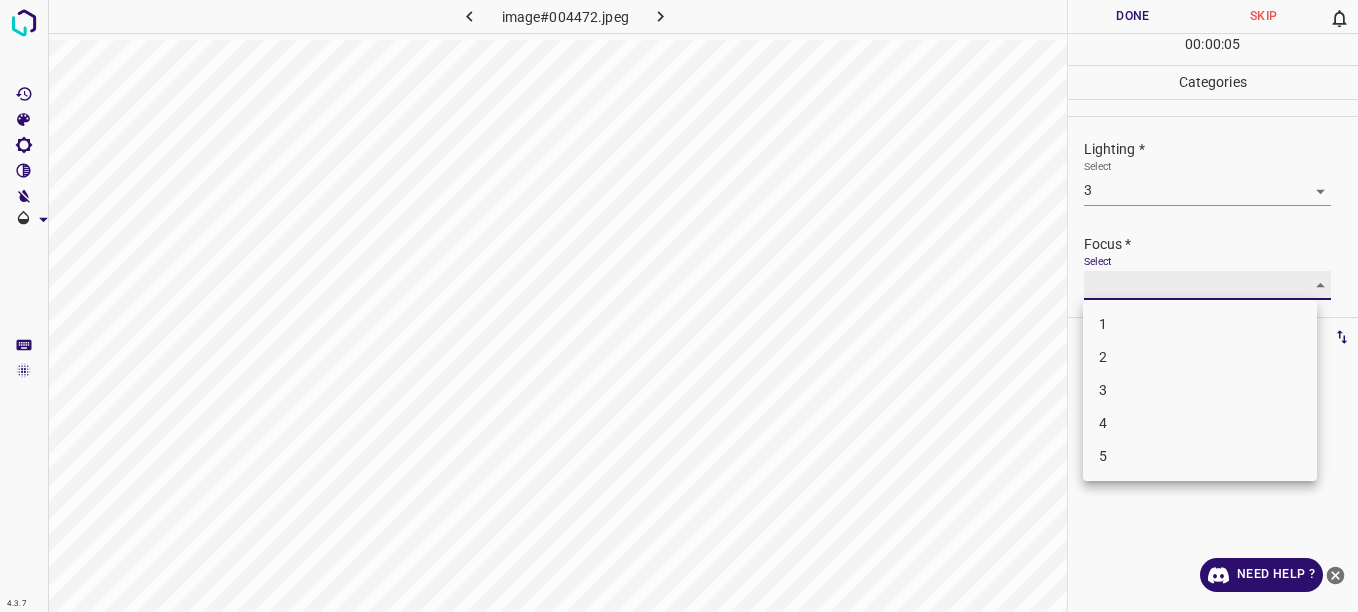 type on "3" 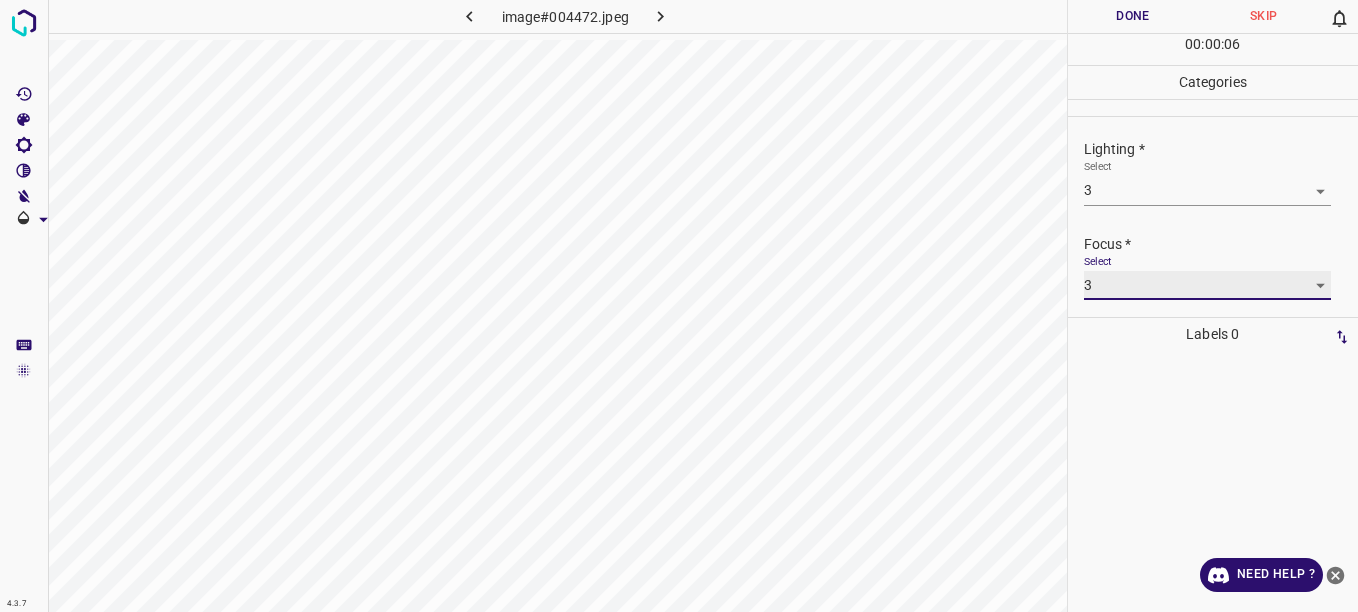 scroll, scrollTop: 98, scrollLeft: 0, axis: vertical 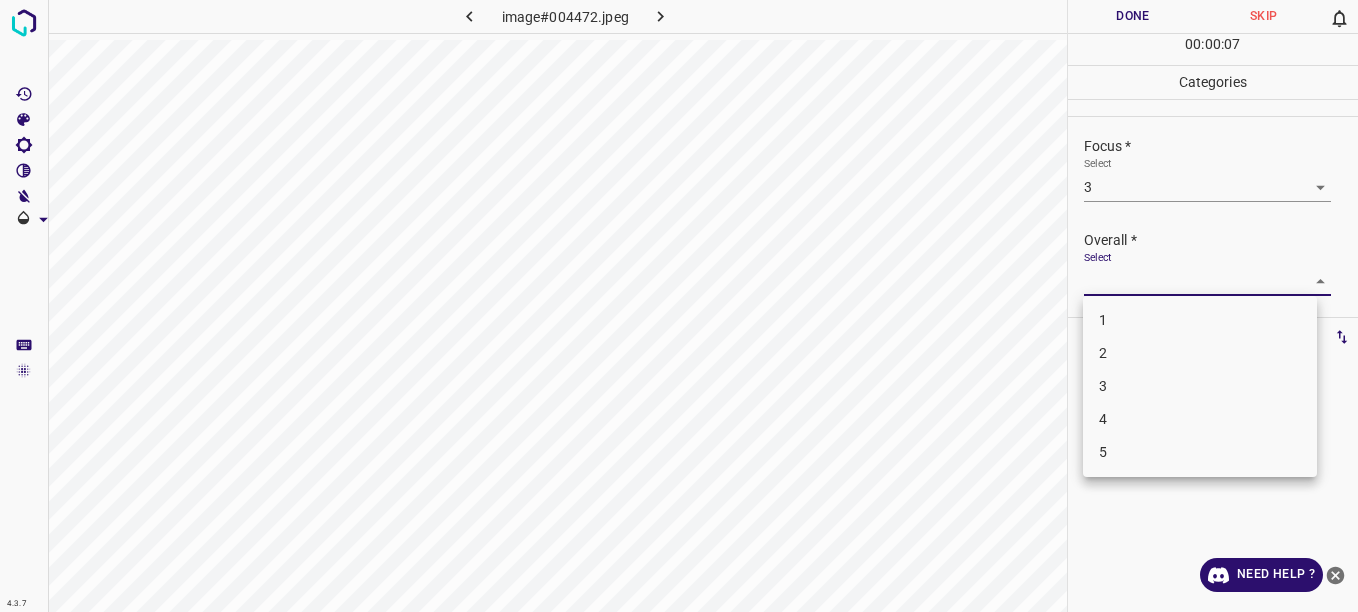 click on "4.3.7 image#004472.jpeg Done Skip 0 00   : 00   : 07   Categories Lighting *  Select 3 3 Focus *  Select 3 3 Overall *  Select ​ Labels   0 Categories 1 Lighting 2 Focus 3 Overall Tools Space Change between modes (Draw & Edit) I Auto labeling R Restore zoom M Zoom in N Zoom out Delete Delete selecte label Filters Z Restore filters X Saturation filter C Brightness filter V Contrast filter B Gray scale filter General O Download Need Help ? - Text - Hide - Delete 1 2 3 4 5" at bounding box center [679, 306] 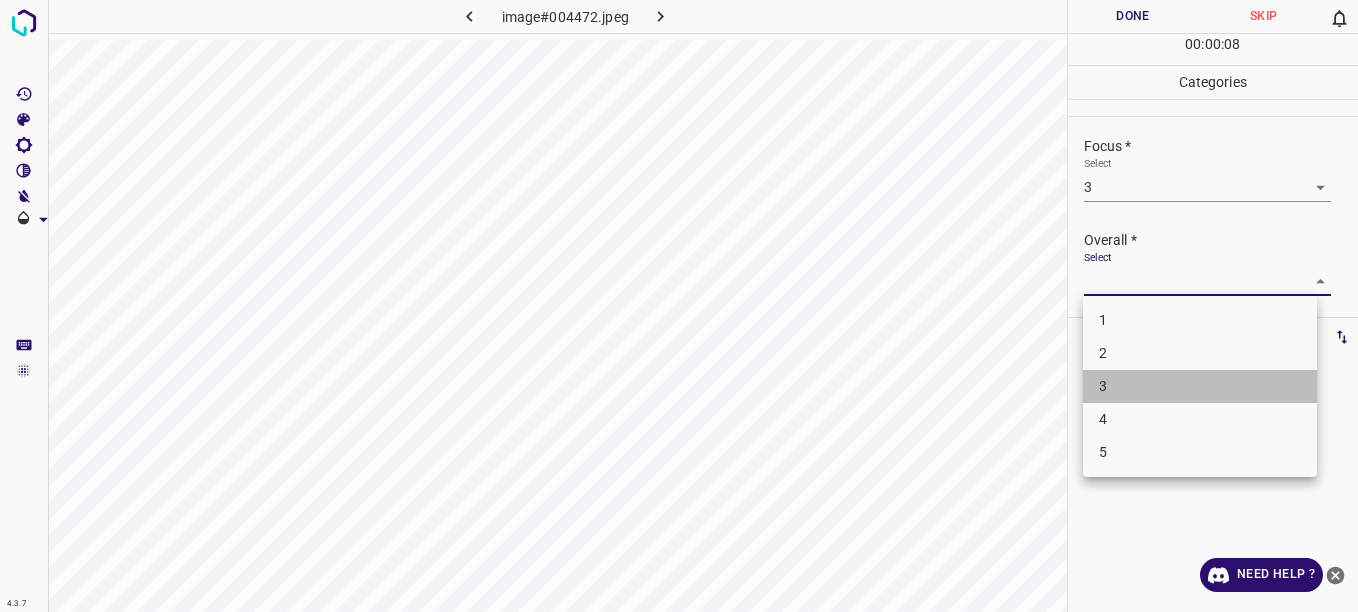 click on "3" at bounding box center (1200, 386) 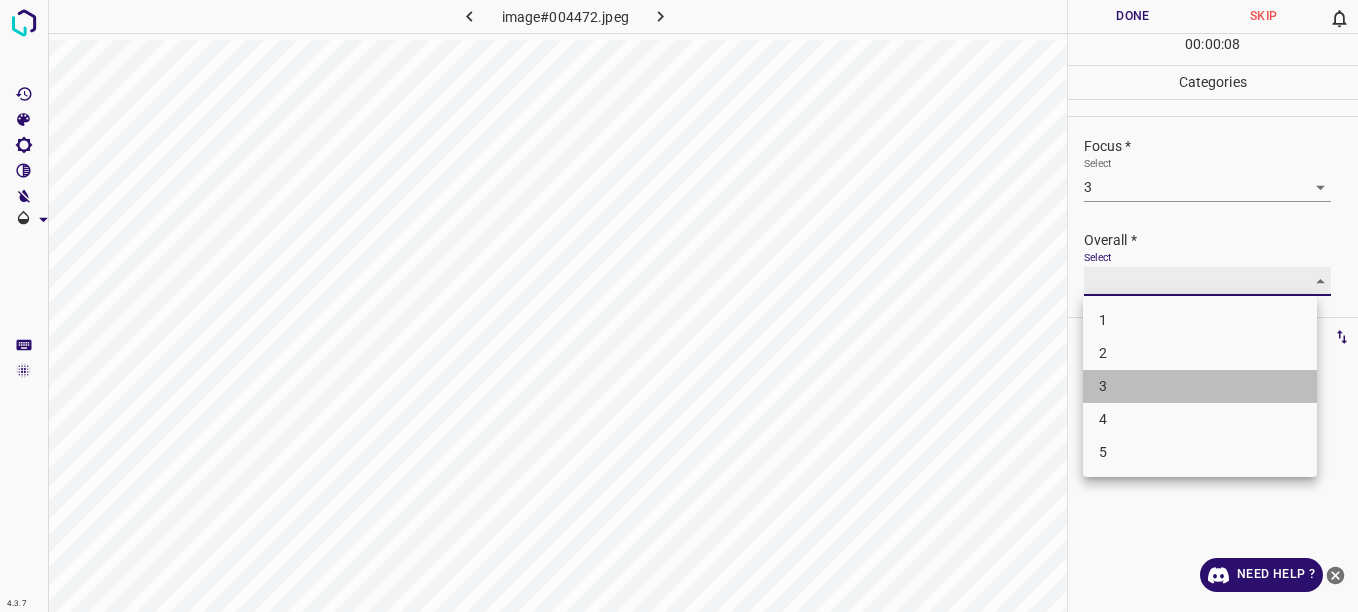 type on "3" 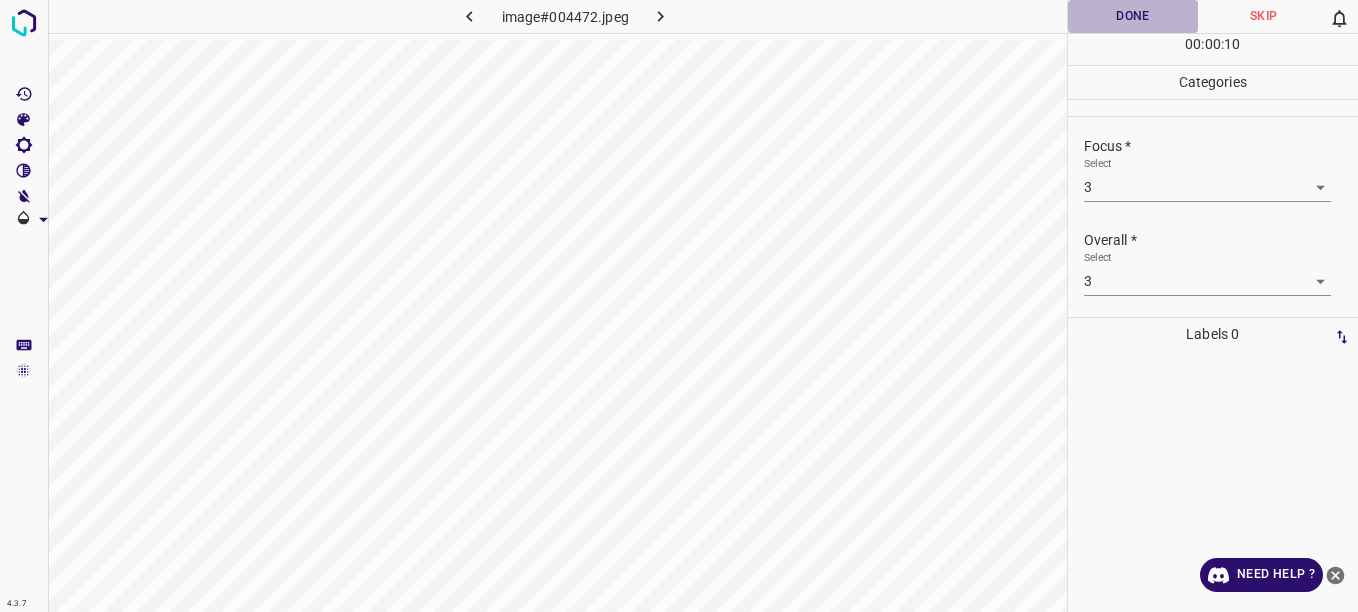 click on "Done" at bounding box center [1133, 16] 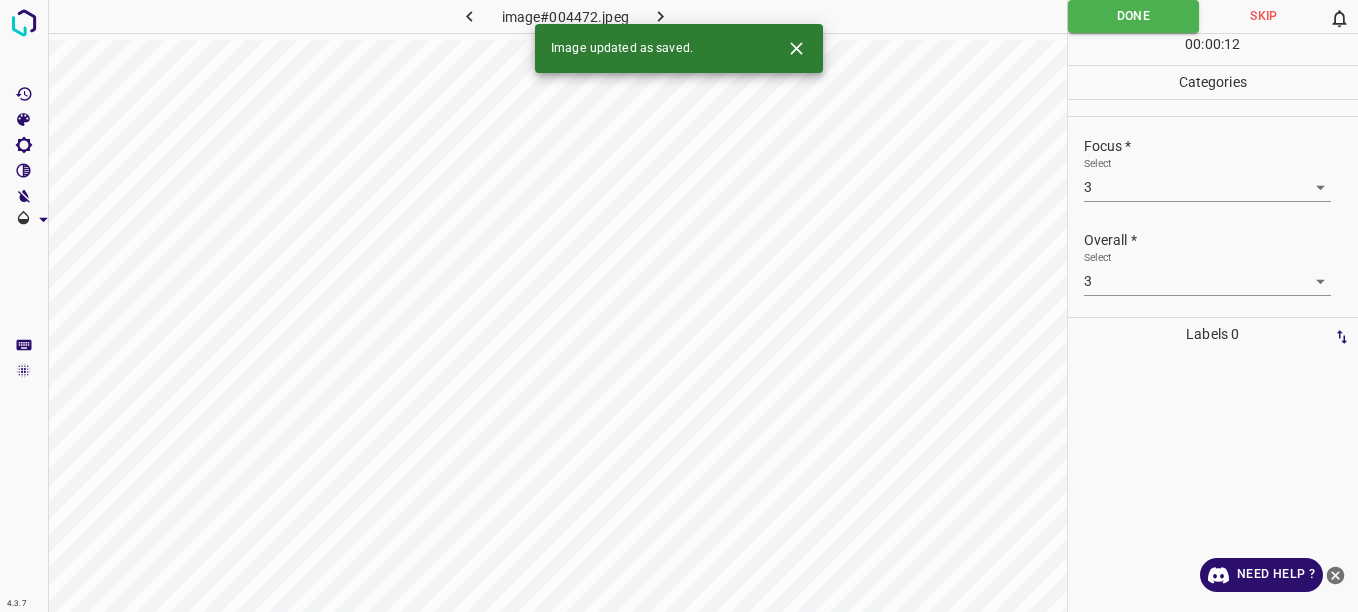 click 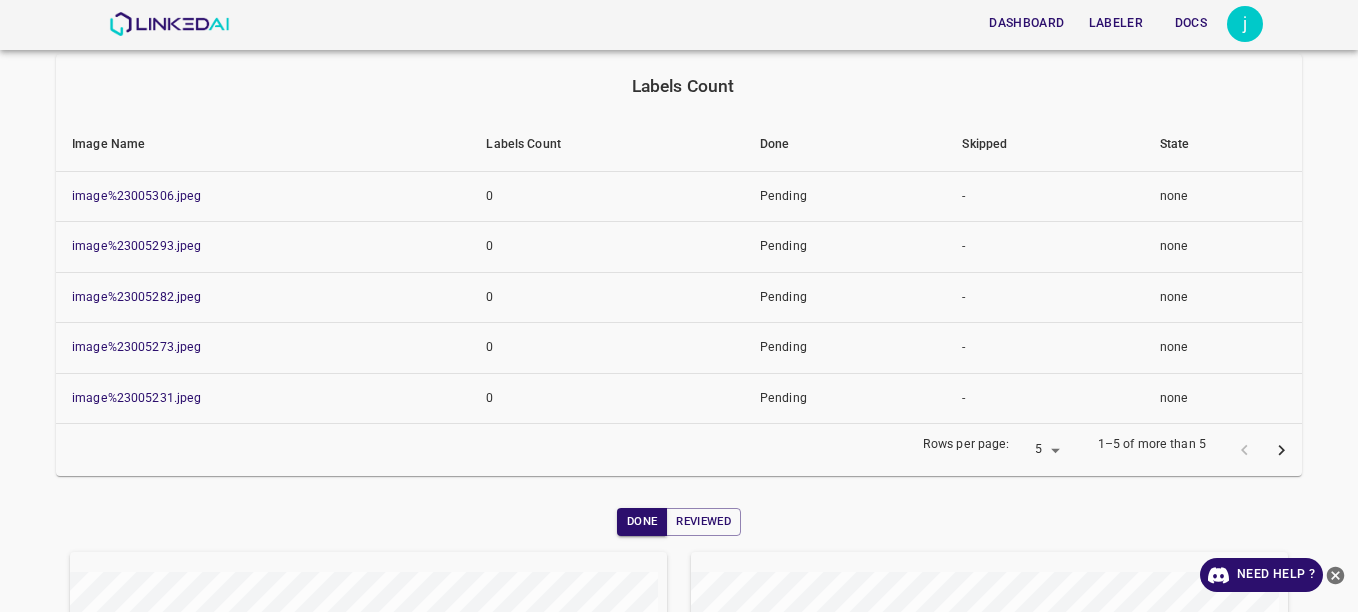 scroll, scrollTop: 574, scrollLeft: 0, axis: vertical 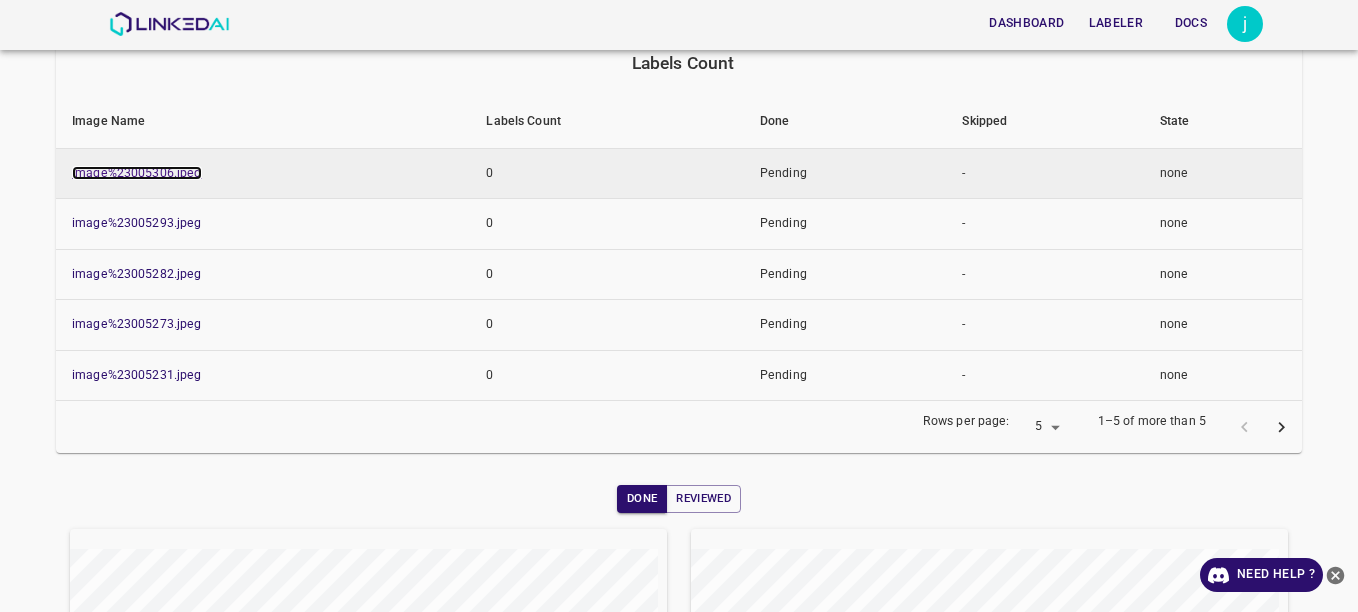 click on "image%23005306.jpeg" at bounding box center (137, 173) 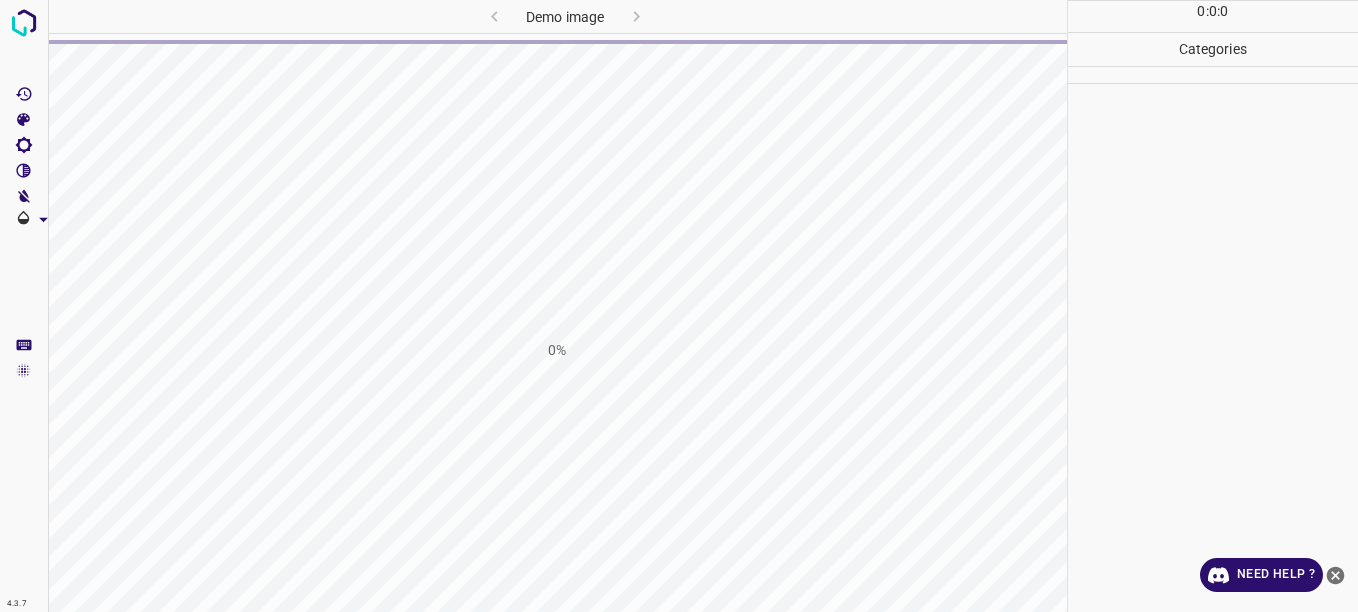 scroll, scrollTop: 0, scrollLeft: 0, axis: both 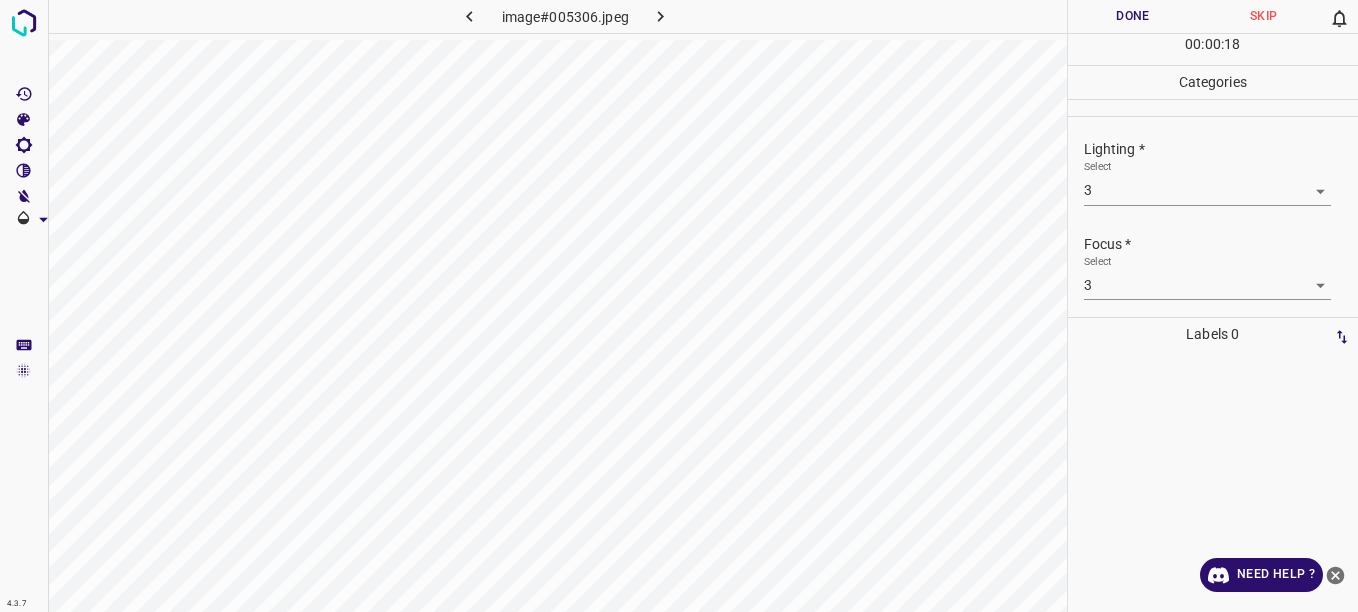 click on "Done" at bounding box center [1133, 16] 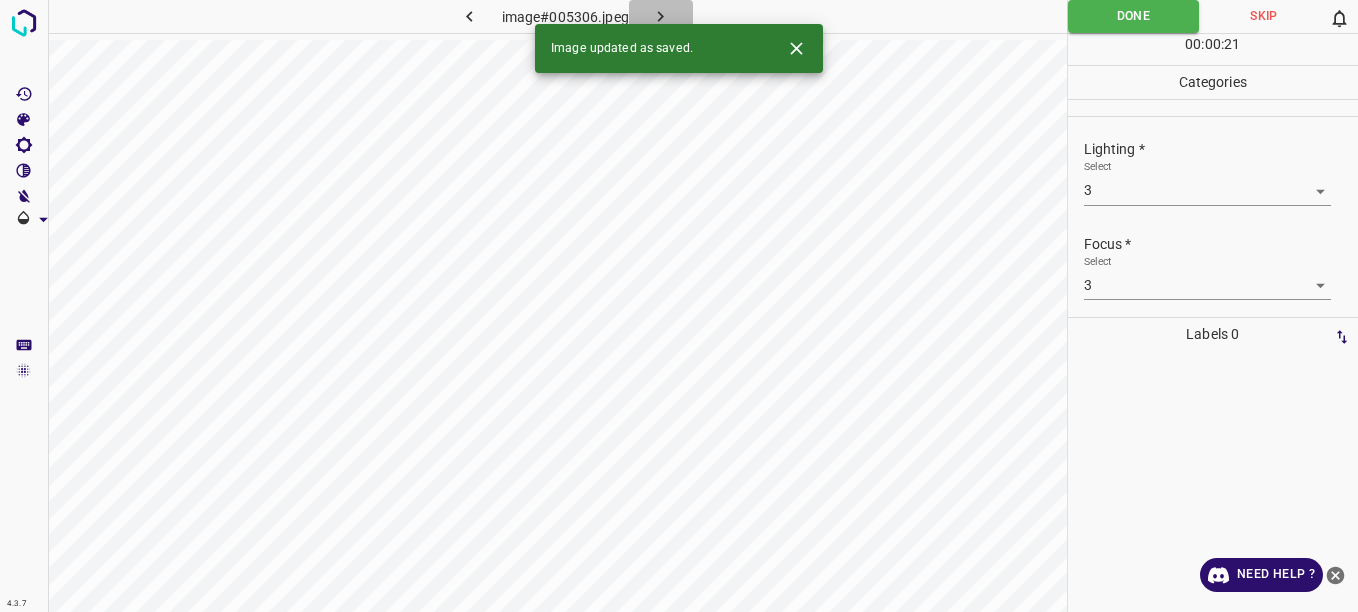 click 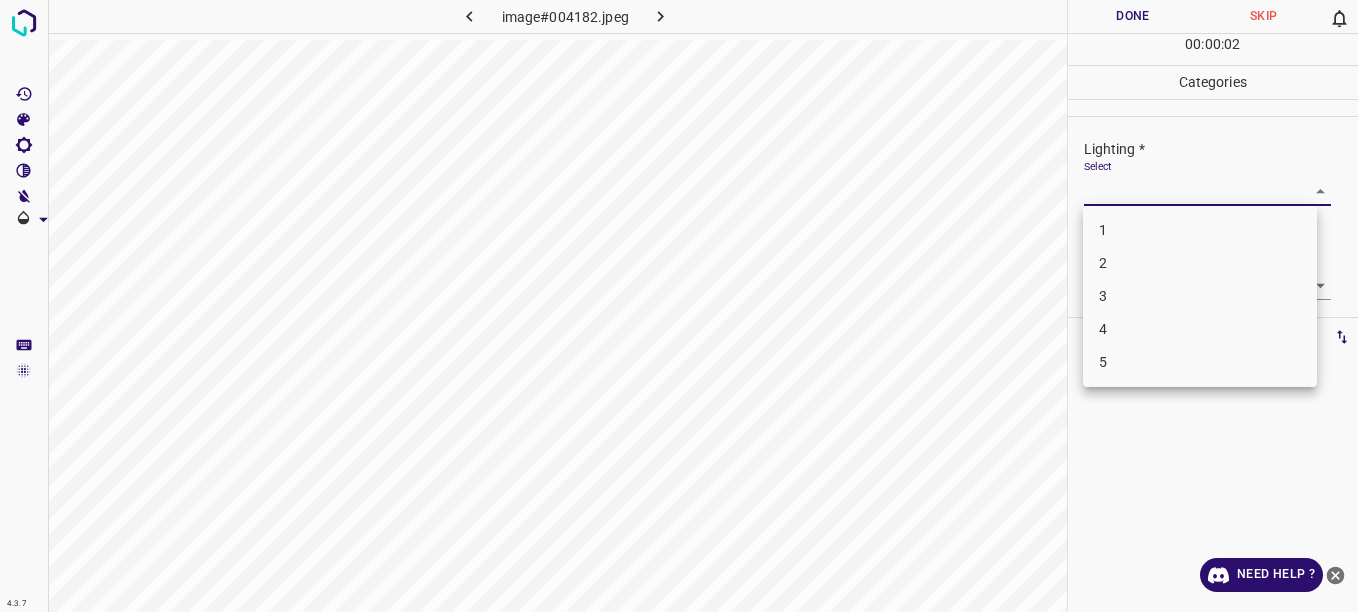 click on "4.3.7 image#004182.jpeg Done Skip 0 00   : 00   : 02   Categories Lighting *  Select ​ Focus *  Select ​ Overall *  Select ​ Labels   0 Categories 1 Lighting 2 Focus 3 Overall Tools Space Change between modes (Draw & Edit) I Auto labeling R Restore zoom M Zoom in N Zoom out Delete Delete selecte label Filters Z Restore filters X Saturation filter C Brightness filter V Contrast filter B Gray scale filter General O Download Need Help ? - Text - Hide - Delete 1 2 3 4 5" at bounding box center [679, 306] 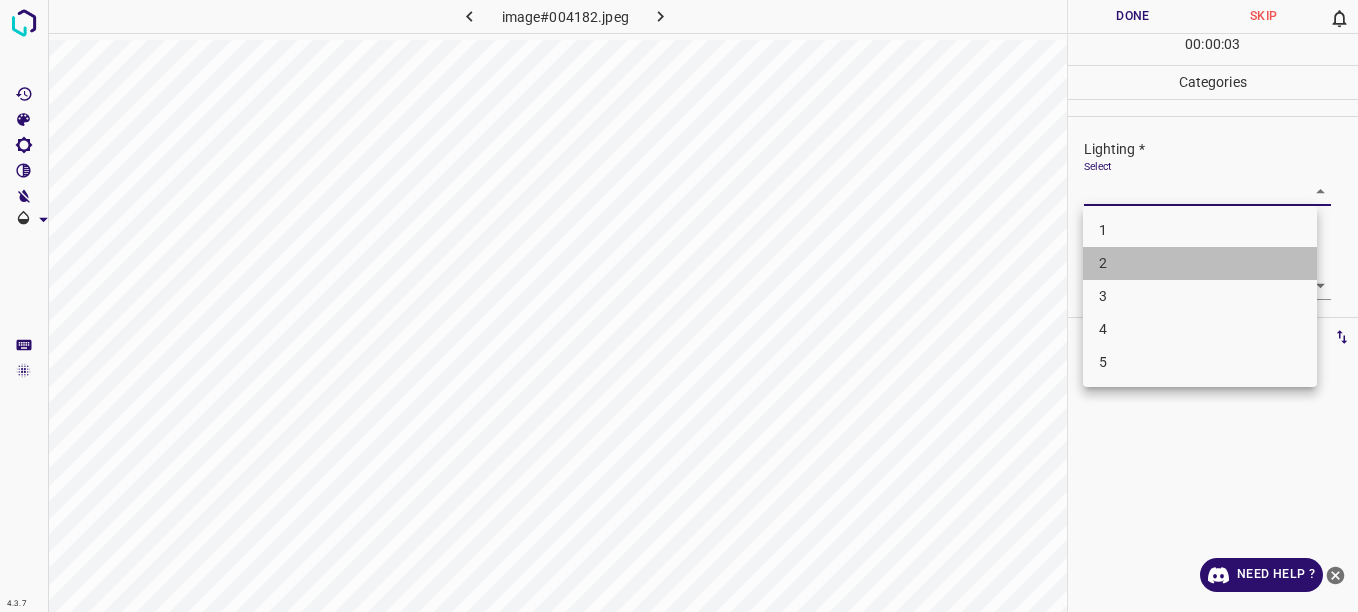 click on "2" at bounding box center [1200, 263] 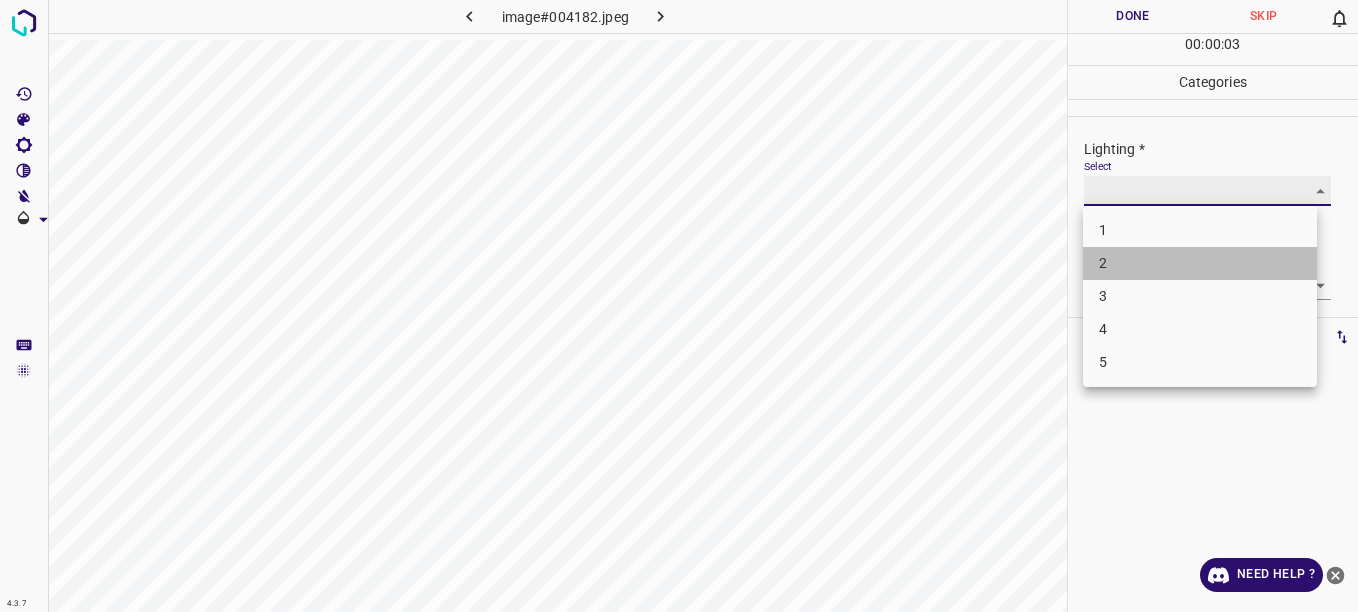 type on "2" 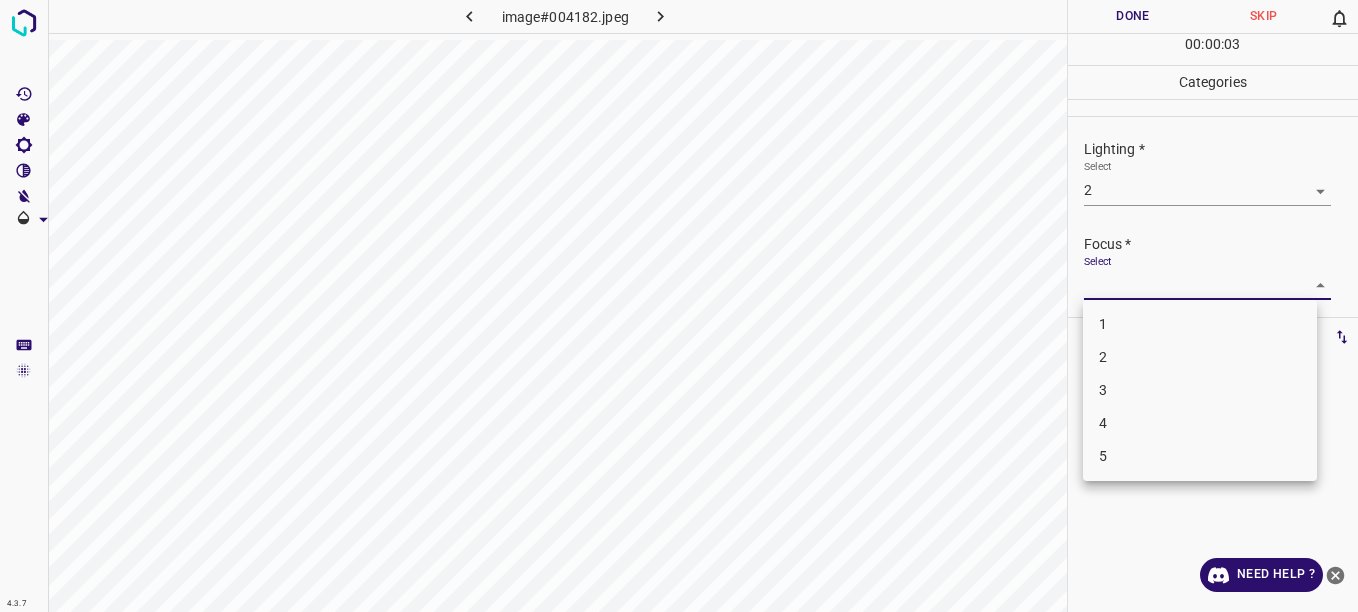 click on "4.3.7 image#004182.jpeg Done Skip 0 00   : 00   : 03   Categories Lighting *  Select 2 2 Focus *  Select ​ Overall *  Select ​ Labels   0 Categories 1 Lighting 2 Focus 3 Overall Tools Space Change between modes (Draw & Edit) I Auto labeling R Restore zoom M Zoom in N Zoom out Delete Delete selecte label Filters Z Restore filters X Saturation filter C Brightness filter V Contrast filter B Gray scale filter General O Download Need Help ? - Text - Hide - Delete 1 2 3 4 5" at bounding box center (679, 306) 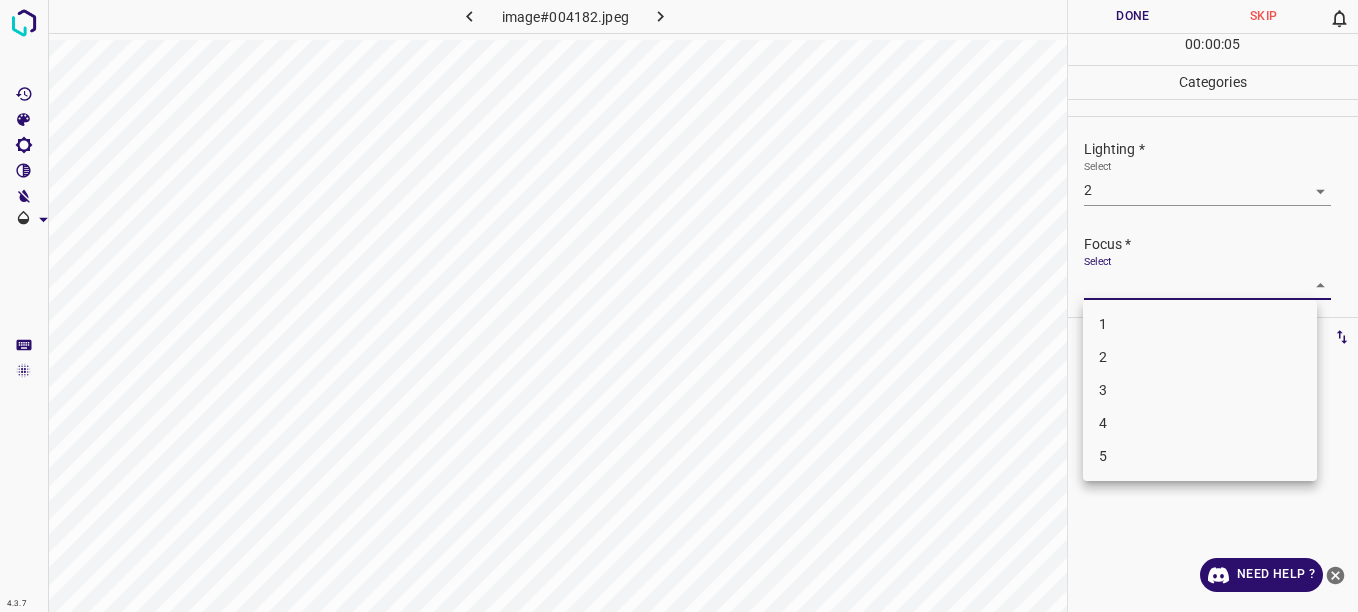 drag, startPoint x: 1247, startPoint y: 362, endPoint x: 1313, endPoint y: 304, distance: 87.86353 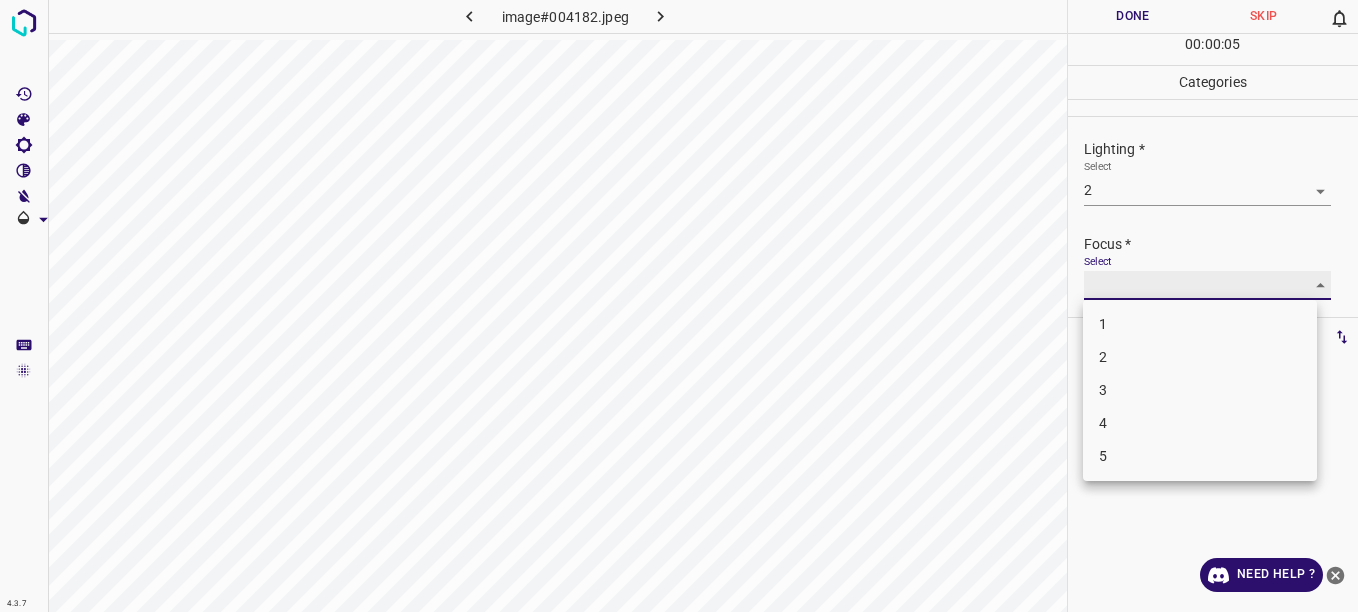 type on "2" 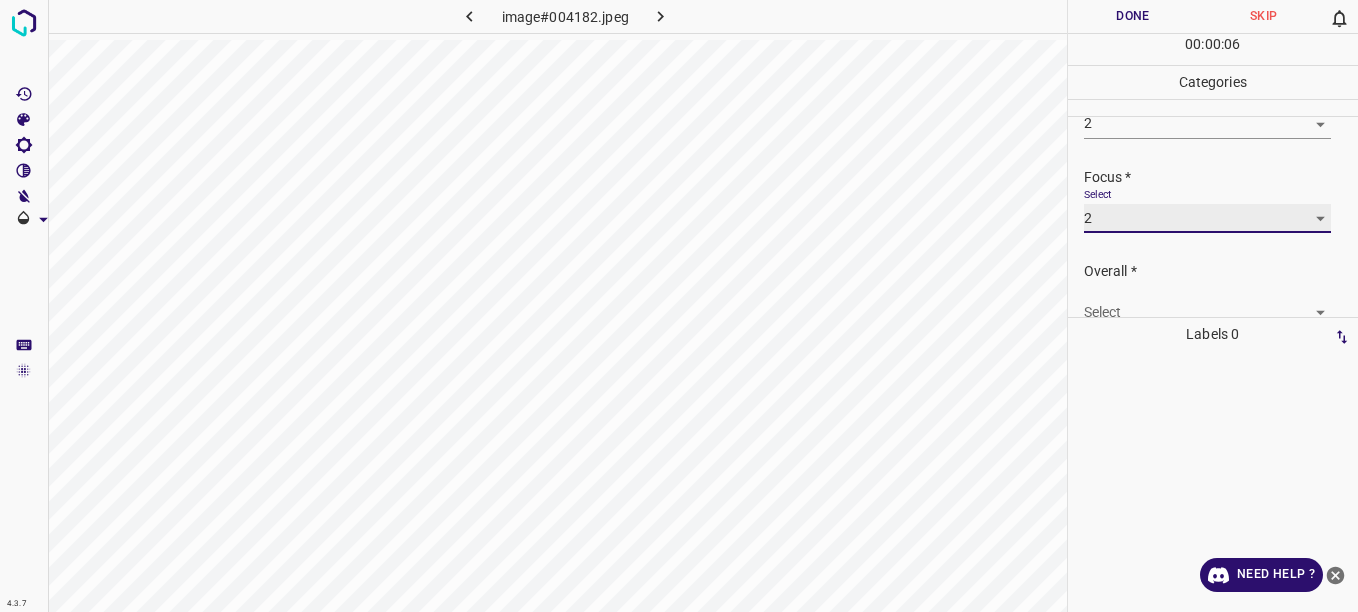 scroll, scrollTop: 98, scrollLeft: 0, axis: vertical 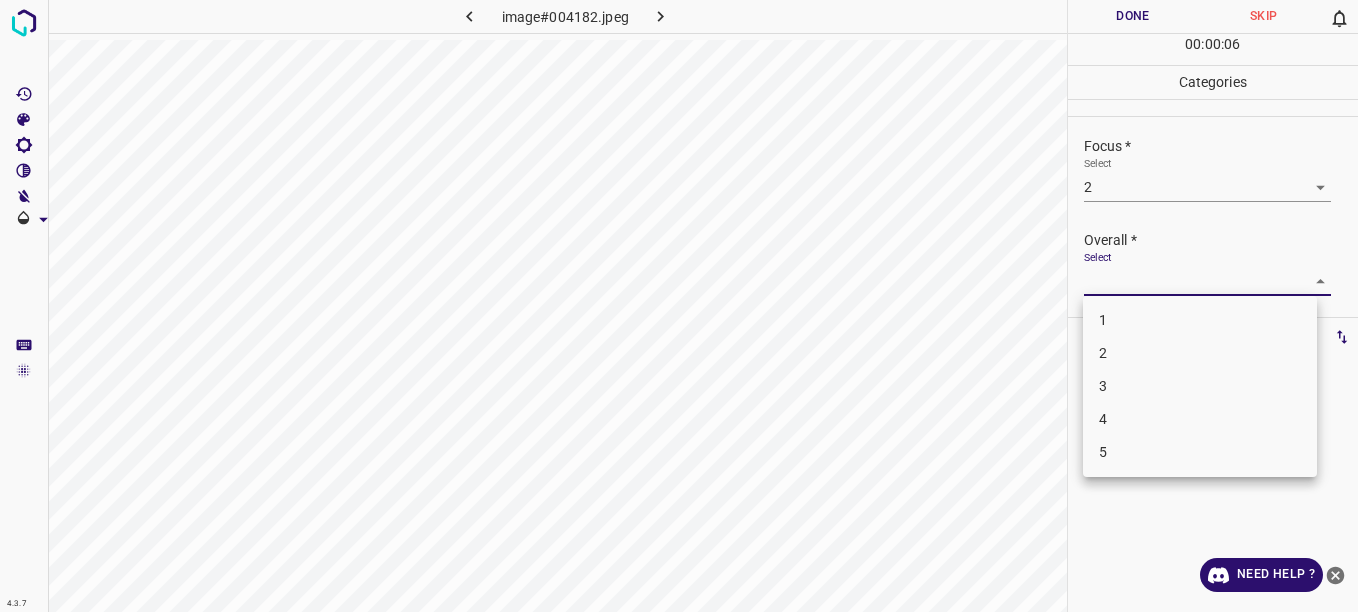 click on "4.3.7 image#004182.jpeg Done Skip 0 00   : 00   : 06   Categories Lighting *  Select 2 2 Focus *  Select 2 2 Overall *  Select ​ Labels   0 Categories 1 Lighting 2 Focus 3 Overall Tools Space Change between modes (Draw & Edit) I Auto labeling R Restore zoom M Zoom in N Zoom out Delete Delete selecte label Filters Z Restore filters X Saturation filter C Brightness filter V Contrast filter B Gray scale filter General O Download Need Help ? - Text - Hide - Delete 1 2 3 4 5" at bounding box center (679, 306) 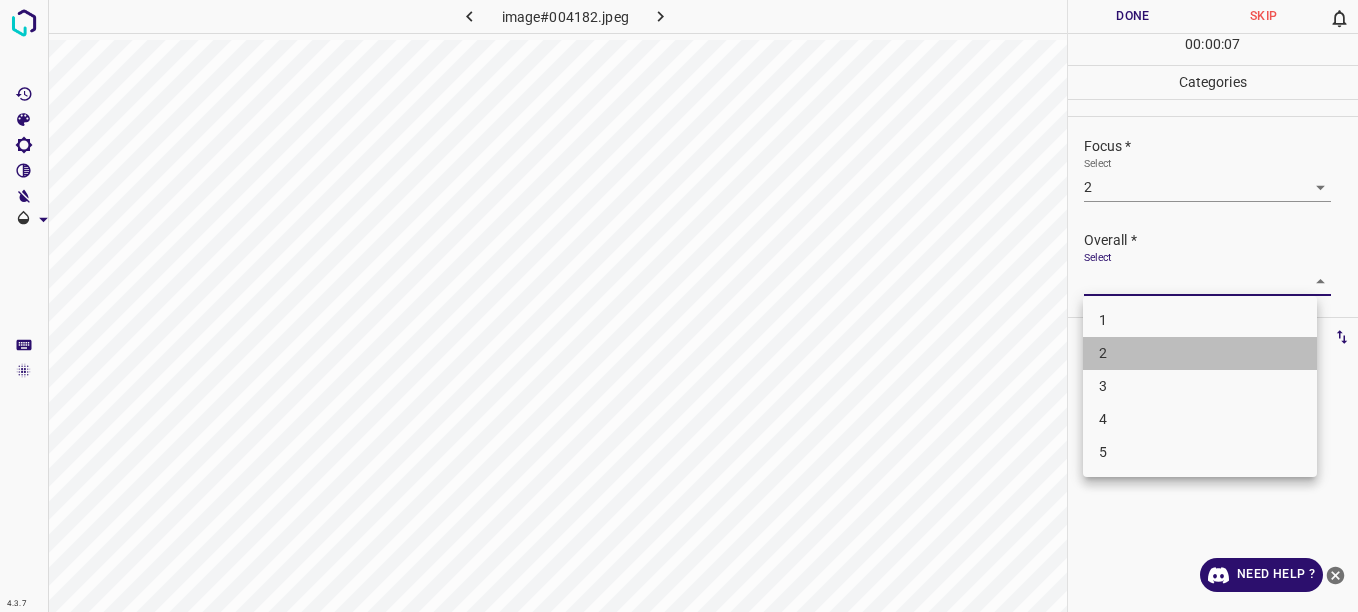 click on "2" at bounding box center [1200, 353] 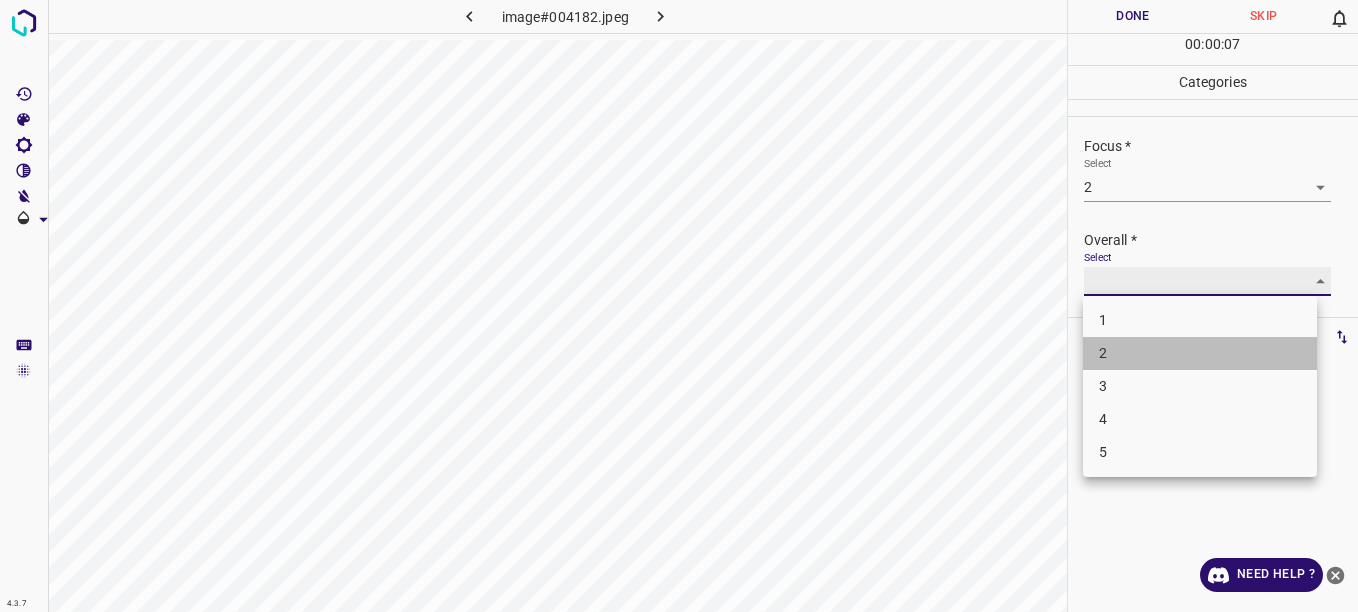type on "2" 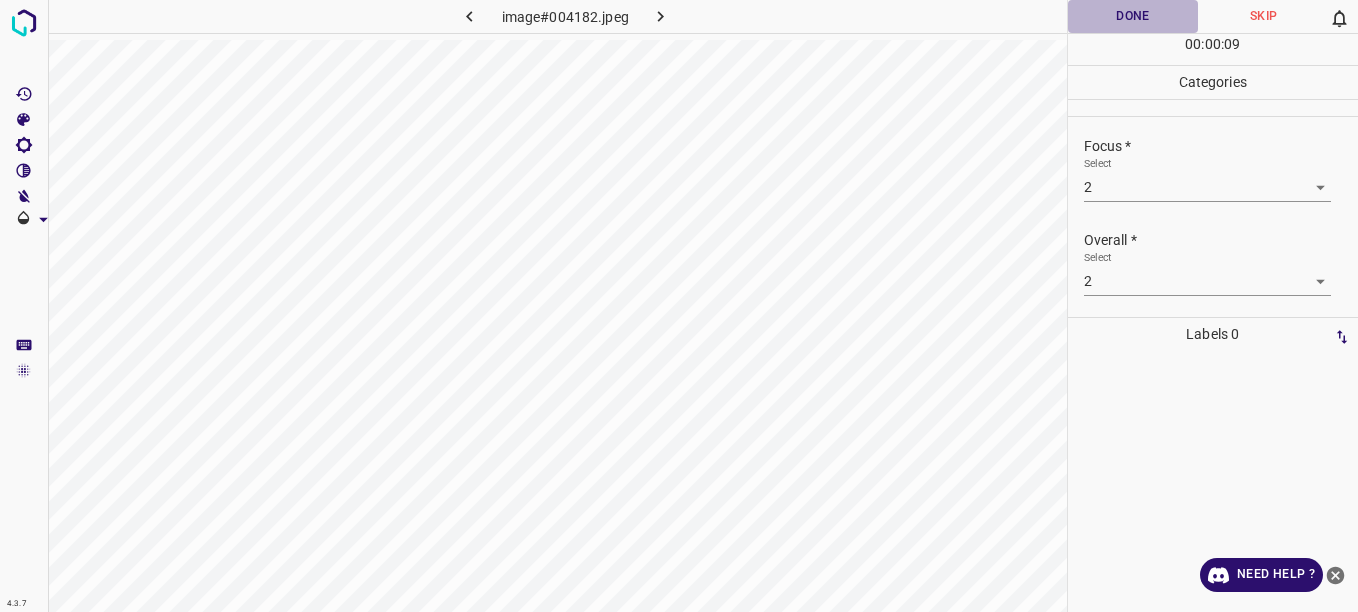 click on "Done" at bounding box center (1133, 16) 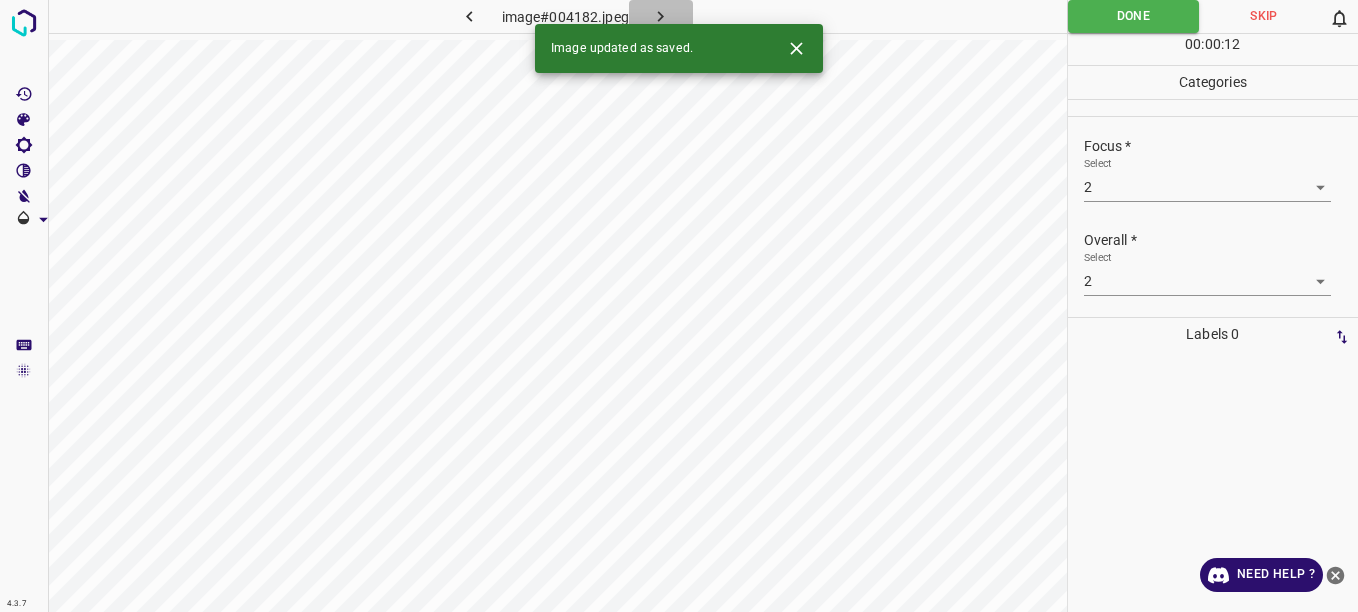 click 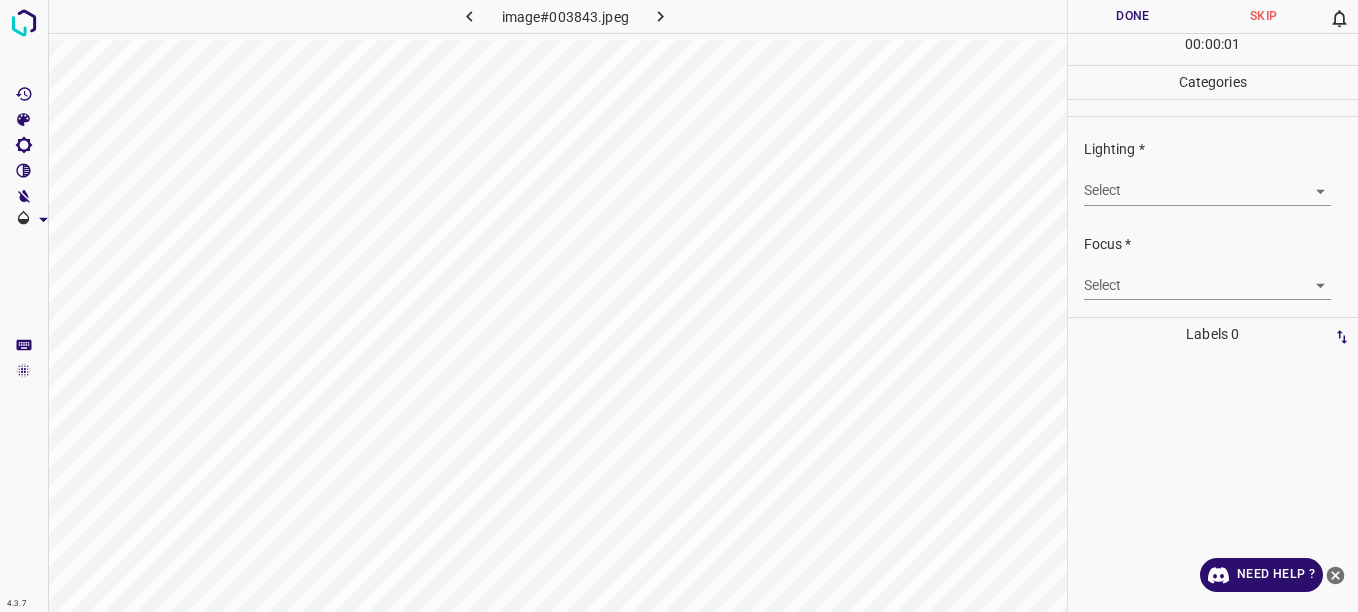 click on "4.3.7 image#003843.jpeg Done Skip 0 00   : 00   : 01   Categories Lighting *  Select ​ Focus *  Select ​ Overall *  Select ​ Labels   0 Categories 1 Lighting 2 Focus 3 Overall Tools Space Change between modes (Draw & Edit) I Auto labeling R Restore zoom M Zoom in N Zoom out Delete Delete selecte label Filters Z Restore filters X Saturation filter C Brightness filter V Contrast filter B Gray scale filter General O Download Need Help ? - Text - Hide - Delete" at bounding box center (679, 306) 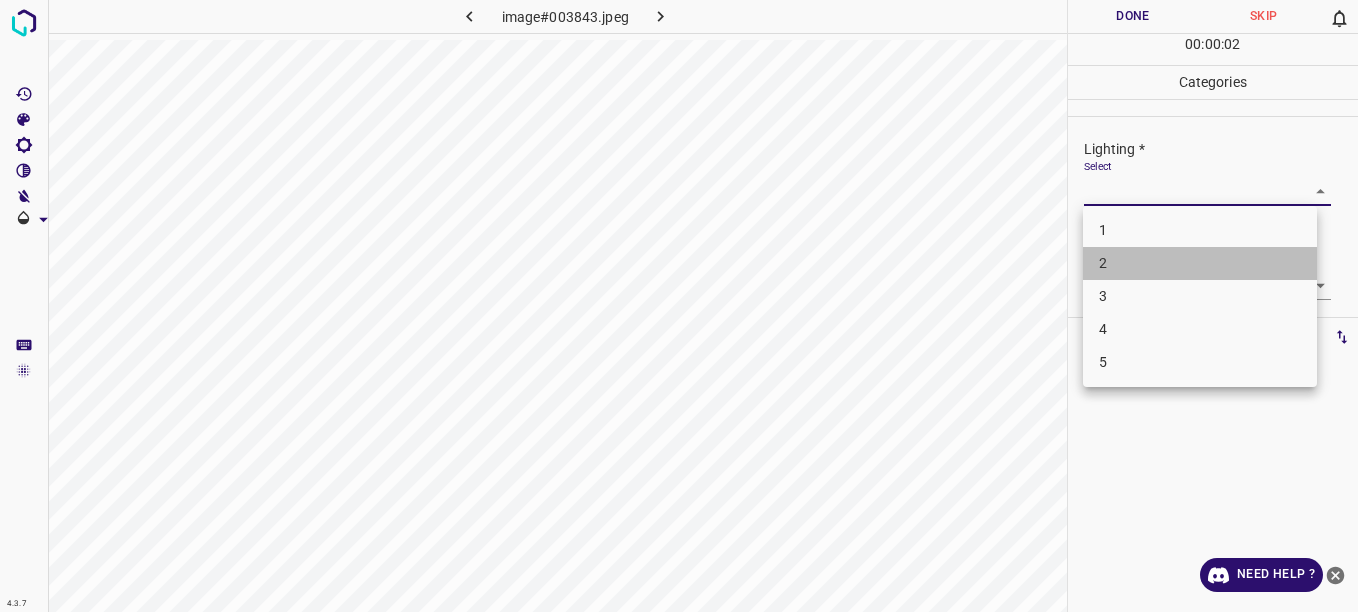 click on "2" at bounding box center [1200, 263] 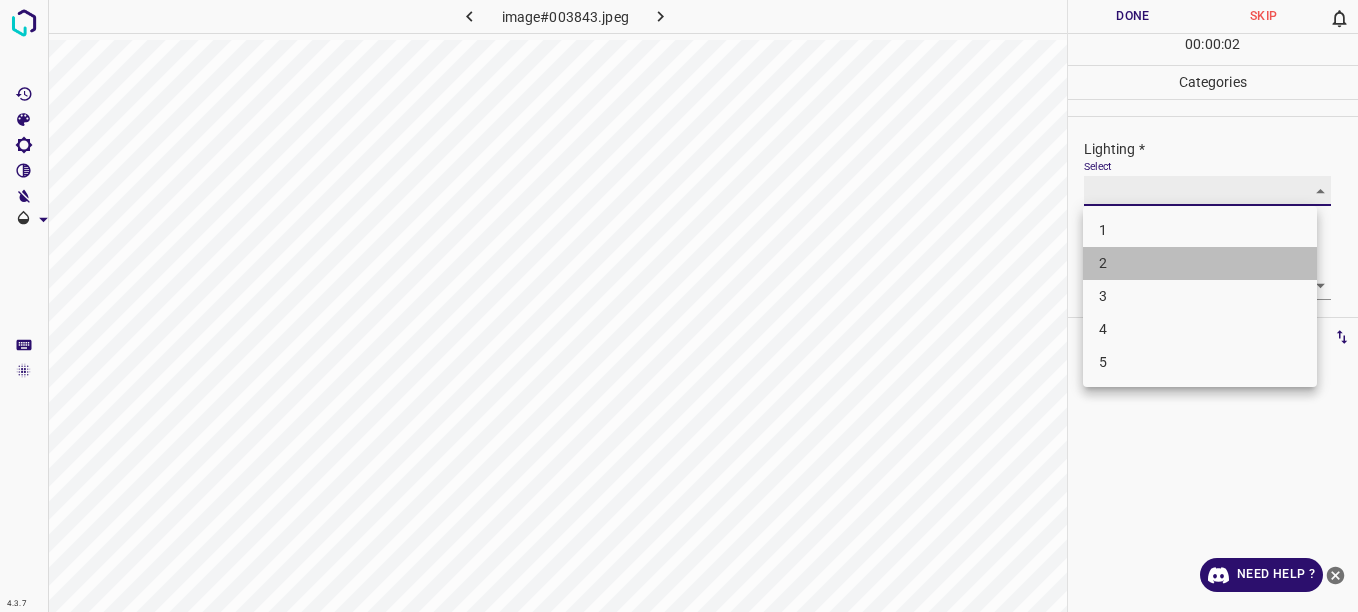 type on "2" 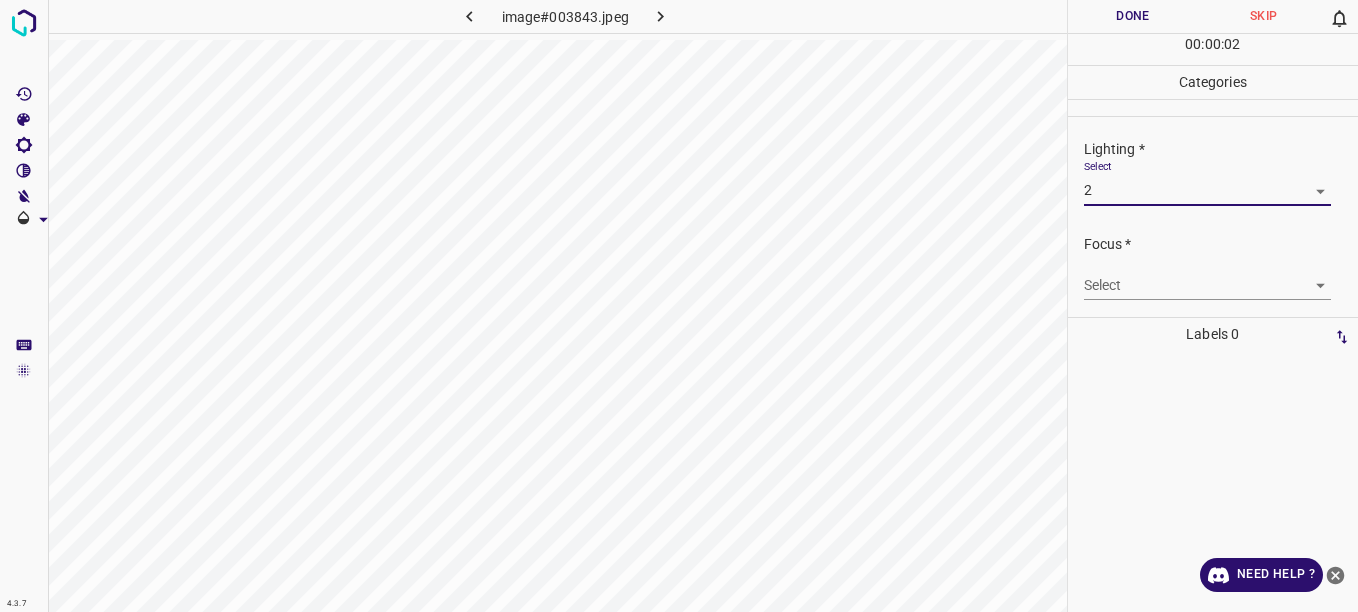 click on "4.3.7 image#003843.jpeg Done Skip 0 00   : 00   : 02   Categories Lighting *  Select 2 2 Focus *  Select ​ Overall *  Select ​ Labels   0 Categories 1 Lighting 2 Focus 3 Overall Tools Space Change between modes (Draw & Edit) I Auto labeling R Restore zoom M Zoom in N Zoom out Delete Delete selecte label Filters Z Restore filters X Saturation filter C Brightness filter V Contrast filter B Gray scale filter General O Download Need Help ? - Text - Hide - Delete" at bounding box center [679, 306] 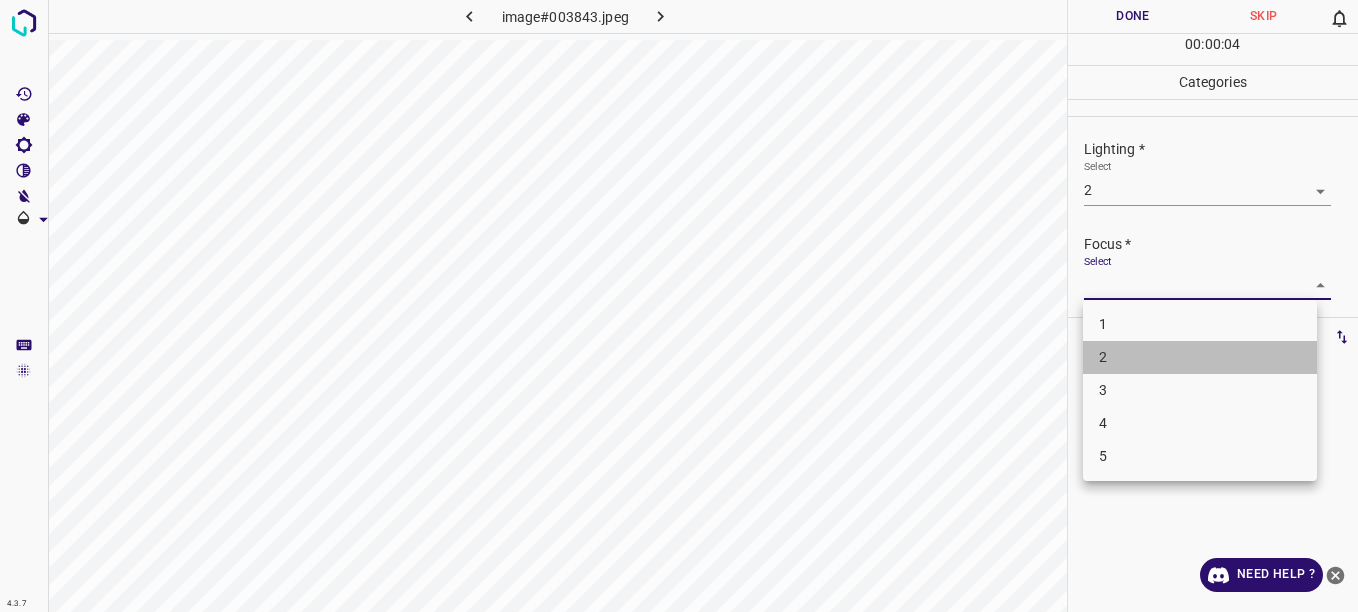 drag, startPoint x: 1219, startPoint y: 355, endPoint x: 1247, endPoint y: 336, distance: 33.83785 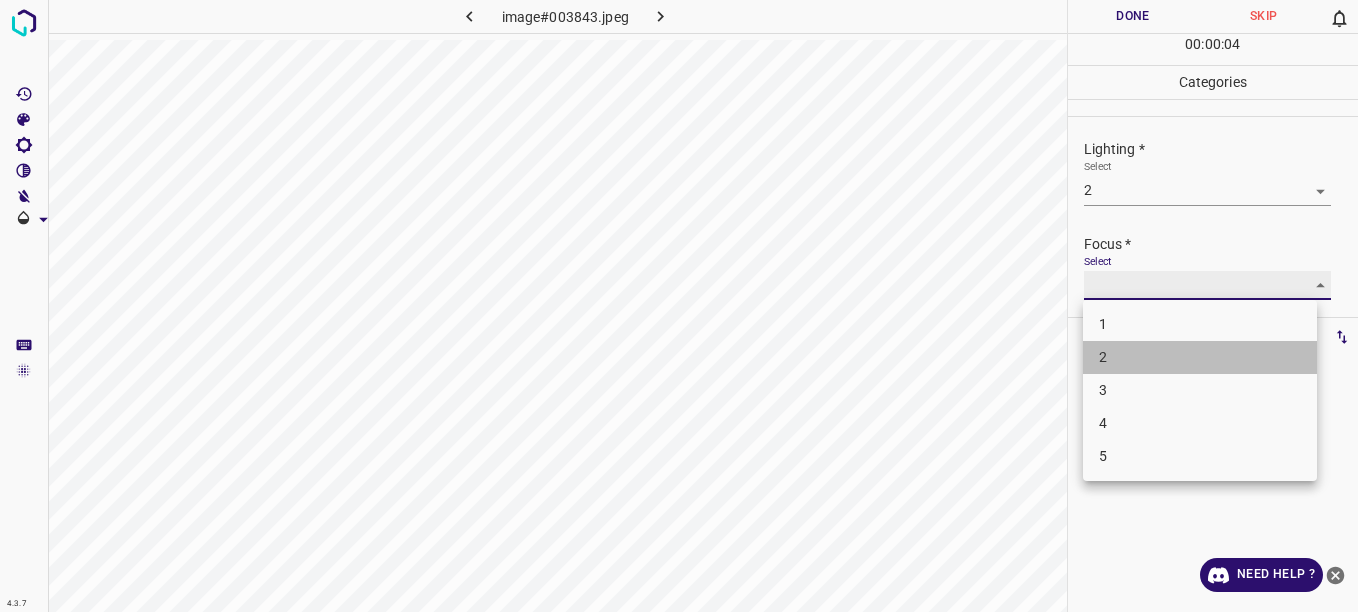 type on "2" 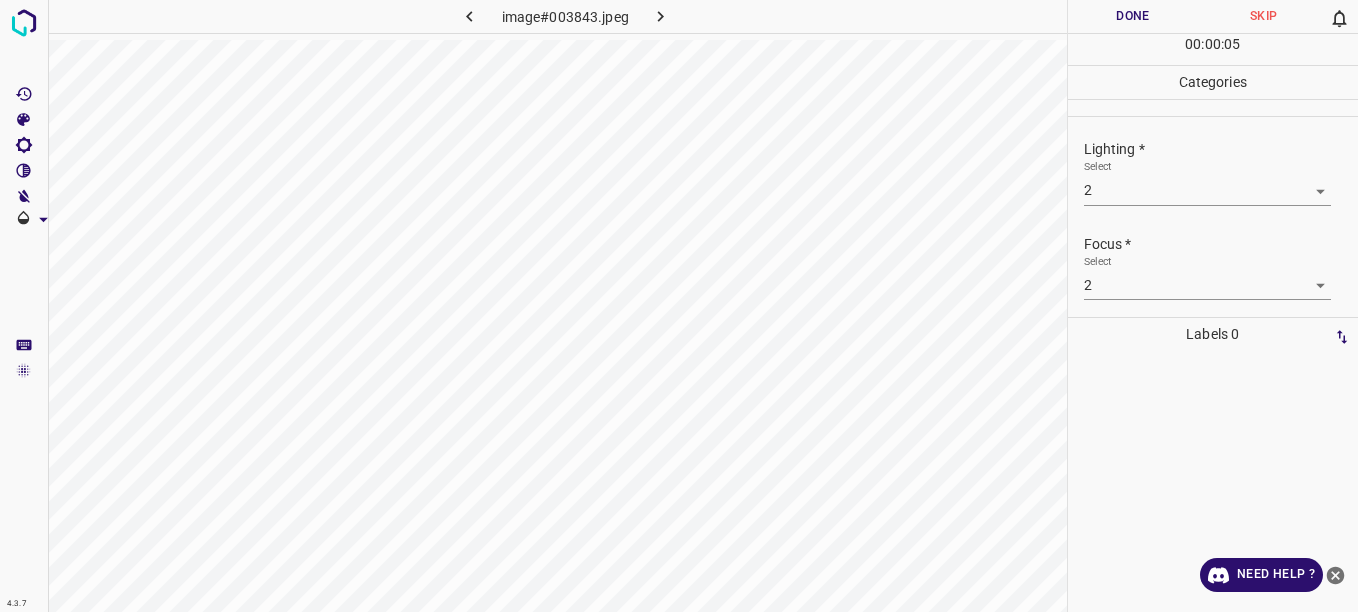 drag, startPoint x: 1342, startPoint y: 232, endPoint x: 1345, endPoint y: 289, distance: 57.07889 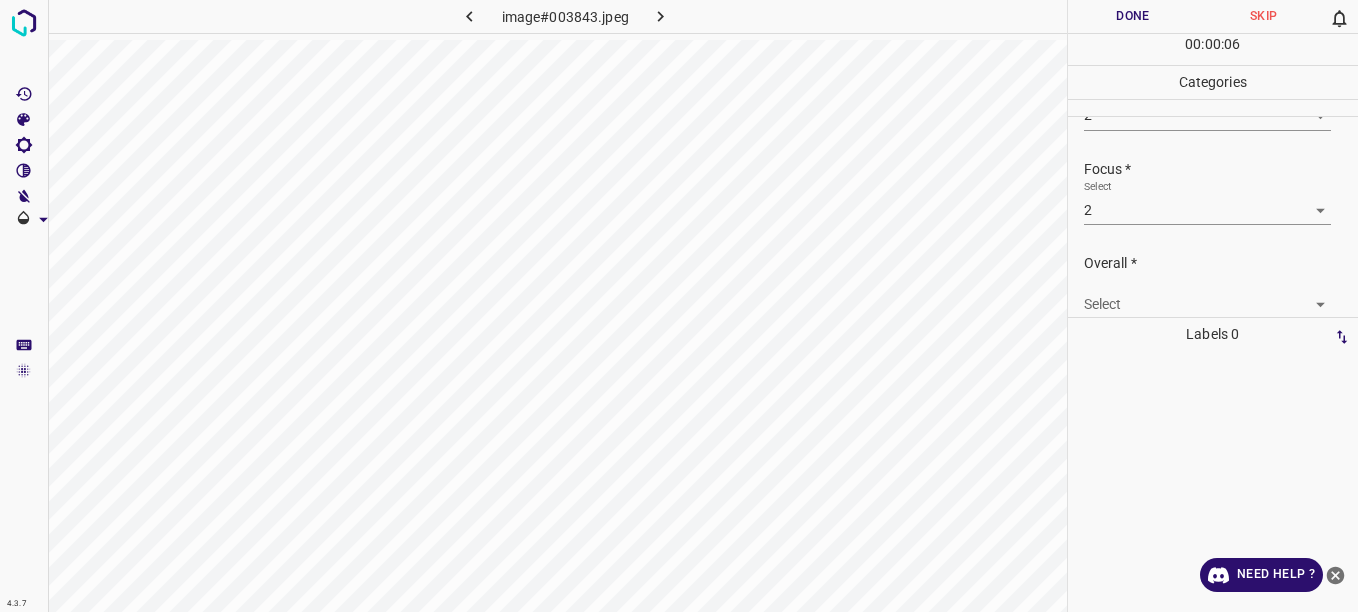 scroll, scrollTop: 98, scrollLeft: 0, axis: vertical 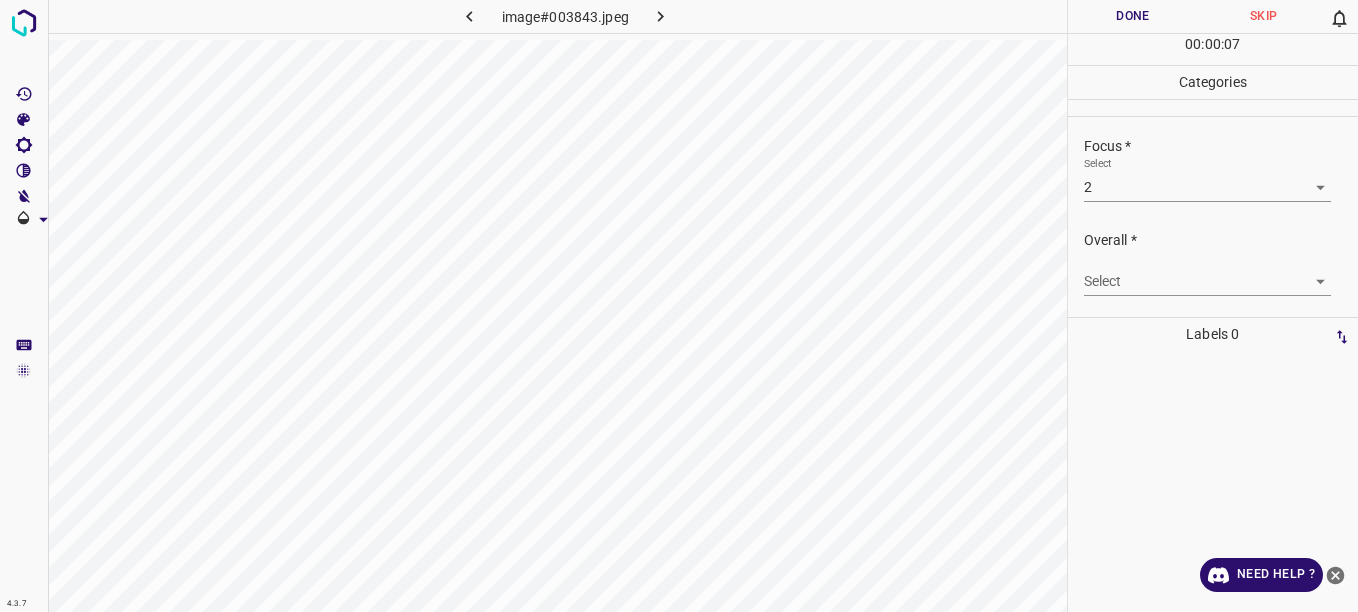 click on "4.3.7 image#003843.jpeg Done Skip 0 00   : 00   : 07   Categories Lighting *  Select 2 2 Focus *  Select 2 2 Overall *  Select ​ Labels   0 Categories 1 Lighting 2 Focus 3 Overall Tools Space Change between modes (Draw & Edit) I Auto labeling R Restore zoom M Zoom in N Zoom out Delete Delete selecte label Filters Z Restore filters X Saturation filter C Brightness filter V Contrast filter B Gray scale filter General O Download Need Help ? - Text - Hide - Delete" at bounding box center (679, 306) 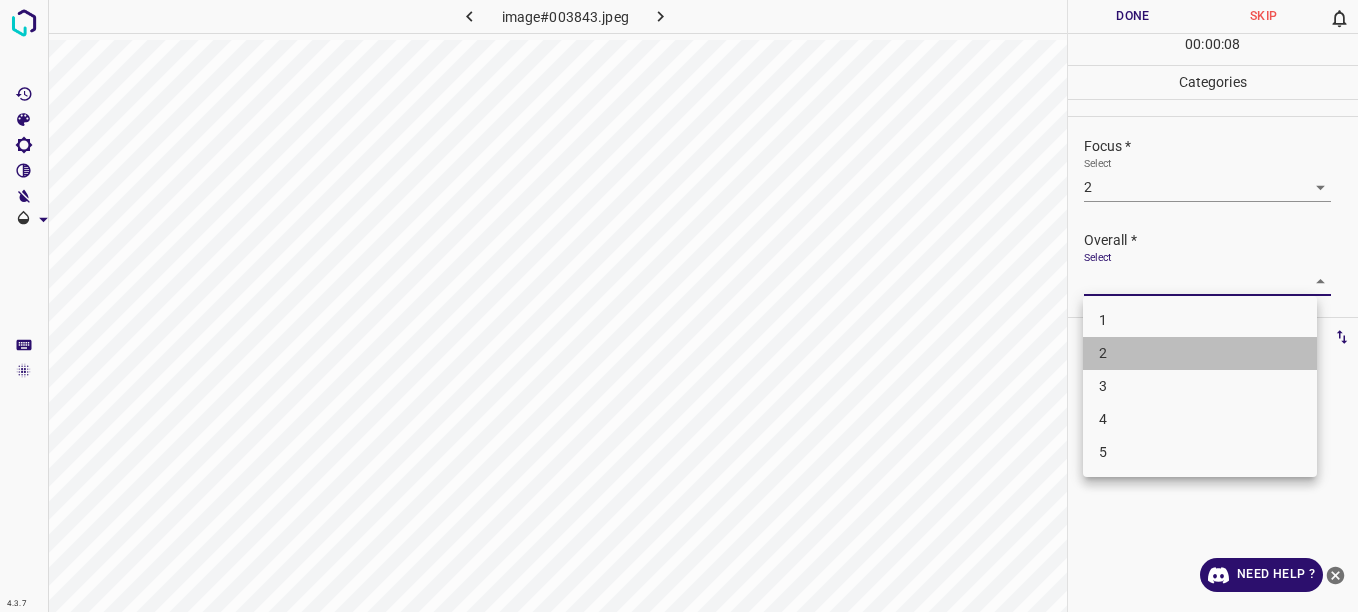 click on "2" at bounding box center (1200, 353) 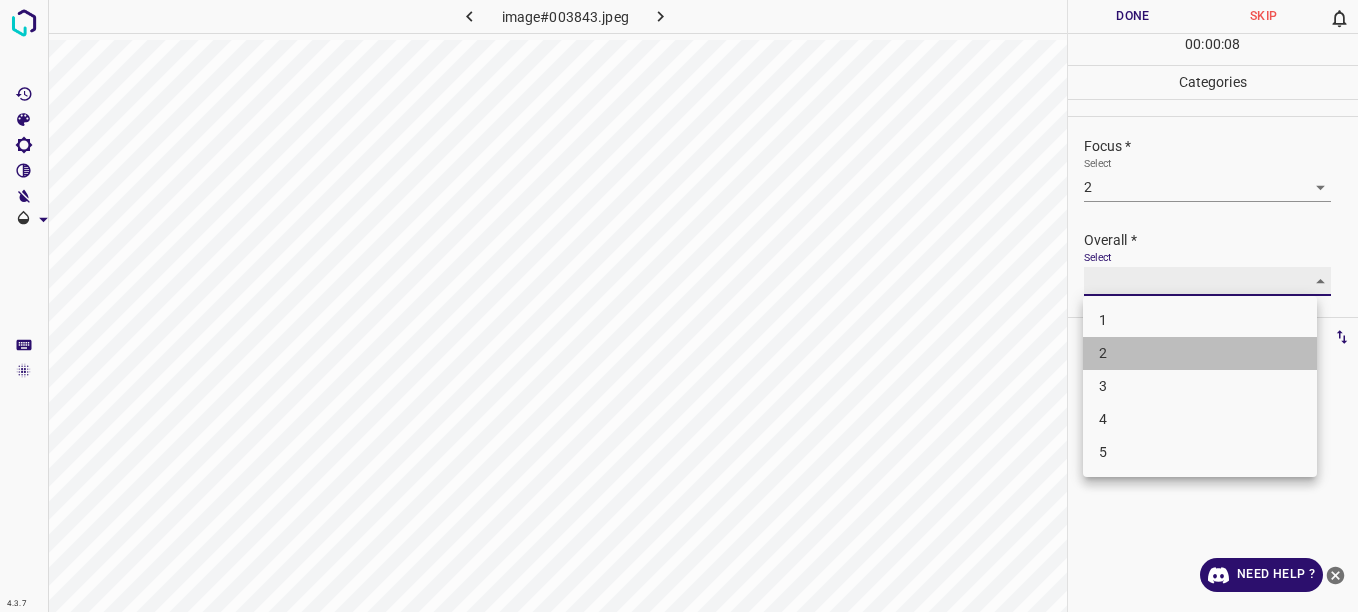 type on "2" 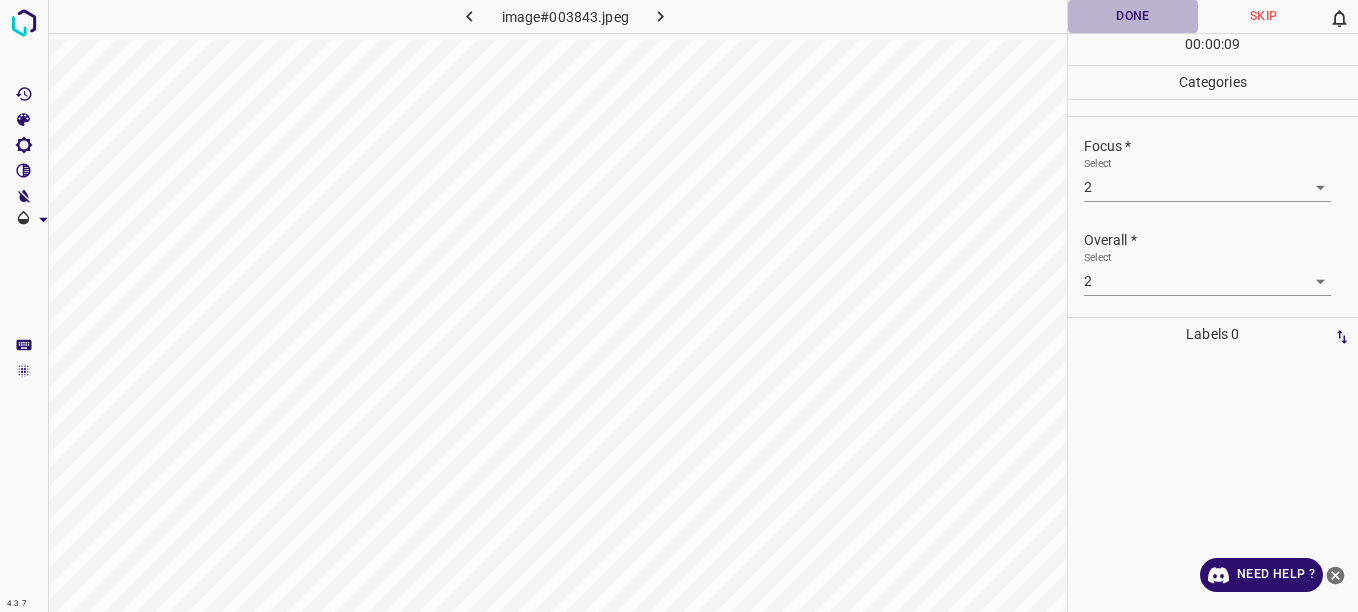 click on "Done" at bounding box center (1133, 16) 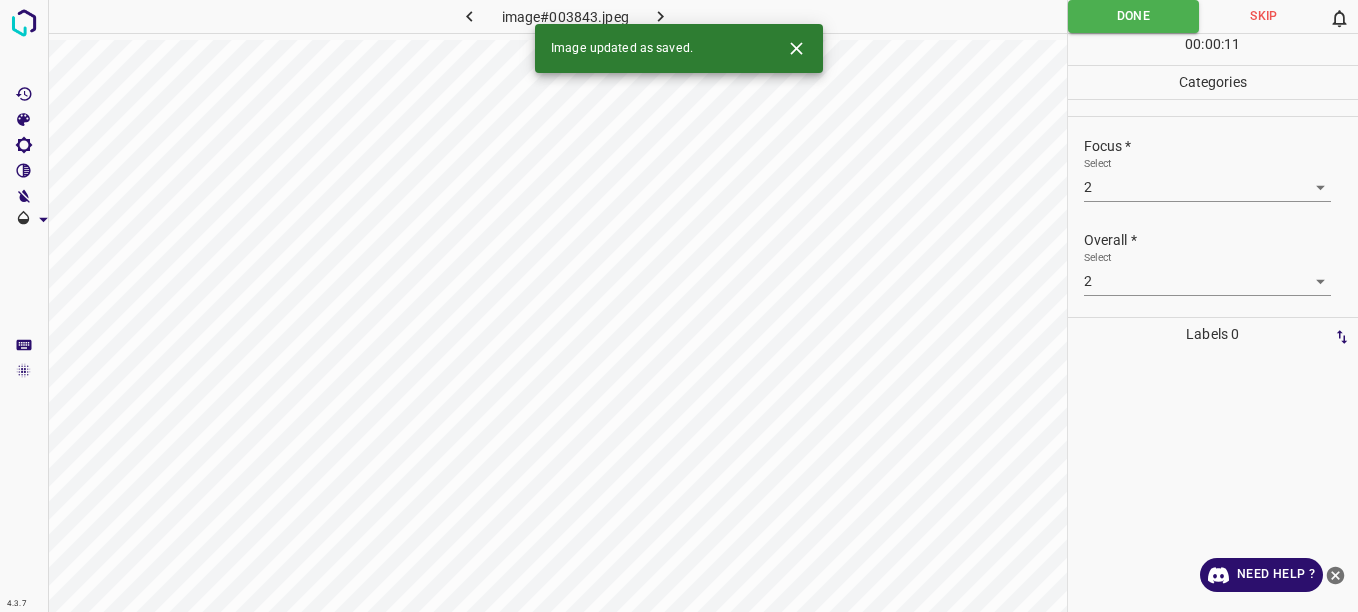 click 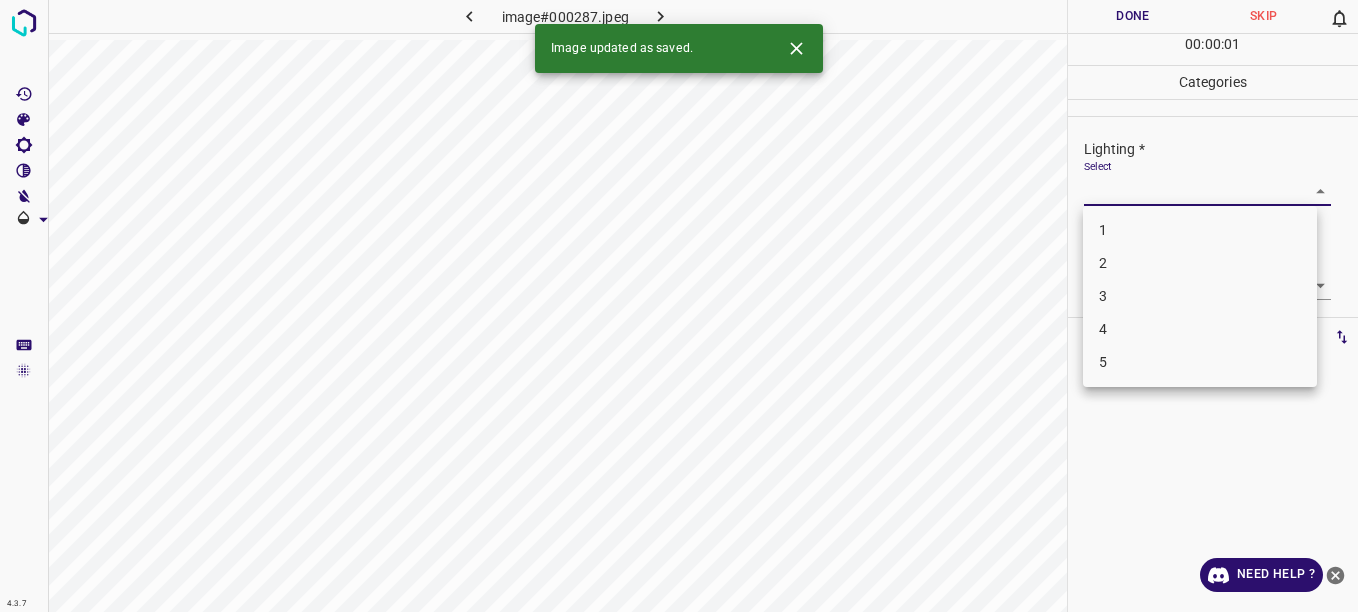 click on "4.3.7 image#000287.jpeg Done Skip 0 00   : 00   : 01   Categories Lighting *  Select ​ Focus *  Select ​ Overall *  Select ​ Labels   0 Categories 1 Lighting 2 Focus 3 Overall Tools Space Change between modes (Draw & Edit) I Auto labeling R Restore zoom M Zoom in N Zoom out Delete Delete selecte label Filters Z Restore filters X Saturation filter C Brightness filter V Contrast filter B Gray scale filter General O Download Image updated as saved. Need Help ? - Text - Hide - Delete 1 2 3 4 5" at bounding box center (679, 306) 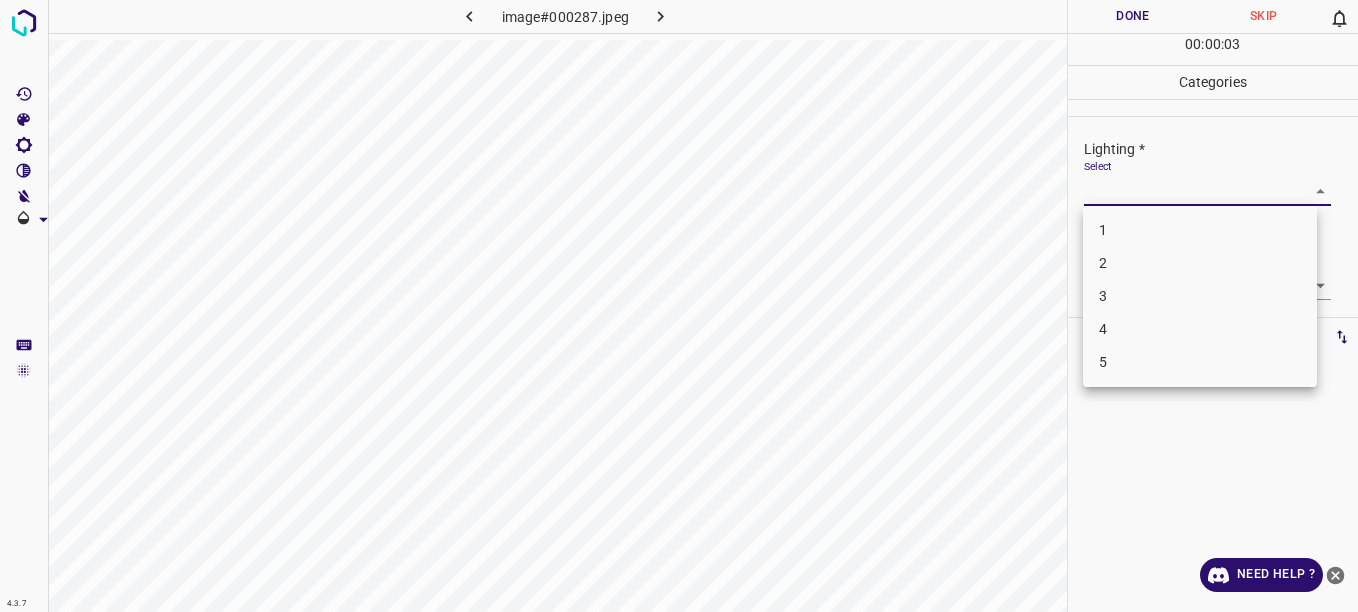 click on "3" at bounding box center [1200, 296] 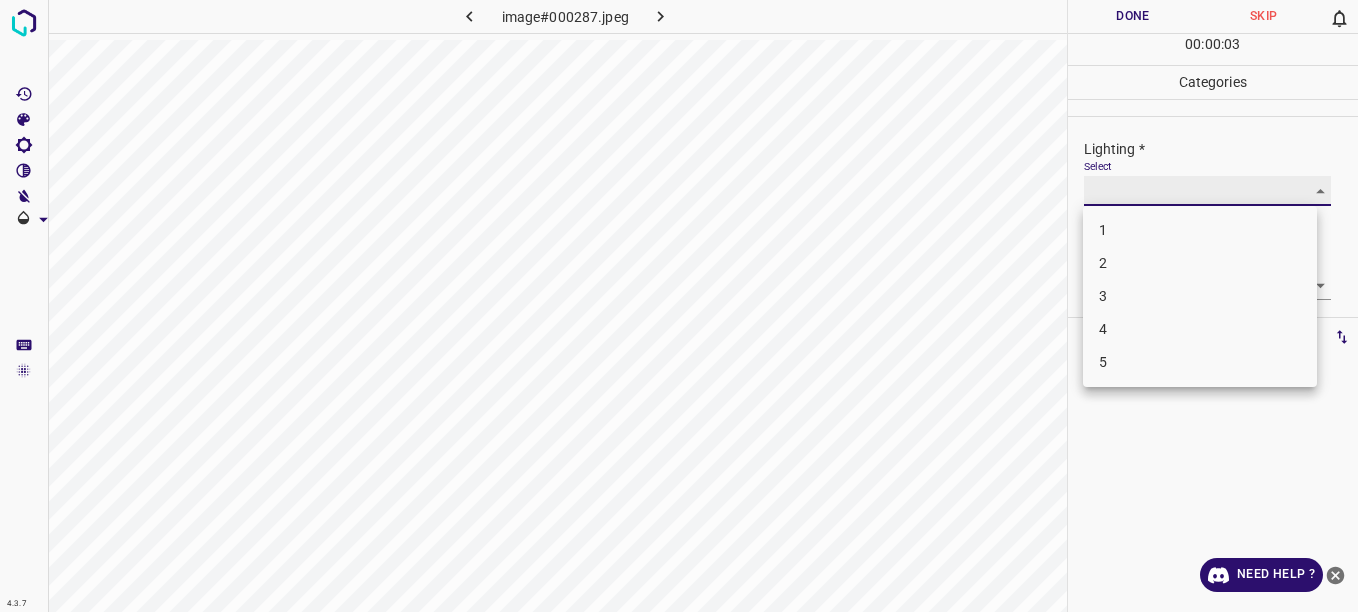 type on "3" 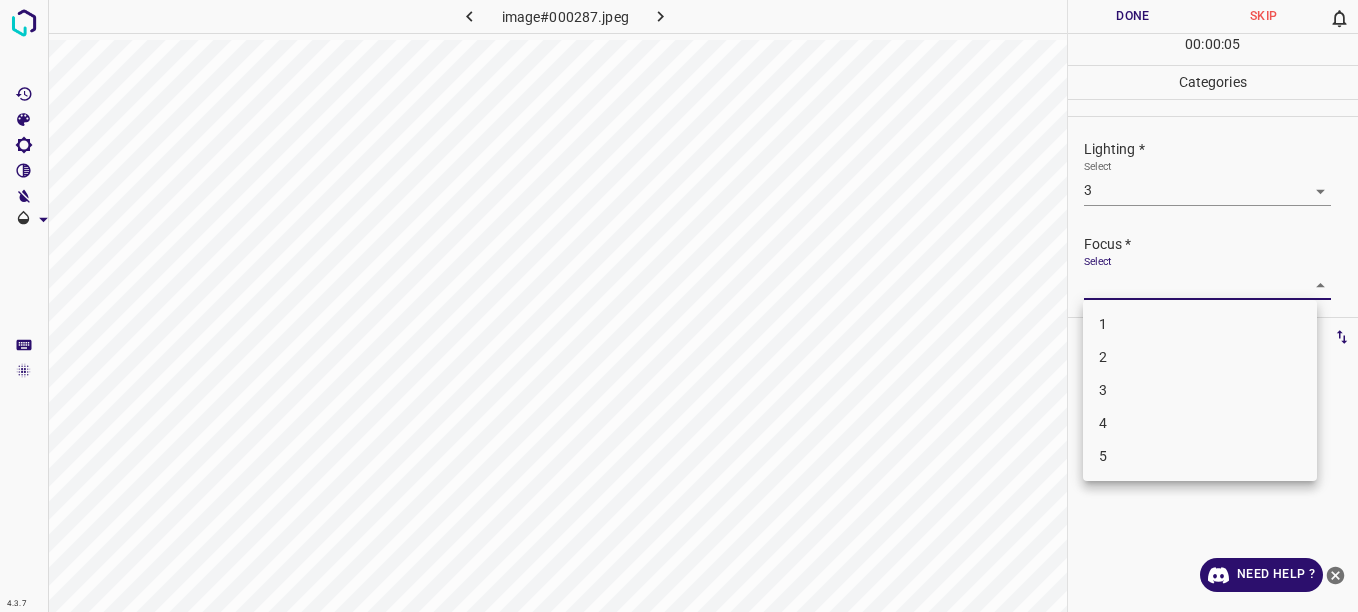 click on "4.3.7 image#000287.jpeg Done Skip 0 00   : 00   : 05   Categories Lighting *  Select 3 3 Focus *  Select ​ Overall *  Select ​ Labels   0 Categories 1 Lighting 2 Focus 3 Overall Tools Space Change between modes (Draw & Edit) I Auto labeling R Restore zoom M Zoom in N Zoom out Delete Delete selecte label Filters Z Restore filters X Saturation filter C Brightness filter V Contrast filter B Gray scale filter General O Download Need Help ? - Text - Hide - Delete 1 2 3 4 5" at bounding box center [679, 306] 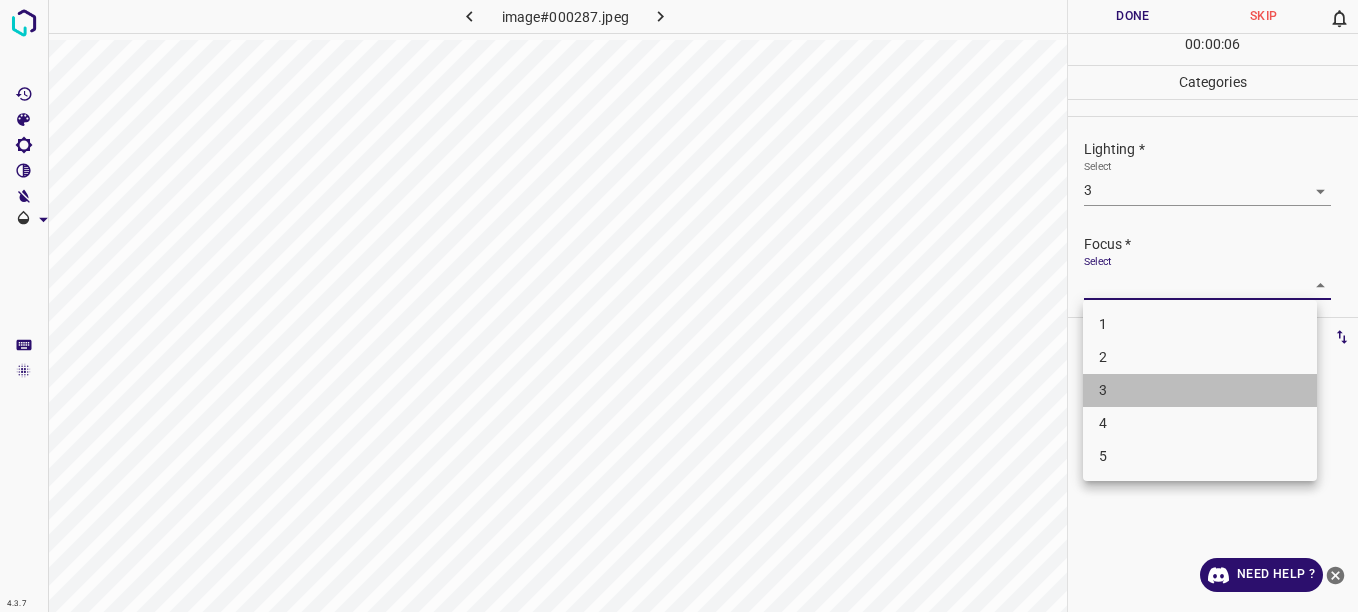 click on "3" at bounding box center [1200, 390] 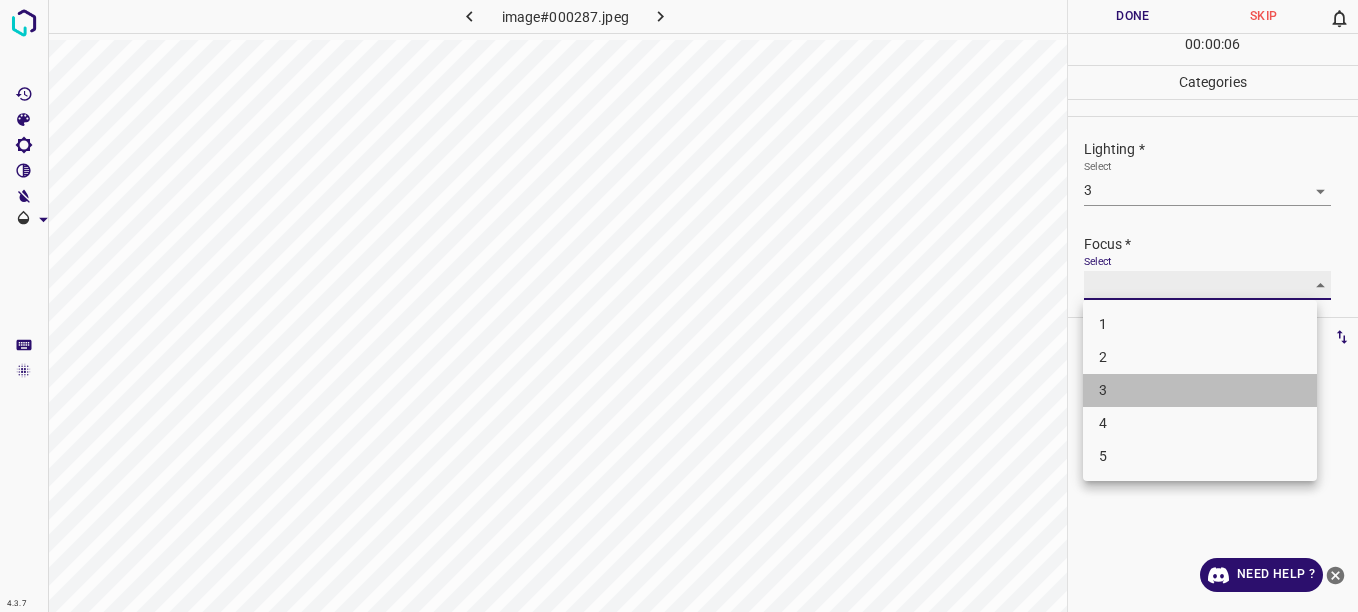 type on "3" 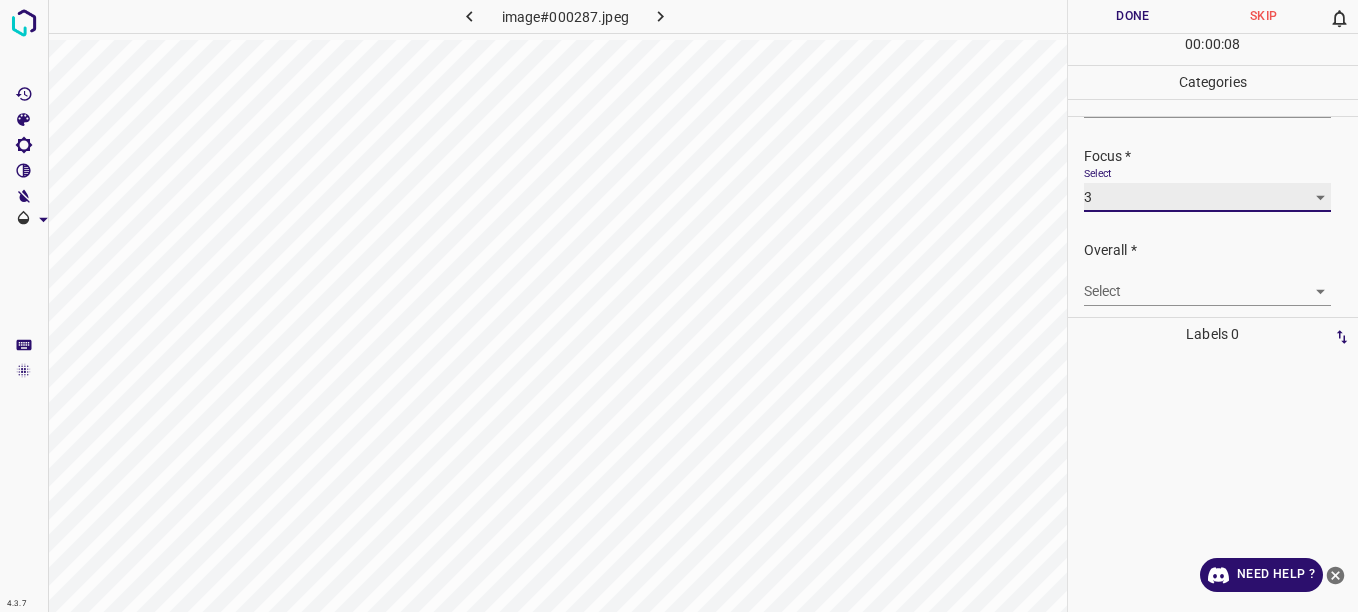 scroll, scrollTop: 98, scrollLeft: 0, axis: vertical 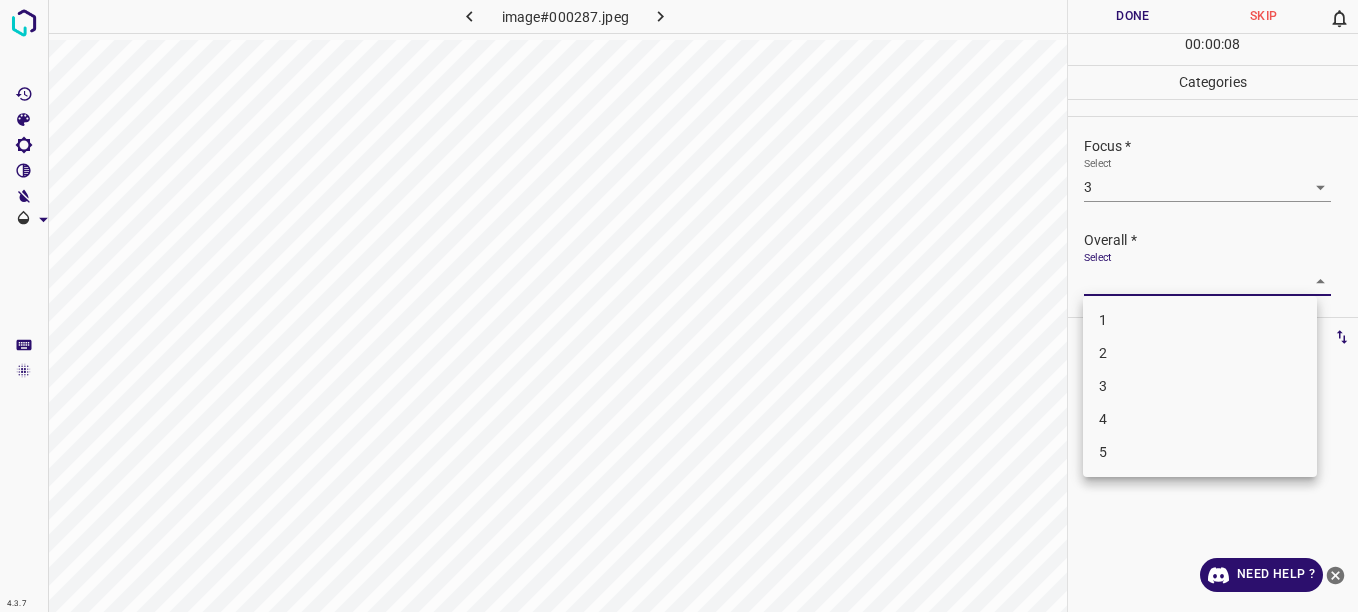 drag, startPoint x: 1306, startPoint y: 279, endPoint x: 1291, endPoint y: 291, distance: 19.209373 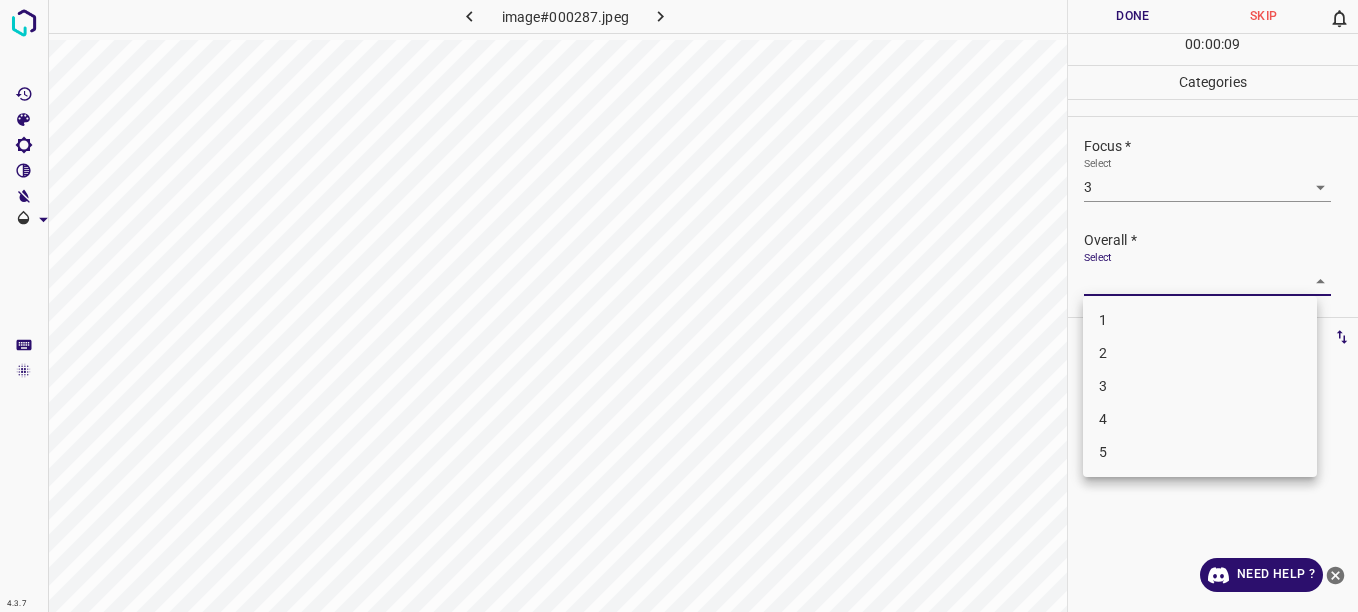 click on "3" at bounding box center (1200, 386) 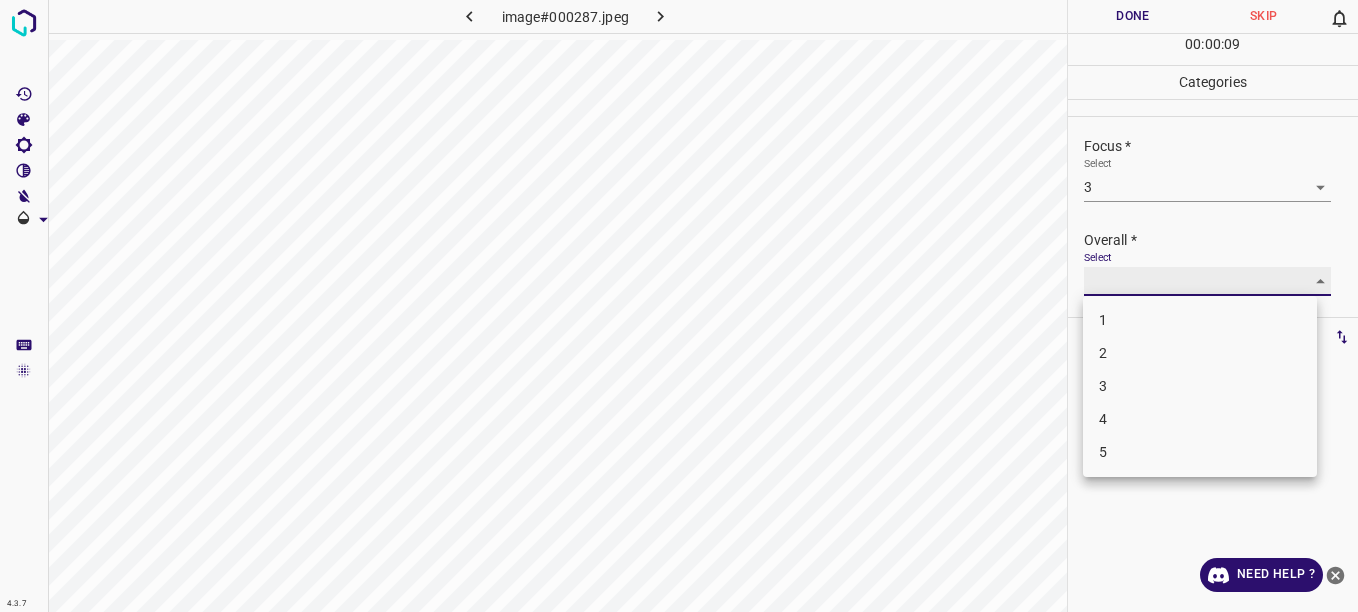 type on "3" 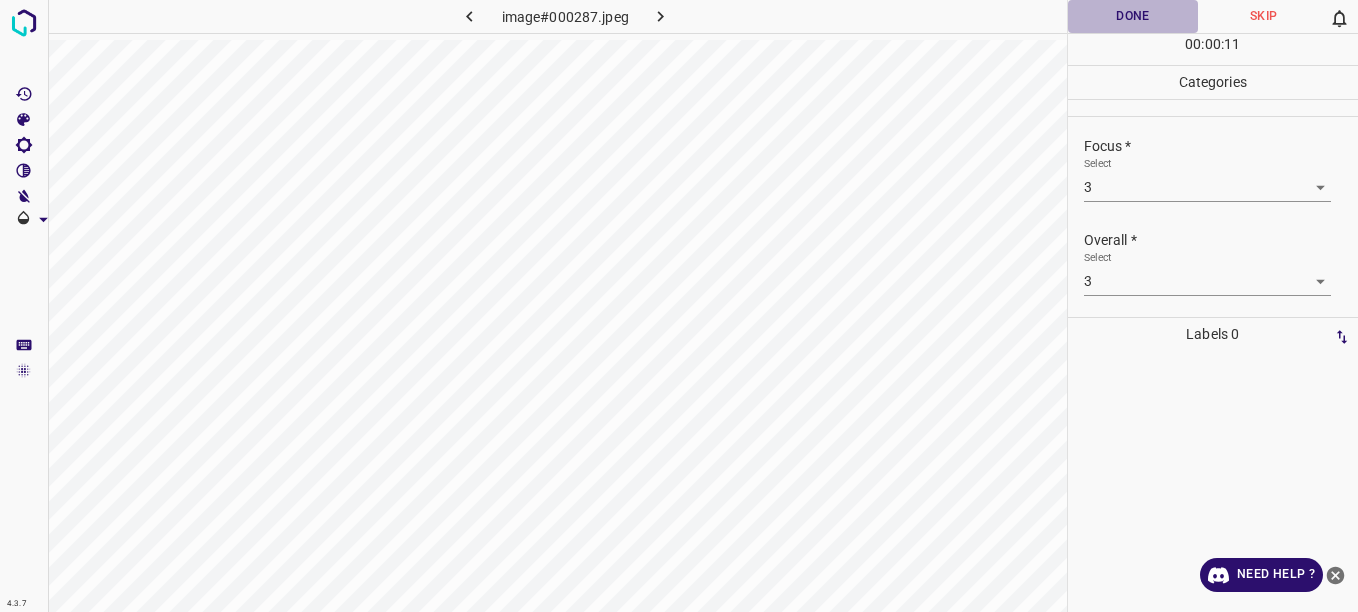 click on "Done" at bounding box center (1133, 16) 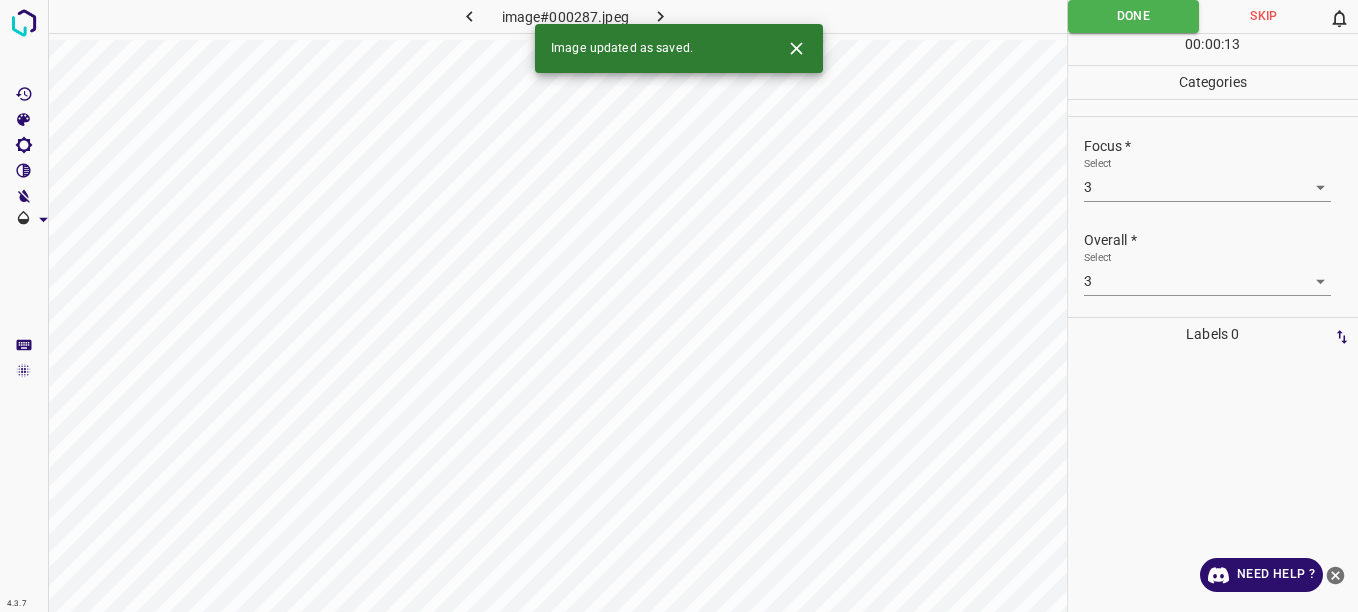 click at bounding box center (661, 16) 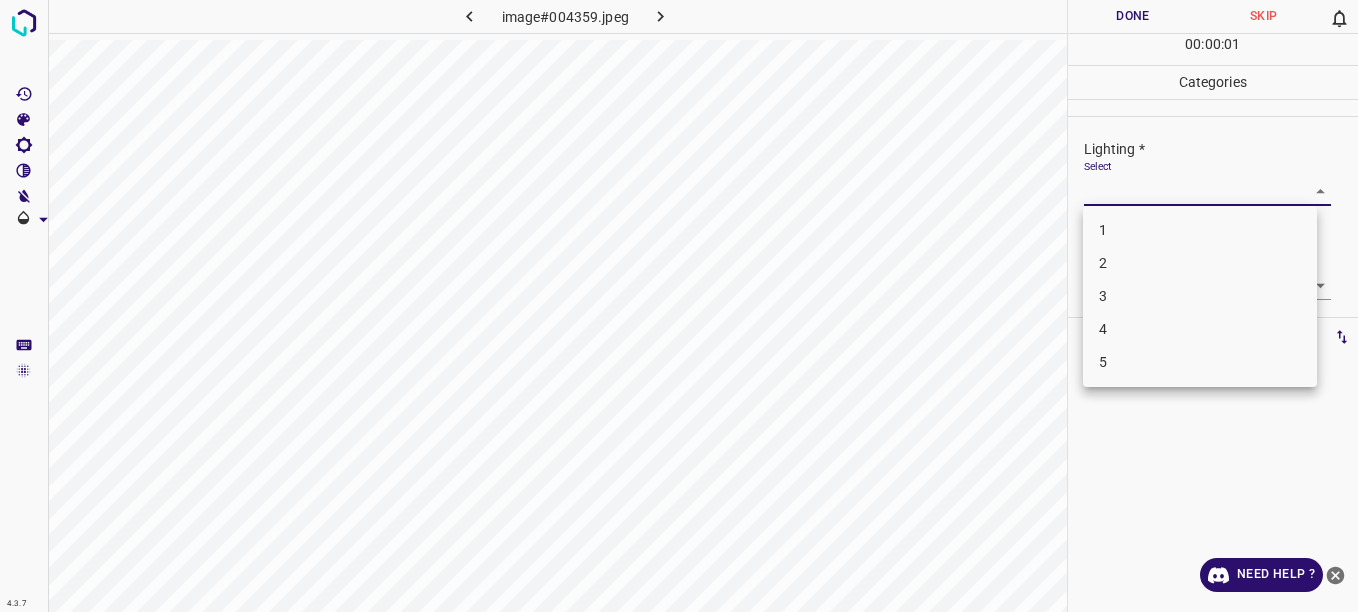 click on "4.3.7 image#004359.jpeg Done Skip 0 00   : 00   : 01   Categories Lighting *  Select ​ Focus *  Select ​ Overall *  Select ​ Labels   0 Categories 1 Lighting 2 Focus 3 Overall Tools Space Change between modes (Draw & Edit) I Auto labeling R Restore zoom M Zoom in N Zoom out Delete Delete selecte label Filters Z Restore filters X Saturation filter C Brightness filter V Contrast filter B Gray scale filter General O Download Need Help ? - Text - Hide - Delete 1 2 3 4 5" at bounding box center [679, 306] 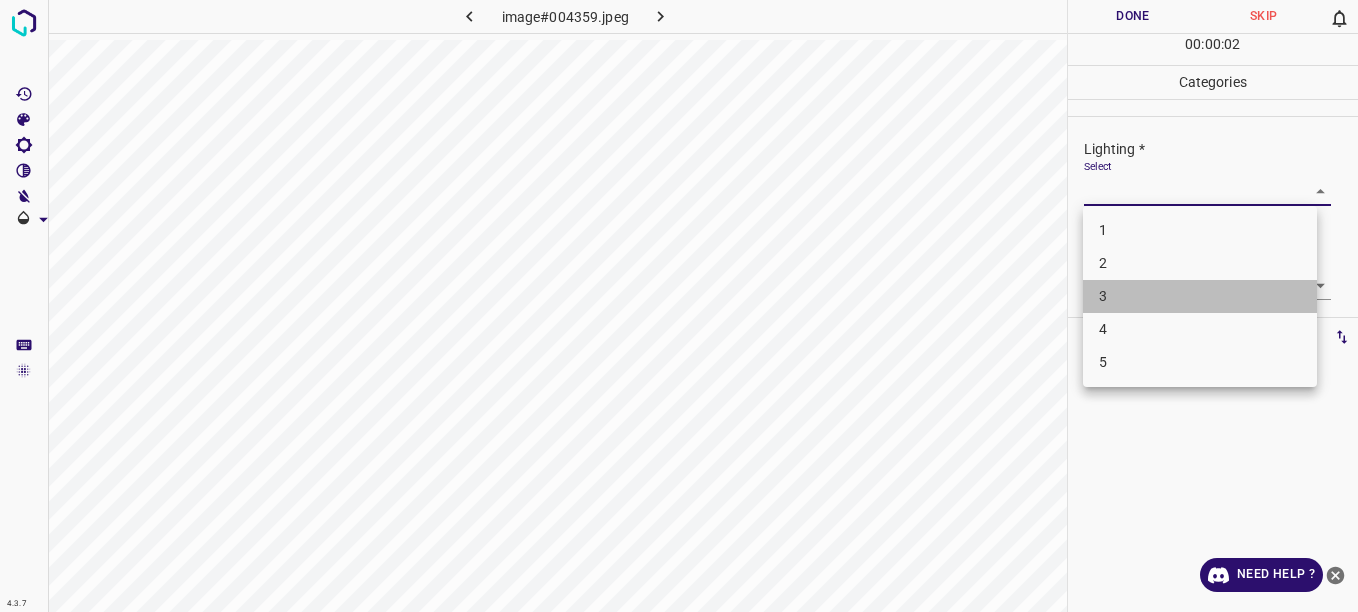 click on "3" at bounding box center (1200, 296) 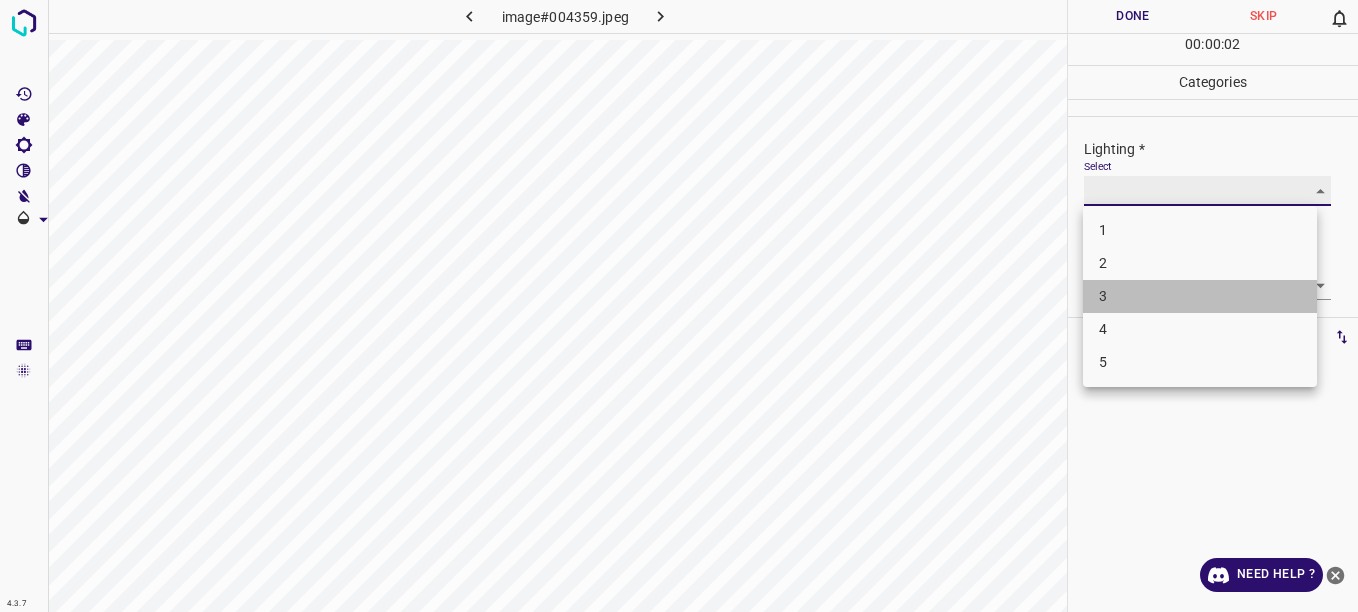 type on "3" 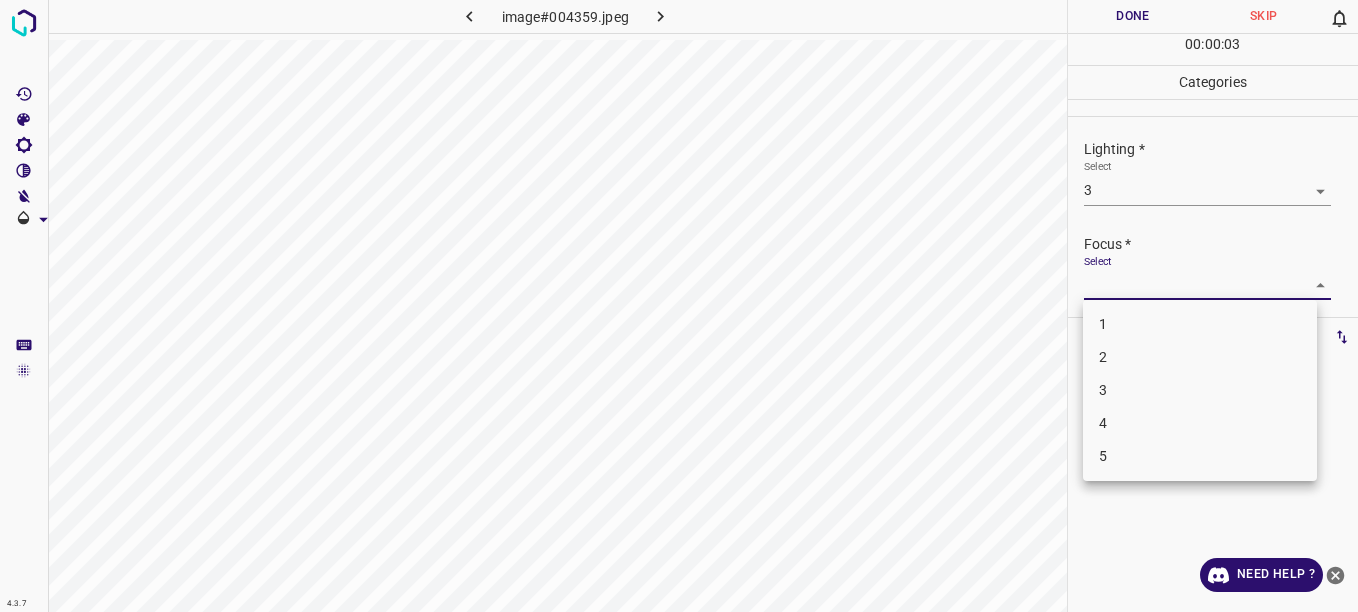click on "4.3.7 image#004359.jpeg Done Skip 0 00   : 00   : 03   Categories Lighting *  Select 3 3 Focus *  Select ​ Overall *  Select ​ Labels   0 Categories 1 Lighting 2 Focus 3 Overall Tools Space Change between modes (Draw & Edit) I Auto labeling R Restore zoom M Zoom in N Zoom out Delete Delete selecte label Filters Z Restore filters X Saturation filter C Brightness filter V Contrast filter B Gray scale filter General O Download Need Help ? - Text - Hide - Delete 1 2 3 4 5" at bounding box center (679, 306) 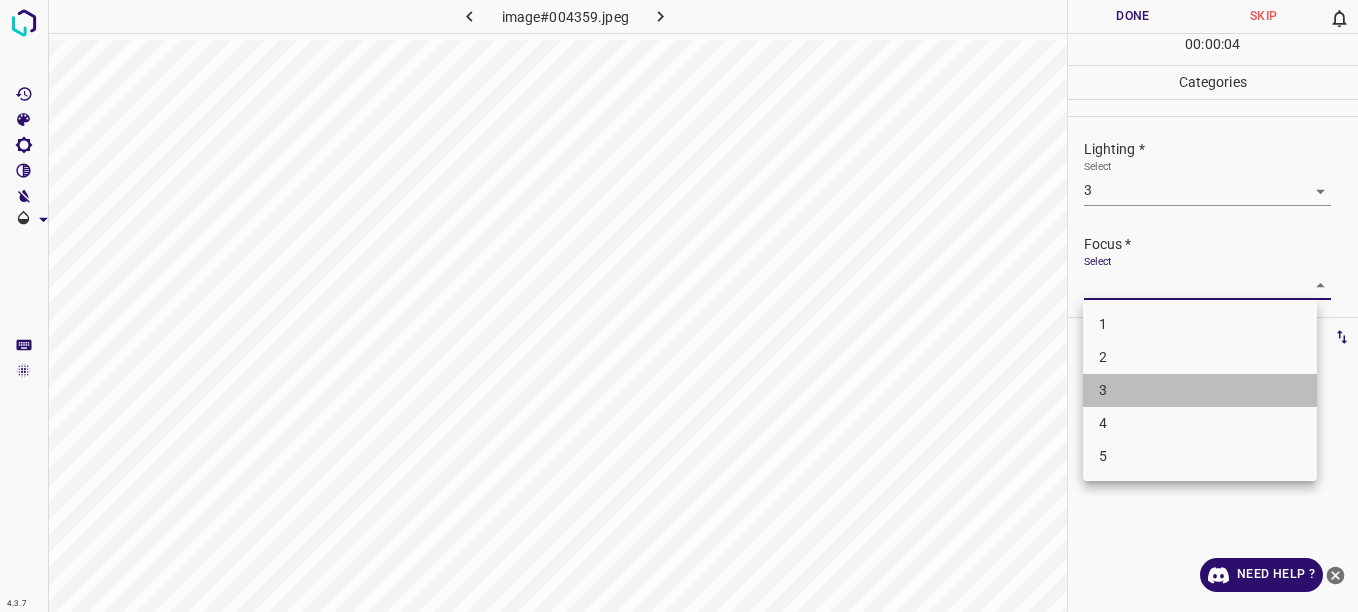 click on "3" at bounding box center [1200, 390] 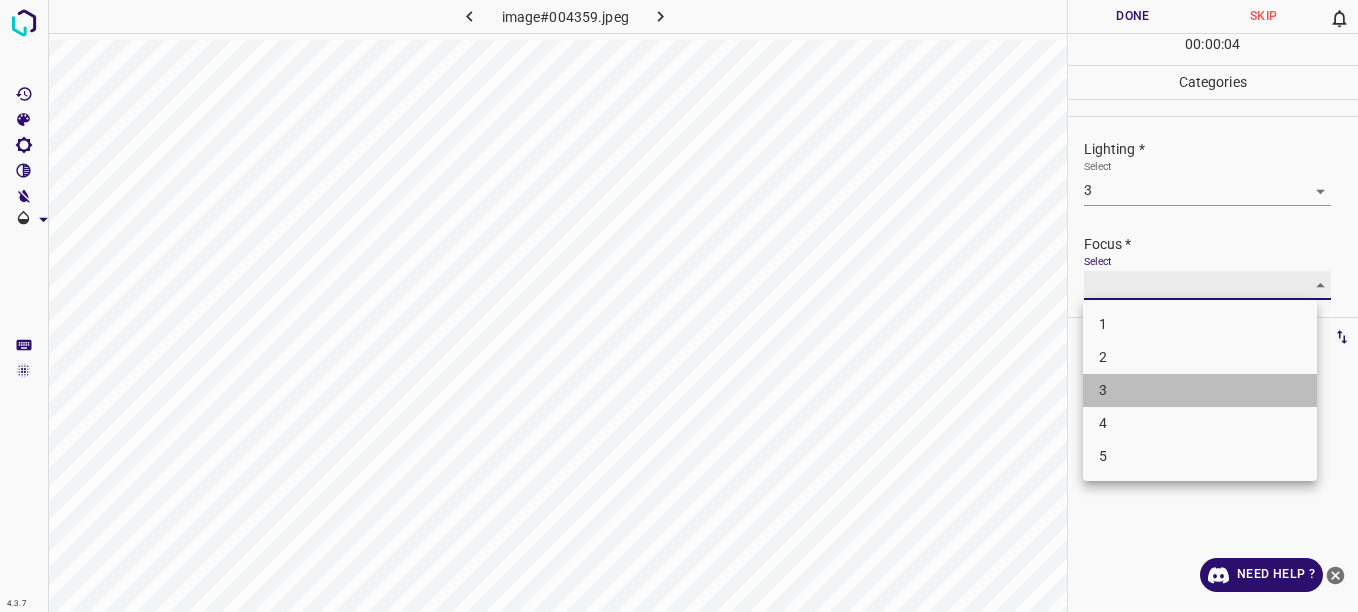 type on "3" 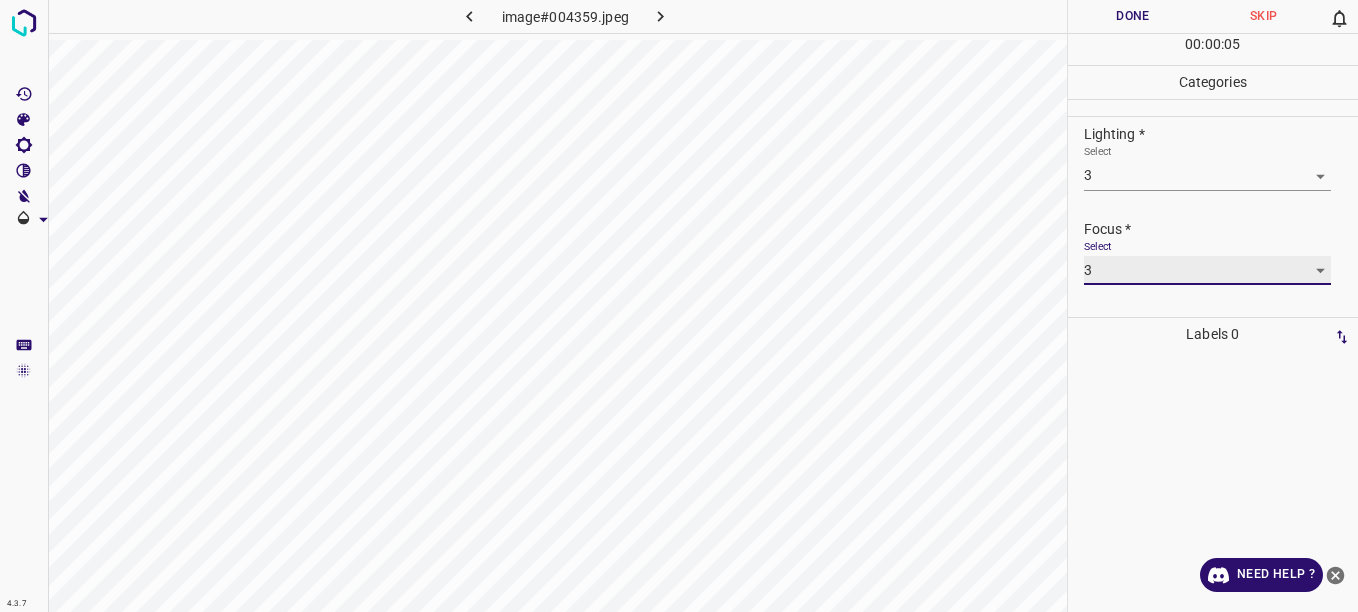 scroll, scrollTop: 98, scrollLeft: 0, axis: vertical 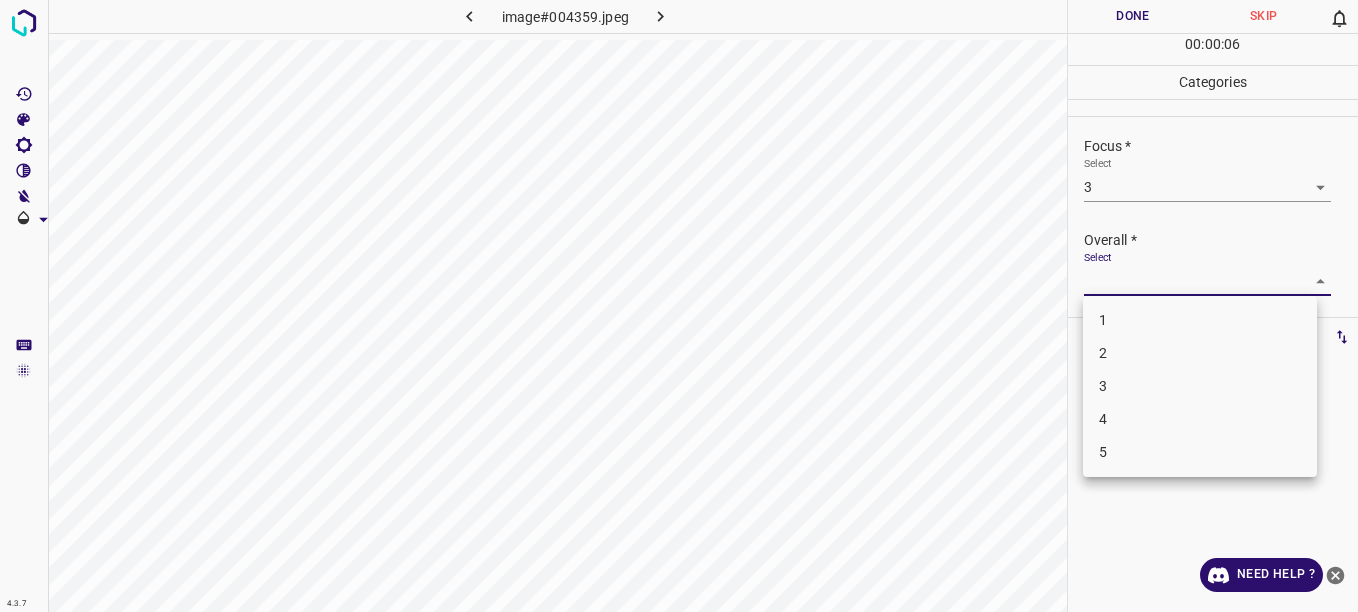 click on "4.3.7 image#004359.jpeg Done Skip 0 00   : 00   : 06   Categories Lighting *  Select 3 3 Focus *  Select 3 3 Overall *  Select ​ Labels   0 Categories 1 Lighting 2 Focus 3 Overall Tools Space Change between modes (Draw & Edit) I Auto labeling R Restore zoom M Zoom in N Zoom out Delete Delete selecte label Filters Z Restore filters X Saturation filter C Brightness filter V Contrast filter B Gray scale filter General O Download Need Help ? - Text - Hide - Delete 1 2 3 4 5" at bounding box center (679, 306) 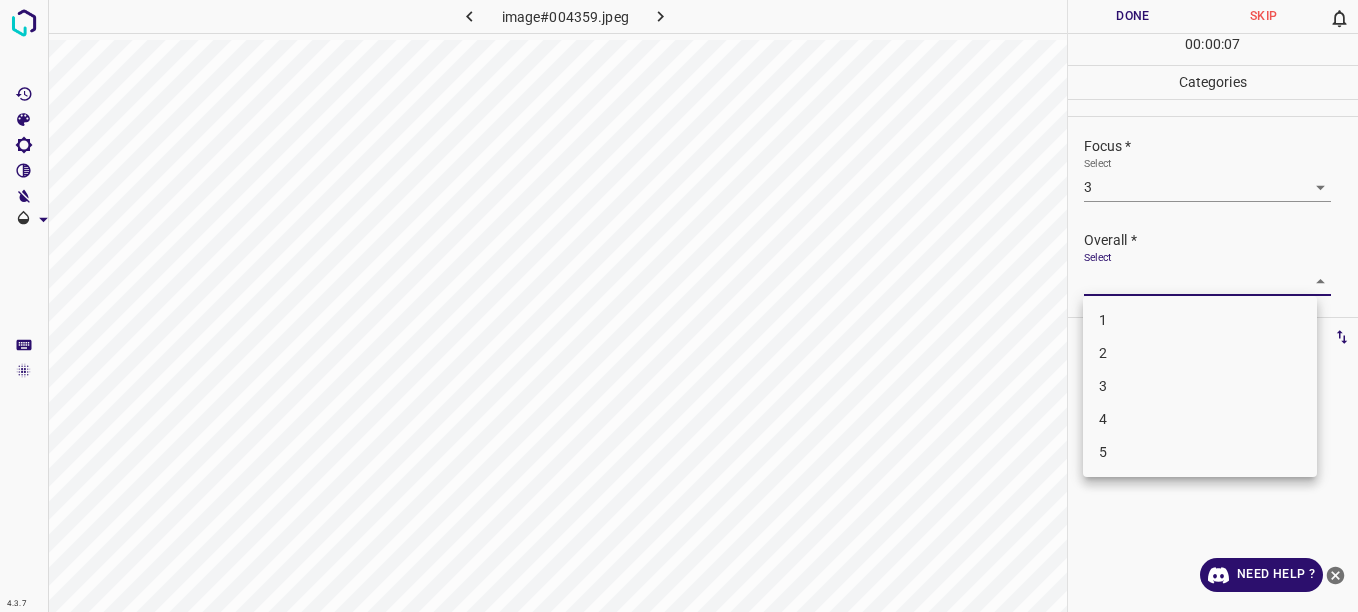 click on "3" at bounding box center [1200, 386] 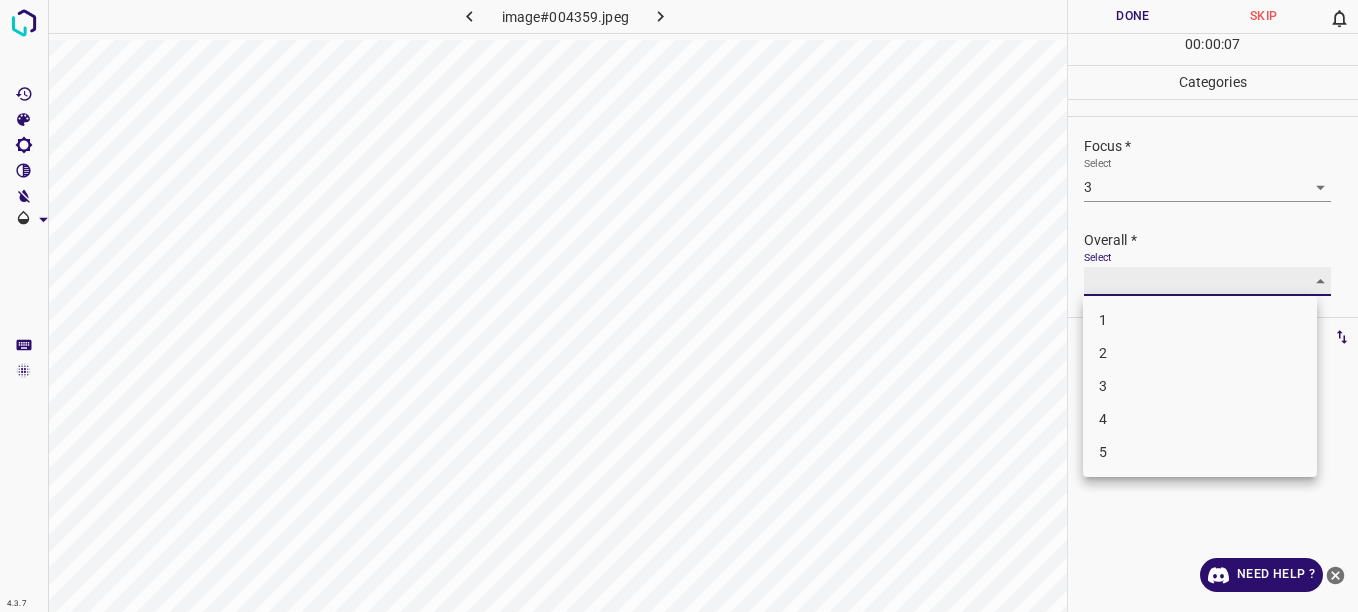 type on "3" 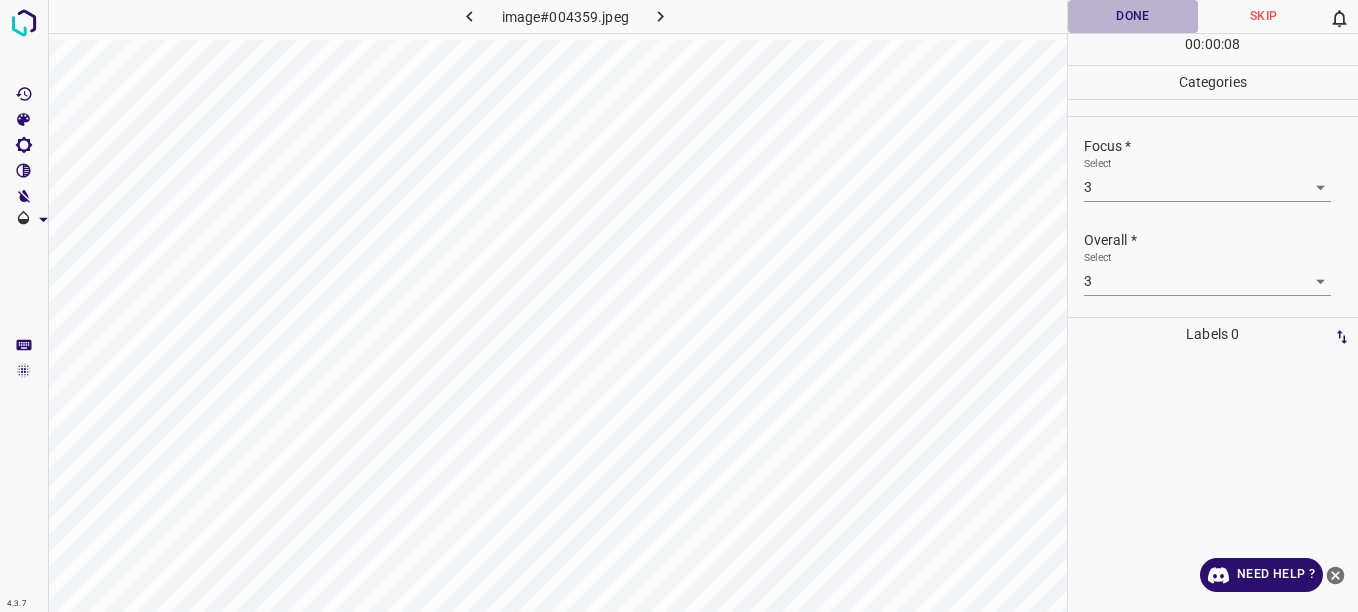 click on "Done" at bounding box center (1133, 16) 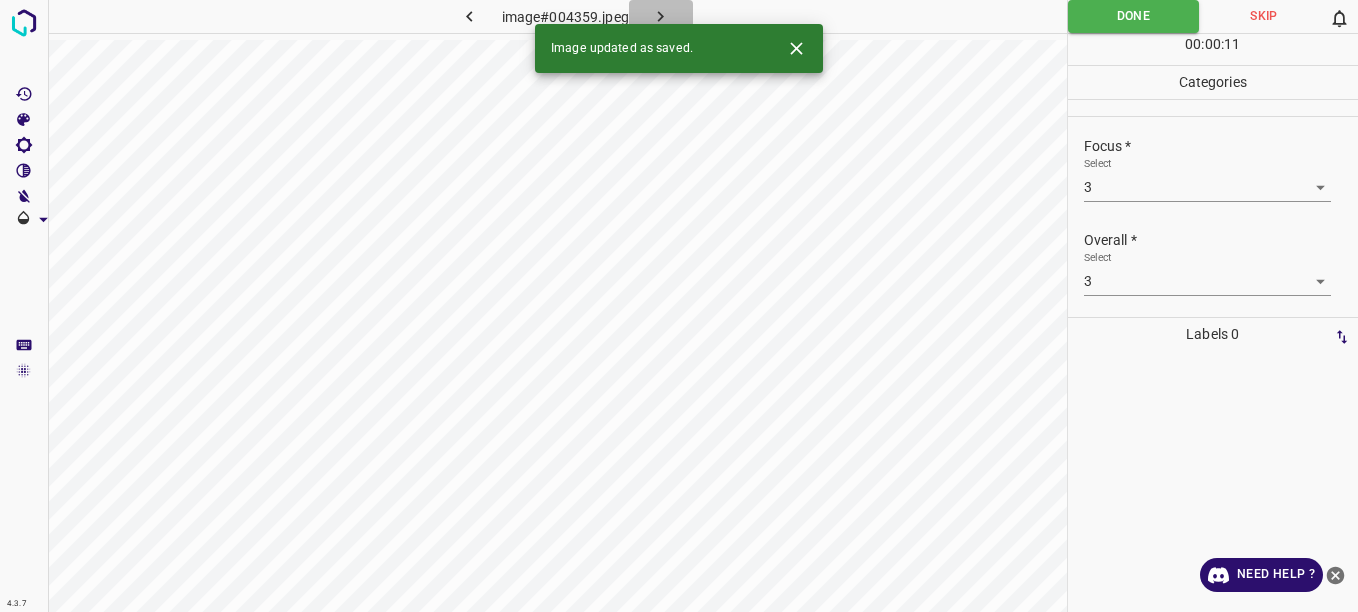 click 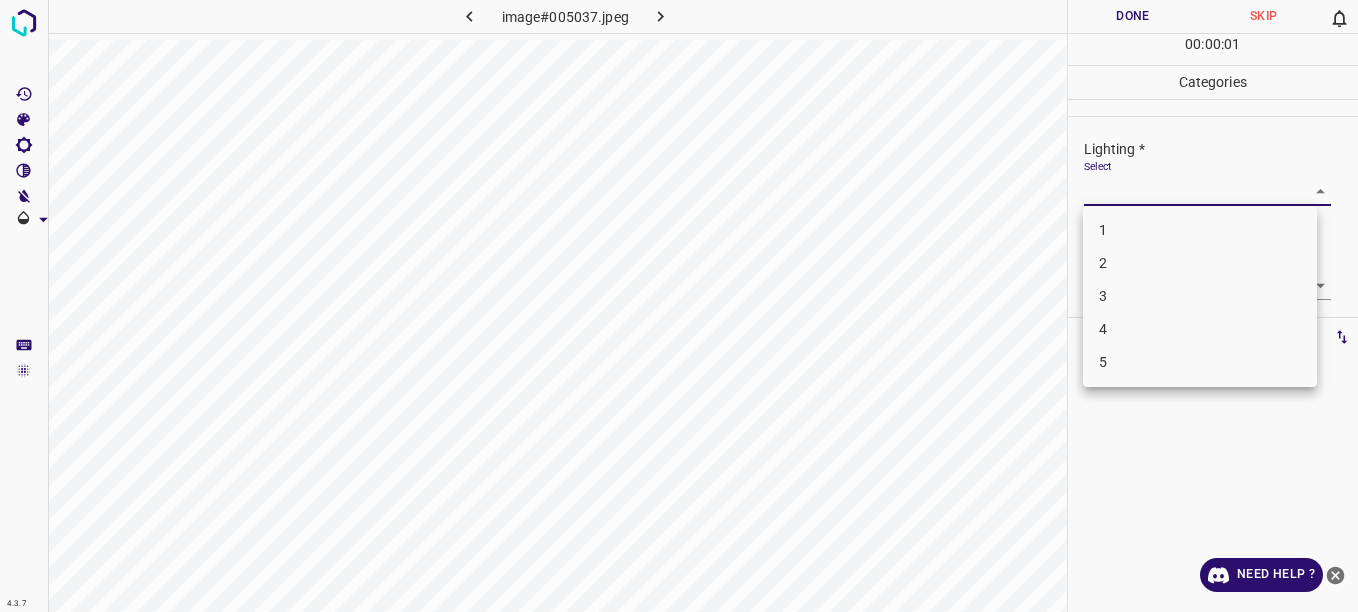 click on "4.3.7 image#005037.jpeg Done Skip 0 00   : 00   : 01   Categories Lighting *  Select ​ Focus *  Select ​ Overall *  Select ​ Labels   0 Categories 1 Lighting 2 Focus 3 Overall Tools Space Change between modes (Draw & Edit) I Auto labeling R Restore zoom M Zoom in N Zoom out Delete Delete selecte label Filters Z Restore filters X Saturation filter C Brightness filter V Contrast filter B Gray scale filter General O Download Need Help ? - Text - Hide - Delete 1 2 3 4 5" at bounding box center (679, 306) 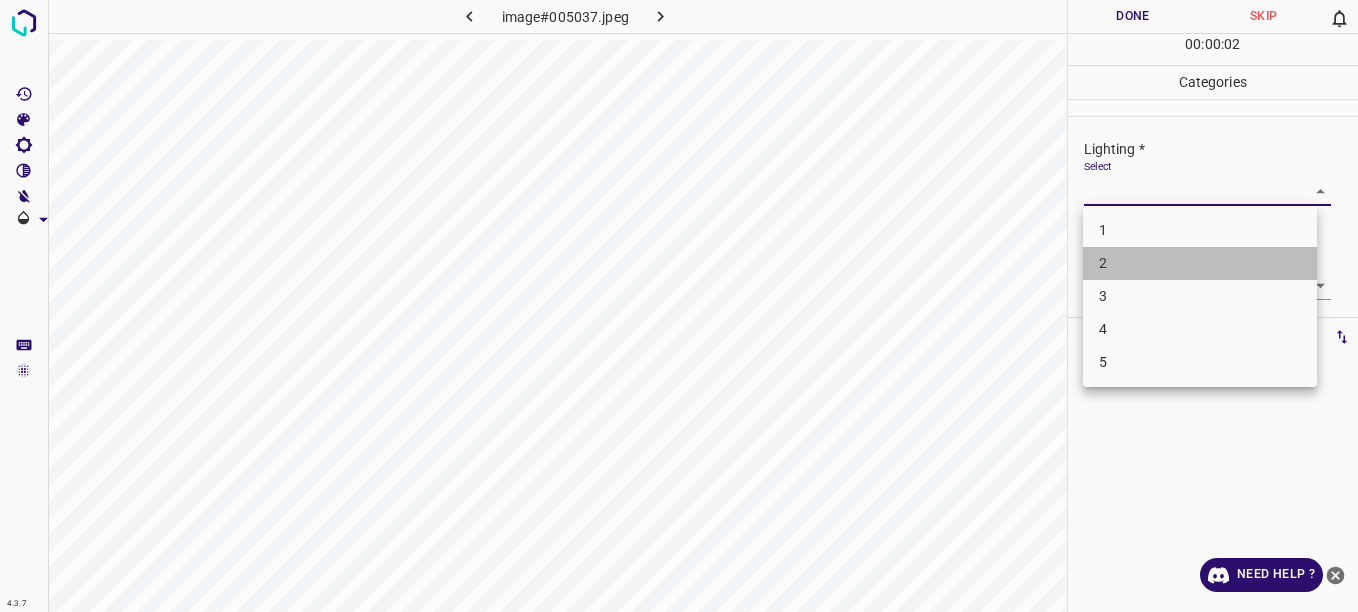 click on "2" at bounding box center [1200, 263] 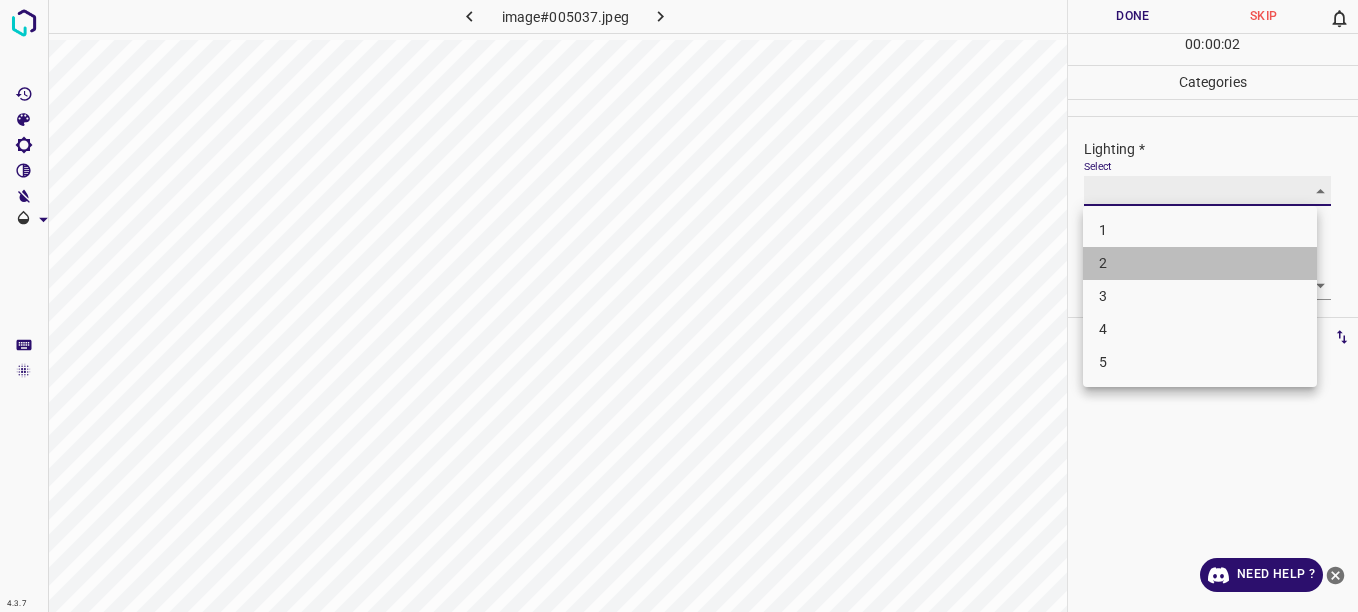 type on "2" 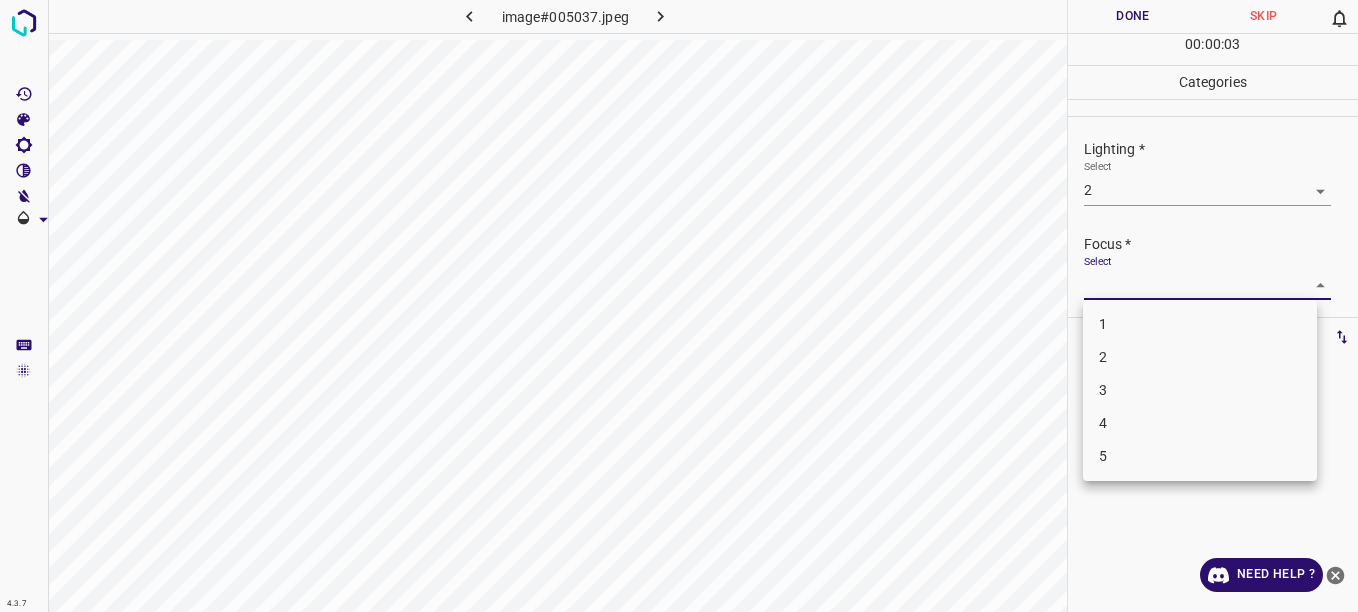 click on "4.3.7 image#005037.jpeg Done Skip 0 00   : 00   : 03   Categories Lighting *  Select 2 2 Focus *  Select ​ Overall *  Select ​ Labels   0 Categories 1 Lighting 2 Focus 3 Overall Tools Space Change between modes (Draw & Edit) I Auto labeling R Restore zoom M Zoom in N Zoom out Delete Delete selecte label Filters Z Restore filters X Saturation filter C Brightness filter V Contrast filter B Gray scale filter General O Download Need Help ? - Text - Hide - Delete 1 2 3 4 5" at bounding box center [679, 306] 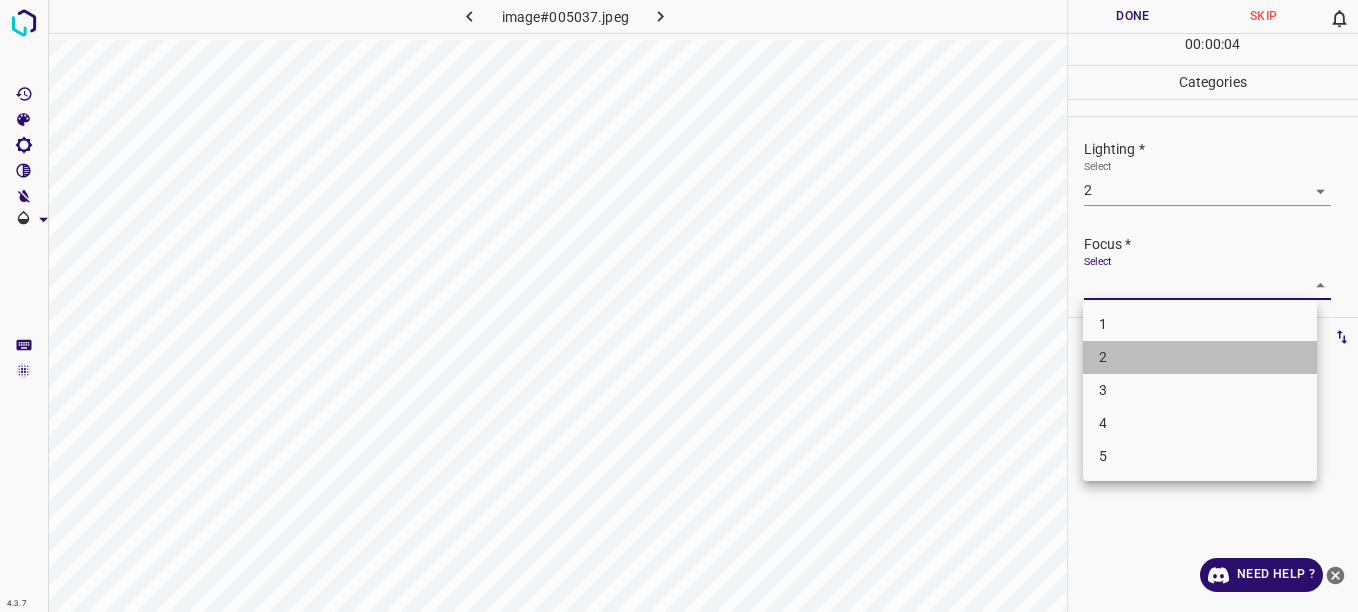 click on "2" at bounding box center (1200, 357) 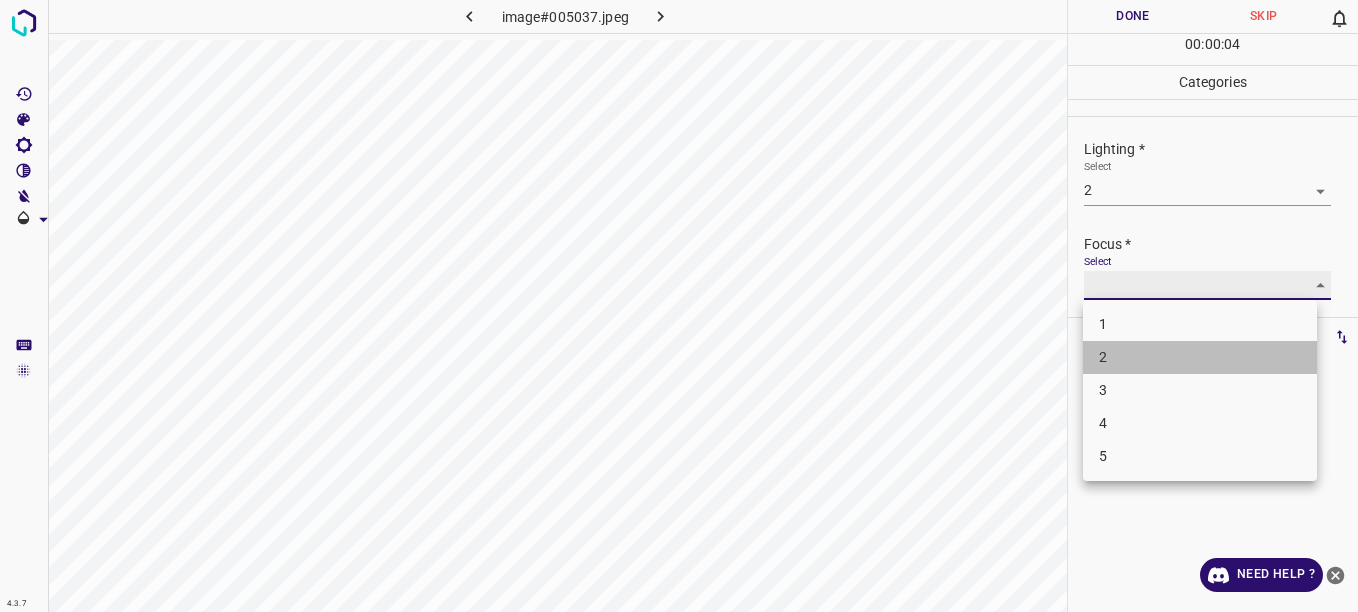 type on "2" 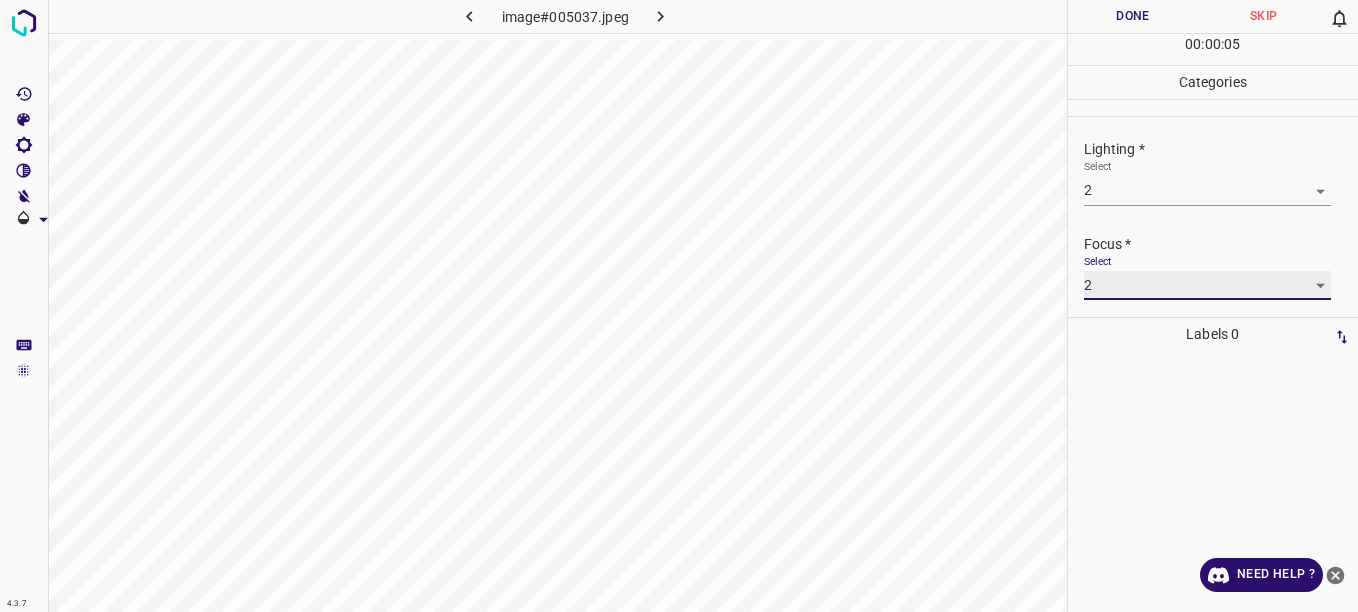 scroll, scrollTop: 98, scrollLeft: 0, axis: vertical 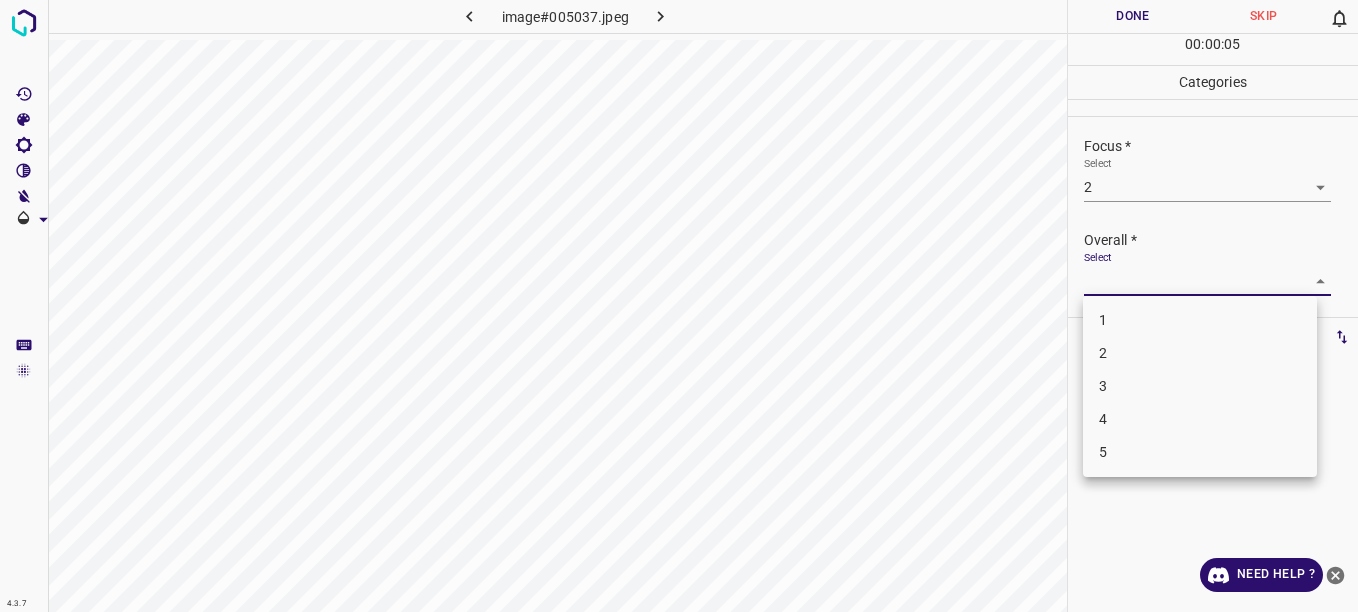 click on "4.3.7 image#005037.jpeg Done Skip 0 00   : 00   : 05   Categories Lighting *  Select 2 2 Focus *  Select 2 2 Overall *  Select ​ Labels   0 Categories 1 Lighting 2 Focus 3 Overall Tools Space Change between modes (Draw & Edit) I Auto labeling R Restore zoom M Zoom in N Zoom out Delete Delete selecte label Filters Z Restore filters X Saturation filter C Brightness filter V Contrast filter B Gray scale filter General O Download Need Help ? - Text - Hide - Delete 1 2 3 4 5" at bounding box center [679, 306] 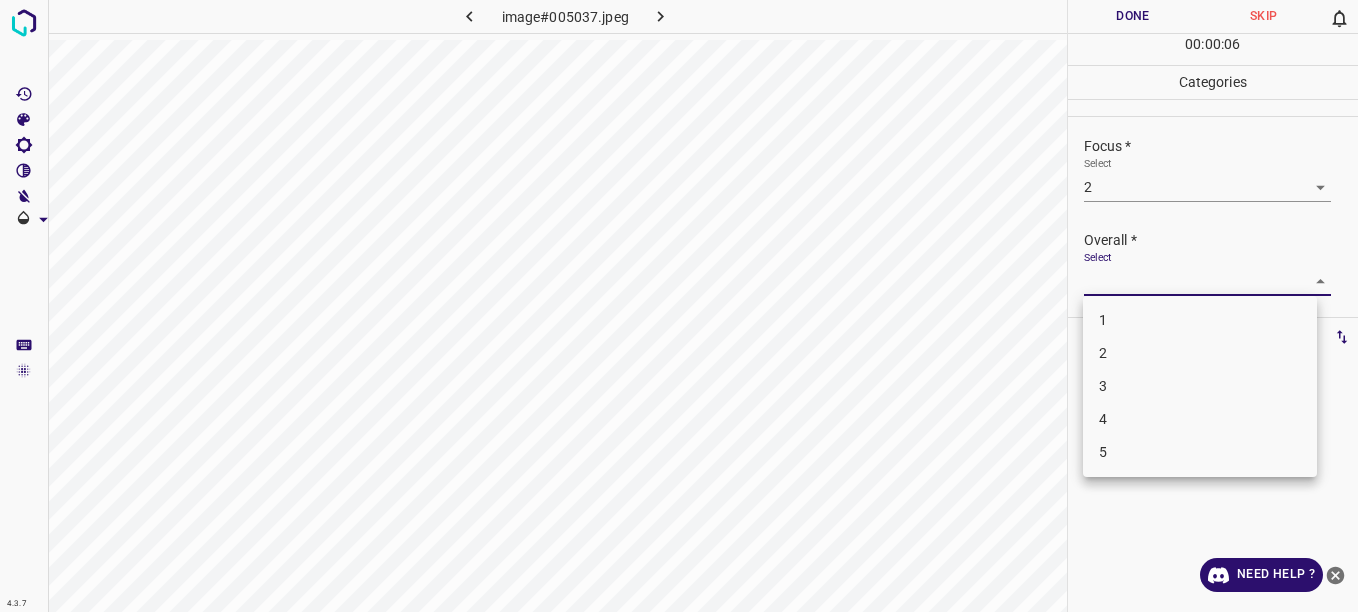 click on "2" at bounding box center (1200, 353) 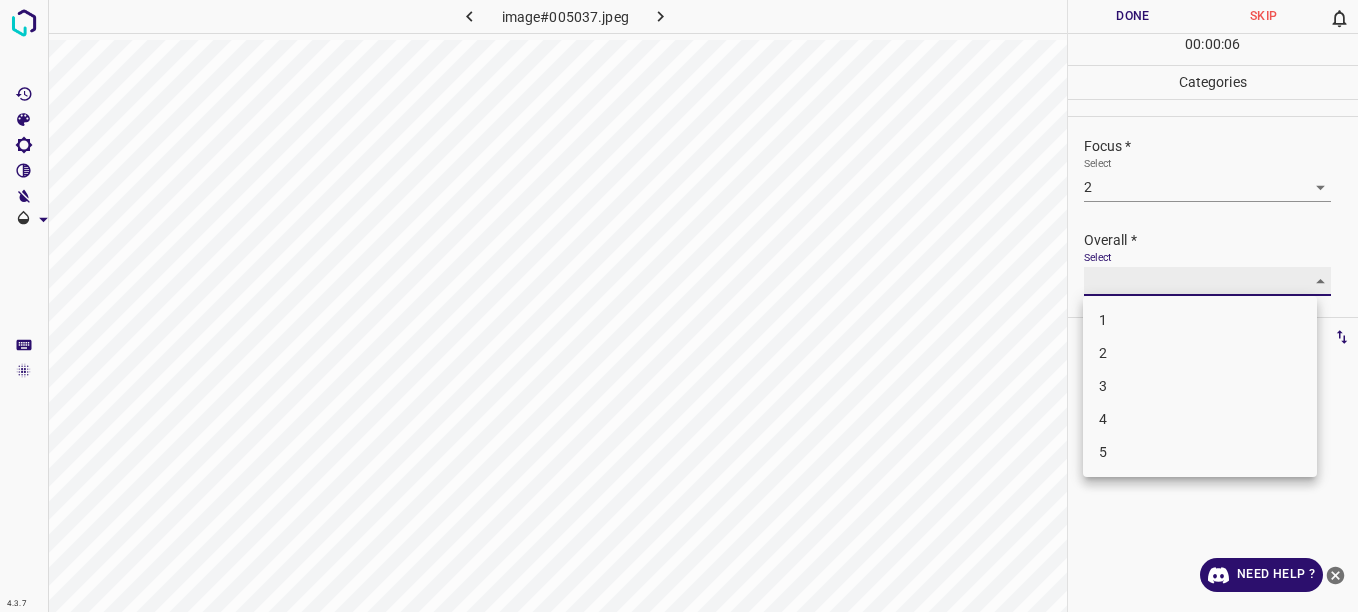 type on "2" 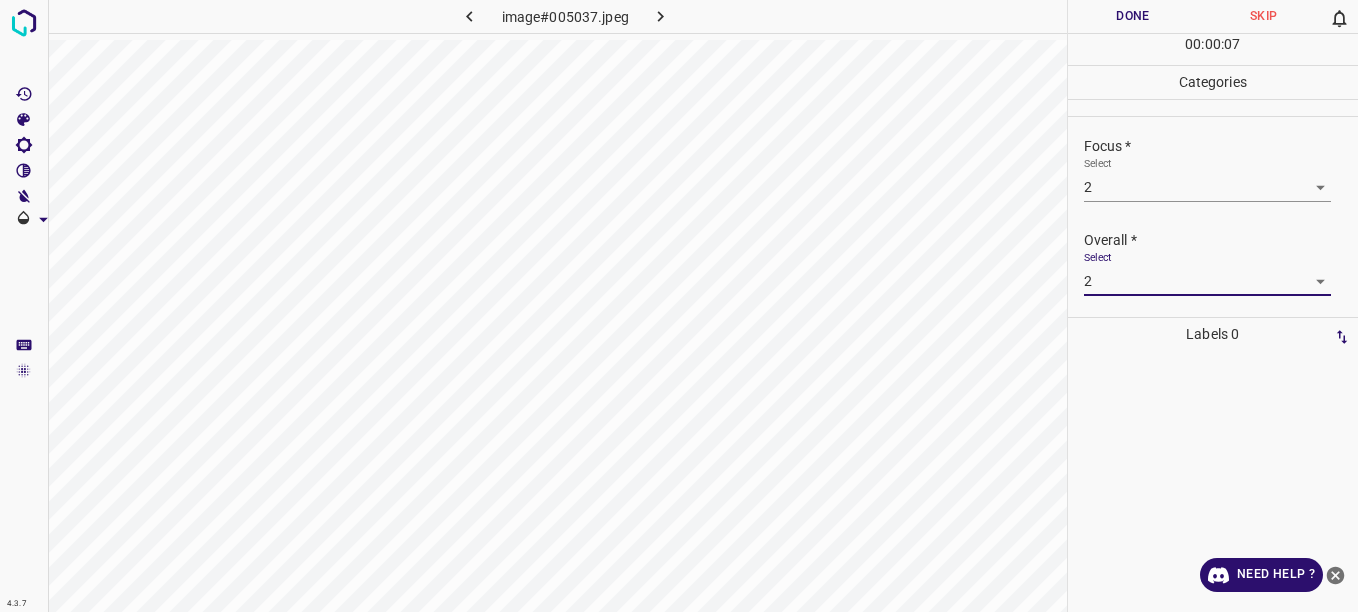 click on "Done" at bounding box center (1133, 16) 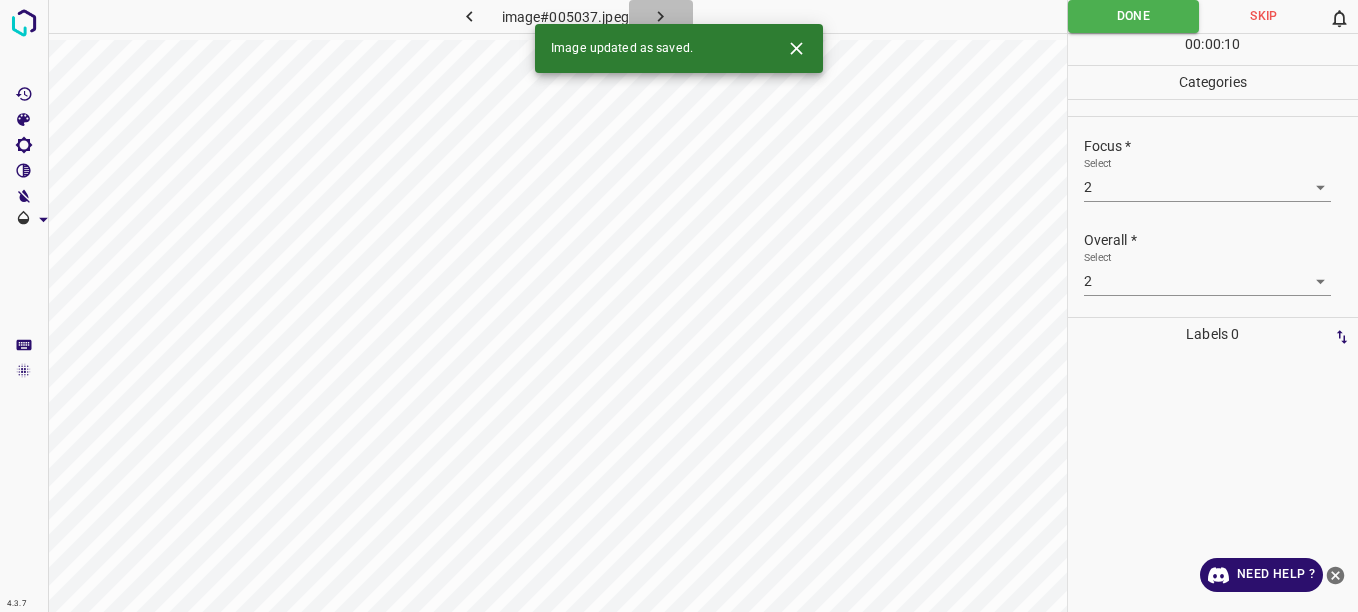 click 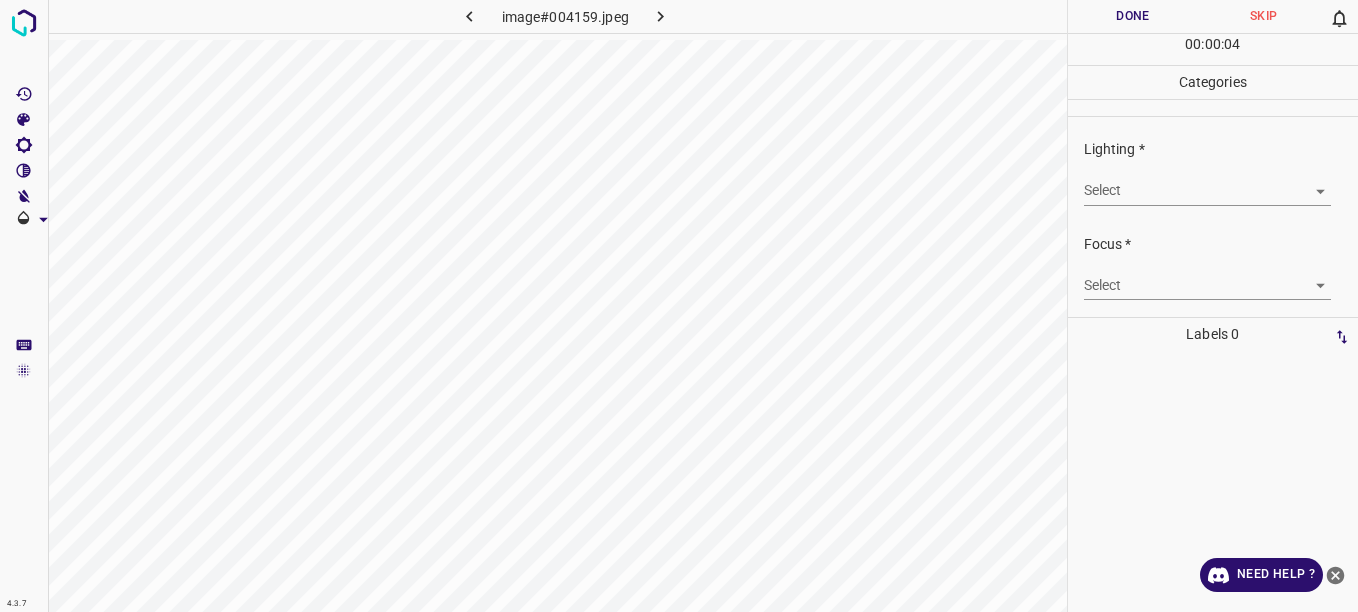 click on "4.3.7 image#004159.jpeg Done Skip 0 00   : 00   : 04   Categories Lighting *  Select ​ Focus *  Select ​ Overall *  Select ​ Labels   0 Categories 1 Lighting 2 Focus 3 Overall Tools Space Change between modes (Draw & Edit) I Auto labeling R Restore zoom M Zoom in N Zoom out Delete Delete selecte label Filters Z Restore filters X Saturation filter C Brightness filter V Contrast filter B Gray scale filter General O Download Need Help ? - Text - Hide - Delete" at bounding box center [679, 306] 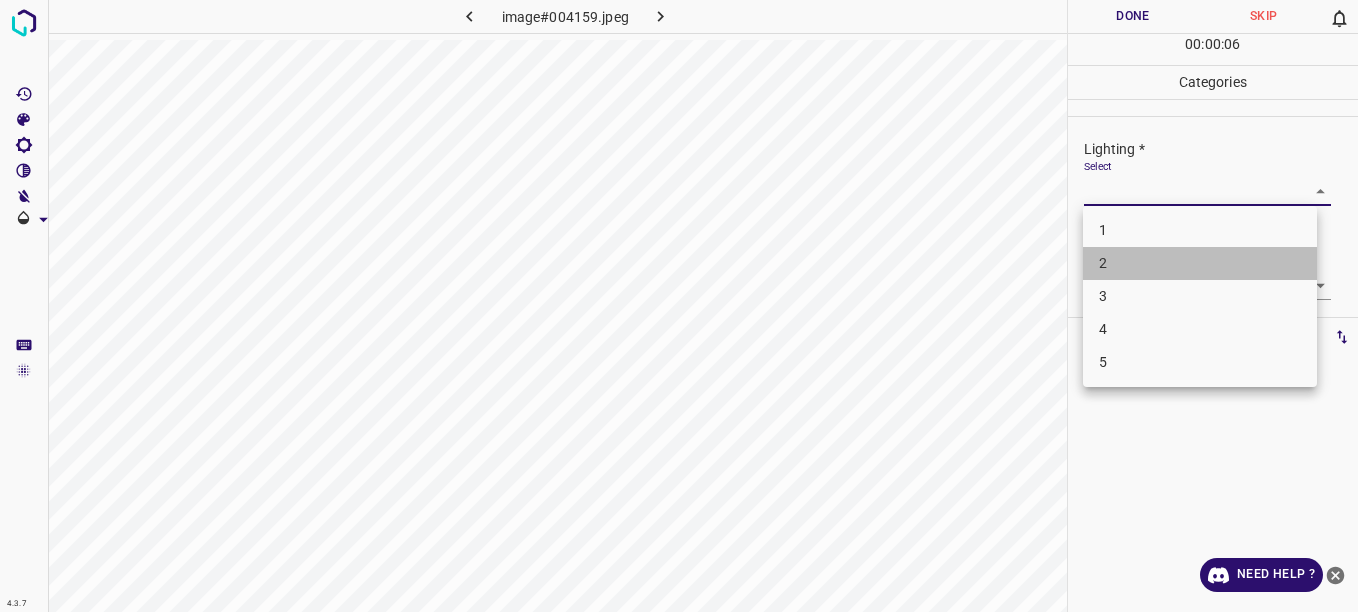 click on "2" at bounding box center [1200, 263] 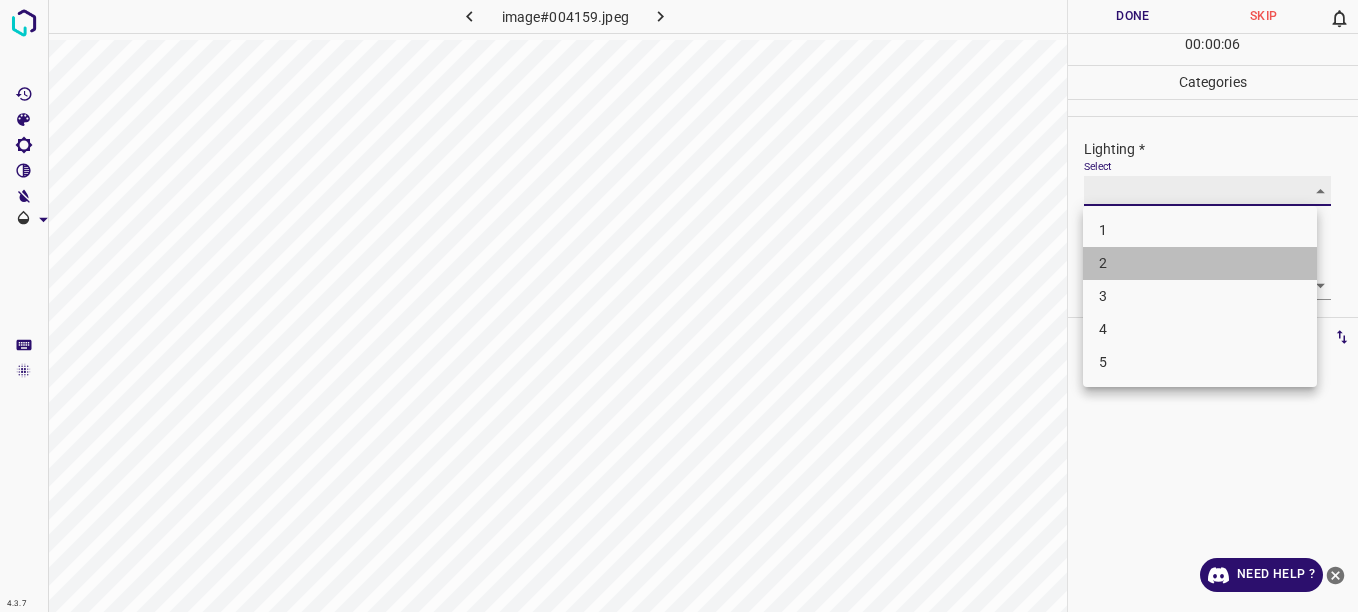 type on "2" 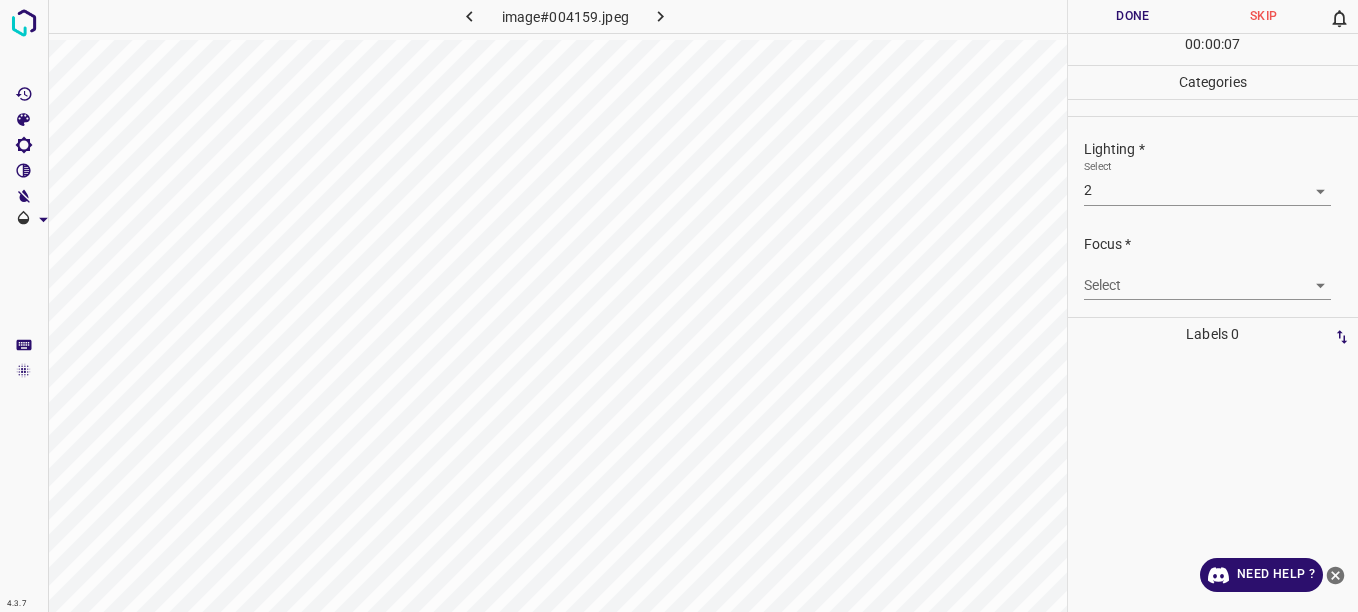 click on "Select ​" at bounding box center [1207, 277] 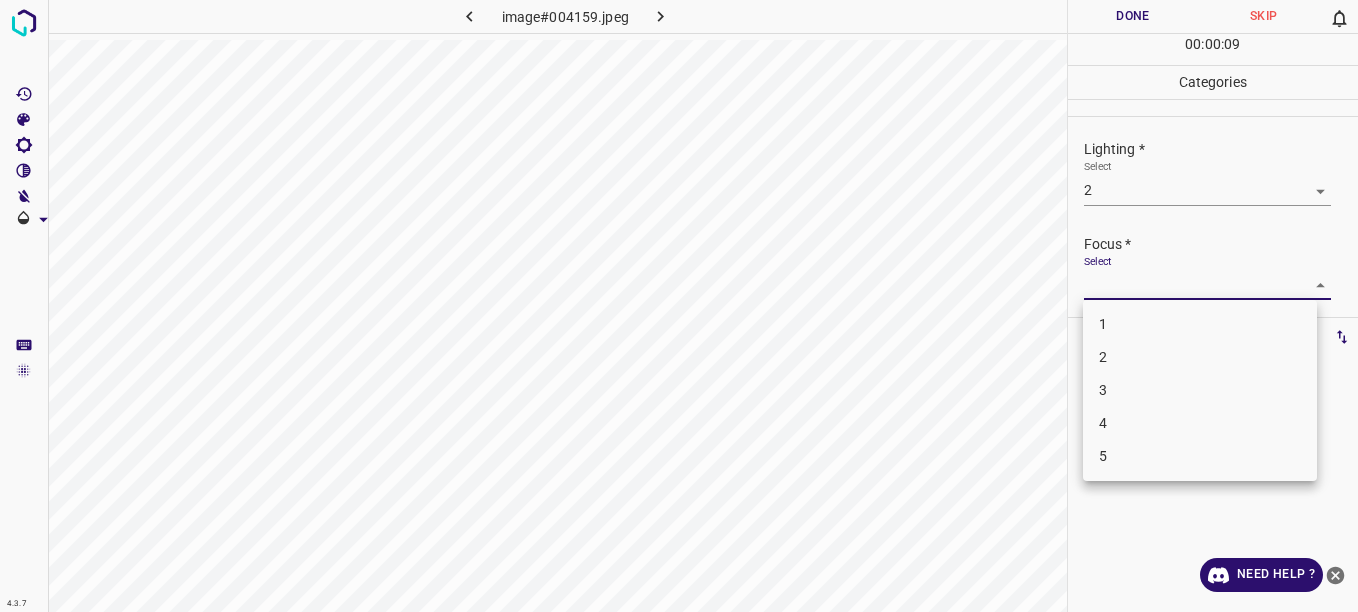 click on "4.3.7 image#004159.jpeg Done Skip 0 00   : 00   : 09   Categories Lighting *  Select 2 2 Focus *  Select ​ Overall *  Select ​ Labels   0 Categories 1 Lighting 2 Focus 3 Overall Tools Space Change between modes (Draw & Edit) I Auto labeling R Restore zoom M Zoom in N Zoom out Delete Delete selecte label Filters Z Restore filters X Saturation filter C Brightness filter V Contrast filter B Gray scale filter General O Download Need Help ? - Text - Hide - Delete 1 2 3 4 5" at bounding box center [679, 306] 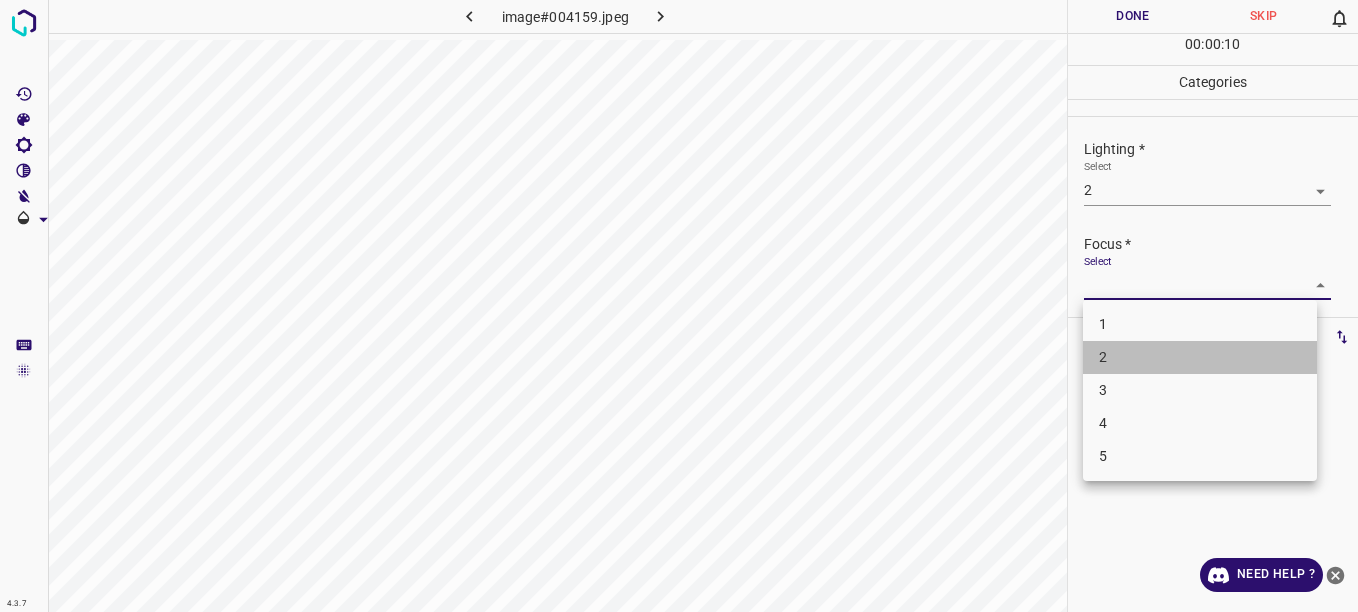 click on "2" at bounding box center [1200, 357] 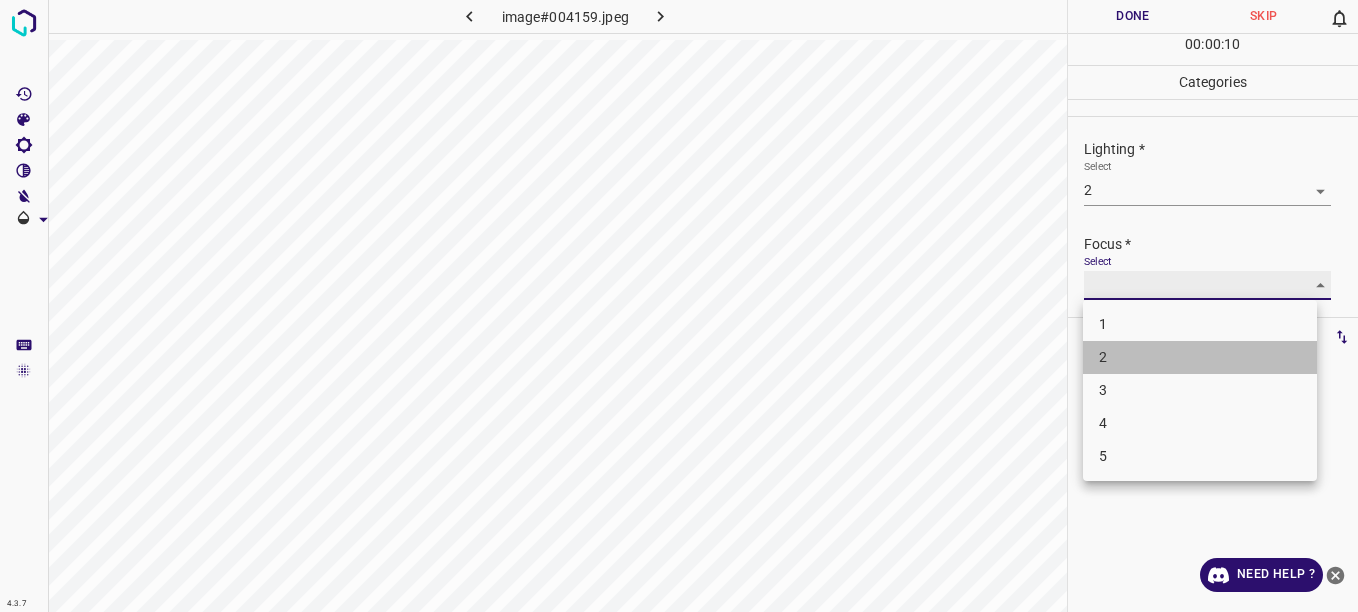 type on "2" 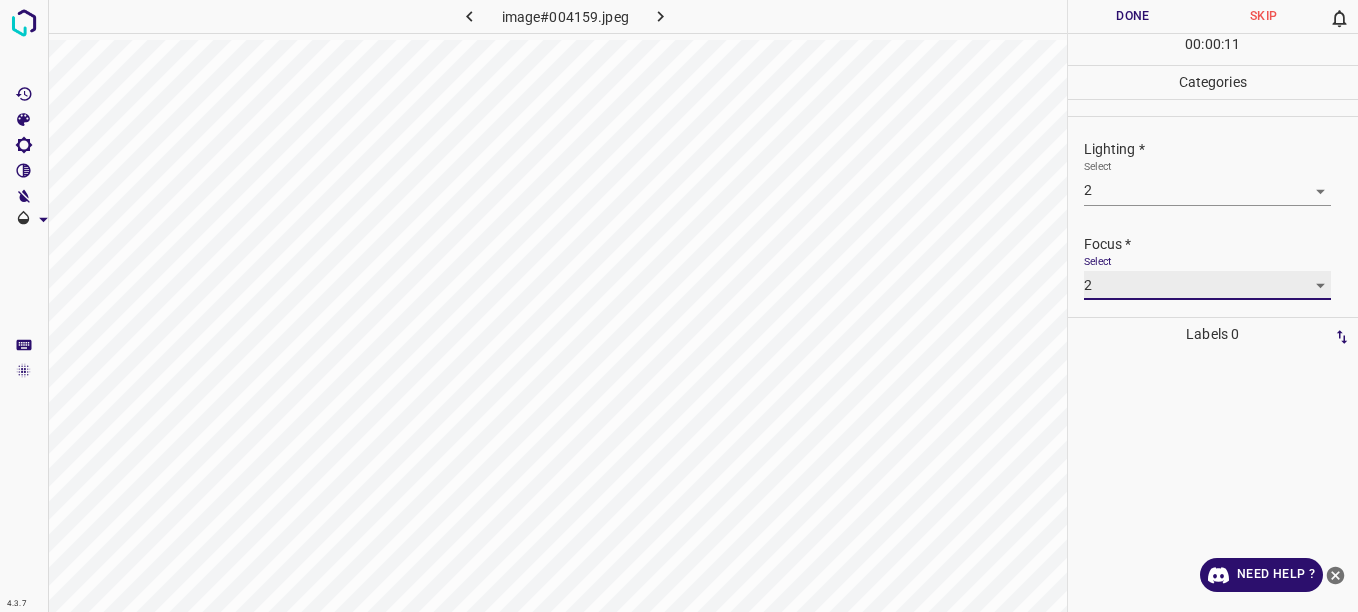 scroll, scrollTop: 98, scrollLeft: 0, axis: vertical 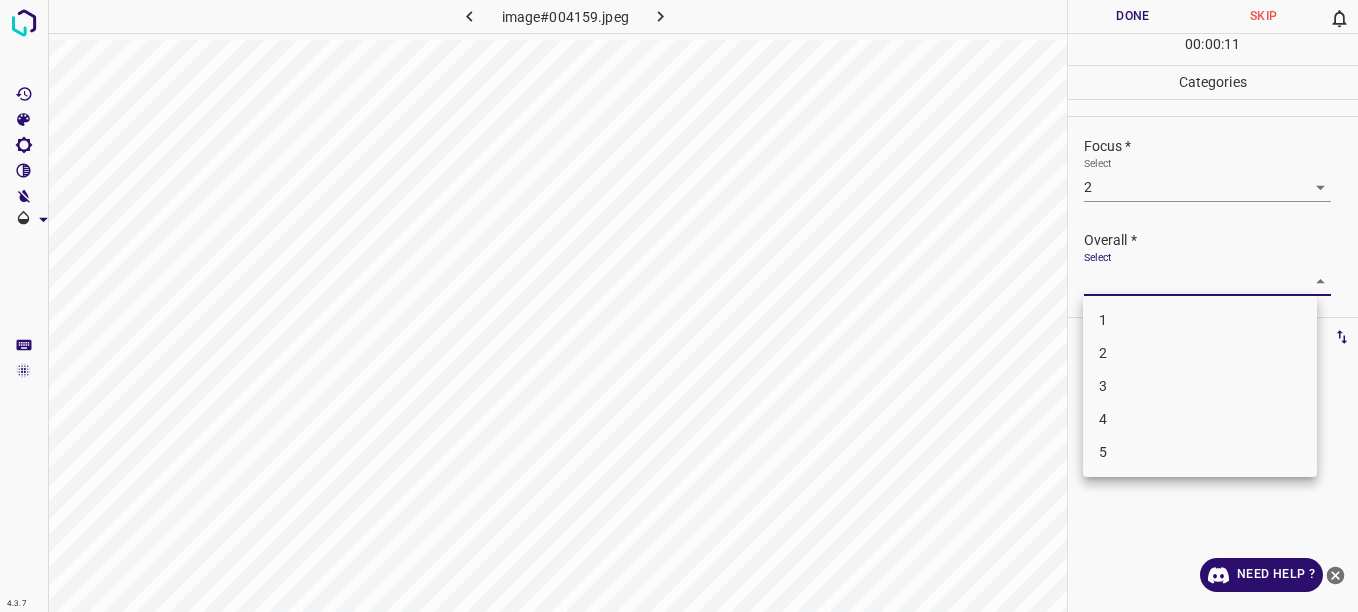 drag, startPoint x: 1300, startPoint y: 268, endPoint x: 1295, endPoint y: 278, distance: 11.18034 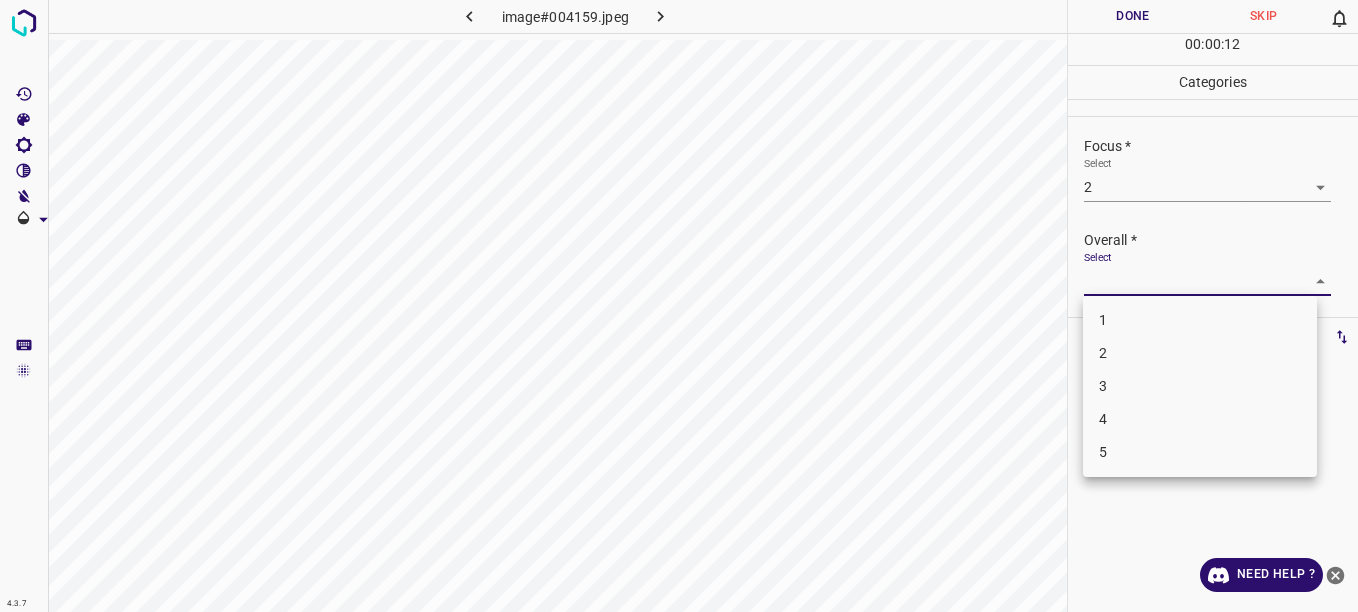 click on "2" at bounding box center [1200, 353] 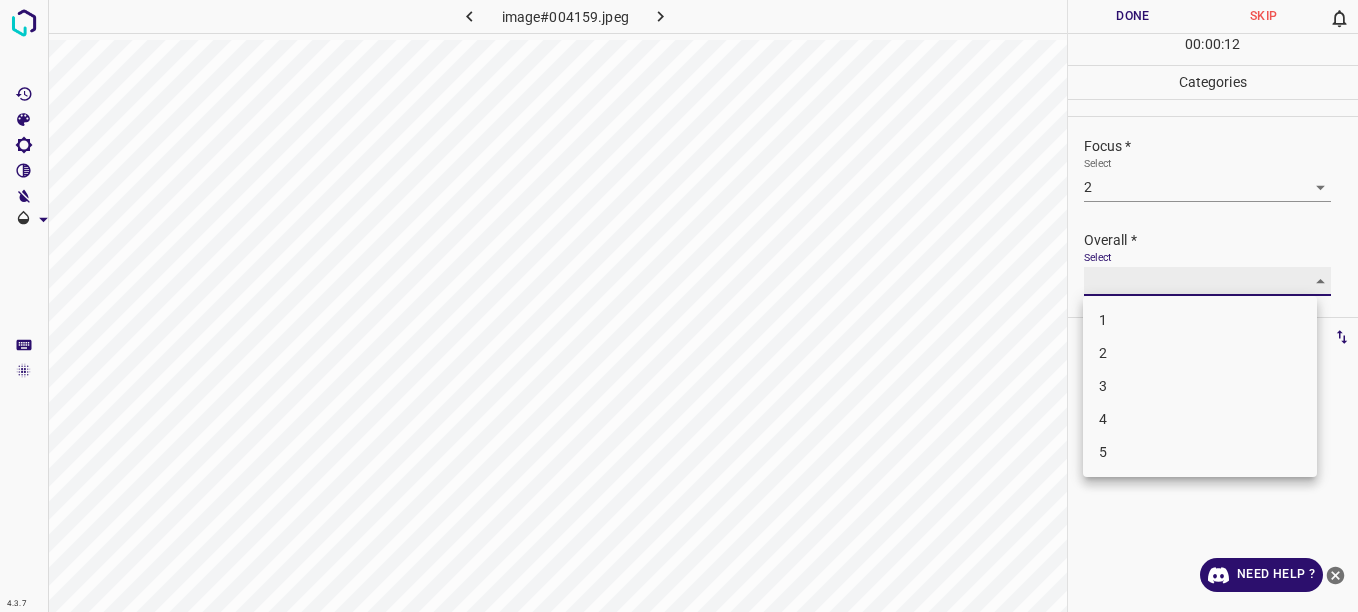 type on "2" 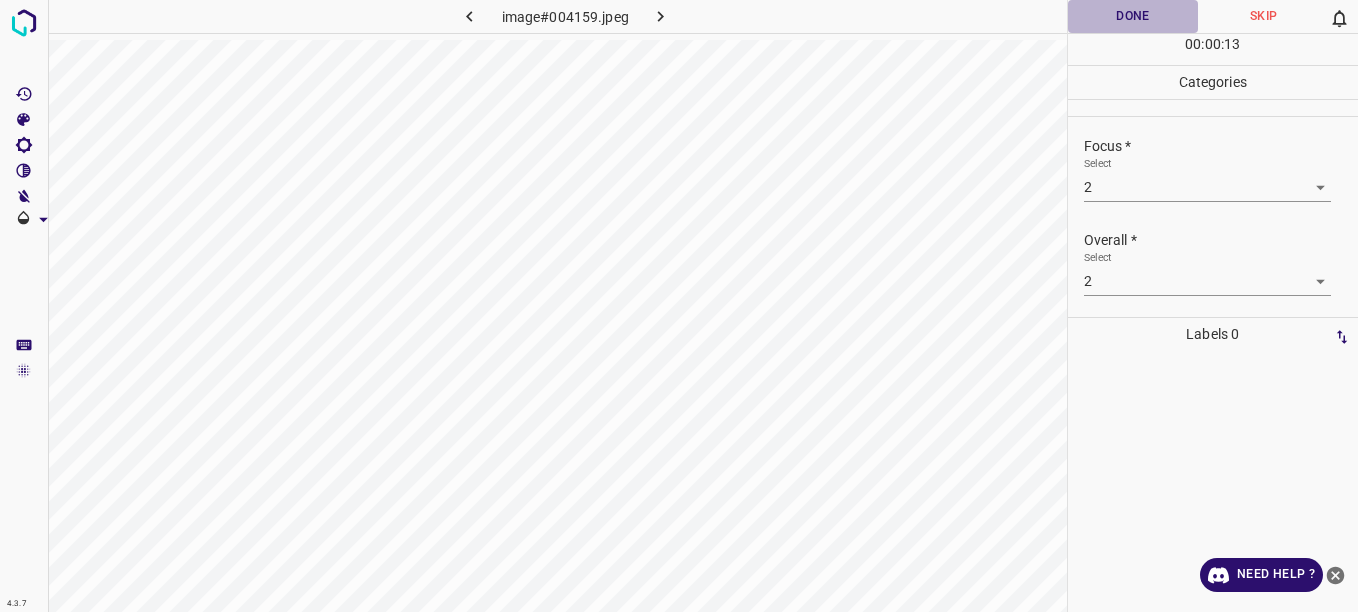 click on "Done" at bounding box center [1133, 16] 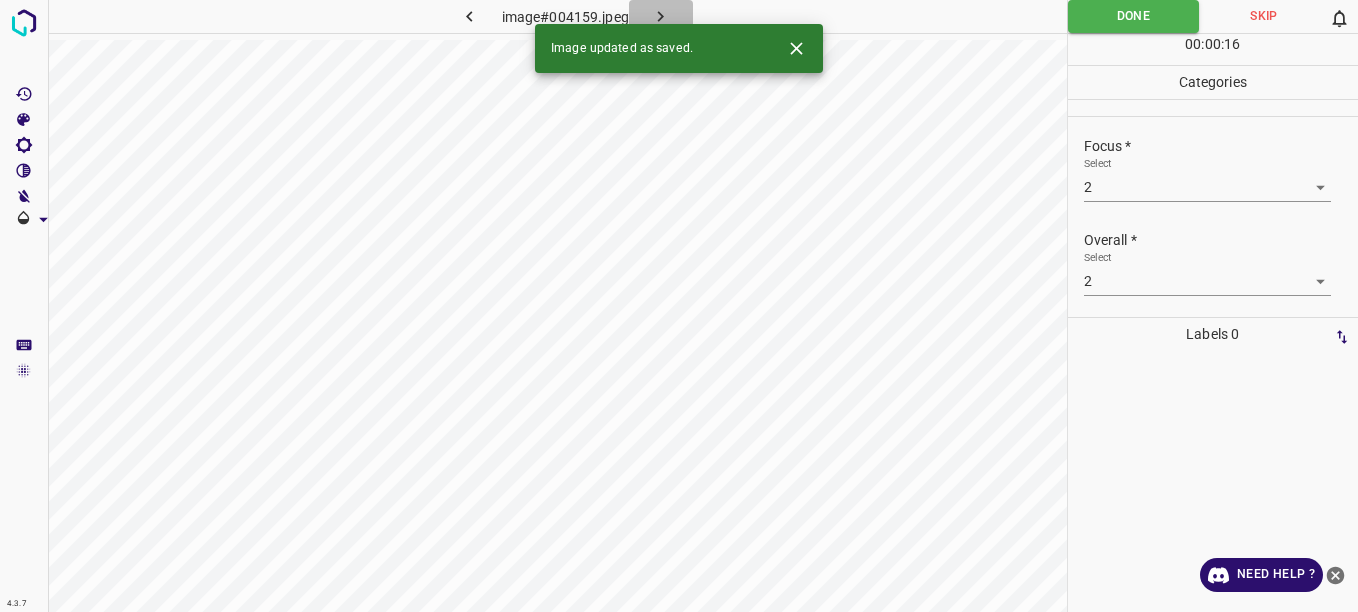 click at bounding box center (661, 16) 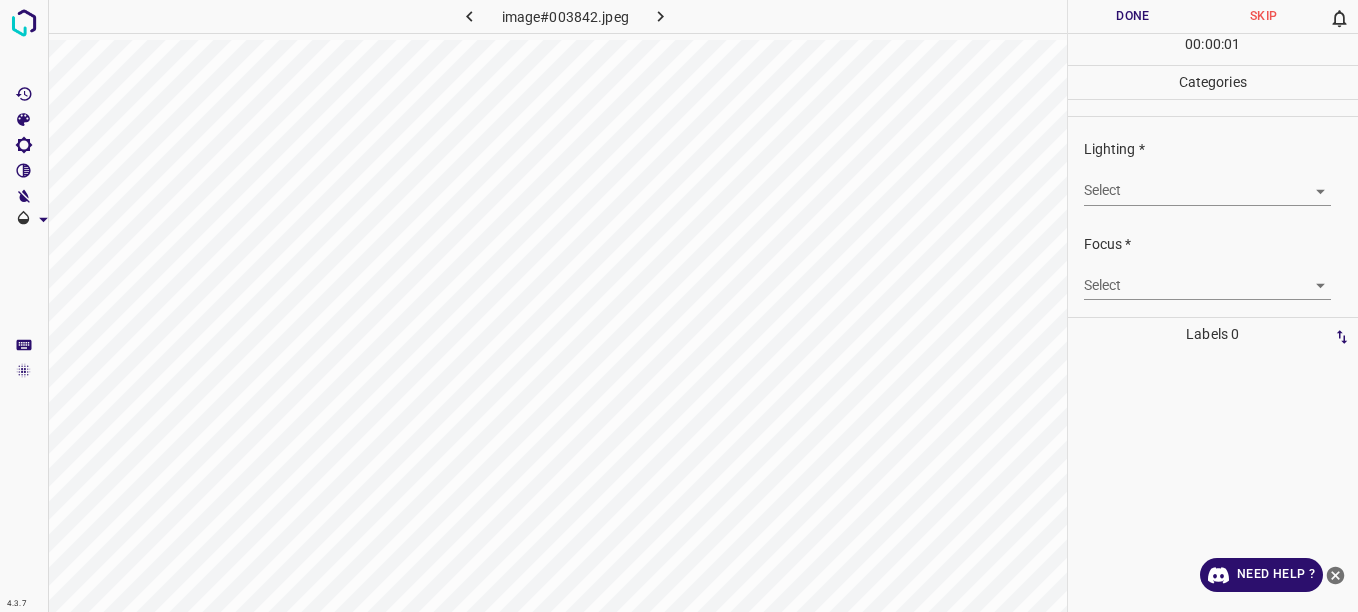 click on "4.3.7 image#003842.jpeg Done Skip 0 00   : 00   : 01   Categories Lighting *  Select ​ Focus *  Select ​ Overall *  Select ​ Labels   0 Categories 1 Lighting 2 Focus 3 Overall Tools Space Change between modes (Draw & Edit) I Auto labeling R Restore zoom M Zoom in N Zoom out Delete Delete selecte label Filters Z Restore filters X Saturation filter C Brightness filter V Contrast filter B Gray scale filter General O Download Need Help ? - Text - Hide - Delete" at bounding box center [679, 306] 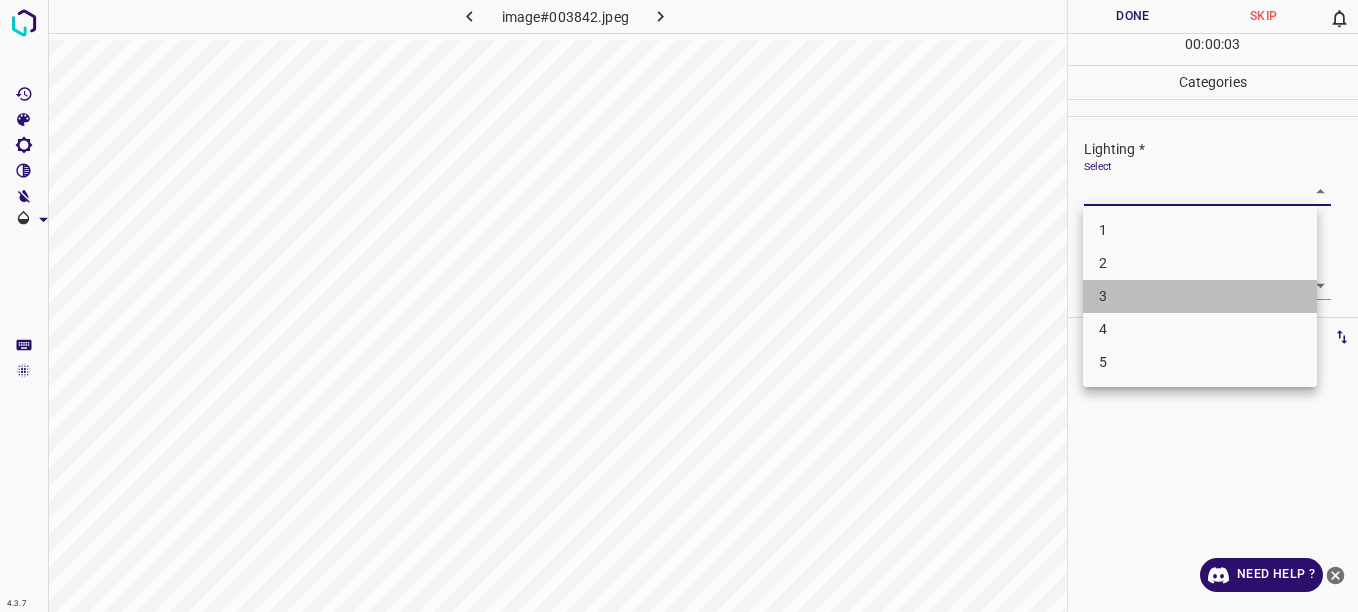 click on "3" at bounding box center (1200, 296) 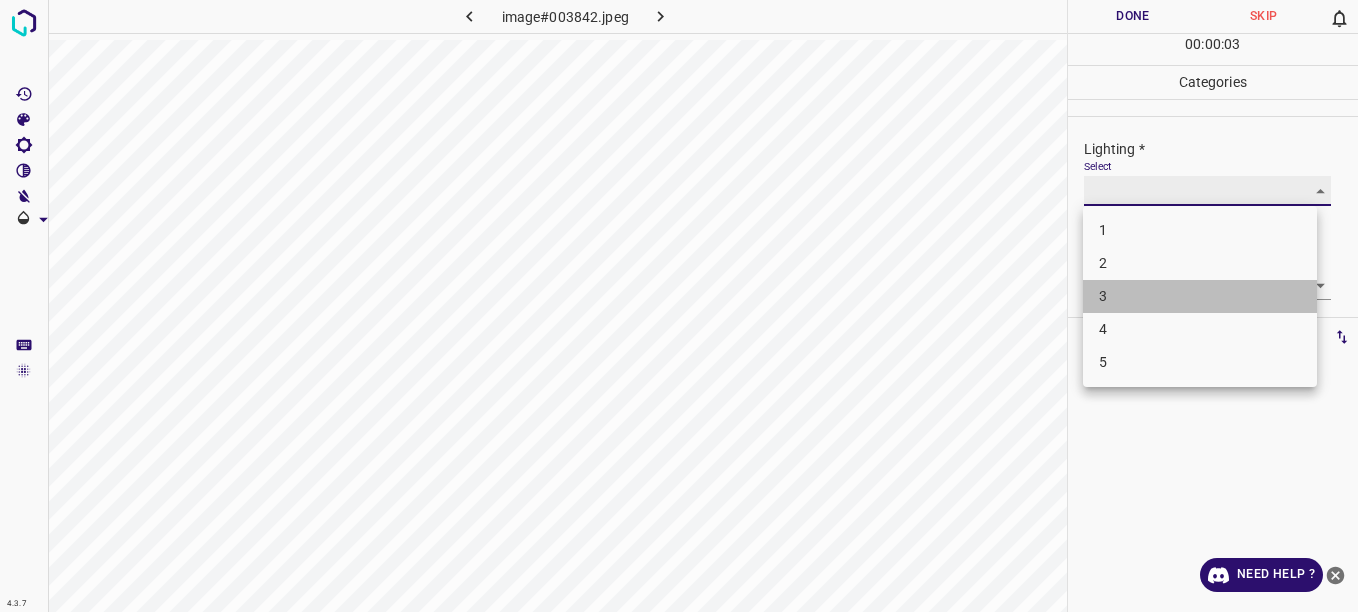 type on "3" 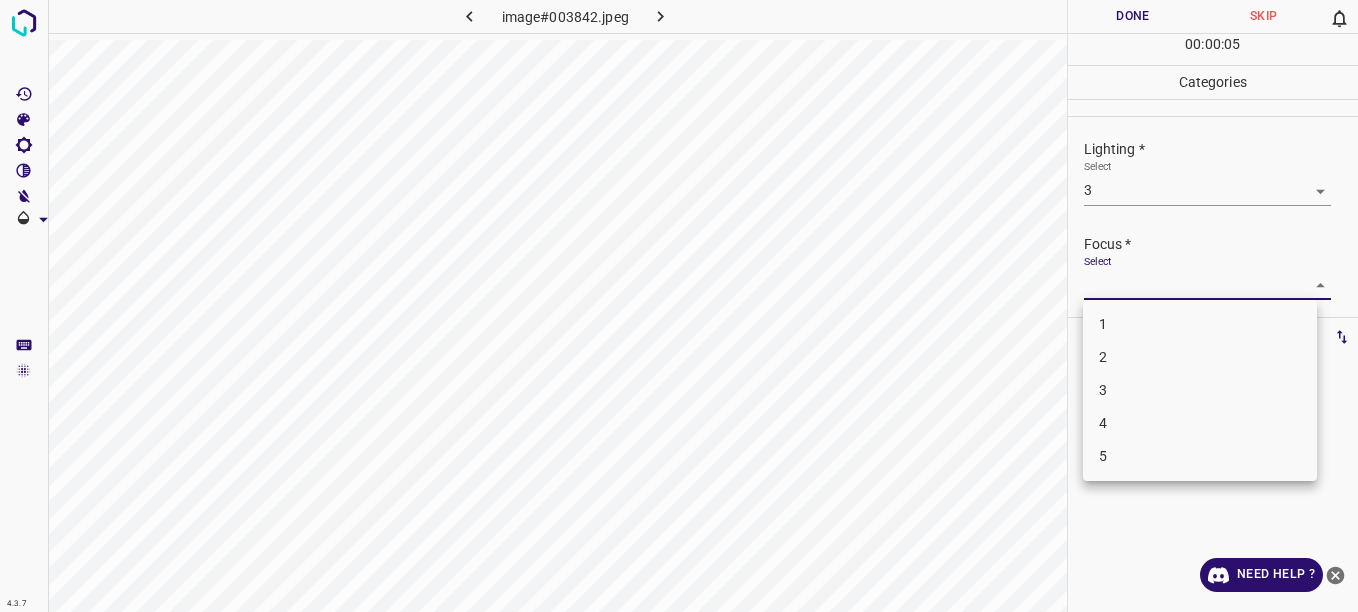 drag, startPoint x: 1290, startPoint y: 285, endPoint x: 1278, endPoint y: 287, distance: 12.165525 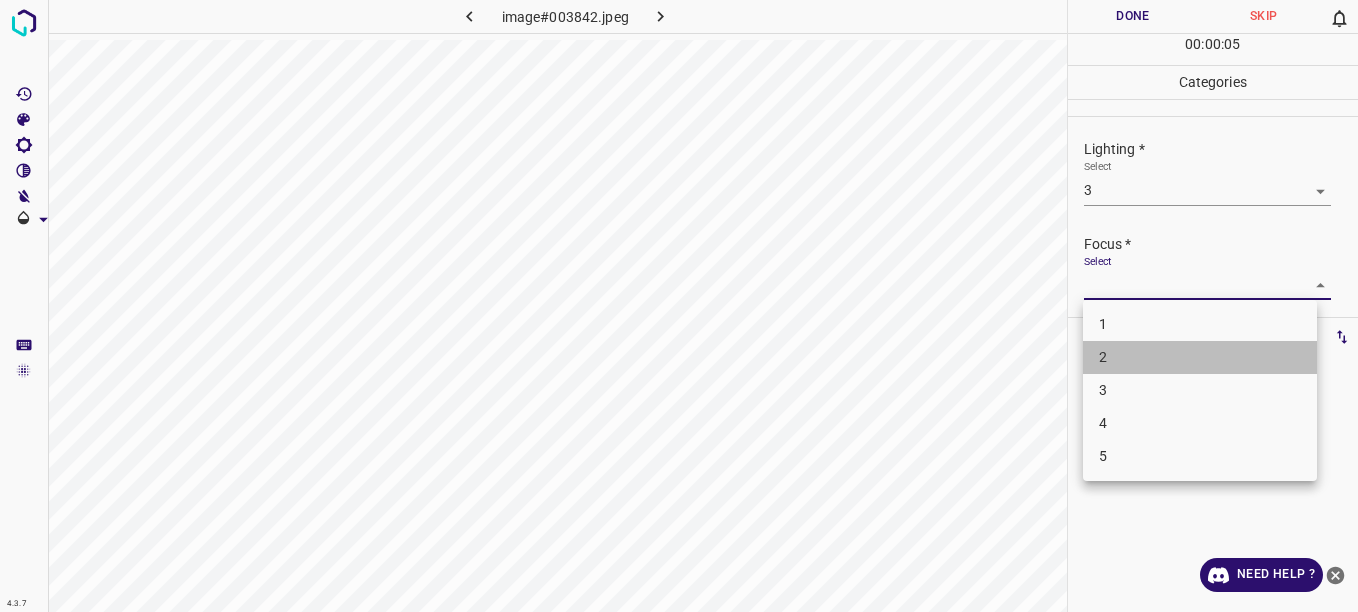 drag, startPoint x: 1208, startPoint y: 355, endPoint x: 1221, endPoint y: 344, distance: 17.029387 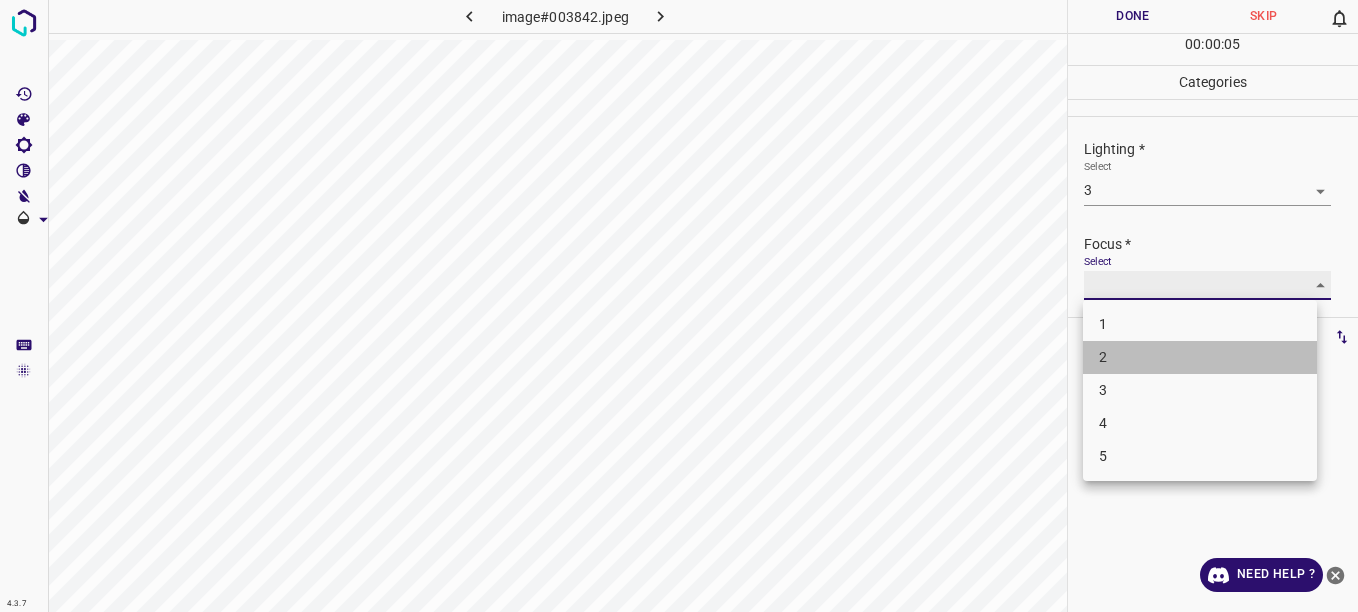 type on "2" 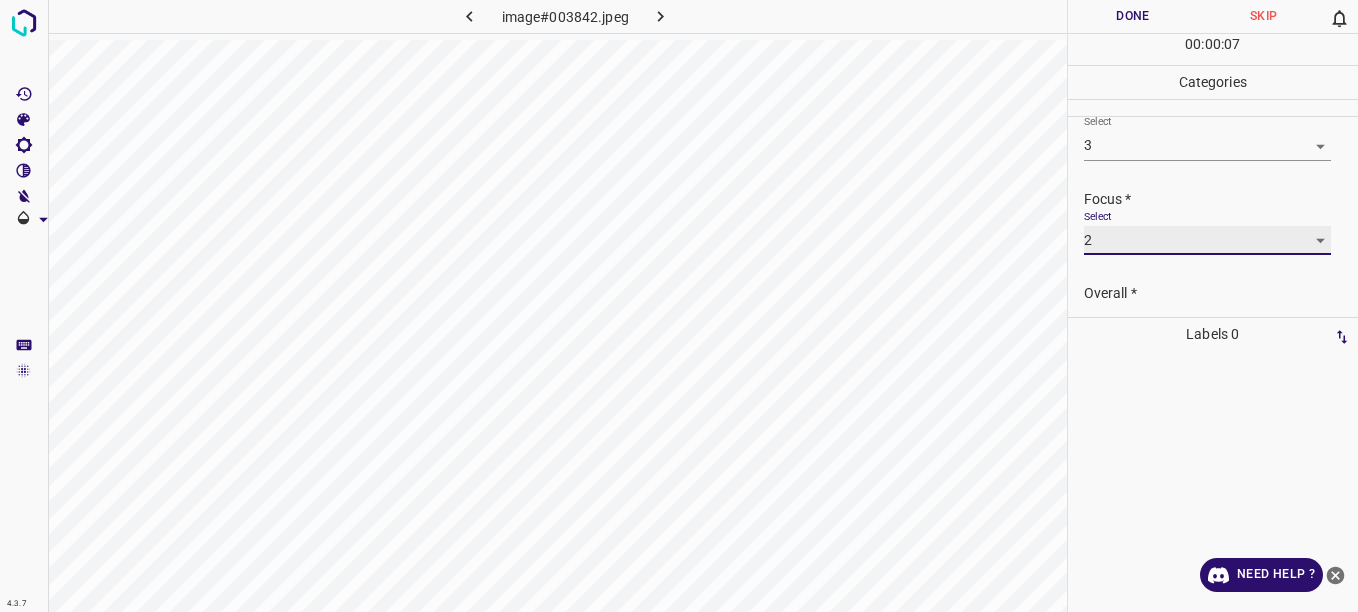 scroll, scrollTop: 98, scrollLeft: 0, axis: vertical 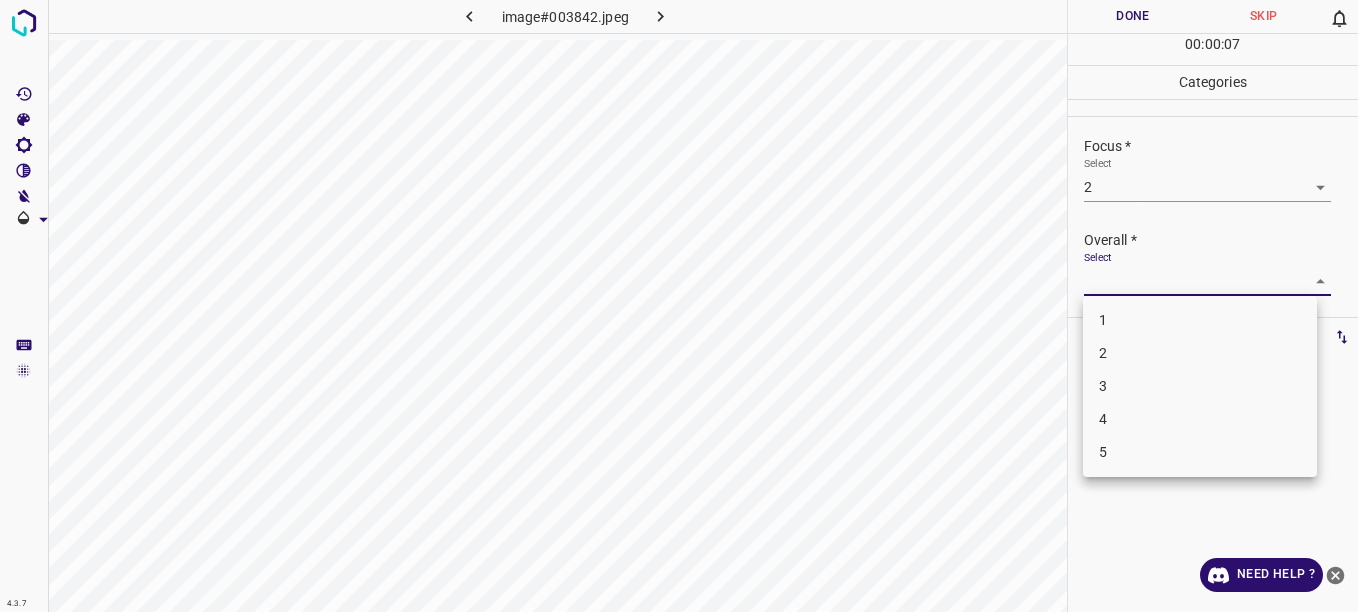 drag, startPoint x: 1277, startPoint y: 276, endPoint x: 1267, endPoint y: 288, distance: 15.6205 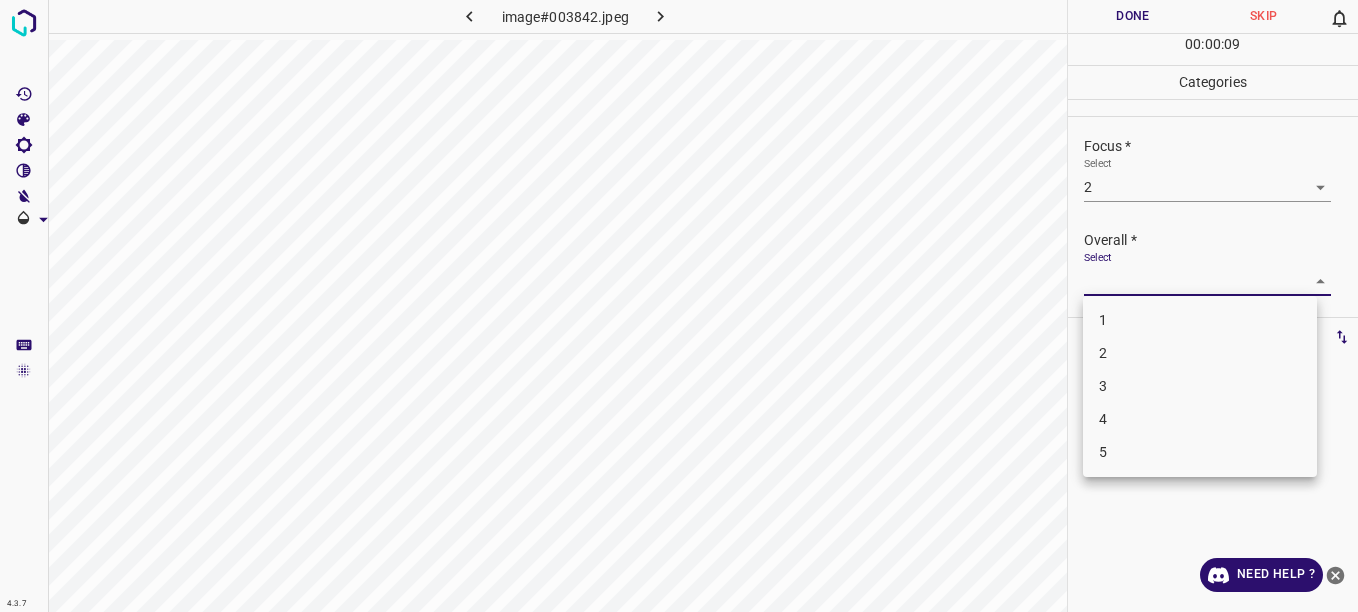 click on "3" at bounding box center (1200, 386) 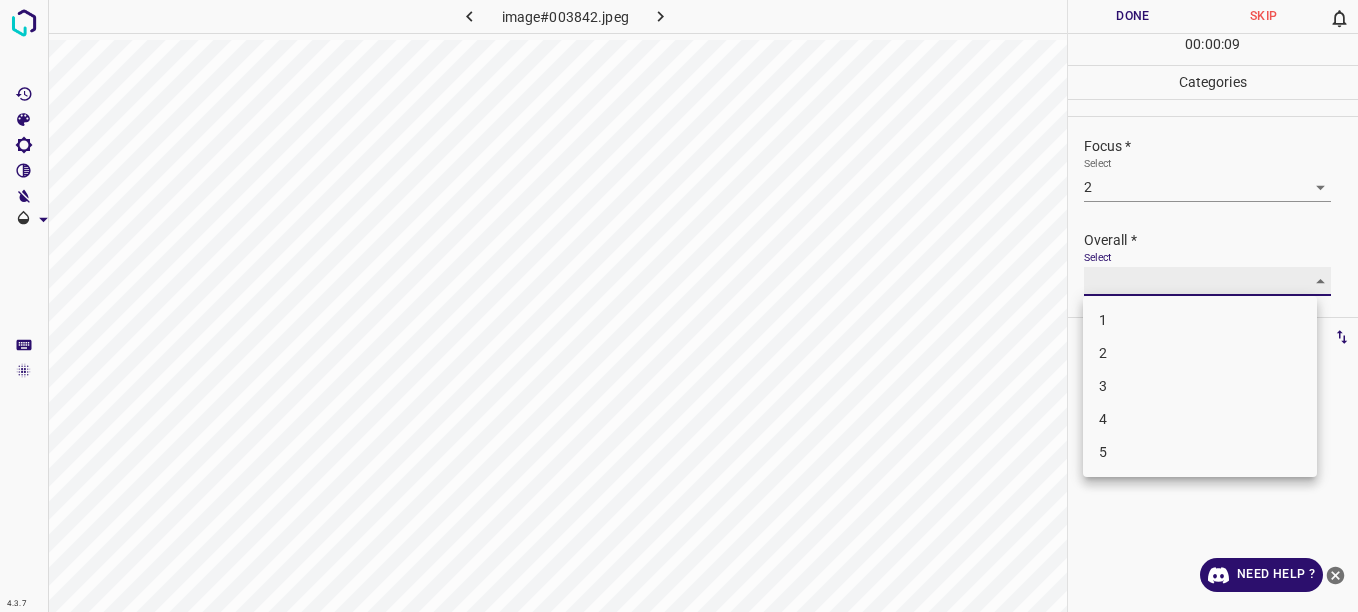type on "3" 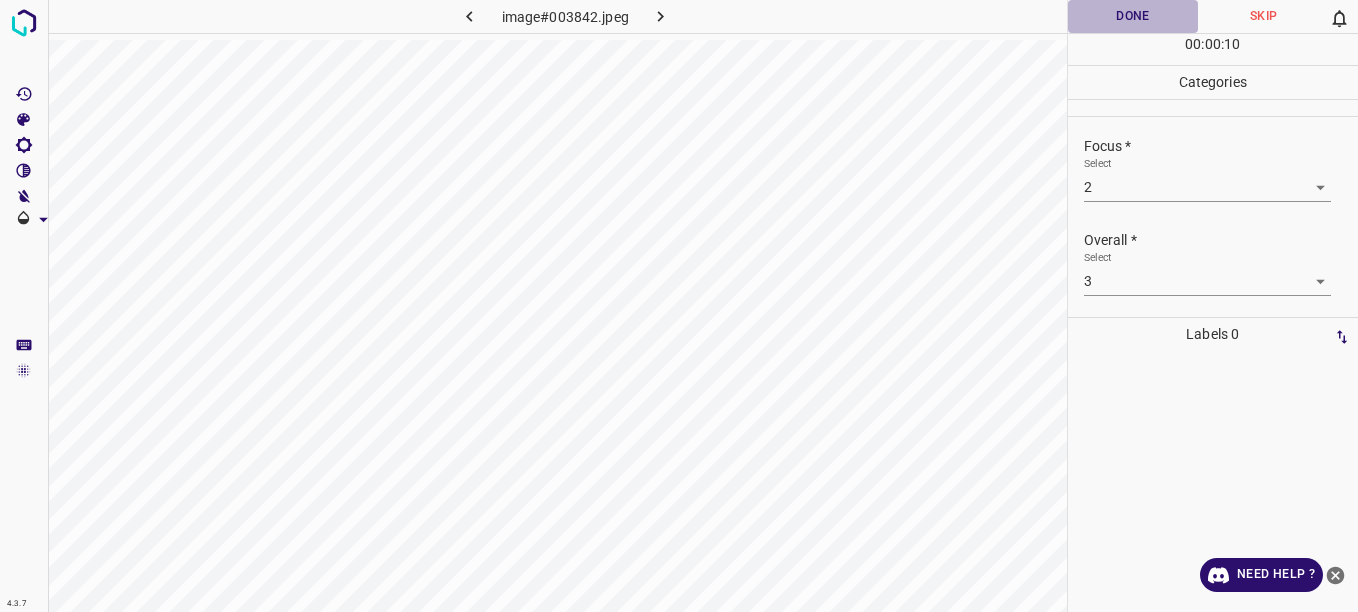 click on "Done" at bounding box center (1133, 16) 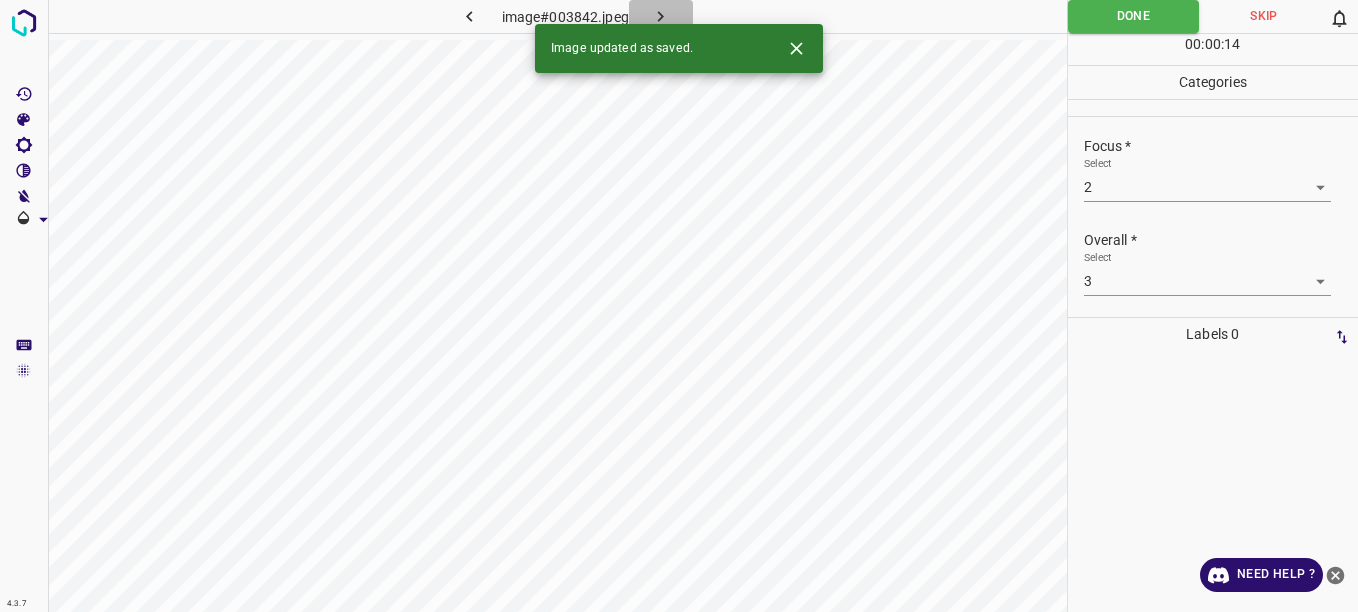 click at bounding box center [661, 16] 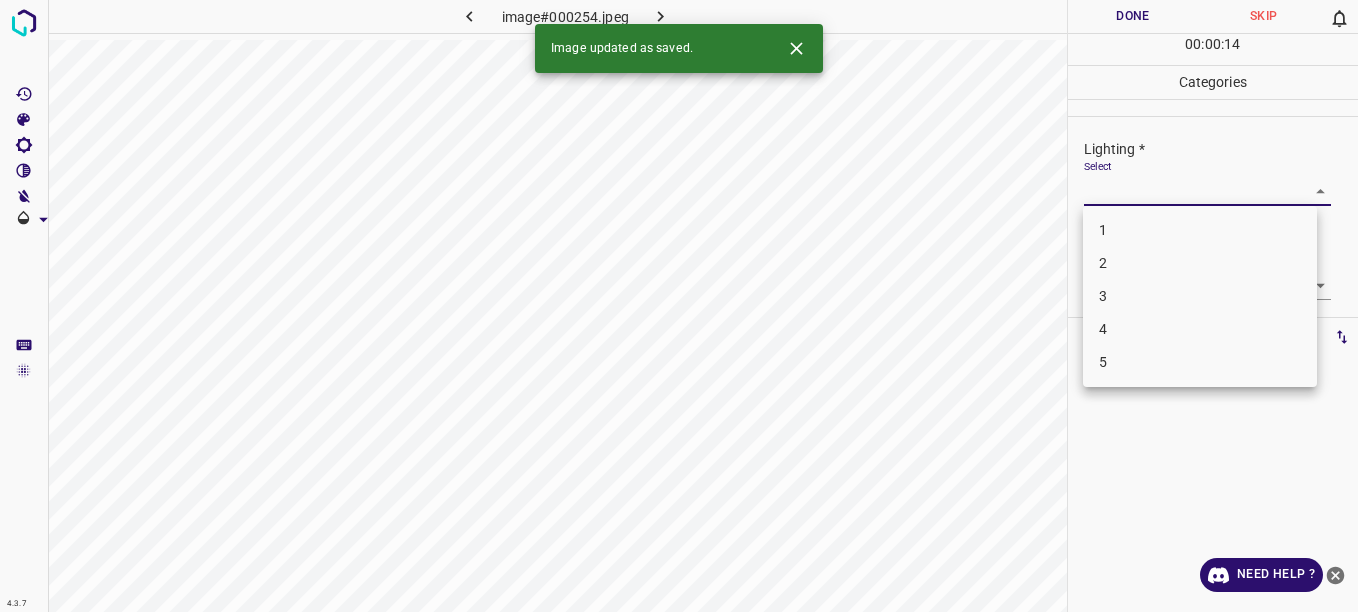 click on "4.3.7 image#000254.jpeg Done Skip 0 00   : 00   : 14   Categories Lighting *  Select ​ Focus *  Select ​ Overall *  Select ​ Labels   0 Categories 1 Lighting 2 Focus 3 Overall Tools Space Change between modes (Draw & Edit) I Auto labeling R Restore zoom M Zoom in N Zoom out Delete Delete selecte label Filters Z Restore filters X Saturation filter C Brightness filter V Contrast filter B Gray scale filter General O Download Image updated as saved. Need Help ? - Text - Hide - Delete 1 2 3 4 5" at bounding box center (679, 306) 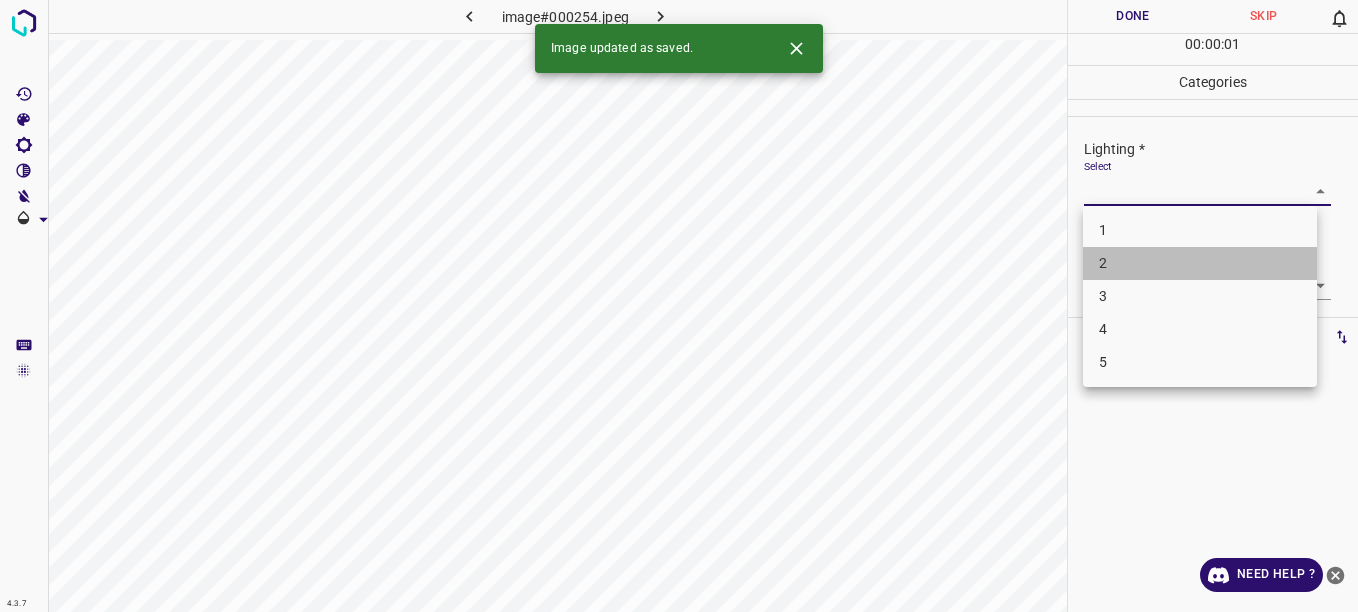 click on "2" at bounding box center [1200, 263] 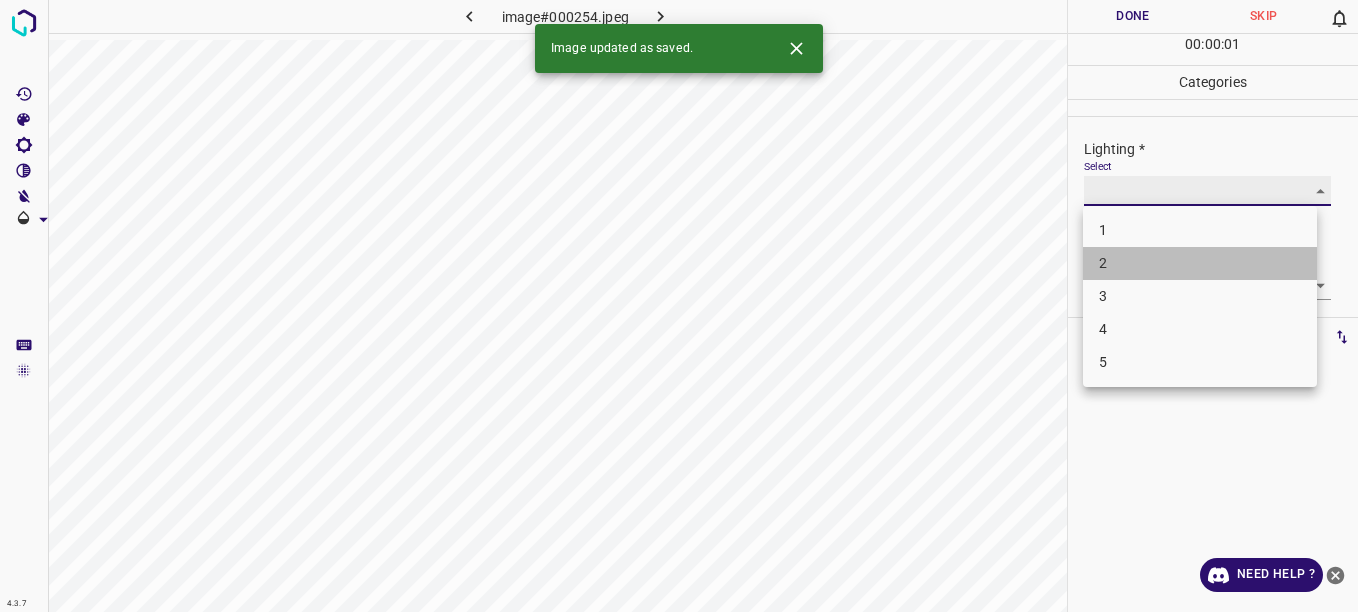 type on "2" 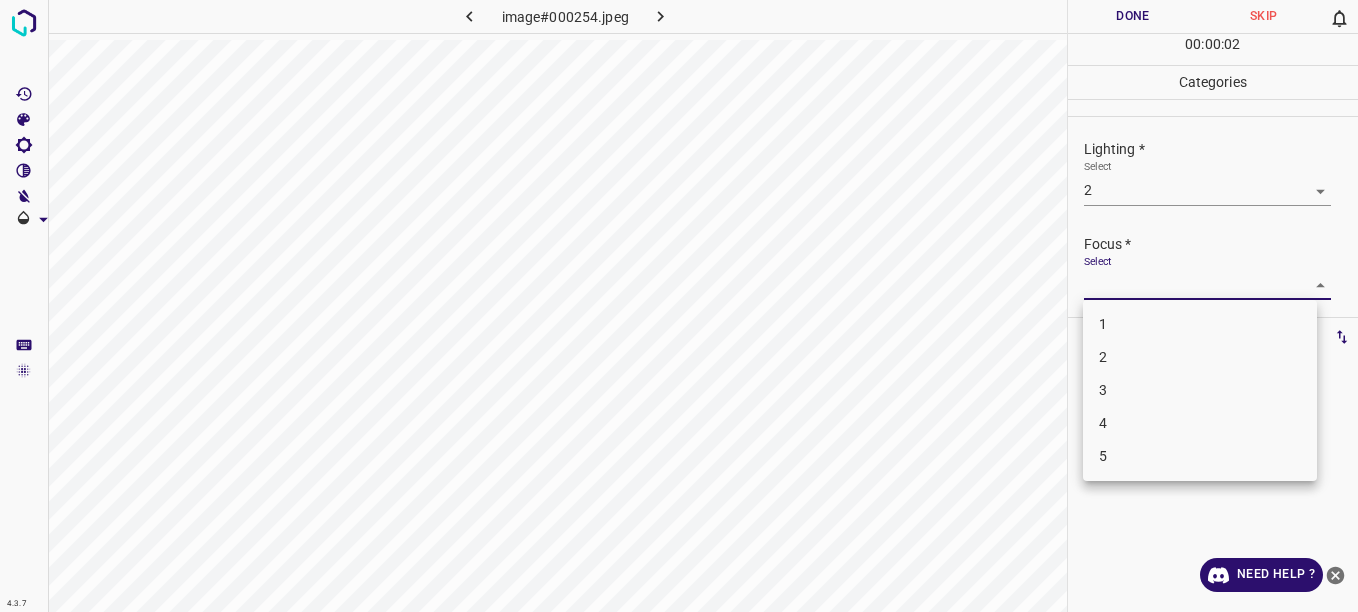click on "4.3.7 image#000254.jpeg Done Skip 0 00   : 00   : 02   Categories Lighting *  Select 2 2 Focus *  Select ​ Overall *  Select ​ Labels   0 Categories 1 Lighting 2 Focus 3 Overall Tools Space Change between modes (Draw & Edit) I Auto labeling R Restore zoom M Zoom in N Zoom out Delete Delete selecte label Filters Z Restore filters X Saturation filter C Brightness filter V Contrast filter B Gray scale filter General O Download Need Help ? - Text - Hide - Delete 1 2 3 4 5" at bounding box center [679, 306] 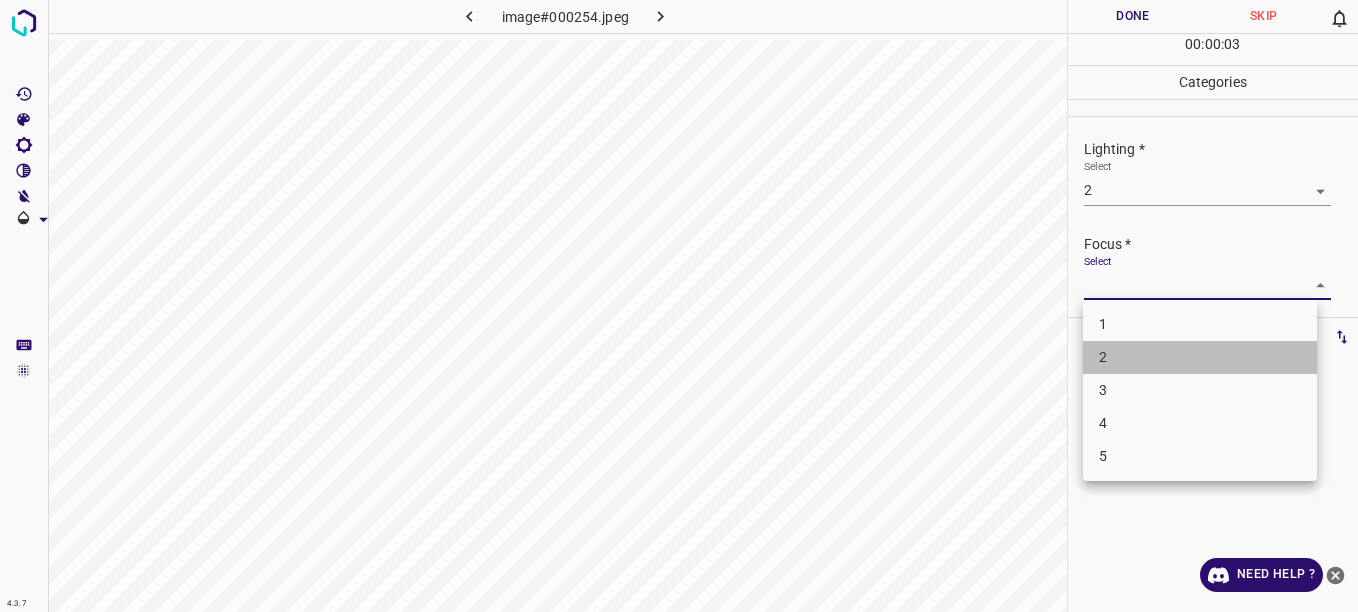 click on "2" at bounding box center [1200, 357] 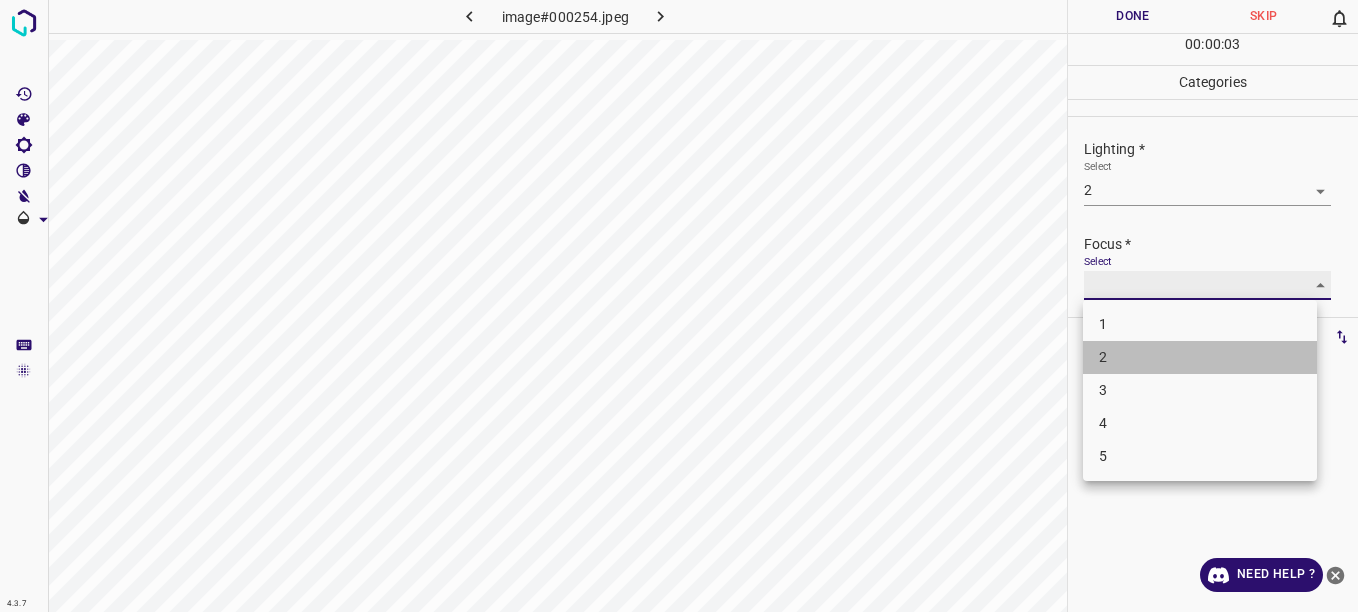 type on "2" 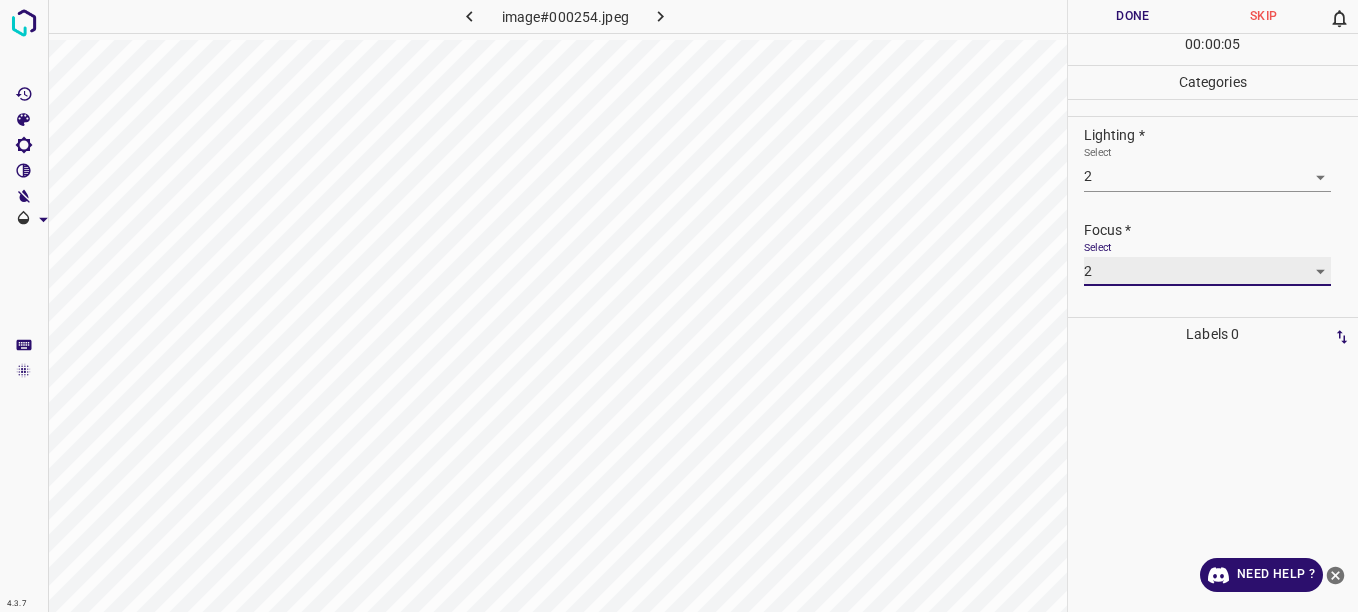 scroll, scrollTop: 98, scrollLeft: 0, axis: vertical 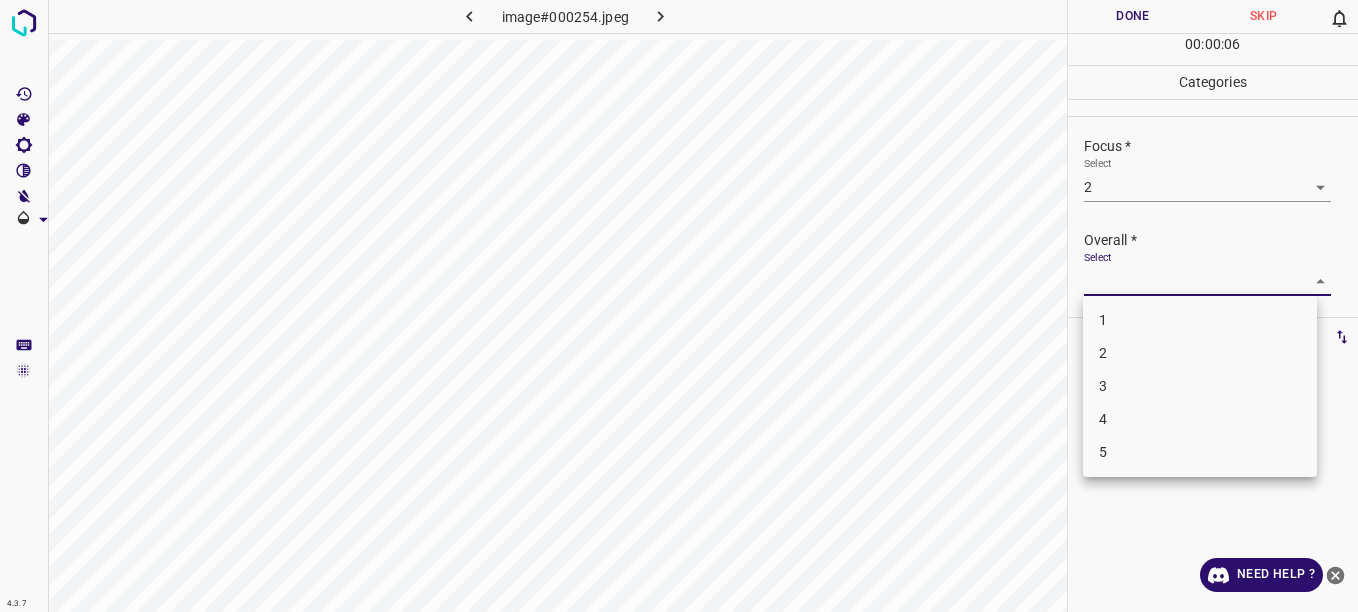 drag, startPoint x: 1289, startPoint y: 286, endPoint x: 1228, endPoint y: 313, distance: 66.70832 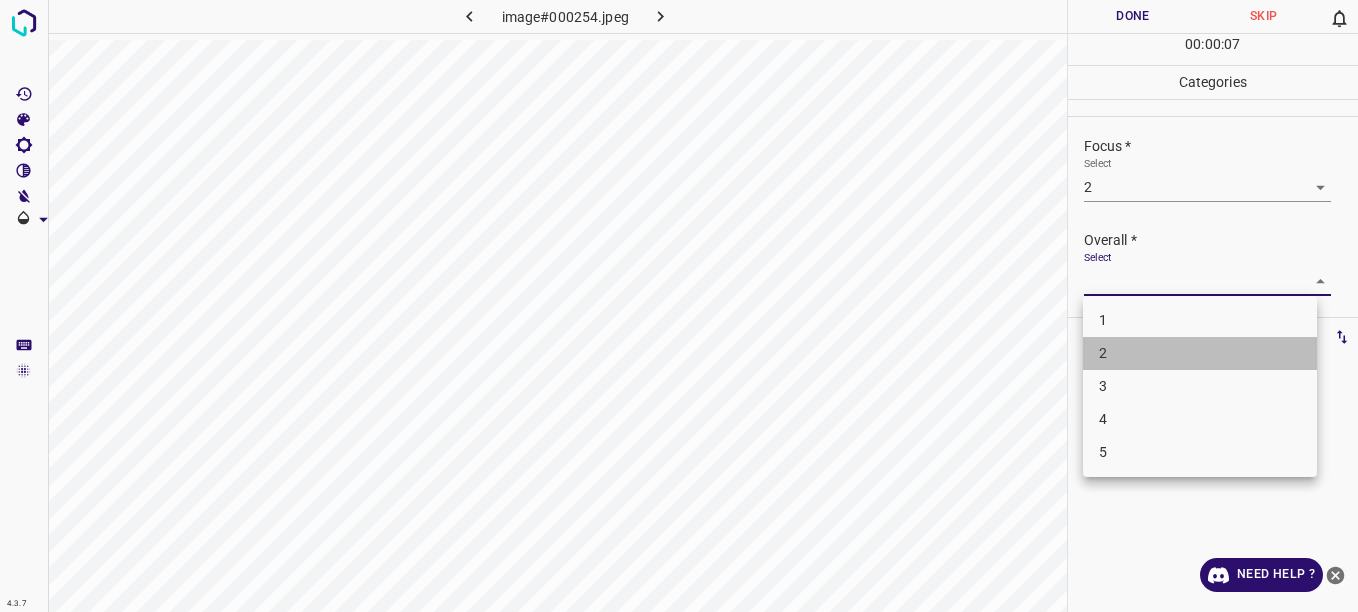 click on "2" at bounding box center [1200, 353] 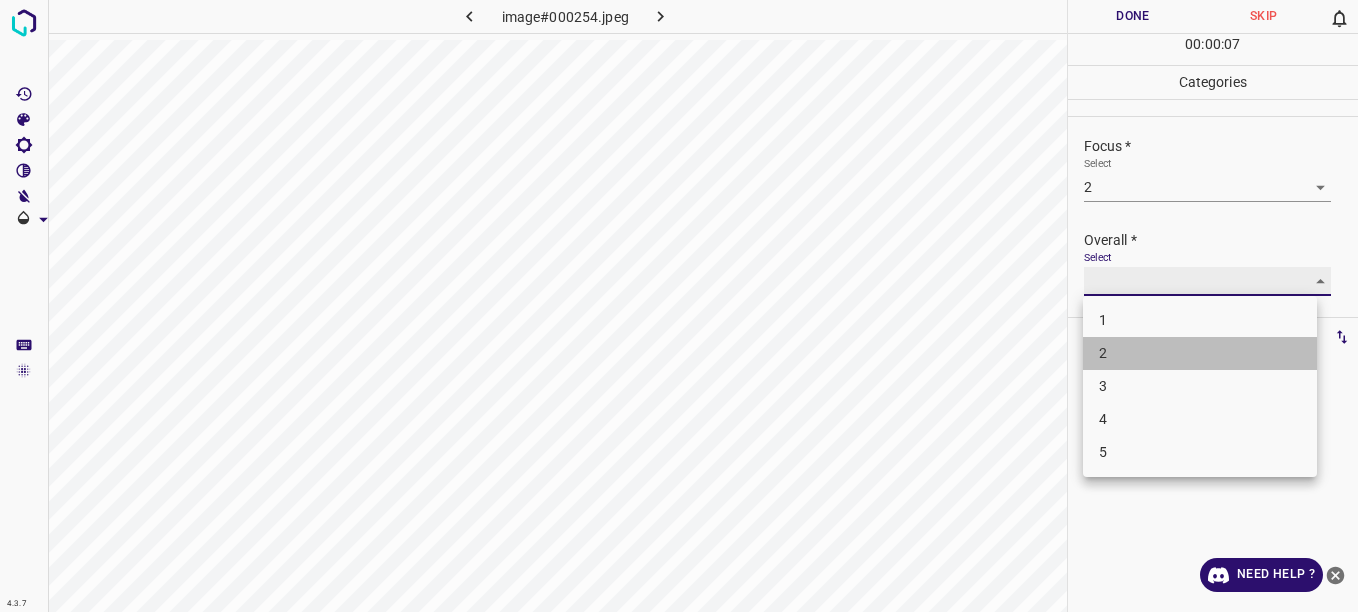 type on "2" 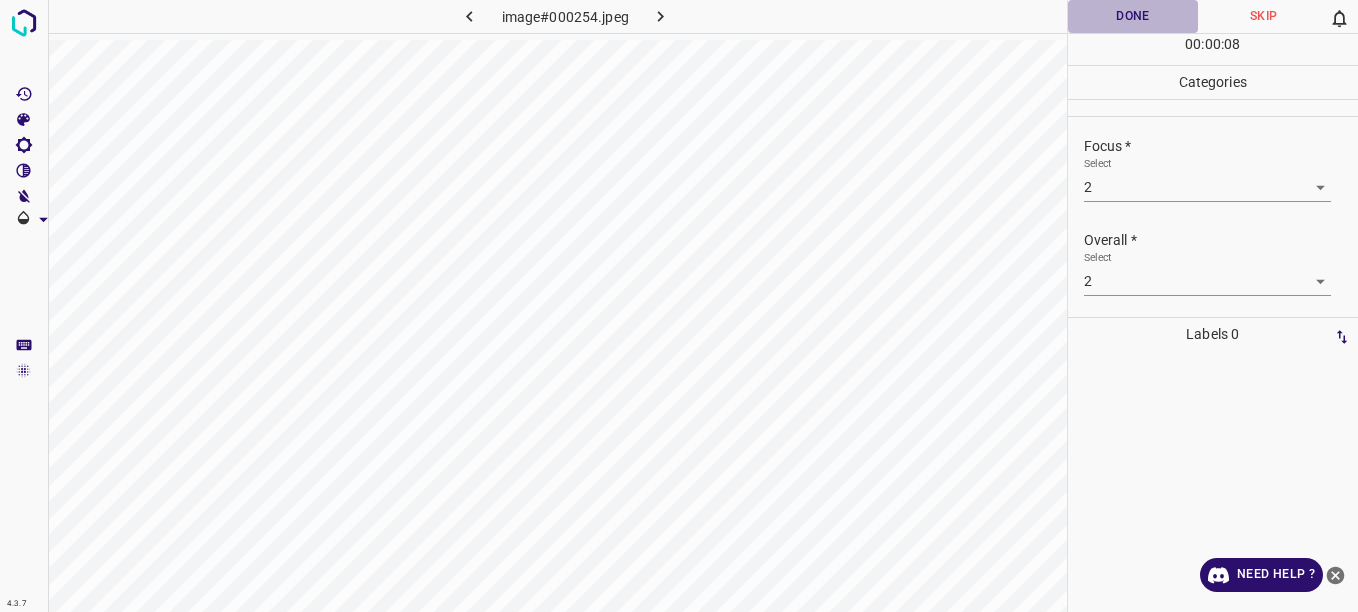 click on "Done" at bounding box center [1133, 16] 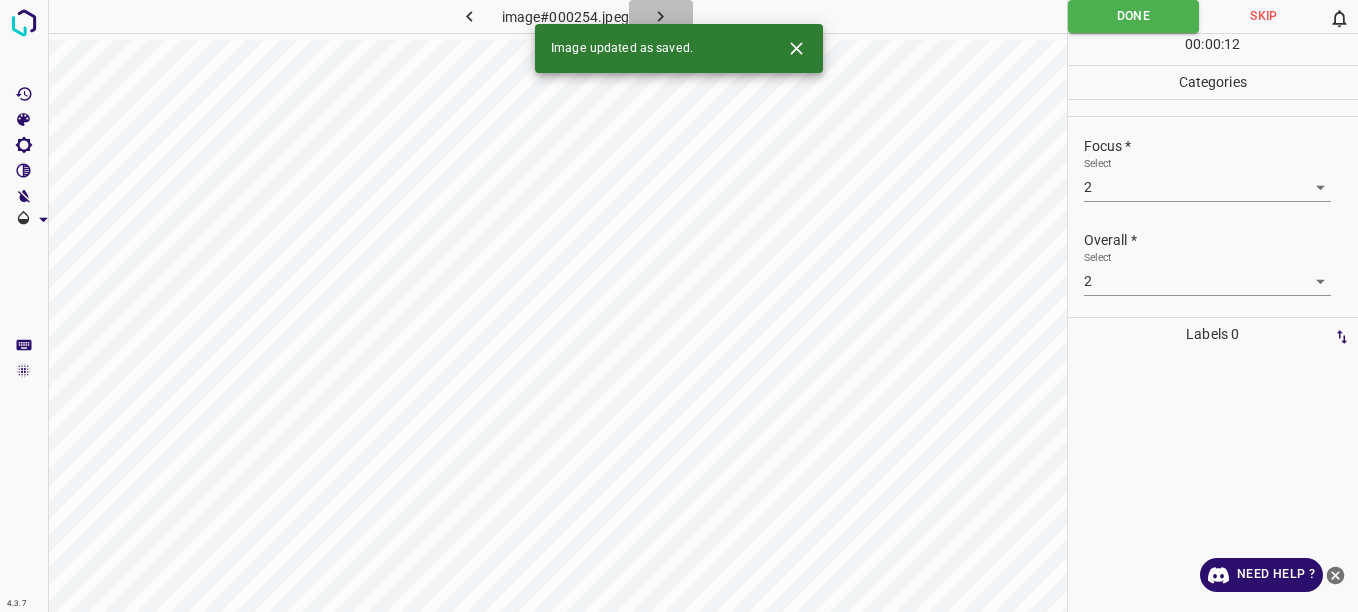 click 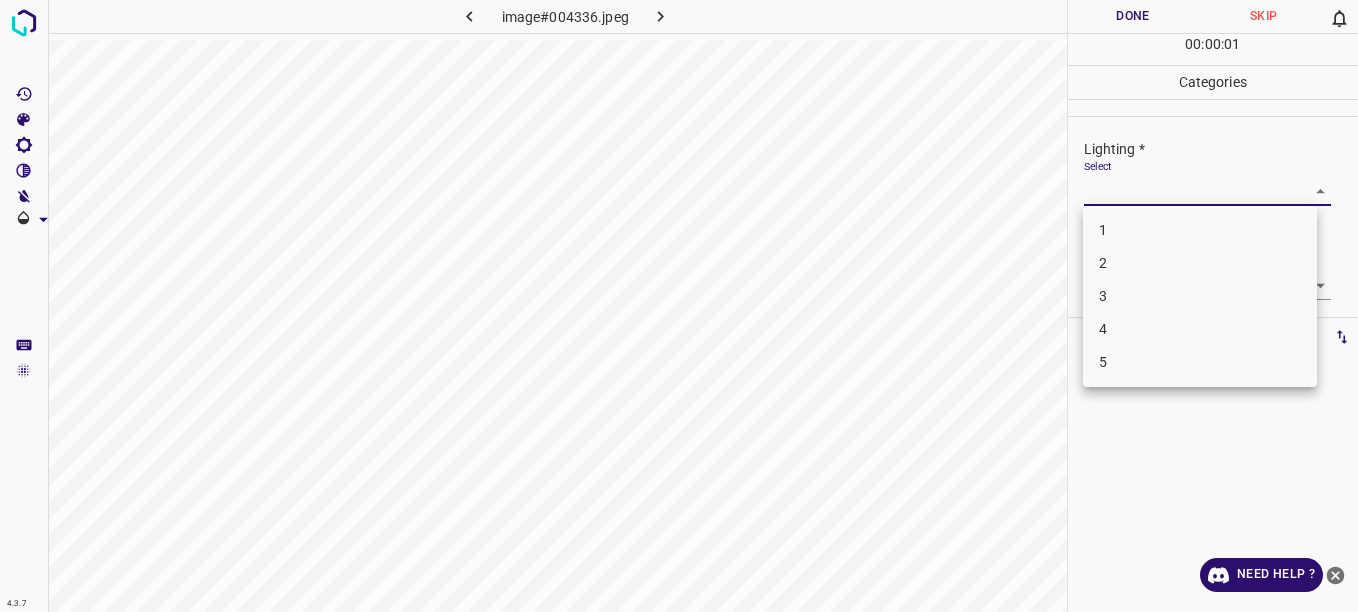 click on "4.3.7 image#004336.jpeg Done Skip 0 00   : 00   : 01   Categories Lighting *  Select ​ Focus *  Select ​ Overall *  Select ​ Labels   0 Categories 1 Lighting 2 Focus 3 Overall Tools Space Change between modes (Draw & Edit) I Auto labeling R Restore zoom M Zoom in N Zoom out Delete Delete selecte label Filters Z Restore filters X Saturation filter C Brightness filter V Contrast filter B Gray scale filter General O Download Need Help ? - Text - Hide - Delete 1 2 3 4 5" at bounding box center (679, 306) 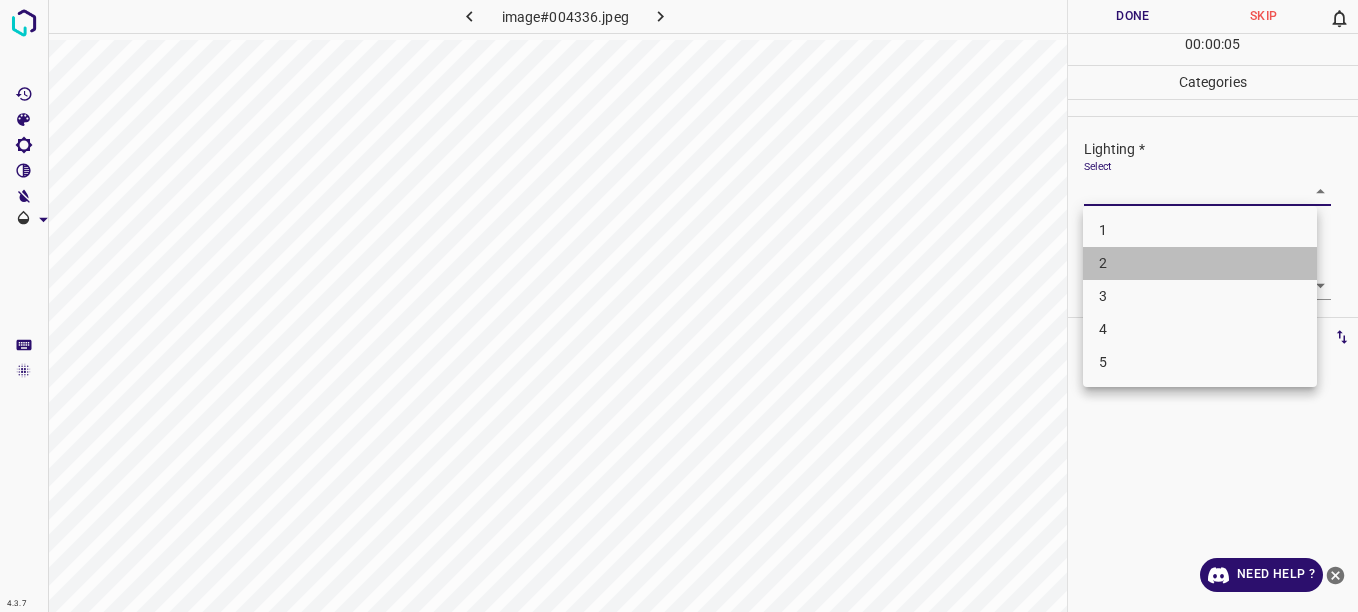 click on "2" at bounding box center [1200, 263] 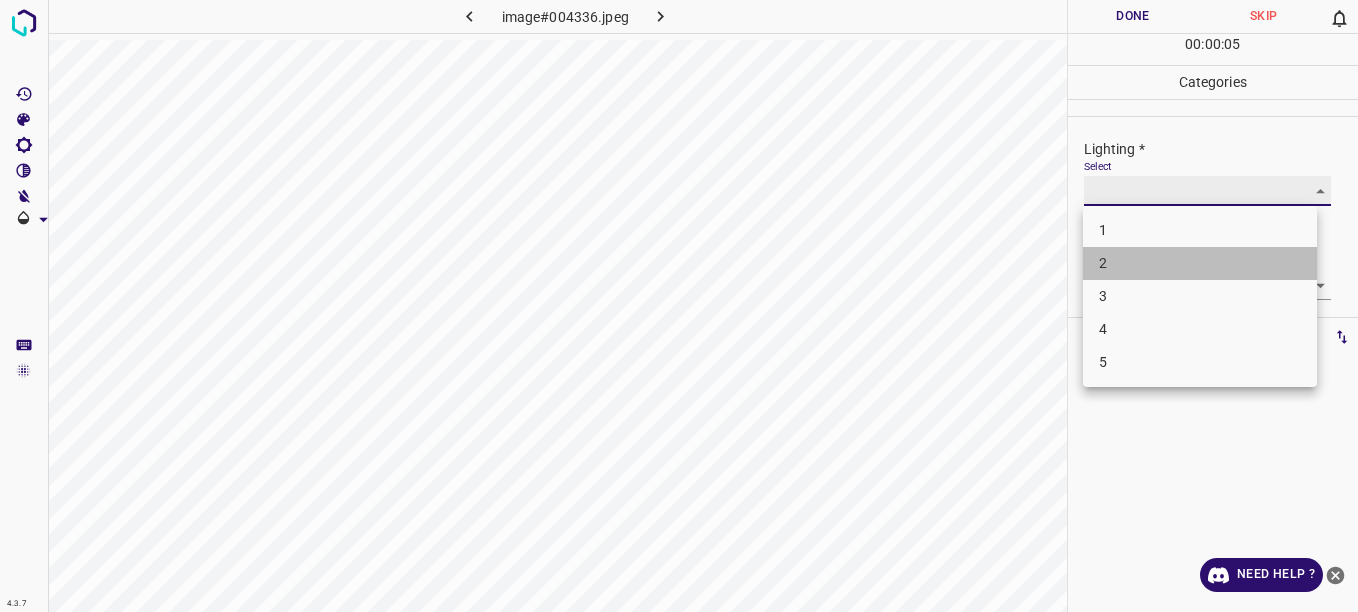type on "2" 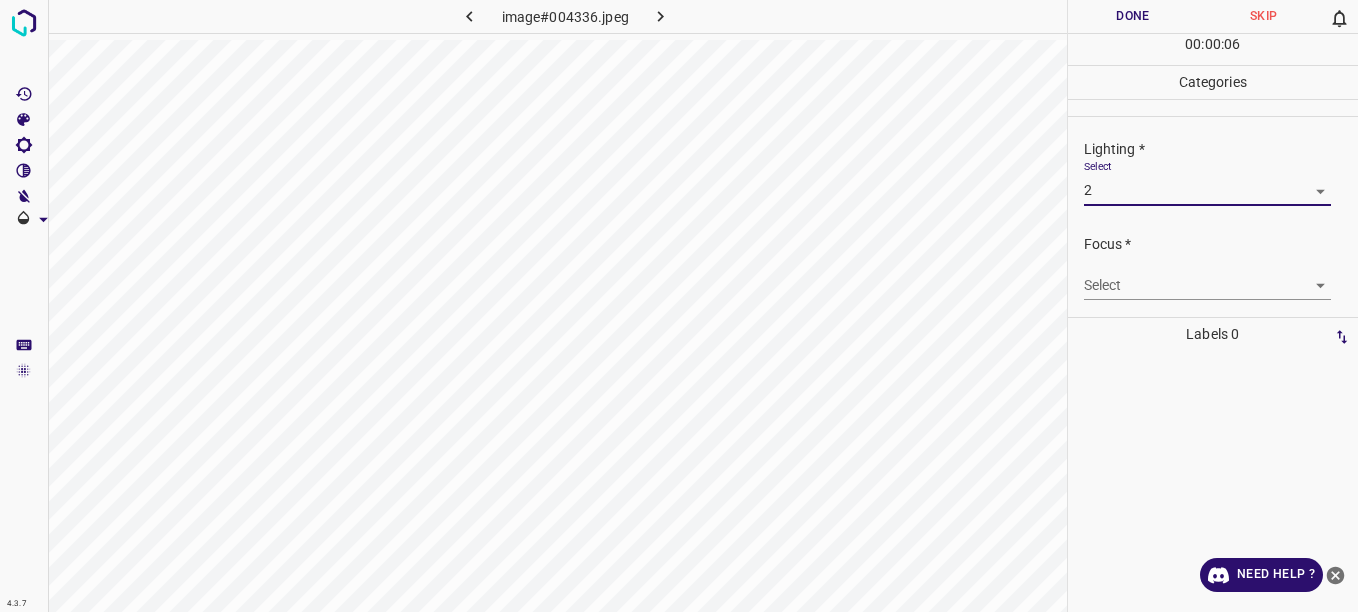 click on "4.3.7 image#004336.jpeg Done Skip 0 00   : 00   : 06   Categories Lighting *  Select 2 2 Focus *  Select ​ Overall *  Select ​ Labels   0 Categories 1 Lighting 2 Focus 3 Overall Tools Space Change between modes (Draw & Edit) I Auto labeling R Restore zoom M Zoom in N Zoom out Delete Delete selecte label Filters Z Restore filters X Saturation filter C Brightness filter V Contrast filter B Gray scale filter General O Download Need Help ? - Text - Hide - Delete" at bounding box center (679, 306) 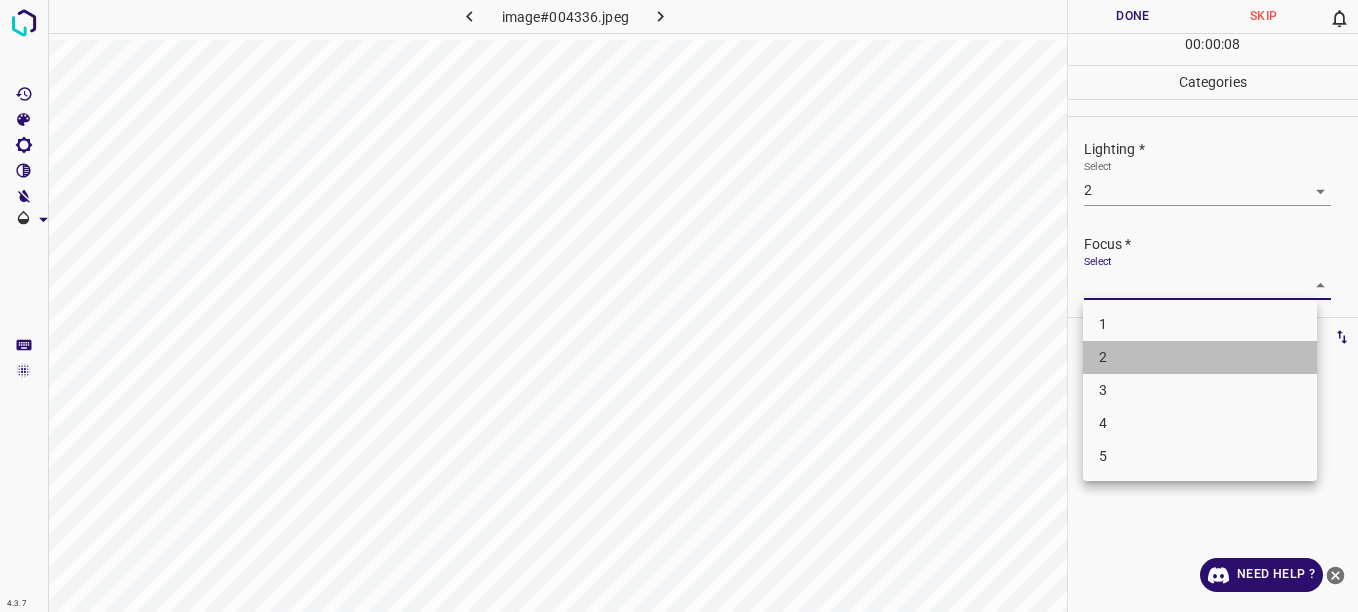 click on "2" at bounding box center (1200, 357) 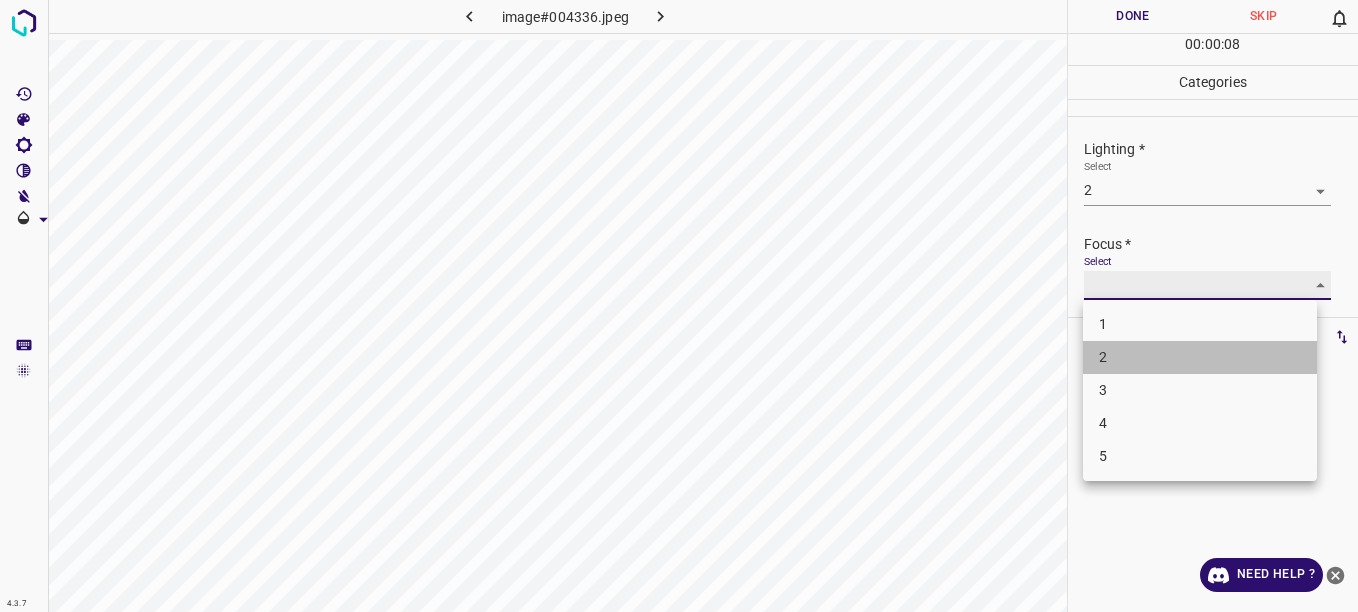 type on "2" 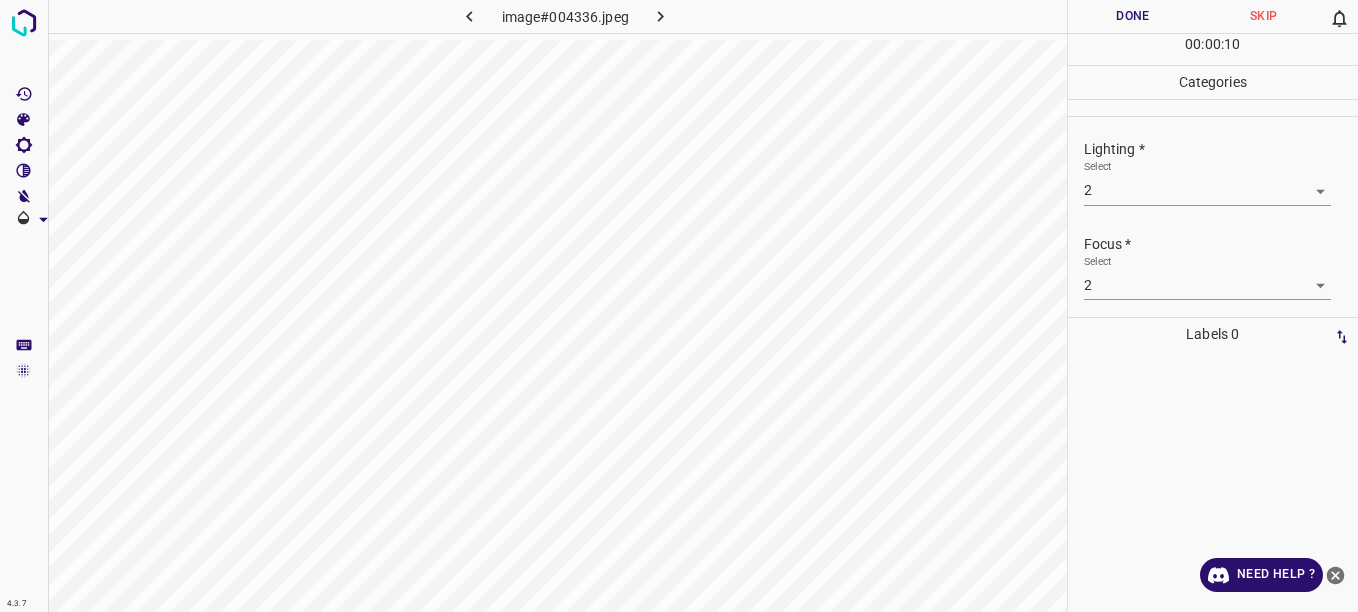 drag, startPoint x: 1357, startPoint y: 226, endPoint x: 1350, endPoint y: 284, distance: 58.420887 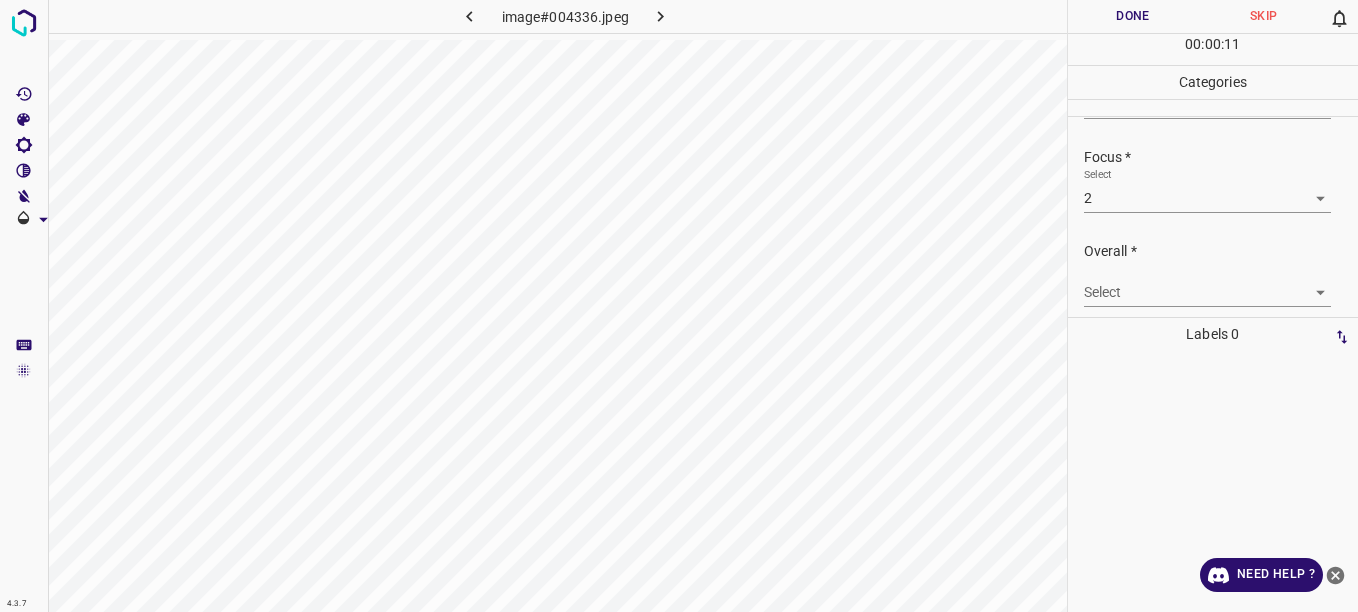 scroll, scrollTop: 98, scrollLeft: 0, axis: vertical 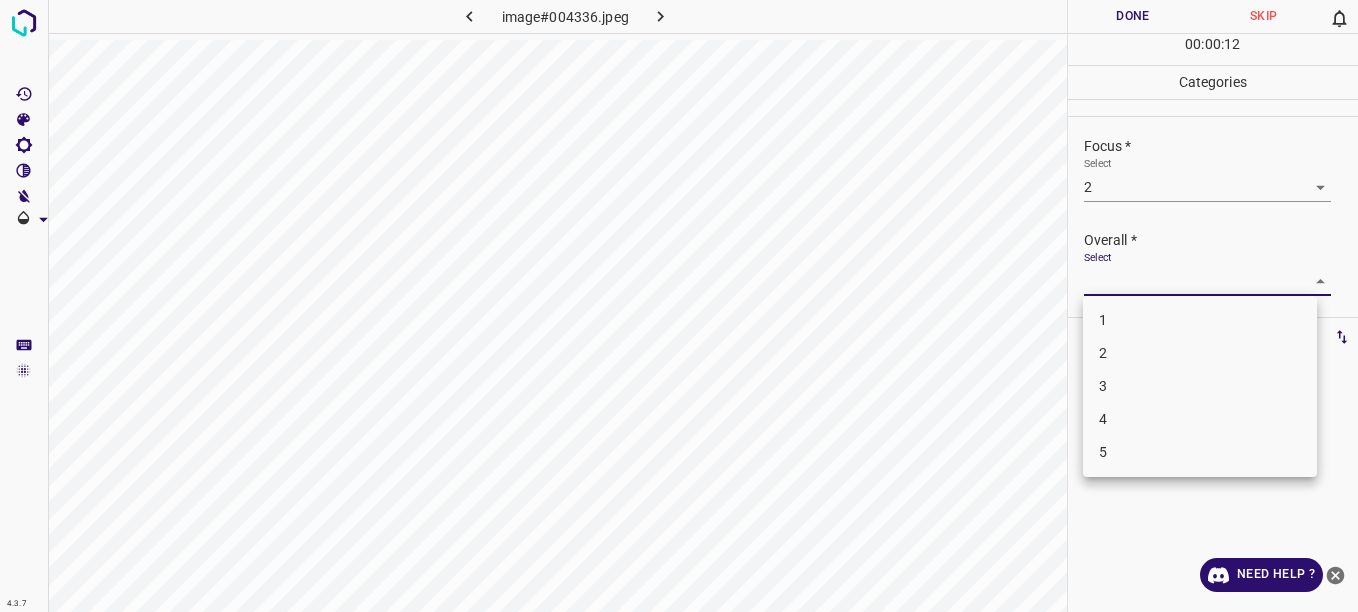 click on "4.3.7 image#004336.jpeg Done Skip 0 00   : 00   : 12   Categories Lighting *  Select 2 2 Focus *  Select 2 2 Overall *  Select ​ Labels   0 Categories 1 Lighting 2 Focus 3 Overall Tools Space Change between modes (Draw & Edit) I Auto labeling R Restore zoom M Zoom in N Zoom out Delete Delete selecte label Filters Z Restore filters X Saturation filter C Brightness filter V Contrast filter B Gray scale filter General O Download Need Help ? - Text - Hide - Delete 1 2 3 4 5" at bounding box center (679, 306) 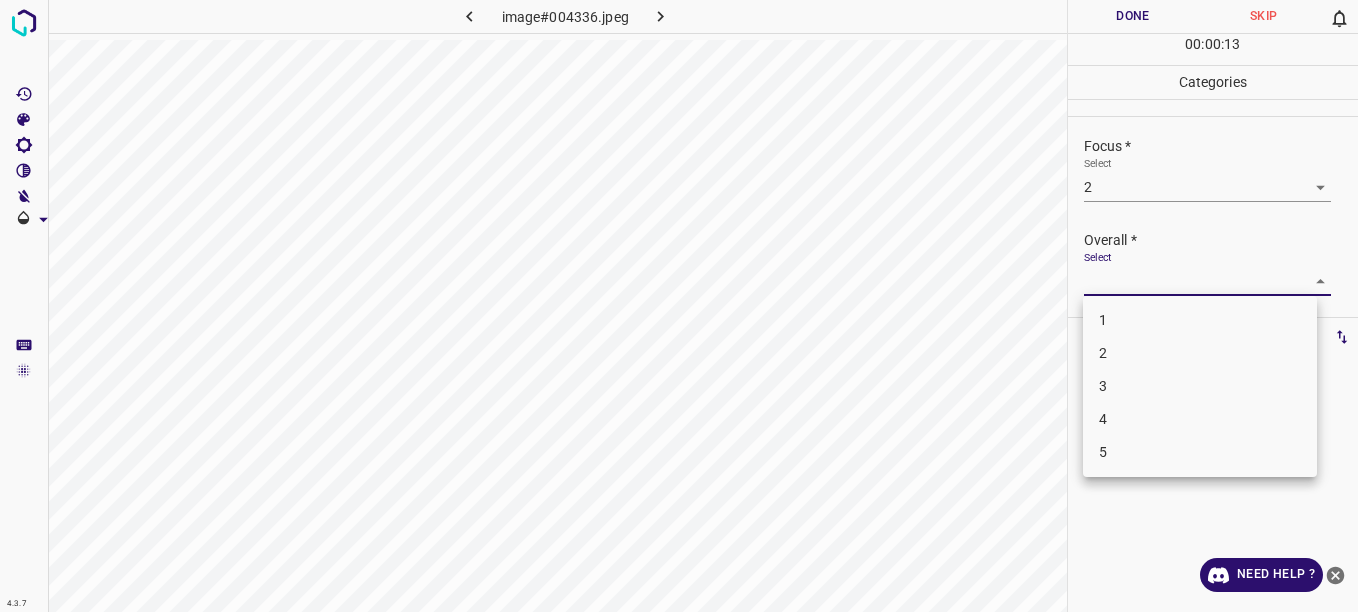 click on "2" at bounding box center (1200, 353) 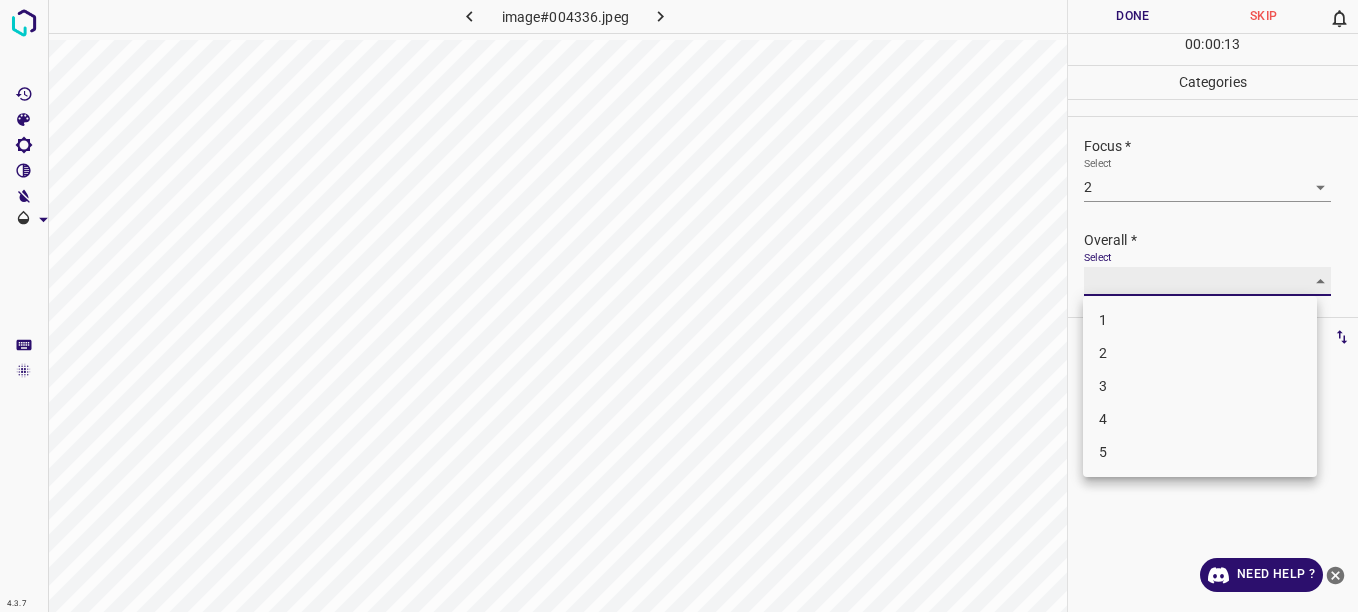 type on "2" 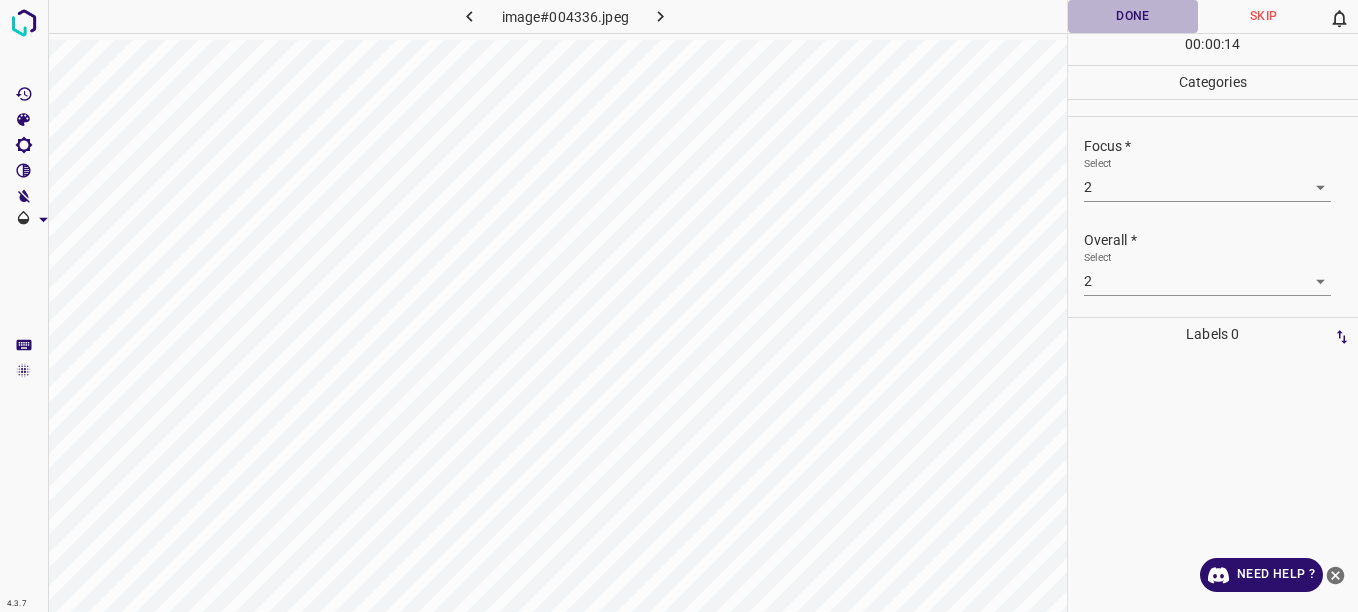 click on "Done" at bounding box center (1133, 16) 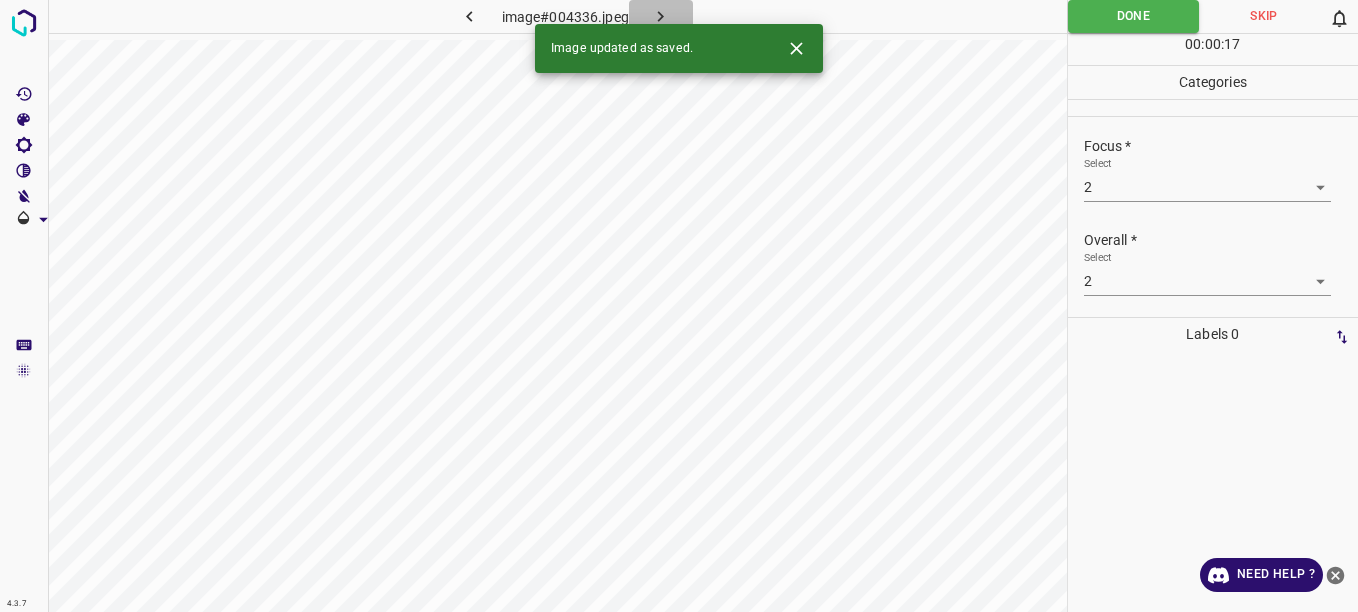 click 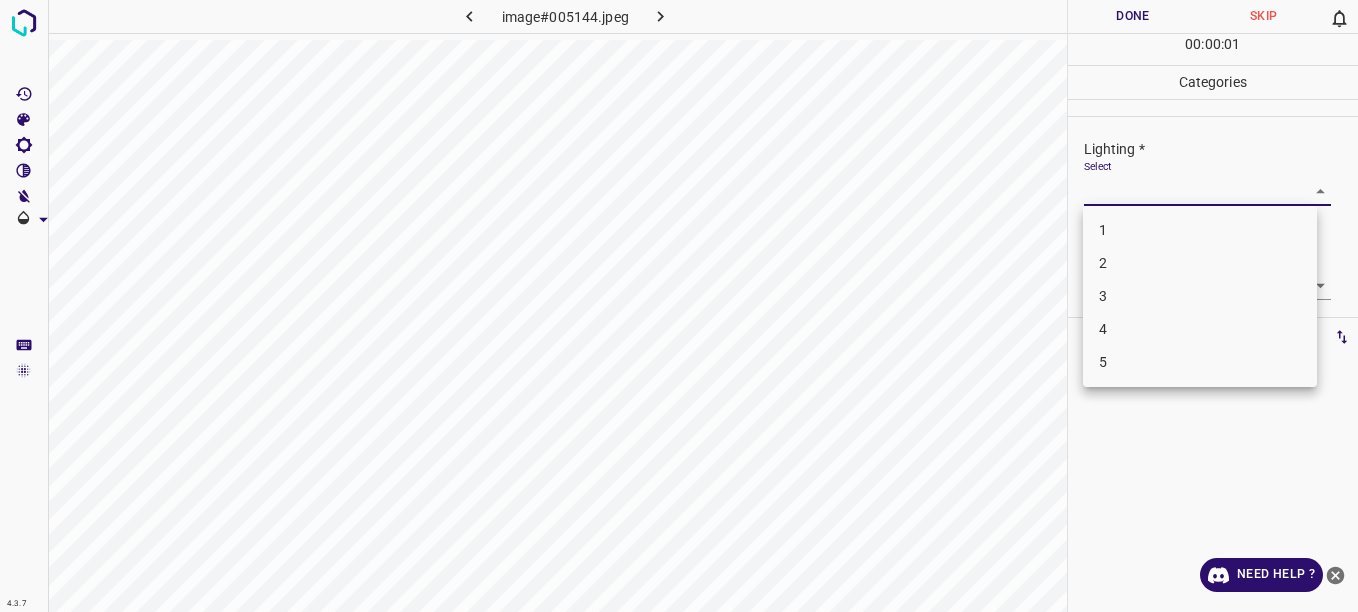 click on "4.3.7 image#005144.jpeg Done Skip 0 00   : 00   : 01   Categories Lighting *  Select ​ Focus *  Select ​ Overall *  Select ​ Labels   0 Categories 1 Lighting 2 Focus 3 Overall Tools Space Change between modes (Draw & Edit) I Auto labeling R Restore zoom M Zoom in N Zoom out Delete Delete selecte label Filters Z Restore filters X Saturation filter C Brightness filter V Contrast filter B Gray scale filter General O Download Need Help ? - Text - Hide - Delete 1 2 3 4 5" at bounding box center [679, 306] 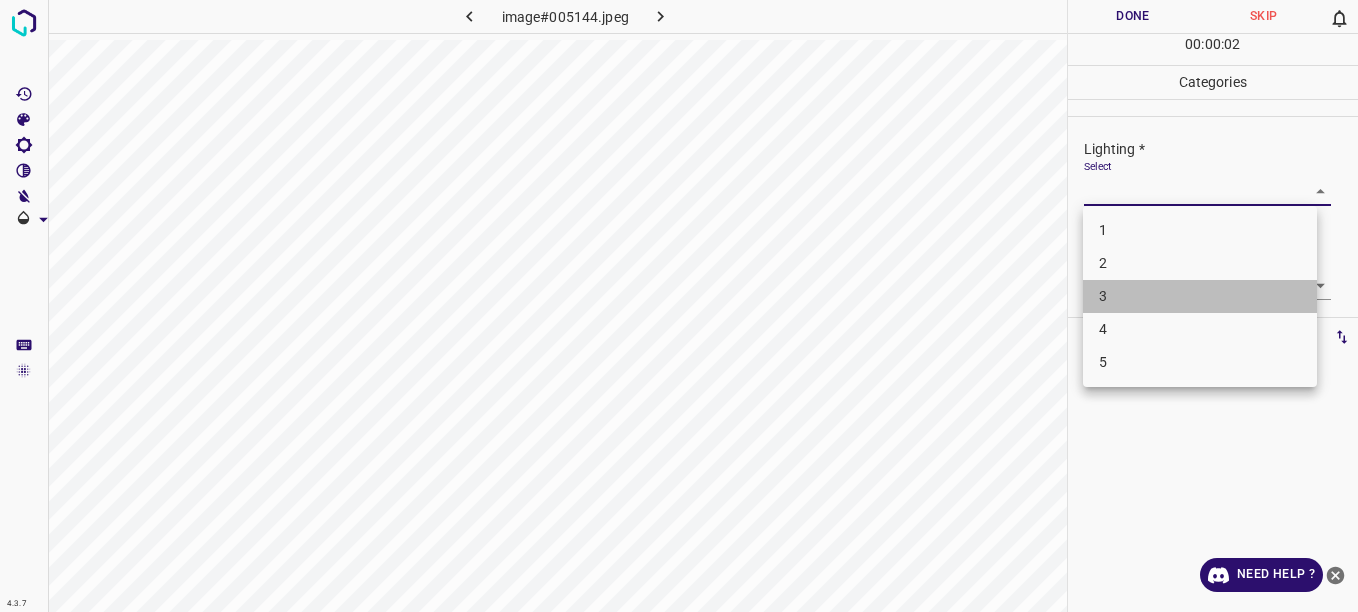 drag, startPoint x: 1200, startPoint y: 297, endPoint x: 1245, endPoint y: 299, distance: 45.044422 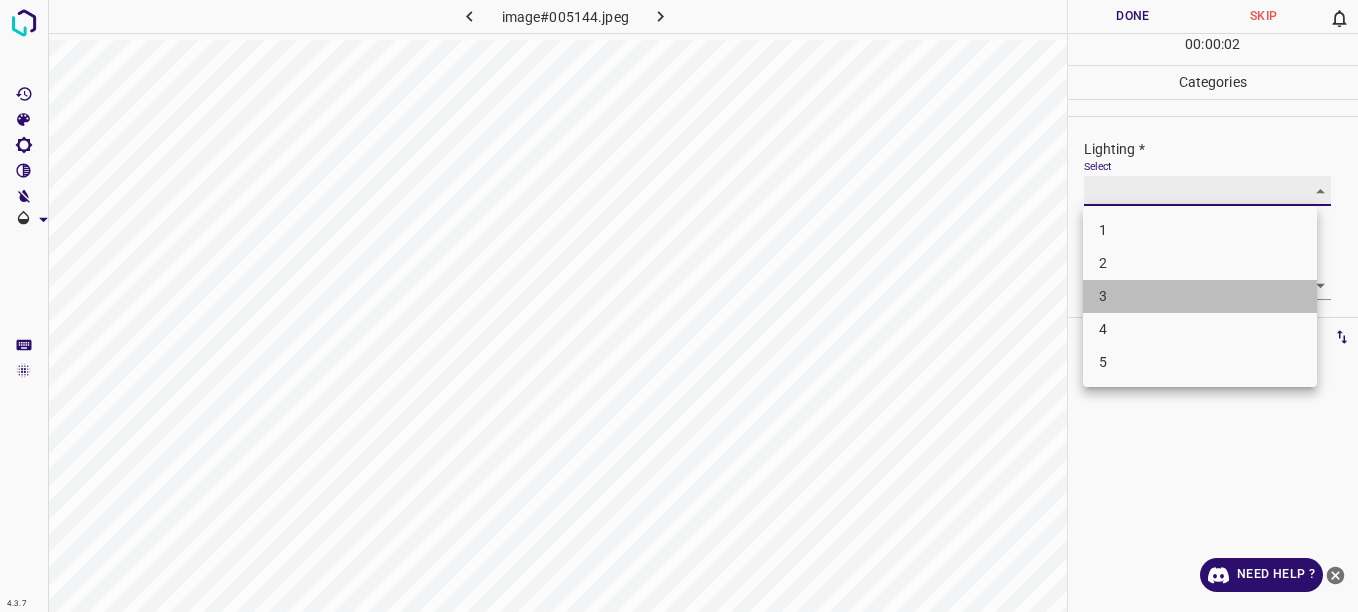 type on "3" 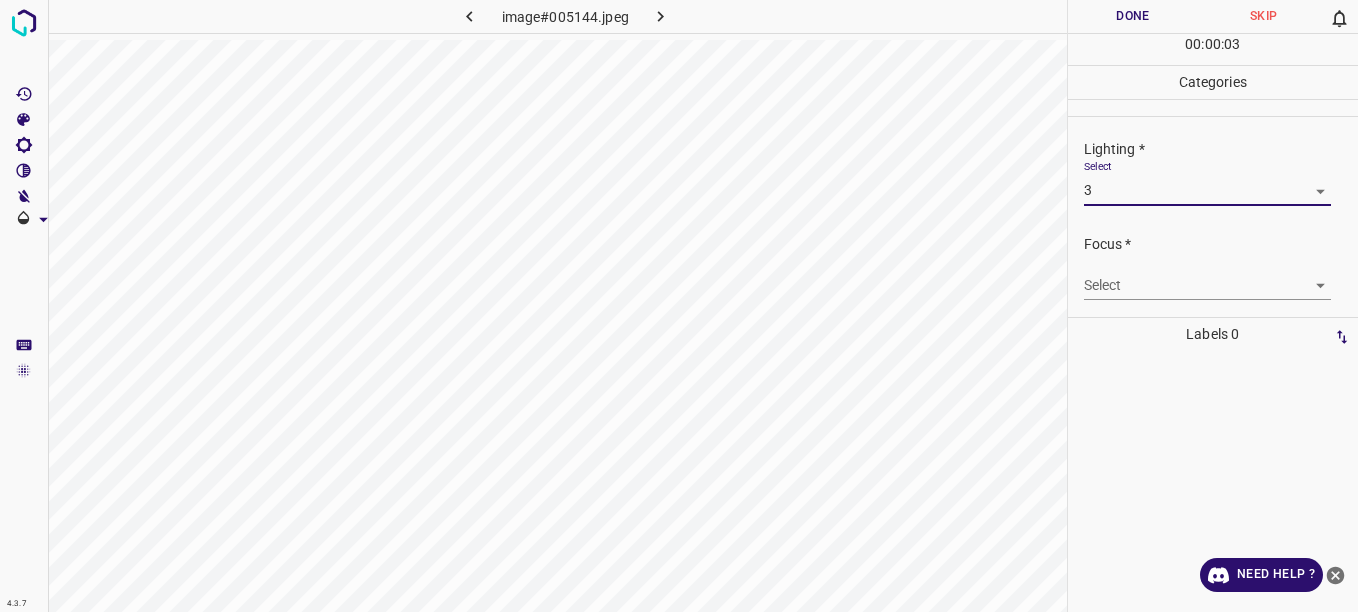 click on "4.3.7 image#005144.jpeg Done Skip 0 00   : 00   : 03   Categories Lighting *  Select 3 3 Focus *  Select ​ Overall *  Select ​ Labels   0 Categories 1 Lighting 2 Focus 3 Overall Tools Space Change between modes (Draw & Edit) I Auto labeling R Restore zoom M Zoom in N Zoom out Delete Delete selecte label Filters Z Restore filters X Saturation filter C Brightness filter V Contrast filter B Gray scale filter General O Download Need Help ? - Text - Hide - Delete" at bounding box center (679, 306) 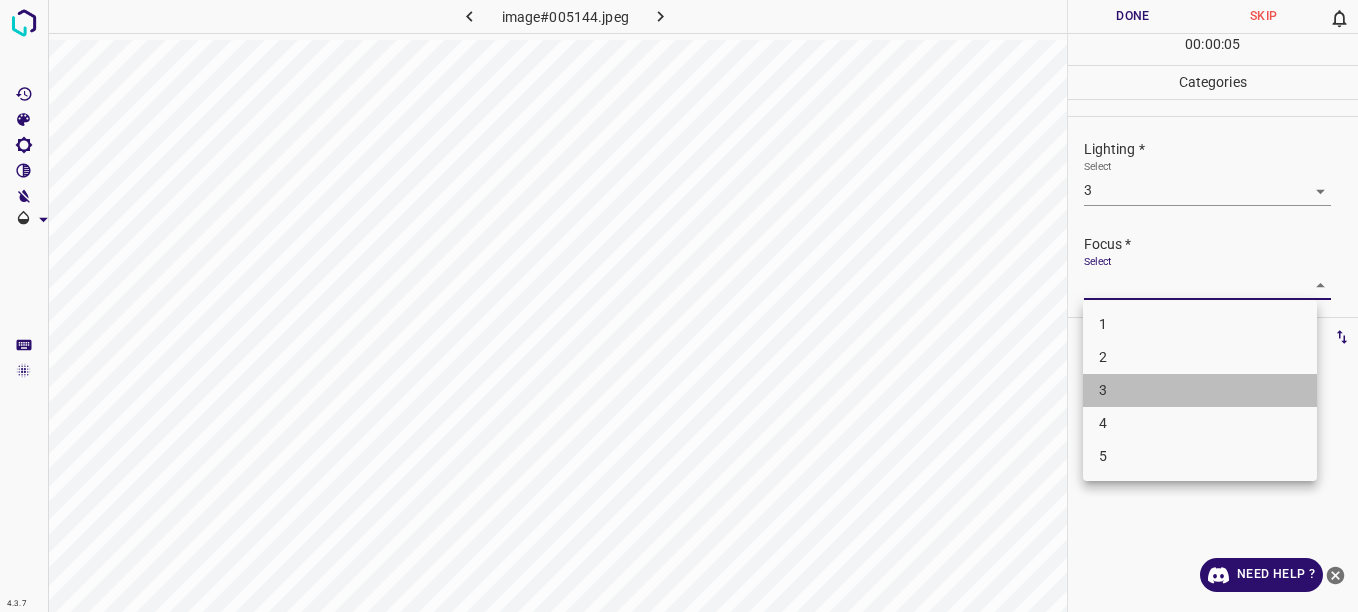 click on "3" at bounding box center (1200, 390) 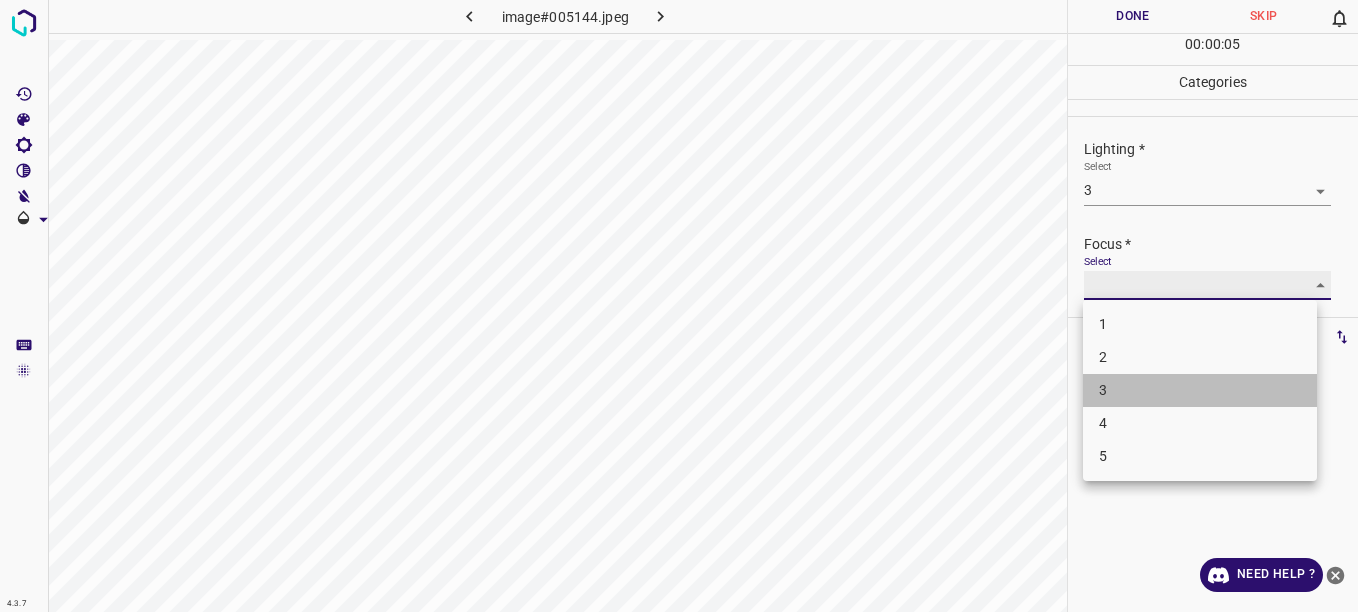 type on "3" 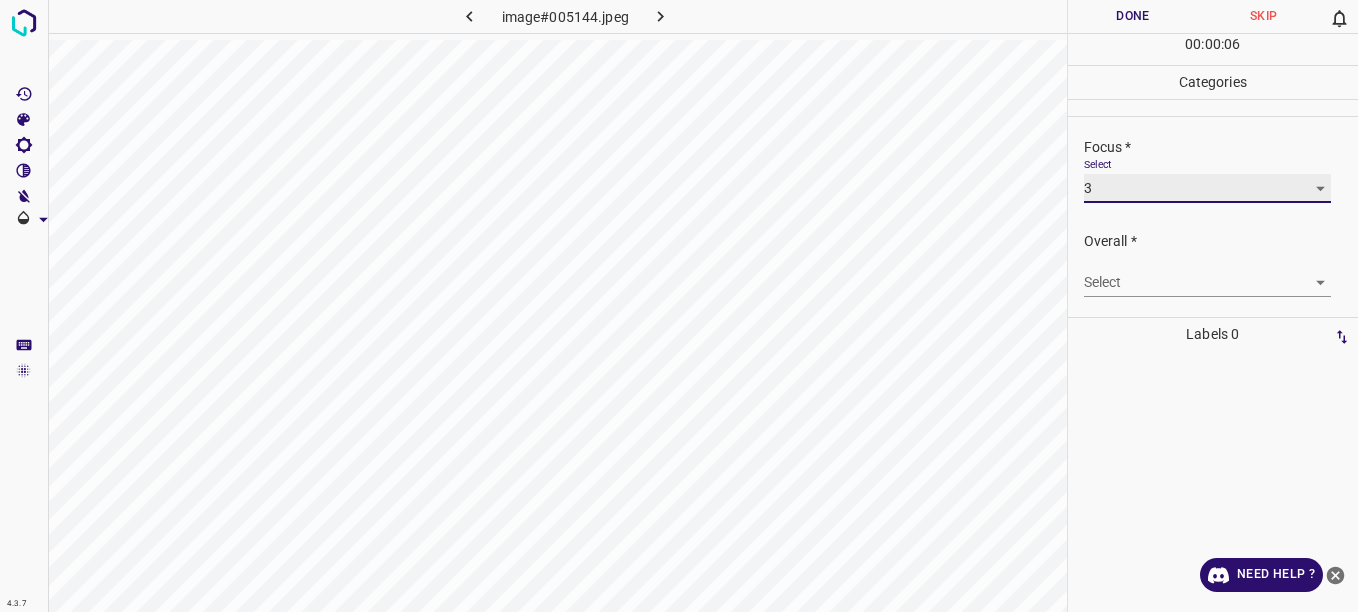 scroll, scrollTop: 98, scrollLeft: 0, axis: vertical 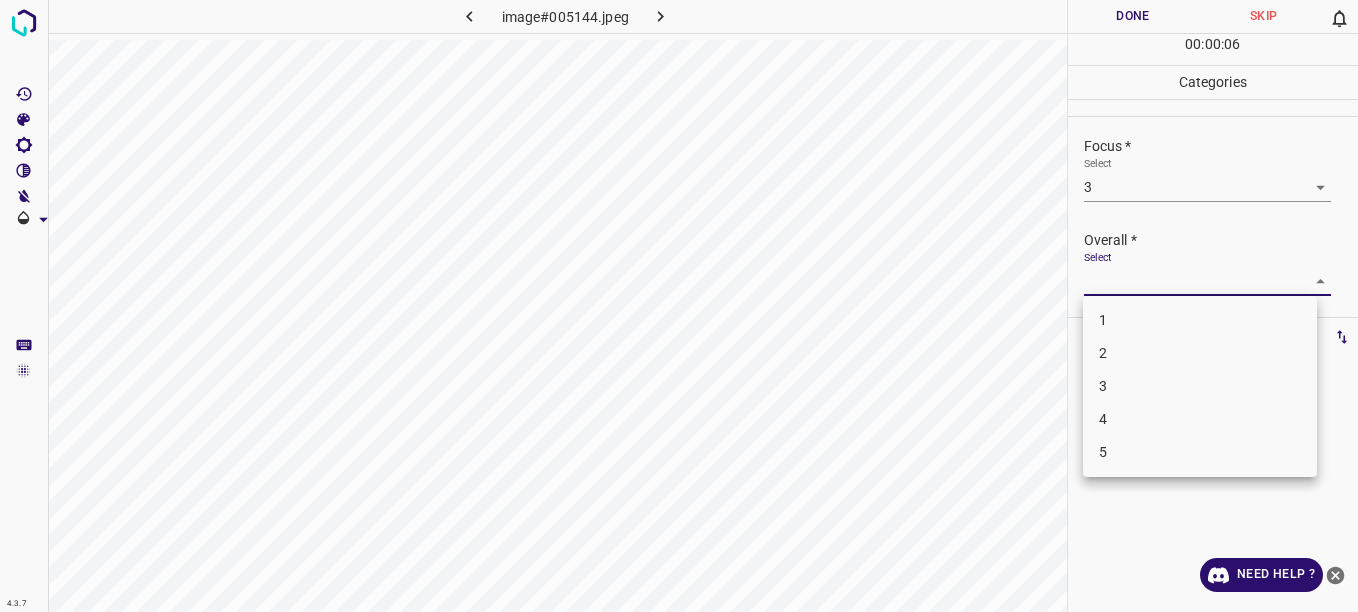 click on "4.3.7 image#005144.jpeg Done Skip 0 00   : 00   : 06   Categories Lighting *  Select 3 3 Focus *  Select 3 3 Overall *  Select ​ Labels   0 Categories 1 Lighting 2 Focus 3 Overall Tools Space Change between modes (Draw & Edit) I Auto labeling R Restore zoom M Zoom in N Zoom out Delete Delete selecte label Filters Z Restore filters X Saturation filter C Brightness filter V Contrast filter B Gray scale filter General O Download Need Help ? - Text - Hide - Delete 1 2 3 4 5" at bounding box center (679, 306) 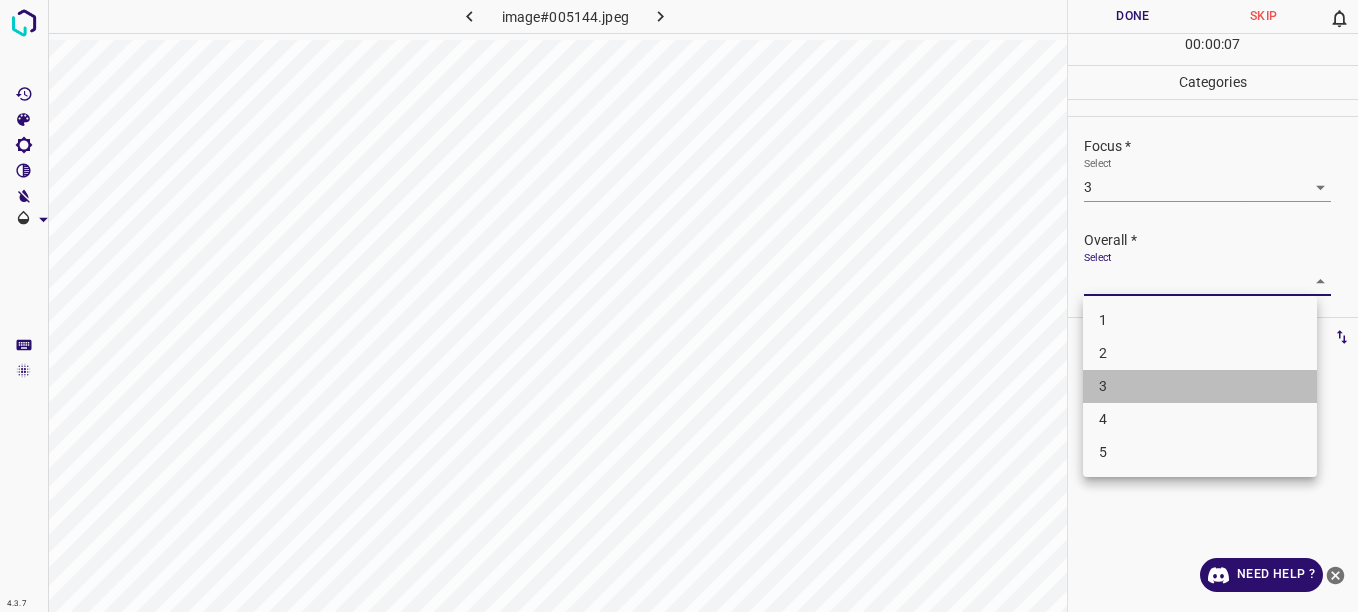 click on "3" at bounding box center [1200, 386] 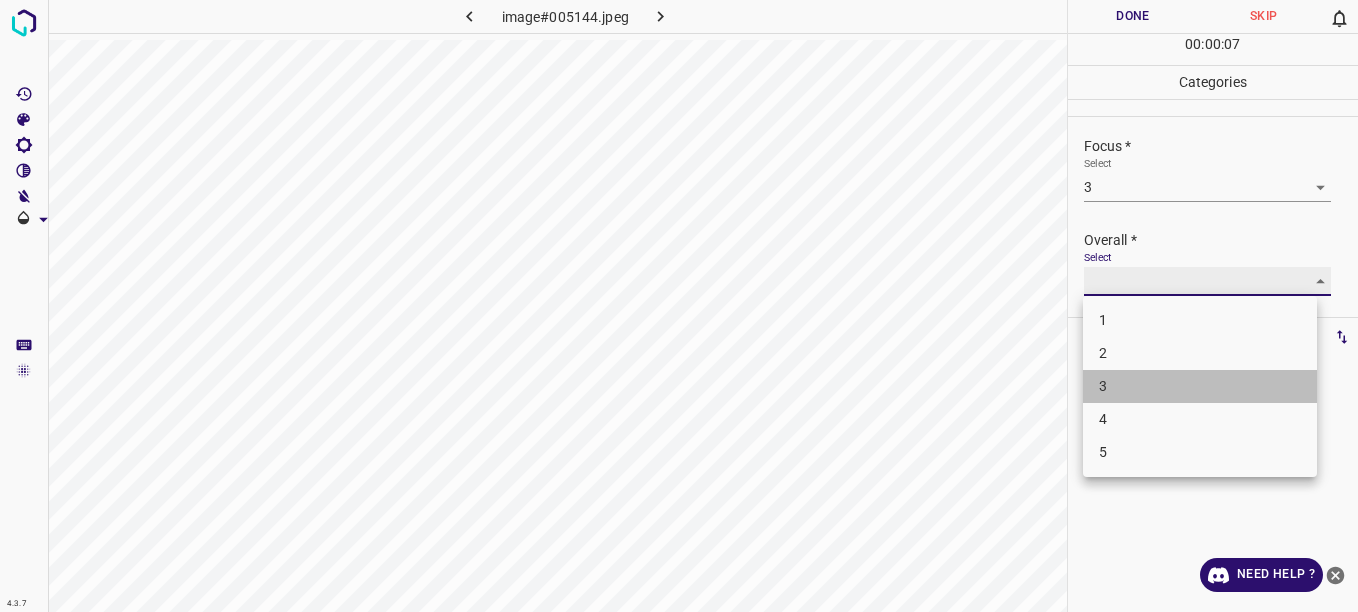 type on "3" 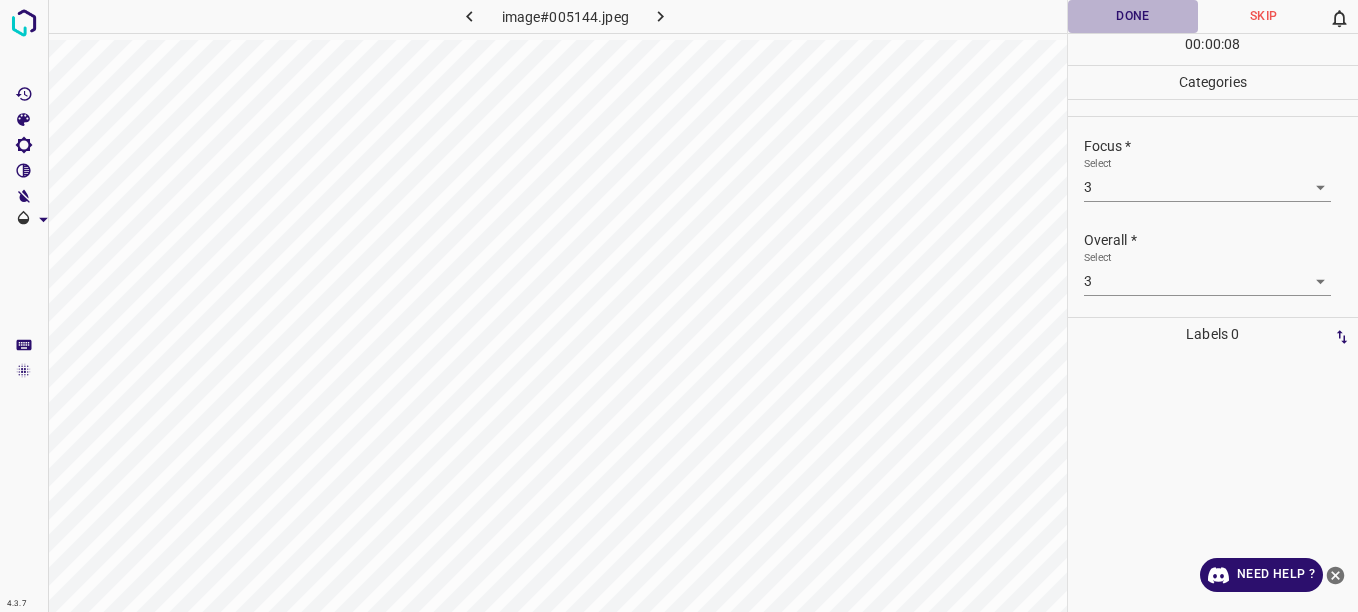 click on "Done" at bounding box center [1133, 16] 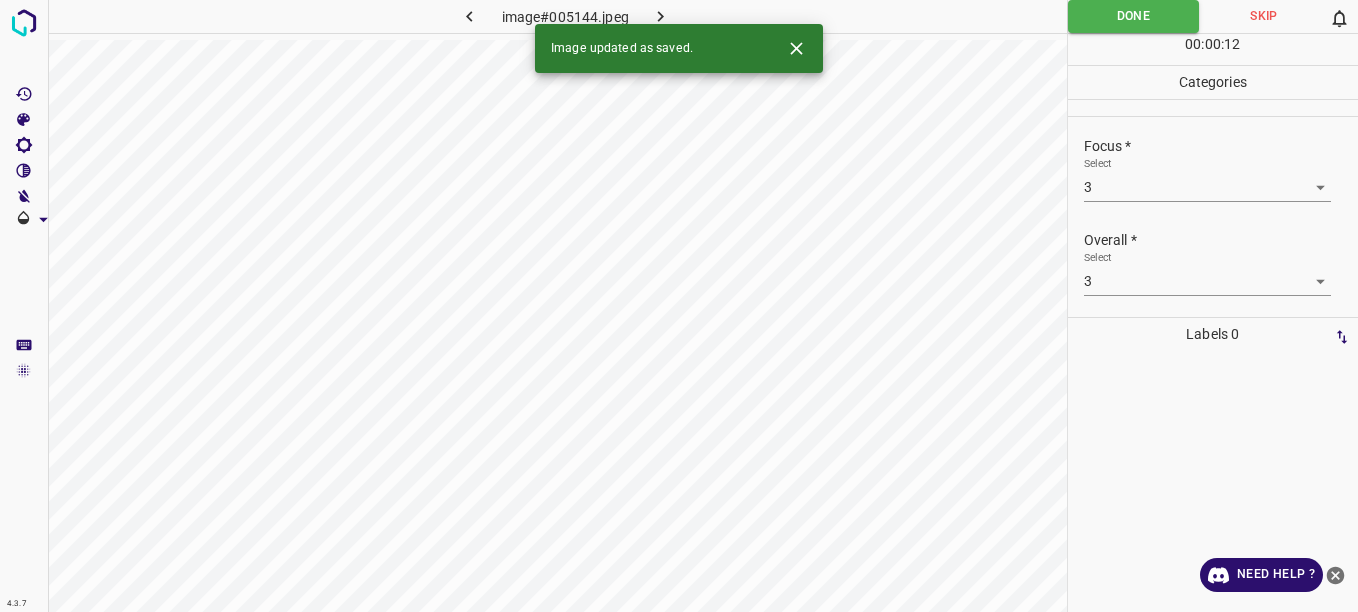 click 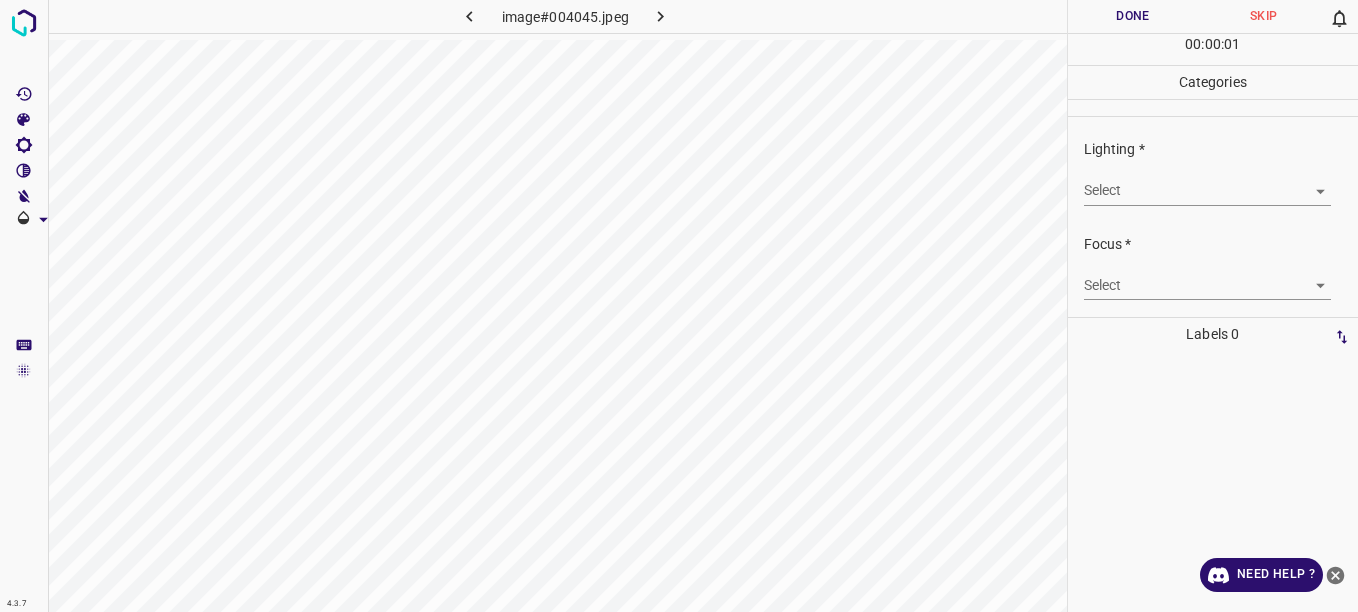 click on "4.3.7 image#004045.jpeg Done Skip 0 00   : 00   : 01   Categories Lighting *  Select ​ Focus *  Select ​ Overall *  Select ​ Labels   0 Categories 1 Lighting 2 Focus 3 Overall Tools Space Change between modes (Draw & Edit) I Auto labeling R Restore zoom M Zoom in N Zoom out Delete Delete selecte label Filters Z Restore filters X Saturation filter C Brightness filter V Contrast filter B Gray scale filter General O Download Need Help ? - Text - Hide - Delete" at bounding box center [679, 306] 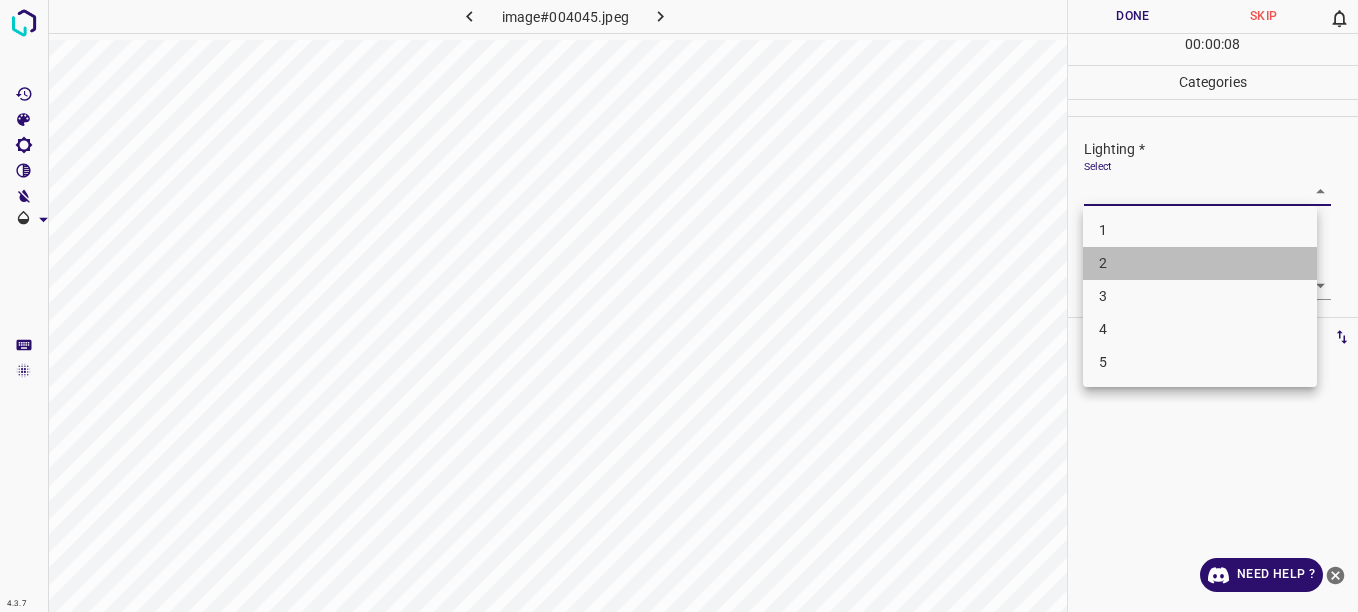 click on "2" at bounding box center (1200, 263) 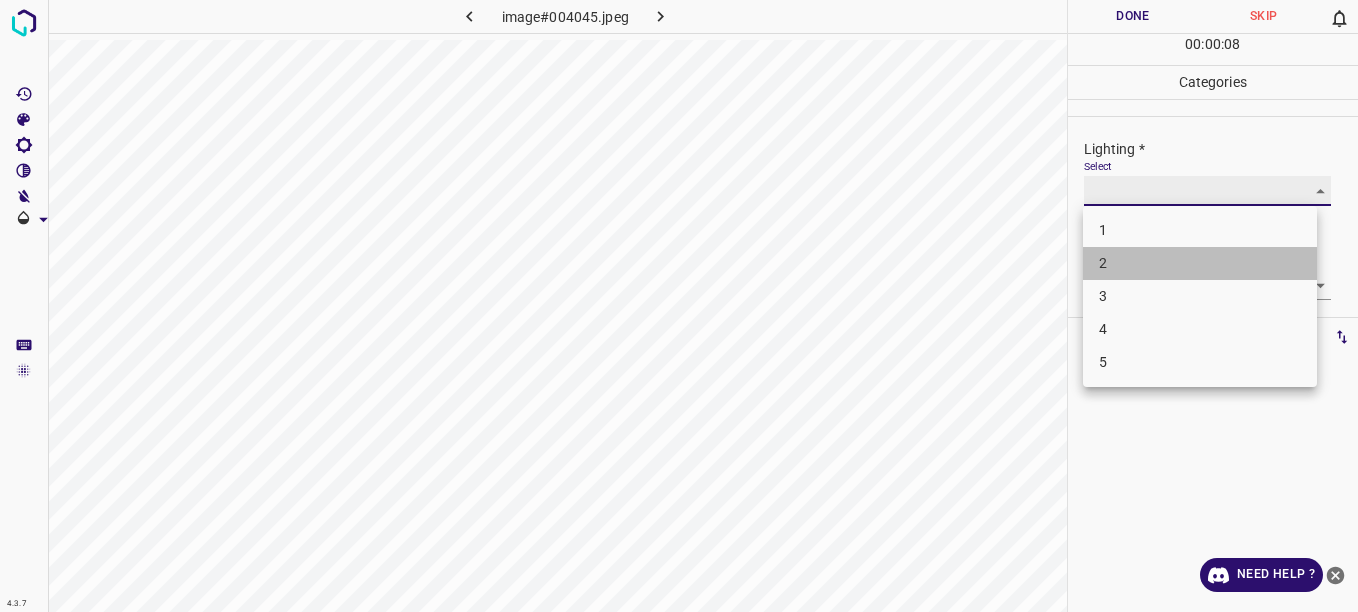 type on "2" 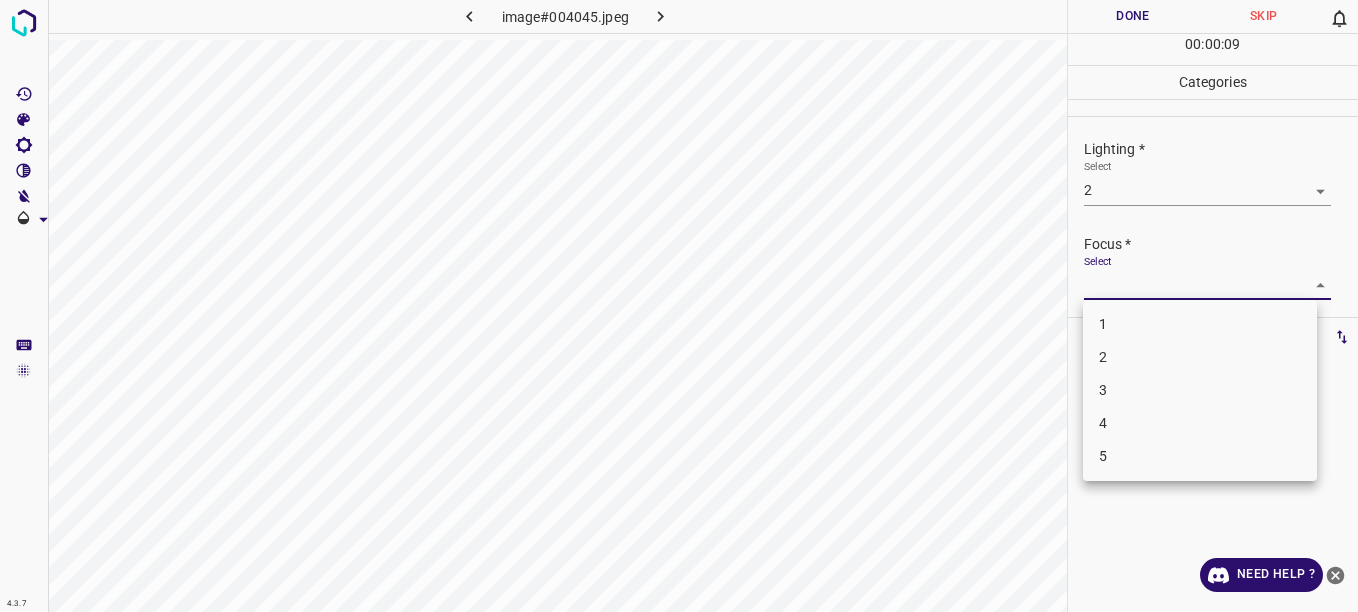 click on "4.3.7 image#004045.jpeg Done Skip 0 00   : 00   : 09   Categories Lighting *  Select 2 2 Focus *  Select ​ Overall *  Select ​ Labels   0 Categories 1 Lighting 2 Focus 3 Overall Tools Space Change between modes (Draw & Edit) I Auto labeling R Restore zoom M Zoom in N Zoom out Delete Delete selecte label Filters Z Restore filters X Saturation filter C Brightness filter V Contrast filter B Gray scale filter General O Download Need Help ? - Text - Hide - Delete 1 2 3 4 5" at bounding box center [679, 306] 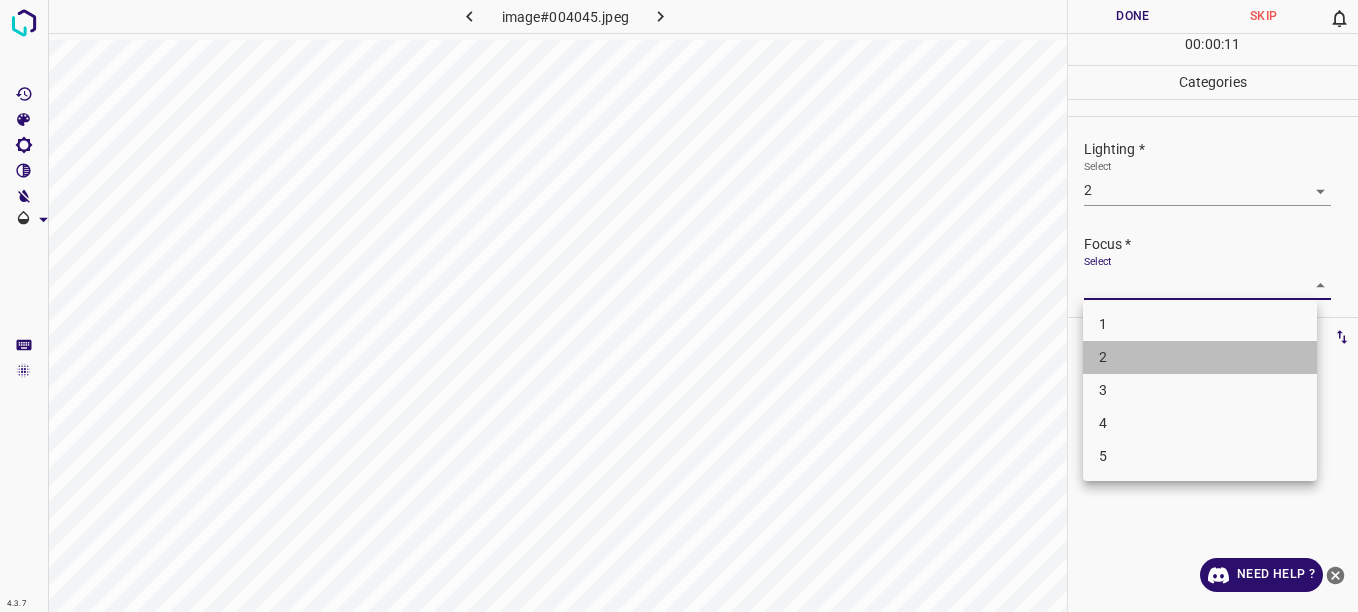drag, startPoint x: 1209, startPoint y: 358, endPoint x: 1234, endPoint y: 317, distance: 48.02083 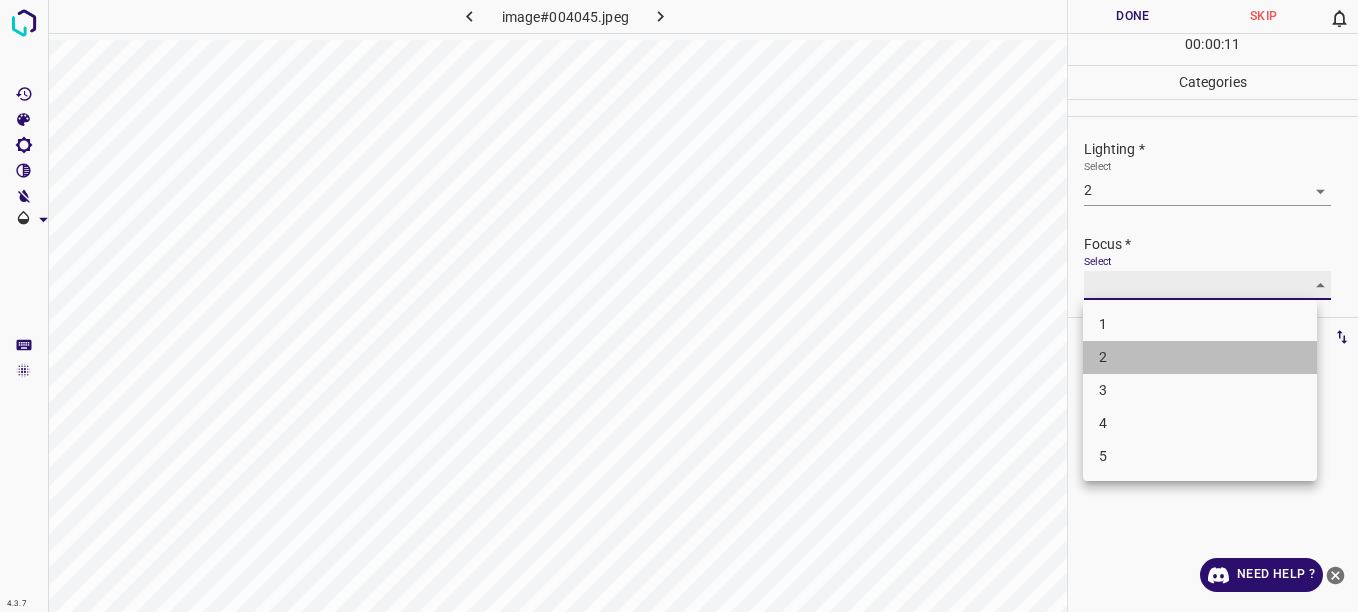 type on "2" 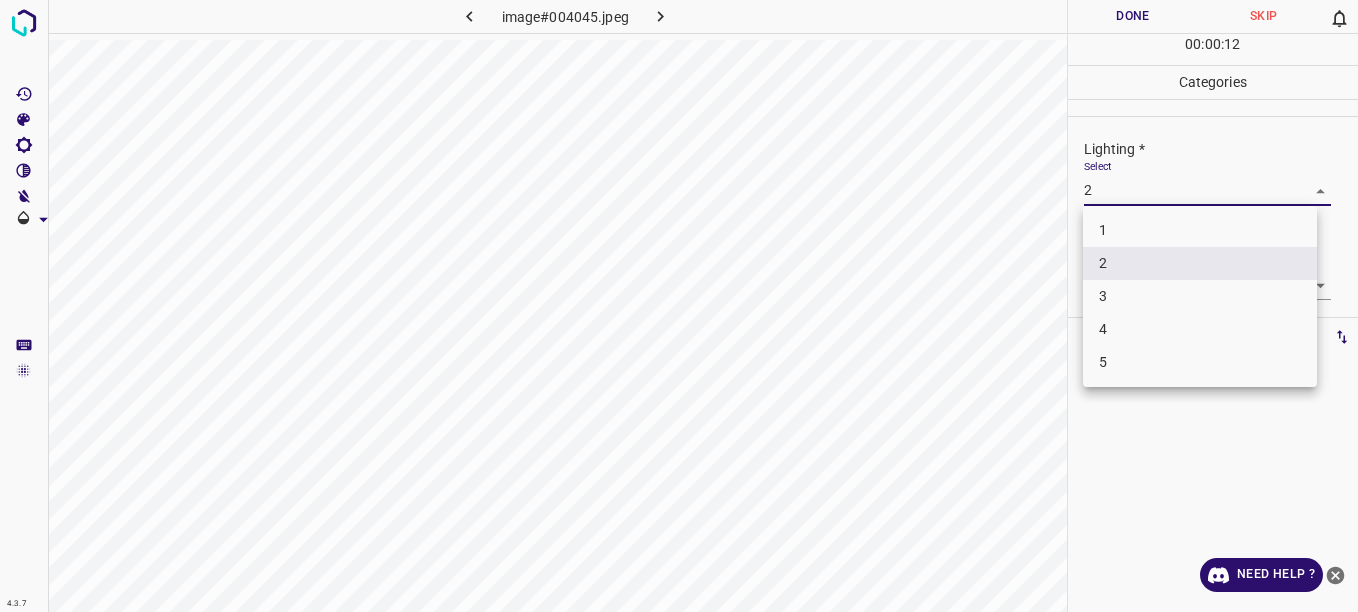 click on "4.3.7 image#004045.jpeg Done Skip 0 00   : 00   : 12   Categories Lighting *  Select 2 2 Focus *  Select 2 2 Overall *  Select ​ Labels   0 Categories 1 Lighting 2 Focus 3 Overall Tools Space Change between modes (Draw & Edit) I Auto labeling R Restore zoom M Zoom in N Zoom out Delete Delete selecte label Filters Z Restore filters X Saturation filter C Brightness filter V Contrast filter B Gray scale filter General O Download Need Help ? - Text - Hide - Delete 1 2 3 4 5" at bounding box center (679, 306) 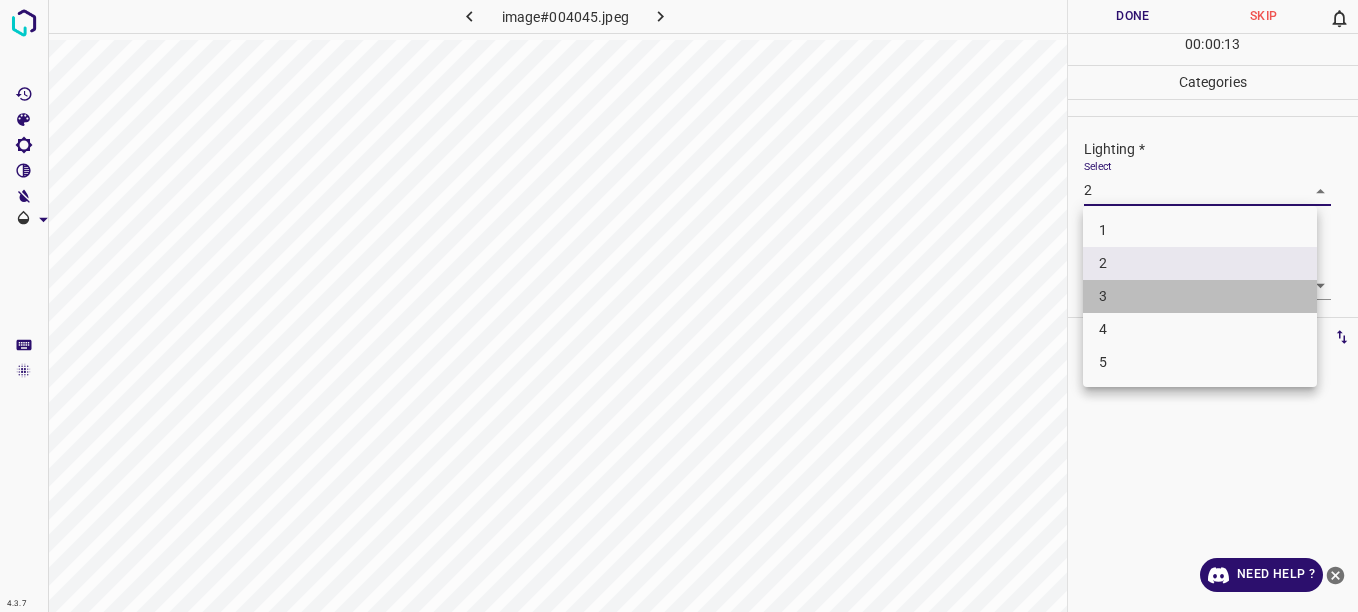 click on "3" at bounding box center [1200, 296] 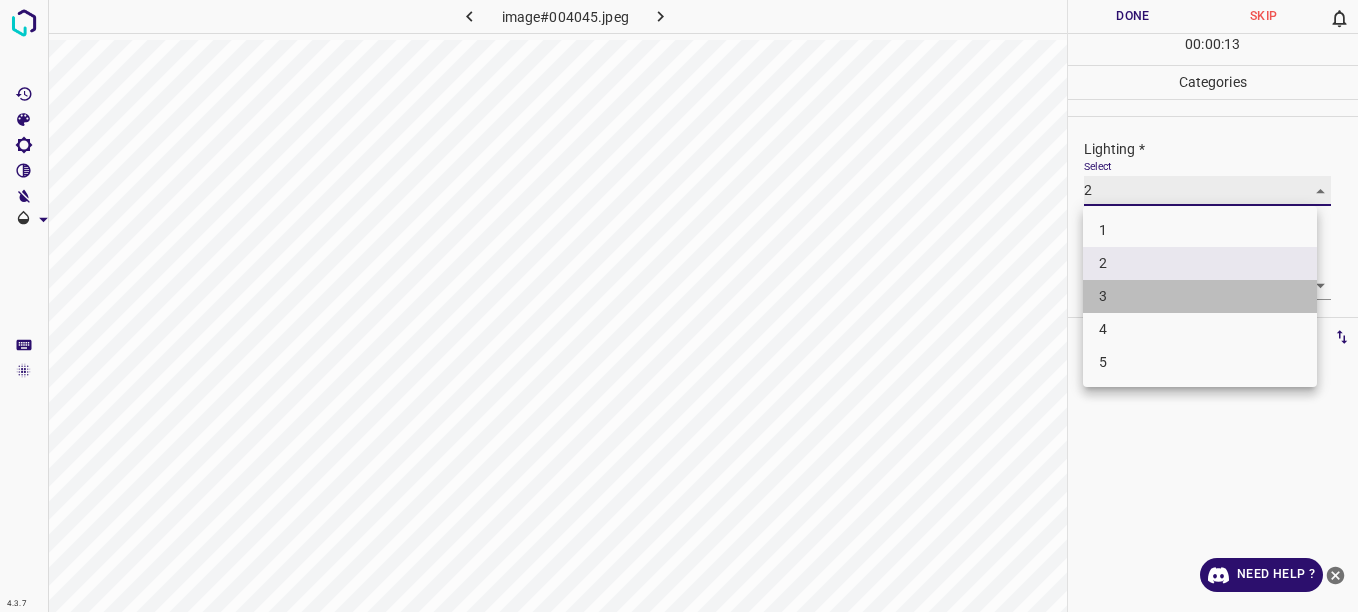 type on "3" 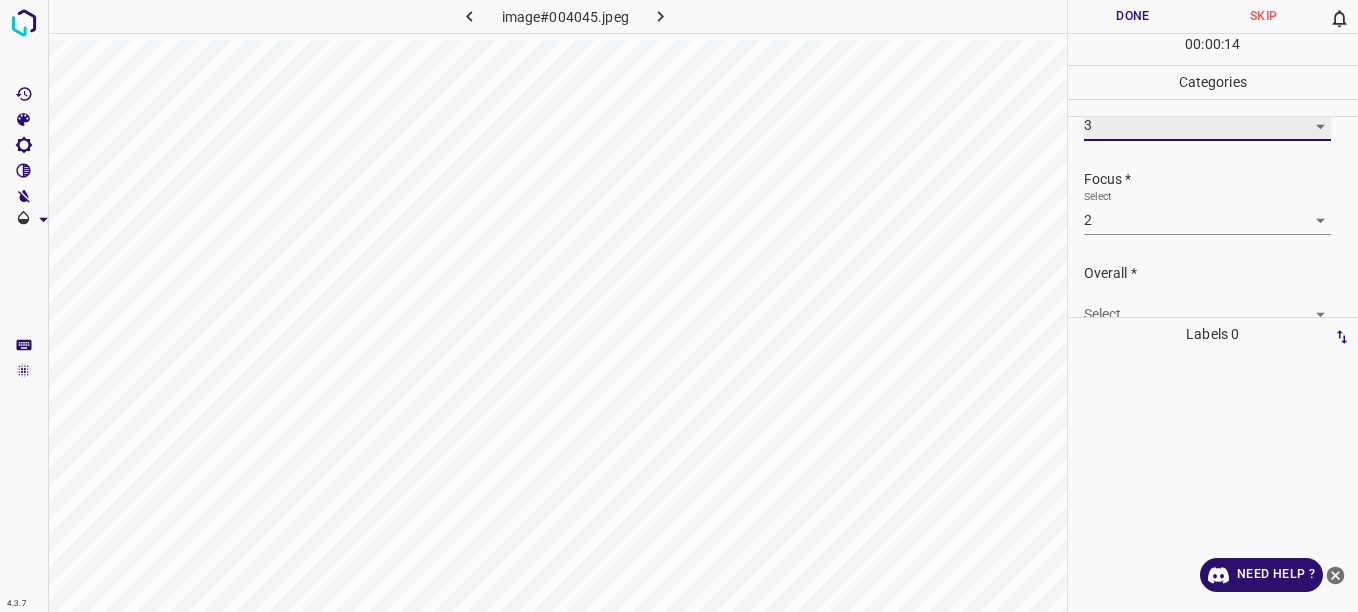 scroll, scrollTop: 98, scrollLeft: 0, axis: vertical 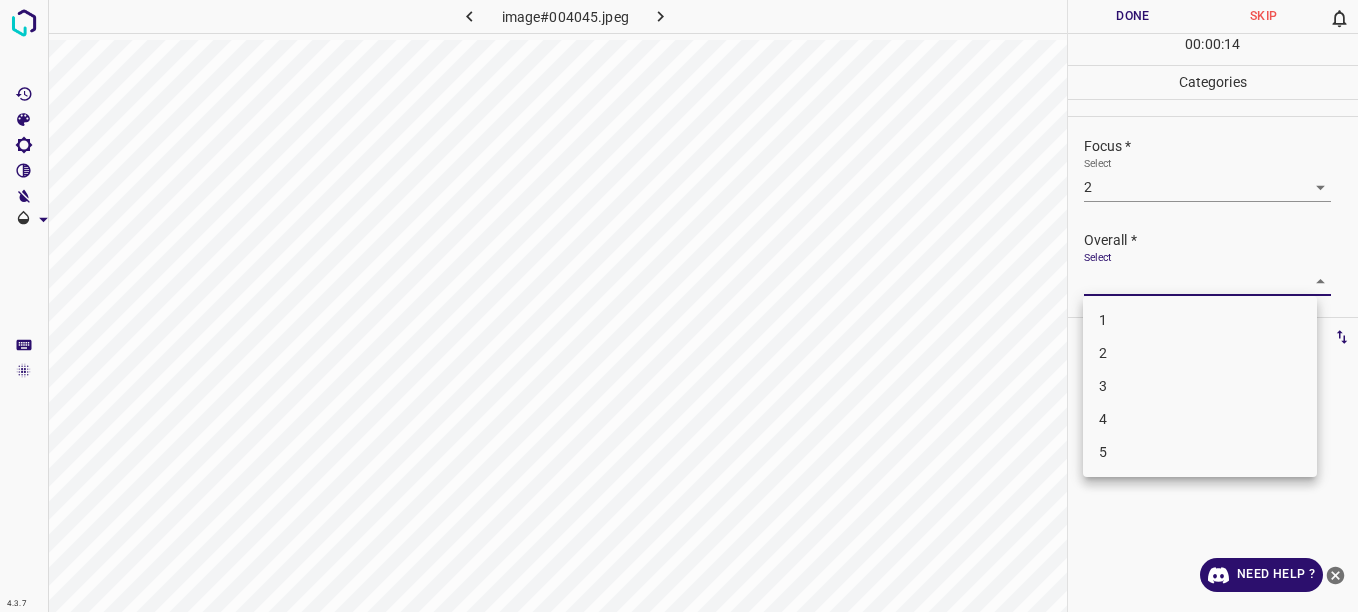 click on "4.3.7 image#004045.jpeg Done Skip 0 00   : 00   : 14   Categories Lighting *  Select 3 3 Focus *  Select 2 2 Overall *  Select ​ Labels   0 Categories 1 Lighting 2 Focus 3 Overall Tools Space Change between modes (Draw & Edit) I Auto labeling R Restore zoom M Zoom in N Zoom out Delete Delete selecte label Filters Z Restore filters X Saturation filter C Brightness filter V Contrast filter B Gray scale filter General O Download Need Help ? - Text - Hide - Delete 1 2 3 4 5" at bounding box center [679, 306] 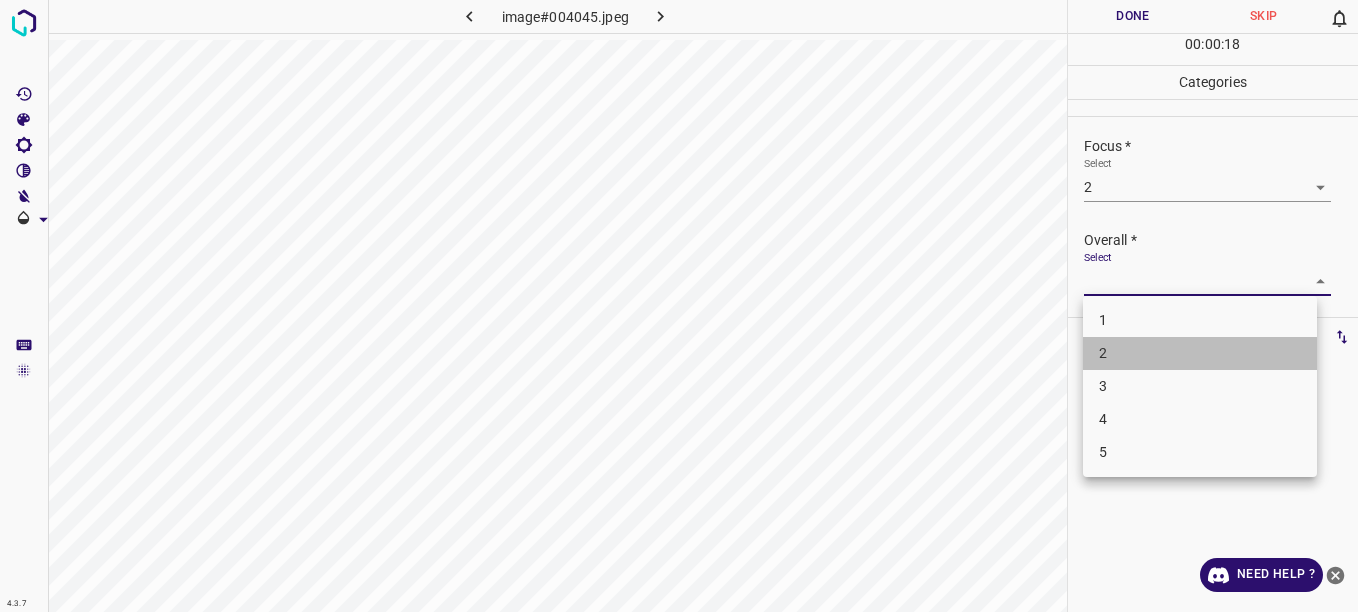 click on "2" at bounding box center (1200, 353) 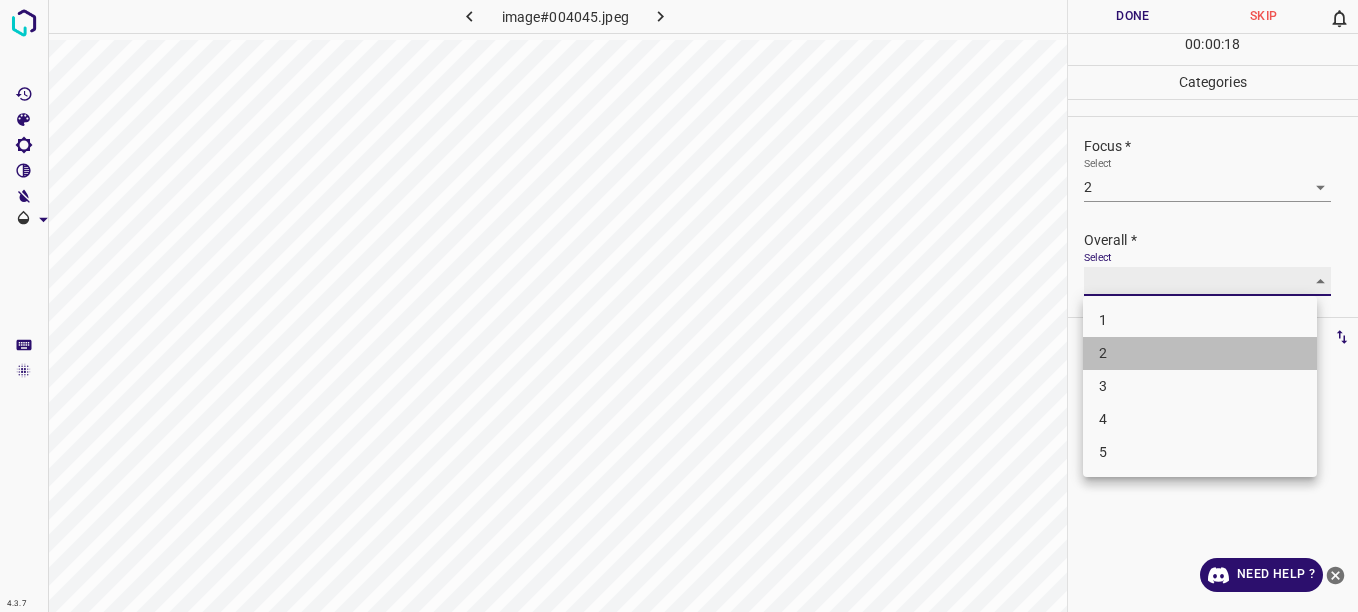 type on "2" 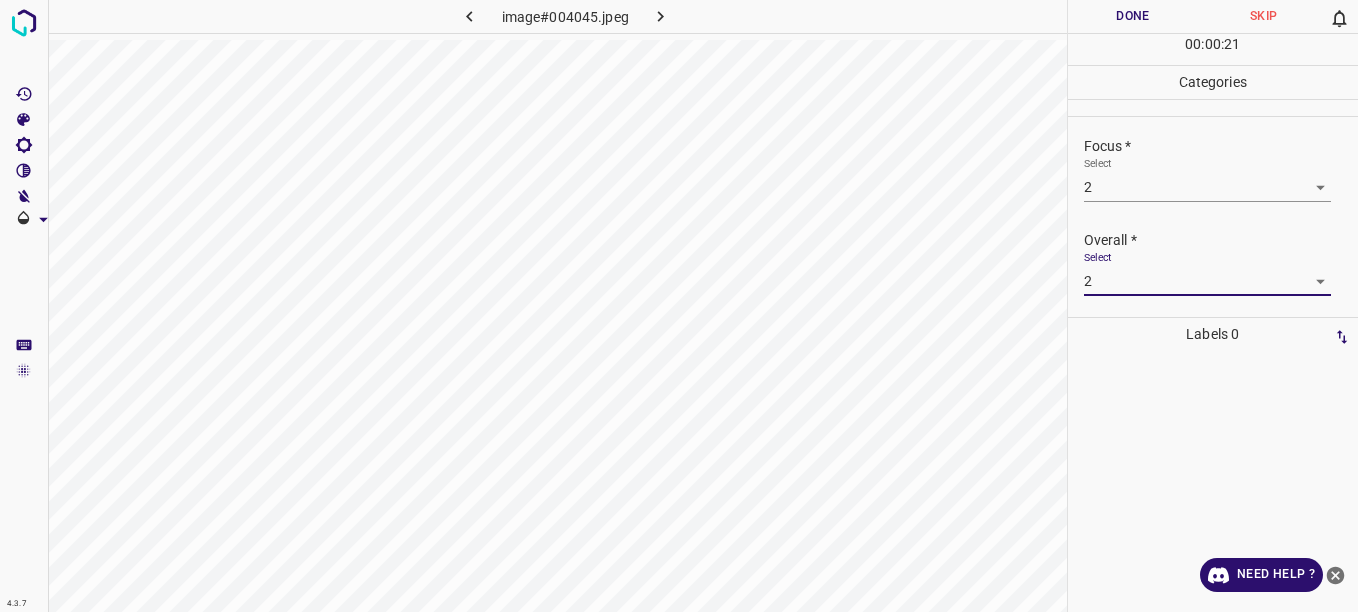 click on "Done" at bounding box center [1133, 16] 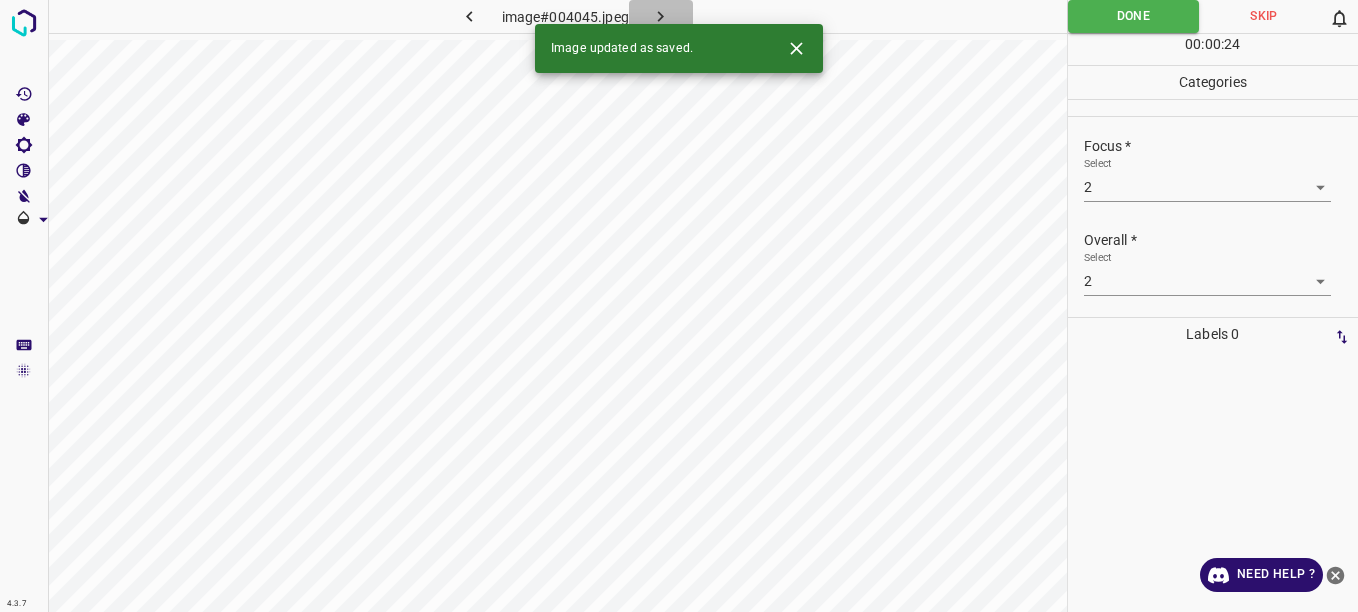 click at bounding box center (661, 16) 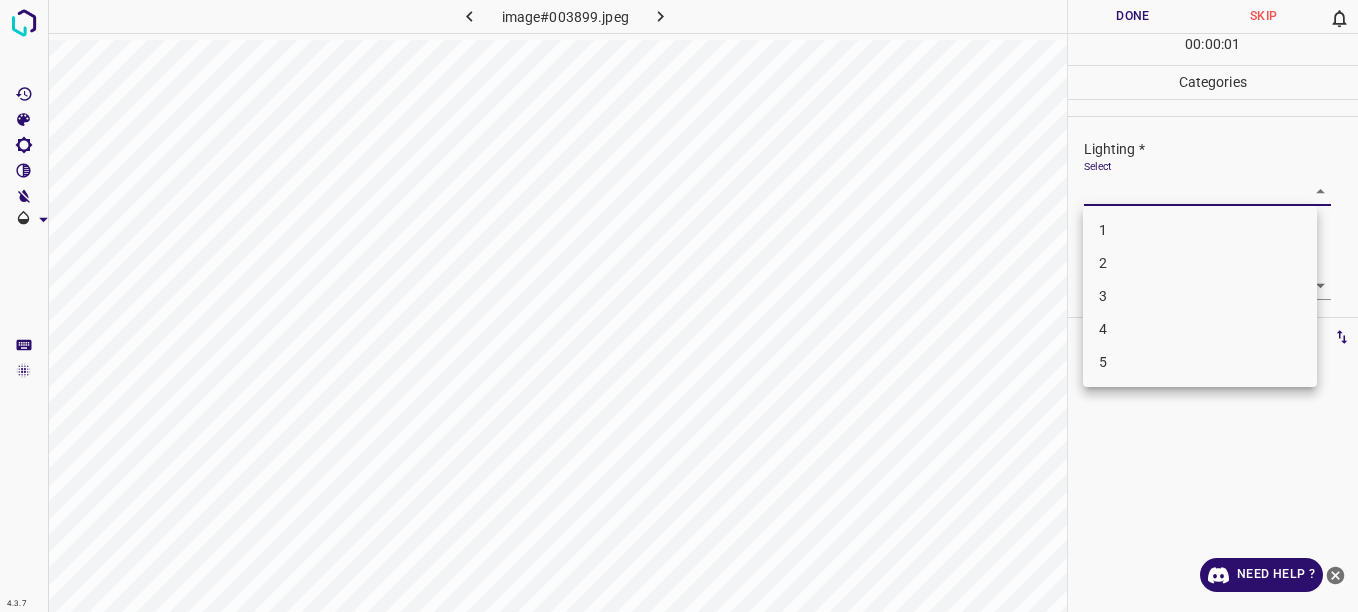 click on "4.3.7 image#003899.jpeg Done Skip 0 00   : 00   : 01   Categories Lighting *  Select ​ Focus *  Select ​ Overall *  Select ​ Labels   0 Categories 1 Lighting 2 Focus 3 Overall Tools Space Change between modes (Draw & Edit) I Auto labeling R Restore zoom M Zoom in N Zoom out Delete Delete selecte label Filters Z Restore filters X Saturation filter C Brightness filter V Contrast filter B Gray scale filter General O Download Need Help ? - Text - Hide - Delete 1 2 3 4 5" at bounding box center [679, 306] 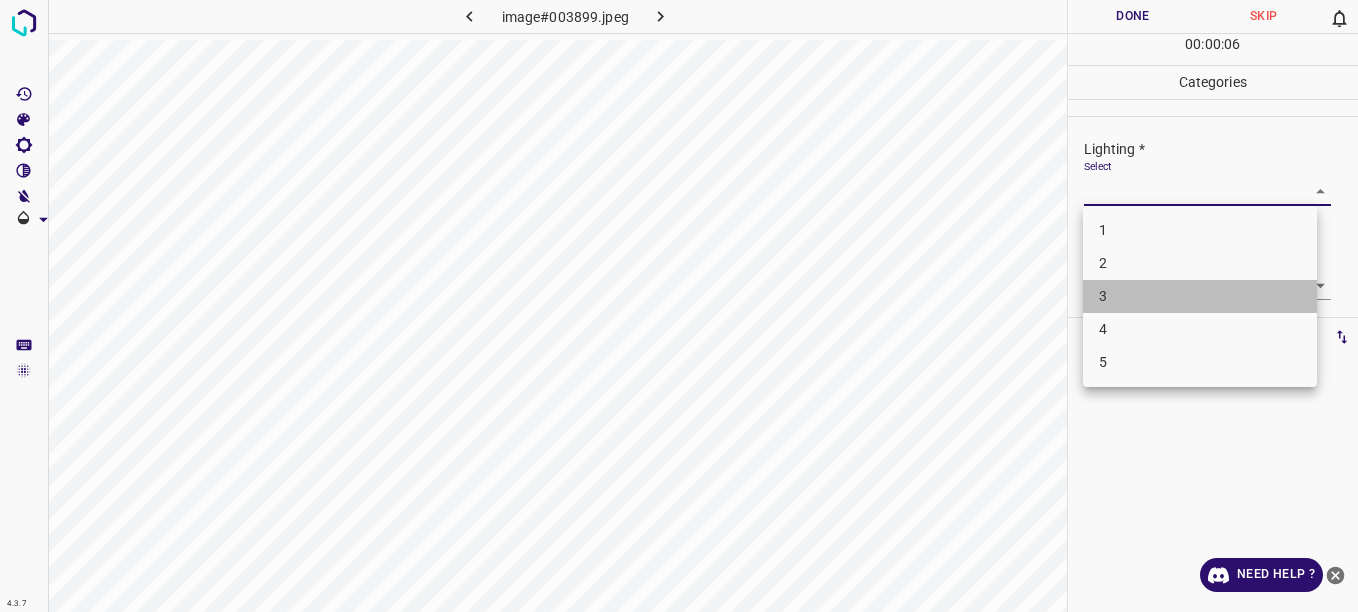 click on "3" at bounding box center (1200, 296) 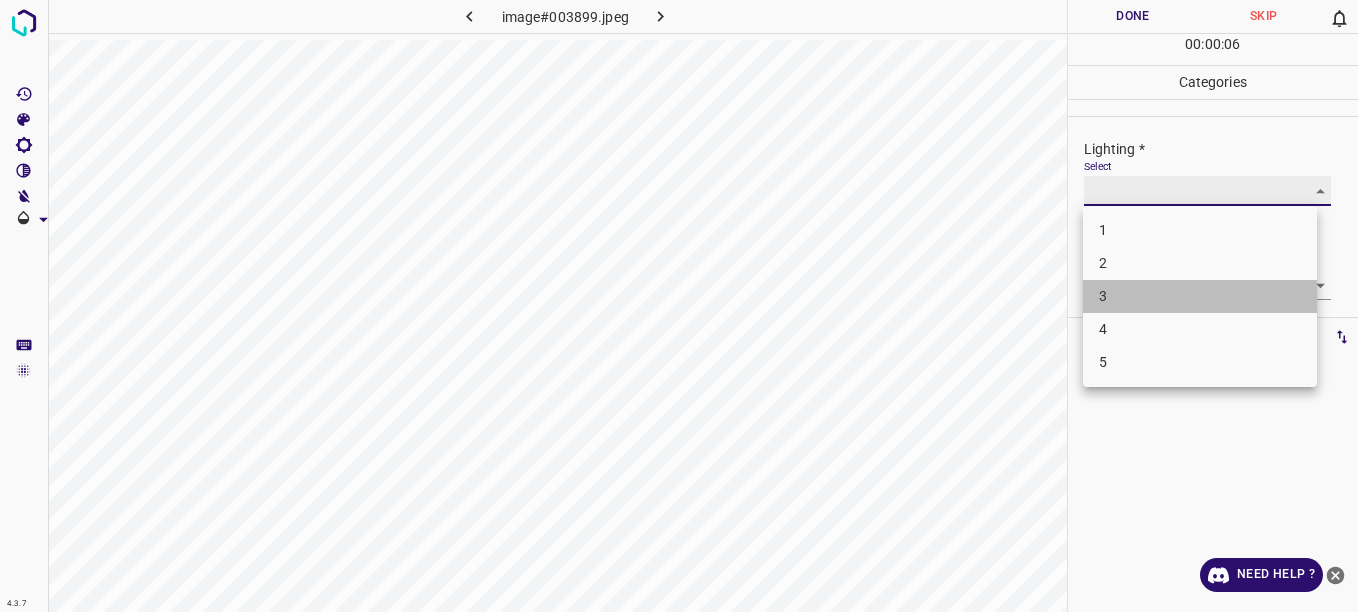 type on "3" 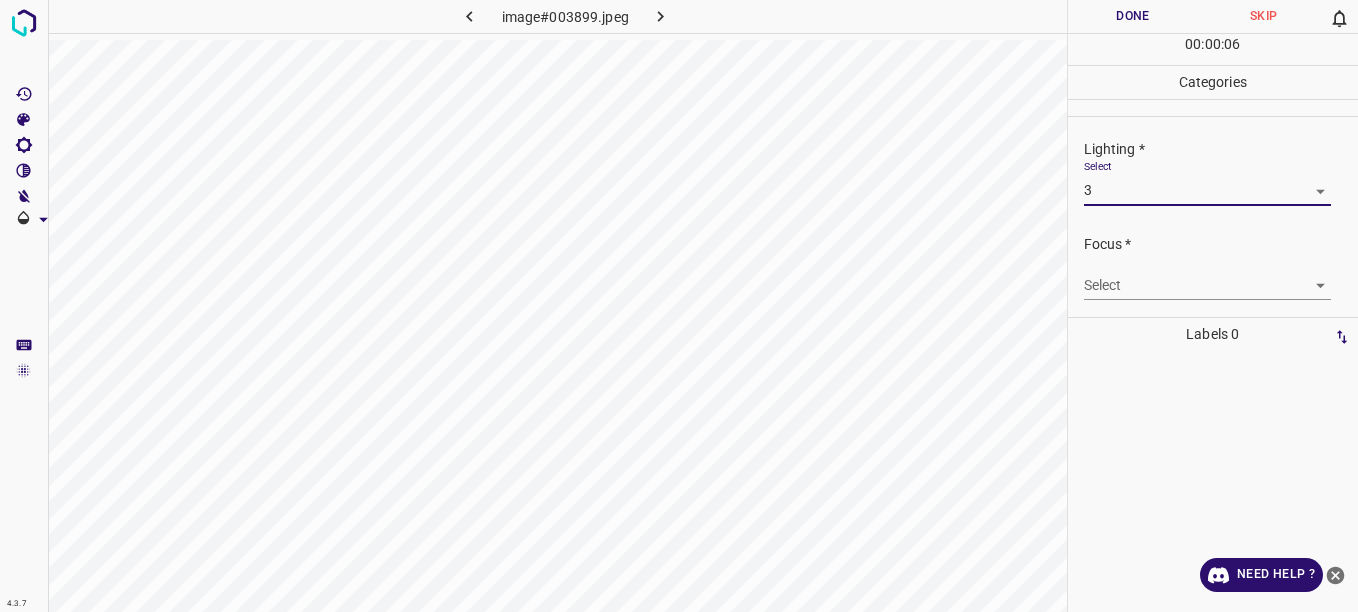 click on "4.3.7 image#003899.jpeg Done Skip 0 00   : 00   : 06   Categories Lighting *  Select 3 3 Focus *  Select ​ Overall *  Select ​ Labels   0 Categories 1 Lighting 2 Focus 3 Overall Tools Space Change between modes (Draw & Edit) I Auto labeling R Restore zoom M Zoom in N Zoom out Delete Delete selecte label Filters Z Restore filters X Saturation filter C Brightness filter V Contrast filter B Gray scale filter General O Download Need Help ? - Text - Hide - Delete" at bounding box center (679, 306) 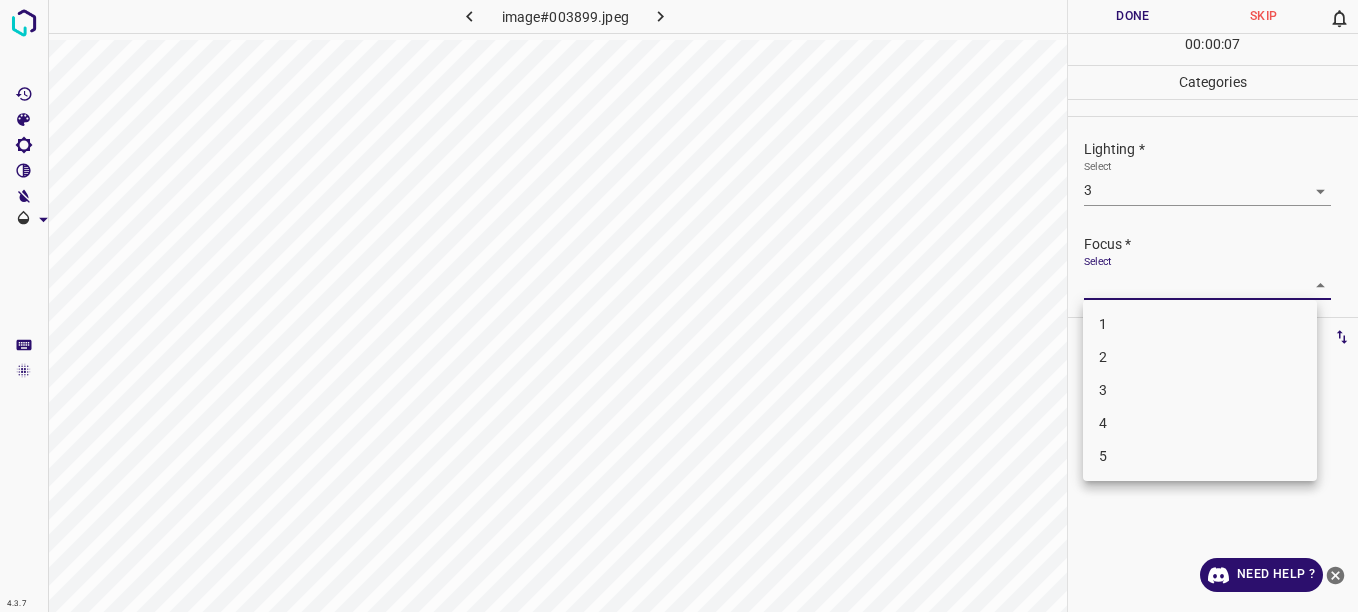 drag, startPoint x: 1233, startPoint y: 367, endPoint x: 1237, endPoint y: 354, distance: 13.601471 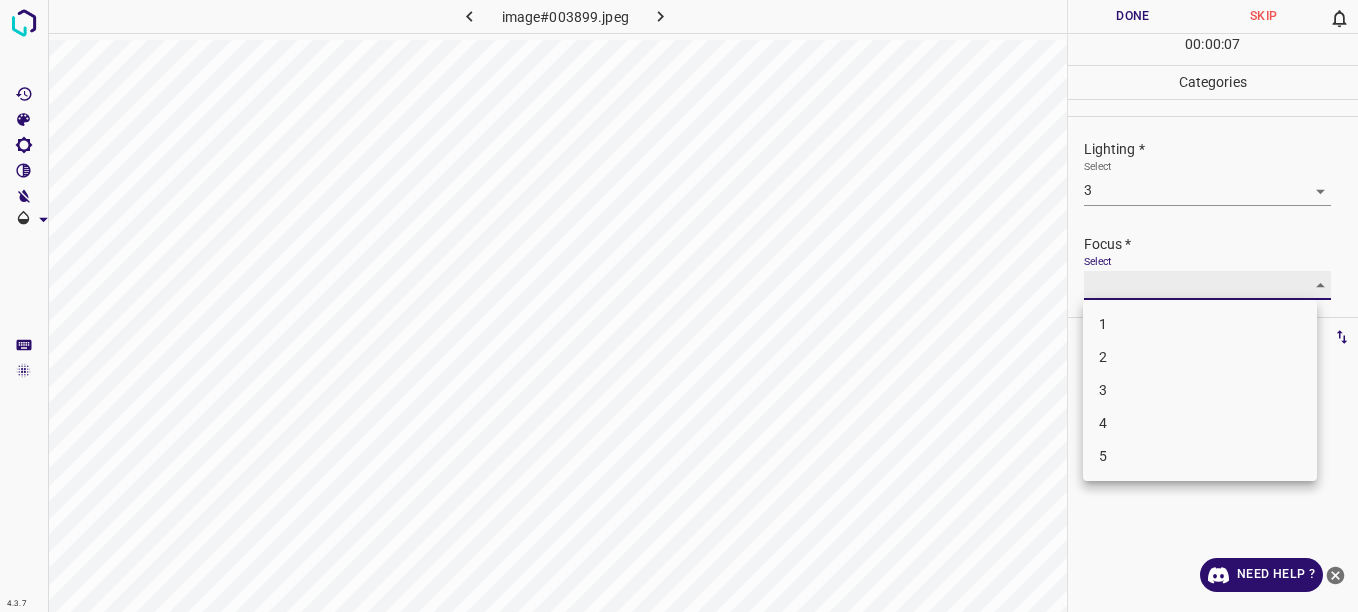 type on "2" 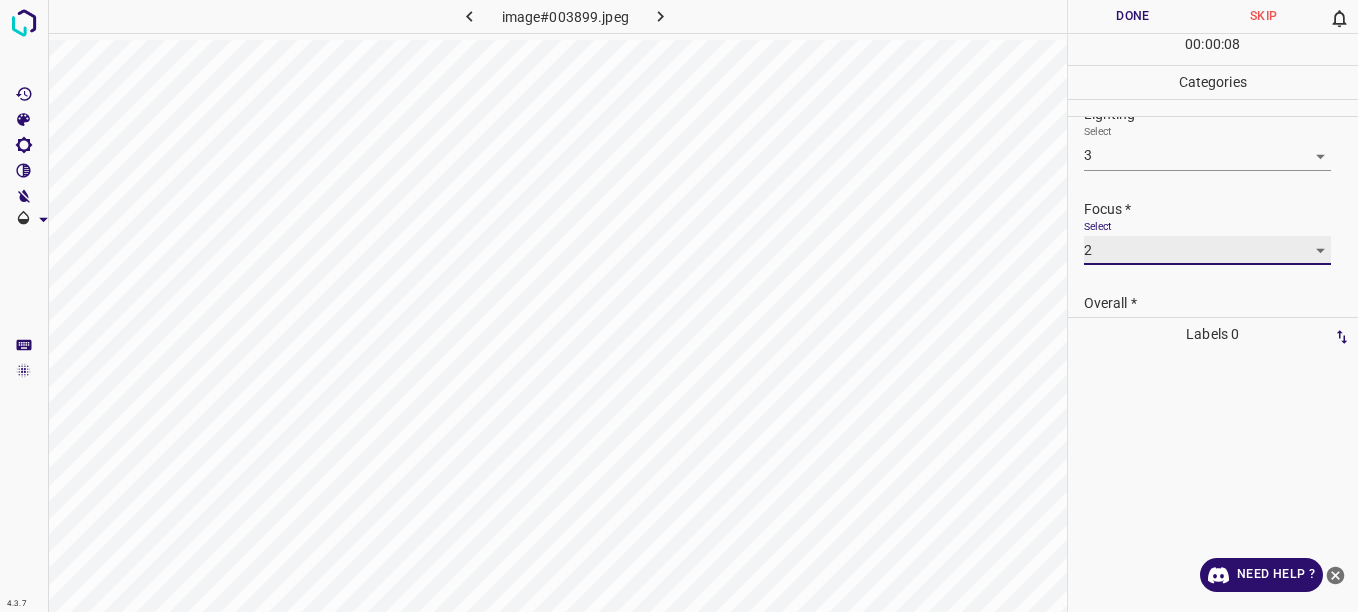 scroll, scrollTop: 98, scrollLeft: 0, axis: vertical 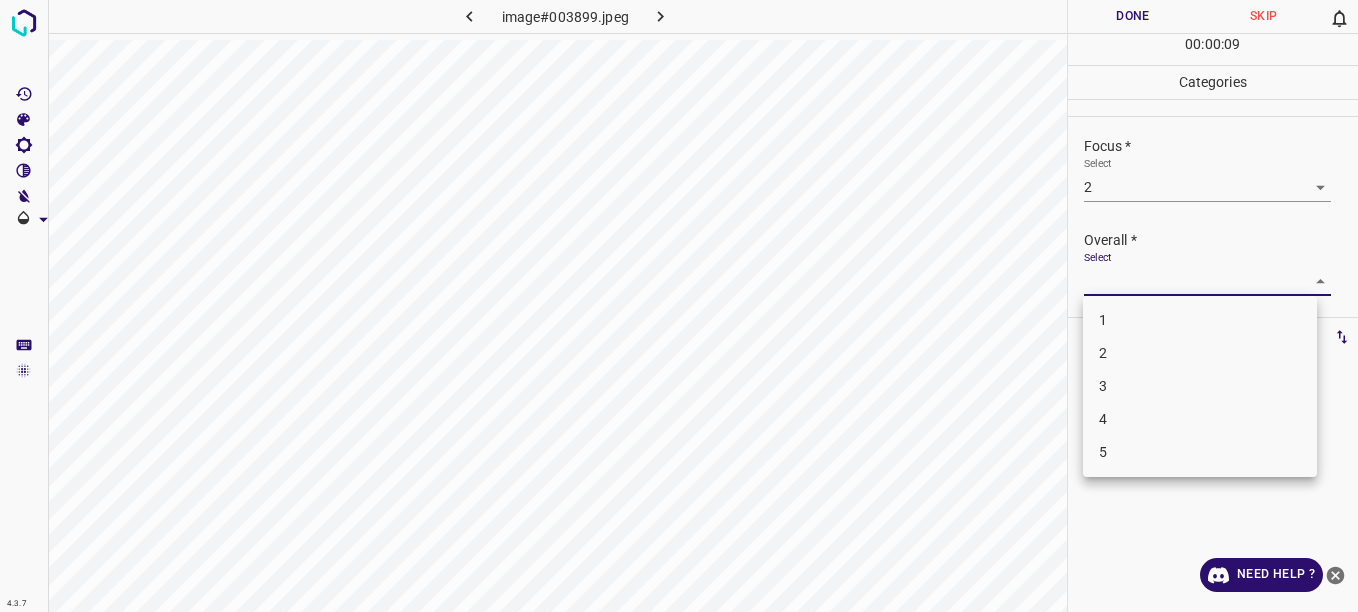 drag, startPoint x: 1282, startPoint y: 280, endPoint x: 1246, endPoint y: 298, distance: 40.24922 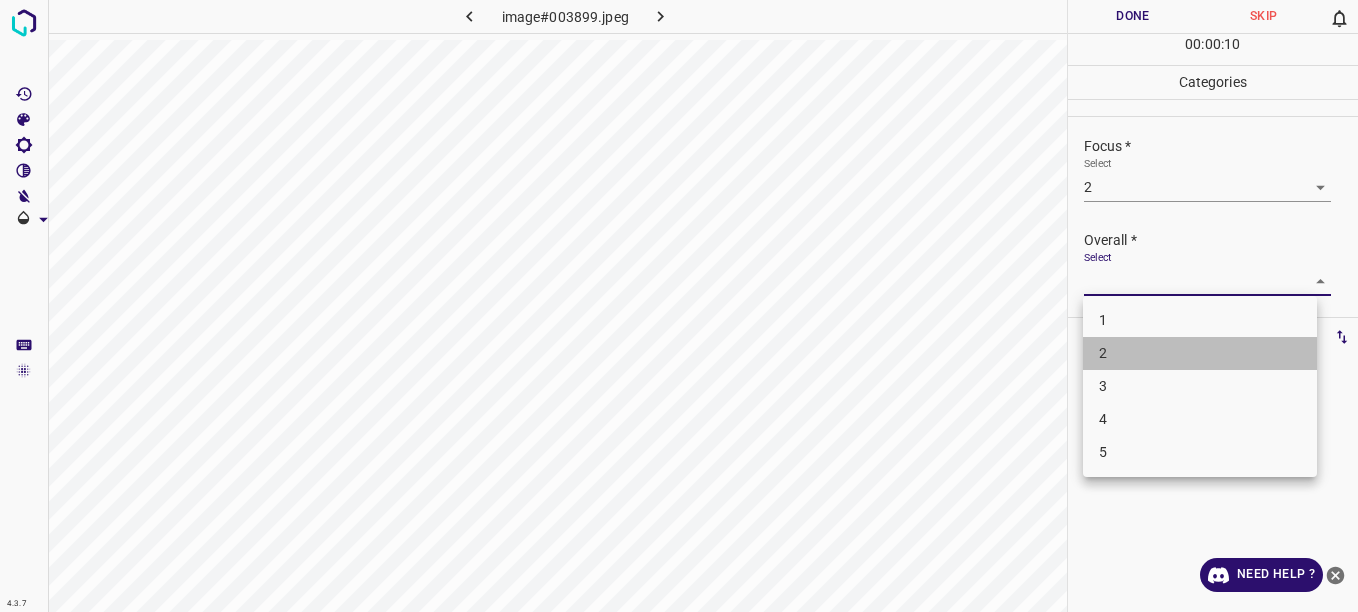 click on "2" at bounding box center [1200, 353] 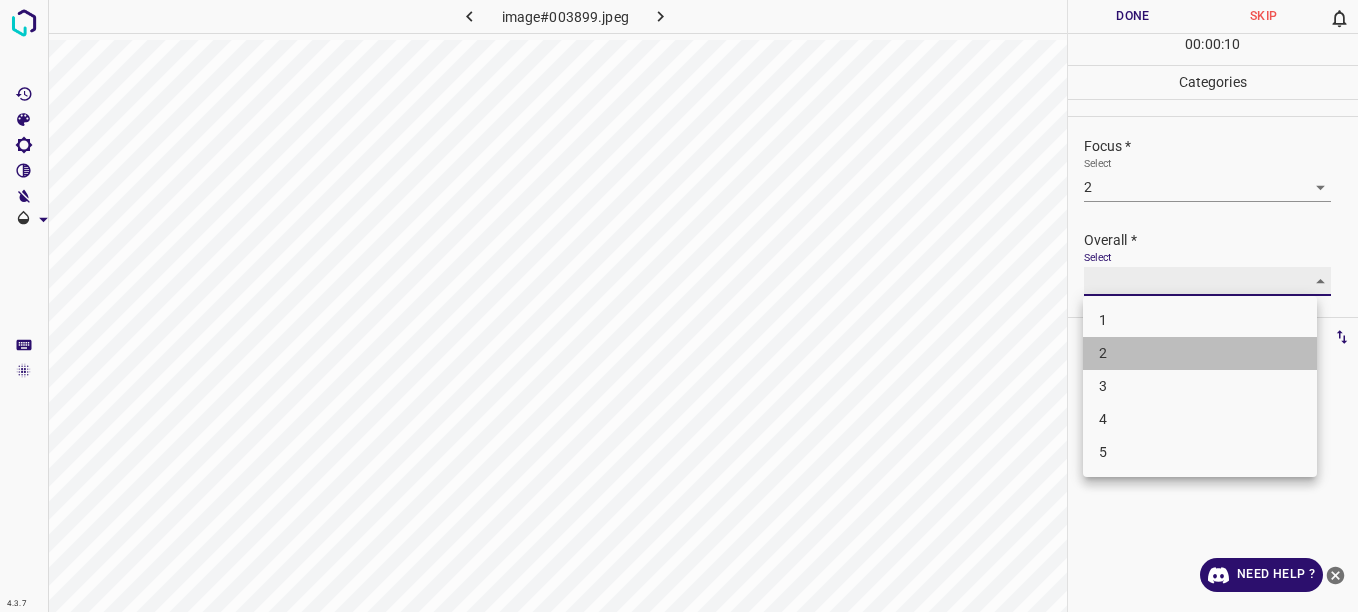 type on "2" 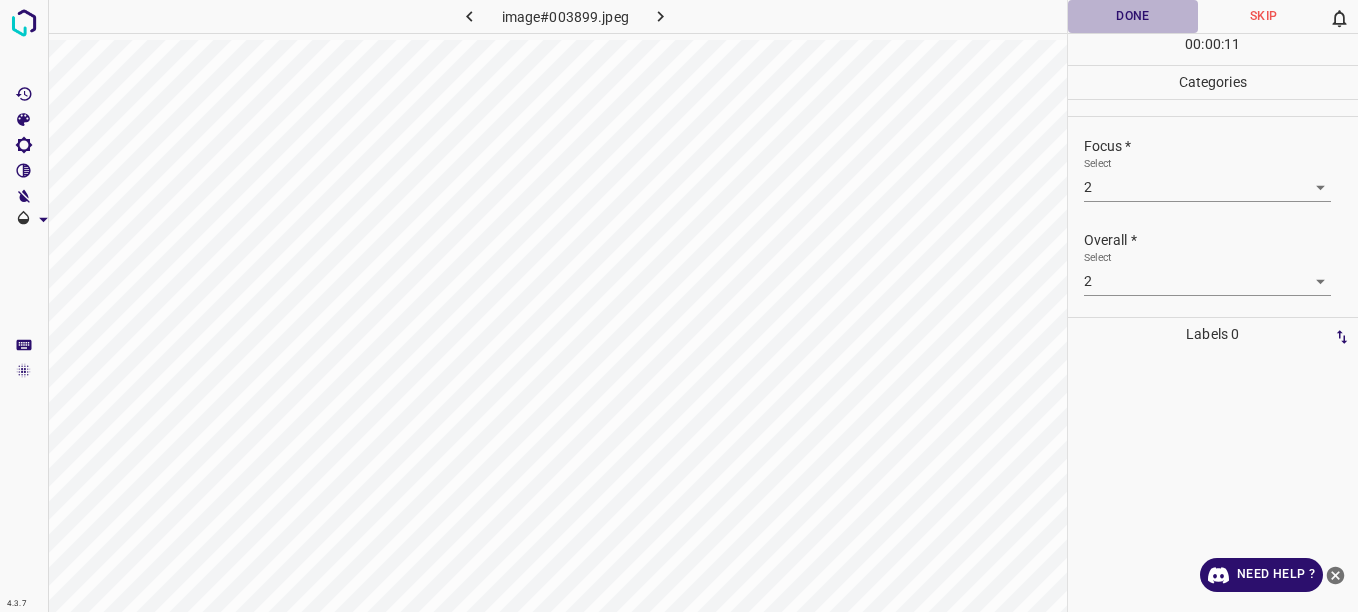 click on "Done" at bounding box center (1133, 16) 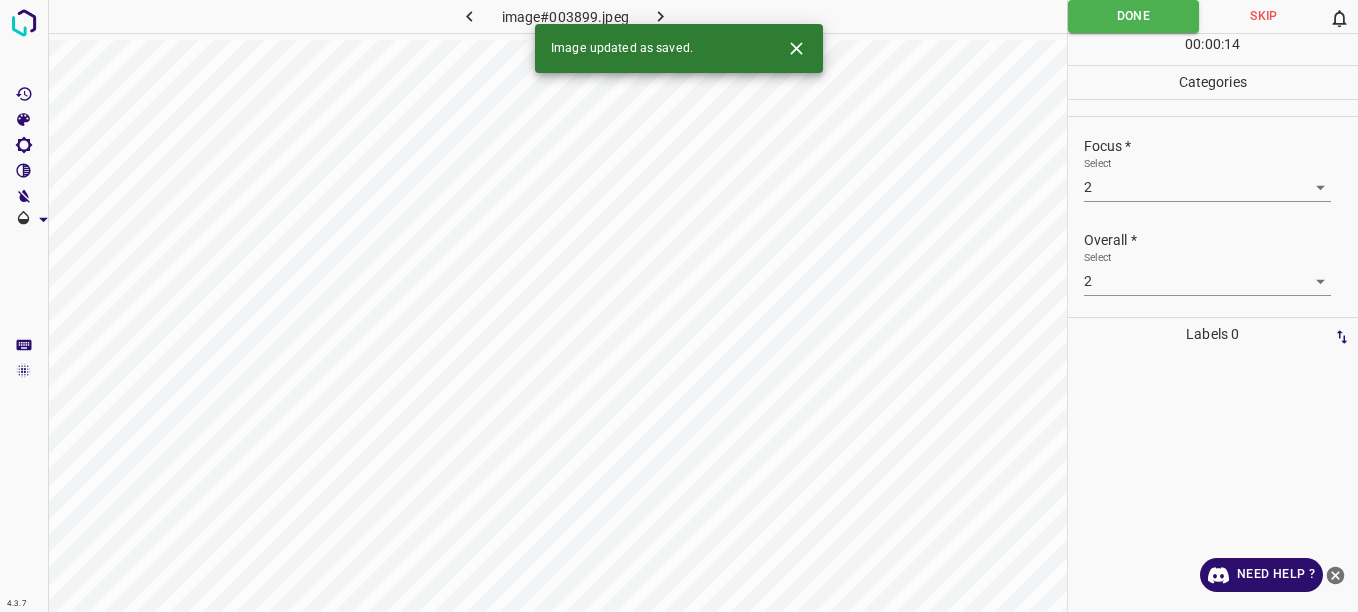 click 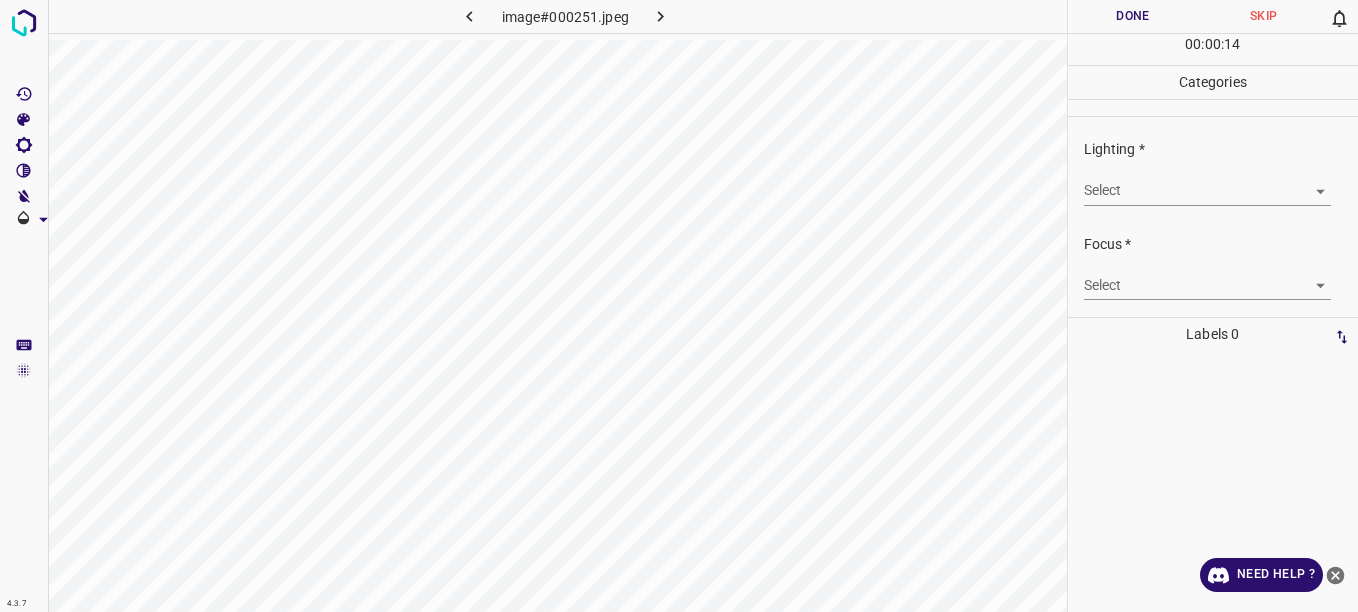 click on "4.3.7 image#000251.jpeg Done Skip 0 00   : 00   : 14   Categories Lighting *  Select ​ Focus *  Select ​ Overall *  Select ​ Labels   0 Categories 1 Lighting 2 Focus 3 Overall Tools Space Change between modes (Draw & Edit) I Auto labeling R Restore zoom M Zoom in N Zoom out Delete Delete selecte label Filters Z Restore filters X Saturation filter C Brightness filter V Contrast filter B Gray scale filter General O Download Need Help ? - Text - Hide - Delete" at bounding box center (679, 306) 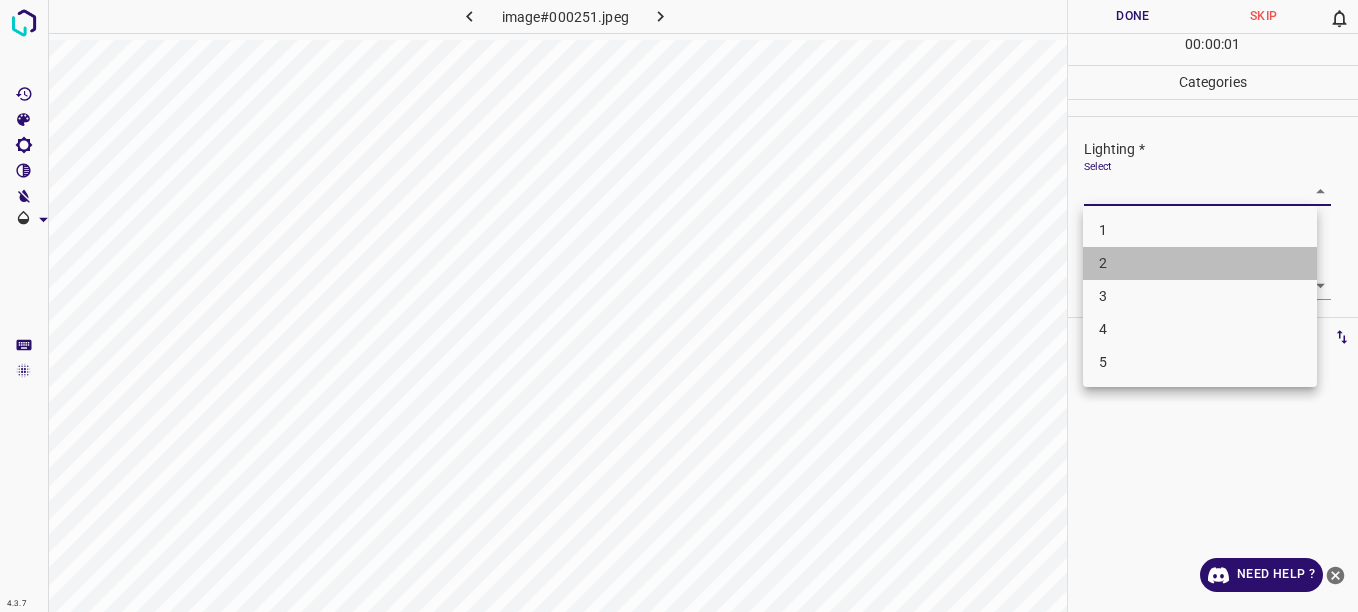click on "2" at bounding box center (1200, 263) 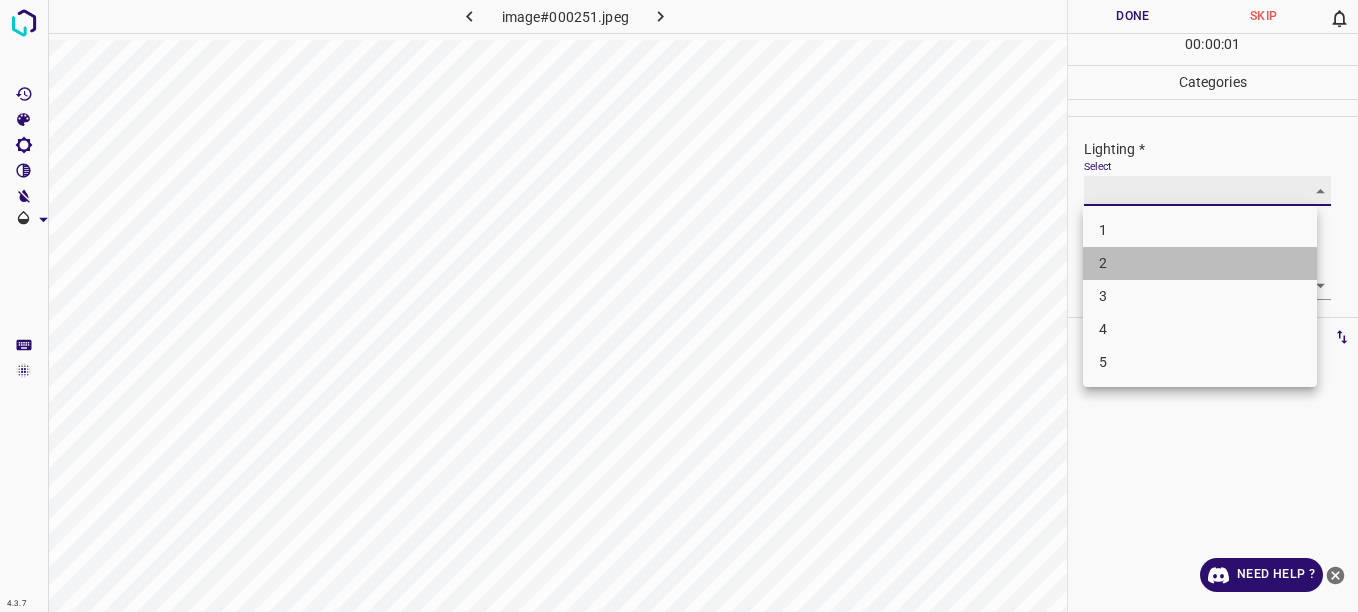 type on "2" 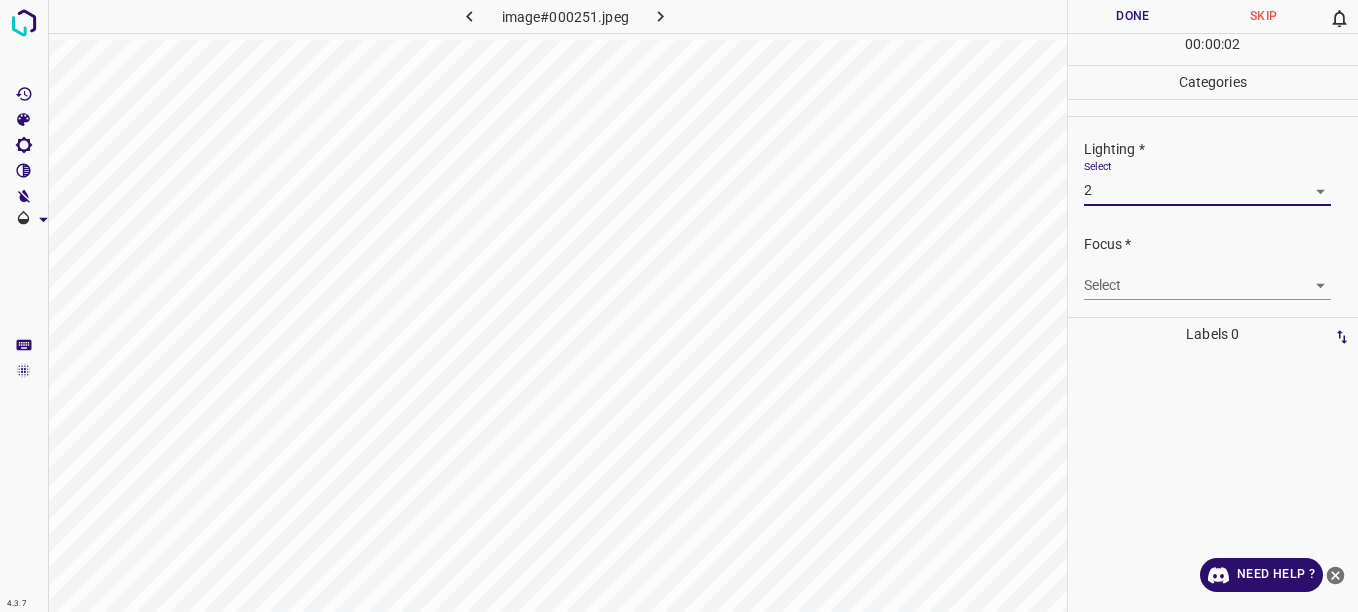 click on "4.3.7 image#000251.jpeg Done Skip 0 00   : 00   : 02   Categories Lighting *  Select 2 2 Focus *  Select ​ Overall *  Select ​ Labels   0 Categories 1 Lighting 2 Focus 3 Overall Tools Space Change between modes (Draw & Edit) I Auto labeling R Restore zoom M Zoom in N Zoom out Delete Delete selecte label Filters Z Restore filters X Saturation filter C Brightness filter V Contrast filter B Gray scale filter General O Download Need Help ? - Text - Hide - Delete" at bounding box center [679, 306] 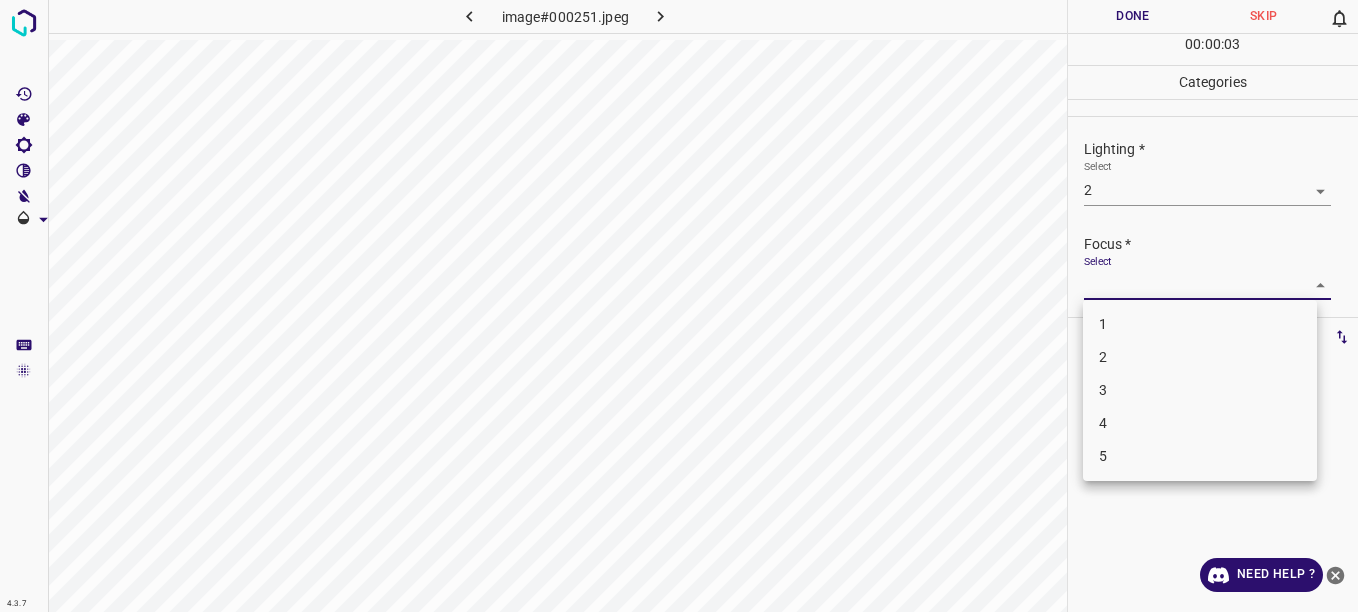 click on "2" at bounding box center (1200, 357) 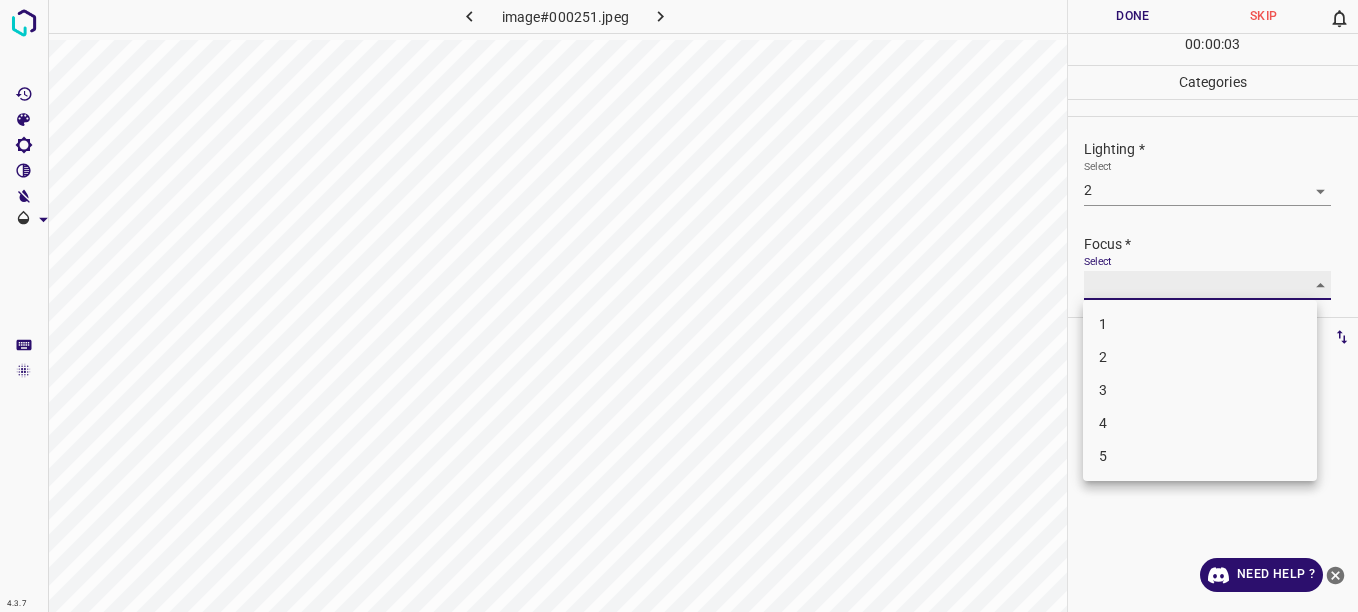 type on "2" 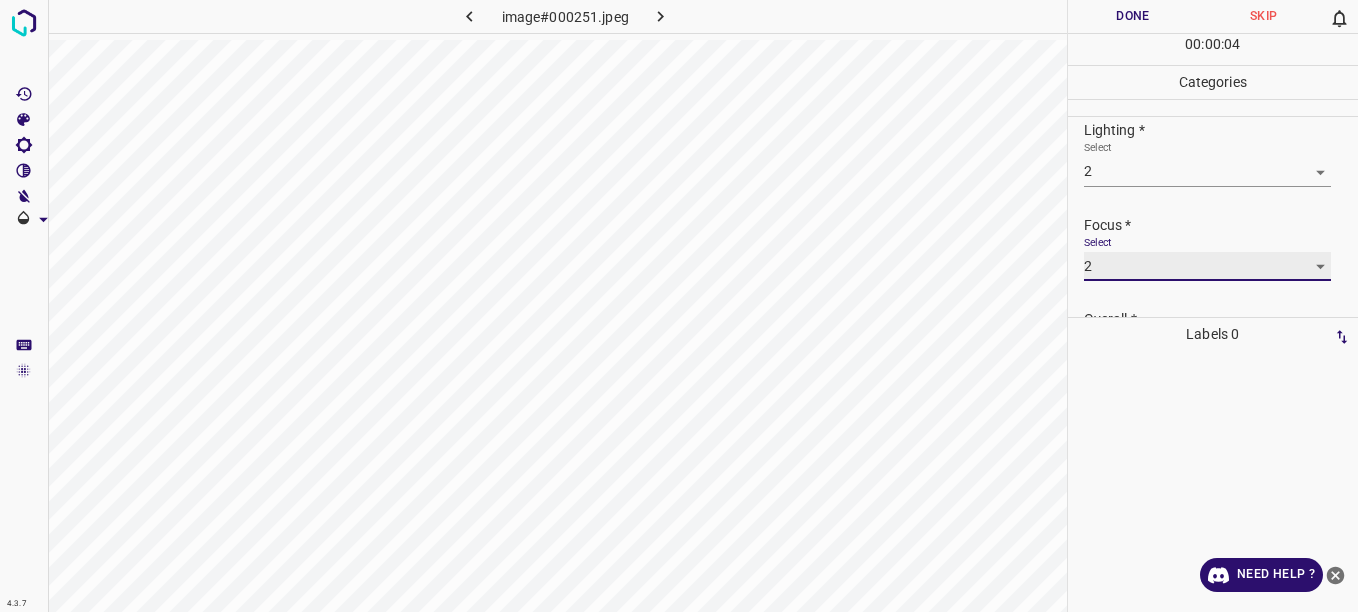 scroll, scrollTop: 98, scrollLeft: 0, axis: vertical 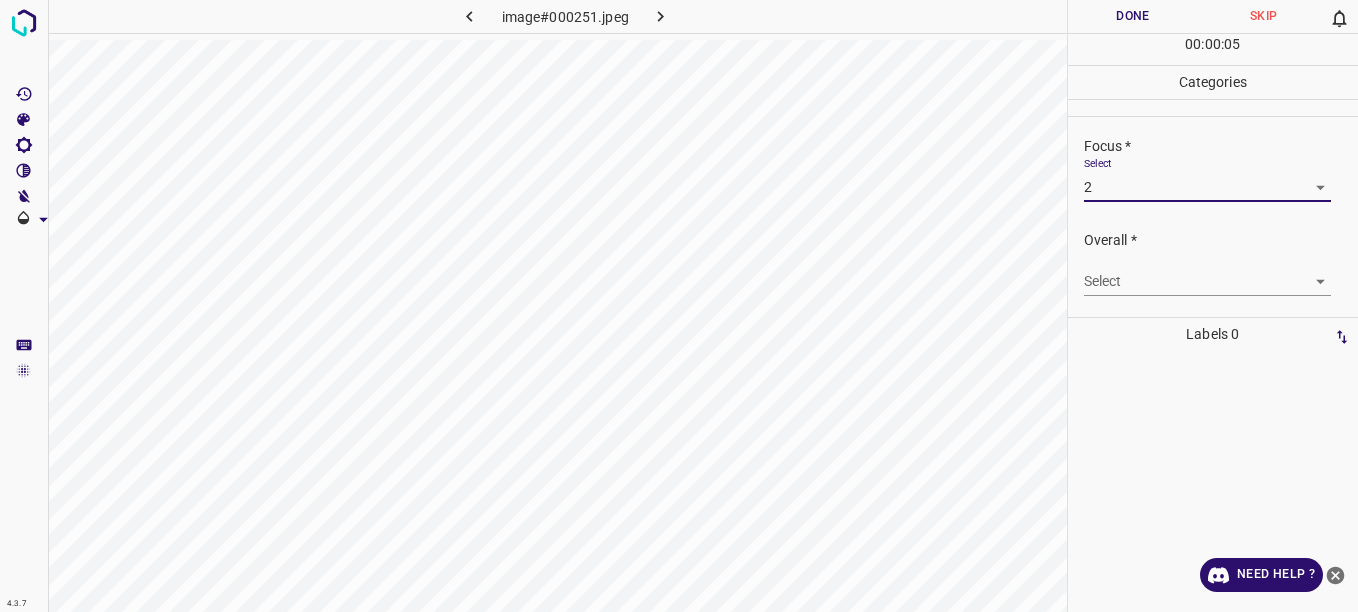 click on "4.3.7 image#000251.jpeg Done Skip 0 00   : 00   : 05   Categories Lighting *  Select 2 2 Focus *  Select 2 2 Overall *  Select ​ Labels   0 Categories 1 Lighting 2 Focus 3 Overall Tools Space Change between modes (Draw & Edit) I Auto labeling R Restore zoom M Zoom in N Zoom out Delete Delete selecte label Filters Z Restore filters X Saturation filter C Brightness filter V Contrast filter B Gray scale filter General O Download Need Help ? - Text - Hide - Delete" at bounding box center [679, 306] 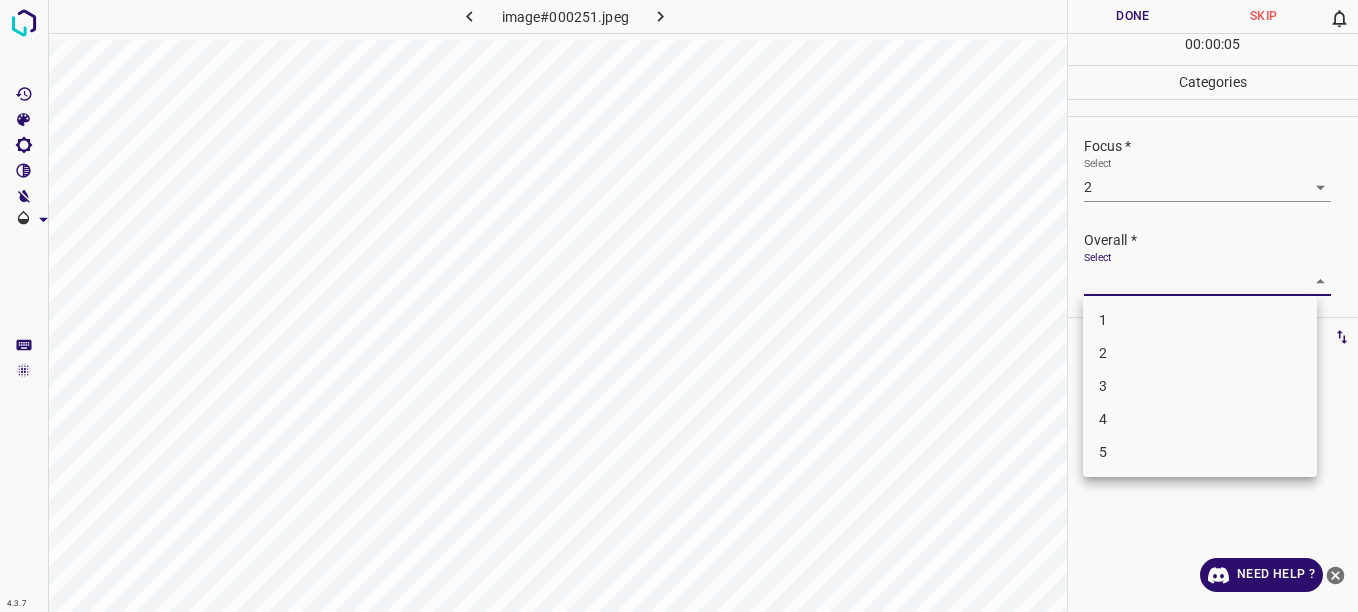 click on "2" at bounding box center (1200, 353) 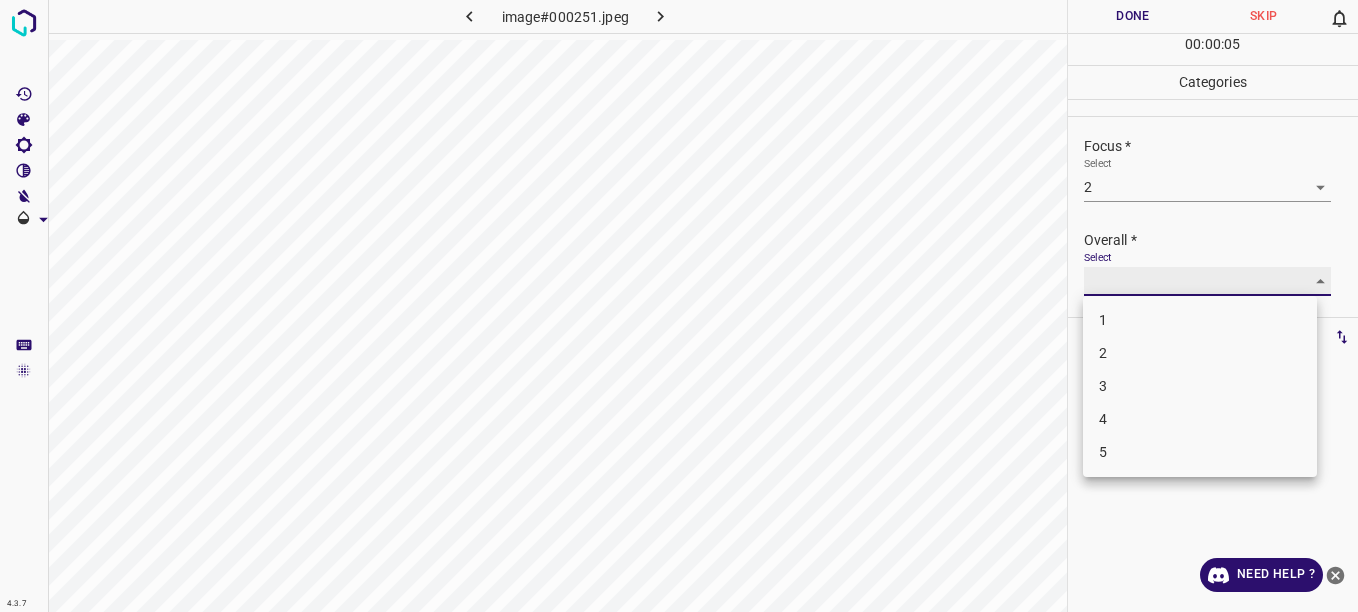 type on "2" 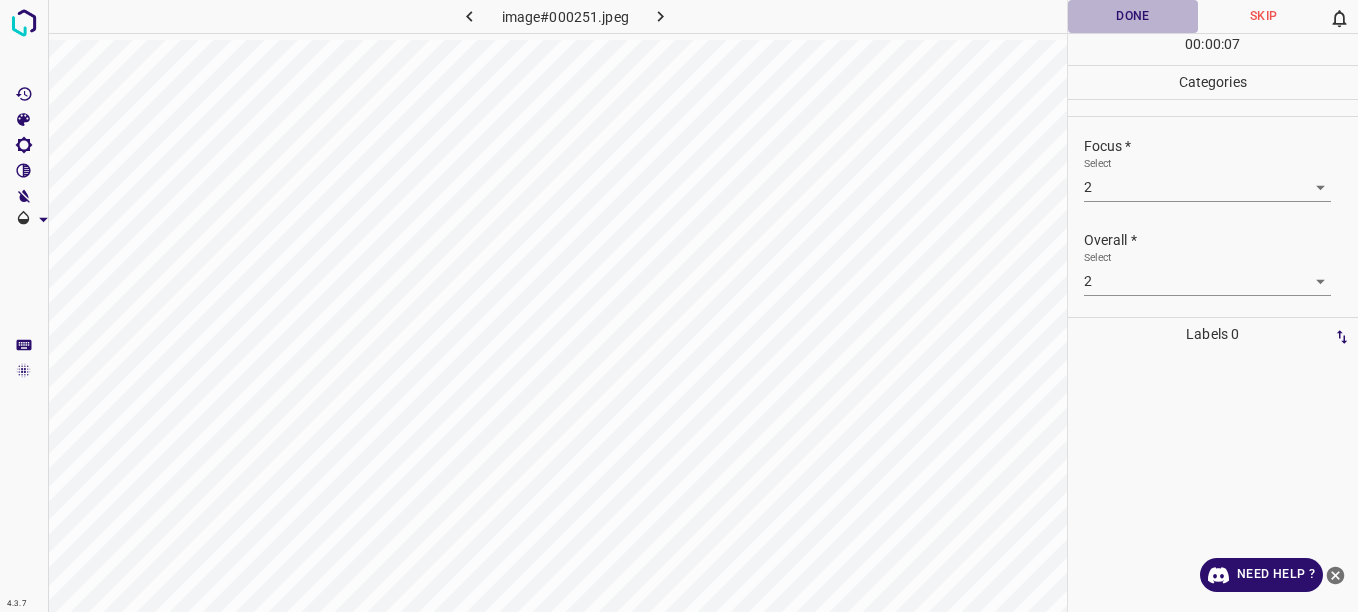click on "Done" at bounding box center (1133, 16) 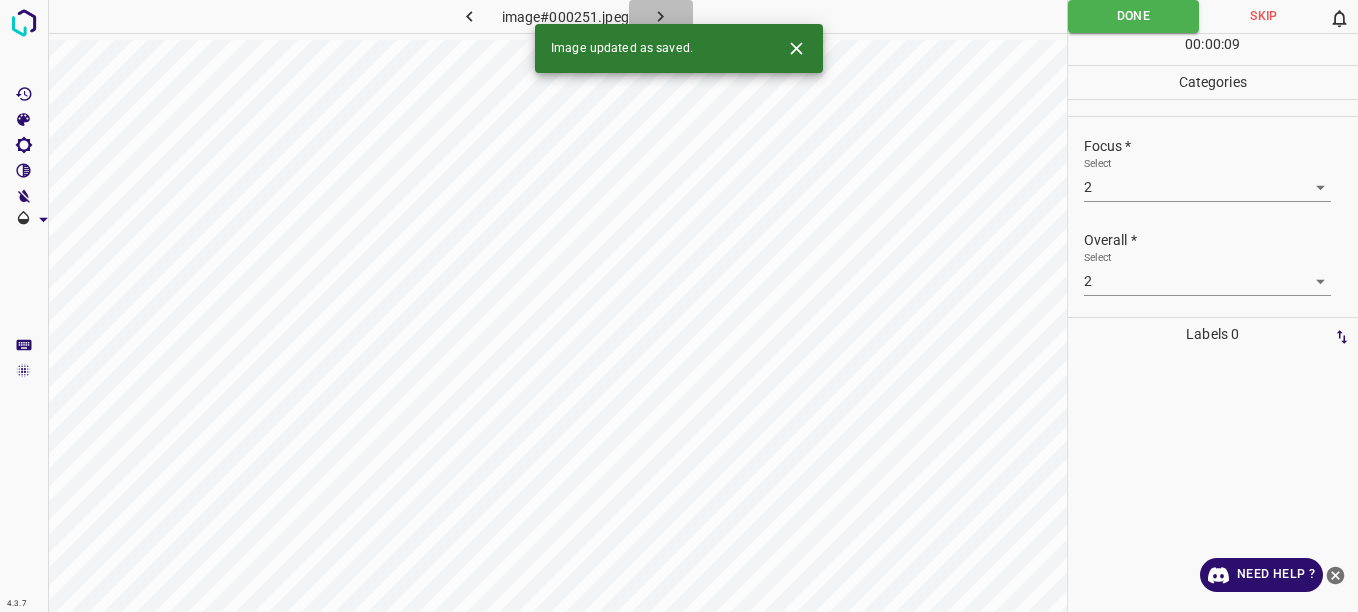click at bounding box center (661, 16) 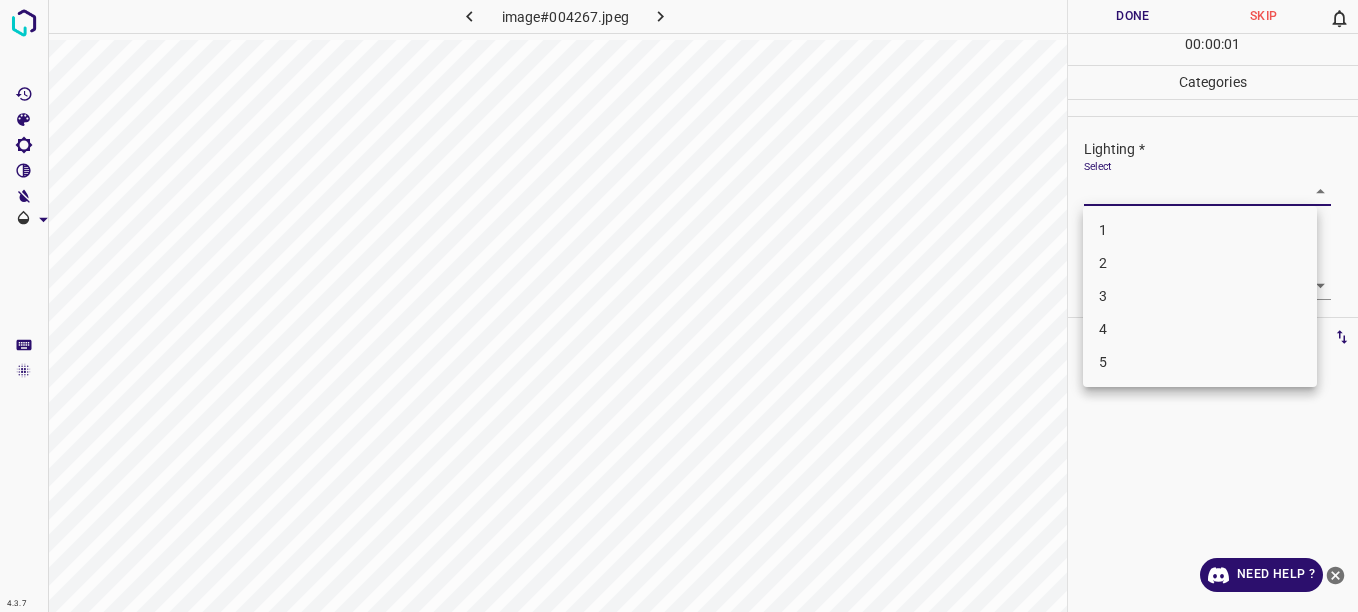 click on "4.3.7 image#004267.jpeg Done Skip 0 00   : 00   : 01   Categories Lighting *  Select ​ Focus *  Select ​ Overall *  Select ​ Labels   0 Categories 1 Lighting 2 Focus 3 Overall Tools Space Change between modes (Draw & Edit) I Auto labeling R Restore zoom M Zoom in N Zoom out Delete Delete selecte label Filters Z Restore filters X Saturation filter C Brightness filter V Contrast filter B Gray scale filter General O Download Need Help ? - Text - Hide - Delete 1 2 3 4 5" at bounding box center [679, 306] 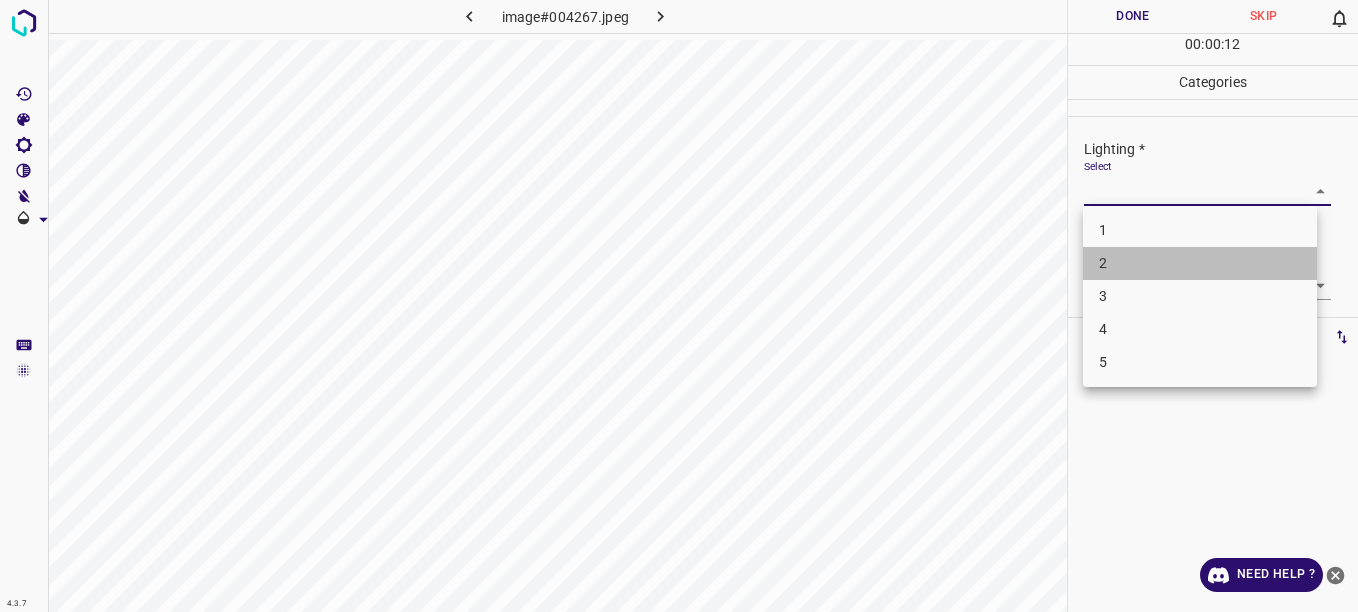click on "2" at bounding box center (1200, 263) 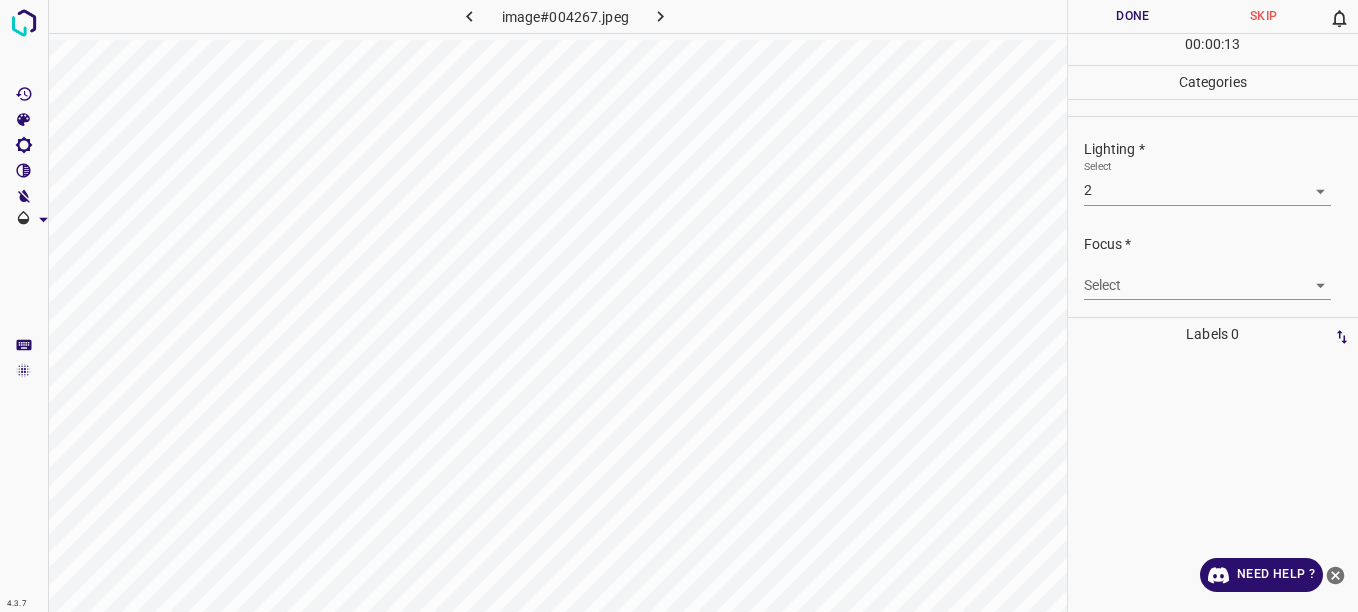 click on "Select 2 2" at bounding box center (1221, 182) 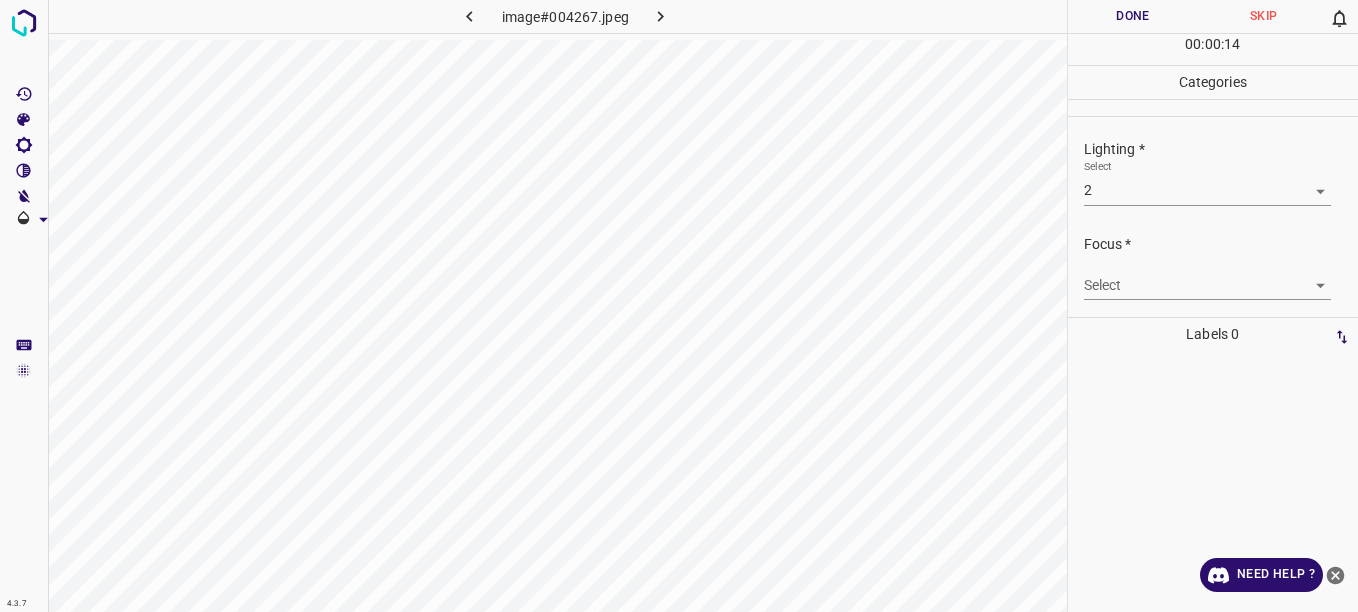 click on "4.3.7 image#004267.jpeg Done Skip 0 00   : 00   : 14   Categories Lighting *  Select 2 2 Focus *  Select ​ Overall *  Select ​ Labels   0 Categories 1 Lighting 2 Focus 3 Overall Tools Space Change between modes (Draw & Edit) I Auto labeling R Restore zoom M Zoom in N Zoom out Delete Delete selecte label Filters Z Restore filters X Saturation filter C Brightness filter V Contrast filter B Gray scale filter General O Download Need Help ? - Text - Hide - Delete" at bounding box center [679, 306] 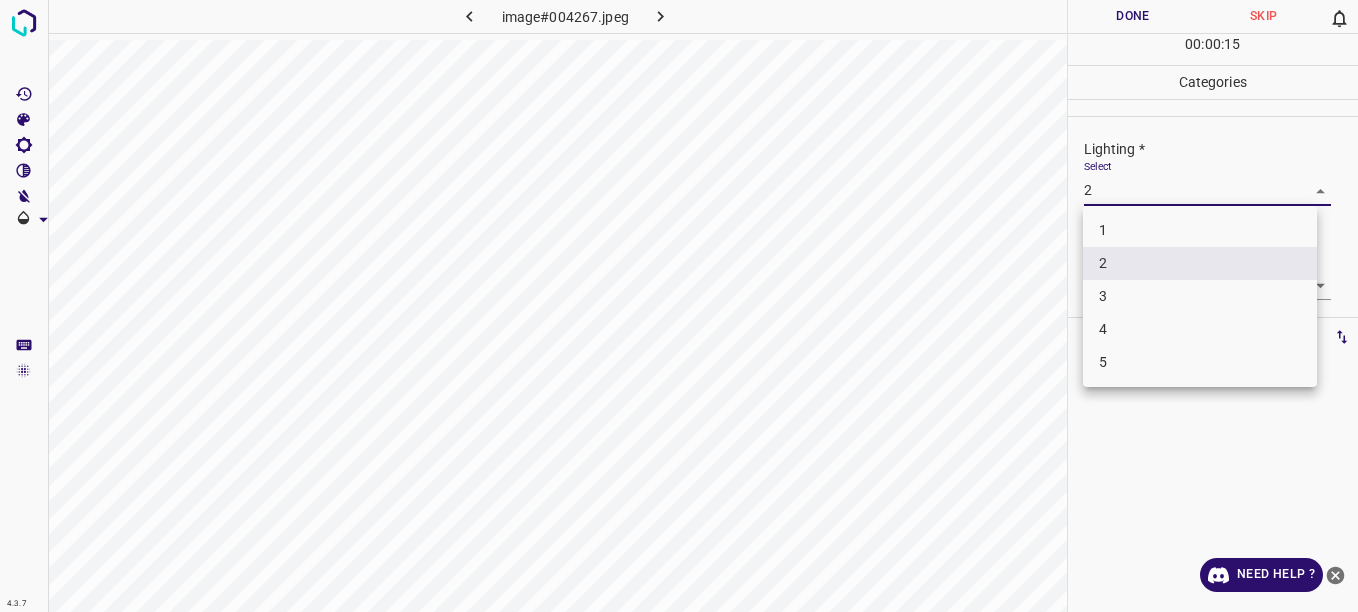 click on "3" at bounding box center (1200, 296) 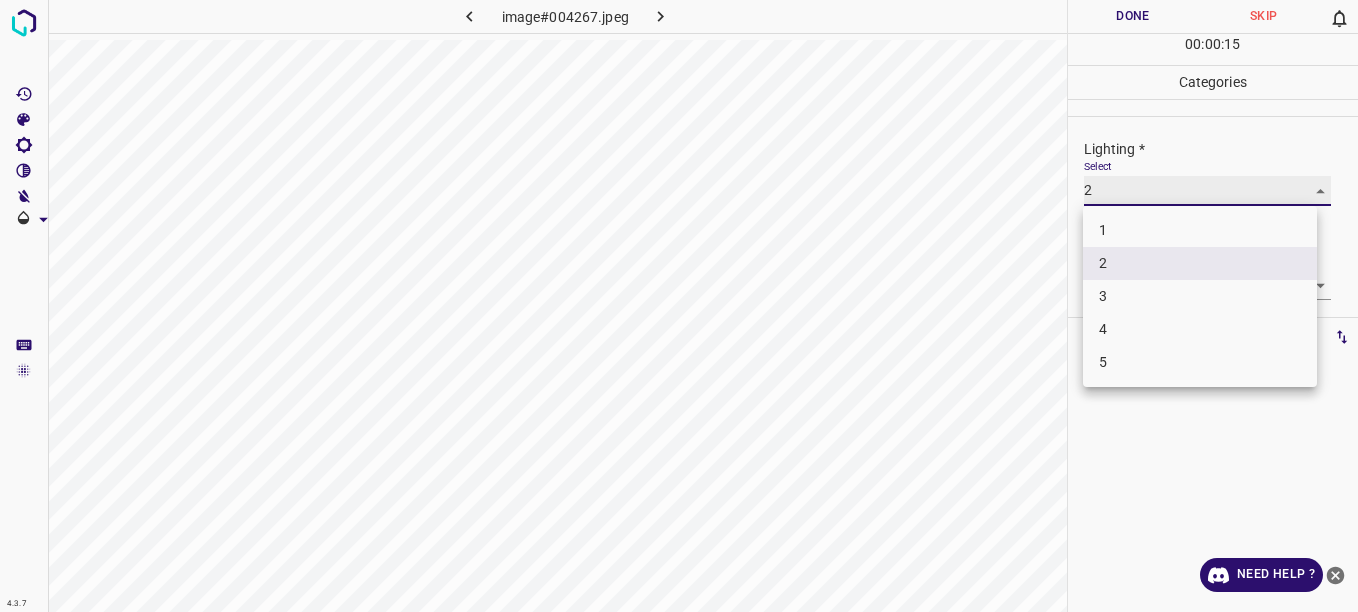 type on "3" 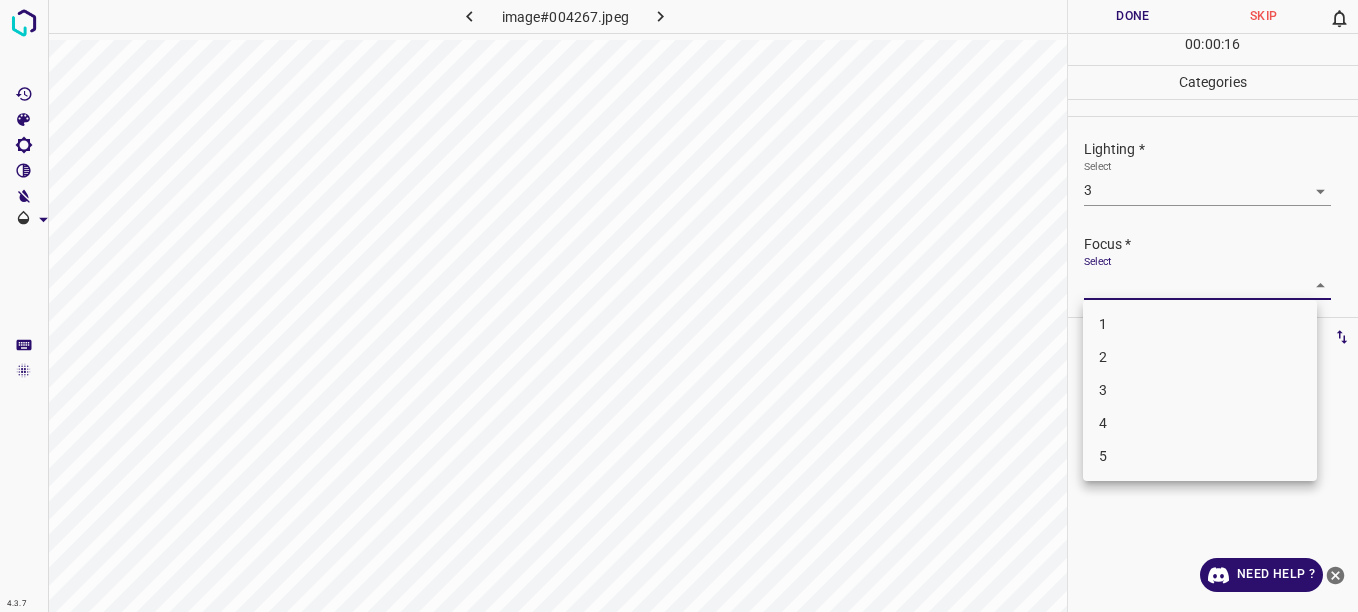 click on "4.3.7 image#004267.jpeg Done Skip 0 00   : 00   : 16   Categories Lighting *  Select 3 3 Focus *  Select ​ Overall *  Select ​ Labels   0 Categories 1 Lighting 2 Focus 3 Overall Tools Space Change between modes (Draw & Edit) I Auto labeling R Restore zoom M Zoom in N Zoom out Delete Delete selecte label Filters Z Restore filters X Saturation filter C Brightness filter V Contrast filter B Gray scale filter General O Download Need Help ? - Text - Hide - Delete 1 2 3 4 5" at bounding box center [679, 306] 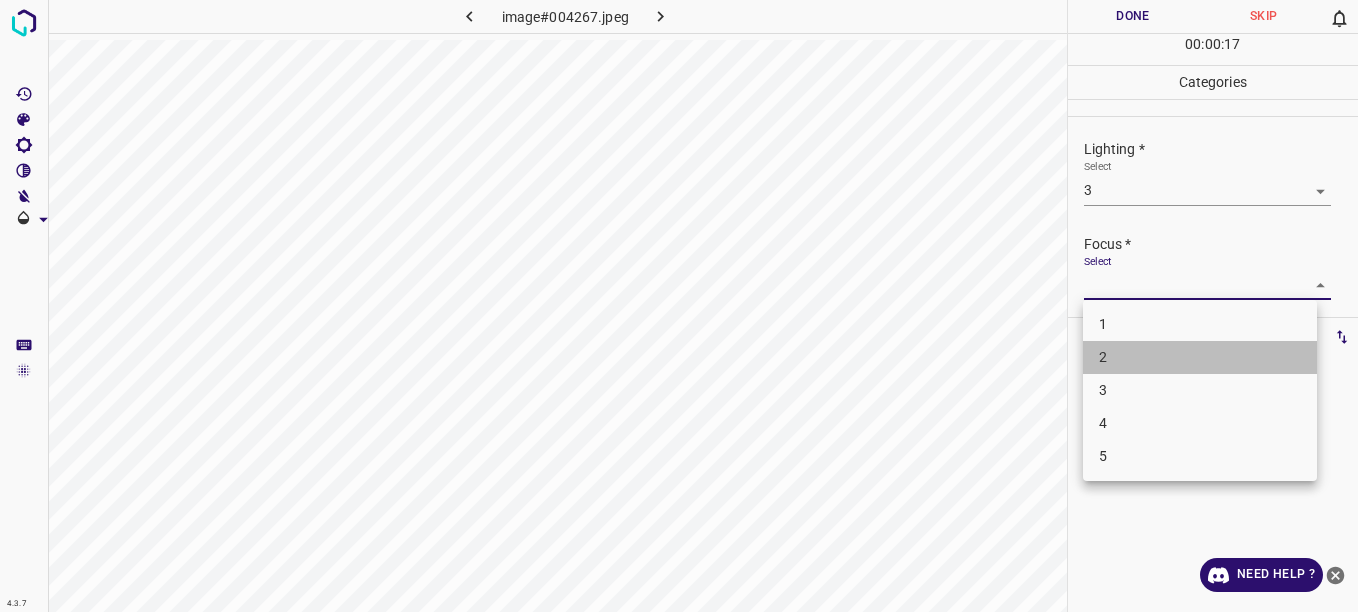 click on "2" at bounding box center (1200, 357) 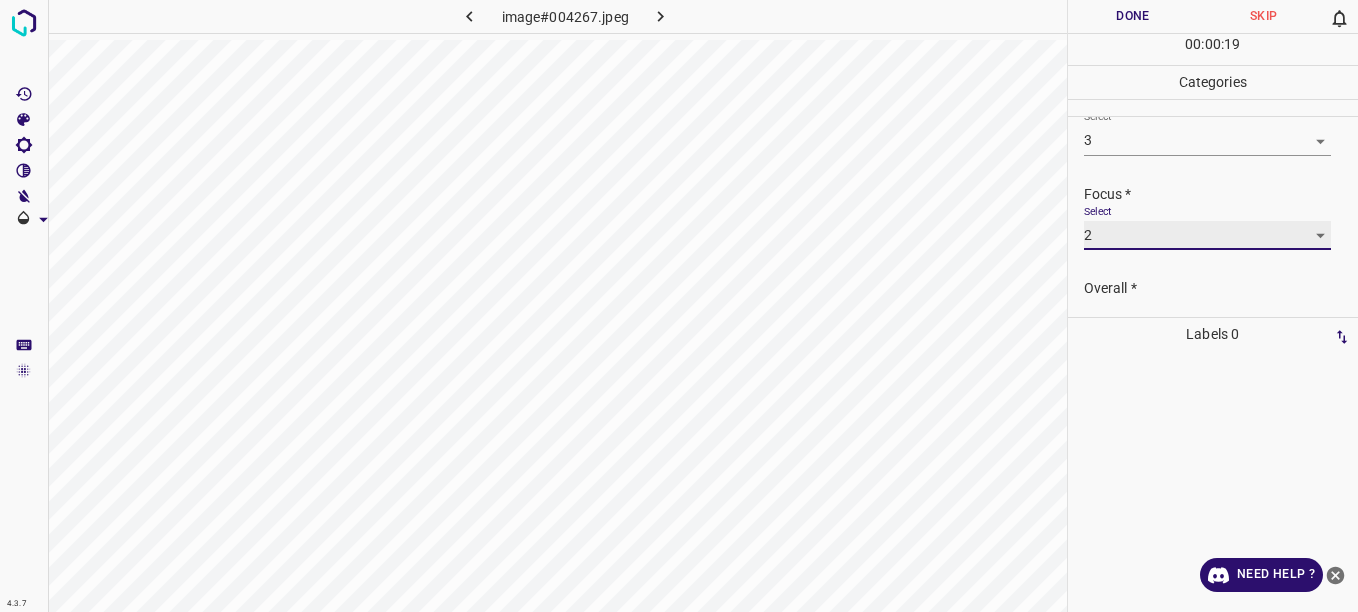 scroll, scrollTop: 54, scrollLeft: 0, axis: vertical 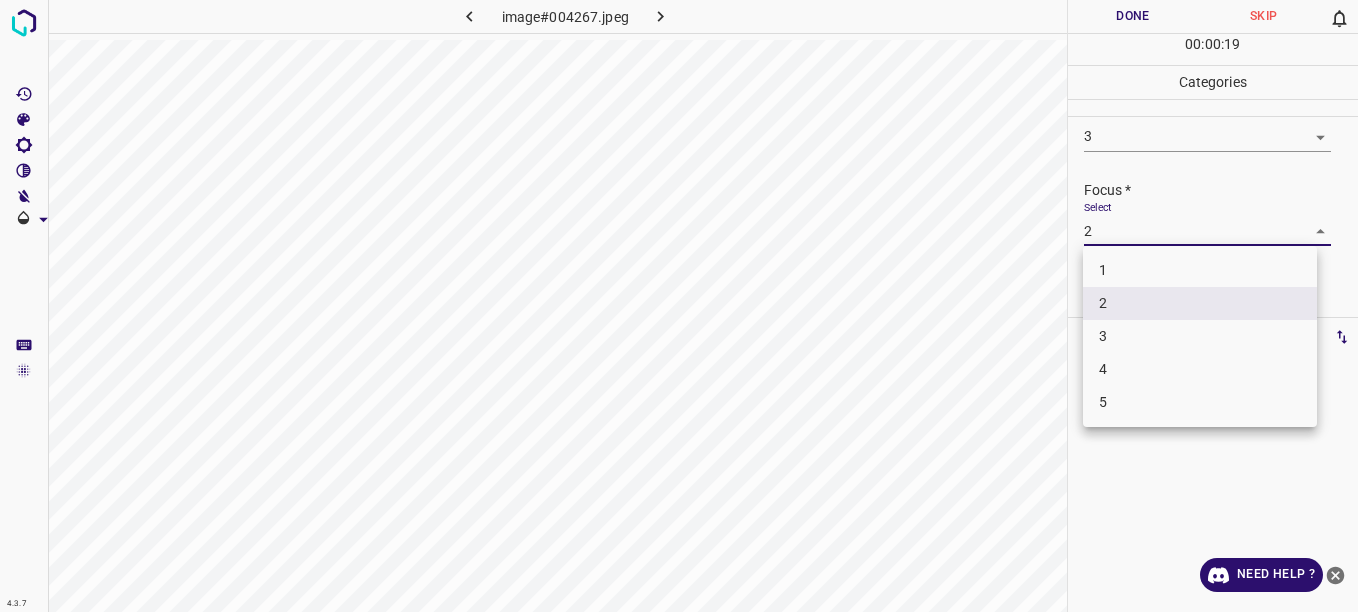 drag, startPoint x: 1299, startPoint y: 219, endPoint x: 1299, endPoint y: 241, distance: 22 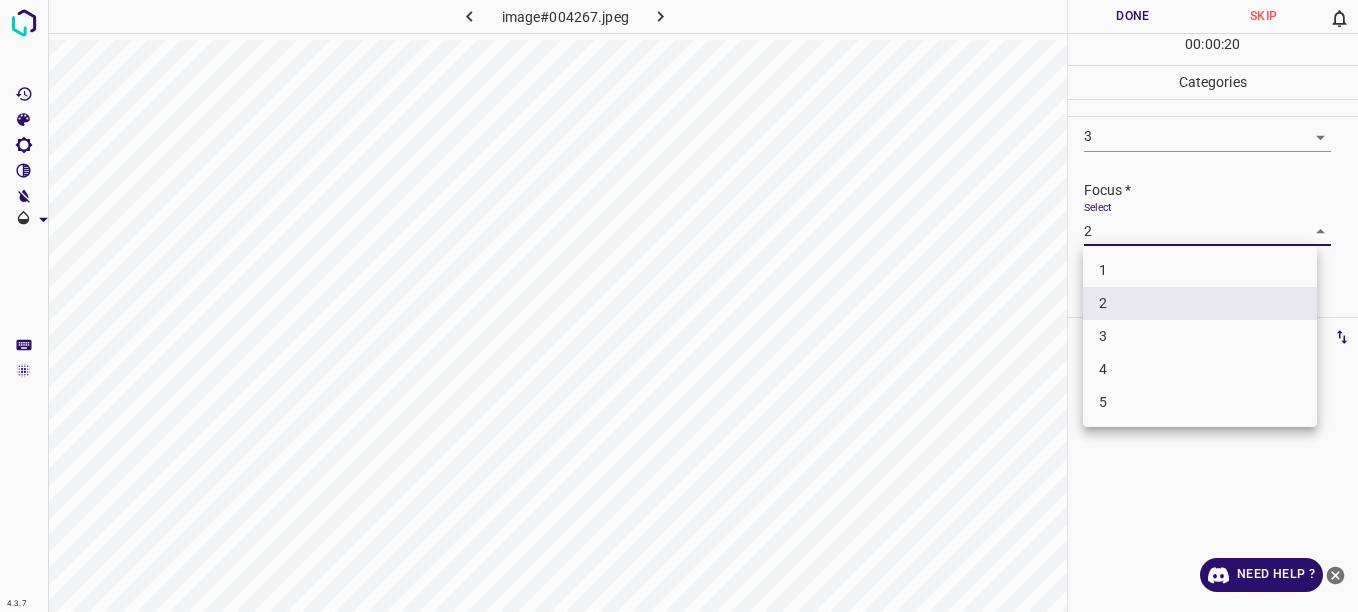 drag, startPoint x: 1246, startPoint y: 338, endPoint x: 1267, endPoint y: 324, distance: 25.23886 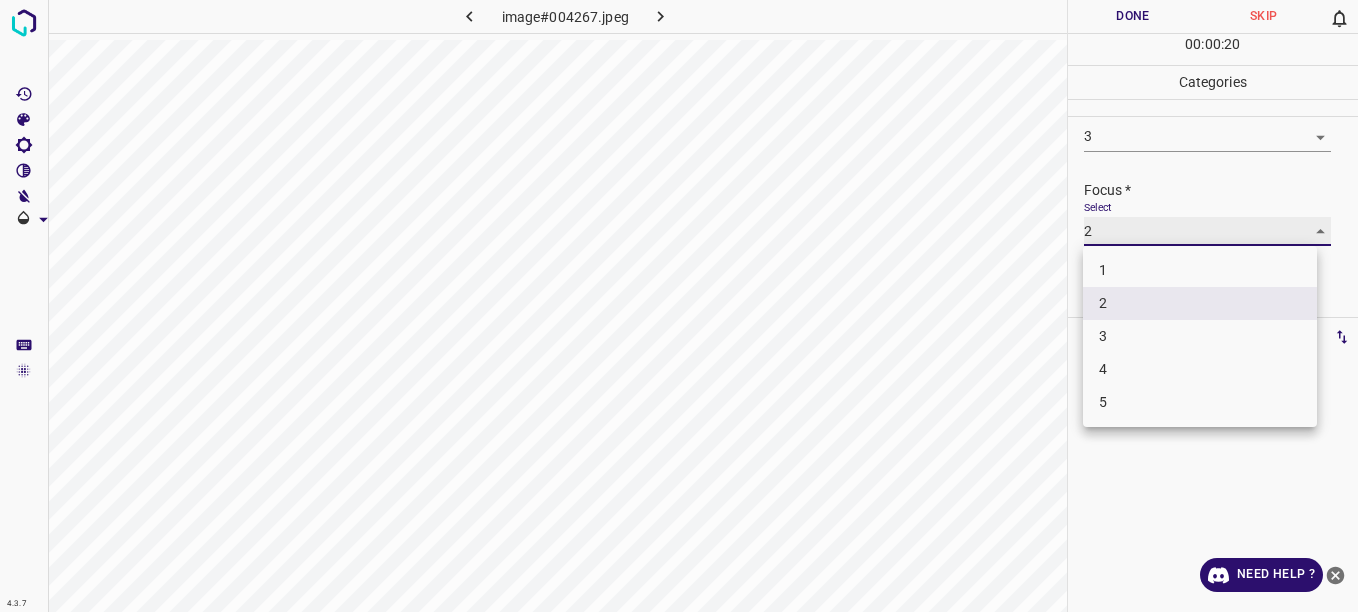 type on "3" 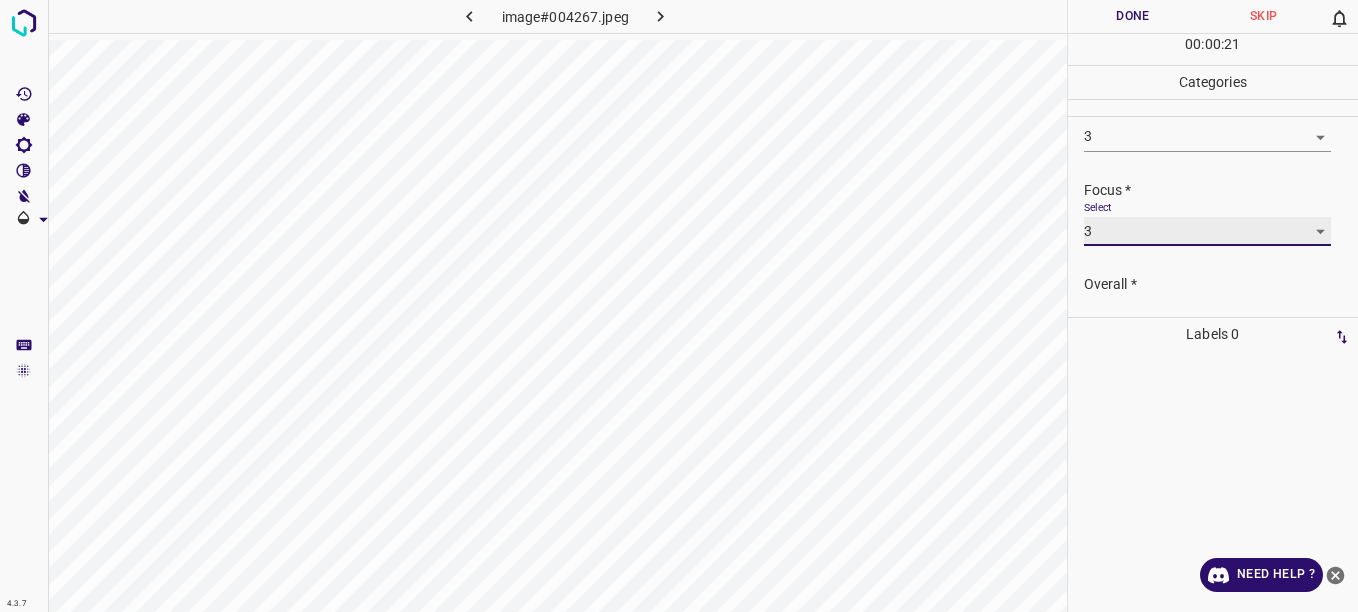 scroll, scrollTop: 98, scrollLeft: 0, axis: vertical 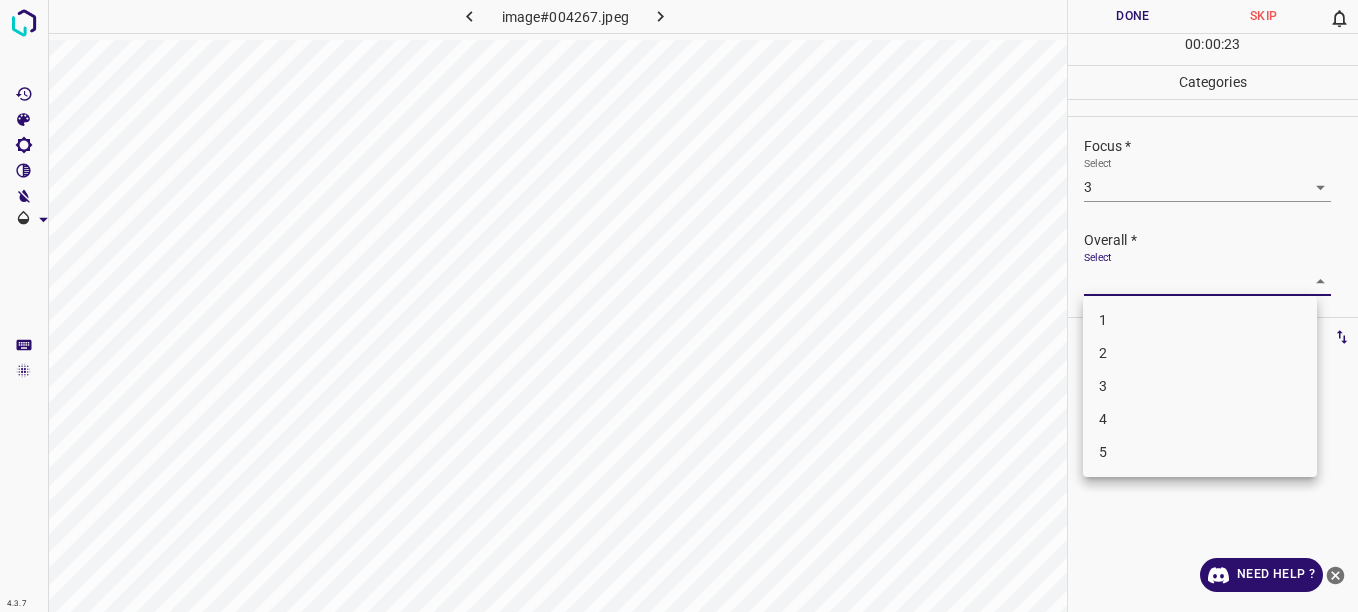 click on "4.3.7 image#004267.jpeg Done Skip 0 00   : 00   : 23   Categories Lighting *  Select 3 3 Focus *  Select 3 3 Overall *  Select ​ Labels   0 Categories 1 Lighting 2 Focus 3 Overall Tools Space Change between modes (Draw & Edit) I Auto labeling R Restore zoom M Zoom in N Zoom out Delete Delete selecte label Filters Z Restore filters X Saturation filter C Brightness filter V Contrast filter B Gray scale filter General O Download Need Help ? - Text - Hide - Delete 1 2 3 4 5" at bounding box center (679, 306) 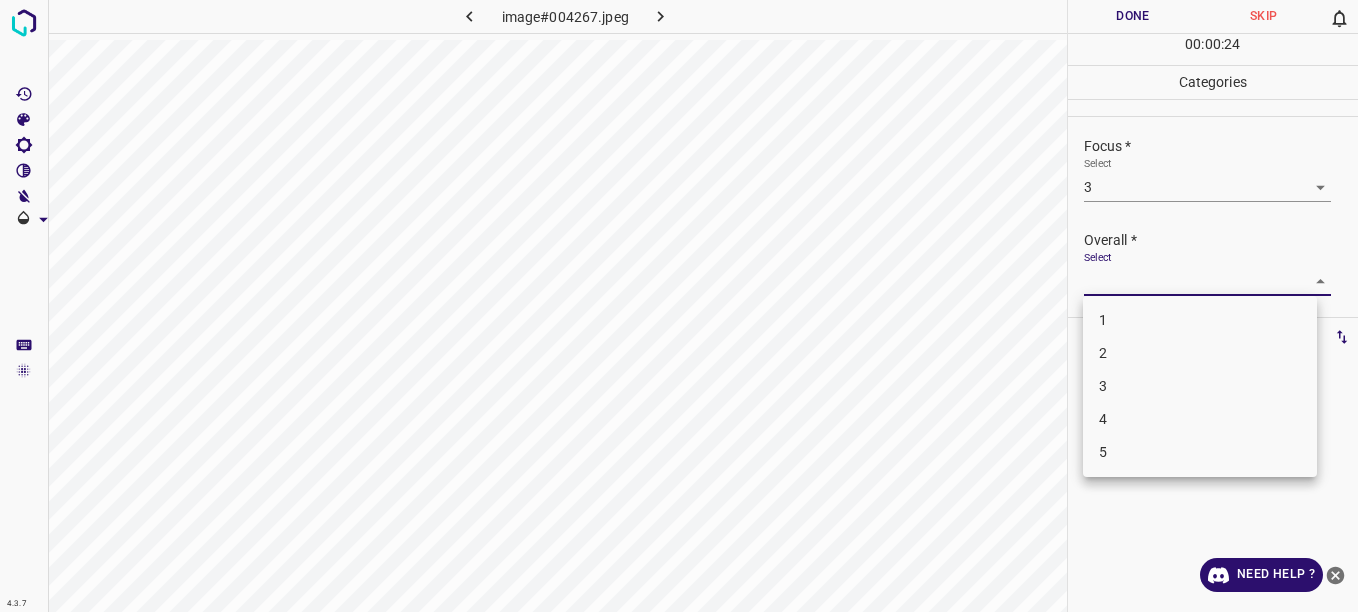 click on "3" at bounding box center (1200, 386) 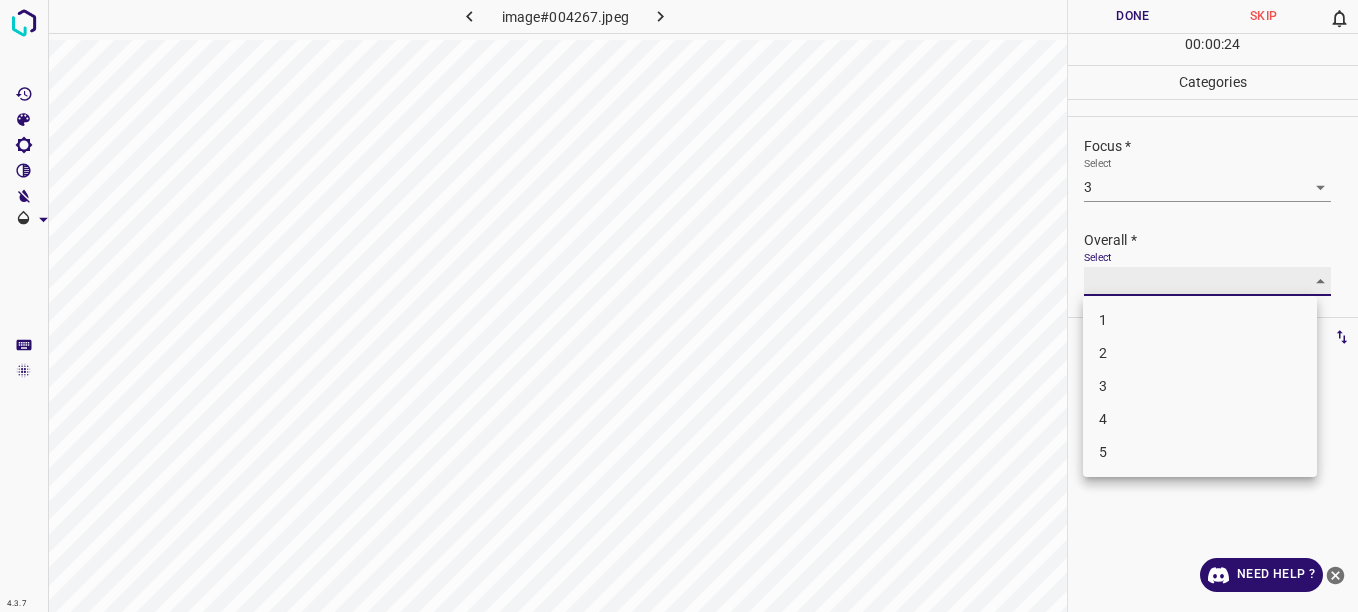 type on "3" 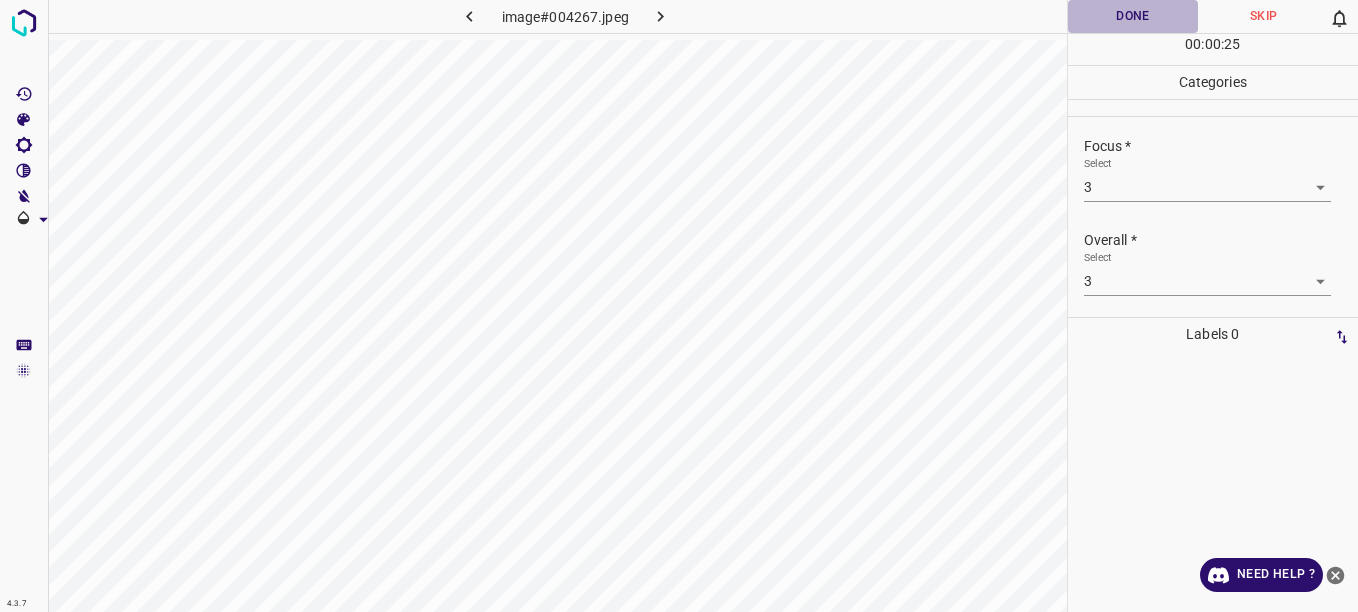 click on "Done" at bounding box center [1133, 16] 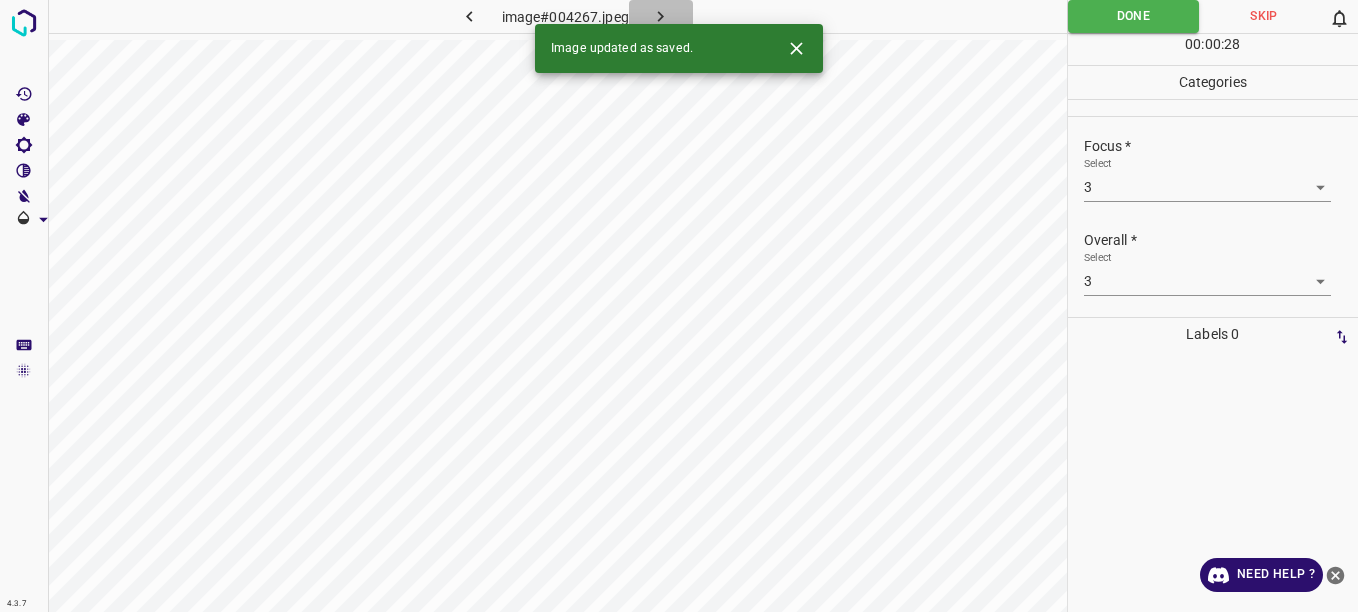 click 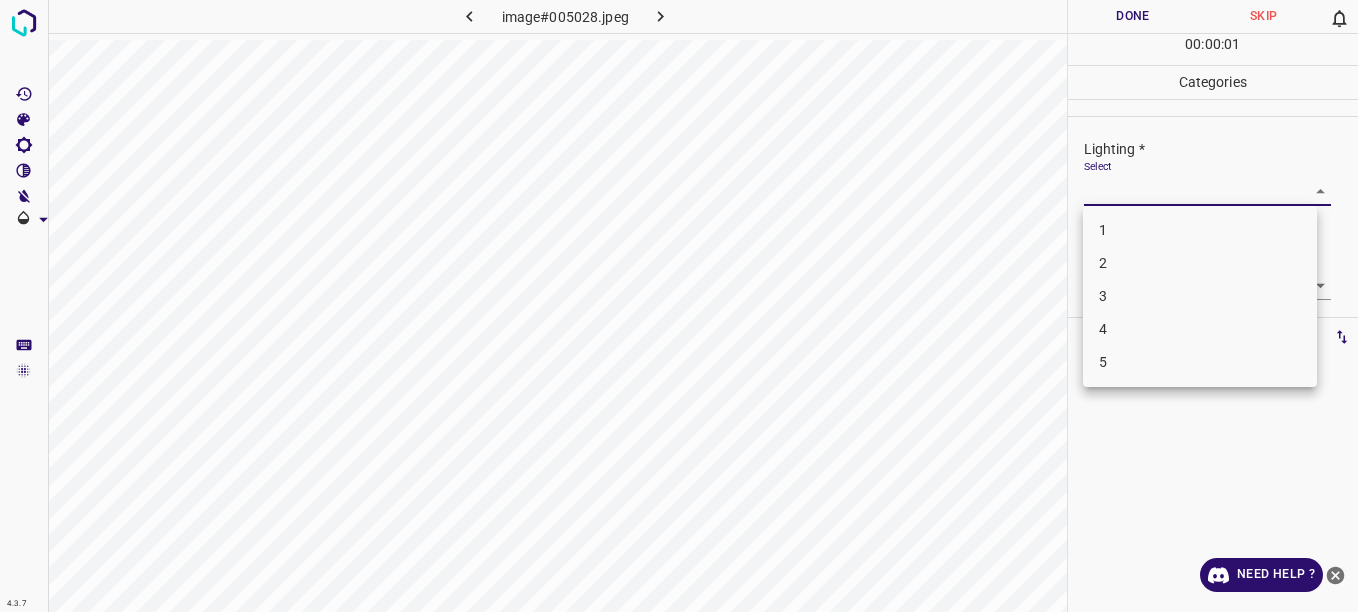 click on "4.3.7 image#005028.jpeg Done Skip 0 00   : 00   : 01   Categories Lighting *  Select ​ Focus *  Select ​ Overall *  Select ​ Labels   0 Categories 1 Lighting 2 Focus 3 Overall Tools Space Change between modes (Draw & Edit) I Auto labeling R Restore zoom M Zoom in N Zoom out Delete Delete selecte label Filters Z Restore filters X Saturation filter C Brightness filter V Contrast filter B Gray scale filter General O Download Need Help ? - Text - Hide - Delete 1 2 3 4 5" at bounding box center (679, 306) 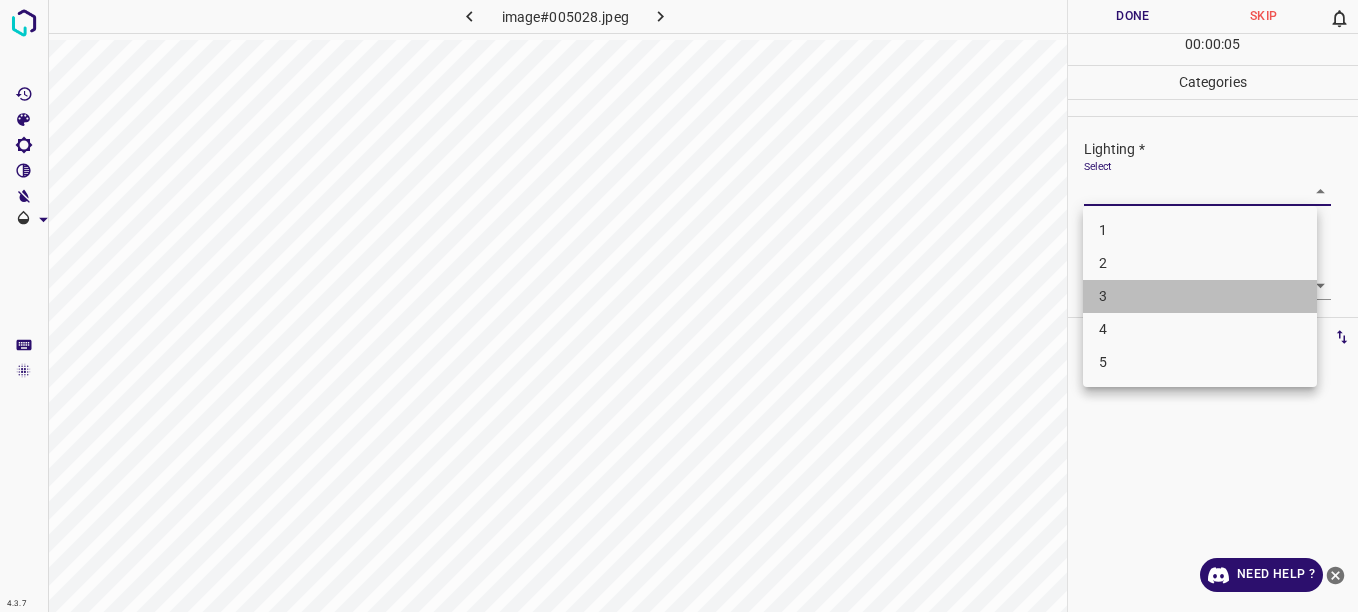 click on "3" at bounding box center (1200, 296) 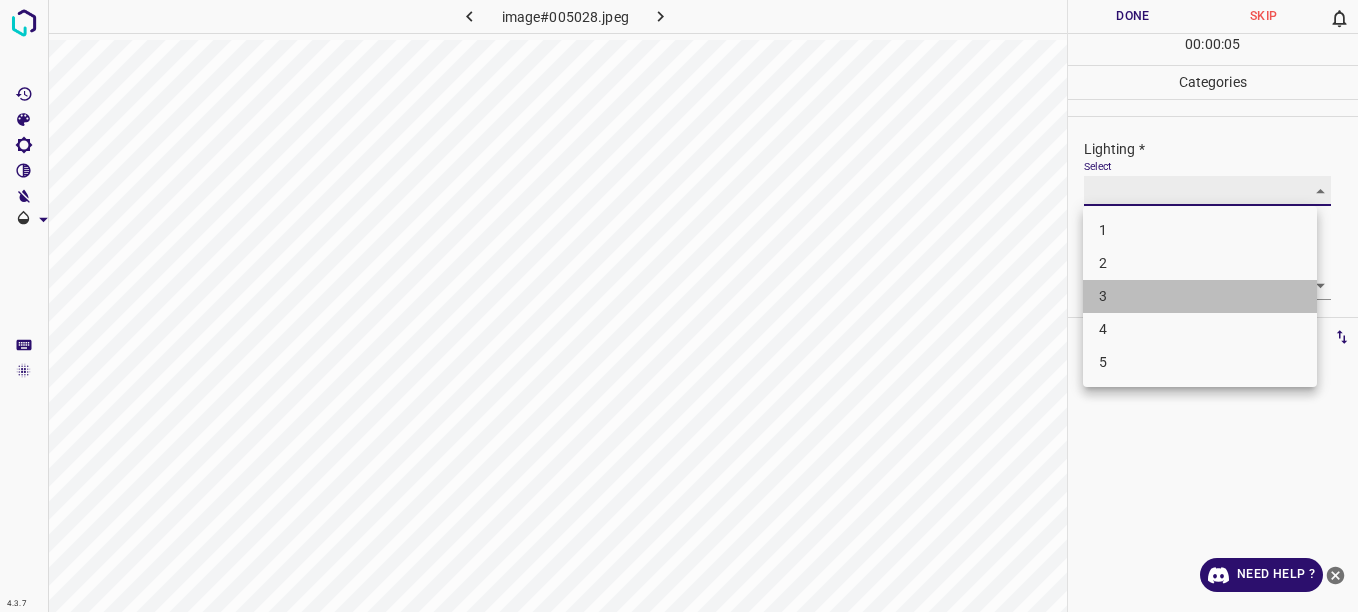 type on "3" 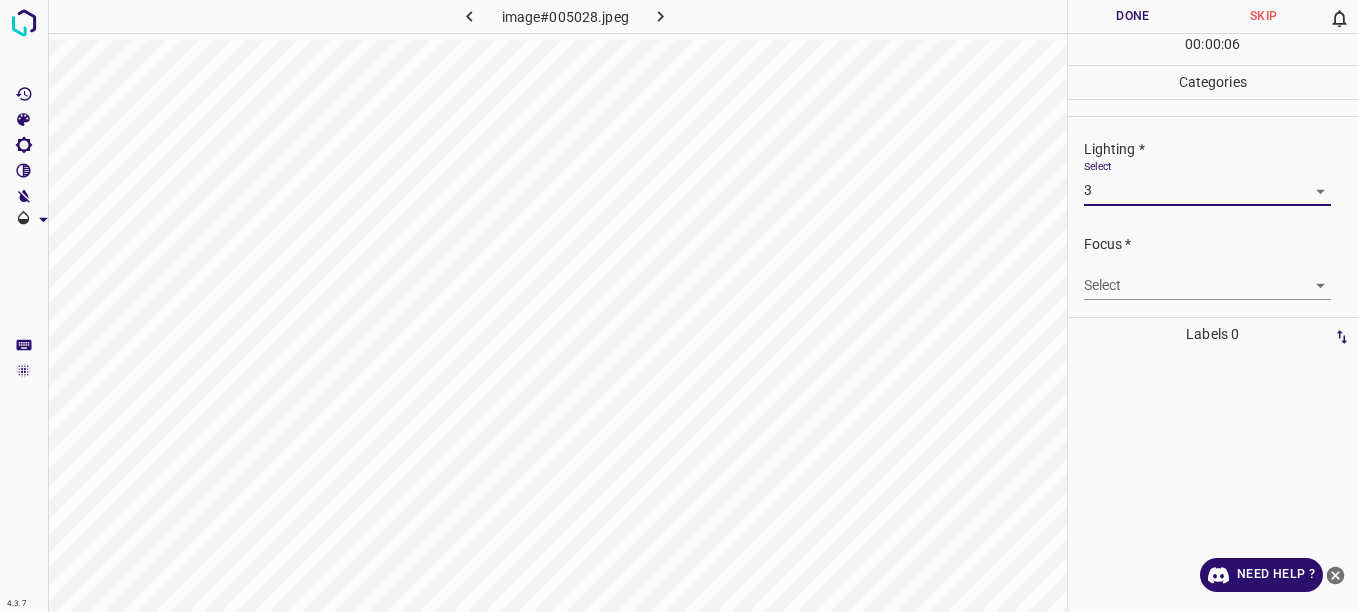 click on "4.3.7 image#005028.jpeg Done Skip 0 00   : 00   : 06   Categories Lighting *  Select 3 3 Focus *  Select ​ Overall *  Select ​ Labels   0 Categories 1 Lighting 2 Focus 3 Overall Tools Space Change between modes (Draw & Edit) I Auto labeling R Restore zoom M Zoom in N Zoom out Delete Delete selecte label Filters Z Restore filters X Saturation filter C Brightness filter V Contrast filter B Gray scale filter General O Download Need Help ? - Text - Hide - Delete" at bounding box center [679, 306] 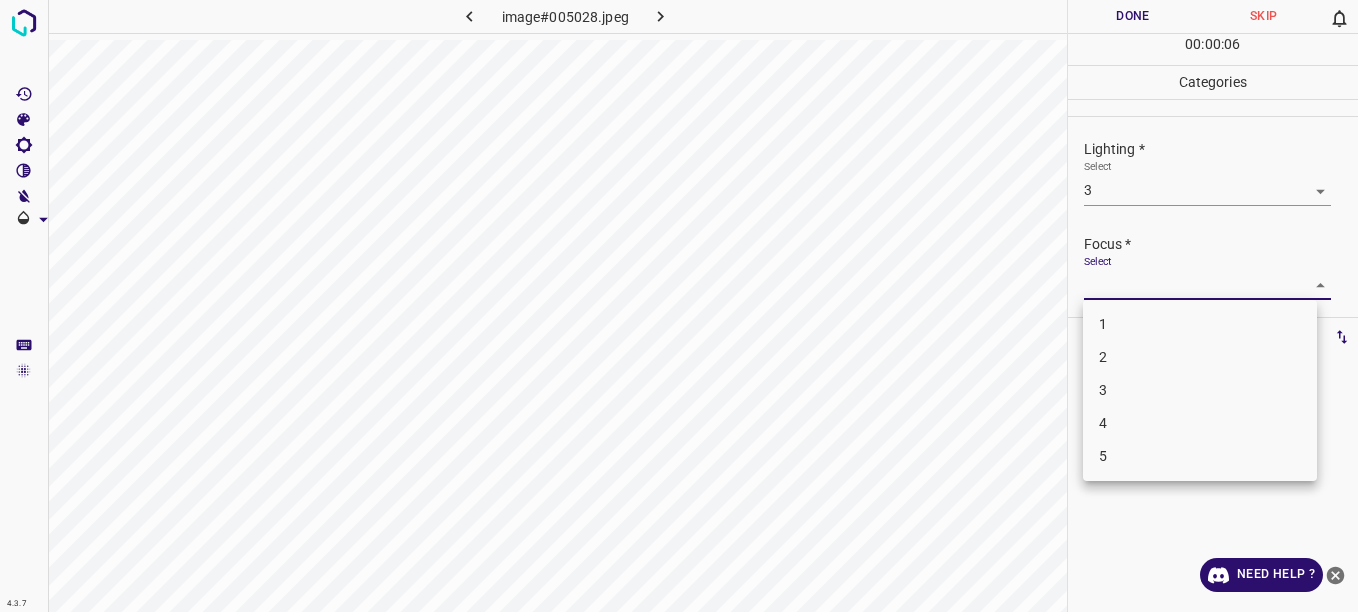 click on "2" at bounding box center [1200, 357] 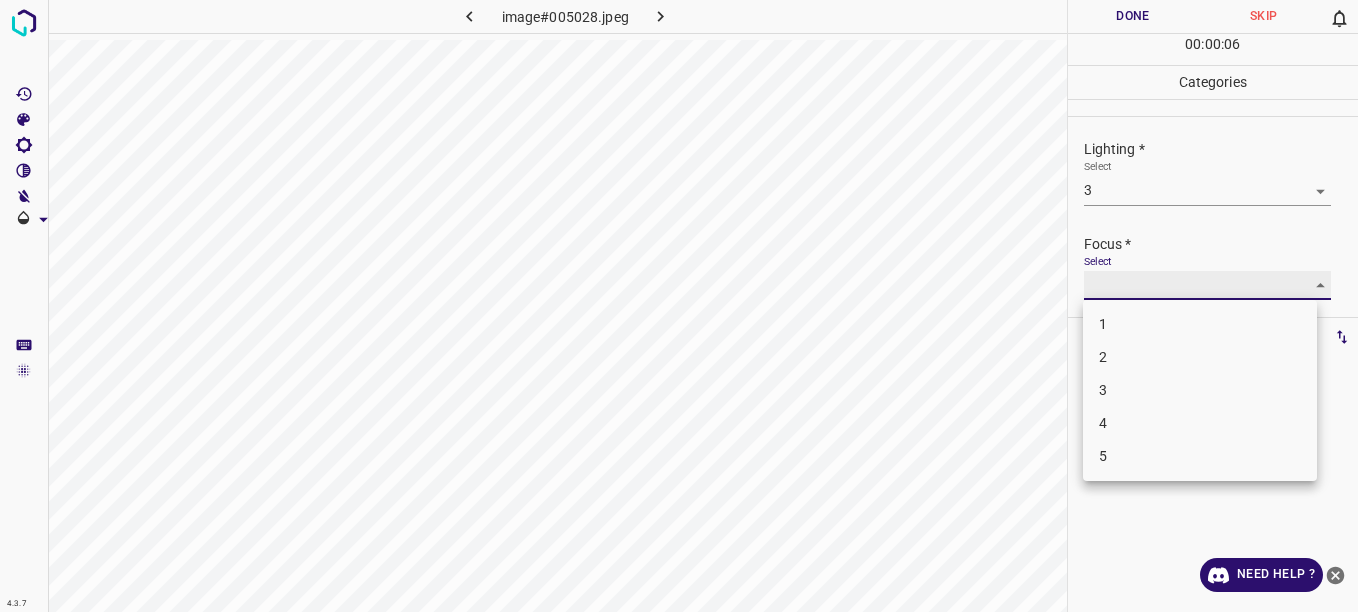 type on "2" 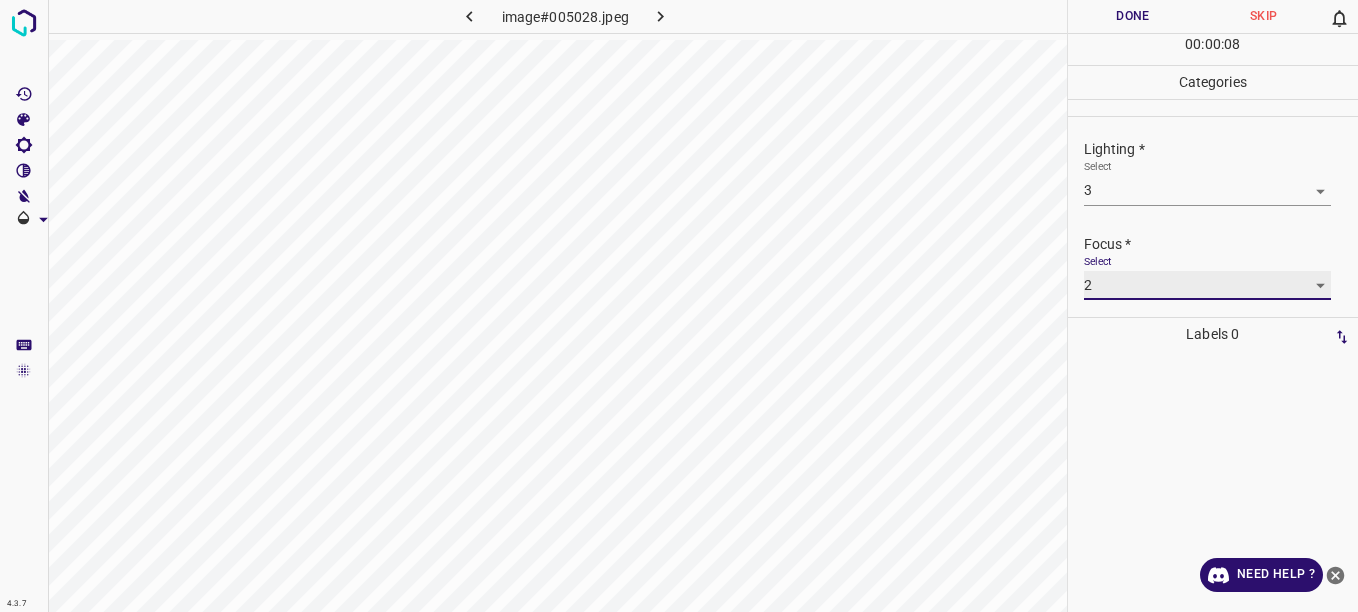 scroll, scrollTop: 98, scrollLeft: 0, axis: vertical 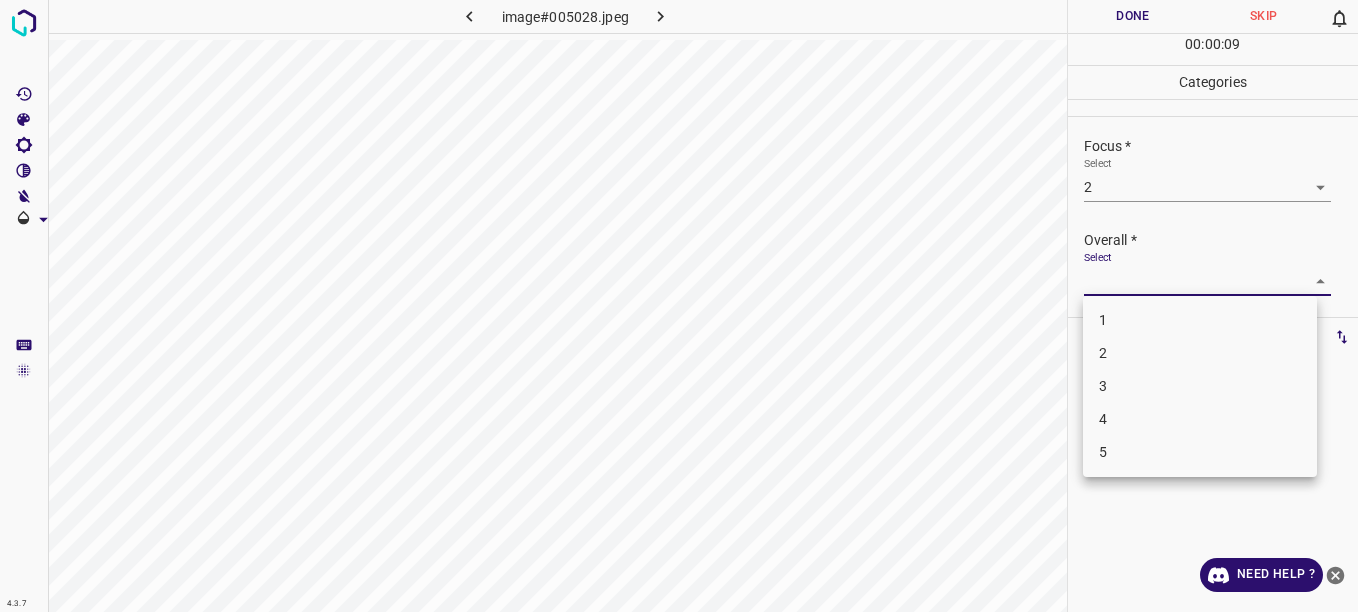 click on "4.3.7 image#005028.jpeg Done Skip 0 00   : 00   : 09   Categories Lighting *  Select 3 3 Focus *  Select 2 2 Overall *  Select ​ Labels   0 Categories 1 Lighting 2 Focus 3 Overall Tools Space Change between modes (Draw & Edit) I Auto labeling R Restore zoom M Zoom in N Zoom out Delete Delete selecte label Filters Z Restore filters X Saturation filter C Brightness filter V Contrast filter B Gray scale filter General O Download Need Help ? - Text - Hide - Delete 1 2 3 4 5" at bounding box center (679, 306) 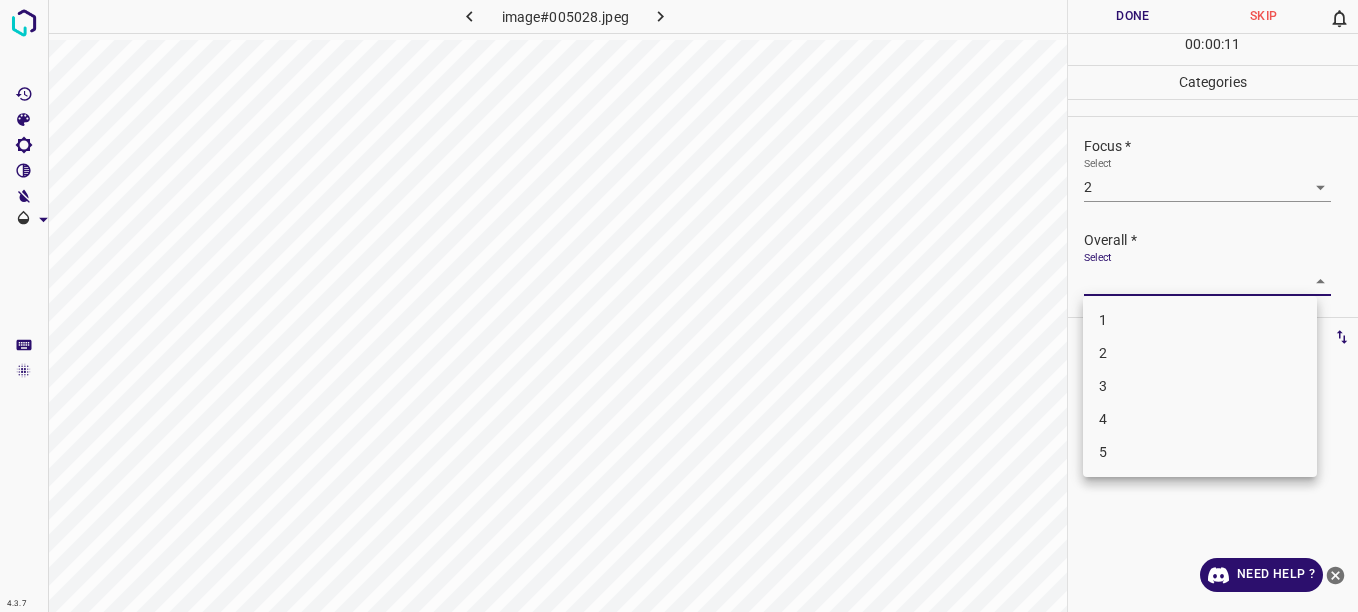 click on "3" at bounding box center [1200, 386] 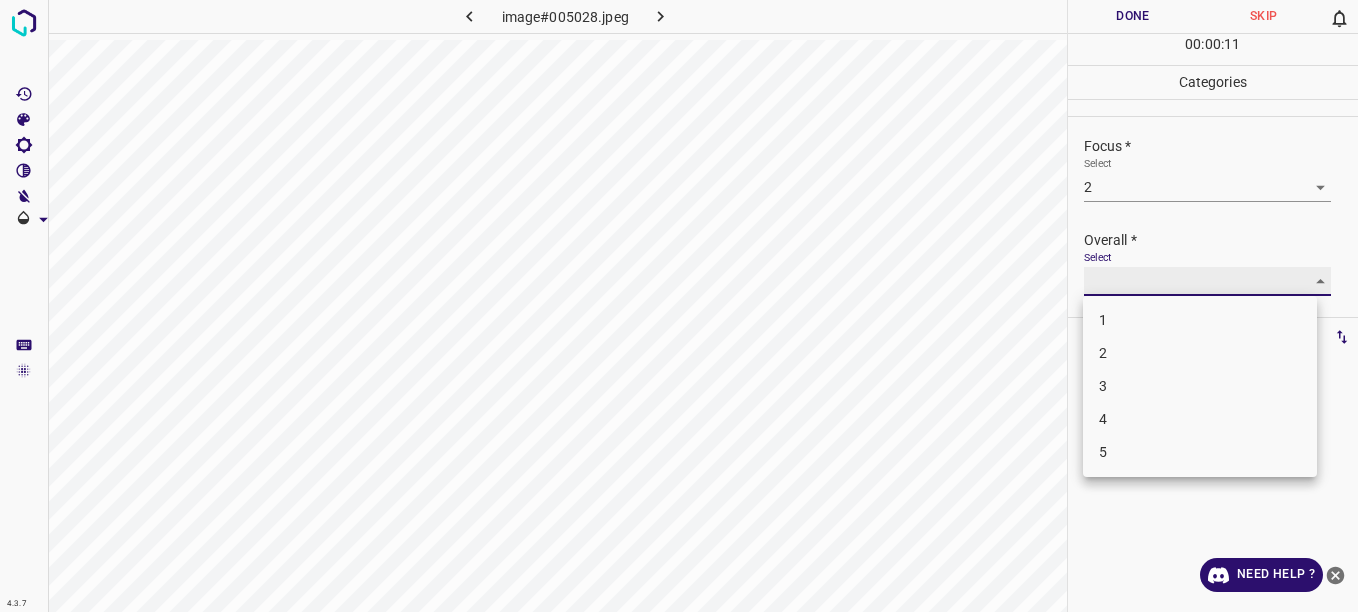 type on "3" 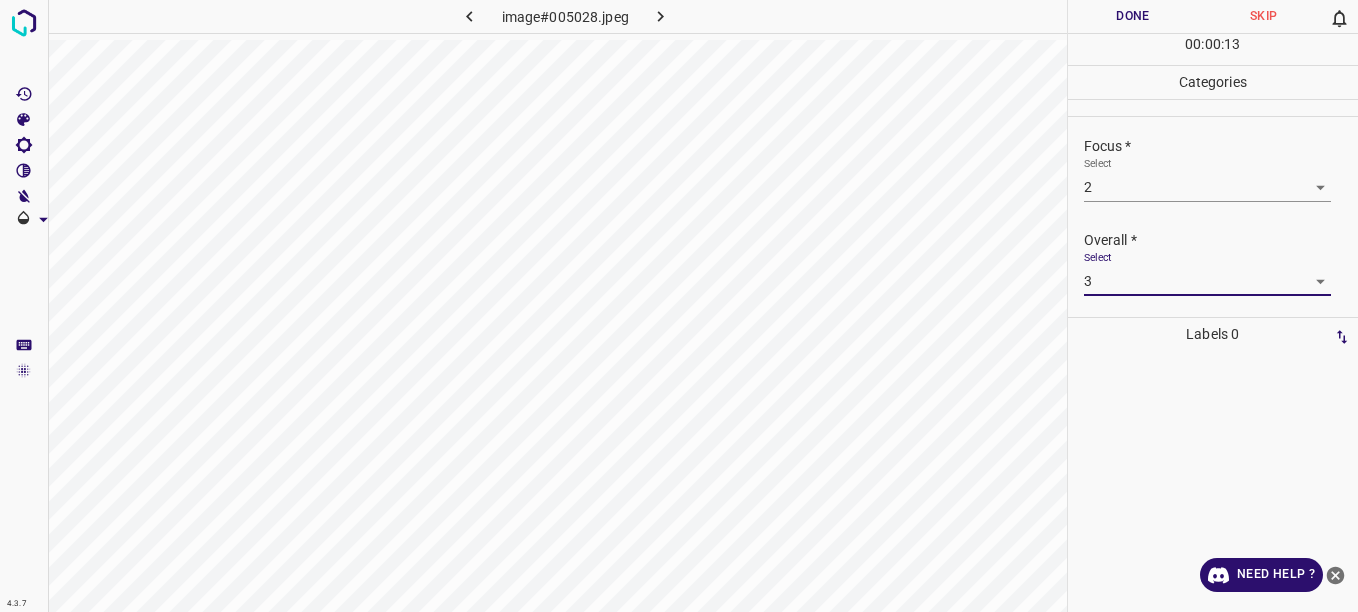 click on "Done" at bounding box center (1133, 16) 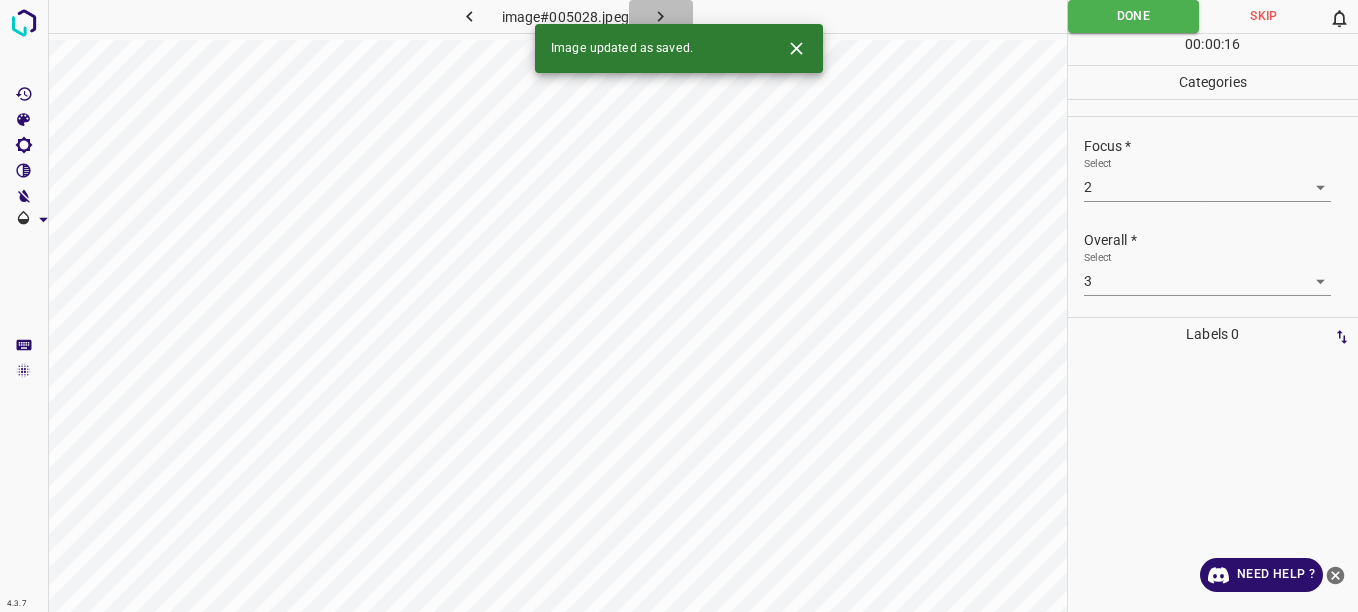 click 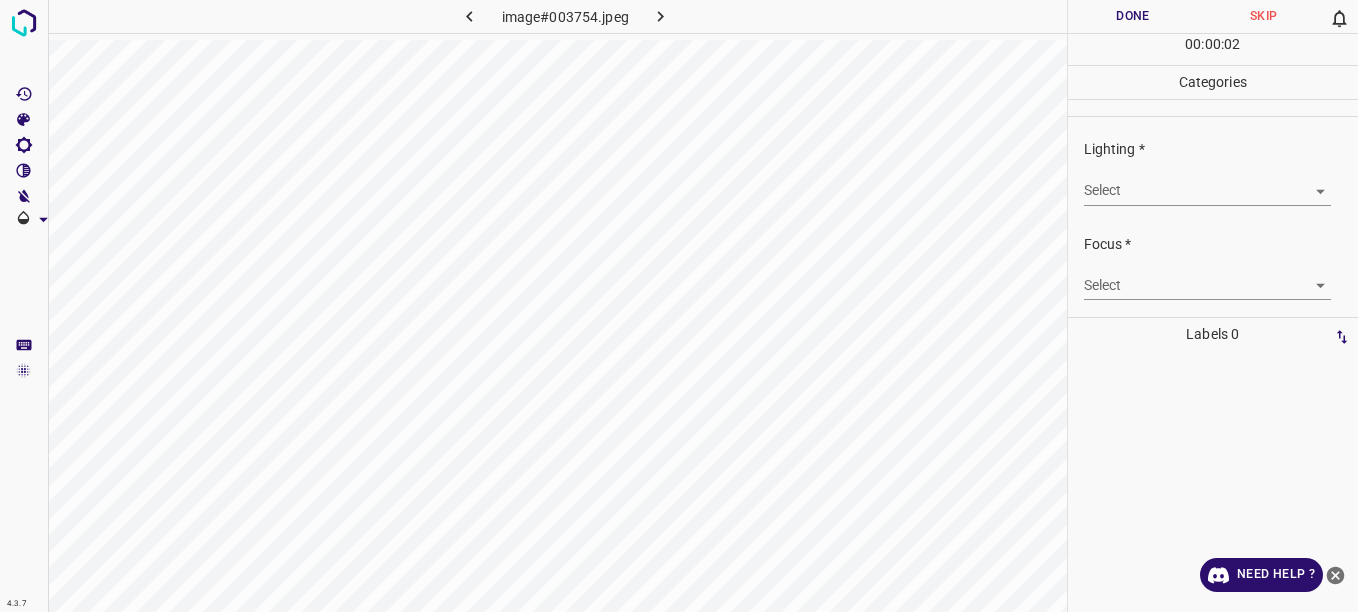 click on "Select ​" at bounding box center (1207, 182) 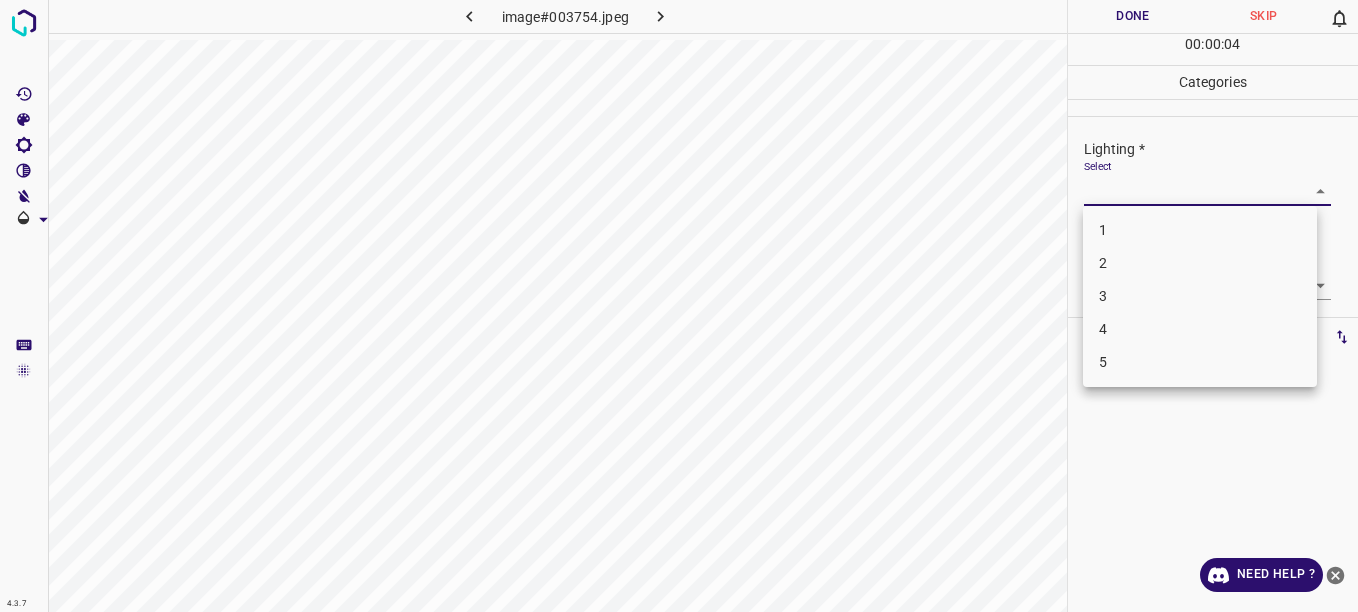 click on "4.3.7 image#003754.jpeg Done Skip 0 00   : 00   : 04   Categories Lighting *  Select ​ Focus *  Select ​ Overall *  Select ​ Labels   0 Categories 1 Lighting 2 Focus 3 Overall Tools Space Change between modes (Draw & Edit) I Auto labeling R Restore zoom M Zoom in N Zoom out Delete Delete selecte label Filters Z Restore filters X Saturation filter C Brightness filter V Contrast filter B Gray scale filter General O Download Need Help ? - Text - Hide - Delete 1 2 3 4 5" at bounding box center (679, 306) 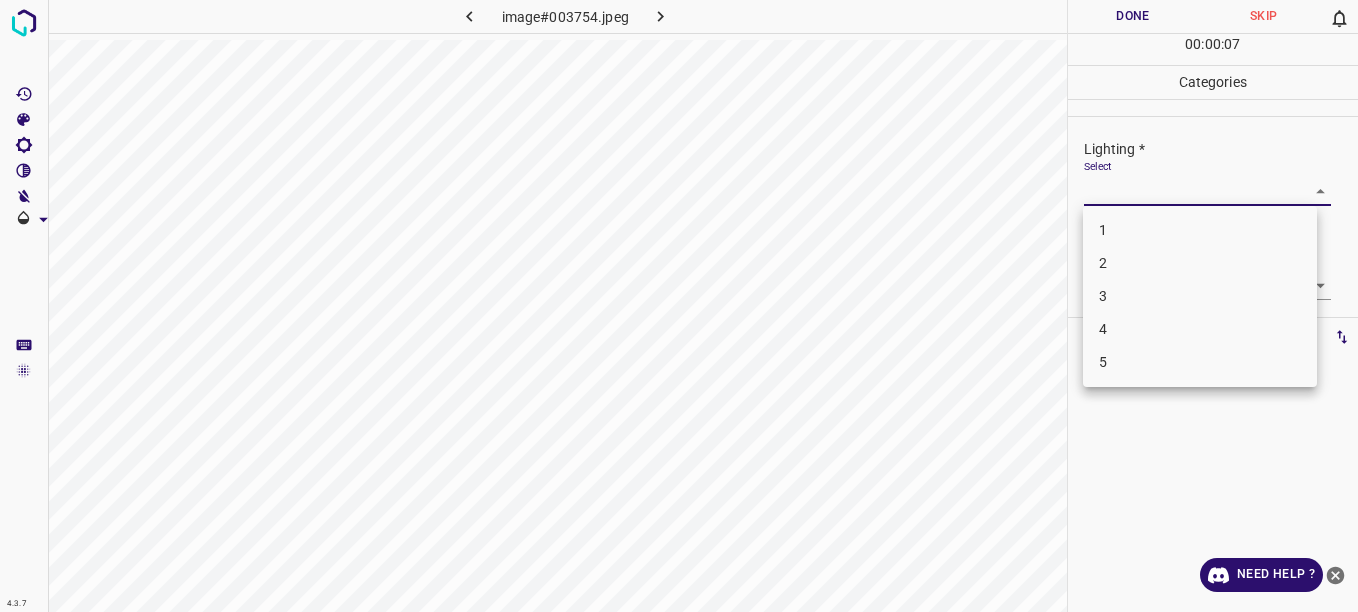 click on "2" at bounding box center [1200, 263] 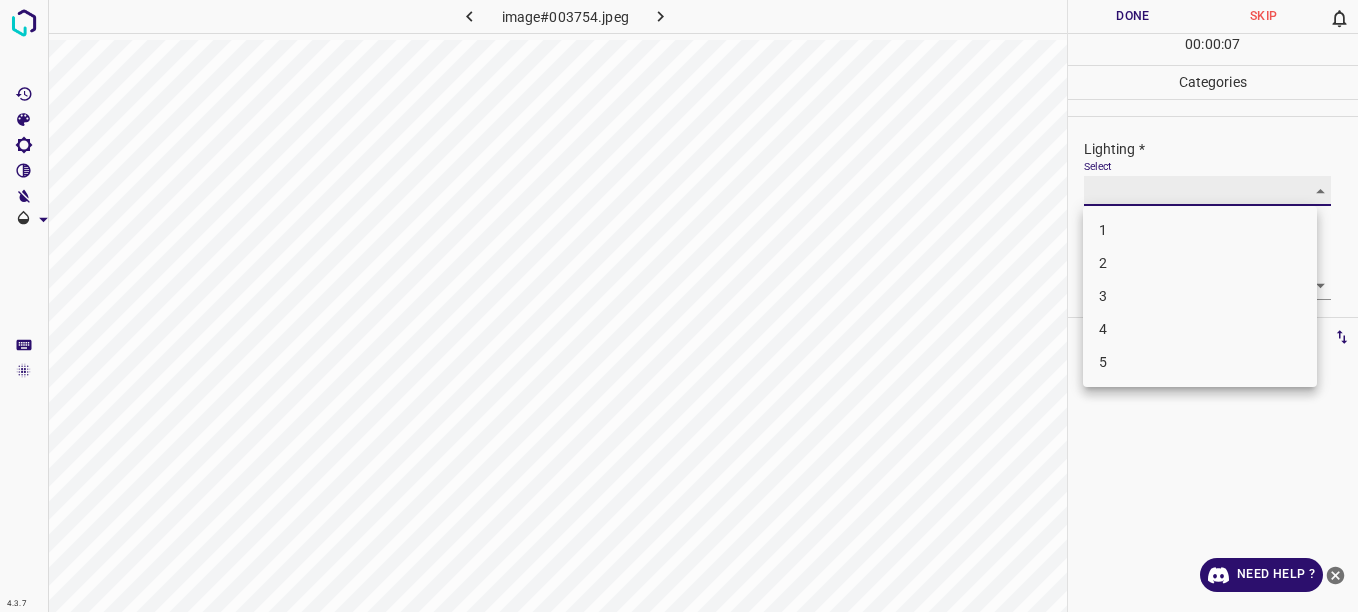 type on "2" 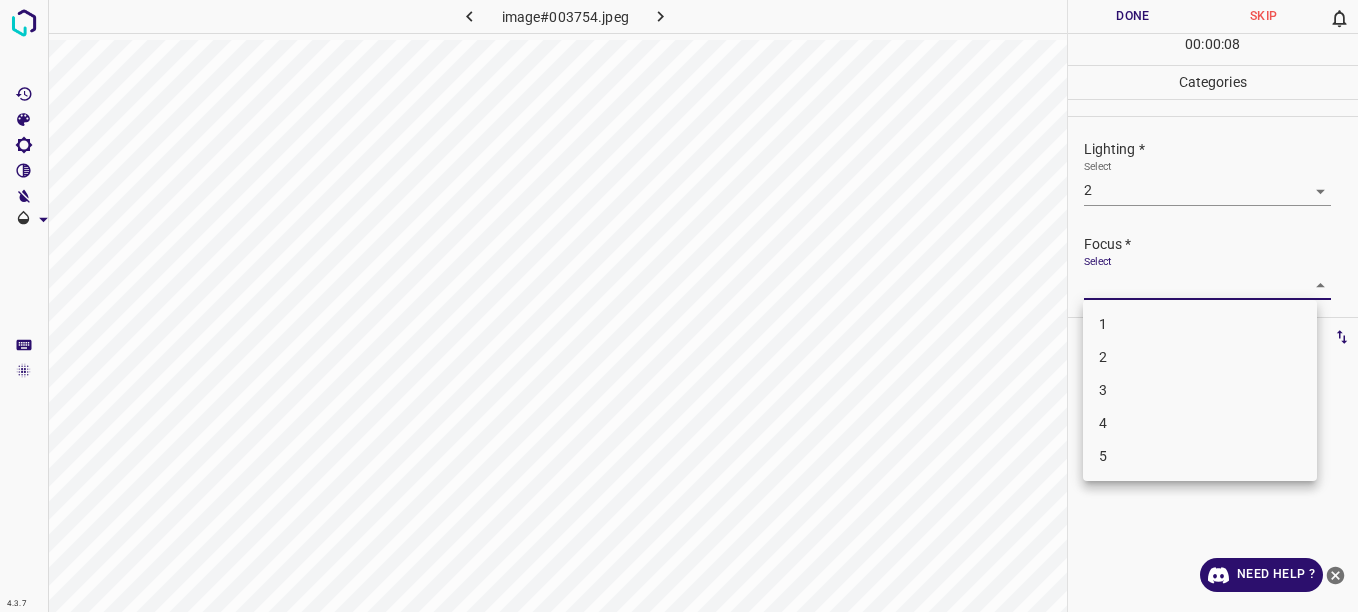 click on "4.3.7 image#003754.jpeg Done Skip 0 00   : 00   : 08   Categories Lighting *  Select 2 2 Focus *  Select ​ Overall *  Select ​ Labels   0 Categories 1 Lighting 2 Focus 3 Overall Tools Space Change between modes (Draw & Edit) I Auto labeling R Restore zoom M Zoom in N Zoom out Delete Delete selecte label Filters Z Restore filters X Saturation filter C Brightness filter V Contrast filter B Gray scale filter General O Download Need Help ? - Text - Hide - Delete 1 2 3 4 5" at bounding box center (679, 306) 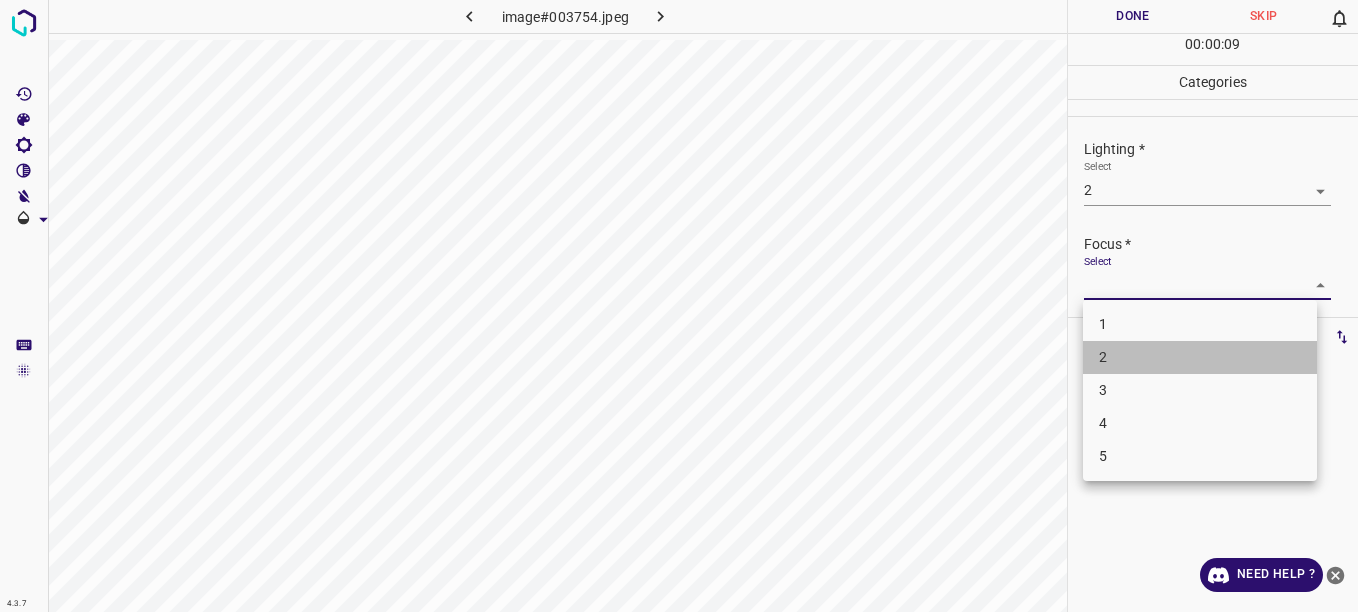 drag, startPoint x: 1240, startPoint y: 352, endPoint x: 1246, endPoint y: 343, distance: 10.816654 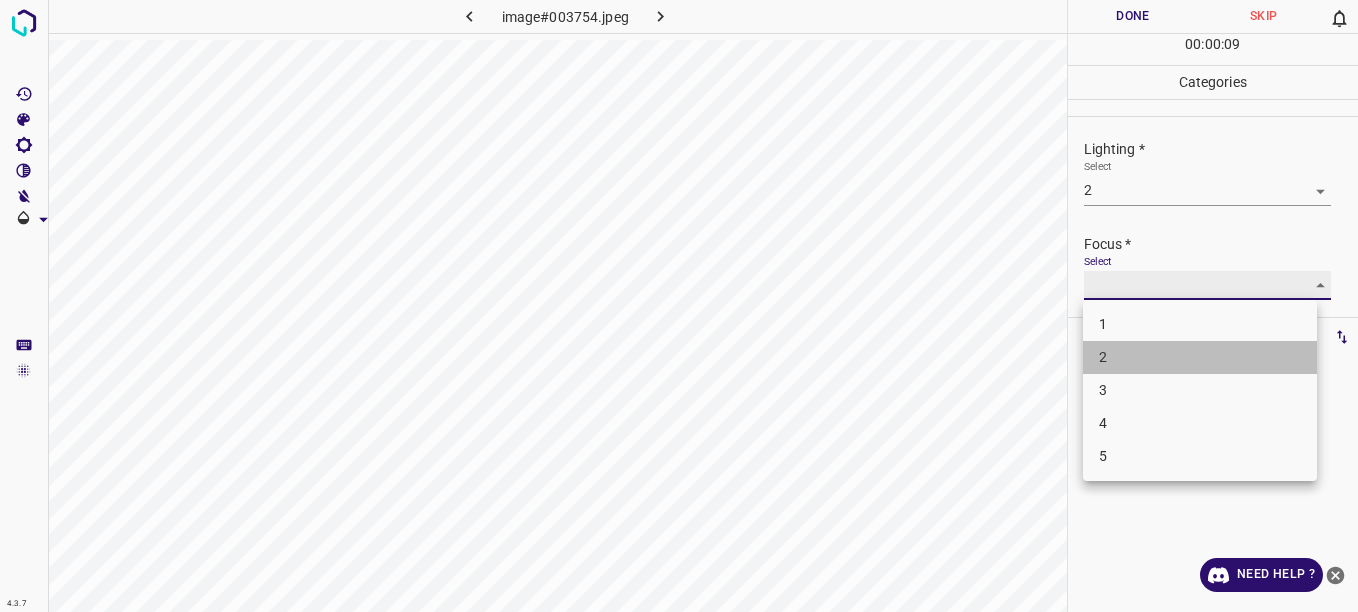 type on "2" 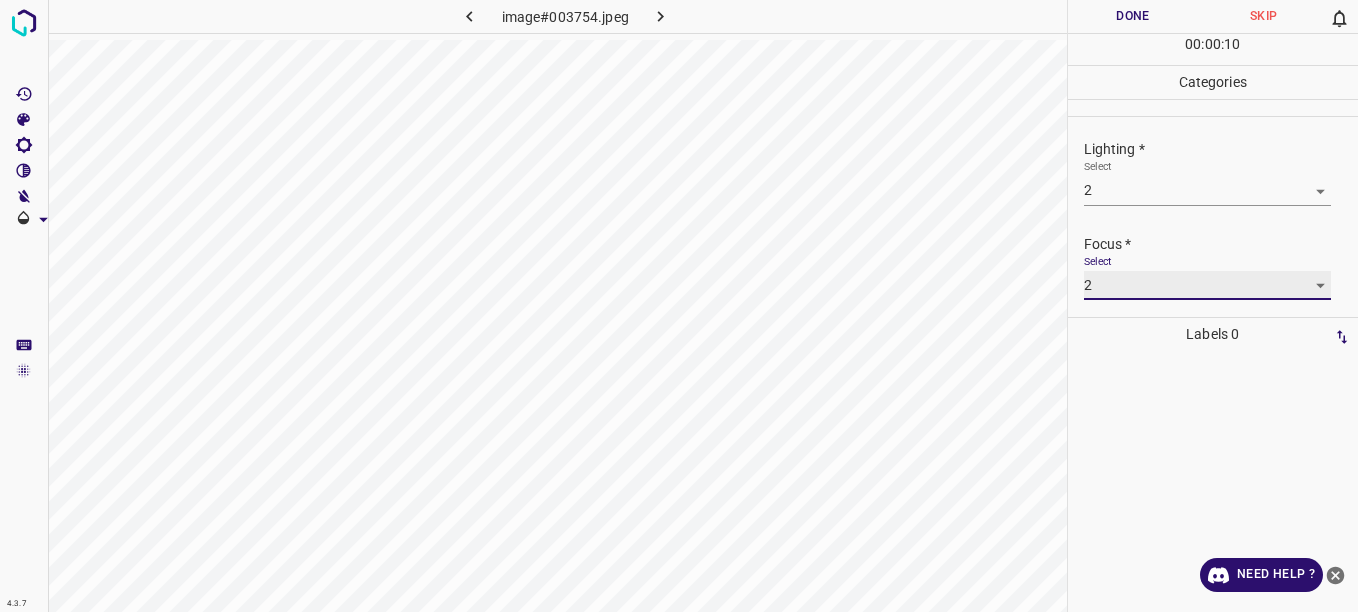 scroll, scrollTop: 98, scrollLeft: 0, axis: vertical 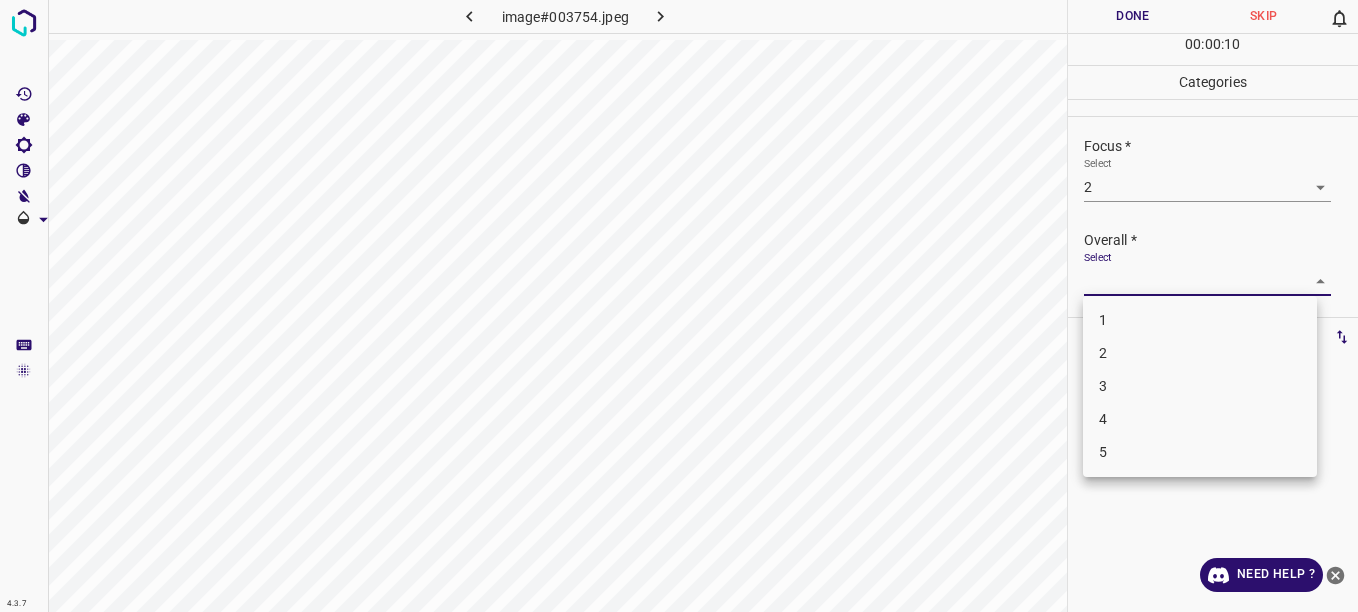 click on "4.3.7 image#003754.jpeg Done Skip 0 00   : 00   : 10   Categories Lighting *  Select 2 2 Focus *  Select 2 2 Overall *  Select ​ Labels   0 Categories 1 Lighting 2 Focus 3 Overall Tools Space Change between modes (Draw & Edit) I Auto labeling R Restore zoom M Zoom in N Zoom out Delete Delete selecte label Filters Z Restore filters X Saturation filter C Brightness filter V Contrast filter B Gray scale filter General O Download Need Help ? - Text - Hide - Delete 1 2 3 4 5" at bounding box center [679, 306] 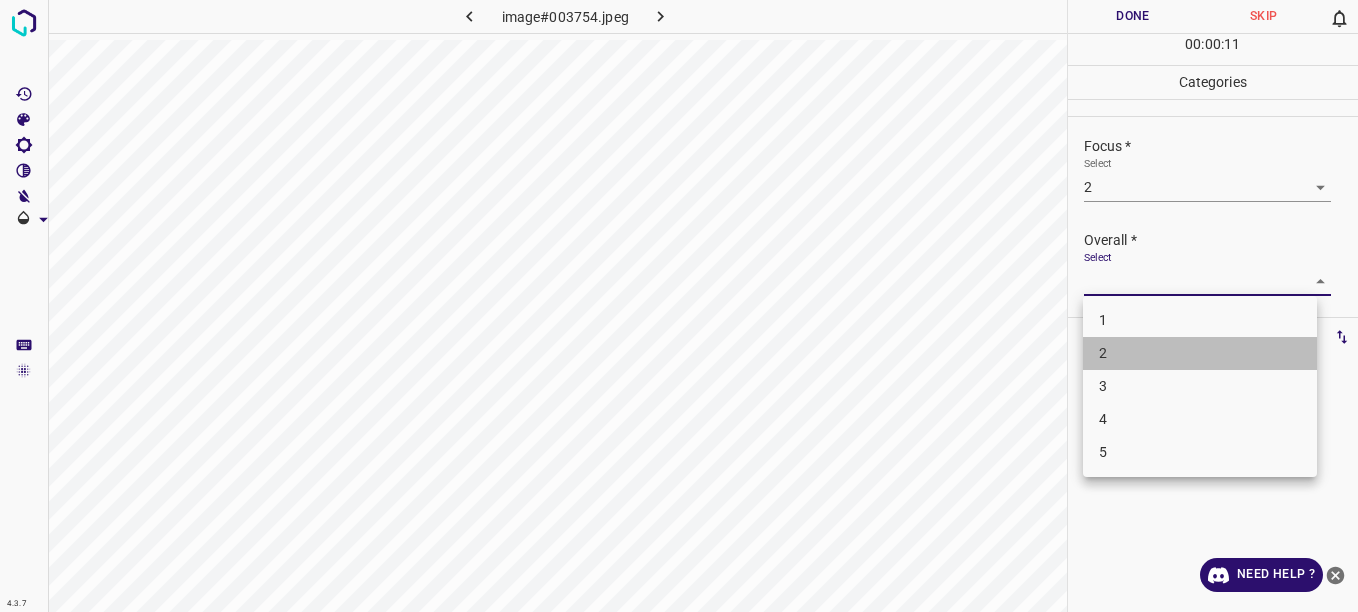click on "2" at bounding box center (1200, 353) 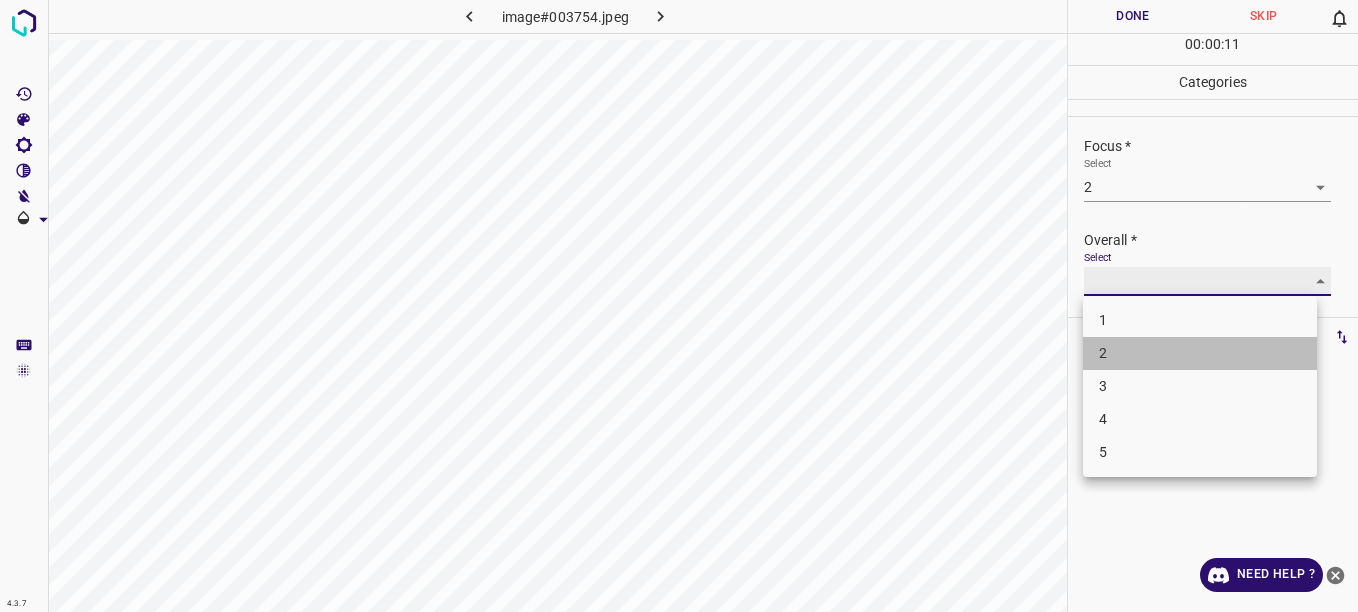 type on "2" 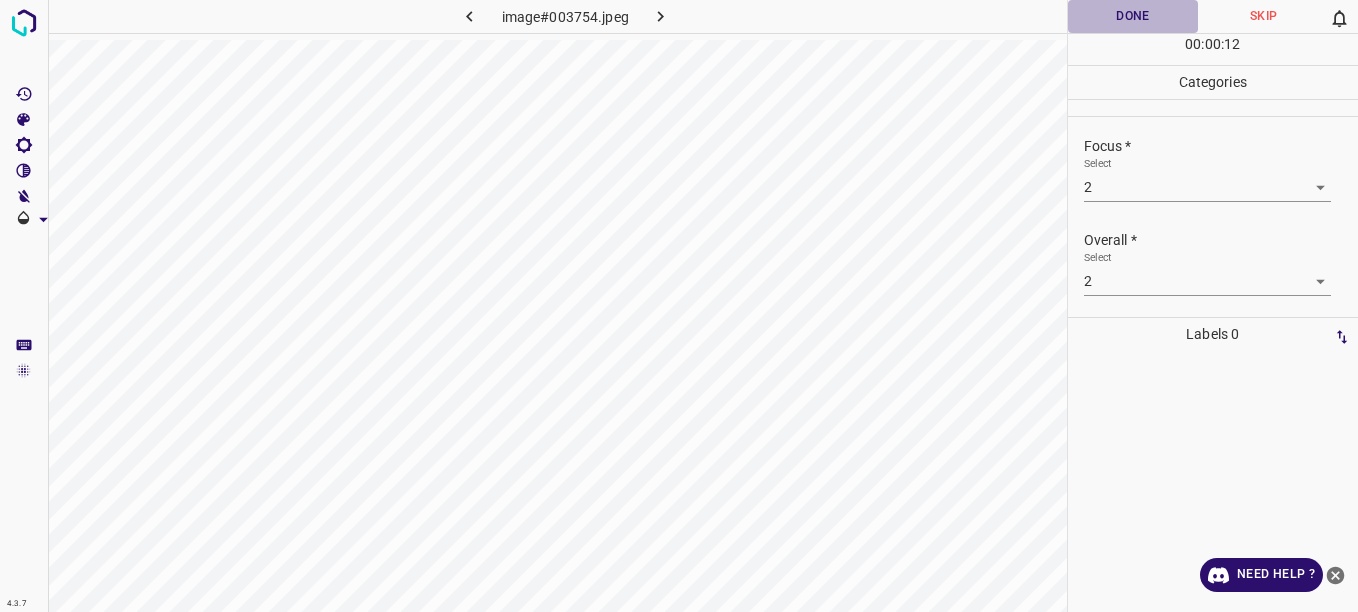 click on "Done" at bounding box center (1133, 16) 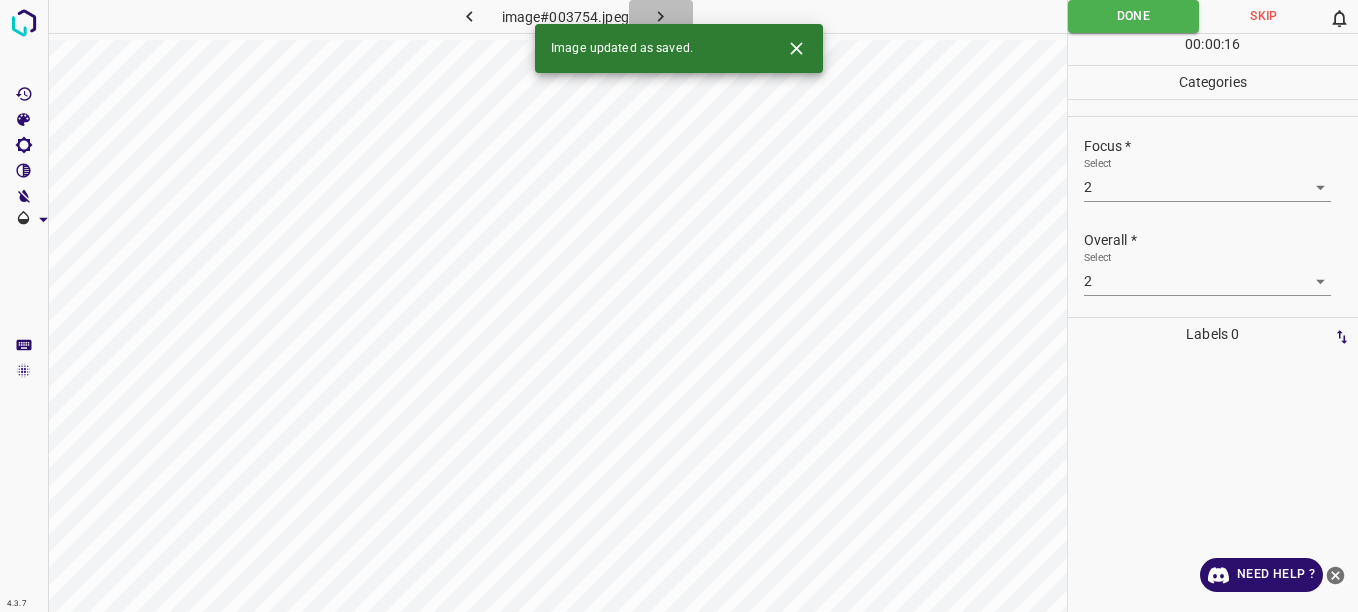 click 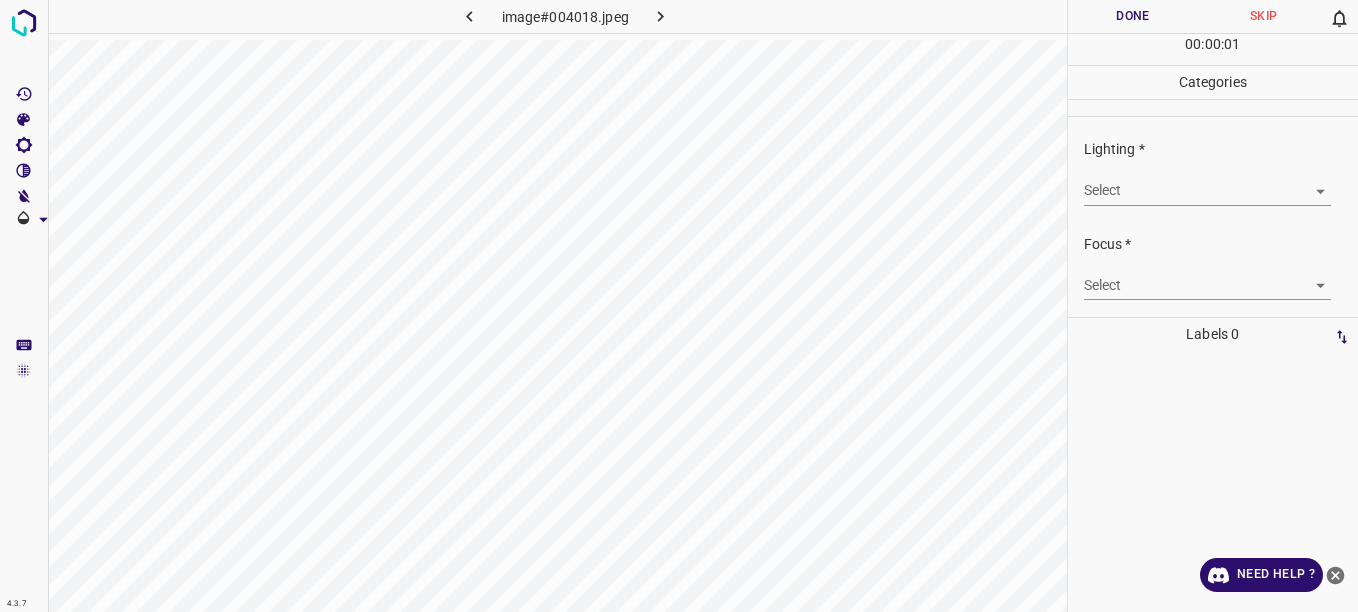 click on "4.3.7 image#004018.jpeg Done Skip 0 00   : 00   : 01   Categories Lighting *  Select ​ Focus *  Select ​ Overall *  Select ​ Labels   0 Categories 1 Lighting 2 Focus 3 Overall Tools Space Change between modes (Draw & Edit) I Auto labeling R Restore zoom M Zoom in N Zoom out Delete Delete selecte label Filters Z Restore filters X Saturation filter C Brightness filter V Contrast filter B Gray scale filter General O Download Need Help ? - Text - Hide - Delete" at bounding box center (679, 306) 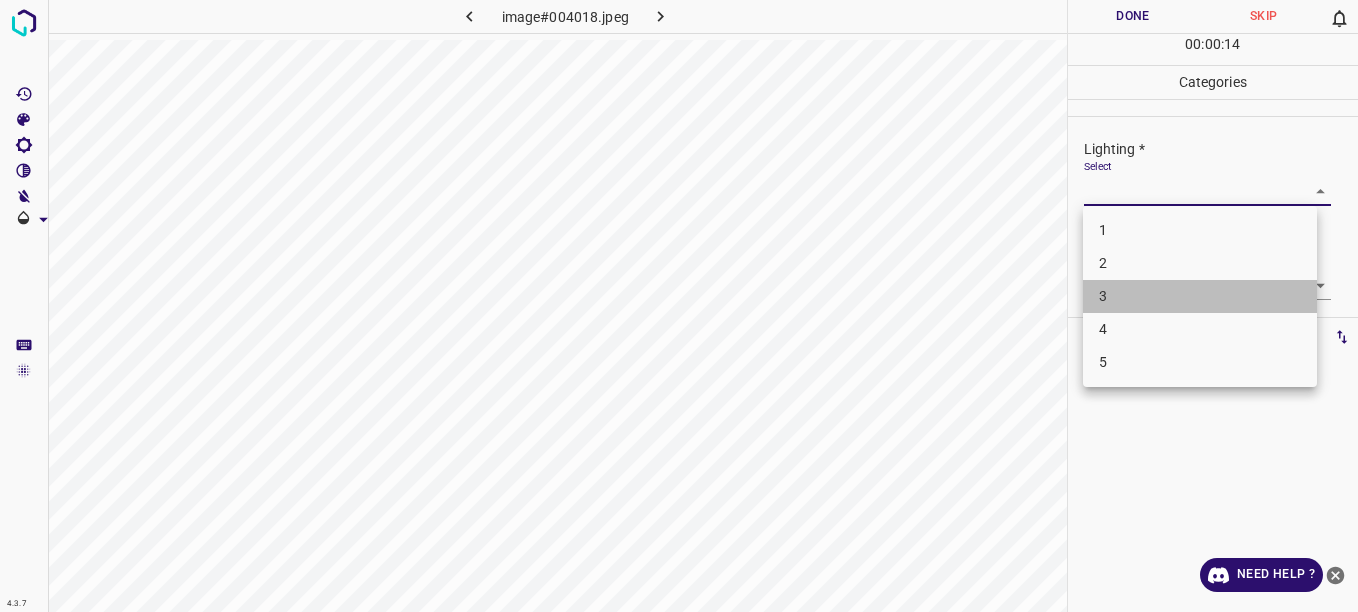 click on "3" at bounding box center (1200, 296) 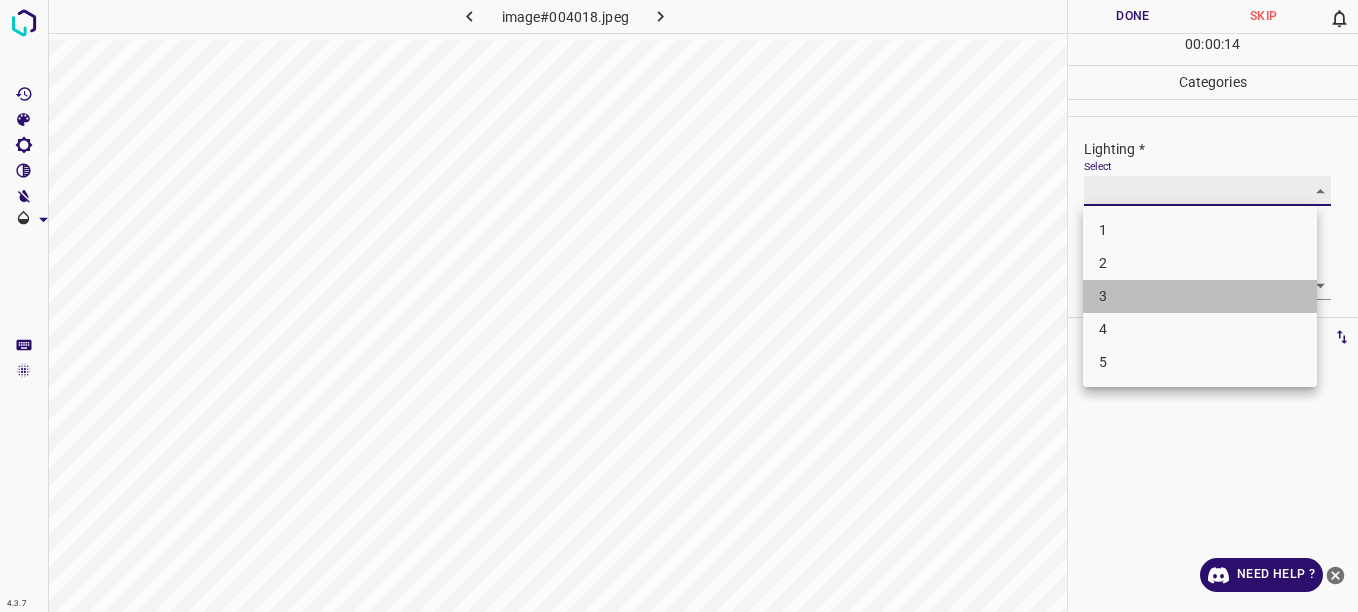 type on "3" 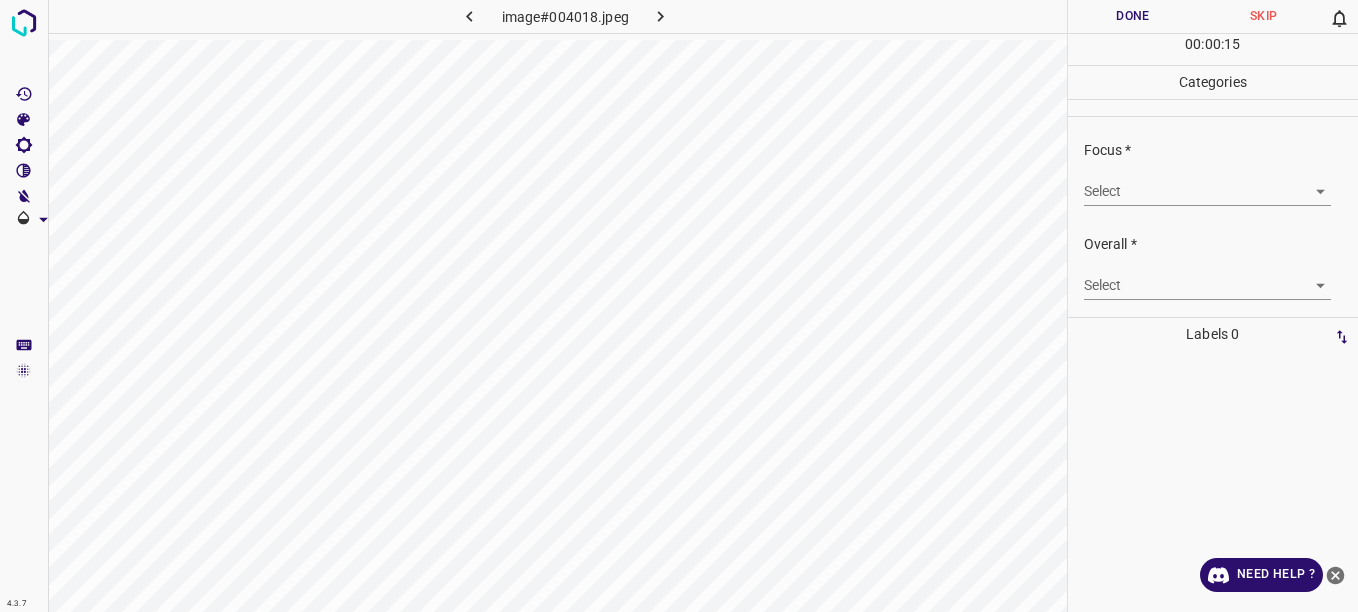 scroll, scrollTop: 98, scrollLeft: 0, axis: vertical 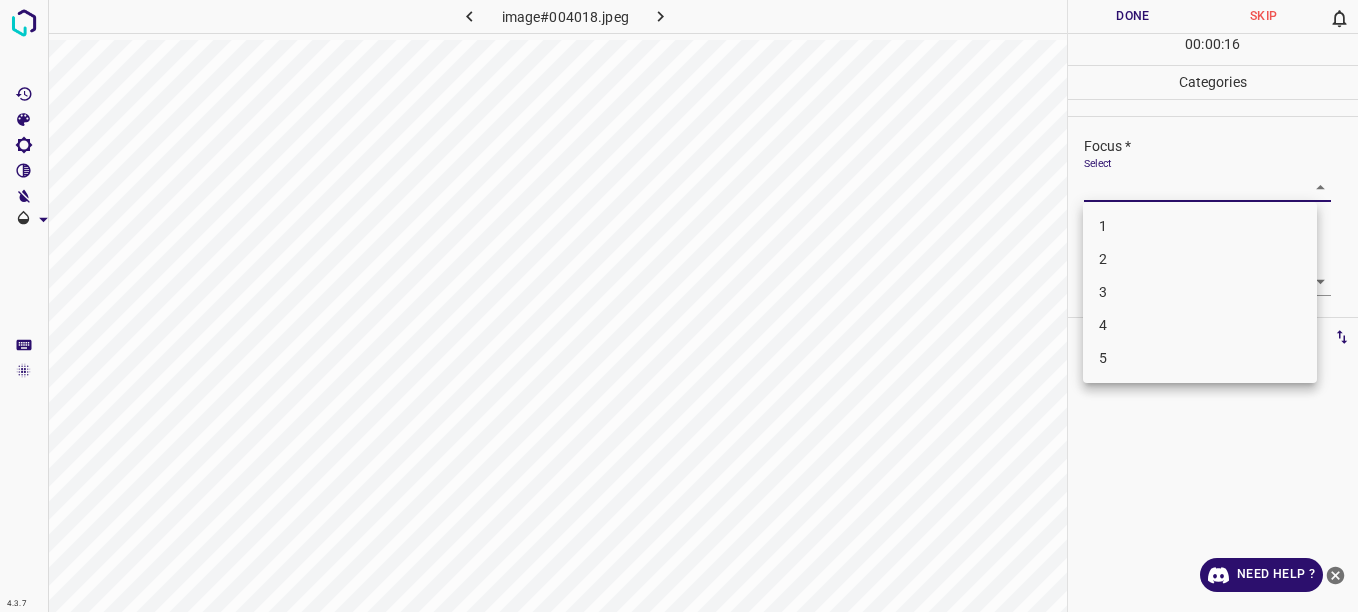 click on "4.3.7 image#004018.jpeg Done Skip 0 00   : 00   : 16   Categories Lighting *  Select 3 3 Focus *  Select ​ Overall *  Select ​ Labels   0 Categories 1 Lighting 2 Focus 3 Overall Tools Space Change between modes (Draw & Edit) I Auto labeling R Restore zoom M Zoom in N Zoom out Delete Delete selecte label Filters Z Restore filters X Saturation filter C Brightness filter V Contrast filter B Gray scale filter General O Download Need Help ? - Text - Hide - Delete 1 2 3 4 5" at bounding box center (679, 306) 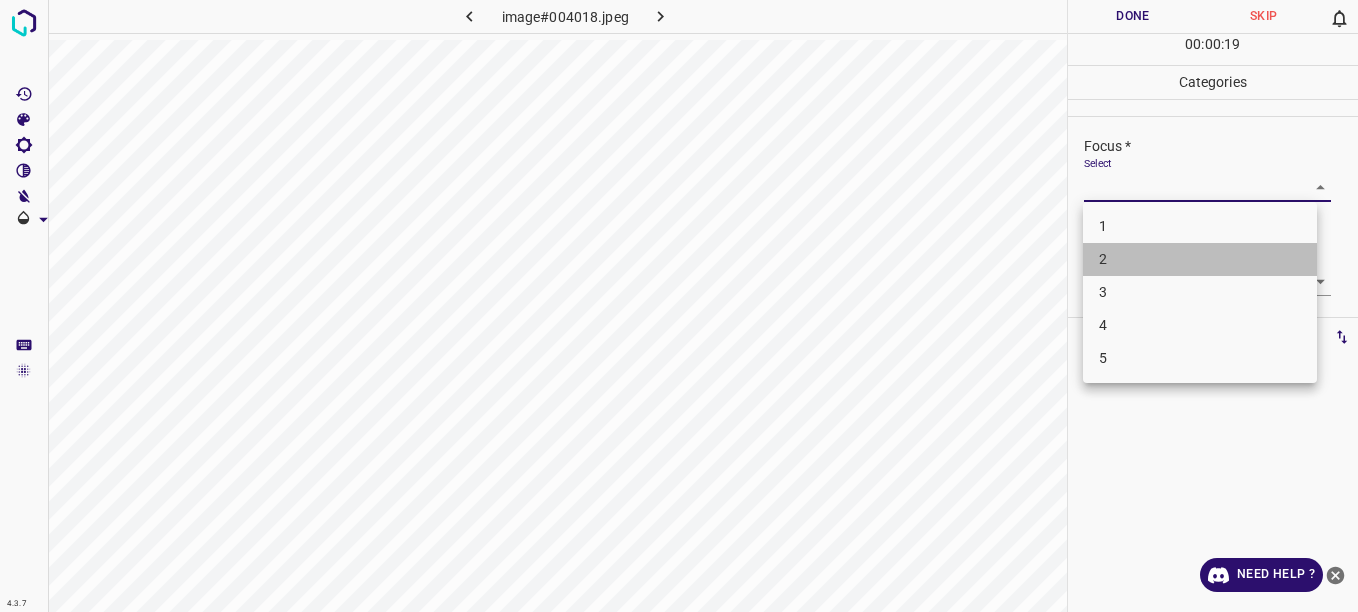 drag, startPoint x: 1254, startPoint y: 262, endPoint x: 1264, endPoint y: 261, distance: 10.049875 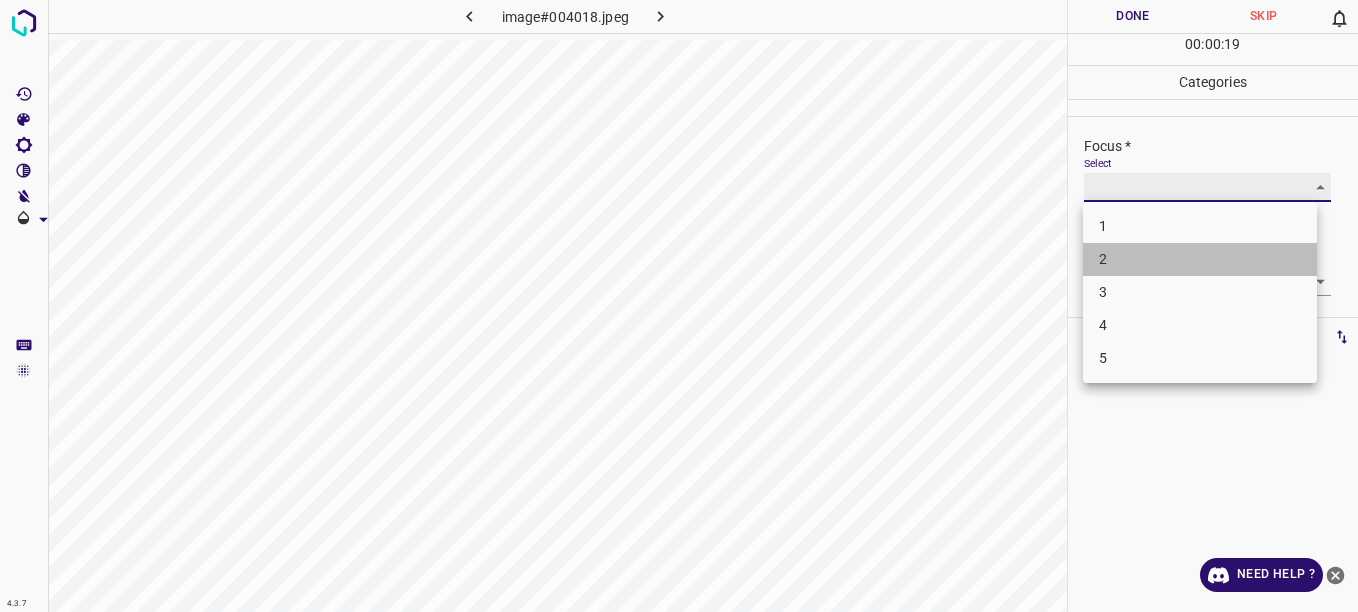 type on "2" 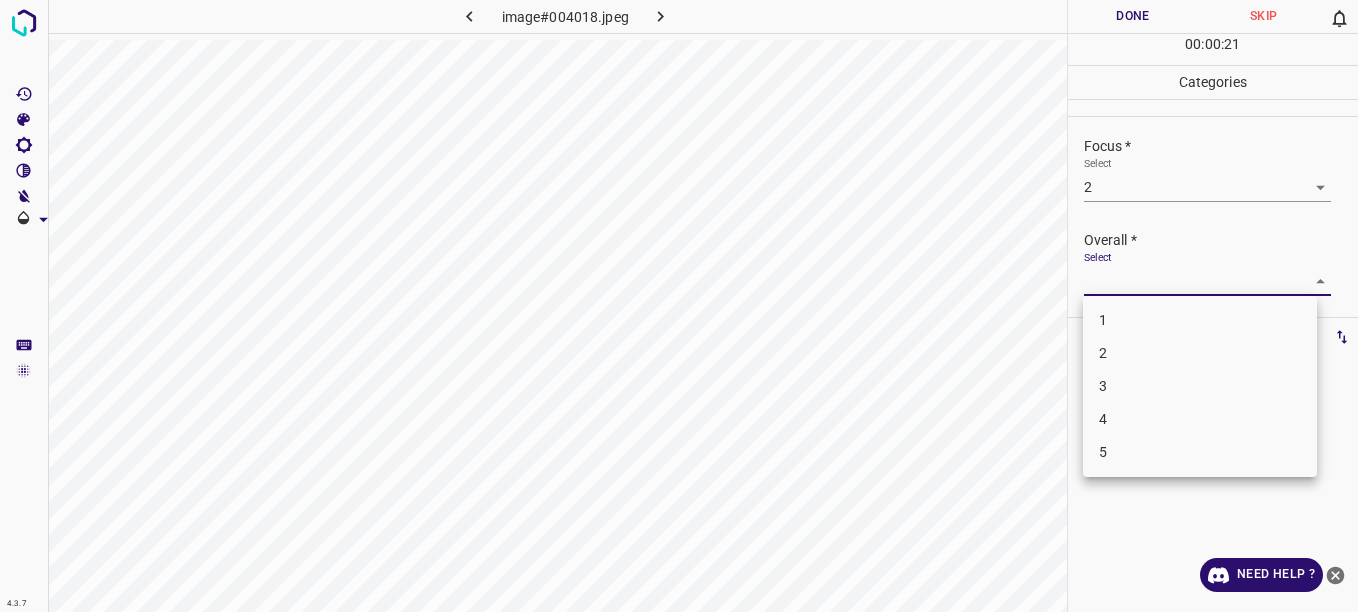 click on "4.3.7 image#004018.jpeg Done Skip 0 00   : 00   : 21   Categories Lighting *  Select 3 3 Focus *  Select 2 2 Overall *  Select ​ Labels   0 Categories 1 Lighting 2 Focus 3 Overall Tools Space Change between modes (Draw & Edit) I Auto labeling R Restore zoom M Zoom in N Zoom out Delete Delete selecte label Filters Z Restore filters X Saturation filter C Brightness filter V Contrast filter B Gray scale filter General O Download Need Help ? - Text - Hide - Delete 1 2 3 4 5" at bounding box center (679, 306) 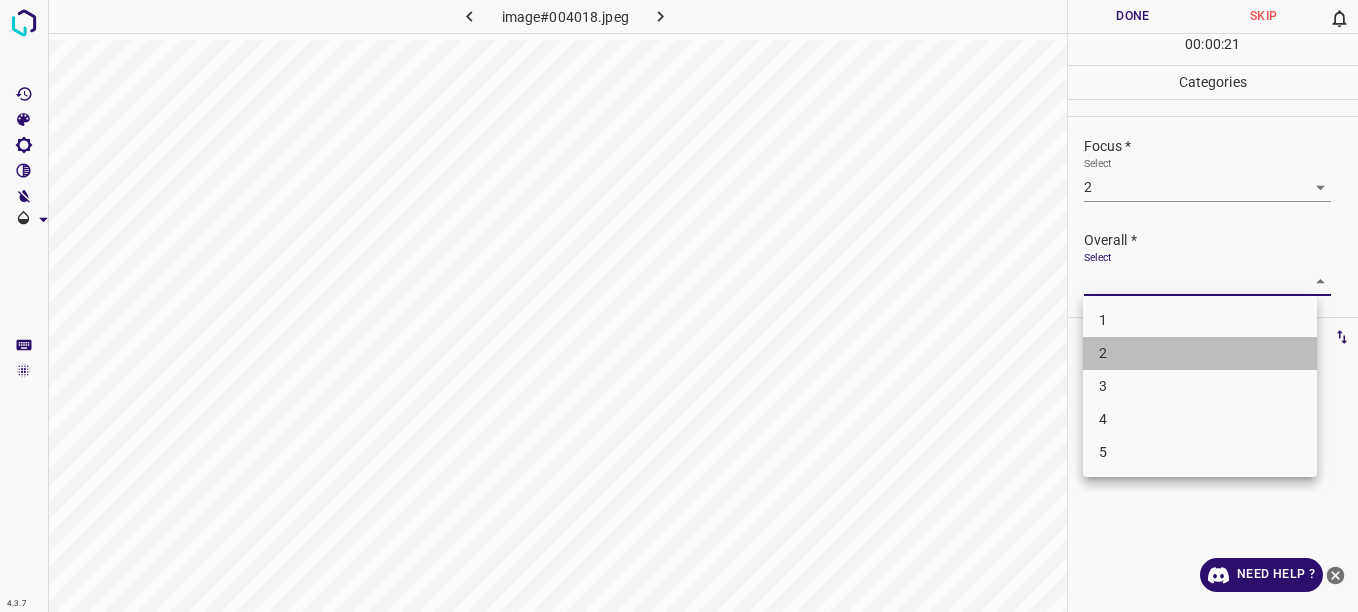 click on "2" at bounding box center [1200, 353] 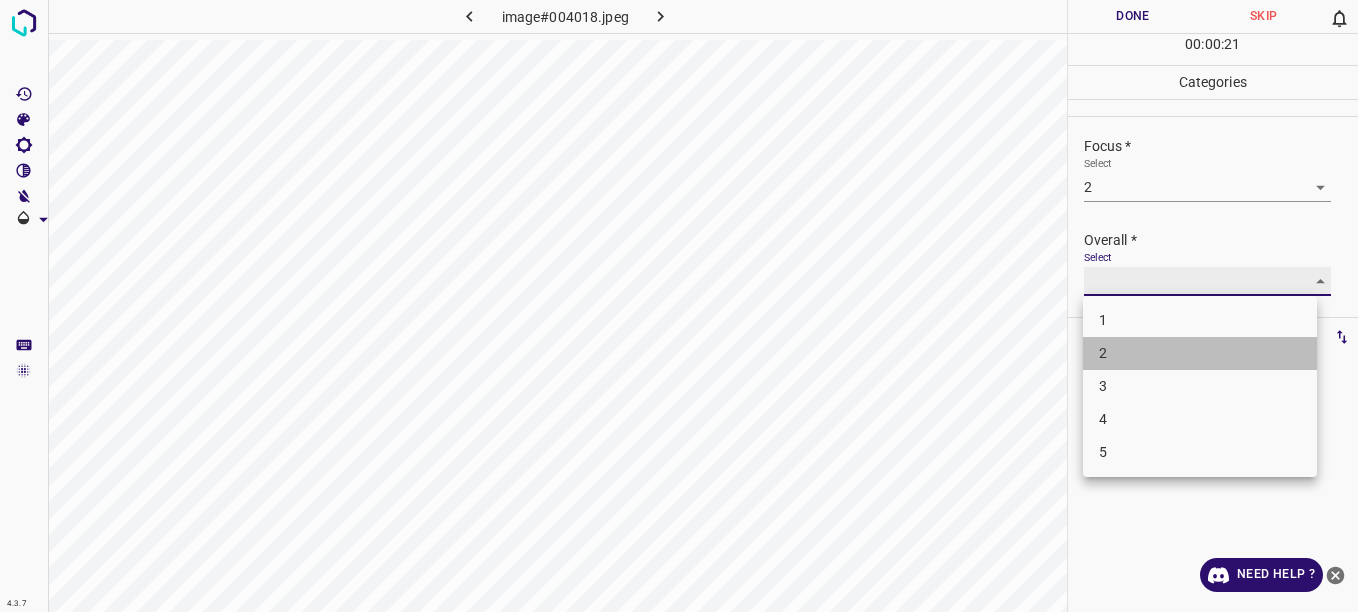 type on "2" 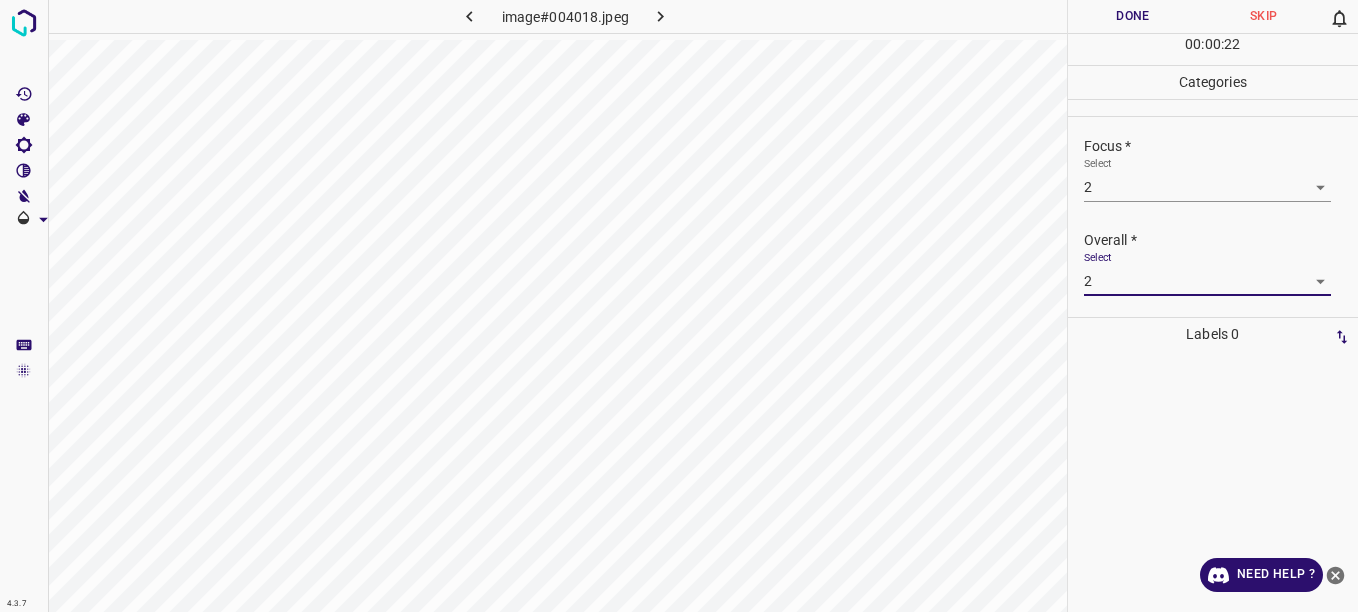 click on "Done" at bounding box center (1133, 16) 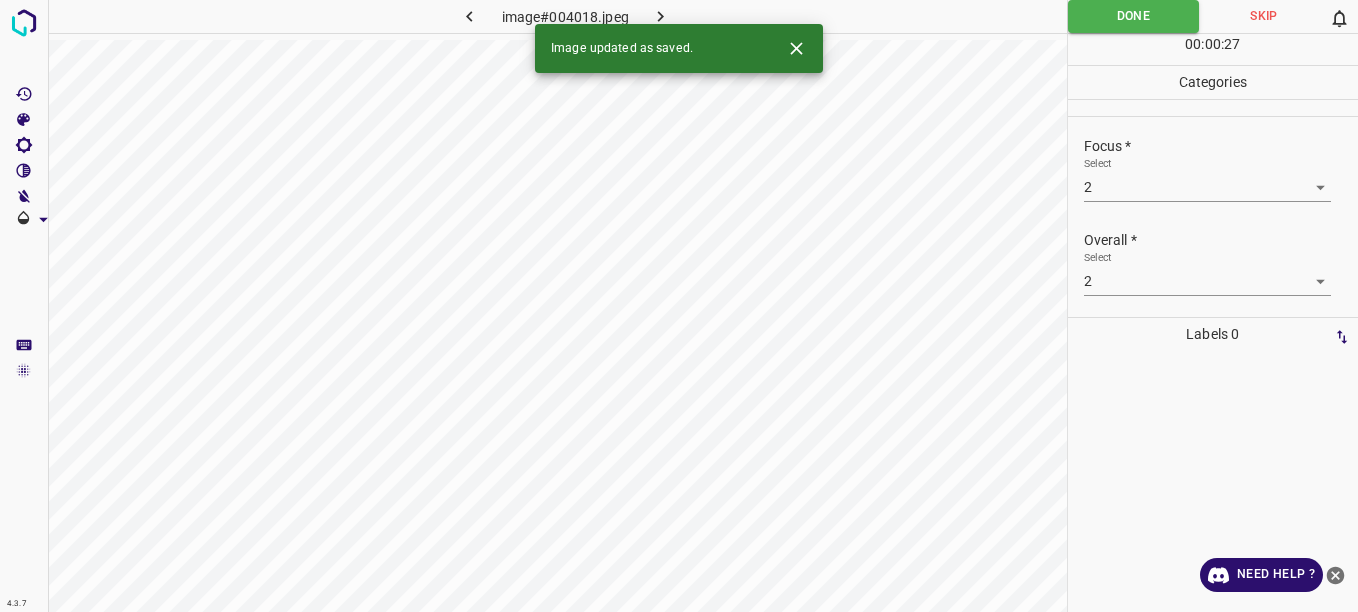 click 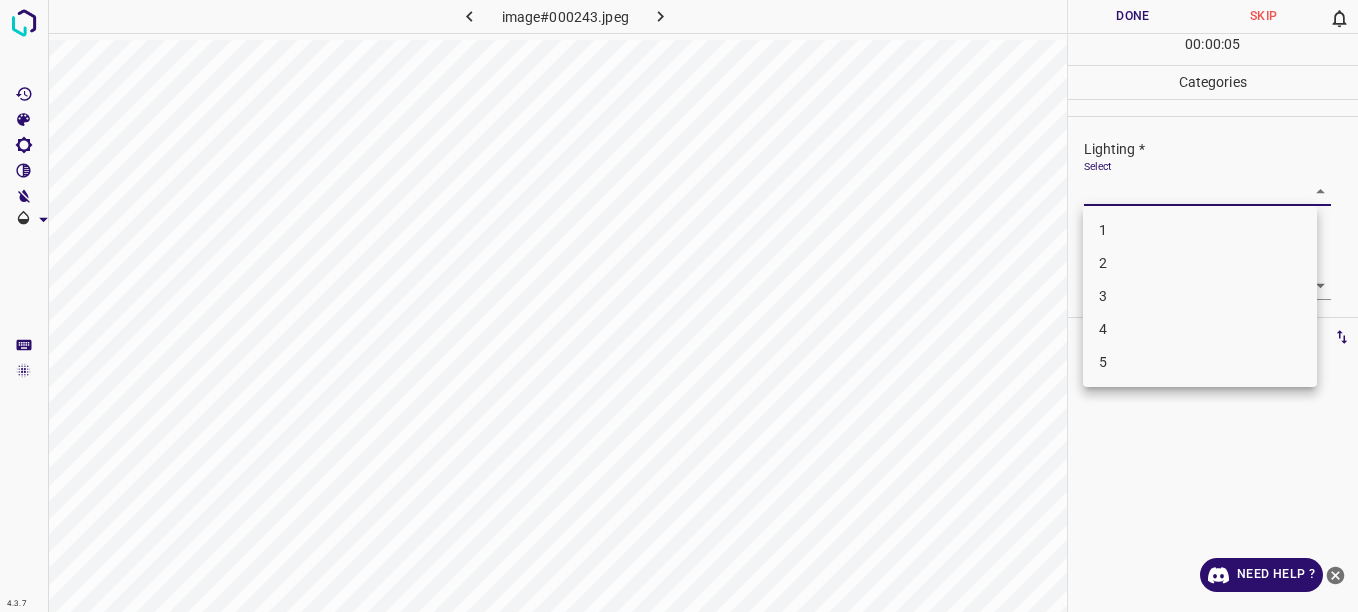 click on "4.3.7 image#000243.jpeg Done Skip 0 00   : 00   : 05   Categories Lighting *  Select ​ Focus *  Select ​ Overall *  Select ​ Labels   0 Categories 1 Lighting 2 Focus 3 Overall Tools Space Change between modes (Draw & Edit) I Auto labeling R Restore zoom M Zoom in N Zoom out Delete Delete selecte label Filters Z Restore filters X Saturation filter C Brightness filter V Contrast filter B Gray scale filter General O Download Need Help ? - Text - Hide - Delete 1 2 3 4 5" at bounding box center [679, 306] 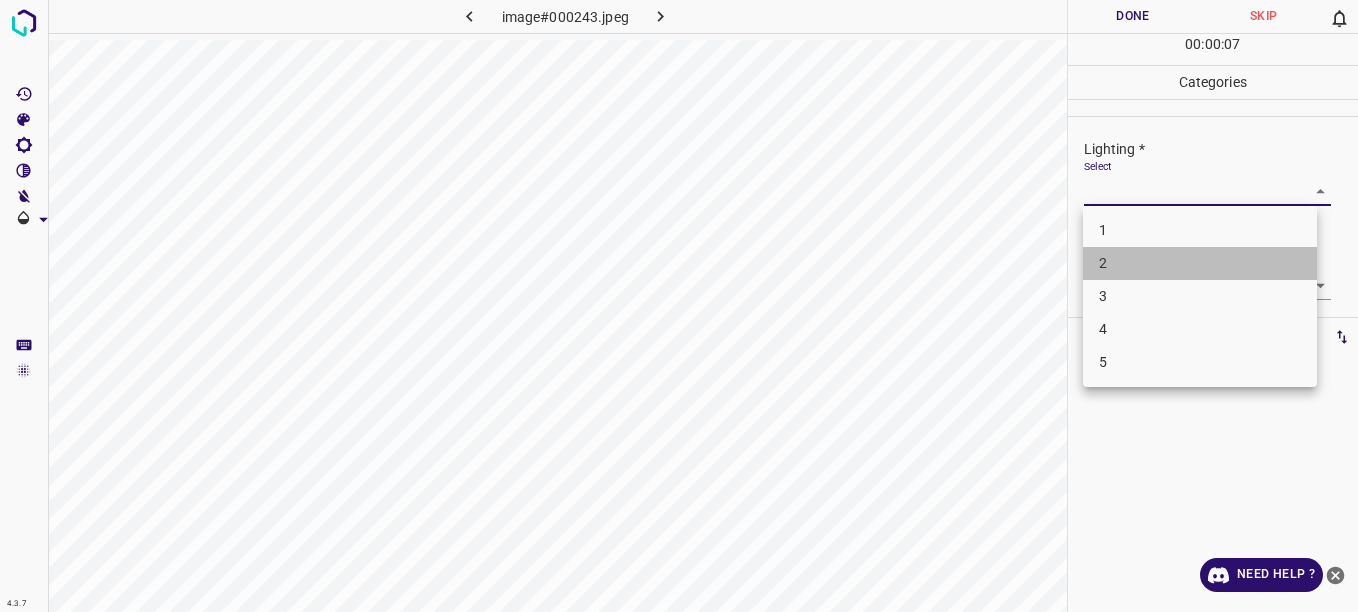 click on "2" at bounding box center (1200, 263) 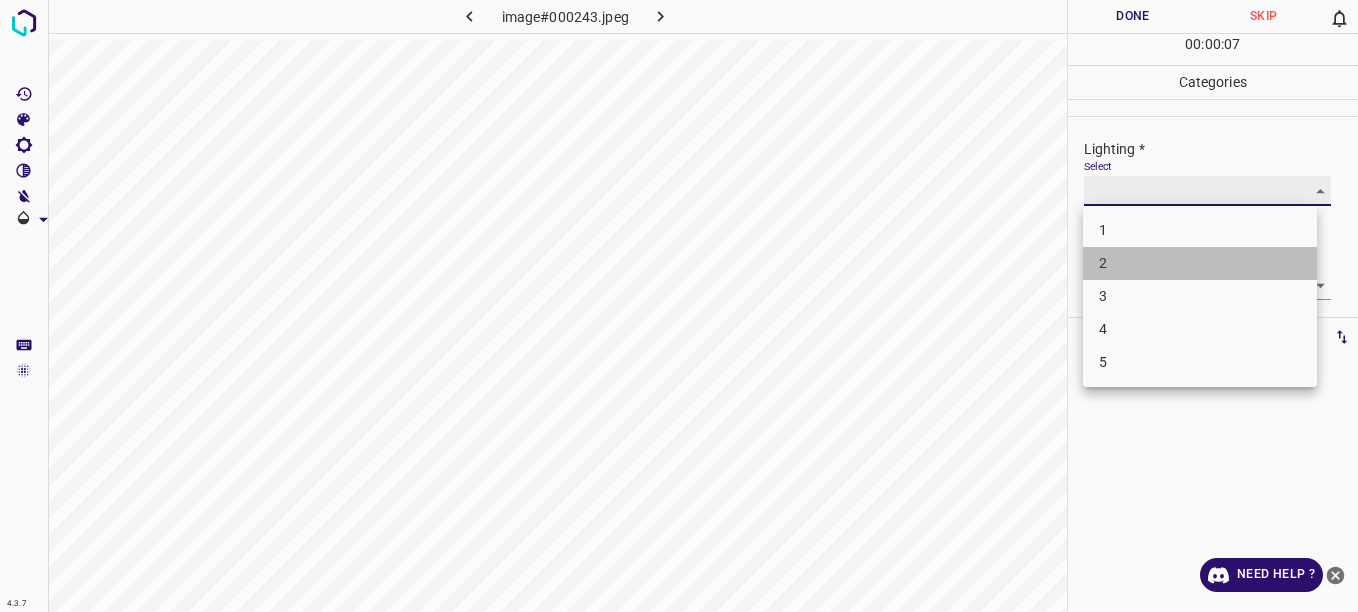 type on "2" 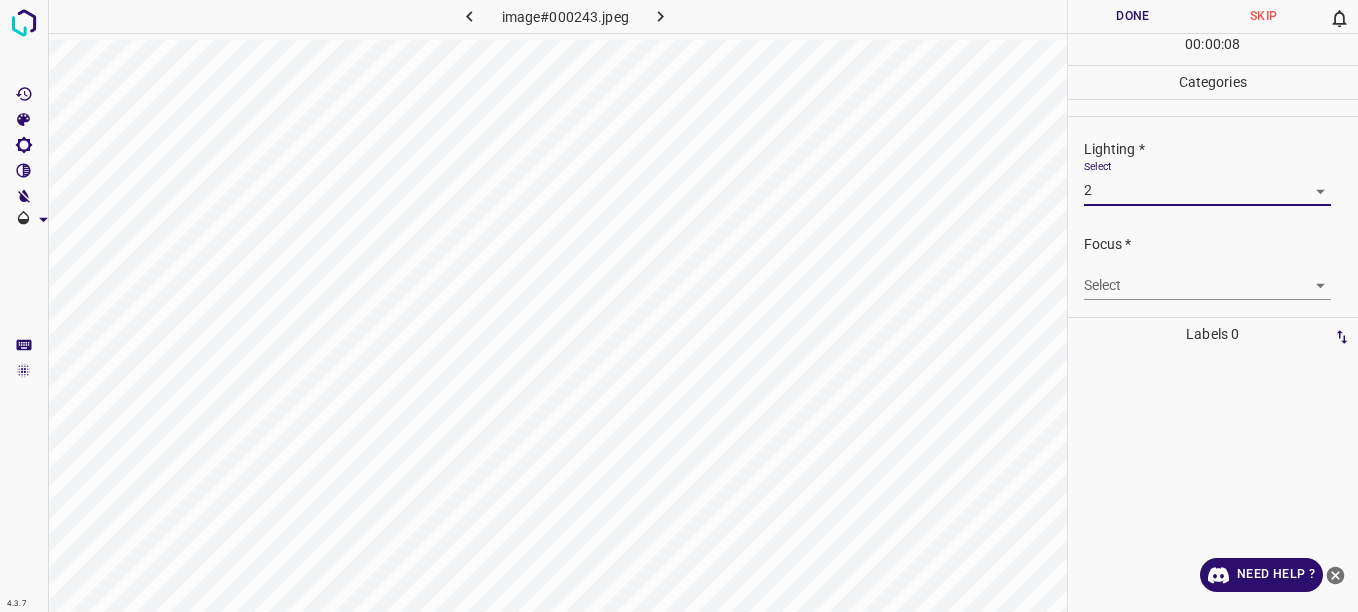 click on "4.3.7 image#000243.jpeg Done Skip 0 00   : 00   : 08   Categories Lighting *  Select 2 2 Focus *  Select ​ Overall *  Select ​ Labels   0 Categories 1 Lighting 2 Focus 3 Overall Tools Space Change between modes (Draw & Edit) I Auto labeling R Restore zoom M Zoom in N Zoom out Delete Delete selecte label Filters Z Restore filters X Saturation filter C Brightness filter V Contrast filter B Gray scale filter General O Download Need Help ? - Text - Hide - Delete" at bounding box center (679, 306) 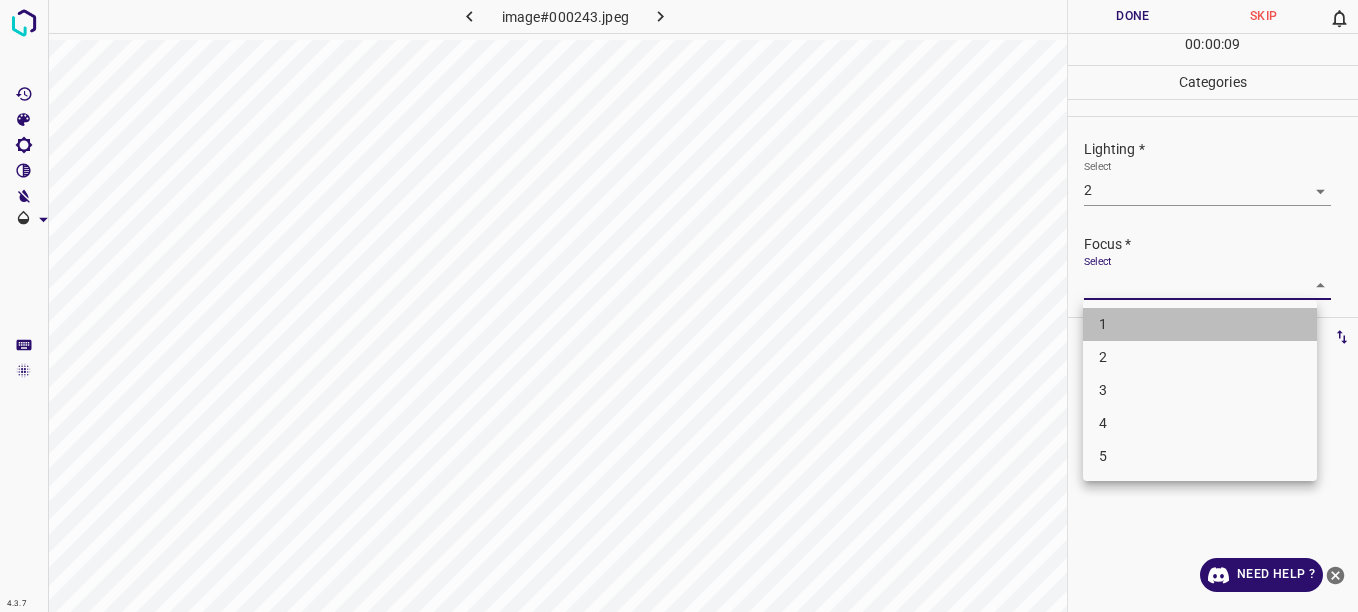 click on "1" at bounding box center [1200, 324] 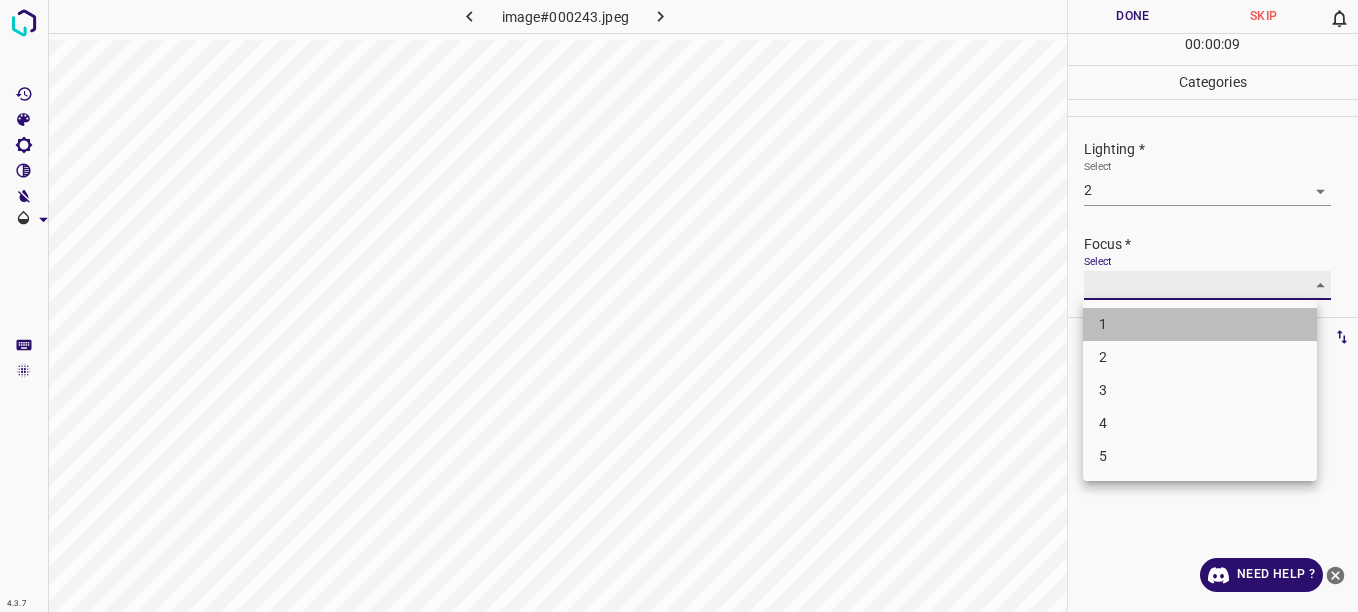type on "1" 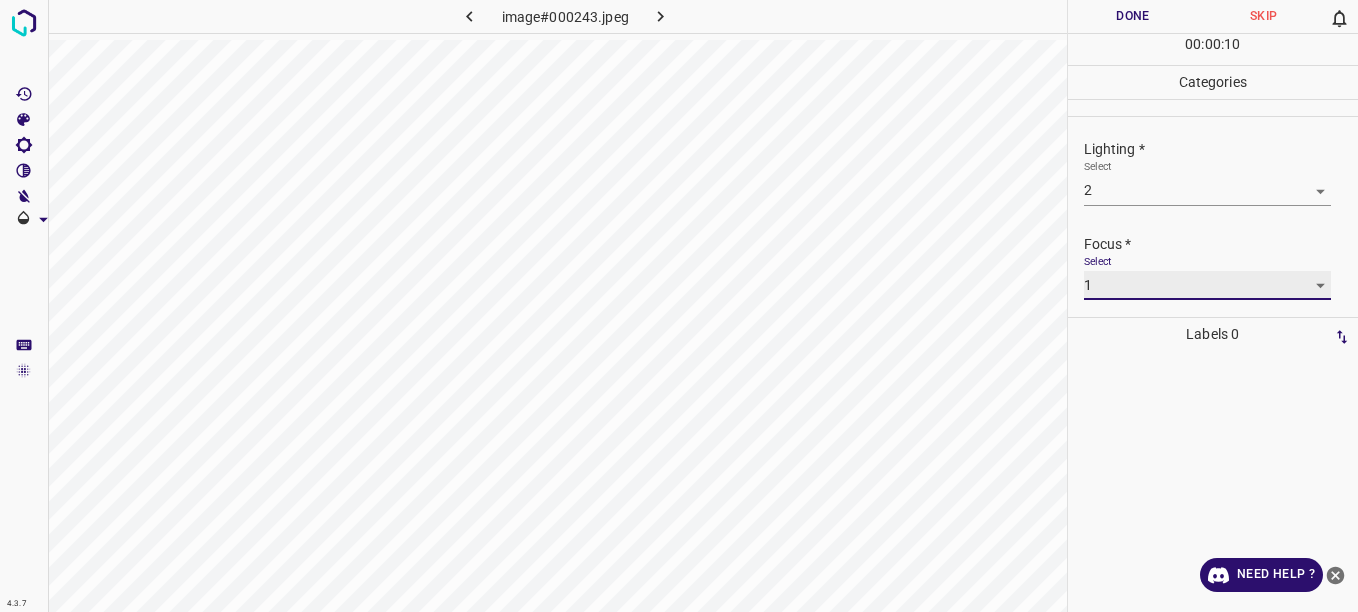 scroll, scrollTop: 98, scrollLeft: 0, axis: vertical 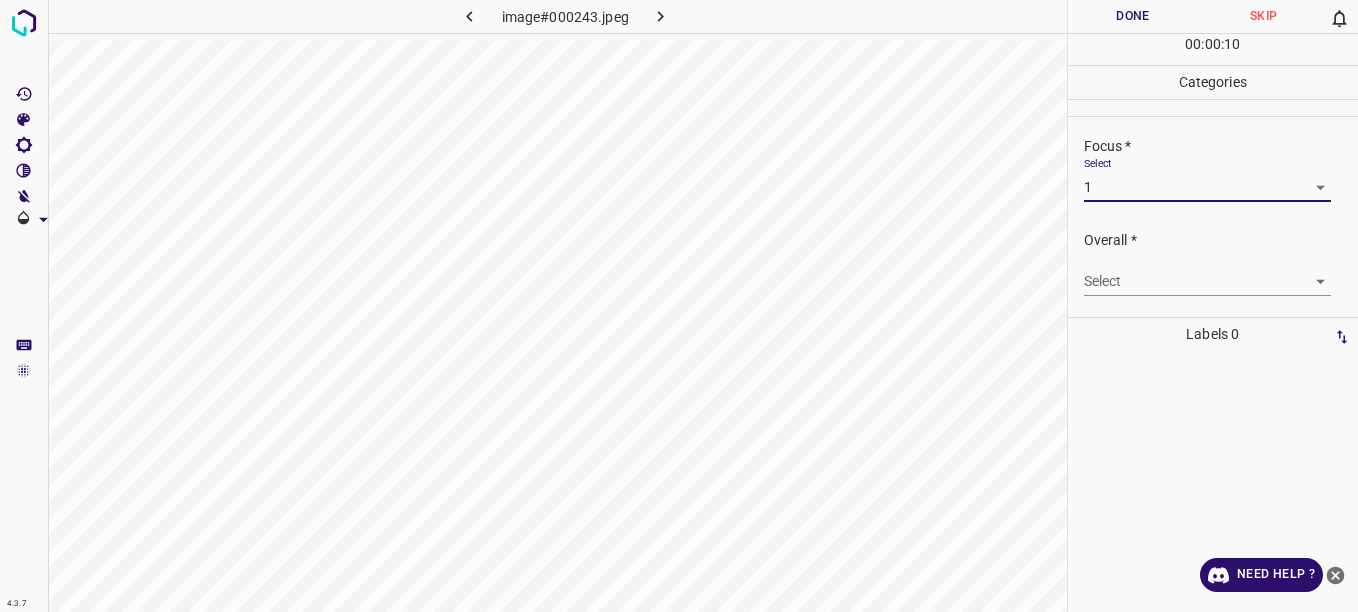 click on "4.3.7 image#000243.jpeg Done Skip 0 00   : 00   : 10   Categories Lighting *  Select 2 2 Focus *  Select 1 1 Overall *  Select ​ Labels   0 Categories 1 Lighting 2 Focus 3 Overall Tools Space Change between modes (Draw & Edit) I Auto labeling R Restore zoom M Zoom in N Zoom out Delete Delete selecte label Filters Z Restore filters X Saturation filter C Brightness filter V Contrast filter B Gray scale filter General O Download Need Help ? - Text - Hide - Delete" at bounding box center (679, 306) 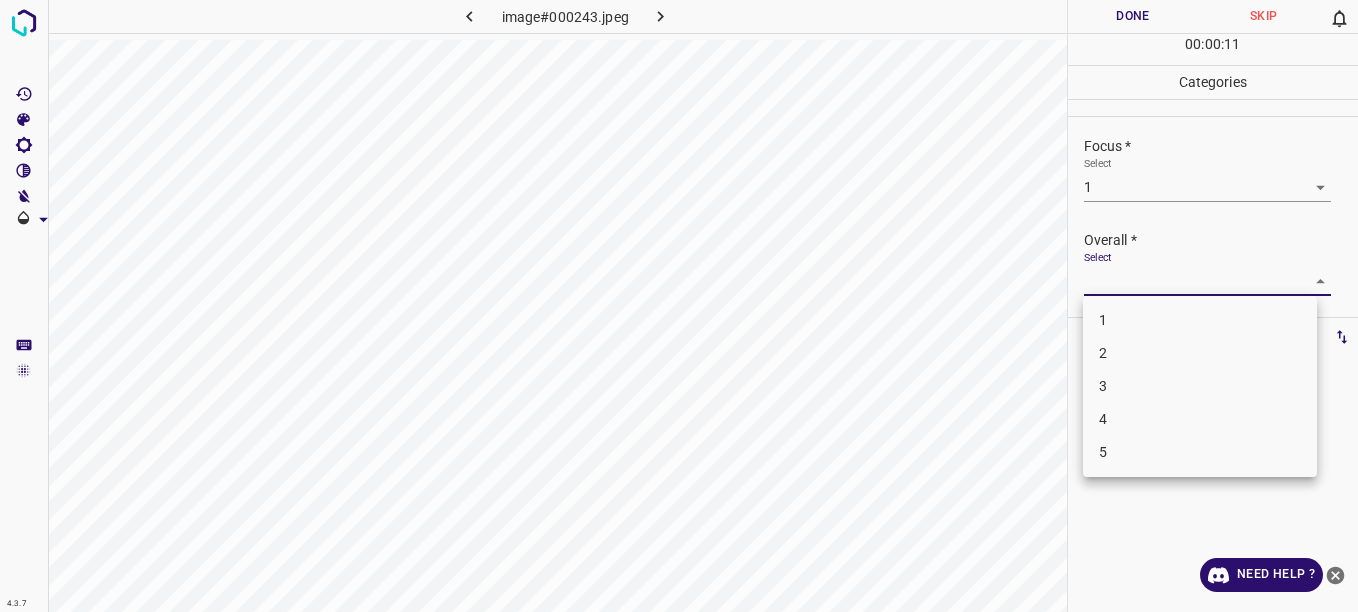 click on "1" at bounding box center (1200, 320) 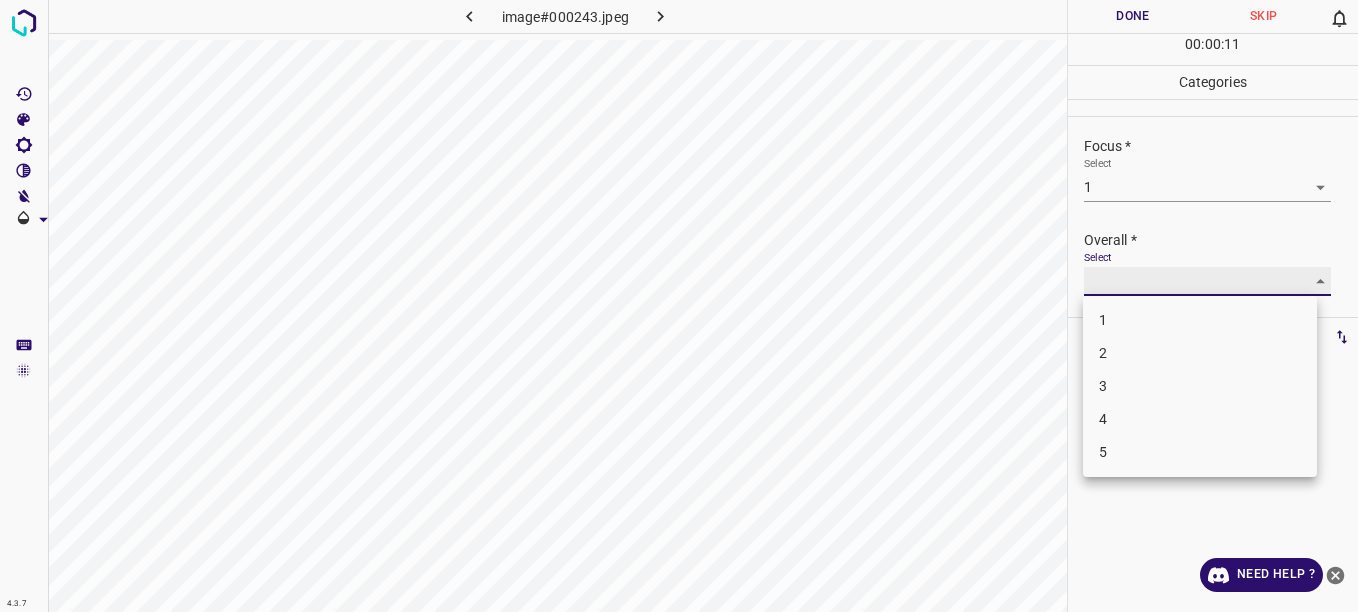 type on "1" 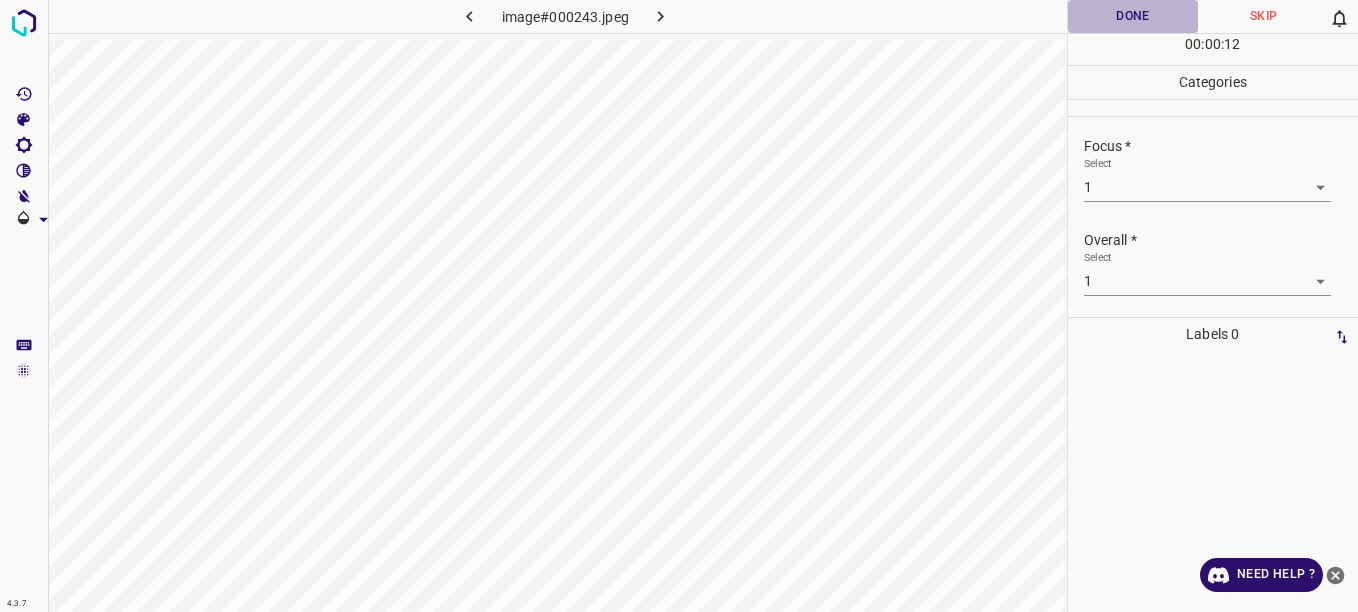 click on "Done" at bounding box center (1133, 16) 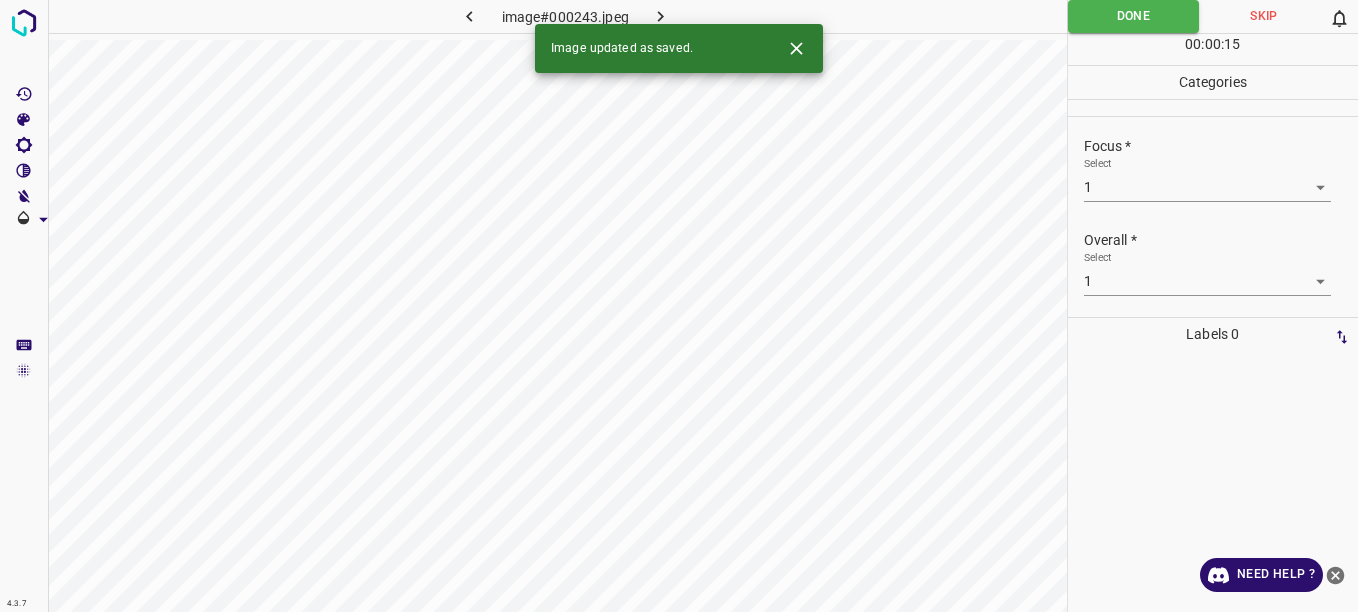 click 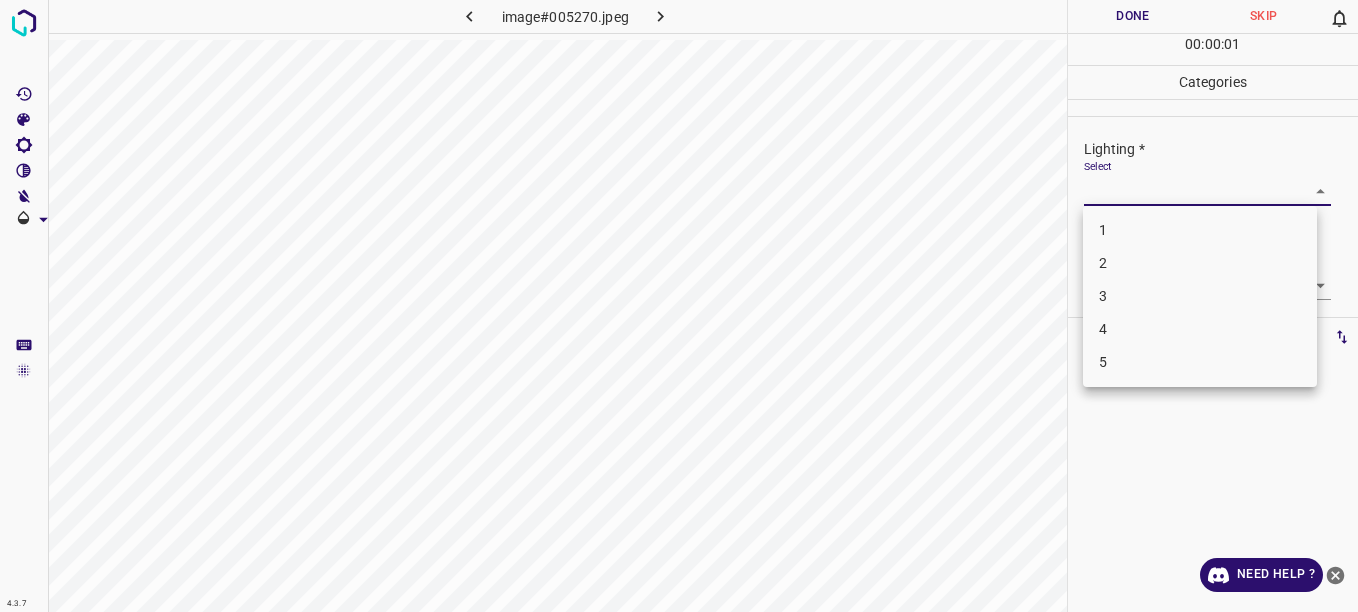 click on "4.3.7 image#005270.jpeg Done Skip 0 00   : 00   : 01   Categories Lighting *  Select ​ Focus *  Select ​ Overall *  Select ​ Labels   0 Categories 1 Lighting 2 Focus 3 Overall Tools Space Change between modes (Draw & Edit) I Auto labeling R Restore zoom M Zoom in N Zoom out Delete Delete selecte label Filters Z Restore filters X Saturation filter C Brightness filter V Contrast filter B Gray scale filter General O Download Need Help ? - Text - Hide - Delete 1 2 3 4 5" at bounding box center [679, 306] 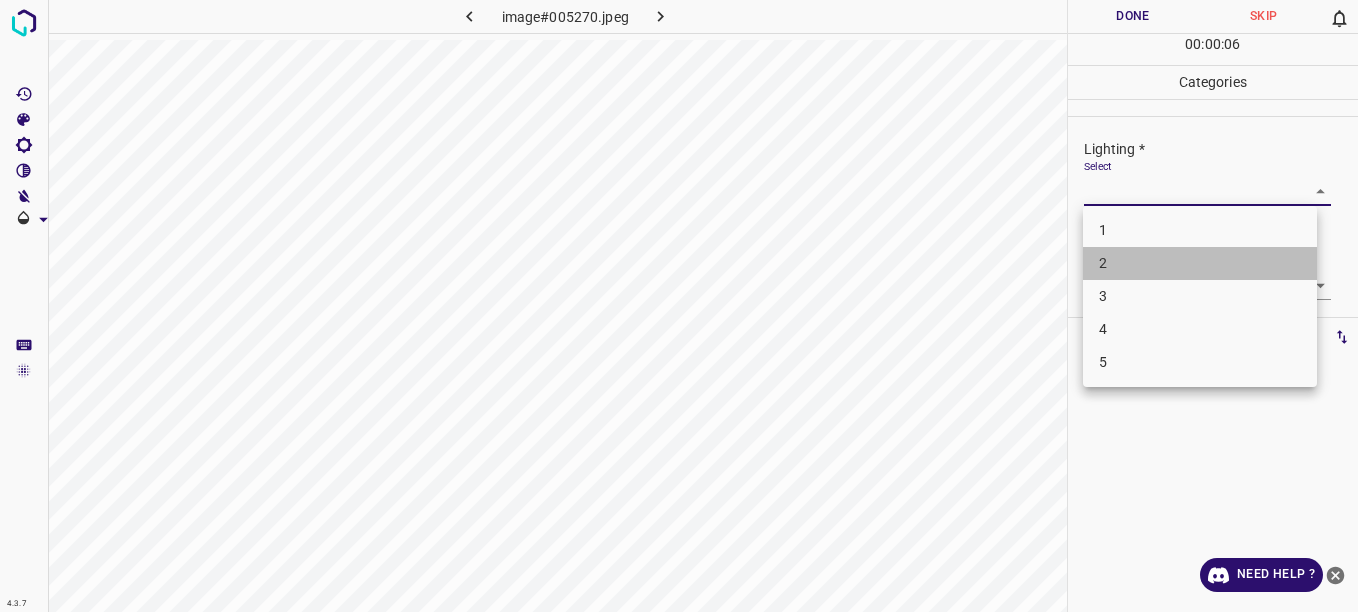 click on "2" at bounding box center [1200, 263] 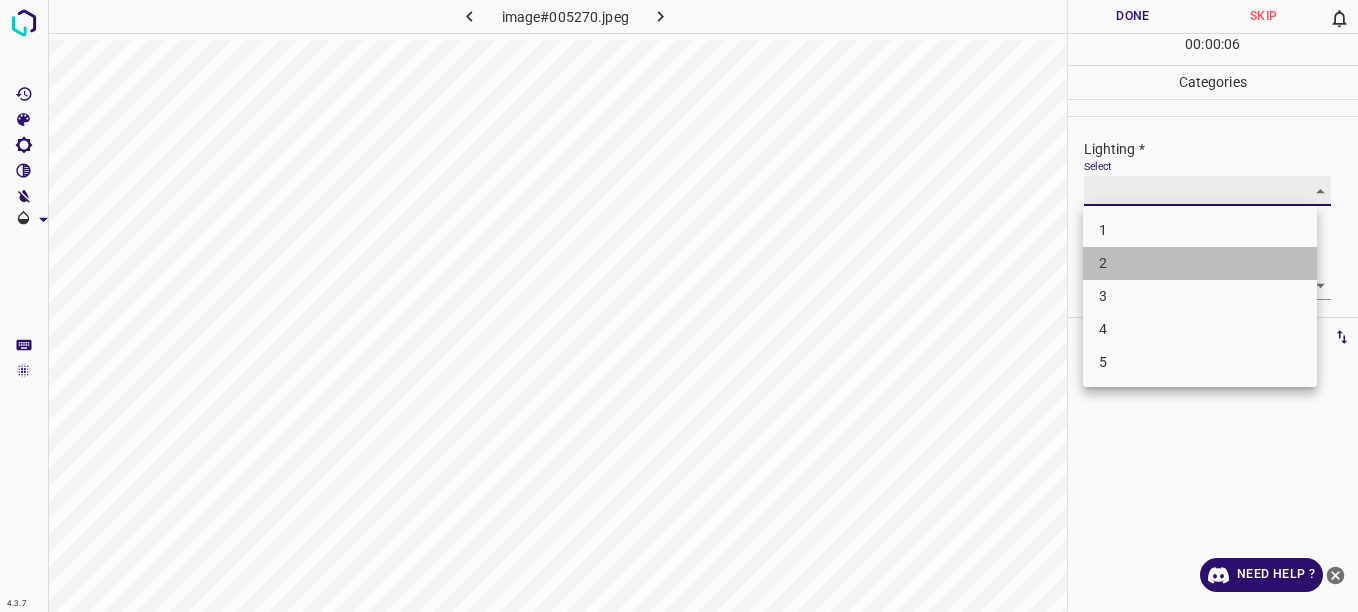 type on "2" 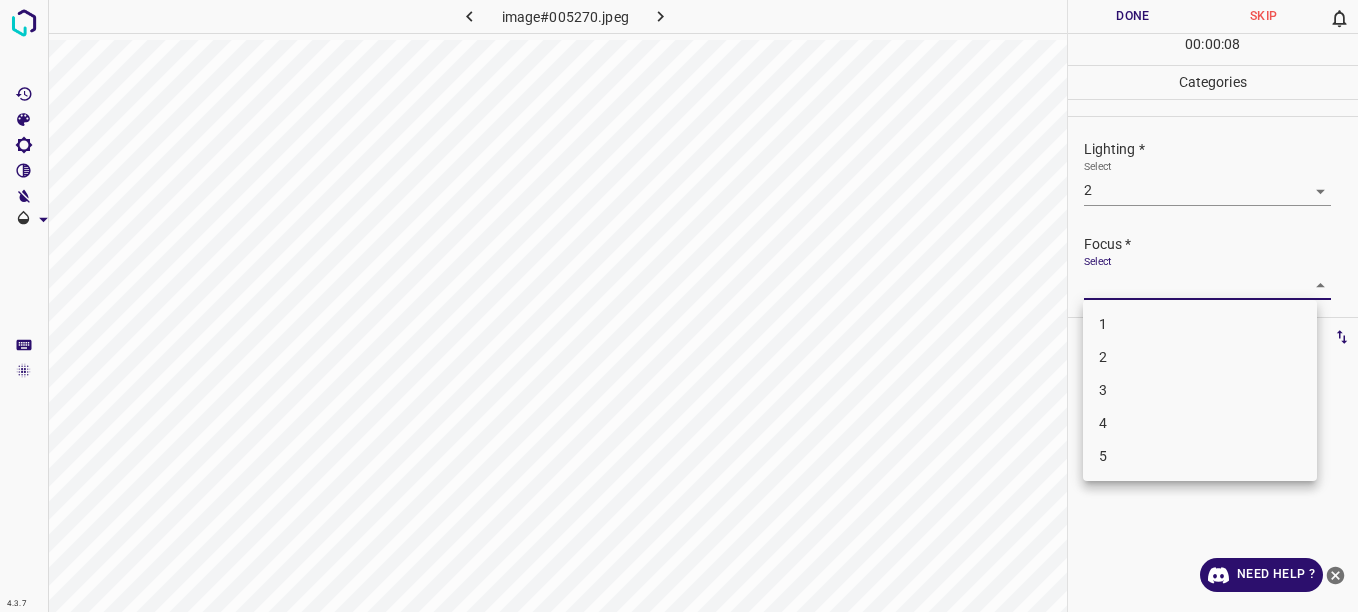 click on "4.3.7 image#005270.jpeg Done Skip 0 00   : 00   : 08   Categories Lighting *  Select 2 2 Focus *  Select ​ Overall *  Select ​ Labels   0 Categories 1 Lighting 2 Focus 3 Overall Tools Space Change between modes (Draw & Edit) I Auto labeling R Restore zoom M Zoom in N Zoom out Delete Delete selecte label Filters Z Restore filters X Saturation filter C Brightness filter V Contrast filter B Gray scale filter General O Download Need Help ? - Text - Hide - Delete 1 2 3 4 5" at bounding box center [679, 306] 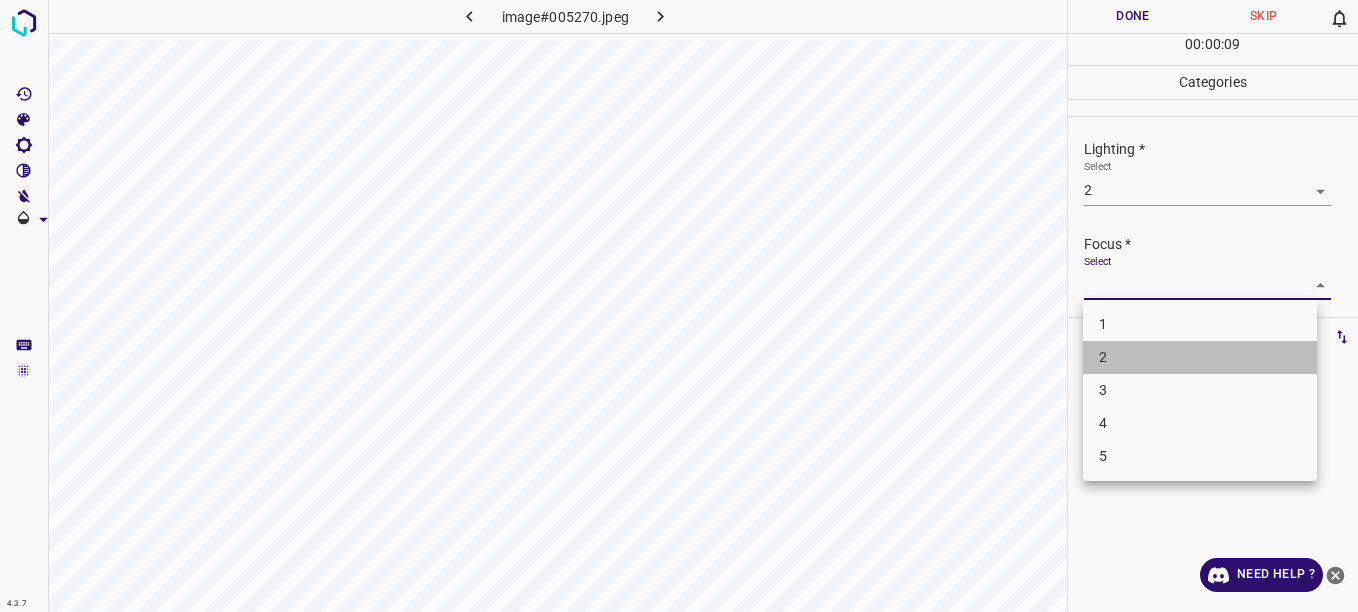 click on "2" at bounding box center [1200, 357] 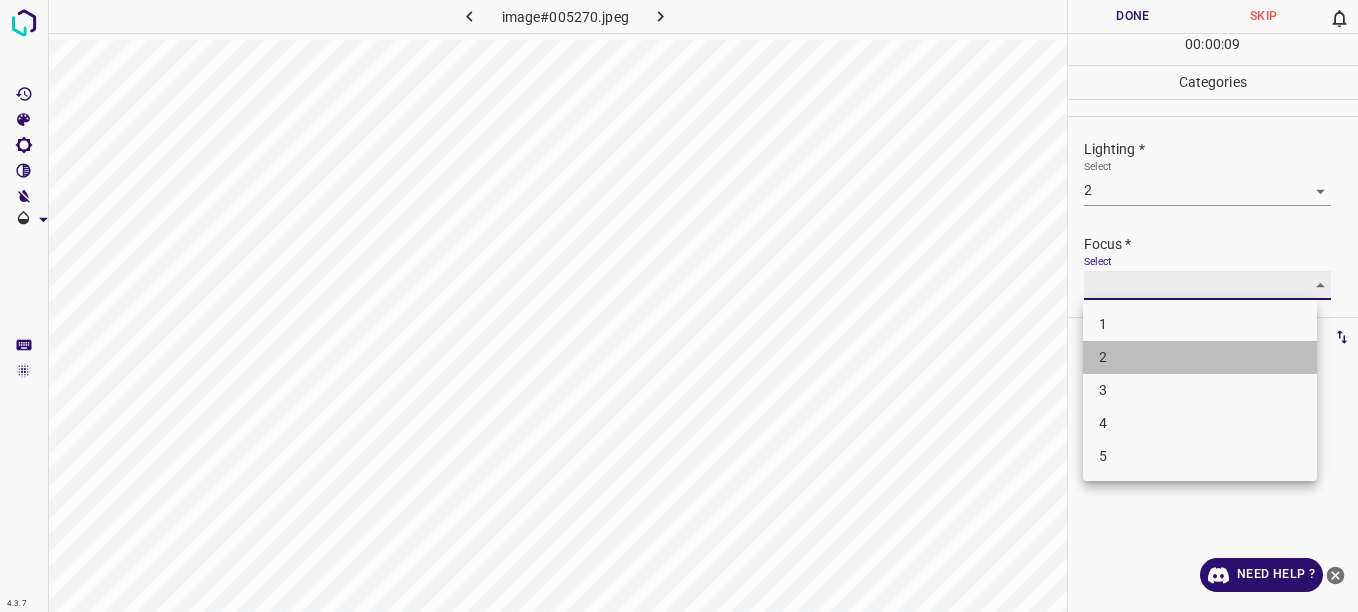 type on "2" 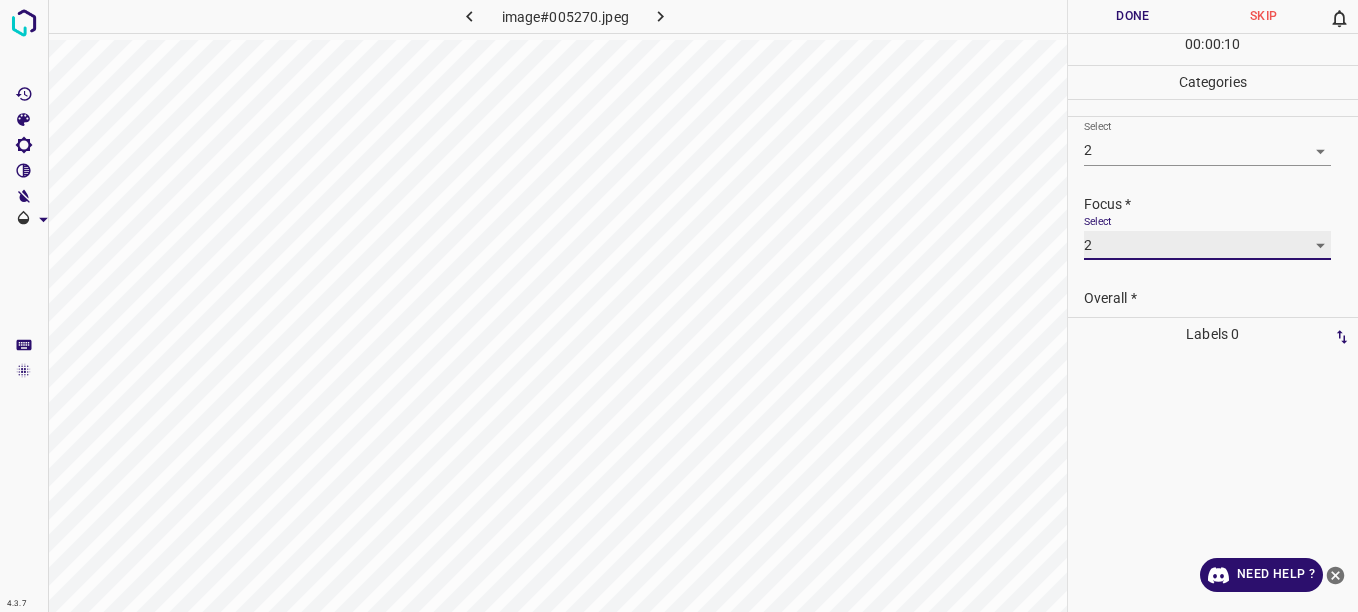 scroll, scrollTop: 94, scrollLeft: 0, axis: vertical 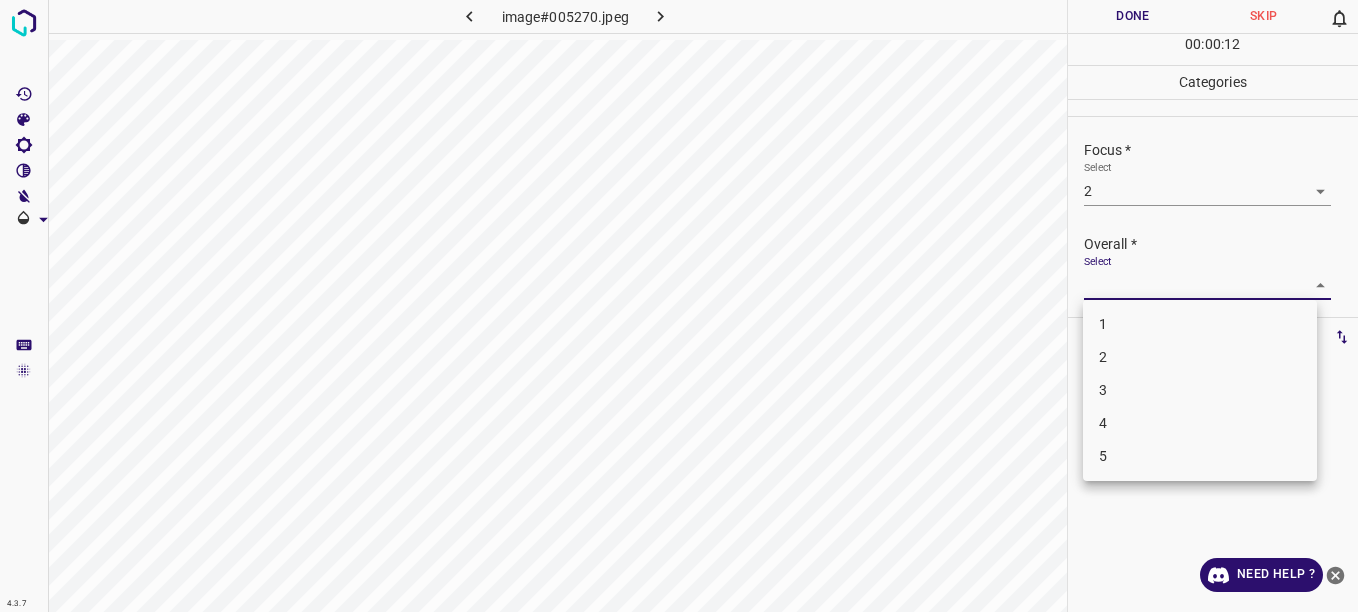click on "4.3.7 image#005270.jpeg Done Skip 0 00   : 00   : 12   Categories Lighting *  Select 2 2 Focus *  Select 2 2 Overall *  Select ​ Labels   0 Categories 1 Lighting 2 Focus 3 Overall Tools Space Change between modes (Draw & Edit) I Auto labeling R Restore zoom M Zoom in N Zoom out Delete Delete selecte label Filters Z Restore filters X Saturation filter C Brightness filter V Contrast filter B Gray scale filter General O Download Need Help ? - Text - Hide - Delete 1 2 3 4 5" at bounding box center [679, 306] 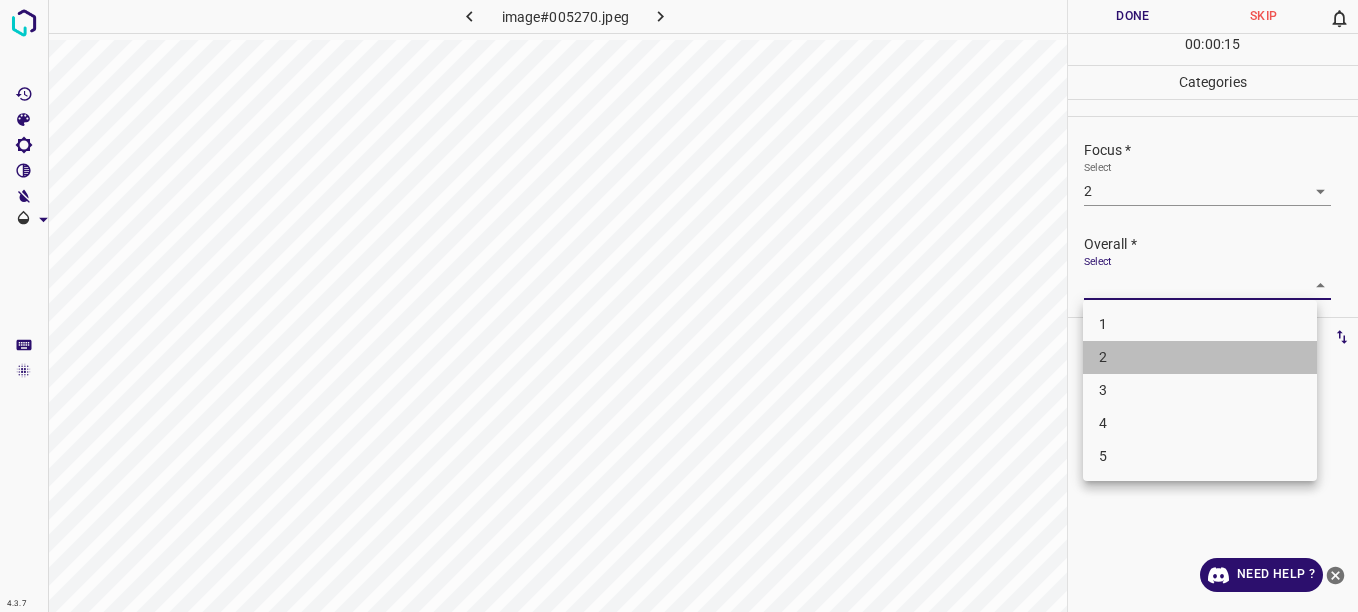 click on "2" at bounding box center (1200, 357) 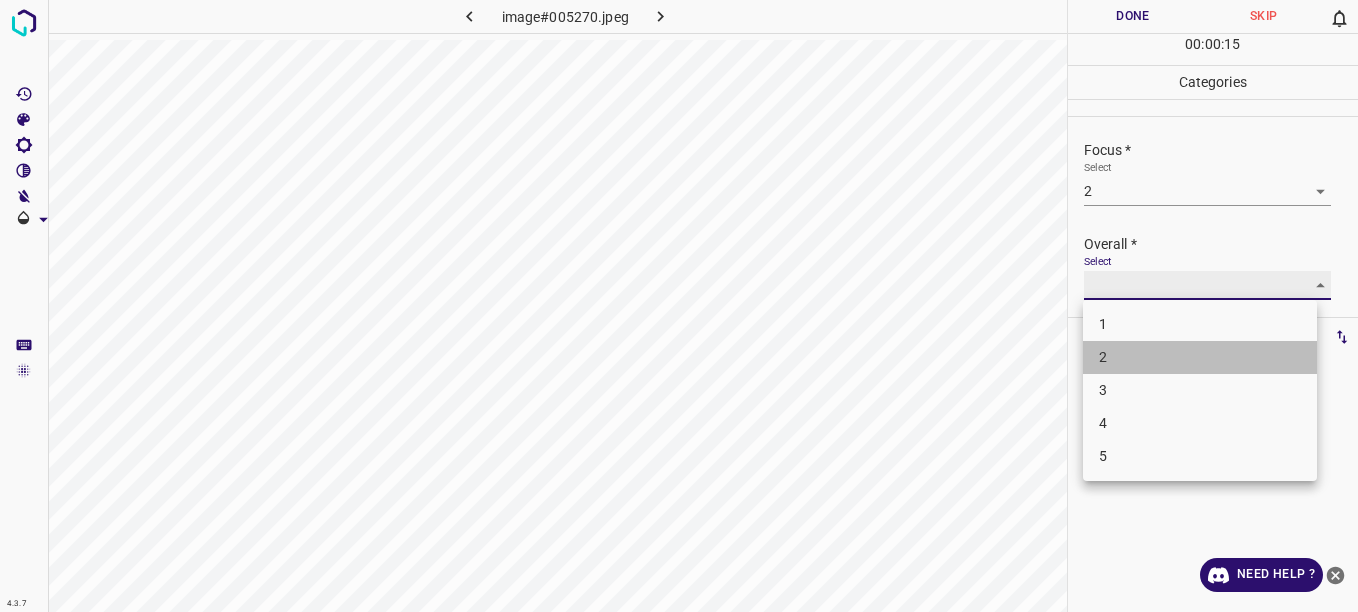 type on "2" 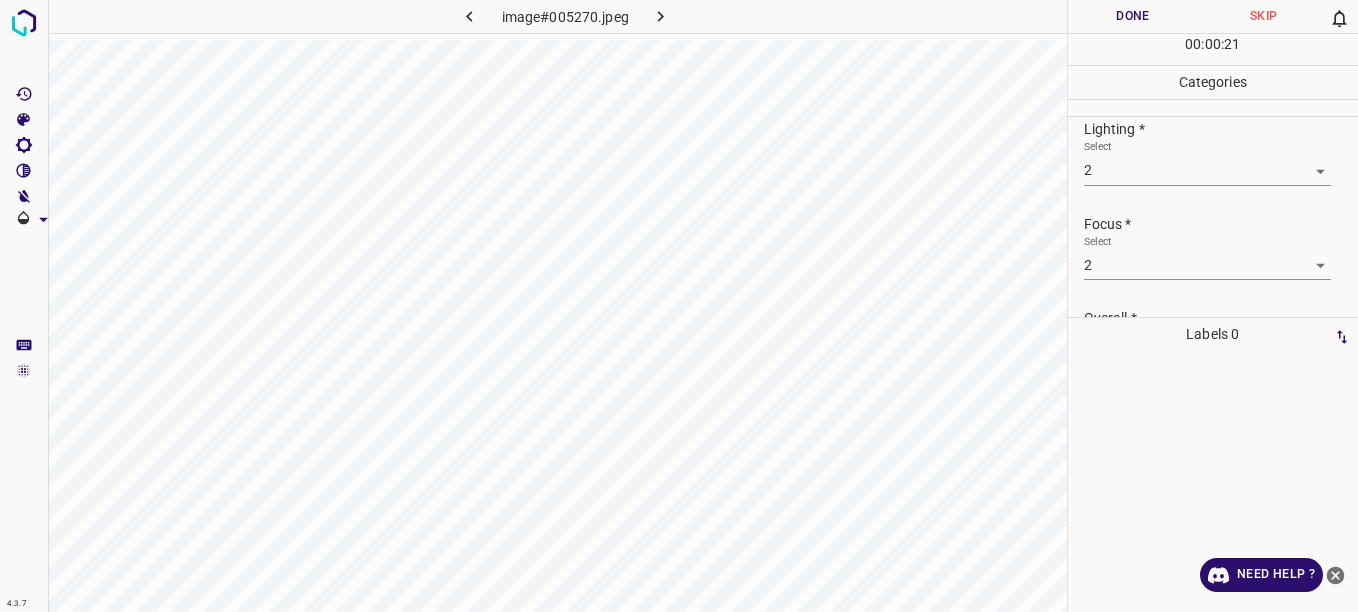 scroll, scrollTop: 0, scrollLeft: 0, axis: both 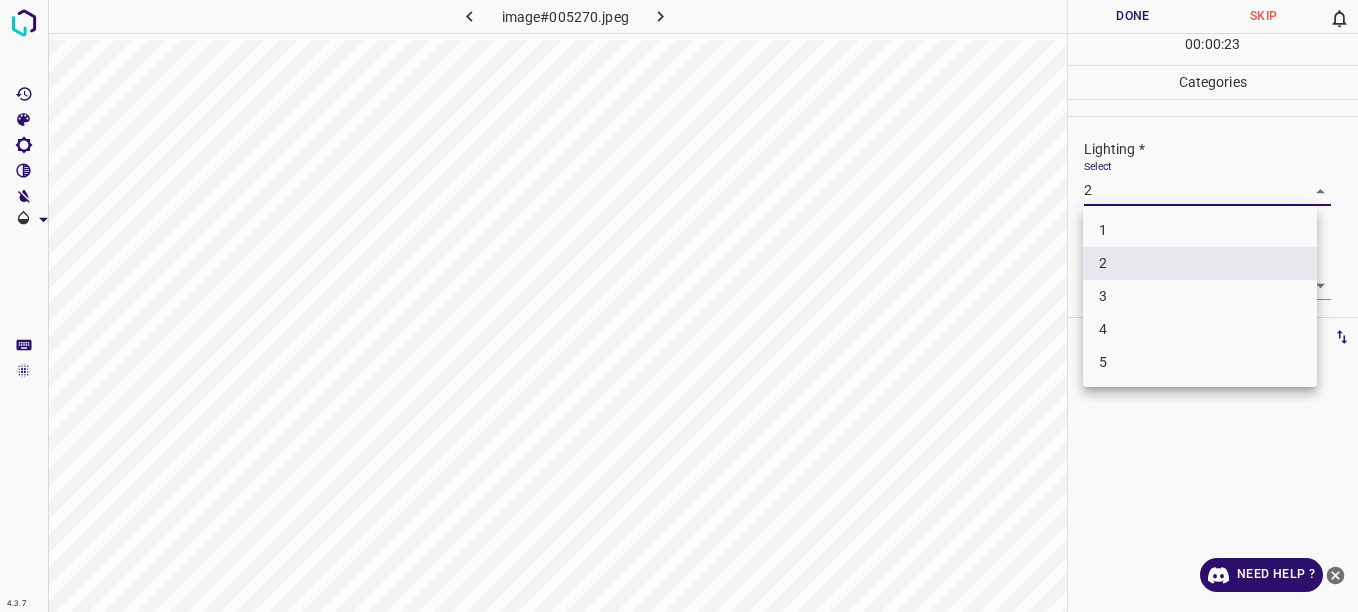 click on "4.3.7 image#005270.jpeg Done Skip 0 00   : 00   : 23   Categories Lighting *  Select 2 2 Focus *  Select 2 2 Overall *  Select 2 2 Labels   0 Categories 1 Lighting 2 Focus 3 Overall Tools Space Change between modes (Draw & Edit) I Auto labeling R Restore zoom M Zoom in N Zoom out Delete Delete selecte label Filters Z Restore filters X Saturation filter C Brightness filter V Contrast filter B Gray scale filter General O Download Need Help ? - Text - Hide - Delete 1 2 3 4 5" at bounding box center [679, 306] 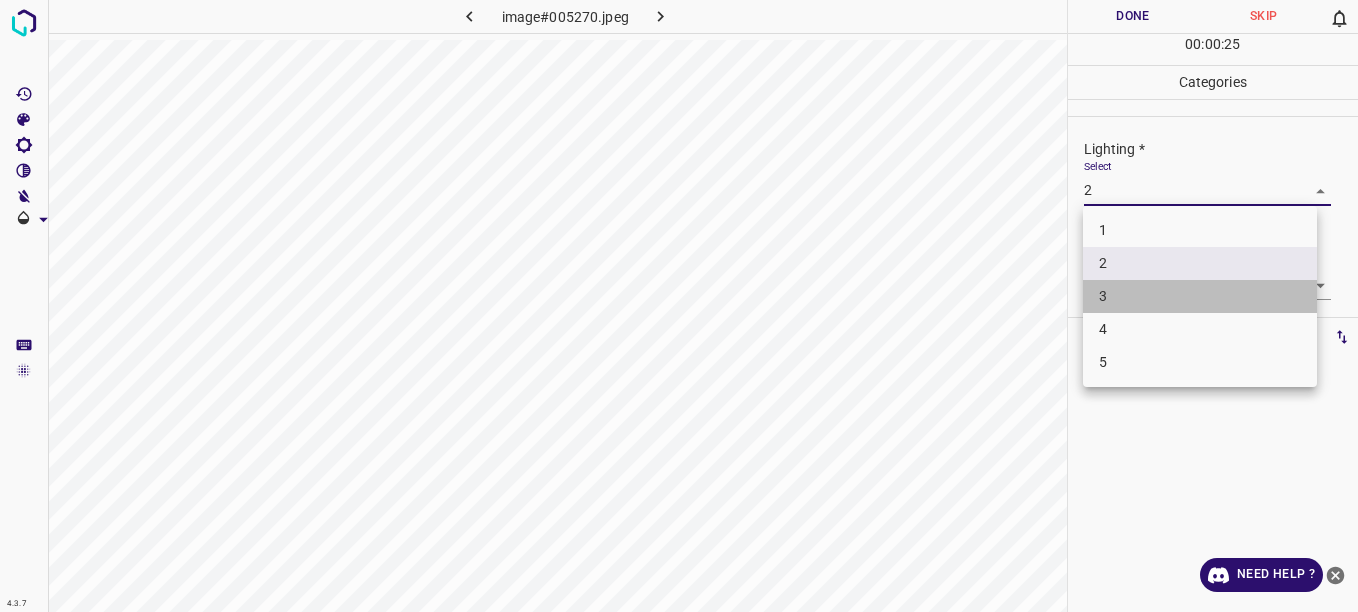 click on "3" at bounding box center [1200, 296] 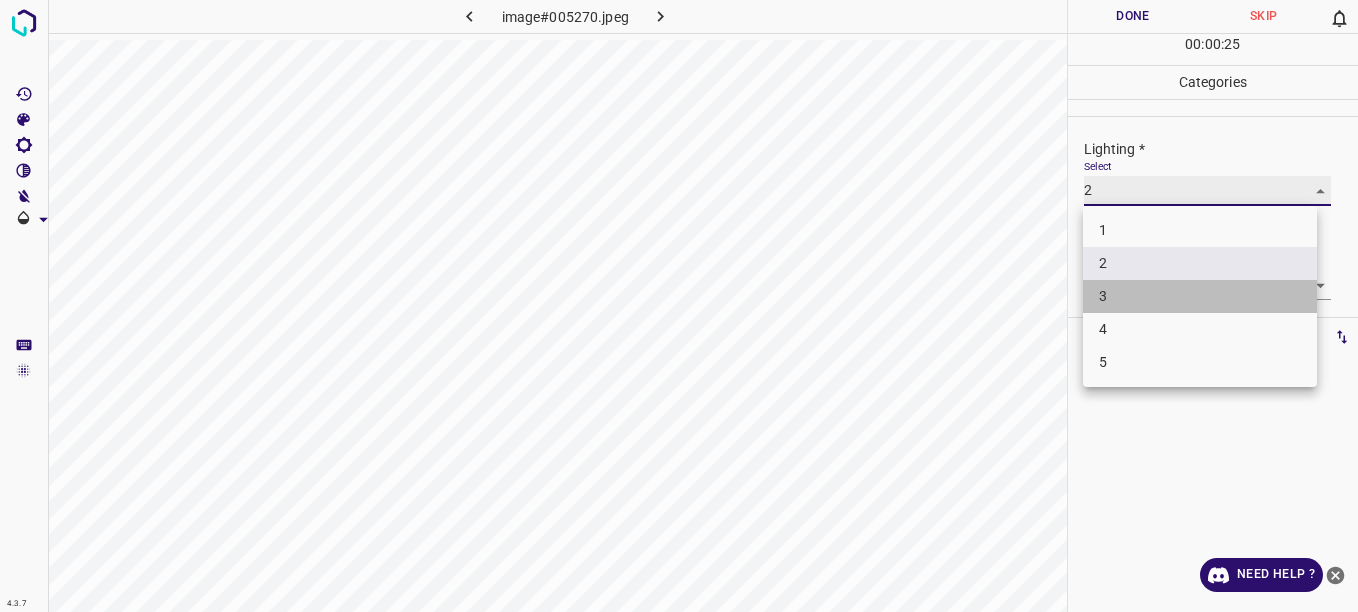 type on "3" 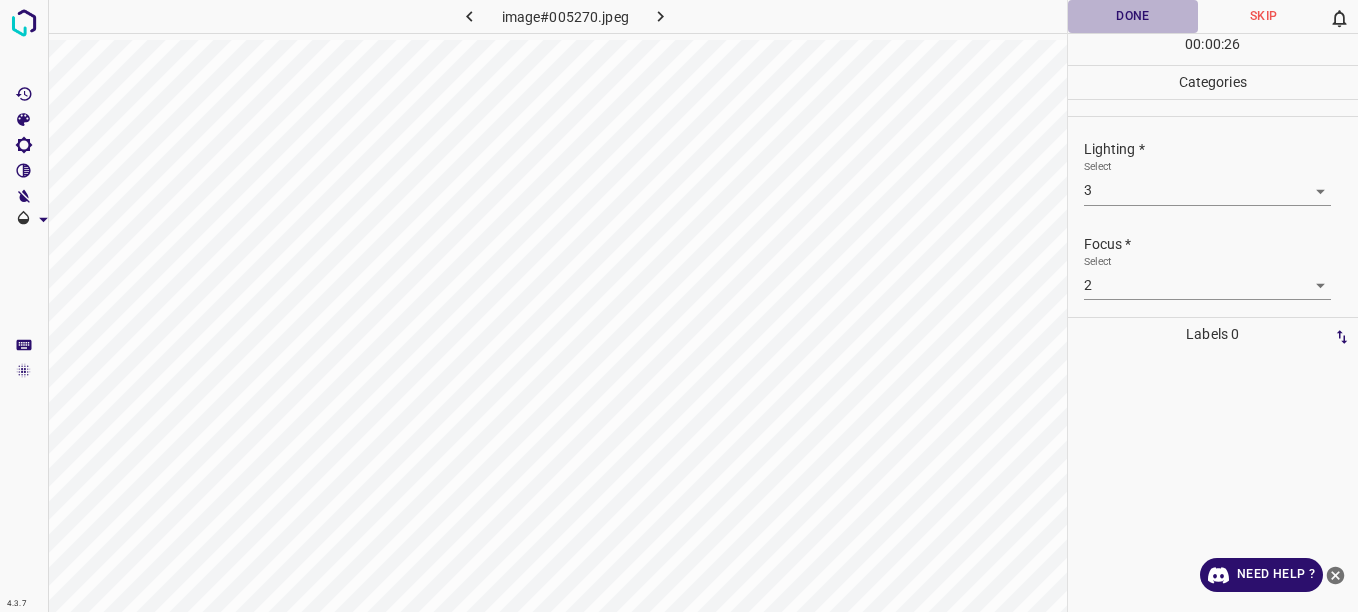click on "Done" at bounding box center [1133, 16] 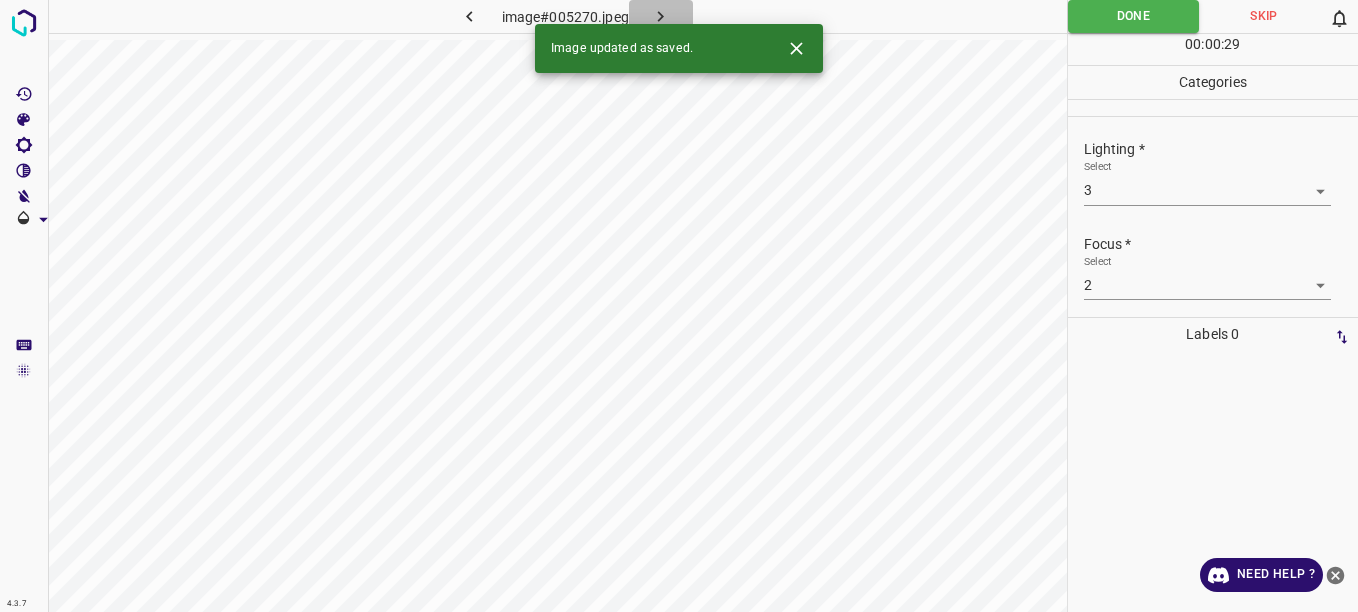 click 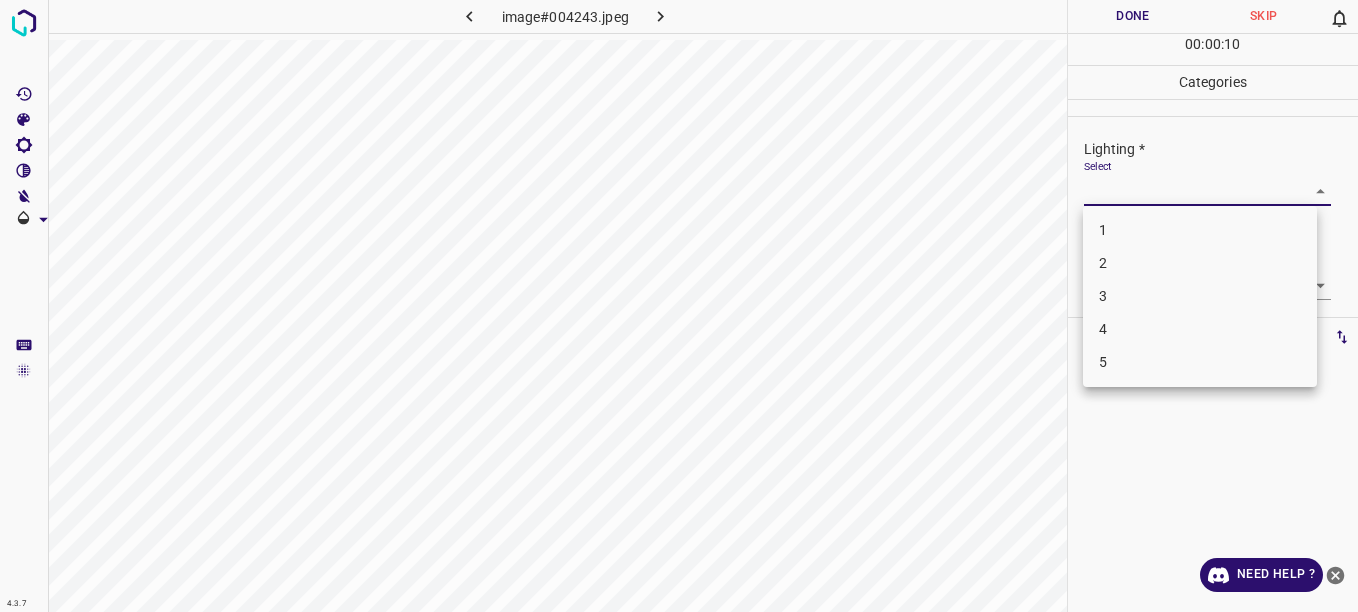 click on "4.3.7 image#004243.jpeg Done Skip 0 00   : 00   : 10   Categories Lighting *  Select ​ Focus *  Select ​ Overall *  Select ​ Labels   0 Categories 1 Lighting 2 Focus 3 Overall Tools Space Change between modes (Draw & Edit) I Auto labeling R Restore zoom M Zoom in N Zoom out Delete Delete selecte label Filters Z Restore filters X Saturation filter C Brightness filter V Contrast filter B Gray scale filter General O Download Need Help ? - Text - Hide - Delete 1 2 3 4 5" at bounding box center [679, 306] 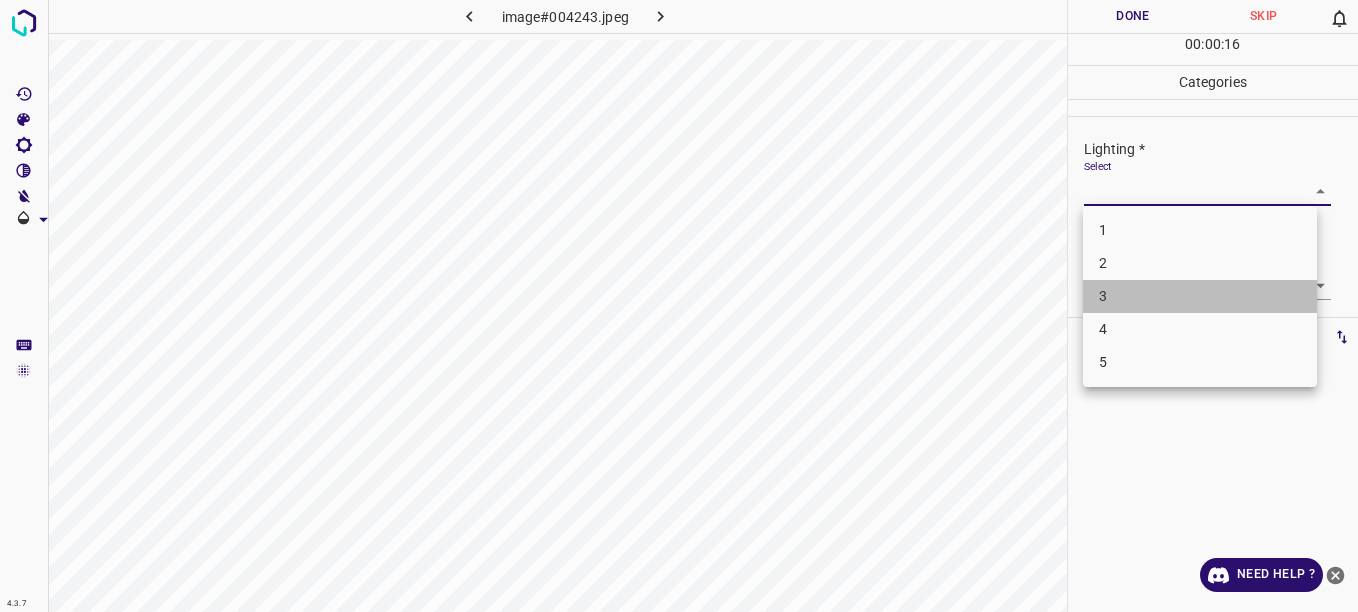 click on "3" at bounding box center [1200, 296] 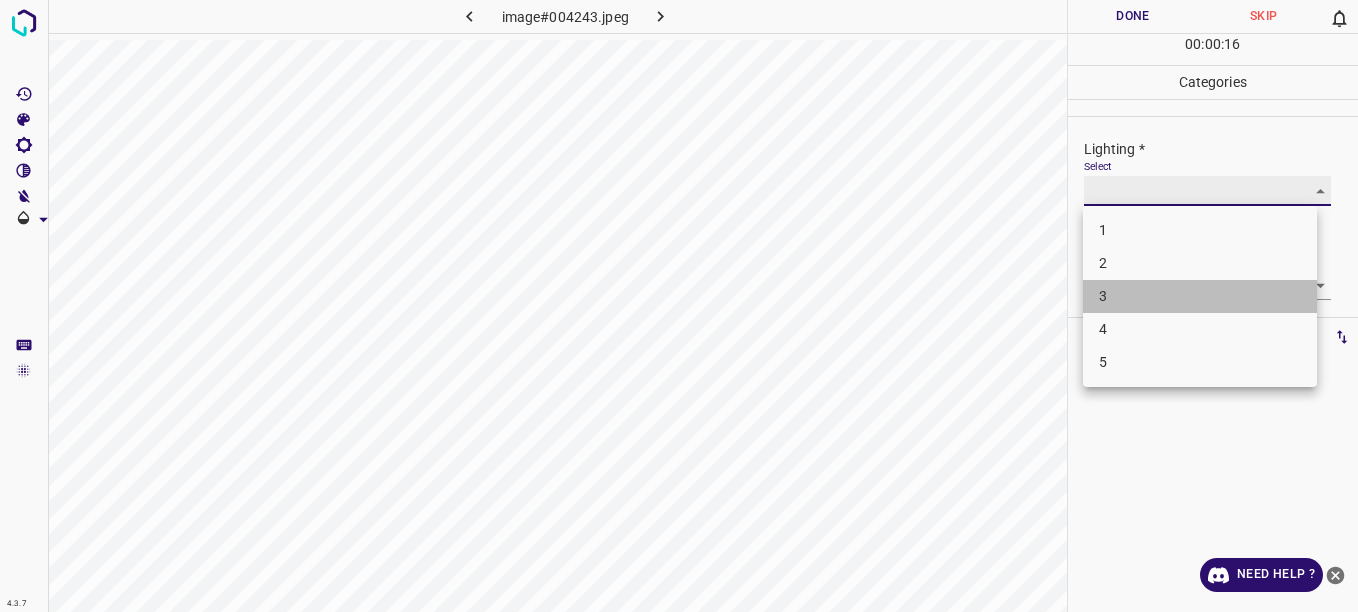 type on "3" 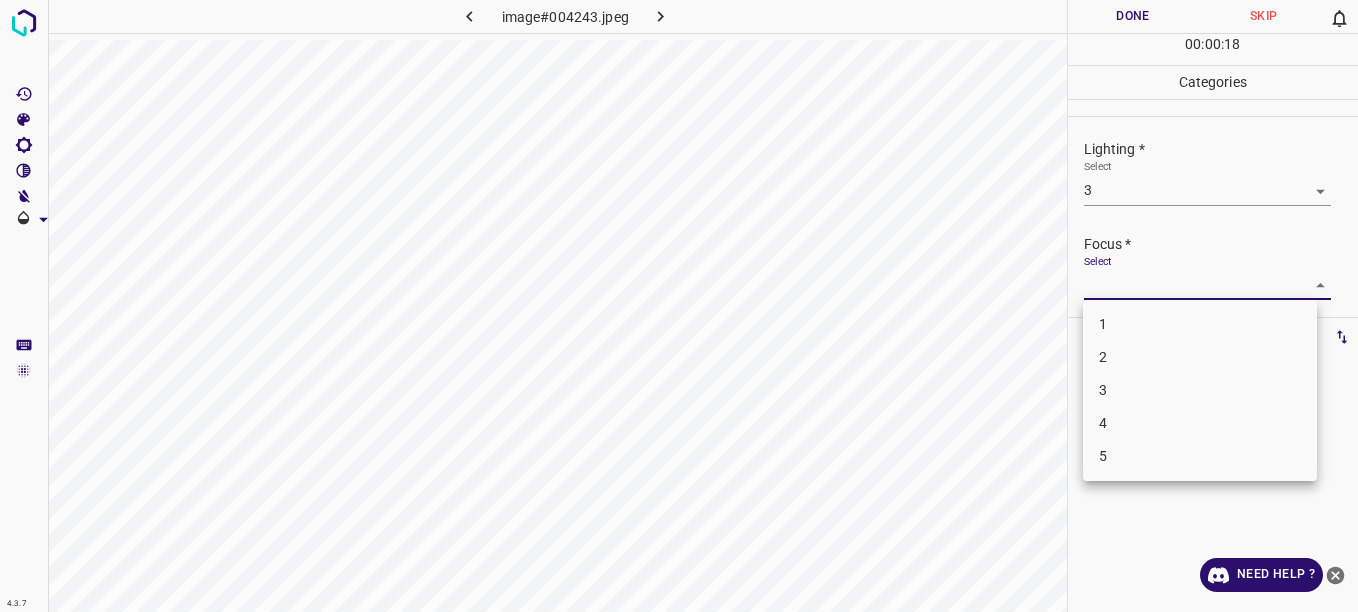 click on "4.3.7 image#004243.jpeg Done Skip 0 00   : 00   : 18   Categories Lighting *  Select 3 3 Focus *  Select ​ Overall *  Select ​ Labels   0 Categories 1 Lighting 2 Focus 3 Overall Tools Space Change between modes (Draw & Edit) I Auto labeling R Restore zoom M Zoom in N Zoom out Delete Delete selecte label Filters Z Restore filters X Saturation filter C Brightness filter V Contrast filter B Gray scale filter General O Download Need Help ? - Text - Hide - Delete 1 2 3 4 5" at bounding box center [679, 306] 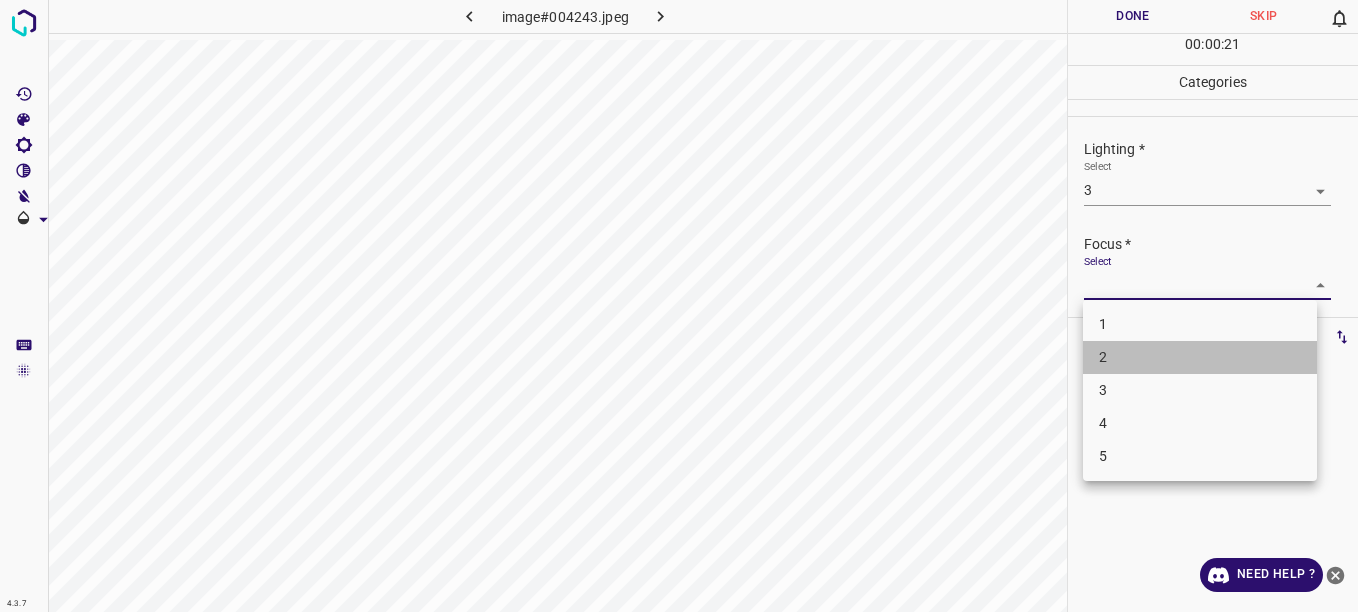 click on "2" at bounding box center [1200, 357] 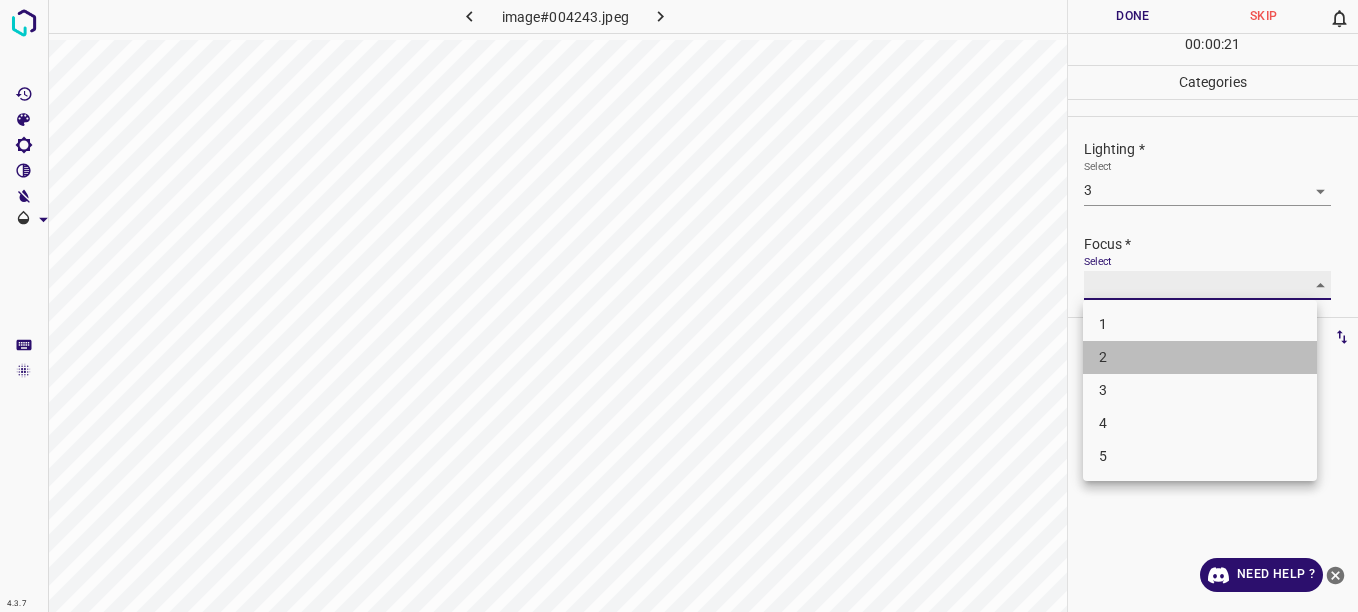 type on "2" 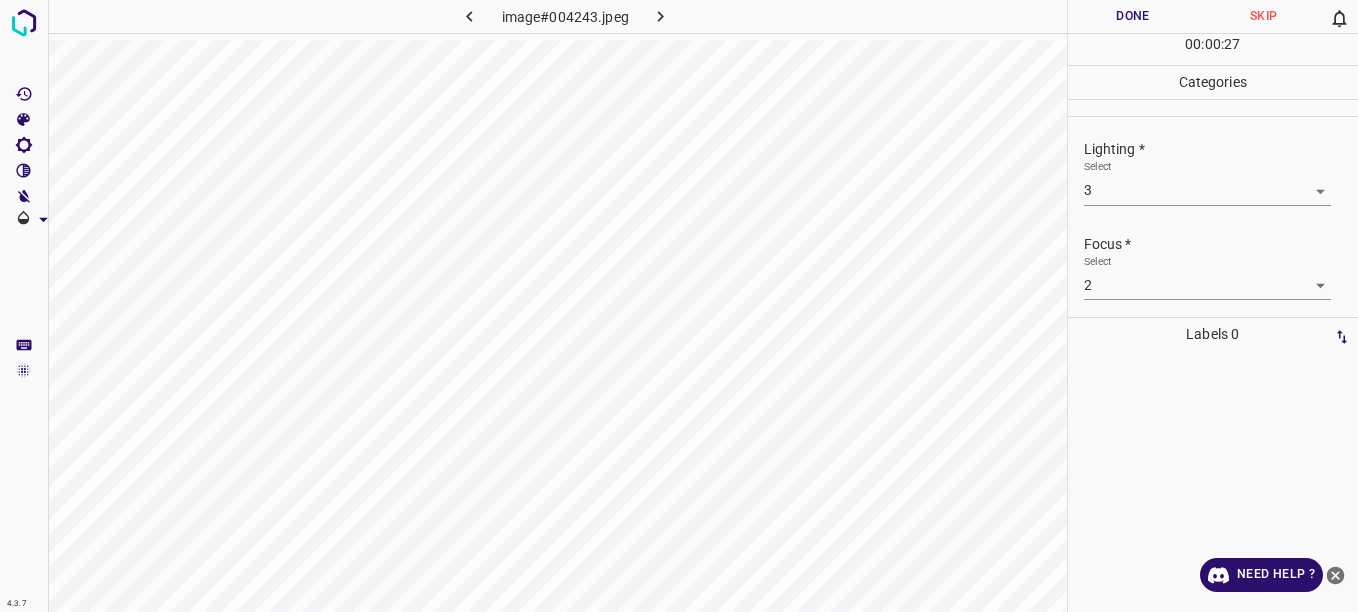 scroll, scrollTop: 98, scrollLeft: 0, axis: vertical 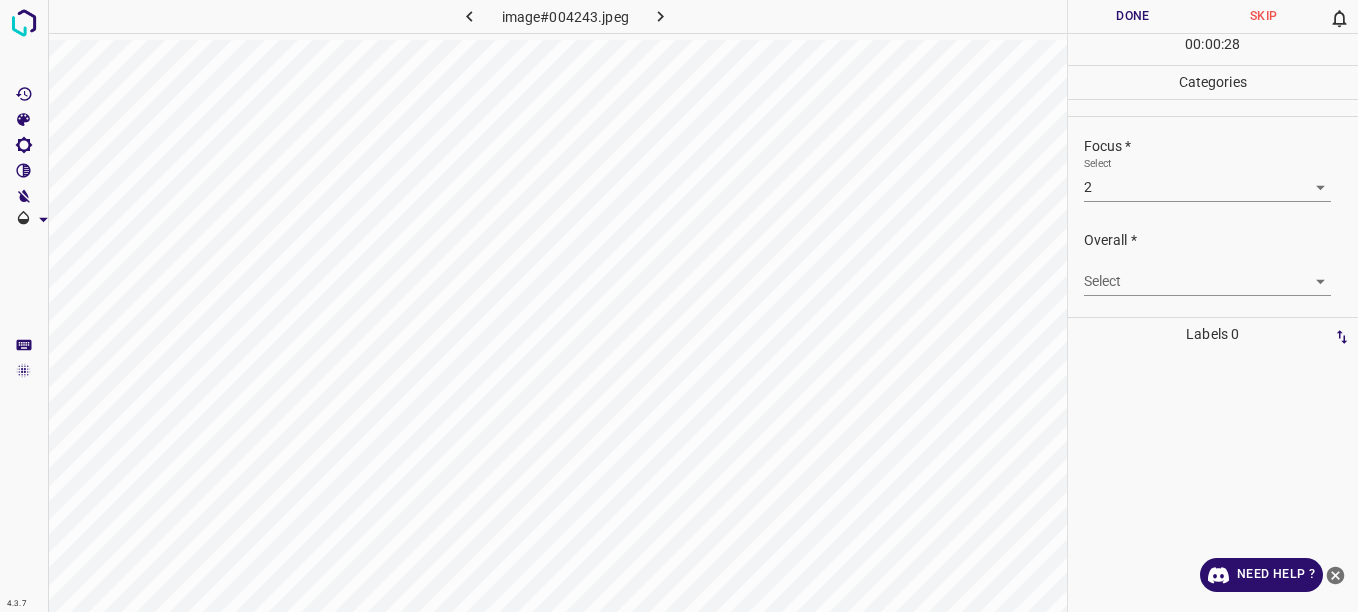 click on "4.3.7 image#004243.jpeg Done Skip 0 00   : 00   : 28   Categories Lighting *  Select 3 3 Focus *  Select 2 2 Overall *  Select ​ Labels   0 Categories 1 Lighting 2 Focus 3 Overall Tools Space Change between modes (Draw & Edit) I Auto labeling R Restore zoom M Zoom in N Zoom out Delete Delete selecte label Filters Z Restore filters X Saturation filter C Brightness filter V Contrast filter B Gray scale filter General O Download Need Help ? - Text - Hide - Delete" at bounding box center (679, 306) 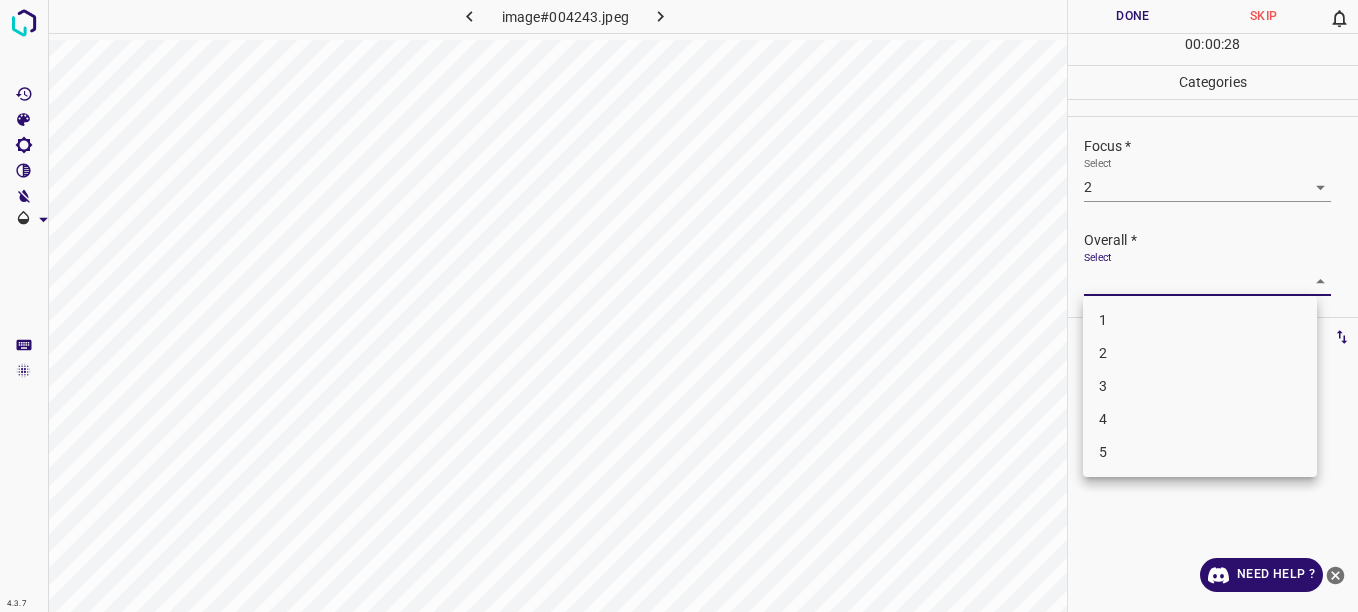 click on "2" at bounding box center (1200, 353) 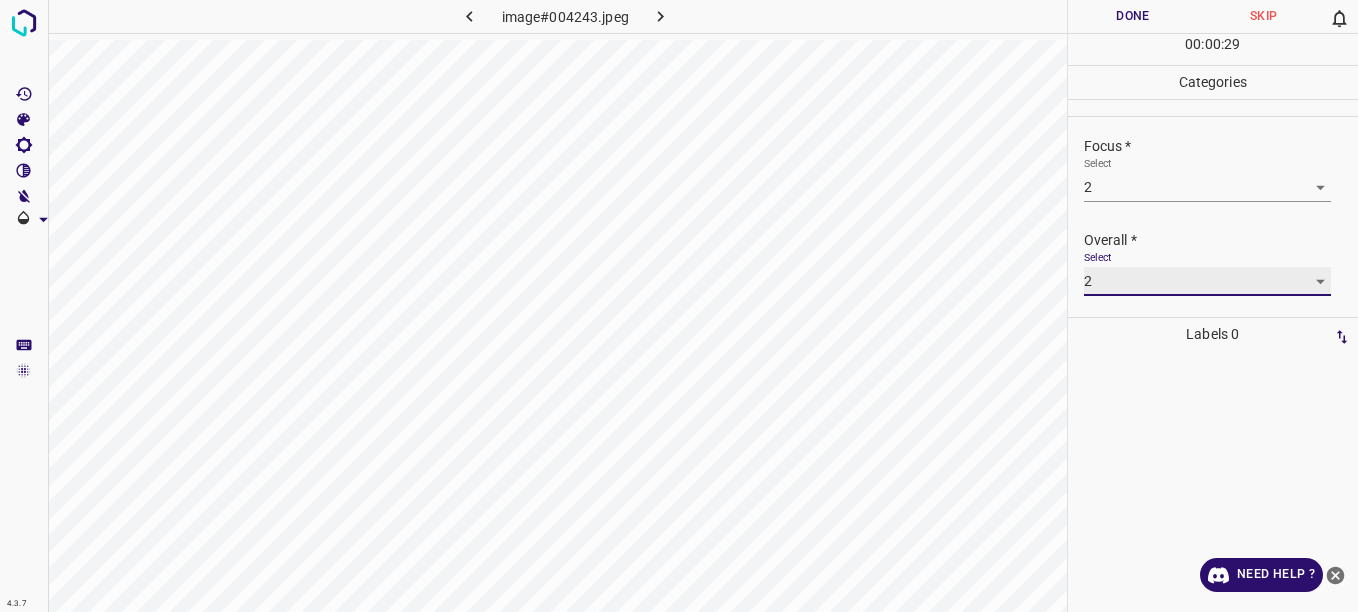 type on "2" 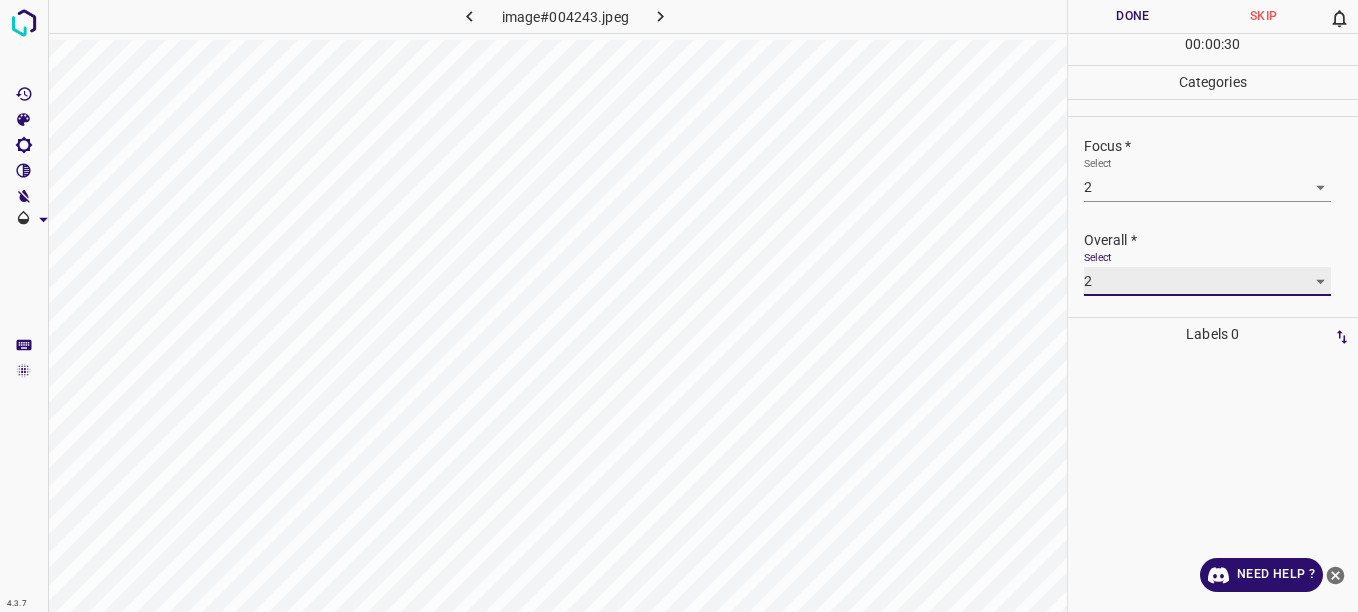 scroll, scrollTop: 0, scrollLeft: 0, axis: both 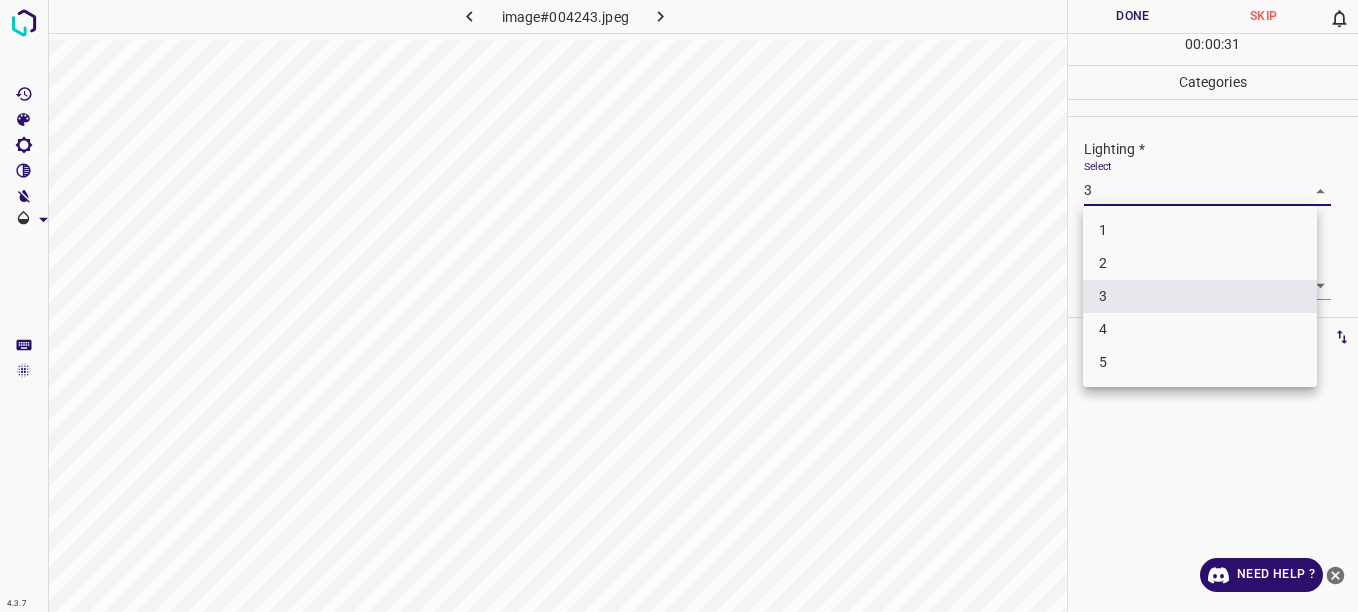 click on "4.3.7 image#004243.jpeg Done Skip 0 00   : 00   : 31   Categories Lighting *  Select 3 3 Focus *  Select 2 2 Overall *  Select 2 2 Labels   0 Categories 1 Lighting 2 Focus 3 Overall Tools Space Change between modes (Draw & Edit) I Auto labeling R Restore zoom M Zoom in N Zoom out Delete Delete selecte label Filters Z Restore filters X Saturation filter C Brightness filter V Contrast filter B Gray scale filter General O Download Need Help ? - Text - Hide - Delete 1 2 3 4 5" at bounding box center [679, 306] 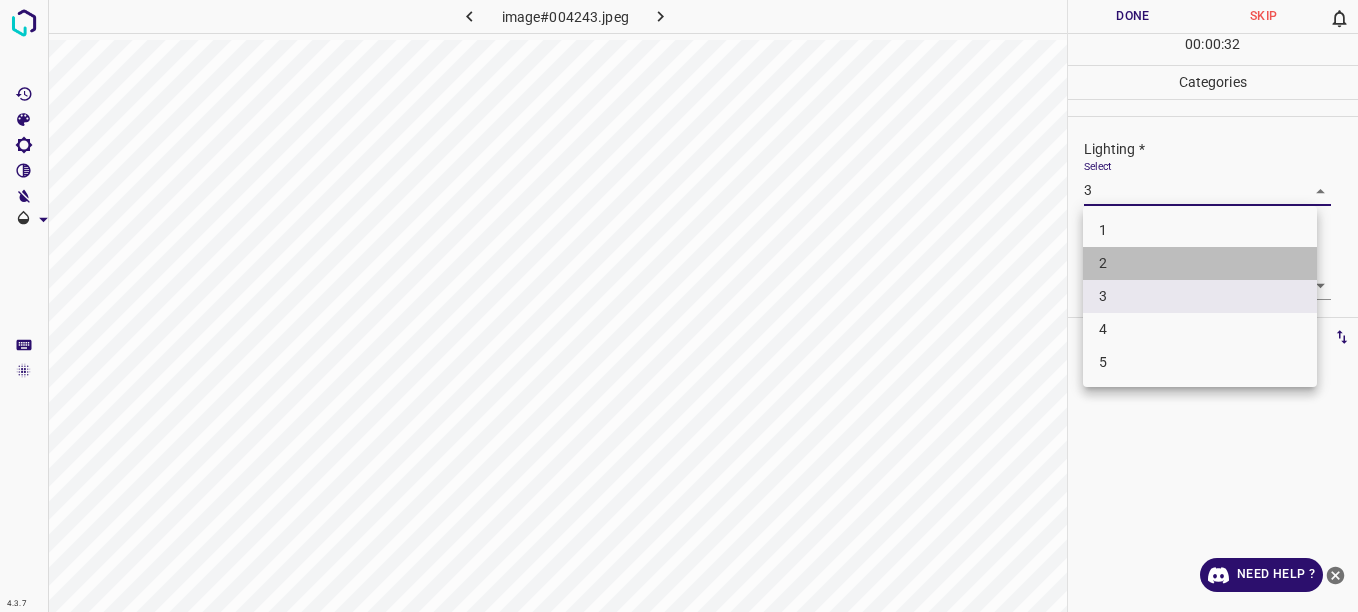 click on "2" at bounding box center (1200, 263) 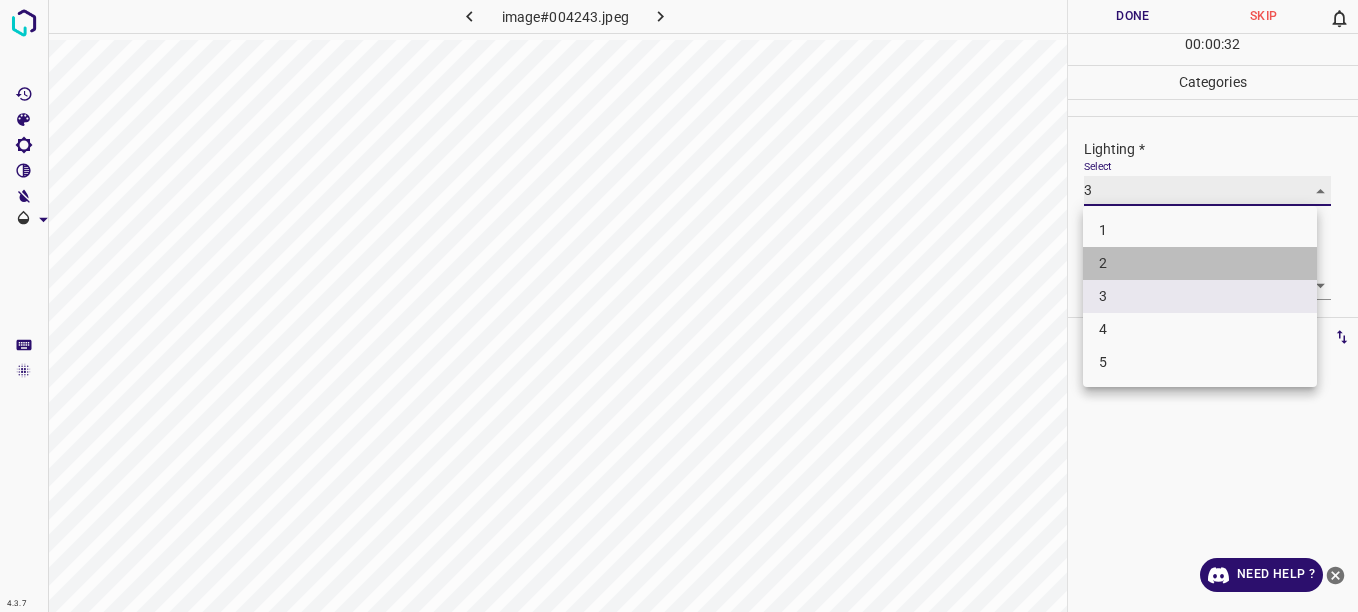 type on "2" 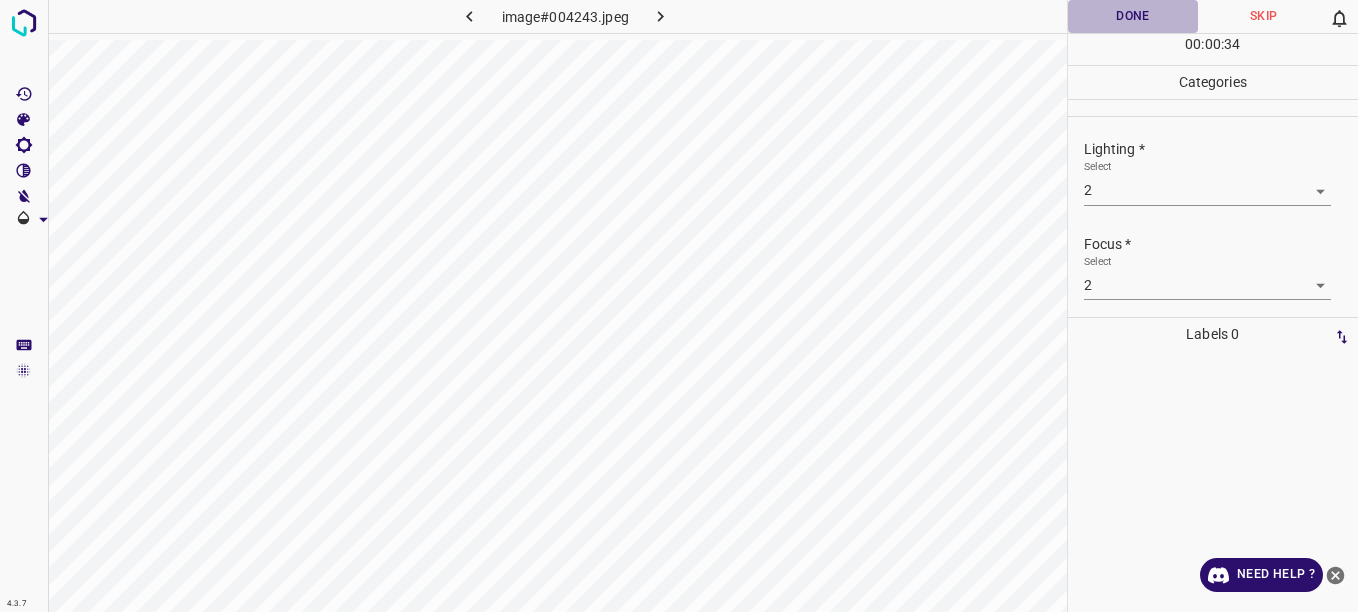 click on "Done" at bounding box center (1133, 16) 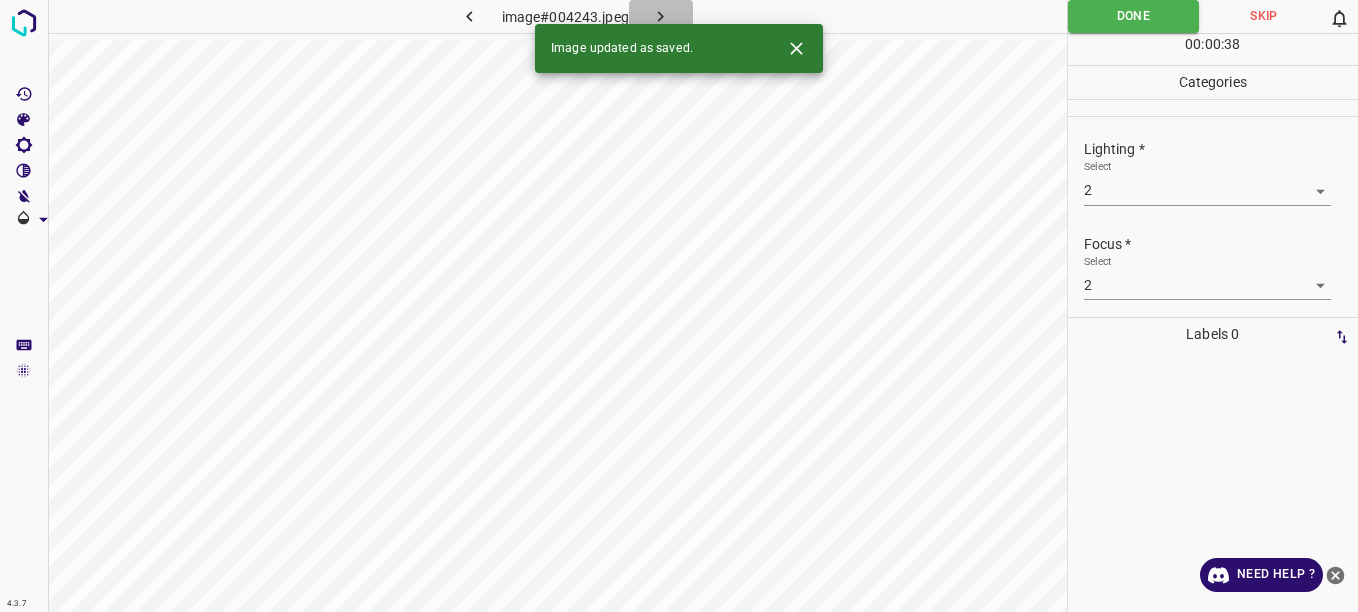 click 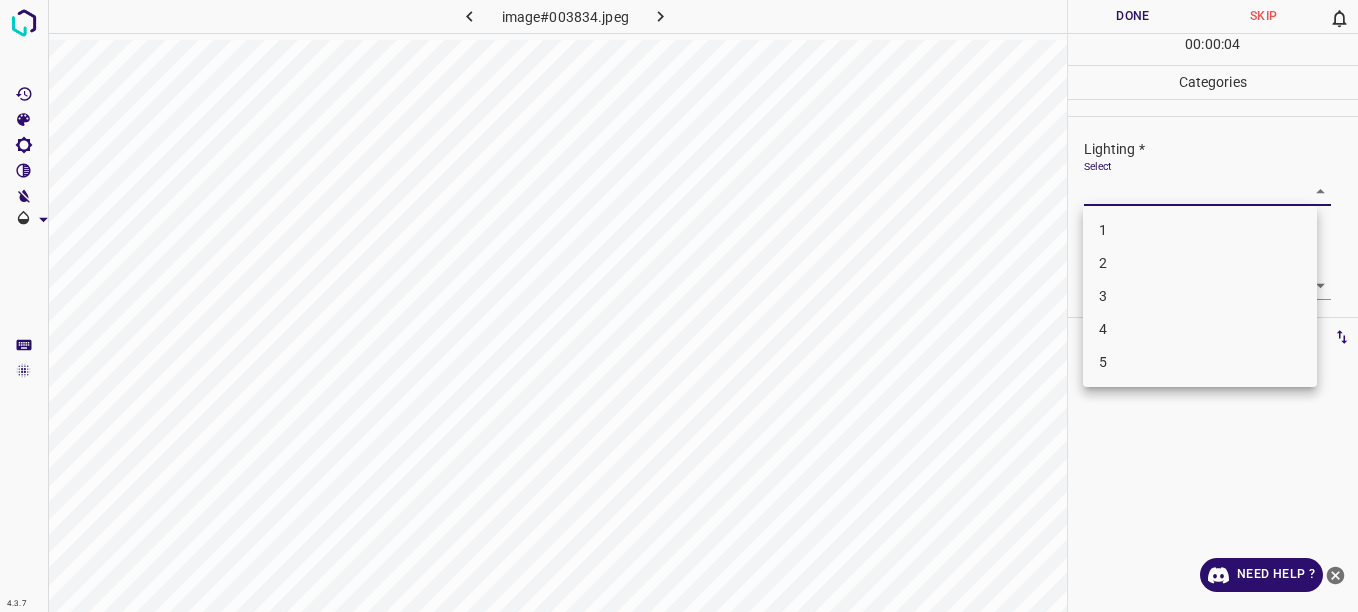 click on "4.3.7 image#003834.jpeg Done Skip 0 00   : 00   : 04   Categories Lighting *  Select ​ Focus *  Select ​ Overall *  Select ​ Labels   0 Categories 1 Lighting 2 Focus 3 Overall Tools Space Change between modes (Draw & Edit) I Auto labeling R Restore zoom M Zoom in N Zoom out Delete Delete selecte label Filters Z Restore filters X Saturation filter C Brightness filter V Contrast filter B Gray scale filter General O Download Need Help ? - Text - Hide - Delete 1 2 3 4 5" at bounding box center (679, 306) 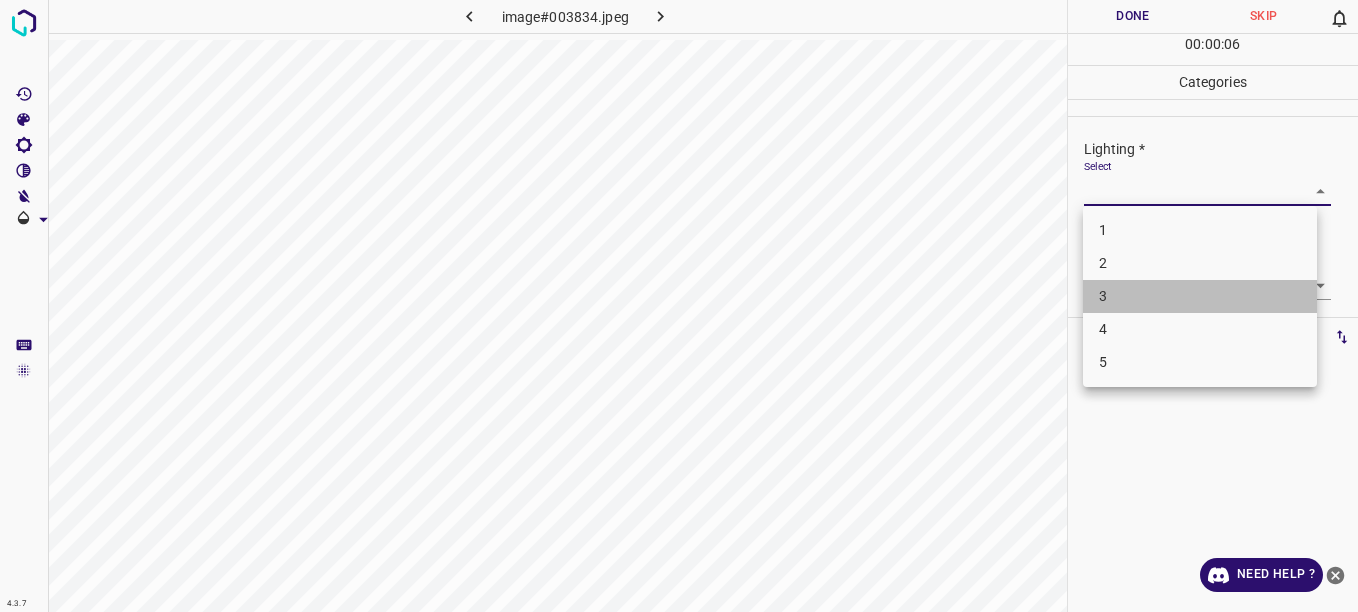 click on "3" at bounding box center (1200, 296) 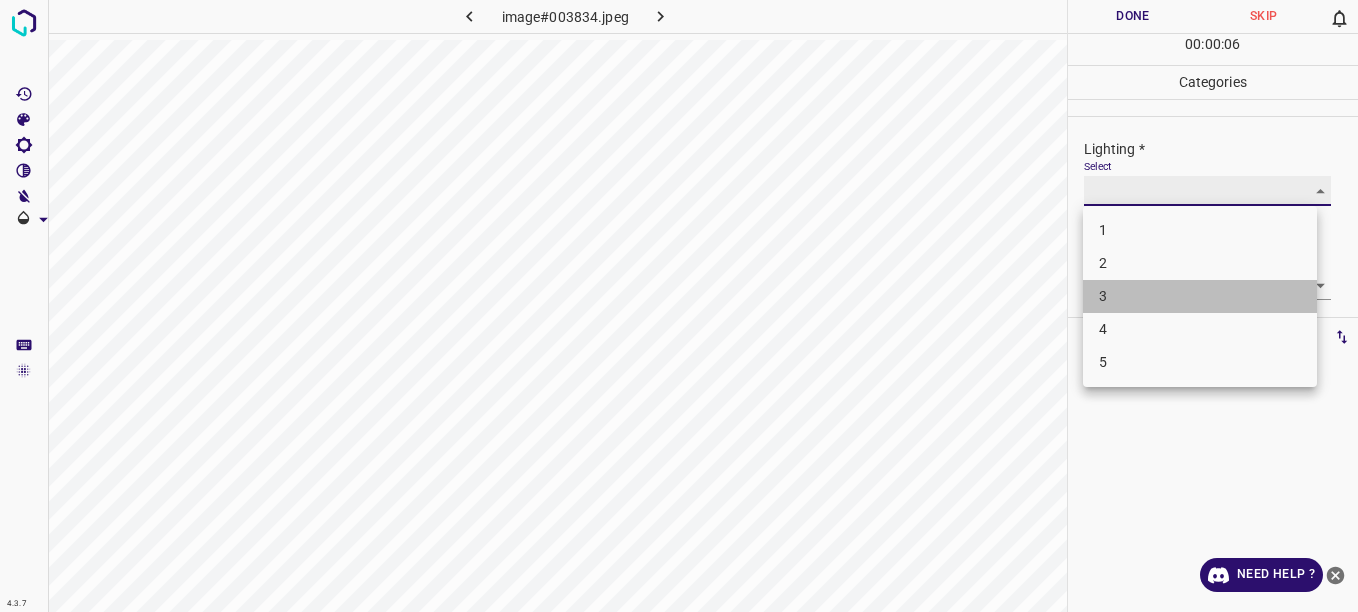type on "3" 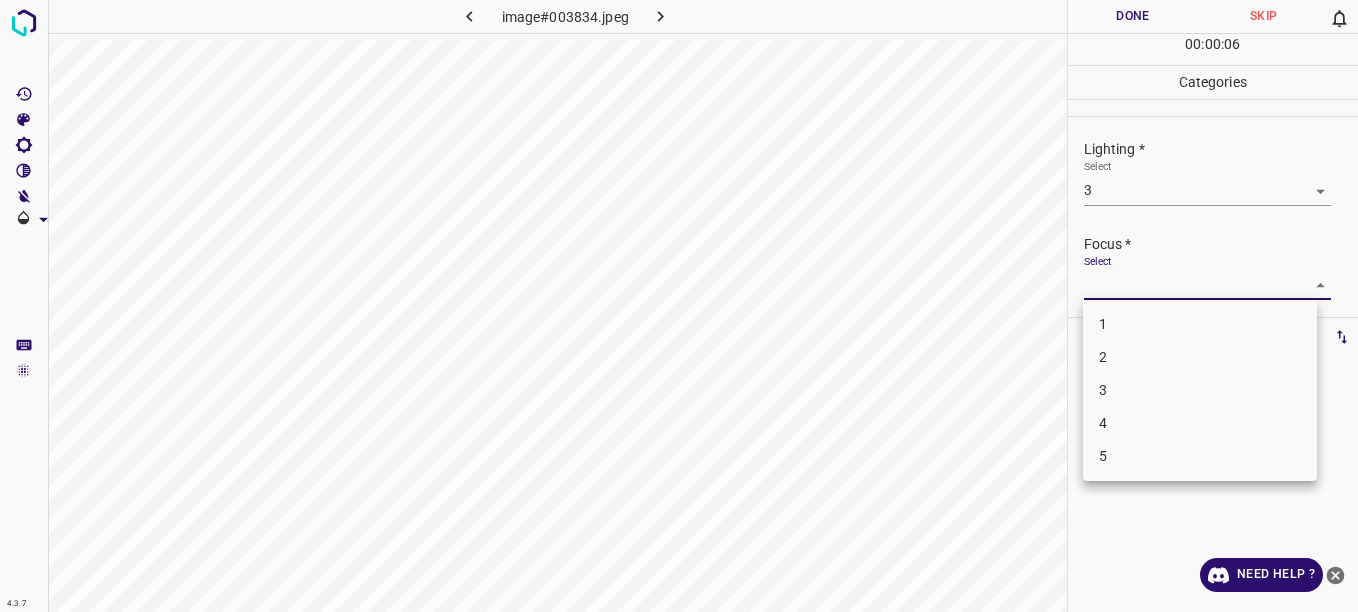 click on "4.3.7 image#003834.jpeg Done Skip 0 00   : 00   : 06   Categories Lighting *  Select 3 3 Focus *  Select ​ Overall *  Select ​ Labels   0 Categories 1 Lighting 2 Focus 3 Overall Tools Space Change between modes (Draw & Edit) I Auto labeling R Restore zoom M Zoom in N Zoom out Delete Delete selecte label Filters Z Restore filters X Saturation filter C Brightness filter V Contrast filter B Gray scale filter General O Download Need Help ? - Text - Hide - Delete 1 2 3 4 5" at bounding box center [679, 306] 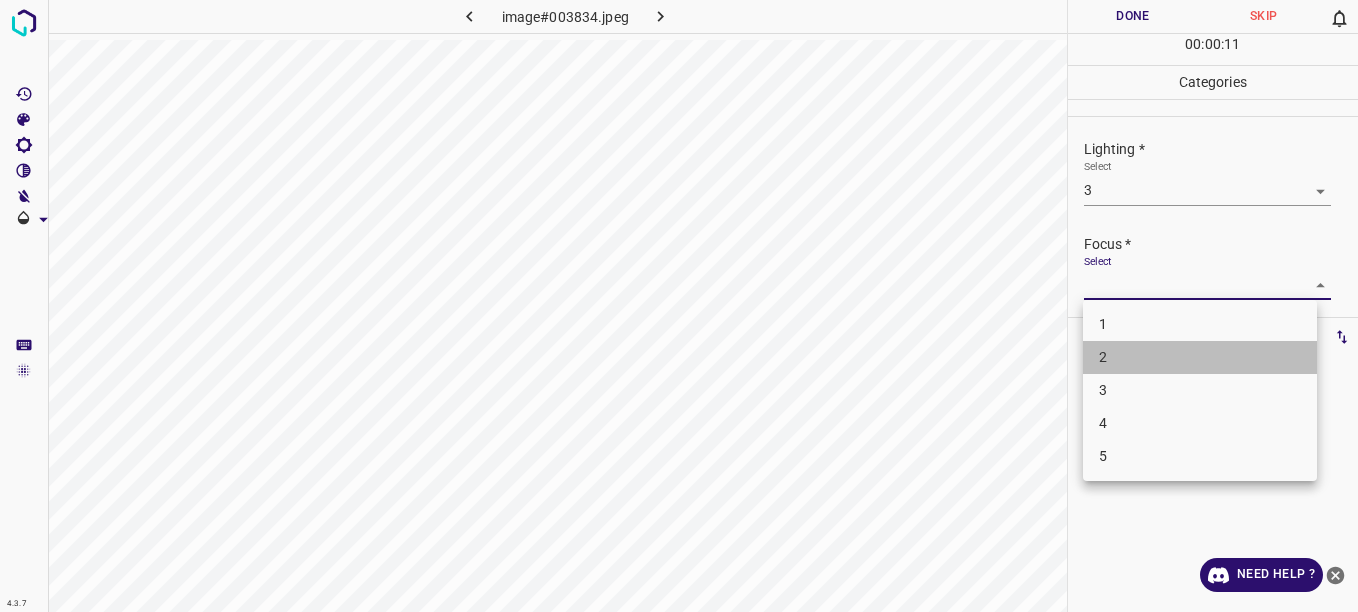 click on "2" at bounding box center (1200, 357) 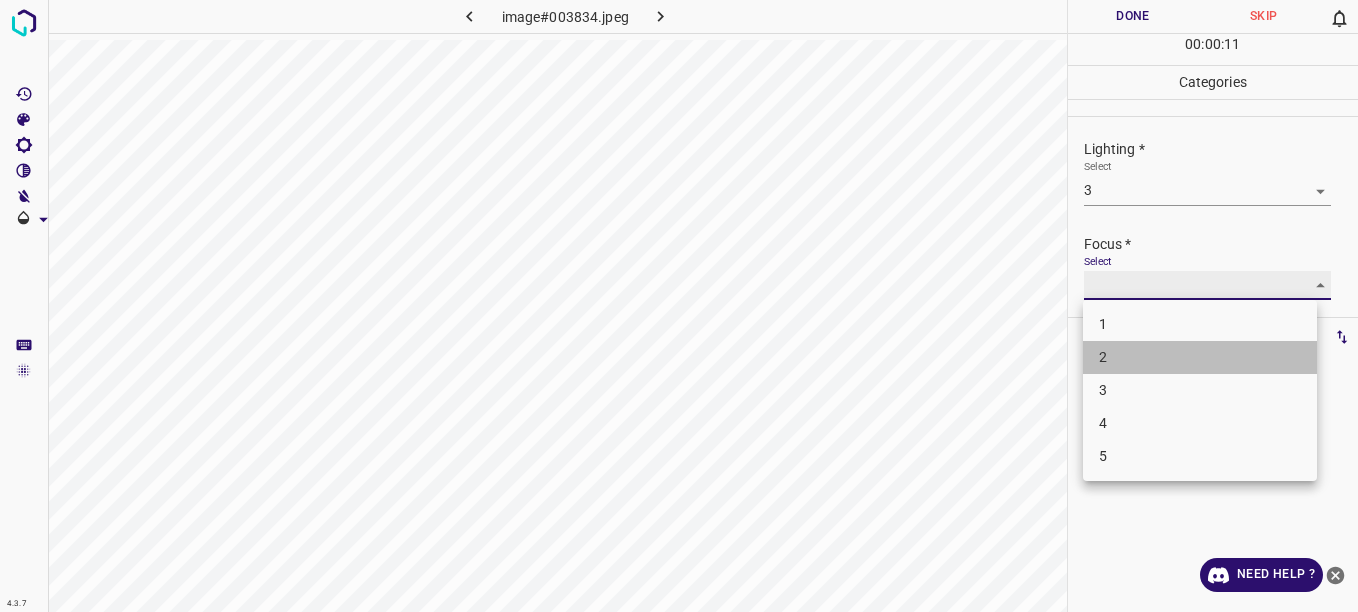 type on "2" 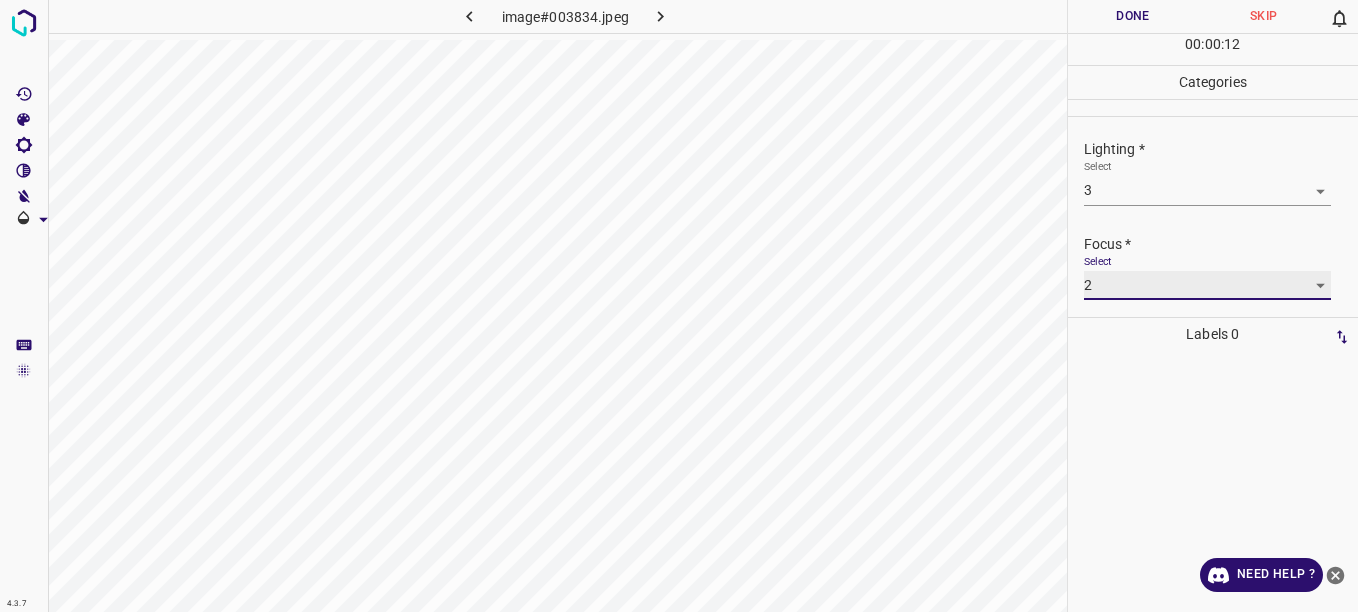 scroll, scrollTop: 98, scrollLeft: 0, axis: vertical 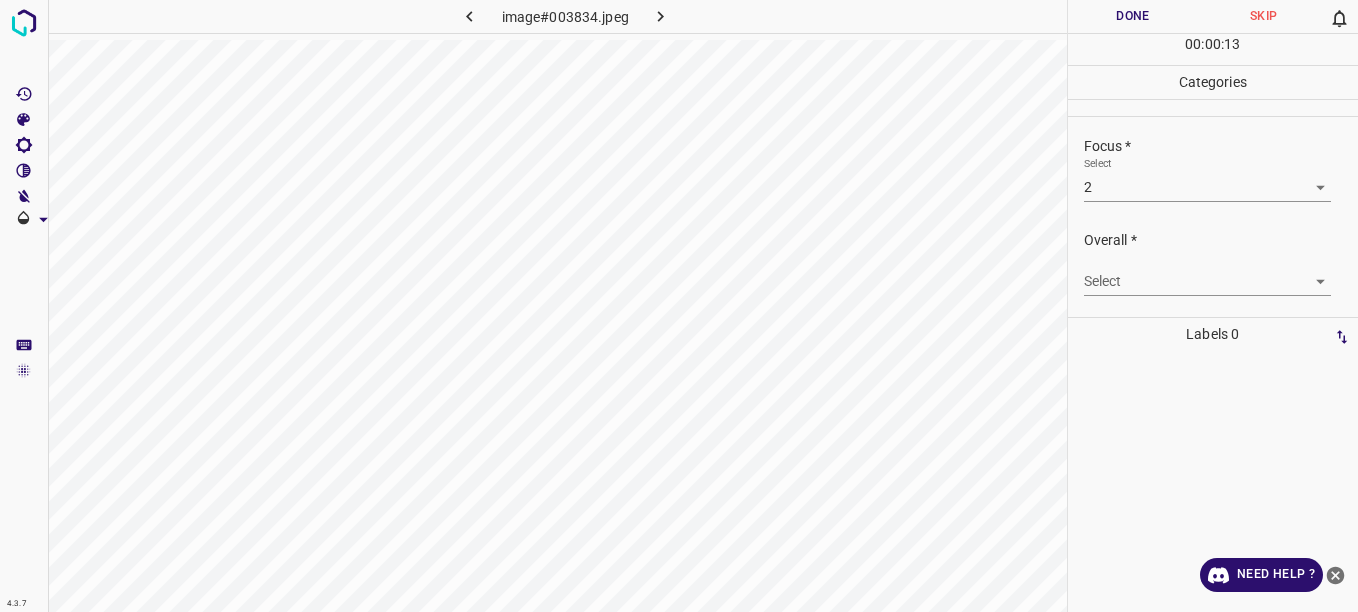click on "Select ​" at bounding box center [1221, 273] 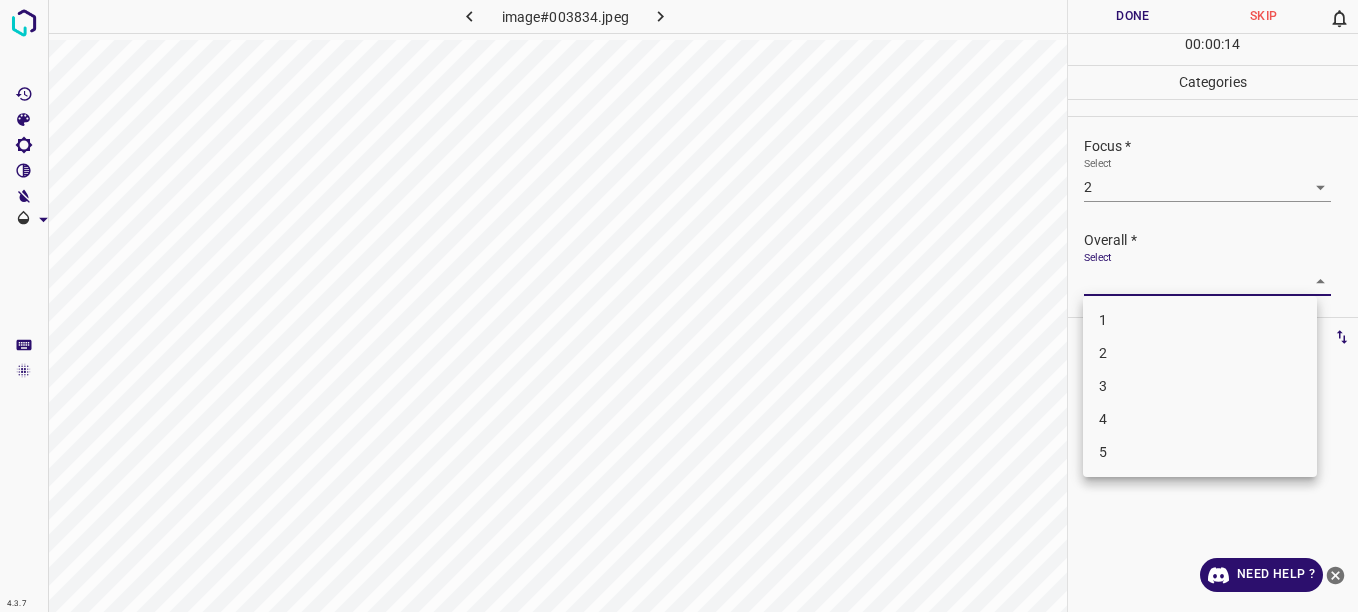 click on "4.3.7 image#003834.jpeg Done Skip 0 00   : 00   : 14   Categories Lighting *  Select 3 3 Focus *  Select 2 2 Overall *  Select ​ Labels   0 Categories 1 Lighting 2 Focus 3 Overall Tools Space Change between modes (Draw & Edit) I Auto labeling R Restore zoom M Zoom in N Zoom out Delete Delete selecte label Filters Z Restore filters X Saturation filter C Brightness filter V Contrast filter B Gray scale filter General O Download Need Help ? - Text - Hide - Delete 1 2 3 4 5" at bounding box center (679, 306) 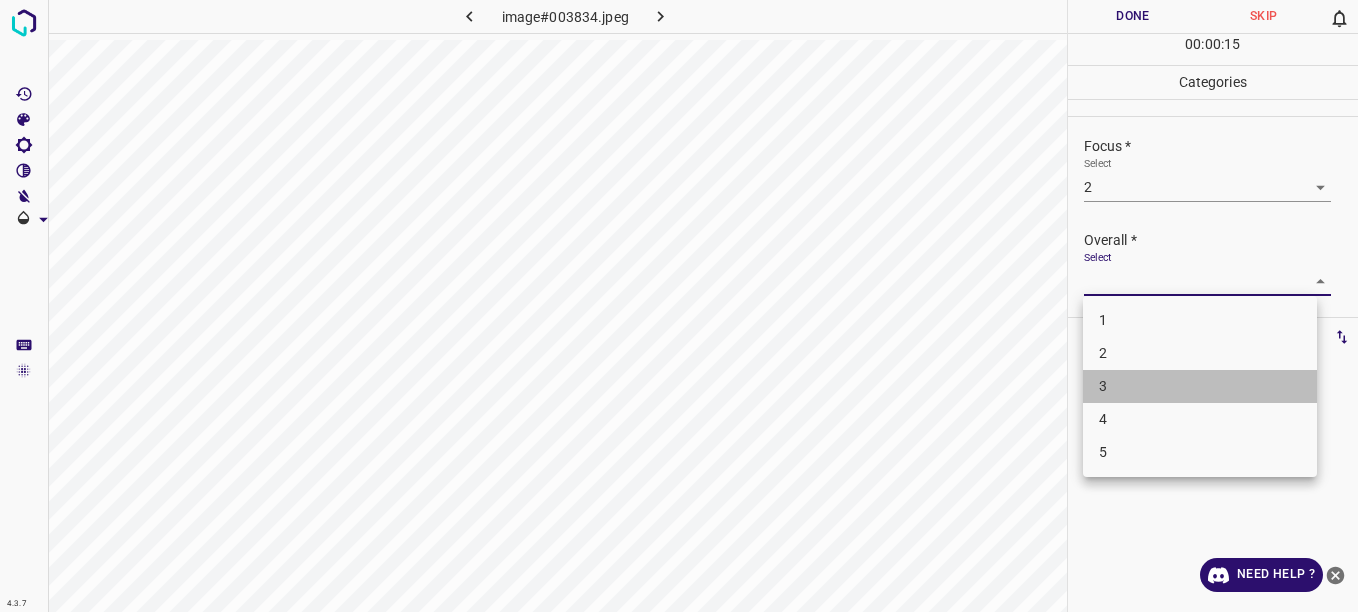 click on "3" at bounding box center (1200, 386) 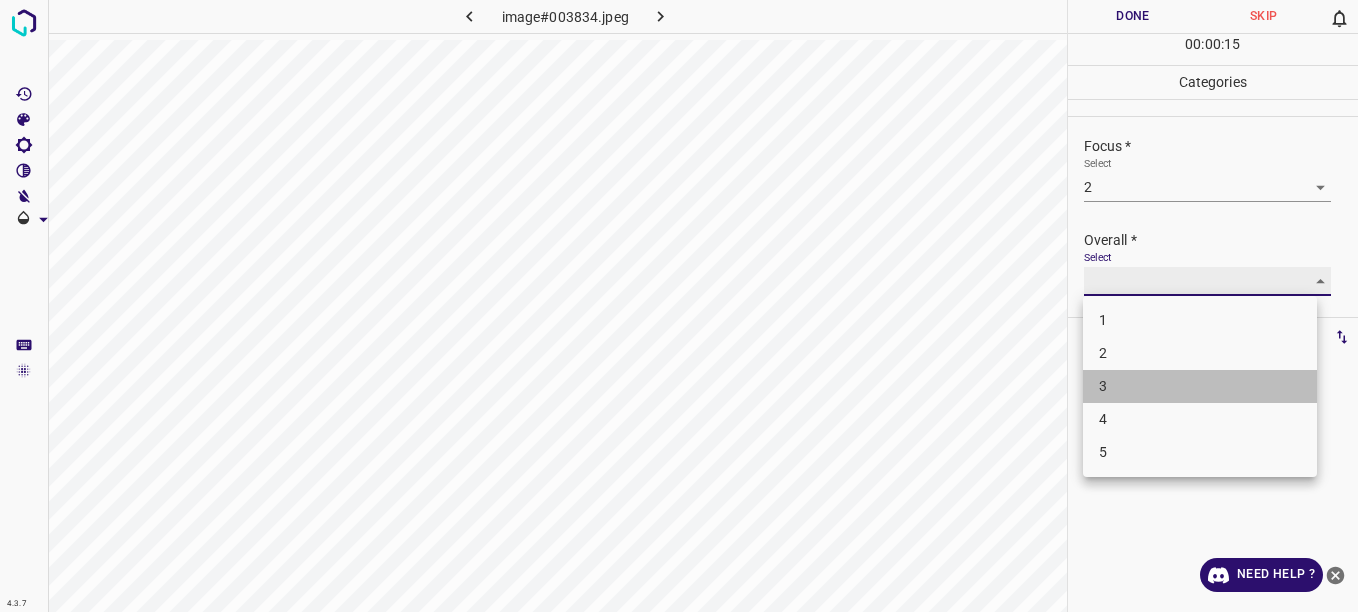 type on "3" 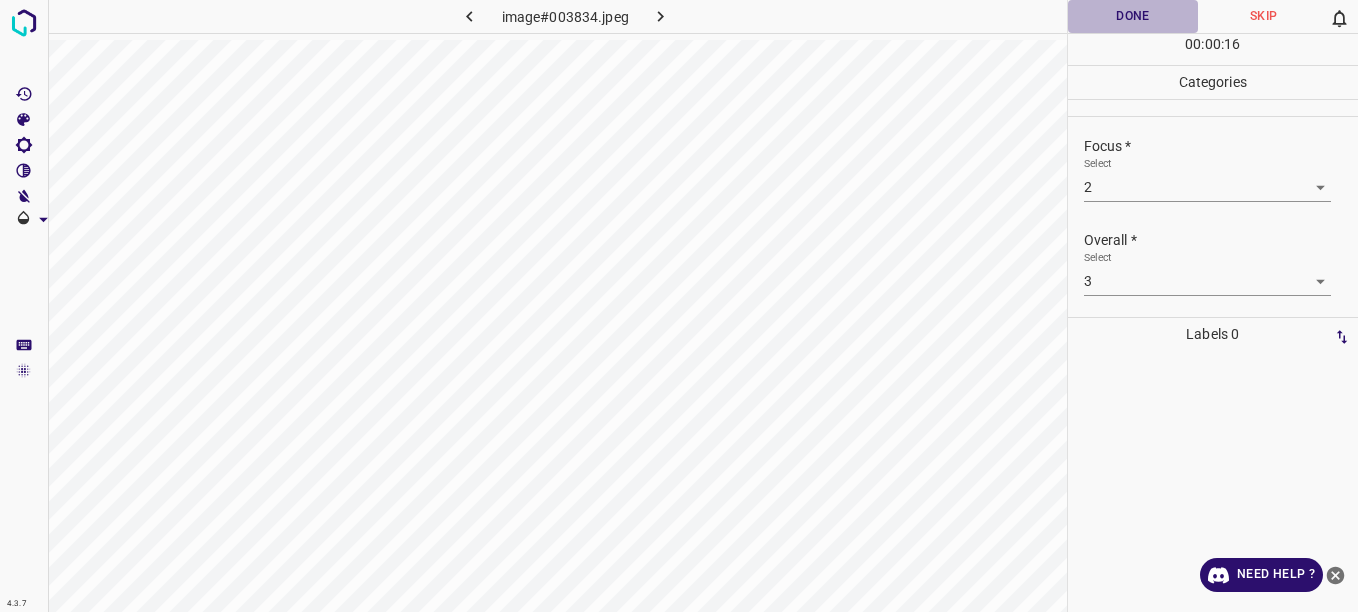 click on "Done" at bounding box center [1133, 16] 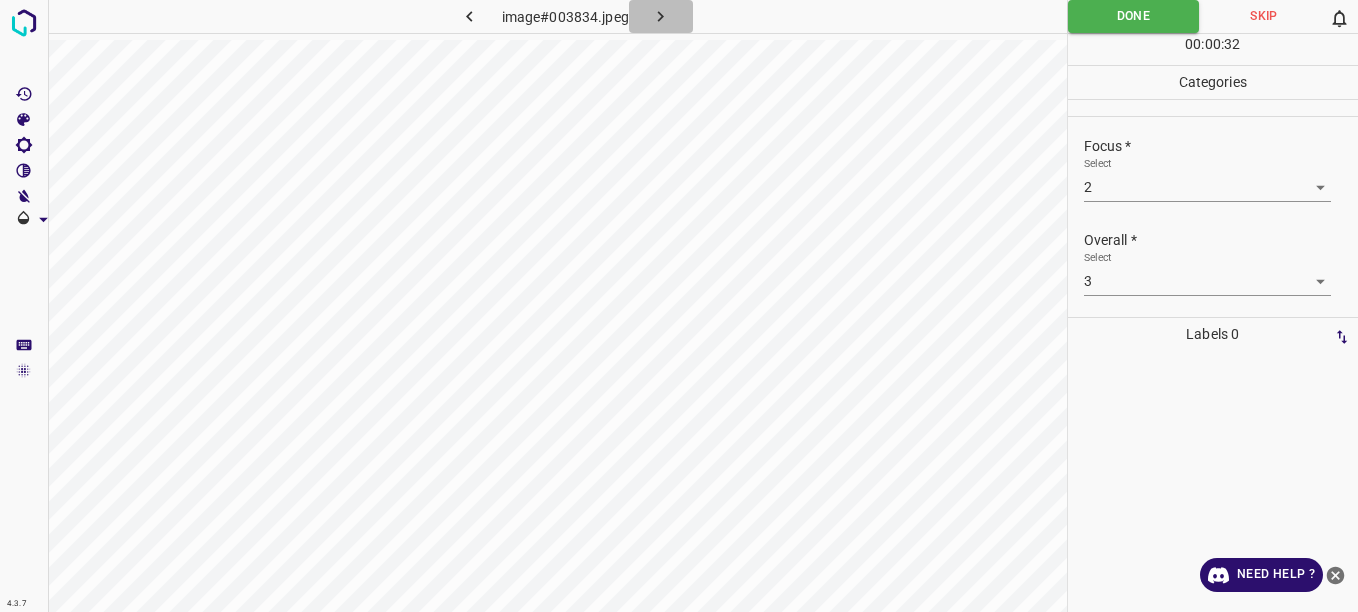 click 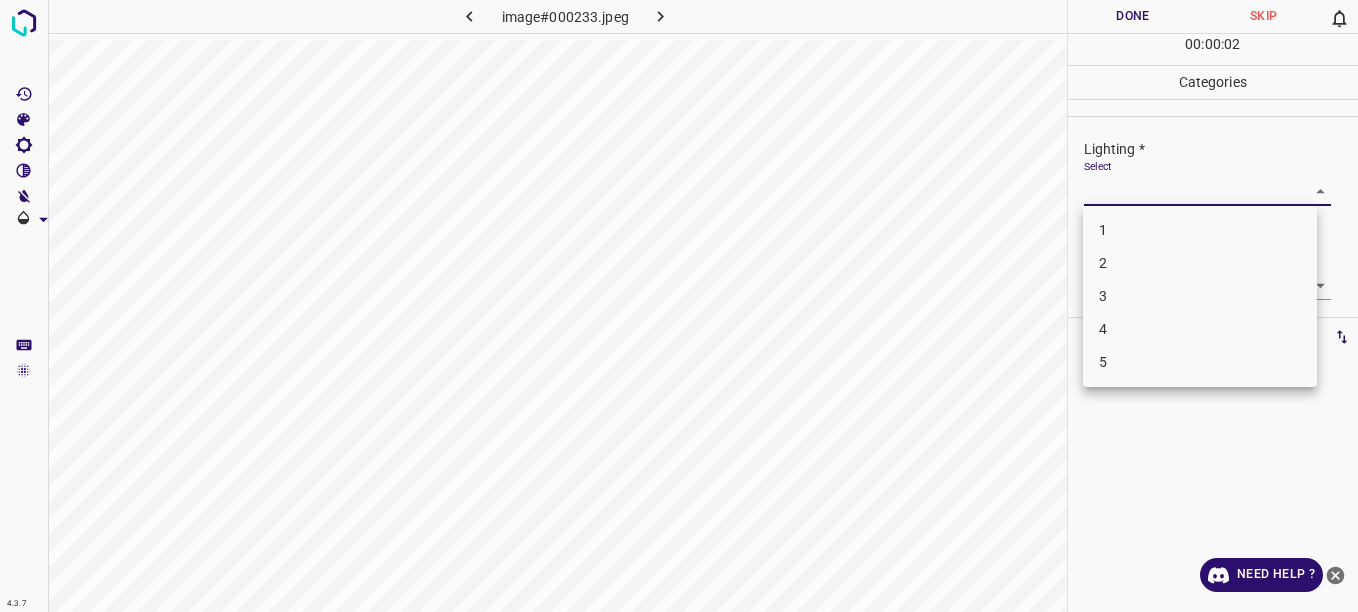 click on "4.3.7 image#000233.jpeg Done Skip 0 00   : 00   : 02   Categories Lighting *  Select ​ Focus *  Select ​ Overall *  Select ​ Labels   0 Categories 1 Lighting 2 Focus 3 Overall Tools Space Change between modes (Draw & Edit) I Auto labeling R Restore zoom M Zoom in N Zoom out Delete Delete selecte label Filters Z Restore filters X Saturation filter C Brightness filter V Contrast filter B Gray scale filter General O Download Need Help ? - Text - Hide - Delete 1 2 3 4 5" at bounding box center [679, 306] 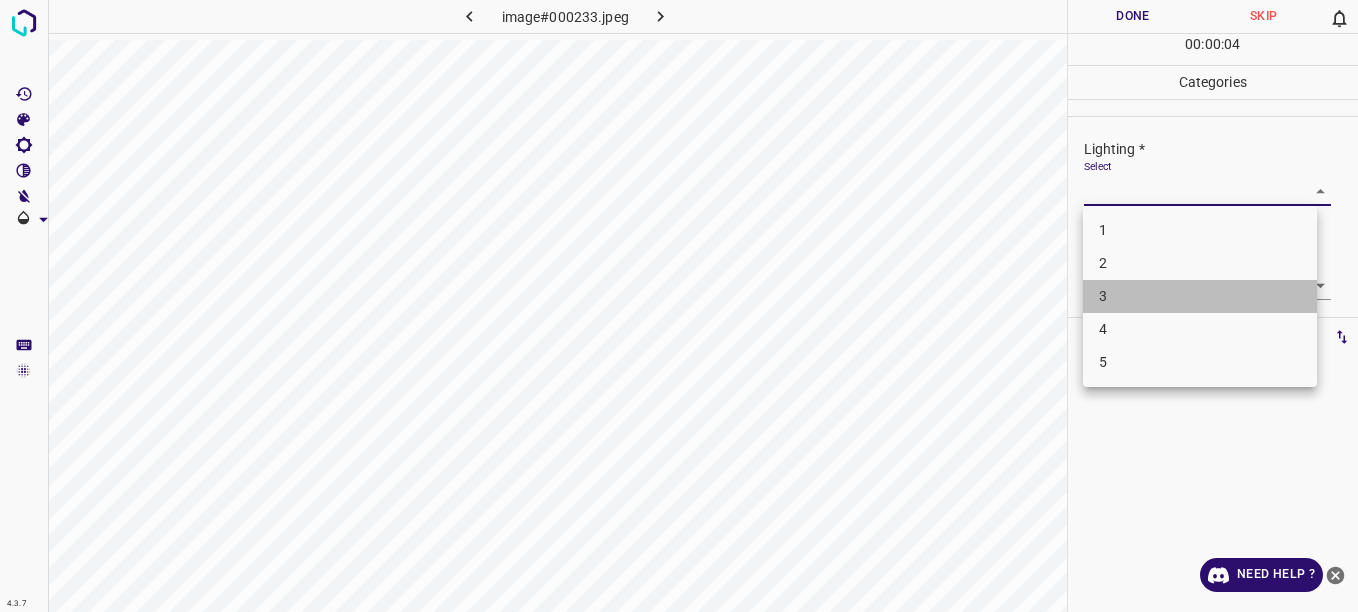 click on "3" at bounding box center [1200, 296] 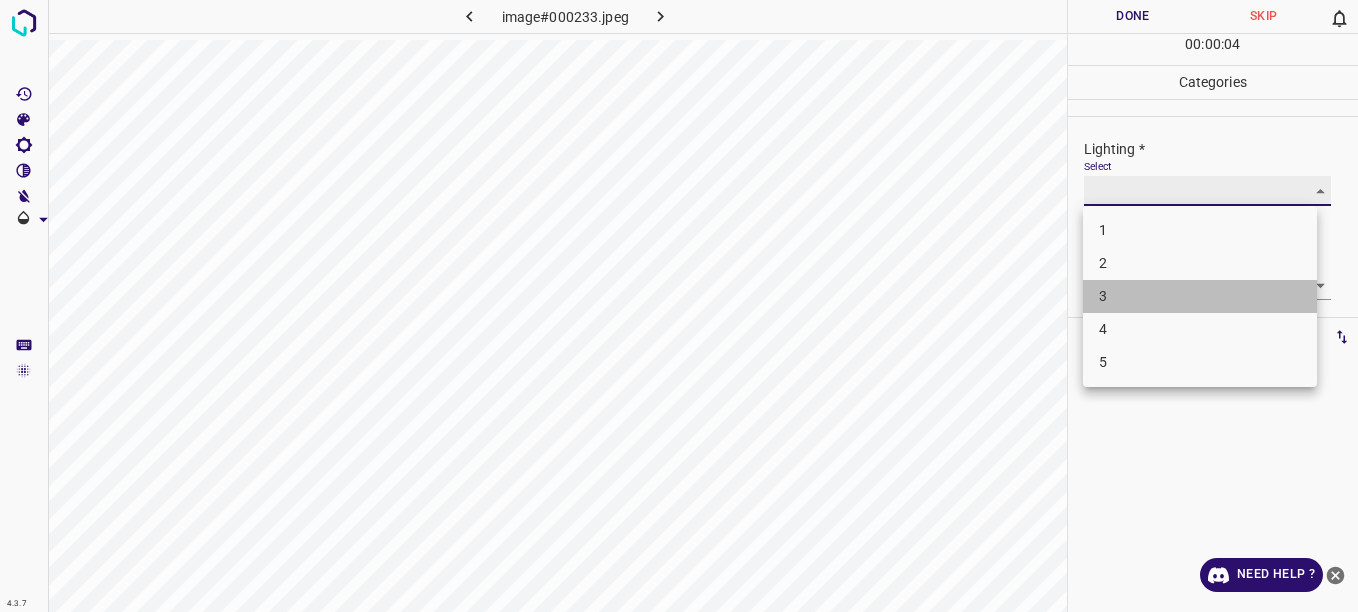 type on "3" 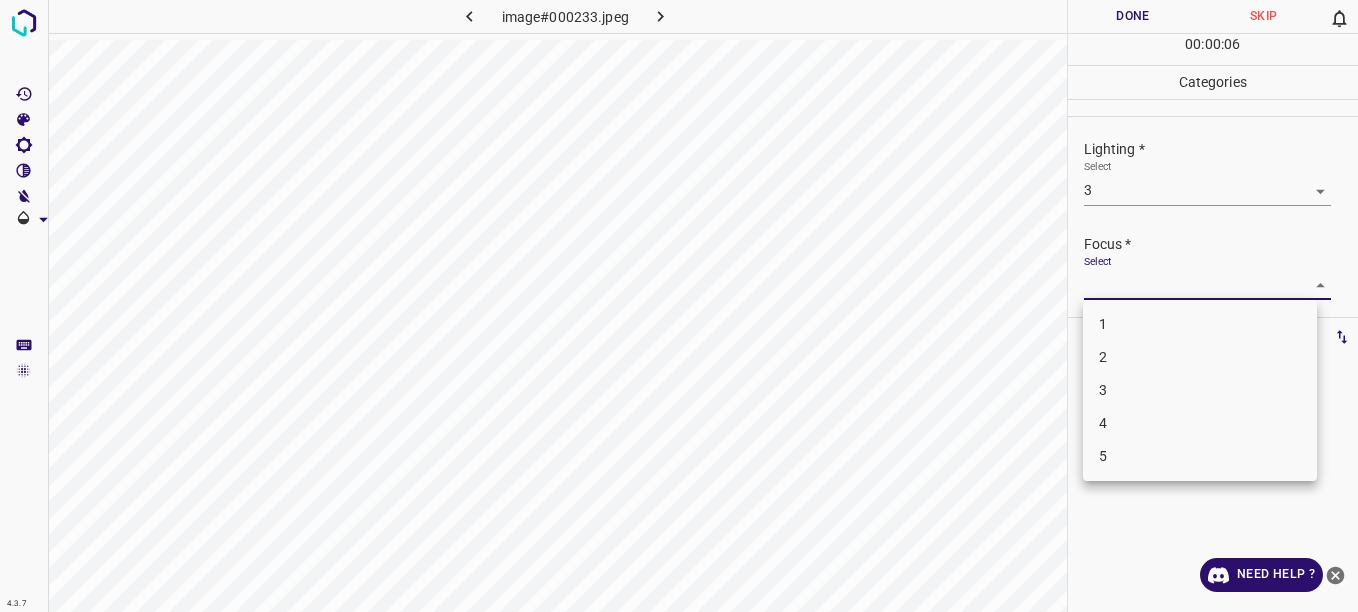 click on "4.3.7 image#000233.jpeg Done Skip 0 00   : 00   : 06   Categories Lighting *  Select 3 3 Focus *  Select ​ Overall *  Select ​ Labels   0 Categories 1 Lighting 2 Focus 3 Overall Tools Space Change between modes (Draw & Edit) I Auto labeling R Restore zoom M Zoom in N Zoom out Delete Delete selecte label Filters Z Restore filters X Saturation filter C Brightness filter V Contrast filter B Gray scale filter General O Download Need Help ? - Text - Hide - Delete 1 2 3 4 5" at bounding box center (679, 306) 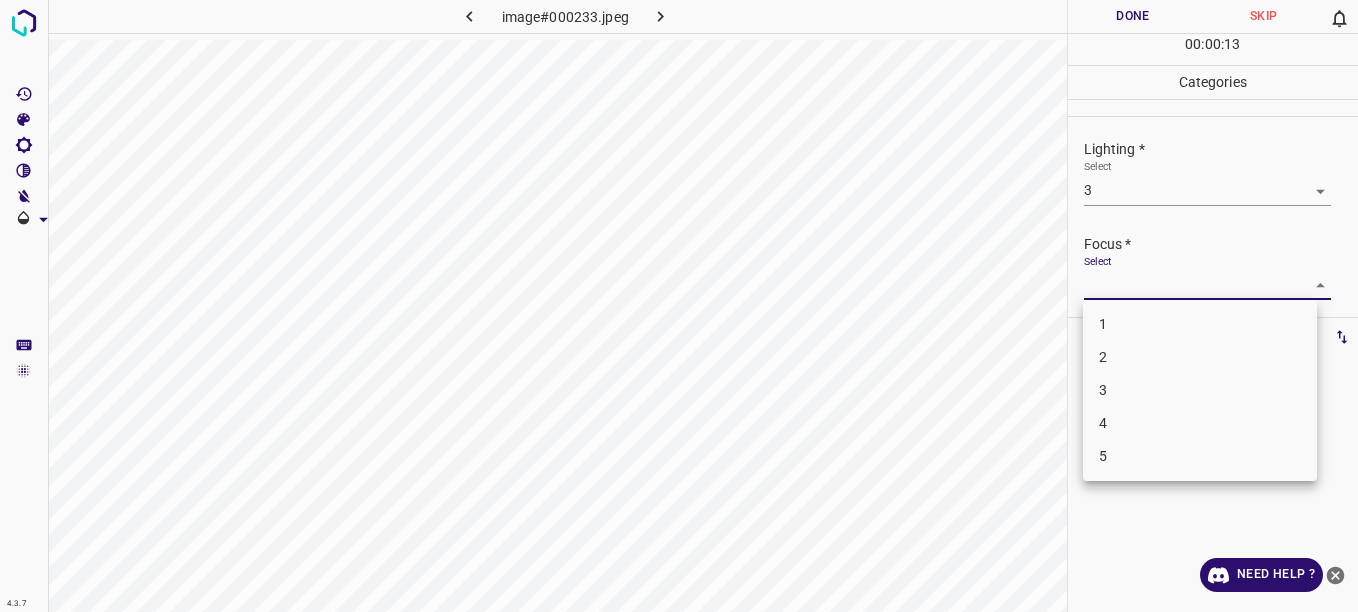 drag, startPoint x: 1351, startPoint y: 237, endPoint x: 1361, endPoint y: 305, distance: 68.73136 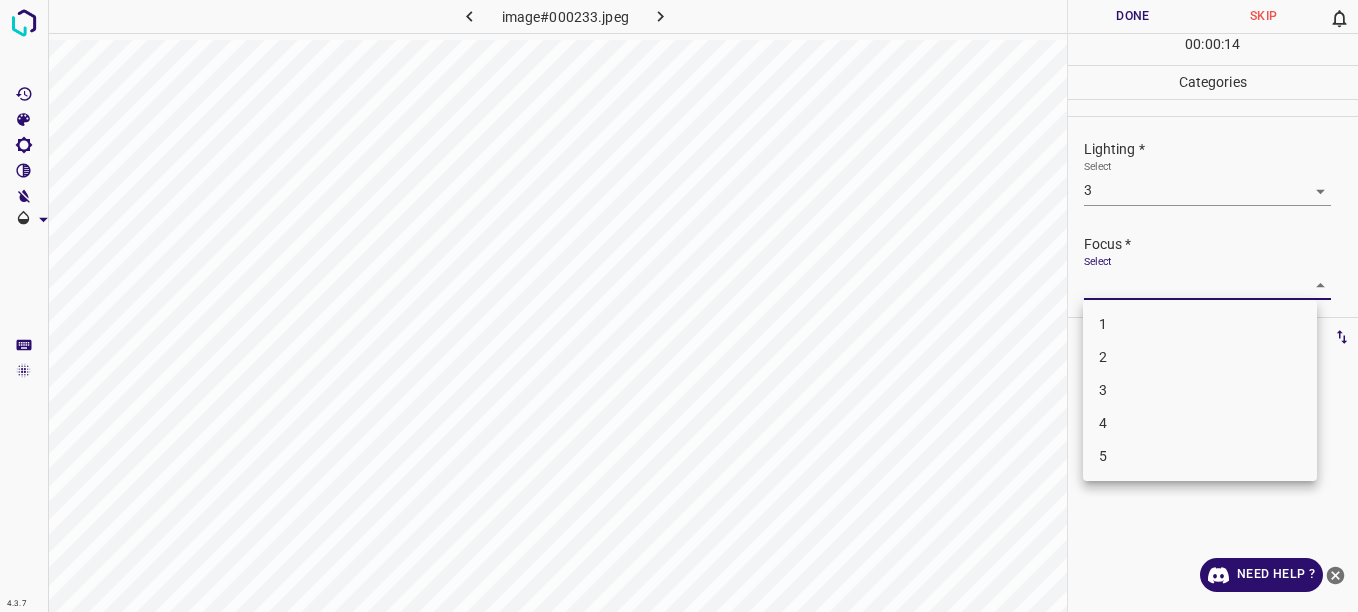 click at bounding box center (679, 306) 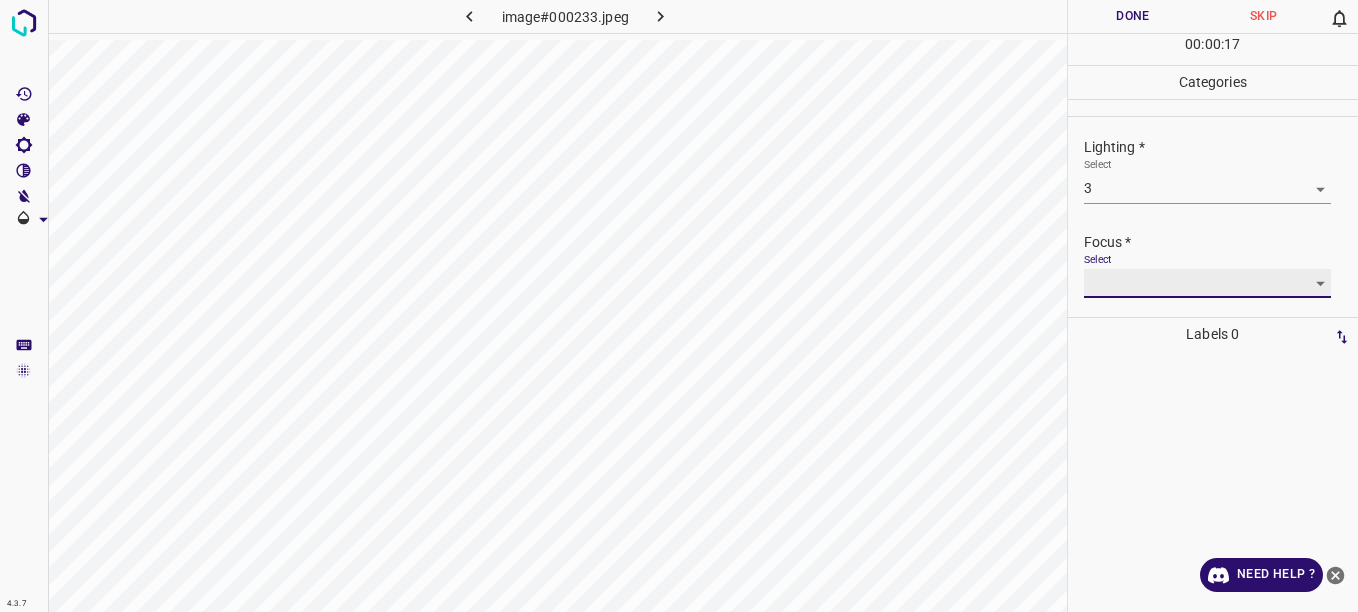 scroll, scrollTop: 0, scrollLeft: 0, axis: both 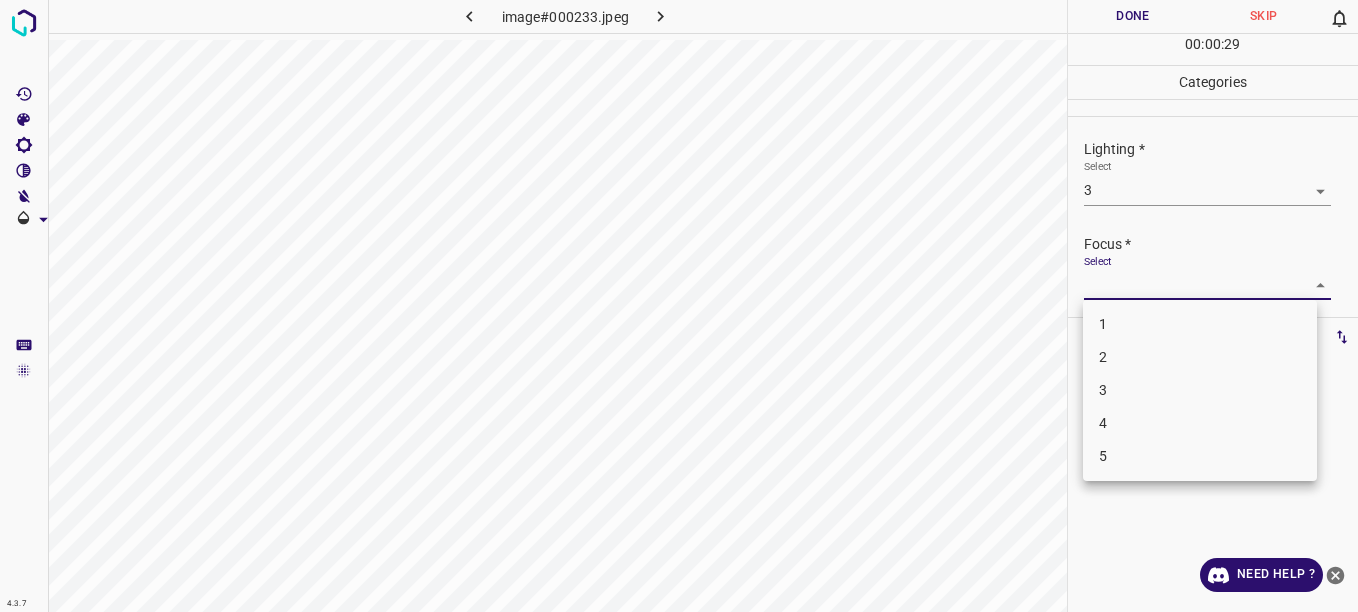 click on "4.3.7 image#000233.jpeg Done Skip 0 00   : 00   : 29   Categories Lighting *  Select 3 3 Focus *  Select ​ Overall *  Select ​ Labels   0 Categories 1 Lighting 2 Focus 3 Overall Tools Space Change between modes (Draw & Edit) I Auto labeling R Restore zoom M Zoom in N Zoom out Delete Delete selecte label Filters Z Restore filters X Saturation filter C Brightness filter V Contrast filter B Gray scale filter General O Download Need Help ? - Text - Hide - Delete 1 2 3 4 5" at bounding box center (679, 306) 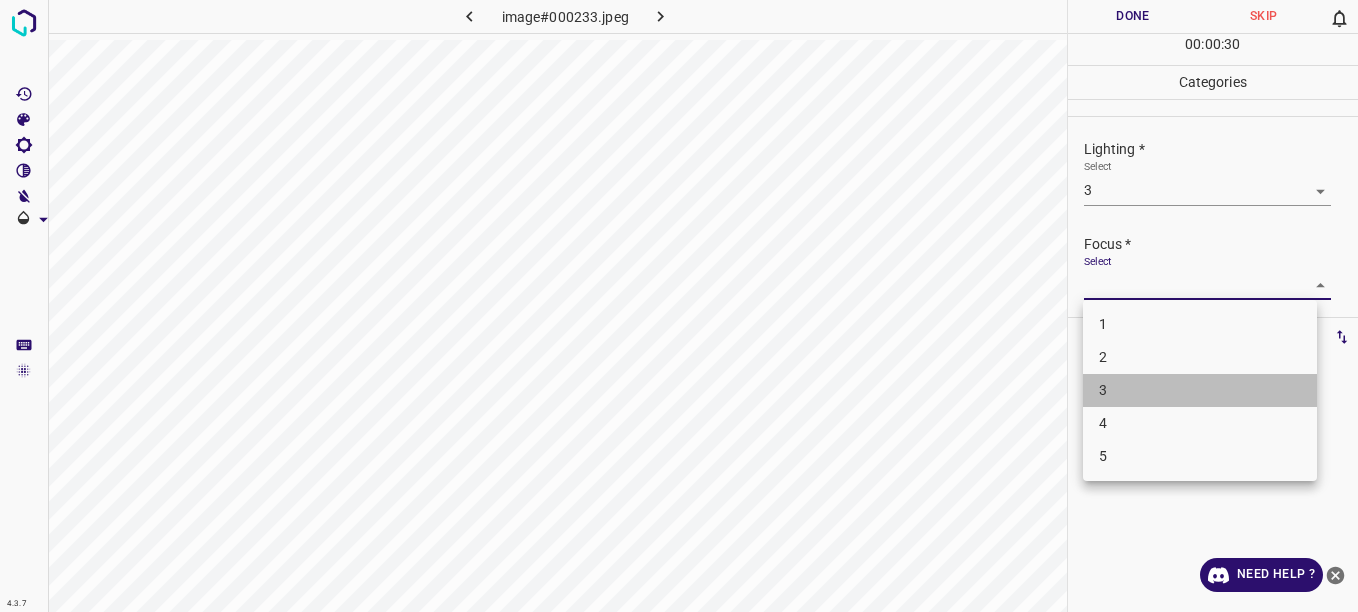 click on "3" at bounding box center [1200, 390] 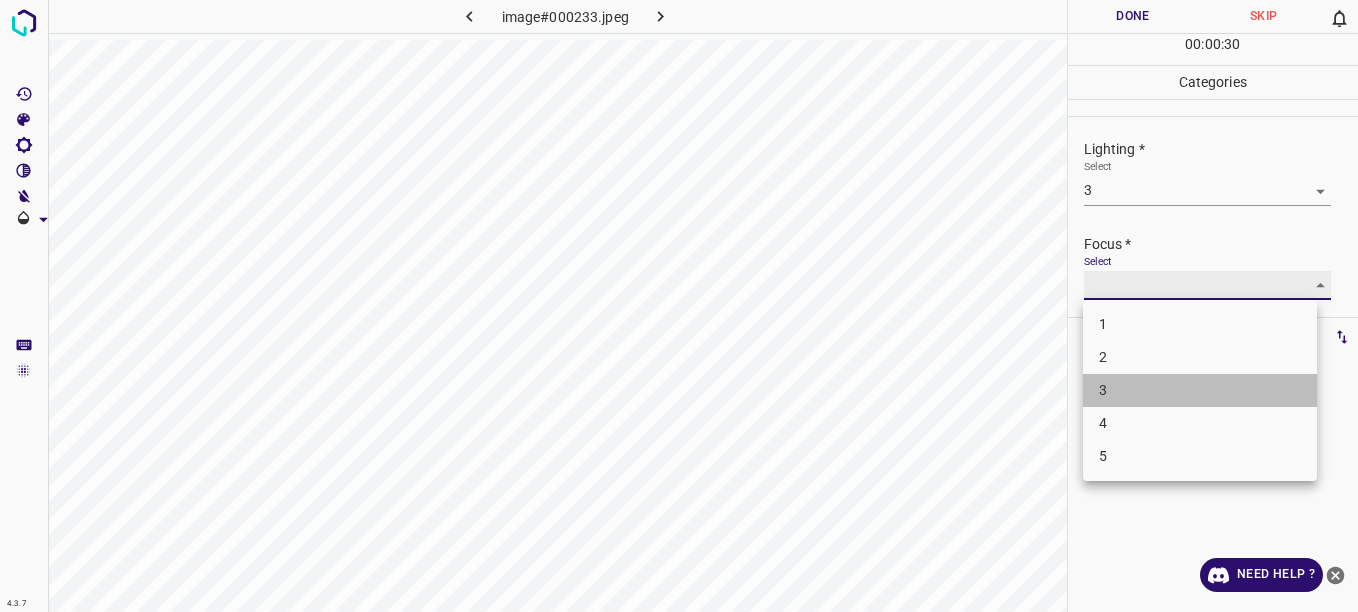 type on "3" 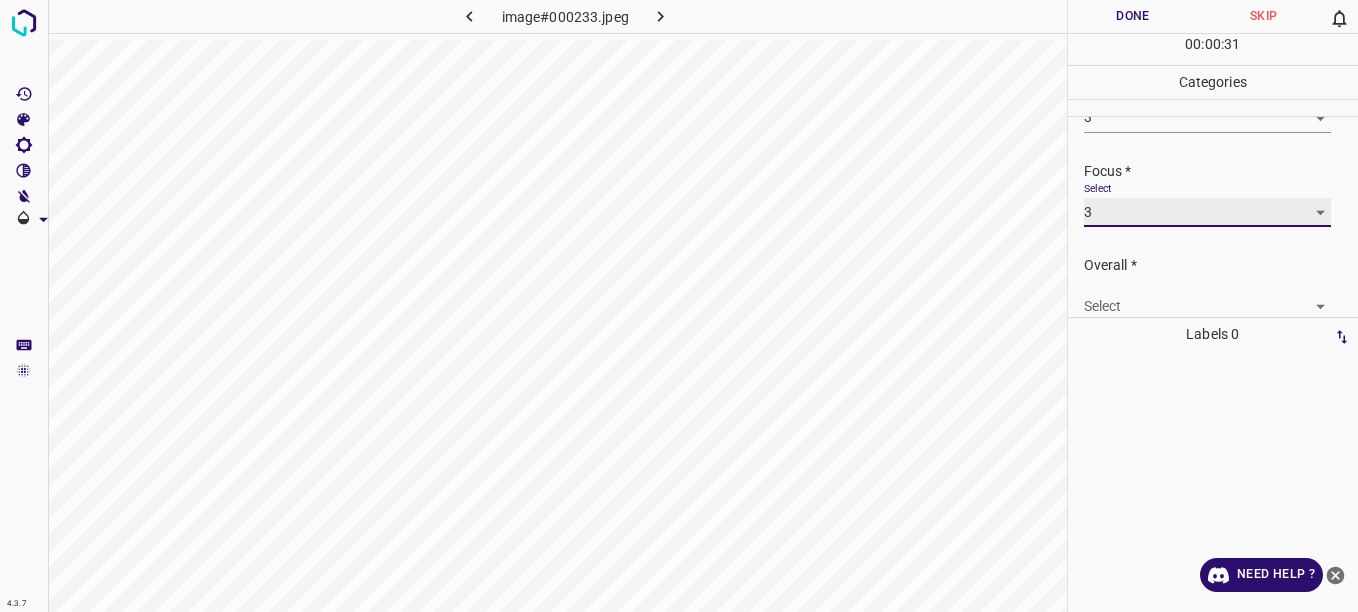 scroll, scrollTop: 96, scrollLeft: 0, axis: vertical 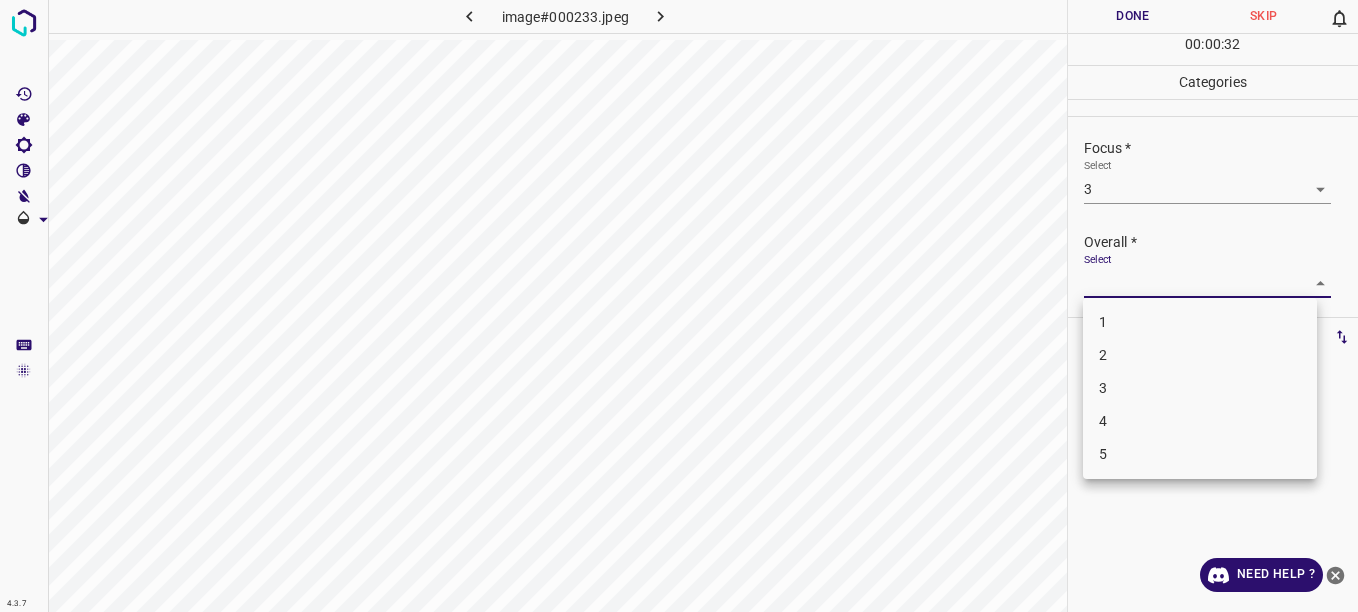 drag, startPoint x: 1309, startPoint y: 280, endPoint x: 1119, endPoint y: 365, distance: 208.14658 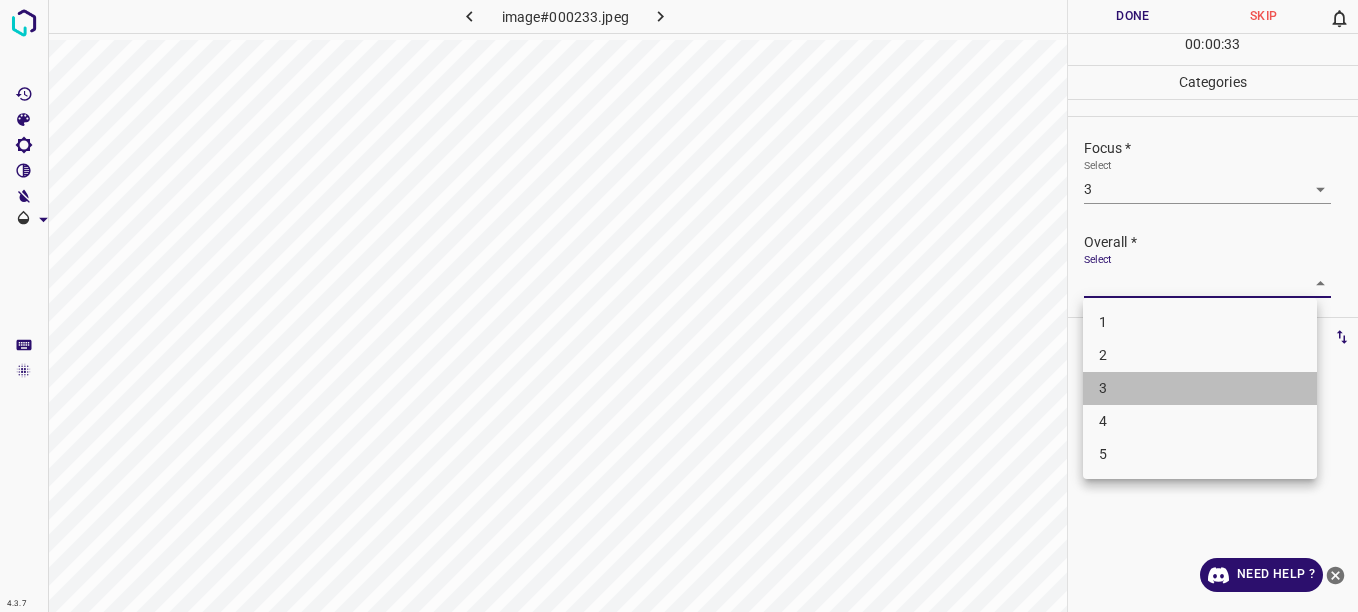 click on "3" at bounding box center (1200, 388) 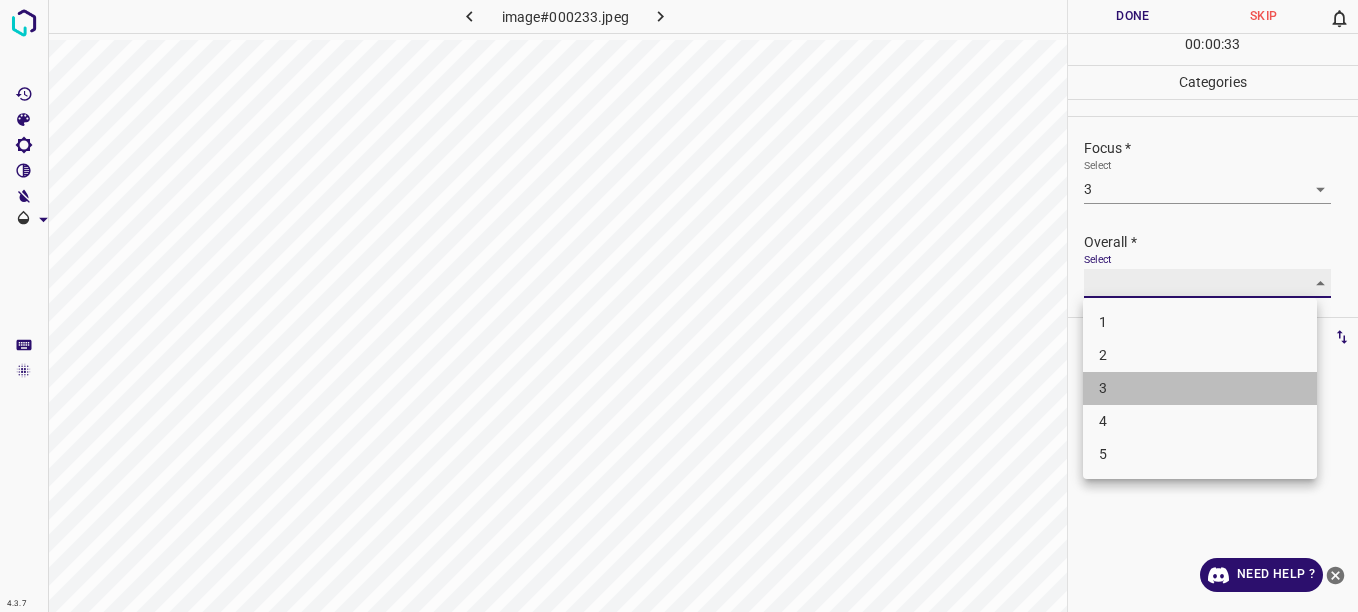 type on "3" 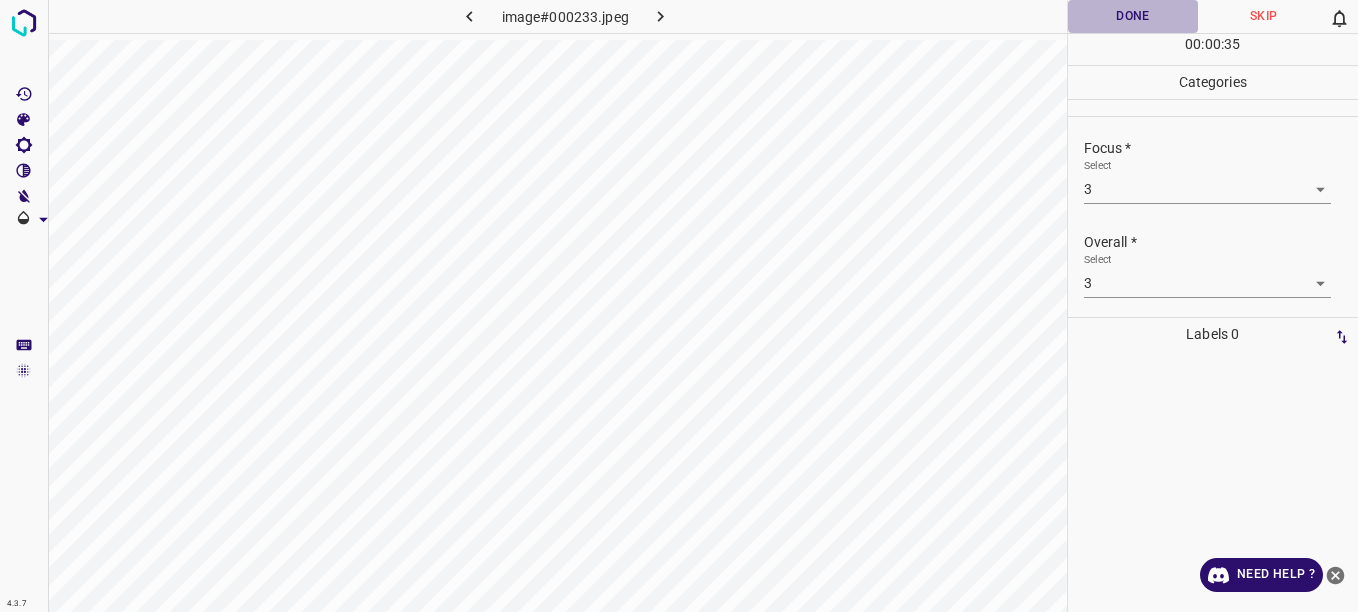 click on "Done" at bounding box center [1133, 16] 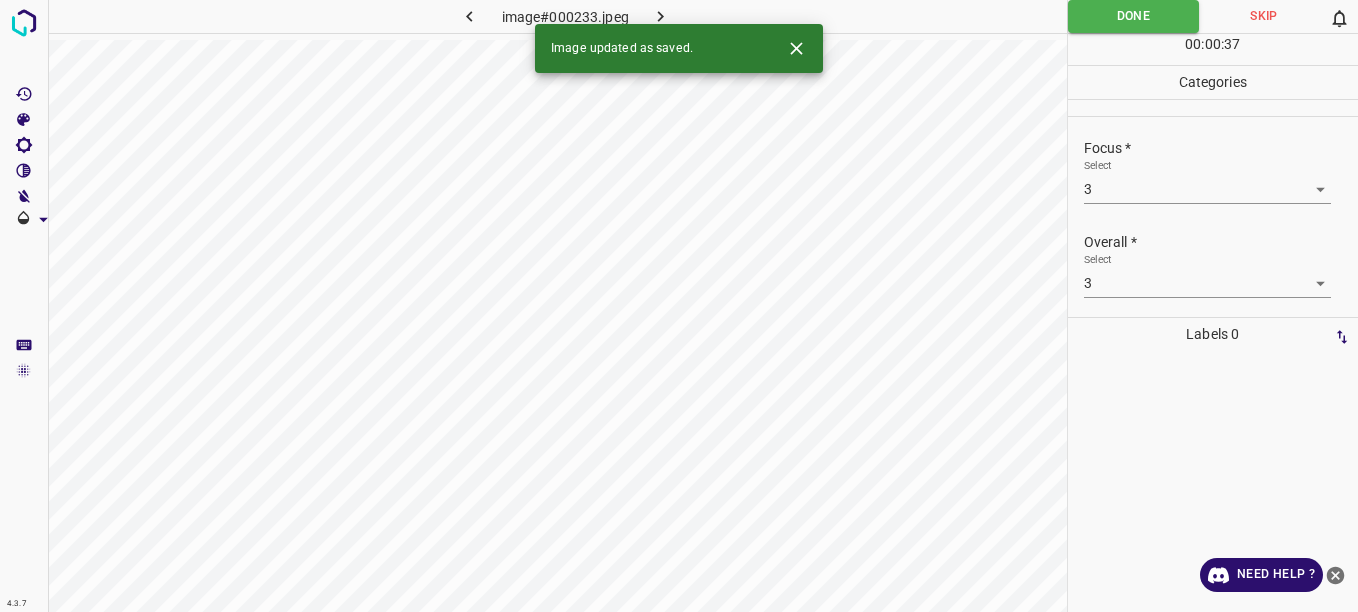 click 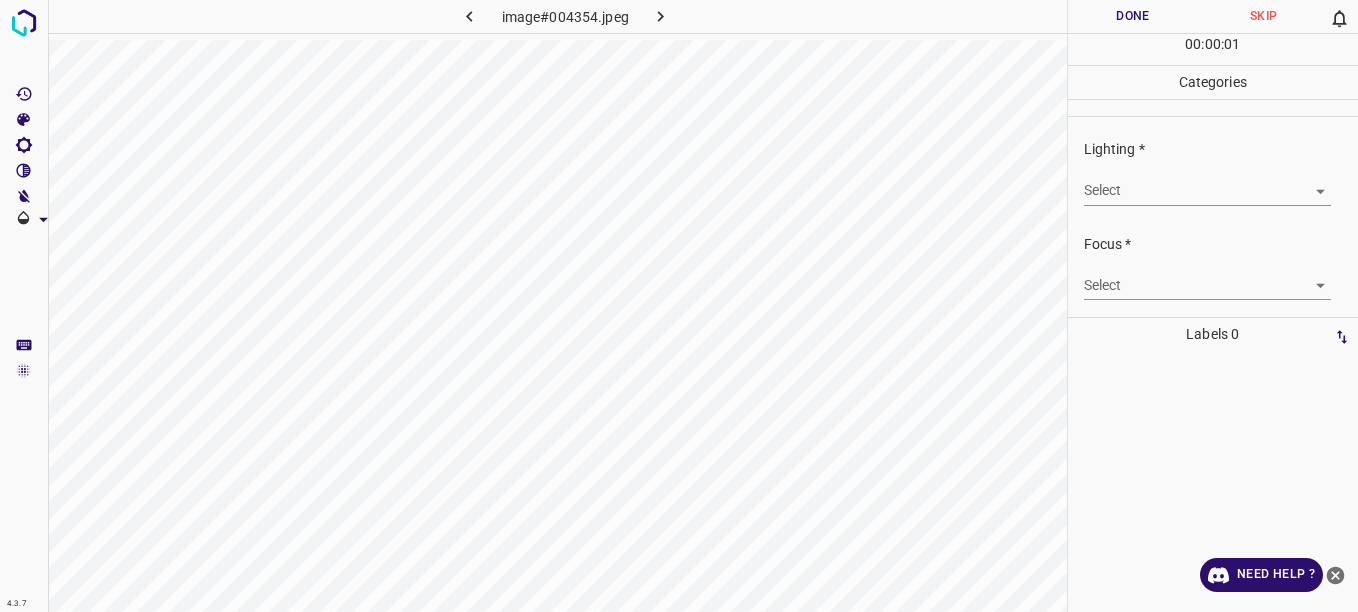 click on "4.3.7 image#004354.jpeg Done Skip 0 00   : 00   : 01   Categories Lighting *  Select ​ Focus *  Select ​ Overall *  Select ​ Labels   0 Categories 1 Lighting 2 Focus 3 Overall Tools Space Change between modes (Draw & Edit) I Auto labeling R Restore zoom M Zoom in N Zoom out Delete Delete selecte label Filters Z Restore filters X Saturation filter C Brightness filter V Contrast filter B Gray scale filter General O Download Need Help ? - Text - Hide - Delete" at bounding box center (679, 306) 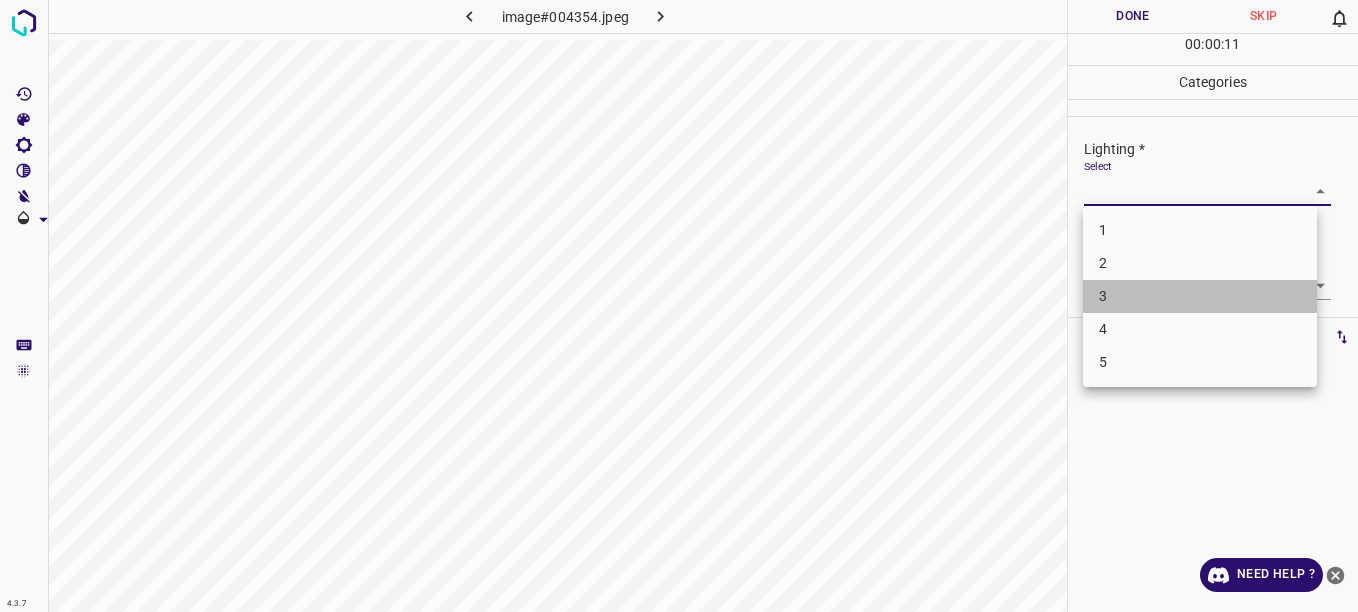 click on "3" at bounding box center [1200, 296] 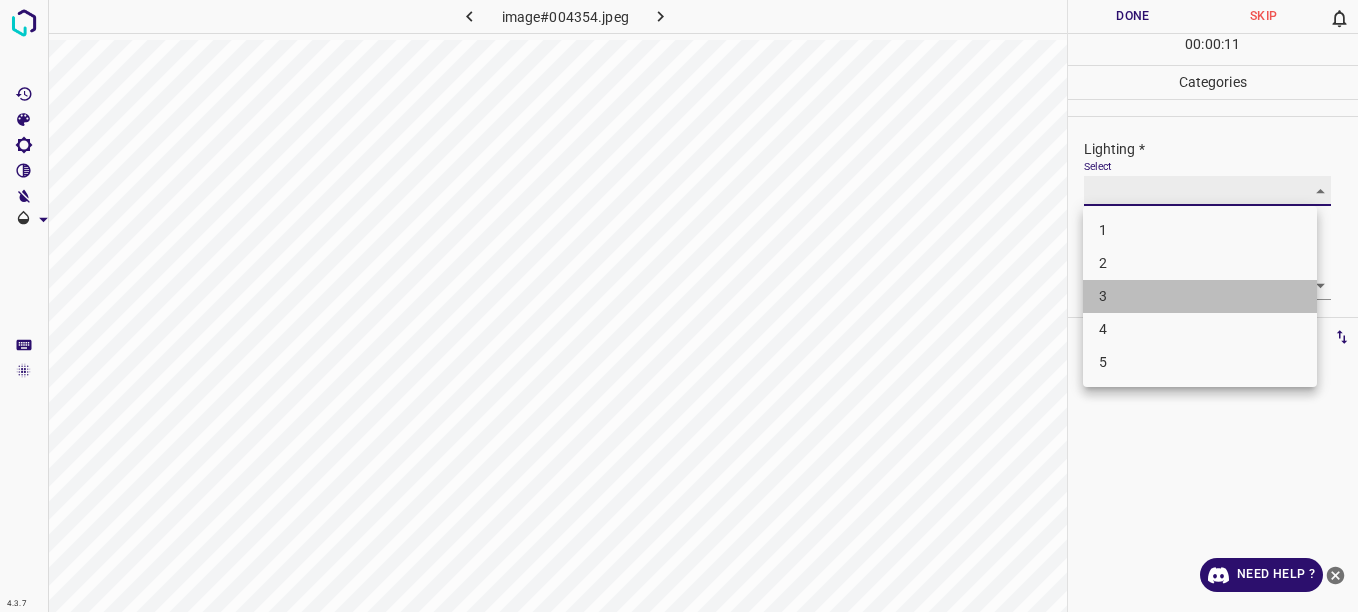 type on "3" 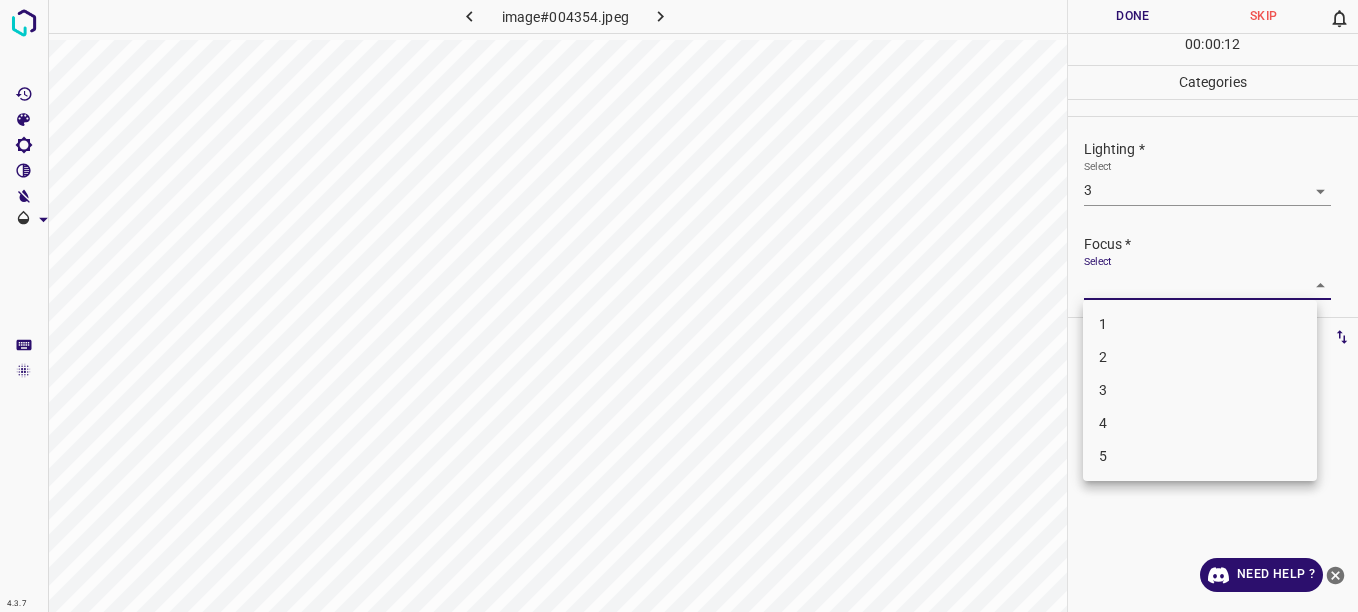 click on "4.3.7 image#004354.jpeg Done Skip 0 00   : 00   : 12   Categories Lighting *  Select 3 3 Focus *  Select ​ Overall *  Select ​ Labels   0 Categories 1 Lighting 2 Focus 3 Overall Tools Space Change between modes (Draw & Edit) I Auto labeling R Restore zoom M Zoom in N Zoom out Delete Delete selecte label Filters Z Restore filters X Saturation filter C Brightness filter V Contrast filter B Gray scale filter General O Download Need Help ? - Text - Hide - Delete 1 2 3 4 5" at bounding box center [679, 306] 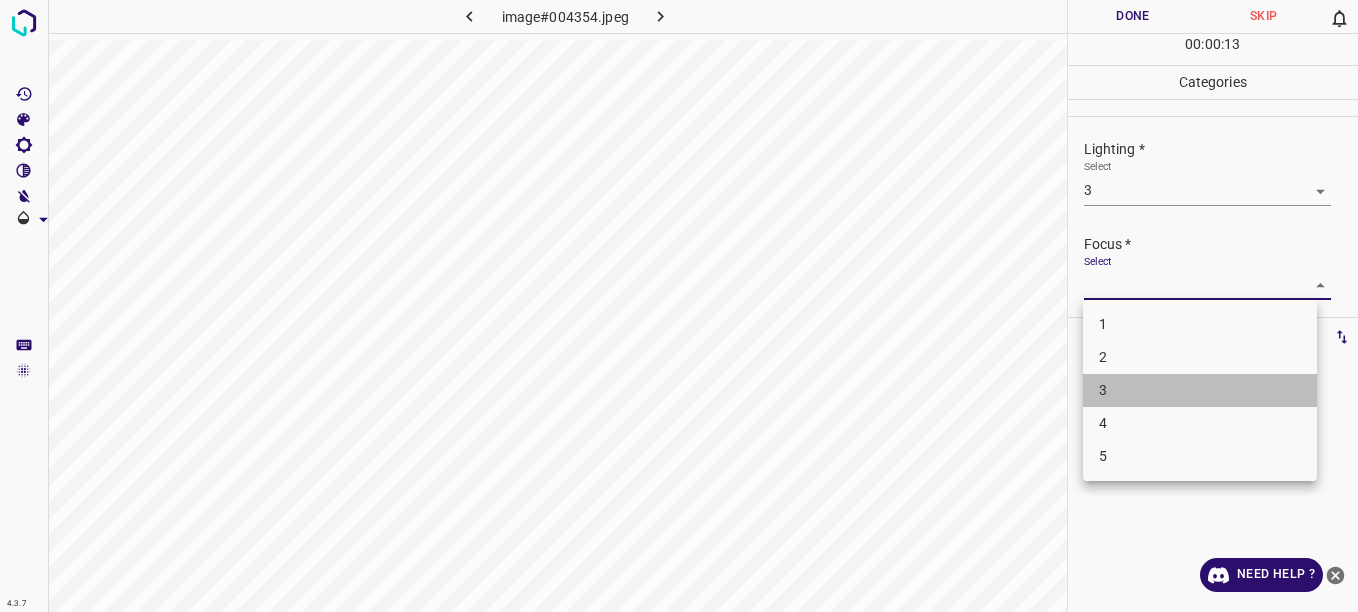 click on "3" at bounding box center (1200, 390) 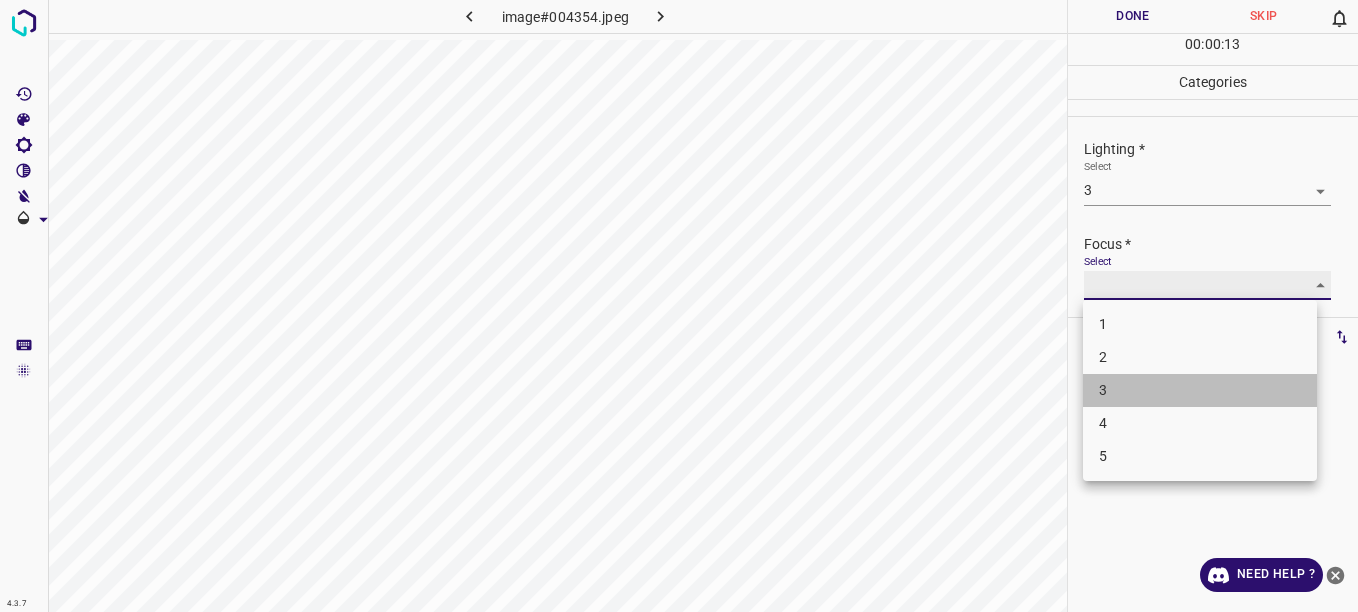 type on "3" 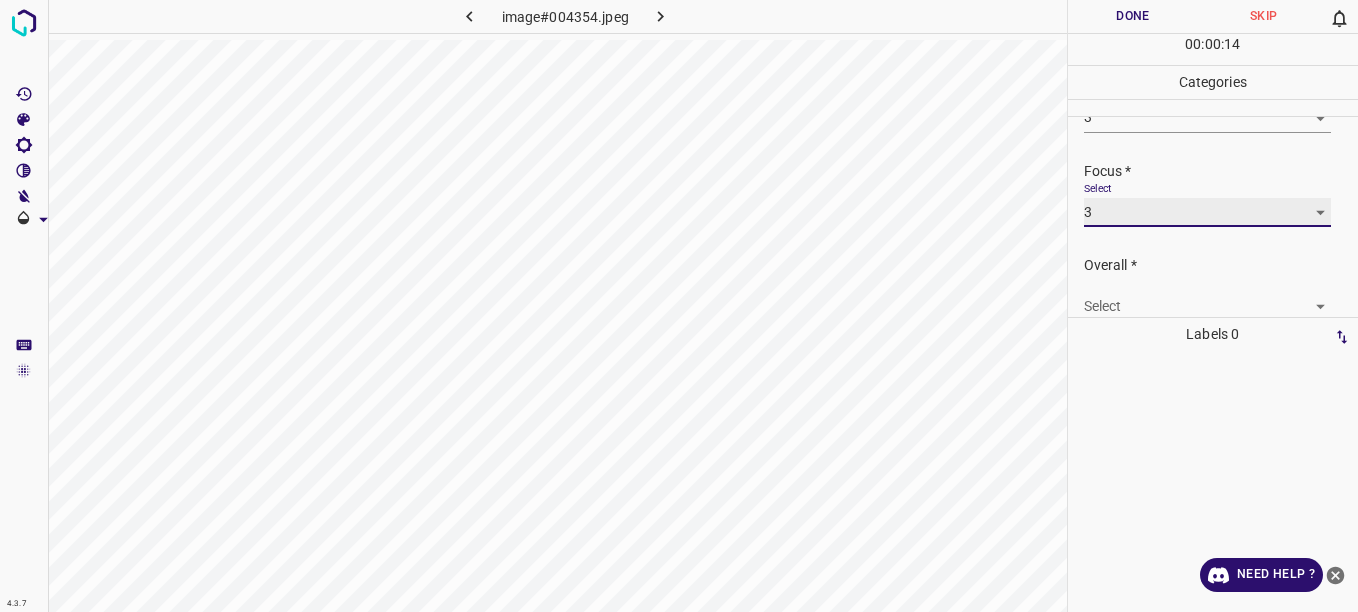 scroll, scrollTop: 98, scrollLeft: 0, axis: vertical 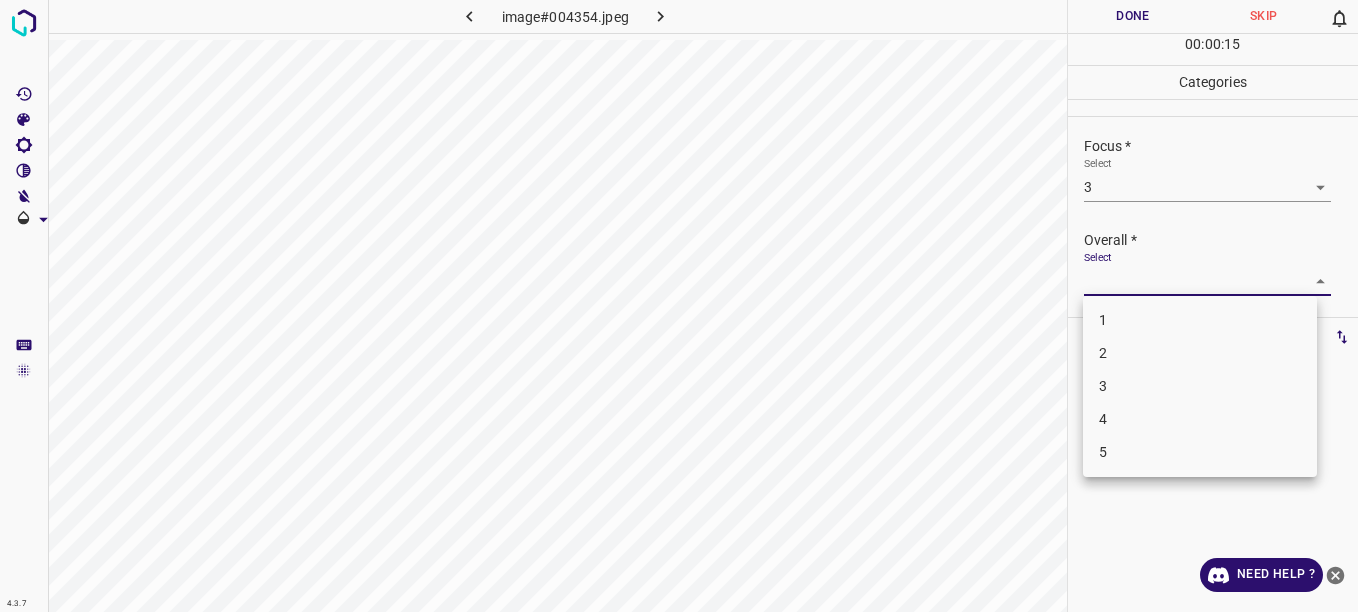 click on "4.3.7 image#004354.jpeg Done Skip 0 00   : 00   : 15   Categories Lighting *  Select 3 3 Focus *  Select 3 3 Overall *  Select ​ Labels   0 Categories 1 Lighting 2 Focus 3 Overall Tools Space Change between modes (Draw & Edit) I Auto labeling R Restore zoom M Zoom in N Zoom out Delete Delete selecte label Filters Z Restore filters X Saturation filter C Brightness filter V Contrast filter B Gray scale filter General O Download Need Help ? - Text - Hide - Delete 1 2 3 4 5" at bounding box center (679, 306) 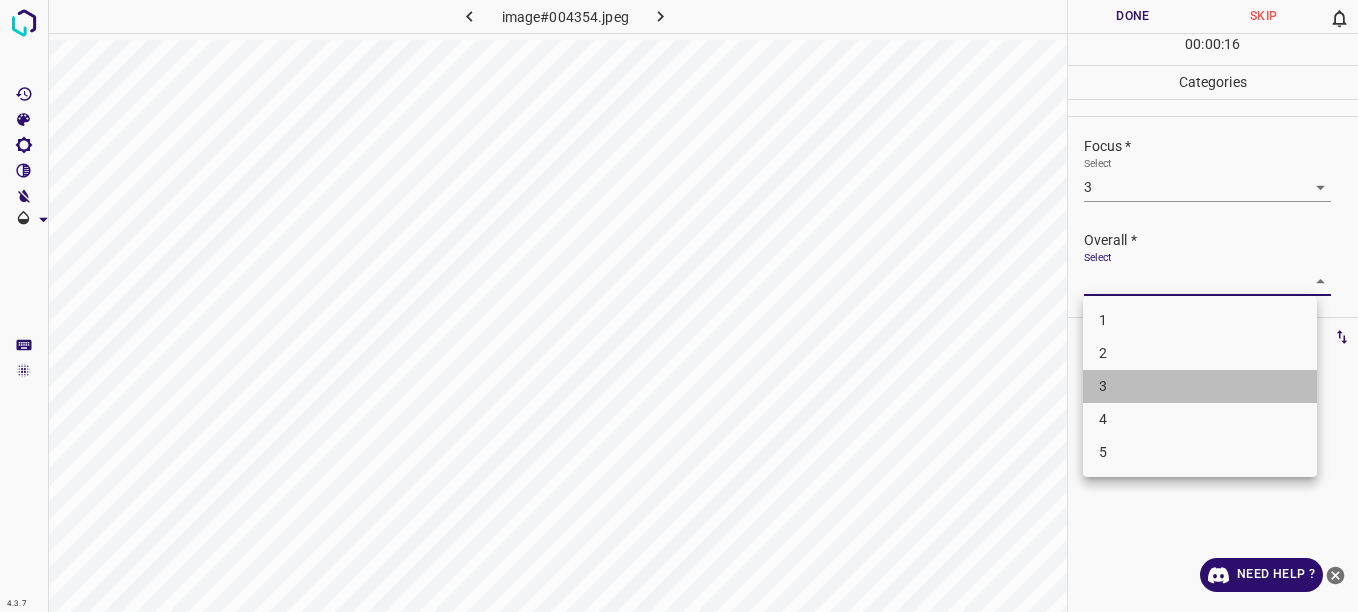 click on "3" at bounding box center [1200, 386] 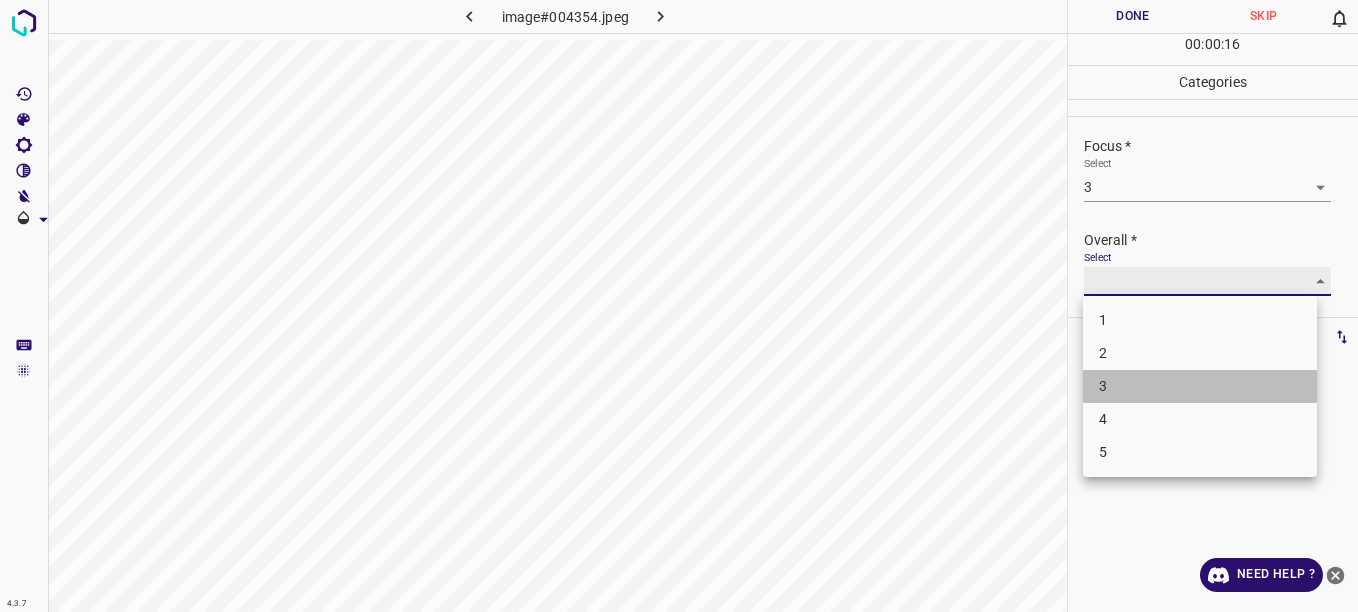 type on "3" 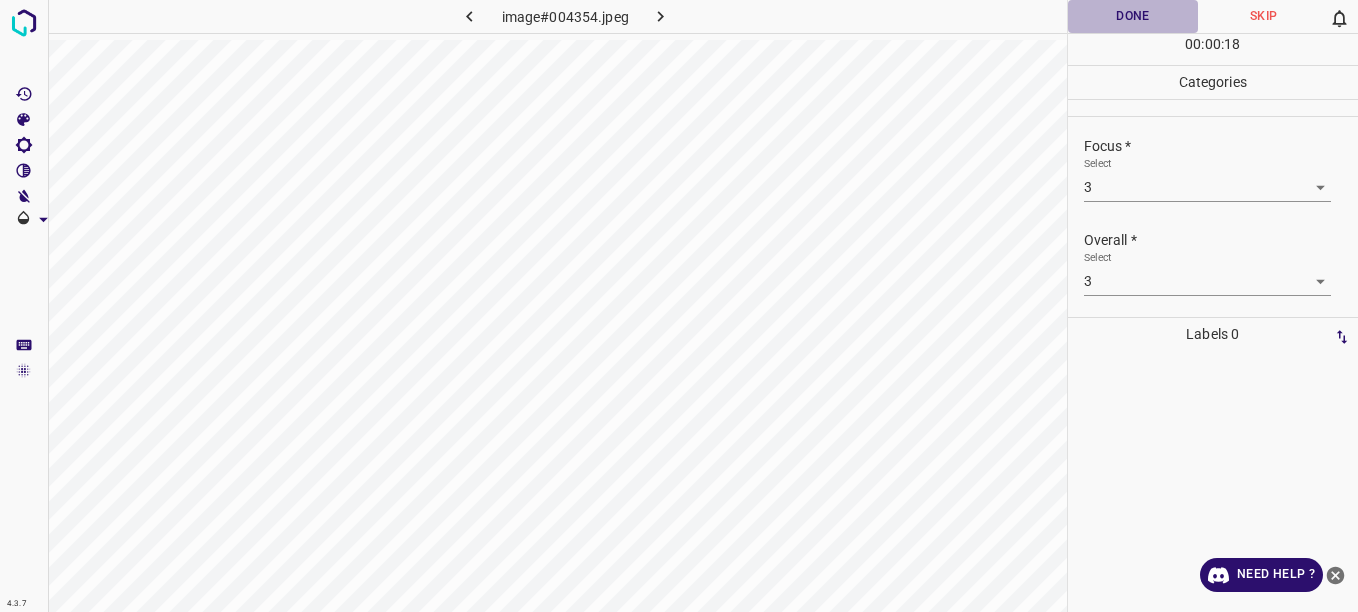 click on "Done" at bounding box center (1133, 16) 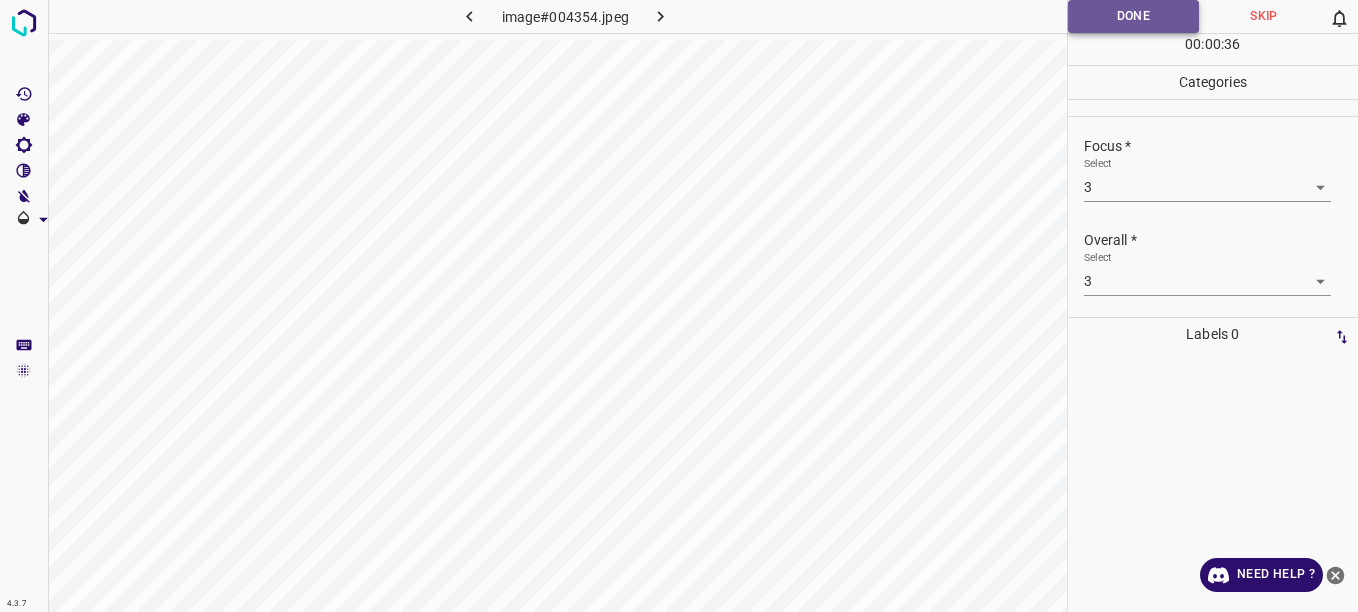 click on "Done" at bounding box center (1134, 16) 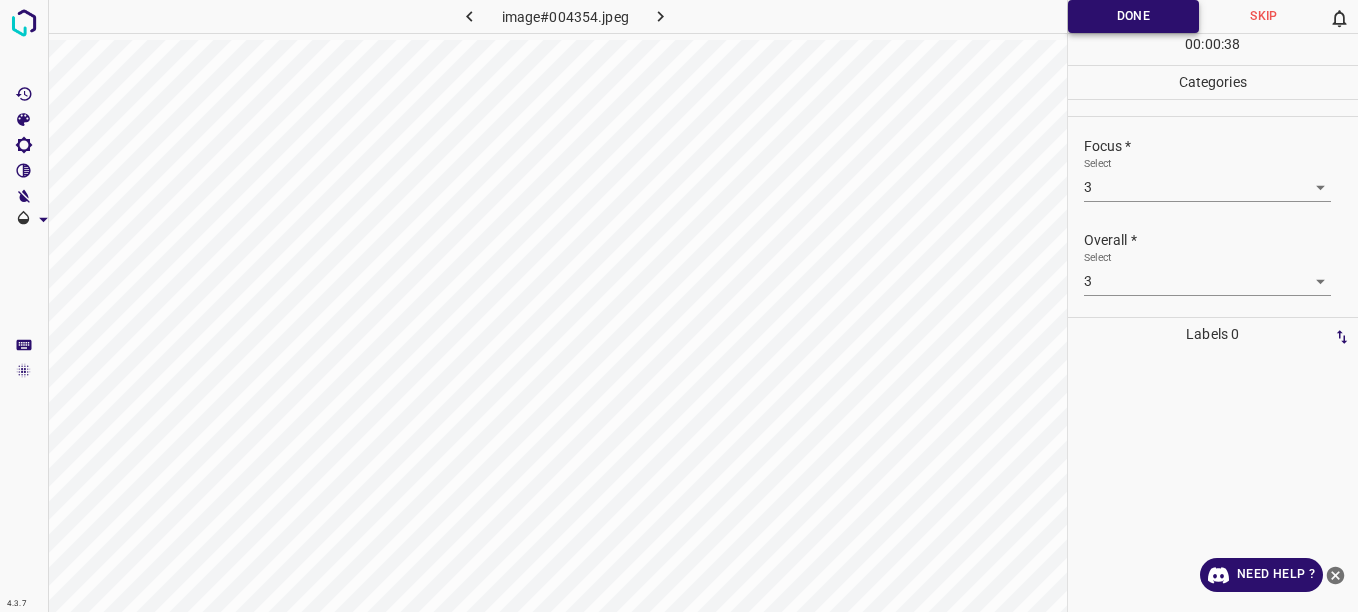click on "Done" at bounding box center (1134, 16) 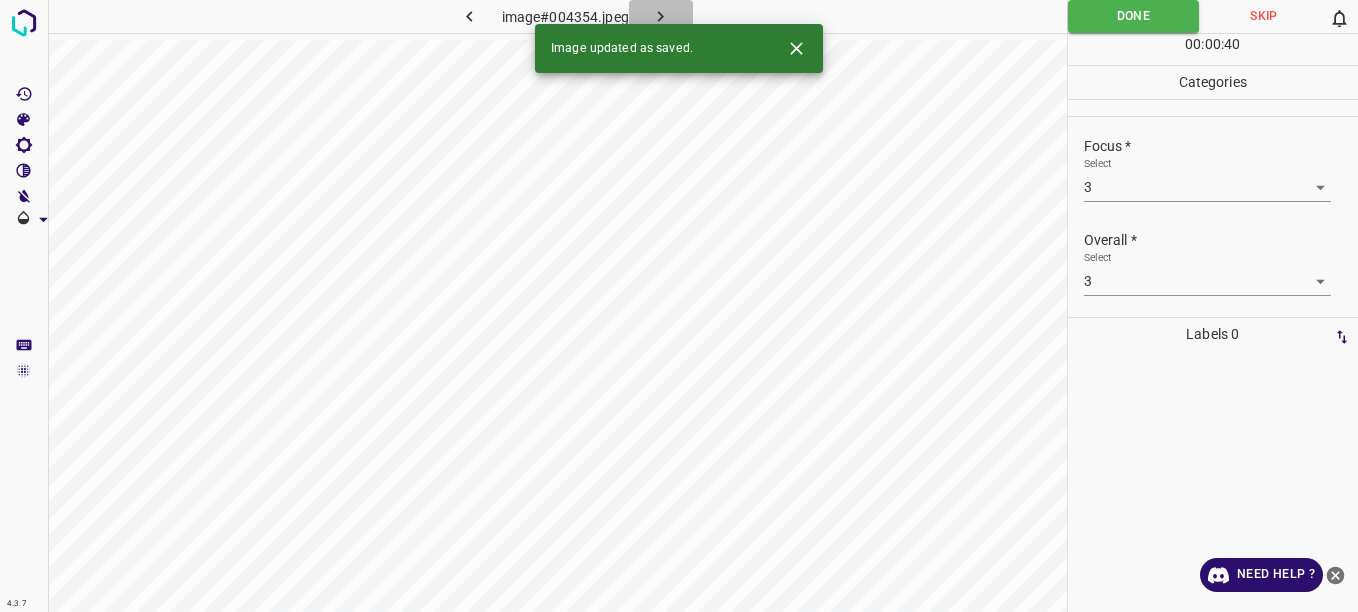 click 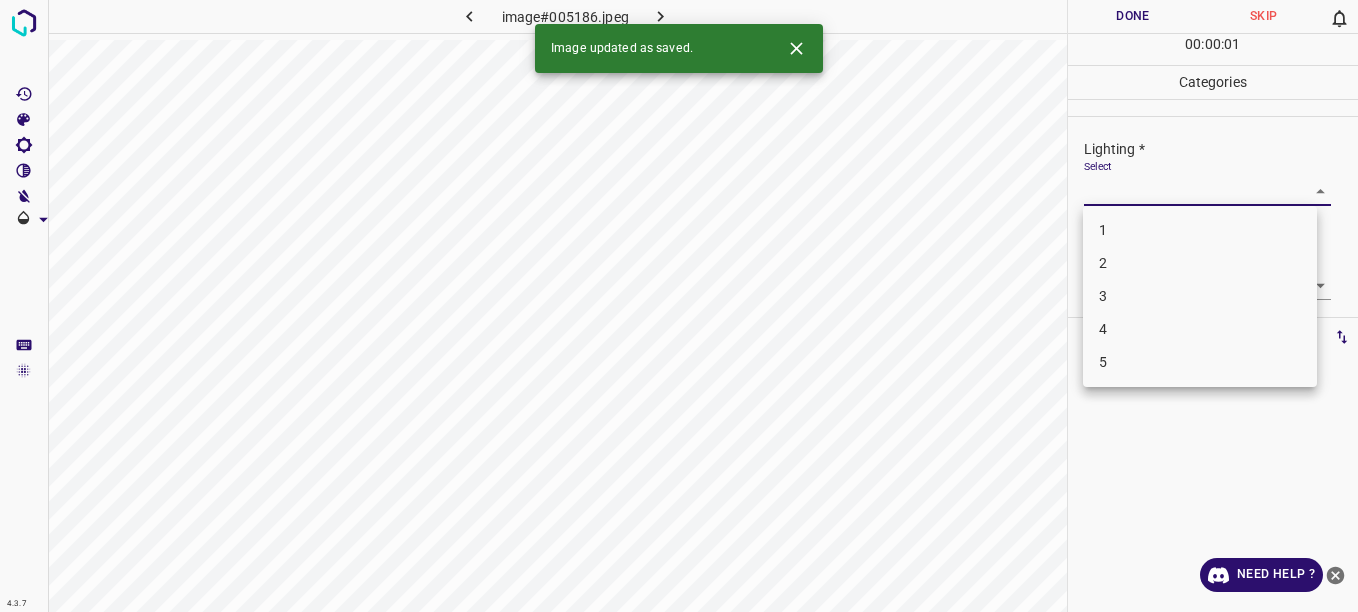 click on "4.3.7 image#005186.jpeg Done Skip 0 00   : 00   : 01   Categories Lighting *  Select ​ Focus *  Select ​ Overall *  Select ​ Labels   0 Categories 1 Lighting 2 Focus 3 Overall Tools Space Change between modes (Draw & Edit) I Auto labeling R Restore zoom M Zoom in N Zoom out Delete Delete selecte label Filters Z Restore filters X Saturation filter C Brightness filter V Contrast filter B Gray scale filter General O Download Image updated as saved. Need Help ? - Text - Hide - Delete 1 2 3 4 5" at bounding box center [679, 306] 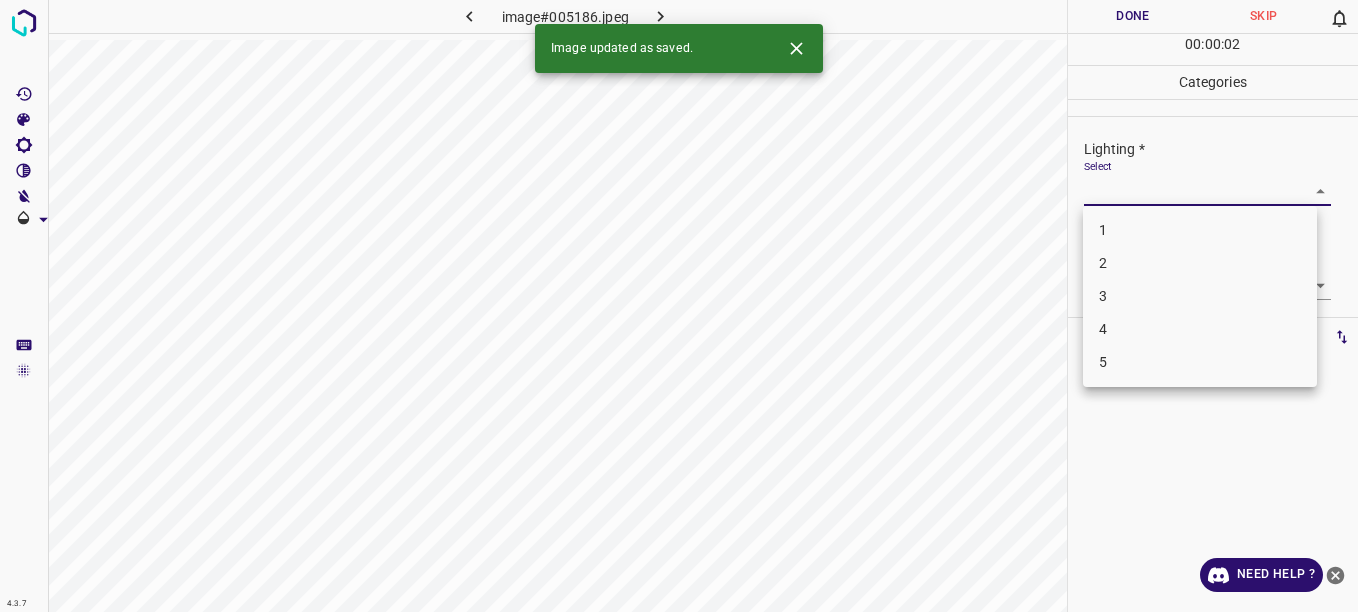 click on "3" at bounding box center (1200, 296) 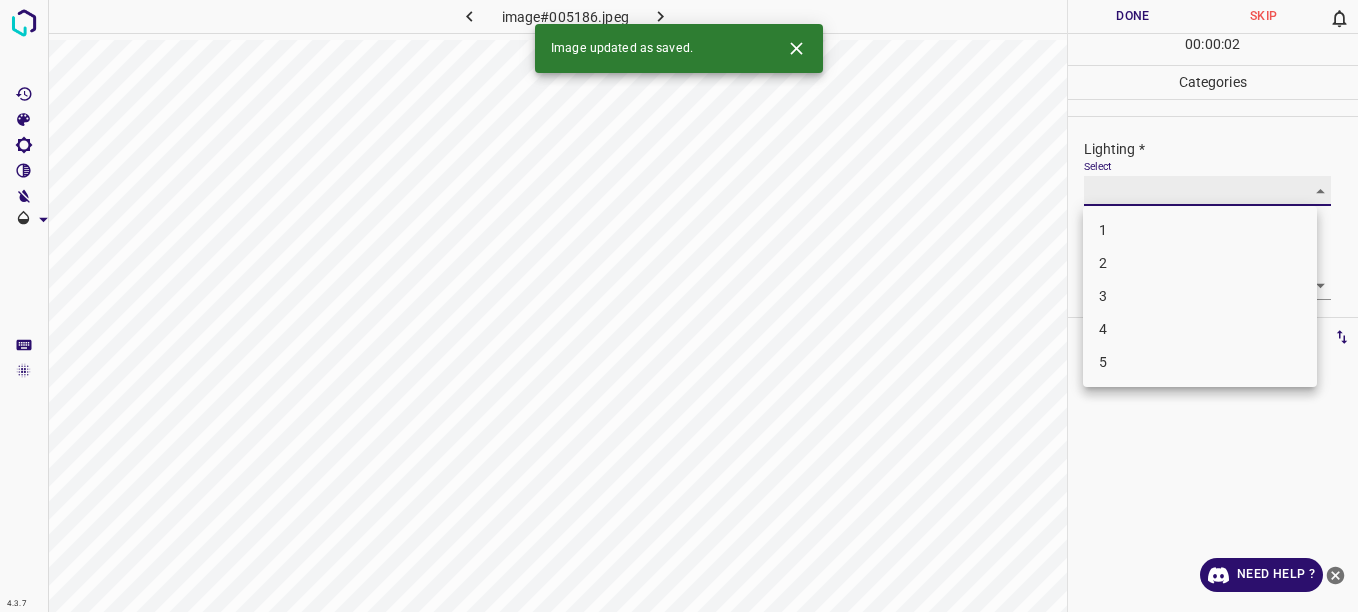type on "3" 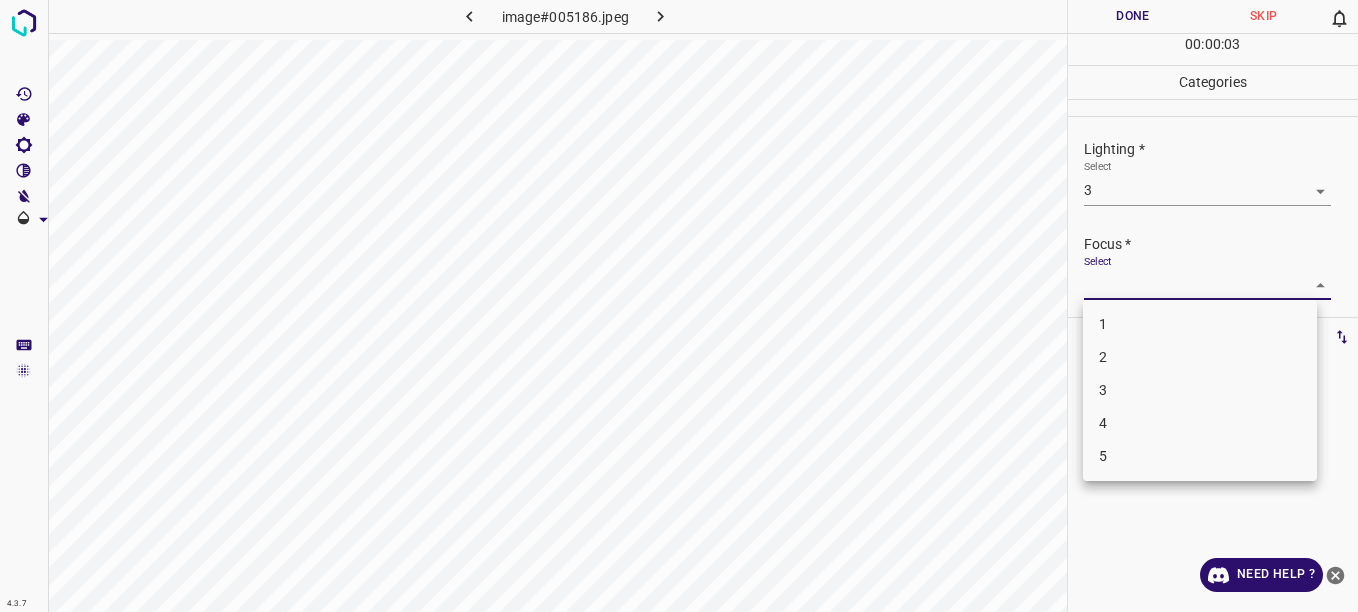 click on "4.3.7 image#005186.jpeg Done Skip 0 00   : 00   : 03   Categories Lighting *  Select 3 3 Focus *  Select ​ Overall *  Select ​ Labels   0 Categories 1 Lighting 2 Focus 3 Overall Tools Space Change between modes (Draw & Edit) I Auto labeling R Restore zoom M Zoom in N Zoom out Delete Delete selecte label Filters Z Restore filters X Saturation filter C Brightness filter V Contrast filter B Gray scale filter General O Download Need Help ? - Text - Hide - Delete 1 2 3 4 5" at bounding box center [679, 306] 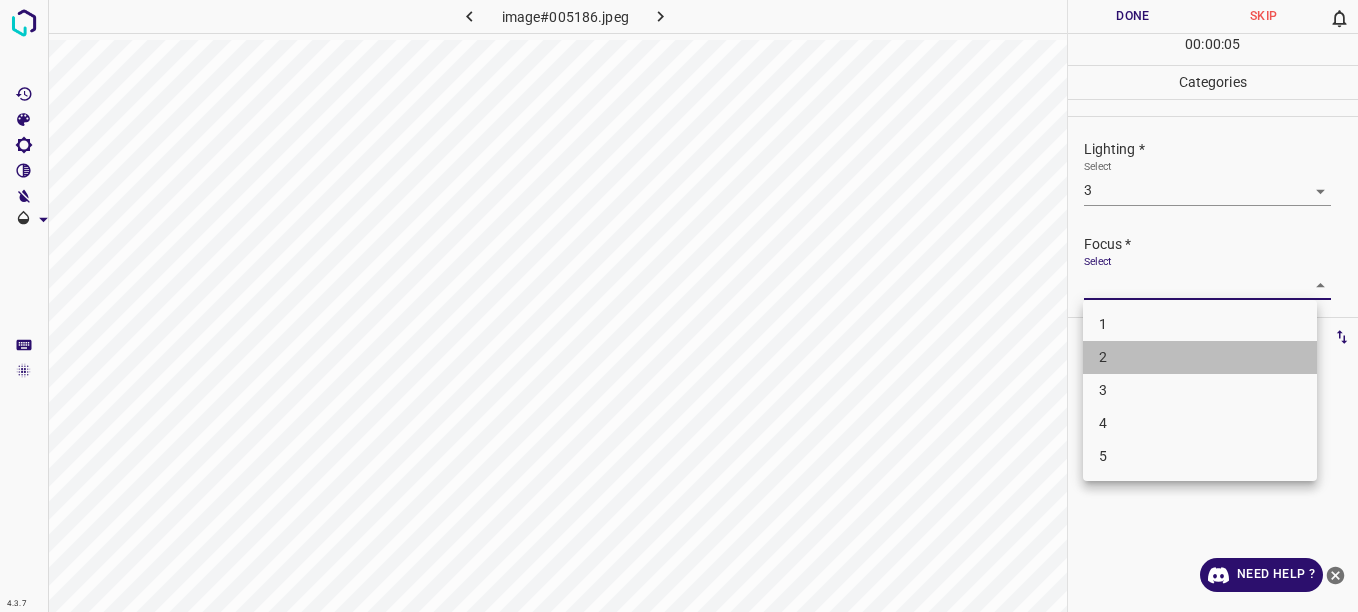 click on "2" at bounding box center [1200, 357] 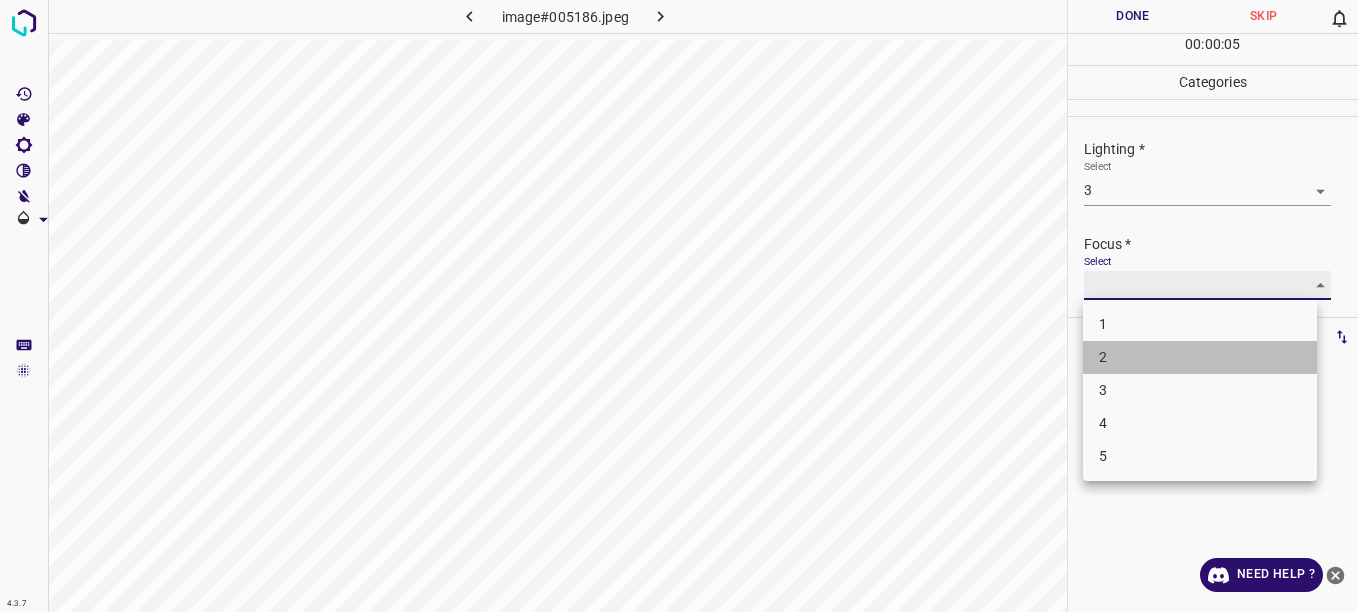 type on "2" 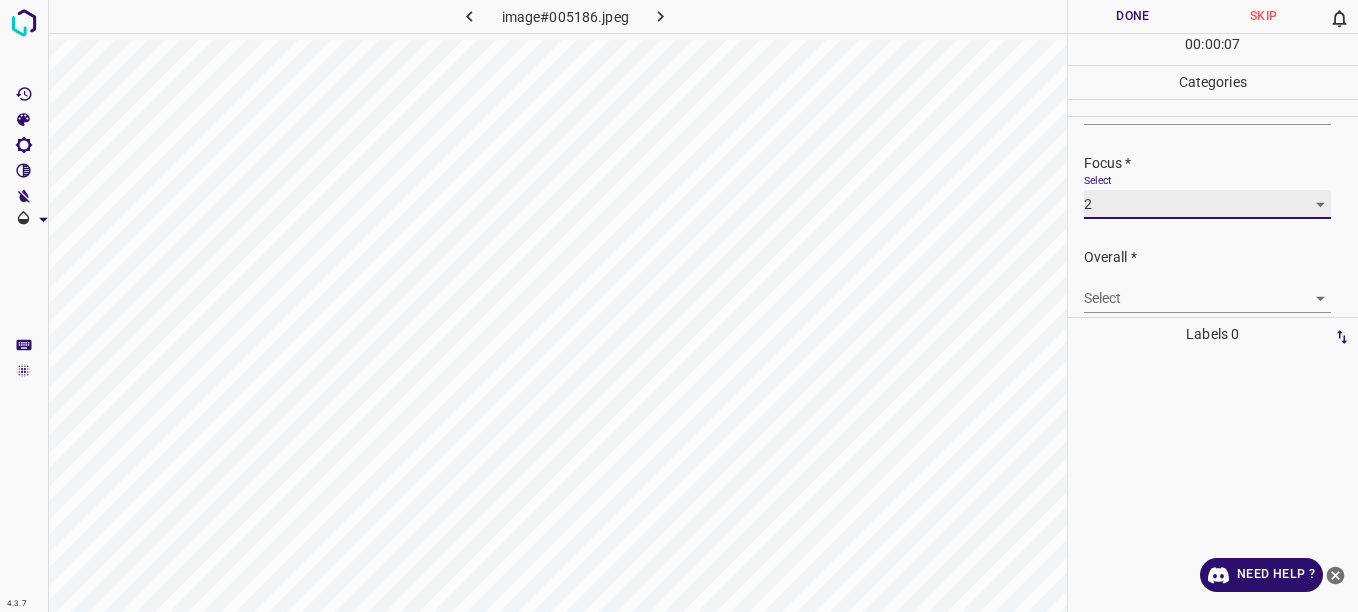 scroll, scrollTop: 98, scrollLeft: 0, axis: vertical 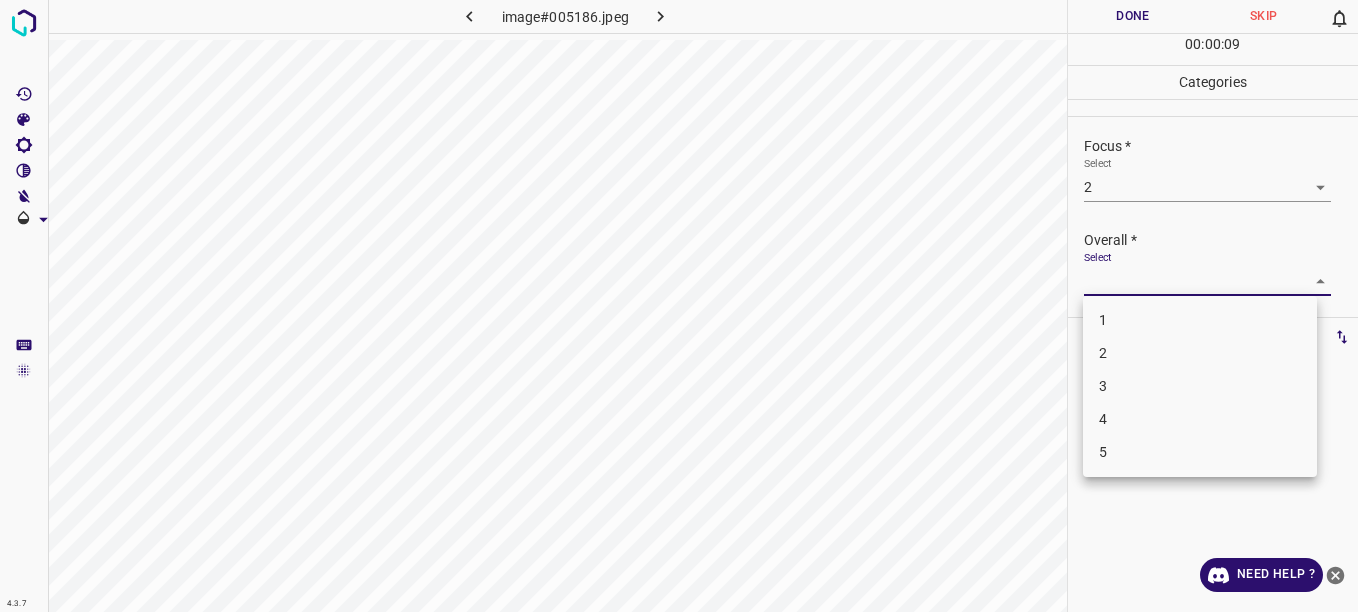 click on "4.3.7 image#005186.jpeg Done Skip 0 00   : 00   : 09   Categories Lighting *  Select 3 3 Focus *  Select 2 2 Overall *  Select ​ Labels   0 Categories 1 Lighting 2 Focus 3 Overall Tools Space Change between modes (Draw & Edit) I Auto labeling R Restore zoom M Zoom in N Zoom out Delete Delete selecte label Filters Z Restore filters X Saturation filter C Brightness filter V Contrast filter B Gray scale filter General O Download Need Help ? - Text - Hide - Delete 1 2 3 4 5" at bounding box center (679, 306) 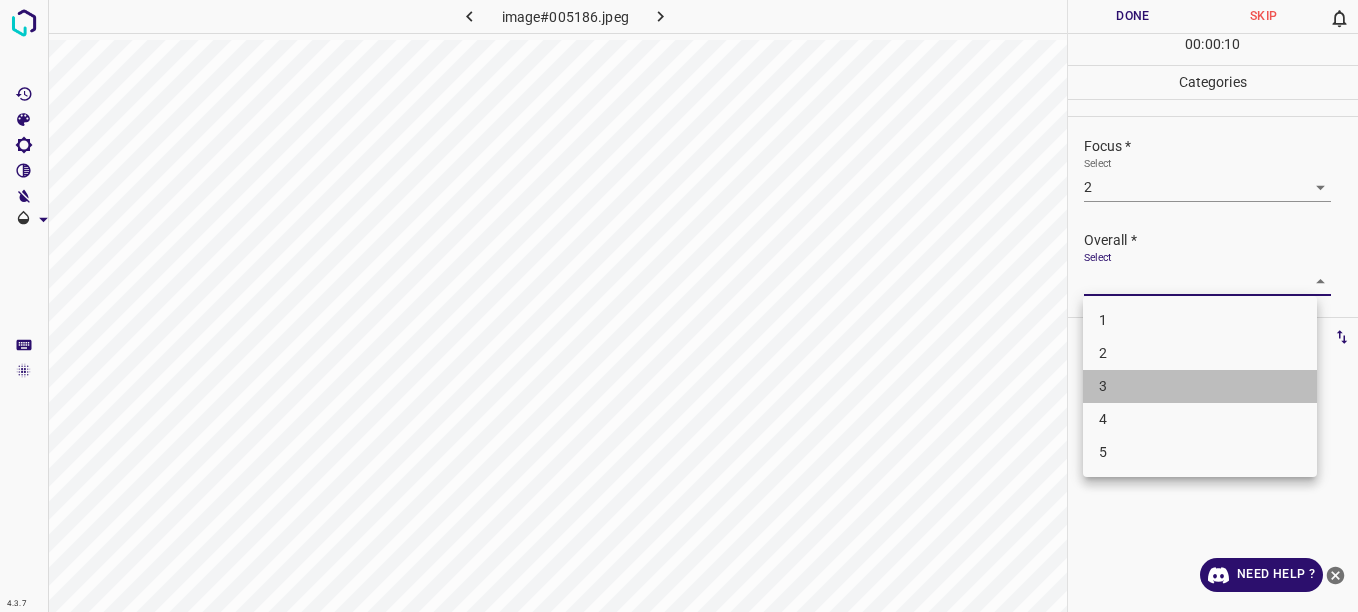 click on "3" at bounding box center [1200, 386] 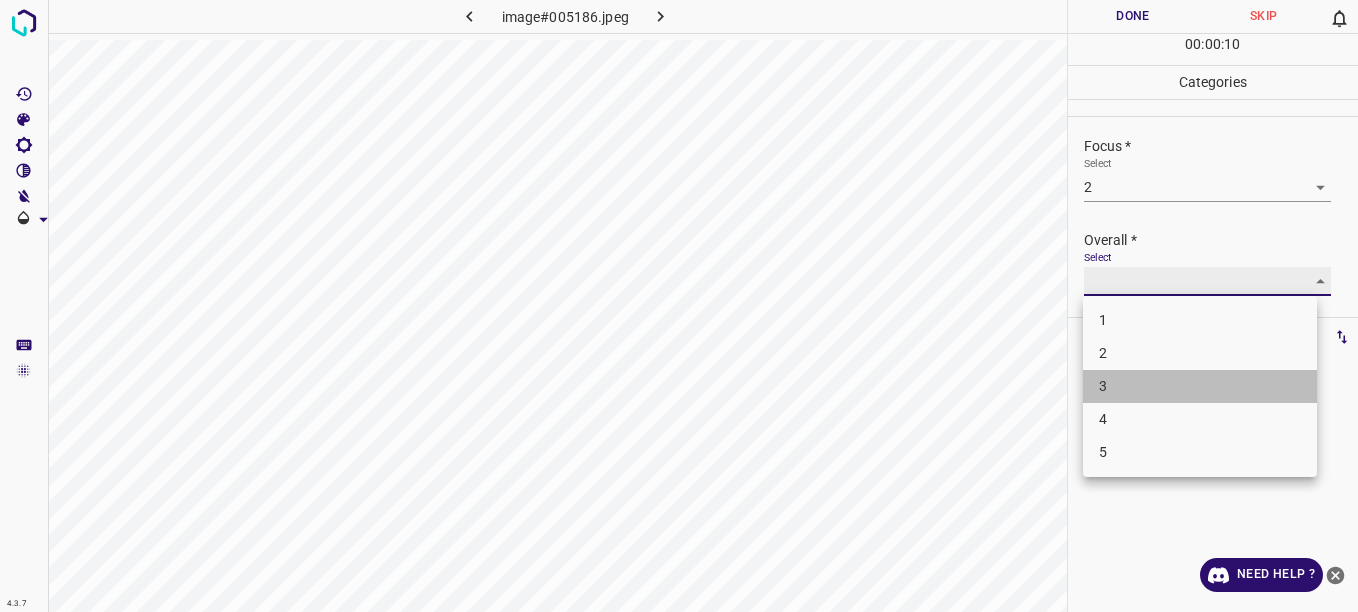 type on "3" 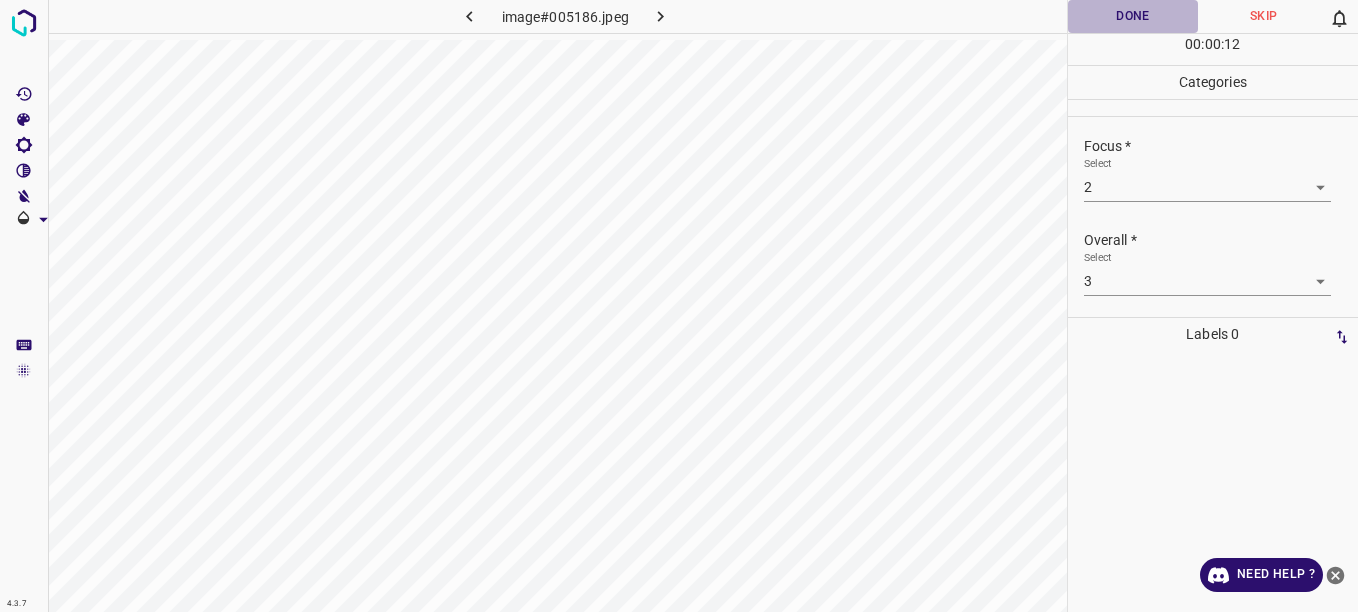click on "Done" at bounding box center [1133, 16] 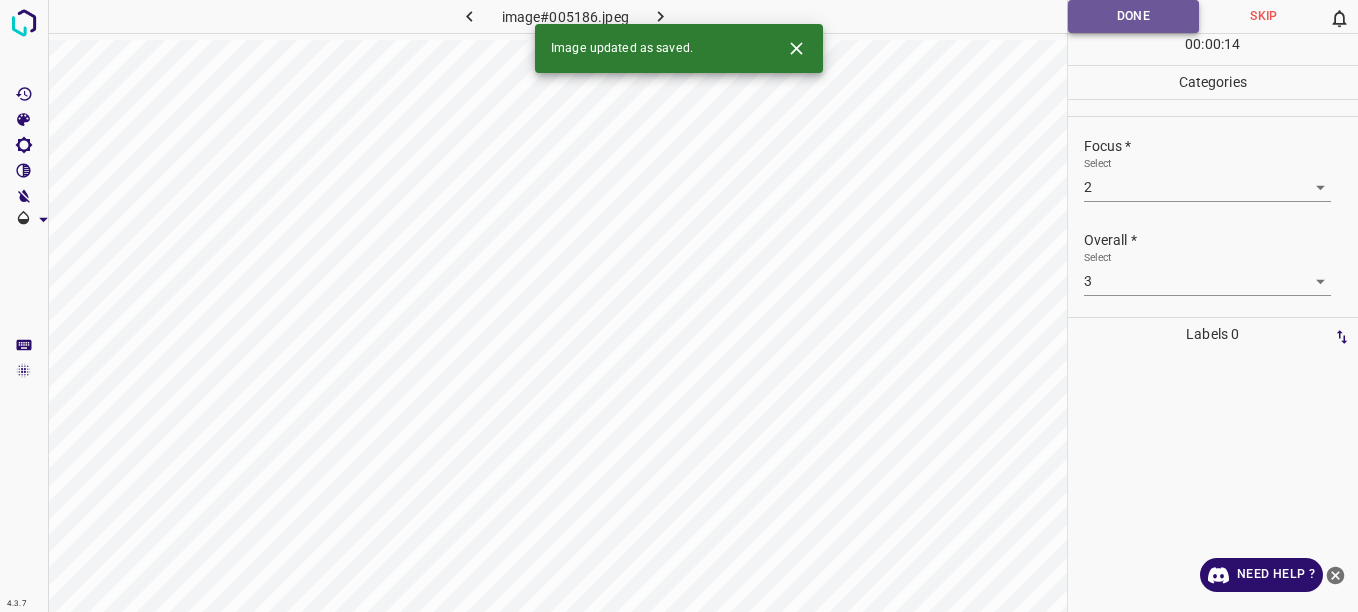click on "Done" at bounding box center [1134, 16] 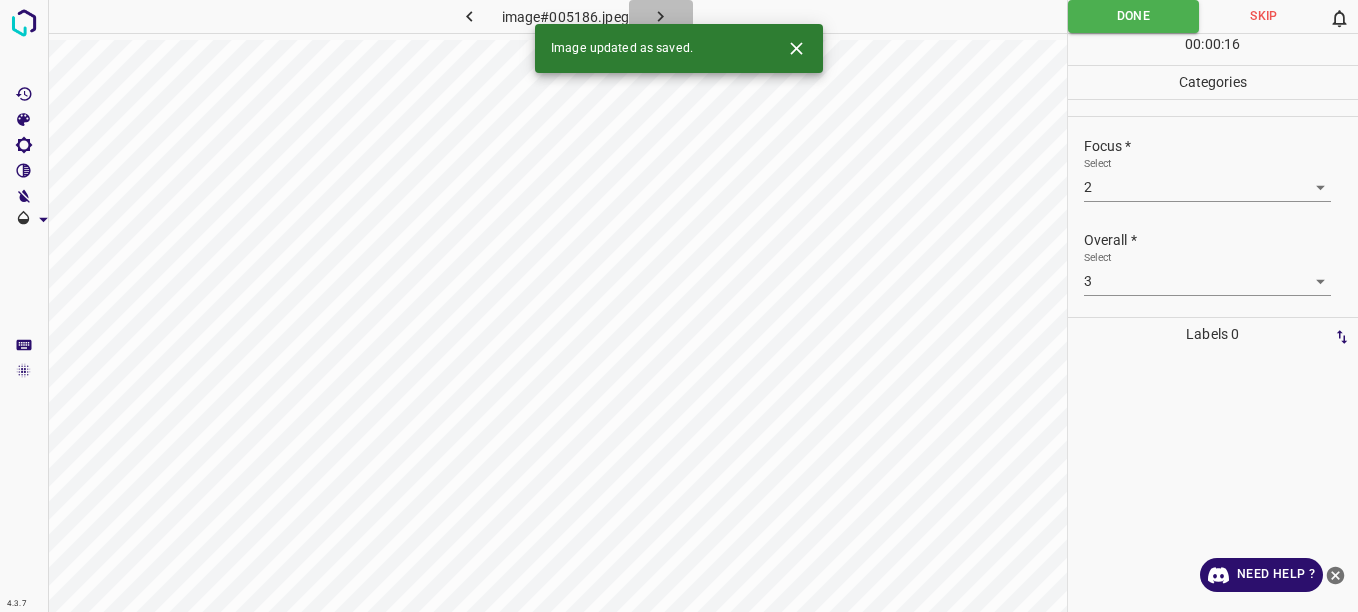 click 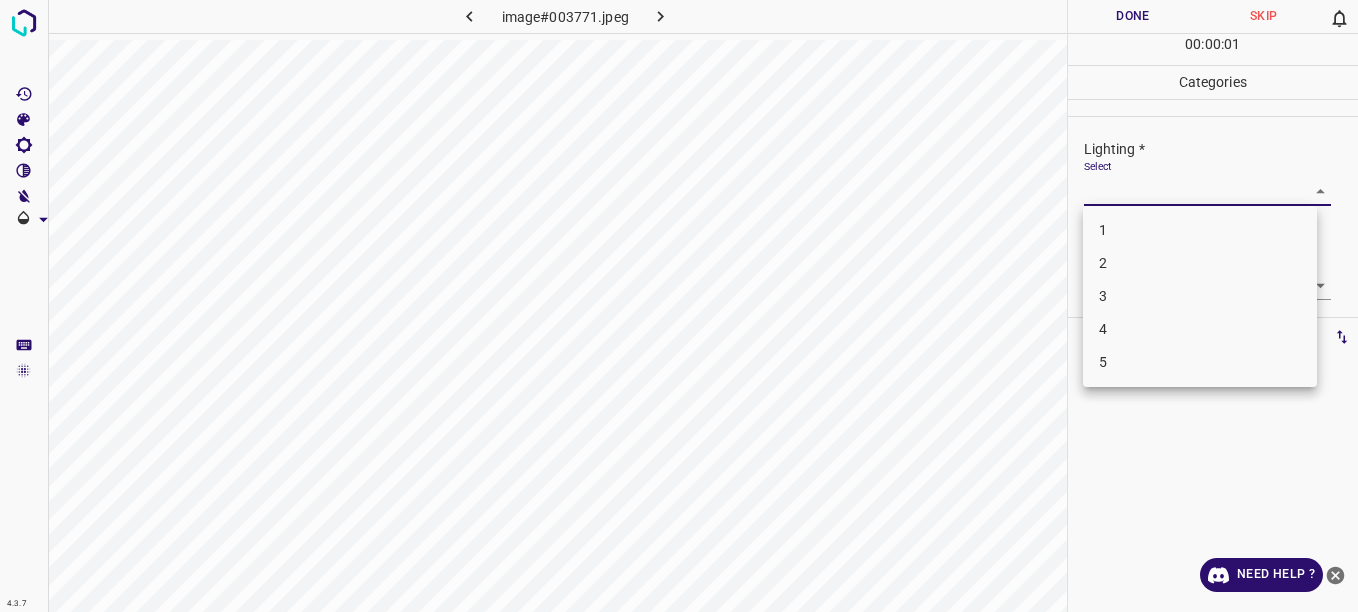 click on "4.3.7 image#003771.jpeg Done Skip 0 00   : 00   : 01   Categories Lighting *  Select ​ Focus *  Select ​ Overall *  Select ​ Labels   0 Categories 1 Lighting 2 Focus 3 Overall Tools Space Change between modes (Draw & Edit) I Auto labeling R Restore zoom M Zoom in N Zoom out Delete Delete selecte label Filters Z Restore filters X Saturation filter C Brightness filter V Contrast filter B Gray scale filter General O Download Need Help ? - Text - Hide - Delete 1 2 3 4 5" at bounding box center [679, 306] 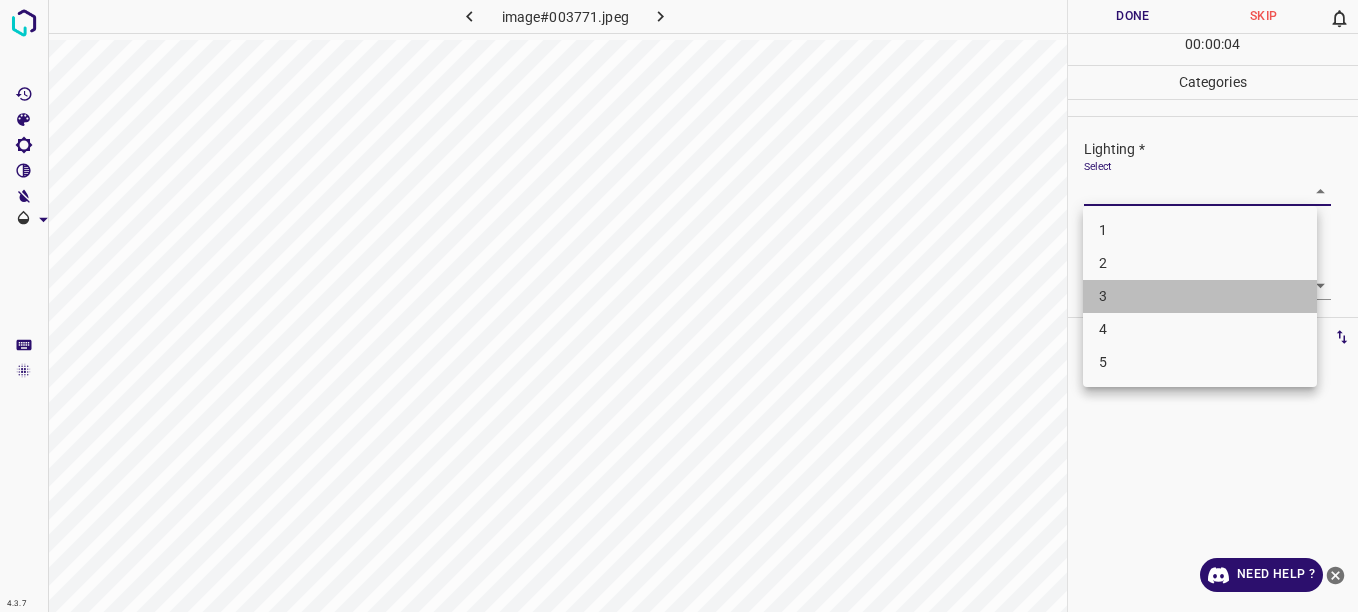 click on "3" at bounding box center (1200, 296) 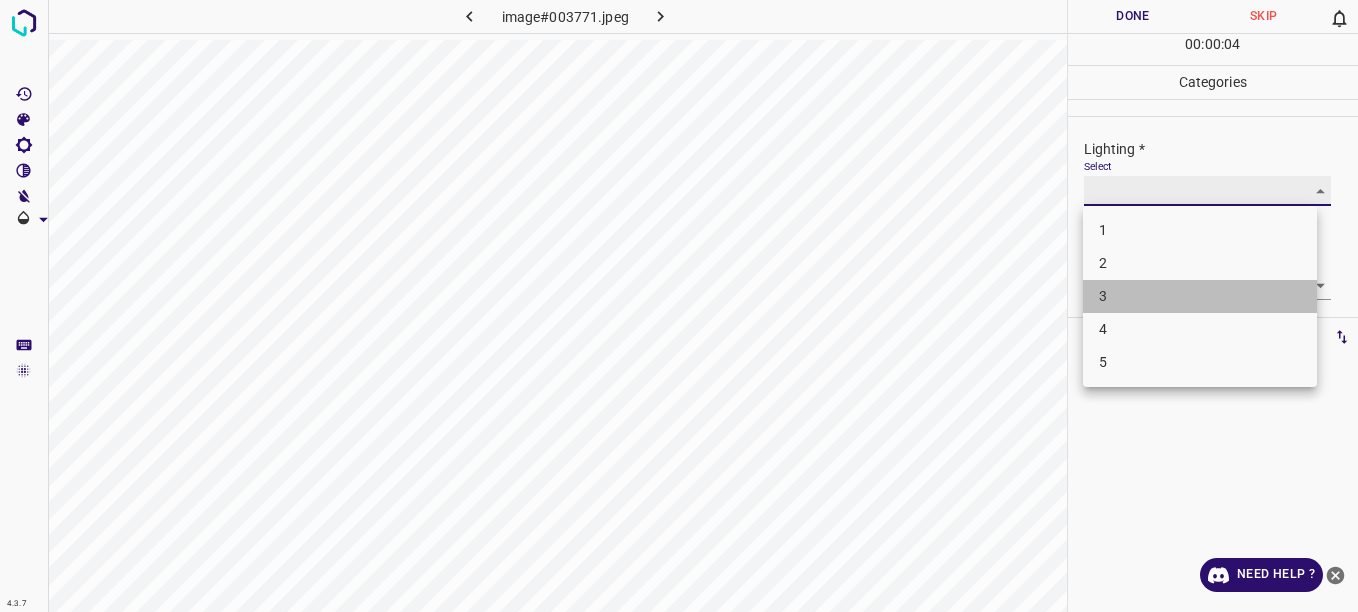 type on "3" 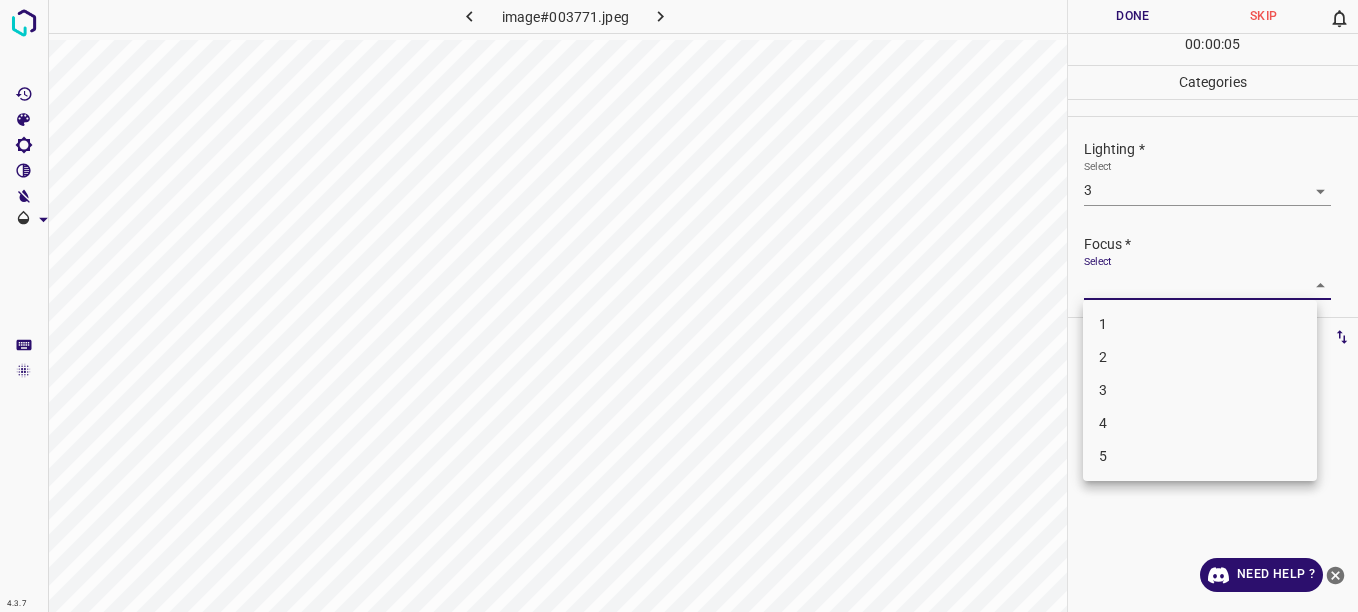 click on "4.3.7 image#003771.jpeg Done Skip 0 00   : 00   : 05   Categories Lighting *  Select 3 3 Focus *  Select ​ Overall *  Select ​ Labels   0 Categories 1 Lighting 2 Focus 3 Overall Tools Space Change between modes (Draw & Edit) I Auto labeling R Restore zoom M Zoom in N Zoom out Delete Delete selecte label Filters Z Restore filters X Saturation filter C Brightness filter V Contrast filter B Gray scale filter General O Download Need Help ? - Text - Hide - Delete 1 2 3 4 5" at bounding box center (679, 306) 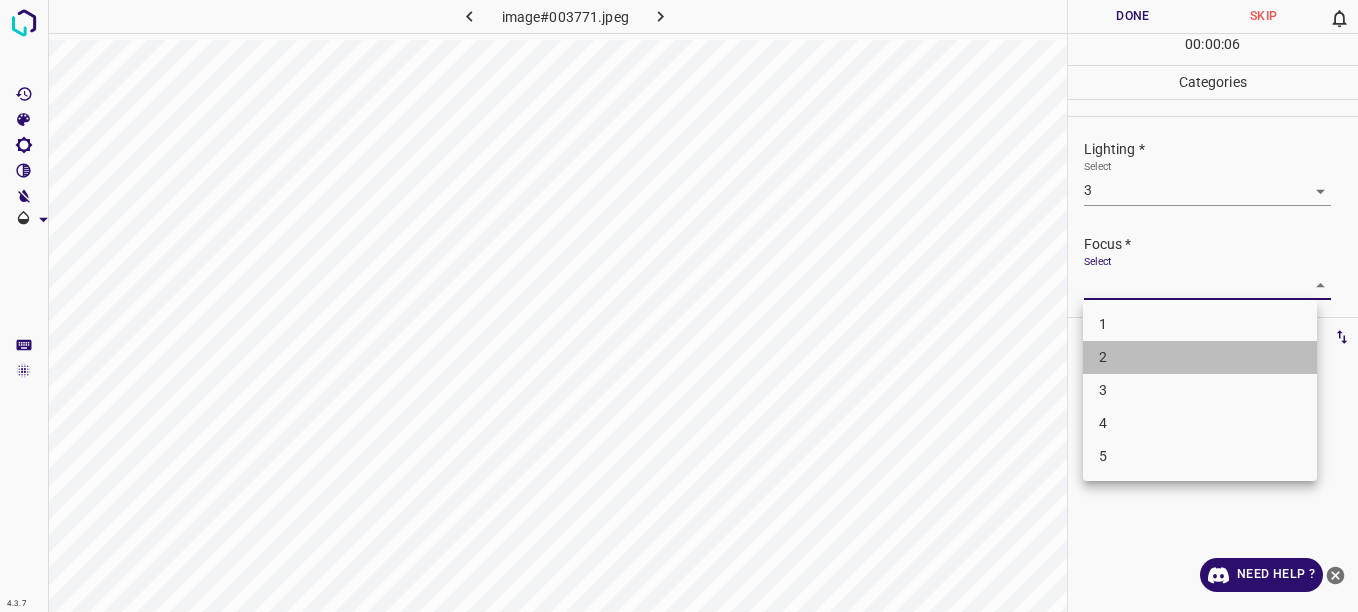 click on "2" at bounding box center (1200, 357) 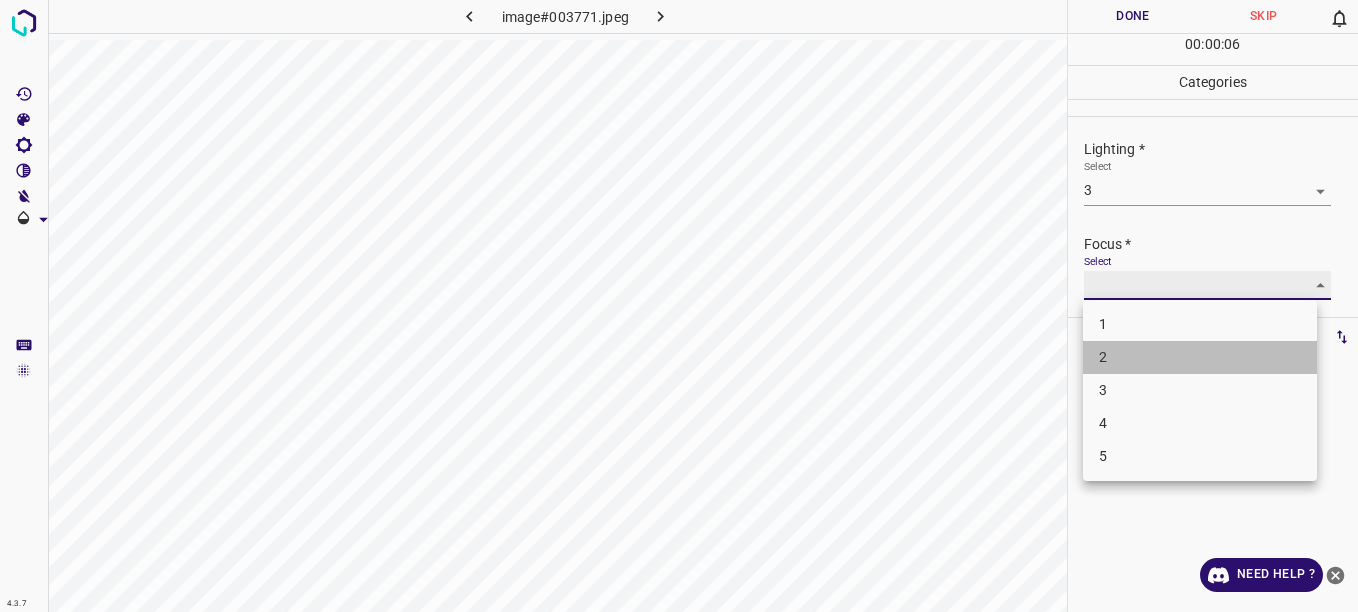 type on "2" 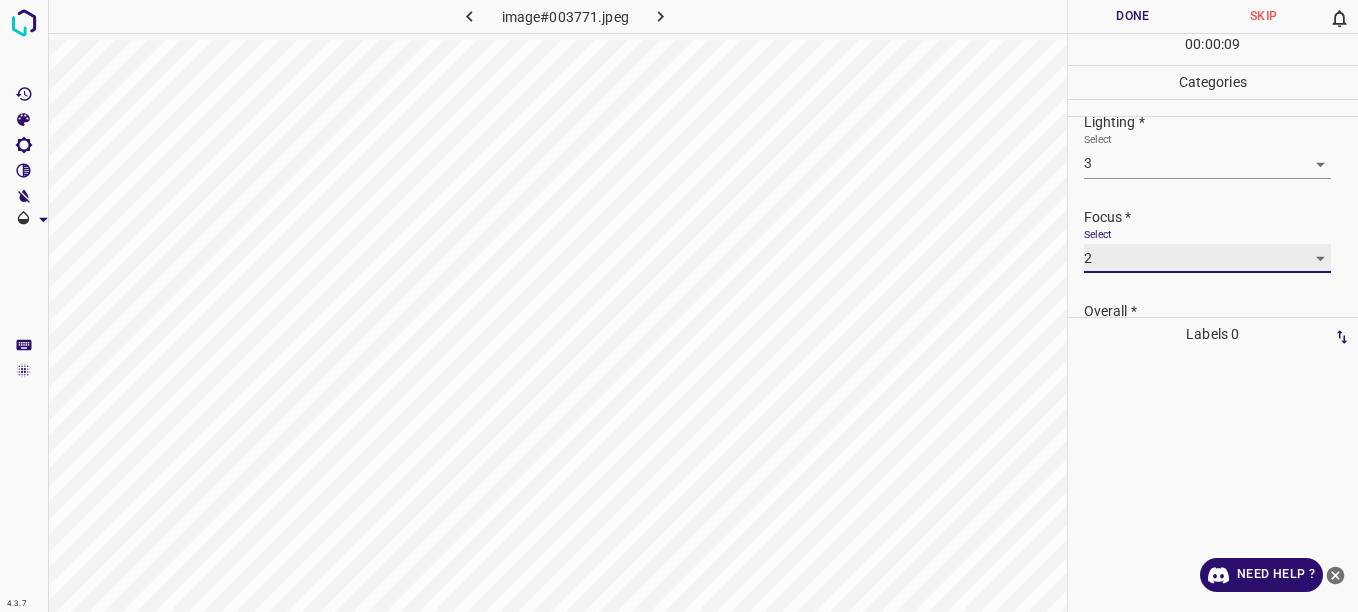scroll, scrollTop: 98, scrollLeft: 0, axis: vertical 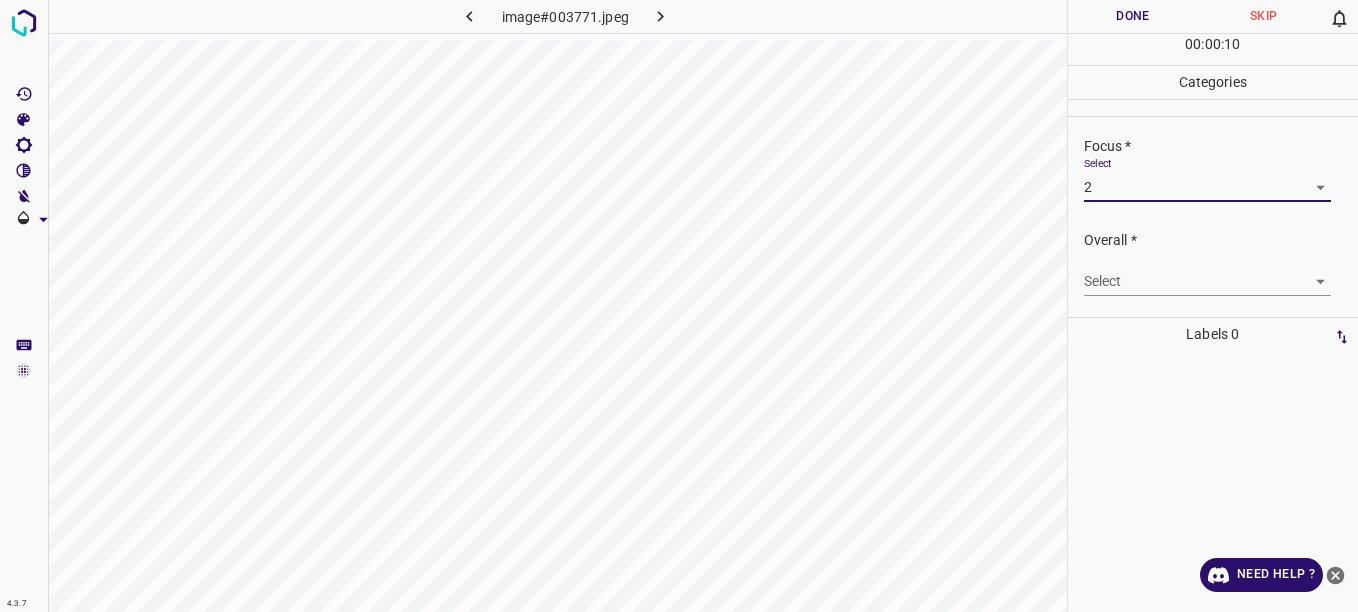 click on "4.3.7 image#003771.jpeg Done Skip 0 00   : 00   : 10   Categories Lighting *  Select 3 3 Focus *  Select 2 2 Overall *  Select ​ Labels   0 Categories 1 Lighting 2 Focus 3 Overall Tools Space Change between modes (Draw & Edit) I Auto labeling R Restore zoom M Zoom in N Zoom out Delete Delete selecte label Filters Z Restore filters X Saturation filter C Brightness filter V Contrast filter B Gray scale filter General O Download Need Help ? - Text - Hide - Delete" at bounding box center [679, 306] 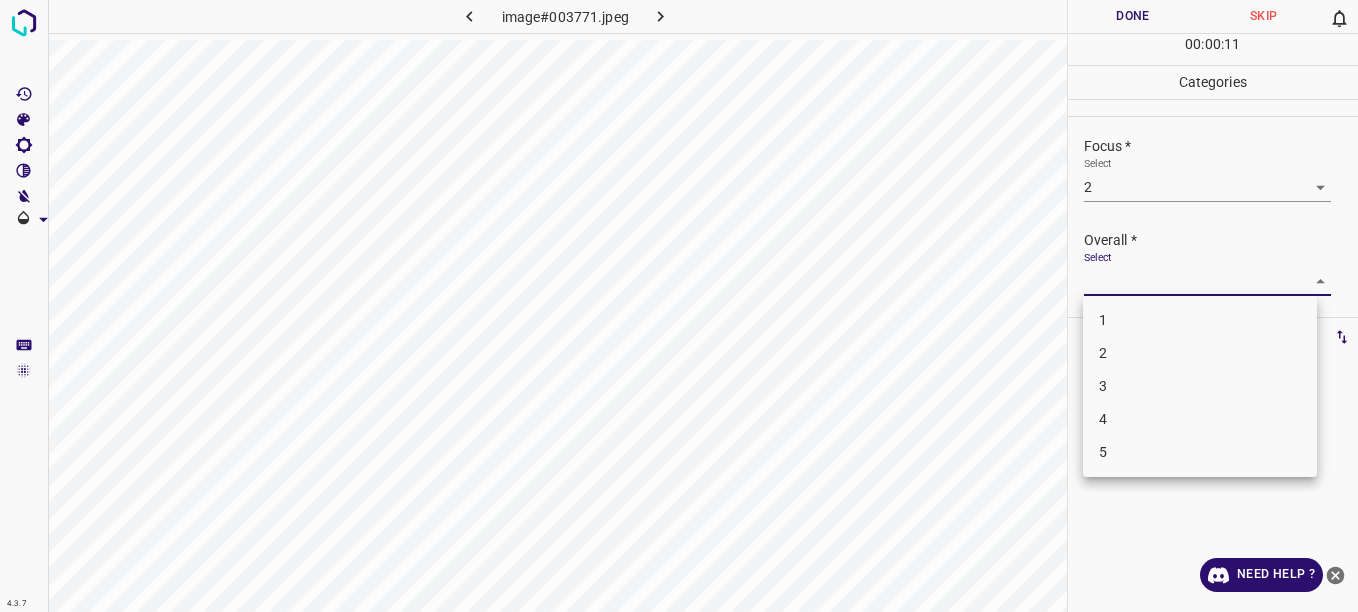 click on "2" at bounding box center [1200, 353] 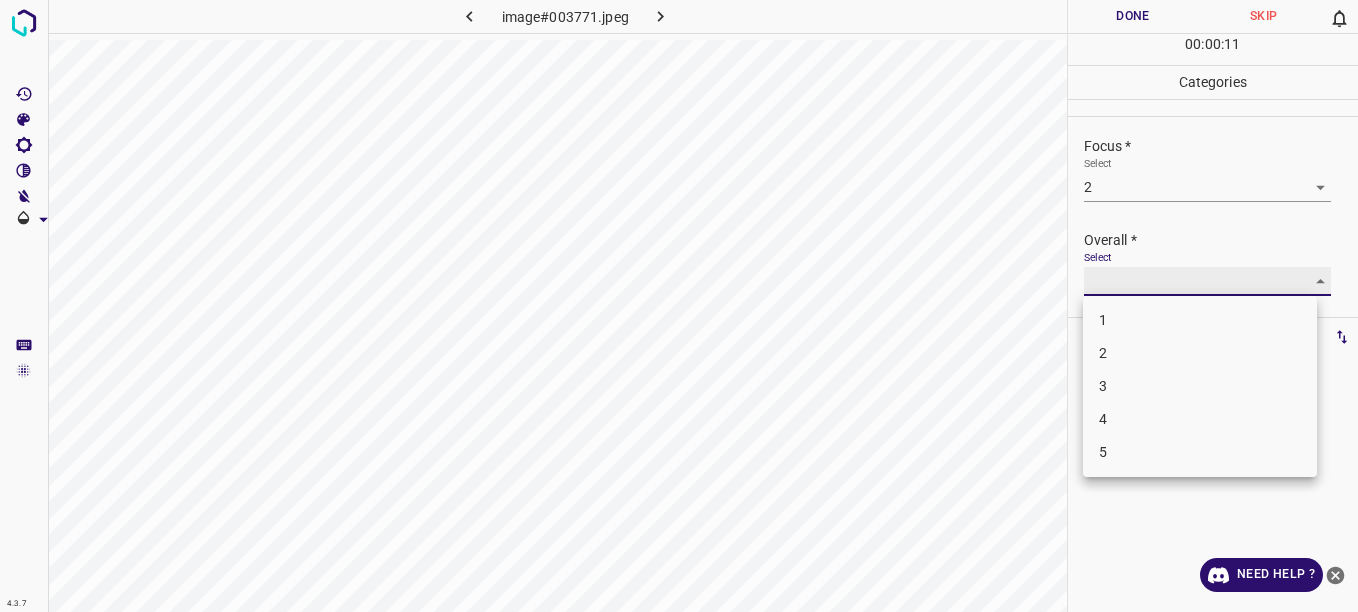 type on "2" 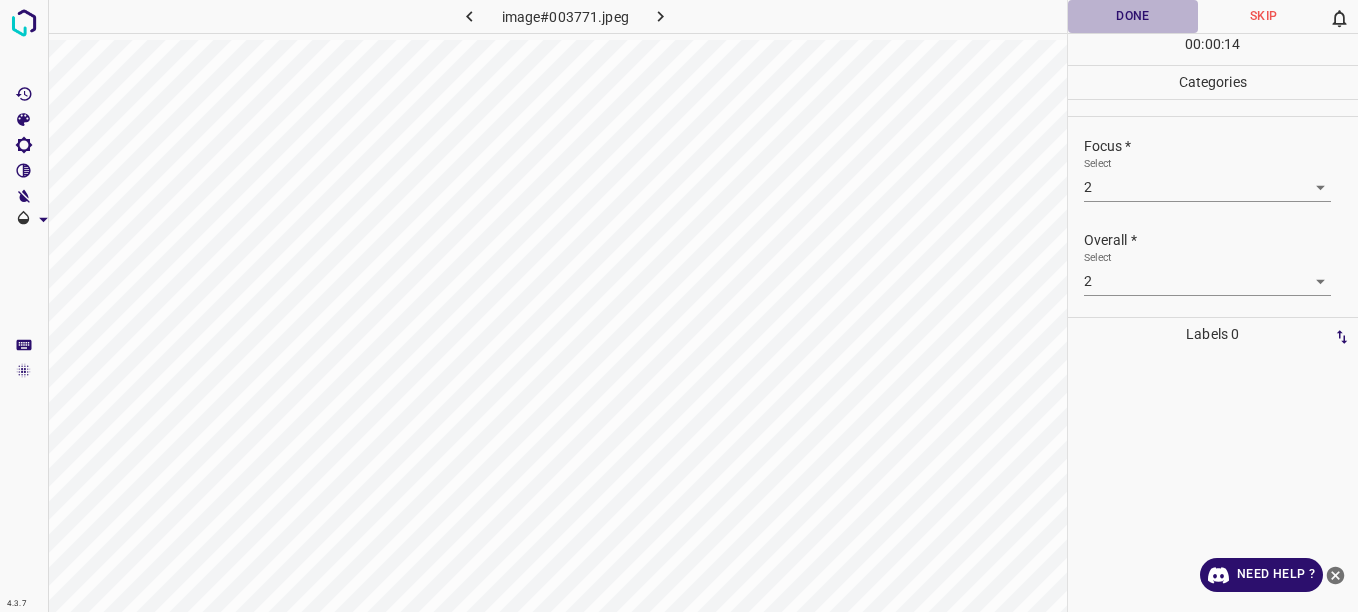 click on "Done" at bounding box center [1133, 16] 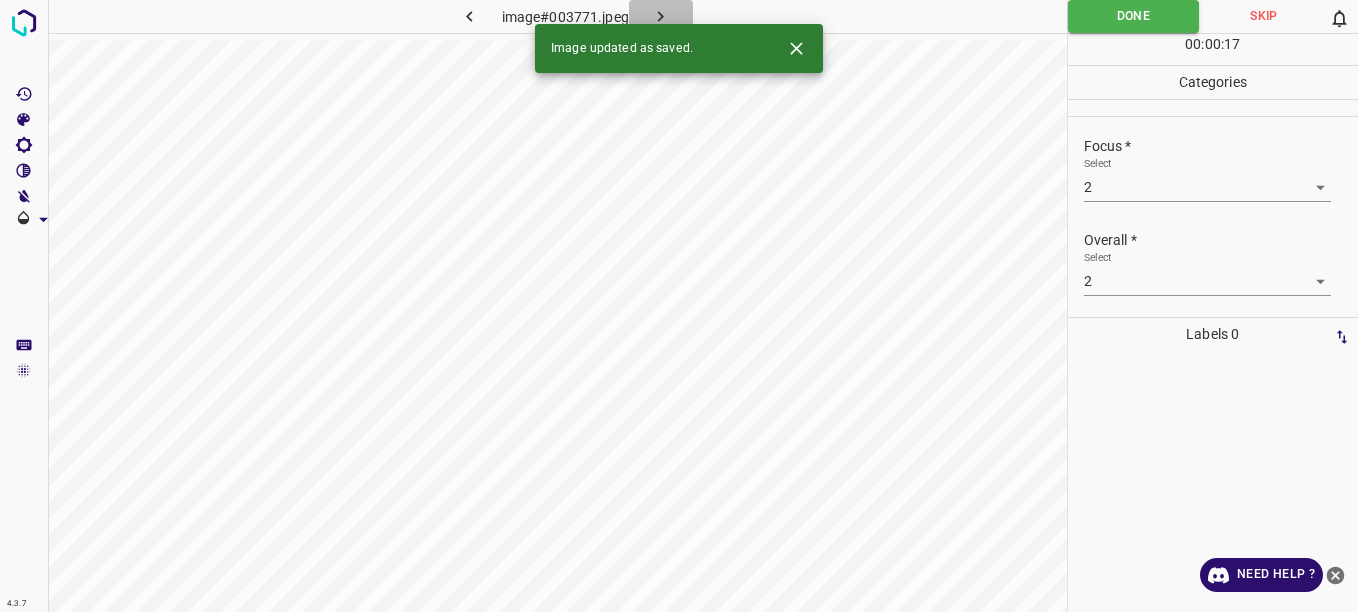 click 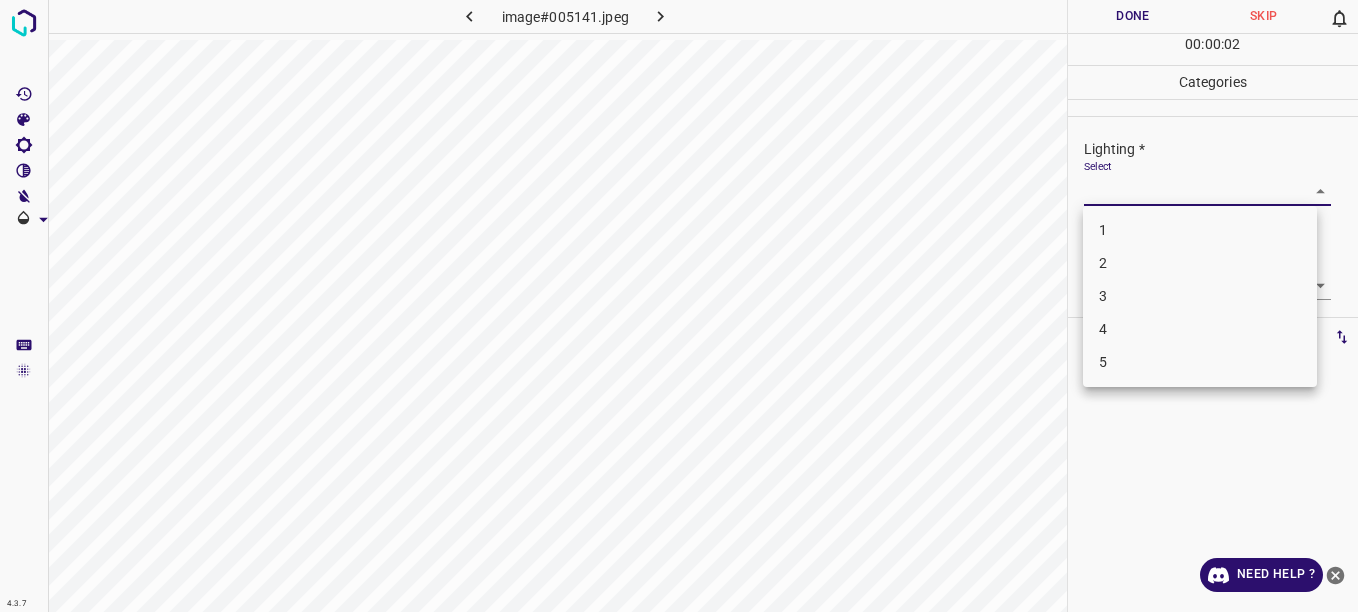 click on "4.3.7 image#005141.jpeg Done Skip 0 00   : 00   : 02   Categories Lighting *  Select ​ Focus *  Select ​ Overall *  Select ​ Labels   0 Categories 1 Lighting 2 Focus 3 Overall Tools Space Change between modes (Draw & Edit) I Auto labeling R Restore zoom M Zoom in N Zoom out Delete Delete selecte label Filters Z Restore filters X Saturation filter C Brightness filter V Contrast filter B Gray scale filter General O Download Need Help ? - Text - Hide - Delete 1 2 3 4 5" at bounding box center (679, 306) 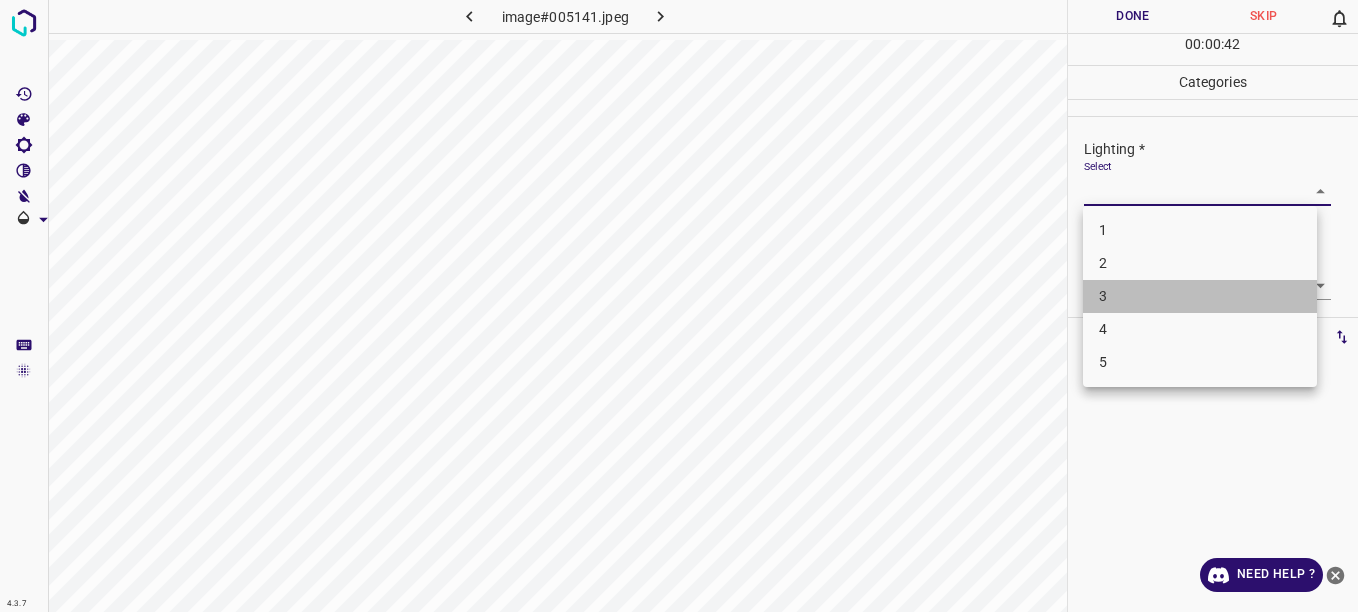 click on "3" at bounding box center [1200, 296] 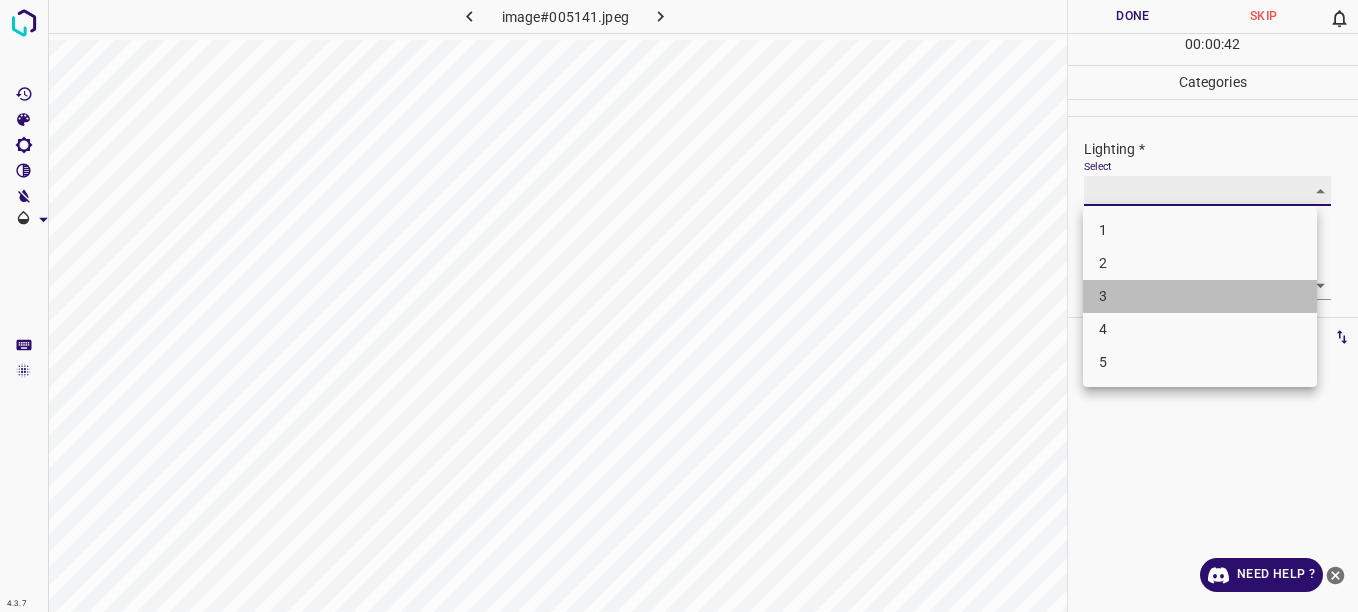 type on "3" 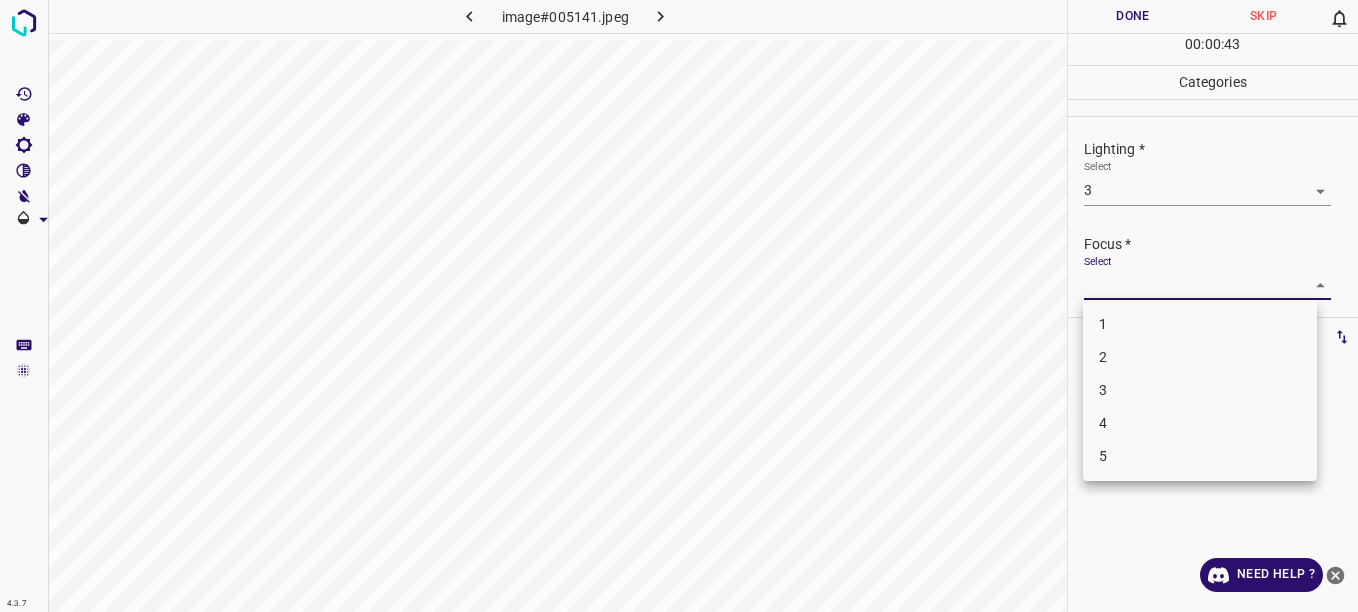 click on "4.3.7 image#005141.jpeg Done Skip 0 00   : 00   : 43   Categories Lighting *  Select 3 3 Focus *  Select ​ Overall *  Select ​ Labels   0 Categories 1 Lighting 2 Focus 3 Overall Tools Space Change between modes (Draw & Edit) I Auto labeling R Restore zoom M Zoom in N Zoom out Delete Delete selecte label Filters Z Restore filters X Saturation filter C Brightness filter V Contrast filter B Gray scale filter General O Download Need Help ? - Text - Hide - Delete 1 2 3 4 5" at bounding box center [679, 306] 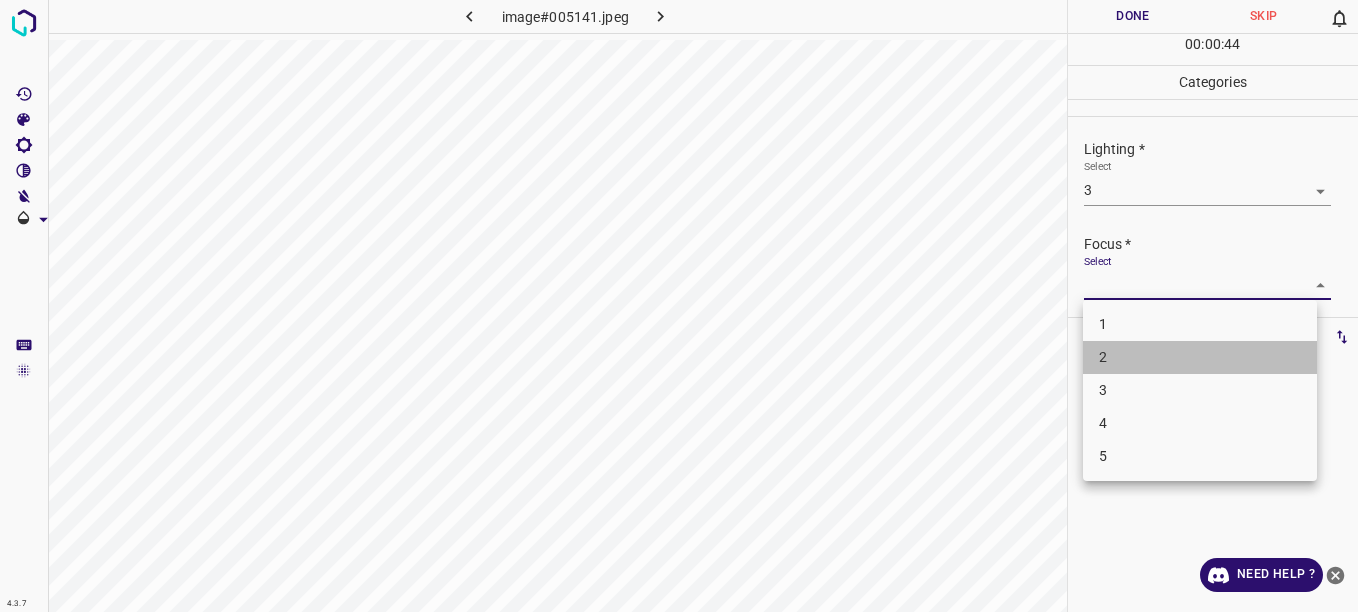 click on "2" at bounding box center (1200, 357) 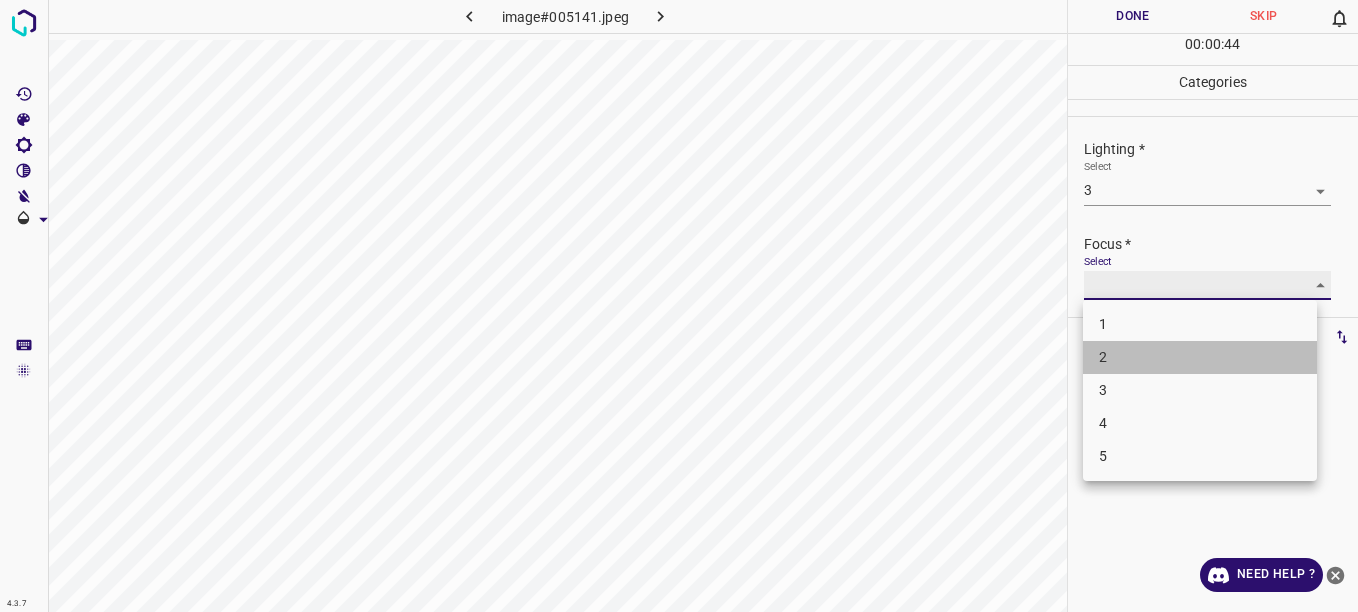 type on "2" 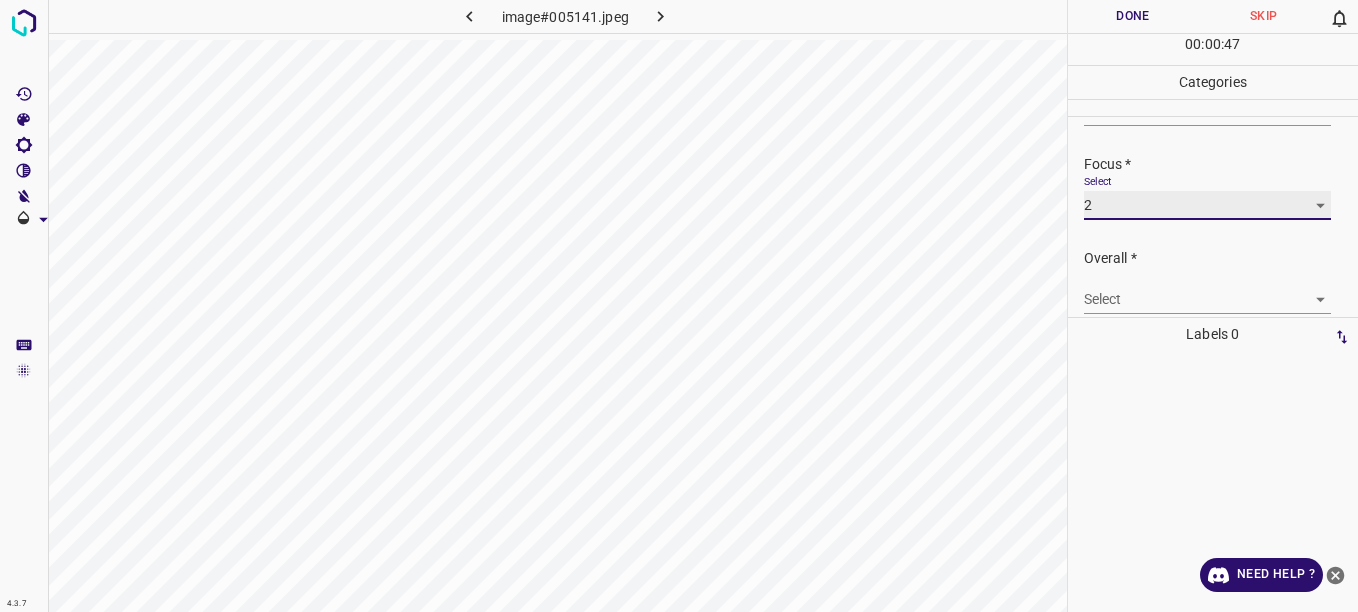 scroll, scrollTop: 88, scrollLeft: 0, axis: vertical 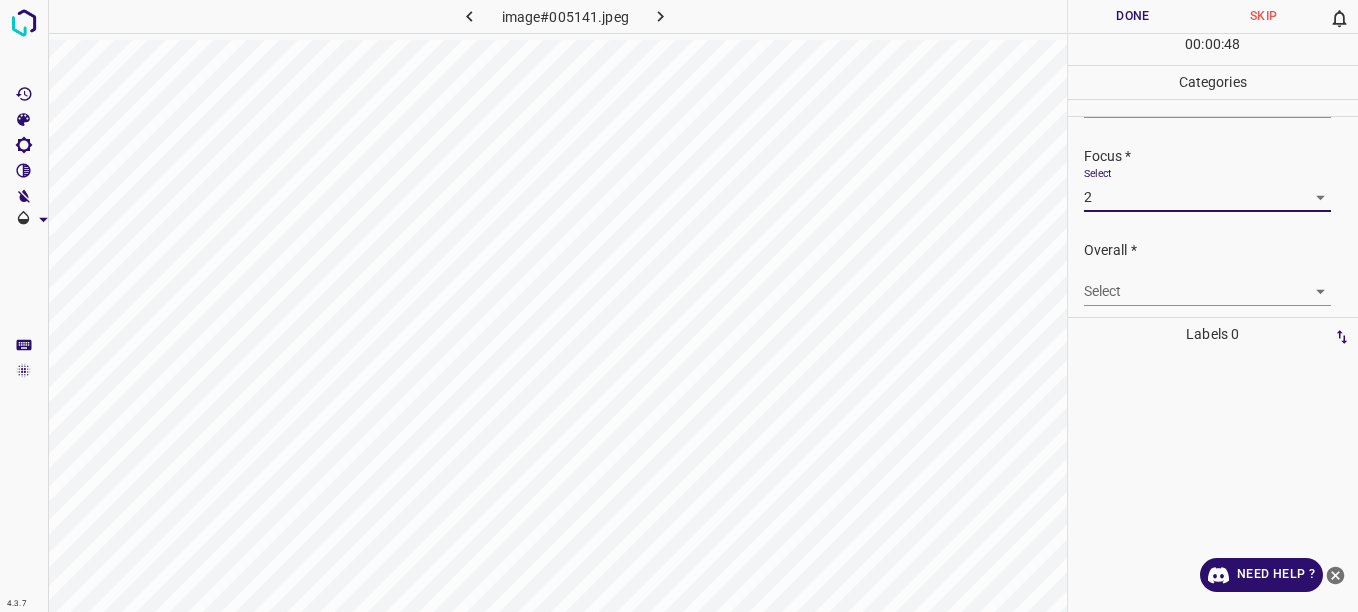 click on "4.3.7 image#005141.jpeg Done Skip 0 00   : 00   : 48   Categories Lighting *  Select 3 3 Focus *  Select 2 2 Overall *  Select ​ Labels   0 Categories 1 Lighting 2 Focus 3 Overall Tools Space Change between modes (Draw & Edit) I Auto labeling R Restore zoom M Zoom in N Zoom out Delete Delete selecte label Filters Z Restore filters X Saturation filter C Brightness filter V Contrast filter B Gray scale filter General O Download Need Help ? - Text - Hide - Delete" at bounding box center (679, 306) 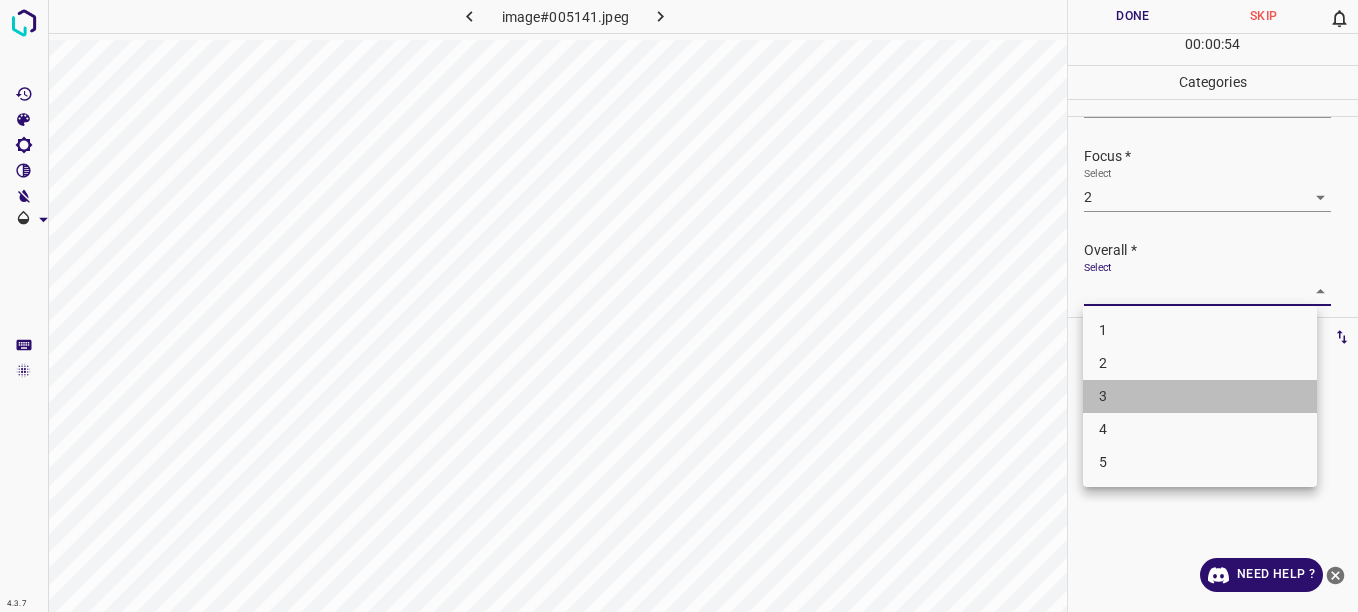 click on "3" at bounding box center (1200, 396) 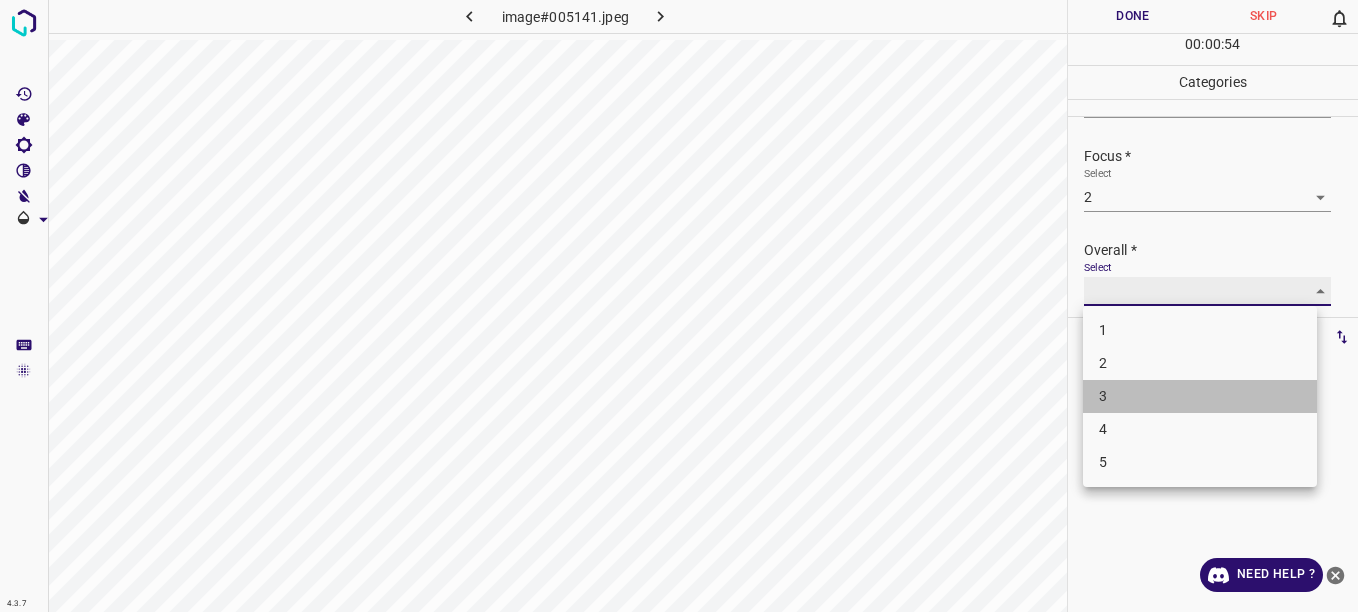 type on "3" 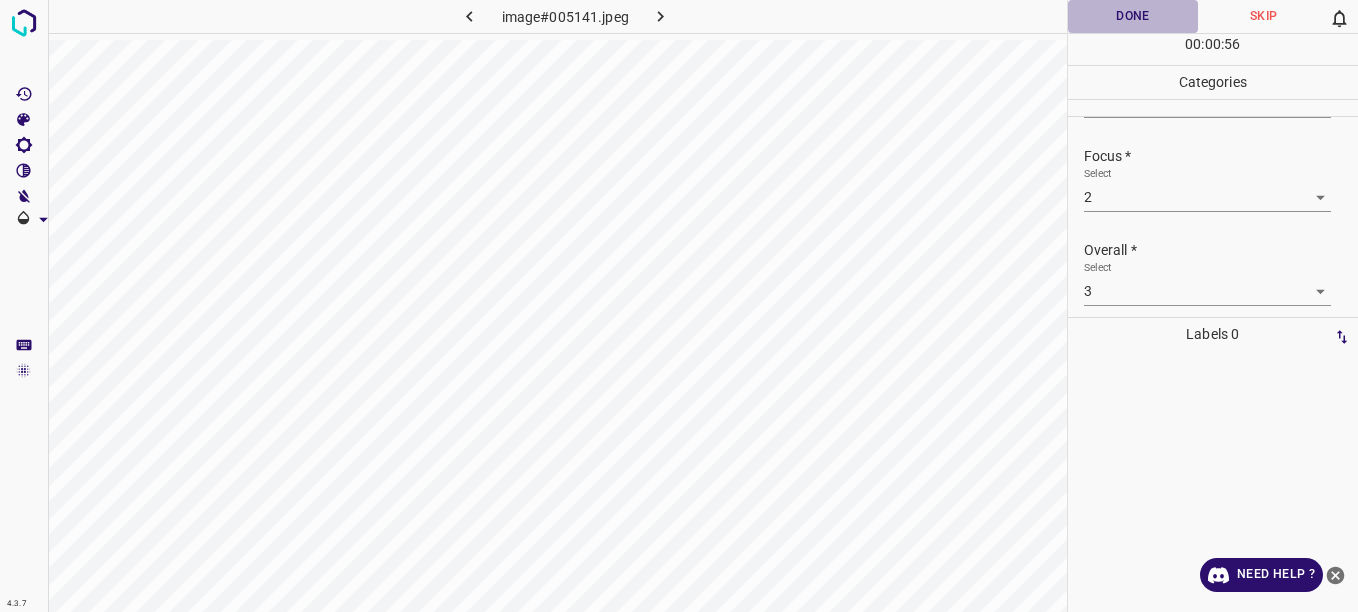 click on "Done" at bounding box center [1133, 16] 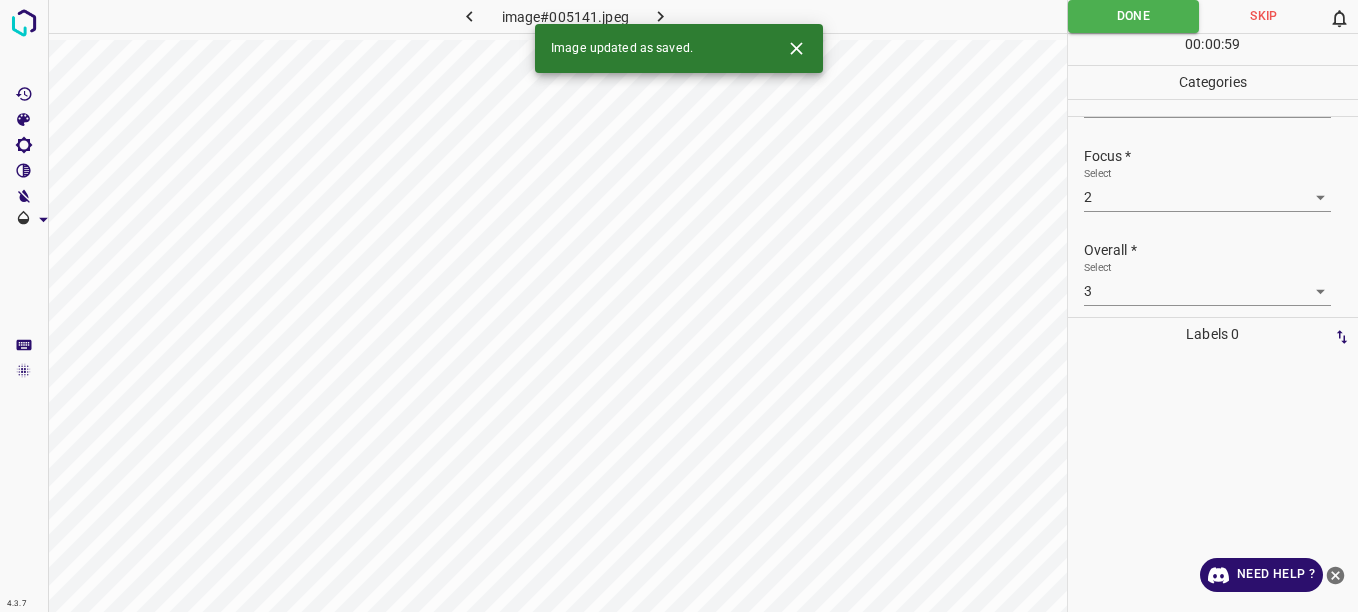 click 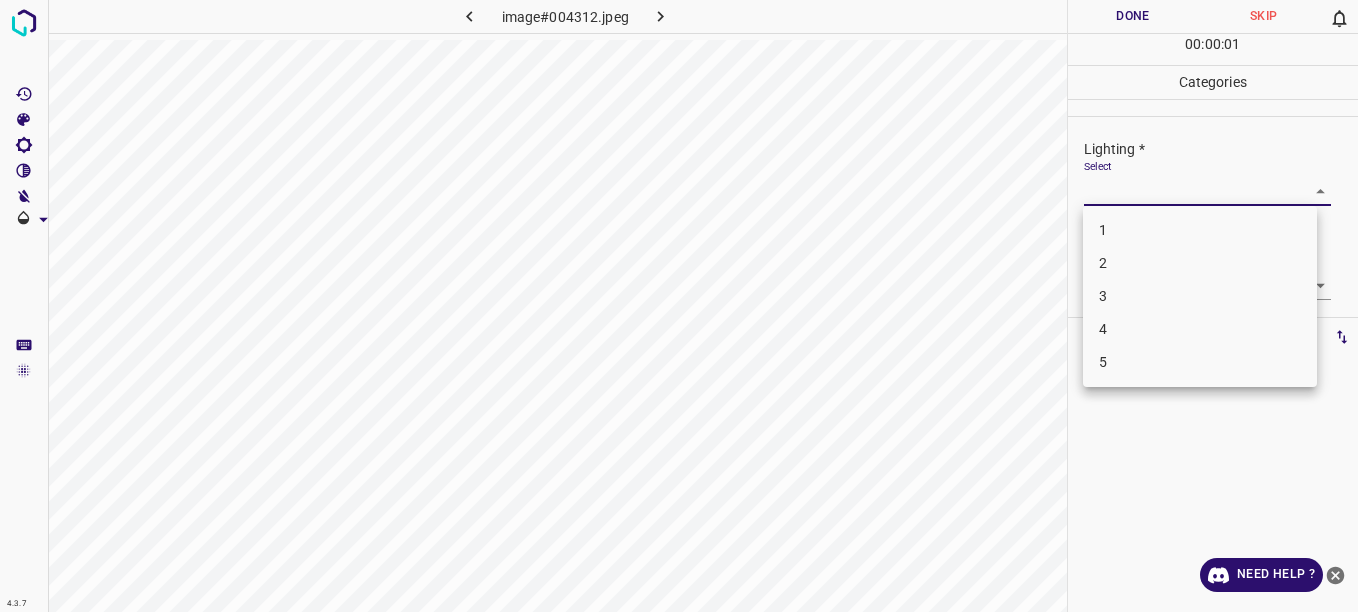click on "4.3.7 image#004312.jpeg Done Skip 0 00   : 00   : 01   Categories Lighting *  Select ​ Focus *  Select ​ Overall *  Select ​ Labels   0 Categories 1 Lighting 2 Focus 3 Overall Tools Space Change between modes (Draw & Edit) I Auto labeling R Restore zoom M Zoom in N Zoom out Delete Delete selecte label Filters Z Restore filters X Saturation filter C Brightness filter V Contrast filter B Gray scale filter General O Download Need Help ? - Text - Hide - Delete 1 2 3 4 5" at bounding box center [679, 306] 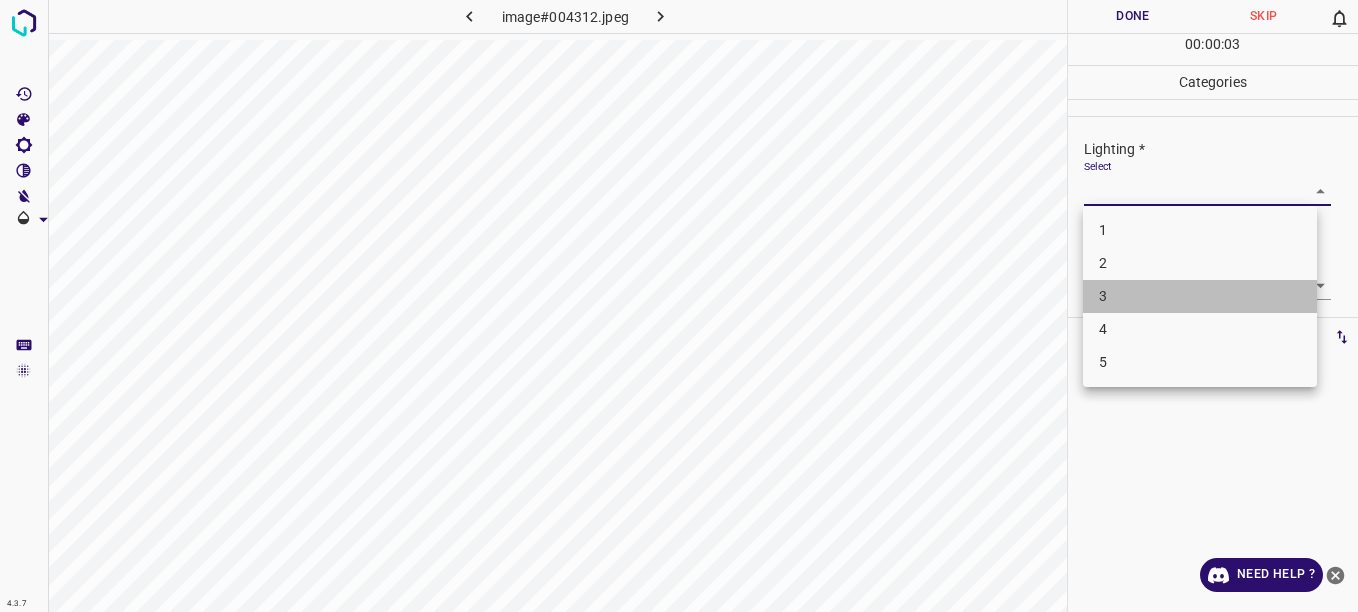 click on "3" at bounding box center (1200, 296) 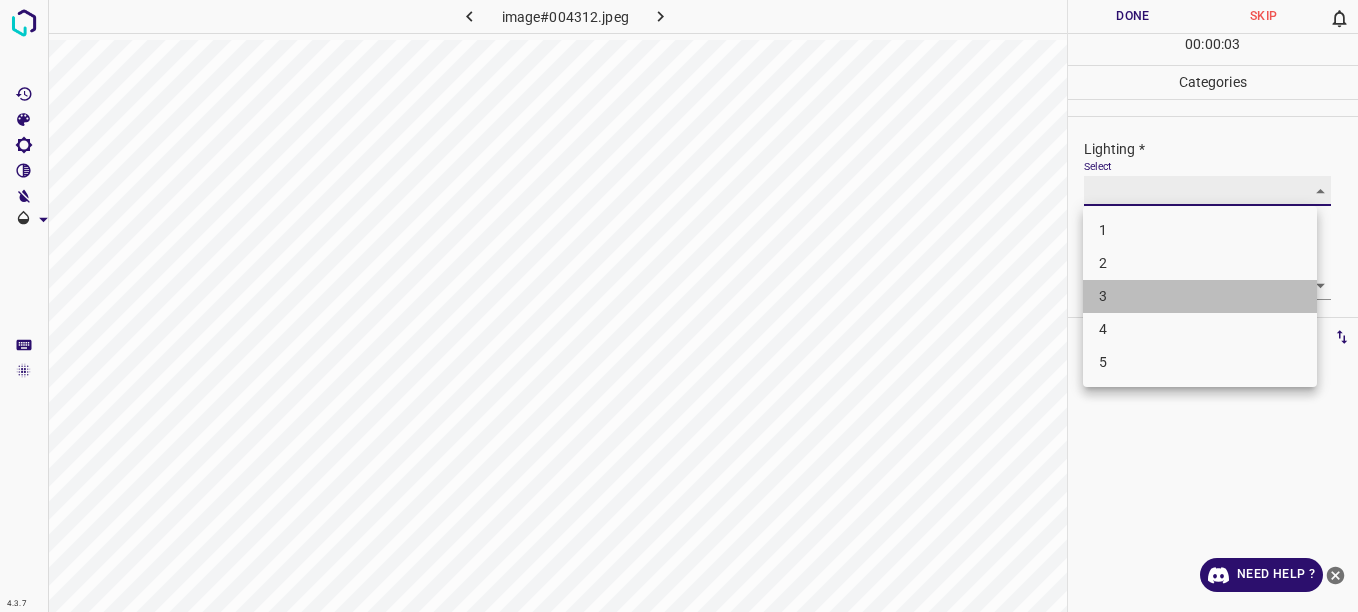 type on "3" 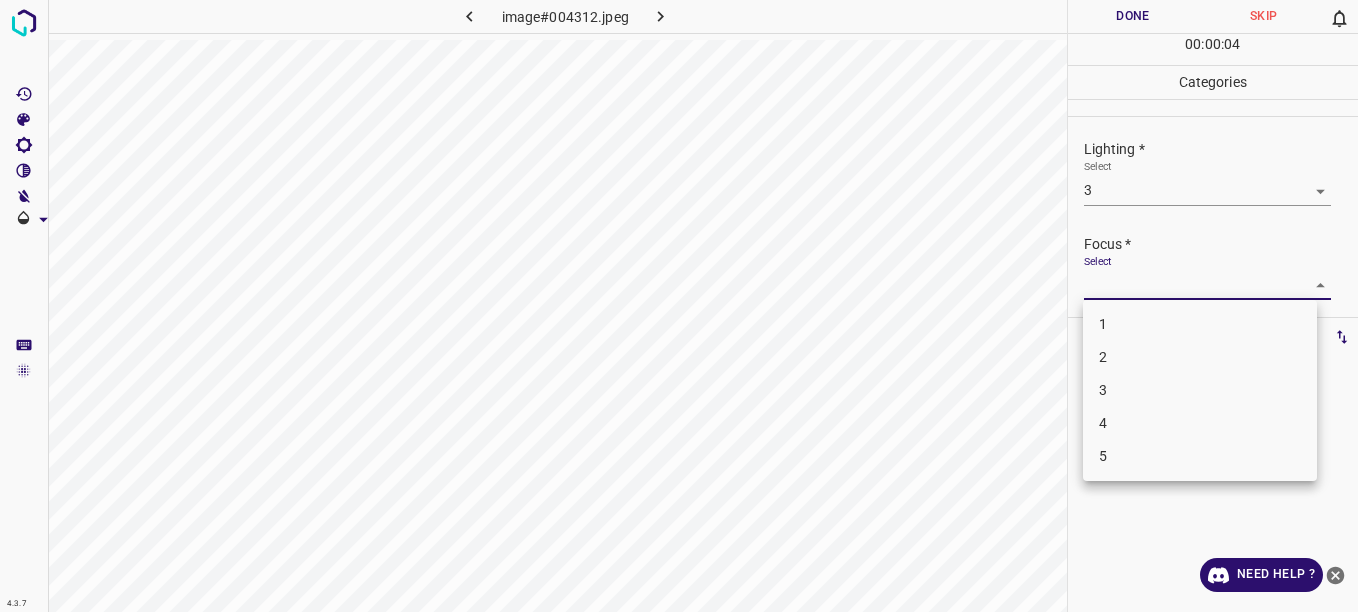 click on "4.3.7 image#004312.jpeg Done Skip 0 00   : 00   : 04   Categories Lighting *  Select 3 3 Focus *  Select ​ Overall *  Select ​ Labels   0 Categories 1 Lighting 2 Focus 3 Overall Tools Space Change between modes (Draw & Edit) I Auto labeling R Restore zoom M Zoom in N Zoom out Delete Delete selecte label Filters Z Restore filters X Saturation filter C Brightness filter V Contrast filter B Gray scale filter General O Download Need Help ? - Text - Hide - Delete 1 2 3 4 5" at bounding box center [679, 306] 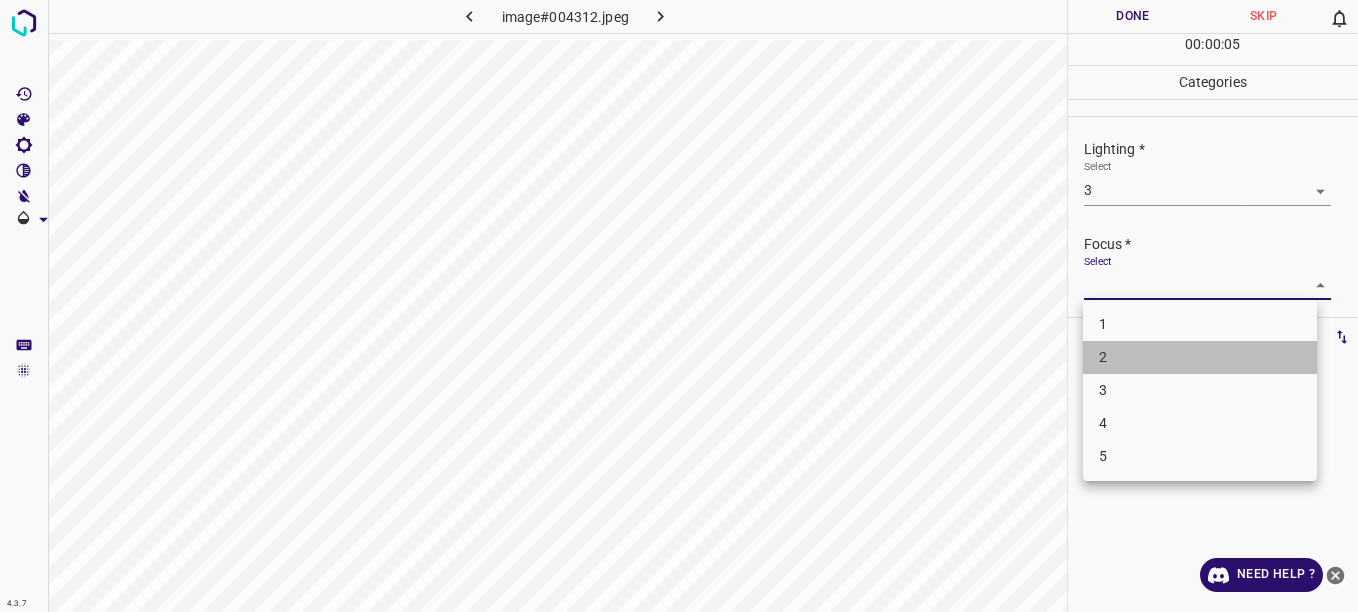 click on "2" at bounding box center (1200, 357) 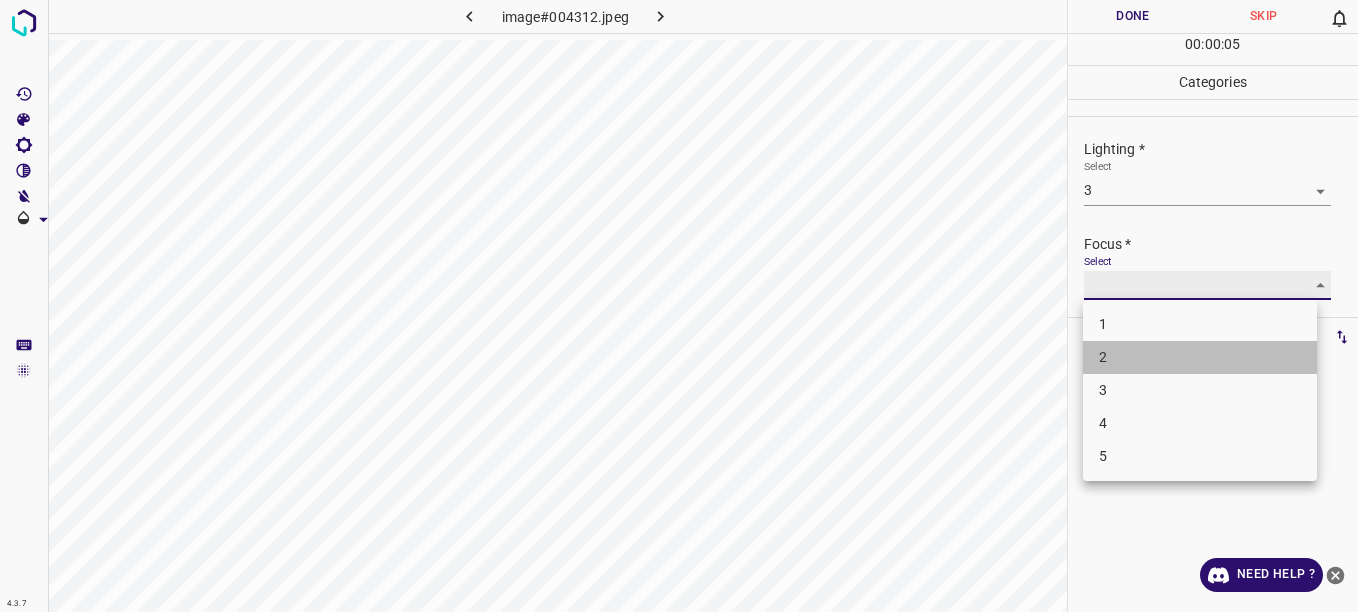 type on "2" 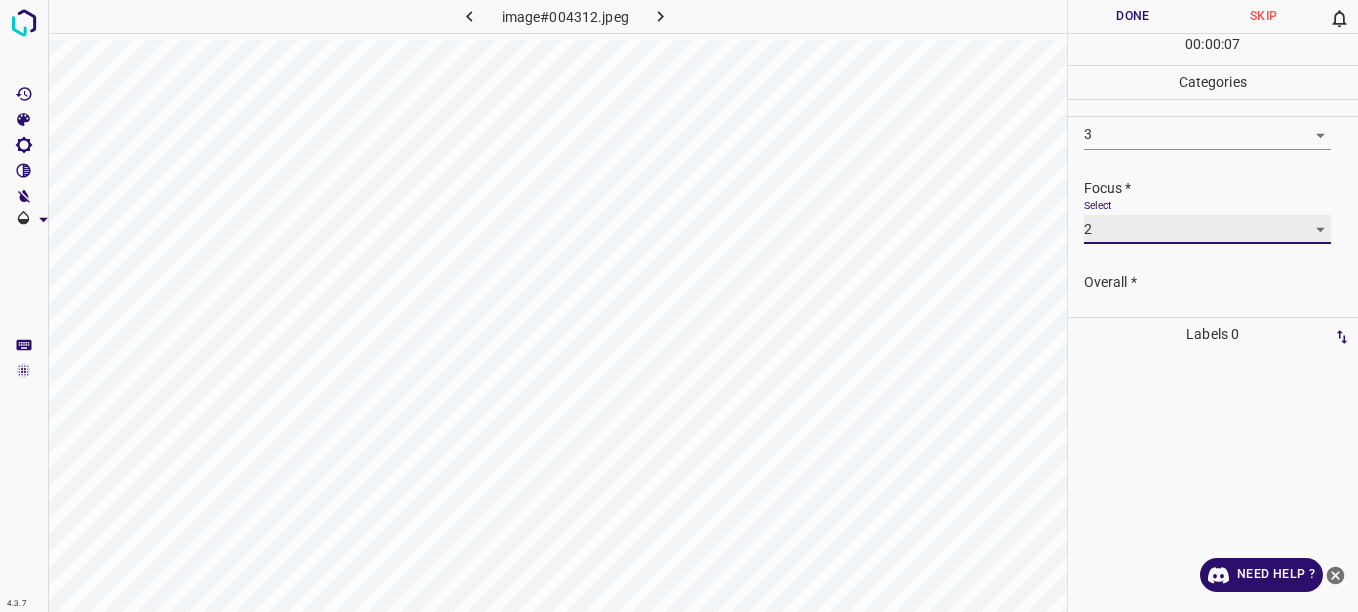 scroll, scrollTop: 98, scrollLeft: 0, axis: vertical 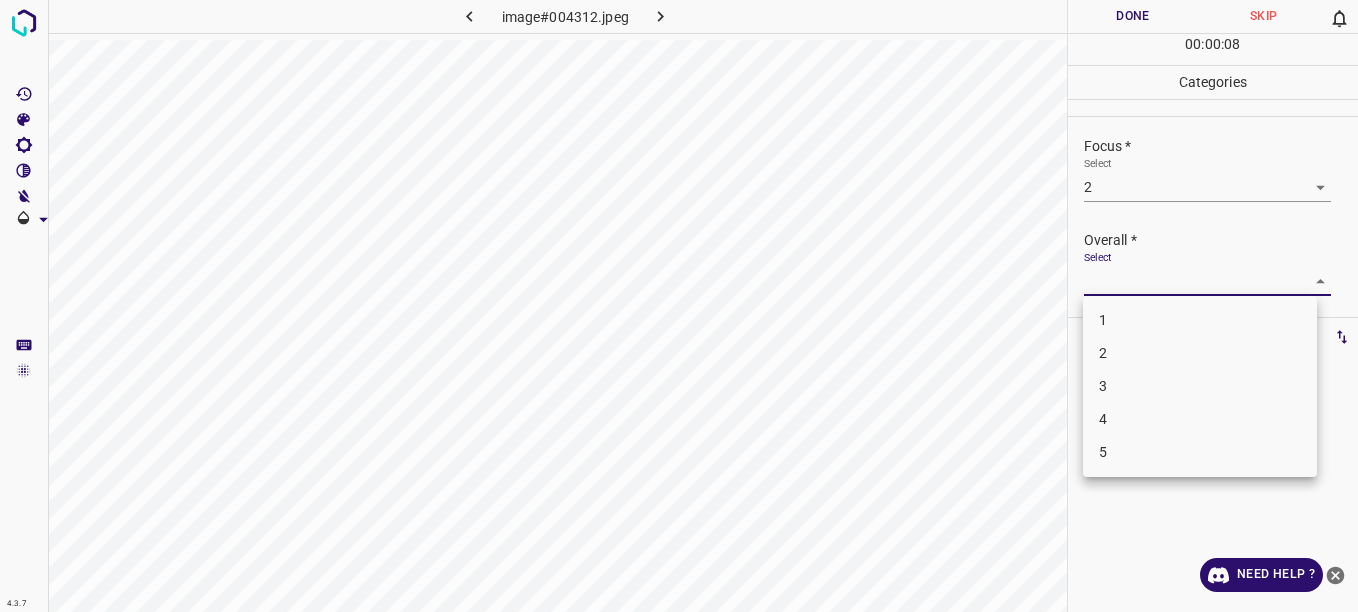 click on "4.3.7 image#004312.jpeg Done Skip 0 00   : 00   : 08   Categories Lighting *  Select 3 3 Focus *  Select 2 2 Overall *  Select ​ Labels   0 Categories 1 Lighting 2 Focus 3 Overall Tools Space Change between modes (Draw & Edit) I Auto labeling R Restore zoom M Zoom in N Zoom out Delete Delete selecte label Filters Z Restore filters X Saturation filter C Brightness filter V Contrast filter B Gray scale filter General O Download Need Help ? - Text - Hide - Delete 1 2 3 4 5" at bounding box center (679, 306) 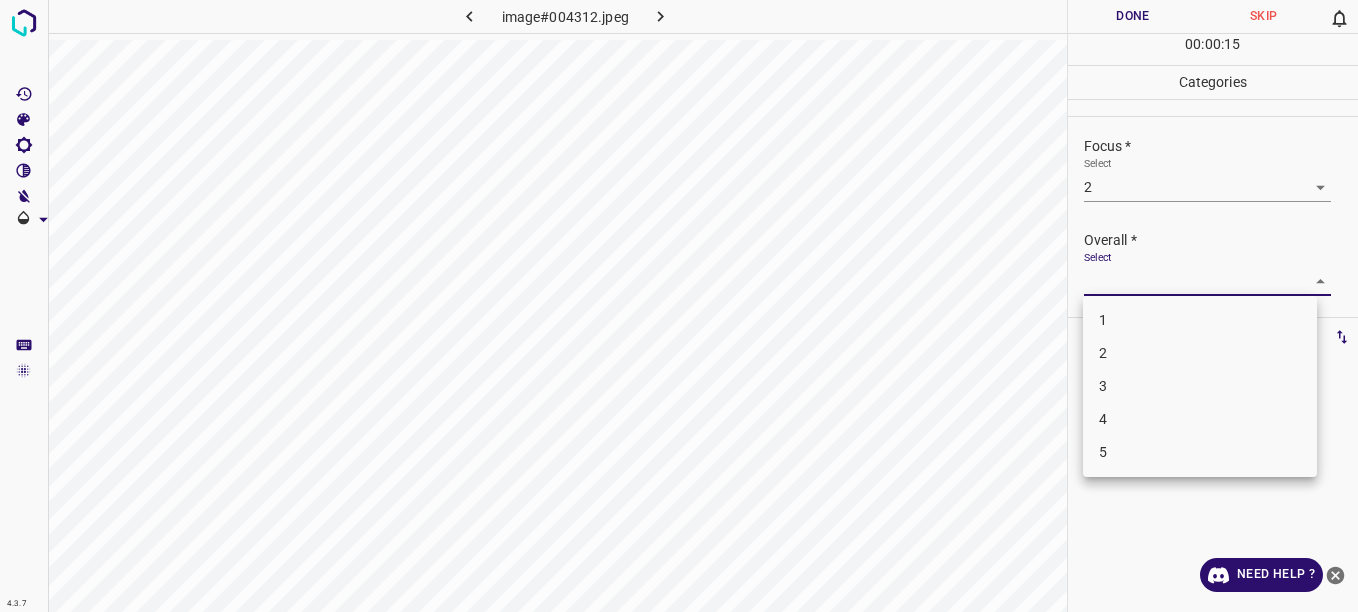 click on "2" at bounding box center (1200, 353) 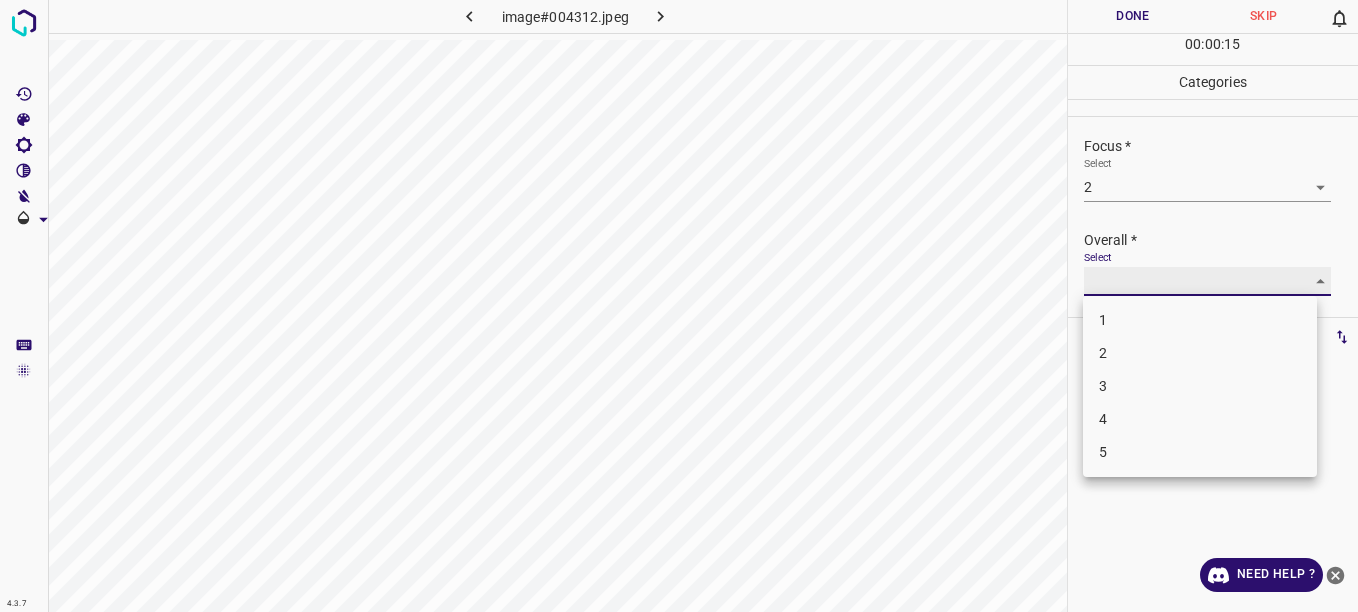 type on "2" 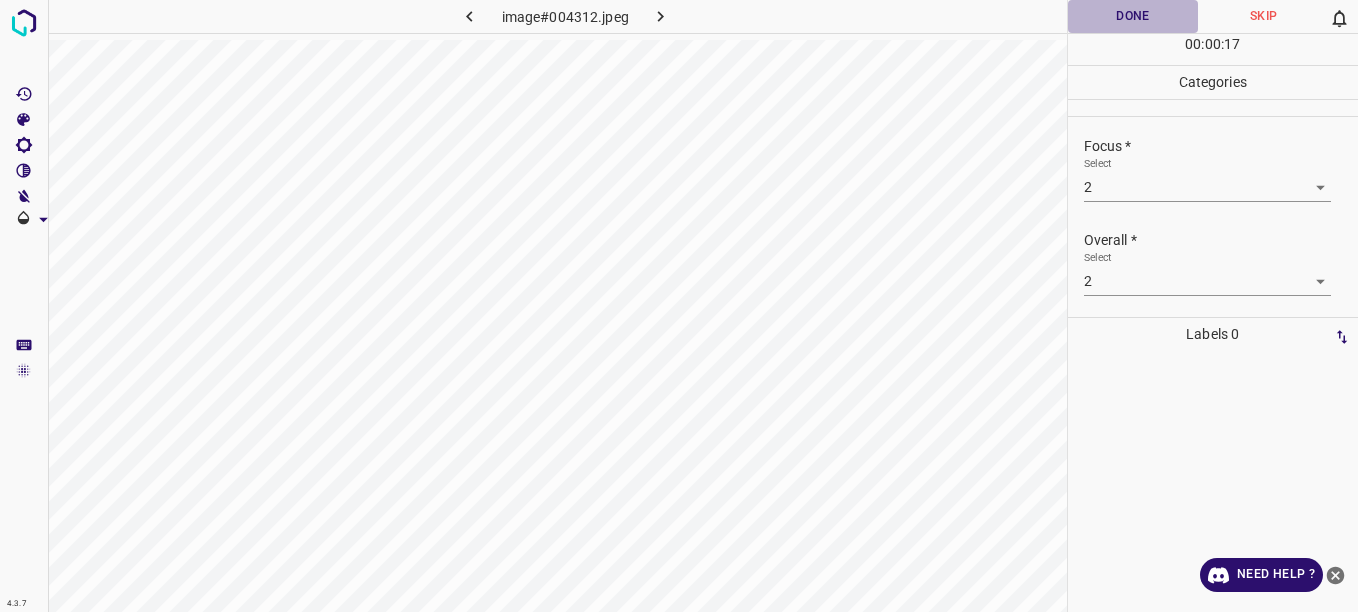 click on "Done" at bounding box center [1133, 16] 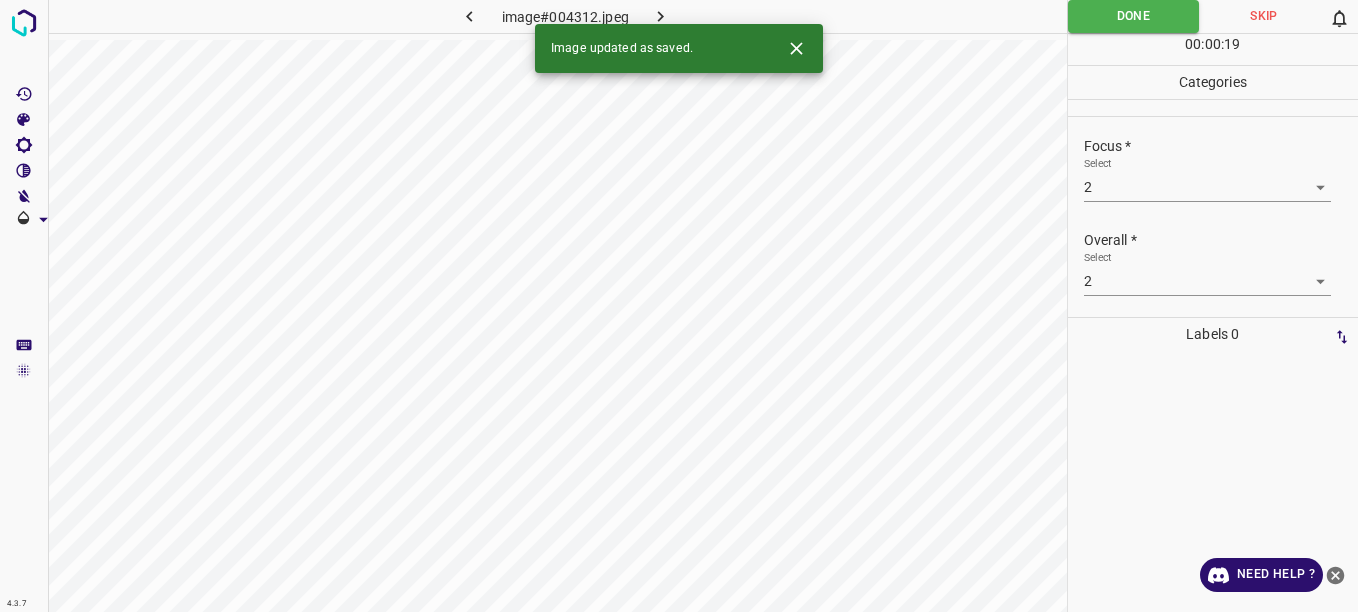 drag, startPoint x: 1118, startPoint y: 6, endPoint x: 663, endPoint y: 13, distance: 455.05383 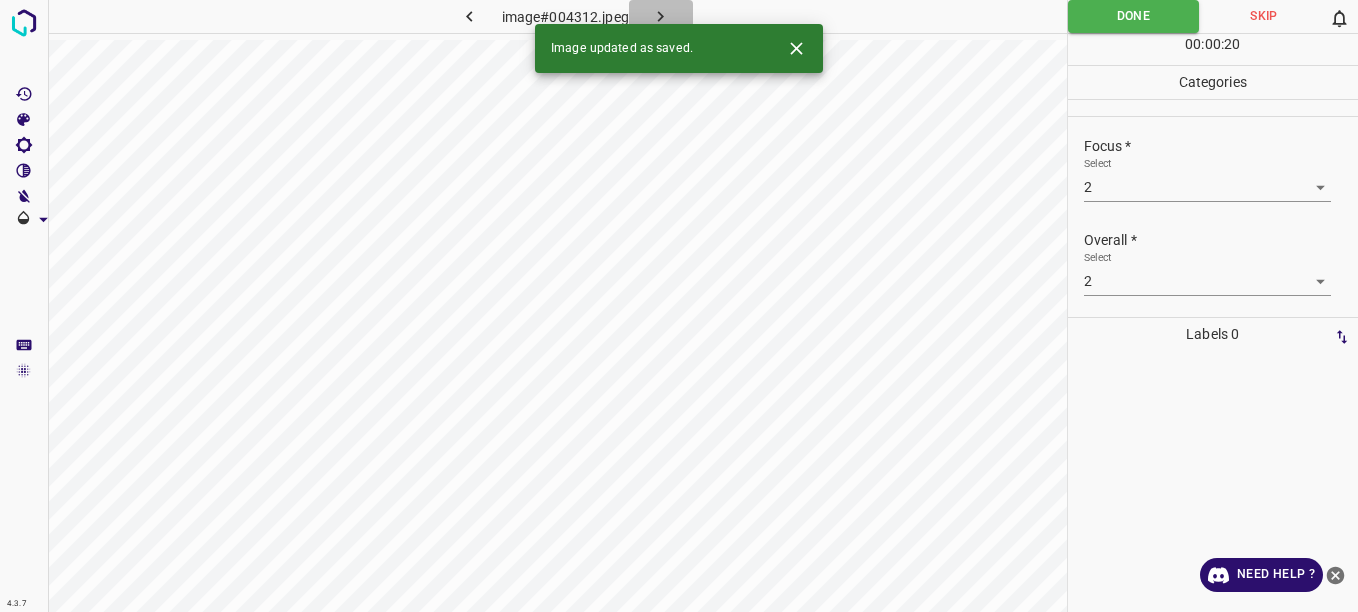 click 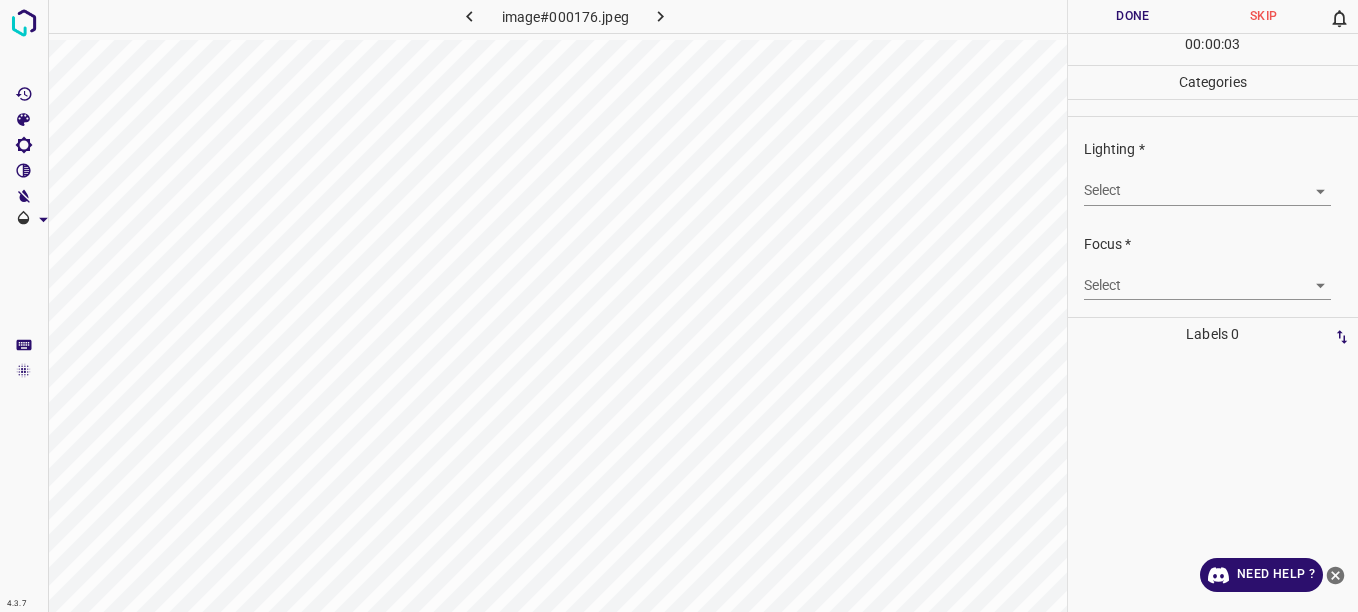 click on "4.3.7 image#000176.jpeg Done Skip 0 00   : 00   : 03   Categories Lighting *  Select ​ Focus *  Select ​ Overall *  Select ​ Labels   0 Categories 1 Lighting 2 Focus 3 Overall Tools Space Change between modes (Draw & Edit) I Auto labeling R Restore zoom M Zoom in N Zoom out Delete Delete selecte label Filters Z Restore filters X Saturation filter C Brightness filter V Contrast filter B Gray scale filter General O Download Need Help ? - Text - Hide - Delete" at bounding box center (679, 306) 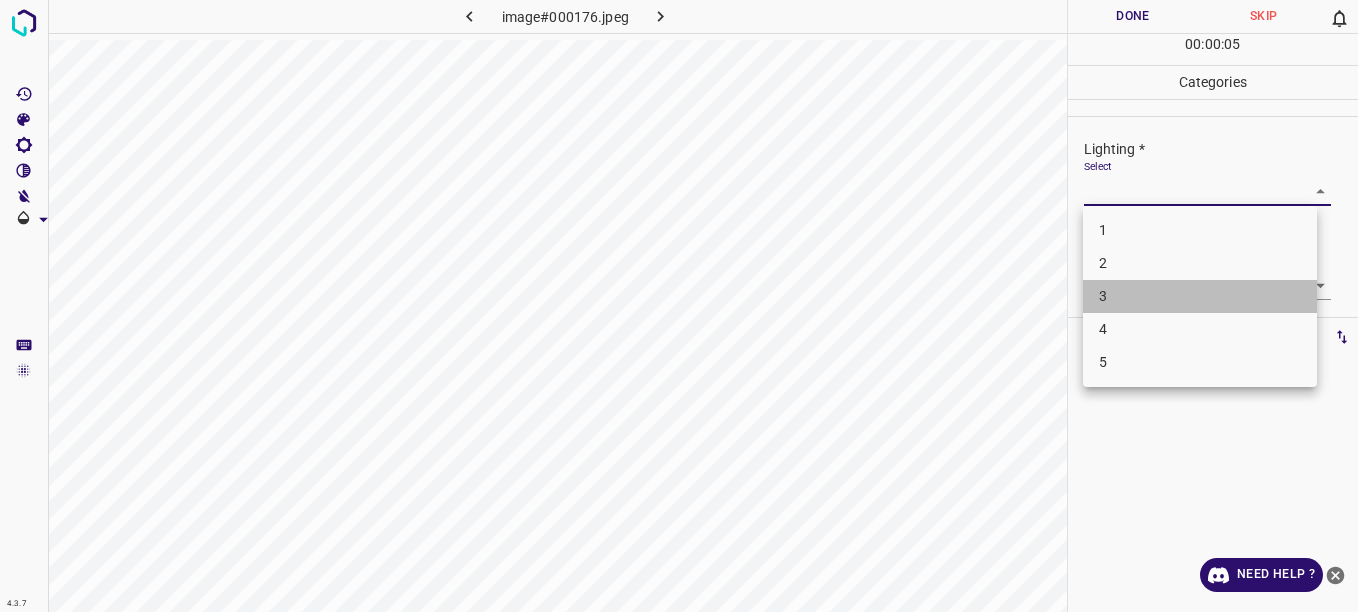 click on "3" at bounding box center [1200, 296] 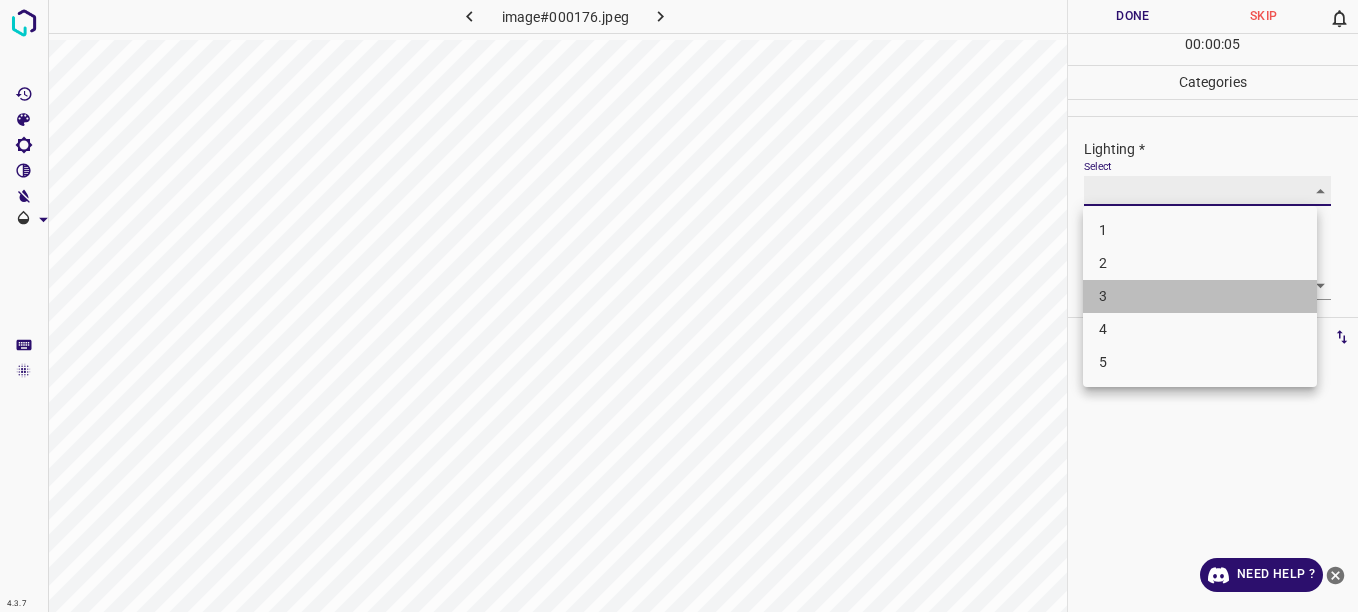 type on "3" 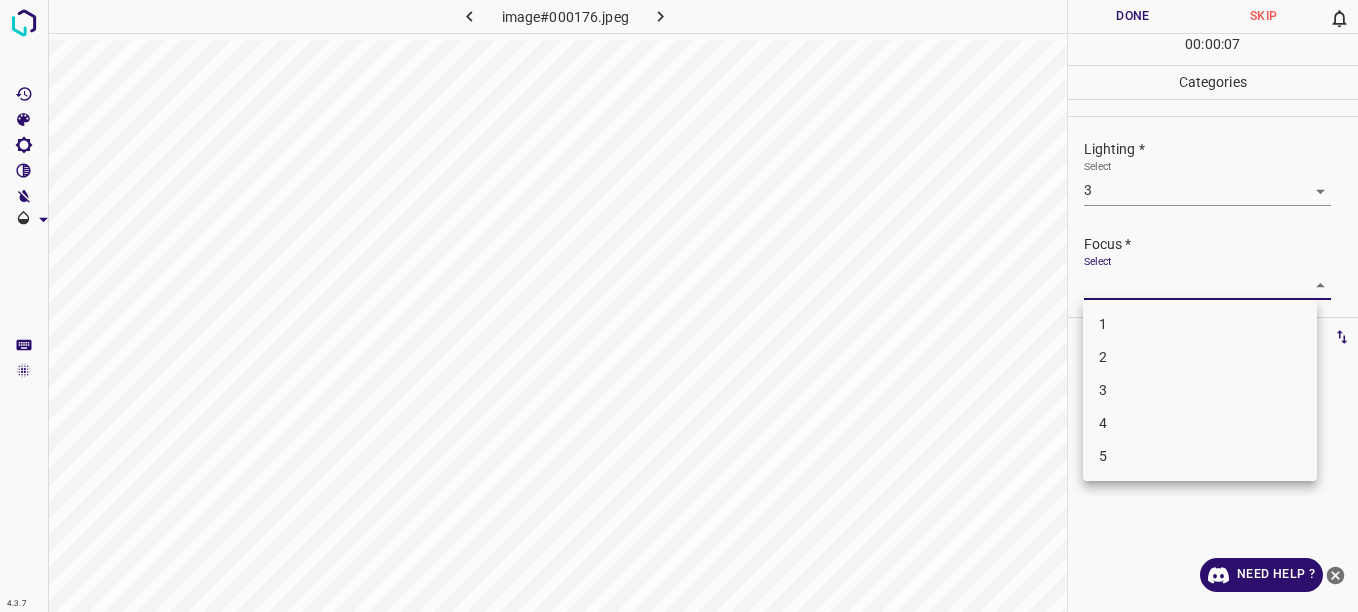 click on "4.3.7 image#000176.jpeg Done Skip 0 00   : 00   : 07   Categories Lighting *  Select 3 3 Focus *  Select ​ Overall *  Select ​ Labels   0 Categories 1 Lighting 2 Focus 3 Overall Tools Space Change between modes (Draw & Edit) I Auto labeling R Restore zoom M Zoom in N Zoom out Delete Delete selecte label Filters Z Restore filters X Saturation filter C Brightness filter V Contrast filter B Gray scale filter General O Download Need Help ? - Text - Hide - Delete 1 2 3 4 5" at bounding box center [679, 306] 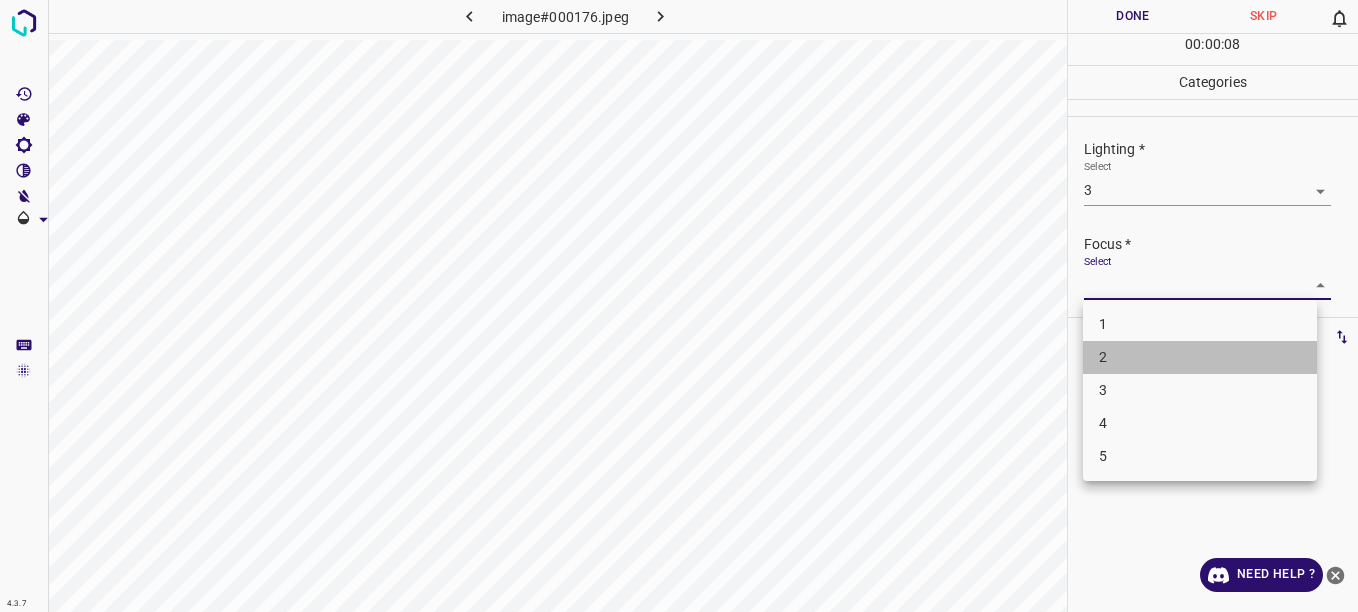 click on "2" at bounding box center [1200, 357] 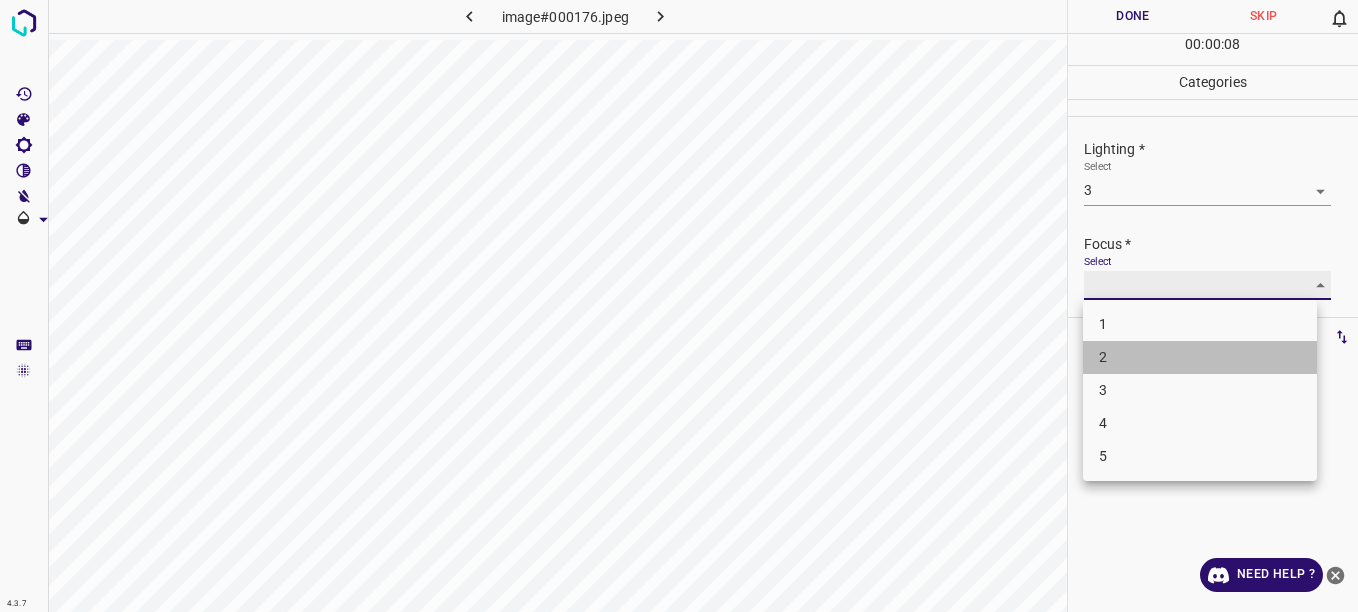 type on "2" 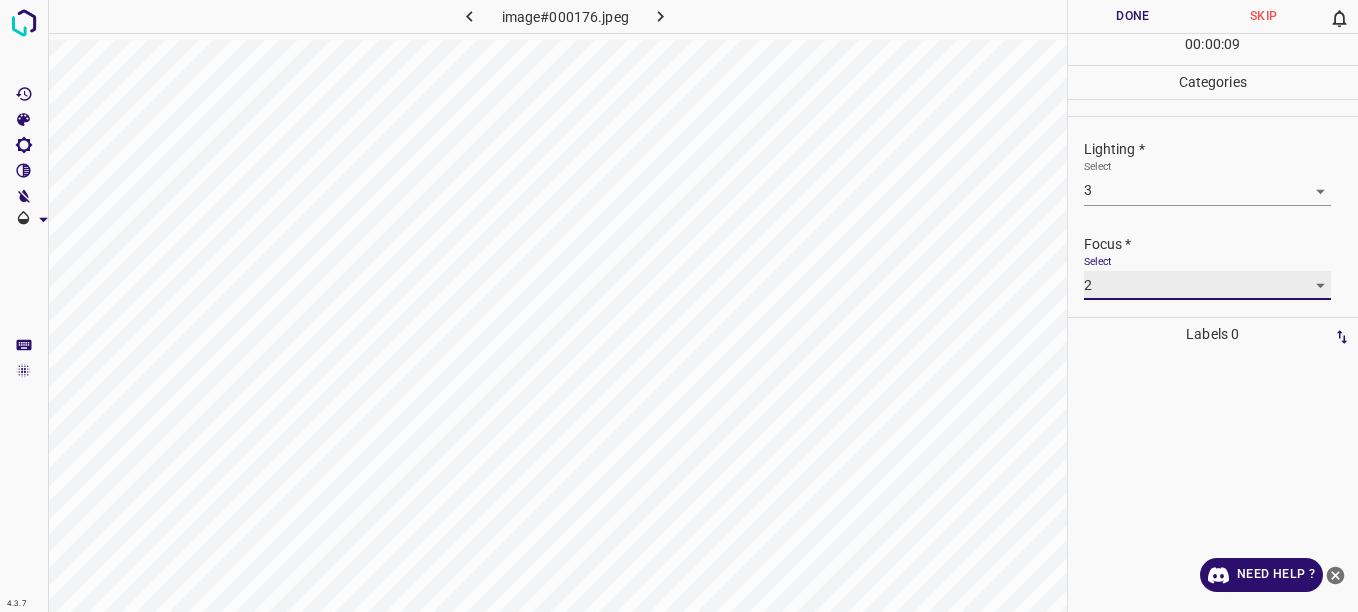 scroll, scrollTop: 98, scrollLeft: 0, axis: vertical 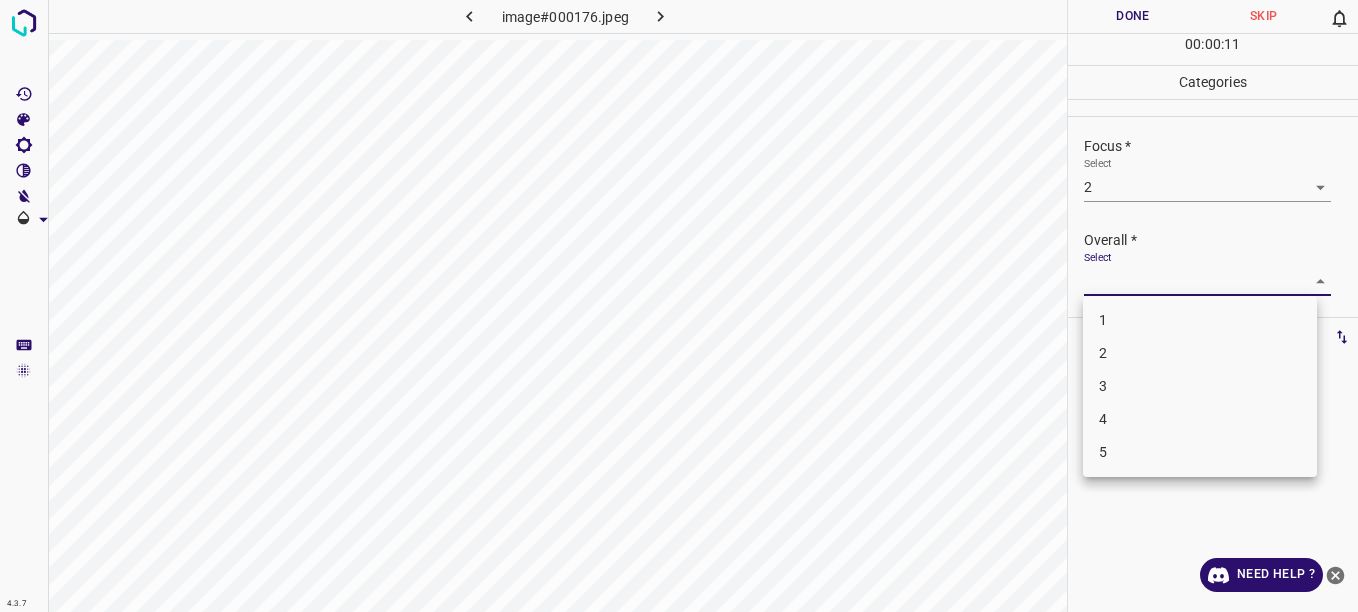 click on "4.3.7 image#000176.jpeg Done Skip 0 00   : 00   : 11   Categories Lighting *  Select 3 3 Focus *  Select 2 2 Overall *  Select ​ Labels   0 Categories 1 Lighting 2 Focus 3 Overall Tools Space Change between modes (Draw & Edit) I Auto labeling R Restore zoom M Zoom in N Zoom out Delete Delete selecte label Filters Z Restore filters X Saturation filter C Brightness filter V Contrast filter B Gray scale filter General O Download Need Help ? - Text - Hide - Delete 1 2 3 4 5" at bounding box center (679, 306) 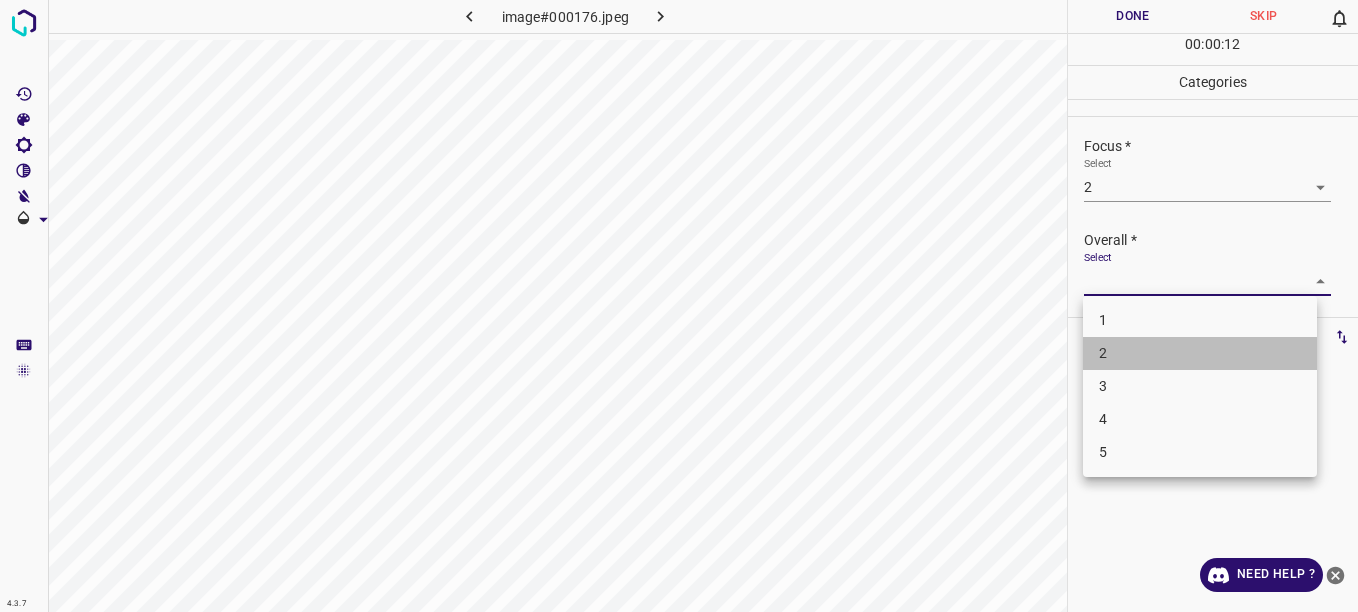 click on "2" at bounding box center (1200, 353) 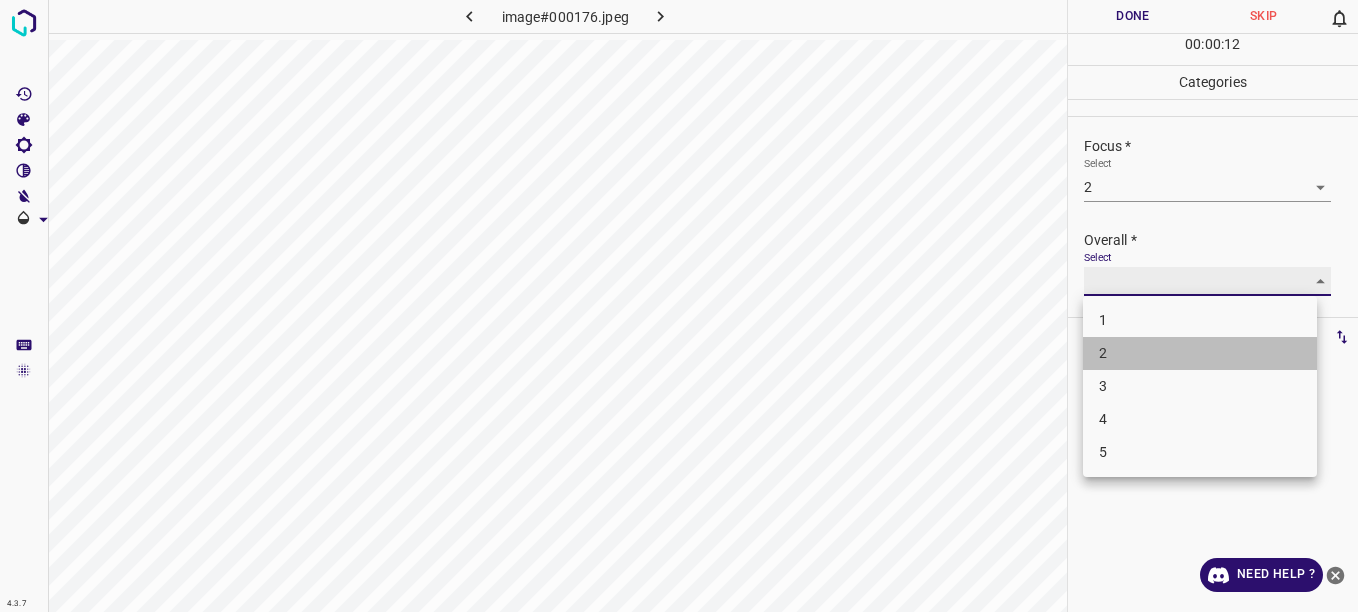type on "2" 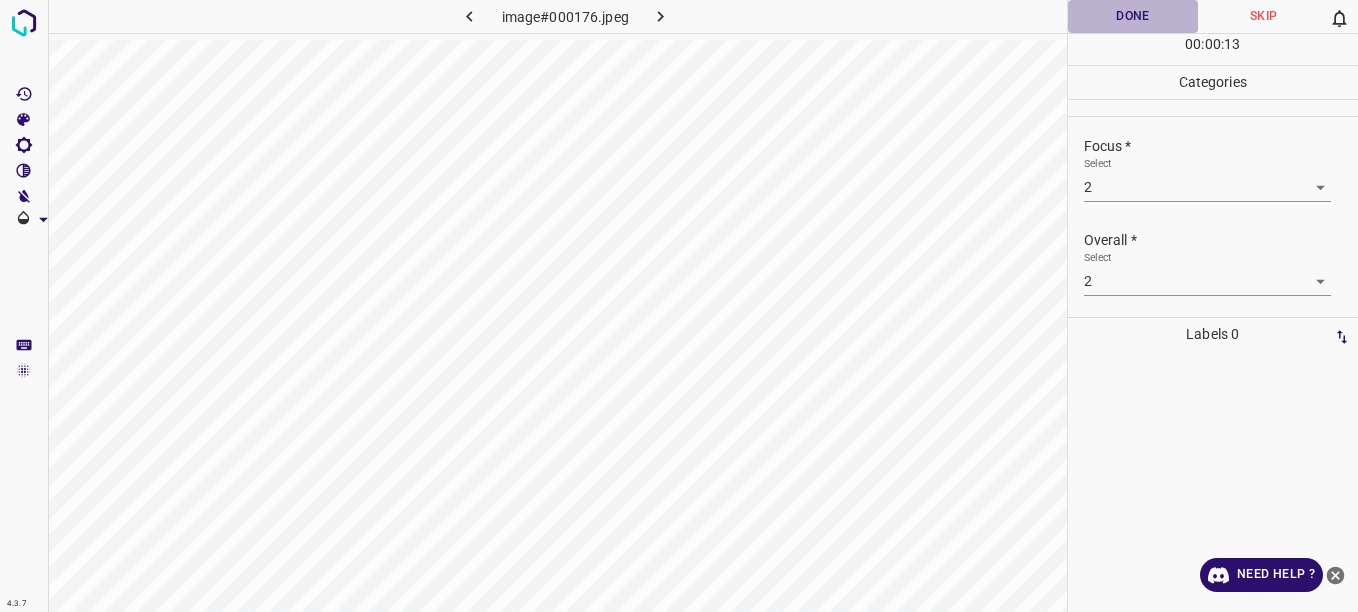 click on "Done" at bounding box center [1133, 16] 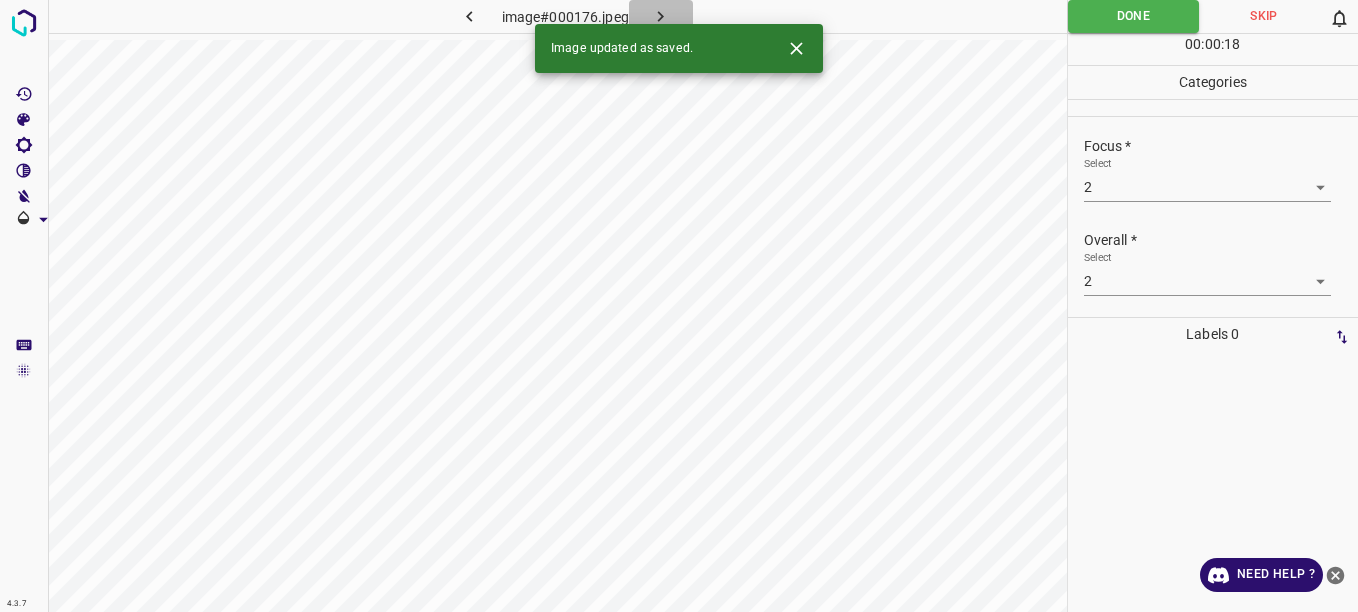click at bounding box center (661, 16) 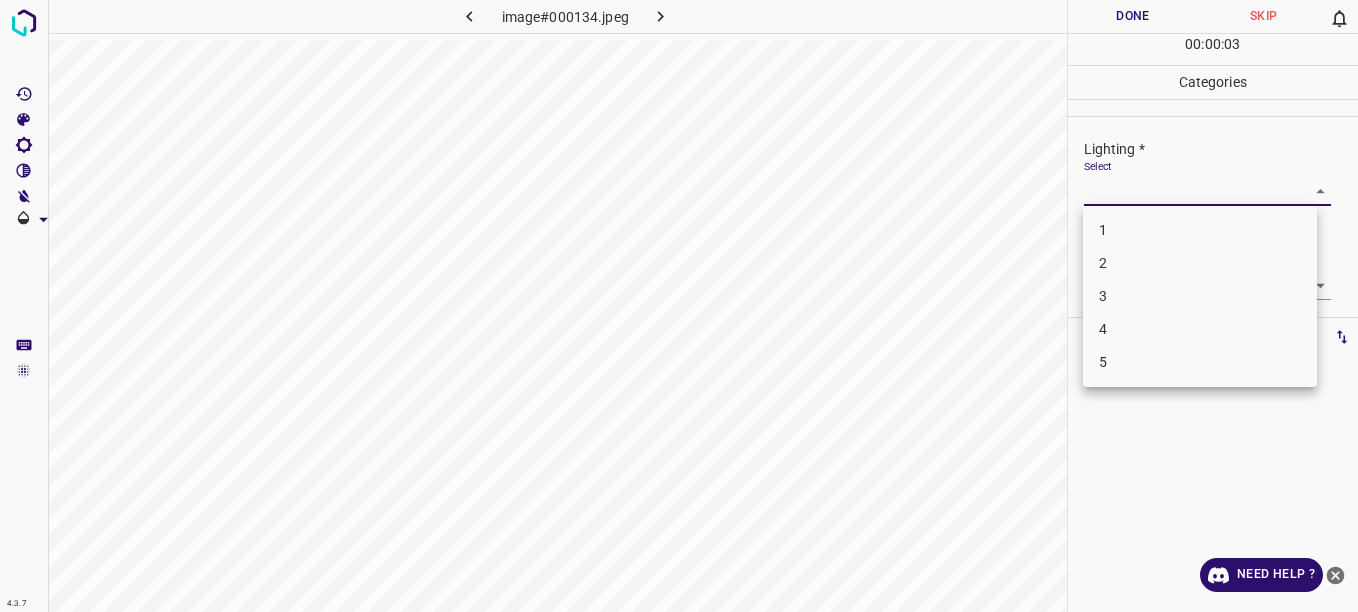 click on "4.3.7 image#000134.jpeg Done Skip 0 00   : 00   : 03   Categories Lighting *  Select ​ Focus *  Select ​ Overall *  Select ​ Labels   0 Categories 1 Lighting 2 Focus 3 Overall Tools Space Change between modes (Draw & Edit) I Auto labeling R Restore zoom M Zoom in N Zoom out Delete Delete selecte label Filters Z Restore filters X Saturation filter C Brightness filter V Contrast filter B Gray scale filter General O Download Need Help ? - Text - Hide - Delete 1 2 3 4 5" at bounding box center [679, 306] 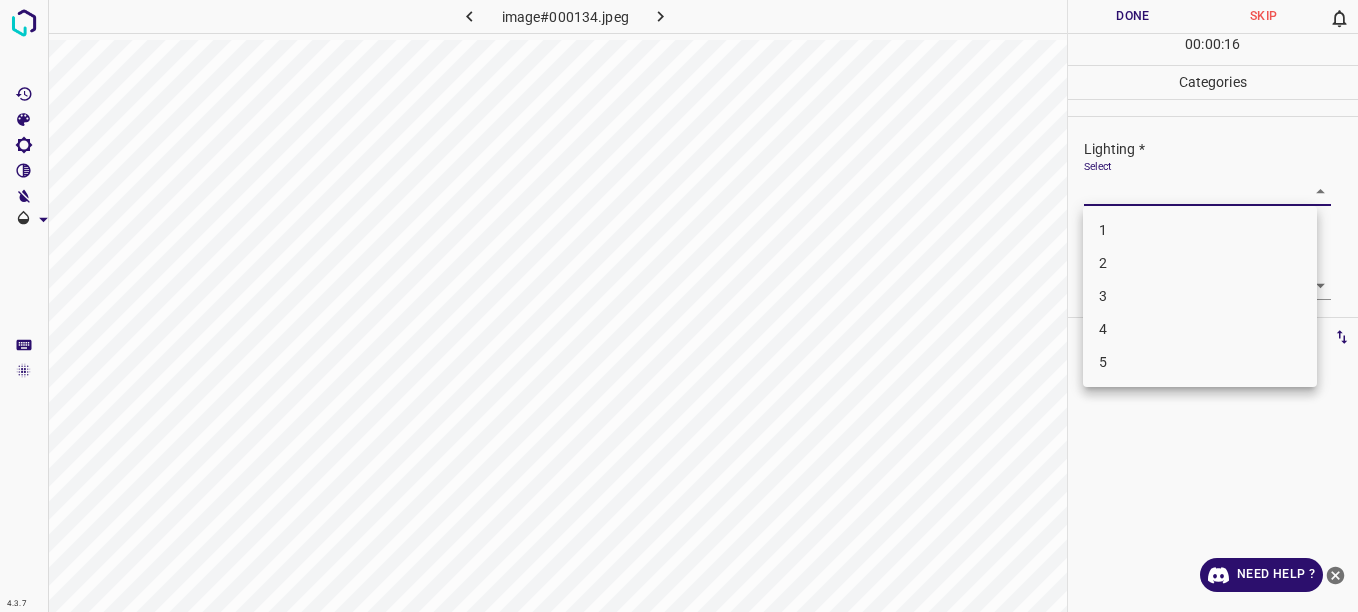 drag, startPoint x: 1344, startPoint y: 222, endPoint x: 1348, endPoint y: 280, distance: 58.137768 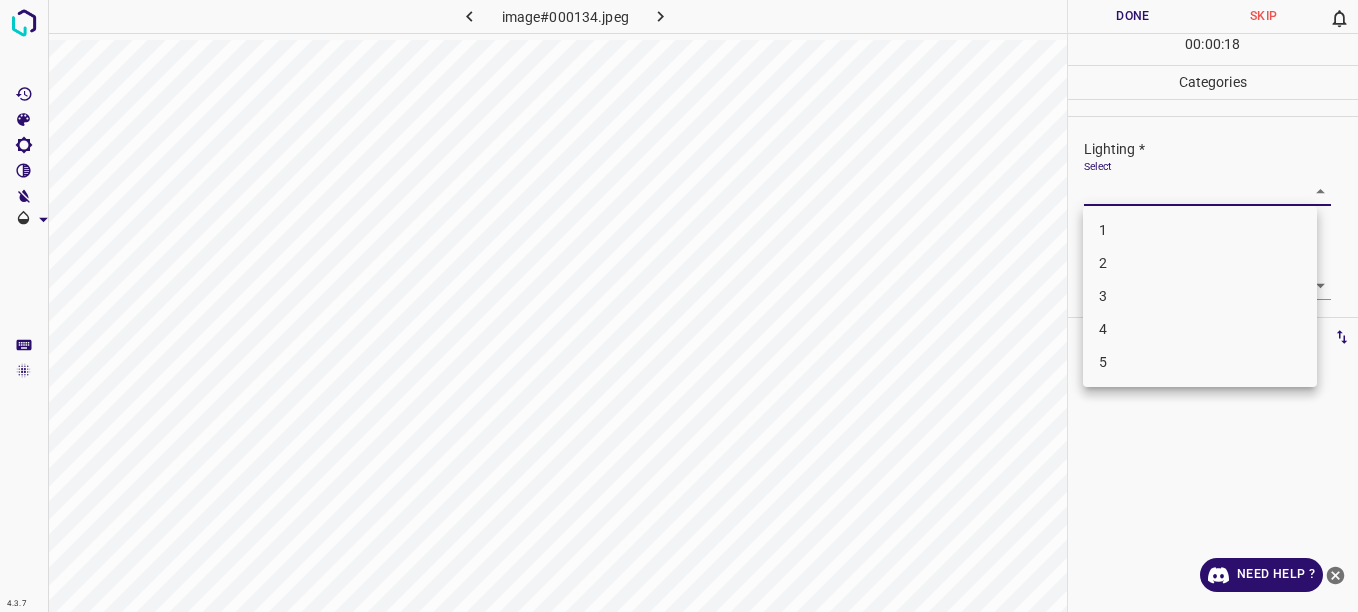 click on "4.3.7 image#000134.jpeg Done Skip 0 00   : 00   : 18   Categories Lighting *  Select ​ Focus *  Select ​ Overall *  Select ​ Labels   0 Categories 1 Lighting 2 Focus 3 Overall Tools Space Change between modes (Draw & Edit) I Auto labeling R Restore zoom M Zoom in N Zoom out Delete Delete selecte label Filters Z Restore filters X Saturation filter C Brightness filter V Contrast filter B Gray scale filter General O Download Need Help ? - Text - Hide - Delete 1 2 3 4 5" at bounding box center (679, 306) 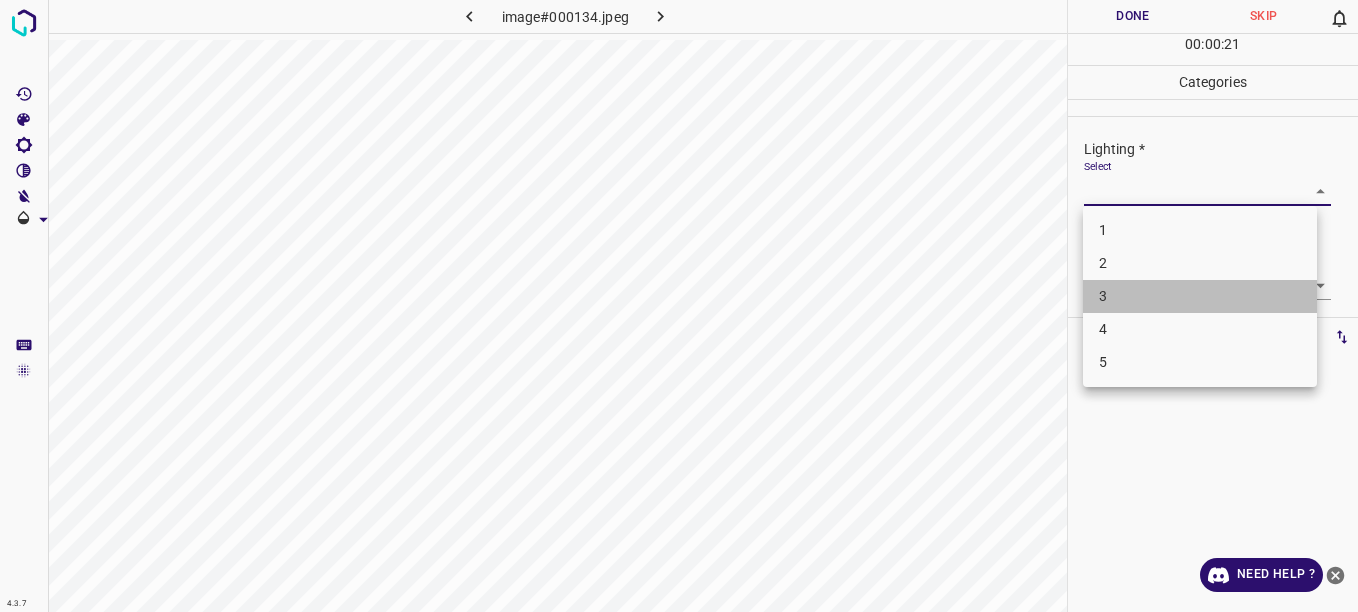 click on "3" at bounding box center (1200, 296) 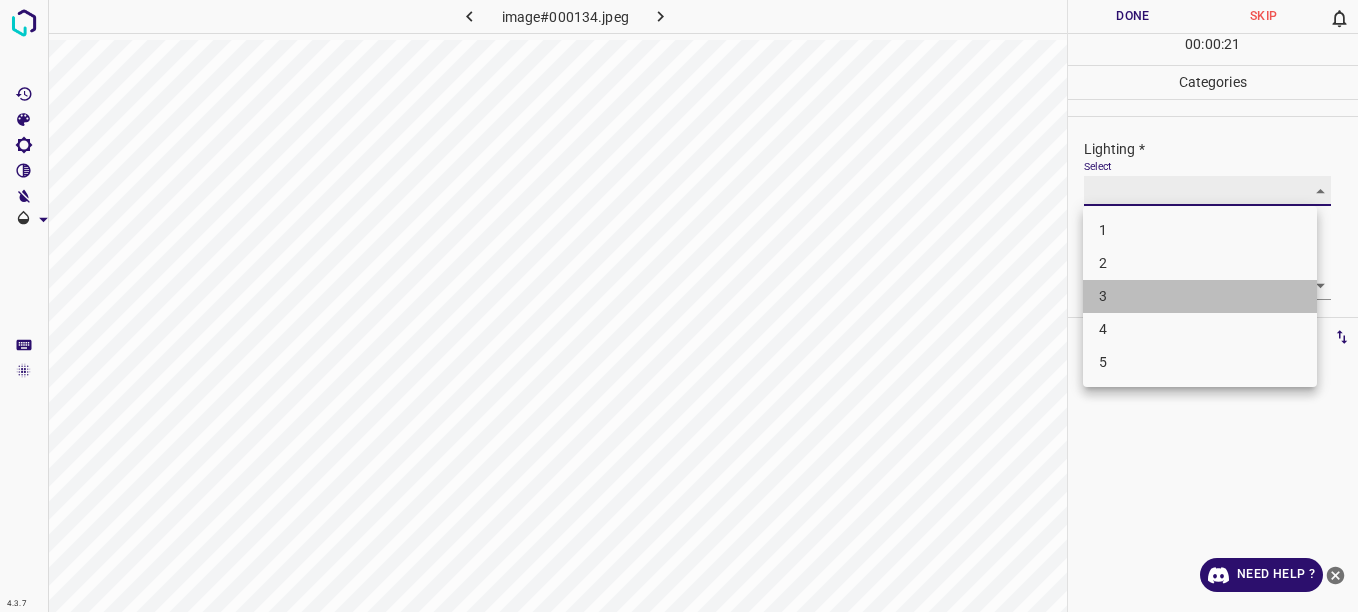 type on "3" 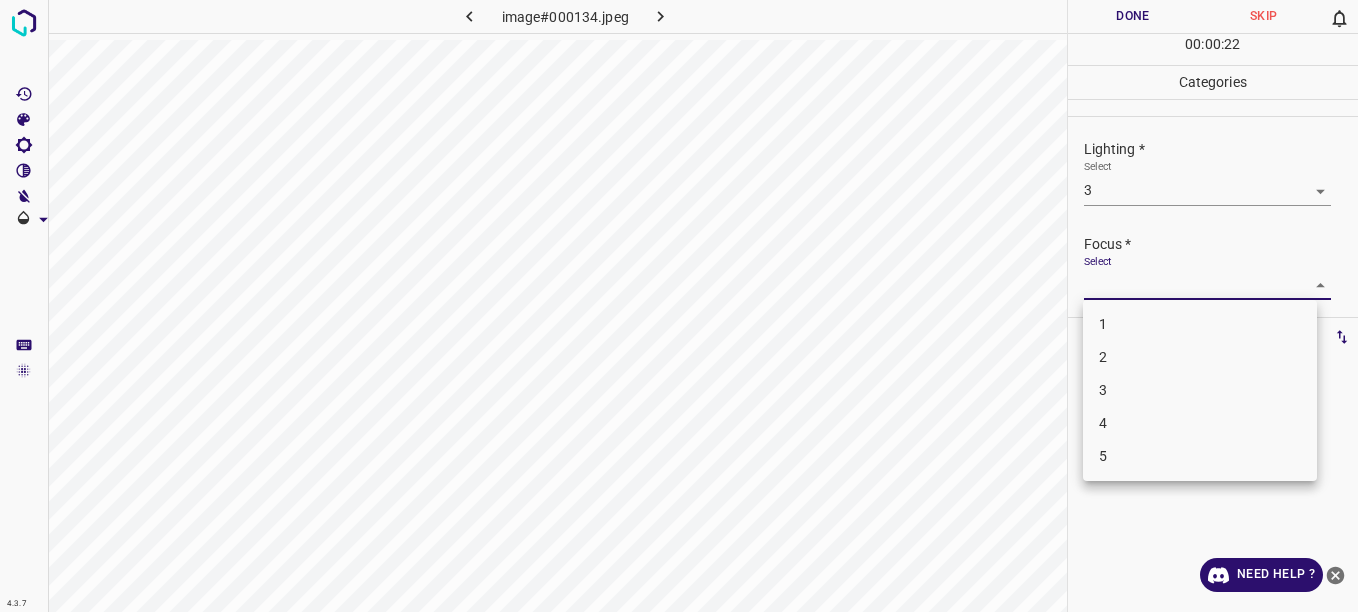 click on "4.3.7 image#000134.jpeg Done Skip 0 00   : 00   : 22   Categories Lighting *  Select 3 3 Focus *  Select ​ Overall *  Select ​ Labels   0 Categories 1 Lighting 2 Focus 3 Overall Tools Space Change between modes (Draw & Edit) I Auto labeling R Restore zoom M Zoom in N Zoom out Delete Delete selecte label Filters Z Restore filters X Saturation filter C Brightness filter V Contrast filter B Gray scale filter General O Download Need Help ? - Text - Hide - Delete 1 2 3 4 5" at bounding box center [679, 306] 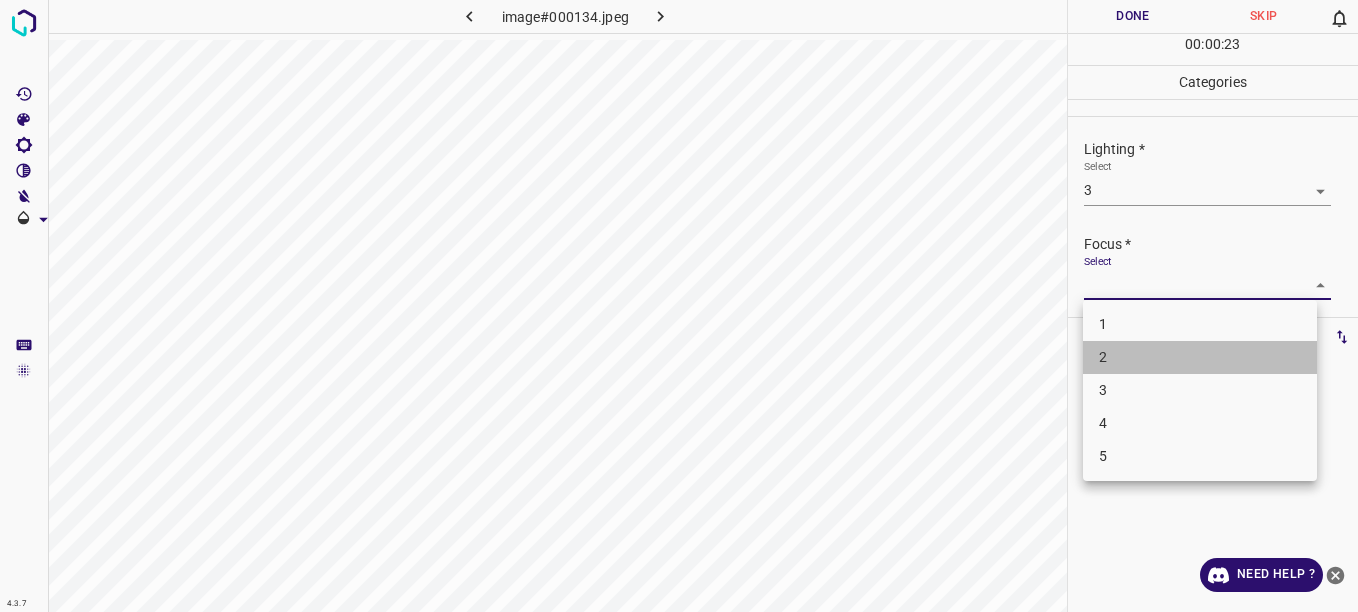 click on "2" at bounding box center (1200, 357) 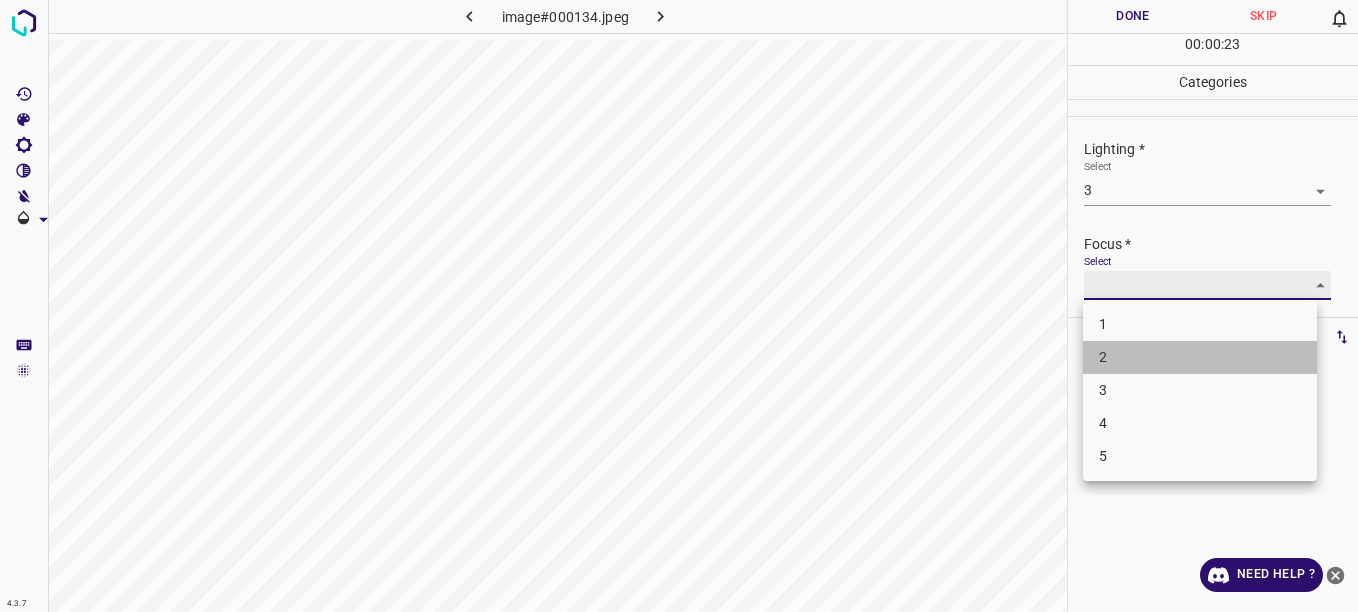 type on "2" 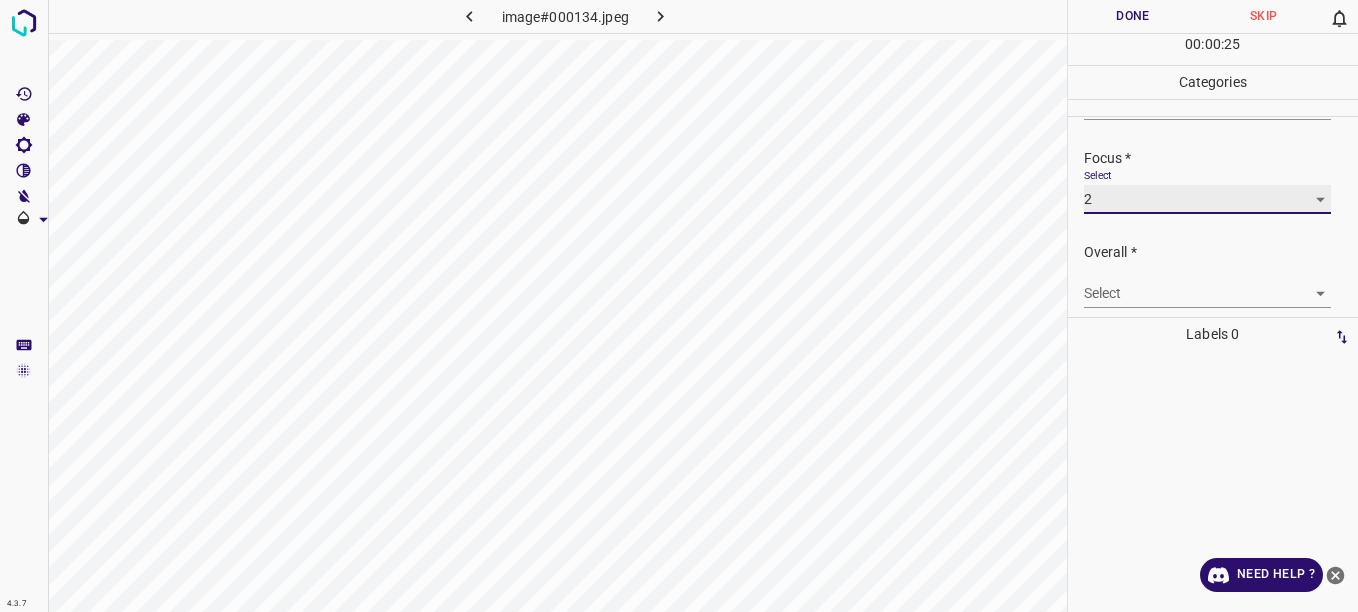 scroll, scrollTop: 96, scrollLeft: 0, axis: vertical 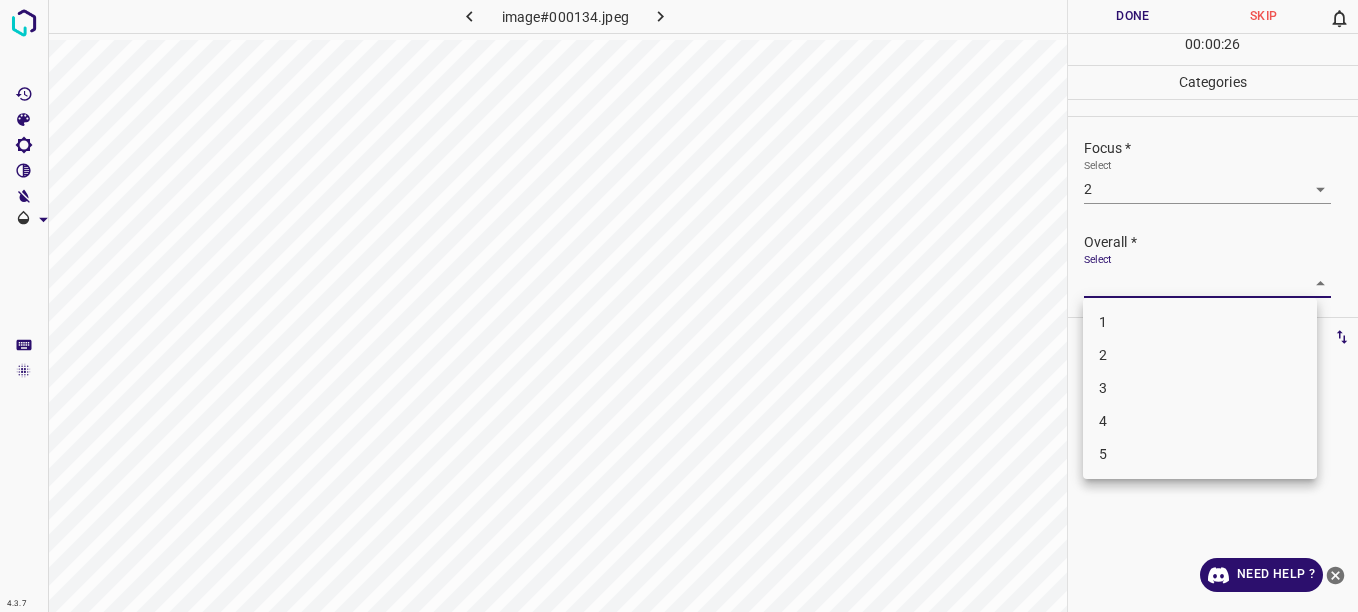 click on "4.3.7 image#000134.jpeg Done Skip 0 00   : 00   : 26   Categories Lighting *  Select 3 3 Focus *  Select 2 2 Overall *  Select ​ Labels   0 Categories 1 Lighting 2 Focus 3 Overall Tools Space Change between modes (Draw & Edit) I Auto labeling R Restore zoom M Zoom in N Zoom out Delete Delete selecte label Filters Z Restore filters X Saturation filter C Brightness filter V Contrast filter B Gray scale filter General O Download Need Help ? - Text - Hide - Delete 1 2 3 4 5" at bounding box center (679, 306) 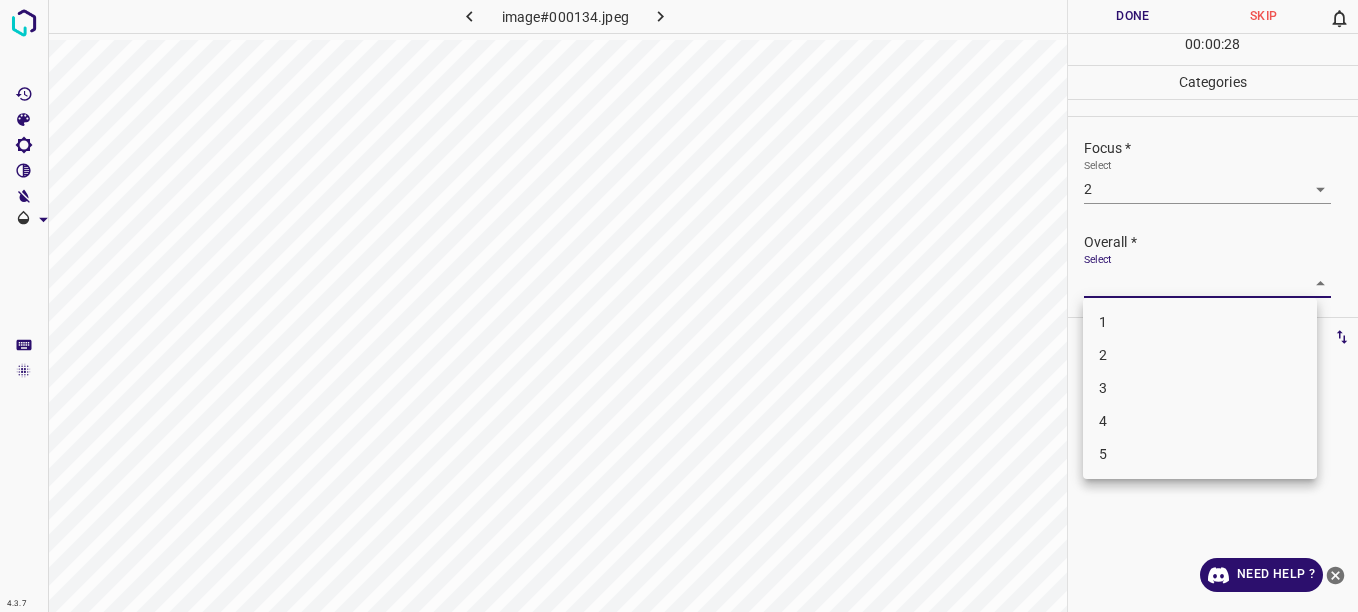 drag, startPoint x: 1300, startPoint y: 284, endPoint x: 1150, endPoint y: 361, distance: 168.60901 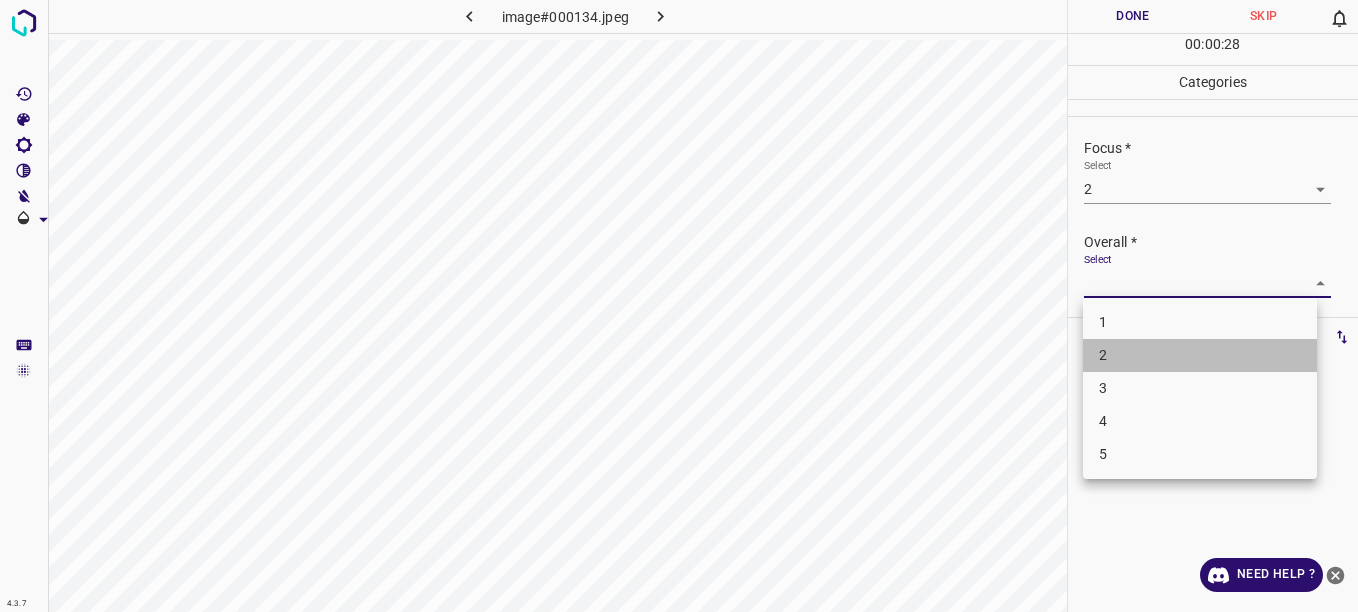 click on "2" at bounding box center (1200, 355) 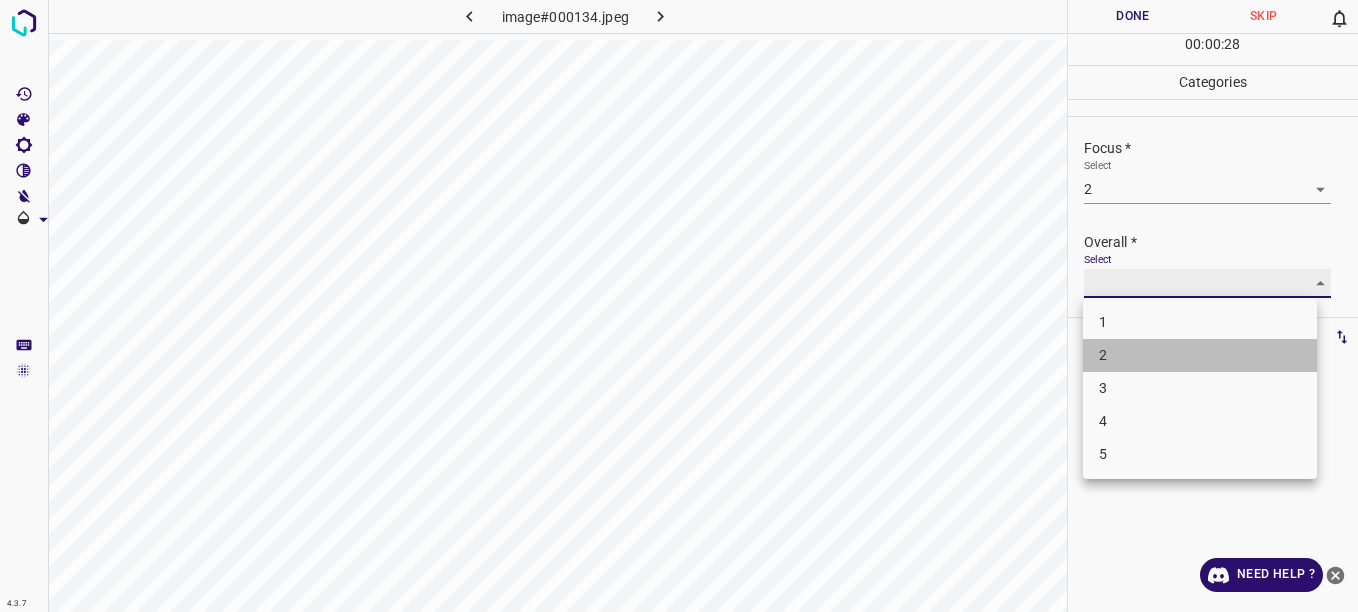 type on "2" 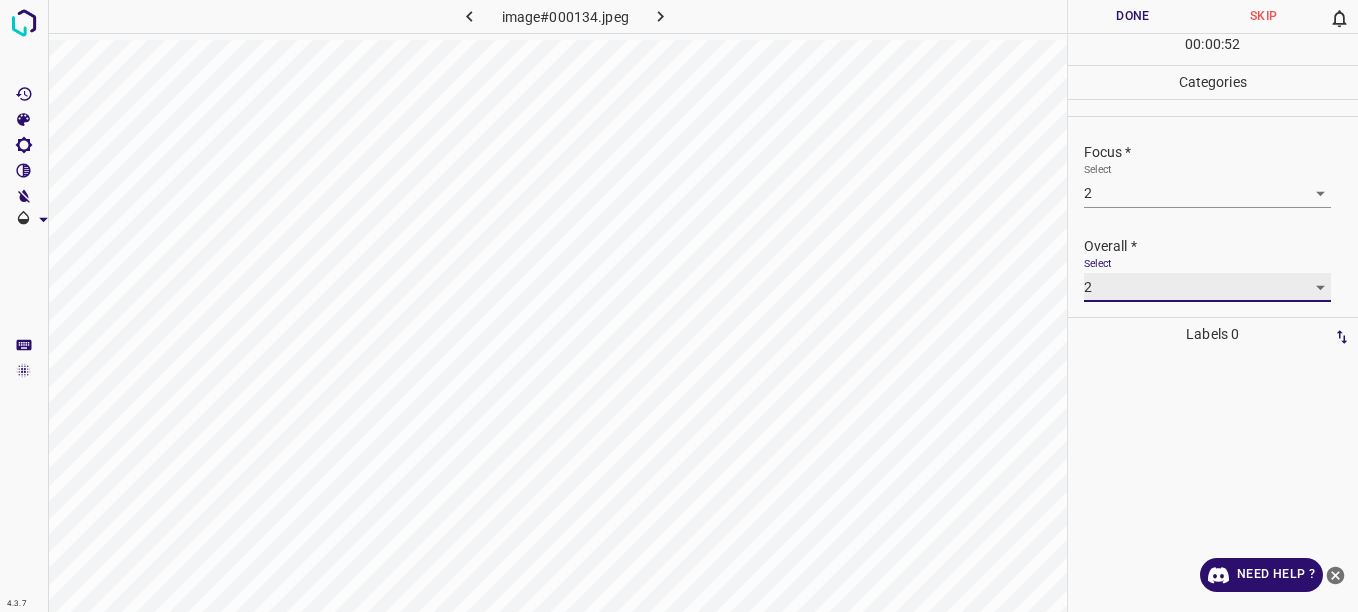 scroll, scrollTop: 98, scrollLeft: 0, axis: vertical 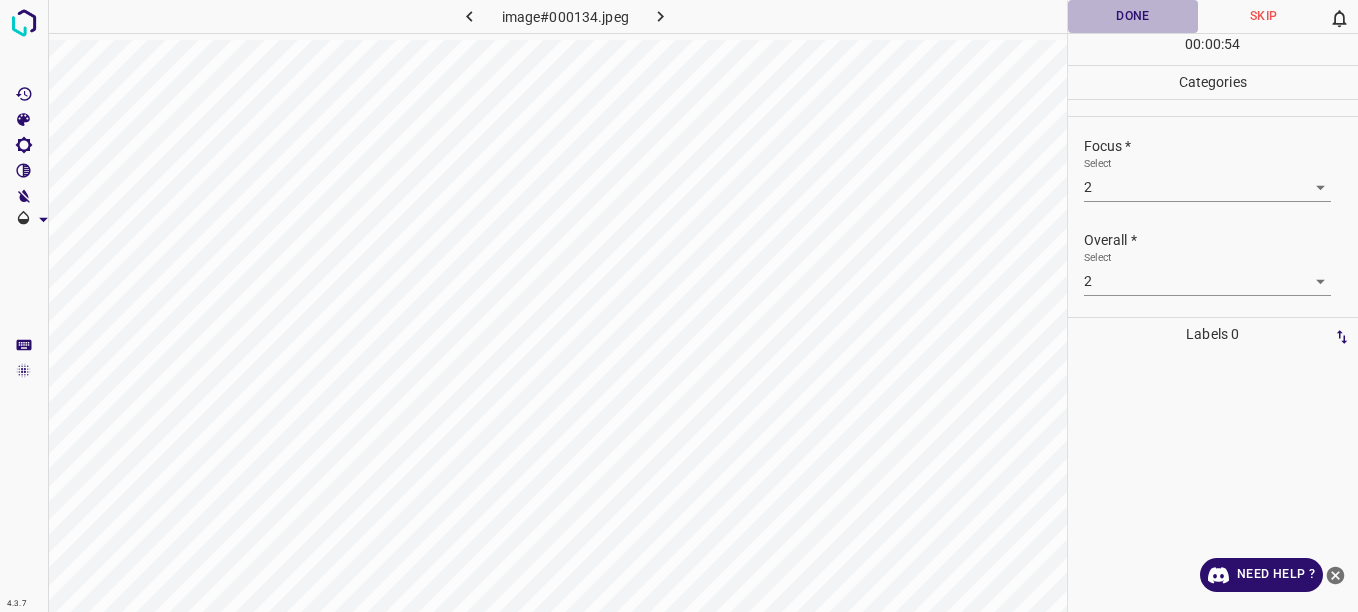 click on "Done" at bounding box center (1133, 16) 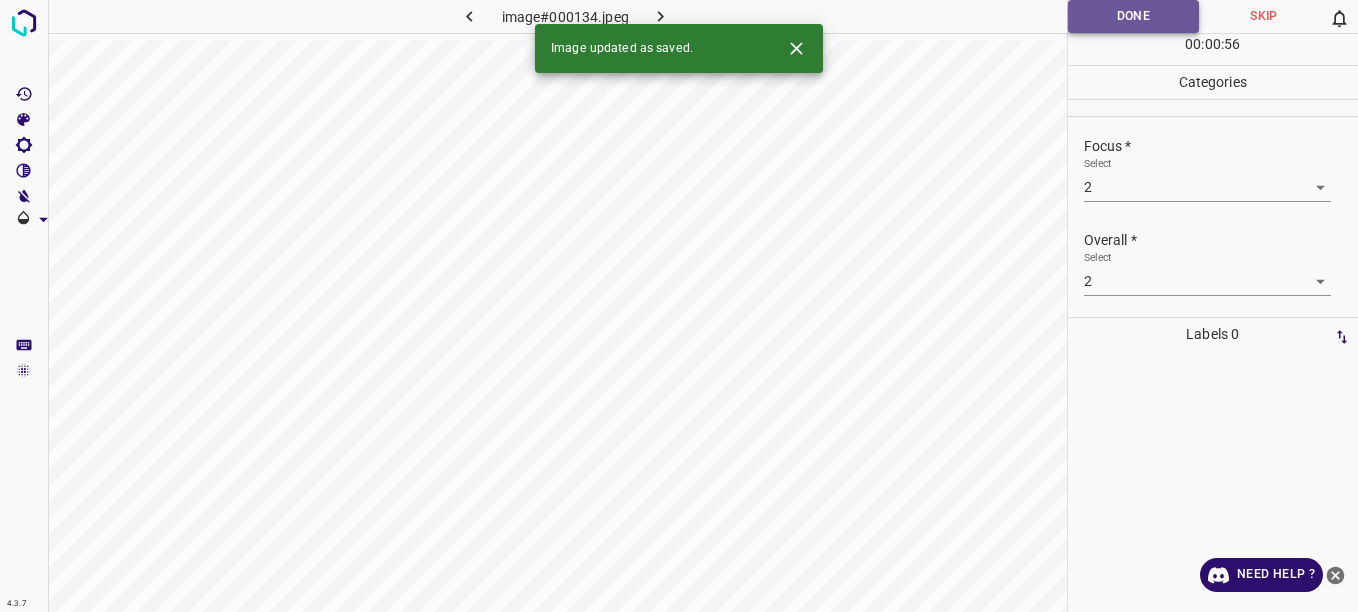 click on "Done" at bounding box center (1134, 16) 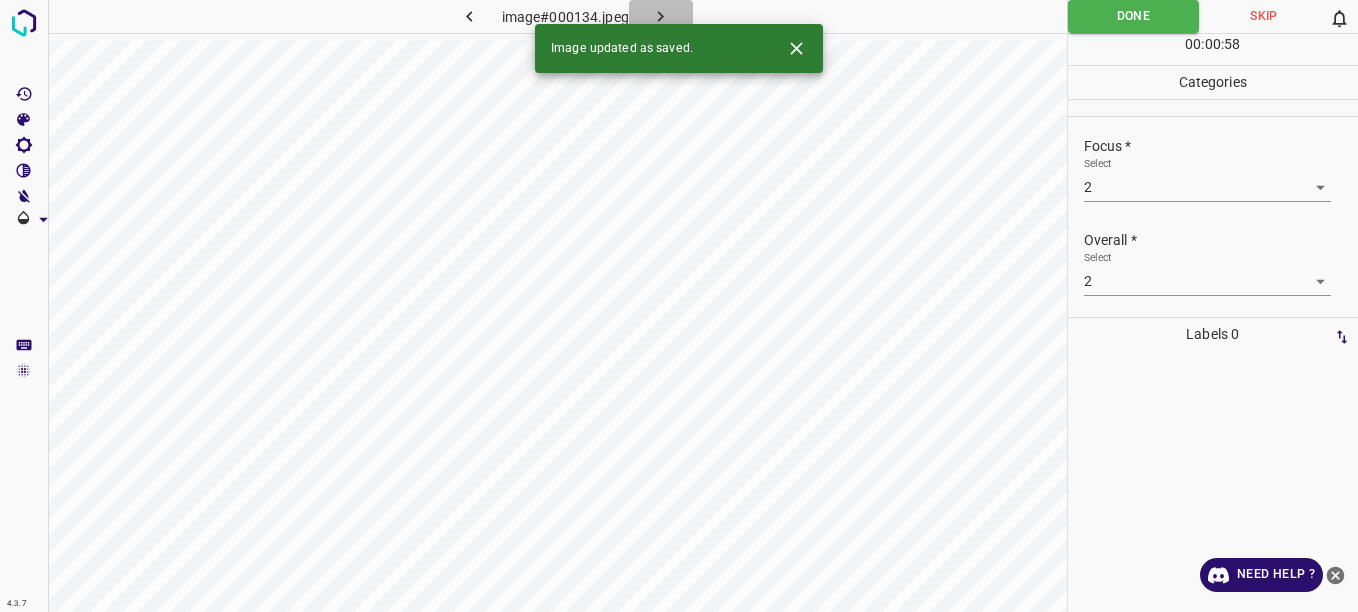 click 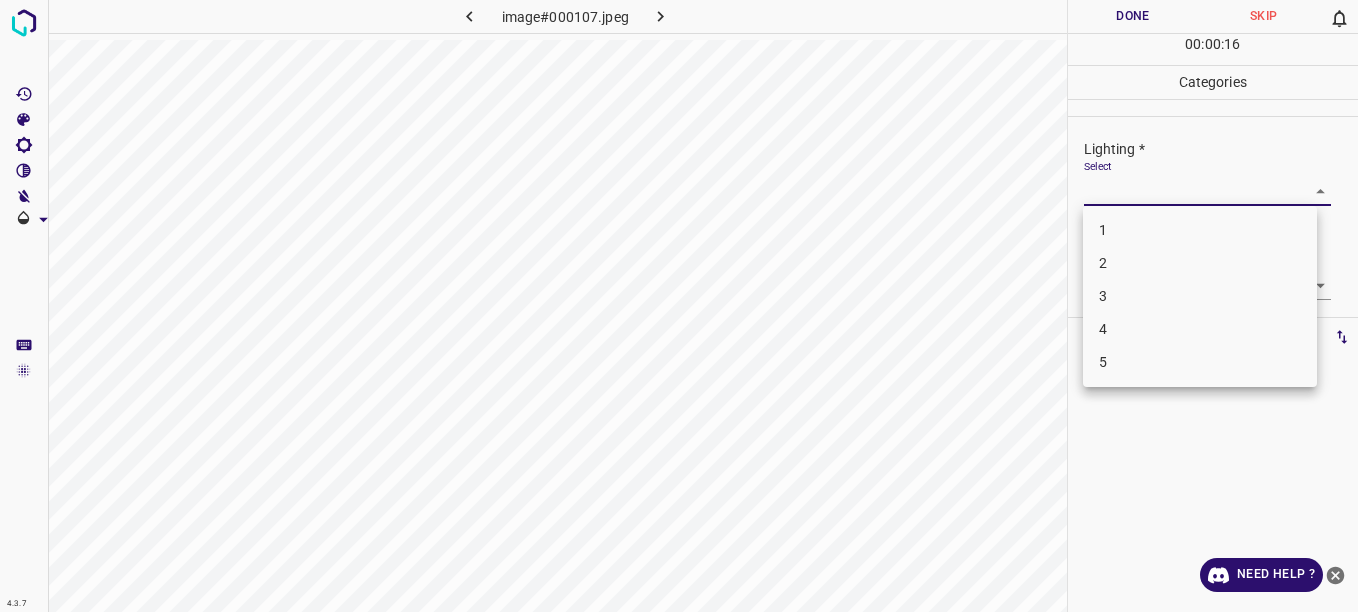 click on "4.3.7 image#000107.jpeg Done Skip 0 00   : 00   : 16   Categories Lighting *  Select ​ Focus *  Select ​ Overall *  Select ​ Labels   0 Categories 1 Lighting 2 Focus 3 Overall Tools Space Change between modes (Draw & Edit) I Auto labeling R Restore zoom M Zoom in N Zoom out Delete Delete selecte label Filters Z Restore filters X Saturation filter C Brightness filter V Contrast filter B Gray scale filter General O Download Need Help ? - Text - Hide - Delete 1 2 3 4 5" at bounding box center (679, 306) 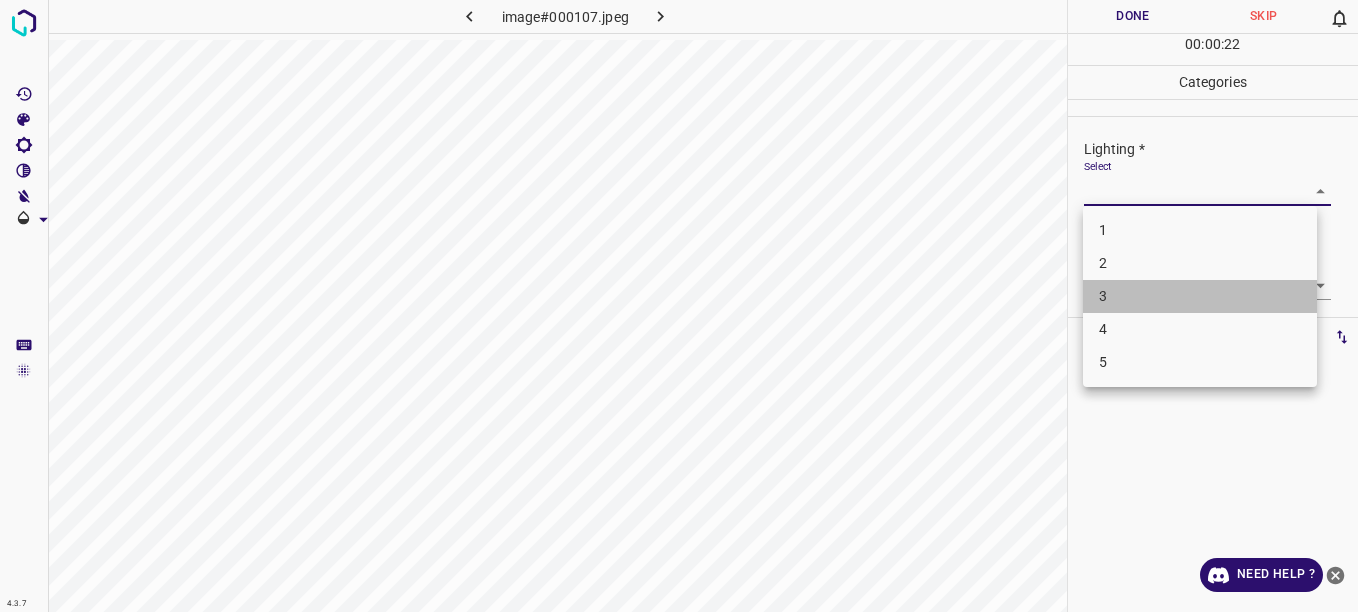 click on "3" at bounding box center [1200, 296] 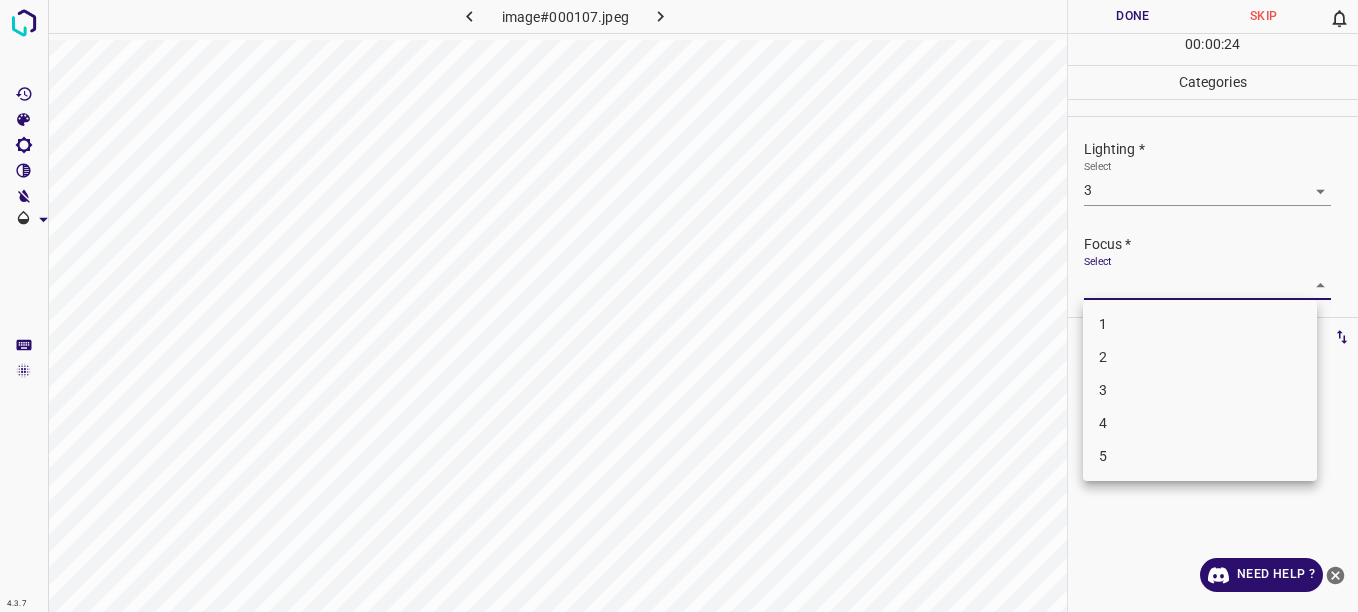 click on "4.3.7 image#000107.jpeg Done Skip 0 00   : 00   : 24   Categories Lighting *  Select 3 3 Focus *  Select ​ Overall *  Select ​ Labels   0 Categories 1 Lighting 2 Focus 3 Overall Tools Space Change between modes (Draw & Edit) I Auto labeling R Restore zoom M Zoom in N Zoom out Delete Delete selecte label Filters Z Restore filters X Saturation filter C Brightness filter V Contrast filter B Gray scale filter General O Download Need Help ? - Text - Hide - Delete 1 2 3 4 5" at bounding box center [679, 306] 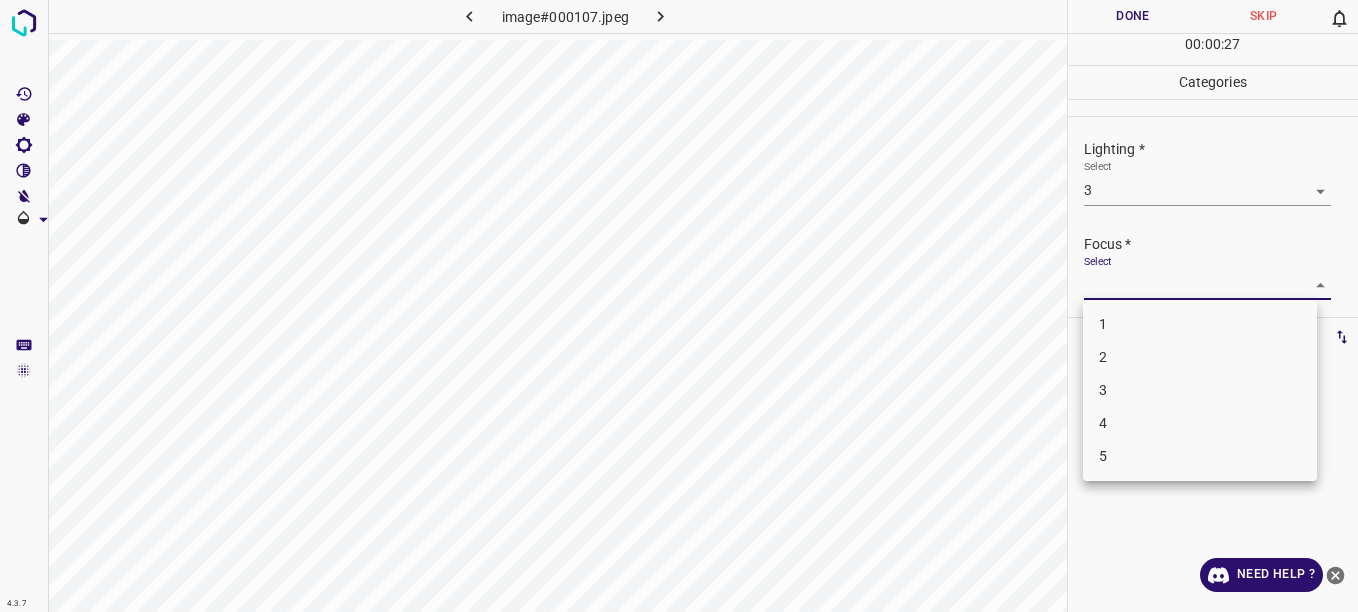 click at bounding box center [679, 306] 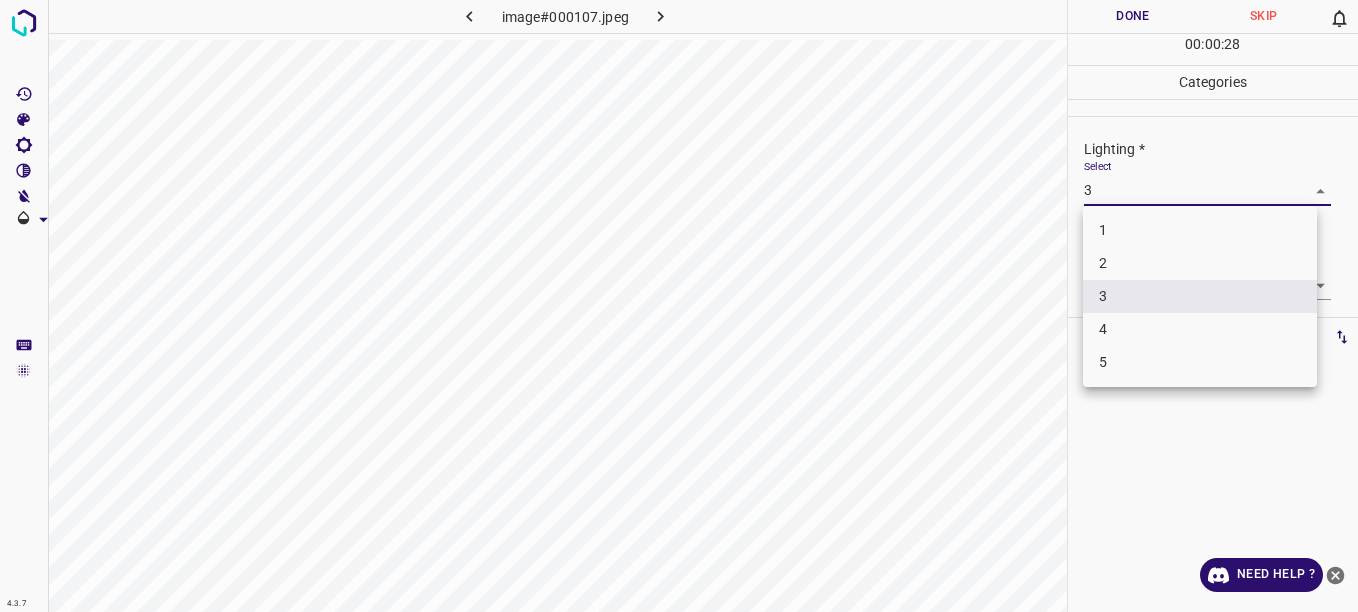 click on "4.3.7 image#000107.jpeg Done Skip 0 00   : 00   : 28   Categories Lighting *  Select 3 3 Focus *  Select ​ Overall *  Select ​ Labels   0 Categories 1 Lighting 2 Focus 3 Overall Tools Space Change between modes (Draw & Edit) I Auto labeling R Restore zoom M Zoom in N Zoom out Delete Delete selecte label Filters Z Restore filters X Saturation filter C Brightness filter V Contrast filter B Gray scale filter General O Download Need Help ? - Text - Hide - Delete 1 2 3 4 5" at bounding box center (679, 306) 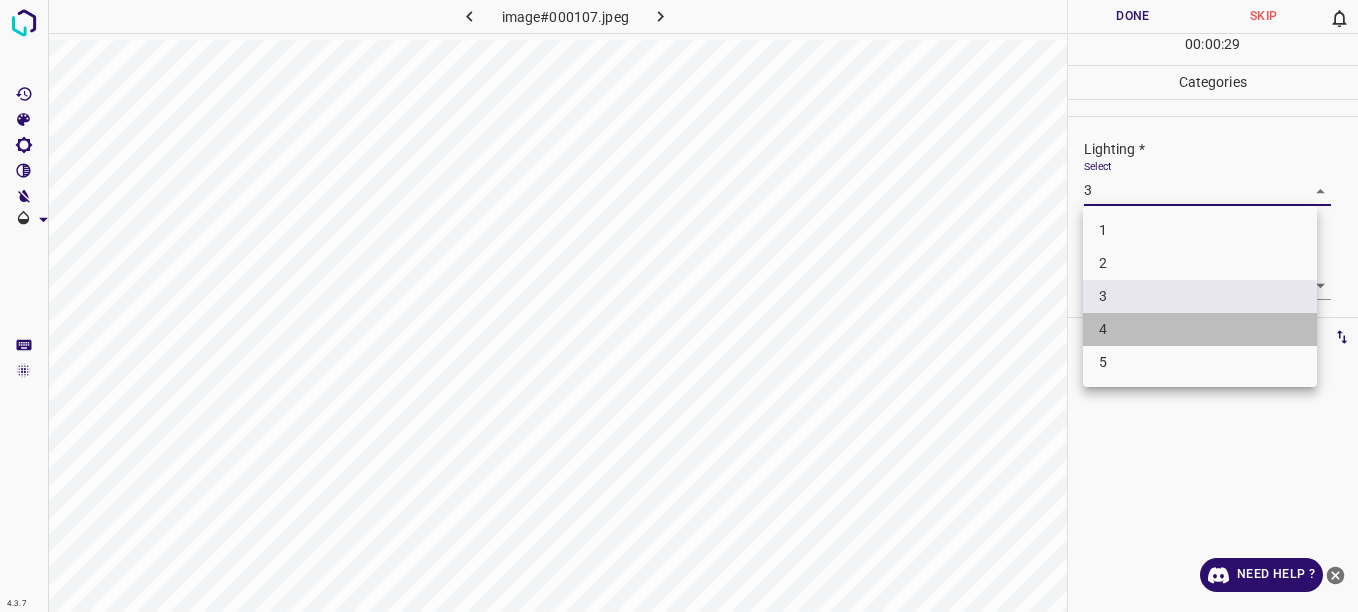 click on "4" at bounding box center [1200, 329] 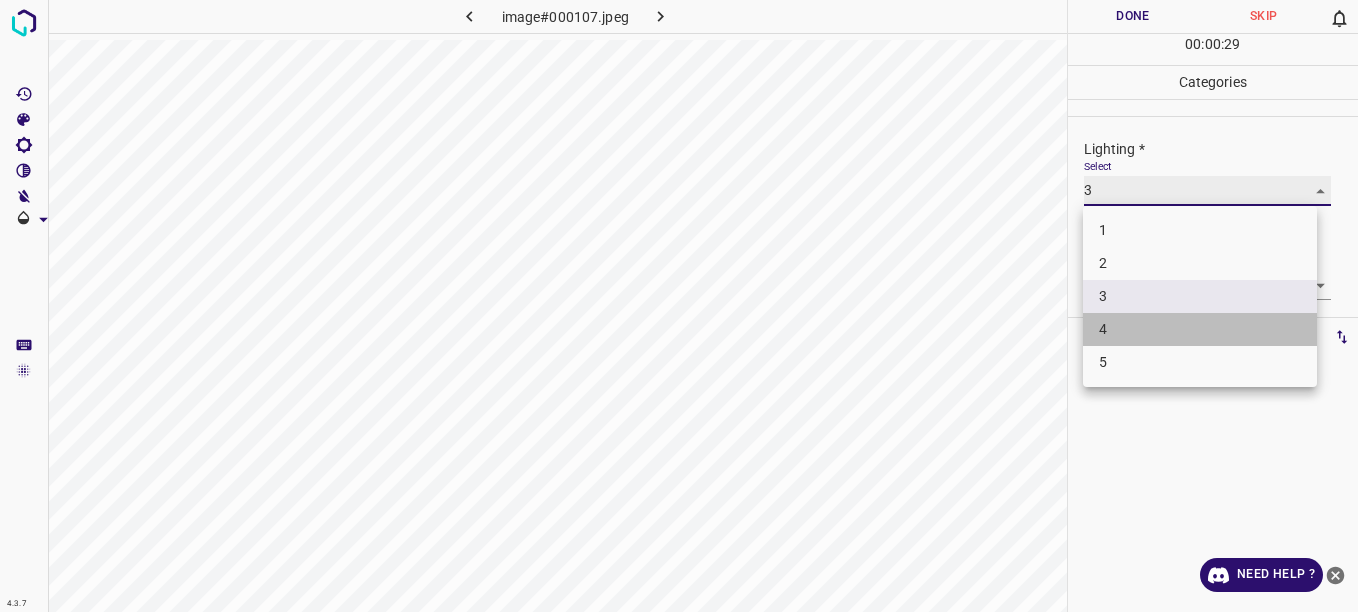 type on "4" 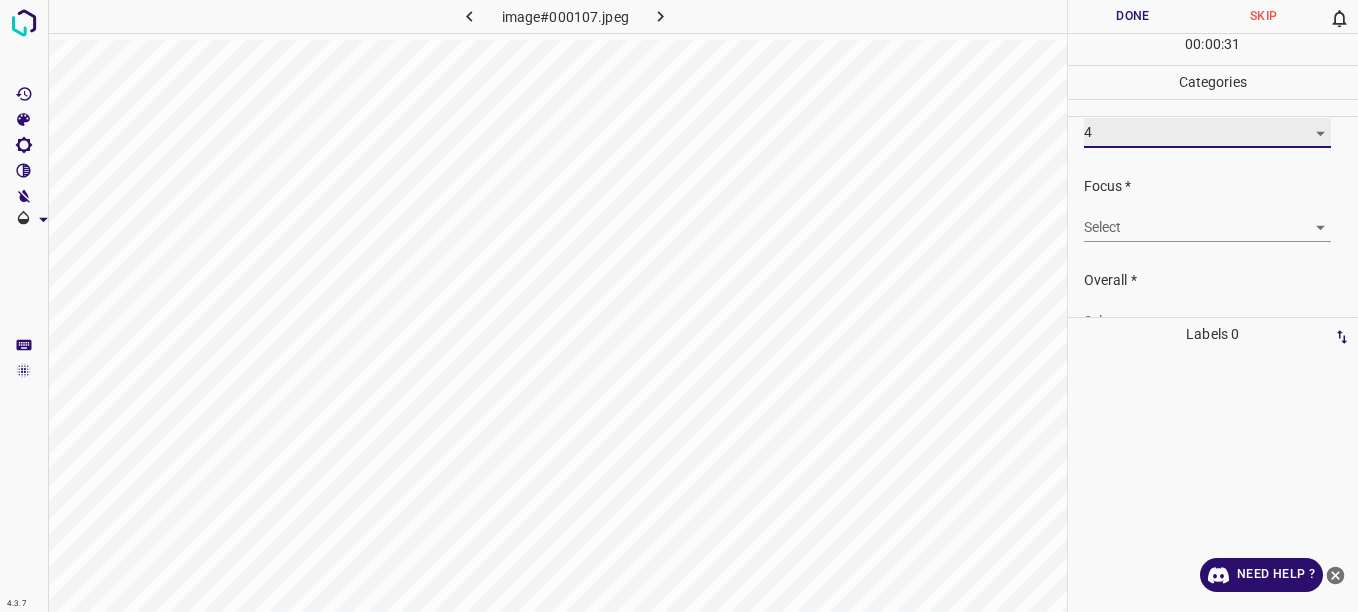 scroll, scrollTop: 62, scrollLeft: 0, axis: vertical 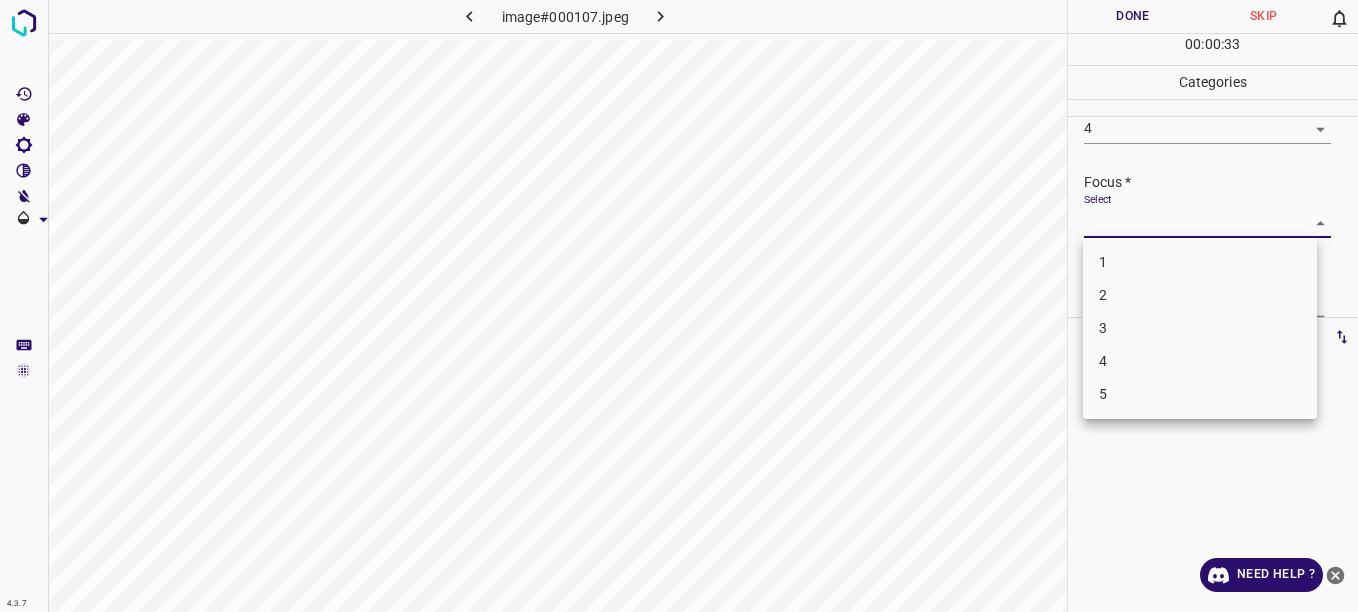 click on "4.3.7 image#000107.jpeg Done Skip 0 00   : 00   : 33   Categories Lighting *  Select 4 4 Focus *  Select ​ Overall *  Select ​ Labels   0 Categories 1 Lighting 2 Focus 3 Overall Tools Space Change between modes (Draw & Edit) I Auto labeling R Restore zoom M Zoom in N Zoom out Delete Delete selecte label Filters Z Restore filters X Saturation filter C Brightness filter V Contrast filter B Gray scale filter General O Download Need Help ? - Text - Hide - Delete 1 2 3 4 5" at bounding box center (679, 306) 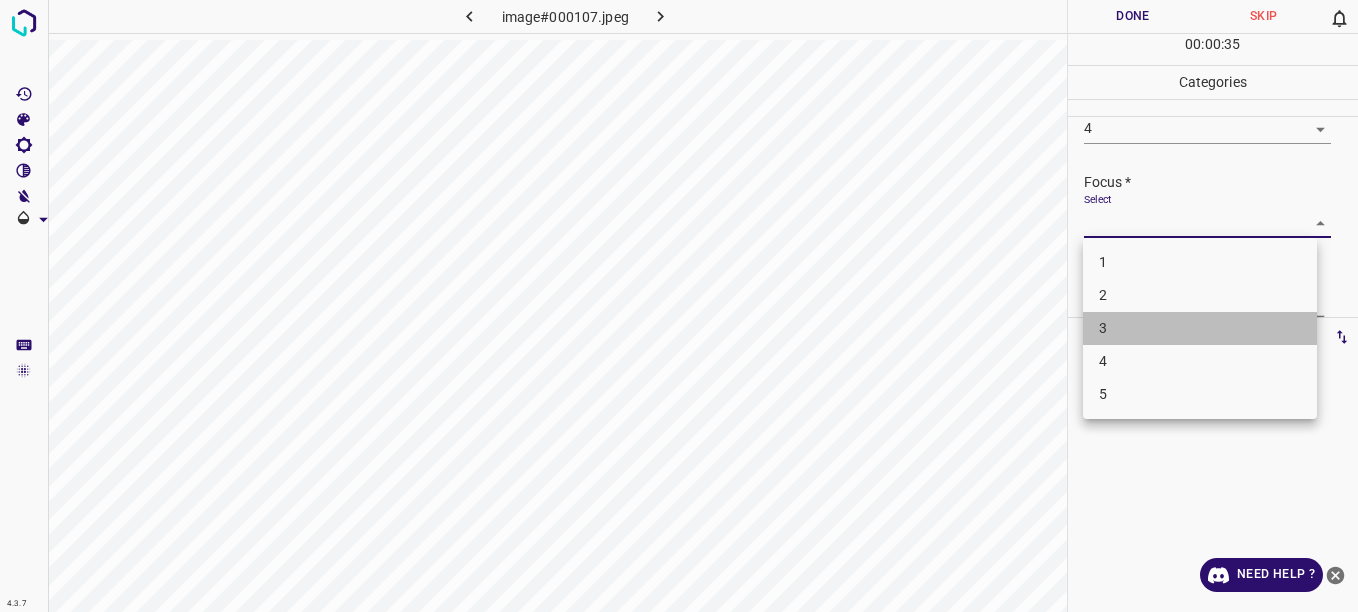 click on "3" at bounding box center [1200, 328] 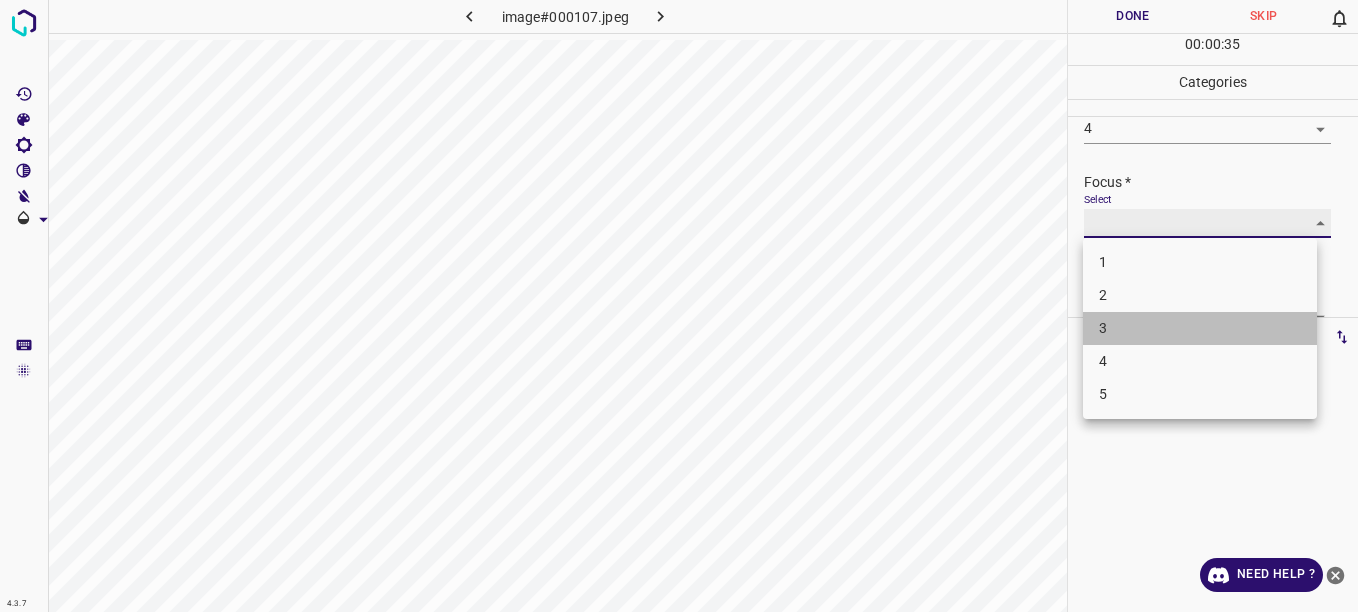 type on "3" 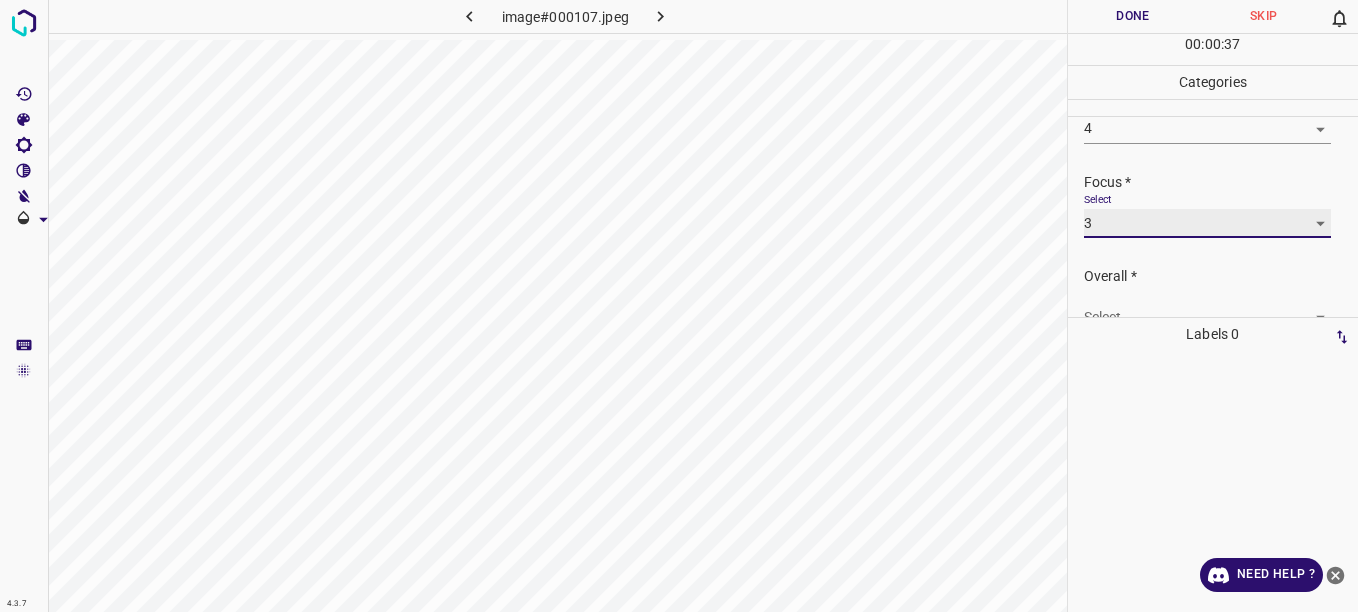 scroll, scrollTop: 98, scrollLeft: 0, axis: vertical 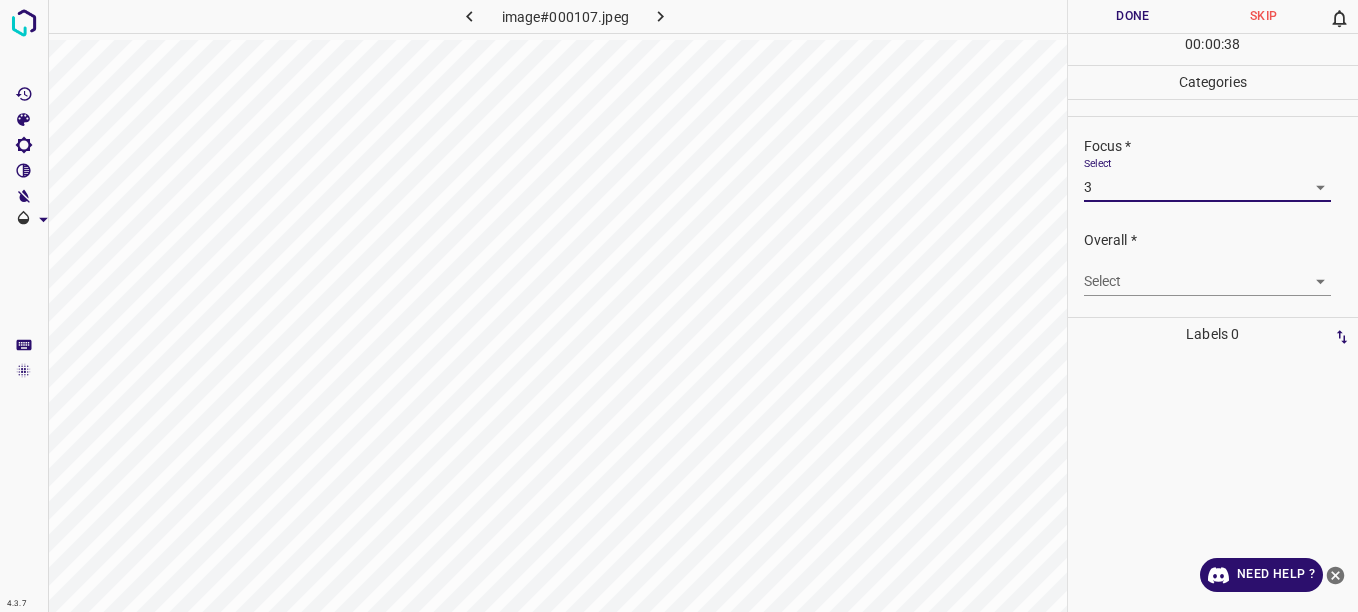 click on "4.3.7 image#000107.jpeg Done Skip 0 00   : 00   : 38   Categories Lighting *  Select 4 4 Focus *  Select 3 3 Overall *  Select ​ Labels   0 Categories 1 Lighting 2 Focus 3 Overall Tools Space Change between modes (Draw & Edit) I Auto labeling R Restore zoom M Zoom in N Zoom out Delete Delete selecte label Filters Z Restore filters X Saturation filter C Brightness filter V Contrast filter B Gray scale filter General O Download Need Help ? - Text - Hide - Delete" at bounding box center (679, 306) 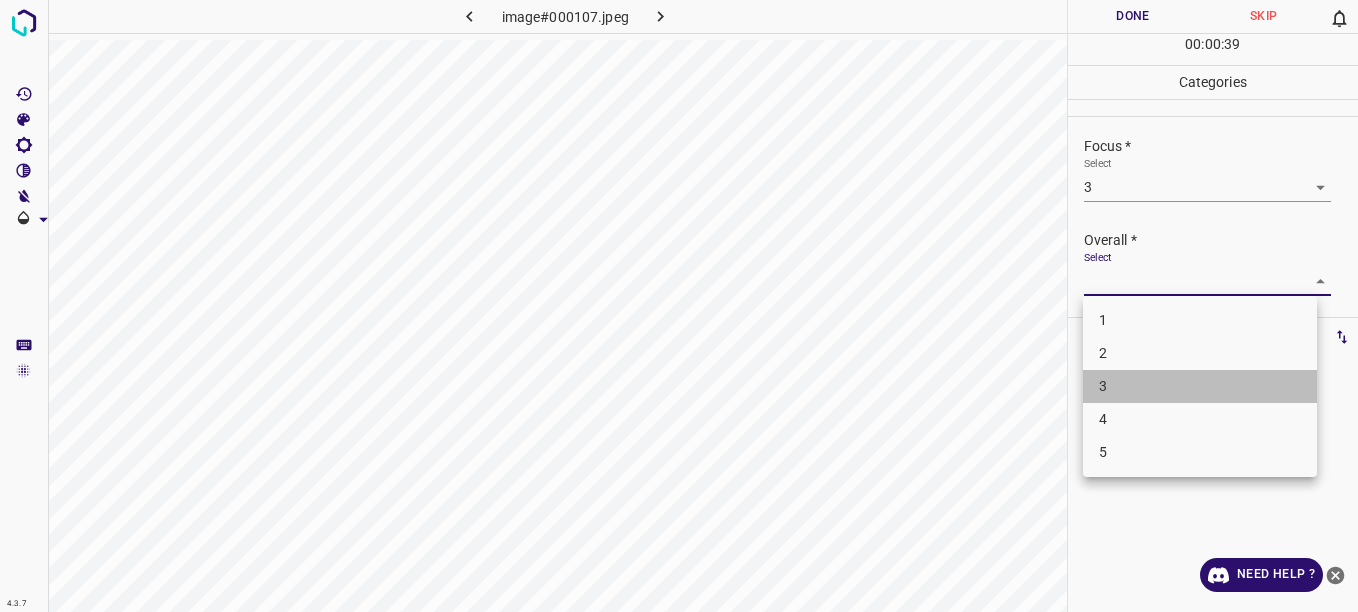 click on "3" at bounding box center [1200, 386] 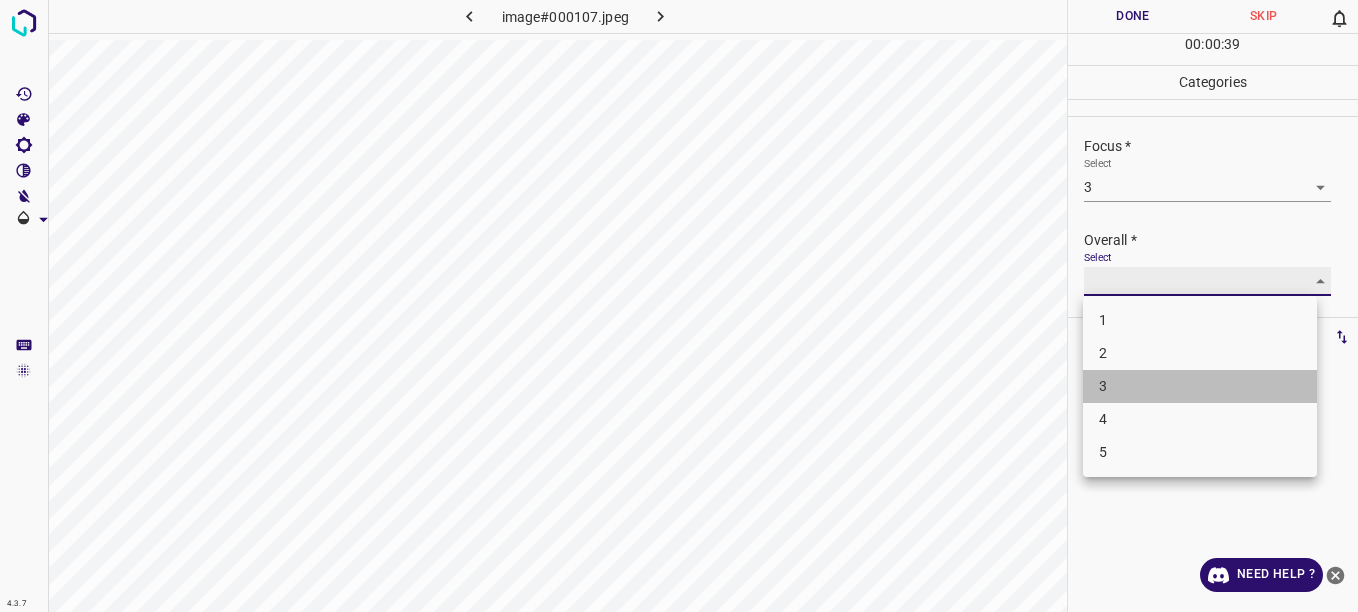 type on "3" 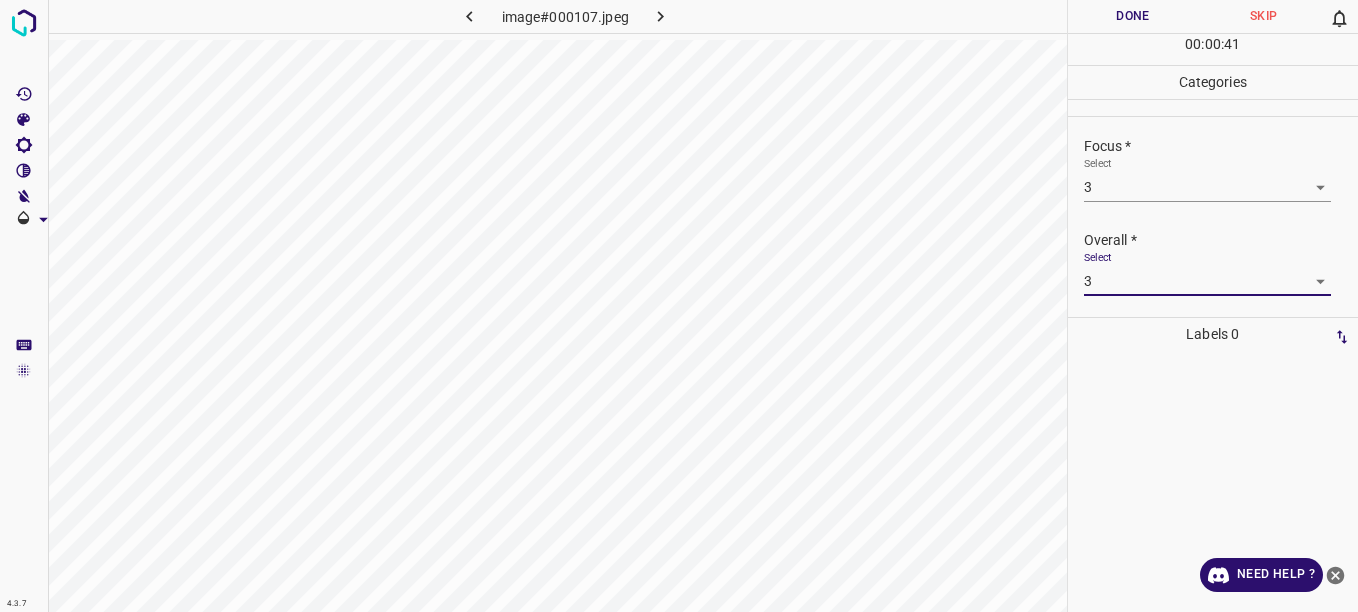 click on "Done" at bounding box center [1133, 16] 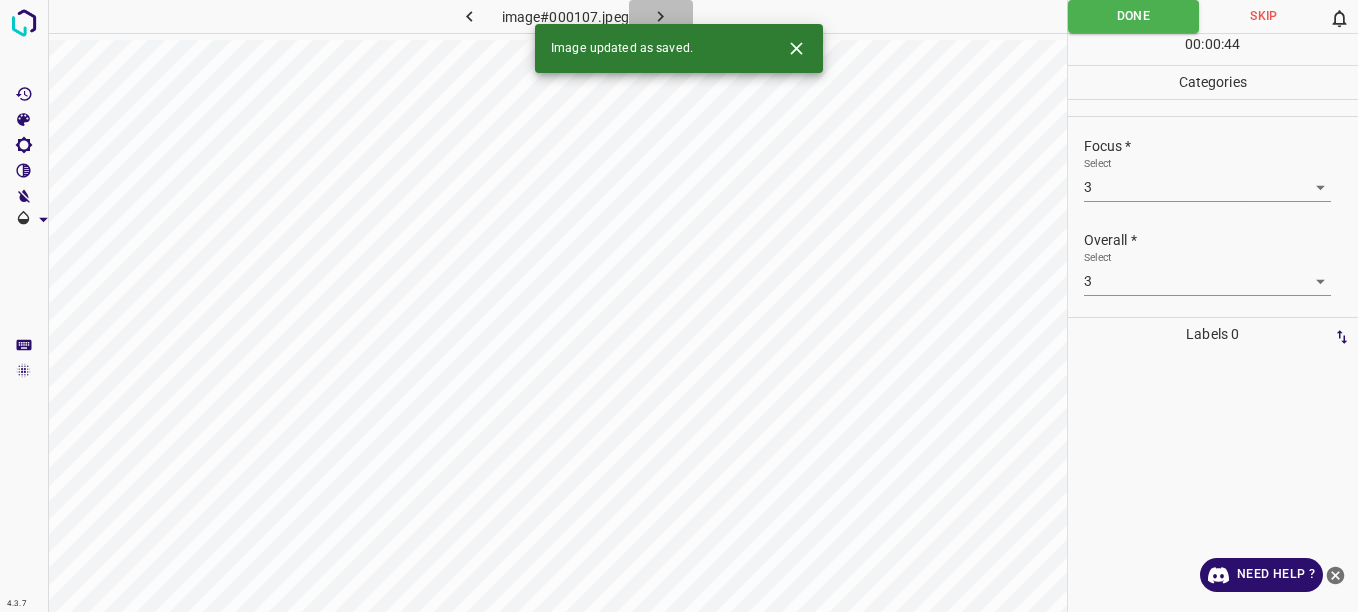 click at bounding box center [661, 16] 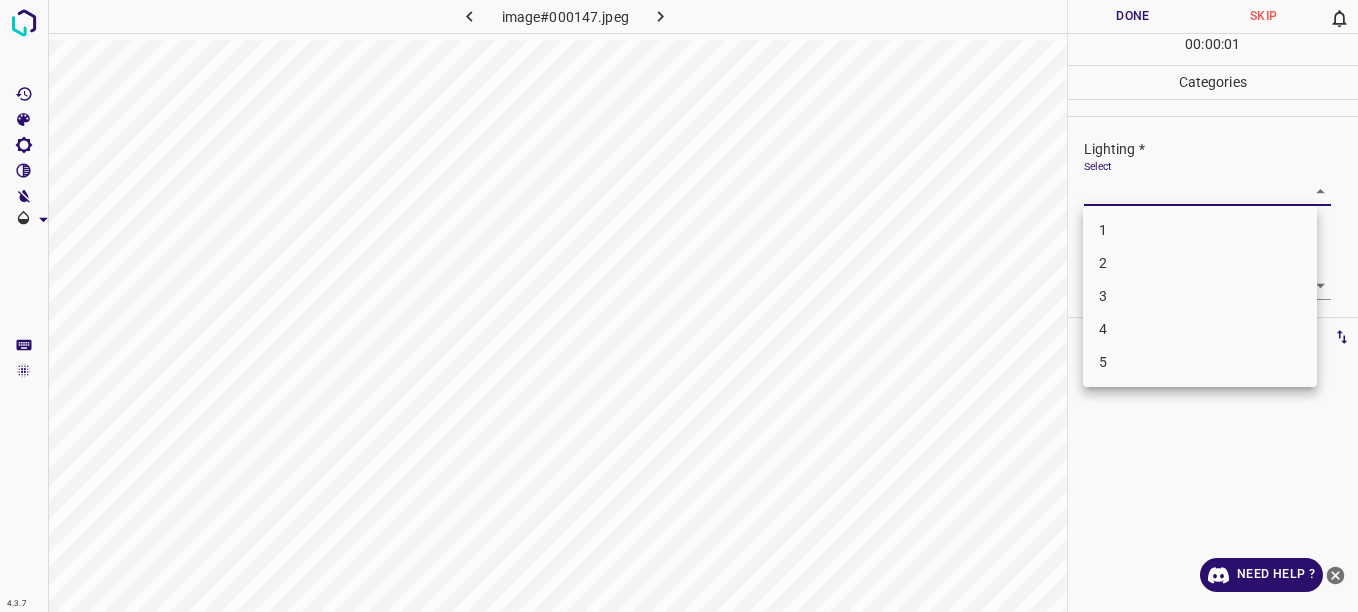 click on "4.3.7 image#000147.jpeg Done Skip 0 00   : 00   : 01   Categories Lighting *  Select ​ Focus *  Select ​ Overall *  Select ​ Labels   0 Categories 1 Lighting 2 Focus 3 Overall Tools Space Change between modes (Draw & Edit) I Auto labeling R Restore zoom M Zoom in N Zoom out Delete Delete selecte label Filters Z Restore filters X Saturation filter C Brightness filter V Contrast filter B Gray scale filter General O Download Need Help ? - Text - Hide - Delete 1 2 3 4 5" at bounding box center (679, 306) 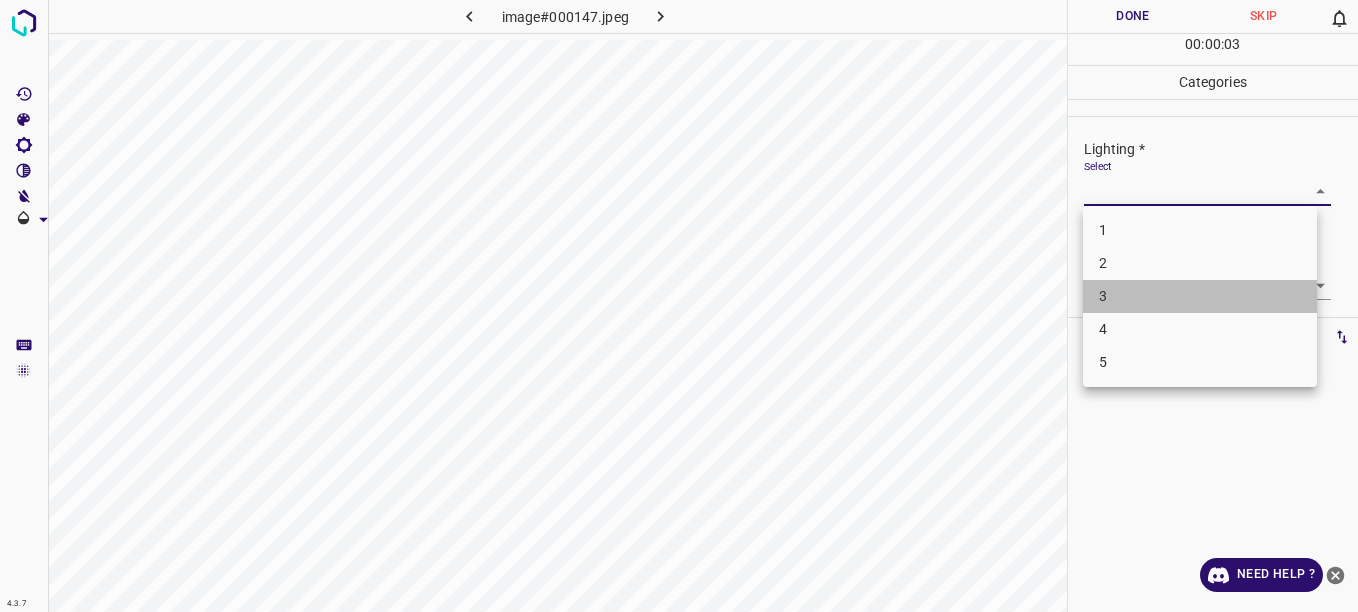 click on "3" at bounding box center [1200, 296] 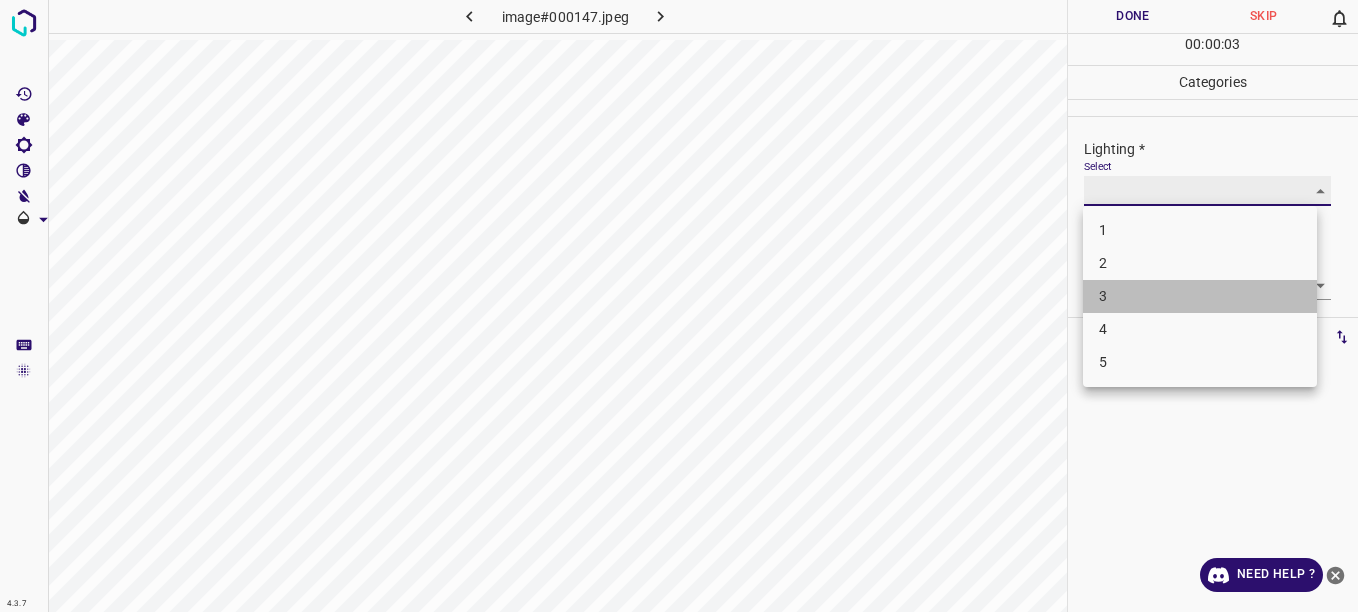type on "3" 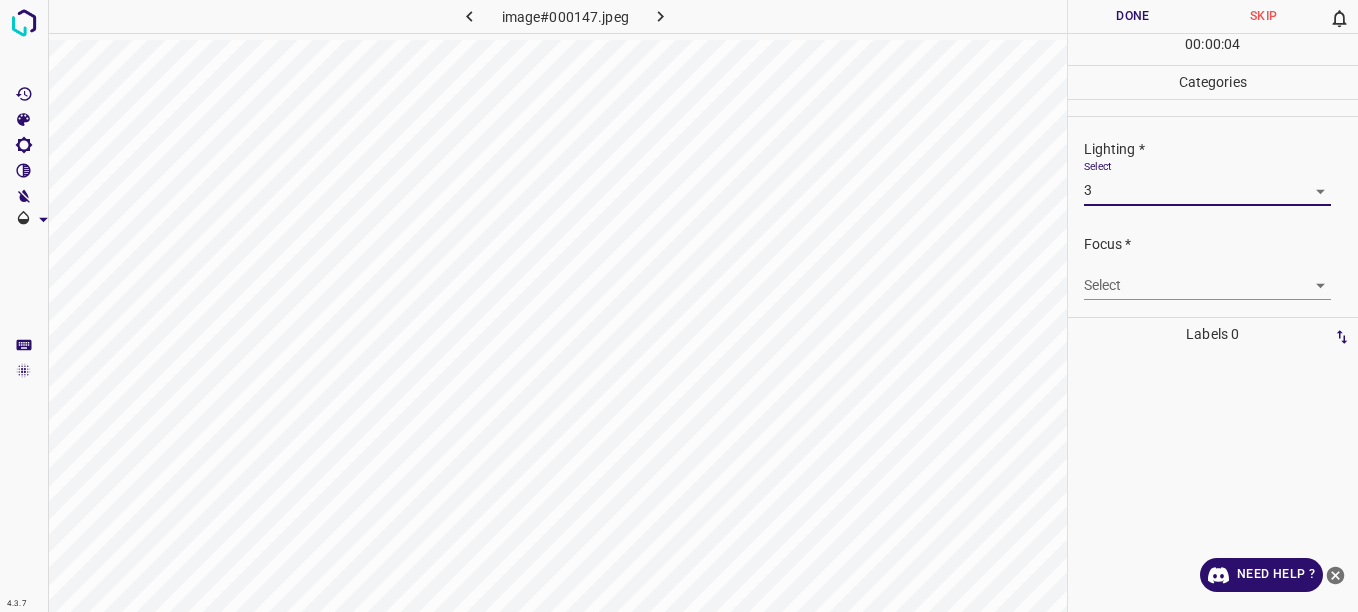 click on "4.3.7 image#000147.jpeg Done Skip 0 00   : 00   : 04   Categories Lighting *  Select 3 3 Focus *  Select ​ Overall *  Select ​ Labels   0 Categories 1 Lighting 2 Focus 3 Overall Tools Space Change between modes (Draw & Edit) I Auto labeling R Restore zoom M Zoom in N Zoom out Delete Delete selecte label Filters Z Restore filters X Saturation filter C Brightness filter V Contrast filter B Gray scale filter General O Download Need Help ? - Text - Hide - Delete" at bounding box center [679, 306] 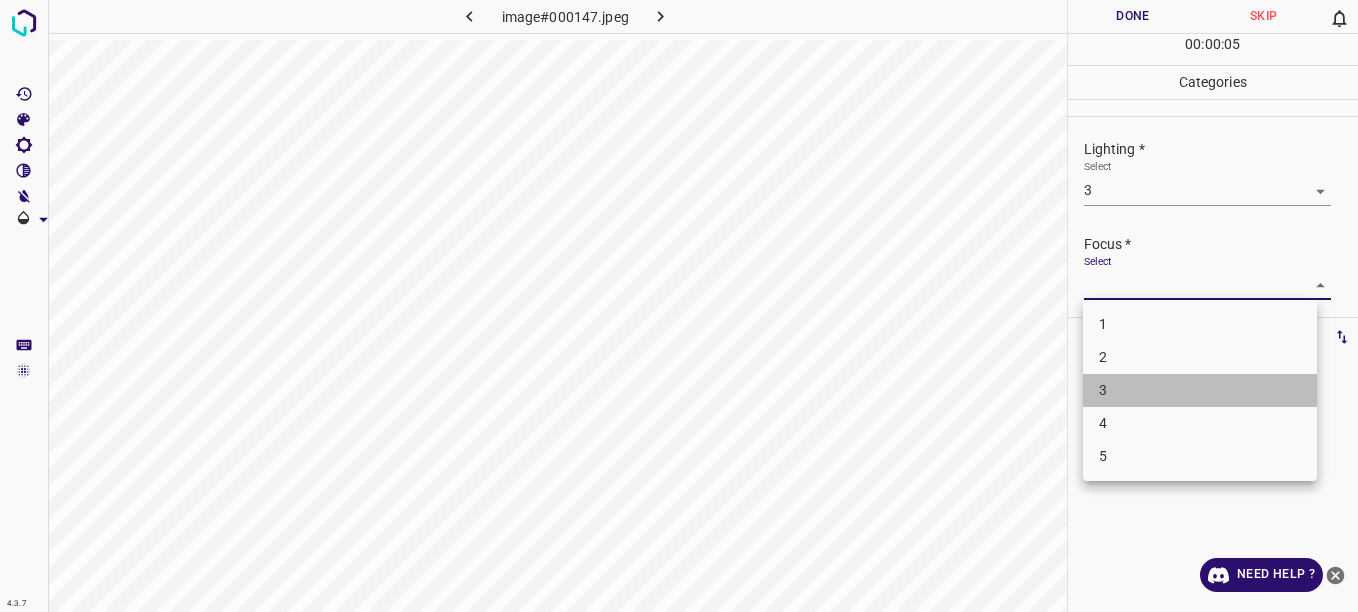 click on "3" at bounding box center [1200, 390] 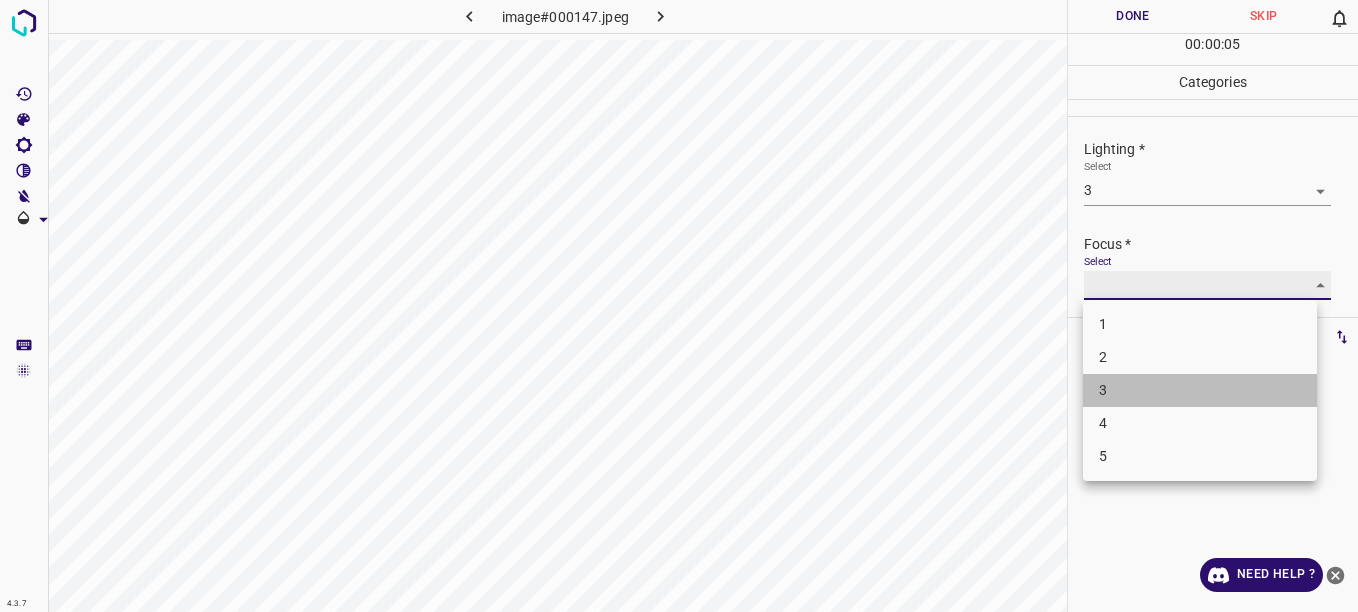 type on "3" 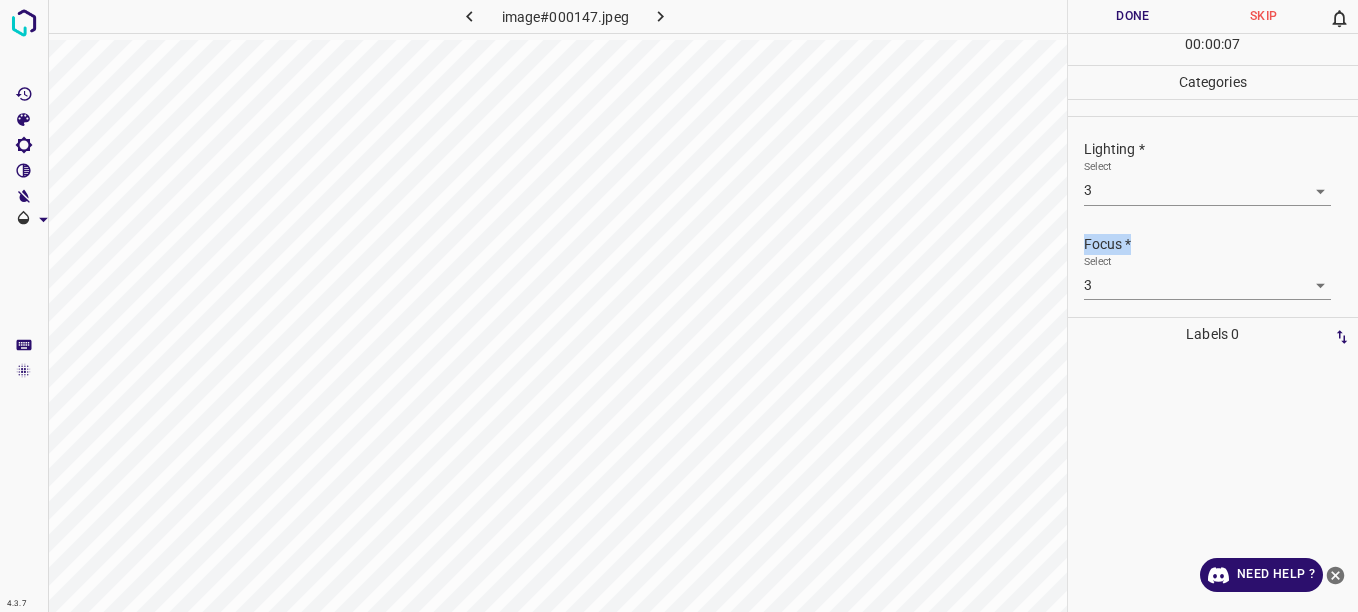 drag, startPoint x: 1342, startPoint y: 212, endPoint x: 1355, endPoint y: 251, distance: 41.109608 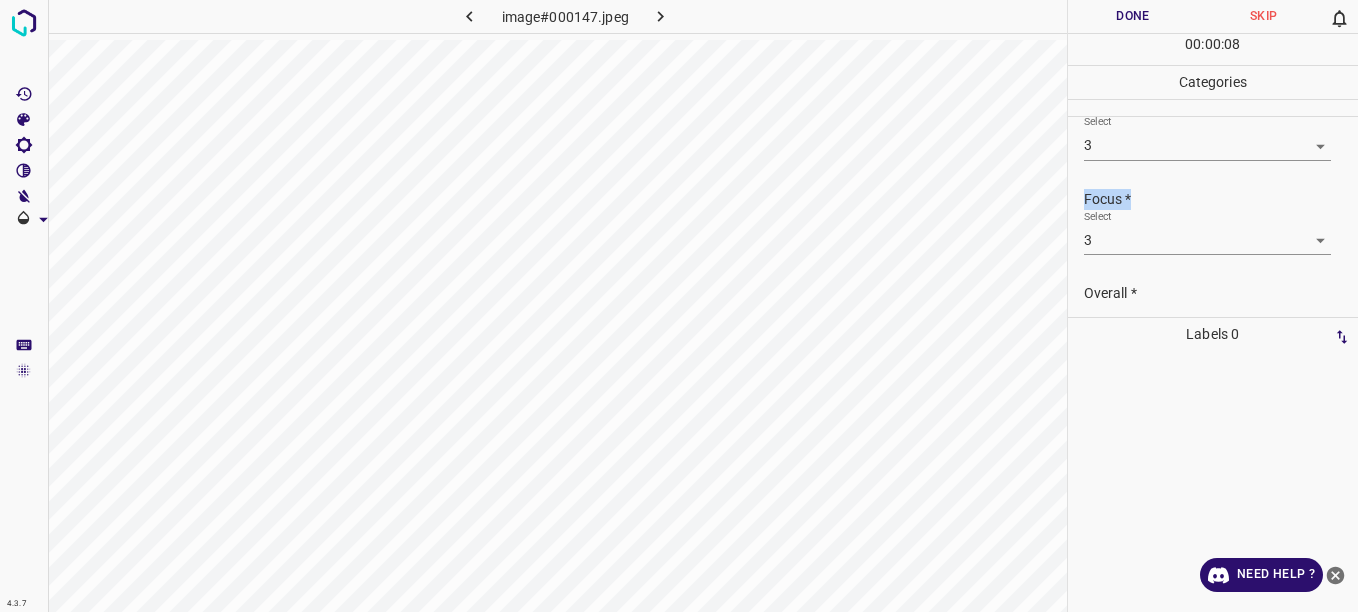 scroll, scrollTop: 98, scrollLeft: 0, axis: vertical 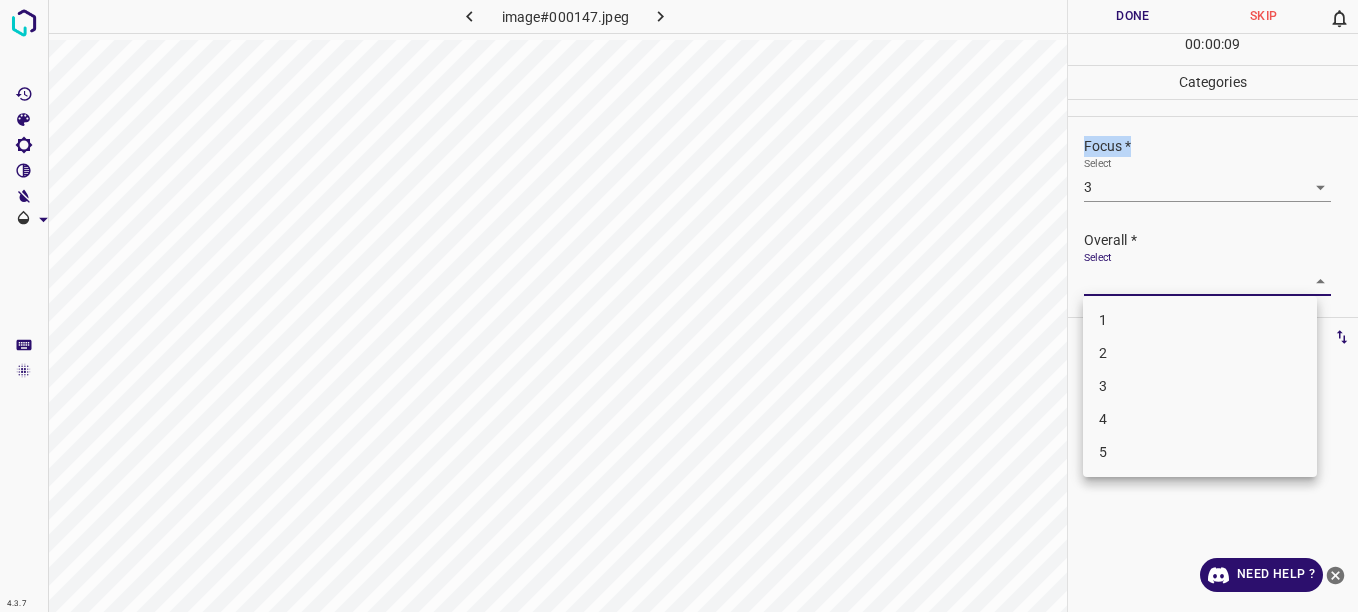 click on "4.3.7 image#000147.jpeg Done Skip 0 00   : 00   : 09   Categories Lighting *  Select 3 3 Focus *  Select 3 3 Overall *  Select ​ Labels   0 Categories 1 Lighting 2 Focus 3 Overall Tools Space Change between modes (Draw & Edit) I Auto labeling R Restore zoom M Zoom in N Zoom out Delete Delete selecte label Filters Z Restore filters X Saturation filter C Brightness filter V Contrast filter B Gray scale filter General O Download Need Help ? - Text - Hide - Delete 1 2 3 4 5" at bounding box center [679, 306] 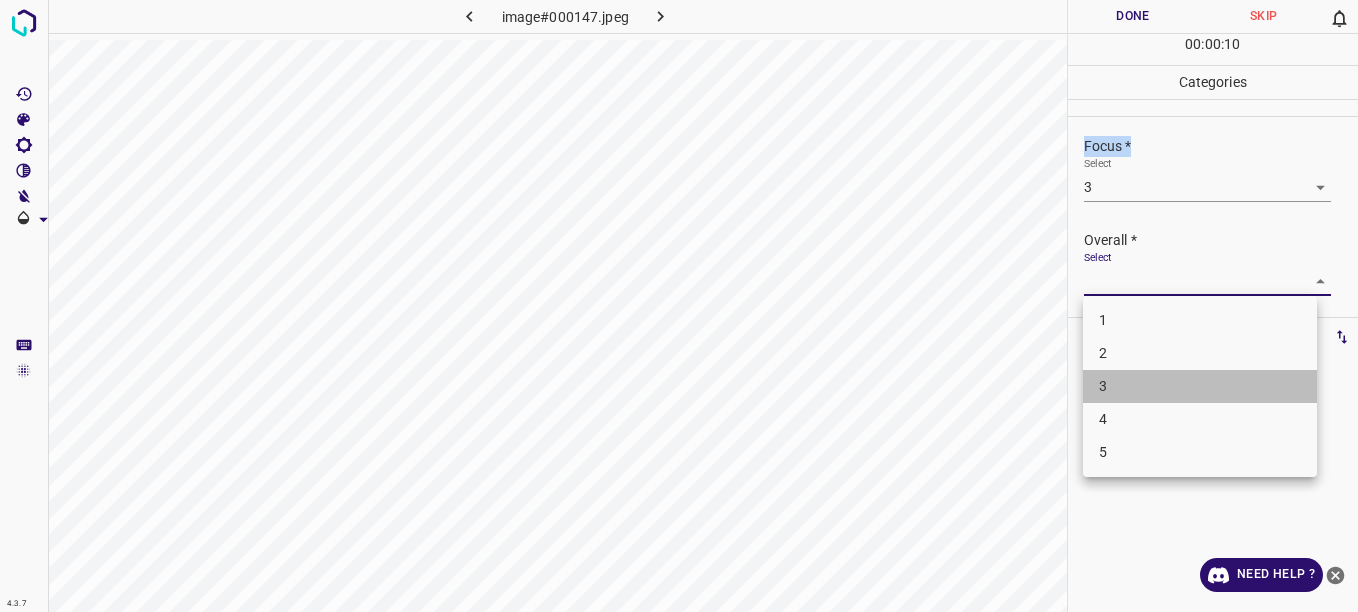 click on "3" at bounding box center [1200, 386] 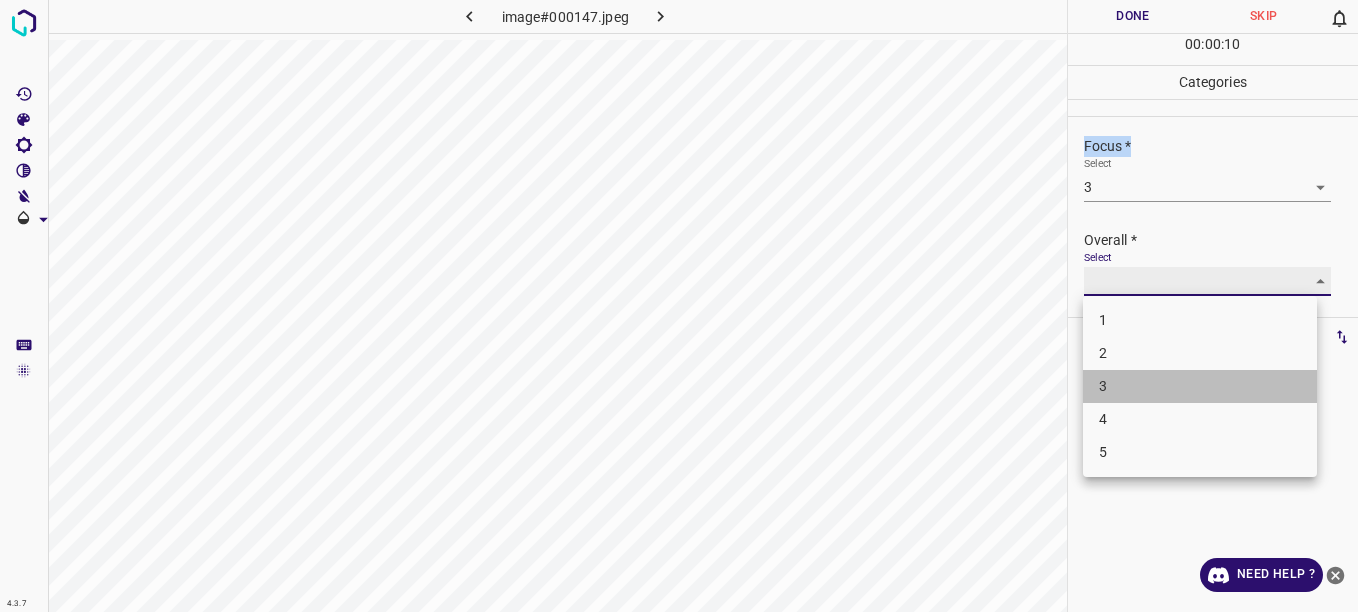 type on "3" 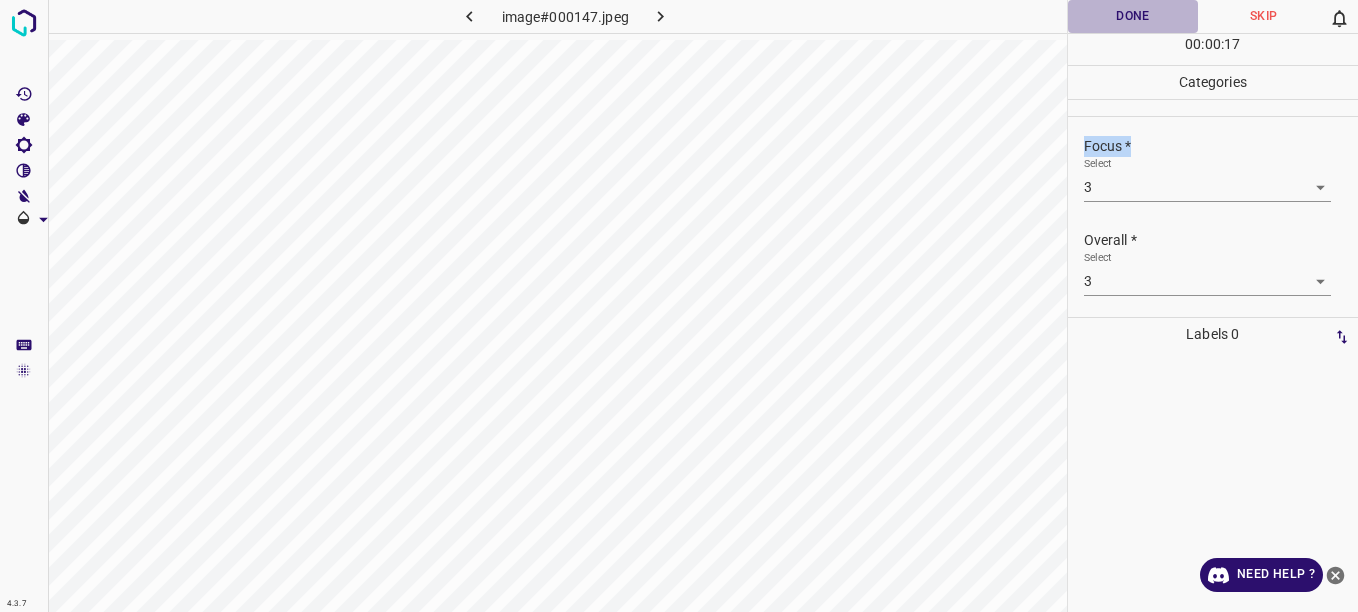 click on "Done" at bounding box center (1133, 16) 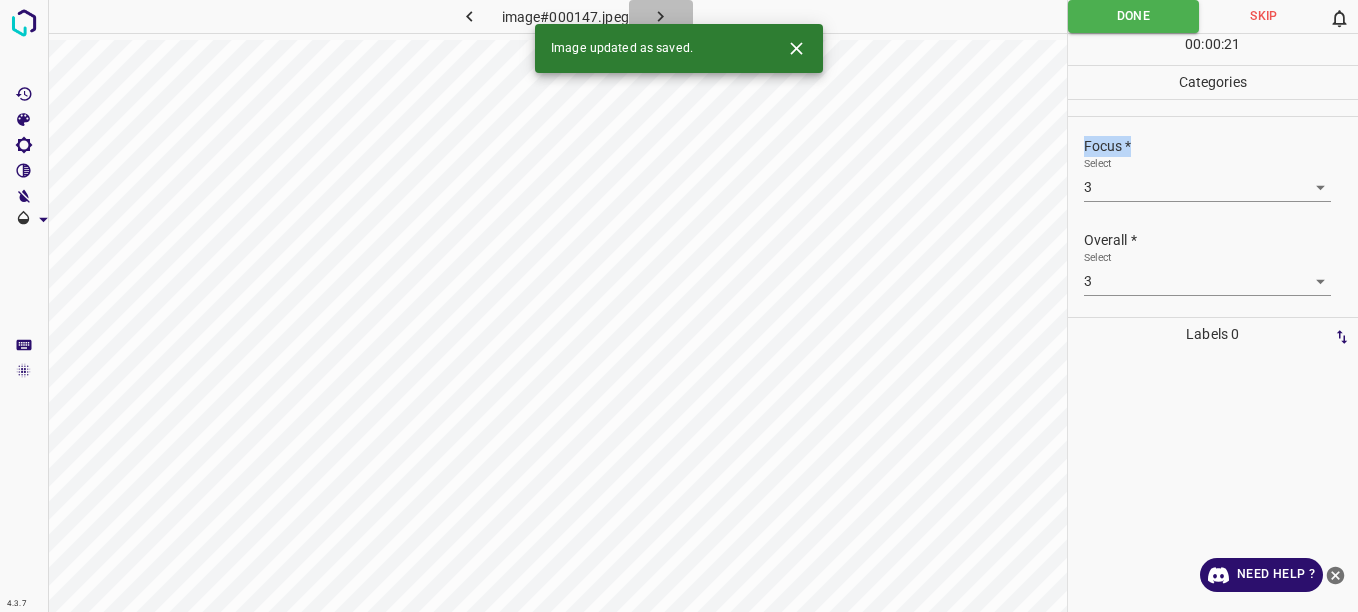 click 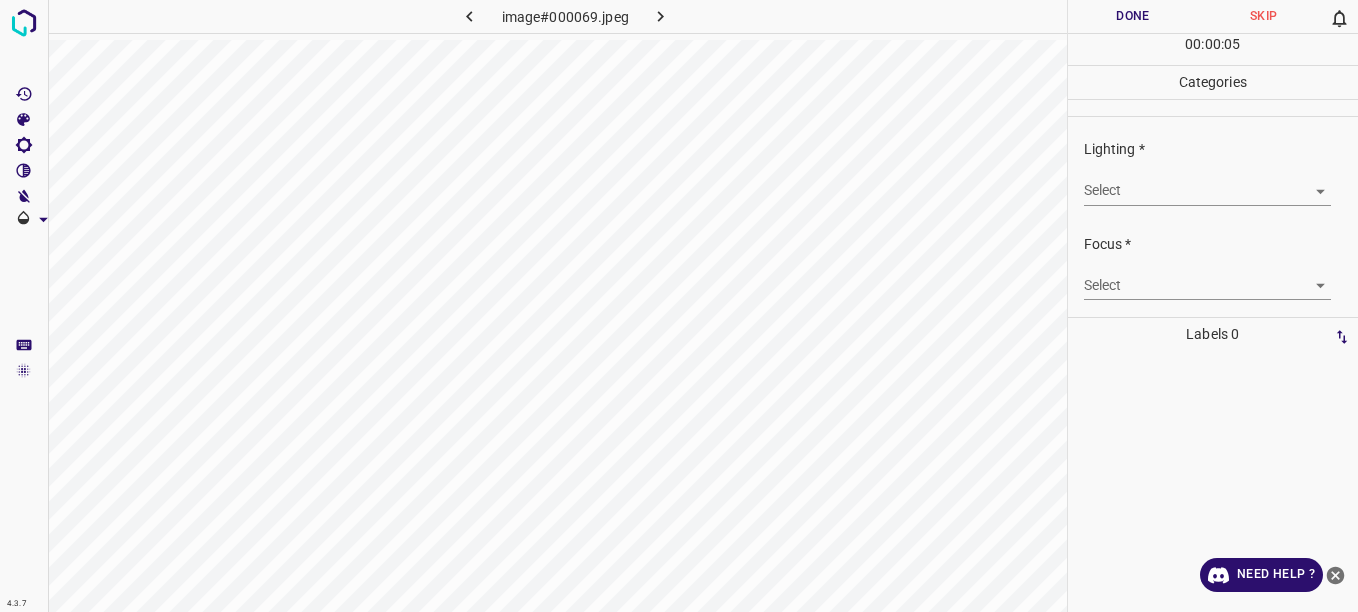 click on "4.3.7 image#000069.jpeg Done Skip 0 00   : 00   : 05   Categories Lighting *  Select ​ Focus *  Select ​ Overall *  Select ​ Labels   0 Categories 1 Lighting 2 Focus 3 Overall Tools Space Change between modes (Draw & Edit) I Auto labeling R Restore zoom M Zoom in N Zoom out Delete Delete selecte label Filters Z Restore filters X Saturation filter C Brightness filter V Contrast filter B Gray scale filter General O Download Need Help ? - Text - Hide - Delete" at bounding box center (679, 306) 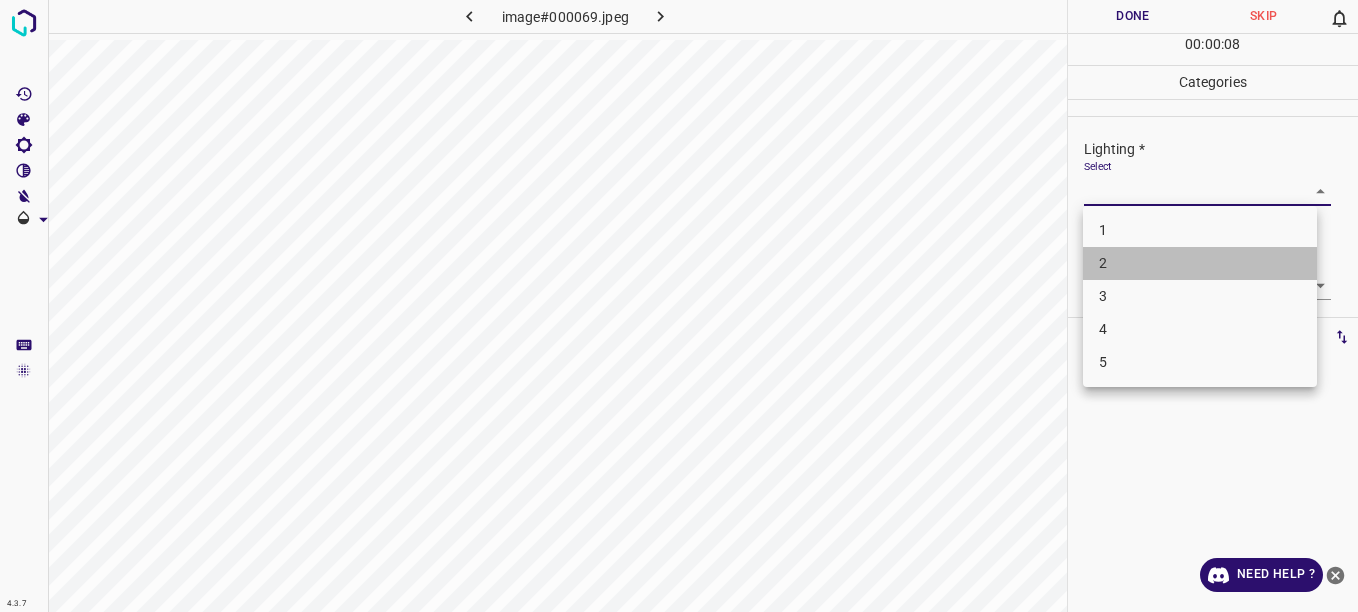 click on "2" at bounding box center [1200, 263] 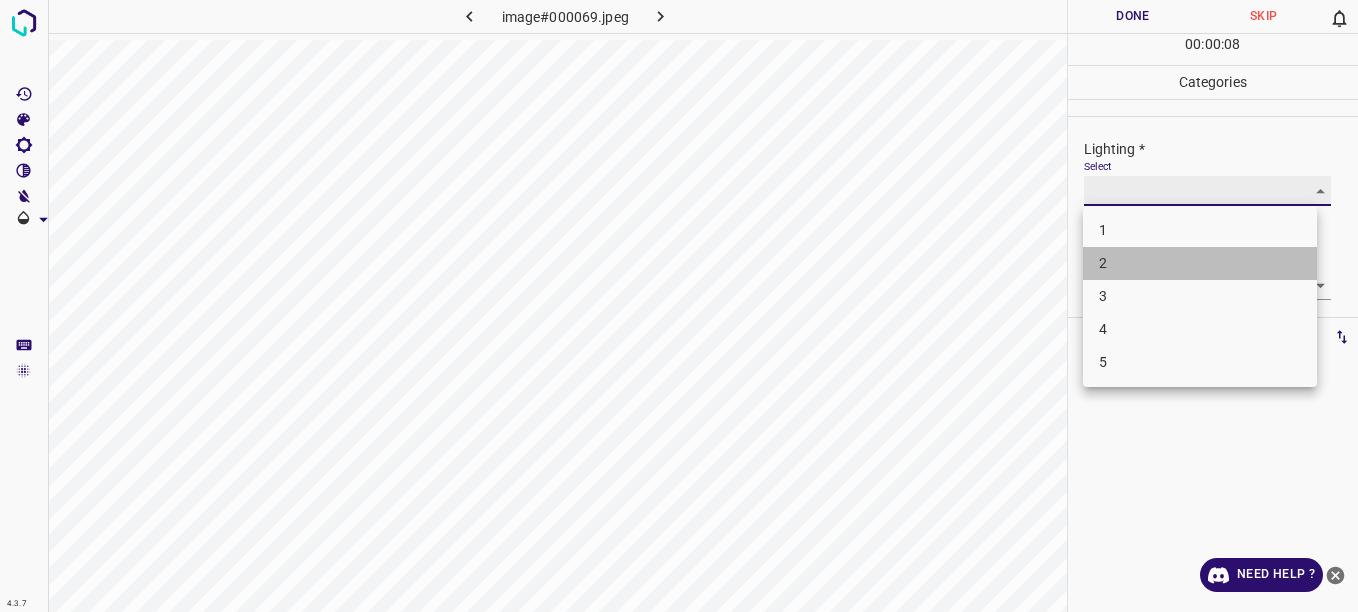 type on "2" 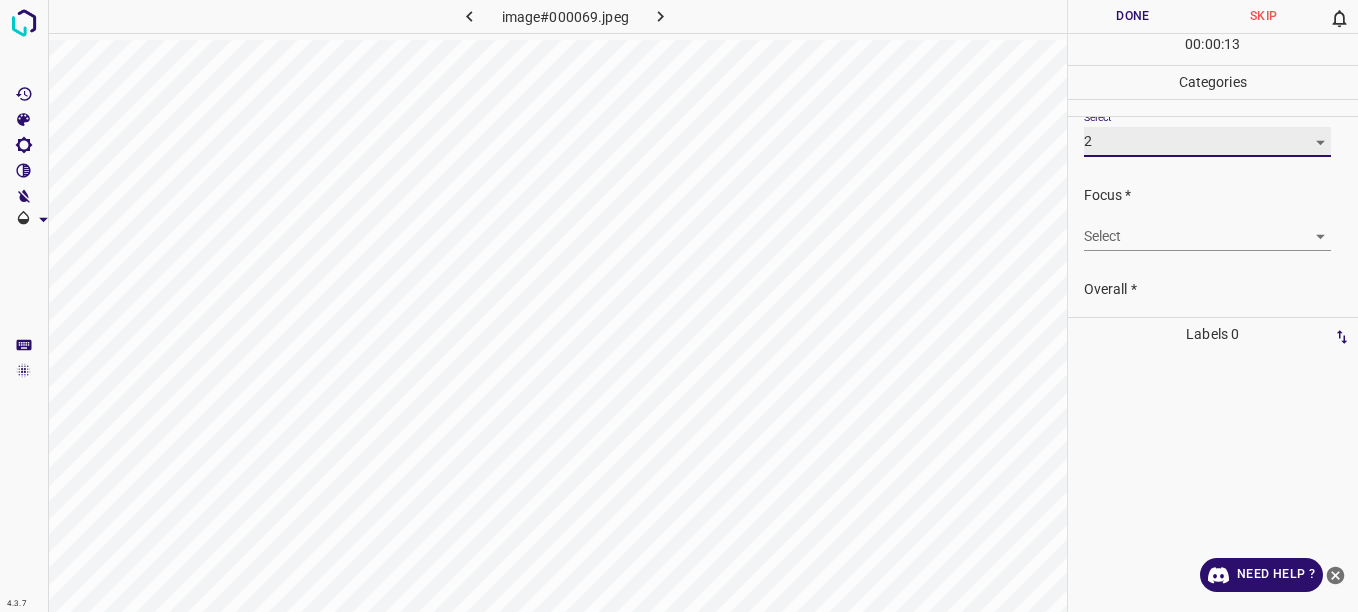 scroll, scrollTop: 61, scrollLeft: 0, axis: vertical 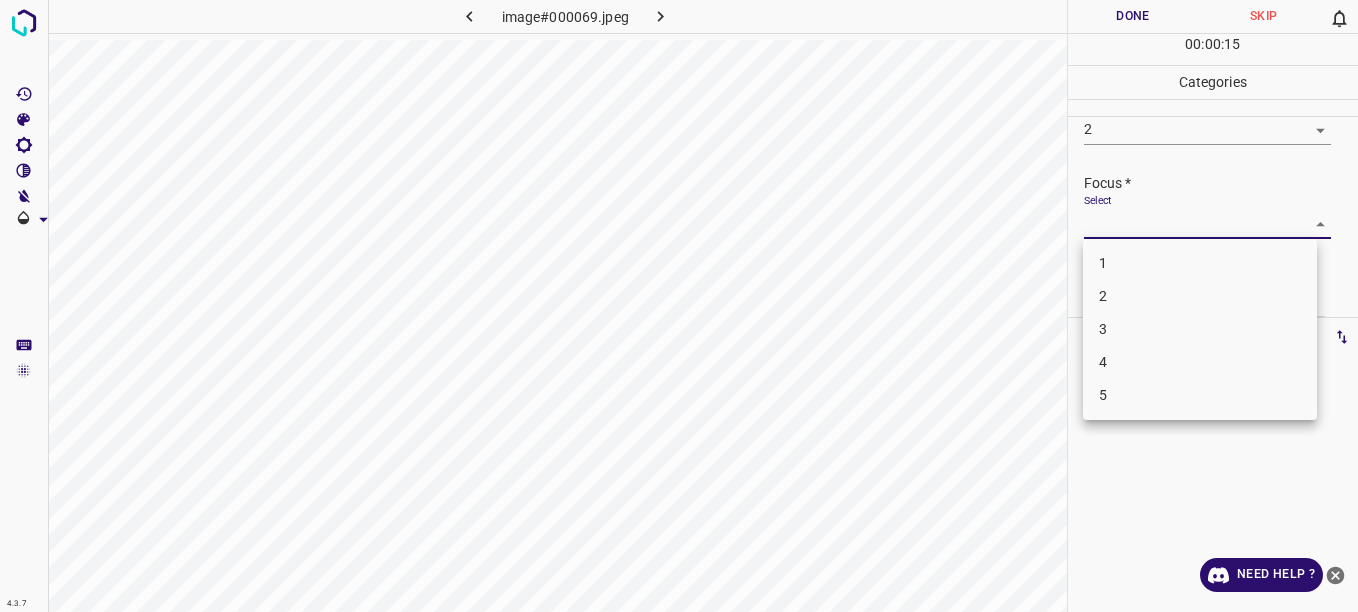 click on "4.3.7 image#000069.jpeg Done Skip 0 00   : 00   : 15   Categories Lighting *  Select 2 2 Focus *  Select ​ Overall *  Select ​ Labels   0 Categories 1 Lighting 2 Focus 3 Overall Tools Space Change between modes (Draw & Edit) I Auto labeling R Restore zoom M Zoom in N Zoom out Delete Delete selecte label Filters Z Restore filters X Saturation filter C Brightness filter V Contrast filter B Gray scale filter General O Download Need Help ? - Text - Hide - Delete 1 2 3 4 5" at bounding box center [679, 306] 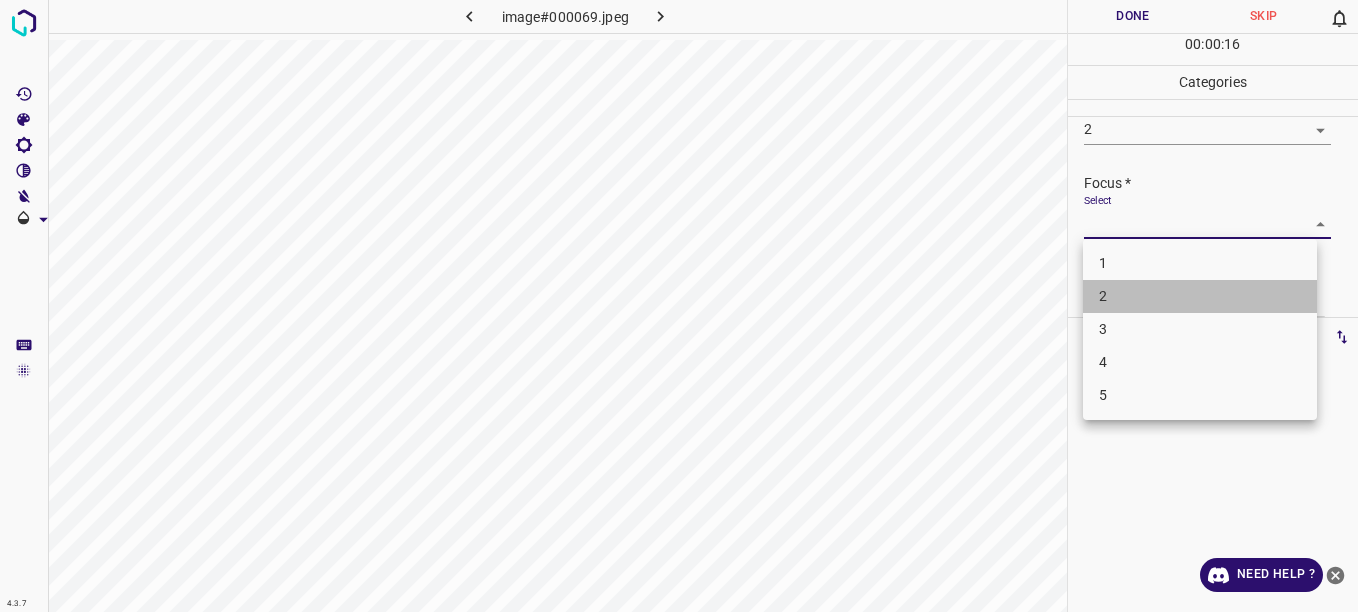 click on "2" at bounding box center (1200, 296) 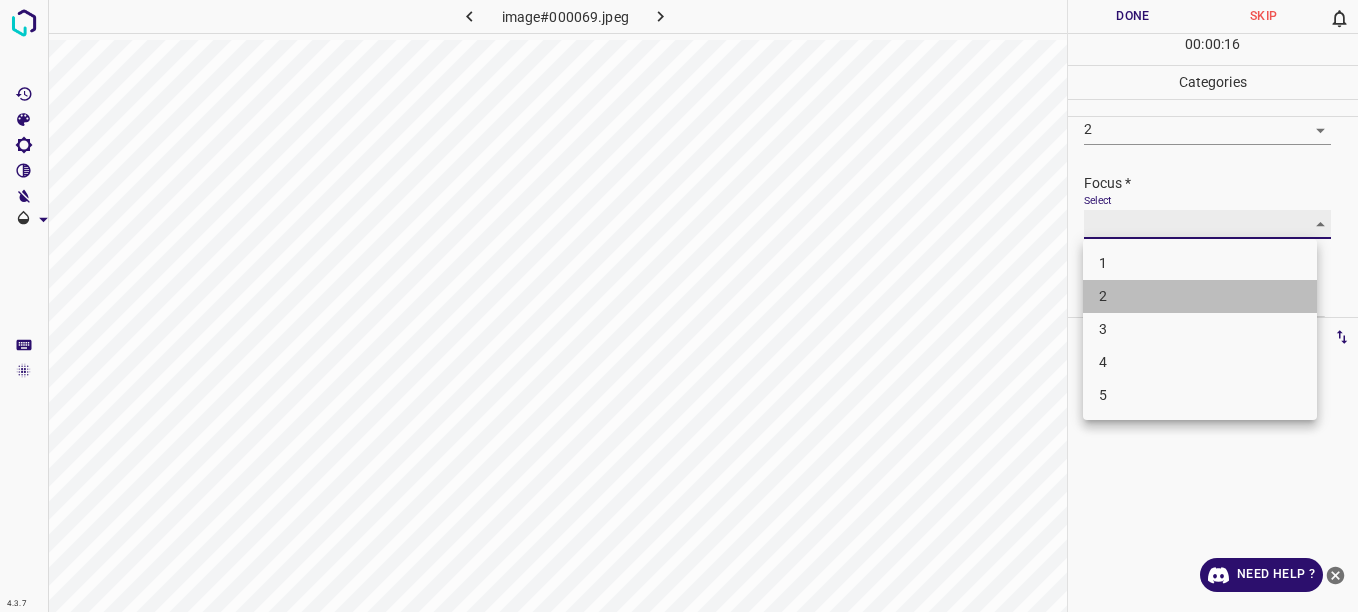 type on "2" 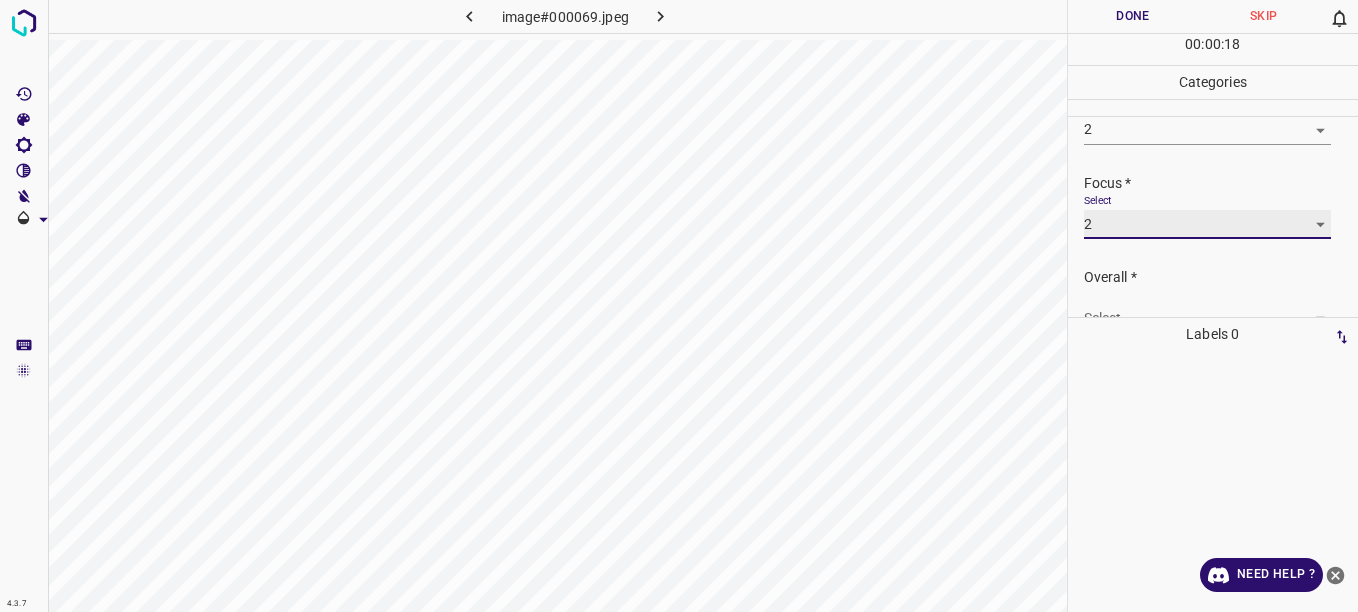 scroll, scrollTop: 98, scrollLeft: 0, axis: vertical 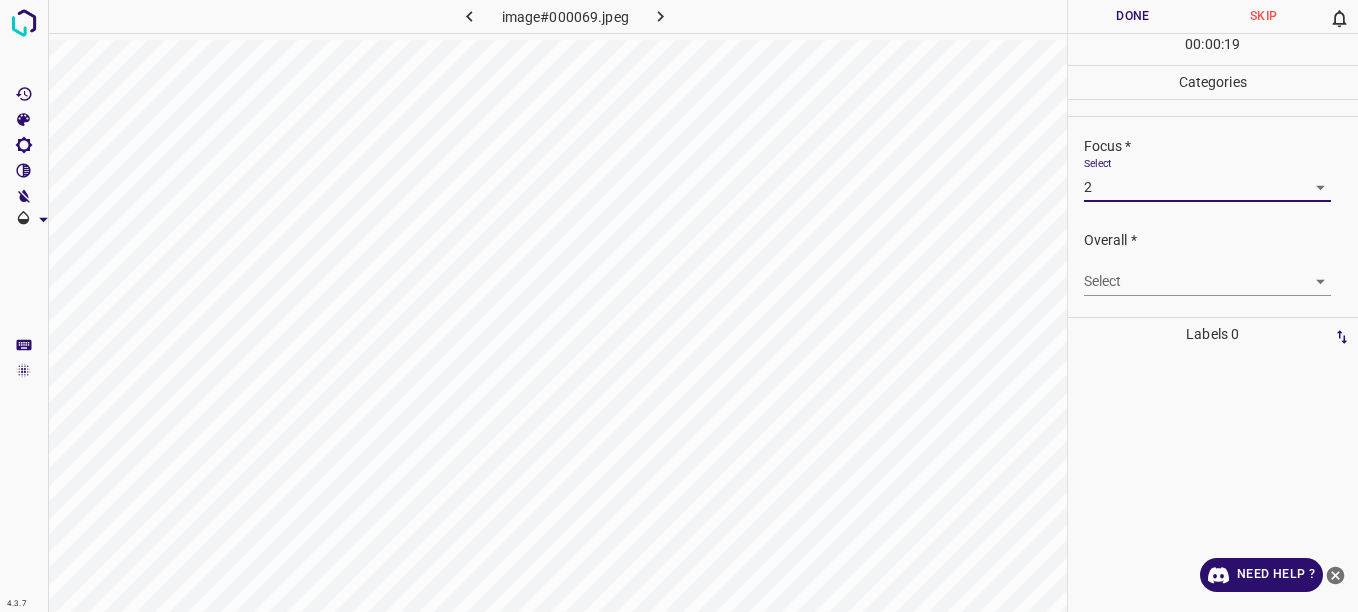 click on "4.3.7 image#000069.jpeg Done Skip 0 00   : 00   : 19   Categories Lighting *  Select 2 2 Focus *  Select 2 2 Overall *  Select ​ Labels   0 Categories 1 Lighting 2 Focus 3 Overall Tools Space Change between modes (Draw & Edit) I Auto labeling R Restore zoom M Zoom in N Zoom out Delete Delete selecte label Filters Z Restore filters X Saturation filter C Brightness filter V Contrast filter B Gray scale filter General O Download Need Help ? - Text - Hide - Delete" at bounding box center (679, 306) 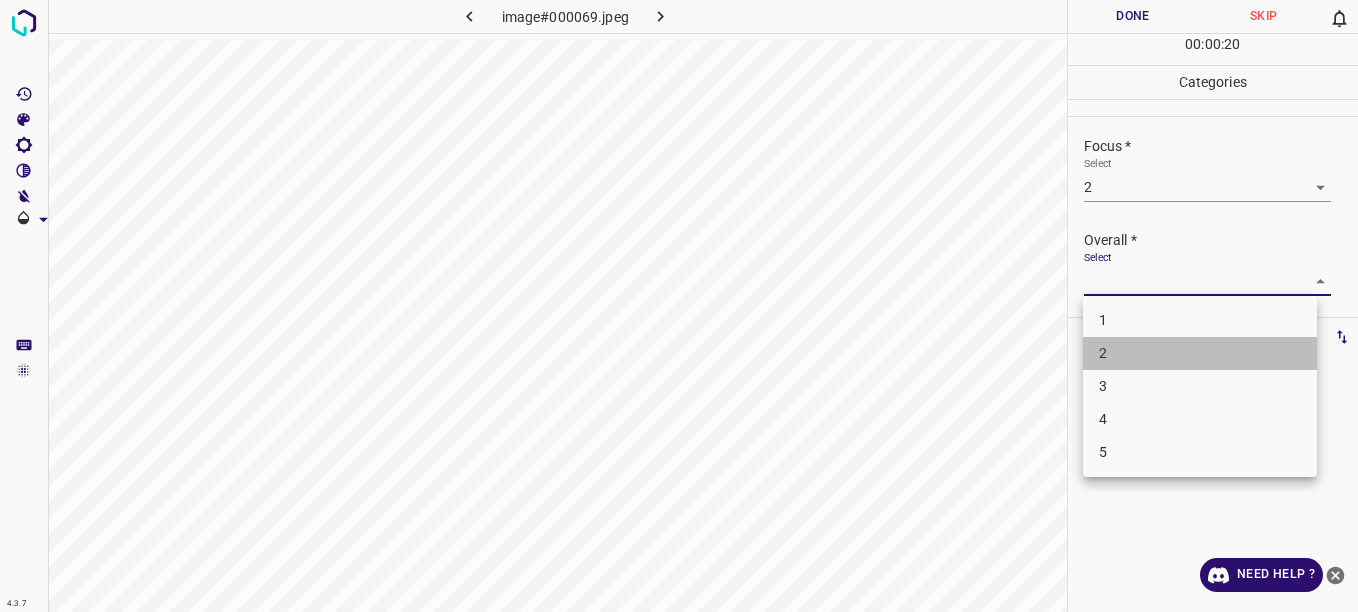 click on "2" at bounding box center (1200, 353) 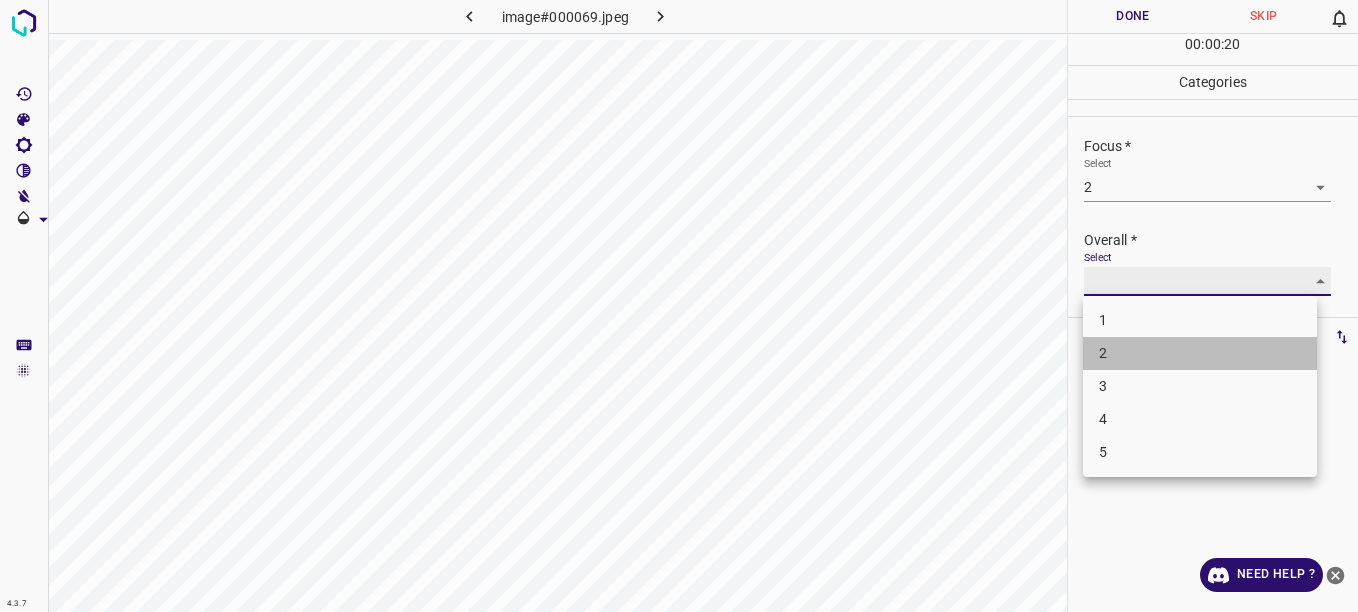 type on "2" 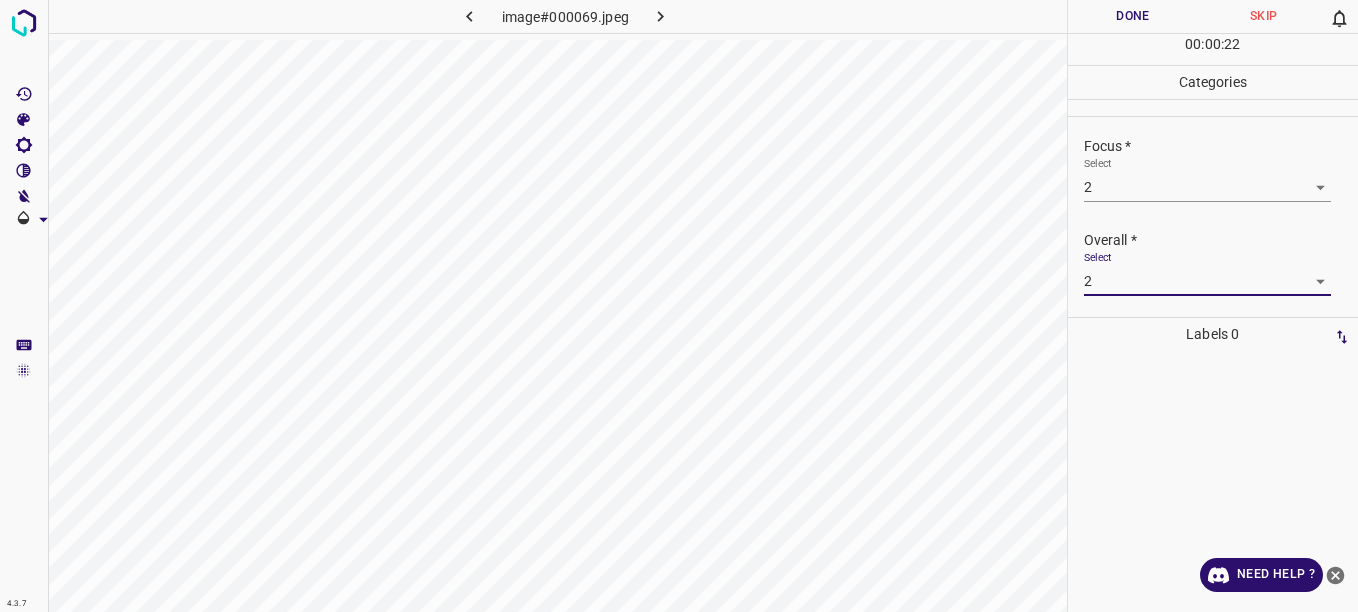 click on "Done" at bounding box center [1133, 16] 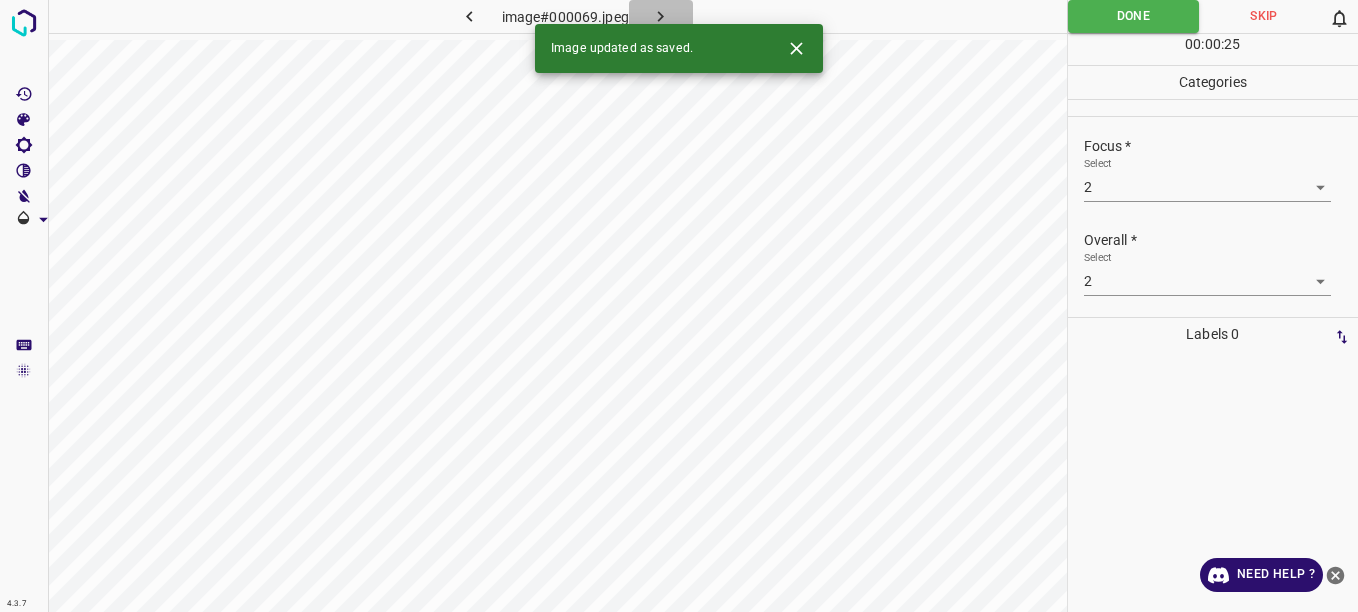 click at bounding box center [661, 16] 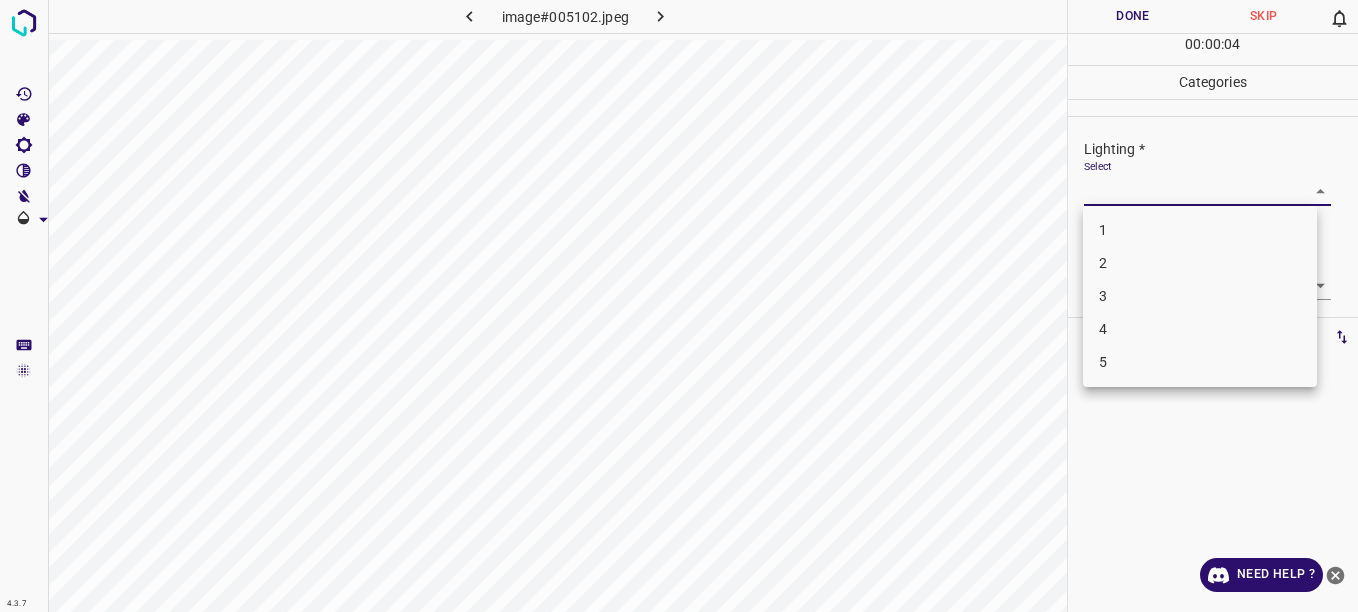 click on "4.3.7 image#005102.jpeg Done Skip 0 00   : 00   : 04   Categories Lighting *  Select ​ Focus *  Select ​ Overall *  Select ​ Labels   0 Categories 1 Lighting 2 Focus 3 Overall Tools Space Change between modes (Draw & Edit) I Auto labeling R Restore zoom M Zoom in N Zoom out Delete Delete selecte label Filters Z Restore filters X Saturation filter C Brightness filter V Contrast filter B Gray scale filter General O Download Need Help ? - Text - Hide - Delete 1 2 3 4 5" at bounding box center [679, 306] 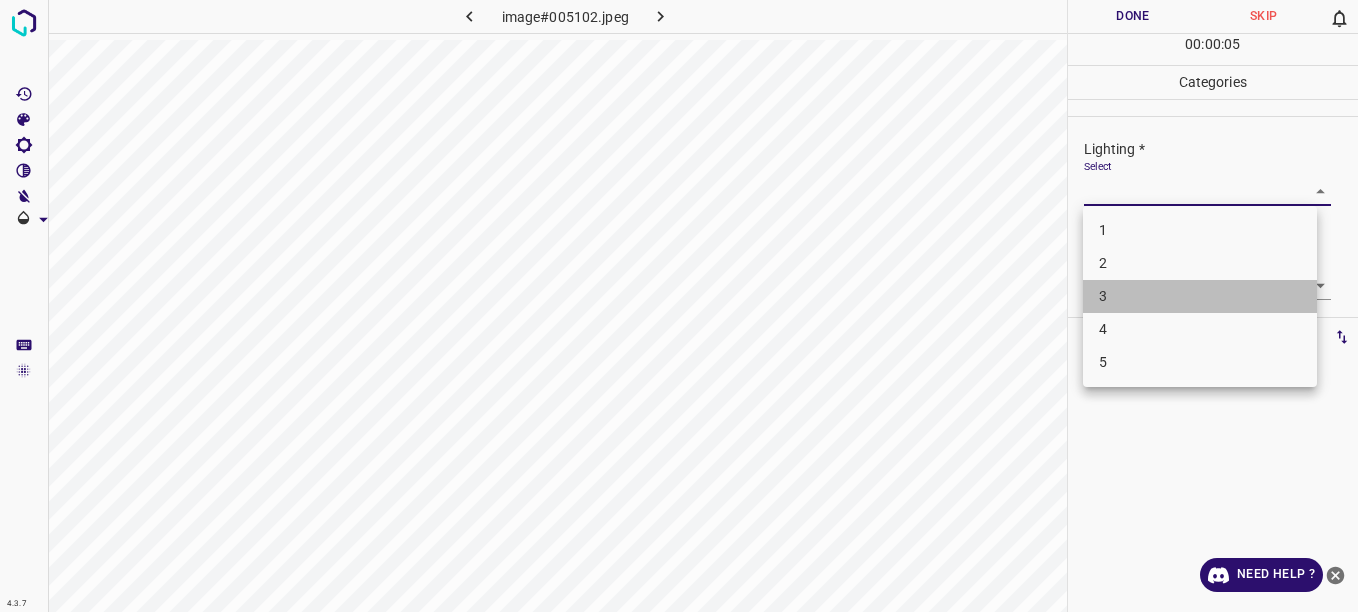 click on "3" at bounding box center (1200, 296) 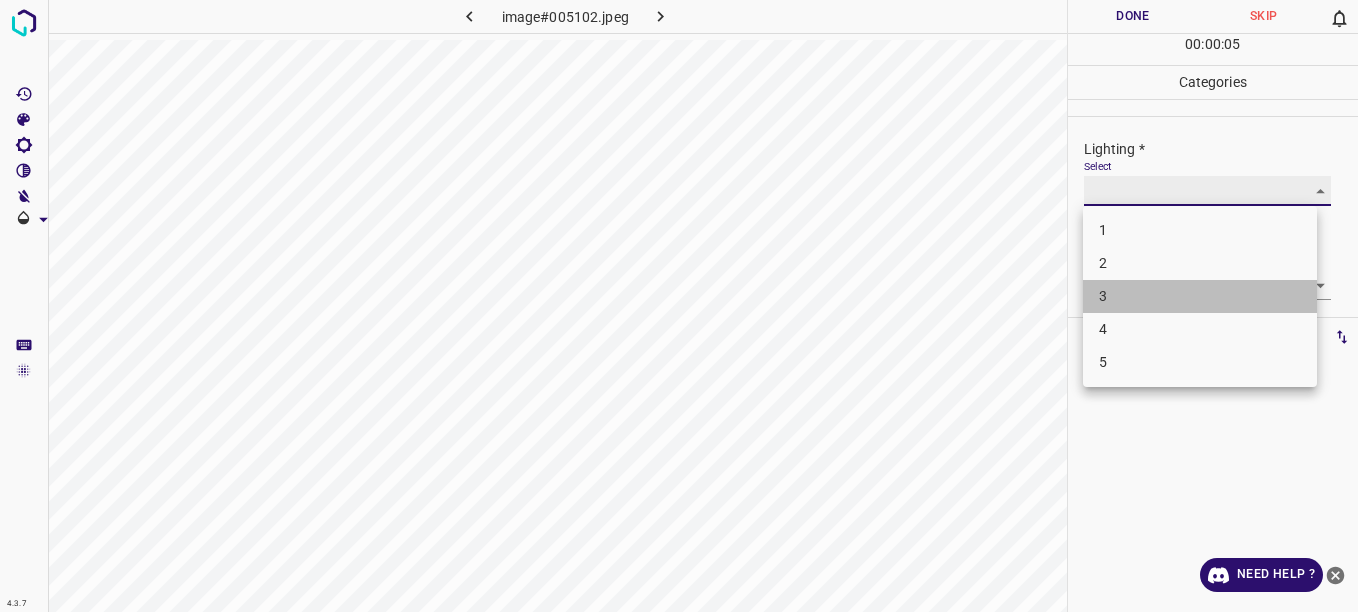 type 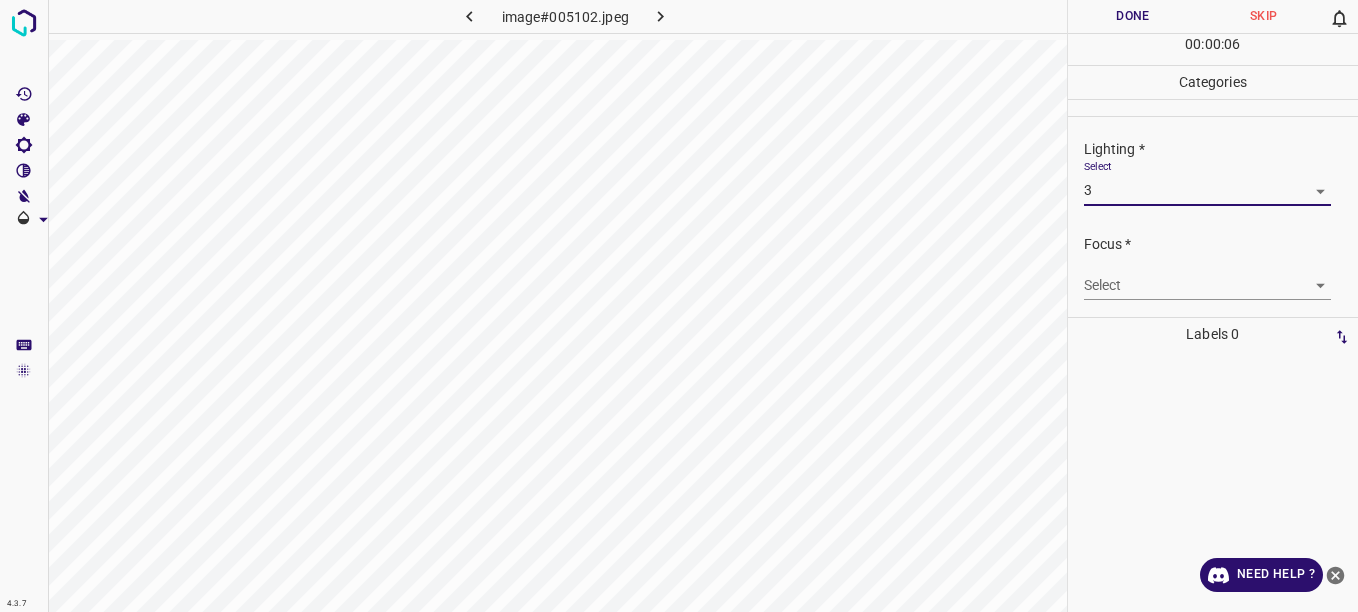 click on "4.3.7 image#005102.jpeg Done Skip 0 00   : 00   : 06   Categories Lighting *  Select 3 3 Focus *  Select ​ Overall *  Select ​ Labels   0 Categories 1 Lighting 2 Focus 3 Overall Tools Space Change between modes (Draw & Edit) I Auto labeling R Restore zoom M Zoom in N Zoom out Delete Delete selecte label Filters Z Restore filters X Saturation filter C Brightness filter V Contrast filter B Gray scale filter General O Download Need Help ? - Text - Hide - Delete" at bounding box center (679, 306) 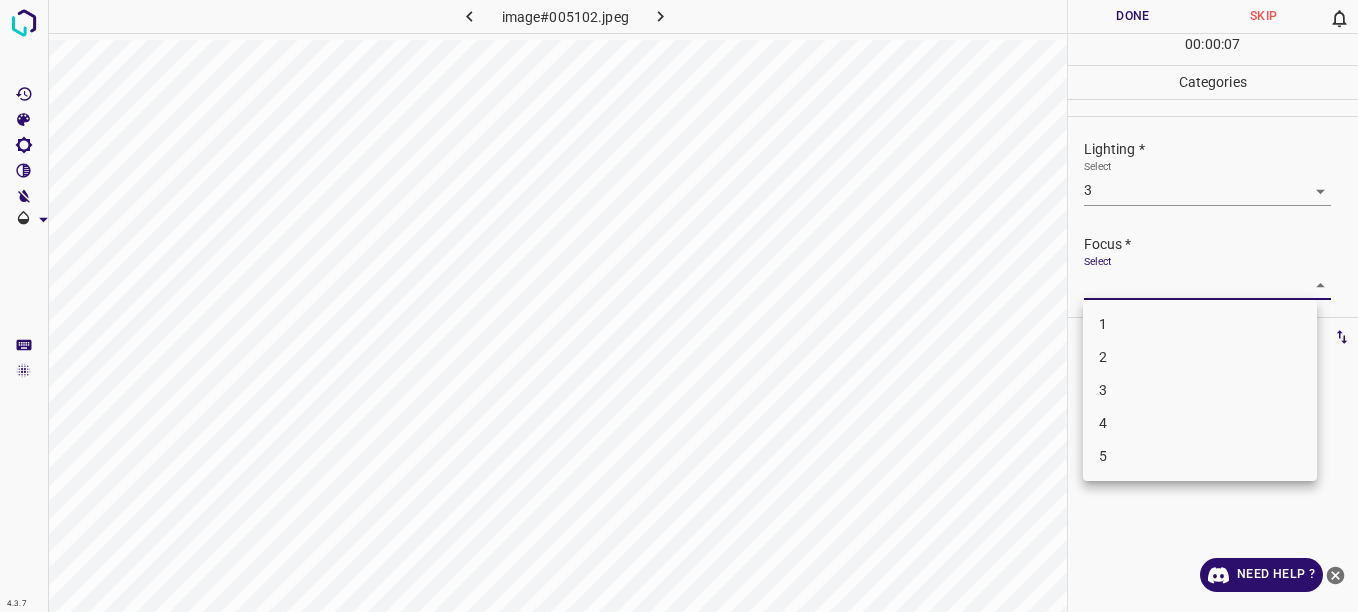 click on "3" at bounding box center [1200, 390] 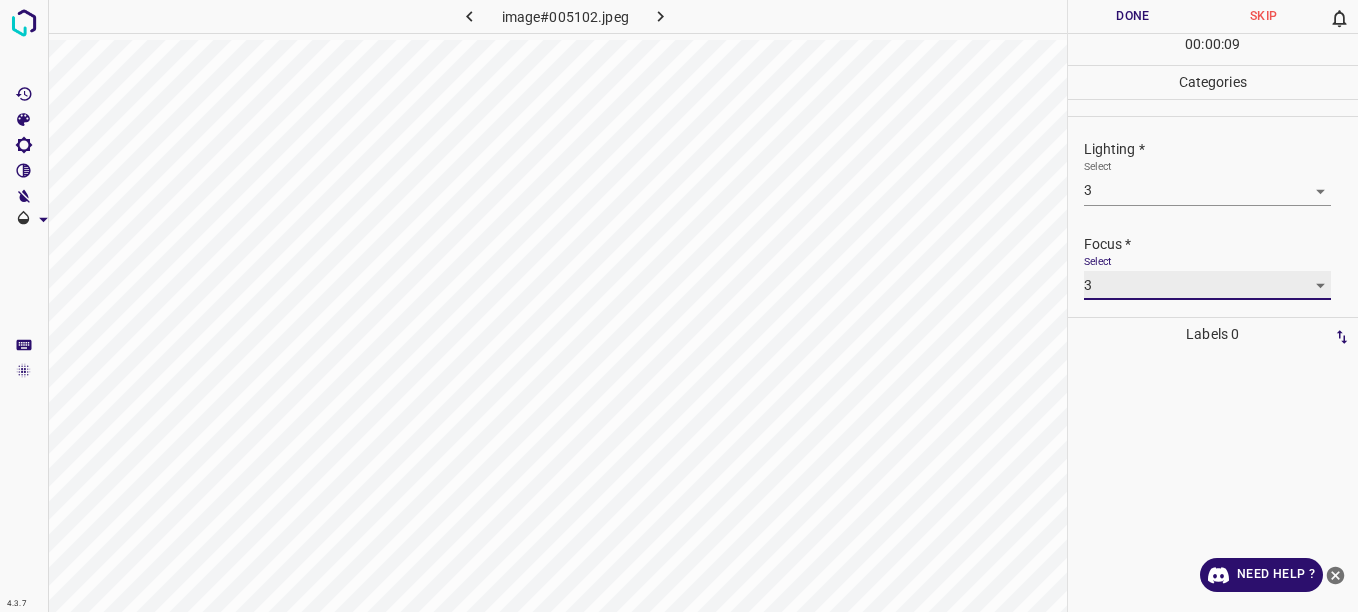 scroll, scrollTop: 98, scrollLeft: 0, axis: vertical 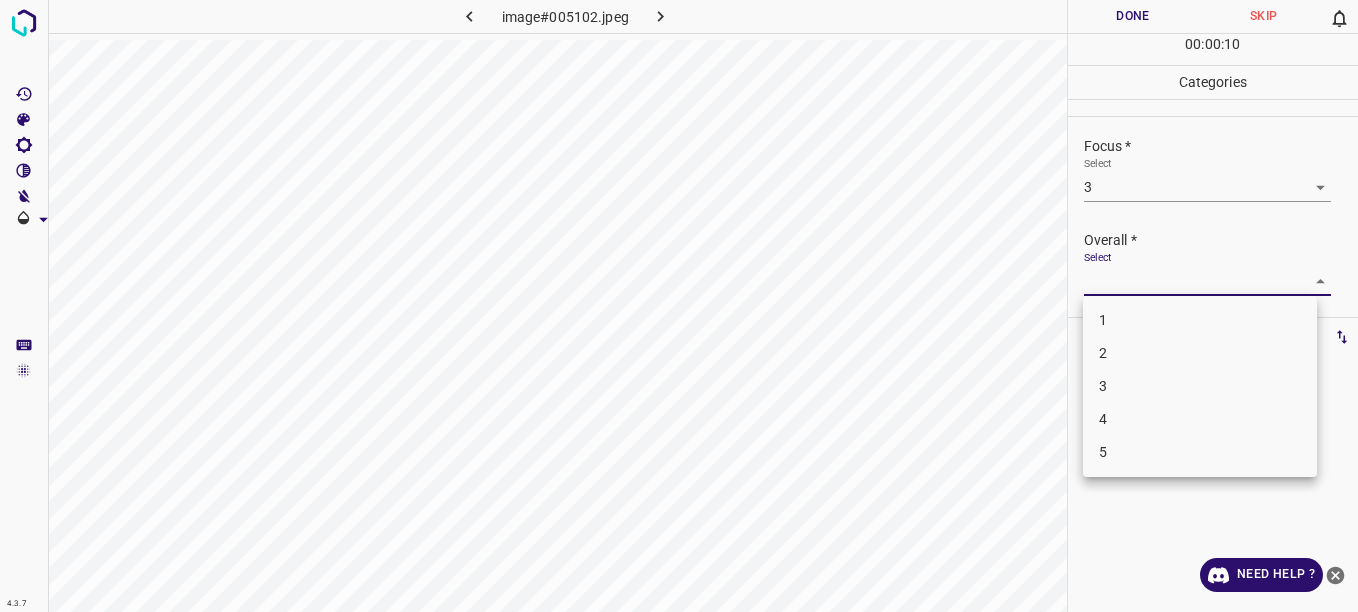 click on "4.3.7 image#005102.jpeg Done Skip 0 00   : 00   : 10   Categories Lighting *  Select 3 3 Focus *  Select 3 3 Overall *  Select ​ Labels   0 Categories 1 Lighting 2 Focus 3 Overall Tools Space Change between modes (Draw & Edit) I Auto labeling R Restore zoom M Zoom in N Zoom out Delete Delete selecte label Filters Z Restore filters X Saturation filter C Brightness filter V Contrast filter B Gray scale filter General O Download Need Help ? - Text - Hide - Delete 1 2 3 4 5" at bounding box center (679, 306) 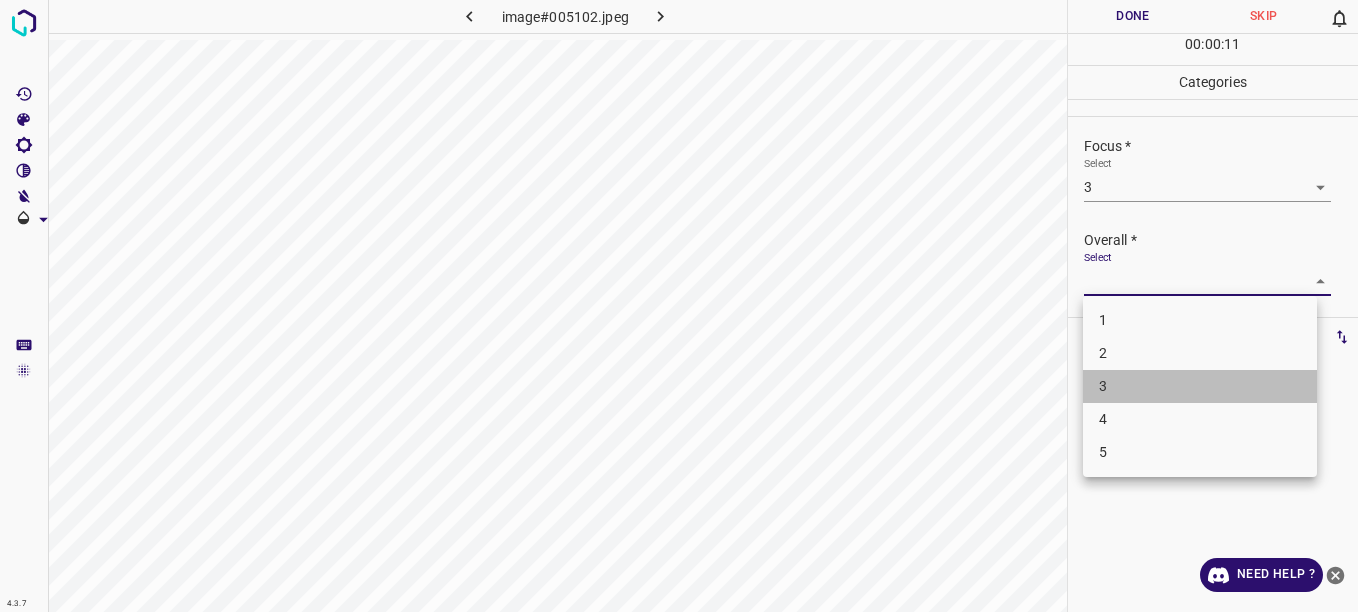 click on "3" at bounding box center (1200, 386) 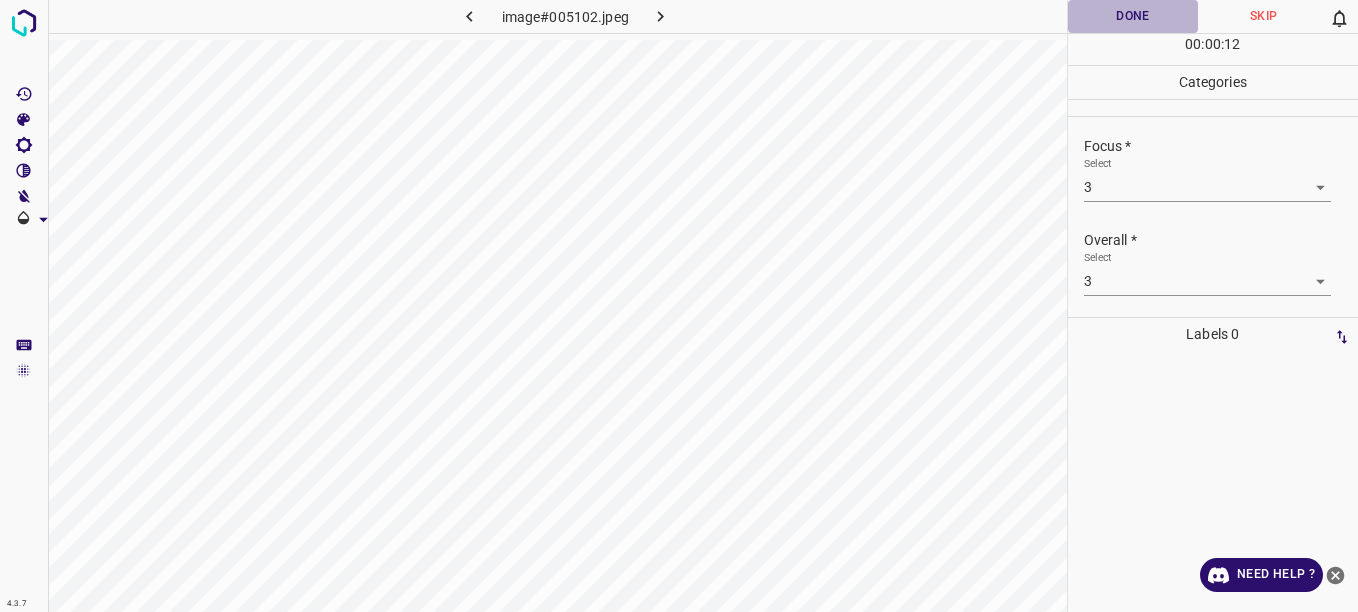click on "Done" at bounding box center (1133, 16) 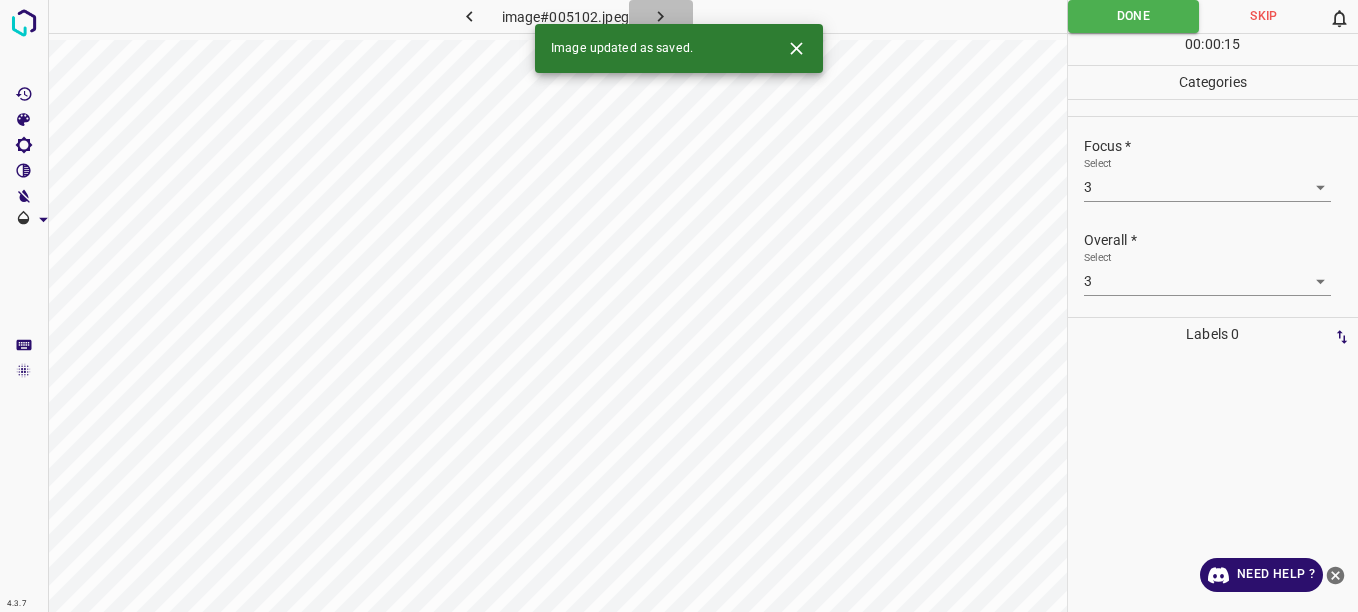 click 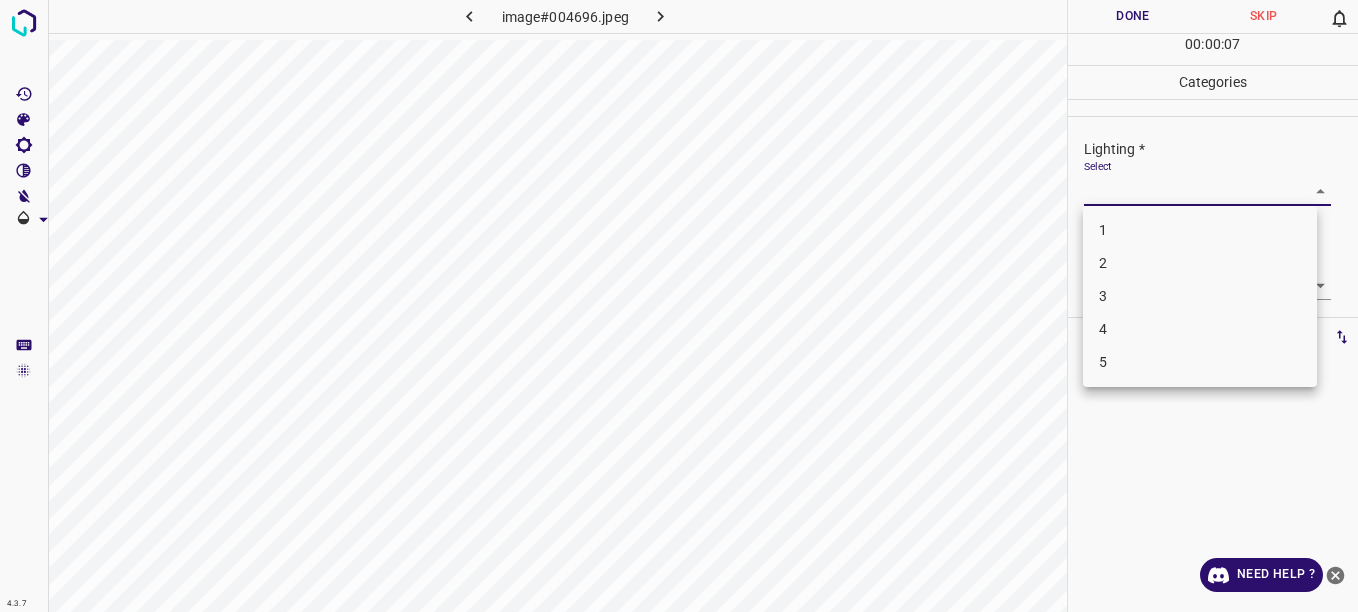 click on "4.3.7 image#004696.jpeg Done Skip 0 00   : 00   : 07   Categories Lighting *  Select ​ Focus *  Select ​ Overall *  Select ​ Labels   0 Categories 1 Lighting 2 Focus 3 Overall Tools Space Change between modes (Draw & Edit) I Auto labeling R Restore zoom M Zoom in N Zoom out Delete Delete selecte label Filters Z Restore filters X Saturation filter C Brightness filter V Contrast filter B Gray scale filter General O Download Need Help ? - Text - Hide - Delete 1 2 3 4 5" at bounding box center (679, 306) 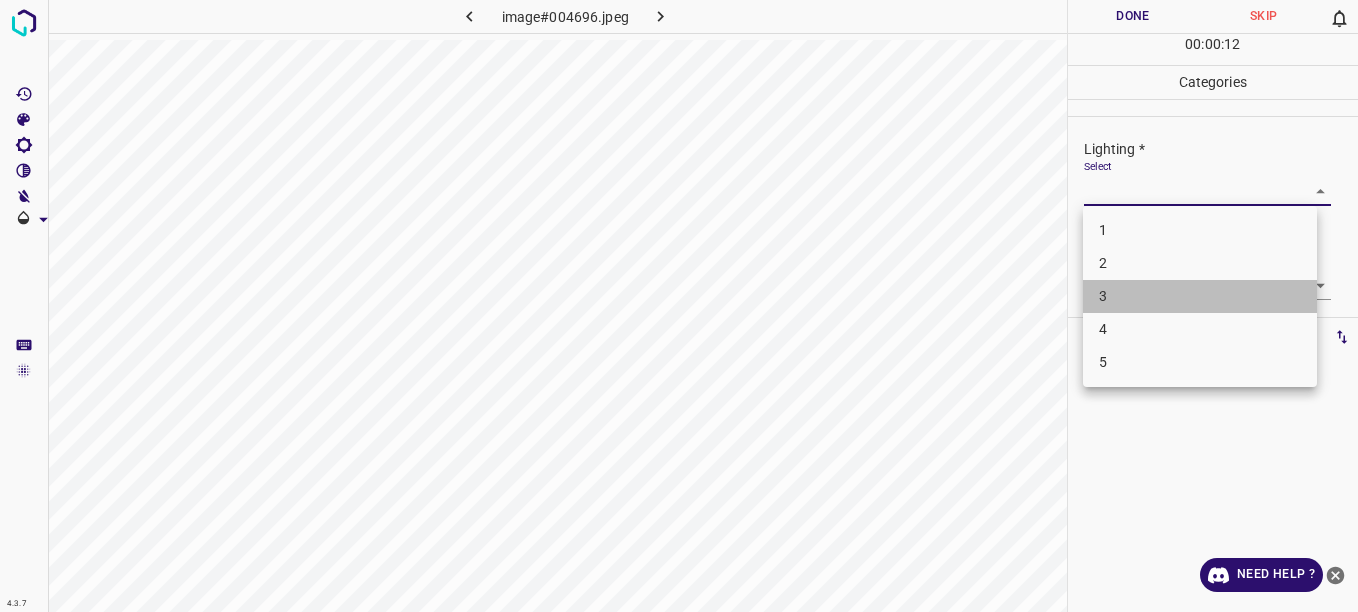 click on "3" at bounding box center [1200, 296] 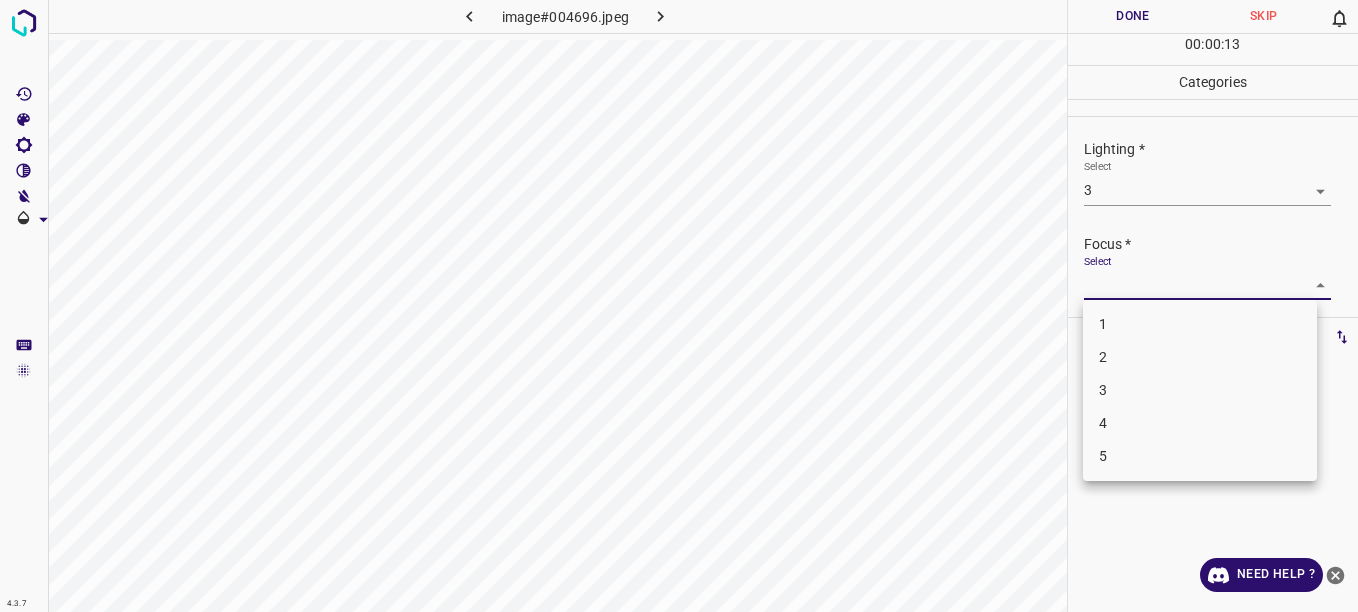 click on "4.3.7 image#004696.jpeg Done Skip 0 00   : 00   : 13   Categories Lighting *  Select 3 3 Focus *  Select ​ Overall *  Select ​ Labels   0 Categories 1 Lighting 2 Focus 3 Overall Tools Space Change between modes (Draw & Edit) I Auto labeling R Restore zoom M Zoom in N Zoom out Delete Delete selecte label Filters Z Restore filters X Saturation filter C Brightness filter V Contrast filter B Gray scale filter General O Download Need Help ? - Text - Hide - Delete 1 2 3 4 5" at bounding box center (679, 306) 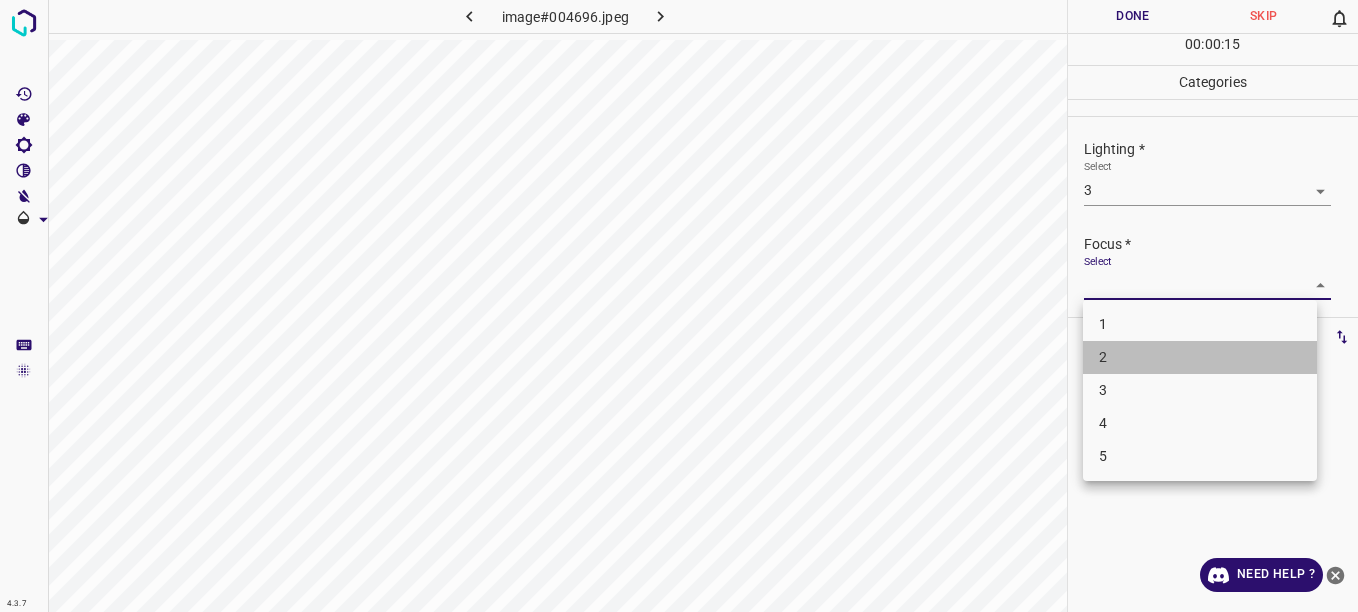 click on "2" at bounding box center (1200, 357) 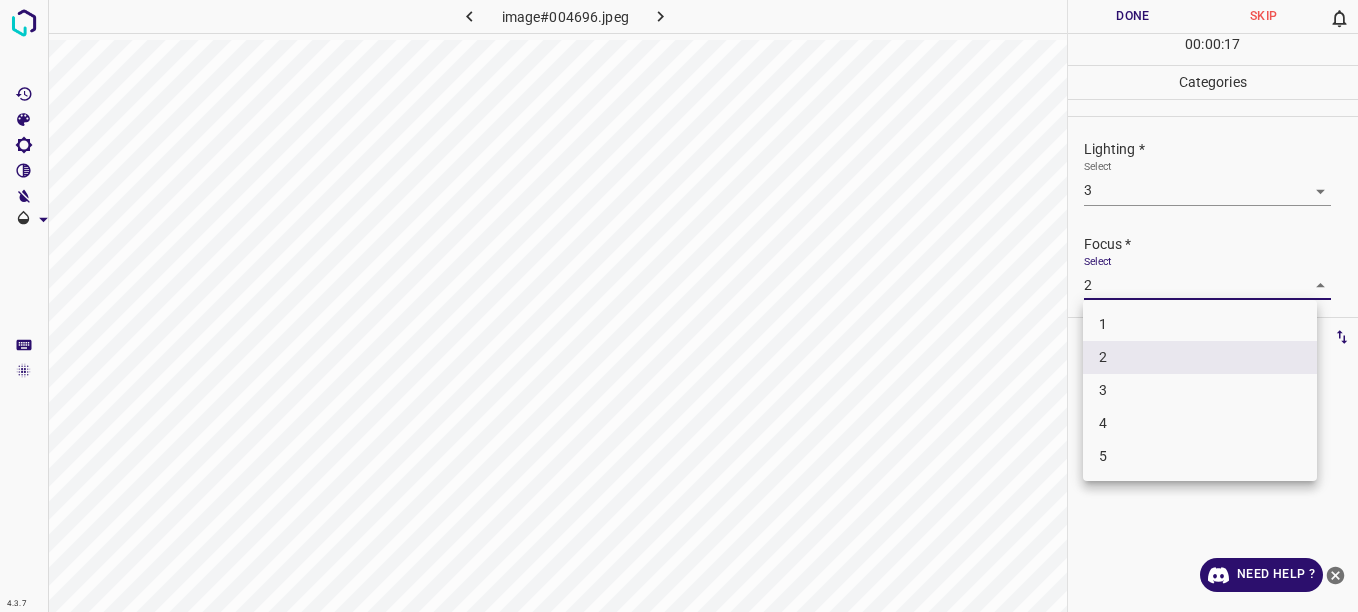 click on "4.3.7 image#004696.jpeg Done Skip 0 00   : 00   : 17   Categories Lighting *  Select 3 3 Focus *  Select 2 2 Overall *  Select ​ Labels   0 Categories 1 Lighting 2 Focus 3 Overall Tools Space Change between modes (Draw & Edit) I Auto labeling R Restore zoom M Zoom in N Zoom out Delete Delete selecte label Filters Z Restore filters X Saturation filter C Brightness filter V Contrast filter B Gray scale filter General O Download Need Help ? - Text - Hide - Delete 1 2 3 4 5" at bounding box center (679, 306) 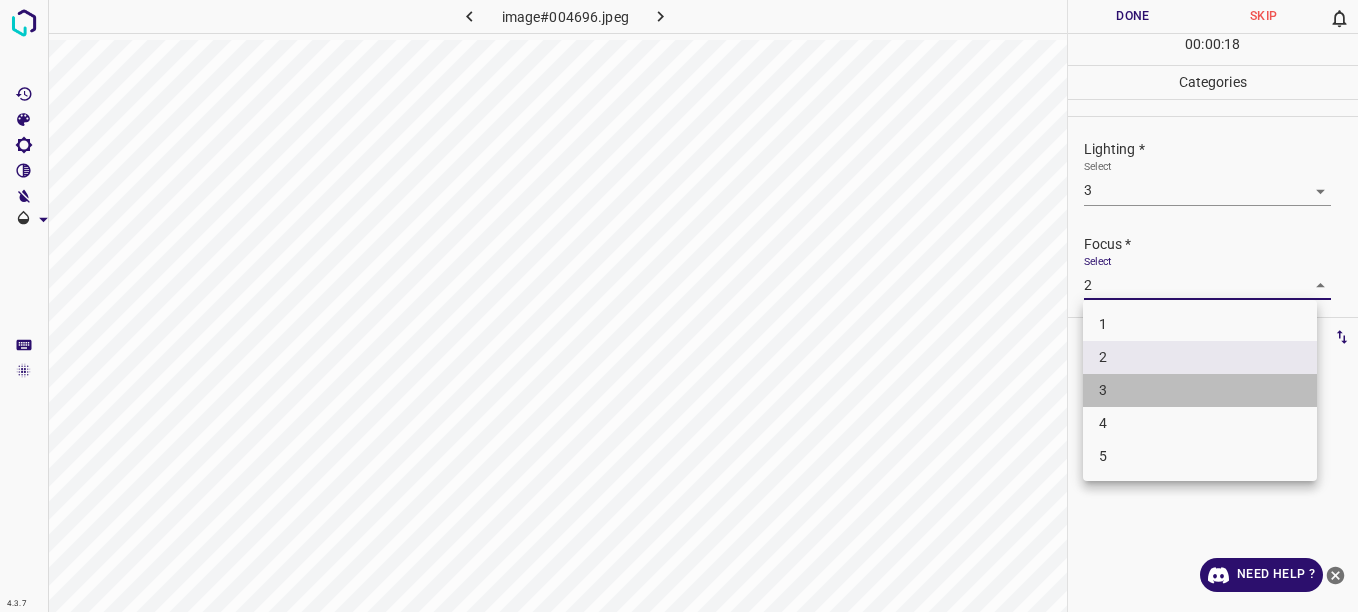 click on "3" at bounding box center (1200, 390) 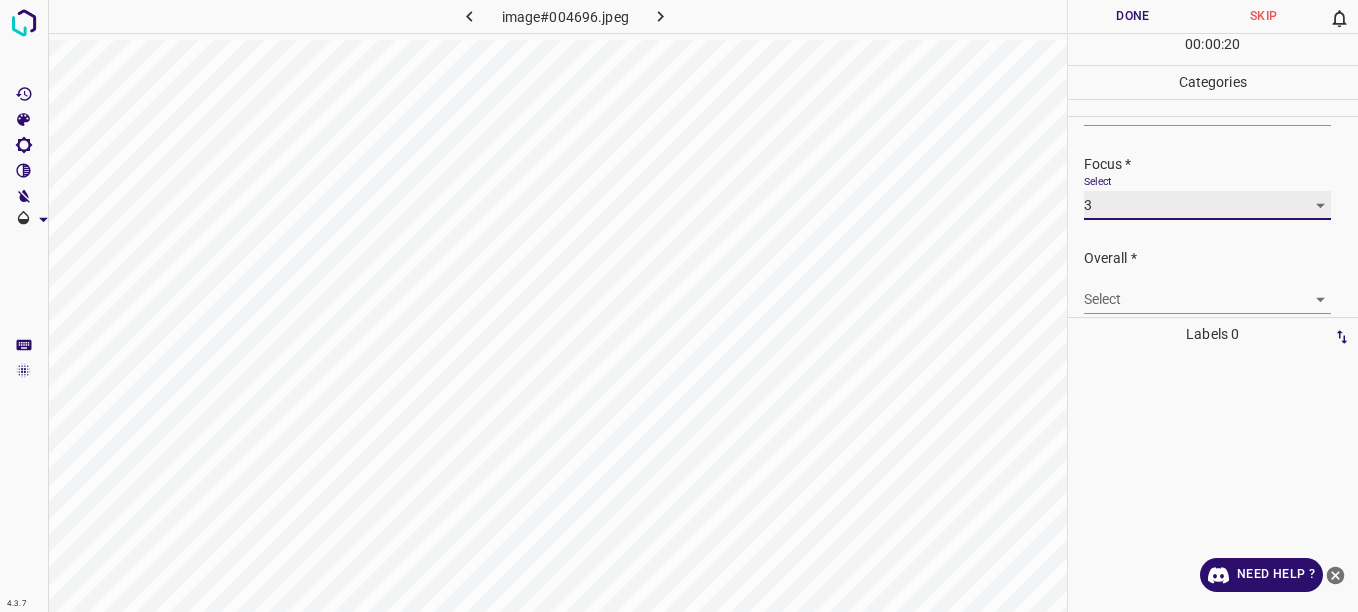 scroll, scrollTop: 98, scrollLeft: 0, axis: vertical 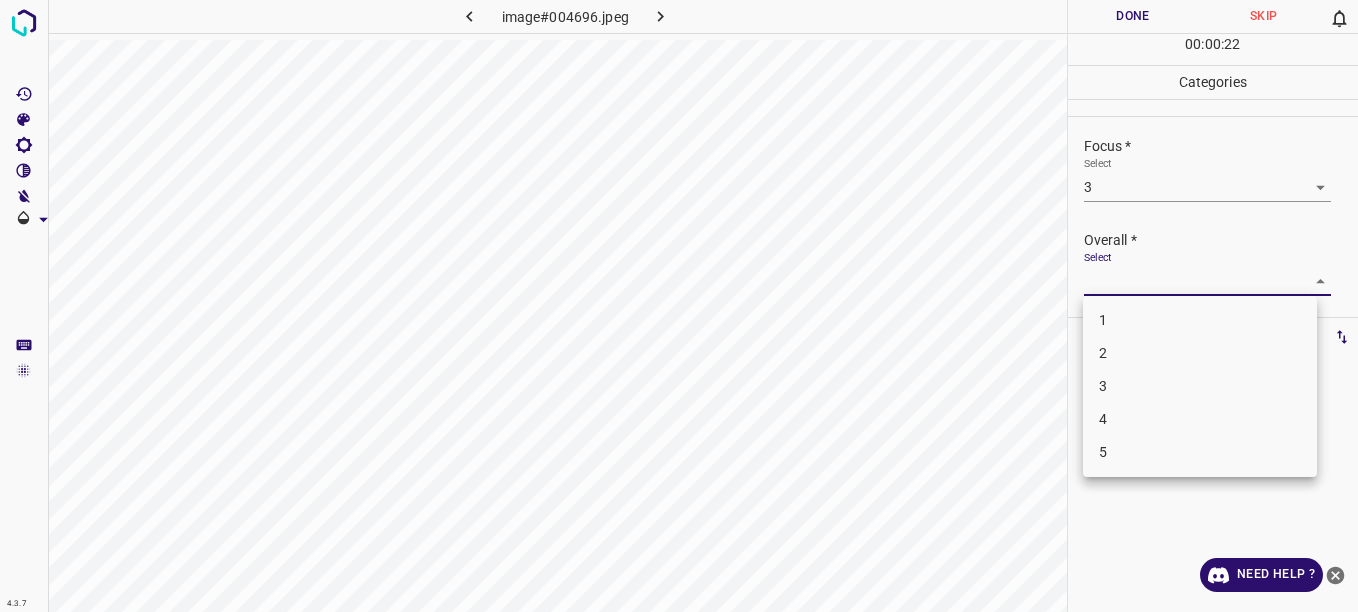 click on "4.3.7 image#004696.jpeg Done Skip 0 00   : 00   : 22   Categories Lighting *  Select 3 3 Focus *  Select 3 3 Overall *  Select ​ Labels   0 Categories 1 Lighting 2 Focus 3 Overall Tools Space Change between modes (Draw & Edit) I Auto labeling R Restore zoom M Zoom in N Zoom out Delete Delete selecte label Filters Z Restore filters X Saturation filter C Brightness filter V Contrast filter B Gray scale filter General O Download Need Help ? - Text - Hide - Delete 1 2 3 4 5" at bounding box center (679, 306) 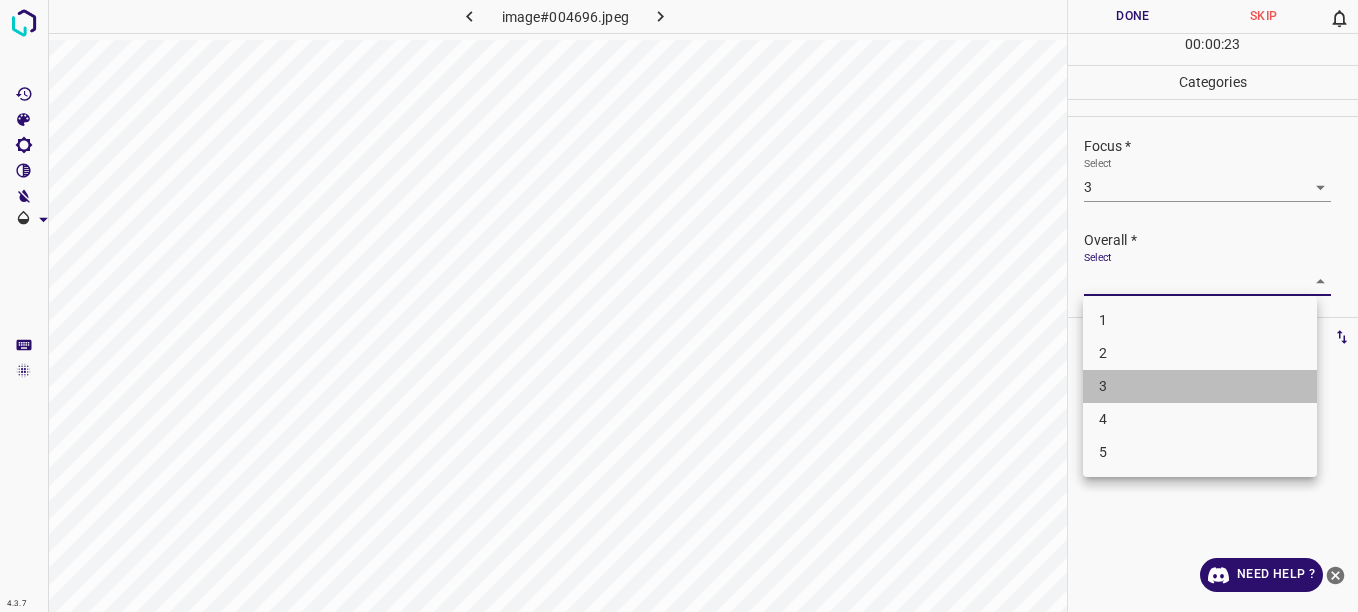 click on "3" at bounding box center (1200, 386) 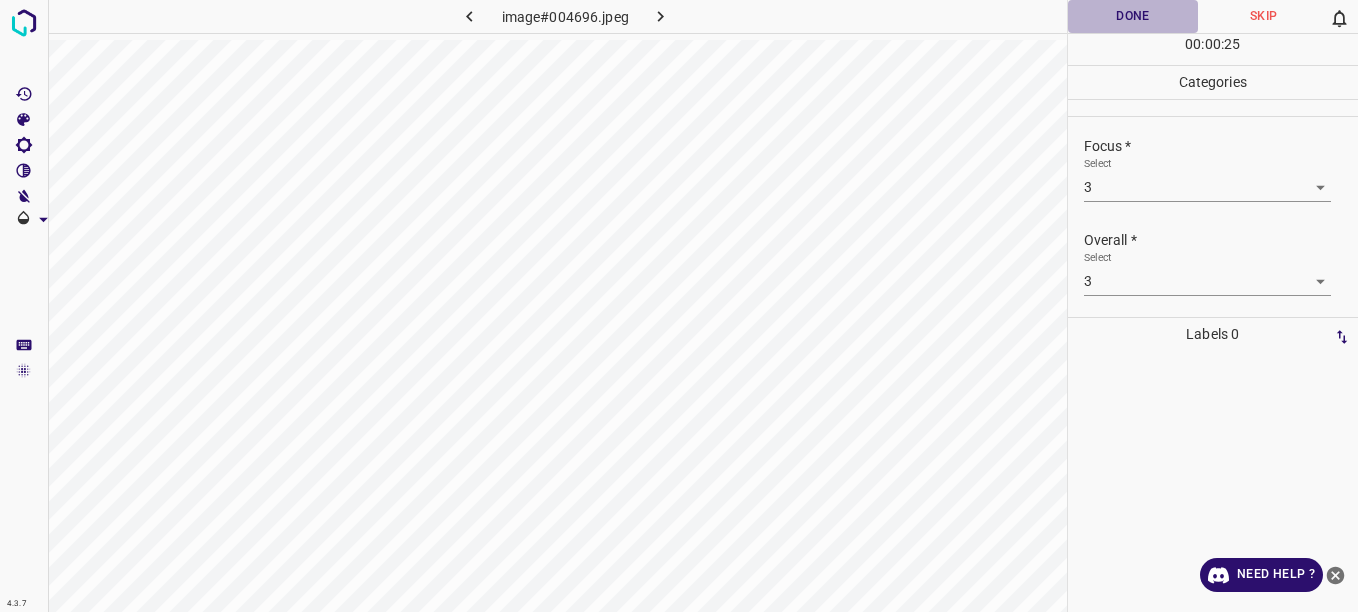click on "Done" at bounding box center (1133, 16) 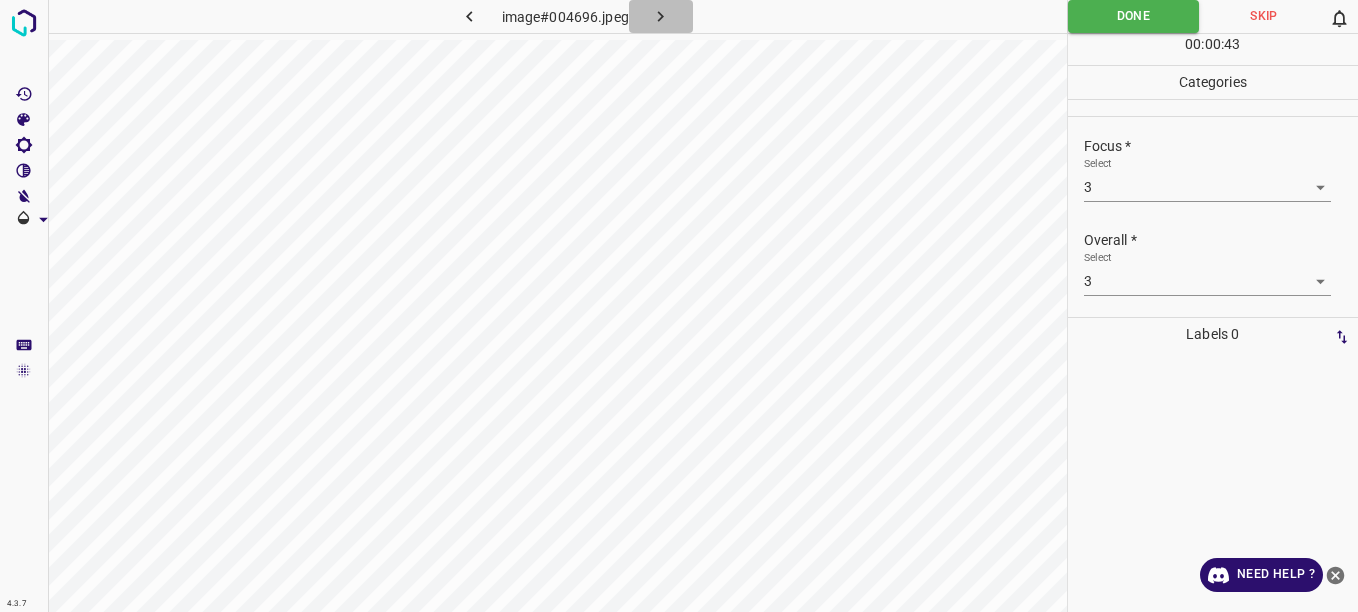 click 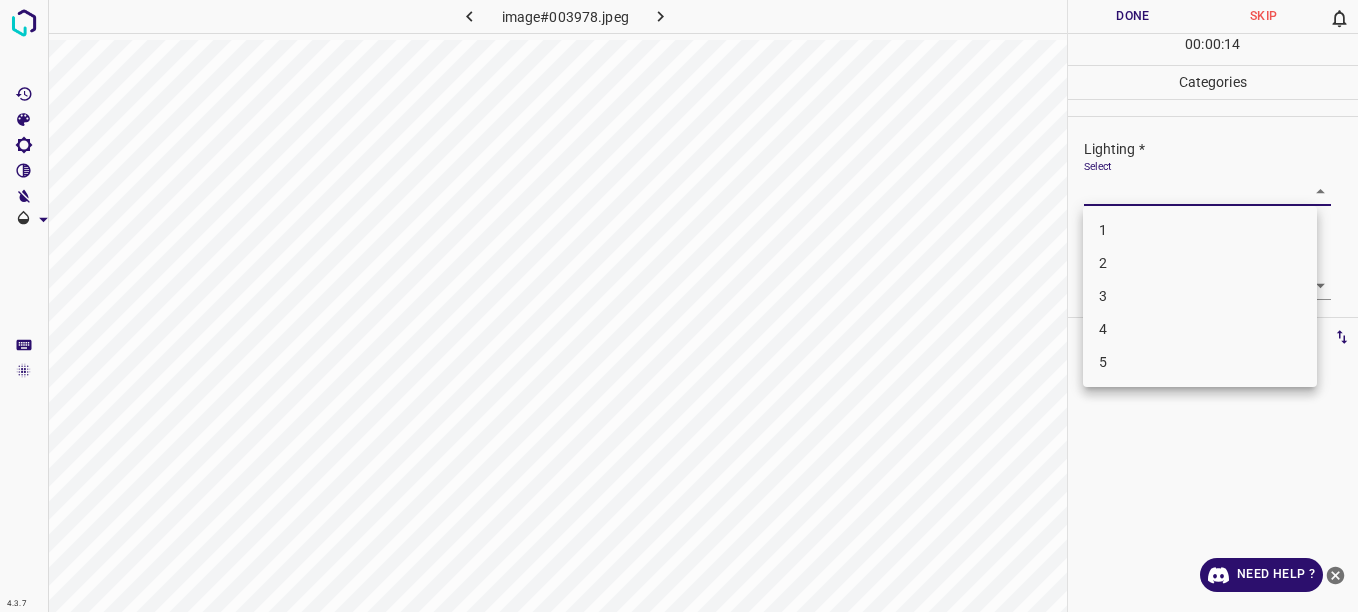 click on "4.3.7 image#003978.jpeg Done Skip 0 00   : 00   : 14   Categories Lighting *  Select ​ Focus *  Select ​ Overall *  Select ​ Labels   0 Categories 1 Lighting 2 Focus 3 Overall Tools Space Change between modes (Draw & Edit) I Auto labeling R Restore zoom M Zoom in N Zoom out Delete Delete selecte label Filters Z Restore filters X Saturation filter C Brightness filter V Contrast filter B Gray scale filter General O Download Need Help ? - Text - Hide - Delete 1 2 3 4 5" at bounding box center [679, 306] 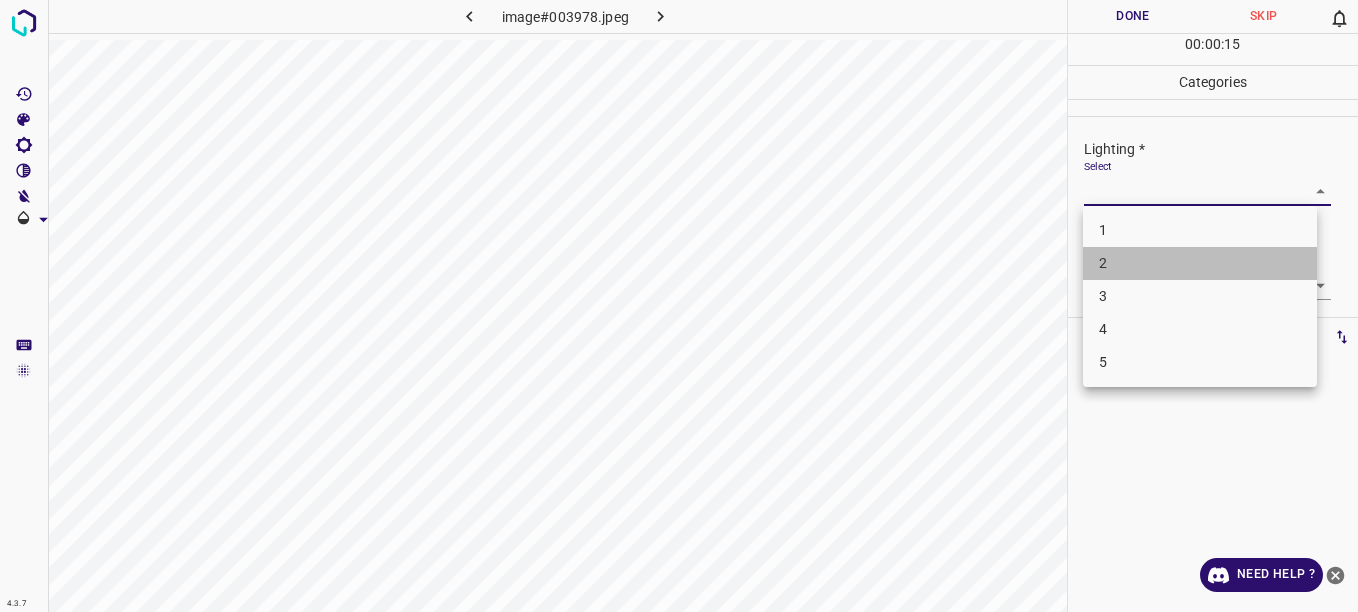 click on "2" at bounding box center (1200, 263) 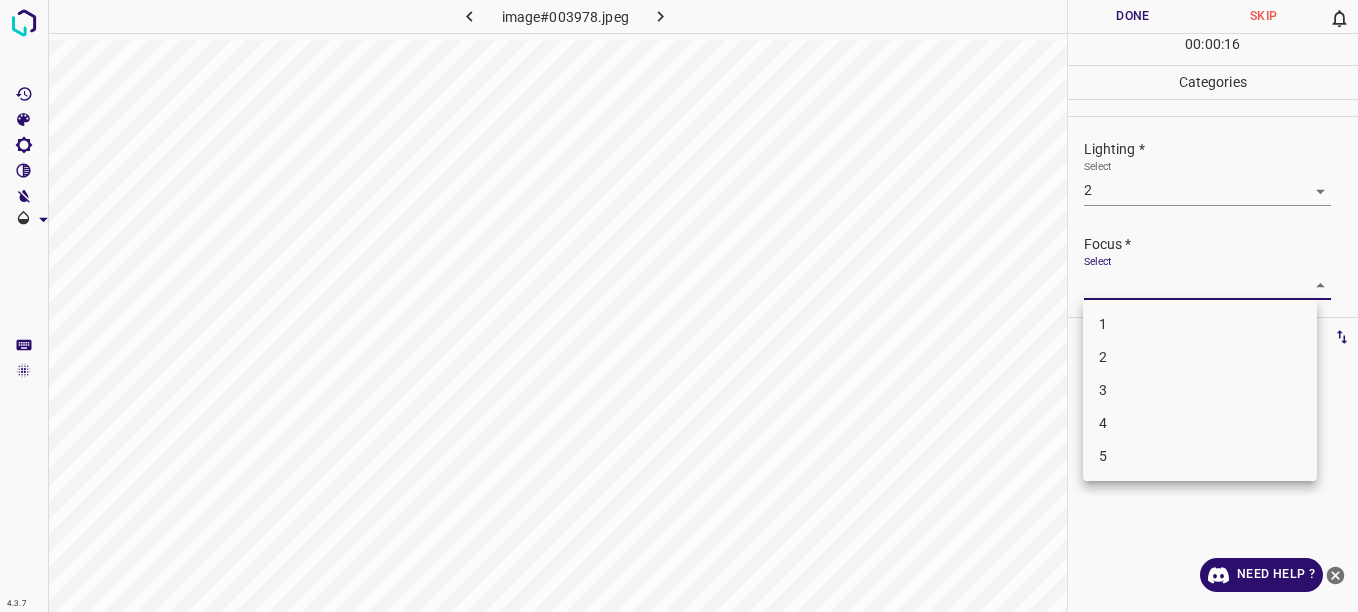 click on "4.3.7 image#003978.jpeg Done Skip 0 00   : 00   : 16   Categories Lighting *  Select 2 2 Focus *  Select ​ Overall *  Select ​ Labels   0 Categories 1 Lighting 2 Focus 3 Overall Tools Space Change between modes (Draw & Edit) I Auto labeling R Restore zoom M Zoom in N Zoom out Delete Delete selecte label Filters Z Restore filters X Saturation filter C Brightness filter V Contrast filter B Gray scale filter General O Download Need Help ? - Text - Hide - Delete 1 2 3 4 5" at bounding box center (679, 306) 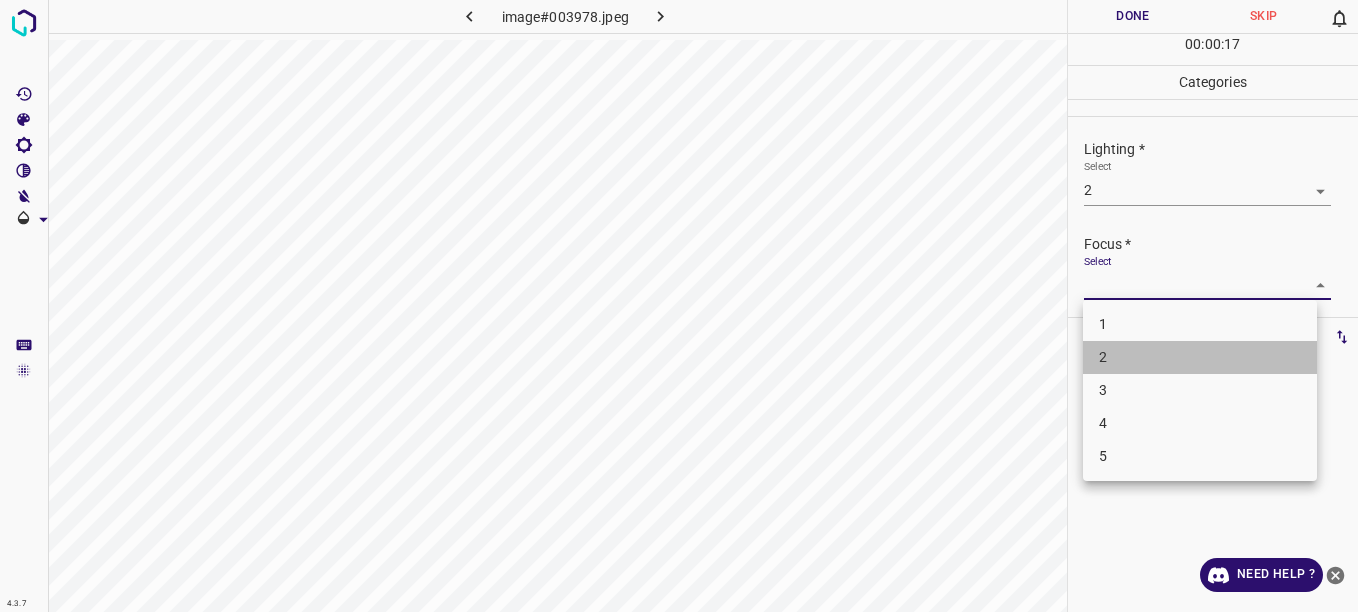 click on "2" at bounding box center (1200, 357) 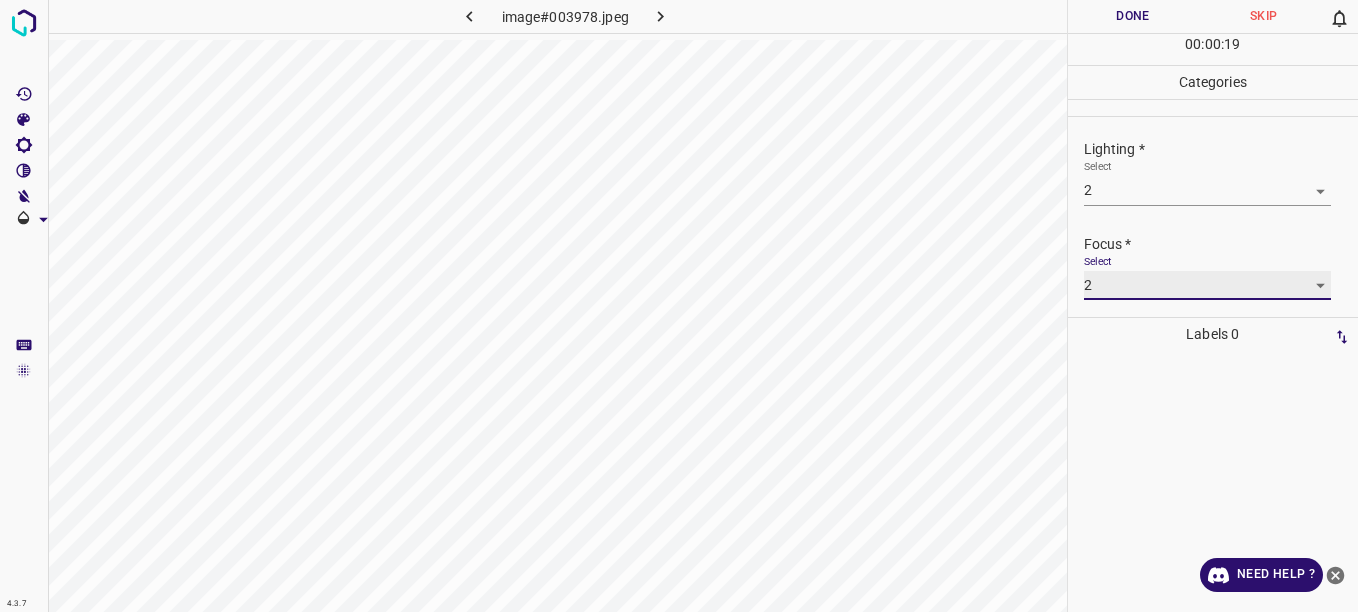 scroll, scrollTop: 98, scrollLeft: 0, axis: vertical 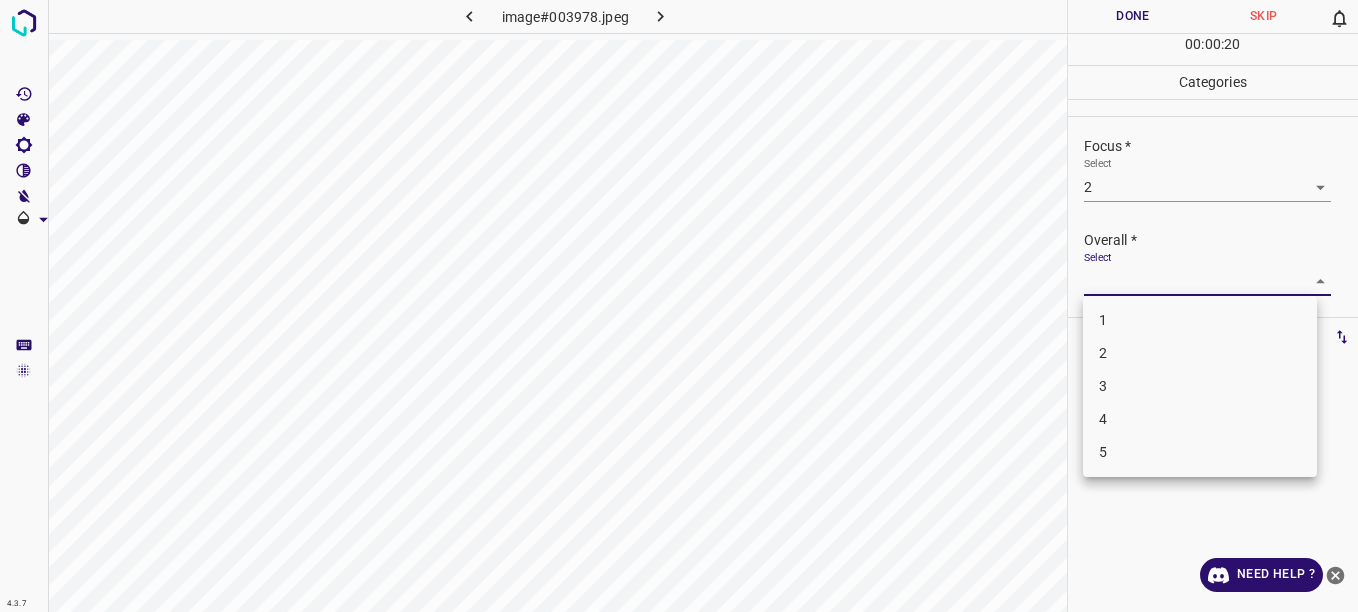 click on "4.3.7 image#003978.jpeg Done Skip 0 00   : 00   : 20   Categories Lighting *  Select 2 2 Focus *  Select 2 2 Overall *  Select ​ Labels   0 Categories 1 Lighting 2 Focus 3 Overall Tools Space Change between modes (Draw & Edit) I Auto labeling R Restore zoom M Zoom in N Zoom out Delete Delete selecte label Filters Z Restore filters X Saturation filter C Brightness filter V Contrast filter B Gray scale filter General O Download Need Help ? - Text - Hide - Delete 1 2 3 4 5" at bounding box center [679, 306] 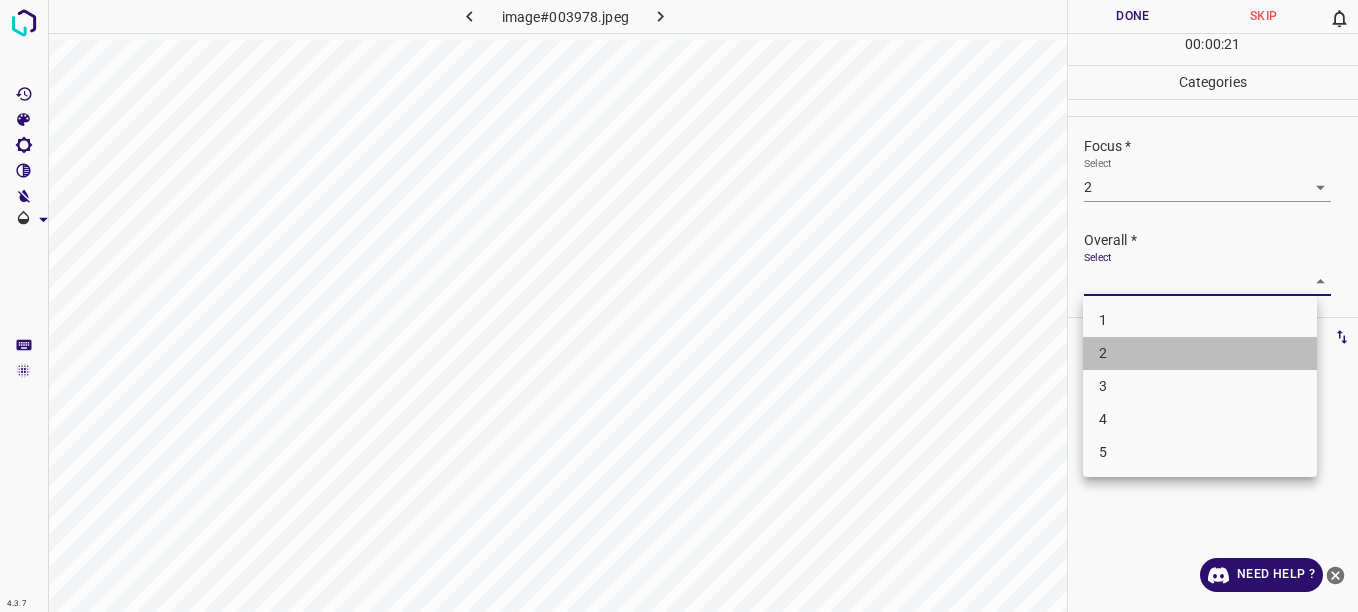 click on "2" at bounding box center (1200, 353) 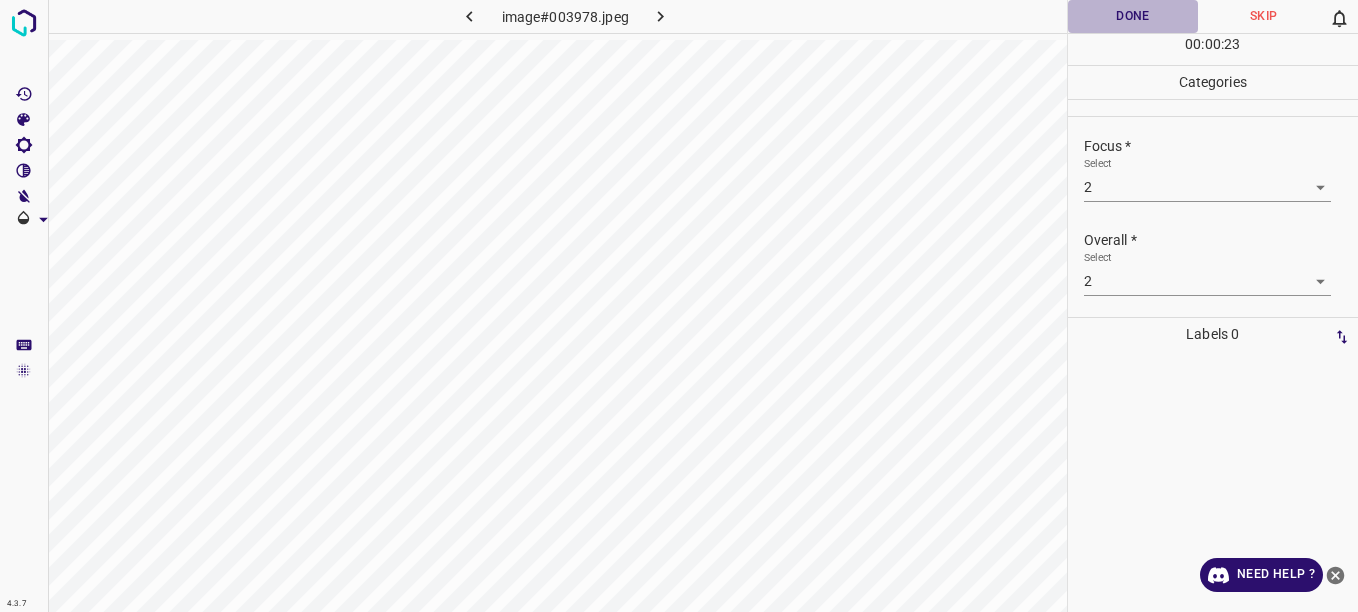 click on "Done" at bounding box center [1133, 16] 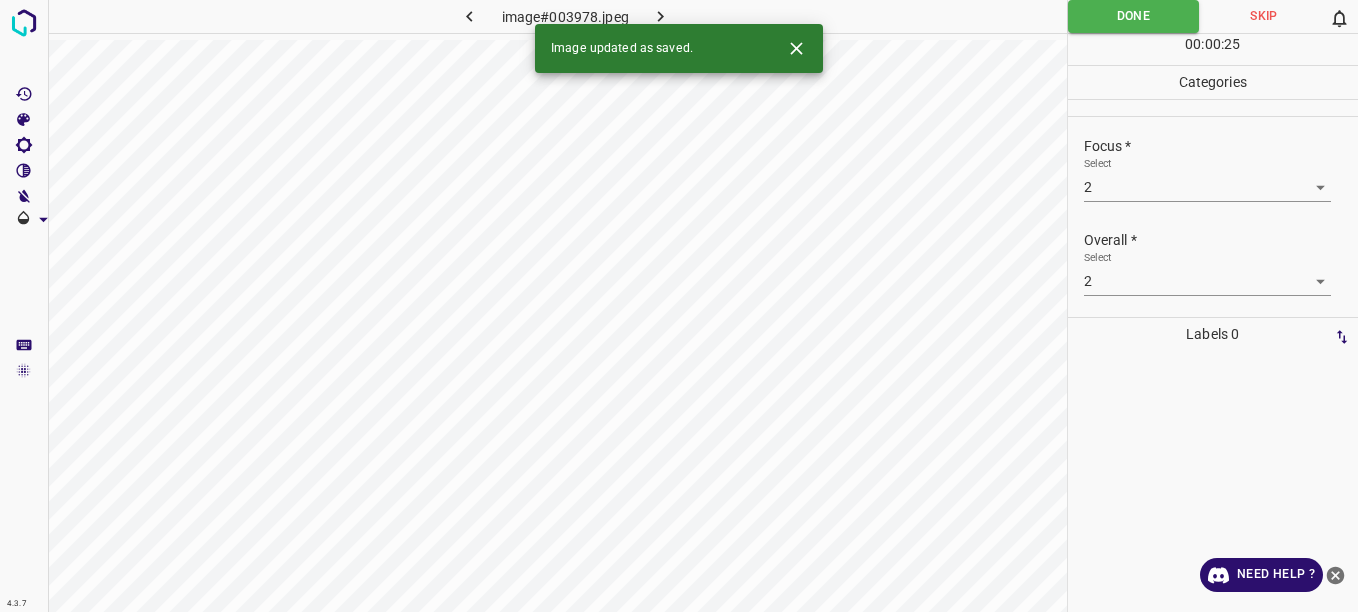 click on "Image updated as saved." at bounding box center [679, 48] 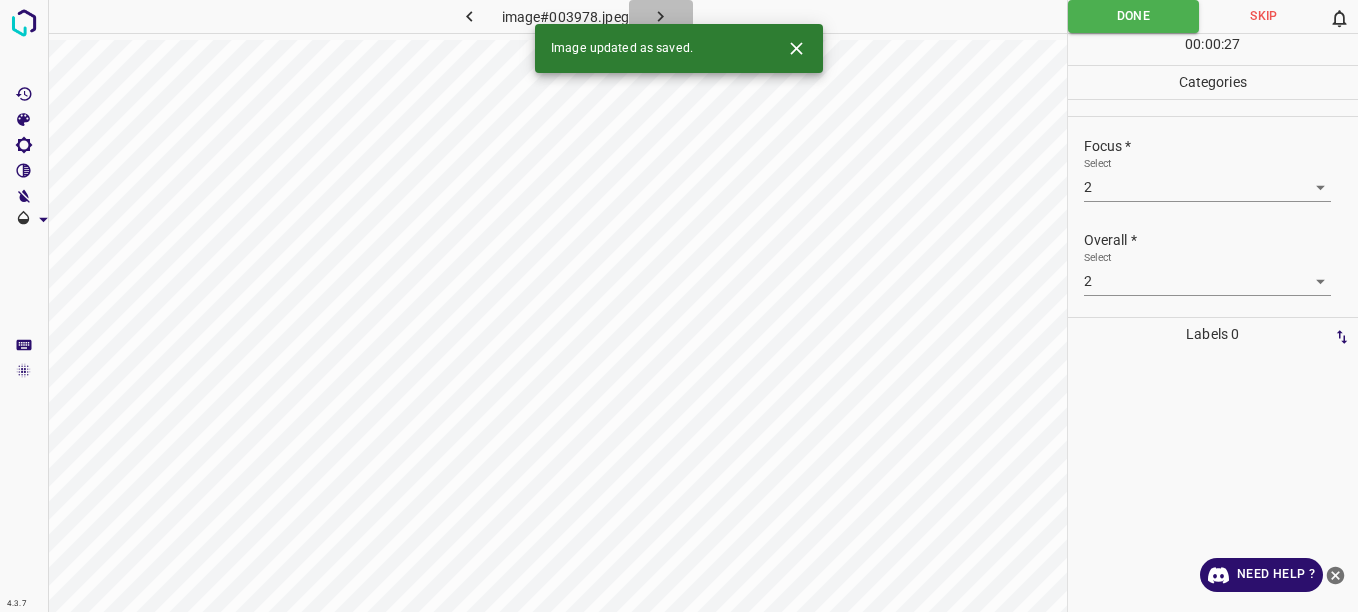 click 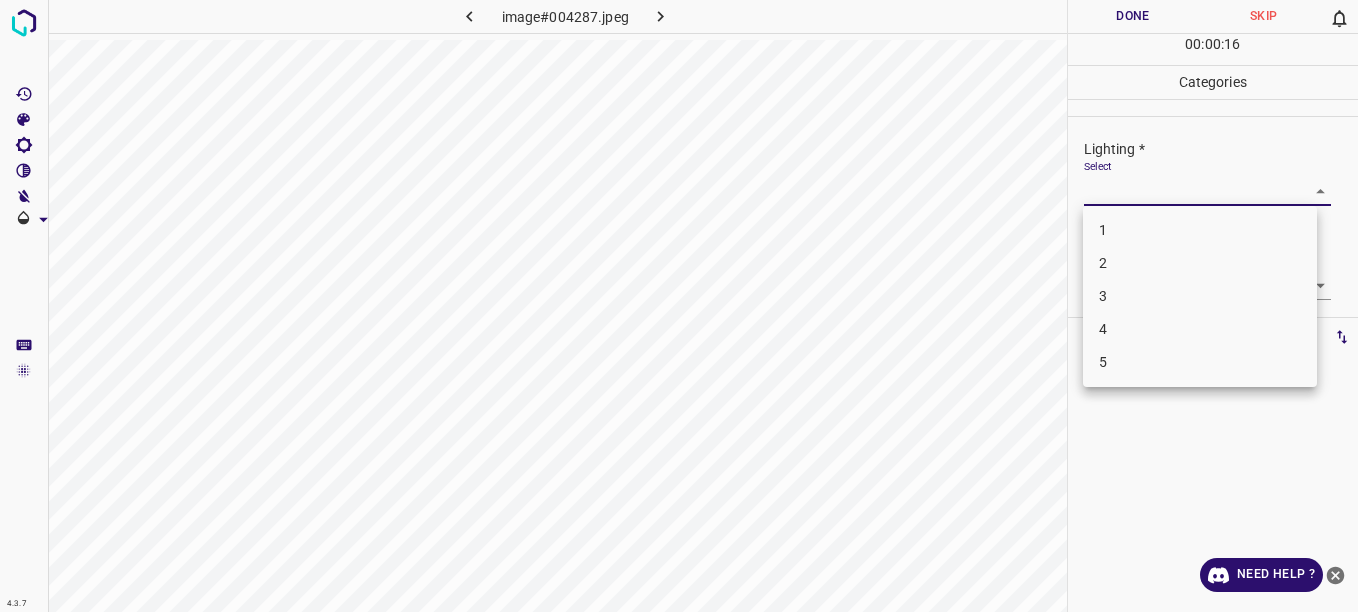 click on "4.3.7 image#004287.jpeg Done Skip 0 00   : 00   : 16   Categories Lighting *  Select ​ Focus *  Select ​ Overall *  Select ​ Labels   0 Categories 1 Lighting 2 Focus 3 Overall Tools Space Change between modes (Draw & Edit) I Auto labeling R Restore zoom M Zoom in N Zoom out Delete Delete selecte label Filters Z Restore filters X Saturation filter C Brightness filter V Contrast filter B Gray scale filter General O Download Need Help ? - Text - Hide - Delete 1 2 3 4 5" at bounding box center [679, 306] 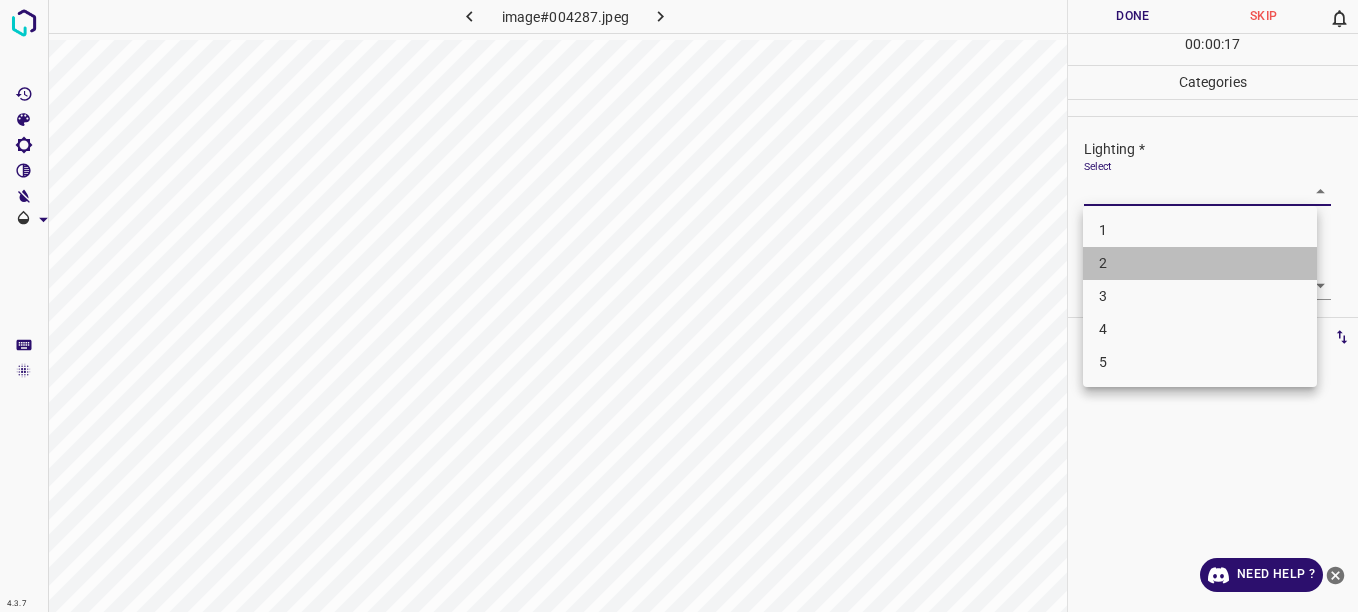 click on "2" at bounding box center (1200, 263) 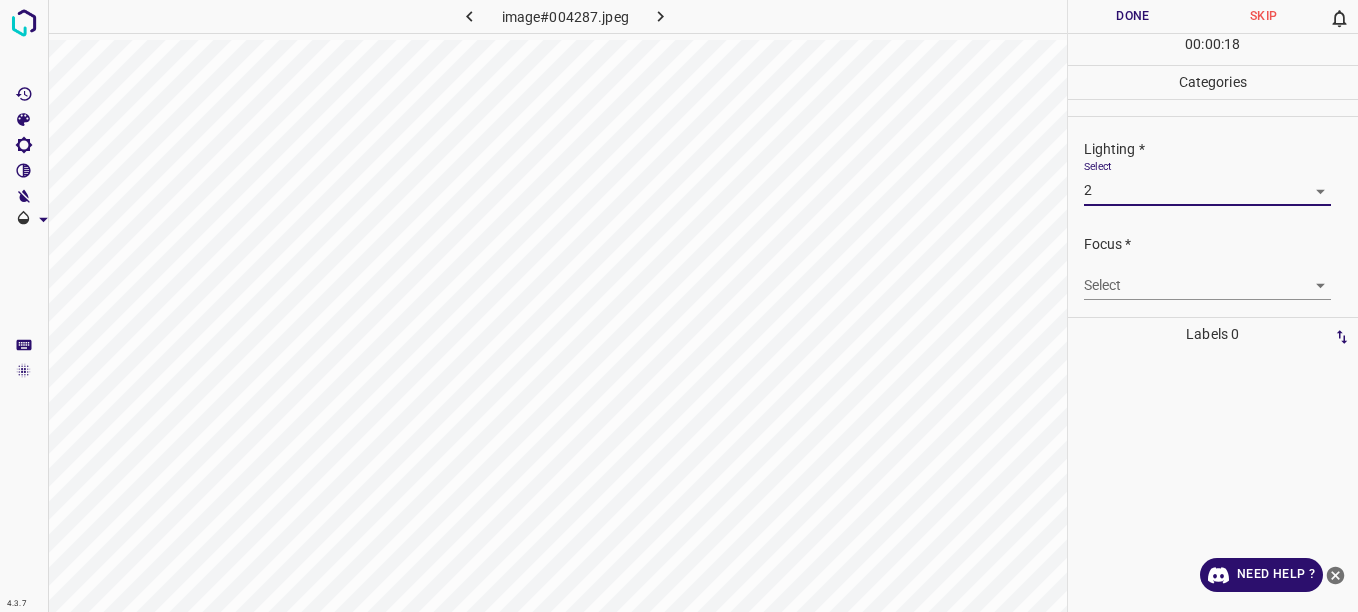 click on "4.3.7 image#004287.jpeg Done Skip 0 00   : 00   : 18   Categories Lighting *  Select 2 2 Focus *  Select ​ Overall *  Select ​ Labels   0 Categories 1 Lighting 2 Focus 3 Overall Tools Space Change between modes (Draw & Edit) I Auto labeling R Restore zoom M Zoom in N Zoom out Delete Delete selecte label Filters Z Restore filters X Saturation filter C Brightness filter V Contrast filter B Gray scale filter General O Download Need Help ? - Text - Hide - Delete" at bounding box center [679, 306] 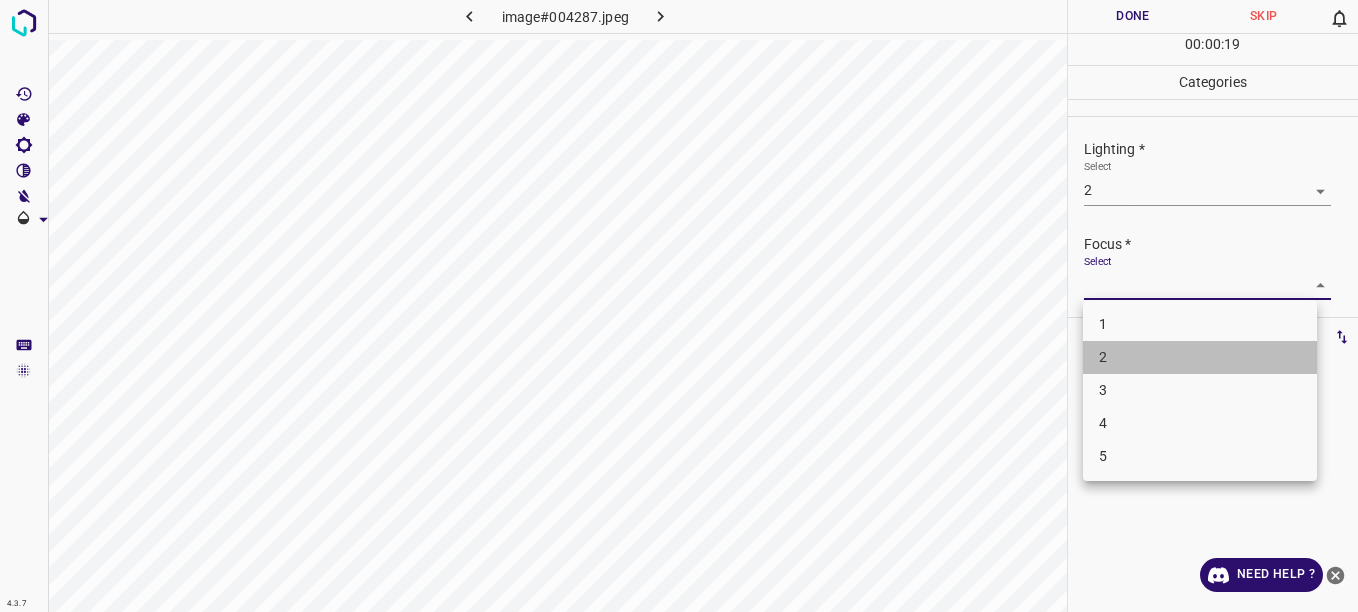 drag, startPoint x: 1264, startPoint y: 351, endPoint x: 1337, endPoint y: 277, distance: 103.947105 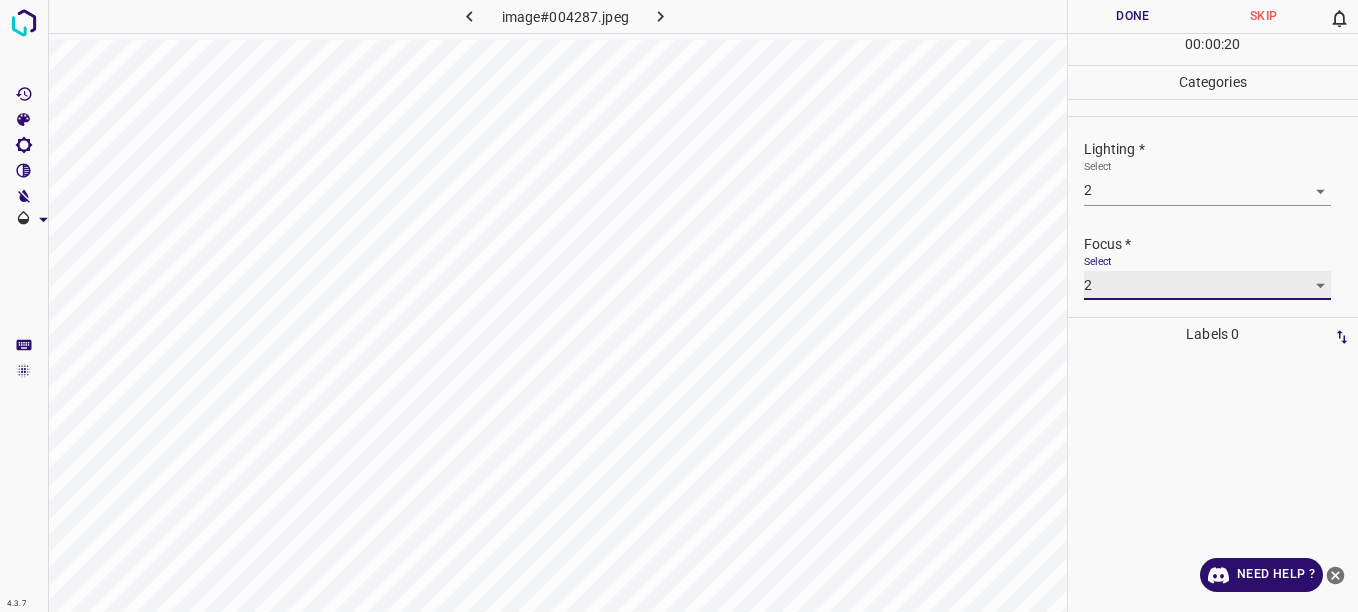 scroll, scrollTop: 98, scrollLeft: 0, axis: vertical 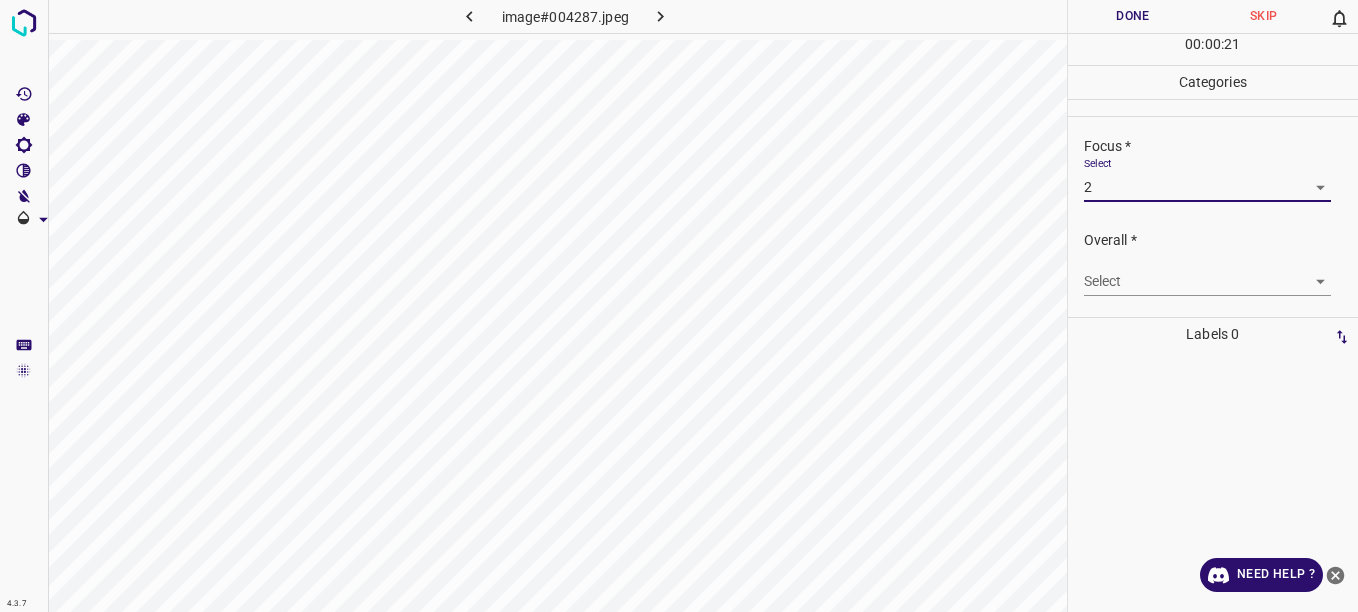 click on "4.3.7 image#004287.jpeg Done Skip 0 00   : 00   : 21   Categories Lighting *  Select 2 2 Focus *  Select 2 2 Overall *  Select ​ Labels   0 Categories 1 Lighting 2 Focus 3 Overall Tools Space Change between modes (Draw & Edit) I Auto labeling R Restore zoom M Zoom in N Zoom out Delete Delete selecte label Filters Z Restore filters X Saturation filter C Brightness filter V Contrast filter B Gray scale filter General O Download Need Help ? - Text - Hide - Delete" at bounding box center [679, 306] 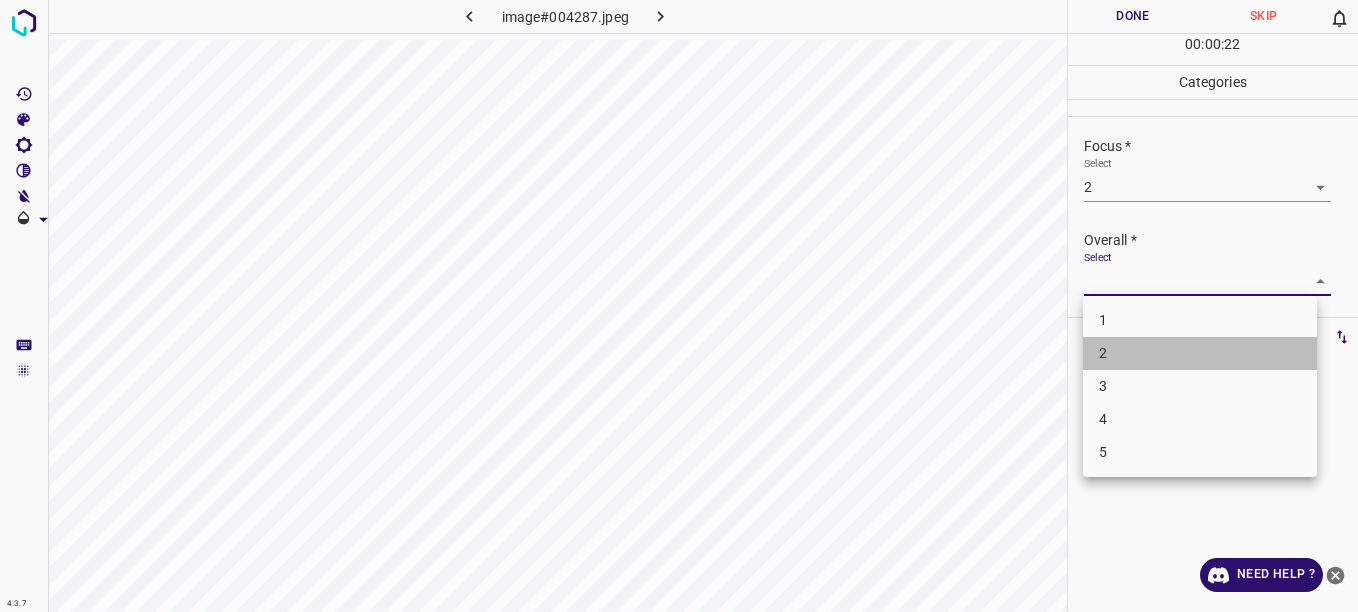 click on "2" at bounding box center (1200, 353) 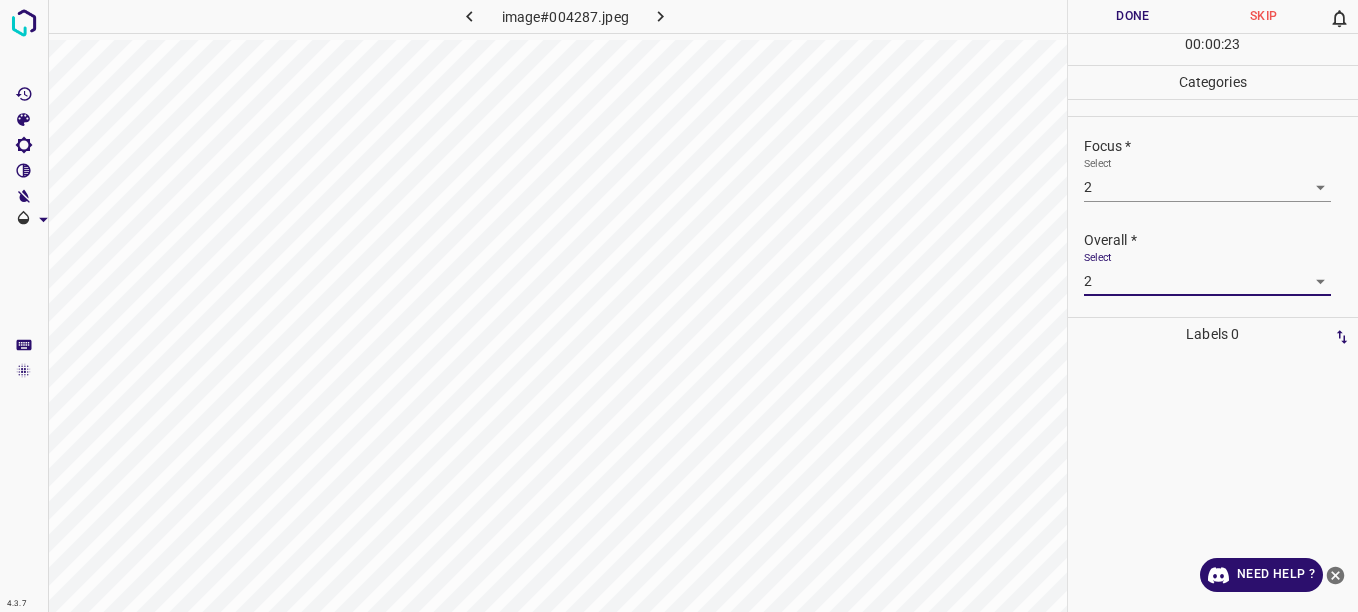 click on "Done" at bounding box center [1133, 16] 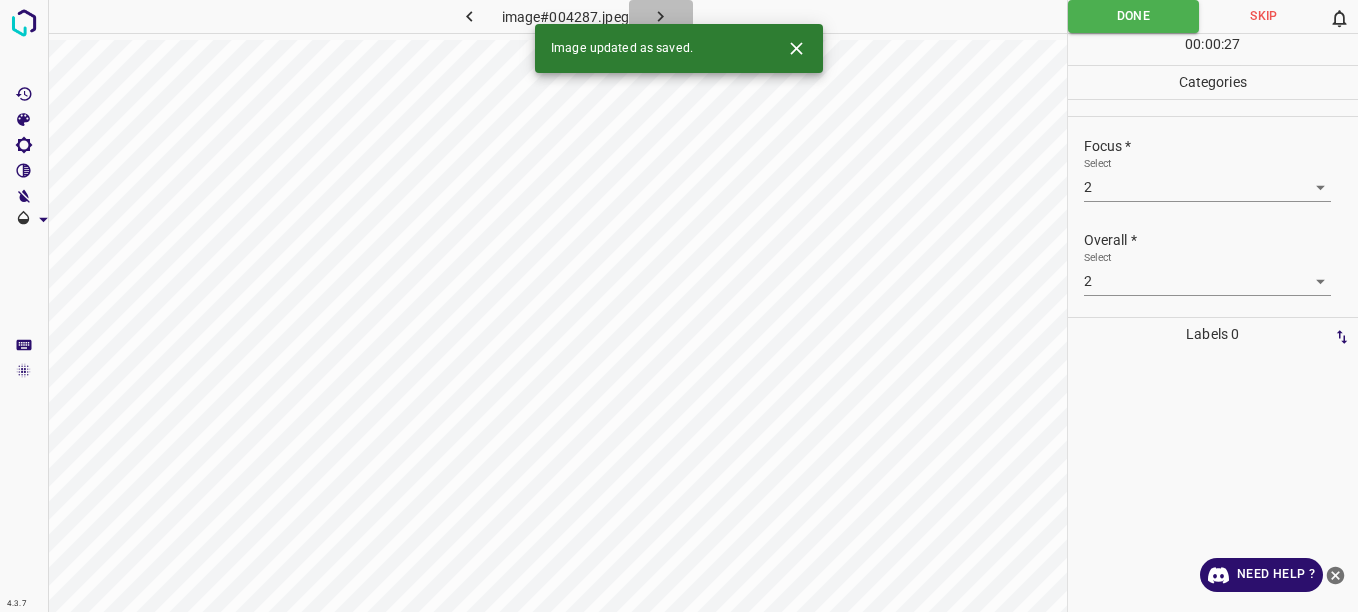 click at bounding box center (661, 16) 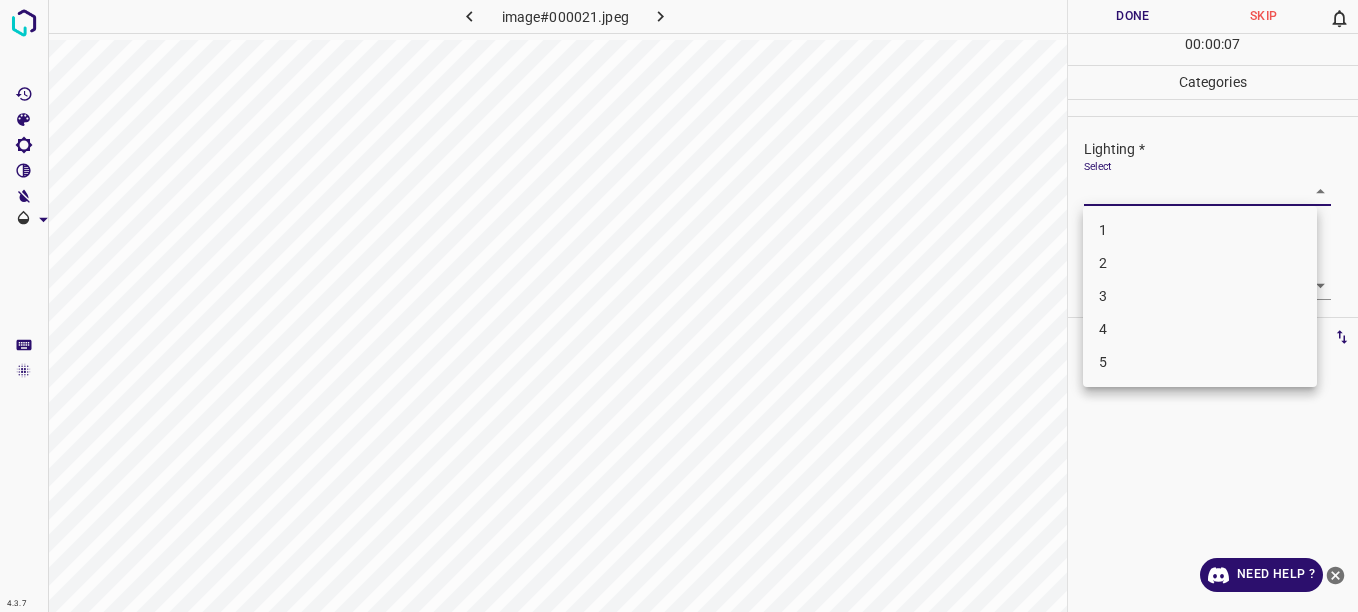 click on "4.3.7 image#000021.jpeg Done Skip 0 00   : 00   : 07   Categories Lighting *  Select ​ Focus *  Select ​ Overall *  Select ​ Labels   0 Categories 1 Lighting 2 Focus 3 Overall Tools Space Change between modes (Draw & Edit) I Auto labeling R Restore zoom M Zoom in N Zoom out Delete Delete selecte label Filters Z Restore filters X Saturation filter C Brightness filter V Contrast filter B Gray scale filter General O Download Need Help ? - Text - Hide - Delete 1 2 3 4 5" at bounding box center (679, 306) 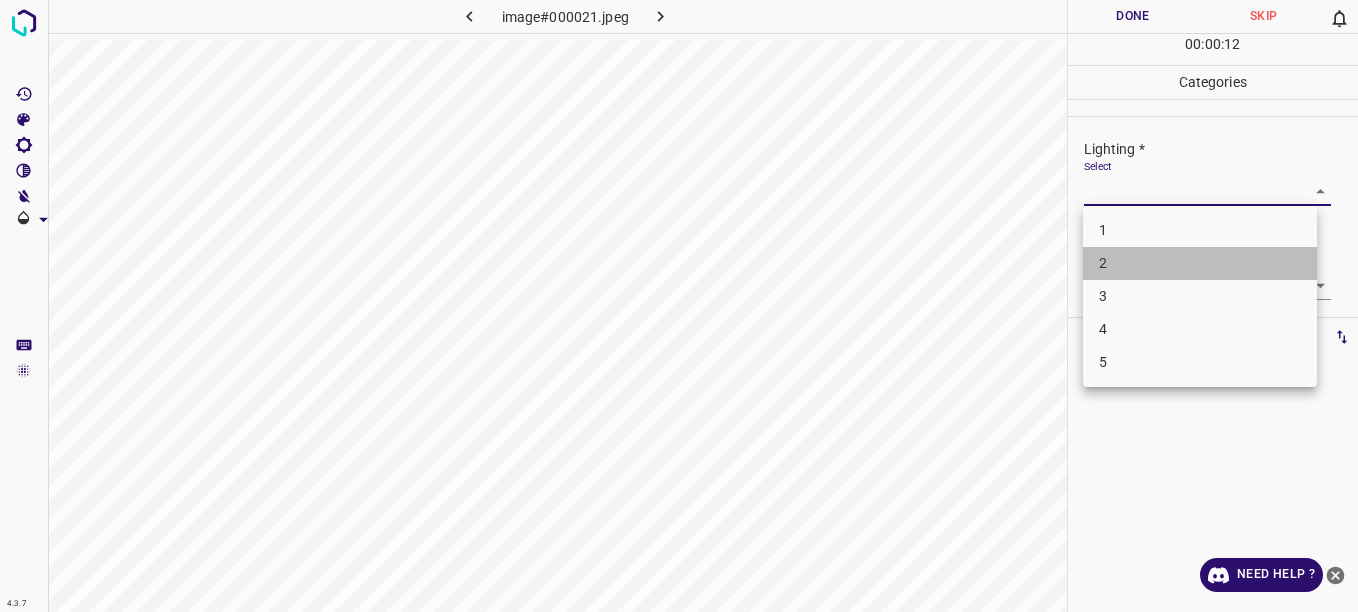 click on "2" at bounding box center (1200, 263) 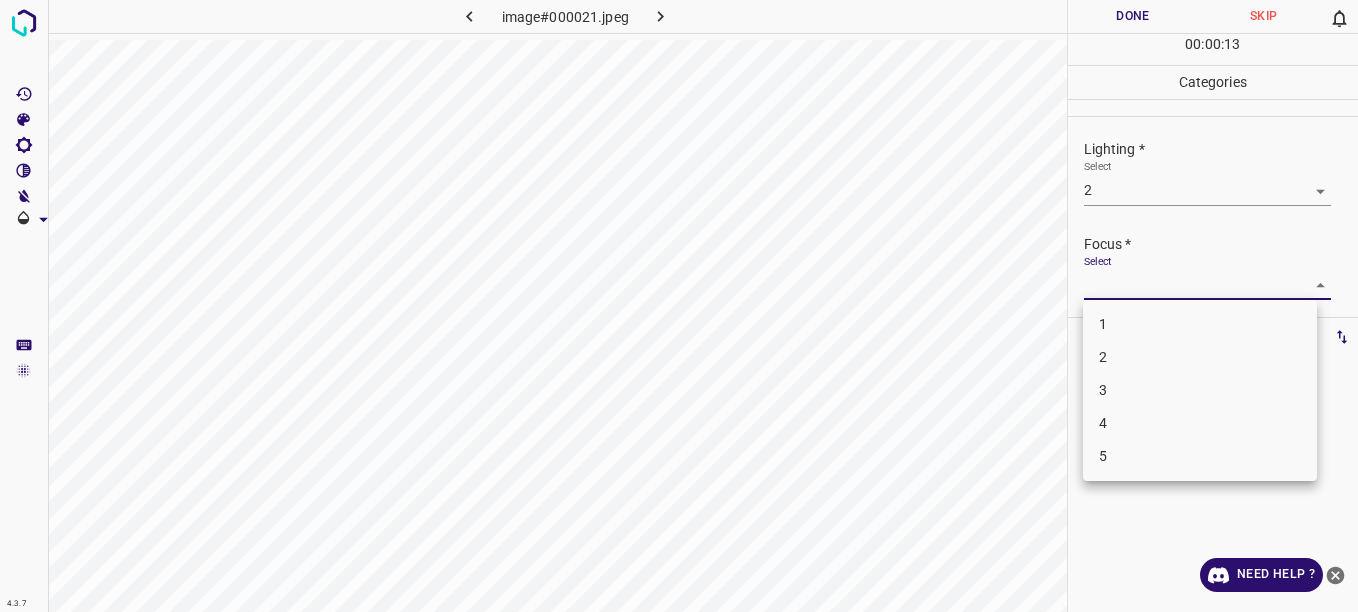 click on "4.3.7 image#000021.jpeg Done Skip 0 00   : 00   : 13   Categories Lighting *  Select 2 2 Focus *  Select ​ Overall *  Select ​ Labels   0 Categories 1 Lighting 2 Focus 3 Overall Tools Space Change between modes (Draw & Edit) I Auto labeling R Restore zoom M Zoom in N Zoom out Delete Delete selecte label Filters Z Restore filters X Saturation filter C Brightness filter V Contrast filter B Gray scale filter General O Download Need Help ? - Text - Hide - Delete 1 2 3 4 5" at bounding box center [679, 306] 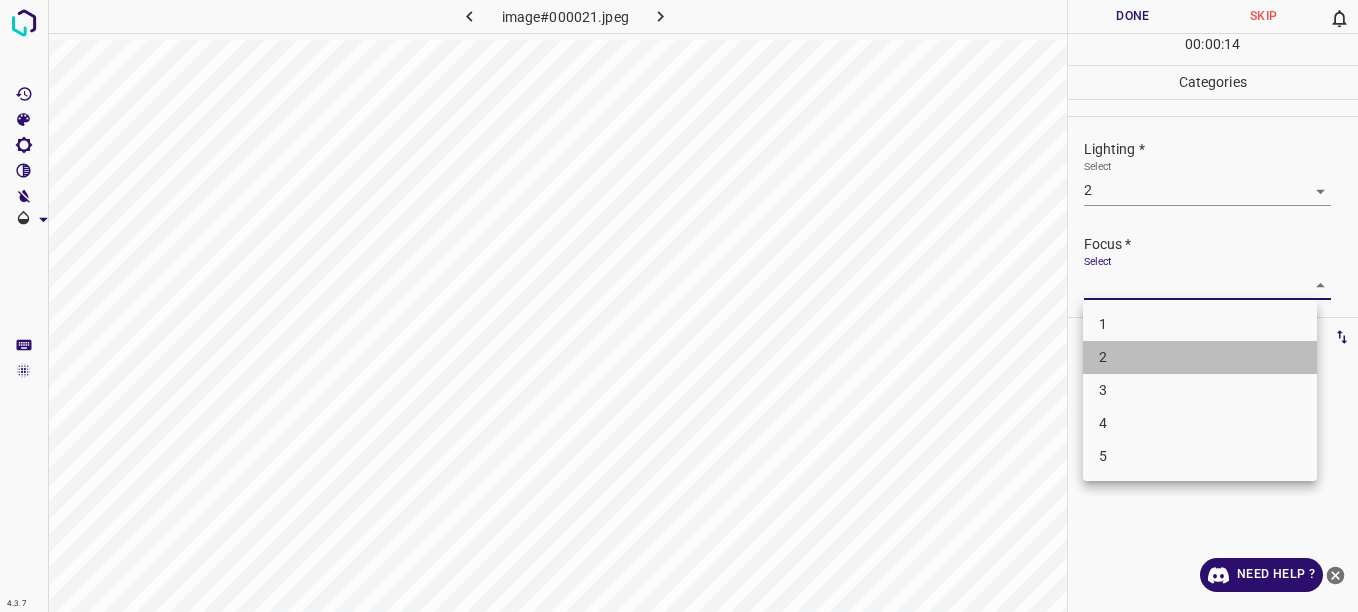 click on "2" at bounding box center [1200, 357] 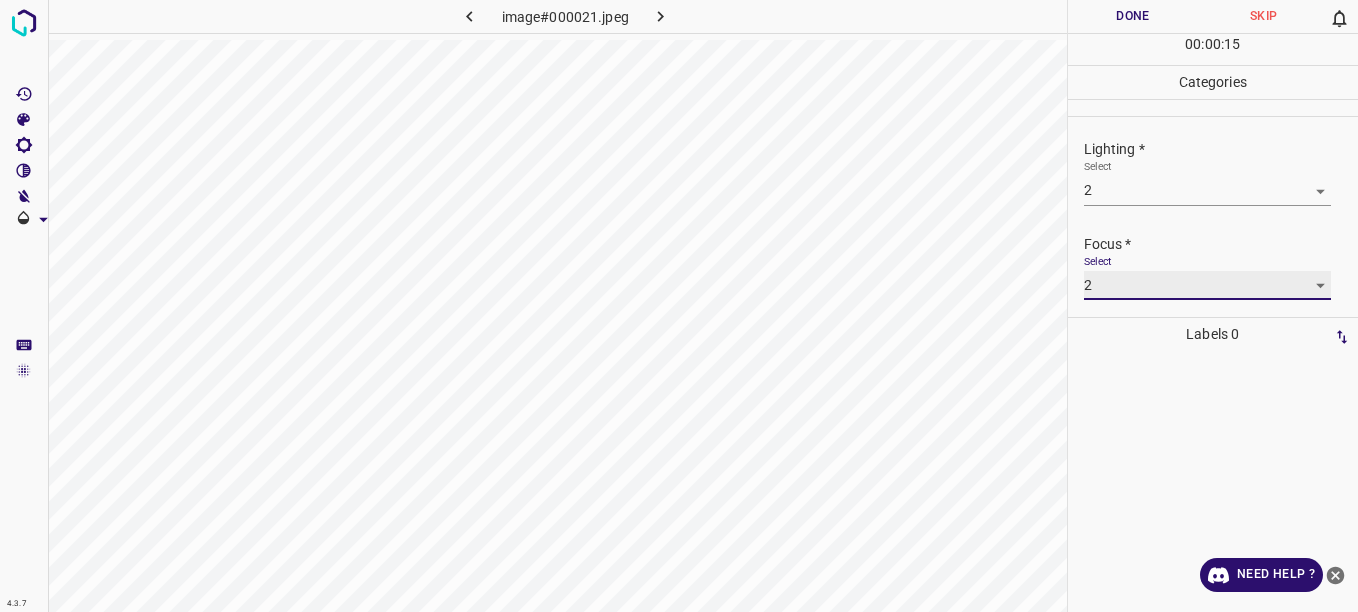 scroll, scrollTop: 98, scrollLeft: 0, axis: vertical 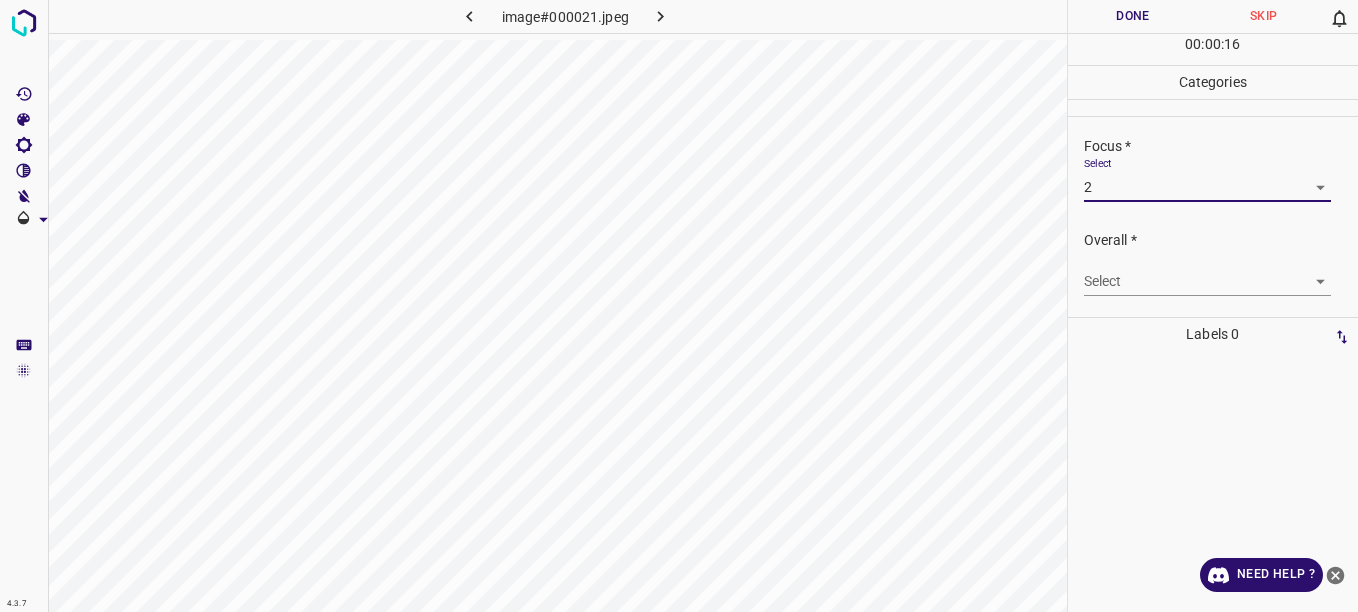 click on "4.3.7 image#000021.jpeg Done Skip 0 00   : 00   : 16   Categories Lighting *  Select 2 2 Focus *  Select 2 2 Overall *  Select ​ Labels   0 Categories 1 Lighting 2 Focus 3 Overall Tools Space Change between modes (Draw & Edit) I Auto labeling R Restore zoom M Zoom in N Zoom out Delete Delete selecte label Filters Z Restore filters X Saturation filter C Brightness filter V Contrast filter B Gray scale filter General O Download Need Help ? - Text - Hide - Delete" at bounding box center [679, 306] 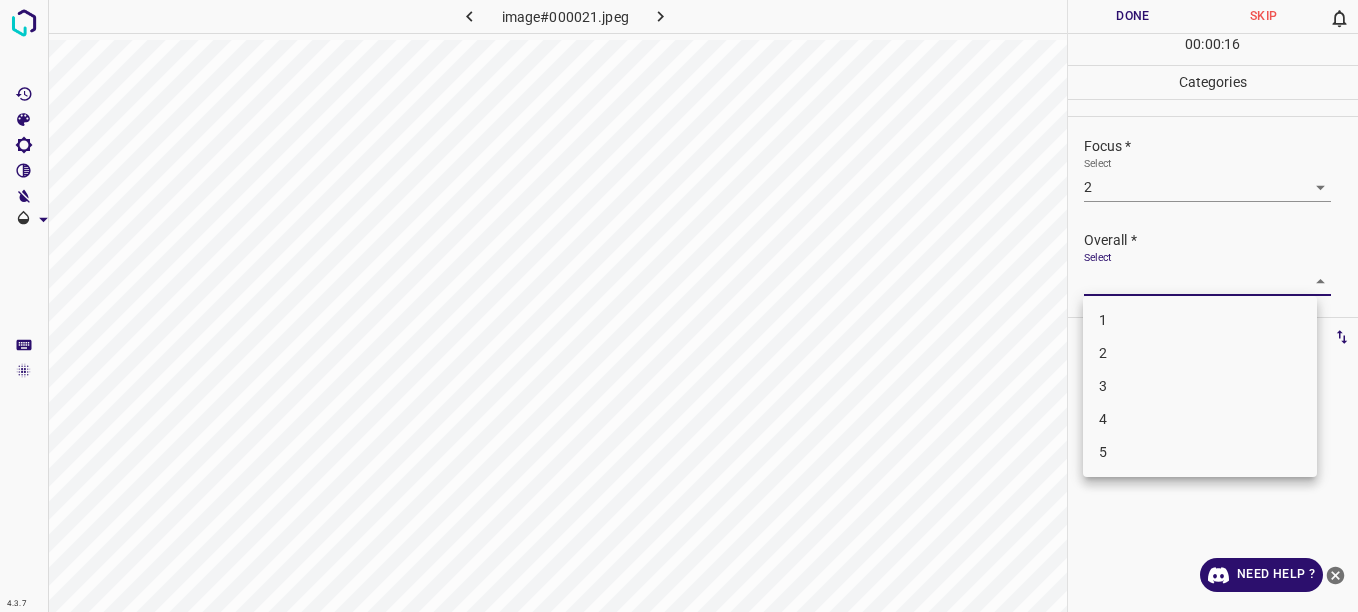 click on "2" at bounding box center (1200, 353) 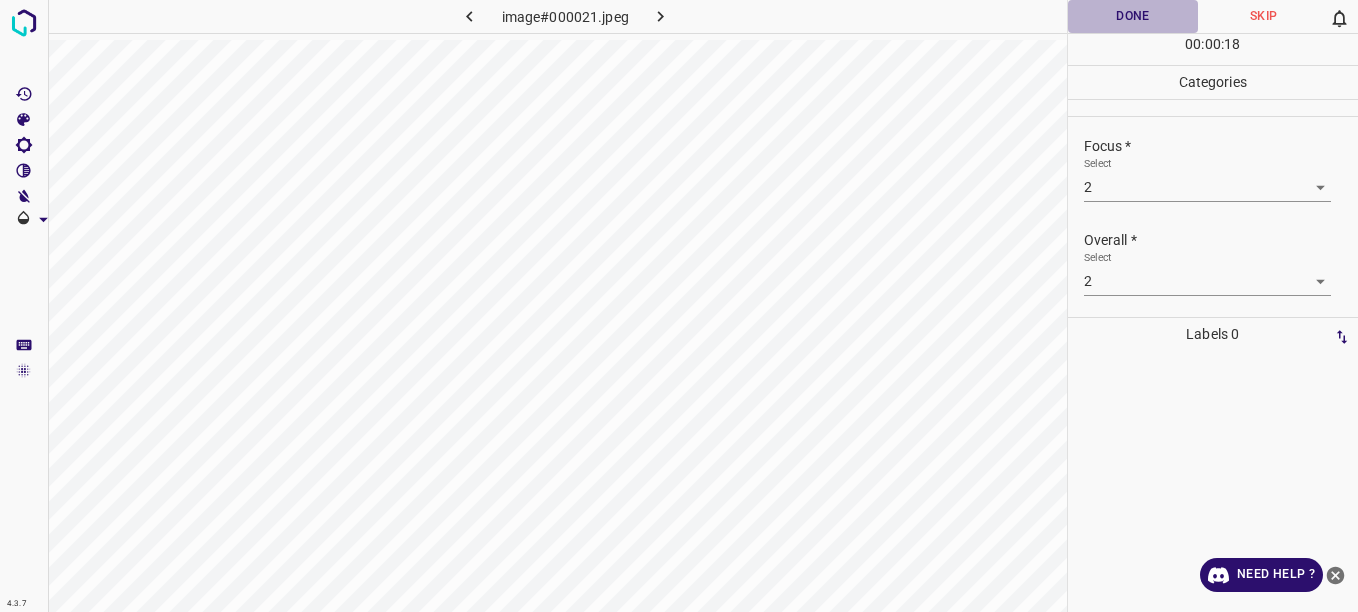 click on "Done" at bounding box center (1133, 16) 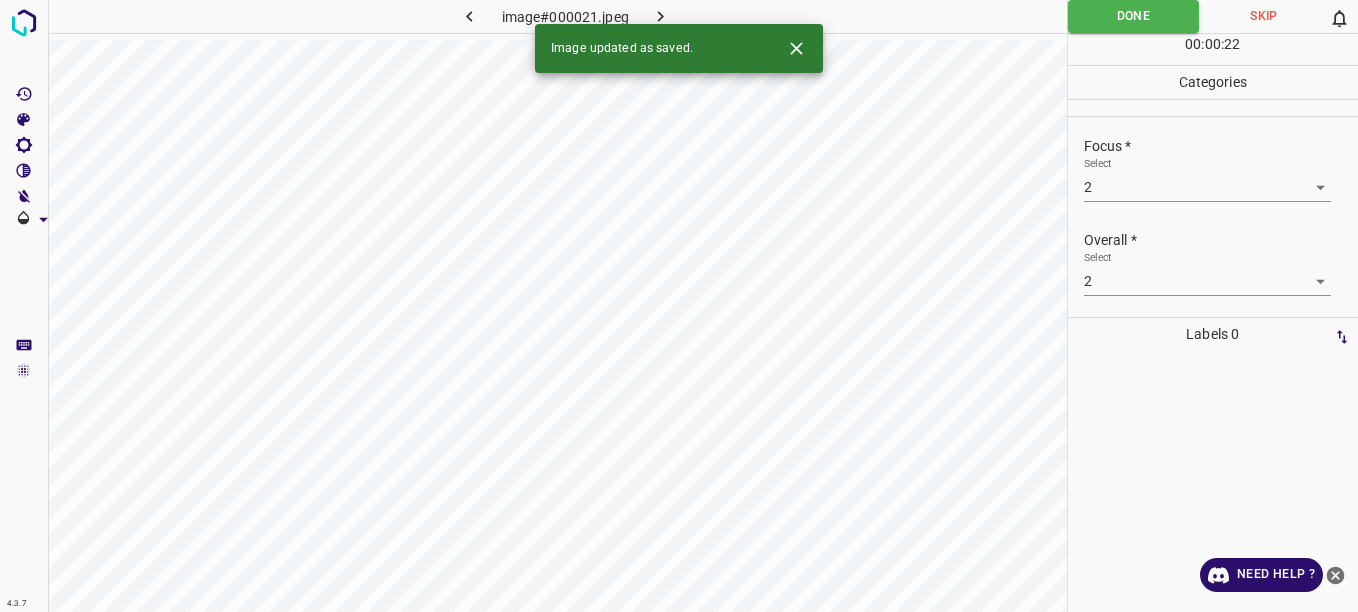 click 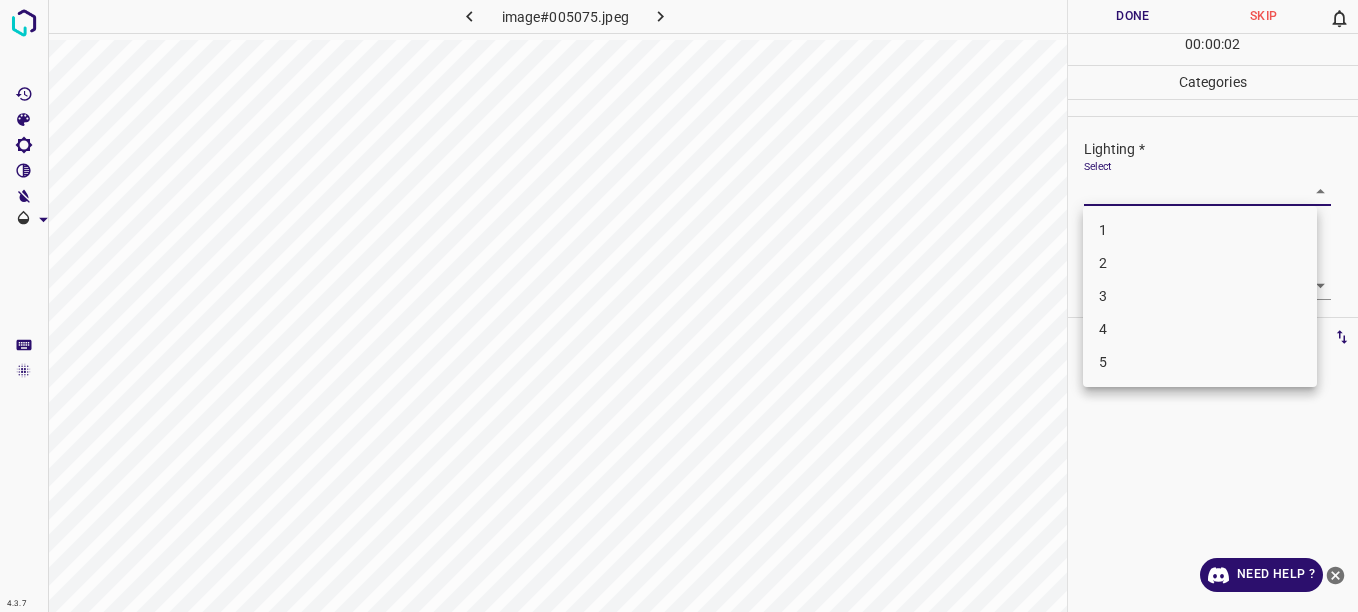 click on "4.3.7 image#005075.jpeg Done Skip 0 00   : 00   : 02   Categories Lighting *  Select ​ Focus *  Select ​ Overall *  Select ​ Labels   0 Categories 1 Lighting 2 Focus 3 Overall Tools Space Change between modes (Draw & Edit) I Auto labeling R Restore zoom M Zoom in N Zoom out Delete Delete selecte label Filters Z Restore filters X Saturation filter C Brightness filter V Contrast filter B Gray scale filter General O Download Need Help ? - Text - Hide - Delete 1 2 3 4 5" at bounding box center [679, 306] 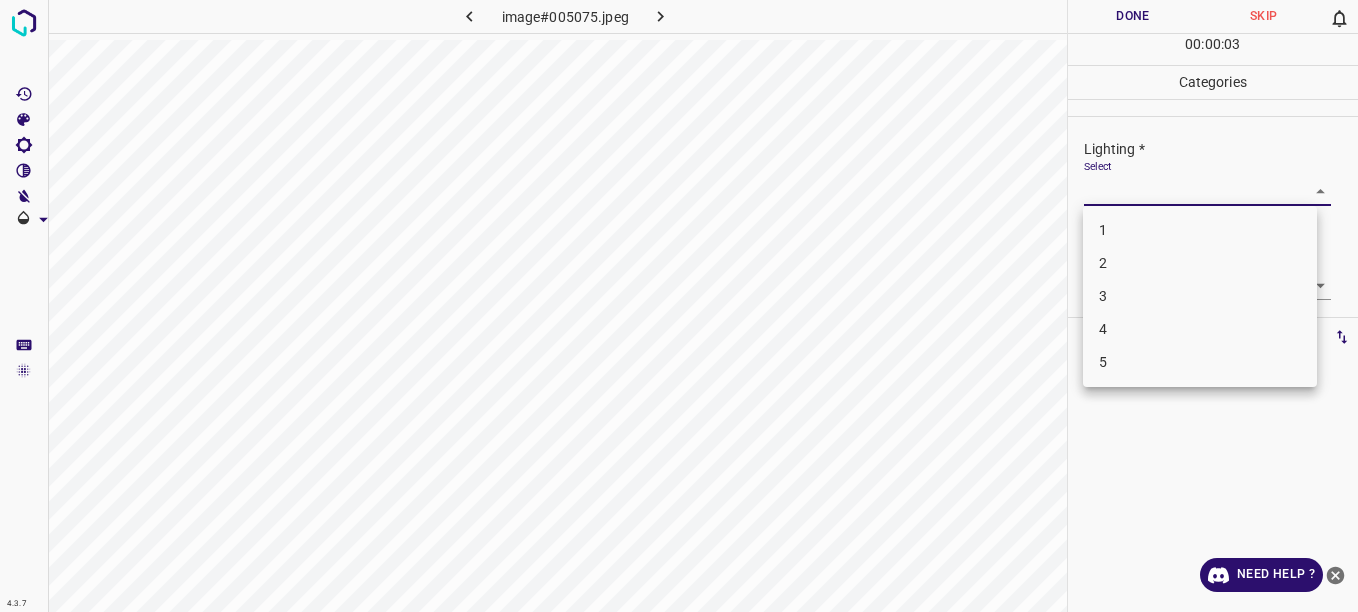 click on "2" at bounding box center (1200, 263) 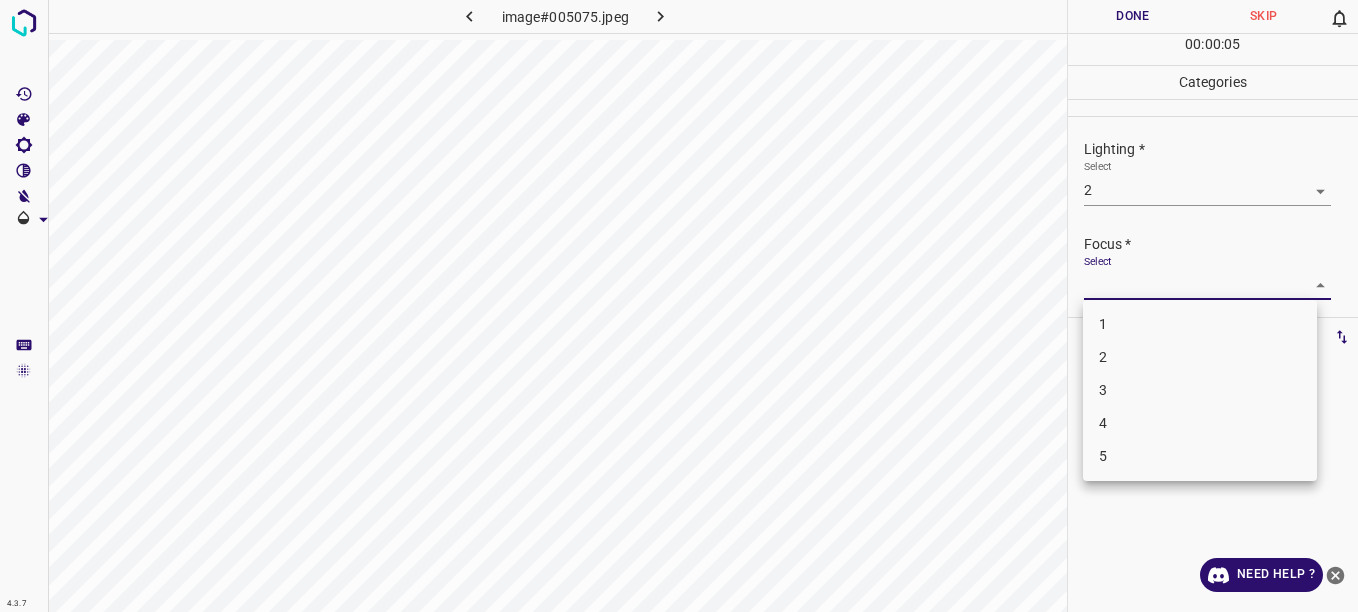 click on "4.3.7 image#005075.jpeg Done Skip 0 00   : 00   : 05   Categories Lighting *  Select 2 2 Focus *  Select ​ Overall *  Select ​ Labels   0 Categories 1 Lighting 2 Focus 3 Overall Tools Space Change between modes (Draw & Edit) I Auto labeling R Restore zoom M Zoom in N Zoom out Delete Delete selecte label Filters Z Restore filters X Saturation filter C Brightness filter V Contrast filter B Gray scale filter General O Download Need Help ? - Text - Hide - Delete 1 2 3 4 5" at bounding box center [679, 306] 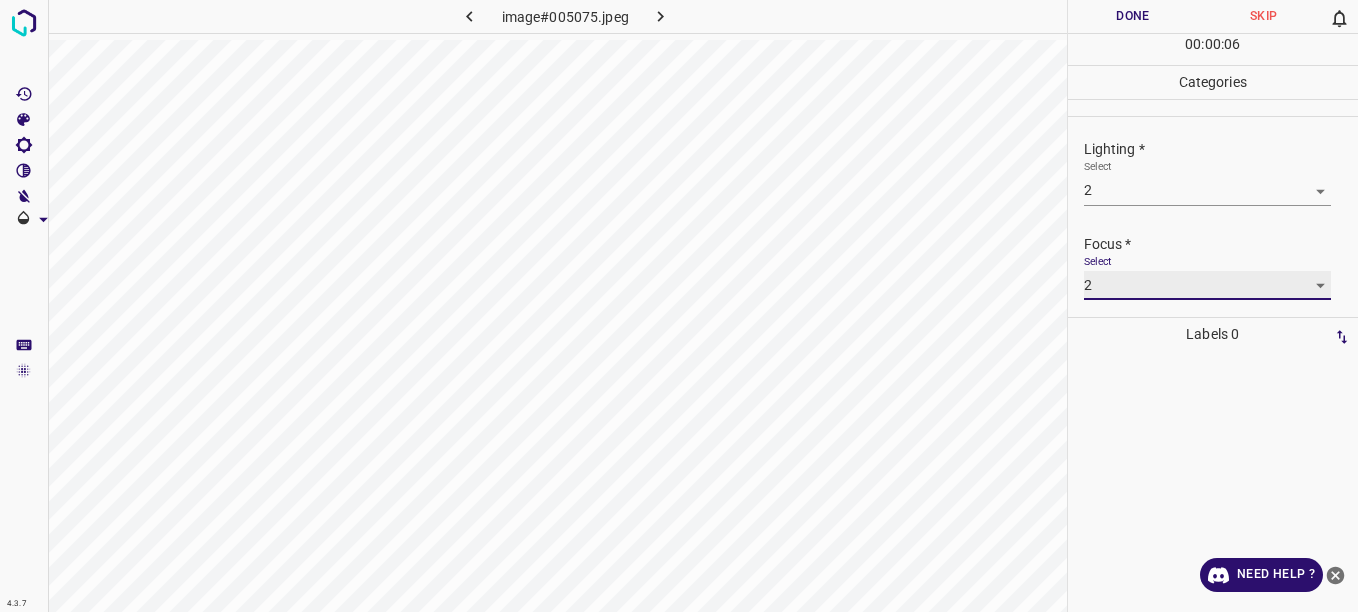 scroll, scrollTop: 98, scrollLeft: 0, axis: vertical 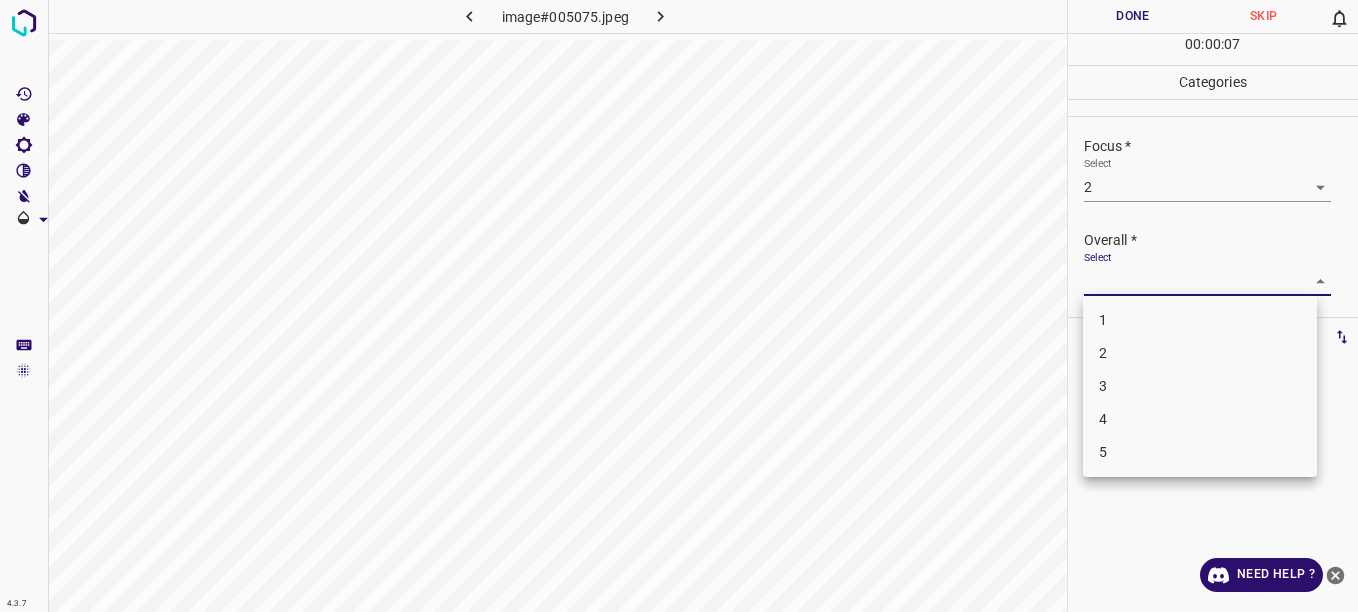drag, startPoint x: 1279, startPoint y: 277, endPoint x: 1238, endPoint y: 300, distance: 47.010635 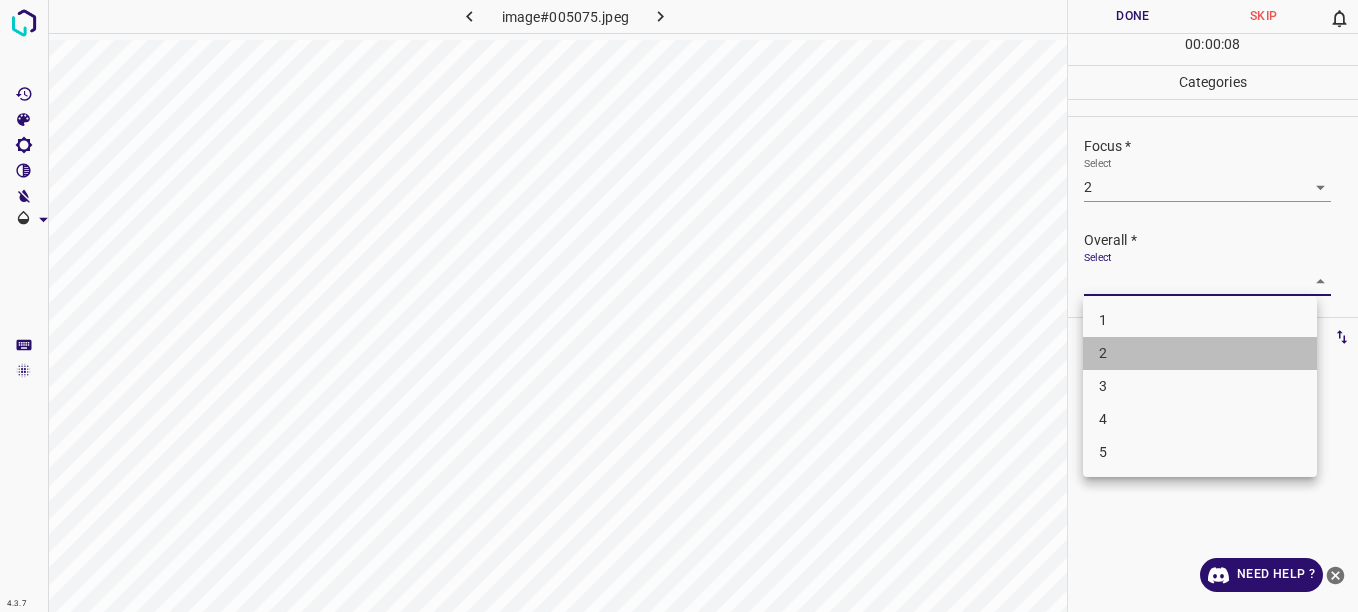click on "2" at bounding box center (1200, 353) 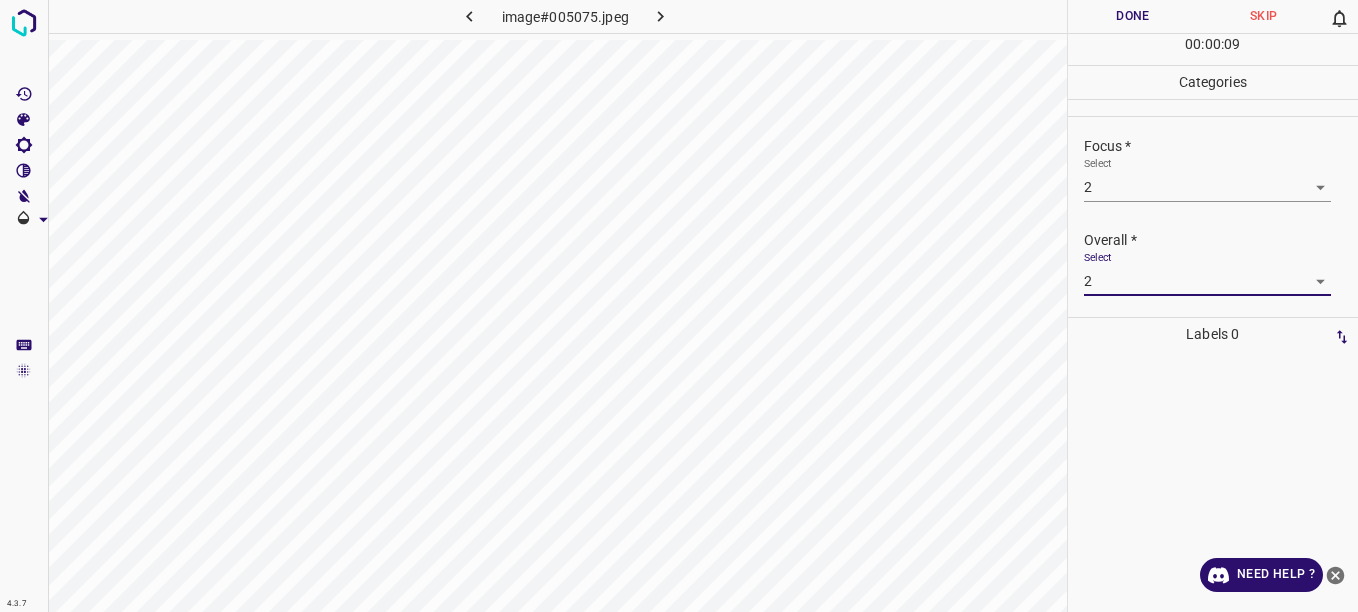click on "Done" at bounding box center [1133, 16] 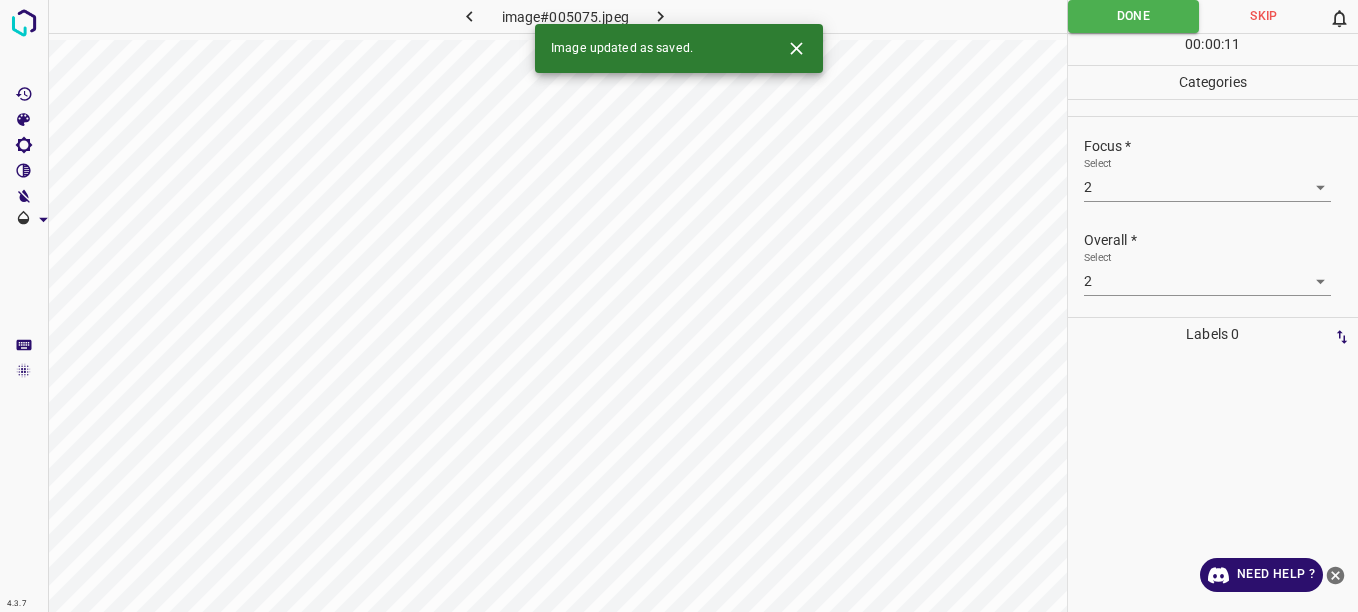 click 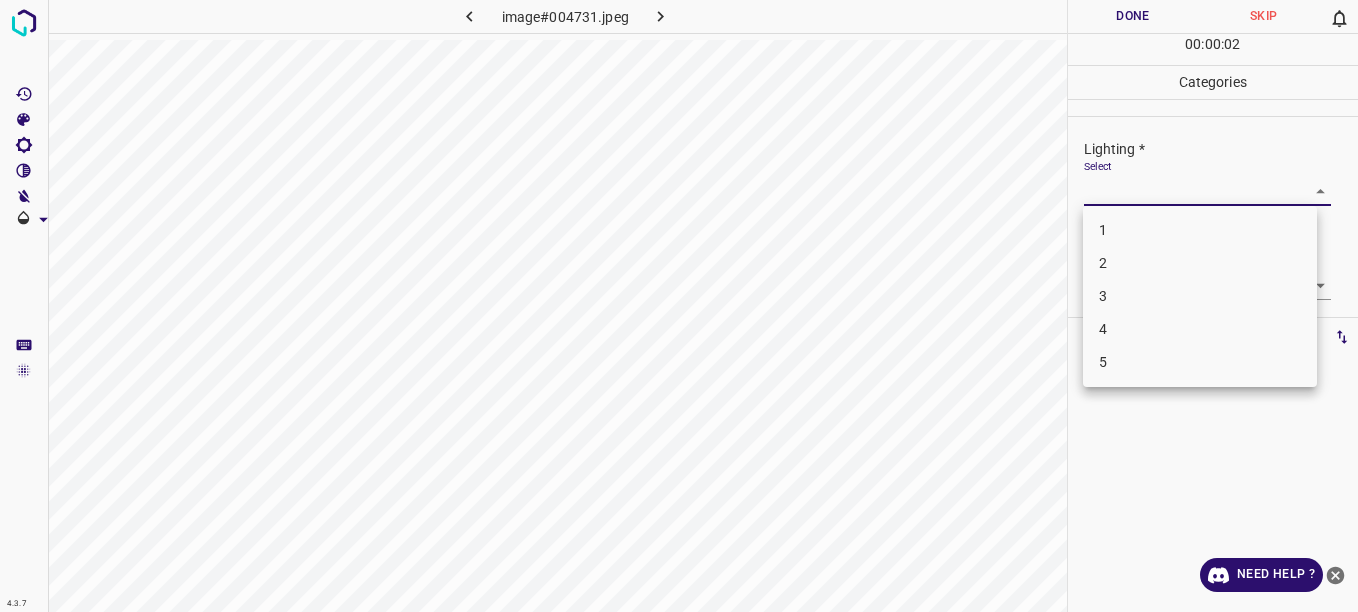 click on "4.3.7 image#004731.jpeg Done Skip 0 00   : 00   : 02   Categories Lighting *  Select ​ Focus *  Select ​ Overall *  Select ​ Labels   0 Categories 1 Lighting 2 Focus 3 Overall Tools Space Change between modes (Draw & Edit) I Auto labeling R Restore zoom M Zoom in N Zoom out Delete Delete selecte label Filters Z Restore filters X Saturation filter C Brightness filter V Contrast filter B Gray scale filter General O Download Need Help ? - Text - Hide - Delete 1 2 3 4 5" at bounding box center [679, 306] 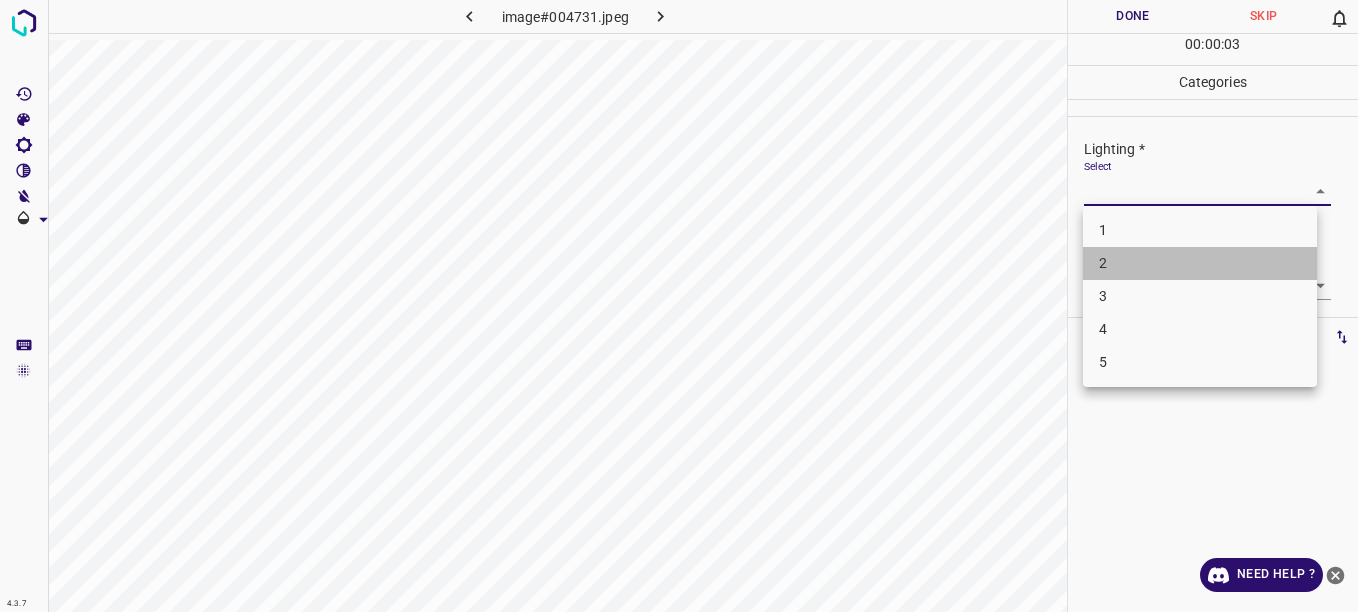 click on "2" at bounding box center (1200, 263) 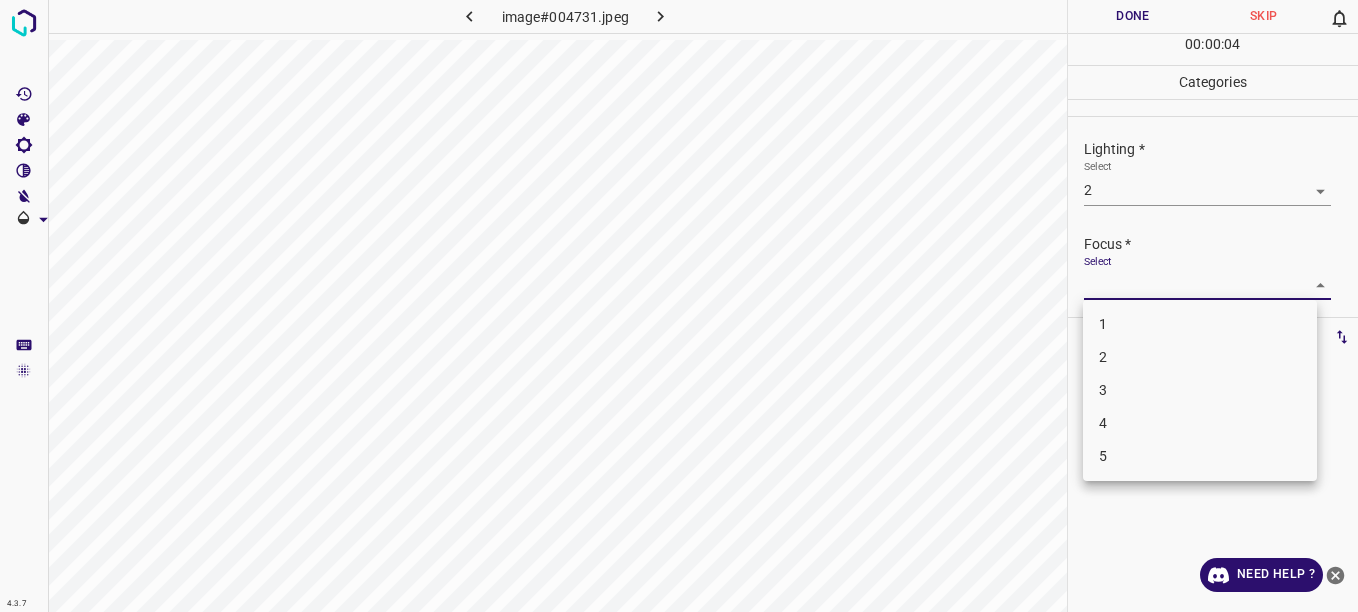 click on "4.3.7 image#004731.jpeg Done Skip 0 00   : 00   : 04   Categories Lighting *  Select 2 2 Focus *  Select ​ Overall *  Select ​ Labels   0 Categories 1 Lighting 2 Focus 3 Overall Tools Space Change between modes (Draw & Edit) I Auto labeling R Restore zoom M Zoom in N Zoom out Delete Delete selecte label Filters Z Restore filters X Saturation filter C Brightness filter V Contrast filter B Gray scale filter General O Download Need Help ? - Text - Hide - Delete 1 2 3 4 5" at bounding box center [679, 306] 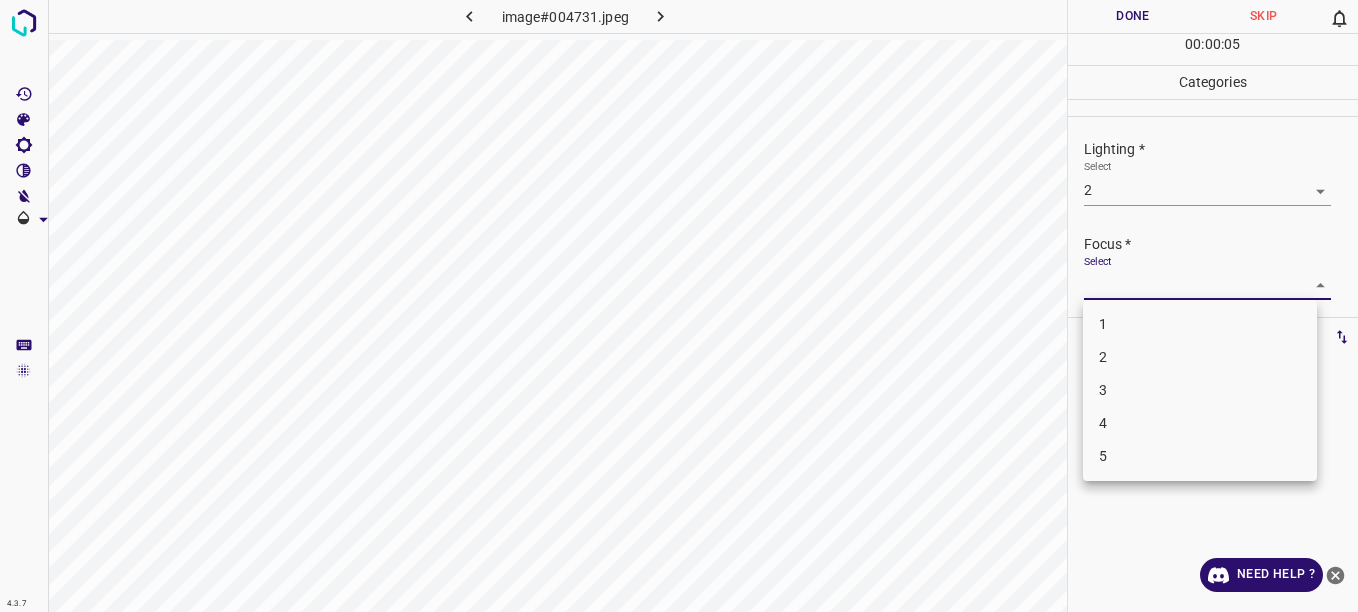 click on "2" at bounding box center [1200, 357] 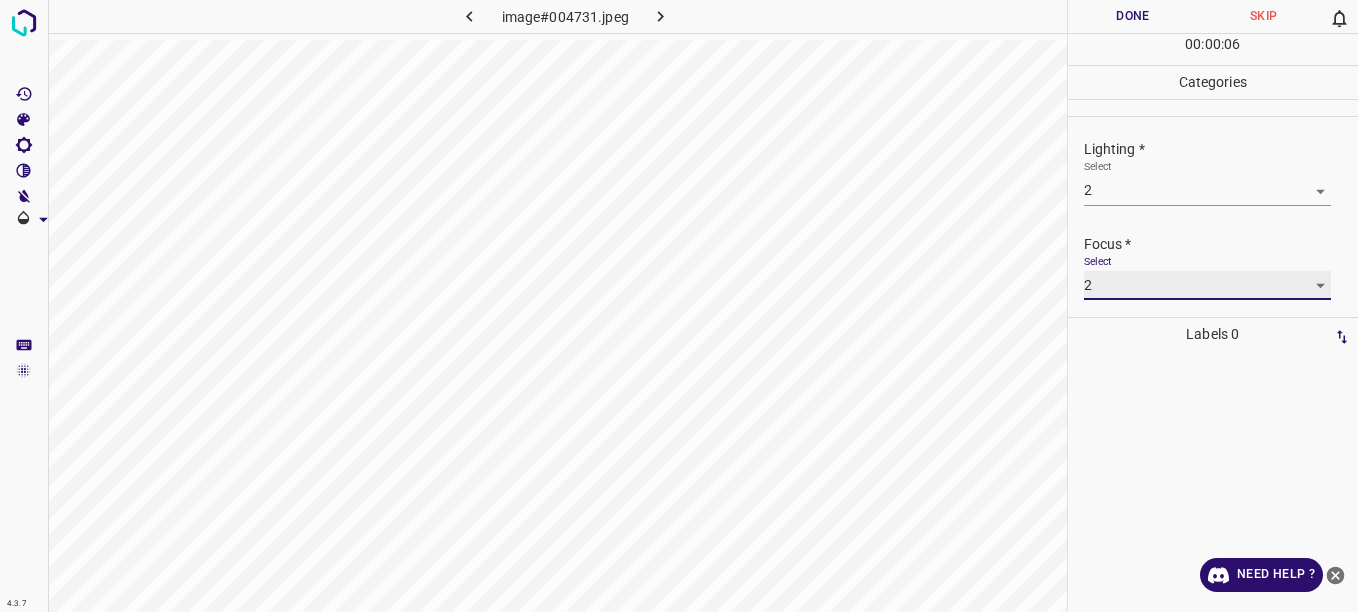 scroll, scrollTop: 98, scrollLeft: 0, axis: vertical 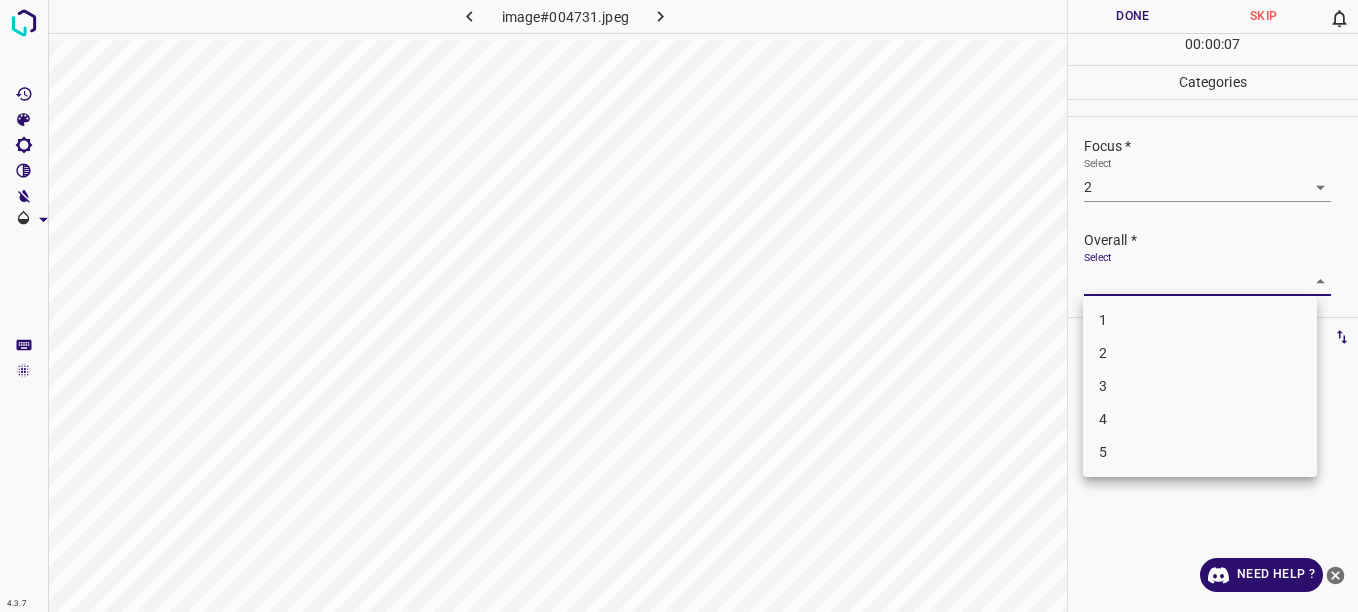 drag, startPoint x: 1300, startPoint y: 277, endPoint x: 1275, endPoint y: 289, distance: 27.730848 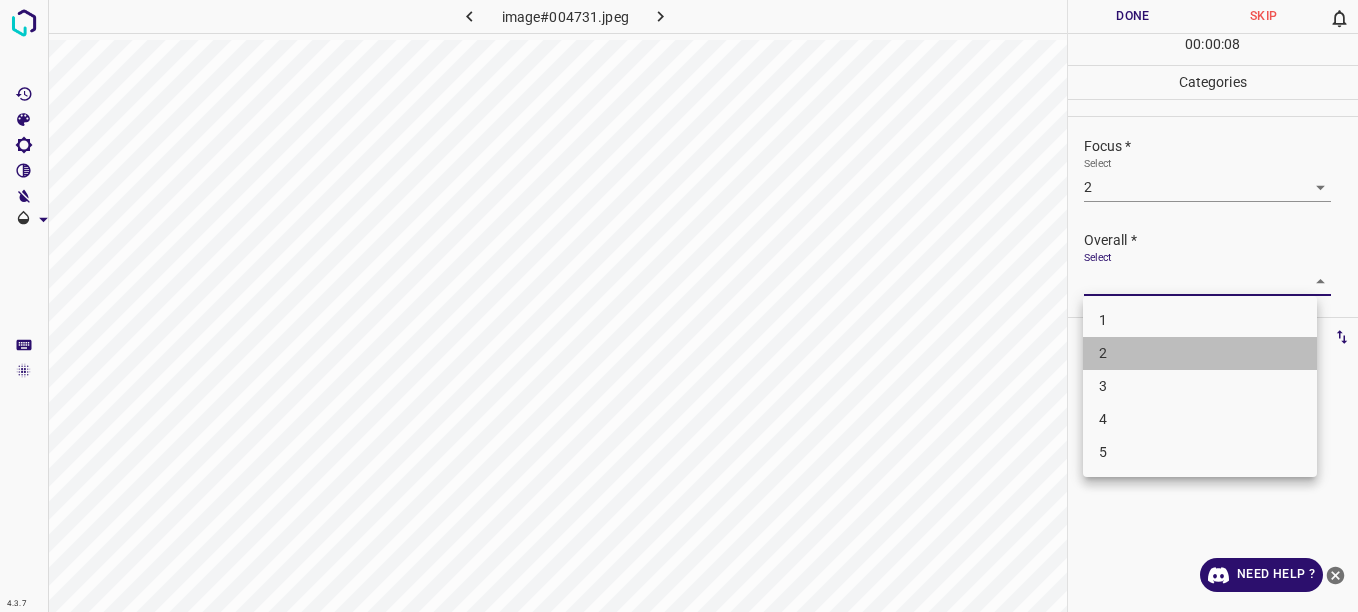 click on "2" at bounding box center [1200, 353] 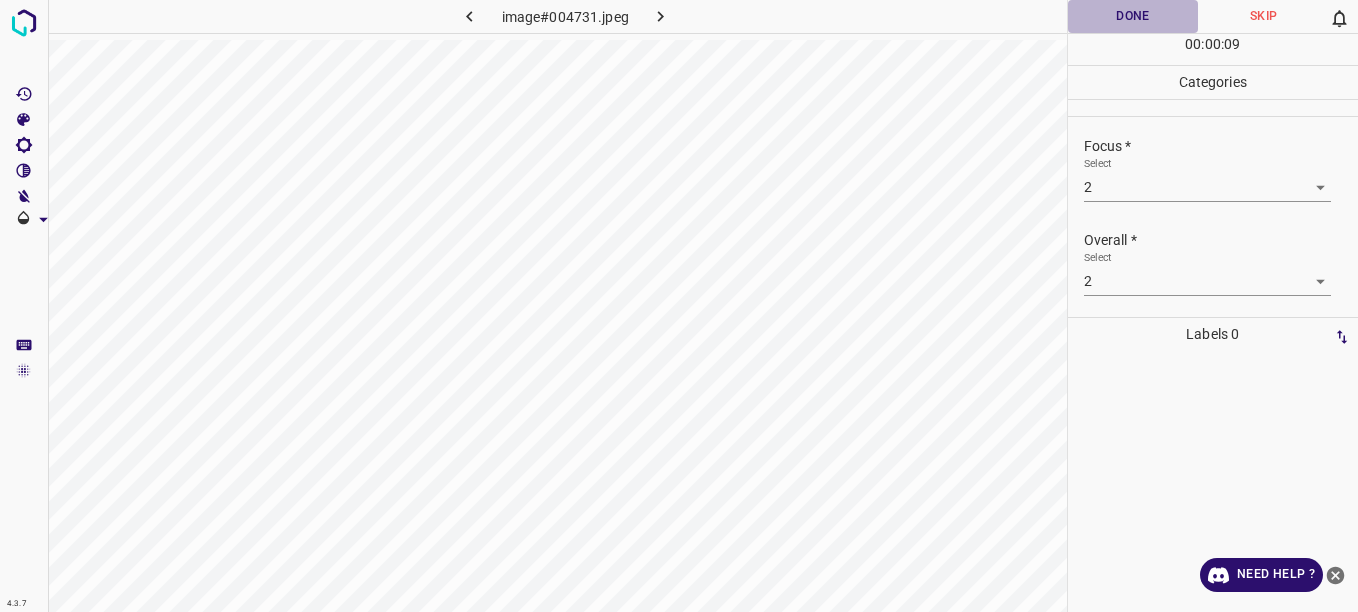click on "Done" at bounding box center [1133, 16] 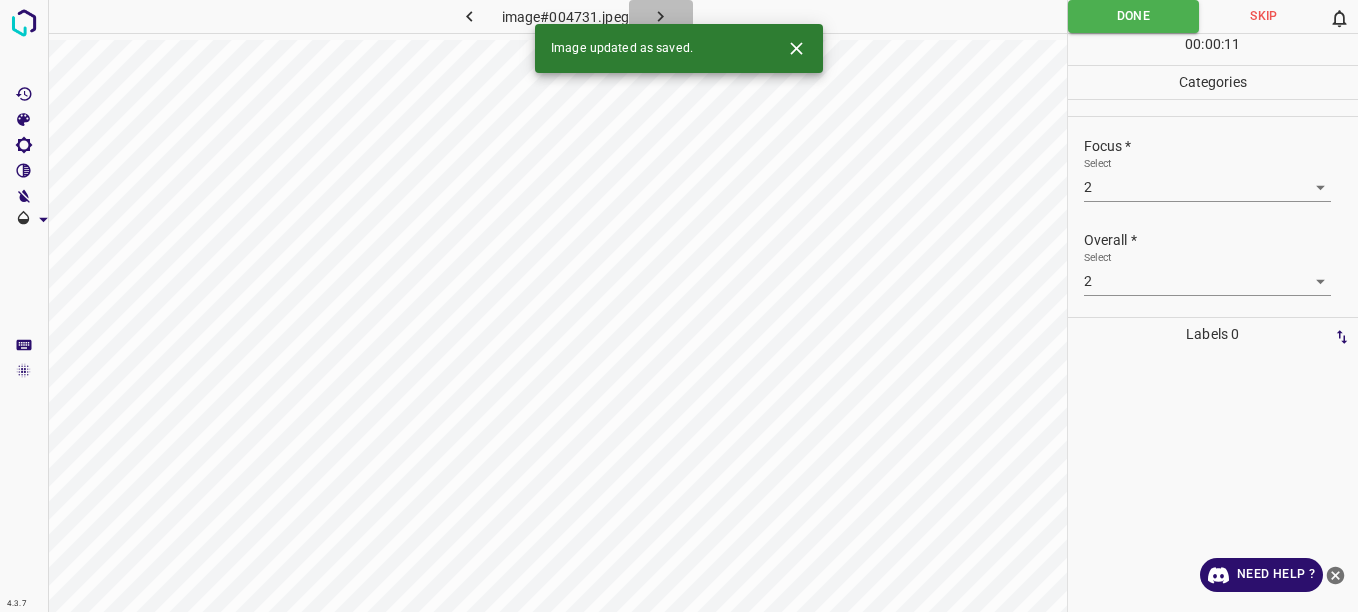 click 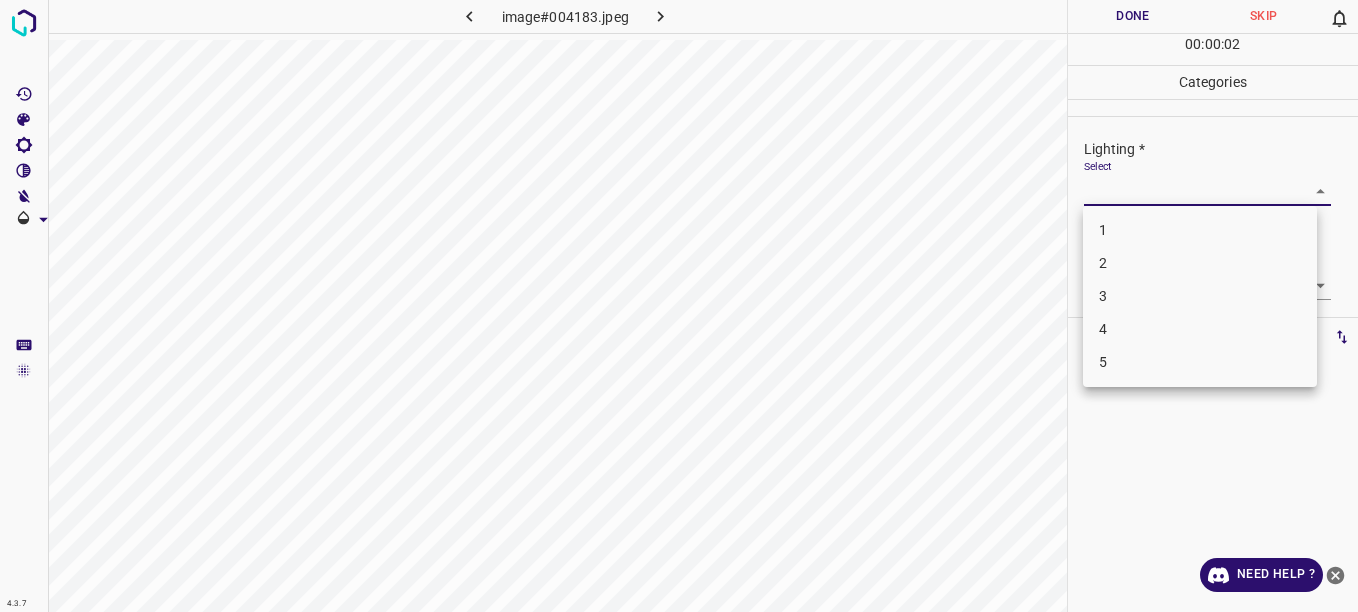 click on "4.3.7 image#004183.jpeg Done Skip 0 00   : 00   : 02   Categories Lighting *  Select ​ Focus *  Select ​ Overall *  Select ​ Labels   0 Categories 1 Lighting 2 Focus 3 Overall Tools Space Change between modes (Draw & Edit) I Auto labeling R Restore zoom M Zoom in N Zoom out Delete Delete selecte label Filters Z Restore filters X Saturation filter C Brightness filter V Contrast filter B Gray scale filter General O Download Need Help ? - Text - Hide - Delete 1 2 3 4 5" at bounding box center (679, 306) 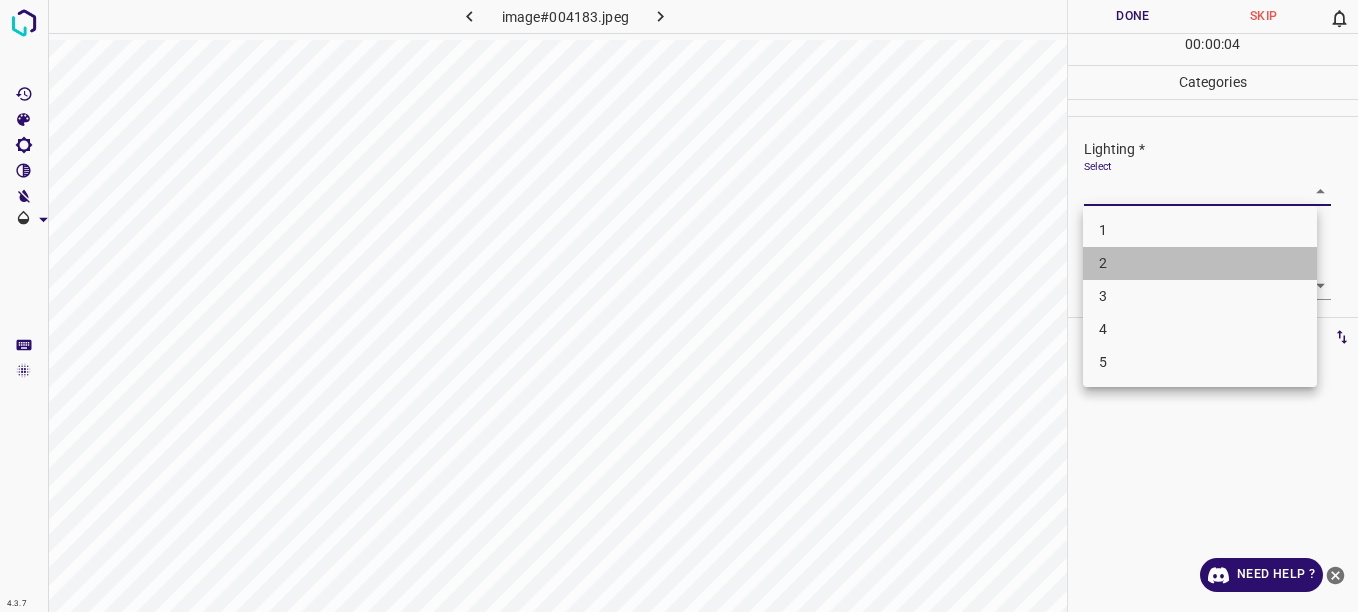 click on "2" at bounding box center (1200, 263) 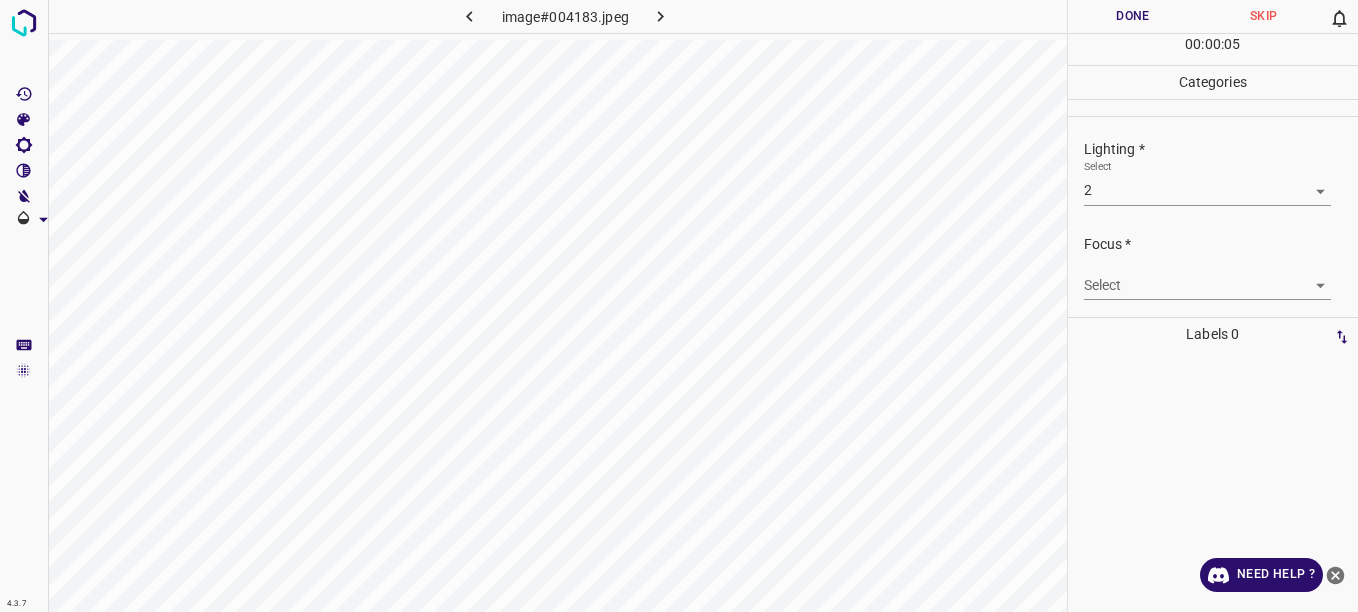 click on "Select ​" at bounding box center [1207, 277] 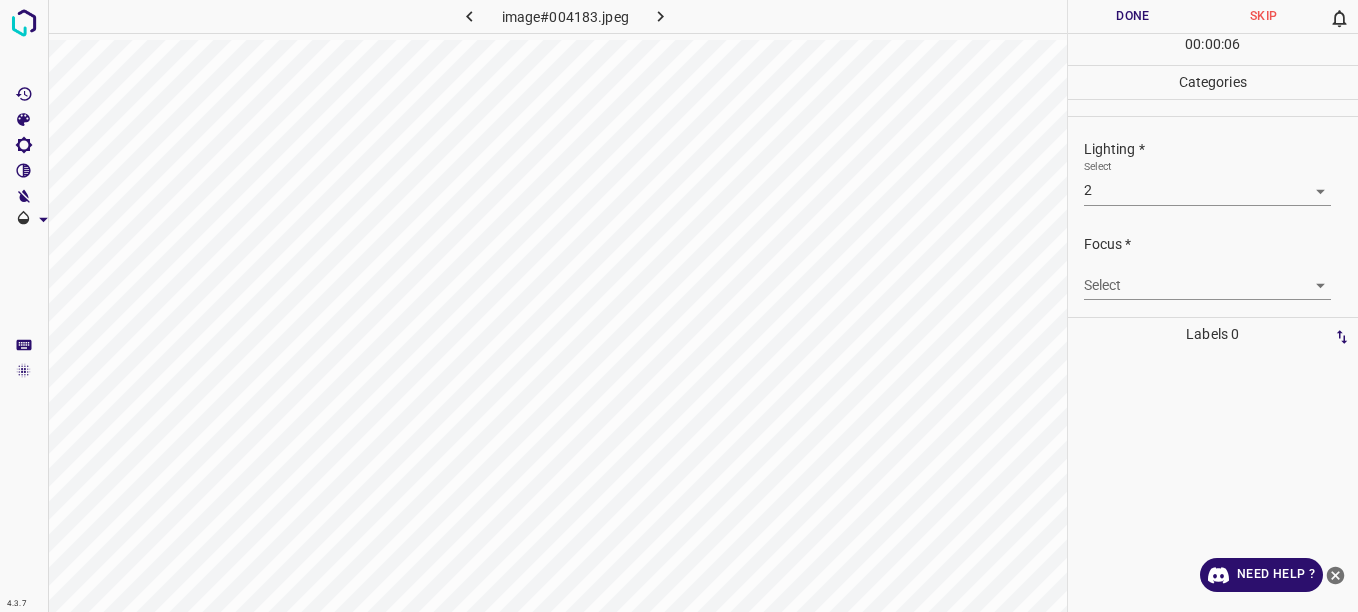 click on "4.3.7 image#004183.jpeg Done Skip 0 00   : 00   : 06   Categories Lighting *  Select 2 2 Focus *  Select ​ Overall *  Select ​ Labels   0 Categories 1 Lighting 2 Focus 3 Overall Tools Space Change between modes (Draw & Edit) I Auto labeling R Restore zoom M Zoom in N Zoom out Delete Delete selecte label Filters Z Restore filters X Saturation filter C Brightness filter V Contrast filter B Gray scale filter General O Download Need Help ? - Text - Hide - Delete" at bounding box center [679, 306] 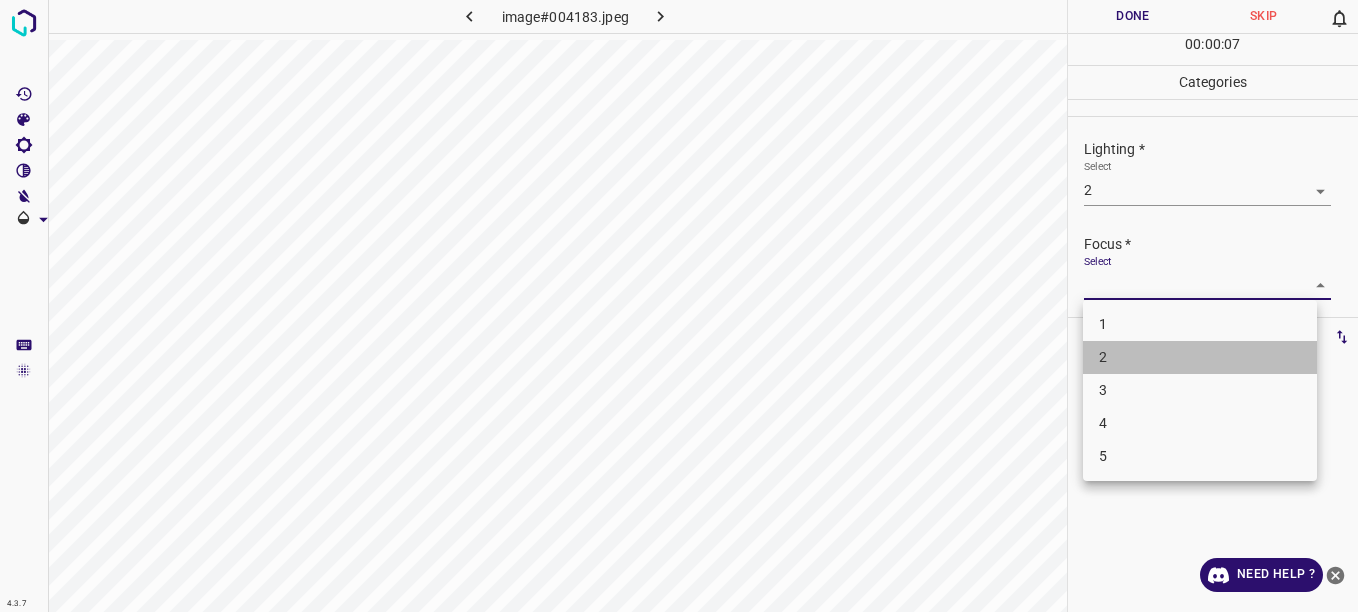 drag, startPoint x: 1141, startPoint y: 364, endPoint x: 1150, endPoint y: 359, distance: 10.29563 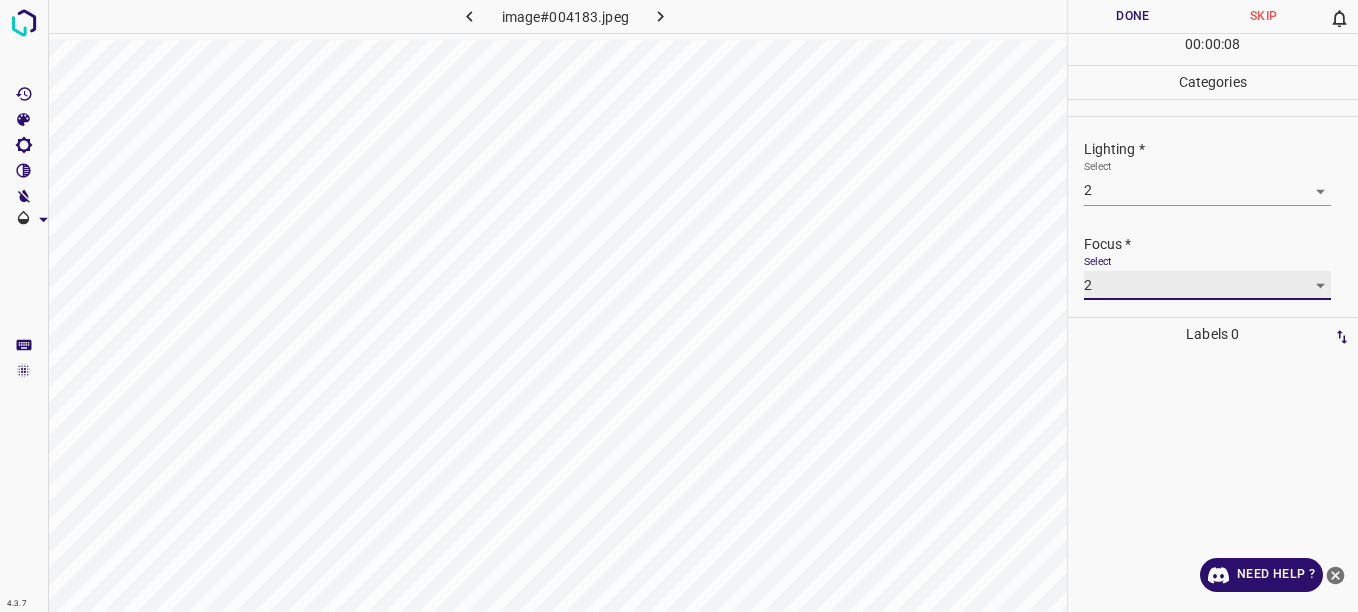 scroll, scrollTop: 98, scrollLeft: 0, axis: vertical 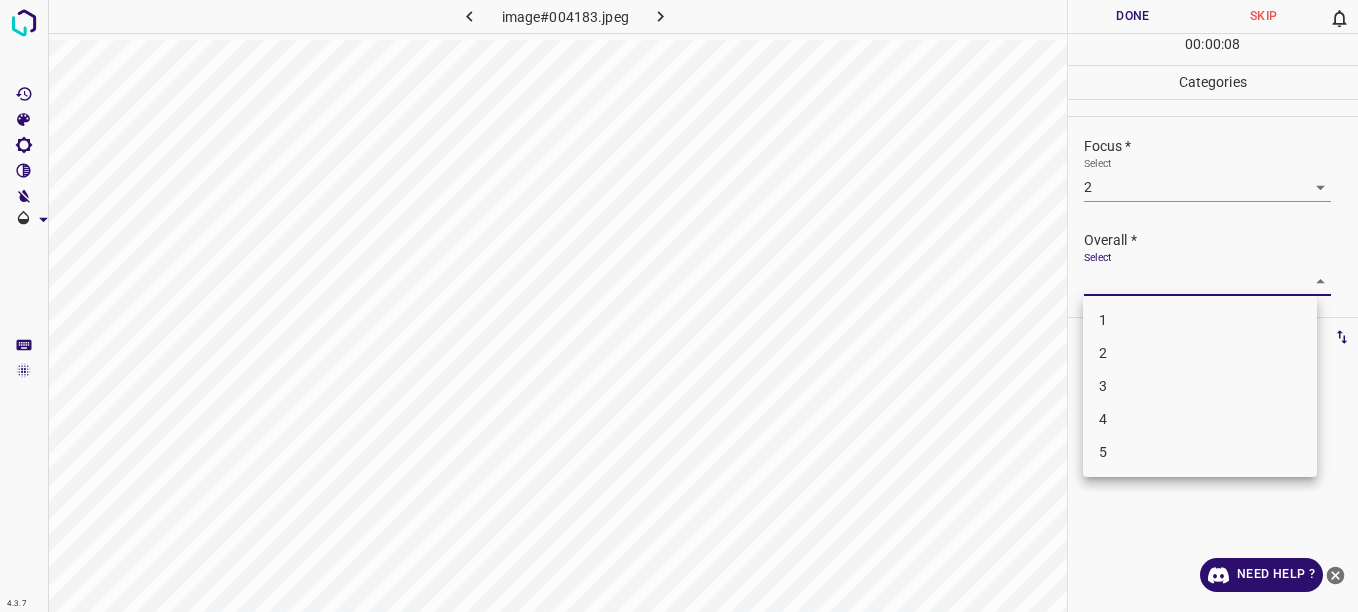 drag, startPoint x: 1271, startPoint y: 280, endPoint x: 1220, endPoint y: 294, distance: 52.886673 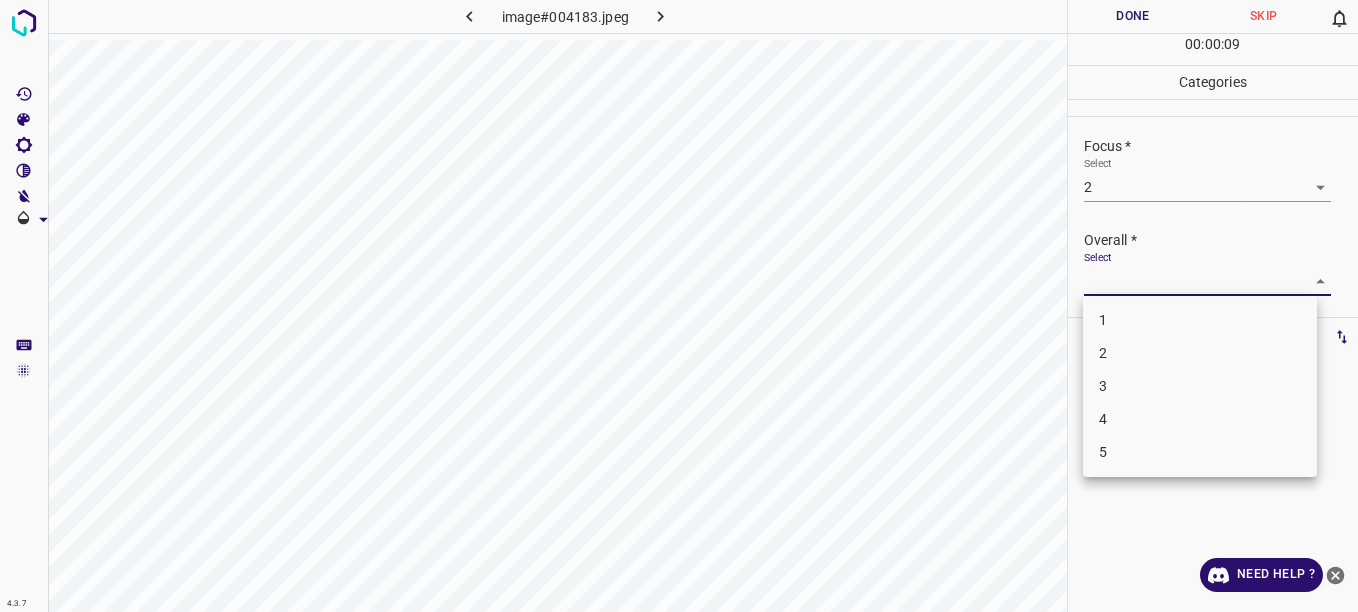click on "2" at bounding box center [1200, 353] 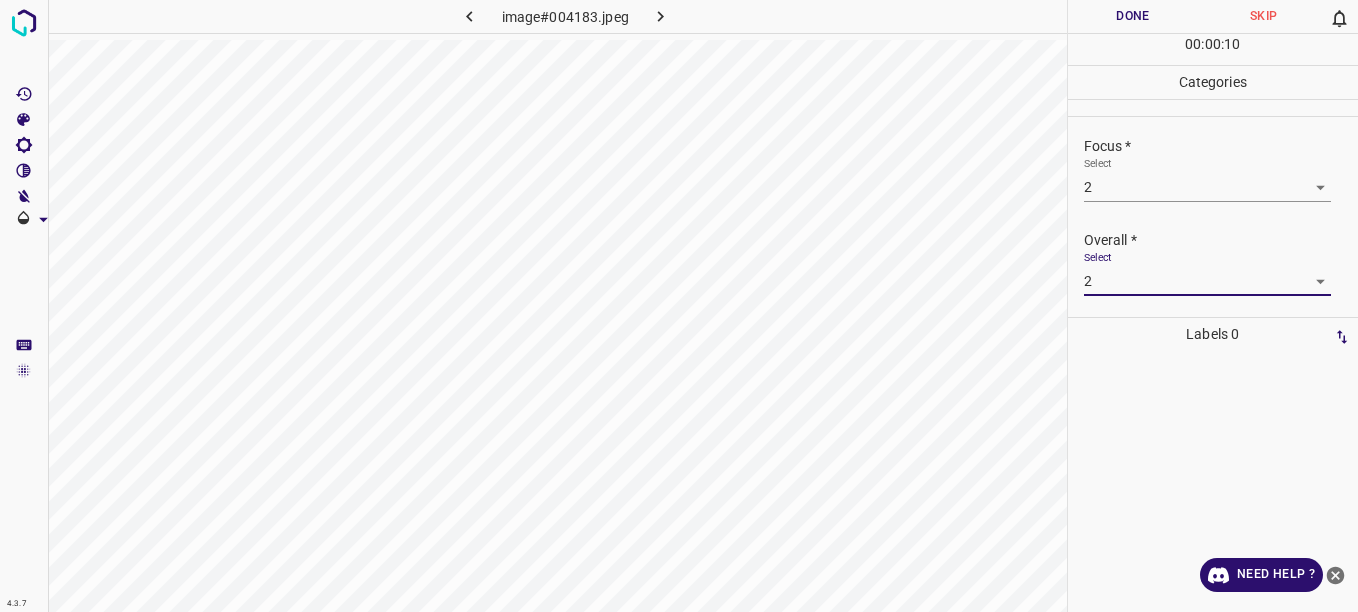 click on "Done" at bounding box center [1133, 16] 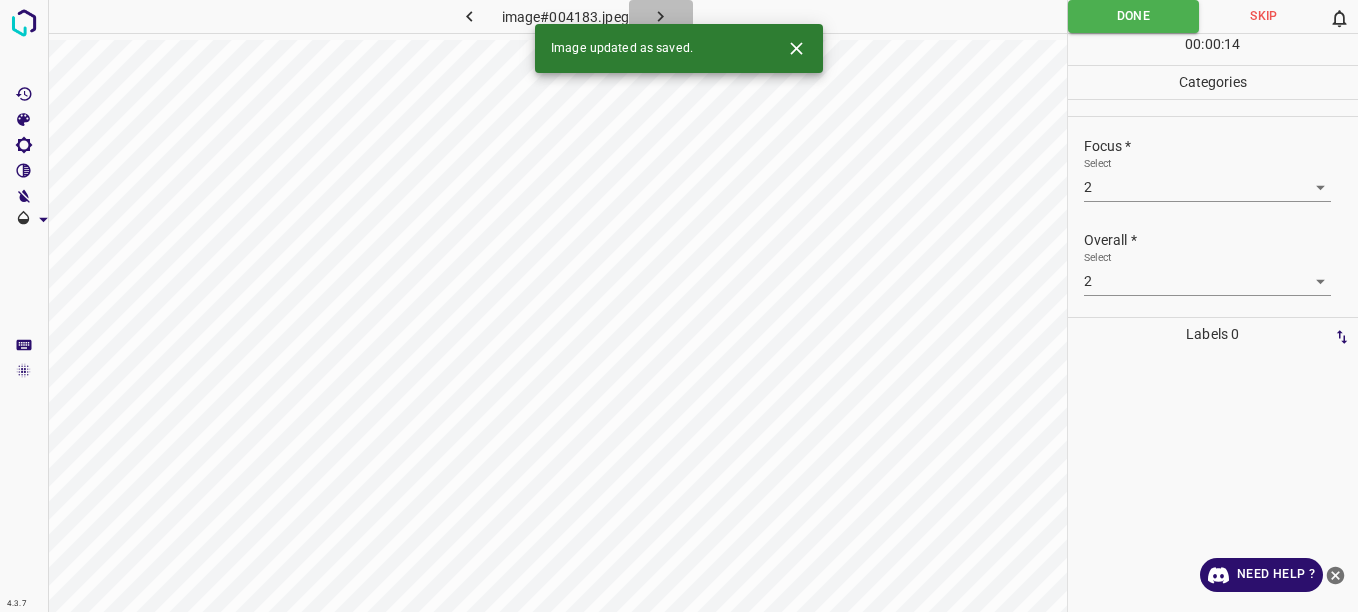 click 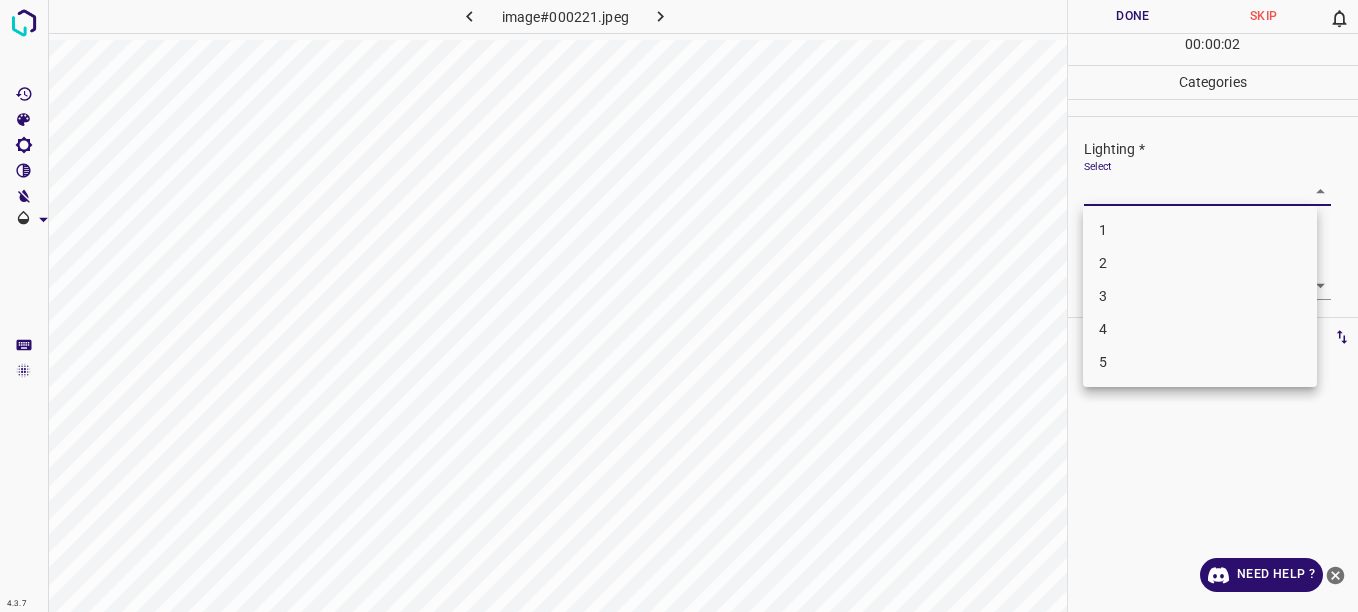 click on "4.3.7 image#000221.jpeg Done Skip 0 00   : 00   : 02   Categories Lighting *  Select ​ Focus *  Select ​ Overall *  Select ​ Labels   0 Categories 1 Lighting 2 Focus 3 Overall Tools Space Change between modes (Draw & Edit) I Auto labeling R Restore zoom M Zoom in N Zoom out Delete Delete selecte label Filters Z Restore filters X Saturation filter C Brightness filter V Contrast filter B Gray scale filter General O Download Need Help ? - Text - Hide - Delete 1 2 3 4 5" at bounding box center [679, 306] 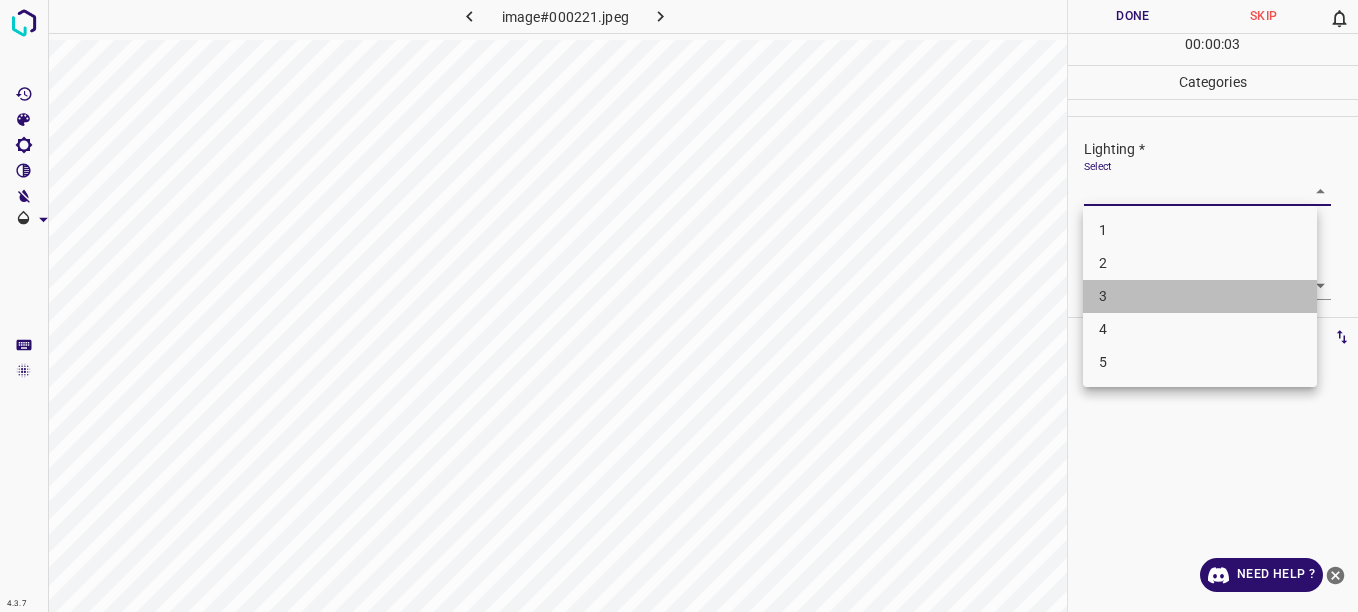 drag, startPoint x: 1199, startPoint y: 292, endPoint x: 1206, endPoint y: 284, distance: 10.630146 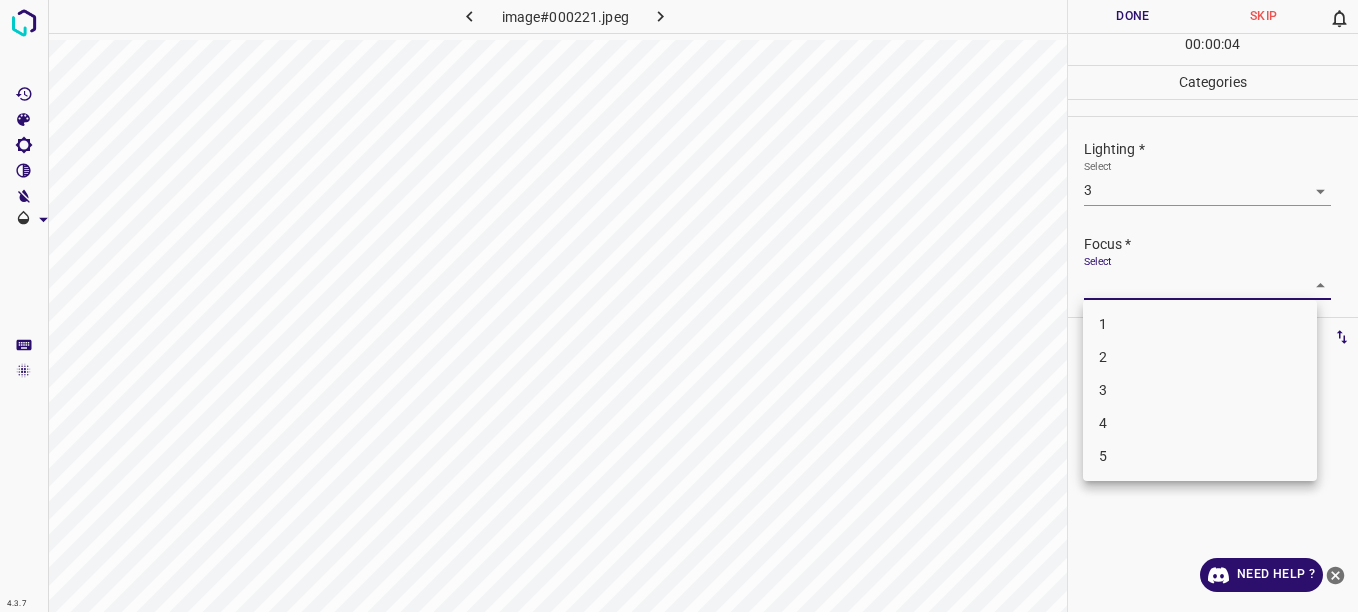click on "4.3.7 image#000221.jpeg Done Skip 0 00   : 00   : 04   Categories Lighting *  Select 3 3 Focus *  Select ​ Overall *  Select ​ Labels   0 Categories 1 Lighting 2 Focus 3 Overall Tools Space Change between modes (Draw & Edit) I Auto labeling R Restore zoom M Zoom in N Zoom out Delete Delete selecte label Filters Z Restore filters X Saturation filter C Brightness filter V Contrast filter B Gray scale filter General O Download Need Help ? - Text - Hide - Delete 1 2 3 4 5" at bounding box center [679, 306] 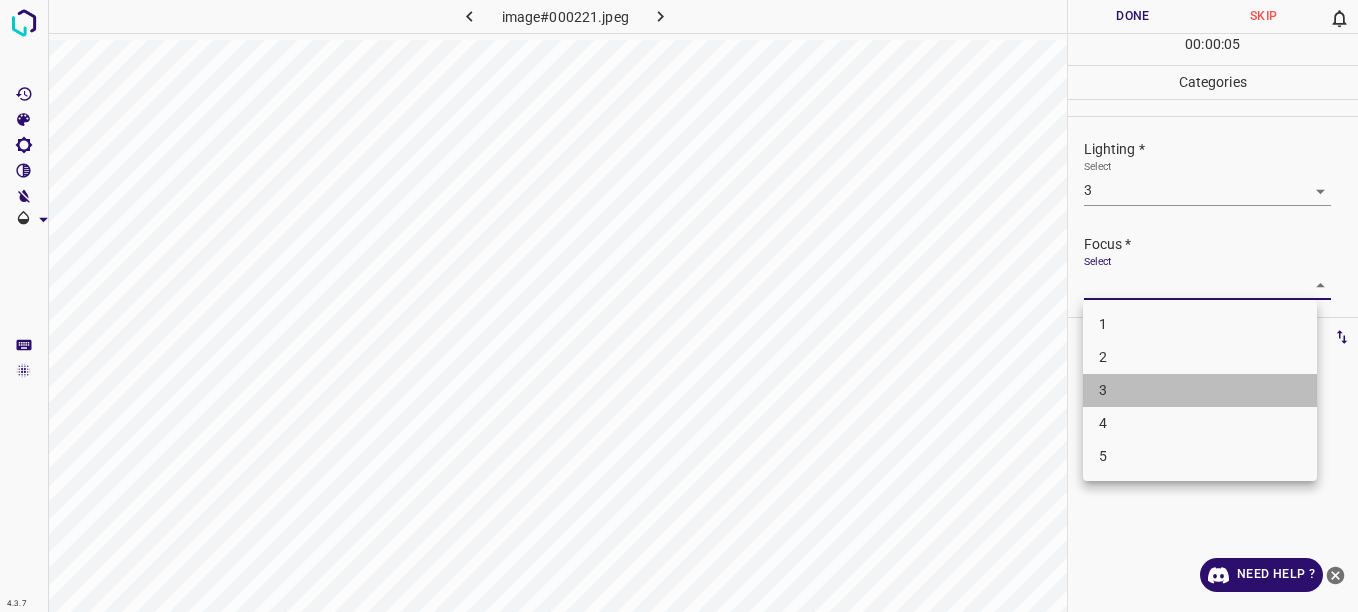 drag, startPoint x: 1149, startPoint y: 393, endPoint x: 1192, endPoint y: 351, distance: 60.108234 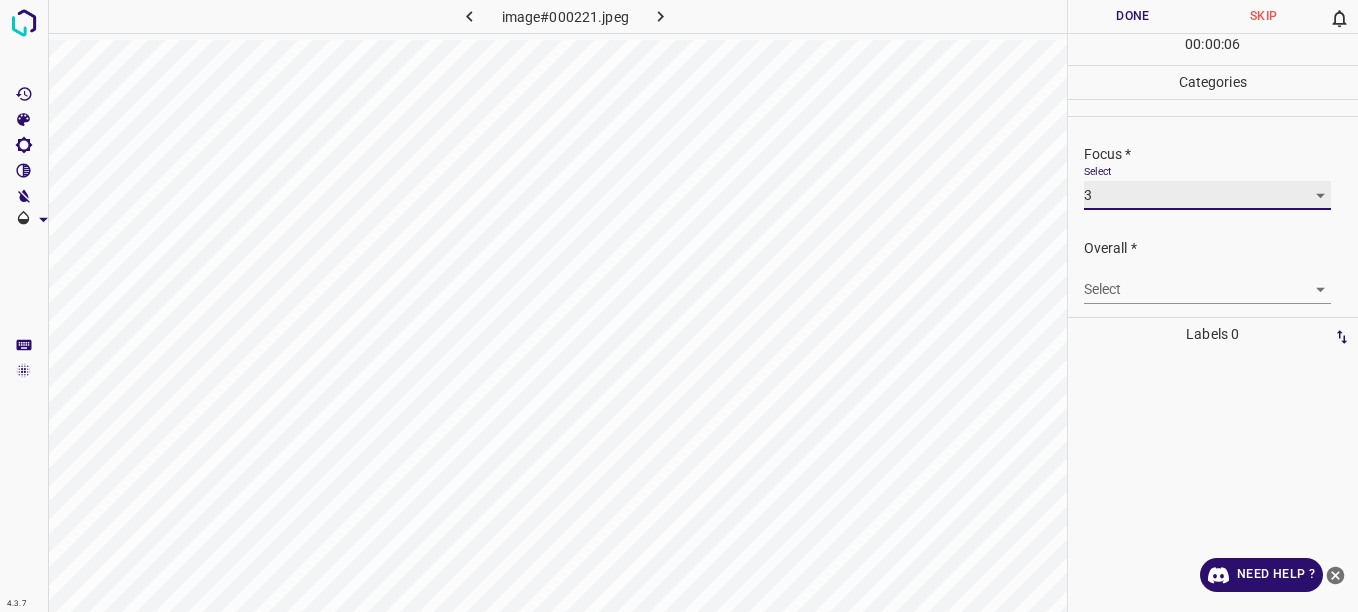 scroll, scrollTop: 98, scrollLeft: 0, axis: vertical 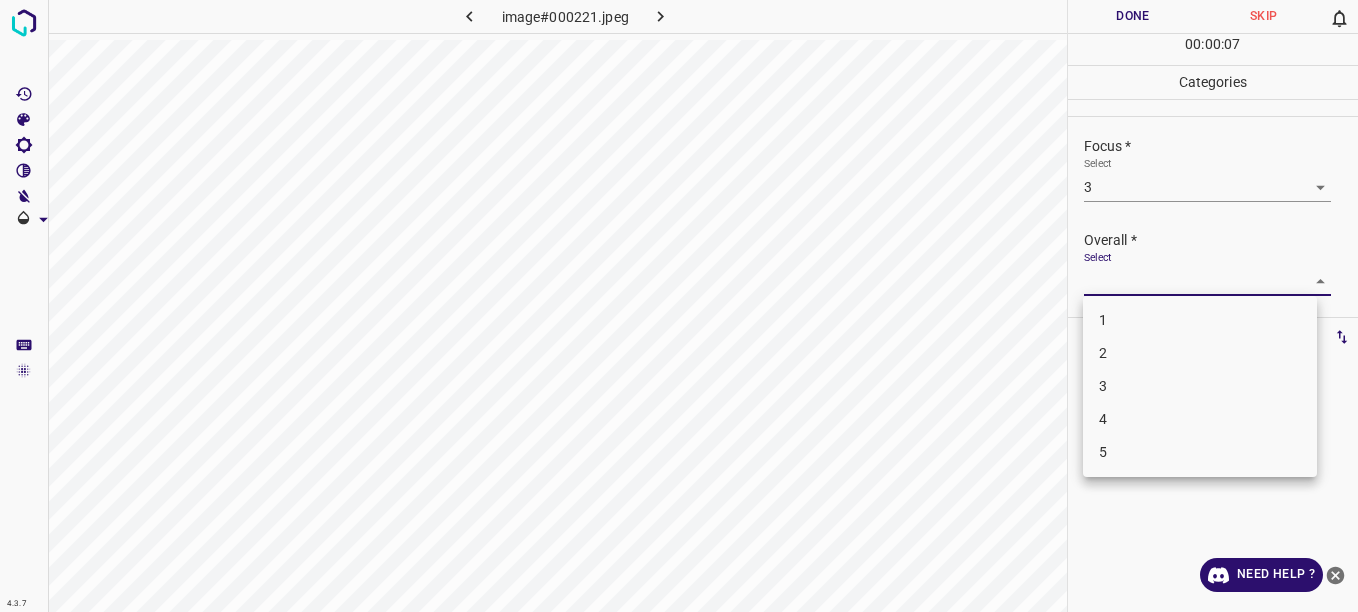 click on "4.3.7 image#000221.jpeg Done Skip 0 00   : 00   : 07   Categories Lighting *  Select 3 3 Focus *  Select 3 3 Overall *  Select ​ Labels   0 Categories 1 Lighting 2 Focus 3 Overall Tools Space Change between modes (Draw & Edit) I Auto labeling R Restore zoom M Zoom in N Zoom out Delete Delete selecte label Filters Z Restore filters X Saturation filter C Brightness filter V Contrast filter B Gray scale filter General O Download Need Help ? - Text - Hide - Delete 1 2 3 4 5" at bounding box center (679, 306) 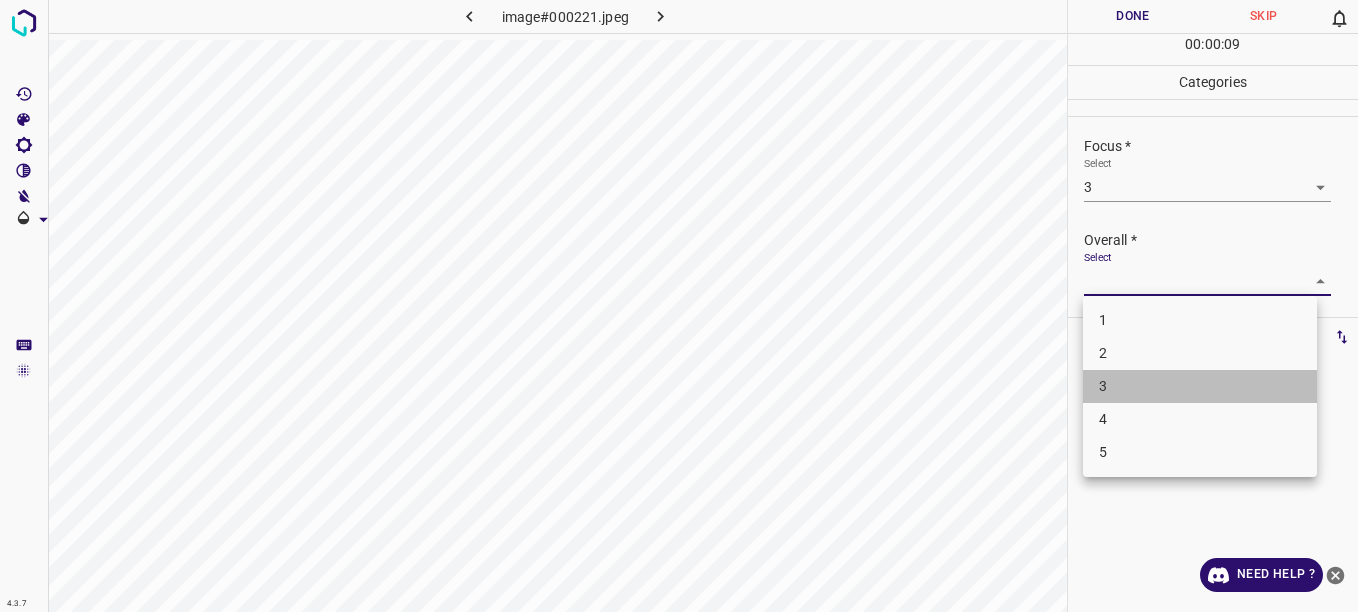 click on "3" at bounding box center (1200, 386) 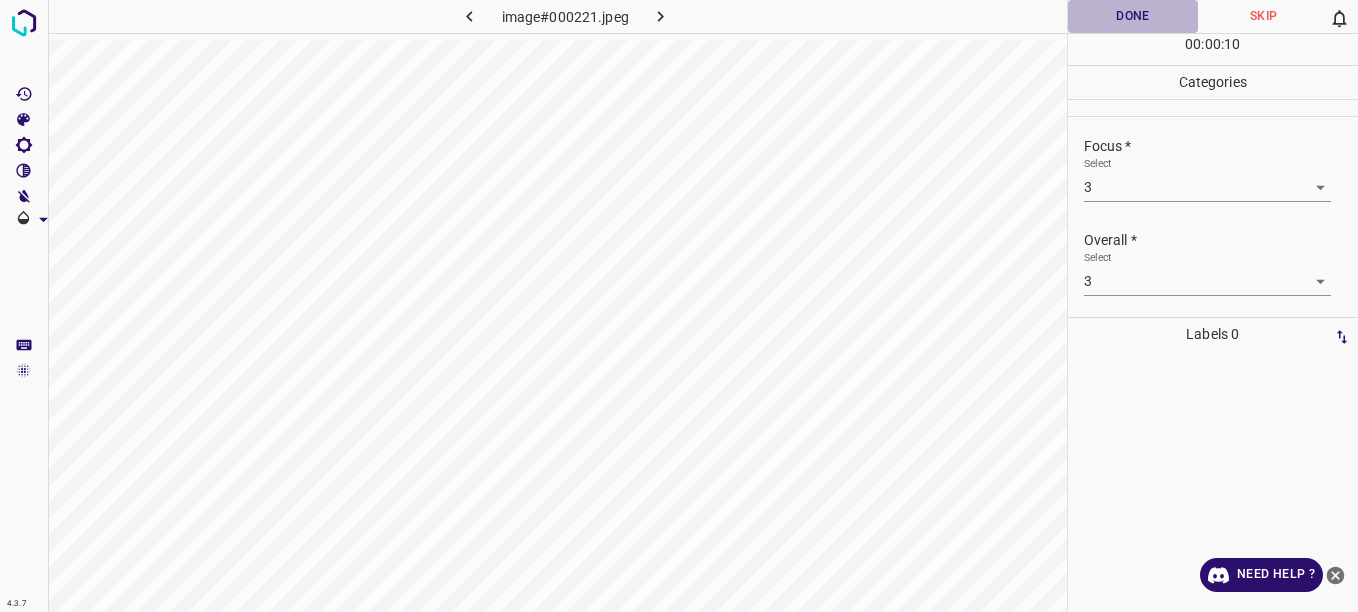 click on "Done" at bounding box center [1133, 16] 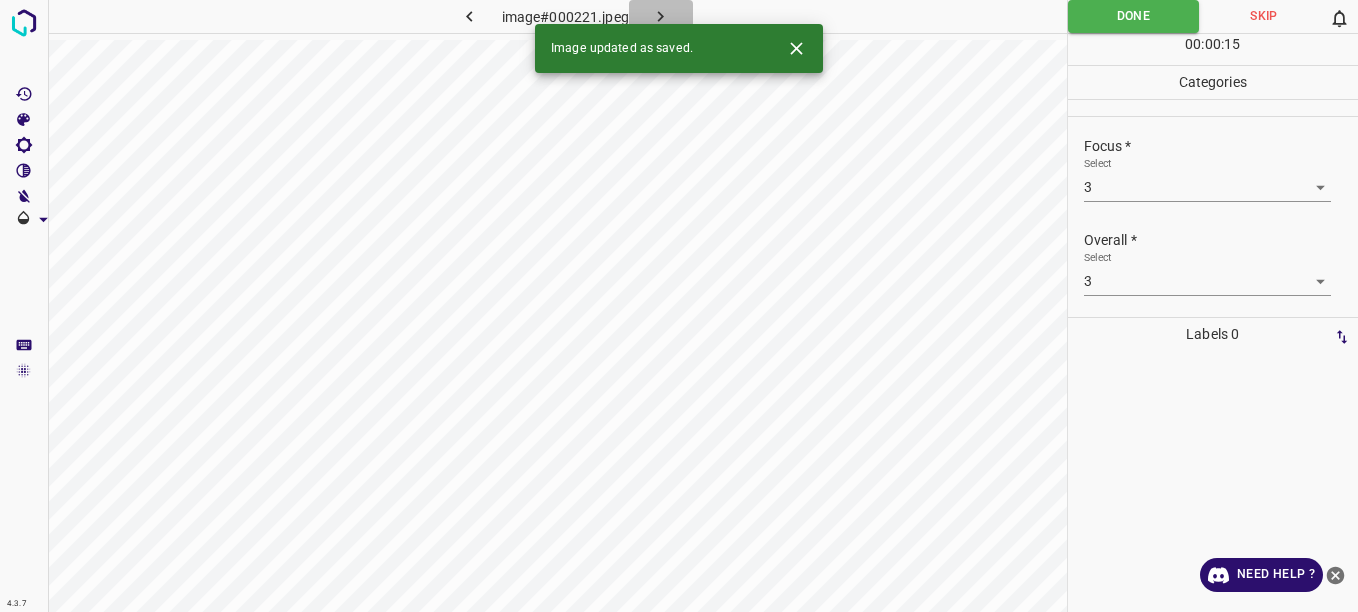 click 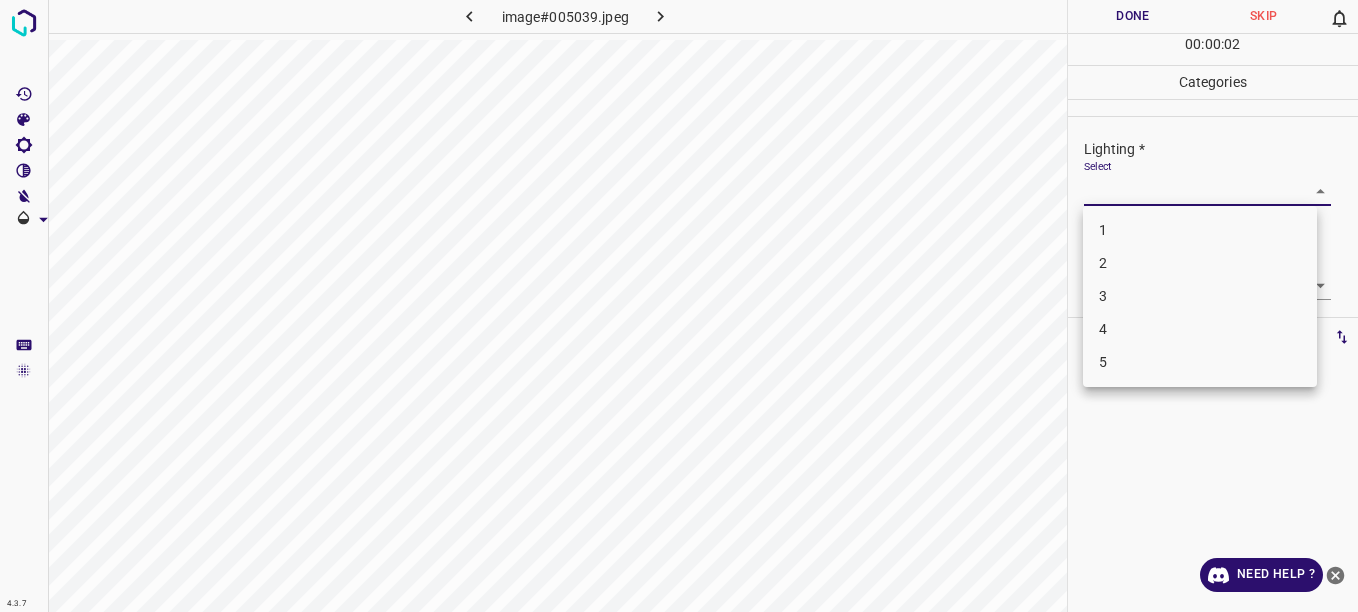 click on "4.3.7 image#005039.jpeg Done Skip 0 00   : 00   : 02   Categories Lighting *  Select ​ Focus *  Select ​ Overall *  Select ​ Labels   0 Categories 1 Lighting 2 Focus 3 Overall Tools Space Change between modes (Draw & Edit) I Auto labeling R Restore zoom M Zoom in N Zoom out Delete Delete selecte label Filters Z Restore filters X Saturation filter C Brightness filter V Contrast filter B Gray scale filter General O Download Need Help ? - Text - Hide - Delete 1 2 3 4 5" at bounding box center (679, 306) 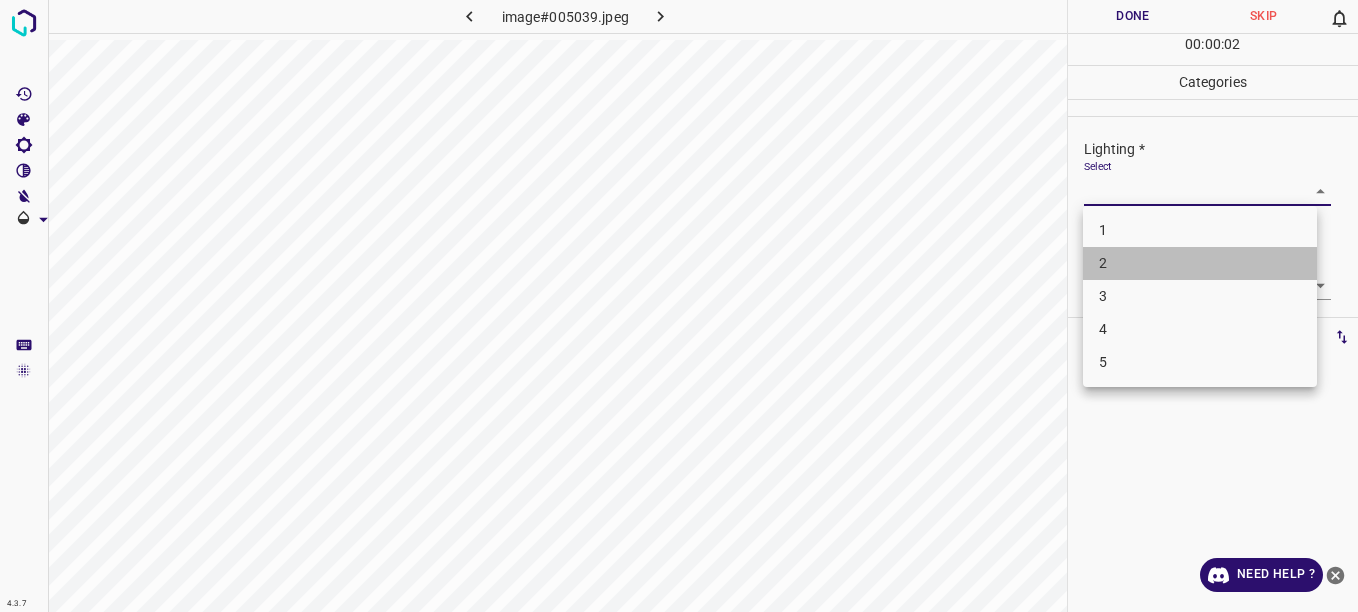 click on "2" at bounding box center [1200, 263] 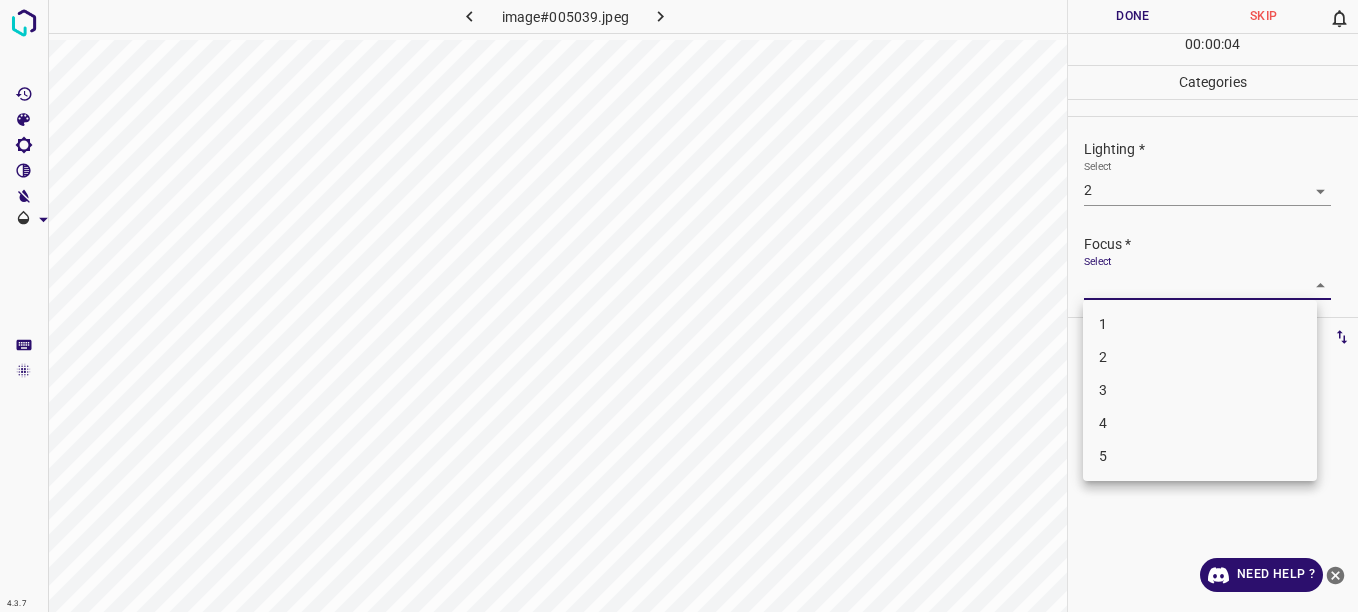 click on "4.3.7 image#005039.jpeg Done Skip 0 00   : 00   : 04   Categories Lighting *  Select 2 2 Focus *  Select ​ Overall *  Select ​ Labels   0 Categories 1 Lighting 2 Focus 3 Overall Tools Space Change between modes (Draw & Edit) I Auto labeling R Restore zoom M Zoom in N Zoom out Delete Delete selecte label Filters Z Restore filters X Saturation filter C Brightness filter V Contrast filter B Gray scale filter General O Download Need Help ? - Text - Hide - Delete 1 2 3 4 5" at bounding box center (679, 306) 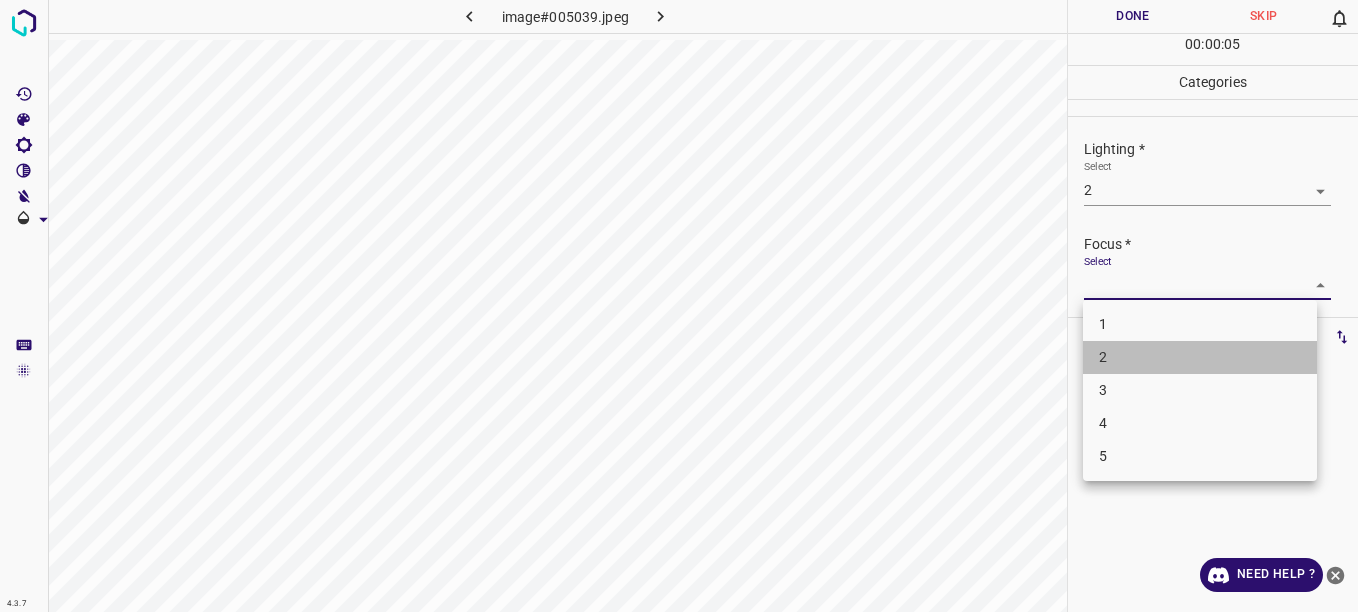 click on "2" at bounding box center [1200, 357] 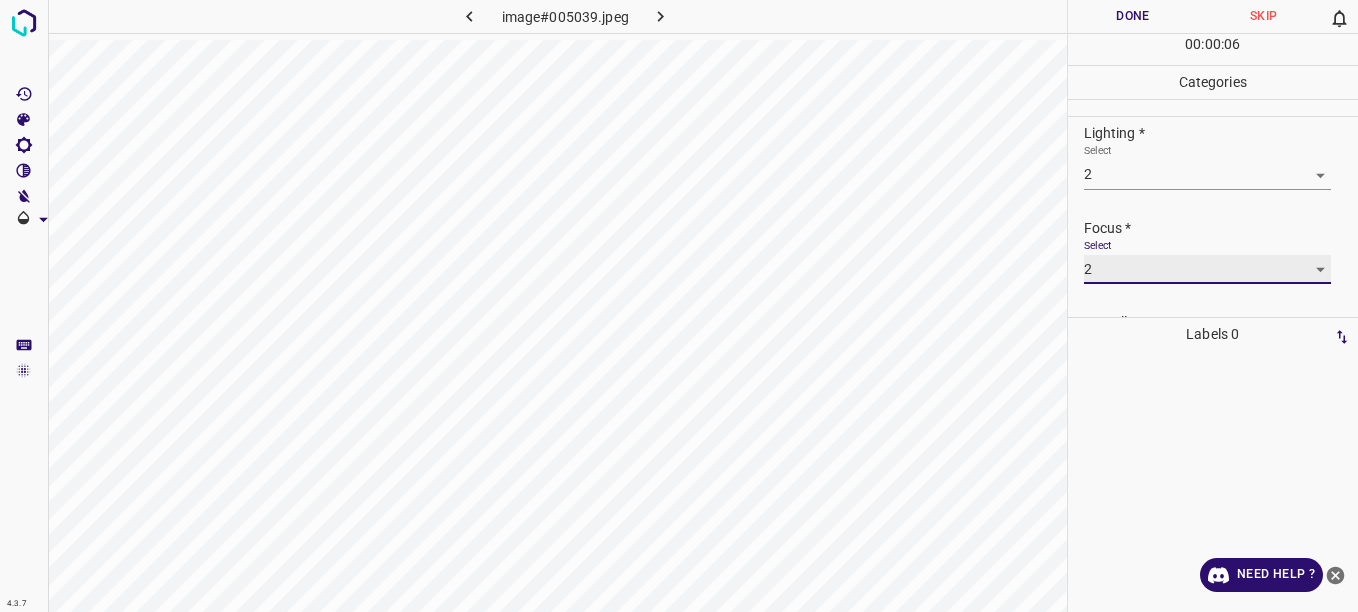 scroll, scrollTop: 98, scrollLeft: 0, axis: vertical 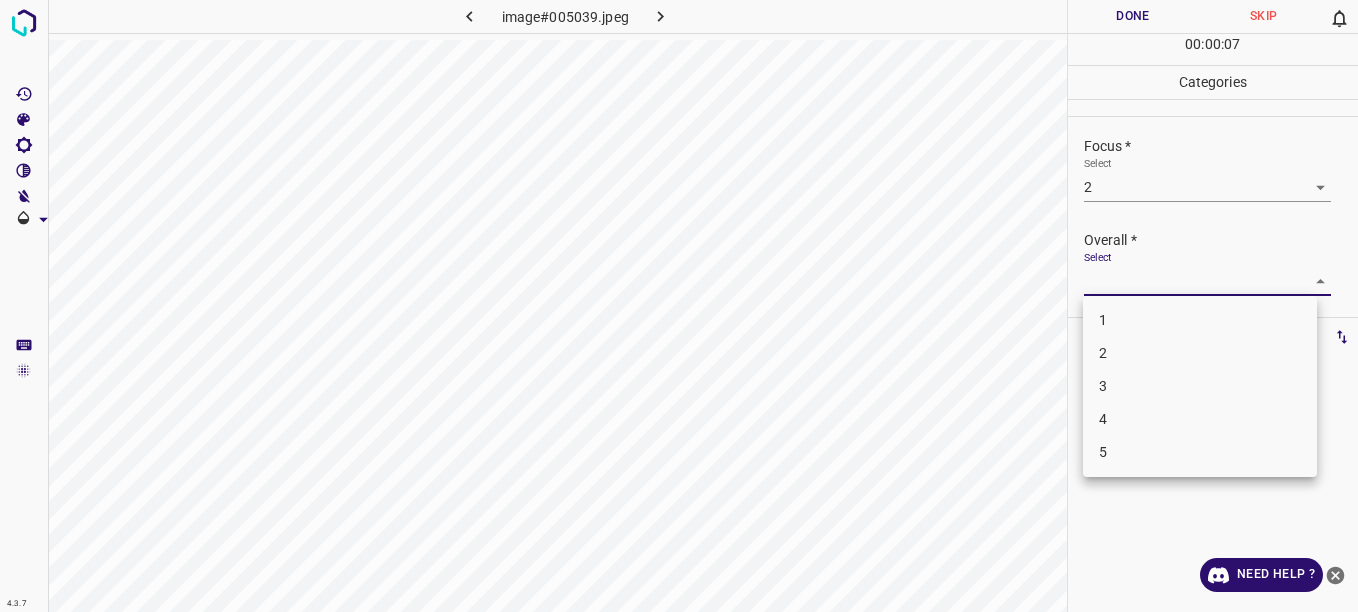 drag, startPoint x: 1291, startPoint y: 285, endPoint x: 1224, endPoint y: 340, distance: 86.683334 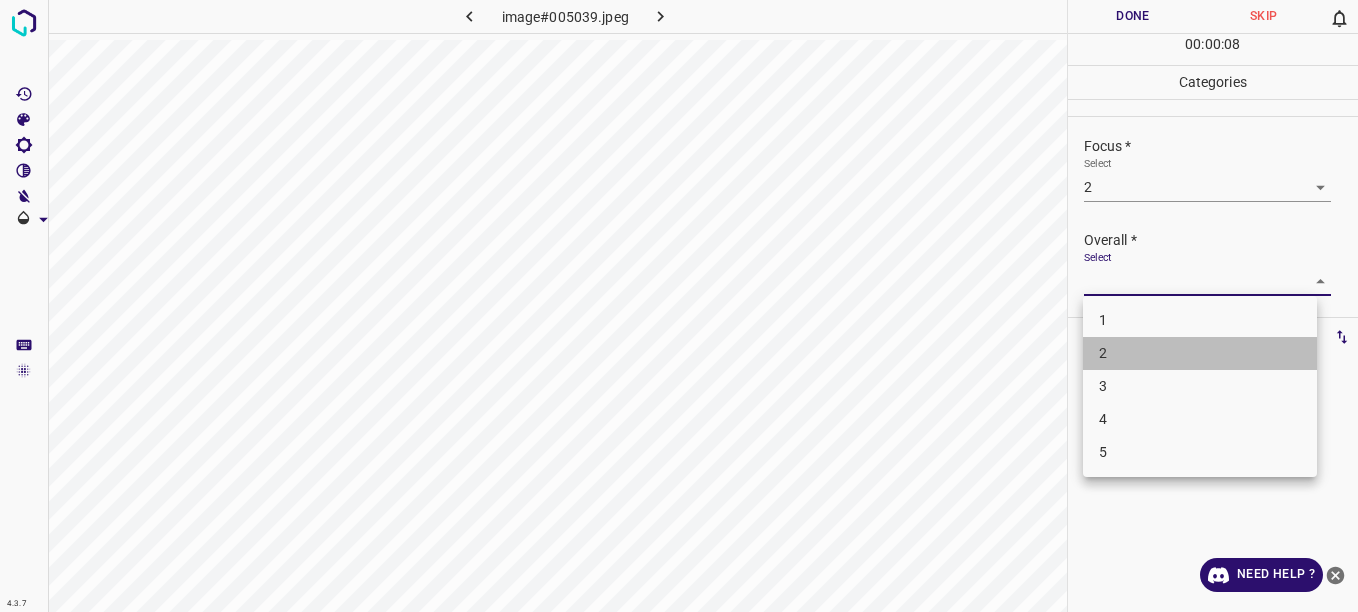 click on "2" at bounding box center [1200, 353] 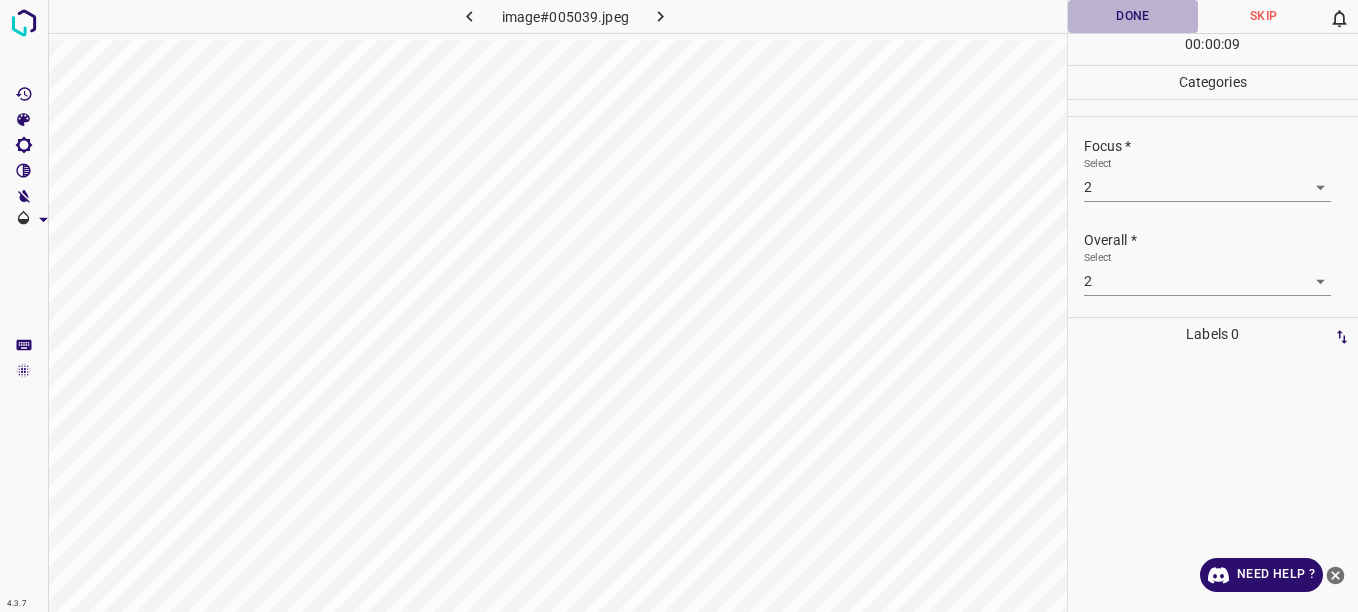 click on "Done" at bounding box center [1133, 16] 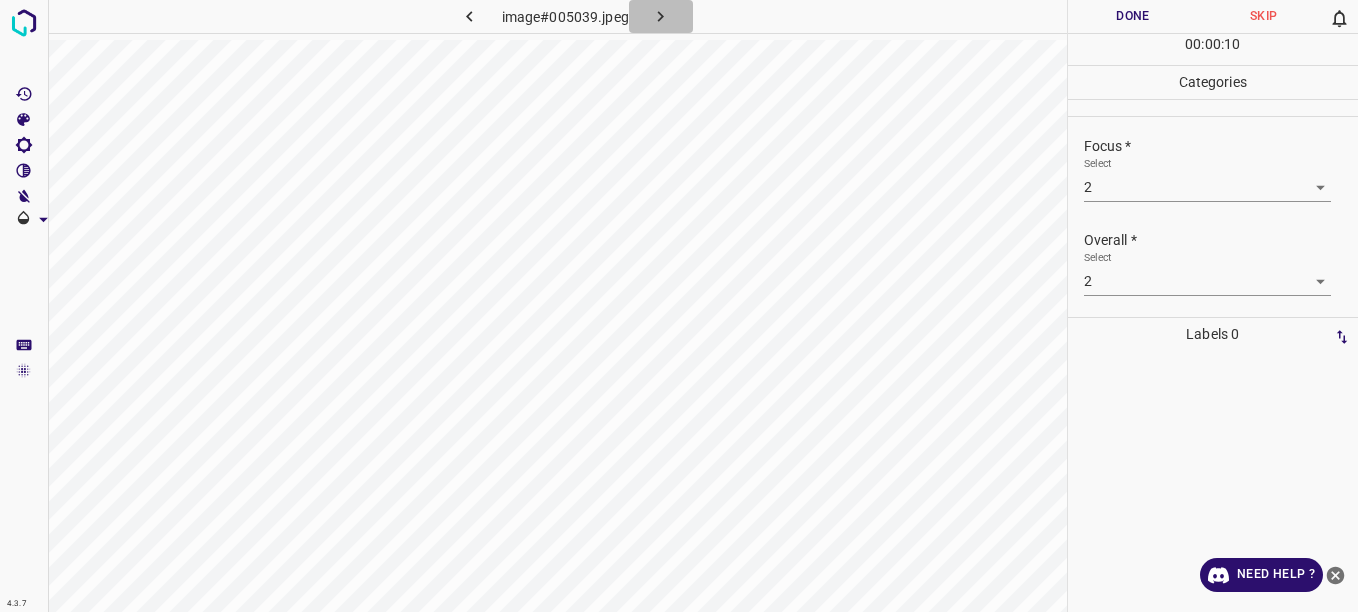 click 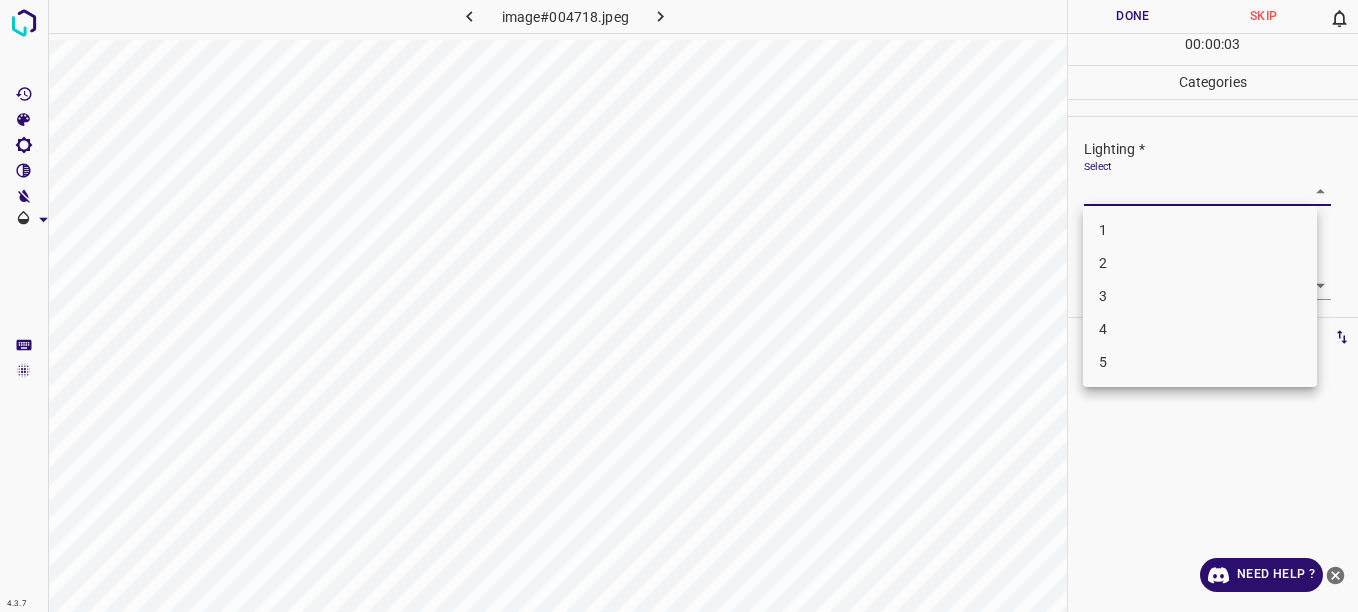 click on "4.3.7 image#004718.jpeg Done Skip 0 00   : 00   : 03   Categories Lighting *  Select ​ Focus *  Select ​ Overall *  Select ​ Labels   0 Categories 1 Lighting 2 Focus 3 Overall Tools Space Change between modes (Draw & Edit) I Auto labeling R Restore zoom M Zoom in N Zoom out Delete Delete selecte label Filters Z Restore filters X Saturation filter C Brightness filter V Contrast filter B Gray scale filter General O Download Need Help ? - Text - Hide - Delete 1 2 3 4 5" at bounding box center (679, 306) 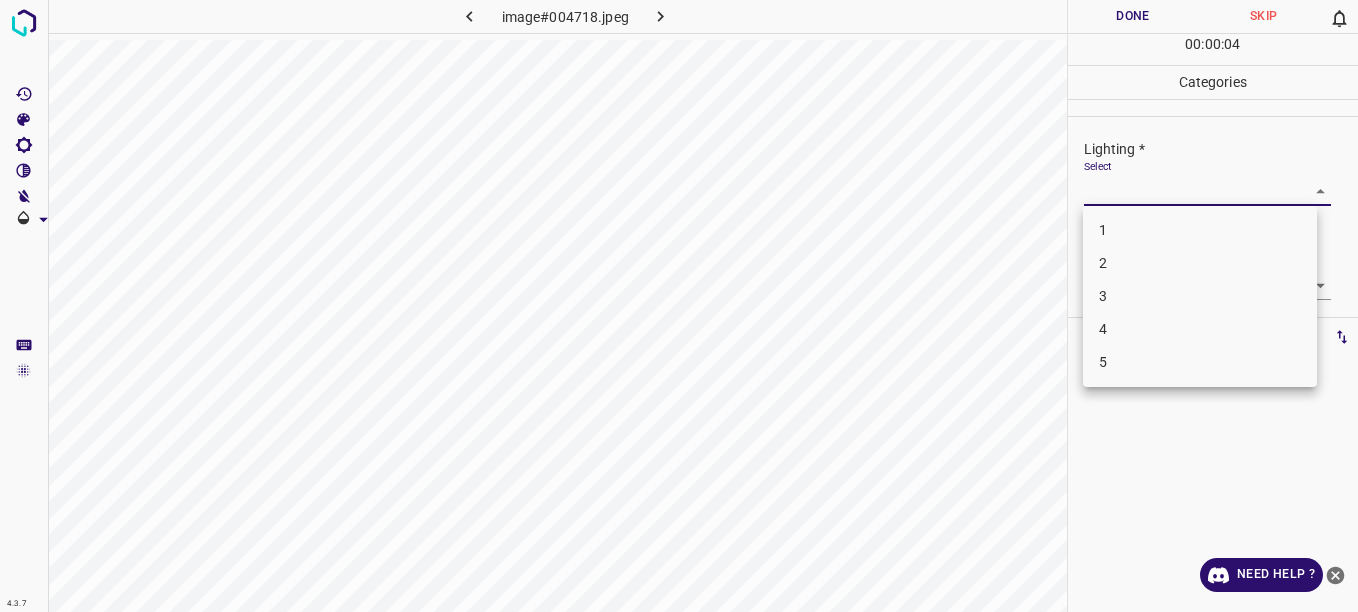 click on "2" at bounding box center (1200, 263) 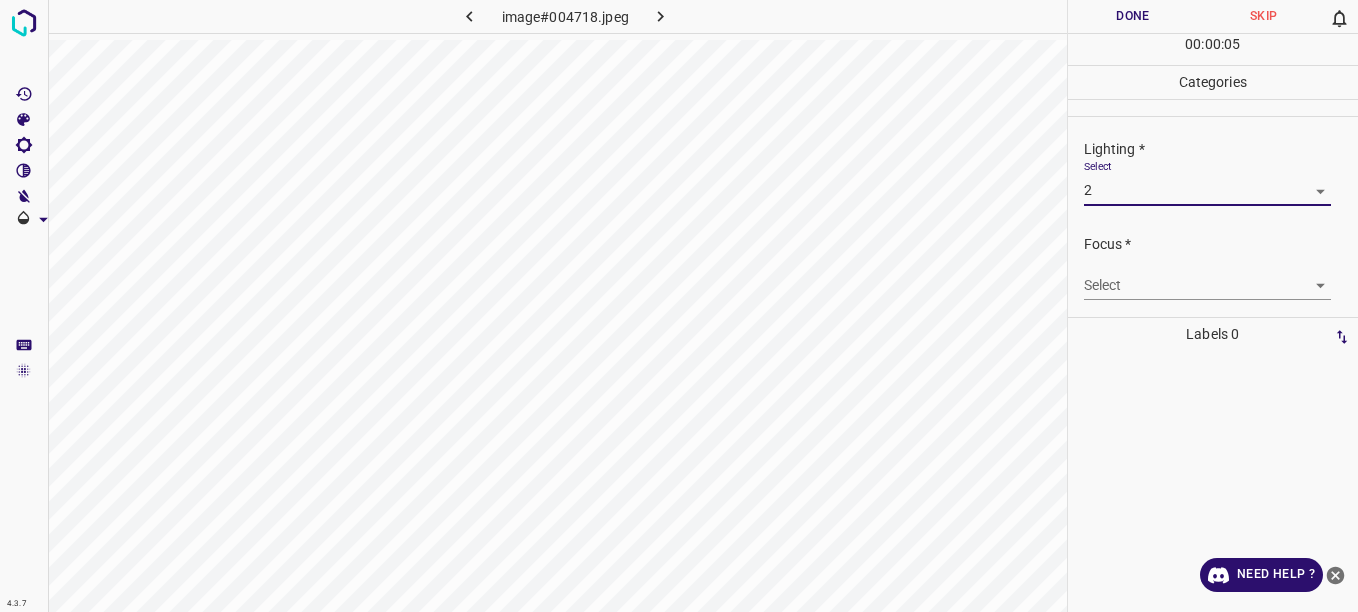 click on "4.3.7 image#004718.jpeg Done Skip 0 00   : 00   : 05   Categories Lighting *  Select 2 2 Focus *  Select ​ Overall *  Select ​ Labels   0 Categories 1 Lighting 2 Focus 3 Overall Tools Space Change between modes (Draw & Edit) I Auto labeling R Restore zoom M Zoom in N Zoom out Delete Delete selecte label Filters Z Restore filters X Saturation filter C Brightness filter V Contrast filter B Gray scale filter General O Download Need Help ? - Text - Hide - Delete" at bounding box center [679, 306] 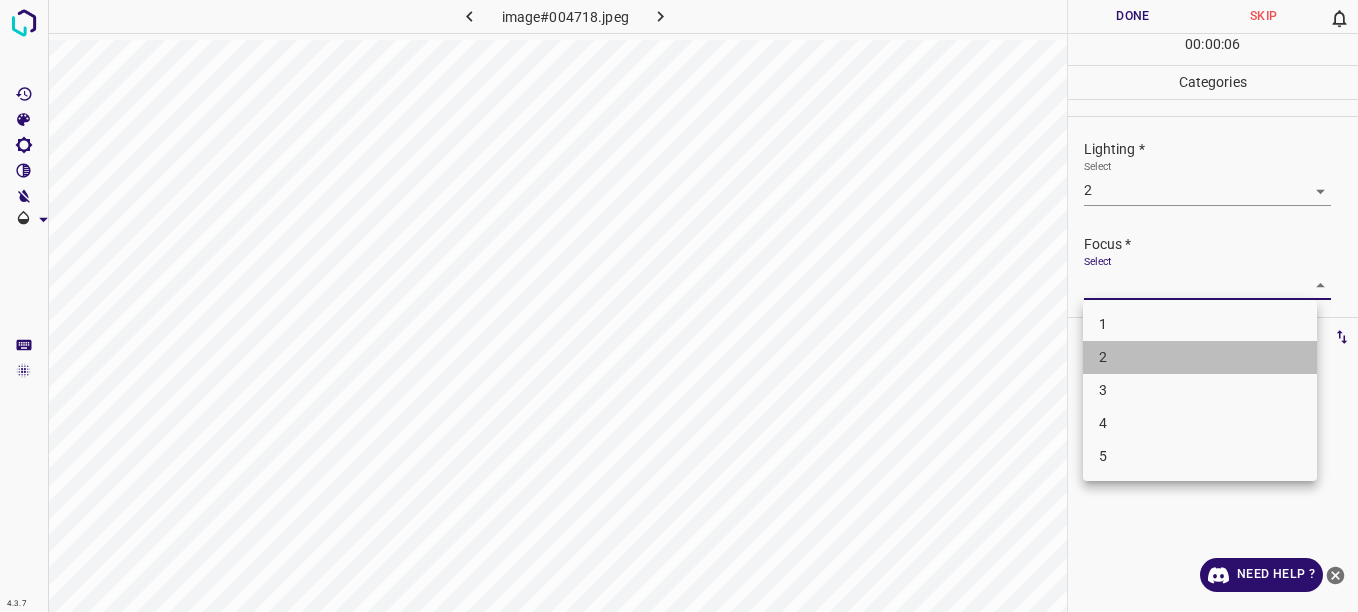 drag, startPoint x: 1152, startPoint y: 354, endPoint x: 1240, endPoint y: 288, distance: 110 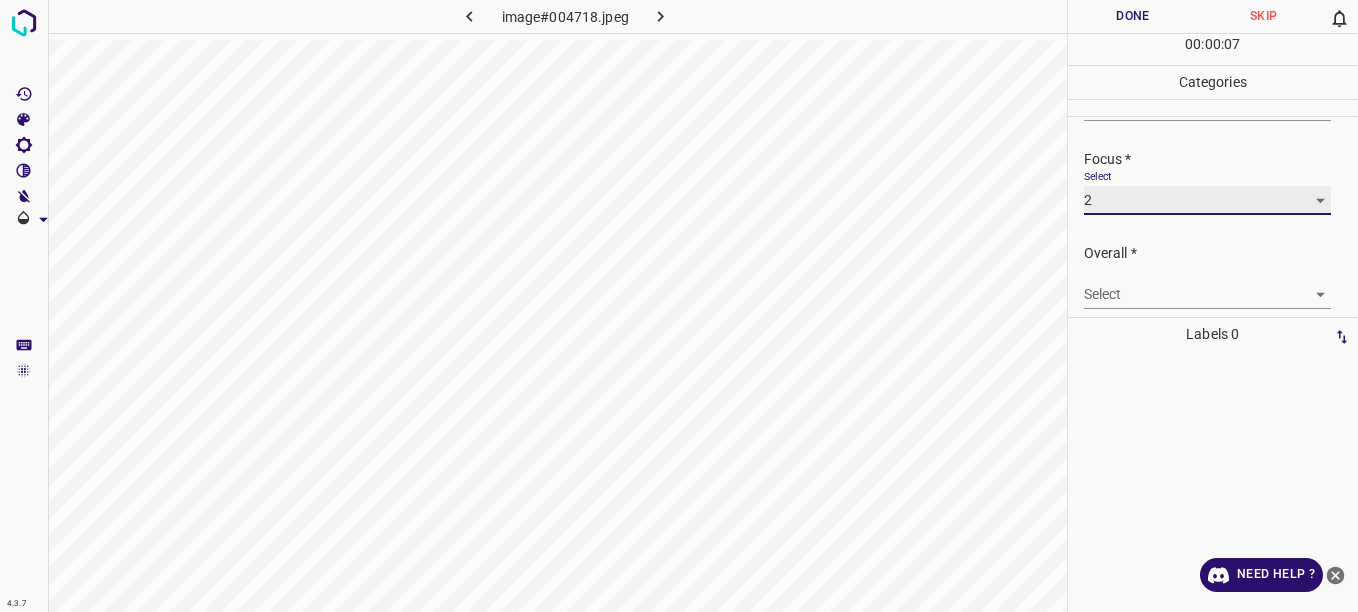 scroll, scrollTop: 98, scrollLeft: 0, axis: vertical 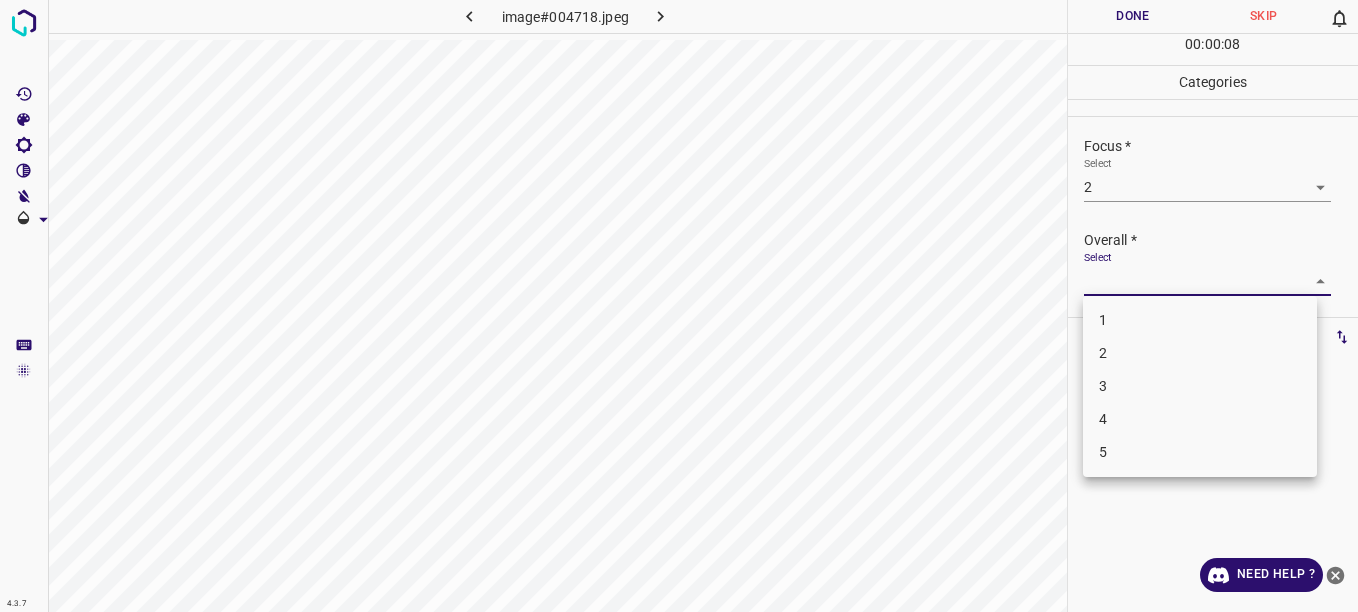 drag, startPoint x: 1276, startPoint y: 275, endPoint x: 1182, endPoint y: 337, distance: 112.60551 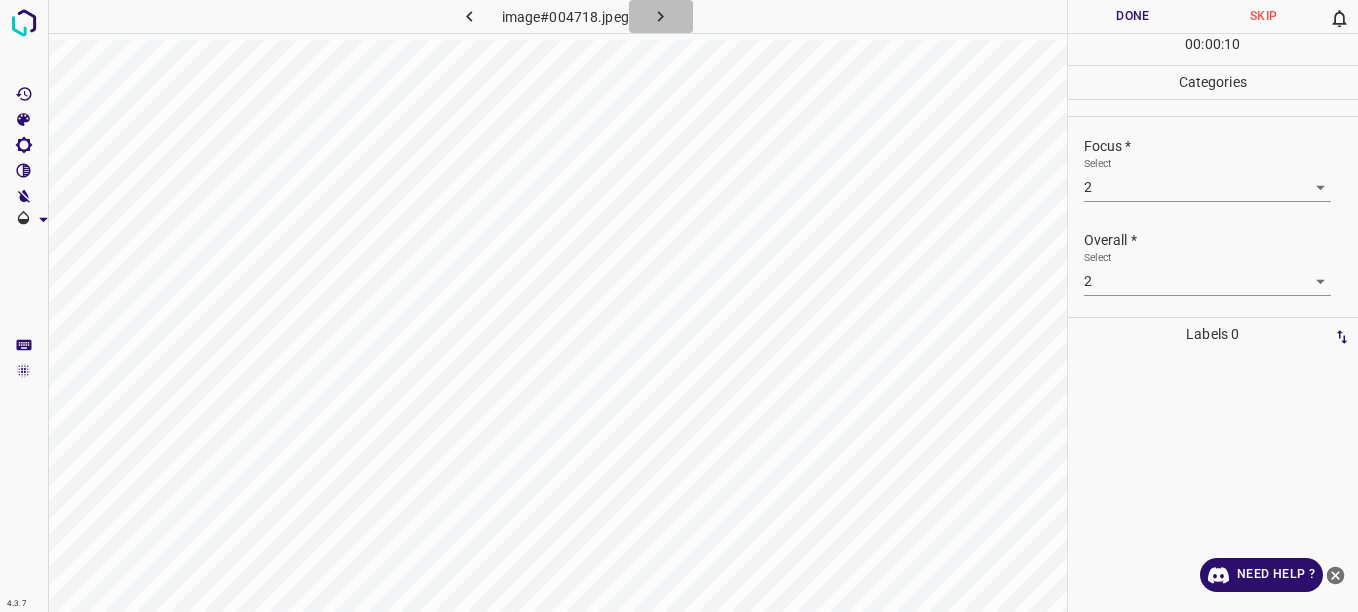 click 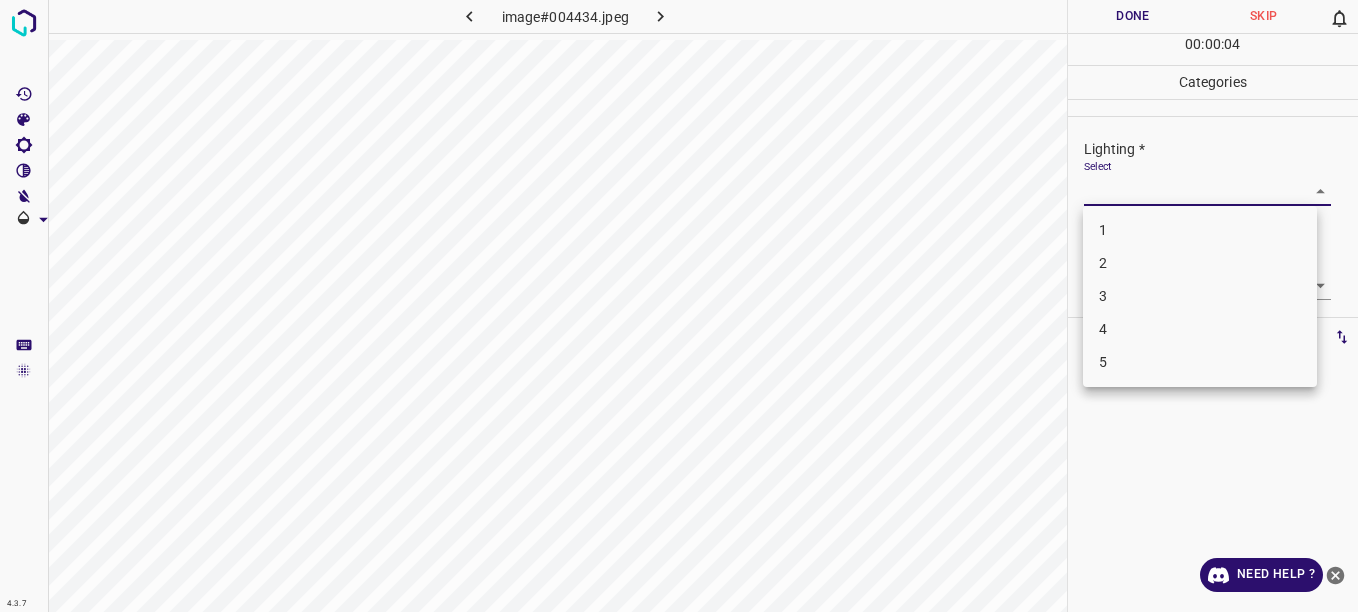 click on "4.3.7 image#004434.jpeg Done Skip 0 00   : 00   : 04   Categories Lighting *  Select ​ Focus *  Select ​ Overall *  Select ​ Labels   0 Categories 1 Lighting 2 Focus 3 Overall Tools Space Change between modes (Draw & Edit) I Auto labeling R Restore zoom M Zoom in N Zoom out Delete Delete selecte label Filters Z Restore filters X Saturation filter C Brightness filter V Contrast filter B Gray scale filter General O Download Need Help ? - Text - Hide - Delete 1 2 3 4 5" at bounding box center (679, 306) 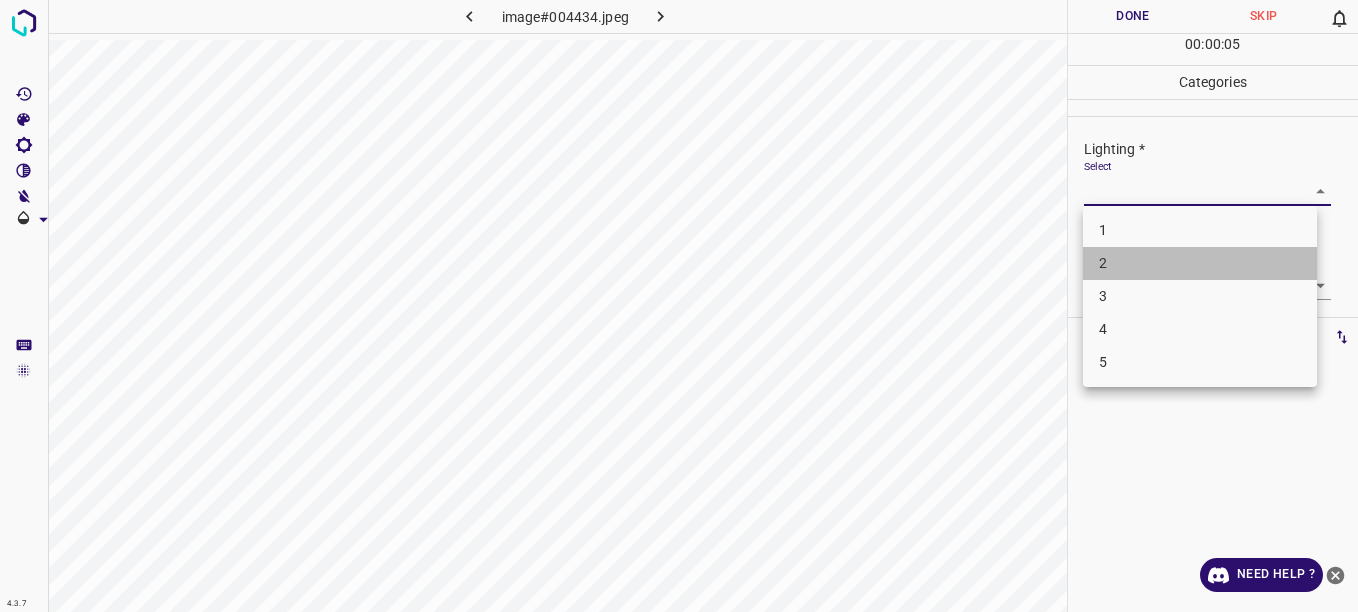 click on "2" at bounding box center [1200, 263] 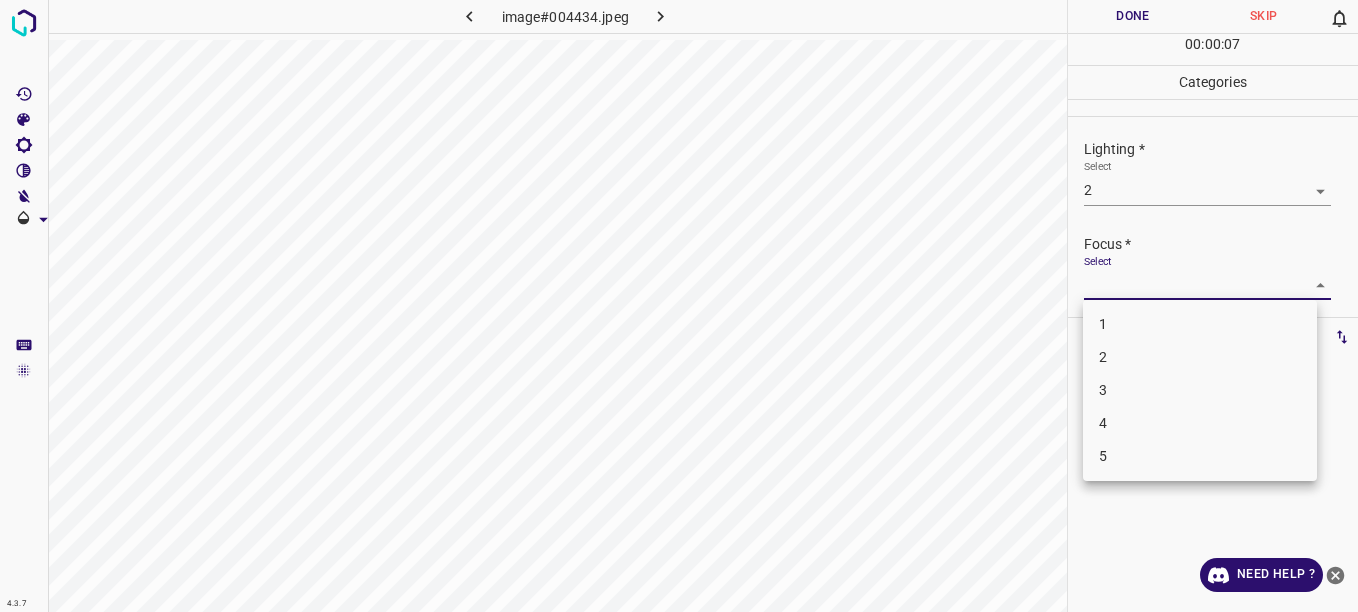 drag, startPoint x: 1293, startPoint y: 291, endPoint x: 1279, endPoint y: 291, distance: 14 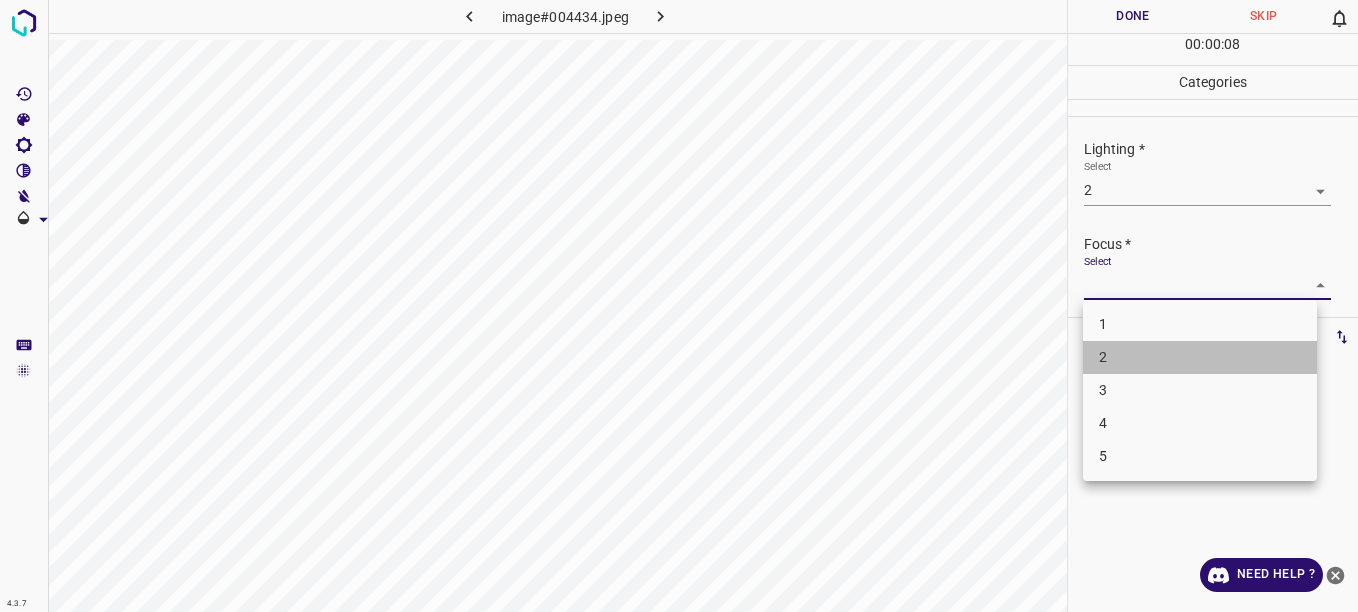 drag, startPoint x: 1198, startPoint y: 347, endPoint x: 1244, endPoint y: 307, distance: 60.959003 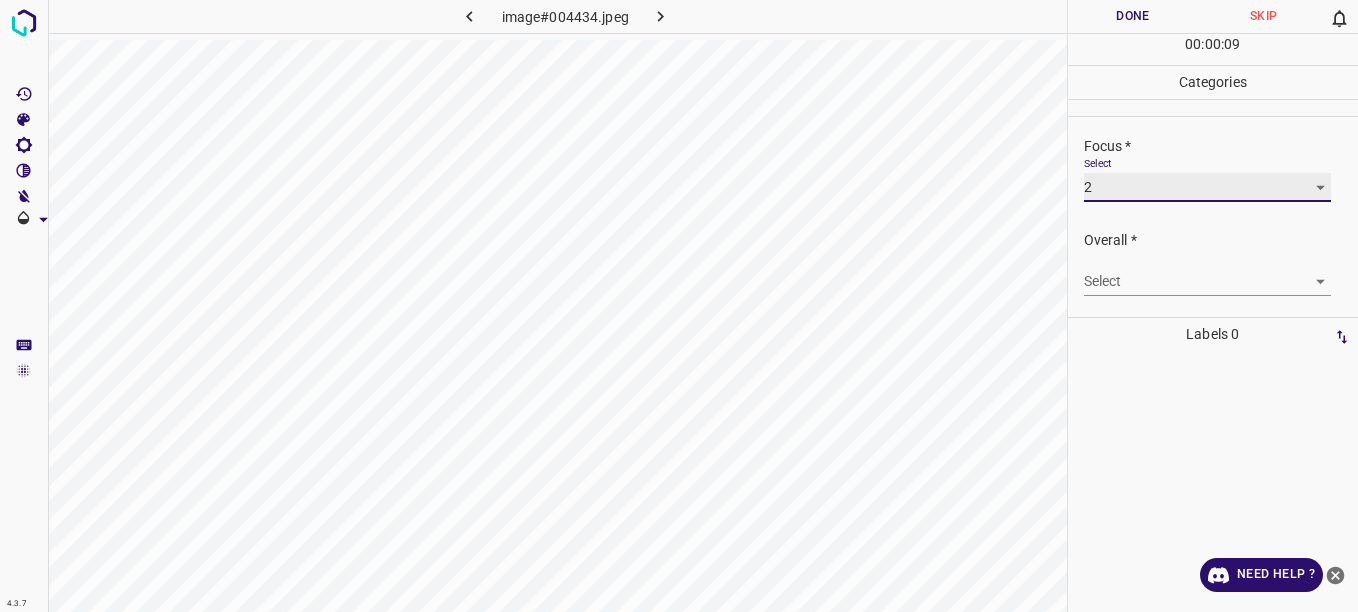 scroll, scrollTop: 42, scrollLeft: 0, axis: vertical 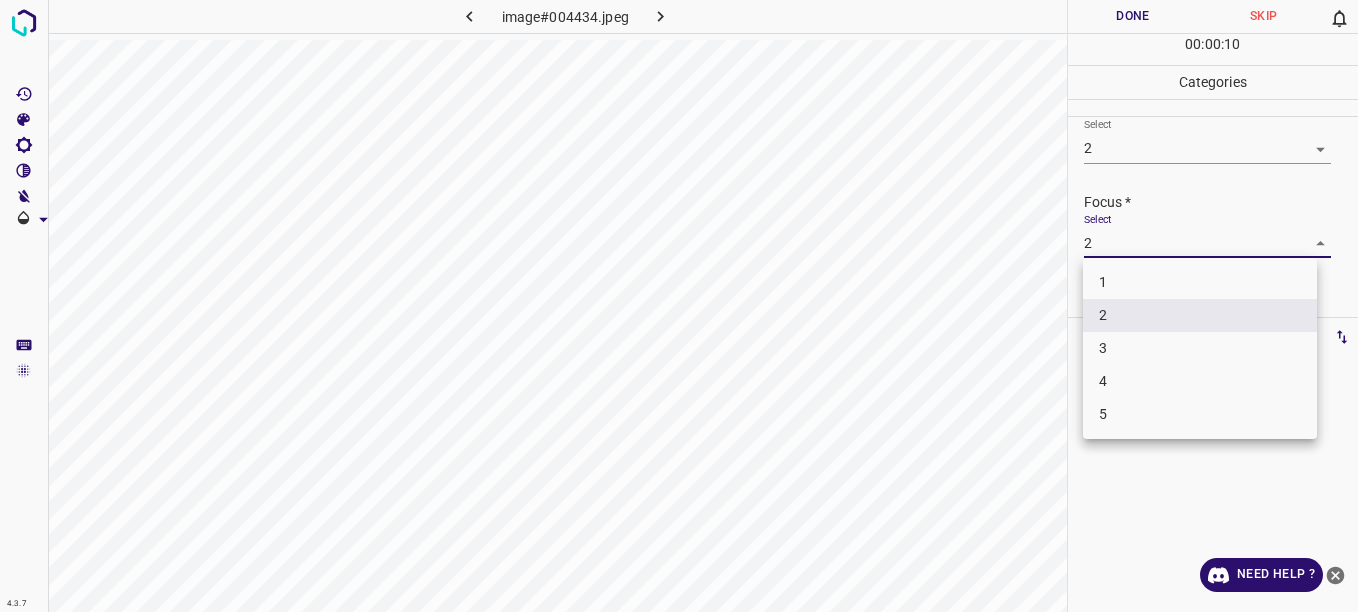 drag, startPoint x: 1313, startPoint y: 249, endPoint x: 1267, endPoint y: 298, distance: 67.20863 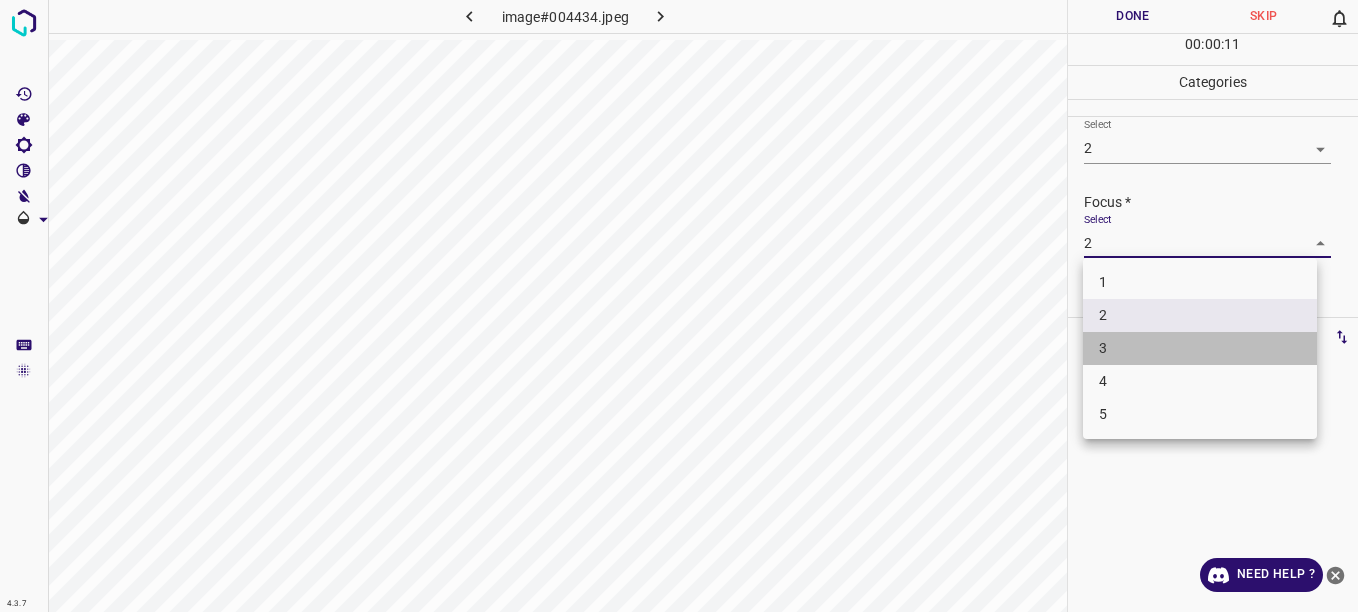 drag, startPoint x: 1218, startPoint y: 348, endPoint x: 1219, endPoint y: 338, distance: 10.049875 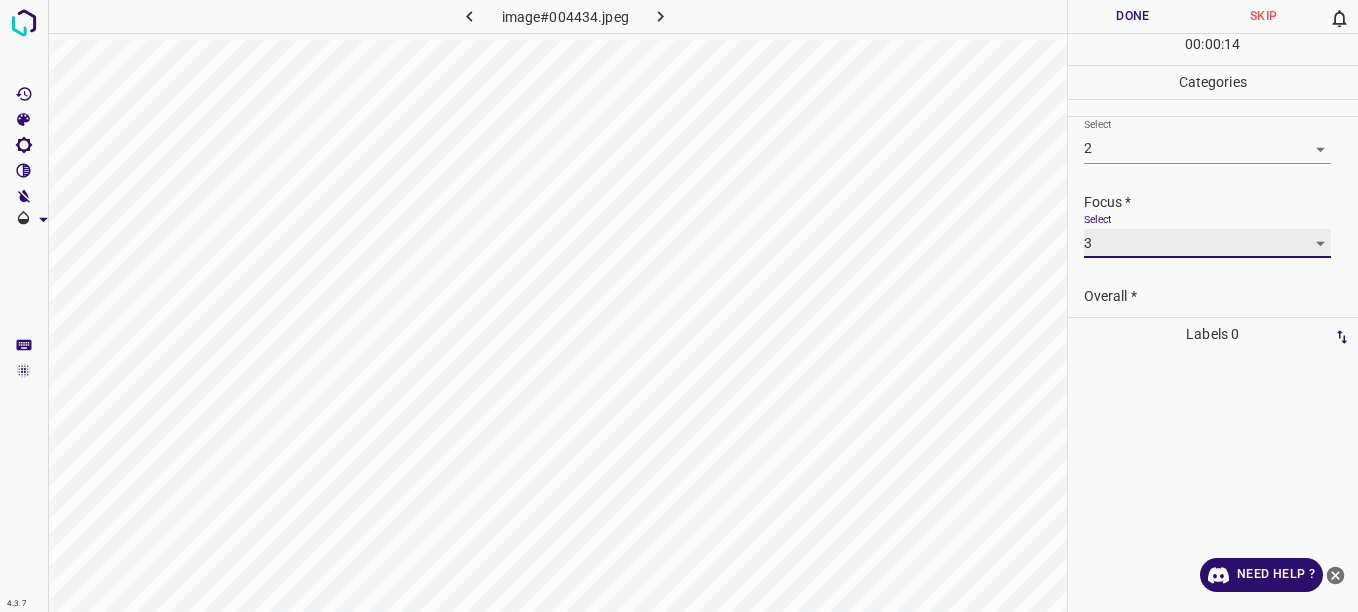 scroll, scrollTop: 0, scrollLeft: 0, axis: both 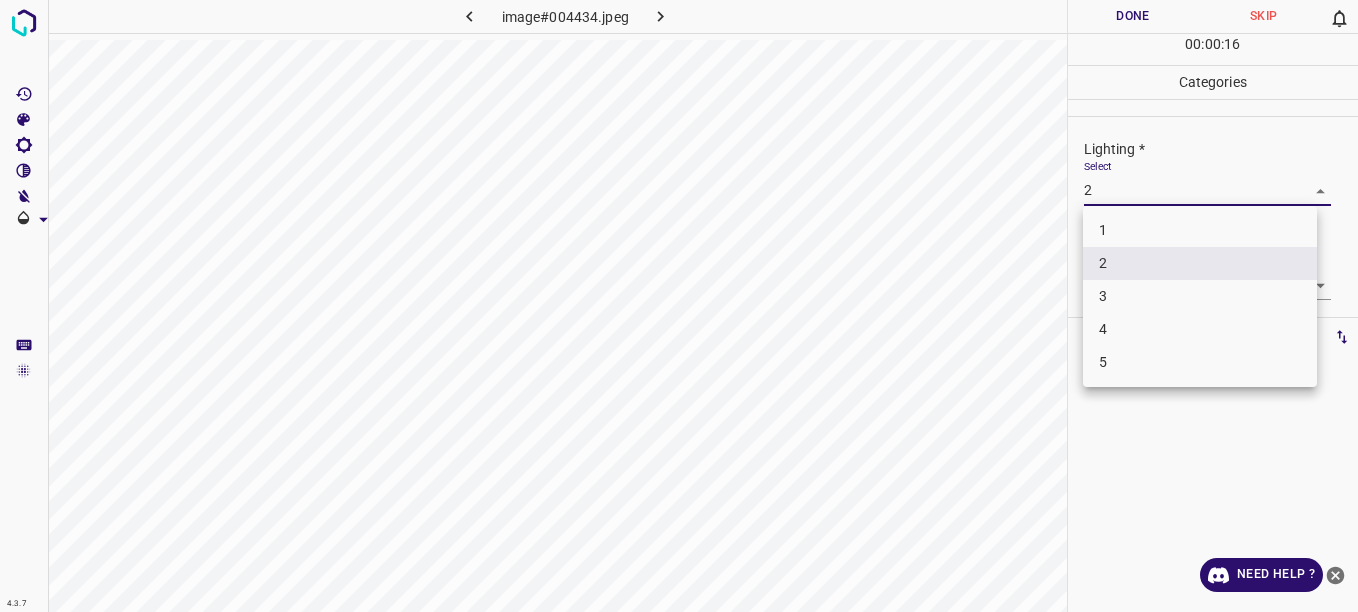 drag, startPoint x: 1308, startPoint y: 182, endPoint x: 1227, endPoint y: 236, distance: 97.349884 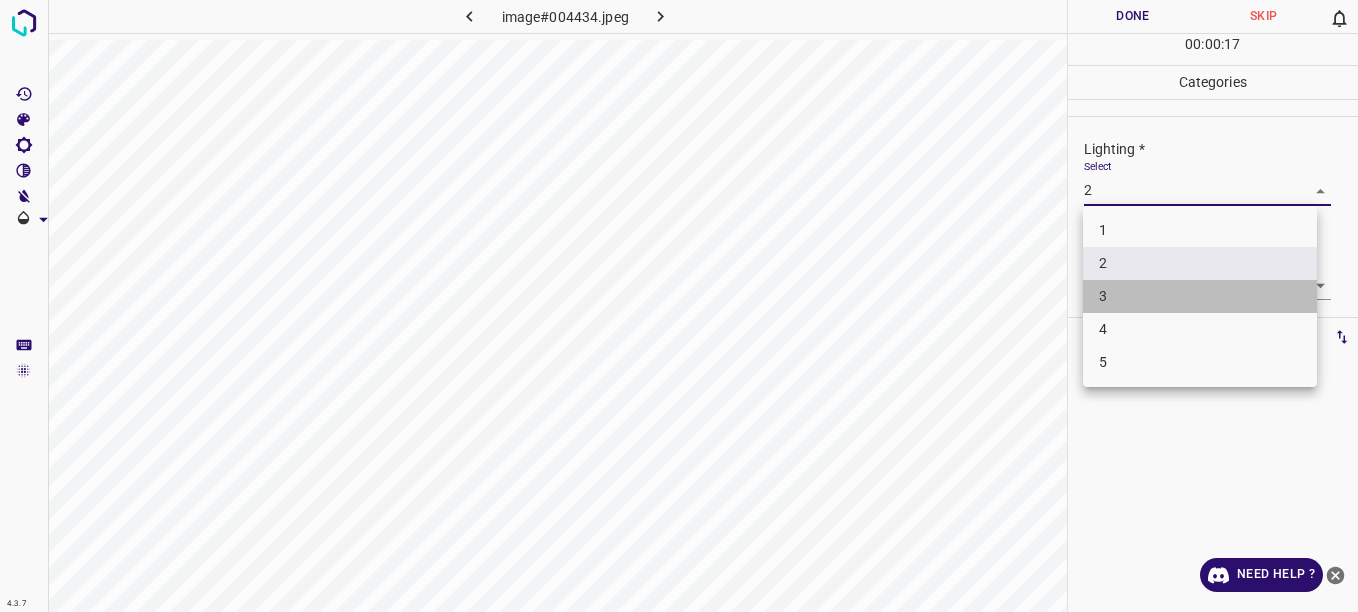 click on "3" at bounding box center (1200, 296) 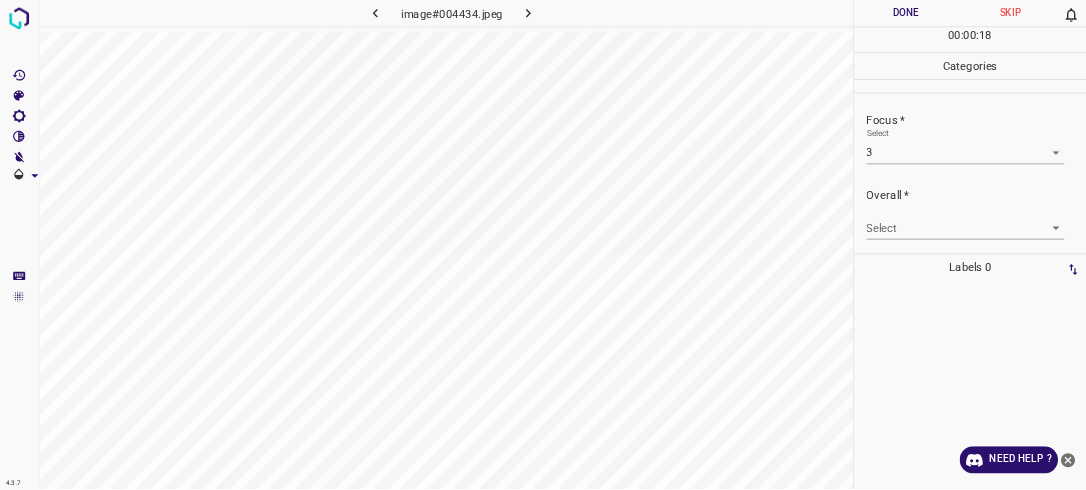 scroll, scrollTop: 98, scrollLeft: 0, axis: vertical 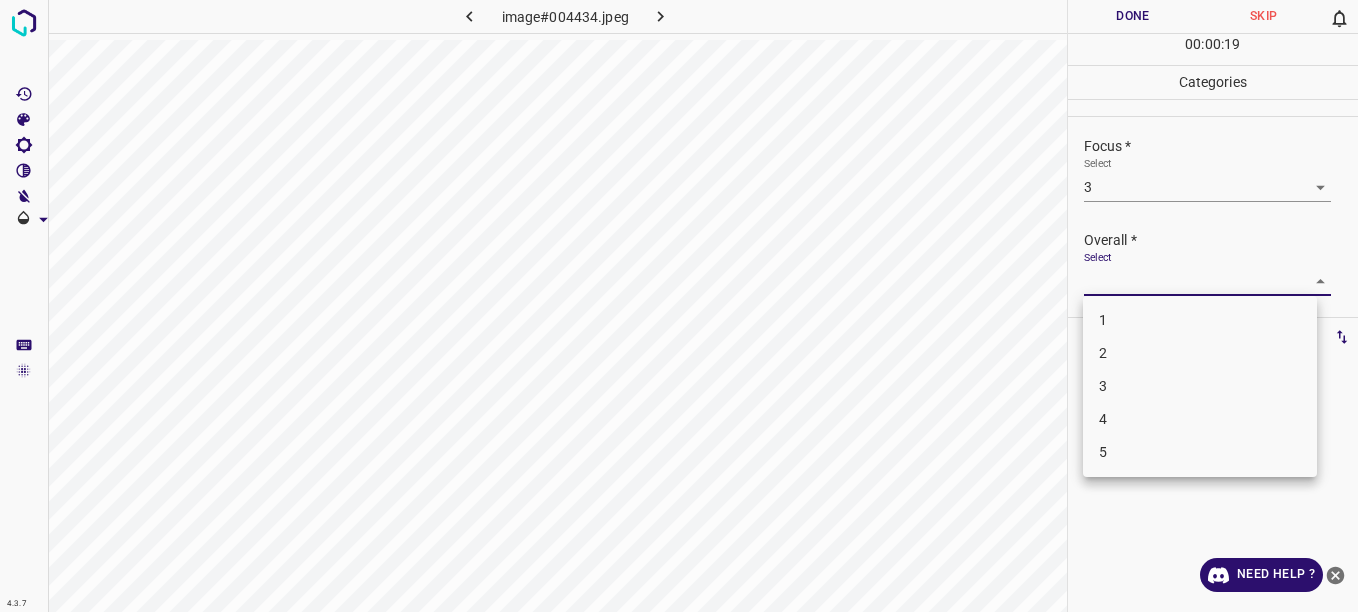 drag, startPoint x: 1288, startPoint y: 279, endPoint x: 1241, endPoint y: 323, distance: 64.381676 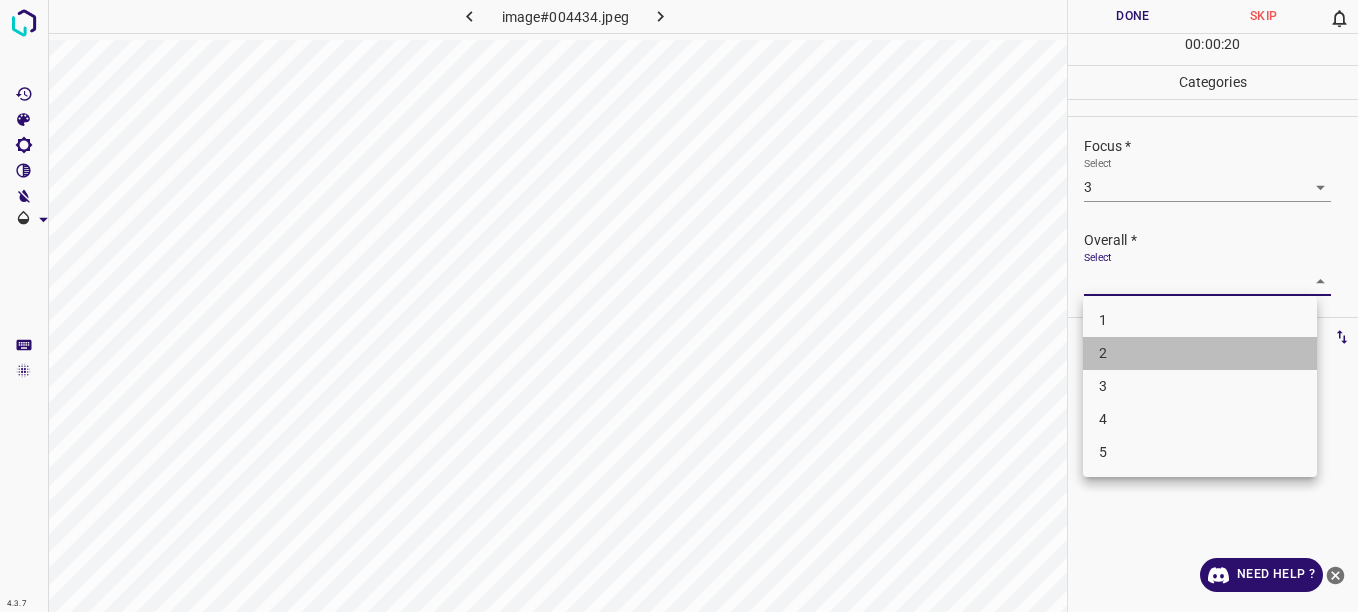 click on "2" at bounding box center (1200, 353) 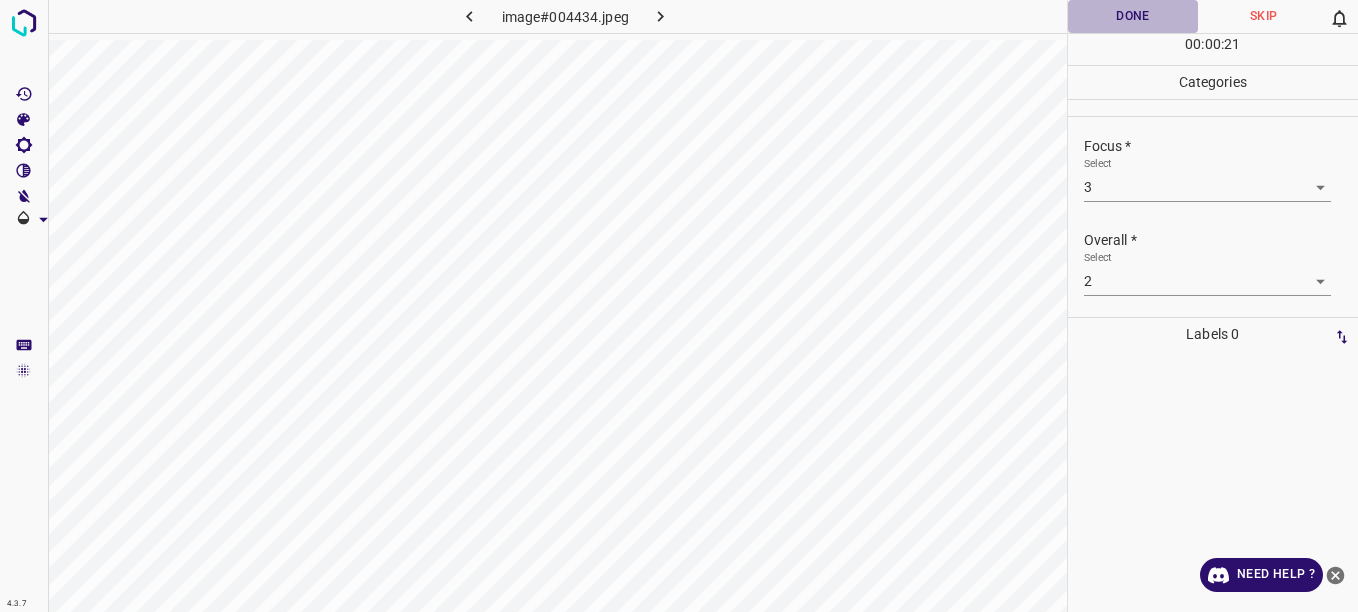 click on "Done" at bounding box center (1133, 16) 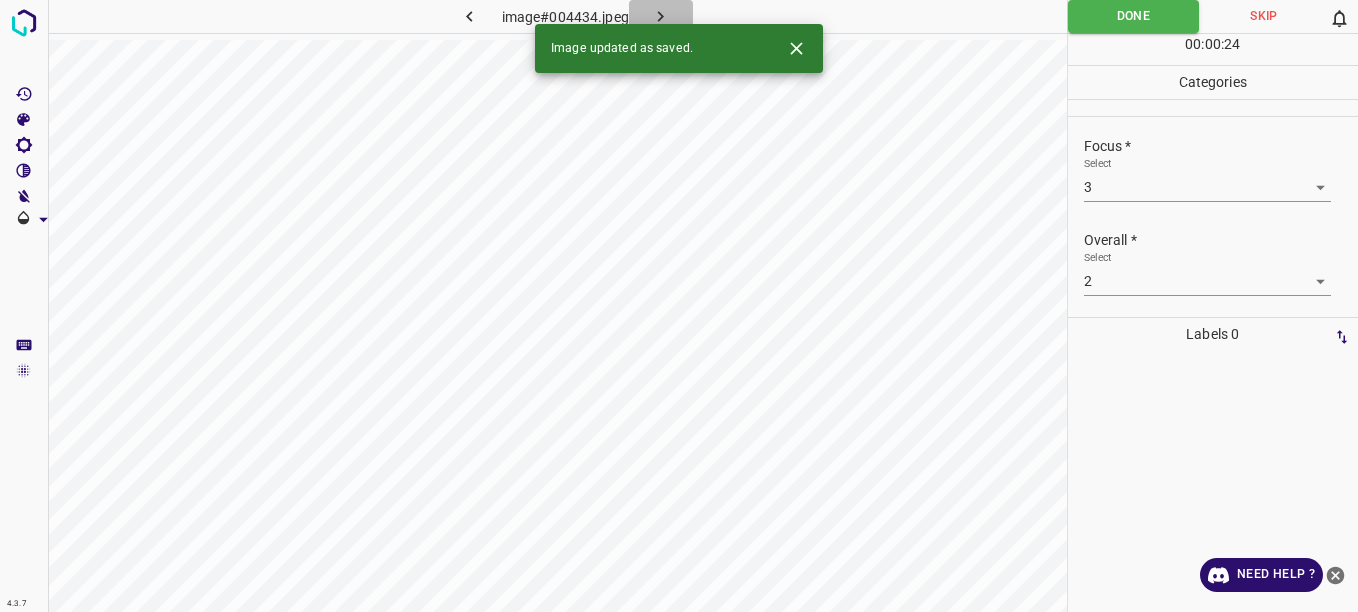 click 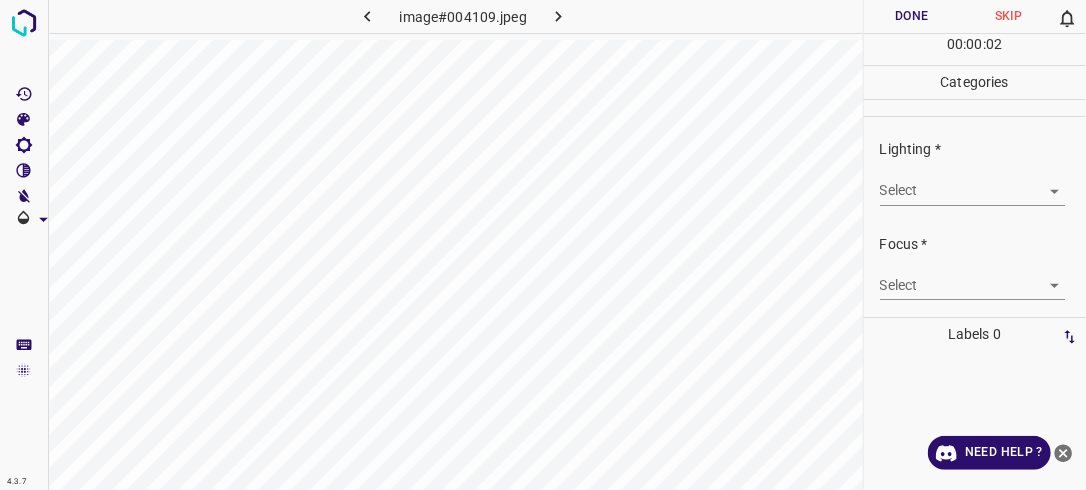 click on "4.3.7 image#004109.jpeg Done Skip 0 00   : 00   : 02   Categories Lighting *  Select ​ Focus *  Select ​ Overall *  Select ​ Labels   0 Categories 1 Lighting 2 Focus 3 Overall Tools Space Change between modes (Draw & Edit) I Auto labeling R Restore zoom M Zoom in N Zoom out Delete Delete selecte label Filters Z Restore filters X Saturation filter C Brightness filter V Contrast filter B Gray scale filter General O Download Need Help ? - Text - Hide - Delete" at bounding box center (543, 245) 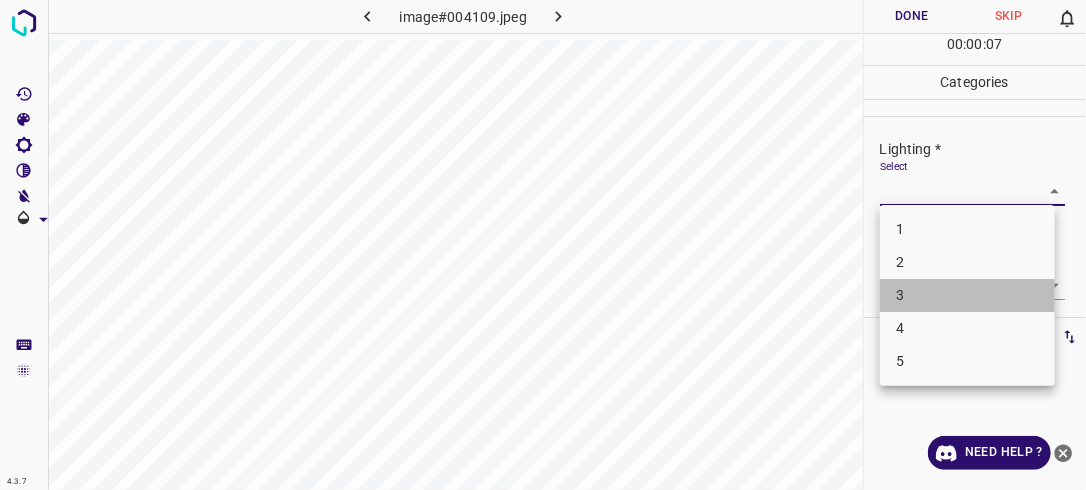 click on "3" at bounding box center (967, 295) 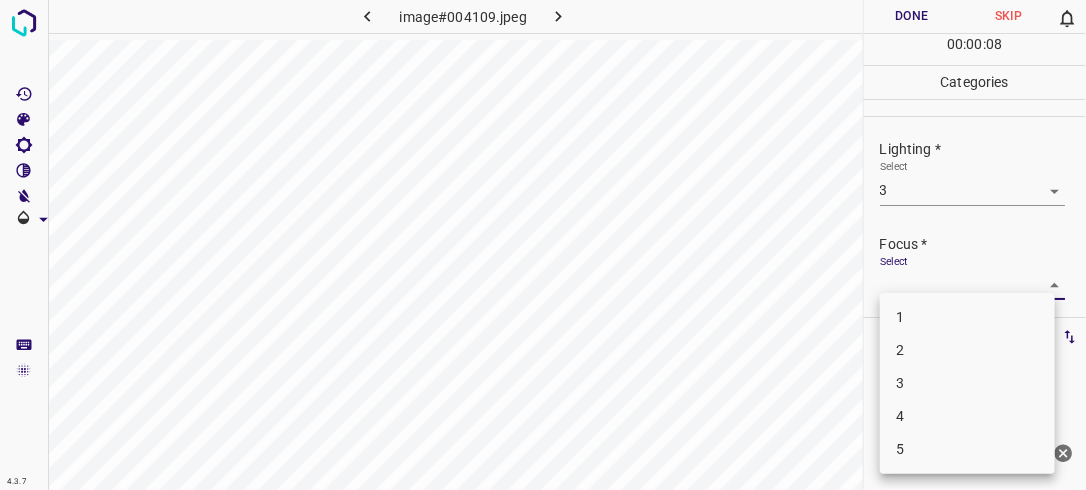 click on "4.3.7 image#004109.jpeg Done Skip 0 00   : 00   : 08   Categories Lighting *  Select 3 3 Focus *  Select ​ Overall *  Select ​ Labels   0 Categories 1 Lighting 2 Focus 3 Overall Tools Space Change between modes (Draw & Edit) I Auto labeling R Restore zoom M Zoom in N Zoom out Delete Delete selecte label Filters Z Restore filters X Saturation filter C Brightness filter V Contrast filter B Gray scale filter General O Download Need Help ? - Text - Hide - Delete 1 2 3 4 5" at bounding box center (543, 245) 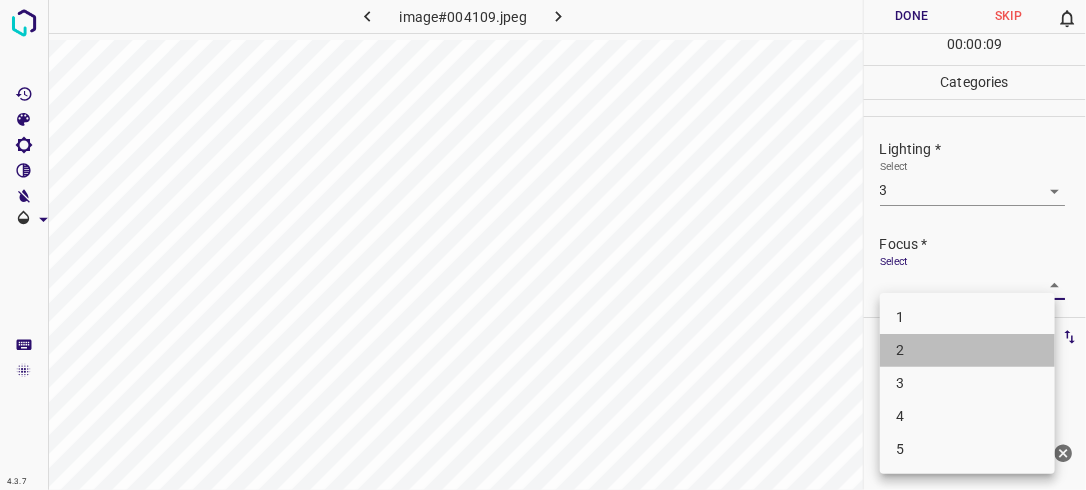 drag, startPoint x: 950, startPoint y: 342, endPoint x: 1030, endPoint y: 280, distance: 101.21265 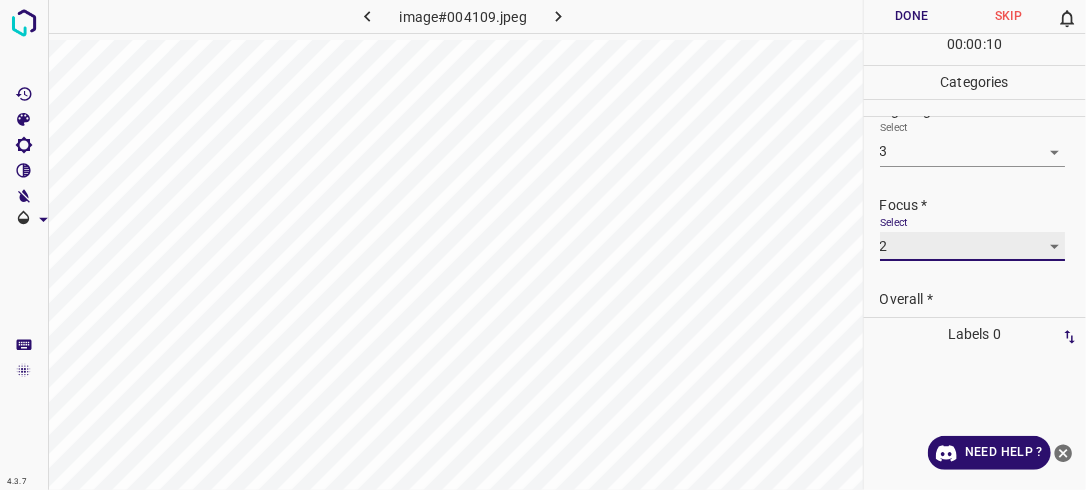 scroll, scrollTop: 87, scrollLeft: 0, axis: vertical 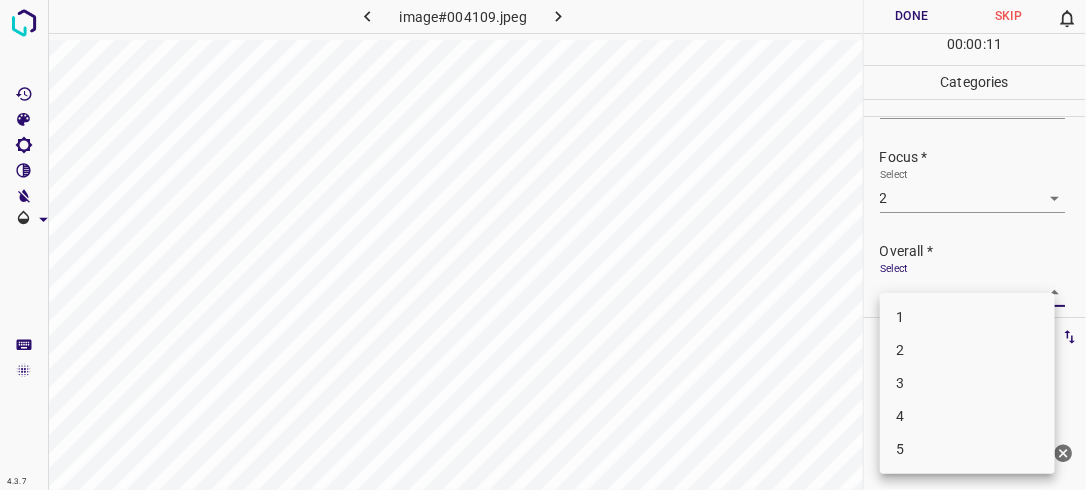 click on "4.3.7 image#004109.jpeg Done Skip 0 00   : 00   : 11   Categories Lighting *  Select 3 3 Focus *  Select 2 2 Overall *  Select ​ Labels   0 Categories 1 Lighting 2 Focus 3 Overall Tools Space Change between modes (Draw & Edit) I Auto labeling R Restore zoom M Zoom in N Zoom out Delete Delete selecte label Filters Z Restore filters X Saturation filter C Brightness filter V Contrast filter B Gray scale filter General O Download Need Help ? - Text - Hide - Delete 1 2 3 4 5" at bounding box center (543, 245) 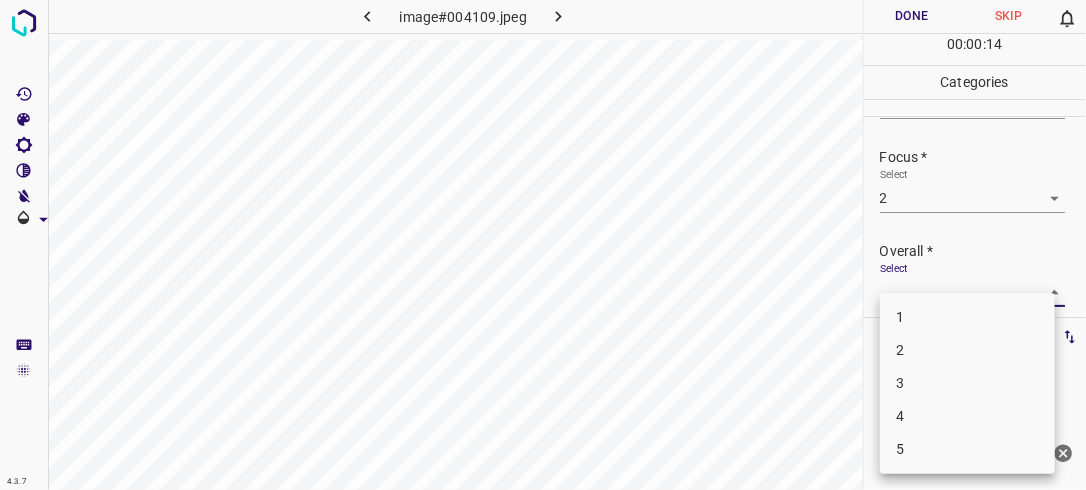 click on "3" at bounding box center [967, 383] 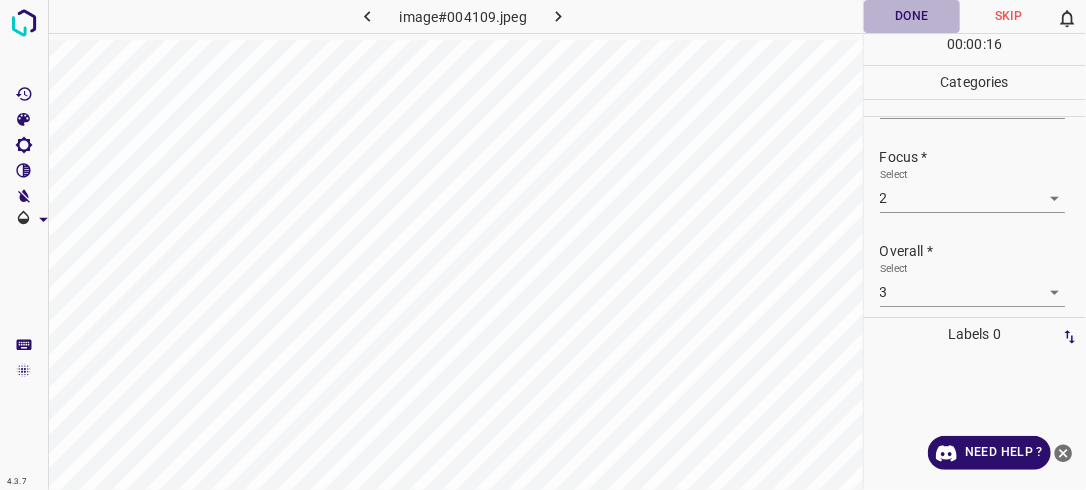 click on "Done" at bounding box center [912, 16] 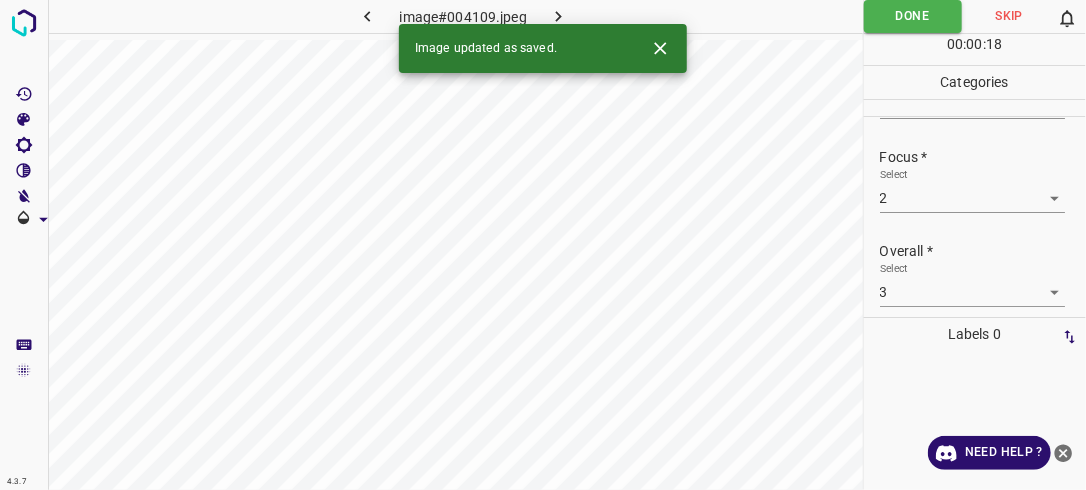 click 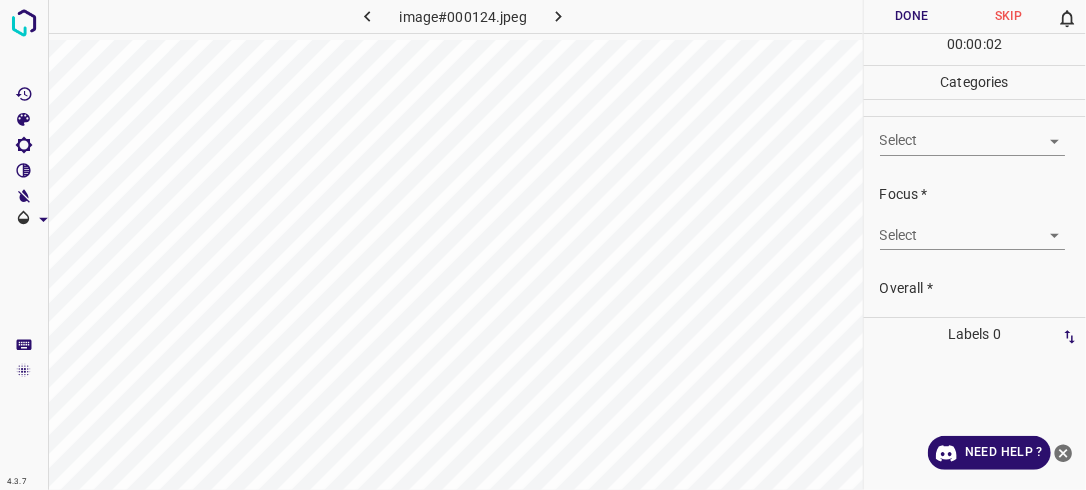 scroll, scrollTop: 98, scrollLeft: 0, axis: vertical 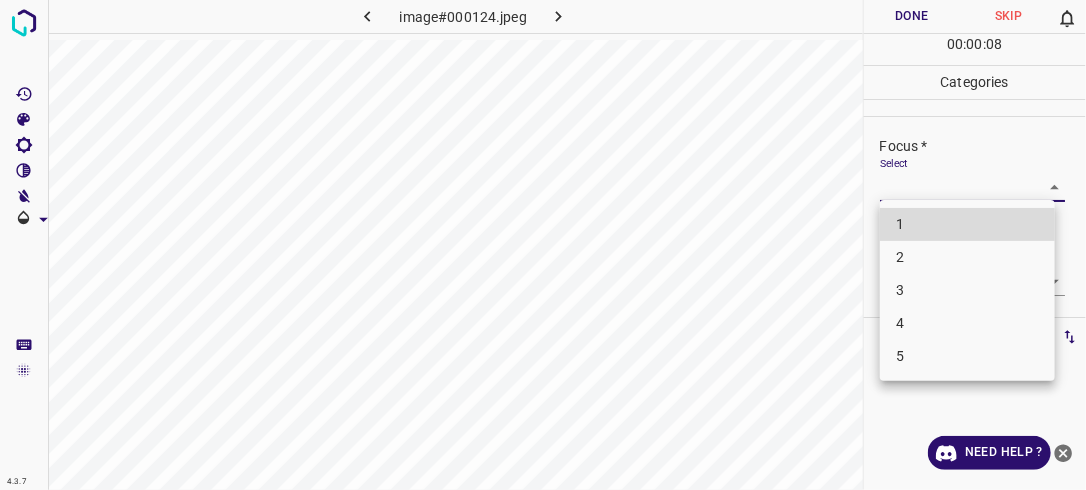click on "4.3.7 image#000124.jpeg Done Skip 0 00   : 00   : 08   Categories Lighting *  Select ​ Focus *  Select ​ Overall *  Select ​ Labels   0 Categories 1 Lighting 2 Focus 3 Overall Tools Space Change between modes (Draw & Edit) I Auto labeling R Restore zoom M Zoom in N Zoom out Delete Delete selecte label Filters Z Restore filters X Saturation filter C Brightness filter V Contrast filter B Gray scale filter General O Download Need Help ? - Text - Hide - Delete 1 2 3 4 5" at bounding box center [543, 245] 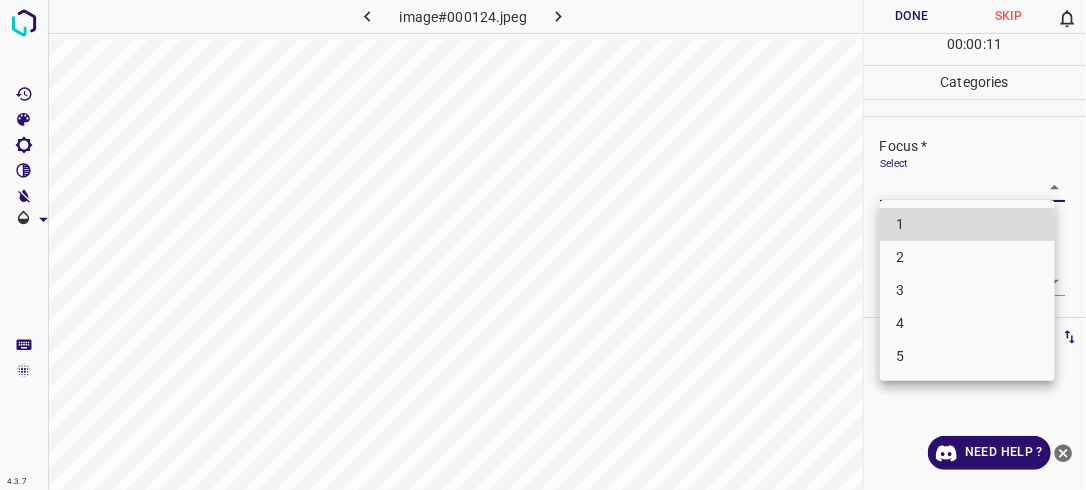click on "2" at bounding box center [967, 257] 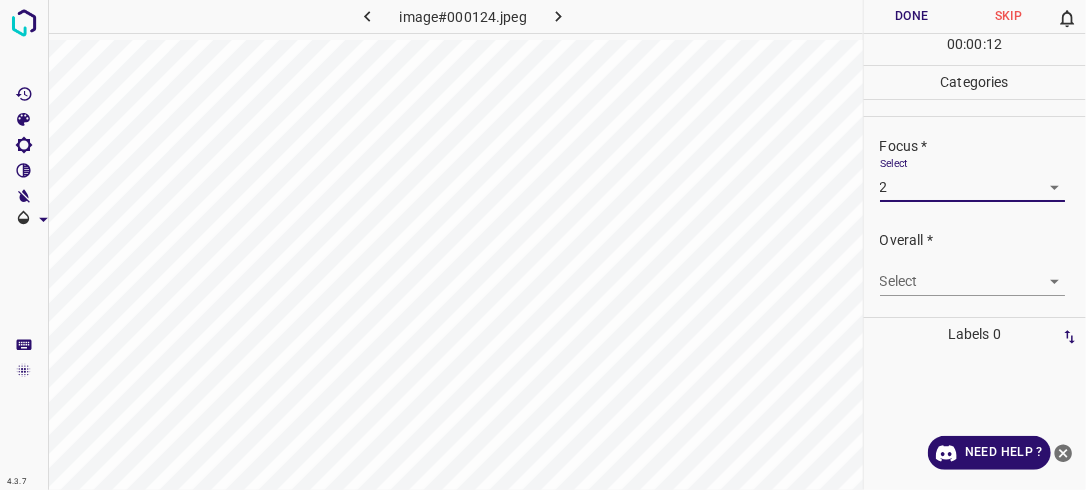click on "4.3.7 image#000124.jpeg Done Skip 0 00   : 00   : 12   Categories Lighting *  Select ​ Focus *  Select 2 2 Overall *  Select ​ Labels   0 Categories 1 Lighting 2 Focus 3 Overall Tools Space Change between modes (Draw & Edit) I Auto labeling R Restore zoom M Zoom in N Zoom out Delete Delete selecte label Filters Z Restore filters X Saturation filter C Brightness filter V Contrast filter B Gray scale filter General O Download Need Help ? - Text - Hide - Delete" at bounding box center (543, 245) 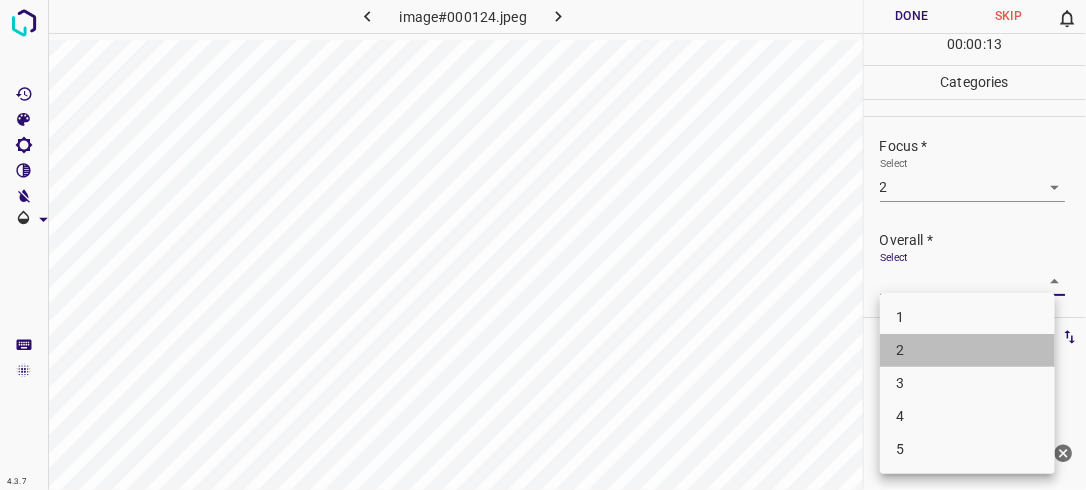 drag, startPoint x: 944, startPoint y: 347, endPoint x: 953, endPoint y: 340, distance: 11.401754 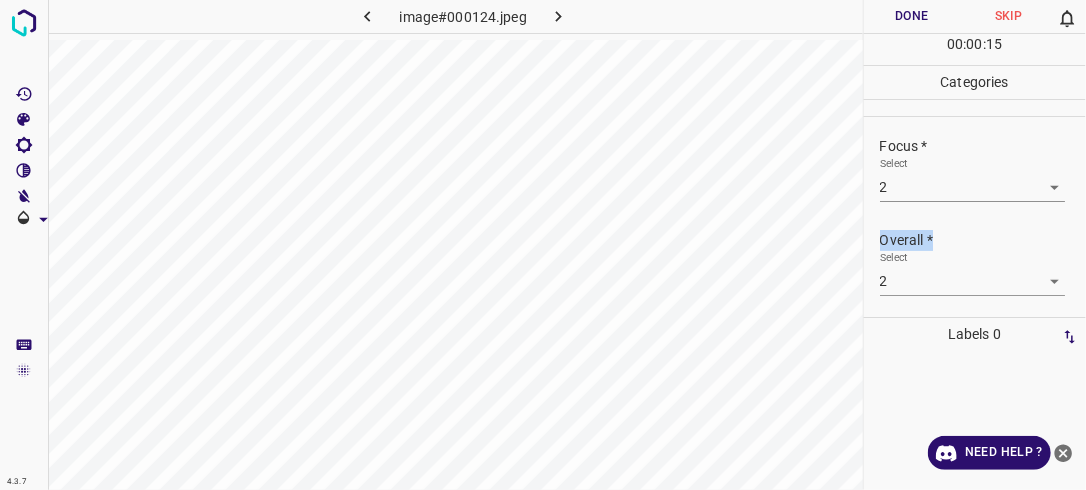 drag, startPoint x: 1071, startPoint y: 234, endPoint x: 1080, endPoint y: 166, distance: 68.593 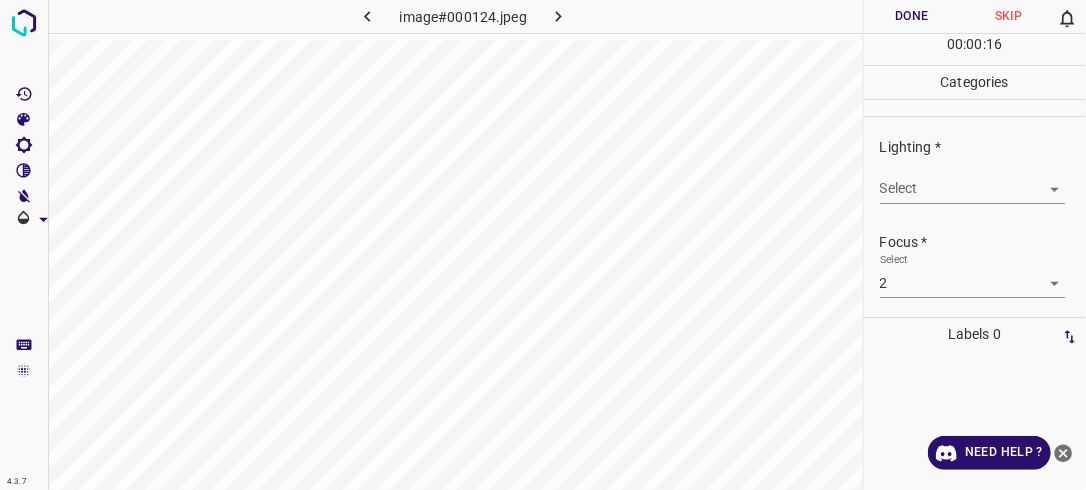scroll, scrollTop: 0, scrollLeft: 0, axis: both 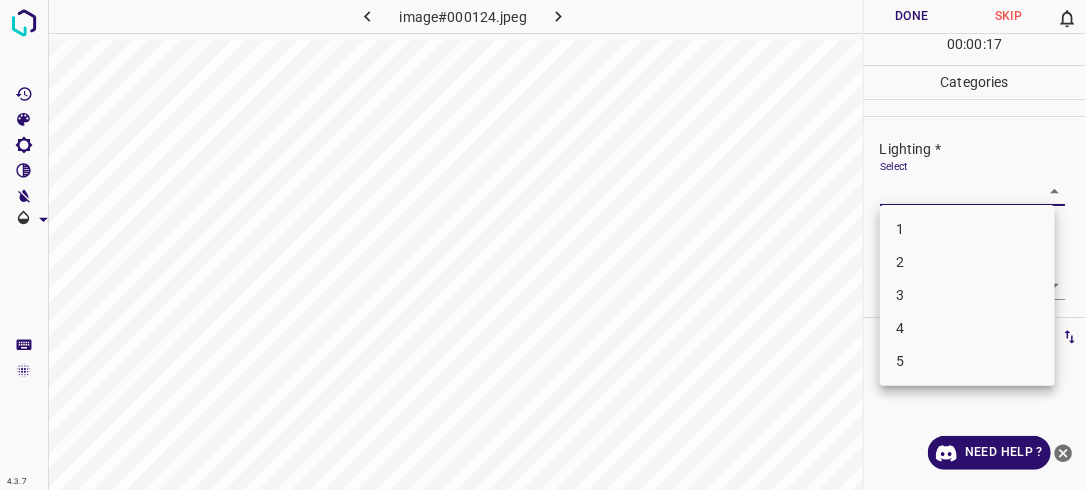 click on "4.3.7 image#000124.jpeg Done Skip 0 00   : 00   : 17   Categories Lighting *  Select ​ Focus *  Select 2 2 Overall *  Select 2 2 Labels   0 Categories 1 Lighting 2 Focus 3 Overall Tools Space Change between modes (Draw & Edit) I Auto labeling R Restore zoom M Zoom in N Zoom out Delete Delete selecte label Filters Z Restore filters X Saturation filter C Brightness filter V Contrast filter B Gray scale filter General O Download Need Help ? - Text - Hide - Delete 1 2 3 4 5" at bounding box center [543, 245] 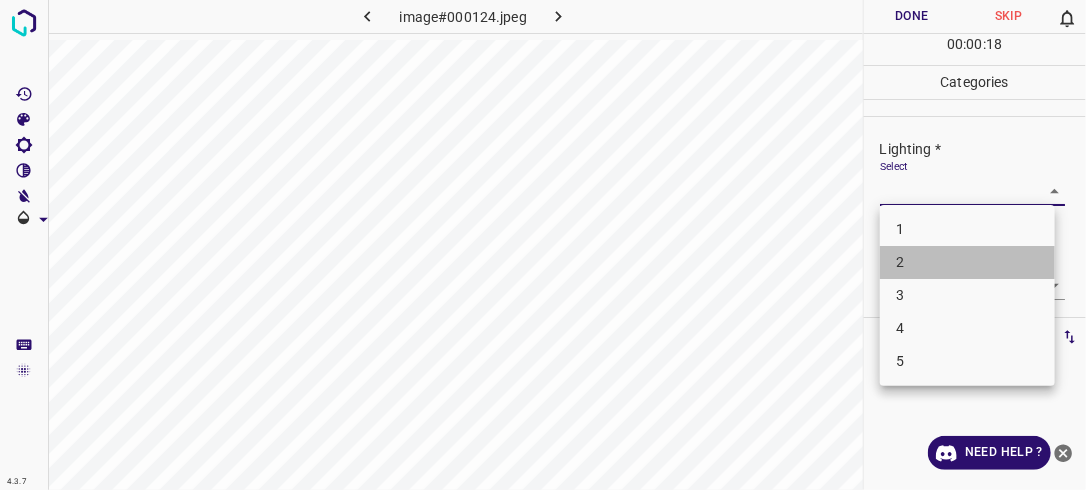 click on "2" at bounding box center (967, 262) 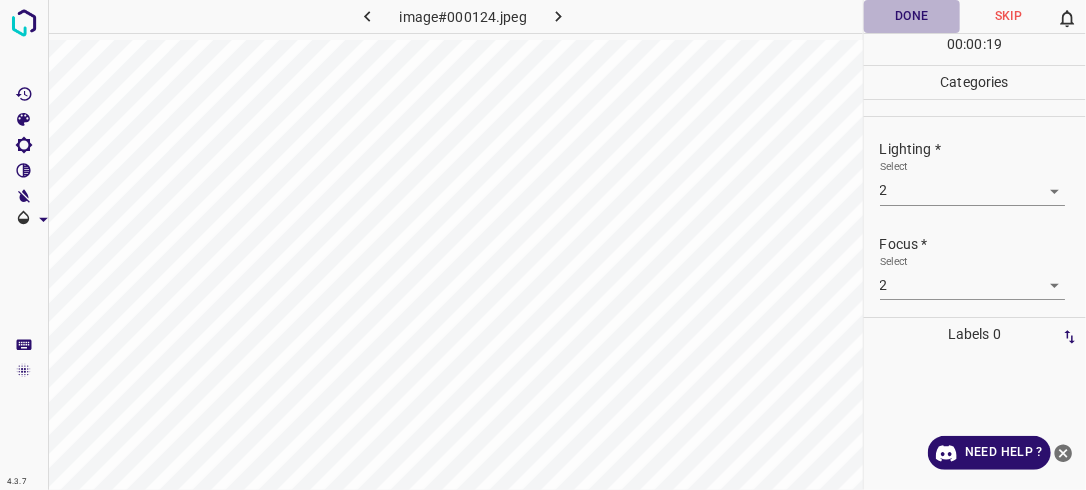 click on "Done" at bounding box center (912, 16) 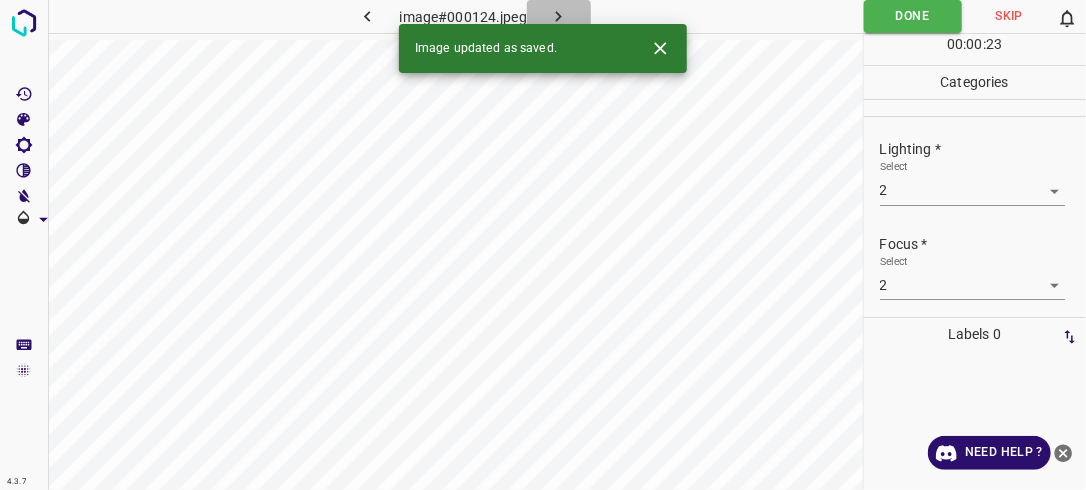 click 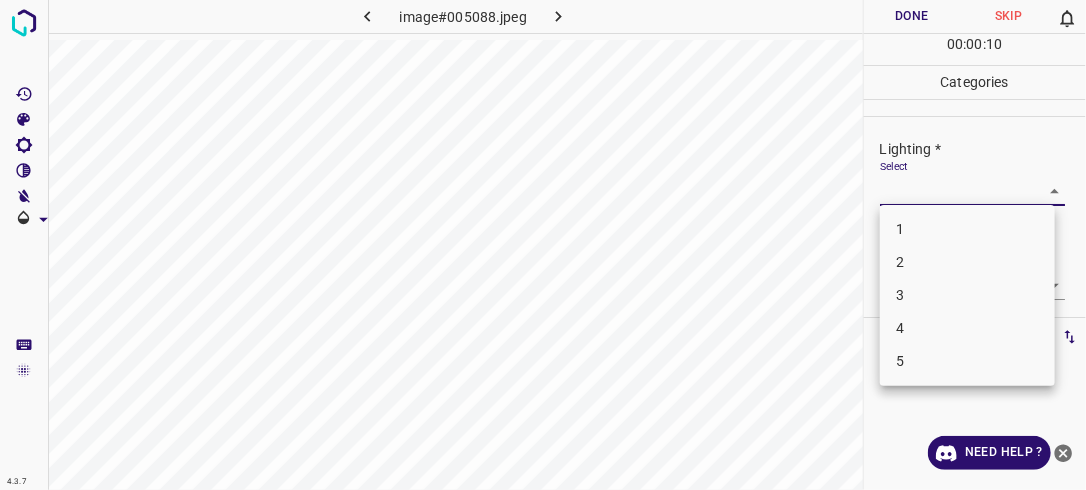 click on "4.3.7 image#005088.jpeg Done Skip 0 00   : 00   : 10   Categories Lighting *  Select ​ Focus *  Select ​ Overall *  Select ​ Labels   0 Categories 1 Lighting 2 Focus 3 Overall Tools Space Change between modes (Draw & Edit) I Auto labeling R Restore zoom M Zoom in N Zoom out Delete Delete selecte label Filters Z Restore filters X Saturation filter C Brightness filter V Contrast filter B Gray scale filter General O Download Need Help ? - Text - Hide - Delete 1 2 3 4 5" at bounding box center [543, 245] 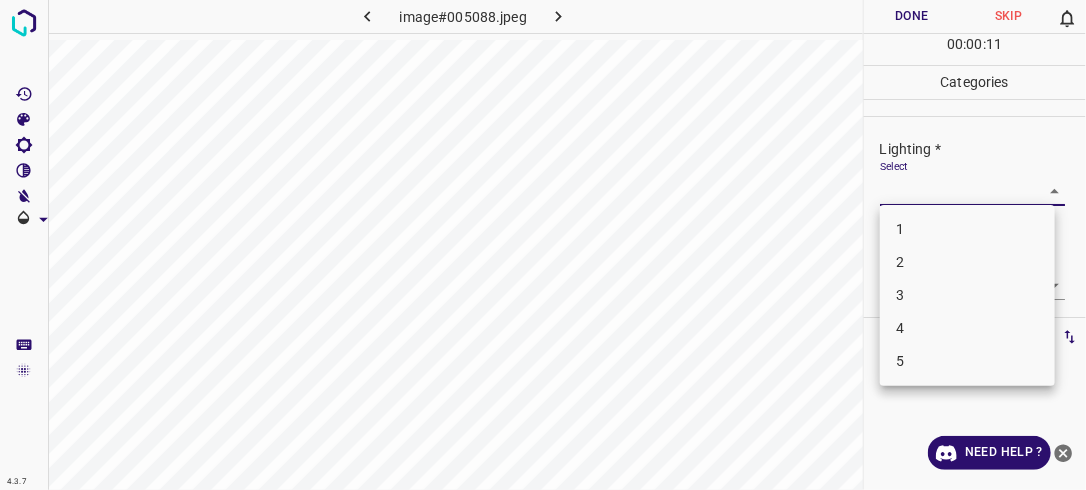 drag, startPoint x: 968, startPoint y: 290, endPoint x: 980, endPoint y: 285, distance: 13 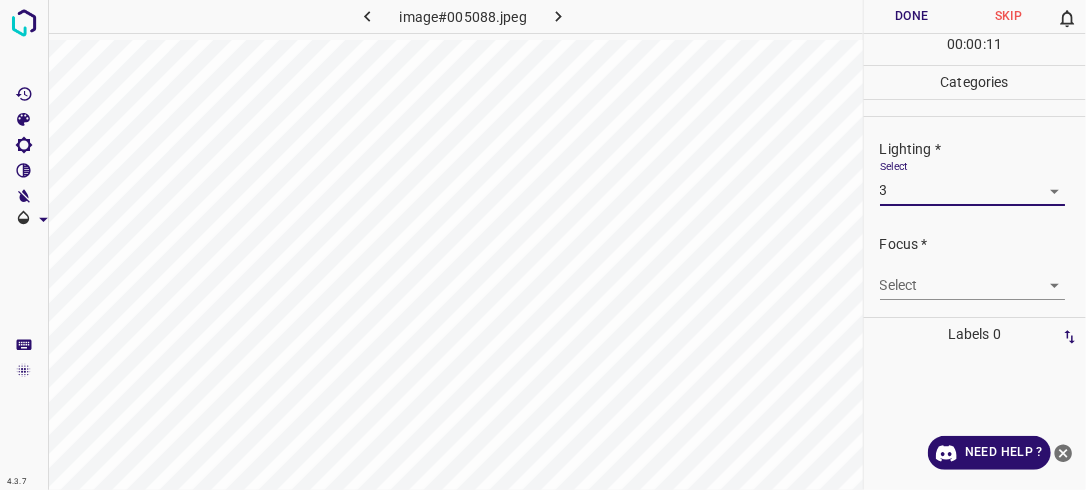 click on "4.3.7 image#005088.jpeg Done Skip 0 00   : 00   : 11   Categories Lighting *  Select 3 3 Focus *  Select ​ Overall *  Select ​ Labels   0 Categories 1 Lighting 2 Focus 3 Overall Tools Space Change between modes (Draw & Edit) I Auto labeling R Restore zoom M Zoom in N Zoom out Delete Delete selecte label Filters Z Restore filters X Saturation filter C Brightness filter V Contrast filter B Gray scale filter General O Download Need Help ? - Text - Hide - Delete" at bounding box center (543, 245) 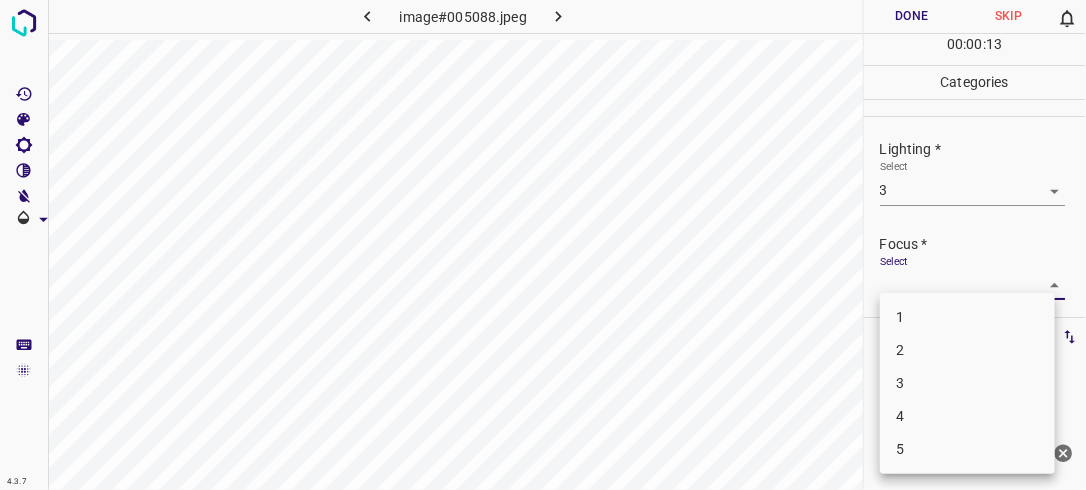 click on "3" at bounding box center (967, 383) 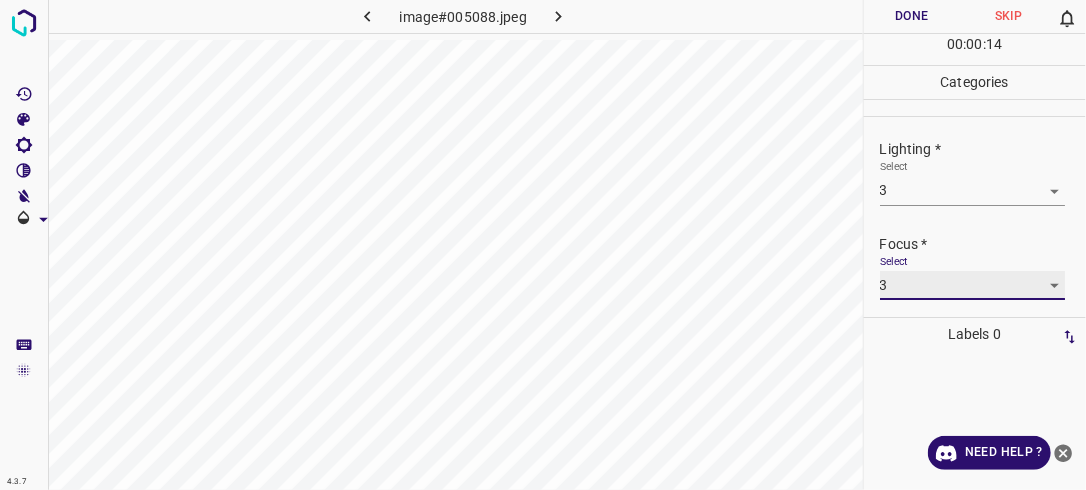 scroll, scrollTop: 98, scrollLeft: 0, axis: vertical 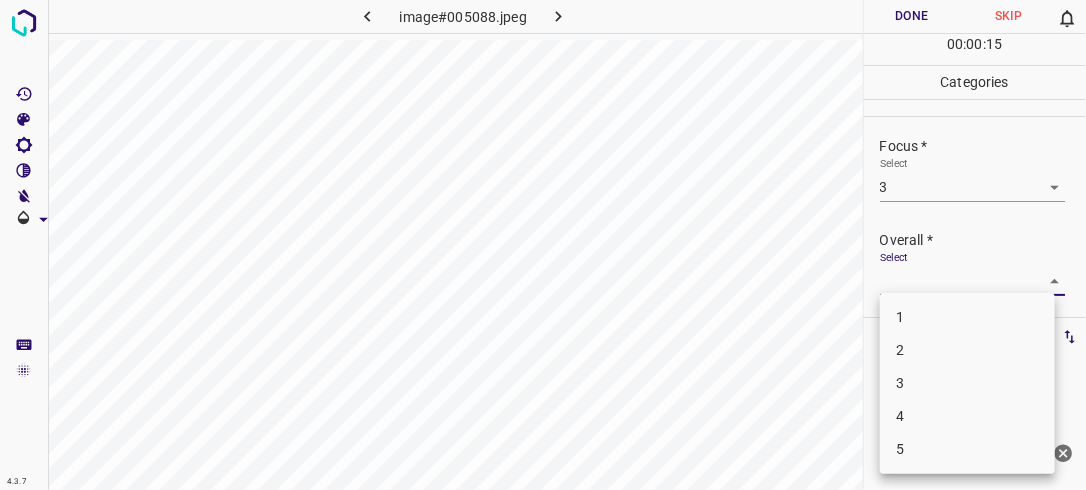 click on "4.3.7 image#005088.jpeg Done Skip 0 00   : 00   : 15   Categories Lighting *  Select 3 3 Focus *  Select 3 3 Overall *  Select ​ Labels   0 Categories 1 Lighting 2 Focus 3 Overall Tools Space Change between modes (Draw & Edit) I Auto labeling R Restore zoom M Zoom in N Zoom out Delete Delete selecte label Filters Z Restore filters X Saturation filter C Brightness filter V Contrast filter B Gray scale filter General O Download Need Help ? - Text - Hide - Delete 1 2 3 4 5" at bounding box center (543, 245) 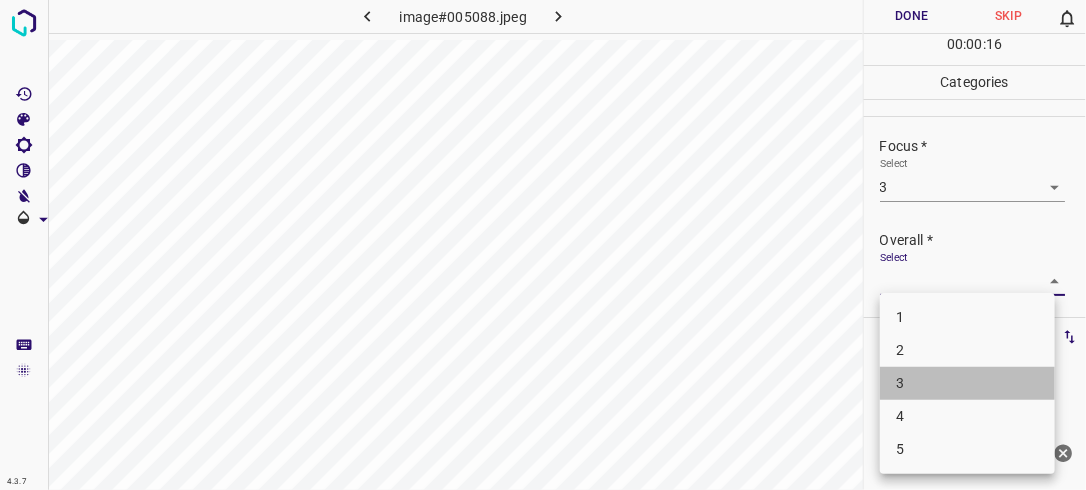 click on "3" at bounding box center [967, 383] 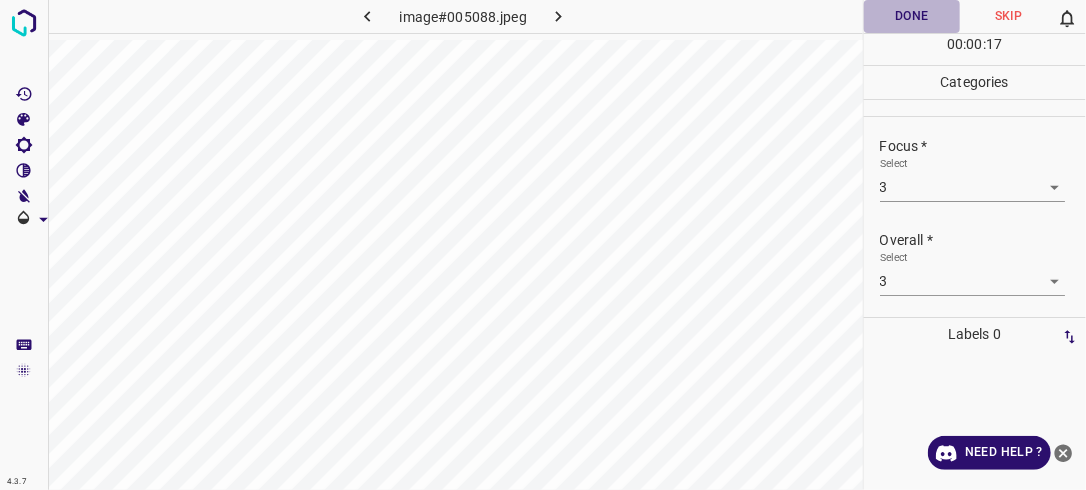 click on "Done" at bounding box center (912, 16) 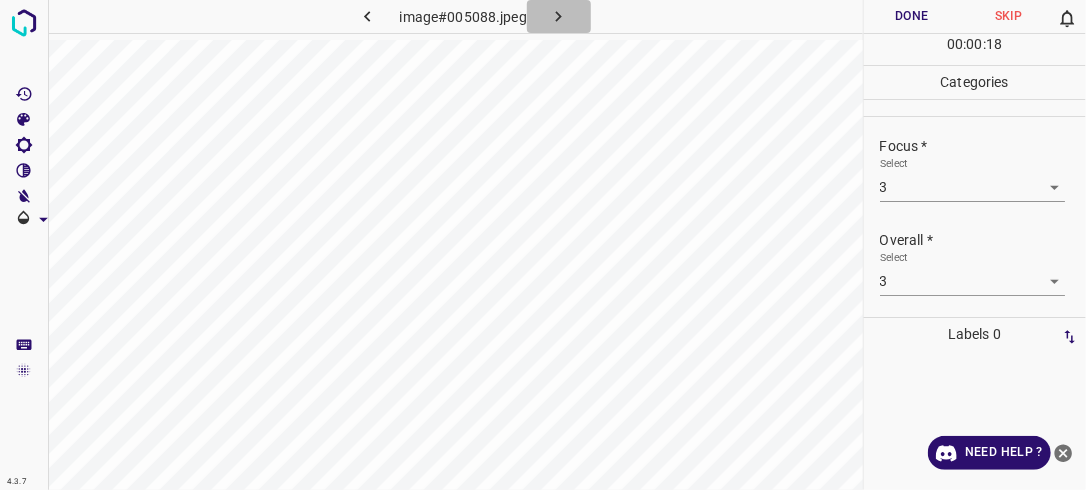 click 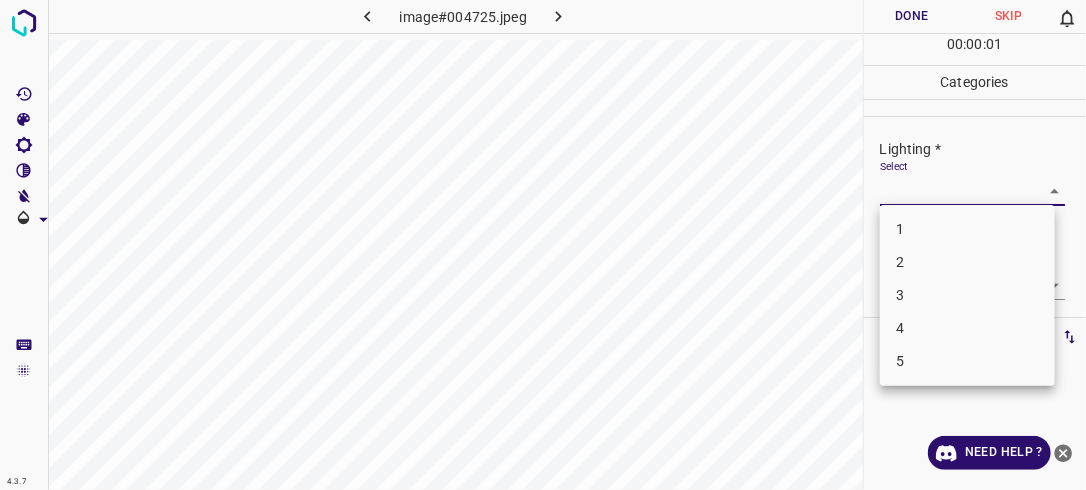 click on "4.3.7 image#004725.jpeg Done Skip 0 00   : 00   : 01   Categories Lighting *  Select ​ Focus *  Select ​ Overall *  Select ​ Labels   0 Categories 1 Lighting 2 Focus 3 Overall Tools Space Change between modes (Draw & Edit) I Auto labeling R Restore zoom M Zoom in N Zoom out Delete Delete selecte label Filters Z Restore filters X Saturation filter C Brightness filter V Contrast filter B Gray scale filter General O Download Need Help ? - Text - Hide - Delete 1 2 3 4 5" at bounding box center (543, 245) 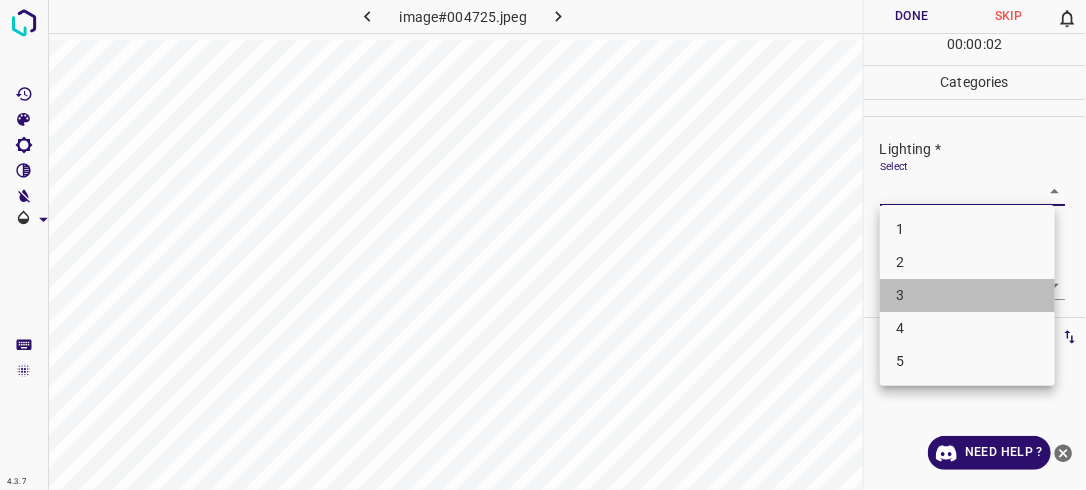 click on "3" at bounding box center (967, 295) 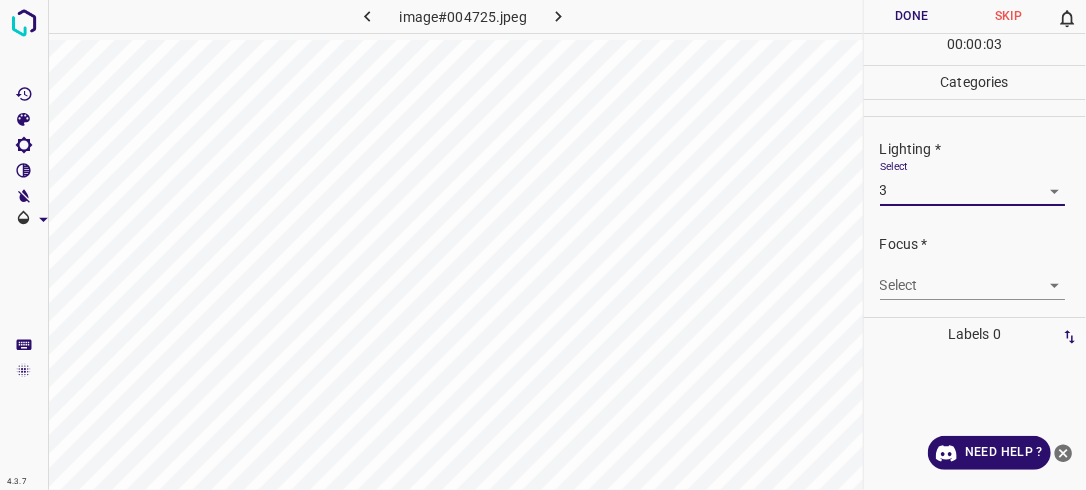 click on "4.3.7 image#004725.jpeg Done Skip 0 00   : 00   : 03   Categories Lighting *  Select 3 3 Focus *  Select ​ Overall *  Select ​ Labels   0 Categories 1 Lighting 2 Focus 3 Overall Tools Space Change between modes (Draw & Edit) I Auto labeling R Restore zoom M Zoom in N Zoom out Delete Delete selecte label Filters Z Restore filters X Saturation filter C Brightness filter V Contrast filter B Gray scale filter General O Download Need Help ? - Text - Hide - Delete" at bounding box center (543, 245) 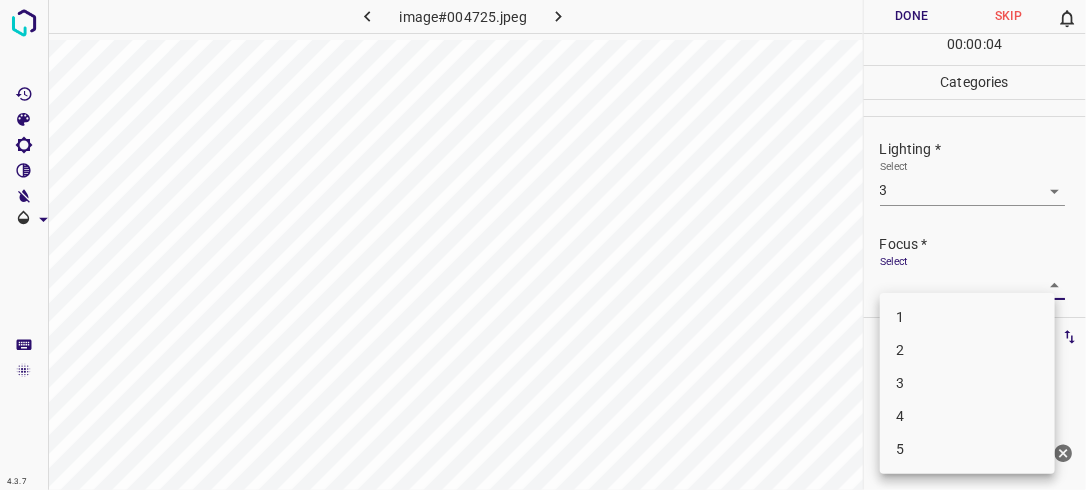 click on "3" at bounding box center (967, 383) 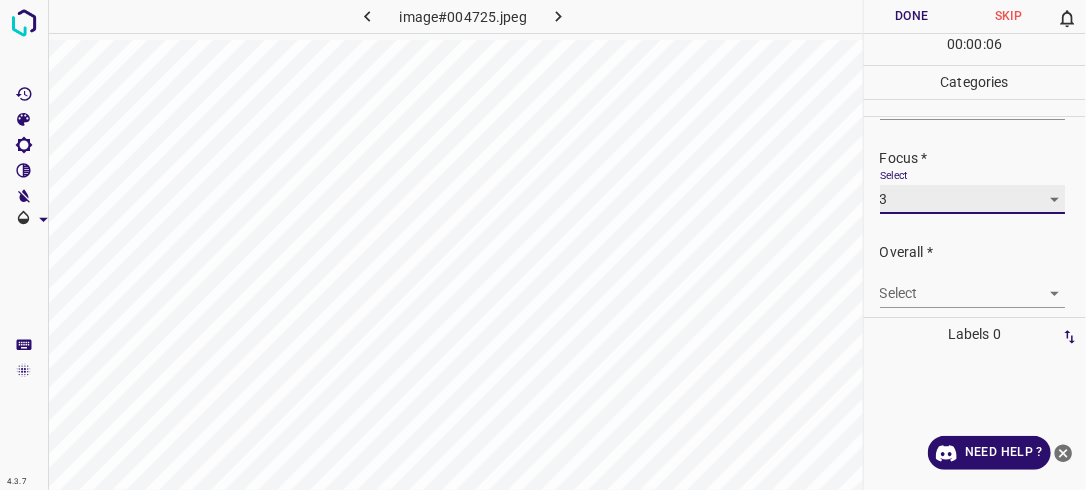 scroll, scrollTop: 98, scrollLeft: 0, axis: vertical 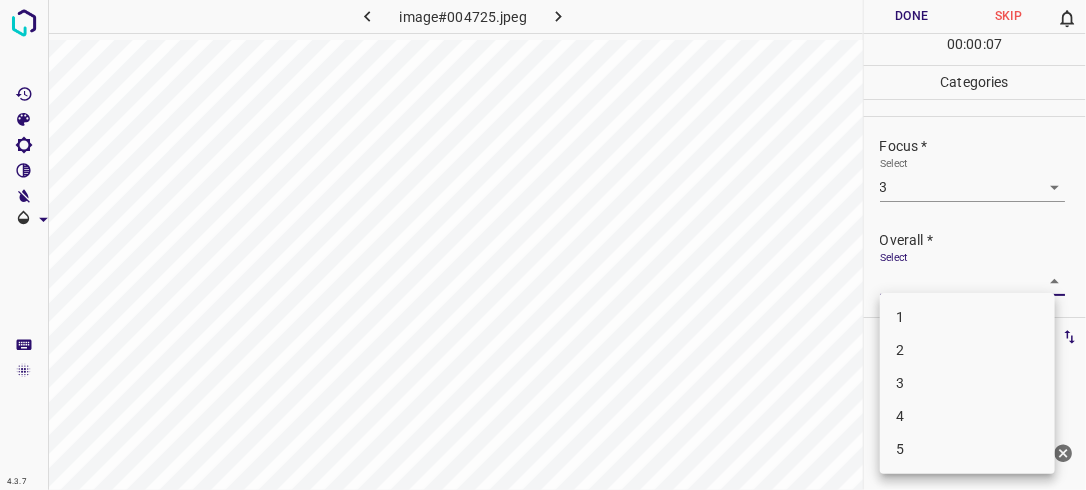 click on "4.3.7 image#004725.jpeg Done Skip 0 00   : 00   : 07   Categories Lighting *  Select 3 3 Focus *  Select 3 3 Overall *  Select ​ Labels   0 Categories 1 Lighting 2 Focus 3 Overall Tools Space Change between modes (Draw & Edit) I Auto labeling R Restore zoom M Zoom in N Zoom out Delete Delete selecte label Filters Z Restore filters X Saturation filter C Brightness filter V Contrast filter B Gray scale filter General O Download Need Help ? - Text - Hide - Delete 1 2 3 4 5" at bounding box center (543, 245) 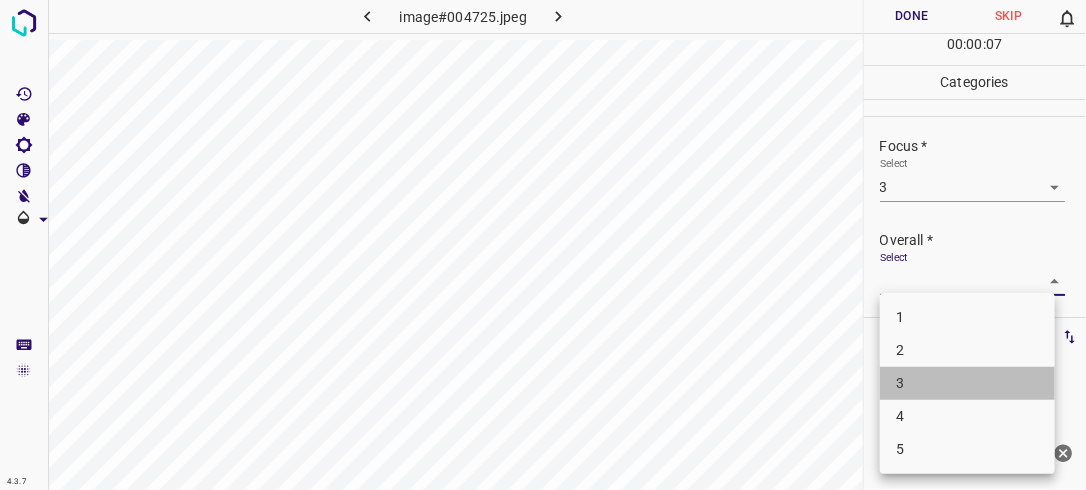 click on "3" at bounding box center [967, 383] 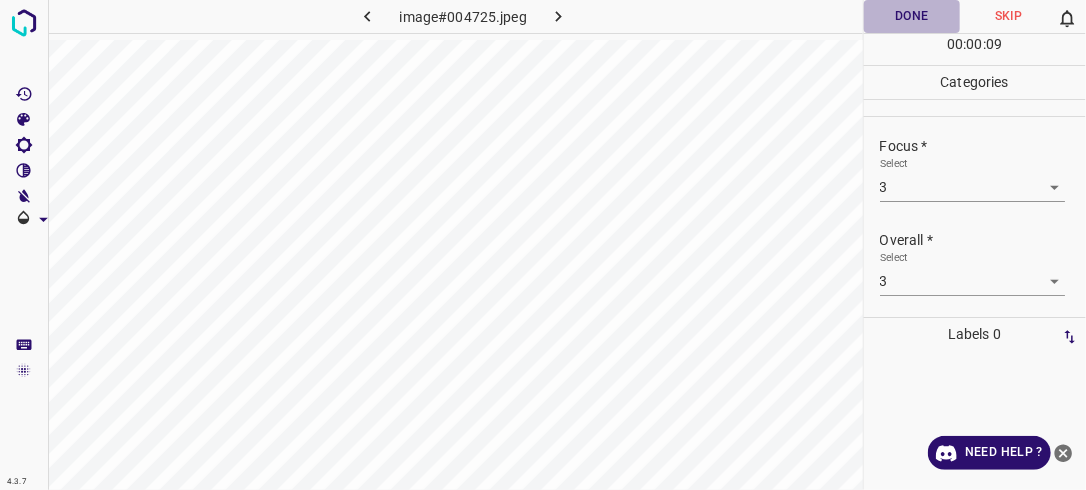 click on "Done" at bounding box center [912, 16] 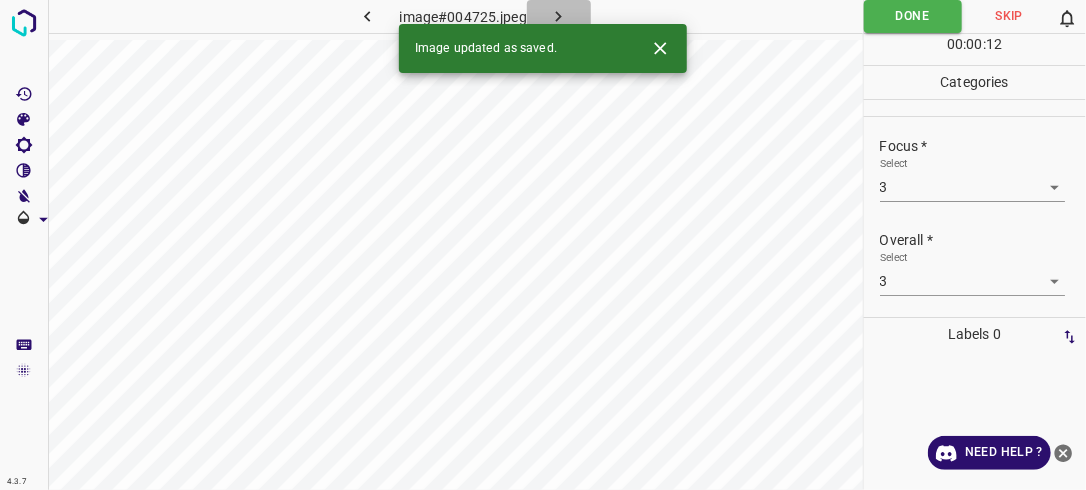 click 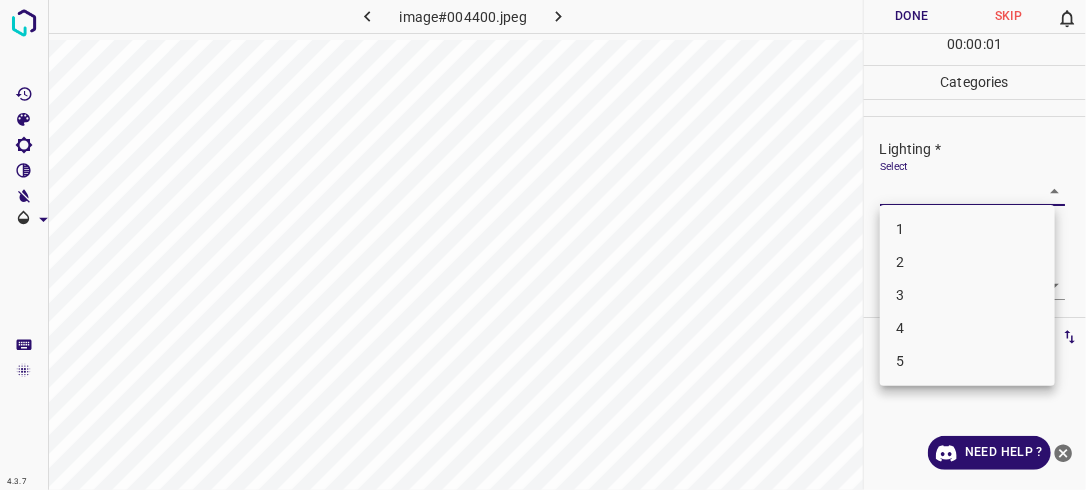 click on "4.3.7 image#004400.jpeg Done Skip 0 00   : 00   : 01   Categories Lighting *  Select ​ Focus *  Select ​ Overall *  Select ​ Labels   0 Categories 1 Lighting 2 Focus 3 Overall Tools Space Change between modes (Draw & Edit) I Auto labeling R Restore zoom M Zoom in N Zoom out Delete Delete selecte label Filters Z Restore filters X Saturation filter C Brightness filter V Contrast filter B Gray scale filter General O Download Need Help ? - Text - Hide - Delete 1 2 3 4 5" at bounding box center [543, 245] 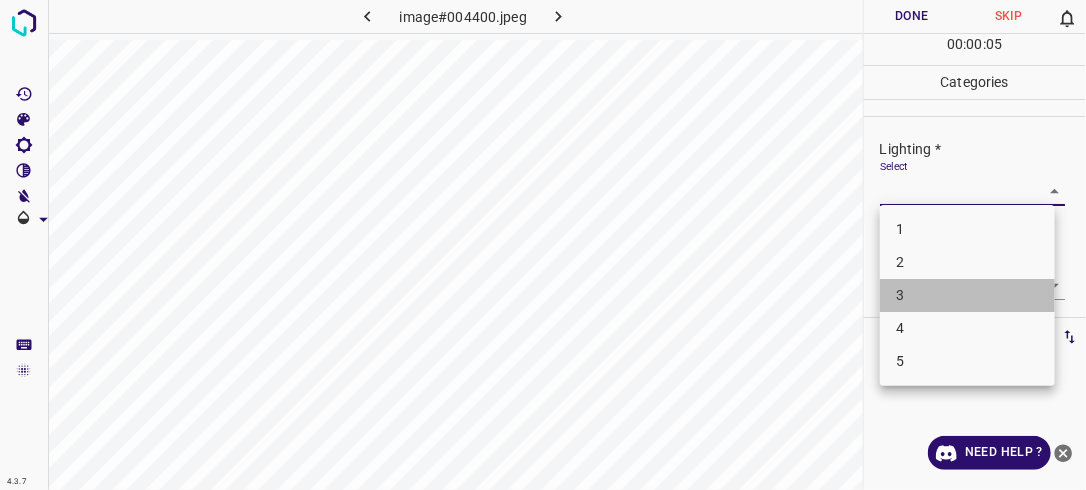 click on "3" at bounding box center (967, 295) 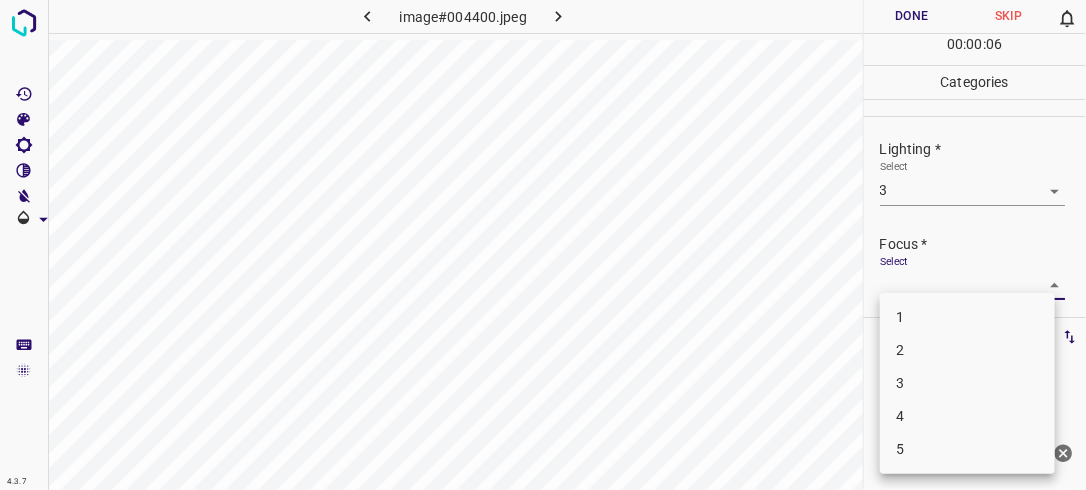click on "4.3.7 image#004400.jpeg Done Skip 0 00   : 00   : 06   Categories Lighting *  Select 3 3 Focus *  Select ​ Overall *  Select ​ Labels   0 Categories 1 Lighting 2 Focus 3 Overall Tools Space Change between modes (Draw & Edit) I Auto labeling R Restore zoom M Zoom in N Zoom out Delete Delete selecte label Filters Z Restore filters X Saturation filter C Brightness filter V Contrast filter B Gray scale filter General O Download Need Help ? - Text - Hide - Delete 1 2 3 4 5" at bounding box center (543, 245) 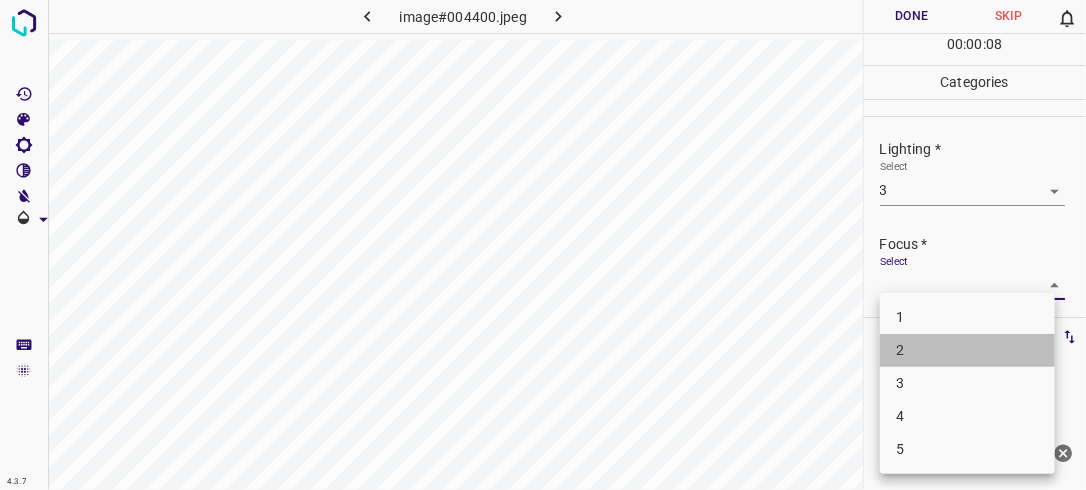 click on "2" at bounding box center (967, 350) 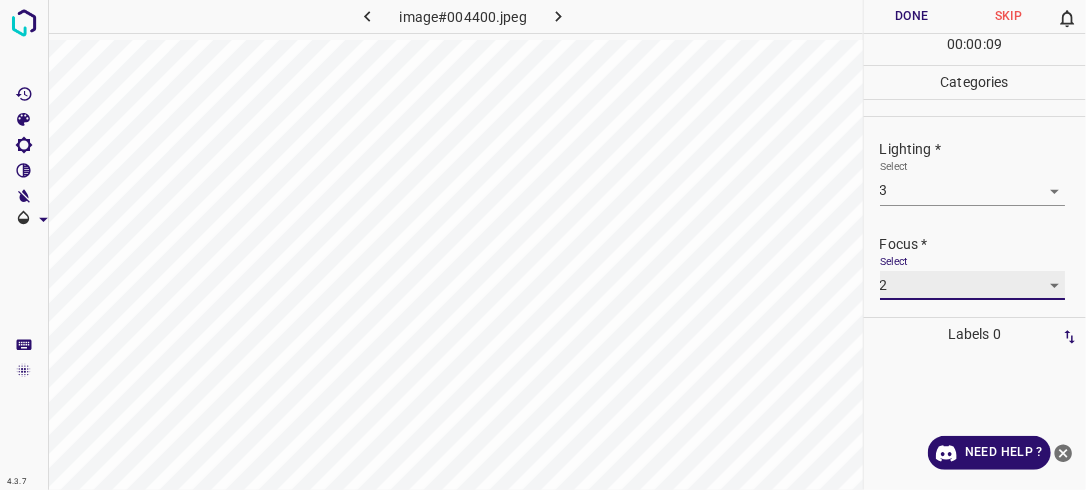 scroll, scrollTop: 98, scrollLeft: 0, axis: vertical 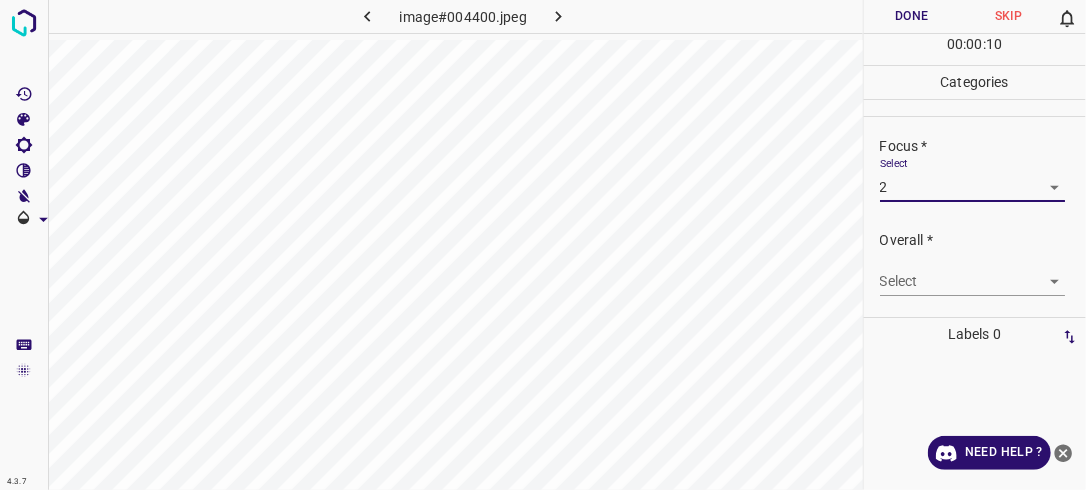 click on "4.3.7 image#004400.jpeg Done Skip 0 00   : 00   : 10   Categories Lighting *  Select 3 3 Focus *  Select 2 2 Overall *  Select ​ Labels   0 Categories 1 Lighting 2 Focus 3 Overall Tools Space Change between modes (Draw & Edit) I Auto labeling R Restore zoom M Zoom in N Zoom out Delete Delete selecte label Filters Z Restore filters X Saturation filter C Brightness filter V Contrast filter B Gray scale filter General O Download Need Help ? - Text - Hide - Delete" at bounding box center (543, 245) 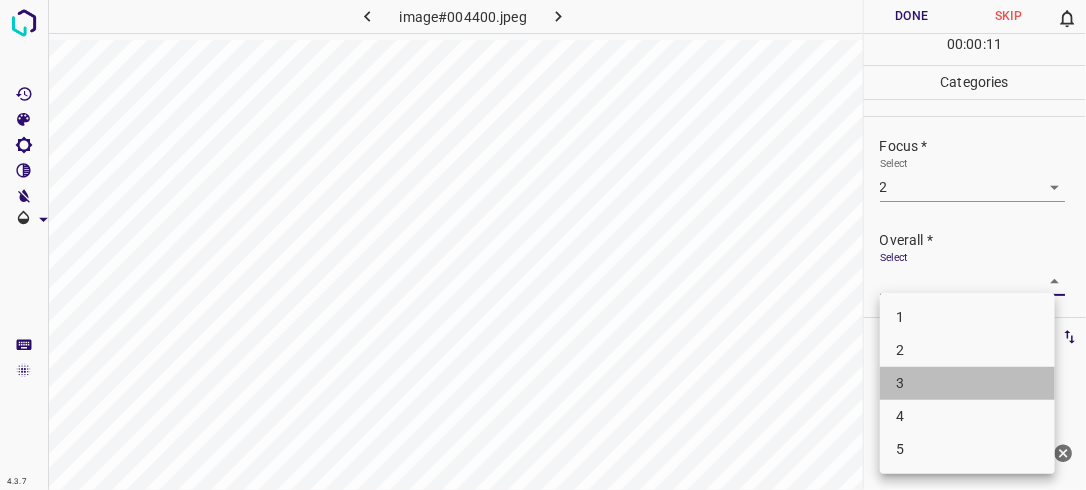 click on "3" at bounding box center [967, 383] 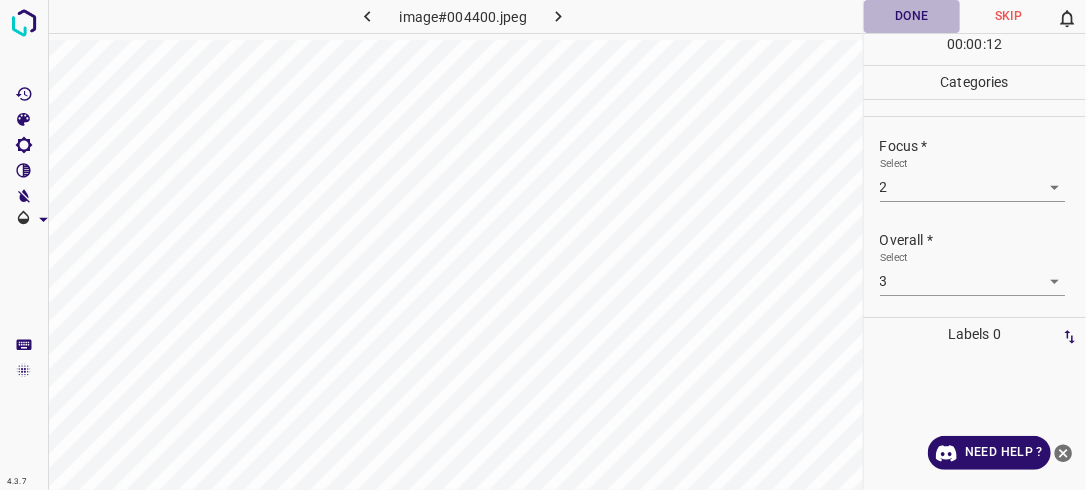 click on "Done" at bounding box center [912, 16] 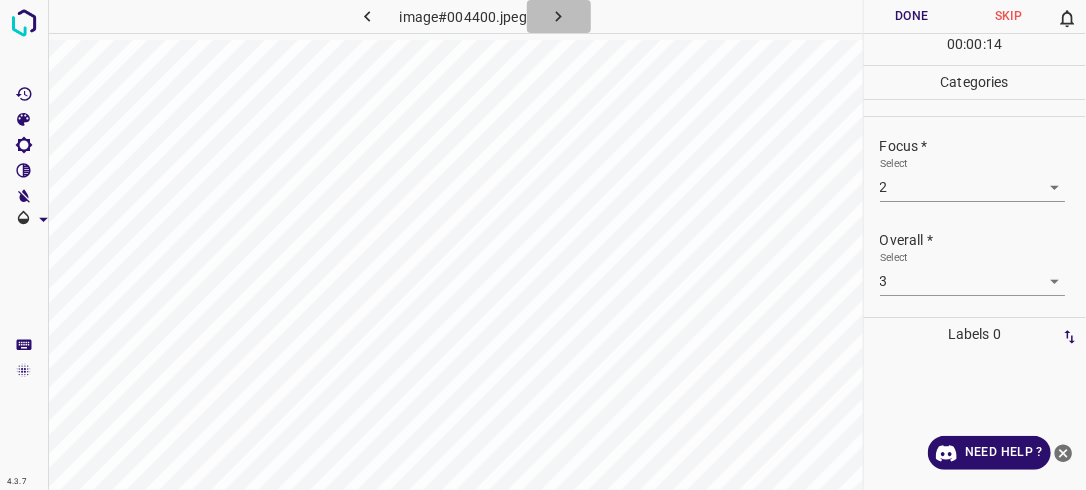 click at bounding box center (559, 16) 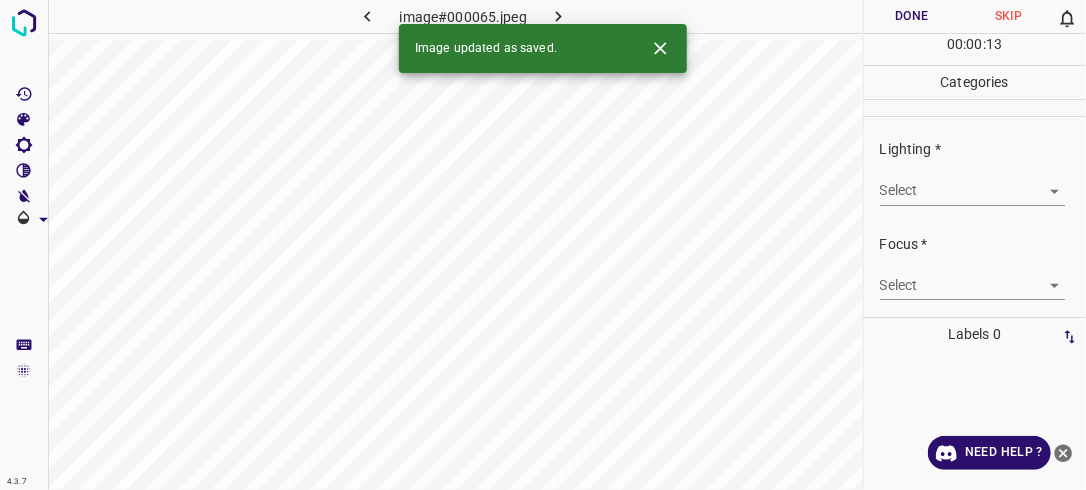 click on "4.3.7 image#000065.jpeg Done Skip 0 00   : 00   : 13   Categories Lighting *  Select ​ Focus *  Select ​ Overall *  Select ​ Labels   0 Categories 1 Lighting 2 Focus 3 Overall Tools Space Change between modes (Draw & Edit) I Auto labeling R Restore zoom M Zoom in N Zoom out Delete Delete selecte label Filters Z Restore filters X Saturation filter C Brightness filter V Contrast filter B Gray scale filter General O Download Image updated as saved. Need Help ? - Text - Hide - Delete" at bounding box center [543, 245] 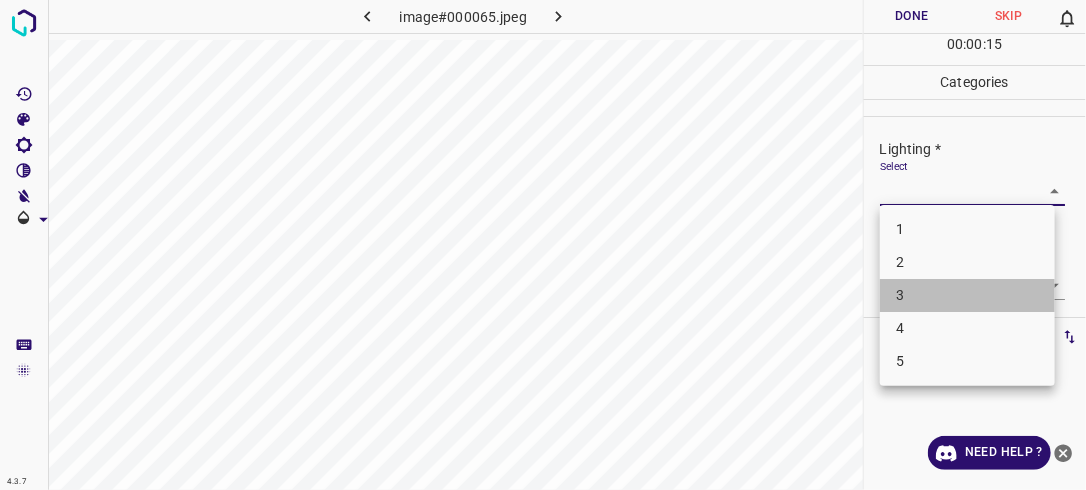 click on "3" at bounding box center (967, 295) 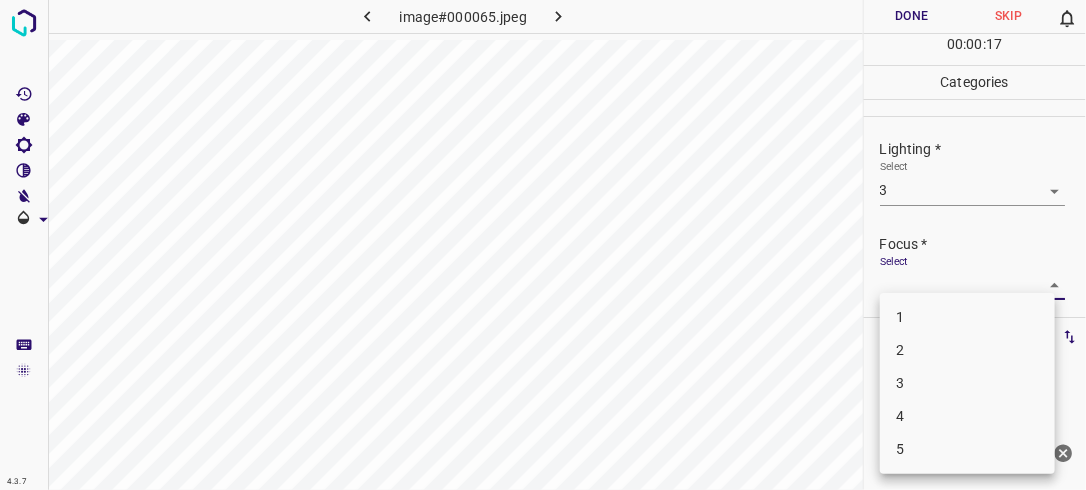 click on "4.3.7 image#000065.jpeg Done Skip 0 00   : 00   : 17   Categories Lighting *  Select 3 3 Focus *  Select ​ Overall *  Select ​ Labels   0 Categories 1 Lighting 2 Focus 3 Overall Tools Space Change between modes (Draw & Edit) I Auto labeling R Restore zoom M Zoom in N Zoom out Delete Delete selecte label Filters Z Restore filters X Saturation filter C Brightness filter V Contrast filter B Gray scale filter General O Download Need Help ? - Text - Hide - Delete 1 2 3 4 5" at bounding box center (543, 245) 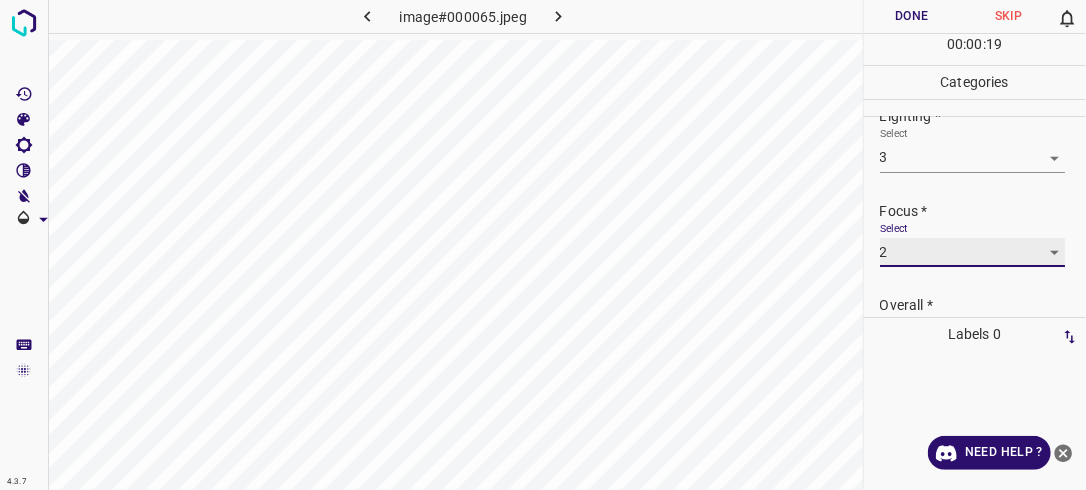scroll, scrollTop: 76, scrollLeft: 0, axis: vertical 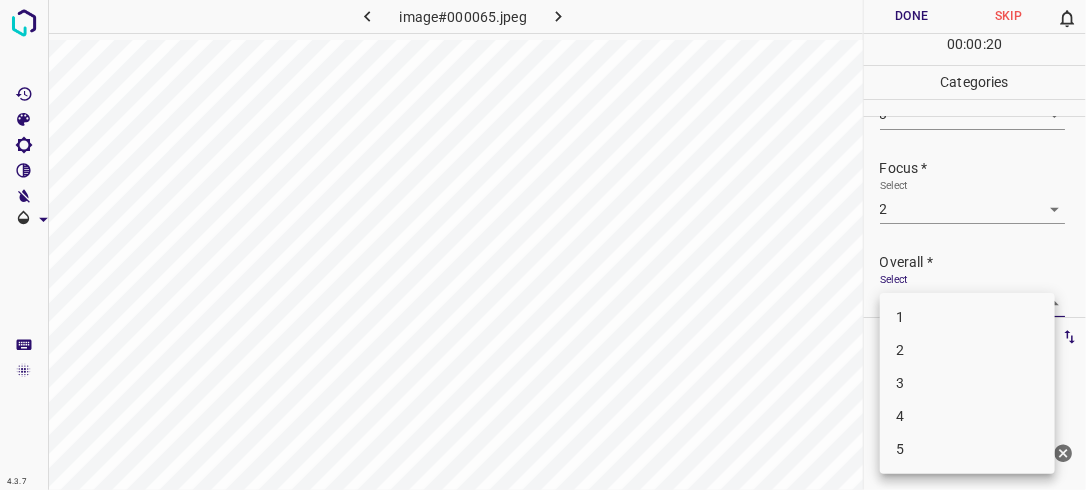 click on "4.3.7 image#000065.jpeg Done Skip 0 00   : 00   : 20   Categories Lighting *  Select 3 3 Focus *  Select 2 2 Overall *  Select ​ Labels   0 Categories 1 Lighting 2 Focus 3 Overall Tools Space Change between modes (Draw & Edit) I Auto labeling R Restore zoom M Zoom in N Zoom out Delete Delete selecte label Filters Z Restore filters X Saturation filter C Brightness filter V Contrast filter B Gray scale filter General O Download Need Help ? - Text - Hide - Delete 1 2 3 4 5" at bounding box center [543, 245] 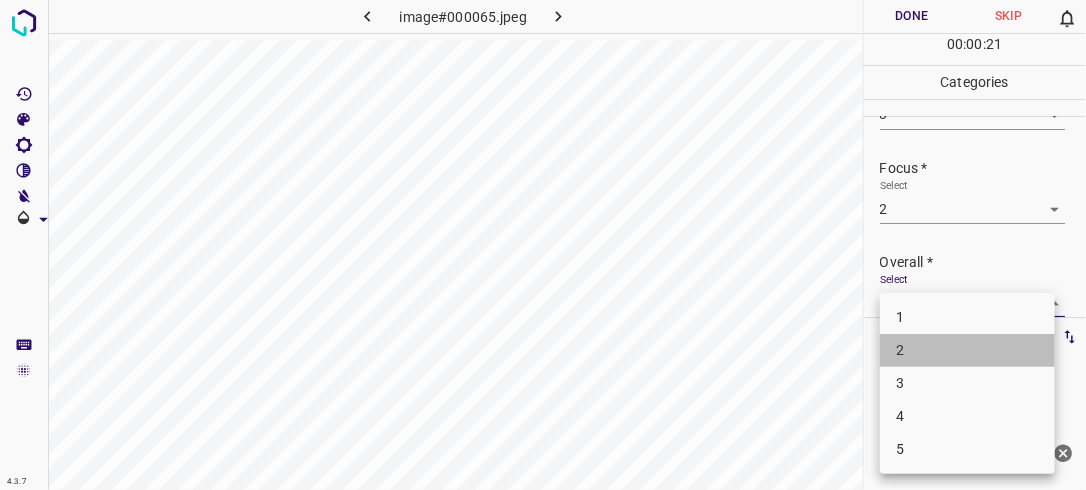 click on "2" at bounding box center [967, 350] 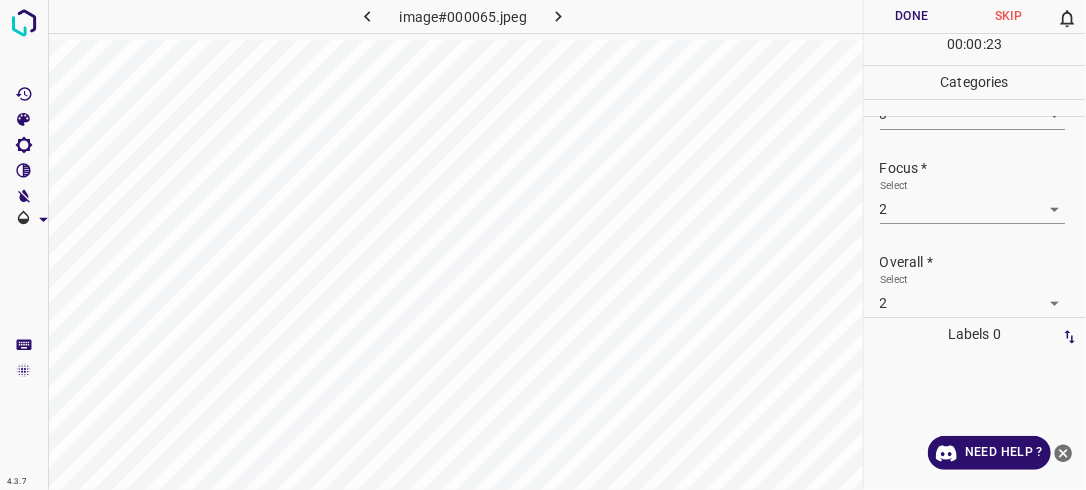 click on "Done" at bounding box center [912, 16] 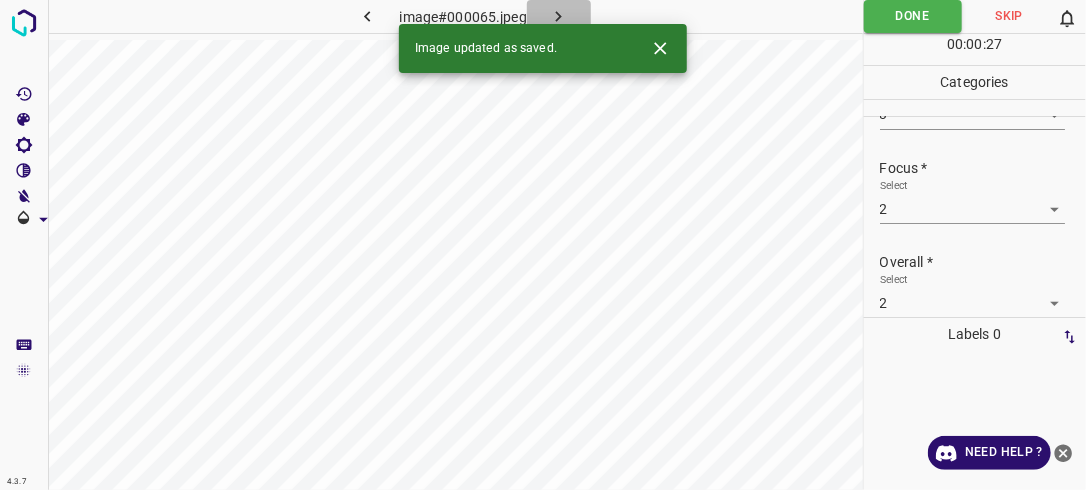 click 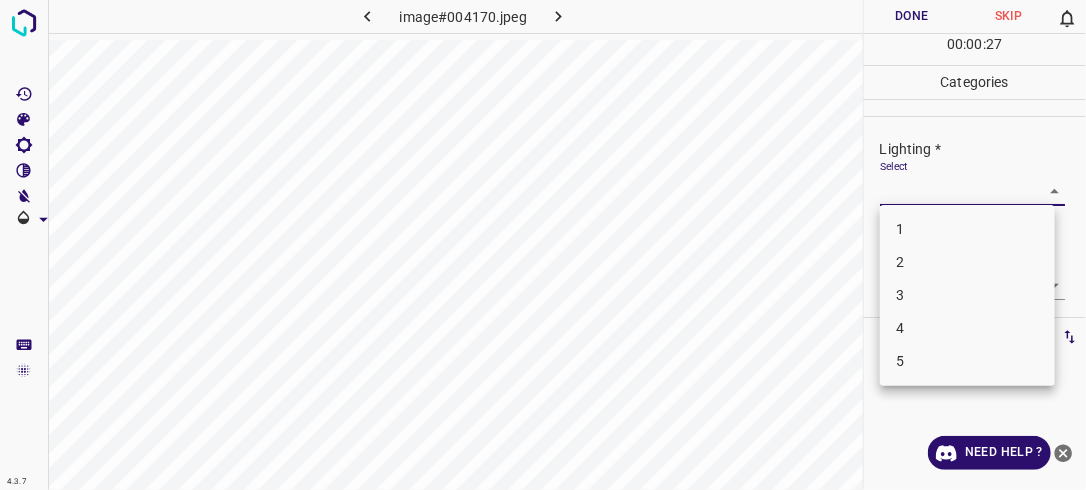 click on "4.3.7 image#004170.jpeg Done Skip 0 00   : 00   : 27   Categories Lighting *  Select ​ Focus *  Select ​ Overall *  Select ​ Labels   0 Categories 1 Lighting 2 Focus 3 Overall Tools Space Change between modes (Draw & Edit) I Auto labeling R Restore zoom M Zoom in N Zoom out Delete Delete selecte label Filters Z Restore filters X Saturation filter C Brightness filter V Contrast filter B Gray scale filter General O Download Need Help ? - Text - Hide - Delete 1 2 3 4 5" at bounding box center (543, 245) 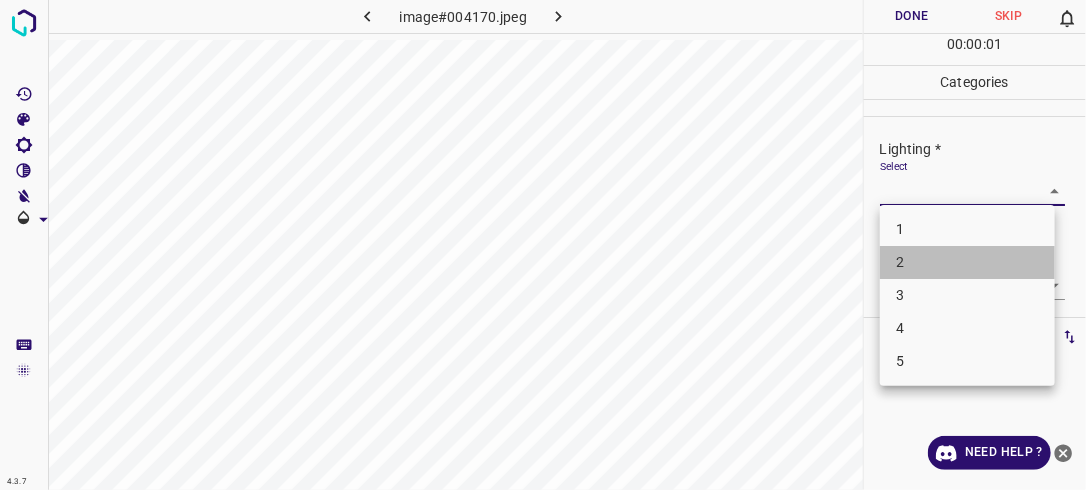 click on "2" at bounding box center (967, 262) 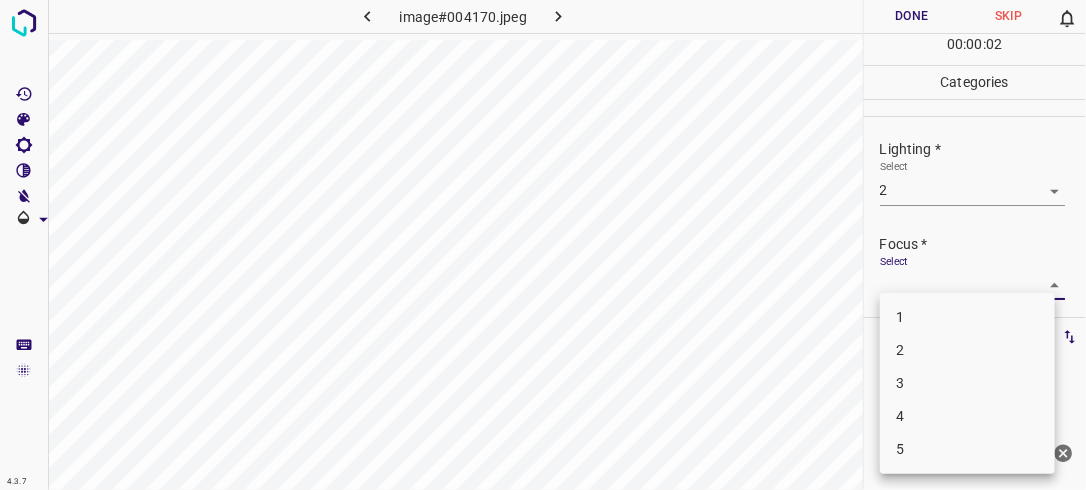 click on "4.3.7 image#004170.jpeg Done Skip 0 00   : 00   : 02   Categories Lighting *  Select 2 2 Focus *  Select ​ Overall *  Select ​ Labels   0 Categories 1 Lighting 2 Focus 3 Overall Tools Space Change between modes (Draw & Edit) I Auto labeling R Restore zoom M Zoom in N Zoom out Delete Delete selecte label Filters Z Restore filters X Saturation filter C Brightness filter V Contrast filter B Gray scale filter General O Download Need Help ? - Text - Hide - Delete 1 2 3 4 5" at bounding box center [543, 245] 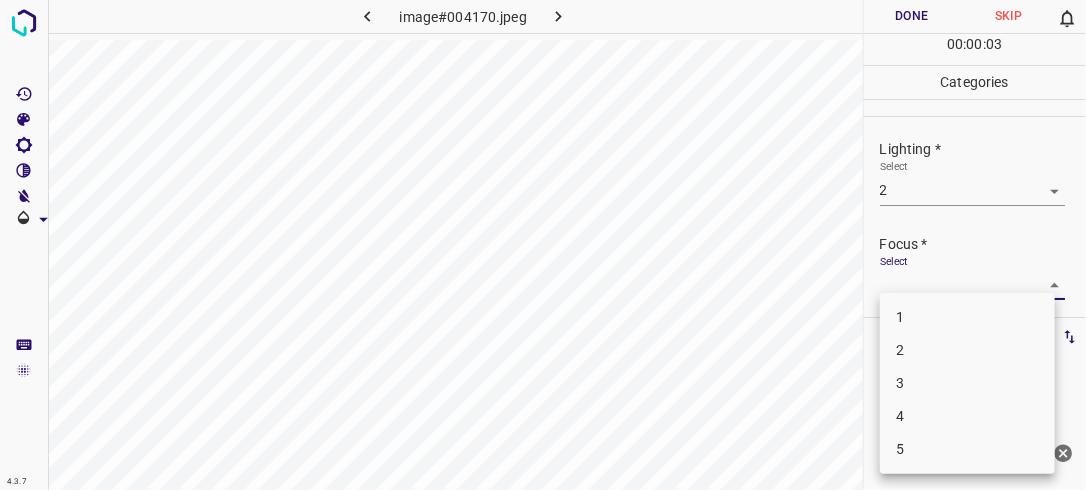 click on "2" at bounding box center [967, 350] 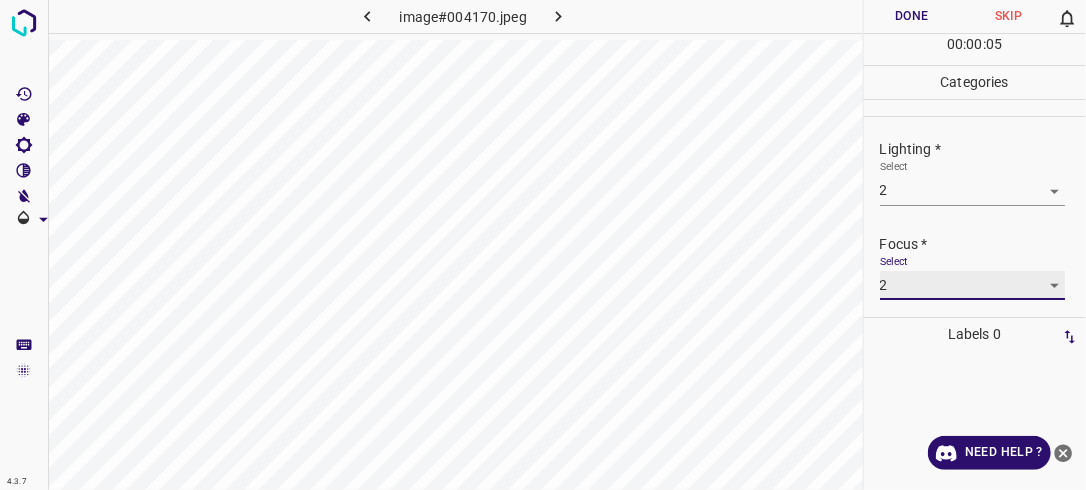 scroll, scrollTop: 98, scrollLeft: 0, axis: vertical 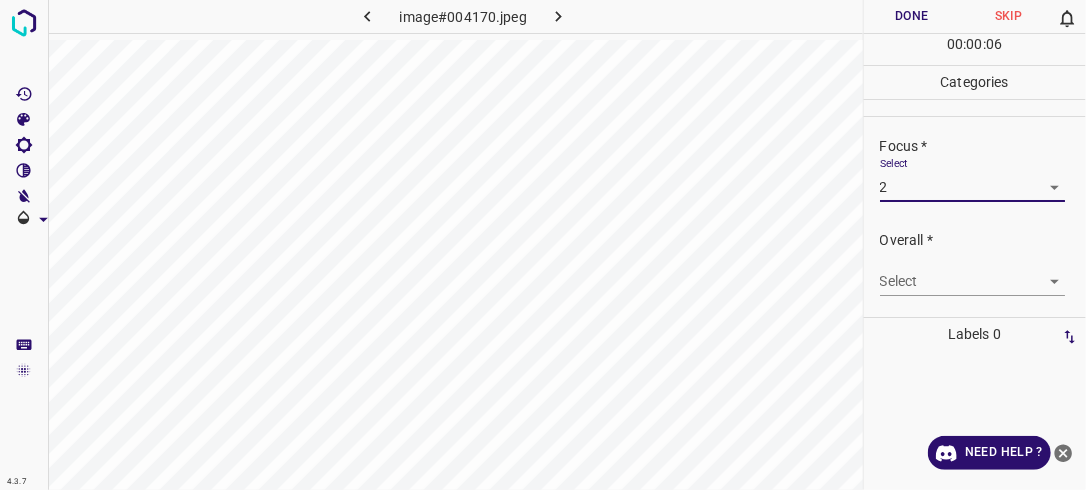 click on "4.3.7 image#004170.jpeg Done Skip 0 00   : 00   : 06   Categories Lighting *  Select 2 2 Focus *  Select 2 2 Overall *  Select ​ Labels   0 Categories 1 Lighting 2 Focus 3 Overall Tools Space Change between modes (Draw & Edit) I Auto labeling R Restore zoom M Zoom in N Zoom out Delete Delete selecte label Filters Z Restore filters X Saturation filter C Brightness filter V Contrast filter B Gray scale filter General O Download Need Help ? - Text - Hide - Delete" at bounding box center [543, 245] 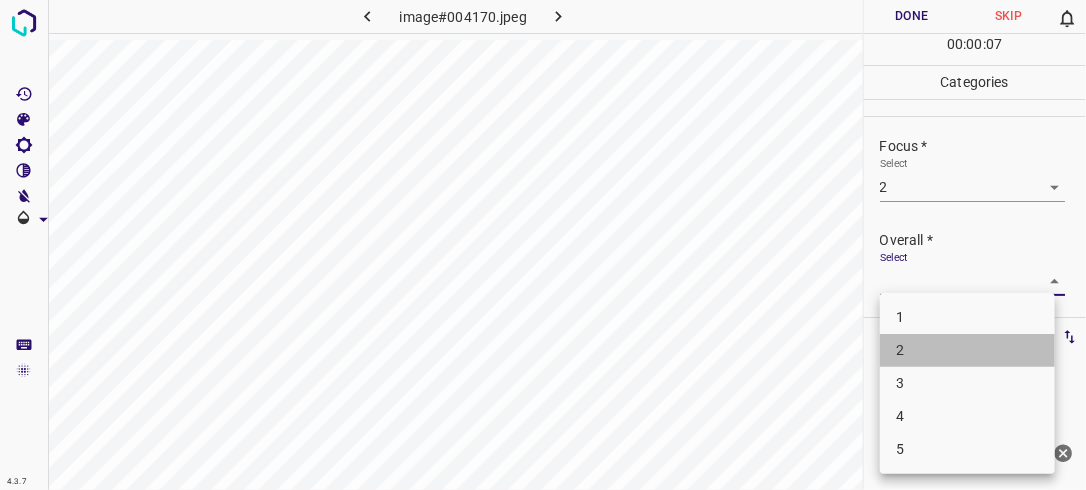 click on "2" at bounding box center (967, 350) 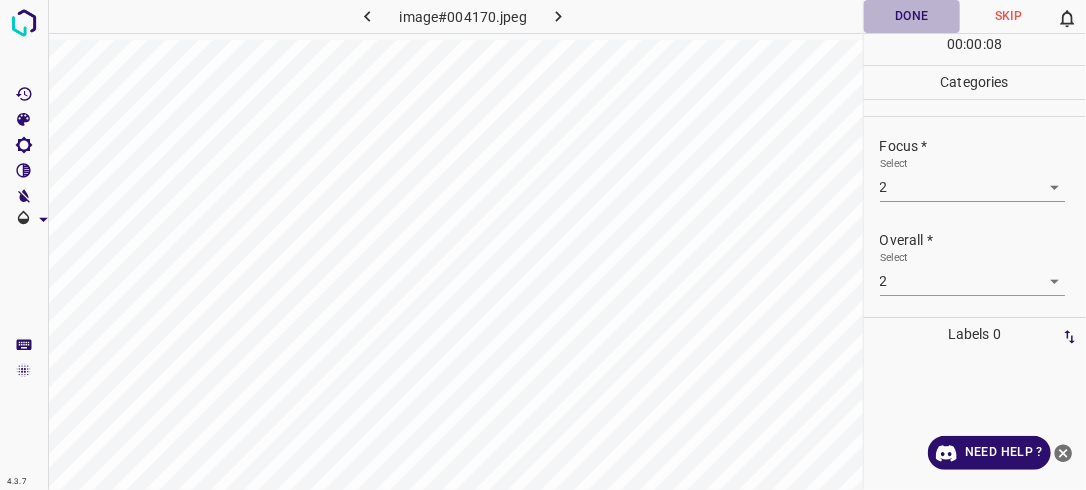 click on "Done" at bounding box center [912, 16] 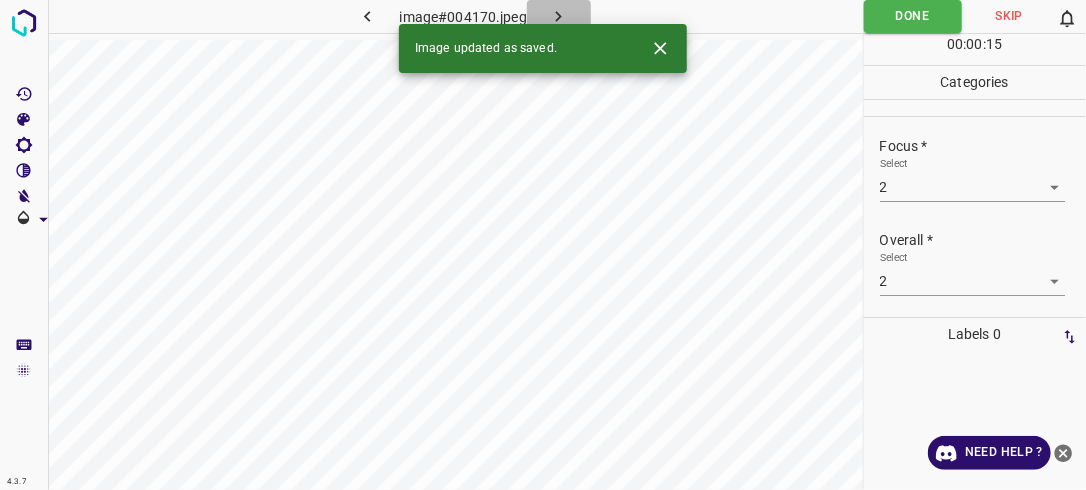 click 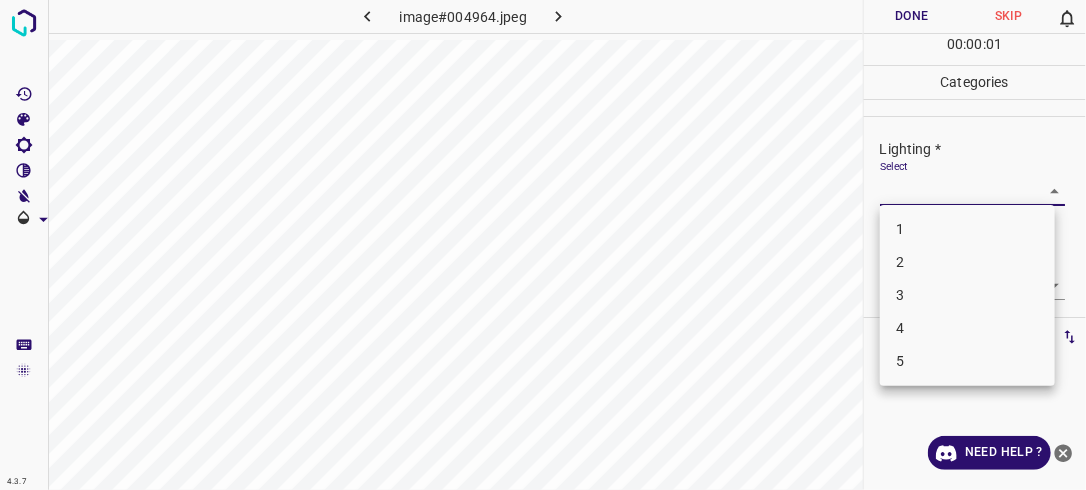 click on "4.3.7 image#004964.jpeg Done Skip 0 00   : 00   : 01   Categories Lighting *  Select ​ Focus *  Select ​ Overall *  Select ​ Labels   0 Categories 1 Lighting 2 Focus 3 Overall Tools Space Change between modes (Draw & Edit) I Auto labeling R Restore zoom M Zoom in N Zoom out Delete Delete selecte label Filters Z Restore filters X Saturation filter C Brightness filter V Contrast filter B Gray scale filter General O Download Need Help ? - Text - Hide - Delete 1 2 3 4 5" at bounding box center (543, 245) 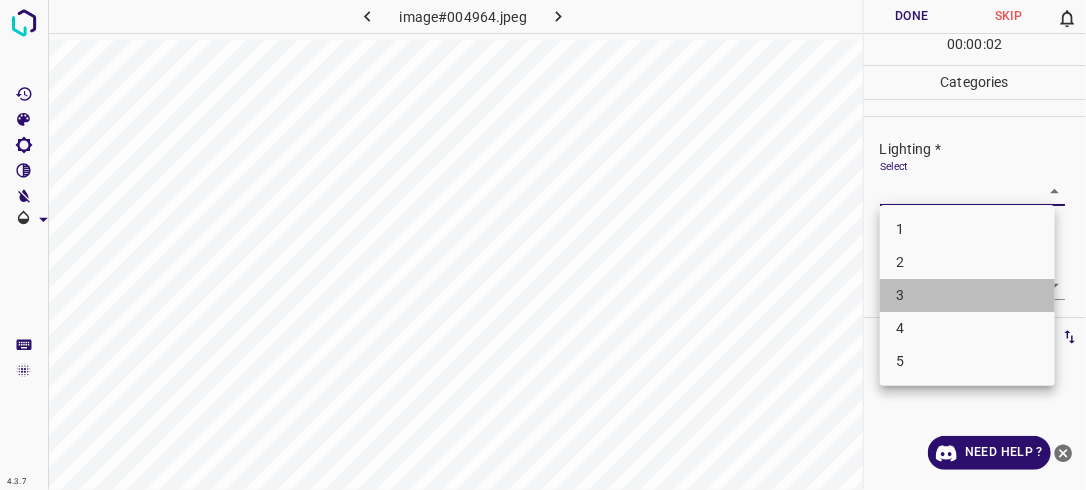 click on "3" at bounding box center (967, 295) 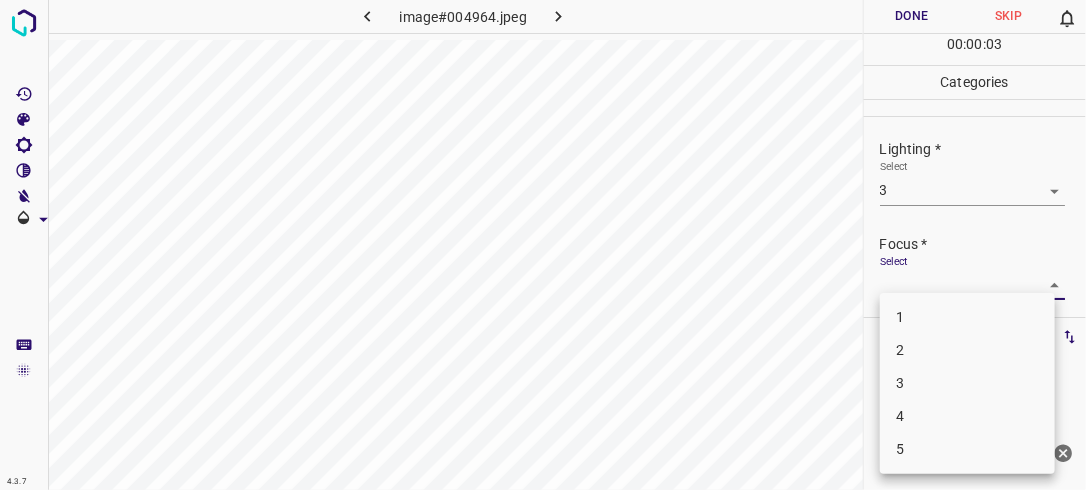 click on "4.3.7 image#004964.jpeg Done Skip 0 00   : 00   : 03   Categories Lighting *  Select 3 3 Focus *  Select ​ Overall *  Select ​ Labels   0 Categories 1 Lighting 2 Focus 3 Overall Tools Space Change between modes (Draw & Edit) I Auto labeling R Restore zoom M Zoom in N Zoom out Delete Delete selecte label Filters Z Restore filters X Saturation filter C Brightness filter V Contrast filter B Gray scale filter General O Download Need Help ? - Text - Hide - Delete 1 2 3 4 5" at bounding box center (543, 245) 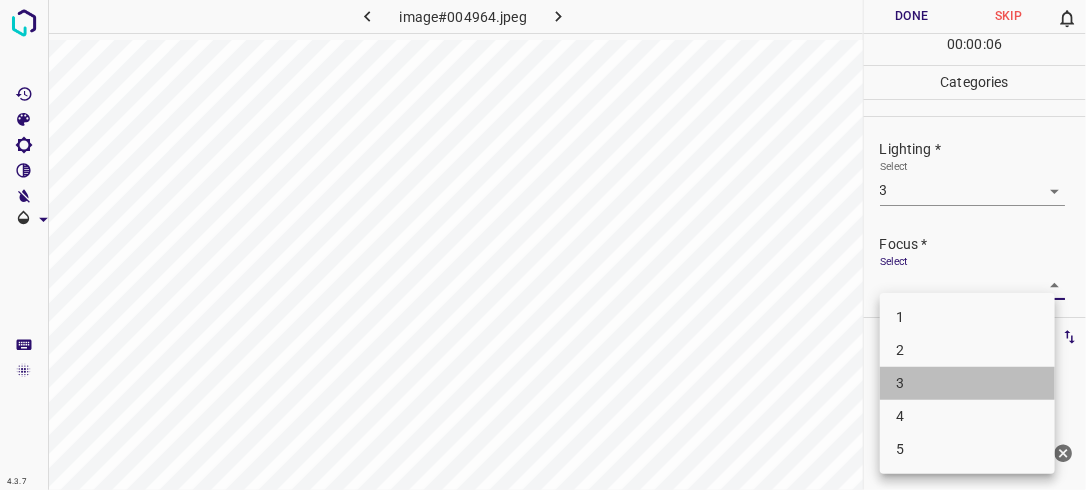 drag, startPoint x: 934, startPoint y: 376, endPoint x: 951, endPoint y: 356, distance: 26.24881 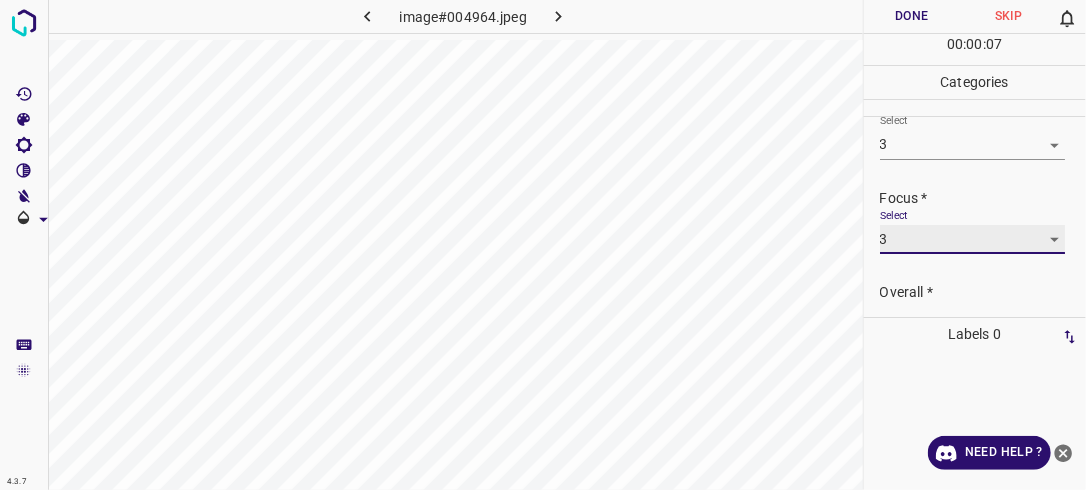 scroll, scrollTop: 82, scrollLeft: 0, axis: vertical 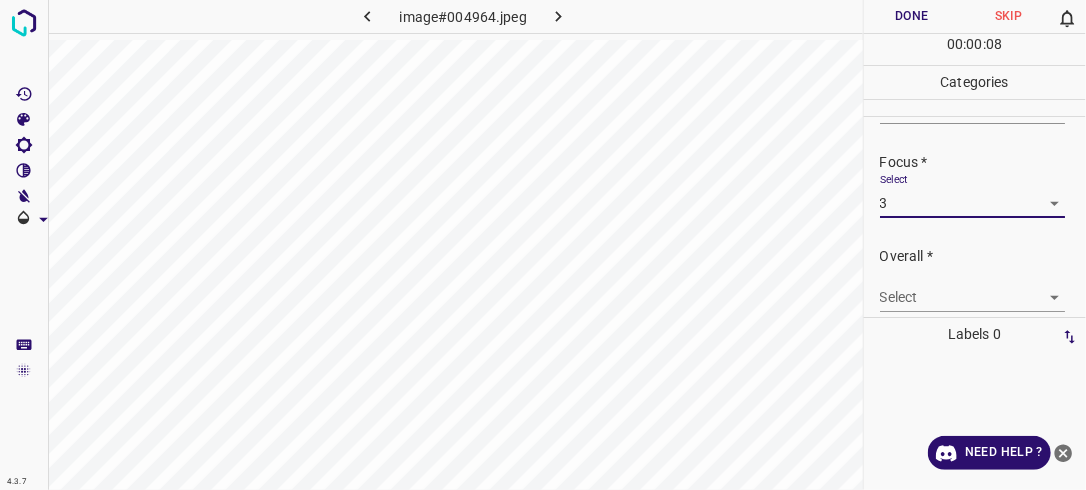 click on "4.3.7 image#004964.jpeg Done Skip 0 00   : 00   : 08   Categories Lighting *  Select 3 3 Focus *  Select 3 3 Overall *  Select ​ Labels   0 Categories 1 Lighting 2 Focus 3 Overall Tools Space Change between modes (Draw & Edit) I Auto labeling R Restore zoom M Zoom in N Zoom out Delete Delete selecte label Filters Z Restore filters X Saturation filter C Brightness filter V Contrast filter B Gray scale filter General O Download Need Help ? - Text - Hide - Delete" at bounding box center (543, 245) 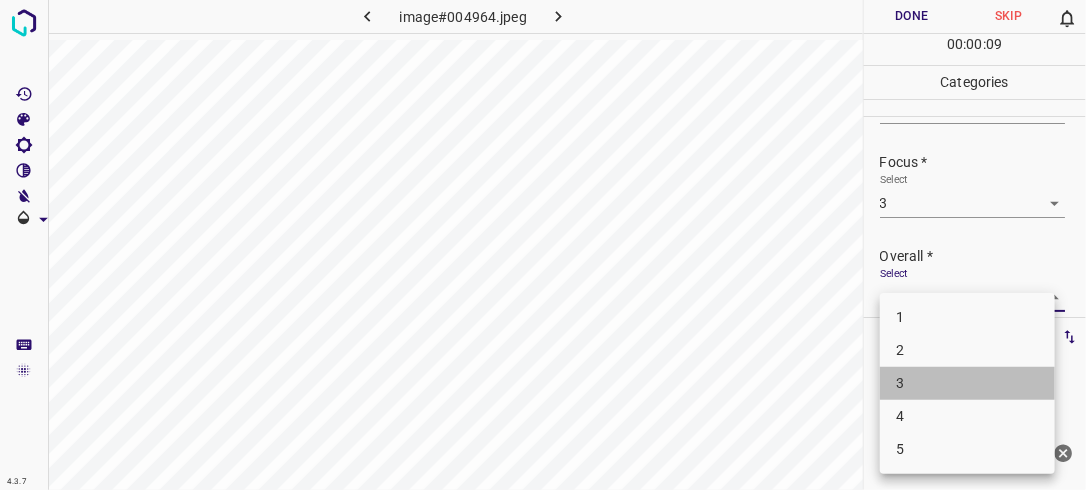 click on "3" at bounding box center [967, 383] 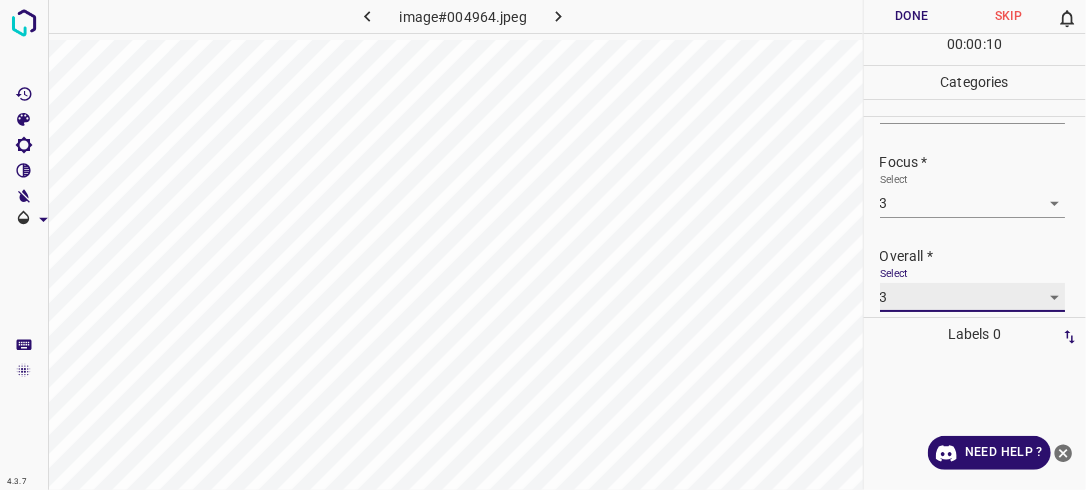 scroll, scrollTop: 82, scrollLeft: 0, axis: vertical 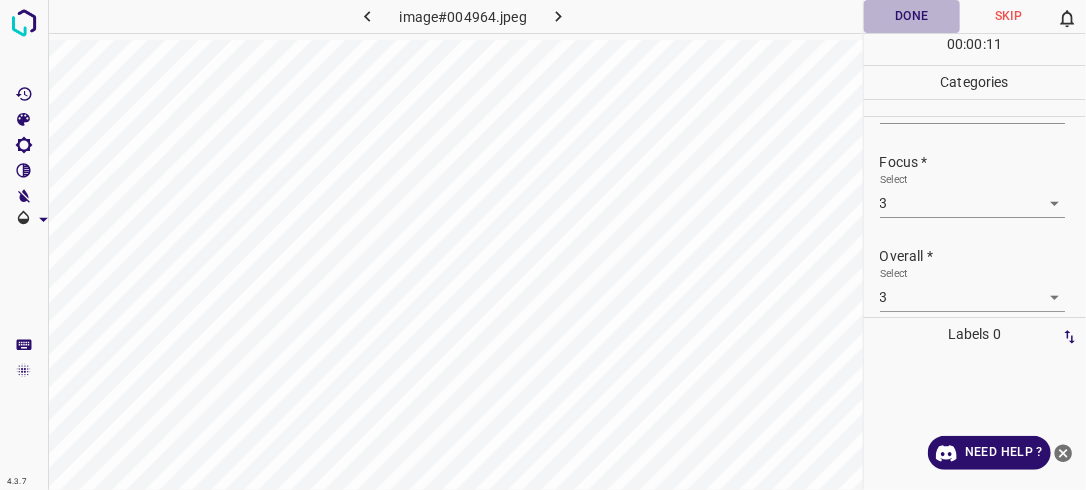 click on "Done" at bounding box center [912, 16] 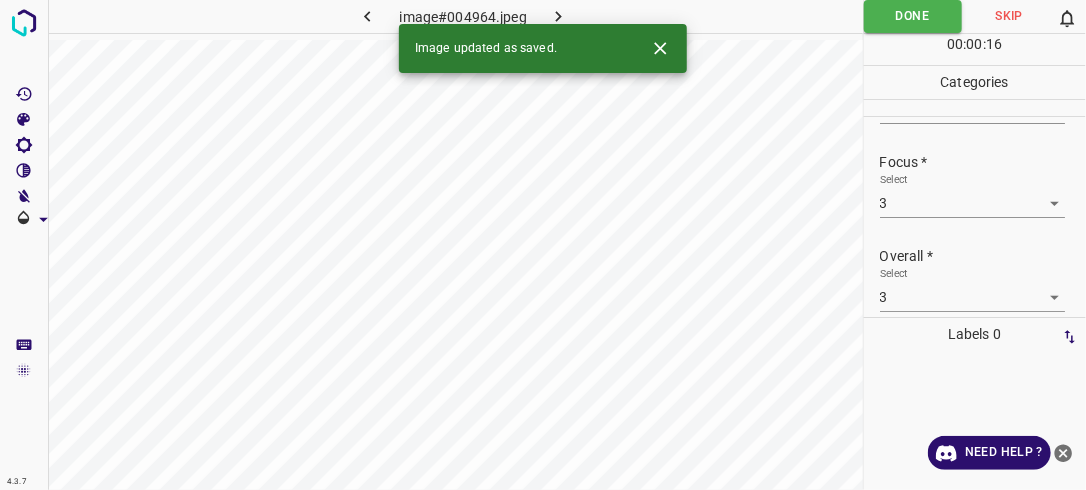 click 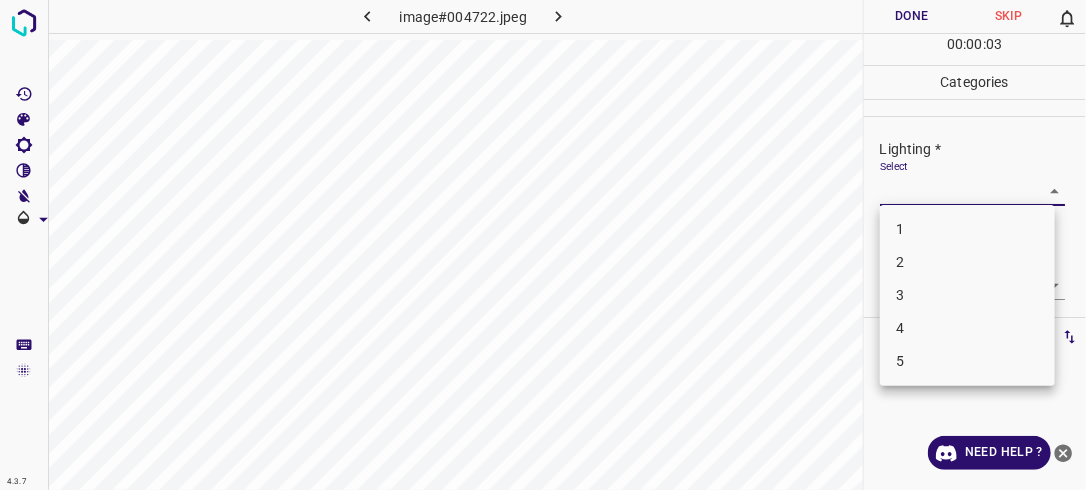 click on "4.3.7 image#004722.jpeg Done Skip 0 00   : 00   : 03   Categories Lighting *  Select ​ Focus *  Select ​ Overall *  Select ​ Labels   0 Categories 1 Lighting 2 Focus 3 Overall Tools Space Change between modes (Draw & Edit) I Auto labeling R Restore zoom M Zoom in N Zoom out Delete Delete selecte label Filters Z Restore filters X Saturation filter C Brightness filter V Contrast filter B Gray scale filter General O Download Need Help ? - Text - Hide - Delete 1 2 3 4 5" at bounding box center (543, 245) 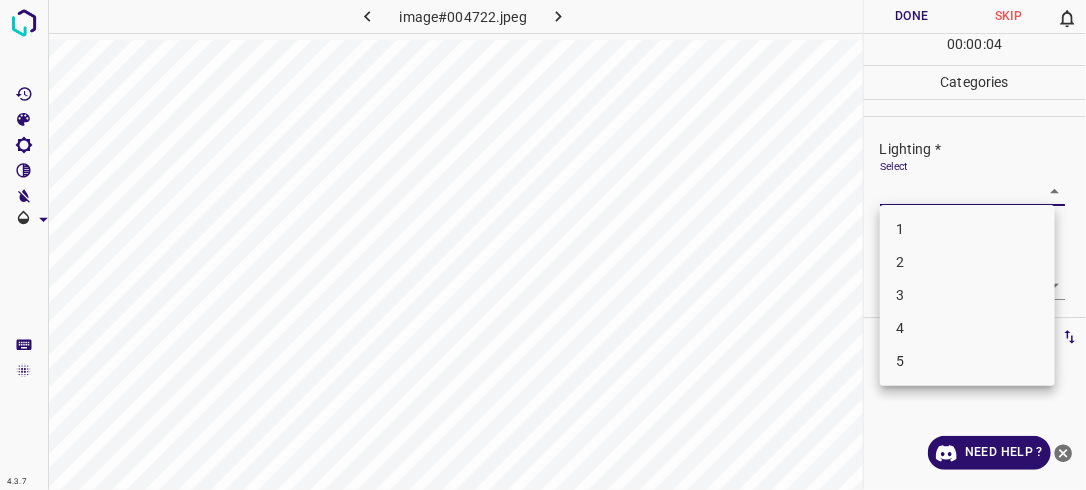 click on "3" at bounding box center [967, 295] 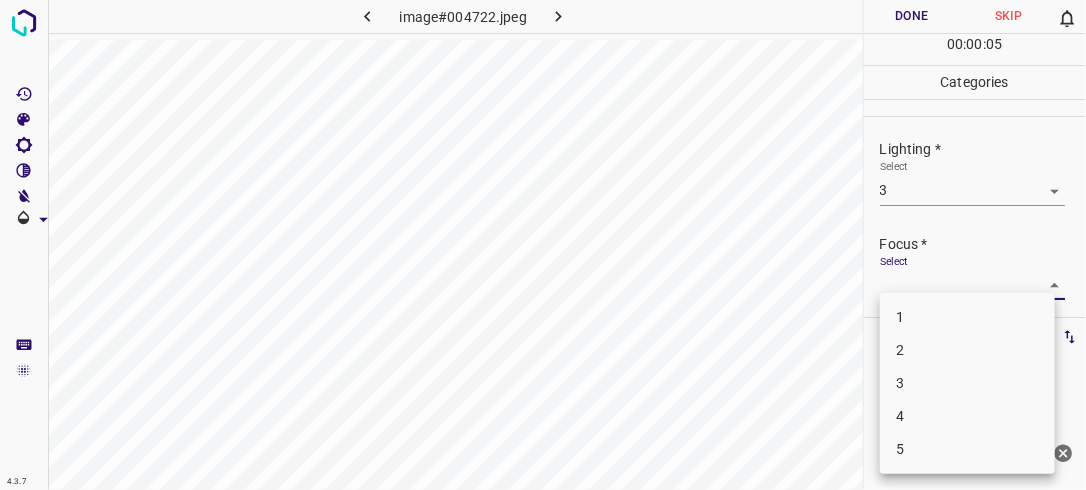 click on "4.3.7 image#004722.jpeg Done Skip 0 00   : 00   : 05   Categories Lighting *  Select 3 3 Focus *  Select ​ Overall *  Select ​ Labels   0 Categories 1 Lighting 2 Focus 3 Overall Tools Space Change between modes (Draw & Edit) I Auto labeling R Restore zoom M Zoom in N Zoom out Delete Delete selecte label Filters Z Restore filters X Saturation filter C Brightness filter V Contrast filter B Gray scale filter General O Download Need Help ? - Text - Hide - Delete 1 2 3 4 5" at bounding box center [543, 245] 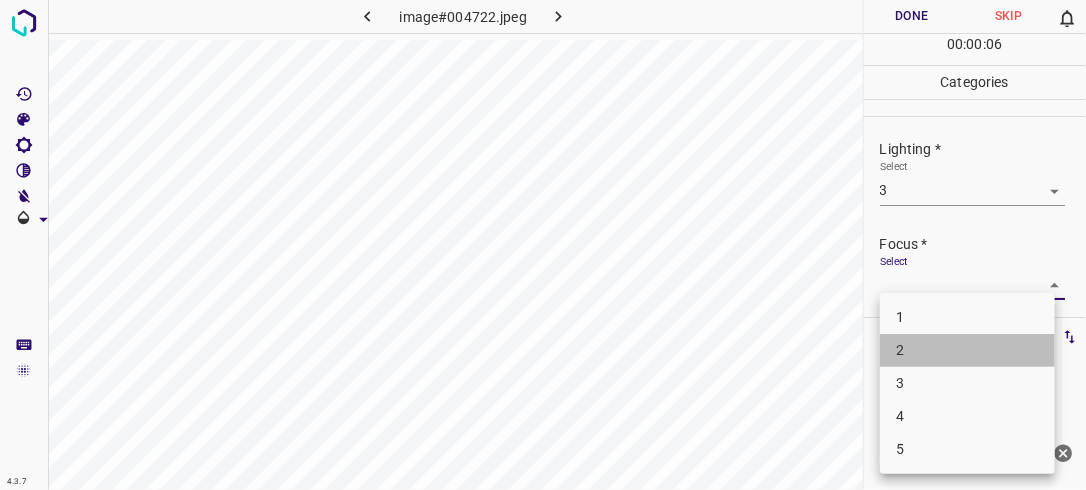 click on "2" at bounding box center [967, 350] 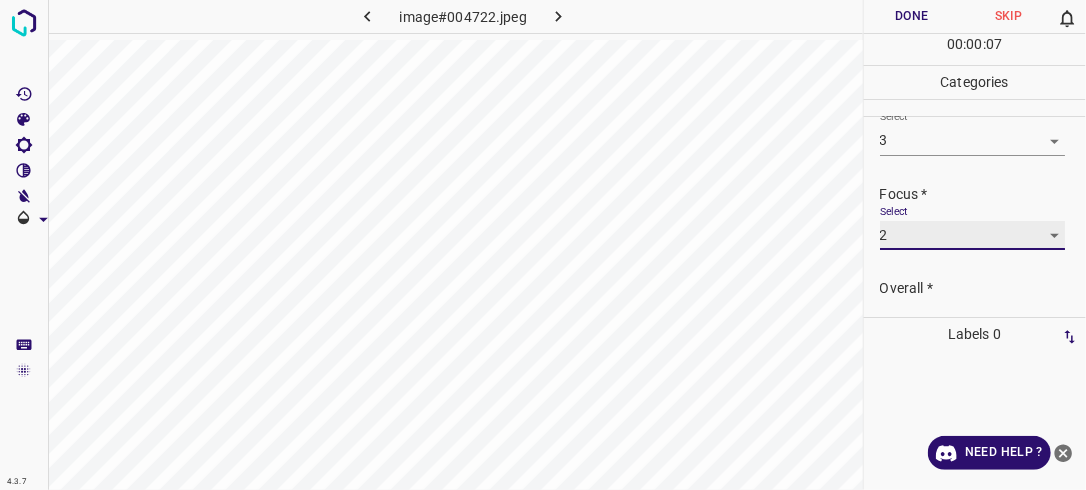 scroll, scrollTop: 98, scrollLeft: 0, axis: vertical 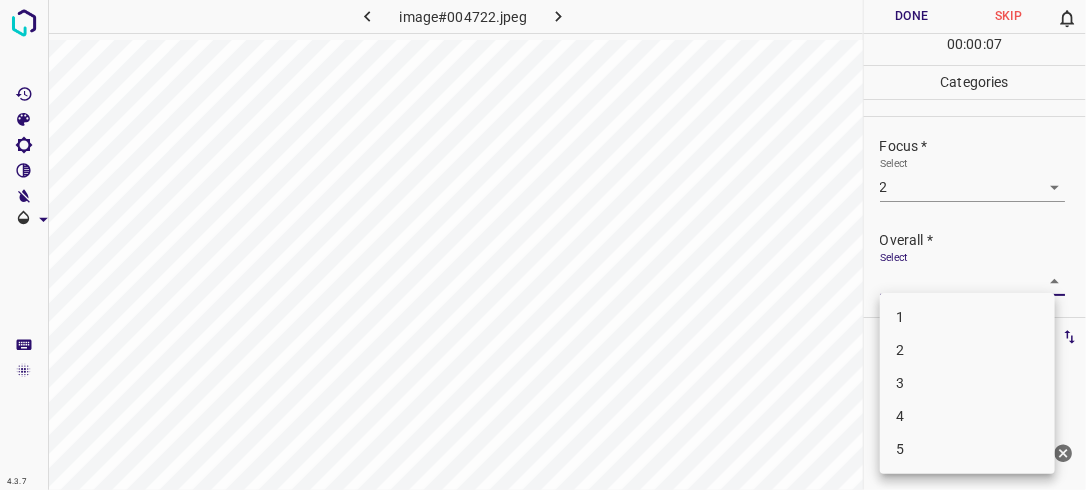 click on "4.3.7 image#004722.jpeg Done Skip 0 00   : 00   : 07   Categories Lighting *  Select 3 3 Focus *  Select 2 2 Overall *  Select ​ Labels   0 Categories 1 Lighting 2 Focus 3 Overall Tools Space Change between modes (Draw & Edit) I Auto labeling R Restore zoom M Zoom in N Zoom out Delete Delete selecte label Filters Z Restore filters X Saturation filter C Brightness filter V Contrast filter B Gray scale filter General O Download Need Help ? - Text - Hide - Delete 1 2 3 4 5" at bounding box center (543, 245) 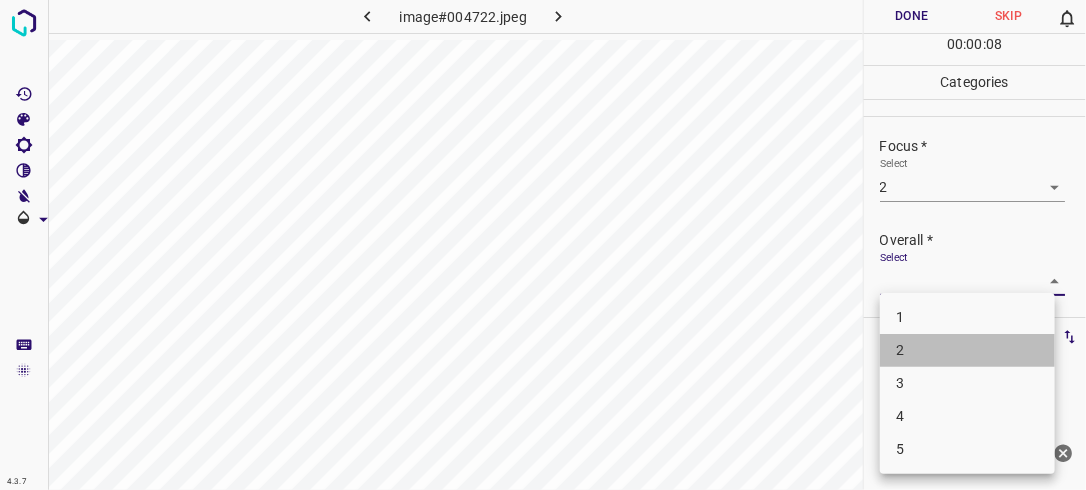click on "2" at bounding box center [967, 350] 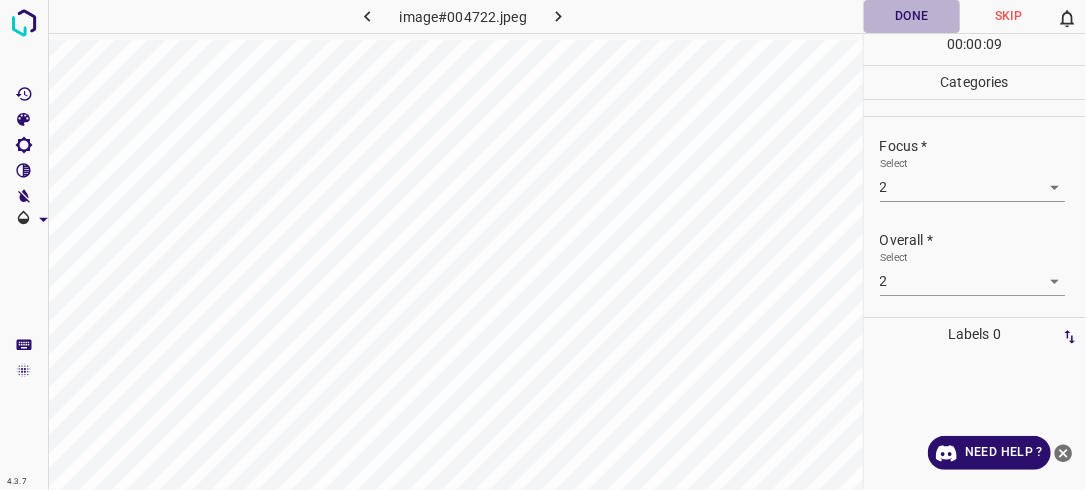 click on "Done" at bounding box center [912, 16] 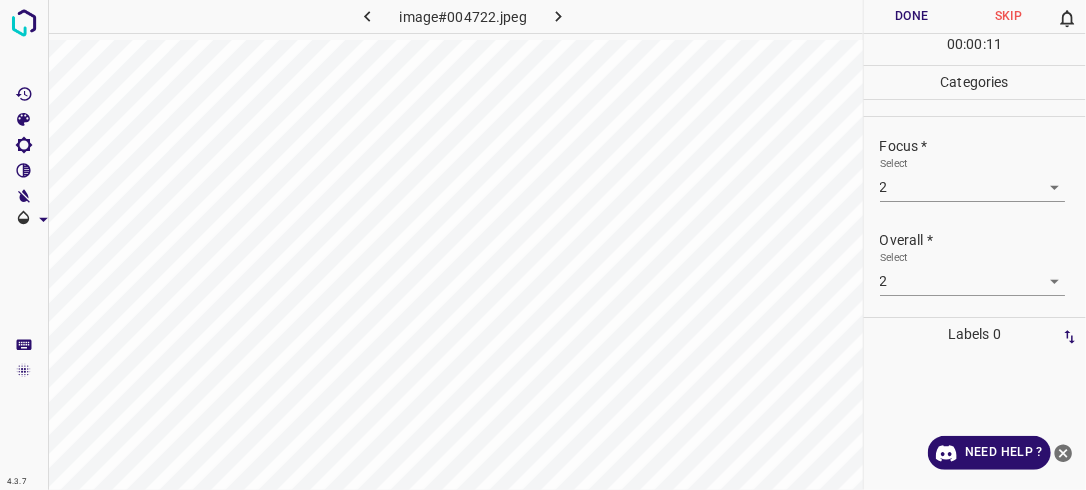 click 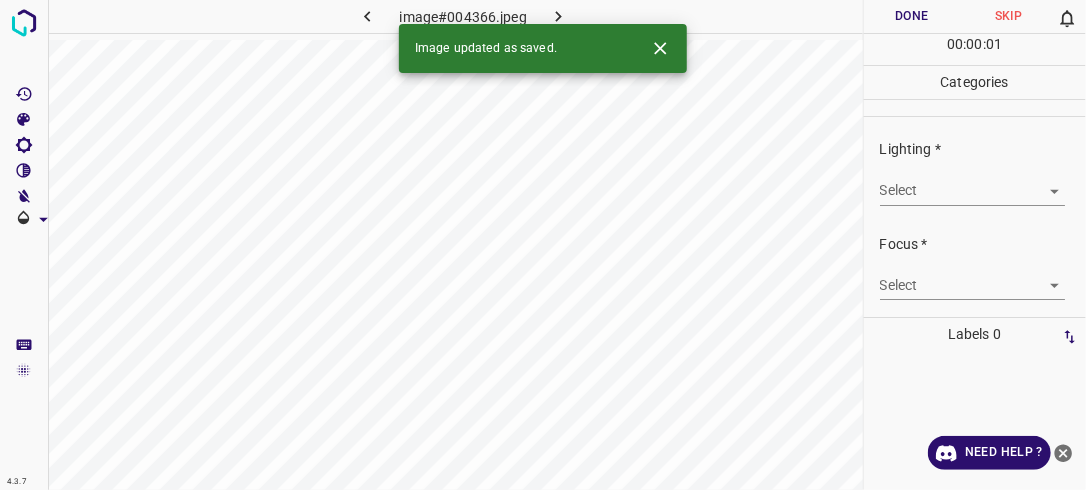 click on "4.3.7 image#004366.jpeg Done Skip 0 00   : 00   : 01   Categories Lighting *  Select ​ Focus *  Select ​ Overall *  Select ​ Labels   0 Categories 1 Lighting 2 Focus 3 Overall Tools Space Change between modes (Draw & Edit) I Auto labeling R Restore zoom M Zoom in N Zoom out Delete Delete selecte label Filters Z Restore filters X Saturation filter C Brightness filter V Contrast filter B Gray scale filter General O Download Image updated as saved. Need Help ? - Text - Hide - Delete" at bounding box center (543, 245) 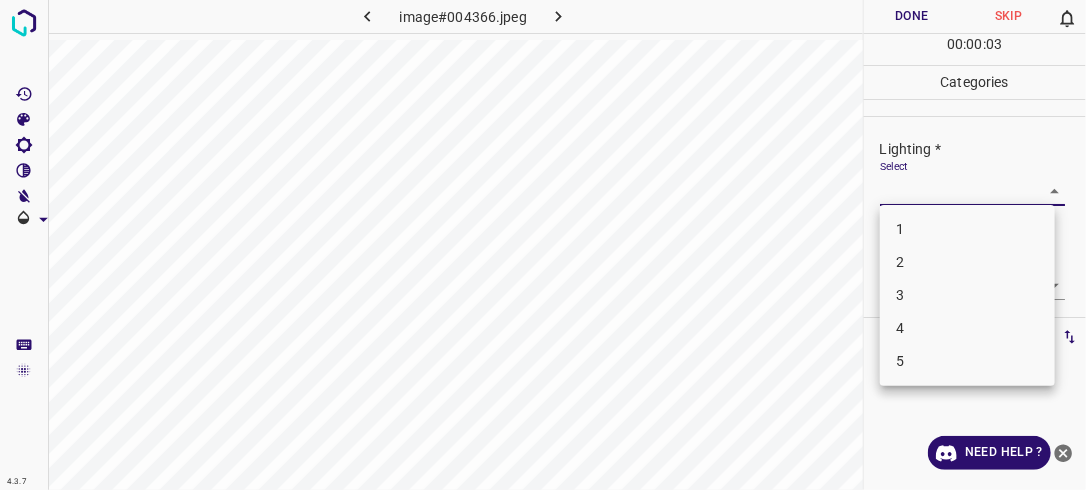 click on "2" at bounding box center [967, 262] 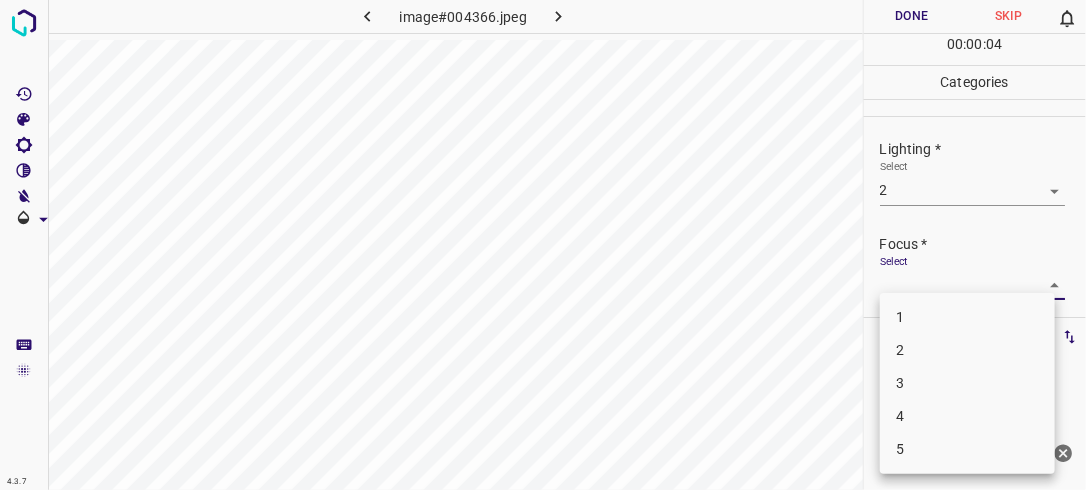 click on "4.3.7 image#004366.jpeg Done Skip 0 00   : 00   : 04   Categories Lighting *  Select 2 2 Focus *  Select ​ Overall *  Select ​ Labels   0 Categories 1 Lighting 2 Focus 3 Overall Tools Space Change between modes (Draw & Edit) I Auto labeling R Restore zoom M Zoom in N Zoom out Delete Delete selecte label Filters Z Restore filters X Saturation filter C Brightness filter V Contrast filter B Gray scale filter General O Download Need Help ? - Text - Hide - Delete 1 2 3 4 5" at bounding box center (543, 245) 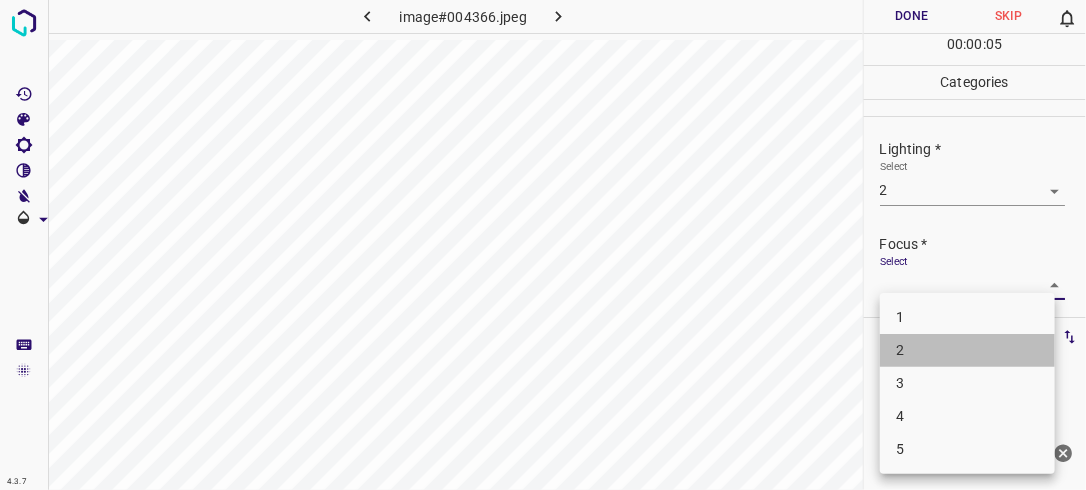 click on "2" at bounding box center [967, 350] 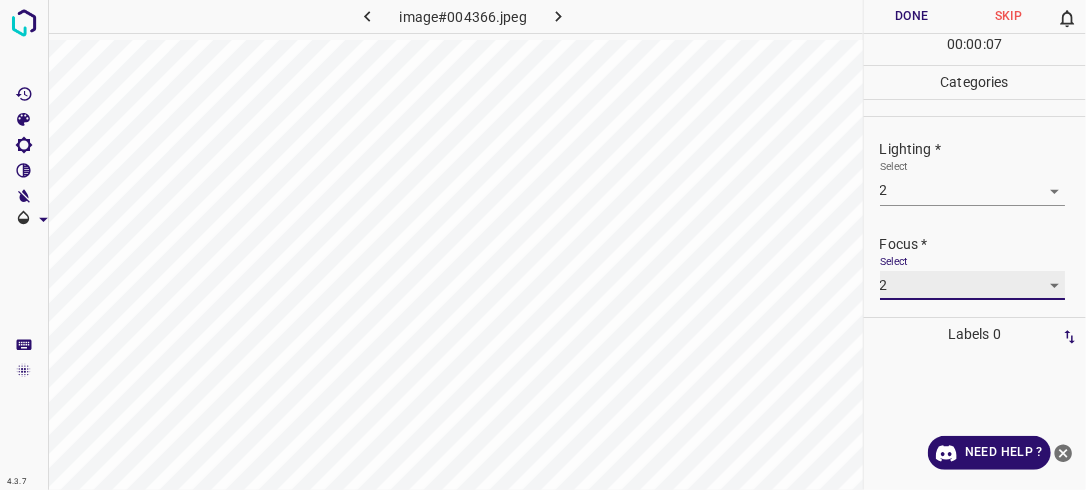 scroll, scrollTop: 98, scrollLeft: 0, axis: vertical 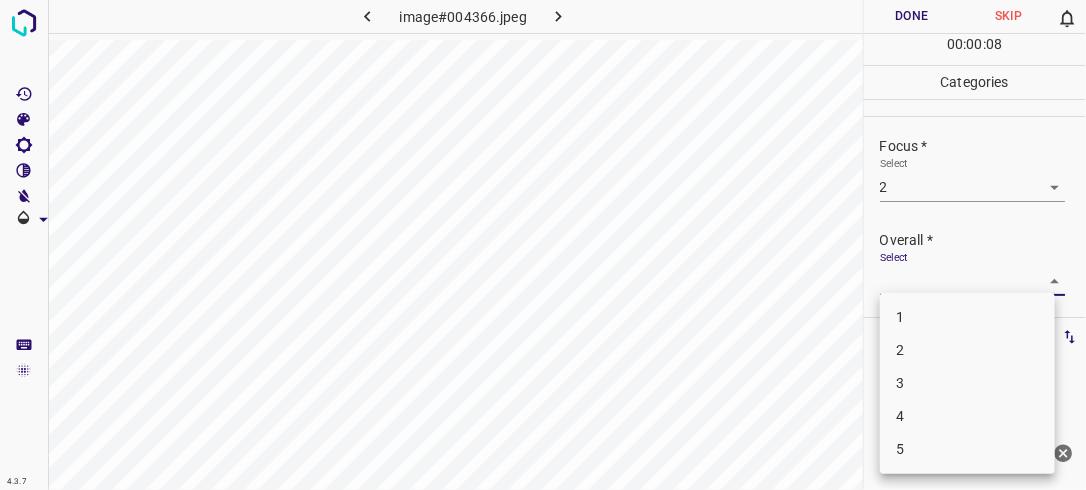 drag, startPoint x: 1032, startPoint y: 284, endPoint x: 1001, endPoint y: 308, distance: 39.20459 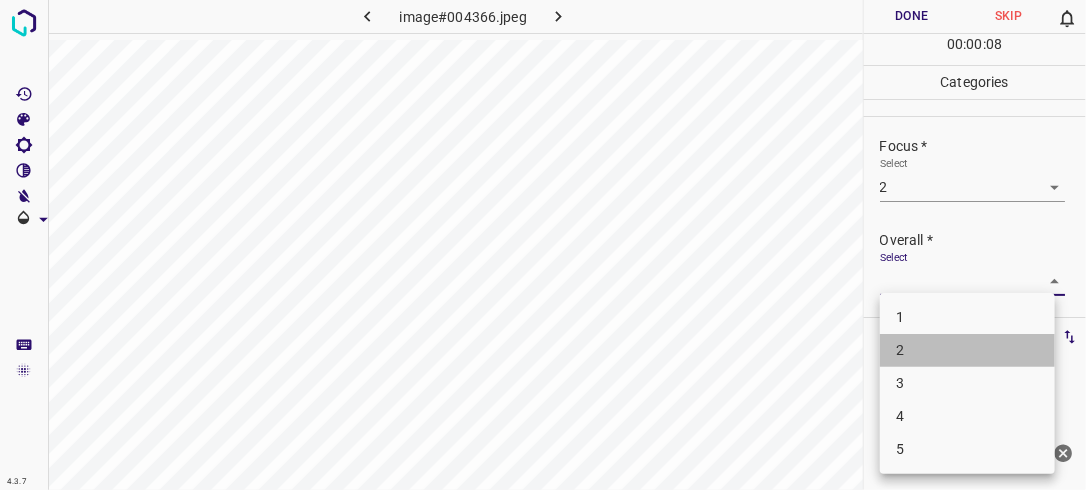 click on "2" at bounding box center [967, 350] 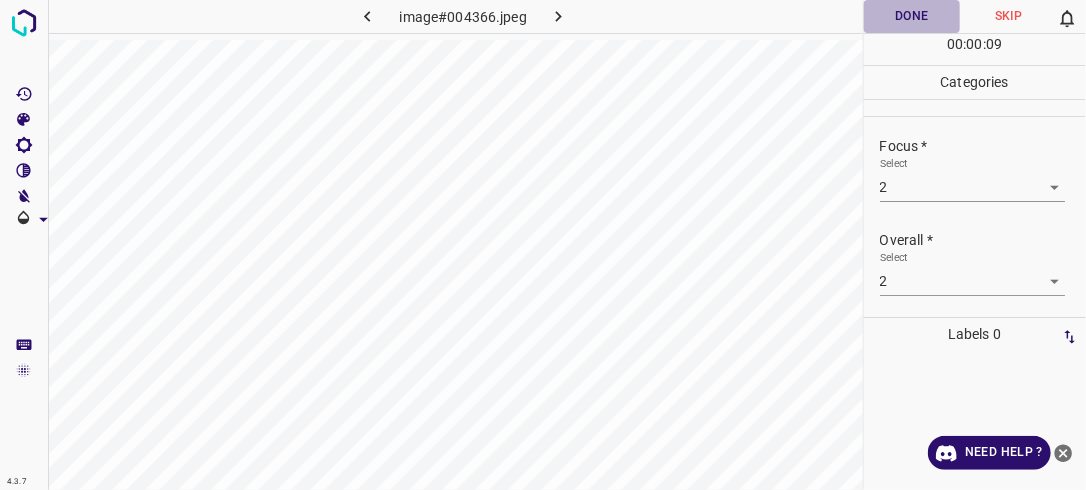 click on "Done" at bounding box center [912, 16] 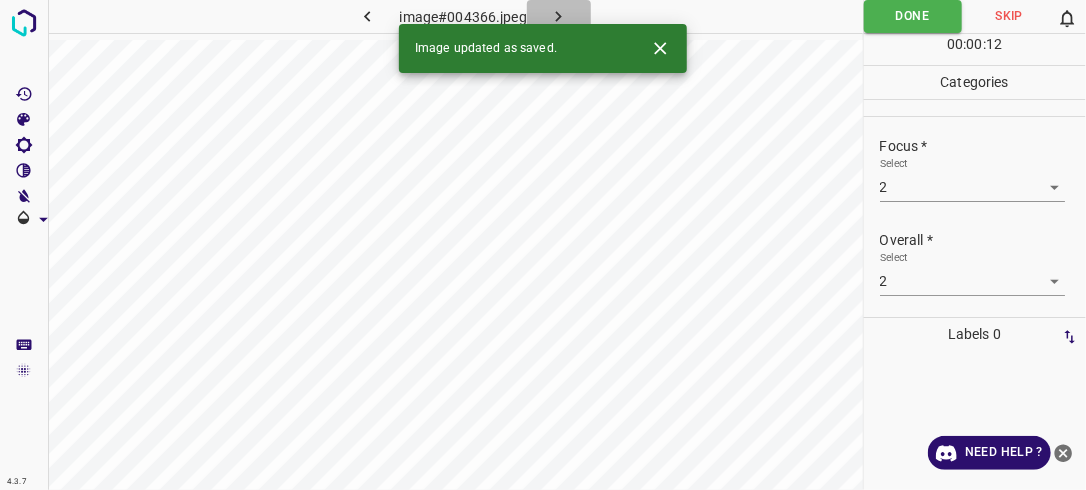click 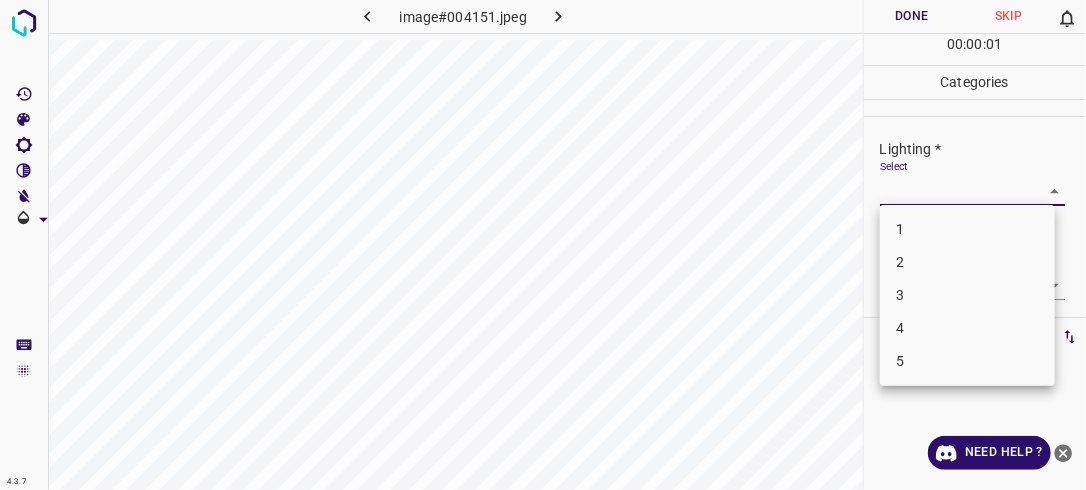 click on "4.3.7 image#004151.jpeg Done Skip 0 00   : 00   : 01   Categories Lighting *  Select ​ Focus *  Select ​ Overall *  Select ​ Labels   0 Categories 1 Lighting 2 Focus 3 Overall Tools Space Change between modes (Draw & Edit) I Auto labeling R Restore zoom M Zoom in N Zoom out Delete Delete selecte label Filters Z Restore filters X Saturation filter C Brightness filter V Contrast filter B Gray scale filter General O Download Need Help ? - Text - Hide - Delete 1 2 3 4 5" at bounding box center (543, 245) 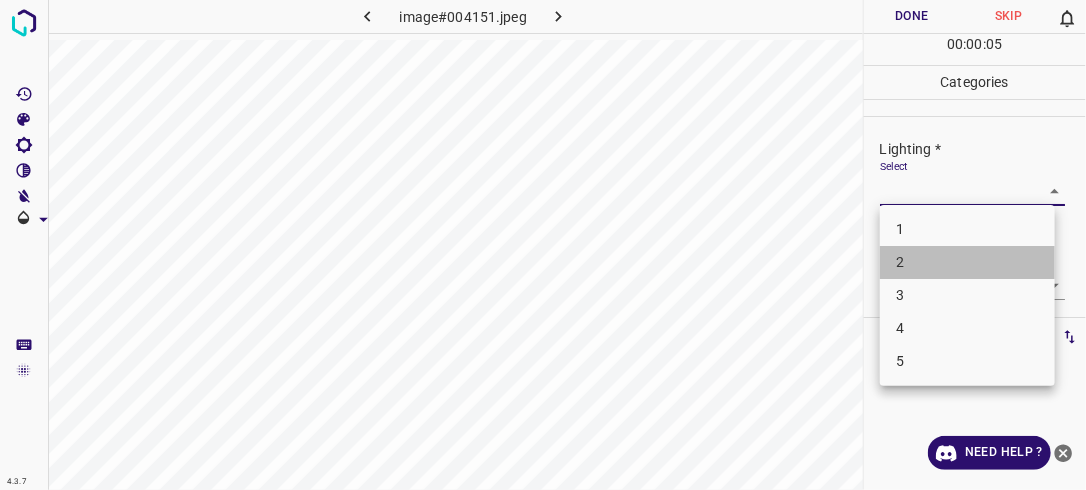 click on "2" at bounding box center [967, 262] 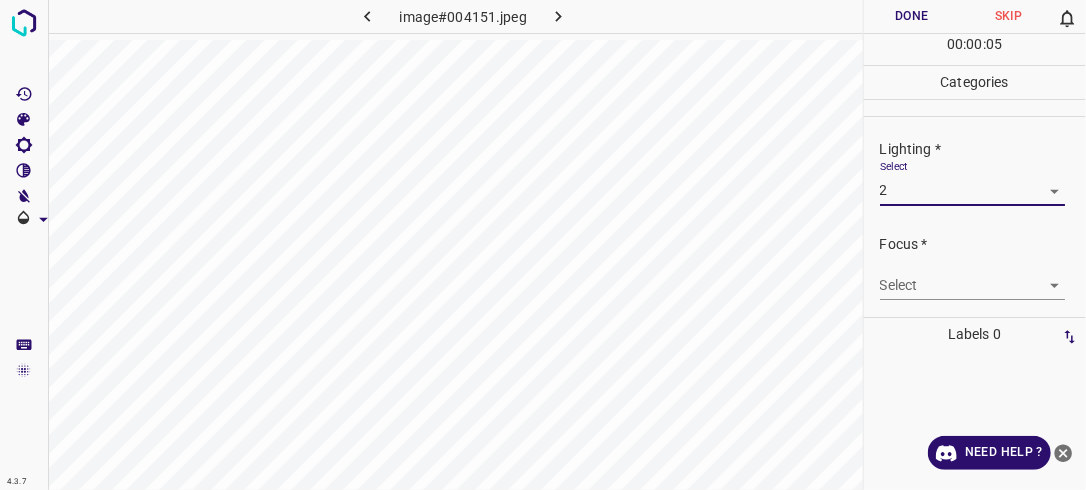 click on "4.3.7 image#004151.jpeg Done Skip 0 00   : 00   : 05   Categories Lighting *  Select 2 2 Focus *  Select ​ Overall *  Select ​ Labels   0 Categories 1 Lighting 2 Focus 3 Overall Tools Space Change between modes (Draw & Edit) I Auto labeling R Restore zoom M Zoom in N Zoom out Delete Delete selecte label Filters Z Restore filters X Saturation filter C Brightness filter V Contrast filter B Gray scale filter General O Download Need Help ? - Text - Hide - Delete" at bounding box center (543, 245) 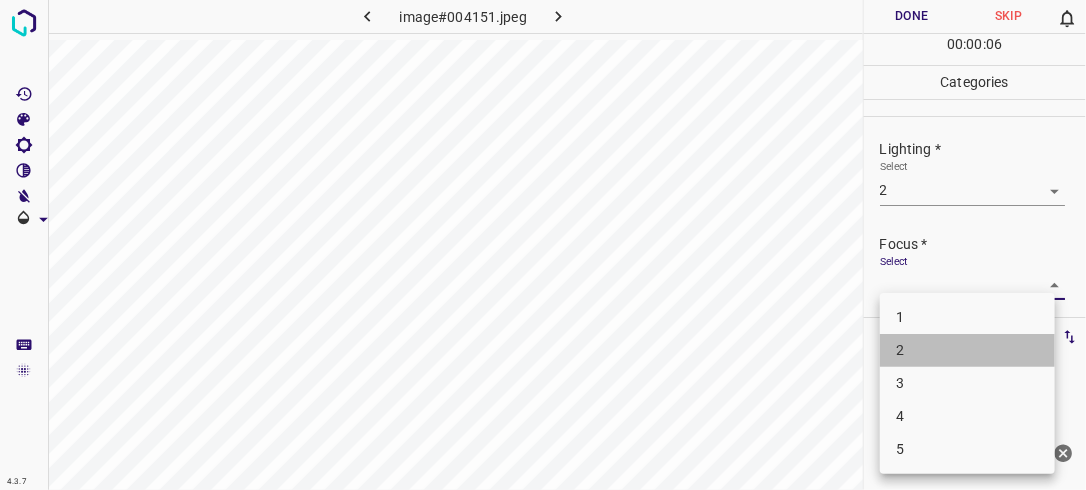 click on "2" at bounding box center (967, 350) 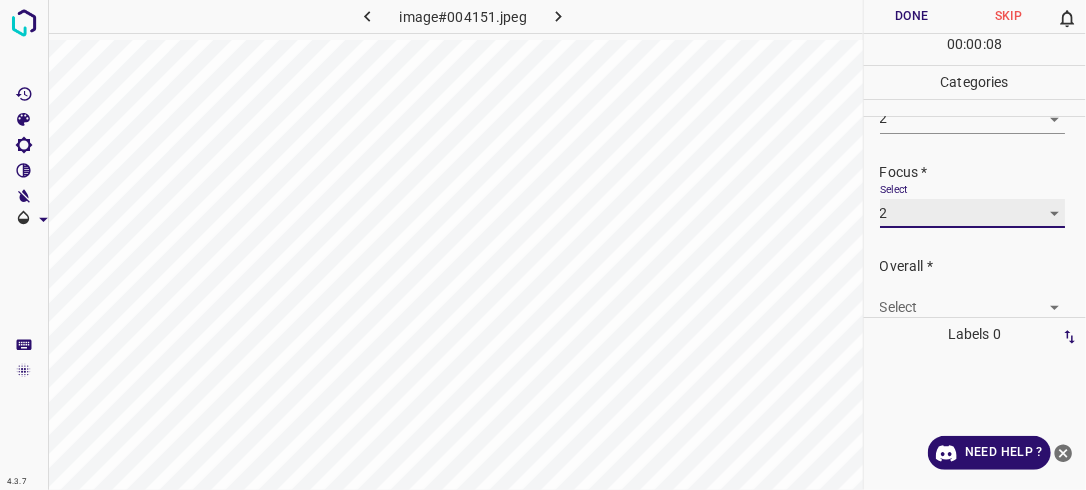 scroll, scrollTop: 84, scrollLeft: 0, axis: vertical 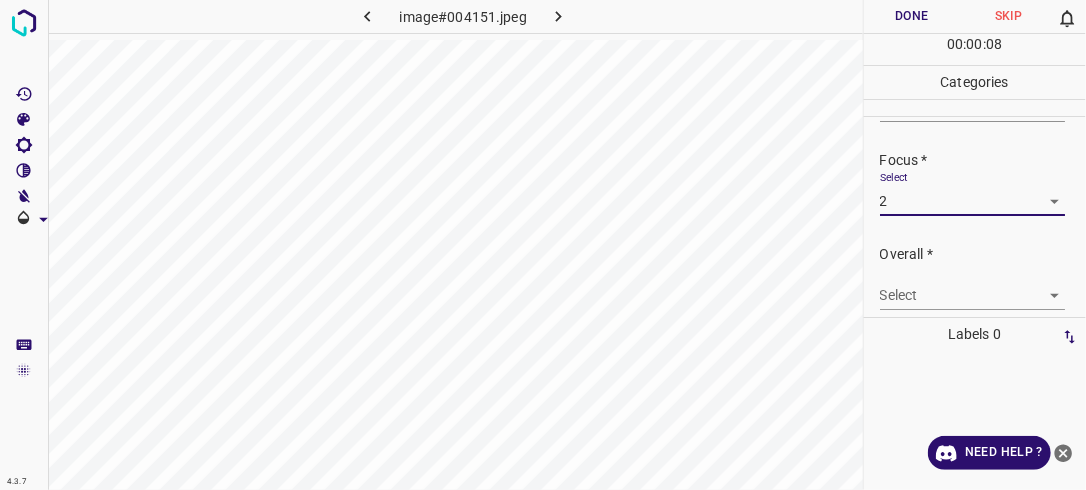 click on "4.3.7 image#004151.jpeg Done Skip 0 00   : 00   : 08   Categories Lighting *  Select 2 2 Focus *  Select 2 2 Overall *  Select ​ Labels   0 Categories 1 Lighting 2 Focus 3 Overall Tools Space Change between modes (Draw & Edit) I Auto labeling R Restore zoom M Zoom in N Zoom out Delete Delete selecte label Filters Z Restore filters X Saturation filter C Brightness filter V Contrast filter B Gray scale filter General O Download Need Help ? - Text - Hide - Delete" at bounding box center [543, 245] 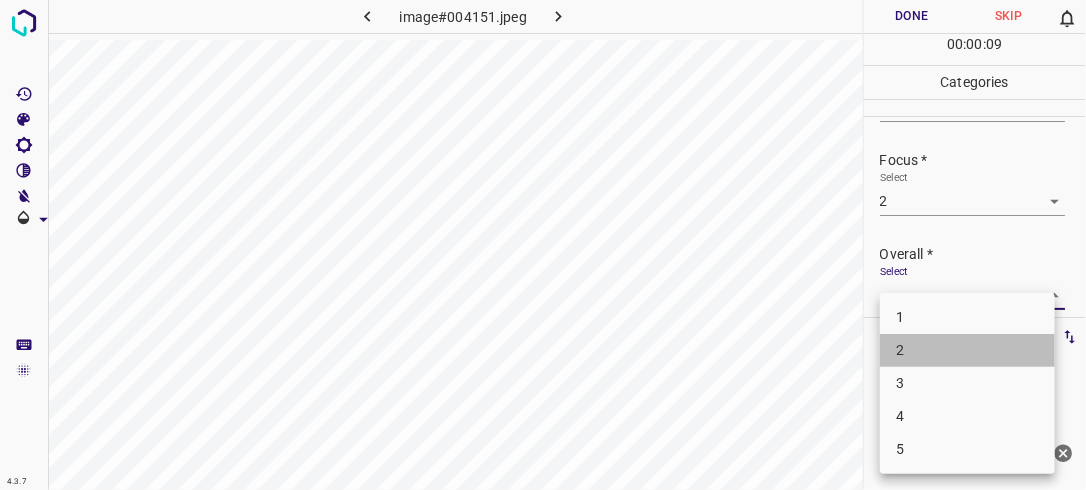 click on "2" at bounding box center [967, 350] 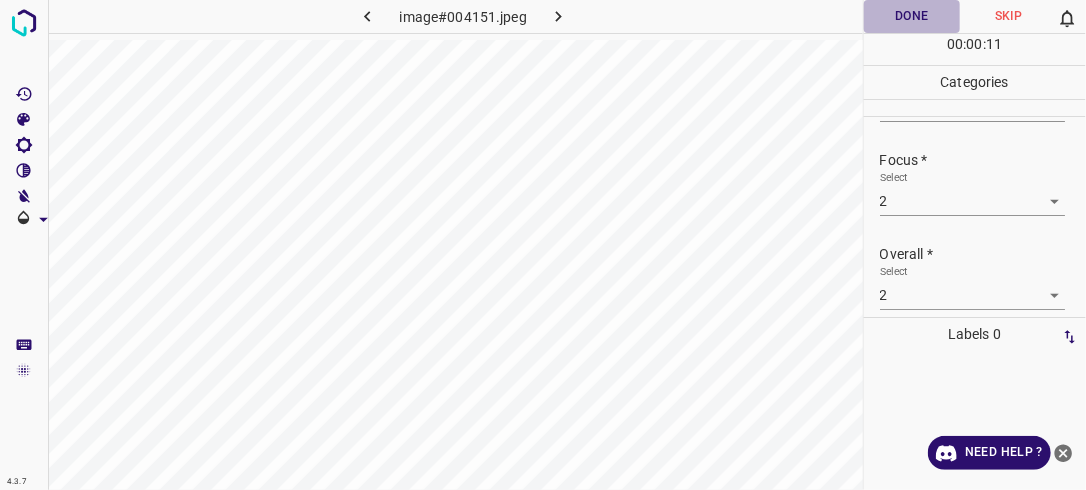 click on "Done" at bounding box center [912, 16] 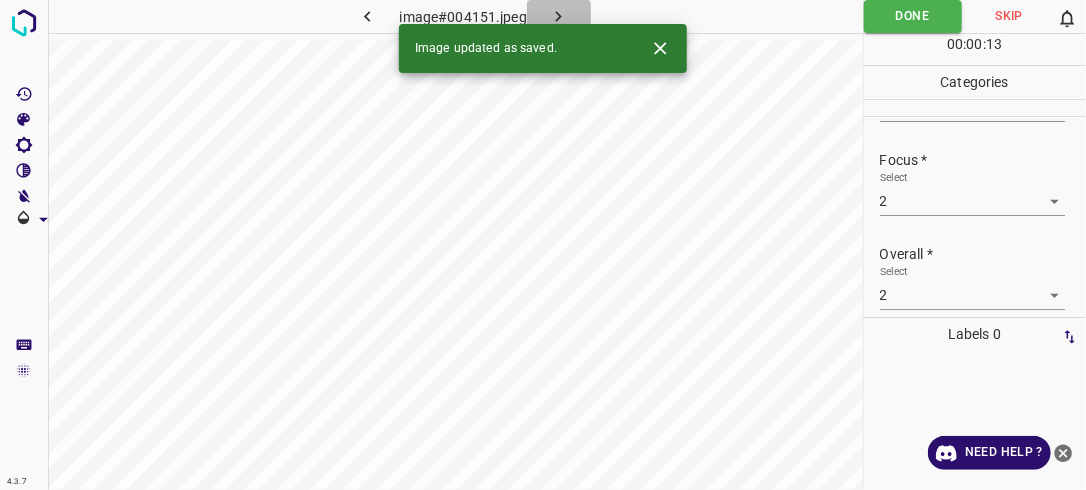 click 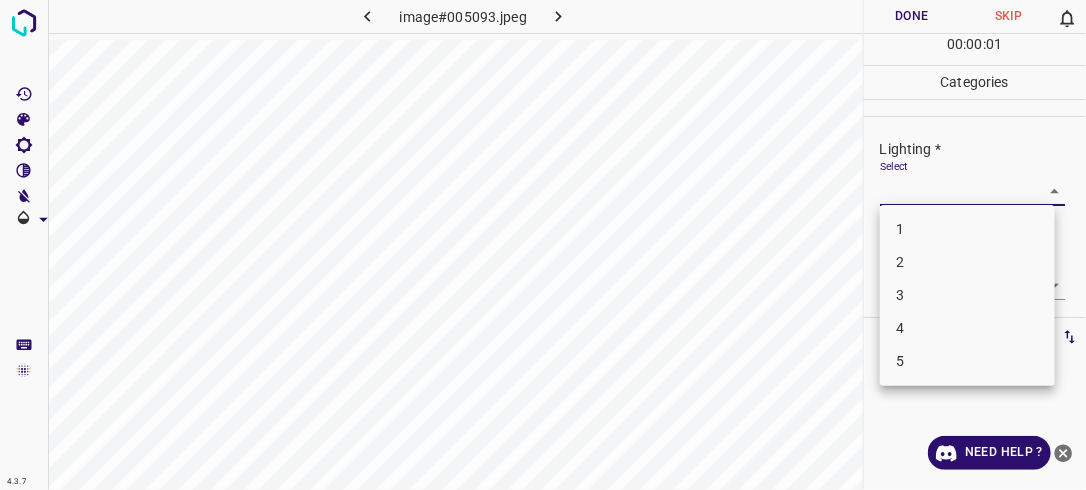 click on "4.3.7 image#005093.jpeg Done Skip 0 00   : 00   : 01   Categories Lighting *  Select ​ Focus *  Select ​ Overall *  Select ​ Labels   0 Categories 1 Lighting 2 Focus 3 Overall Tools Space Change between modes (Draw & Edit) I Auto labeling R Restore zoom M Zoom in N Zoom out Delete Delete selecte label Filters Z Restore filters X Saturation filter C Brightness filter V Contrast filter B Gray scale filter General O Download Need Help ? - Text - Hide - Delete 1 2 3 4 5" at bounding box center [543, 245] 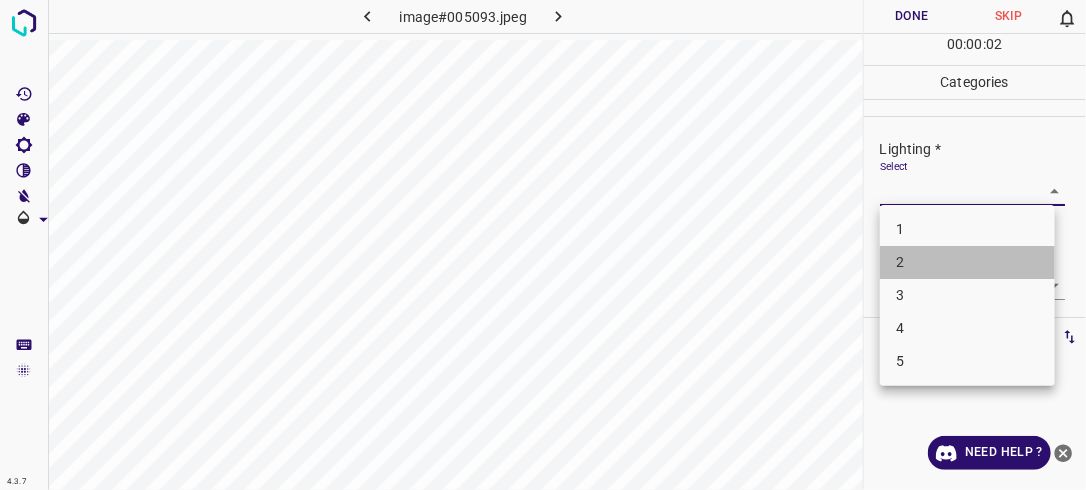 click on "2" at bounding box center (967, 262) 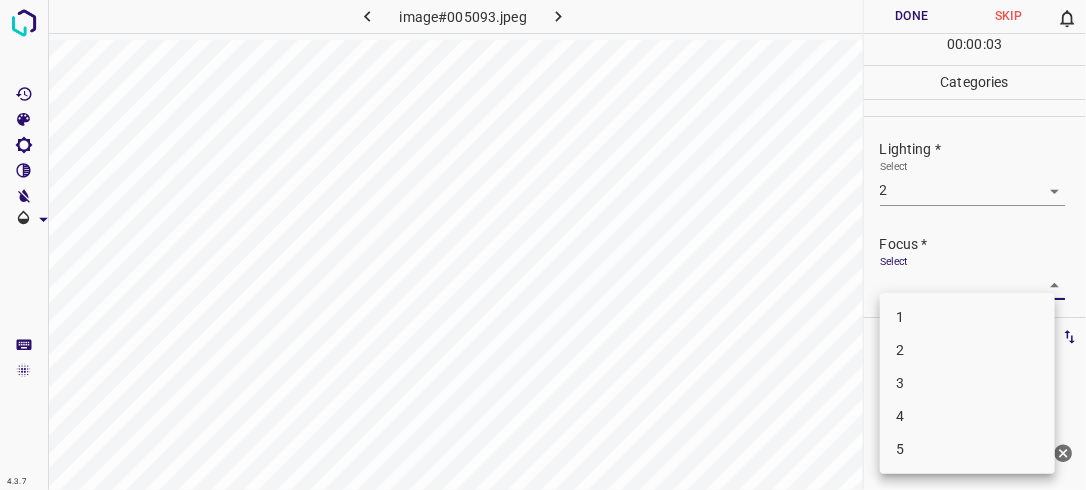 click on "4.3.7 image#005093.jpeg Done Skip 0 00   : 00   : 03   Categories Lighting *  Select 2 2 Focus *  Select ​ Overall *  Select ​ Labels   0 Categories 1 Lighting 2 Focus 3 Overall Tools Space Change between modes (Draw & Edit) I Auto labeling R Restore zoom M Zoom in N Zoom out Delete Delete selecte label Filters Z Restore filters X Saturation filter C Brightness filter V Contrast filter B Gray scale filter General O Download Need Help ? - Text - Hide - Delete 1 2 3 4 5" at bounding box center (543, 245) 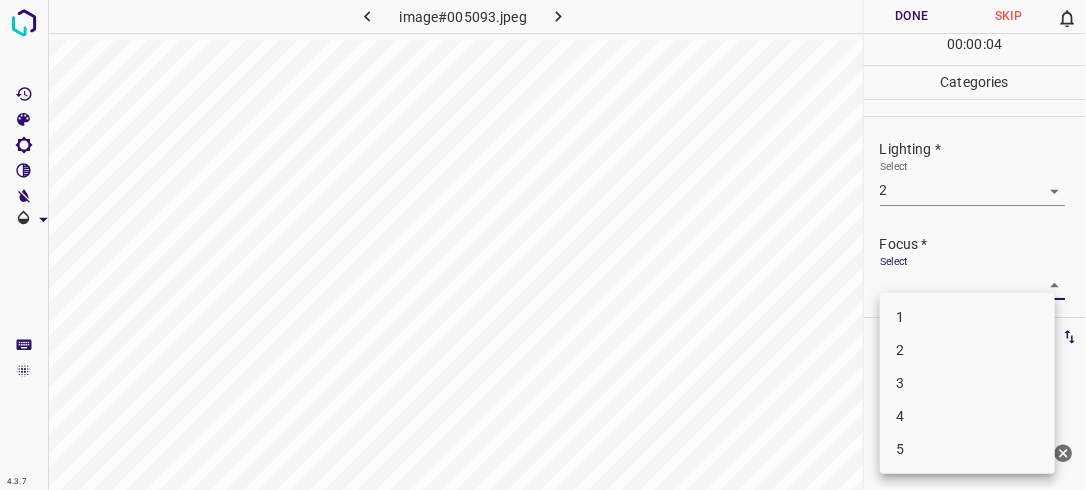 drag, startPoint x: 974, startPoint y: 353, endPoint x: 1035, endPoint y: 277, distance: 97.45255 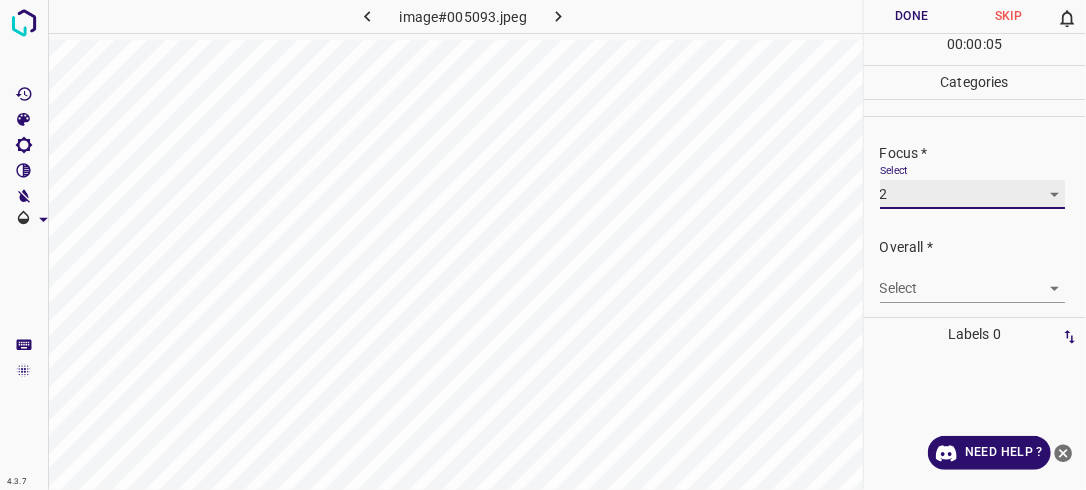 scroll, scrollTop: 92, scrollLeft: 0, axis: vertical 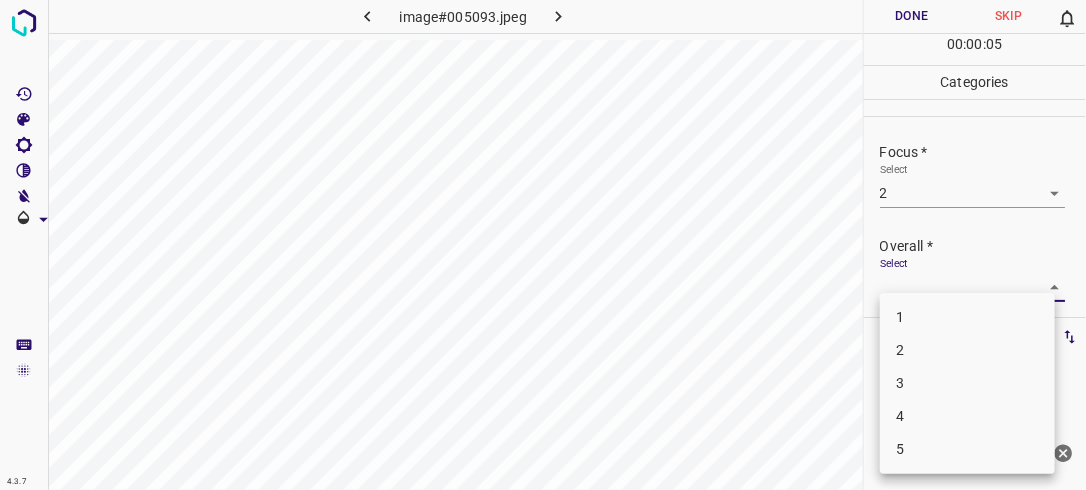 drag, startPoint x: 1039, startPoint y: 284, endPoint x: 1011, endPoint y: 296, distance: 30.463093 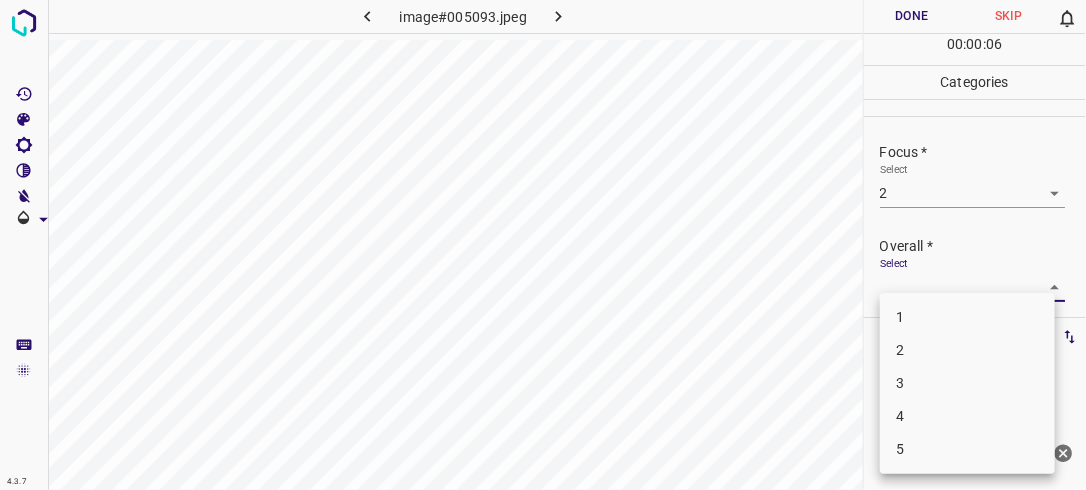 click on "2" at bounding box center (967, 350) 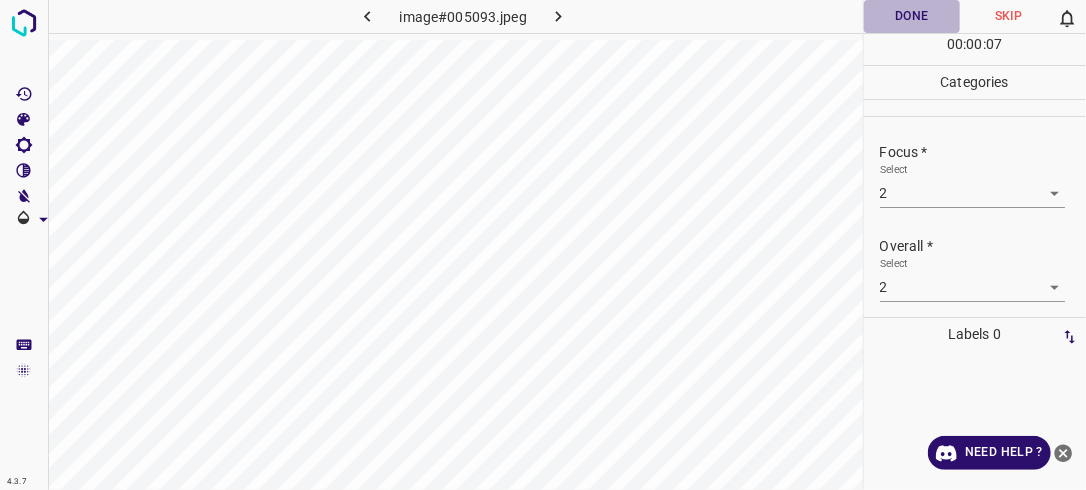 click on "Done" at bounding box center [912, 16] 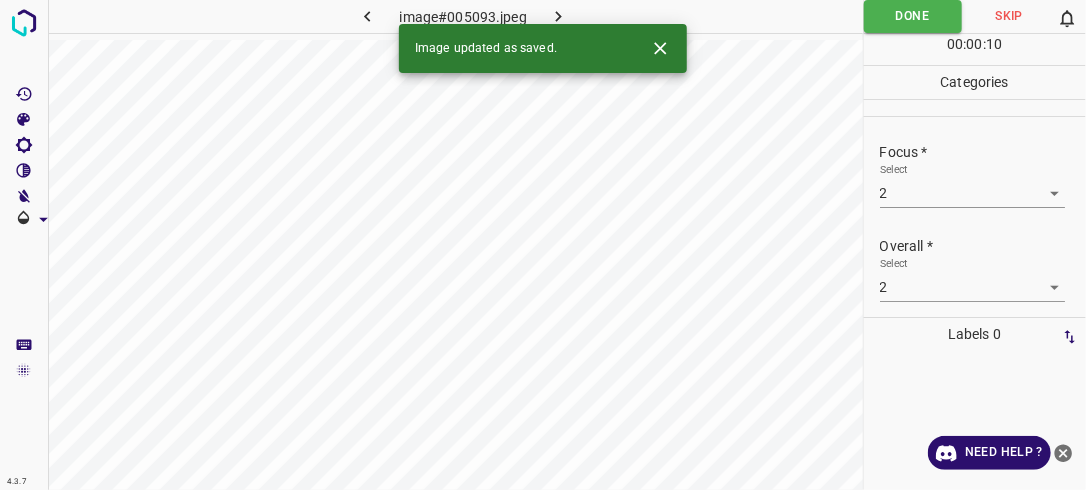 click at bounding box center (559, 16) 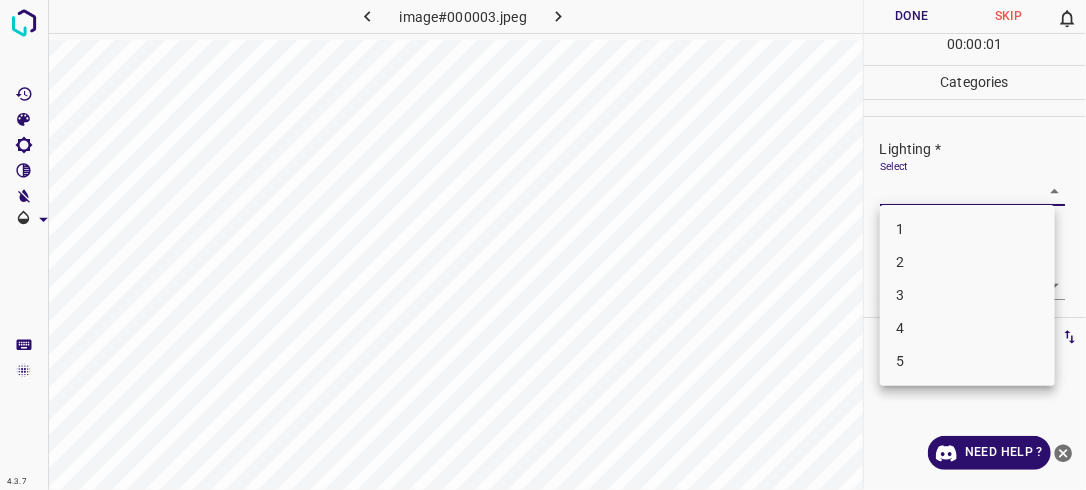 click on "4.3.7 image#000003.jpeg Done Skip 0 00   : 00   : 01   Categories Lighting *  Select ​ Focus *  Select ​ Overall *  Select ​ Labels   0 Categories 1 Lighting 2 Focus 3 Overall Tools Space Change between modes (Draw & Edit) I Auto labeling R Restore zoom M Zoom in N Zoom out Delete Delete selecte label Filters Z Restore filters X Saturation filter C Brightness filter V Contrast filter B Gray scale filter General O Download Need Help ? - Text - Hide - Delete 1 2 3 4 5" at bounding box center [543, 245] 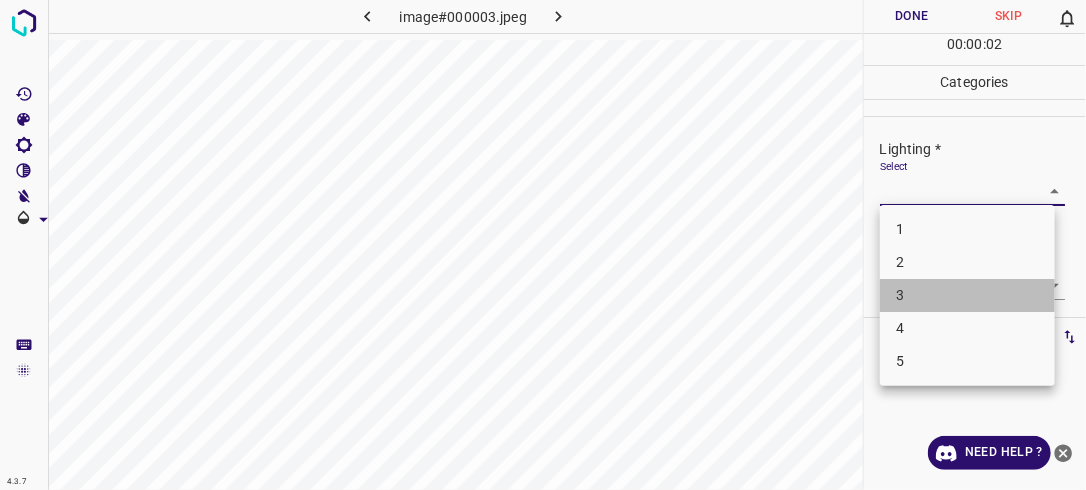 click on "3" at bounding box center [967, 295] 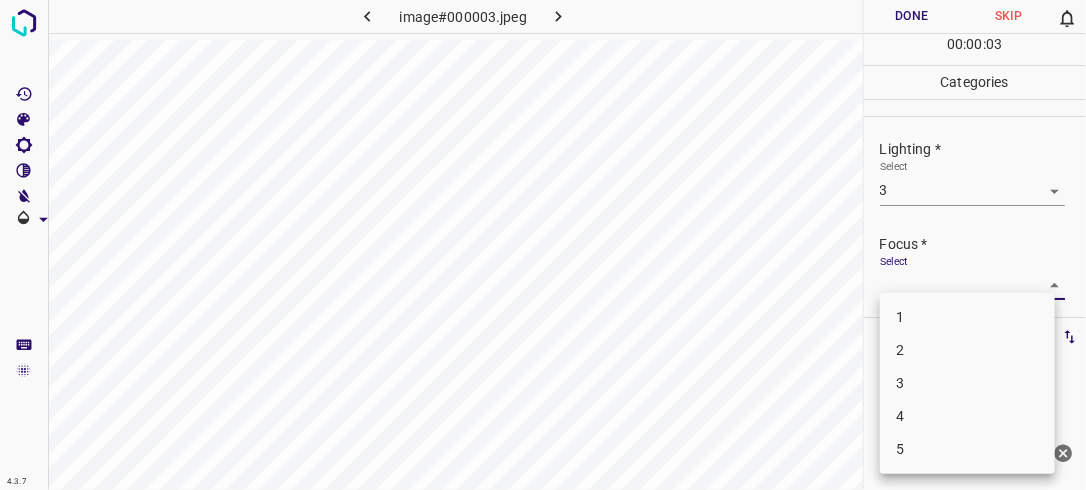 click on "4.3.7 image#000003.jpeg Done Skip 0 00   : 00   : 03   Categories Lighting *  Select 3 3 Focus *  Select ​ Overall *  Select ​ Labels   0 Categories 1 Lighting 2 Focus 3 Overall Tools Space Change between modes (Draw & Edit) I Auto labeling R Restore zoom M Zoom in N Zoom out Delete Delete selecte label Filters Z Restore filters X Saturation filter C Brightness filter V Contrast filter B Gray scale filter General O Download Need Help ? - Text - Hide - Delete 1 2 3 4 5" at bounding box center [543, 245] 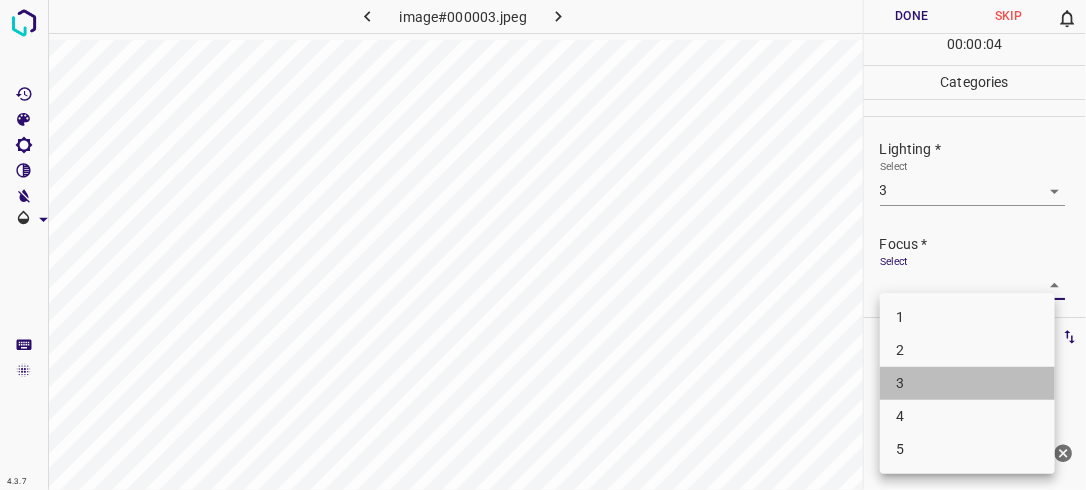 click on "3" at bounding box center (967, 383) 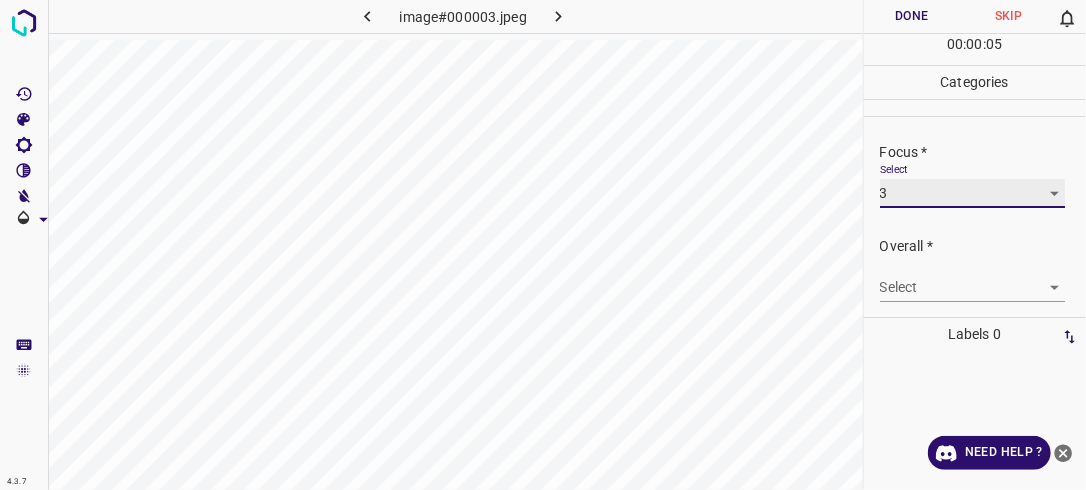 scroll, scrollTop: 98, scrollLeft: 0, axis: vertical 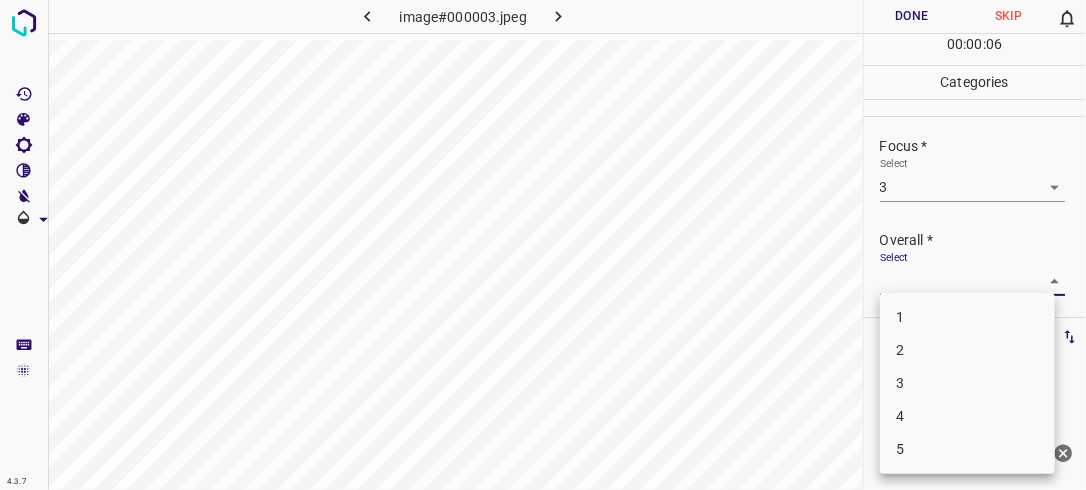 click on "4.3.7 image#000003.jpeg Done Skip 0 00   : 00   : 06   Categories Lighting *  Select 3 3 Focus *  Select 3 3 Overall *  Select ​ Labels   0 Categories 1 Lighting 2 Focus 3 Overall Tools Space Change between modes (Draw & Edit) I Auto labeling R Restore zoom M Zoom in N Zoom out Delete Delete selecte label Filters Z Restore filters X Saturation filter C Brightness filter V Contrast filter B Gray scale filter General O Download Need Help ? - Text - Hide - Delete 1 2 3 4 5" at bounding box center [543, 245] 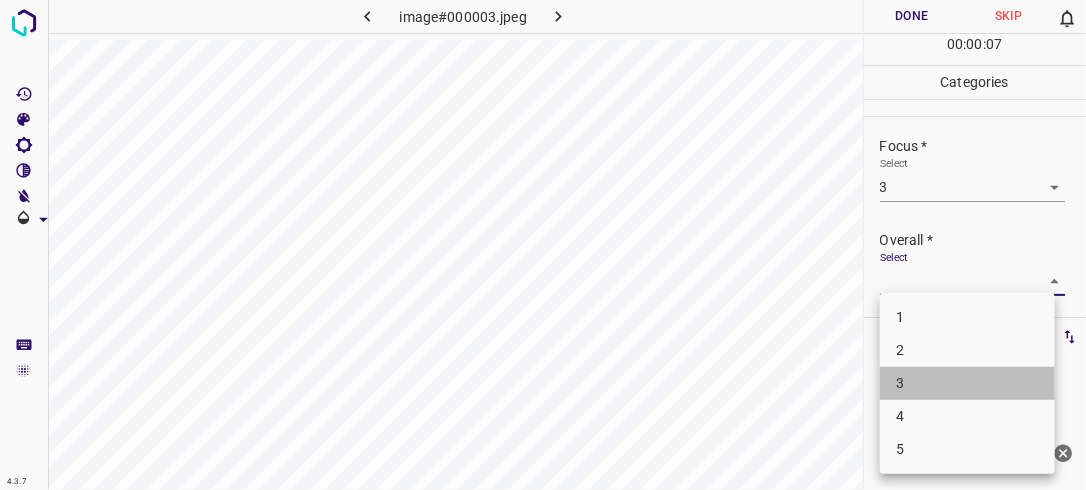 click on "3" at bounding box center (967, 383) 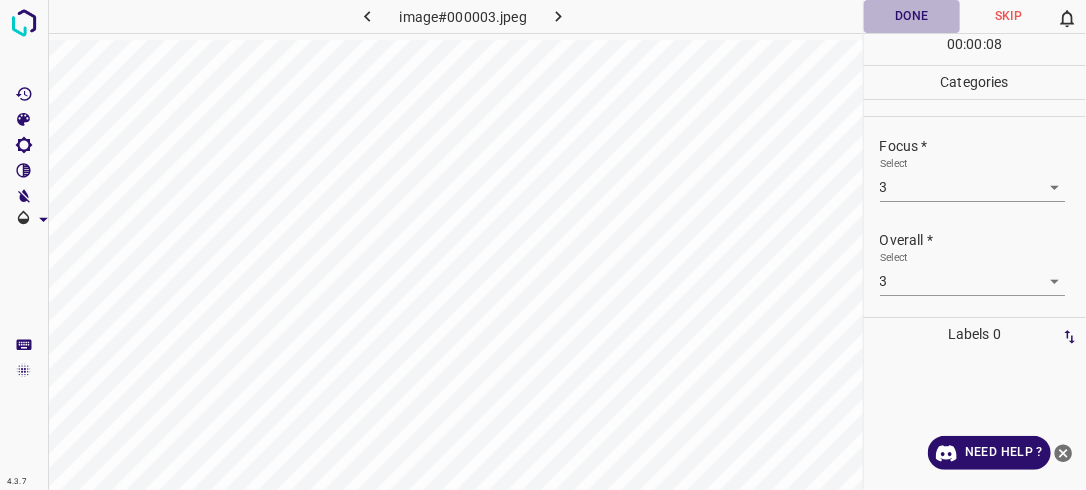 click on "Done" at bounding box center [912, 16] 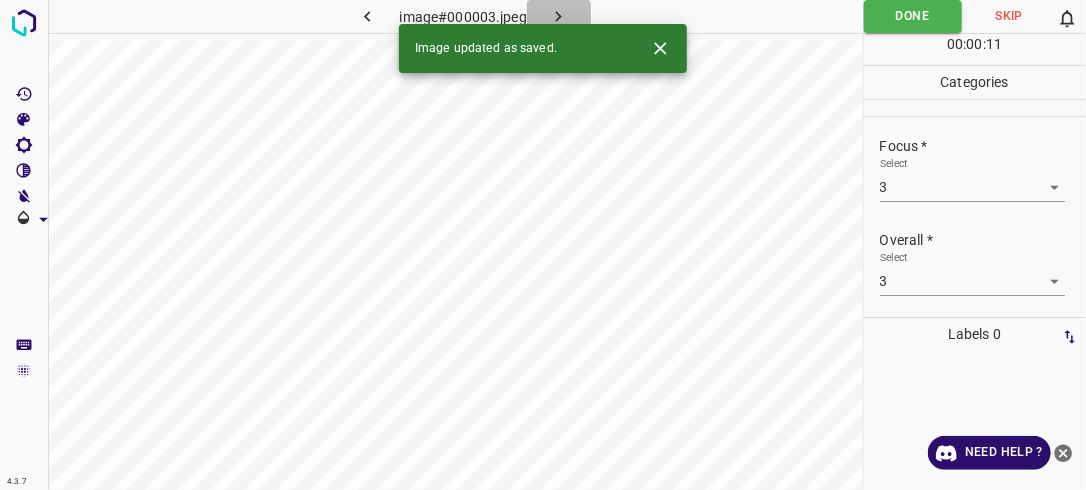 click 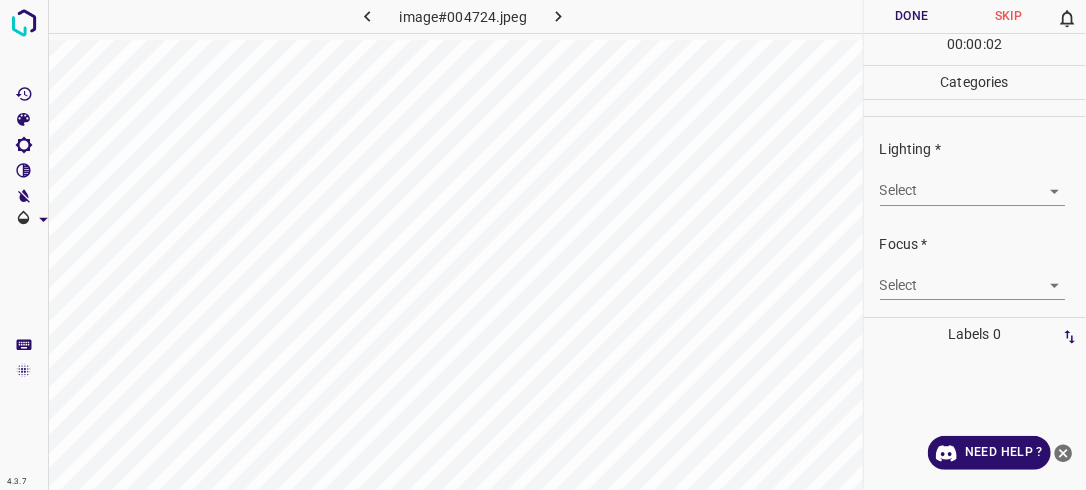 click on "4.3.7 image#004724.jpeg Done Skip 0 00   : 00   : 02   Categories Lighting *  Select ​ Focus *  Select ​ Overall *  Select ​ Labels   0 Categories 1 Lighting 2 Focus 3 Overall Tools Space Change between modes (Draw & Edit) I Auto labeling R Restore zoom M Zoom in N Zoom out Delete Delete selecte label Filters Z Restore filters X Saturation filter C Brightness filter V Contrast filter B Gray scale filter General O Download Need Help ? - Text - Hide - Delete" at bounding box center [543, 245] 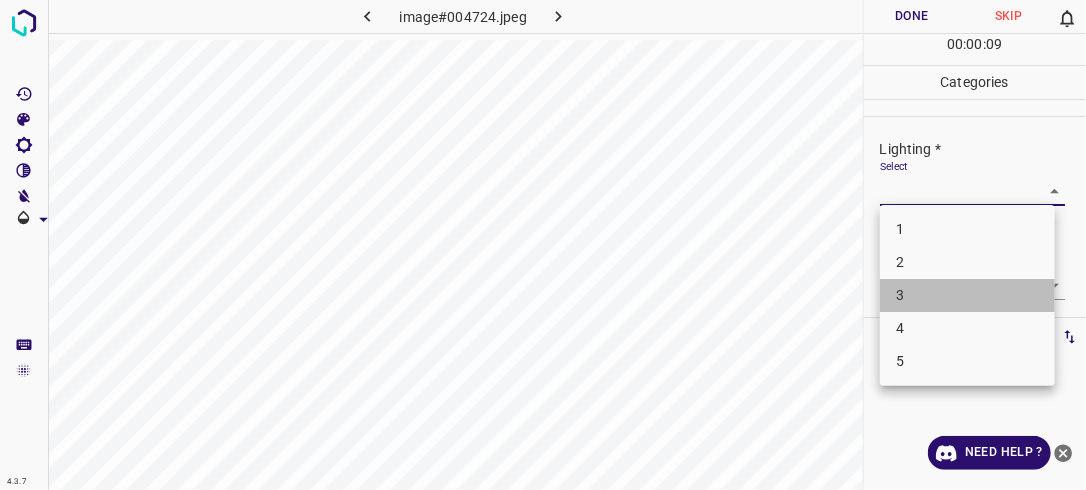 click on "3" at bounding box center [967, 295] 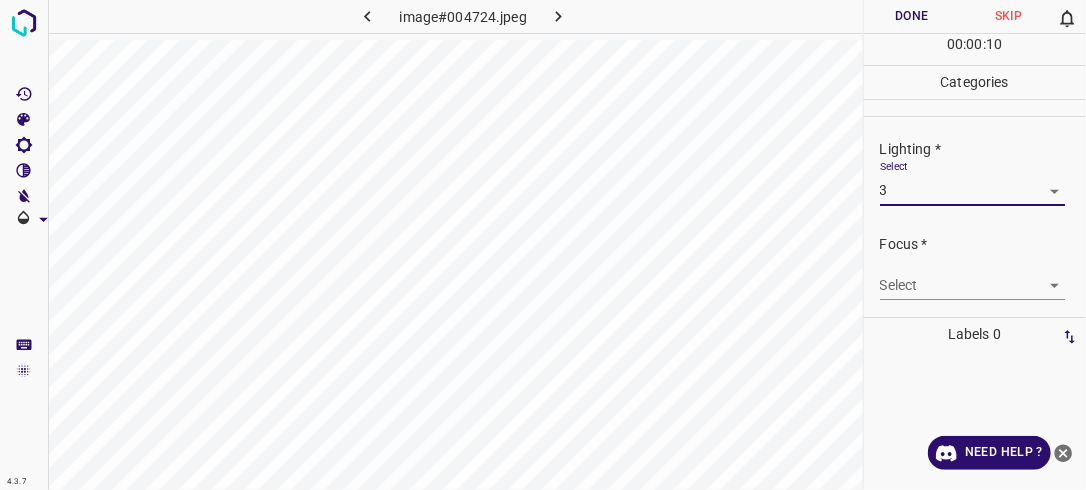 click on "4.3.7 image#004724.jpeg Done Skip 0 00   : 00   : 10   Categories Lighting *  Select 3 3 Focus *  Select ​ Overall *  Select ​ Labels   0 Categories 1 Lighting 2 Focus 3 Overall Tools Space Change between modes (Draw & Edit) I Auto labeling R Restore zoom M Zoom in N Zoom out Delete Delete selecte label Filters Z Restore filters X Saturation filter C Brightness filter V Contrast filter B Gray scale filter General O Download Need Help ? - Text - Hide - Delete" at bounding box center [543, 245] 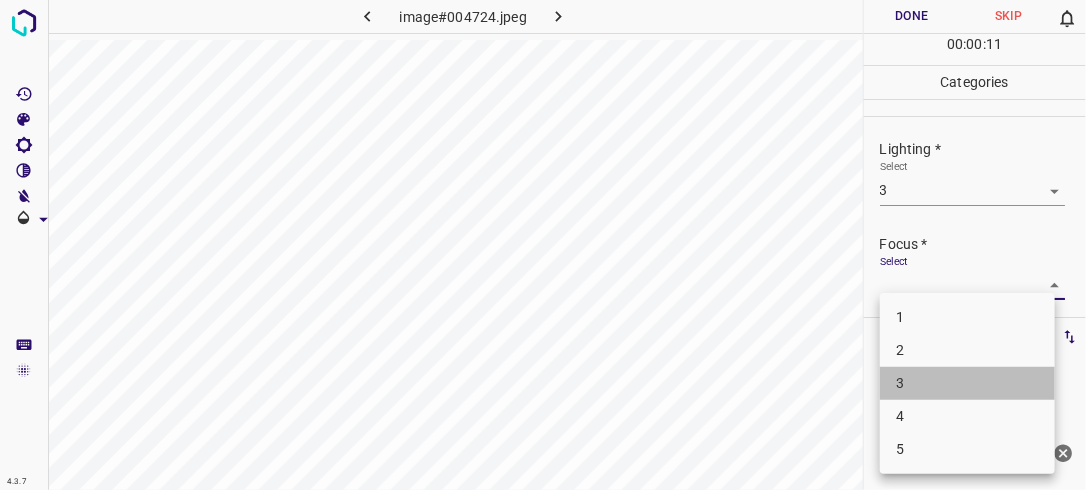 click on "3" at bounding box center (967, 383) 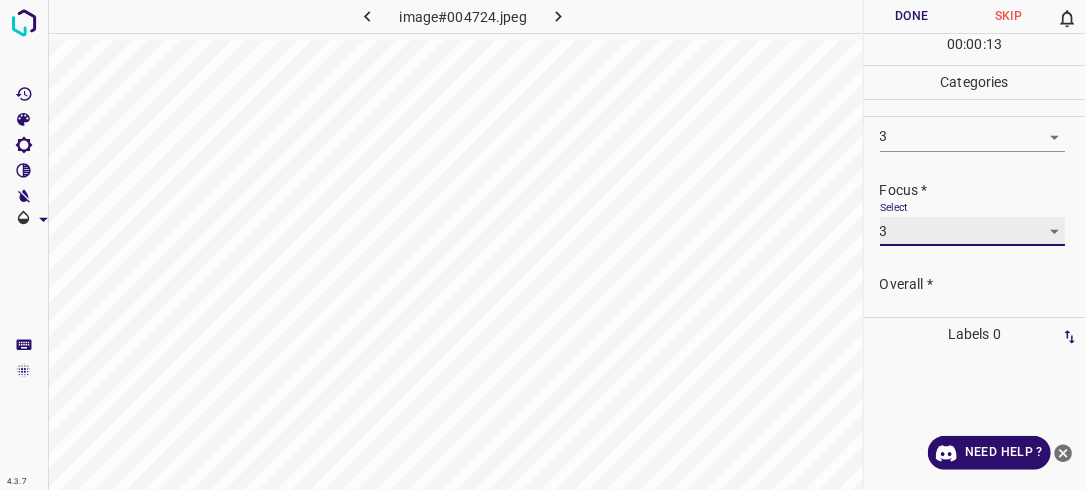 scroll, scrollTop: 98, scrollLeft: 0, axis: vertical 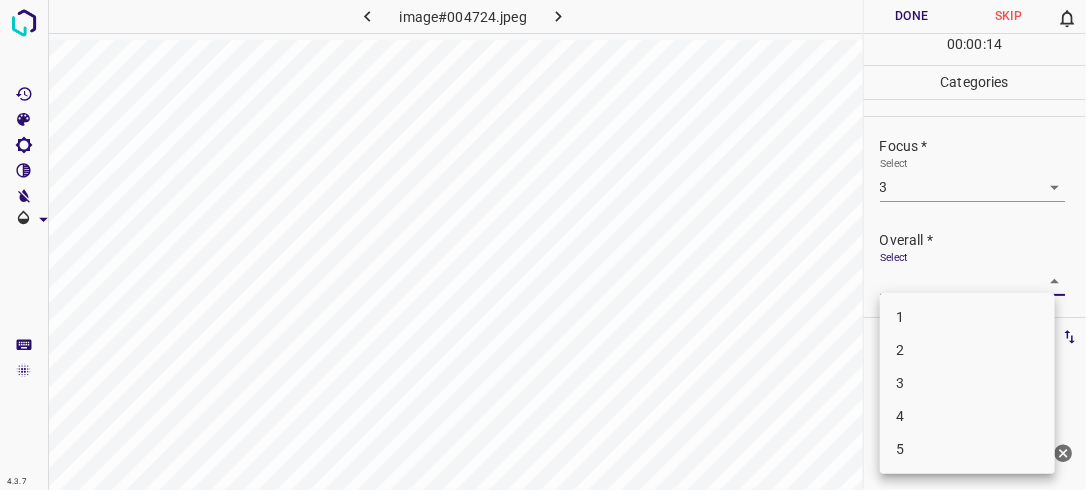 click on "4.3.7 image#004724.jpeg Done Skip 0 00   : 00   : 14   Categories Lighting *  Select 3 3 Focus *  Select 3 3 Overall *  Select ​ Labels   0 Categories 1 Lighting 2 Focus 3 Overall Tools Space Change between modes (Draw & Edit) I Auto labeling R Restore zoom M Zoom in N Zoom out Delete Delete selecte label Filters Z Restore filters X Saturation filter C Brightness filter V Contrast filter B Gray scale filter General O Download Need Help ? - Text - Hide - Delete 1 2 3 4 5" at bounding box center [543, 245] 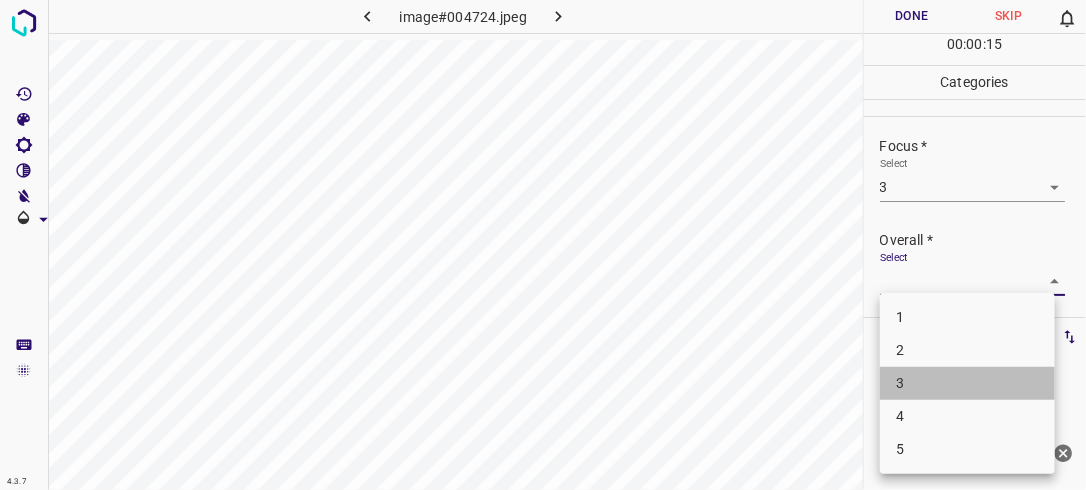 click on "3" at bounding box center [967, 383] 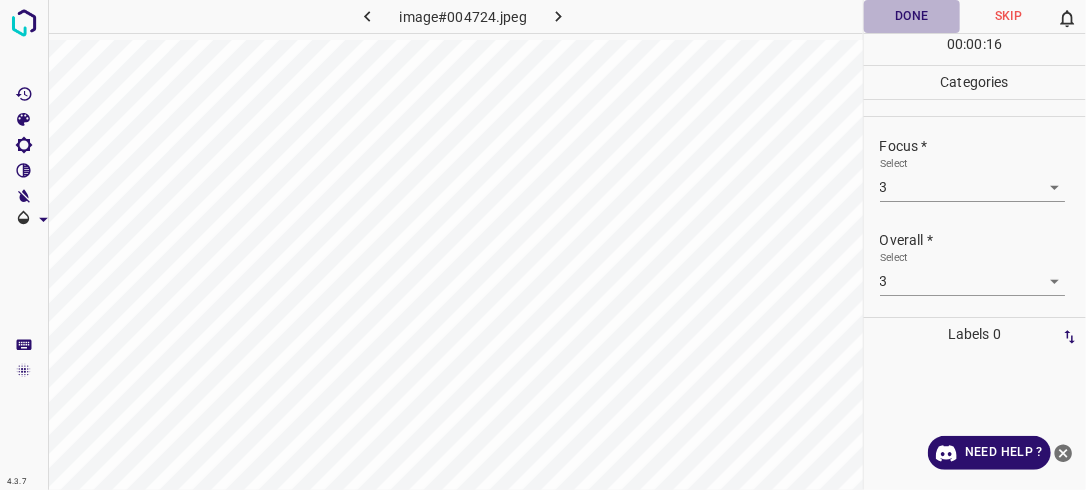 click on "Done" at bounding box center [912, 16] 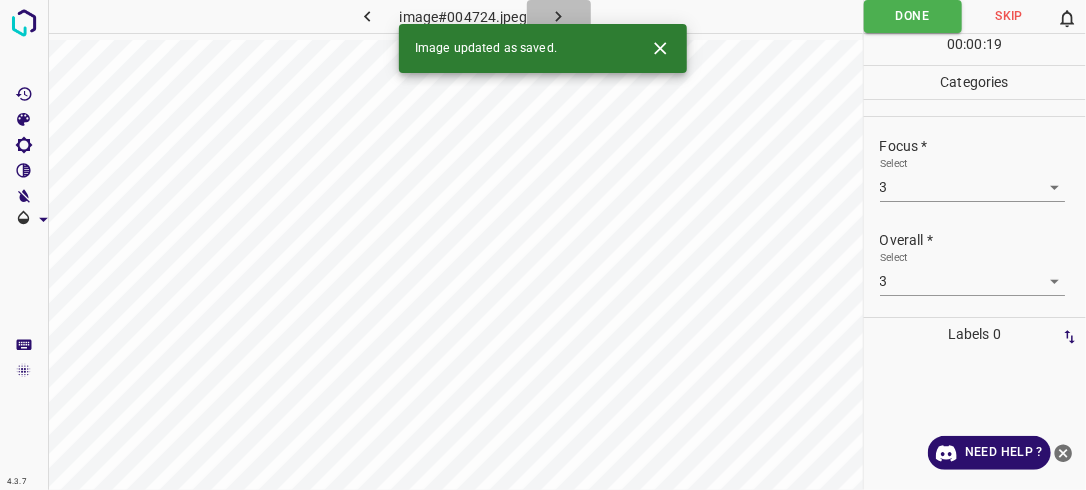 click at bounding box center (559, 16) 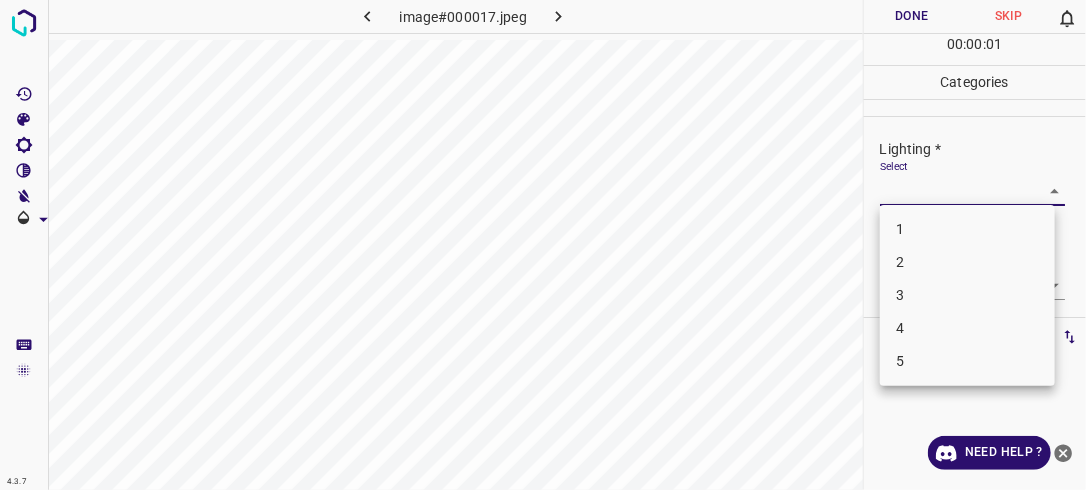 click on "4.3.7 image#000017.jpeg Done Skip 0 00   : 00   : 01   Categories Lighting *  Select ​ Focus *  Select ​ Overall *  Select ​ Labels   0 Categories 1 Lighting 2 Focus 3 Overall Tools Space Change between modes (Draw & Edit) I Auto labeling R Restore zoom M Zoom in N Zoom out Delete Delete selecte label Filters Z Restore filters X Saturation filter C Brightness filter V Contrast filter B Gray scale filter General O Download Need Help ? - Text - Hide - Delete 1 2 3 4 5" at bounding box center (543, 245) 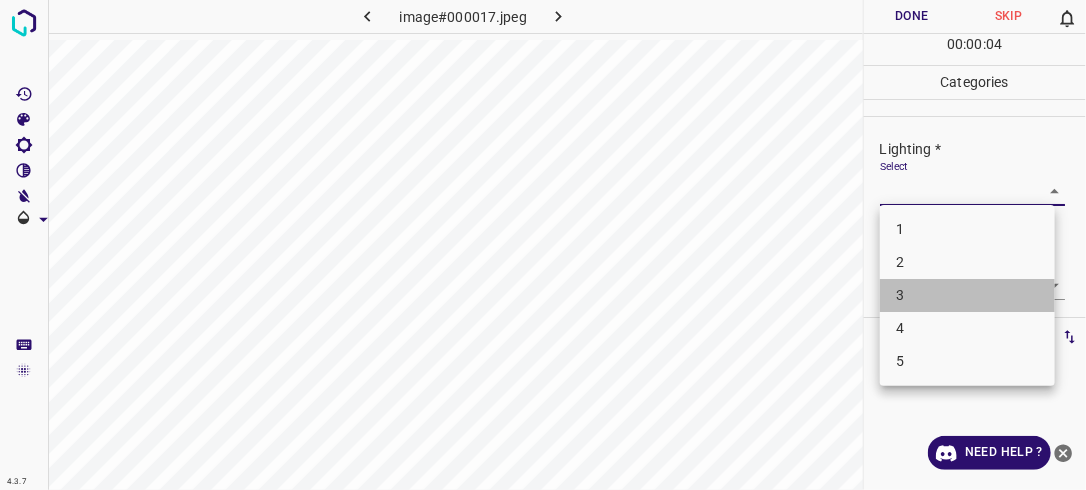 click on "3" at bounding box center (967, 295) 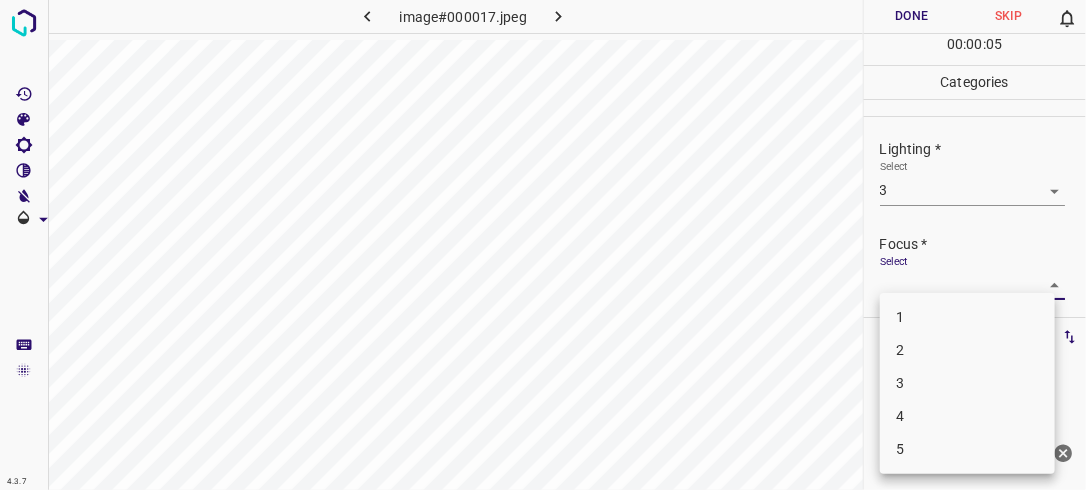 click on "4.3.7 image#000017.jpeg Done Skip 0 00   : 00   : 05   Categories Lighting *  Select 3 3 Focus *  Select ​ Overall *  Select ​ Labels   0 Categories 1 Lighting 2 Focus 3 Overall Tools Space Change between modes (Draw & Edit) I Auto labeling R Restore zoom M Zoom in N Zoom out Delete Delete selecte label Filters Z Restore filters X Saturation filter C Brightness filter V Contrast filter B Gray scale filter General O Download Need Help ? - Text - Hide - Delete 1 2 3 4 5" at bounding box center (543, 245) 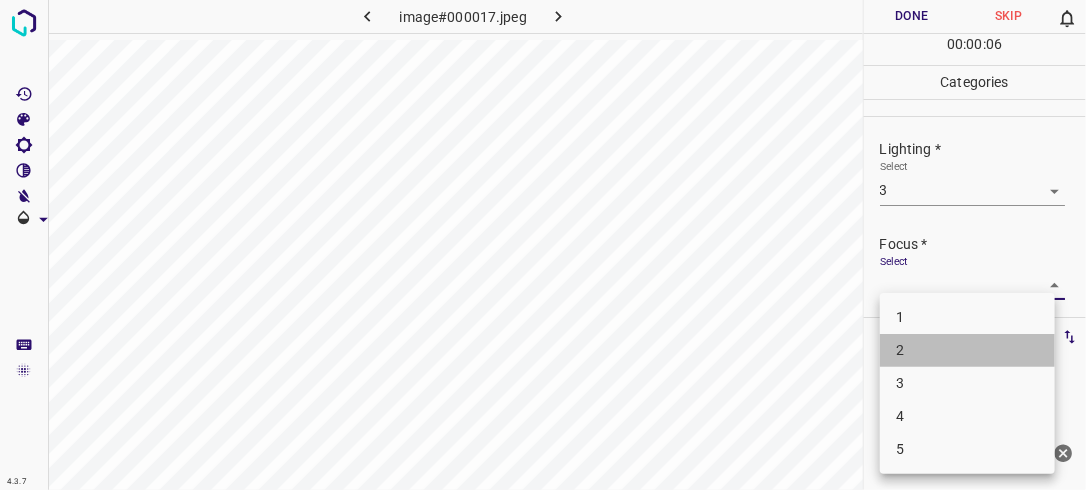 click on "2" at bounding box center [967, 350] 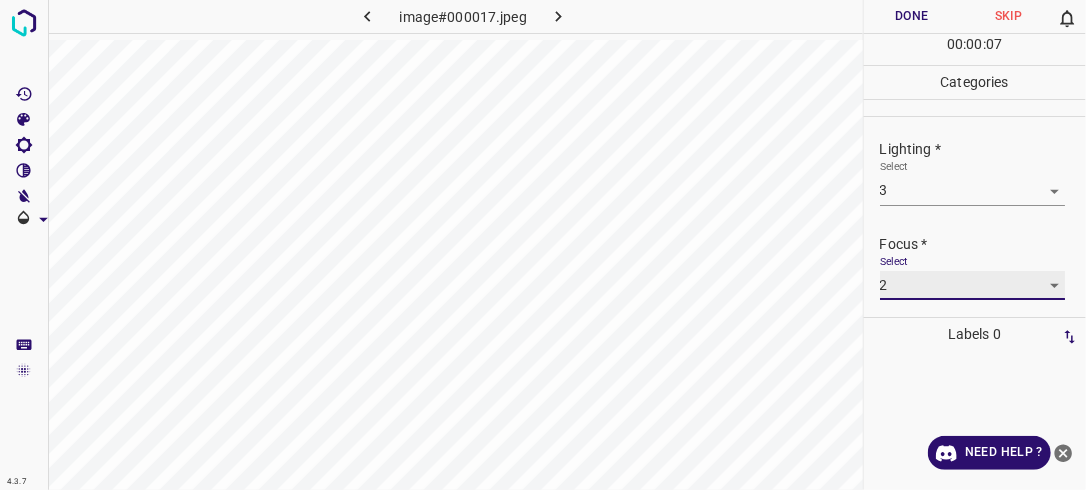 scroll, scrollTop: 98, scrollLeft: 0, axis: vertical 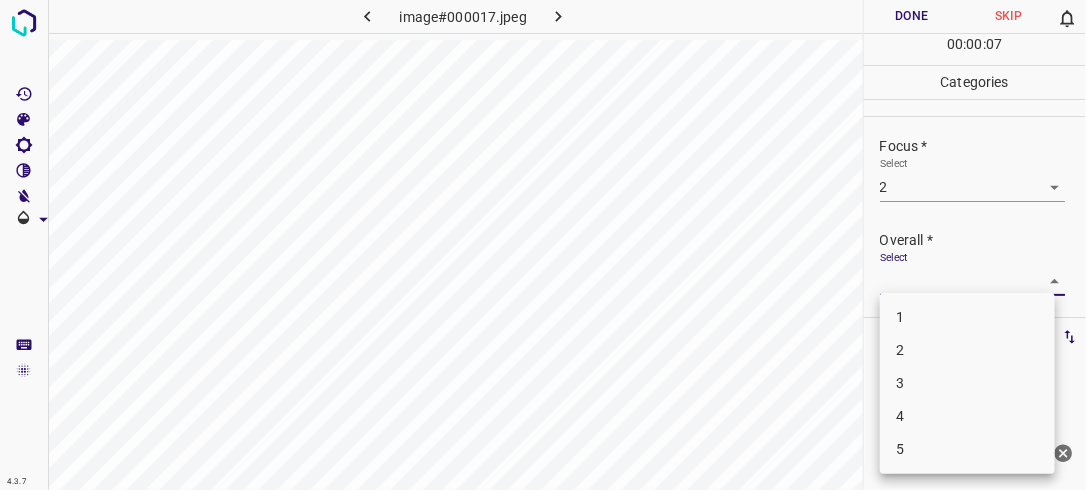 click on "4.3.7 image#000017.jpeg Done Skip 0 00   : 00   : 07   Categories Lighting *  Select 3 3 Focus *  Select 2 2 Overall *  Select ​ Labels   0 Categories 1 Lighting 2 Focus 3 Overall Tools Space Change between modes (Draw & Edit) I Auto labeling R Restore zoom M Zoom in N Zoom out Delete Delete selecte label Filters Z Restore filters X Saturation filter C Brightness filter V Contrast filter B Gray scale filter General O Download Need Help ? - Text - Hide - Delete 1 2 3 4 5" at bounding box center (543, 245) 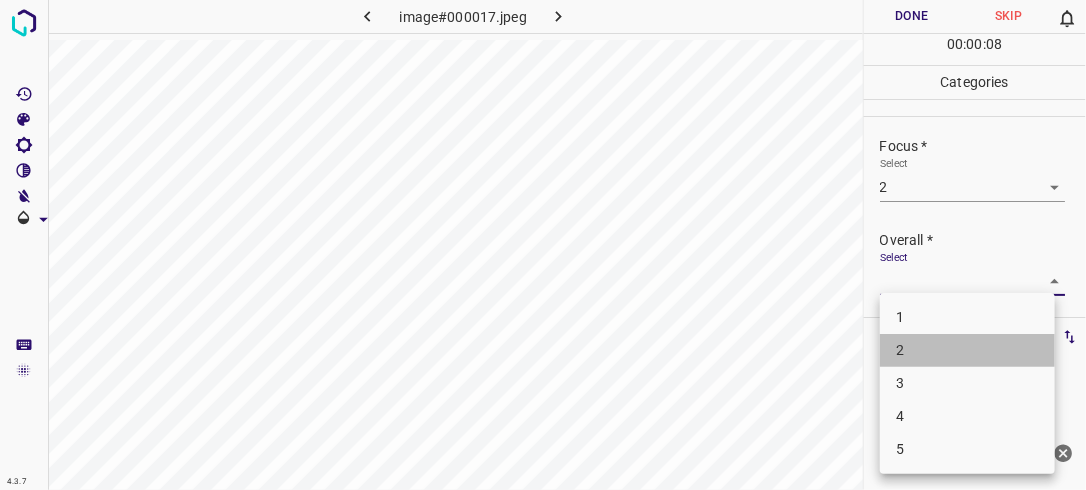 click on "2" at bounding box center [967, 350] 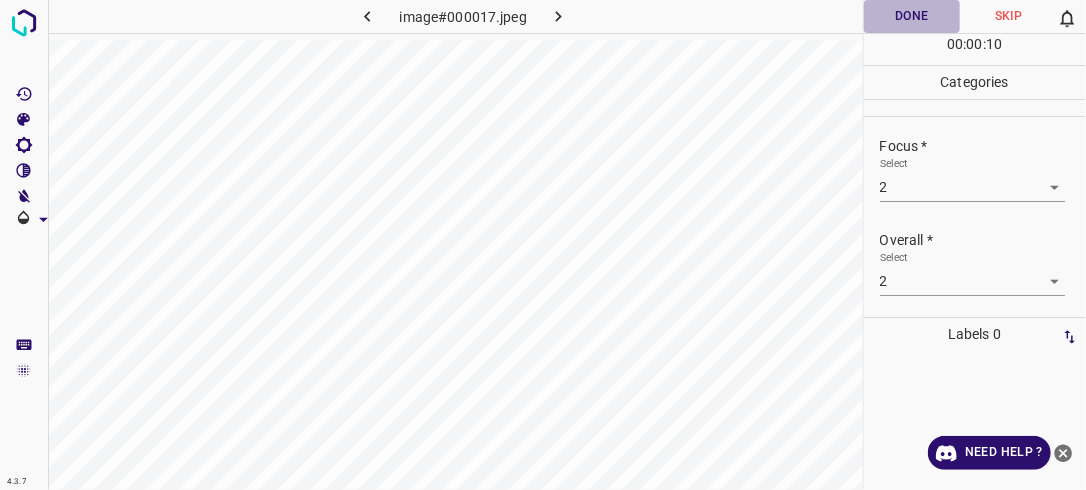 click on "Done" at bounding box center (912, 16) 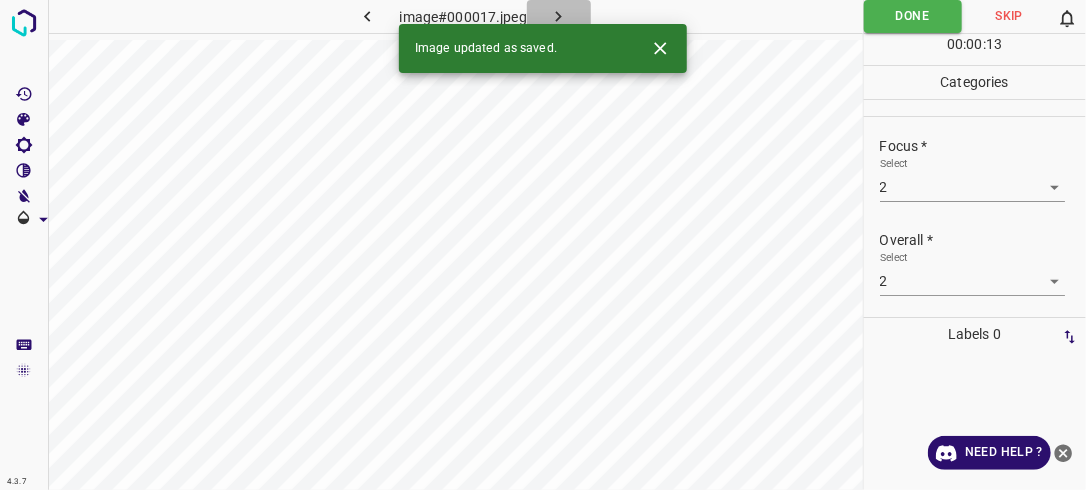 click 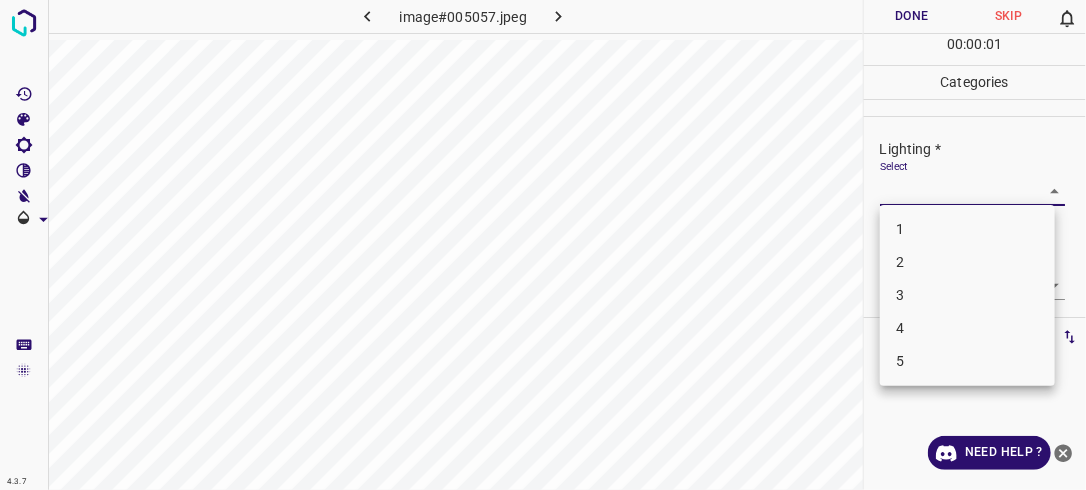 click on "4.3.7 image#005057.jpeg Done Skip 0 00   : 00   : 01   Categories Lighting *  Select ​ Focus *  Select ​ Overall *  Select ​ Labels   0 Categories 1 Lighting 2 Focus 3 Overall Tools Space Change between modes (Draw & Edit) I Auto labeling R Restore zoom M Zoom in N Zoom out Delete Delete selecte label Filters Z Restore filters X Saturation filter C Brightness filter V Contrast filter B Gray scale filter General O Download Need Help ? - Text - Hide - Delete 1 2 3 4 5" at bounding box center [543, 245] 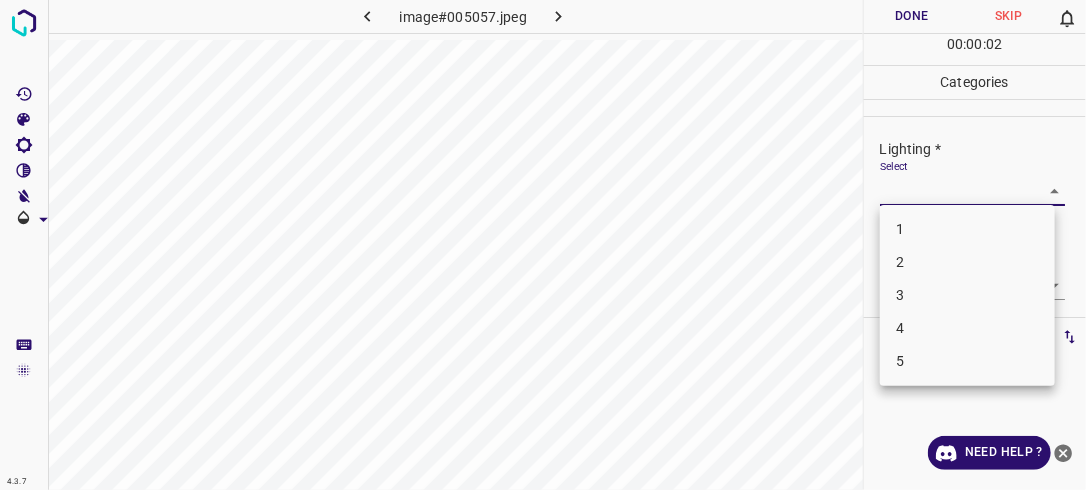 click on "2" at bounding box center [967, 262] 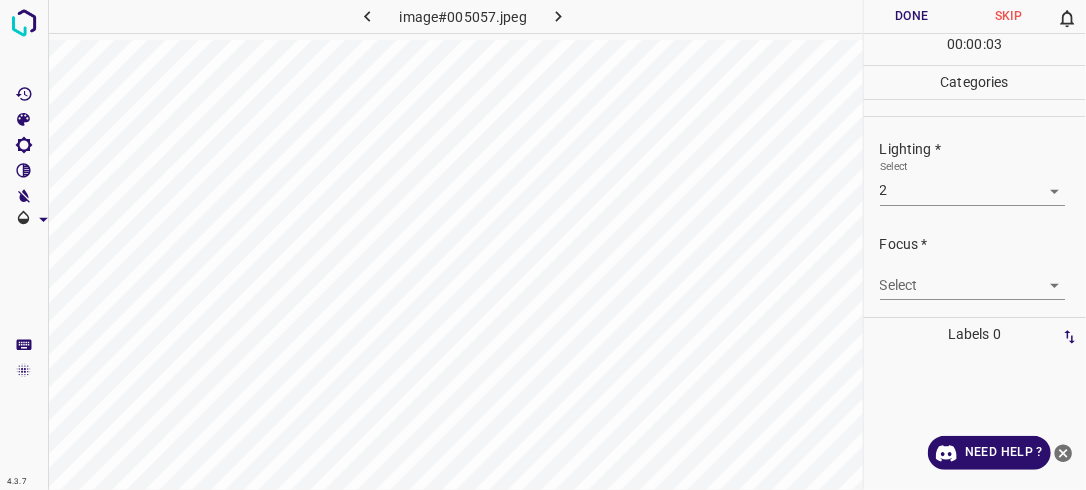click on "Select ​" at bounding box center [973, 277] 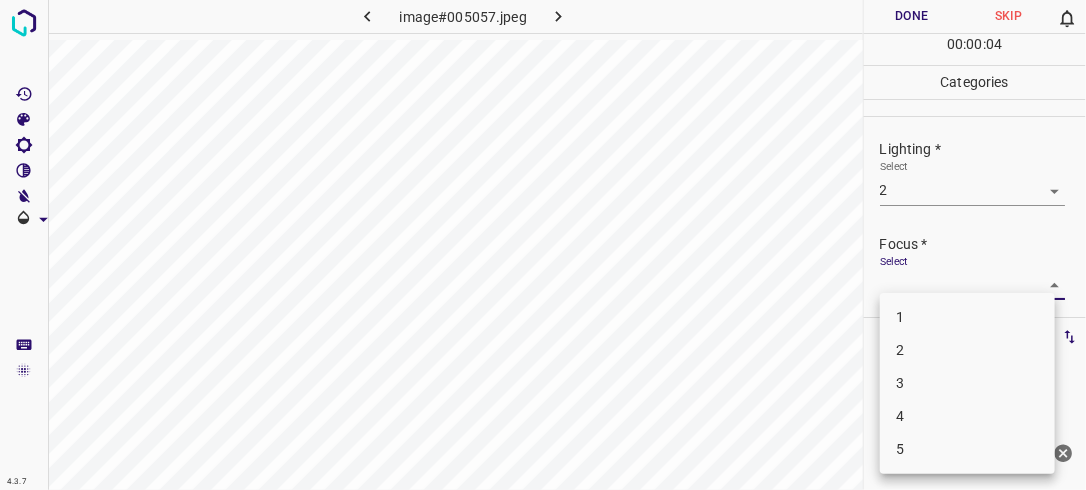 click on "4.3.7 image#005057.jpeg Done Skip 0 00   : 00   : 04   Categories Lighting *  Select 2 2 Focus *  Select ​ Overall *  Select ​ Labels   0 Categories 1 Lighting 2 Focus 3 Overall Tools Space Change between modes (Draw & Edit) I Auto labeling R Restore zoom M Zoom in N Zoom out Delete Delete selecte label Filters Z Restore filters X Saturation filter C Brightness filter V Contrast filter B Gray scale filter General O Download Need Help ? - Text - Hide - Delete 1 2 3 4 5" at bounding box center (543, 245) 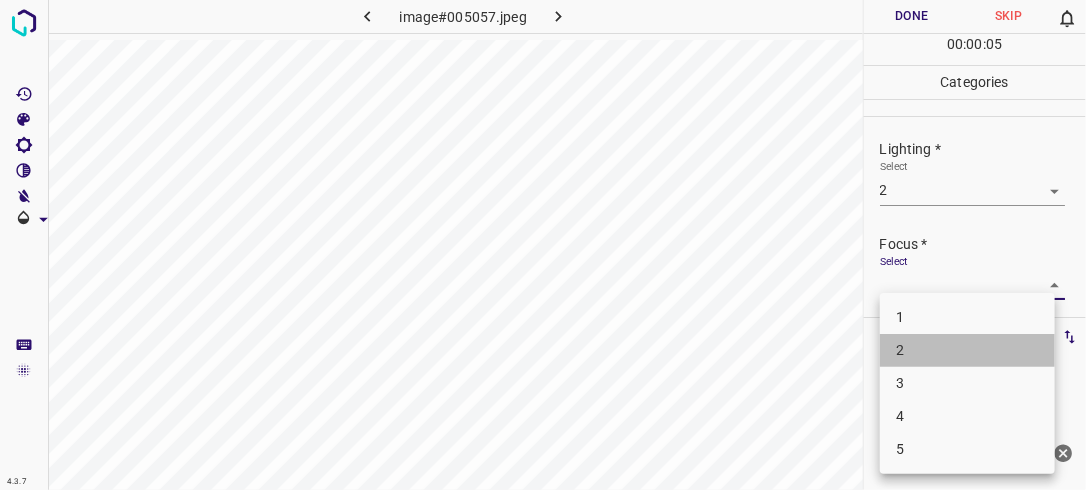 click on "2" at bounding box center [967, 350] 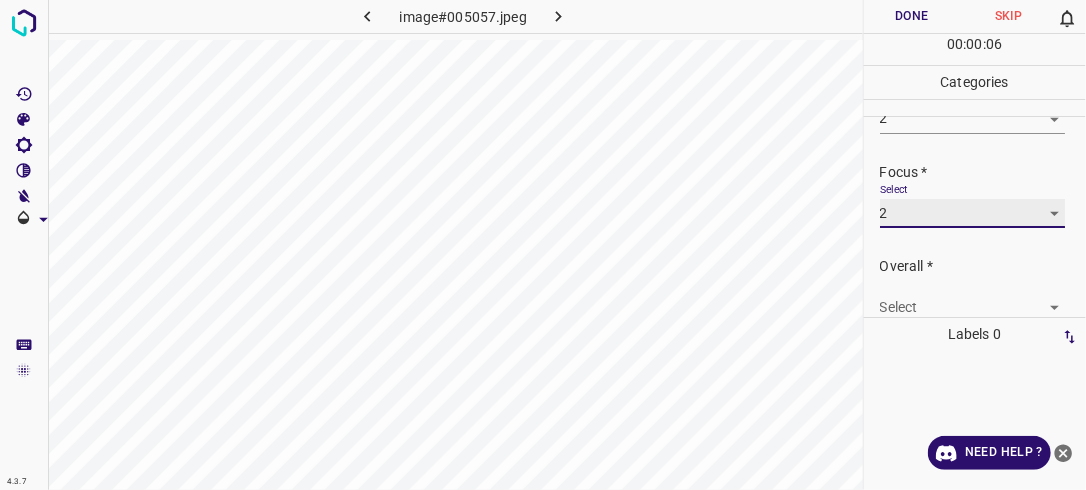 scroll, scrollTop: 86, scrollLeft: 0, axis: vertical 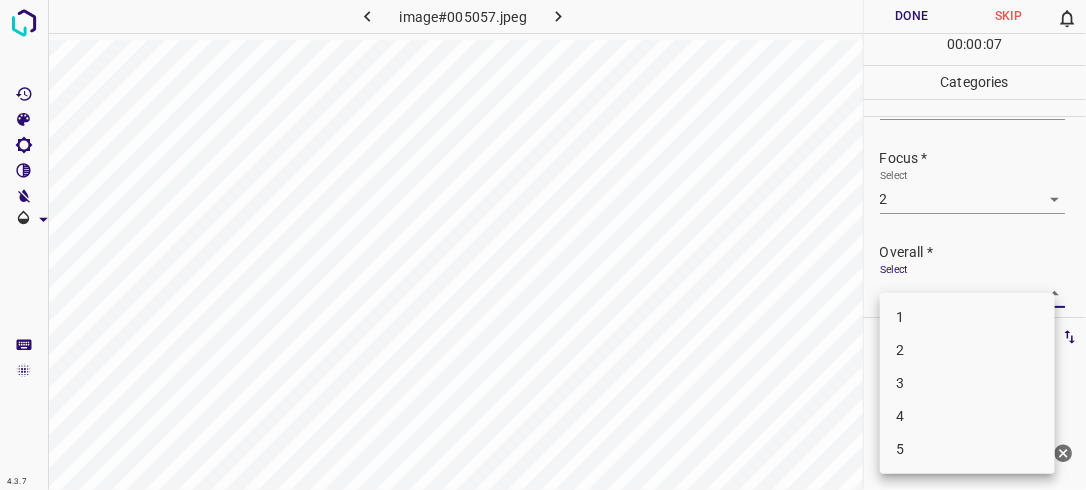 click on "4.3.7 image#005057.jpeg Done Skip 0 00   : 00   : 07   Categories Lighting *  Select 2 2 Focus *  Select 2 2 Overall *  Select ​ Labels   0 Categories 1 Lighting 2 Focus 3 Overall Tools Space Change between modes (Draw & Edit) I Auto labeling R Restore zoom M Zoom in N Zoom out Delete Delete selecte label Filters Z Restore filters X Saturation filter C Brightness filter V Contrast filter B Gray scale filter General O Download Need Help ? - Text - Hide - Delete 1 2 3 4 5" at bounding box center [543, 245] 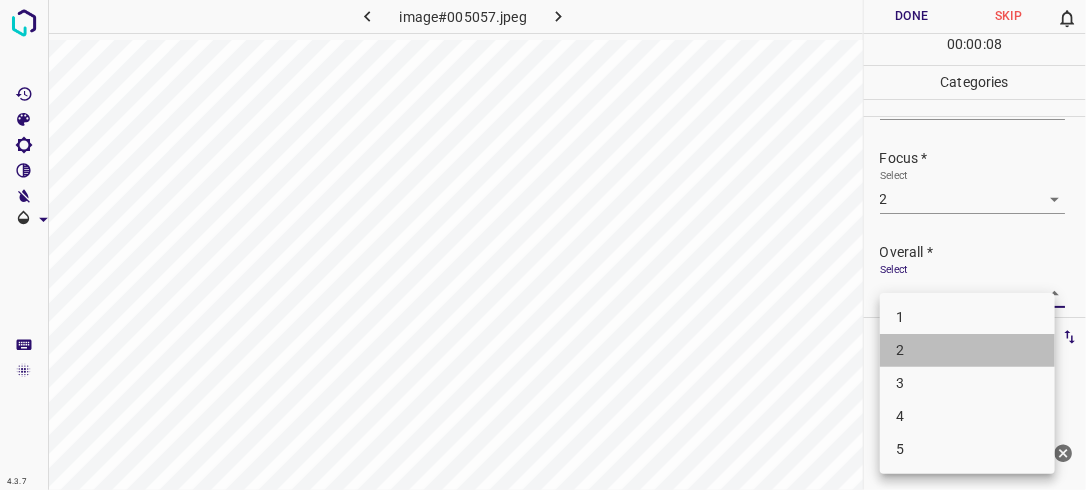 click on "2" at bounding box center [967, 350] 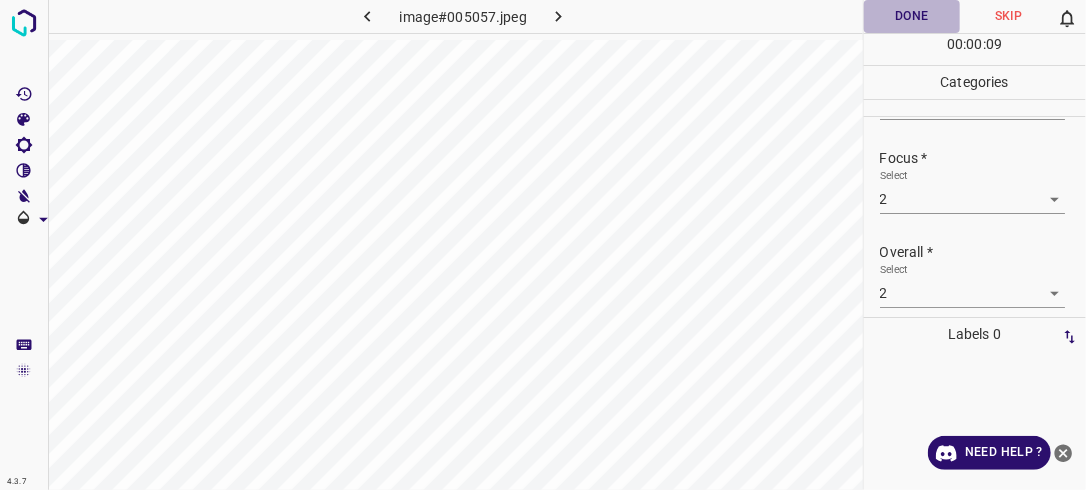 click on "Done" at bounding box center (912, 16) 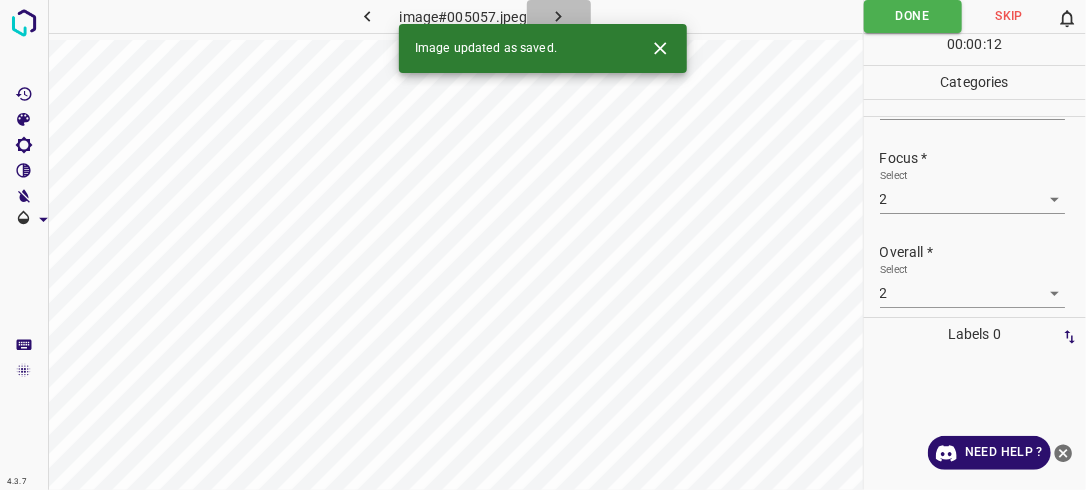 click 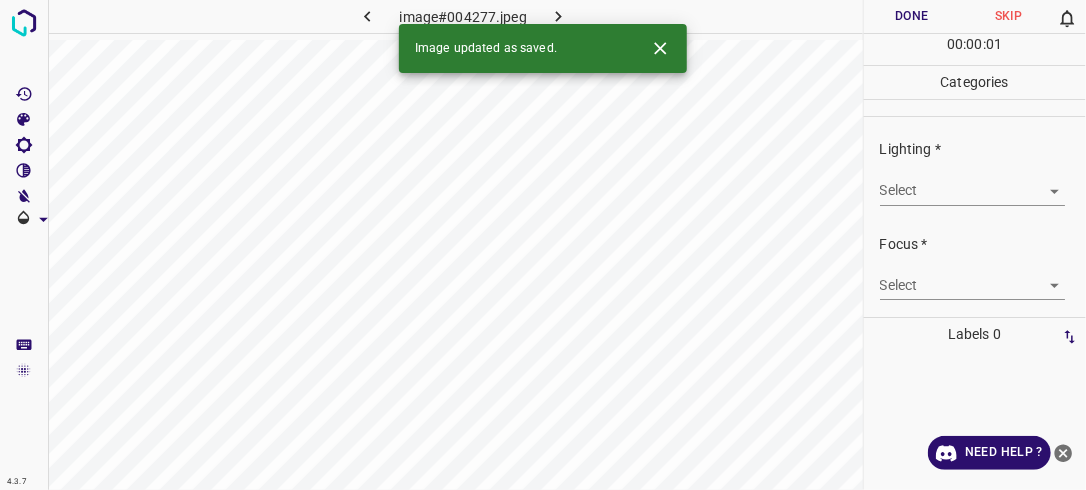 click on "4.3.7 image#004277.jpeg Done Skip 0 00   : 00   : 01   Categories Lighting *  Select ​ Focus *  Select ​ Overall *  Select ​ Labels   0 Categories 1 Lighting 2 Focus 3 Overall Tools Space Change between modes (Draw & Edit) I Auto labeling R Restore zoom M Zoom in N Zoom out Delete Delete selecte label Filters Z Restore filters X Saturation filter C Brightness filter V Contrast filter B Gray scale filter General O Download Image updated as saved. Need Help ? - Text - Hide - Delete" at bounding box center [543, 245] 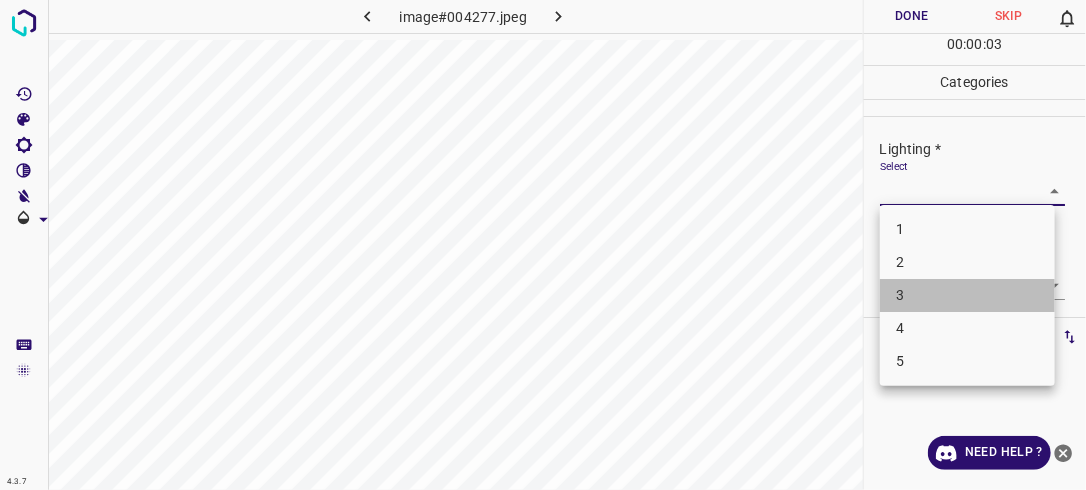 click on "3" at bounding box center (967, 295) 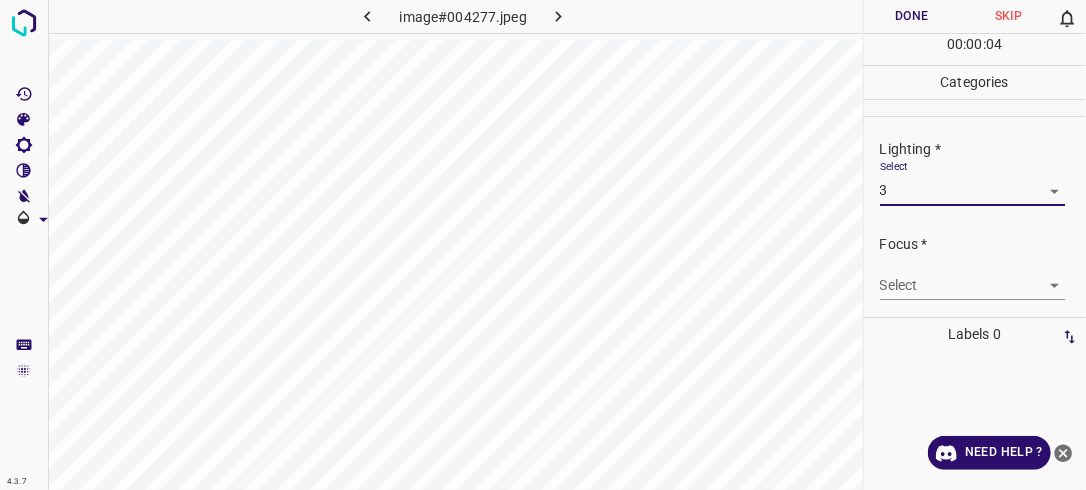 click on "4.3.7 image#004277.jpeg Done Skip 0 00   : 00   : 04   Categories Lighting *  Select 3 3 Focus *  Select ​ Overall *  Select ​ Labels   0 Categories 1 Lighting 2 Focus 3 Overall Tools Space Change between modes (Draw & Edit) I Auto labeling R Restore zoom M Zoom in N Zoom out Delete Delete selecte label Filters Z Restore filters X Saturation filter C Brightness filter V Contrast filter B Gray scale filter General O Download Need Help ? - Text - Hide - Delete" at bounding box center (543, 245) 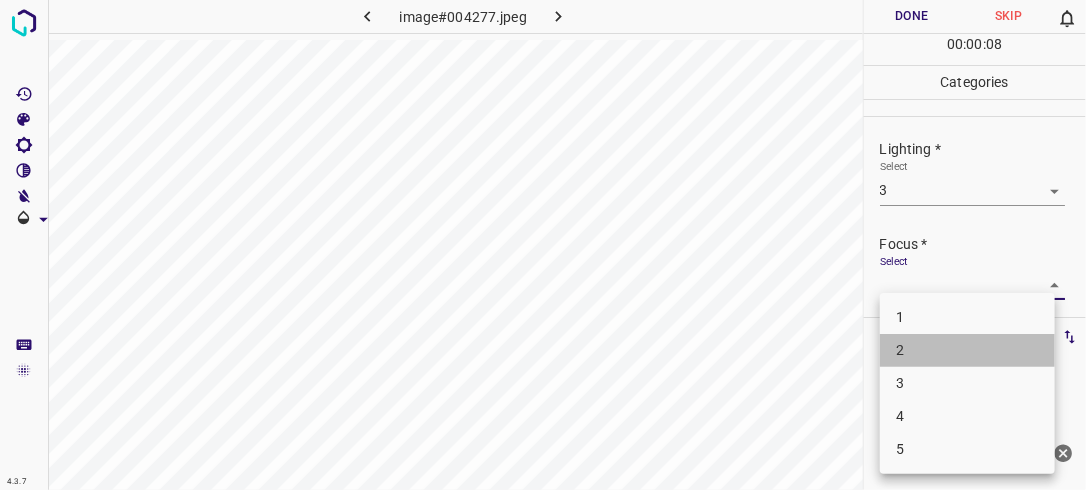 click on "2" at bounding box center (967, 350) 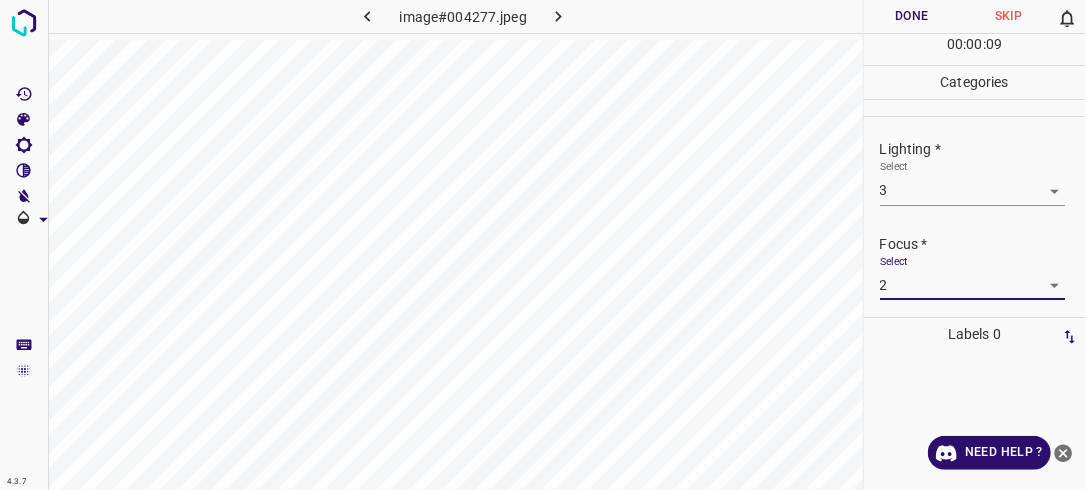click on "4.3.7 image#004277.jpeg Done Skip 0 00   : 00   : 09   Categories Lighting *  Select 3 3 Focus *  Select 2 2 Overall *  Select ​ Labels   0 Categories 1 Lighting 2 Focus 3 Overall Tools Space Change between modes (Draw & Edit) I Auto labeling R Restore zoom M Zoom in N Zoom out Delete Delete selecte label Filters Z Restore filters X Saturation filter C Brightness filter V Contrast filter B Gray scale filter General O Download Need Help ? - Text - Hide - Delete" at bounding box center (543, 245) 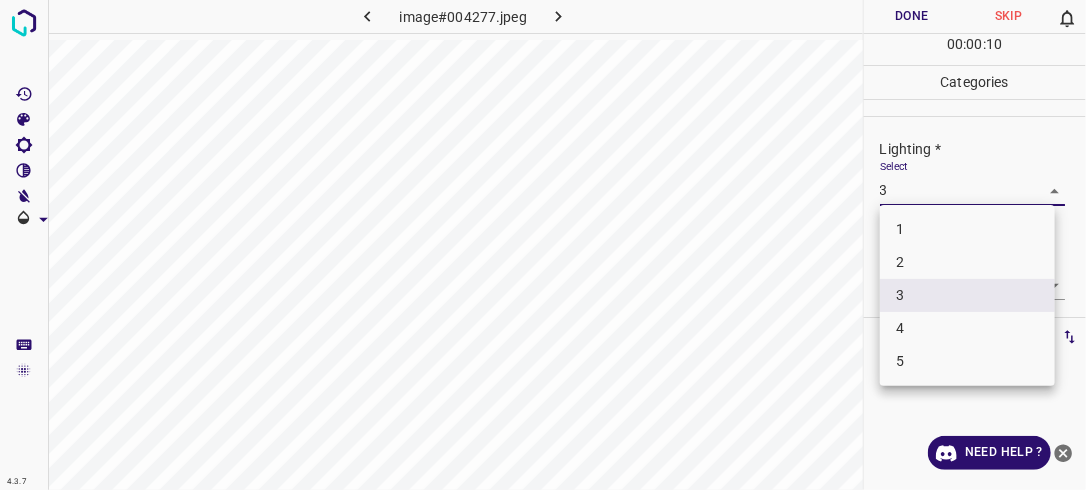 click on "2" at bounding box center [967, 262] 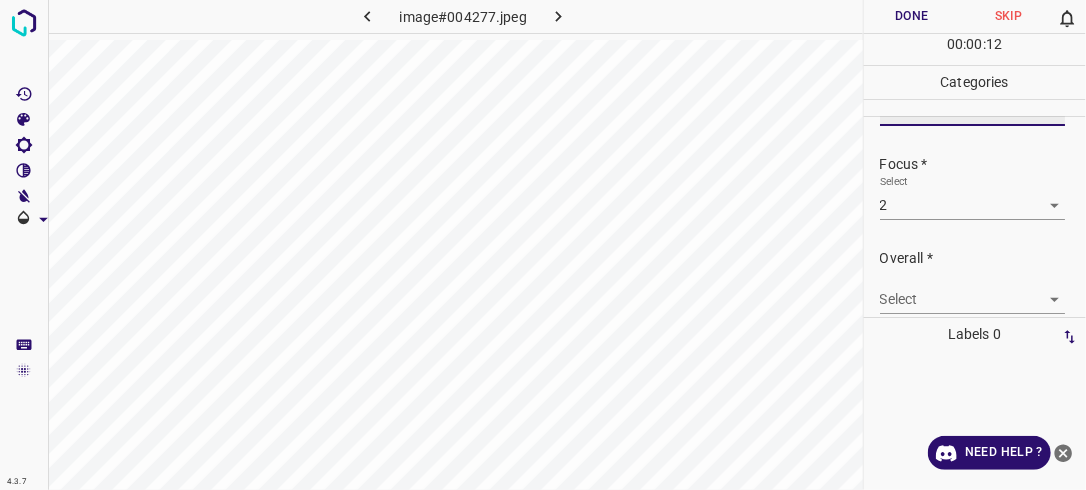 scroll, scrollTop: 85, scrollLeft: 0, axis: vertical 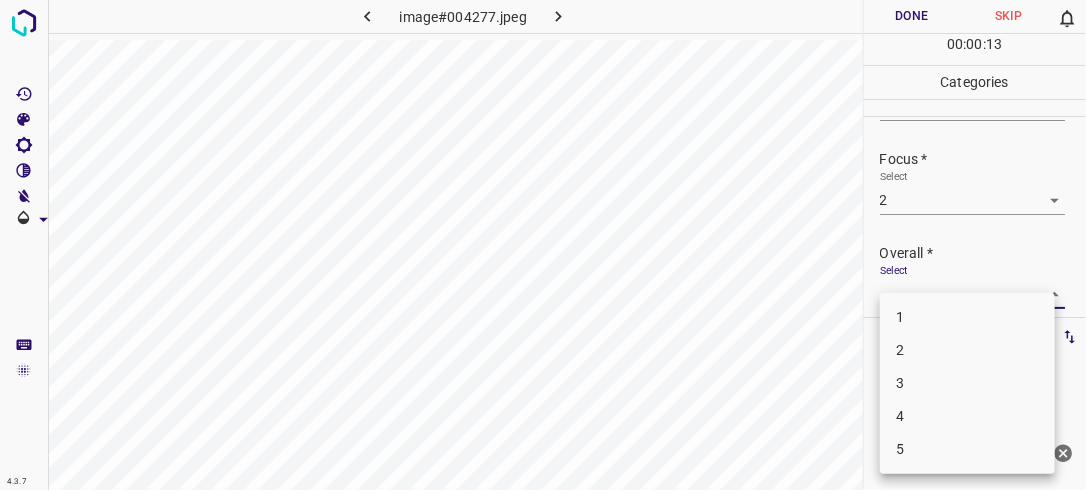 click on "4.3.7 image#004277.jpeg Done Skip 0 00   : 00   : 13   Categories Lighting *  Select 2 2 Focus *  Select 2 2 Overall *  Select ​ Labels   0 Categories 1 Lighting 2 Focus 3 Overall Tools Space Change between modes (Draw & Edit) I Auto labeling R Restore zoom M Zoom in N Zoom out Delete Delete selecte label Filters Z Restore filters X Saturation filter C Brightness filter V Contrast filter B Gray scale filter General O Download Need Help ? - Text - Hide - Delete 1 2 3 4 5" at bounding box center [543, 245] 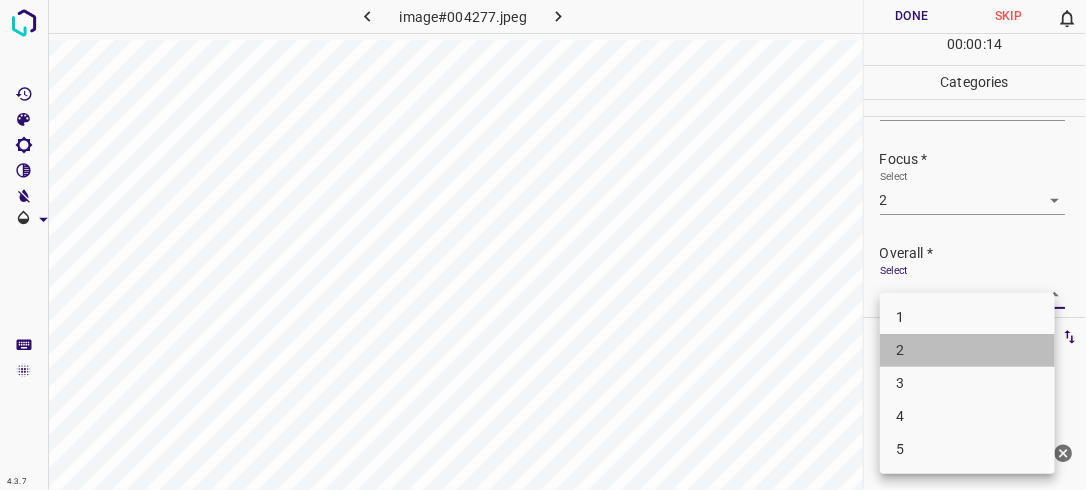 click on "2" at bounding box center (967, 350) 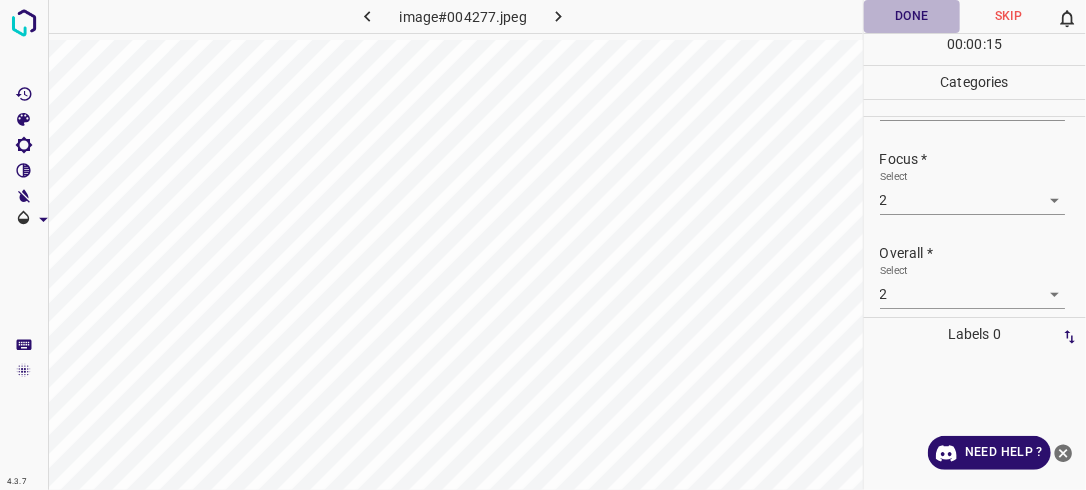 click on "Done" at bounding box center [912, 16] 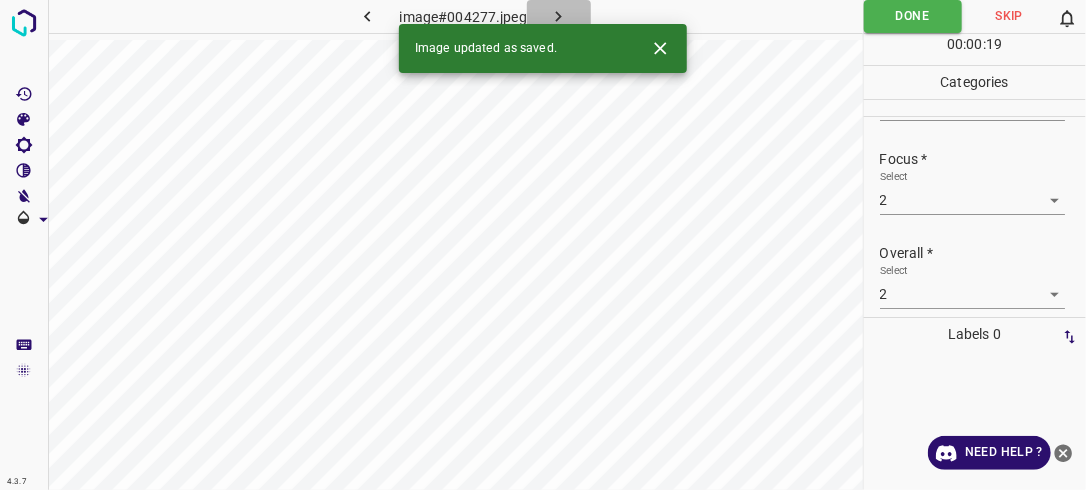 click at bounding box center (559, 16) 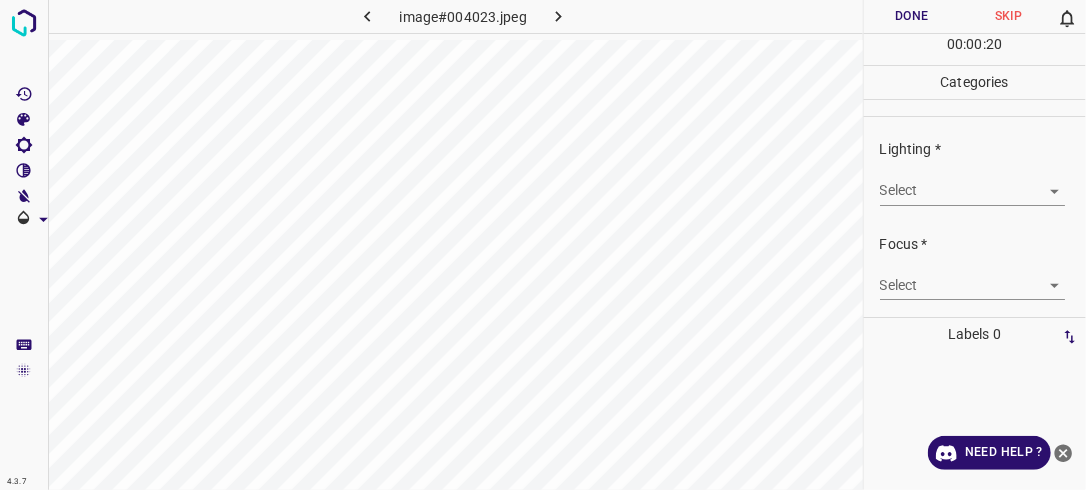 click on "4.3.7 image#004023.jpeg Done Skip 0 00   : 00   : 20   Categories Lighting *  Select ​ Focus *  Select ​ Overall *  Select ​ Labels   0 Categories 1 Lighting 2 Focus 3 Overall Tools Space Change between modes (Draw & Edit) I Auto labeling R Restore zoom M Zoom in N Zoom out Delete Delete selecte label Filters Z Restore filters X Saturation filter C Brightness filter V Contrast filter B Gray scale filter General O Download Need Help ? - Text - Hide - Delete" at bounding box center [543, 245] 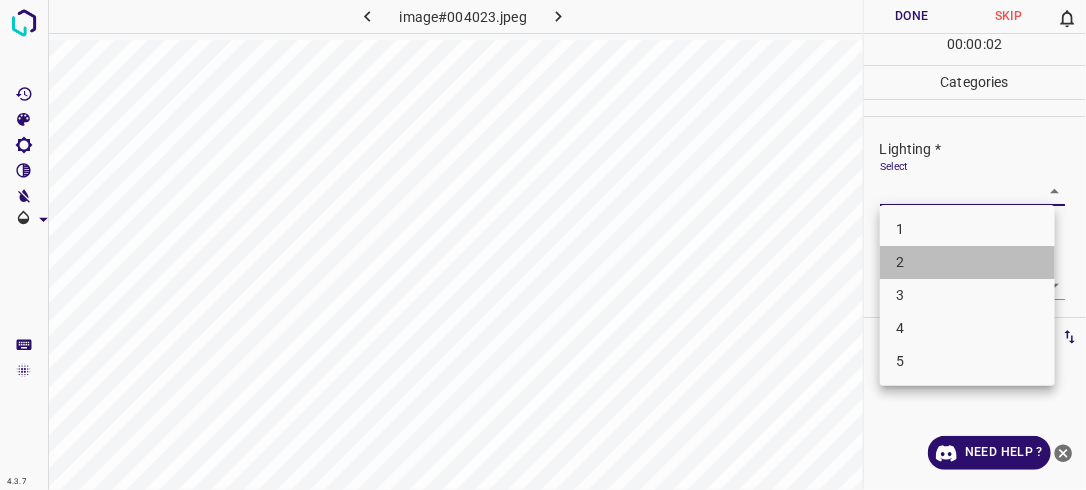 click on "2" at bounding box center [967, 262] 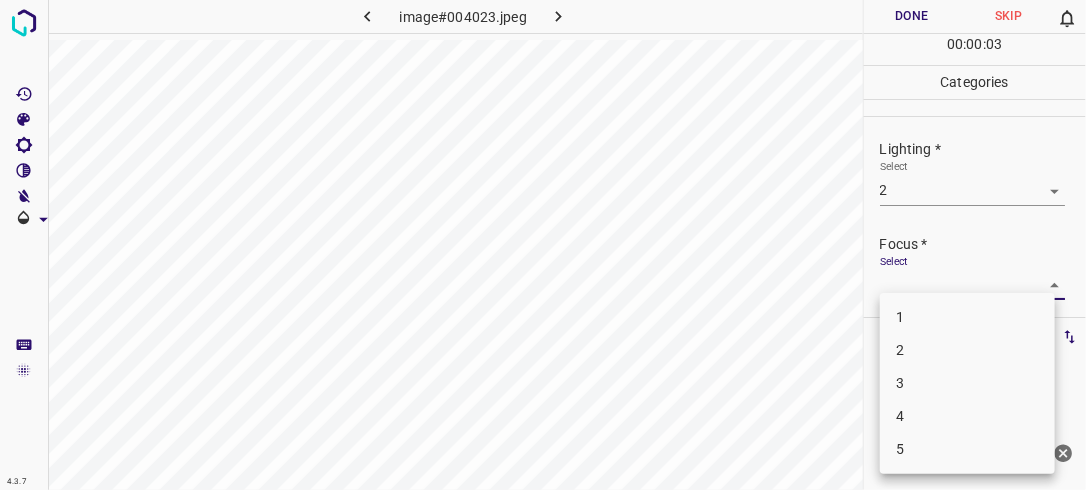 click on "4.3.7 image#004023.jpeg Done Skip 0 00   : 00   : 03   Categories Lighting *  Select 2 2 Focus *  Select ​ Overall *  Select ​ Labels   0 Categories 1 Lighting 2 Focus 3 Overall Tools Space Change between modes (Draw & Edit) I Auto labeling R Restore zoom M Zoom in N Zoom out Delete Delete selecte label Filters Z Restore filters X Saturation filter C Brightness filter V Contrast filter B Gray scale filter General O Download Need Help ? - Text - Hide - Delete 1 2 3 4 5" at bounding box center [543, 245] 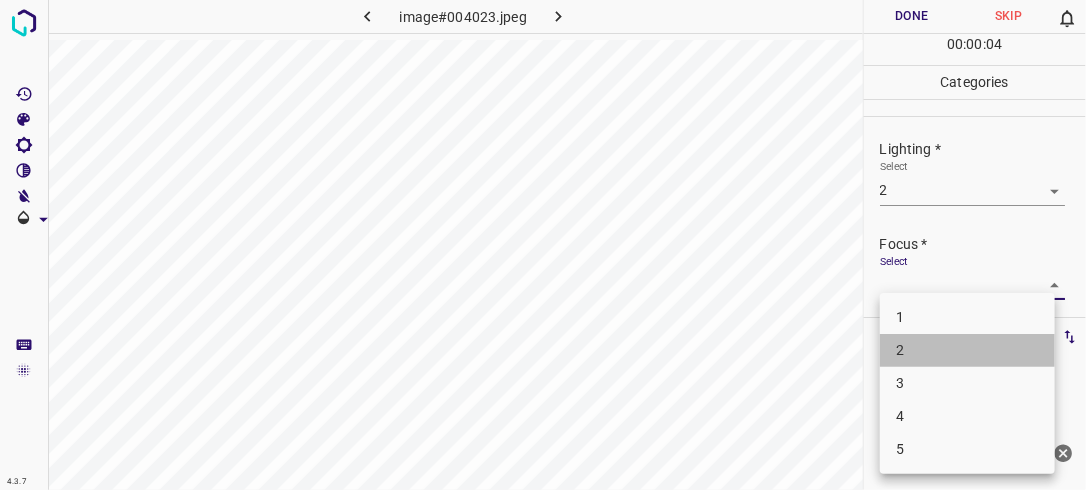 click on "2" at bounding box center (967, 350) 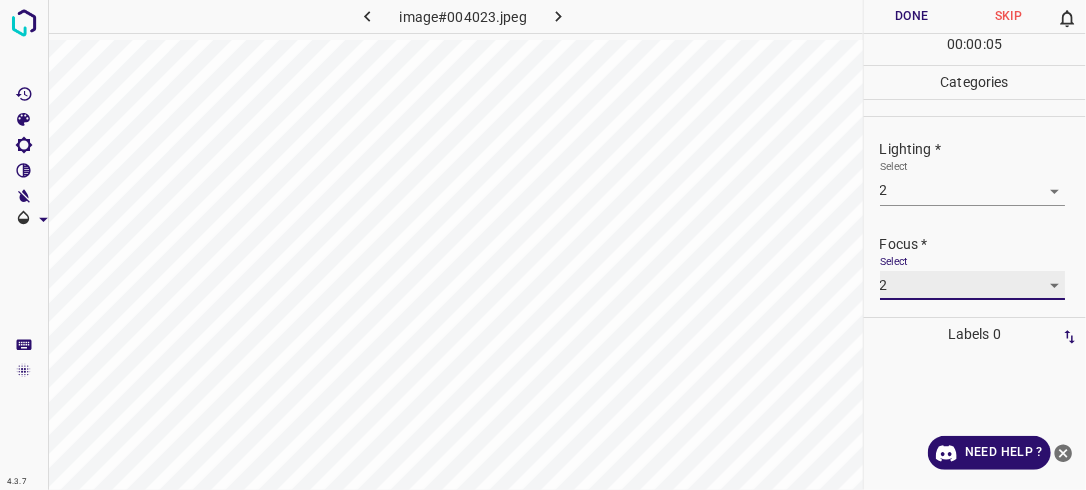 scroll, scrollTop: 98, scrollLeft: 0, axis: vertical 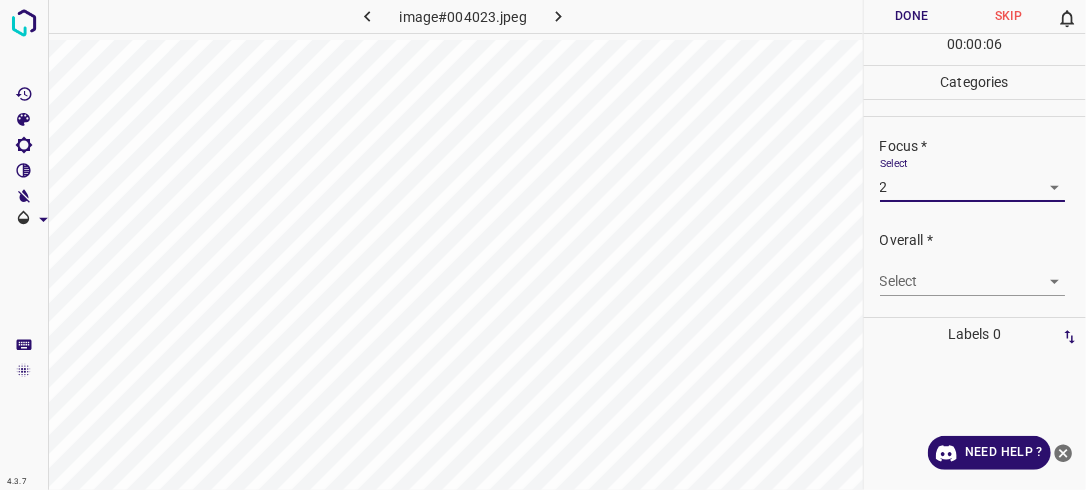click on "4.3.7 image#004023.jpeg Done Skip 0 00   : 00   : 06   Categories Lighting *  Select 2 2 Focus *  Select 2 2 Overall *  Select ​ Labels   0 Categories 1 Lighting 2 Focus 3 Overall Tools Space Change between modes (Draw & Edit) I Auto labeling R Restore zoom M Zoom in N Zoom out Delete Delete selecte label Filters Z Restore filters X Saturation filter C Brightness filter V Contrast filter B Gray scale filter General O Download Need Help ? - Text - Hide - Delete" at bounding box center (543, 245) 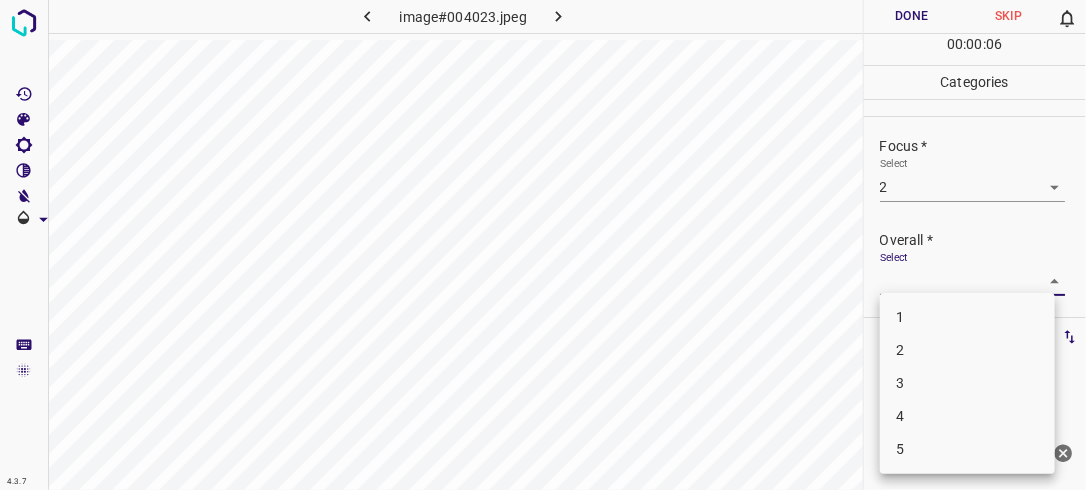 click on "2" at bounding box center [967, 350] 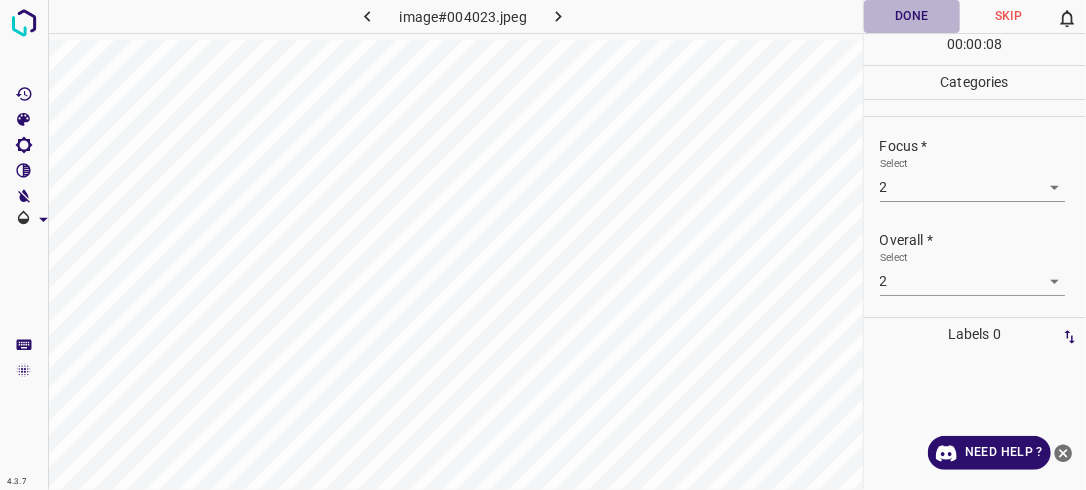 click on "Done" at bounding box center (912, 16) 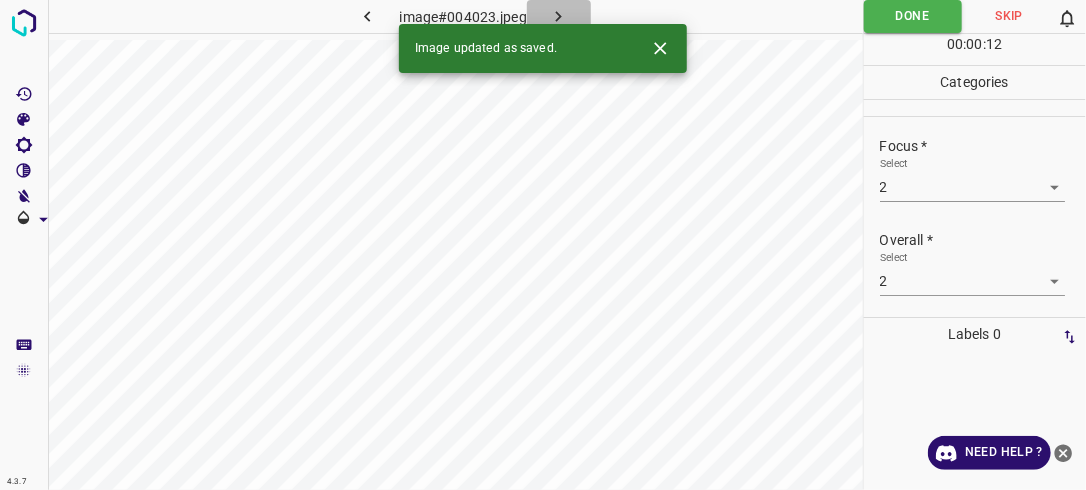 click at bounding box center [559, 16] 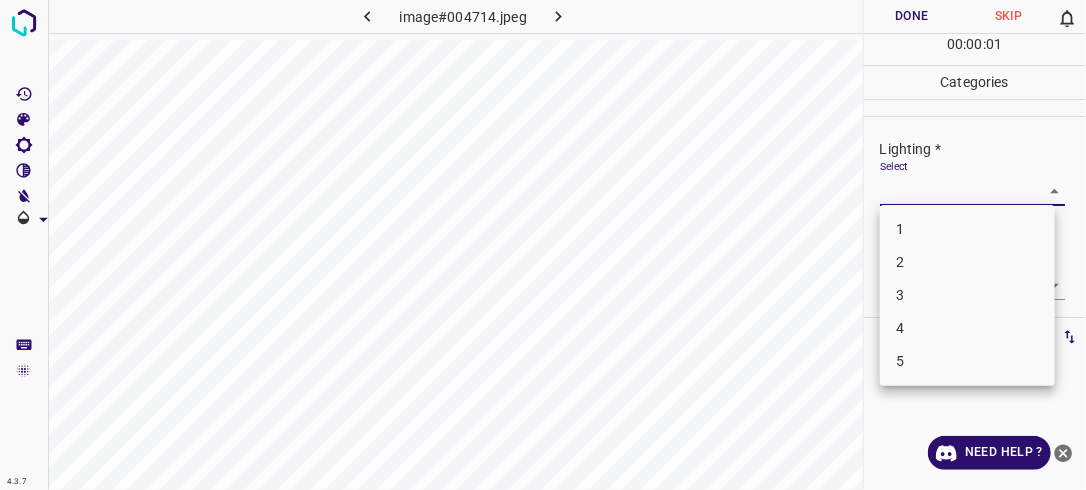 click on "4.3.7 image#004714.jpeg Done Skip 0 00   : 00   : 01   Categories Lighting *  Select ​ Focus *  Select ​ Overall *  Select ​ Labels   0 Categories 1 Lighting 2 Focus 3 Overall Tools Space Change between modes (Draw & Edit) I Auto labeling R Restore zoom M Zoom in N Zoom out Delete Delete selecte label Filters Z Restore filters X Saturation filter C Brightness filter V Contrast filter B Gray scale filter General O Download Need Help ? - Text - Hide - Delete 1 2 3 4 5" at bounding box center (543, 245) 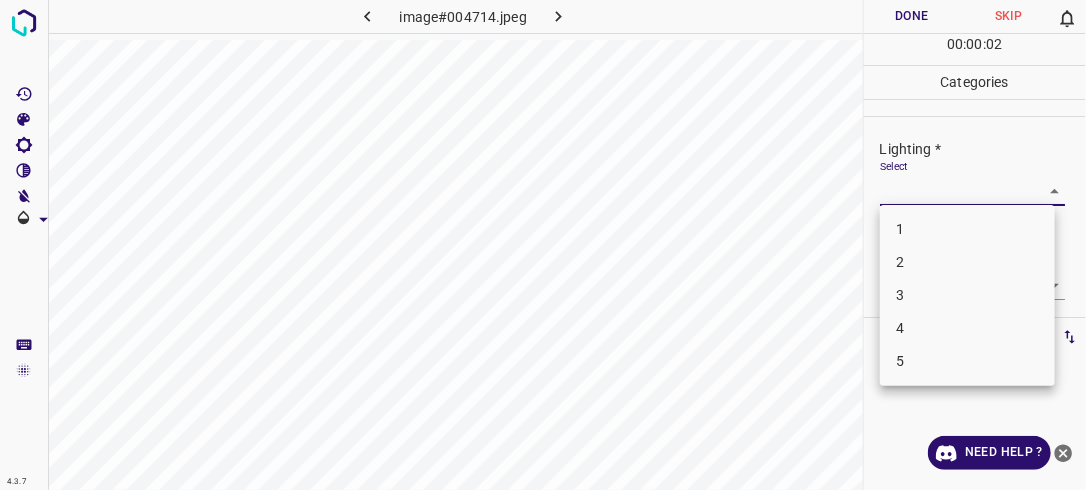 click on "3" at bounding box center (967, 295) 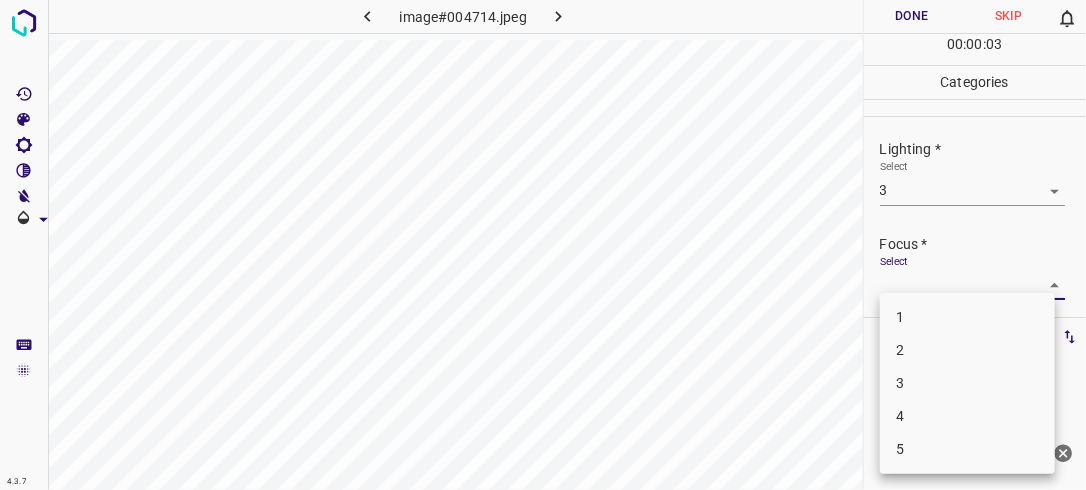 click on "4.3.7 image#004714.jpeg Done Skip 0 00   : 00   : 03   Categories Lighting *  Select 3 3 Focus *  Select ​ Overall *  Select ​ Labels   0 Categories 1 Lighting 2 Focus 3 Overall Tools Space Change between modes (Draw & Edit) I Auto labeling R Restore zoom M Zoom in N Zoom out Delete Delete selecte label Filters Z Restore filters X Saturation filter C Brightness filter V Contrast filter B Gray scale filter General O Download Need Help ? - Text - Hide - Delete 1 2 3 4 5" at bounding box center (543, 245) 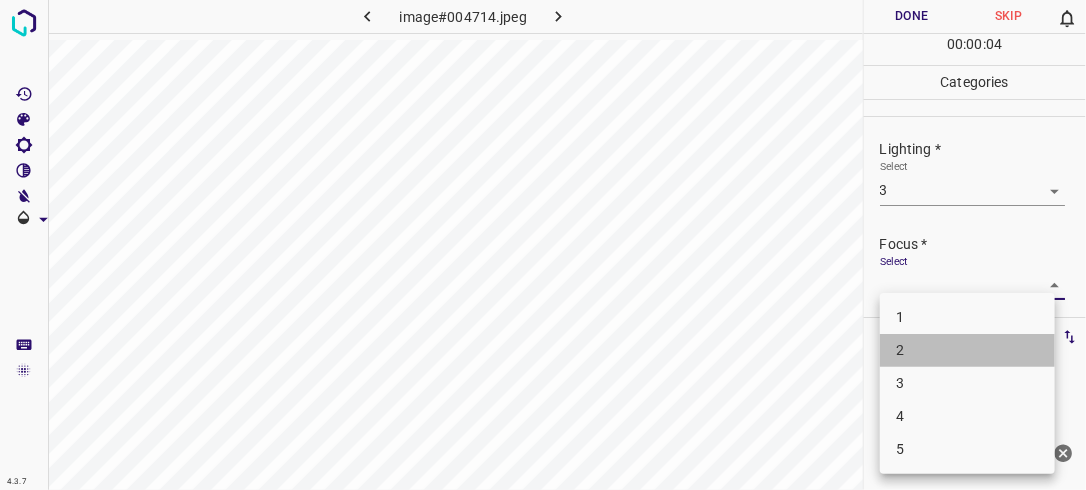 click on "2" at bounding box center (967, 350) 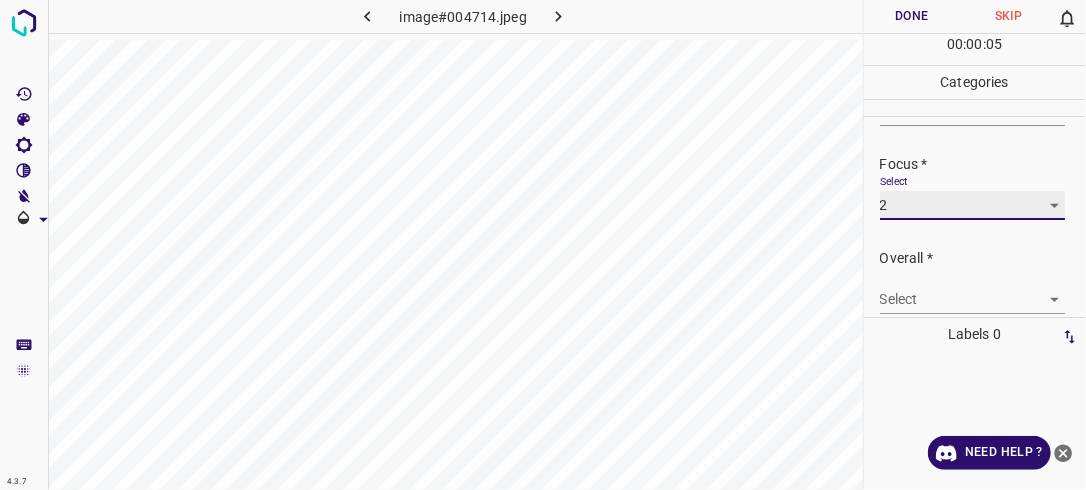 scroll, scrollTop: 98, scrollLeft: 0, axis: vertical 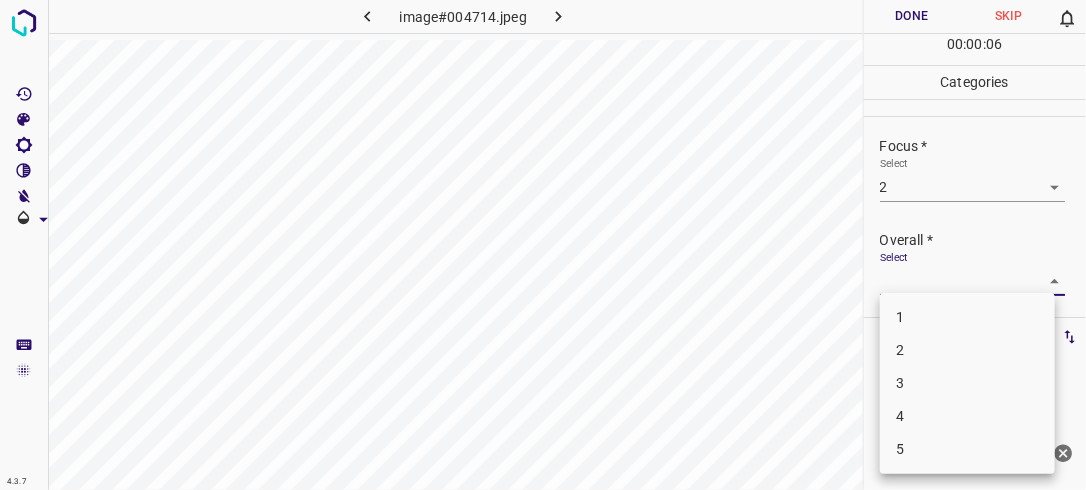 click on "4.3.7 image#004714.jpeg Done Skip 0 00   : 00   : 06   Categories Lighting *  Select 3 3 Focus *  Select 2 2 Overall *  Select ​ Labels   0 Categories 1 Lighting 2 Focus 3 Overall Tools Space Change between modes (Draw & Edit) I Auto labeling R Restore zoom M Zoom in N Zoom out Delete Delete selecte label Filters Z Restore filters X Saturation filter C Brightness filter V Contrast filter B Gray scale filter General O Download Need Help ? - Text - Hide - Delete 1 2 3 4 5" at bounding box center [543, 245] 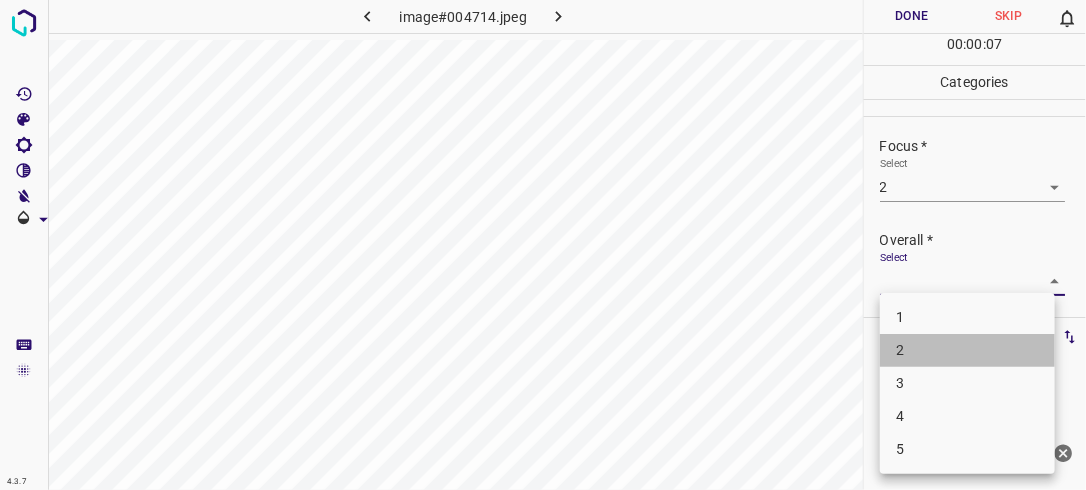 click on "2" at bounding box center [967, 350] 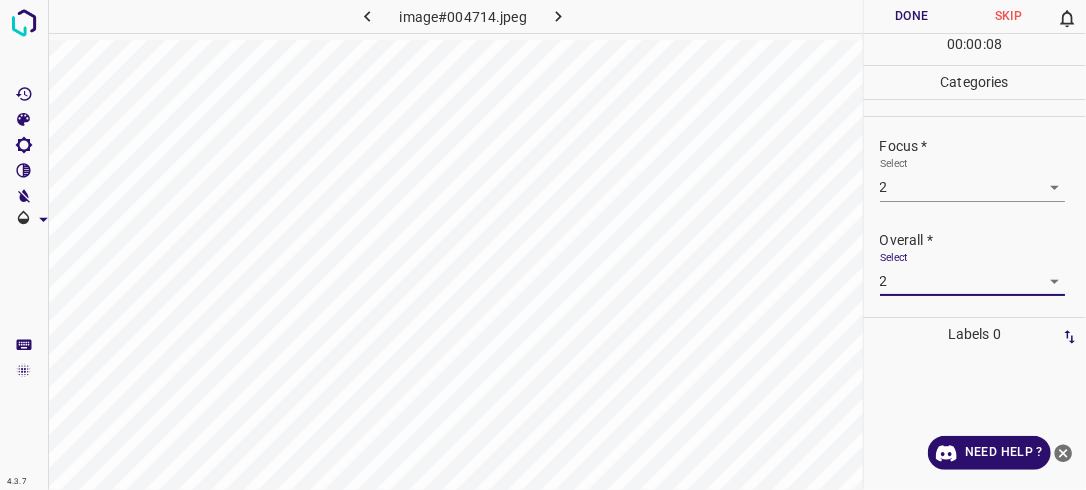 click on "Done" at bounding box center [912, 16] 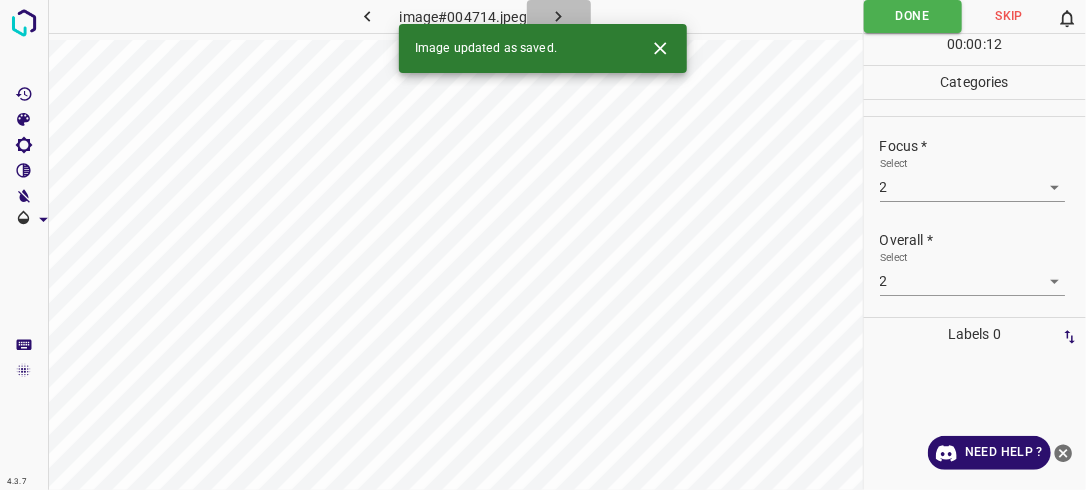 click at bounding box center [559, 16] 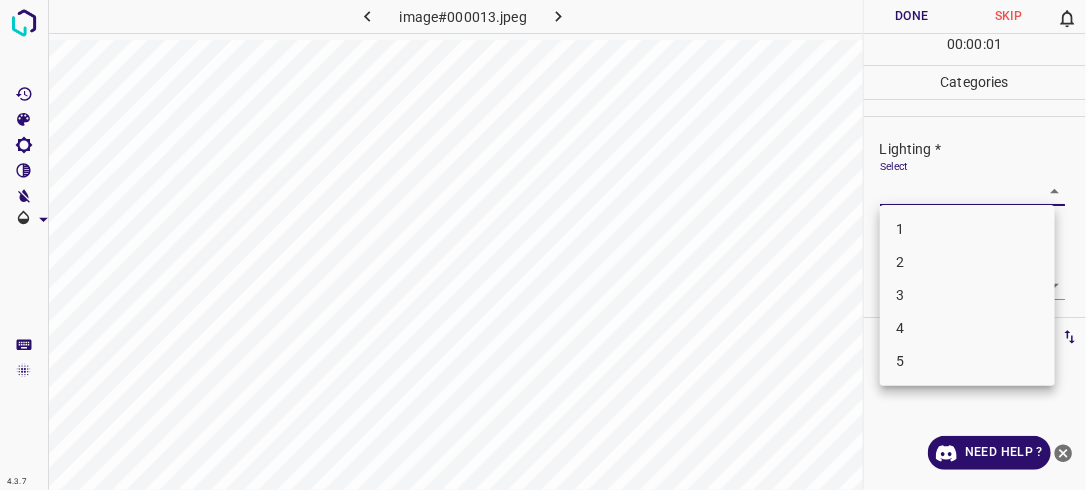 click on "4.3.7 image#000013.jpeg Done Skip 0 00   : 00   : 01   Categories Lighting *  Select ​ Focus *  Select ​ Overall *  Select ​ Labels   0 Categories 1 Lighting 2 Focus 3 Overall Tools Space Change between modes (Draw & Edit) I Auto labeling R Restore zoom M Zoom in N Zoom out Delete Delete selecte label Filters Z Restore filters X Saturation filter C Brightness filter V Contrast filter B Gray scale filter General O Download Need Help ? - Text - Hide - Delete 1 2 3 4 5" at bounding box center [543, 245] 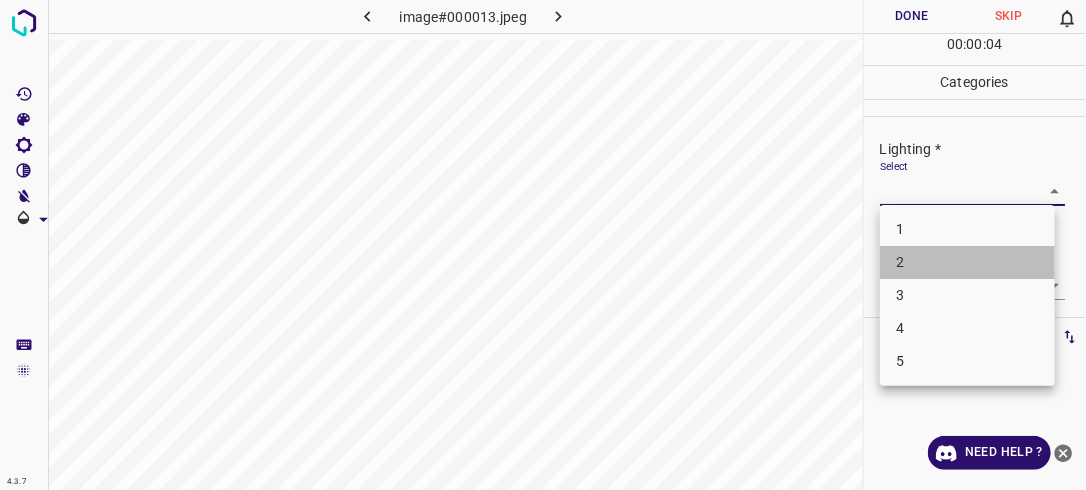 click on "2" at bounding box center (967, 262) 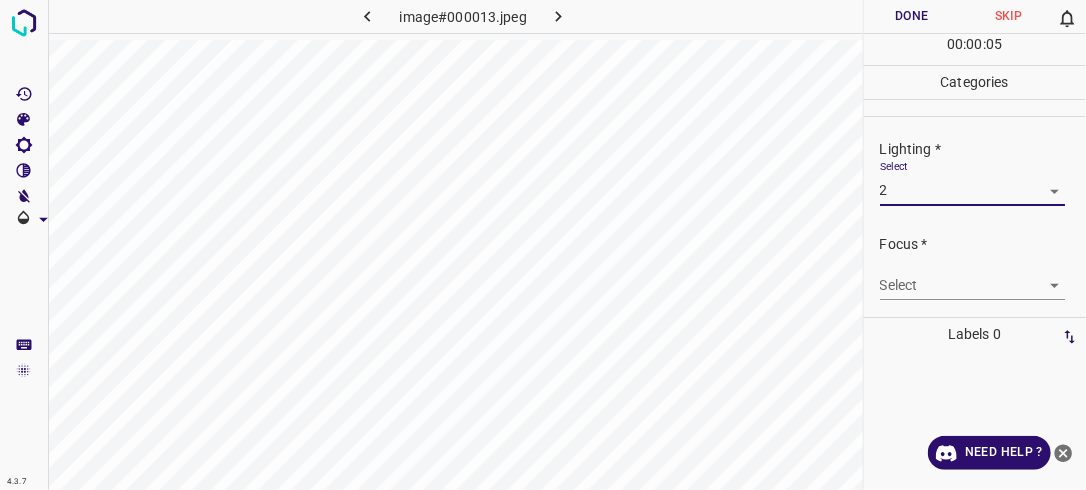 click on "4.3.7 image#000013.jpeg Done Skip 0 00   : 00   : 05   Categories Lighting *  Select 2 2 Focus *  Select ​ Overall *  Select ​ Labels   0 Categories 1 Lighting 2 Focus 3 Overall Tools Space Change between modes (Draw & Edit) I Auto labeling R Restore zoom M Zoom in N Zoom out Delete Delete selecte label Filters Z Restore filters X Saturation filter C Brightness filter V Contrast filter B Gray scale filter General O Download Need Help ? - Text - Hide - Delete" at bounding box center (543, 245) 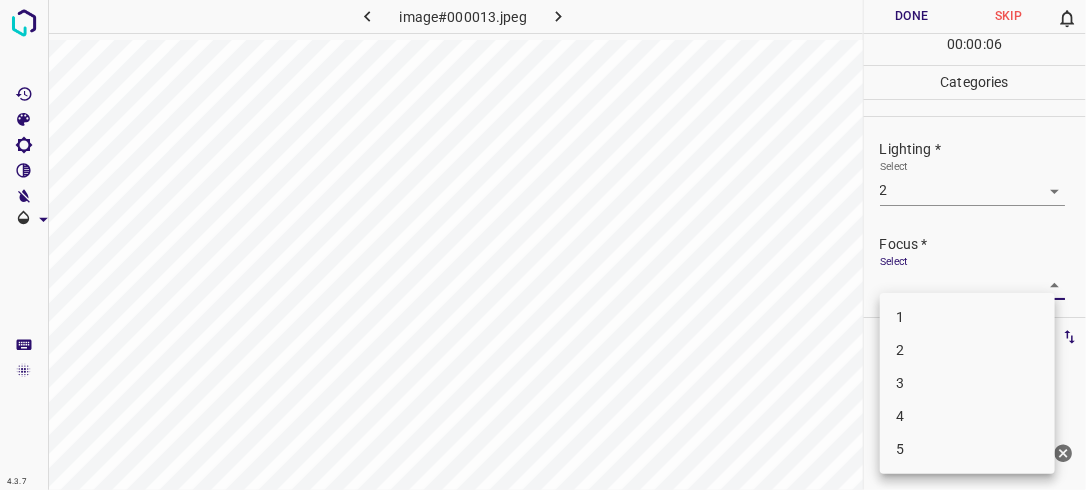 drag, startPoint x: 963, startPoint y: 318, endPoint x: 988, endPoint y: 300, distance: 30.805843 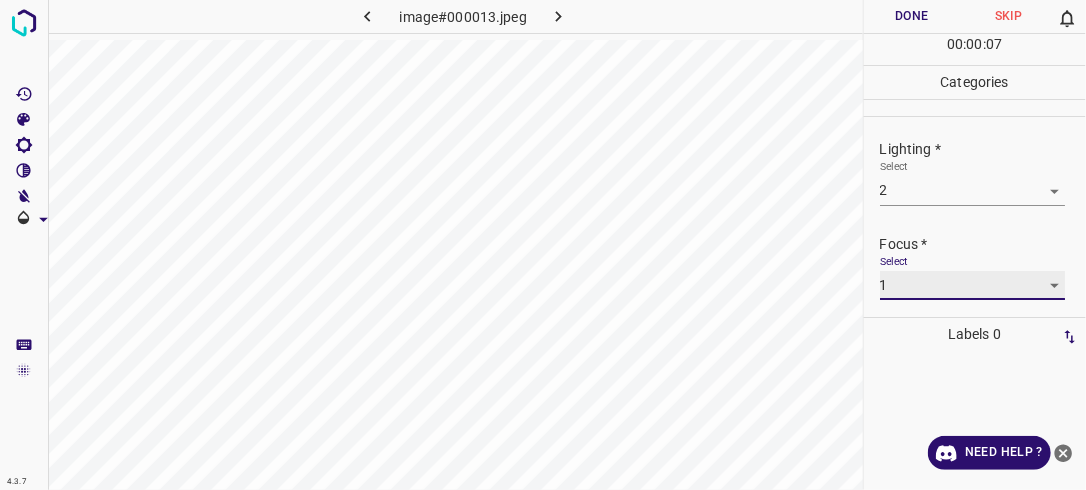 scroll, scrollTop: 98, scrollLeft: 0, axis: vertical 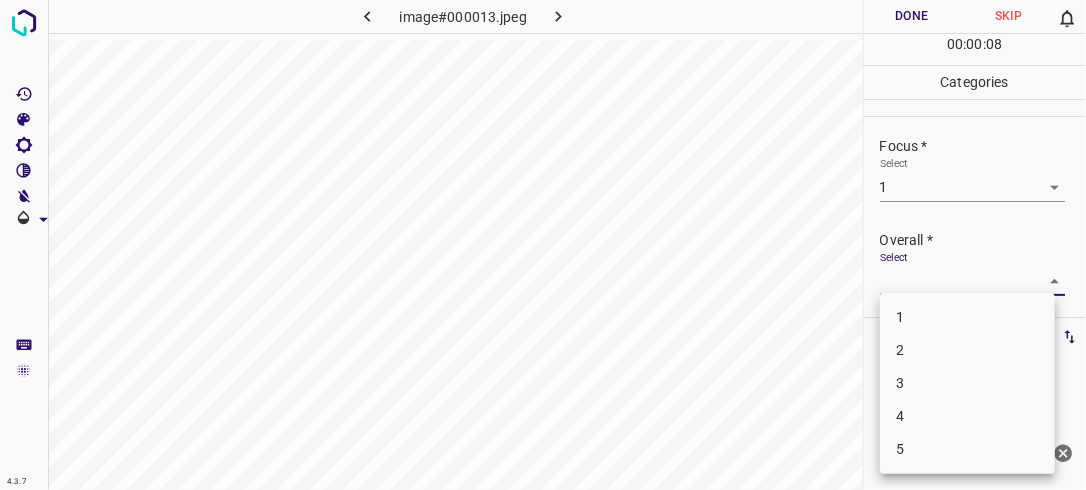 click on "4.3.7 image#000013.jpeg Done Skip 0 00   : 00   : 08   Categories Lighting *  Select 2 2 Focus *  Select 1 1 Overall *  Select ​ Labels   0 Categories 1 Lighting 2 Focus 3 Overall Tools Space Change between modes (Draw & Edit) I Auto labeling R Restore zoom M Zoom in N Zoom out Delete Delete selecte label Filters Z Restore filters X Saturation filter C Brightness filter V Contrast filter B Gray scale filter General O Download Need Help ? - Text - Hide - Delete 1 2 3 4 5" at bounding box center (543, 245) 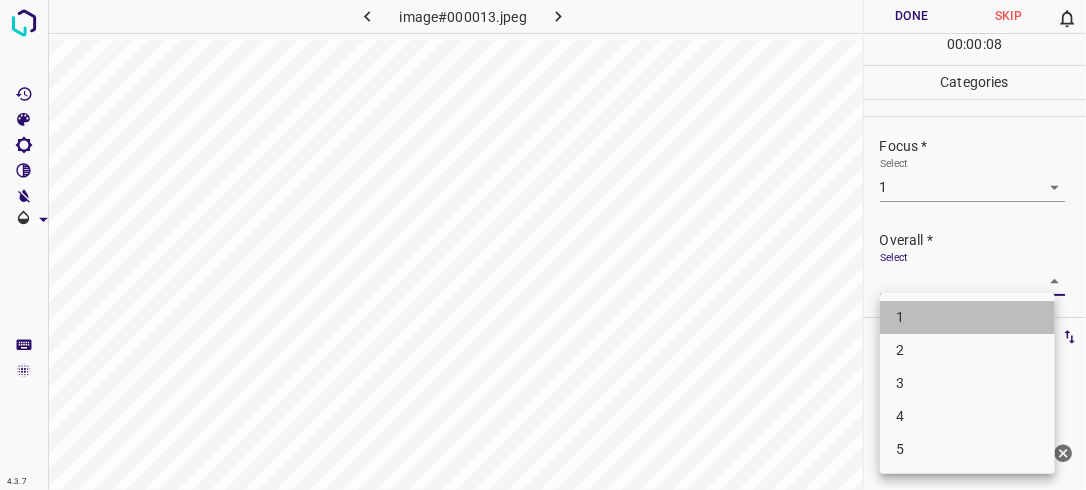 click on "1" at bounding box center [967, 317] 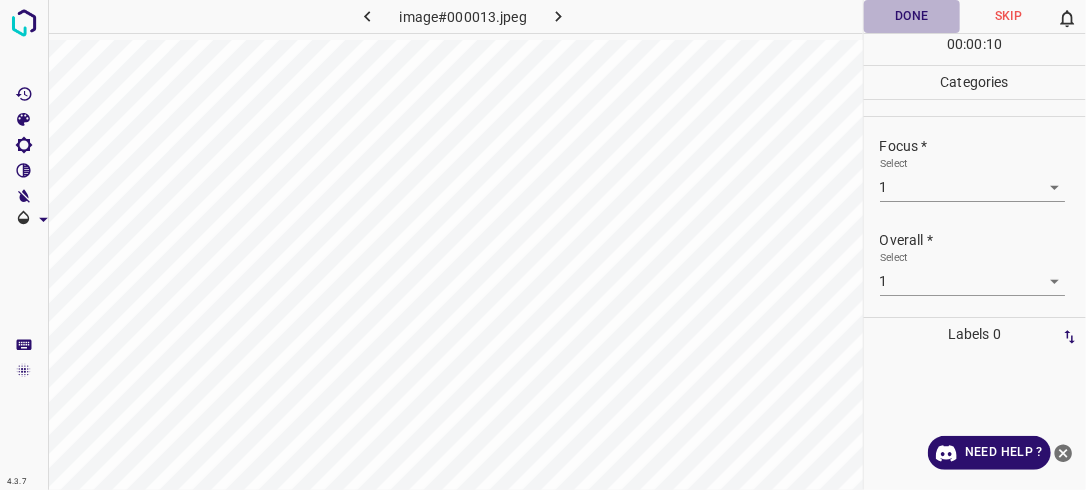 click on "Done" at bounding box center (912, 16) 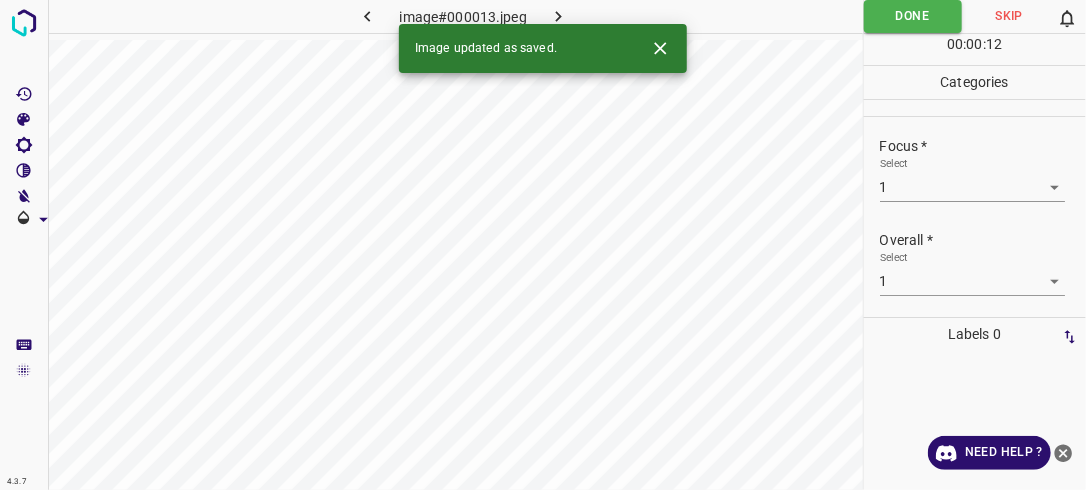 click 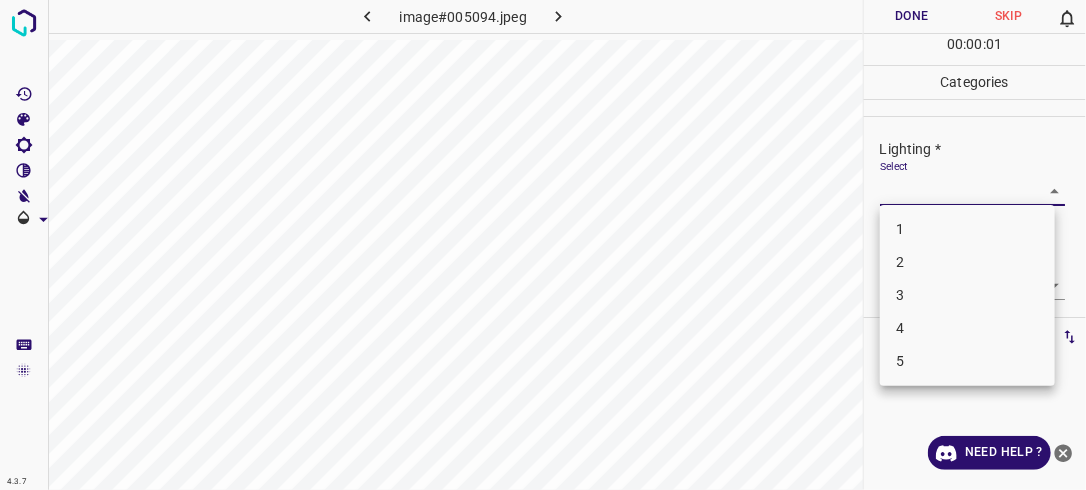 drag, startPoint x: 1015, startPoint y: 191, endPoint x: 952, endPoint y: 240, distance: 79.81228 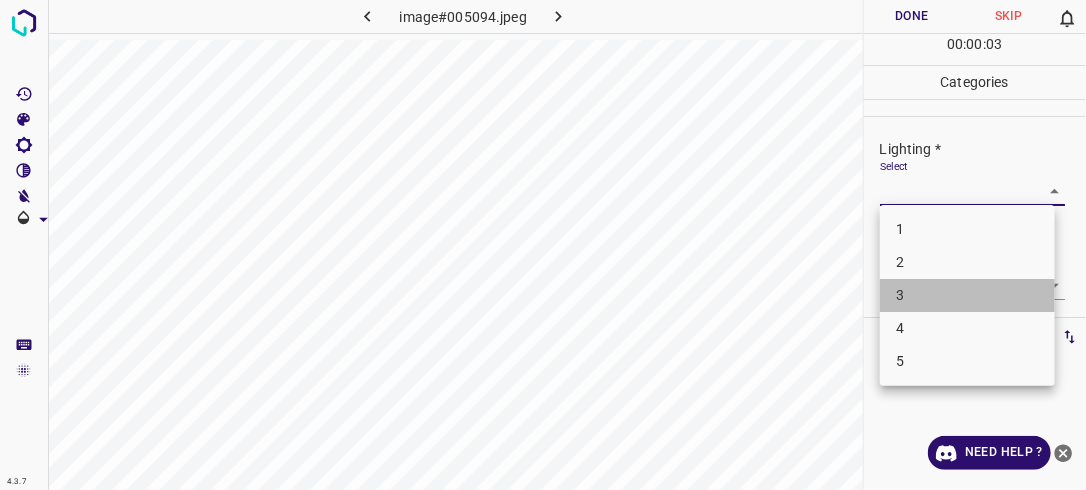 click on "3" at bounding box center (967, 295) 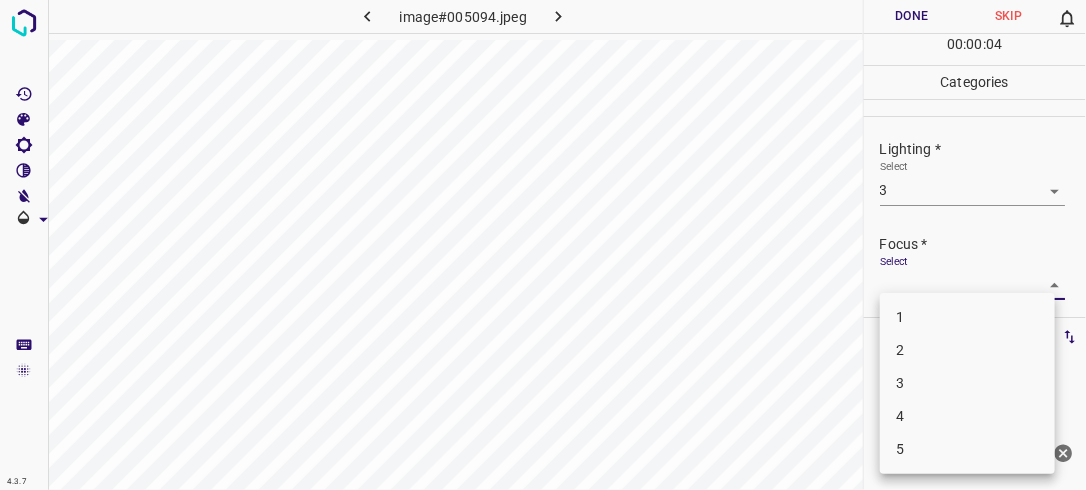 click on "4.3.7 image#005094.jpeg Done Skip 0 00   : 00   : 04   Categories Lighting *  Select 3 3 Focus *  Select ​ Overall *  Select ​ Labels   0 Categories 1 Lighting 2 Focus 3 Overall Tools Space Change between modes (Draw & Edit) I Auto labeling R Restore zoom M Zoom in N Zoom out Delete Delete selecte label Filters Z Restore filters X Saturation filter C Brightness filter V Contrast filter B Gray scale filter General O Download Need Help ? - Text - Hide - Delete 1 2 3 4 5" at bounding box center [543, 245] 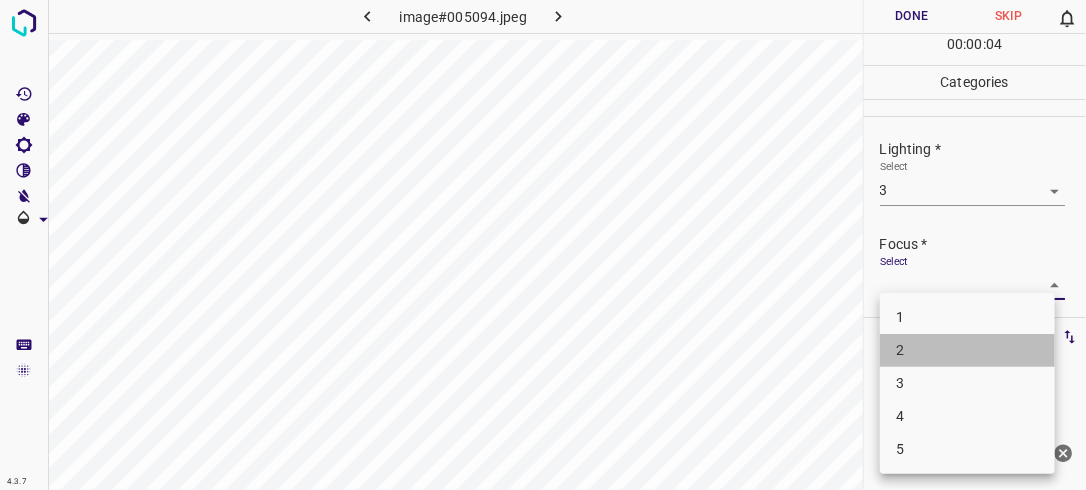 drag, startPoint x: 888, startPoint y: 347, endPoint x: 900, endPoint y: 330, distance: 20.808653 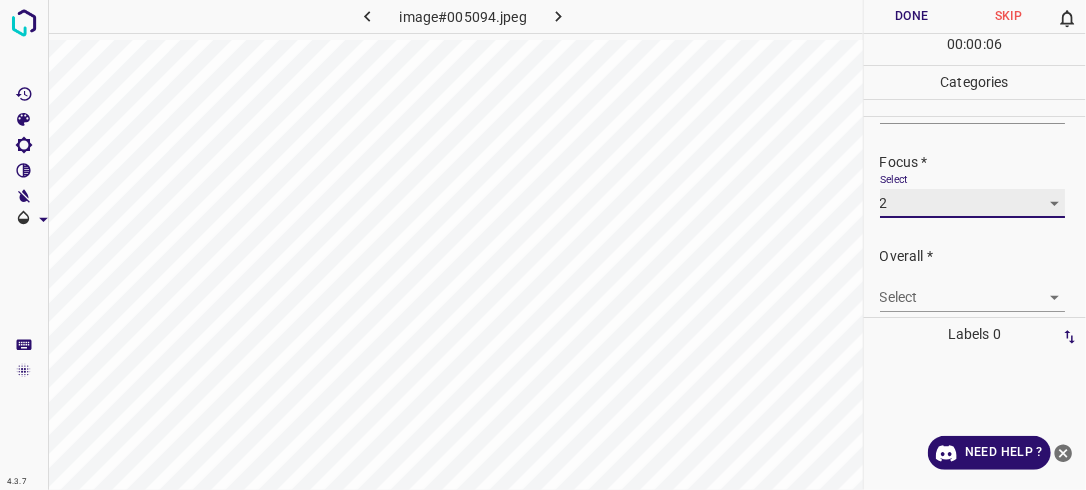 scroll, scrollTop: 94, scrollLeft: 0, axis: vertical 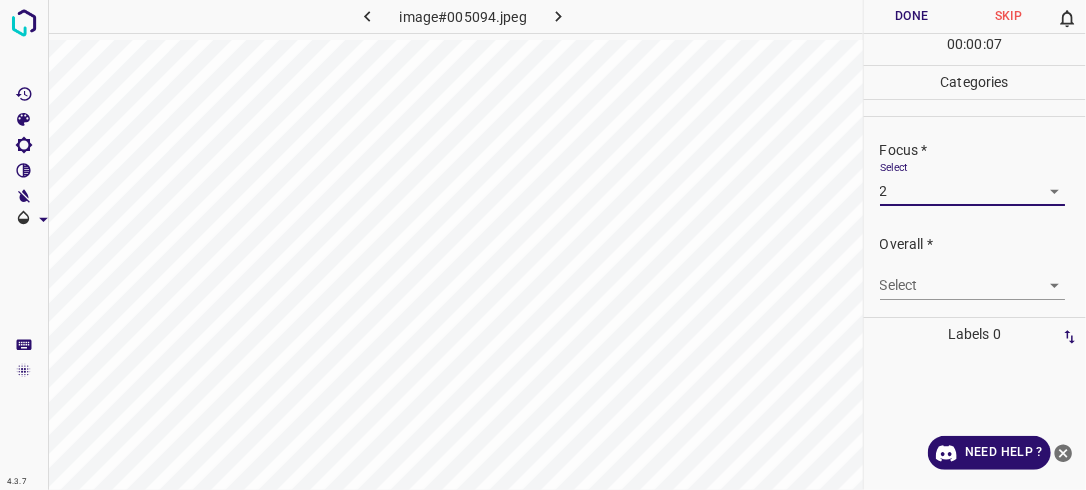 click on "4.3.7 image#005094.jpeg Done Skip 0 00   : 00   : 07   Categories Lighting *  Select 3 3 Focus *  Select 2 2 Overall *  Select ​ Labels   0 Categories 1 Lighting 2 Focus 3 Overall Tools Space Change between modes (Draw & Edit) I Auto labeling R Restore zoom M Zoom in N Zoom out Delete Delete selecte label Filters Z Restore filters X Saturation filter C Brightness filter V Contrast filter B Gray scale filter General O Download Need Help ? - Text - Hide - Delete" at bounding box center (543, 245) 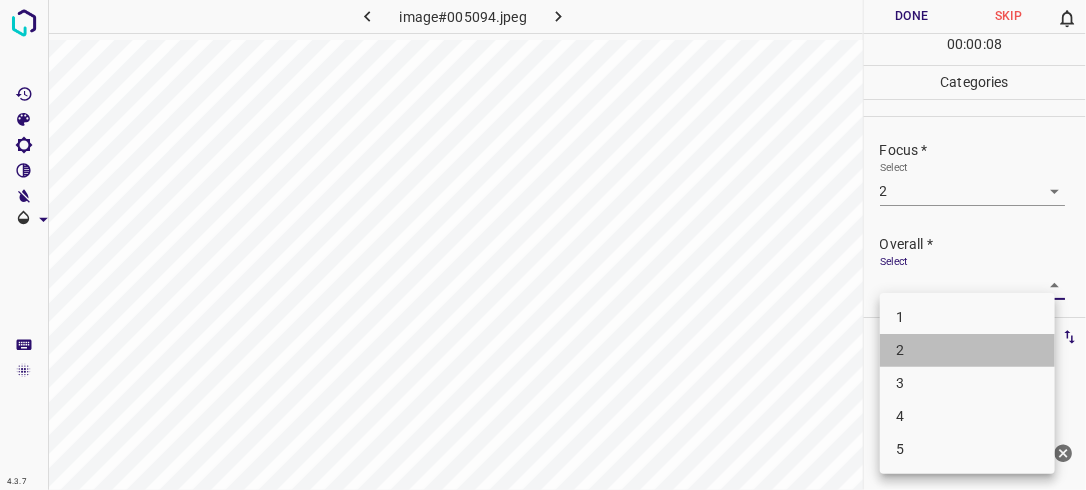 click on "2" at bounding box center (967, 350) 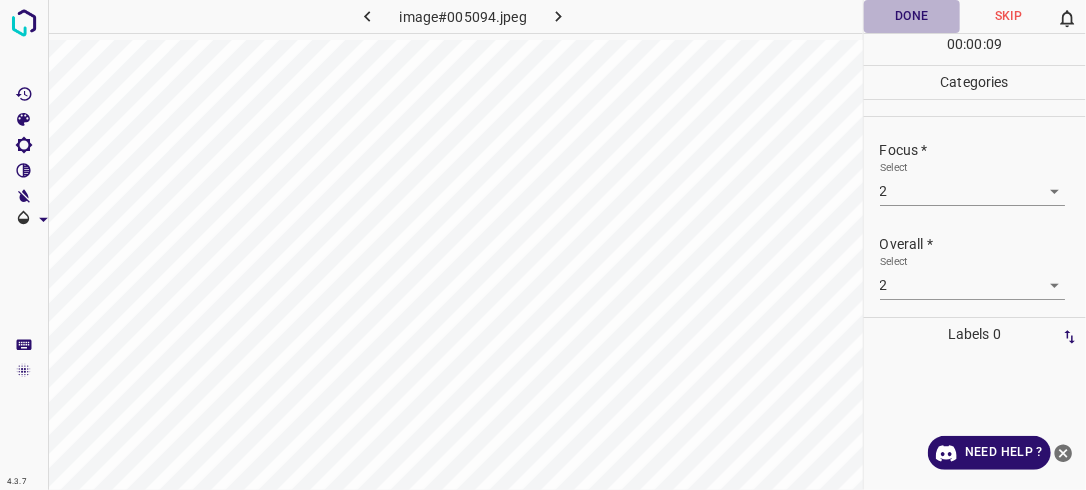 click on "Done" at bounding box center [912, 16] 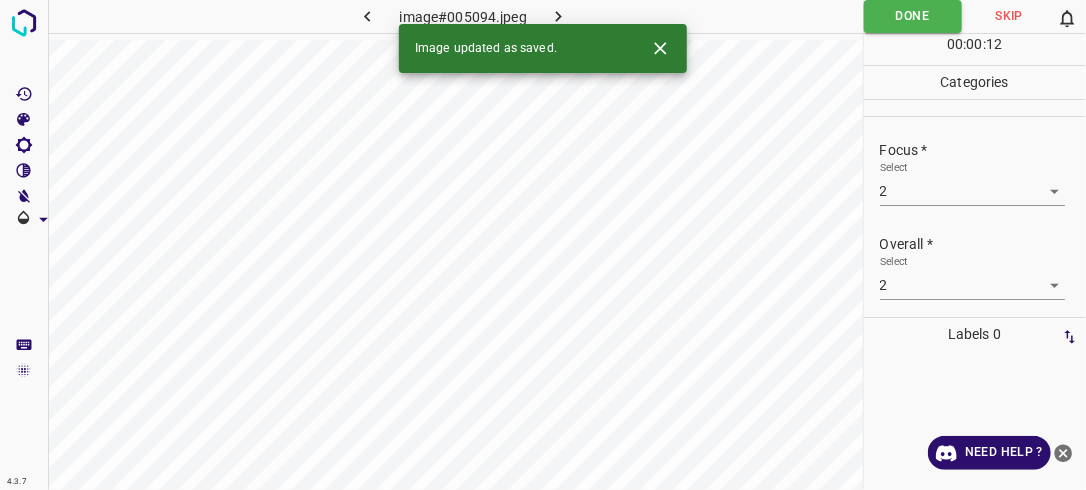 click 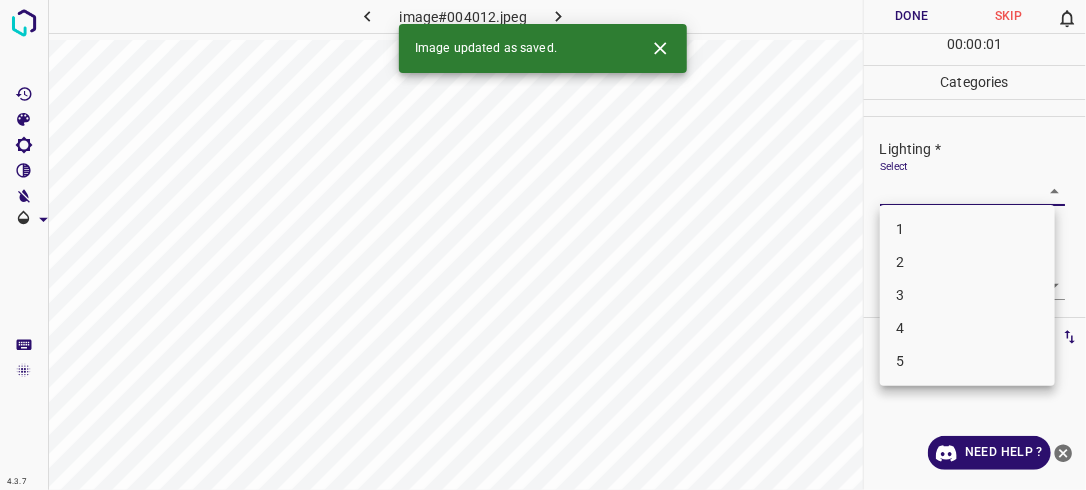 click on "4.3.7 image#004012.jpeg Done Skip 0 00   : 00   : 01   Categories Lighting *  Select ​ Focus *  Select ​ Overall *  Select ​ Labels   0 Categories 1 Lighting 2 Focus 3 Overall Tools Space Change between modes (Draw & Edit) I Auto labeling R Restore zoom M Zoom in N Zoom out Delete Delete selecte label Filters Z Restore filters X Saturation filter C Brightness filter V Contrast filter B Gray scale filter General O Download Image updated as saved. Need Help ? - Text - Hide - Delete 1 2 3 4 5" at bounding box center [543, 245] 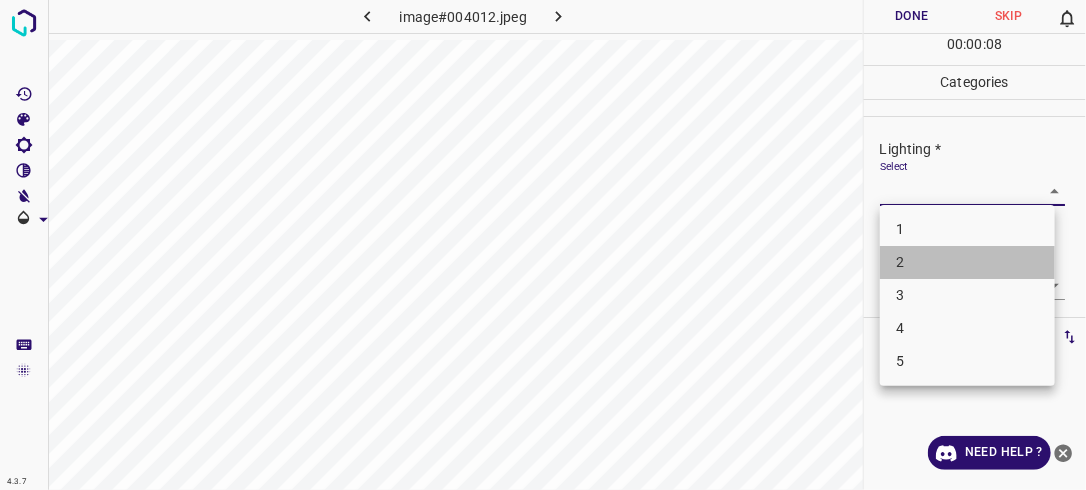 click on "2" at bounding box center (967, 262) 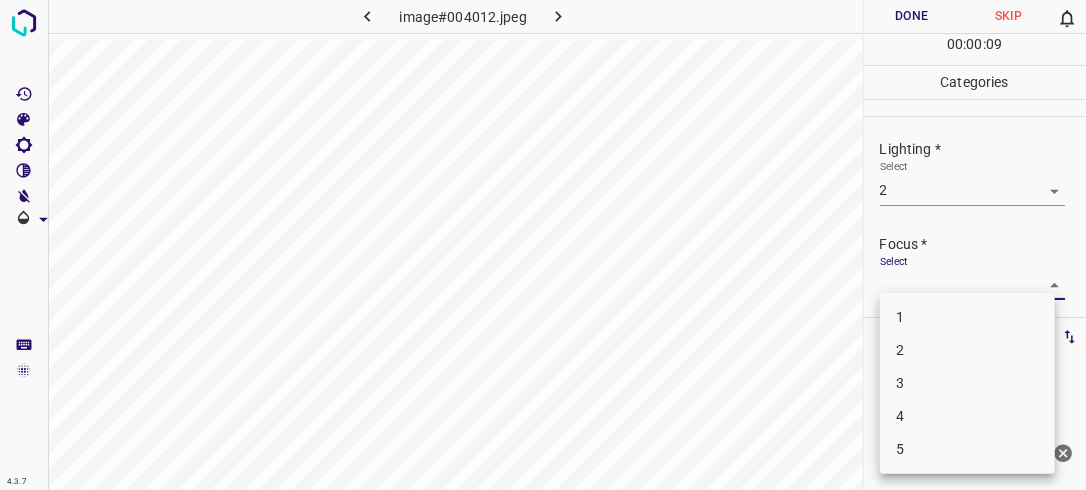 click on "4.3.7 image#004012.jpeg Done Skip 0 00   : 00   : 09   Categories Lighting *  Select 2 2 Focus *  Select ​ Overall *  Select ​ Labels   0 Categories 1 Lighting 2 Focus 3 Overall Tools Space Change between modes (Draw & Edit) I Auto labeling R Restore zoom M Zoom in N Zoom out Delete Delete selecte label Filters Z Restore filters X Saturation filter C Brightness filter V Contrast filter B Gray scale filter General O Download Need Help ? - Text - Hide - Delete 1 2 3 4 5" at bounding box center [543, 245] 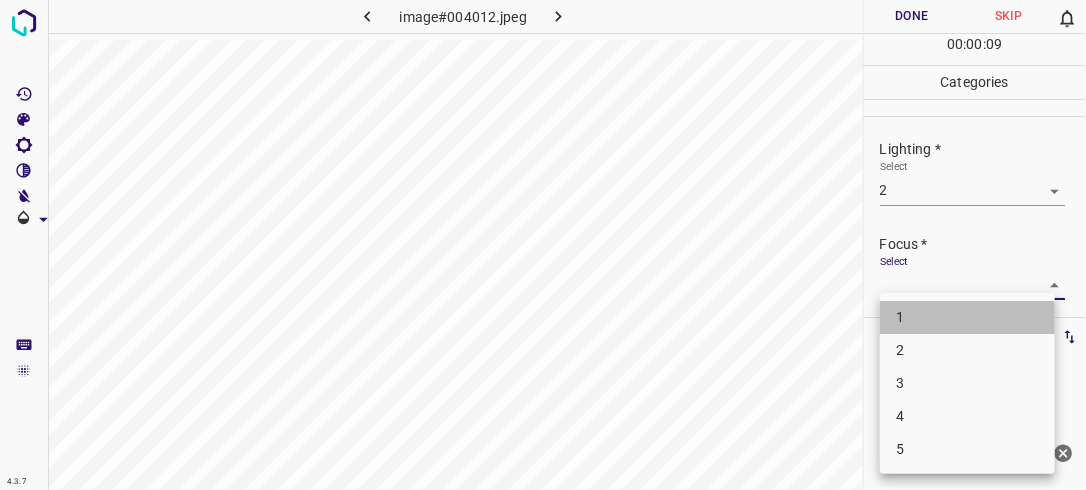 click on "1" at bounding box center [967, 317] 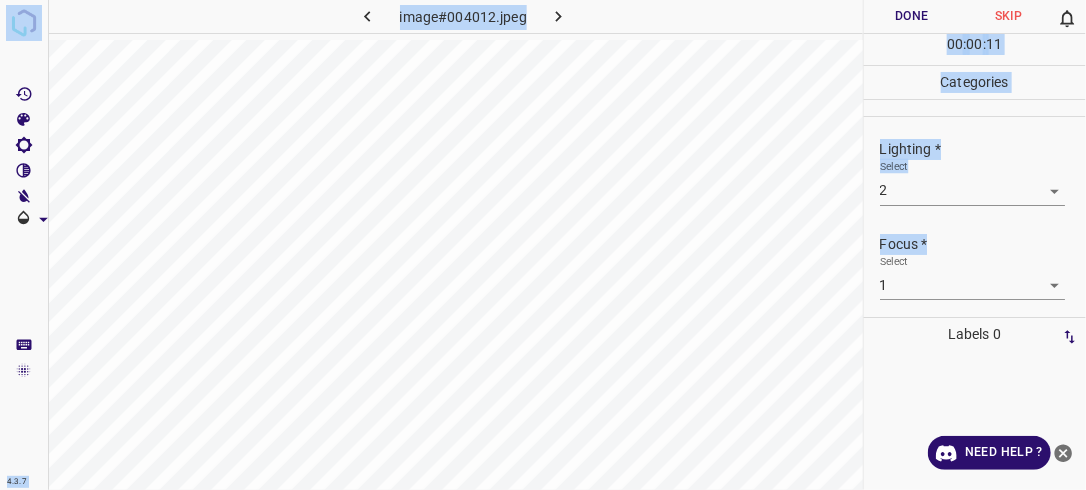 drag, startPoint x: 1084, startPoint y: 228, endPoint x: 1088, endPoint y: 258, distance: 30.265491 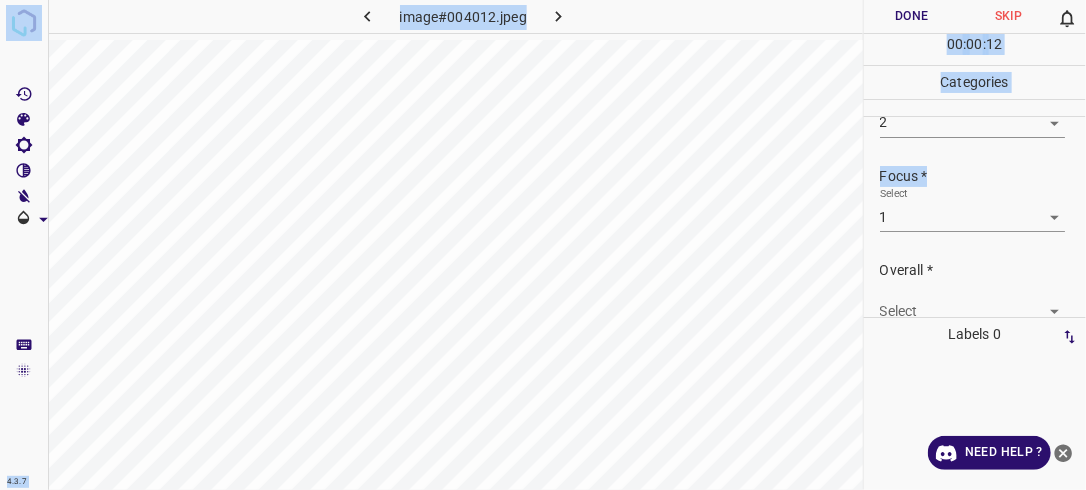 scroll, scrollTop: 98, scrollLeft: 0, axis: vertical 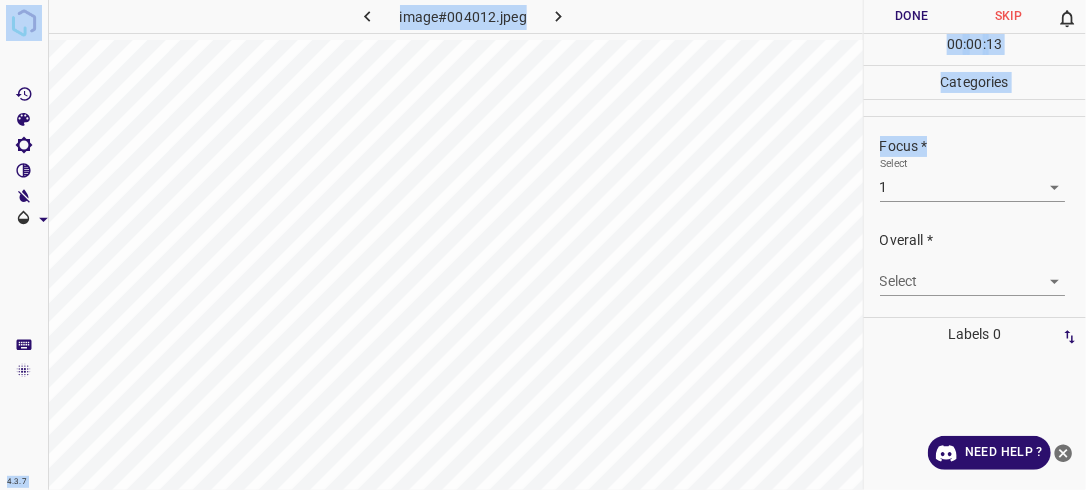 click on "4.3.7 image#004012.jpeg Done Skip 0 00   : 00   : 13   Categories Lighting *  Select 2 2 Focus *  Select 1 1 Overall *  Select ​ Labels   0 Categories 1 Lighting 2 Focus 3 Overall Tools Space Change between modes (Draw & Edit) I Auto labeling R Restore zoom M Zoom in N Zoom out Delete Delete selecte label Filters Z Restore filters X Saturation filter C Brightness filter V Contrast filter B Gray scale filter General O Download Need Help ? - Text - Hide - Delete" at bounding box center [543, 245] 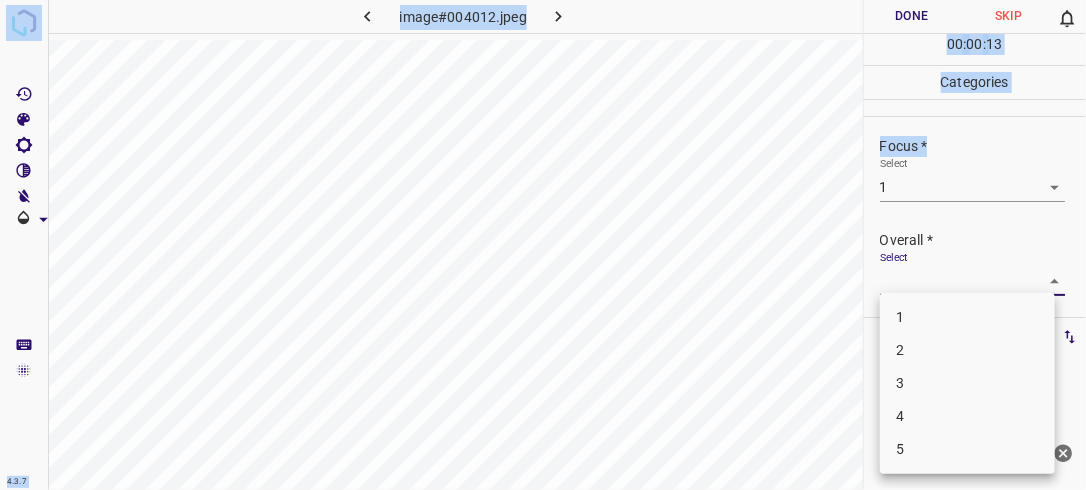click on "1" at bounding box center [967, 317] 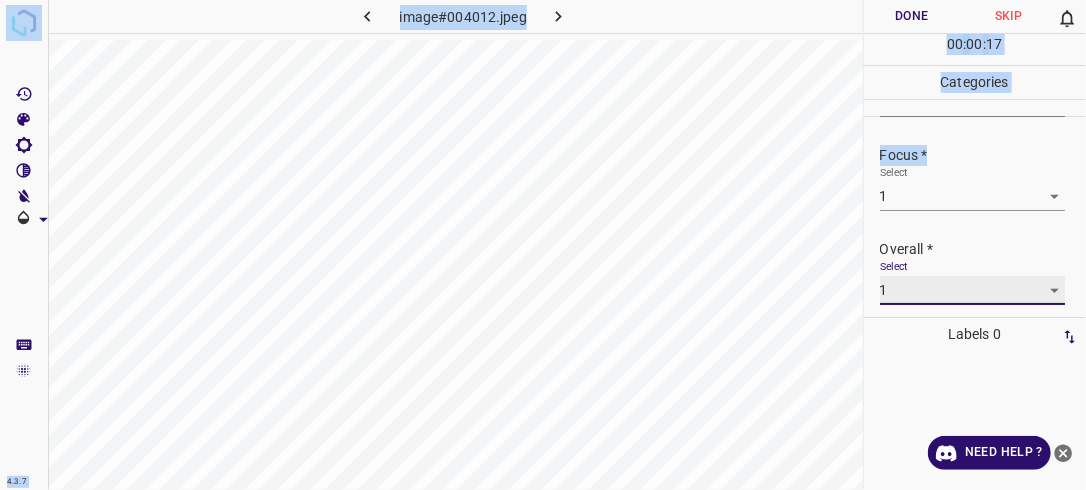 scroll, scrollTop: 98, scrollLeft: 0, axis: vertical 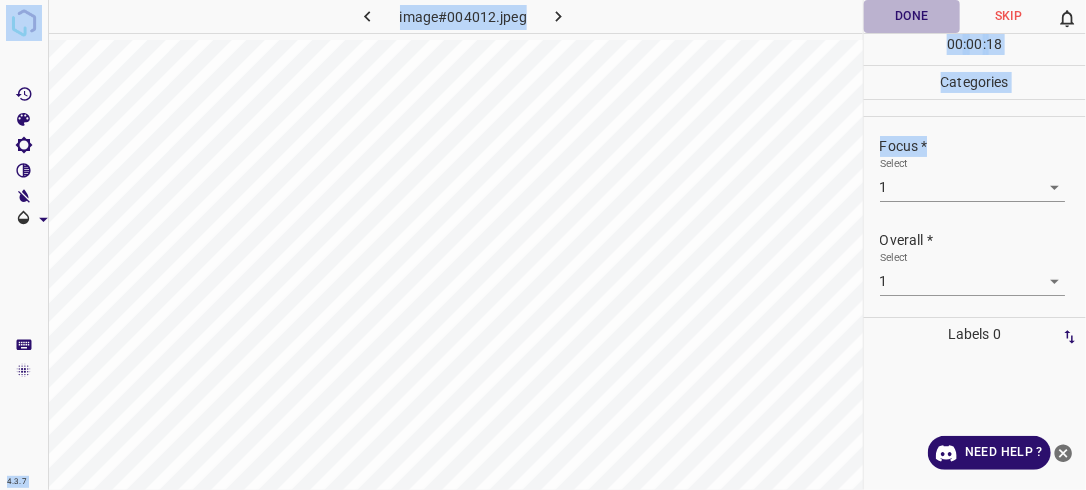 click on "Done" at bounding box center [912, 16] 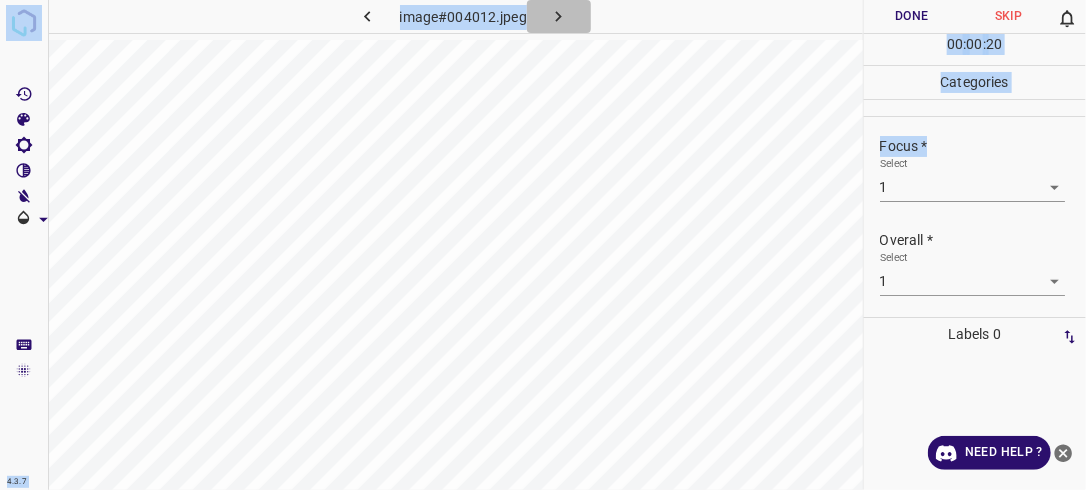 click 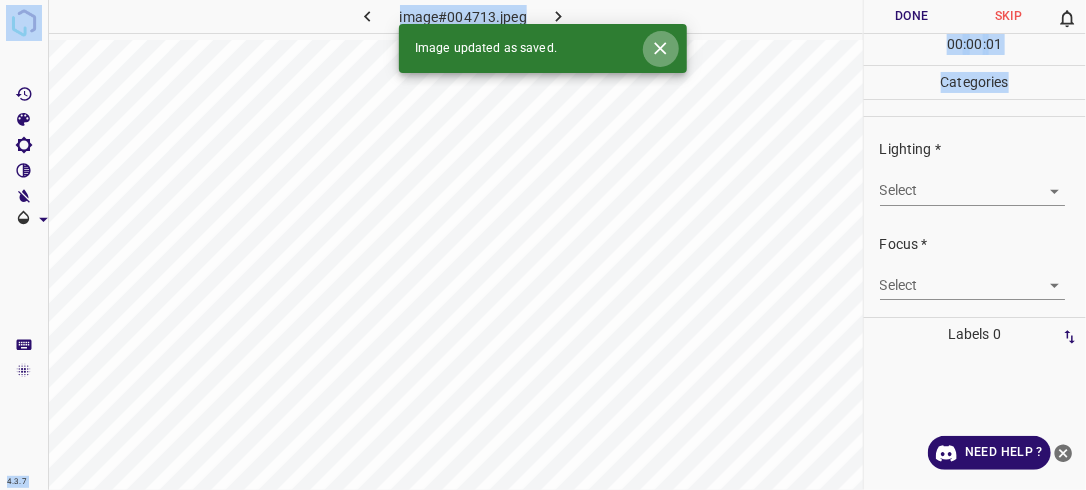 click 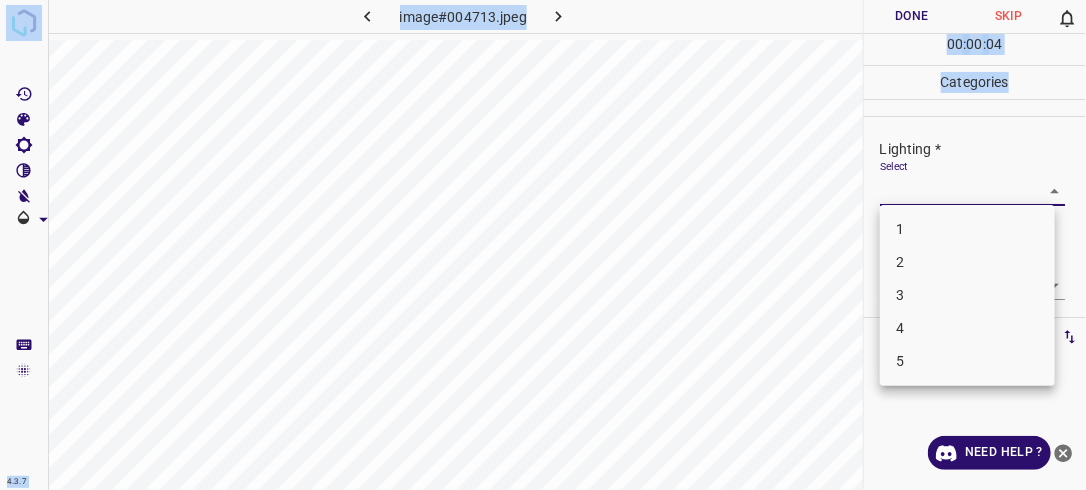 click on "4.3.7 image#004713.jpeg Done Skip 0 00   : 00   : 04   Categories Lighting *  Select ​ Focus *  Select ​ Overall *  Select ​ Labels   0 Categories 1 Lighting 2 Focus 3 Overall Tools Space Change between modes (Draw & Edit) I Auto labeling R Restore zoom M Zoom in N Zoom out Delete Delete selecte label Filters Z Restore filters X Saturation filter C Brightness filter V Contrast filter B Gray scale filter General O Download Need Help ? - Text - Hide - Delete 1 2 3 4 5" at bounding box center [543, 245] 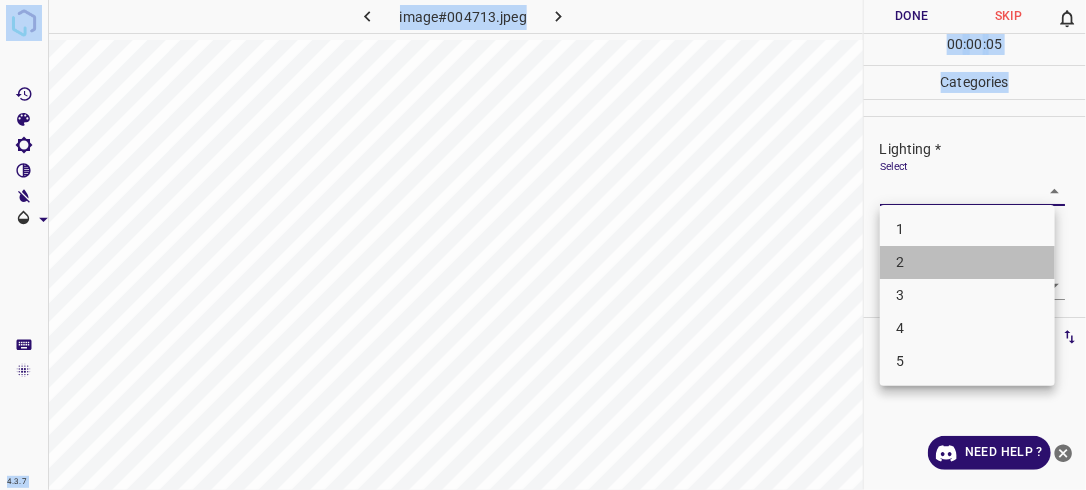click on "2" at bounding box center [967, 262] 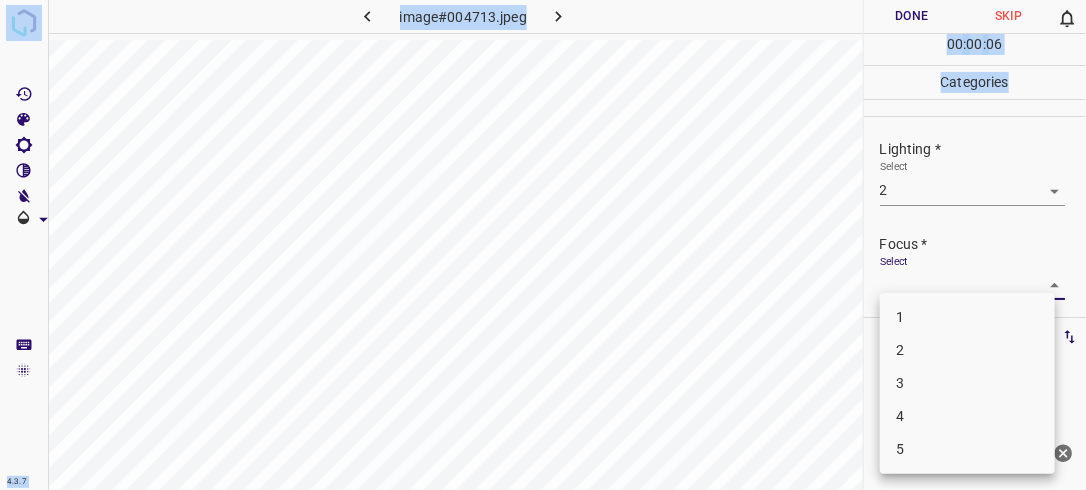 click on "4.3.7 image#004713.jpeg Done Skip 0 00   : 00   : 06   Categories Lighting *  Select 2 2 Focus *  Select ​ Overall *  Select ​ Labels   0 Categories 1 Lighting 2 Focus 3 Overall Tools Space Change between modes (Draw & Edit) I Auto labeling R Restore zoom M Zoom in N Zoom out Delete Delete selecte label Filters Z Restore filters X Saturation filter C Brightness filter V Contrast filter B Gray scale filter General O Download Need Help ? - Text - Hide - Delete 1 2 3 4 5" at bounding box center [543, 245] 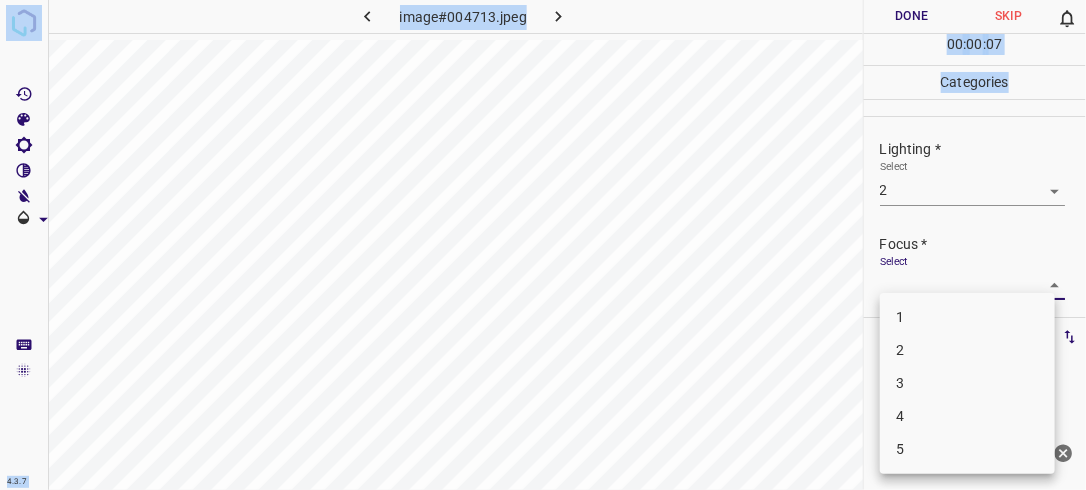click on "1" at bounding box center [967, 317] 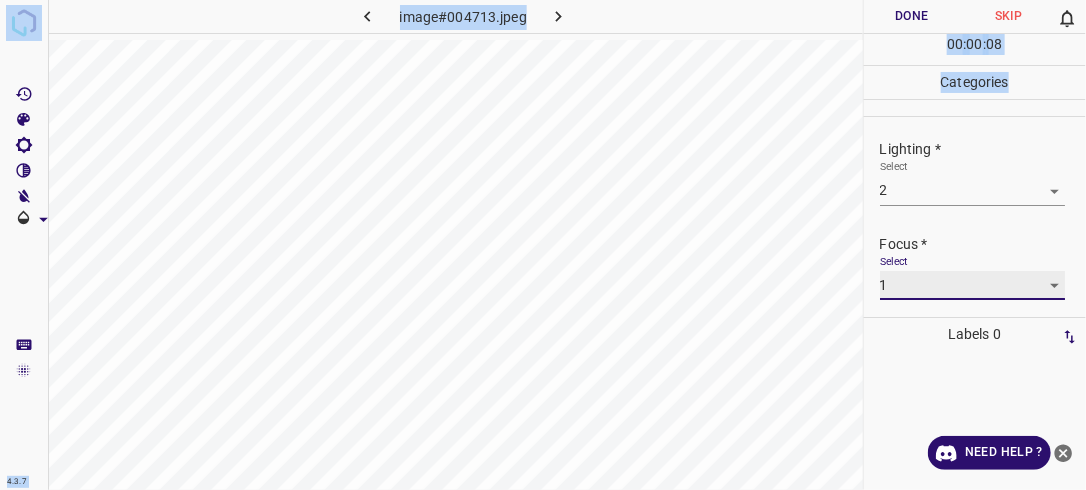 scroll, scrollTop: 98, scrollLeft: 0, axis: vertical 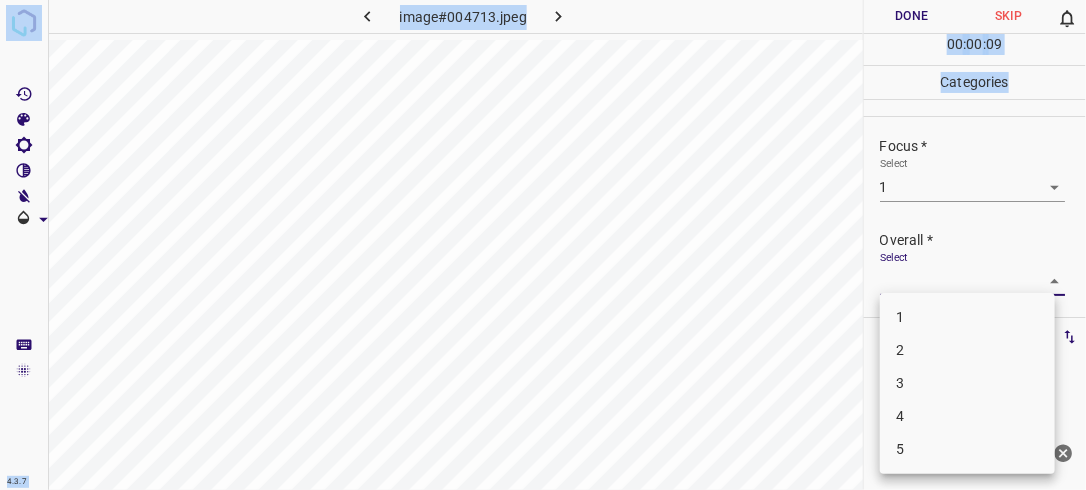 click on "4.3.7 image#004713.jpeg Done Skip 0 00   : 00   : 09   Categories Lighting *  Select 2 2 Focus *  Select 1 1 Overall *  Select ​ Labels   0 Categories 1 Lighting 2 Focus 3 Overall Tools Space Change between modes (Draw & Edit) I Auto labeling R Restore zoom M Zoom in N Zoom out Delete Delete selecte label Filters Z Restore filters X Saturation filter C Brightness filter V Contrast filter B Gray scale filter General O Download Need Help ? - Text - Hide - Delete 1 2 3 4 5" at bounding box center (543, 245) 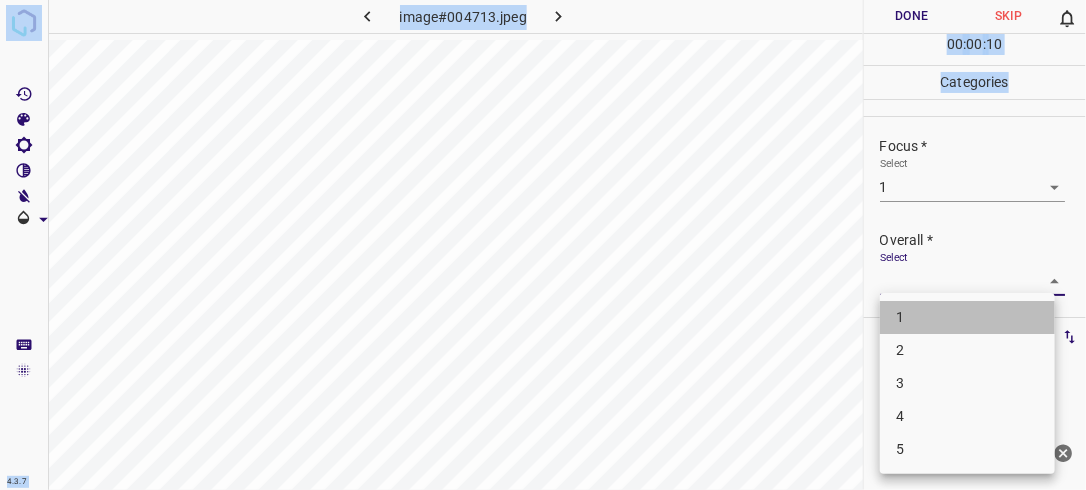 click on "1" at bounding box center [967, 317] 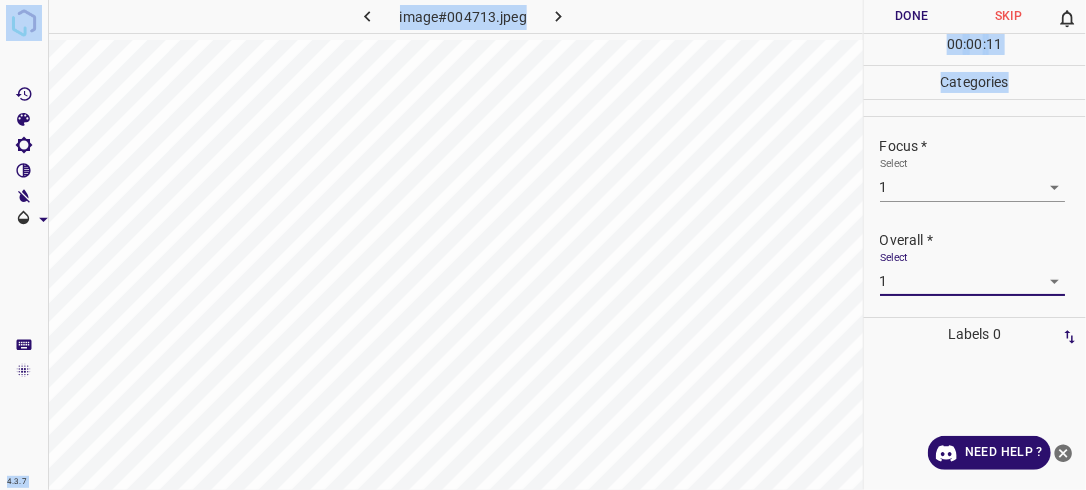 click on "Done" at bounding box center [912, 16] 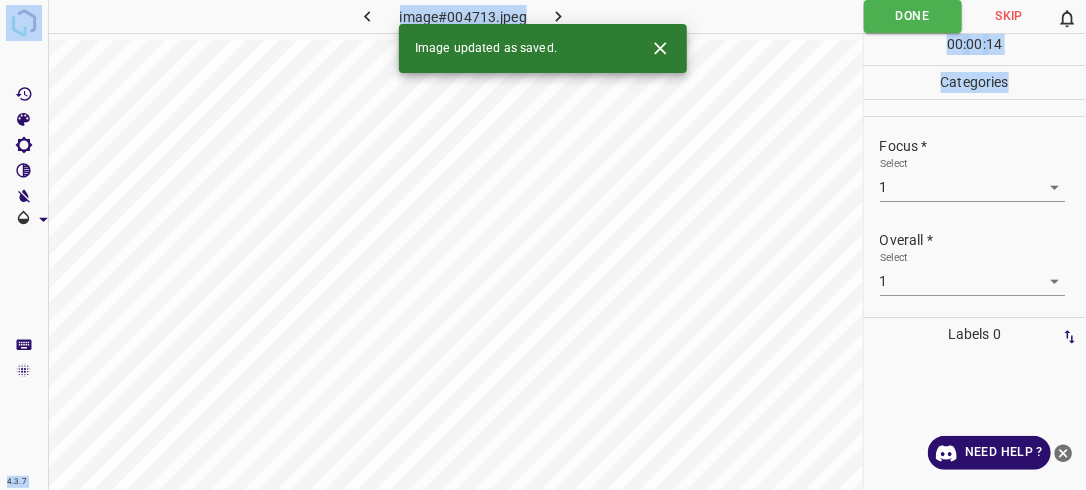 click 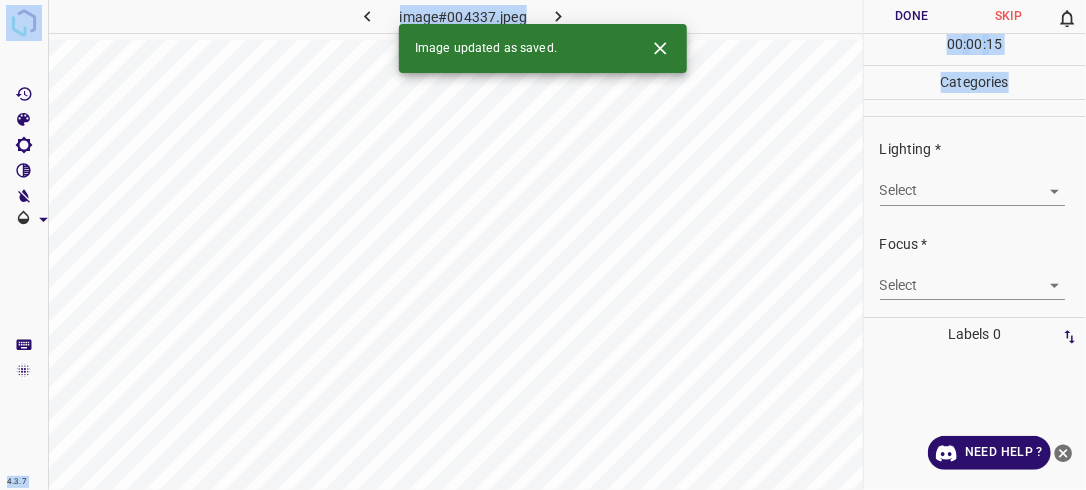click on "4.3.7 image#004337.jpeg Done Skip 0 00   : 00   : 15   Categories Lighting *  Select ​ Focus *  Select ​ Overall *  Select ​ Labels   0 Categories 1 Lighting 2 Focus 3 Overall Tools Space Change between modes (Draw & Edit) I Auto labeling R Restore zoom M Zoom in N Zoom out Delete Delete selecte label Filters Z Restore filters X Saturation filter C Brightness filter V Contrast filter B Gray scale filter General O Download Image updated as saved. Need Help ? - Text - Hide - Delete" at bounding box center [543, 245] 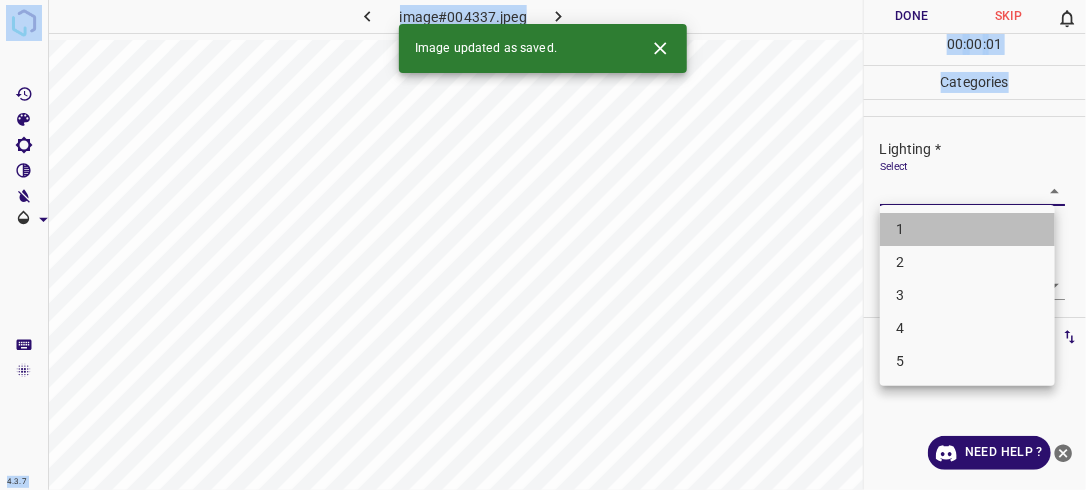 click on "1" at bounding box center (967, 229) 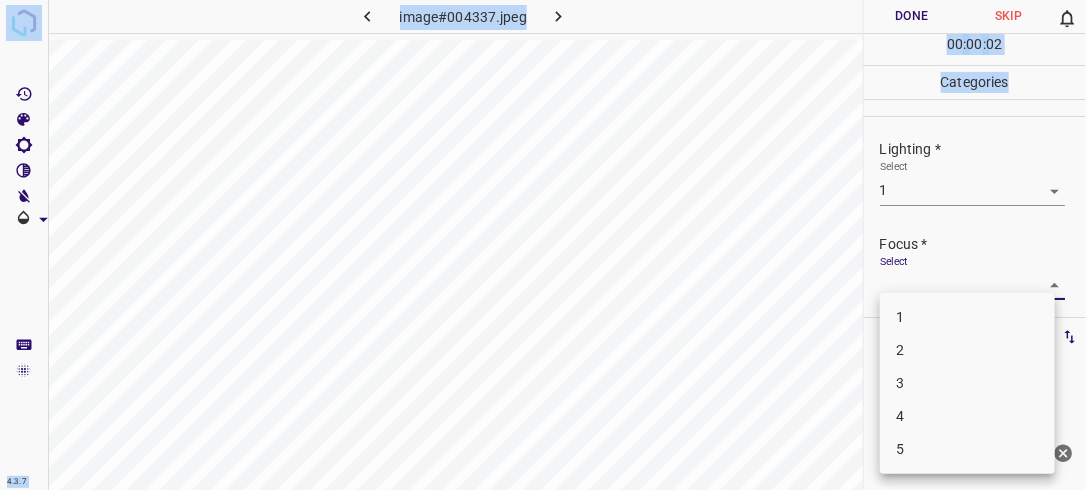 click on "4.3.7 image#004337.jpeg Done Skip 0 00   : 00   : 02   Categories Lighting *  Select 1 1 Focus *  Select ​ Overall *  Select ​ Labels   0 Categories 1 Lighting 2 Focus 3 Overall Tools Space Change between modes (Draw & Edit) I Auto labeling R Restore zoom M Zoom in N Zoom out Delete Delete selecte label Filters Z Restore filters X Saturation filter C Brightness filter V Contrast filter B Gray scale filter General O Download Need Help ? - Text - Hide - Delete 1 2 3 4 5" at bounding box center (543, 245) 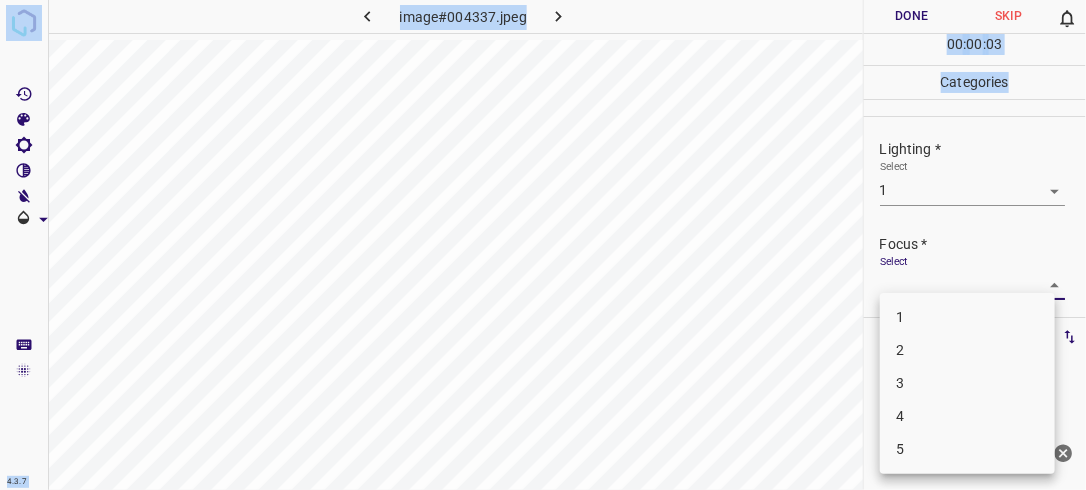 click on "1" at bounding box center [967, 317] 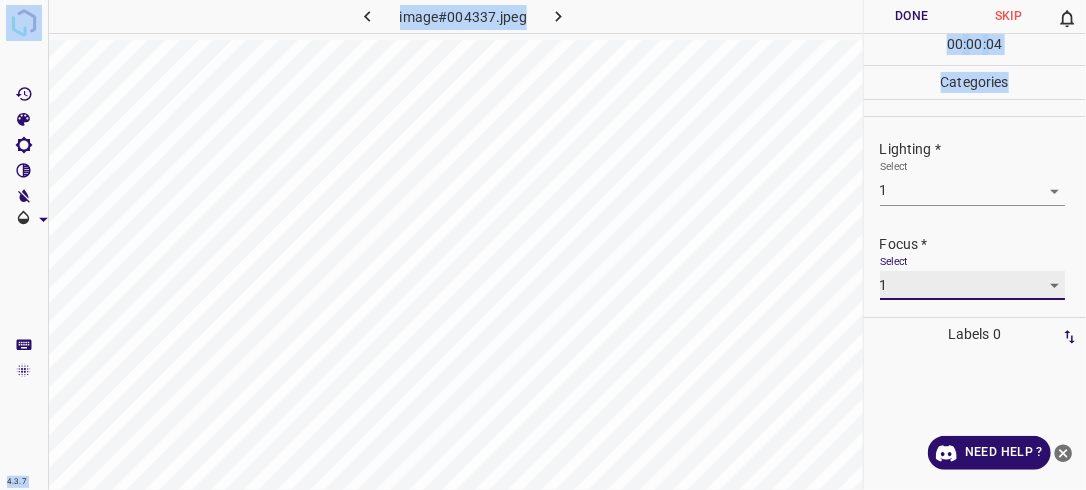 scroll, scrollTop: 98, scrollLeft: 0, axis: vertical 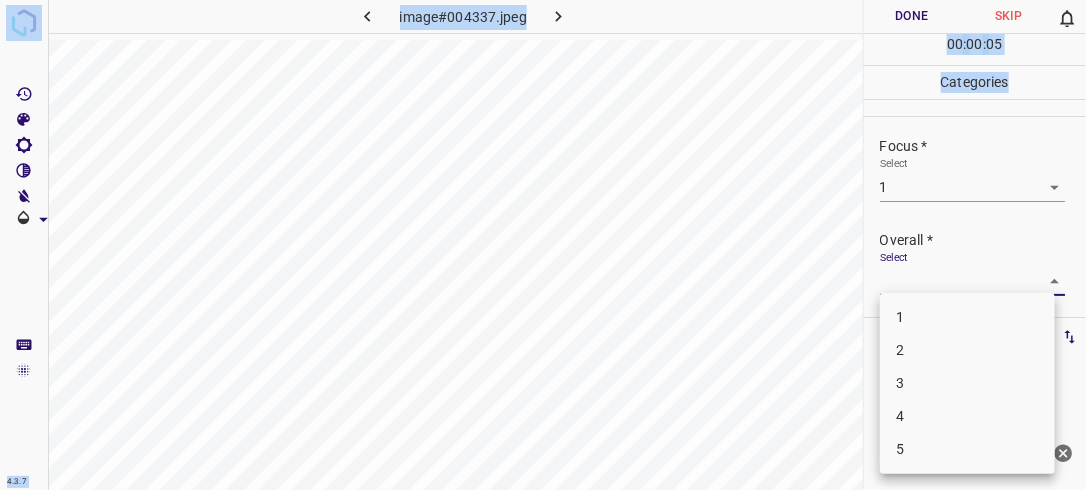 click on "4.3.7 image#004337.jpeg Done Skip 0 00   : 00   : 05   Categories Lighting *  Select 1 1 Focus *  Select 1 1 Overall *  Select ​ Labels   0 Categories 1 Lighting 2 Focus 3 Overall Tools Space Change between modes (Draw & Edit) I Auto labeling R Restore zoom M Zoom in N Zoom out Delete Delete selecte label Filters Z Restore filters X Saturation filter C Brightness filter V Contrast filter B Gray scale filter General O Download Need Help ? - Text - Hide - Delete 1 2 3 4 5" at bounding box center (543, 245) 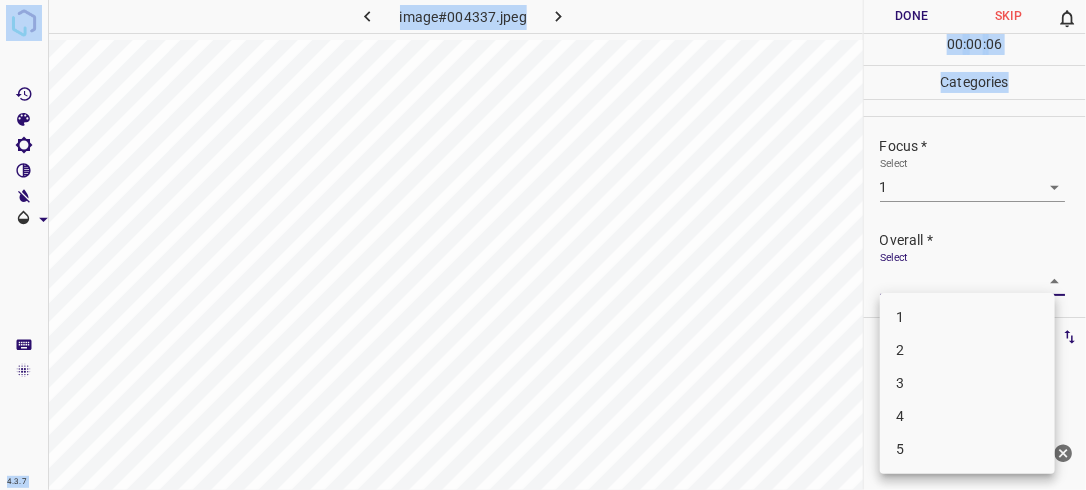 click on "1" at bounding box center (967, 317) 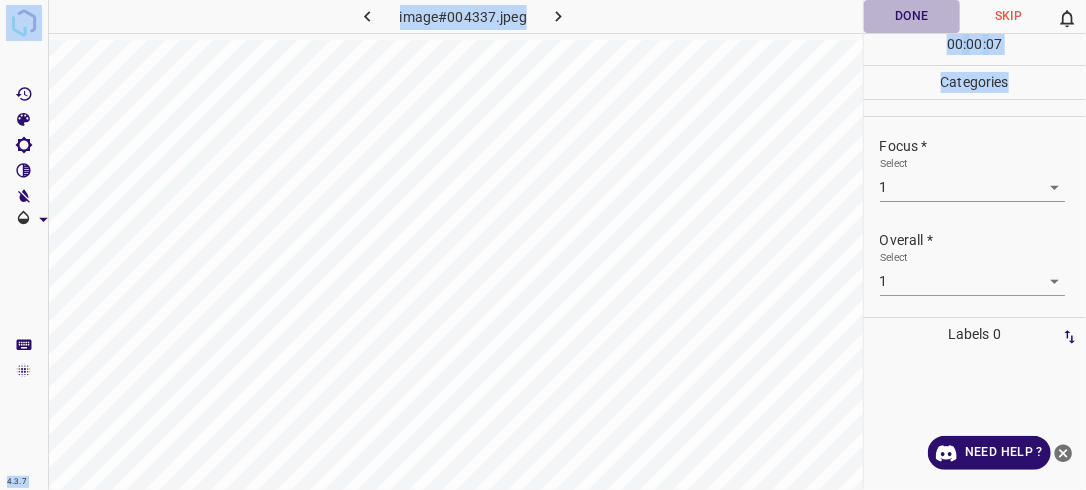 click on "Done" at bounding box center (912, 16) 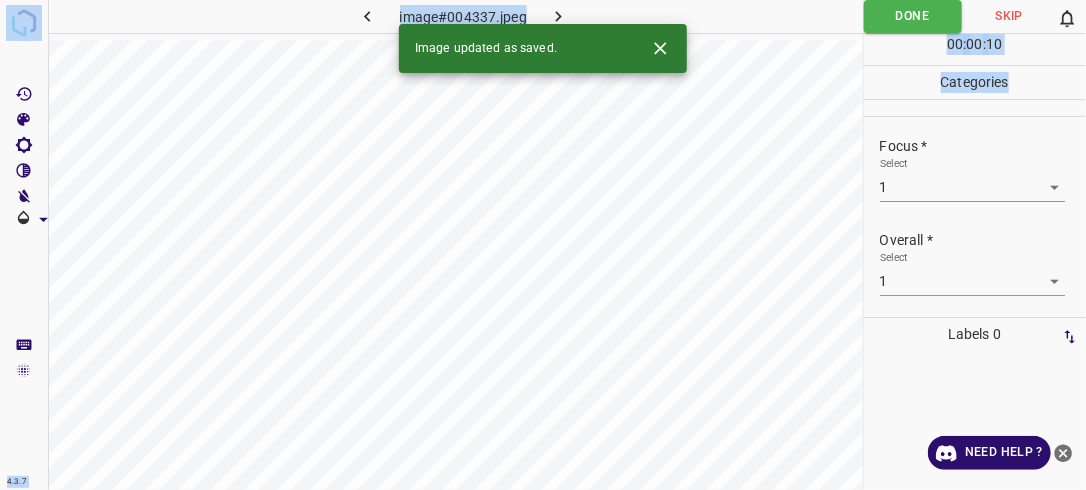 click at bounding box center (559, 16) 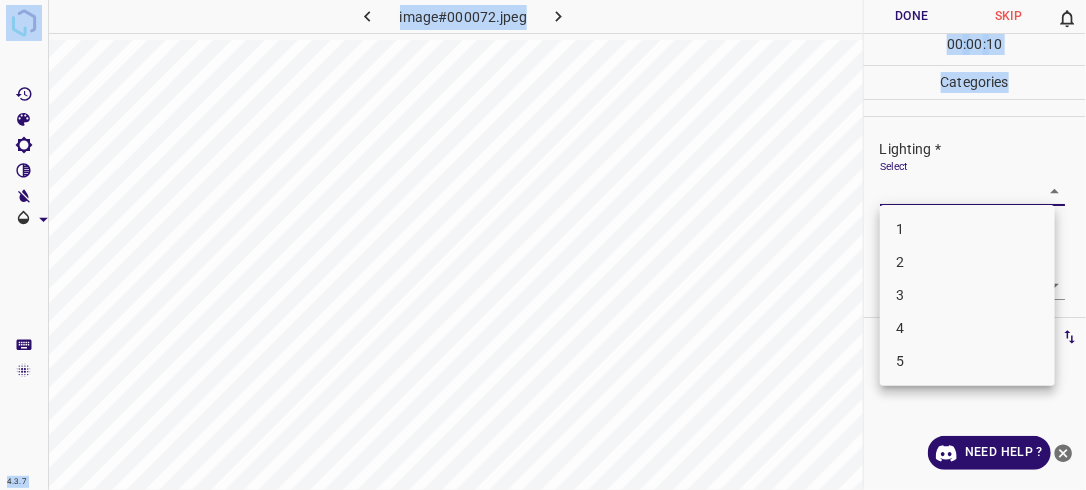 click on "4.3.7 image#000072.jpeg Done Skip 0 00   : 00   : 10   Categories Lighting *  Select ​ Focus *  Select ​ Overall *  Select ​ Labels   0 Categories 1 Lighting 2 Focus 3 Overall Tools Space Change between modes (Draw & Edit) I Auto labeling R Restore zoom M Zoom in N Zoom out Delete Delete selecte label Filters Z Restore filters X Saturation filter C Brightness filter V Contrast filter B Gray scale filter General O Download Need Help ? - Text - Hide - Delete 1 2 3 4 5" at bounding box center [543, 245] 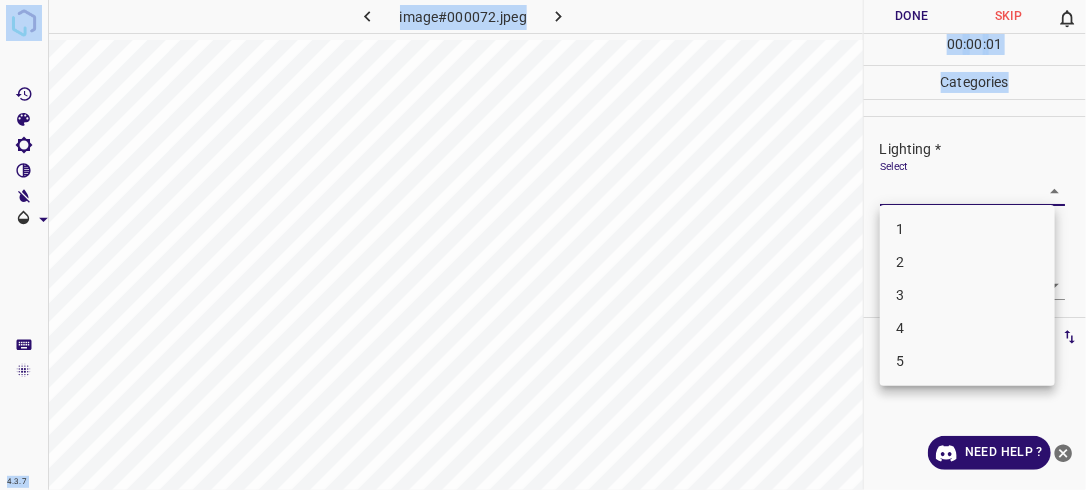 click on "1" at bounding box center [967, 229] 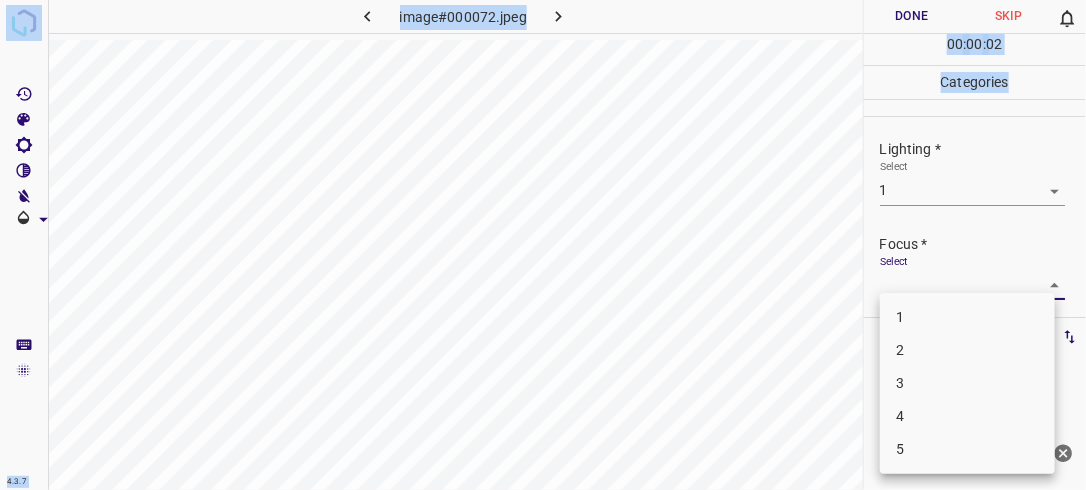 click on "4.3.7 image#000072.jpeg Done Skip 0 00   : 00   : 02   Categories Lighting *  Select 1 1 Focus *  Select ​ Overall *  Select ​ Labels   0 Categories 1 Lighting 2 Focus 3 Overall Tools Space Change between modes (Draw & Edit) I Auto labeling R Restore zoom M Zoom in N Zoom out Delete Delete selecte label Filters Z Restore filters X Saturation filter C Brightness filter V Contrast filter B Gray scale filter General O Download Need Help ? - Text - Hide - Delete 1 2 3 4 5" at bounding box center [543, 245] 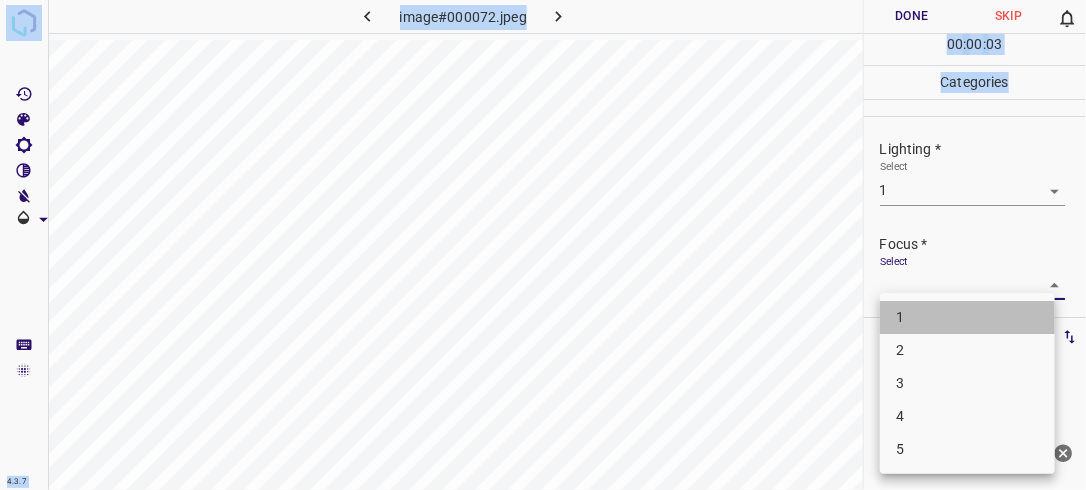 drag, startPoint x: 983, startPoint y: 315, endPoint x: 1017, endPoint y: 292, distance: 41.04875 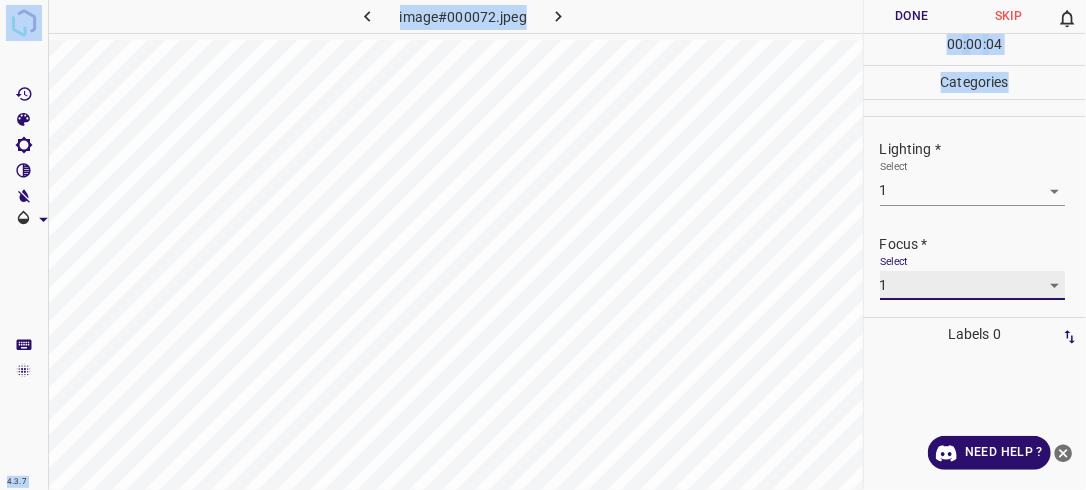 scroll, scrollTop: 98, scrollLeft: 0, axis: vertical 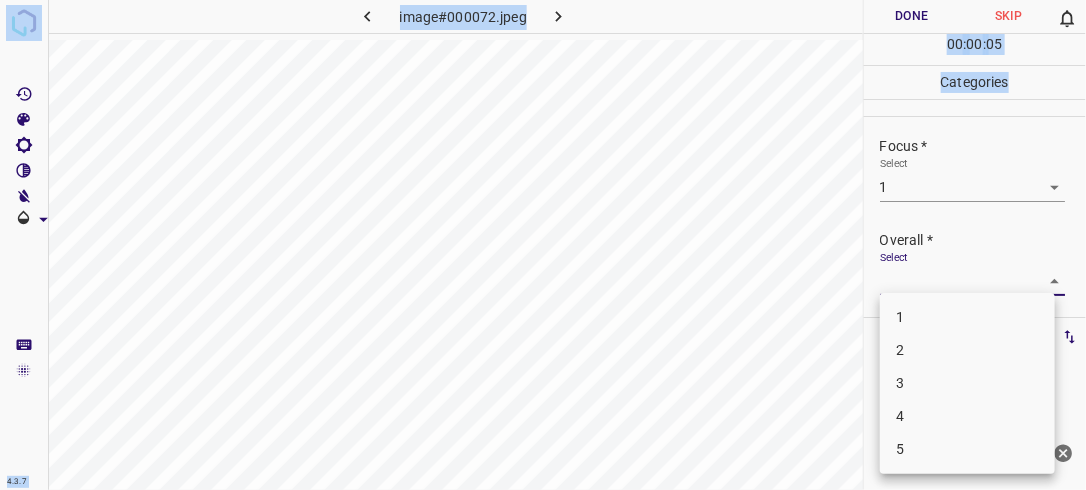 click on "4.3.7 image#000072.jpeg Done Skip 0 00   : 00   : 05   Categories Lighting *  Select 1 1 Focus *  Select 1 1 Overall *  Select ​ Labels   0 Categories 1 Lighting 2 Focus 3 Overall Tools Space Change between modes (Draw & Edit) I Auto labeling R Restore zoom M Zoom in N Zoom out Delete Delete selecte label Filters Z Restore filters X Saturation filter C Brightness filter V Contrast filter B Gray scale filter General O Download Need Help ? - Text - Hide - Delete 1 2 3 4 5" at bounding box center (543, 245) 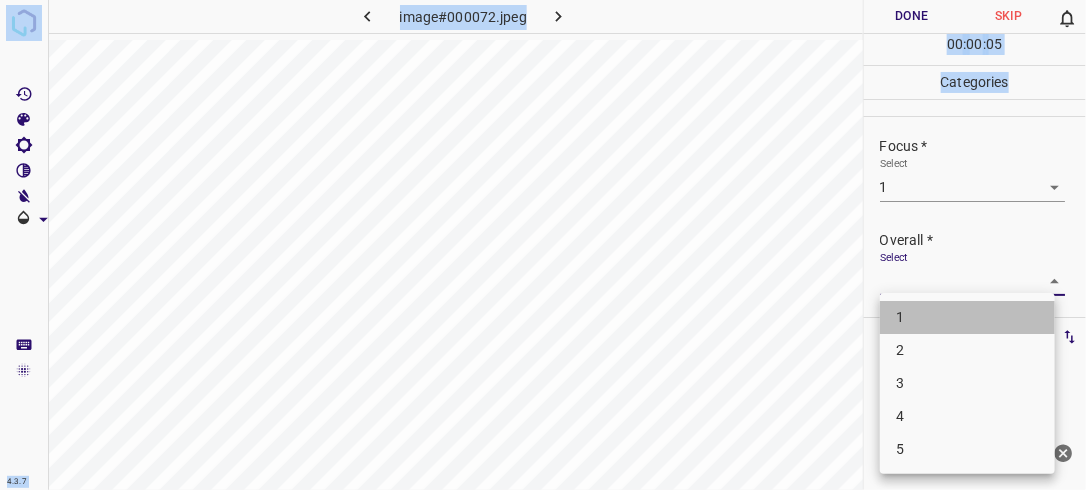 click on "1" at bounding box center (967, 317) 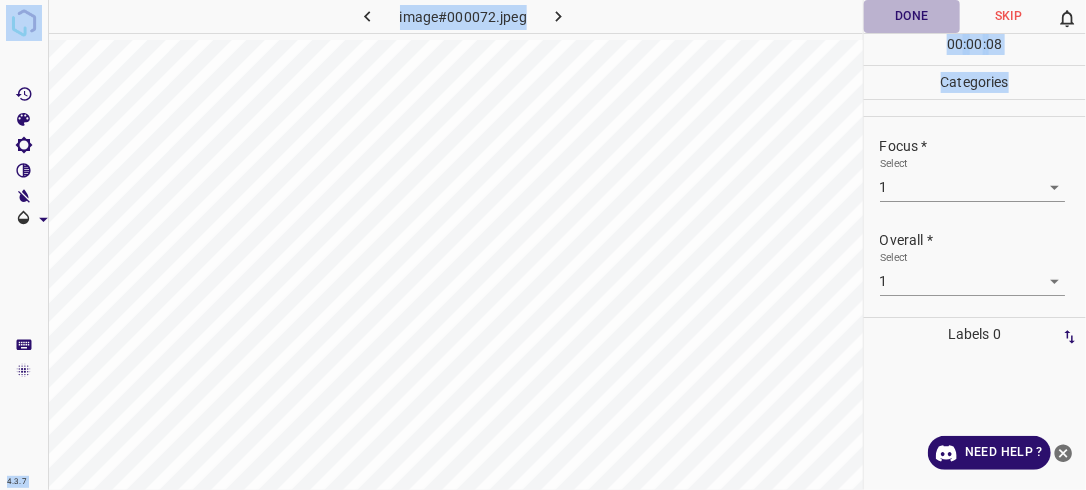 click on "Done" at bounding box center (912, 16) 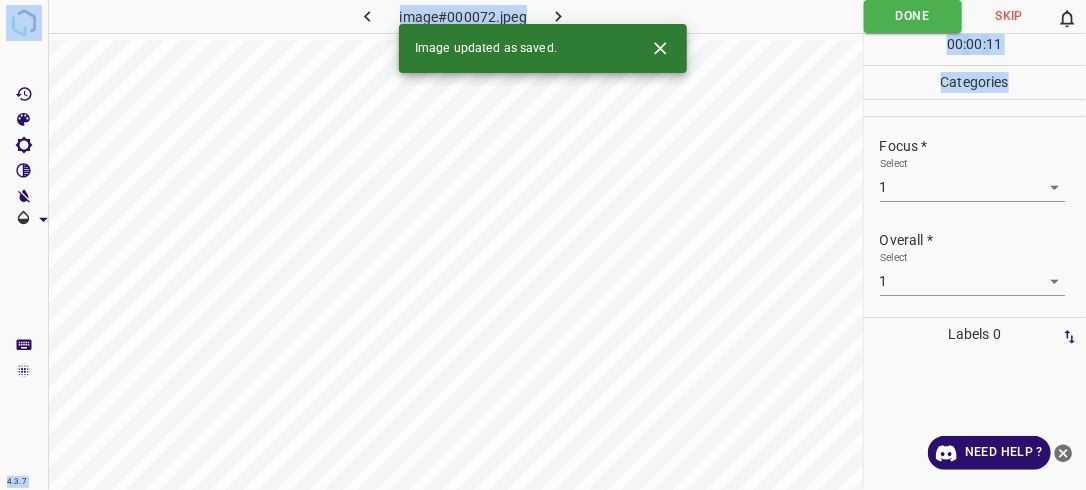 click 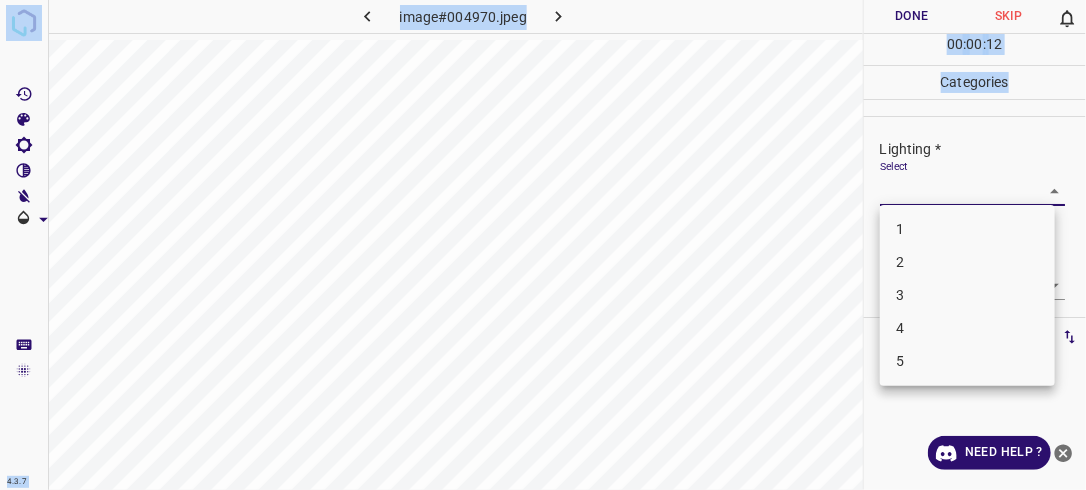 click on "4.3.7 image#004970.jpeg Done Skip 0 00   : 00   : 12   Categories Lighting *  Select ​ Focus *  Select ​ Overall *  Select ​ Labels   0 Categories 1 Lighting 2 Focus 3 Overall Tools Space Change between modes (Draw & Edit) I Auto labeling R Restore zoom M Zoom in N Zoom out Delete Delete selecte label Filters Z Restore filters X Saturation filter C Brightness filter V Contrast filter B Gray scale filter General O Download Need Help ? - Text - Hide - Delete 1 2 3 4 5" at bounding box center (543, 245) 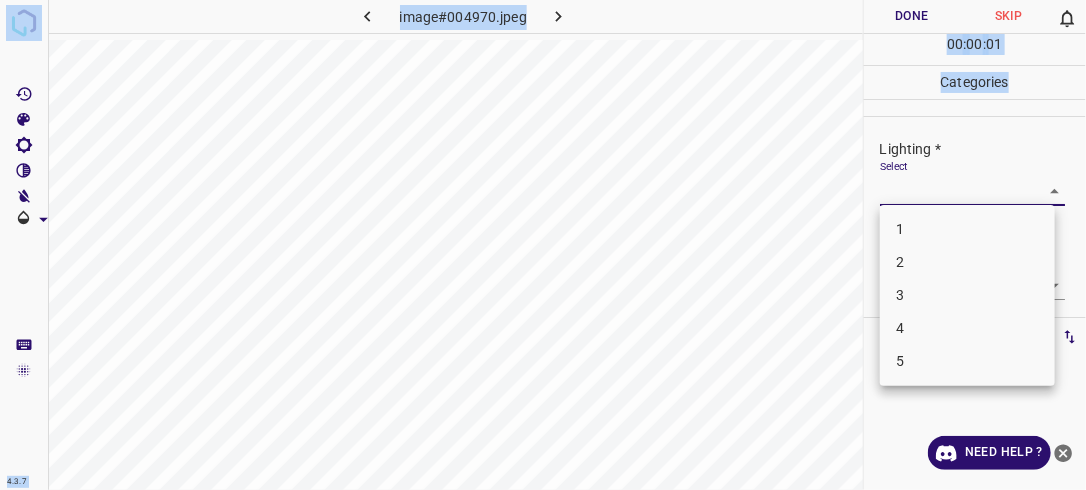 click on "2" at bounding box center (967, 262) 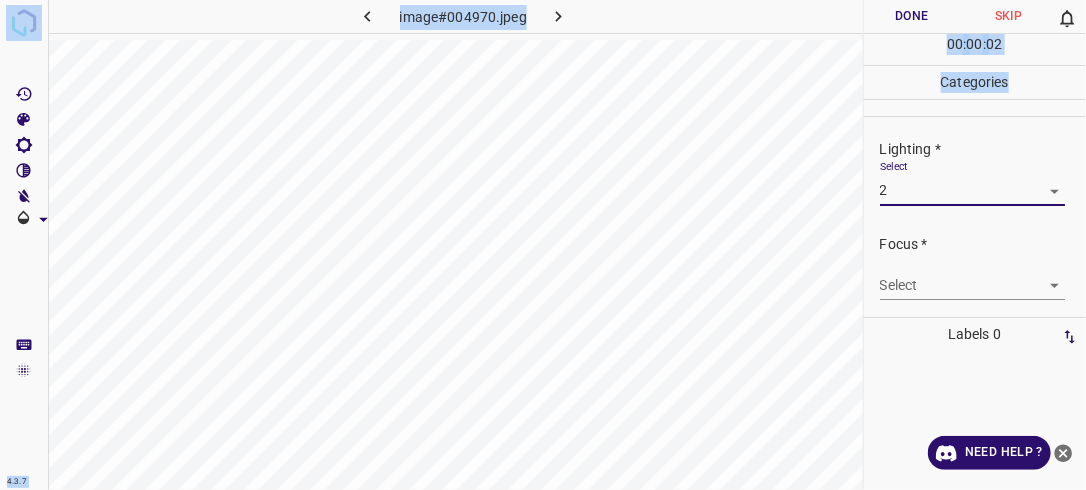 click on "4.3.7 image#004970.jpeg Done Skip 0 00   : 00   : 02   Categories Lighting *  Select 2 2 Focus *  Select ​ Overall *  Select ​ Labels   0 Categories 1 Lighting 2 Focus 3 Overall Tools Space Change between modes (Draw & Edit) I Auto labeling R Restore zoom M Zoom in N Zoom out Delete Delete selecte label Filters Z Restore filters X Saturation filter C Brightness filter V Contrast filter B Gray scale filter General O Download Need Help ? - Text - Hide - Delete" at bounding box center (543, 245) 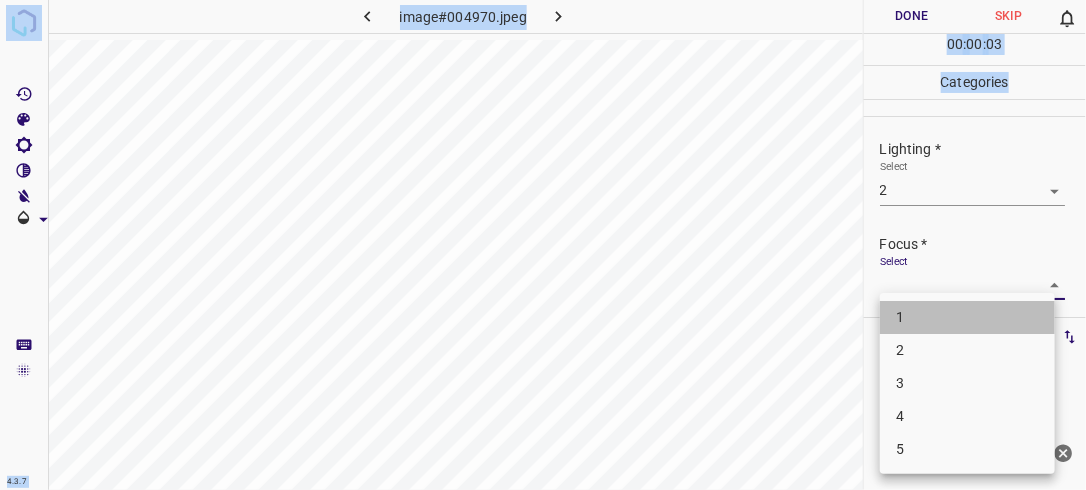 drag, startPoint x: 967, startPoint y: 318, endPoint x: 1004, endPoint y: 292, distance: 45.221676 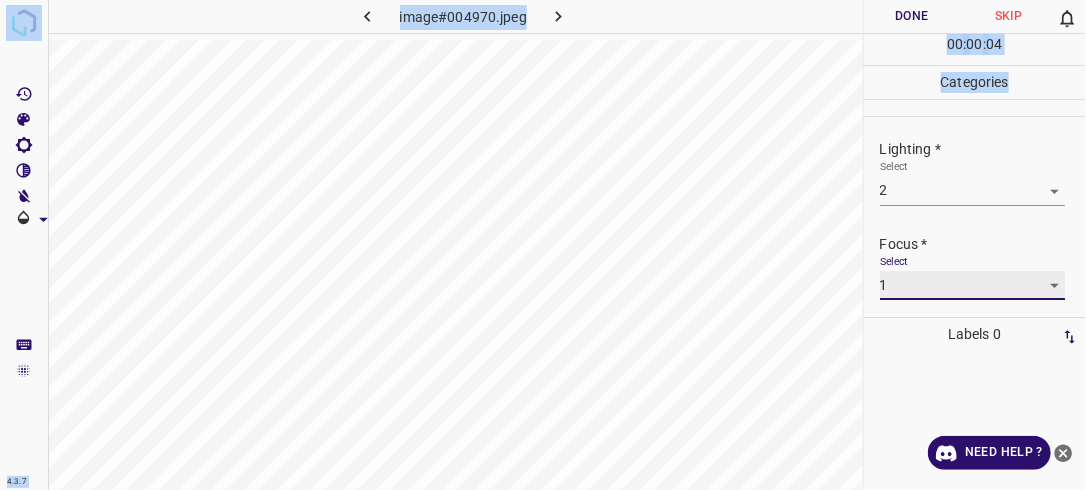 scroll, scrollTop: 98, scrollLeft: 0, axis: vertical 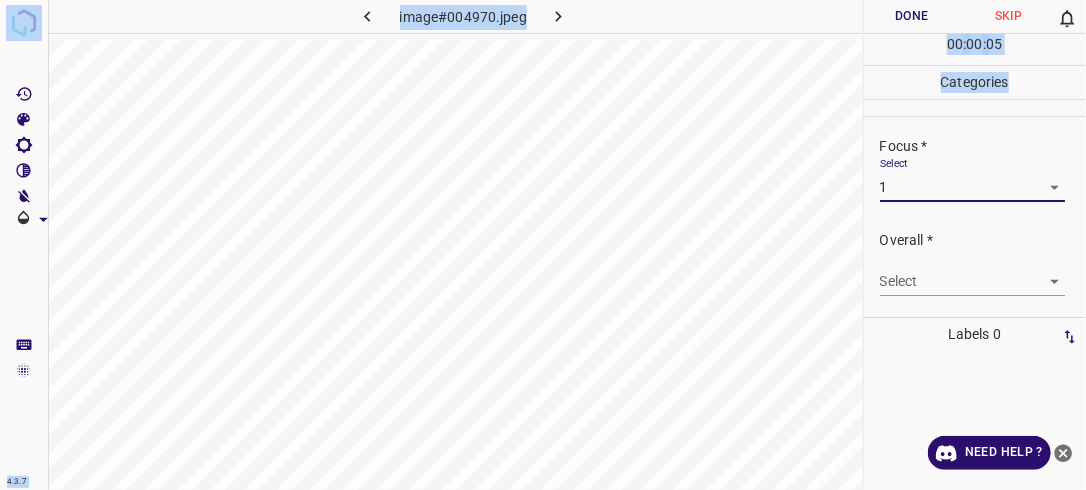 click on "4.3.7 image#004970.jpeg Done Skip 0 00   : 00   : 05   Categories Lighting *  Select 2 2 Focus *  Select 1 1 Overall *  Select ​ Labels   0 Categories 1 Lighting 2 Focus 3 Overall Tools Space Change between modes (Draw & Edit) I Auto labeling R Restore zoom M Zoom in N Zoom out Delete Delete selecte label Filters Z Restore filters X Saturation filter C Brightness filter V Contrast filter B Gray scale filter General O Download Need Help ? - Text - Hide - Delete" at bounding box center [543, 245] 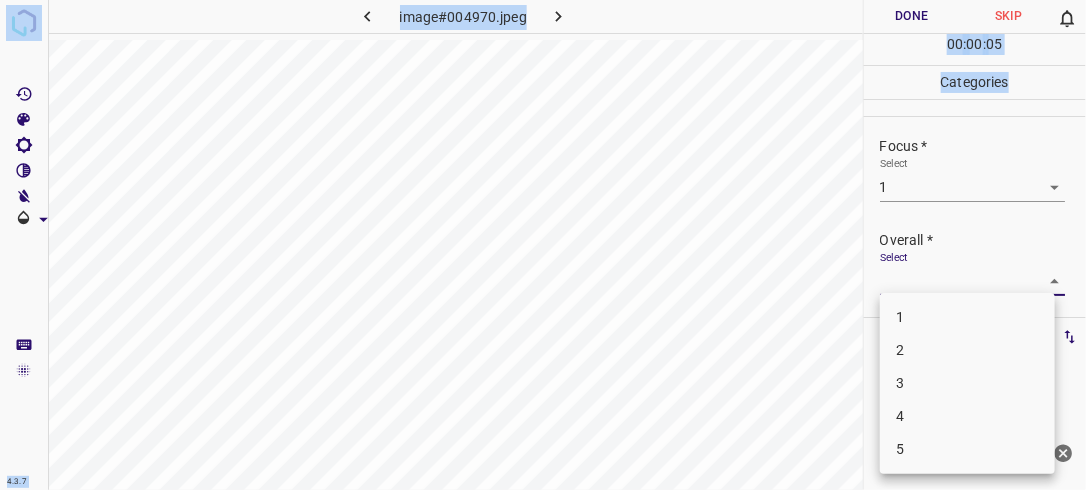 click on "1" at bounding box center [967, 317] 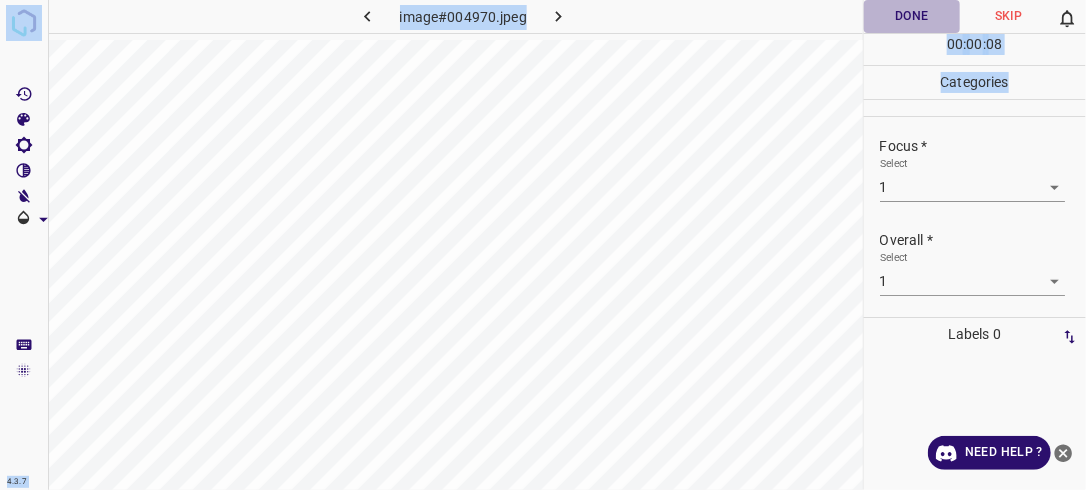 click on "Done" at bounding box center (912, 16) 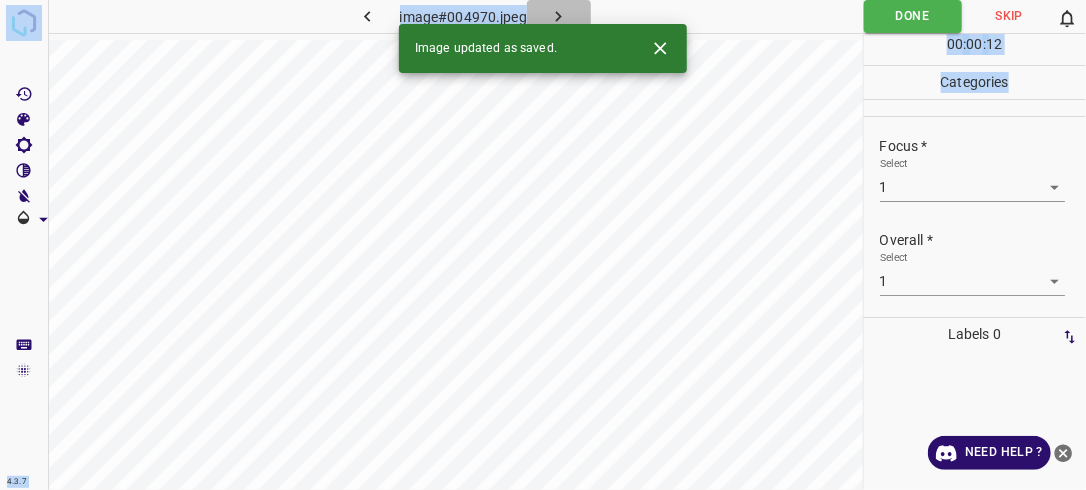 click 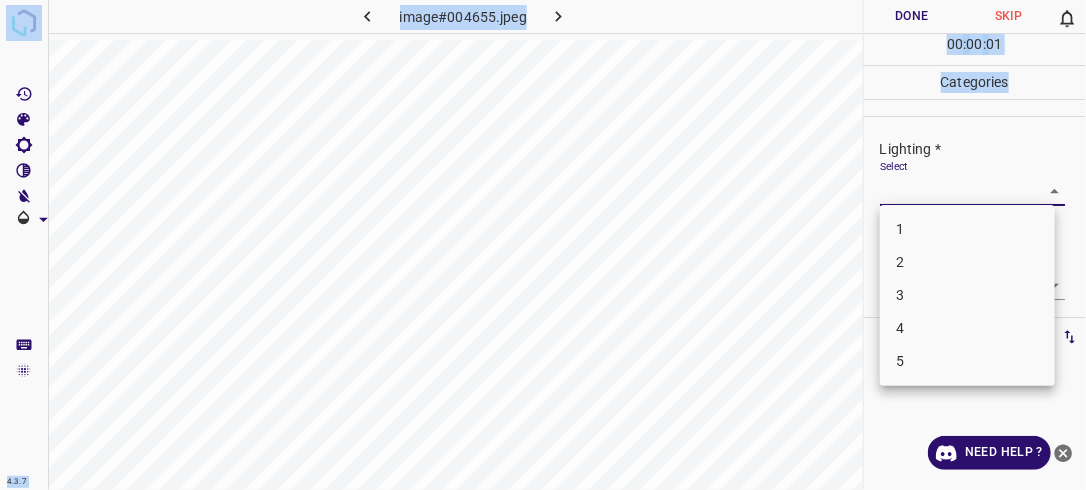 click on "4.3.7 image#004655.jpeg Done Skip 0 00   : 00   : 01   Categories Lighting *  Select ​ Focus *  Select ​ Overall *  Select ​ Labels   0 Categories 1 Lighting 2 Focus 3 Overall Tools Space Change between modes (Draw & Edit) I Auto labeling R Restore zoom M Zoom in N Zoom out Delete Delete selecte label Filters Z Restore filters X Saturation filter C Brightness filter V Contrast filter B Gray scale filter General O Download Need Help ? - Text - Hide - Delete 1 2 3 4 5" at bounding box center (543, 245) 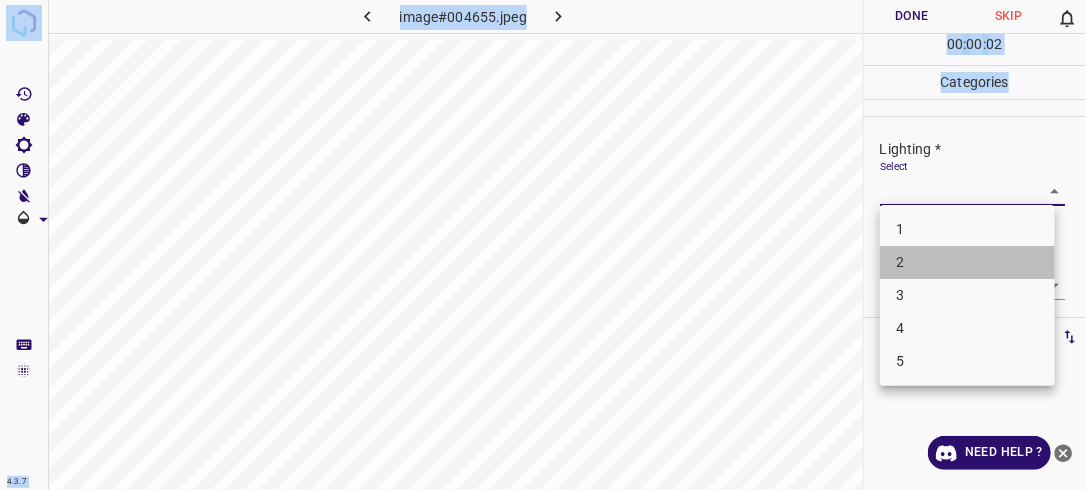 click on "2" at bounding box center (967, 262) 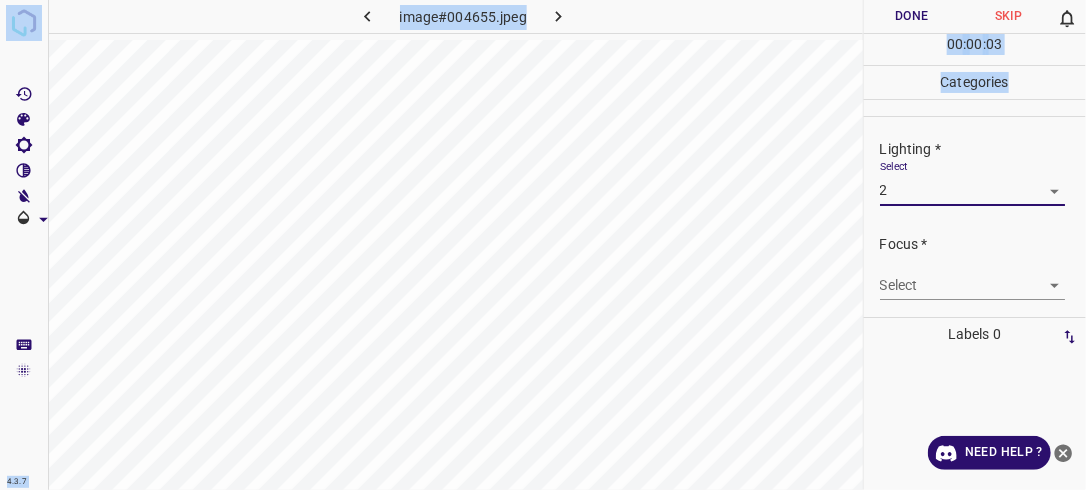 click on "4.3.7 image#004655.jpeg Done Skip 0 00   : 00   : 03   Categories Lighting *  Select 2 2 Focus *  Select ​ Overall *  Select ​ Labels   0 Categories 1 Lighting 2 Focus 3 Overall Tools Space Change between modes (Draw & Edit) I Auto labeling R Restore zoom M Zoom in N Zoom out Delete Delete selecte label Filters Z Restore filters X Saturation filter C Brightness filter V Contrast filter B Gray scale filter General O Download Need Help ? - Text - Hide - Delete" at bounding box center [543, 245] 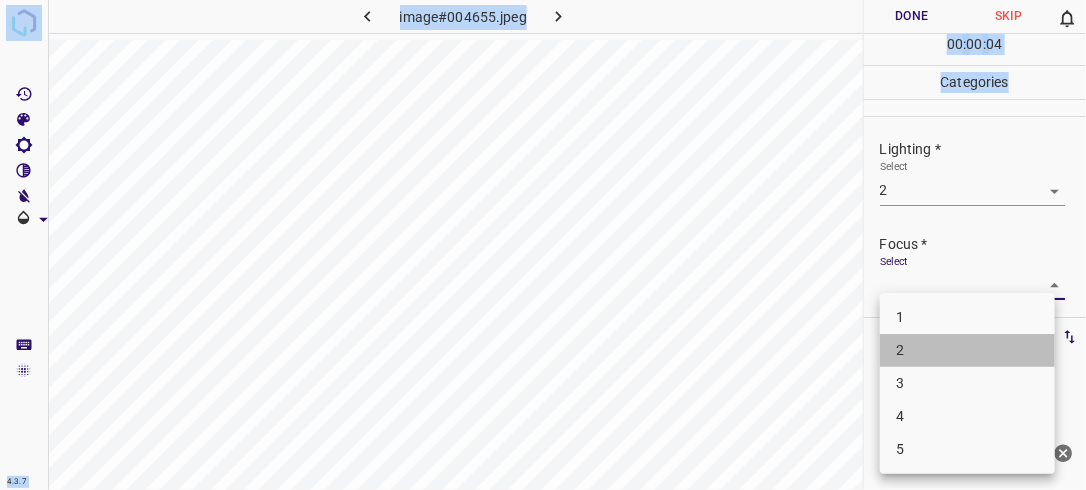 click on "2" at bounding box center [967, 350] 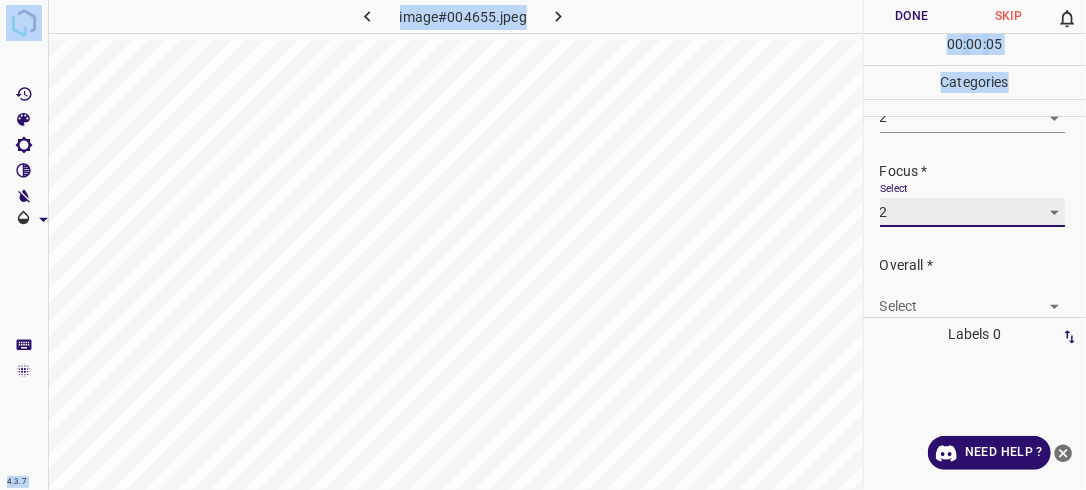 scroll, scrollTop: 76, scrollLeft: 0, axis: vertical 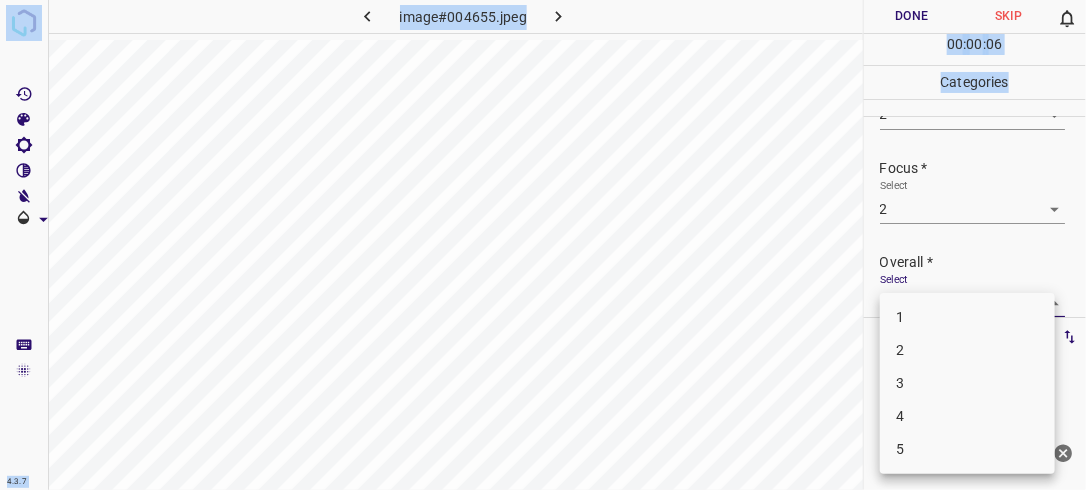 click on "4.3.7 image#004655.jpeg Done Skip 0 00   : 00   : 06   Categories Lighting *  Select 2 2 Focus *  Select 2 2 Overall *  Select ​ Labels   0 Categories 1 Lighting 2 Focus 3 Overall Tools Space Change between modes (Draw & Edit) I Auto labeling R Restore zoom M Zoom in N Zoom out Delete Delete selecte label Filters Z Restore filters X Saturation filter C Brightness filter V Contrast filter B Gray scale filter General O Download Need Help ? - Text - Hide - Delete 1 2 3 4 5" at bounding box center (543, 245) 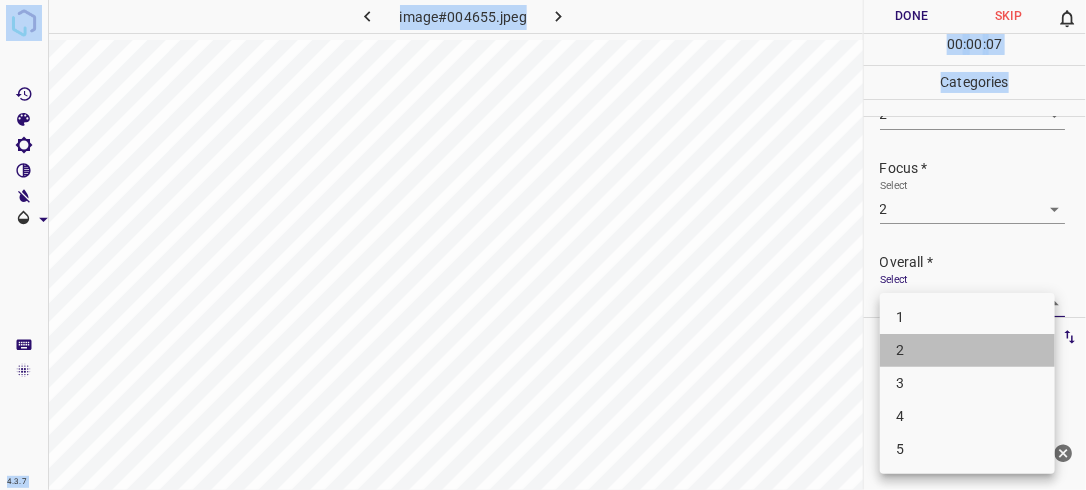 click on "2" at bounding box center [967, 350] 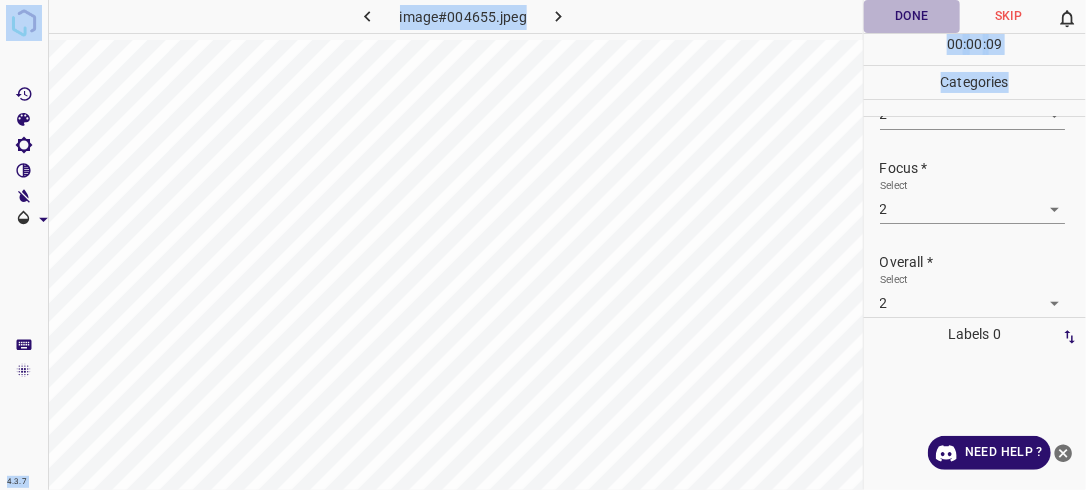 click on "Done" at bounding box center (912, 16) 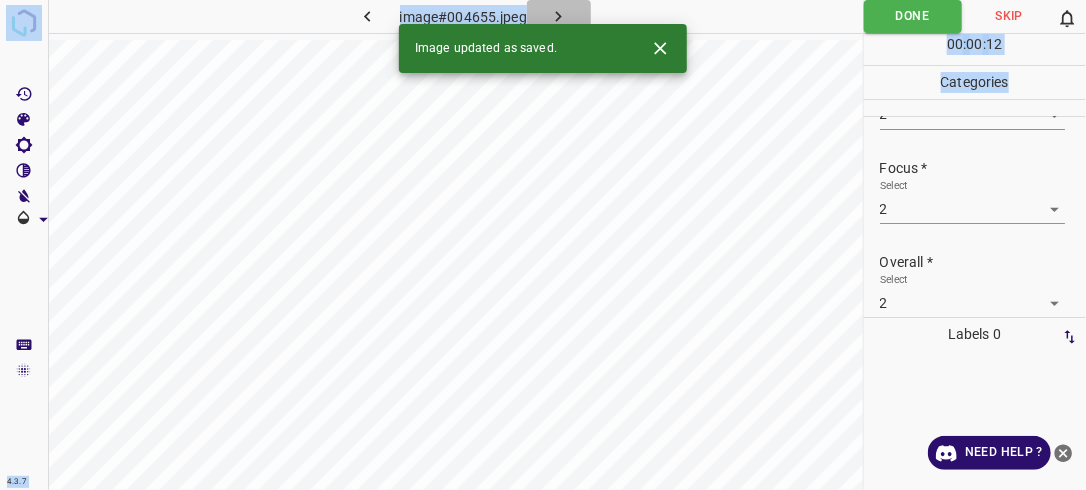 click 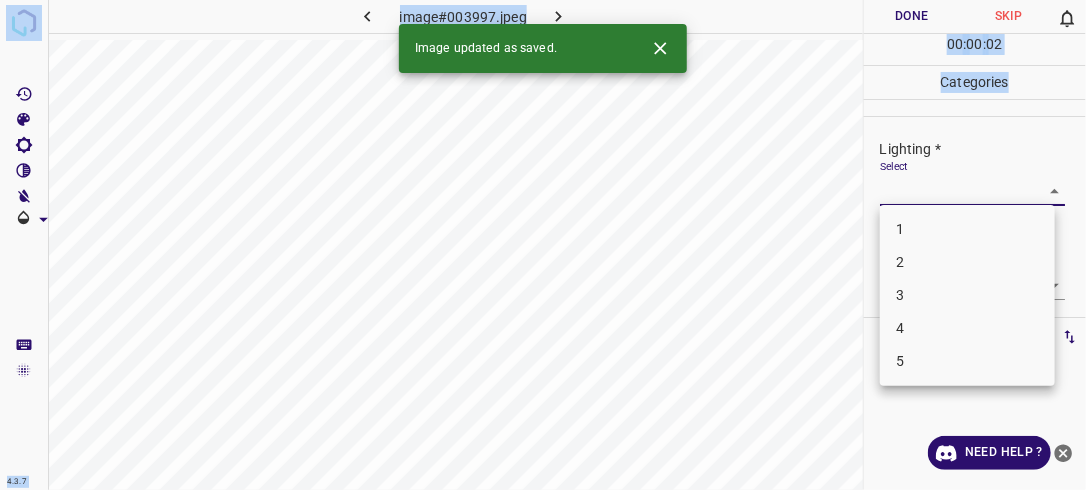 click on "4.3.7 image#003997.jpeg Done Skip 0 00   : 00   : 02   Categories Lighting *  Select ​ Focus *  Select ​ Overall *  Select ​ Labels   0 Categories 1 Lighting 2 Focus 3 Overall Tools Space Change between modes (Draw & Edit) I Auto labeling R Restore zoom M Zoom in N Zoom out Delete Delete selecte label Filters Z Restore filters X Saturation filter C Brightness filter V Contrast filter B Gray scale filter General O Download Image updated as saved. Need Help ? - Text - Hide - Delete 1 2 3 4 5" at bounding box center [543, 245] 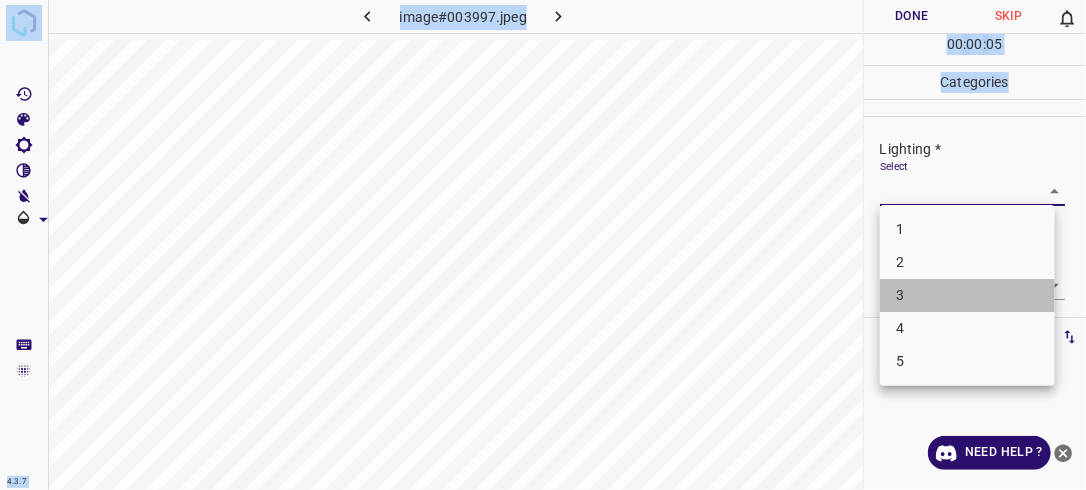 click on "3" at bounding box center (967, 295) 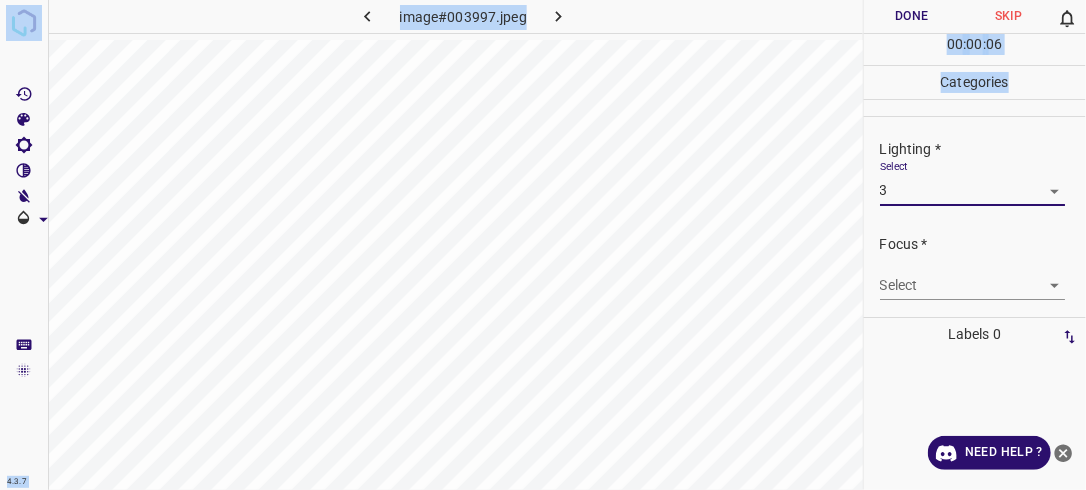 click on "4.3.7 image#003997.jpeg Done Skip 0 00   : 00   : 06   Categories Lighting *  Select 3 3 Focus *  Select ​ Overall *  Select ​ Labels   0 Categories 1 Lighting 2 Focus 3 Overall Tools Space Change between modes (Draw & Edit) I Auto labeling R Restore zoom M Zoom in N Zoom out Delete Delete selecte label Filters Z Restore filters X Saturation filter C Brightness filter V Contrast filter B Gray scale filter General O Download Need Help ? - Text - Hide - Delete" at bounding box center (543, 245) 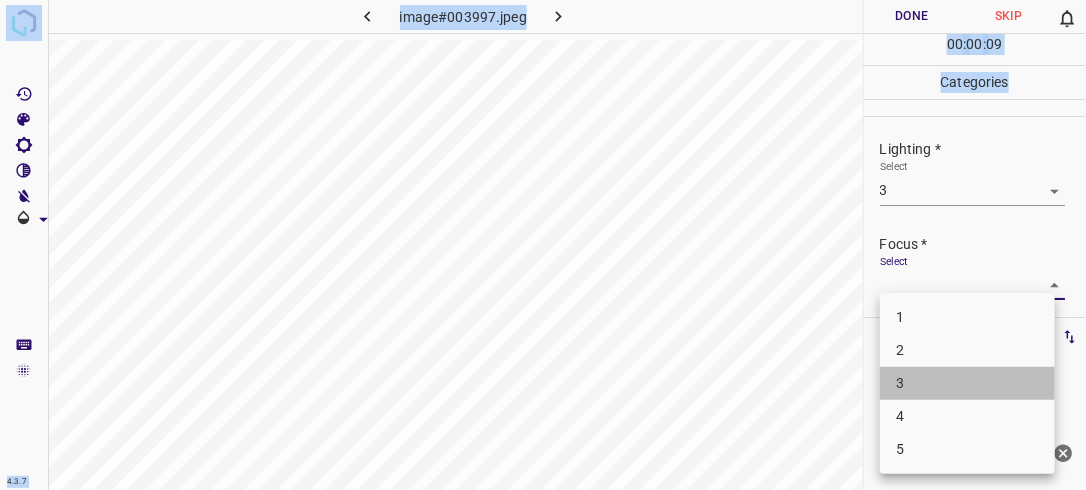 click on "3" at bounding box center (967, 383) 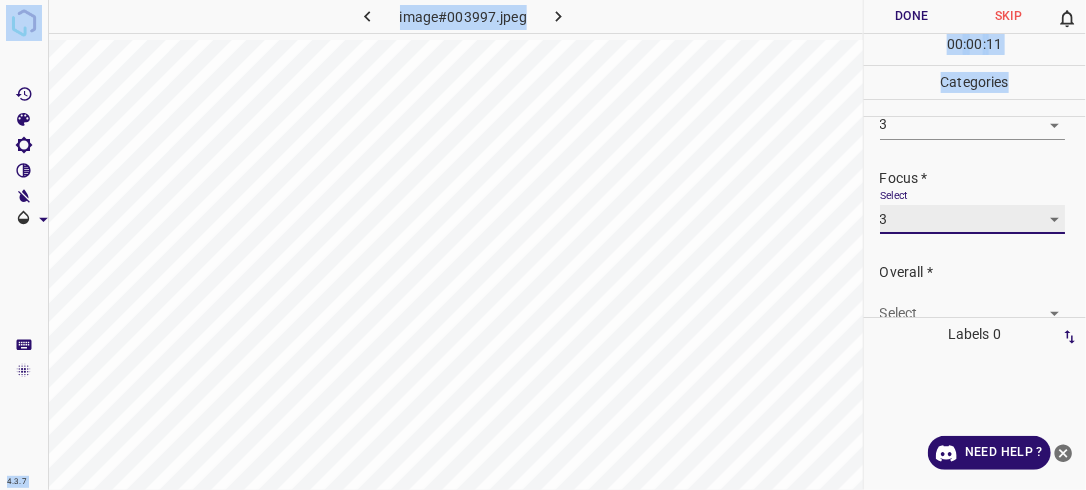 scroll, scrollTop: 98, scrollLeft: 0, axis: vertical 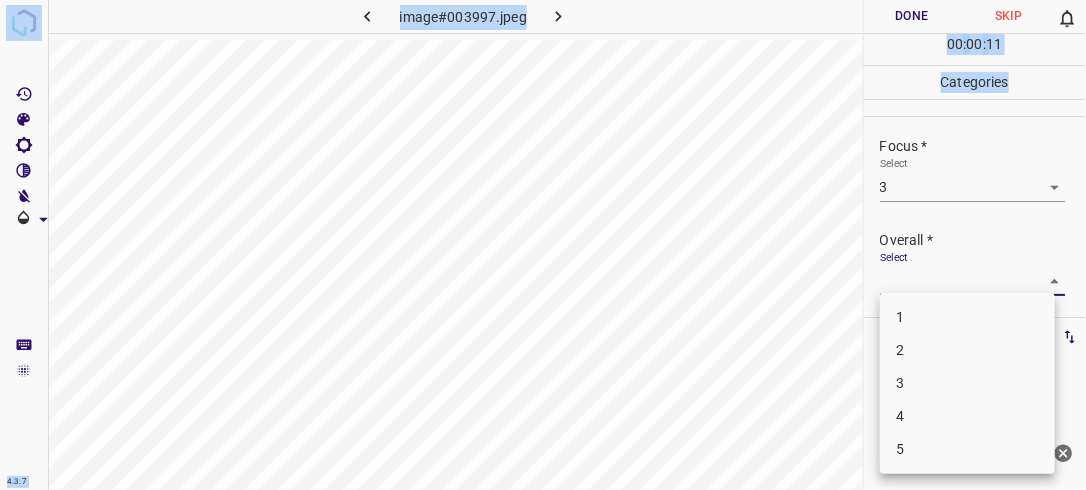click on "4.3.7 image#003997.jpeg Done Skip 0 00   : 00   : 11   Categories Lighting *  Select 3 3 Focus *  Select 3 3 Overall *  Select ​ Labels   0 Categories 1 Lighting 2 Focus 3 Overall Tools Space Change between modes (Draw & Edit) I Auto labeling R Restore zoom M Zoom in N Zoom out Delete Delete selecte label Filters Z Restore filters X Saturation filter C Brightness filter V Contrast filter B Gray scale filter General O Download Need Help ? - Text - Hide - Delete 1 2 3 4 5" at bounding box center [543, 245] 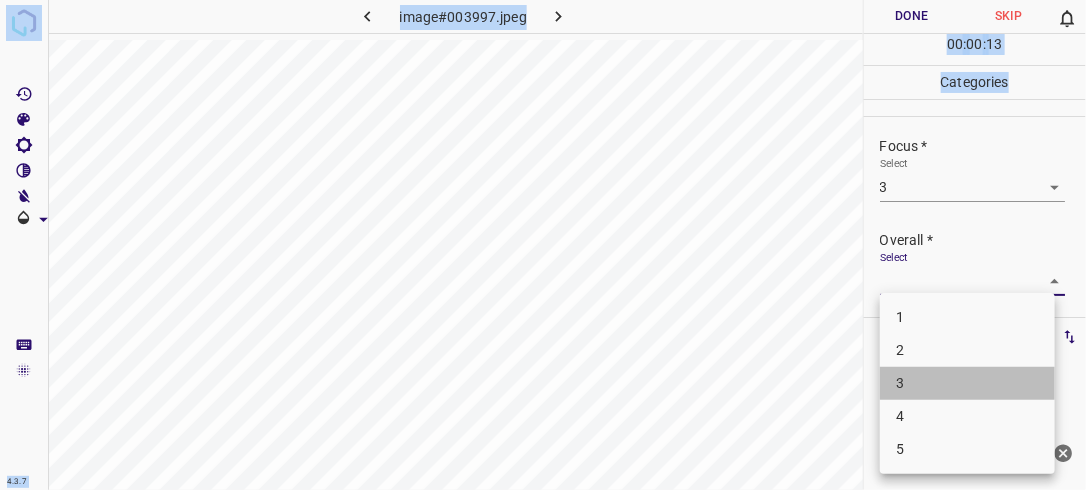 click on "3" at bounding box center [967, 383] 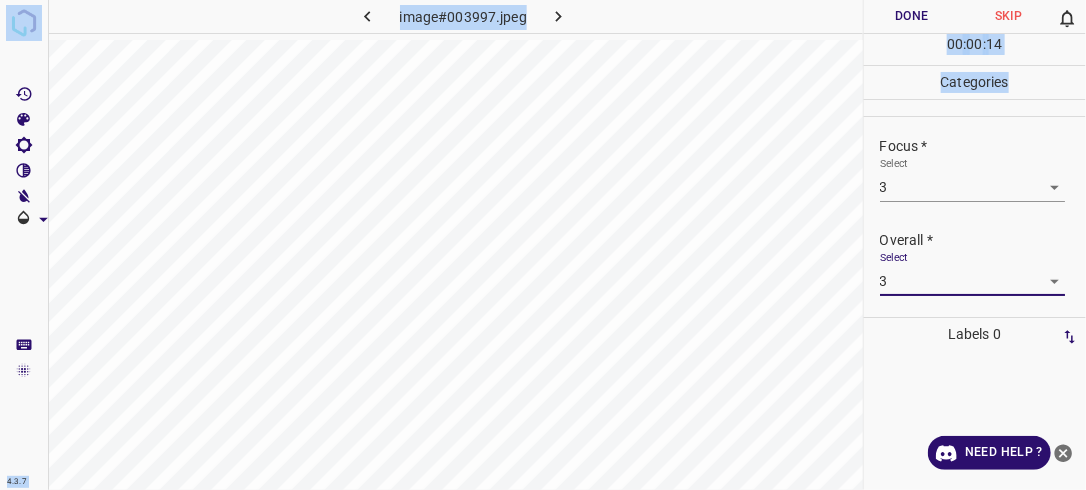 click on "Done" at bounding box center (912, 16) 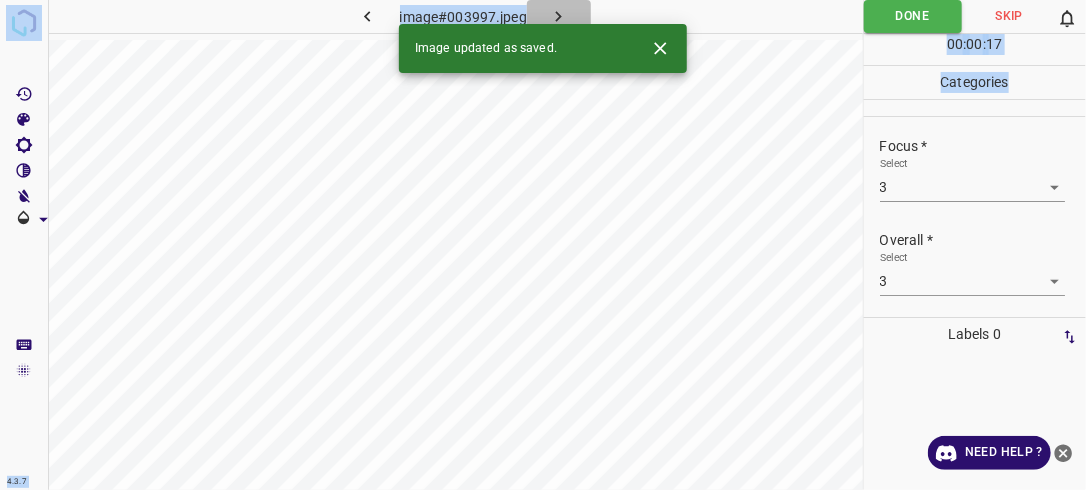 click 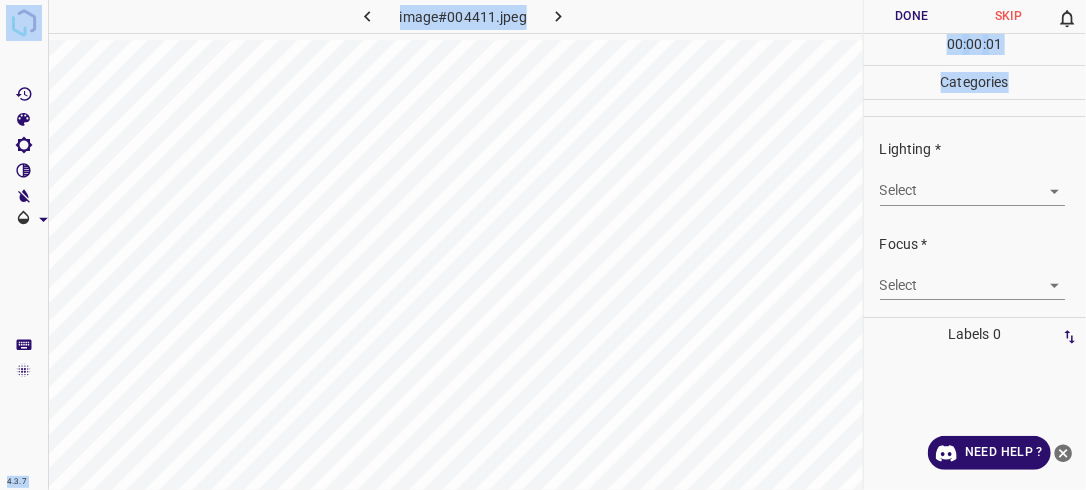 click on "4.3.7 image#004411.jpeg Done Skip 0 00   : 00   : 01   Categories Lighting *  Select ​ Focus *  Select ​ Overall *  Select ​ Labels   0 Categories 1 Lighting 2 Focus 3 Overall Tools Space Change between modes (Draw & Edit) I Auto labeling R Restore zoom M Zoom in N Zoom out Delete Delete selecte label Filters Z Restore filters X Saturation filter C Brightness filter V Contrast filter B Gray scale filter General O Download Need Help ? - Text - Hide - Delete" at bounding box center (543, 245) 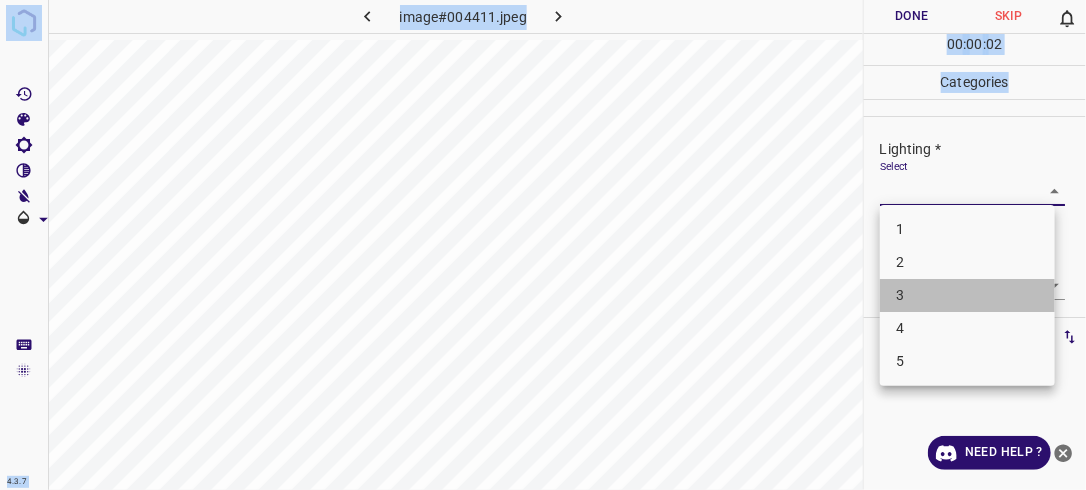 click on "3" at bounding box center [967, 295] 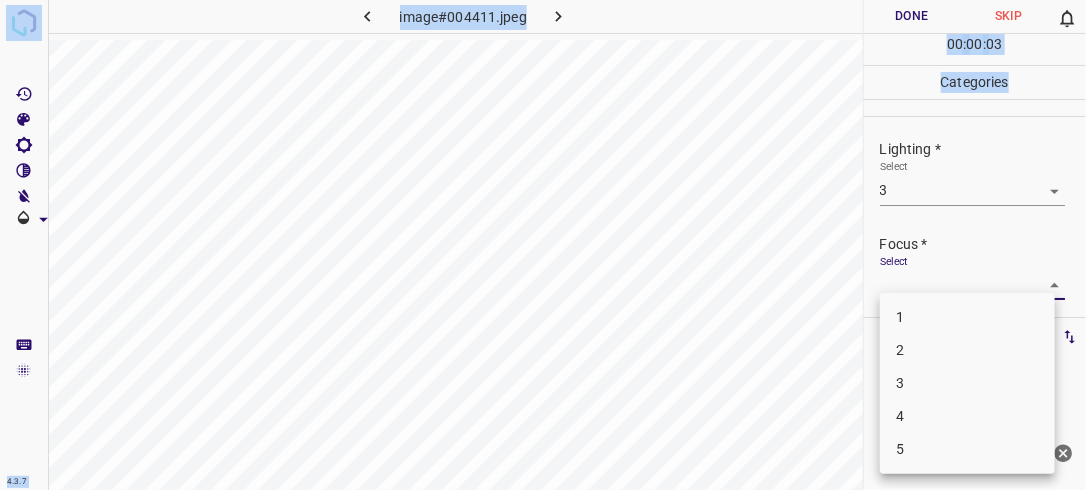 click on "4.3.7 image#004411.jpeg Done Skip 0 00   : 00   : 03   Categories Lighting *  Select 3 3 Focus *  Select ​ Overall *  Select ​ Labels   0 Categories 1 Lighting 2 Focus 3 Overall Tools Space Change between modes (Draw & Edit) I Auto labeling R Restore zoom M Zoom in N Zoom out Delete Delete selecte label Filters Z Restore filters X Saturation filter C Brightness filter V Contrast filter B Gray scale filter General O Download Need Help ? - Text - Hide - Delete 1 2 3 4 5" at bounding box center [543, 245] 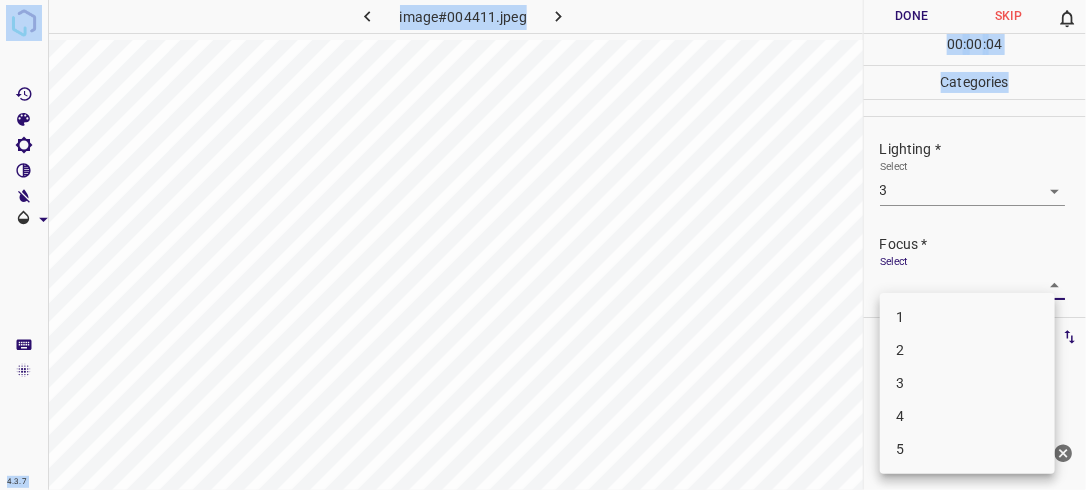 drag, startPoint x: 984, startPoint y: 359, endPoint x: 987, endPoint y: 347, distance: 12.369317 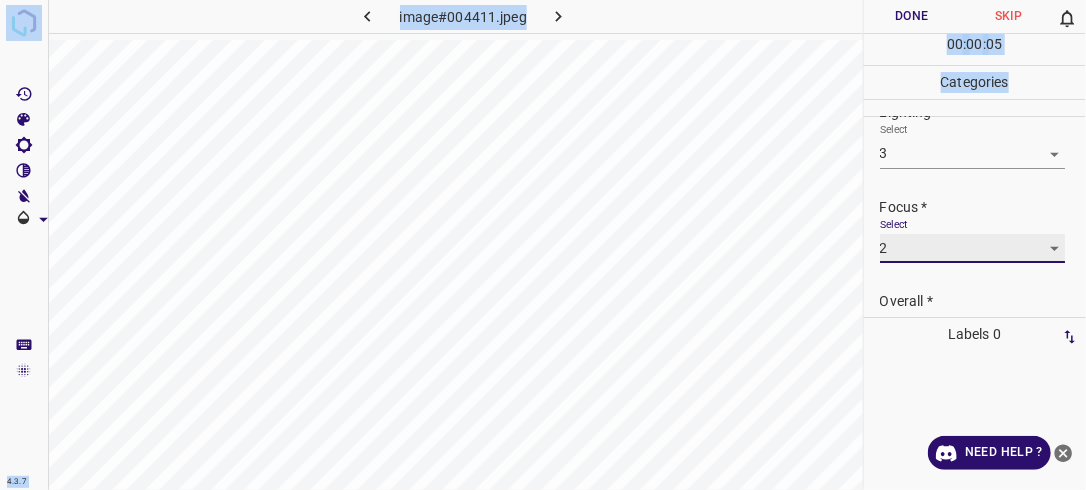 scroll, scrollTop: 98, scrollLeft: 0, axis: vertical 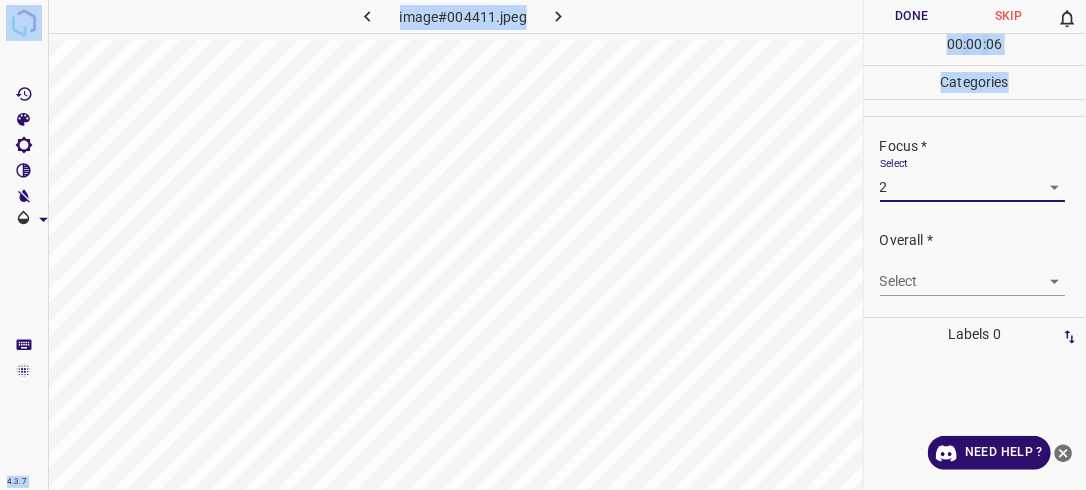 click on "4.3.7 image#004411.jpeg Done Skip 0 00   : 00   : 06   Categories Lighting *  Select 3 3 Focus *  Select 2 2 Overall *  Select ​ Labels   0 Categories 1 Lighting 2 Focus 3 Overall Tools Space Change between modes (Draw & Edit) I Auto labeling R Restore zoom M Zoom in N Zoom out Delete Delete selecte label Filters Z Restore filters X Saturation filter C Brightness filter V Contrast filter B Gray scale filter General O Download Need Help ? - Text - Hide - Delete" at bounding box center (543, 245) 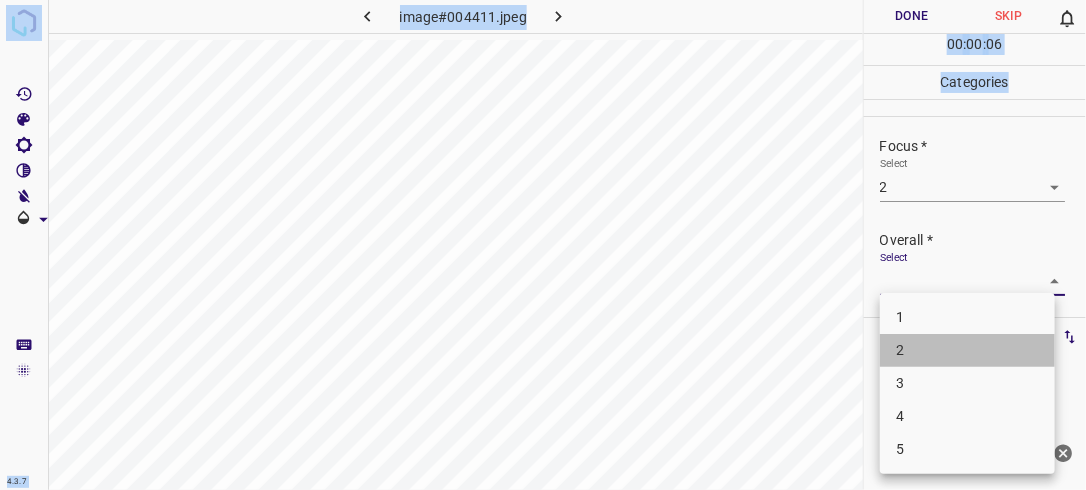 click on "2" at bounding box center [967, 350] 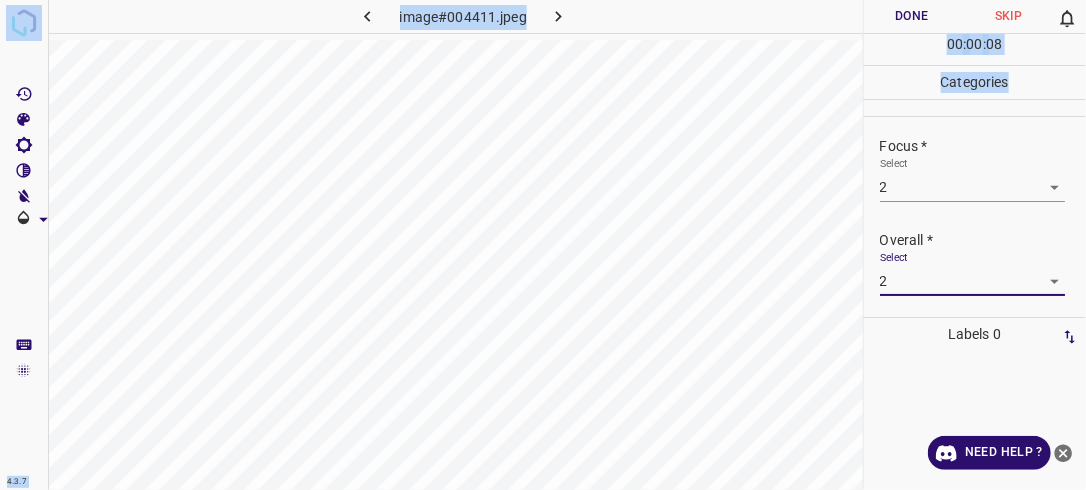 click on "Done" at bounding box center (912, 16) 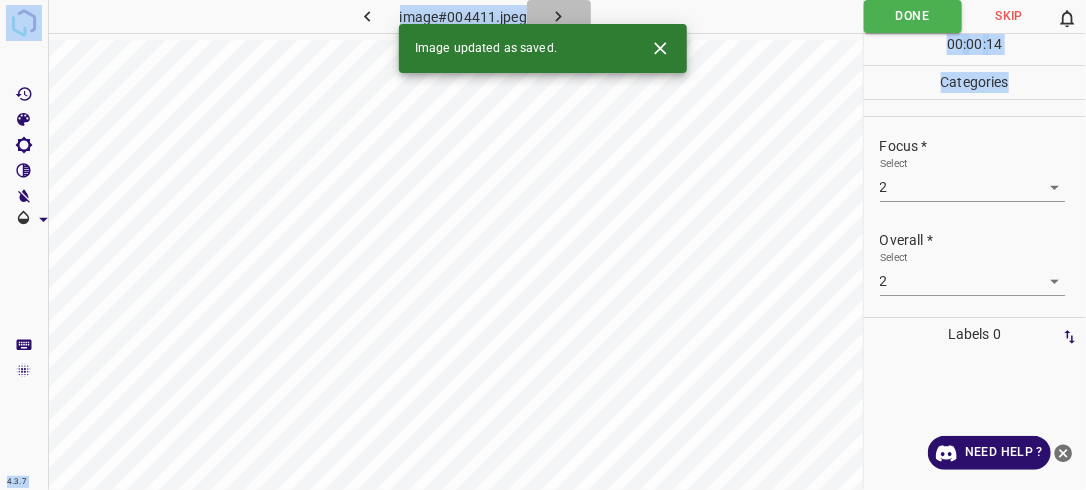 click 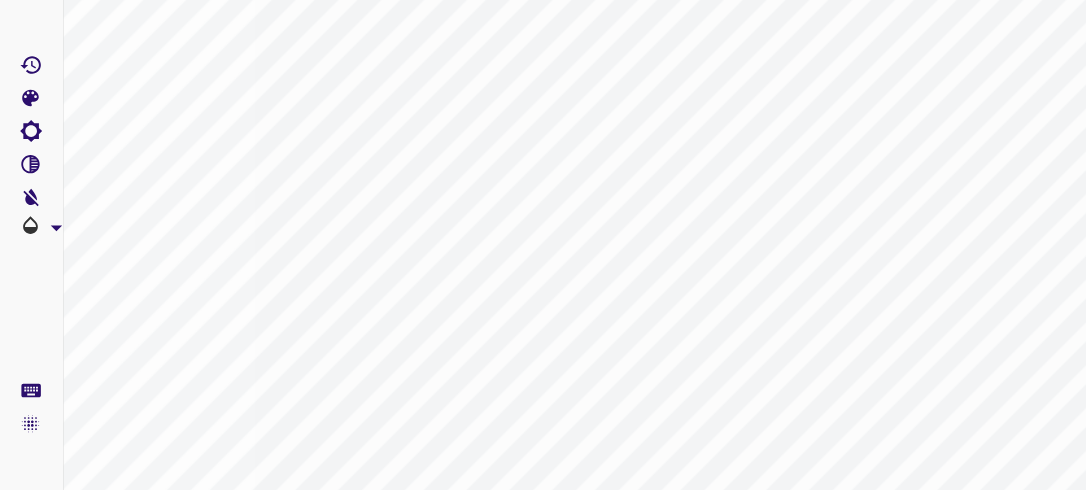 click on "4.3.7 image#000026.jpeg Done Skip 0 00   : 00   : 01   Categories Lighting *  Select ​ Focus *  Select ​ Overall *  Select ​ Labels   0 Categories 1 Lighting 2 Focus 3 Overall Tools Space Change between modes (Draw & Edit) I Auto labeling R Restore zoom M Zoom in N Zoom out Delete Delete selecte label Filters Z Restore filters X Saturation filter C Brightness filter V Contrast filter B Gray scale filter General O Download Need Help ? - Text - Hide - Delete" at bounding box center [543, 245] 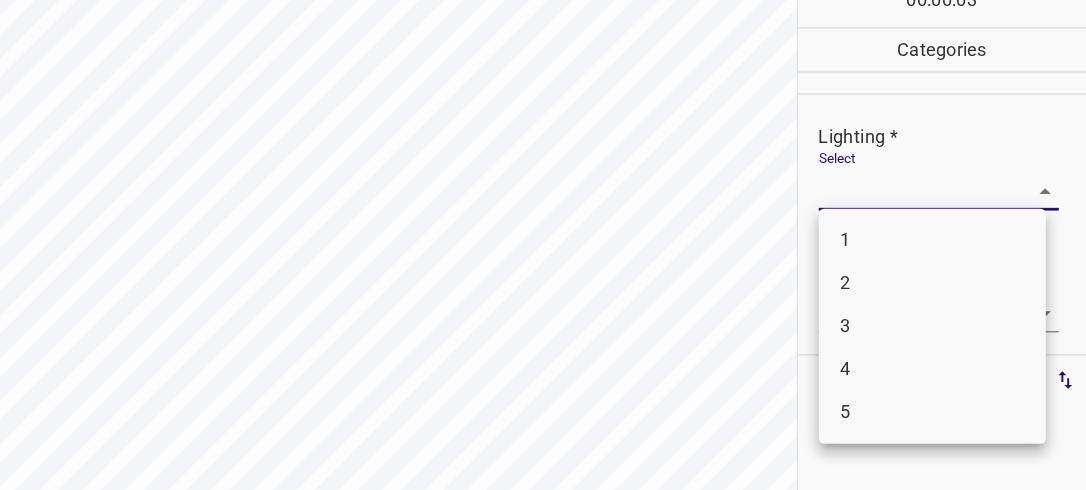 drag, startPoint x: 1062, startPoint y: 183, endPoint x: 1027, endPoint y: 177, distance: 35.510563 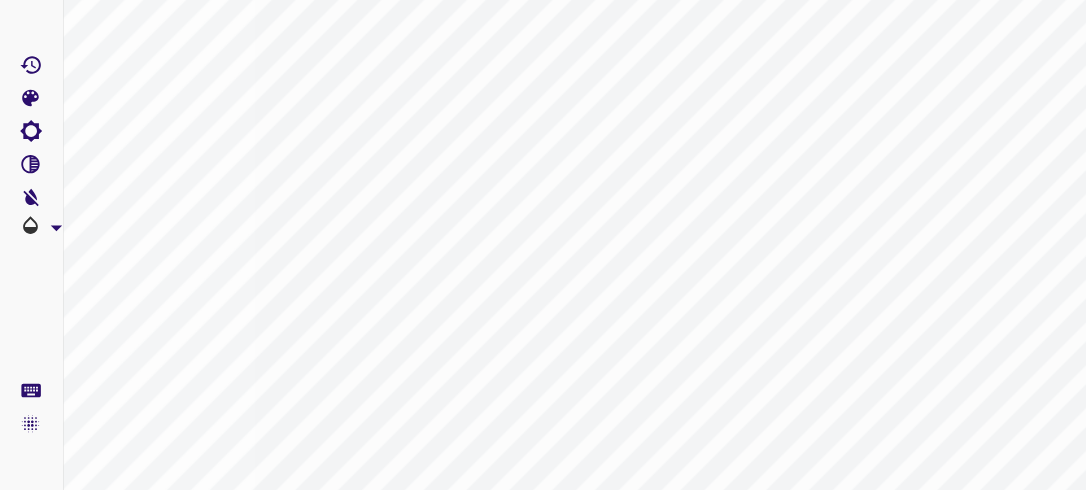 click on "4.3.7 image#000026.jpeg Done Skip 0 00   : 00   : 04   Categories Lighting *  Select ​ Focus *  Select ​ Overall *  Select ​ Labels   0 Categories 1 Lighting 2 Focus 3 Overall Tools Space Change between modes (Draw & Edit) I Auto labeling R Restore zoom M Zoom in N Zoom out Delete Delete selecte label Filters Z Restore filters X Saturation filter C Brightness filter V Contrast filter B Gray scale filter General O Download Need Help ? - Text - Hide - Delete 1 2 3 4 5" at bounding box center [543, 245] 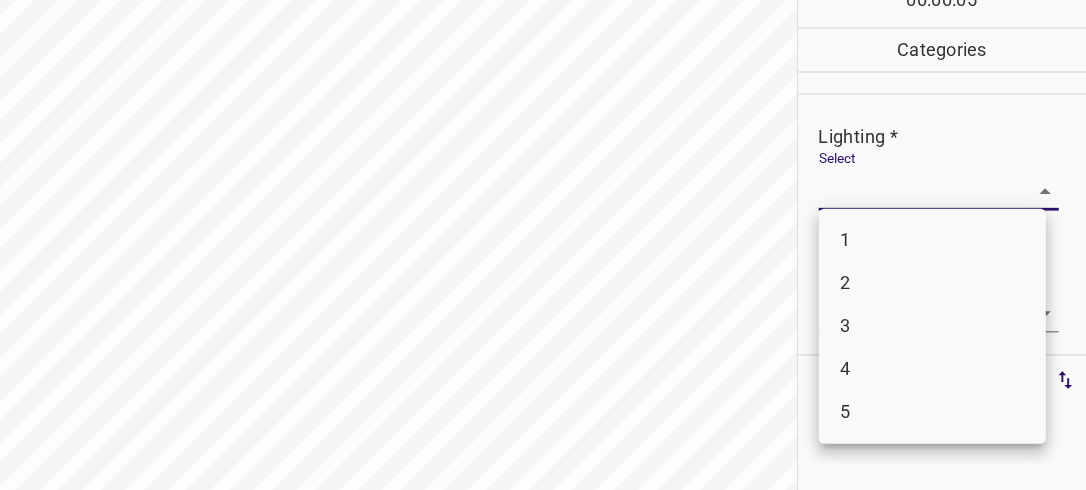 drag, startPoint x: 836, startPoint y: 210, endPoint x: 1038, endPoint y: 195, distance: 202.55617 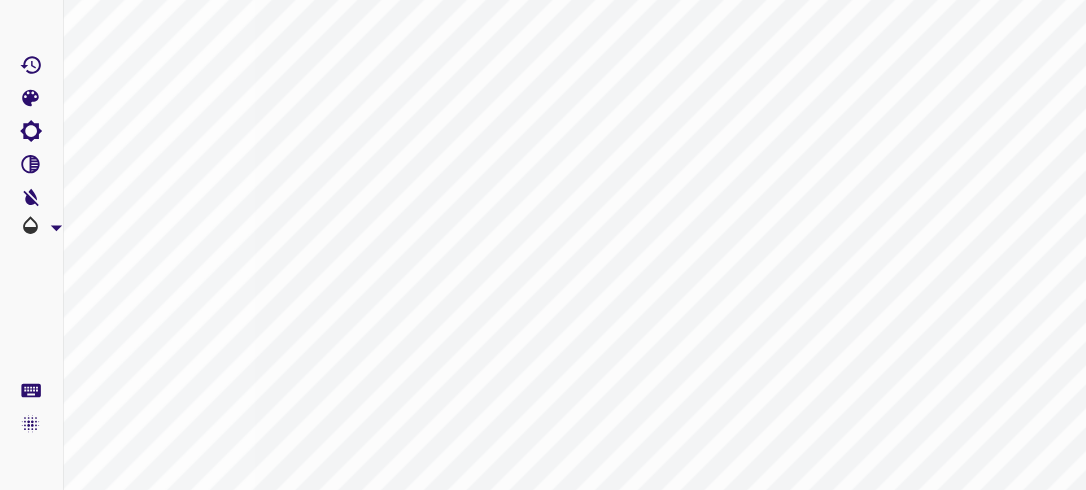 click on "4.3.7 image#000026.jpeg Done Skip 0 00   : 00   : 06   Categories Lighting *  Select ​ Focus *  Select ​ Overall *  Select ​ Labels   0 Categories 1 Lighting 2 Focus 3 Overall Tools Space Change between modes (Draw & Edit) I Auto labeling R Restore zoom M Zoom in N Zoom out Delete Delete selecte label Filters Z Restore filters X Saturation filter C Brightness filter V Contrast filter B Gray scale filter General O Download Need Help ? - Text - Hide - Delete 1 2 3 4 5" at bounding box center [543, 245] 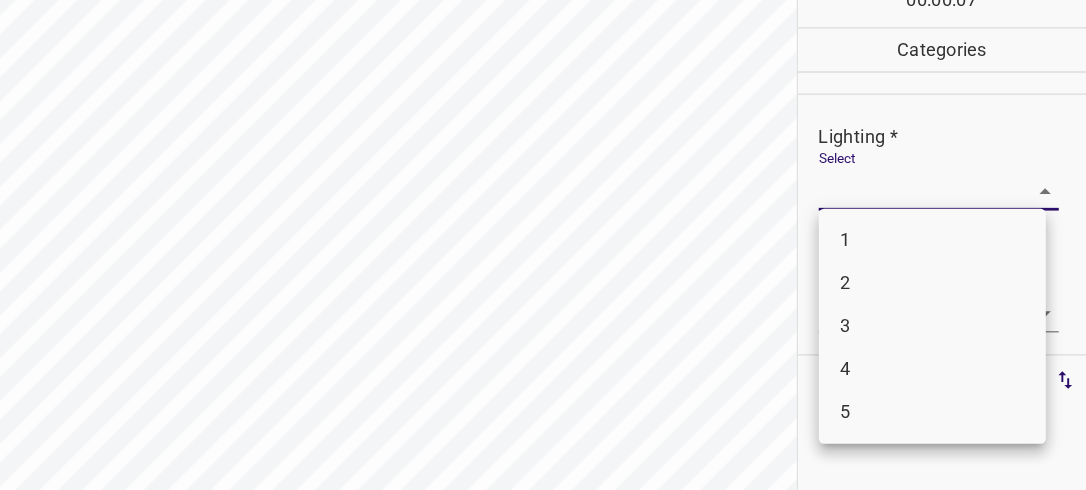 drag, startPoint x: 835, startPoint y: 221, endPoint x: 991, endPoint y: 198, distance: 157.6864 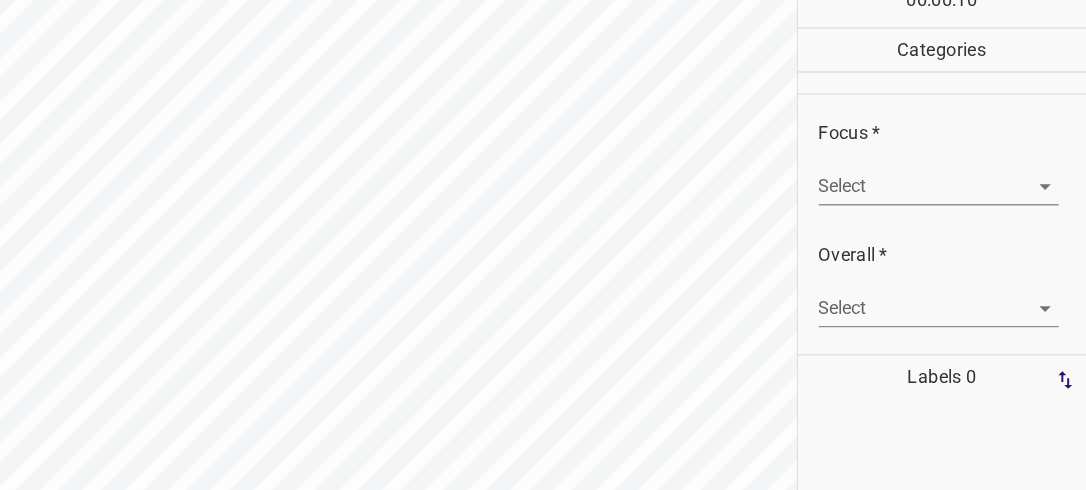 scroll, scrollTop: 0, scrollLeft: 0, axis: both 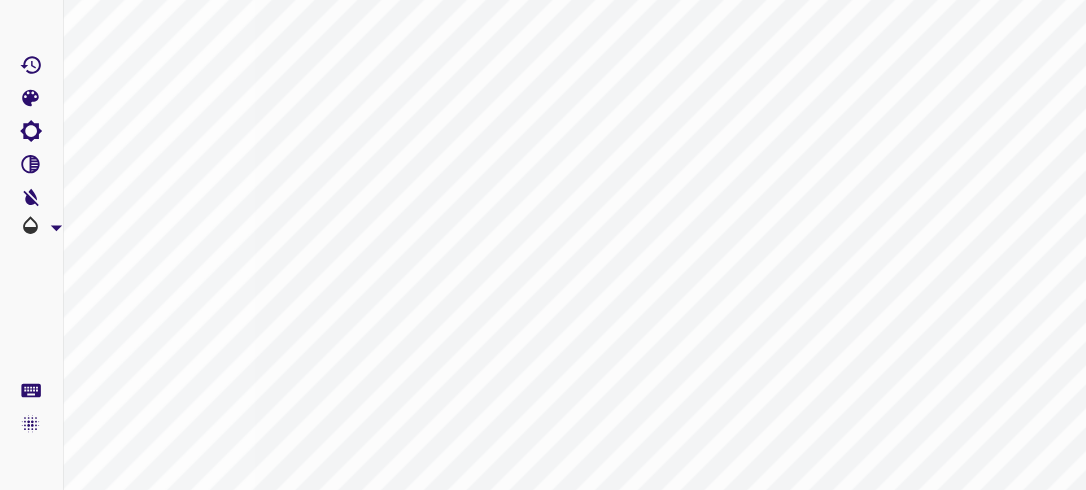 click on "4.3.7 image#000026.jpeg Done Skip 0 00   : 00   : 11   Categories Lighting *  Select ​ Focus *  Select ​ Overall *  Select ​ Labels   0 Categories 1 Lighting 2 Focus 3 Overall Tools Space Change between modes (Draw & Edit) I Auto labeling R Restore zoom M Zoom in N Zoom out Delete Delete selecte label Filters Z Restore filters X Saturation filter C Brightness filter V Contrast filter B Gray scale filter General O Download Need Help ? - Text - Hide - Delete" at bounding box center [543, 245] 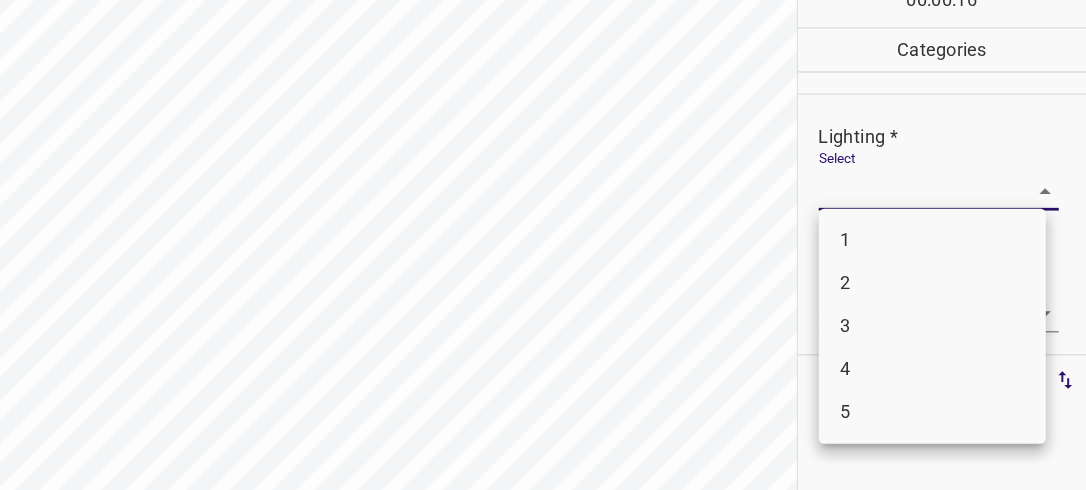 drag, startPoint x: 234, startPoint y: 283, endPoint x: 451, endPoint y: 288, distance: 217.0576 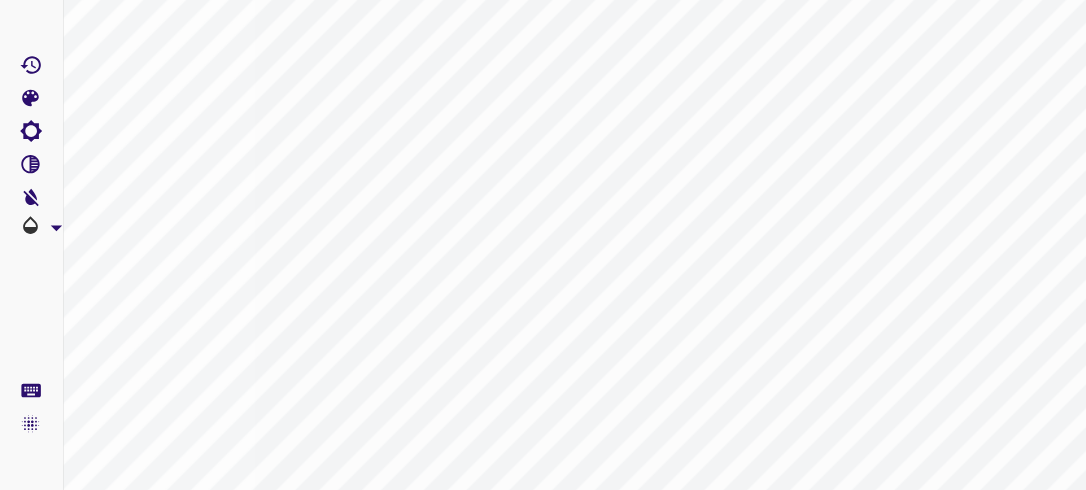 click on "4.3.7 image#000026.jpeg Done Skip 0 00   : 00   : 23   Categories Lighting *  Select ​ Focus *  Select ​ Overall *  Select ​ Labels   0 Categories 1 Lighting 2 Focus 3 Overall Tools Space Change between modes (Draw & Edit) I Auto labeling R Restore zoom M Zoom in N Zoom out Delete Delete selecte label Filters Z Restore filters X Saturation filter C Brightness filter V Contrast filter B Gray scale filter General O Download Need Help ? - Text - Hide - Delete 1 2 3 4 5" at bounding box center [543, 245] 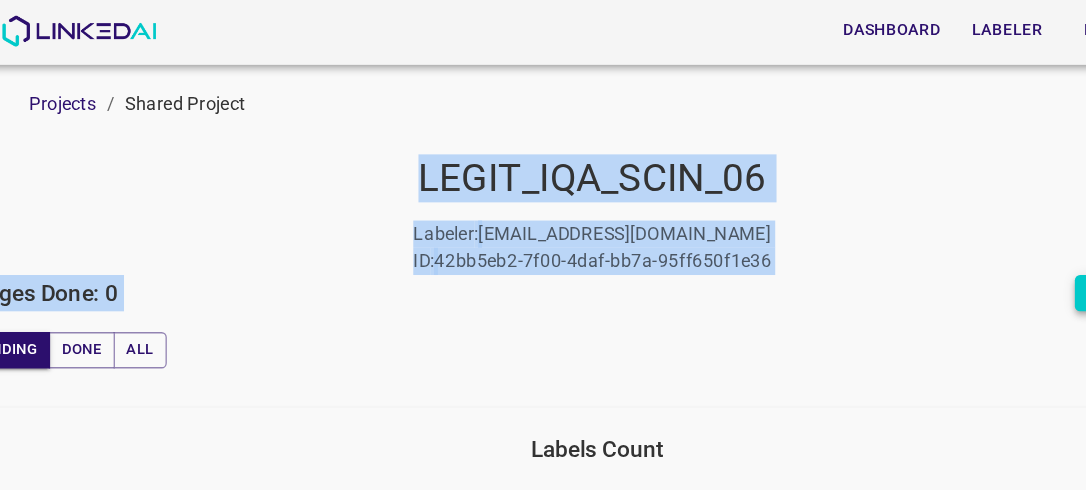 drag, startPoint x: 841, startPoint y: 91, endPoint x: 906, endPoint y: 214, distance: 139.11865 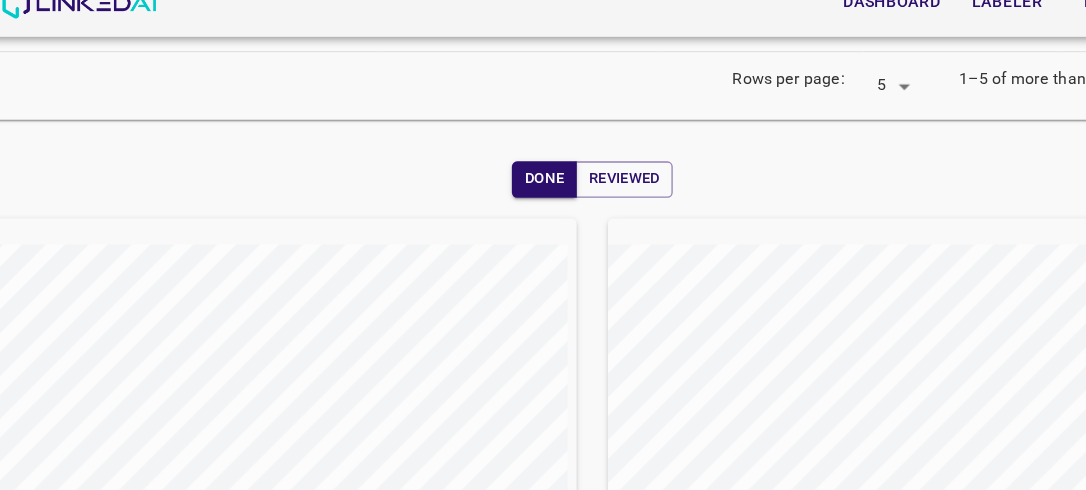 scroll, scrollTop: 628, scrollLeft: 0, axis: vertical 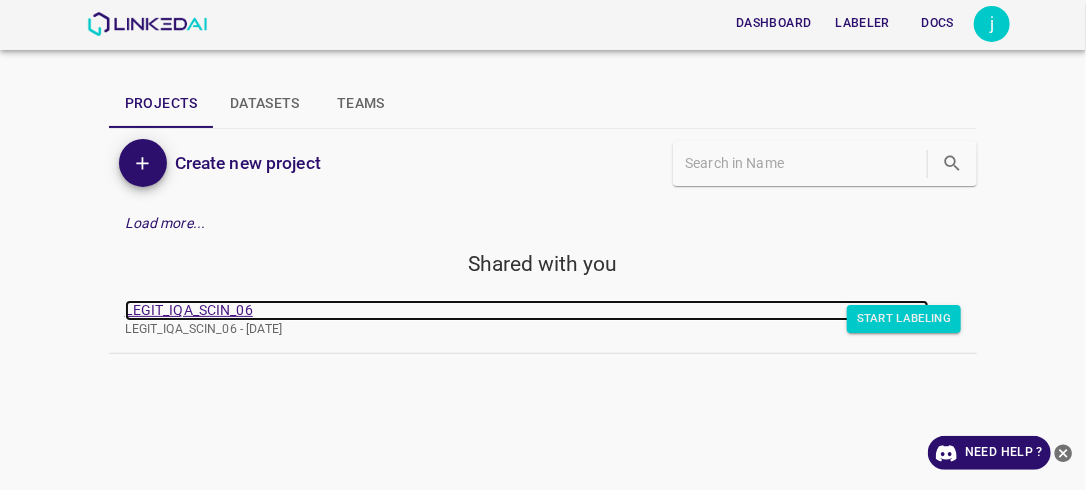 click on "LEGIT_IQA_SCIN_06" at bounding box center [527, 310] 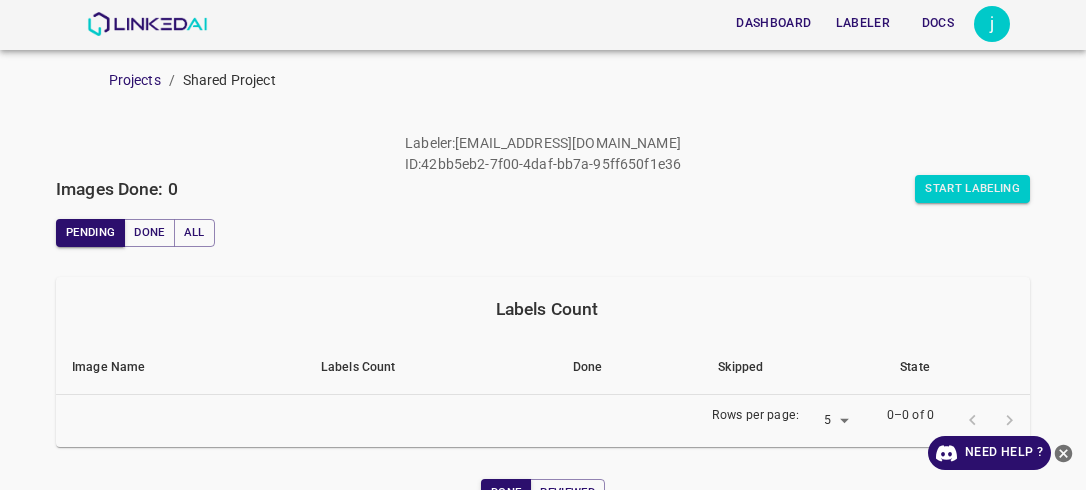 scroll, scrollTop: 0, scrollLeft: 0, axis: both 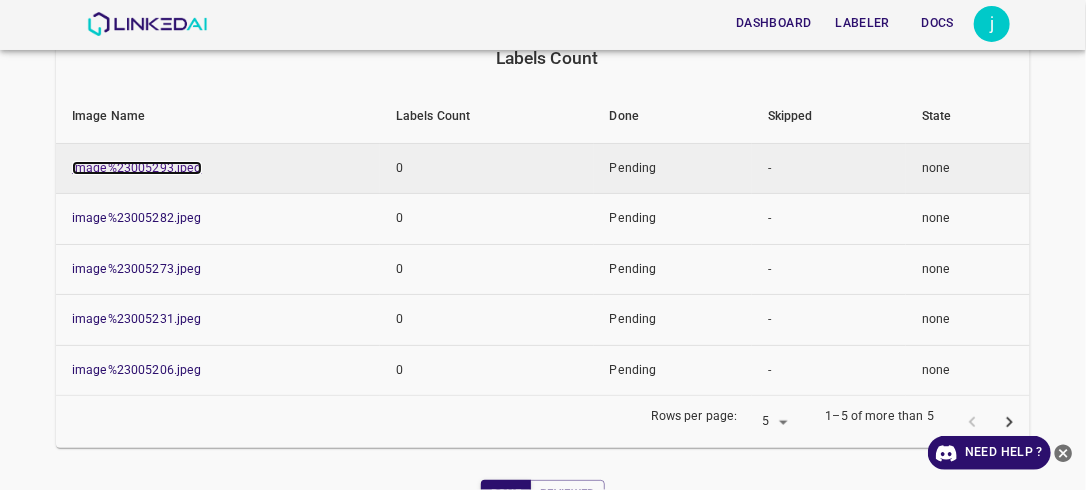 click on "image%23005293.jpeg" at bounding box center (137, 168) 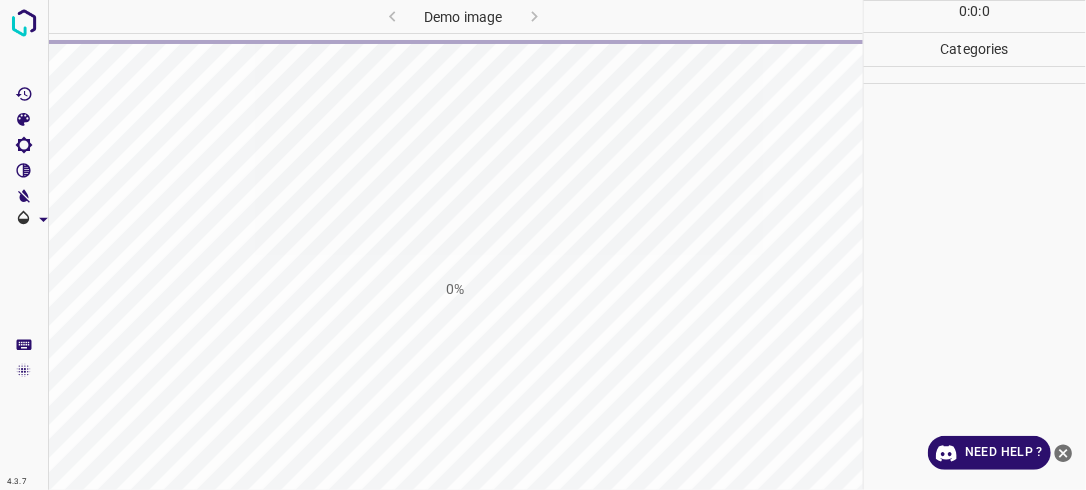 scroll, scrollTop: 0, scrollLeft: 0, axis: both 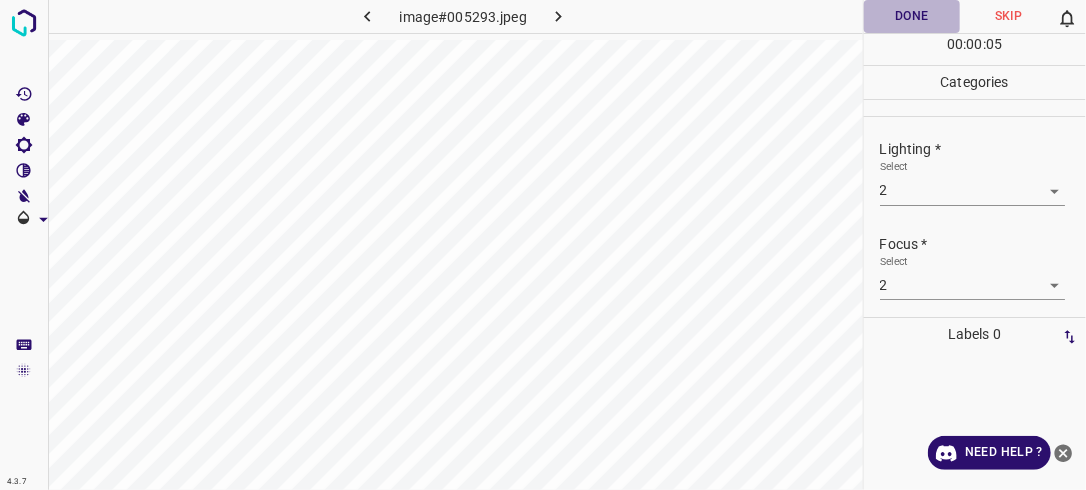 click on "Done" at bounding box center (912, 16) 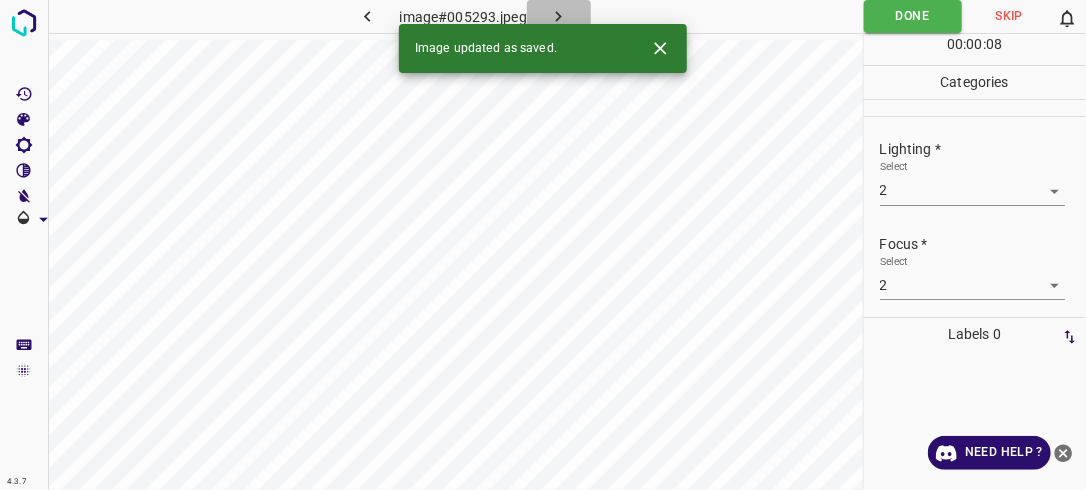click 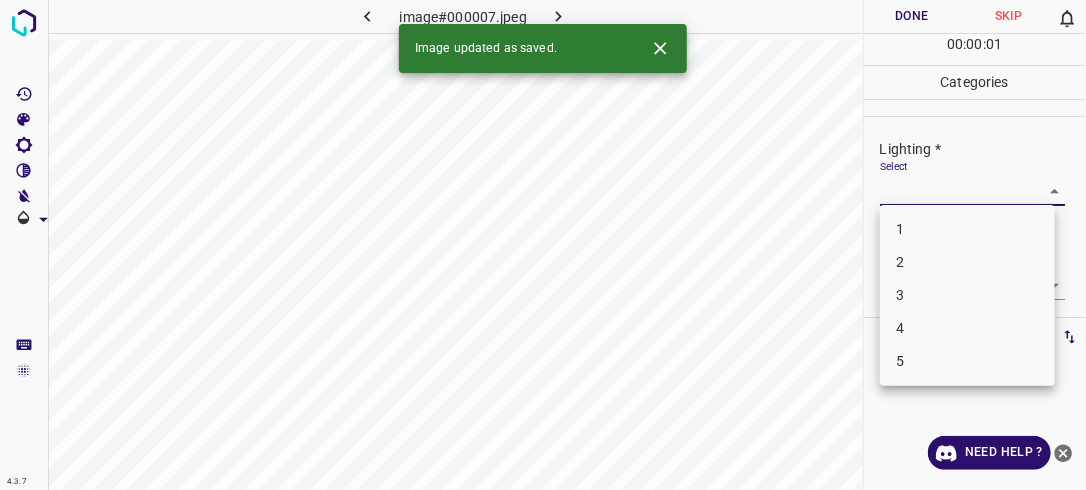 click on "4.3.7 image#000007.jpeg Done Skip 0 00   : 00   : 01   Categories Lighting *  Select ​ Focus *  Select ​ Overall *  Select ​ Labels   0 Categories 1 Lighting 2 Focus 3 Overall Tools Space Change between modes (Draw & Edit) I Auto labeling R Restore zoom M Zoom in N Zoom out Delete Delete selecte label Filters Z Restore filters X Saturation filter C Brightness filter V Contrast filter B Gray scale filter General O Download Image updated as saved. Need Help ? - Text - Hide - Delete 1 2 3 4 5" at bounding box center (543, 245) 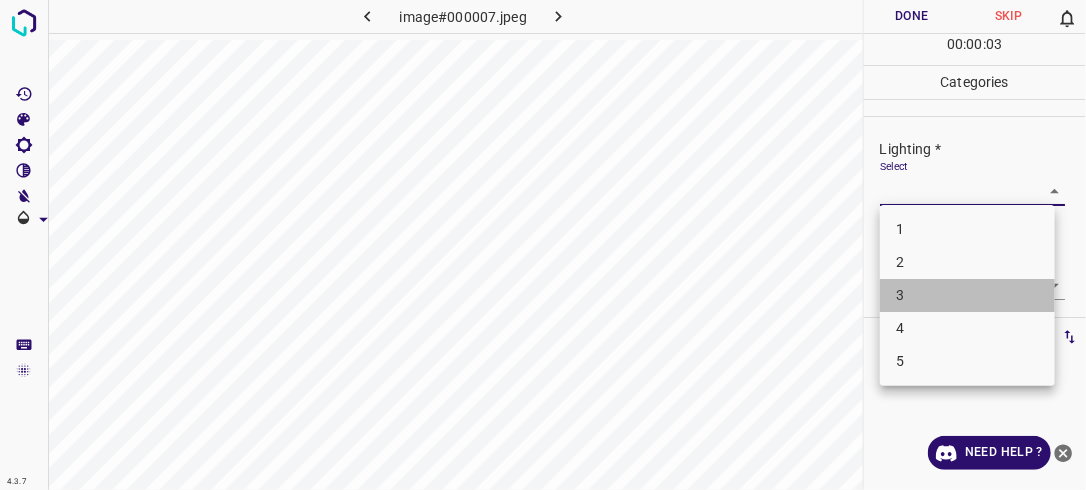 click on "3" at bounding box center [967, 295] 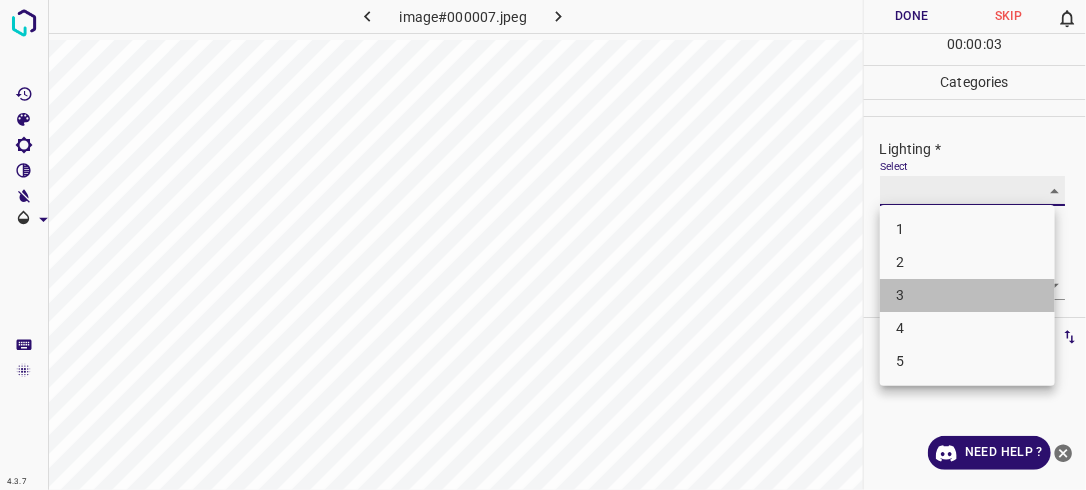 type on "3" 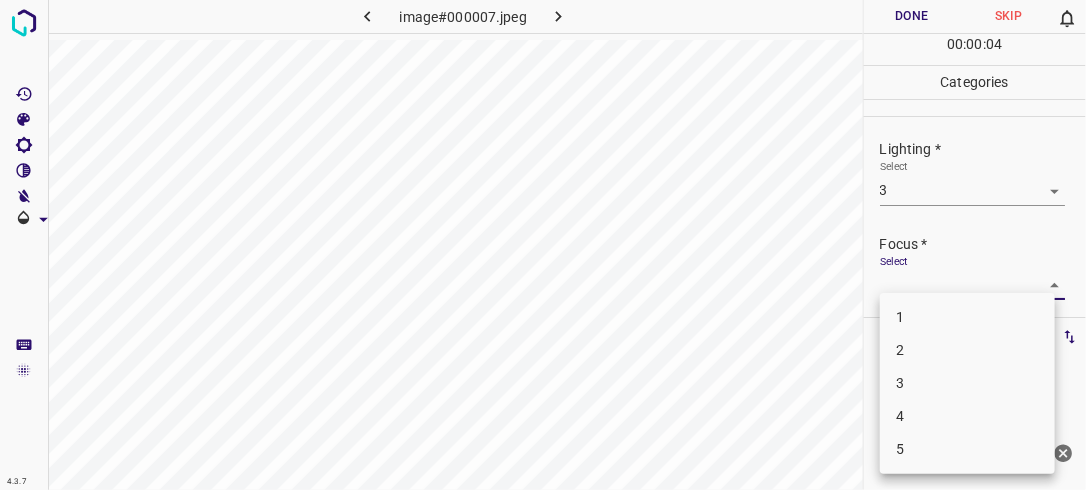 click on "4.3.7 image#000007.jpeg Done Skip 0 00   : 00   : 04   Categories Lighting *  Select 3 3 Focus *  Select ​ Overall *  Select ​ Labels   0 Categories 1 Lighting 2 Focus 3 Overall Tools Space Change between modes (Draw & Edit) I Auto labeling R Restore zoom M Zoom in N Zoom out Delete Delete selecte label Filters Z Restore filters X Saturation filter C Brightness filter V Contrast filter B Gray scale filter General O Download Need Help ? - Text - Hide - Delete 1 2 3 4 5" at bounding box center (543, 245) 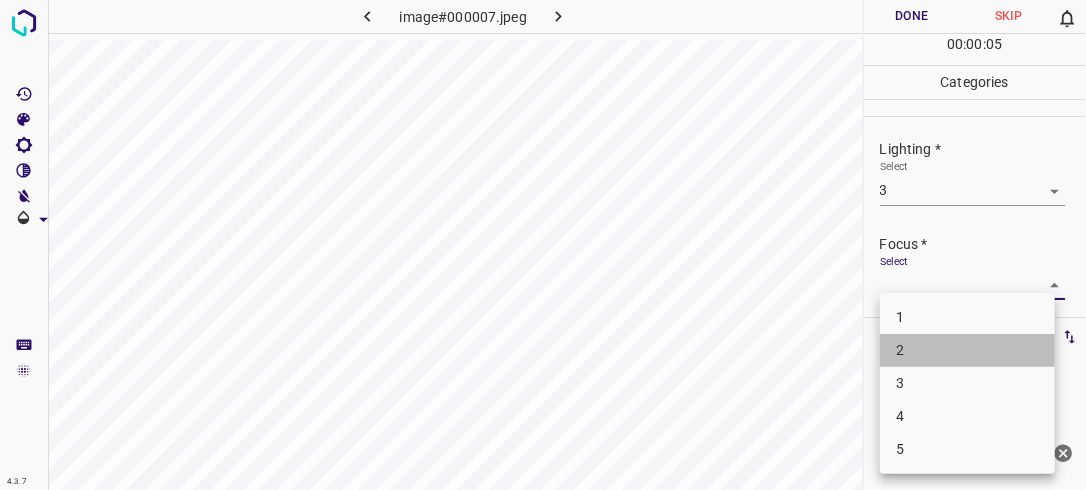 click on "2" at bounding box center [967, 350] 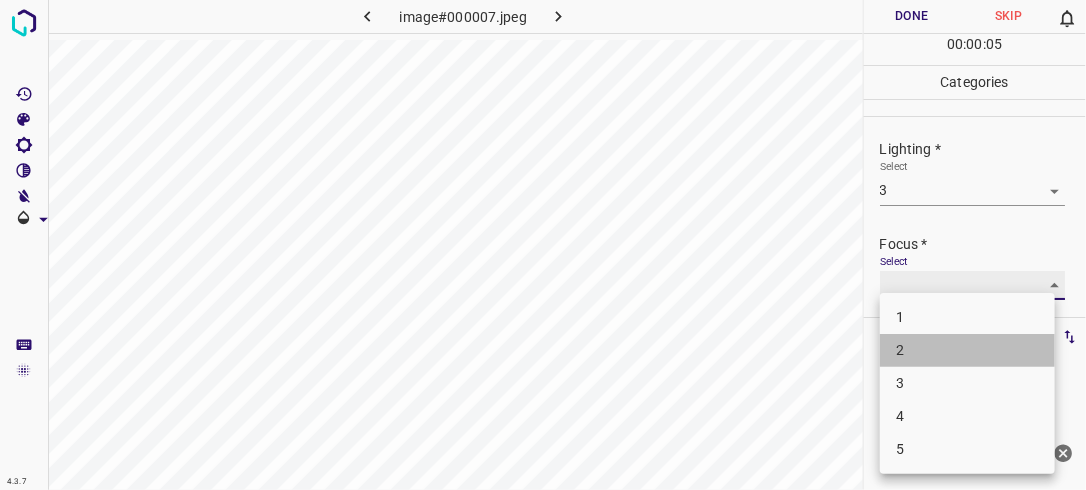 type on "2" 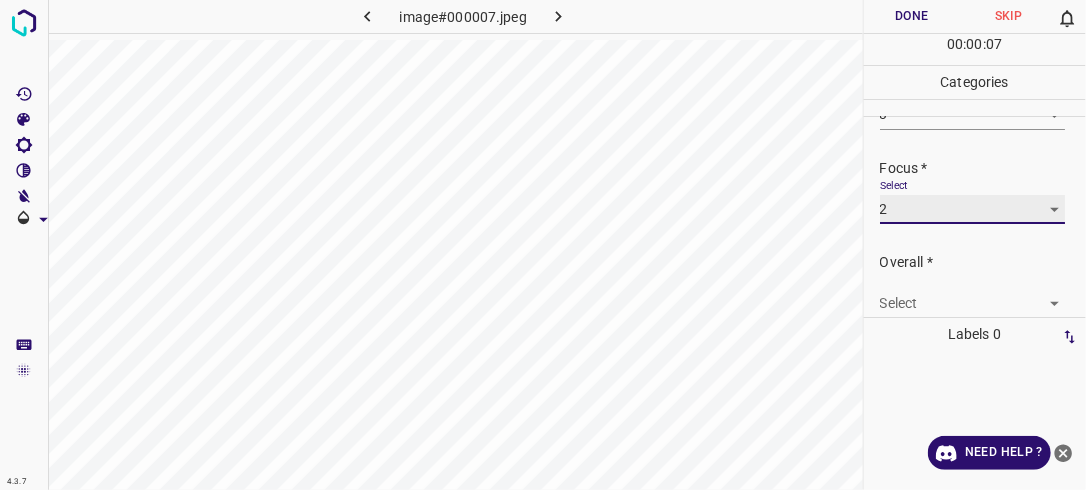 scroll, scrollTop: 89, scrollLeft: 0, axis: vertical 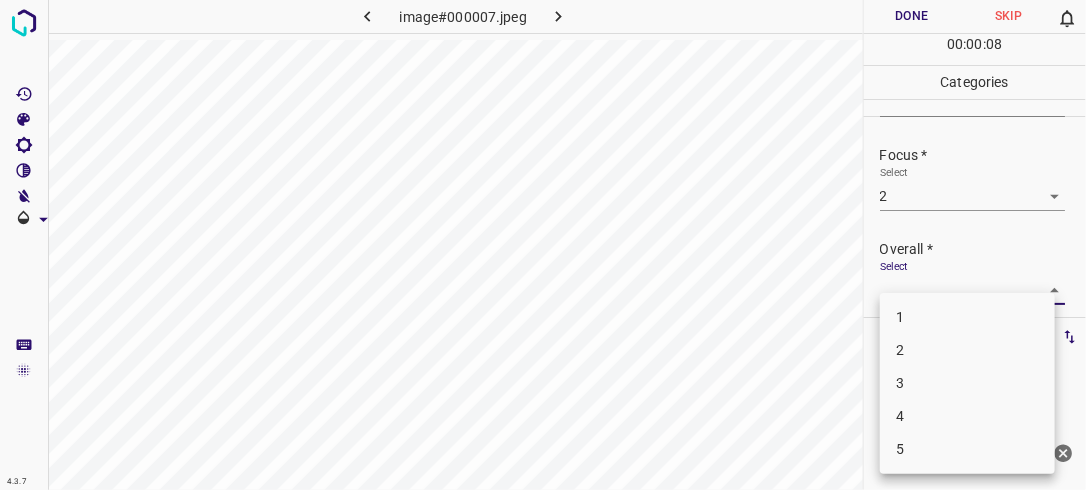 click on "4.3.7 image#000007.jpeg Done Skip 0 00   : 00   : 08   Categories Lighting *  Select 3 3 Focus *  Select 2 2 Overall *  Select ​ Labels   0 Categories 1 Lighting 2 Focus 3 Overall Tools Space Change between modes (Draw & Edit) I Auto labeling R Restore zoom M Zoom in N Zoom out Delete Delete selecte label Filters Z Restore filters X Saturation filter C Brightness filter V Contrast filter B Gray scale filter General O Download Need Help ? - Text - Hide - Delete 1 2 3 4 5" at bounding box center (543, 245) 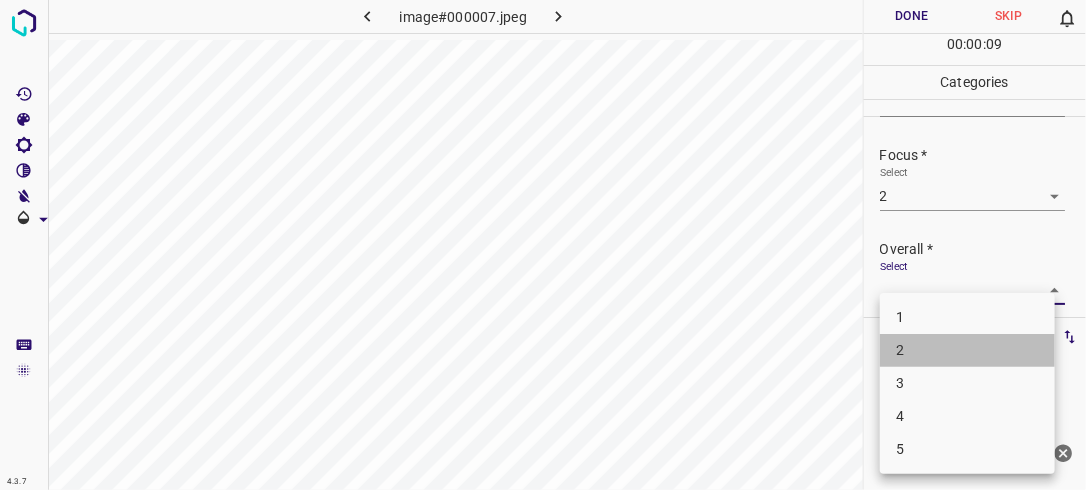 click on "2" at bounding box center [967, 350] 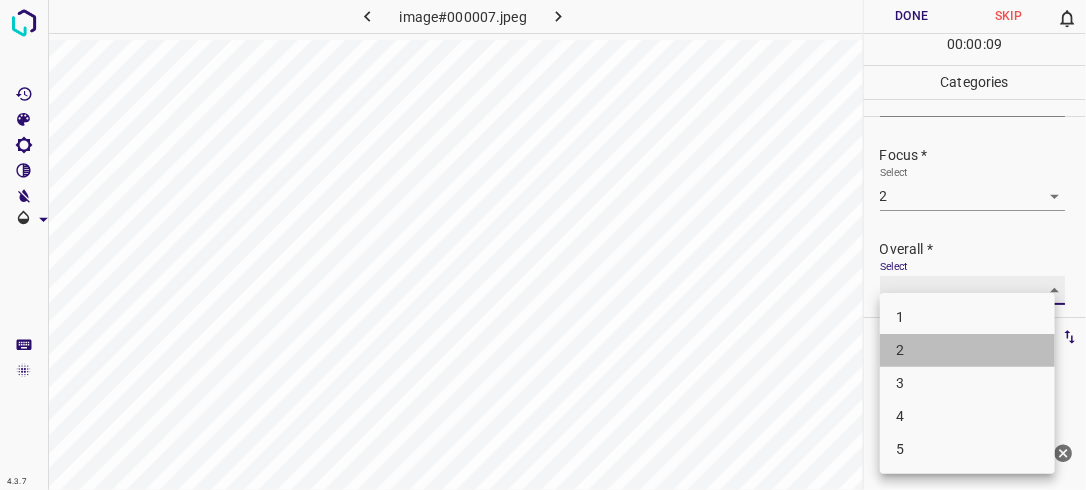 type on "2" 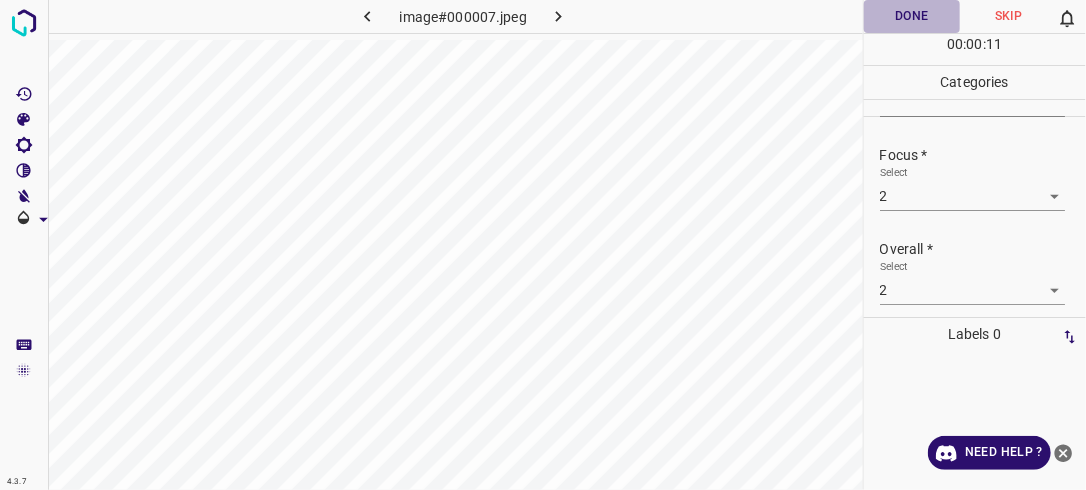 click on "Done" at bounding box center [912, 16] 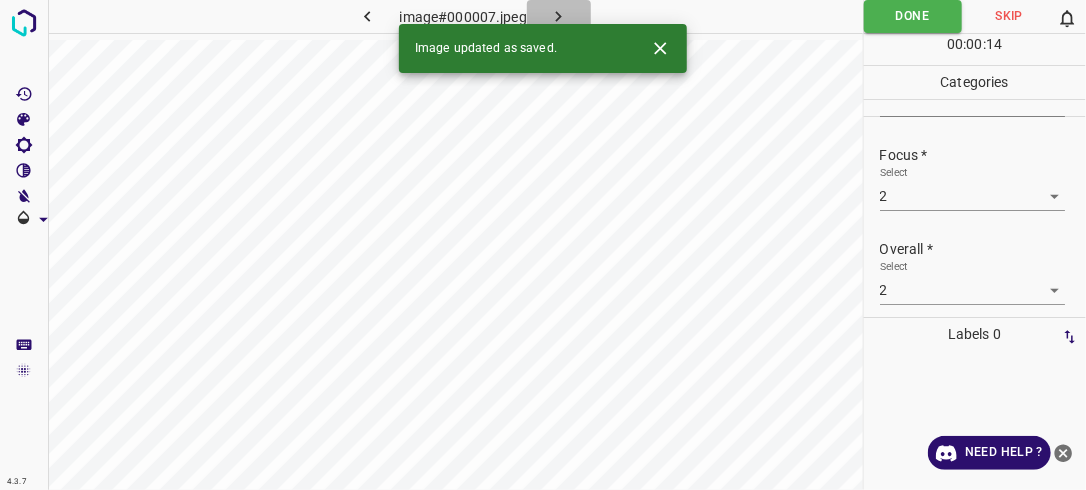 click 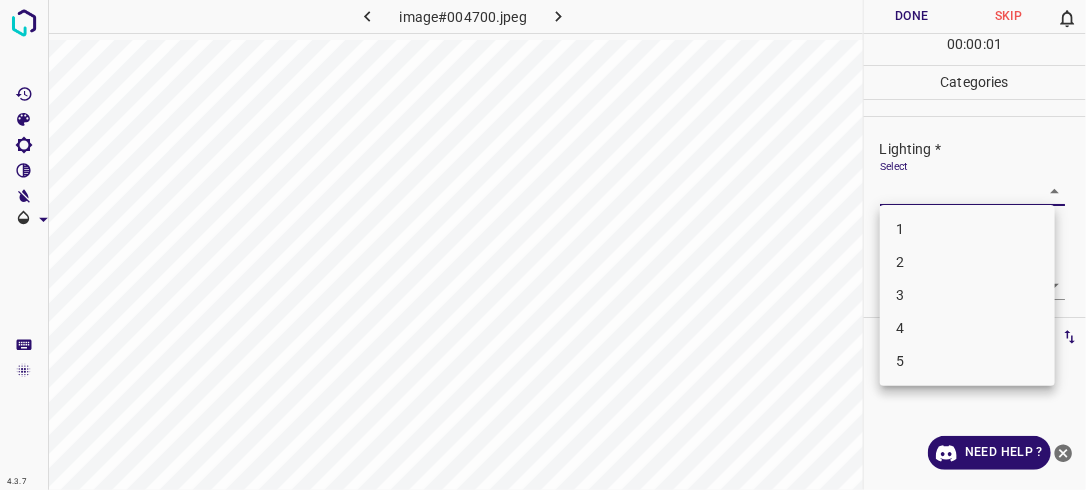 click on "4.3.7 image#004700.jpeg Done Skip 0 00   : 00   : 01   Categories Lighting *  Select ​ Focus *  Select ​ Overall *  Select ​ Labels   0 Categories 1 Lighting 2 Focus 3 Overall Tools Space Change between modes (Draw & Edit) I Auto labeling R Restore zoom M Zoom in N Zoom out Delete Delete selecte label Filters Z Restore filters X Saturation filter C Brightness filter V Contrast filter B Gray scale filter General O Download Need Help ? - Text - Hide - Delete 1 2 3 4 5" at bounding box center [543, 245] 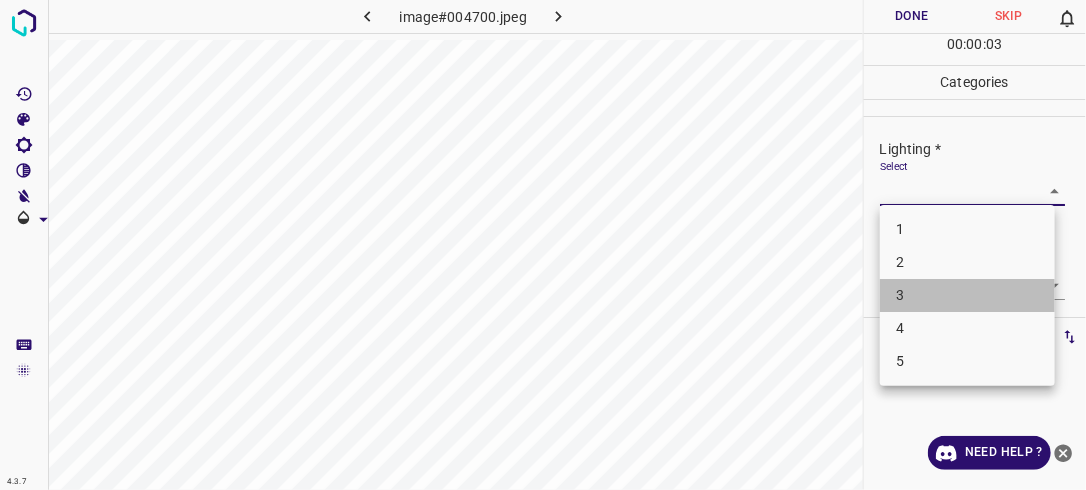 click on "3" at bounding box center [967, 295] 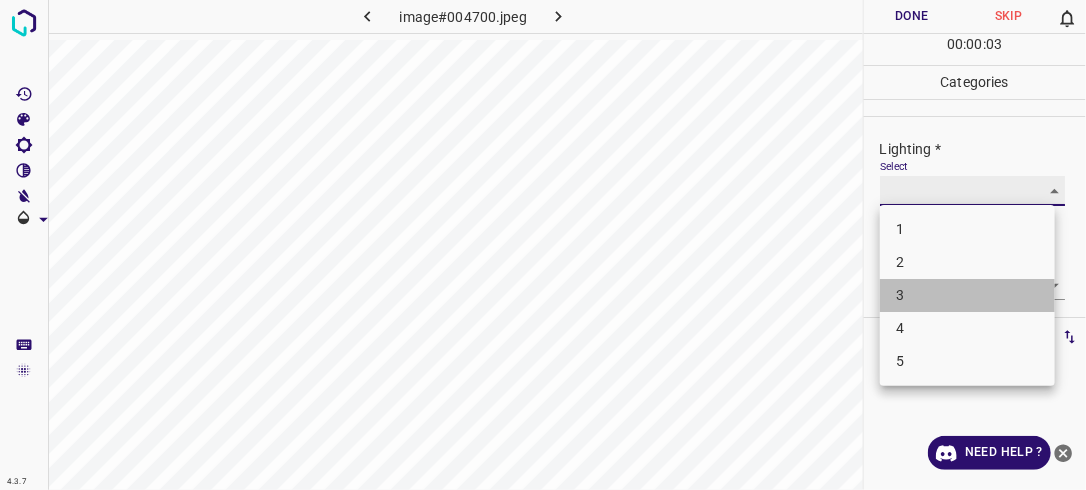 type on "3" 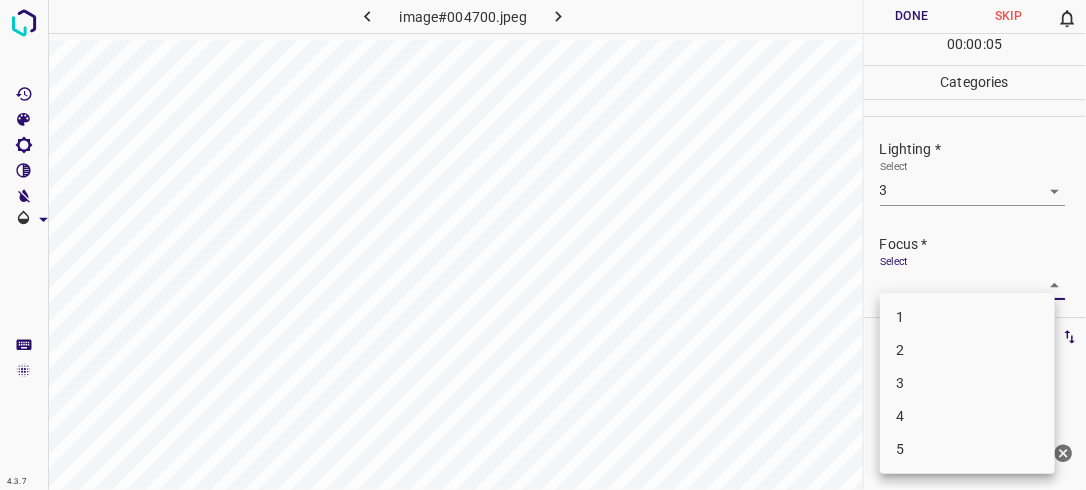 click on "4.3.7 image#004700.jpeg Done Skip 0 00   : 00   : 05   Categories Lighting *  Select 3 3 Focus *  Select ​ Overall *  Select ​ Labels   0 Categories 1 Lighting 2 Focus 3 Overall Tools Space Change between modes (Draw & Edit) I Auto labeling R Restore zoom M Zoom in N Zoom out Delete Delete selecte label Filters Z Restore filters X Saturation filter C Brightness filter V Contrast filter B Gray scale filter General O Download Need Help ? - Text - Hide - Delete 1 2 3 4 5" at bounding box center [543, 245] 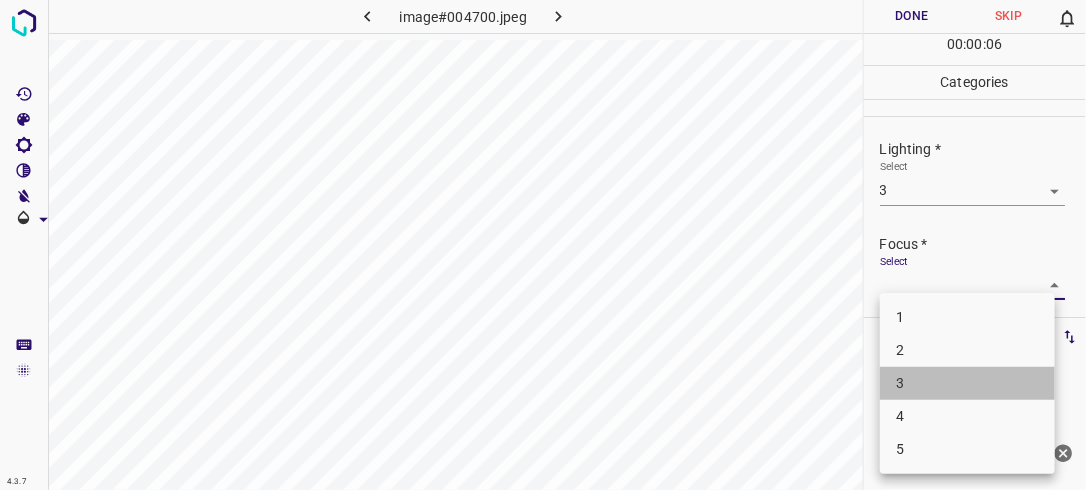 click on "3" at bounding box center [967, 383] 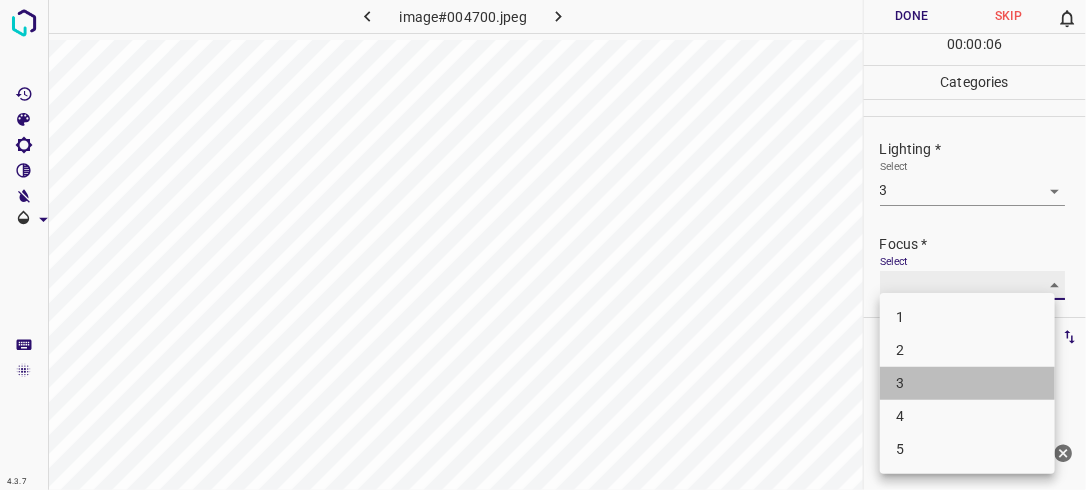 type on "3" 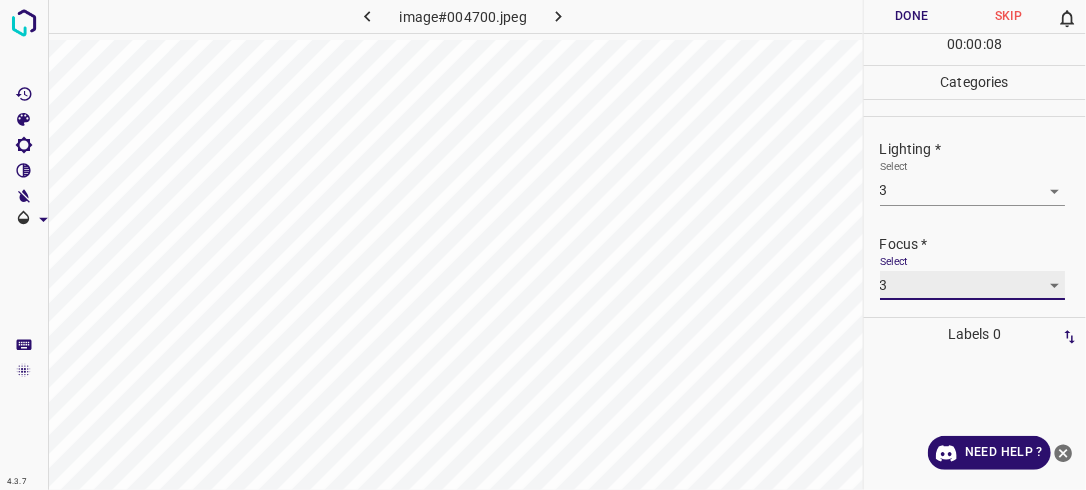 scroll, scrollTop: 98, scrollLeft: 0, axis: vertical 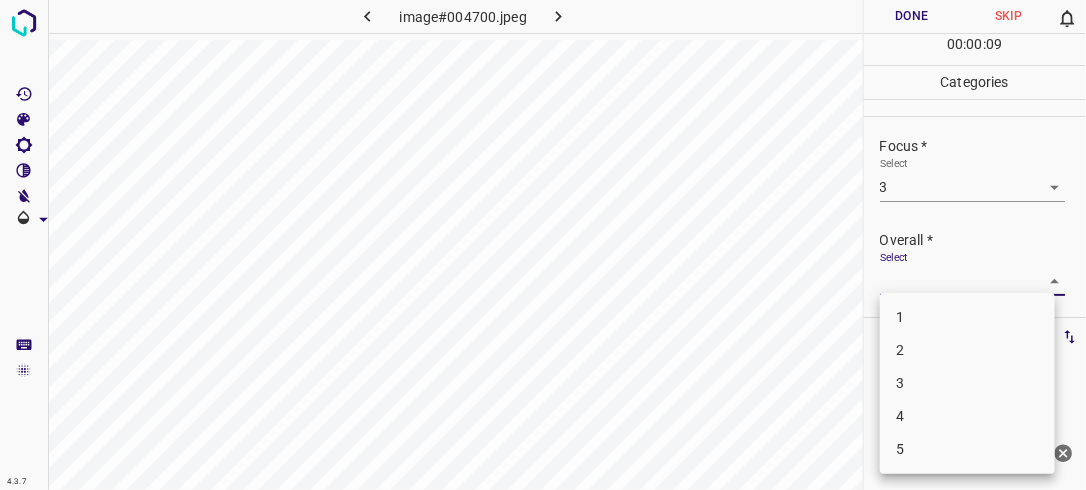 click on "4.3.7 image#004700.jpeg Done Skip 0 00   : 00   : 09   Categories Lighting *  Select 3 3 Focus *  Select 3 3 Overall *  Select ​ Labels   0 Categories 1 Lighting 2 Focus 3 Overall Tools Space Change between modes (Draw & Edit) I Auto labeling R Restore zoom M Zoom in N Zoom out Delete Delete selecte label Filters Z Restore filters X Saturation filter C Brightness filter V Contrast filter B Gray scale filter General O Download Need Help ? - Text - Hide - Delete 1 2 3 4 5" at bounding box center [543, 245] 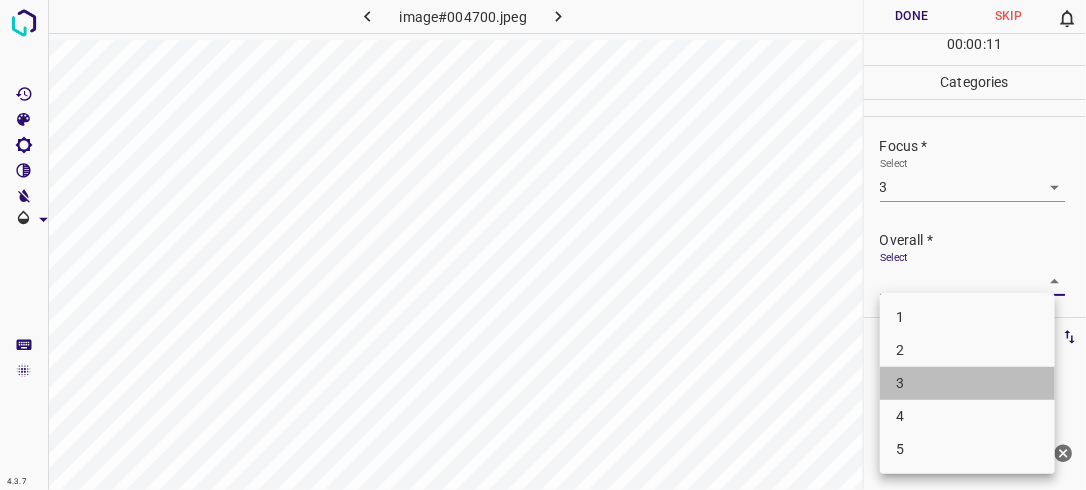 click on "3" at bounding box center [967, 383] 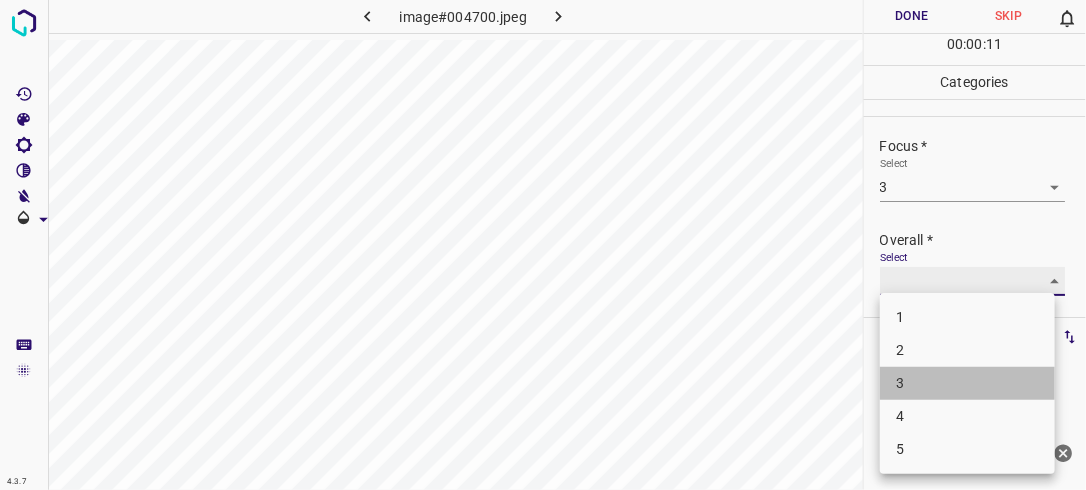type on "3" 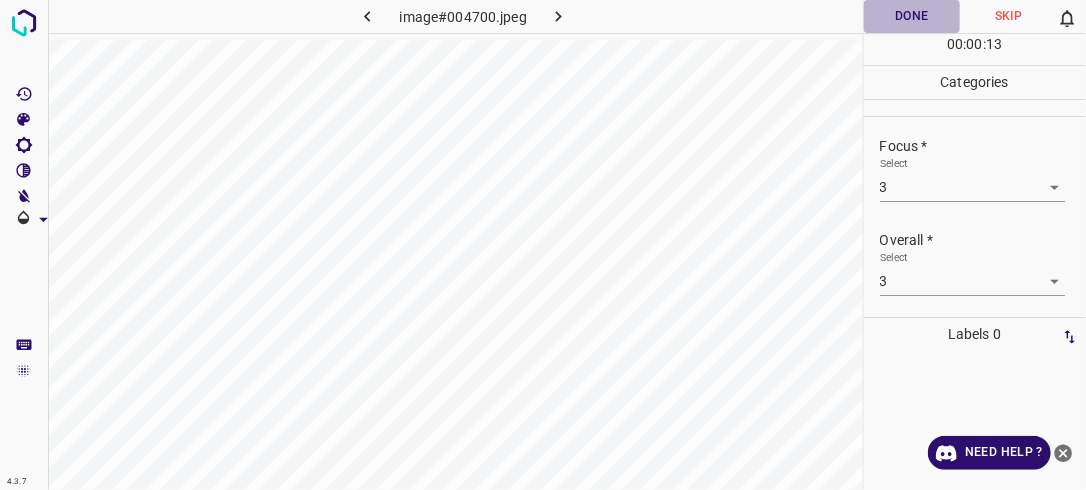 click on "Done" at bounding box center [912, 16] 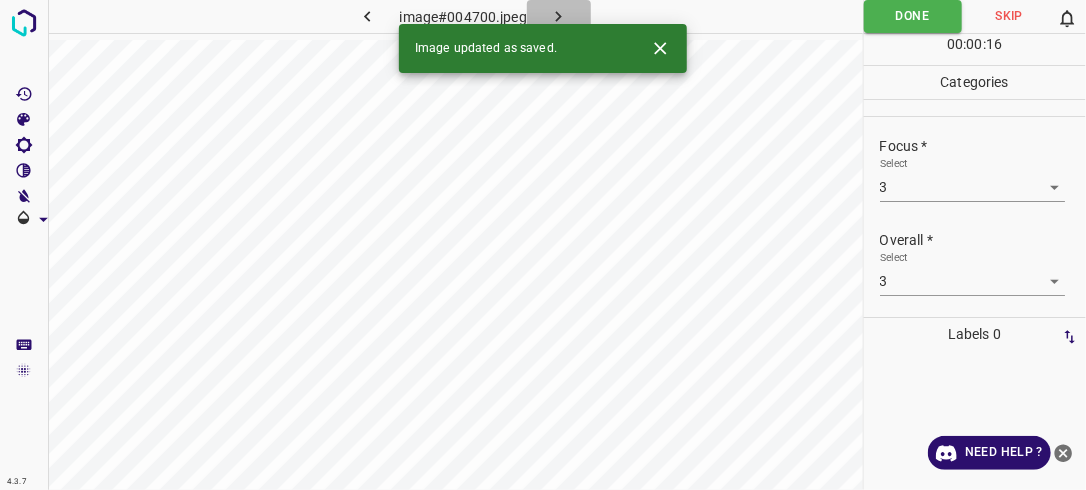 click 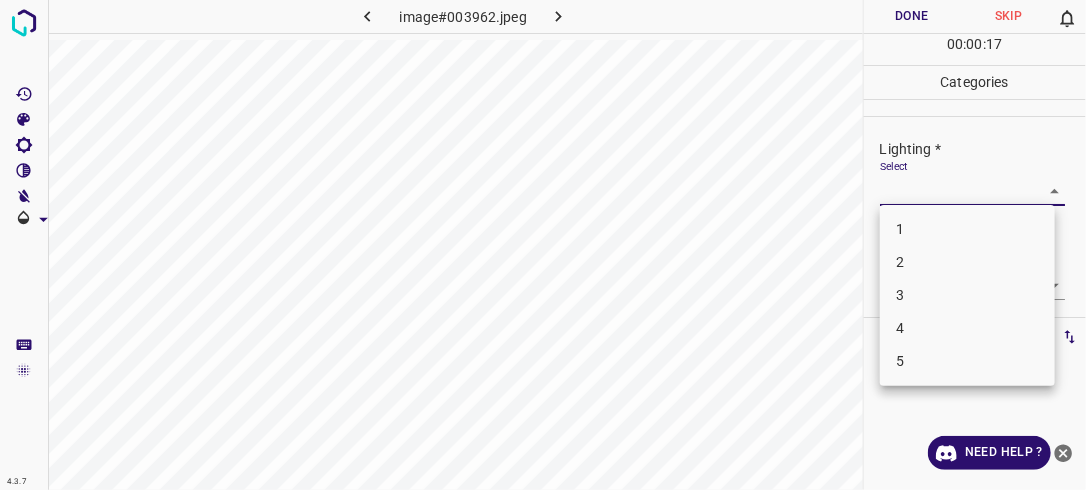 click on "4.3.7 image#003962.jpeg Done Skip 0 00   : 00   : 17   Categories Lighting *  Select ​ Focus *  Select ​ Overall *  Select ​ Labels   0 Categories 1 Lighting 2 Focus 3 Overall Tools Space Change between modes (Draw & Edit) I Auto labeling R Restore zoom M Zoom in N Zoom out Delete Delete selecte label Filters Z Restore filters X Saturation filter C Brightness filter V Contrast filter B Gray scale filter General O Download Need Help ? - Text - Hide - Delete 1 2 3 4 5" at bounding box center (543, 245) 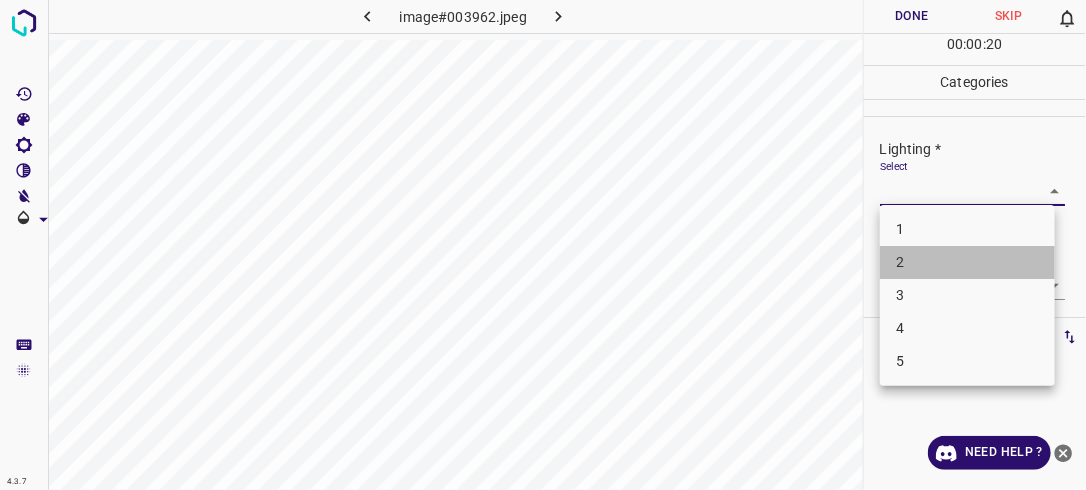 click on "2" at bounding box center (967, 262) 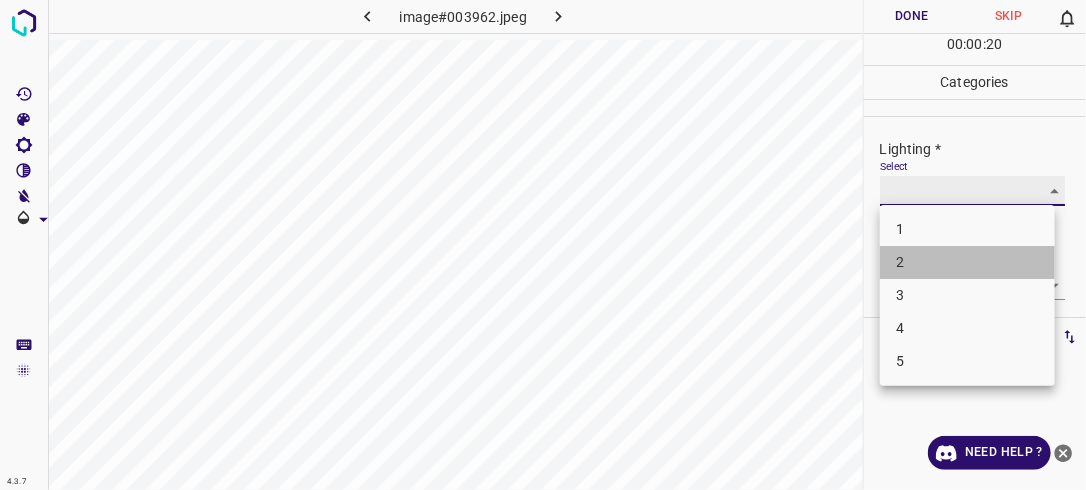 type on "2" 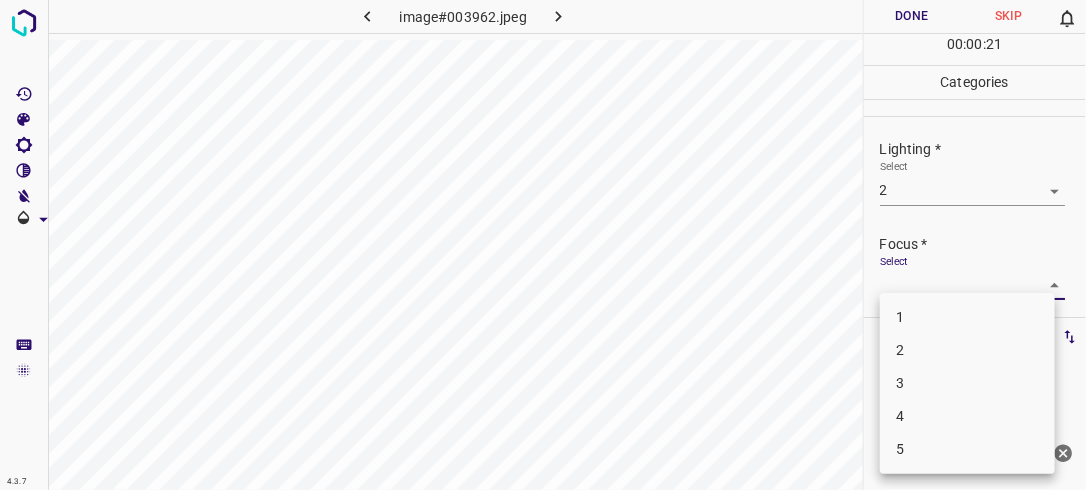 click on "4.3.7 image#003962.jpeg Done Skip 0 00   : 00   : 21   Categories Lighting *  Select 2 2 Focus *  Select ​ Overall *  Select ​ Labels   0 Categories 1 Lighting 2 Focus 3 Overall Tools Space Change between modes (Draw & Edit) I Auto labeling R Restore zoom M Zoom in N Zoom out Delete Delete selecte label Filters Z Restore filters X Saturation filter C Brightness filter V Contrast filter B Gray scale filter General O Download Need Help ? - Text - Hide - Delete 1 2 3 4 5" at bounding box center [543, 245] 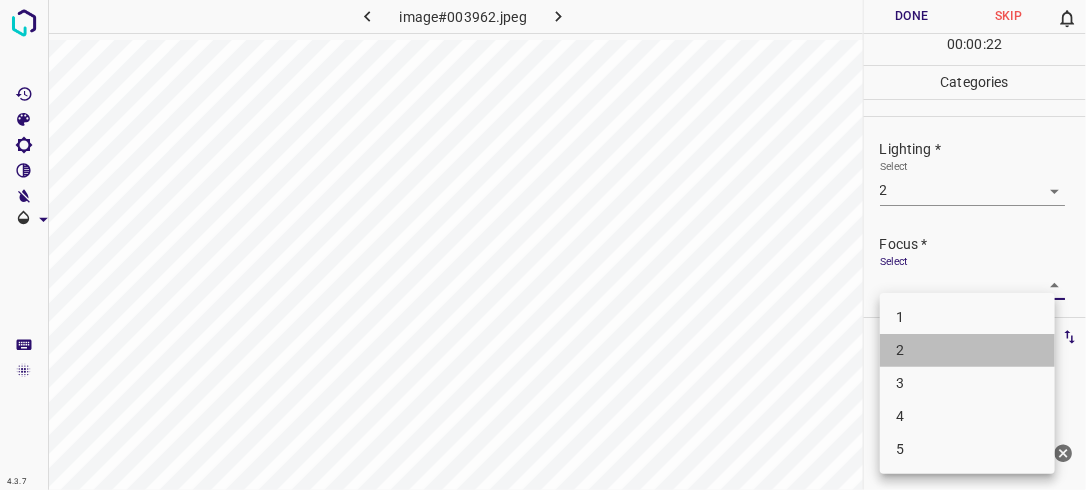 click on "2" at bounding box center (967, 350) 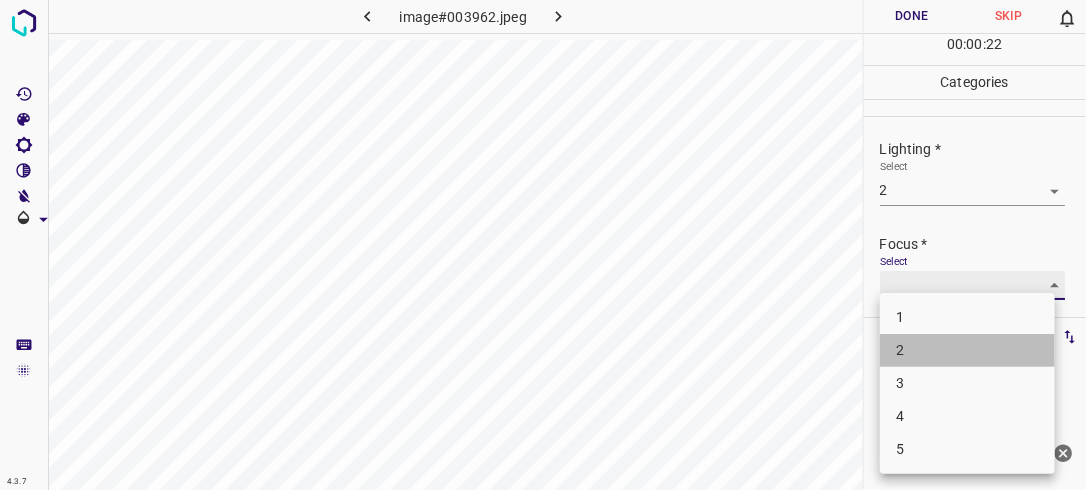 type on "2" 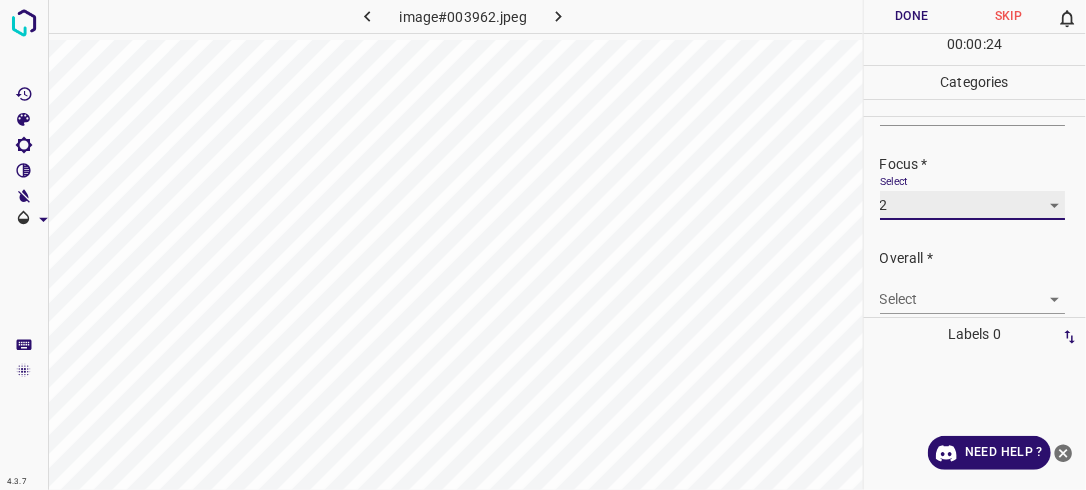 scroll, scrollTop: 96, scrollLeft: 0, axis: vertical 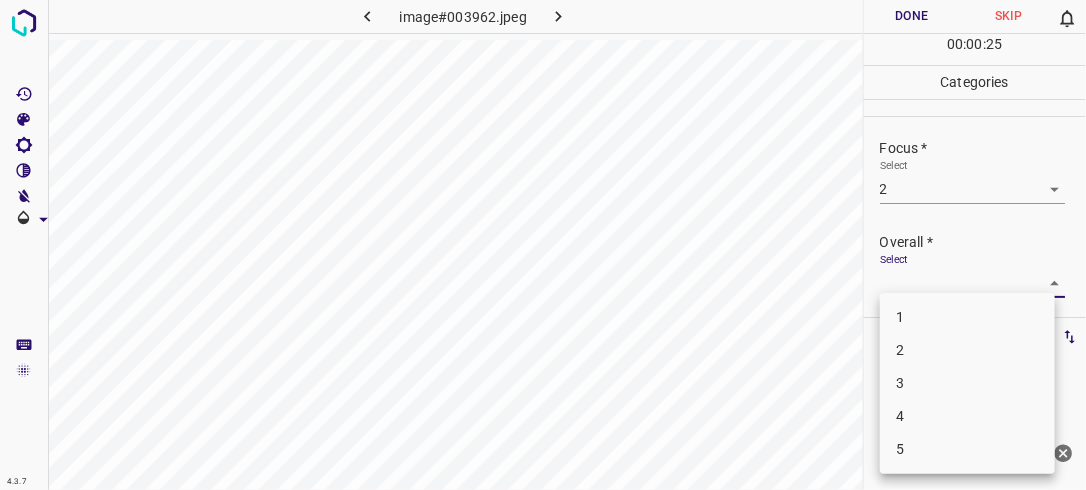 click on "4.3.7 image#003962.jpeg Done Skip 0 00   : 00   : 25   Categories Lighting *  Select 2 2 Focus *  Select 2 2 Overall *  Select ​ Labels   0 Categories 1 Lighting 2 Focus 3 Overall Tools Space Change between modes (Draw & Edit) I Auto labeling R Restore zoom M Zoom in N Zoom out Delete Delete selecte label Filters Z Restore filters X Saturation filter C Brightness filter V Contrast filter B Gray scale filter General O Download Need Help ? - Text - Hide - Delete 1 2 3 4 5" at bounding box center [543, 245] 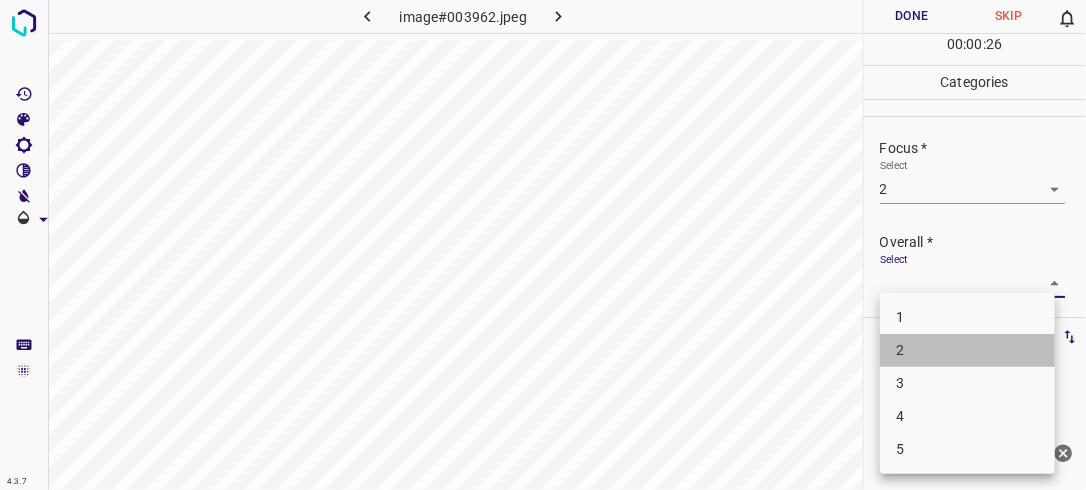 click on "2" at bounding box center [967, 350] 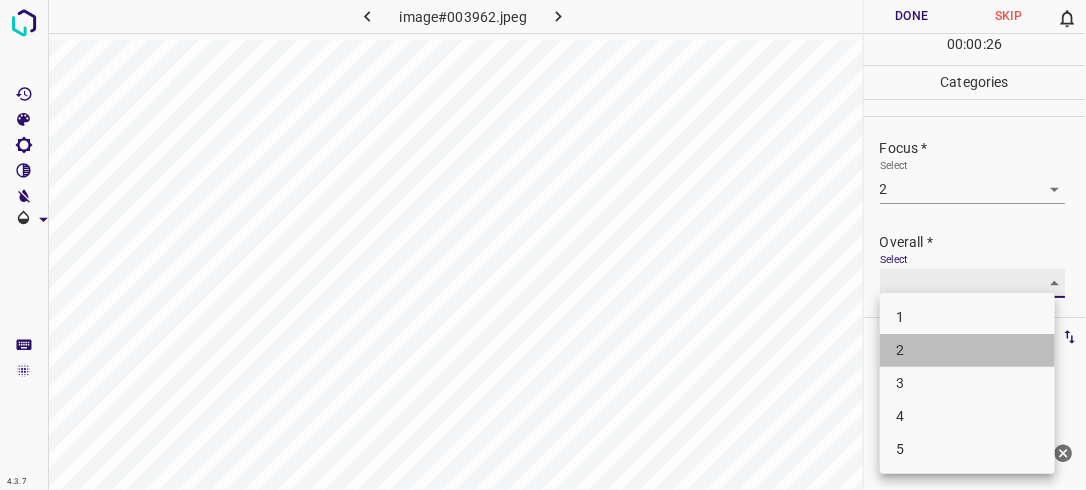 type on "2" 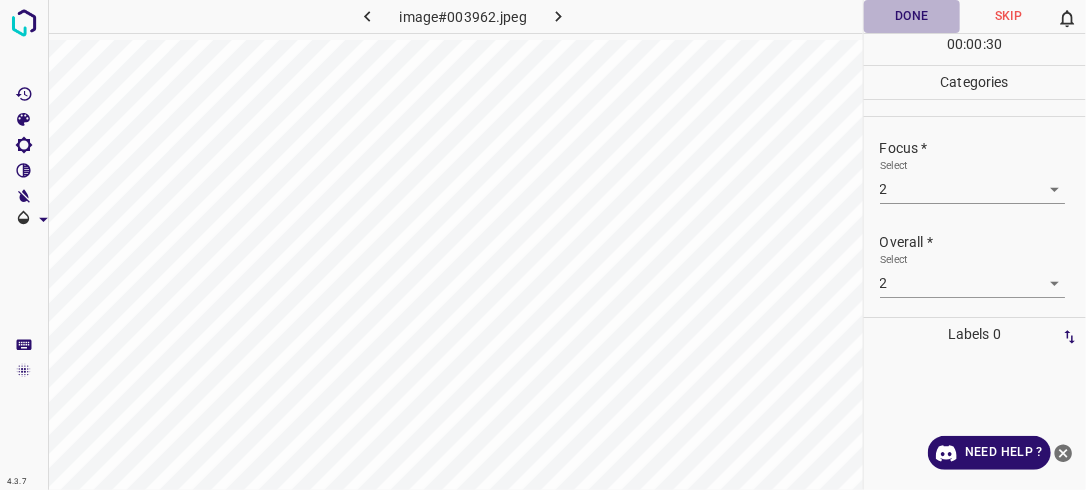 click on "Done" at bounding box center (912, 16) 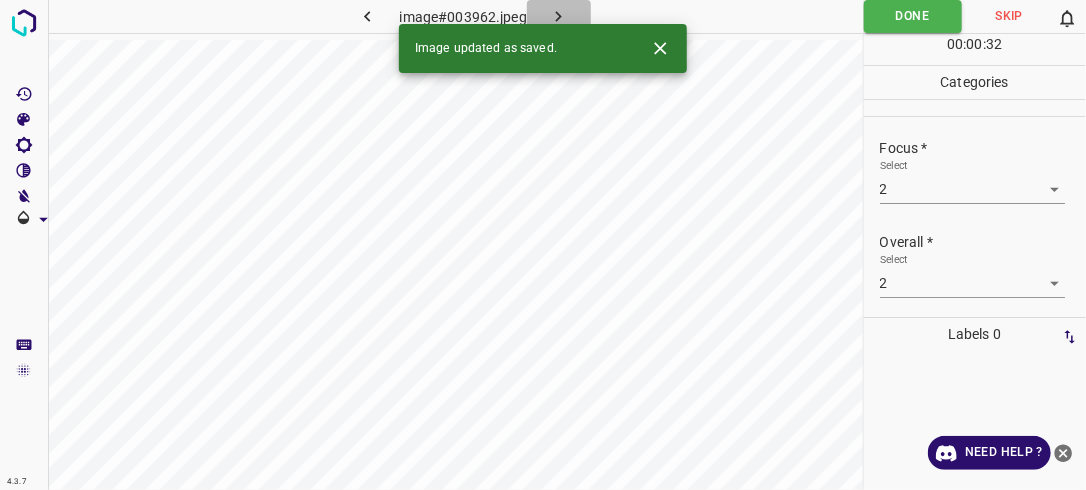 click 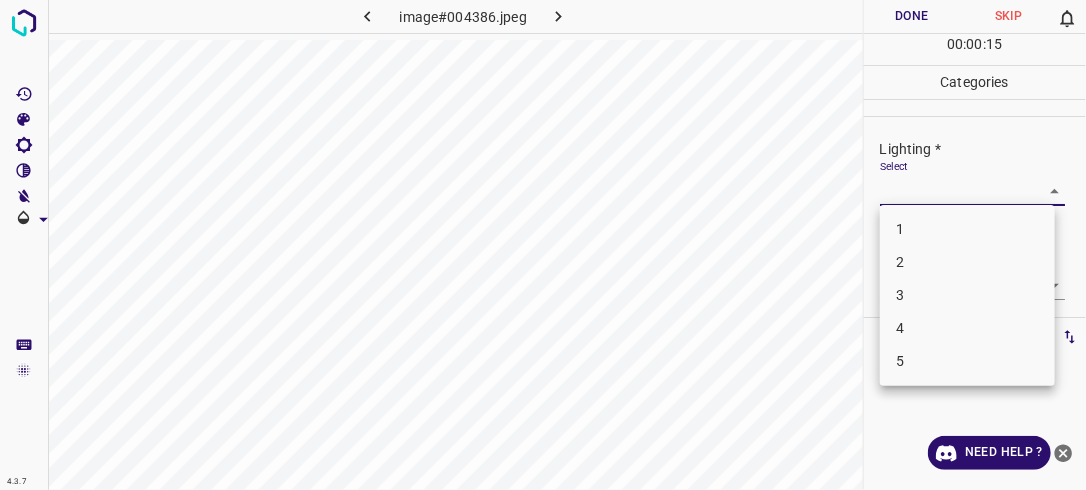 click on "4.3.7 image#004386.jpeg Done Skip 0 00   : 00   : 15   Categories Lighting *  Select ​ Focus *  Select ​ Overall *  Select ​ Labels   0 Categories 1 Lighting 2 Focus 3 Overall Tools Space Change between modes (Draw & Edit) I Auto labeling R Restore zoom M Zoom in N Zoom out Delete Delete selecte label Filters Z Restore filters X Saturation filter C Brightness filter V Contrast filter B Gray scale filter General O Download Need Help ? - Text - Hide - Delete 1 2 3 4 5" at bounding box center (543, 245) 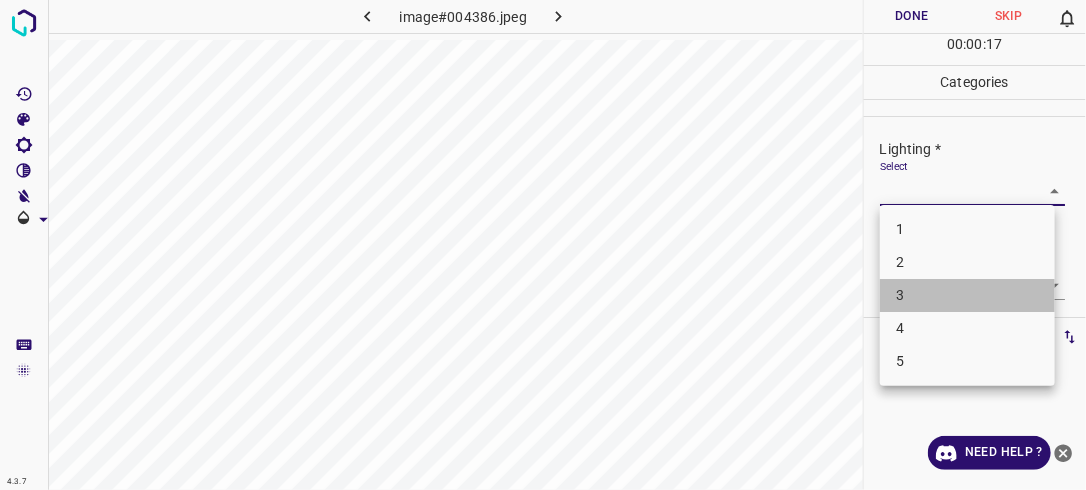 click on "3" at bounding box center (967, 295) 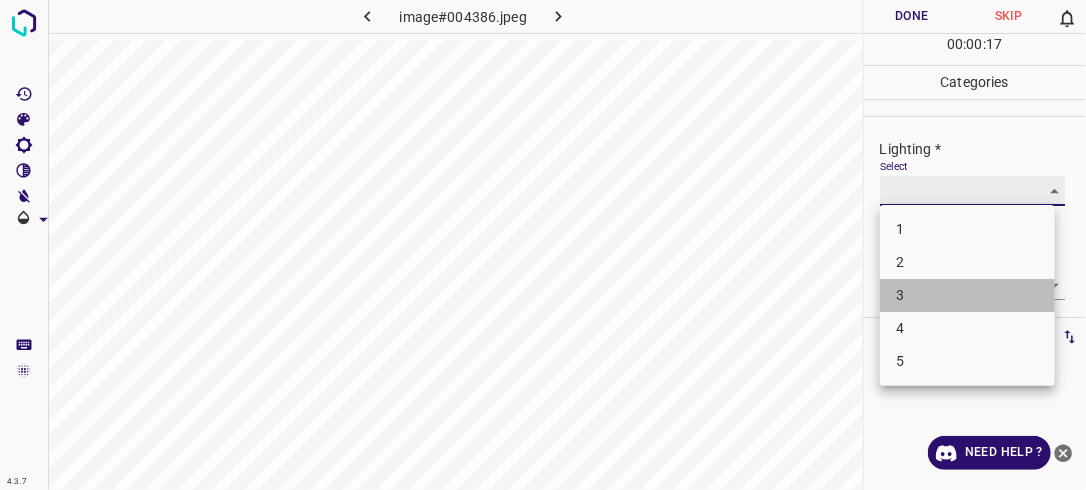 type on "3" 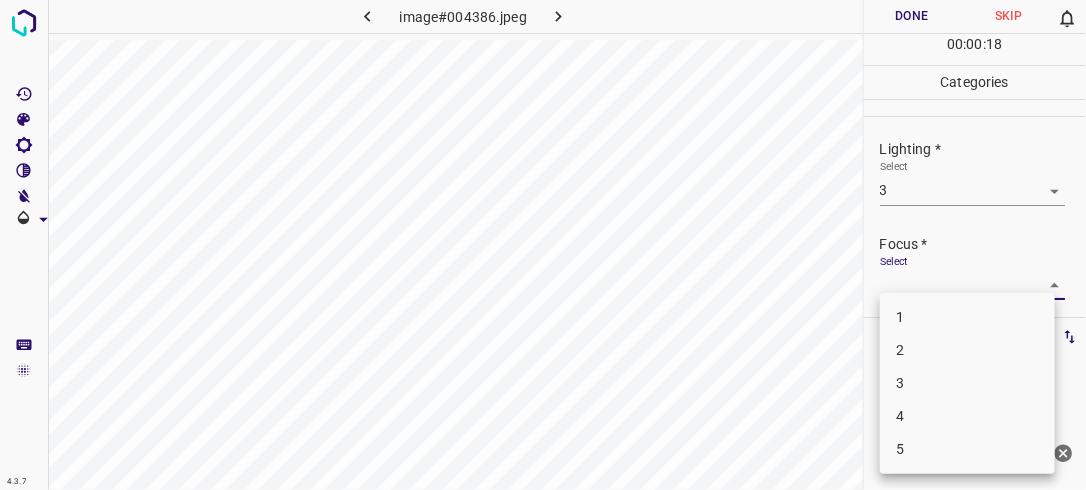 click on "4.3.7 image#004386.jpeg Done Skip 0 00   : 00   : 18   Categories Lighting *  Select 3 3 Focus *  Select ​ Overall *  Select ​ Labels   0 Categories 1 Lighting 2 Focus 3 Overall Tools Space Change between modes (Draw & Edit) I Auto labeling R Restore zoom M Zoom in N Zoom out Delete Delete selecte label Filters Z Restore filters X Saturation filter C Brightness filter V Contrast filter B Gray scale filter General O Download Need Help ? - Text - Hide - Delete 1 2 3 4 5" at bounding box center (543, 245) 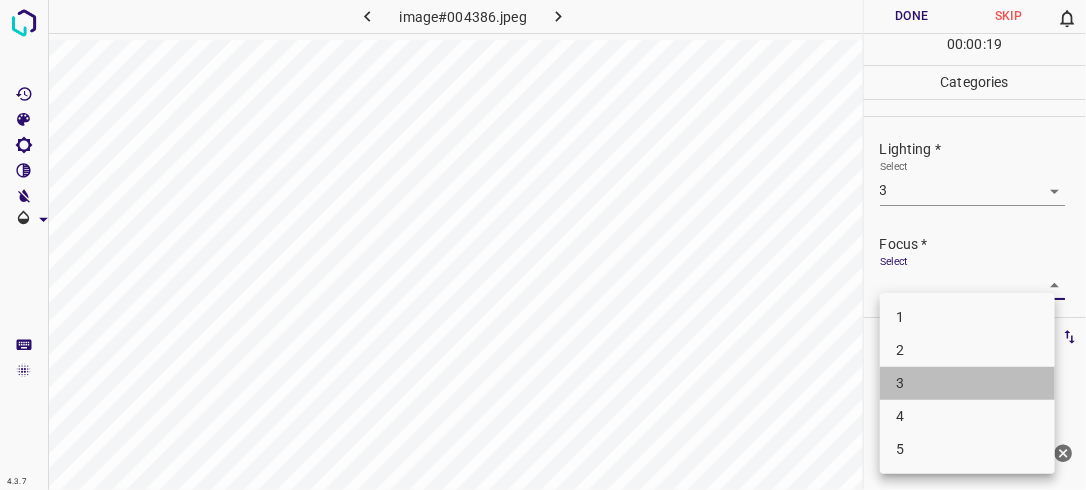 click on "3" at bounding box center [967, 383] 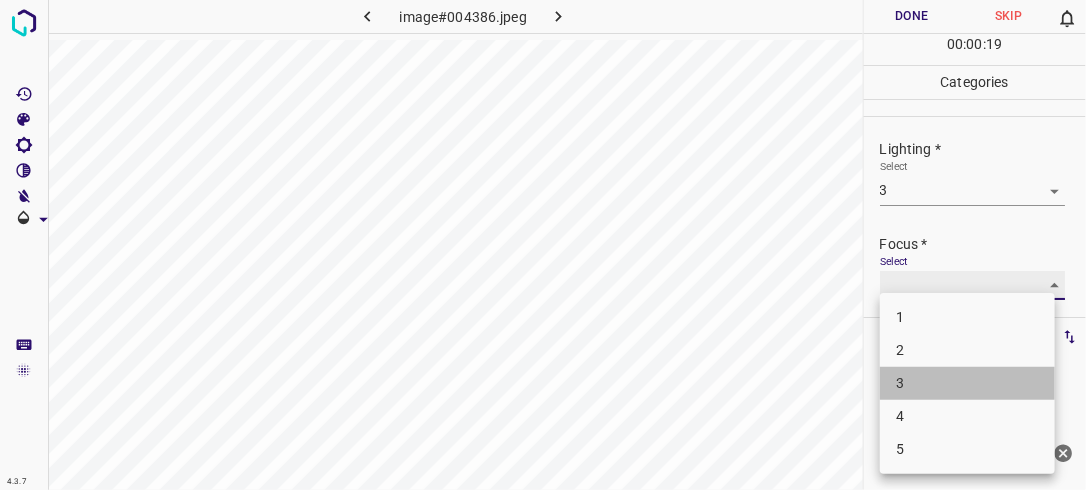 type on "3" 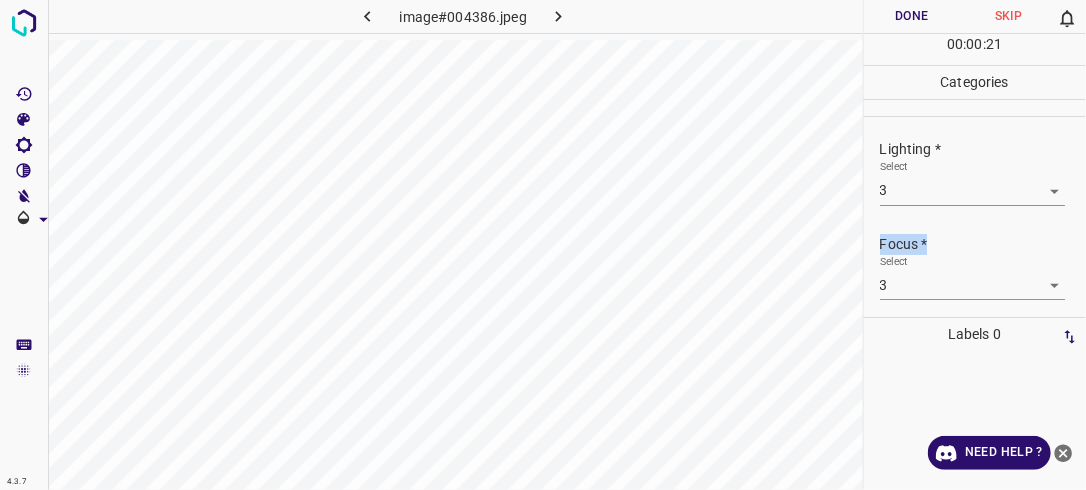 drag, startPoint x: 1071, startPoint y: 205, endPoint x: 1079, endPoint y: 224, distance: 20.615528 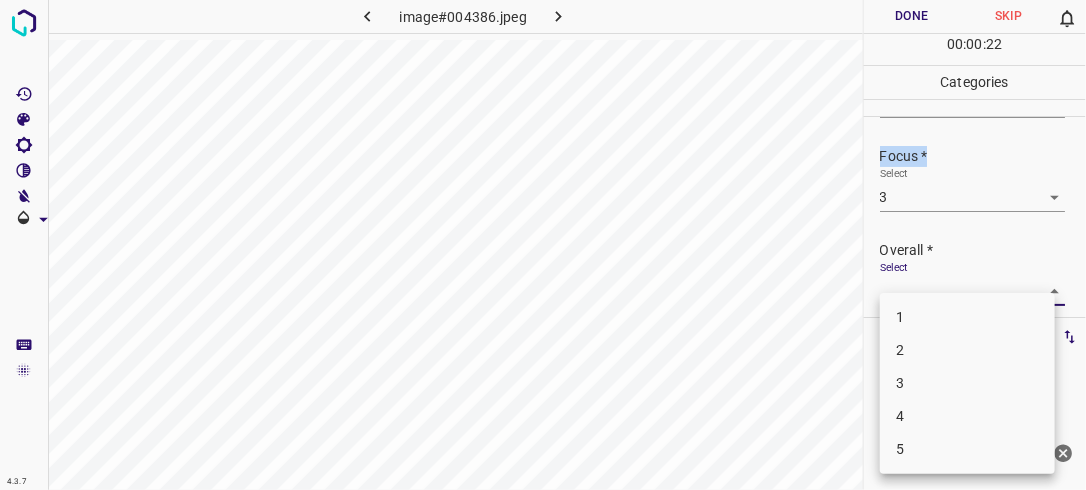 drag, startPoint x: 1016, startPoint y: 291, endPoint x: 968, endPoint y: 320, distance: 56.0803 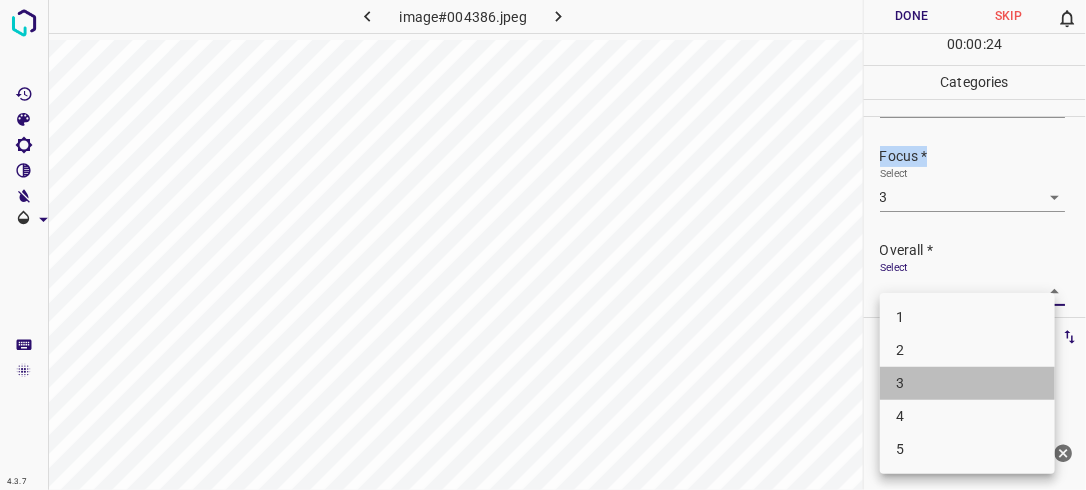 click on "3" at bounding box center (967, 383) 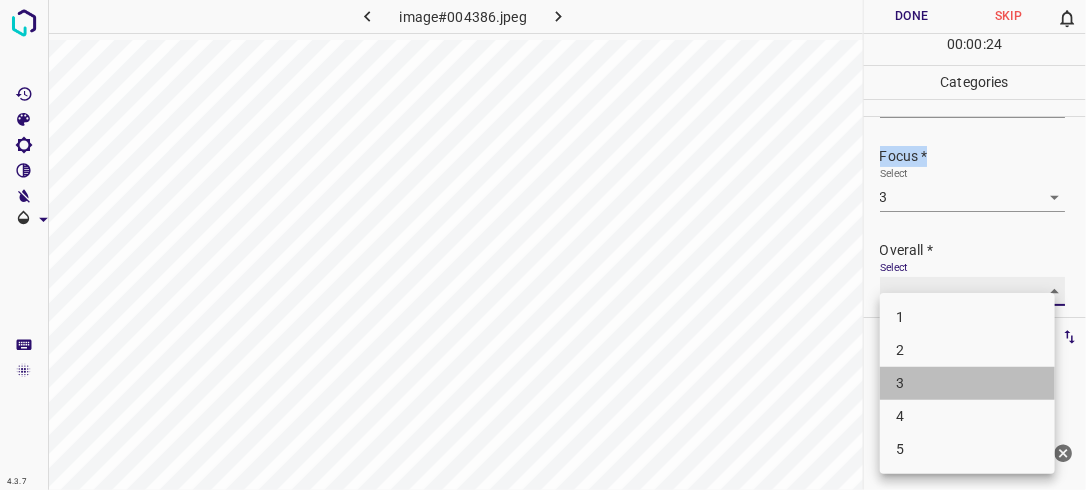 type on "3" 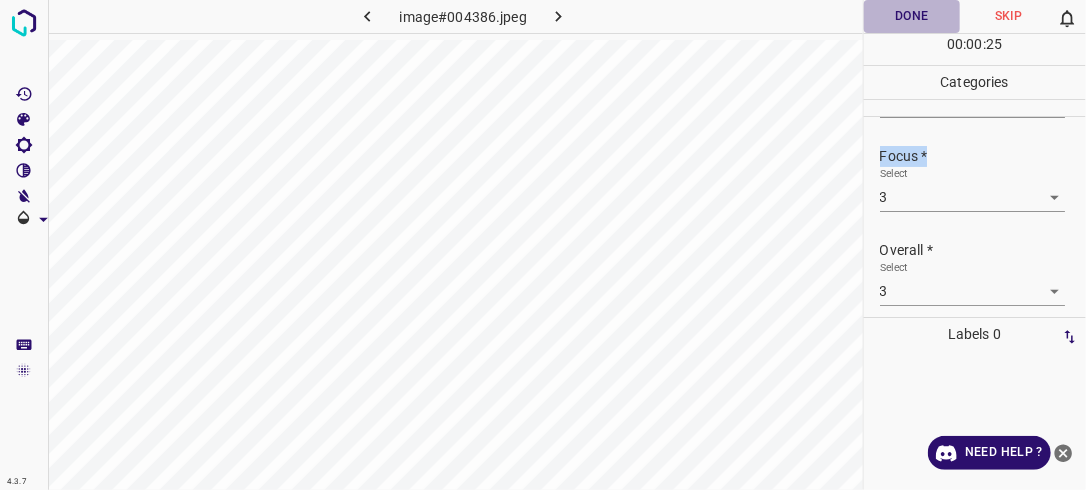 click on "Done" at bounding box center [912, 16] 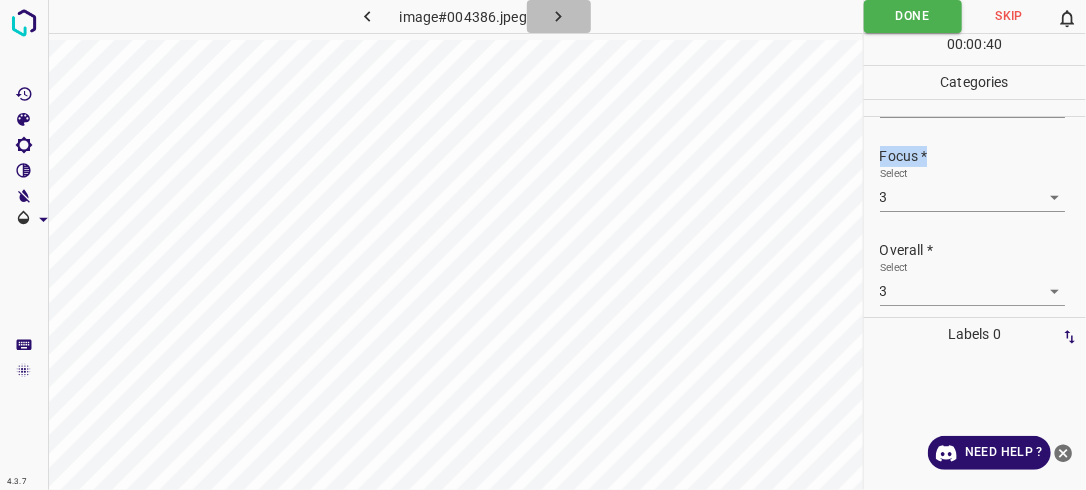 click 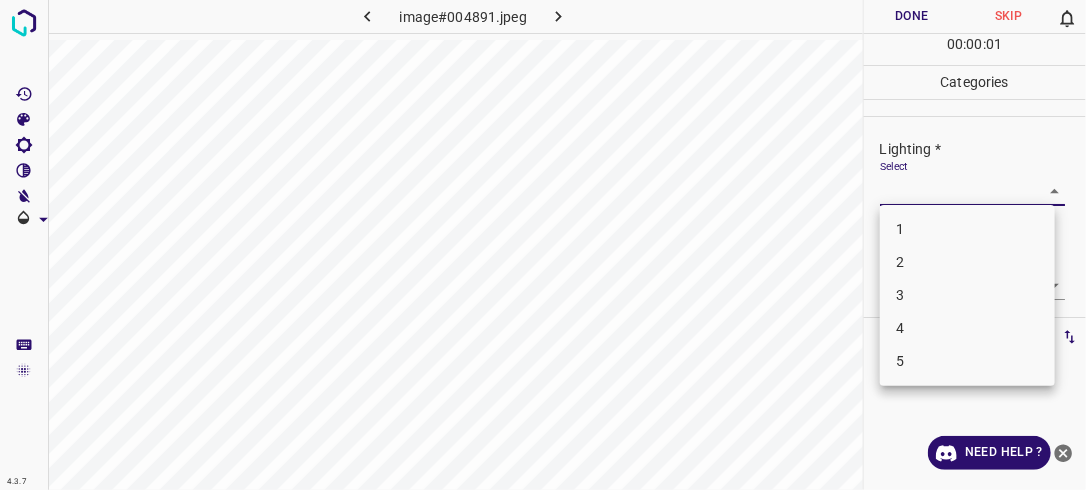 click on "4.3.7 image#004891.jpeg Done Skip 0 00   : 00   : 01   Categories Lighting *  Select ​ Focus *  Select ​ Overall *  Select ​ Labels   0 Categories 1 Lighting 2 Focus 3 Overall Tools Space Change between modes (Draw & Edit) I Auto labeling R Restore zoom M Zoom in N Zoom out Delete Delete selecte label Filters Z Restore filters X Saturation filter C Brightness filter V Contrast filter B Gray scale filter General O Download Need Help ? - Text - Hide - Delete 1 2 3 4 5" at bounding box center [543, 245] 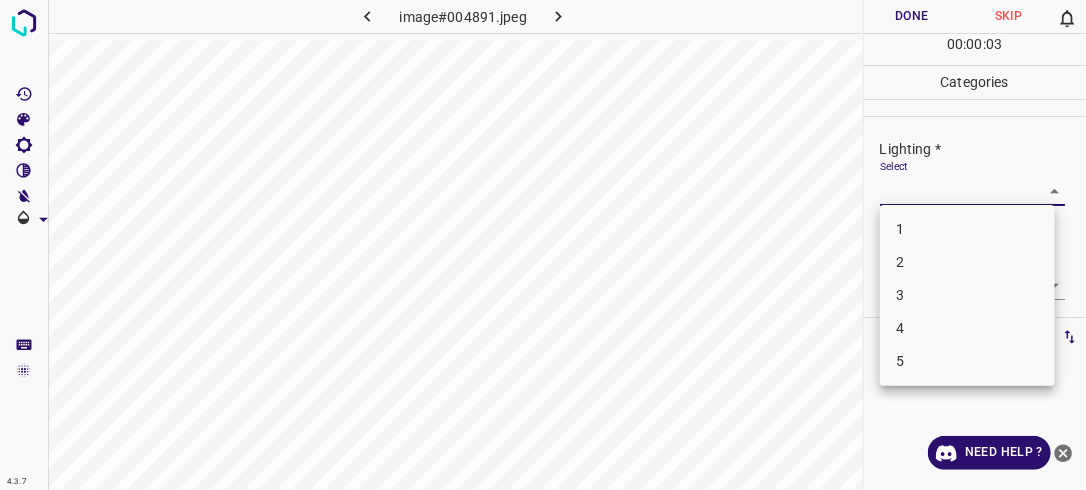 click on "2" at bounding box center (967, 262) 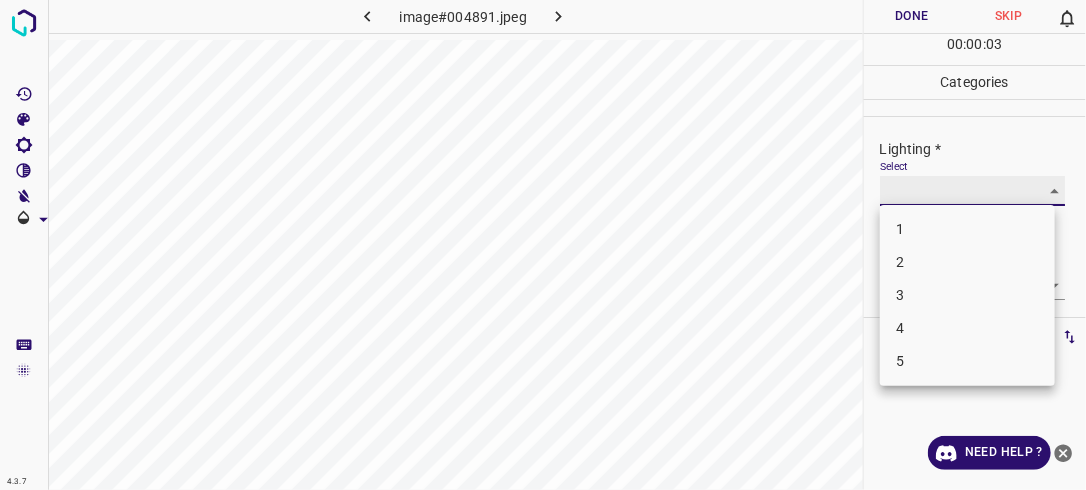 type on "2" 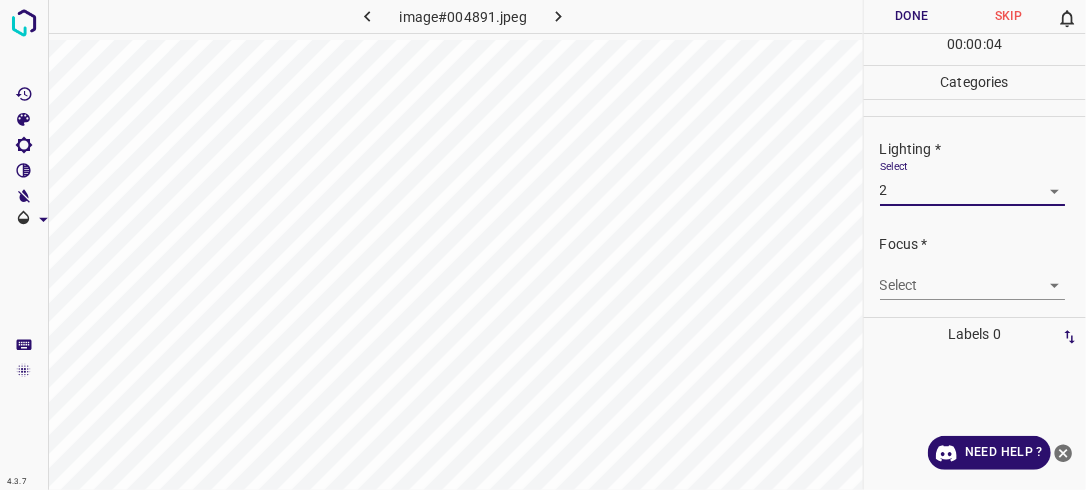 click on "4.3.7 image#004891.jpeg Done Skip 0 00   : 00   : 04   Categories Lighting *  Select 2 2 Focus *  Select ​ Overall *  Select ​ Labels   0 Categories 1 Lighting 2 Focus 3 Overall Tools Space Change between modes (Draw & Edit) I Auto labeling R Restore zoom M Zoom in N Zoom out Delete Delete selecte label Filters Z Restore filters X Saturation filter C Brightness filter V Contrast filter B Gray scale filter General O Download Need Help ? - Text - Hide - Delete" at bounding box center (543, 245) 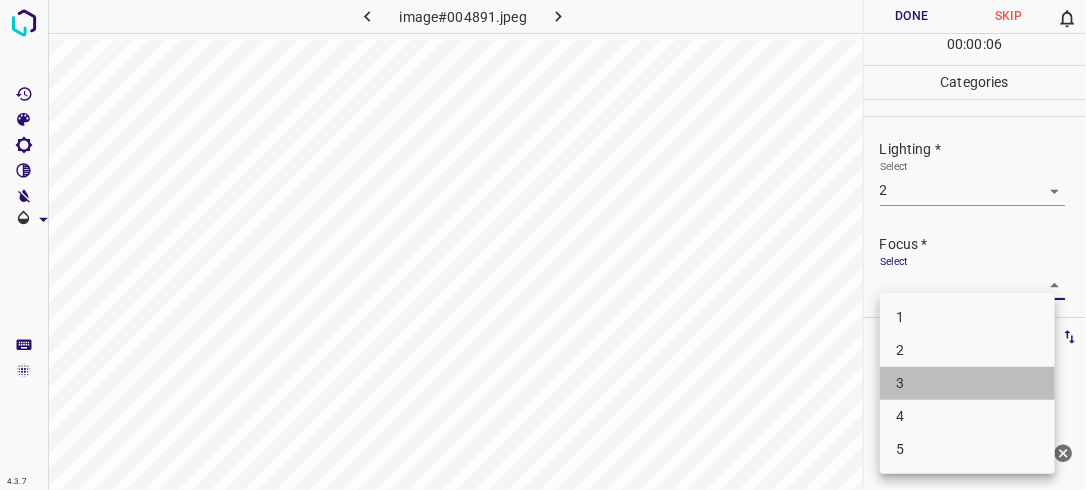 click on "3" at bounding box center [967, 383] 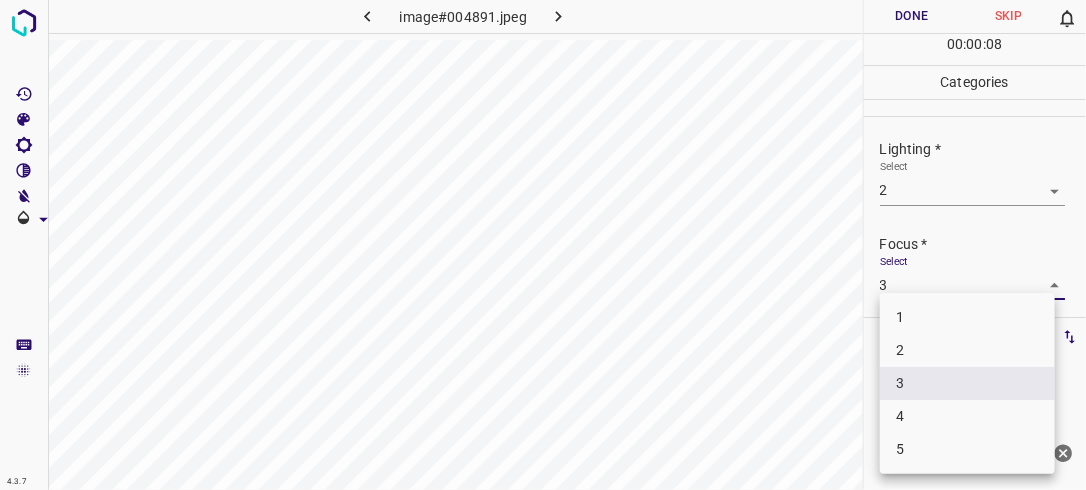 drag, startPoint x: 1036, startPoint y: 272, endPoint x: 968, endPoint y: 355, distance: 107.298645 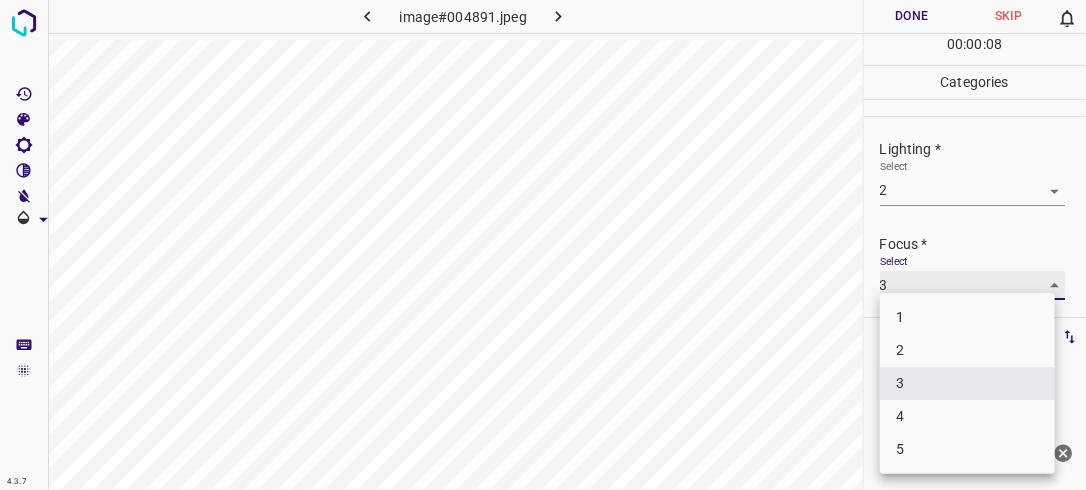 type on "2" 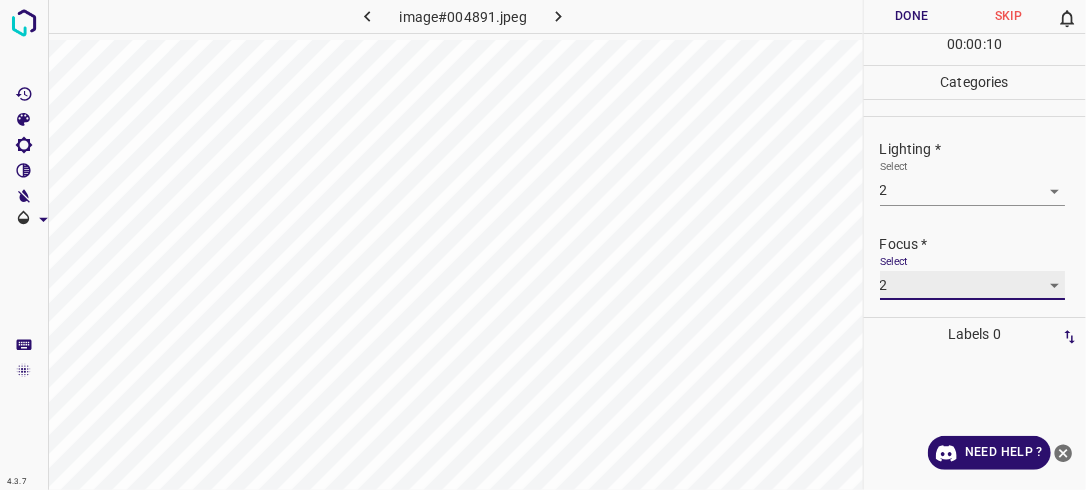 scroll, scrollTop: 98, scrollLeft: 0, axis: vertical 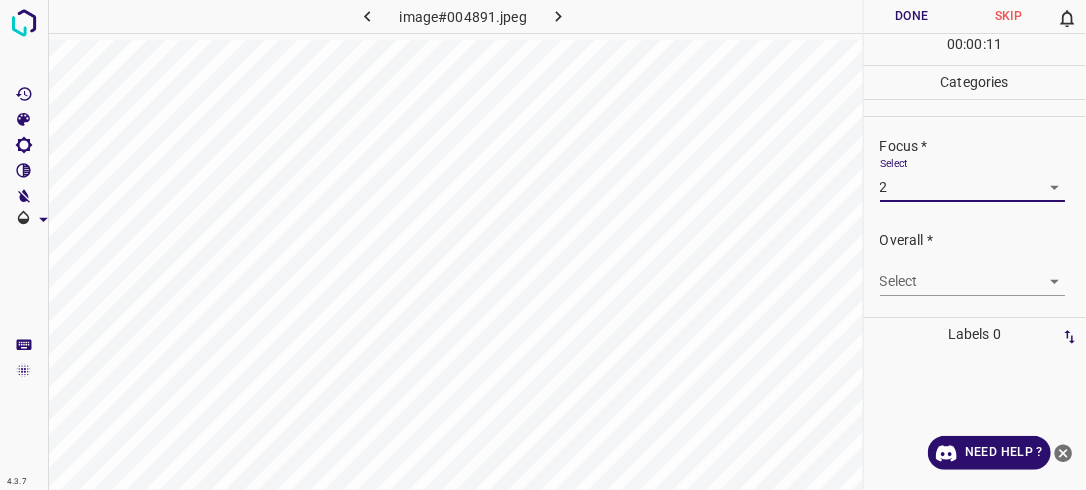 click on "4.3.7 image#004891.jpeg Done Skip 0 00   : 00   : 11   Categories Lighting *  Select 2 2 Focus *  Select 2 2 Overall *  Select ​ Labels   0 Categories 1 Lighting 2 Focus 3 Overall Tools Space Change between modes (Draw & Edit) I Auto labeling R Restore zoom M Zoom in N Zoom out Delete Delete selecte label Filters Z Restore filters X Saturation filter C Brightness filter V Contrast filter B Gray scale filter General O Download Need Help ? - Text - Hide - Delete" at bounding box center (543, 245) 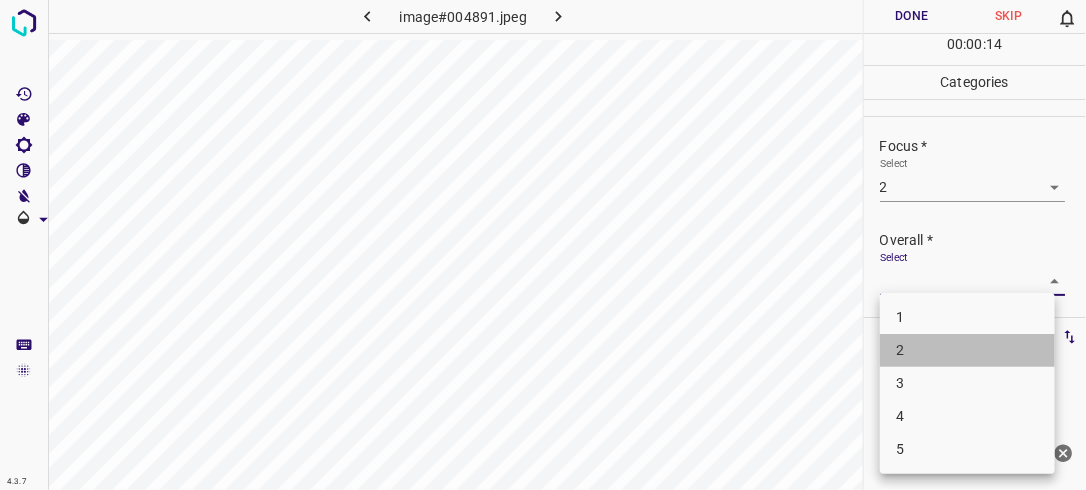 click on "2" at bounding box center [967, 350] 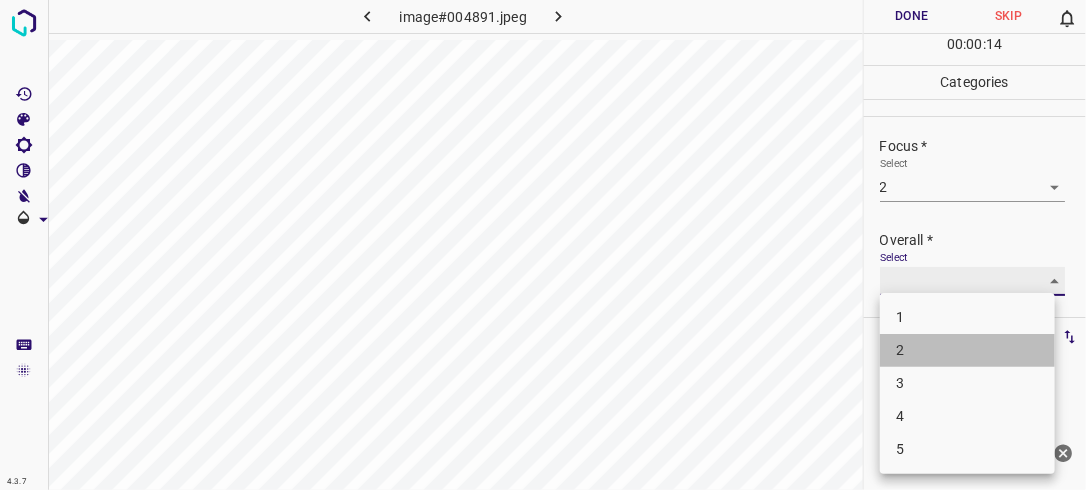 type on "2" 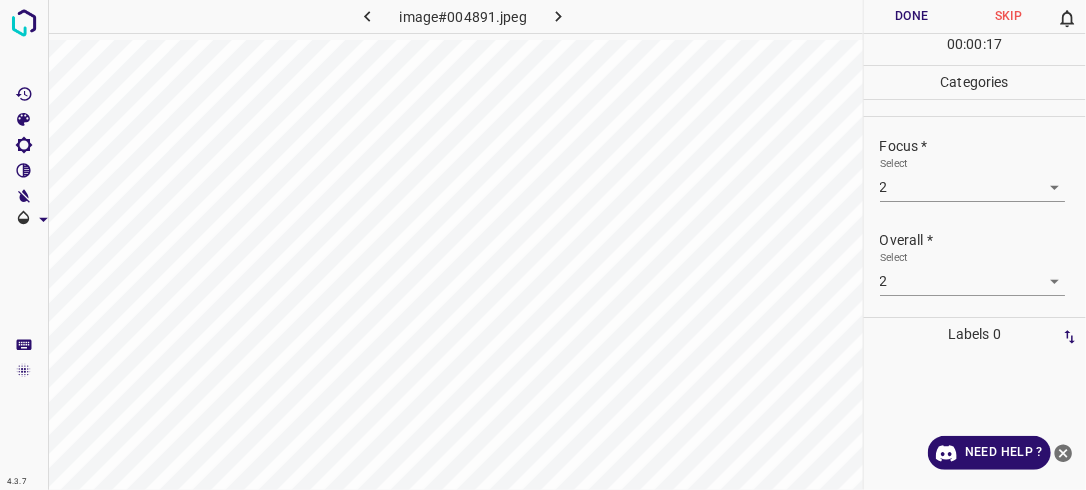 click on "00   : 00   : 17" at bounding box center (975, 49) 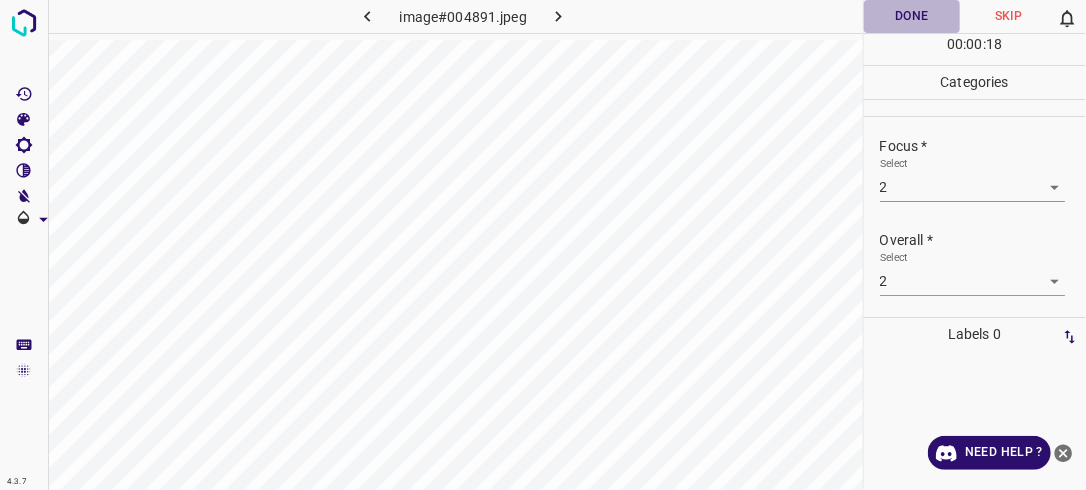 click on "Done" at bounding box center (912, 16) 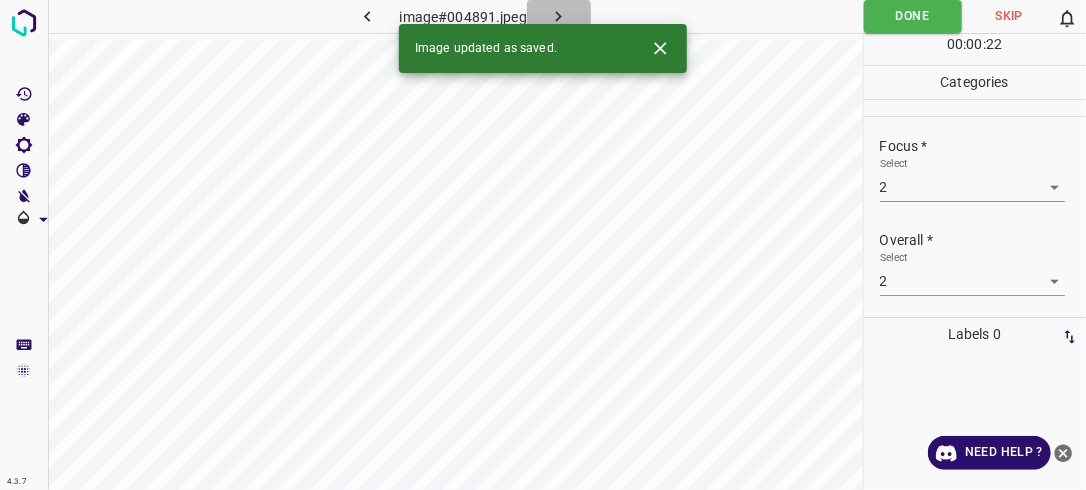 click 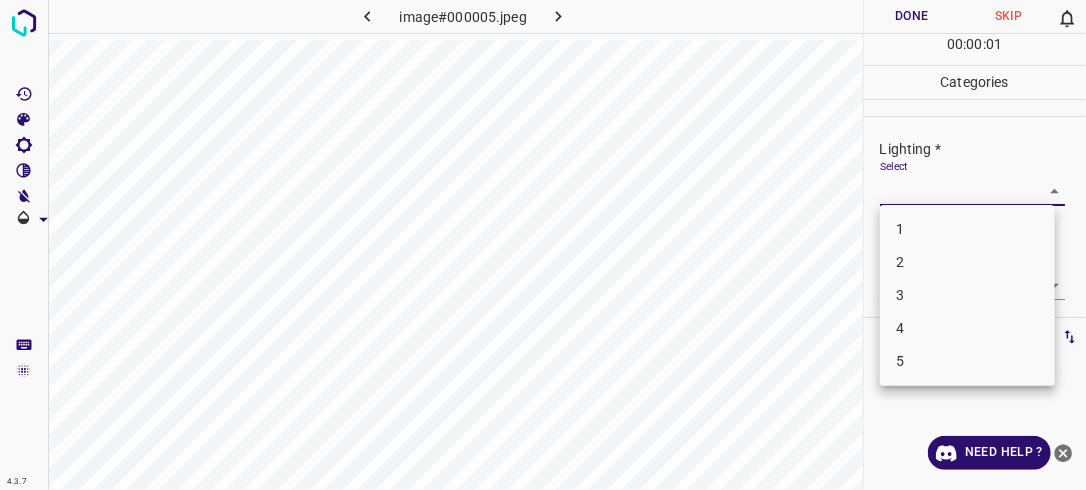 click on "4.3.7 image#000005.jpeg Done Skip 0 00   : 00   : 01   Categories Lighting *  Select ​ Focus *  Select ​ Overall *  Select ​ Labels   0 Categories 1 Lighting 2 Focus 3 Overall Tools Space Change between modes (Draw & Edit) I Auto labeling R Restore zoom M Zoom in N Zoom out Delete Delete selecte label Filters Z Restore filters X Saturation filter C Brightness filter V Contrast filter B Gray scale filter General O Download Need Help ? - Text - Hide - Delete 1 2 3 4 5" at bounding box center [543, 245] 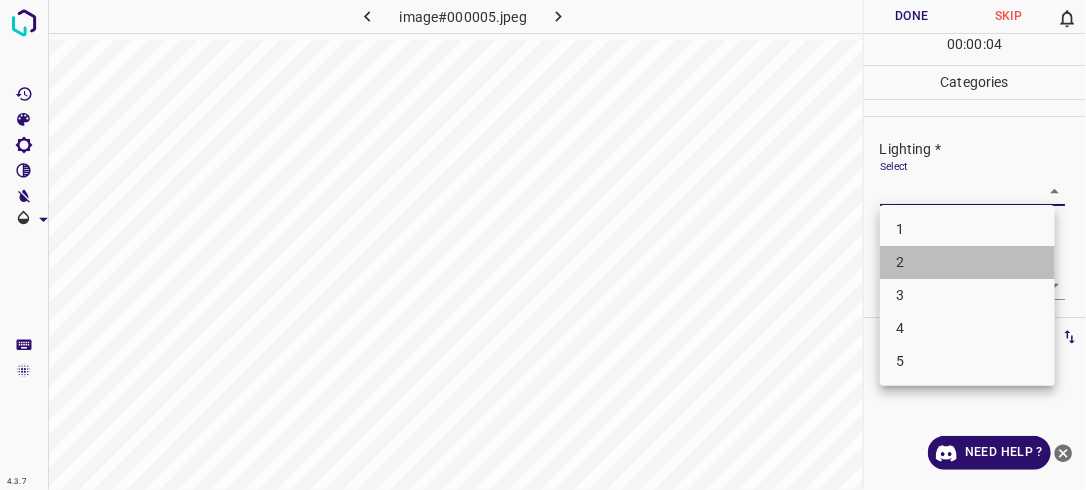 click on "2" at bounding box center (967, 262) 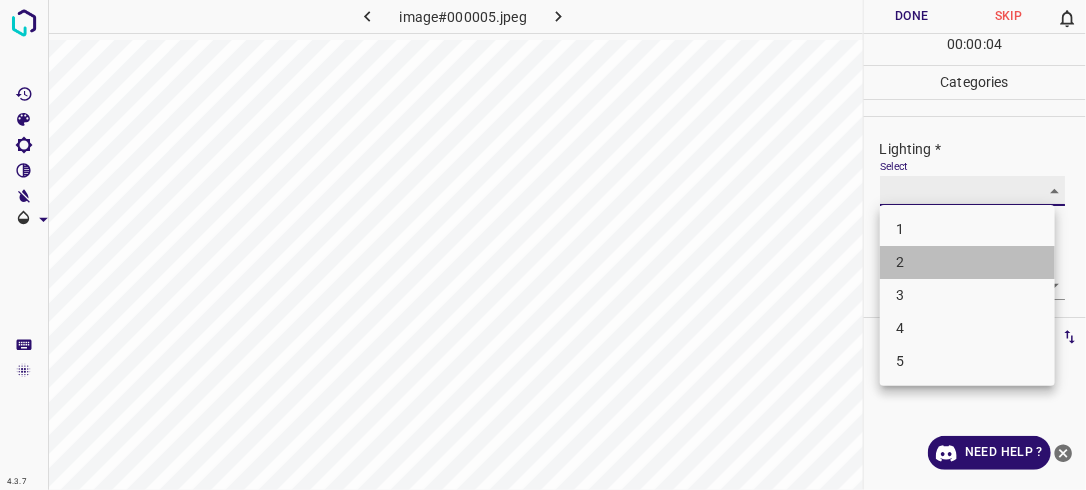 type on "2" 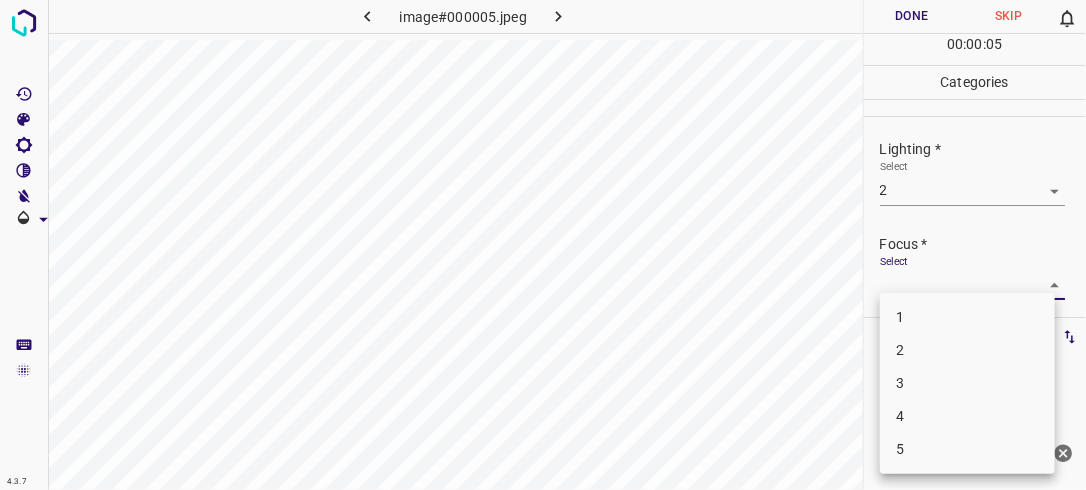 click on "4.3.7 image#000005.jpeg Done Skip 0 00   : 00   : 05   Categories Lighting *  Select 2 2 Focus *  Select ​ Overall *  Select ​ Labels   0 Categories 1 Lighting 2 Focus 3 Overall Tools Space Change between modes (Draw & Edit) I Auto labeling R Restore zoom M Zoom in N Zoom out Delete Delete selecte label Filters Z Restore filters X Saturation filter C Brightness filter V Contrast filter B Gray scale filter General O Download Need Help ? - Text - Hide - Delete 1 2 3 4 5" at bounding box center [543, 245] 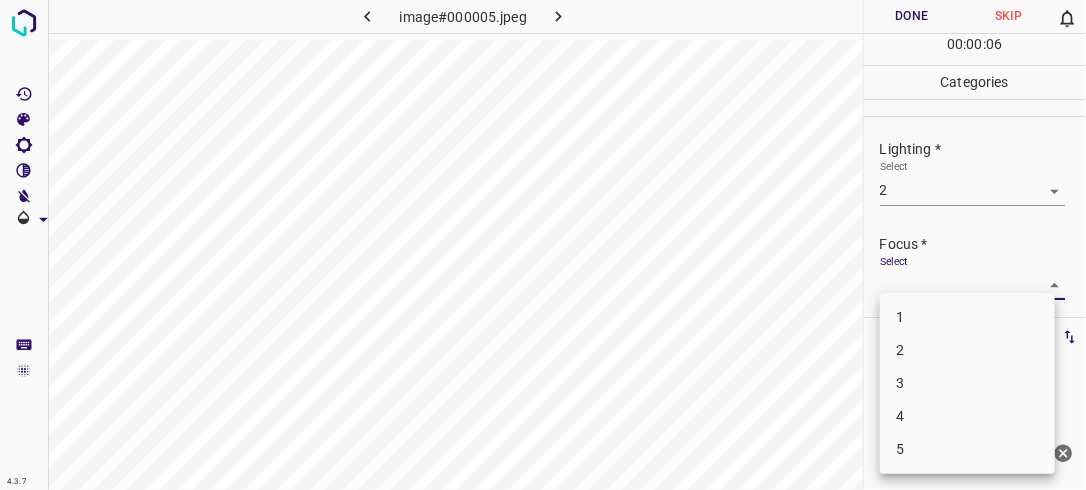 click on "1" at bounding box center (967, 317) 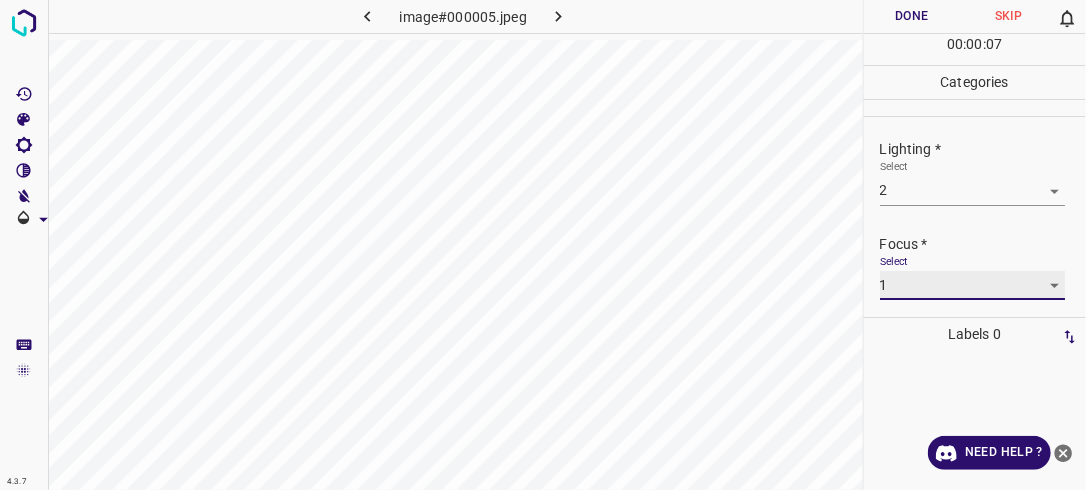 type on "1" 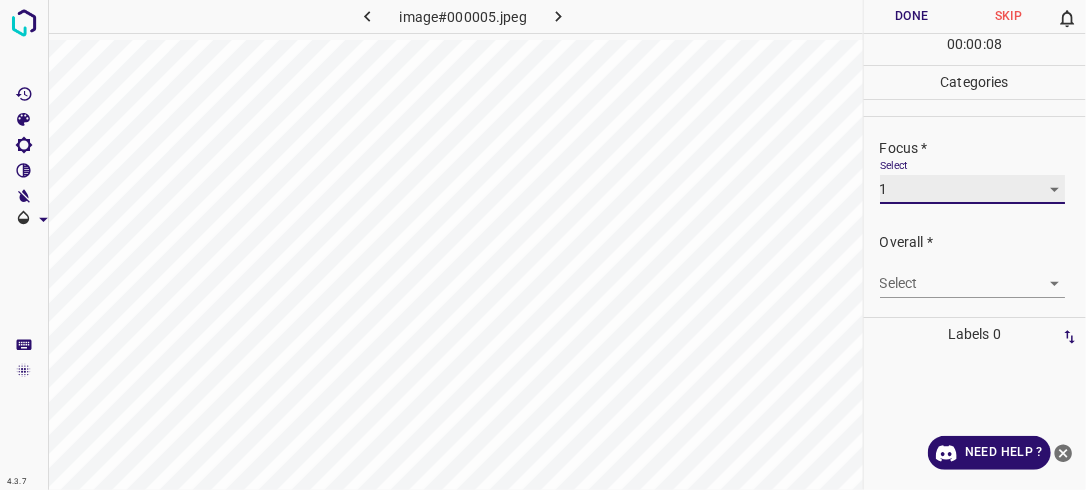 scroll, scrollTop: 98, scrollLeft: 0, axis: vertical 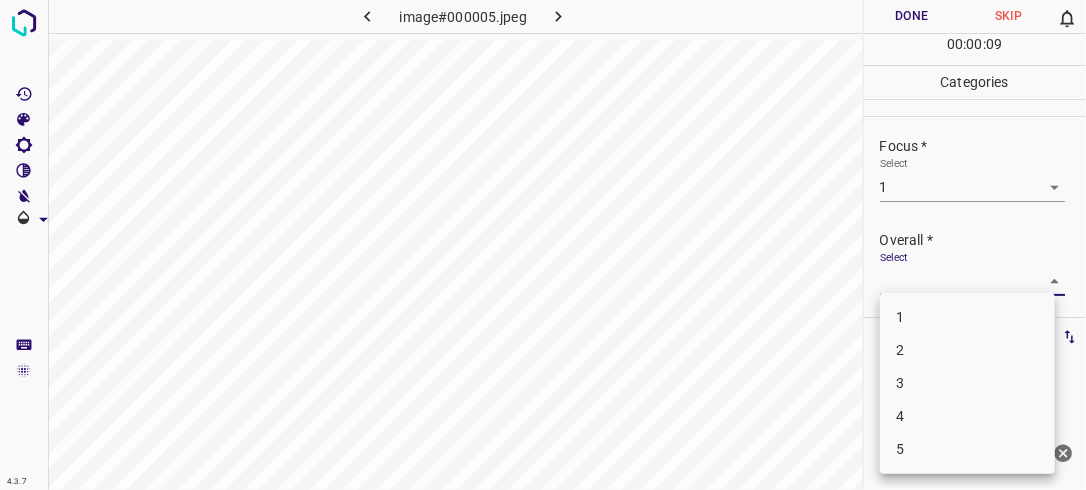 click on "4.3.7 image#000005.jpeg Done Skip 0 00   : 00   : 09   Categories Lighting *  Select 2 2 Focus *  Select 1 1 Overall *  Select ​ Labels   0 Categories 1 Lighting 2 Focus 3 Overall Tools Space Change between modes (Draw & Edit) I Auto labeling R Restore zoom M Zoom in N Zoom out Delete Delete selecte label Filters Z Restore filters X Saturation filter C Brightness filter V Contrast filter B Gray scale filter General O Download Need Help ? - Text - Hide - Delete 1 2 3 4 5" at bounding box center (543, 245) 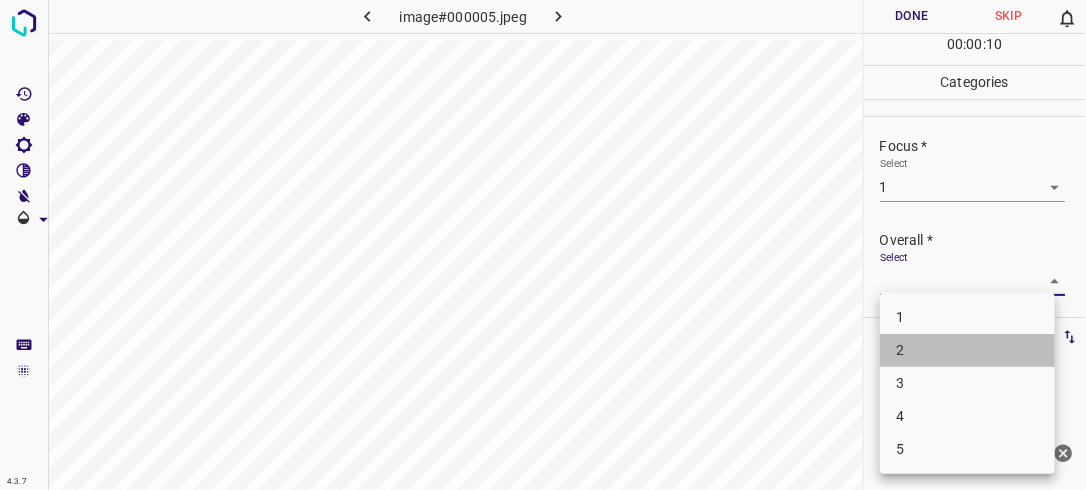 click on "2" at bounding box center [967, 350] 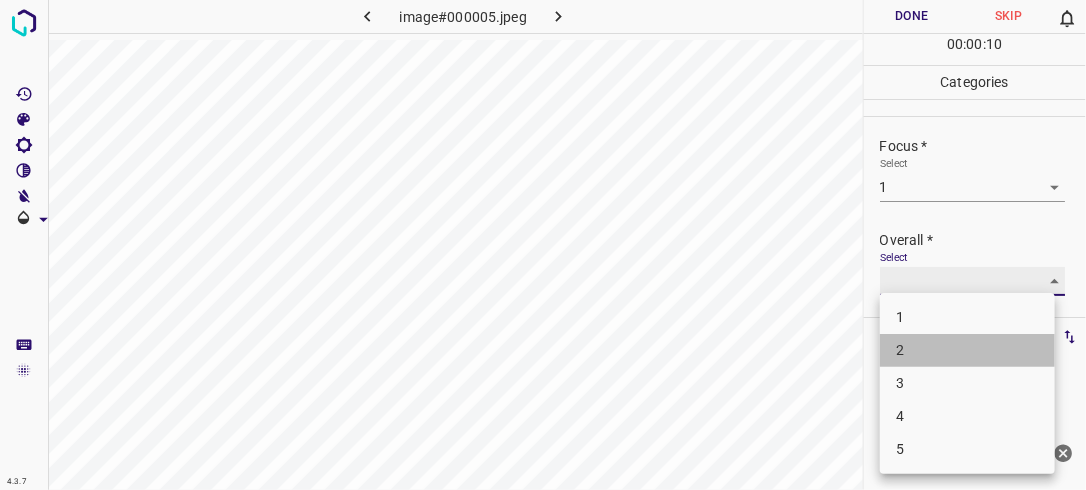 type on "2" 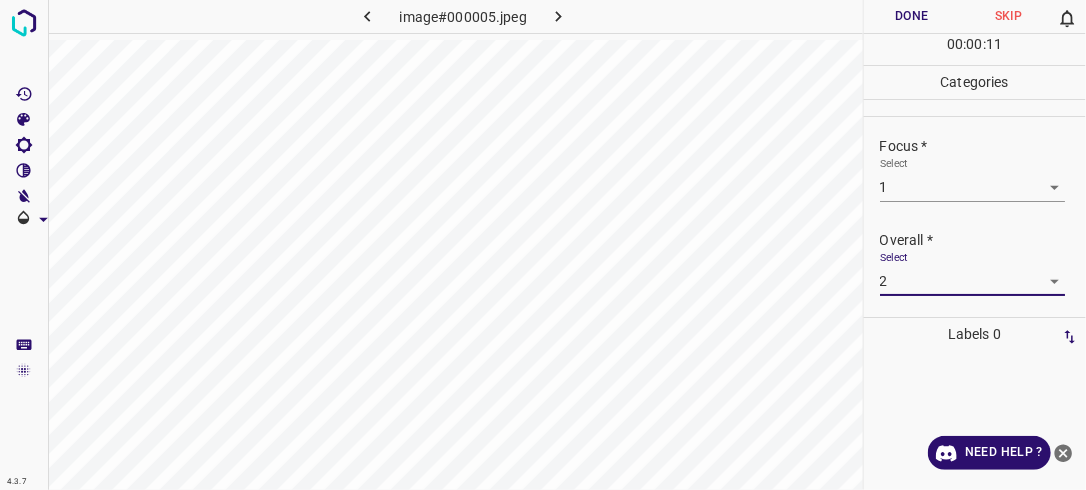 click on "Done" at bounding box center (912, 16) 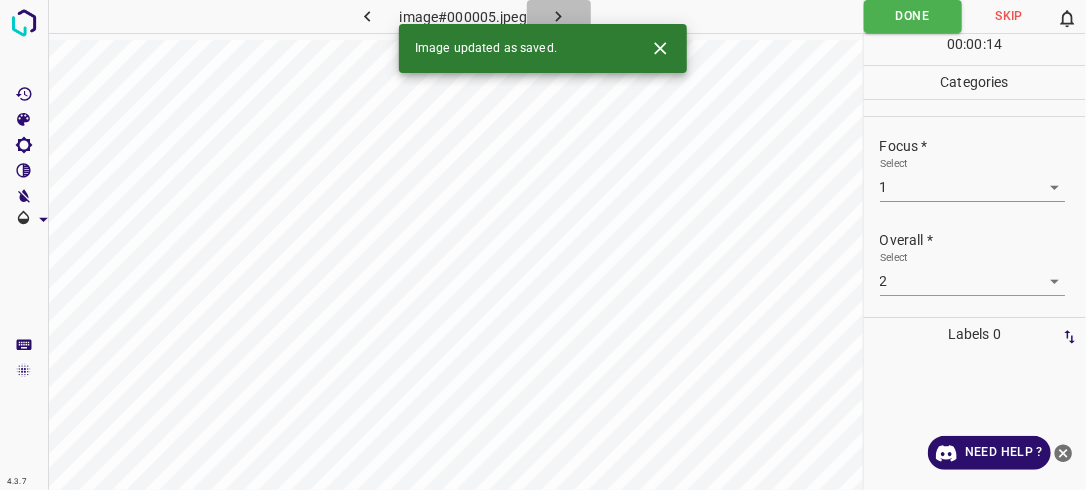 click 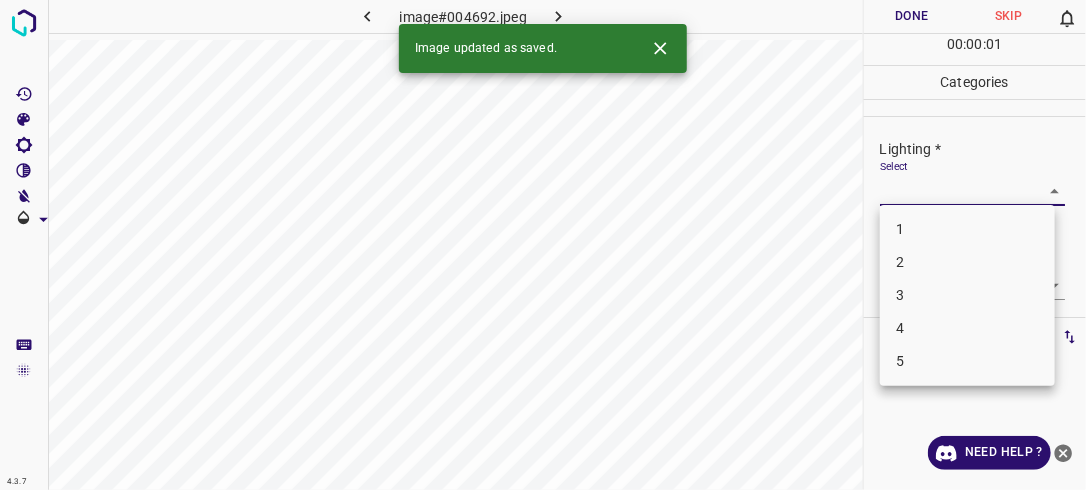 click on "4.3.7 image#004692.jpeg Done Skip 0 00   : 00   : 01   Categories Lighting *  Select ​ Focus *  Select ​ Overall *  Select ​ Labels   0 Categories 1 Lighting 2 Focus 3 Overall Tools Space Change between modes (Draw & Edit) I Auto labeling R Restore zoom M Zoom in N Zoom out Delete Delete selecte label Filters Z Restore filters X Saturation filter C Brightness filter V Contrast filter B Gray scale filter General O Download Image updated as saved. Need Help ? - Text - Hide - Delete 1 2 3 4 5" at bounding box center [543, 245] 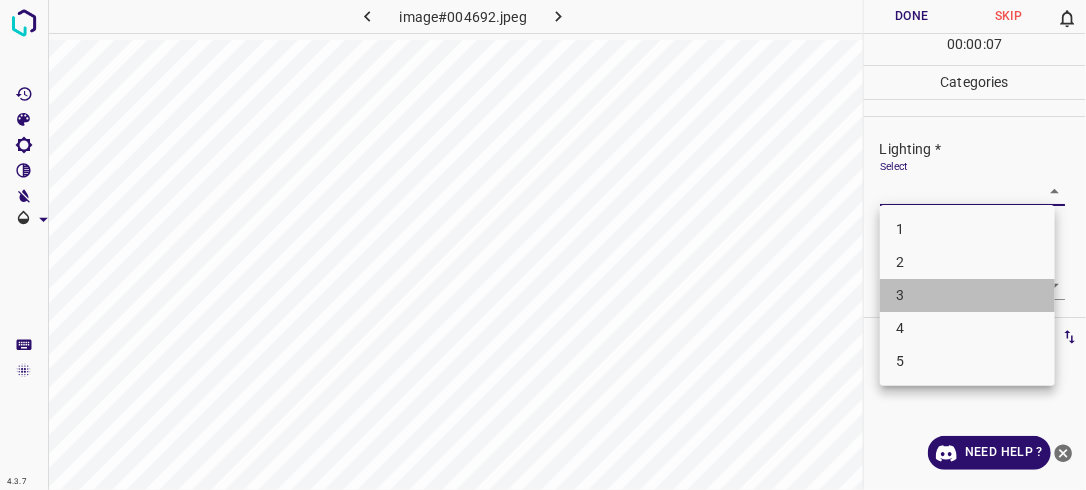 click on "3" at bounding box center (967, 295) 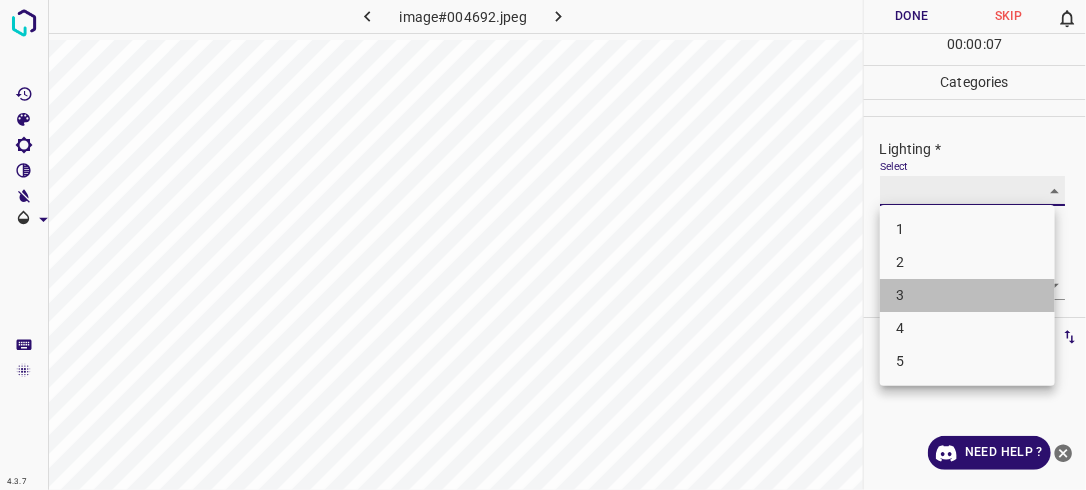 type on "3" 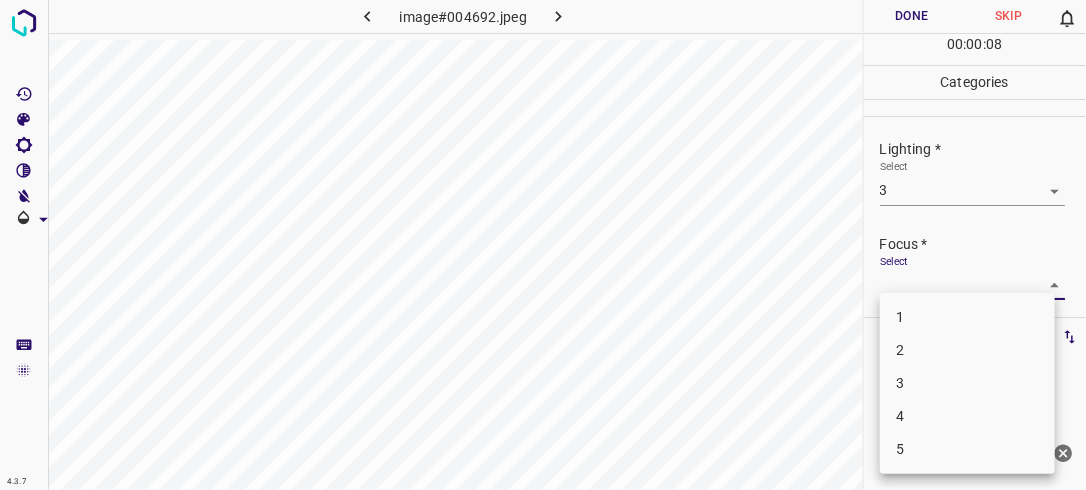 click on "4.3.7 image#004692.jpeg Done Skip 0 00   : 00   : 08   Categories Lighting *  Select 3 3 Focus *  Select ​ Overall *  Select ​ Labels   0 Categories 1 Lighting 2 Focus 3 Overall Tools Space Change between modes (Draw & Edit) I Auto labeling R Restore zoom M Zoom in N Zoom out Delete Delete selecte label Filters Z Restore filters X Saturation filter C Brightness filter V Contrast filter B Gray scale filter General O Download Need Help ? - Text - Hide - Delete 1 2 3 4 5" at bounding box center (543, 245) 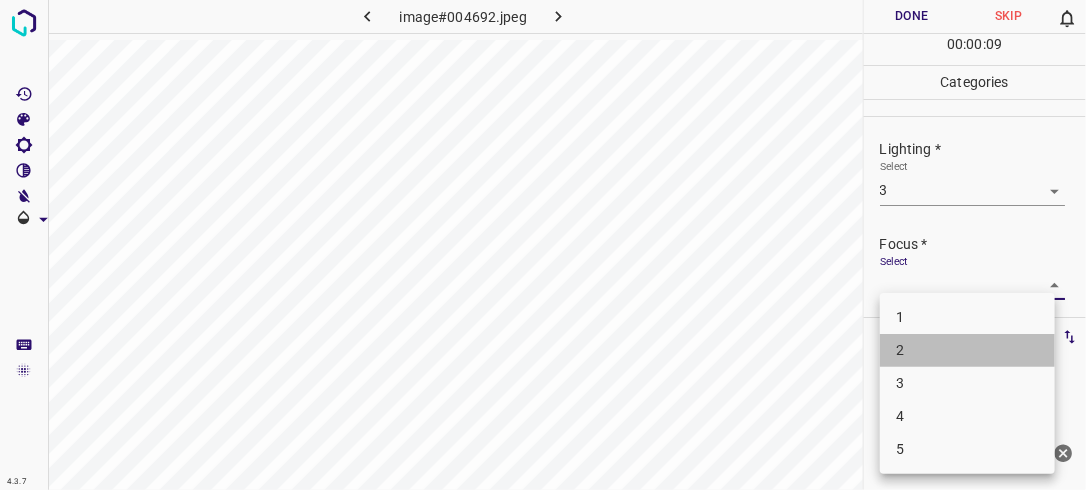 click on "2" at bounding box center [967, 350] 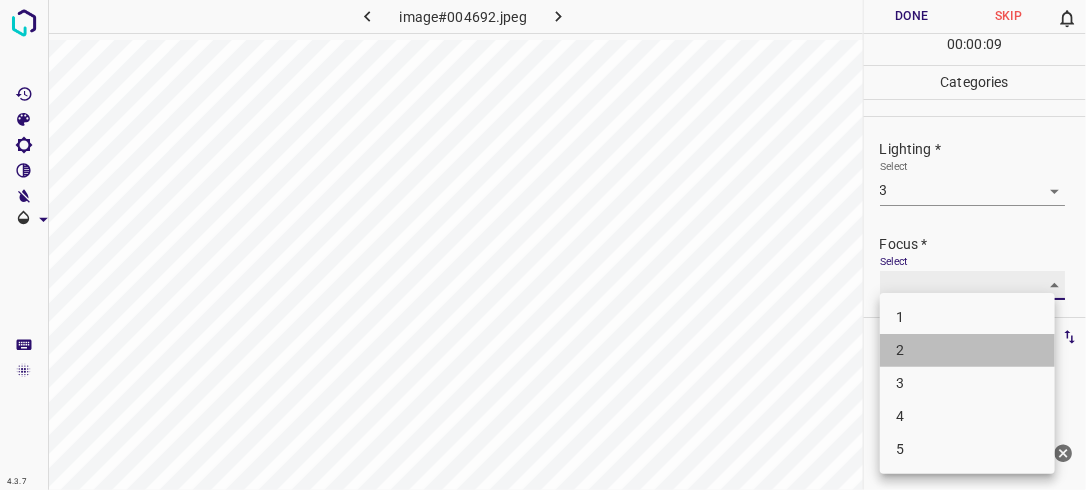 type on "2" 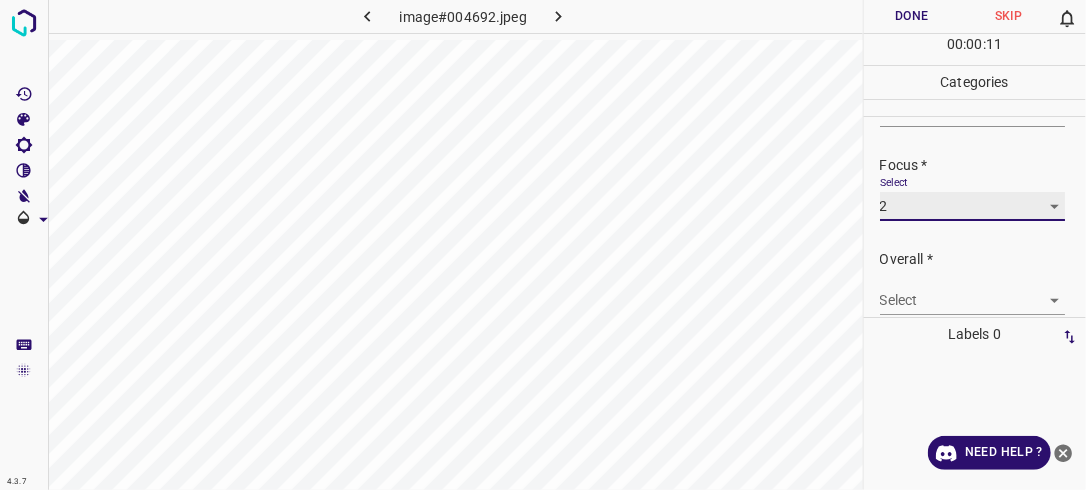 scroll, scrollTop: 80, scrollLeft: 0, axis: vertical 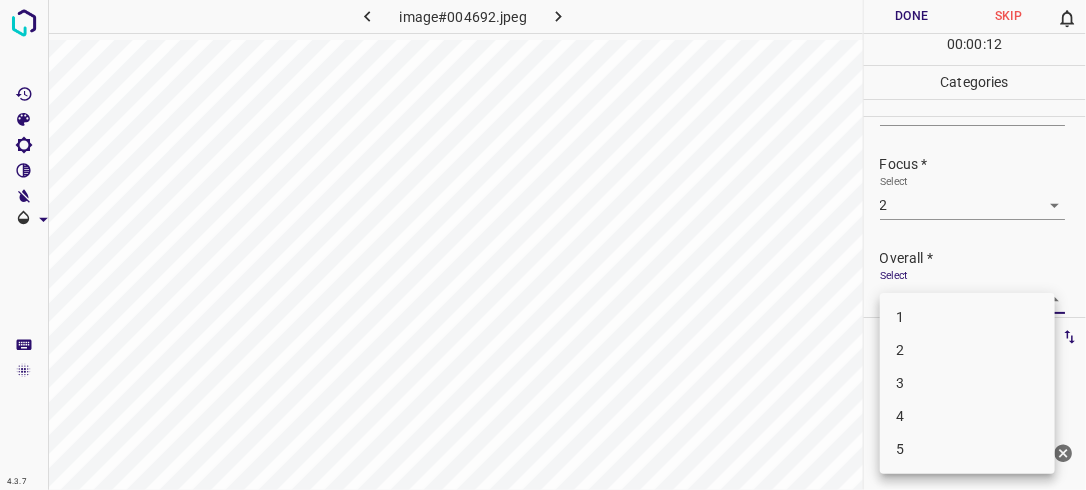 click on "4.3.7 image#004692.jpeg Done Skip 0 00   : 00   : 12   Categories Lighting *  Select 3 3 Focus *  Select 2 2 Overall *  Select ​ Labels   0 Categories 1 Lighting 2 Focus 3 Overall Tools Space Change between modes (Draw & Edit) I Auto labeling R Restore zoom M Zoom in N Zoom out Delete Delete selecte label Filters Z Restore filters X Saturation filter C Brightness filter V Contrast filter B Gray scale filter General O Download Need Help ? - Text - Hide - Delete 1 2 3 4 5" at bounding box center [543, 245] 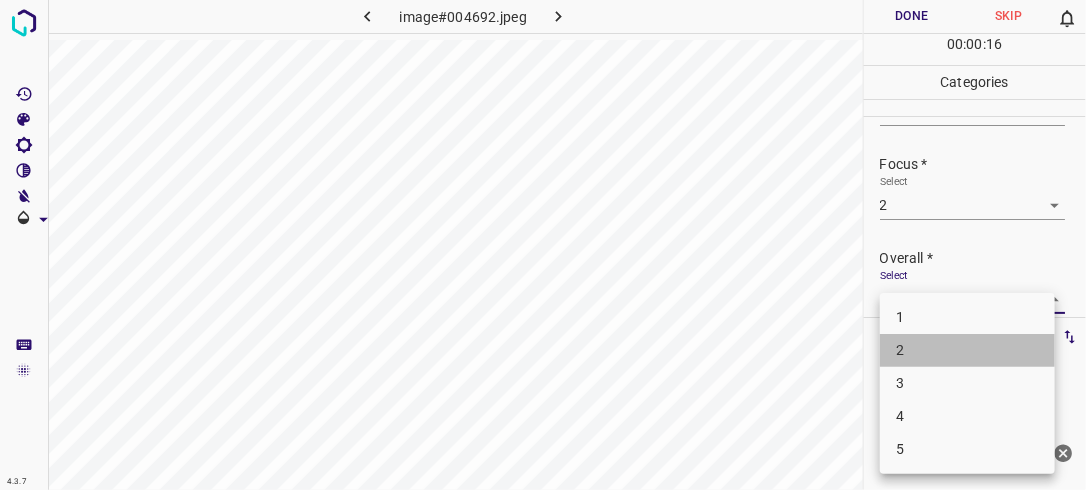click on "2" at bounding box center (967, 350) 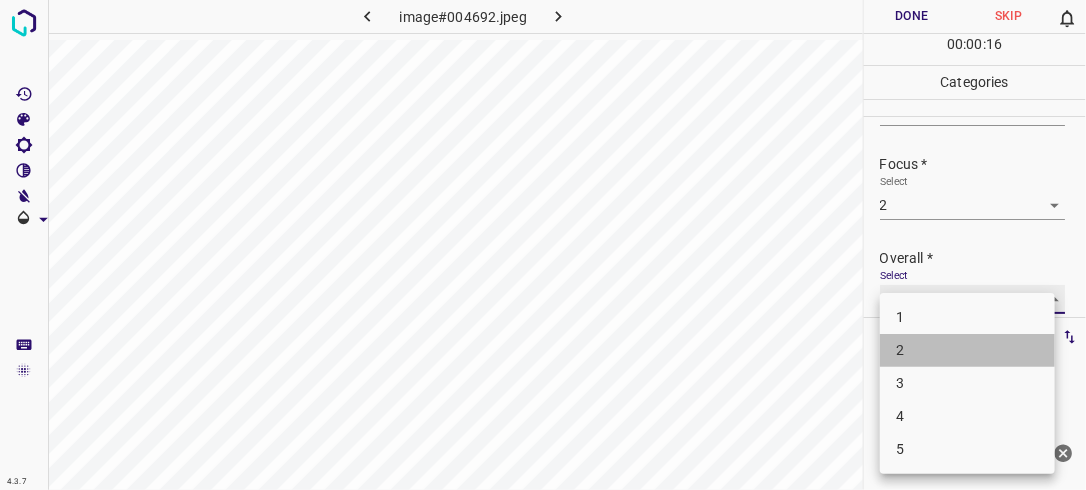 type on "2" 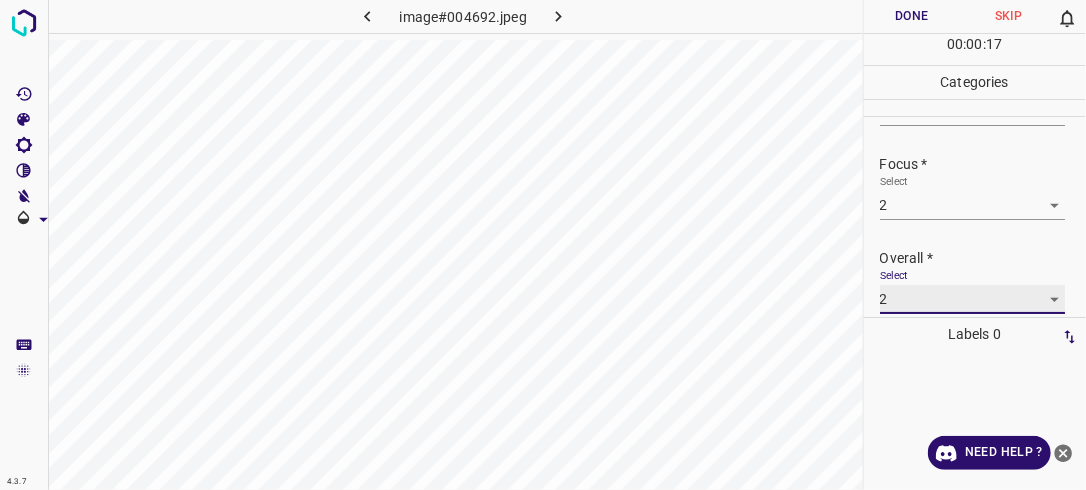 scroll, scrollTop: 80, scrollLeft: 0, axis: vertical 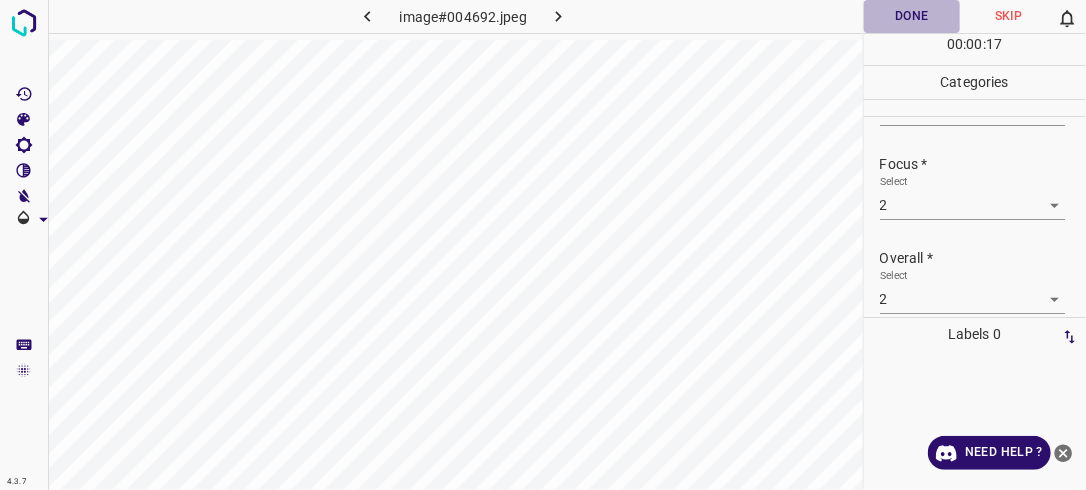 click on "Done" at bounding box center [912, 16] 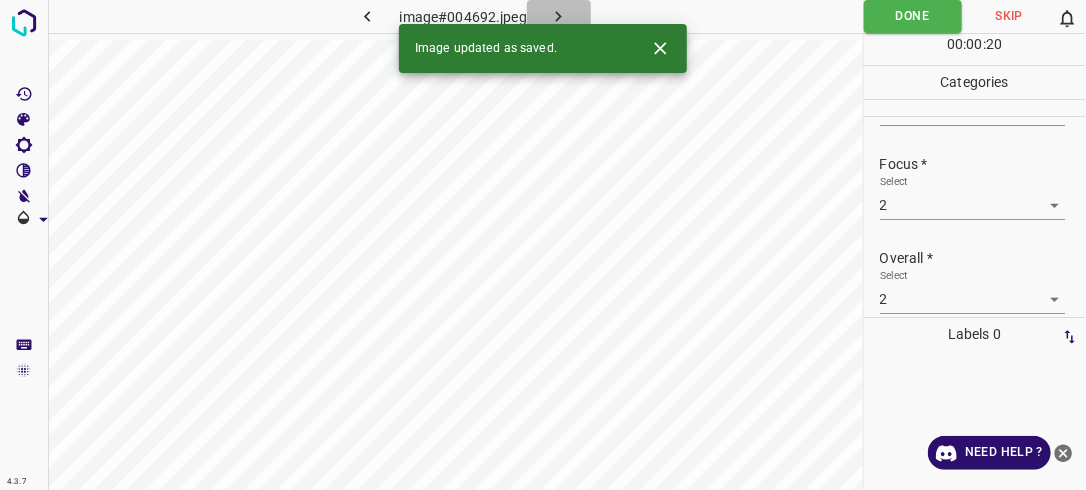 click 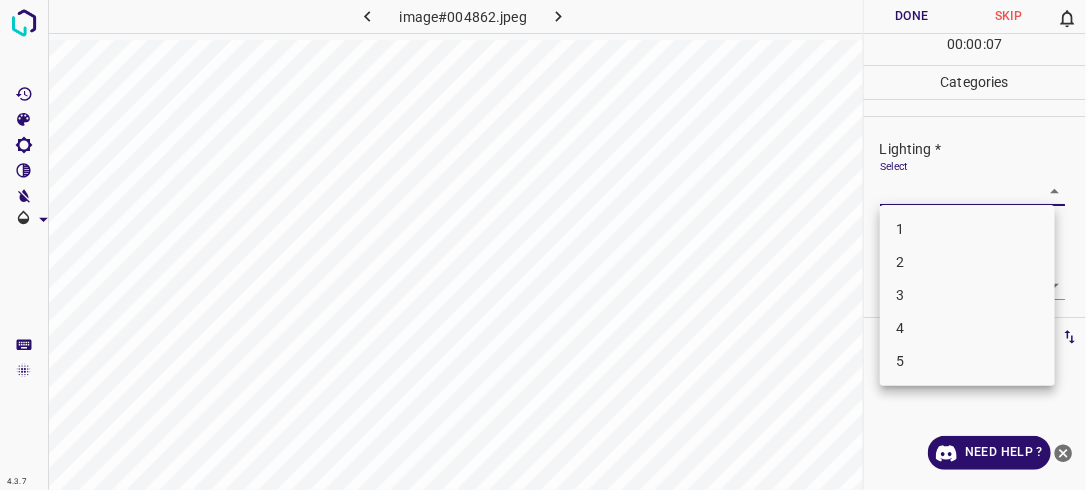 click on "4.3.7 image#004862.jpeg Done Skip 0 00   : 00   : 07   Categories Lighting *  Select ​ Focus *  Select ​ Overall *  Select ​ Labels   0 Categories 1 Lighting 2 Focus 3 Overall Tools Space Change between modes (Draw & Edit) I Auto labeling R Restore zoom M Zoom in N Zoom out Delete Delete selecte label Filters Z Restore filters X Saturation filter C Brightness filter V Contrast filter B Gray scale filter General O Download Need Help ? - Text - Hide - Delete 1 2 3 4 5" at bounding box center (543, 245) 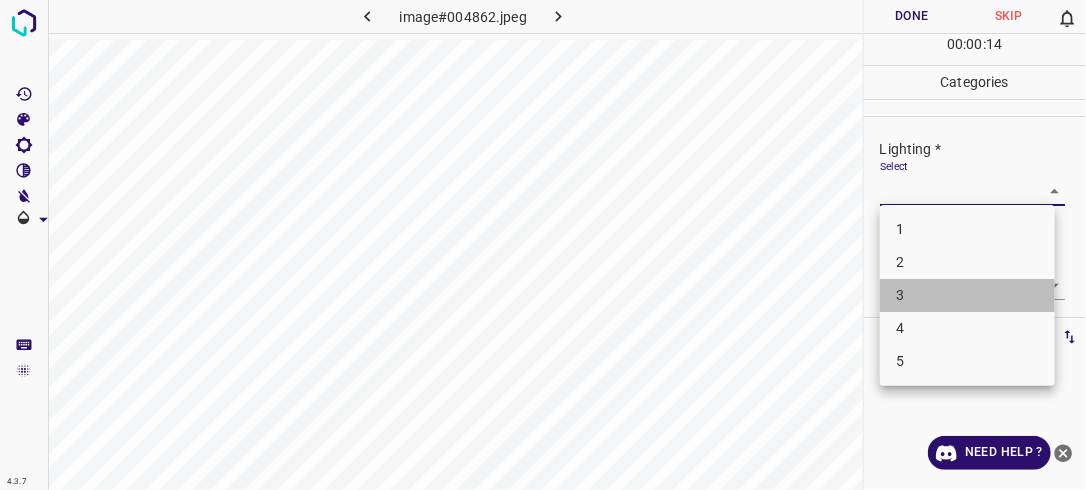 click on "3" at bounding box center [967, 295] 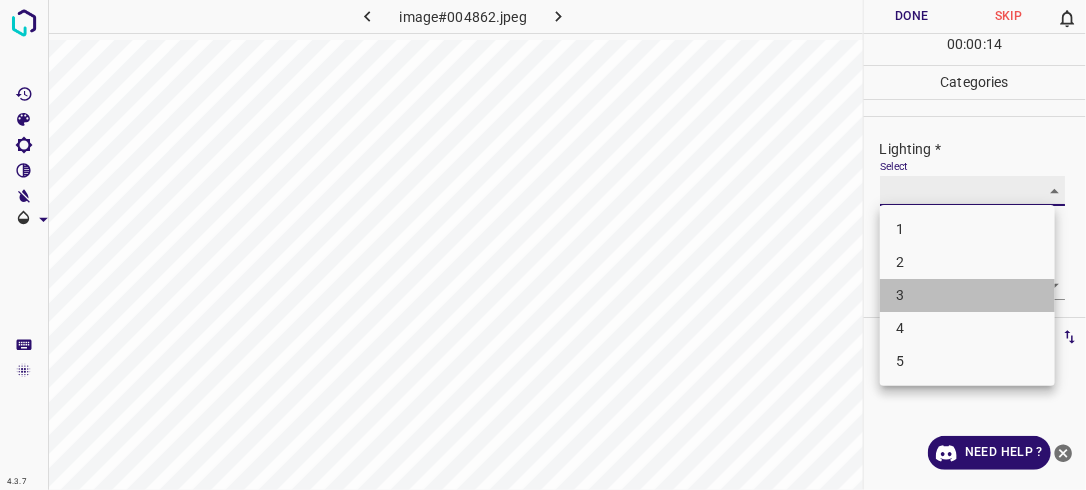 type on "3" 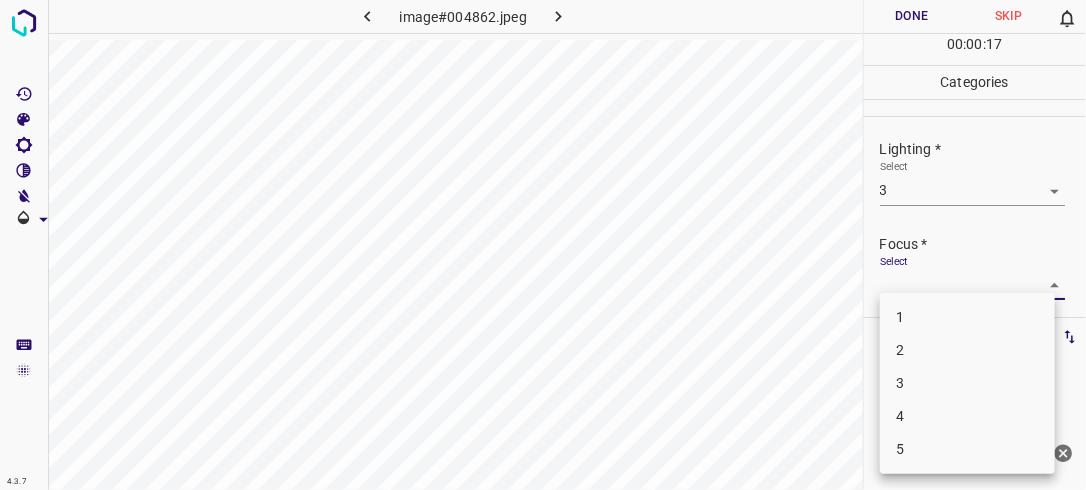 click on "4.3.7 image#004862.jpeg Done Skip 0 00   : 00   : 17   Categories Lighting *  Select 3 3 Focus *  Select ​ Overall *  Select ​ Labels   0 Categories 1 Lighting 2 Focus 3 Overall Tools Space Change between modes (Draw & Edit) I Auto labeling R Restore zoom M Zoom in N Zoom out Delete Delete selecte label Filters Z Restore filters X Saturation filter C Brightness filter V Contrast filter B Gray scale filter General O Download Need Help ? - Text - Hide - Delete 1 2 3 4 5" at bounding box center [543, 245] 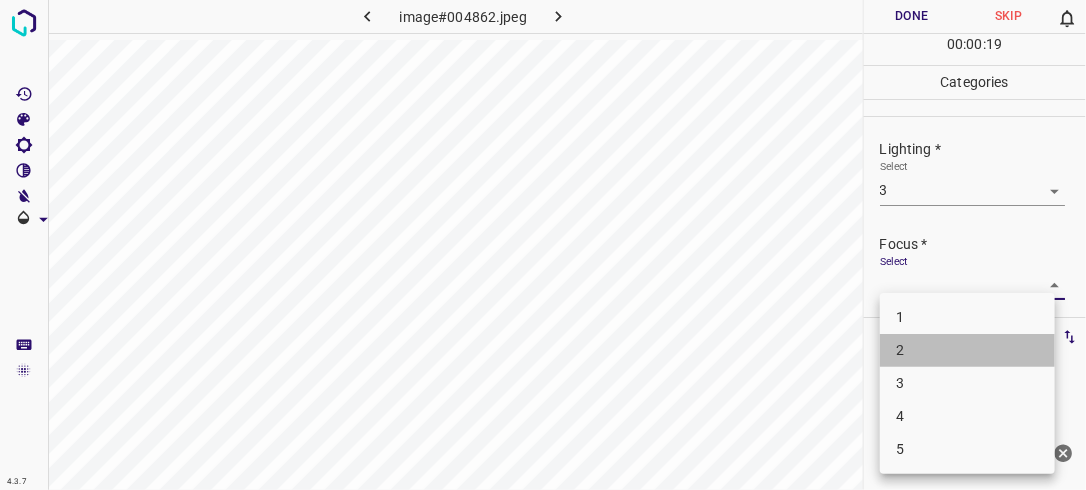 click on "2" at bounding box center (967, 350) 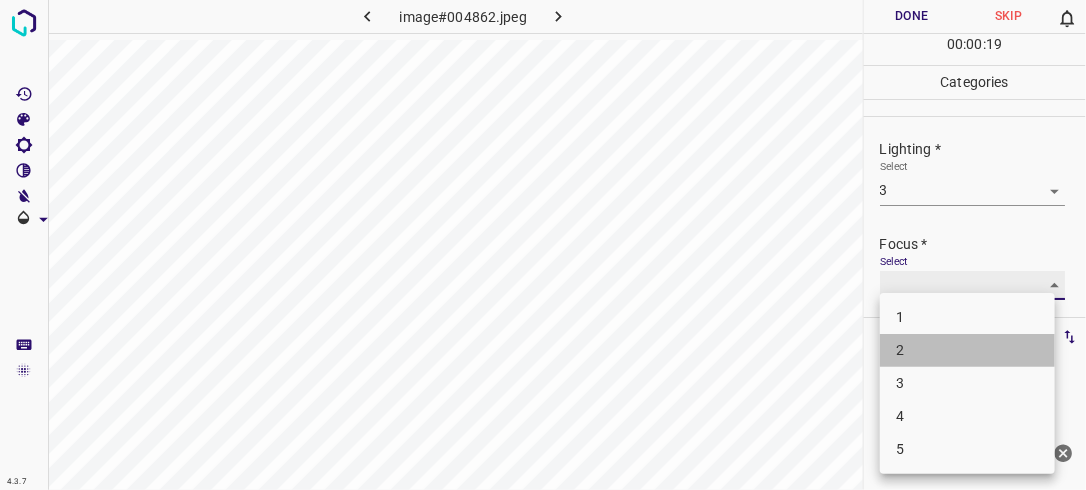 type on "2" 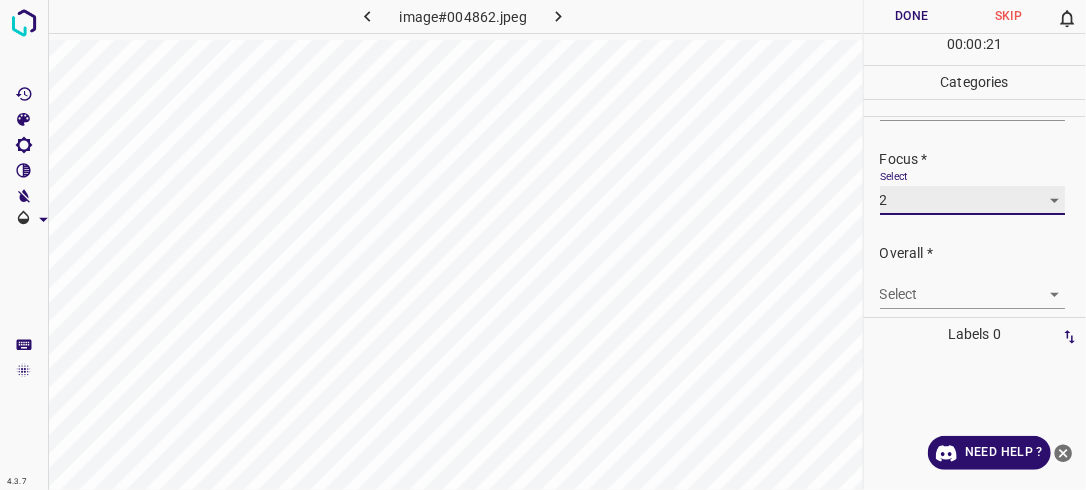 scroll, scrollTop: 98, scrollLeft: 0, axis: vertical 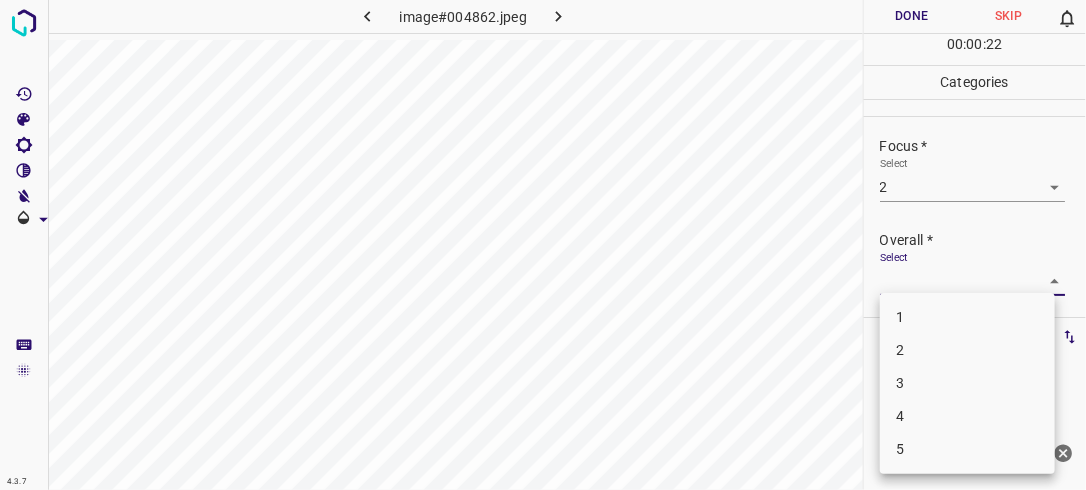 click on "4.3.7 image#004862.jpeg Done Skip 0 00   : 00   : 22   Categories Lighting *  Select 3 3 Focus *  Select 2 2 Overall *  Select ​ Labels   0 Categories 1 Lighting 2 Focus 3 Overall Tools Space Change between modes (Draw & Edit) I Auto labeling R Restore zoom M Zoom in N Zoom out Delete Delete selecte label Filters Z Restore filters X Saturation filter C Brightness filter V Contrast filter B Gray scale filter General O Download Need Help ? - Text - Hide - Delete 1 2 3 4 5" at bounding box center [543, 245] 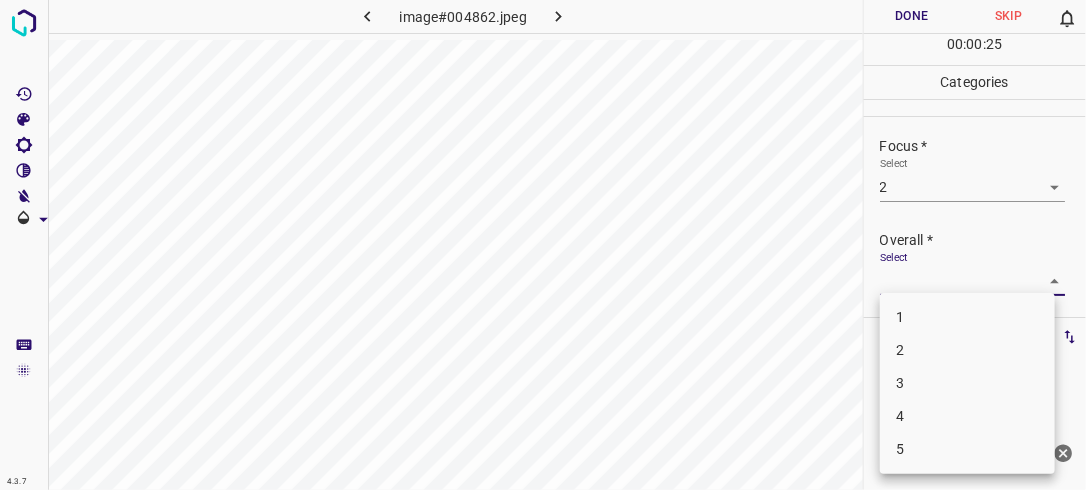 click on "3" at bounding box center [967, 383] 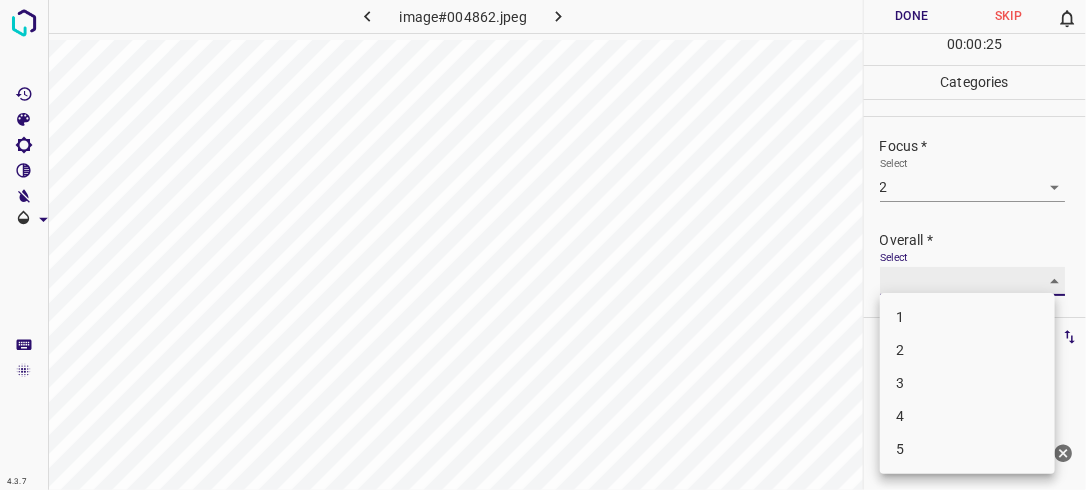 type on "3" 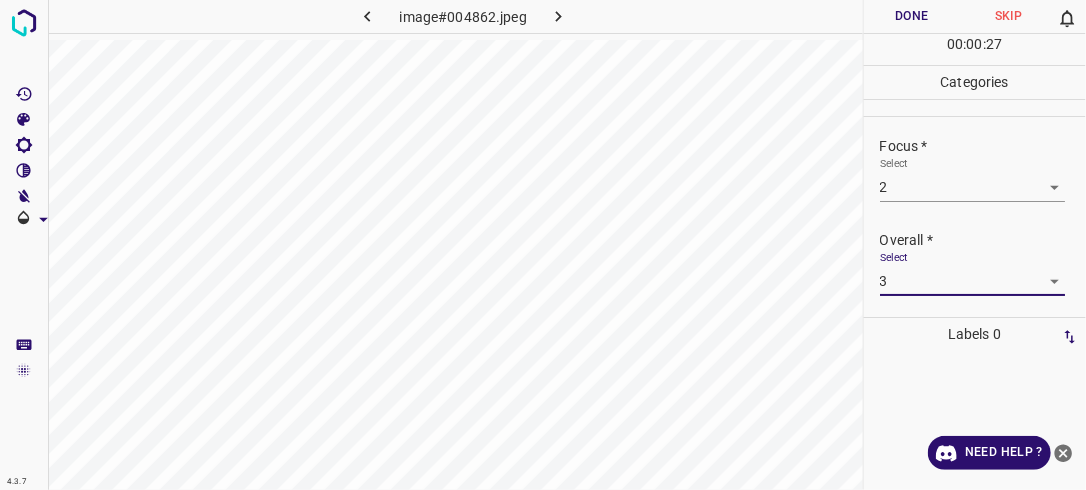 click on "Done" at bounding box center (912, 16) 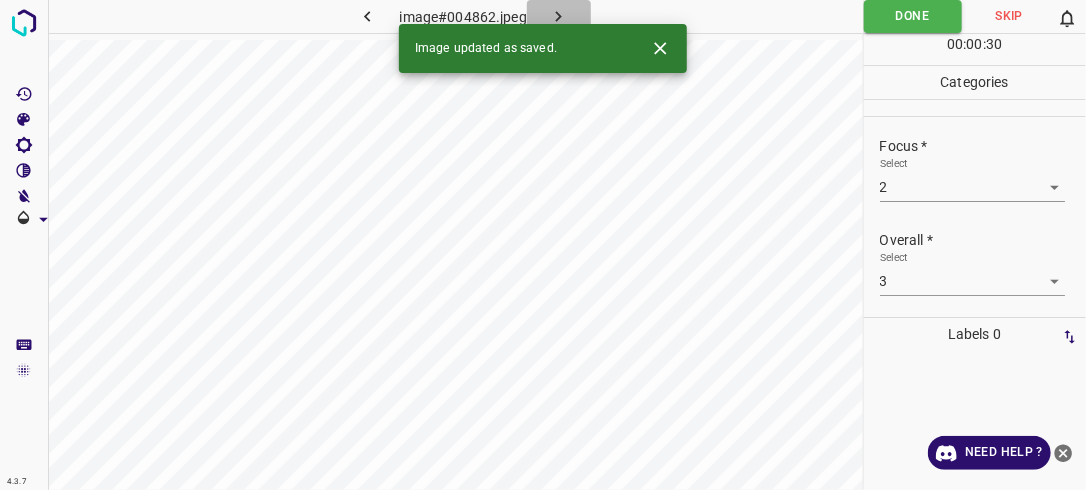 click 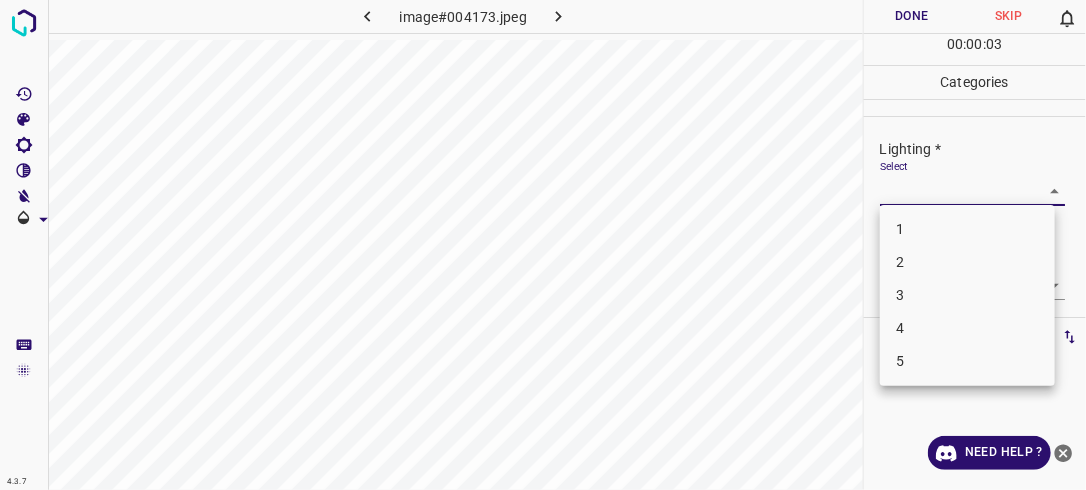 click on "4.3.7 image#004173.jpeg Done Skip 0 00   : 00   : 03   Categories Lighting *  Select ​ Focus *  Select ​ Overall *  Select ​ Labels   0 Categories 1 Lighting 2 Focus 3 Overall Tools Space Change between modes (Draw & Edit) I Auto labeling R Restore zoom M Zoom in N Zoom out Delete Delete selecte label Filters Z Restore filters X Saturation filter C Brightness filter V Contrast filter B Gray scale filter General O Download Need Help ? - Text - Hide - Delete 1 2 3 4 5" at bounding box center (543, 245) 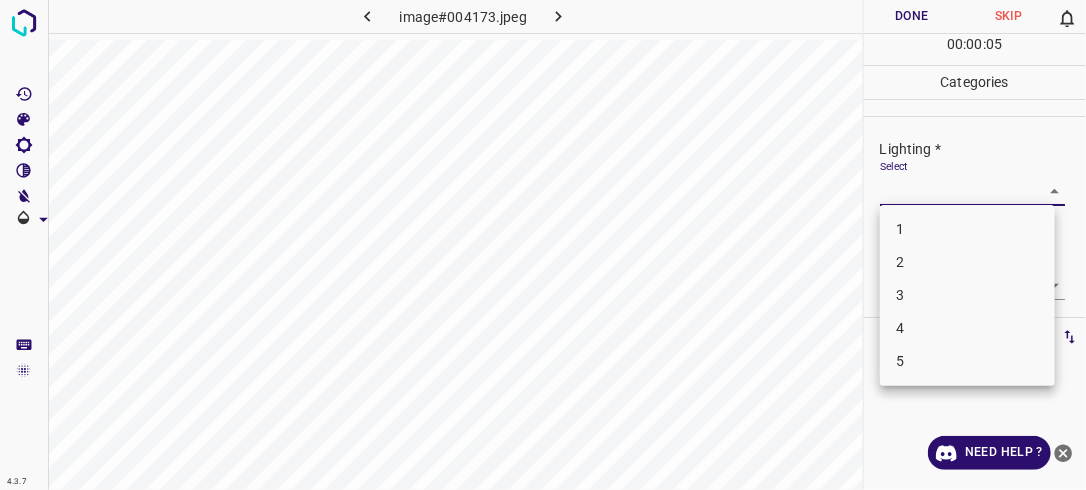 click on "3" at bounding box center (967, 295) 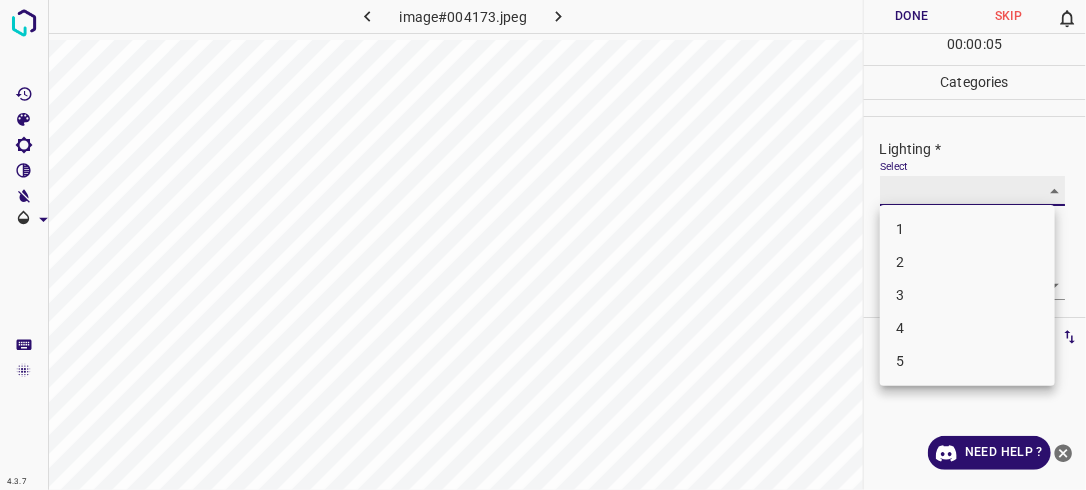 type on "3" 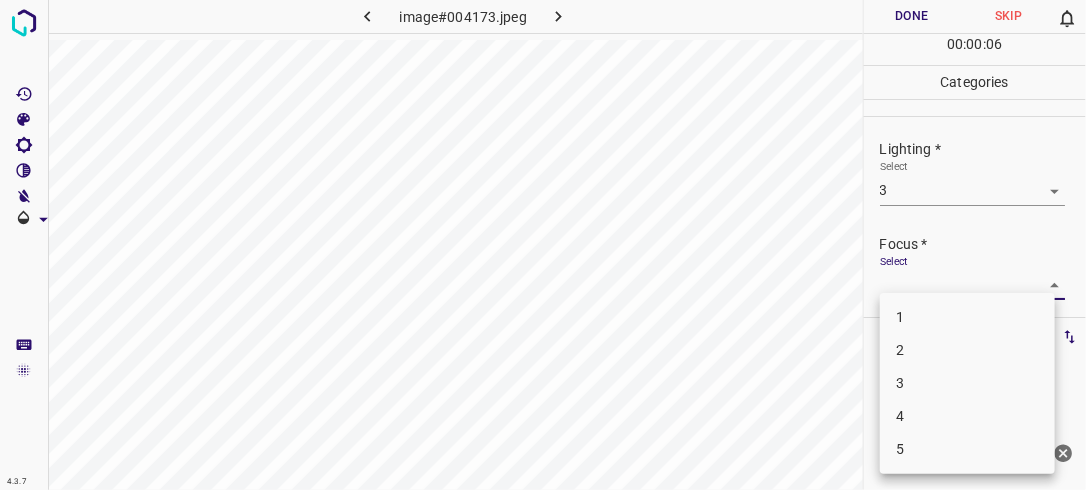 click on "4.3.7 image#004173.jpeg Done Skip 0 00   : 00   : 06   Categories Lighting *  Select 3 3 Focus *  Select ​ Overall *  Select ​ Labels   0 Categories 1 Lighting 2 Focus 3 Overall Tools Space Change between modes (Draw & Edit) I Auto labeling R Restore zoom M Zoom in N Zoom out Delete Delete selecte label Filters Z Restore filters X Saturation filter C Brightness filter V Contrast filter B Gray scale filter General O Download Need Help ? - Text - Hide - Delete 1 2 3 4 5" at bounding box center (543, 245) 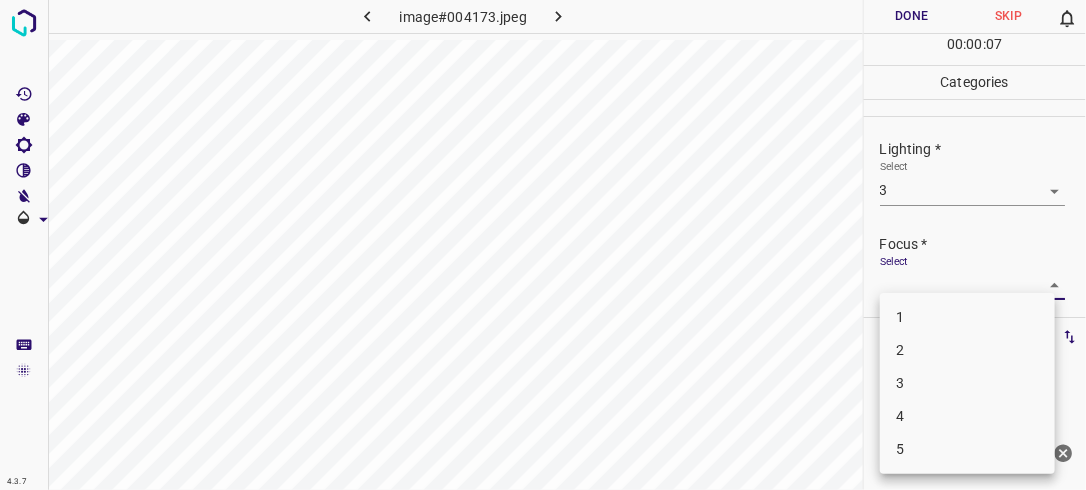click on "3" at bounding box center (967, 383) 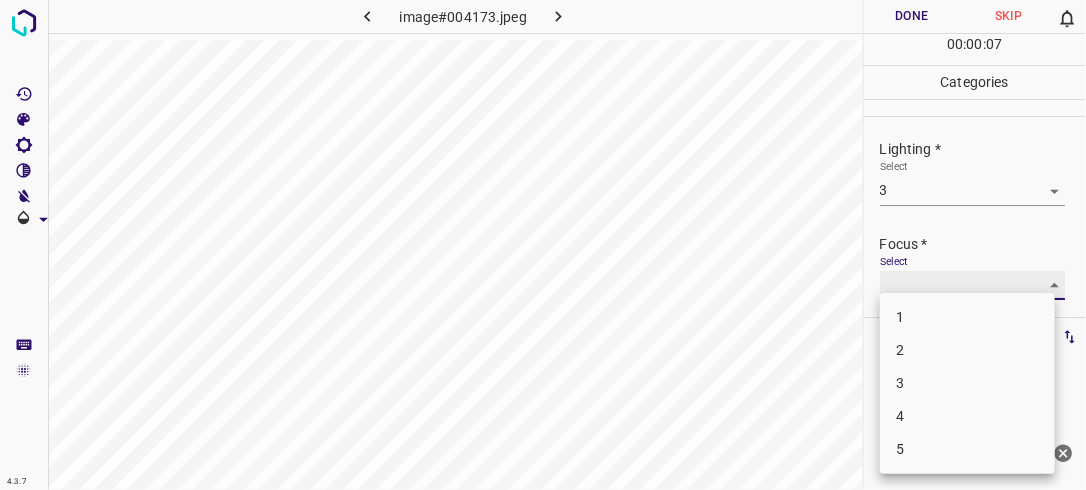 type on "3" 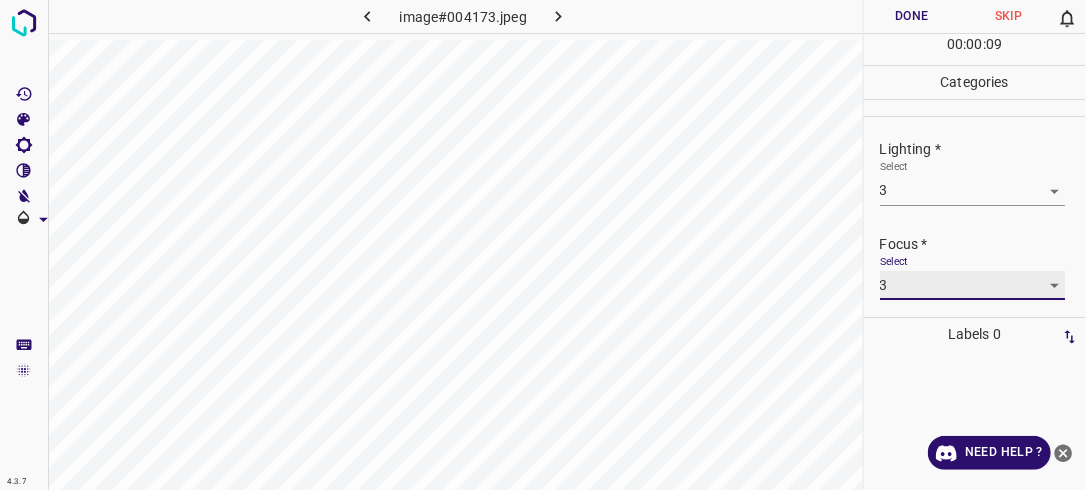 scroll, scrollTop: 98, scrollLeft: 0, axis: vertical 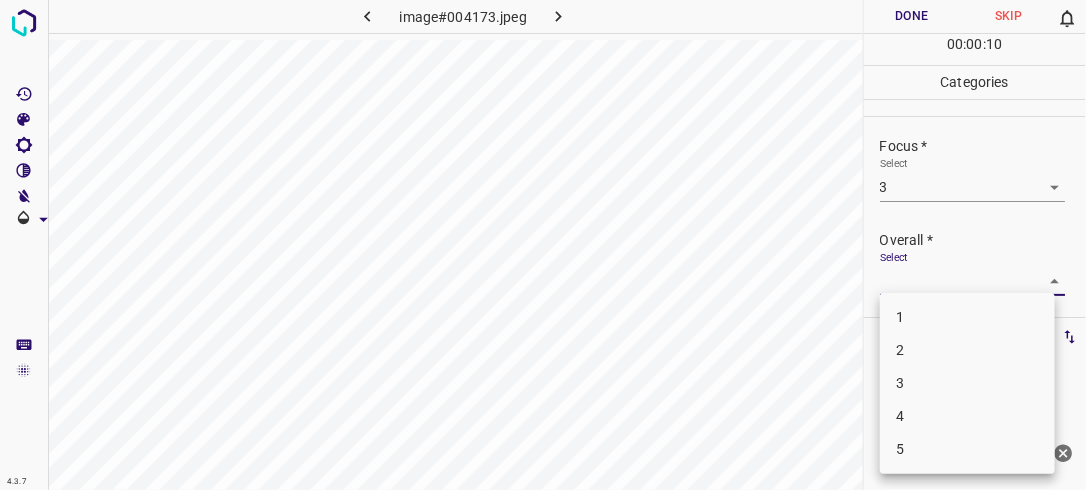 click on "4.3.7 image#004173.jpeg Done Skip 0 00   : 00   : 10   Categories Lighting *  Select 3 3 Focus *  Select 3 3 Overall *  Select ​ Labels   0 Categories 1 Lighting 2 Focus 3 Overall Tools Space Change between modes (Draw & Edit) I Auto labeling R Restore zoom M Zoom in N Zoom out Delete Delete selecte label Filters Z Restore filters X Saturation filter C Brightness filter V Contrast filter B Gray scale filter General O Download Need Help ? - Text - Hide - Delete 1 2 3 4 5" at bounding box center (543, 245) 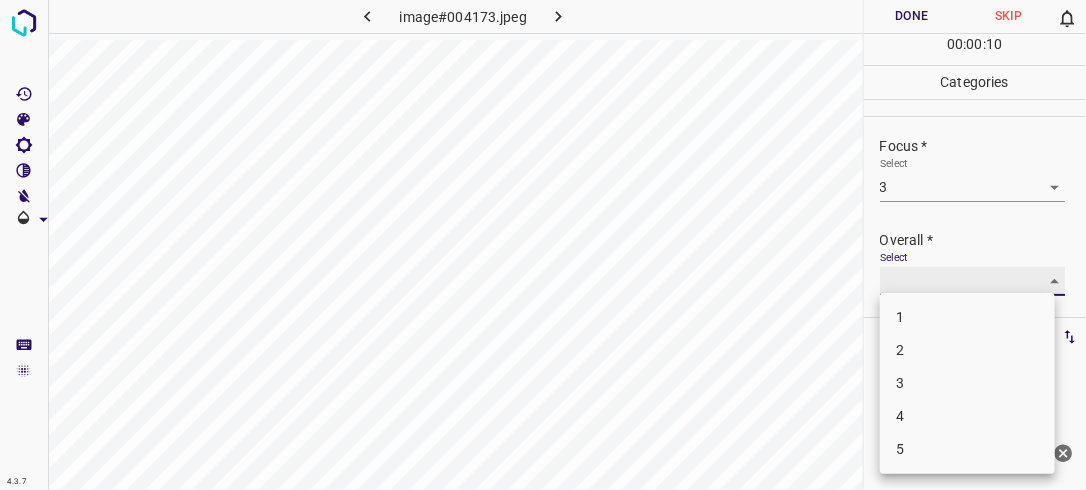 type on "3" 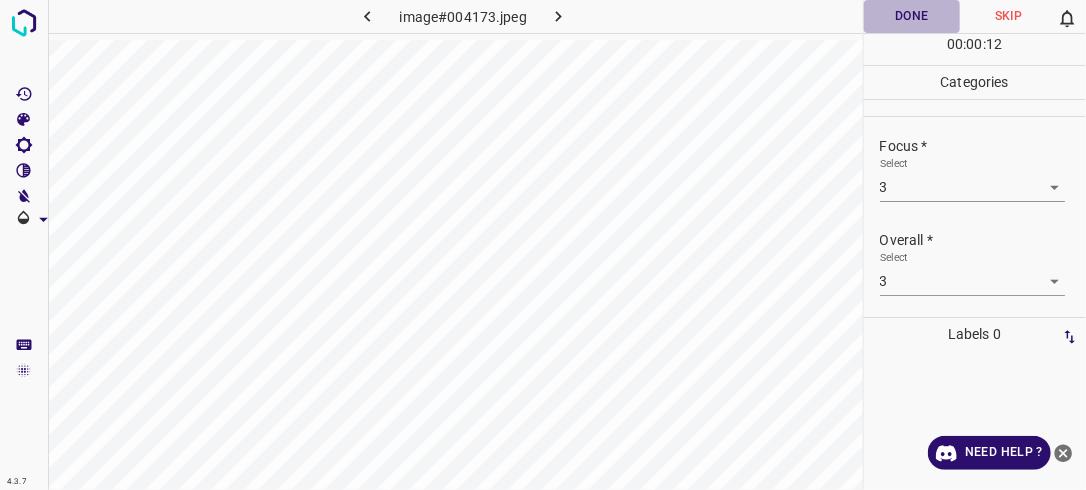 click on "Done" at bounding box center [912, 16] 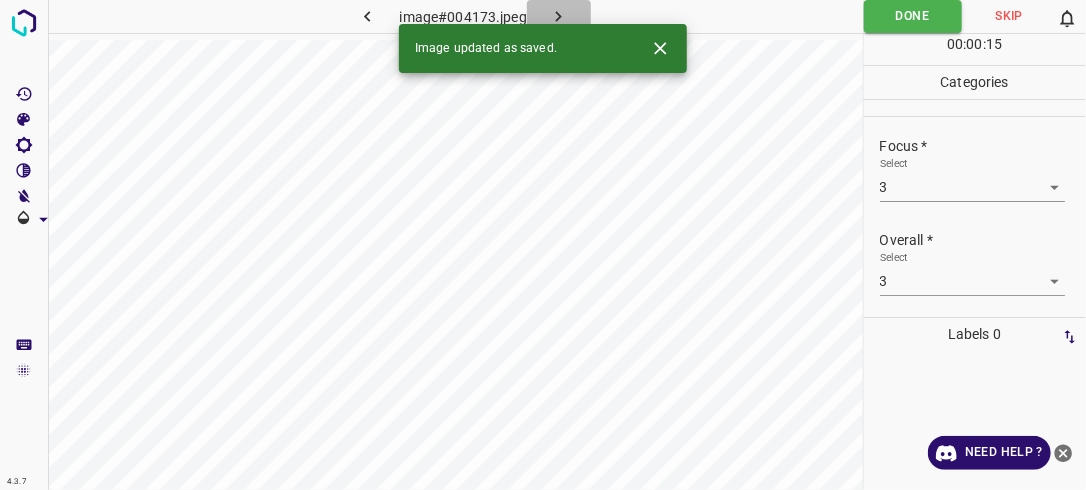 click 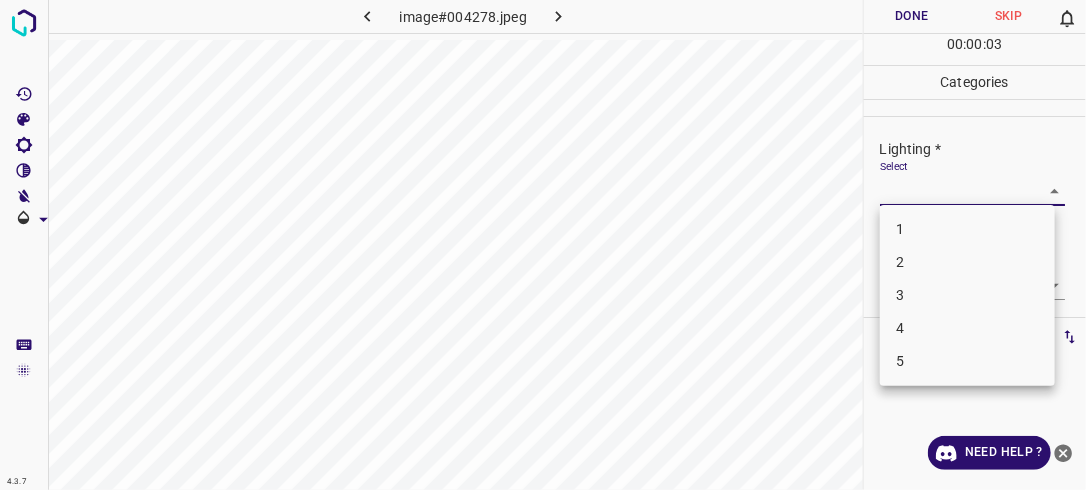click on "4.3.7 image#004278.jpeg Done Skip 0 00   : 00   : 03   Categories Lighting *  Select ​ Focus *  Select ​ Overall *  Select ​ Labels   0 Categories 1 Lighting 2 Focus 3 Overall Tools Space Change between modes (Draw & Edit) I Auto labeling R Restore zoom M Zoom in N Zoom out Delete Delete selecte label Filters Z Restore filters X Saturation filter C Brightness filter V Contrast filter B Gray scale filter General O Download Need Help ? - Text - Hide - Delete 1 2 3 4 5" at bounding box center (543, 245) 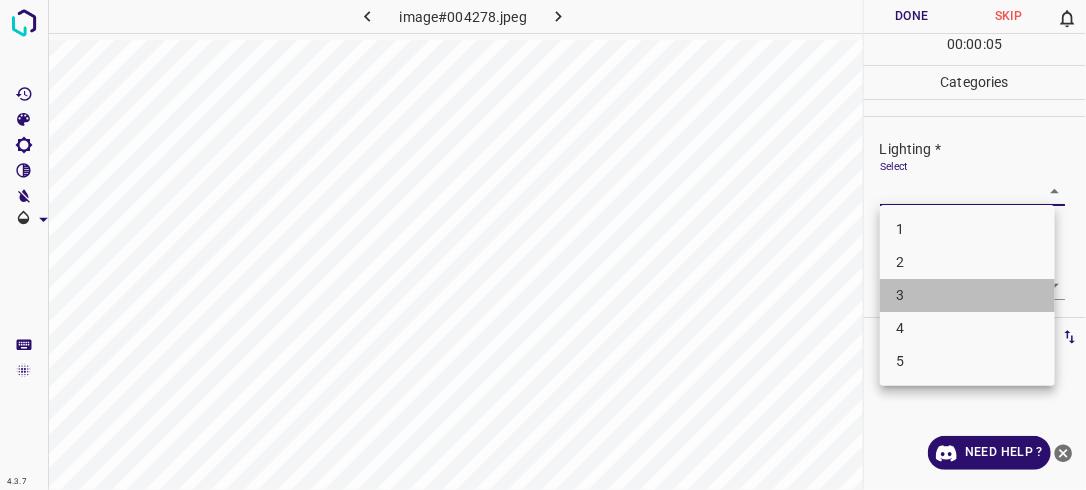 click on "3" at bounding box center [967, 295] 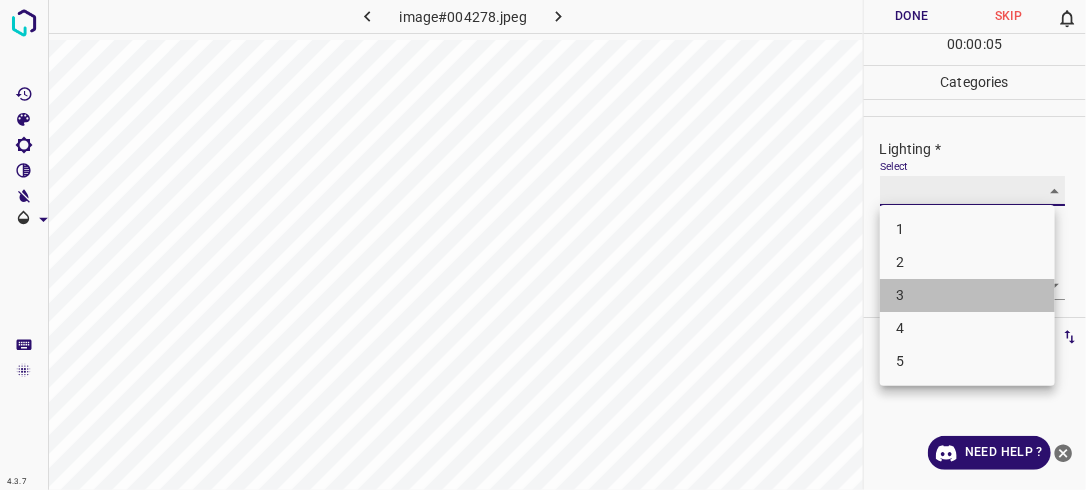 type on "3" 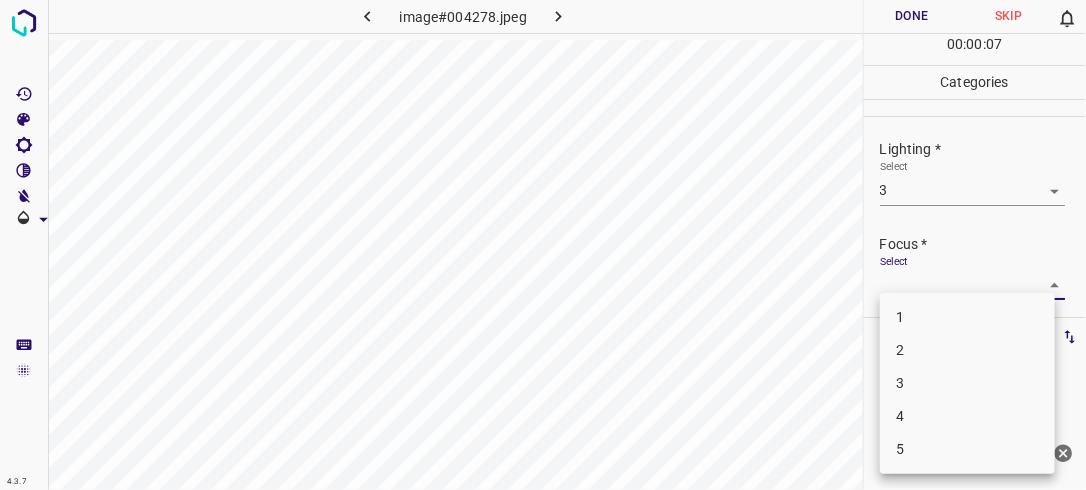 click on "4.3.7 image#004278.jpeg Done Skip 0 00   : 00   : 07   Categories Lighting *  Select 3 3 Focus *  Select ​ Overall *  Select ​ Labels   0 Categories 1 Lighting 2 Focus 3 Overall Tools Space Change between modes (Draw & Edit) I Auto labeling R Restore zoom M Zoom in N Zoom out Delete Delete selecte label Filters Z Restore filters X Saturation filter C Brightness filter V Contrast filter B Gray scale filter General O Download Need Help ? - Text - Hide - Delete 1 2 3 4 5" at bounding box center (543, 245) 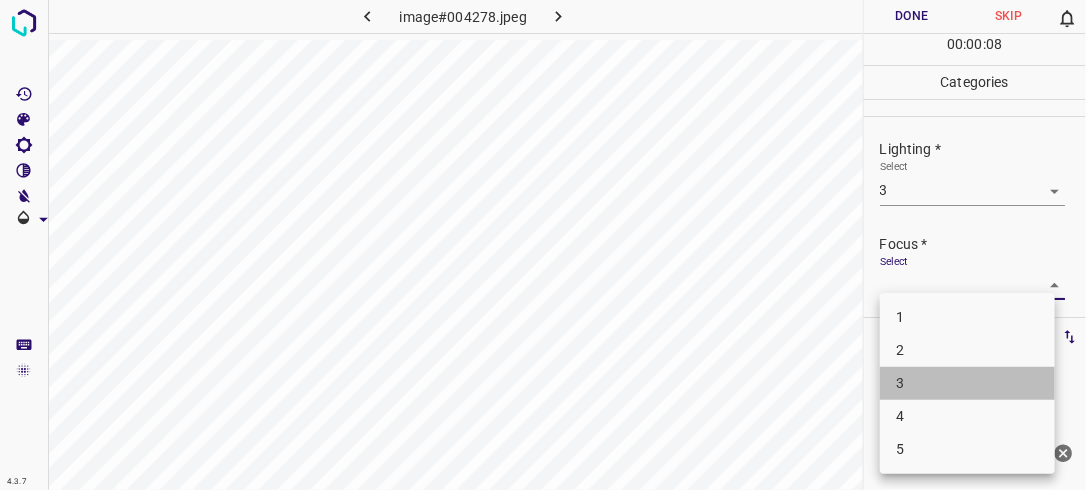click on "3" at bounding box center [967, 383] 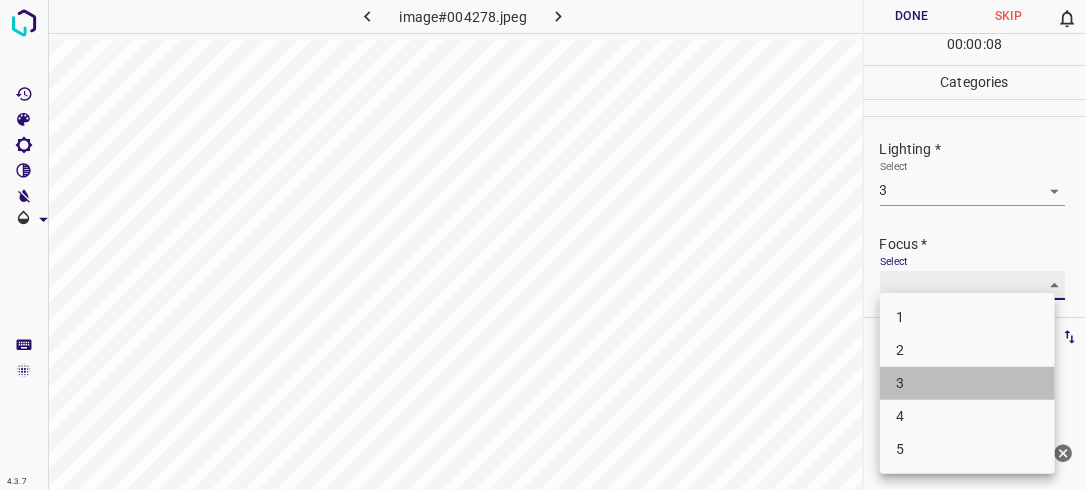 type on "3" 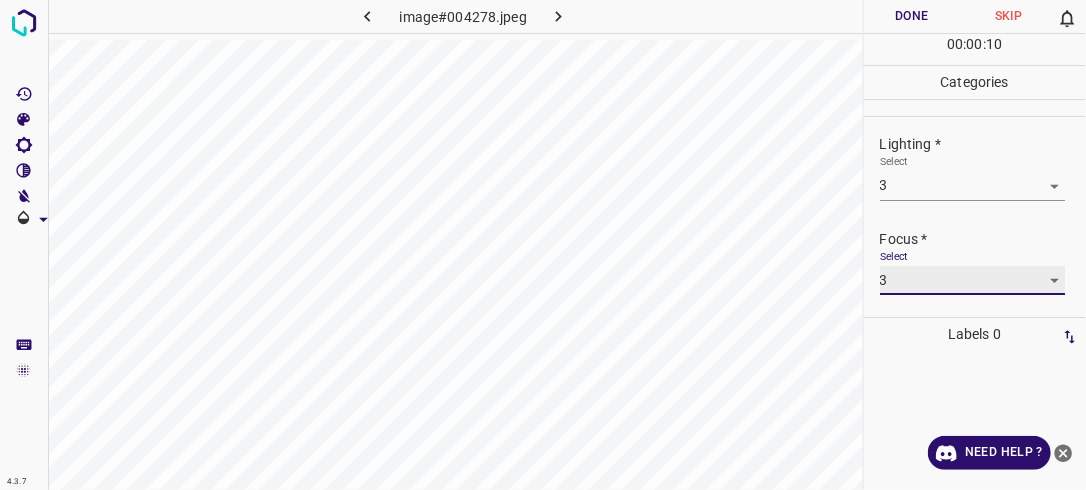 scroll, scrollTop: 98, scrollLeft: 0, axis: vertical 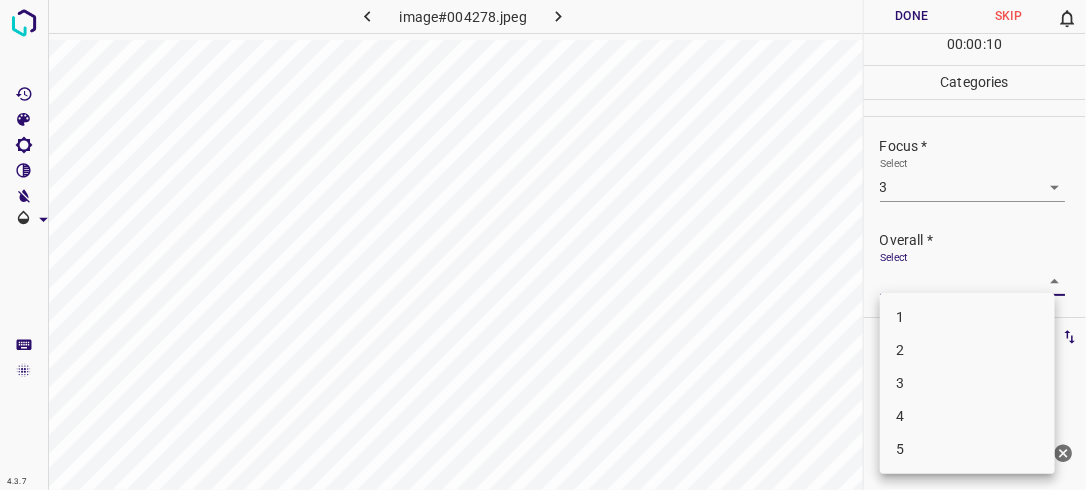 click on "4.3.7 image#004278.jpeg Done Skip 0 00   : 00   : 10   Categories Lighting *  Select 3 3 Focus *  Select 3 3 Overall *  Select ​ Labels   0 Categories 1 Lighting 2 Focus 3 Overall Tools Space Change between modes (Draw & Edit) I Auto labeling R Restore zoom M Zoom in N Zoom out Delete Delete selecte label Filters Z Restore filters X Saturation filter C Brightness filter V Contrast filter B Gray scale filter General O Download Need Help ? - Text - Hide - Delete 1 2 3 4 5" at bounding box center [543, 245] 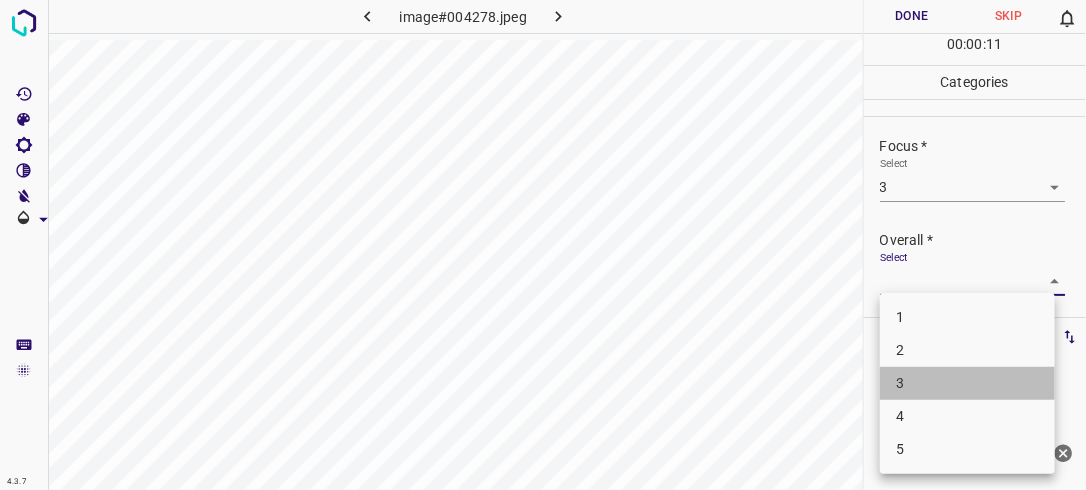 click on "3" at bounding box center [967, 383] 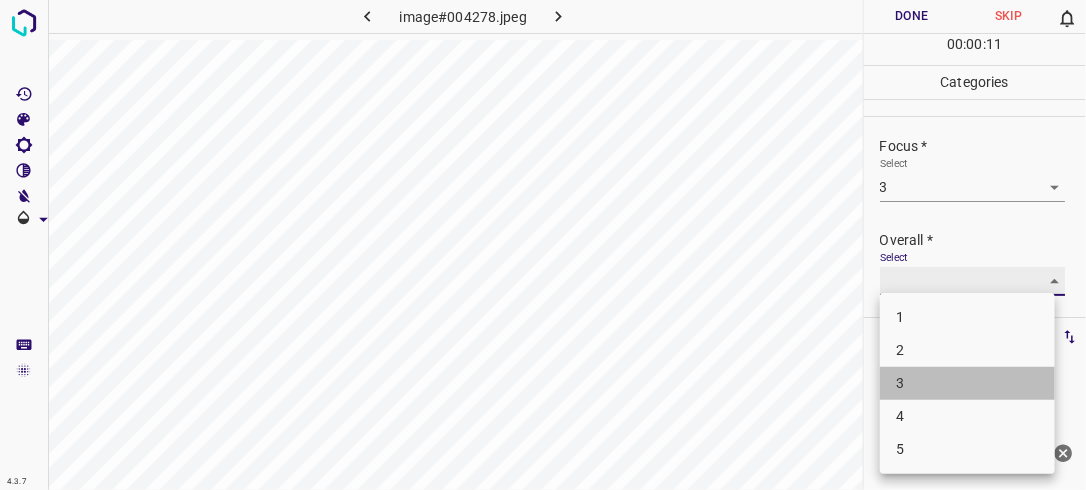type on "3" 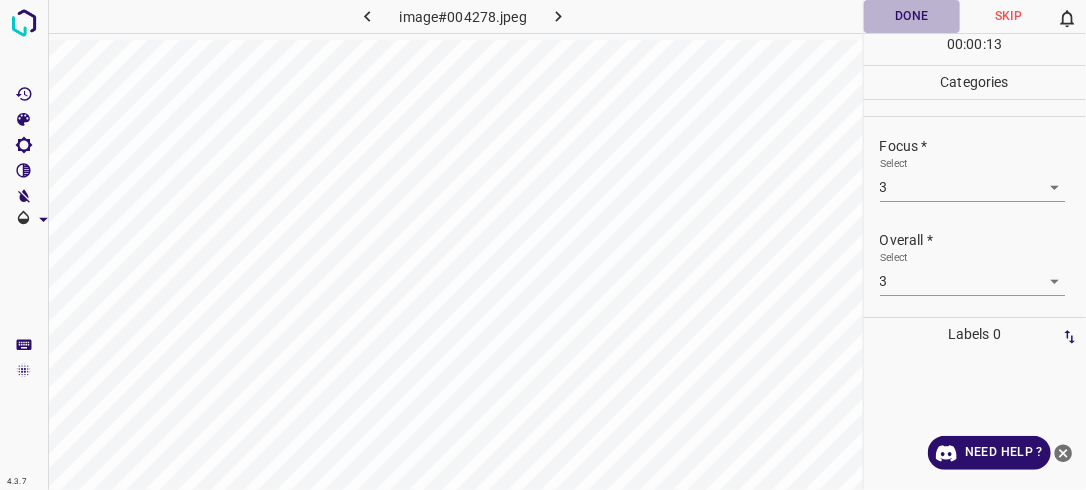 click on "Done" at bounding box center [912, 16] 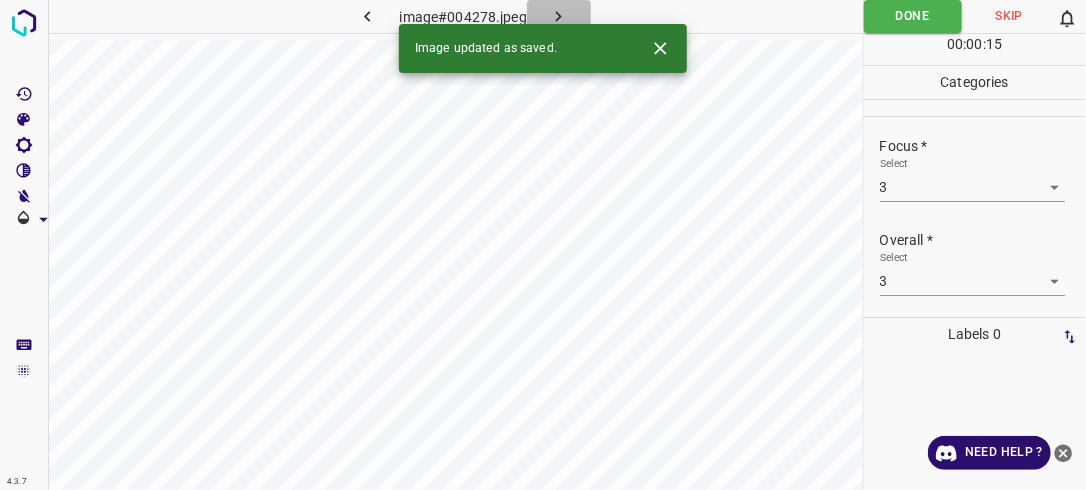 click at bounding box center (559, 16) 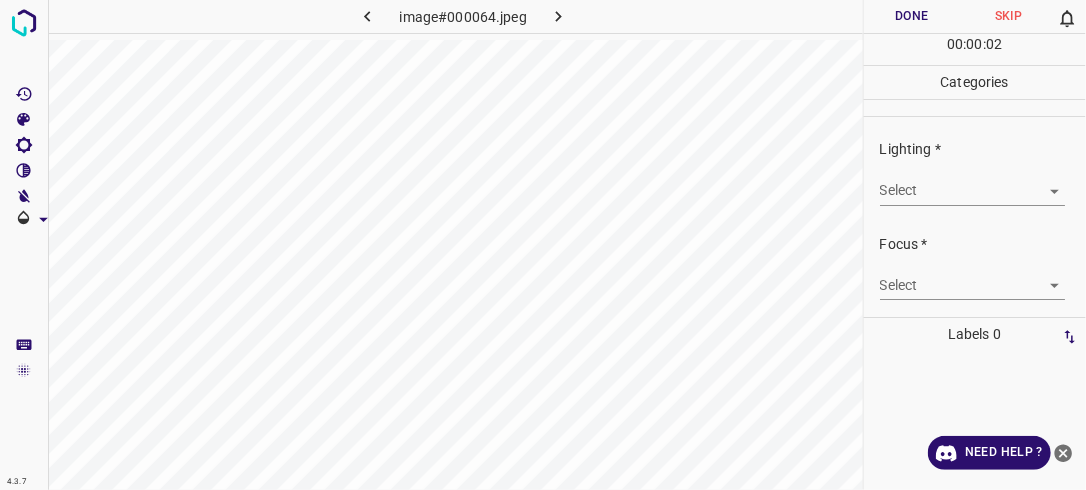 click on "4.3.7 image#000064.jpeg Done Skip 0 00   : 00   : 02   Categories Lighting *  Select ​ Focus *  Select ​ Overall *  Select ​ Labels   0 Categories 1 Lighting 2 Focus 3 Overall Tools Space Change between modes (Draw & Edit) I Auto labeling R Restore zoom M Zoom in N Zoom out Delete Delete selecte label Filters Z Restore filters X Saturation filter C Brightness filter V Contrast filter B Gray scale filter General O Download Need Help ? - Text - Hide - Delete" at bounding box center [543, 245] 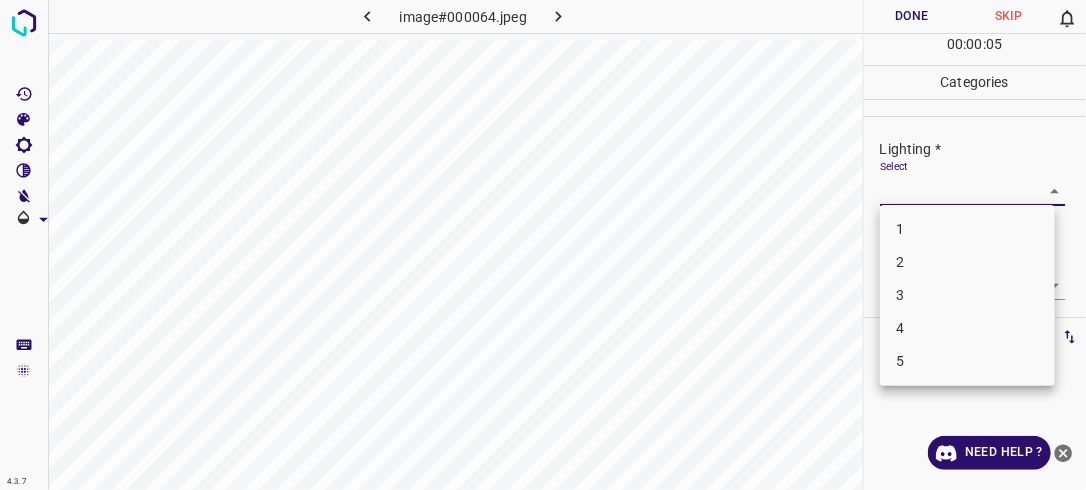 drag, startPoint x: 977, startPoint y: 257, endPoint x: 1036, endPoint y: 260, distance: 59.07622 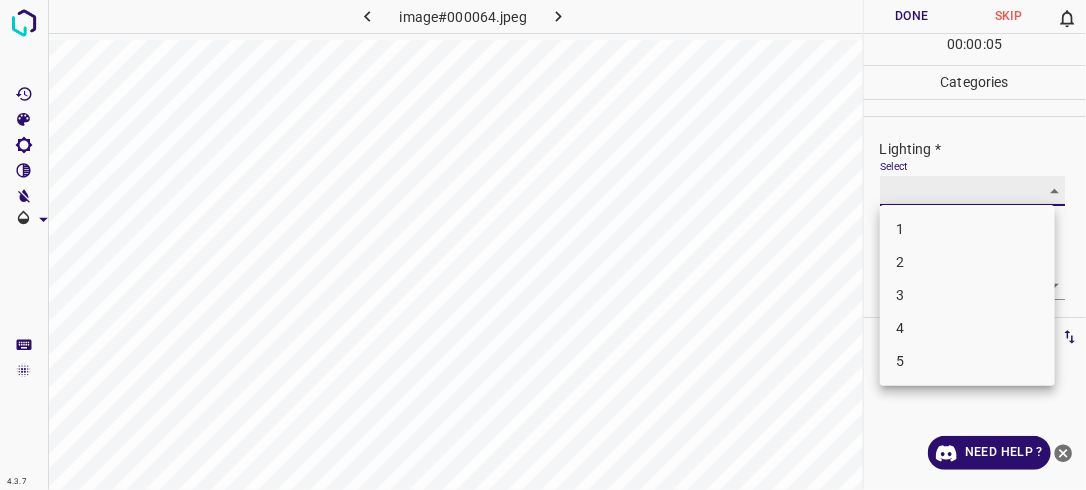 type on "2" 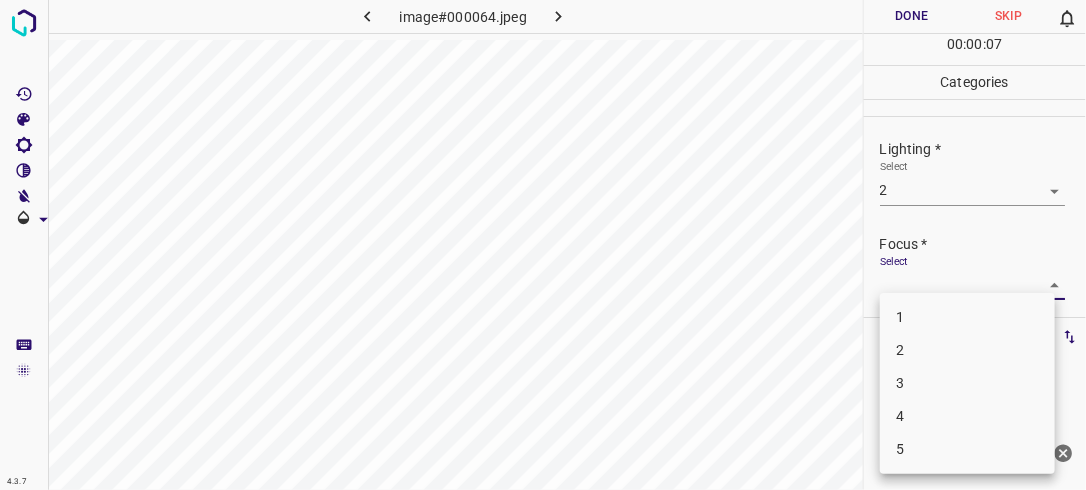 drag, startPoint x: 1047, startPoint y: 284, endPoint x: 974, endPoint y: 348, distance: 97.082436 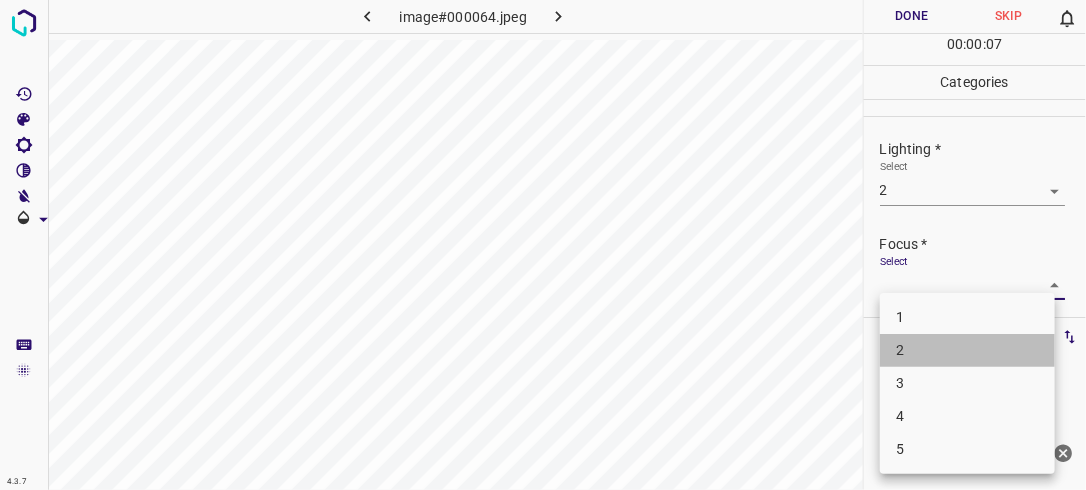click on "2" at bounding box center [967, 350] 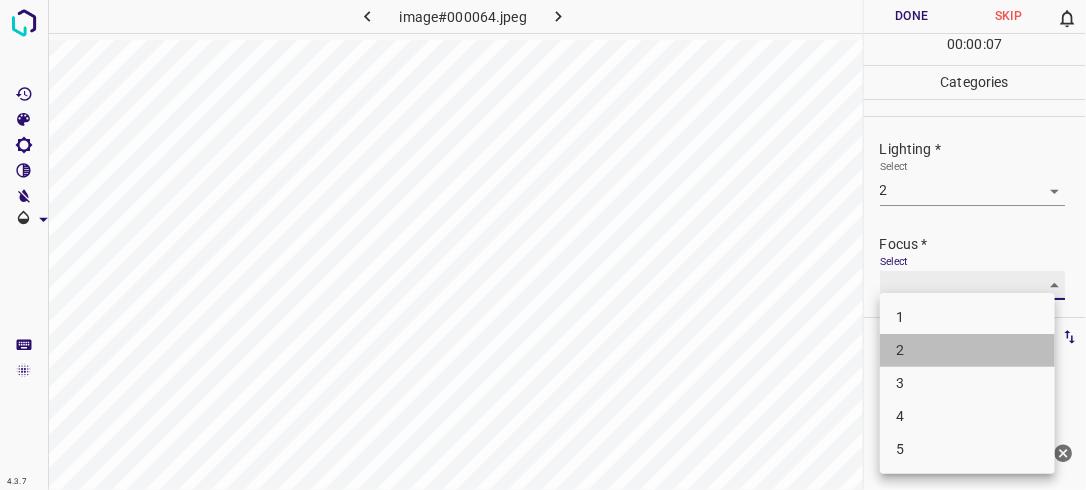 type on "2" 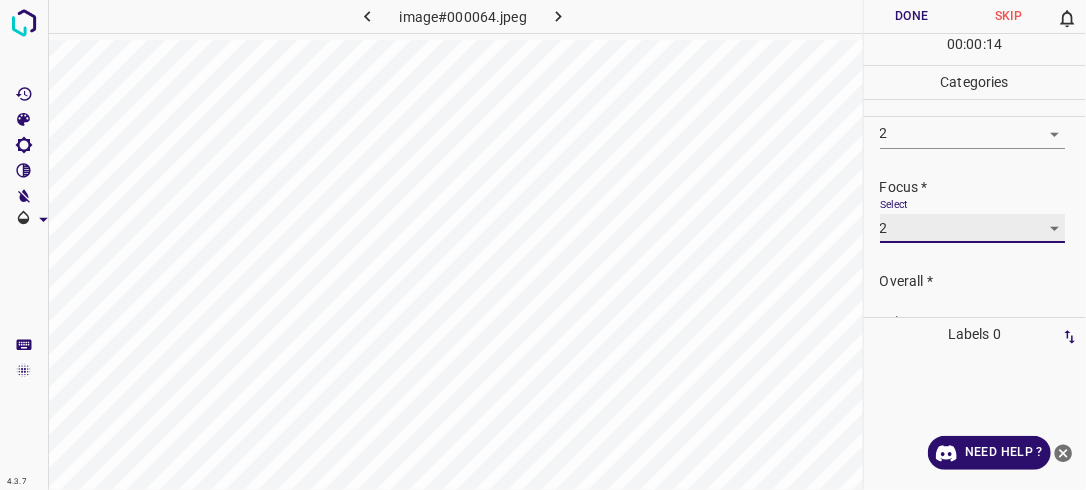 scroll, scrollTop: 98, scrollLeft: 0, axis: vertical 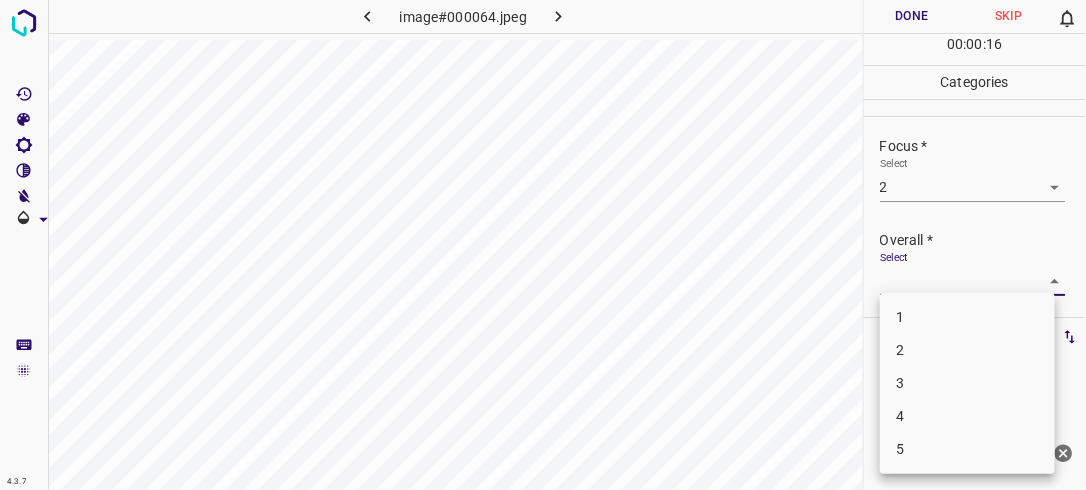 click on "4.3.7 image#000064.jpeg Done Skip 0 00   : 00   : 16   Categories Lighting *  Select 2 2 Focus *  Select 2 2 Overall *  Select ​ Labels   0 Categories 1 Lighting 2 Focus 3 Overall Tools Space Change between modes (Draw & Edit) I Auto labeling R Restore zoom M Zoom in N Zoom out Delete Delete selecte label Filters Z Restore filters X Saturation filter C Brightness filter V Contrast filter B Gray scale filter General O Download Need Help ? - Text - Hide - Delete 1 2 3 4 5" at bounding box center (543, 245) 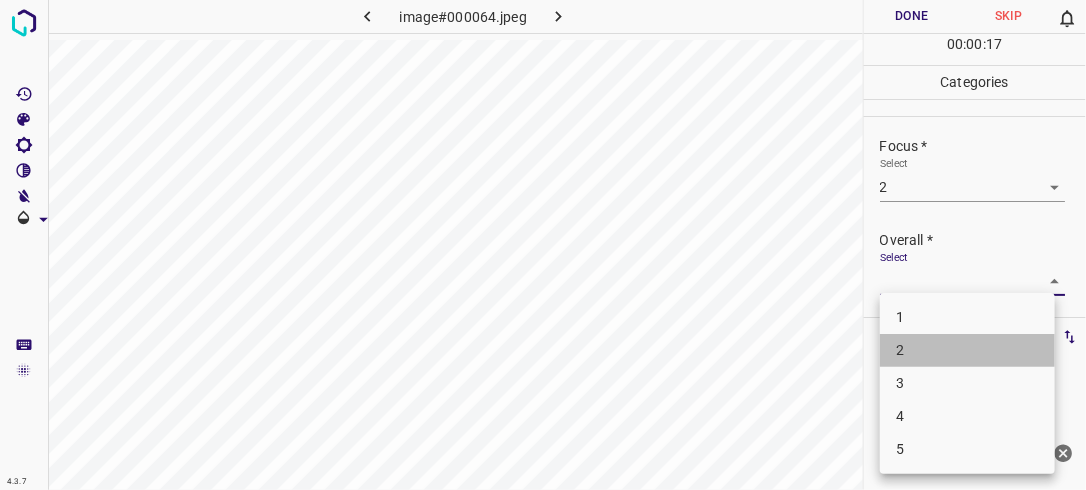 click on "2" at bounding box center [967, 350] 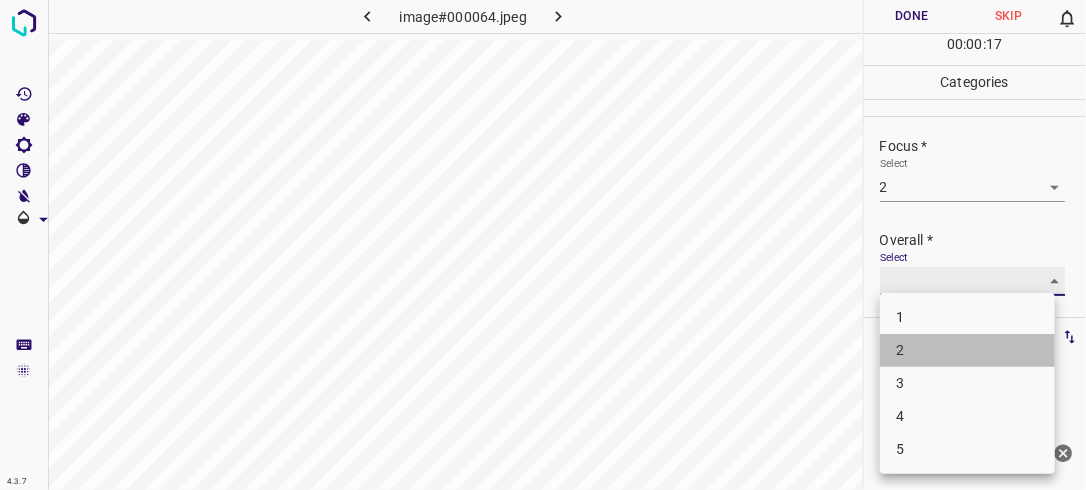 type on "2" 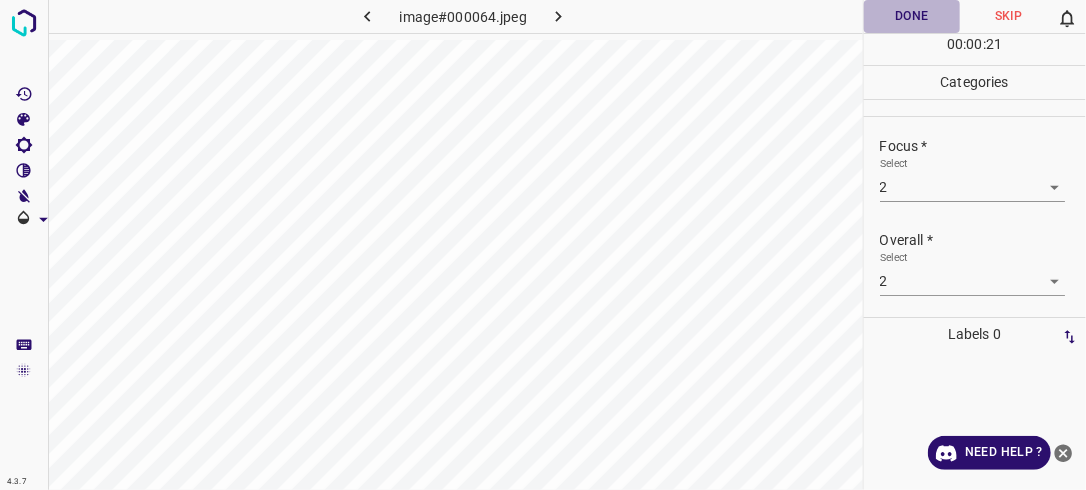 click on "Done" at bounding box center (912, 16) 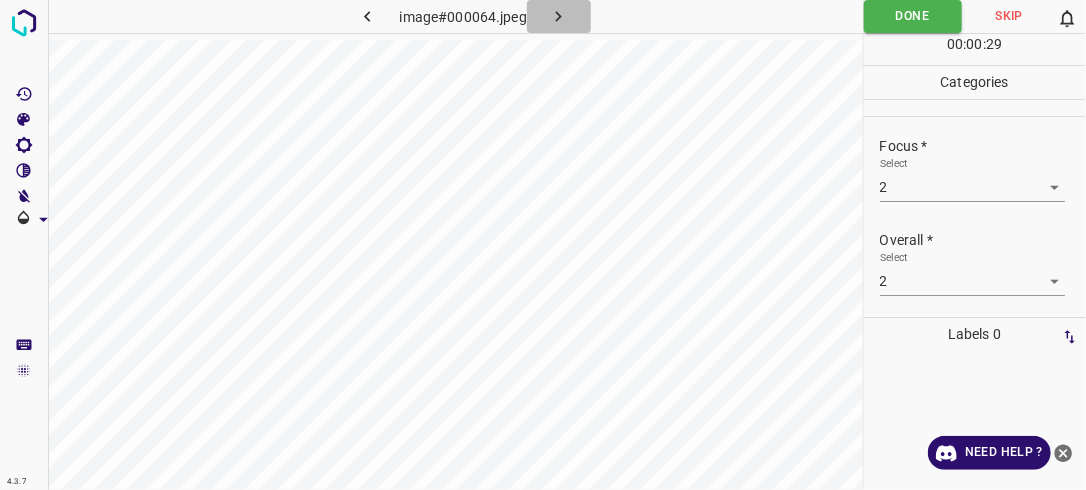 click 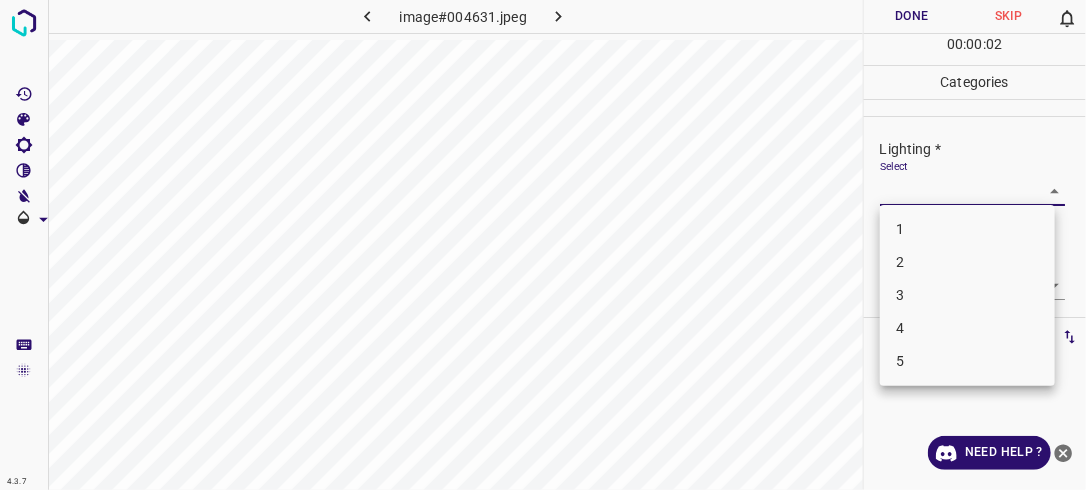 click on "4.3.7 image#004631.jpeg Done Skip 0 00   : 00   : 02   Categories Lighting *  Select ​ Focus *  Select ​ Overall *  Select ​ Labels   0 Categories 1 Lighting 2 Focus 3 Overall Tools Space Change between modes (Draw & Edit) I Auto labeling R Restore zoom M Zoom in N Zoom out Delete Delete selecte label Filters Z Restore filters X Saturation filter C Brightness filter V Contrast filter B Gray scale filter General O Download Need Help ? - Text - Hide - Delete 1 2 3 4 5" at bounding box center [543, 245] 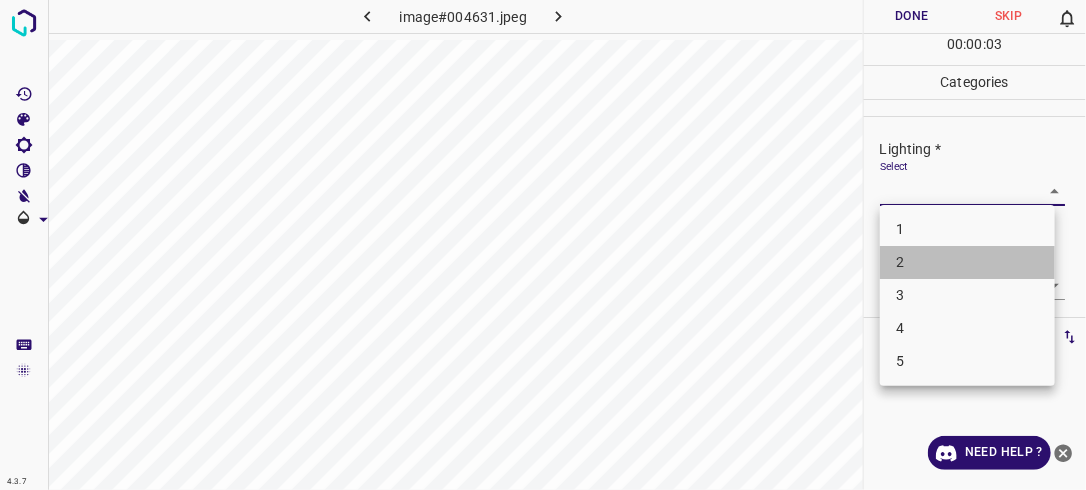 click on "2" at bounding box center [967, 262] 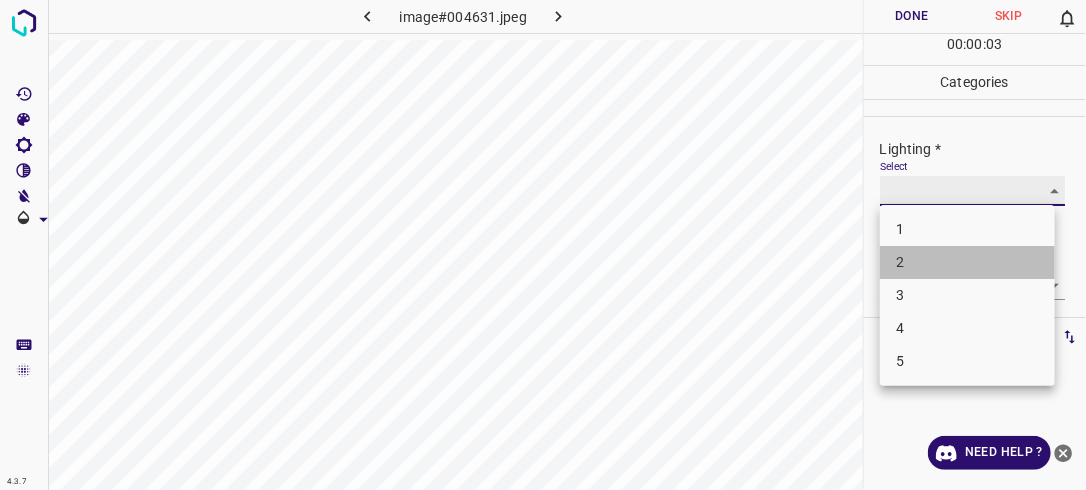 type on "2" 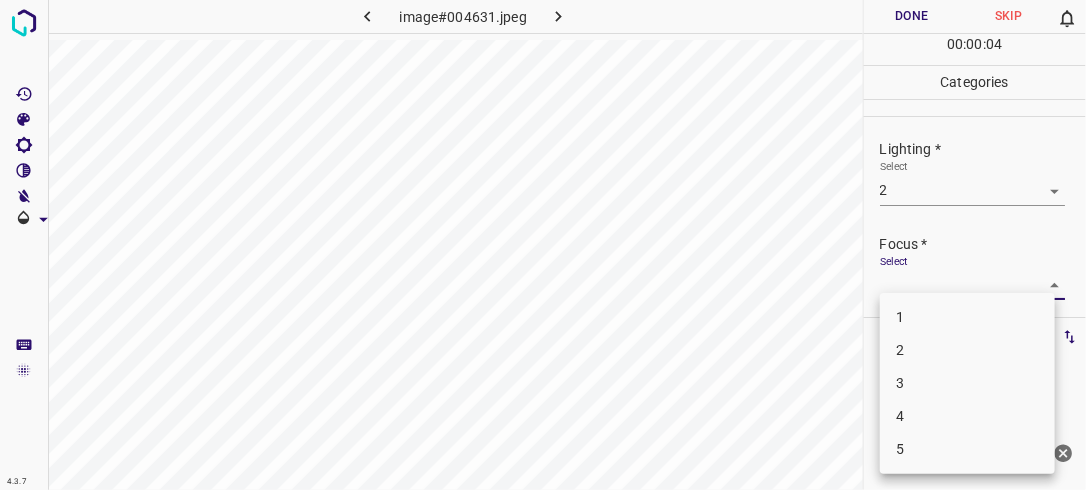 click on "4.3.7 image#004631.jpeg Done Skip 0 00   : 00   : 04   Categories Lighting *  Select 2 2 Focus *  Select ​ Overall *  Select ​ Labels   0 Categories 1 Lighting 2 Focus 3 Overall Tools Space Change between modes (Draw & Edit) I Auto labeling R Restore zoom M Zoom in N Zoom out Delete Delete selecte label Filters Z Restore filters X Saturation filter C Brightness filter V Contrast filter B Gray scale filter General O Download Need Help ? - Text - Hide - Delete 1 2 3 4 5" at bounding box center [543, 245] 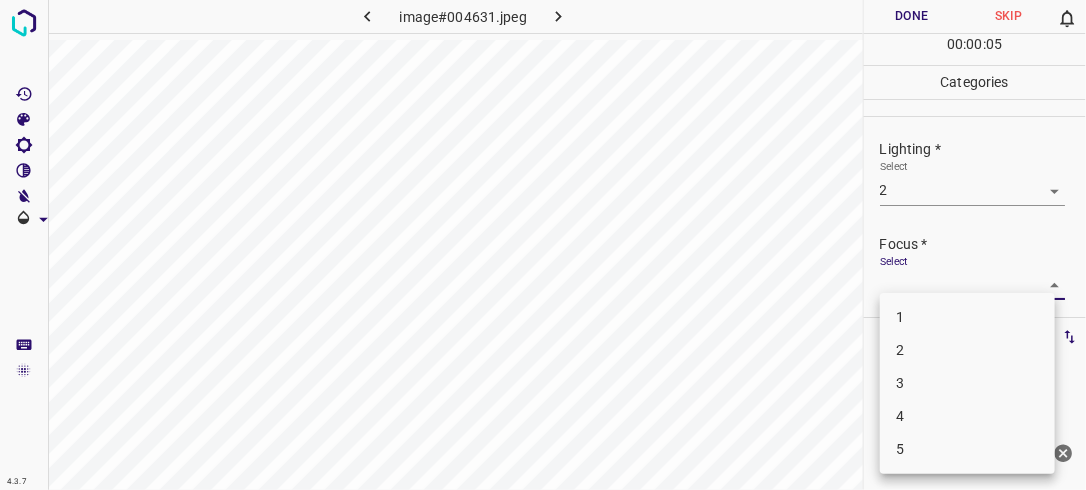 click on "2" at bounding box center (967, 350) 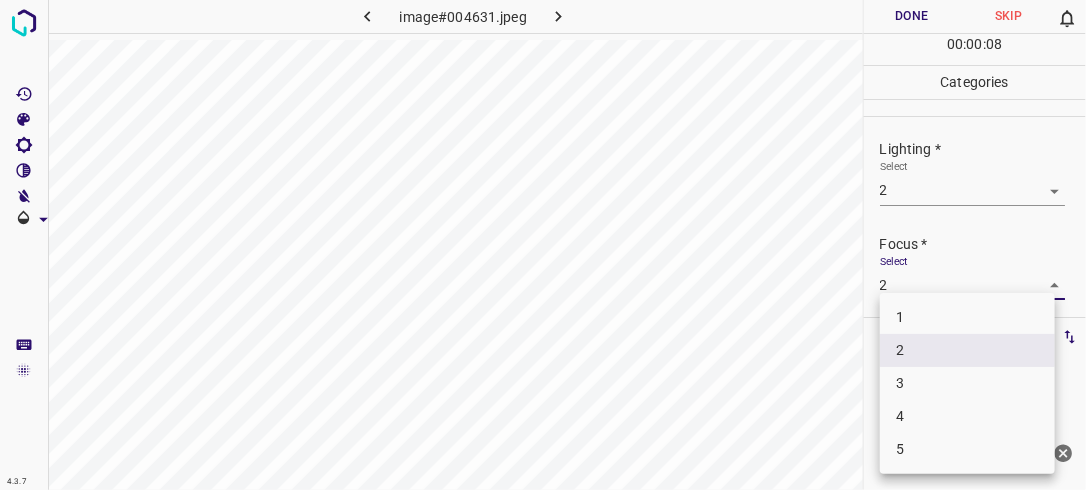 click on "4.3.7 image#004631.jpeg Done Skip 0 00   : 00   : 08   Categories Lighting *  Select 2 2 Focus *  Select 2 2 Overall *  Select ​ Labels   0 Categories 1 Lighting 2 Focus 3 Overall Tools Space Change between modes (Draw & Edit) I Auto labeling R Restore zoom M Zoom in N Zoom out Delete Delete selecte label Filters Z Restore filters X Saturation filter C Brightness filter V Contrast filter B Gray scale filter General O Download Need Help ? - Text - Hide - Delete 1 2 3 4 5" at bounding box center [543, 245] 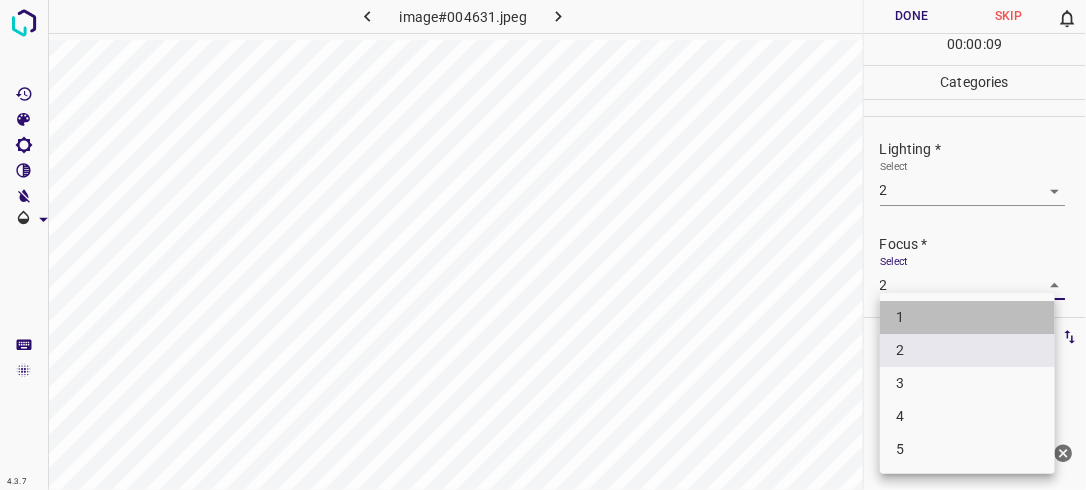 click on "1" at bounding box center (967, 317) 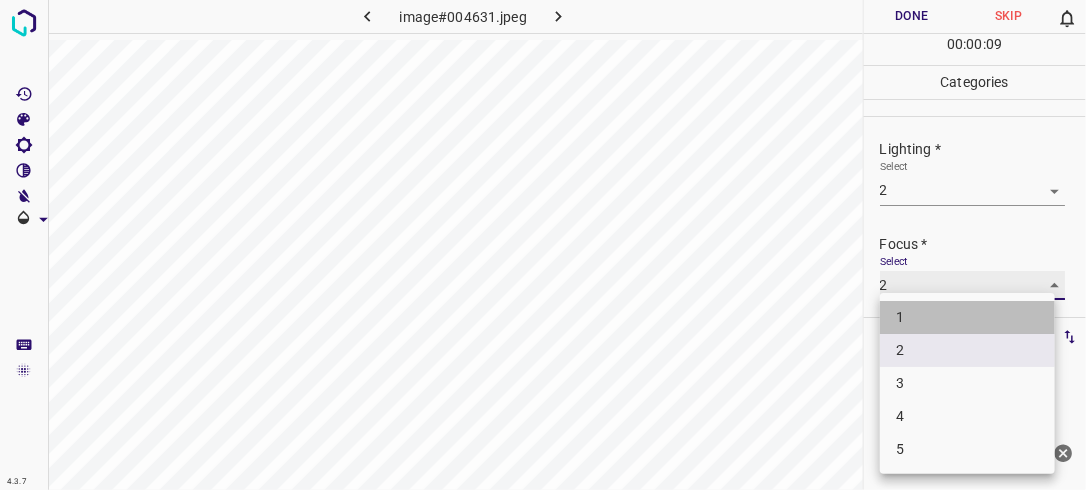 type on "1" 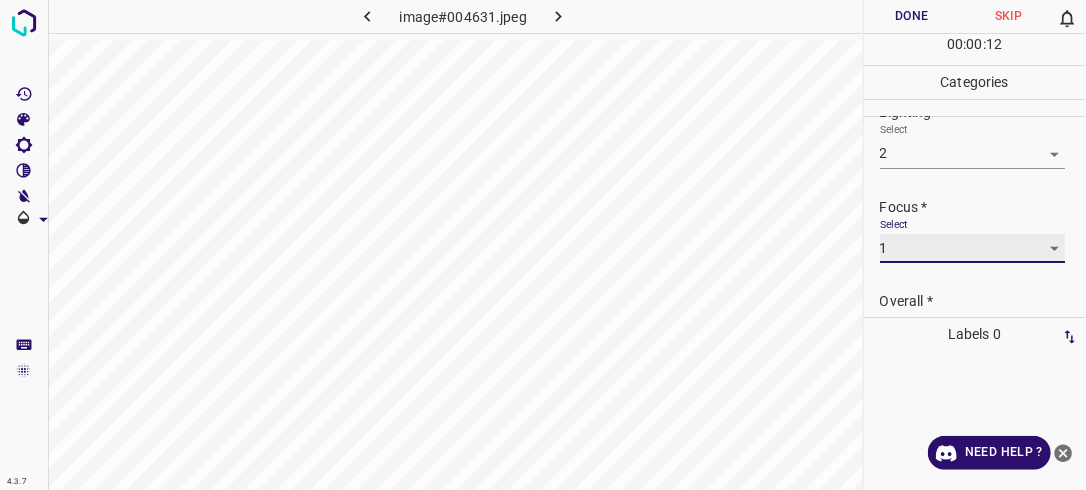 scroll, scrollTop: 98, scrollLeft: 0, axis: vertical 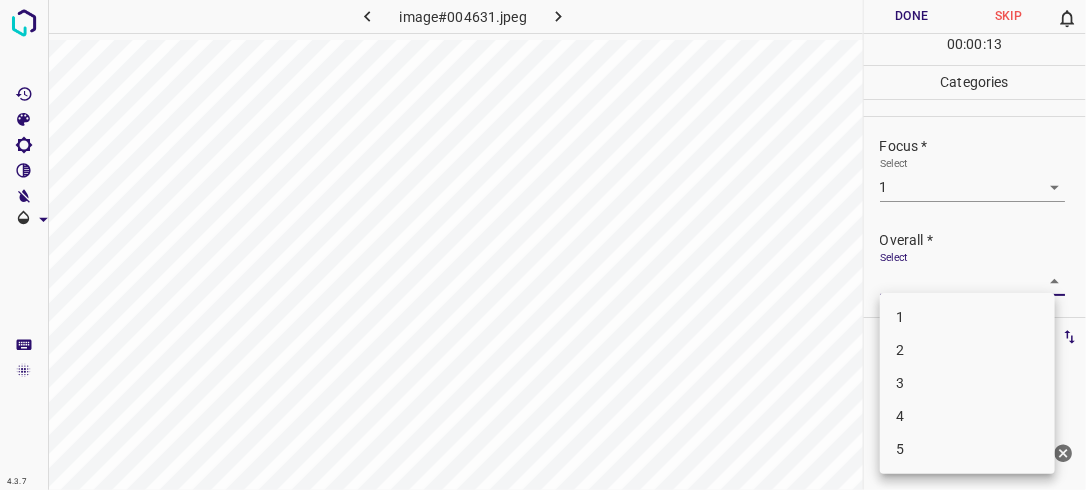 click on "4.3.7 image#004631.jpeg Done Skip 0 00   : 00   : 13   Categories Lighting *  Select 2 2 Focus *  Select 1 1 Overall *  Select ​ Labels   0 Categories 1 Lighting 2 Focus 3 Overall Tools Space Change between modes (Draw & Edit) I Auto labeling R Restore zoom M Zoom in N Zoom out Delete Delete selecte label Filters Z Restore filters X Saturation filter C Brightness filter V Contrast filter B Gray scale filter General O Download Need Help ? - Text - Hide - Delete 1 2 3 4 5" at bounding box center (543, 245) 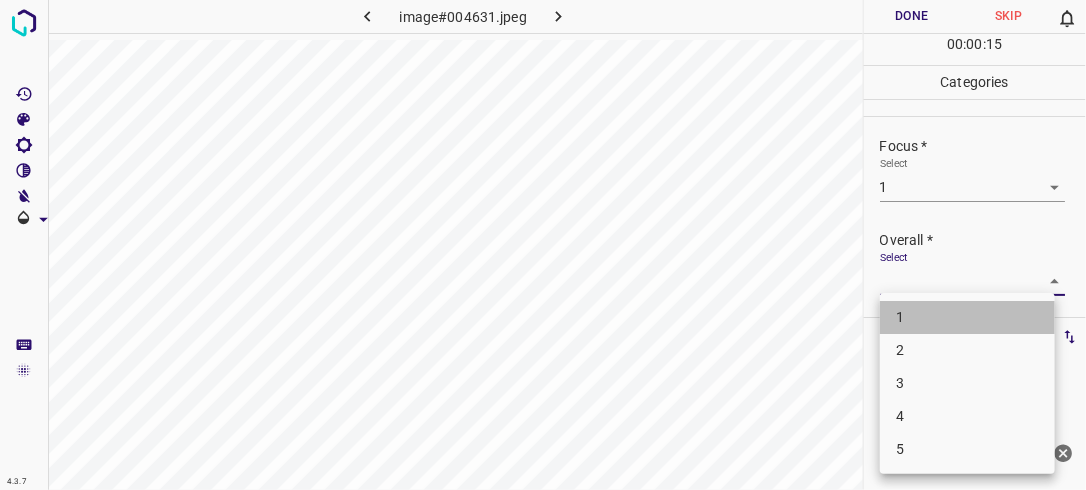 click on "1" at bounding box center (967, 317) 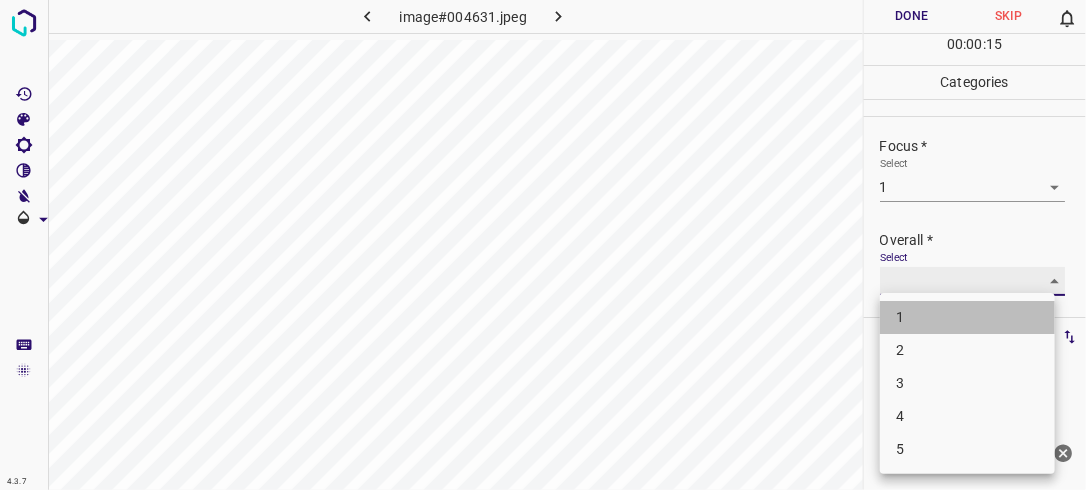 type on "1" 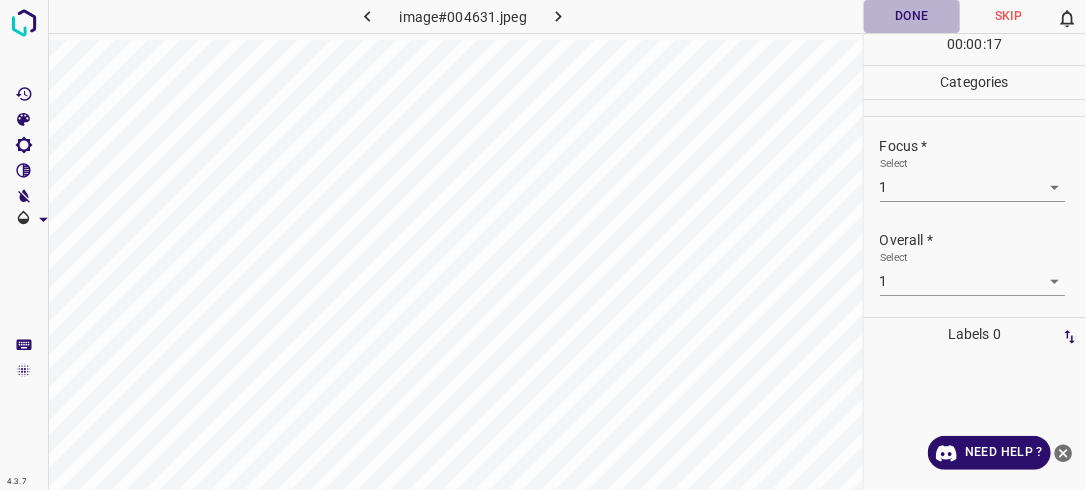 click on "Done" at bounding box center [912, 16] 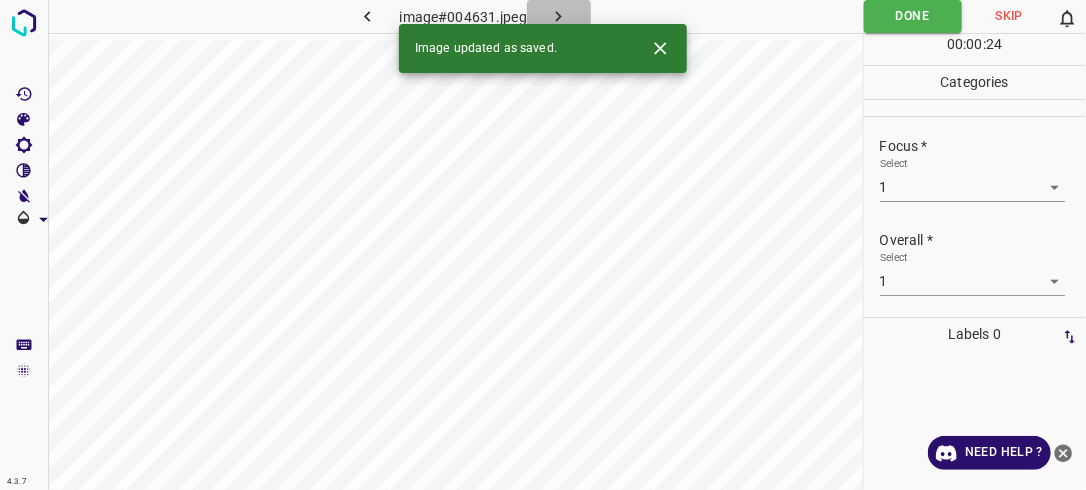 click 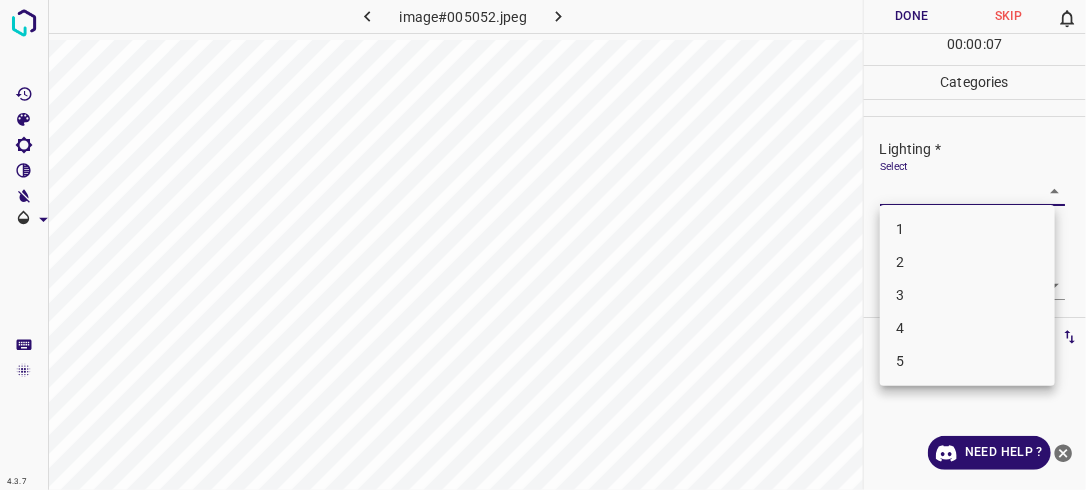 click on "4.3.7 image#005052.jpeg Done Skip 0 00   : 00   : 07   Categories Lighting *  Select ​ Focus *  Select ​ Overall *  Select ​ Labels   0 Categories 1 Lighting 2 Focus 3 Overall Tools Space Change between modes (Draw & Edit) I Auto labeling R Restore zoom M Zoom in N Zoom out Delete Delete selecte label Filters Z Restore filters X Saturation filter C Brightness filter V Contrast filter B Gray scale filter General O Download Need Help ? - Text - Hide - Delete 1 2 3 4 5" at bounding box center (543, 245) 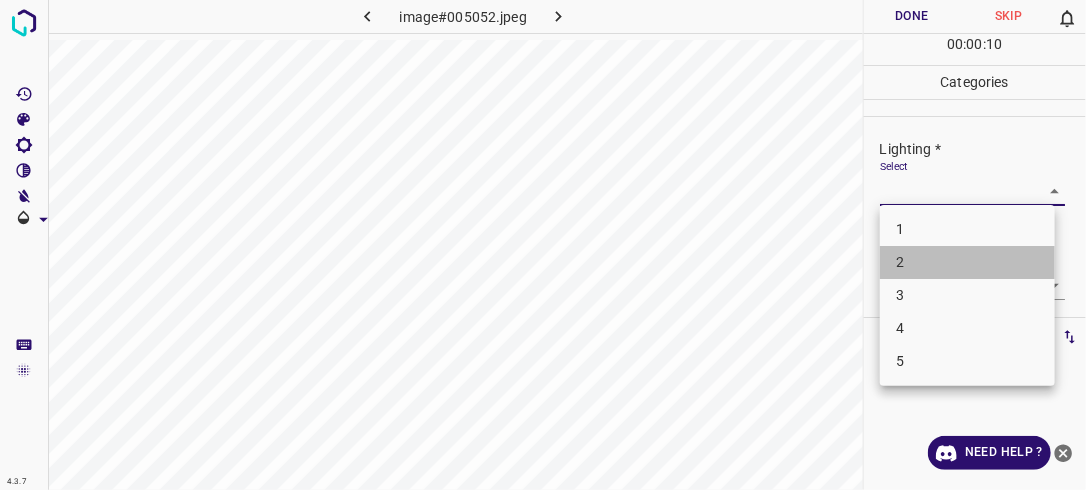 click on "2" at bounding box center (967, 262) 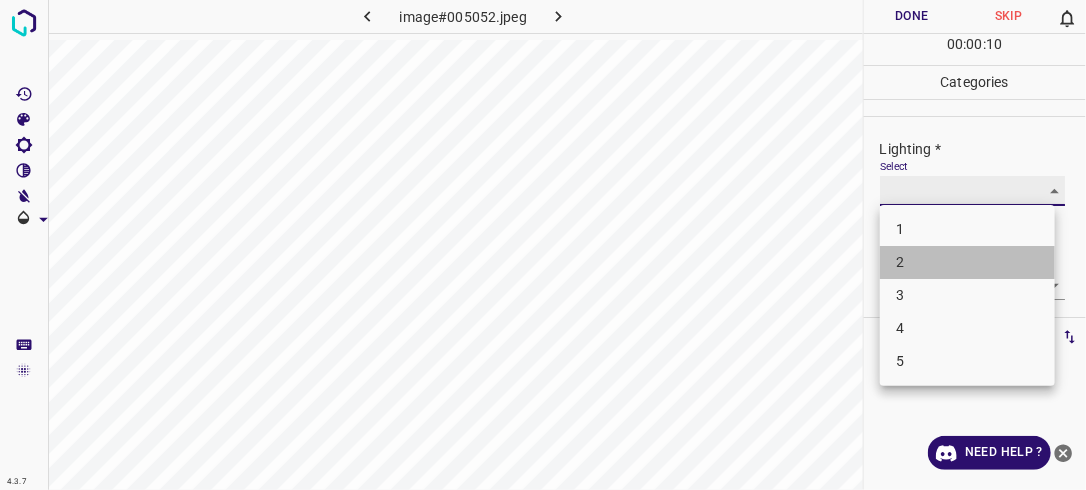 type on "2" 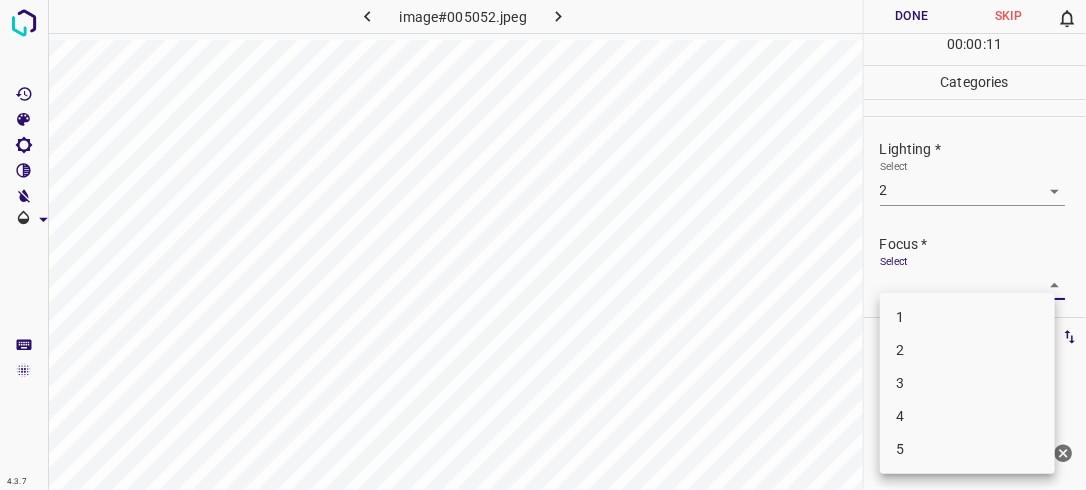 click on "4.3.7 image#005052.jpeg Done Skip 0 00   : 00   : 11   Categories Lighting *  Select 2 2 Focus *  Select ​ Overall *  Select ​ Labels   0 Categories 1 Lighting 2 Focus 3 Overall Tools Space Change between modes (Draw & Edit) I Auto labeling R Restore zoom M Zoom in N Zoom out Delete Delete selecte label Filters Z Restore filters X Saturation filter C Brightness filter V Contrast filter B Gray scale filter General O Download Need Help ? - Text - Hide - Delete 1 2 3 4 5" at bounding box center [543, 245] 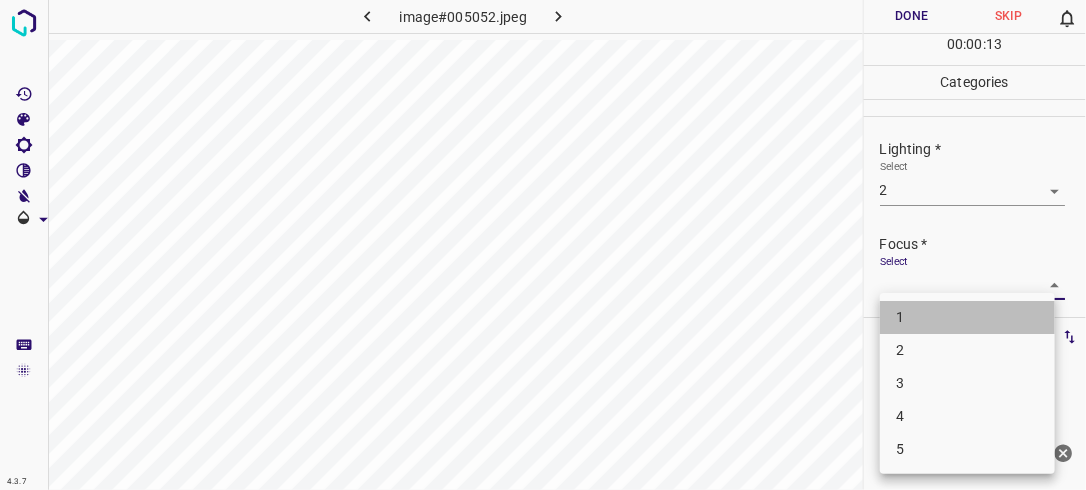 click on "1" at bounding box center (967, 317) 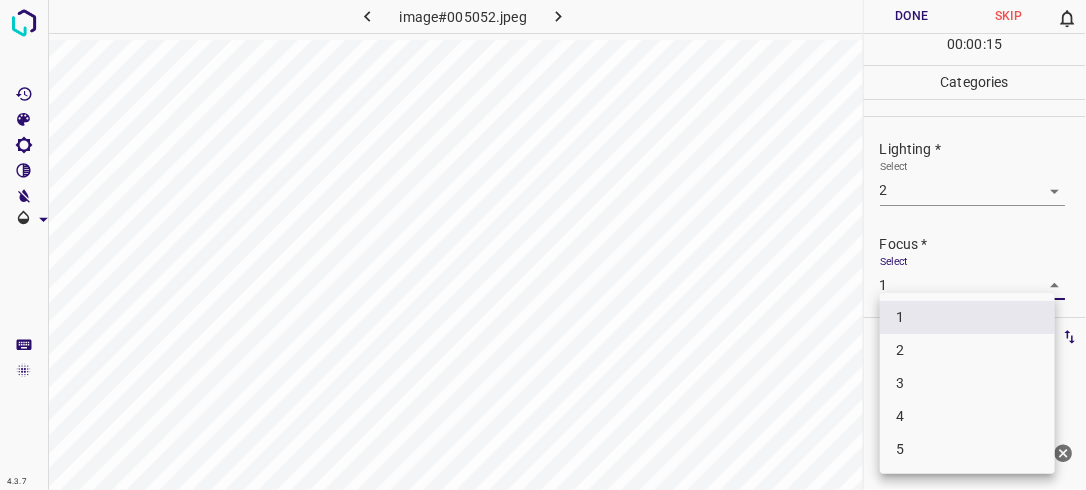 click on "4.3.7 image#005052.jpeg Done Skip 0 00   : 00   : 15   Categories Lighting *  Select 2 2 Focus *  Select 1 1 Overall *  Select ​ Labels   0 Categories 1 Lighting 2 Focus 3 Overall Tools Space Change between modes (Draw & Edit) I Auto labeling R Restore zoom M Zoom in N Zoom out Delete Delete selecte label Filters Z Restore filters X Saturation filter C Brightness filter V Contrast filter B Gray scale filter General O Download Need Help ? - Text - Hide - Delete 1 2 3 4 5" at bounding box center [543, 245] 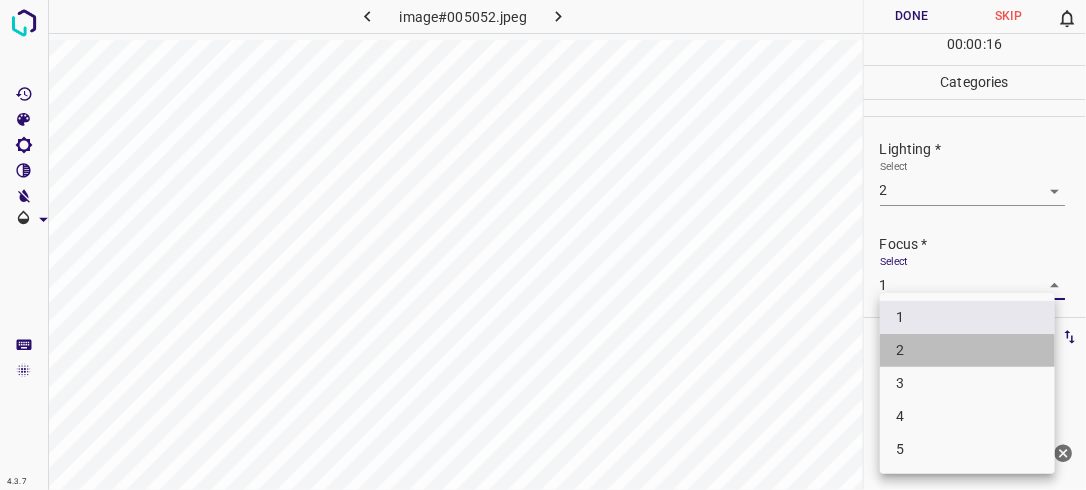 click on "2" at bounding box center (967, 350) 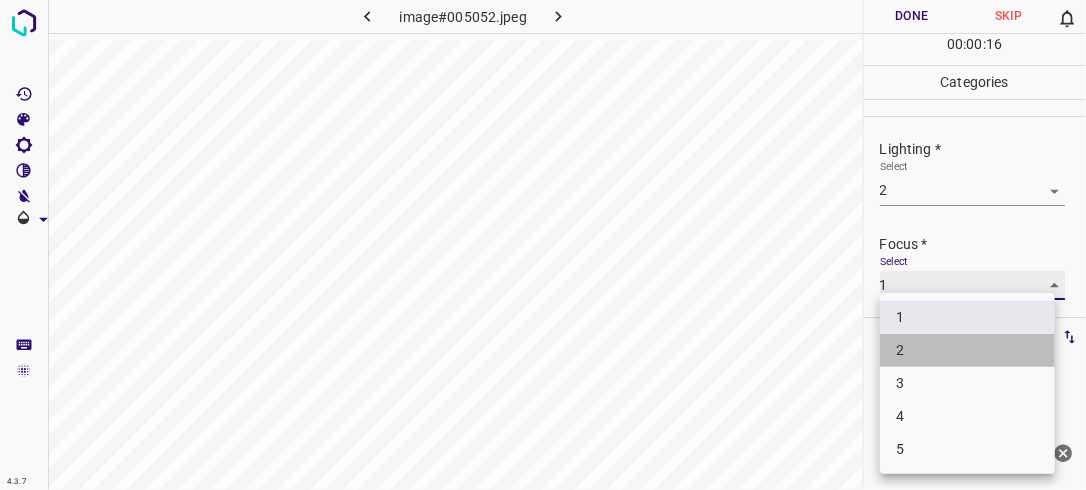 type on "2" 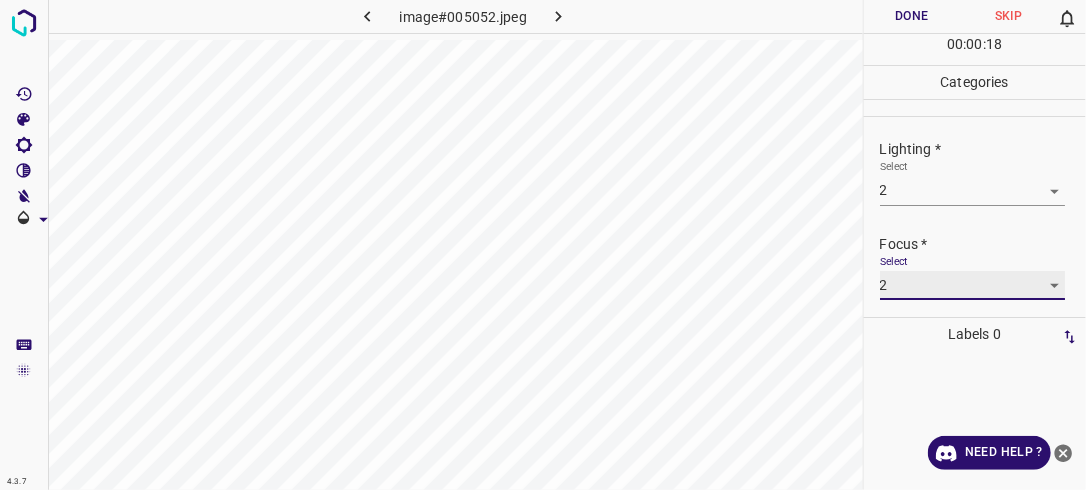 scroll, scrollTop: 98, scrollLeft: 0, axis: vertical 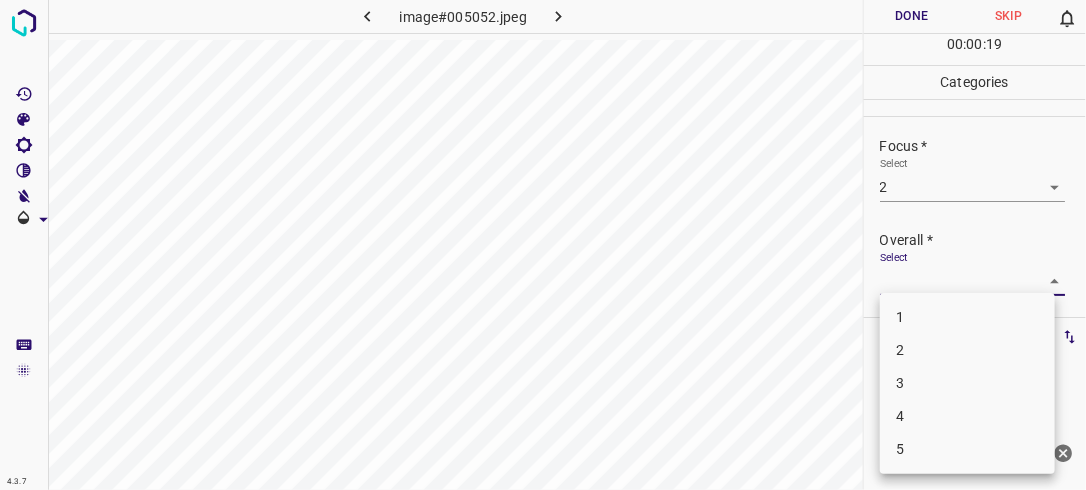 click on "4.3.7 image#005052.jpeg Done Skip 0 00   : 00   : 19   Categories Lighting *  Select 2 2 Focus *  Select 2 2 Overall *  Select ​ Labels   0 Categories 1 Lighting 2 Focus 3 Overall Tools Space Change between modes (Draw & Edit) I Auto labeling R Restore zoom M Zoom in N Zoom out Delete Delete selecte label Filters Z Restore filters X Saturation filter C Brightness filter V Contrast filter B Gray scale filter General O Download Need Help ? - Text - Hide - Delete 1 2 3 4 5" at bounding box center (543, 245) 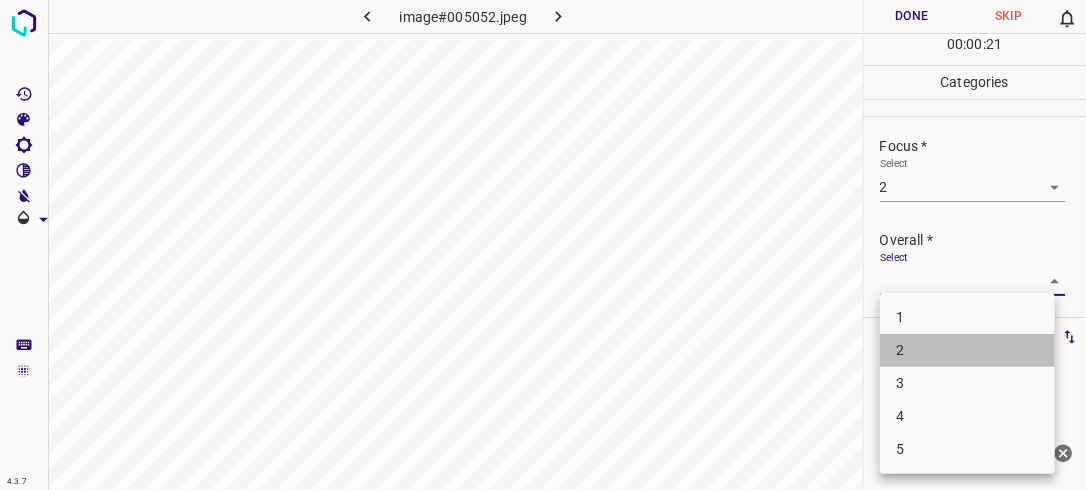 click on "2" at bounding box center (967, 350) 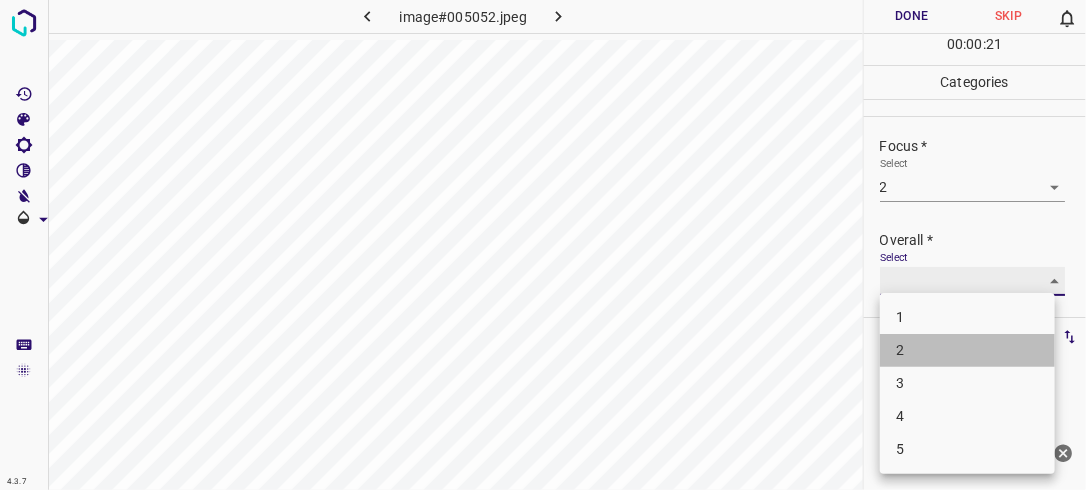type on "2" 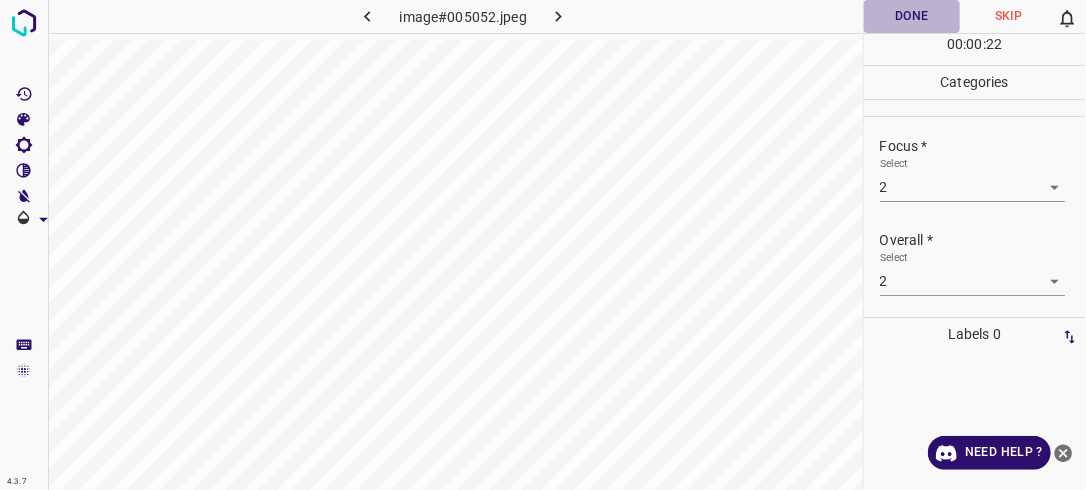 click on "Done" at bounding box center (912, 16) 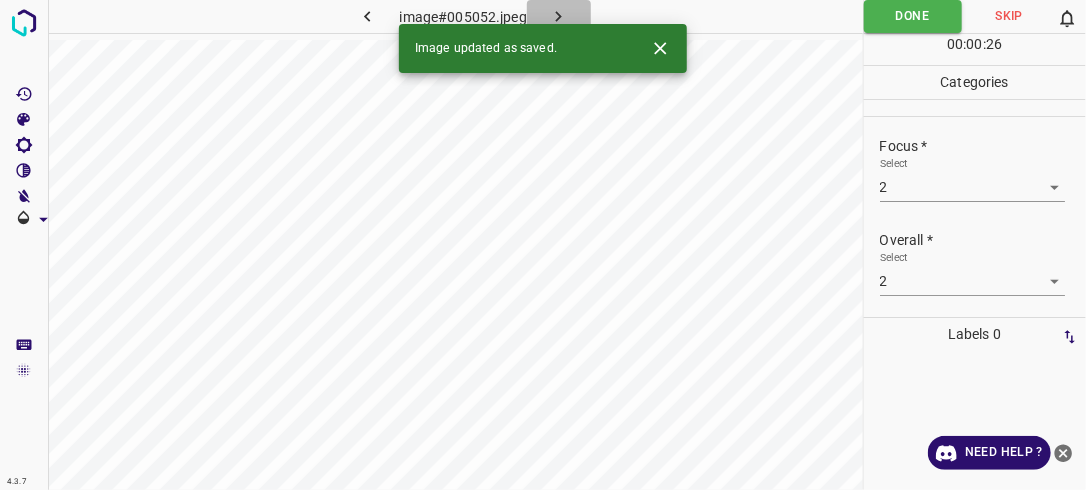 click 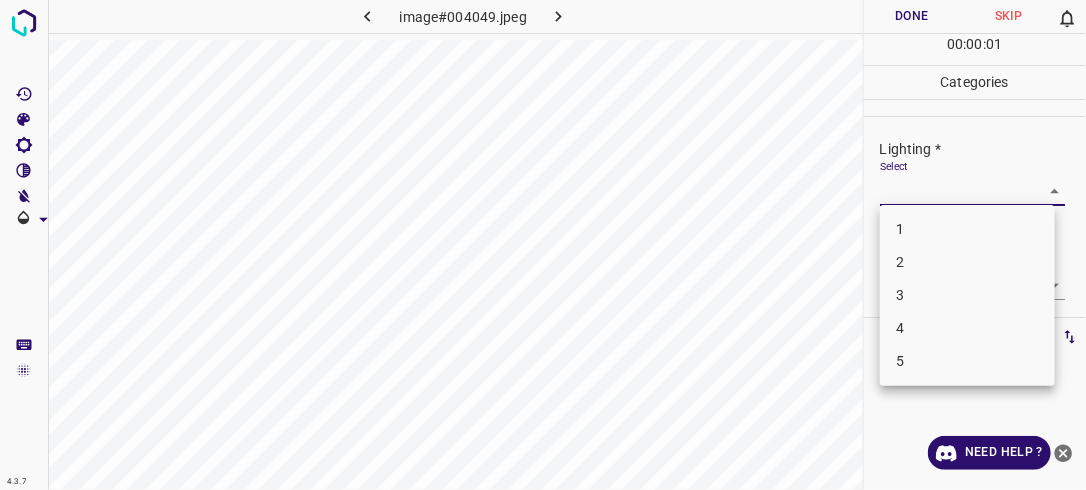 click on "4.3.7 image#004049.jpeg Done Skip 0 00   : 00   : 01   Categories Lighting *  Select ​ Focus *  Select ​ Overall *  Select ​ Labels   0 Categories 1 Lighting 2 Focus 3 Overall Tools Space Change between modes (Draw & Edit) I Auto labeling R Restore zoom M Zoom in N Zoom out Delete Delete selecte label Filters Z Restore filters X Saturation filter C Brightness filter V Contrast filter B Gray scale filter General O Download Need Help ? - Text - Hide - Delete 1 2 3 4 5" at bounding box center [543, 245] 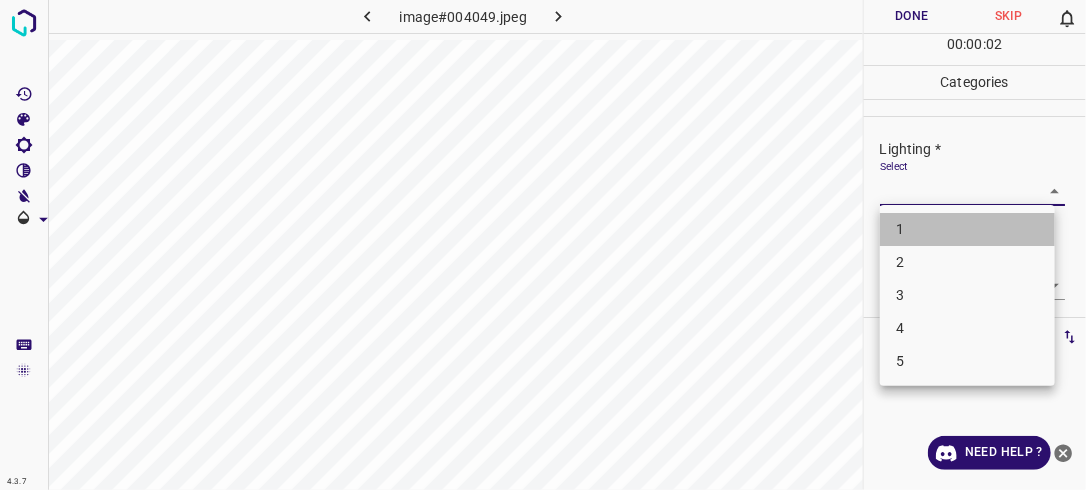 click on "1" at bounding box center (967, 229) 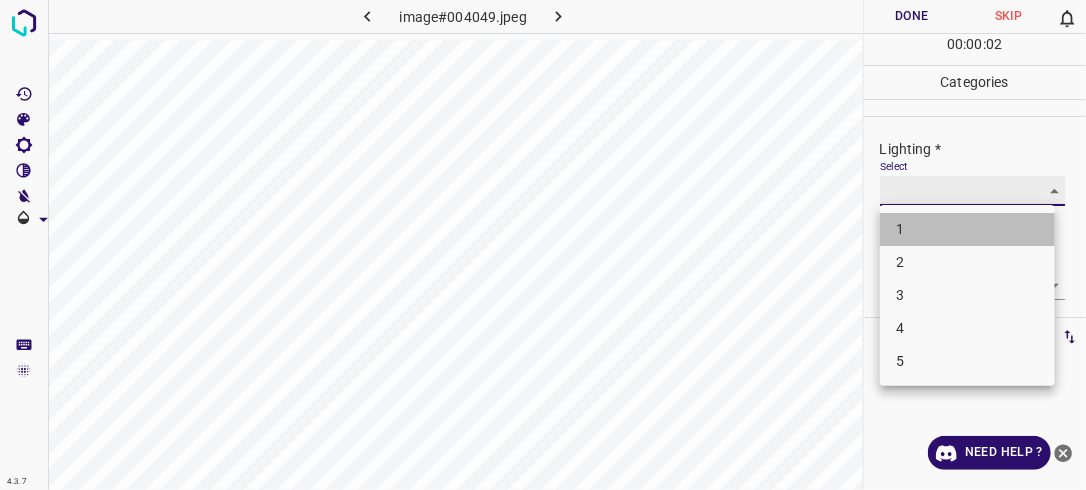 type on "1" 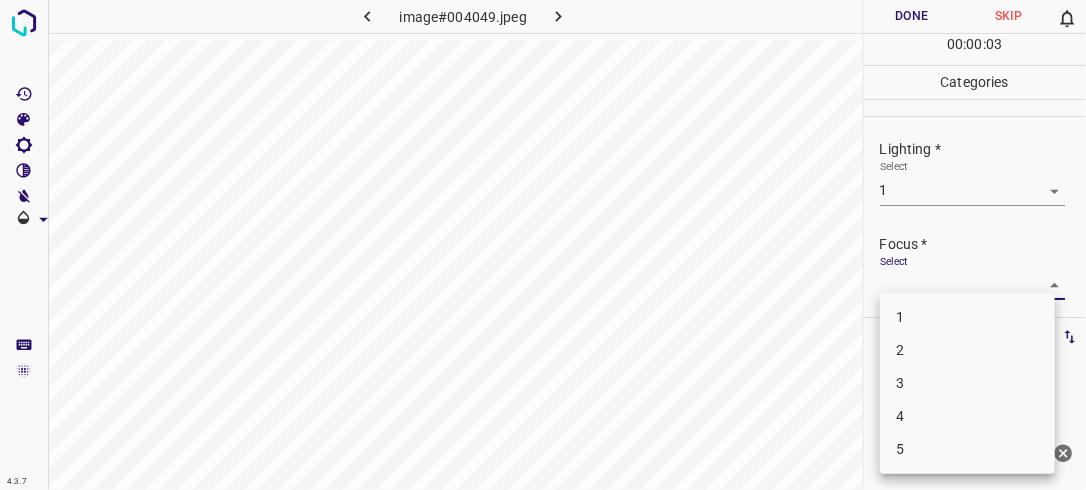 drag, startPoint x: 1025, startPoint y: 285, endPoint x: 928, endPoint y: 320, distance: 103.121284 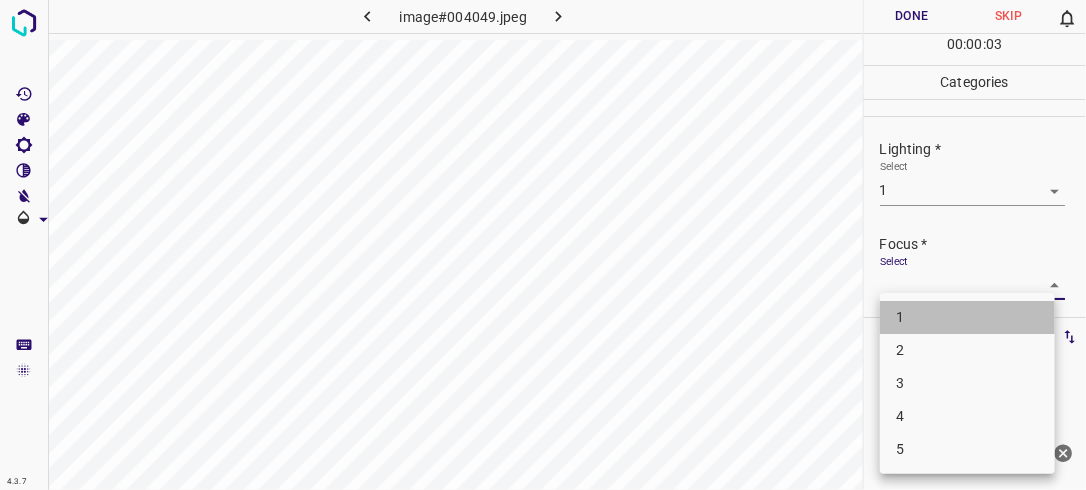click on "1" at bounding box center (967, 317) 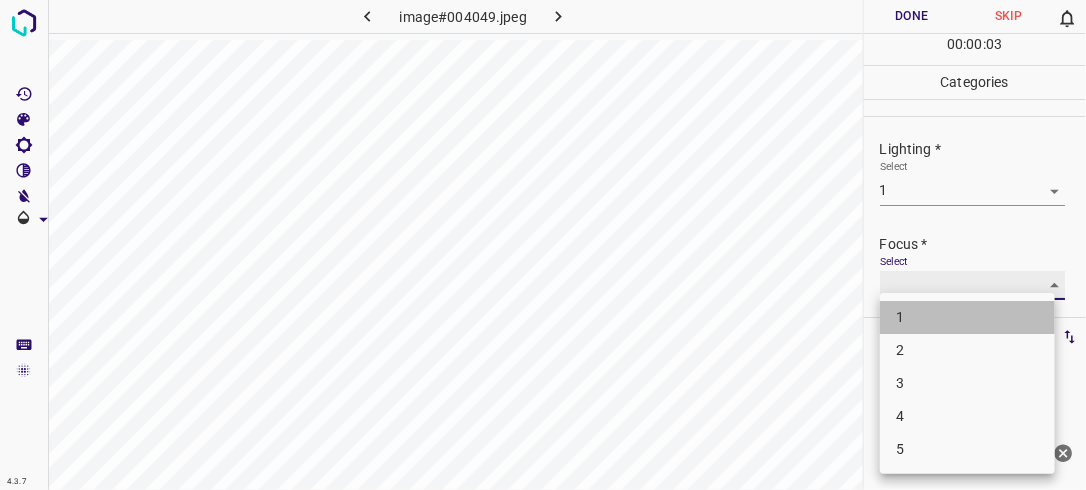 type on "1" 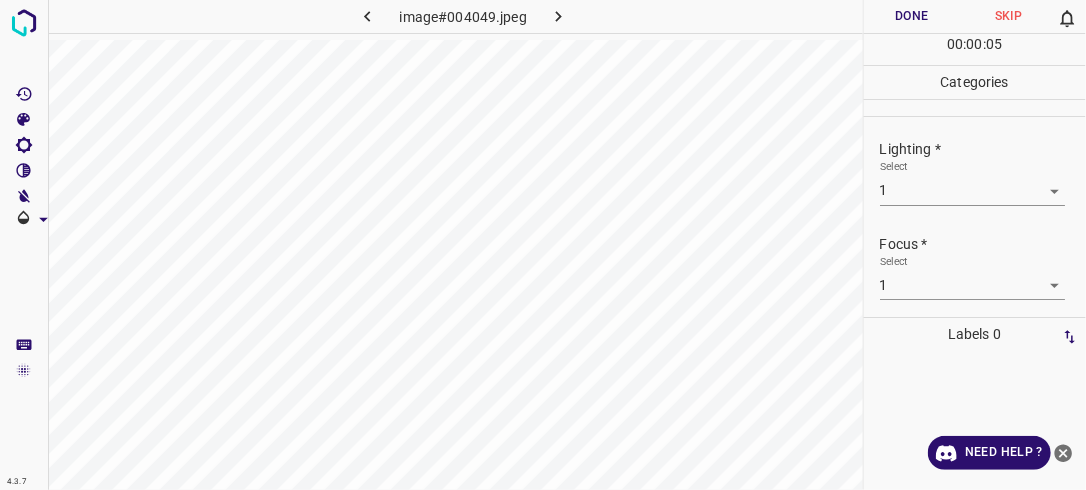 drag, startPoint x: 1072, startPoint y: 222, endPoint x: 1076, endPoint y: 236, distance: 14.56022 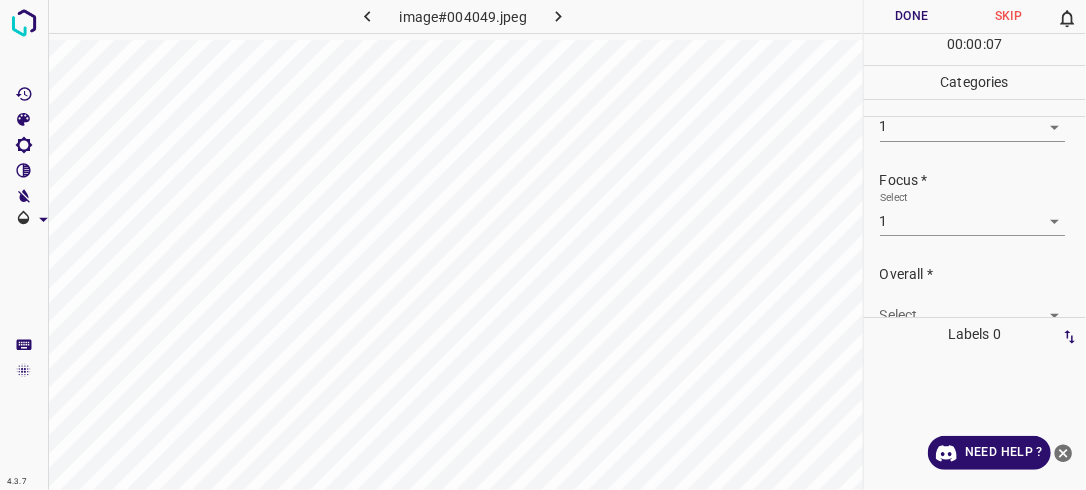 scroll, scrollTop: 70, scrollLeft: 0, axis: vertical 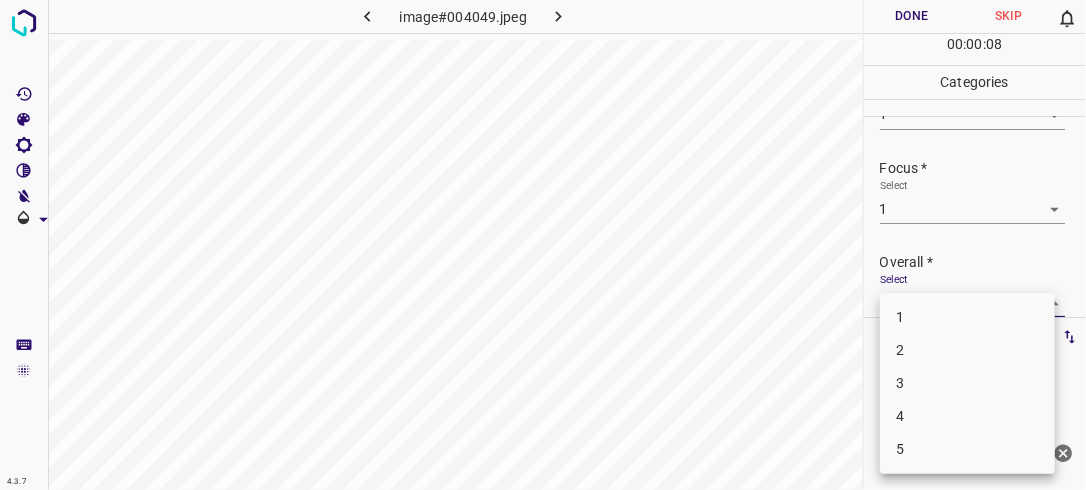 click on "4.3.7 image#004049.jpeg Done Skip 0 00   : 00   : 08   Categories Lighting *  Select 1 1 Focus *  Select 1 1 Overall *  Select ​ Labels   0 Categories 1 Lighting 2 Focus 3 Overall Tools Space Change between modes (Draw & Edit) I Auto labeling R Restore zoom M Zoom in N Zoom out Delete Delete selecte label Filters Z Restore filters X Saturation filter C Brightness filter V Contrast filter B Gray scale filter General O Download Need Help ? - Text - Hide - Delete 1 2 3 4 5" at bounding box center (543, 245) 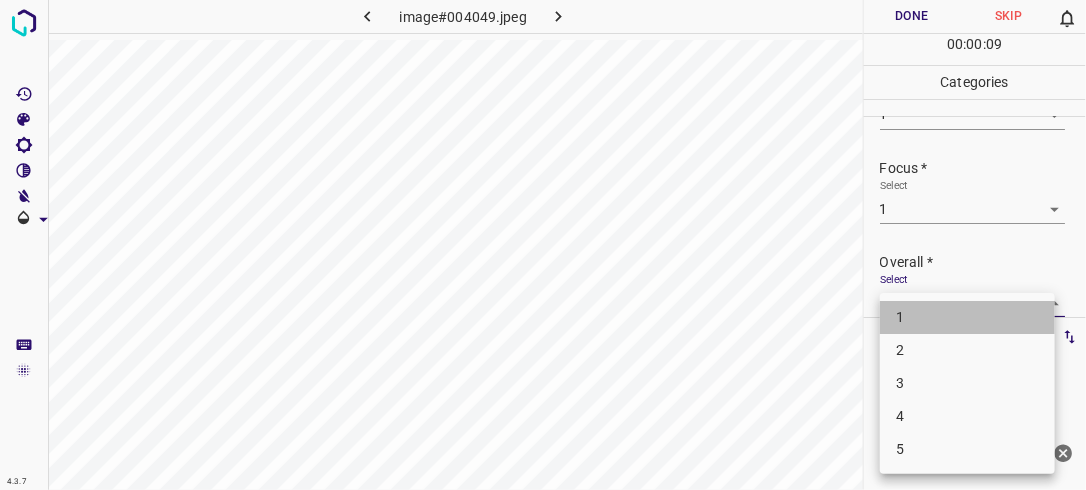 click on "1" at bounding box center [967, 317] 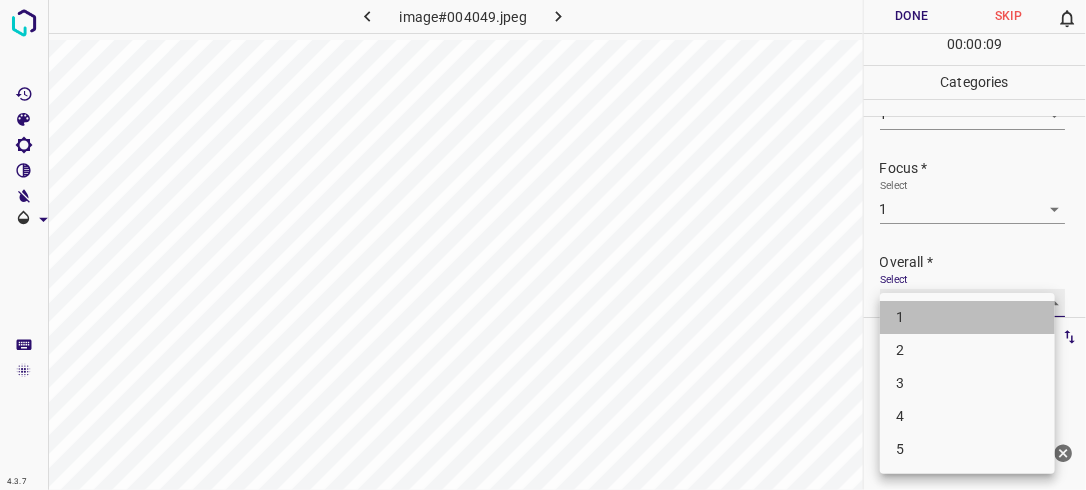 type on "1" 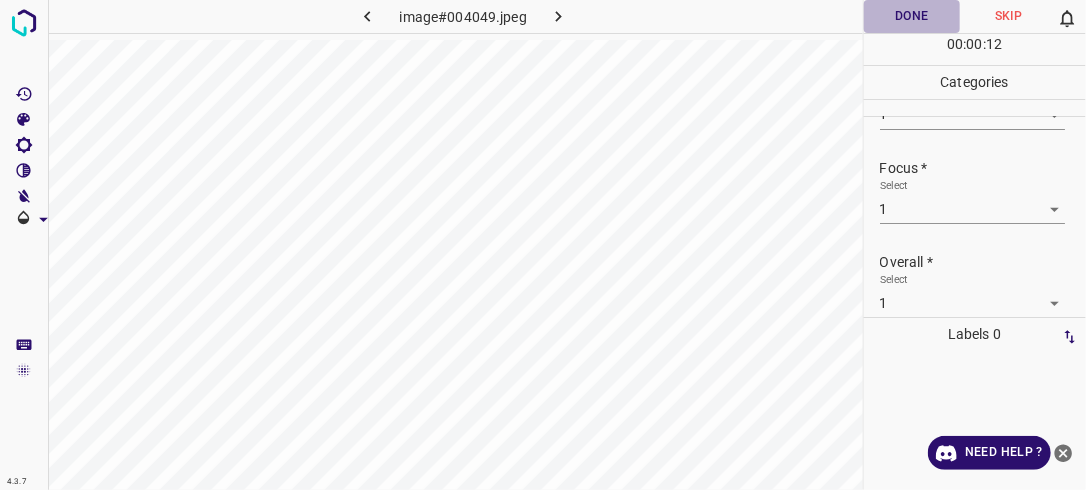 click on "Done" at bounding box center [912, 16] 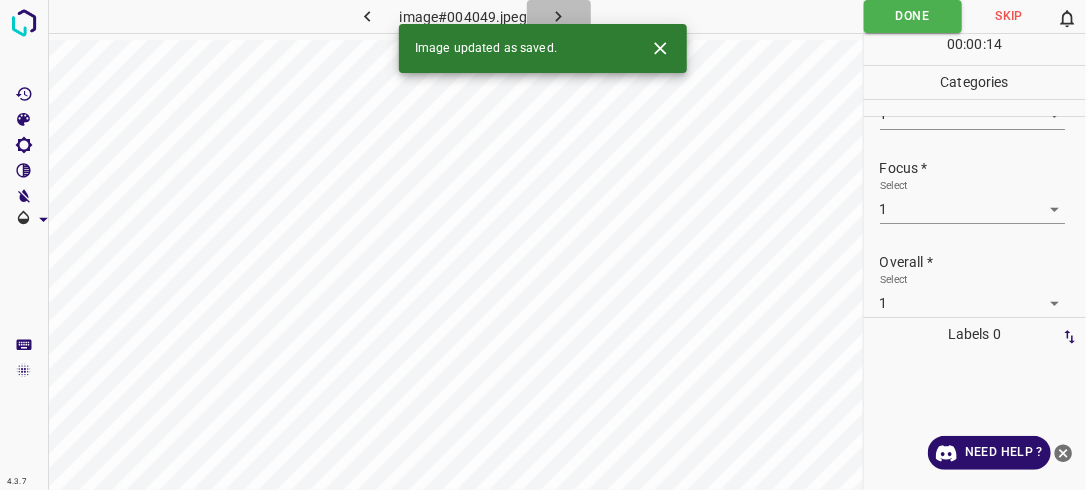 click 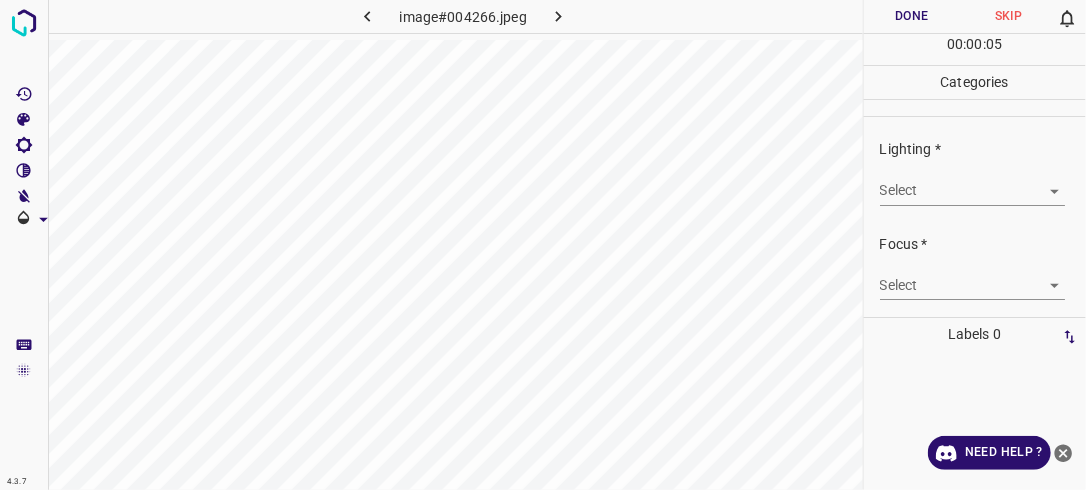 click on "4.3.7 image#004266.jpeg Done Skip 0 00   : 00   : 05   Categories Lighting *  Select ​ Focus *  Select ​ Overall *  Select ​ Labels   0 Categories 1 Lighting 2 Focus 3 Overall Tools Space Change between modes (Draw & Edit) I Auto labeling R Restore zoom M Zoom in N Zoom out Delete Delete selecte label Filters Z Restore filters X Saturation filter C Brightness filter V Contrast filter B Gray scale filter General O Download Need Help ? - Text - Hide - Delete" at bounding box center [543, 245] 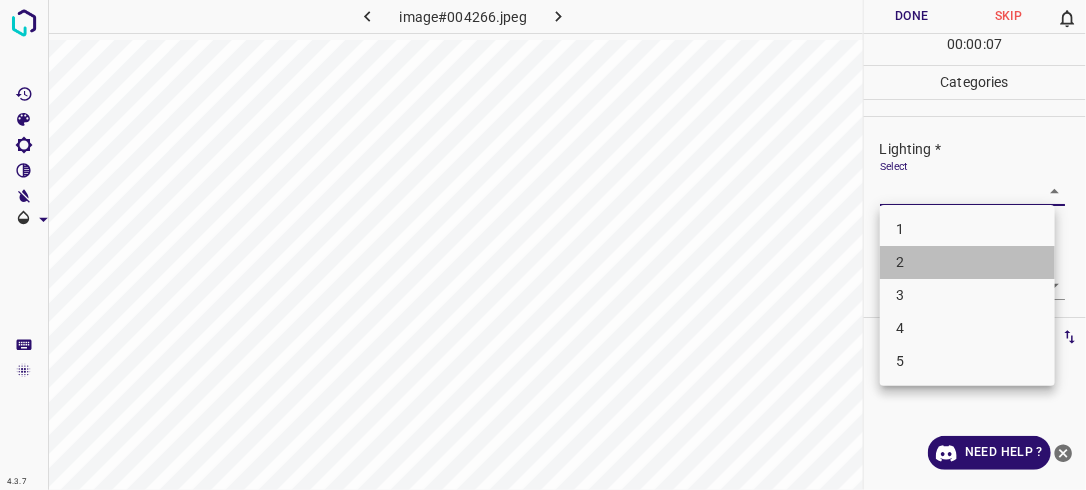 click on "2" at bounding box center [967, 262] 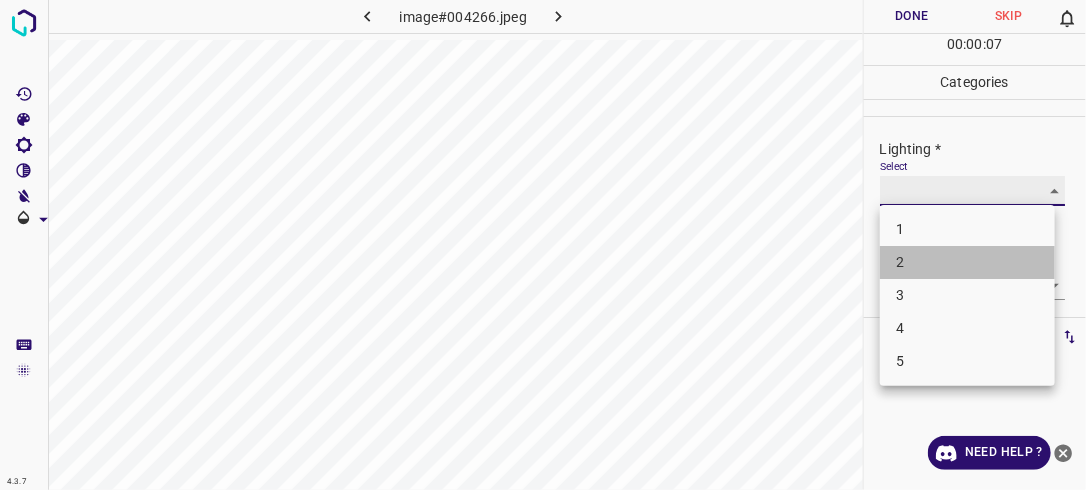 type on "2" 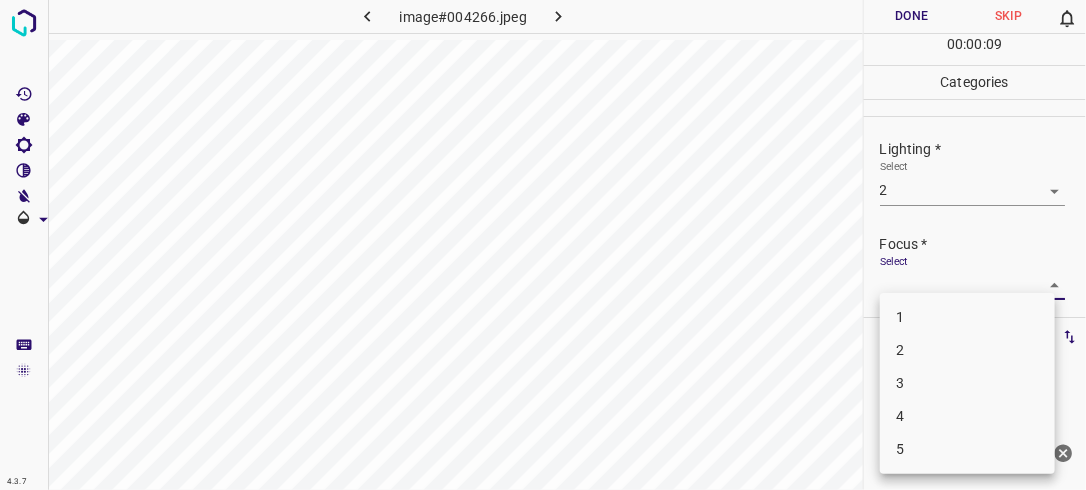 drag, startPoint x: 1033, startPoint y: 280, endPoint x: 976, endPoint y: 352, distance: 91.83137 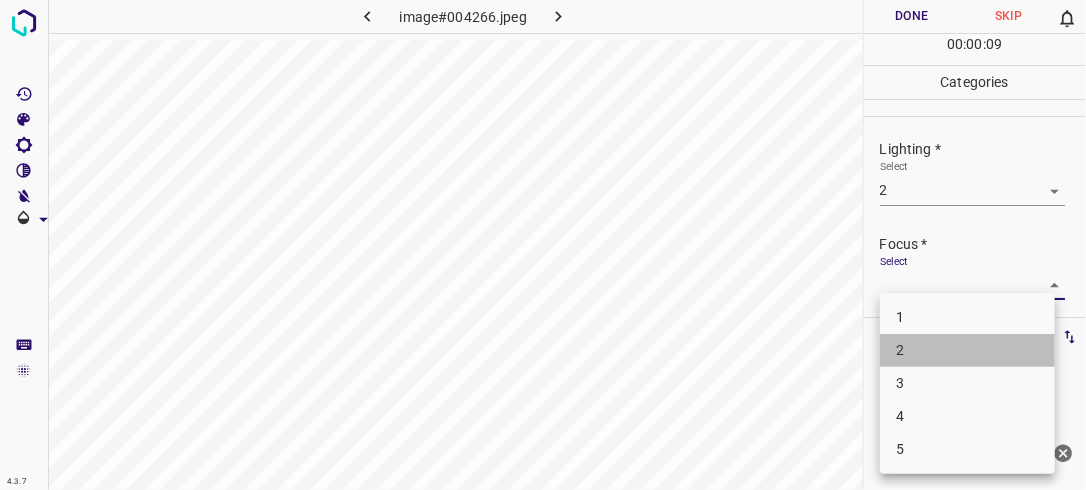click on "2" at bounding box center (967, 350) 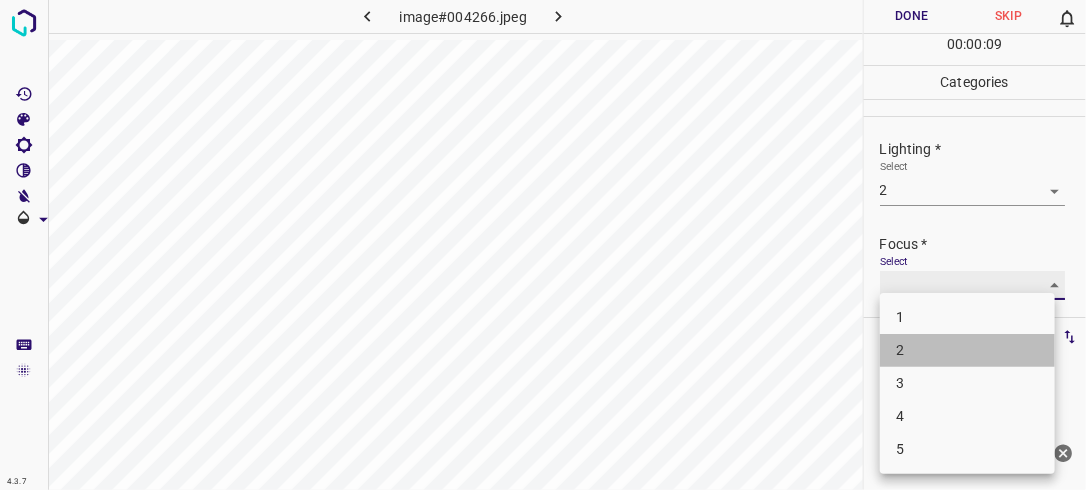 type on "2" 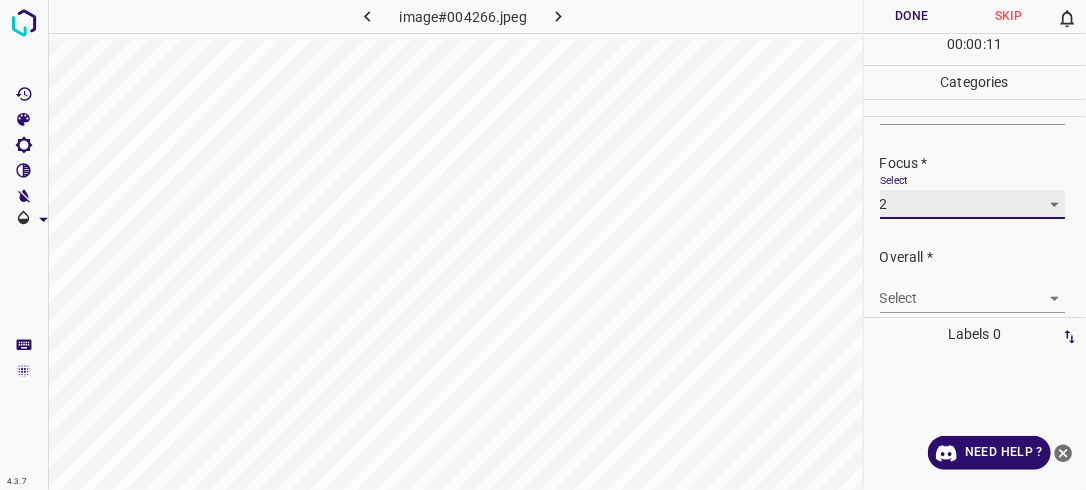scroll, scrollTop: 91, scrollLeft: 0, axis: vertical 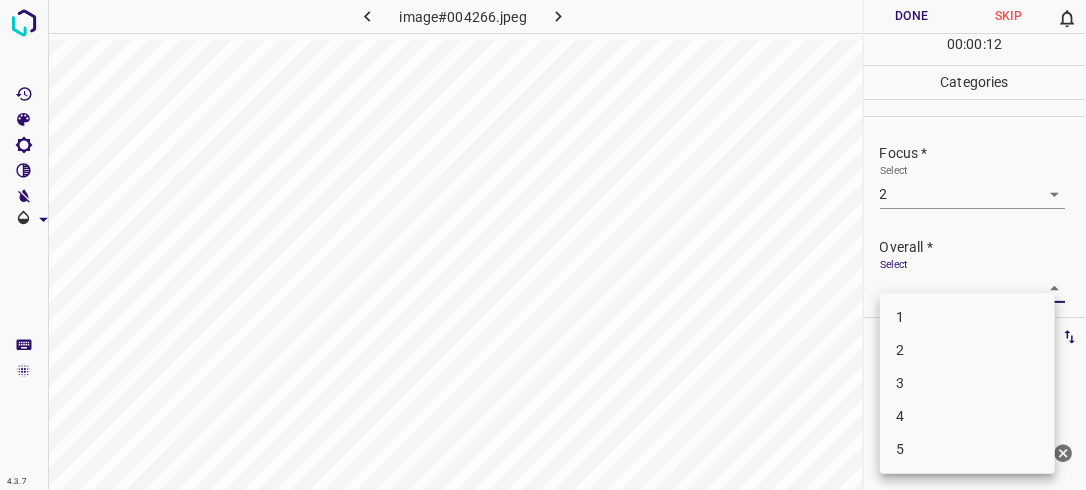click on "4.3.7 image#004266.jpeg Done Skip 0 00   : 00   : 12   Categories Lighting *  Select 2 2 Focus *  Select 2 2 Overall *  Select ​ Labels   0 Categories 1 Lighting 2 Focus 3 Overall Tools Space Change between modes (Draw & Edit) I Auto labeling R Restore zoom M Zoom in N Zoom out Delete Delete selecte label Filters Z Restore filters X Saturation filter C Brightness filter V Contrast filter B Gray scale filter General O Download Need Help ? - Text - Hide - Delete 1 2 3 4 5" at bounding box center (543, 245) 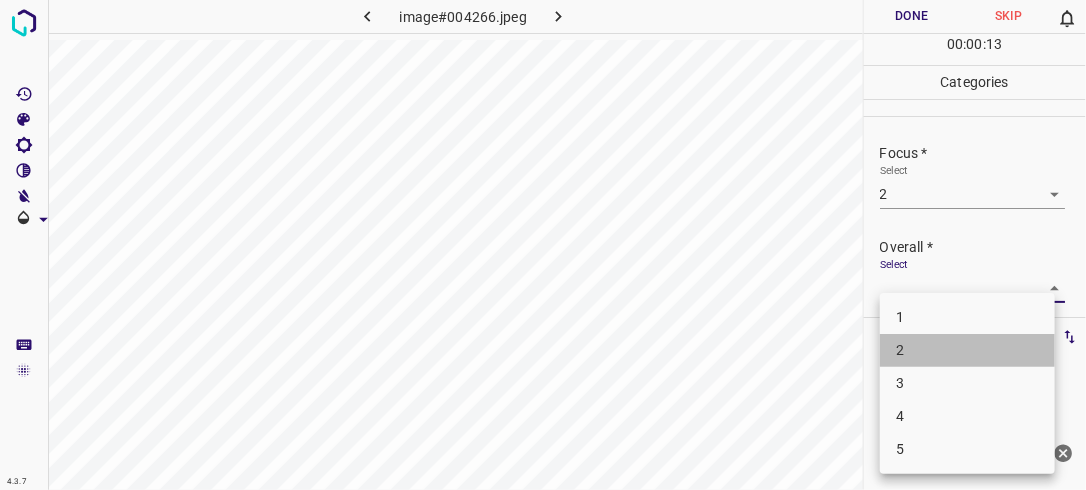 click on "2" at bounding box center [967, 350] 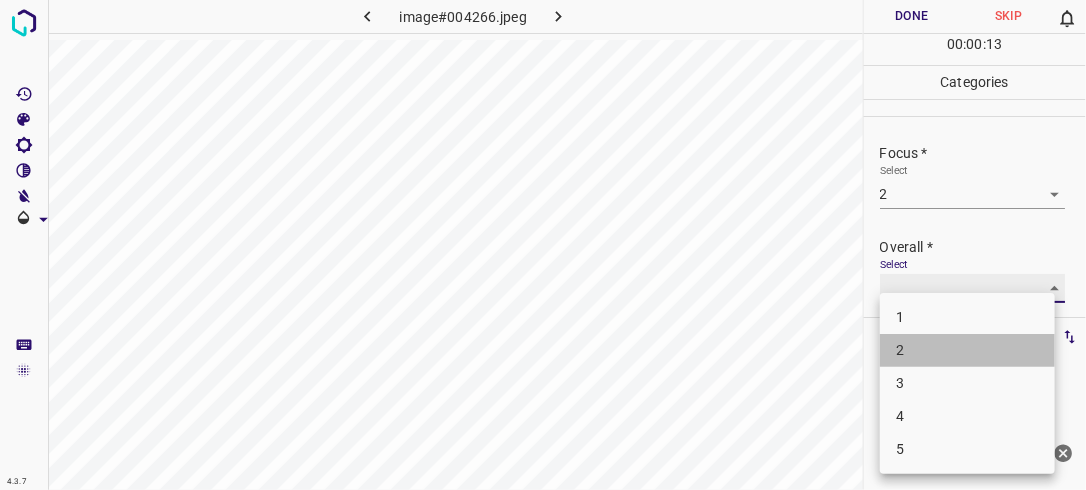 type on "2" 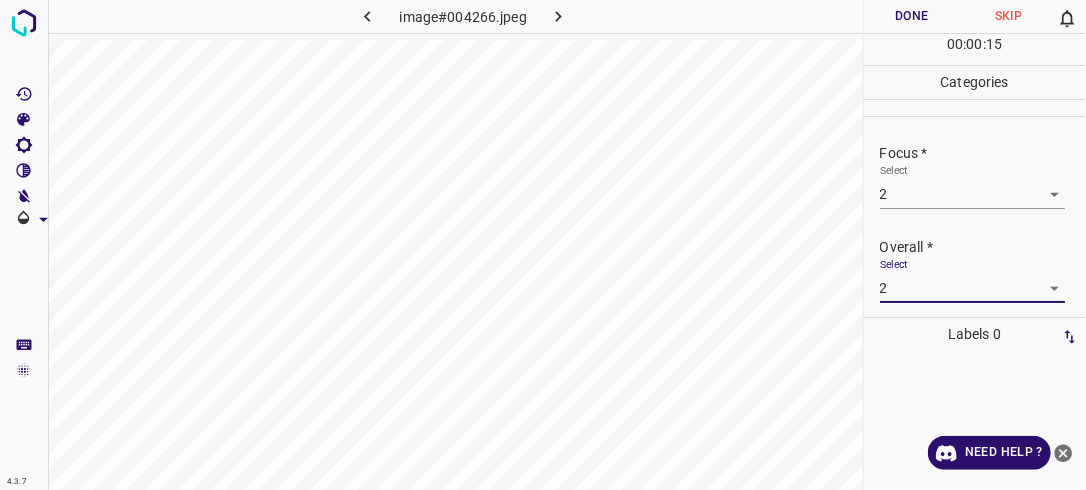 click on "Done" at bounding box center (912, 16) 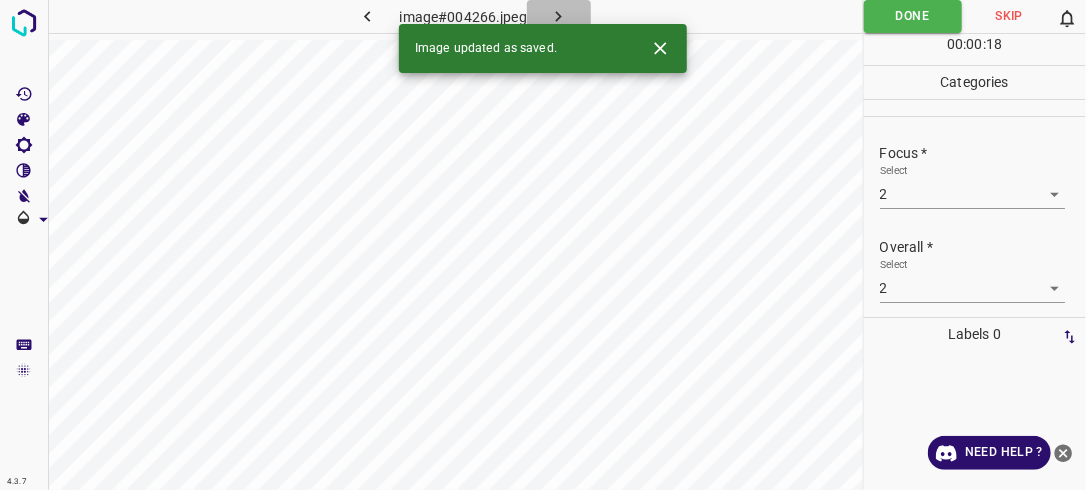 click at bounding box center (559, 16) 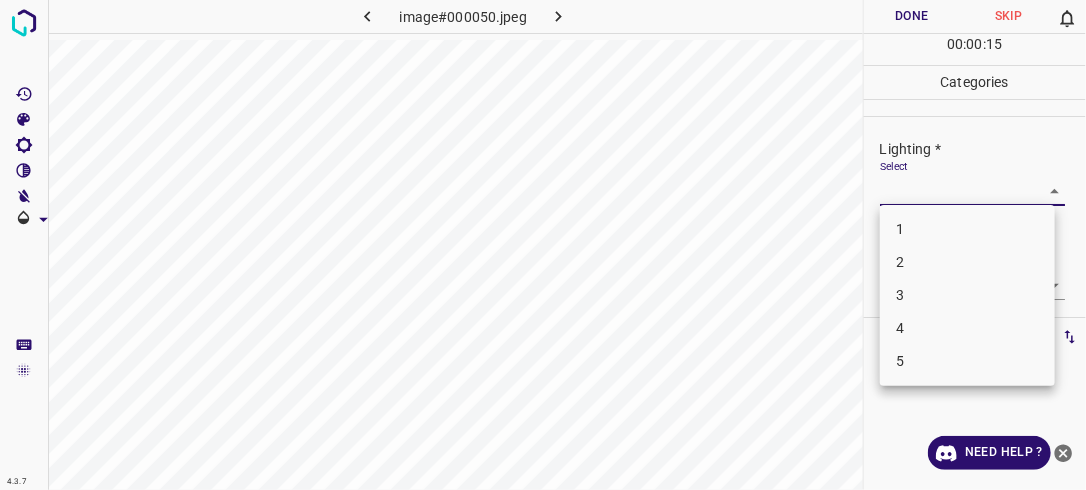 click on "4.3.7 image#000050.jpeg Done Skip 0 00   : 00   : 15   Categories Lighting *  Select ​ Focus *  Select ​ Overall *  Select ​ Labels   0 Categories 1 Lighting 2 Focus 3 Overall Tools Space Change between modes (Draw & Edit) I Auto labeling R Restore zoom M Zoom in N Zoom out Delete Delete selecte label Filters Z Restore filters X Saturation filter C Brightness filter V Contrast filter B Gray scale filter General O Download Need Help ? - Text - Hide - Delete 1 2 3 4 5" at bounding box center [543, 245] 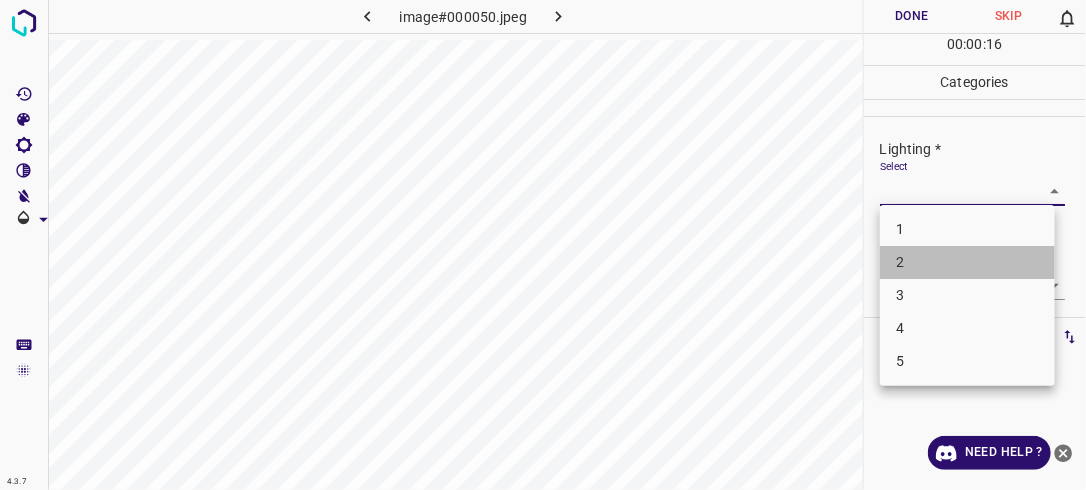 click on "2" at bounding box center [967, 262] 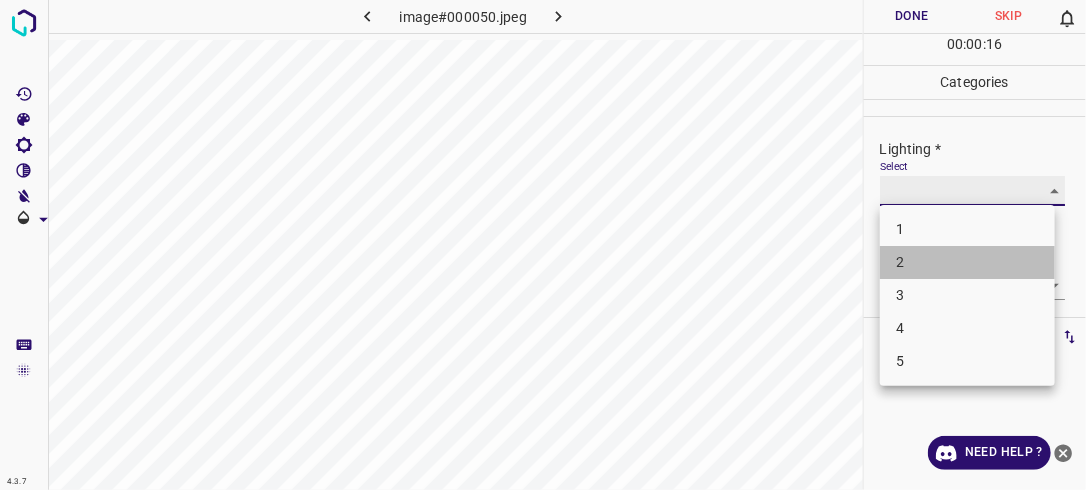 type on "2" 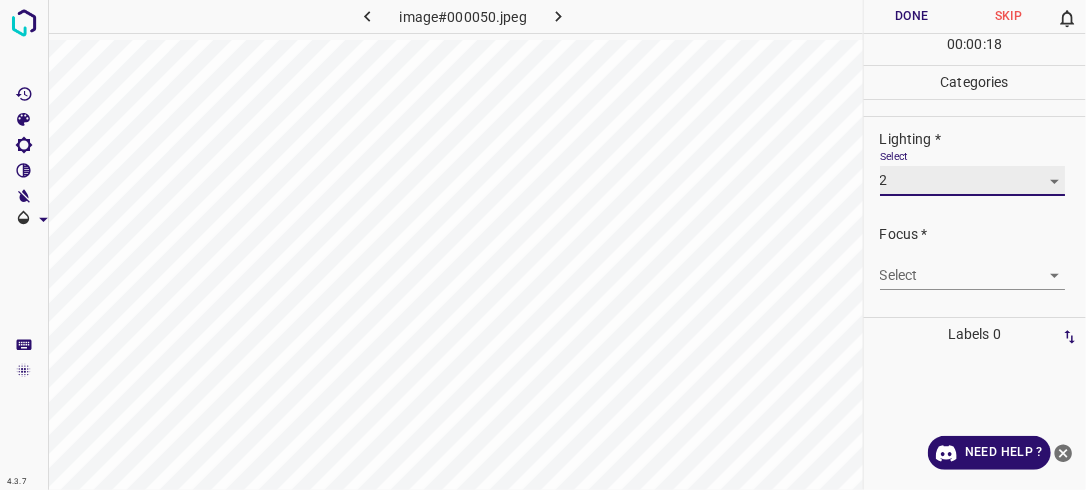 scroll, scrollTop: 57, scrollLeft: 0, axis: vertical 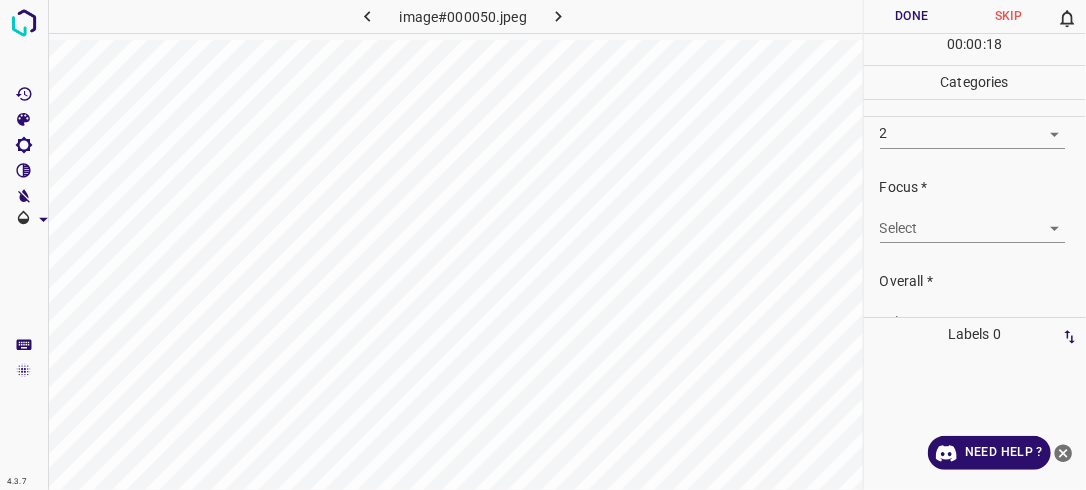 click on "Select ​" at bounding box center (973, 220) 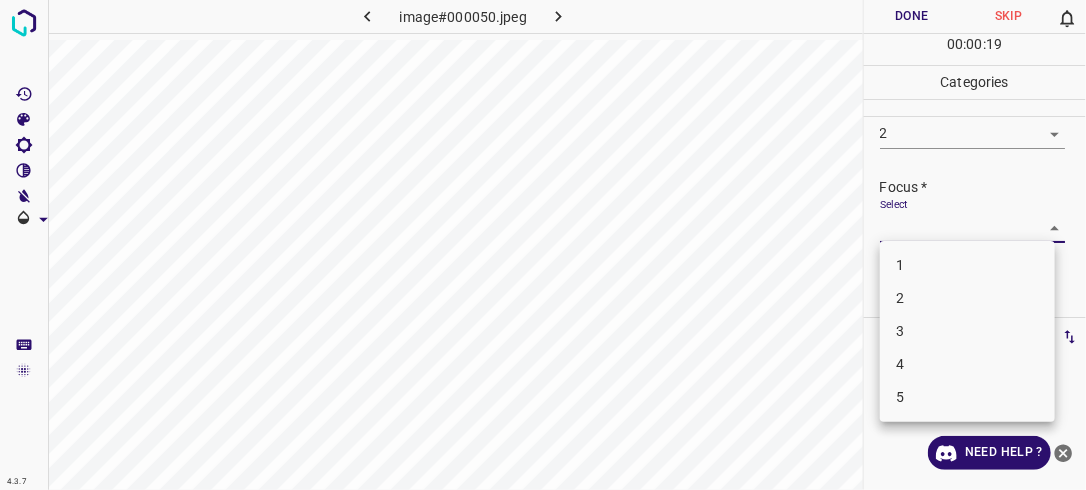 click on "4.3.7 image#000050.jpeg Done Skip 0 00   : 00   : 19   Categories Lighting *  Select 2 2 Focus *  Select ​ Overall *  Select ​ Labels   0 Categories 1 Lighting 2 Focus 3 Overall Tools Space Change between modes (Draw & Edit) I Auto labeling R Restore zoom M Zoom in N Zoom out Delete Delete selecte label Filters Z Restore filters X Saturation filter C Brightness filter V Contrast filter B Gray scale filter General O Download Need Help ? - Text - Hide - Delete 1 2 3 4 5" at bounding box center [543, 245] 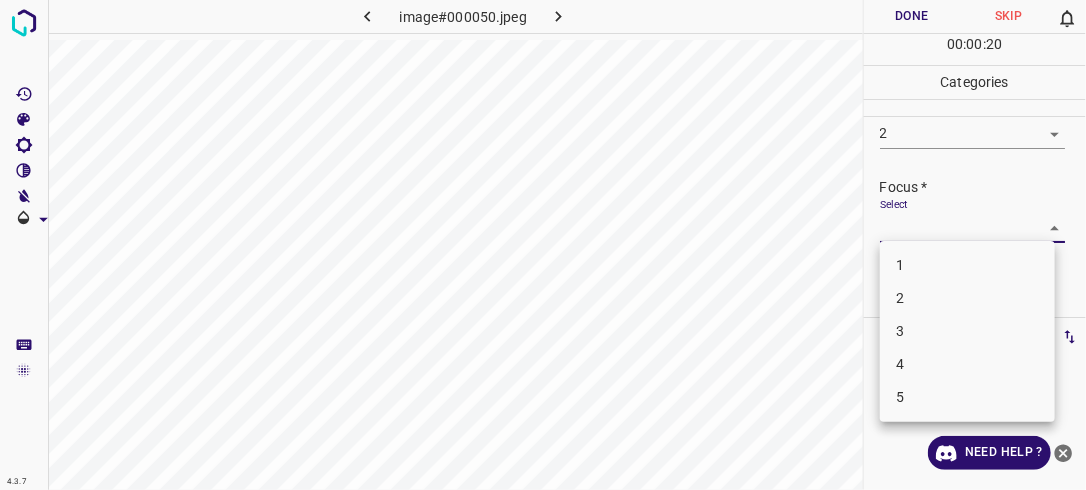 click on "2" at bounding box center [967, 298] 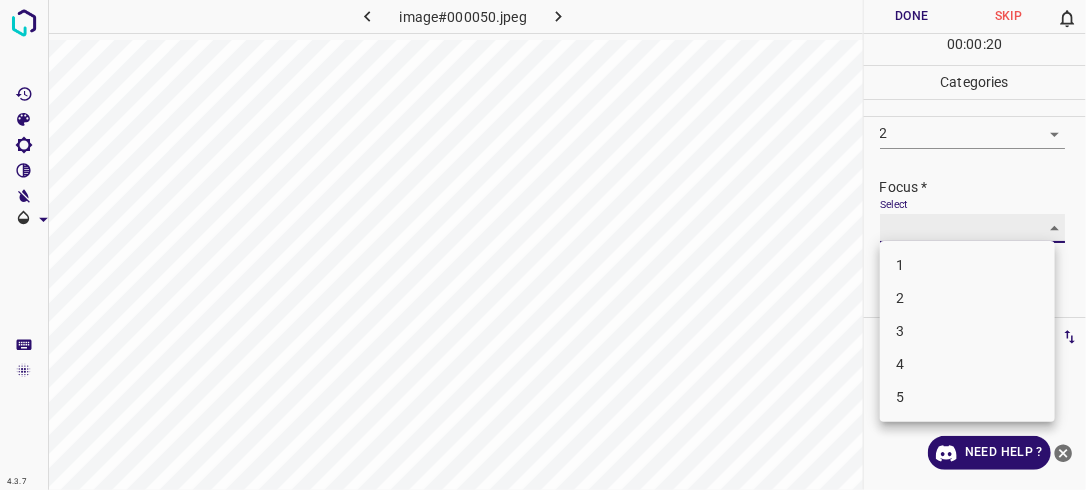 type on "2" 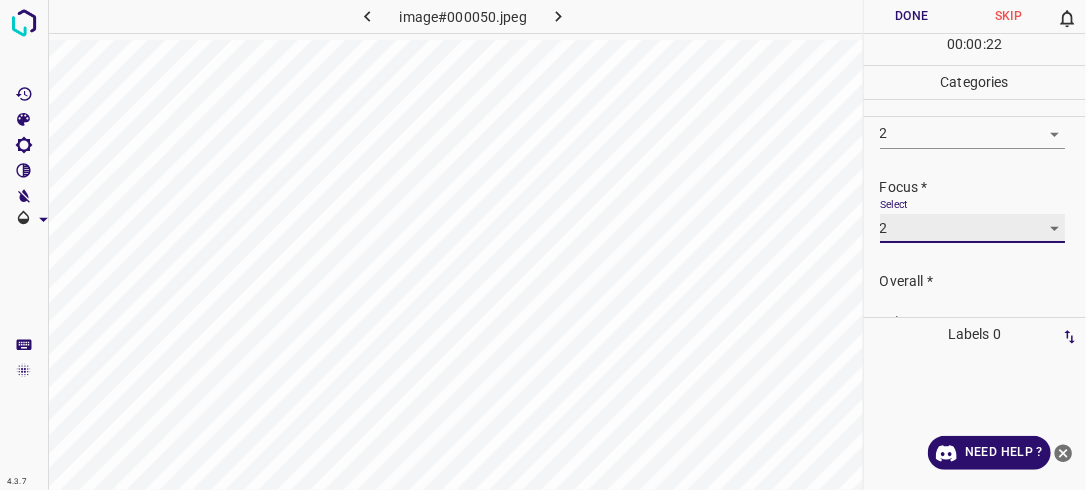 scroll, scrollTop: 98, scrollLeft: 0, axis: vertical 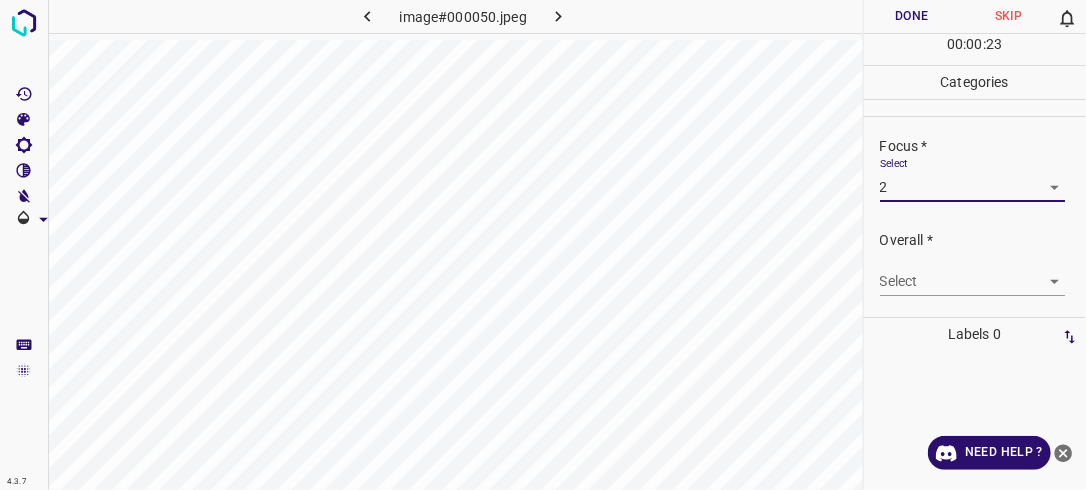 click on "4.3.7 image#000050.jpeg Done Skip 0 00   : 00   : 23   Categories Lighting *  Select 2 2 Focus *  Select 2 2 Overall *  Select ​ Labels   0 Categories 1 Lighting 2 Focus 3 Overall Tools Space Change between modes (Draw & Edit) I Auto labeling R Restore zoom M Zoom in N Zoom out Delete Delete selecte label Filters Z Restore filters X Saturation filter C Brightness filter V Contrast filter B Gray scale filter General O Download Need Help ? - Text - Hide - Delete" at bounding box center [543, 245] 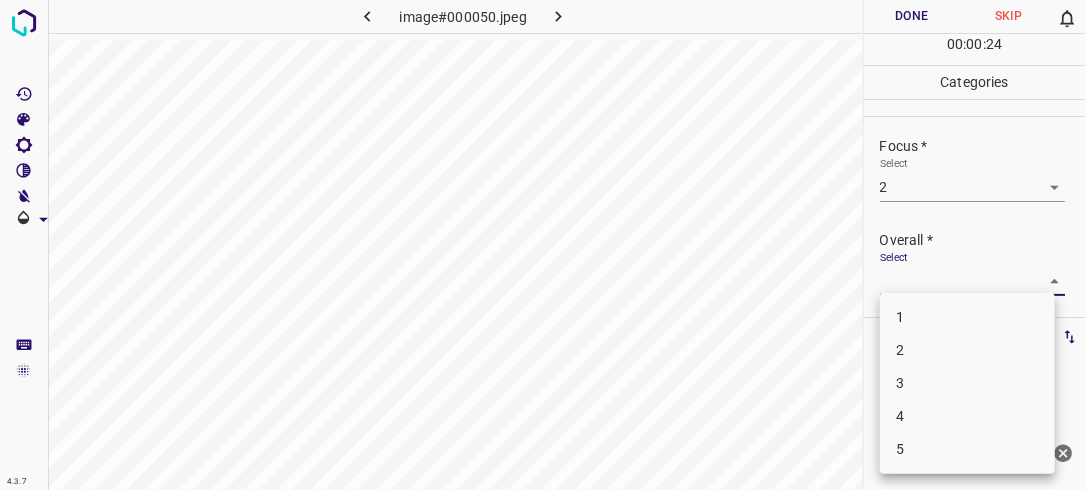 click on "2" at bounding box center [967, 350] 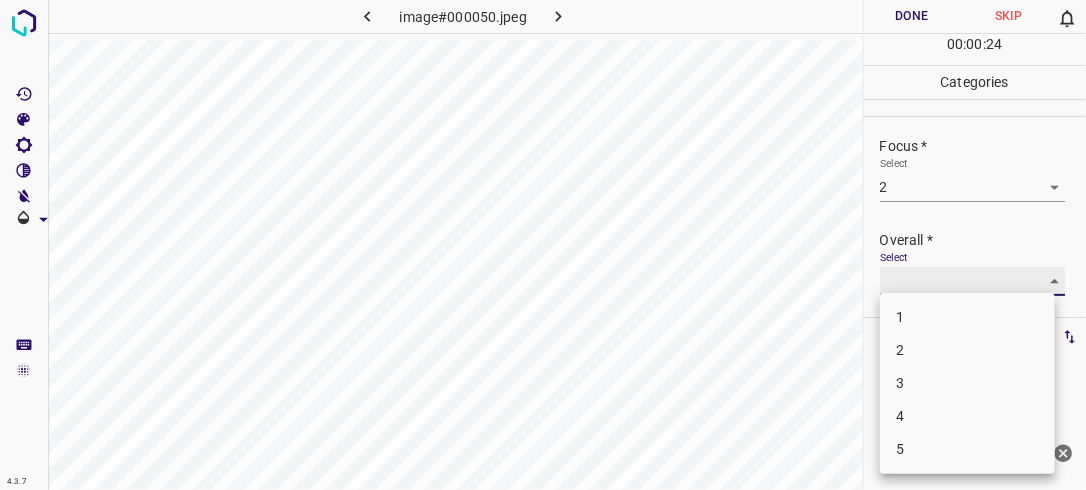 type on "2" 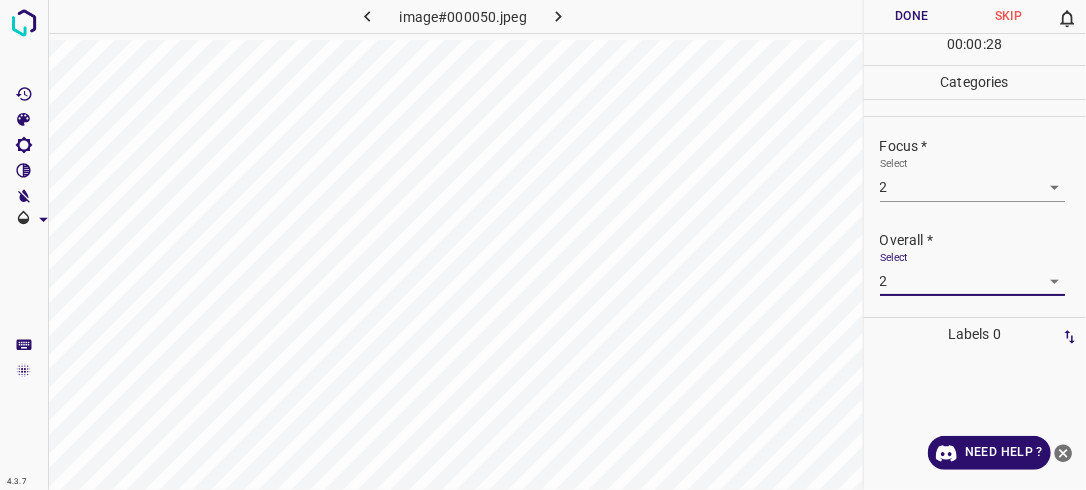 click on "Done" at bounding box center [912, 16] 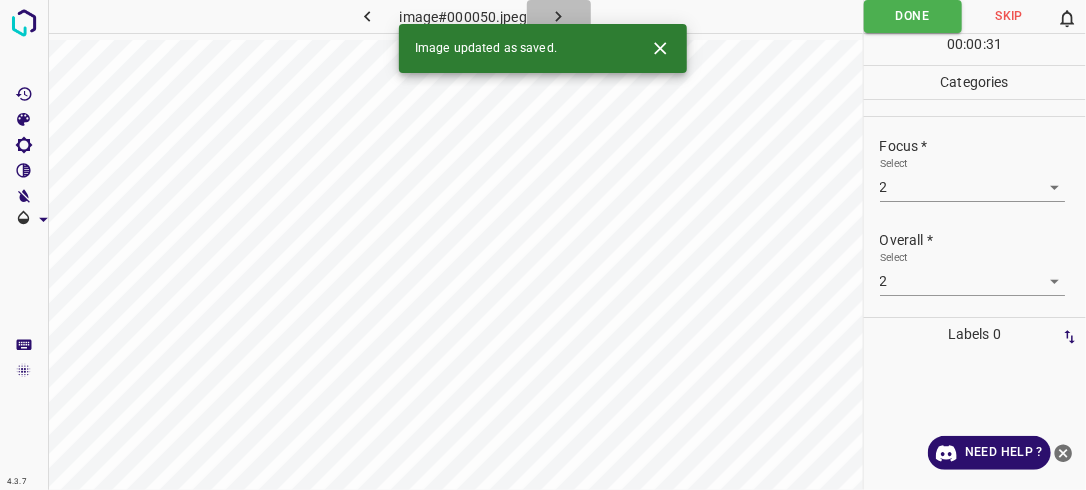 click 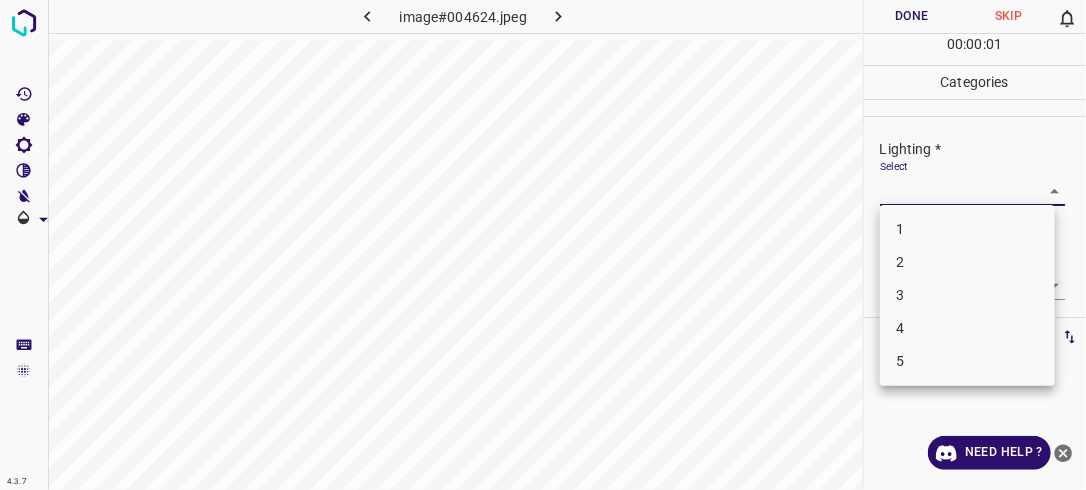 click on "4.3.7 image#004624.jpeg Done Skip 0 00   : 00   : 01   Categories Lighting *  Select ​ Focus *  Select ​ Overall *  Select ​ Labels   0 Categories 1 Lighting 2 Focus 3 Overall Tools Space Change between modes (Draw & Edit) I Auto labeling R Restore zoom M Zoom in N Zoom out Delete Delete selecte label Filters Z Restore filters X Saturation filter C Brightness filter V Contrast filter B Gray scale filter General O Download Need Help ? - Text - Hide - Delete 1 2 3 4 5" at bounding box center [543, 245] 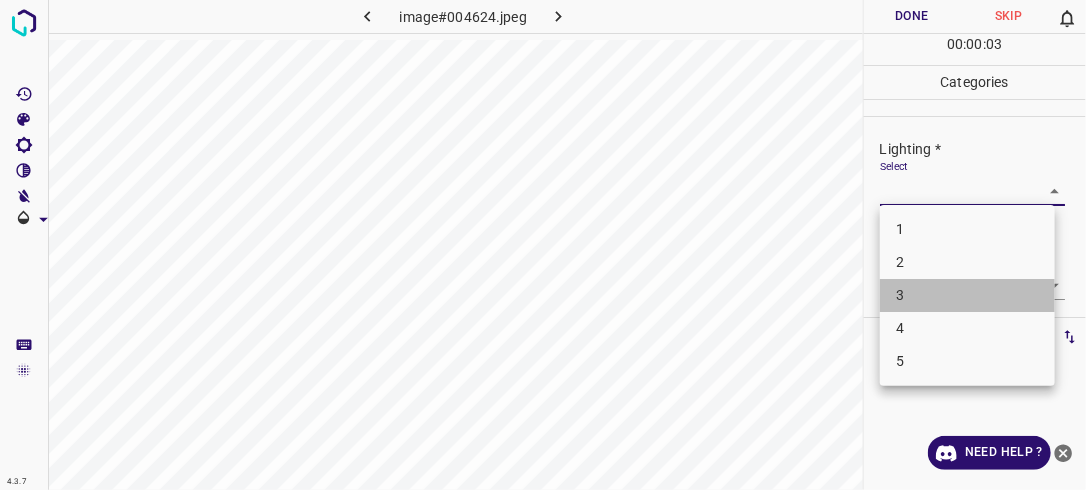 click on "3" at bounding box center (967, 295) 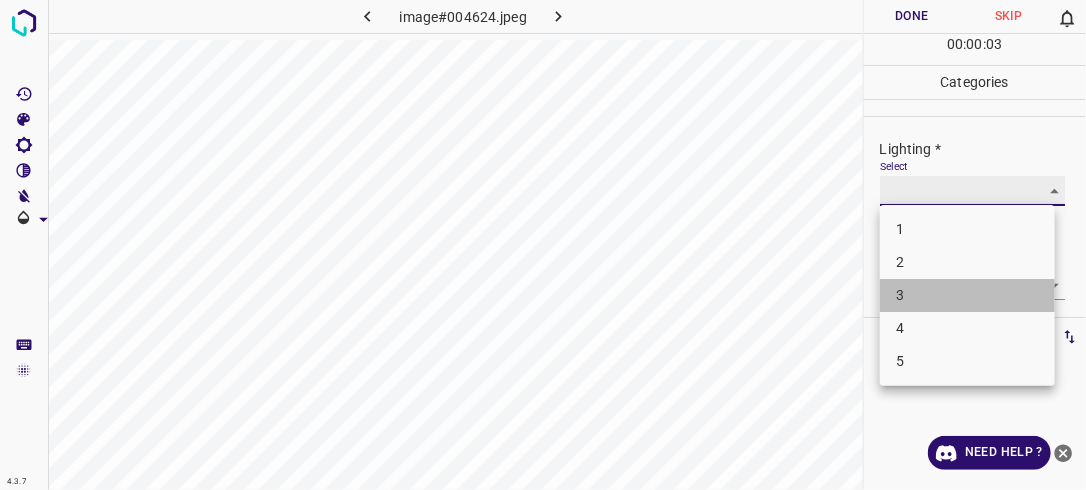 type on "3" 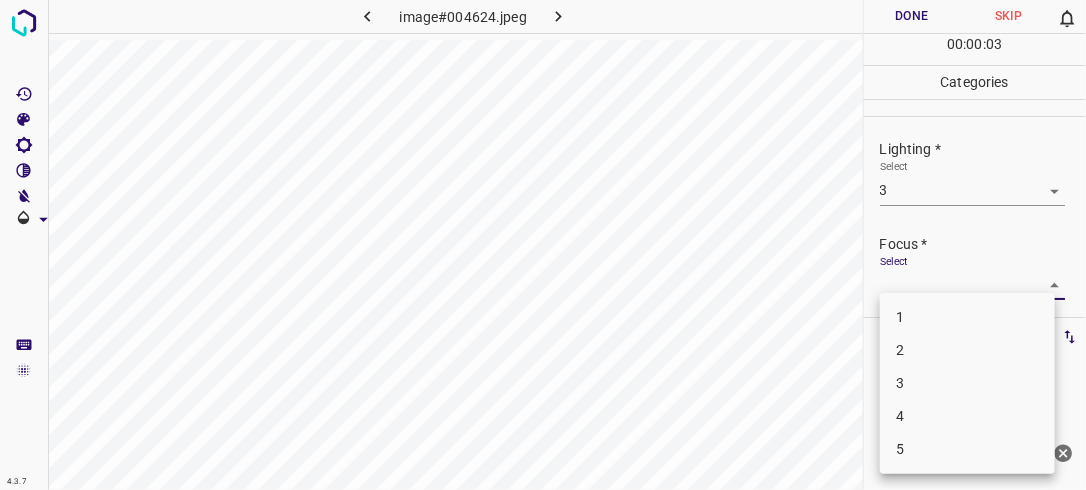 click on "4.3.7 image#004624.jpeg Done Skip 0 00   : 00   : 03   Categories Lighting *  Select 3 3 Focus *  Select ​ Overall *  Select ​ Labels   0 Categories 1 Lighting 2 Focus 3 Overall Tools Space Change between modes (Draw & Edit) I Auto labeling R Restore zoom M Zoom in N Zoom out Delete Delete selecte label Filters Z Restore filters X Saturation filter C Brightness filter V Contrast filter B Gray scale filter General O Download Need Help ? - Text - Hide - Delete 1 2 3 4 5" at bounding box center [543, 245] 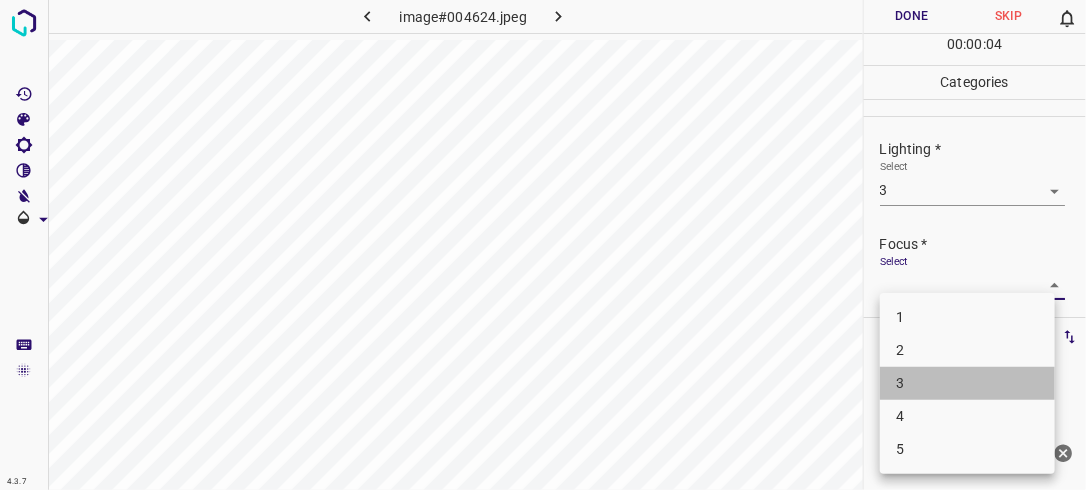 click on "3" at bounding box center (967, 383) 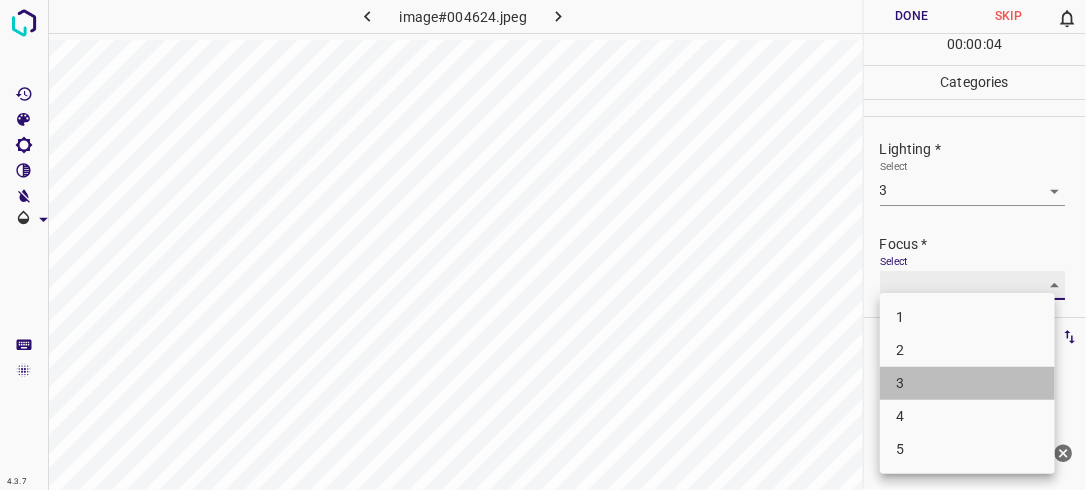 type on "3" 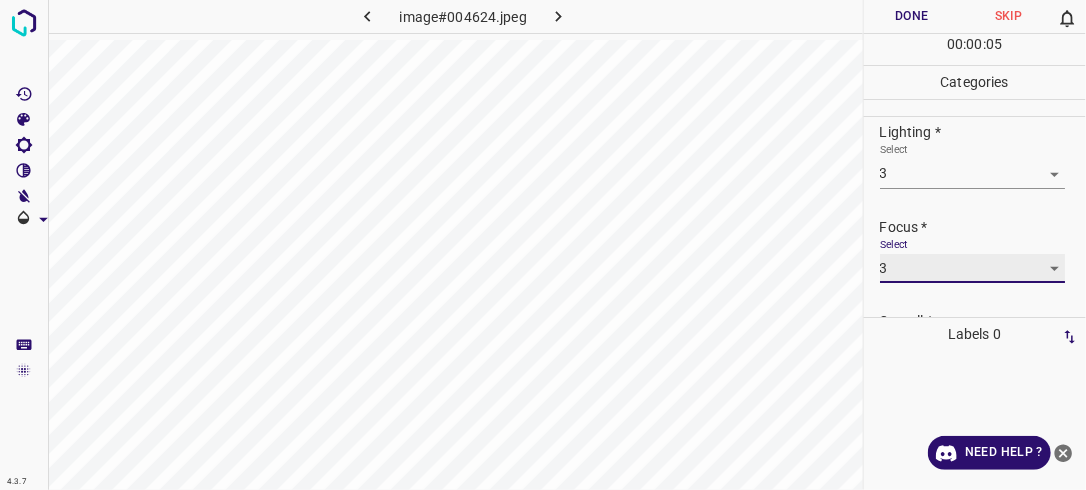 scroll, scrollTop: 98, scrollLeft: 0, axis: vertical 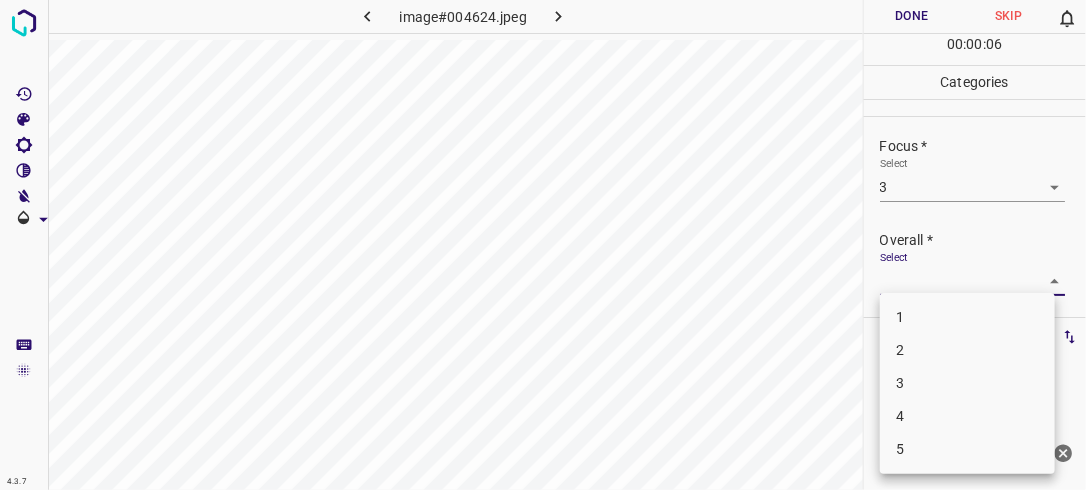 click on "4.3.7 image#004624.jpeg Done Skip 0 00   : 00   : 06   Categories Lighting *  Select 3 3 Focus *  Select 3 3 Overall *  Select ​ Labels   0 Categories 1 Lighting 2 Focus 3 Overall Tools Space Change between modes (Draw & Edit) I Auto labeling R Restore zoom M Zoom in N Zoom out Delete Delete selecte label Filters Z Restore filters X Saturation filter C Brightness filter V Contrast filter B Gray scale filter General O Download Need Help ? - Text - Hide - Delete 1 2 3 4 5" at bounding box center [543, 245] 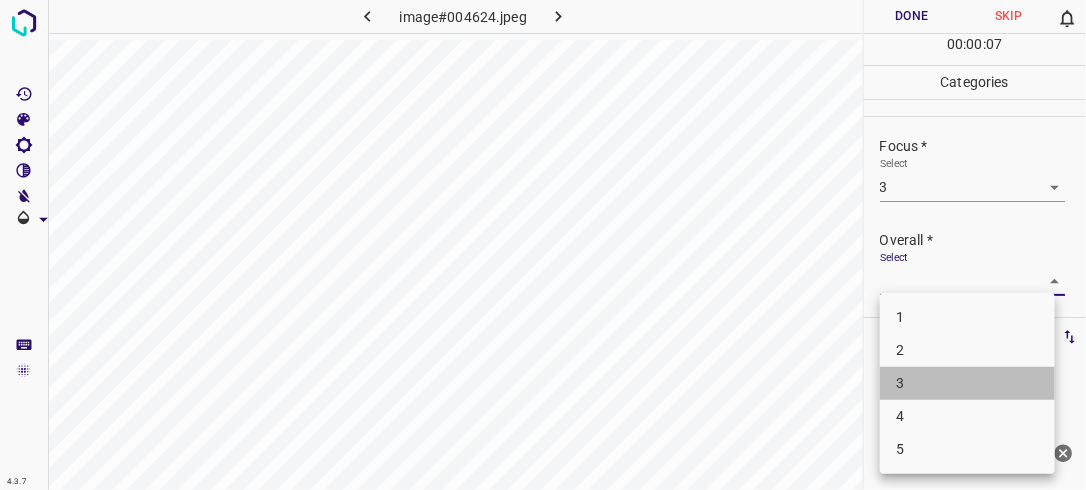 click on "3" at bounding box center (967, 383) 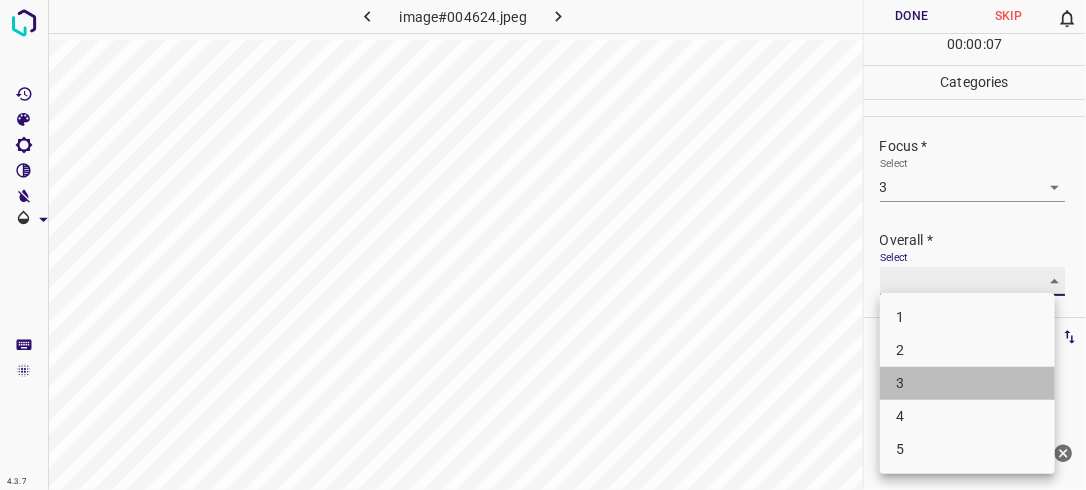 type on "3" 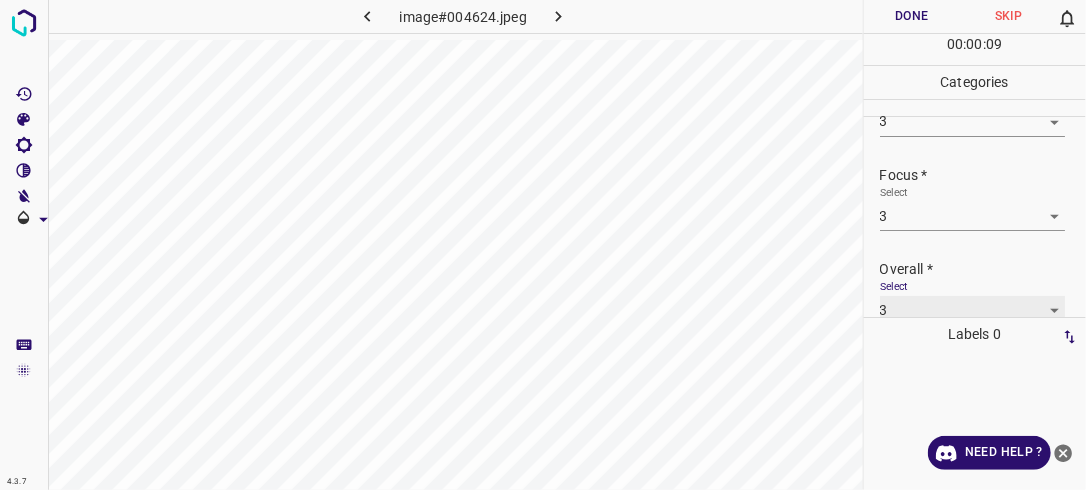 scroll, scrollTop: 74, scrollLeft: 0, axis: vertical 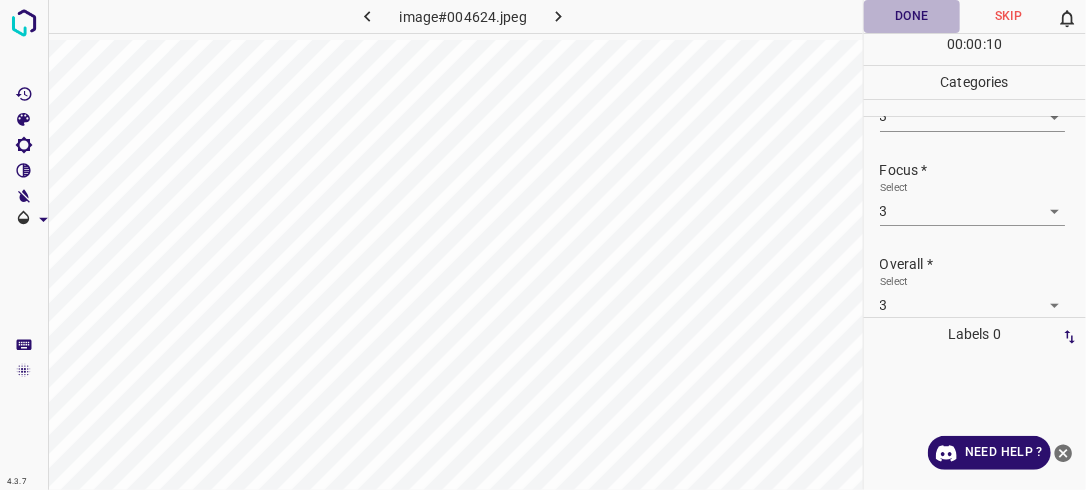 click on "Done" at bounding box center (912, 16) 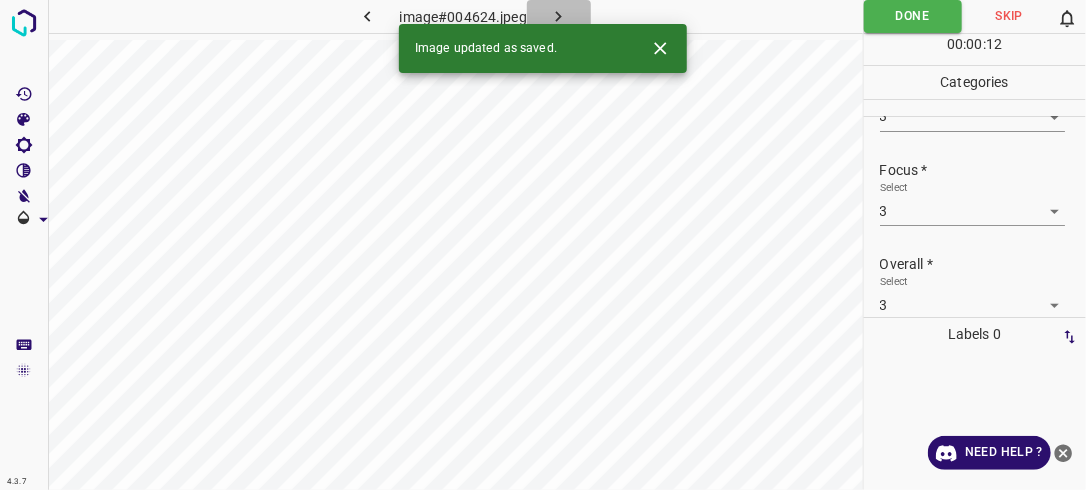 click 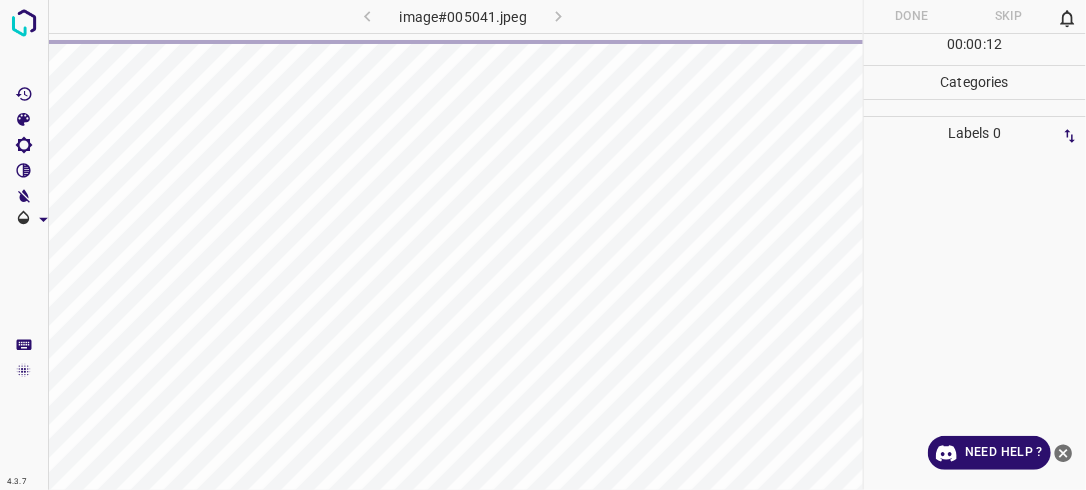 click on "image#005041.jpeg" at bounding box center [463, 16] 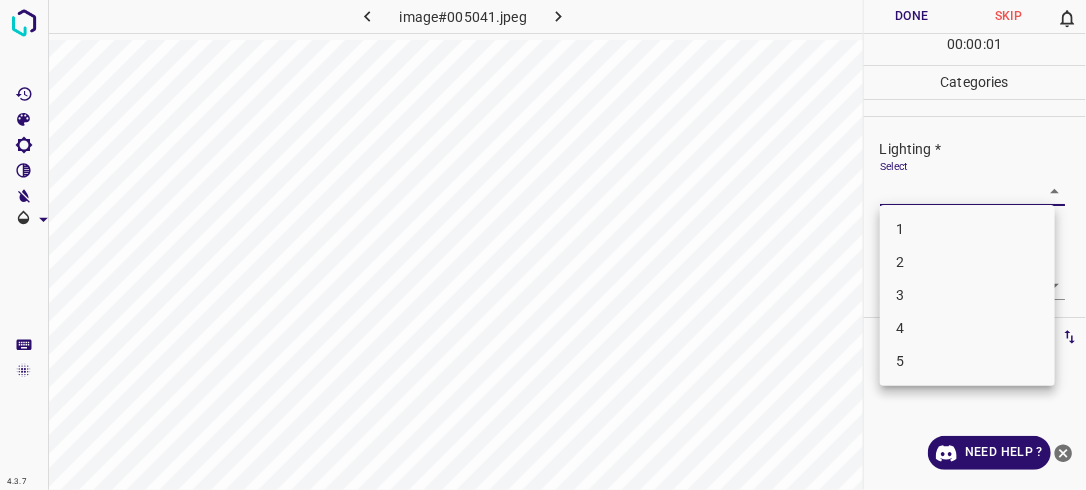click on "4.3.7 image#005041.jpeg Done Skip 0 00   : 00   : 01   Categories Lighting *  Select ​ Focus *  Select ​ Overall *  Select ​ Labels   0 Categories 1 Lighting 2 Focus 3 Overall Tools Space Change between modes (Draw & Edit) I Auto labeling R Restore zoom M Zoom in N Zoom out Delete Delete selecte label Filters Z Restore filters X Saturation filter C Brightness filter V Contrast filter B Gray scale filter General O Download Need Help ? - Text - Hide - Delete 1 2 3 4 5" at bounding box center (543, 245) 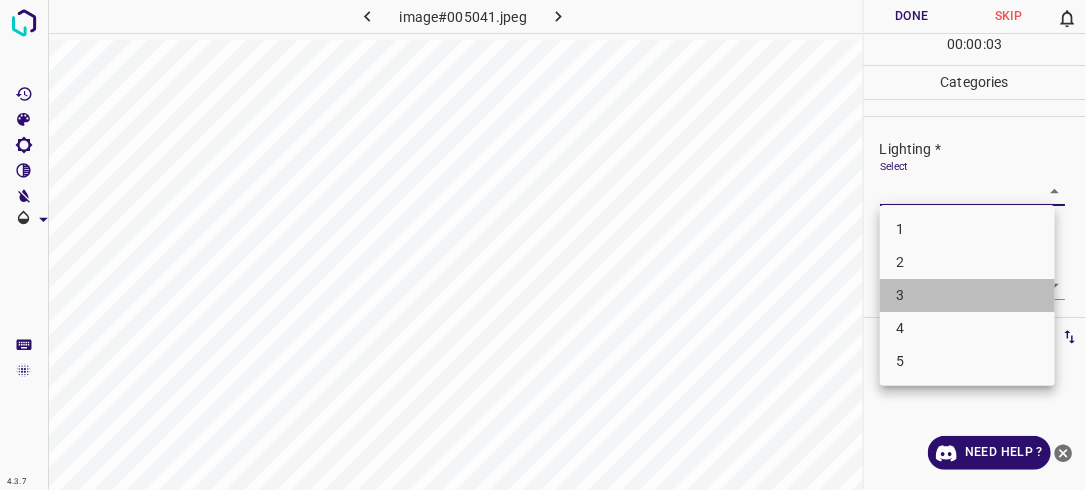 click on "3" at bounding box center (967, 295) 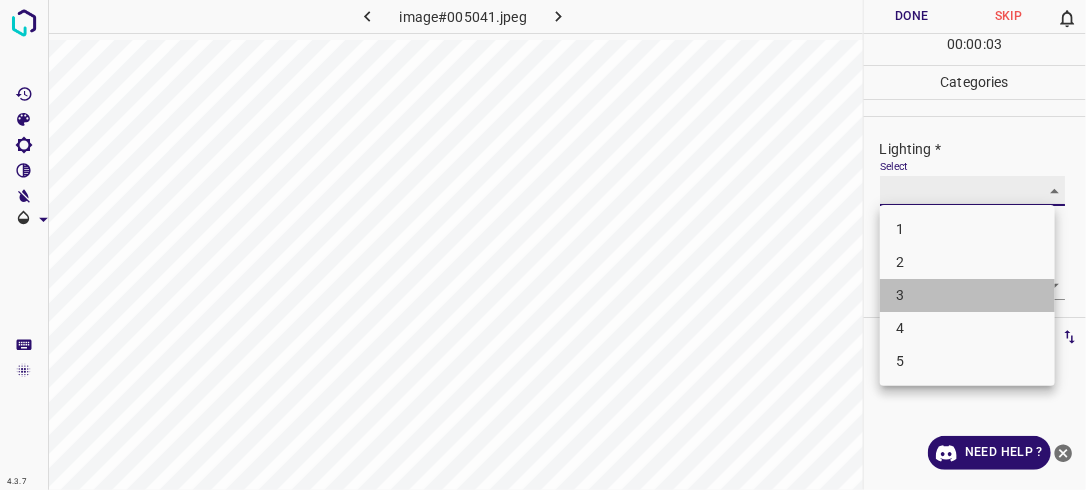 type on "3" 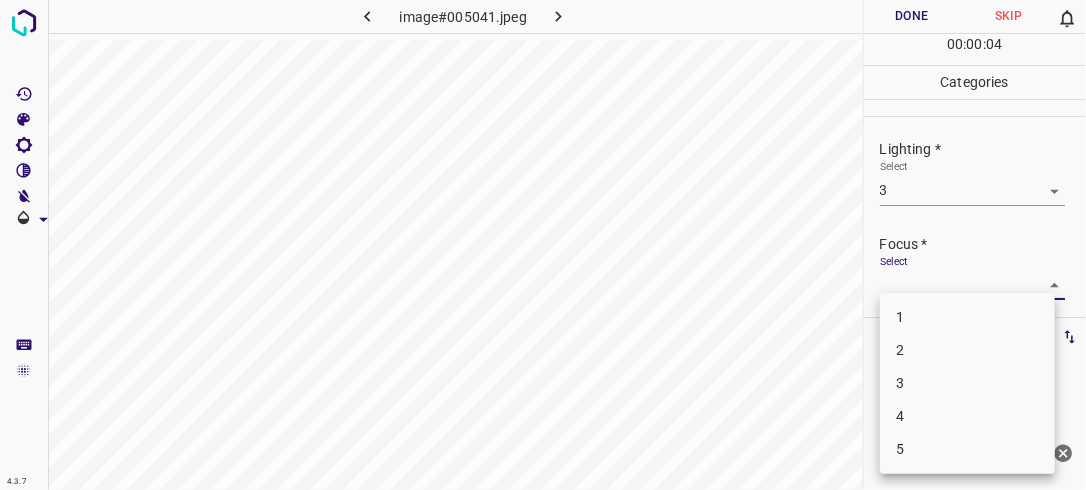 click on "4.3.7 image#005041.jpeg Done Skip 0 00   : 00   : 04   Categories Lighting *  Select 3 3 Focus *  Select ​ Overall *  Select ​ Labels   0 Categories 1 Lighting 2 Focus 3 Overall Tools Space Change between modes (Draw & Edit) I Auto labeling R Restore zoom M Zoom in N Zoom out Delete Delete selecte label Filters Z Restore filters X Saturation filter C Brightness filter V Contrast filter B Gray scale filter General O Download Need Help ? - Text - Hide - Delete 1 2 3 4 5" at bounding box center [543, 245] 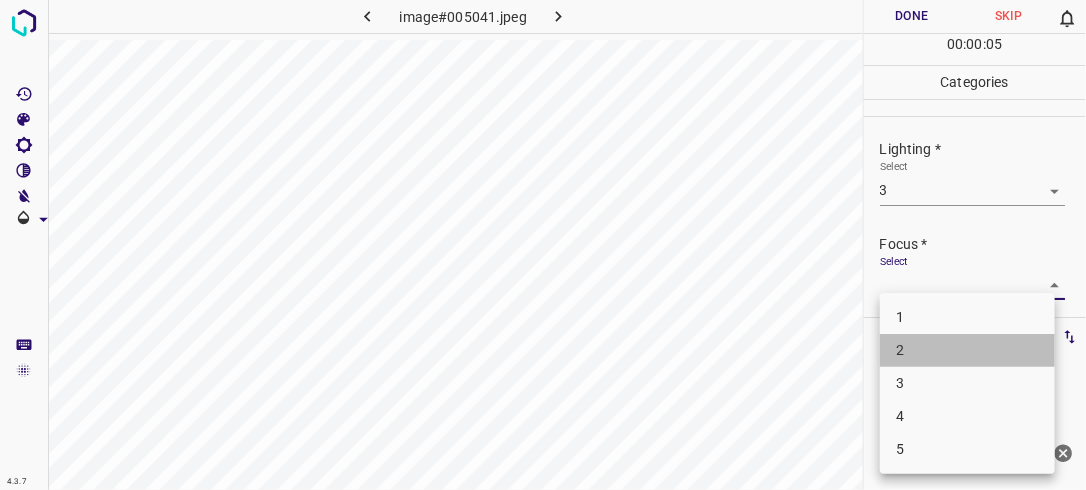 click on "2" at bounding box center (967, 350) 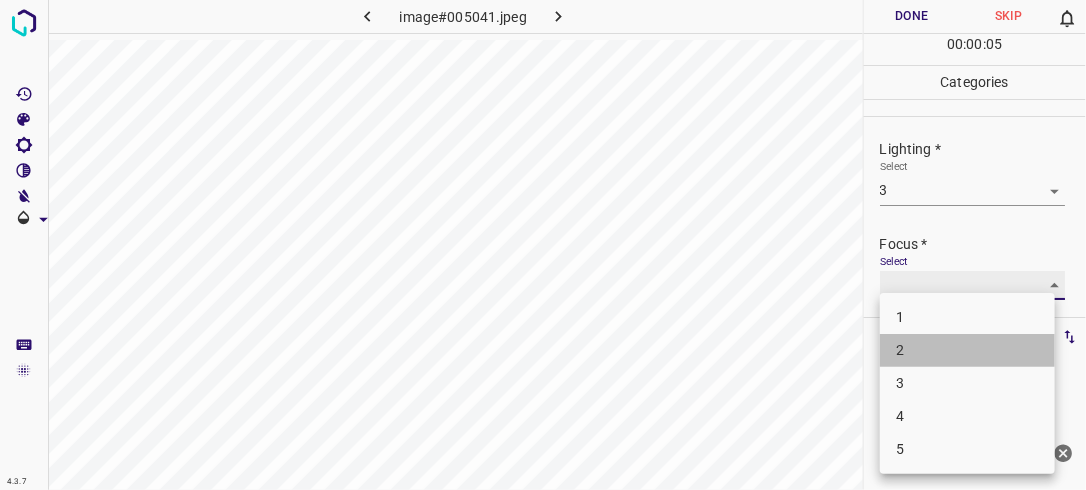 type on "2" 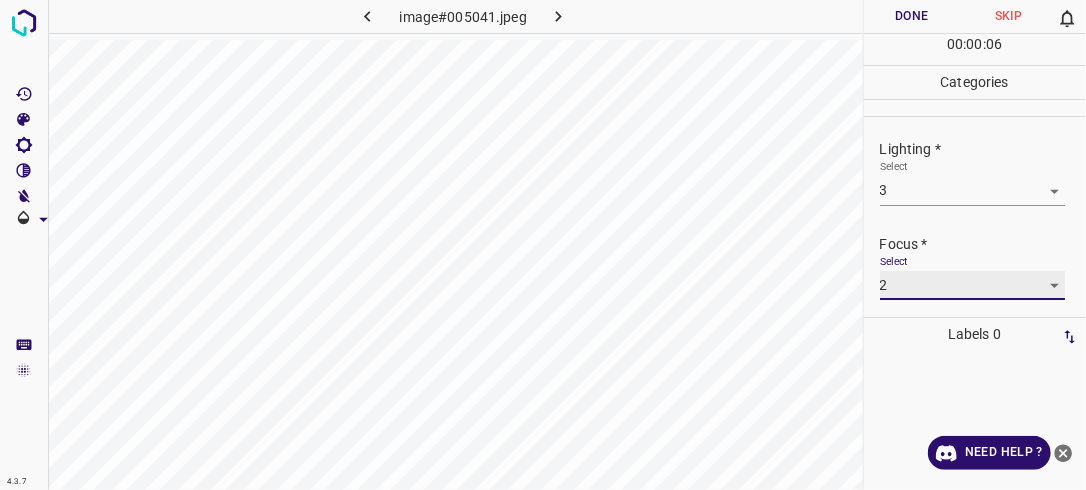 scroll, scrollTop: 98, scrollLeft: 0, axis: vertical 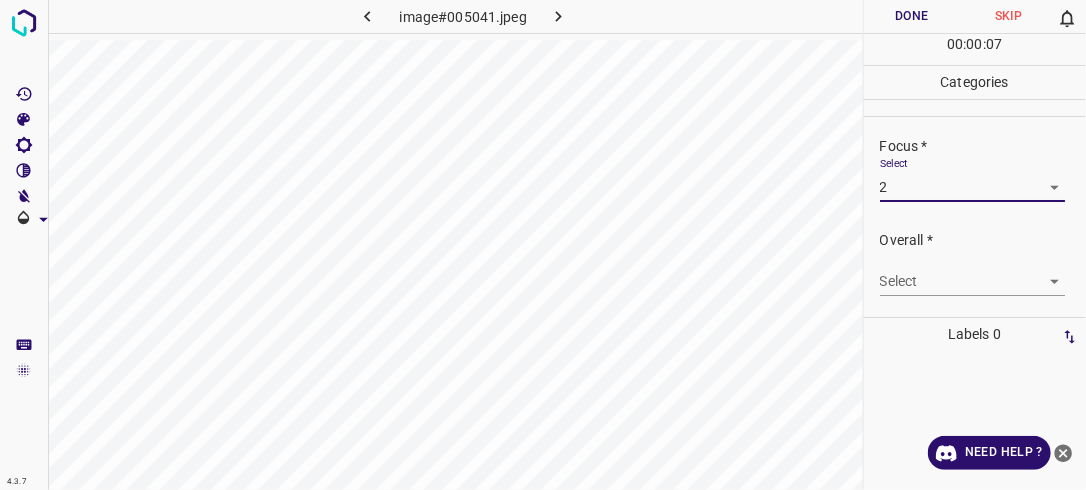 click on "4.3.7 image#005041.jpeg Done Skip 0 00   : 00   : 07   Categories Lighting *  Select 3 3 Focus *  Select 2 2 Overall *  Select ​ Labels   0 Categories 1 Lighting 2 Focus 3 Overall Tools Space Change between modes (Draw & Edit) I Auto labeling R Restore zoom M Zoom in N Zoom out Delete Delete selecte label Filters Z Restore filters X Saturation filter C Brightness filter V Contrast filter B Gray scale filter General O Download Need Help ? - Text - Hide - Delete" at bounding box center [543, 245] 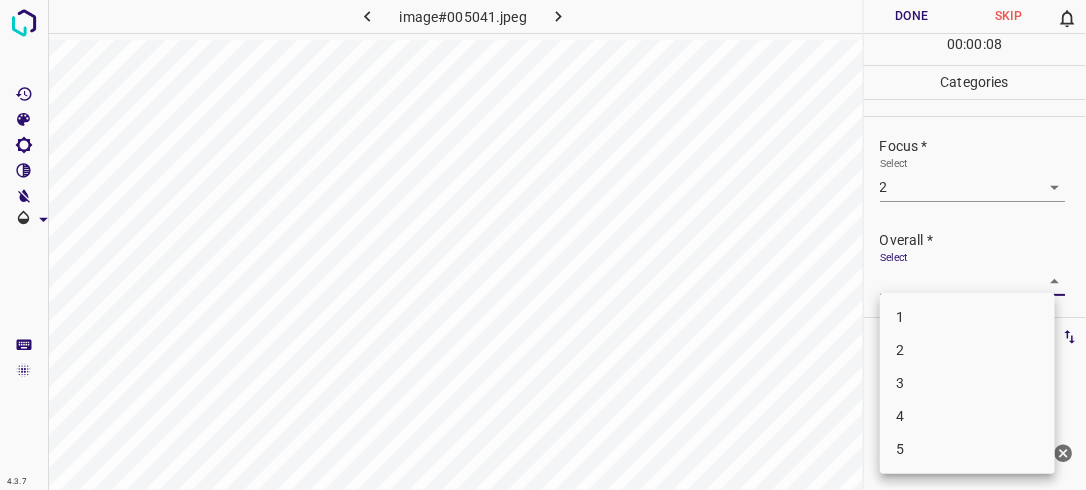 click on "3" at bounding box center (967, 383) 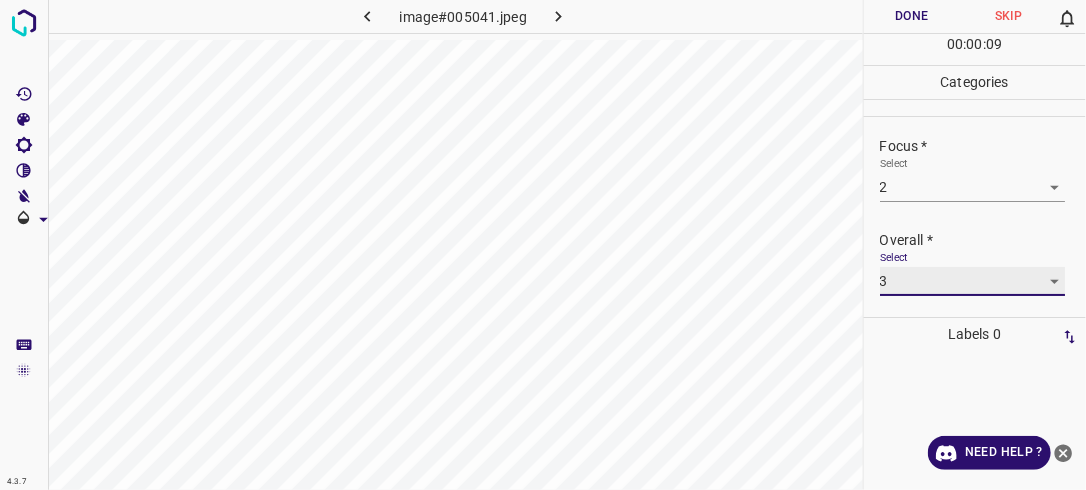 type on "3" 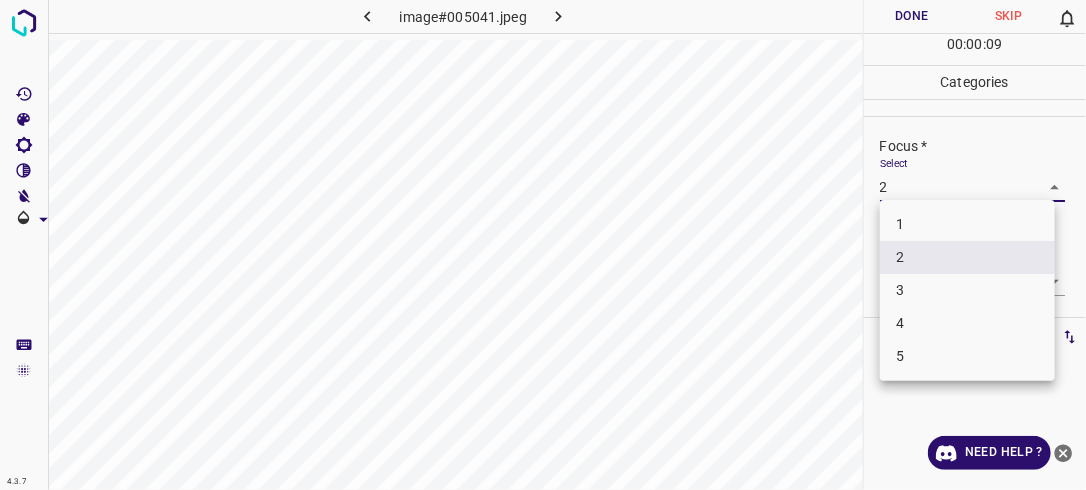 drag, startPoint x: 1042, startPoint y: 183, endPoint x: 1007, endPoint y: 236, distance: 63.51378 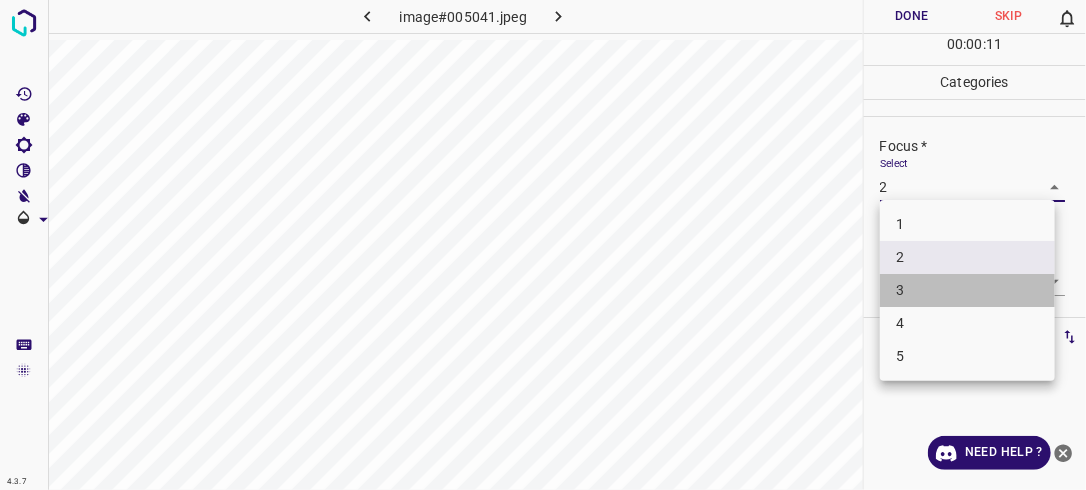 click on "3" at bounding box center (967, 290) 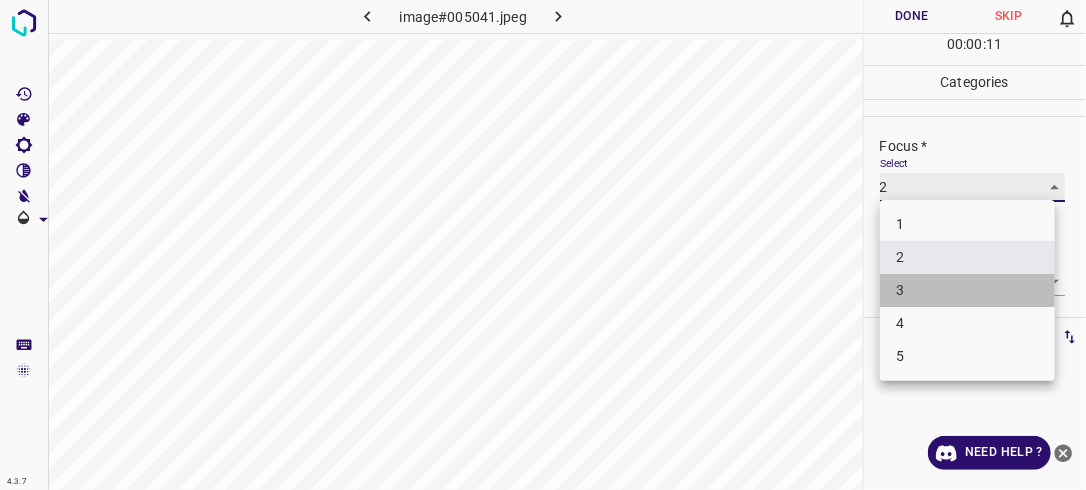 type on "3" 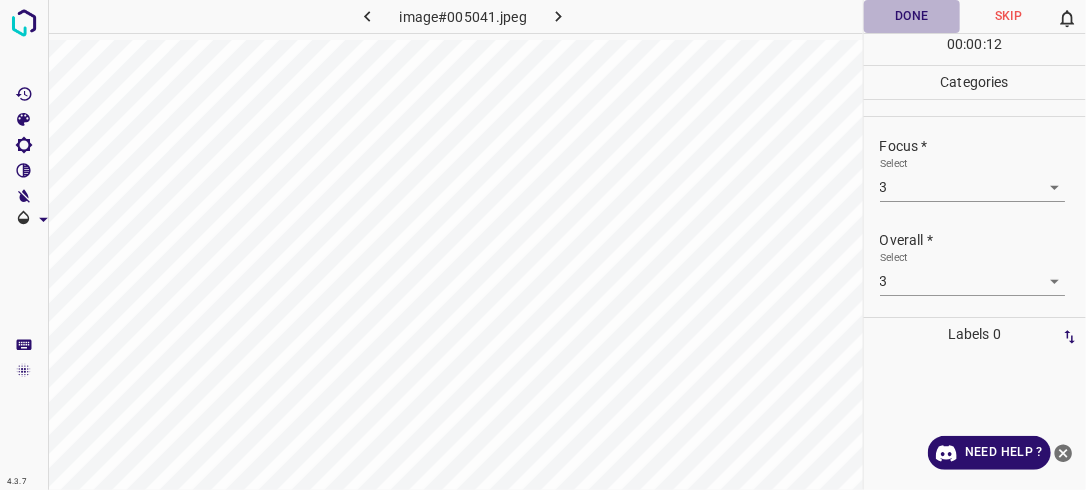 click on "Done" at bounding box center (912, 16) 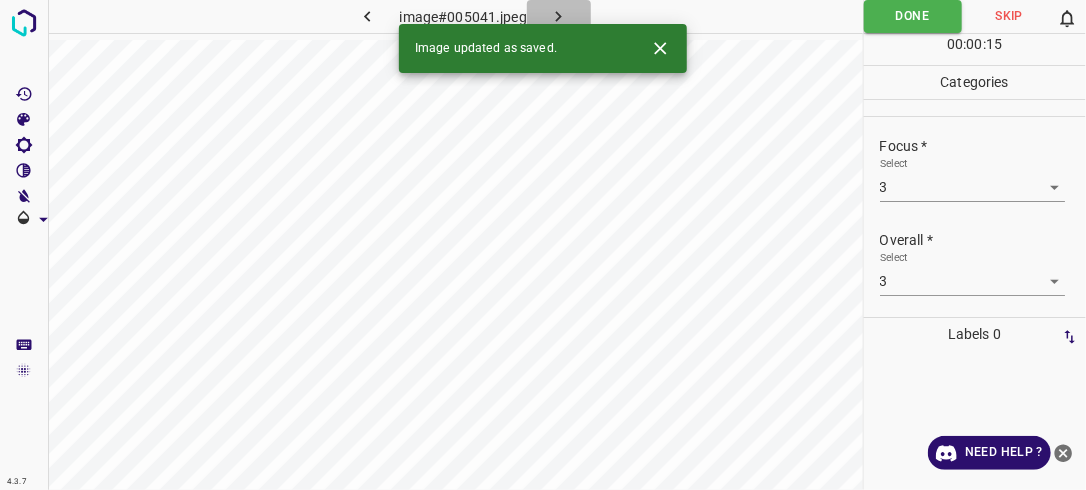click at bounding box center (559, 16) 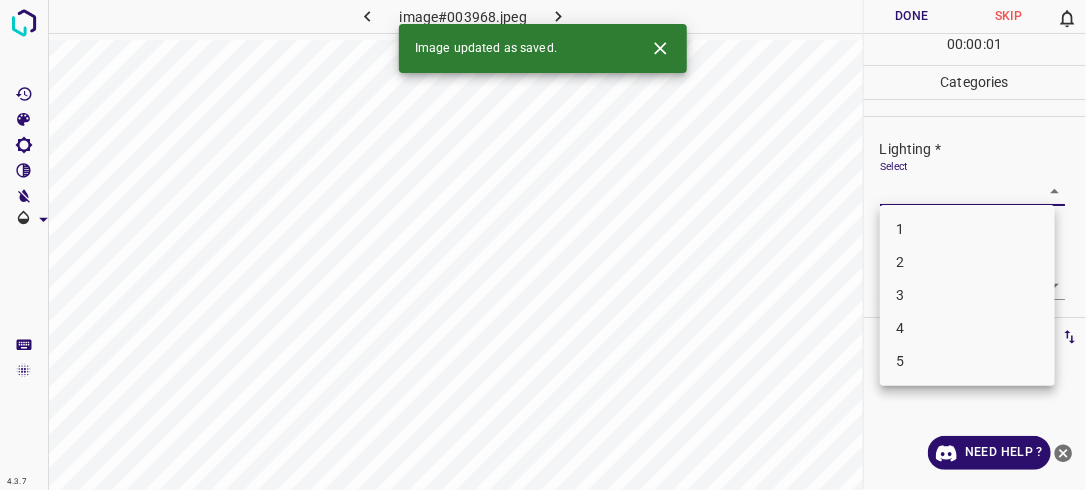 click on "4.3.7 image#003968.jpeg Done Skip 0 00   : 00   : 01   Categories Lighting *  Select ​ Focus *  Select ​ Overall *  Select ​ Labels   0 Categories 1 Lighting 2 Focus 3 Overall Tools Space Change between modes (Draw & Edit) I Auto labeling R Restore zoom M Zoom in N Zoom out Delete Delete selecte label Filters Z Restore filters X Saturation filter C Brightness filter V Contrast filter B Gray scale filter General O Download Image updated as saved. Need Help ? - Text - Hide - Delete 1 2 3 4 5" at bounding box center (543, 245) 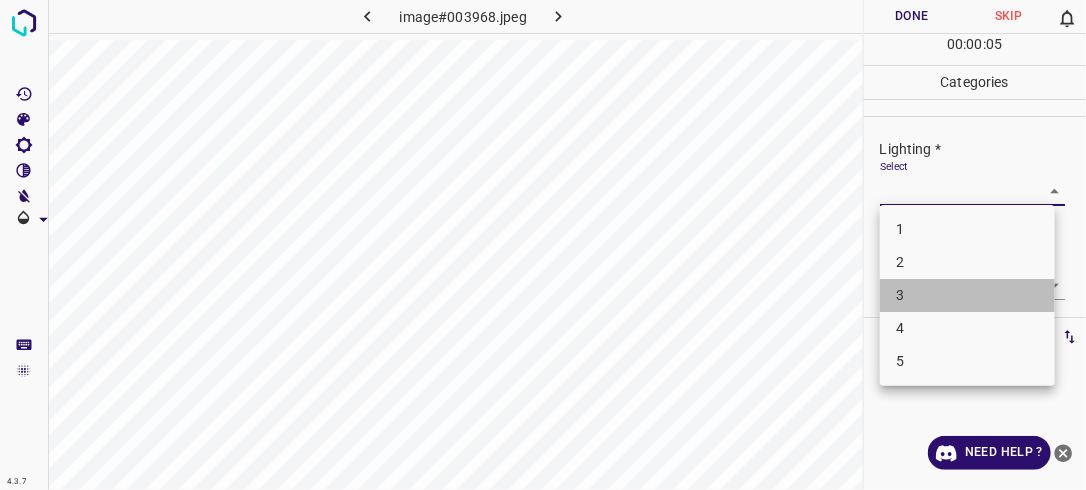 click on "3" at bounding box center (967, 295) 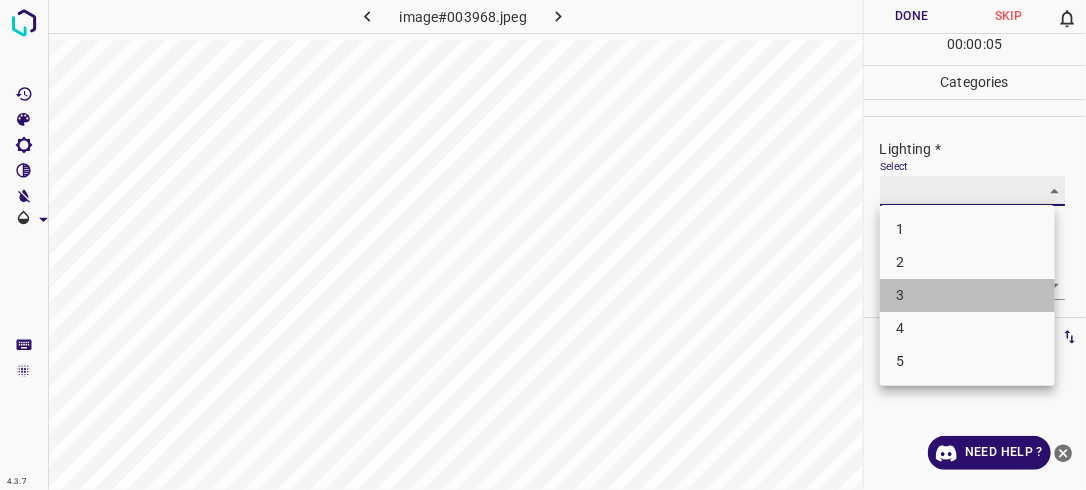 type on "3" 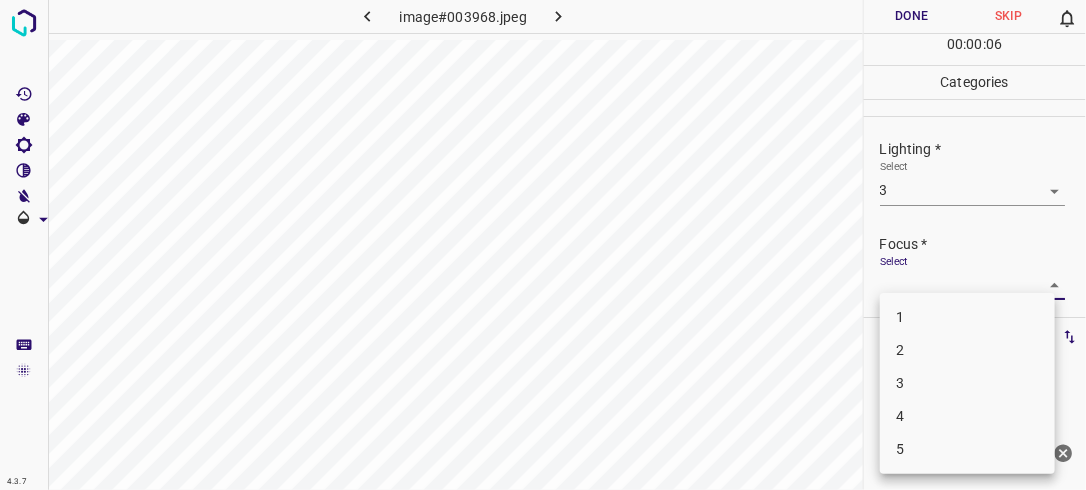 click on "4.3.7 image#003968.jpeg Done Skip 0 00   : 00   : 06   Categories Lighting *  Select 3 3 Focus *  Select ​ Overall *  Select ​ Labels   0 Categories 1 Lighting 2 Focus 3 Overall Tools Space Change between modes (Draw & Edit) I Auto labeling R Restore zoom M Zoom in N Zoom out Delete Delete selecte label Filters Z Restore filters X Saturation filter C Brightness filter V Contrast filter B Gray scale filter General O Download Need Help ? - Text - Hide - Delete 1 2 3 4 5" at bounding box center (543, 245) 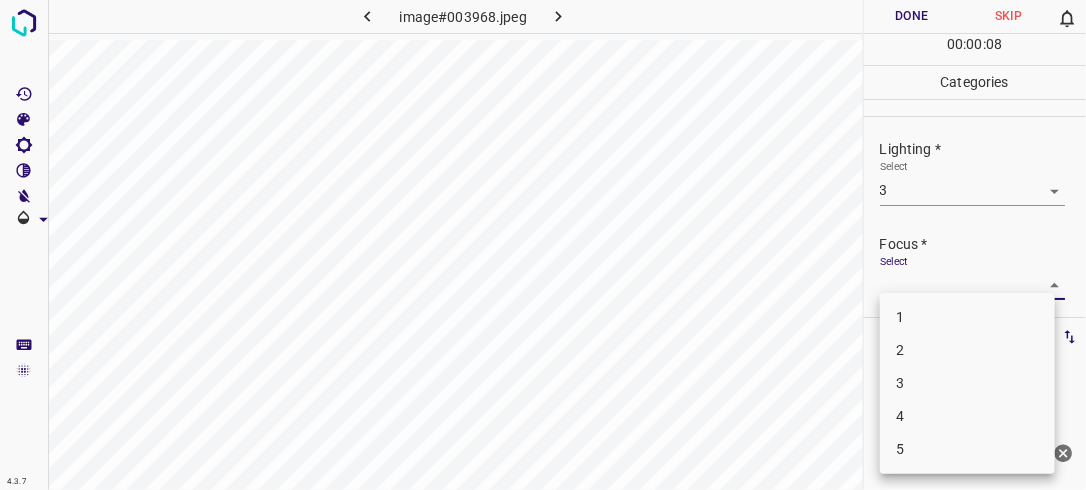 click on "3" at bounding box center [967, 383] 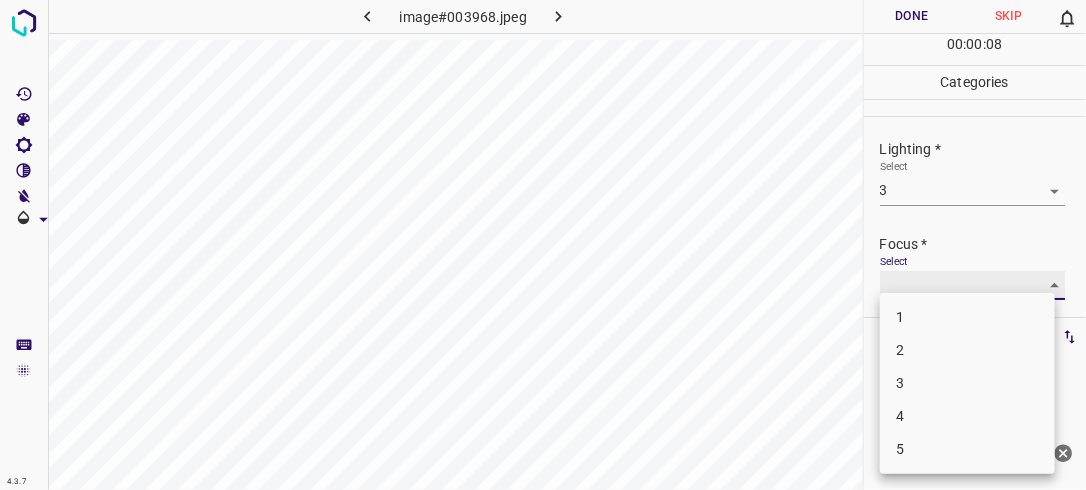 type on "3" 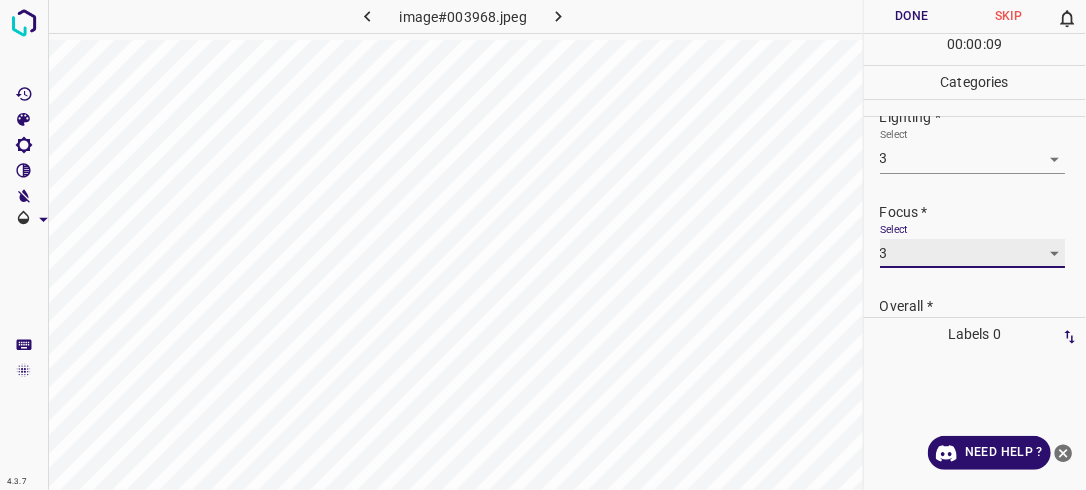 scroll, scrollTop: 98, scrollLeft: 0, axis: vertical 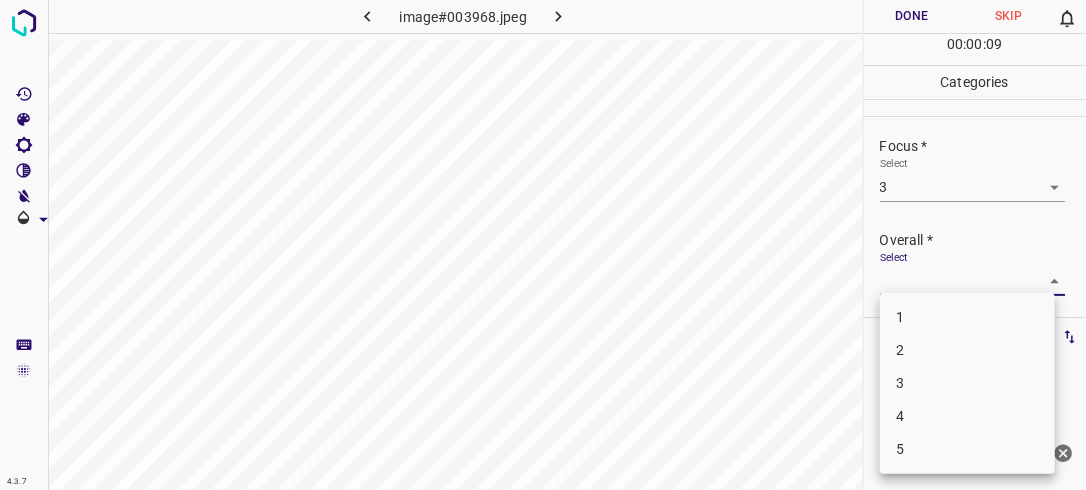 drag, startPoint x: 1033, startPoint y: 279, endPoint x: 984, endPoint y: 308, distance: 56.938564 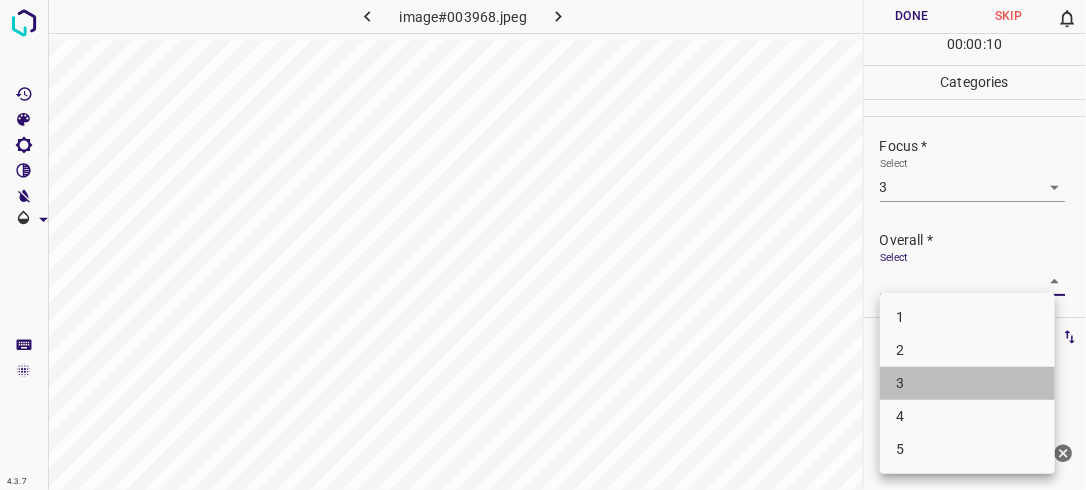 click on "3" at bounding box center (967, 383) 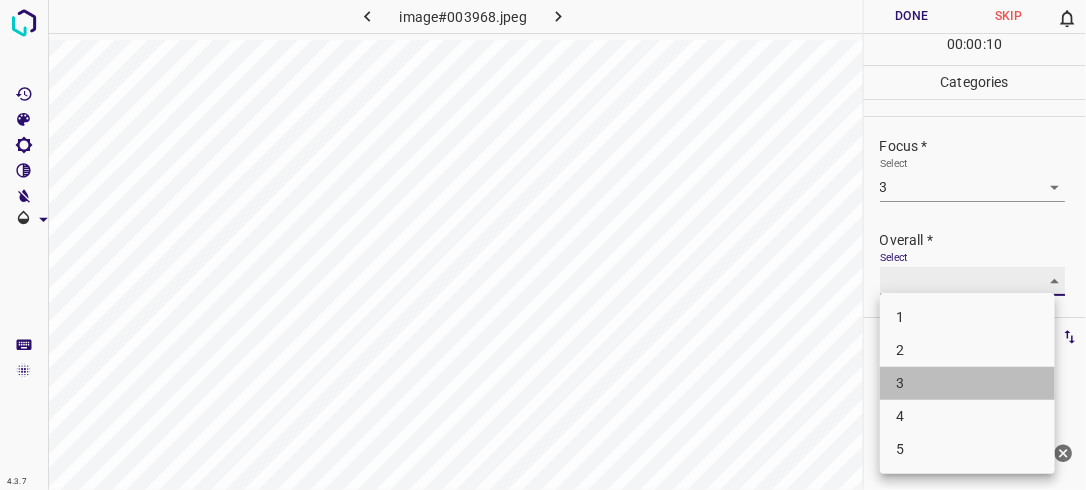 type on "3" 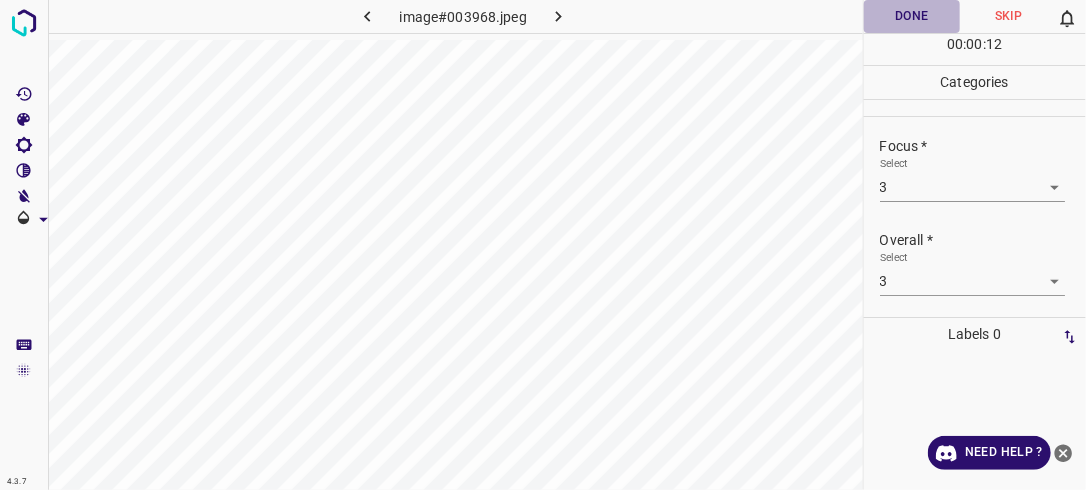 click on "Done" at bounding box center (912, 16) 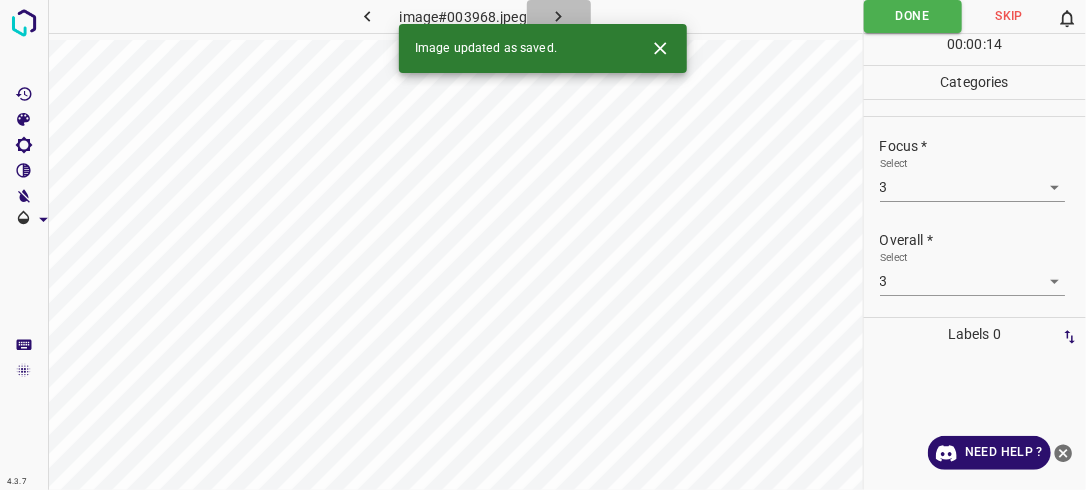 click at bounding box center (559, 16) 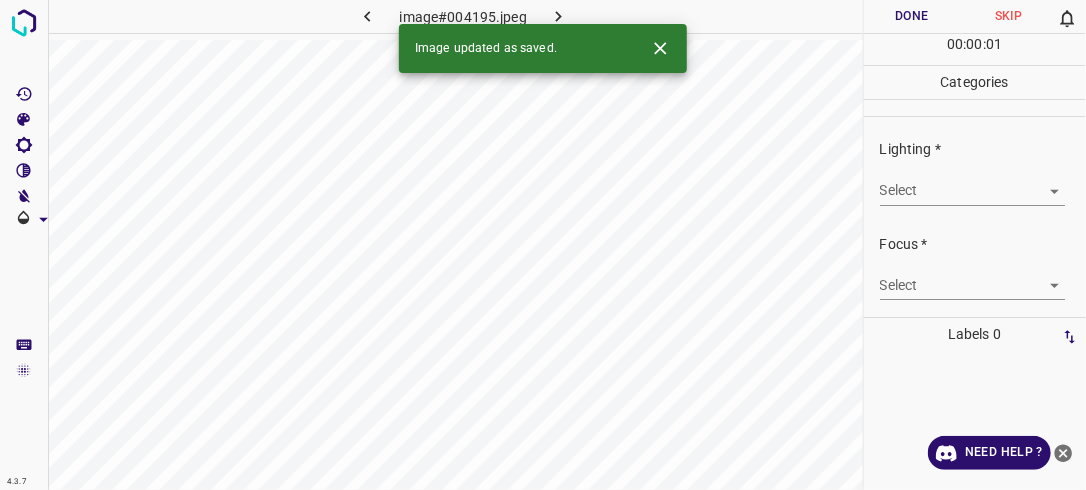 click on "4.3.7 image#004195.jpeg Done Skip 0 00   : 00   : 01   Categories Lighting *  Select ​ Focus *  Select ​ Overall *  Select ​ Labels   0 Categories 1 Lighting 2 Focus 3 Overall Tools Space Change between modes (Draw & Edit) I Auto labeling R Restore zoom M Zoom in N Zoom out Delete Delete selecte label Filters Z Restore filters X Saturation filter C Brightness filter V Contrast filter B Gray scale filter General O Download Image updated as saved. Need Help ? - Text - Hide - Delete" at bounding box center (543, 245) 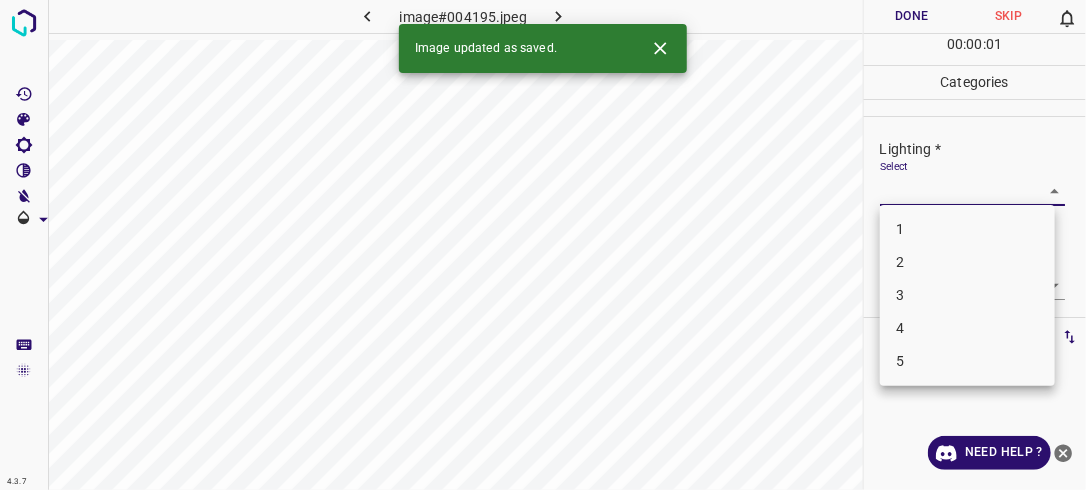 click at bounding box center (543, 245) 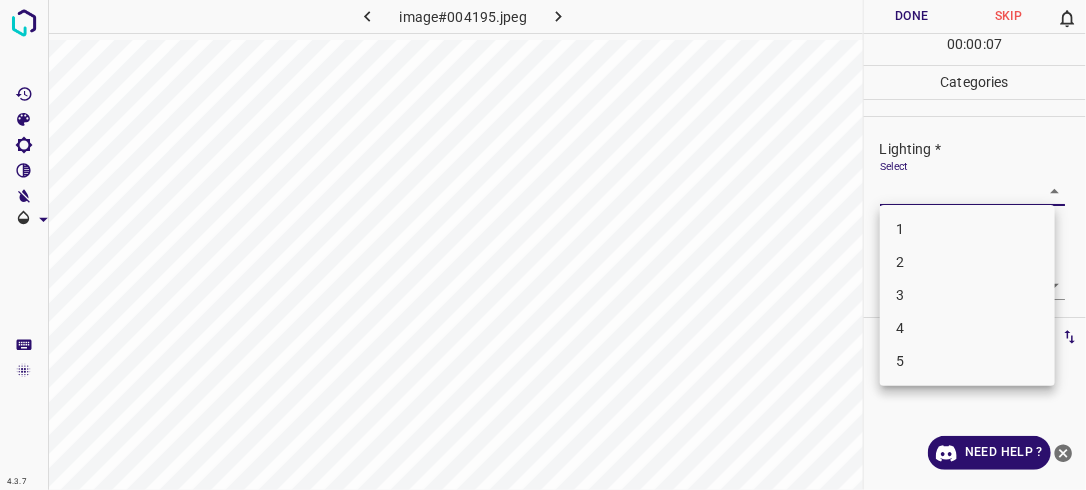 drag, startPoint x: 992, startPoint y: 191, endPoint x: 991, endPoint y: 212, distance: 21.023796 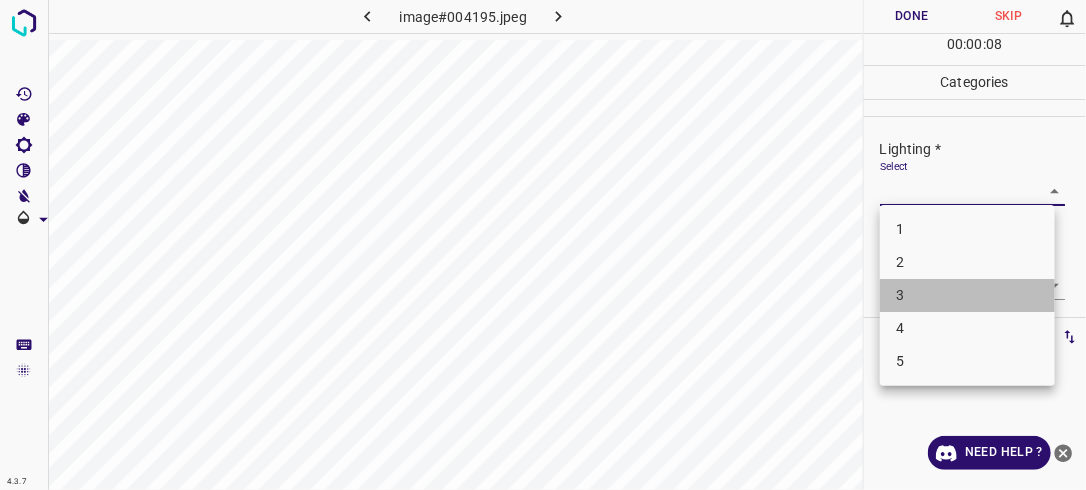 drag, startPoint x: 951, startPoint y: 295, endPoint x: 984, endPoint y: 297, distance: 33.06055 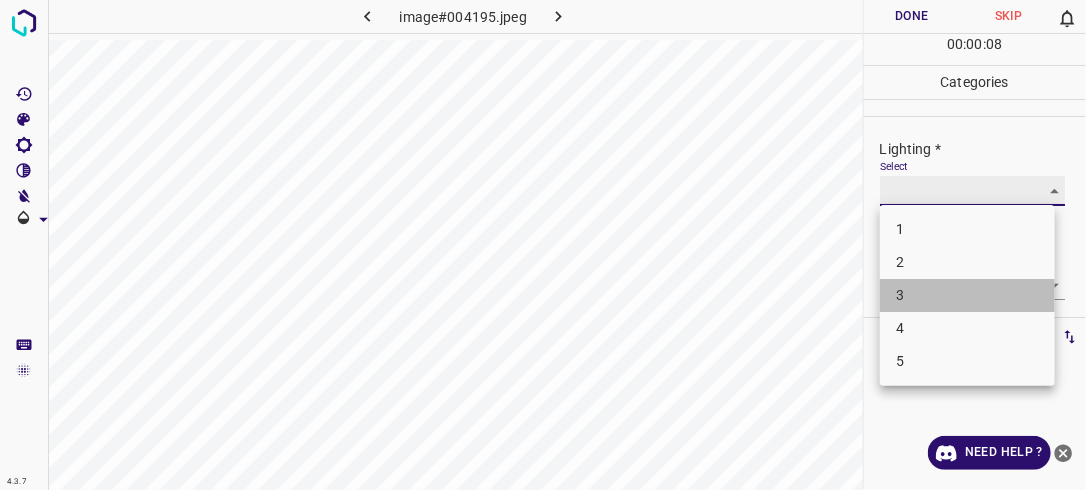 type on "3" 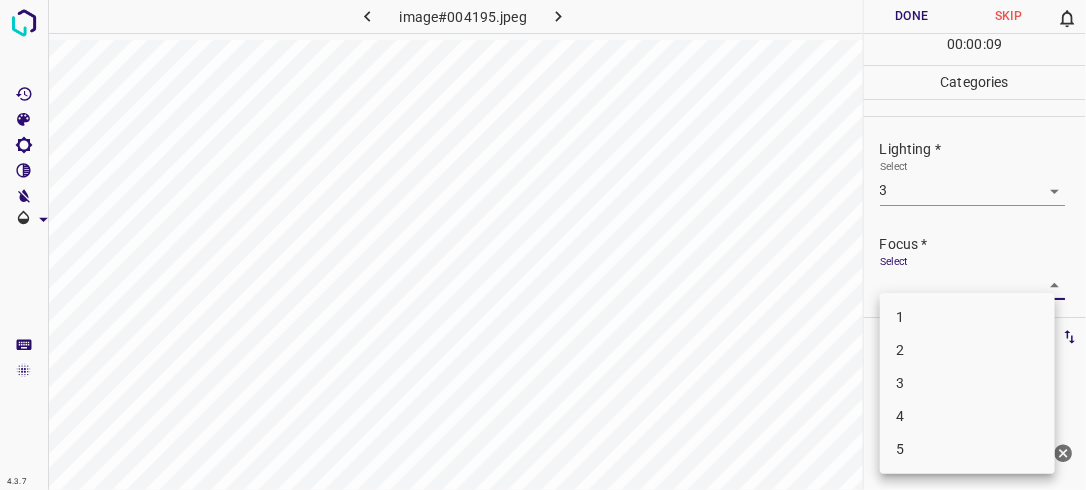 click on "4.3.7 image#004195.jpeg Done Skip 0 00   : 00   : 09   Categories Lighting *  Select 3 3 Focus *  Select ​ Overall *  Select ​ Labels   0 Categories 1 Lighting 2 Focus 3 Overall Tools Space Change between modes (Draw & Edit) I Auto labeling R Restore zoom M Zoom in N Zoom out Delete Delete selecte label Filters Z Restore filters X Saturation filter C Brightness filter V Contrast filter B Gray scale filter General O Download Need Help ? - Text - Hide - Delete 1 2 3 4 5" at bounding box center (543, 245) 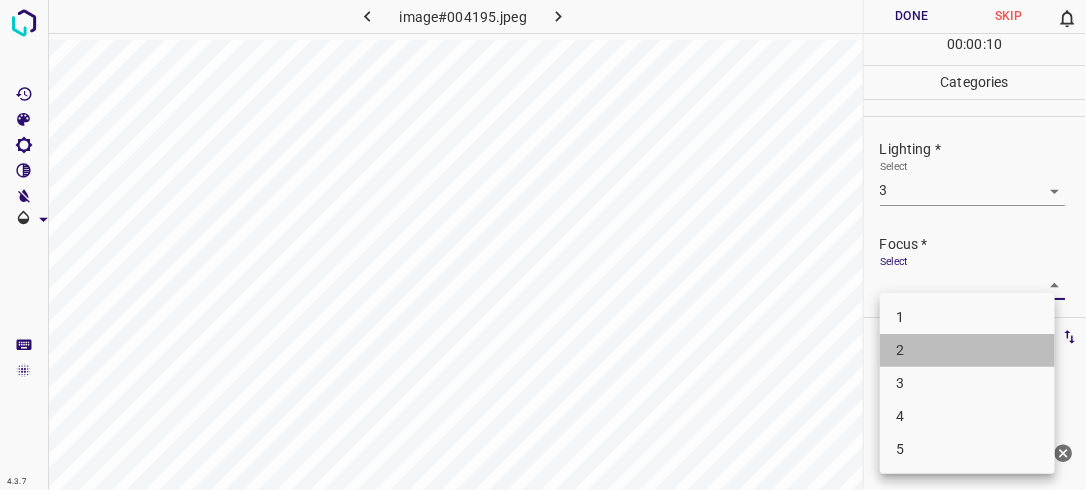 click on "2" at bounding box center (967, 350) 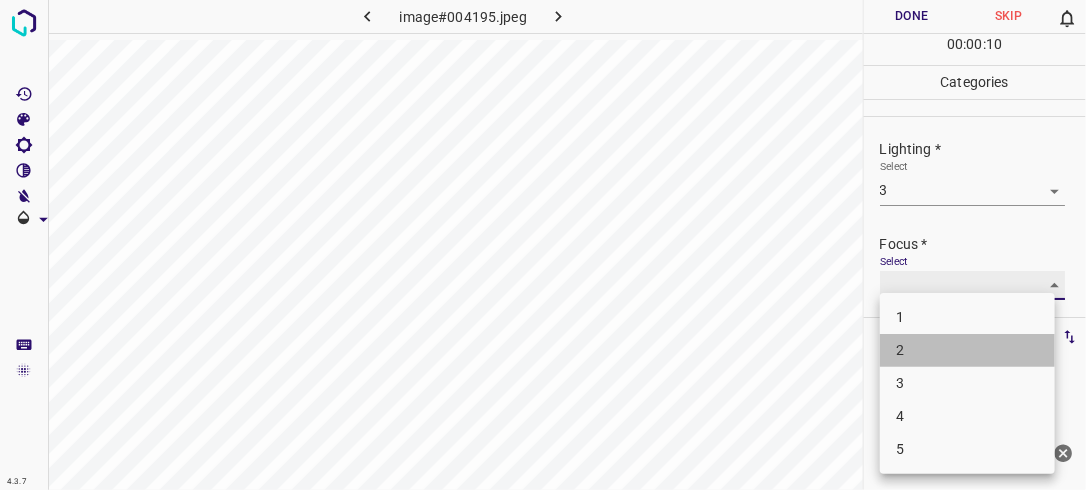 type on "2" 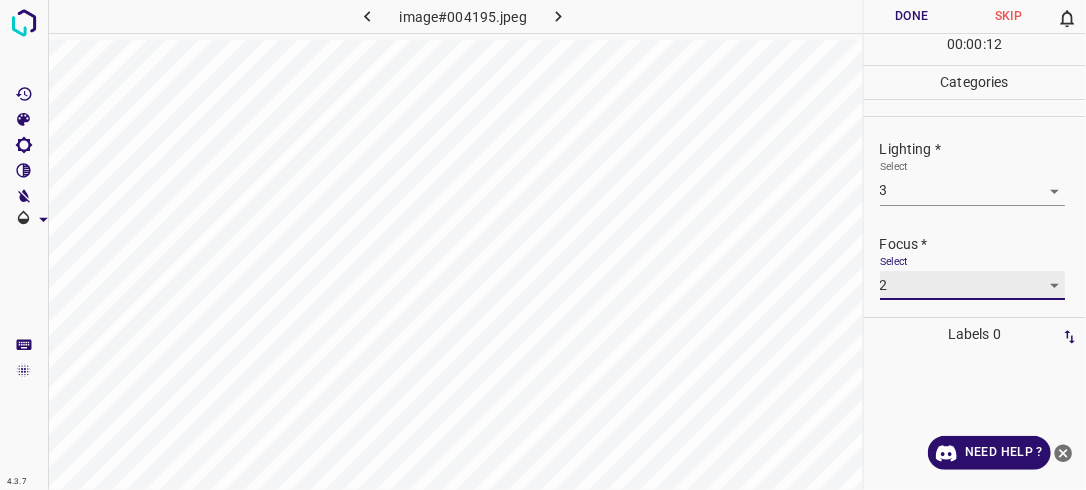 scroll, scrollTop: 98, scrollLeft: 0, axis: vertical 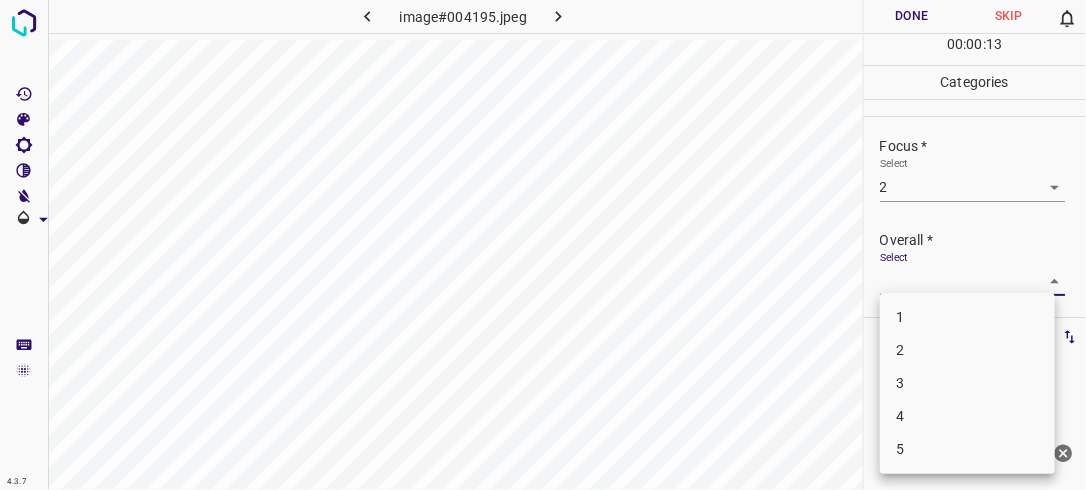 drag, startPoint x: 1018, startPoint y: 277, endPoint x: 971, endPoint y: 312, distance: 58.60034 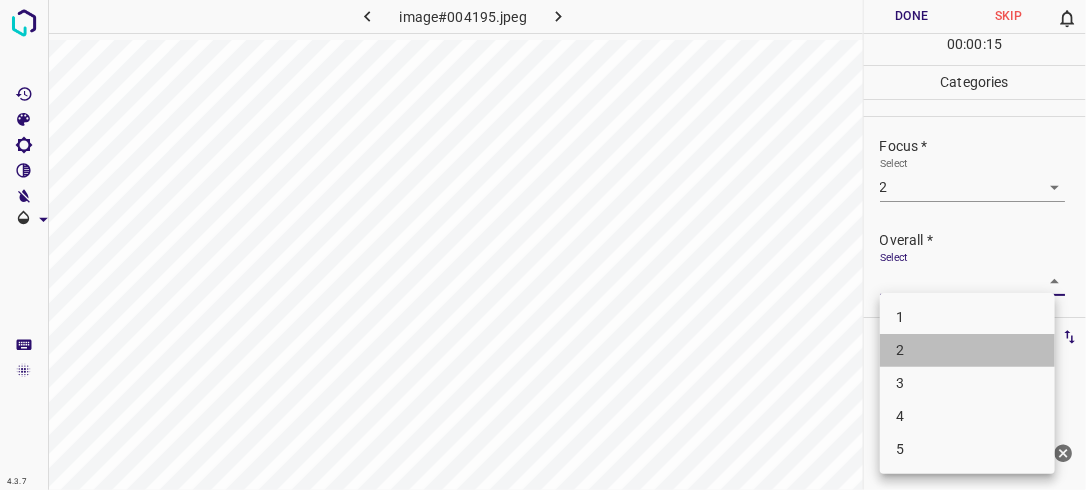 click on "2" at bounding box center (967, 350) 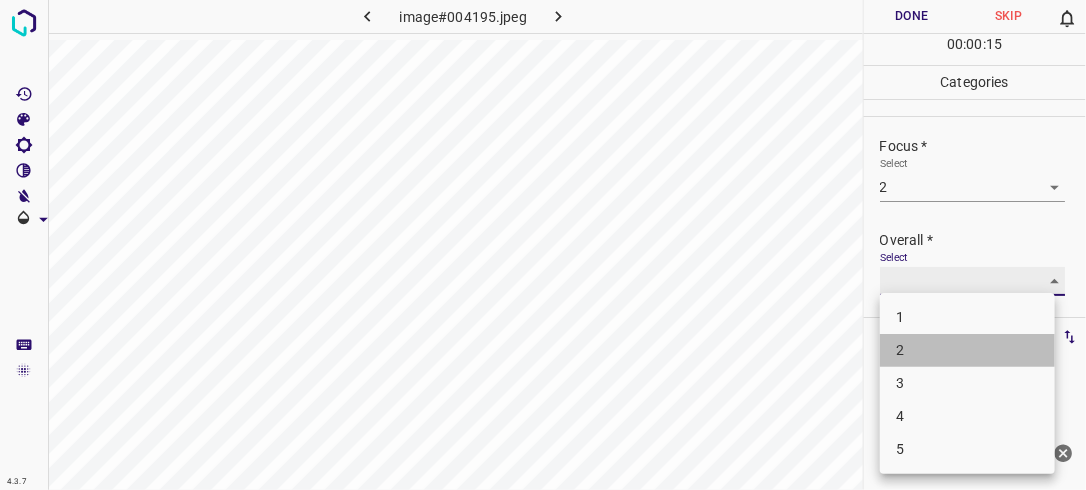 type on "2" 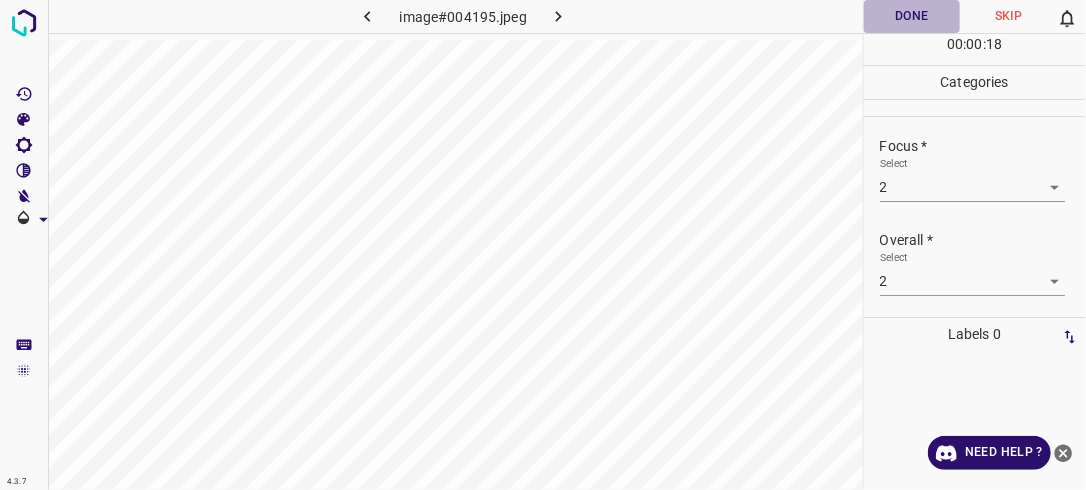 click on "Done" at bounding box center (912, 16) 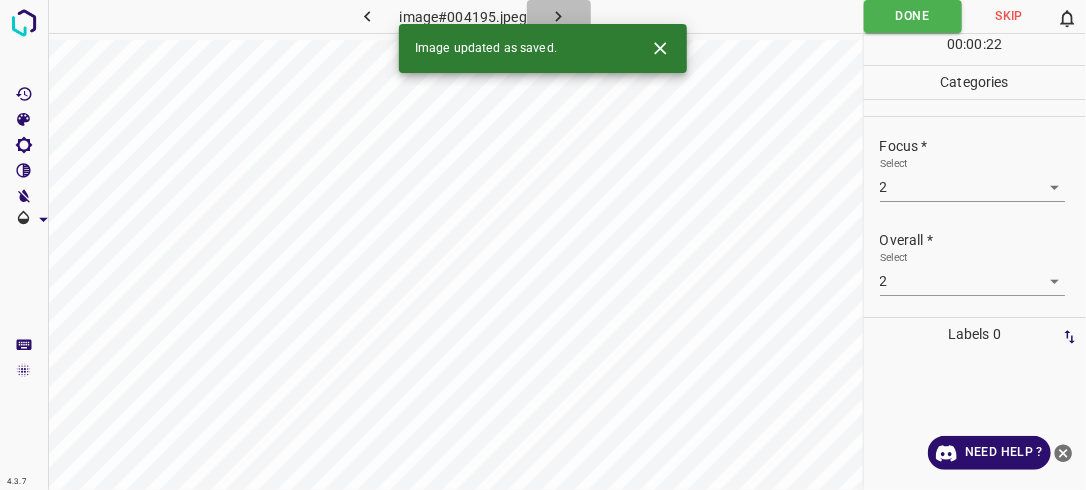drag, startPoint x: 552, startPoint y: 12, endPoint x: 562, endPoint y: 13, distance: 10.049875 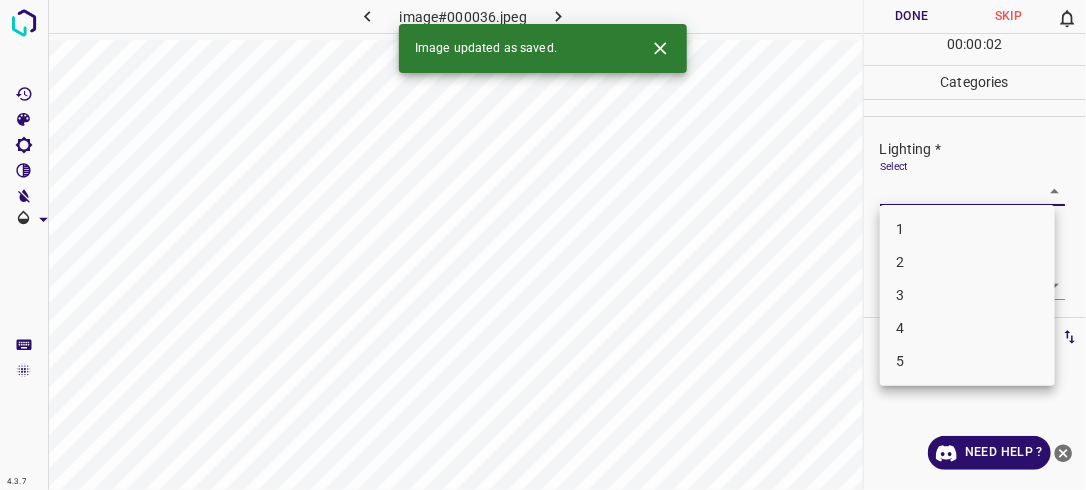 click on "4.3.7 image#000036.jpeg Done Skip 0 00   : 00   : 02   Categories Lighting *  Select ​ Focus *  Select ​ Overall *  Select ​ Labels   0 Categories 1 Lighting 2 Focus 3 Overall Tools Space Change between modes (Draw & Edit) I Auto labeling R Restore zoom M Zoom in N Zoom out Delete Delete selecte label Filters Z Restore filters X Saturation filter C Brightness filter V Contrast filter B Gray scale filter General O Download Image updated as saved. Need Help ? - Text - Hide - Delete 1 2 3 4 5" at bounding box center (543, 245) 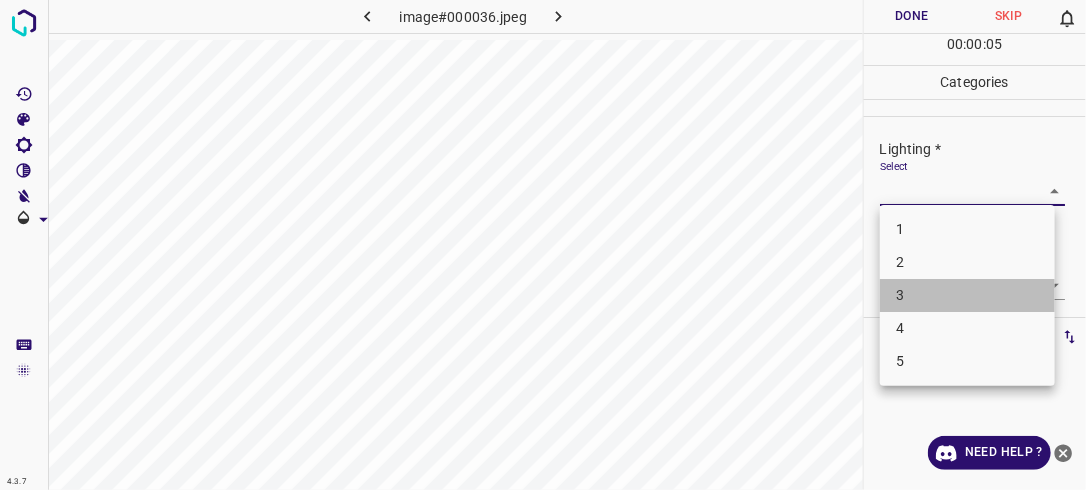 click on "3" at bounding box center (967, 295) 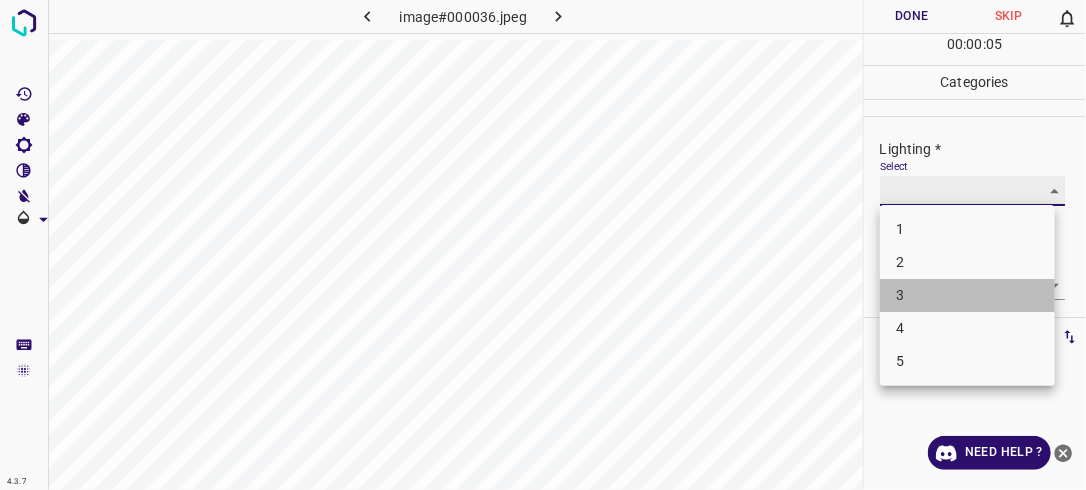 type on "3" 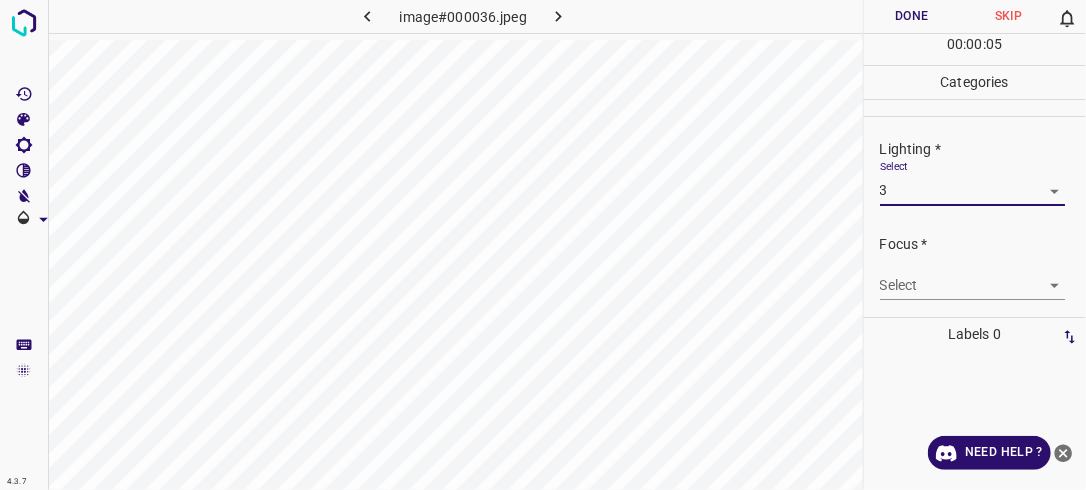click on "4.3.7 image#000036.jpeg Done Skip 0 00   : 00   : 05   Categories Lighting *  Select 3 3 Focus *  Select ​ Overall *  Select ​ Labels   0 Categories 1 Lighting 2 Focus 3 Overall Tools Space Change between modes (Draw & Edit) I Auto labeling R Restore zoom M Zoom in N Zoom out Delete Delete selecte label Filters Z Restore filters X Saturation filter C Brightness filter V Contrast filter B Gray scale filter General O Download Need Help ? - Text - Hide - Delete" at bounding box center (543, 245) 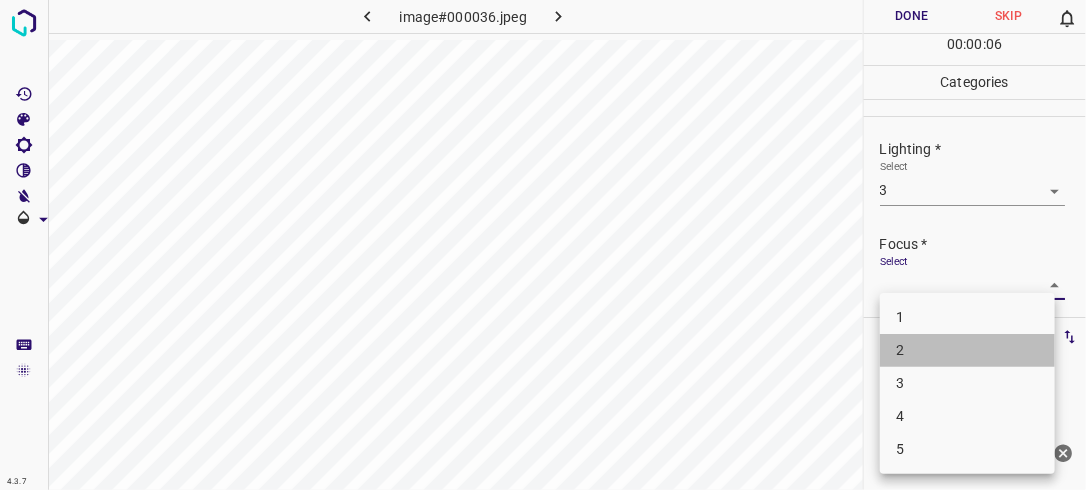 drag, startPoint x: 939, startPoint y: 349, endPoint x: 988, endPoint y: 304, distance: 66.52819 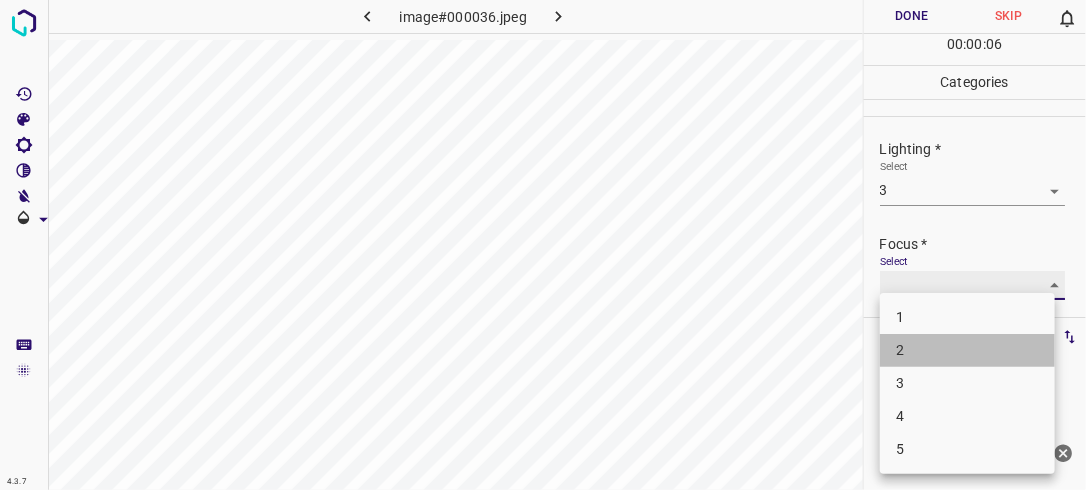 type on "2" 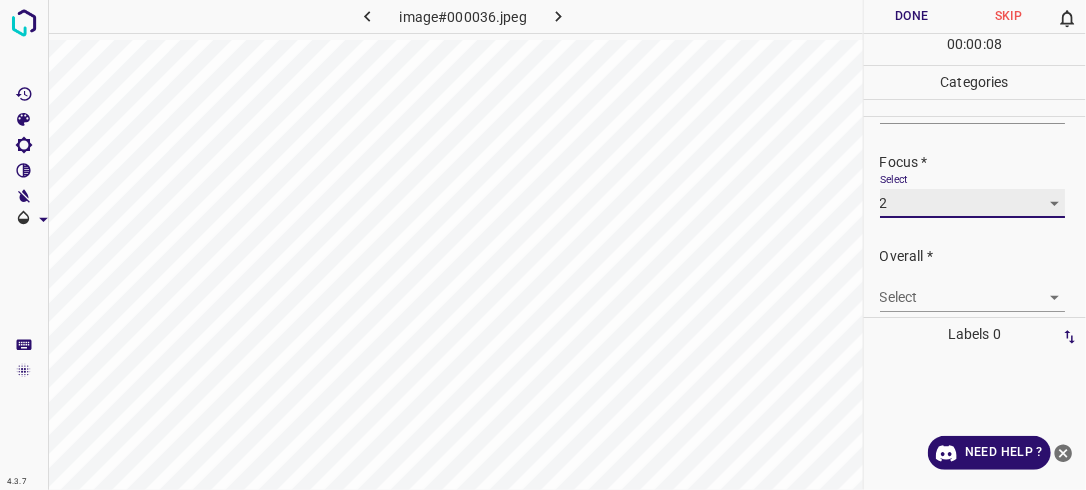 scroll, scrollTop: 98, scrollLeft: 0, axis: vertical 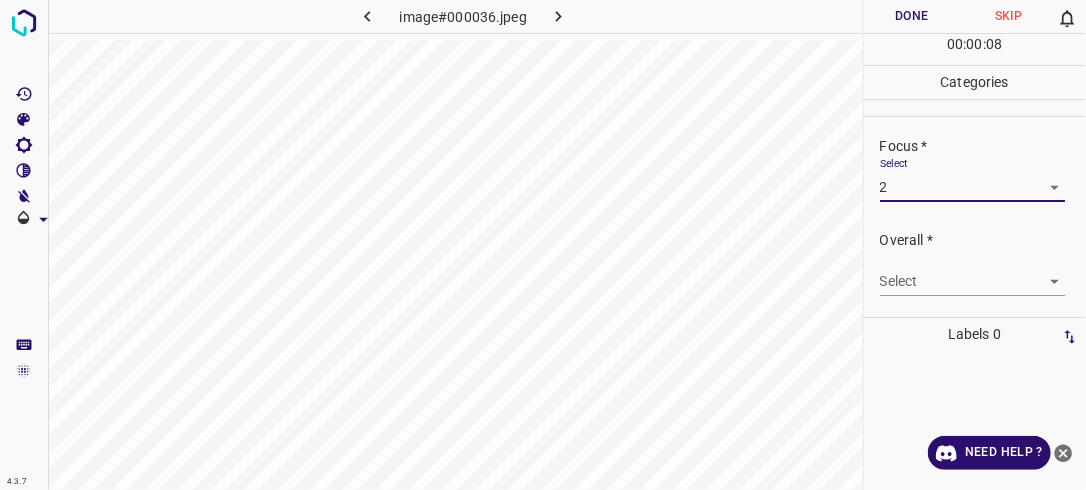 click on "4.3.7 image#000036.jpeg Done Skip 0 00   : 00   : 08   Categories Lighting *  Select 3 3 Focus *  Select 2 2 Overall *  Select ​ Labels   0 Categories 1 Lighting 2 Focus 3 Overall Tools Space Change between modes (Draw & Edit) I Auto labeling R Restore zoom M Zoom in N Zoom out Delete Delete selecte label Filters Z Restore filters X Saturation filter C Brightness filter V Contrast filter B Gray scale filter General O Download Need Help ? - Text - Hide - Delete" at bounding box center (543, 245) 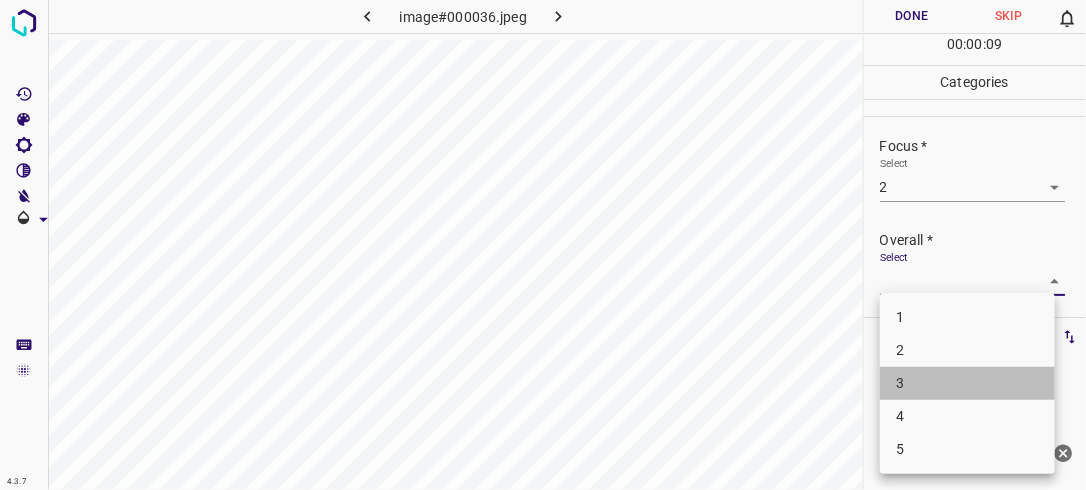 click on "3" at bounding box center [967, 383] 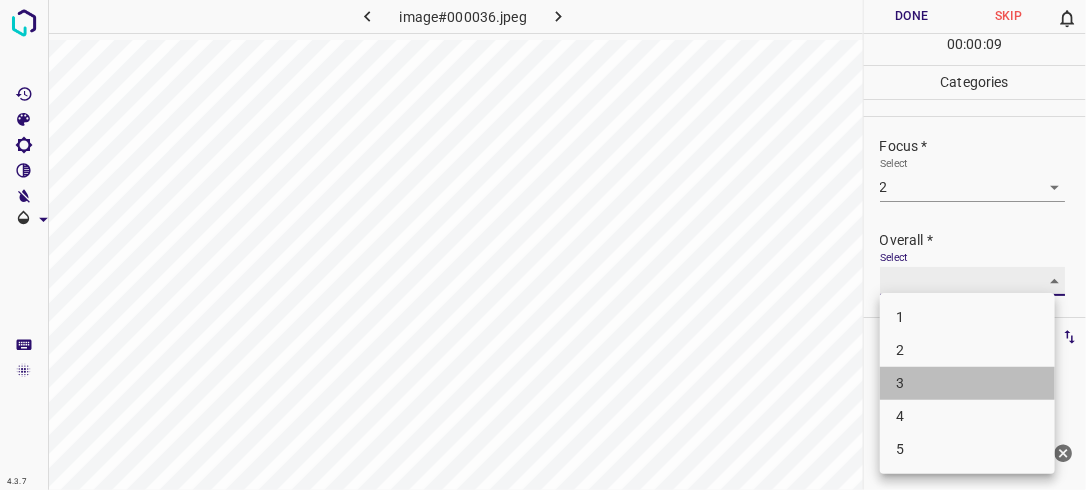 type on "3" 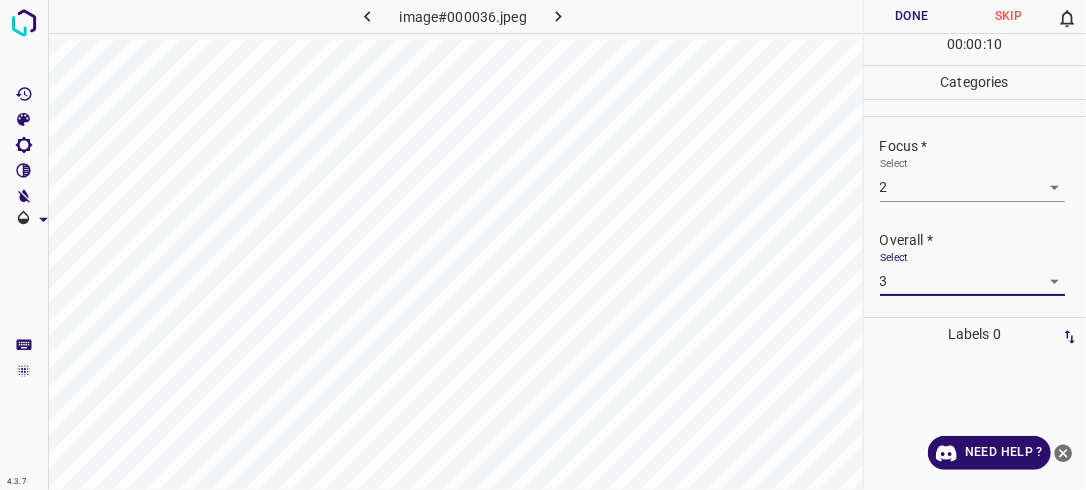 click on "Done" at bounding box center (912, 16) 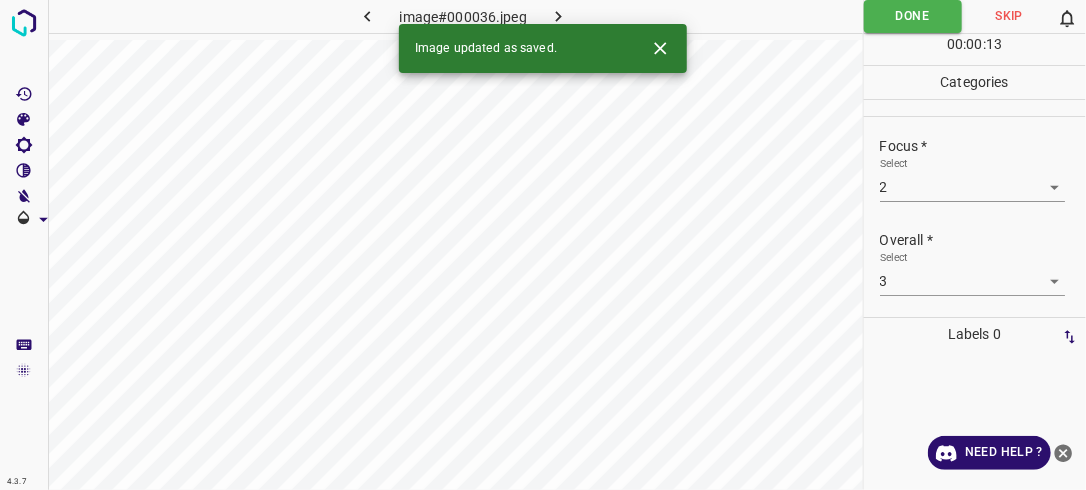 click 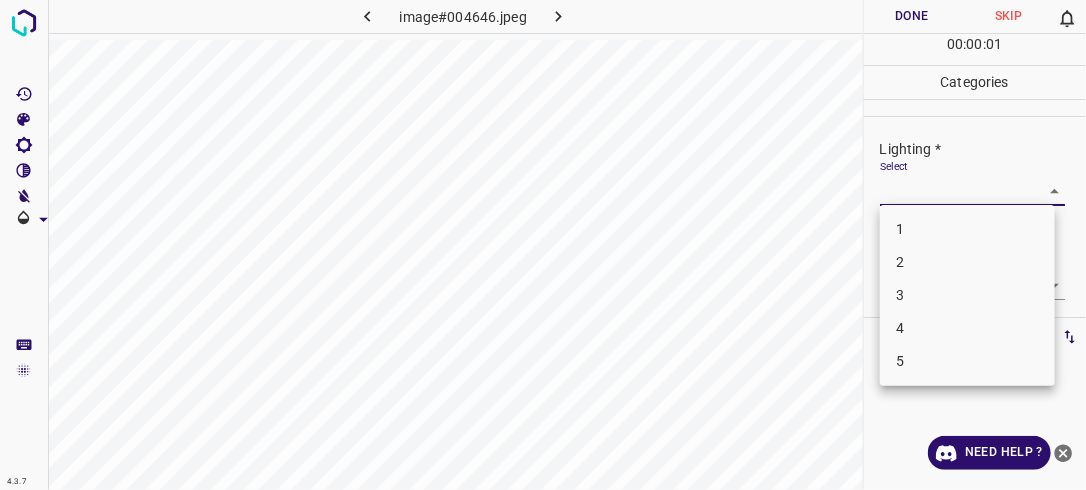 click on "4.3.7 image#004646.jpeg Done Skip 0 00   : 00   : 01   Categories Lighting *  Select ​ Focus *  Select ​ Overall *  Select ​ Labels   0 Categories 1 Lighting 2 Focus 3 Overall Tools Space Change between modes (Draw & Edit) I Auto labeling R Restore zoom M Zoom in N Zoom out Delete Delete selecte label Filters Z Restore filters X Saturation filter C Brightness filter V Contrast filter B Gray scale filter General O Download Need Help ? - Text - Hide - Delete 1 2 3 4 5" at bounding box center (543, 245) 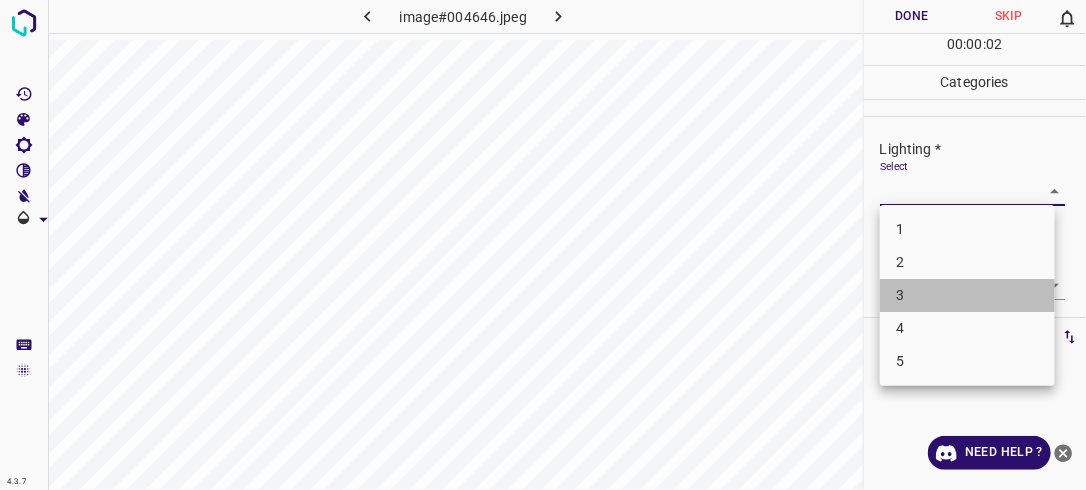 click on "3" at bounding box center (967, 295) 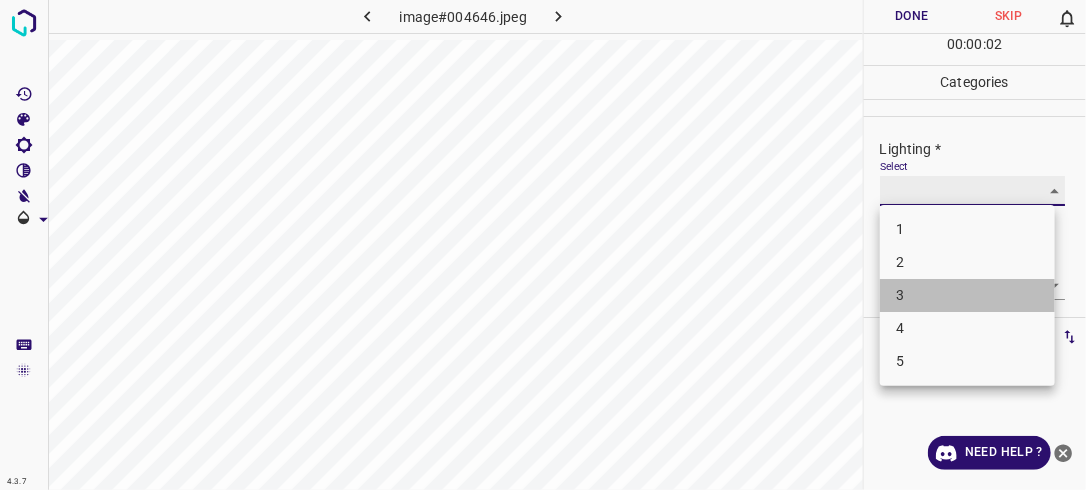 type on "3" 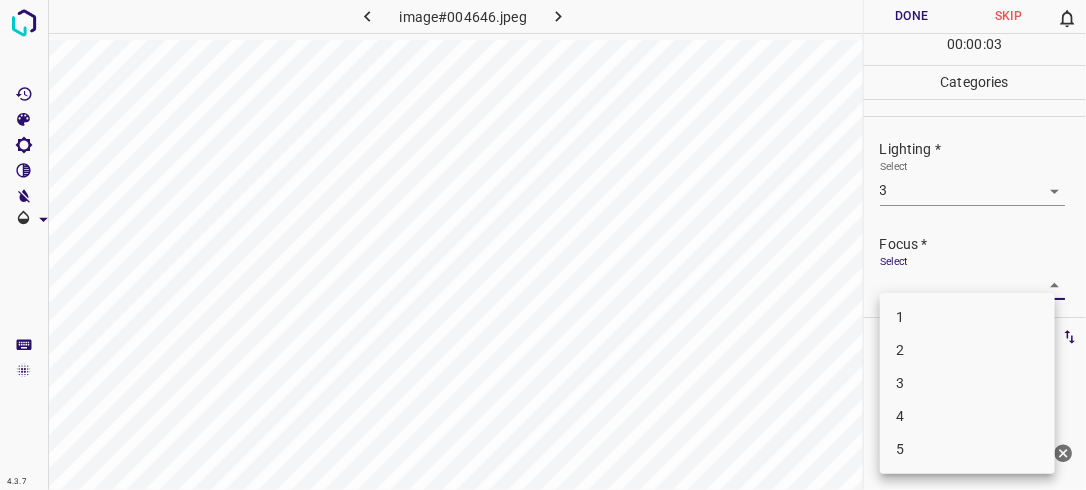 drag, startPoint x: 1012, startPoint y: 284, endPoint x: 971, endPoint y: 317, distance: 52.63079 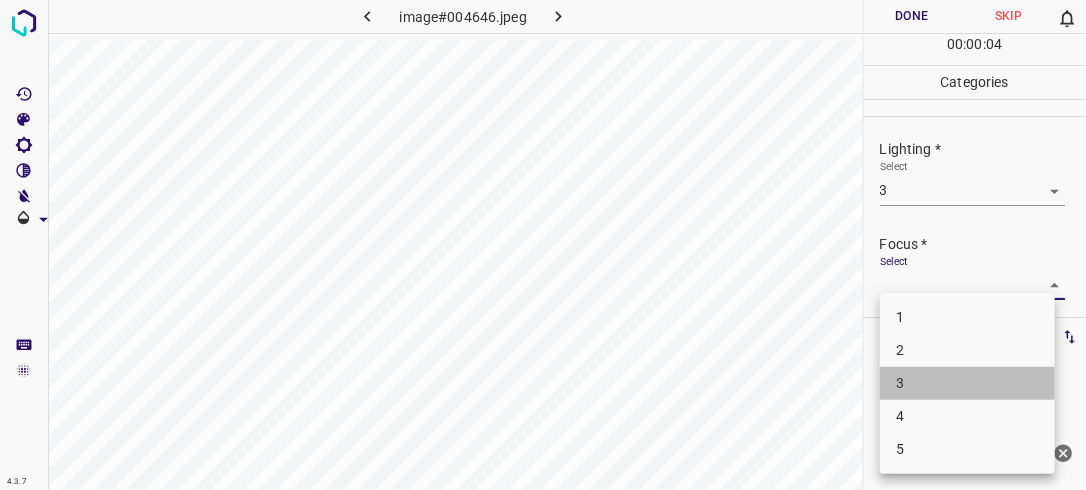 drag, startPoint x: 928, startPoint y: 380, endPoint x: 1012, endPoint y: 276, distance: 133.6862 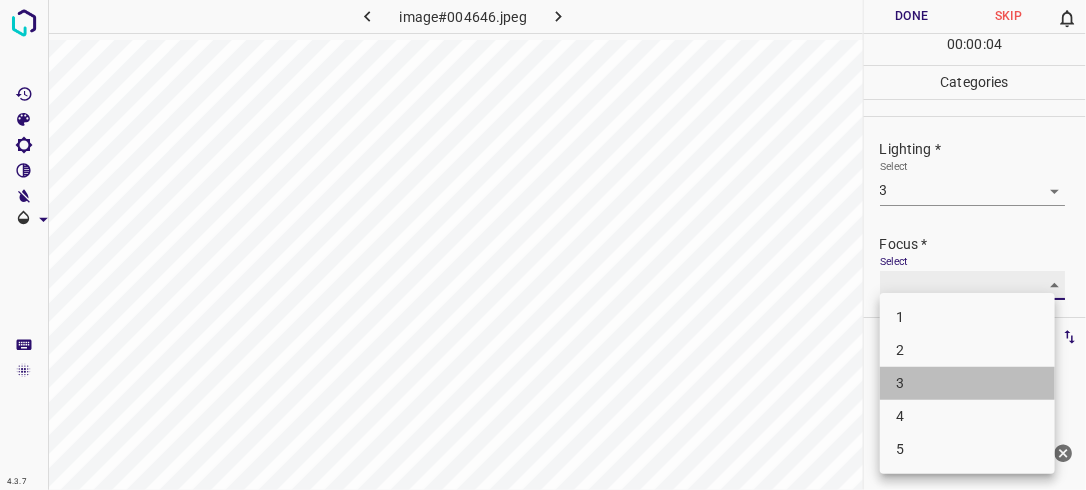 type on "3" 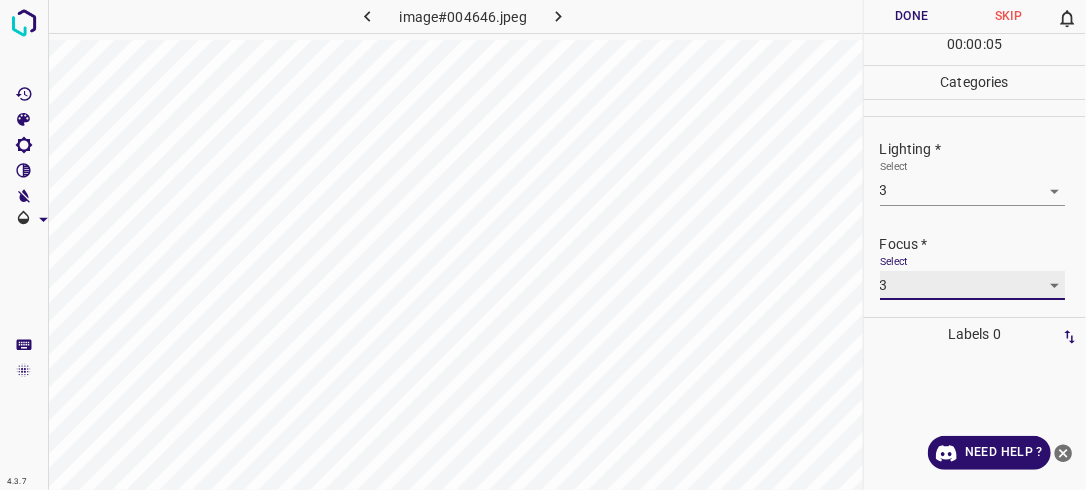 scroll, scrollTop: 98, scrollLeft: 0, axis: vertical 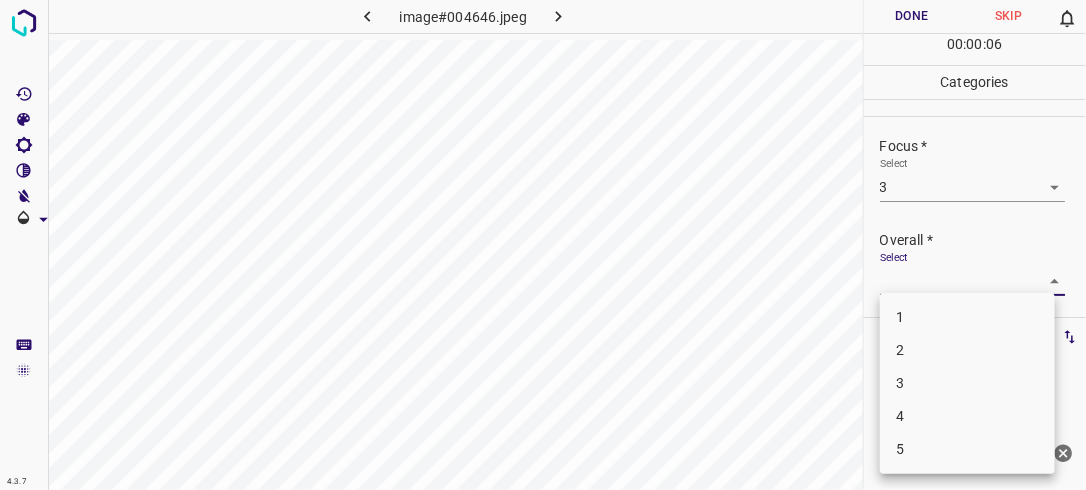 drag, startPoint x: 1044, startPoint y: 275, endPoint x: 961, endPoint y: 347, distance: 109.877205 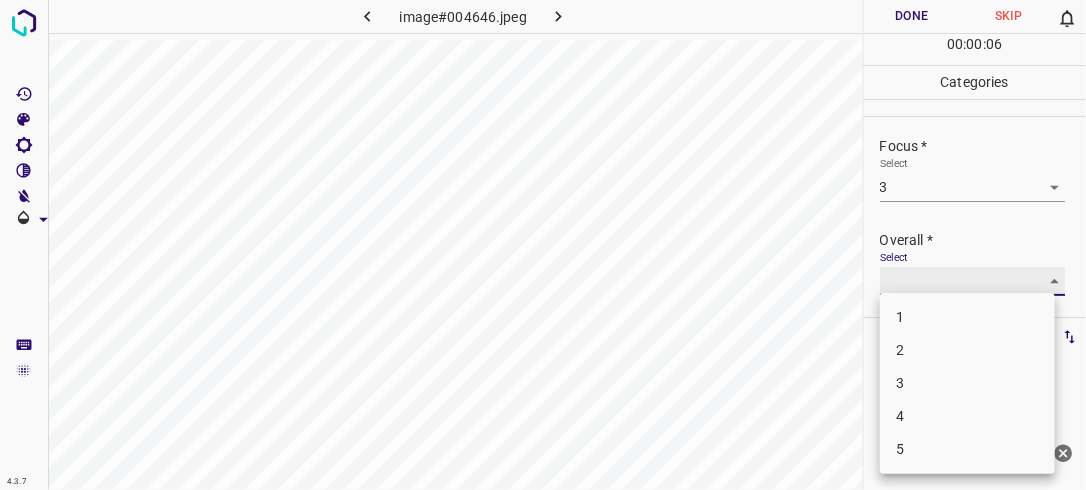 type on "3" 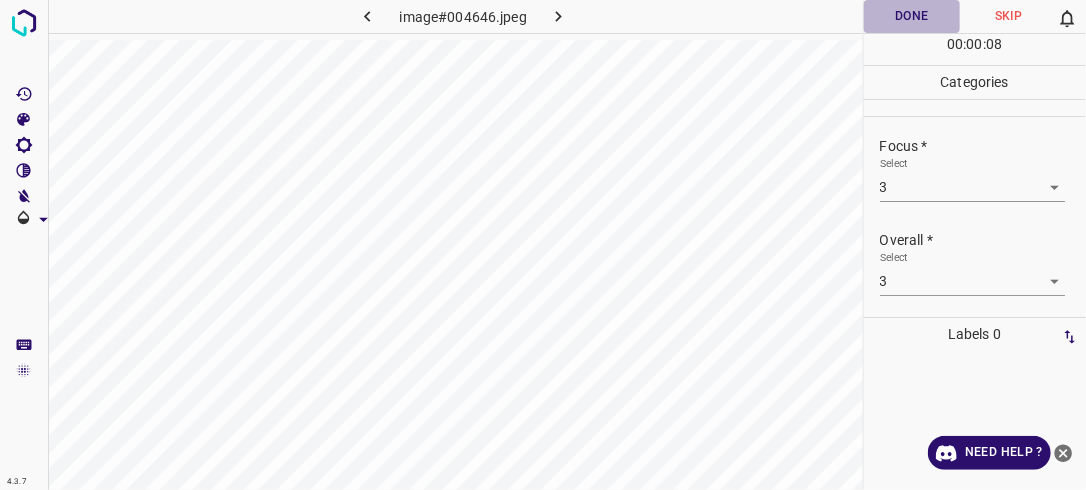 click on "Done" at bounding box center (912, 16) 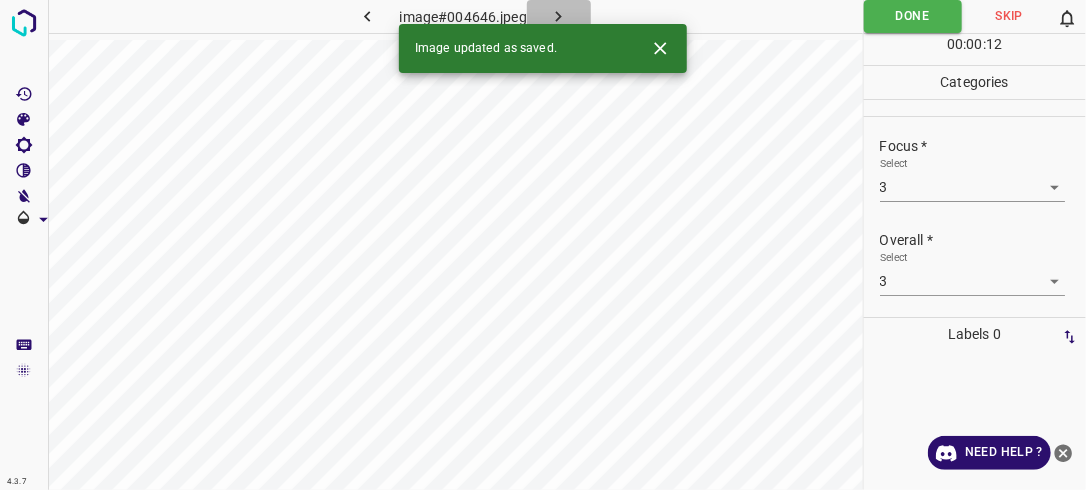 click at bounding box center (559, 16) 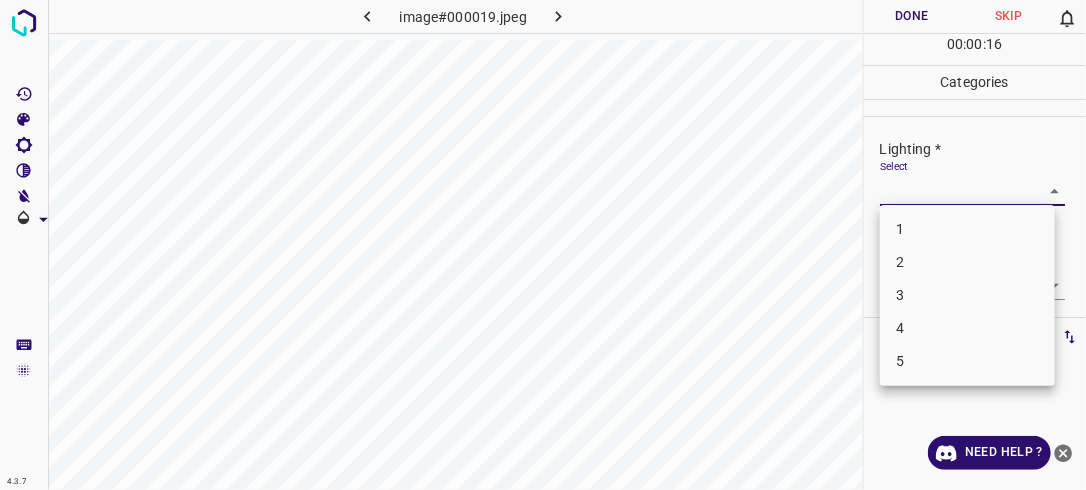 click on "4.3.7 image#000019.jpeg Done Skip 0 00   : 00   : 16   Categories Lighting *  Select ​ Focus *  Select ​ Overall *  Select ​ Labels   0 Categories 1 Lighting 2 Focus 3 Overall Tools Space Change between modes (Draw & Edit) I Auto labeling R Restore zoom M Zoom in N Zoom out Delete Delete selecte label Filters Z Restore filters X Saturation filter C Brightness filter V Contrast filter B Gray scale filter General O Download Need Help ? - Text - Hide - Delete 1 2 3 4 5" at bounding box center [543, 245] 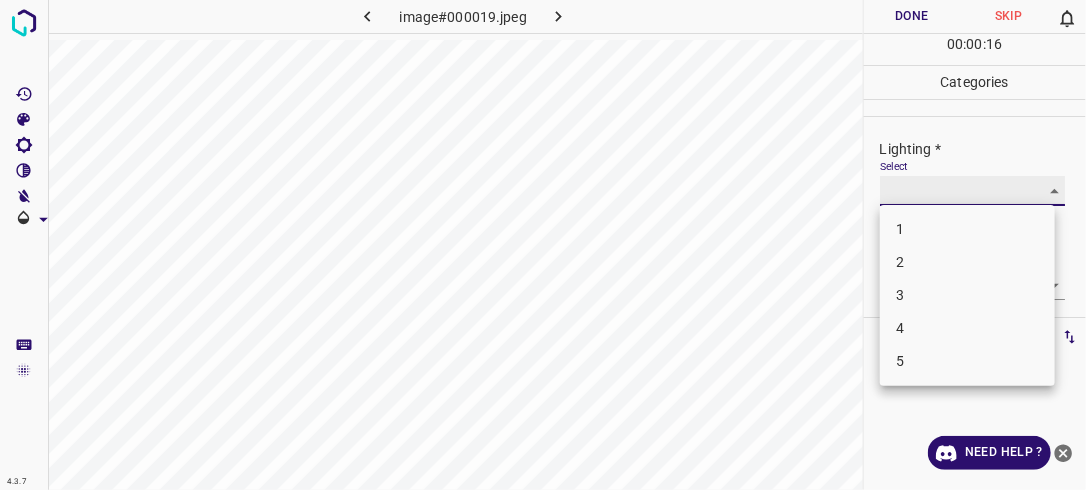 type on "2" 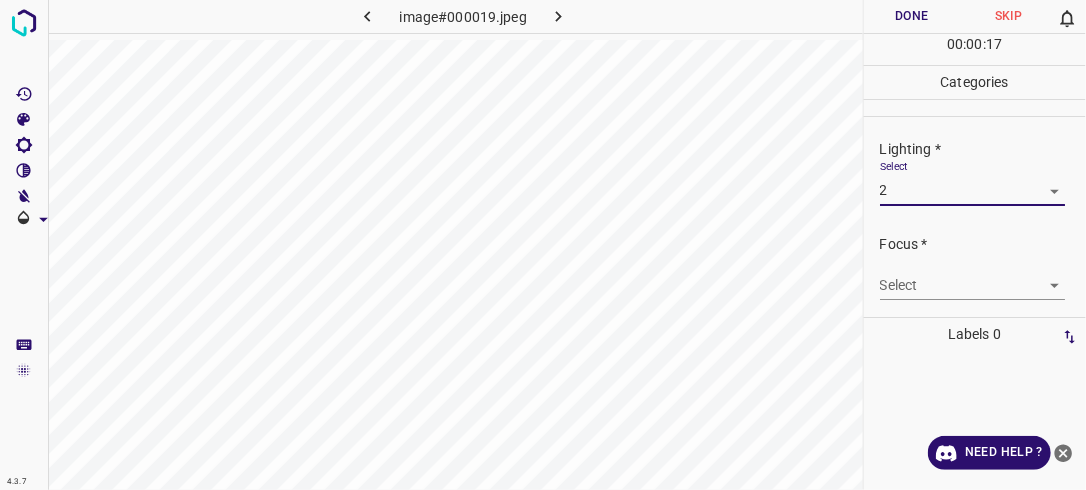 click on "4.3.7 image#000019.jpeg Done Skip 0 00   : 00   : 17   Categories Lighting *  Select 2 2 Focus *  Select ​ Overall *  Select ​ Labels   0 Categories 1 Lighting 2 Focus 3 Overall Tools Space Change between modes (Draw & Edit) I Auto labeling R Restore zoom M Zoom in N Zoom out Delete Delete selecte label Filters Z Restore filters X Saturation filter C Brightness filter V Contrast filter B Gray scale filter General O Download Need Help ? - Text - Hide - Delete" at bounding box center [543, 245] 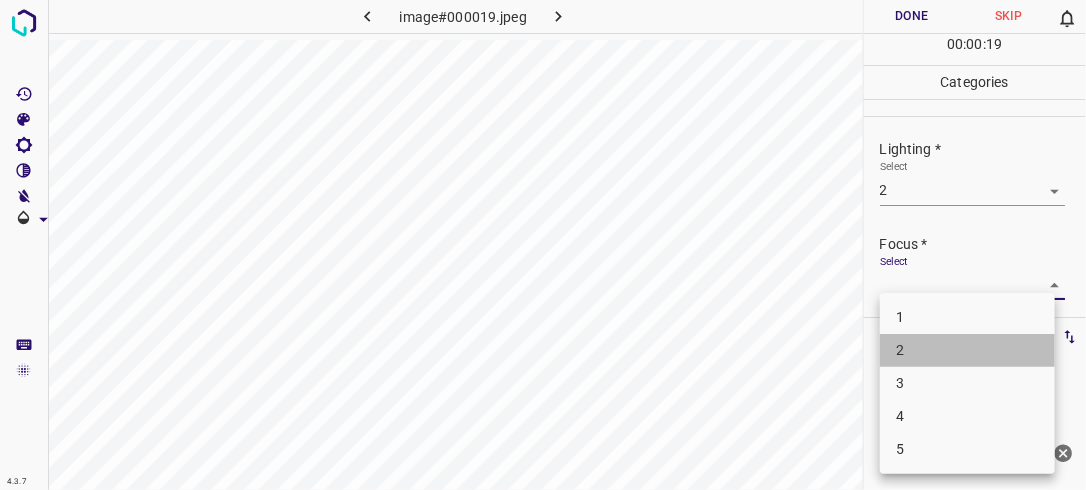 click on "2" at bounding box center (967, 350) 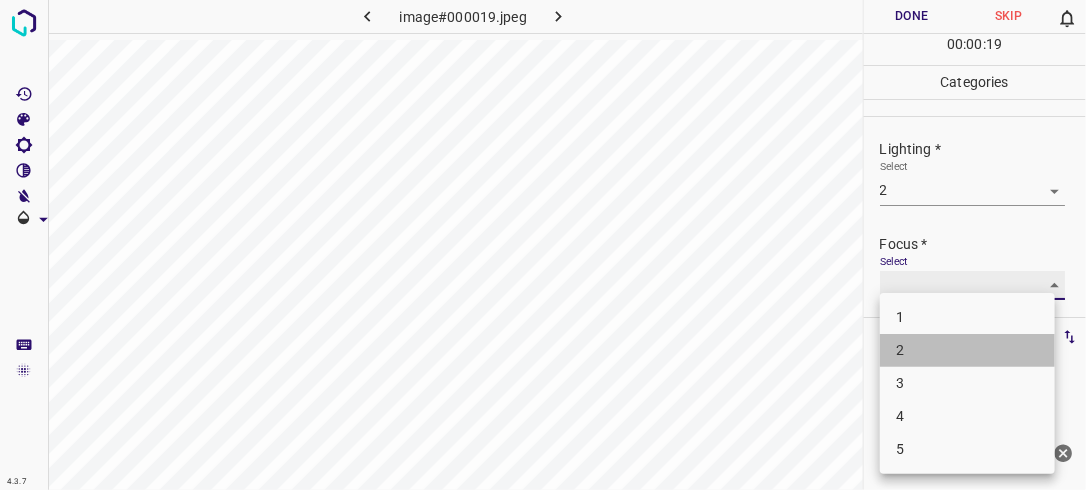type on "2" 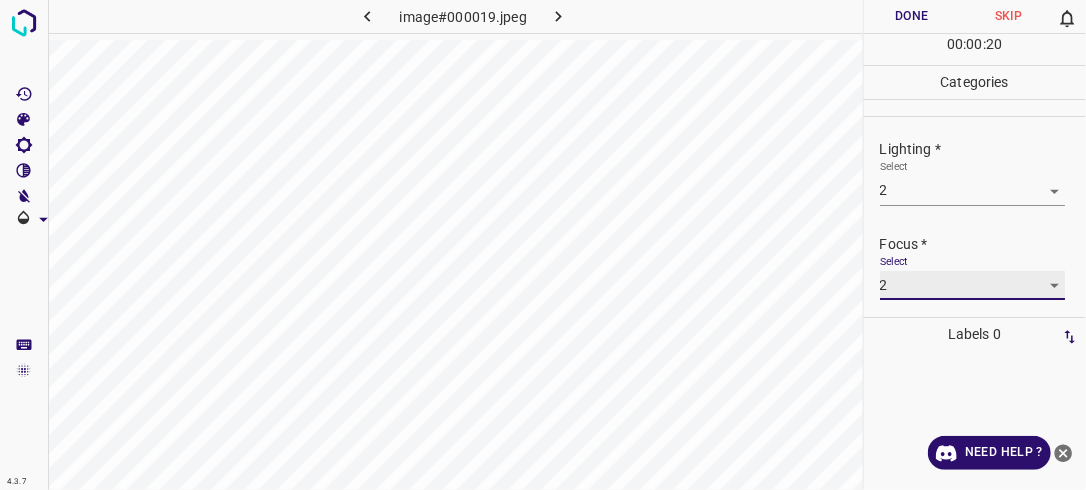 scroll, scrollTop: 98, scrollLeft: 0, axis: vertical 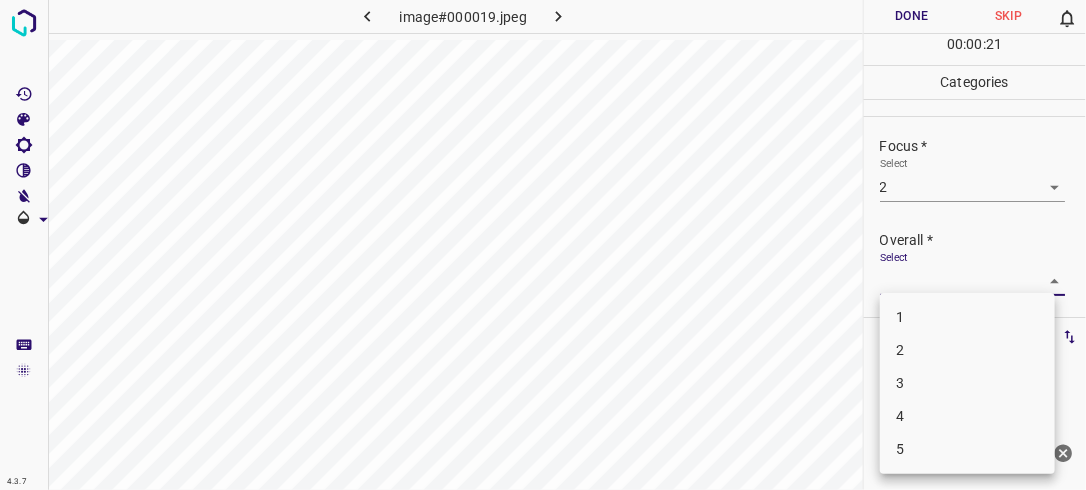 drag, startPoint x: 1040, startPoint y: 271, endPoint x: 970, endPoint y: 304, distance: 77.388626 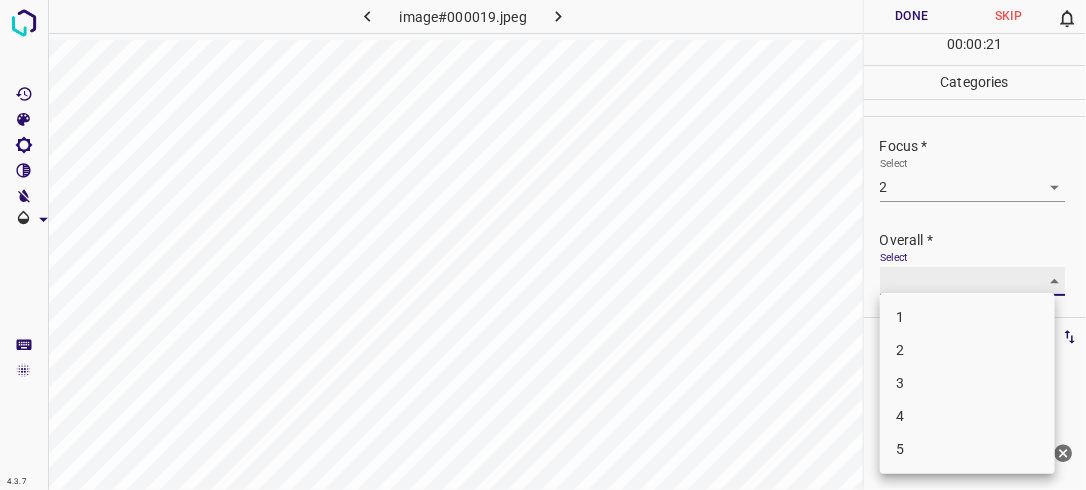 type on "2" 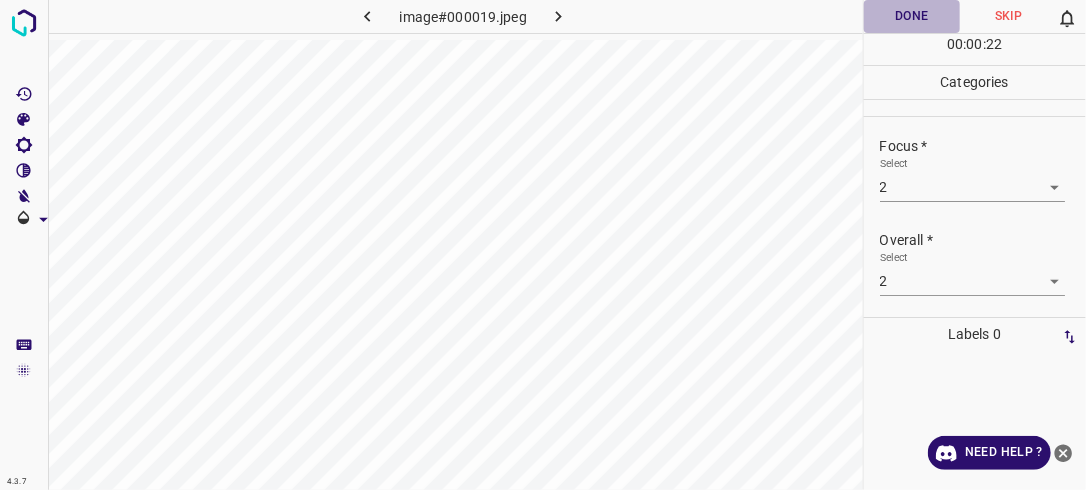 click on "Done" at bounding box center (912, 16) 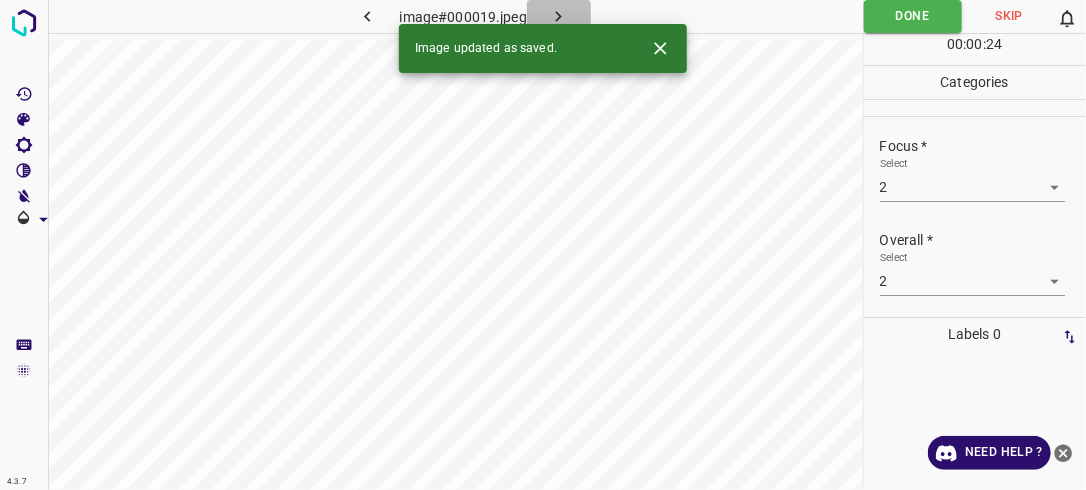 click 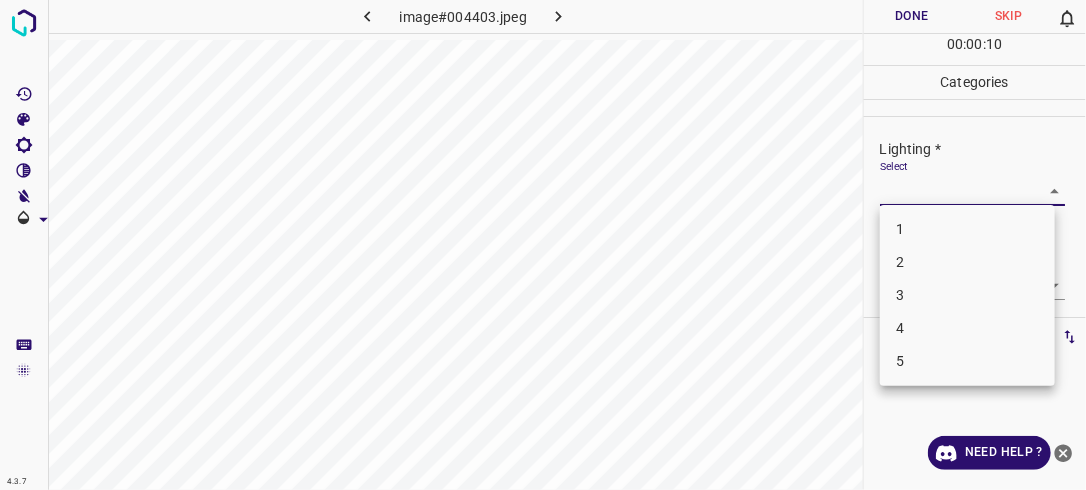 click on "4.3.7 image#004403.jpeg Done Skip 0 00   : 00   : 10   Categories Lighting *  Select ​ Focus *  Select ​ Overall *  Select ​ Labels   0 Categories 1 Lighting 2 Focus 3 Overall Tools Space Change between modes (Draw & Edit) I Auto labeling R Restore zoom M Zoom in N Zoom out Delete Delete selecte label Filters Z Restore filters X Saturation filter C Brightness filter V Contrast filter B Gray scale filter General O Download Need Help ? - Text - Hide - Delete 1 2 3 4 5" at bounding box center [543, 245] 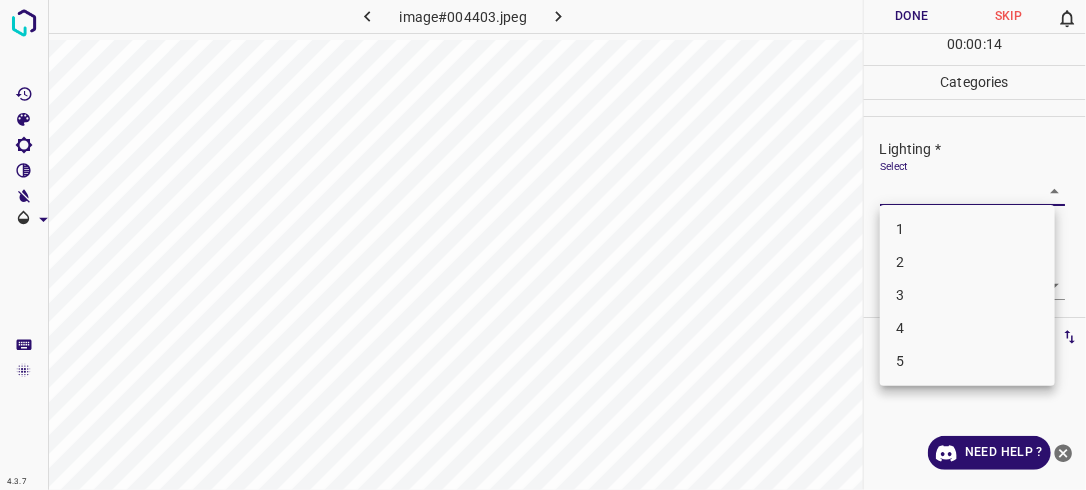 drag, startPoint x: 939, startPoint y: 298, endPoint x: 1012, endPoint y: 298, distance: 73 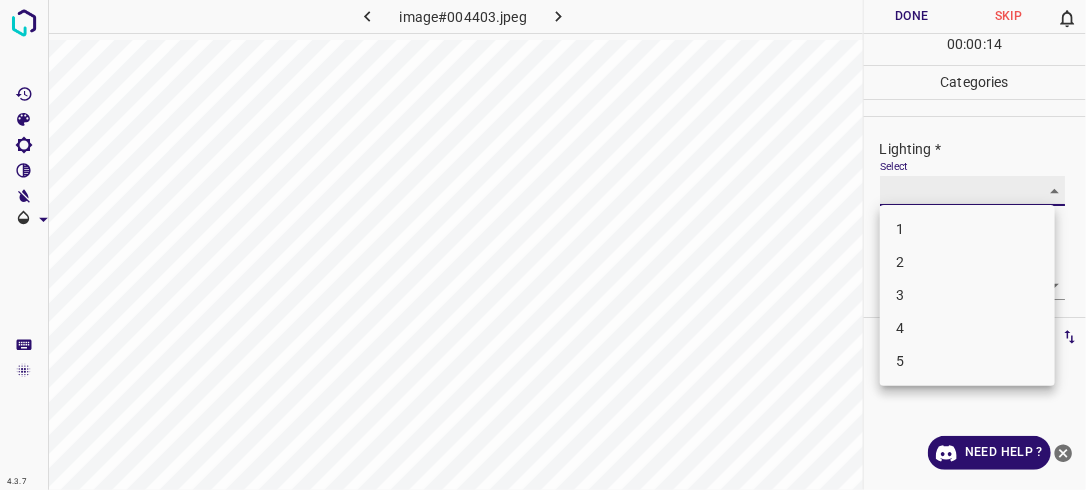 type on "3" 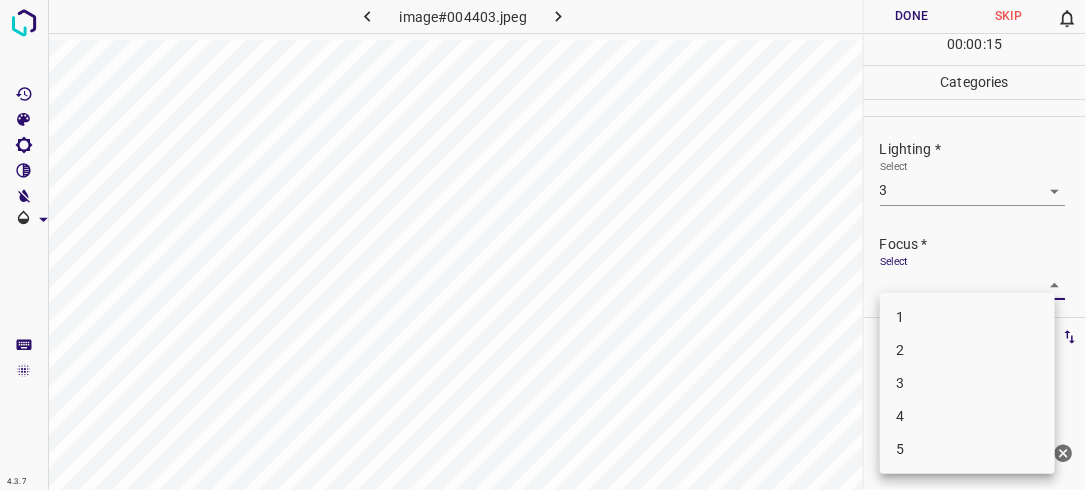 click on "4.3.7 image#004403.jpeg Done Skip 0 00   : 00   : 15   Categories Lighting *  Select 3 3 Focus *  Select ​ Overall *  Select ​ Labels   0 Categories 1 Lighting 2 Focus 3 Overall Tools Space Change between modes (Draw & Edit) I Auto labeling R Restore zoom M Zoom in N Zoom out Delete Delete selecte label Filters Z Restore filters X Saturation filter C Brightness filter V Contrast filter B Gray scale filter General O Download Need Help ? - Text - Hide - Delete 1 2 3 4 5" at bounding box center (543, 245) 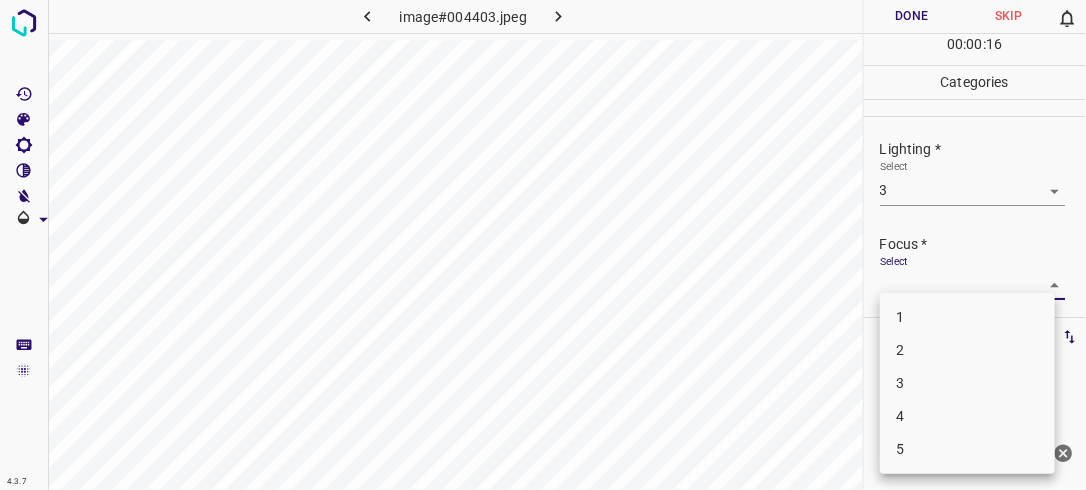 click on "2" at bounding box center [967, 350] 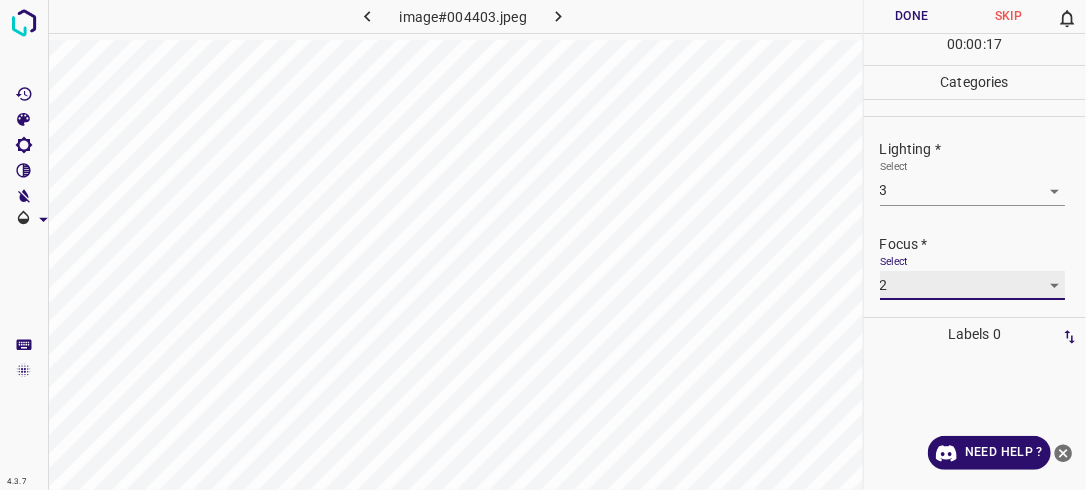 type on "2" 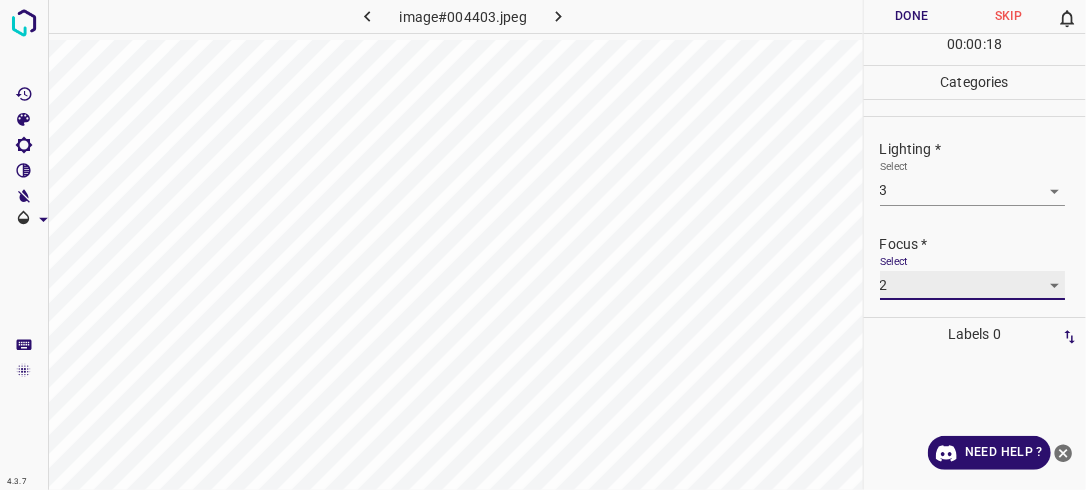 scroll, scrollTop: 42, scrollLeft: 0, axis: vertical 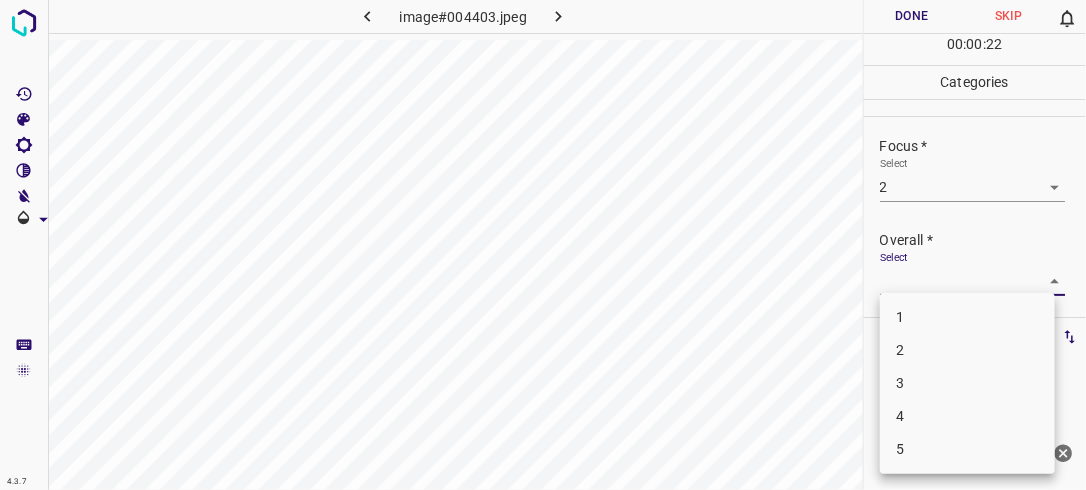click on "4.3.7 image#004403.jpeg Done Skip 0 00   : 00   : 22   Categories Lighting *  Select 3 3 Focus *  Select 2 2 Overall *  Select ​ Labels   0 Categories 1 Lighting 2 Focus 3 Overall Tools Space Change between modes (Draw & Edit) I Auto labeling R Restore zoom M Zoom in N Zoom out Delete Delete selecte label Filters Z Restore filters X Saturation filter C Brightness filter V Contrast filter B Gray scale filter General O Download Need Help ? - Text - Hide - Delete 1 2 3 4 5" at bounding box center [543, 245] 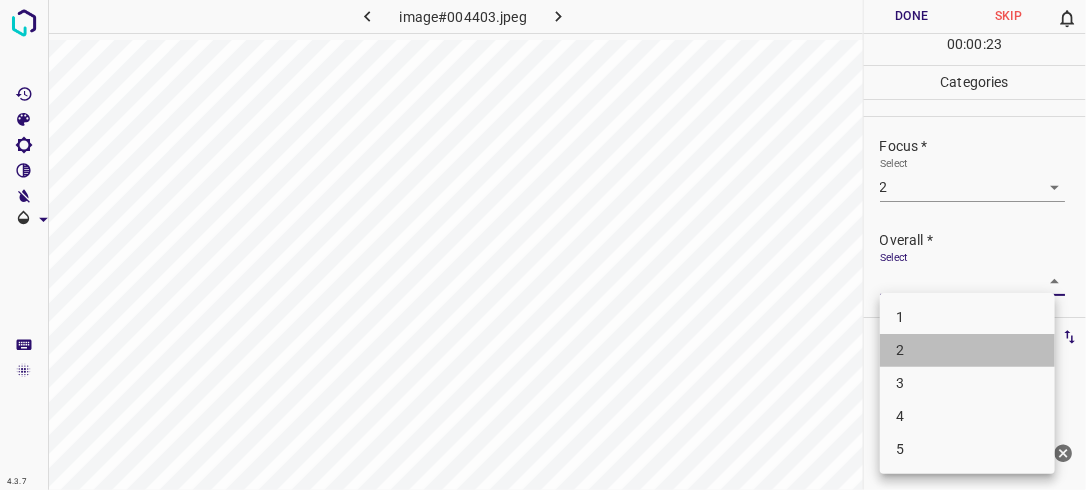 click on "2" at bounding box center [967, 350] 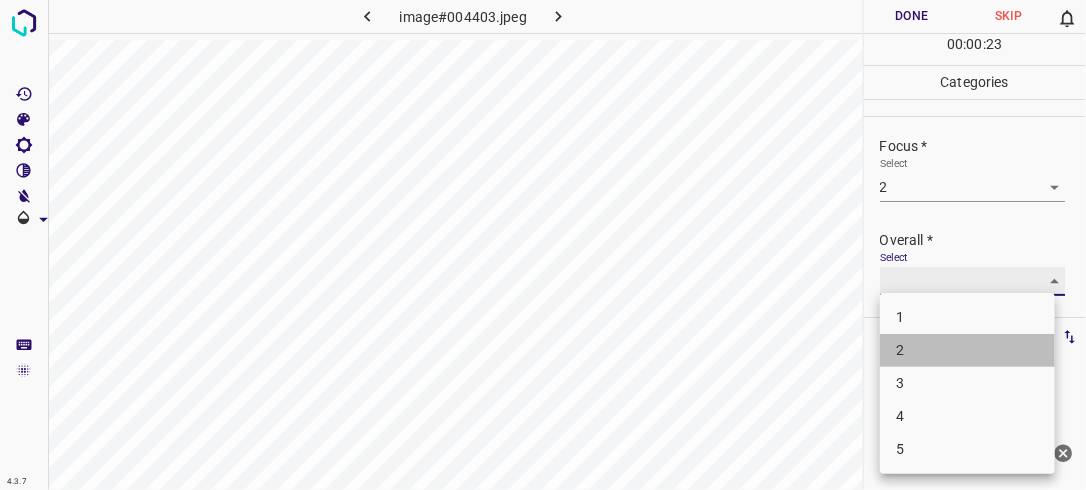 type on "2" 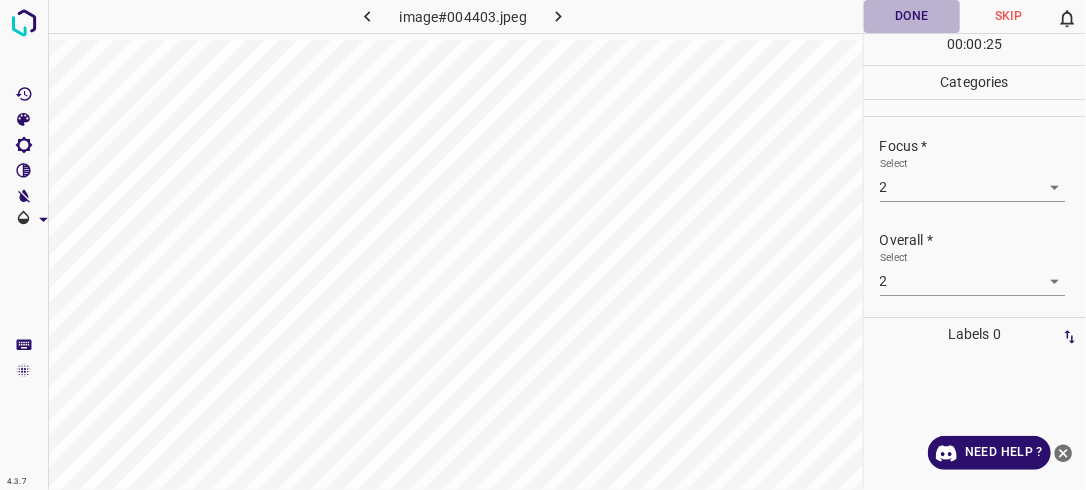 click on "Done" at bounding box center (912, 16) 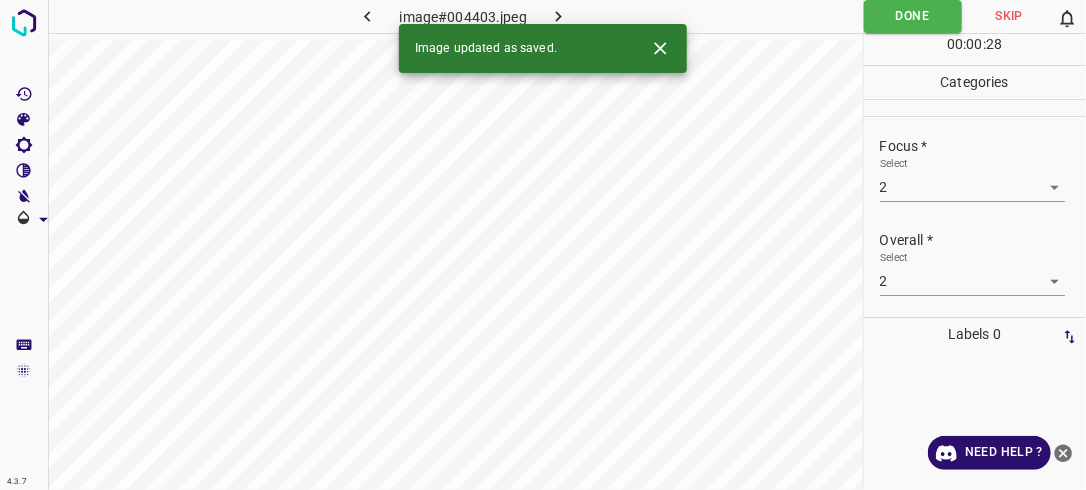 click 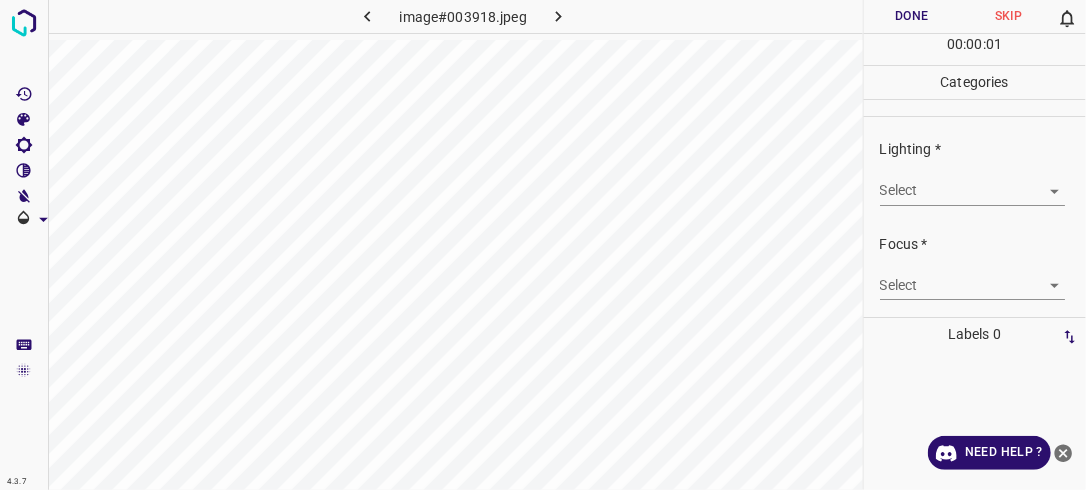 click on "4.3.7 image#003918.jpeg Done Skip 0 00   : 00   : 01   Categories Lighting *  Select ​ Focus *  Select ​ Overall *  Select ​ Labels   0 Categories 1 Lighting 2 Focus 3 Overall Tools Space Change between modes (Draw & Edit) I Auto labeling R Restore zoom M Zoom in N Zoom out Delete Delete selecte label Filters Z Restore filters X Saturation filter C Brightness filter V Contrast filter B Gray scale filter General O Download Need Help ? - Text - Hide - Delete" at bounding box center (543, 245) 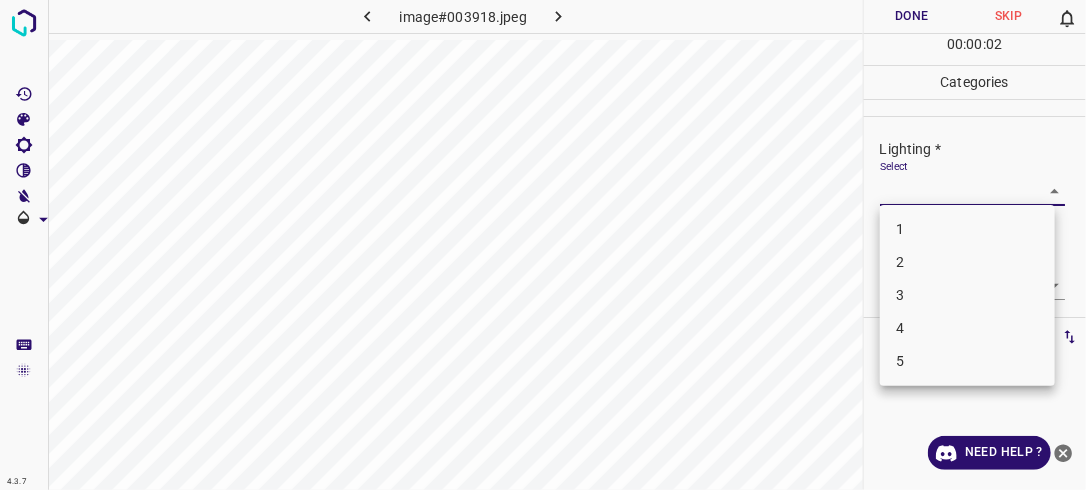 click on "3" at bounding box center [967, 295] 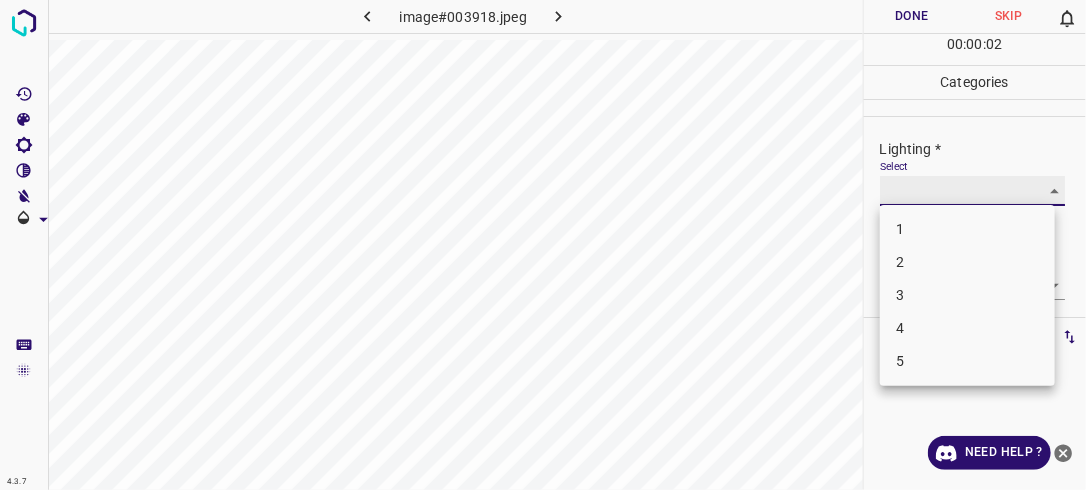 type on "3" 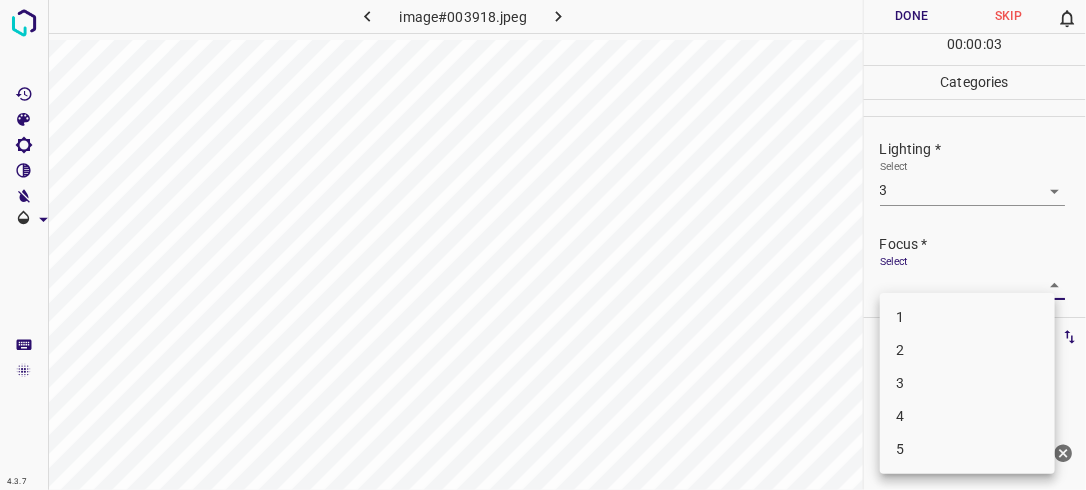 click on "4.3.7 image#003918.jpeg Done Skip 0 00   : 00   : 03   Categories Lighting *  Select 3 3 Focus *  Select ​ Overall *  Select ​ Labels   0 Categories 1 Lighting 2 Focus 3 Overall Tools Space Change between modes (Draw & Edit) I Auto labeling R Restore zoom M Zoom in N Zoom out Delete Delete selecte label Filters Z Restore filters X Saturation filter C Brightness filter V Contrast filter B Gray scale filter General O Download Need Help ? - Text - Hide - Delete 1 2 3 4 5" at bounding box center [543, 245] 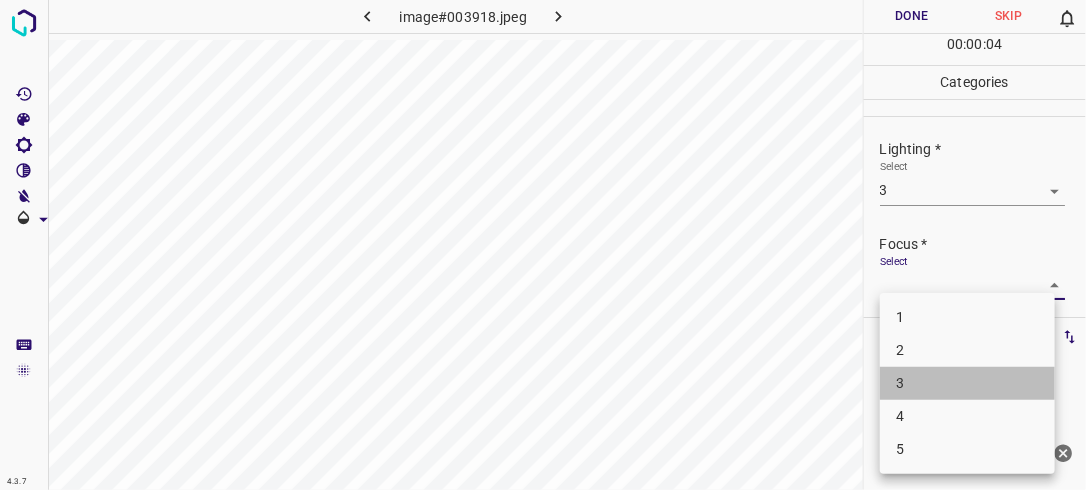 click on "3" at bounding box center (967, 383) 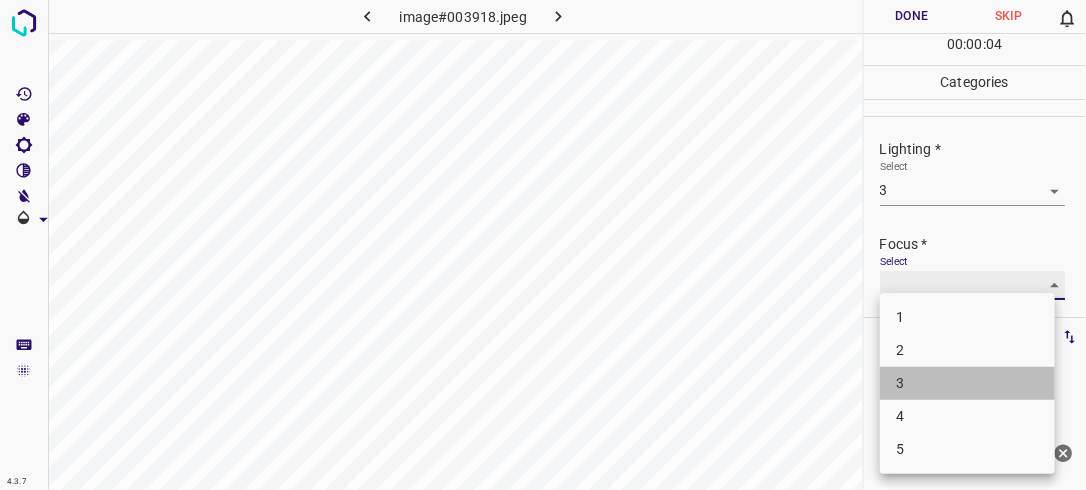 type on "3" 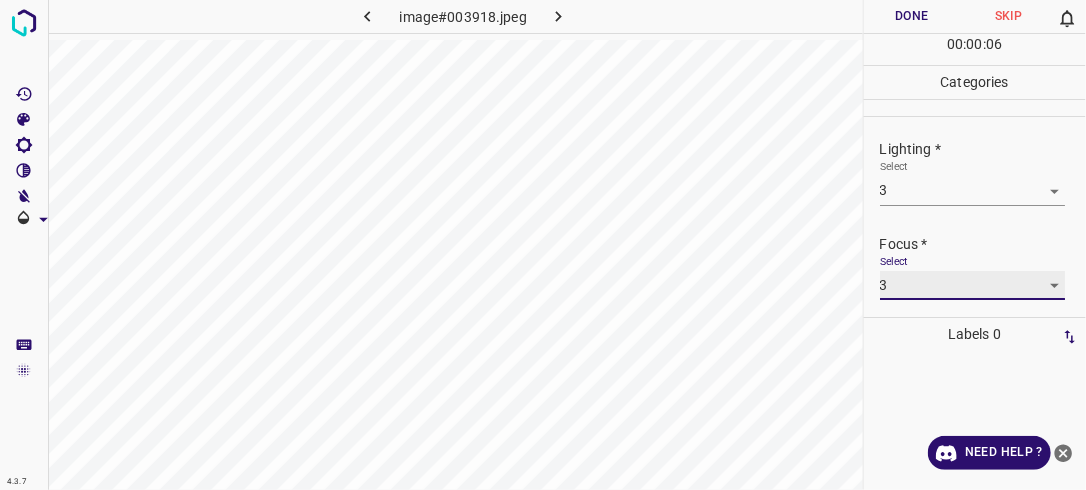 scroll, scrollTop: 98, scrollLeft: 0, axis: vertical 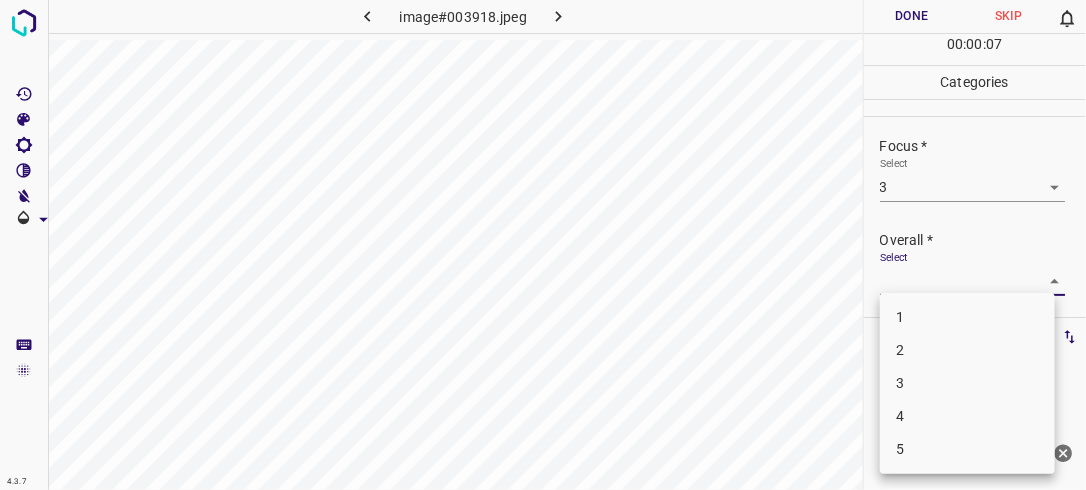 click on "4.3.7 image#003918.jpeg Done Skip 0 00   : 00   : 07   Categories Lighting *  Select 3 3 Focus *  Select 3 3 Overall *  Select ​ Labels   0 Categories 1 Lighting 2 Focus 3 Overall Tools Space Change between modes (Draw & Edit) I Auto labeling R Restore zoom M Zoom in N Zoom out Delete Delete selecte label Filters Z Restore filters X Saturation filter C Brightness filter V Contrast filter B Gray scale filter General O Download Need Help ? - Text - Hide - Delete 1 2 3 4 5" at bounding box center (543, 245) 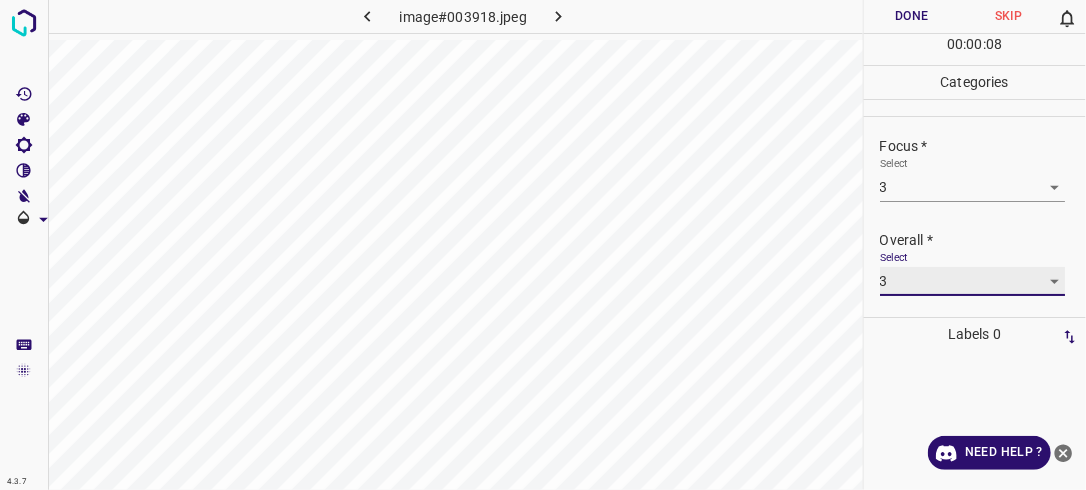 type on "3" 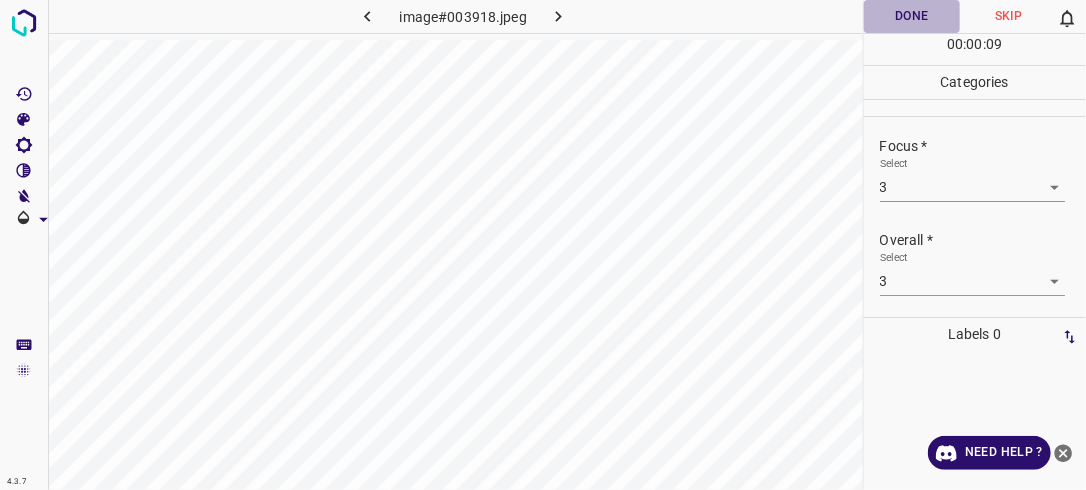 click on "Done" at bounding box center (912, 16) 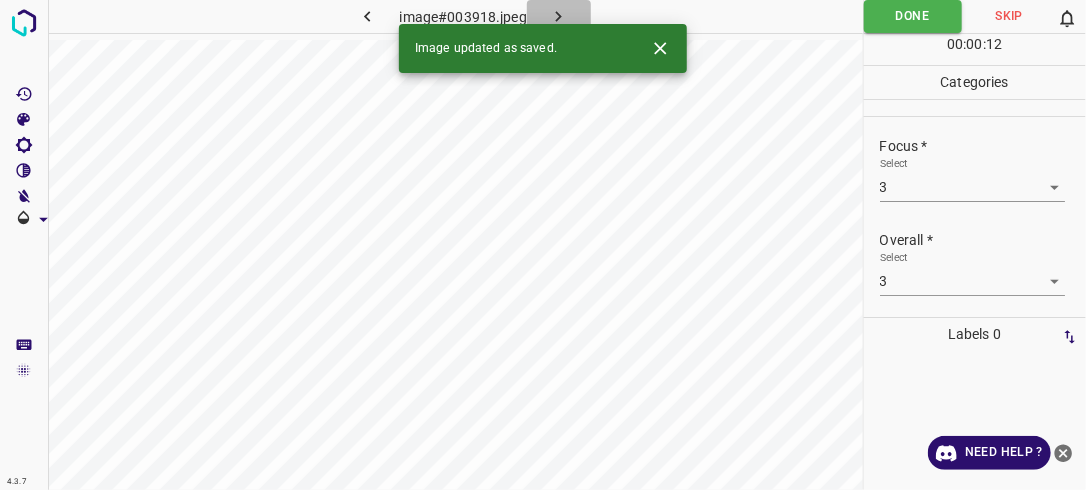 click 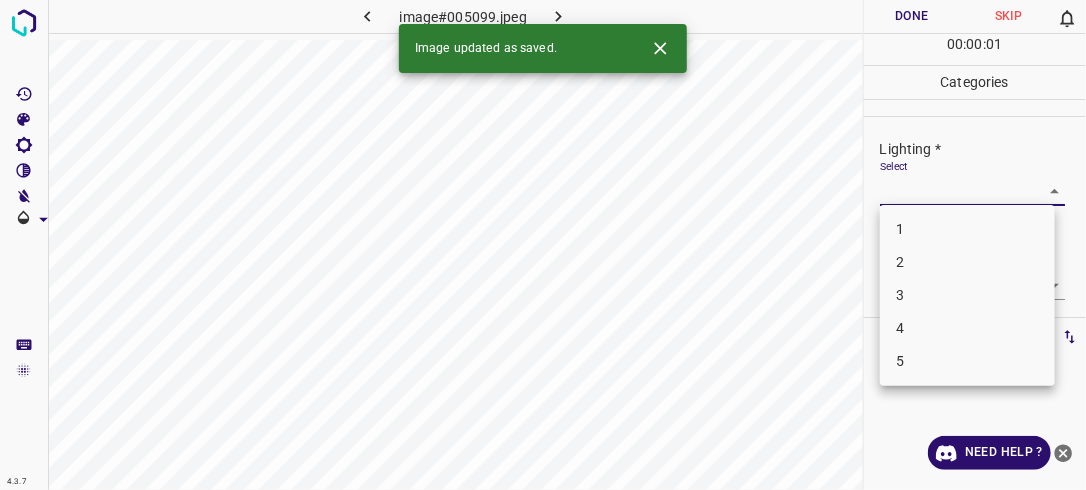 click on "4.3.7 image#005099.jpeg Done Skip 0 00   : 00   : 01   Categories Lighting *  Select ​ Focus *  Select ​ Overall *  Select ​ Labels   0 Categories 1 Lighting 2 Focus 3 Overall Tools Space Change between modes (Draw & Edit) I Auto labeling R Restore zoom M Zoom in N Zoom out Delete Delete selecte label Filters Z Restore filters X Saturation filter C Brightness filter V Contrast filter B Gray scale filter General O Download Image updated as saved. Need Help ? - Text - Hide - Delete 1 2 3 4 5" at bounding box center (543, 245) 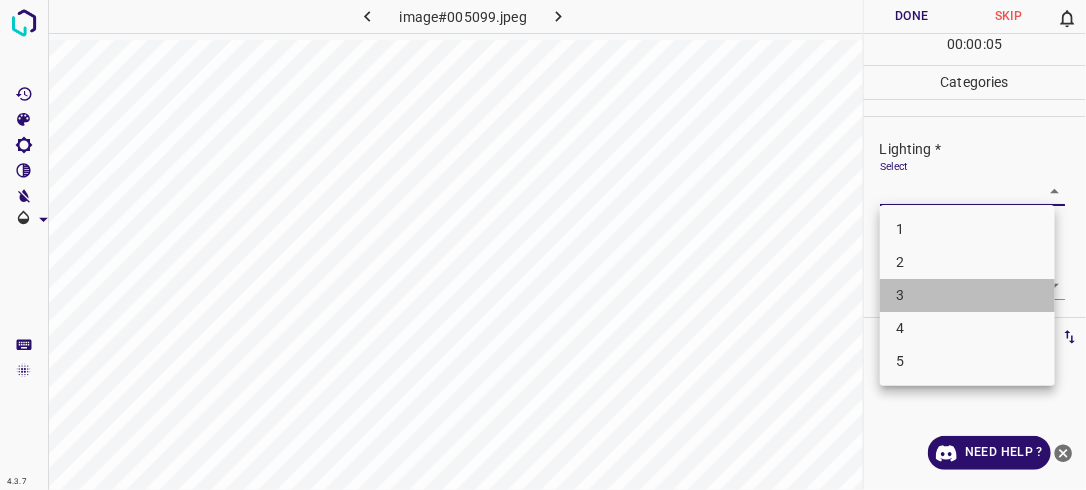 click on "3" at bounding box center (967, 295) 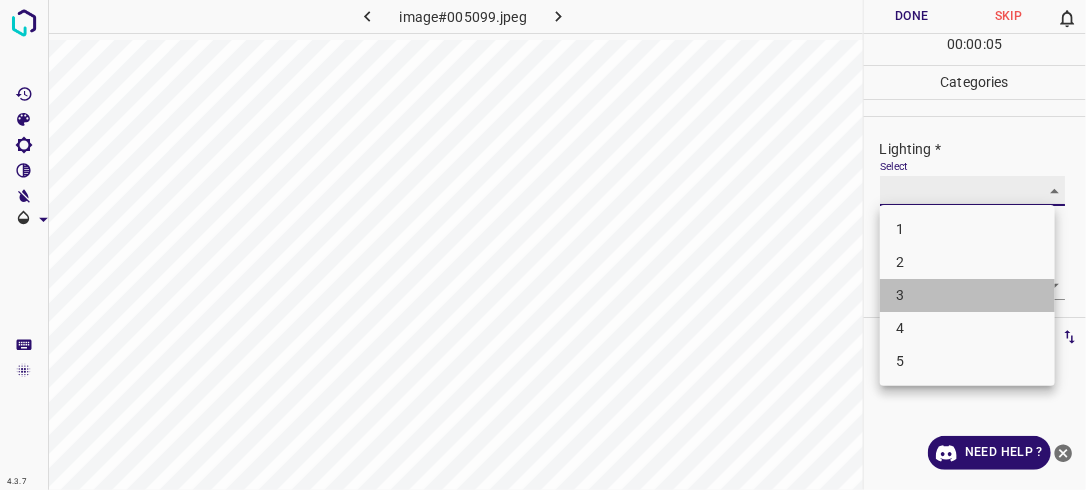 type on "3" 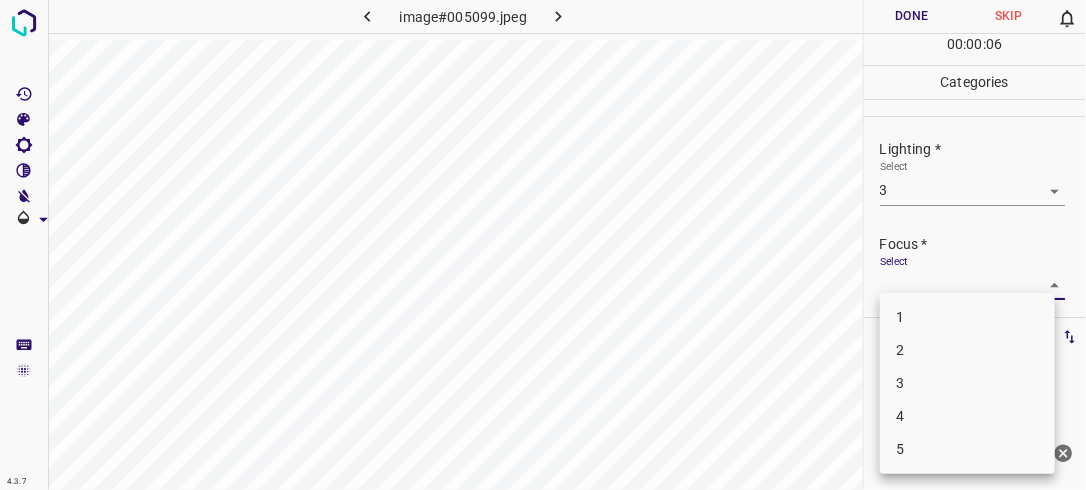 click on "4.3.7 image#005099.jpeg Done Skip 0 00   : 00   : 06   Categories Lighting *  Select 3 3 Focus *  Select ​ Overall *  Select ​ Labels   0 Categories 1 Lighting 2 Focus 3 Overall Tools Space Change between modes (Draw & Edit) I Auto labeling R Restore zoom M Zoom in N Zoom out Delete Delete selecte label Filters Z Restore filters X Saturation filter C Brightness filter V Contrast filter B Gray scale filter General O Download Need Help ? - Text - Hide - Delete 1 2 3 4 5" at bounding box center [543, 245] 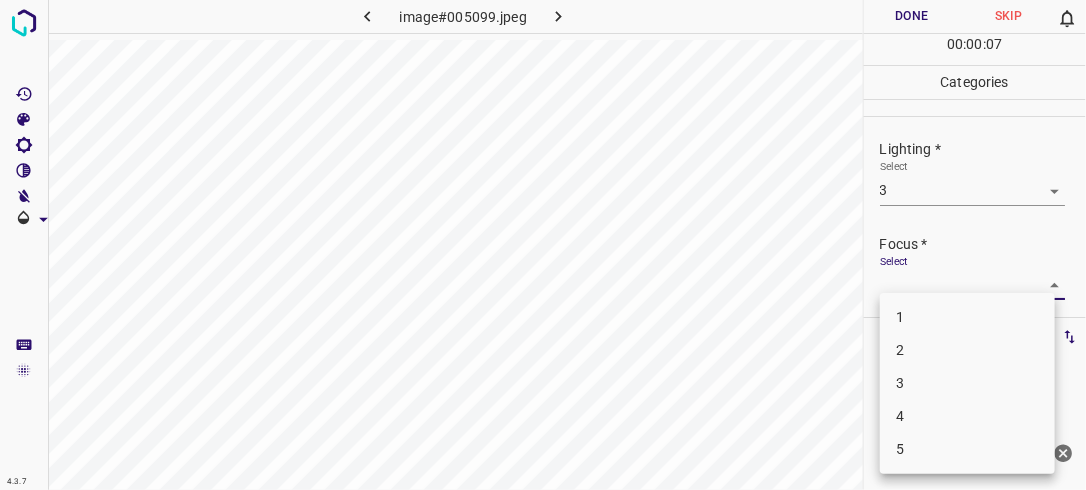 drag, startPoint x: 937, startPoint y: 379, endPoint x: 940, endPoint y: 368, distance: 11.401754 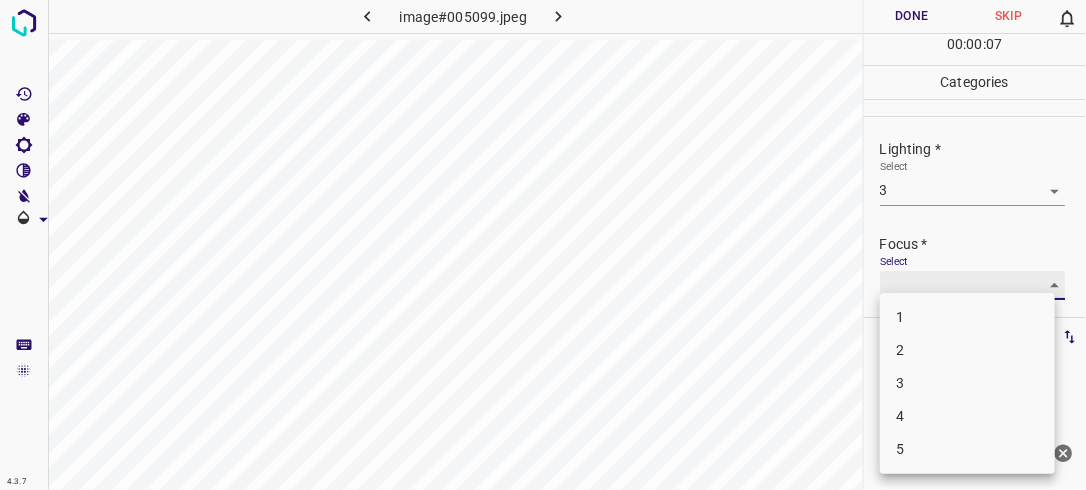 type on "3" 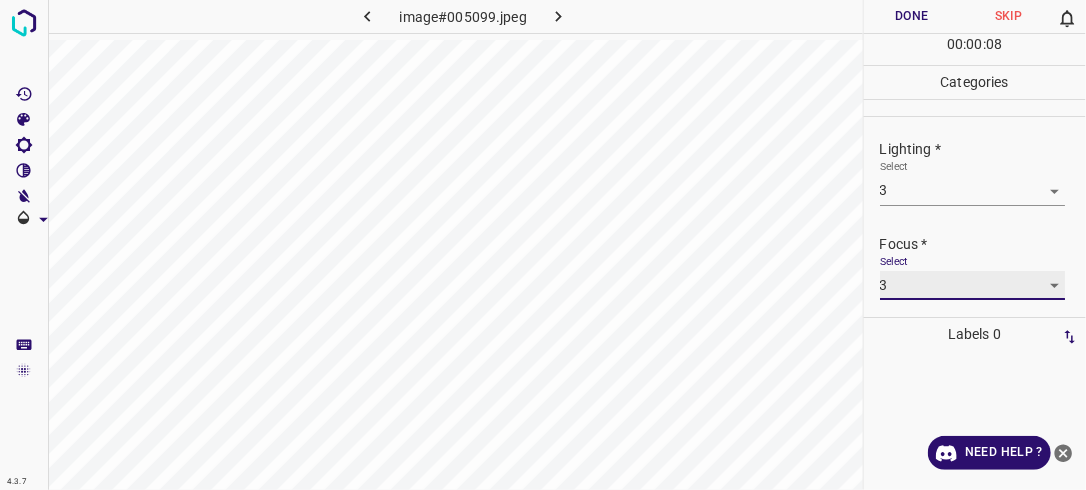 scroll, scrollTop: 98, scrollLeft: 0, axis: vertical 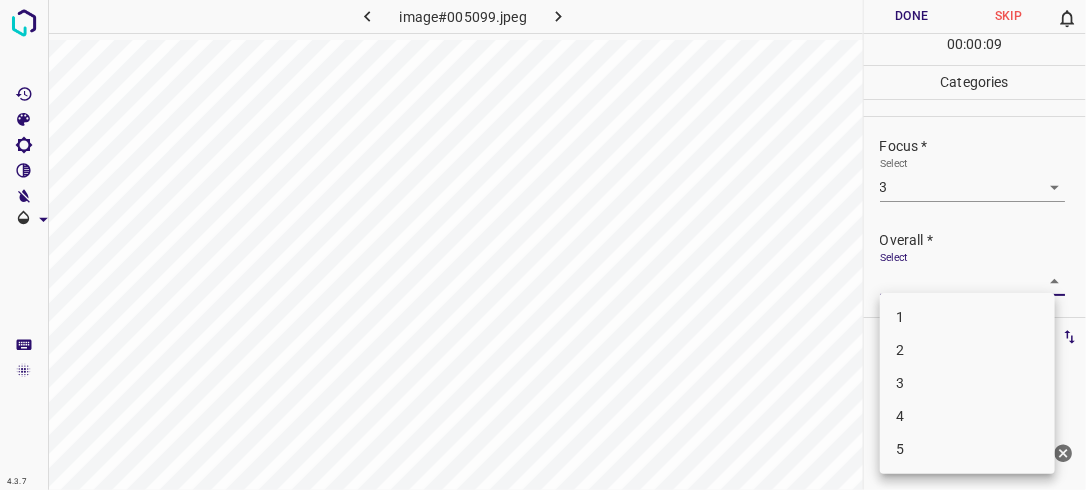 drag, startPoint x: 1026, startPoint y: 277, endPoint x: 966, endPoint y: 312, distance: 69.46222 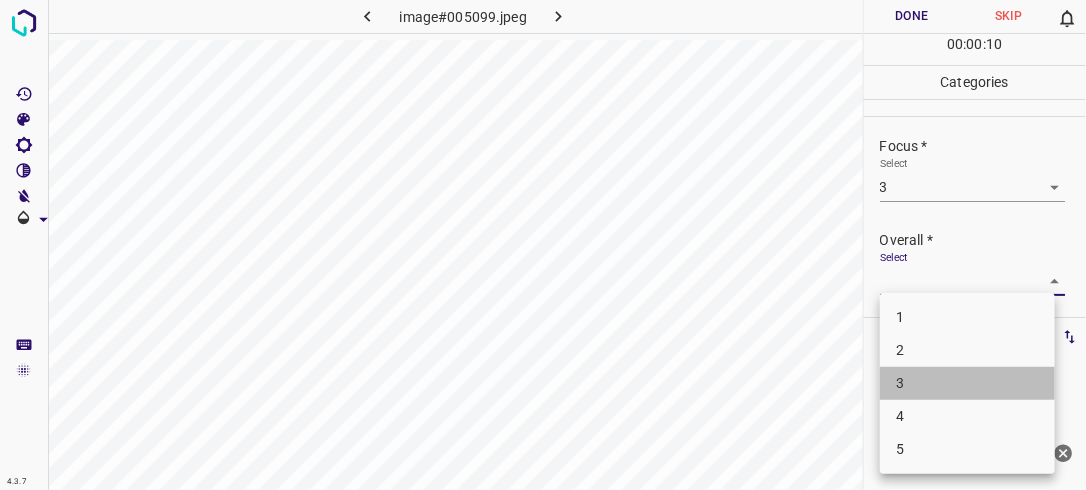 click on "3" at bounding box center (967, 383) 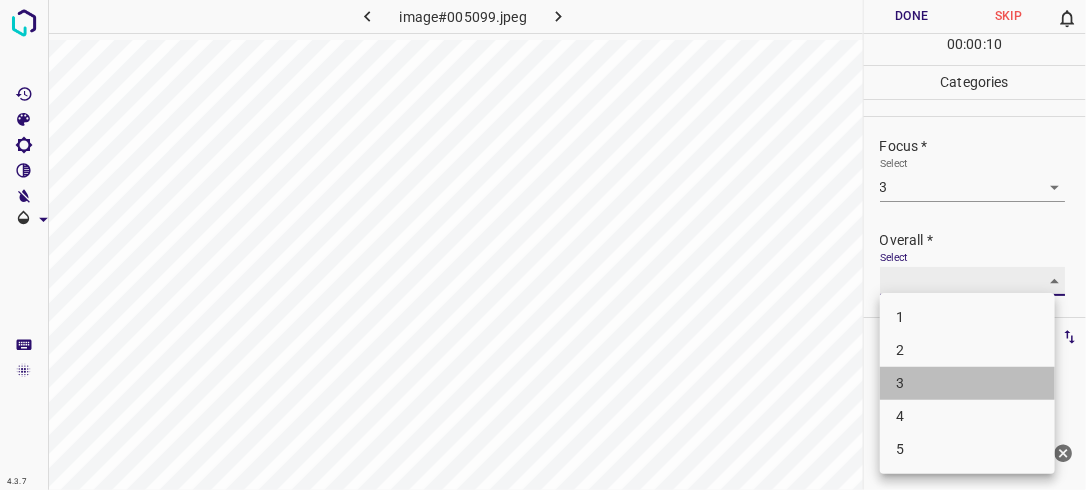 type on "3" 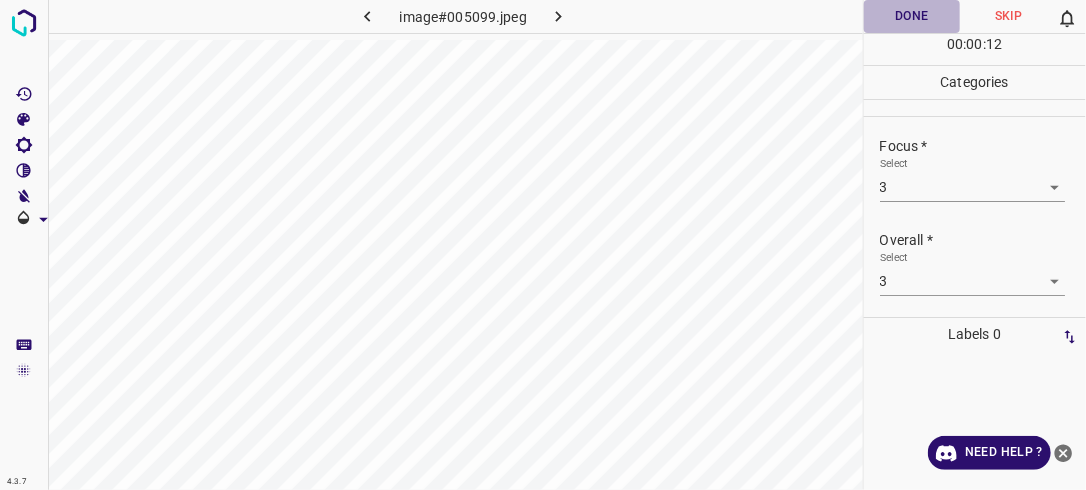 click on "Done" at bounding box center [912, 16] 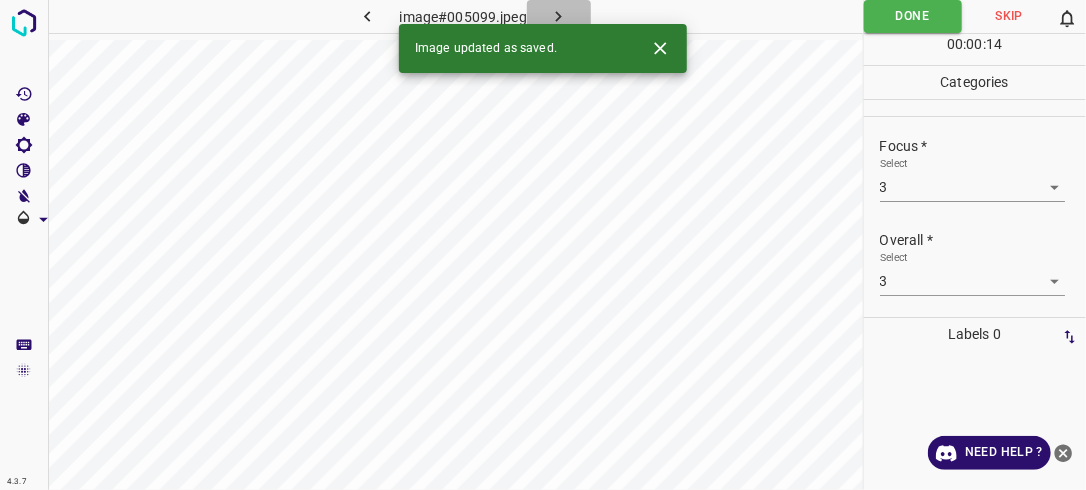click 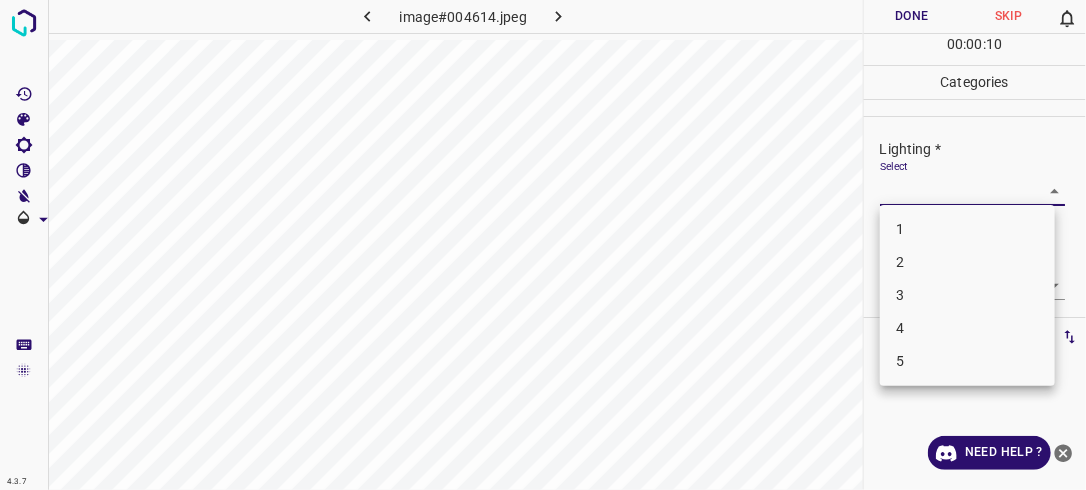 click on "4.3.7 image#004614.jpeg Done Skip 0 00   : 00   : 10   Categories Lighting *  Select ​ Focus *  Select ​ Overall *  Select ​ Labels   0 Categories 1 Lighting 2 Focus 3 Overall Tools Space Change between modes (Draw & Edit) I Auto labeling R Restore zoom M Zoom in N Zoom out Delete Delete selecte label Filters Z Restore filters X Saturation filter C Brightness filter V Contrast filter B Gray scale filter General O Download Need Help ? - Text - Hide - Delete 1 2 3 4 5" at bounding box center (543, 245) 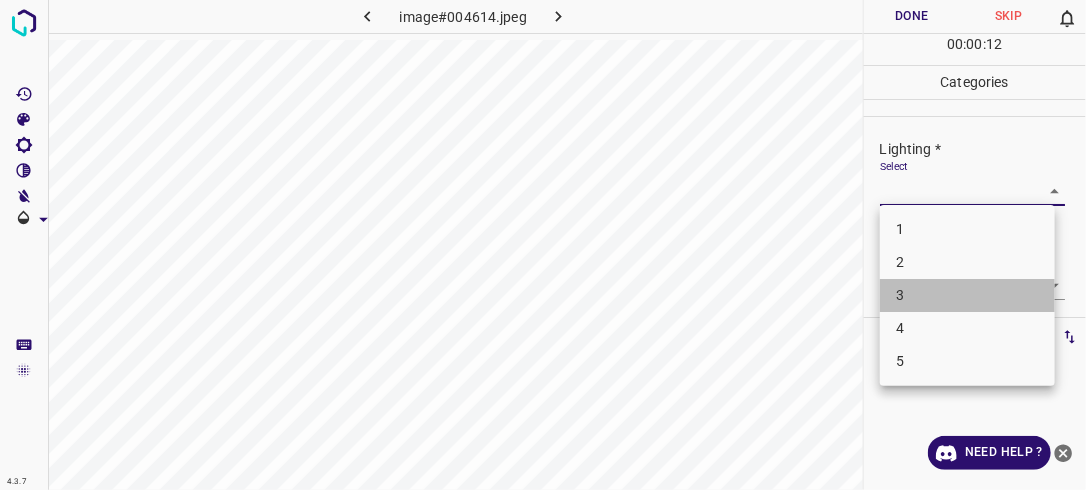 click on "3" at bounding box center [967, 295] 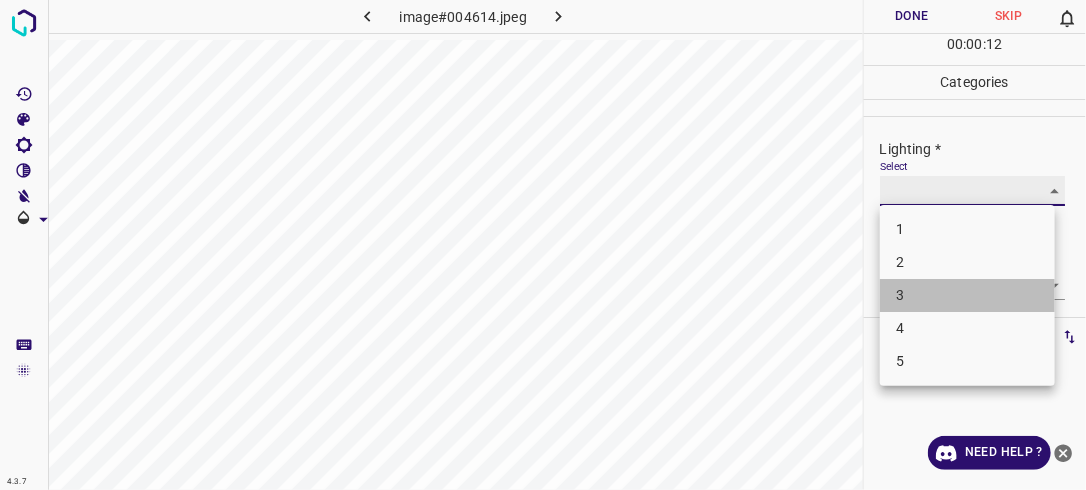 type on "3" 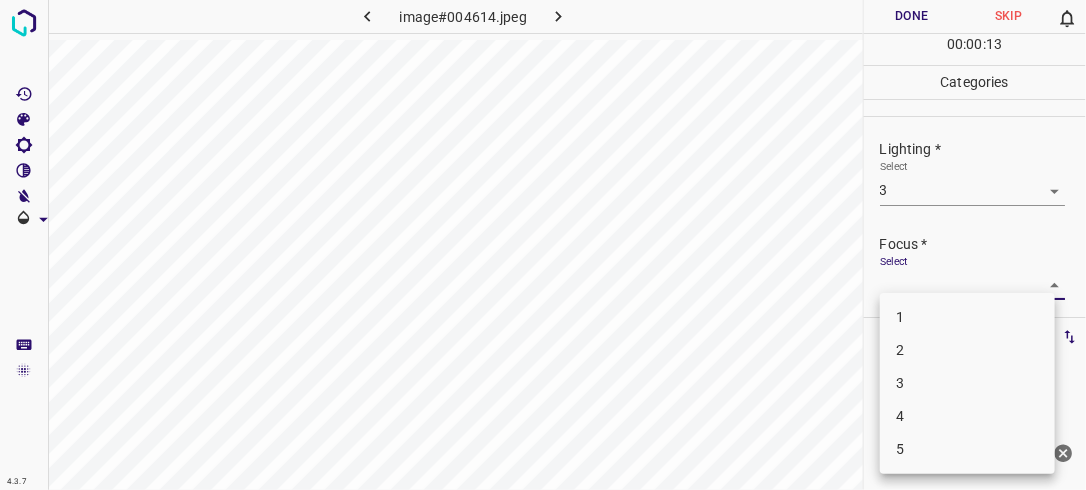 click on "4.3.7 image#004614.jpeg Done Skip 0 00   : 00   : 13   Categories Lighting *  Select 3 3 Focus *  Select ​ Overall *  Select ​ Labels   0 Categories 1 Lighting 2 Focus 3 Overall Tools Space Change between modes (Draw & Edit) I Auto labeling R Restore zoom M Zoom in N Zoom out Delete Delete selecte label Filters Z Restore filters X Saturation filter C Brightness filter V Contrast filter B Gray scale filter General O Download Need Help ? - Text - Hide - Delete 1 2 3 4 5" at bounding box center (543, 245) 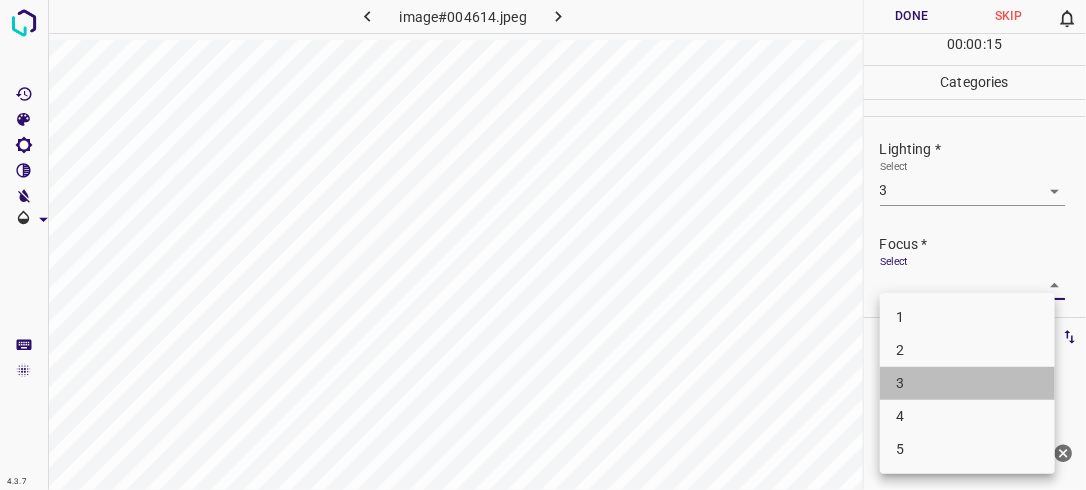 click on "3" at bounding box center (967, 383) 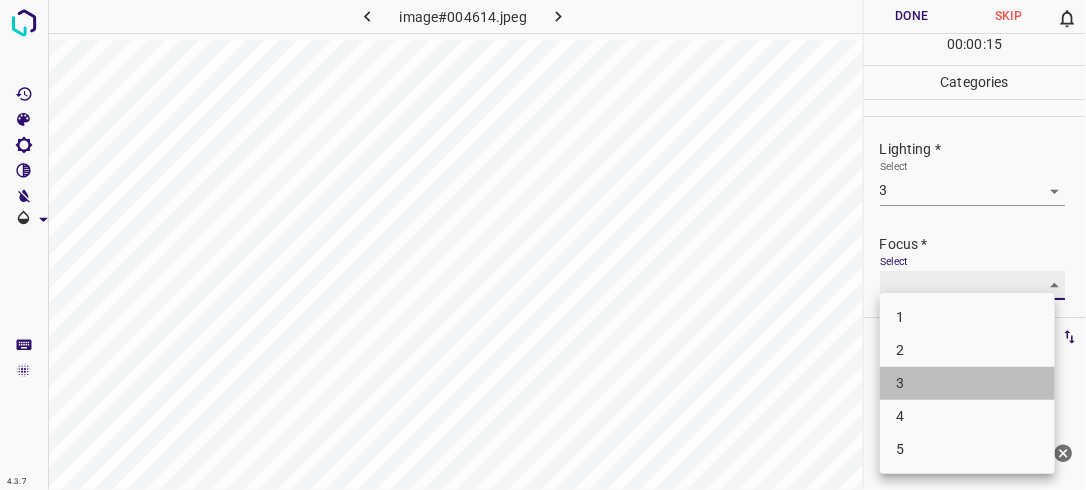 type on "3" 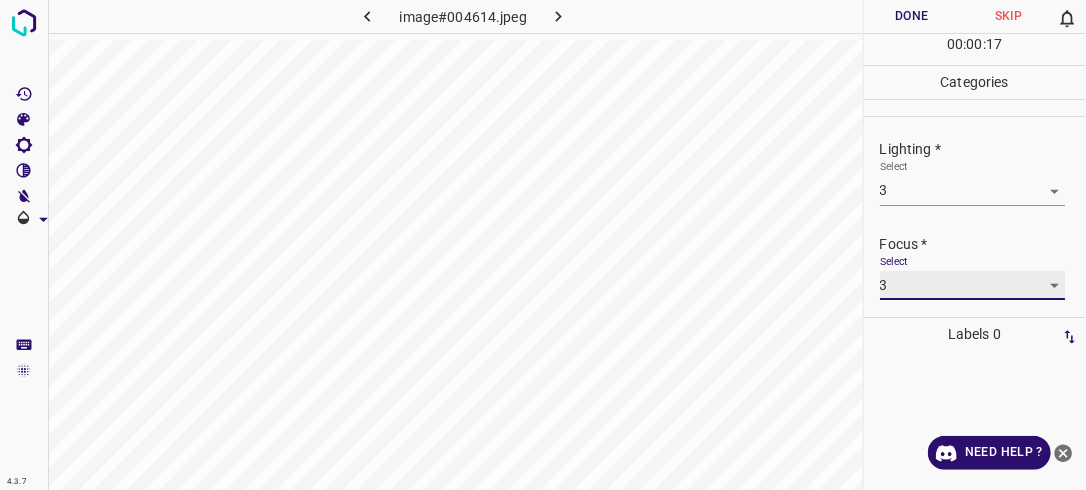 scroll, scrollTop: 98, scrollLeft: 0, axis: vertical 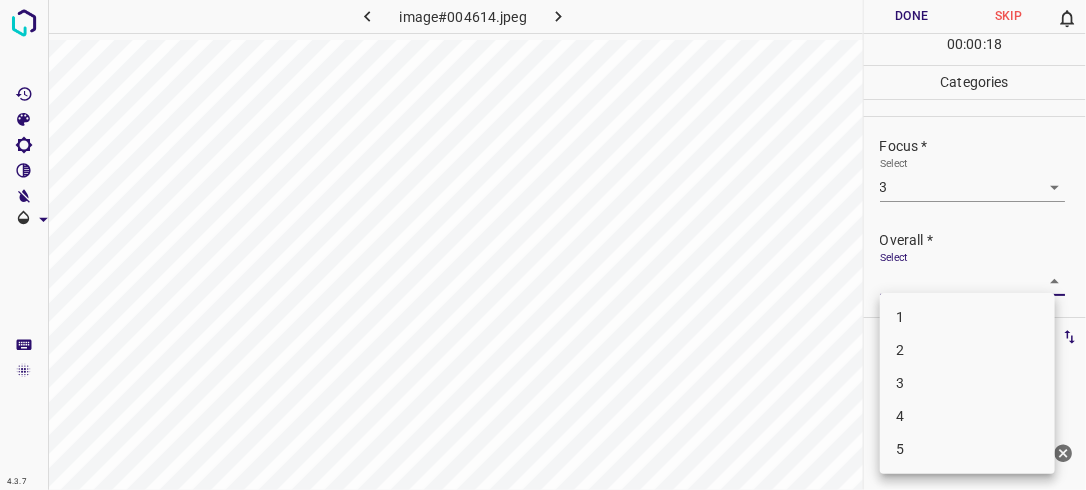 drag, startPoint x: 1019, startPoint y: 281, endPoint x: 1013, endPoint y: 290, distance: 10.816654 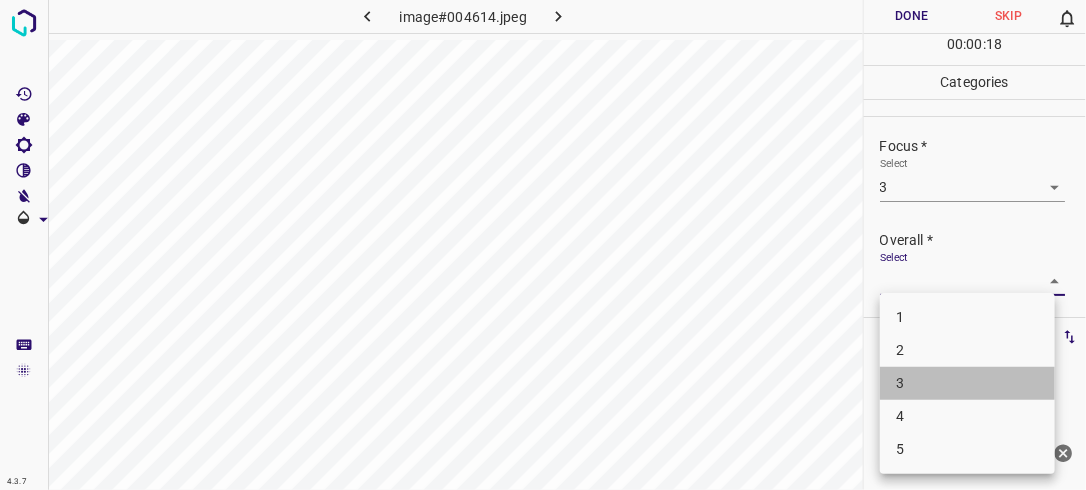 click on "3" at bounding box center (967, 383) 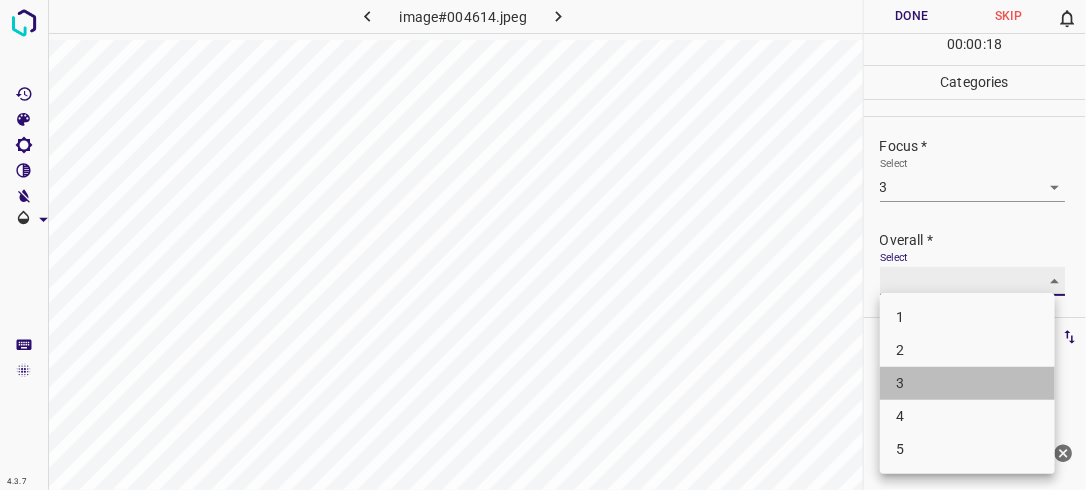 type on "3" 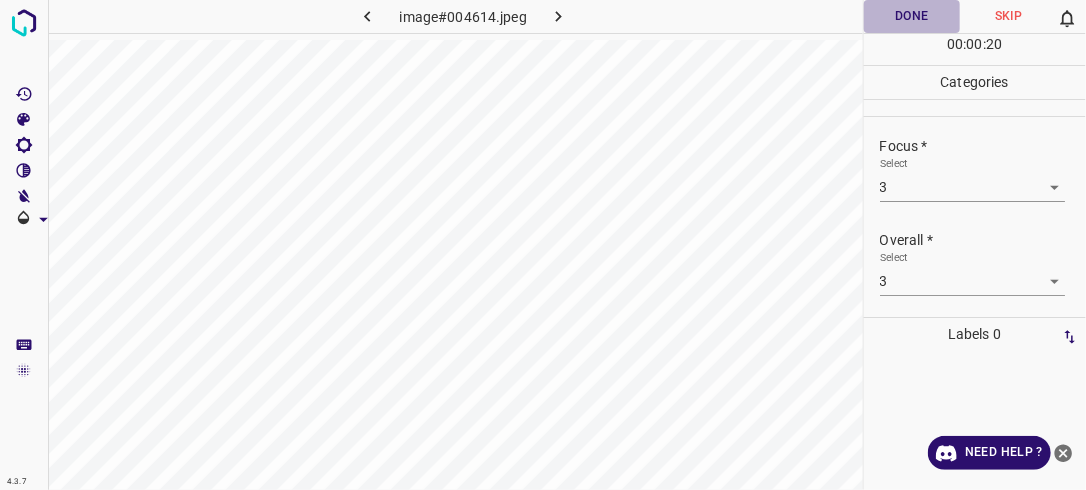 click on "Done" at bounding box center (912, 16) 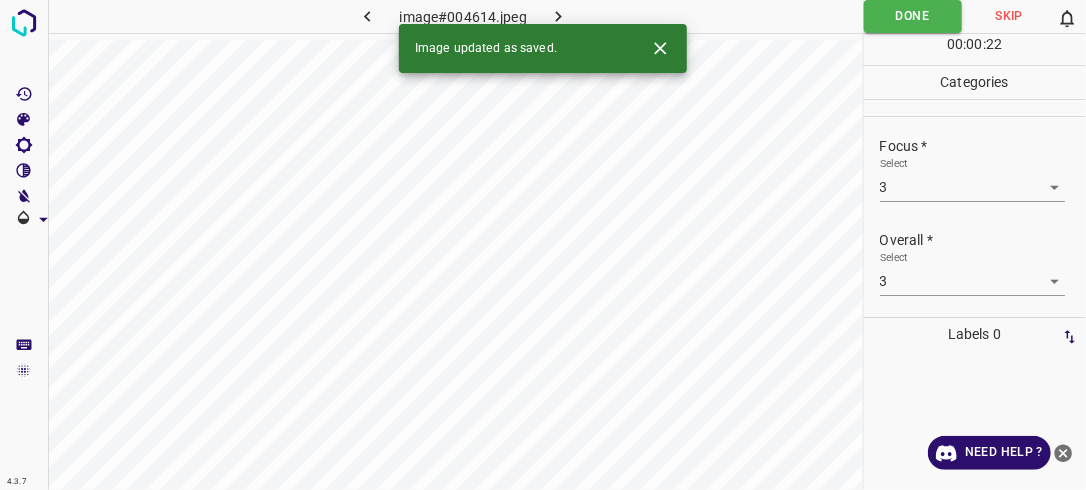 click 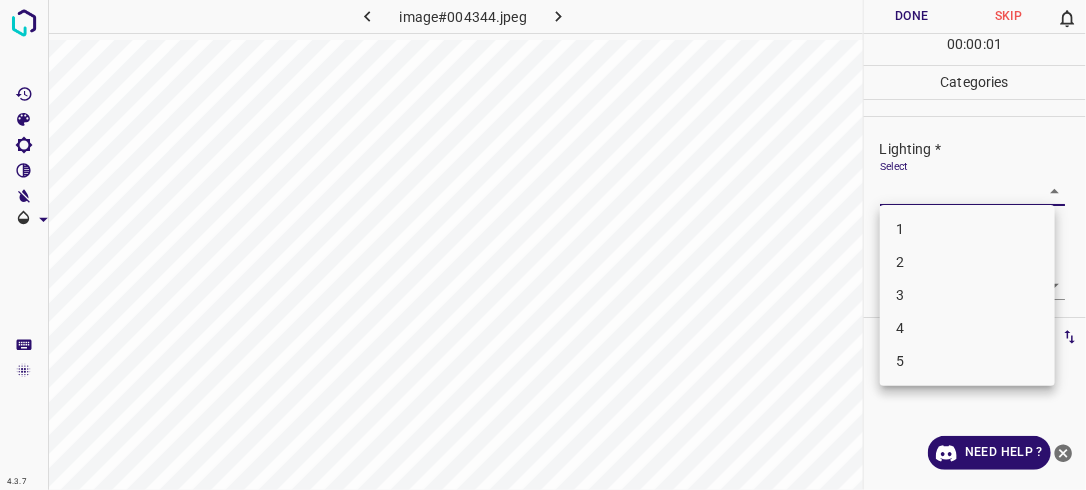 click on "4.3.7 image#004344.jpeg Done Skip 0 00   : 00   : 01   Categories Lighting *  Select ​ Focus *  Select ​ Overall *  Select ​ Labels   0 Categories 1 Lighting 2 Focus 3 Overall Tools Space Change between modes (Draw & Edit) I Auto labeling R Restore zoom M Zoom in N Zoom out Delete Delete selecte label Filters Z Restore filters X Saturation filter C Brightness filter V Contrast filter B Gray scale filter General O Download Need Help ? - Text - Hide - Delete 1 2 3 4 5" at bounding box center (543, 245) 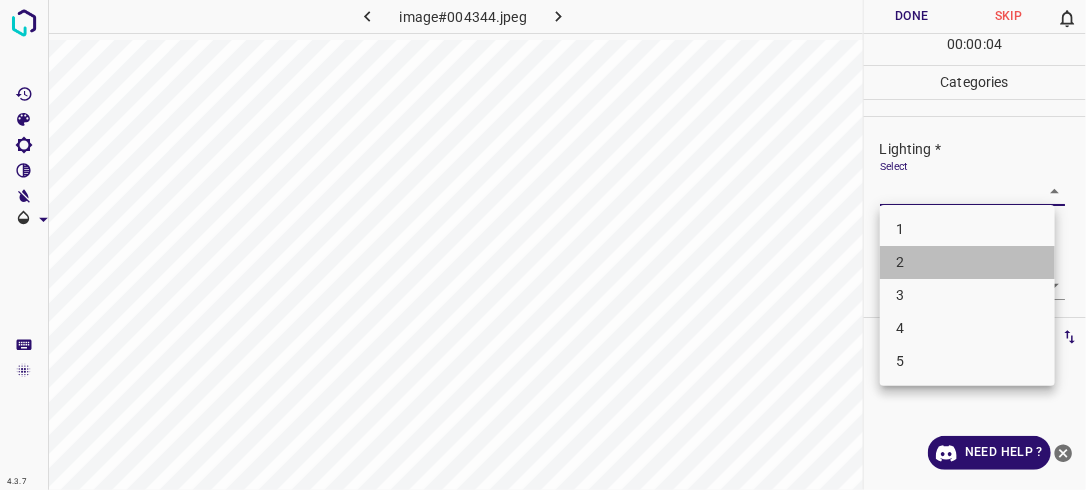 click on "2" at bounding box center (967, 262) 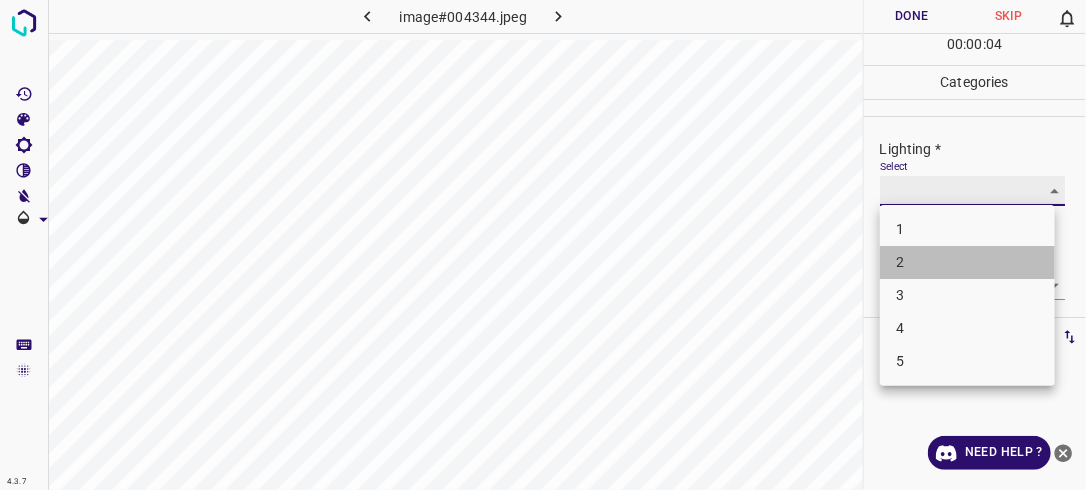 type on "2" 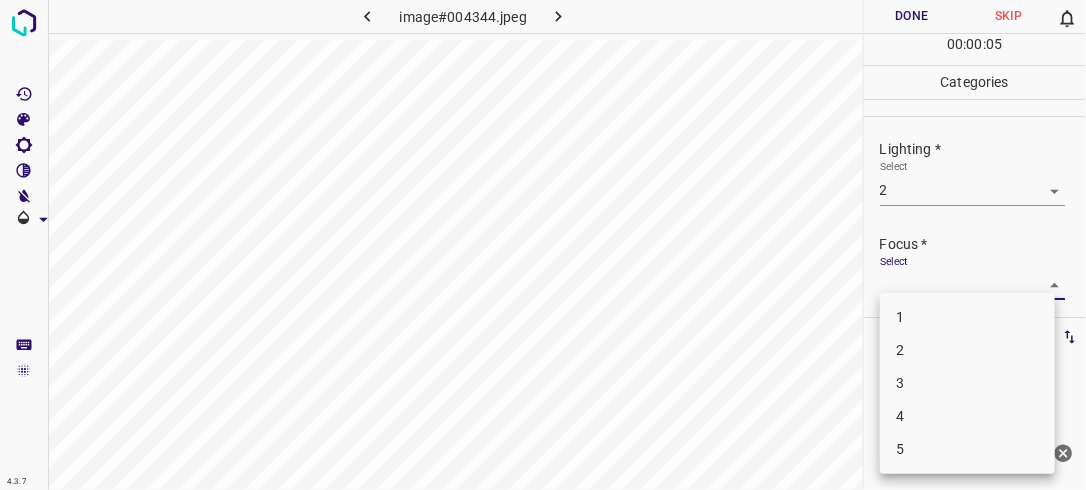 click on "4.3.7 image#004344.jpeg Done Skip 0 00   : 00   : 05   Categories Lighting *  Select 2 2 Focus *  Select ​ Overall *  Select ​ Labels   0 Categories 1 Lighting 2 Focus 3 Overall Tools Space Change between modes (Draw & Edit) I Auto labeling R Restore zoom M Zoom in N Zoom out Delete Delete selecte label Filters Z Restore filters X Saturation filter C Brightness filter V Contrast filter B Gray scale filter General O Download Need Help ? - Text - Hide - Delete 1 2 3 4 5" at bounding box center [543, 245] 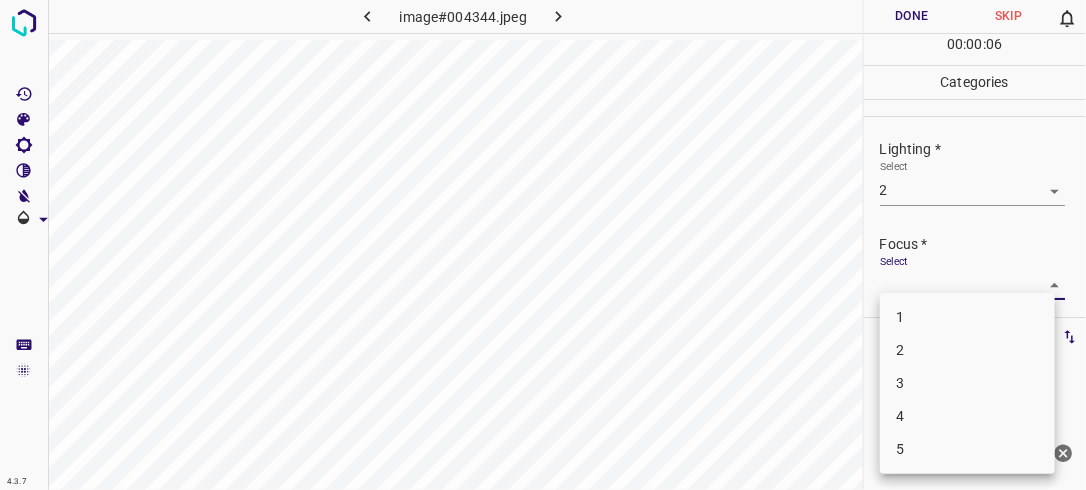 drag, startPoint x: 988, startPoint y: 344, endPoint x: 1085, endPoint y: 247, distance: 137.17871 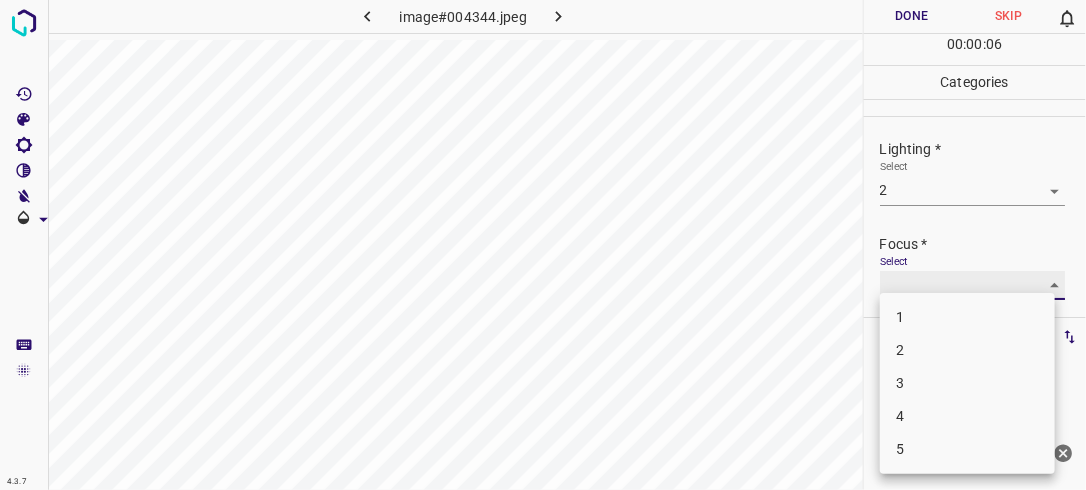 type on "2" 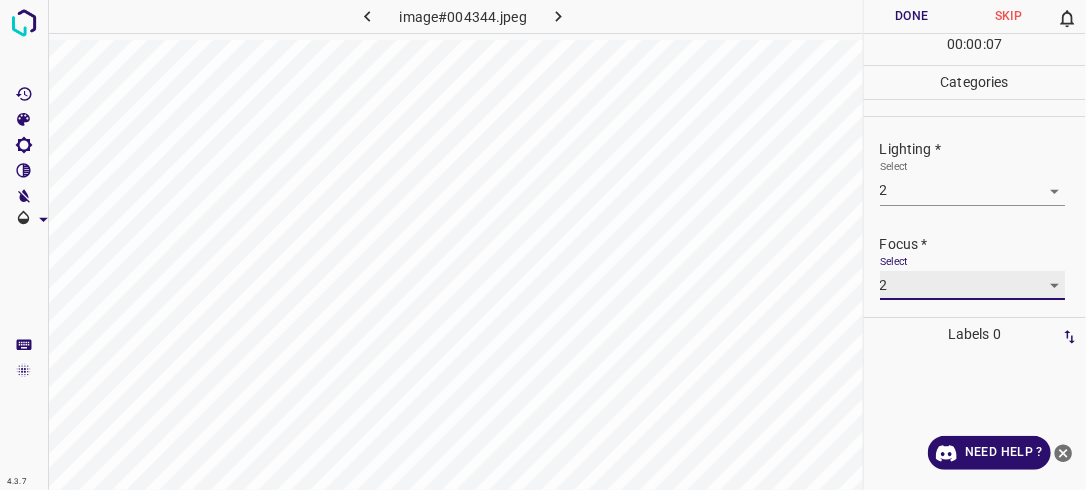 scroll, scrollTop: 98, scrollLeft: 0, axis: vertical 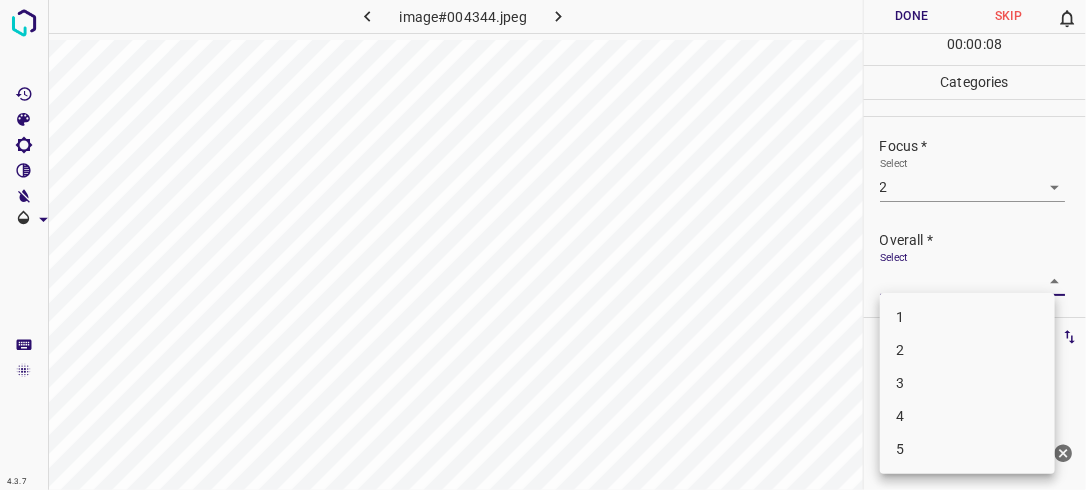 drag, startPoint x: 1043, startPoint y: 271, endPoint x: 918, endPoint y: 335, distance: 140.43147 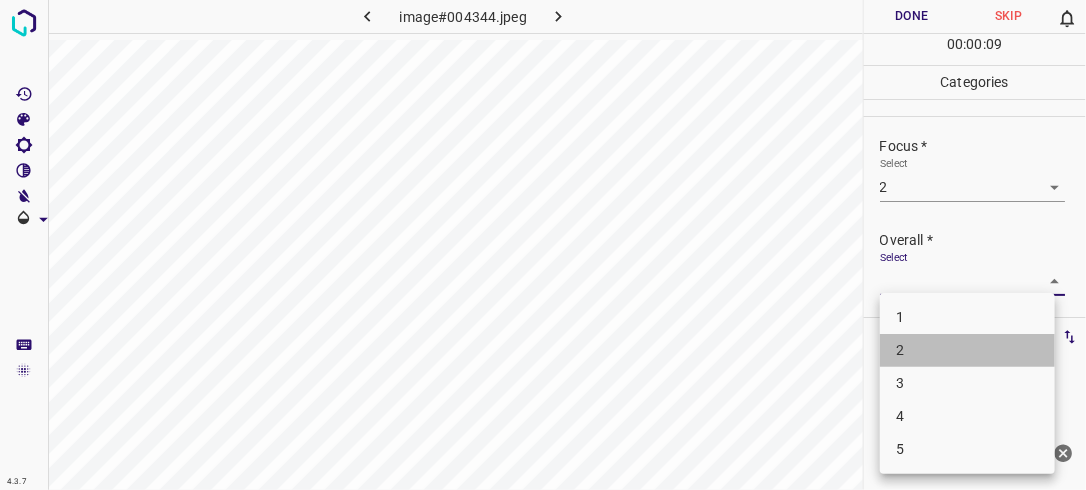 click on "2" at bounding box center (967, 350) 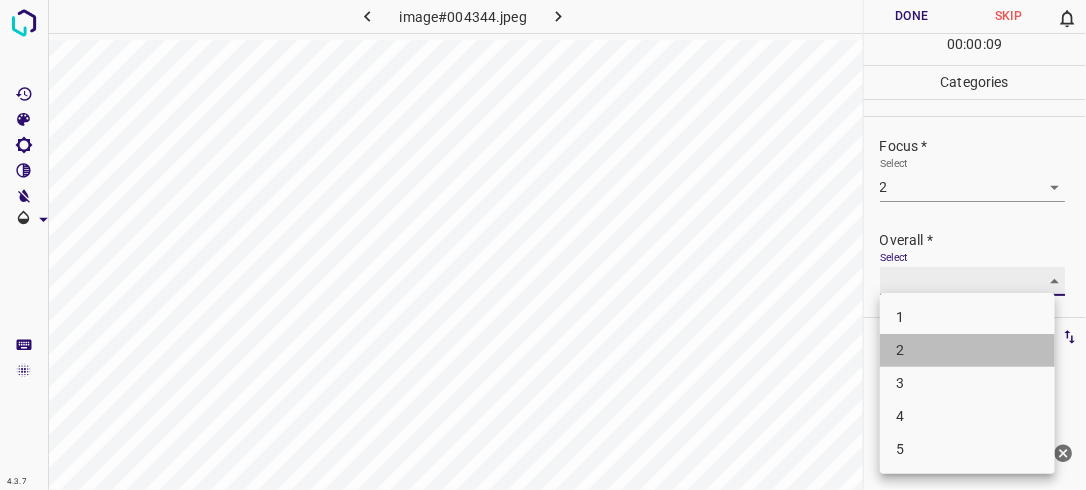 type on "2" 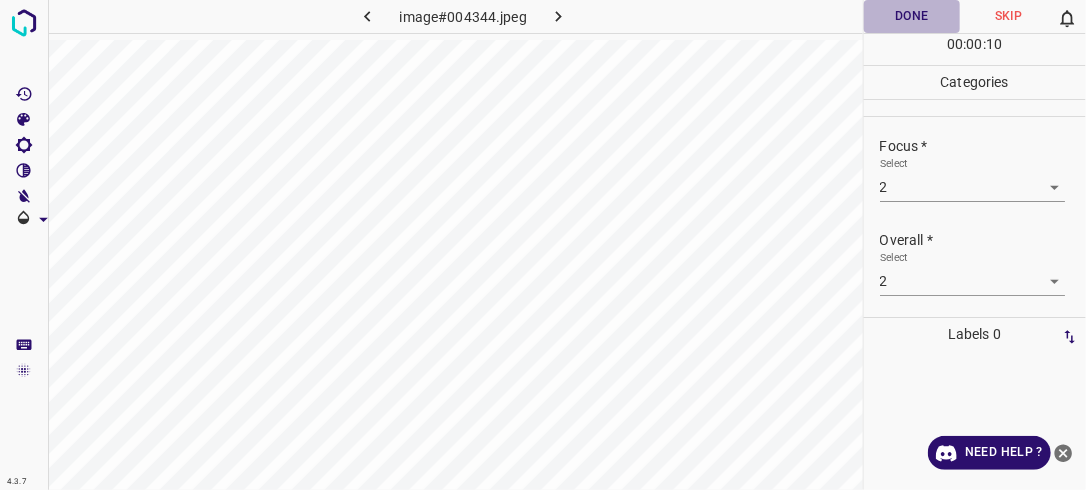 click on "Done" at bounding box center [912, 16] 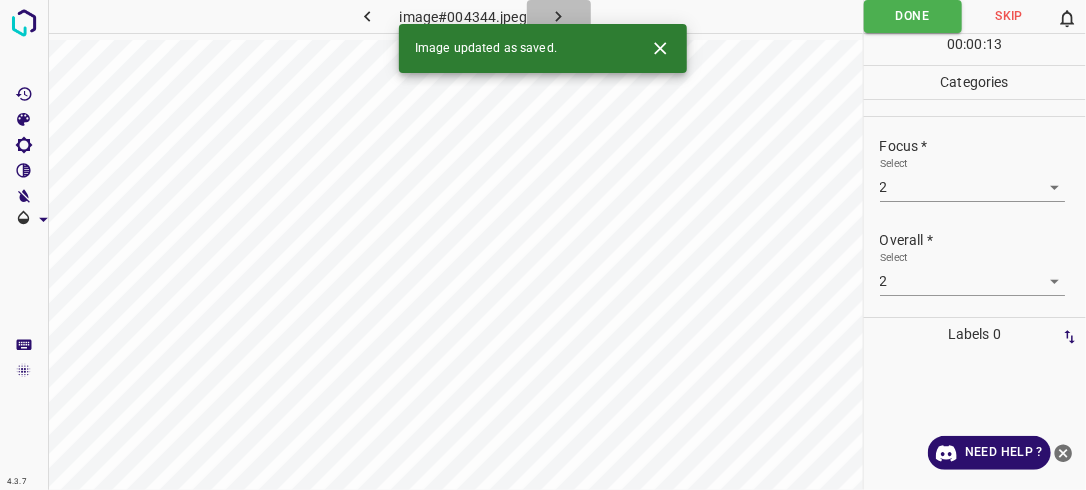 click at bounding box center [559, 16] 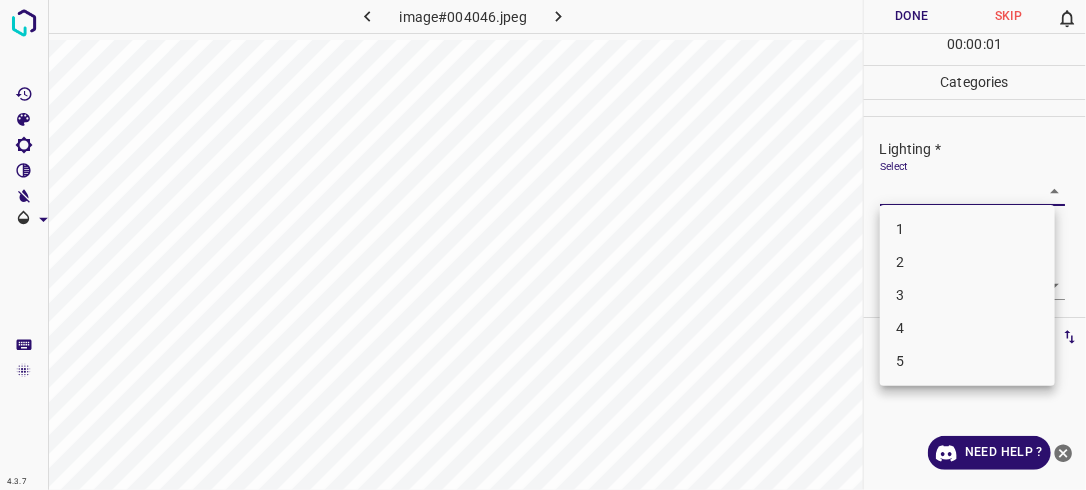 click on "4.3.7 image#004046.jpeg Done Skip 0 00   : 00   : 01   Categories Lighting *  Select ​ Focus *  Select ​ Overall *  Select ​ Labels   0 Categories 1 Lighting 2 Focus 3 Overall Tools Space Change between modes (Draw & Edit) I Auto labeling R Restore zoom M Zoom in N Zoom out Delete Delete selecte label Filters Z Restore filters X Saturation filter C Brightness filter V Contrast filter B Gray scale filter General O Download Need Help ? - Text - Hide - Delete 1 2 3 4 5" at bounding box center (543, 245) 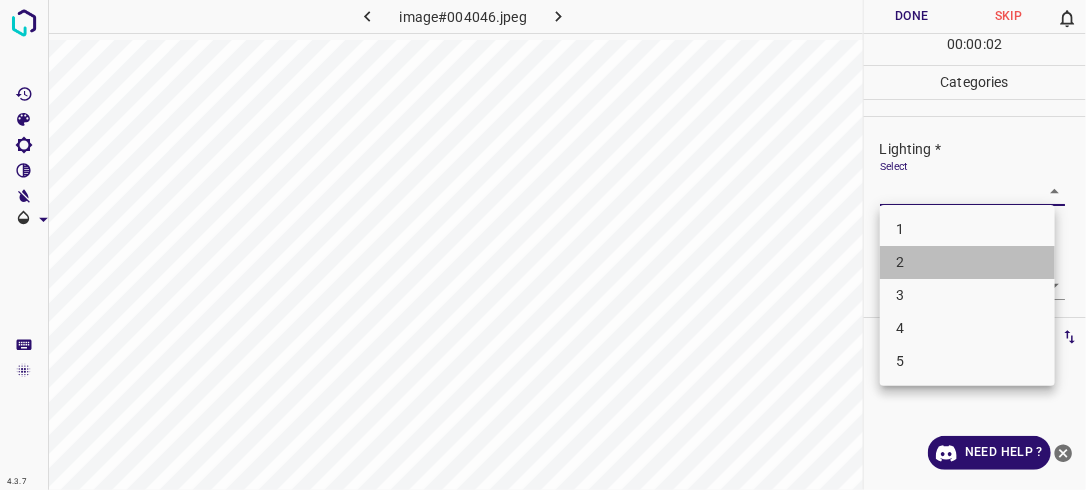 click on "2" at bounding box center [967, 262] 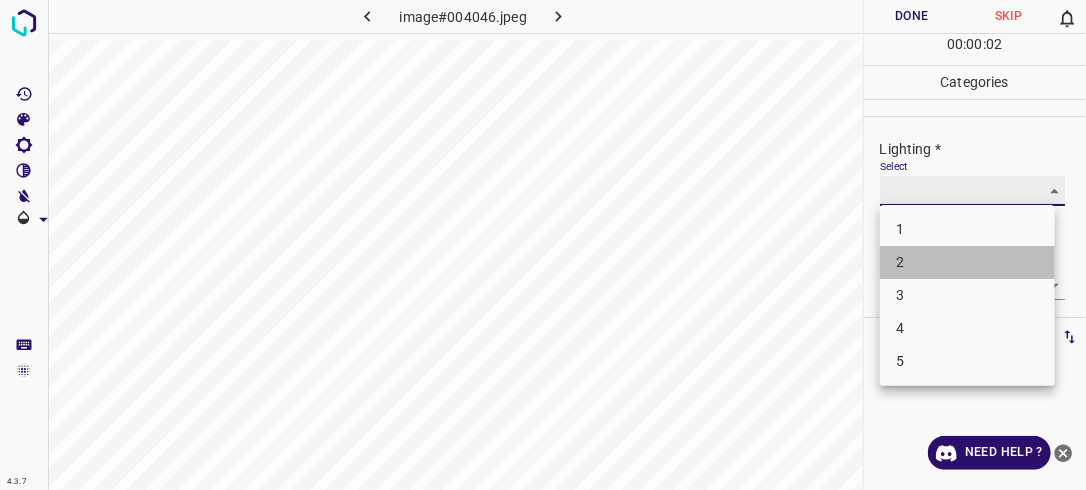 type on "2" 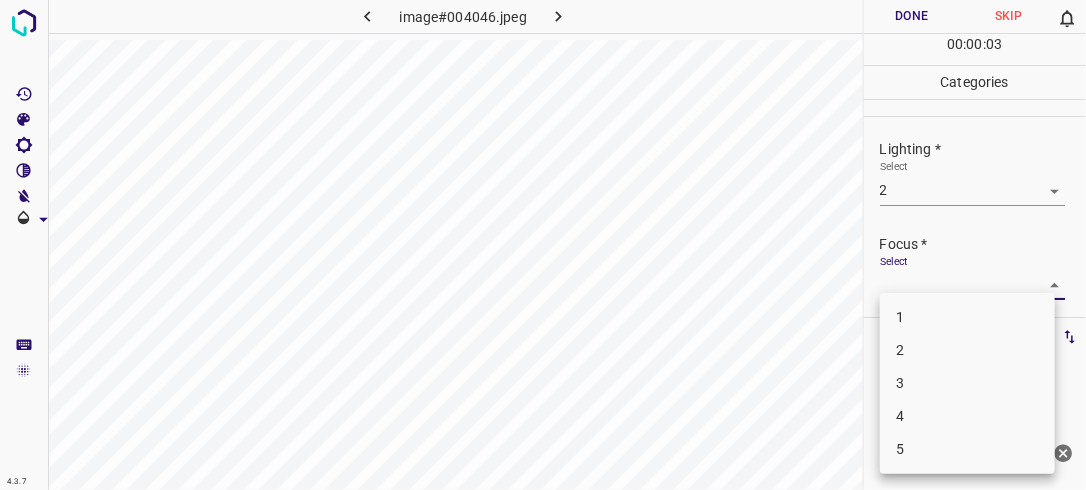click on "4.3.7 image#004046.jpeg Done Skip 0 00   : 00   : 03   Categories Lighting *  Select 2 2 Focus *  Select ​ Overall *  Select ​ Labels   0 Categories 1 Lighting 2 Focus 3 Overall Tools Space Change between modes (Draw & Edit) I Auto labeling R Restore zoom M Zoom in N Zoom out Delete Delete selecte label Filters Z Restore filters X Saturation filter C Brightness filter V Contrast filter B Gray scale filter General O Download Need Help ? - Text - Hide - Delete 1 2 3 4 5" at bounding box center (543, 245) 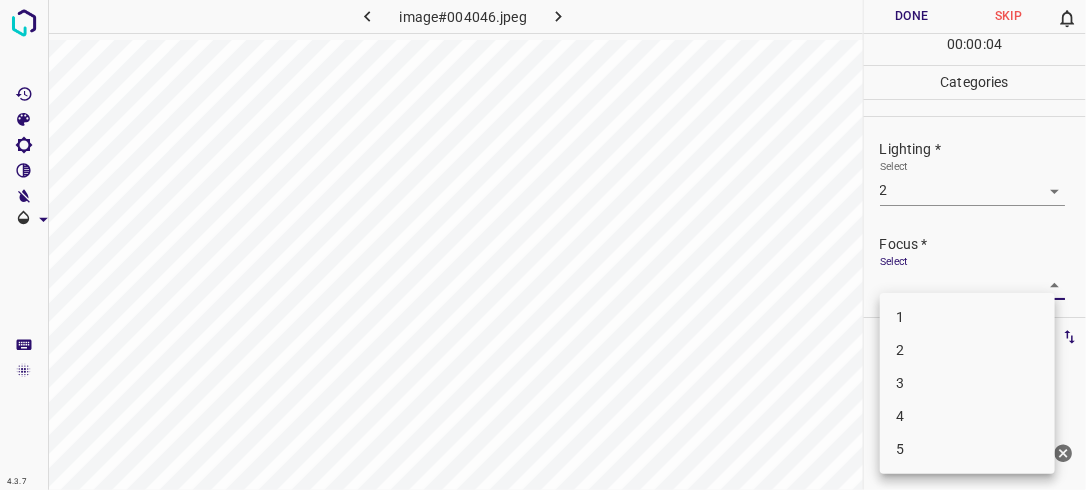 drag, startPoint x: 959, startPoint y: 349, endPoint x: 1026, endPoint y: 268, distance: 105.11898 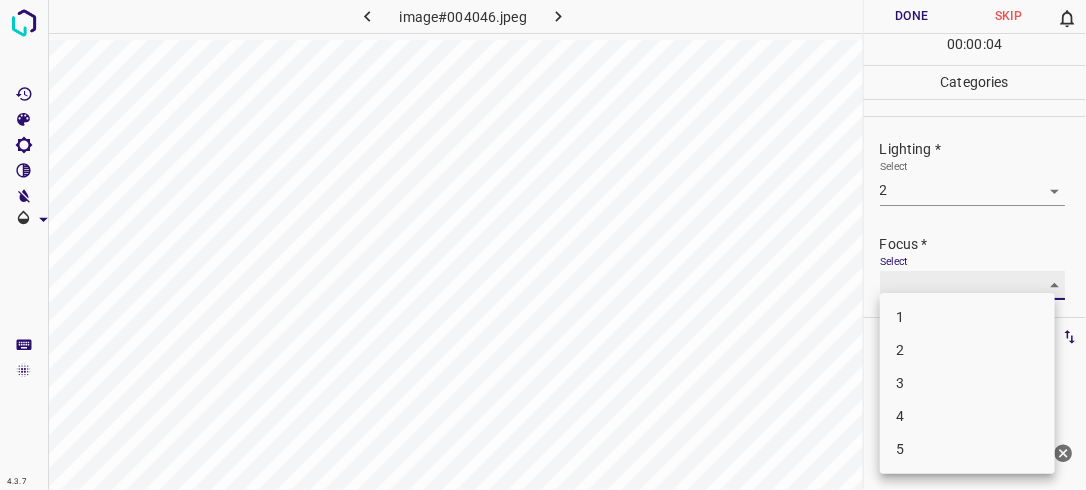 type on "2" 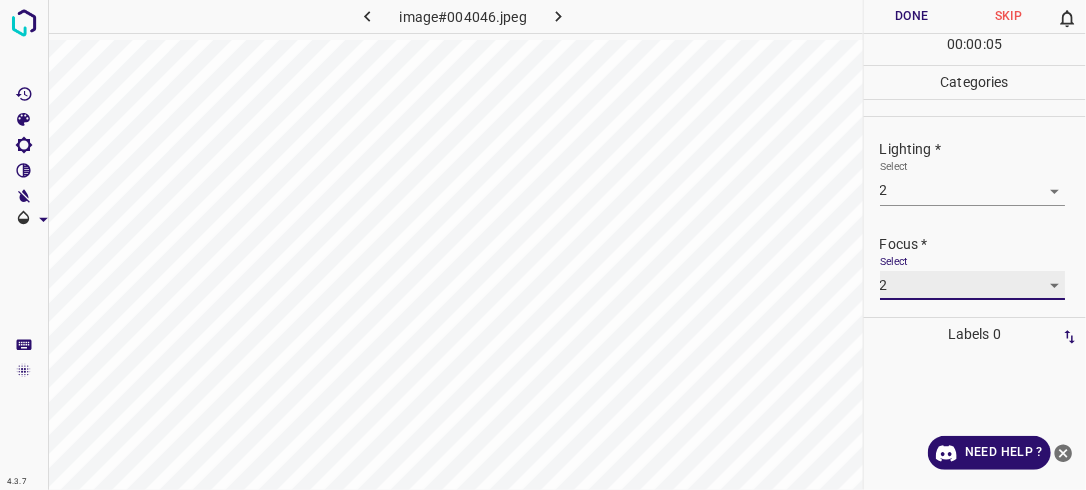 scroll, scrollTop: 98, scrollLeft: 0, axis: vertical 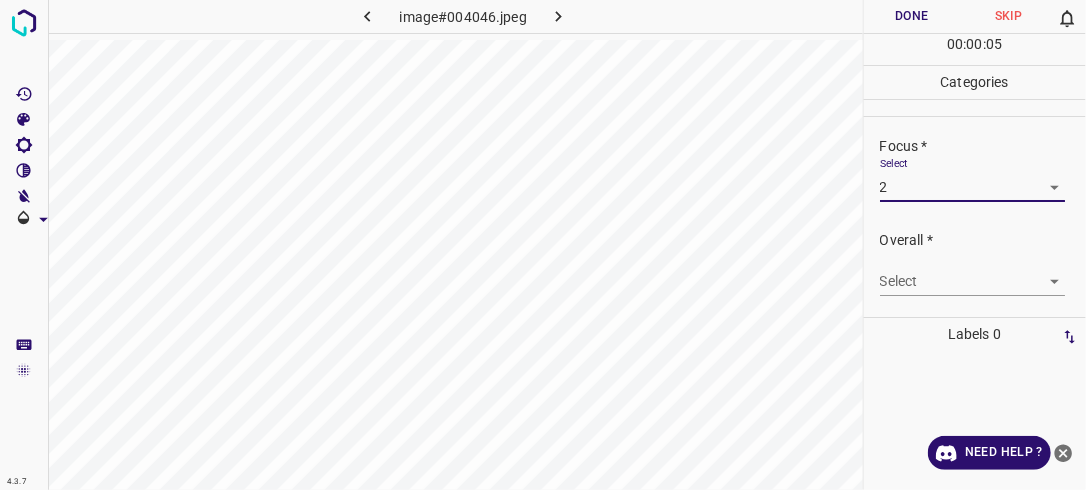 click on "4.3.7 image#004046.jpeg Done Skip 0 00   : 00   : 05   Categories Lighting *  Select 2 2 Focus *  Select 2 2 Overall *  Select ​ Labels   0 Categories 1 Lighting 2 Focus 3 Overall Tools Space Change between modes (Draw & Edit) I Auto labeling R Restore zoom M Zoom in N Zoom out Delete Delete selecte label Filters Z Restore filters X Saturation filter C Brightness filter V Contrast filter B Gray scale filter General O Download Need Help ? - Text - Hide - Delete" at bounding box center (543, 245) 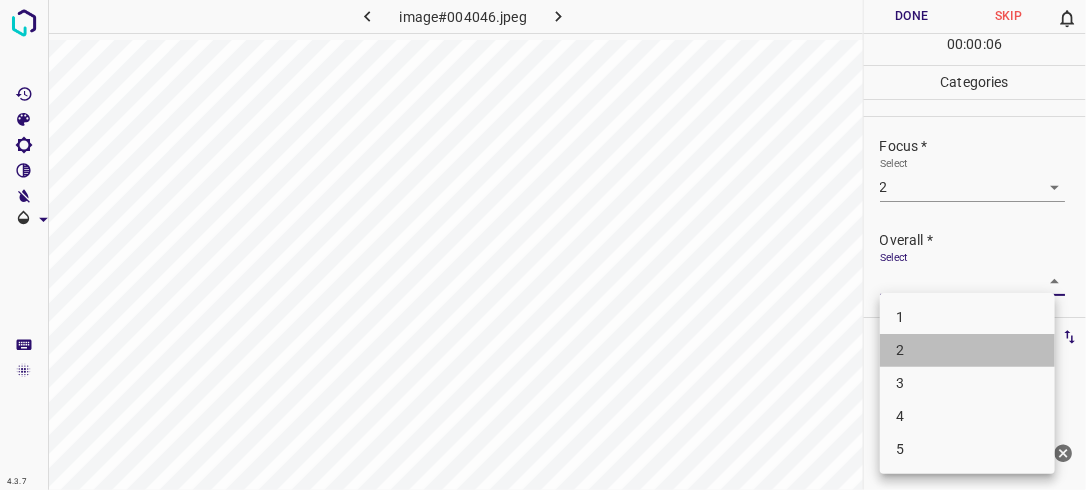 click on "2" at bounding box center [967, 350] 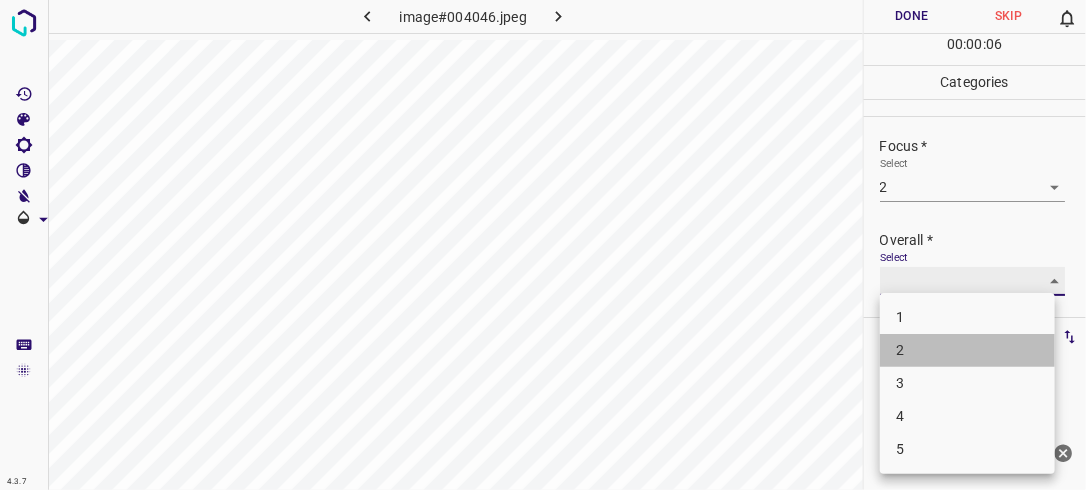 type on "2" 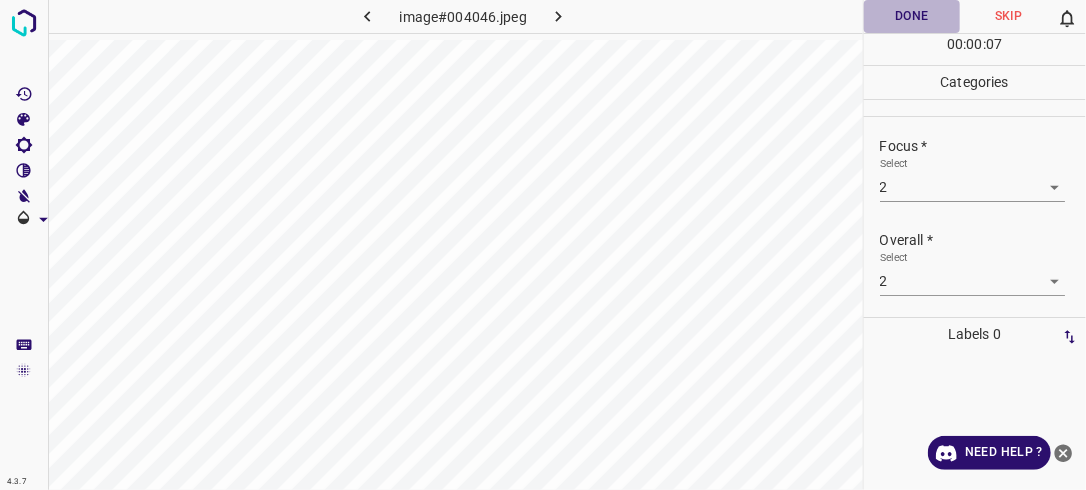 click on "Done" at bounding box center [912, 16] 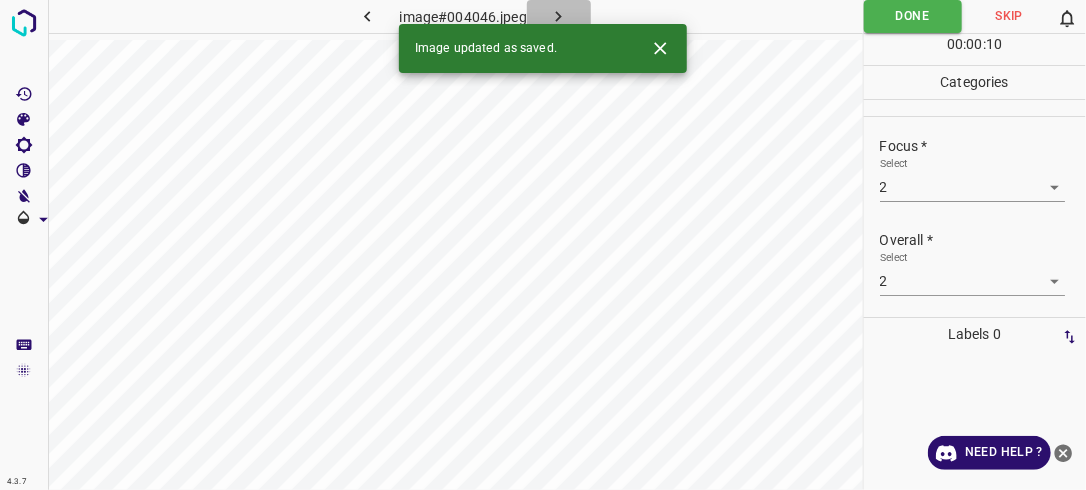 click at bounding box center (559, 16) 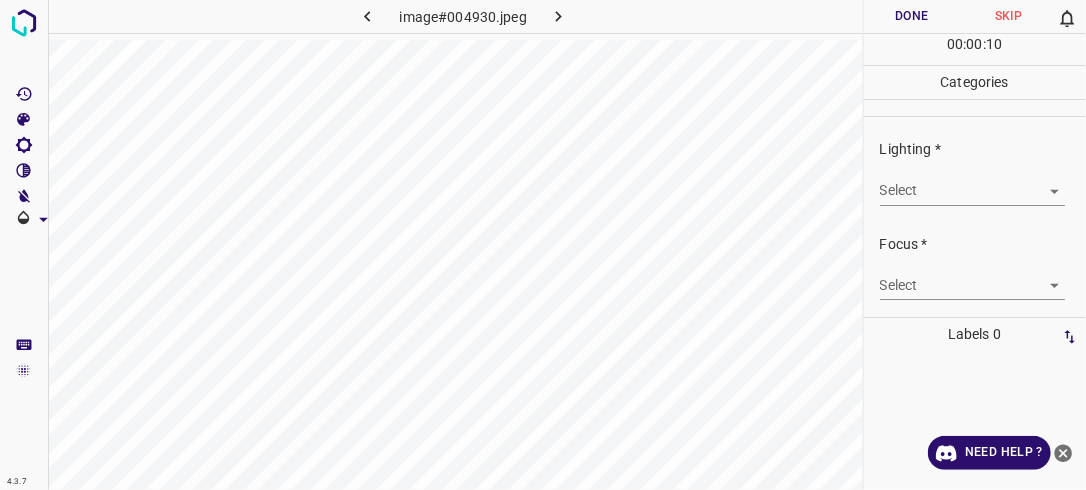 click on "4.3.7 image#004930.jpeg Done Skip 0 00   : 00   : 10   Categories Lighting *  Select ​ Focus *  Select ​ Overall *  Select ​ Labels   0 Categories 1 Lighting 2 Focus 3 Overall Tools Space Change between modes (Draw & Edit) I Auto labeling R Restore zoom M Zoom in N Zoom out Delete Delete selecte label Filters Z Restore filters X Saturation filter C Brightness filter V Contrast filter B Gray scale filter General O Download Need Help ? - Text - Hide - Delete" at bounding box center [543, 245] 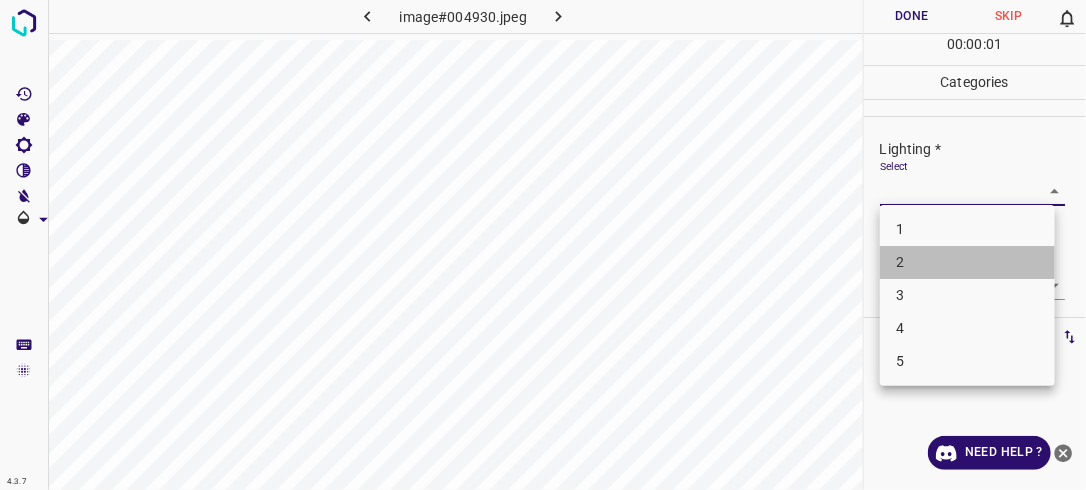 click on "2" at bounding box center (967, 262) 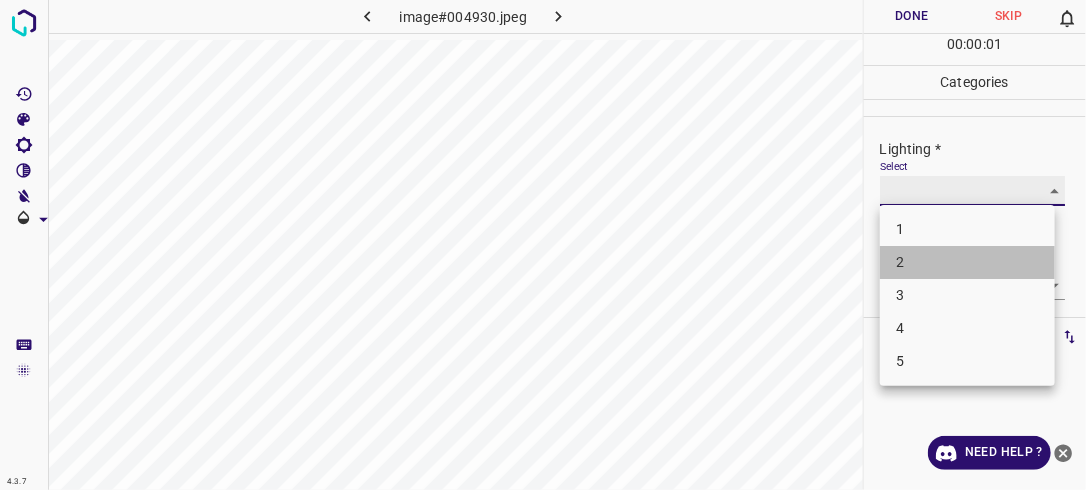type on "2" 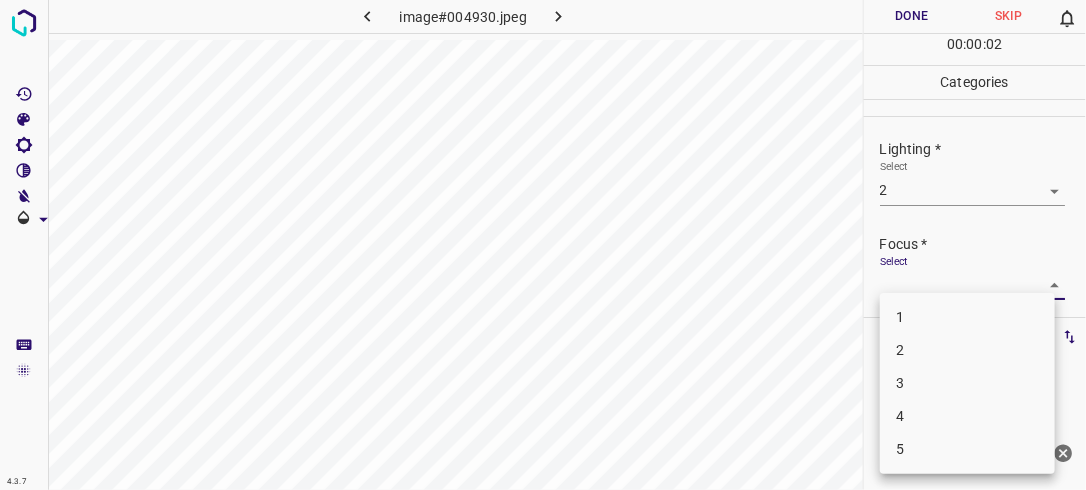 click on "4.3.7 image#004930.jpeg Done Skip 0 00   : 00   : 02   Categories Lighting *  Select 2 2 Focus *  Select ​ Overall *  Select ​ Labels   0 Categories 1 Lighting 2 Focus 3 Overall Tools Space Change between modes (Draw & Edit) I Auto labeling R Restore zoom M Zoom in N Zoom out Delete Delete selecte label Filters Z Restore filters X Saturation filter C Brightness filter V Contrast filter B Gray scale filter General O Download Need Help ? - Text - Hide - Delete 1 2 3 4 5" at bounding box center [543, 245] 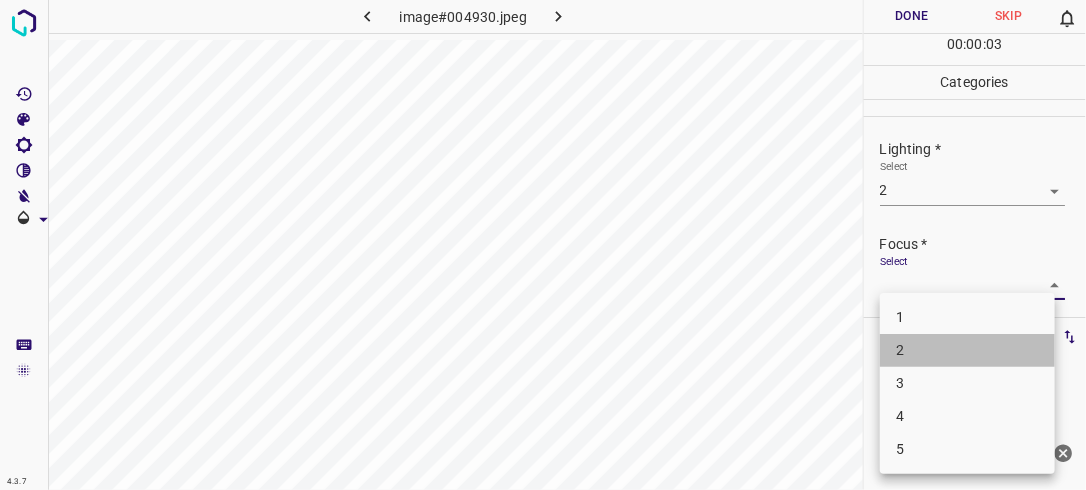 click on "2" at bounding box center (967, 350) 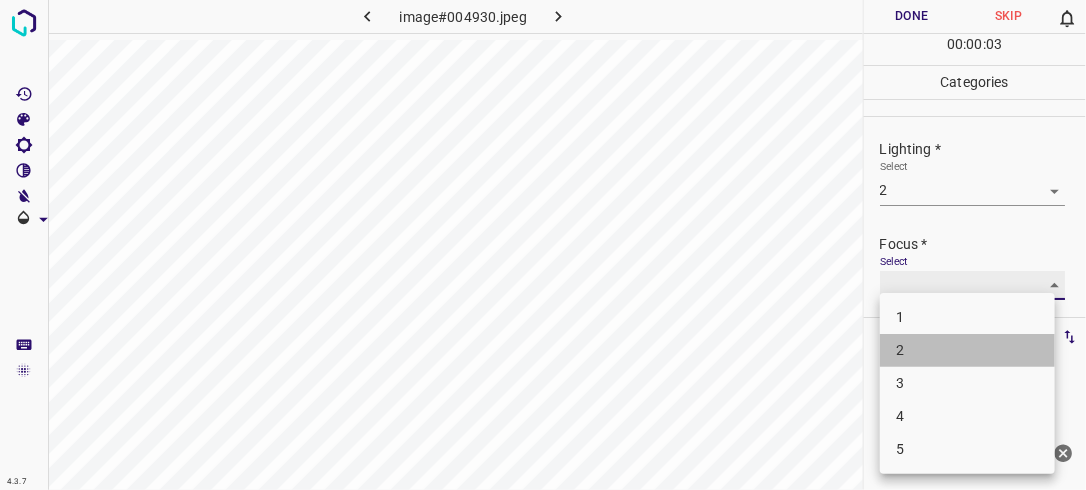 type on "2" 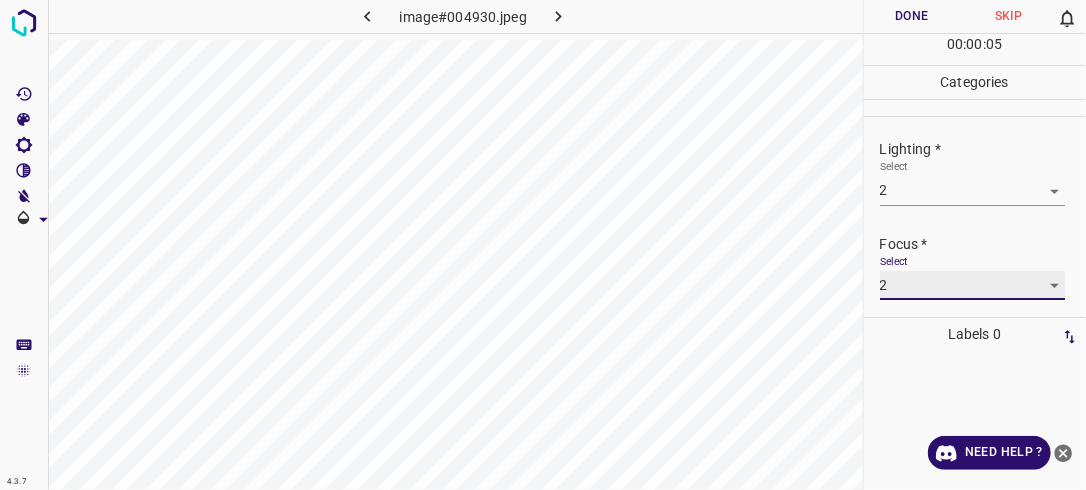 scroll, scrollTop: 98, scrollLeft: 0, axis: vertical 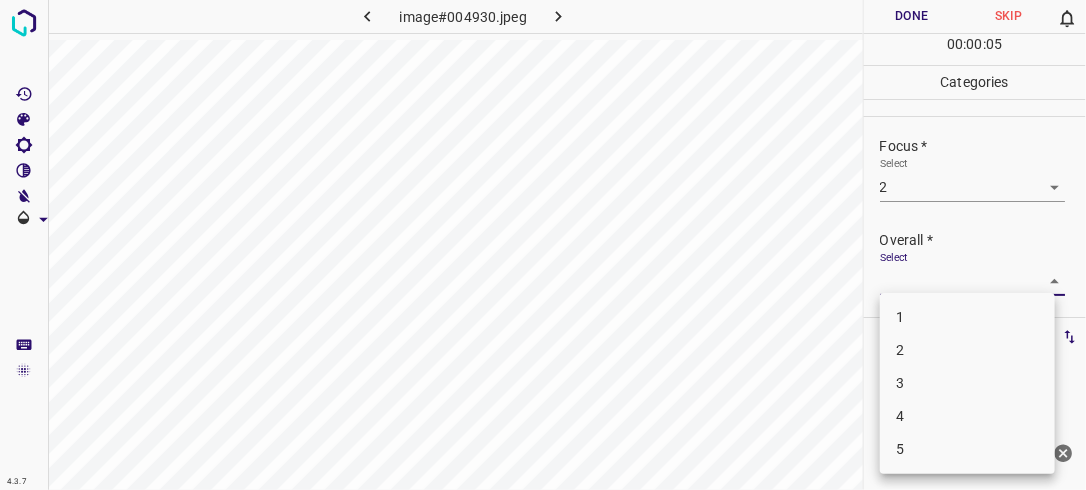 drag, startPoint x: 1047, startPoint y: 280, endPoint x: 874, endPoint y: 371, distance: 195.47379 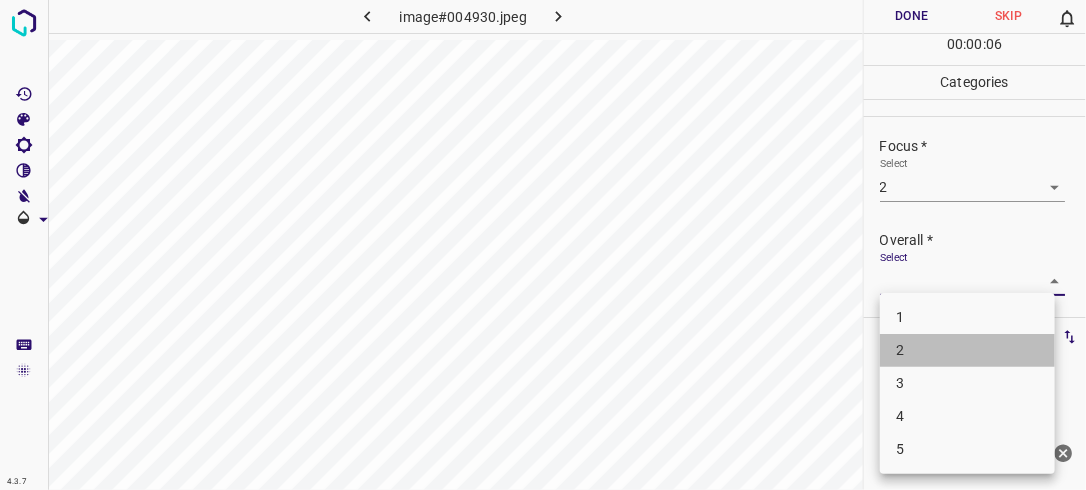 drag, startPoint x: 894, startPoint y: 352, endPoint x: 941, endPoint y: 261, distance: 102.4207 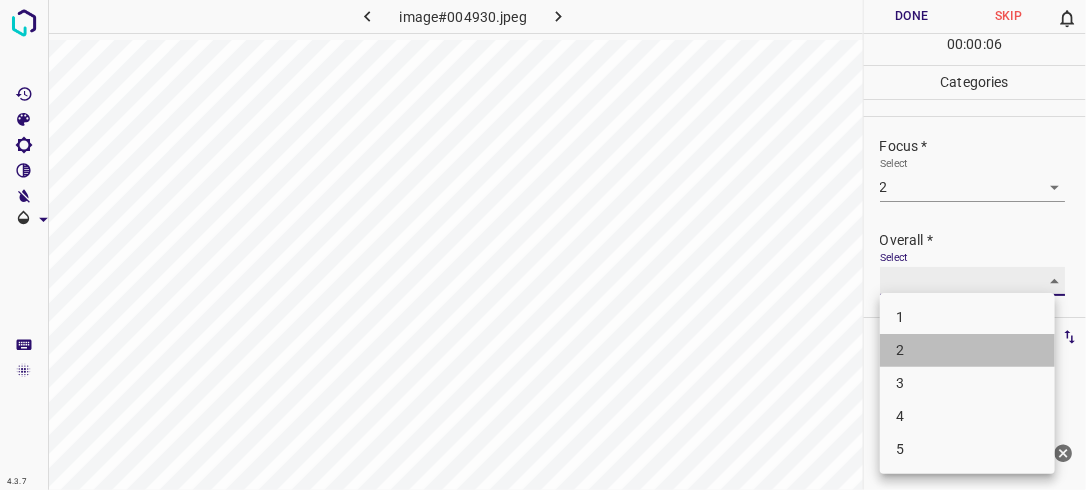 type on "2" 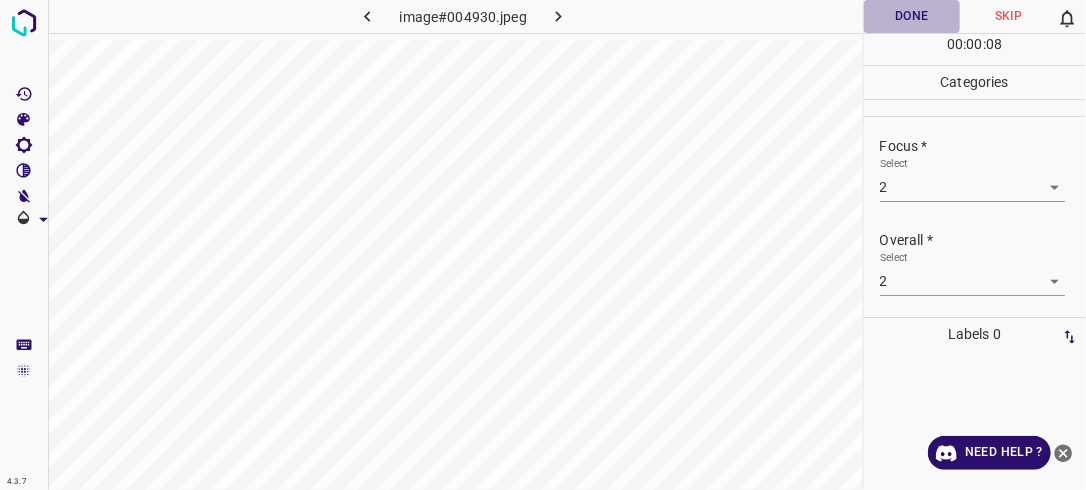 click on "Done" at bounding box center (912, 16) 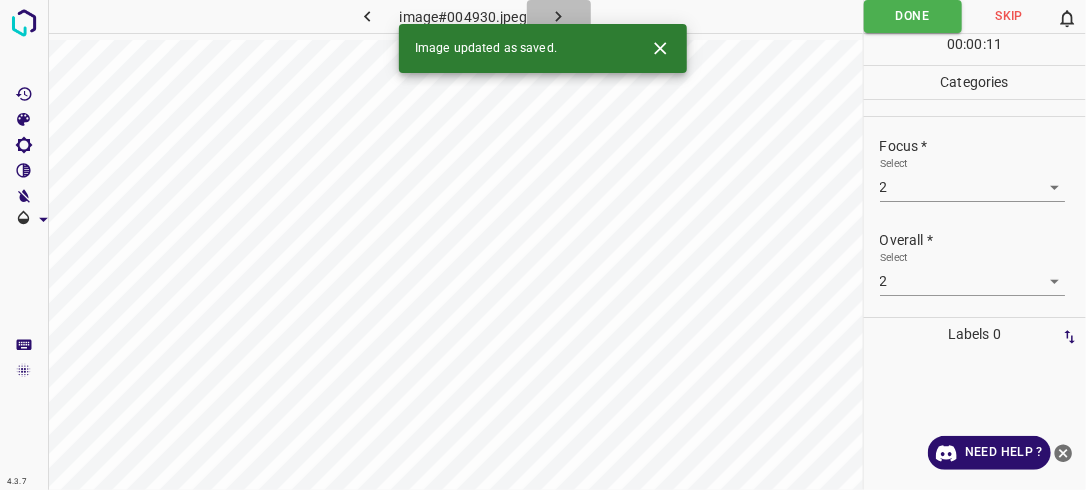 click 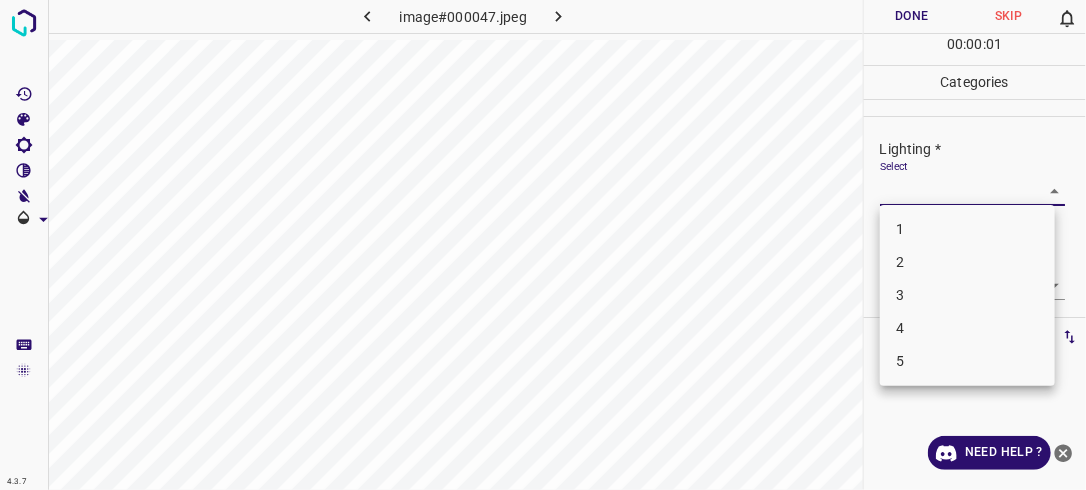 click on "4.3.7 image#000047.jpeg Done Skip 0 00   : 00   : 01   Categories Lighting *  Select ​ Focus *  Select ​ Overall *  Select ​ Labels   0 Categories 1 Lighting 2 Focus 3 Overall Tools Space Change between modes (Draw & Edit) I Auto labeling R Restore zoom M Zoom in N Zoom out Delete Delete selecte label Filters Z Restore filters X Saturation filter C Brightness filter V Contrast filter B Gray scale filter General O Download Need Help ? - Text - Hide - Delete 1 2 3 4 5" at bounding box center (543, 245) 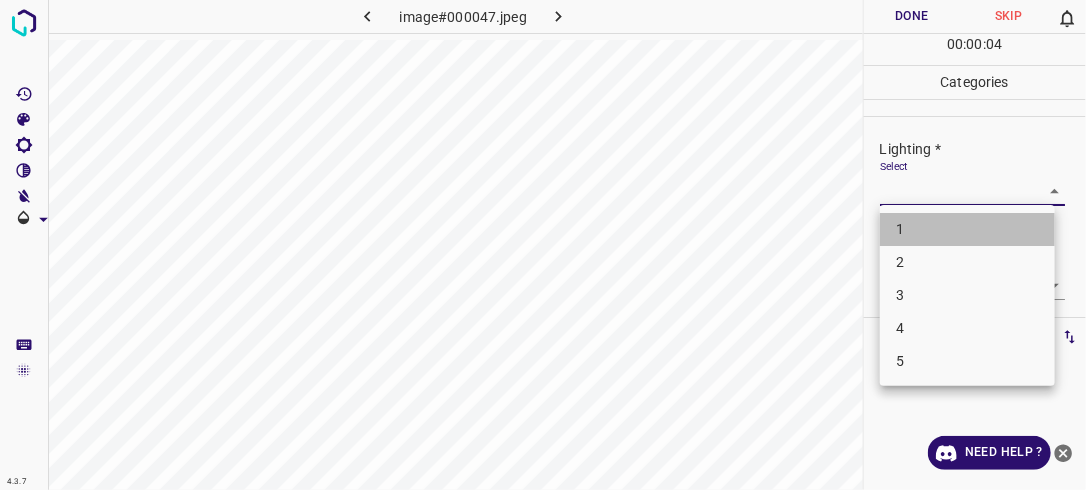 click on "1" at bounding box center [967, 229] 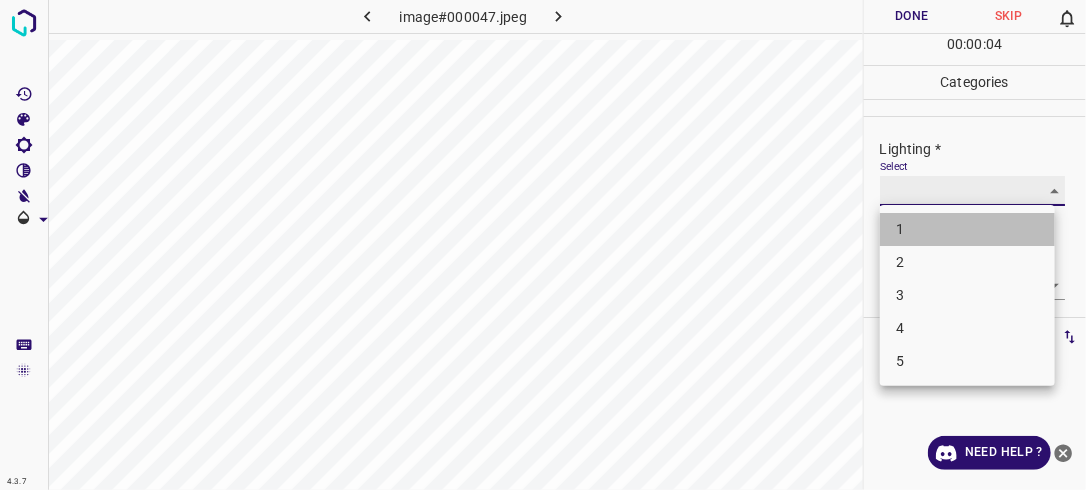 type on "1" 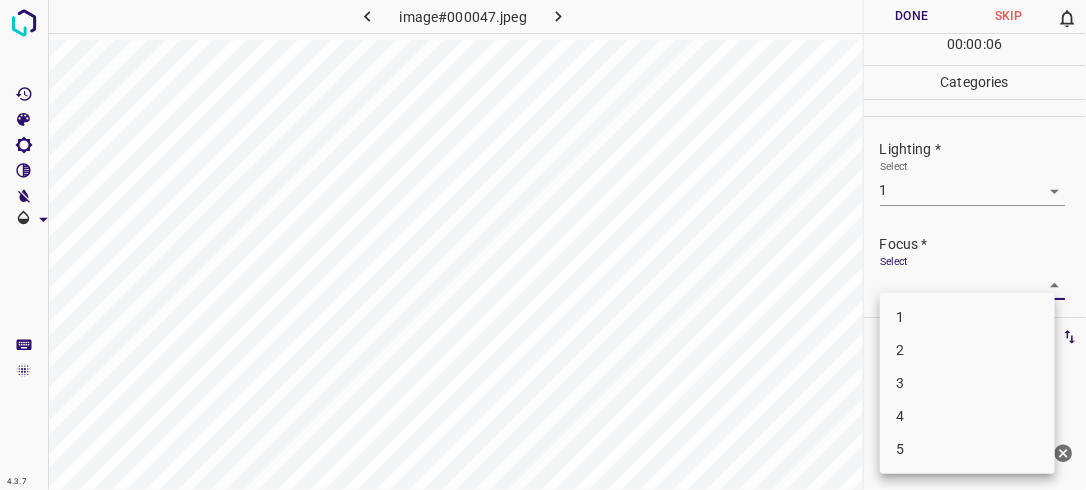 drag, startPoint x: 1044, startPoint y: 278, endPoint x: 1024, endPoint y: 292, distance: 24.41311 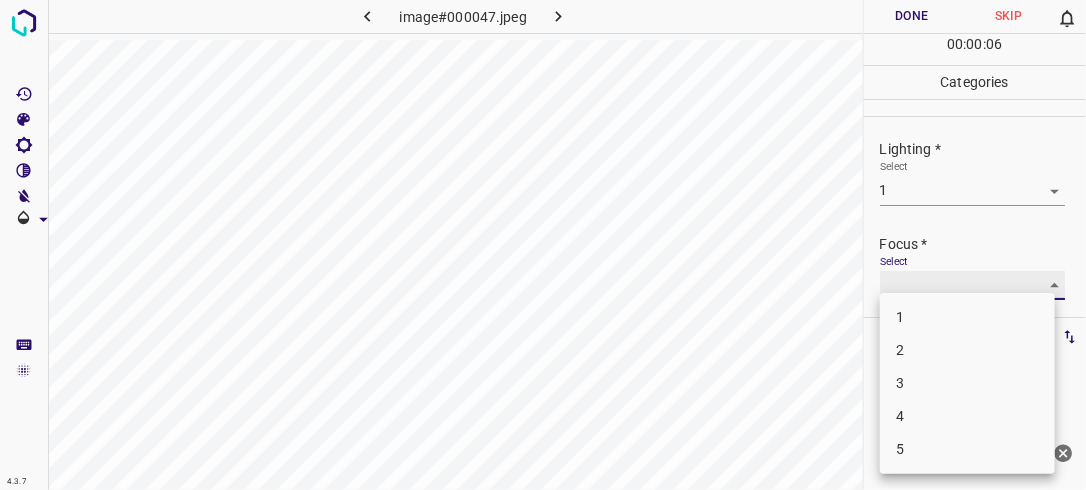 type on "1" 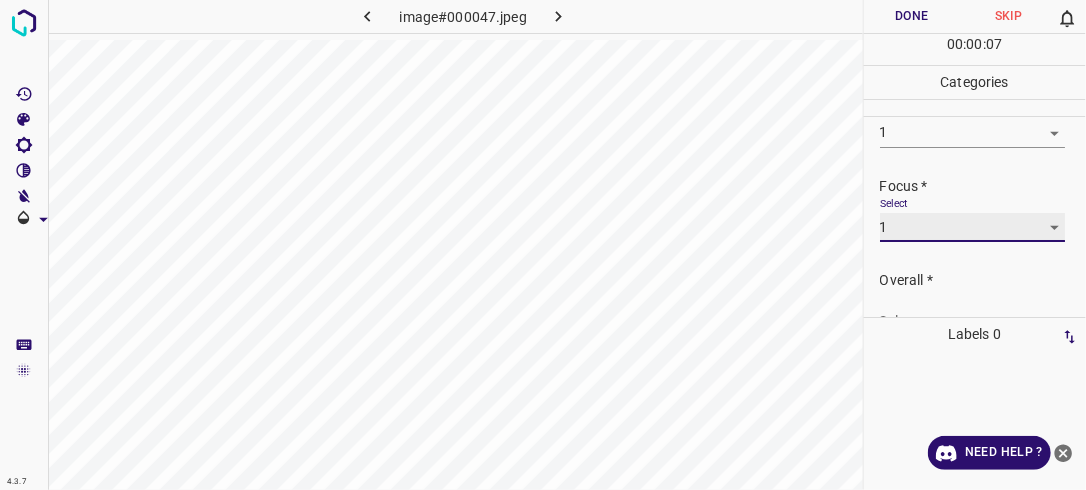 scroll, scrollTop: 98, scrollLeft: 0, axis: vertical 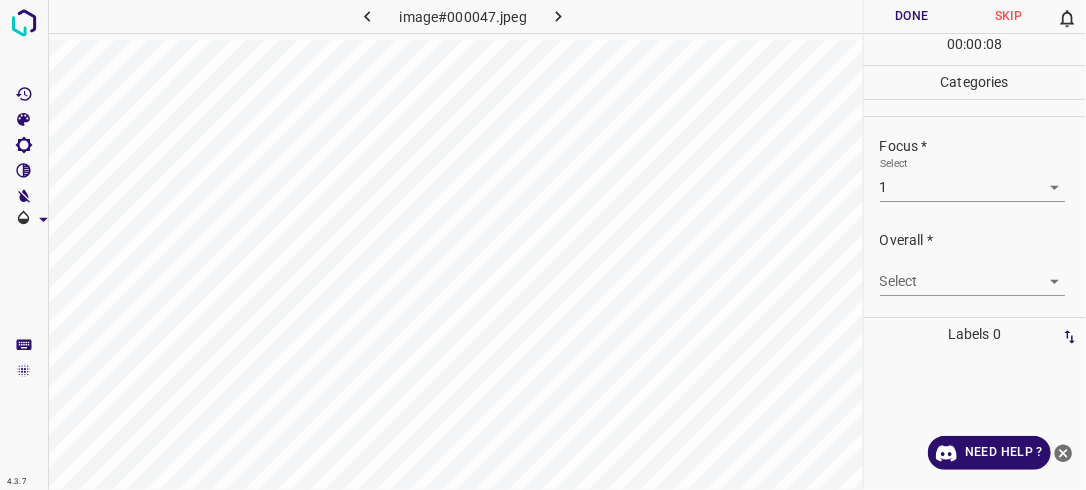 click on "Overall *  Select ​" at bounding box center [975, 263] 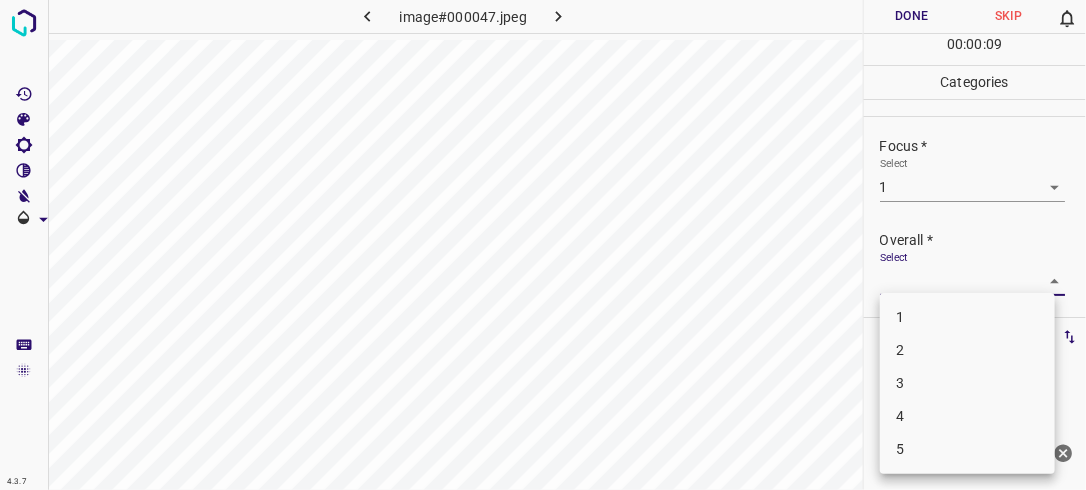 click on "1" at bounding box center (967, 317) 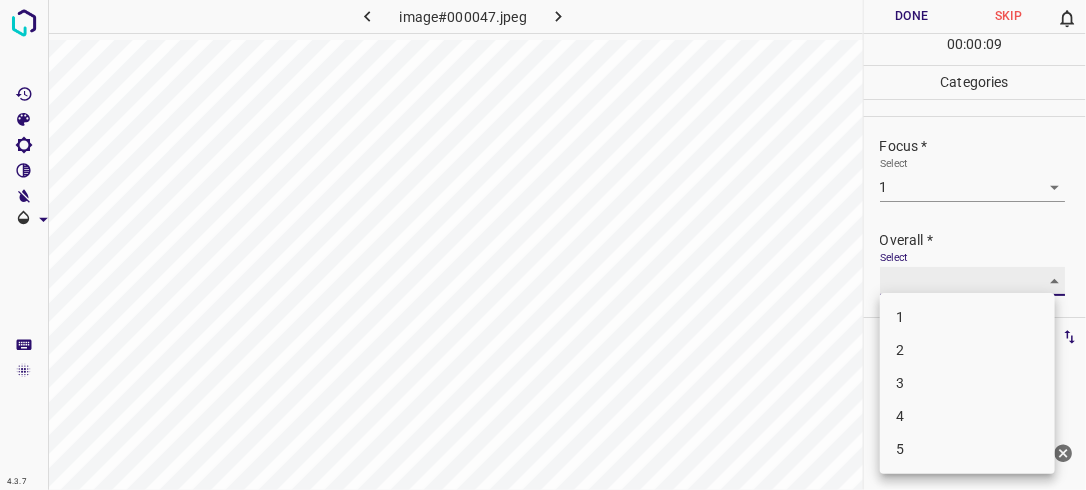 type on "1" 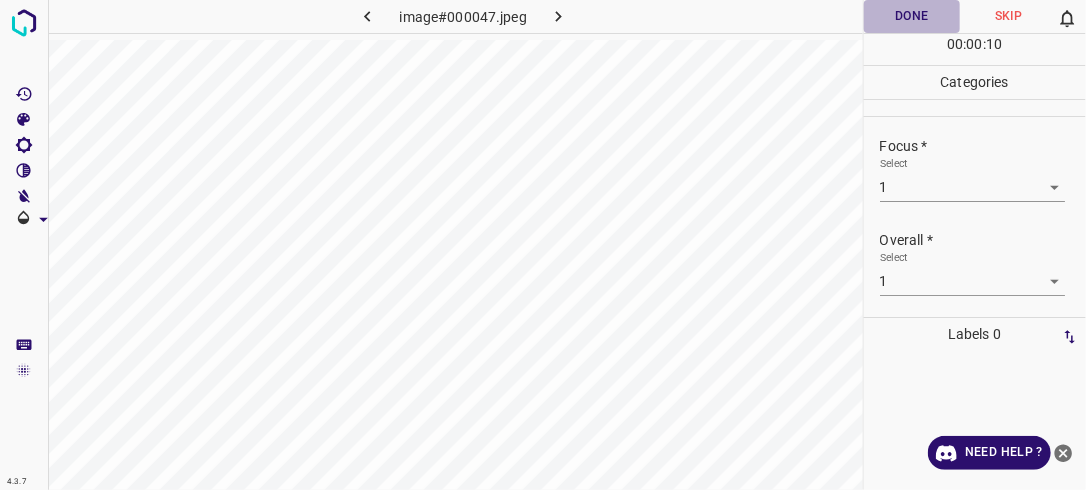 click on "Done" at bounding box center (912, 16) 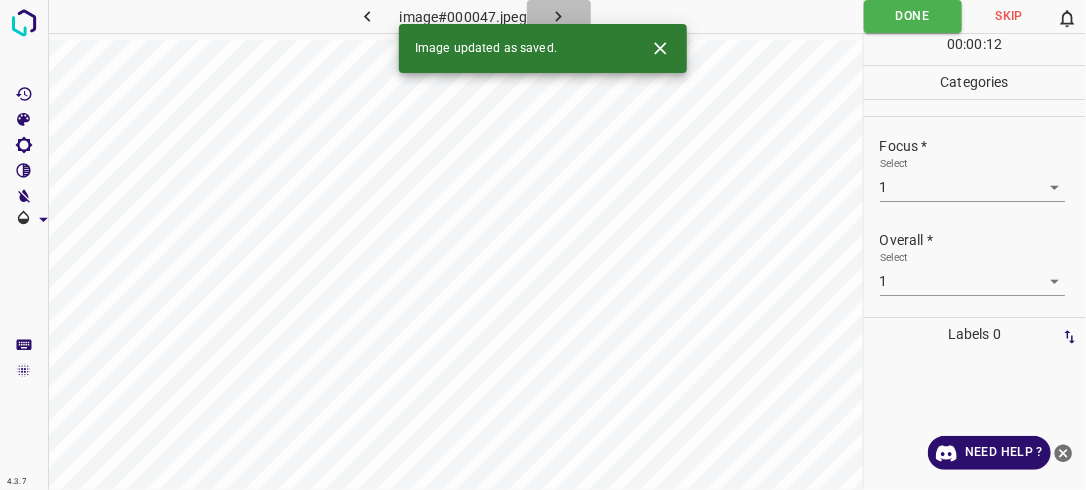 click 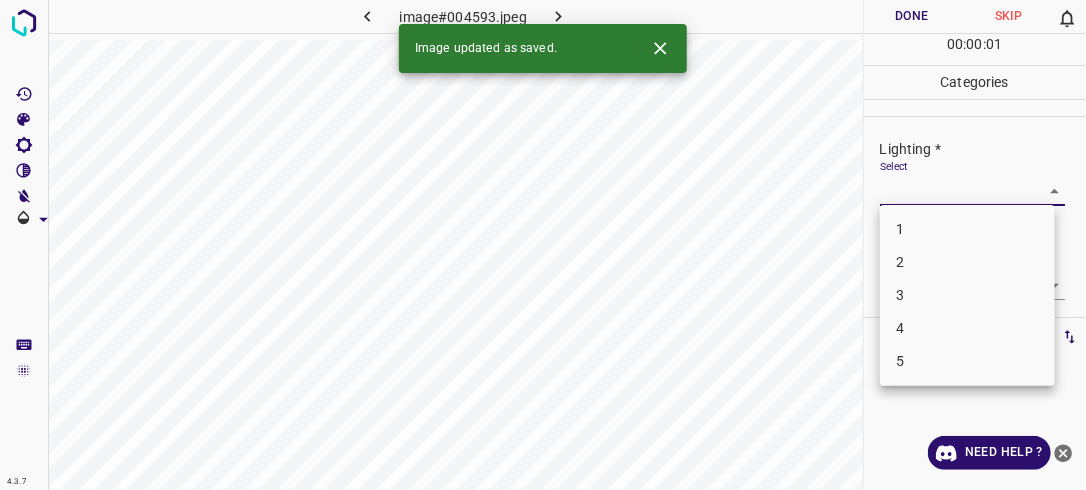 click on "4.3.7 image#004593.jpeg Done Skip 0 00   : 00   : 01   Categories Lighting *  Select ​ Focus *  Select ​ Overall *  Select ​ Labels   0 Categories 1 Lighting 2 Focus 3 Overall Tools Space Change between modes (Draw & Edit) I Auto labeling R Restore zoom M Zoom in N Zoom out Delete Delete selecte label Filters Z Restore filters X Saturation filter C Brightness filter V Contrast filter B Gray scale filter General O Download Image updated as saved. Need Help ? - Text - Hide - Delete 1 2 3 4 5" at bounding box center [543, 245] 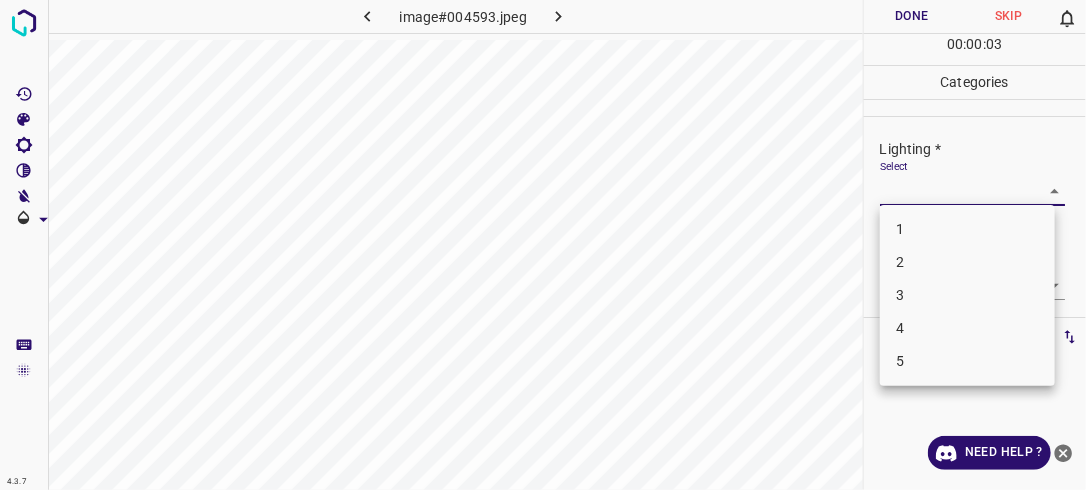 click on "2" at bounding box center [967, 262] 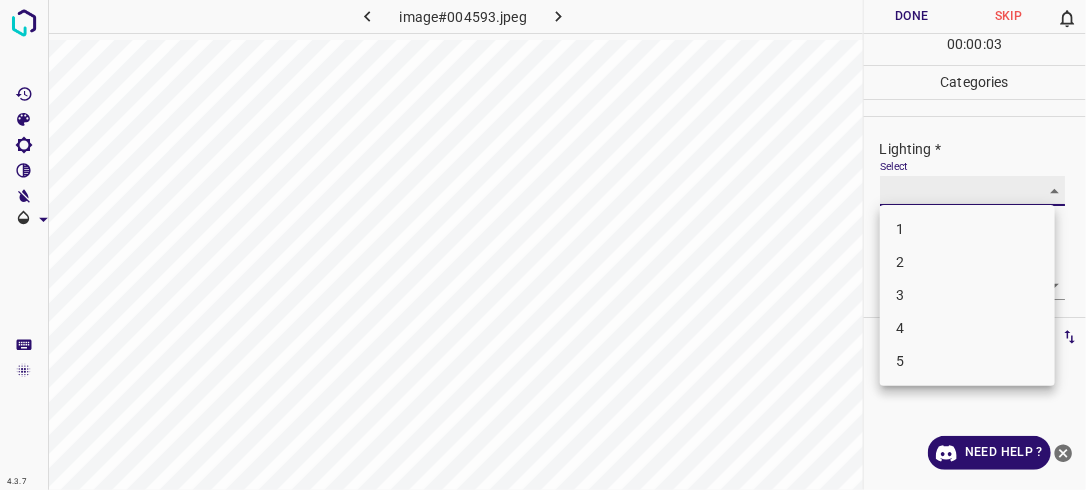 type on "2" 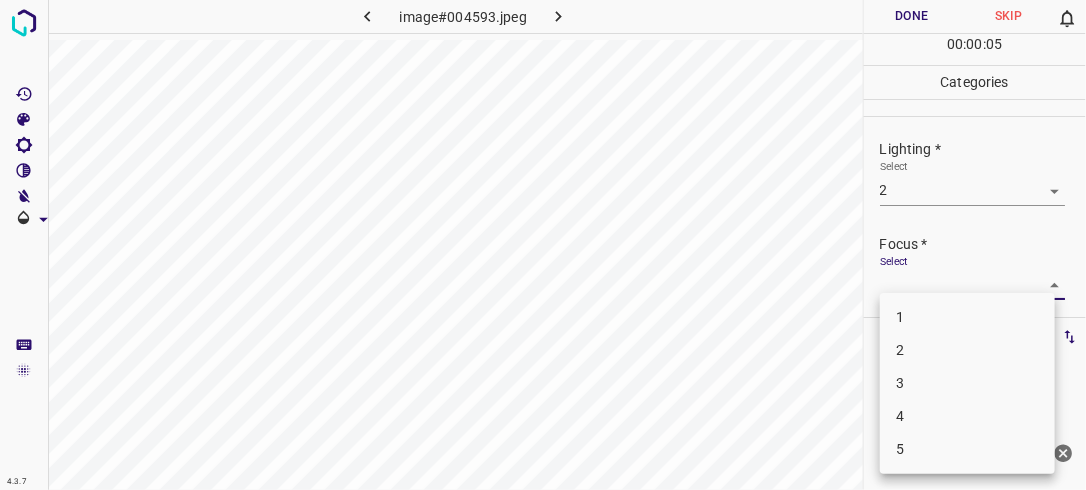click on "4.3.7 image#004593.jpeg Done Skip 0 00   : 00   : 05   Categories Lighting *  Select 2 2 Focus *  Select ​ Overall *  Select ​ Labels   0 Categories 1 Lighting 2 Focus 3 Overall Tools Space Change between modes (Draw & Edit) I Auto labeling R Restore zoom M Zoom in N Zoom out Delete Delete selecte label Filters Z Restore filters X Saturation filter C Brightness filter V Contrast filter B Gray scale filter General O Download Need Help ? - Text - Hide - Delete 1 2 3 4 5" at bounding box center [543, 245] 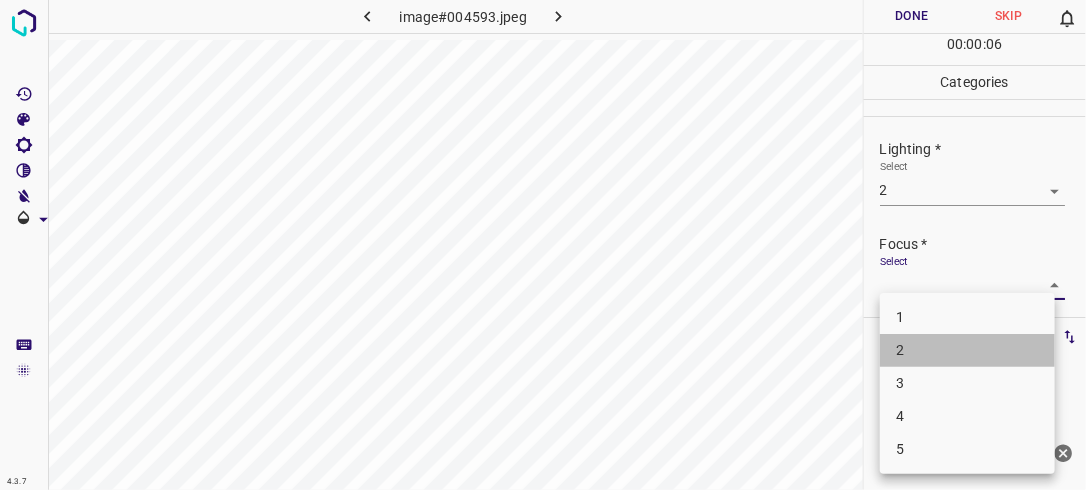click on "2" at bounding box center (967, 350) 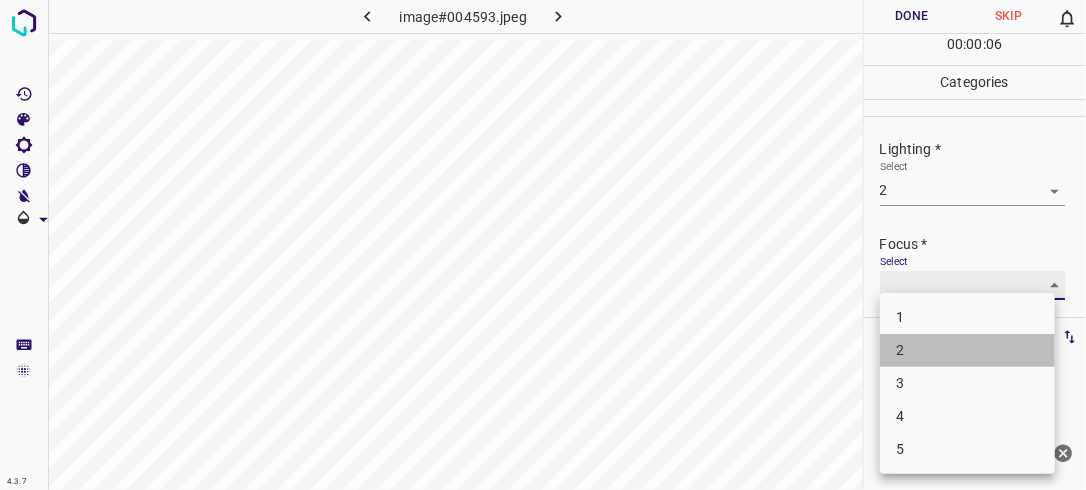 type on "2" 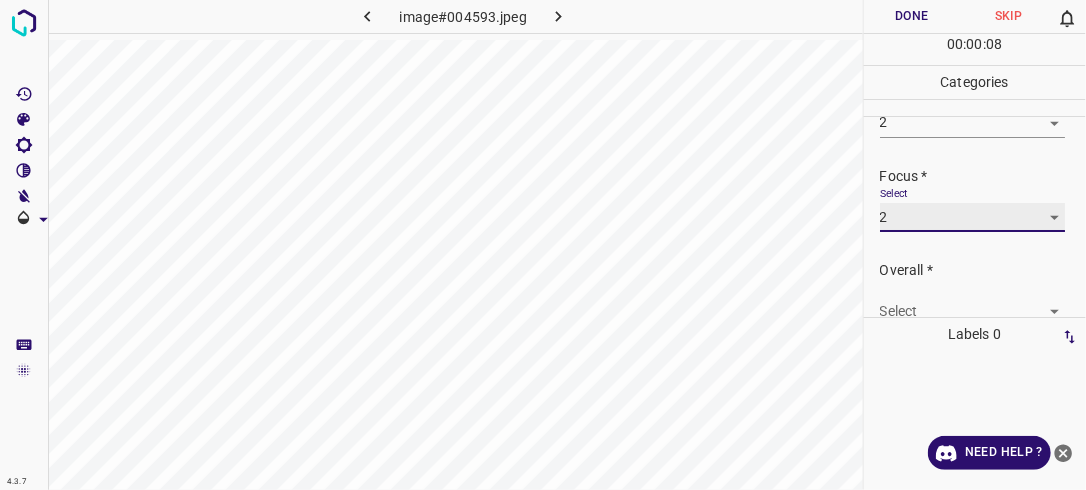 scroll, scrollTop: 98, scrollLeft: 0, axis: vertical 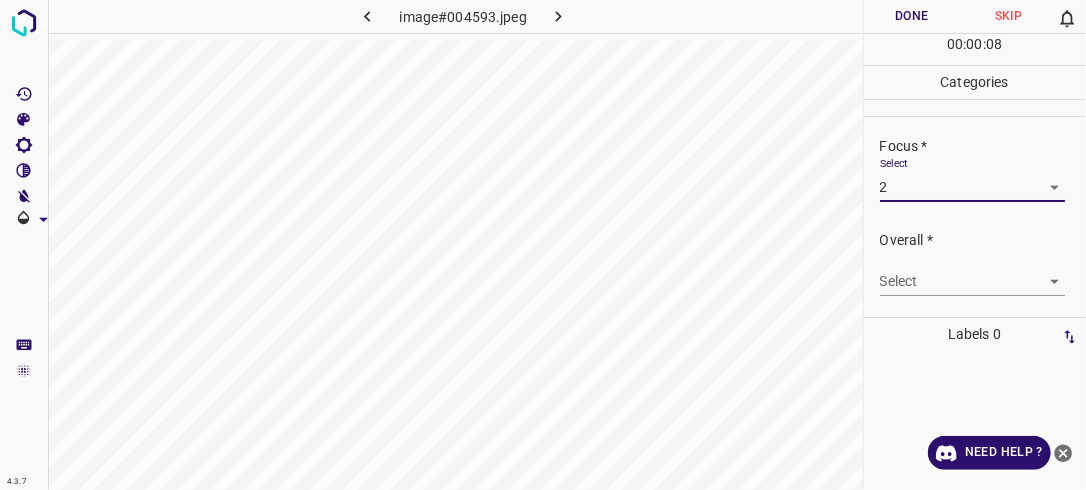 click on "4.3.7 image#004593.jpeg Done Skip 0 00   : 00   : 08   Categories Lighting *  Select 2 2 Focus *  Select 2 2 Overall *  Select ​ Labels   0 Categories 1 Lighting 2 Focus 3 Overall Tools Space Change between modes (Draw & Edit) I Auto labeling R Restore zoom M Zoom in N Zoom out Delete Delete selecte label Filters Z Restore filters X Saturation filter C Brightness filter V Contrast filter B Gray scale filter General O Download Need Help ? - Text - Hide - Delete" at bounding box center (543, 245) 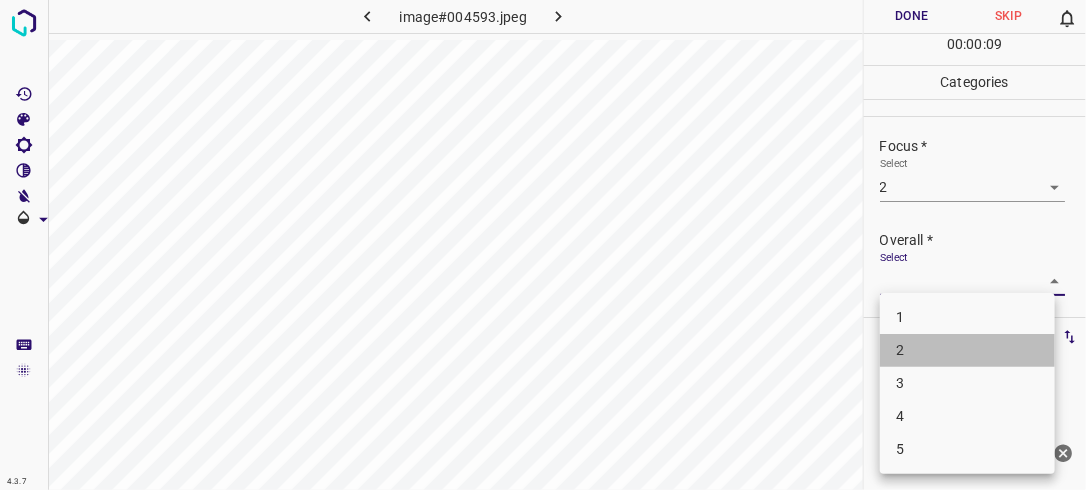 click on "2" at bounding box center [967, 350] 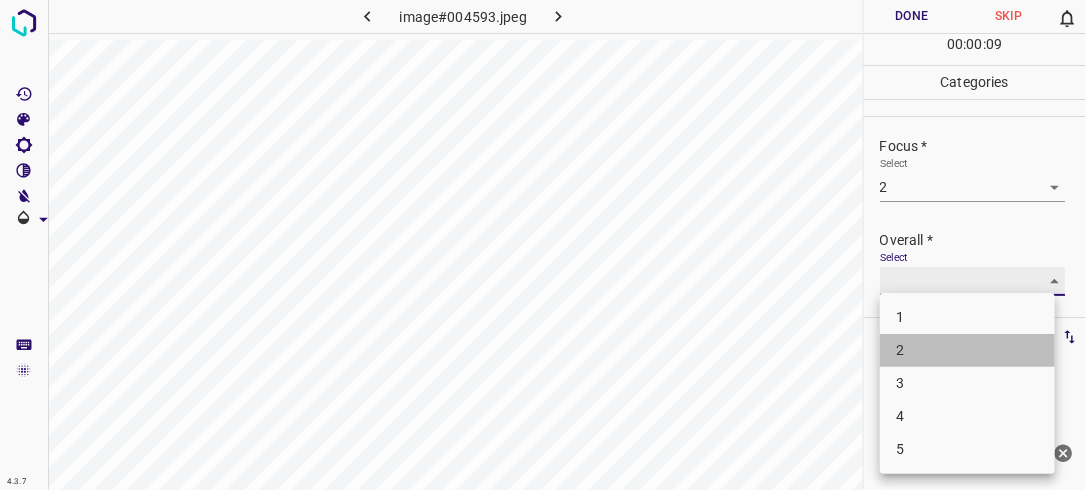 type on "2" 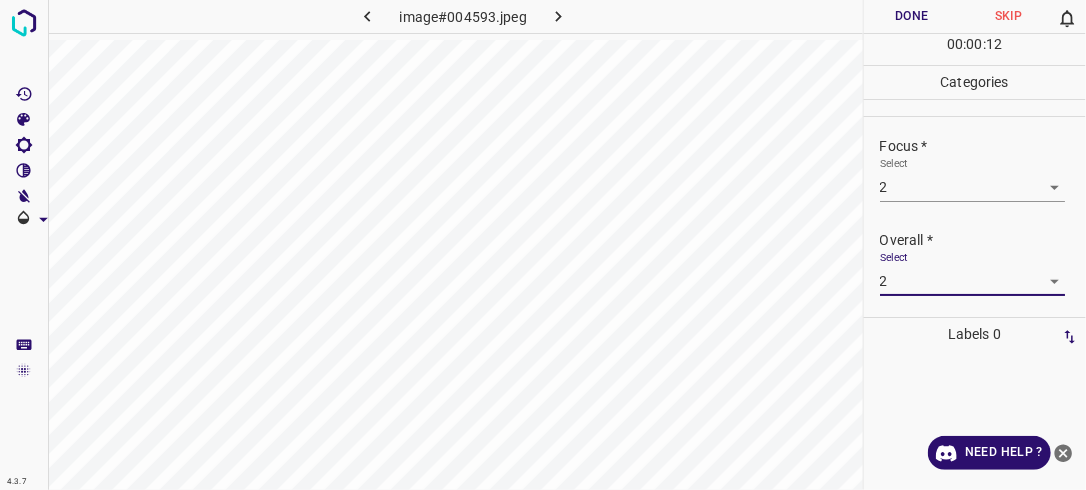 click on "Done" at bounding box center (912, 16) 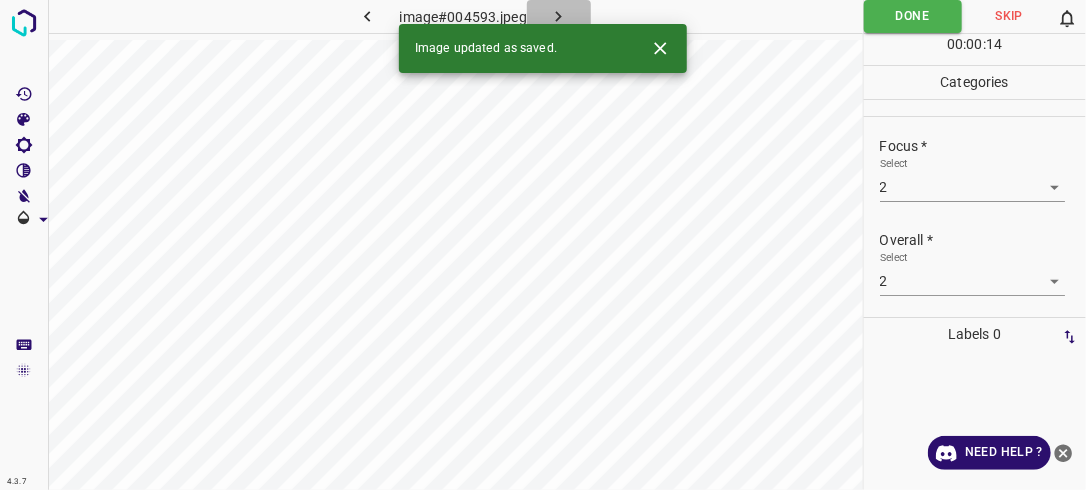 click at bounding box center [559, 16] 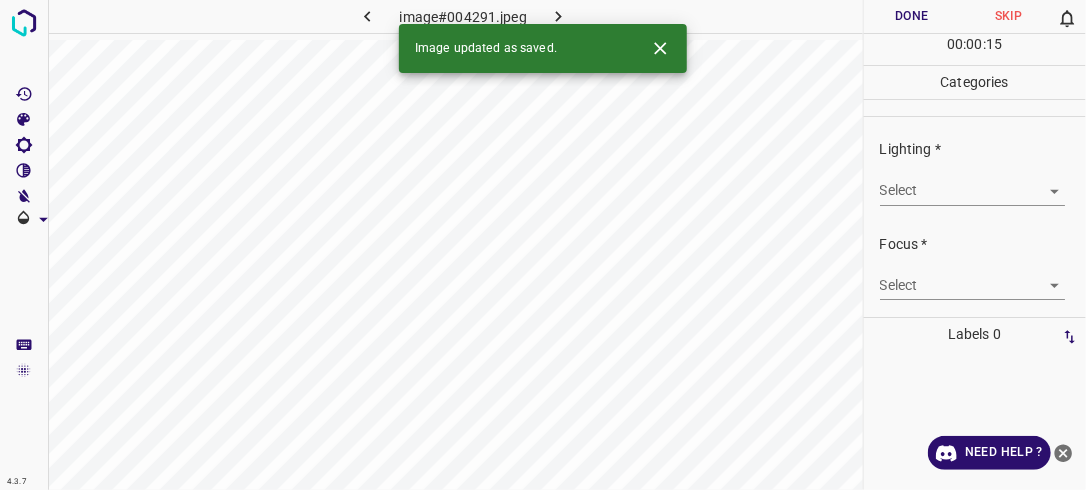 click on "4.3.7 image#004291.jpeg Done Skip 0 00   : 00   : 15   Categories Lighting *  Select ​ Focus *  Select ​ Overall *  Select ​ Labels   0 Categories 1 Lighting 2 Focus 3 Overall Tools Space Change between modes (Draw & Edit) I Auto labeling R Restore zoom M Zoom in N Zoom out Delete Delete selecte label Filters Z Restore filters X Saturation filter C Brightness filter V Contrast filter B Gray scale filter General O Download Image updated as saved. Need Help ? - Text - Hide - Delete" at bounding box center [543, 245] 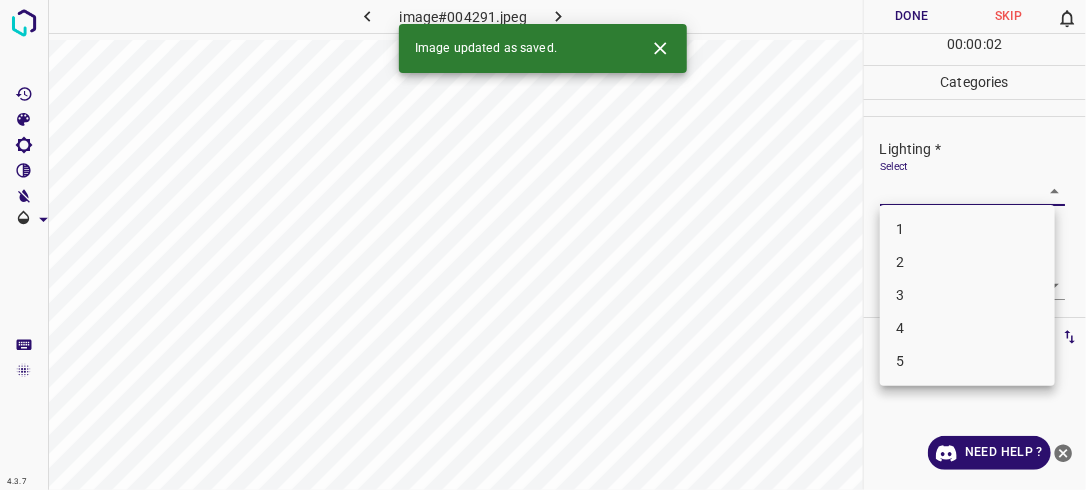 click on "3" at bounding box center (967, 295) 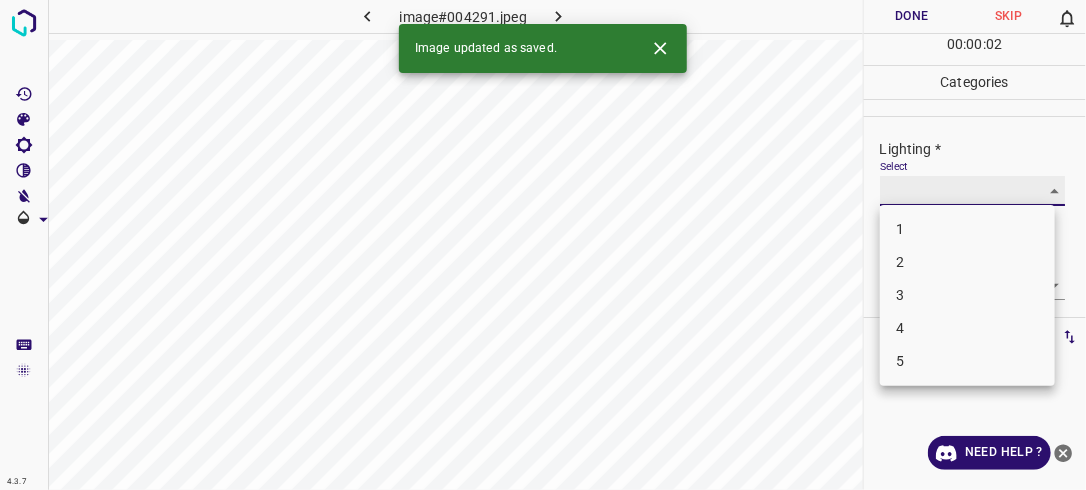 type on "3" 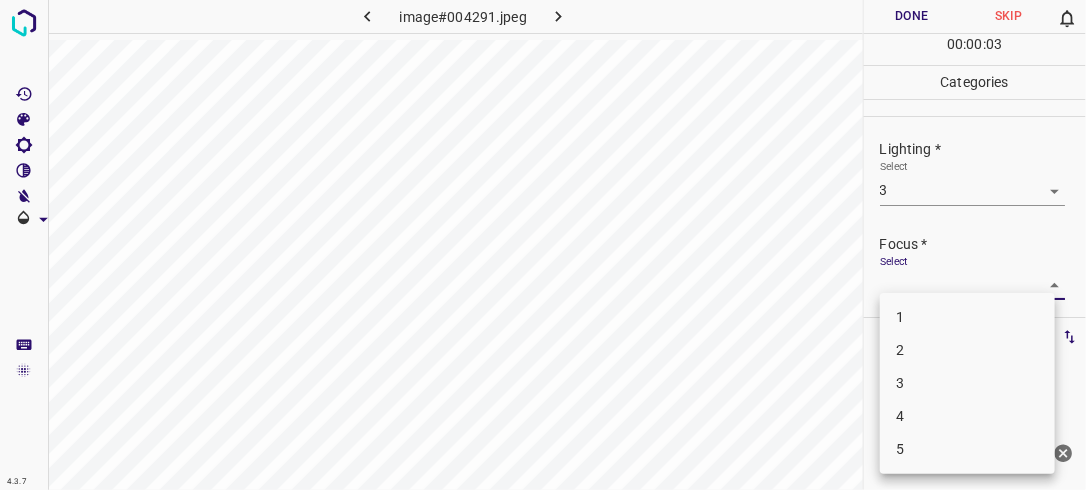 click on "4.3.7 image#004291.jpeg Done Skip 0 00   : 00   : 03   Categories Lighting *  Select 3 3 Focus *  Select ​ Overall *  Select ​ Labels   0 Categories 1 Lighting 2 Focus 3 Overall Tools Space Change between modes (Draw & Edit) I Auto labeling R Restore zoom M Zoom in N Zoom out Delete Delete selecte label Filters Z Restore filters X Saturation filter C Brightness filter V Contrast filter B Gray scale filter General O Download Need Help ? - Text - Hide - Delete 1 2 3 4 5" at bounding box center (543, 245) 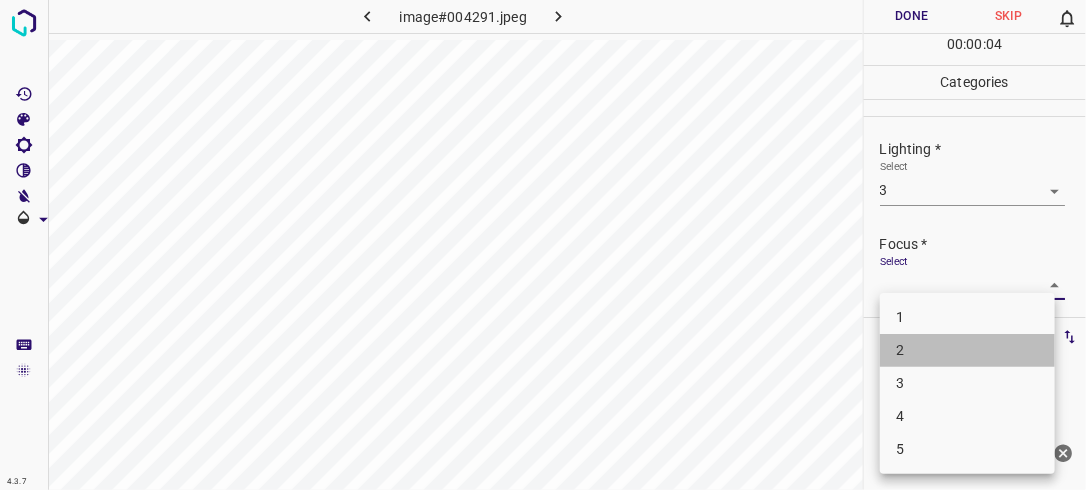 click on "2" at bounding box center [967, 350] 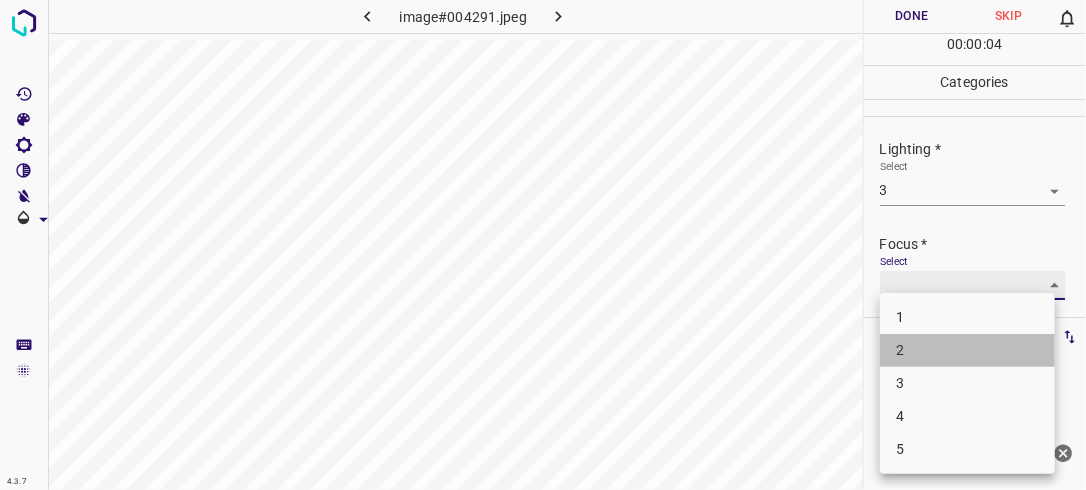 type on "2" 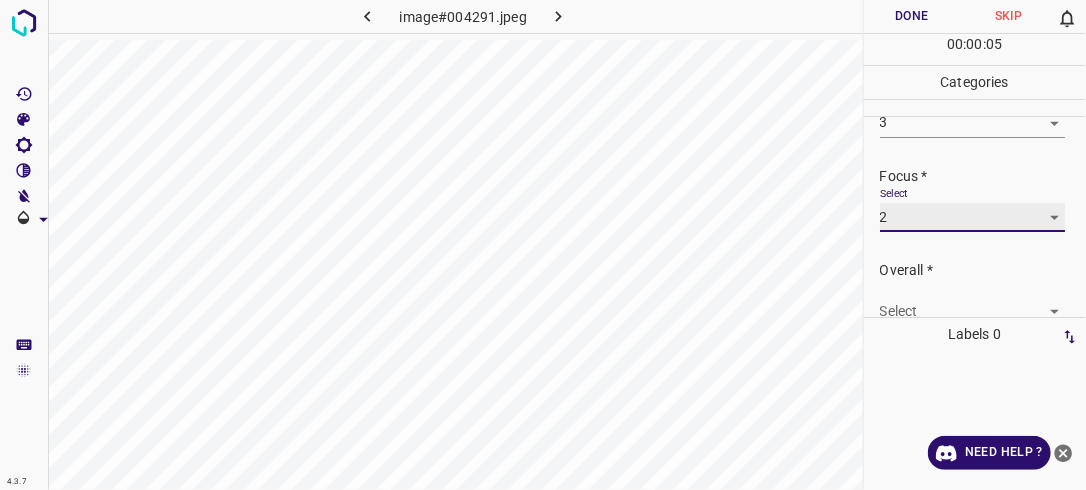 scroll, scrollTop: 98, scrollLeft: 0, axis: vertical 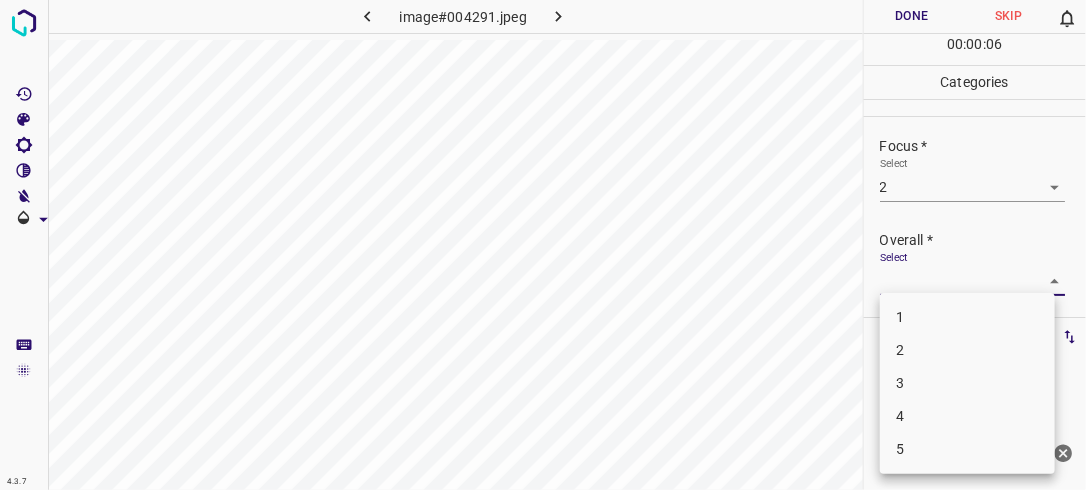 drag, startPoint x: 1039, startPoint y: 276, endPoint x: 988, endPoint y: 310, distance: 61.294373 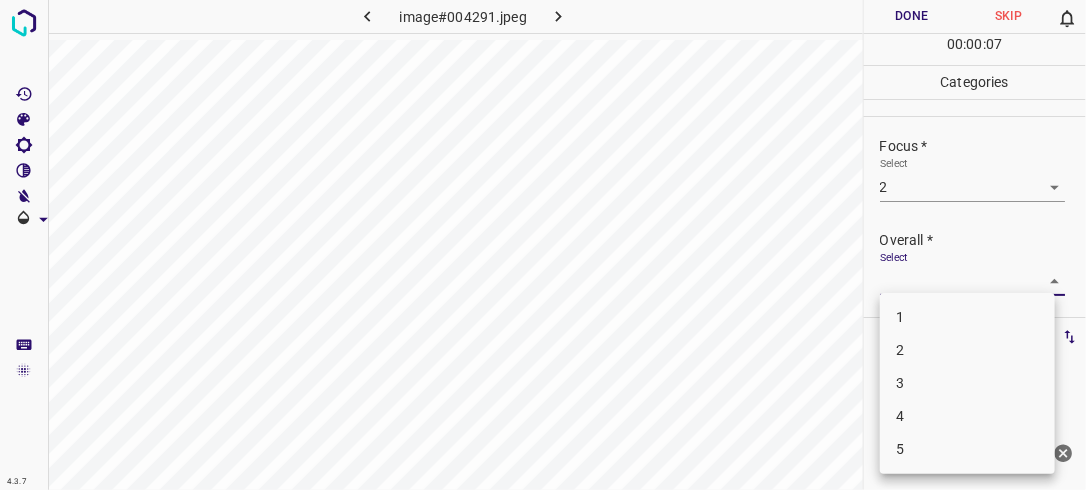 click on "2" at bounding box center (967, 350) 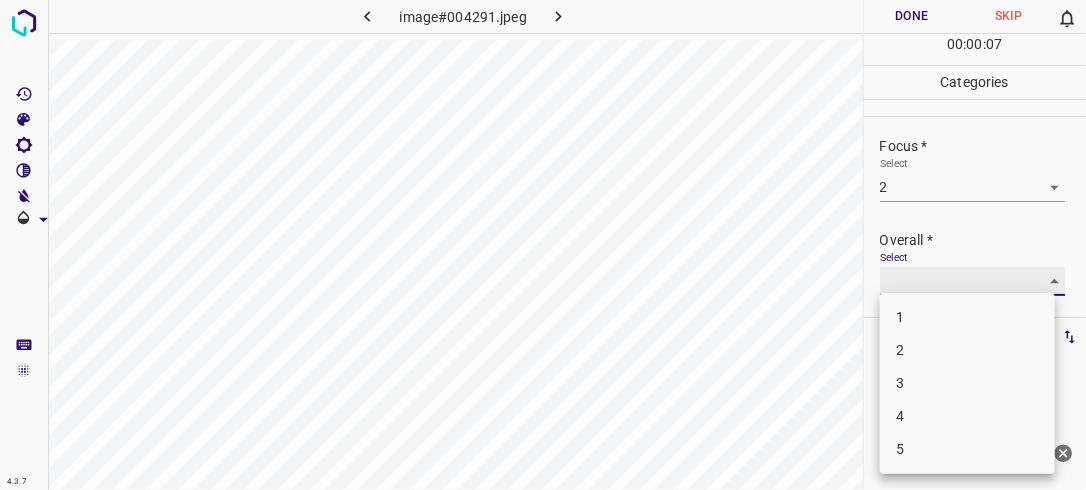type on "2" 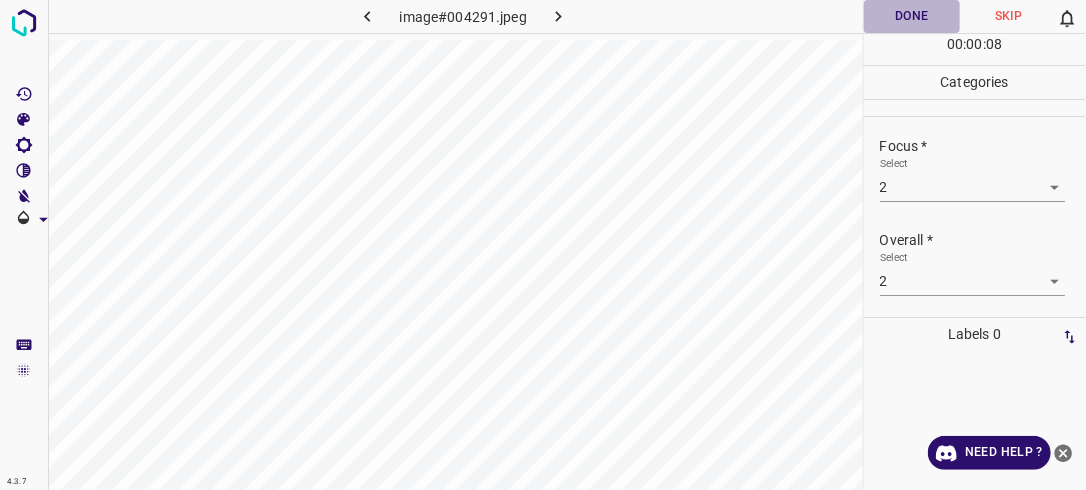 click on "Done" at bounding box center [912, 16] 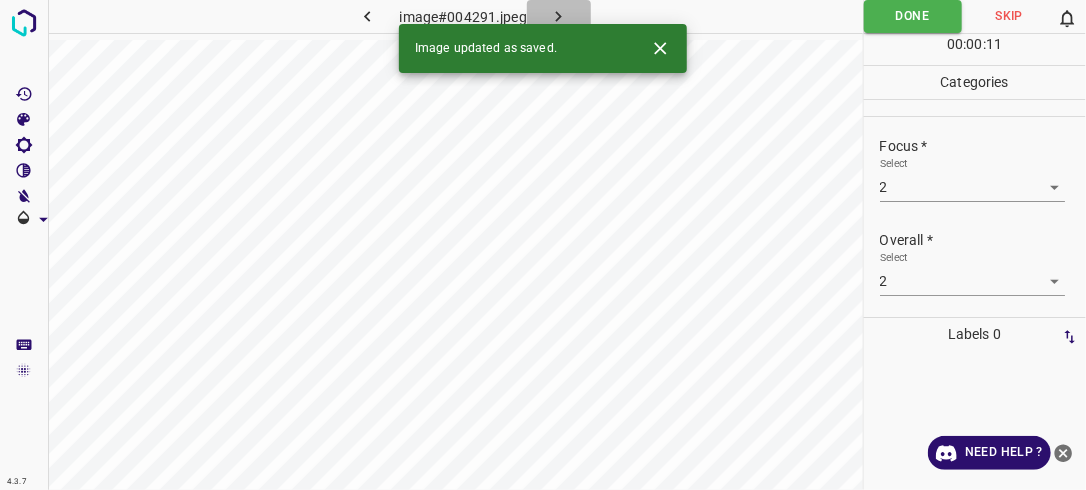 click at bounding box center (559, 16) 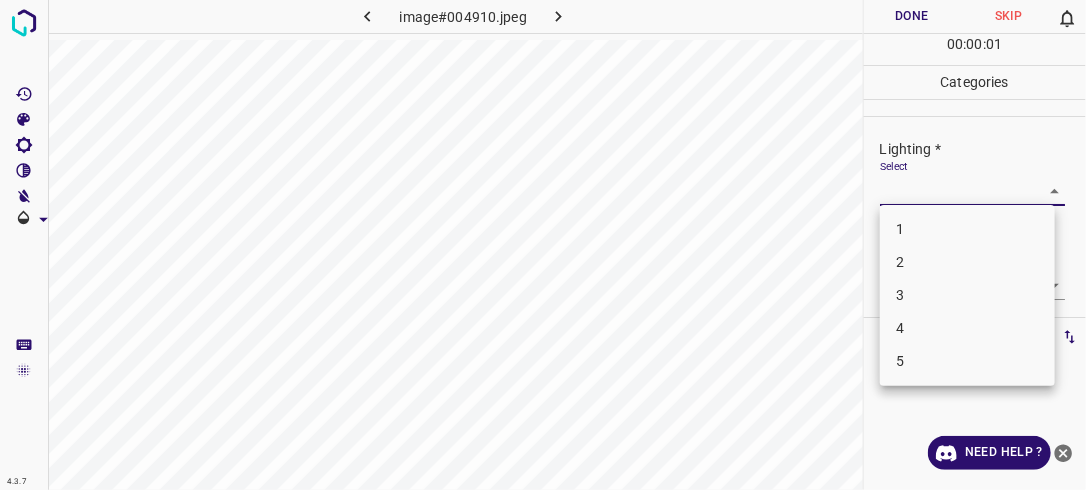 click on "4.3.7 image#004910.jpeg Done Skip 0 00   : 00   : 01   Categories Lighting *  Select ​ Focus *  Select ​ Overall *  Select ​ Labels   0 Categories 1 Lighting 2 Focus 3 Overall Tools Space Change between modes (Draw & Edit) I Auto labeling R Restore zoom M Zoom in N Zoom out Delete Delete selecte label Filters Z Restore filters X Saturation filter C Brightness filter V Contrast filter B Gray scale filter General O Download Need Help ? - Text - Hide - Delete 1 2 3 4 5" at bounding box center (543, 245) 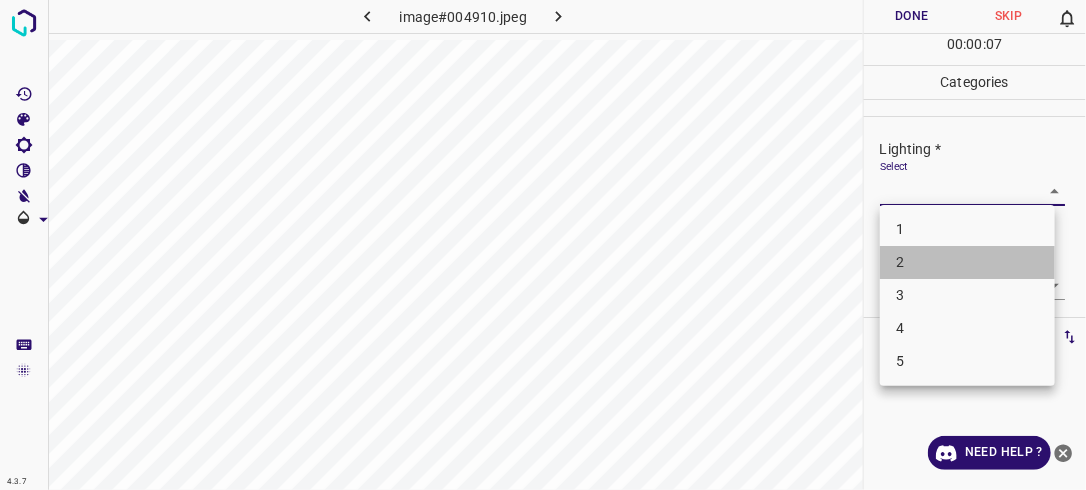 click on "2" at bounding box center [967, 262] 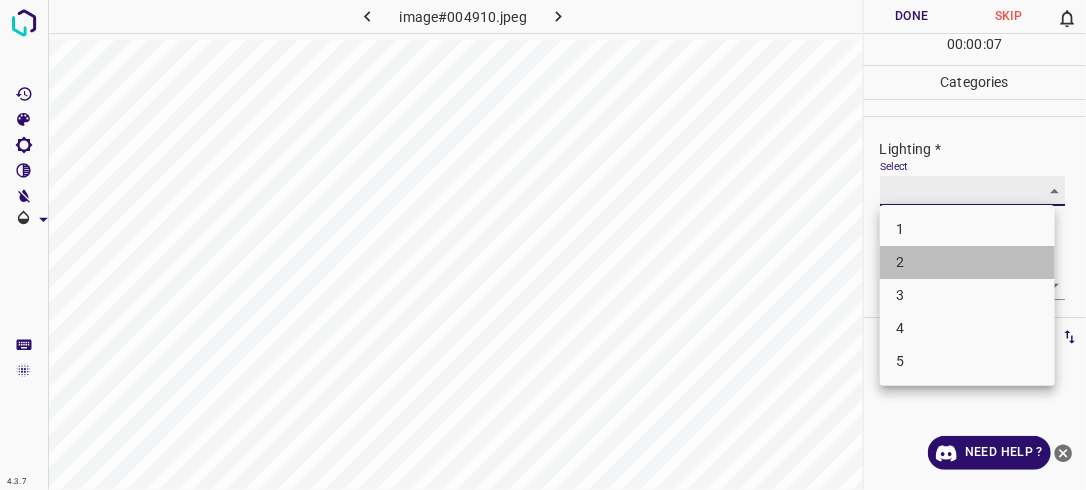 type on "2" 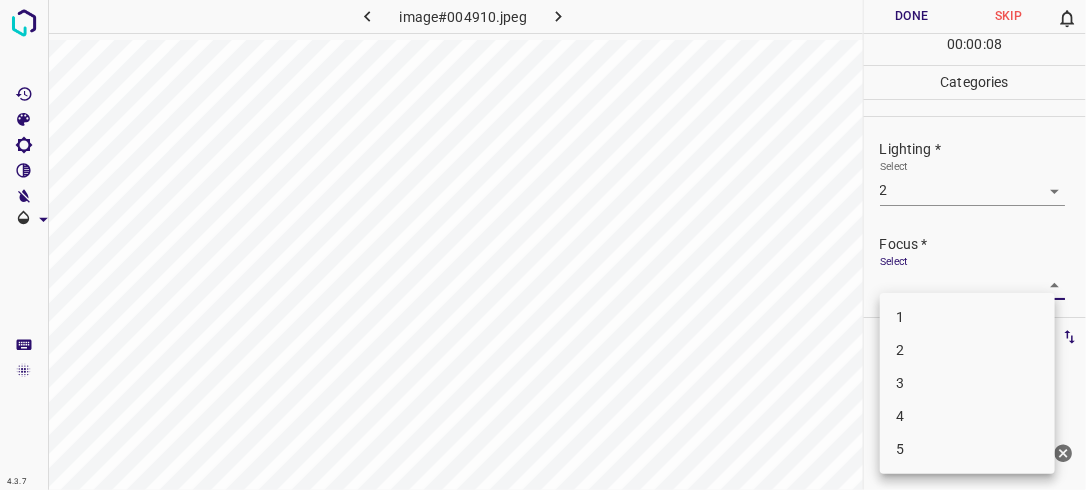 click on "4.3.7 image#004910.jpeg Done Skip 0 00   : 00   : 08   Categories Lighting *  Select 2 2 Focus *  Select ​ Overall *  Select ​ Labels   0 Categories 1 Lighting 2 Focus 3 Overall Tools Space Change between modes (Draw & Edit) I Auto labeling R Restore zoom M Zoom in N Zoom out Delete Delete selecte label Filters Z Restore filters X Saturation filter C Brightness filter V Contrast filter B Gray scale filter General O Download Need Help ? - Text - Hide - Delete 1 2 3 4 5" at bounding box center (543, 245) 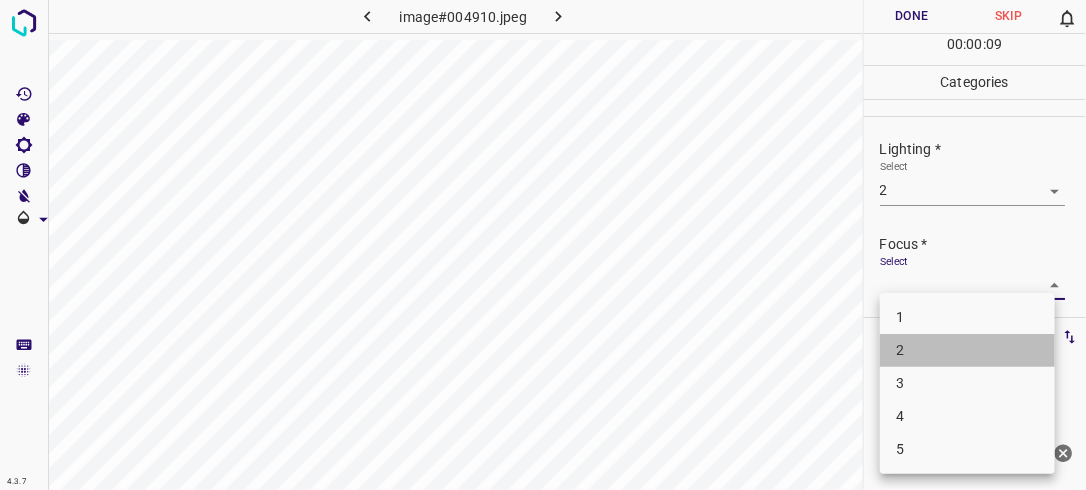 drag, startPoint x: 963, startPoint y: 353, endPoint x: 1004, endPoint y: 323, distance: 50.803543 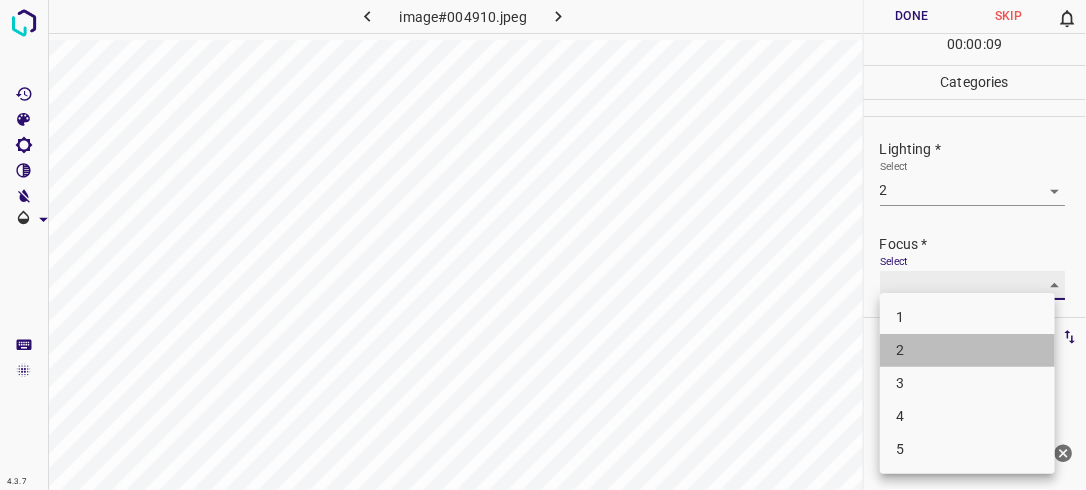 type on "2" 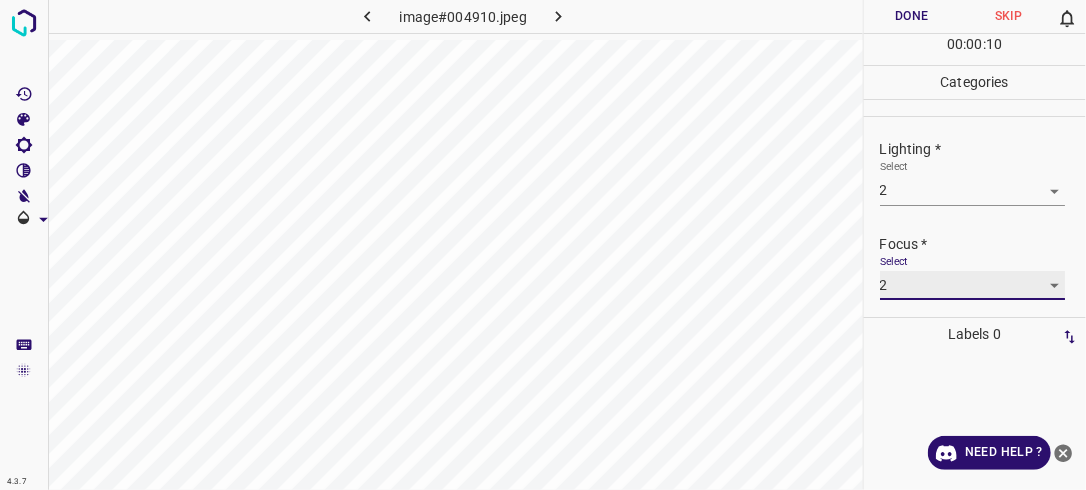 scroll, scrollTop: 79, scrollLeft: 0, axis: vertical 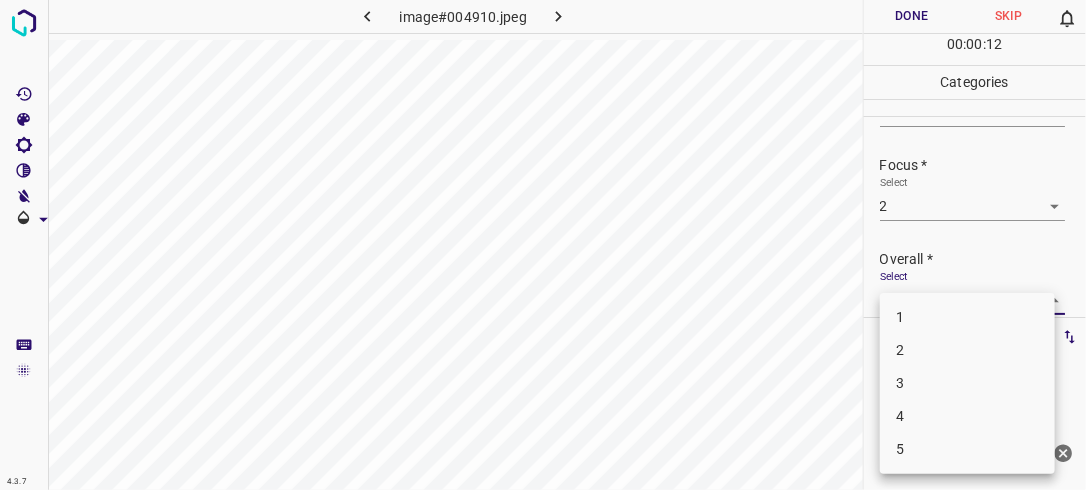 drag, startPoint x: 1023, startPoint y: 302, endPoint x: 994, endPoint y: 323, distance: 35.805027 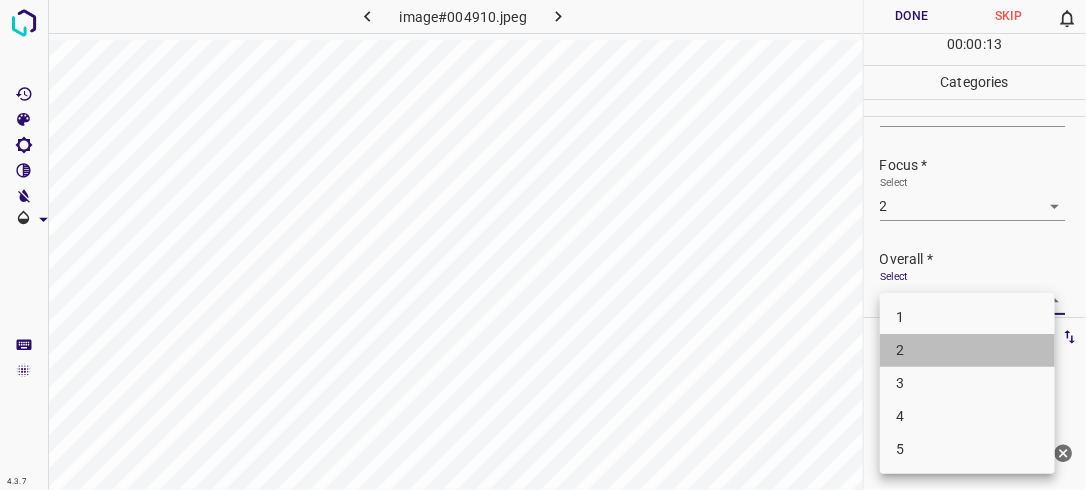 click on "2" at bounding box center (967, 350) 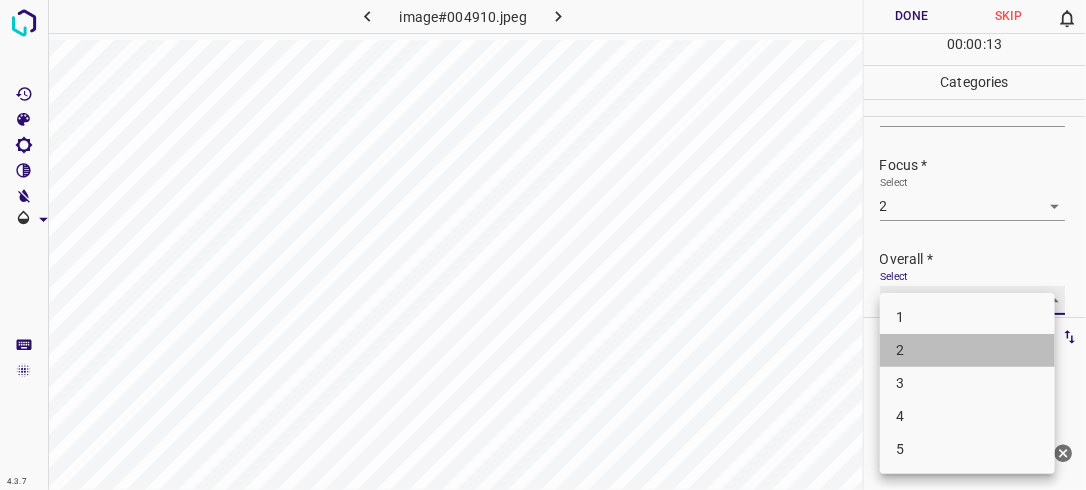 type on "2" 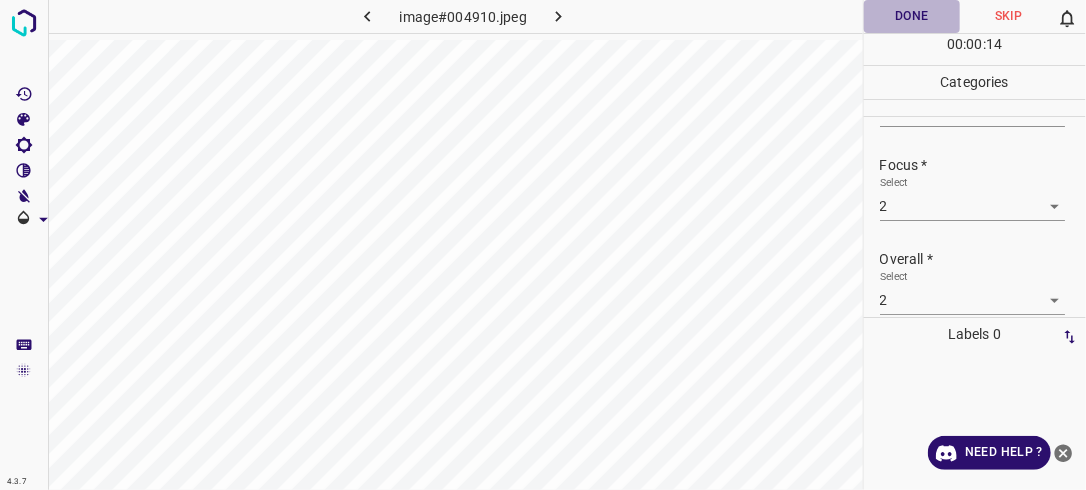 click on "Done" at bounding box center [912, 16] 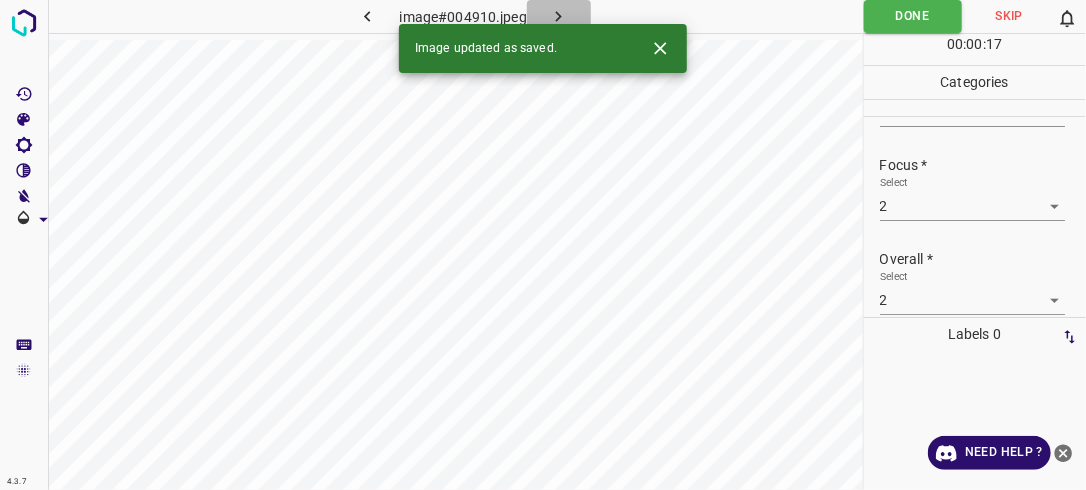 click 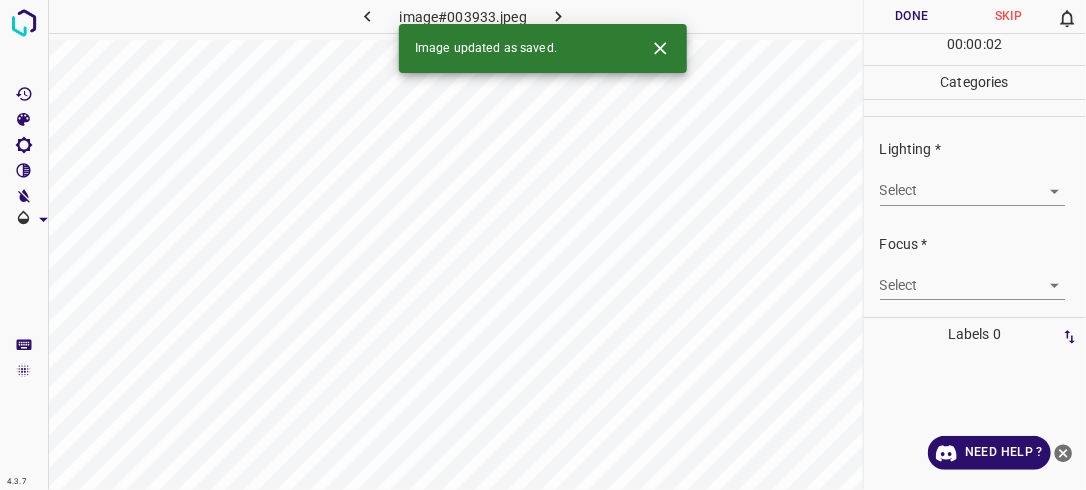 click on "4.3.7 image#003933.jpeg Done Skip 0 00   : 00   : 02   Categories Lighting *  Select ​ Focus *  Select ​ Overall *  Select ​ Labels   0 Categories 1 Lighting 2 Focus 3 Overall Tools Space Change between modes (Draw & Edit) I Auto labeling R Restore zoom M Zoom in N Zoom out Delete Delete selecte label Filters Z Restore filters X Saturation filter C Brightness filter V Contrast filter B Gray scale filter General O Download Image updated as saved. Need Help ? - Text - Hide - Delete" at bounding box center (543, 245) 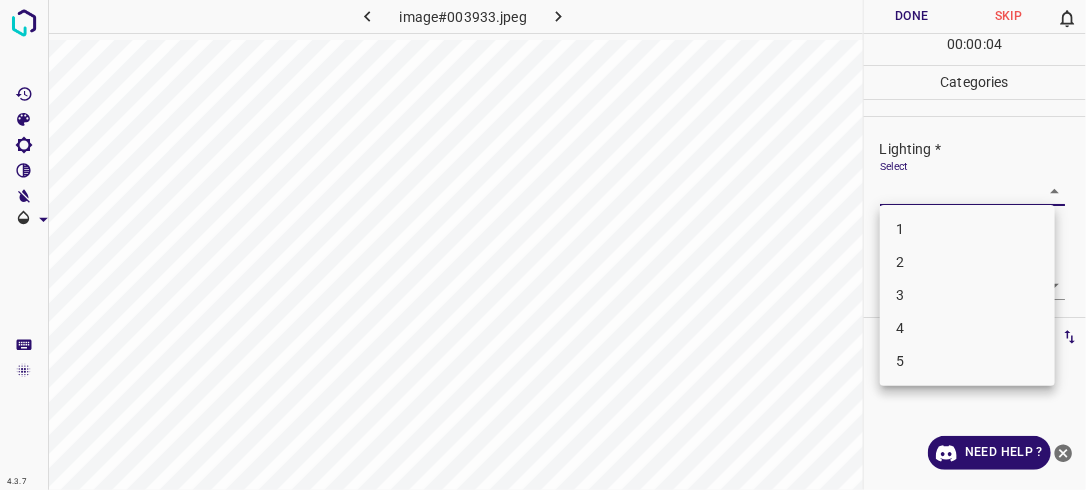 click on "2" at bounding box center (967, 262) 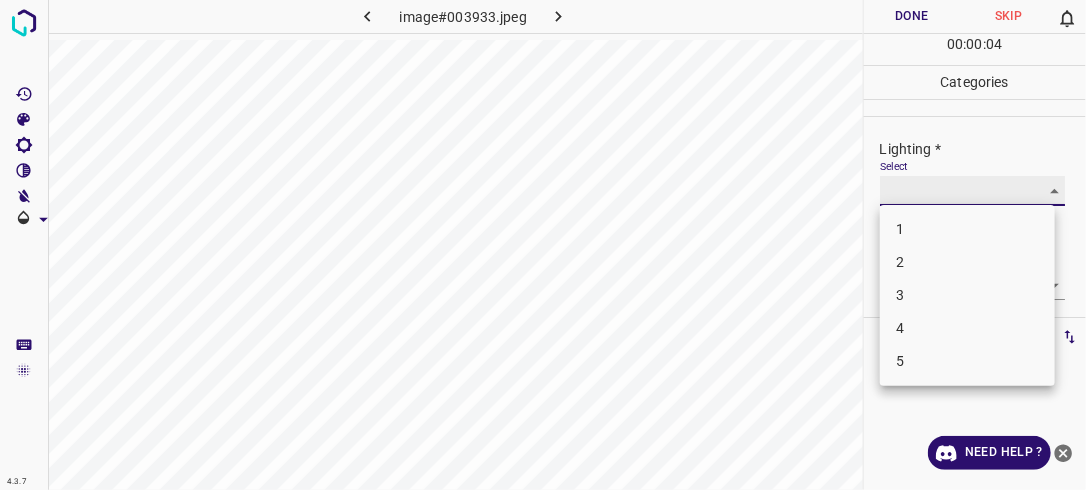 type on "2" 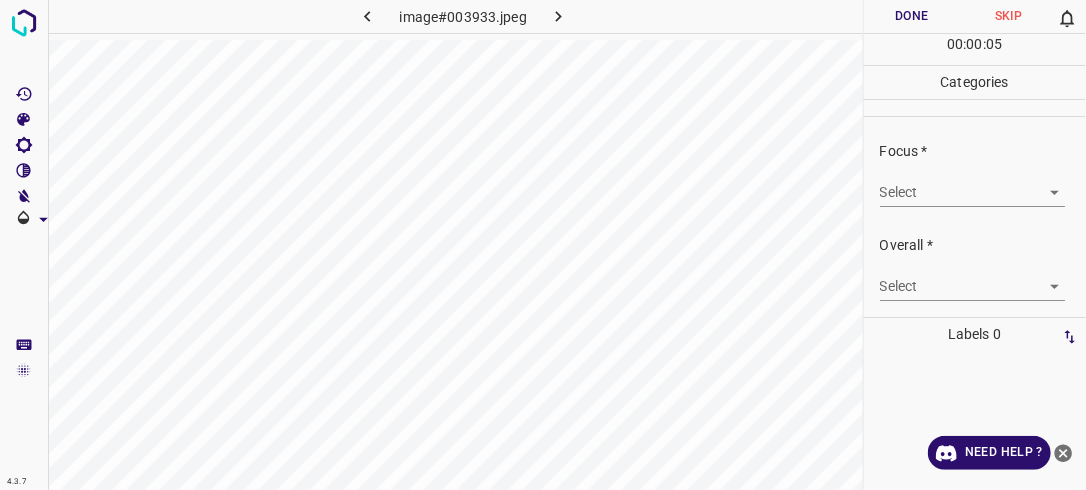 scroll, scrollTop: 98, scrollLeft: 0, axis: vertical 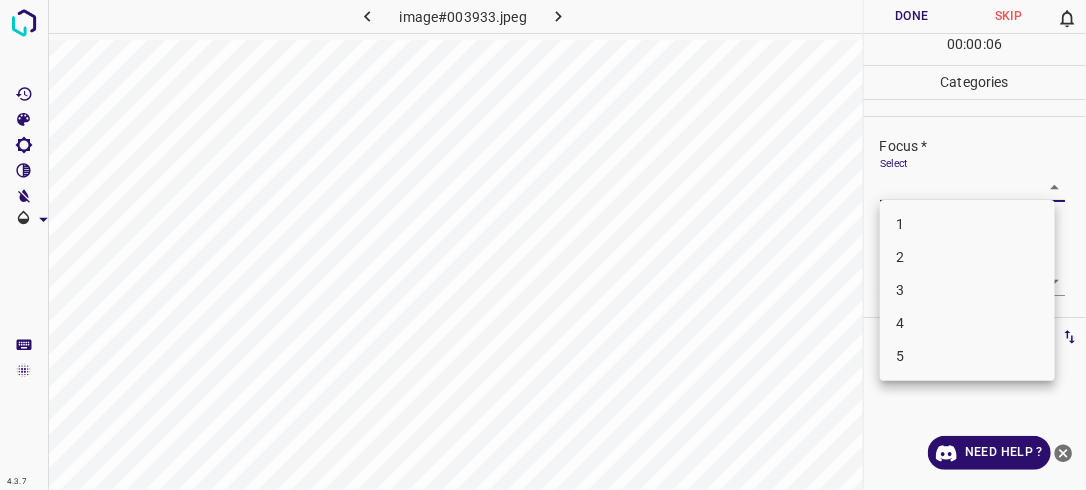 click on "4.3.7 image#003933.jpeg Done Skip 0 00   : 00   : 06   Categories Lighting *  Select 2 2 Focus *  Select ​ Overall *  Select ​ Labels   0 Categories 1 Lighting 2 Focus 3 Overall Tools Space Change between modes (Draw & Edit) I Auto labeling R Restore zoom M Zoom in N Zoom out Delete Delete selecte label Filters Z Restore filters X Saturation filter C Brightness filter V Contrast filter B Gray scale filter General O Download Need Help ? - Text - Hide - Delete 1 2 3 4 5" at bounding box center [543, 245] 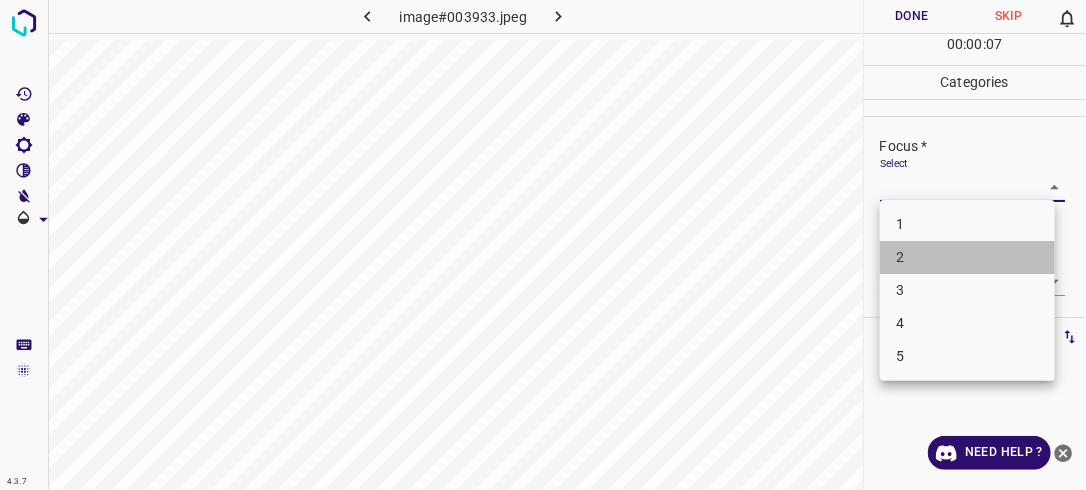 click on "2" at bounding box center (967, 257) 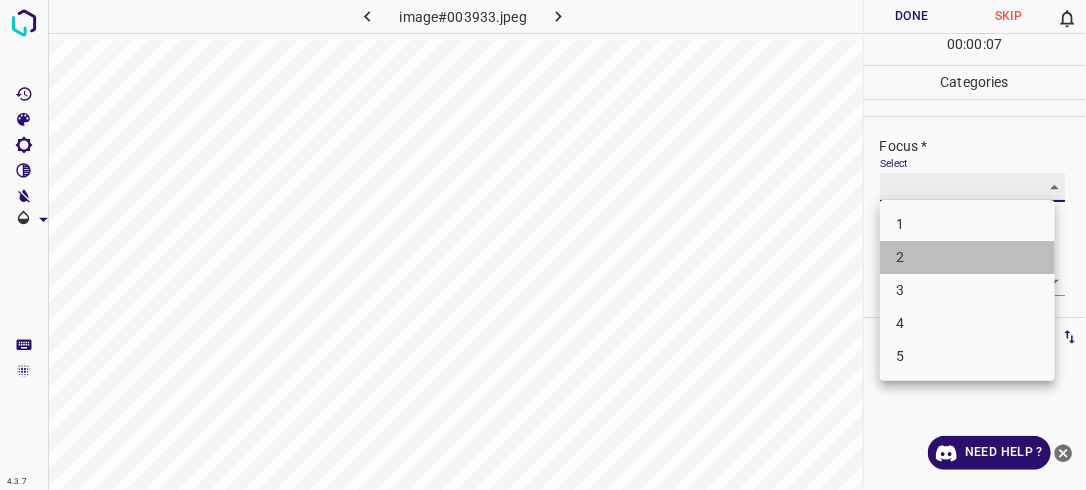 type on "2" 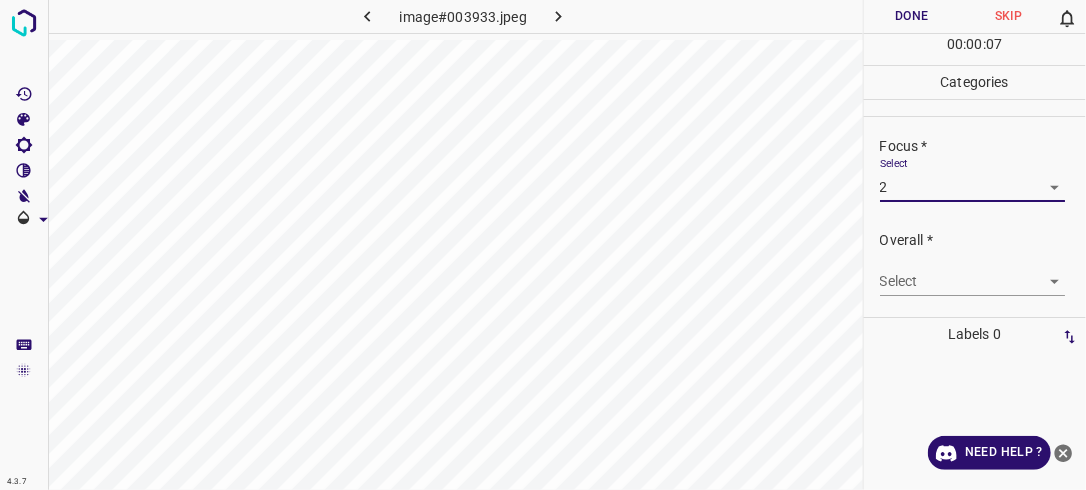 click on "4.3.7 image#003933.jpeg Done Skip 0 00   : 00   : 07   Categories Lighting *  Select 2 2 Focus *  Select 2 2 Overall *  Select ​ Labels   0 Categories 1 Lighting 2 Focus 3 Overall Tools Space Change between modes (Draw & Edit) I Auto labeling R Restore zoom M Zoom in N Zoom out Delete Delete selecte label Filters Z Restore filters X Saturation filter C Brightness filter V Contrast filter B Gray scale filter General O Download Need Help ? - Text - Hide - Delete" at bounding box center (543, 245) 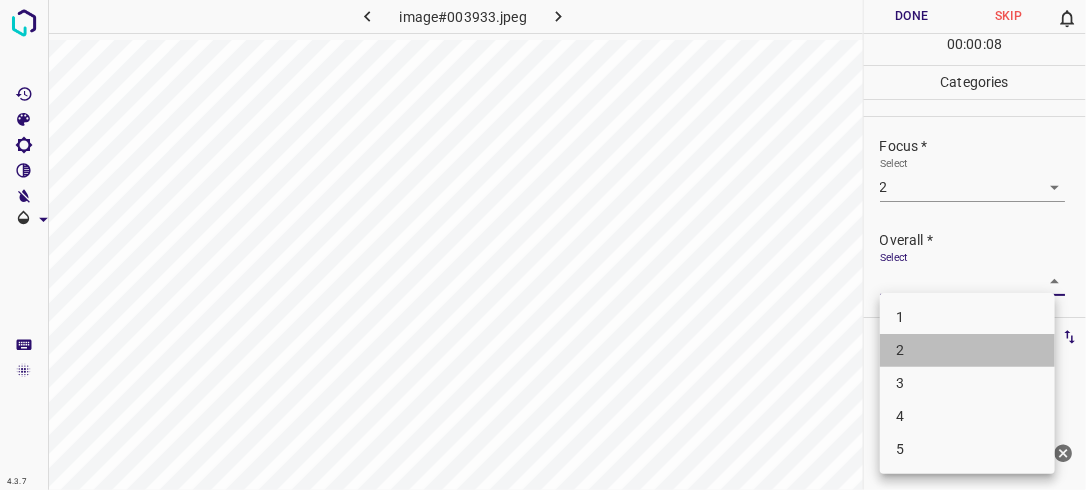 click on "2" at bounding box center [967, 350] 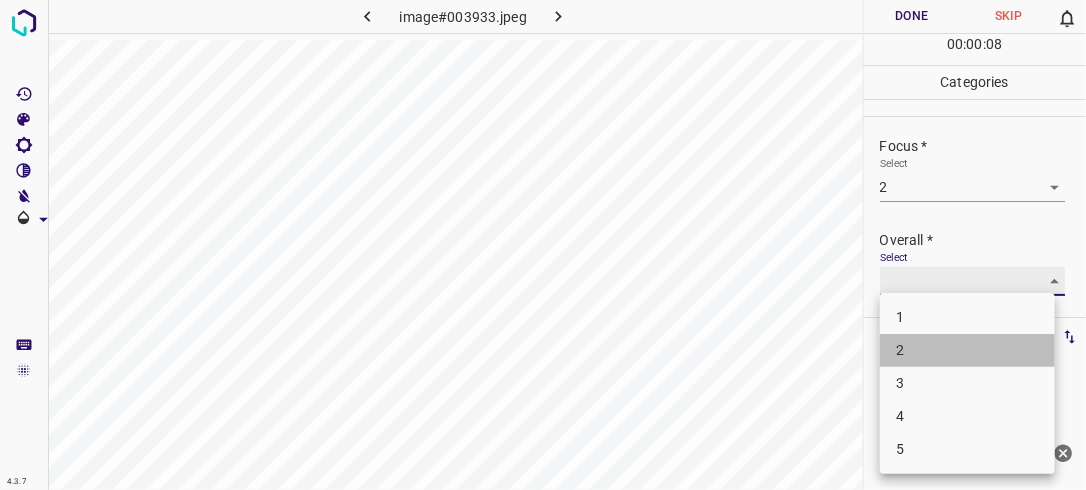 type on "2" 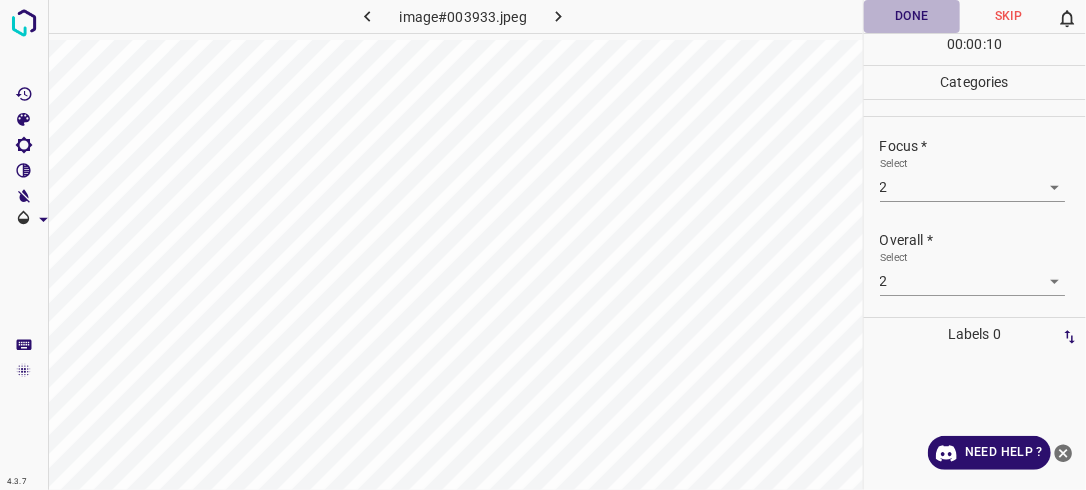 click on "Done" at bounding box center [912, 16] 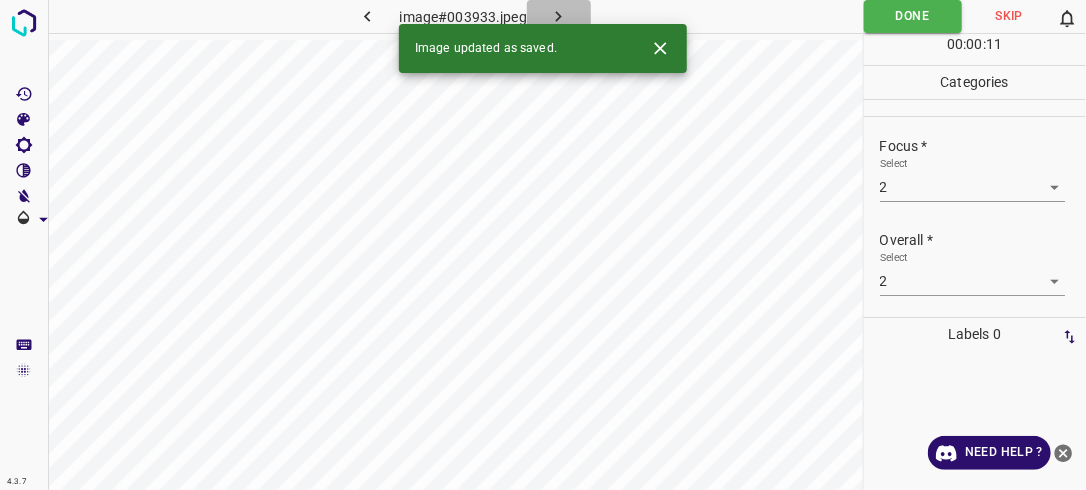 click 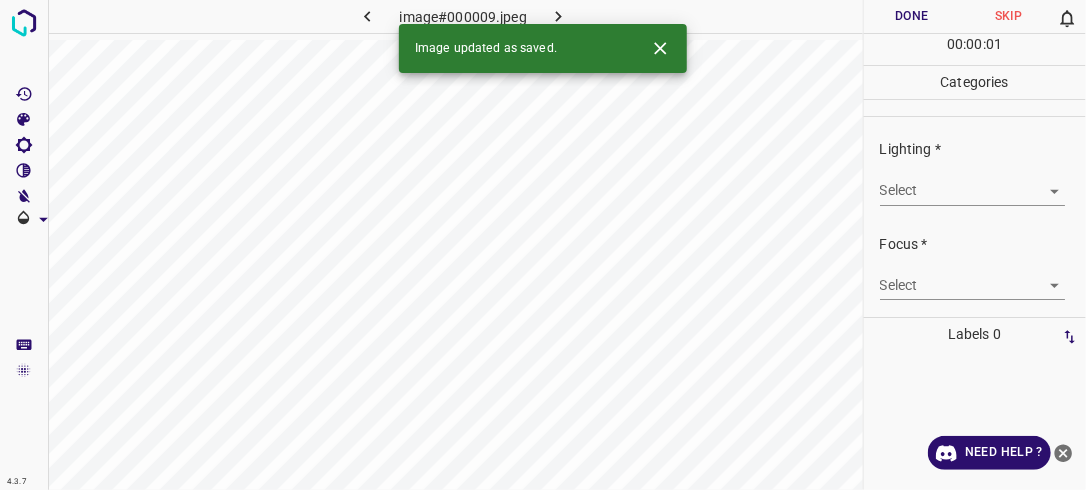 click on "4.3.7 image#000009.jpeg Done Skip 0 00   : 00   : 01   Categories Lighting *  Select ​ Focus *  Select ​ Overall *  Select ​ Labels   0 Categories 1 Lighting 2 Focus 3 Overall Tools Space Change between modes (Draw & Edit) I Auto labeling R Restore zoom M Zoom in N Zoom out Delete Delete selecte label Filters Z Restore filters X Saturation filter C Brightness filter V Contrast filter B Gray scale filter General O Download Image updated as saved. Need Help ? - Text - Hide - Delete" at bounding box center [543, 245] 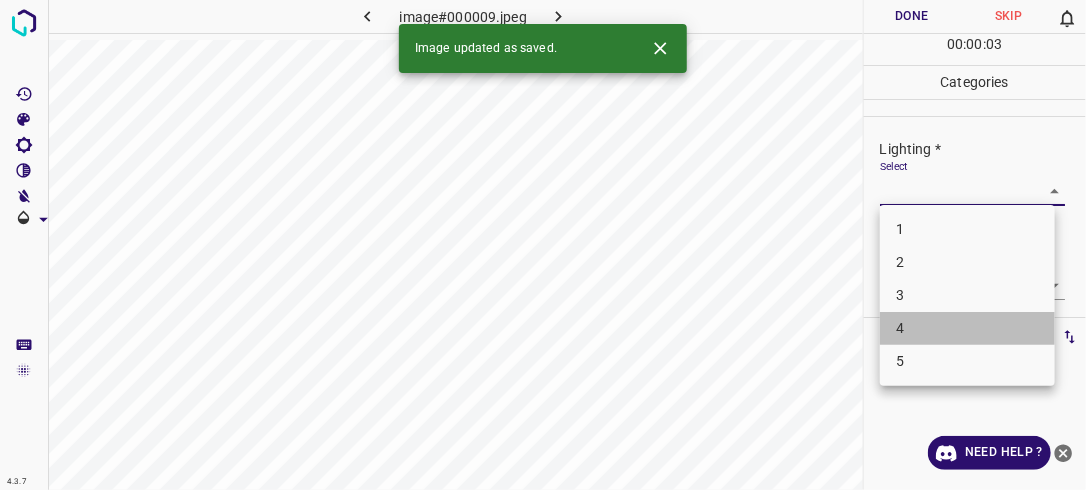 click on "4" at bounding box center [967, 328] 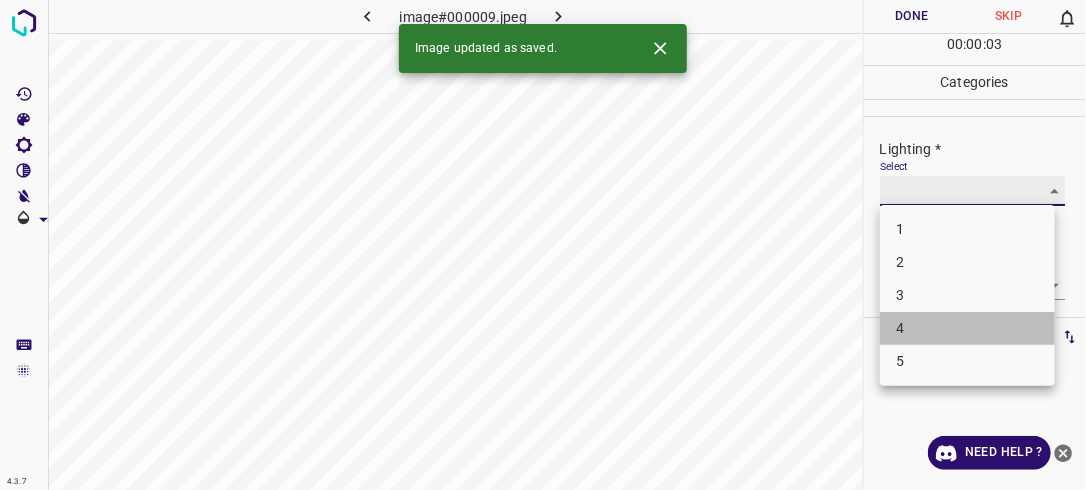 type on "4" 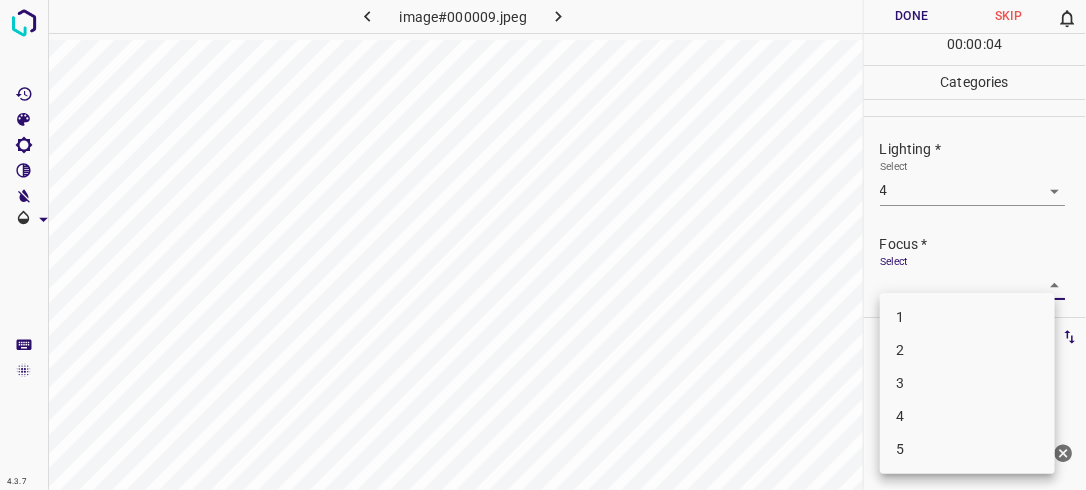 drag, startPoint x: 1013, startPoint y: 277, endPoint x: 1003, endPoint y: 280, distance: 10.440307 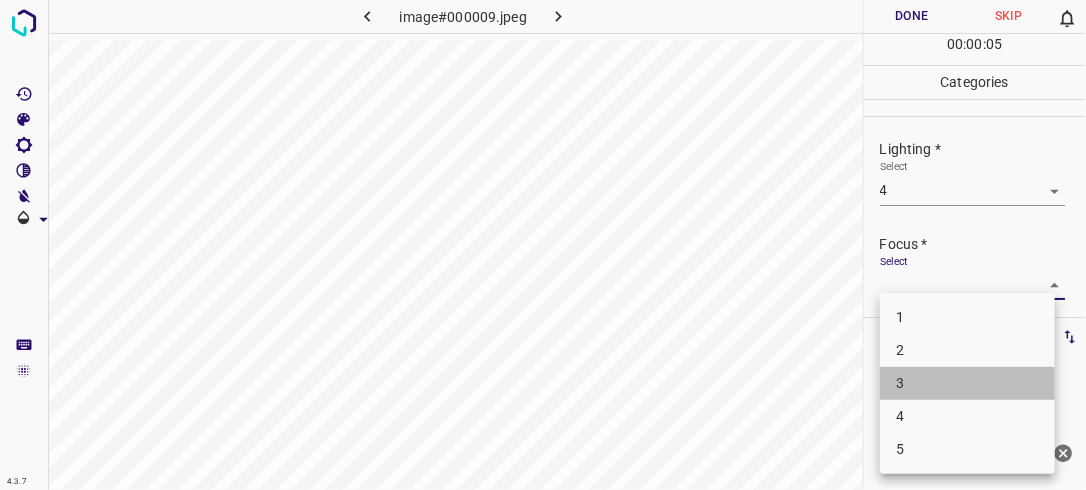 click on "3" at bounding box center [967, 383] 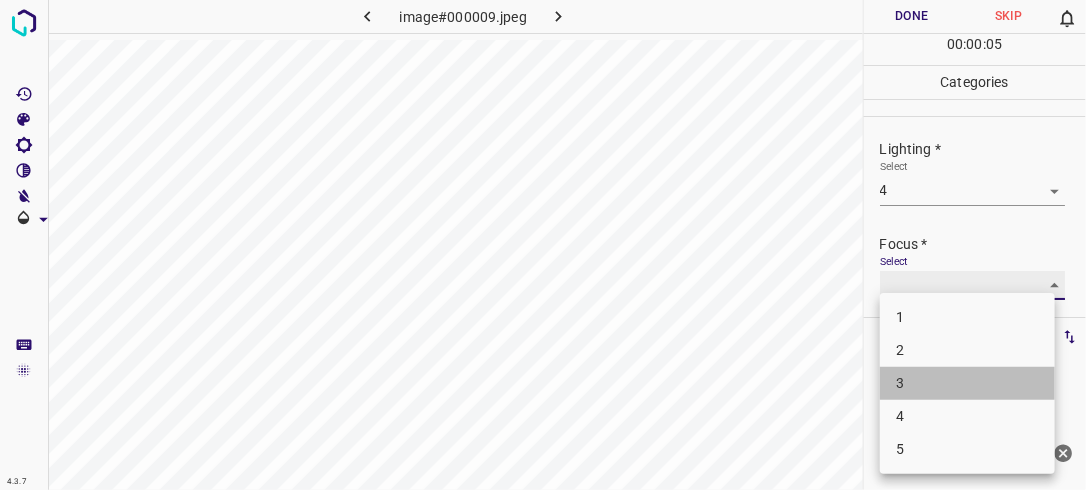 type on "3" 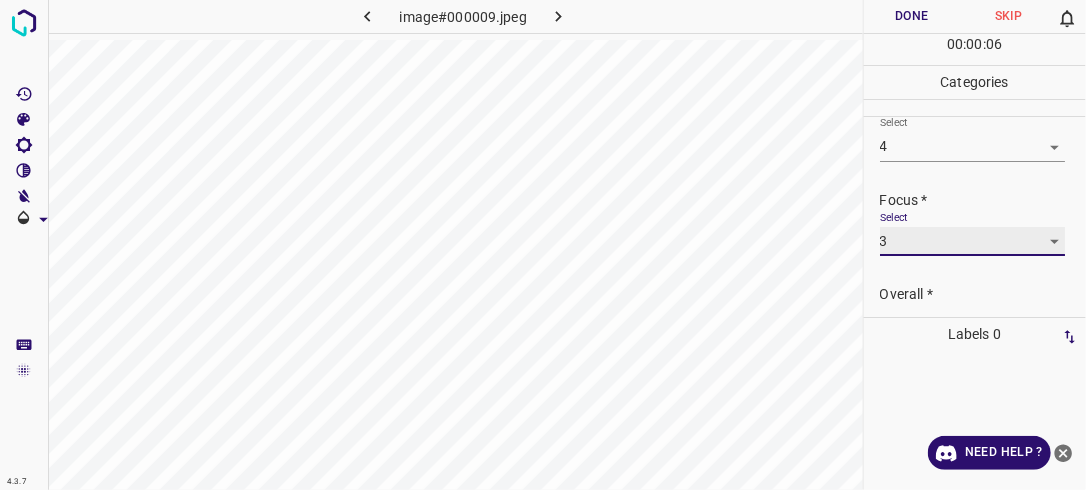 scroll, scrollTop: 98, scrollLeft: 0, axis: vertical 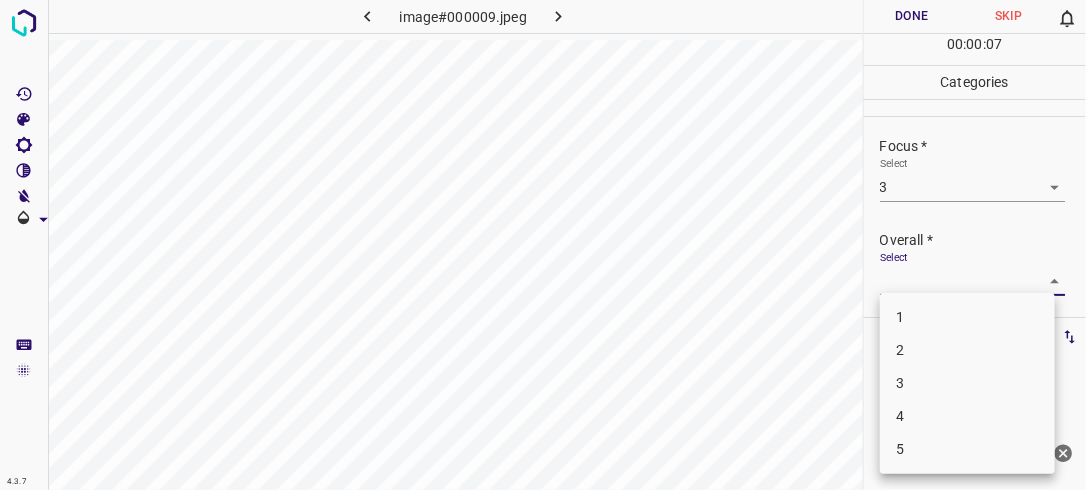 click on "4.3.7 image#000009.jpeg Done Skip 0 00   : 00   : 07   Categories Lighting *  Select 4 4 Focus *  Select 3 3 Overall *  Select ​ Labels   0 Categories 1 Lighting 2 Focus 3 Overall Tools Space Change between modes (Draw & Edit) I Auto labeling R Restore zoom M Zoom in N Zoom out Delete Delete selecte label Filters Z Restore filters X Saturation filter C Brightness filter V Contrast filter B Gray scale filter General O Download Need Help ? - Text - Hide - Delete 1 2 3 4 5" at bounding box center (543, 245) 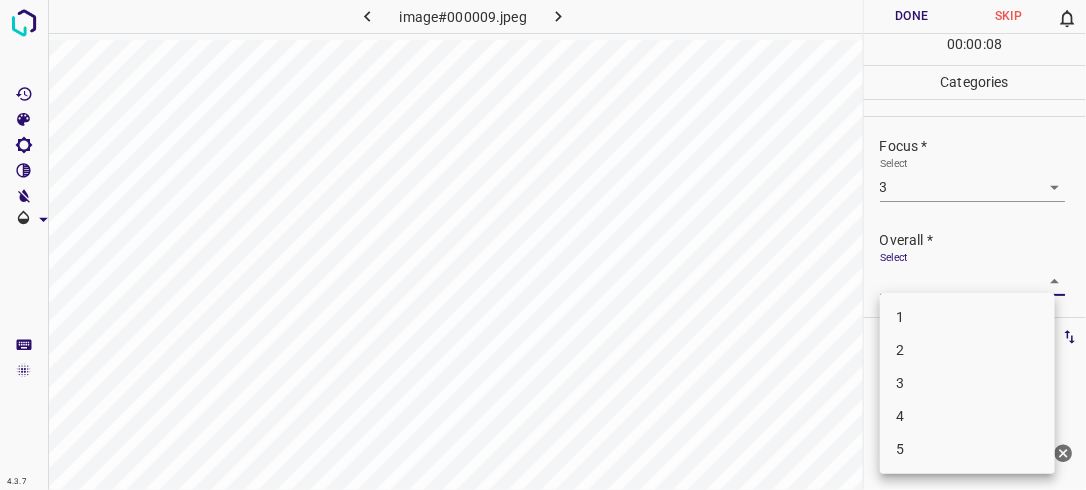click on "3" at bounding box center [967, 383] 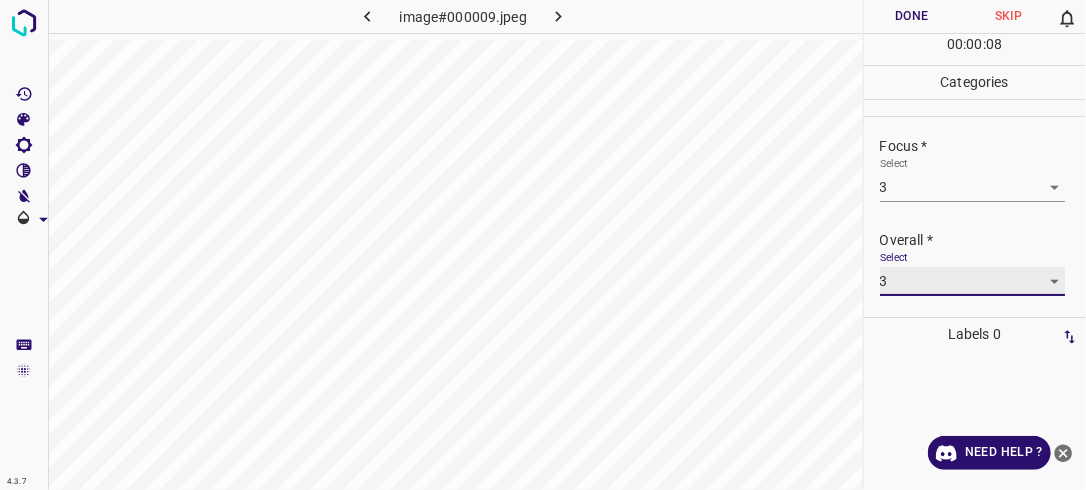 type on "3" 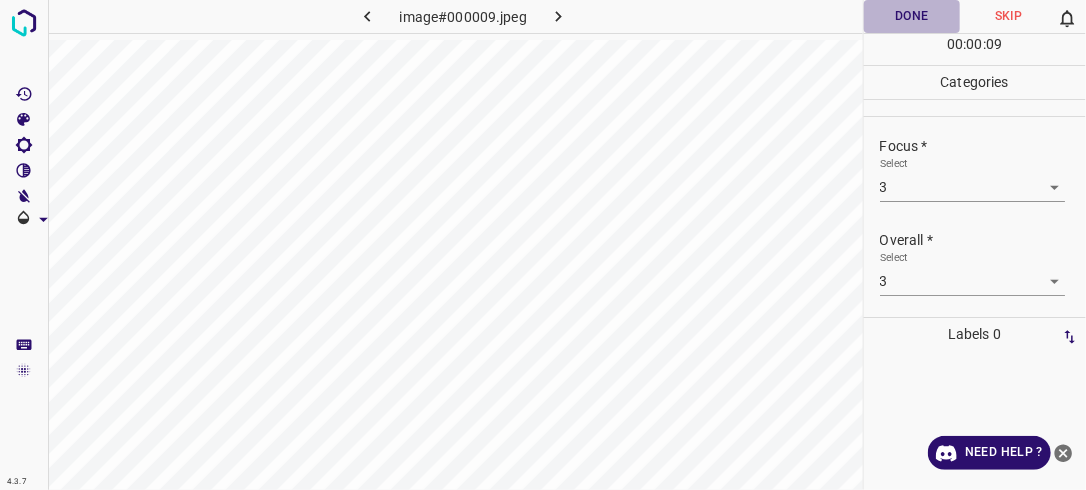 click on "Done" at bounding box center (912, 16) 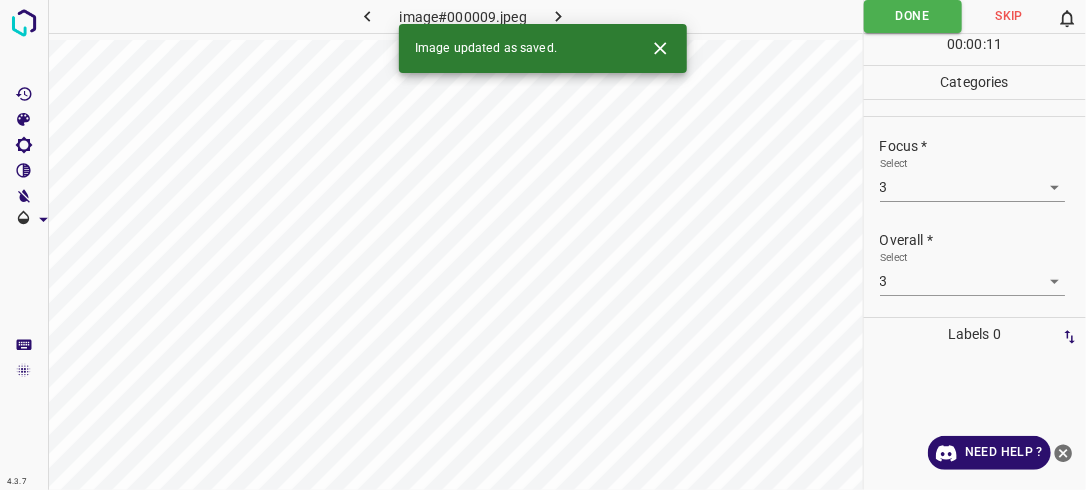 click at bounding box center [559, 16] 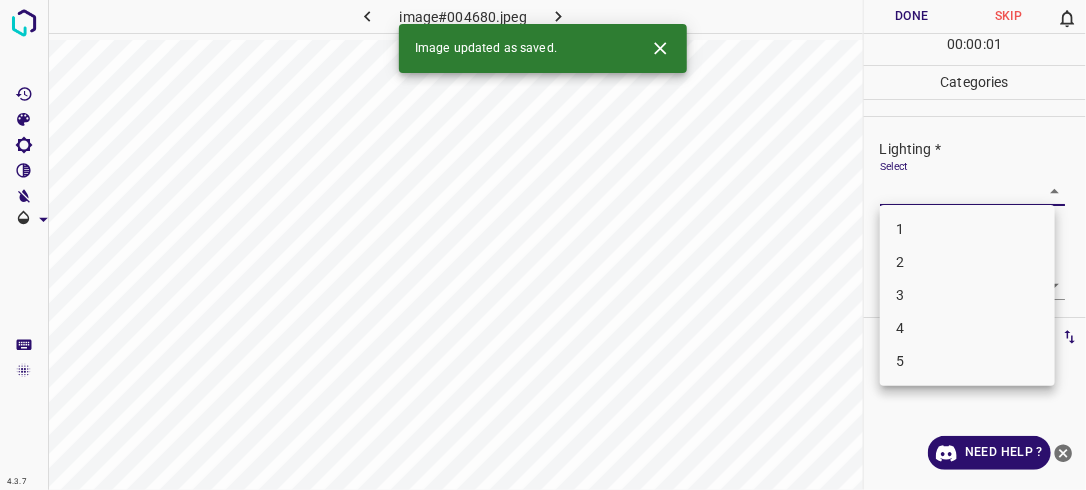 click on "4.3.7 image#004680.jpeg Done Skip 0 00   : 00   : 01   Categories Lighting *  Select ​ Focus *  Select ​ Overall *  Select ​ Labels   0 Categories 1 Lighting 2 Focus 3 Overall Tools Space Change between modes (Draw & Edit) I Auto labeling R Restore zoom M Zoom in N Zoom out Delete Delete selecte label Filters Z Restore filters X Saturation filter C Brightness filter V Contrast filter B Gray scale filter General O Download Image updated as saved. Need Help ? - Text - Hide - Delete 1 2 3 4 5" at bounding box center (543, 245) 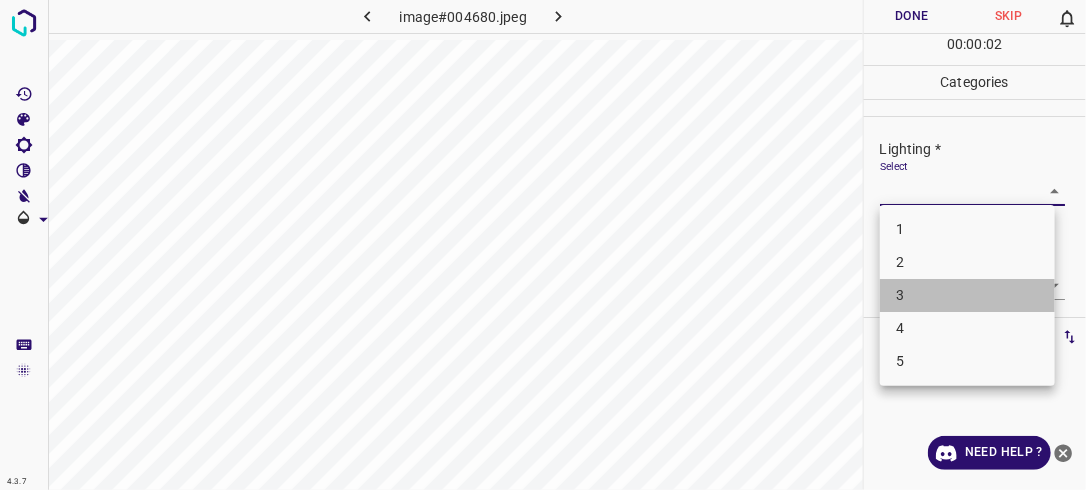 click on "3" at bounding box center (967, 295) 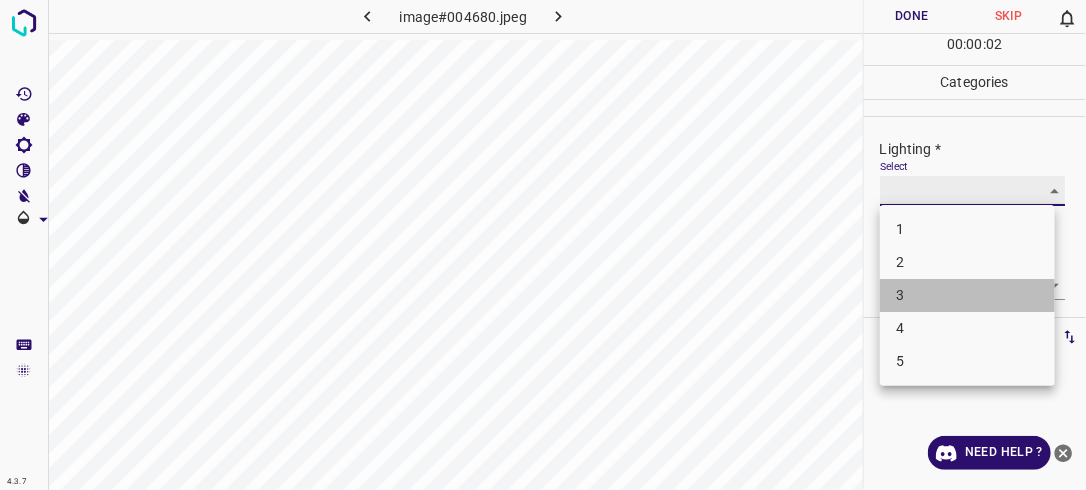 type on "3" 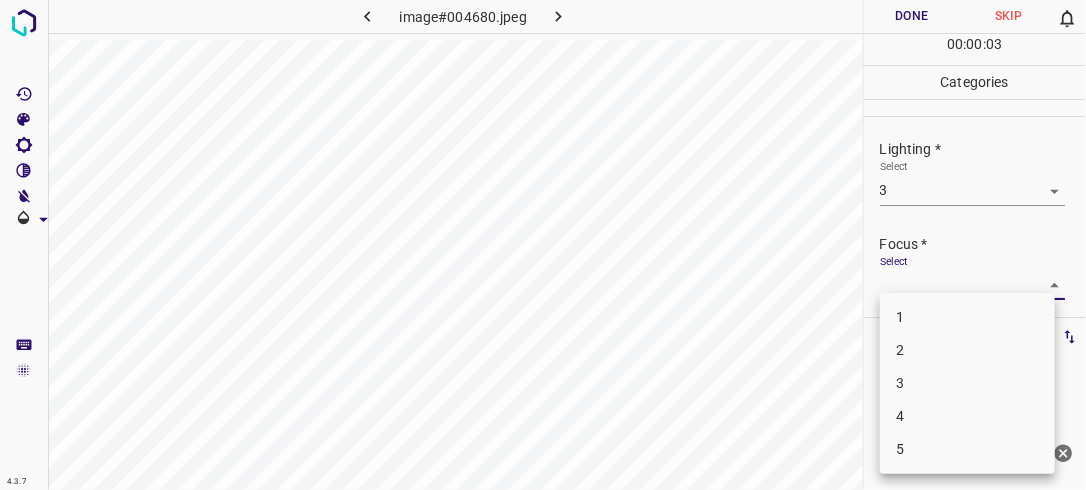click on "4.3.7 image#004680.jpeg Done Skip 0 00   : 00   : 03   Categories Lighting *  Select 3 3 Focus *  Select ​ Overall *  Select ​ Labels   0 Categories 1 Lighting 2 Focus 3 Overall Tools Space Change between modes (Draw & Edit) I Auto labeling R Restore zoom M Zoom in N Zoom out Delete Delete selecte label Filters Z Restore filters X Saturation filter C Brightness filter V Contrast filter B Gray scale filter General O Download Need Help ? - Text - Hide - Delete 1 2 3 4 5" at bounding box center (543, 245) 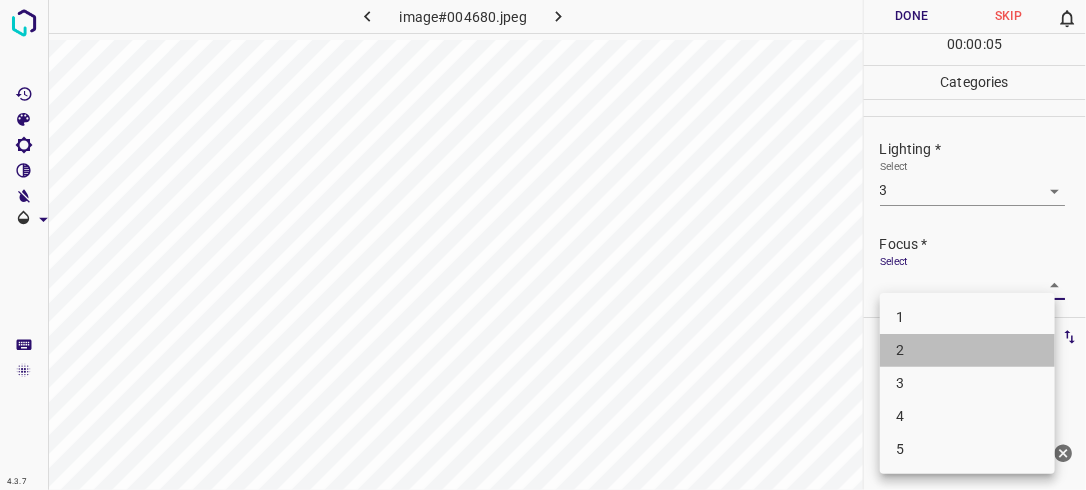 drag, startPoint x: 971, startPoint y: 353, endPoint x: 1052, endPoint y: 252, distance: 129.46814 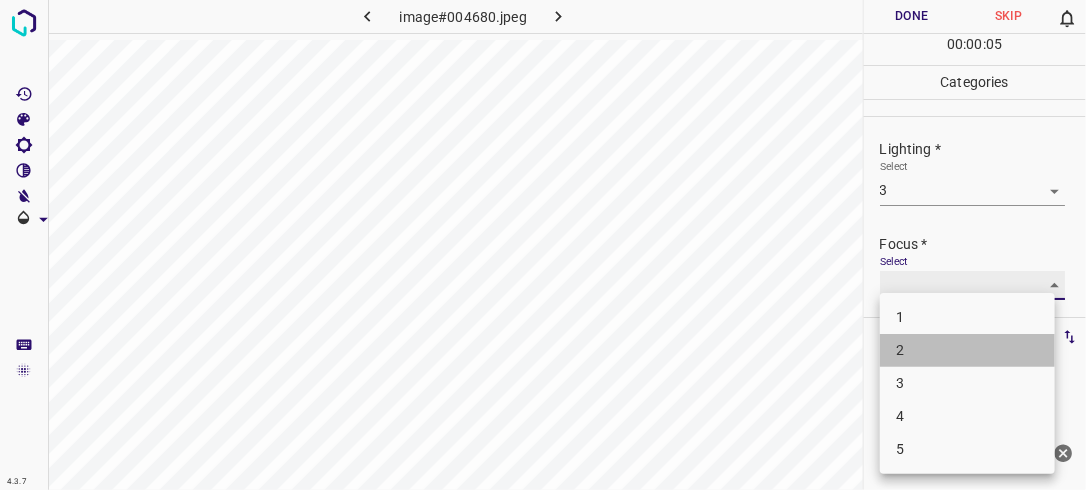 type on "2" 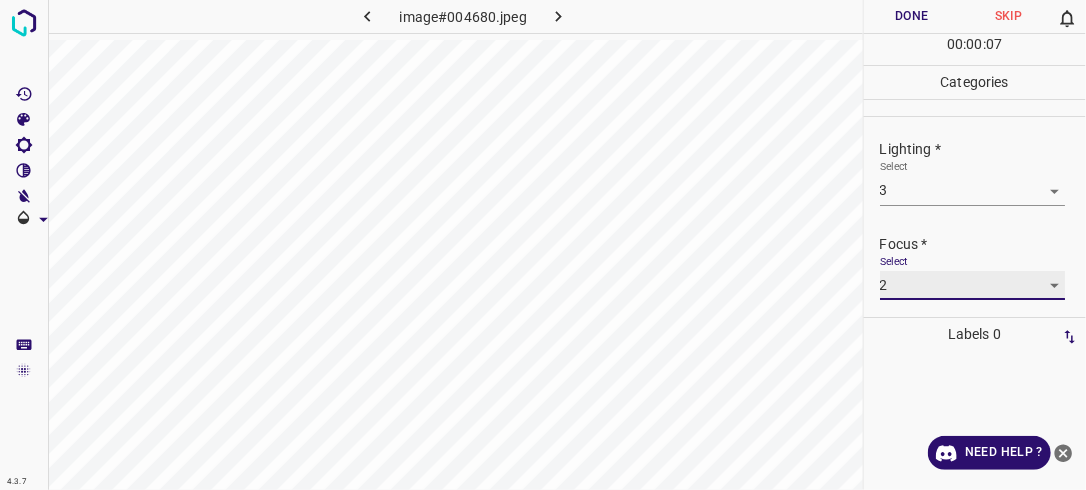 scroll, scrollTop: 98, scrollLeft: 0, axis: vertical 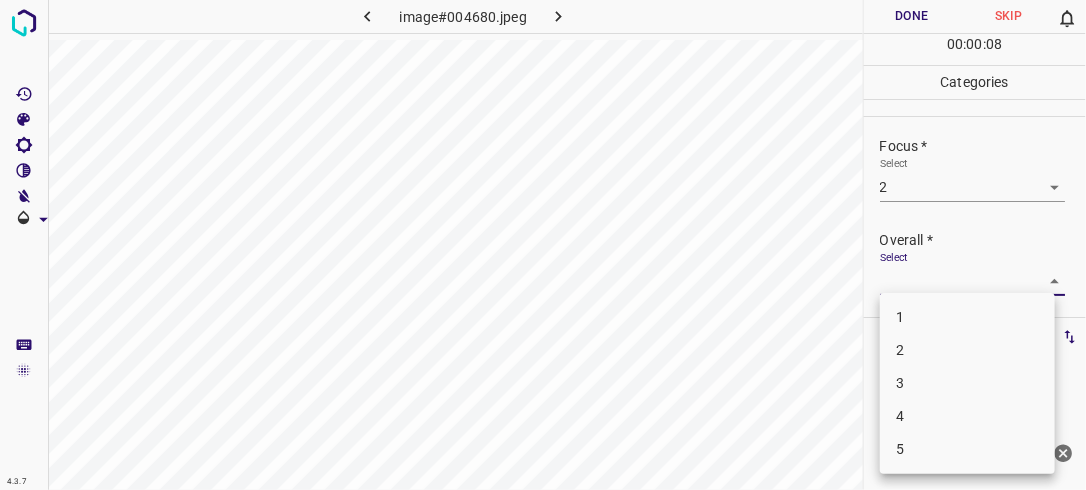 click on "4.3.7 image#004680.jpeg Done Skip 0 00   : 00   : 08   Categories Lighting *  Select 3 3 Focus *  Select 2 2 Overall *  Select ​ Labels   0 Categories 1 Lighting 2 Focus 3 Overall Tools Space Change between modes (Draw & Edit) I Auto labeling R Restore zoom M Zoom in N Zoom out Delete Delete selecte label Filters Z Restore filters X Saturation filter C Brightness filter V Contrast filter B Gray scale filter General O Download Need Help ? - Text - Hide - Delete 1 2 3 4 5" at bounding box center [543, 245] 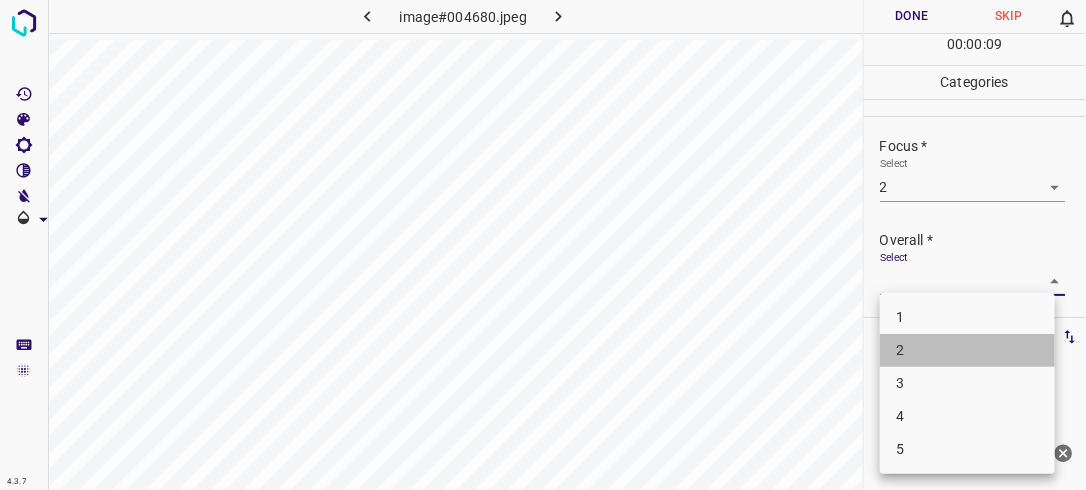 click on "2" at bounding box center (967, 350) 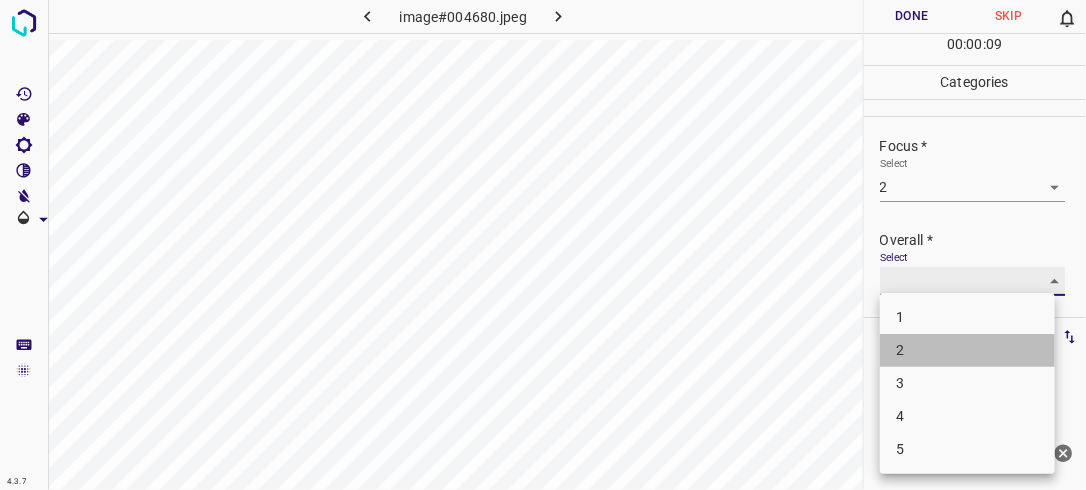 type on "2" 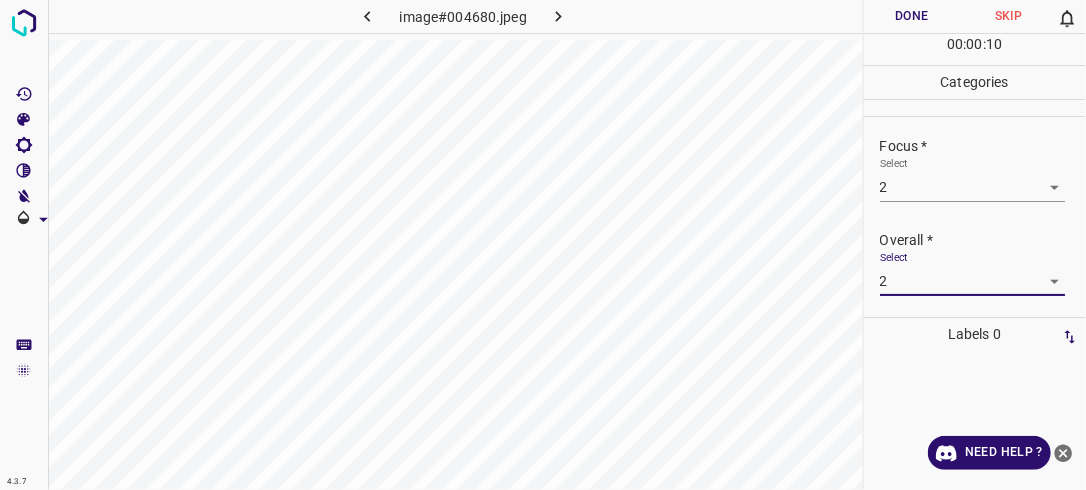 click on "Done" at bounding box center (912, 16) 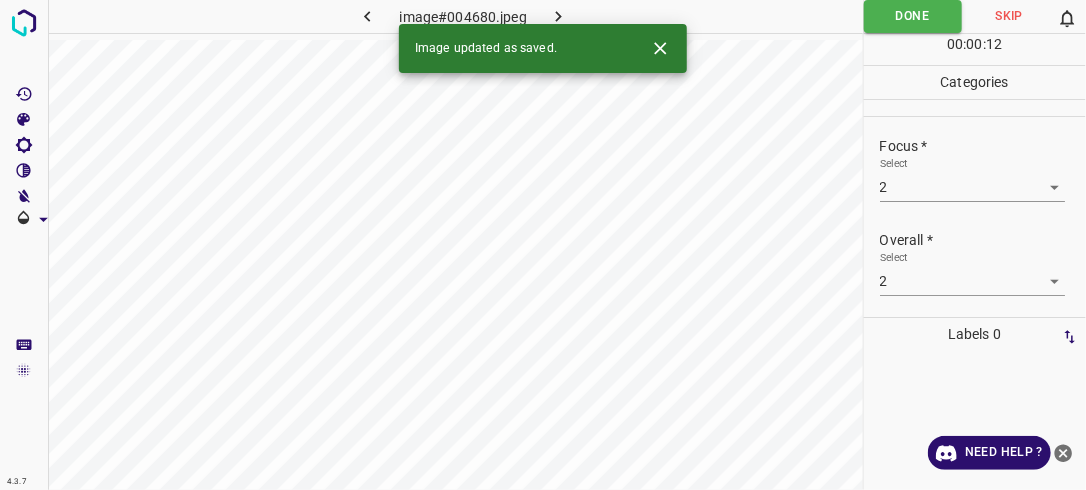 click 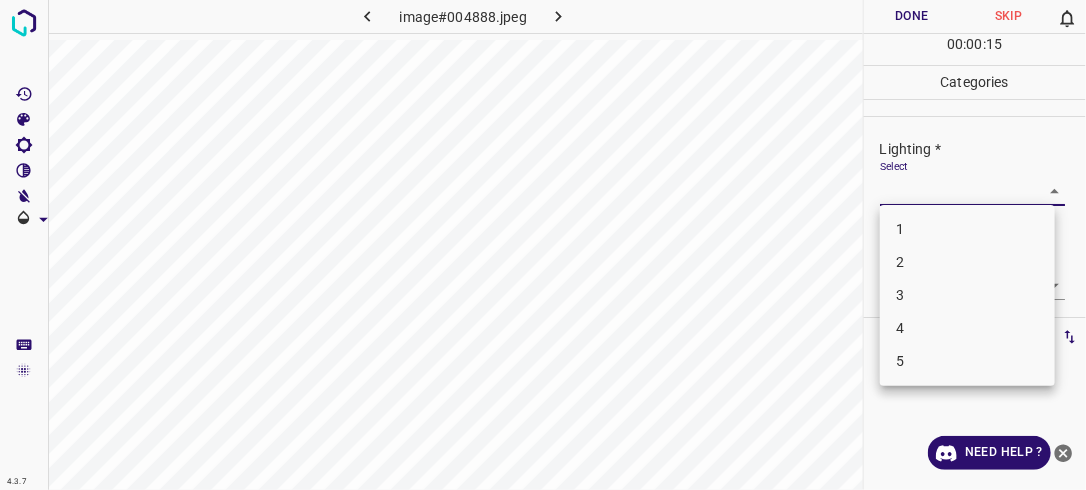 click on "4.3.7 image#004888.jpeg Done Skip 0 00   : 00   : 15   Categories Lighting *  Select ​ Focus *  Select ​ Overall *  Select ​ Labels   0 Categories 1 Lighting 2 Focus 3 Overall Tools Space Change between modes (Draw & Edit) I Auto labeling R Restore zoom M Zoom in N Zoom out Delete Delete selecte label Filters Z Restore filters X Saturation filter C Brightness filter V Contrast filter B Gray scale filter General O Download Need Help ? - Text - Hide - Delete 1 2 3 4 5" at bounding box center (543, 245) 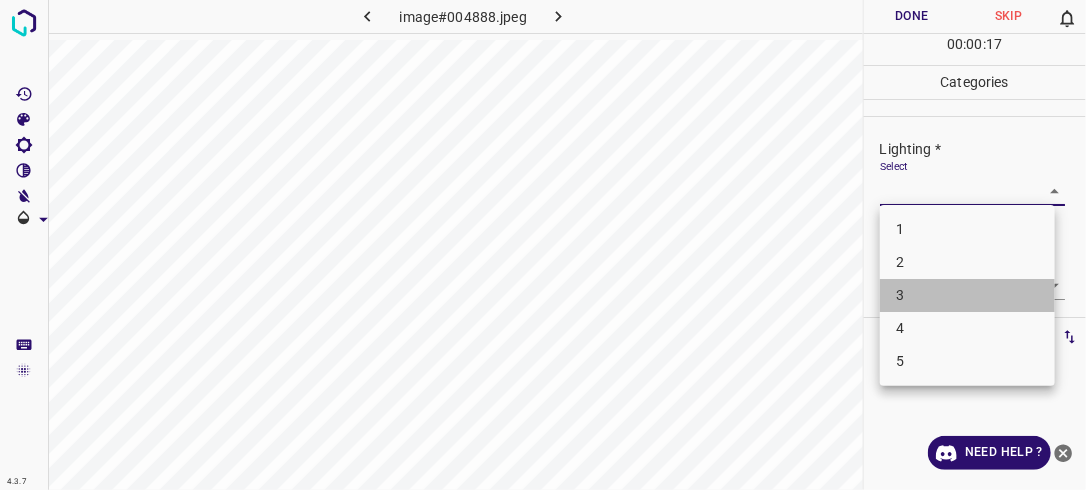 click on "3" at bounding box center [967, 295] 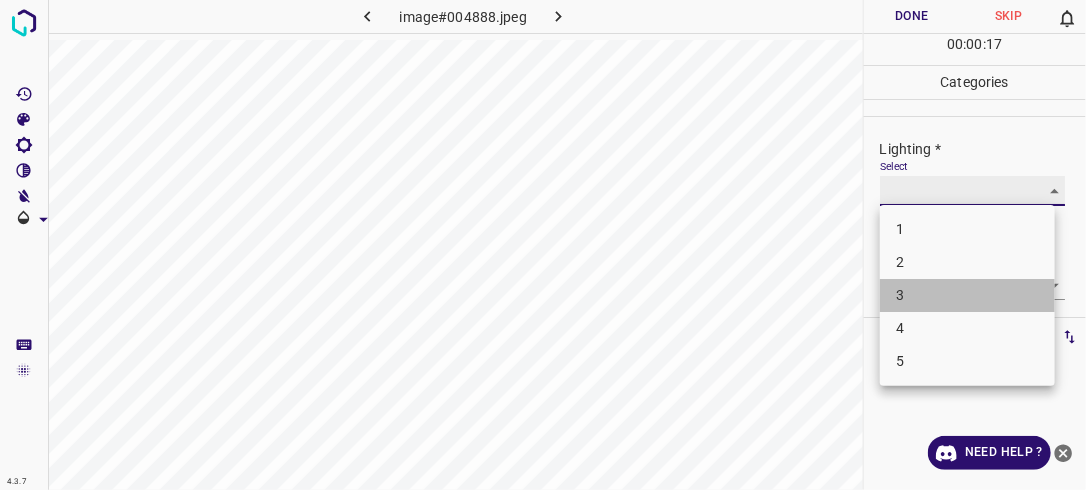 type on "3" 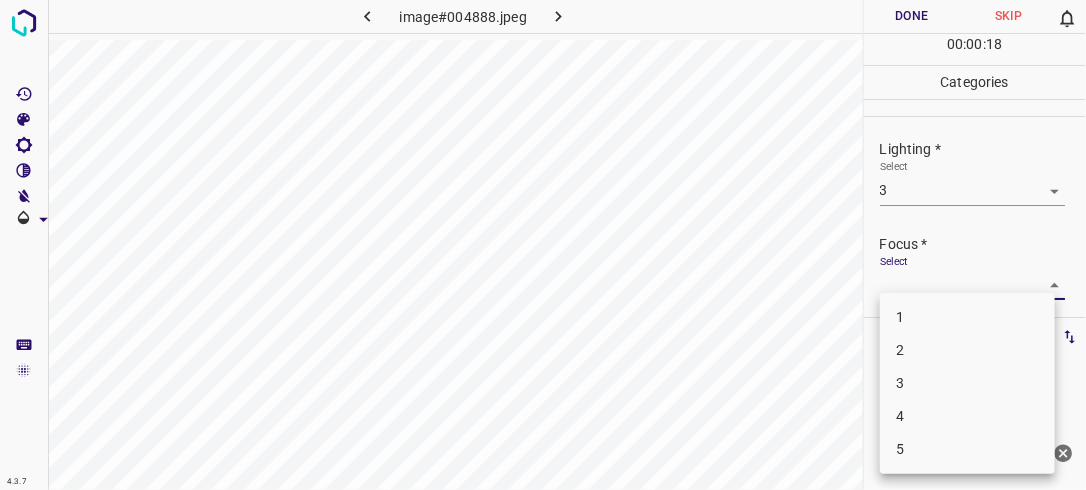 click on "4.3.7 image#004888.jpeg Done Skip 0 00   : 00   : 18   Categories Lighting *  Select 3 3 Focus *  Select ​ Overall *  Select ​ Labels   0 Categories 1 Lighting 2 Focus 3 Overall Tools Space Change between modes (Draw & Edit) I Auto labeling R Restore zoom M Zoom in N Zoom out Delete Delete selecte label Filters Z Restore filters X Saturation filter C Brightness filter V Contrast filter B Gray scale filter General O Download Need Help ? - Text - Hide - Delete 1 2 3 4 5" at bounding box center [543, 245] 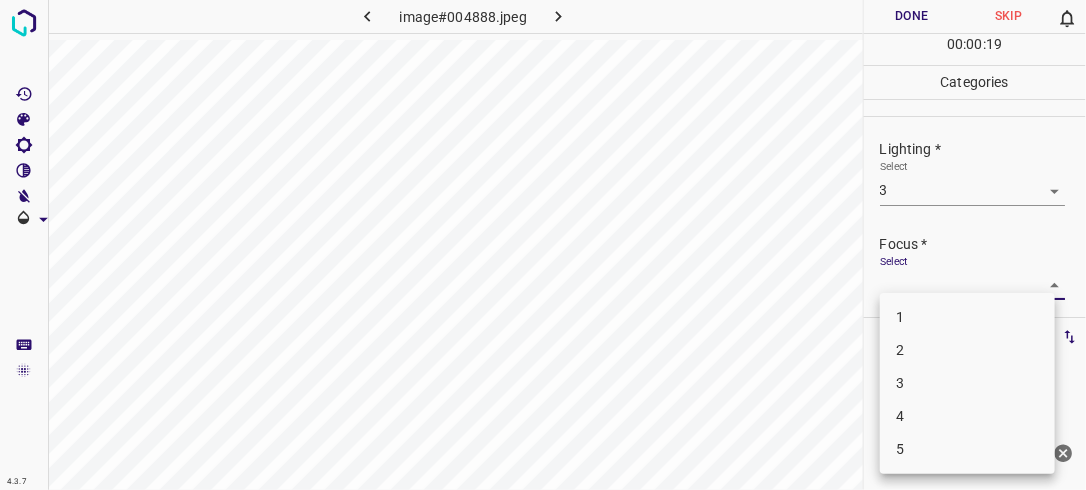 click on "2" at bounding box center (967, 350) 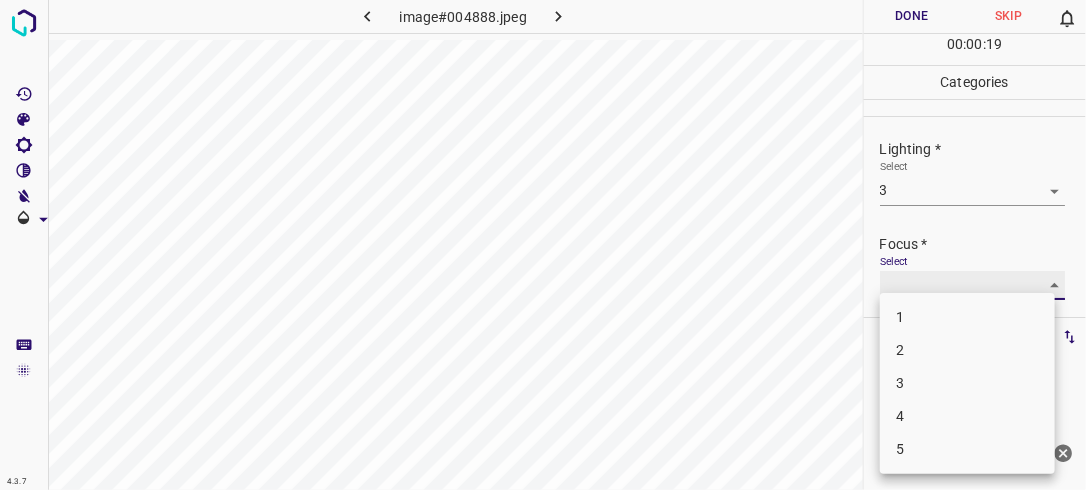 type on "2" 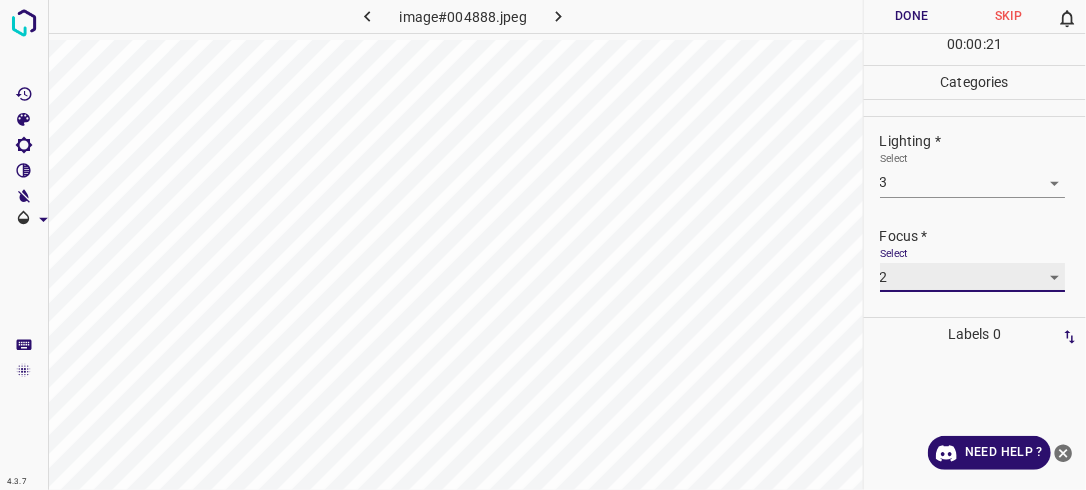 scroll, scrollTop: 98, scrollLeft: 0, axis: vertical 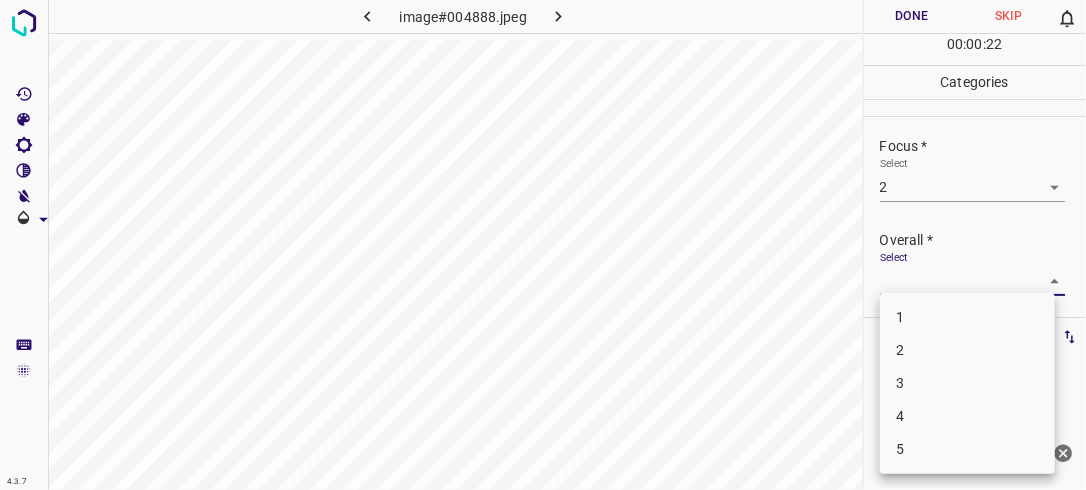 click on "4.3.7 image#004888.jpeg Done Skip 0 00   : 00   : 22   Categories Lighting *  Select 3 3 Focus *  Select 2 2 Overall *  Select ​ Labels   0 Categories 1 Lighting 2 Focus 3 Overall Tools Space Change between modes (Draw & Edit) I Auto labeling R Restore zoom M Zoom in N Zoom out Delete Delete selecte label Filters Z Restore filters X Saturation filter C Brightness filter V Contrast filter B Gray scale filter General O Download Need Help ? - Text - Hide - Delete 1 2 3 4 5" at bounding box center (543, 245) 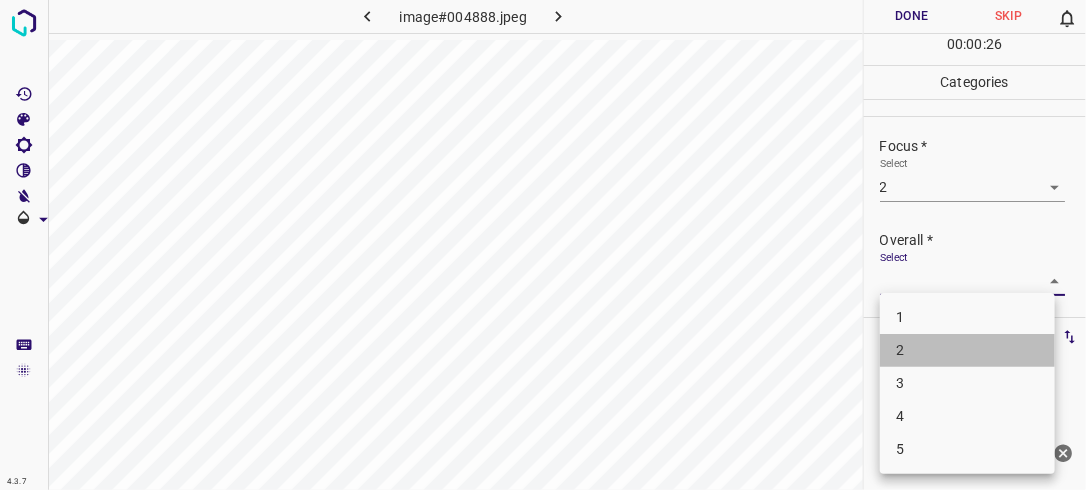 click on "2" at bounding box center (967, 350) 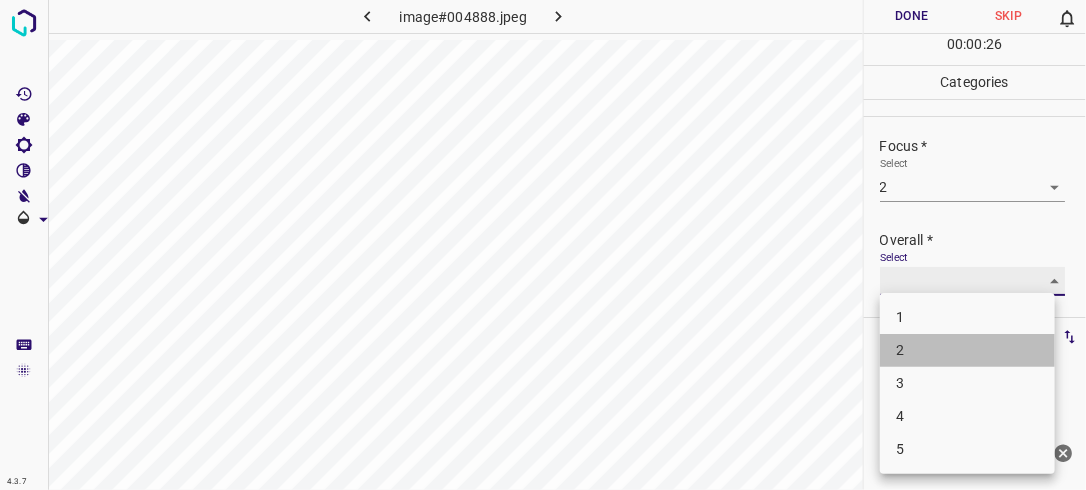 type on "2" 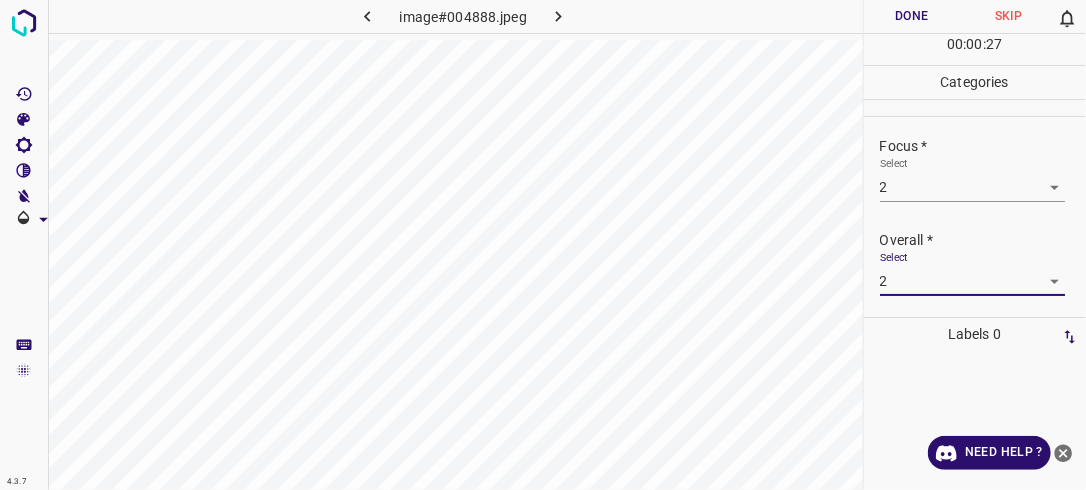 click on "Done" at bounding box center [912, 16] 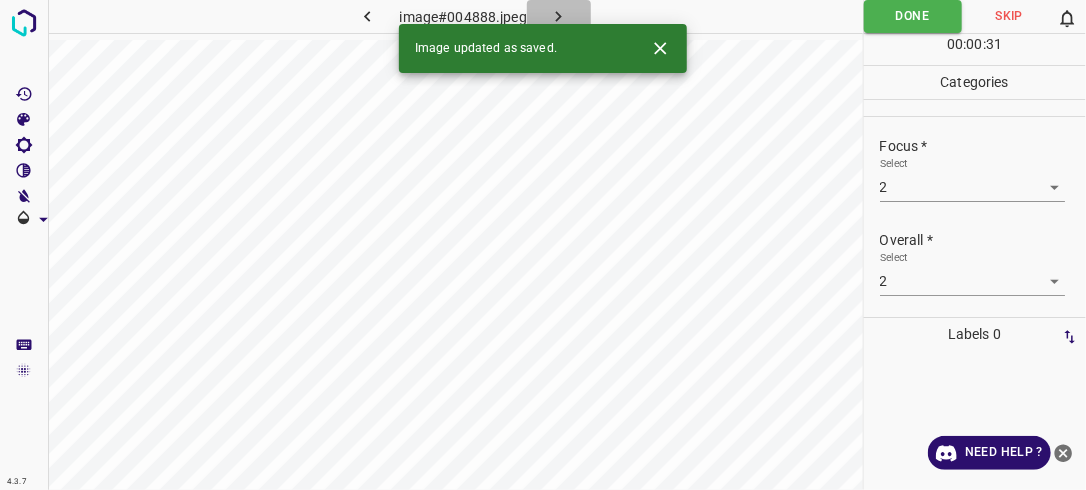 click 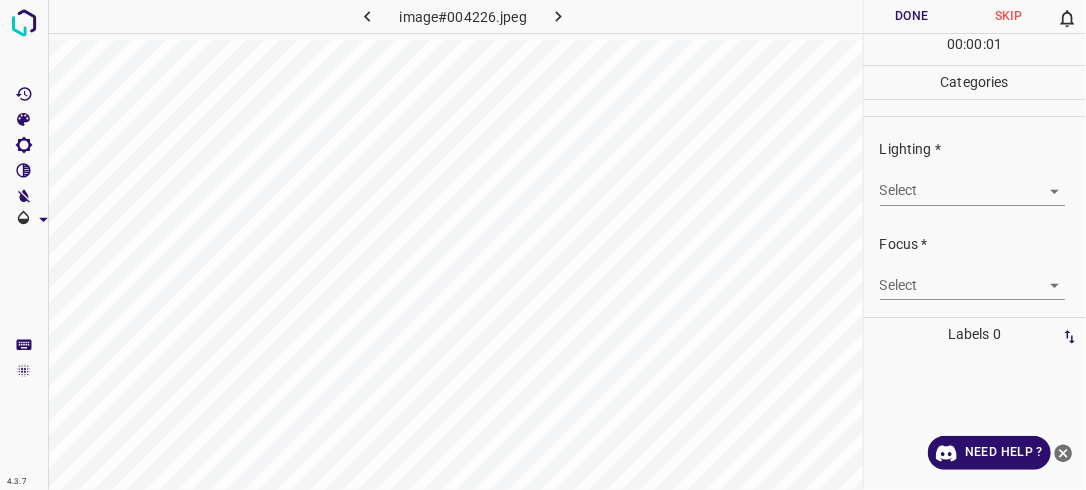 click on "4.3.7 image#004226.jpeg Done Skip 0 00   : 00   : 01   Categories Lighting *  Select ​ Focus *  Select ​ Overall *  Select ​ Labels   0 Categories 1 Lighting 2 Focus 3 Overall Tools Space Change between modes (Draw & Edit) I Auto labeling R Restore zoom M Zoom in N Zoom out Delete Delete selecte label Filters Z Restore filters X Saturation filter C Brightness filter V Contrast filter B Gray scale filter General O Download Need Help ? - Text - Hide - Delete" at bounding box center (543, 245) 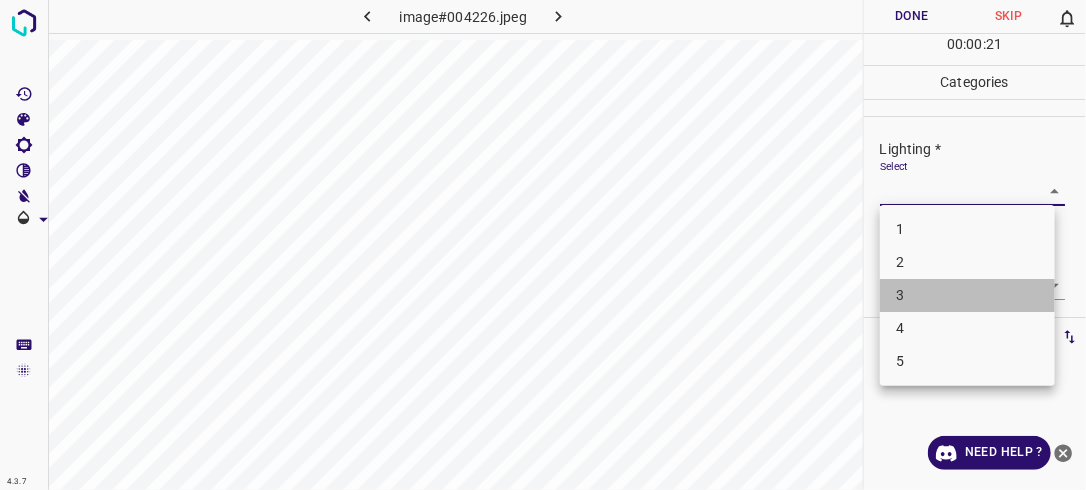 click on "3" at bounding box center [967, 295] 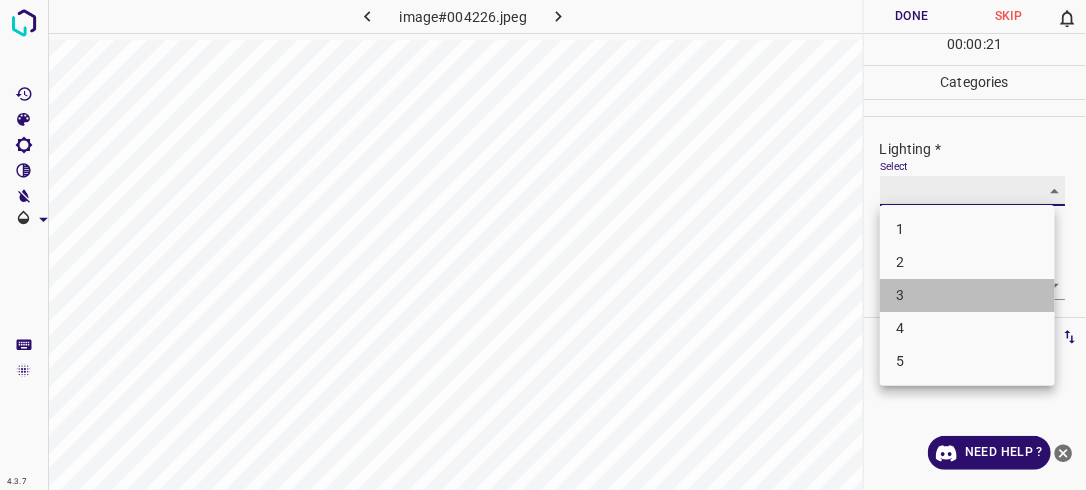 type on "3" 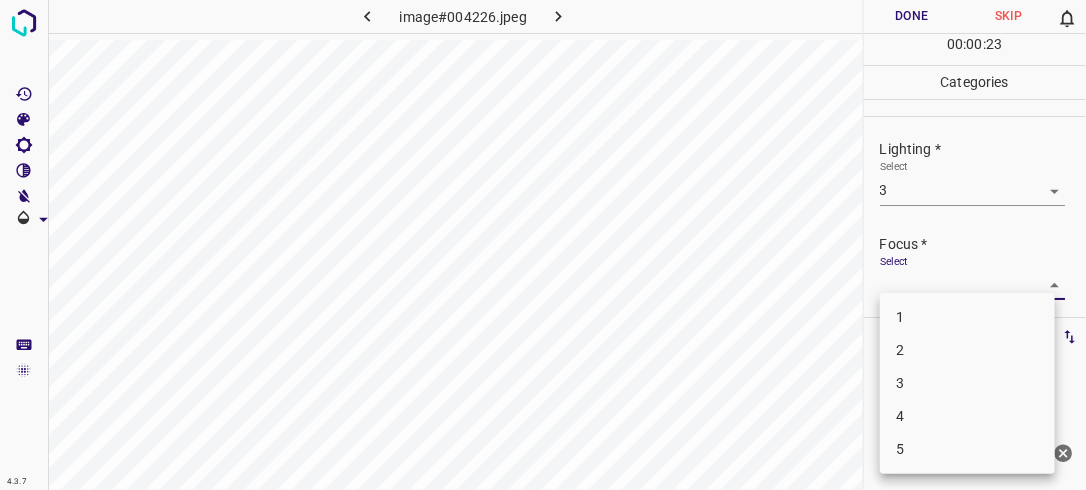 click on "4.3.7 image#004226.jpeg Done Skip 0 00   : 00   : 23   Categories Lighting *  Select 3 3 Focus *  Select ​ Overall *  Select ​ Labels   0 Categories 1 Lighting 2 Focus 3 Overall Tools Space Change between modes (Draw & Edit) I Auto labeling R Restore zoom M Zoom in N Zoom out Delete Delete selecte label Filters Z Restore filters X Saturation filter C Brightness filter V Contrast filter B Gray scale filter General O Download Need Help ? - Text - Hide - Delete 1 2 3 4 5" at bounding box center (543, 245) 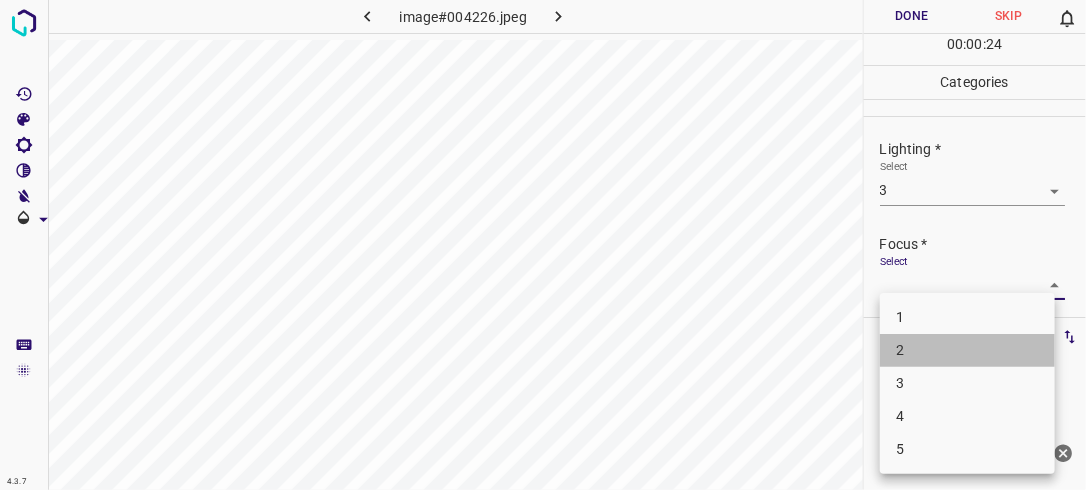 click on "2" at bounding box center (967, 350) 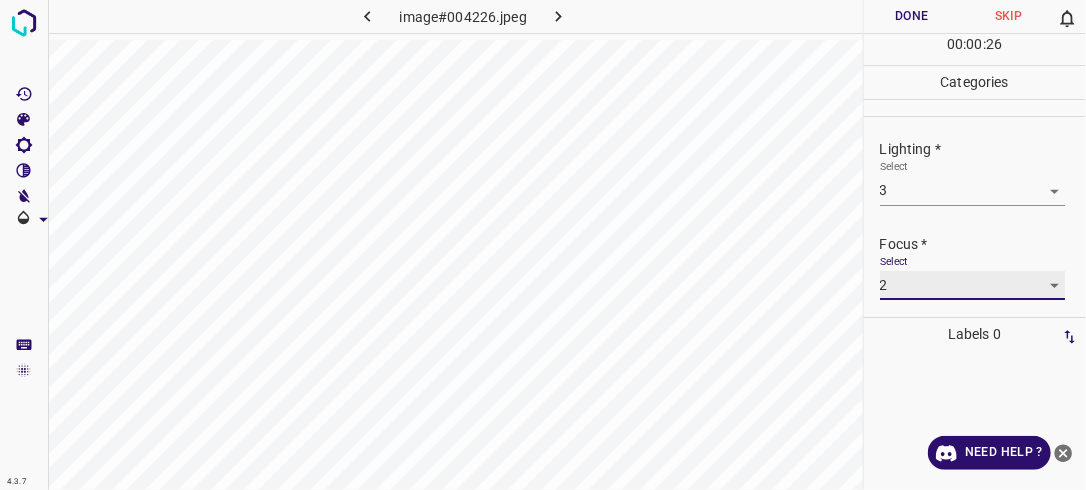 scroll, scrollTop: 98, scrollLeft: 0, axis: vertical 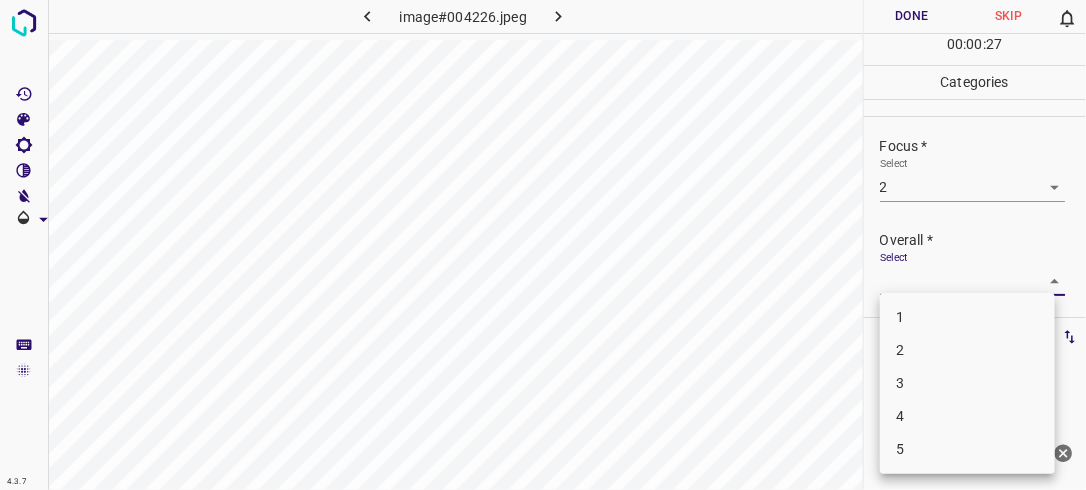 click on "4.3.7 image#004226.jpeg Done Skip 0 00   : 00   : 27   Categories Lighting *  Select 3 3 Focus *  Select 2 2 Overall *  Select ​ Labels   0 Categories 1 Lighting 2 Focus 3 Overall Tools Space Change between modes (Draw & Edit) I Auto labeling R Restore zoom M Zoom in N Zoom out Delete Delete selecte label Filters Z Restore filters X Saturation filter C Brightness filter V Contrast filter B Gray scale filter General O Download Need Help ? - Text - Hide - Delete 1 2 3 4 5" at bounding box center (543, 245) 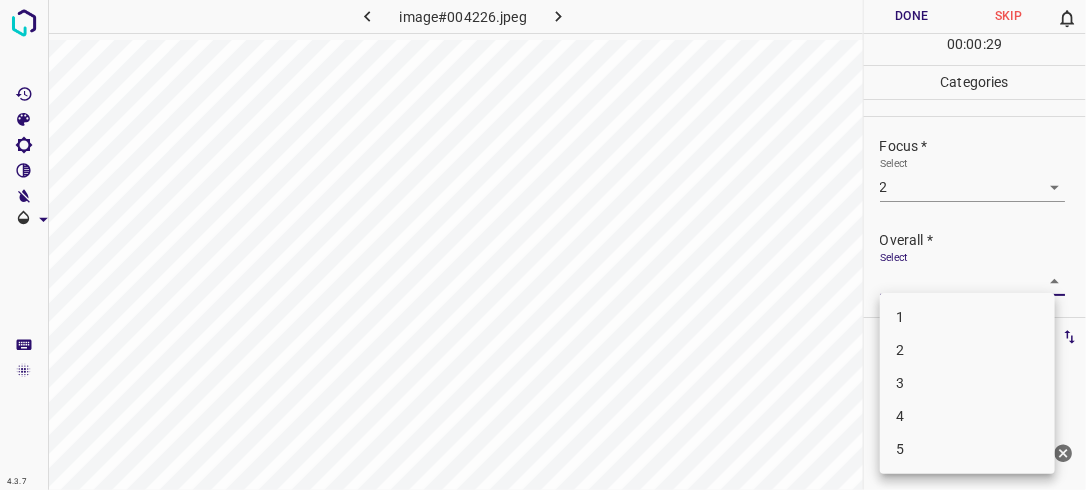 click at bounding box center (543, 245) 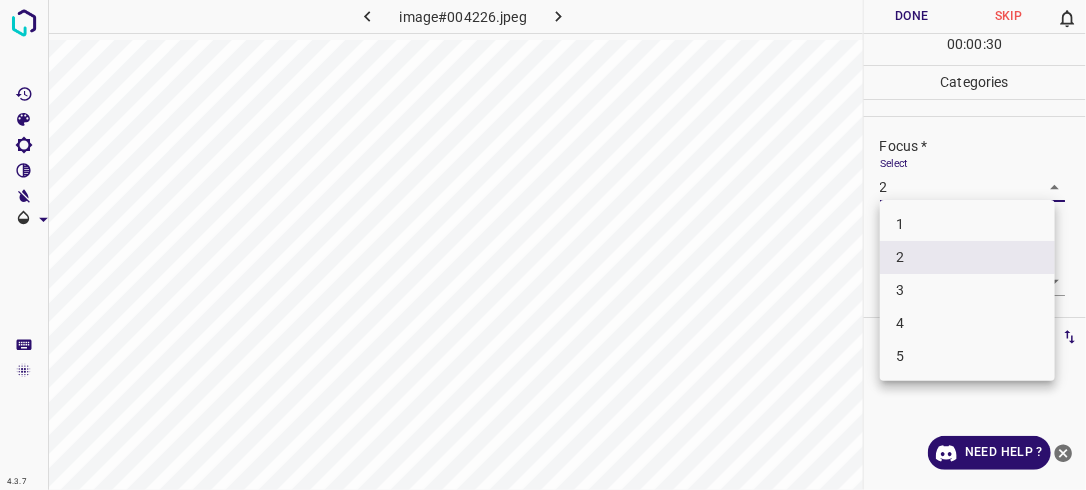 click on "4.3.7 image#004226.jpeg Done Skip 0 00   : 00   : 30   Categories Lighting *  Select 3 3 Focus *  Select 2 2 Overall *  Select ​ Labels   0 Categories 1 Lighting 2 Focus 3 Overall Tools Space Change between modes (Draw & Edit) I Auto labeling R Restore zoom M Zoom in N Zoom out Delete Delete selecte label Filters Z Restore filters X Saturation filter C Brightness filter V Contrast filter B Gray scale filter General O Download Need Help ? - Text - Hide - Delete 1 2 3 4 5" at bounding box center (543, 245) 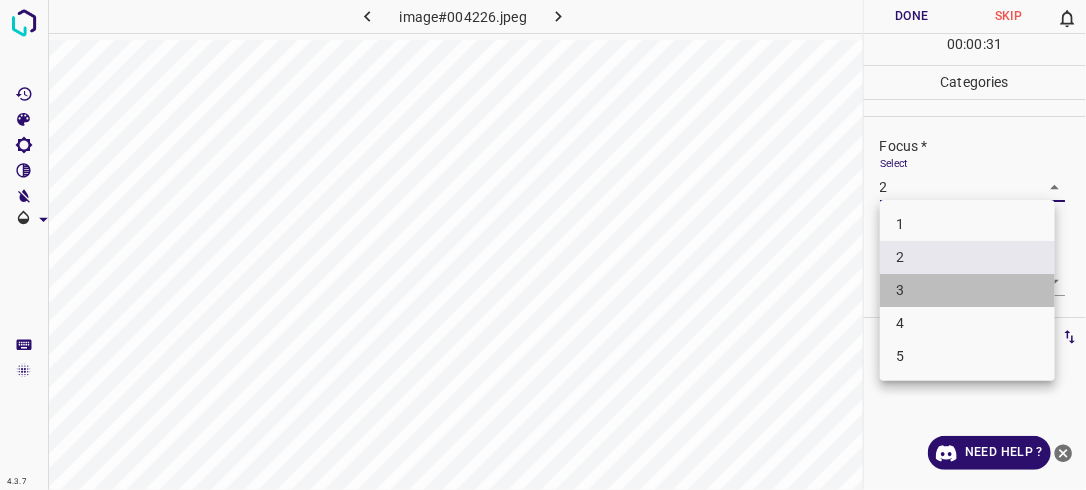 drag, startPoint x: 992, startPoint y: 298, endPoint x: 995, endPoint y: 288, distance: 10.440307 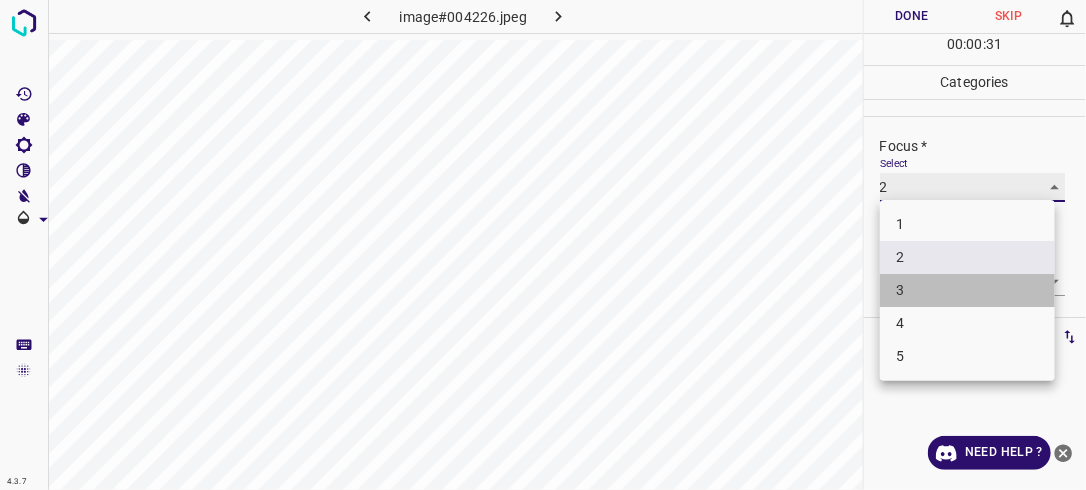 type on "3" 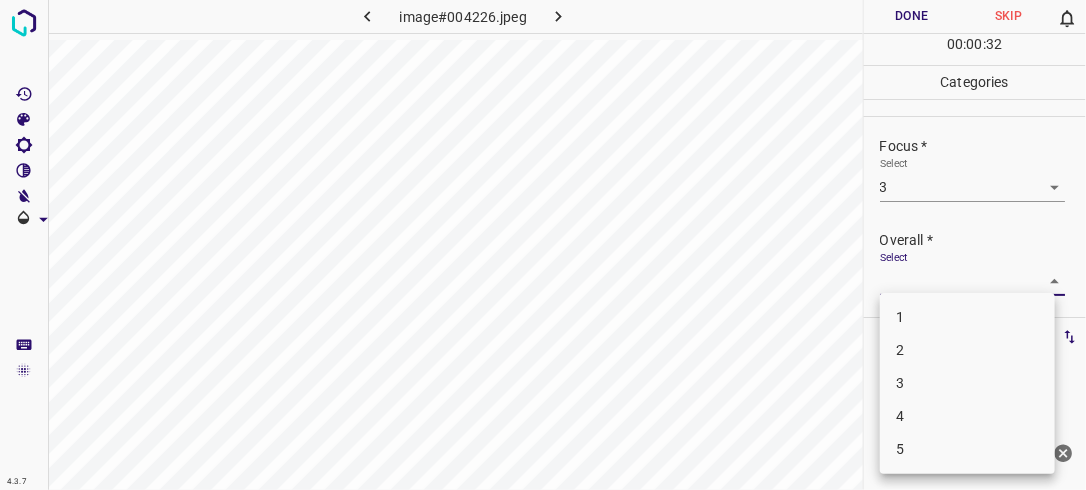 click on "4.3.7 image#004226.jpeg Done Skip 0 00   : 00   : 32   Categories Lighting *  Select 3 3 Focus *  Select 3 3 Overall *  Select ​ Labels   0 Categories 1 Lighting 2 Focus 3 Overall Tools Space Change between modes (Draw & Edit) I Auto labeling R Restore zoom M Zoom in N Zoom out Delete Delete selecte label Filters Z Restore filters X Saturation filter C Brightness filter V Contrast filter B Gray scale filter General O Download Need Help ? - Text - Hide - Delete 1 2 3 4 5" at bounding box center [543, 245] 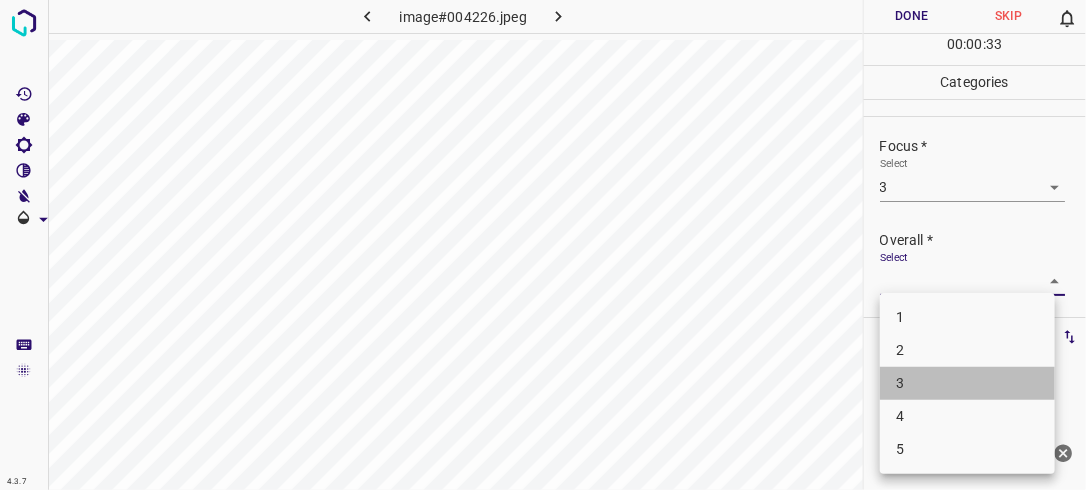 click on "3" at bounding box center [967, 383] 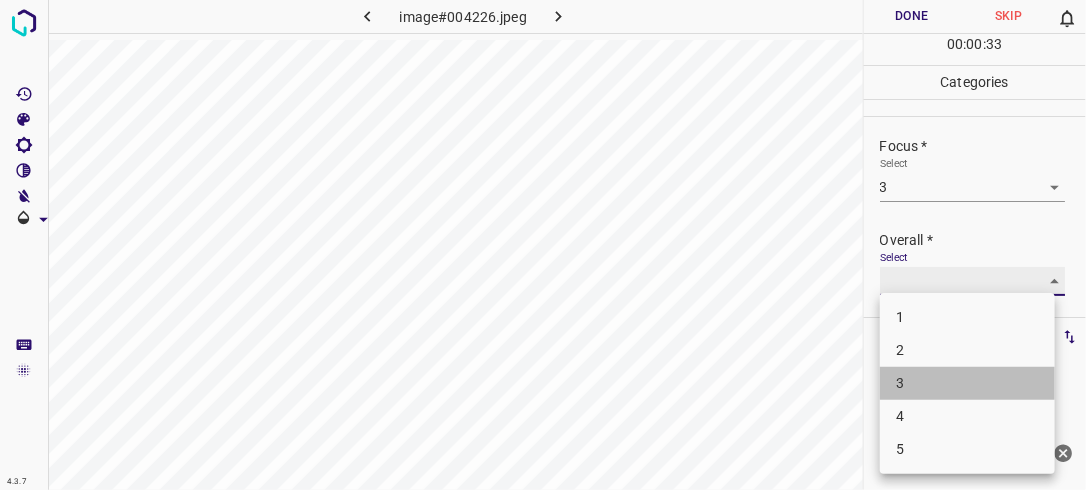 type on "3" 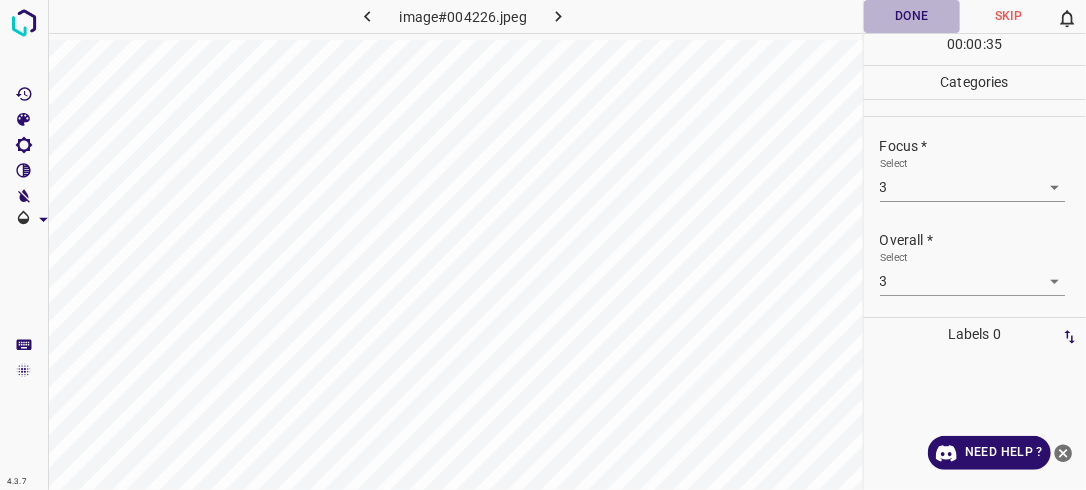click on "Done" at bounding box center [912, 16] 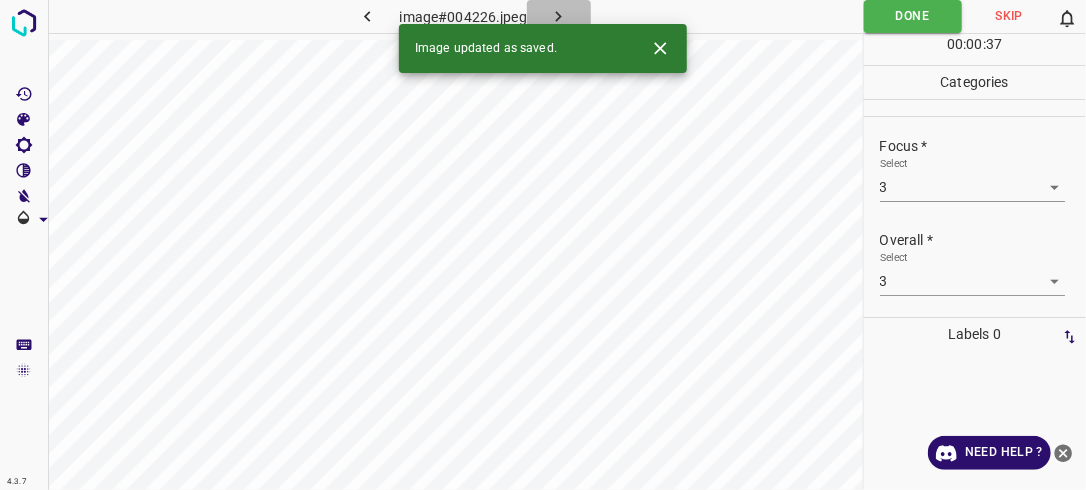 click 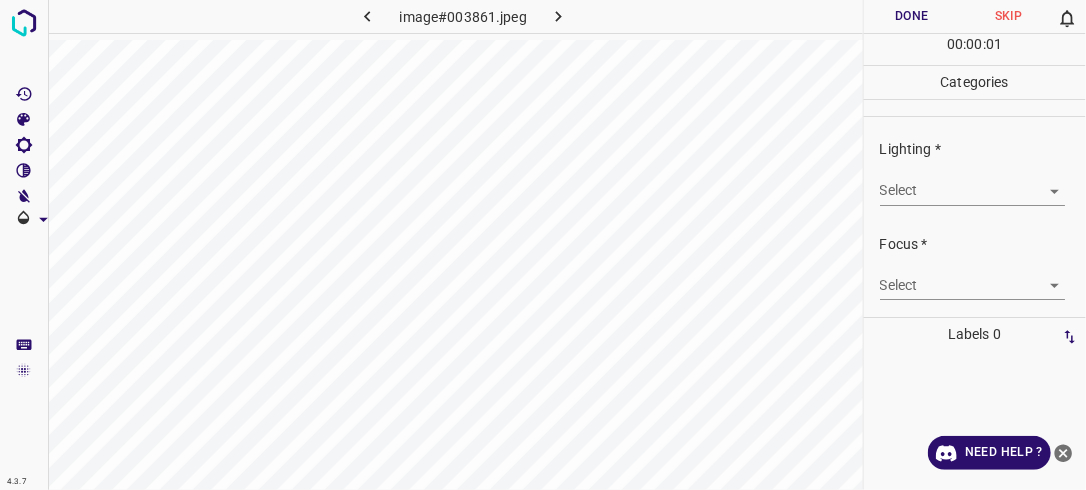 click on "4.3.7 image#003861.jpeg Done Skip 0 00   : 00   : 01   Categories Lighting *  Select ​ Focus *  Select ​ Overall *  Select ​ Labels   0 Categories 1 Lighting 2 Focus 3 Overall Tools Space Change between modes (Draw & Edit) I Auto labeling R Restore zoom M Zoom in N Zoom out Delete Delete selecte label Filters Z Restore filters X Saturation filter C Brightness filter V Contrast filter B Gray scale filter General O Download Need Help ? - Text - Hide - Delete" at bounding box center (543, 245) 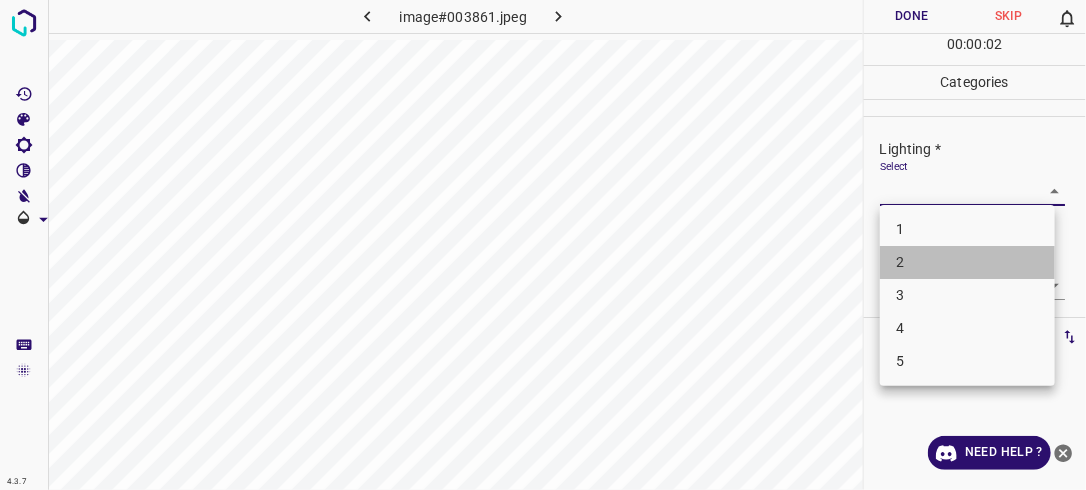click on "2" at bounding box center [967, 262] 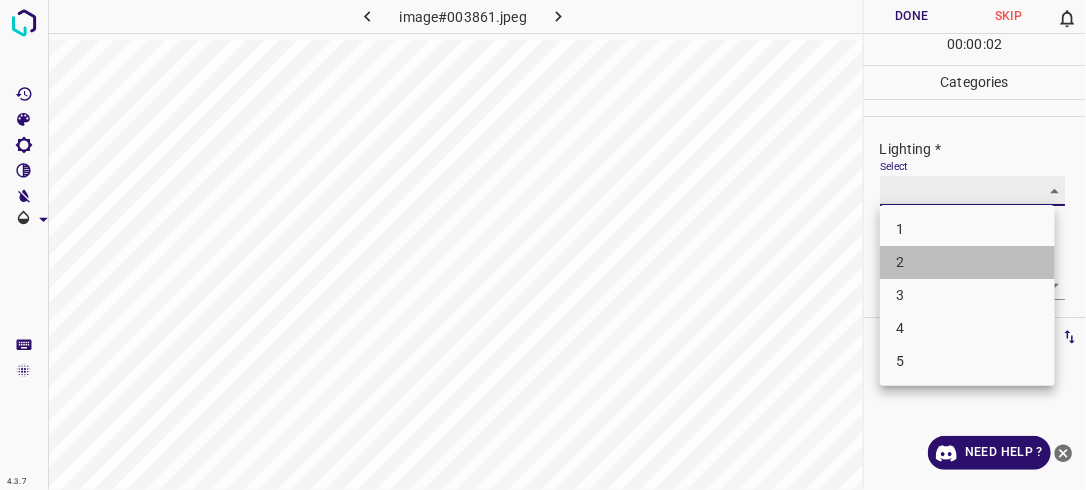 type on "2" 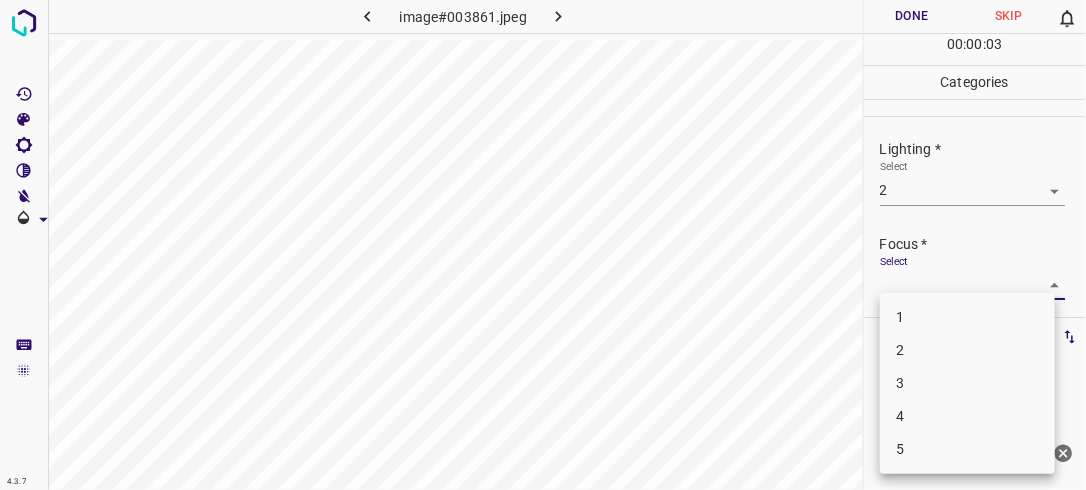 click on "4.3.7 image#003861.jpeg Done Skip 0 00   : 00   : 03   Categories Lighting *  Select 2 2 Focus *  Select ​ Overall *  Select ​ Labels   0 Categories 1 Lighting 2 Focus 3 Overall Tools Space Change between modes (Draw & Edit) I Auto labeling R Restore zoom M Zoom in N Zoom out Delete Delete selecte label Filters Z Restore filters X Saturation filter C Brightness filter V Contrast filter B Gray scale filter General O Download Need Help ? - Text - Hide - Delete 1 2 3 4 5" at bounding box center (543, 245) 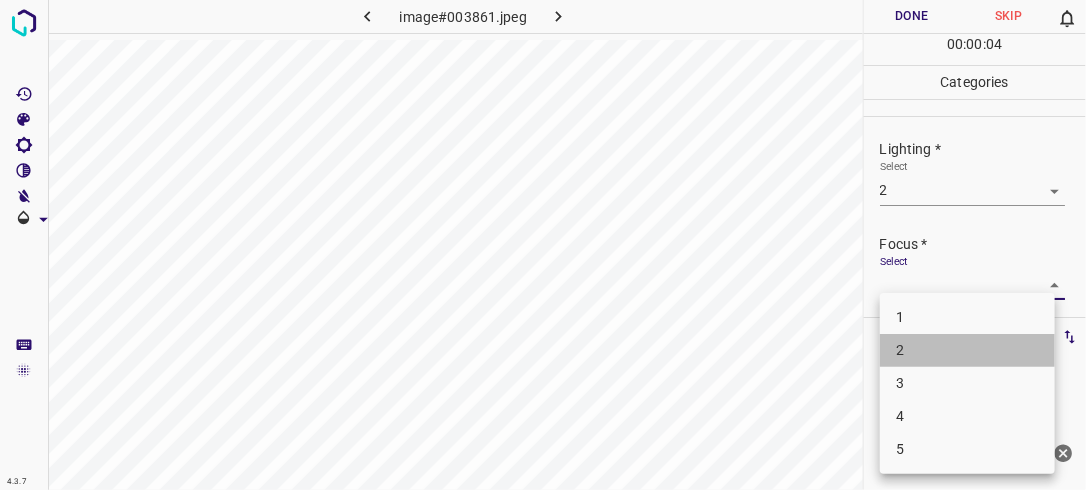 drag, startPoint x: 974, startPoint y: 350, endPoint x: 1038, endPoint y: 286, distance: 90.50967 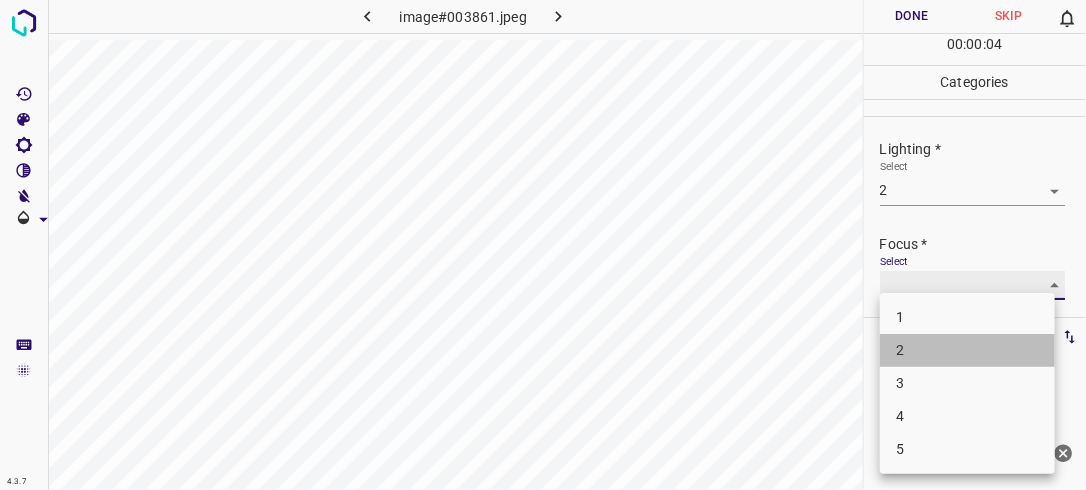 type on "2" 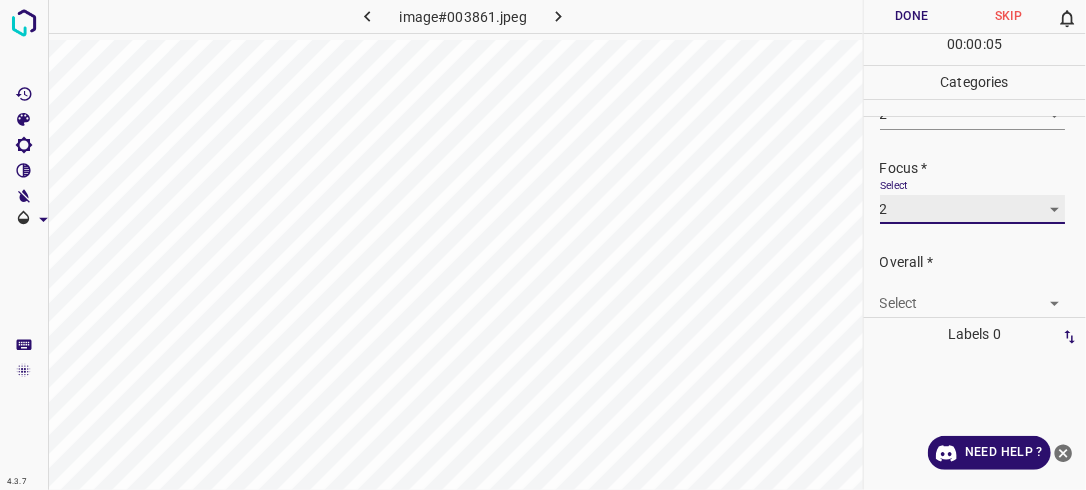 scroll, scrollTop: 98, scrollLeft: 0, axis: vertical 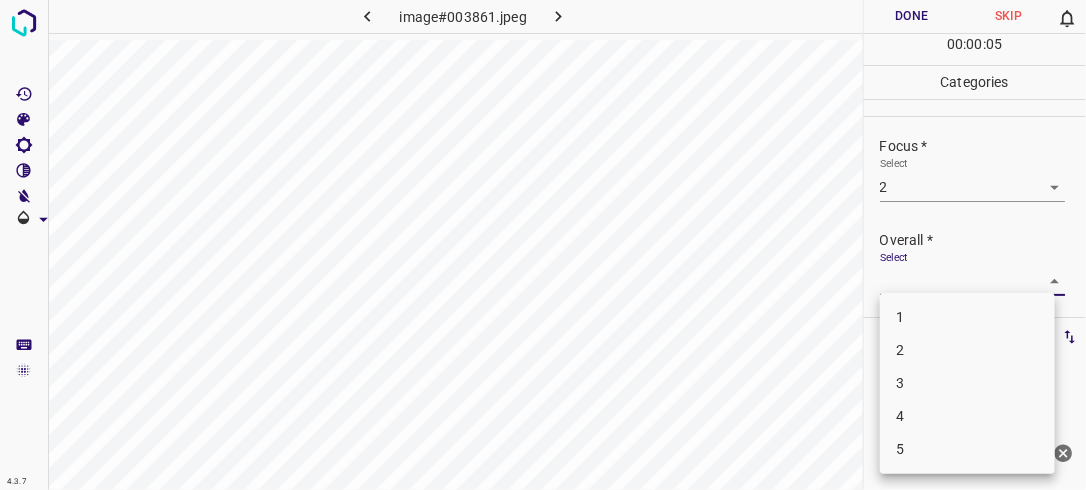 drag, startPoint x: 1042, startPoint y: 278, endPoint x: 998, endPoint y: 301, distance: 49.648766 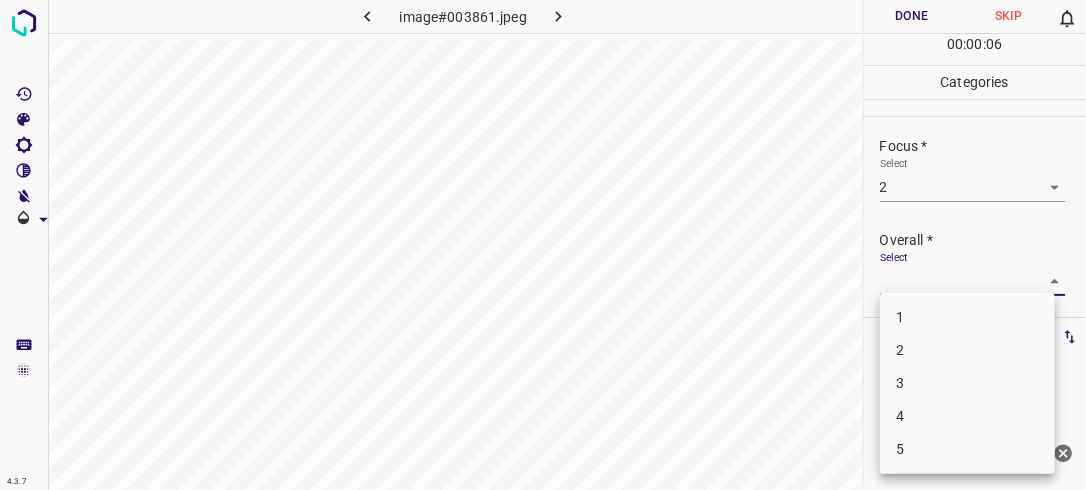 click on "2" at bounding box center (967, 350) 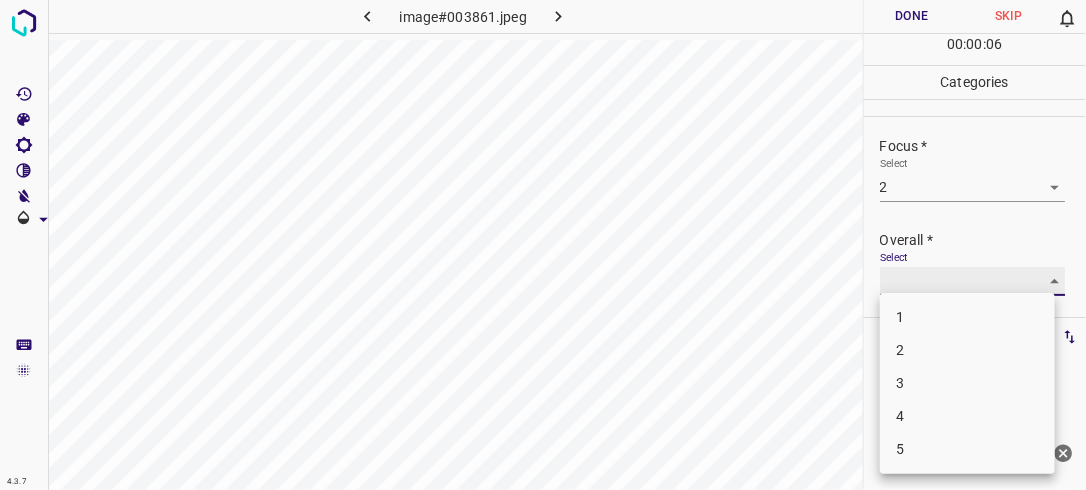 type on "2" 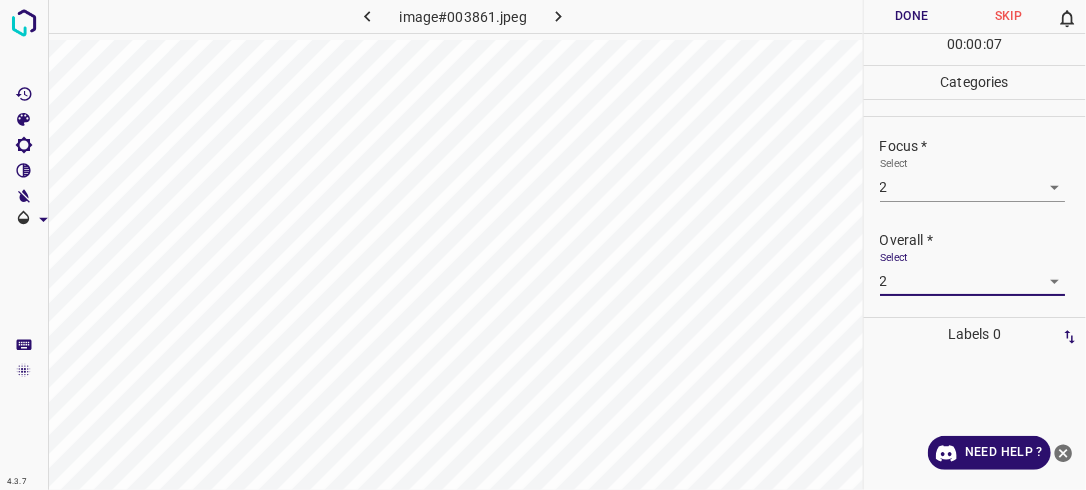 click on "Done" at bounding box center (912, 16) 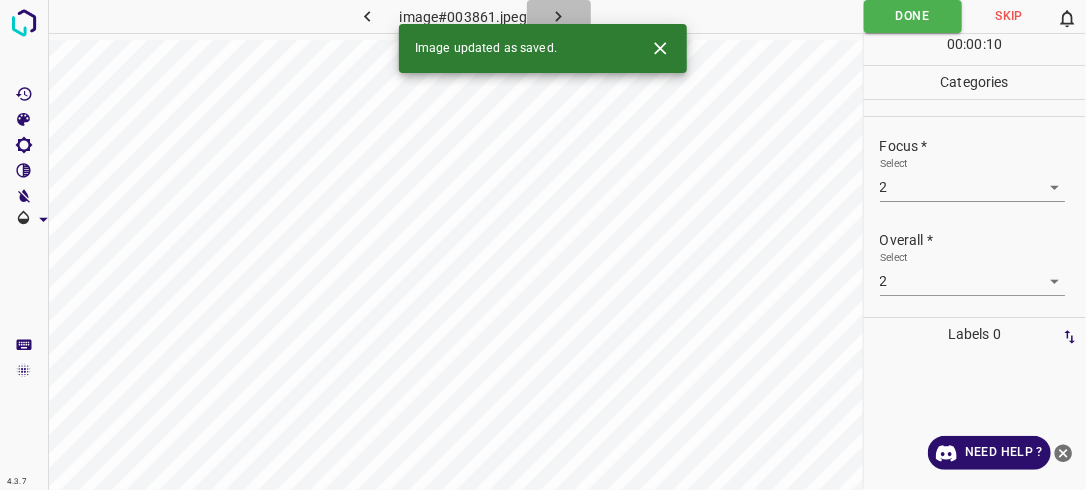 click 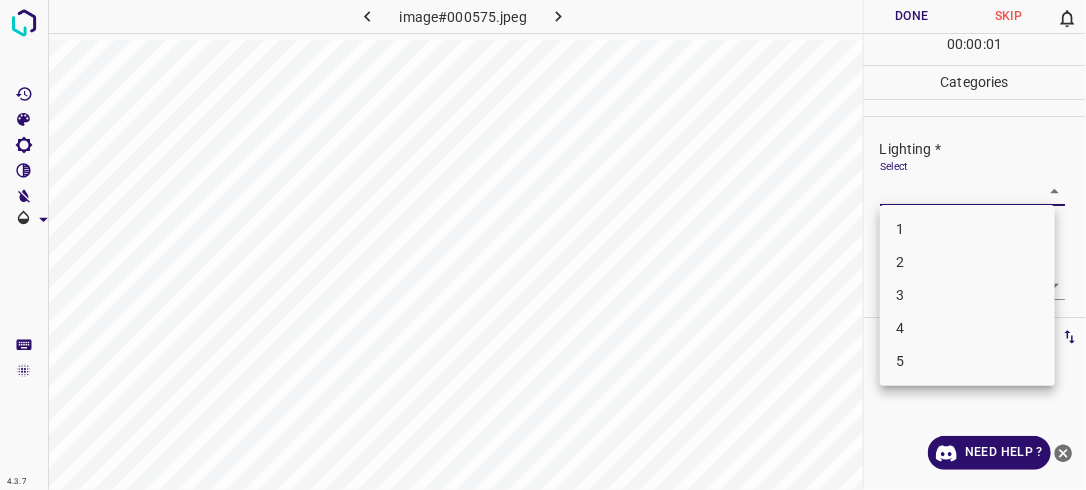 click on "4.3.7 image#000575.jpeg Done Skip 0 00   : 00   : 01   Categories Lighting *  Select ​ Focus *  Select ​ Overall *  Select ​ Labels   0 Categories 1 Lighting 2 Focus 3 Overall Tools Space Change between modes (Draw & Edit) I Auto labeling R Restore zoom M Zoom in N Zoom out Delete Delete selecte label Filters Z Restore filters X Saturation filter C Brightness filter V Contrast filter B Gray scale filter General O Download Need Help ? - Text - Hide - Delete 1 2 3 4 5" at bounding box center (543, 245) 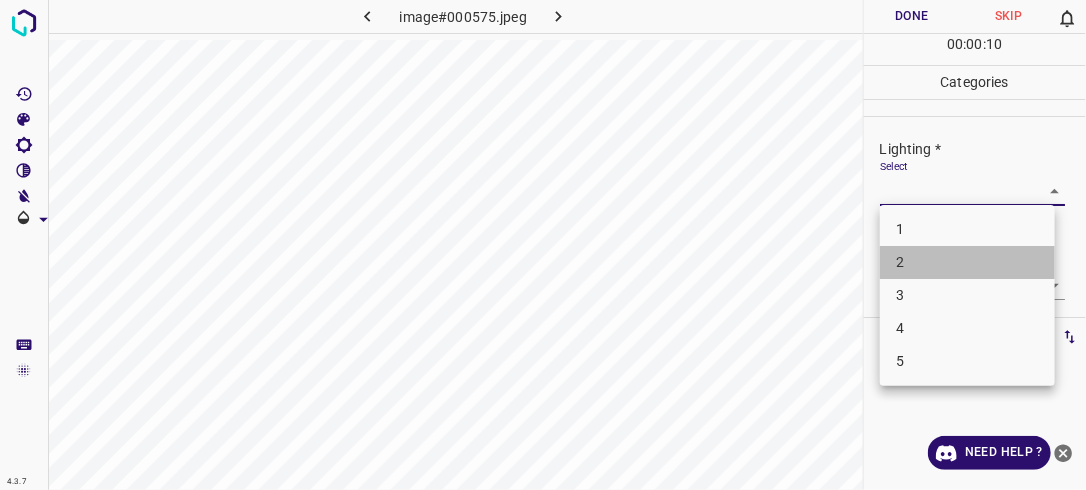 click on "2" at bounding box center (967, 262) 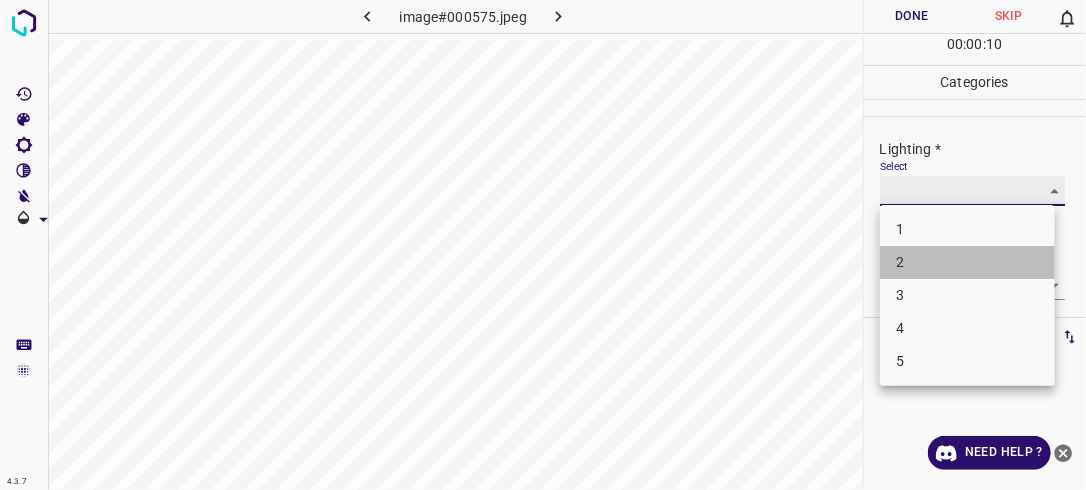 type on "2" 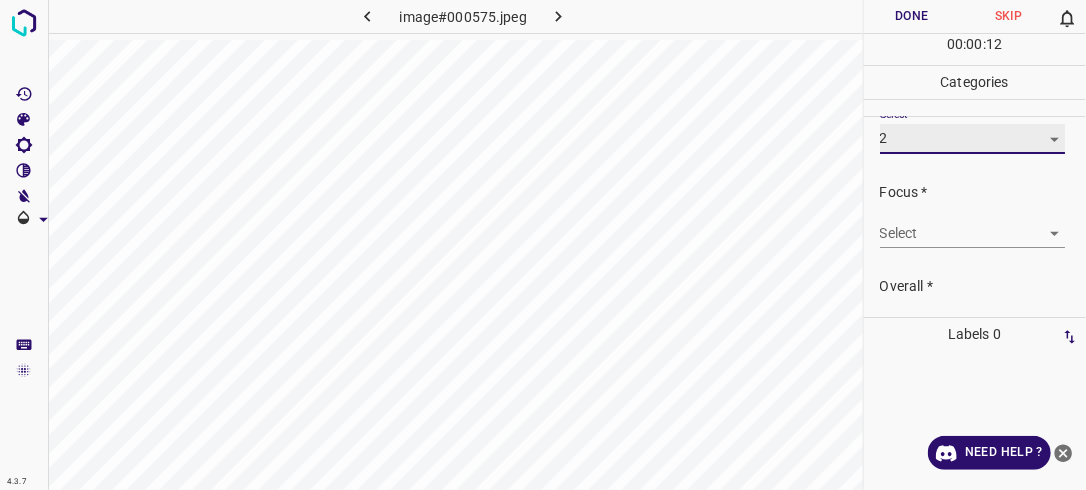 scroll, scrollTop: 67, scrollLeft: 0, axis: vertical 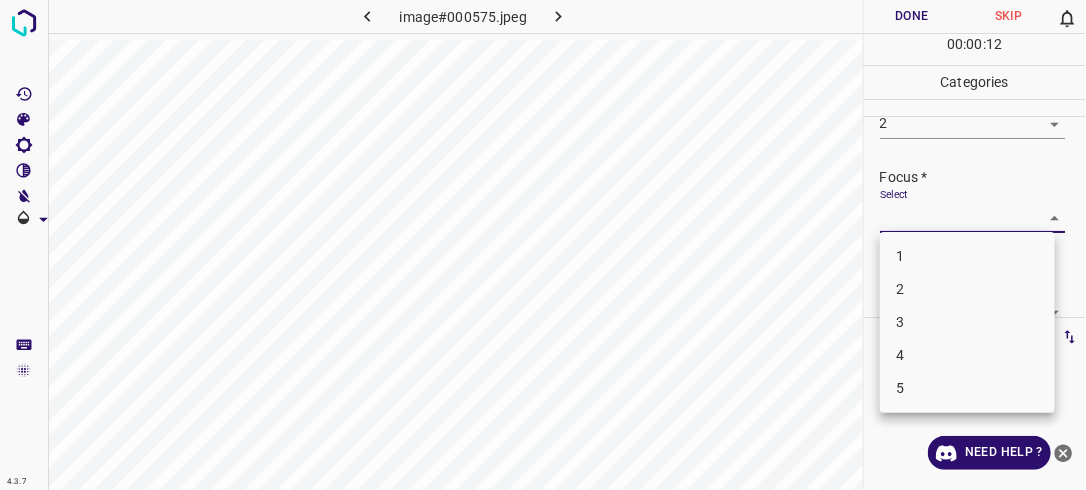 drag, startPoint x: 1033, startPoint y: 212, endPoint x: 1024, endPoint y: 222, distance: 13.453624 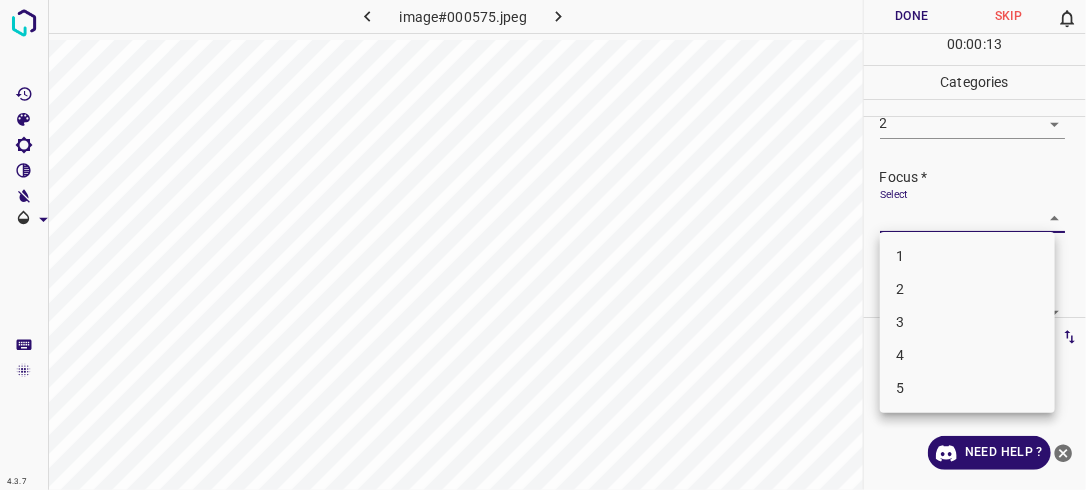 click on "2" at bounding box center [967, 289] 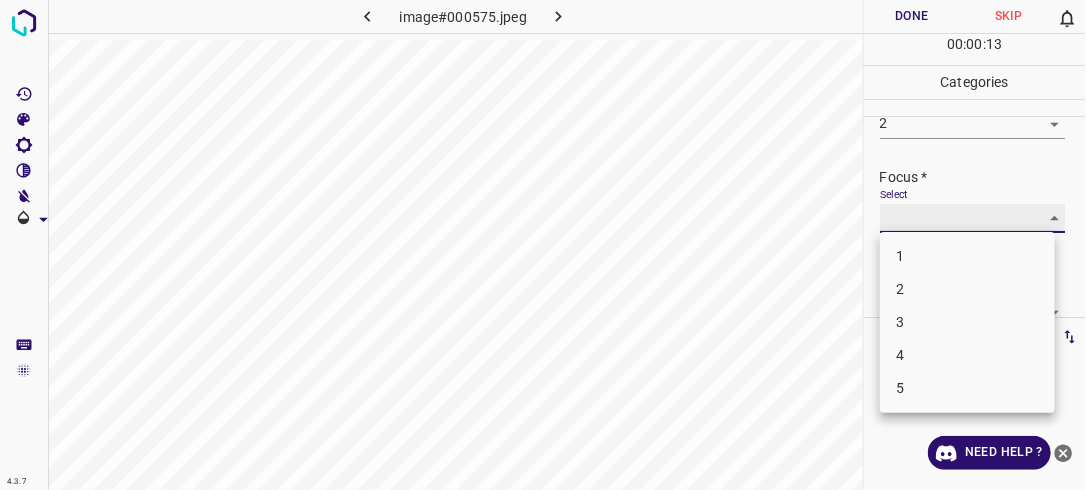 type on "2" 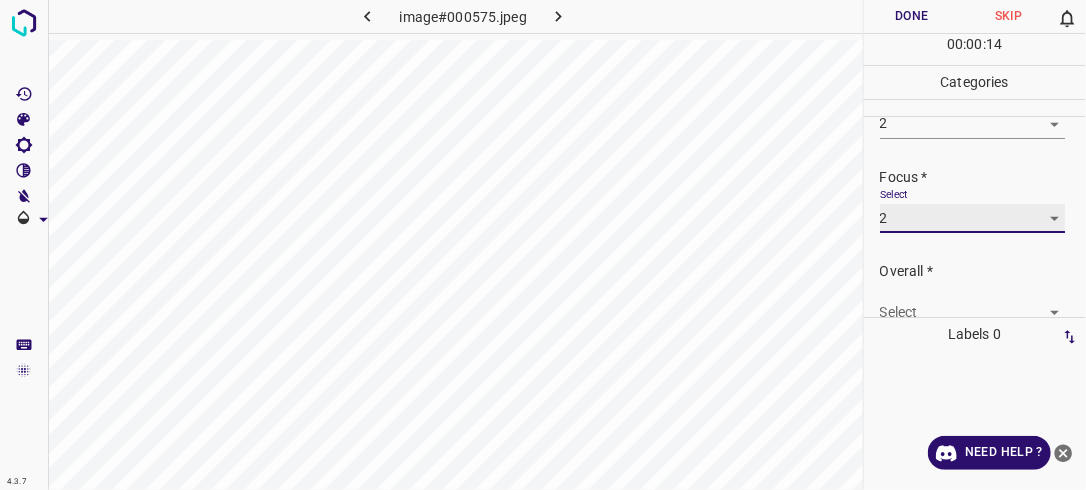 scroll, scrollTop: 98, scrollLeft: 0, axis: vertical 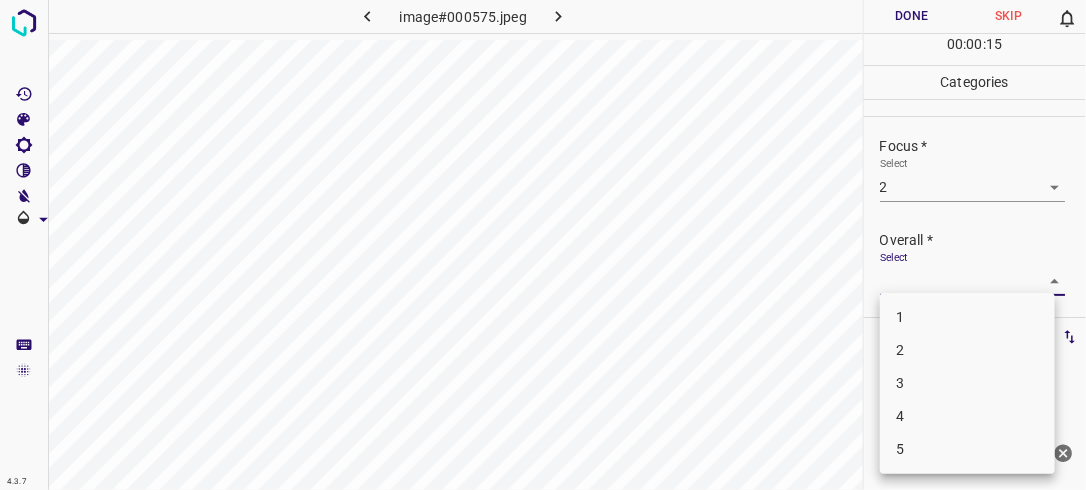 click on "4.3.7 image#000575.jpeg Done Skip 0 00   : 00   : 15   Categories Lighting *  Select 2 2 Focus *  Select 2 2 Overall *  Select ​ Labels   0 Categories 1 Lighting 2 Focus 3 Overall Tools Space Change between modes (Draw & Edit) I Auto labeling R Restore zoom M Zoom in N Zoom out Delete Delete selecte label Filters Z Restore filters X Saturation filter C Brightness filter V Contrast filter B Gray scale filter General O Download Need Help ? - Text - Hide - Delete 1 2 3 4 5" at bounding box center [543, 245] 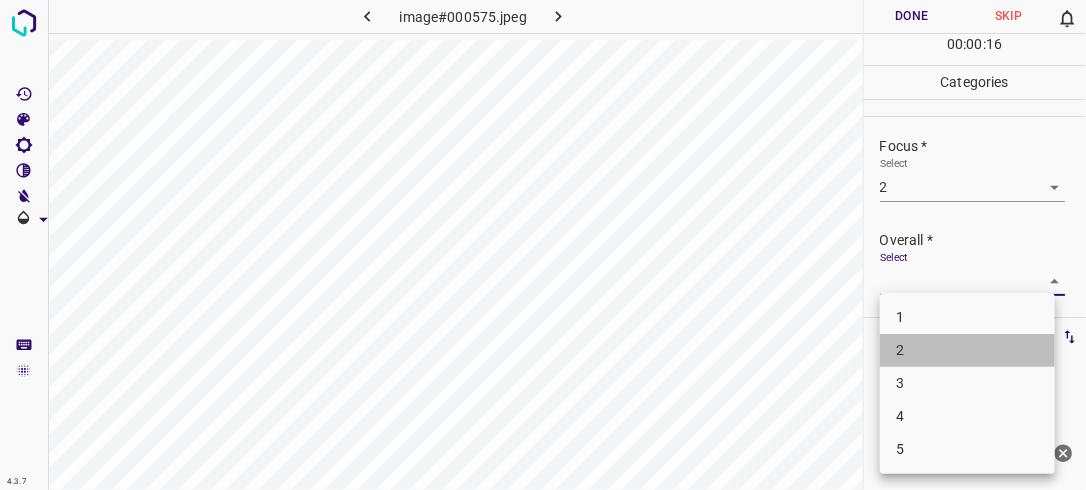 click on "2" at bounding box center (967, 350) 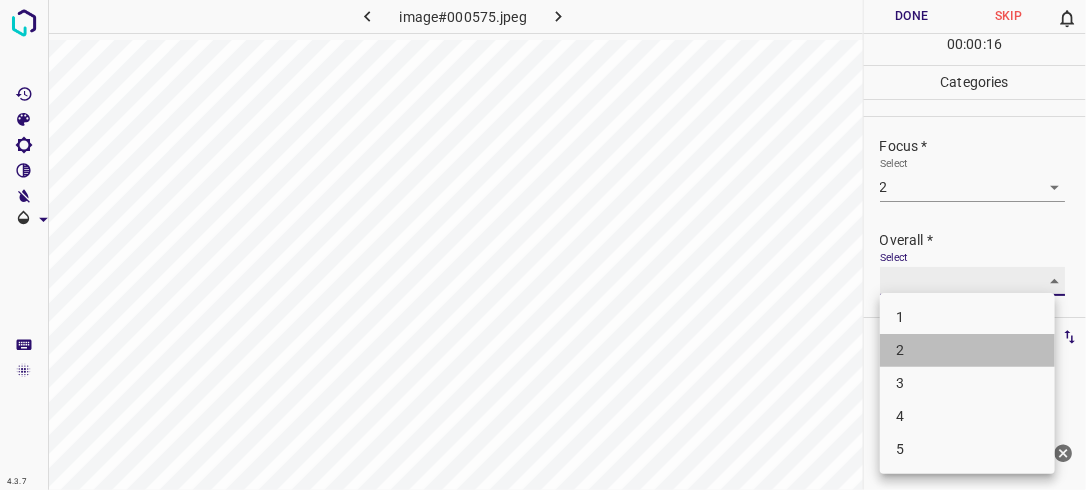 type on "2" 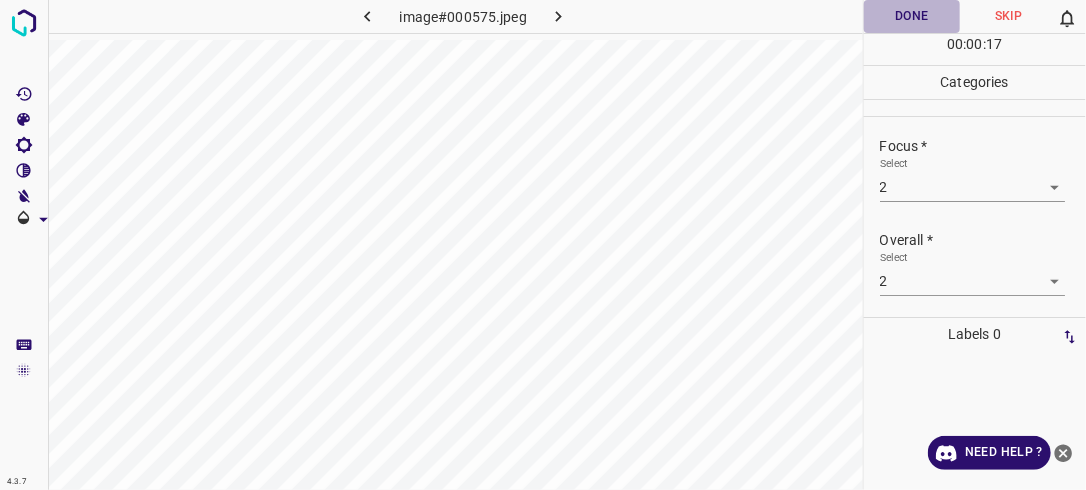 click on "Done" at bounding box center (912, 16) 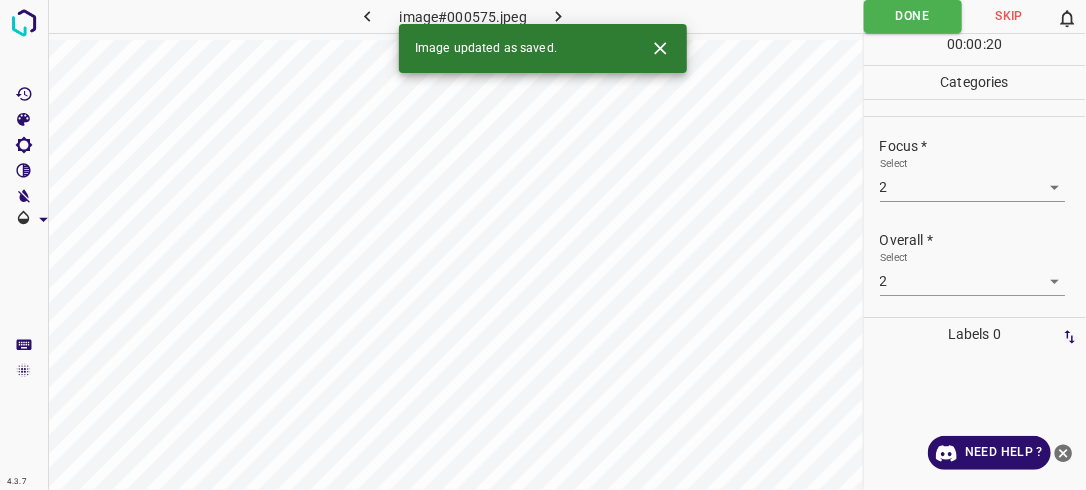 click 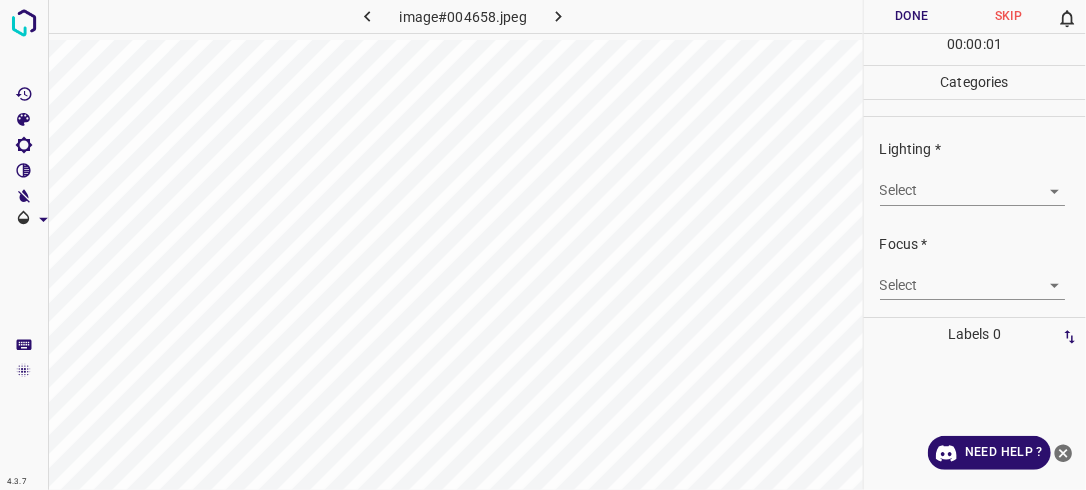 click on "4.3.7 image#004658.jpeg Done Skip 0 00   : 00   : 01   Categories Lighting *  Select ​ Focus *  Select ​ Overall *  Select ​ Labels   0 Categories 1 Lighting 2 Focus 3 Overall Tools Space Change between modes (Draw & Edit) I Auto labeling R Restore zoom M Zoom in N Zoom out Delete Delete selecte label Filters Z Restore filters X Saturation filter C Brightness filter V Contrast filter B Gray scale filter General O Download Need Help ? - Text - Hide - Delete" at bounding box center [543, 245] 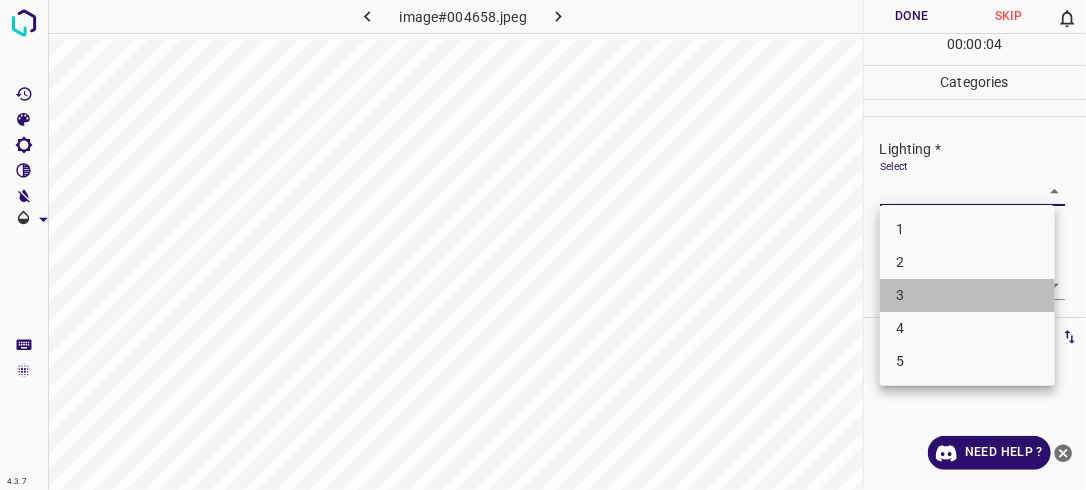 click on "3" at bounding box center (967, 295) 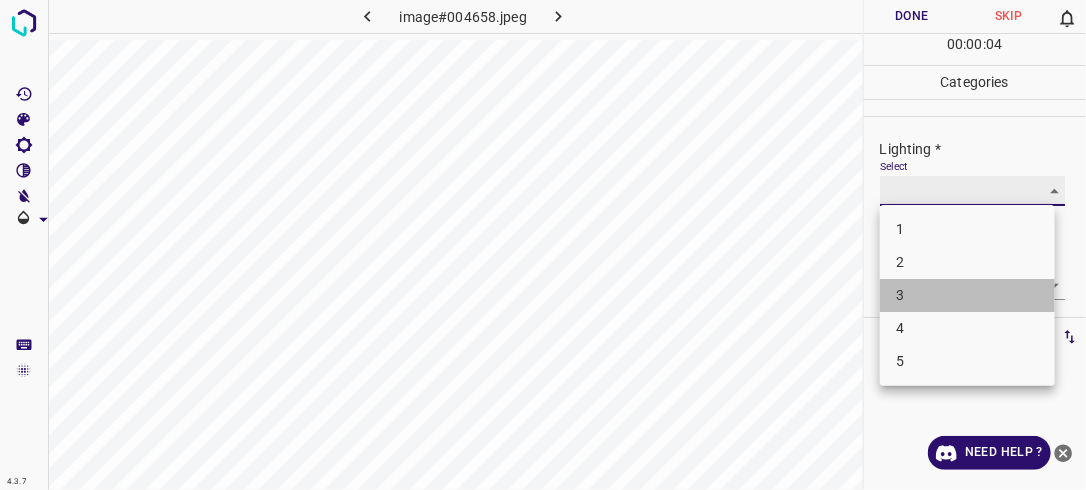 type on "3" 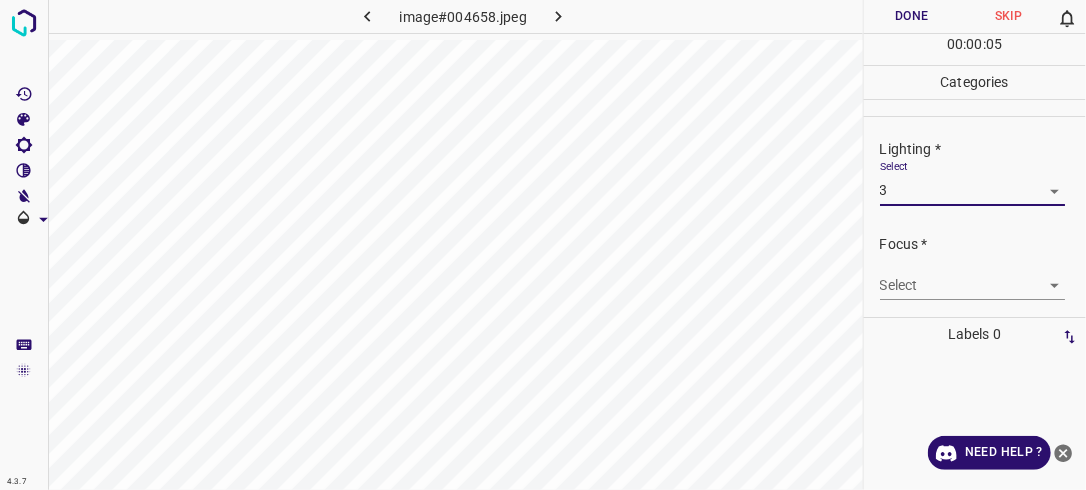 click on "4.3.7 image#004658.jpeg Done Skip 0 00   : 00   : 05   Categories Lighting *  Select 3 3 Focus *  Select ​ Overall *  Select ​ Labels   0 Categories 1 Lighting 2 Focus 3 Overall Tools Space Change between modes (Draw & Edit) I Auto labeling R Restore zoom M Zoom in N Zoom out Delete Delete selecte label Filters Z Restore filters X Saturation filter C Brightness filter V Contrast filter B Gray scale filter General O Download Need Help ? - Text - Hide - Delete" at bounding box center (543, 245) 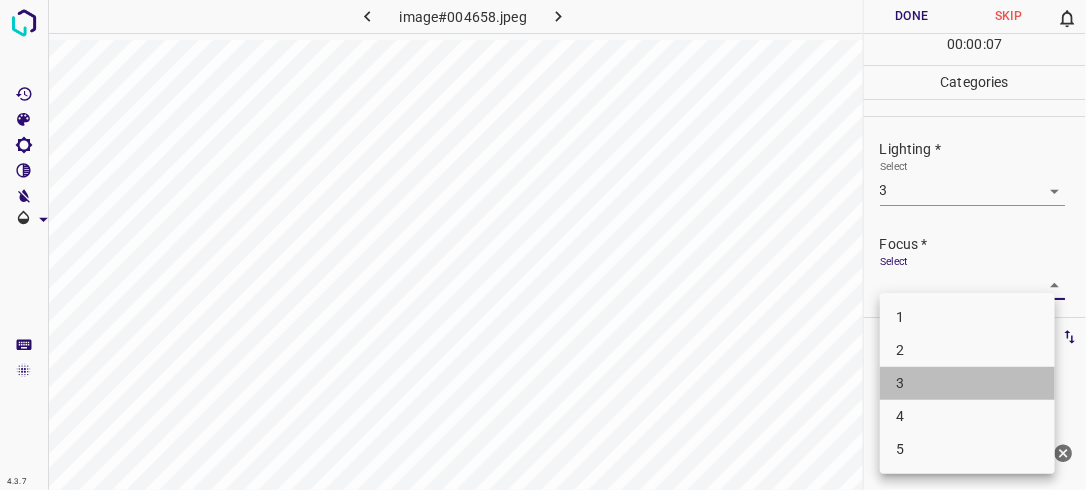 drag, startPoint x: 930, startPoint y: 381, endPoint x: 937, endPoint y: 366, distance: 16.552946 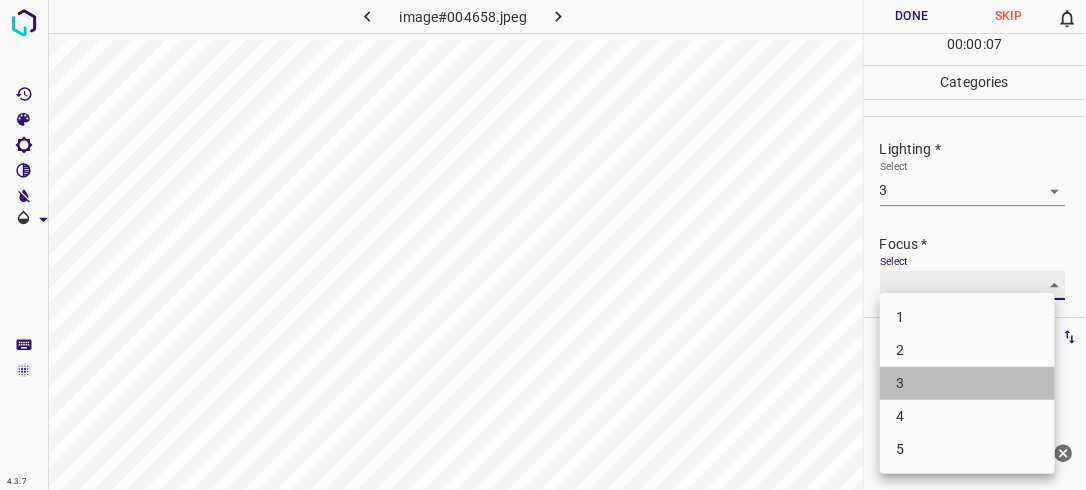 type on "3" 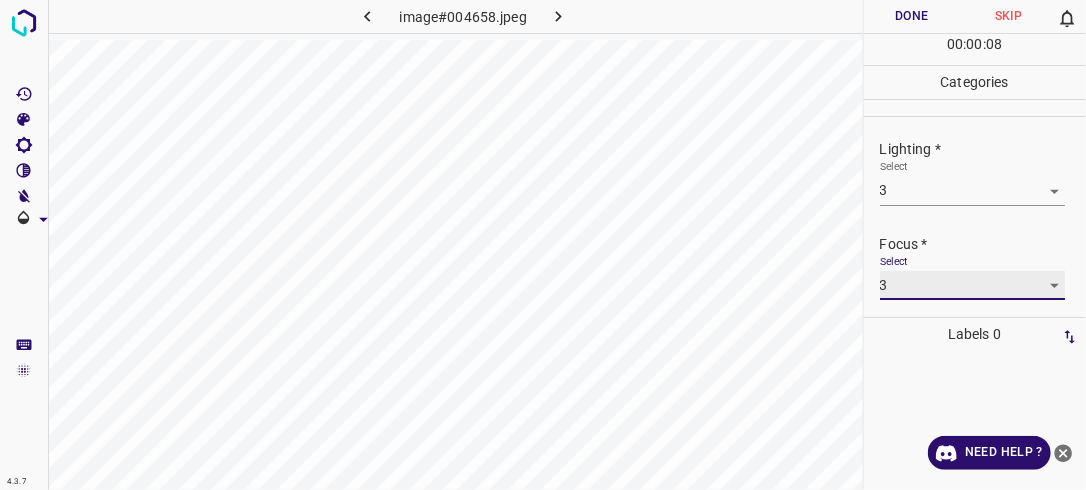 scroll, scrollTop: 98, scrollLeft: 0, axis: vertical 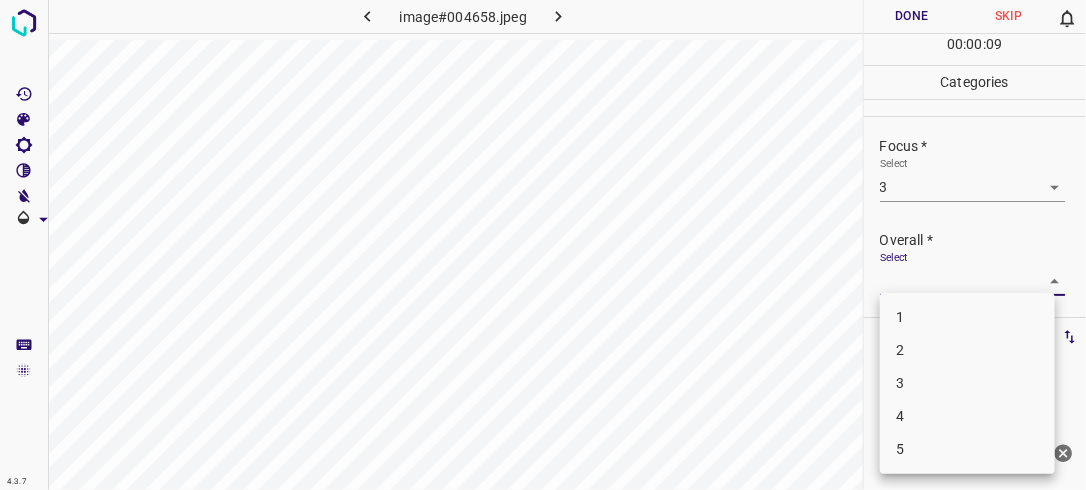 click on "4.3.7 image#004658.jpeg Done Skip 0 00   : 00   : 09   Categories Lighting *  Select 3 3 Focus *  Select 3 3 Overall *  Select ​ Labels   0 Categories 1 Lighting 2 Focus 3 Overall Tools Space Change between modes (Draw & Edit) I Auto labeling R Restore zoom M Zoom in N Zoom out Delete Delete selecte label Filters Z Restore filters X Saturation filter C Brightness filter V Contrast filter B Gray scale filter General O Download Need Help ? - Text - Hide - Delete 1 2 3 4 5" at bounding box center (543, 245) 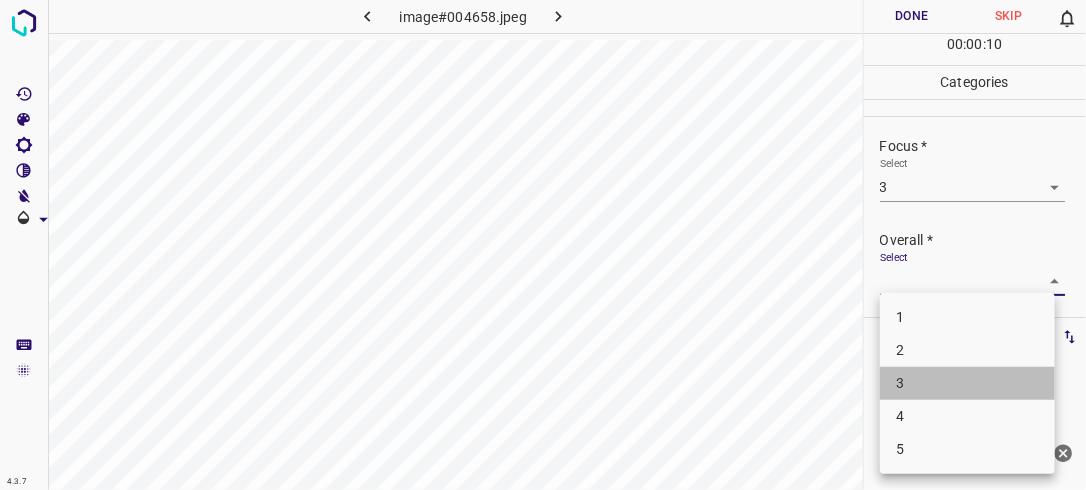 click on "3" at bounding box center [967, 383] 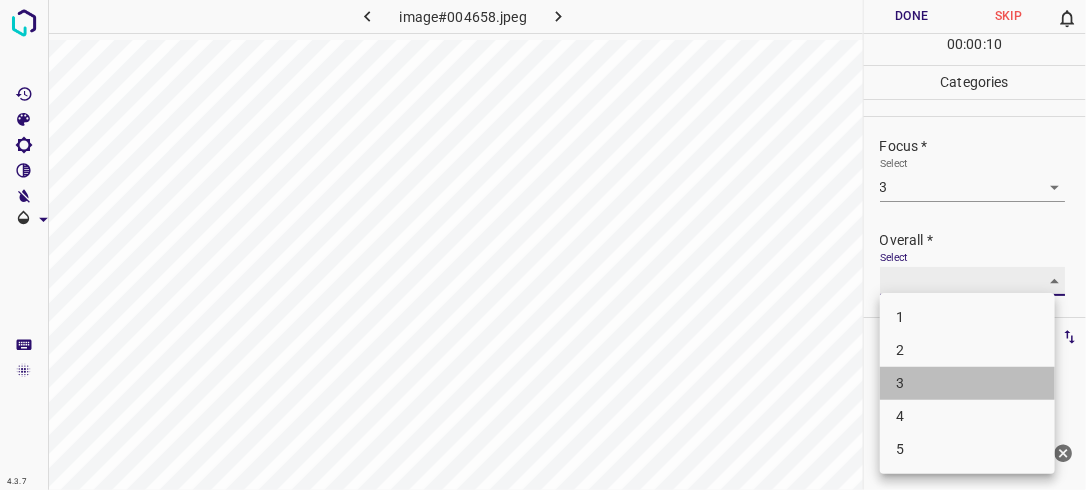 type on "3" 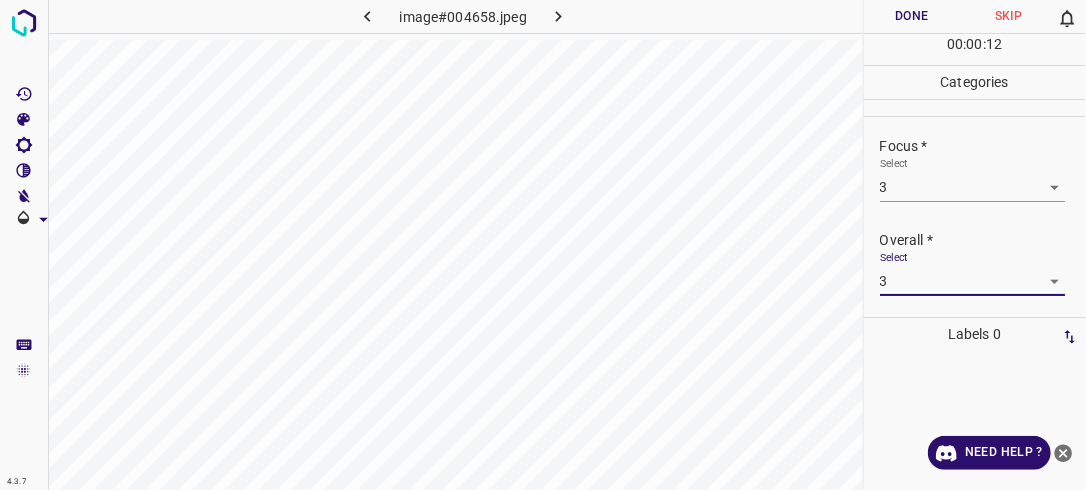 click on "Done" at bounding box center (912, 16) 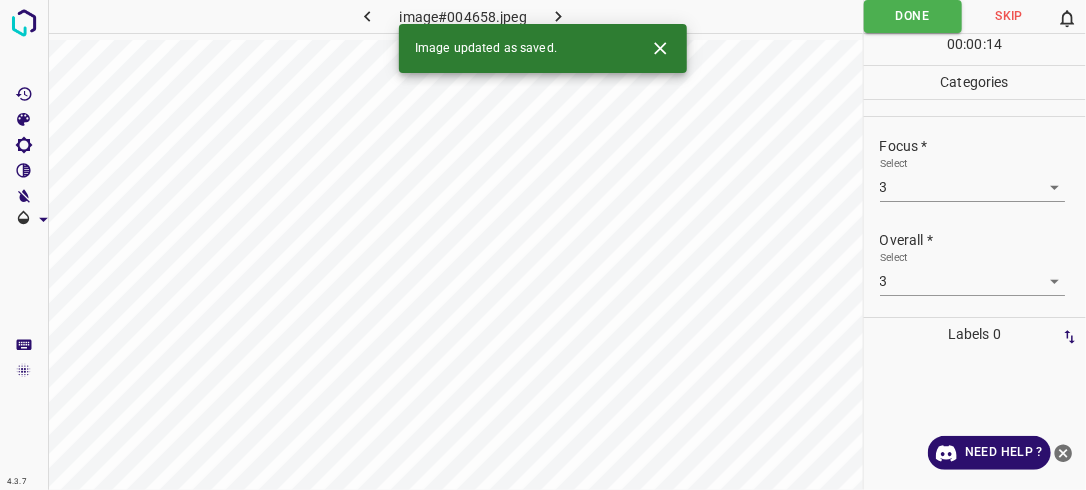 click 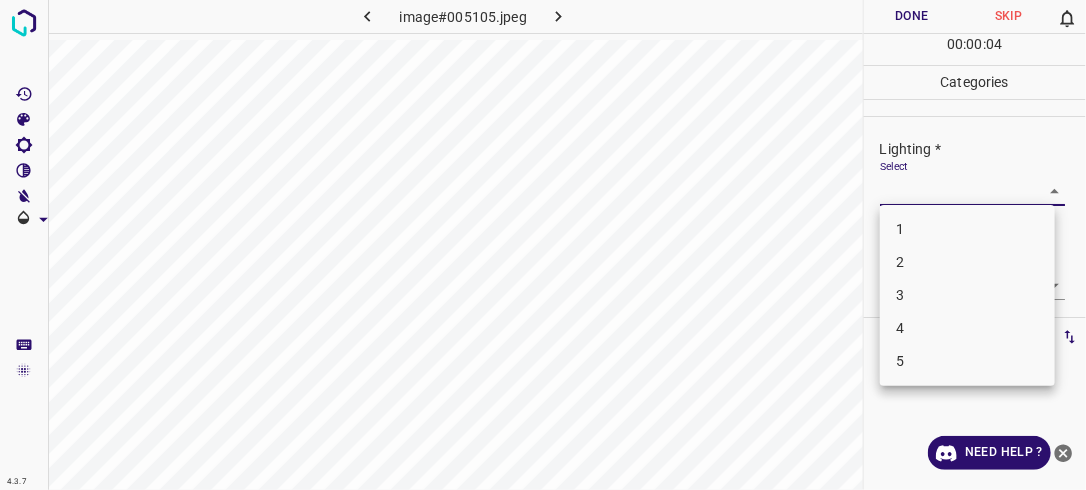 click on "4.3.7 image#005105.jpeg Done Skip 0 00   : 00   : 04   Categories Lighting *  Select ​ Focus *  Select ​ Overall *  Select ​ Labels   0 Categories 1 Lighting 2 Focus 3 Overall Tools Space Change between modes (Draw & Edit) I Auto labeling R Restore zoom M Zoom in N Zoom out Delete Delete selecte label Filters Z Restore filters X Saturation filter C Brightness filter V Contrast filter B Gray scale filter General O Download Need Help ? - Text - Hide - Delete 1 2 3 4 5" at bounding box center [543, 245] 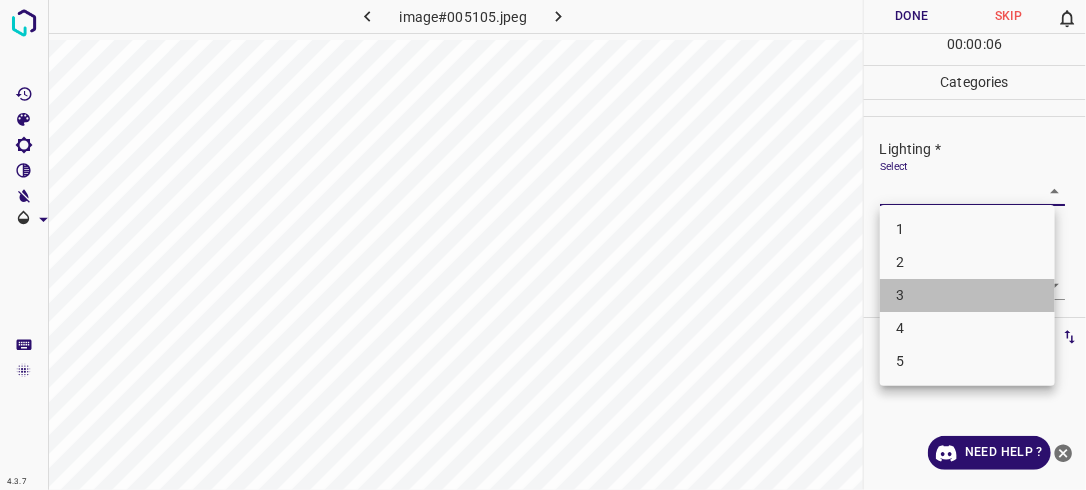 click on "3" at bounding box center (967, 295) 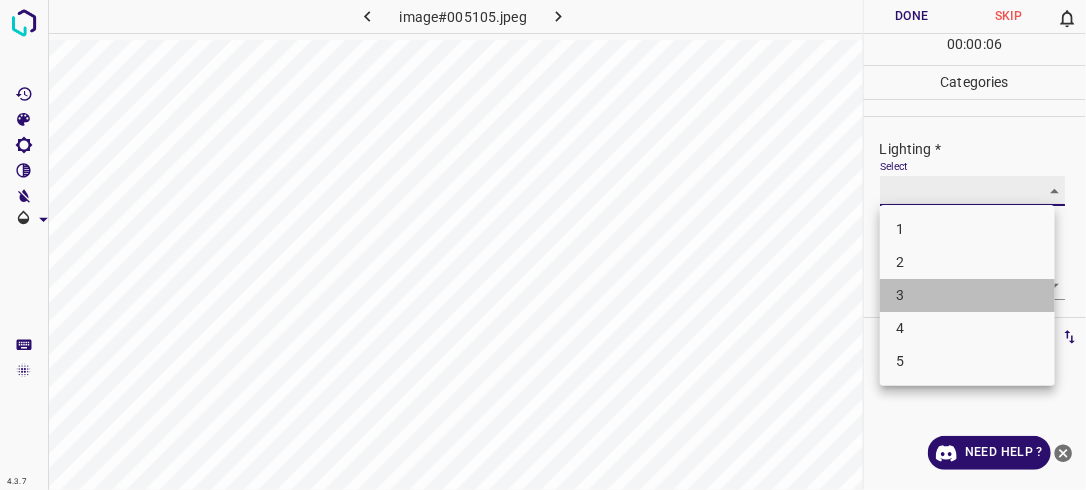type on "3" 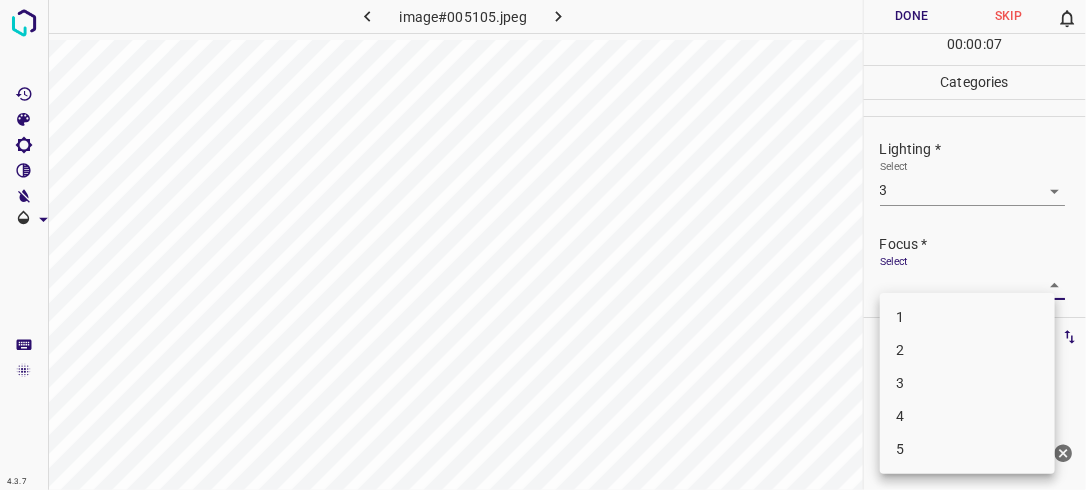 click on "4.3.7 image#005105.jpeg Done Skip 0 00   : 00   : 07   Categories Lighting *  Select 3 3 Focus *  Select ​ Overall *  Select ​ Labels   0 Categories 1 Lighting 2 Focus 3 Overall Tools Space Change between modes (Draw & Edit) I Auto labeling R Restore zoom M Zoom in N Zoom out Delete Delete selecte label Filters Z Restore filters X Saturation filter C Brightness filter V Contrast filter B Gray scale filter General O Download Need Help ? - Text - Hide - Delete 1 2 3 4 5" at bounding box center [543, 245] 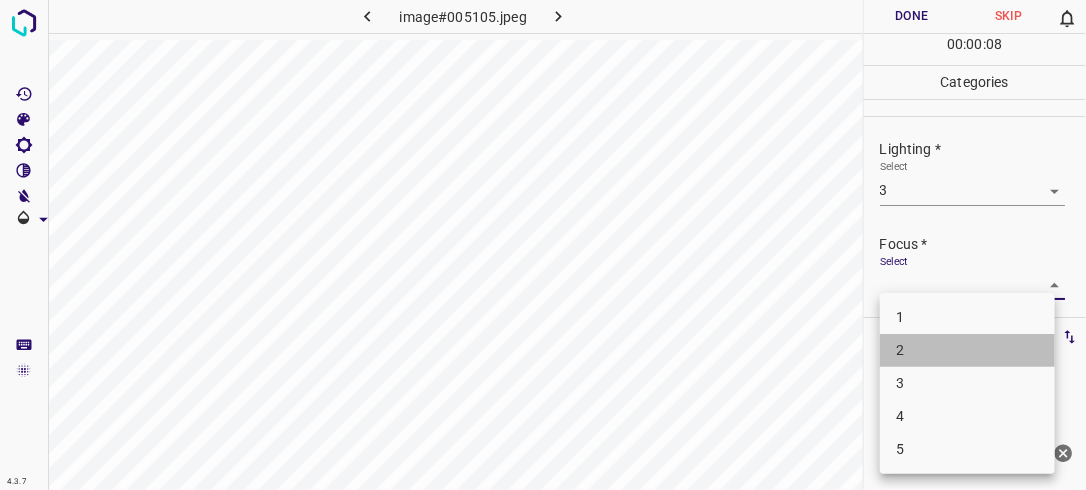 click on "2" at bounding box center [967, 350] 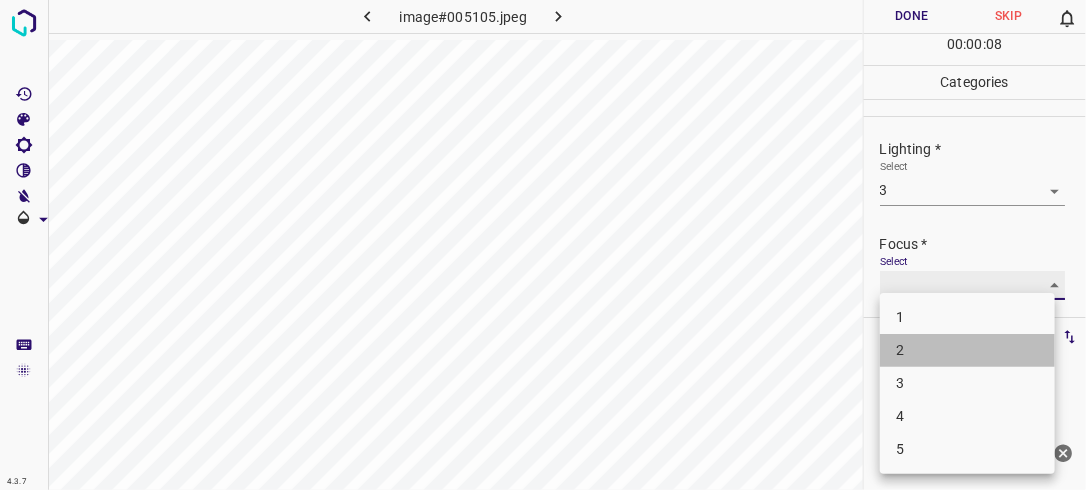 type on "2" 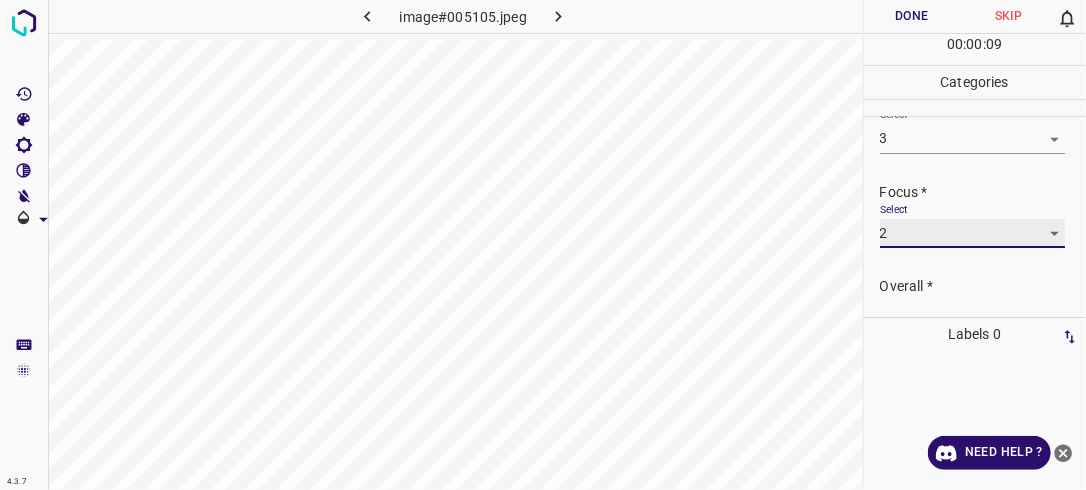 scroll, scrollTop: 98, scrollLeft: 0, axis: vertical 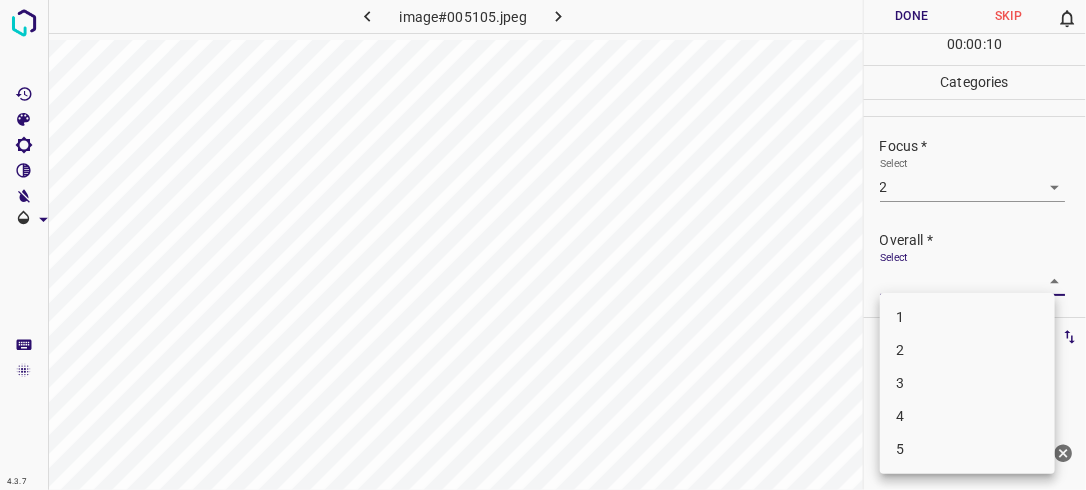 drag, startPoint x: 1025, startPoint y: 277, endPoint x: 827, endPoint y: 383, distance: 224.58852 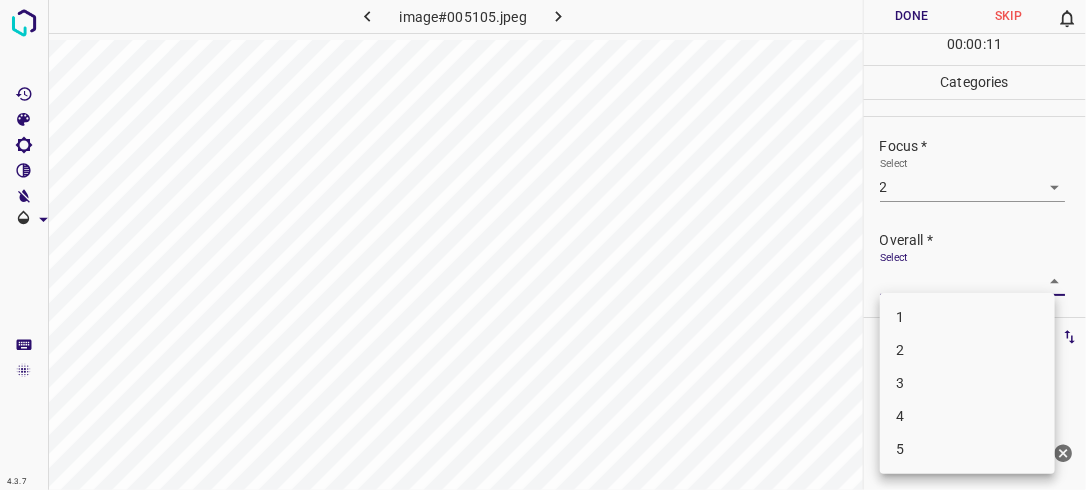 click on "2" at bounding box center (967, 350) 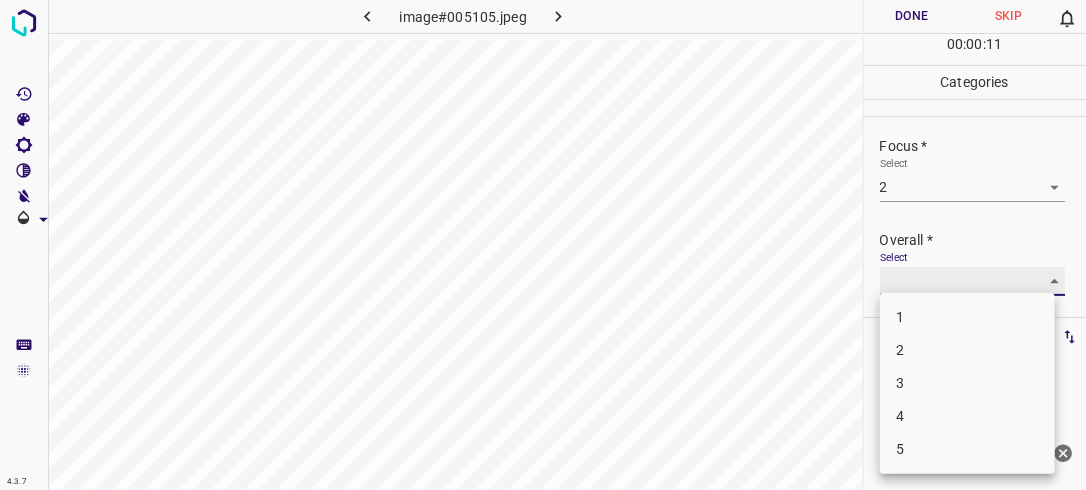 type on "2" 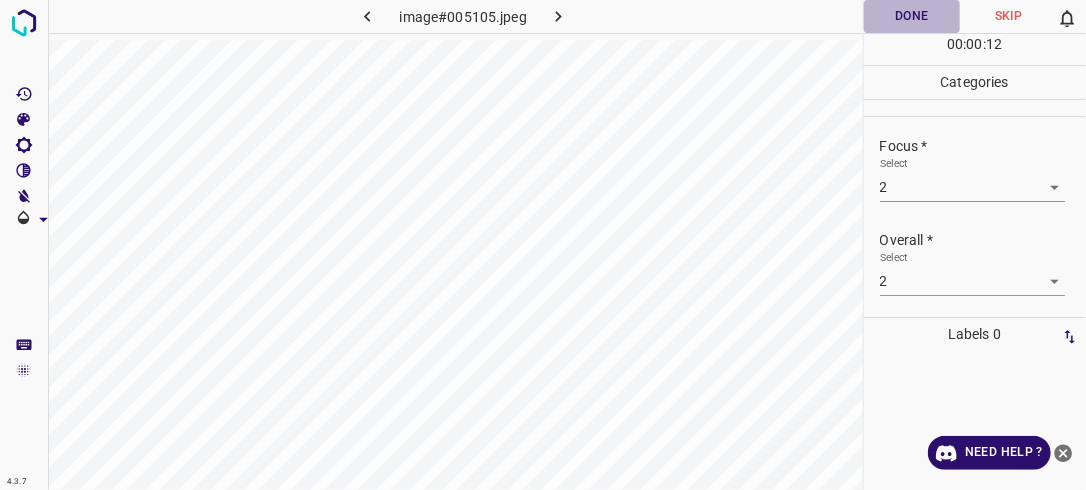 click on "Done" at bounding box center [912, 16] 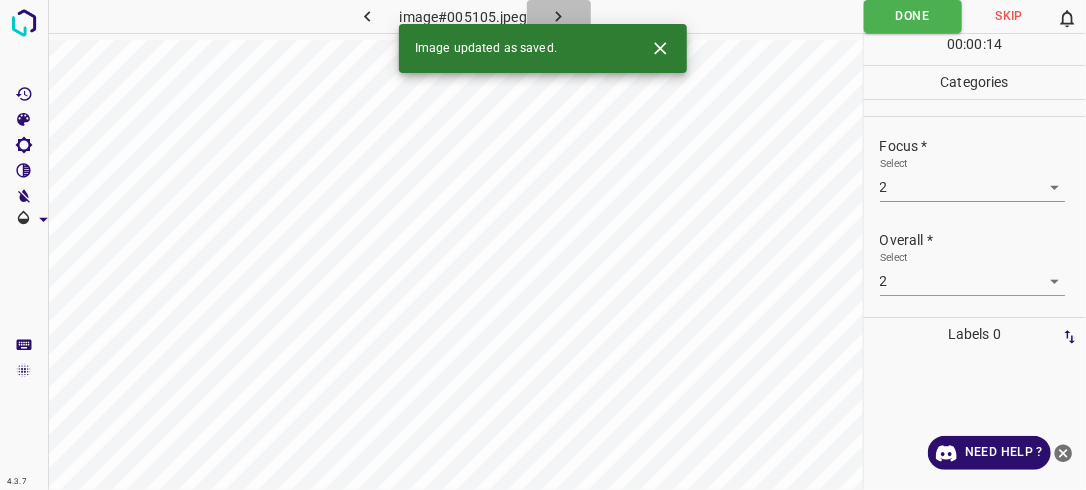 click at bounding box center (559, 16) 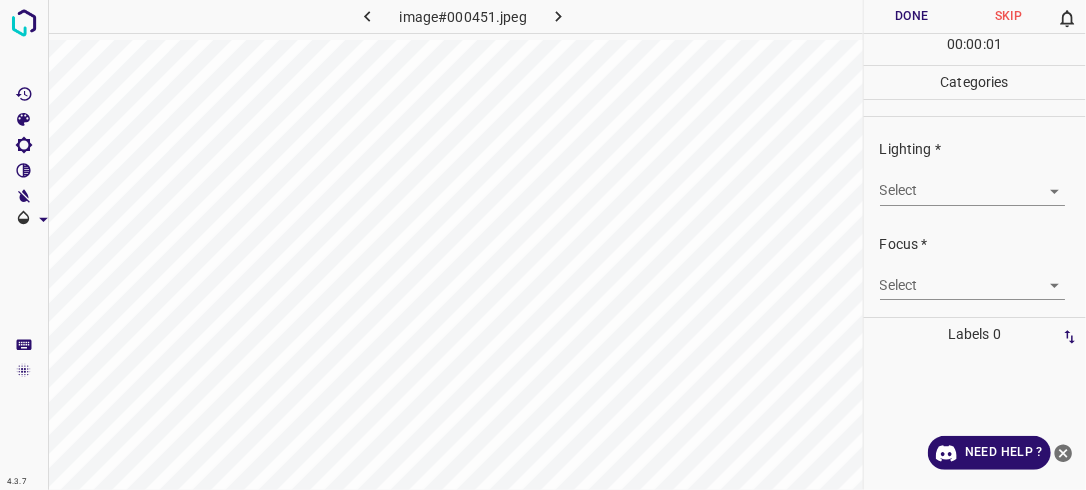 click on "4.3.7 image#000451.jpeg Done Skip 0 00   : 00   : 01   Categories Lighting *  Select ​ Focus *  Select ​ Overall *  Select ​ Labels   0 Categories 1 Lighting 2 Focus 3 Overall Tools Space Change between modes (Draw & Edit) I Auto labeling R Restore zoom M Zoom in N Zoom out Delete Delete selecte label Filters Z Restore filters X Saturation filter C Brightness filter V Contrast filter B Gray scale filter General O Download Need Help ? - Text - Hide - Delete" at bounding box center (543, 245) 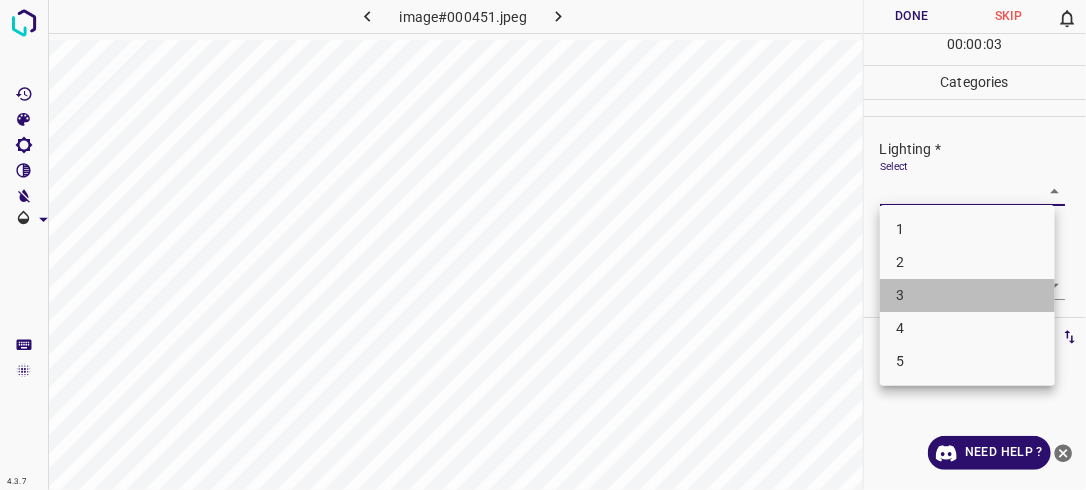 click on "3" at bounding box center [967, 295] 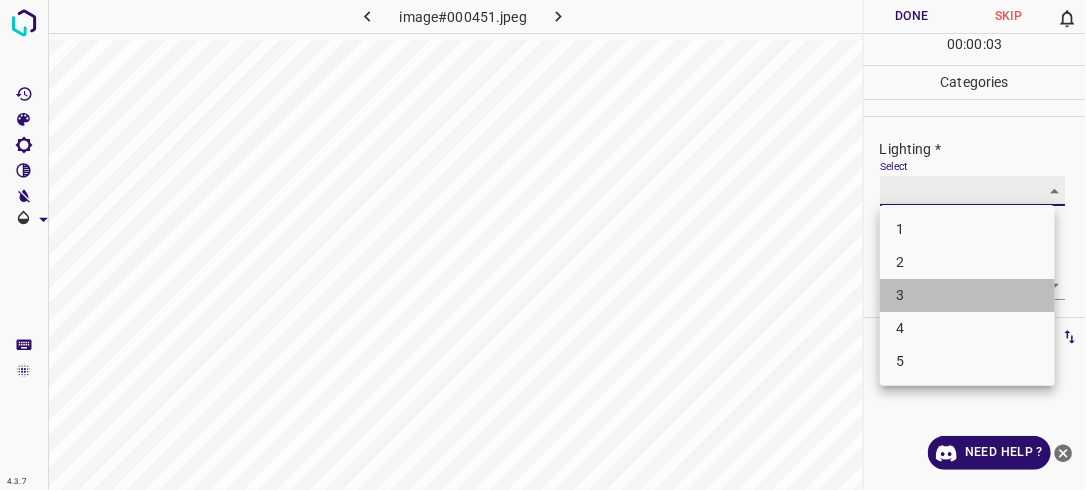 type on "3" 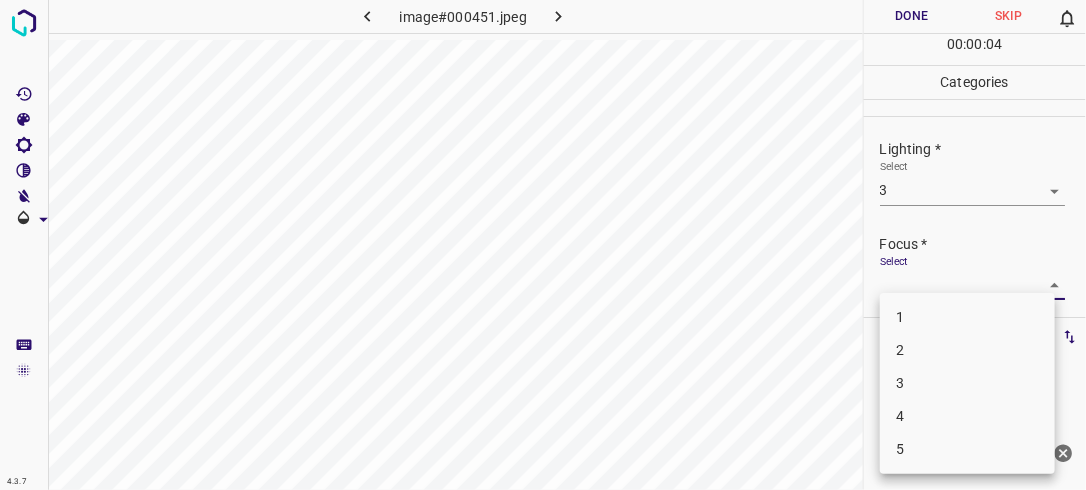 click on "4.3.7 image#000451.jpeg Done Skip 0 00   : 00   : 04   Categories Lighting *  Select 3 3 Focus *  Select ​ Overall *  Select ​ Labels   0 Categories 1 Lighting 2 Focus 3 Overall Tools Space Change between modes (Draw & Edit) I Auto labeling R Restore zoom M Zoom in N Zoom out Delete Delete selecte label Filters Z Restore filters X Saturation filter C Brightness filter V Contrast filter B Gray scale filter General O Download Need Help ? - Text - Hide - Delete 1 2 3 4 5" at bounding box center [543, 245] 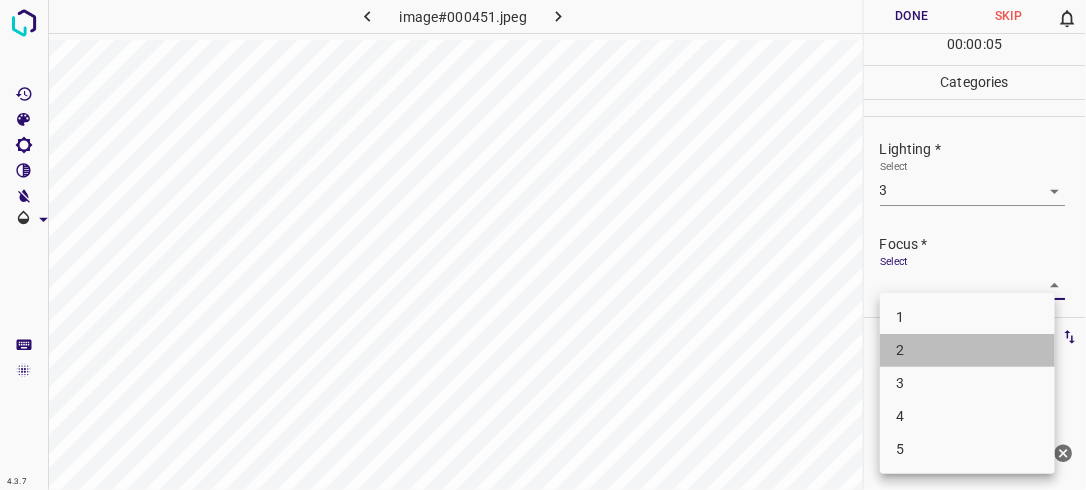 click on "2" at bounding box center [967, 350] 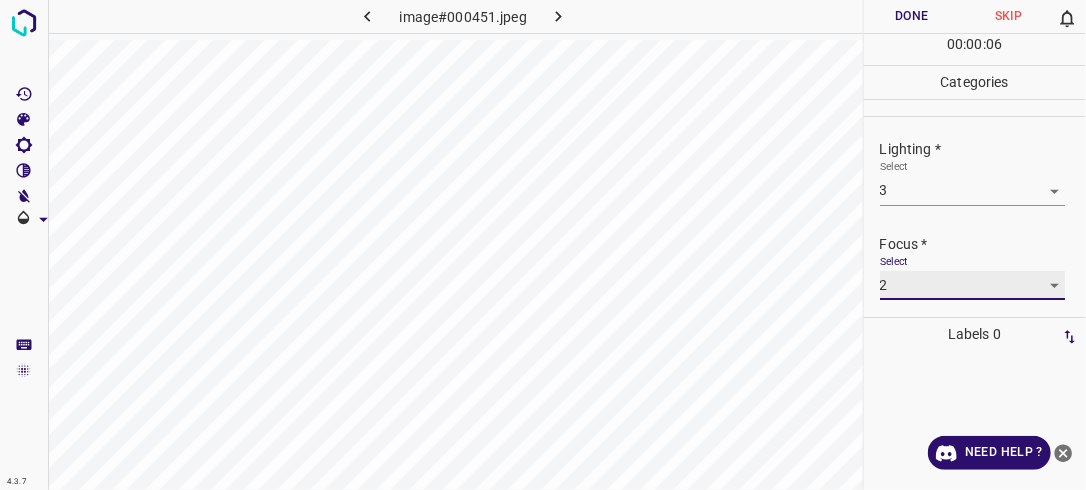 scroll, scrollTop: 98, scrollLeft: 0, axis: vertical 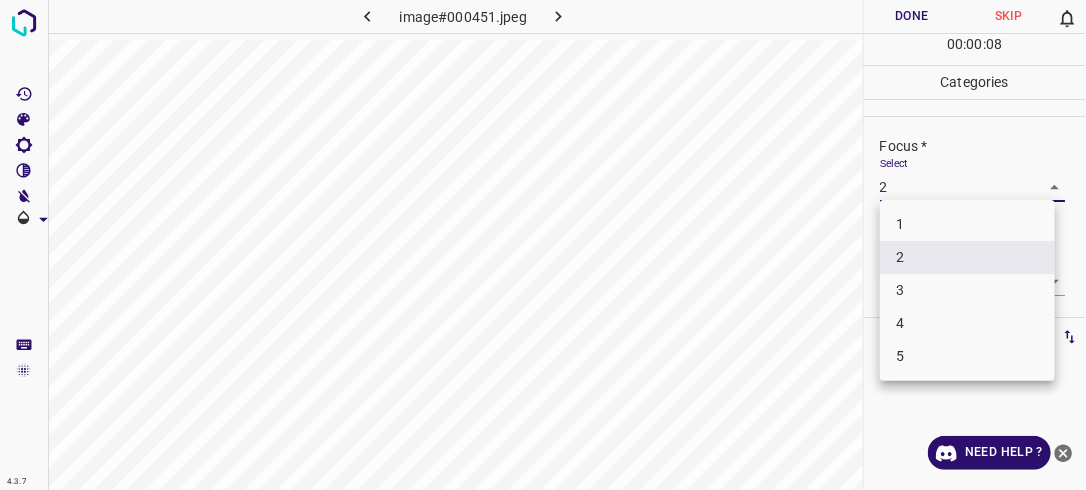 click on "4.3.7 image#000451.jpeg Done Skip 0 00   : 00   : 08   Categories Lighting *  Select 3 3 Focus *  Select 2 2 Overall *  Select ​ Labels   0 Categories 1 Lighting 2 Focus 3 Overall Tools Space Change between modes (Draw & Edit) I Auto labeling R Restore zoom M Zoom in N Zoom out Delete Delete selecte label Filters Z Restore filters X Saturation filter C Brightness filter V Contrast filter B Gray scale filter General O Download Need Help ? - Text - Hide - Delete 1 2 3 4 5" at bounding box center (543, 245) 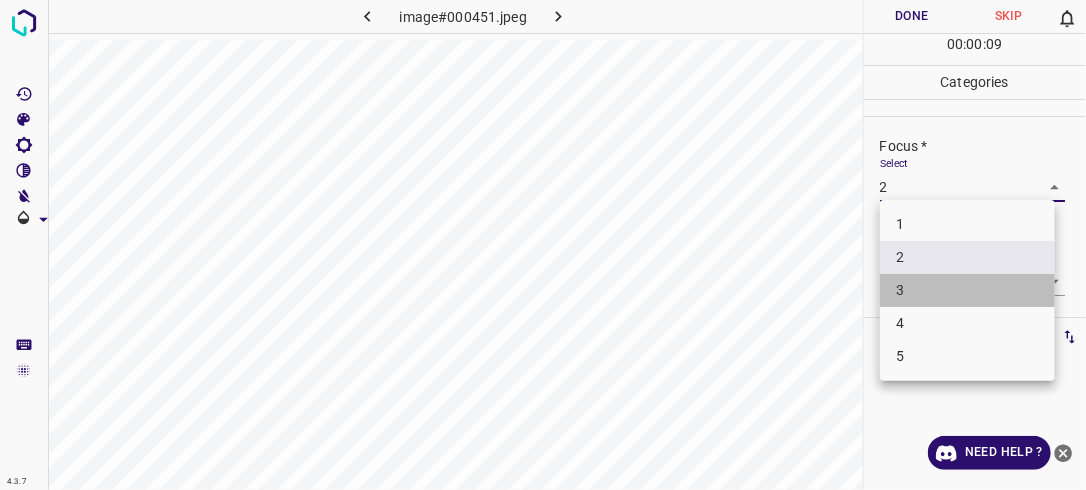 click on "3" at bounding box center (967, 290) 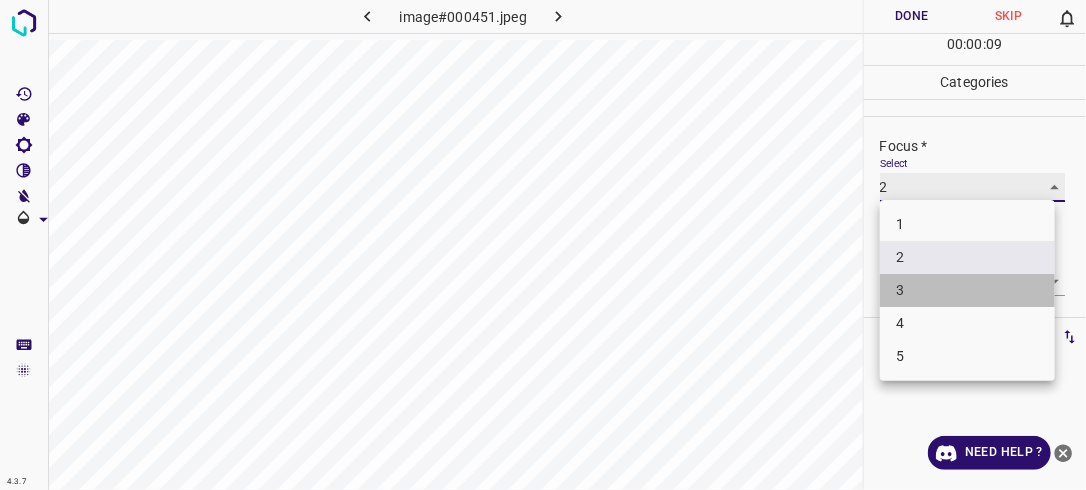 type on "3" 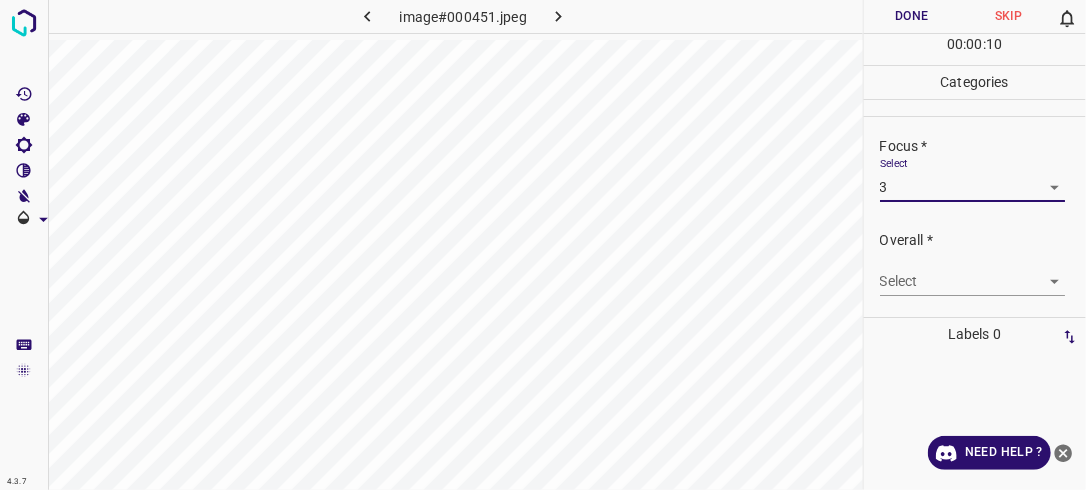 click on "4.3.7 image#000451.jpeg Done Skip 0 00   : 00   : 10   Categories Lighting *  Select 3 3 Focus *  Select 3 3 Overall *  Select ​ Labels   0 Categories 1 Lighting 2 Focus 3 Overall Tools Space Change between modes (Draw & Edit) I Auto labeling R Restore zoom M Zoom in N Zoom out Delete Delete selecte label Filters Z Restore filters X Saturation filter C Brightness filter V Contrast filter B Gray scale filter General O Download Need Help ? - Text - Hide - Delete" at bounding box center [543, 245] 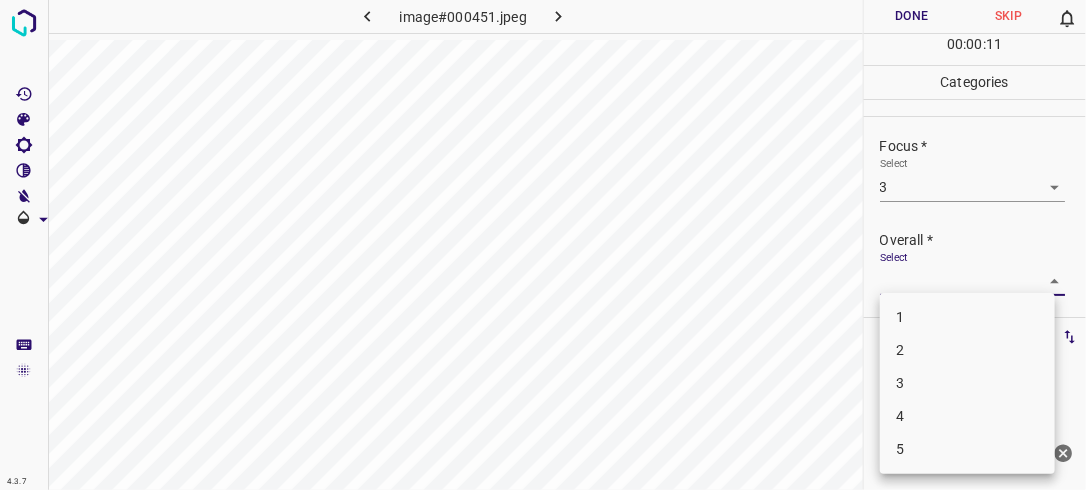 click on "3" at bounding box center [967, 383] 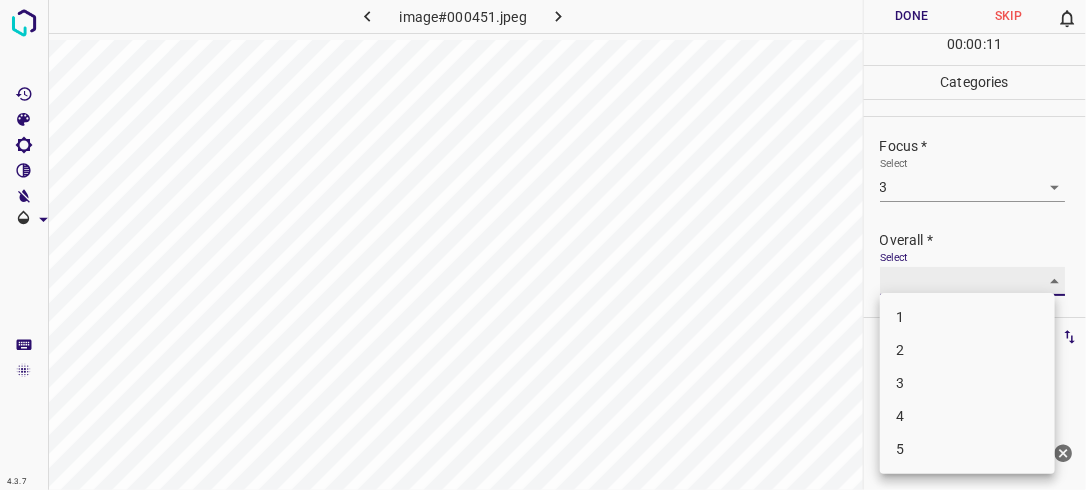 type on "3" 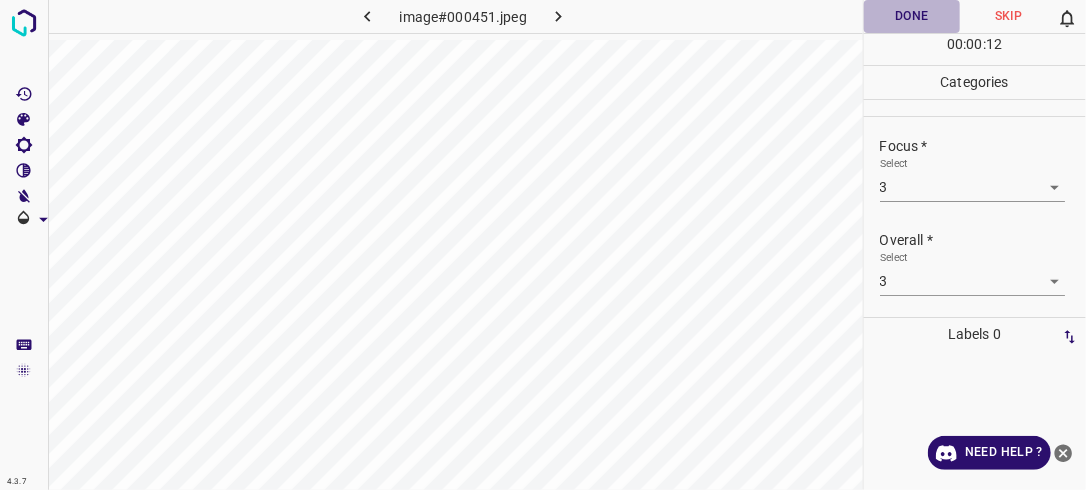 click on "Done" at bounding box center [912, 16] 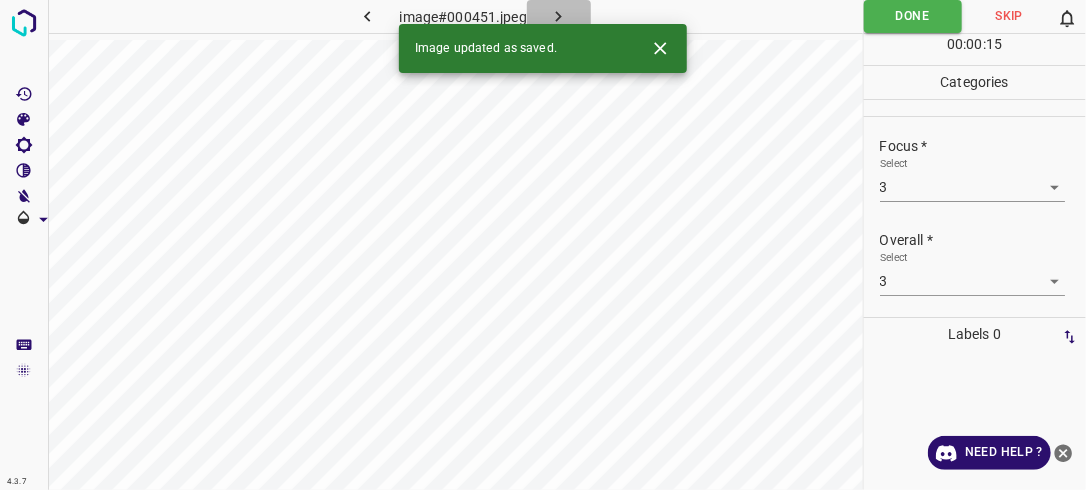 click 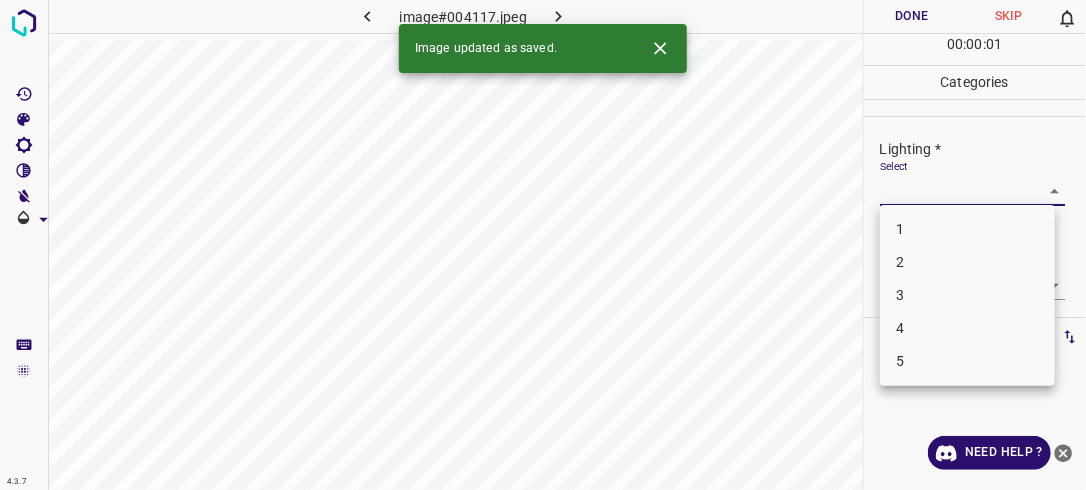 click on "4.3.7 image#004117.jpeg Done Skip 0 00   : 00   : 01   Categories Lighting *  Select ​ Focus *  Select ​ Overall *  Select ​ Labels   0 Categories 1 Lighting 2 Focus 3 Overall Tools Space Change between modes (Draw & Edit) I Auto labeling R Restore zoom M Zoom in N Zoom out Delete Delete selecte label Filters Z Restore filters X Saturation filter C Brightness filter V Contrast filter B Gray scale filter General O Download Image updated as saved. Need Help ? - Text - Hide - Delete 1 2 3 4 5" at bounding box center (543, 245) 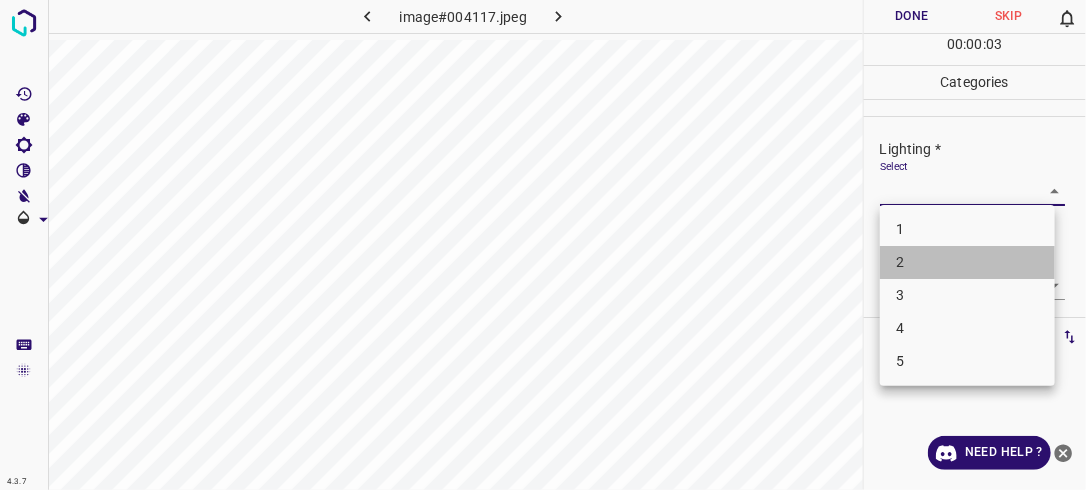 click on "2" at bounding box center (967, 262) 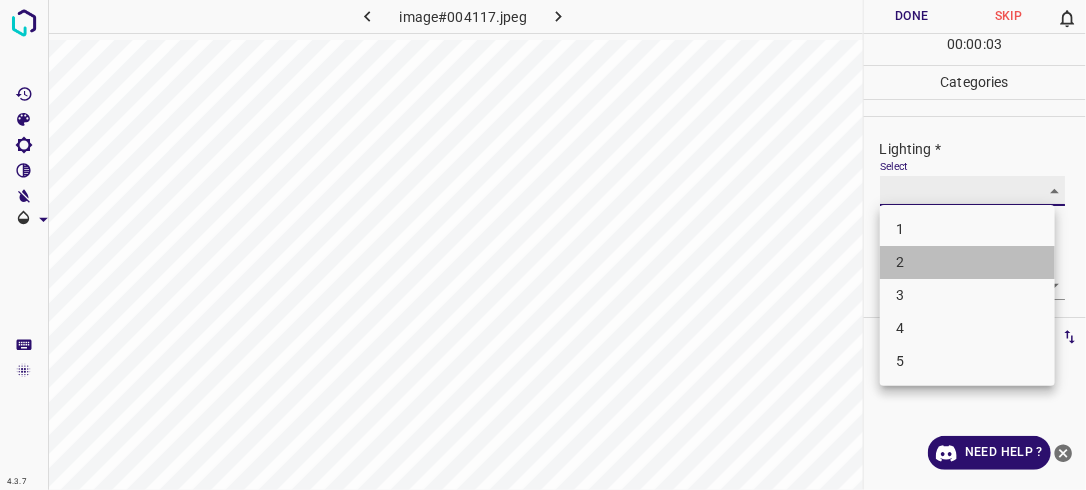 type on "2" 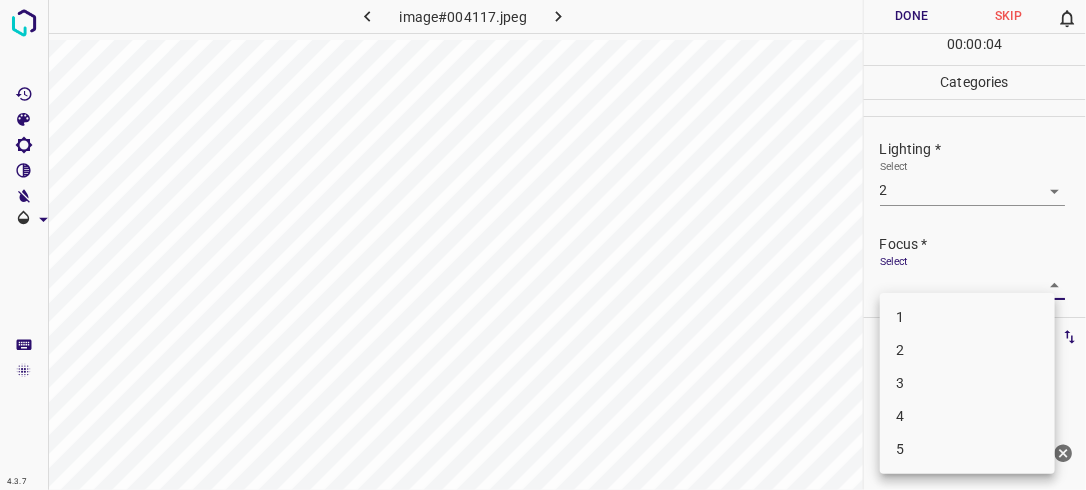drag, startPoint x: 1040, startPoint y: 280, endPoint x: 1028, endPoint y: 281, distance: 12.0415945 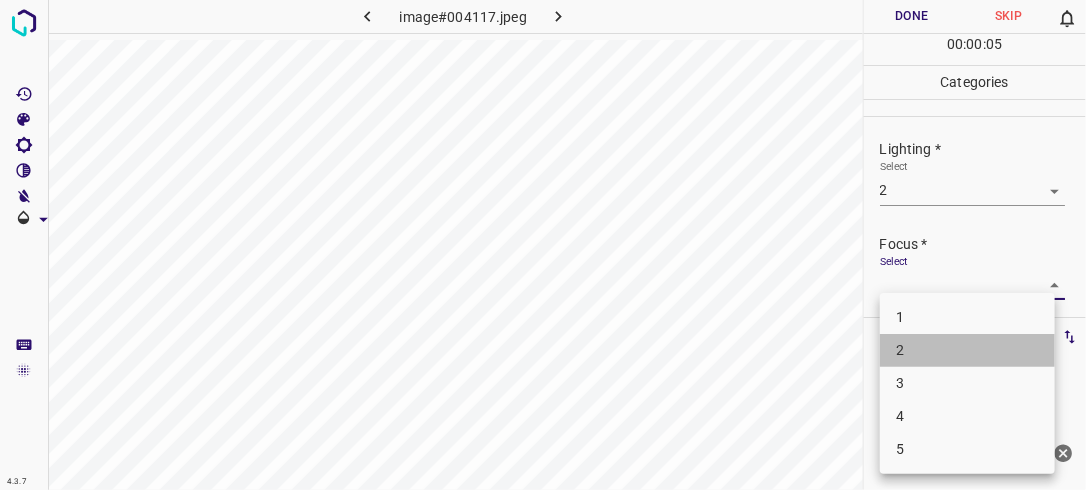 drag, startPoint x: 984, startPoint y: 344, endPoint x: 1011, endPoint y: 321, distance: 35.468296 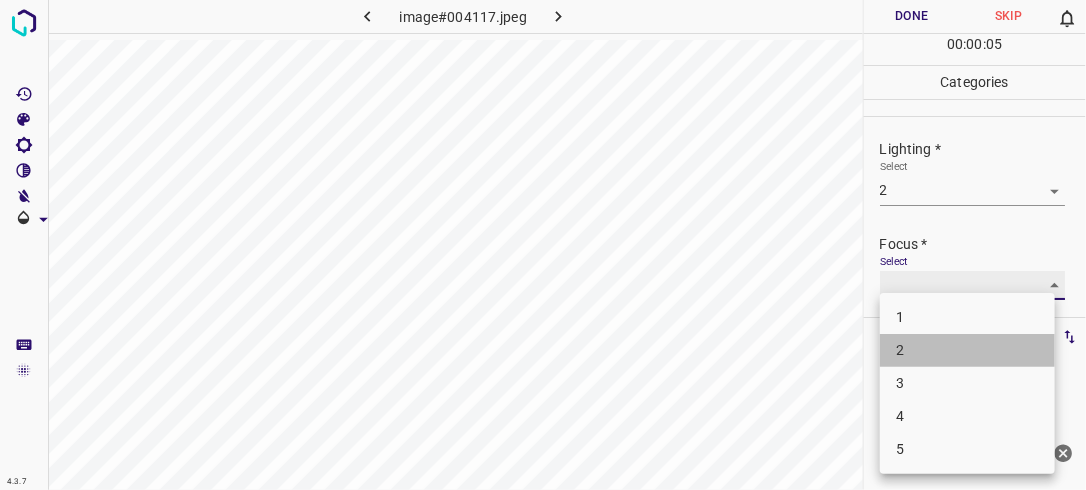 type on "2" 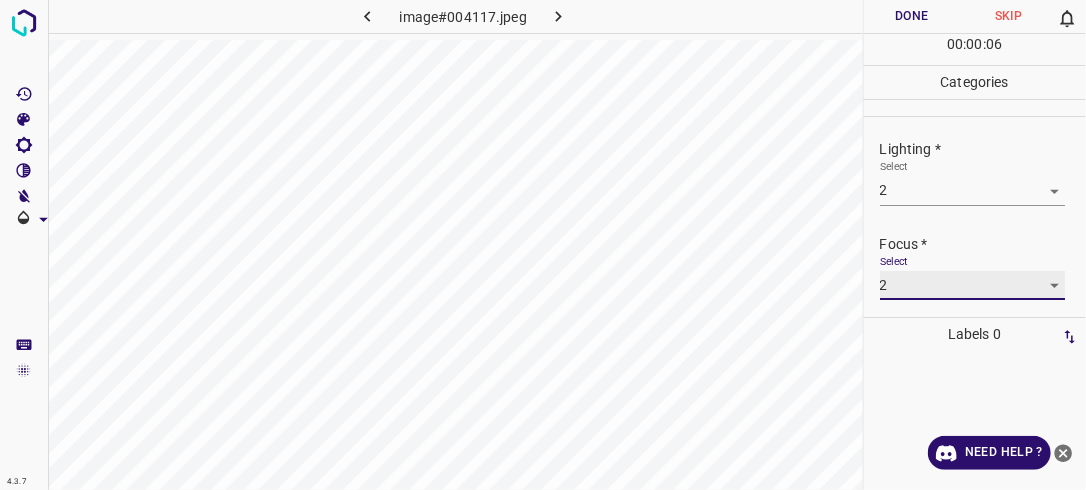 scroll, scrollTop: 98, scrollLeft: 0, axis: vertical 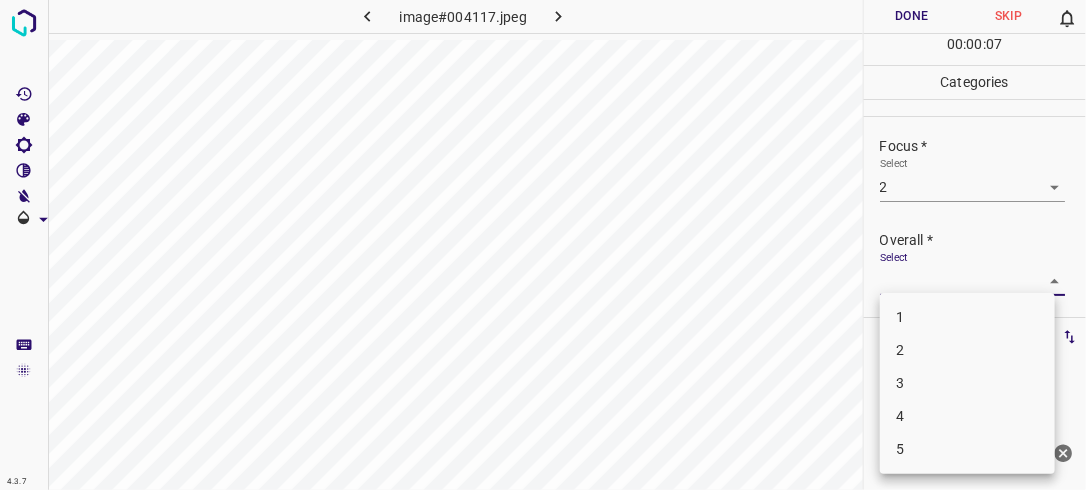 drag, startPoint x: 1040, startPoint y: 283, endPoint x: 1016, endPoint y: 283, distance: 24 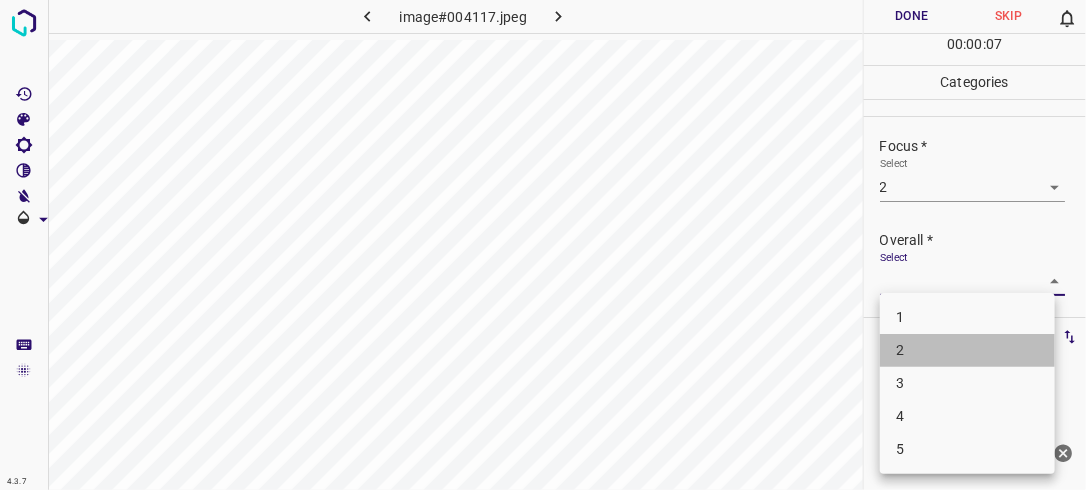 click on "2" at bounding box center (967, 350) 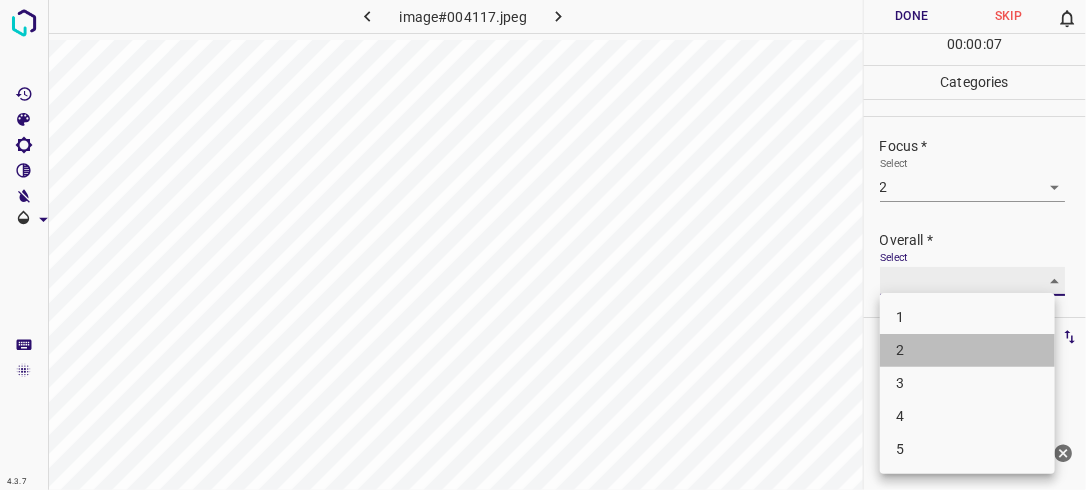 type on "2" 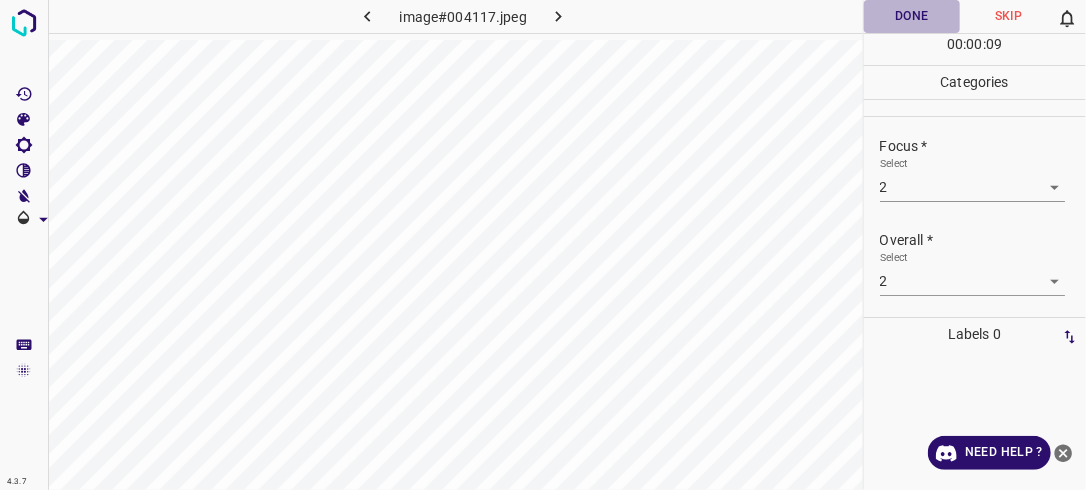 click on "Done" at bounding box center (912, 16) 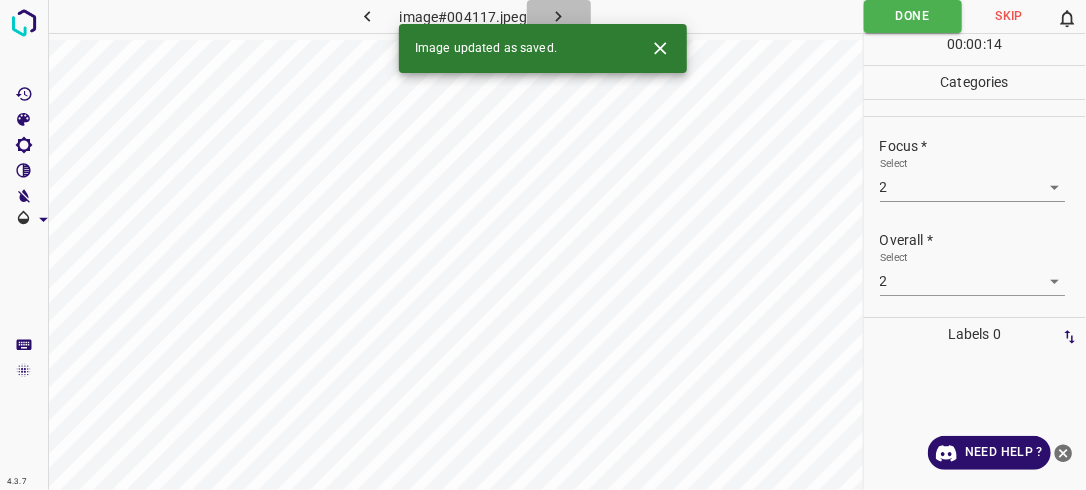 click at bounding box center [559, 16] 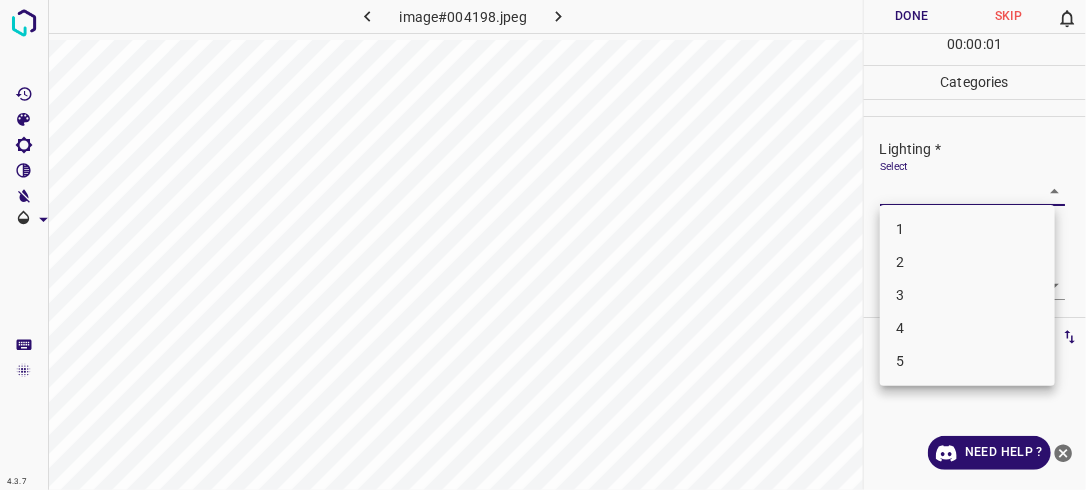 click on "4.3.7 image#004198.jpeg Done Skip 0 00   : 00   : 01   Categories Lighting *  Select ​ Focus *  Select ​ Overall *  Select ​ Labels   0 Categories 1 Lighting 2 Focus 3 Overall Tools Space Change between modes (Draw & Edit) I Auto labeling R Restore zoom M Zoom in N Zoom out Delete Delete selecte label Filters Z Restore filters X Saturation filter C Brightness filter V Contrast filter B Gray scale filter General O Download Need Help ? - Text - Hide - Delete 1 2 3 4 5" at bounding box center [543, 245] 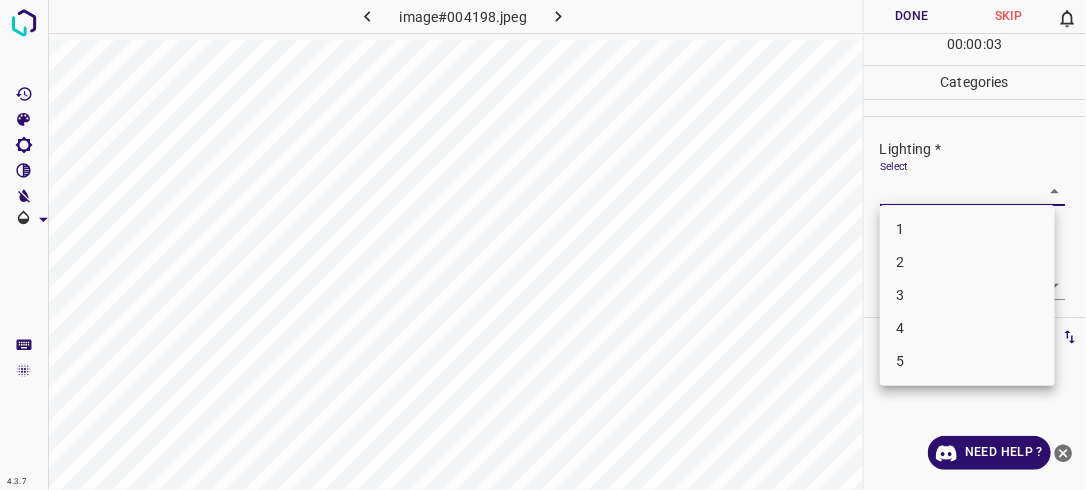 click on "3" at bounding box center [967, 295] 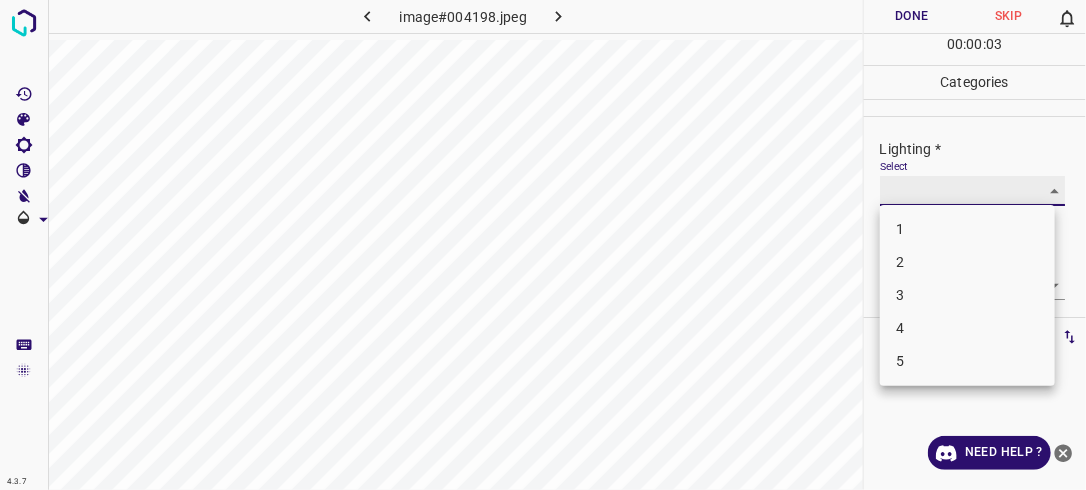 type on "3" 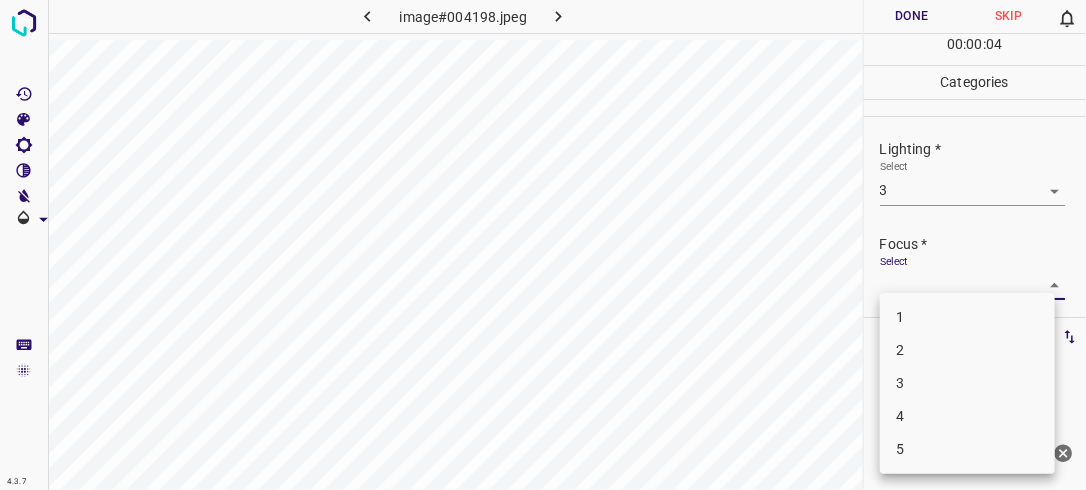 click on "4.3.7 image#004198.jpeg Done Skip 0 00   : 00   : 04   Categories Lighting *  Select 3 3 Focus *  Select ​ Overall *  Select ​ Labels   0 Categories 1 Lighting 2 Focus 3 Overall Tools Space Change between modes (Draw & Edit) I Auto labeling R Restore zoom M Zoom in N Zoom out Delete Delete selecte label Filters Z Restore filters X Saturation filter C Brightness filter V Contrast filter B Gray scale filter General O Download Need Help ? - Text - Hide - Delete 1 2 3 4 5" at bounding box center (543, 245) 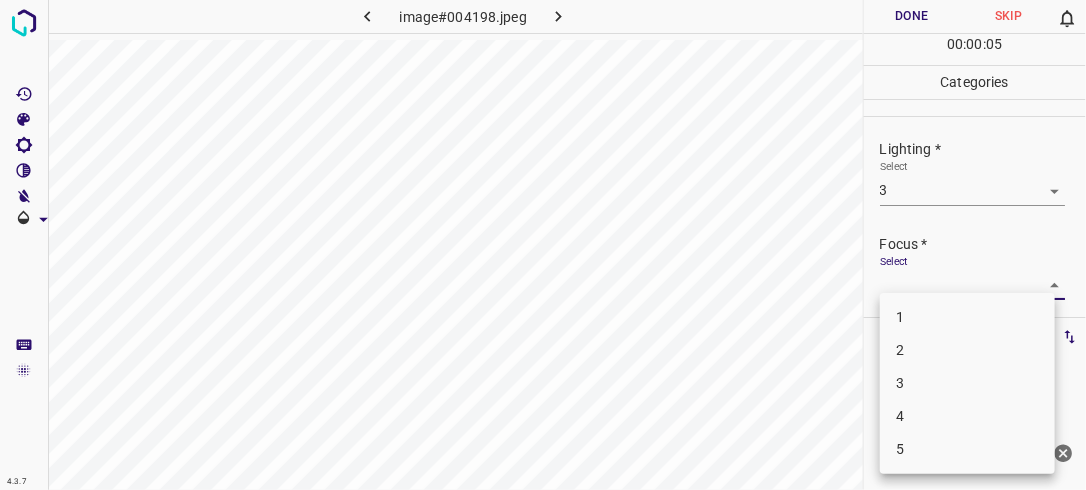 click on "2" at bounding box center [967, 350] 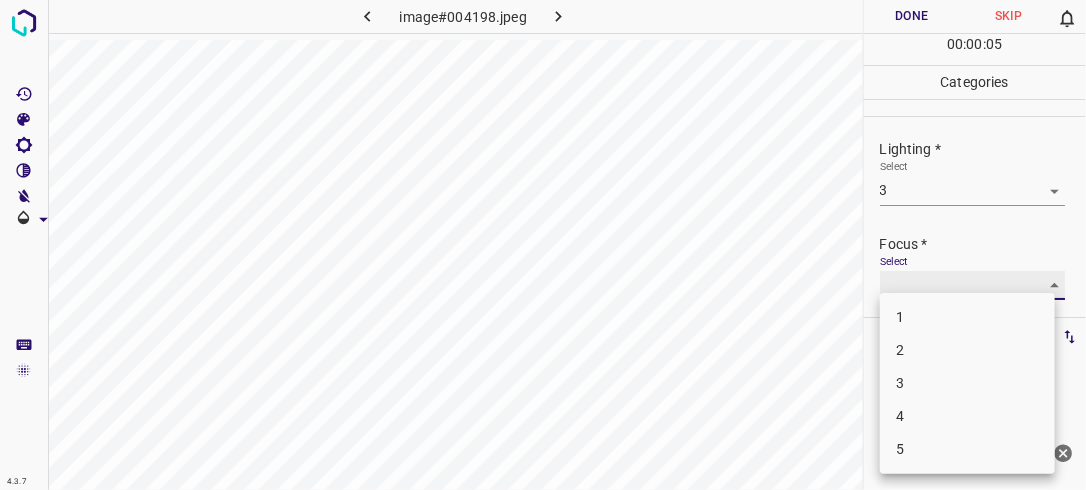 type on "2" 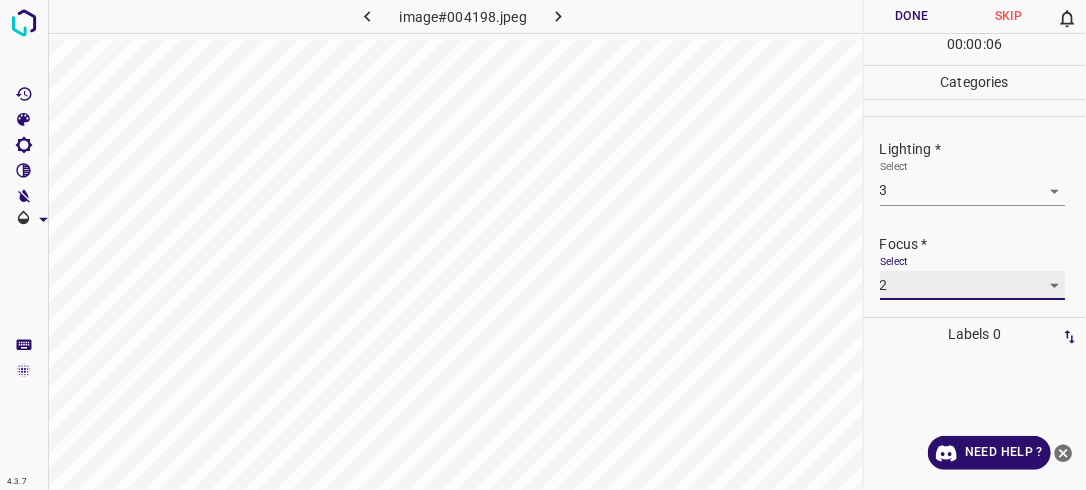 scroll, scrollTop: 98, scrollLeft: 0, axis: vertical 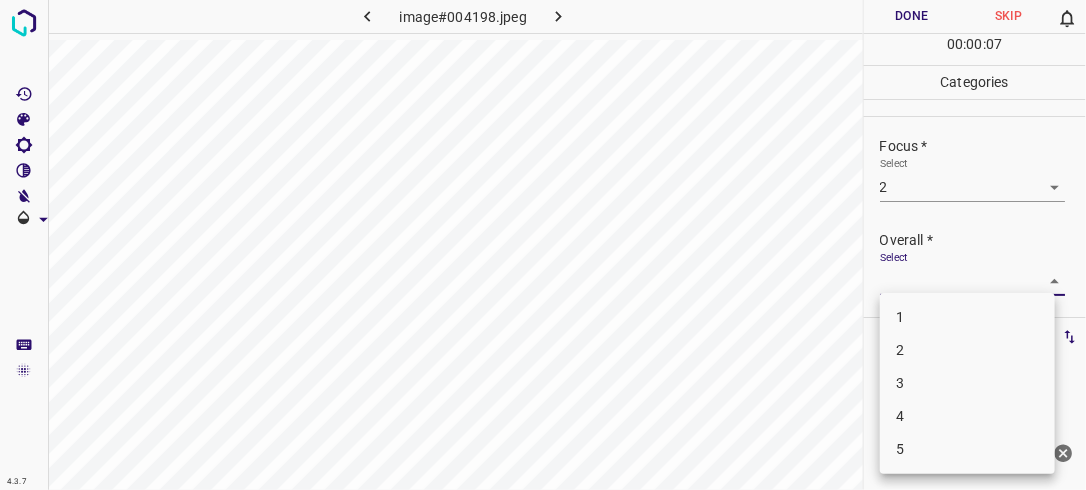 drag, startPoint x: 1032, startPoint y: 270, endPoint x: 1016, endPoint y: 285, distance: 21.931713 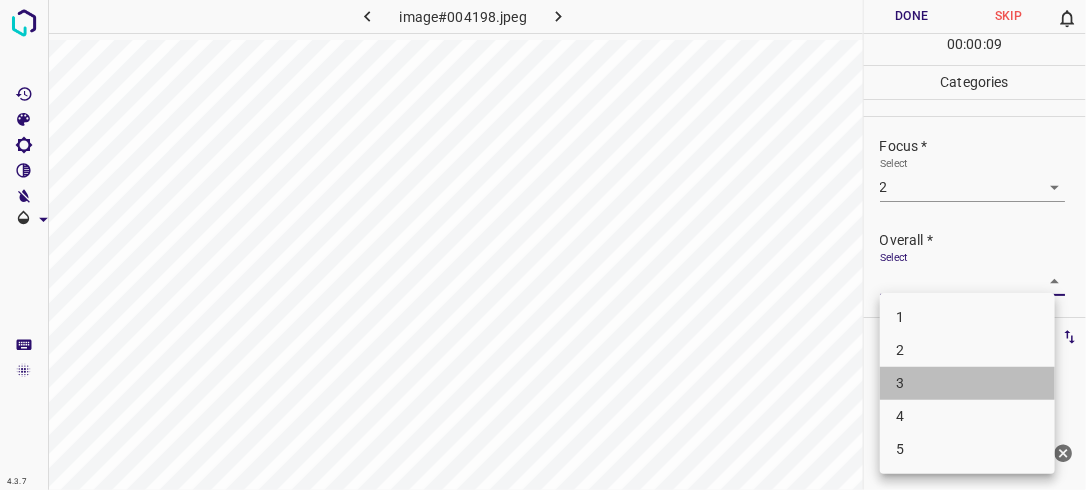 click on "3" at bounding box center (967, 383) 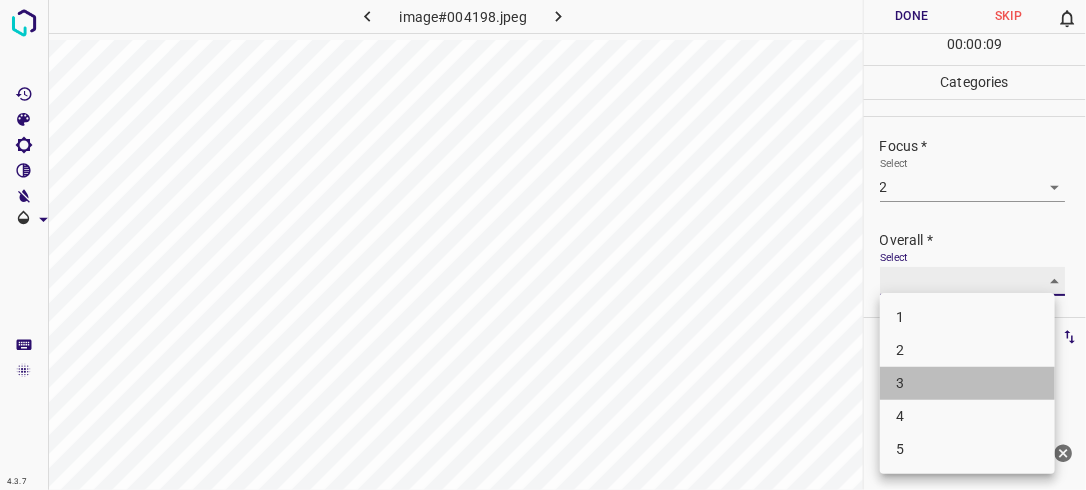 type on "3" 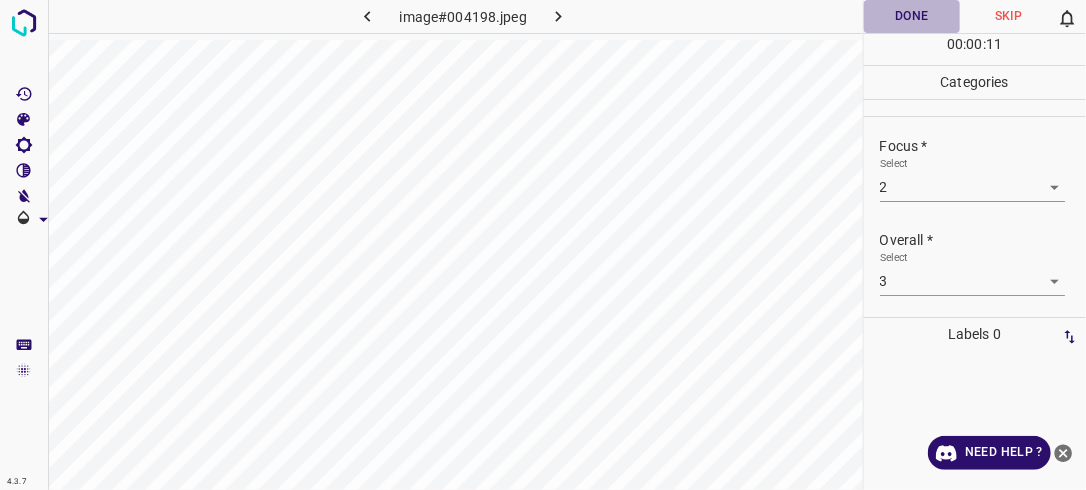 click on "Done" at bounding box center (912, 16) 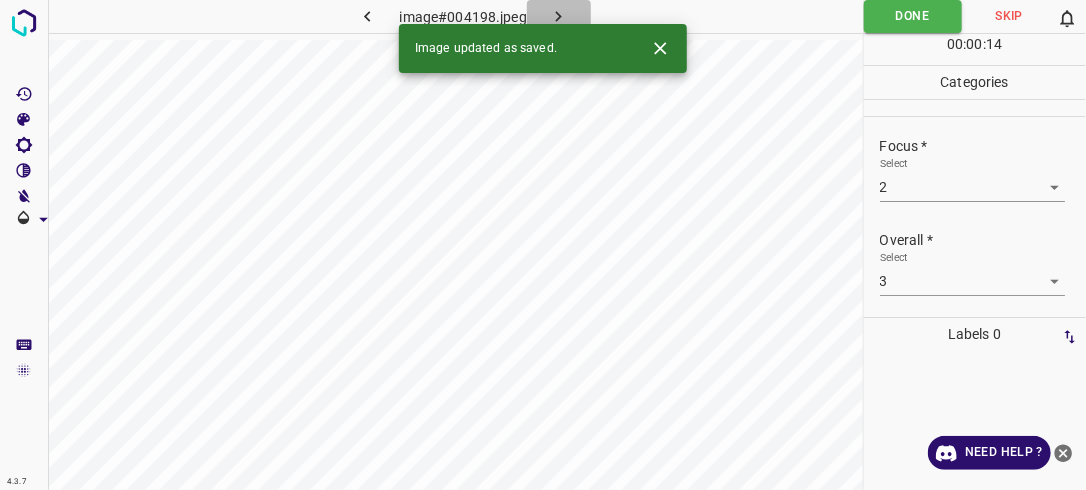 click at bounding box center (559, 16) 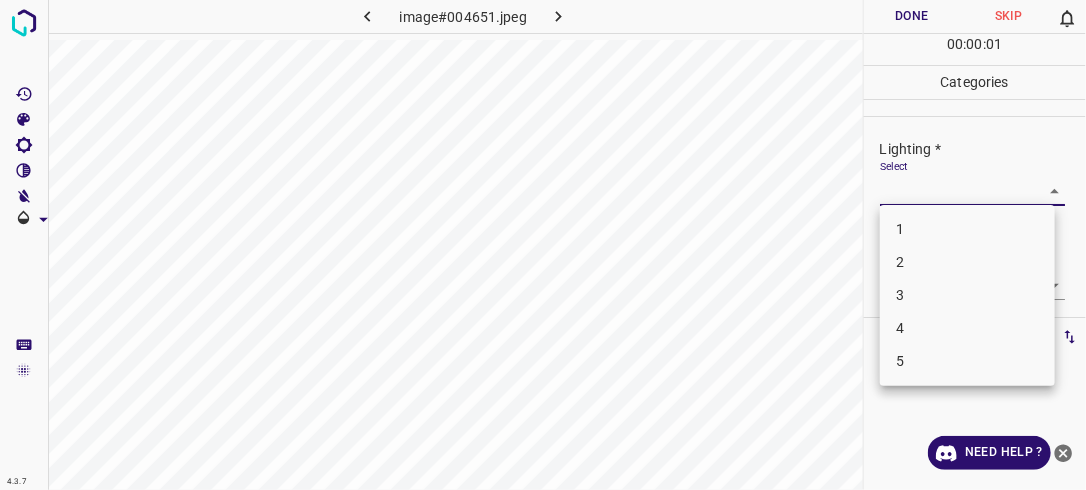 click on "4.3.7 image#004651.jpeg Done Skip 0 00   : 00   : 01   Categories Lighting *  Select ​ Focus *  Select ​ Overall *  Select ​ Labels   0 Categories 1 Lighting 2 Focus 3 Overall Tools Space Change between modes (Draw & Edit) I Auto labeling R Restore zoom M Zoom in N Zoom out Delete Delete selecte label Filters Z Restore filters X Saturation filter C Brightness filter V Contrast filter B Gray scale filter General O Download Need Help ? - Text - Hide - Delete 1 2 3 4 5" at bounding box center [543, 245] 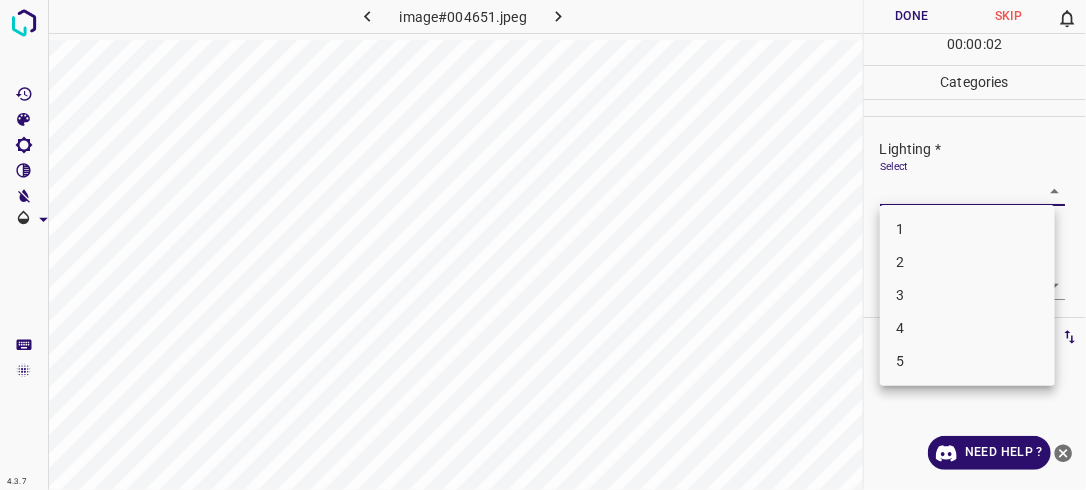 click on "2" at bounding box center [967, 262] 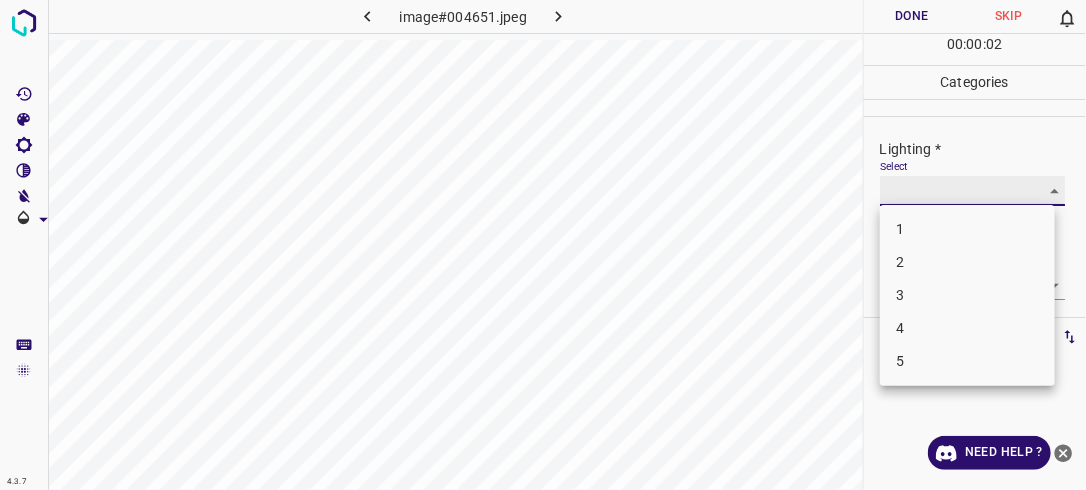 type on "2" 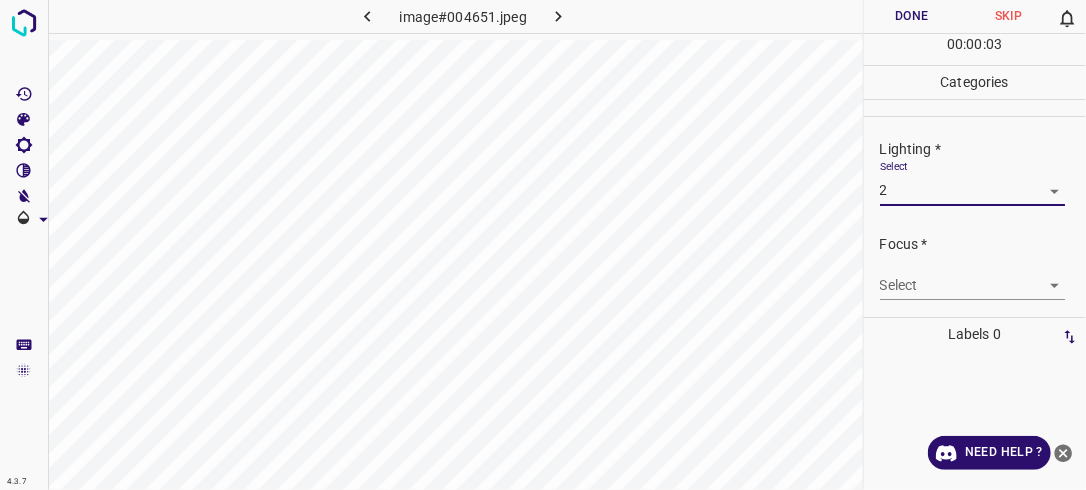 click on "4.3.7 image#004651.jpeg Done Skip 0 00   : 00   : 03   Categories Lighting *  Select 2 2 Focus *  Select ​ Overall *  Select ​ Labels   0 Categories 1 Lighting 2 Focus 3 Overall Tools Space Change between modes (Draw & Edit) I Auto labeling R Restore zoom M Zoom in N Zoom out Delete Delete selecte label Filters Z Restore filters X Saturation filter C Brightness filter V Contrast filter B Gray scale filter General O Download Need Help ? - Text - Hide - Delete" at bounding box center (543, 245) 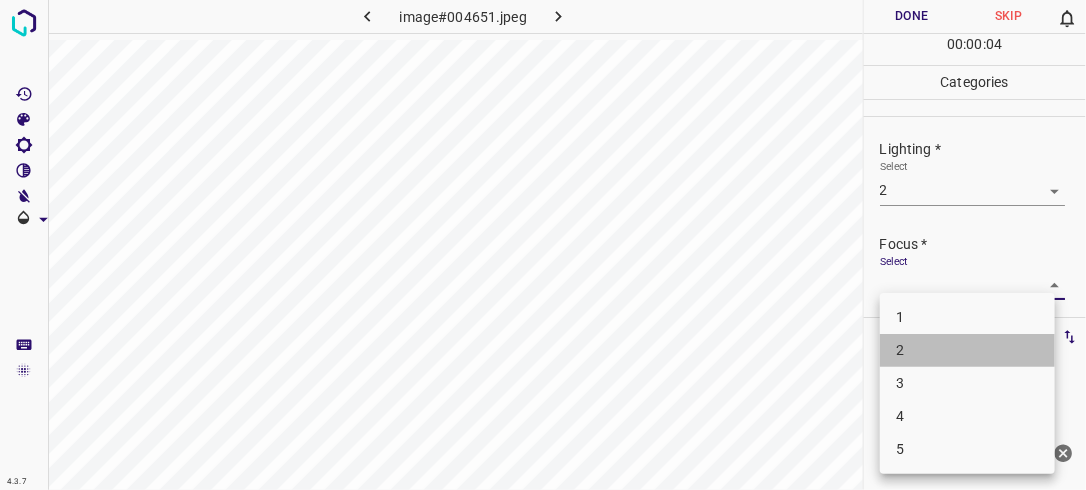 drag, startPoint x: 910, startPoint y: 360, endPoint x: 928, endPoint y: 343, distance: 24.758837 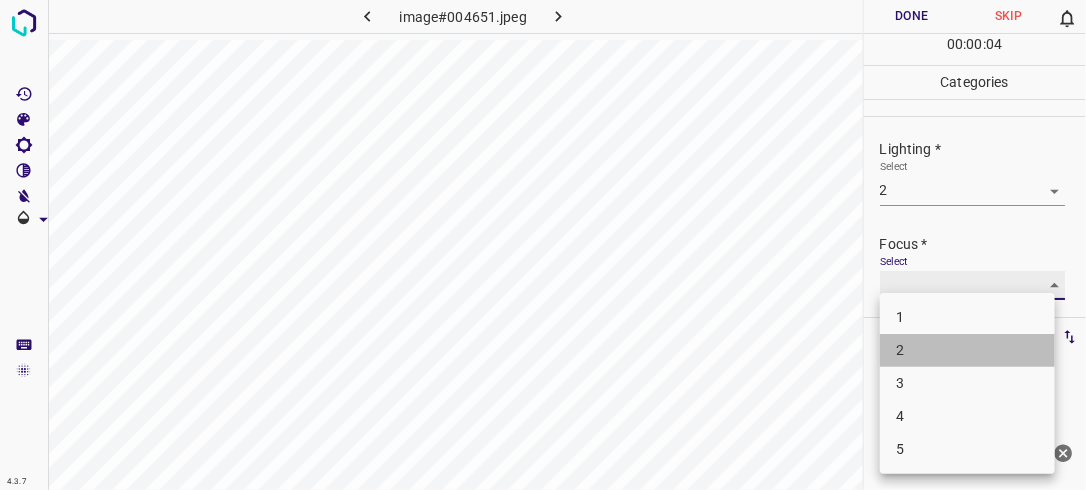 type on "2" 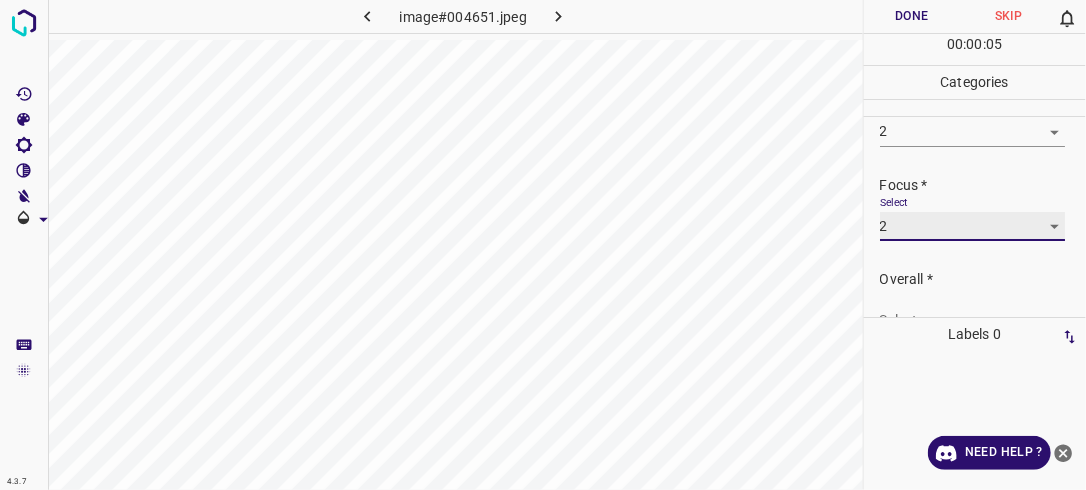 scroll, scrollTop: 98, scrollLeft: 0, axis: vertical 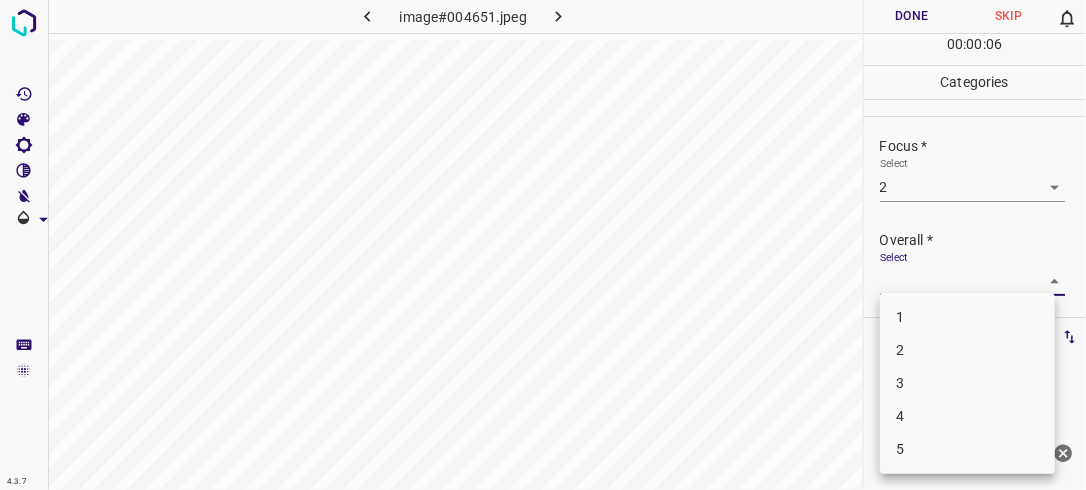 drag, startPoint x: 1044, startPoint y: 278, endPoint x: 922, endPoint y: 340, distance: 136.85028 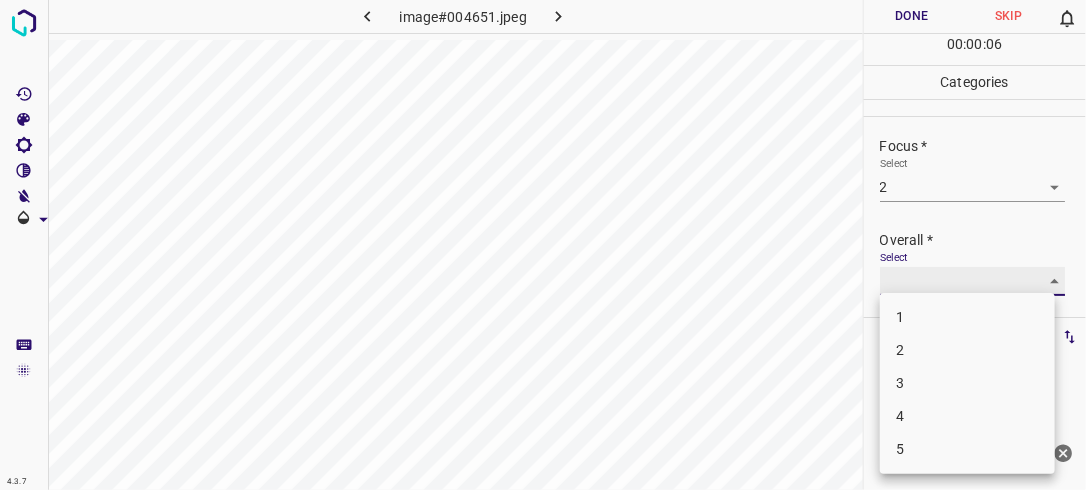 type on "2" 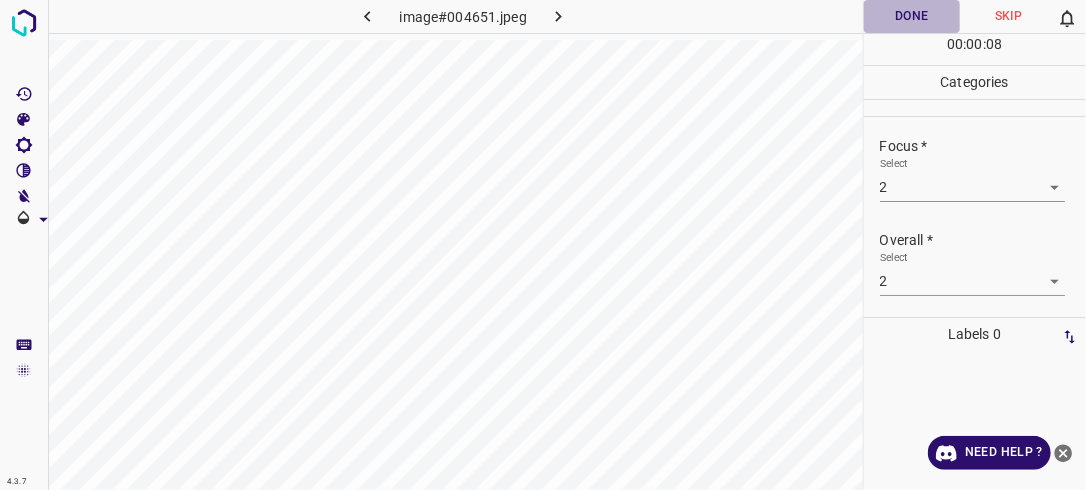 click on "Done" at bounding box center (912, 16) 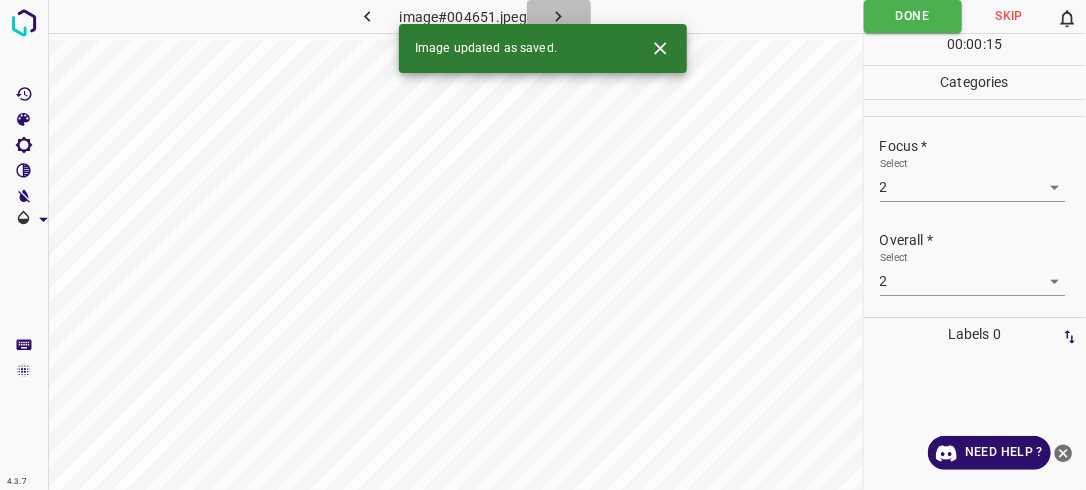 click at bounding box center [559, 16] 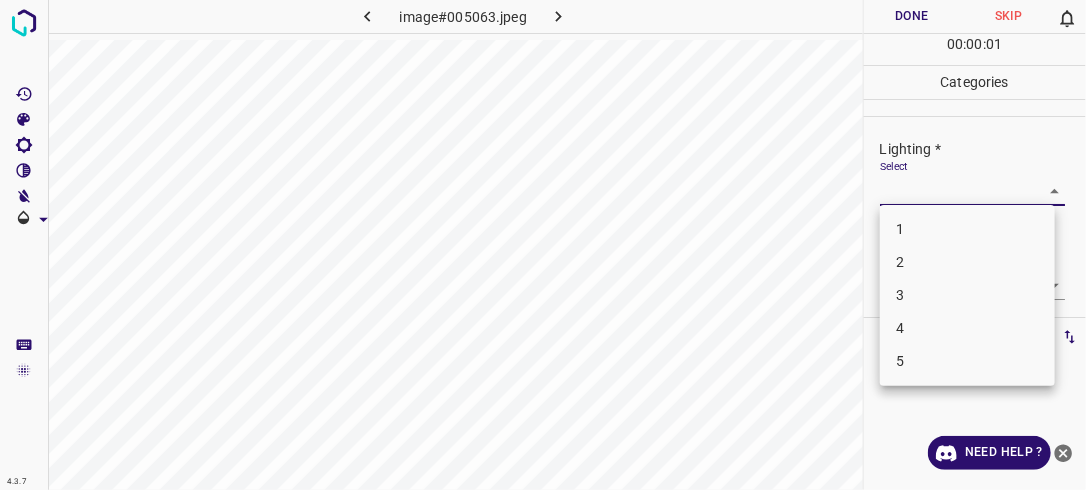 click on "4.3.7 image#005063.jpeg Done Skip 0 00   : 00   : 01   Categories Lighting *  Select ​ Focus *  Select ​ Overall *  Select ​ Labels   0 Categories 1 Lighting 2 Focus 3 Overall Tools Space Change between modes (Draw & Edit) I Auto labeling R Restore zoom M Zoom in N Zoom out Delete Delete selecte label Filters Z Restore filters X Saturation filter C Brightness filter V Contrast filter B Gray scale filter General O Download Need Help ? - Text - Hide - Delete 1 2 3 4 5" at bounding box center [543, 245] 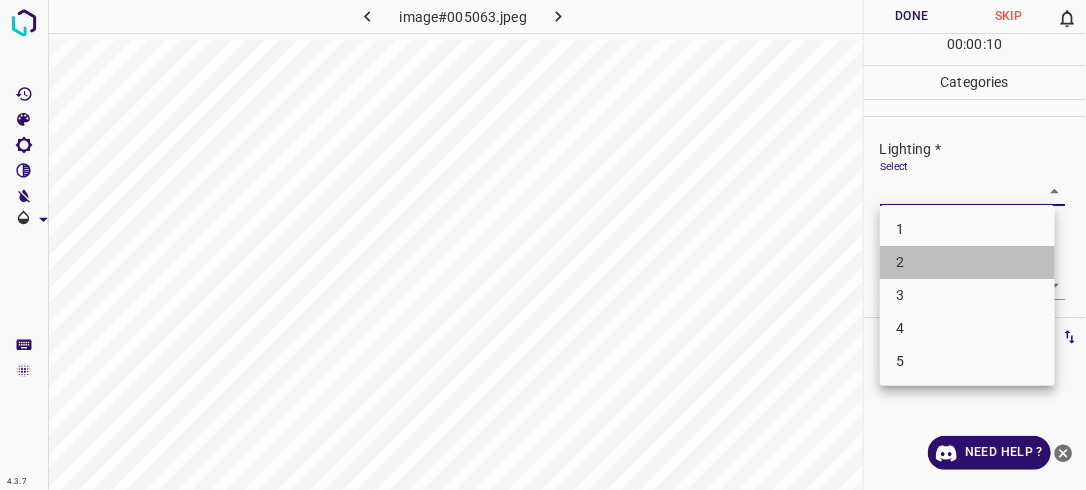 click on "2" at bounding box center (967, 262) 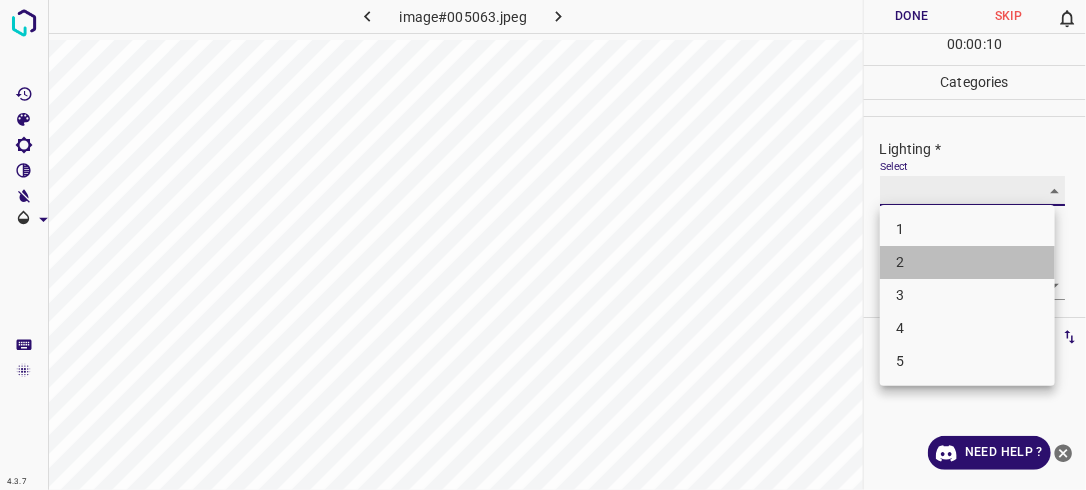 type on "2" 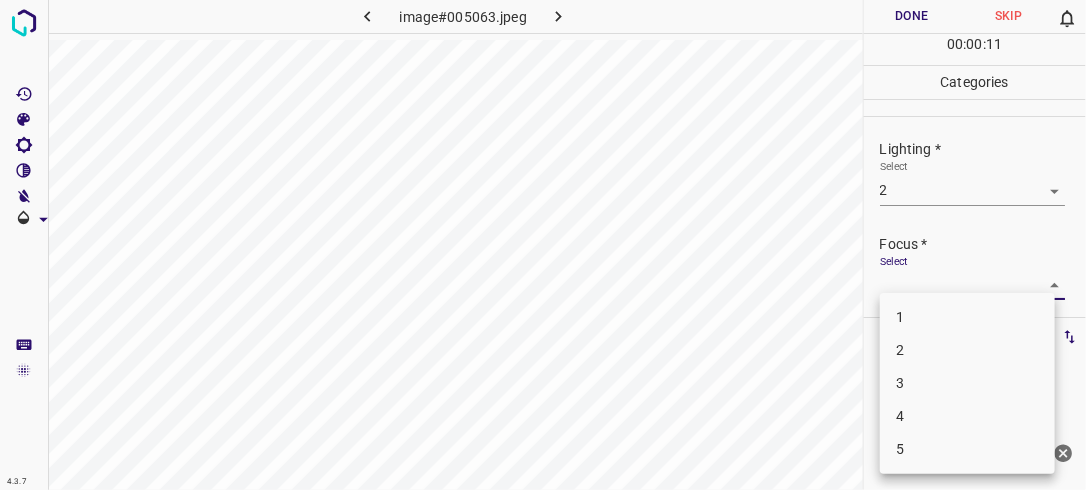 click on "4.3.7 image#005063.jpeg Done Skip 0 00   : 00   : 11   Categories Lighting *  Select 2 2 Focus *  Select ​ Overall *  Select ​ Labels   0 Categories 1 Lighting 2 Focus 3 Overall Tools Space Change between modes (Draw & Edit) I Auto labeling R Restore zoom M Zoom in N Zoom out Delete Delete selecte label Filters Z Restore filters X Saturation filter C Brightness filter V Contrast filter B Gray scale filter General O Download Need Help ? - Text - Hide - Delete 1 2 3 4 5" at bounding box center (543, 245) 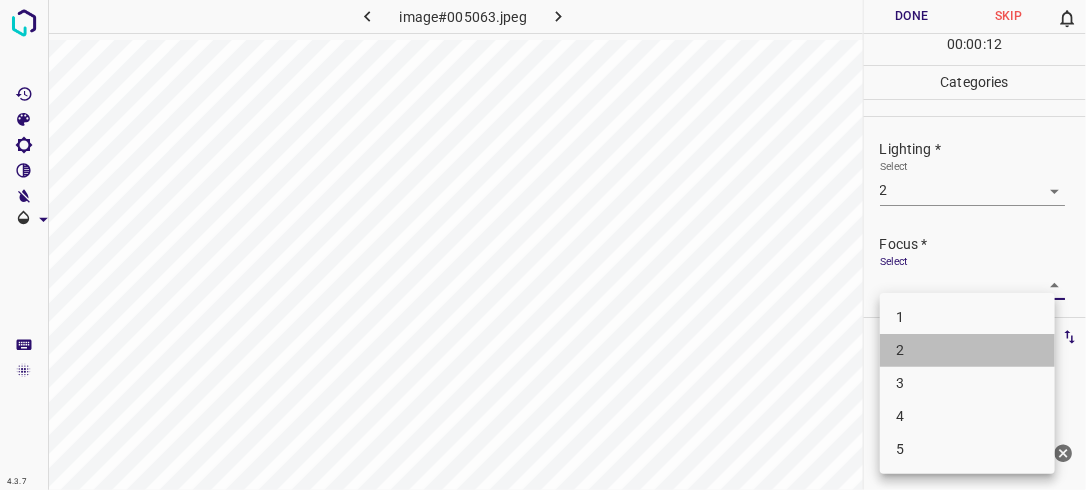 drag, startPoint x: 980, startPoint y: 351, endPoint x: 1037, endPoint y: 288, distance: 84.95882 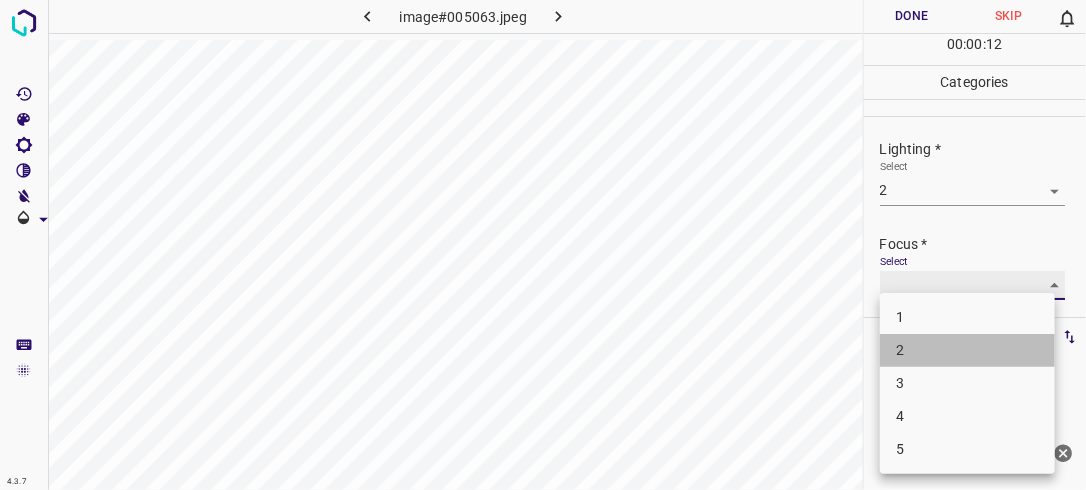type on "2" 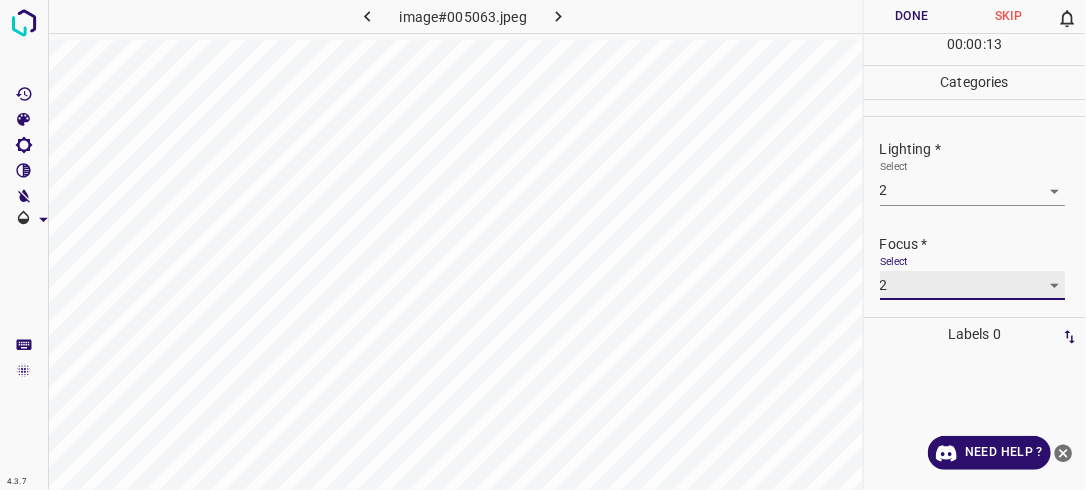 scroll, scrollTop: 98, scrollLeft: 0, axis: vertical 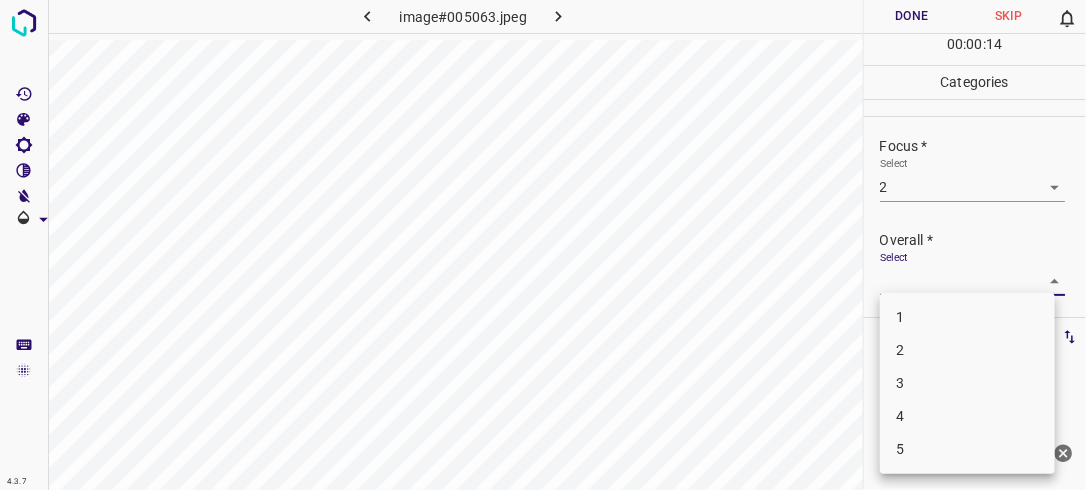 click on "4.3.7 image#005063.jpeg Done Skip 0 00   : 00   : 14   Categories Lighting *  Select 2 2 Focus *  Select 2 2 Overall *  Select ​ Labels   0 Categories 1 Lighting 2 Focus 3 Overall Tools Space Change between modes (Draw & Edit) I Auto labeling R Restore zoom M Zoom in N Zoom out Delete Delete selecte label Filters Z Restore filters X Saturation filter C Brightness filter V Contrast filter B Gray scale filter General O Download Need Help ? - Text - Hide - Delete 1 2 3 4 5" at bounding box center [543, 245] 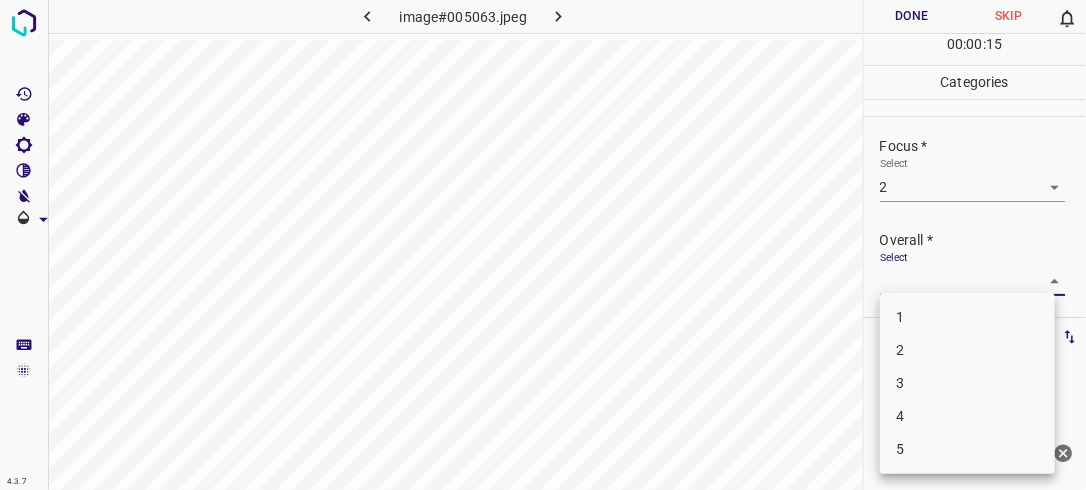 click on "2" at bounding box center (967, 350) 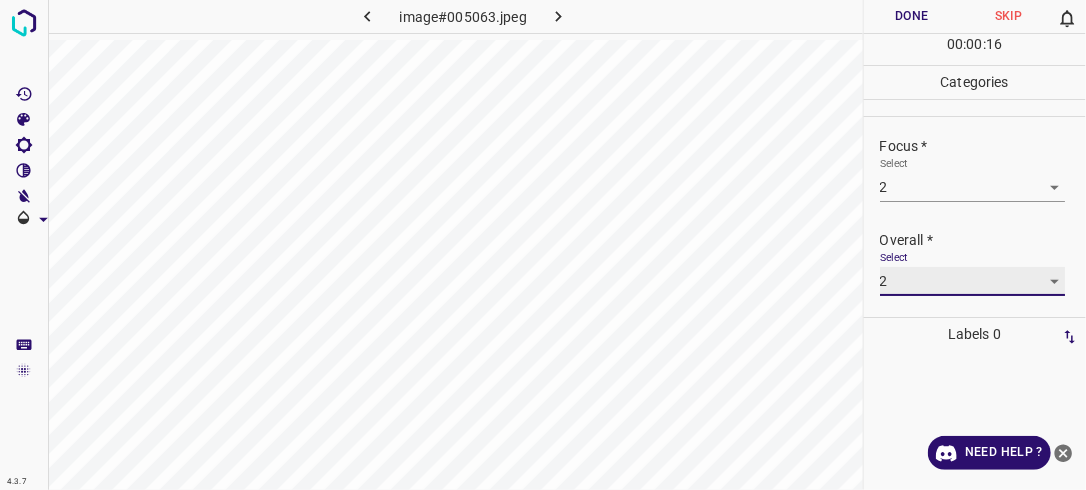 type on "2" 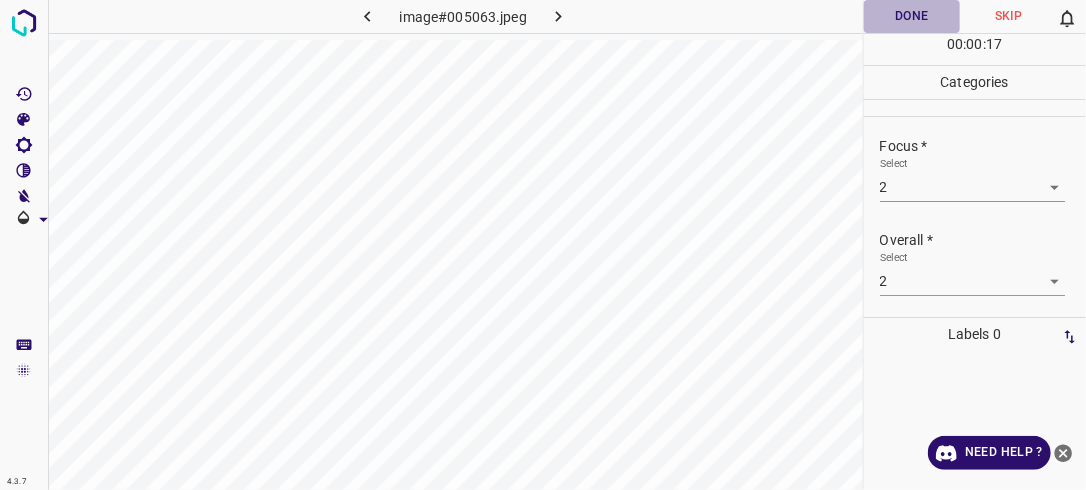 click on "Done" at bounding box center [912, 16] 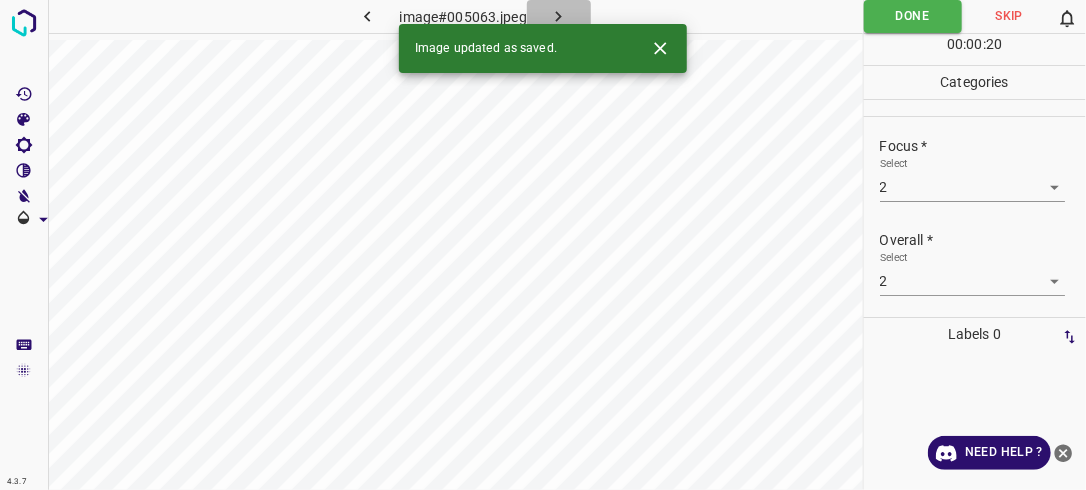 click at bounding box center [559, 16] 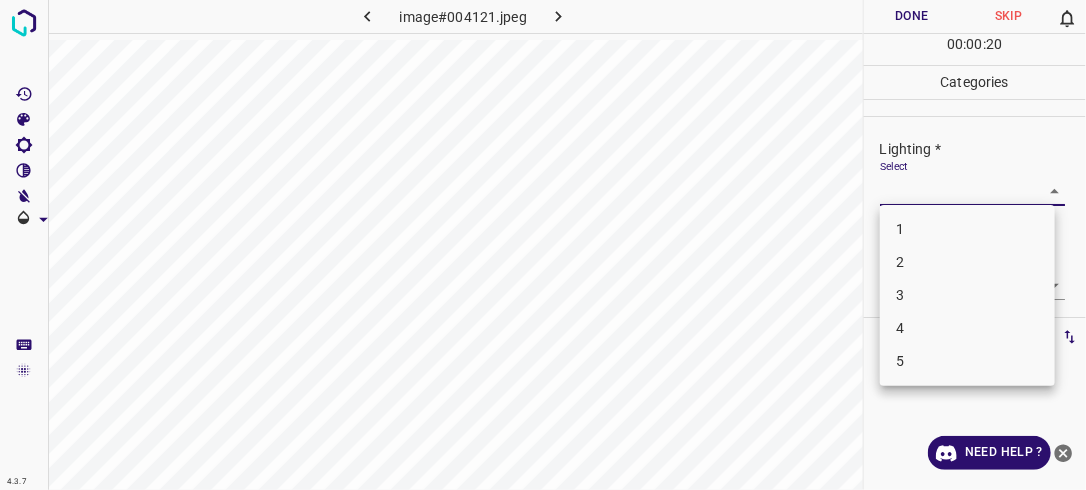 click on "4.3.7 image#004121.jpeg Done Skip 0 00   : 00   : 20   Categories Lighting *  Select ​ Focus *  Select ​ Overall *  Select ​ Labels   0 Categories 1 Lighting 2 Focus 3 Overall Tools Space Change between modes (Draw & Edit) I Auto labeling R Restore zoom M Zoom in N Zoom out Delete Delete selecte label Filters Z Restore filters X Saturation filter C Brightness filter V Contrast filter B Gray scale filter General O Download Need Help ? - Text - Hide - Delete 1 2 3 4 5" at bounding box center (543, 245) 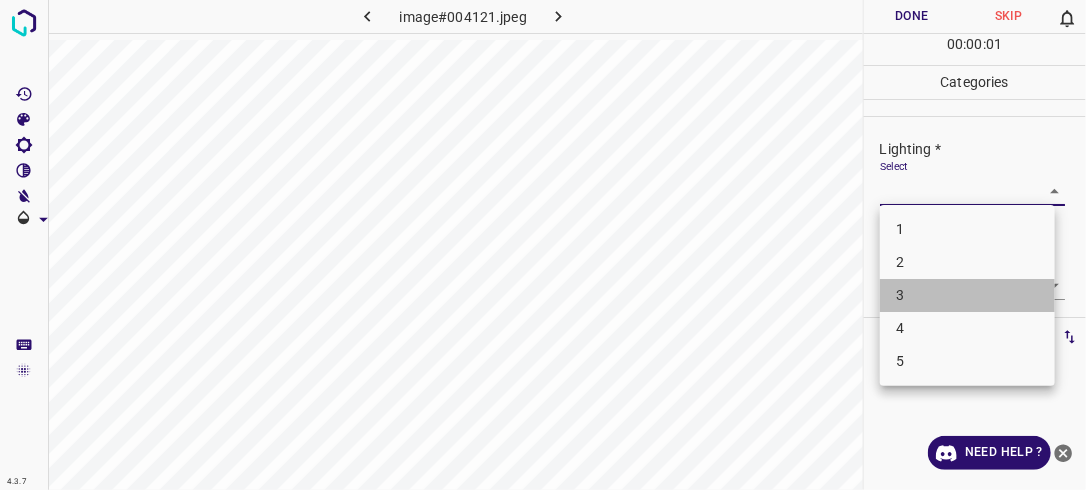 drag, startPoint x: 986, startPoint y: 296, endPoint x: 1016, endPoint y: 259, distance: 47.63402 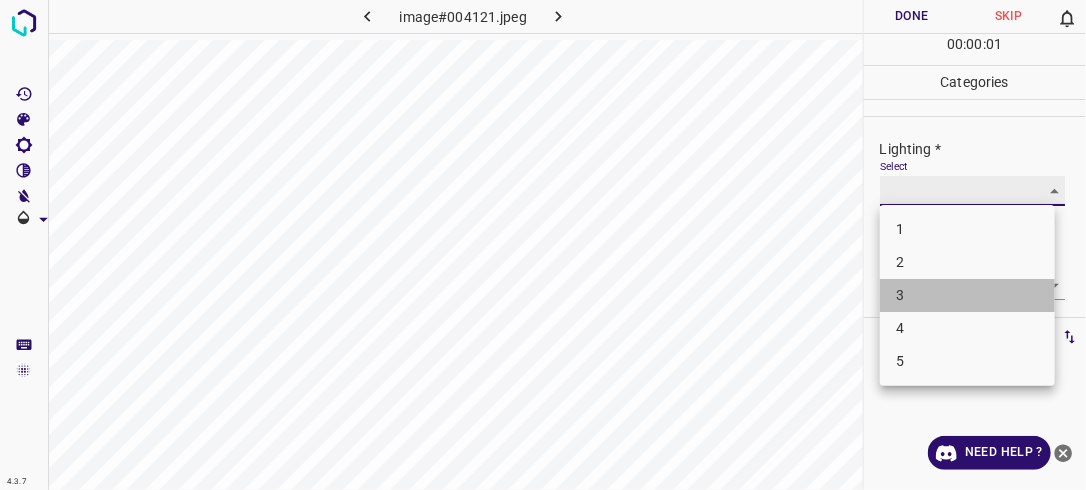 type on "3" 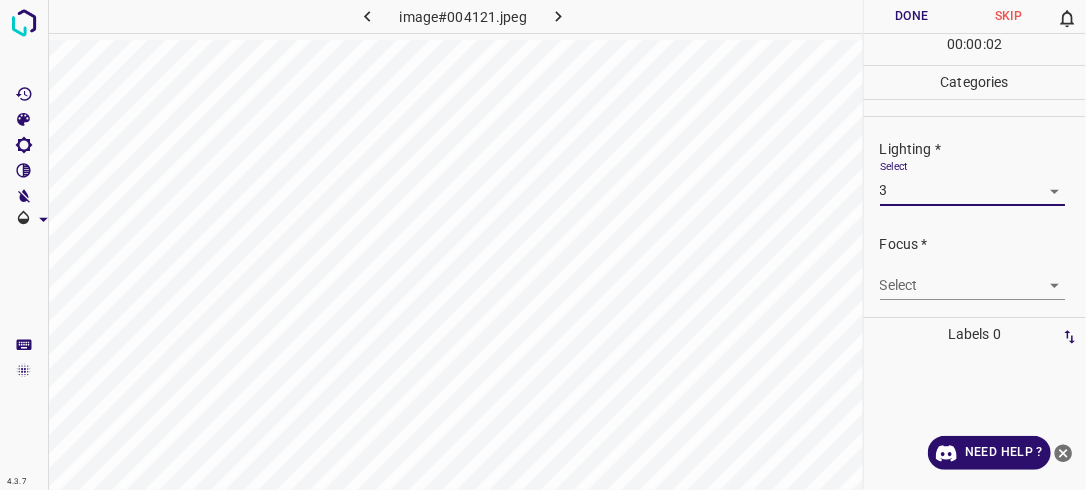click on "4.3.7 image#004121.jpeg Done Skip 0 00   : 00   : 02   Categories Lighting *  Select 3 3 Focus *  Select ​ Overall *  Select ​ Labels   0 Categories 1 Lighting 2 Focus 3 Overall Tools Space Change between modes (Draw & Edit) I Auto labeling R Restore zoom M Zoom in N Zoom out Delete Delete selecte label Filters Z Restore filters X Saturation filter C Brightness filter V Contrast filter B Gray scale filter General O Download Need Help ? - Text - Hide - Delete" at bounding box center (543, 245) 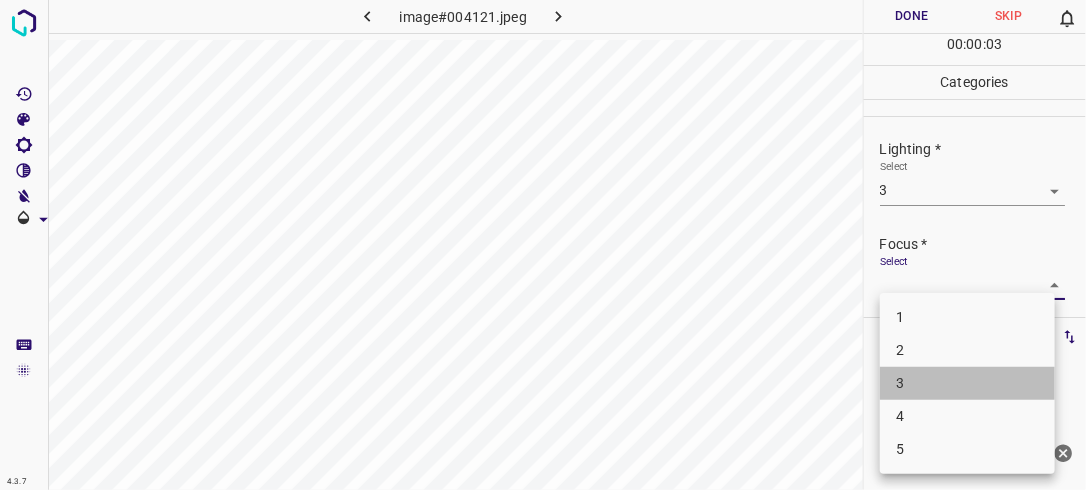 drag, startPoint x: 986, startPoint y: 384, endPoint x: 1060, endPoint y: 302, distance: 110.45361 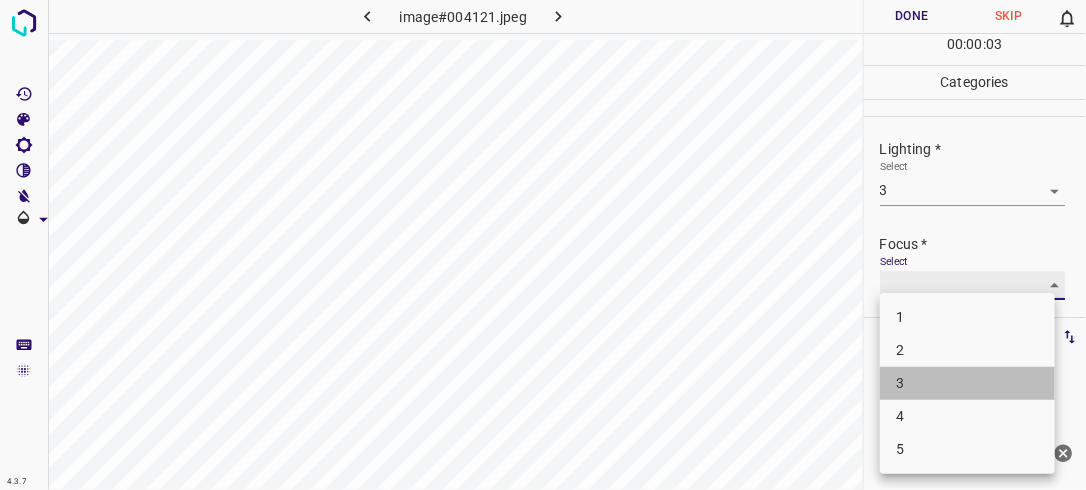 type on "3" 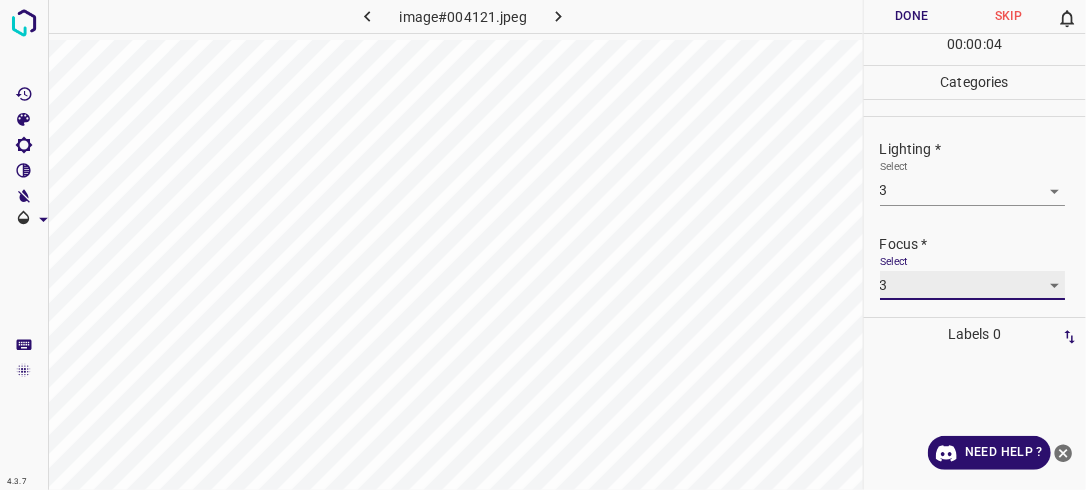 scroll, scrollTop: 98, scrollLeft: 0, axis: vertical 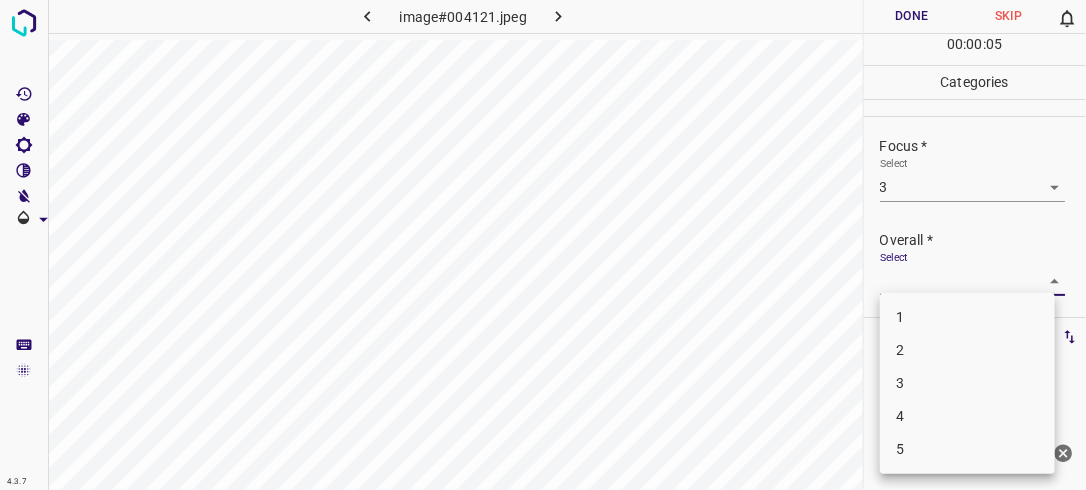 click on "4.3.7 image#004121.jpeg Done Skip 0 00   : 00   : 05   Categories Lighting *  Select 3 3 Focus *  Select 3 3 Overall *  Select ​ Labels   0 Categories 1 Lighting 2 Focus 3 Overall Tools Space Change between modes (Draw & Edit) I Auto labeling R Restore zoom M Zoom in N Zoom out Delete Delete selecte label Filters Z Restore filters X Saturation filter C Brightness filter V Contrast filter B Gray scale filter General O Download Need Help ? - Text - Hide - Delete 1 2 3 4 5" at bounding box center (543, 245) 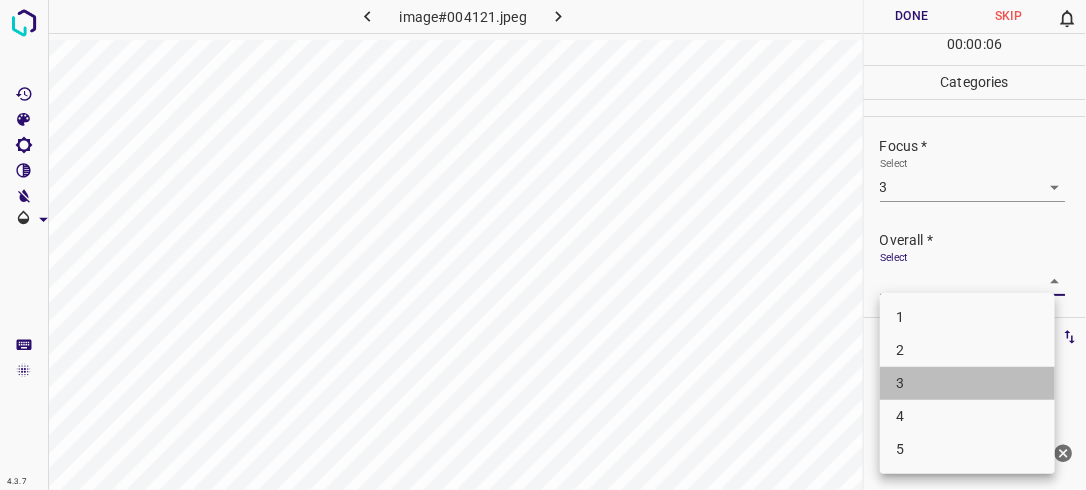 click on "3" at bounding box center (967, 383) 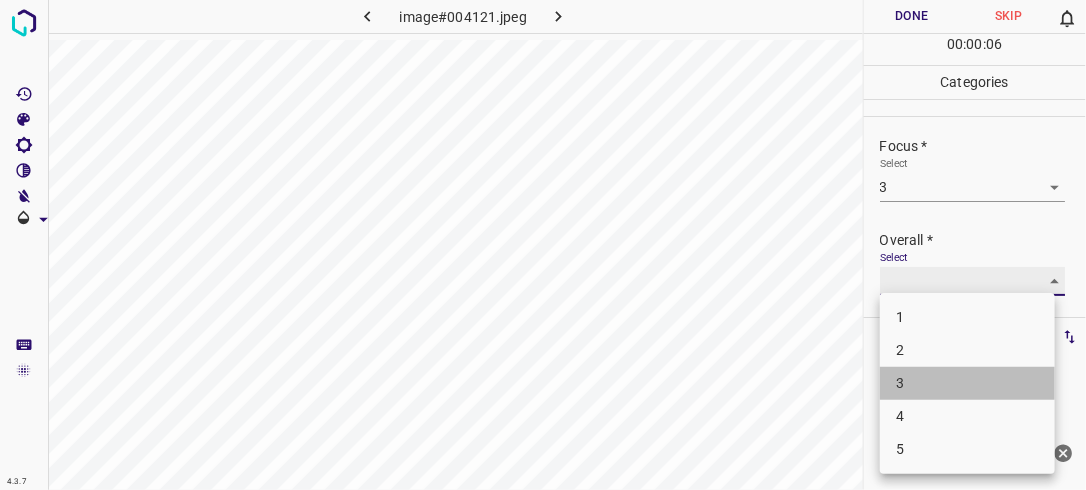 type on "3" 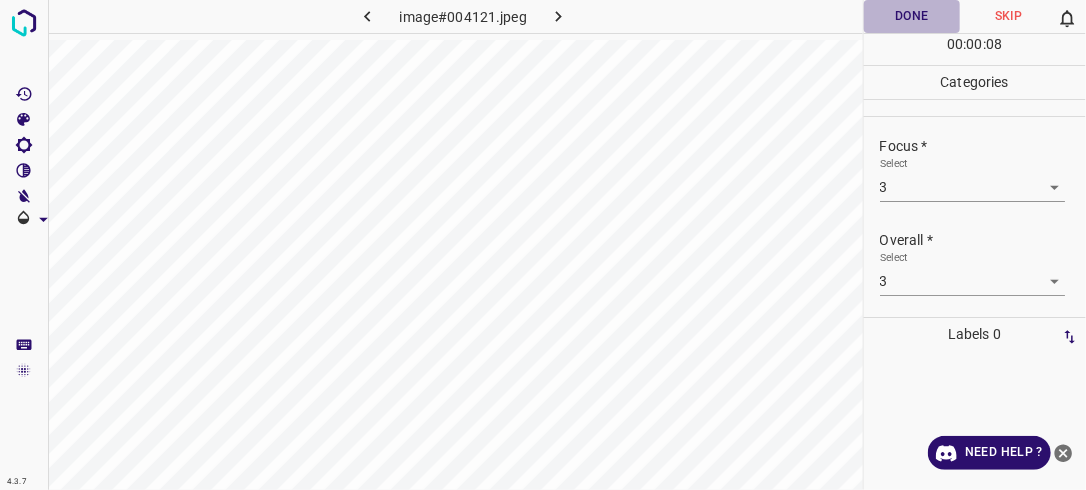 click on "Done" at bounding box center [912, 16] 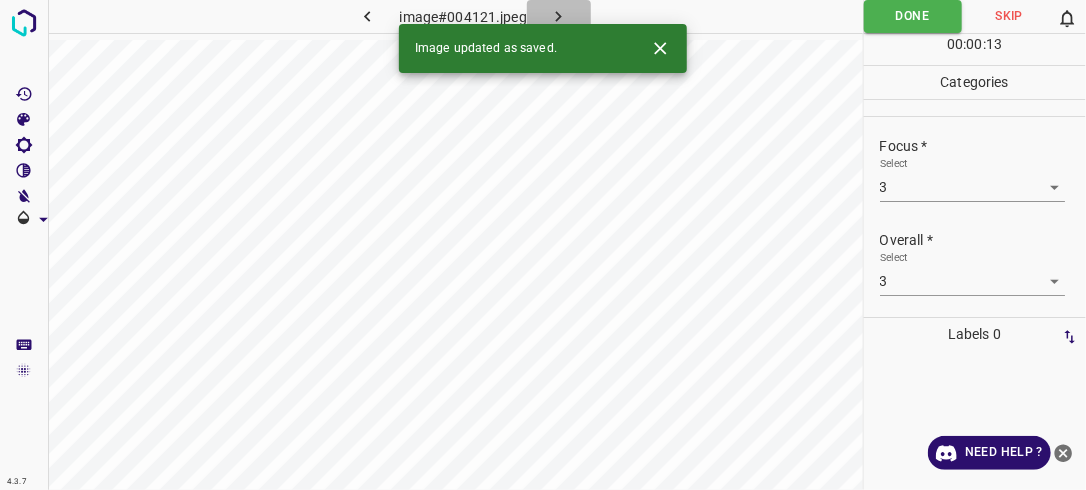click at bounding box center (559, 16) 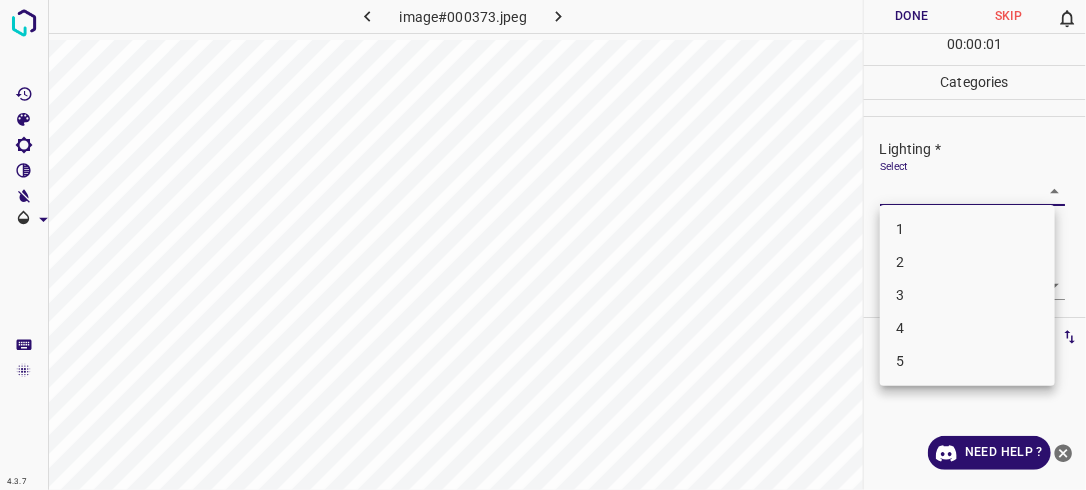 click on "4.3.7 image#000373.jpeg Done Skip 0 00   : 00   : 01   Categories Lighting *  Select ​ Focus *  Select ​ Overall *  Select ​ Labels   0 Categories 1 Lighting 2 Focus 3 Overall Tools Space Change between modes (Draw & Edit) I Auto labeling R Restore zoom M Zoom in N Zoom out Delete Delete selecte label Filters Z Restore filters X Saturation filter C Brightness filter V Contrast filter B Gray scale filter General O Download Need Help ? - Text - Hide - Delete 1 2 3 4 5" at bounding box center [543, 245] 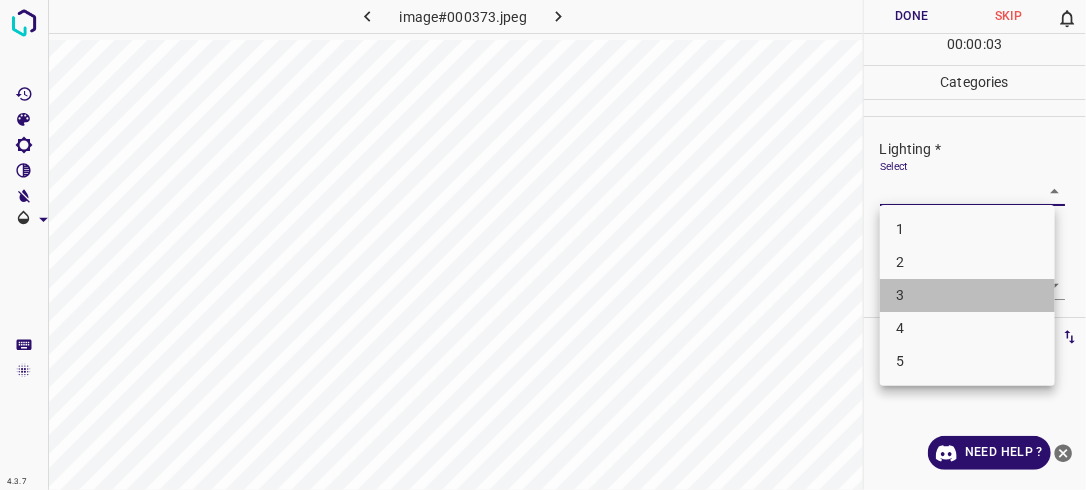 click on "3" at bounding box center [967, 295] 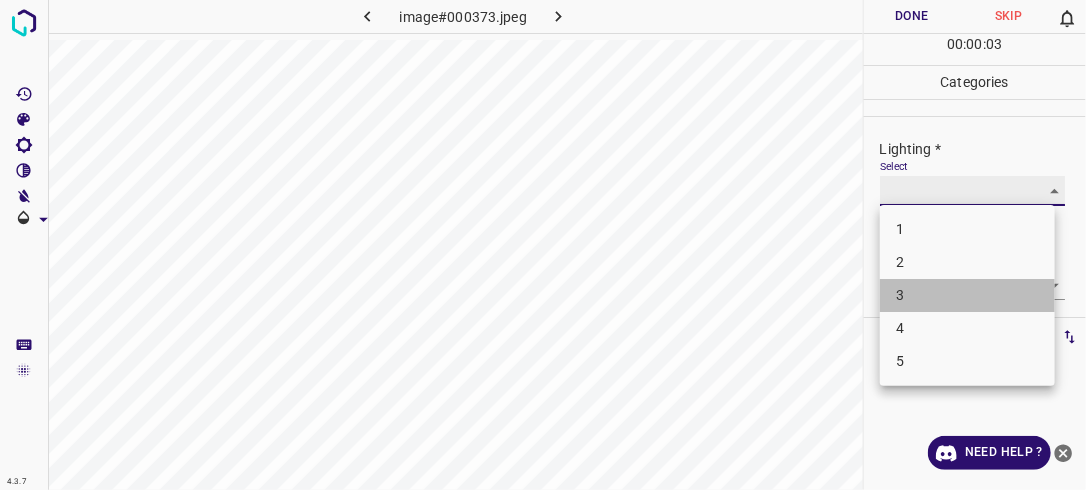 type on "3" 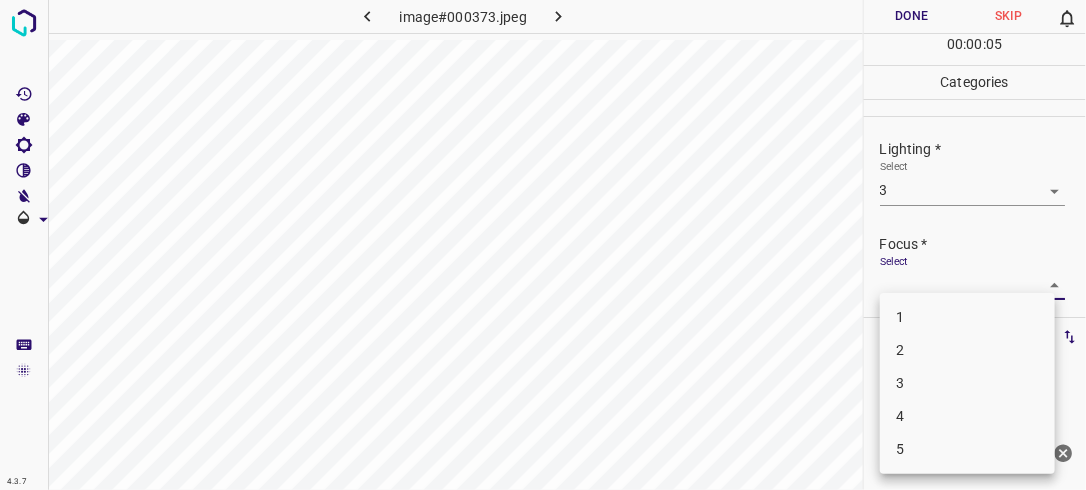 click on "4.3.7 image#000373.jpeg Done Skip 0 00   : 00   : 05   Categories Lighting *  Select 3 3 Focus *  Select ​ Overall *  Select ​ Labels   0 Categories 1 Lighting 2 Focus 3 Overall Tools Space Change between modes (Draw & Edit) I Auto labeling R Restore zoom M Zoom in N Zoom out Delete Delete selecte label Filters Z Restore filters X Saturation filter C Brightness filter V Contrast filter B Gray scale filter General O Download Need Help ? - Text - Hide - Delete 1 2 3 4 5" at bounding box center (543, 245) 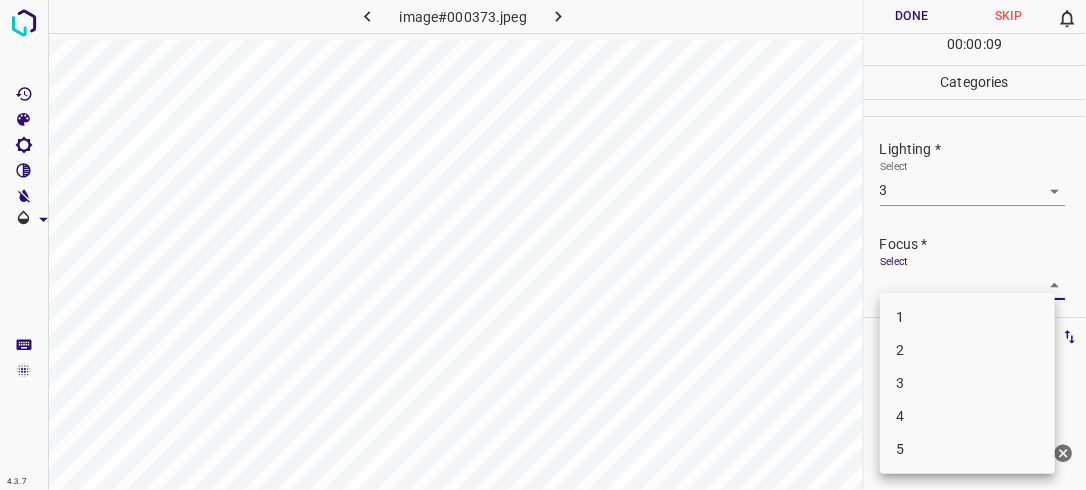 drag, startPoint x: 932, startPoint y: 373, endPoint x: 992, endPoint y: 374, distance: 60.00833 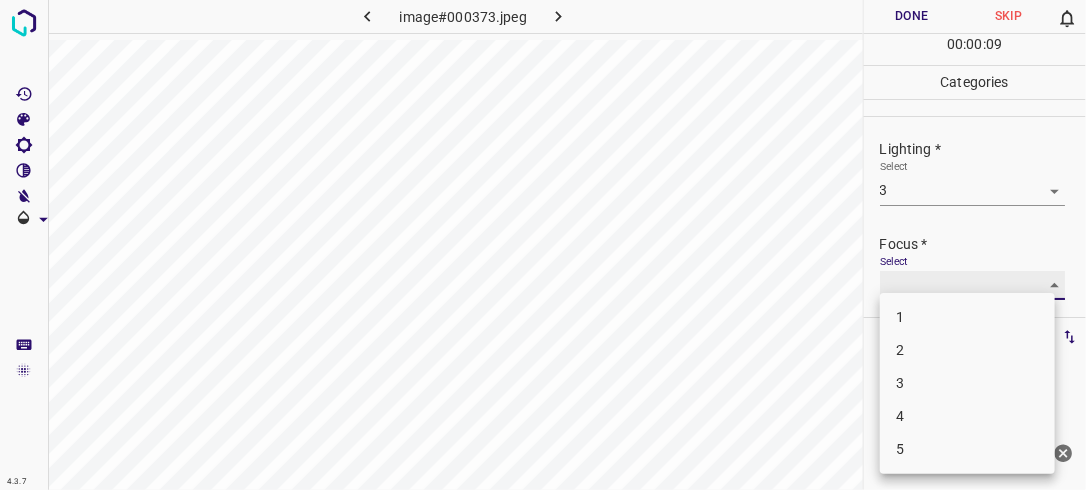 type on "3" 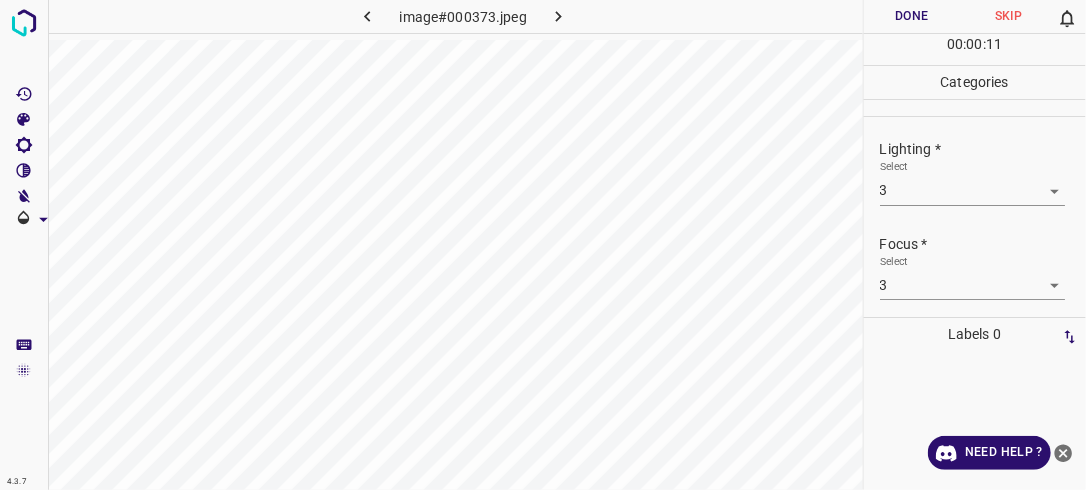 scroll, scrollTop: 98, scrollLeft: 0, axis: vertical 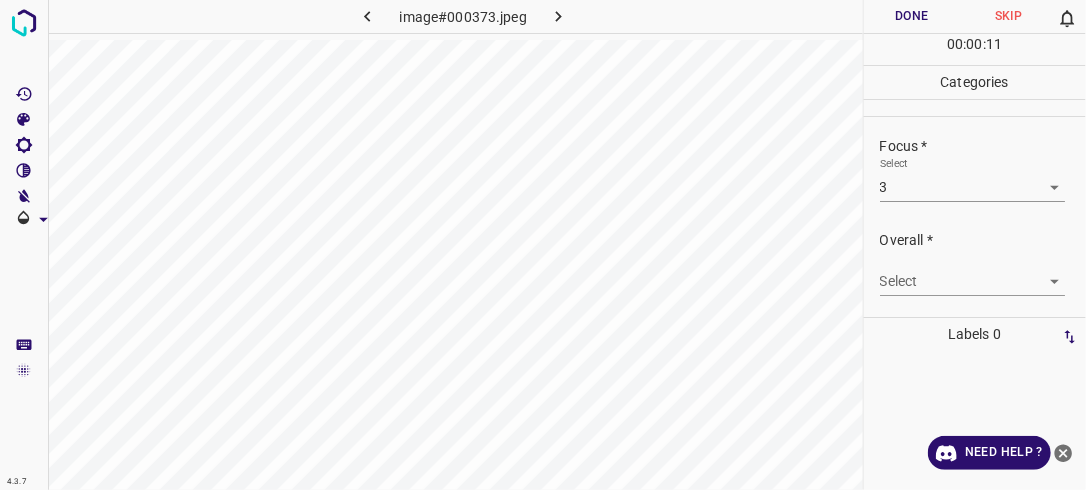 click on "4.3.7 image#000373.jpeg Done Skip 0 00   : 00   : 11   Categories Lighting *  Select 3 3 Focus *  Select 3 3 Overall *  Select ​ Labels   0 Categories 1 Lighting 2 Focus 3 Overall Tools Space Change between modes (Draw & Edit) I Auto labeling R Restore zoom M Zoom in N Zoom out Delete Delete selecte label Filters Z Restore filters X Saturation filter C Brightness filter V Contrast filter B Gray scale filter General O Download Need Help ? - Text - Hide - Delete" at bounding box center [543, 245] 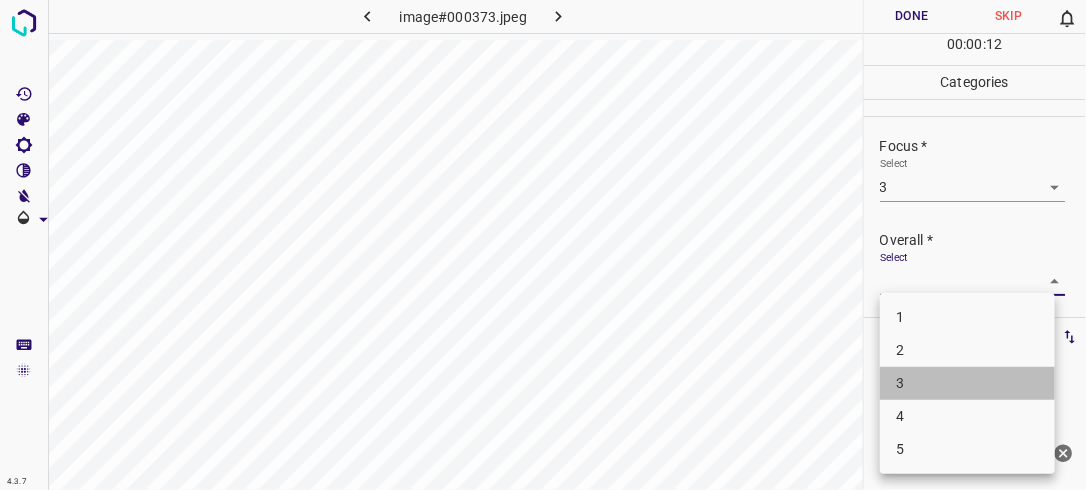 click on "3" at bounding box center (967, 383) 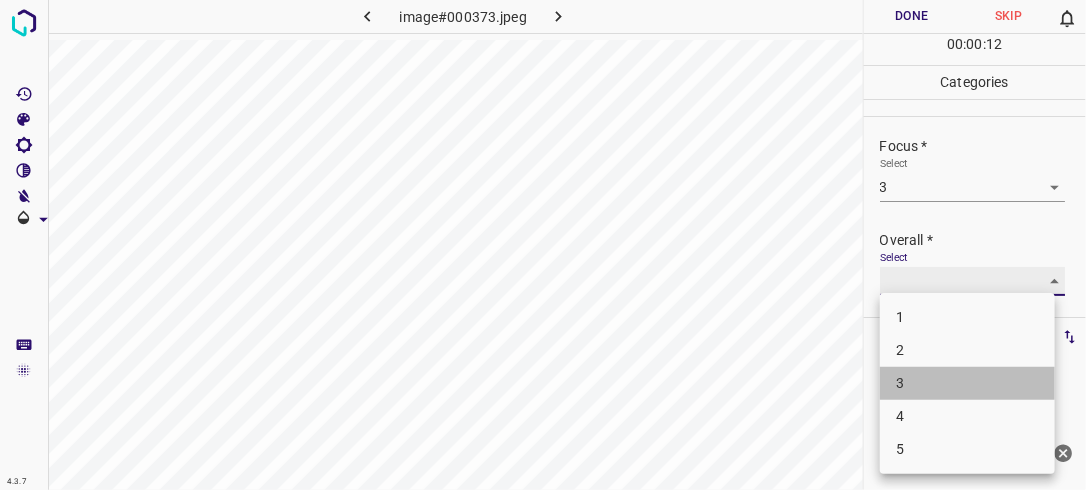 type on "3" 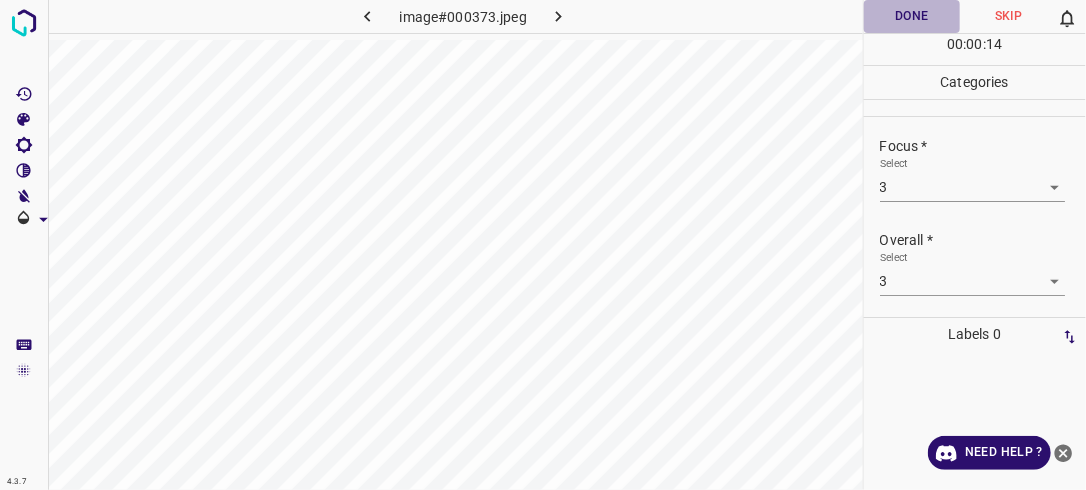 click on "Done" at bounding box center (912, 16) 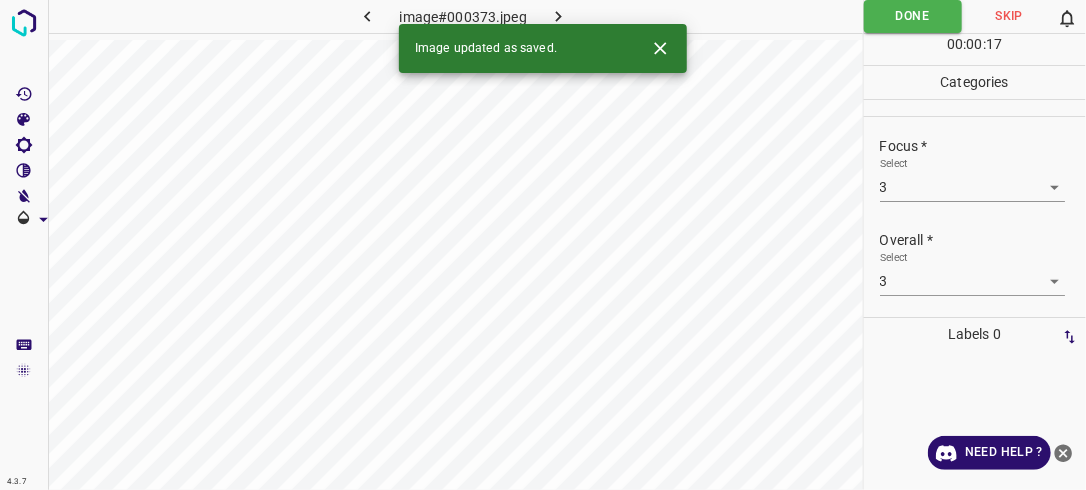 click 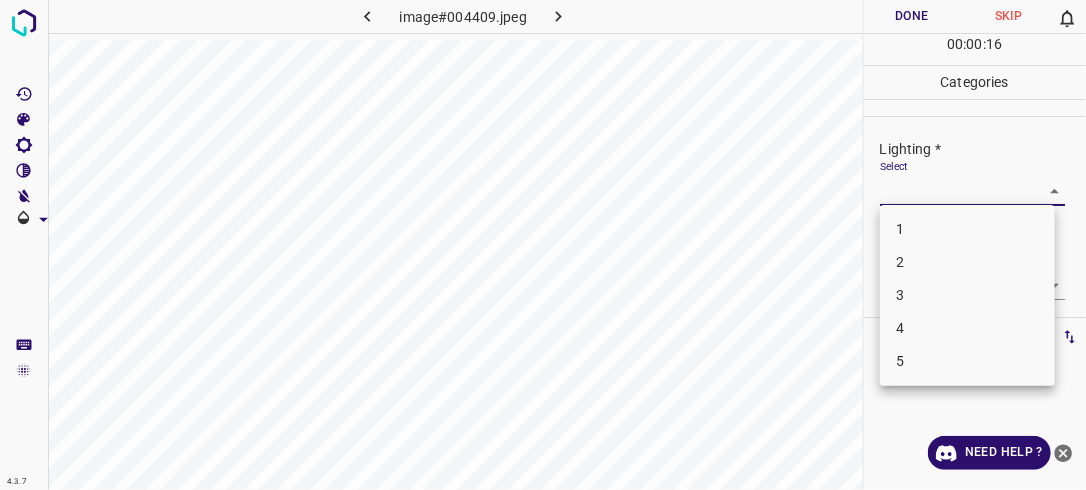 click on "4.3.7 image#004409.jpeg Done Skip 0 00   : 00   : 16   Categories Lighting *  Select ​ Focus *  Select ​ Overall *  Select ​ Labels   0 Categories 1 Lighting 2 Focus 3 Overall Tools Space Change between modes (Draw & Edit) I Auto labeling R Restore zoom M Zoom in N Zoom out Delete Delete selecte label Filters Z Restore filters X Saturation filter C Brightness filter V Contrast filter B Gray scale filter General O Download Need Help ? - Text - Hide - Delete 1 2 3 4 5" at bounding box center [543, 245] 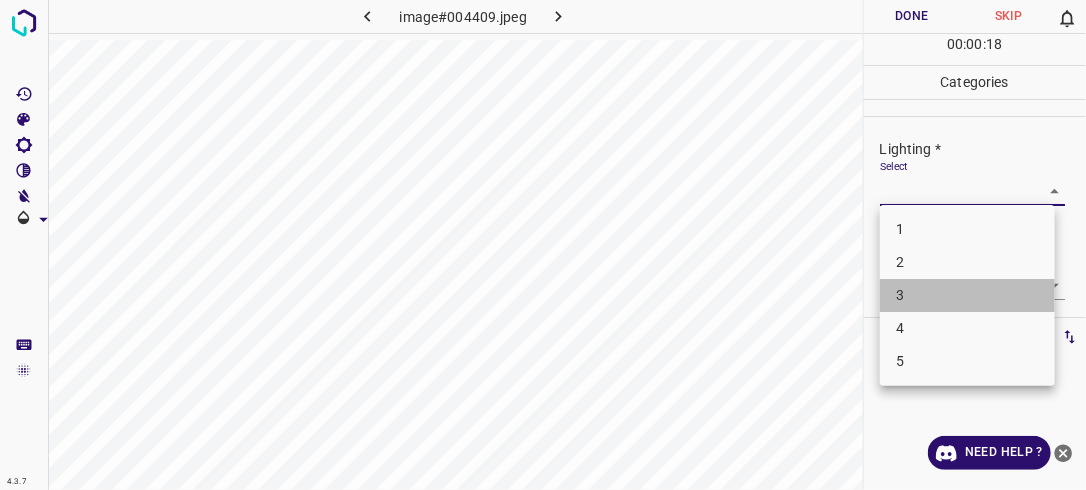 click on "3" at bounding box center [967, 295] 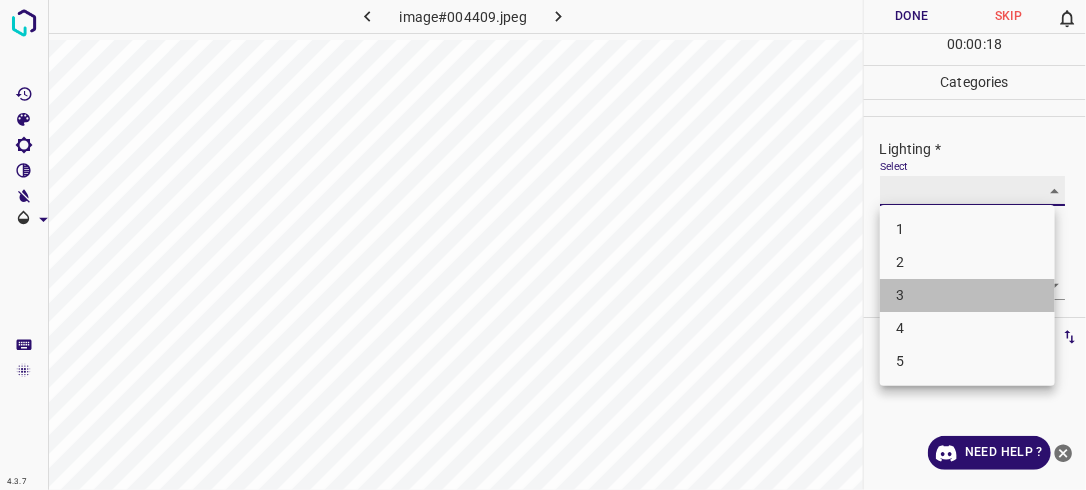 type on "3" 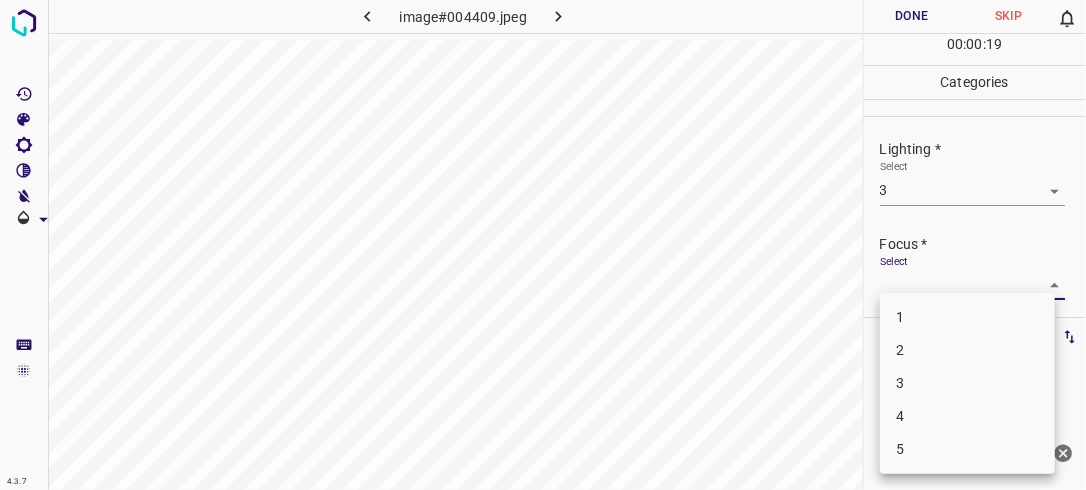 click on "4.3.7 image#004409.jpeg Done Skip 0 00   : 00   : 19   Categories Lighting *  Select 3 3 Focus *  Select ​ Overall *  Select ​ Labels   0 Categories 1 Lighting 2 Focus 3 Overall Tools Space Change between modes (Draw & Edit) I Auto labeling R Restore zoom M Zoom in N Zoom out Delete Delete selecte label Filters Z Restore filters X Saturation filter C Brightness filter V Contrast filter B Gray scale filter General O Download Need Help ? - Text - Hide - Delete 1 2 3 4 5" at bounding box center (543, 245) 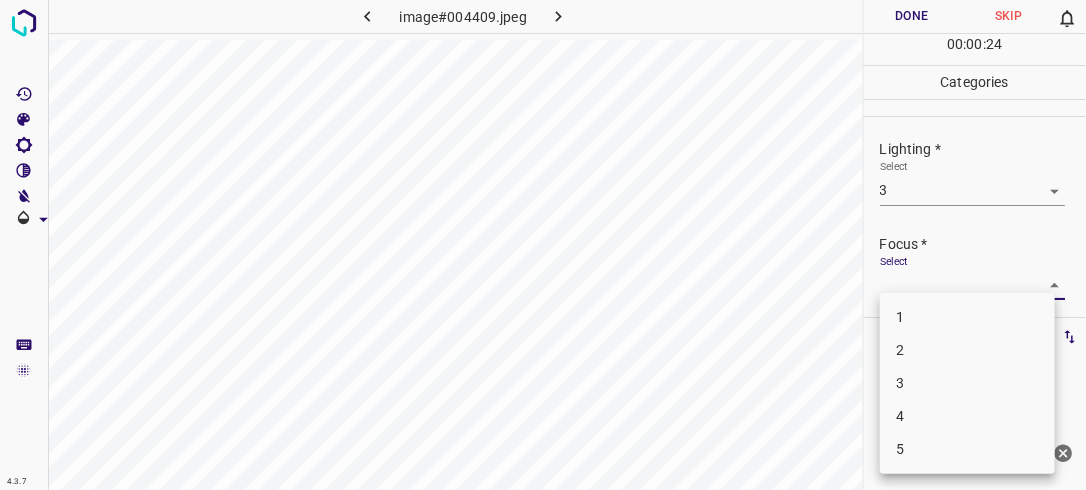 drag, startPoint x: 952, startPoint y: 360, endPoint x: 1005, endPoint y: 351, distance: 53.75872 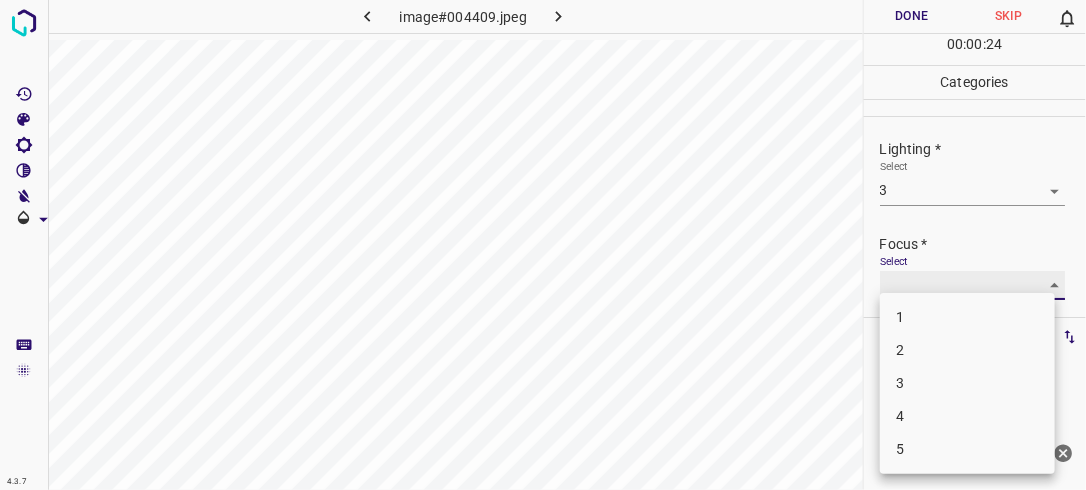 type on "2" 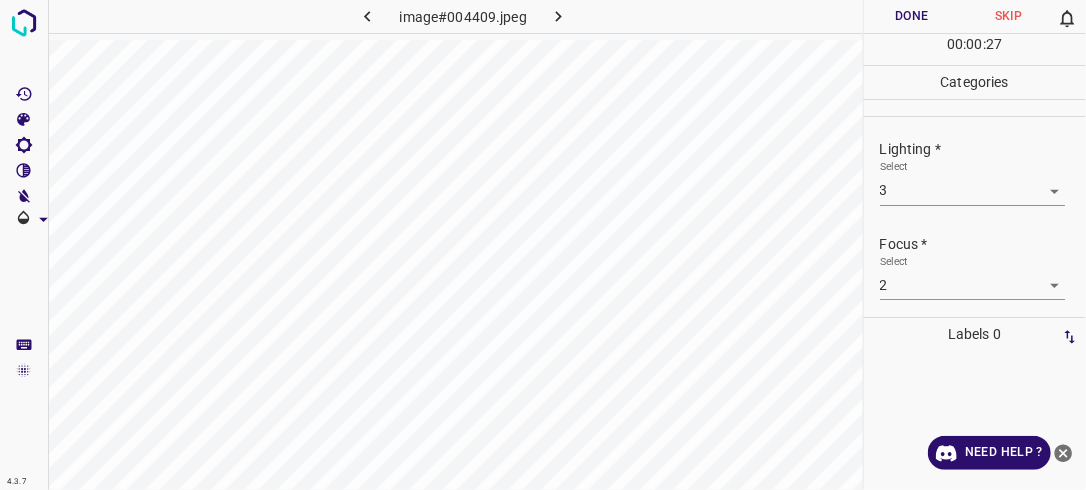 scroll, scrollTop: 98, scrollLeft: 0, axis: vertical 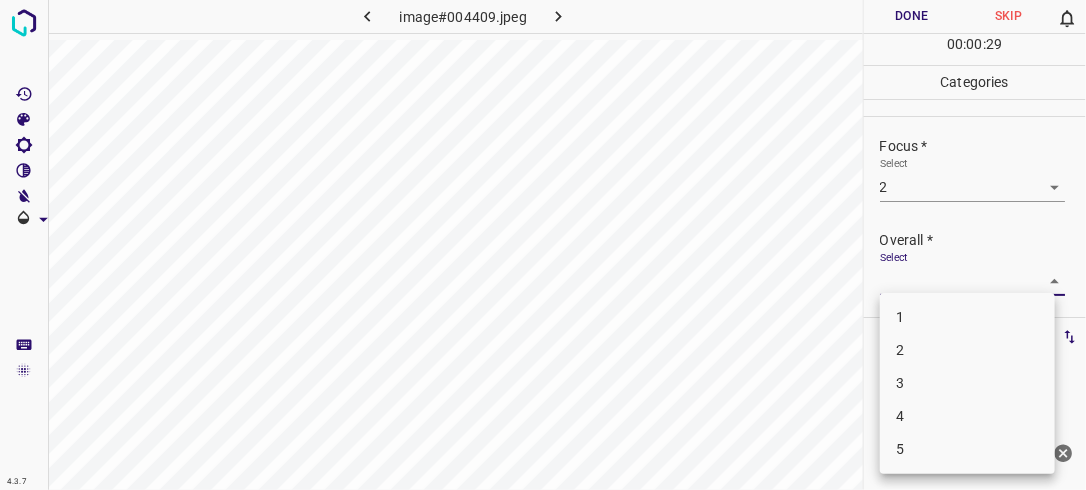 click on "4.3.7 image#004409.jpeg Done Skip 0 00   : 00   : 29   Categories Lighting *  Select 3 3 Focus *  Select 2 2 Overall *  Select ​ Labels   0 Categories 1 Lighting 2 Focus 3 Overall Tools Space Change between modes (Draw & Edit) I Auto labeling R Restore zoom M Zoom in N Zoom out Delete Delete selecte label Filters Z Restore filters X Saturation filter C Brightness filter V Contrast filter B Gray scale filter General O Download Need Help ? - Text - Hide - Delete 1 2 3 4 5" at bounding box center (543, 245) 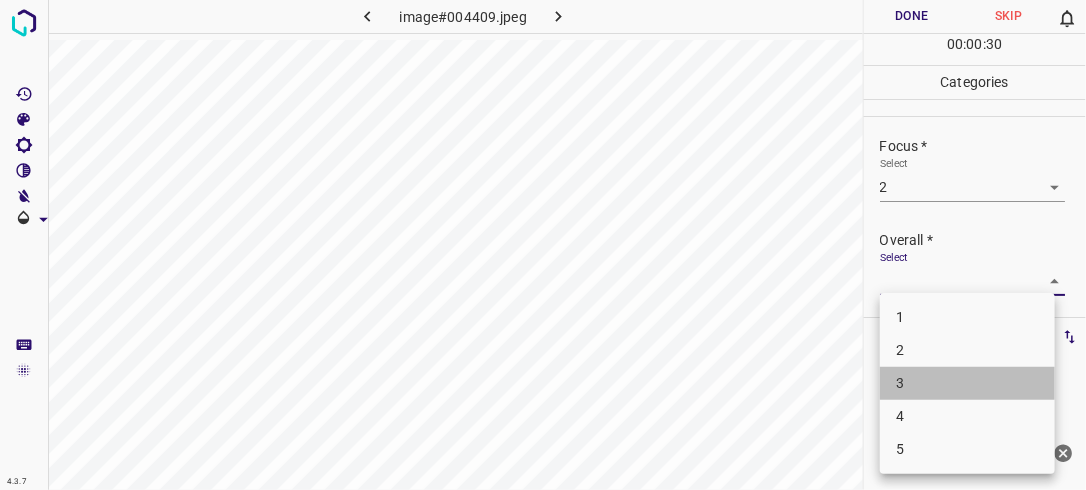 click on "3" at bounding box center [967, 383] 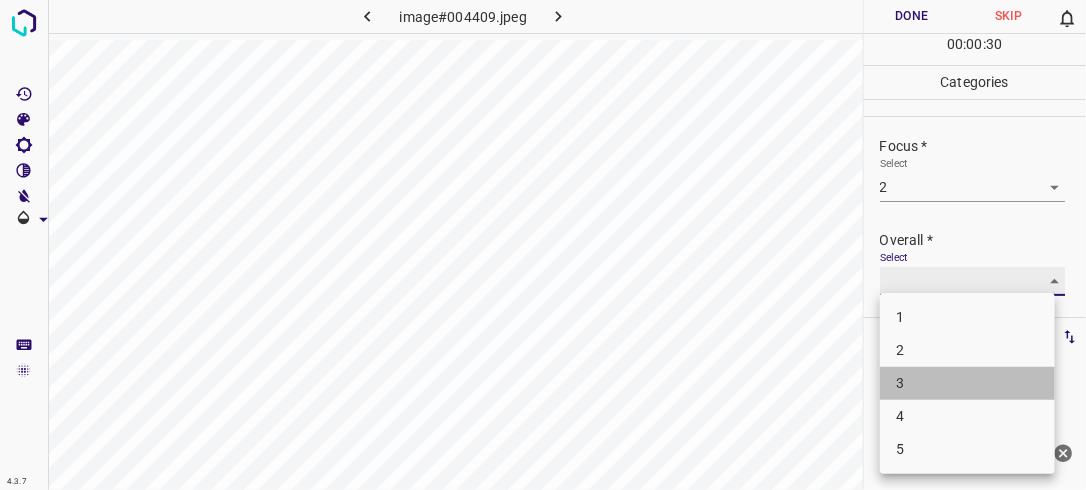 type on "3" 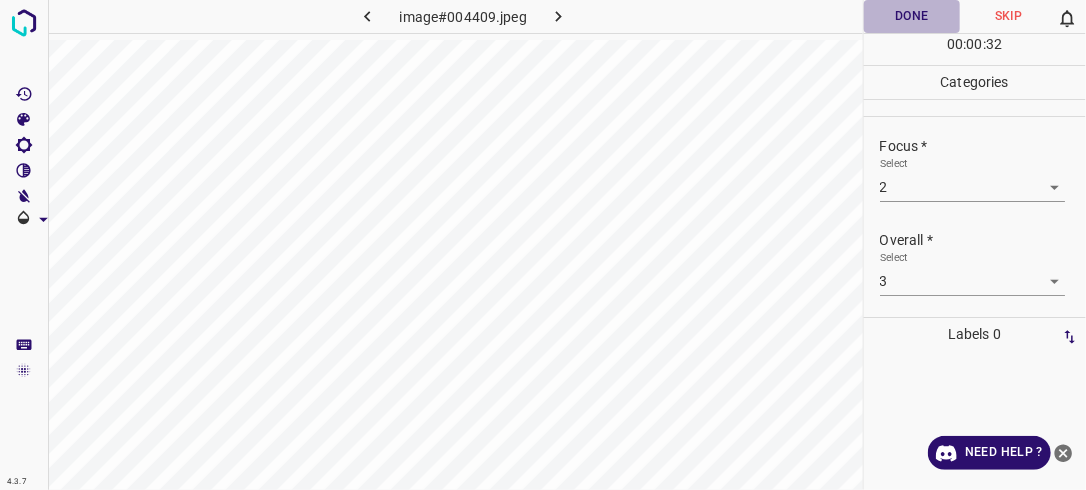 click on "Done" at bounding box center (912, 16) 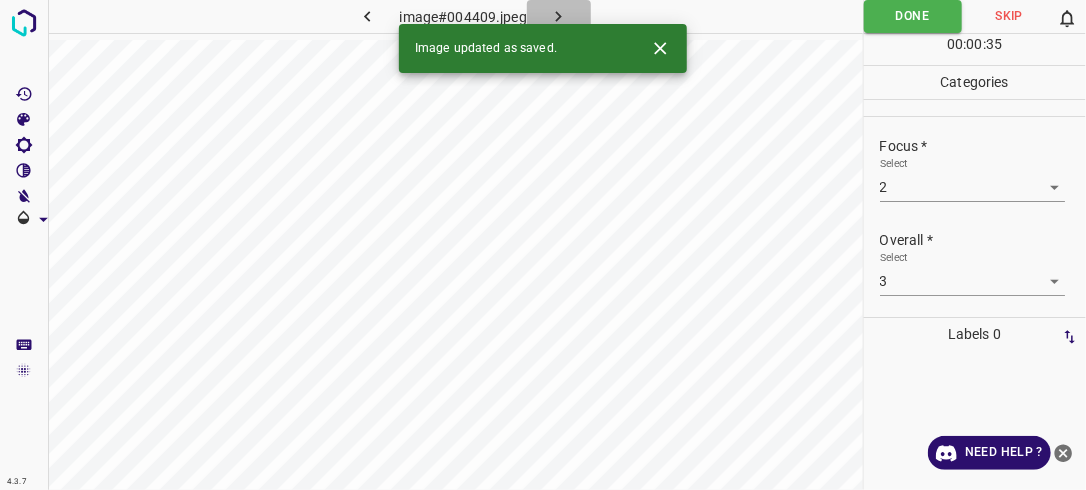 click 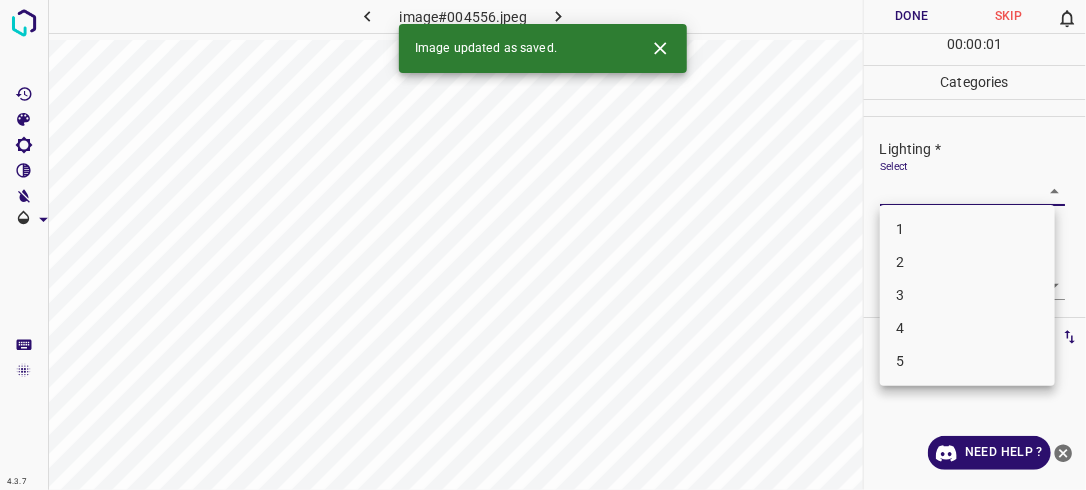 click on "4.3.7 image#004556.jpeg Done Skip 0 00   : 00   : 01   Categories Lighting *  Select ​ Focus *  Select ​ Overall *  Select ​ Labels   0 Categories 1 Lighting 2 Focus 3 Overall Tools Space Change between modes (Draw & Edit) I Auto labeling R Restore zoom M Zoom in N Zoom out Delete Delete selecte label Filters Z Restore filters X Saturation filter C Brightness filter V Contrast filter B Gray scale filter General O Download Image updated as saved. Need Help ? - Text - Hide - Delete 1 2 3 4 5" at bounding box center (543, 245) 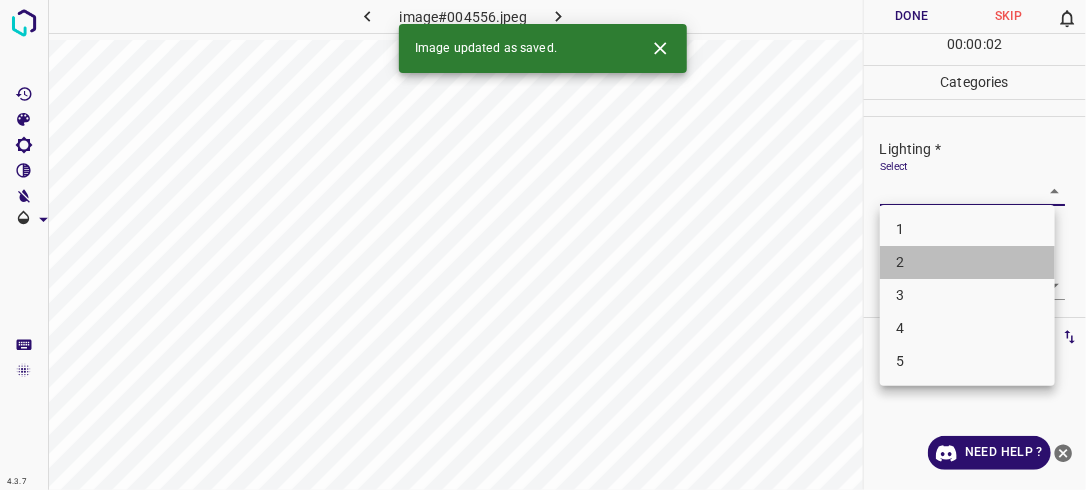 click on "2" at bounding box center (967, 262) 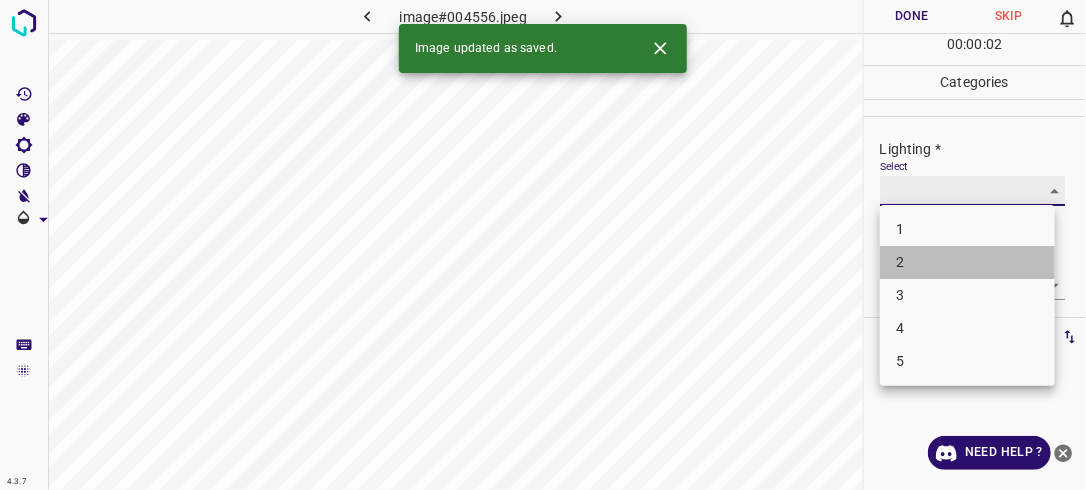 type on "2" 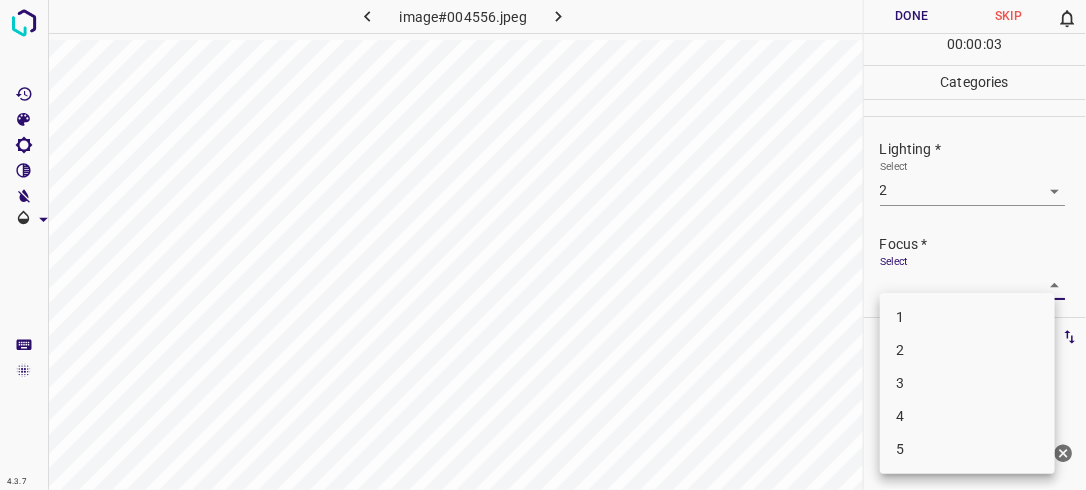click on "4.3.7 image#004556.jpeg Done Skip 0 00   : 00   : 03   Categories Lighting *  Select 2 2 Focus *  Select ​ Overall *  Select ​ Labels   0 Categories 1 Lighting 2 Focus 3 Overall Tools Space Change between modes (Draw & Edit) I Auto labeling R Restore zoom M Zoom in N Zoom out Delete Delete selecte label Filters Z Restore filters X Saturation filter C Brightness filter V Contrast filter B Gray scale filter General O Download Need Help ? - Text - Hide - Delete 1 2 3 4 5" at bounding box center [543, 245] 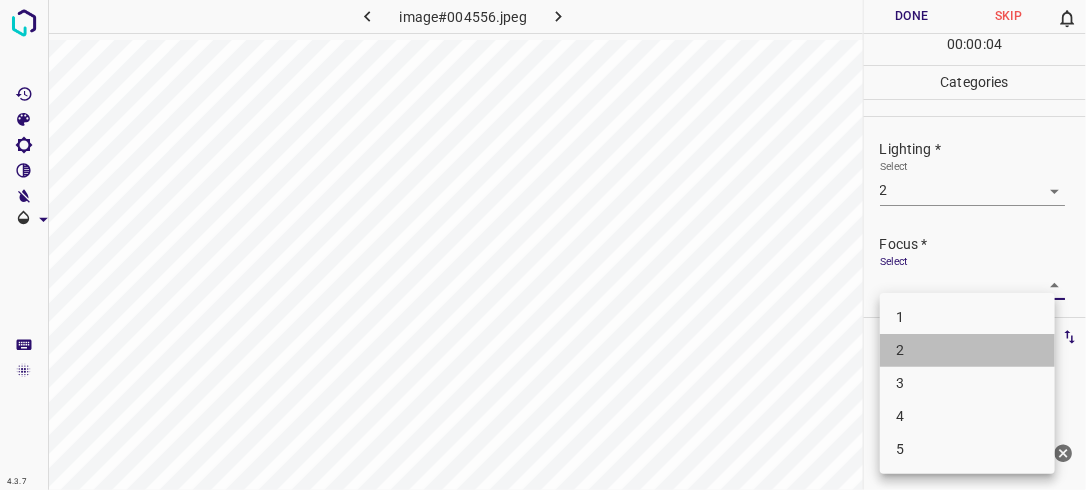 click on "2" at bounding box center (967, 350) 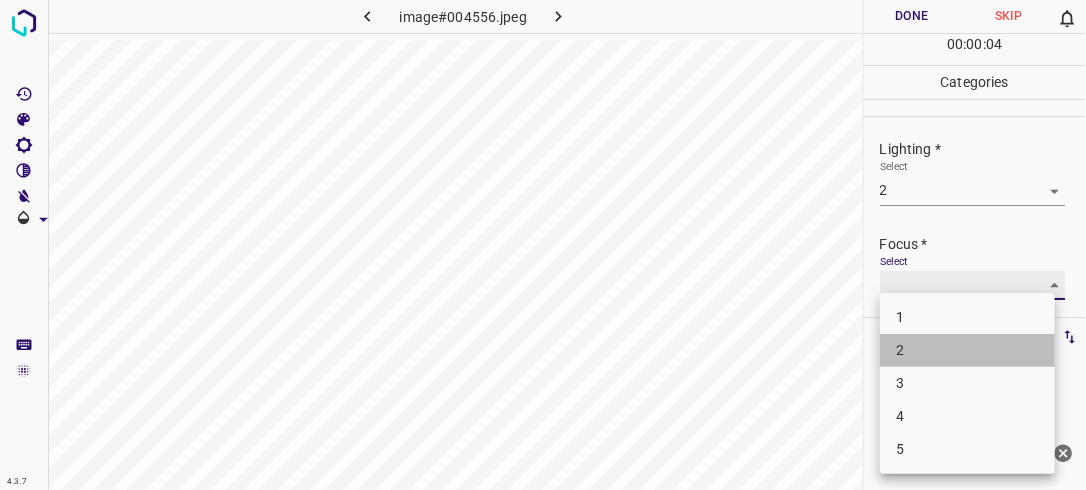 type on "2" 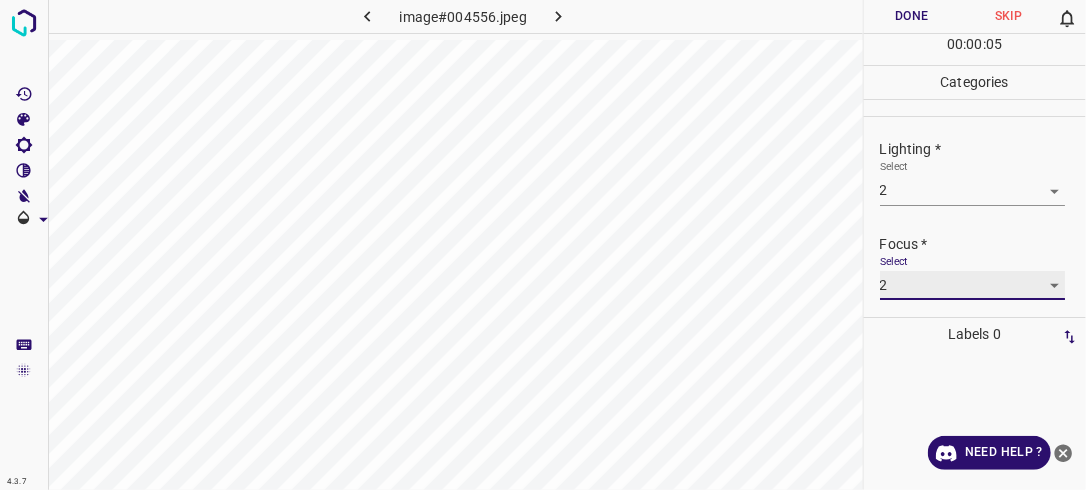 scroll, scrollTop: 98, scrollLeft: 0, axis: vertical 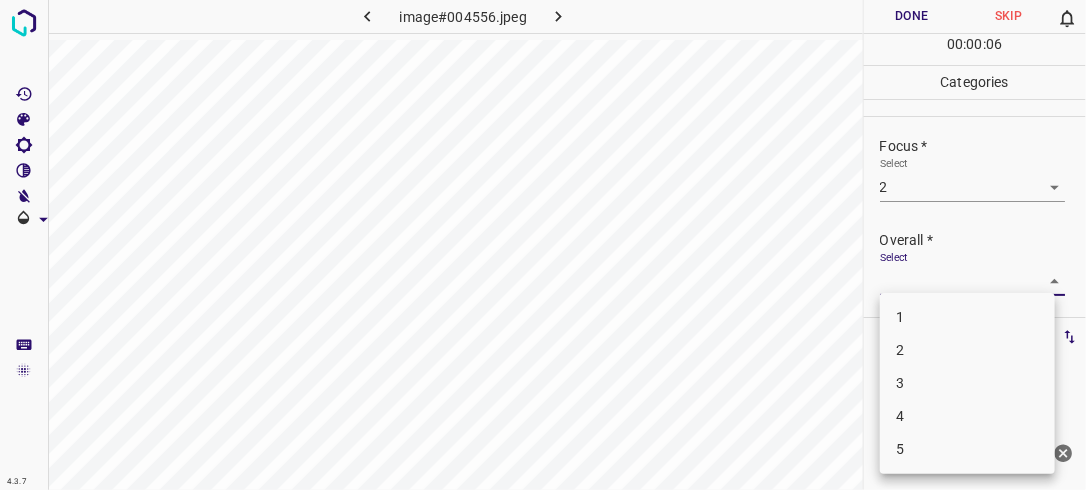 click on "4.3.7 image#004556.jpeg Done Skip 0 00   : 00   : 06   Categories Lighting *  Select 2 2 Focus *  Select 2 2 Overall *  Select ​ Labels   0 Categories 1 Lighting 2 Focus 3 Overall Tools Space Change between modes (Draw & Edit) I Auto labeling R Restore zoom M Zoom in N Zoom out Delete Delete selecte label Filters Z Restore filters X Saturation filter C Brightness filter V Contrast filter B Gray scale filter General O Download Need Help ? - Text - Hide - Delete 1 2 3 4 5" at bounding box center [543, 245] 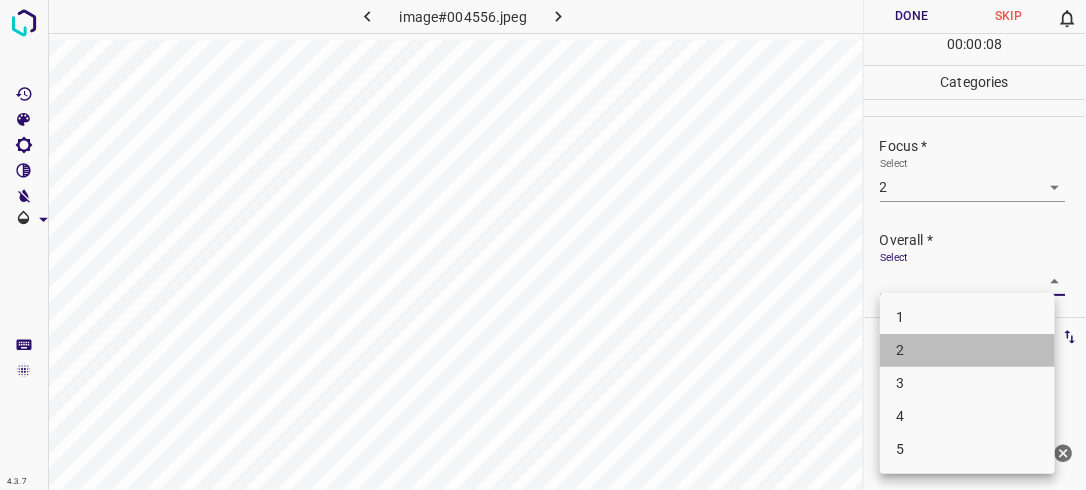 click on "2" at bounding box center [967, 350] 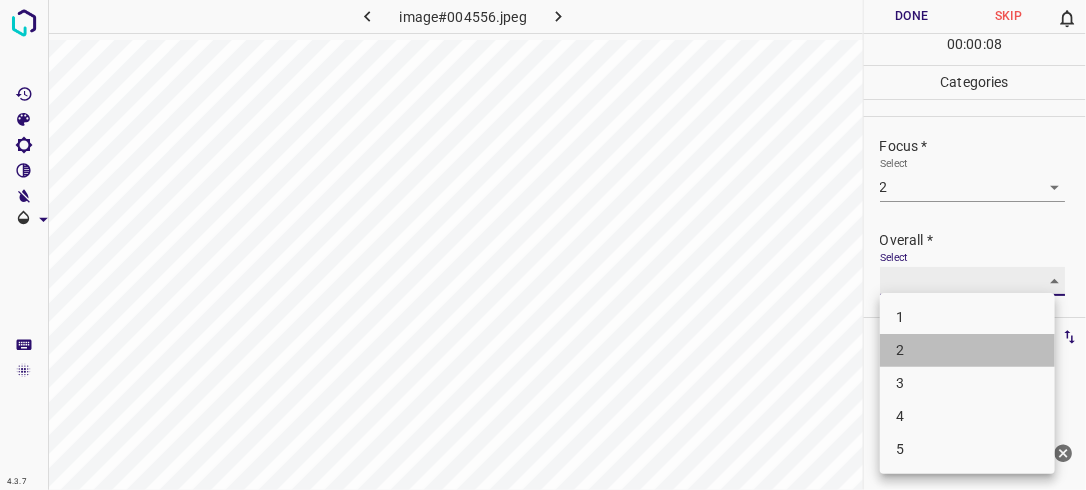 type on "2" 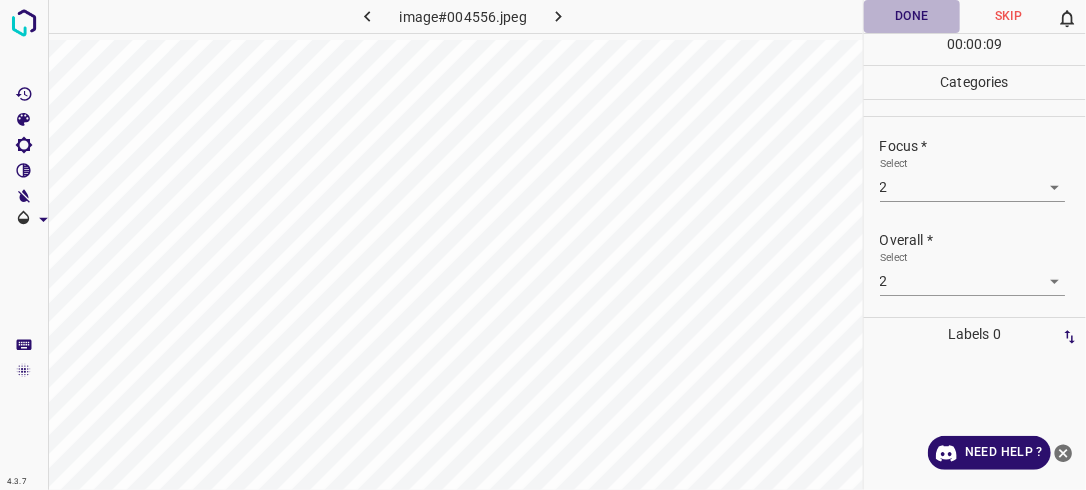 click on "Done" at bounding box center [912, 16] 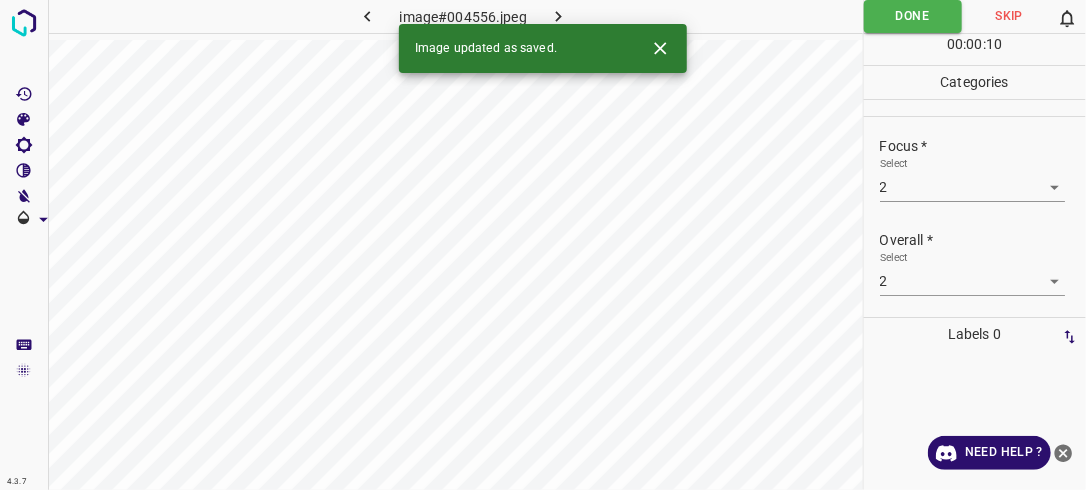 click at bounding box center [559, 16] 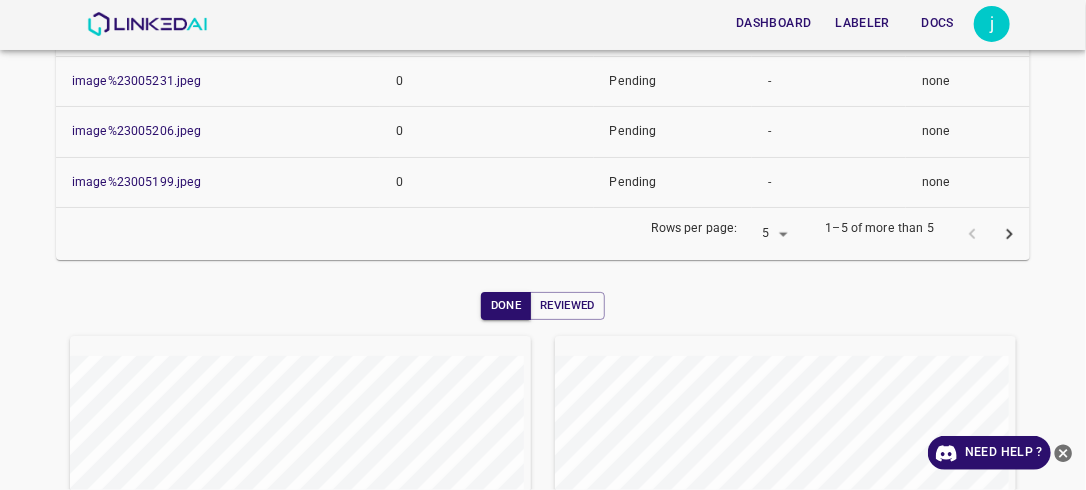 scroll, scrollTop: 628, scrollLeft: 0, axis: vertical 